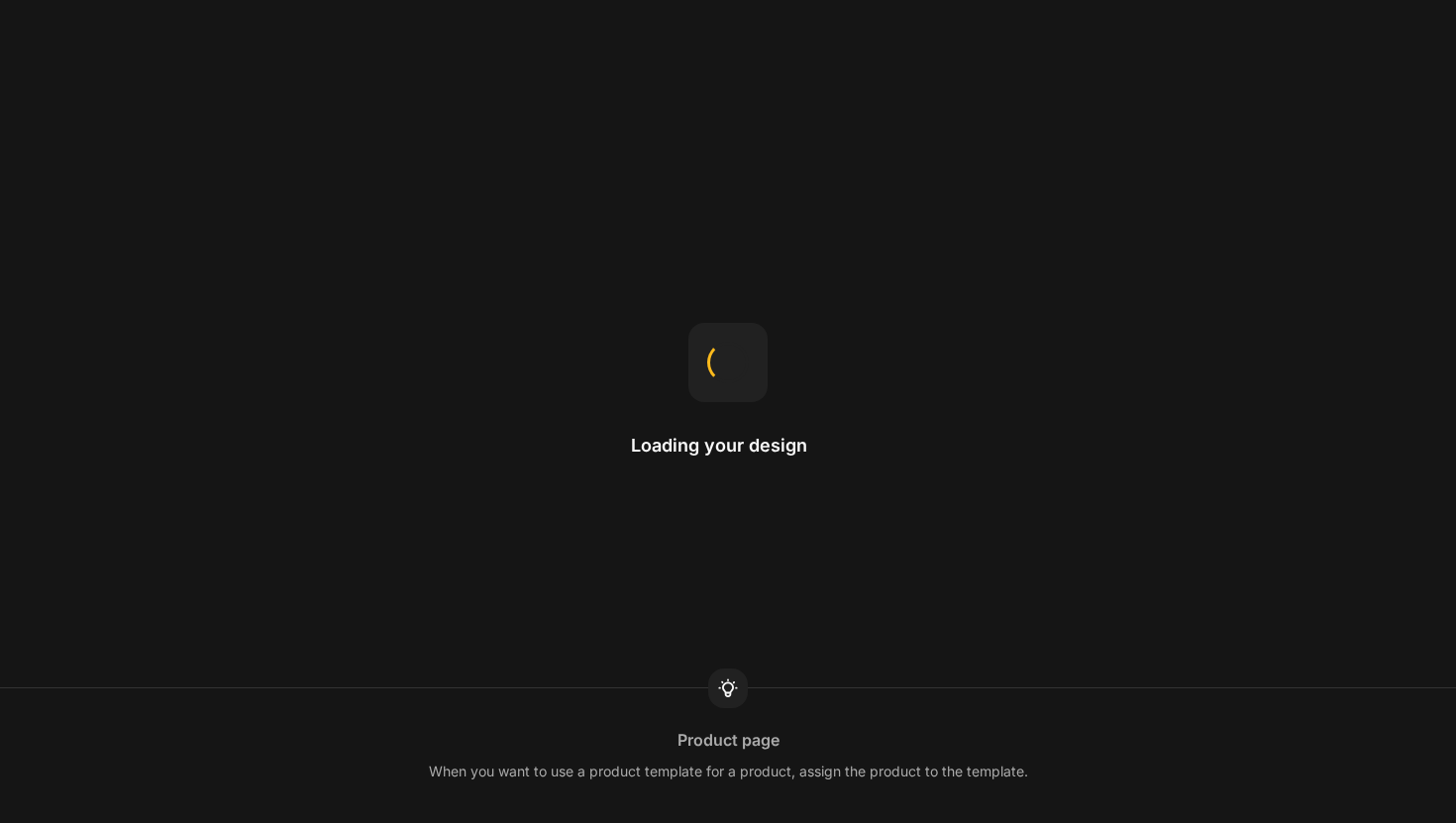 scroll, scrollTop: 0, scrollLeft: 0, axis: both 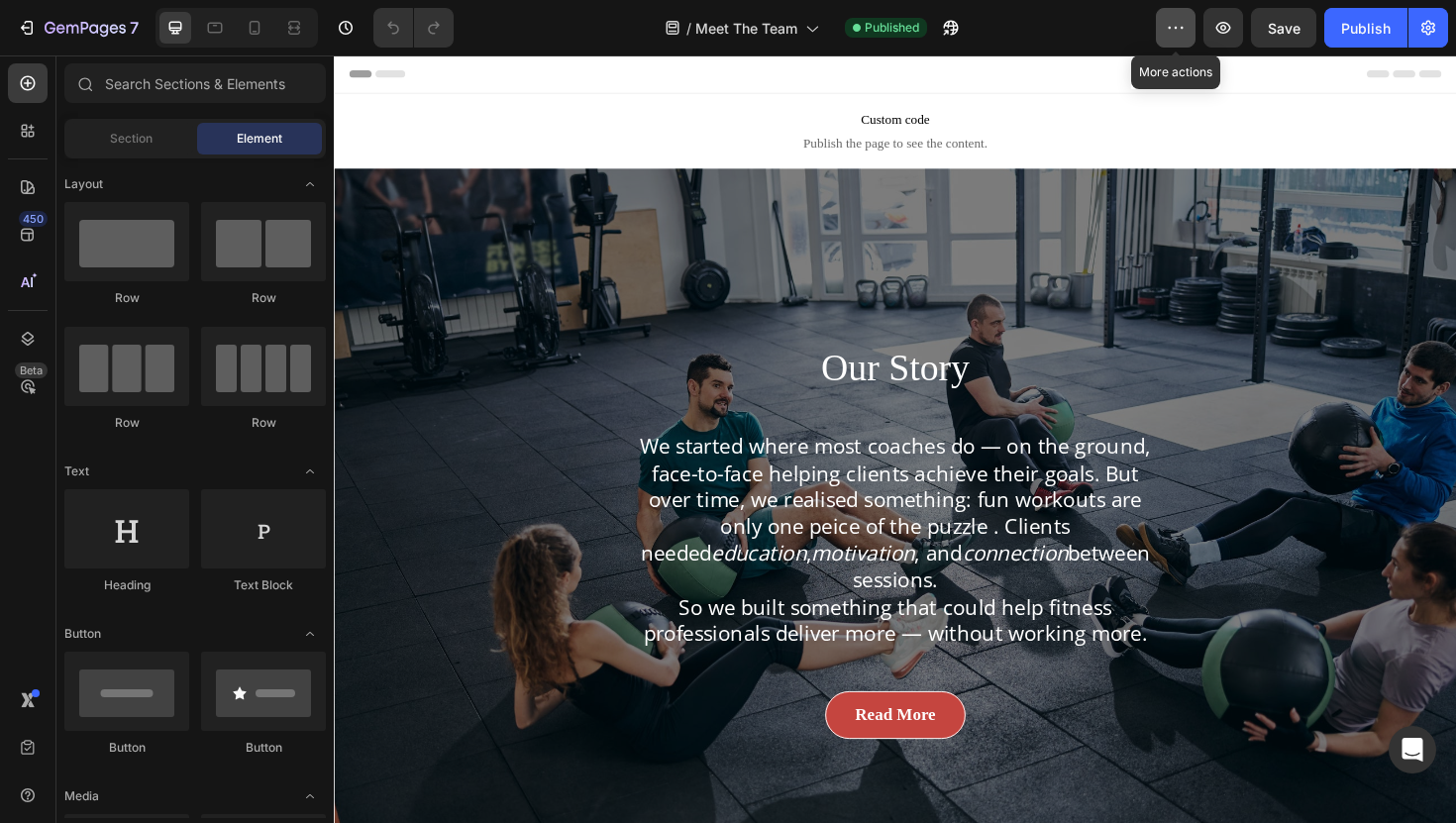 click 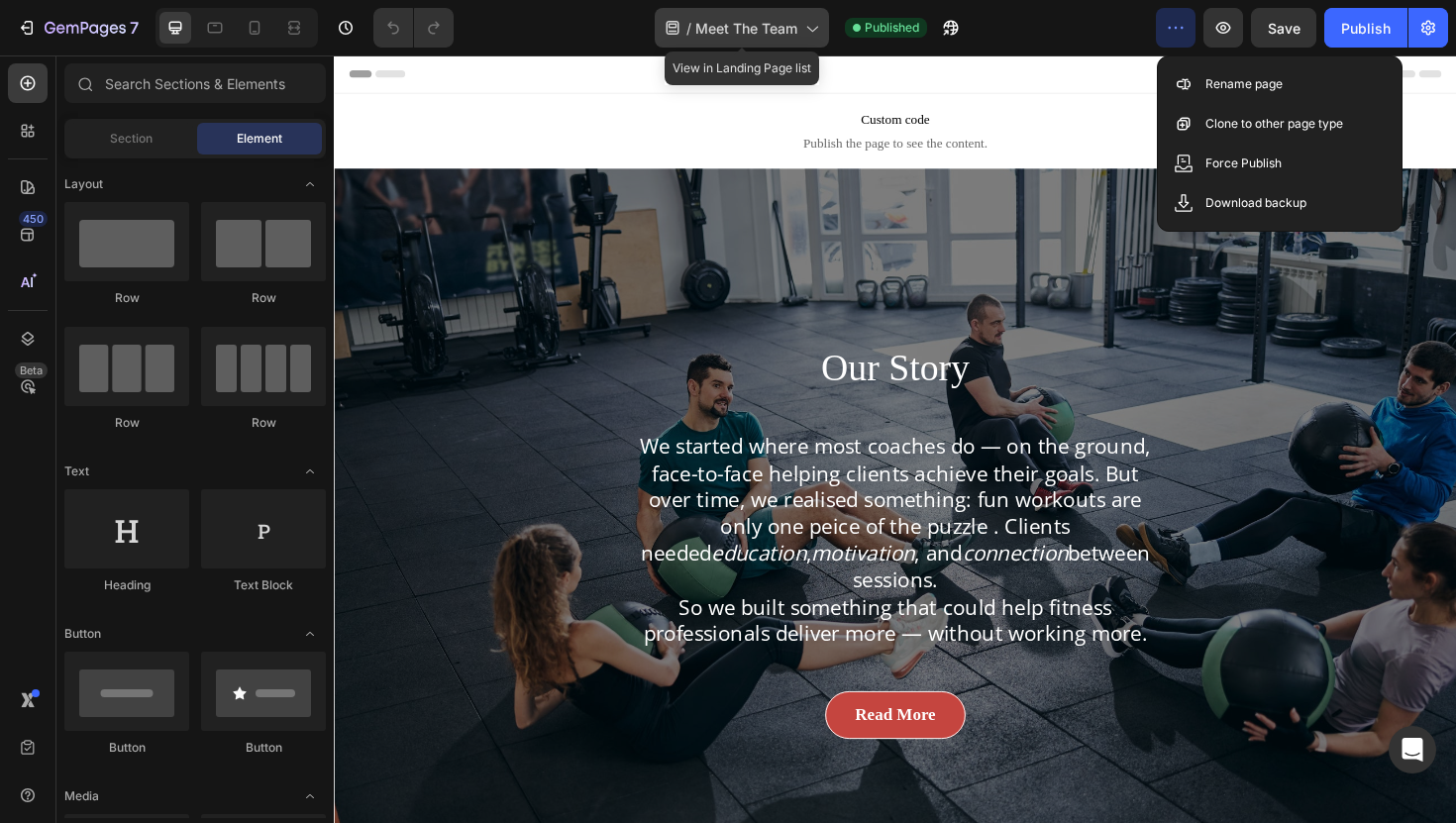 click 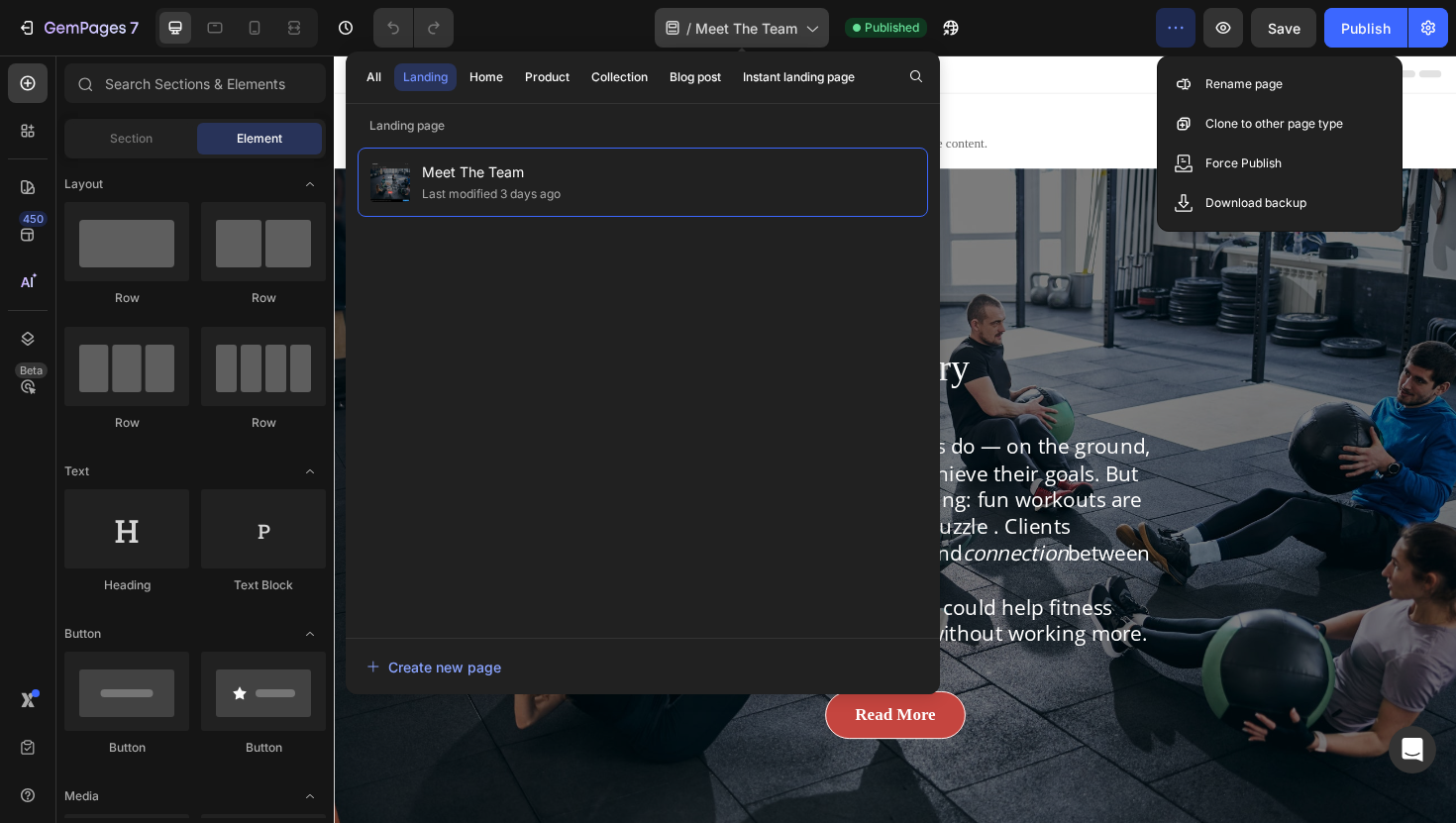 click 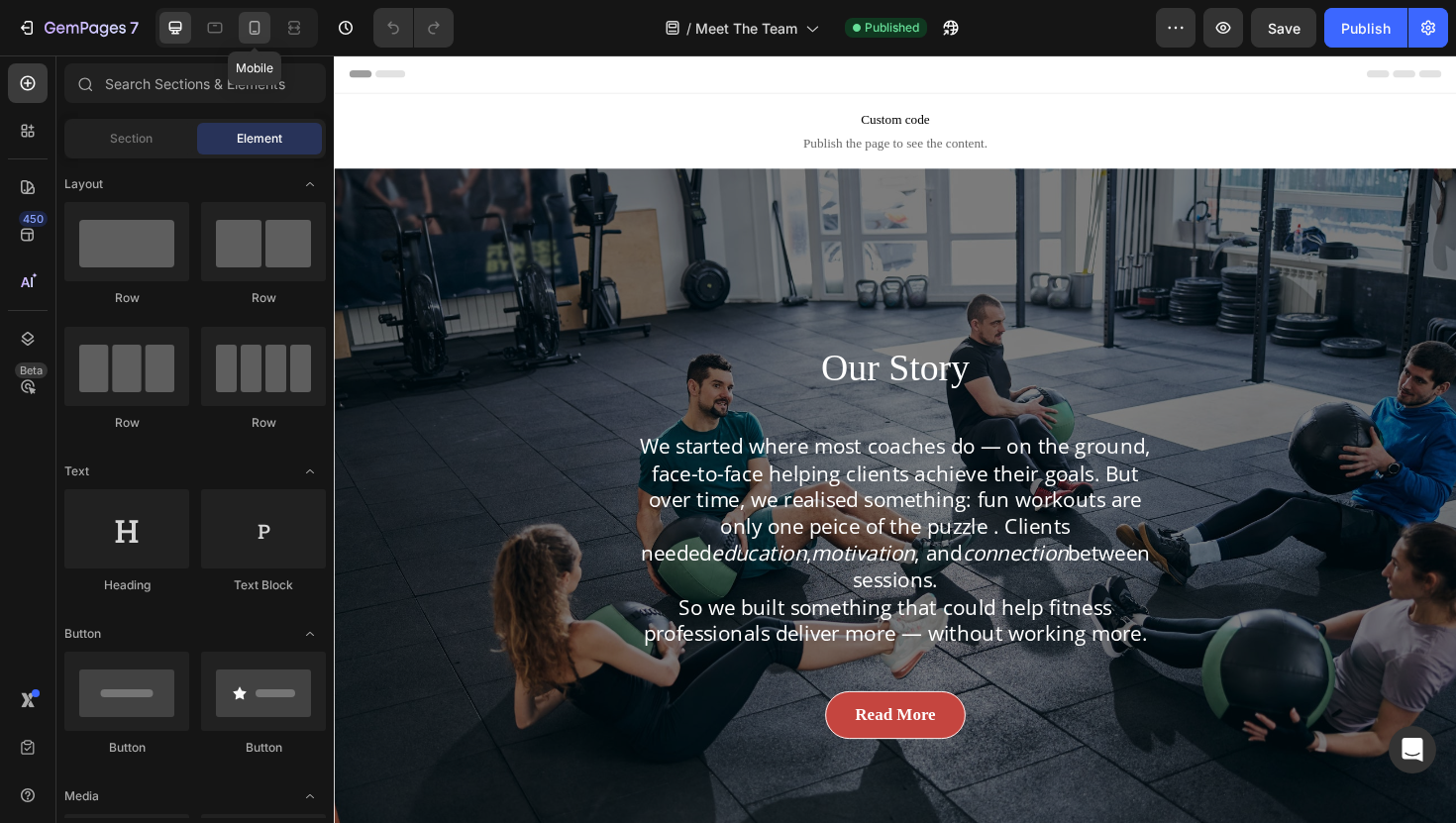 click 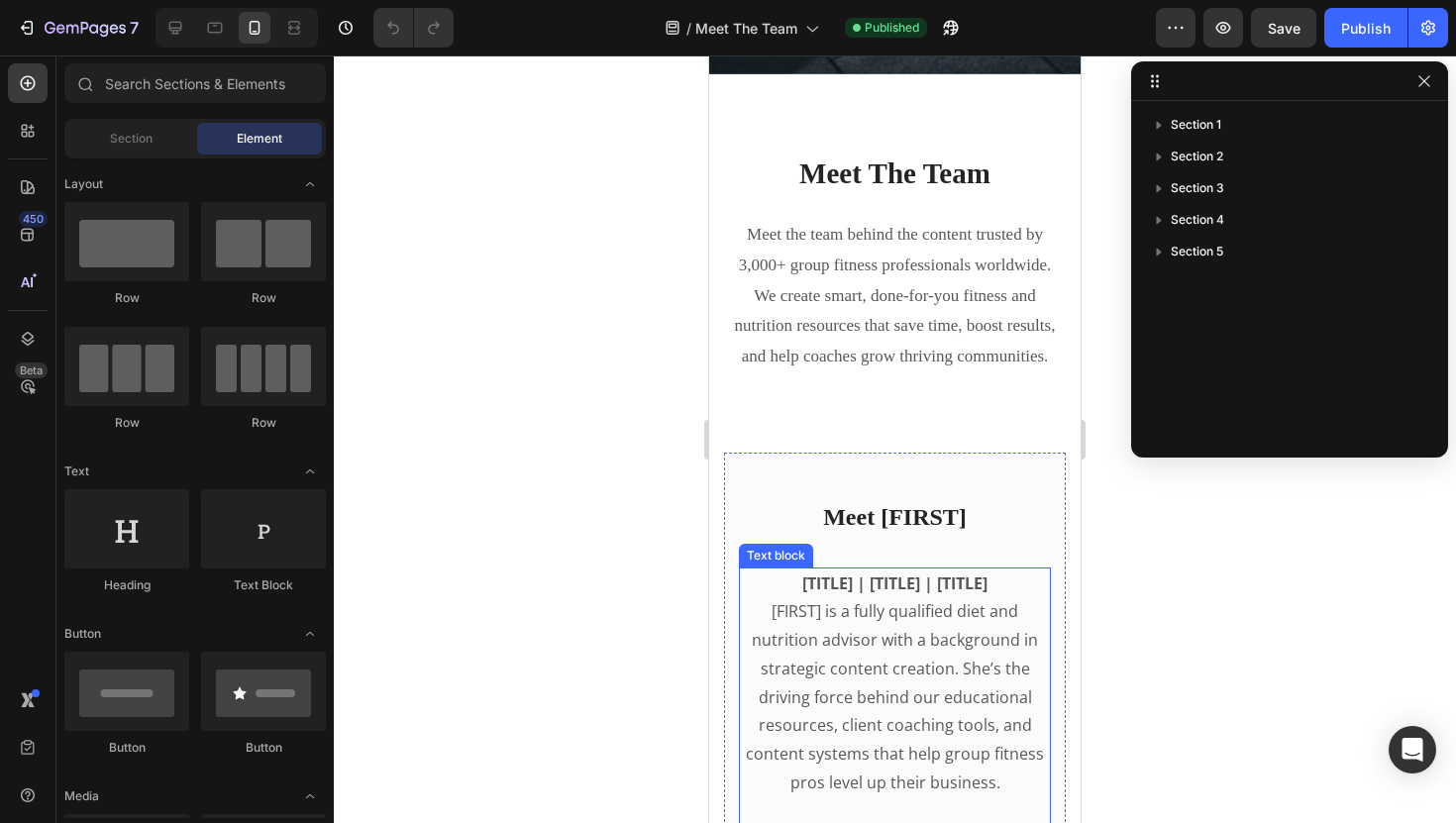 scroll, scrollTop: 766, scrollLeft: 0, axis: vertical 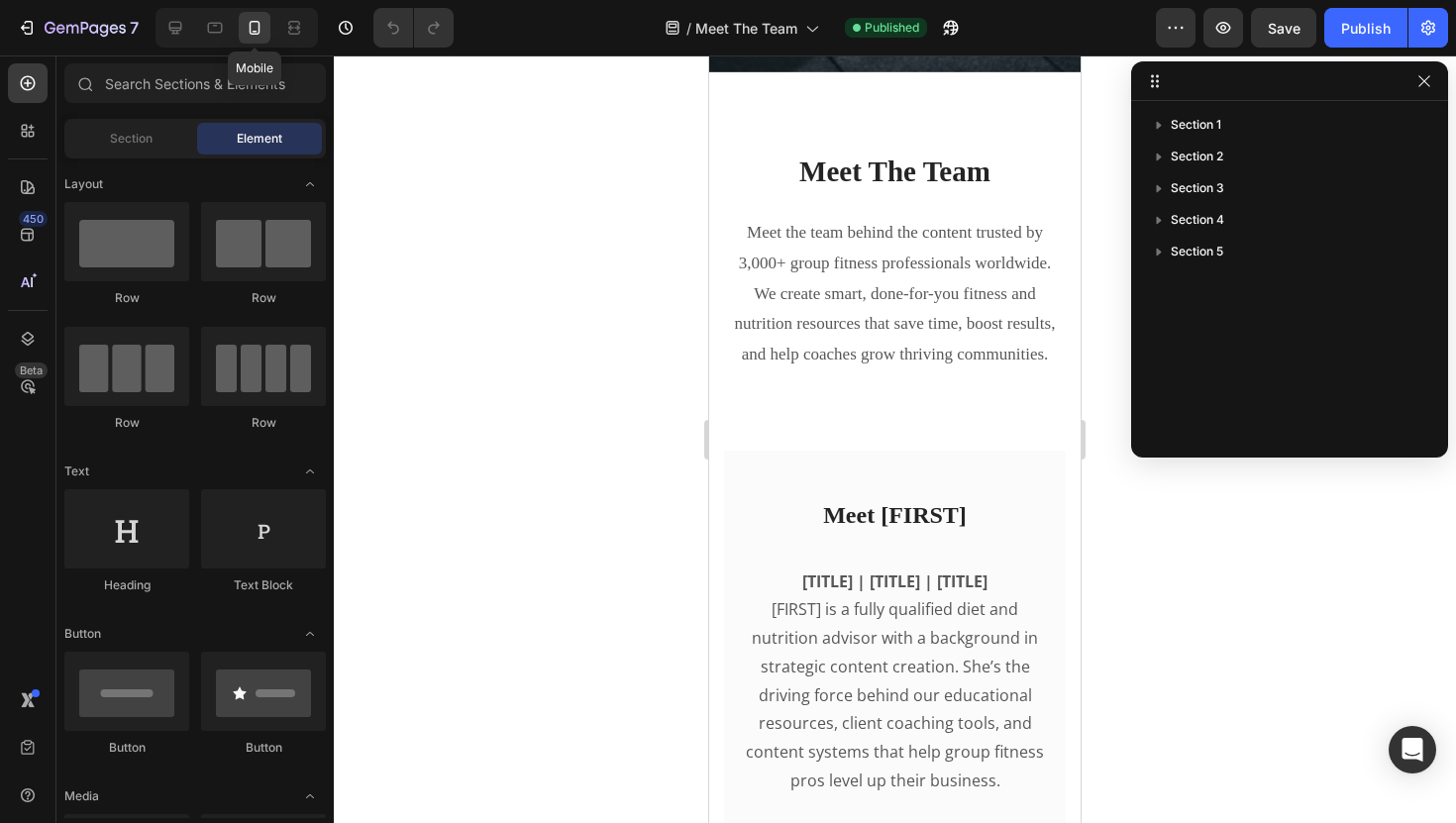 click 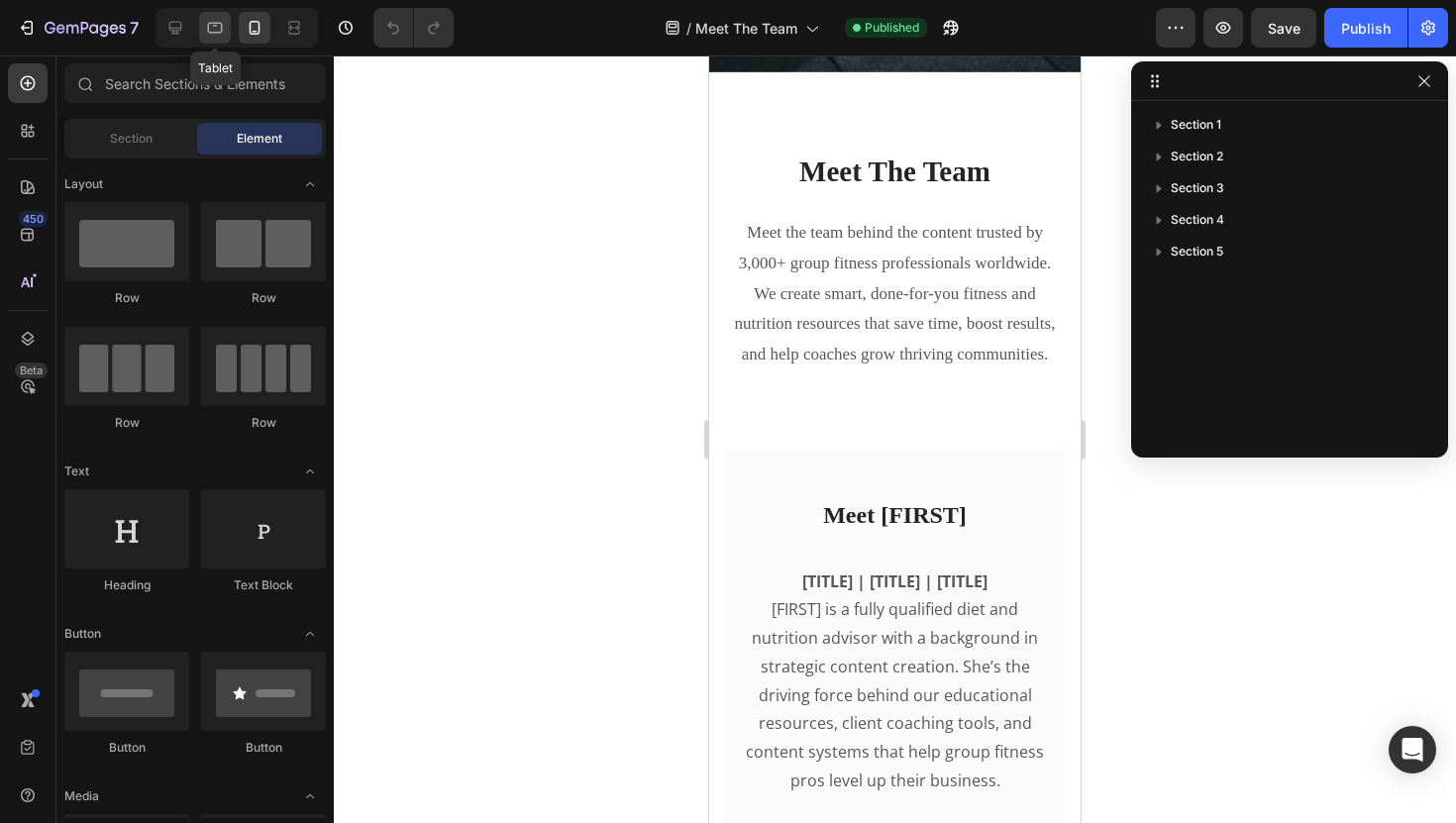 click 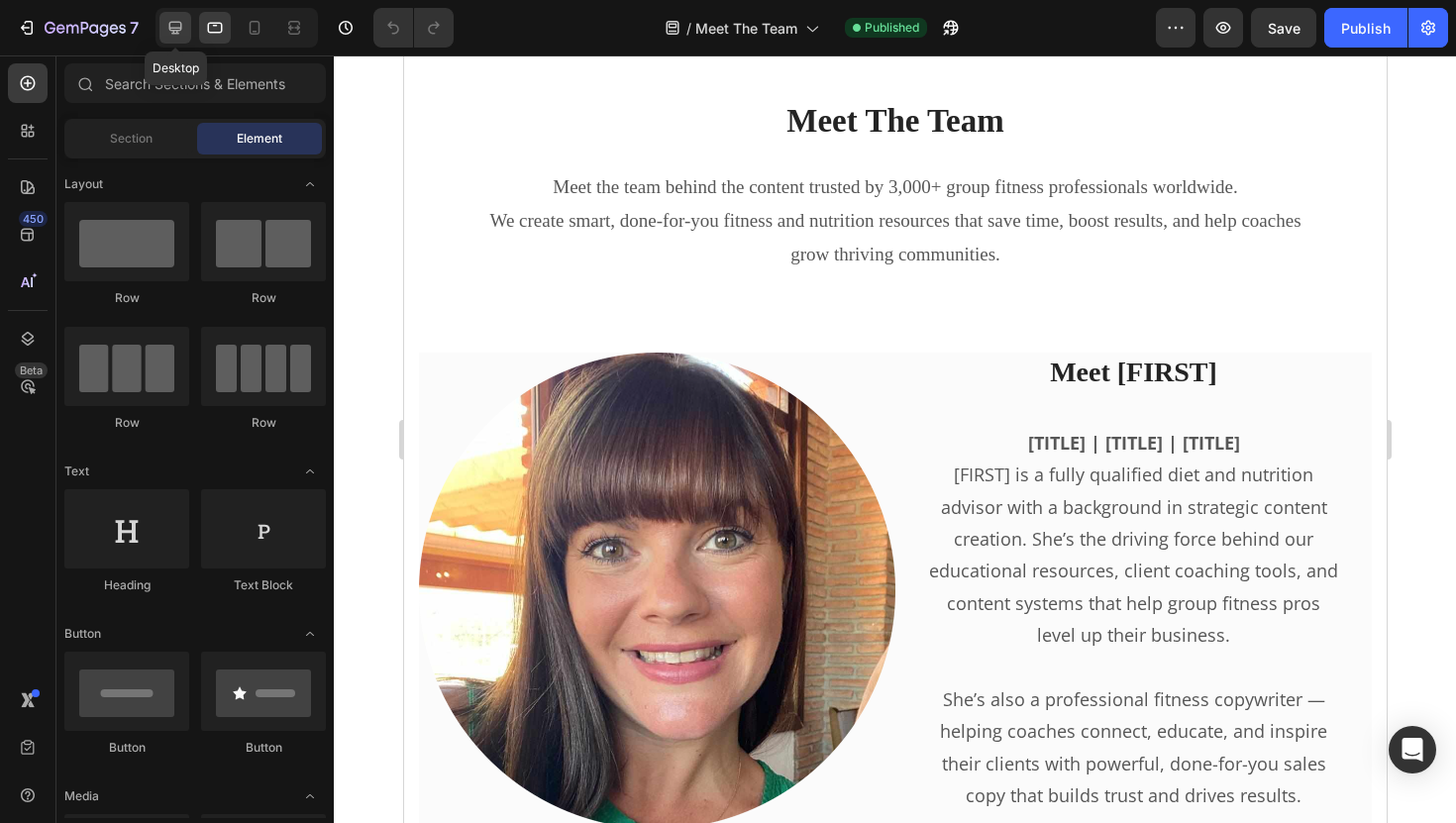 click 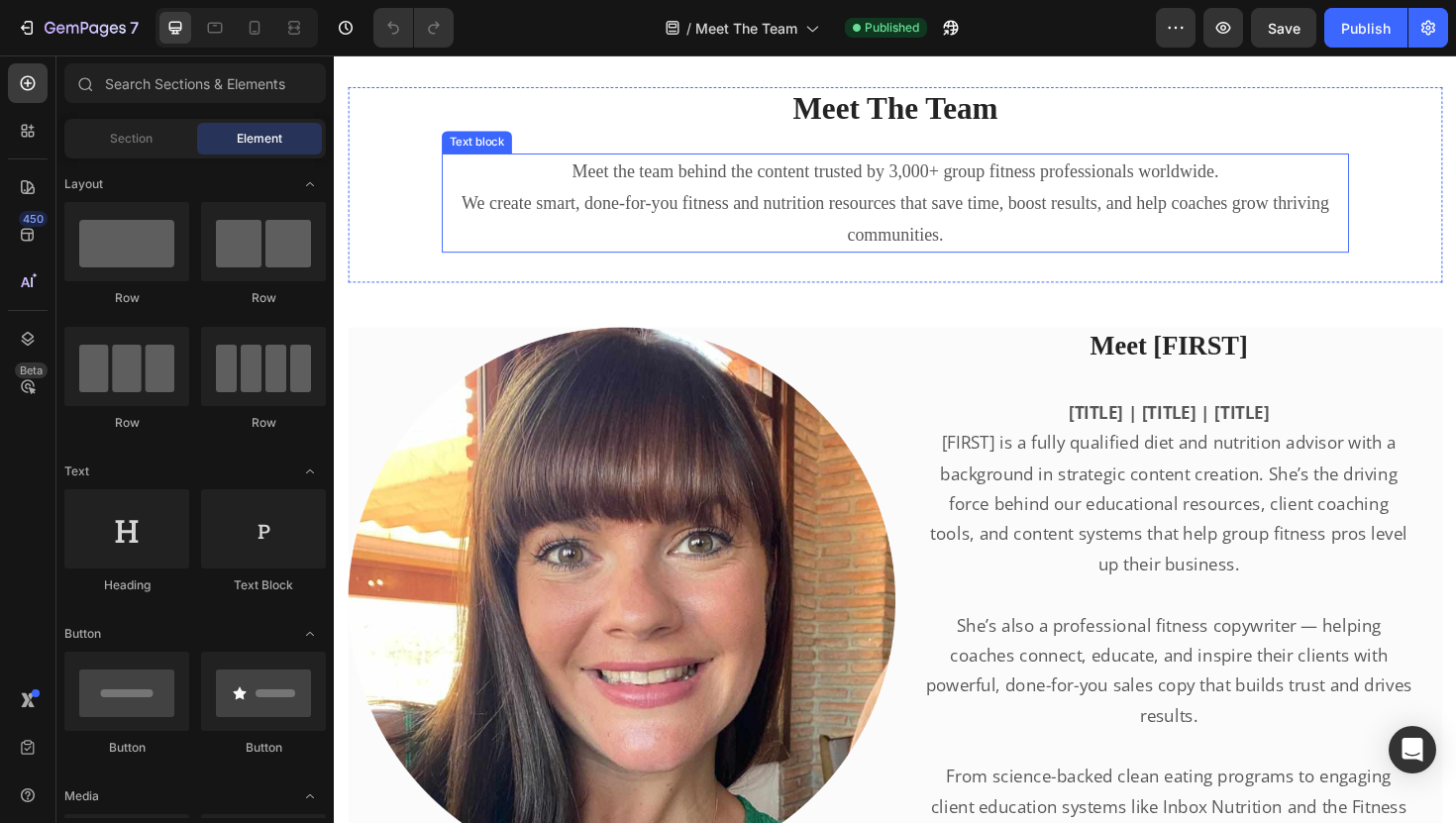 scroll, scrollTop: 792, scrollLeft: 0, axis: vertical 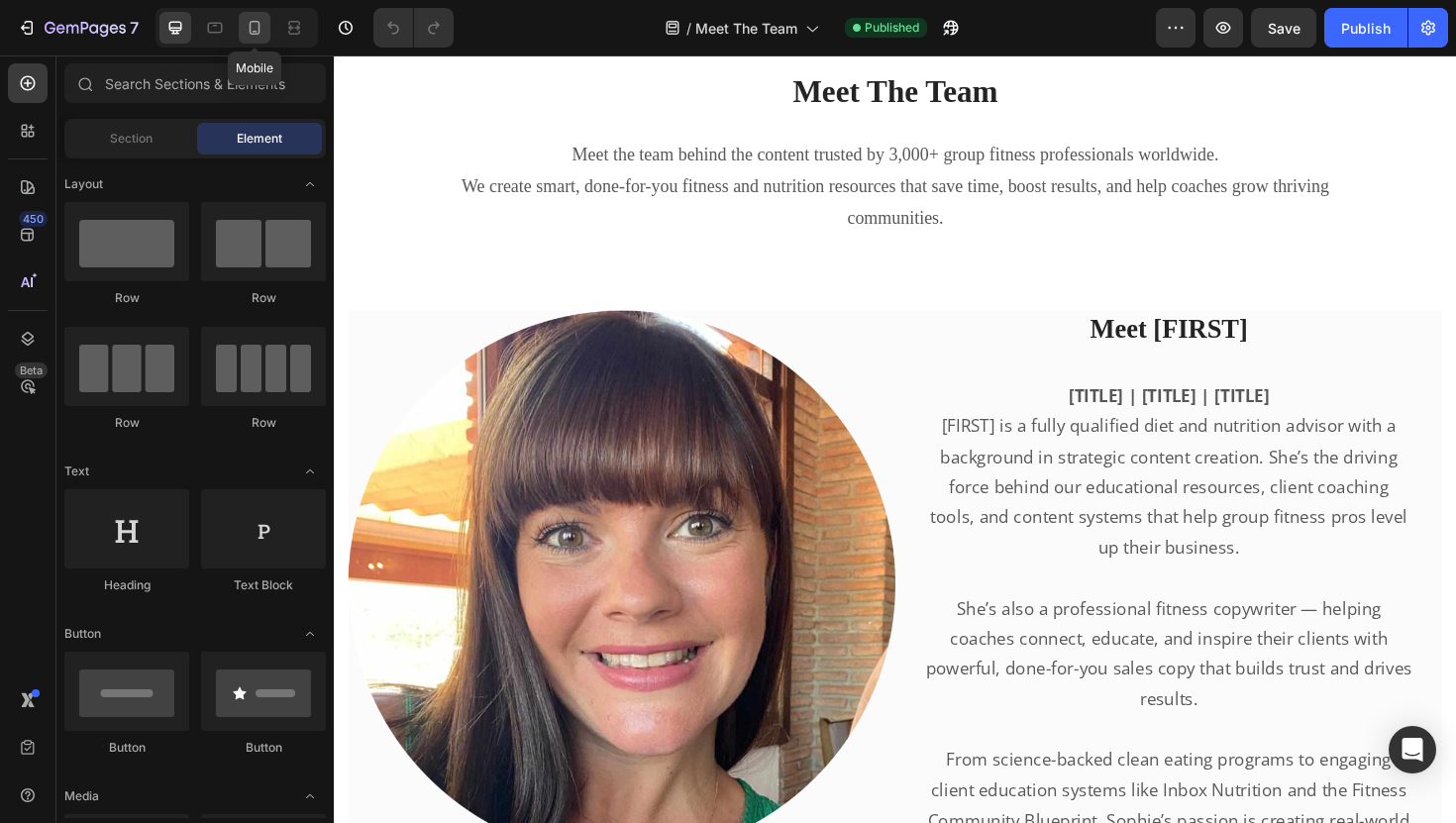 click 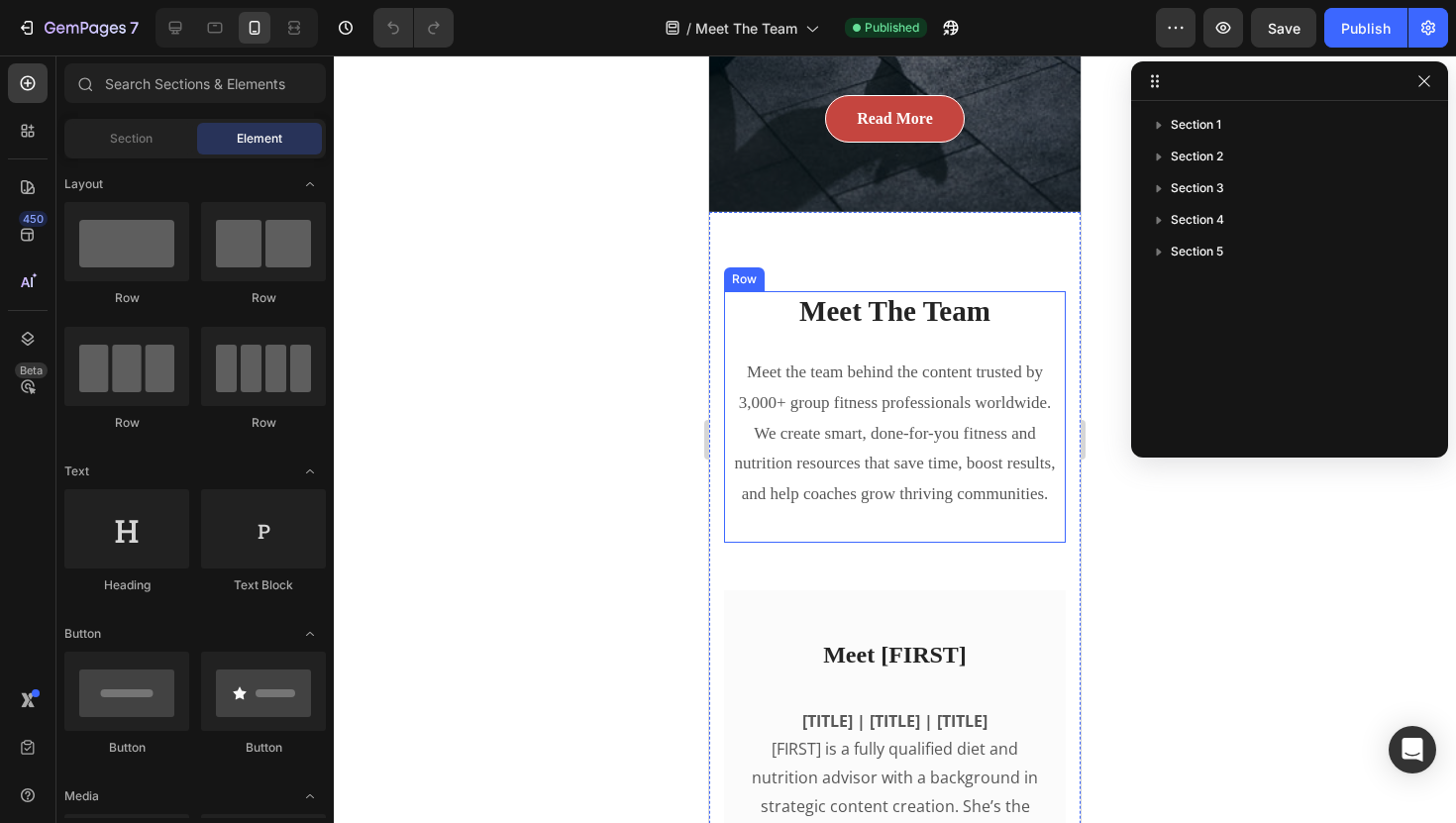 scroll, scrollTop: 814, scrollLeft: 0, axis: vertical 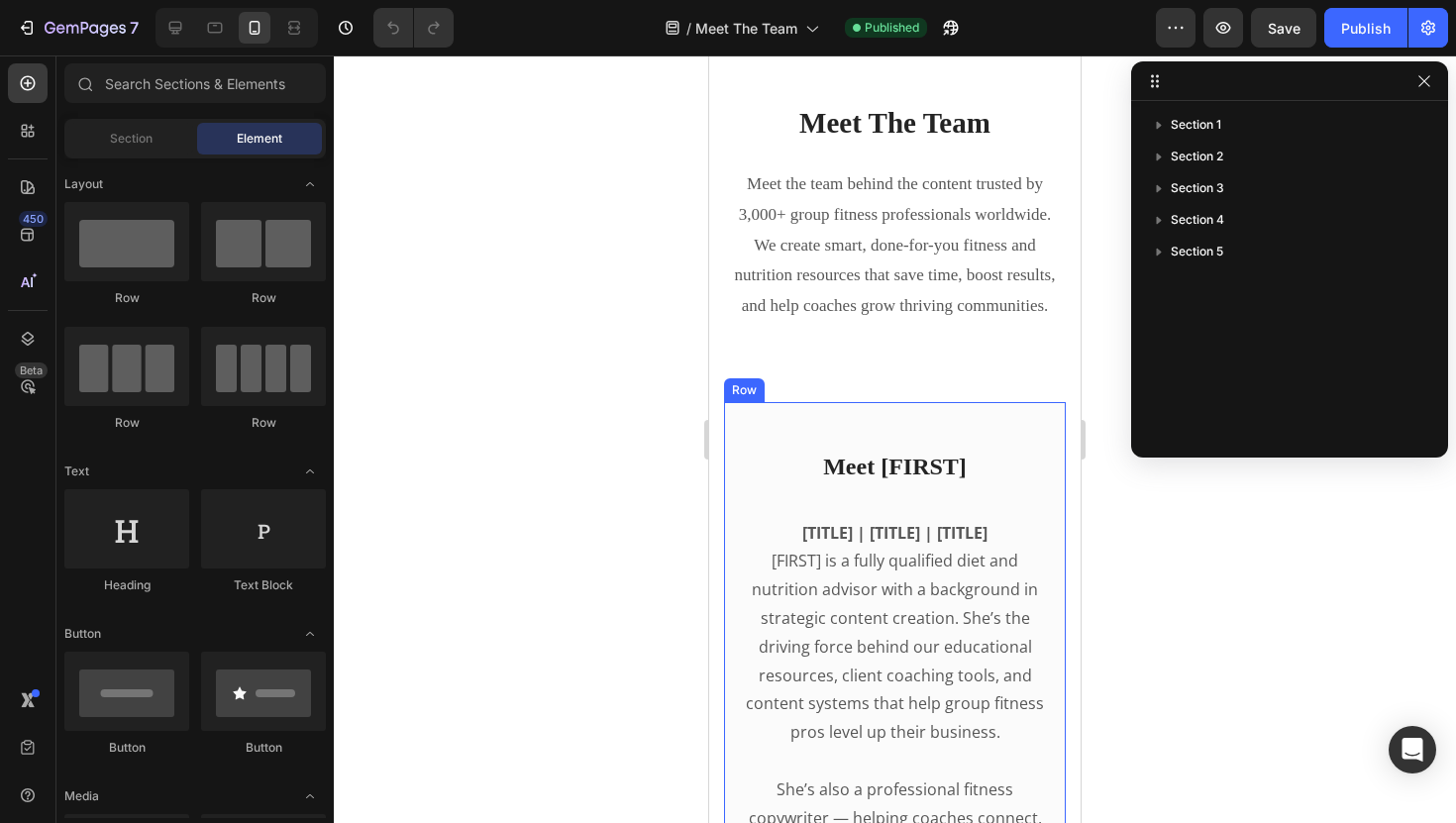 click on "Meet Sophie Heading Nutrition Advisor | Content Strategist | CEO Sophie is a fully qualified diet and nutrition advisor with a background in strategic content creation. She’s the driving force behind our educational resources, client coaching tools, and content systems that help group fitness pros level up their business.   She’s also a professional fitness copywriter — helping coaches connect, educate, and inspire their clients with powerful, done-for-you sales copy that builds trust and drives results.   From science-backed clean eating programs to engaging client education systems like Inbox Nutrition and the Fitness Community Blueprint, Sophie’s passion is creating real-world content that makes a real difference — for you and your clients. “I believe coaches should be equipped with the same quality of tools and education as any high-end wellness brand — minus the overwhelm or fluff.”       Text block Image Sophie Wilkinson  / CEO Text block Row" at bounding box center (894, 1141) 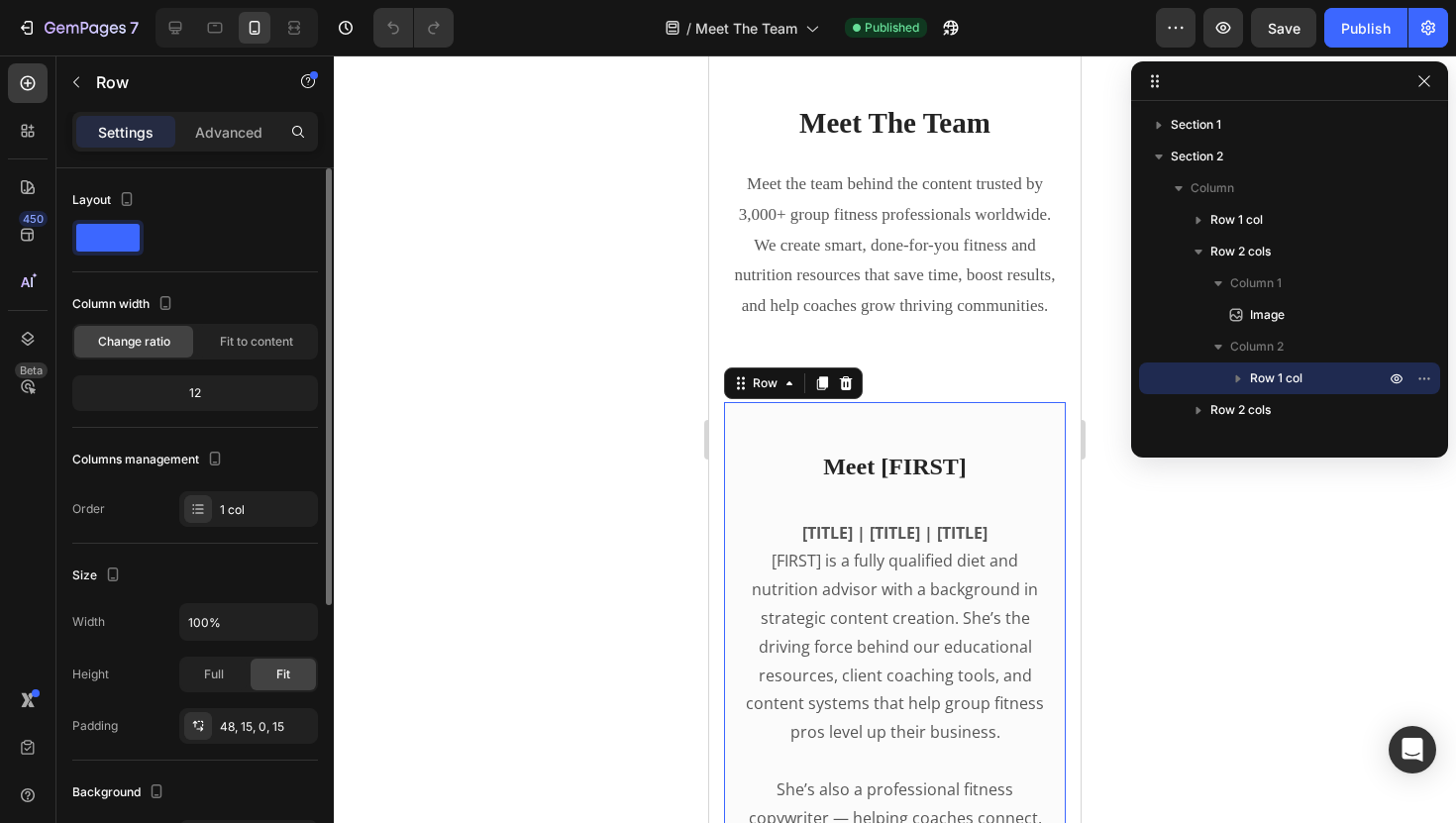 click 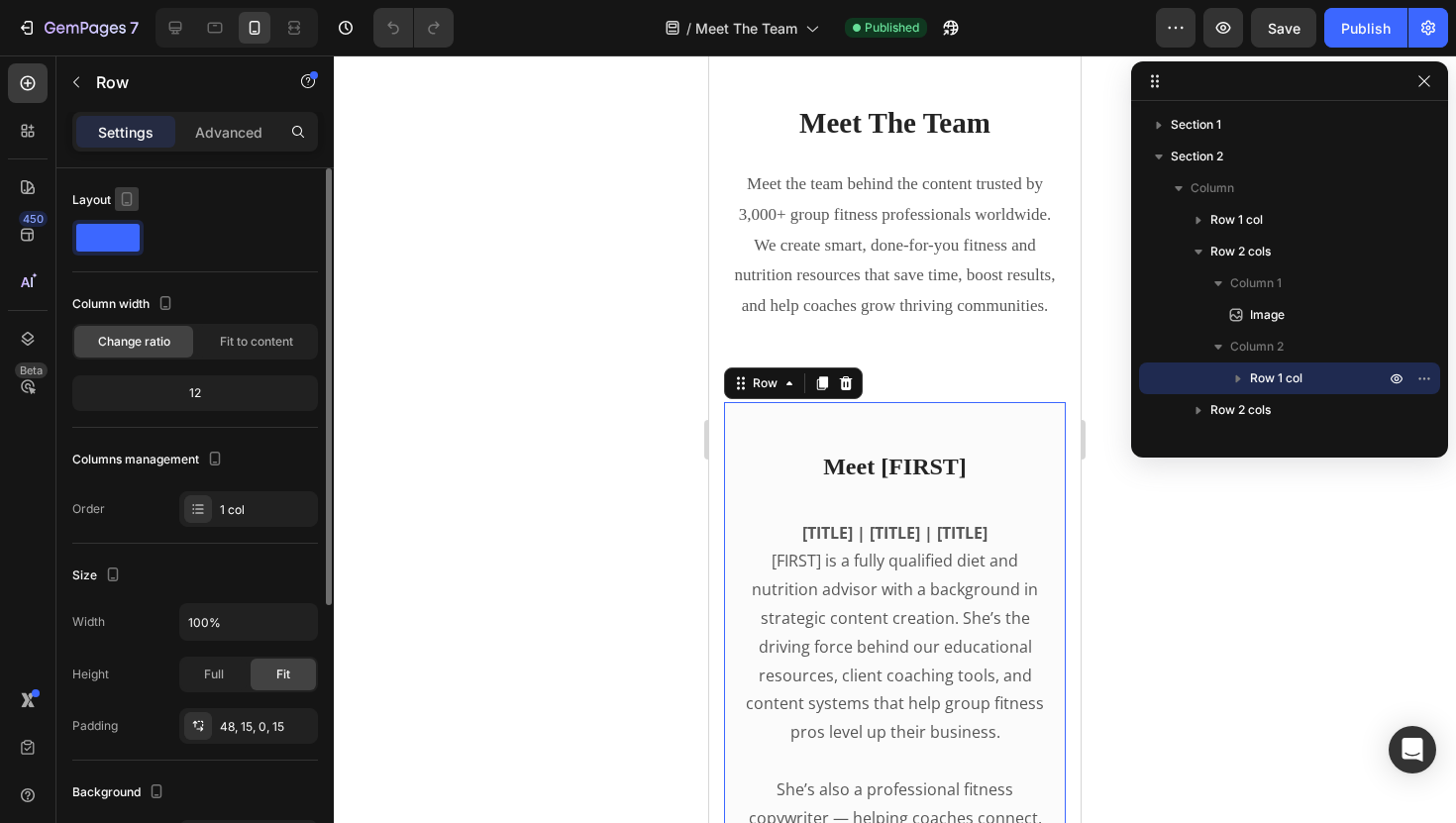 click 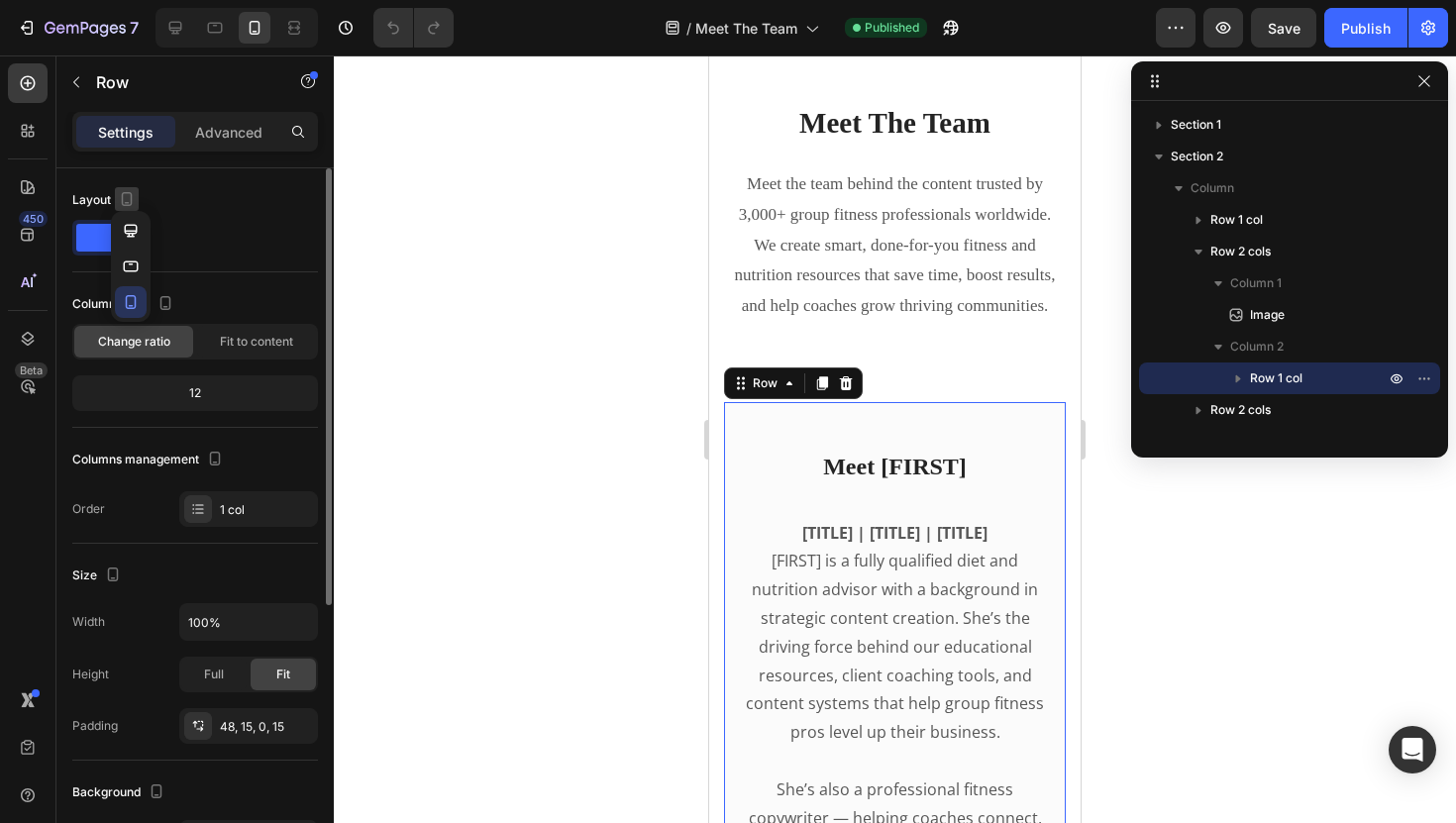 click 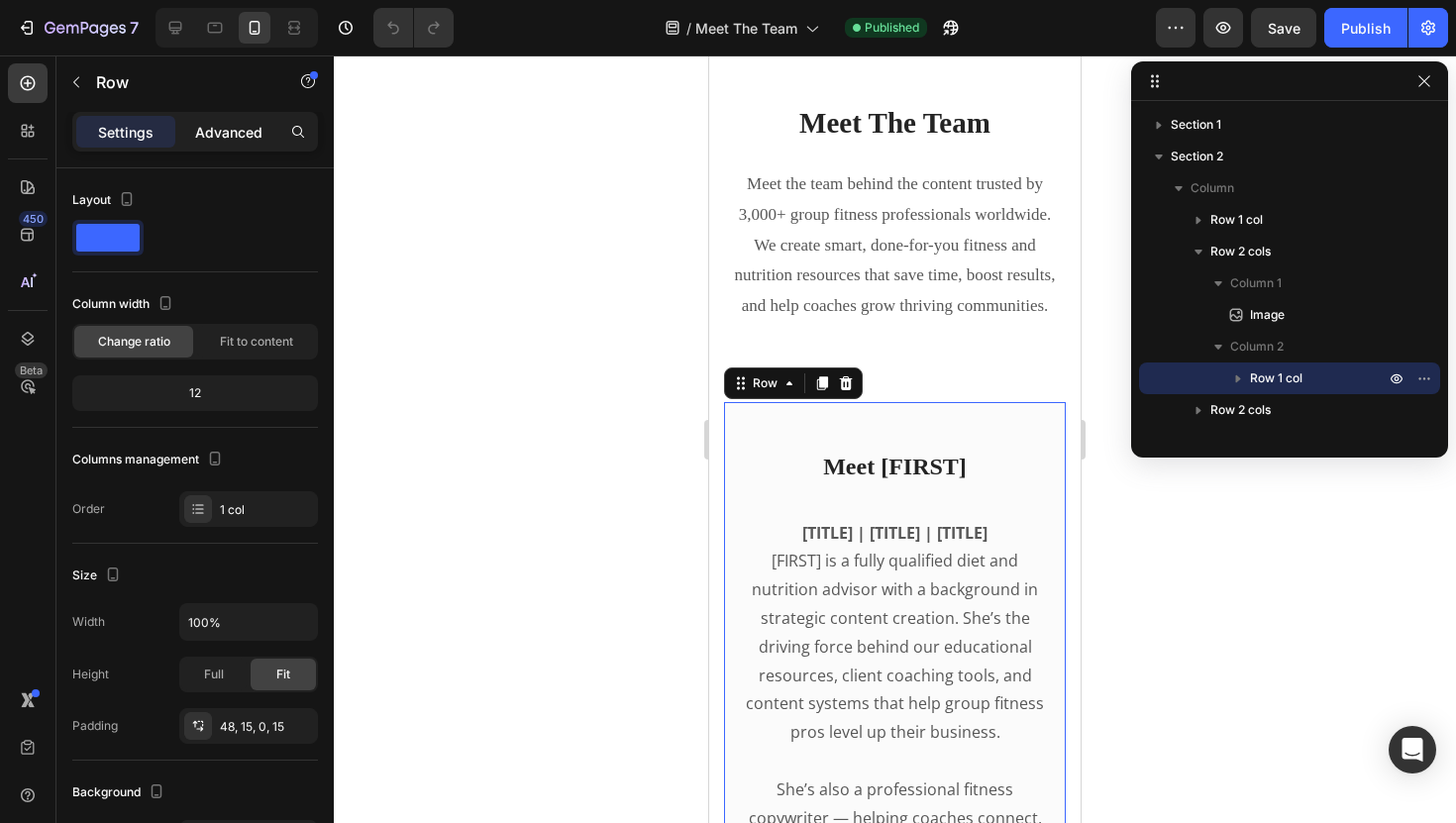 click on "Advanced" at bounding box center [229, 132] 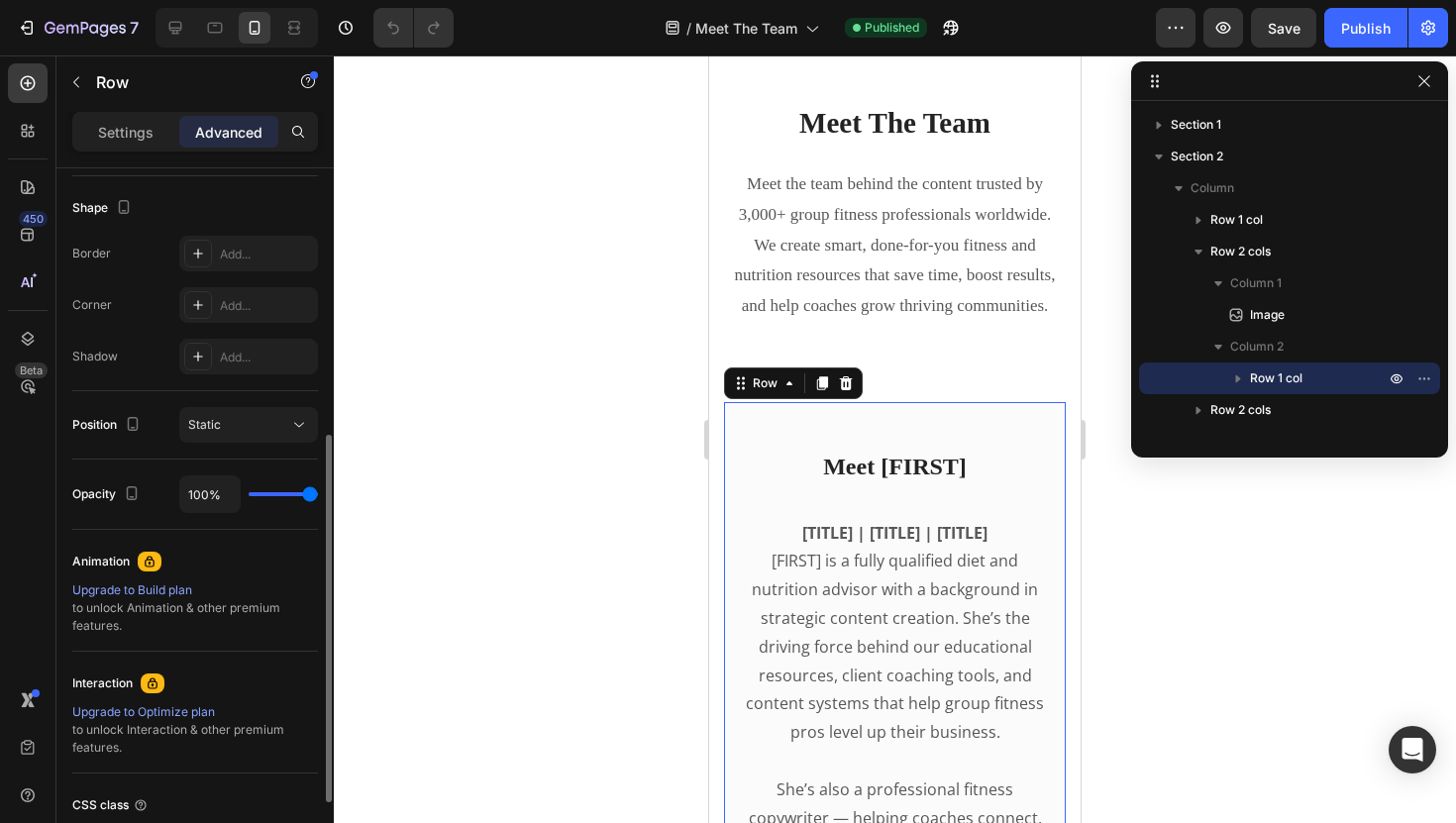 scroll, scrollTop: 507, scrollLeft: 0, axis: vertical 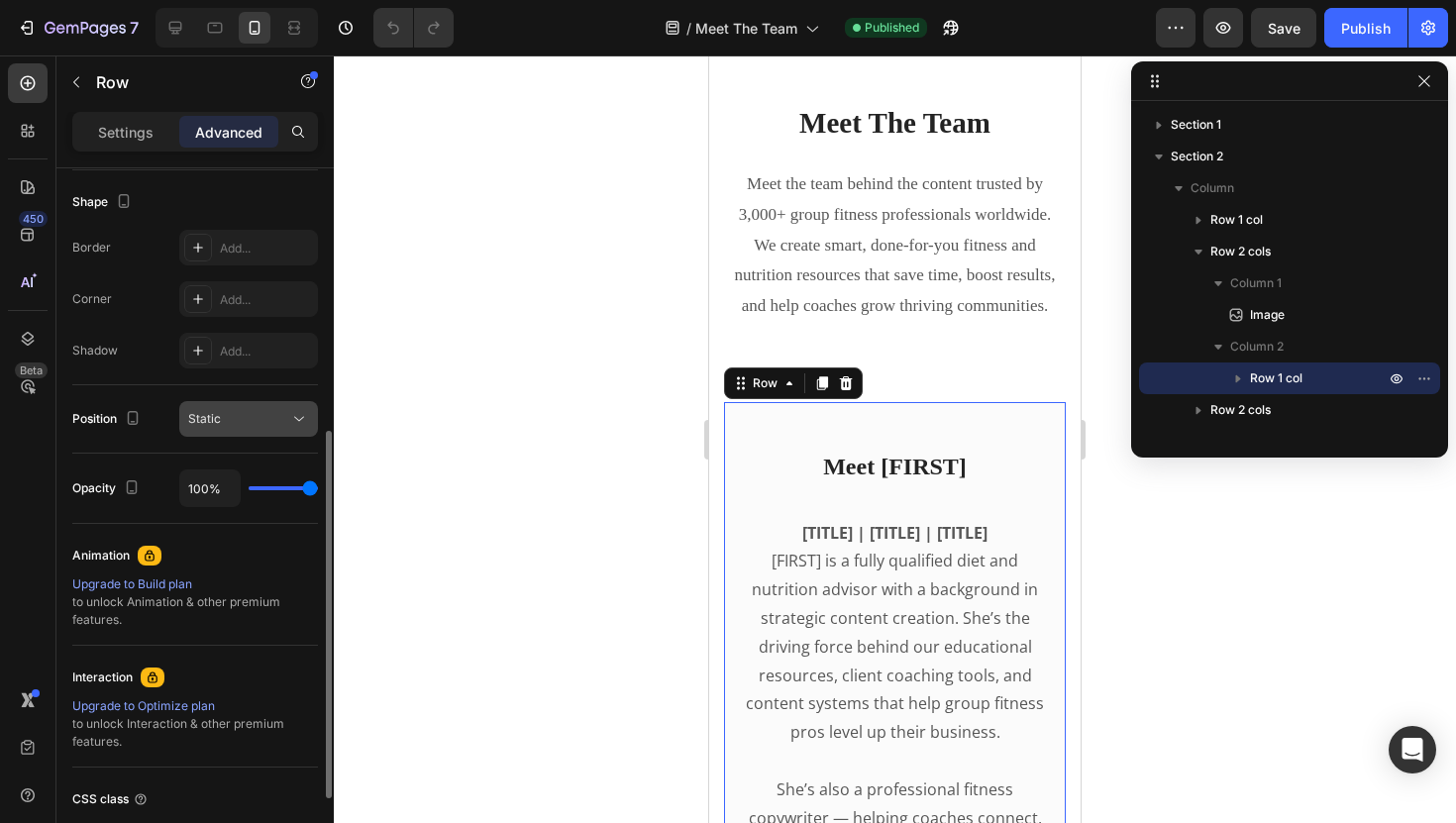 click 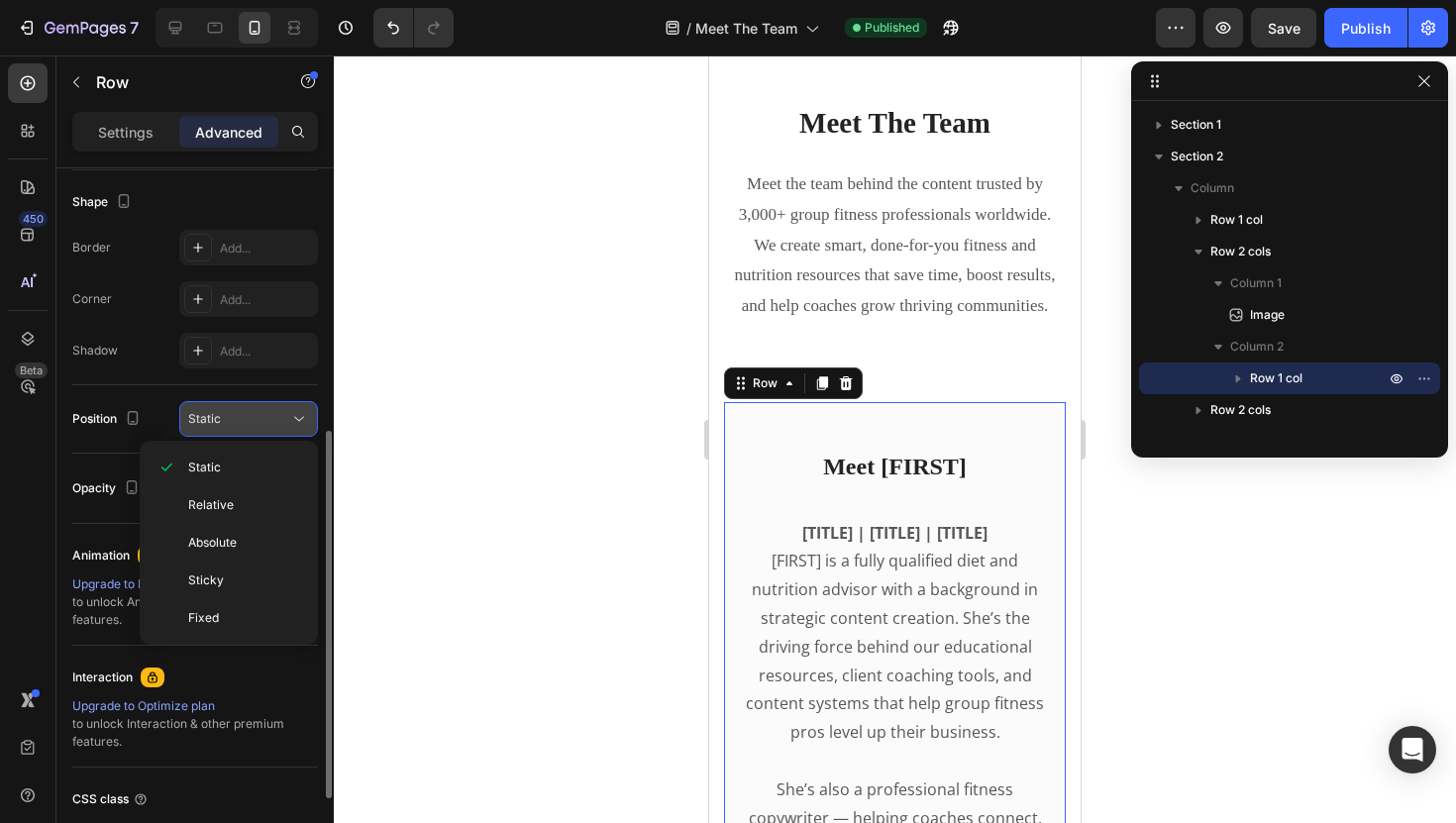 click 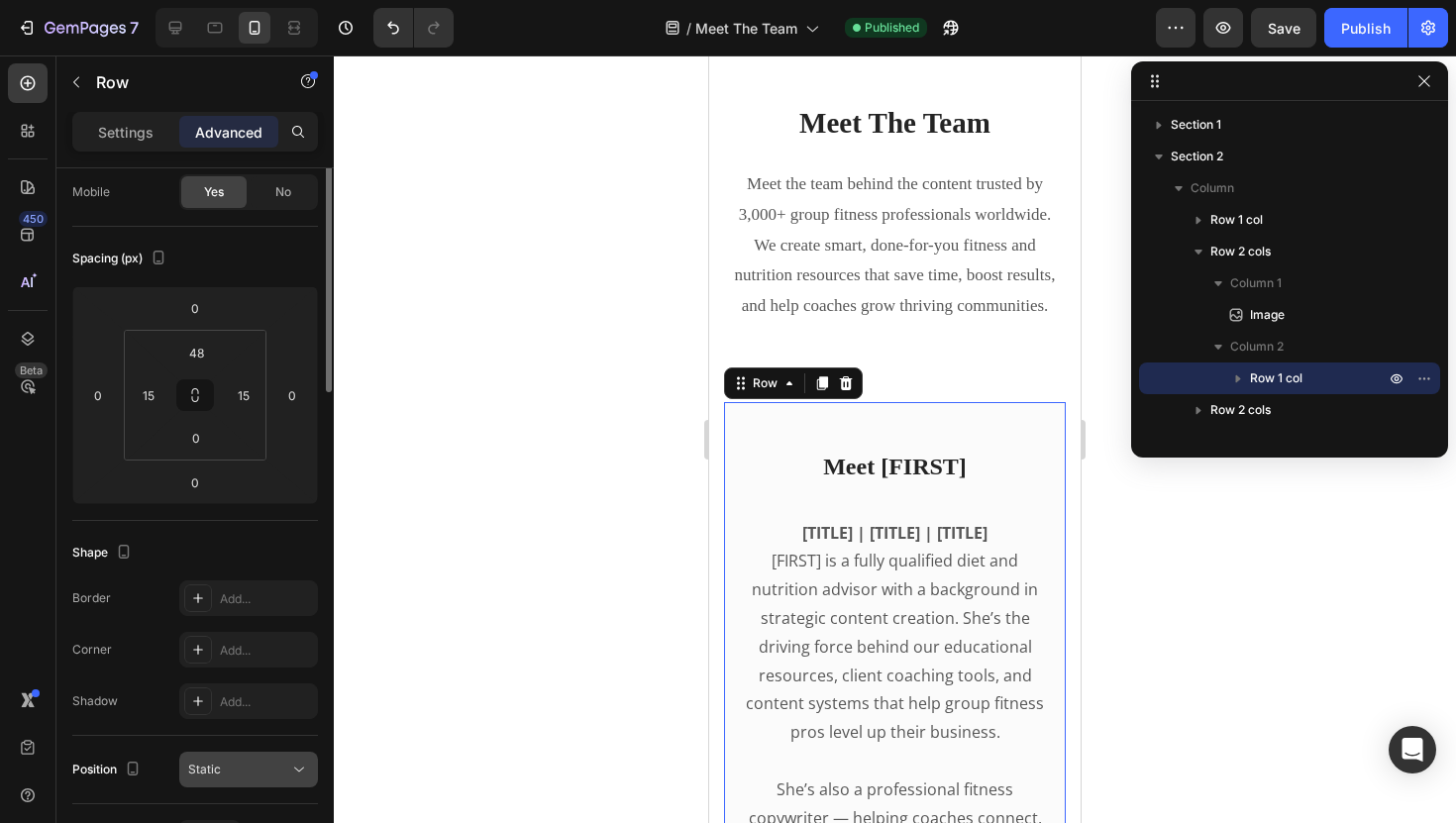 scroll, scrollTop: 0, scrollLeft: 0, axis: both 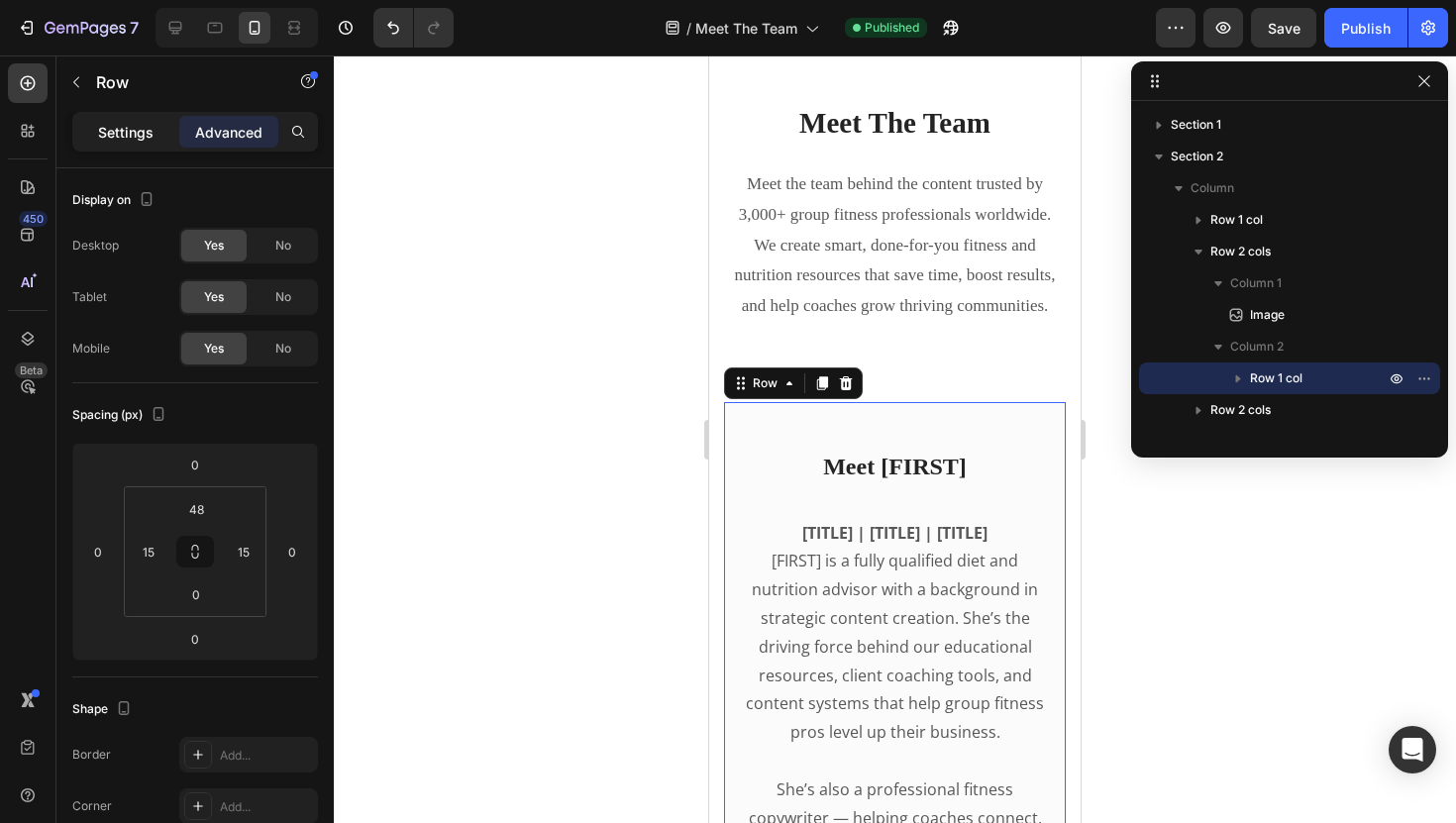 click on "Settings" at bounding box center [126, 132] 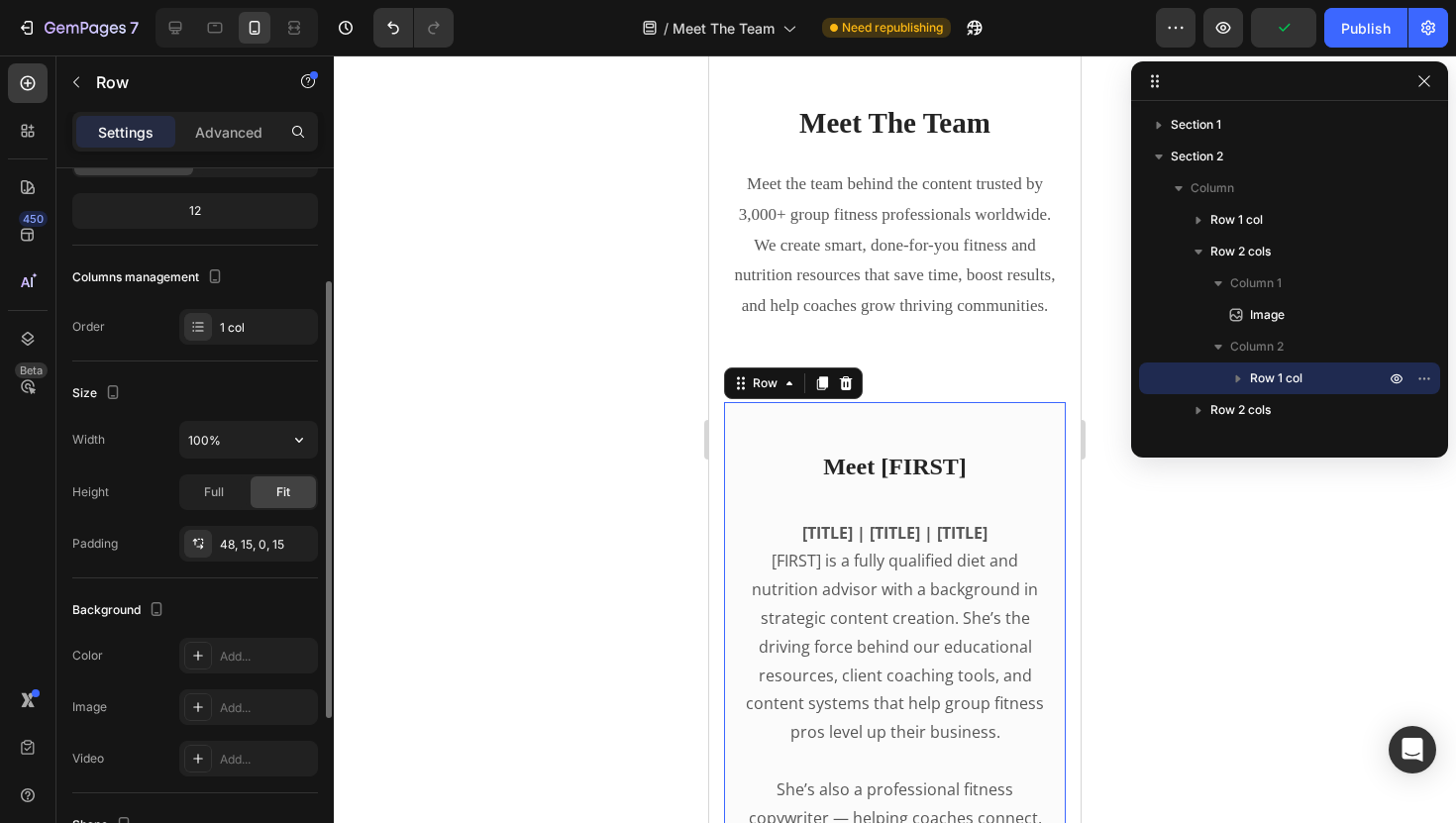 scroll, scrollTop: 183, scrollLeft: 0, axis: vertical 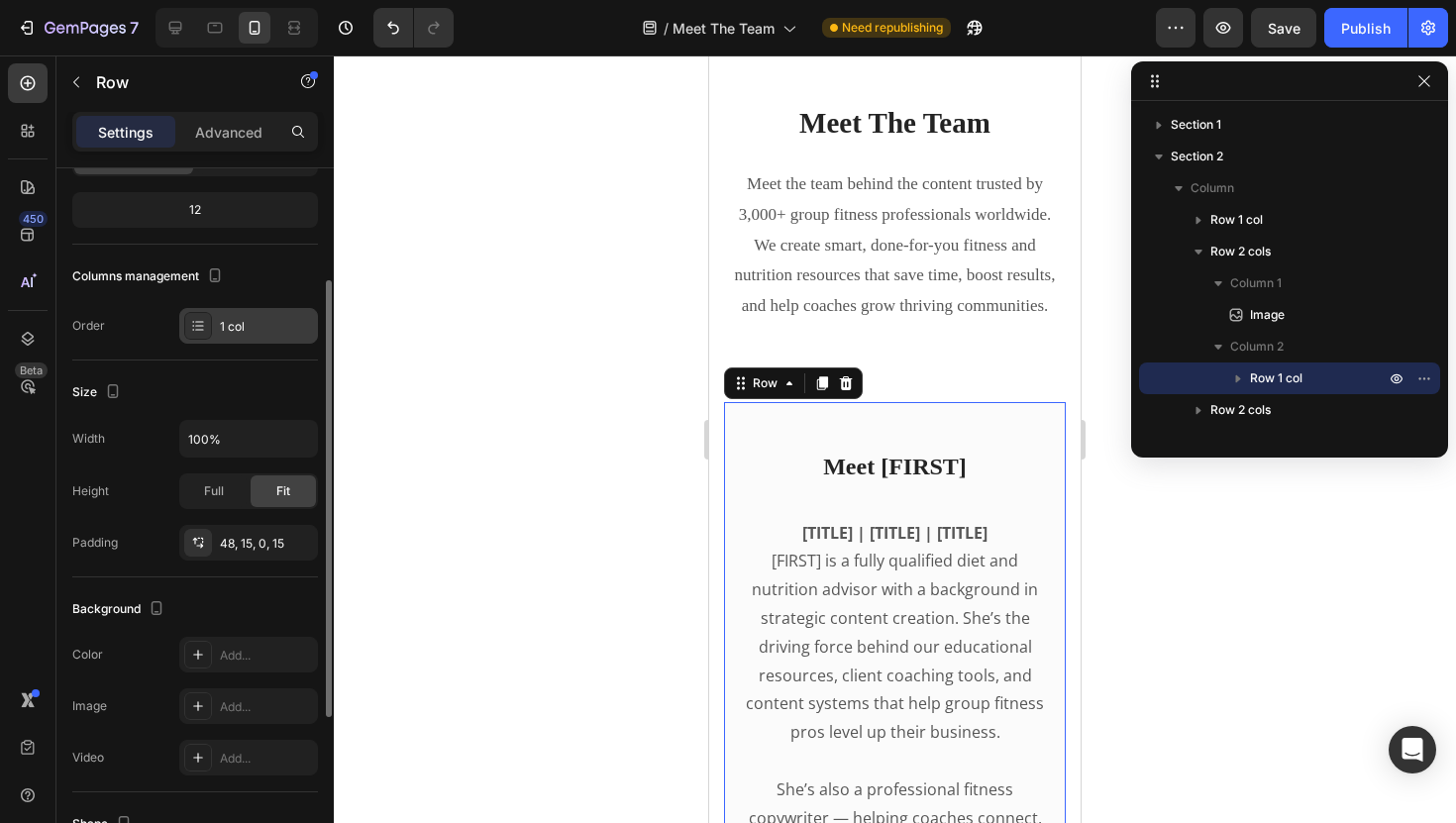 click on "1 col" at bounding box center (266, 327) 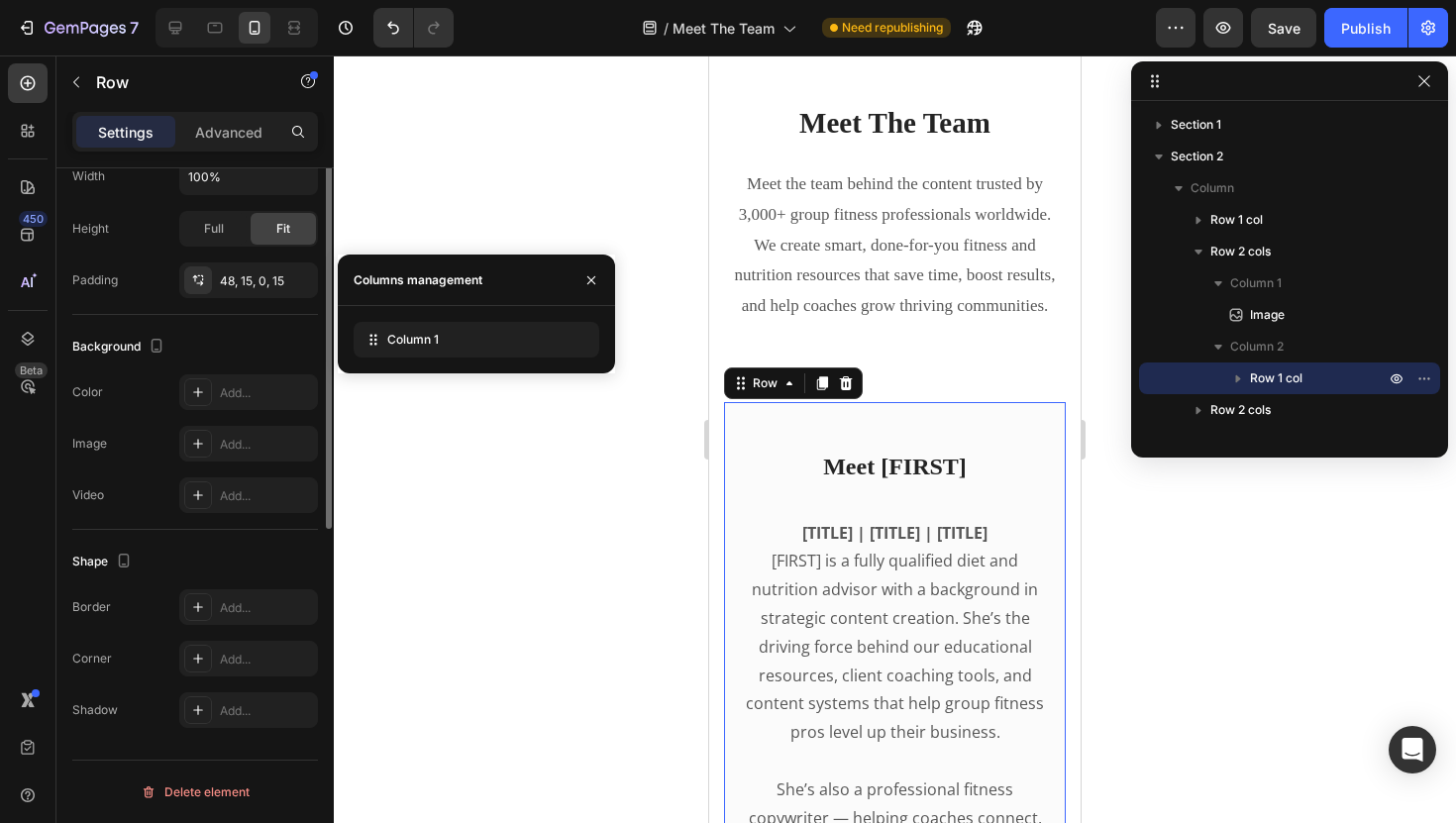 scroll, scrollTop: 0, scrollLeft: 0, axis: both 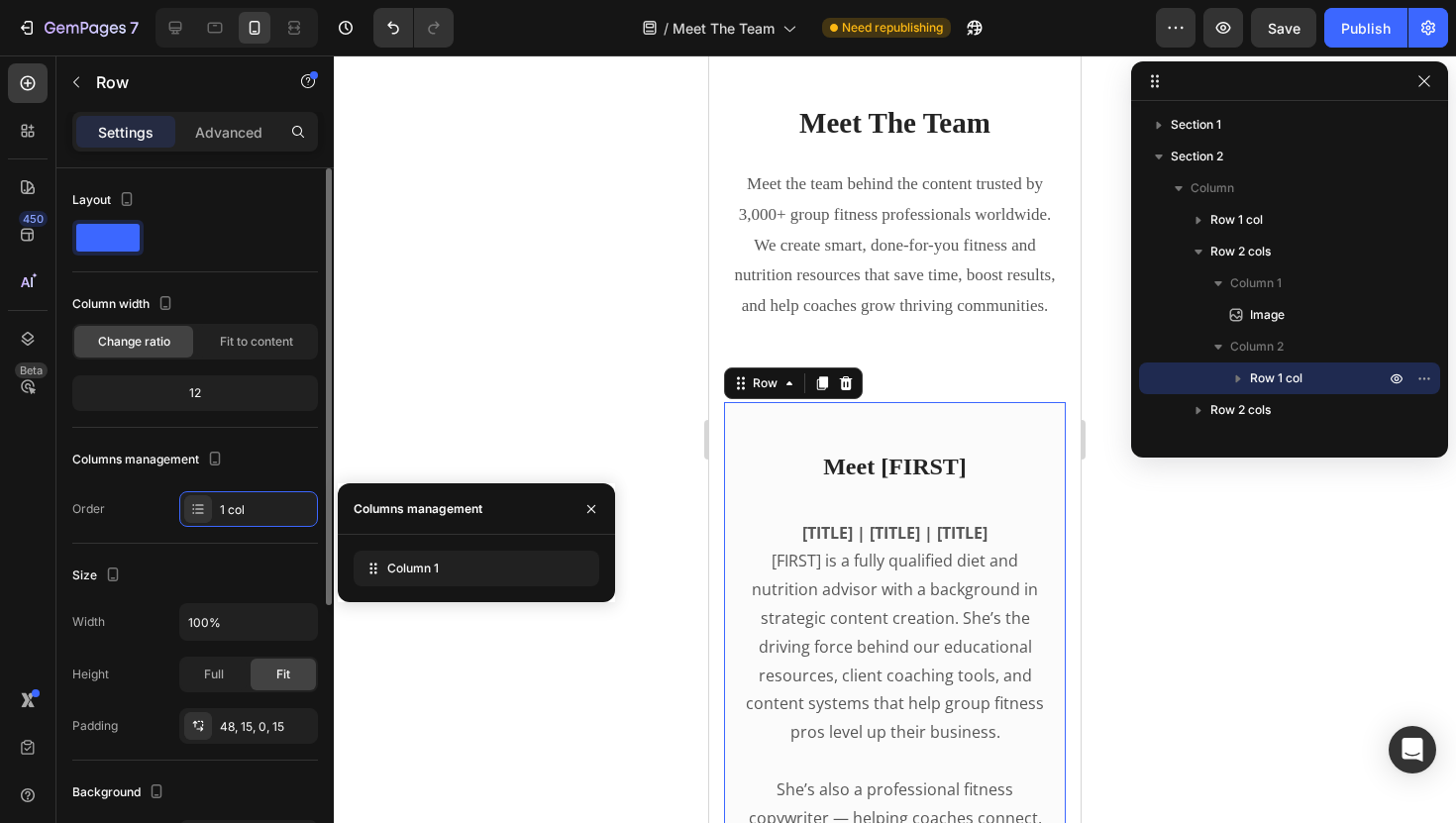 click 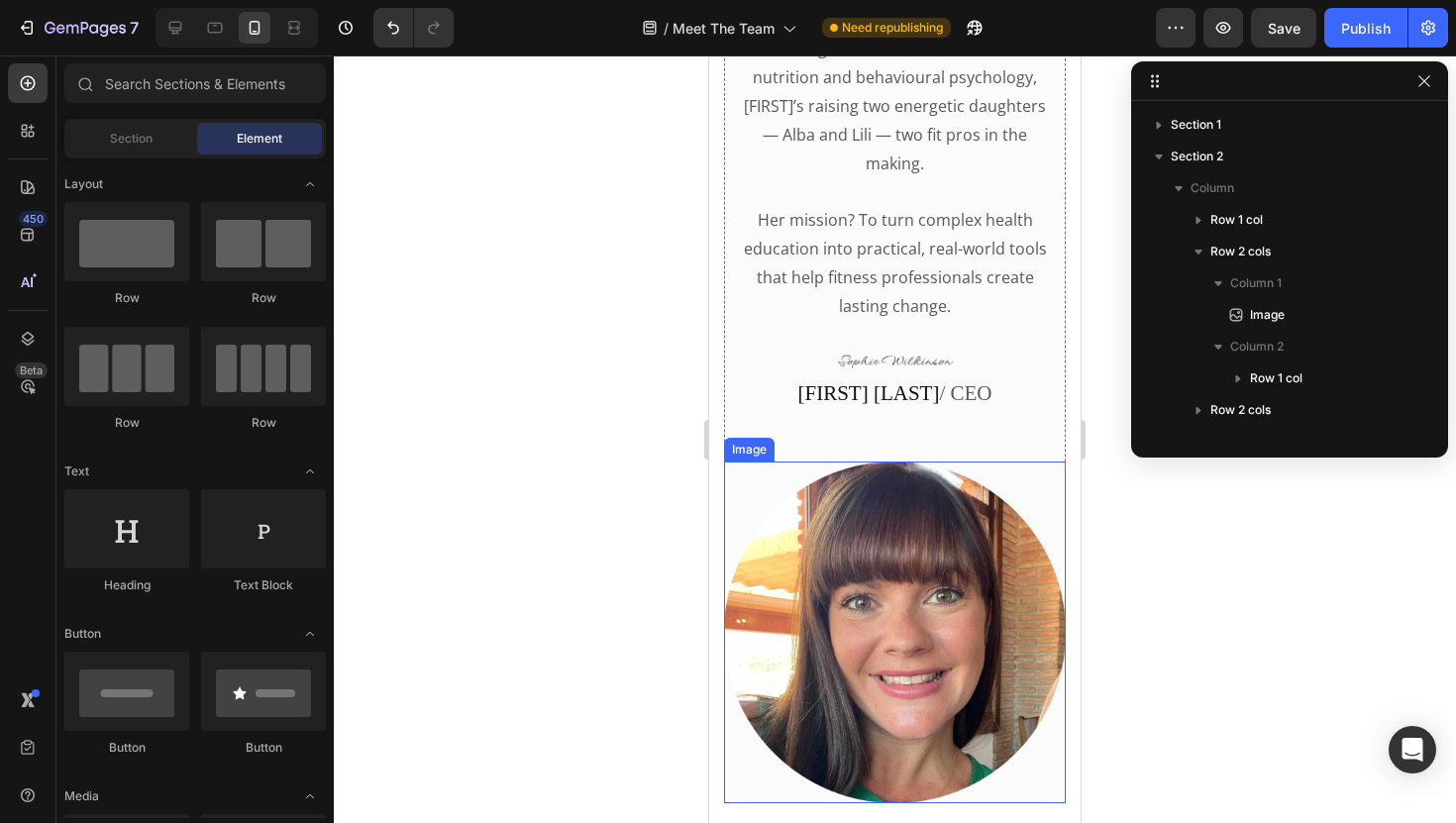 scroll, scrollTop: 2298, scrollLeft: 0, axis: vertical 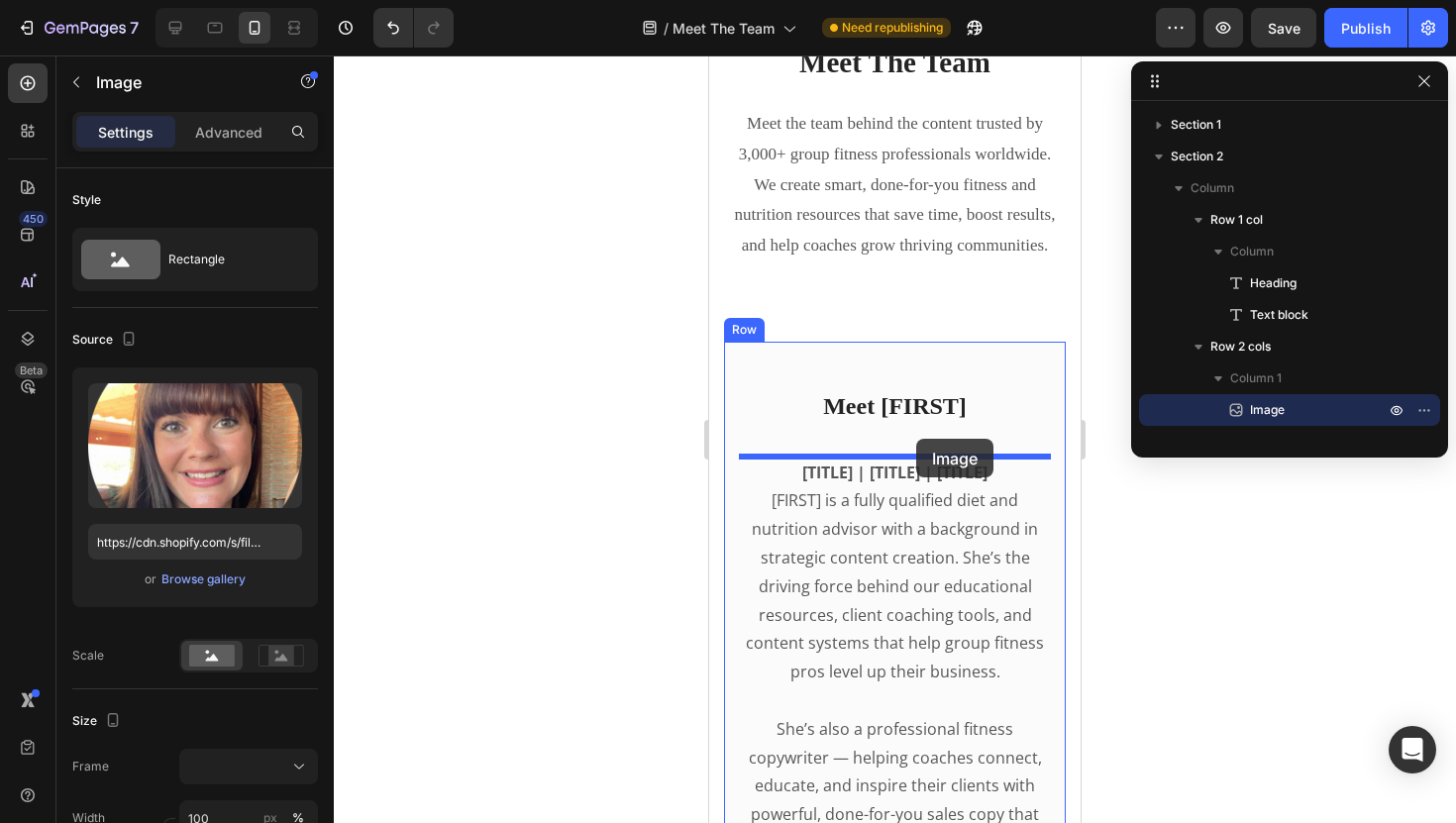 drag, startPoint x: 957, startPoint y: 548, endPoint x: 916, endPoint y: 439, distance: 116.456 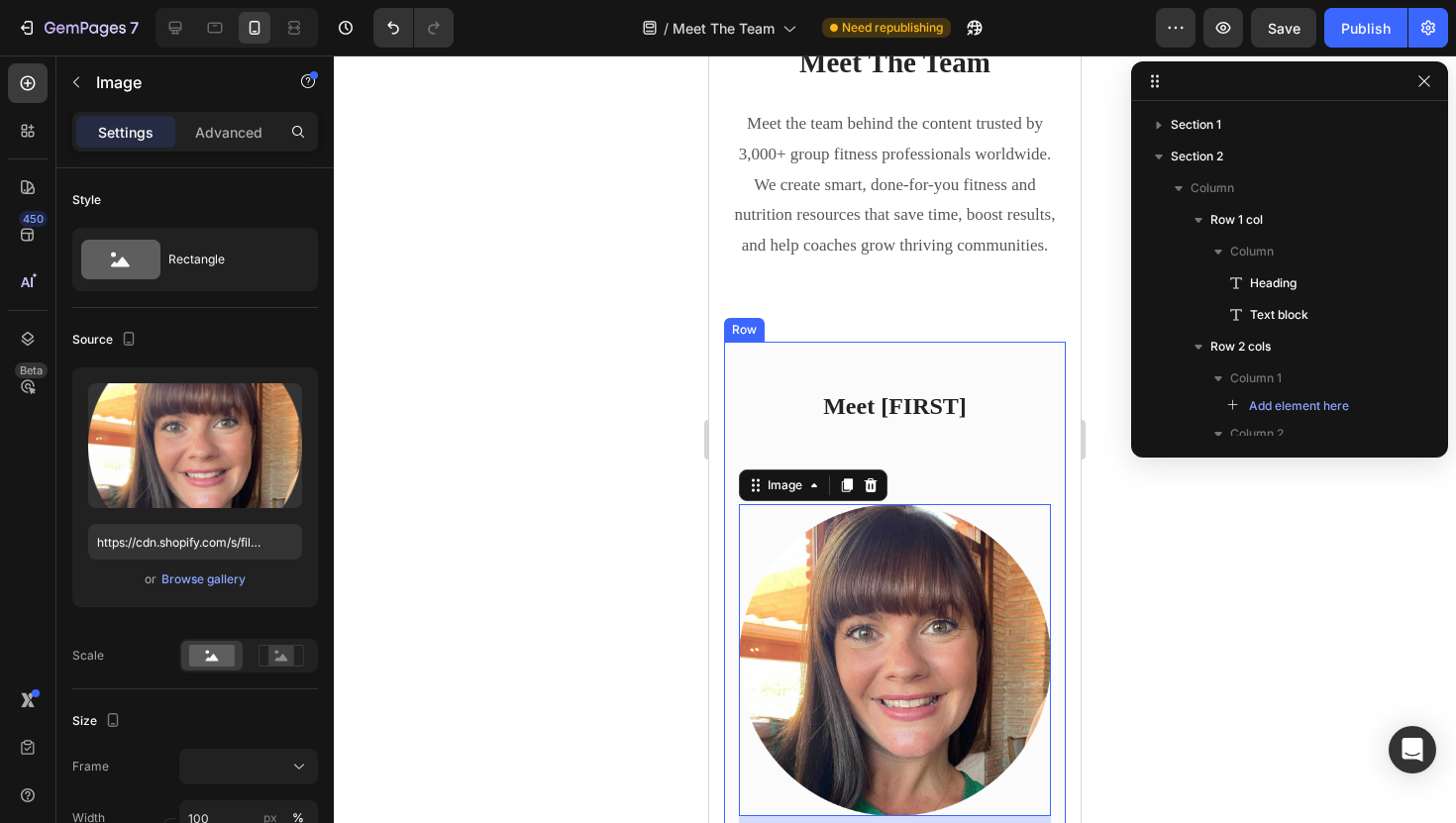 click on "Meet Sophie Heading Image   32 Nutrition Advisor | Content Strategist | CEO Sophie is a fully qualified diet and nutrition advisor with a background in strategic content creation. She’s the driving force behind our educational resources, client coaching tools, and content systems that help group fitness pros level up their business.   She’s also a professional fitness copywriter — helping coaches connect, educate, and inspire their clients with powerful, done-for-you sales copy that builds trust and drives results.   From science-backed clean eating programs to engaging client education systems like Inbox Nutrition and the Fitness Community Blueprint, Sophie’s passion is creating real-world content that makes a real difference — for you and your clients. “I believe coaches should be equipped with the same quality of tools and education as any high-end wellness brand — minus the overwhelm or fluff.”       Text block Image Sophie Wilkinson  / CEO Text block" at bounding box center [894, 1307] 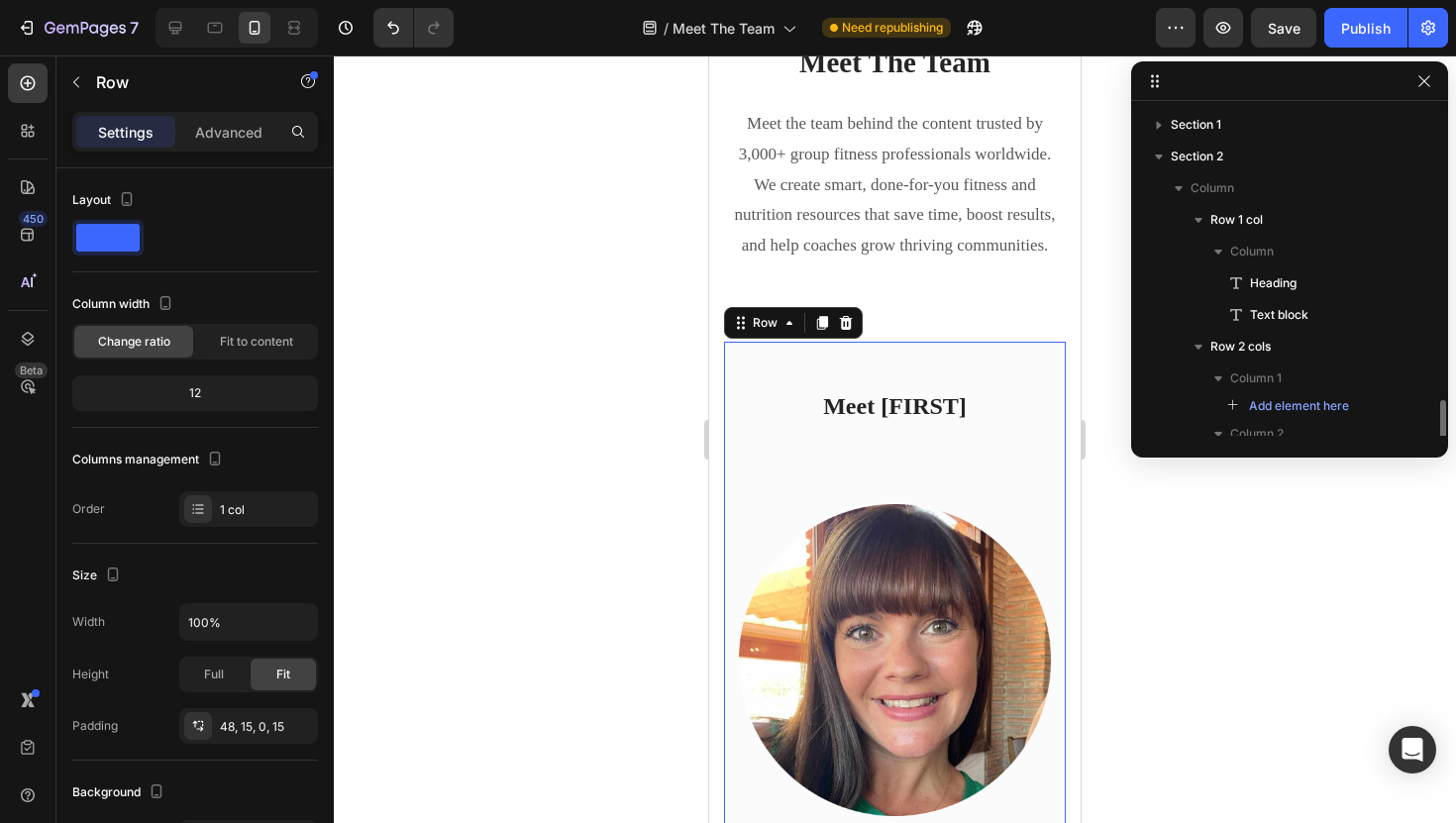 scroll, scrollTop: 208, scrollLeft: 0, axis: vertical 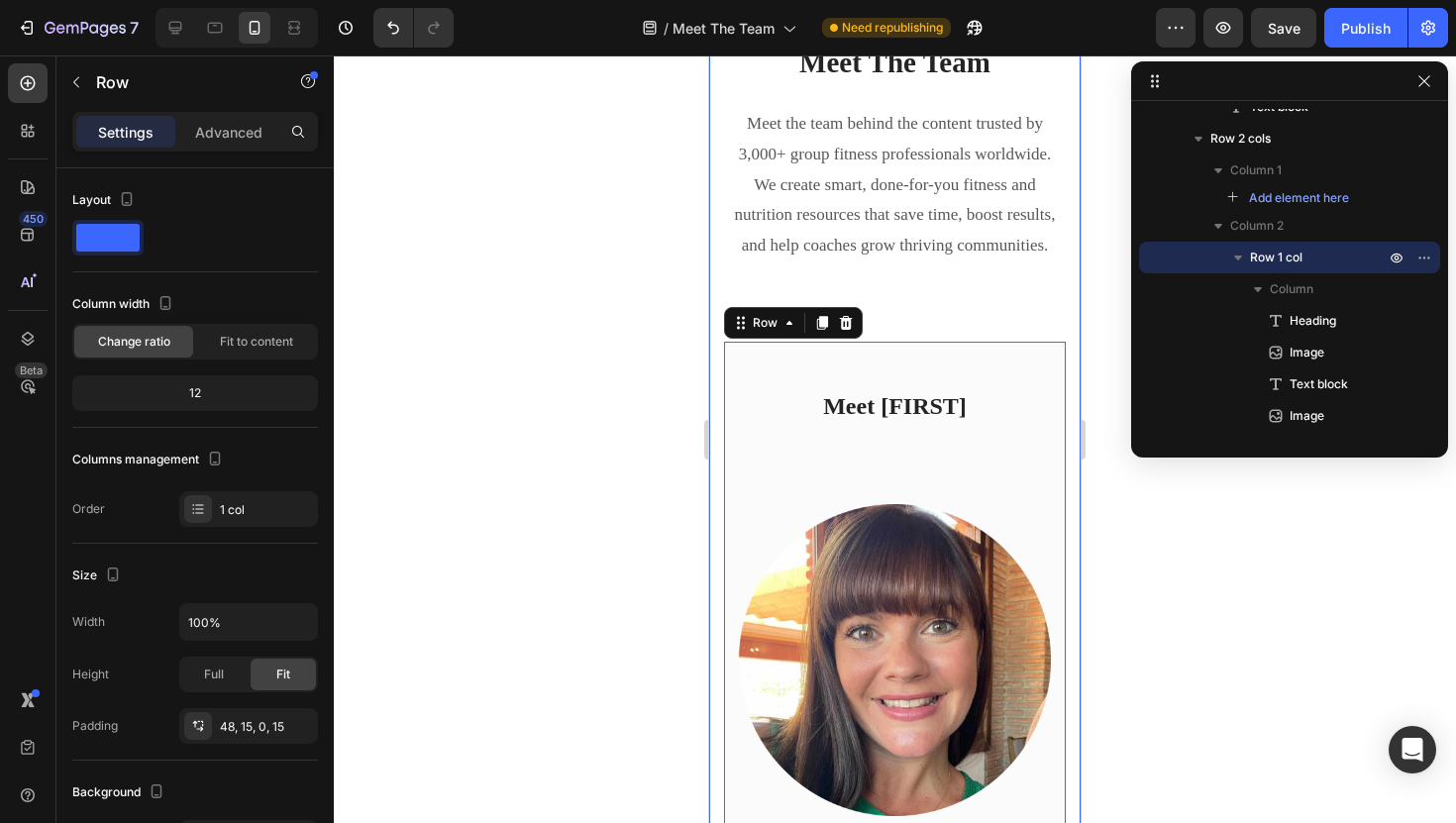 click on "Meet The Team Heading Meet the team behind the content trusted by 3,000+ group fitness professionals worldwide. We create smart, done-for-you fitness and nutrition resources that save time, boost results, and help coaches grow thriving communities. Text block Row
Drop element here Meet Sophie Heading Image Nutrition Advisor | Content Strategist | CEO Sophie is a fully qualified diet and nutrition advisor with a background in strategic content creation. She’s the driving force behind our educational resources, client coaching tools, and content systems that help group fitness pros level up their business.   She’s also a professional fitness copywriter — helping coaches connect, educate, and inspire their clients with powerful, done-for-you sales copy that builds trust and drives results.   “I believe coaches should be equipped with the same quality of tools and education as any high-end wellness brand — minus the overwhelm or fluff.”       Text block Image Sophie Wilkinson" at bounding box center [894, 1996] 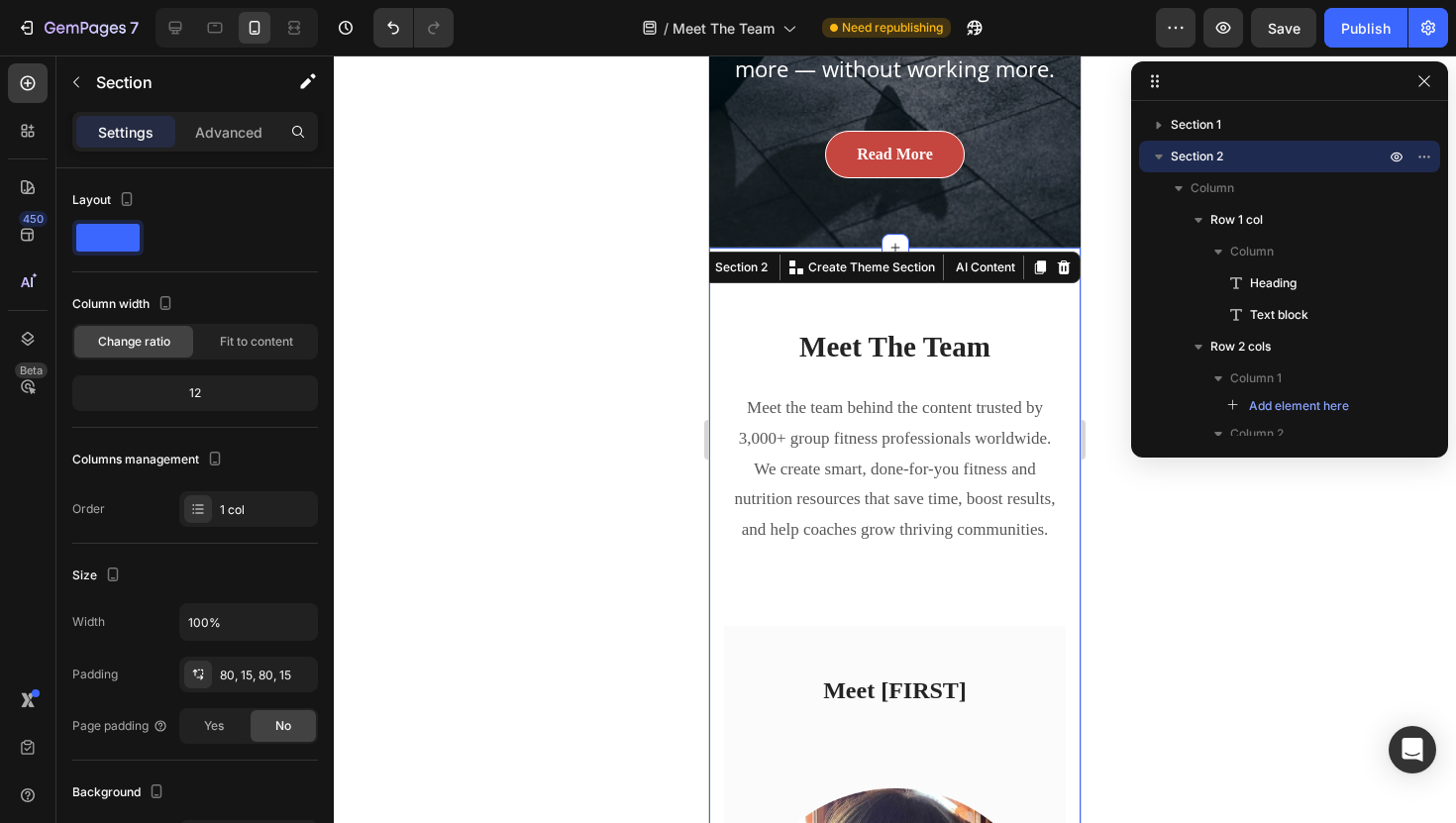 scroll, scrollTop: 588, scrollLeft: 0, axis: vertical 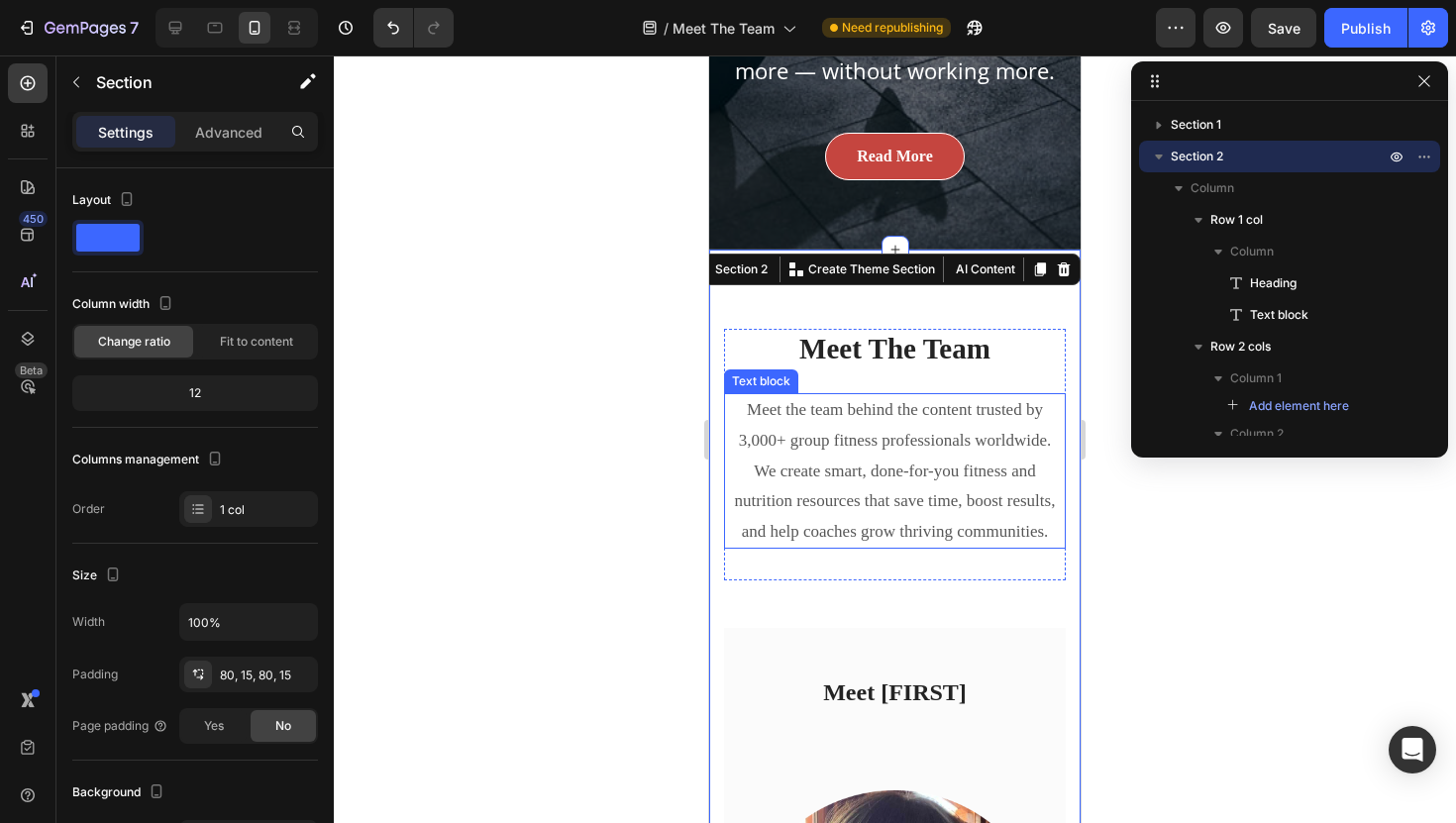 click on "Meet the team behind the content trusted by 3,000+ group fitness professionals worldwide." at bounding box center (894, 425) 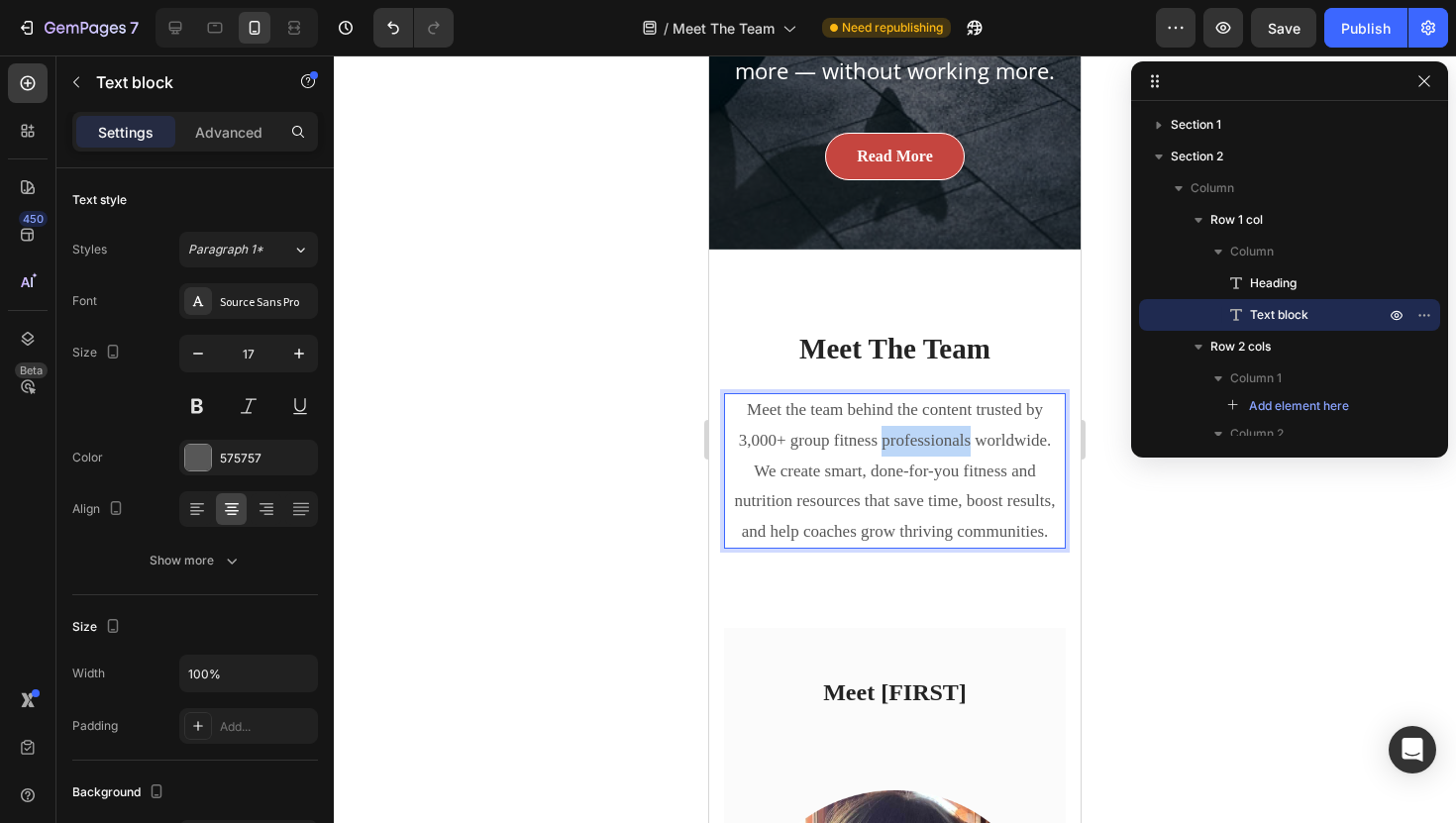 click on "Meet the team behind the content trusted by 3,000+ group fitness professionals worldwide." at bounding box center [894, 425] 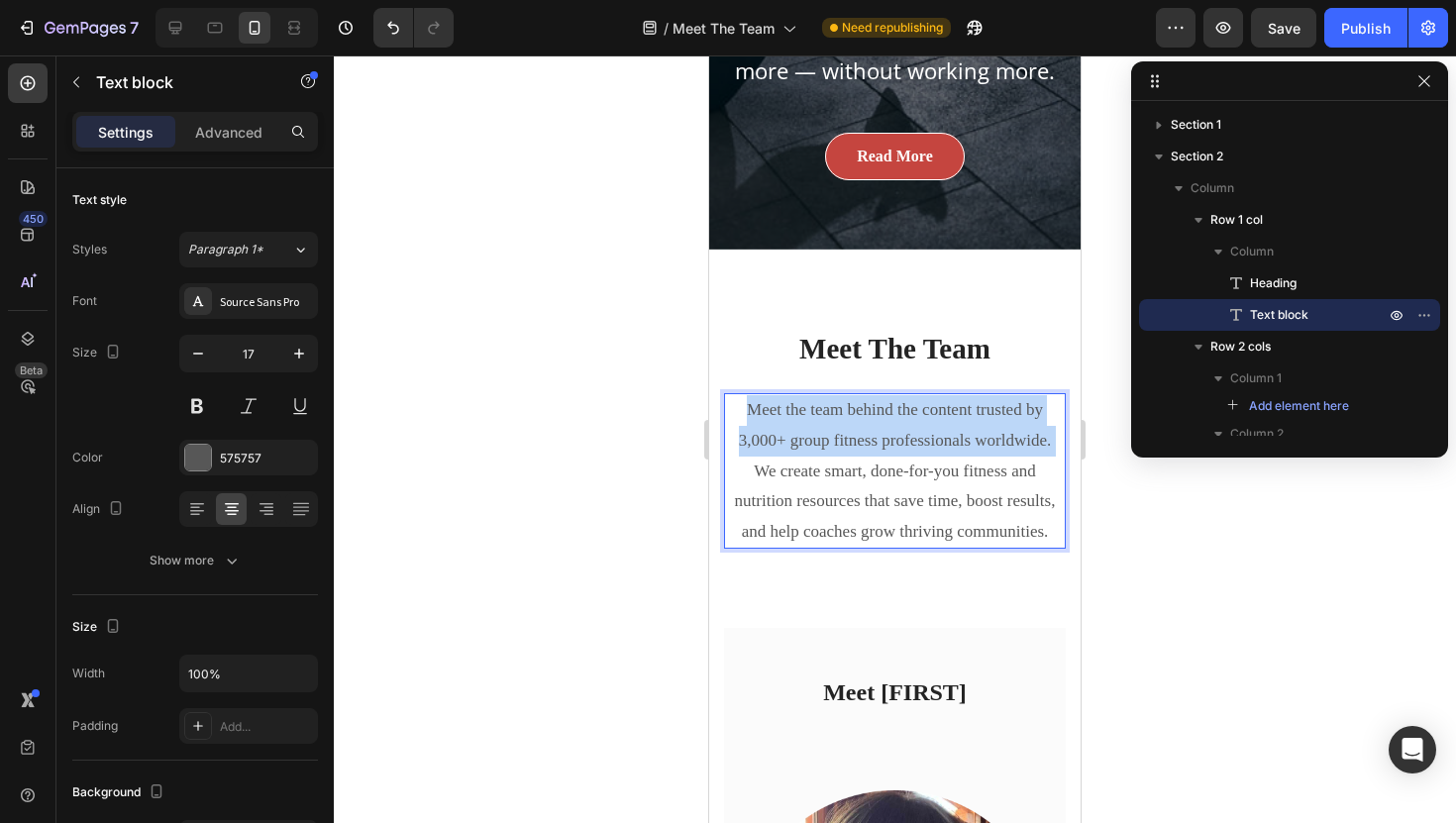 click on "Meet the team behind the content trusted by 3,000+ group fitness professionals worldwide." at bounding box center [894, 425] 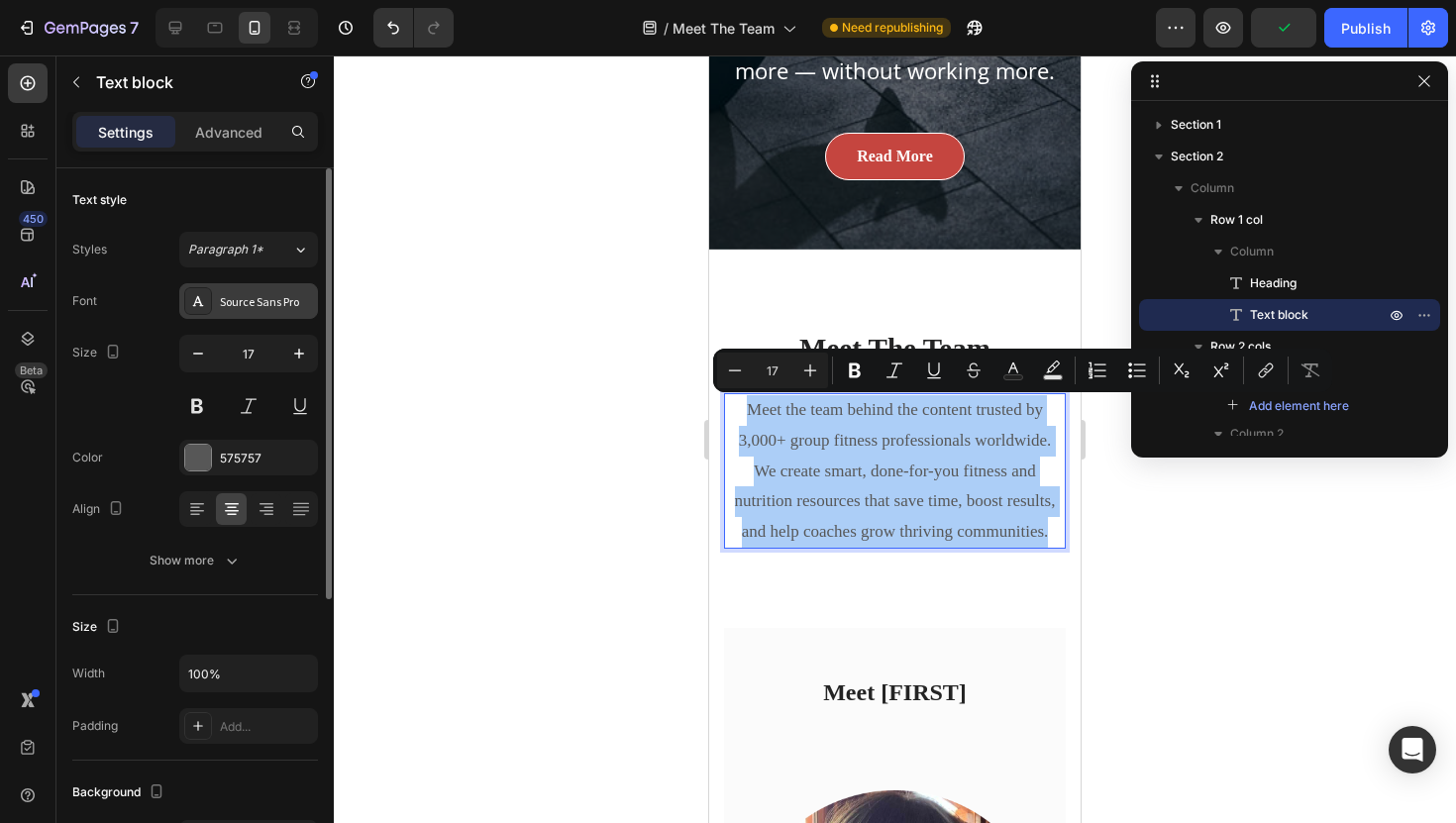 click on "Source Sans Pro" at bounding box center (249, 301) 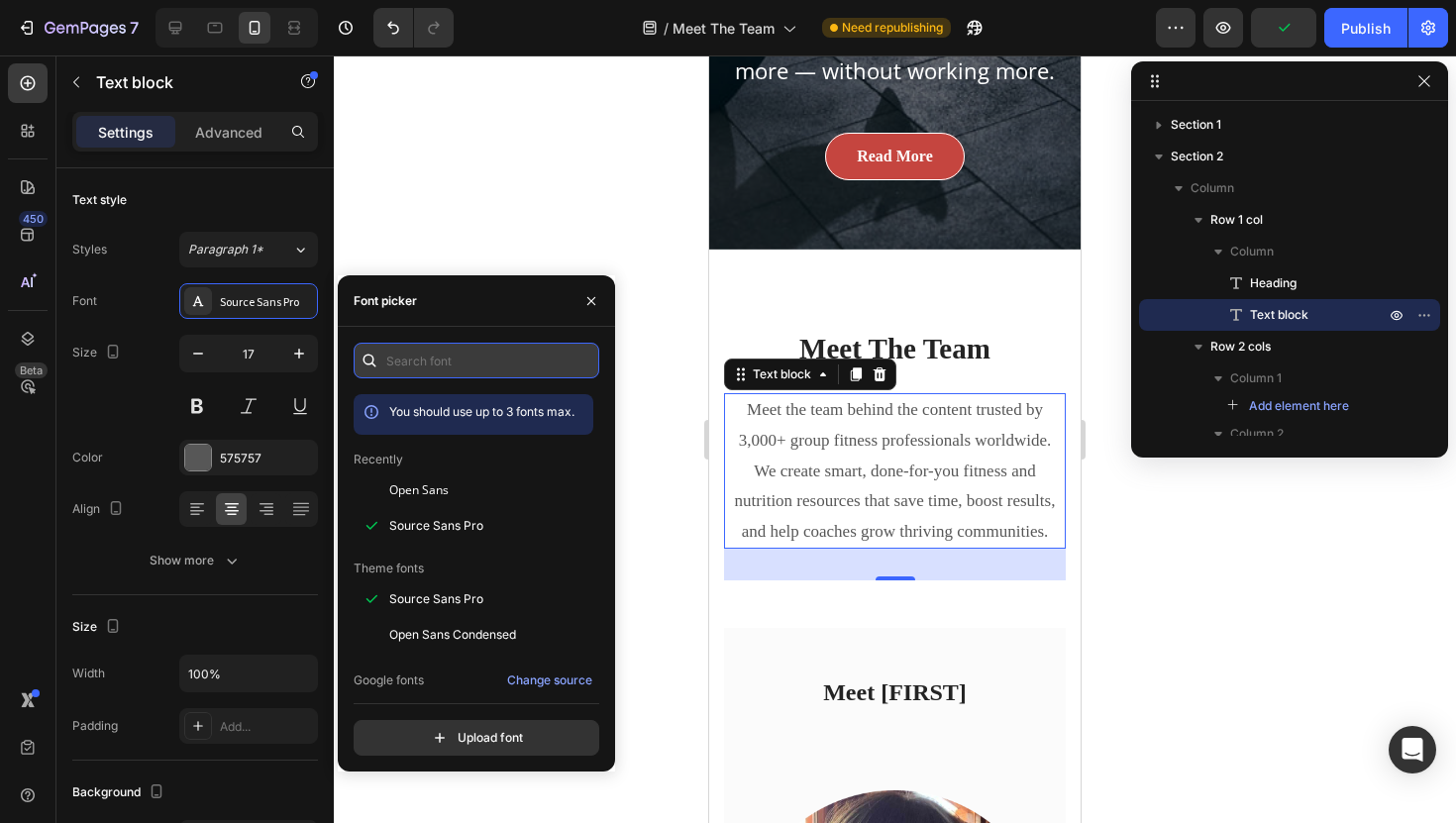 click at bounding box center [476, 360] 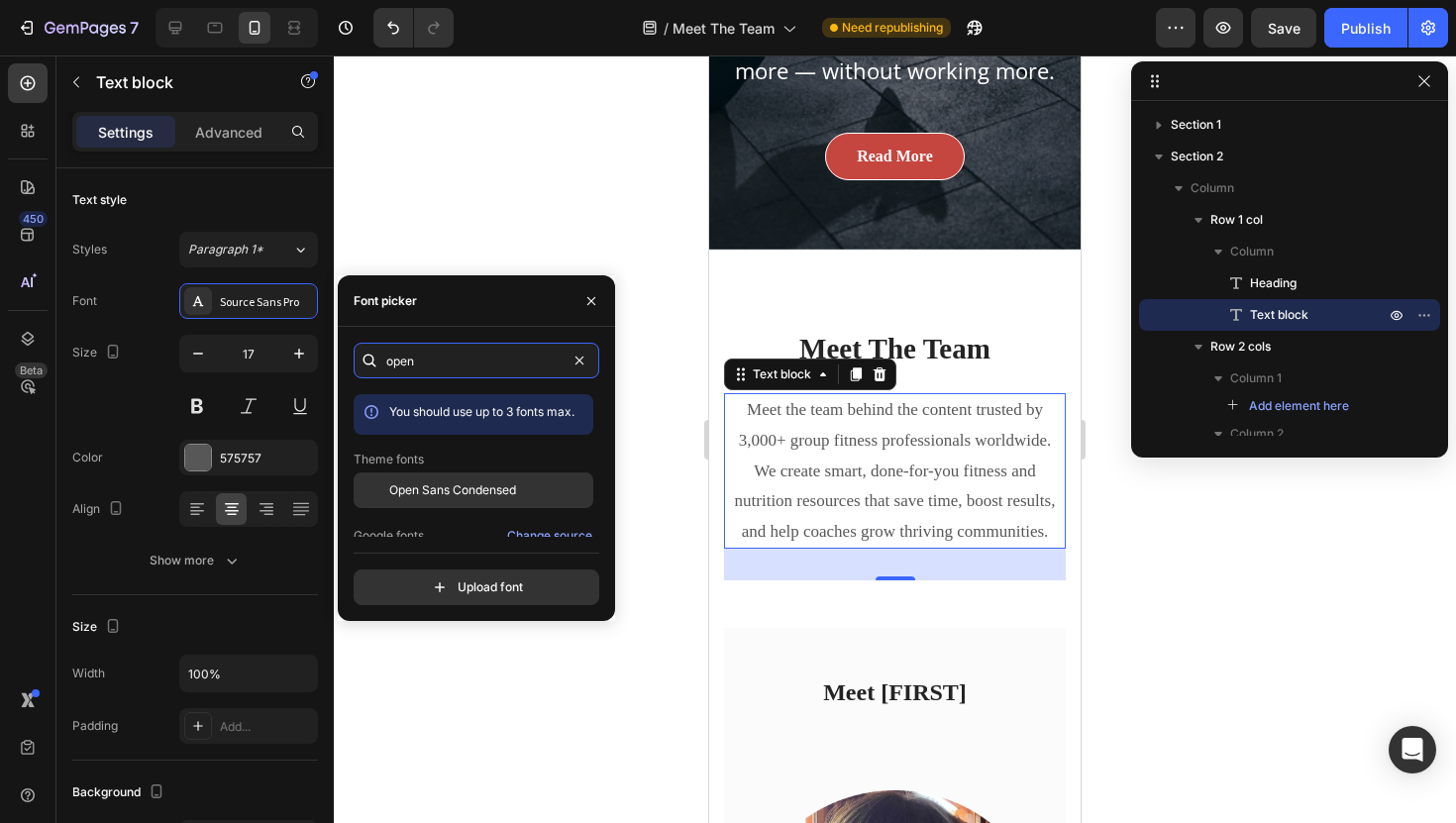 scroll, scrollTop: 51, scrollLeft: 0, axis: vertical 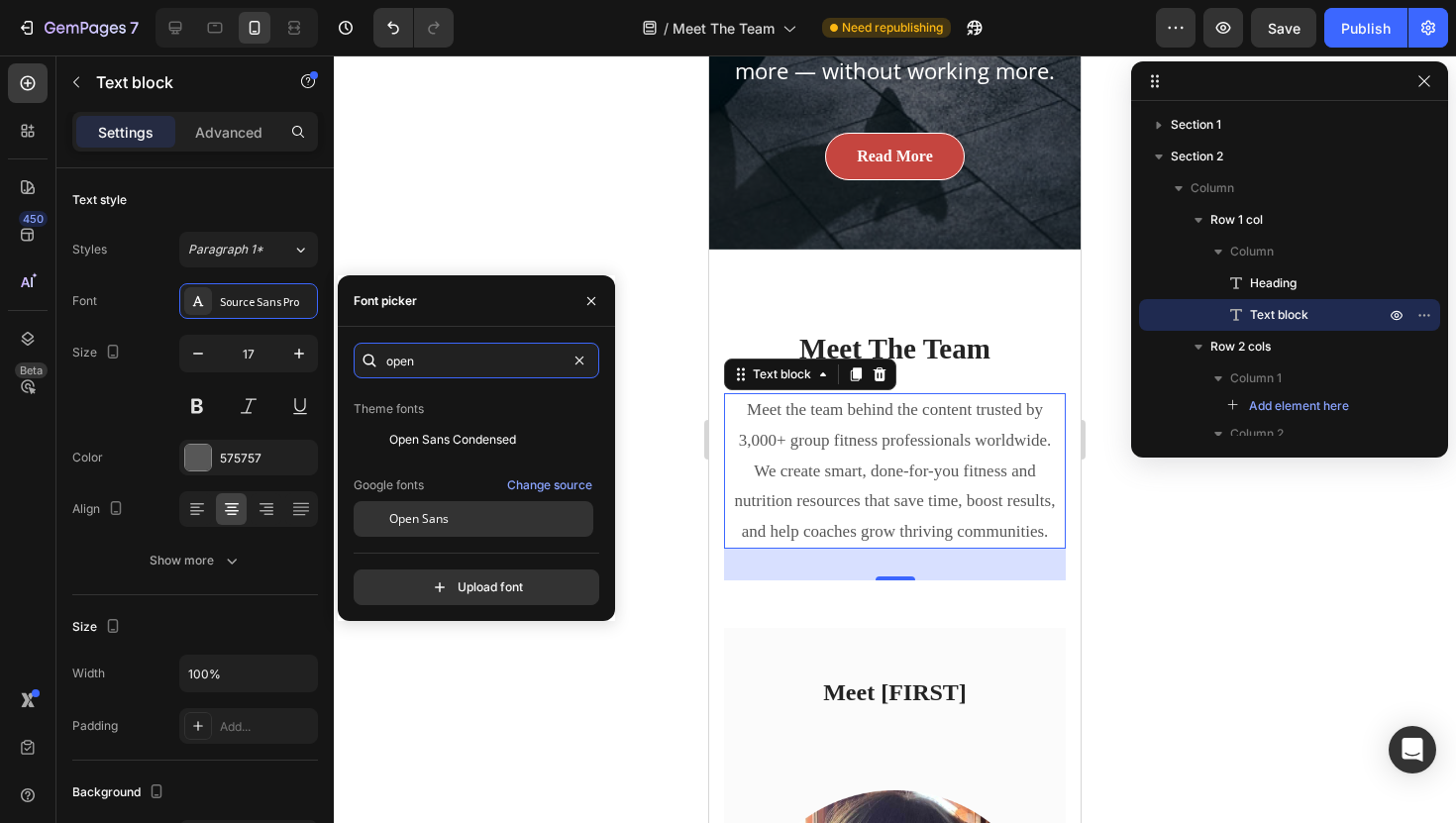type on "open" 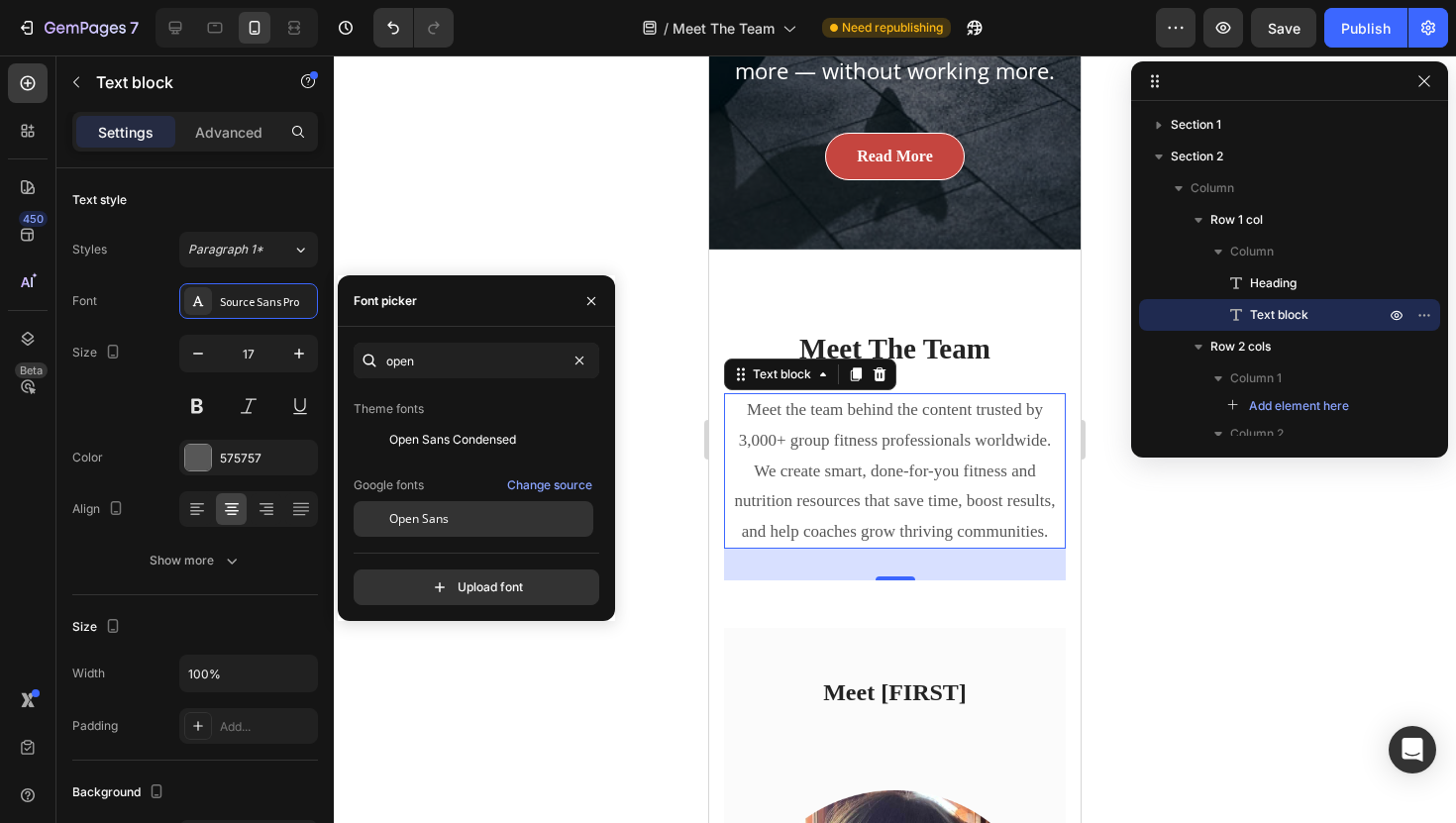 click on "Open Sans" at bounding box center (489, 519) 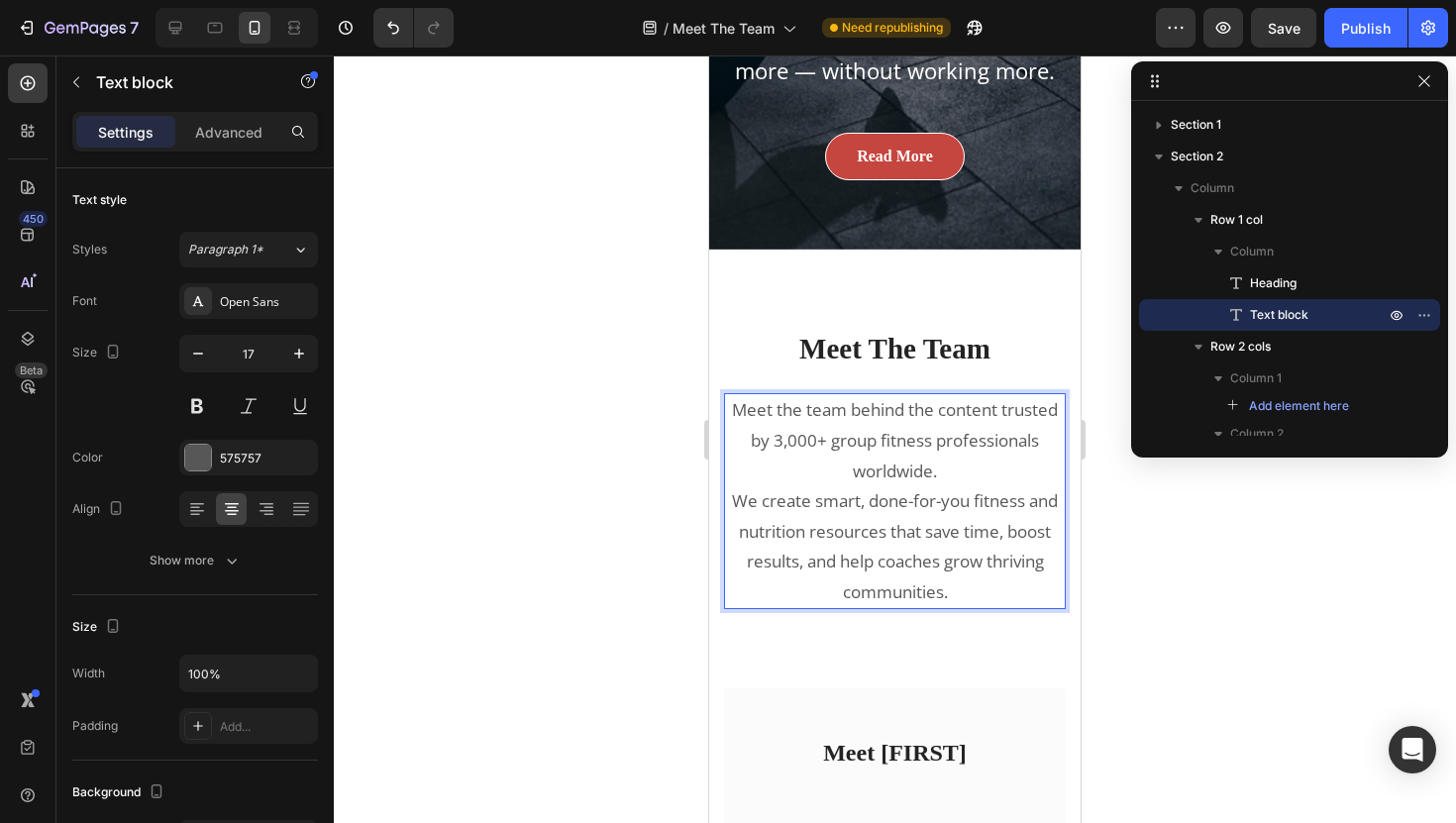 click on "We create smart, done-for-you fitness and nutrition resources that save time, boost results, and help coaches grow thriving communities." at bounding box center [894, 547] 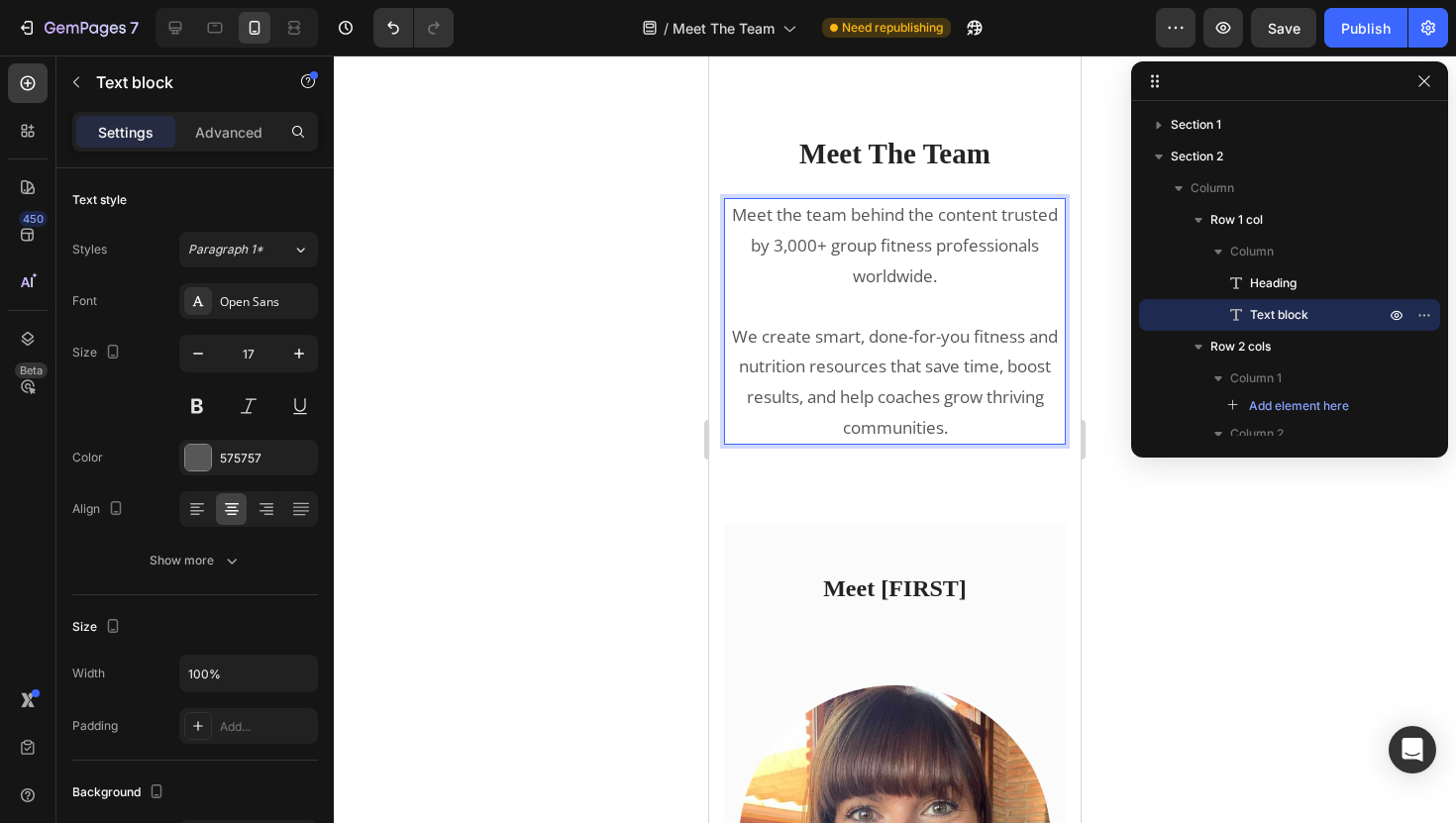 scroll, scrollTop: 808, scrollLeft: 0, axis: vertical 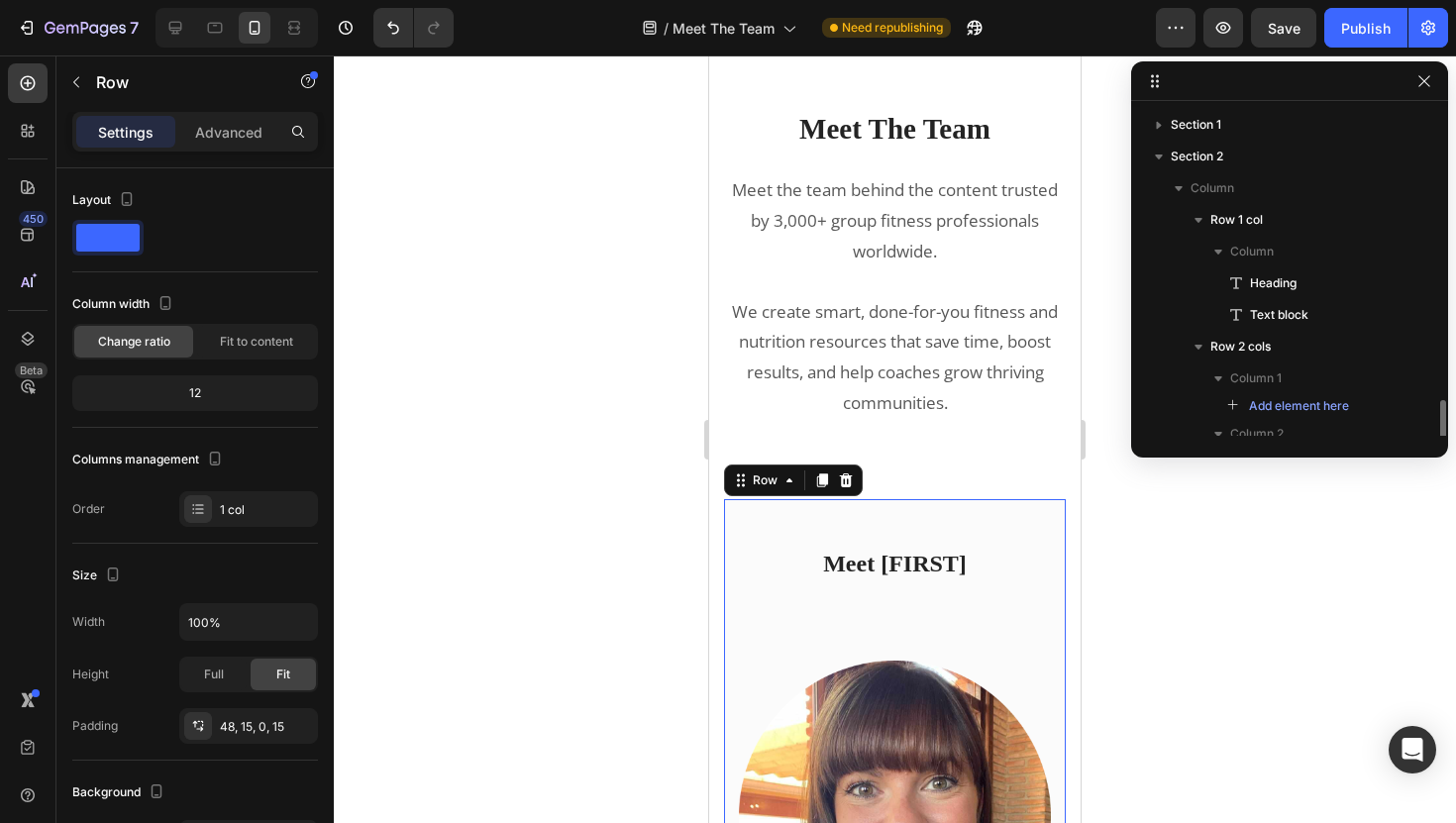 click on "Meet Sophie Heading Image Nutrition Advisor | Content Strategist | CEO Sophie is a fully qualified diet and nutrition advisor with a background in strategic content creation. She’s the driving force behind our educational resources, client coaching tools, and content systems that help group fitness pros level up their business.   She’s also a professional fitness copywriter — helping coaches connect, educate, and inspire their clients with powerful, done-for-you sales copy that builds trust and drives results.   From science-backed clean eating programs to engaging client education systems like Inbox Nutrition and the Fitness Community Blueprint, Sophie’s passion is creating real-world content that makes a real difference — for you and your clients. “I believe coaches should be equipped with the same quality of tools and education as any high-end wellness brand — minus the overwhelm or fluff.”       Text block Image Sophie Wilkinson  / CEO Text block Row   0" at bounding box center [894, 1441] 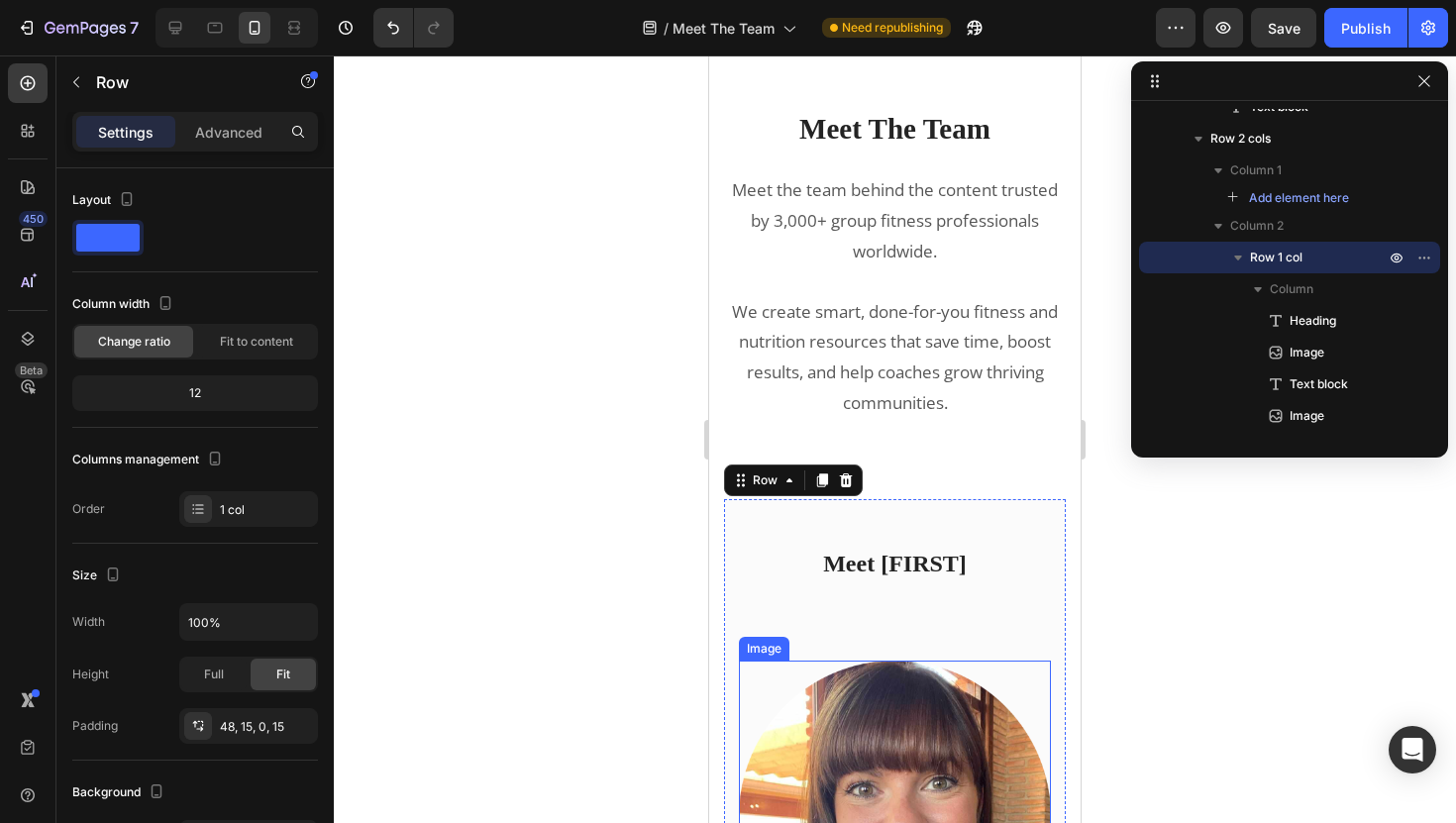 click at bounding box center [894, 816] 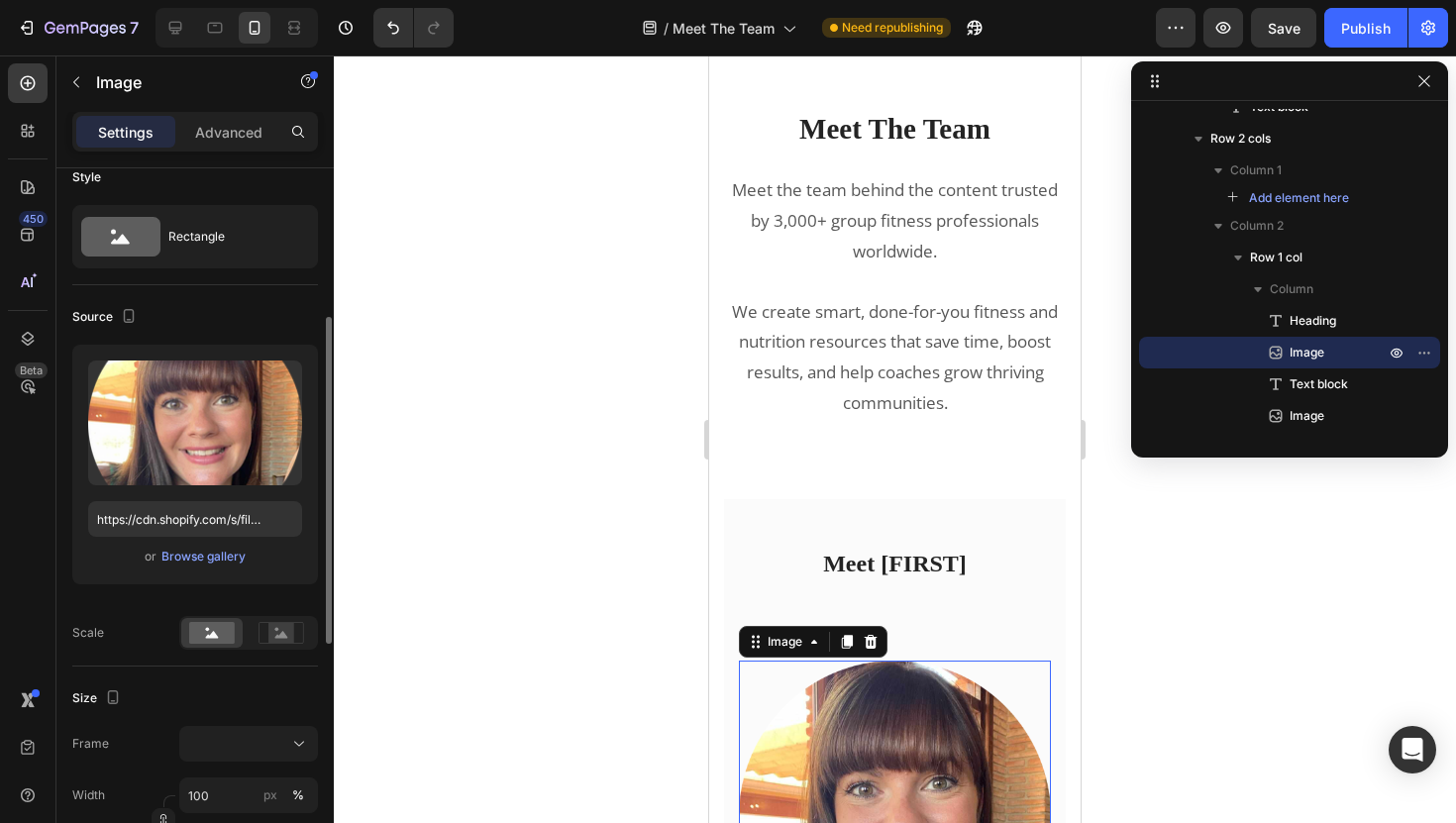scroll, scrollTop: 0, scrollLeft: 0, axis: both 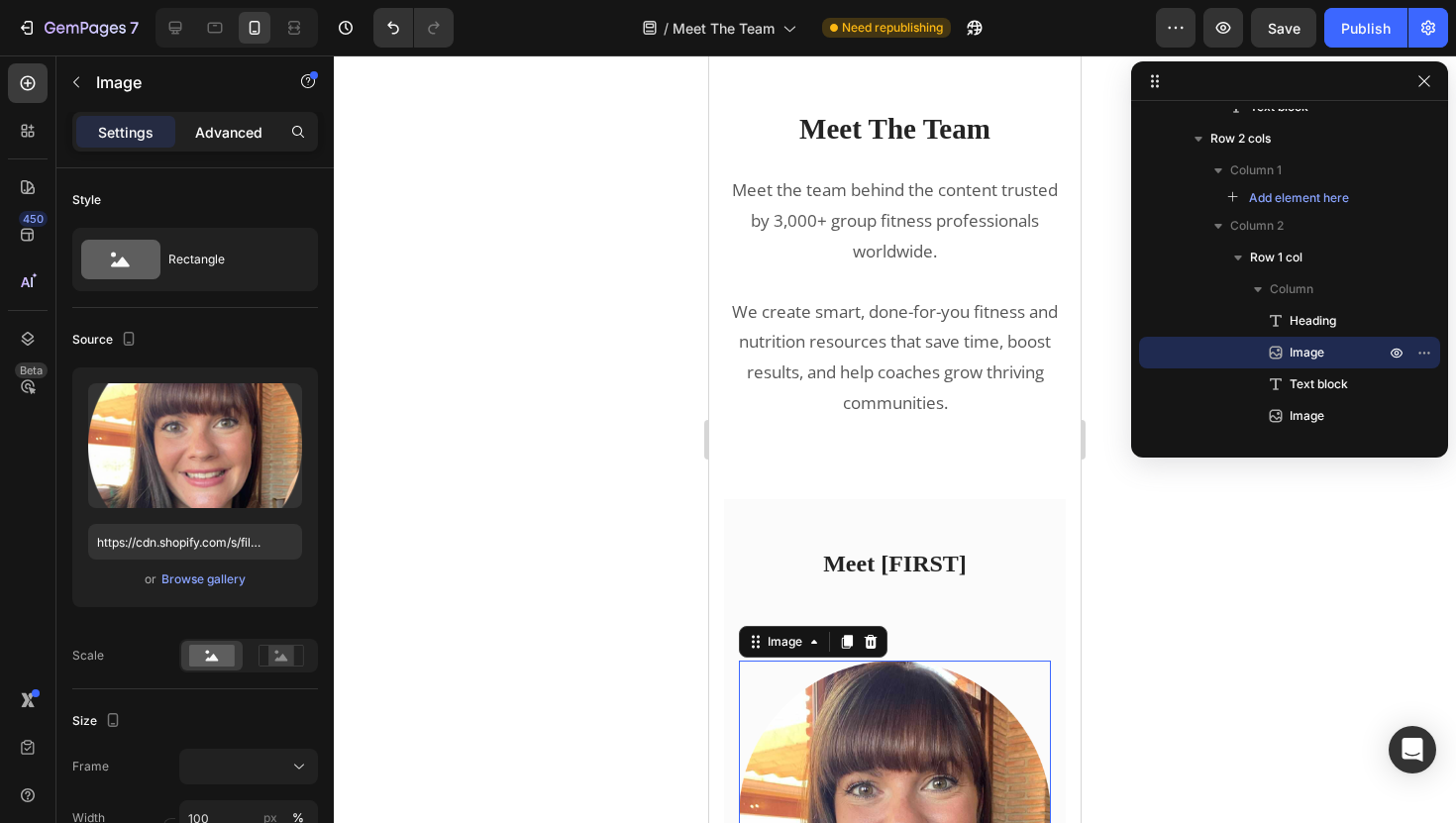 click on "Advanced" at bounding box center (229, 132) 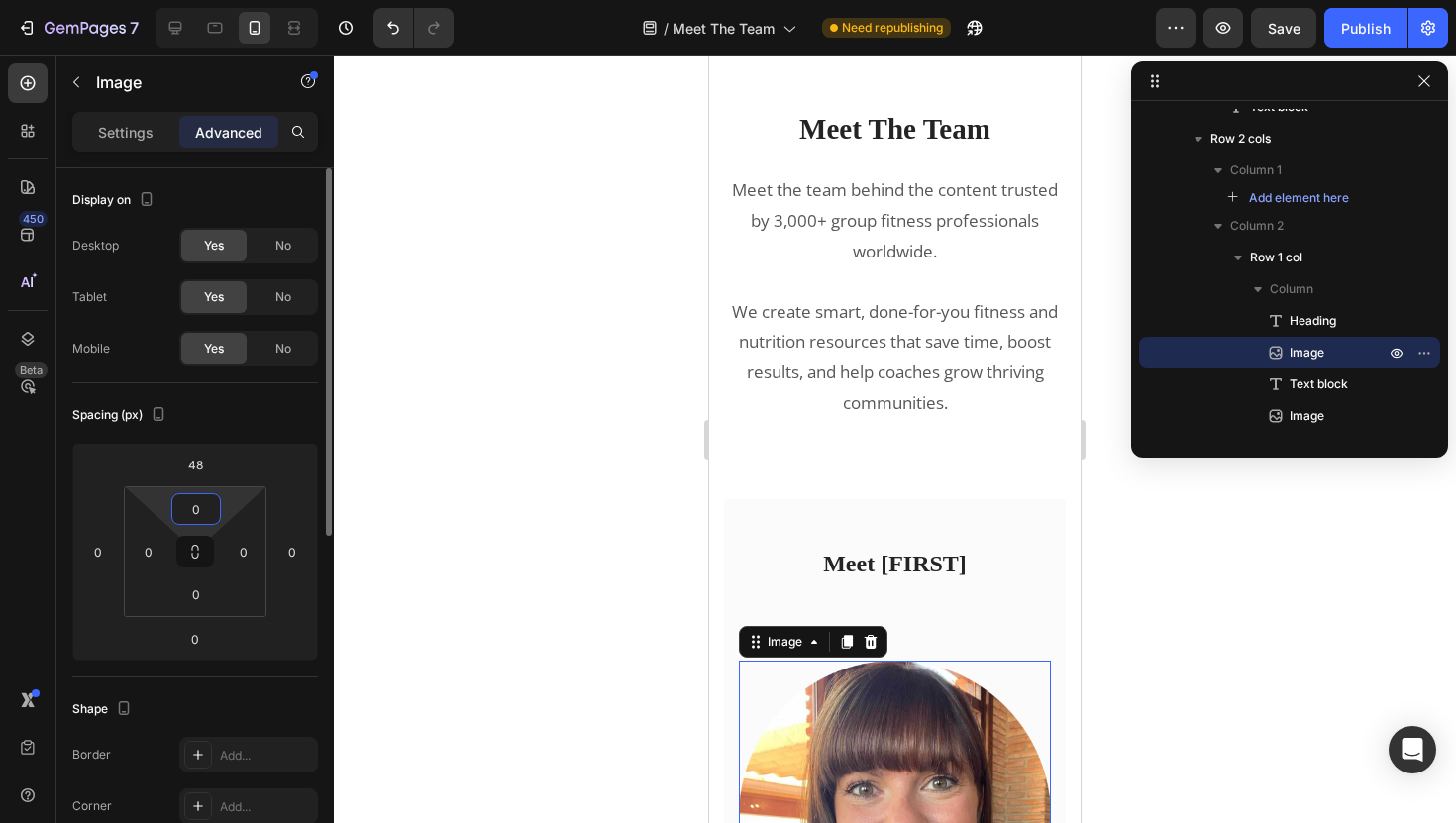 click on "0" at bounding box center (196, 509) 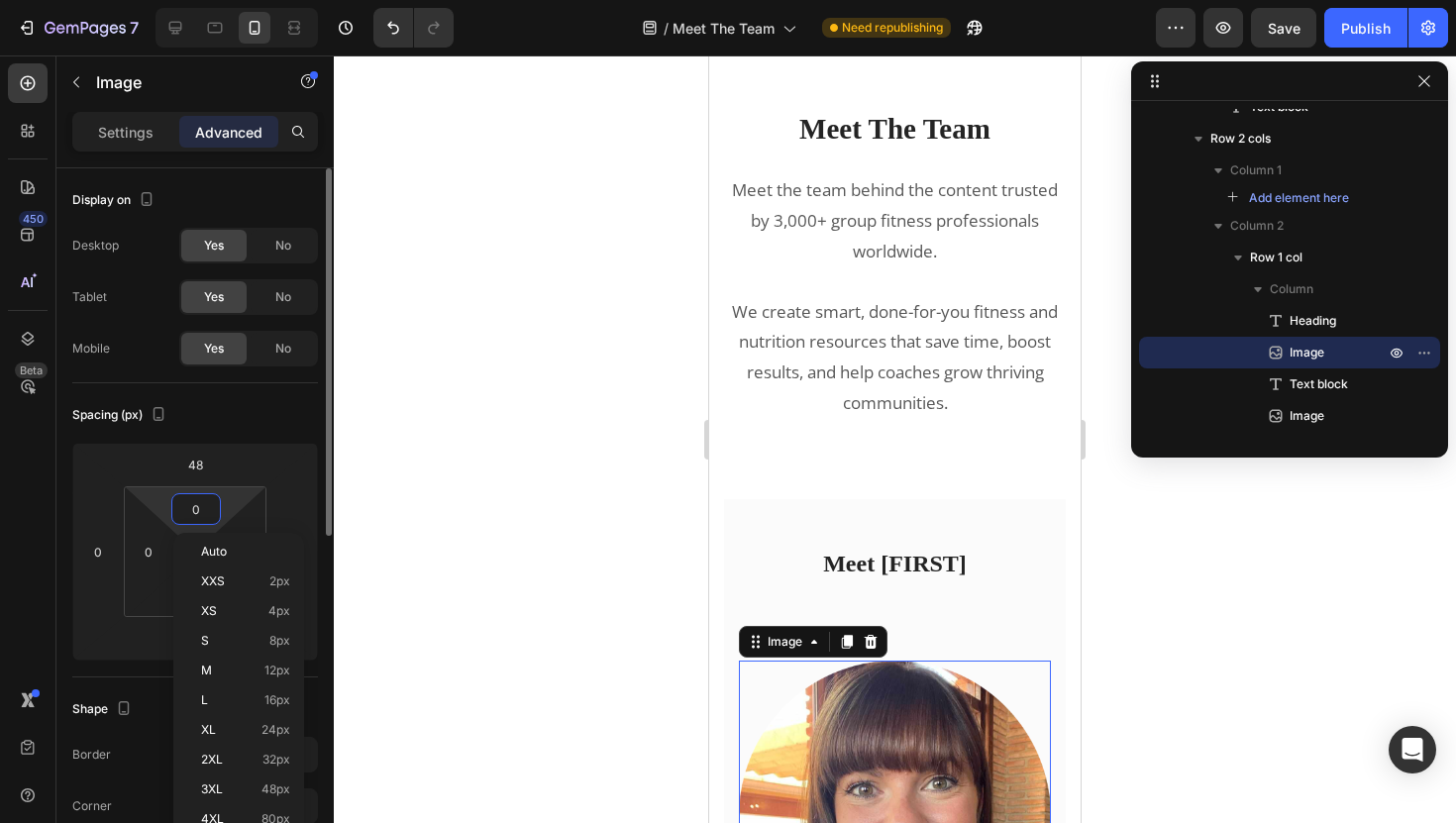 type on "5" 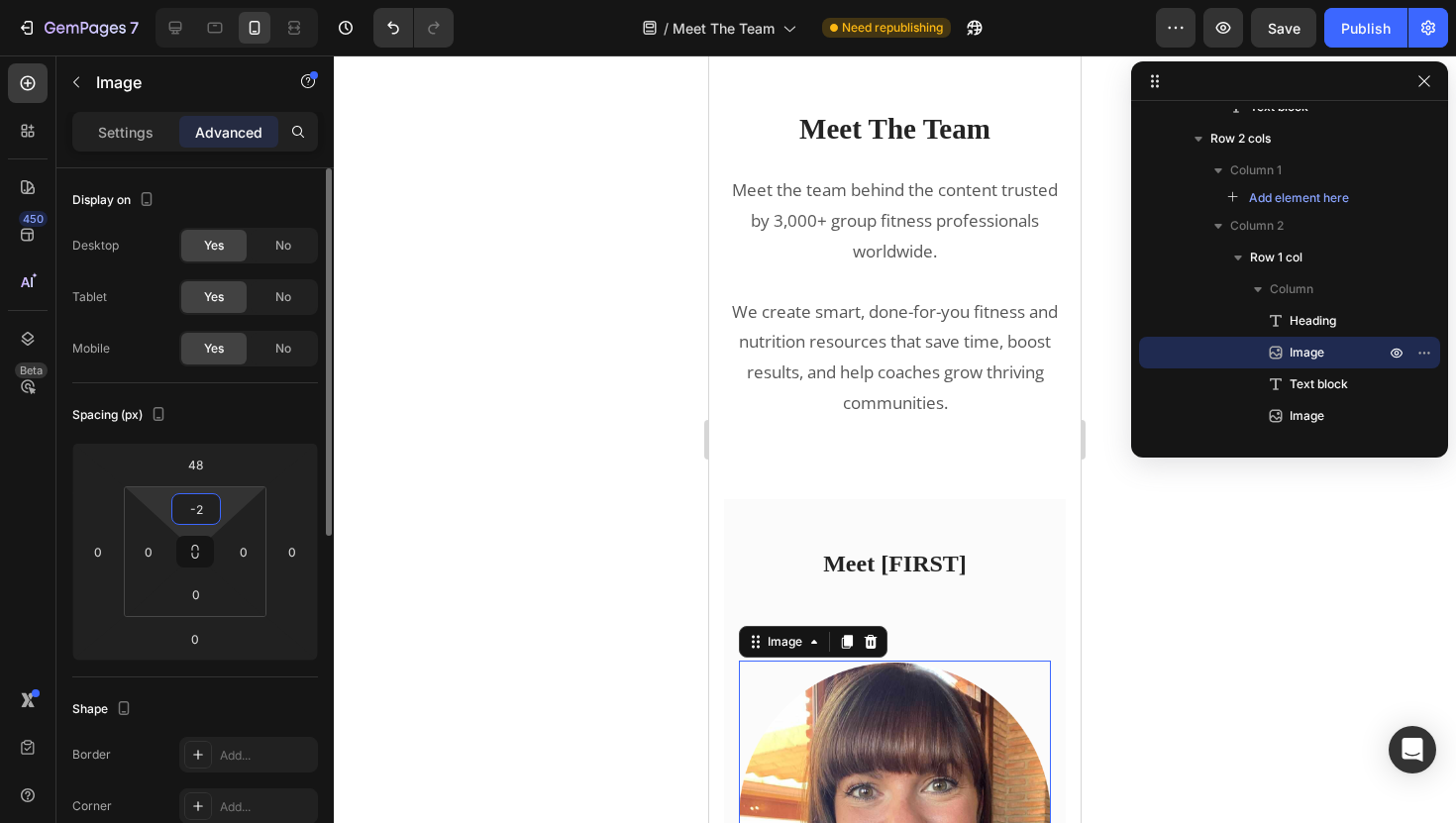 type on "-" 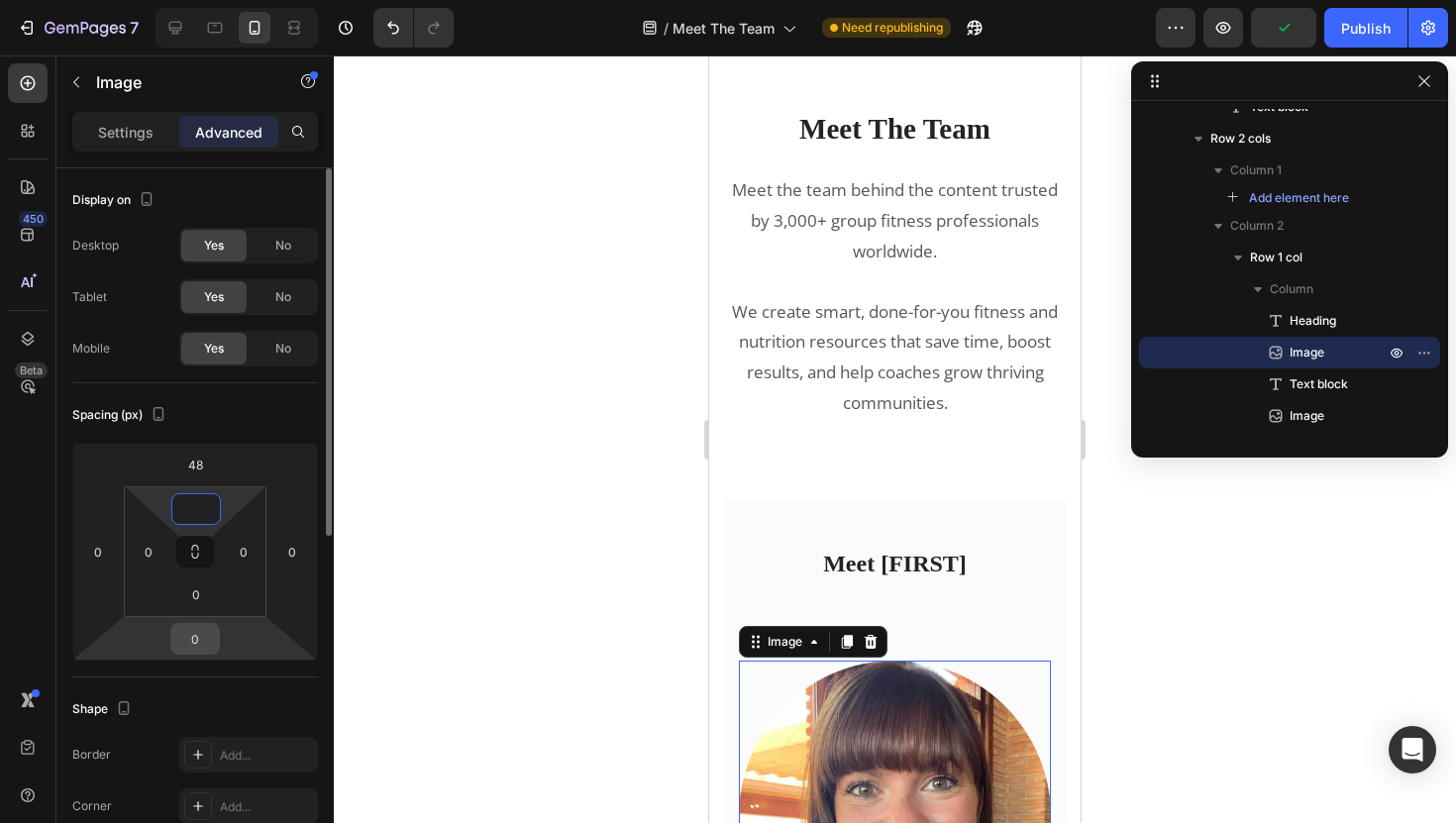 type on "0" 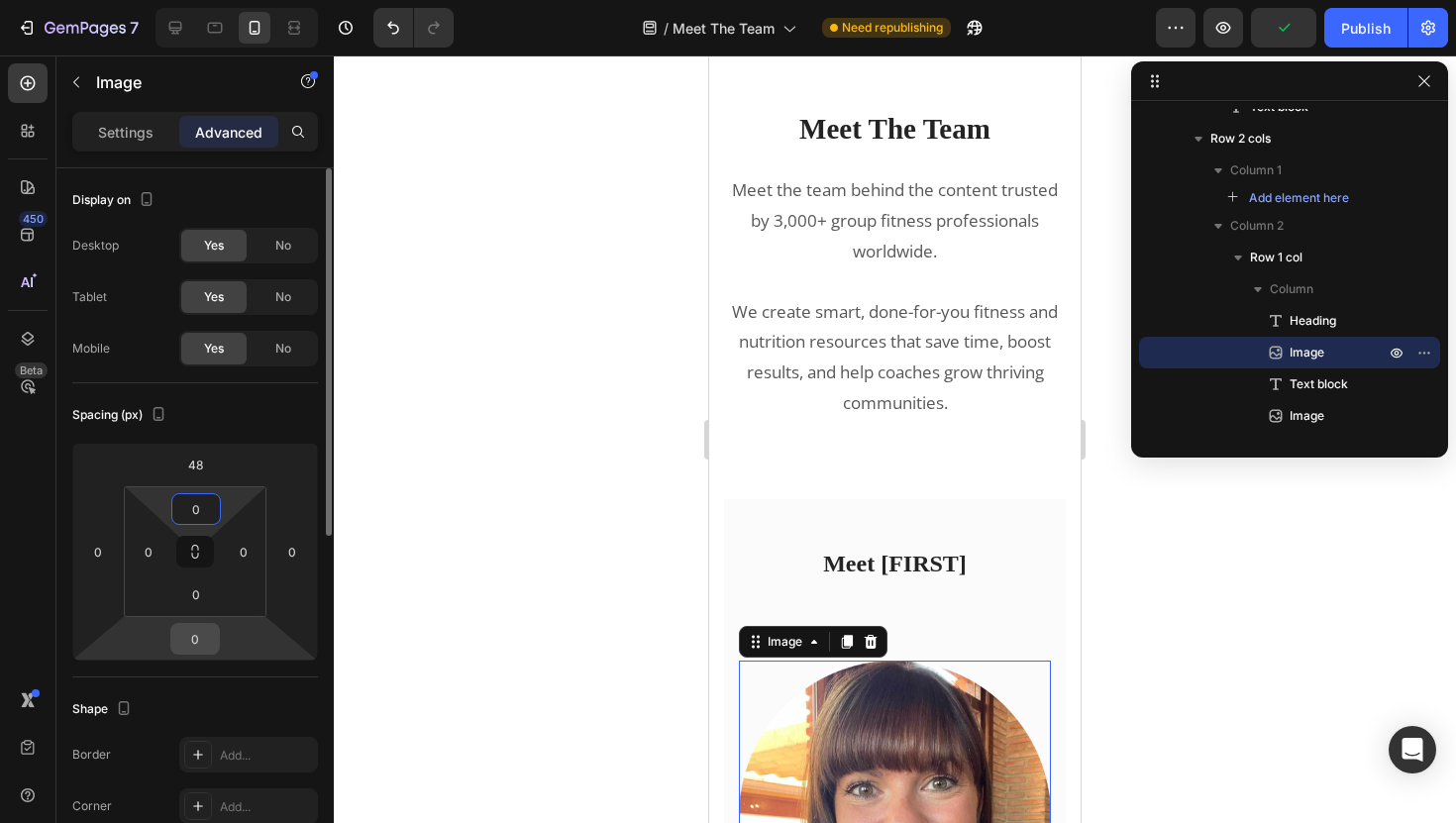 click on "0" at bounding box center (195, 639) 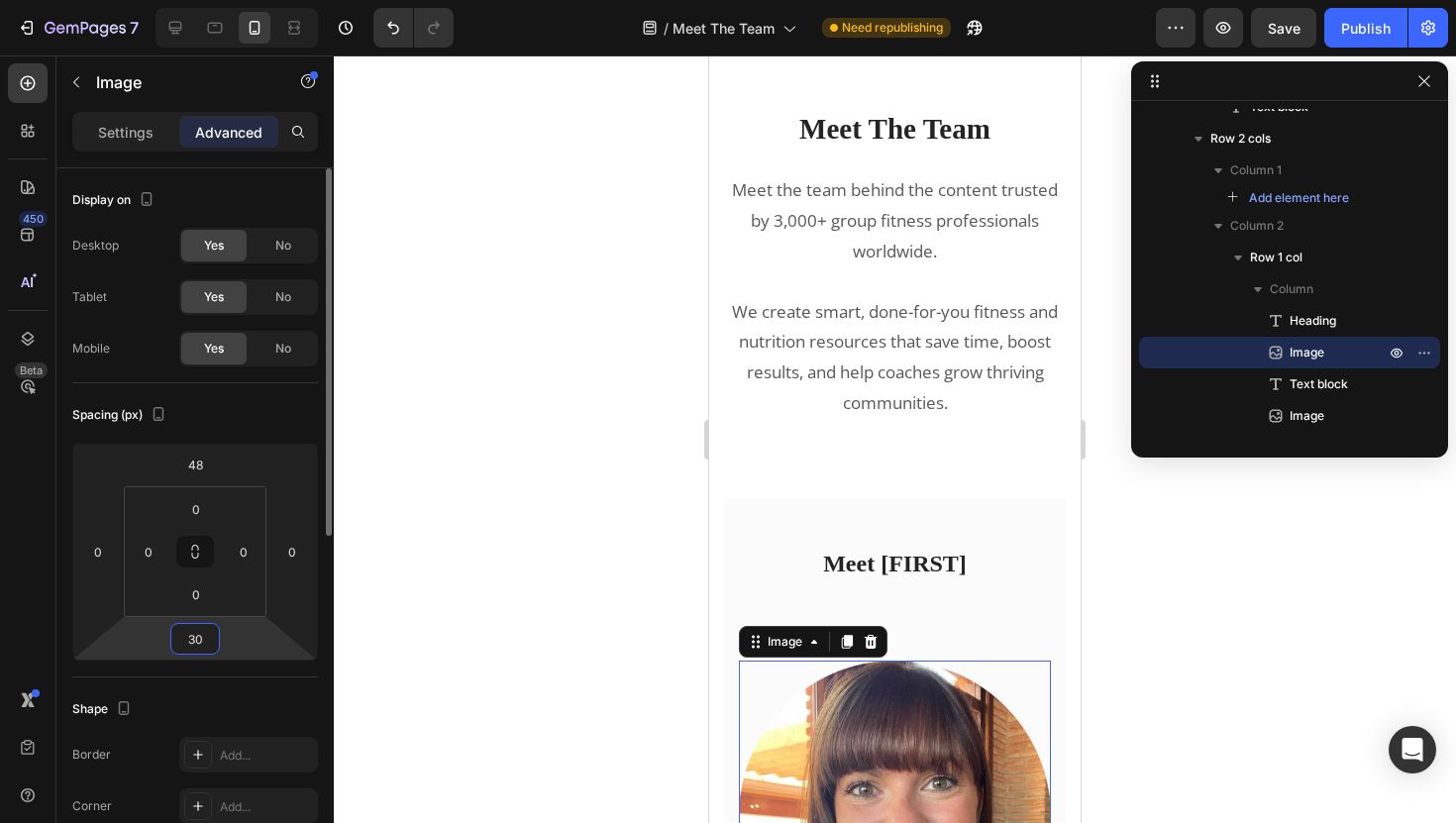 type on "3" 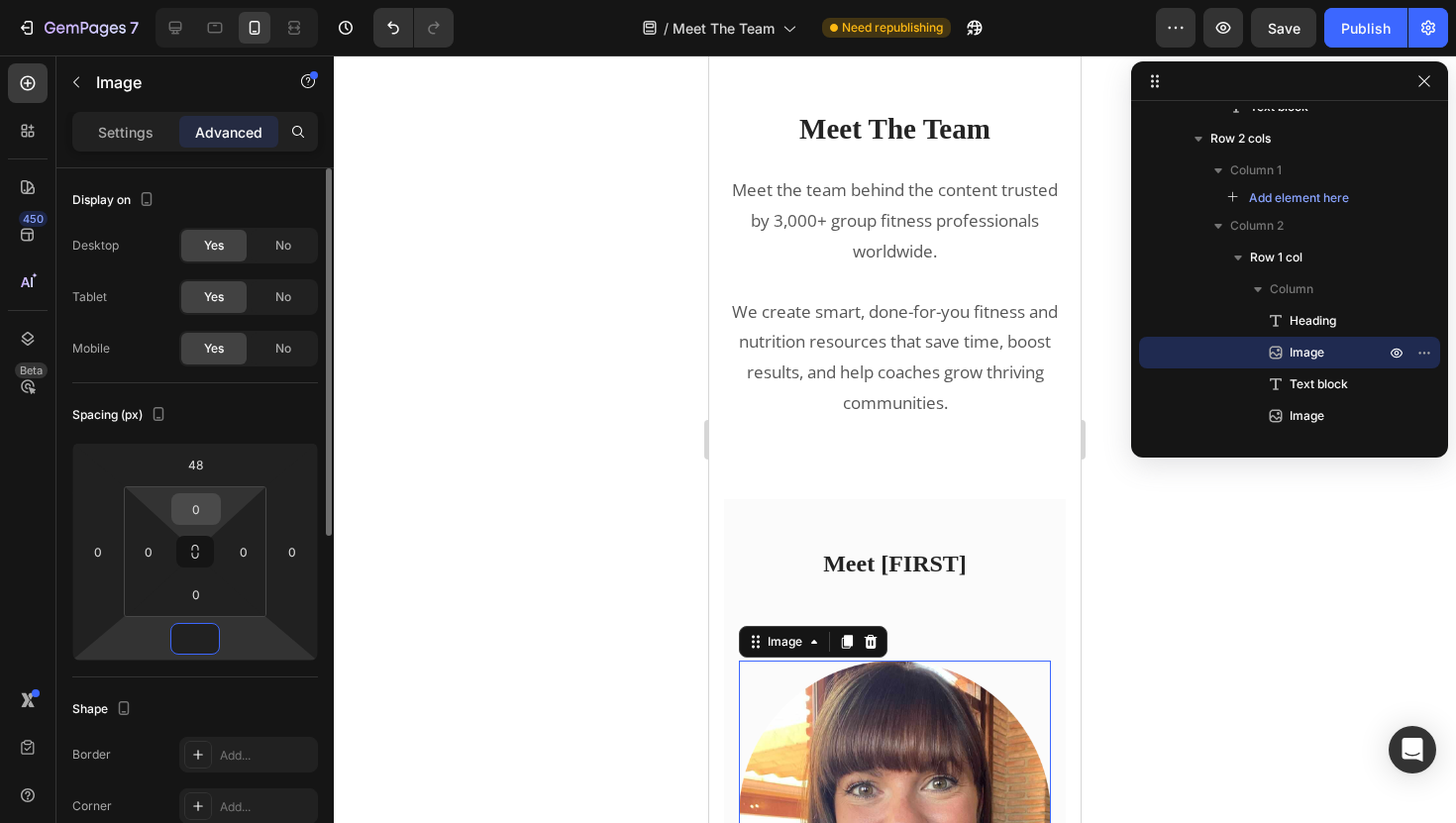 type on "0" 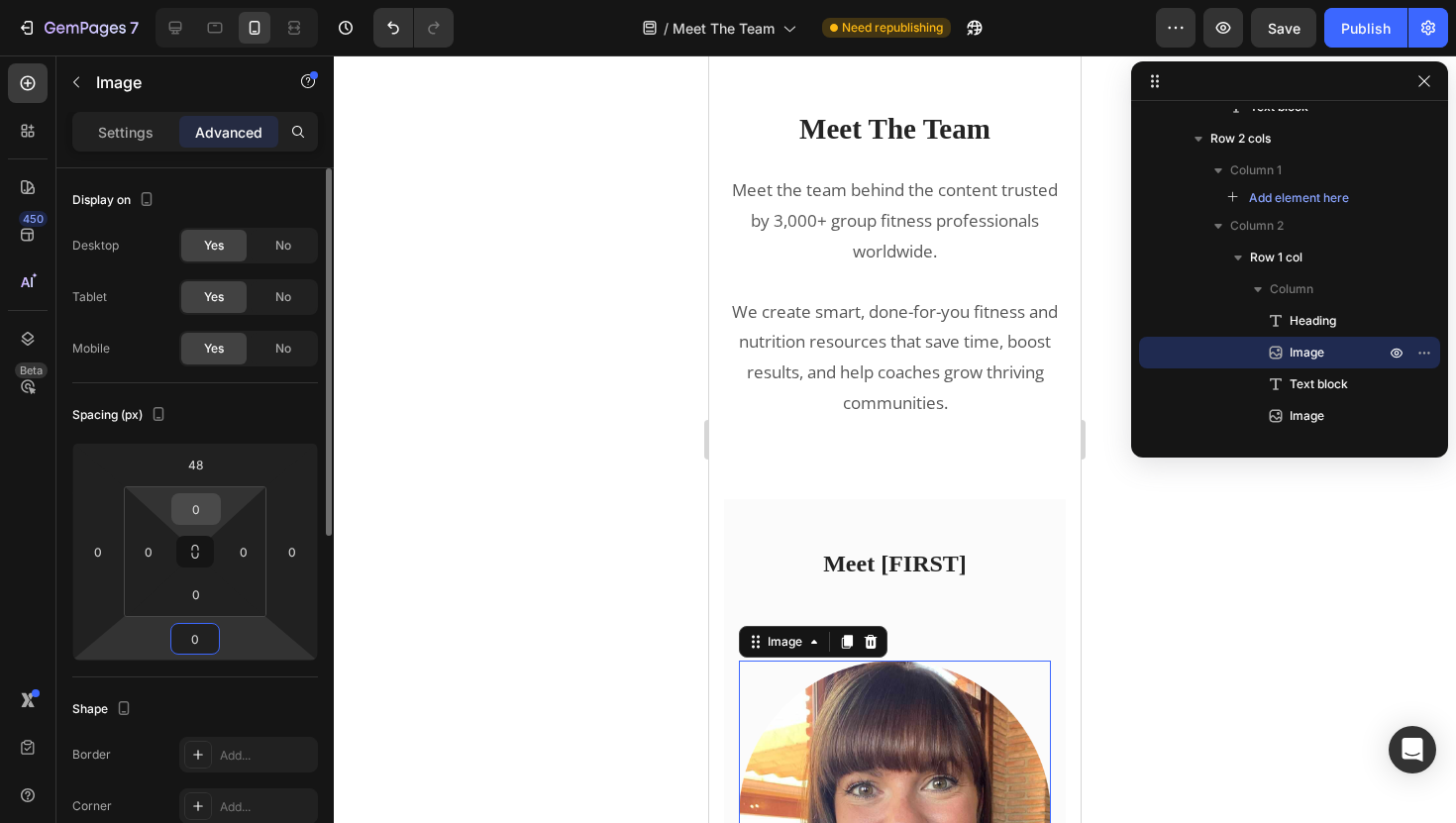 click on "0" at bounding box center [196, 509] 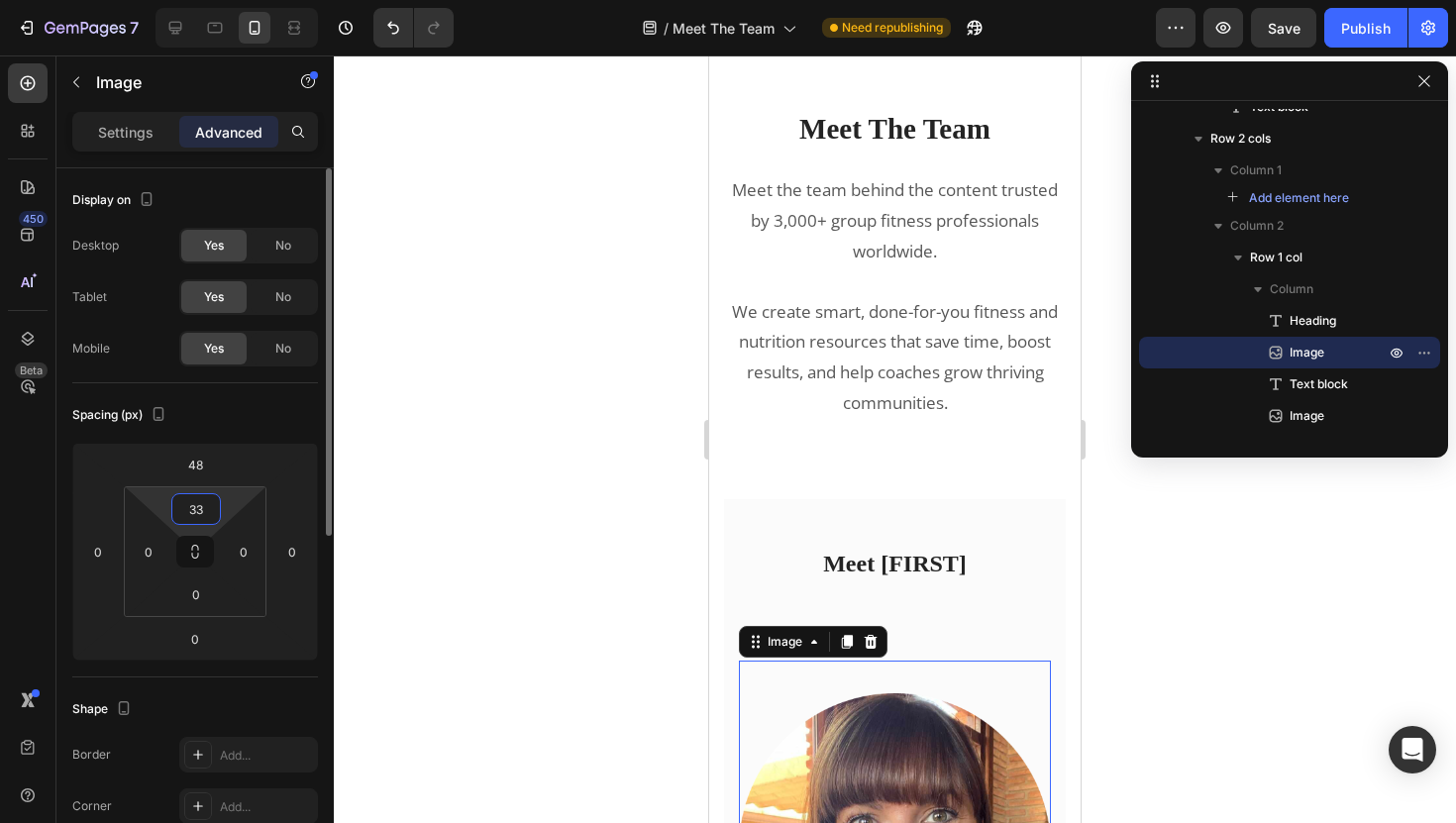 type on "3" 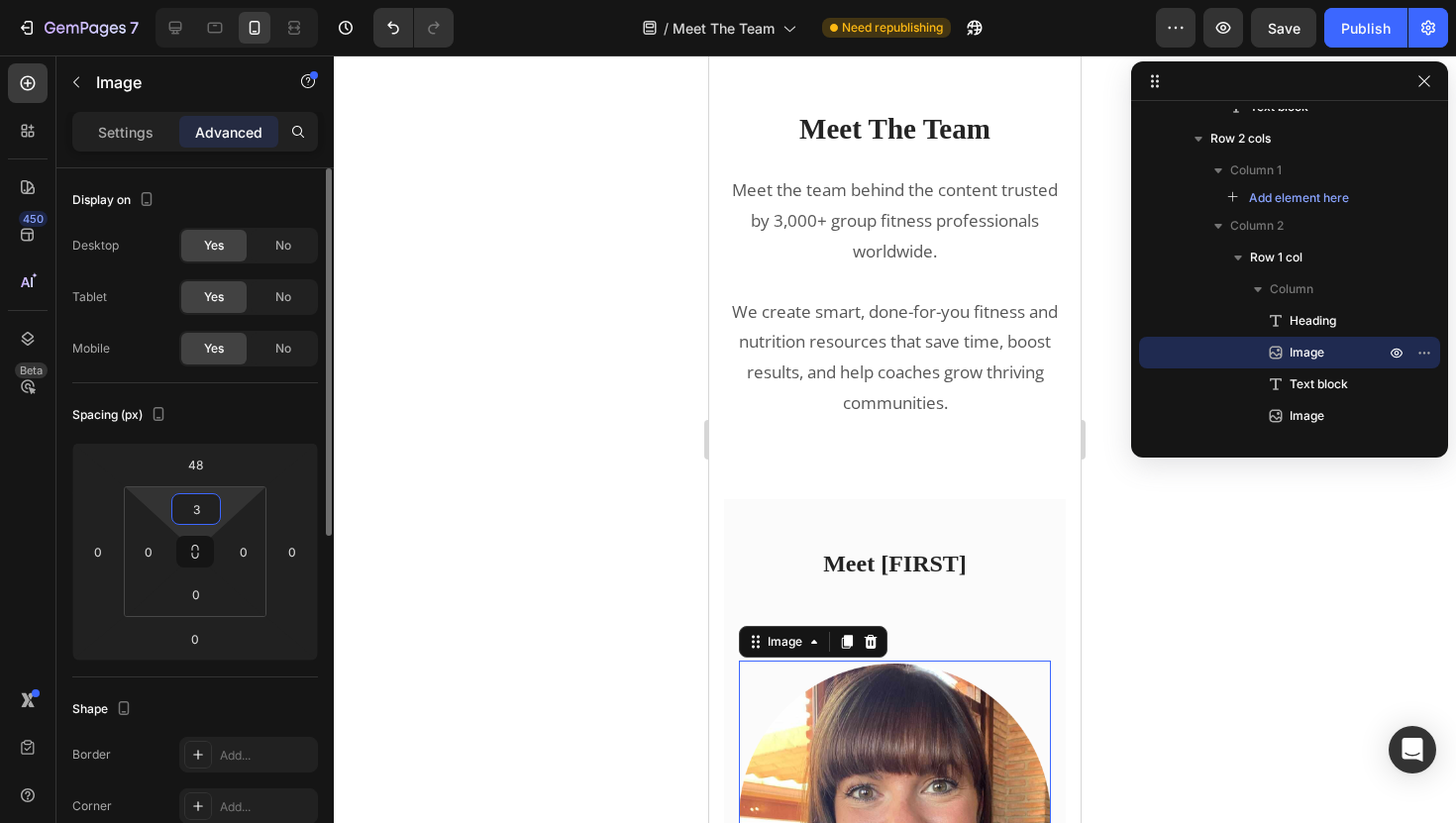 type 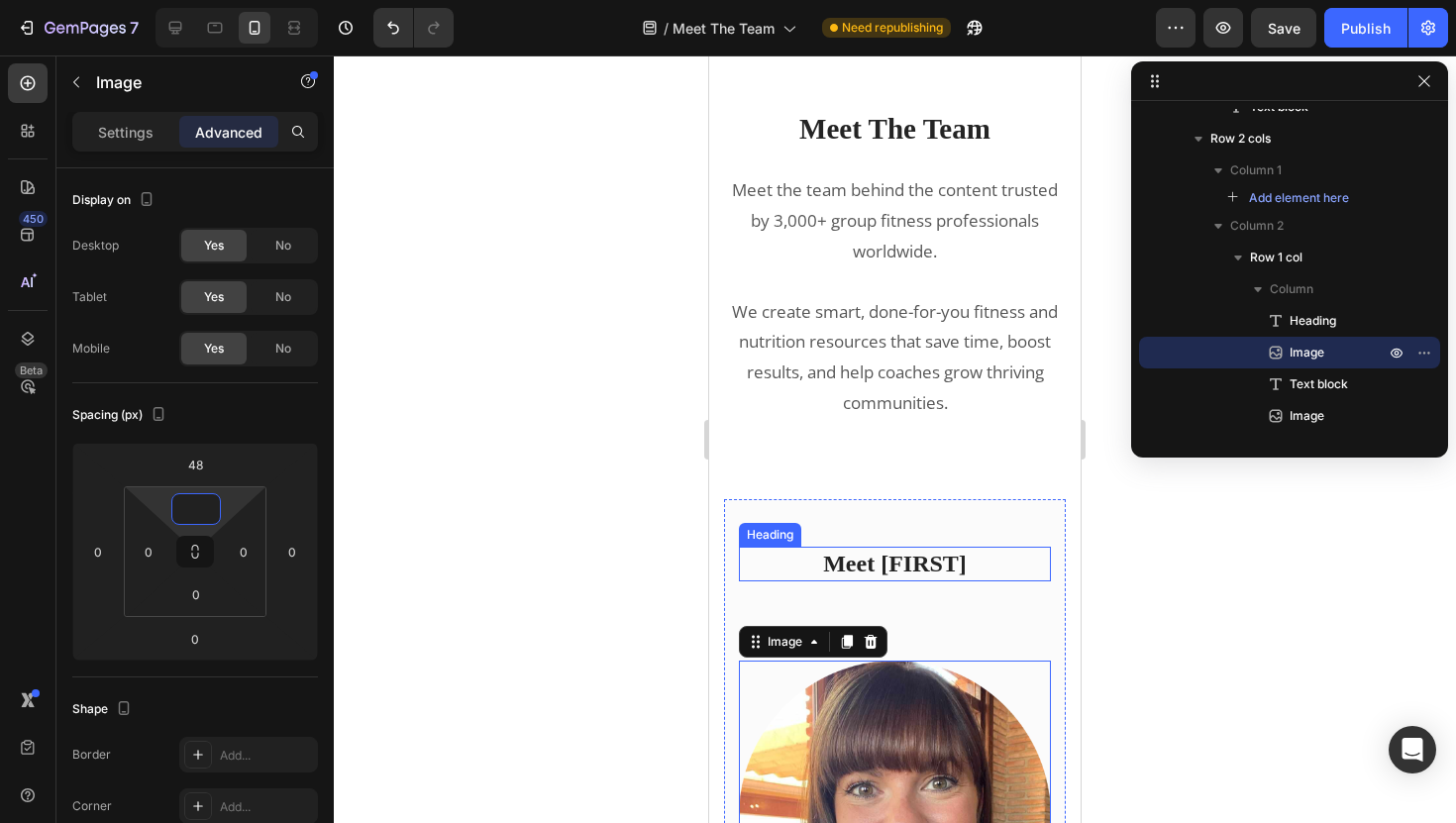 click on "Meet [NAME]" at bounding box center [894, 564] 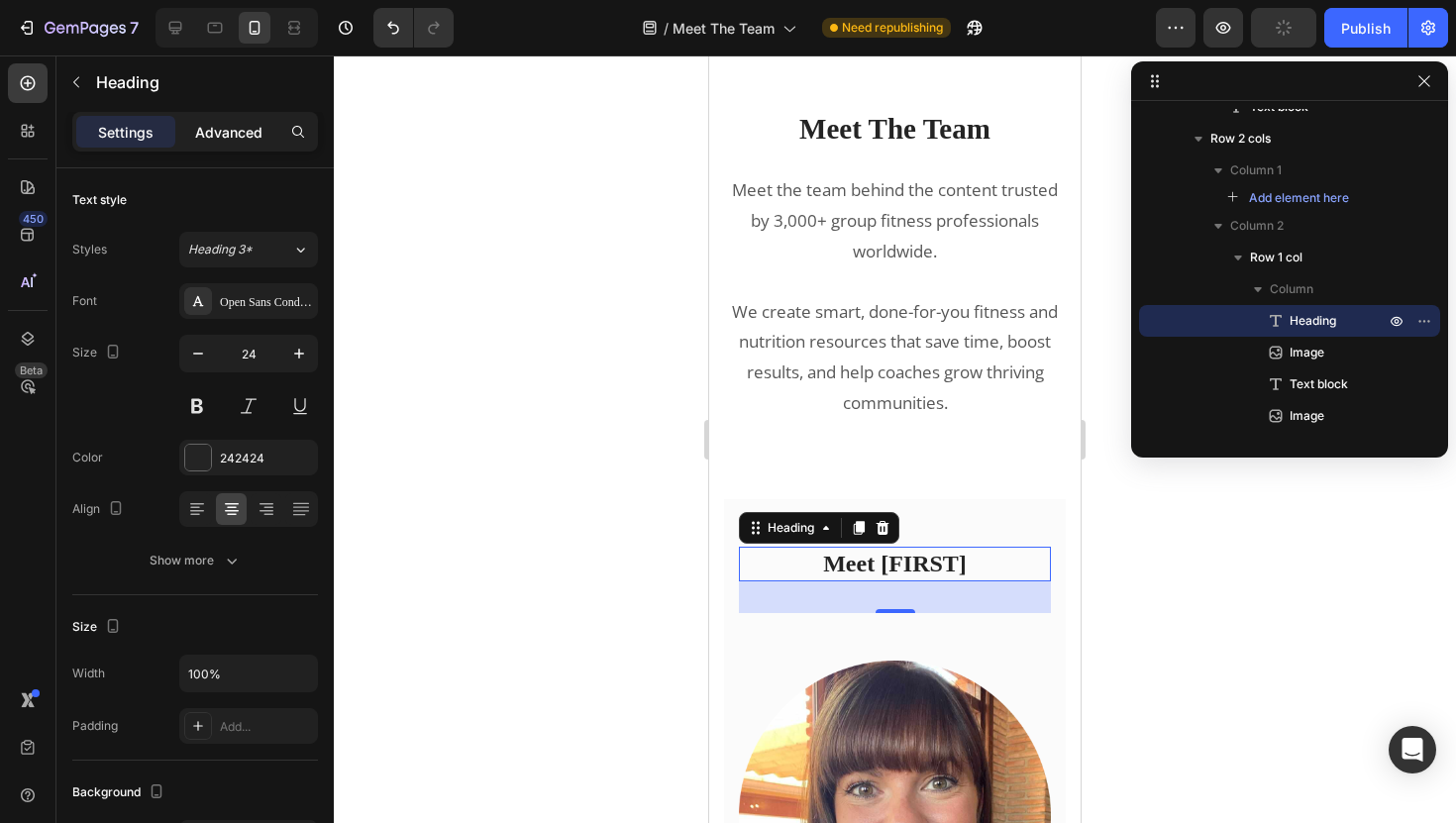 click on "Advanced" at bounding box center [229, 132] 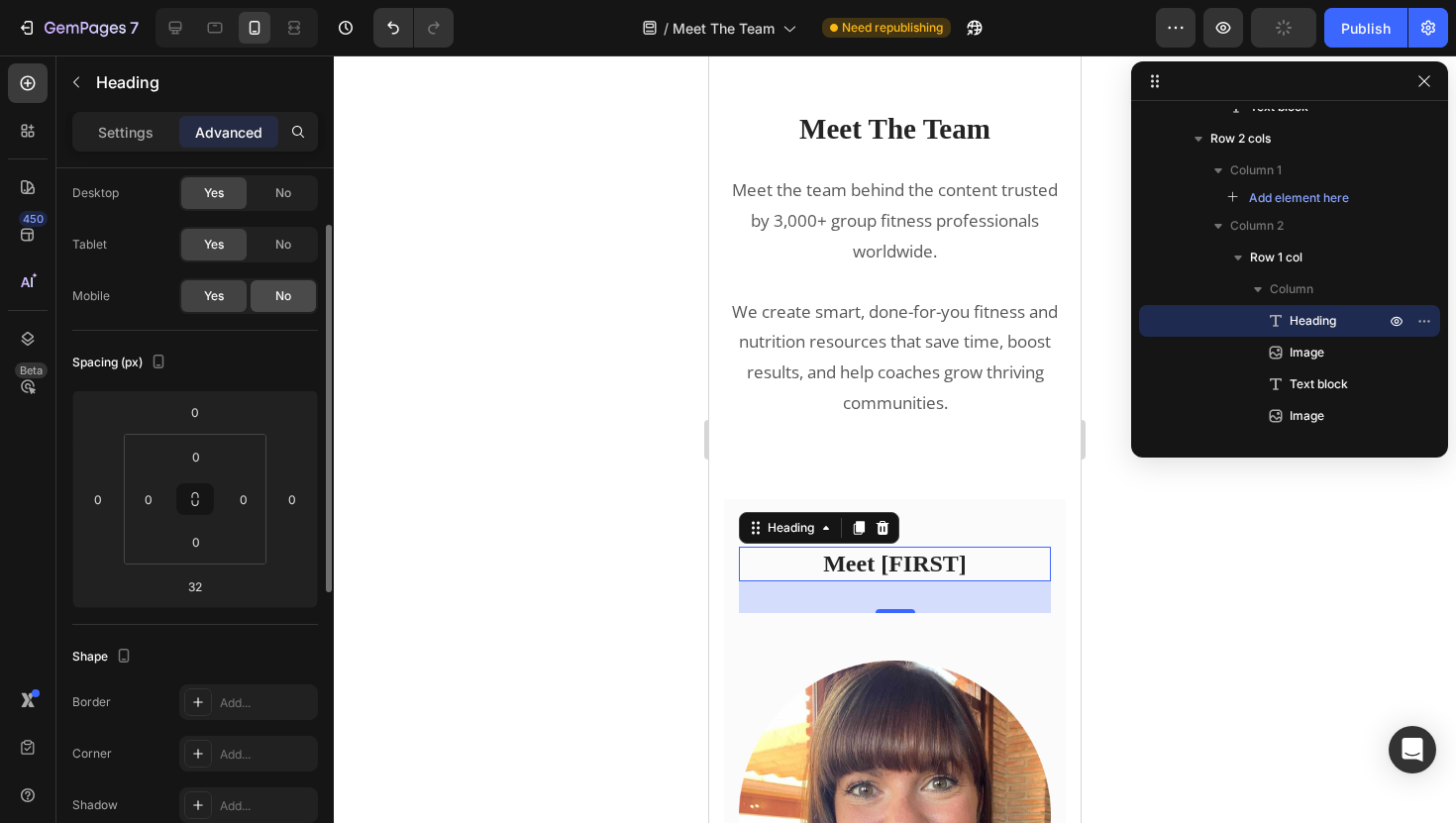 scroll, scrollTop: 91, scrollLeft: 0, axis: vertical 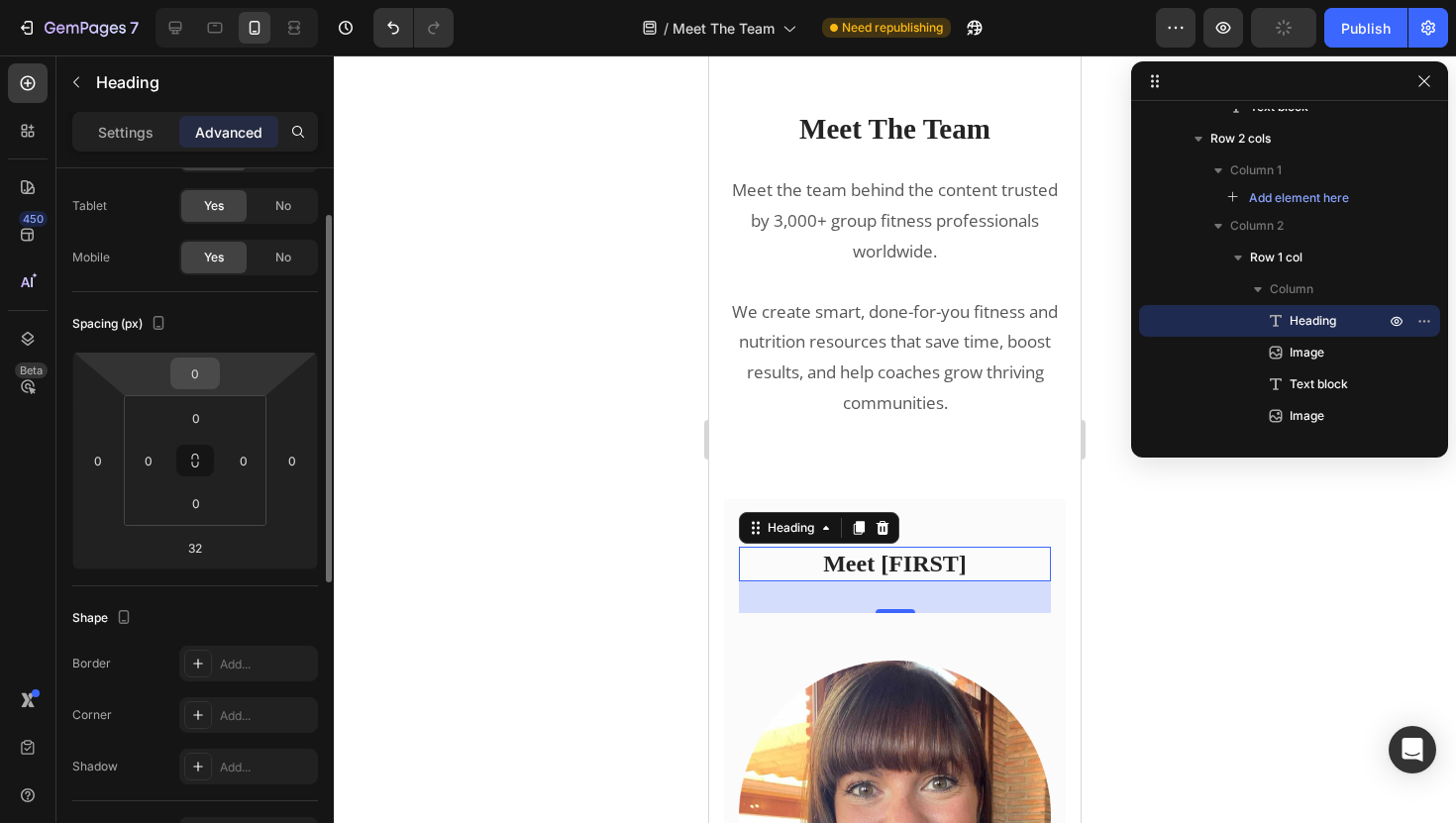 click on "0" at bounding box center (195, 373) 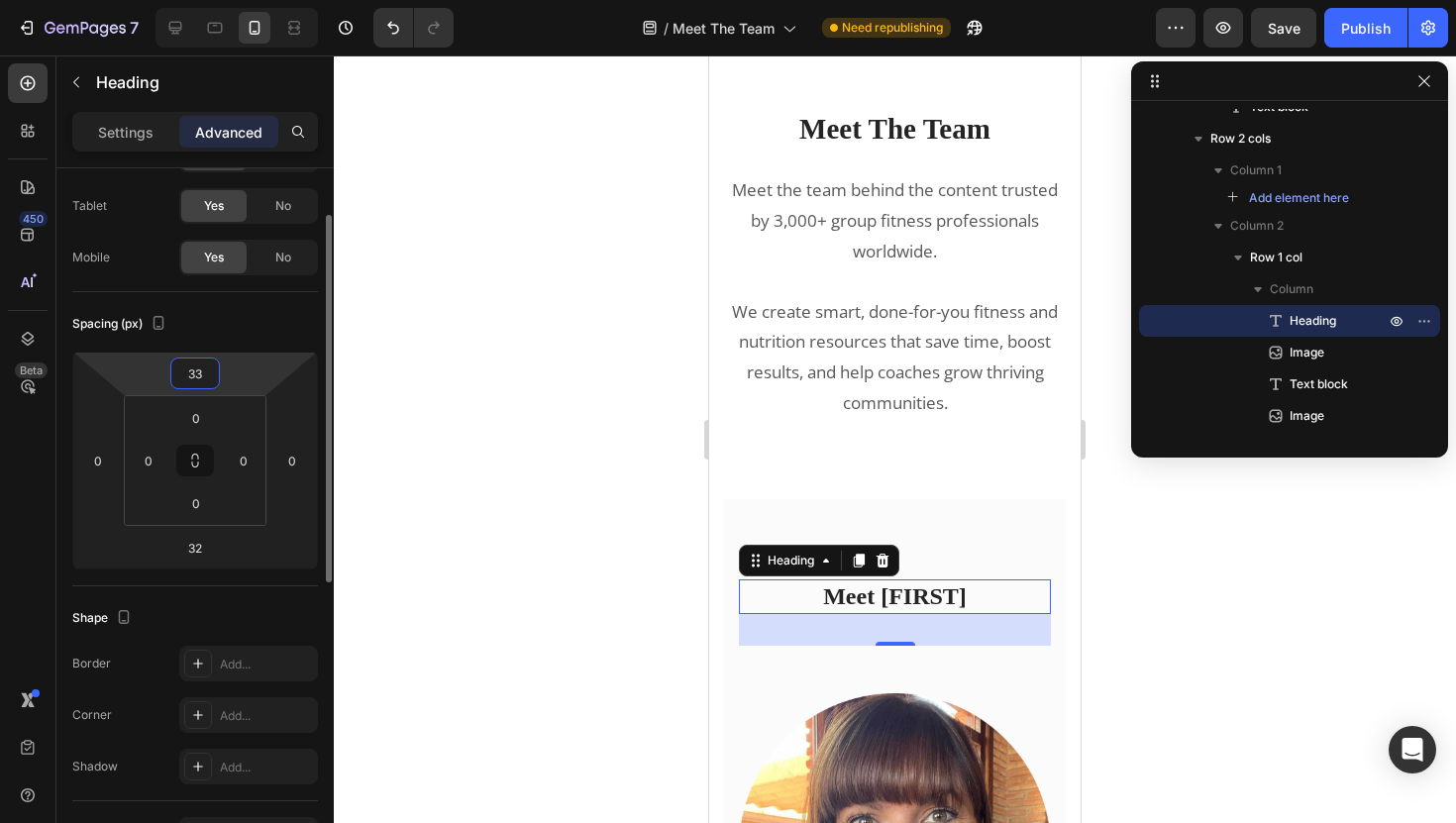 type on "3" 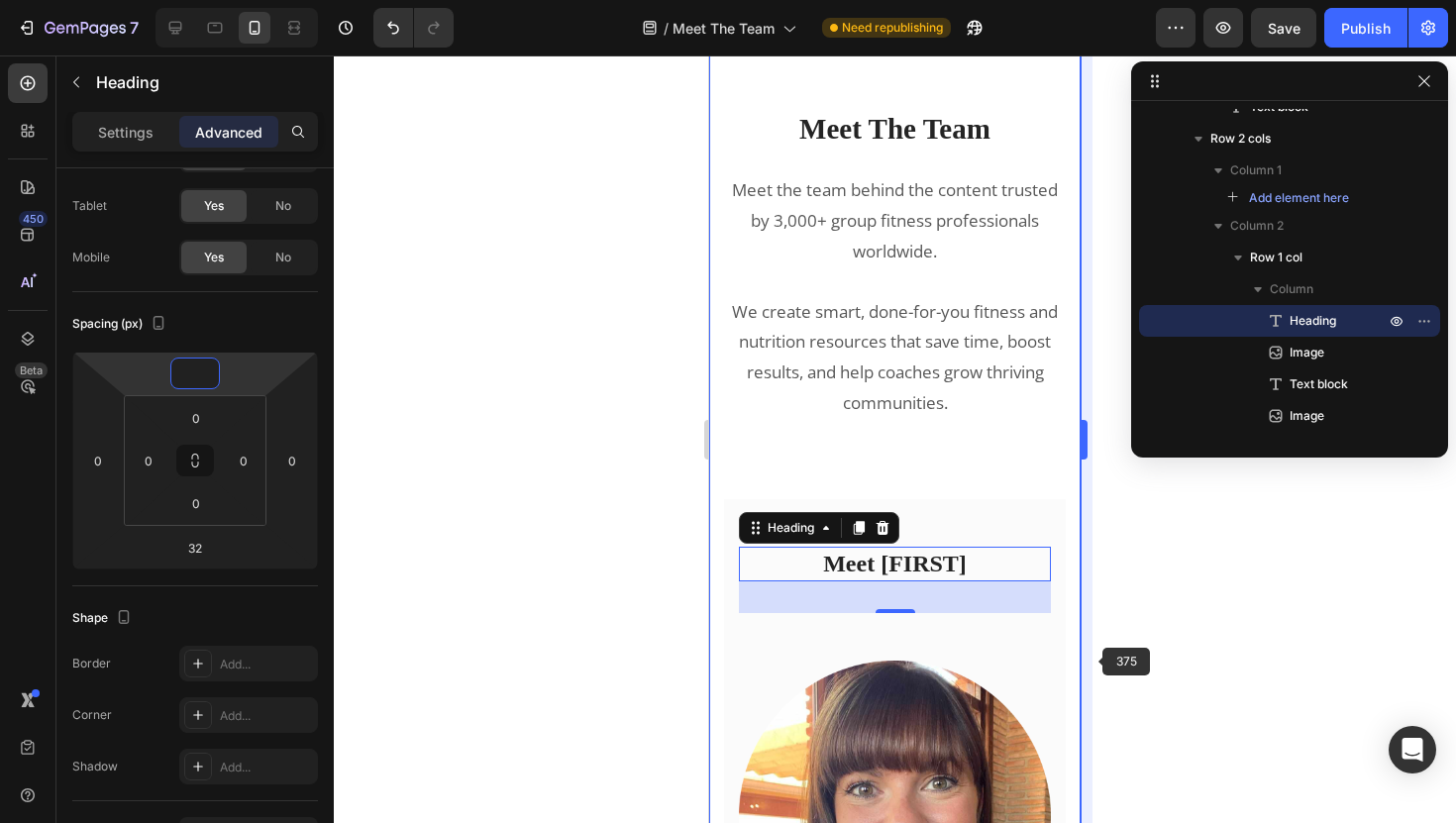 type on "0" 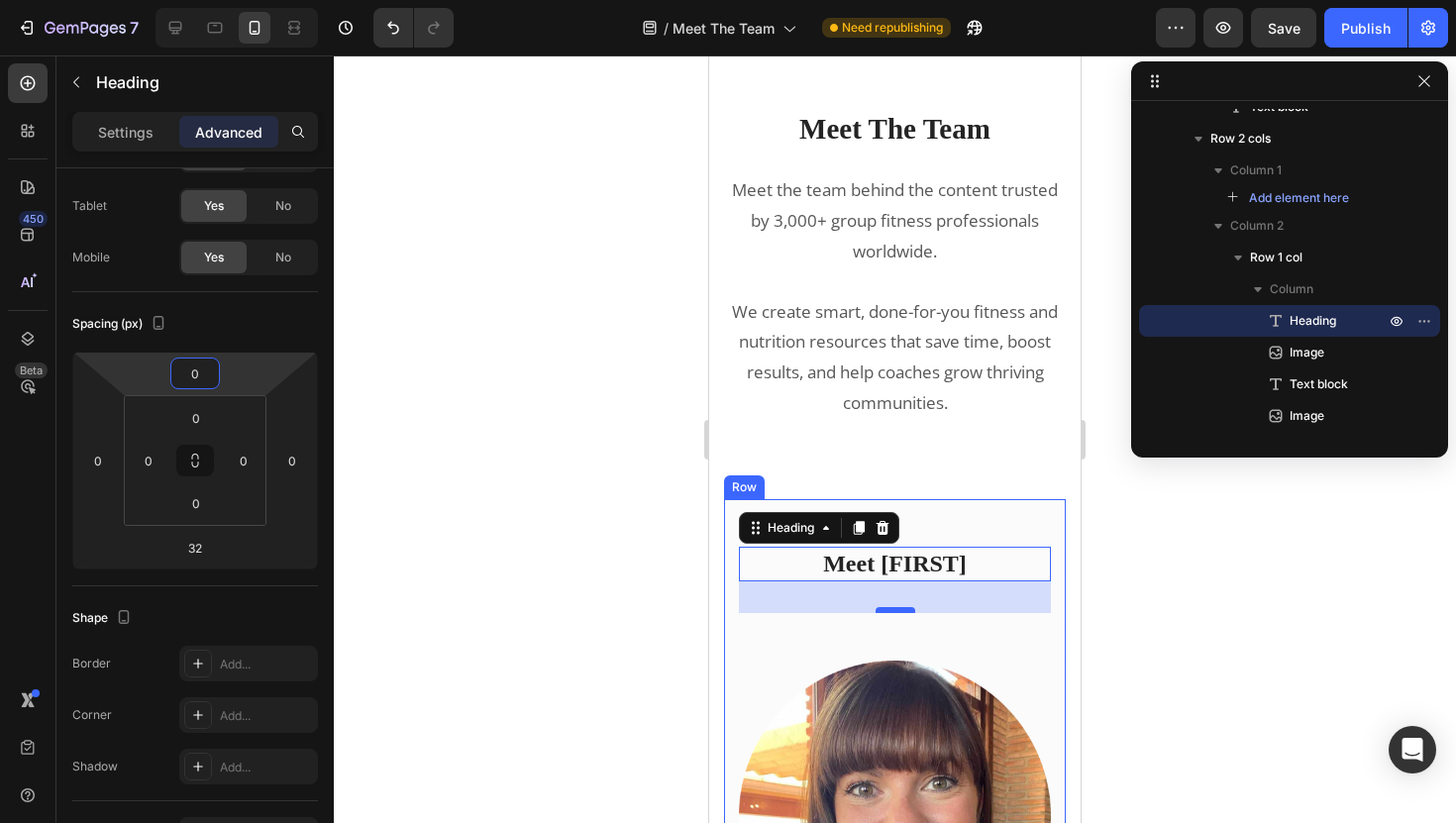 click at bounding box center (895, 610) 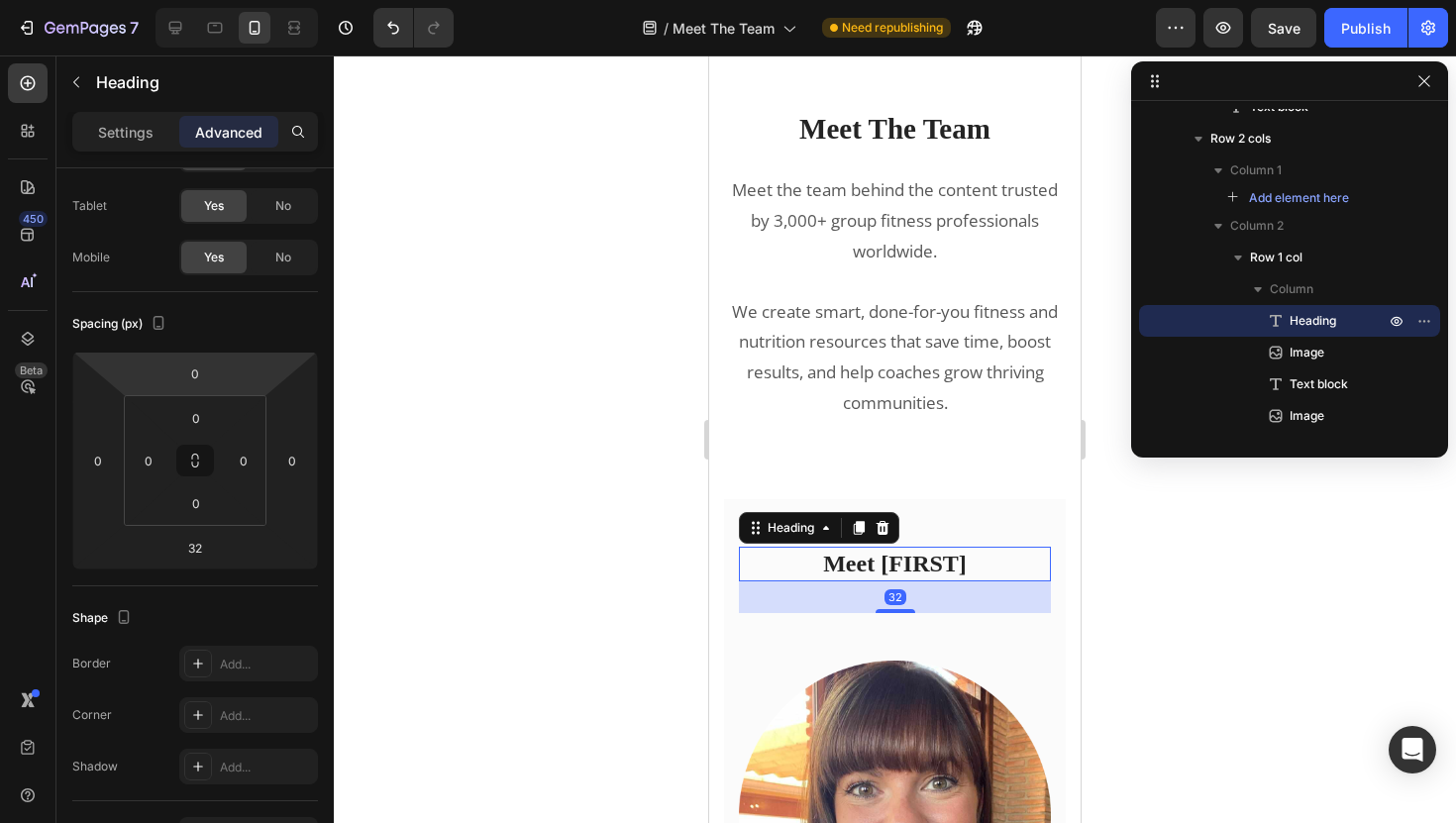 click 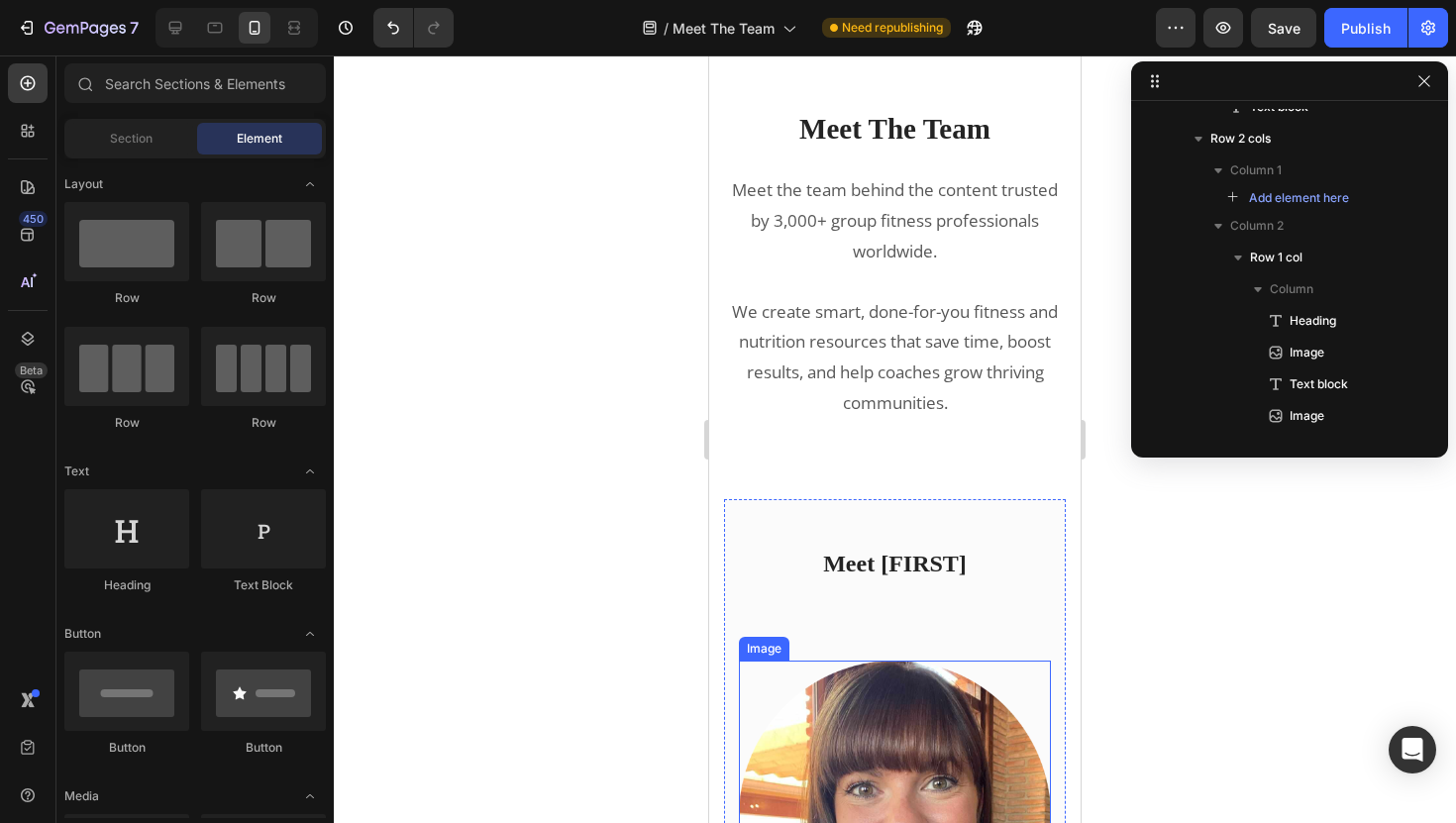 click at bounding box center (894, 816) 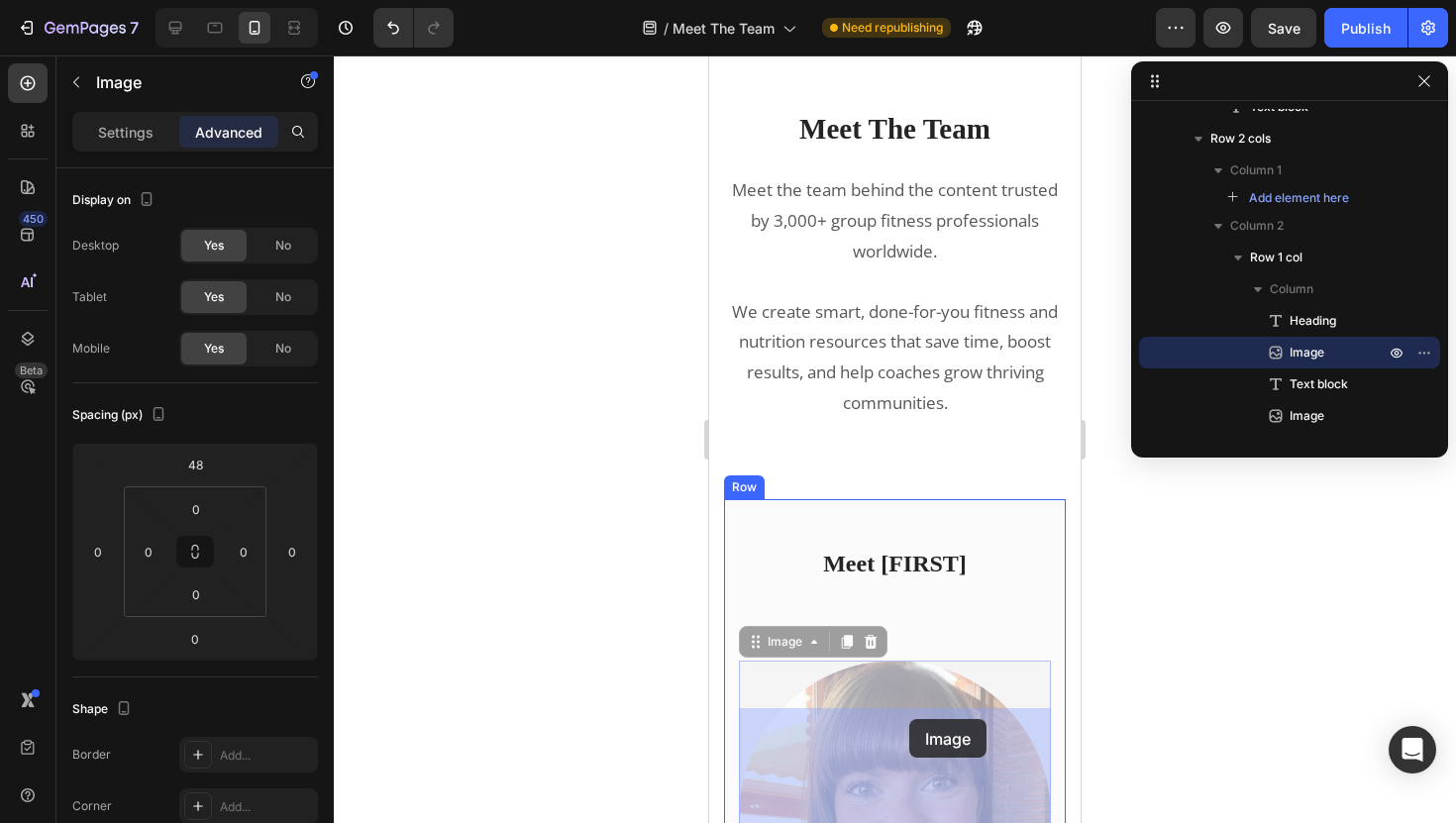 drag, startPoint x: 901, startPoint y: 696, endPoint x: 908, endPoint y: 719, distance: 24.04163 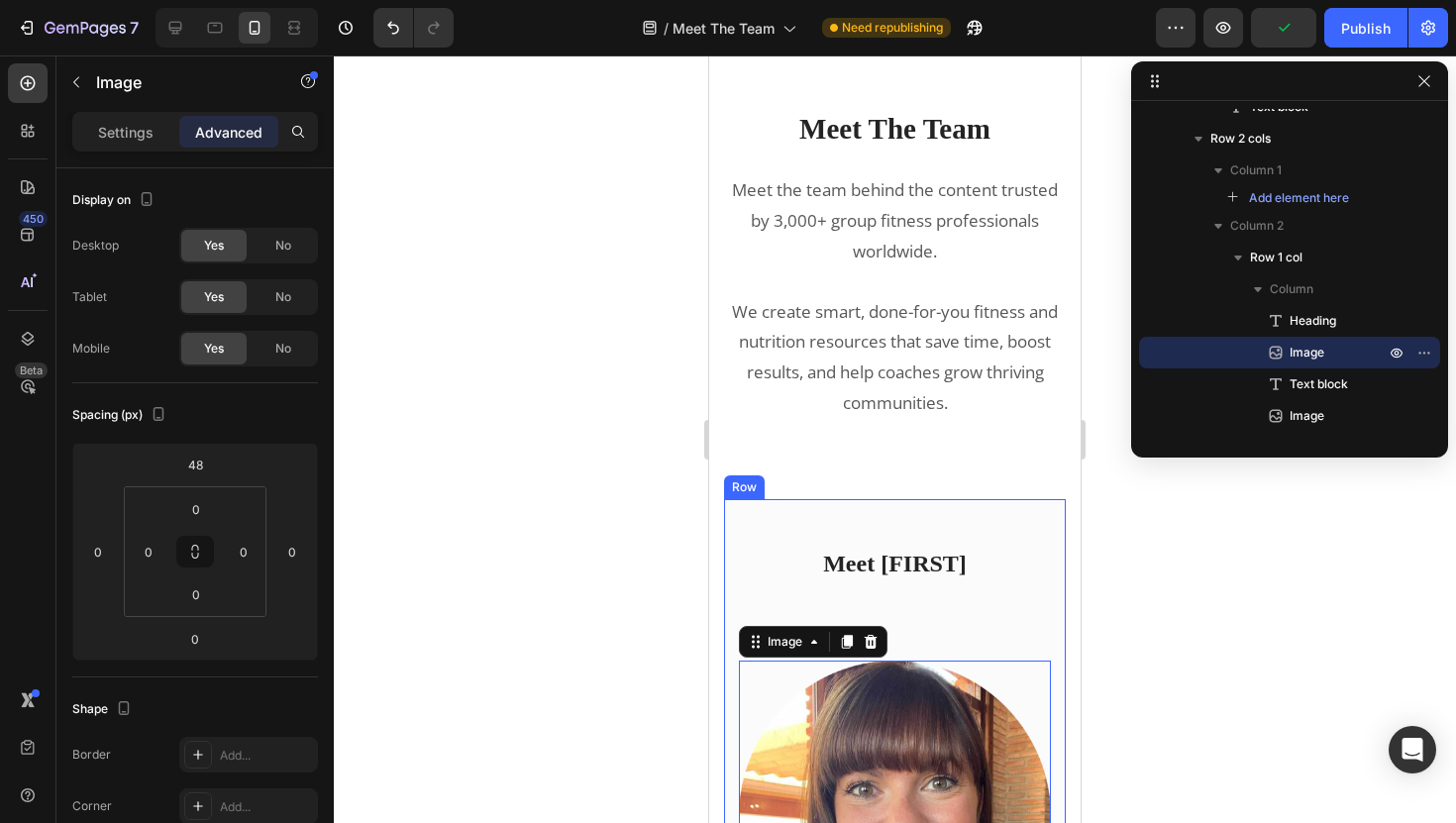 click on "Meet Sophie Heading Image   0 Nutrition Advisor | Content Strategist | CEO Sophie is a fully qualified diet and nutrition advisor with a background in strategic content creation. She’s the driving force behind our educational resources, client coaching tools, and content systems that help group fitness pros level up their business.   She’s also a professional fitness copywriter — helping coaches connect, educate, and inspire their clients with powerful, done-for-you sales copy that builds trust and drives results.   From science-backed clean eating programs to engaging client education systems like Inbox Nutrition and the Fitness Community Blueprint, Sophie’s passion is creating real-world content that makes a real difference — for you and your clients. “I believe coaches should be equipped with the same quality of tools and education as any high-end wellness brand — minus the overwhelm or fluff.”       Text block Image Sophie Wilkinson  / CEO Text block" at bounding box center [894, 1449] 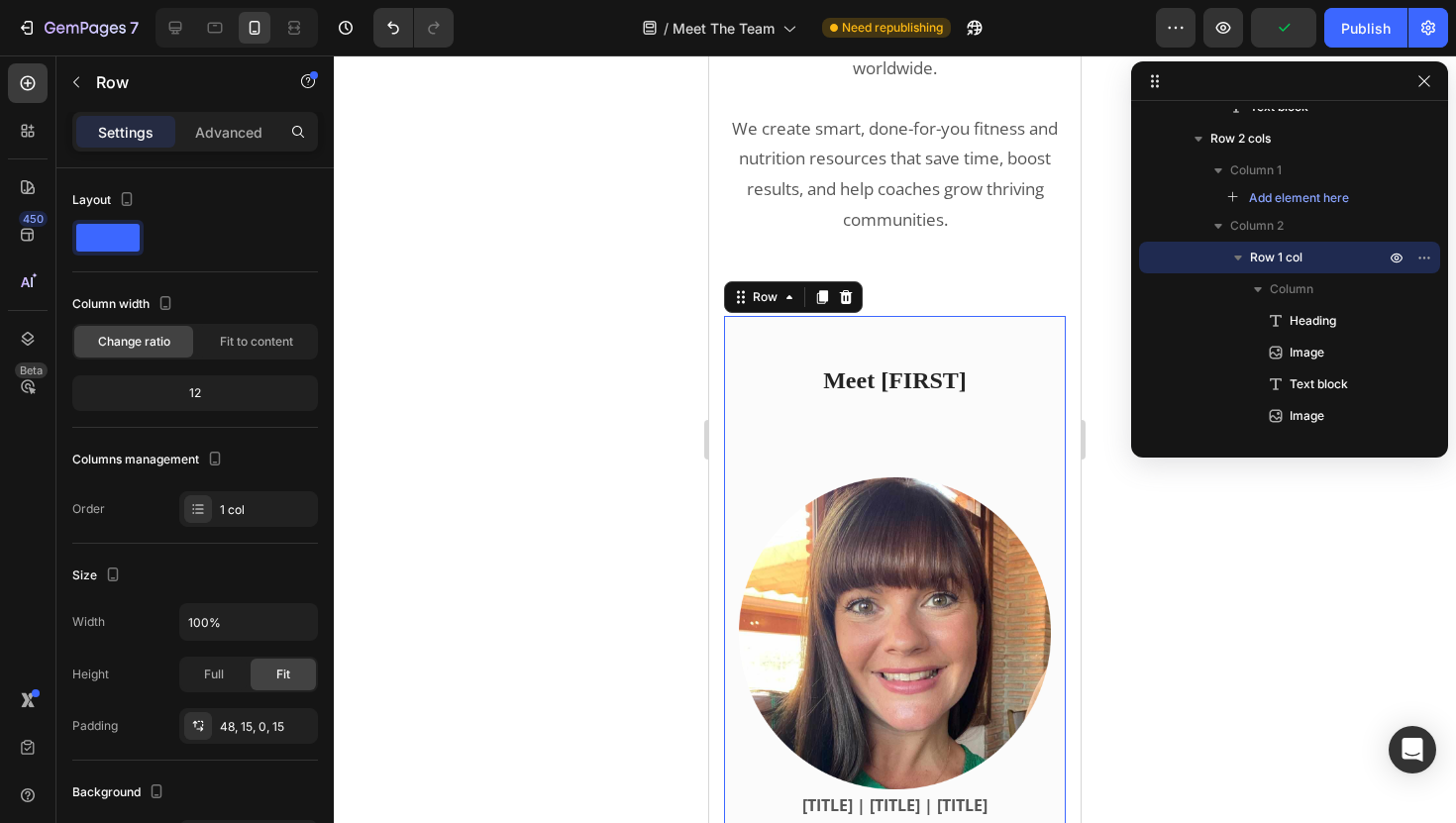 scroll, scrollTop: 1009, scrollLeft: 0, axis: vertical 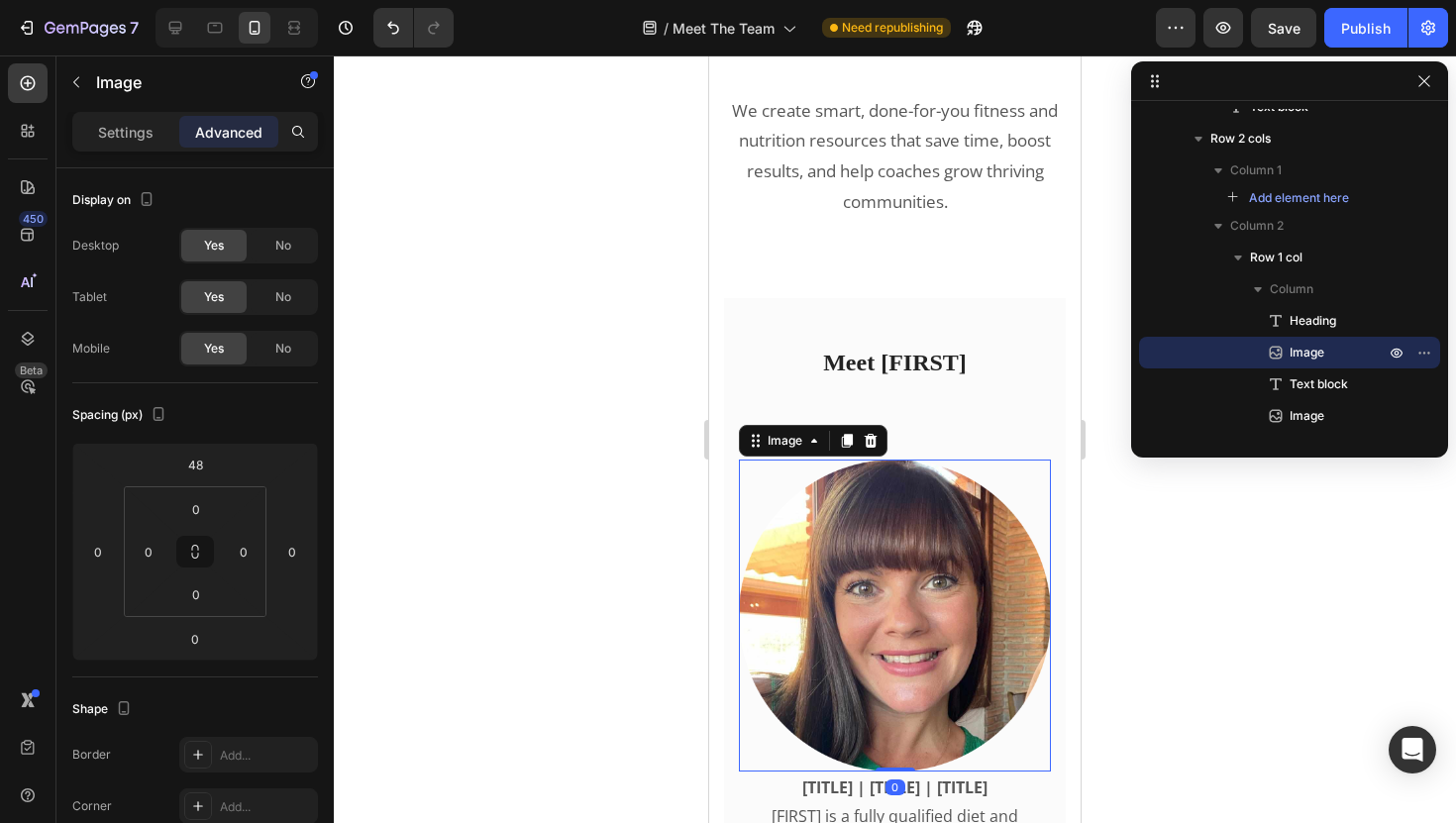 click at bounding box center [894, 615] 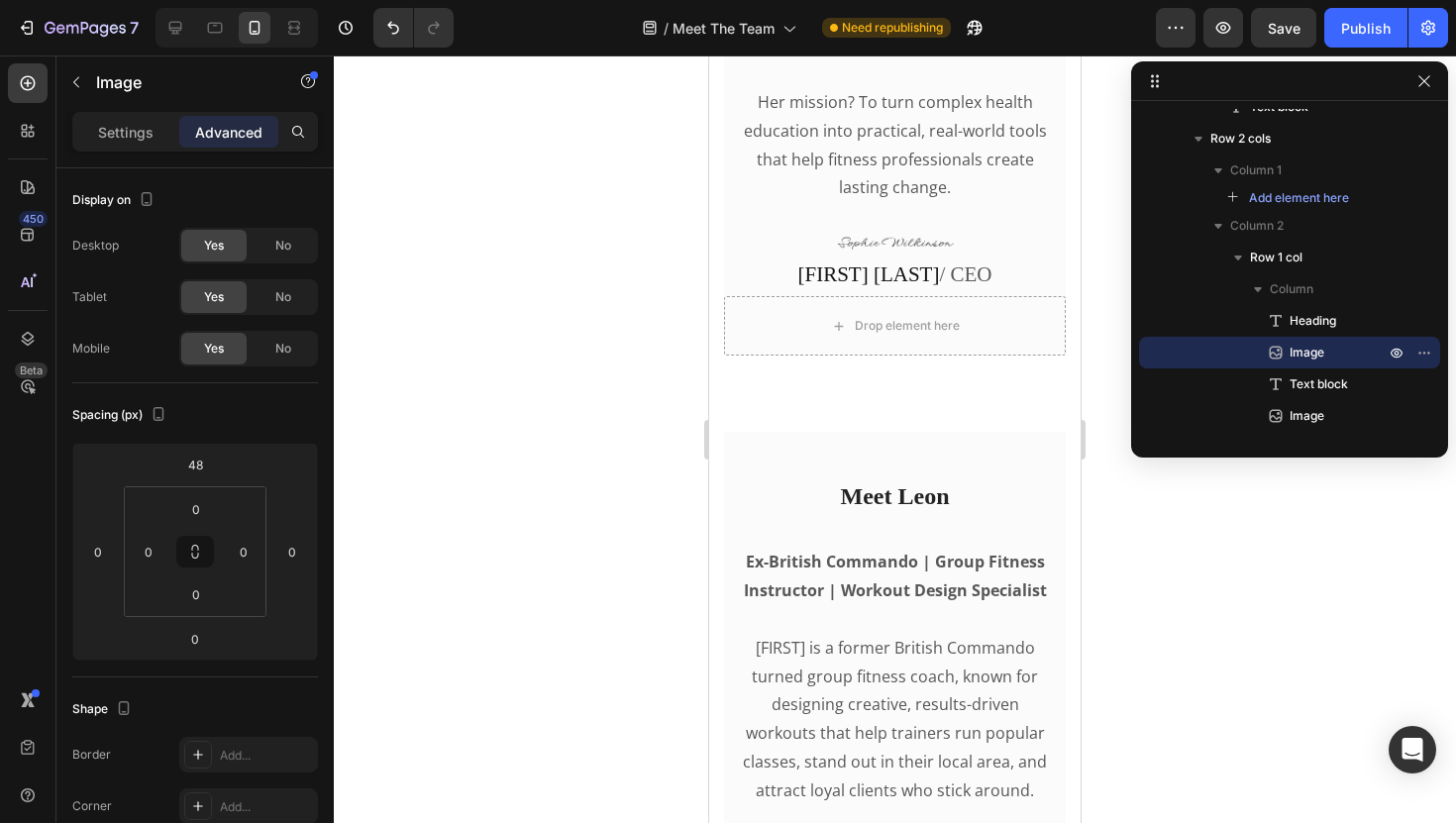 scroll, scrollTop: 2829, scrollLeft: 0, axis: vertical 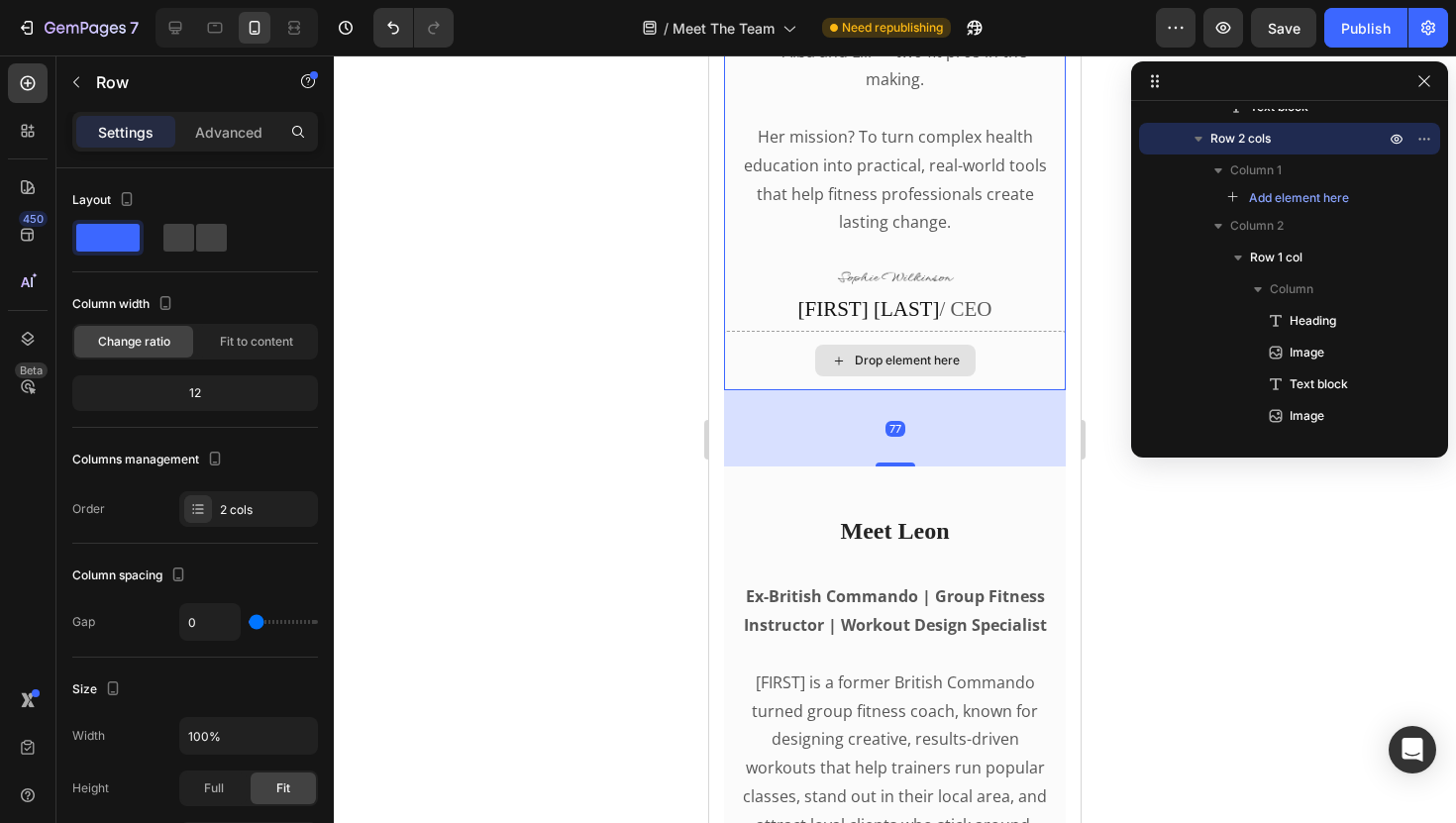 click on "Drop element here" at bounding box center (894, 360) 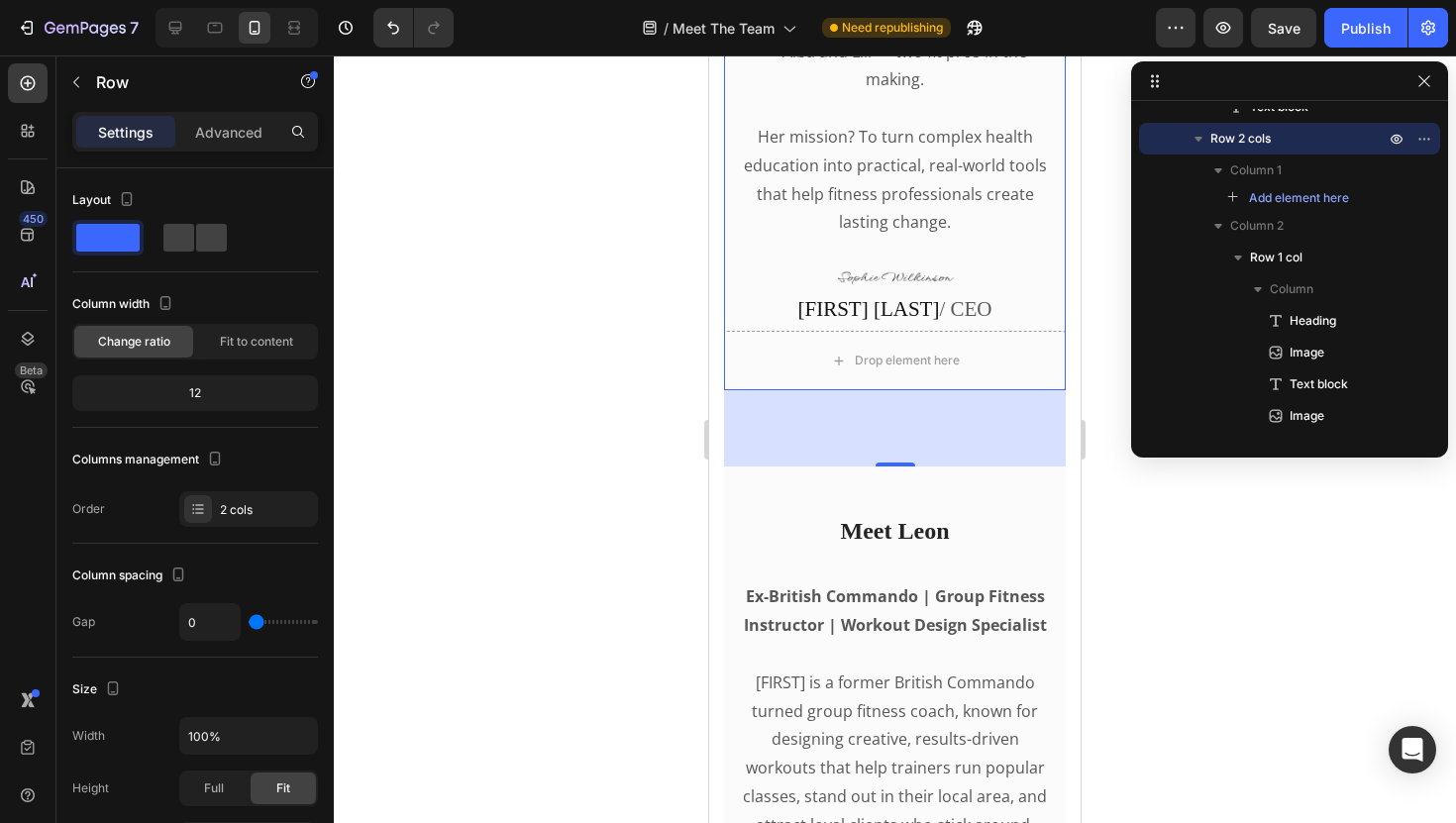 click 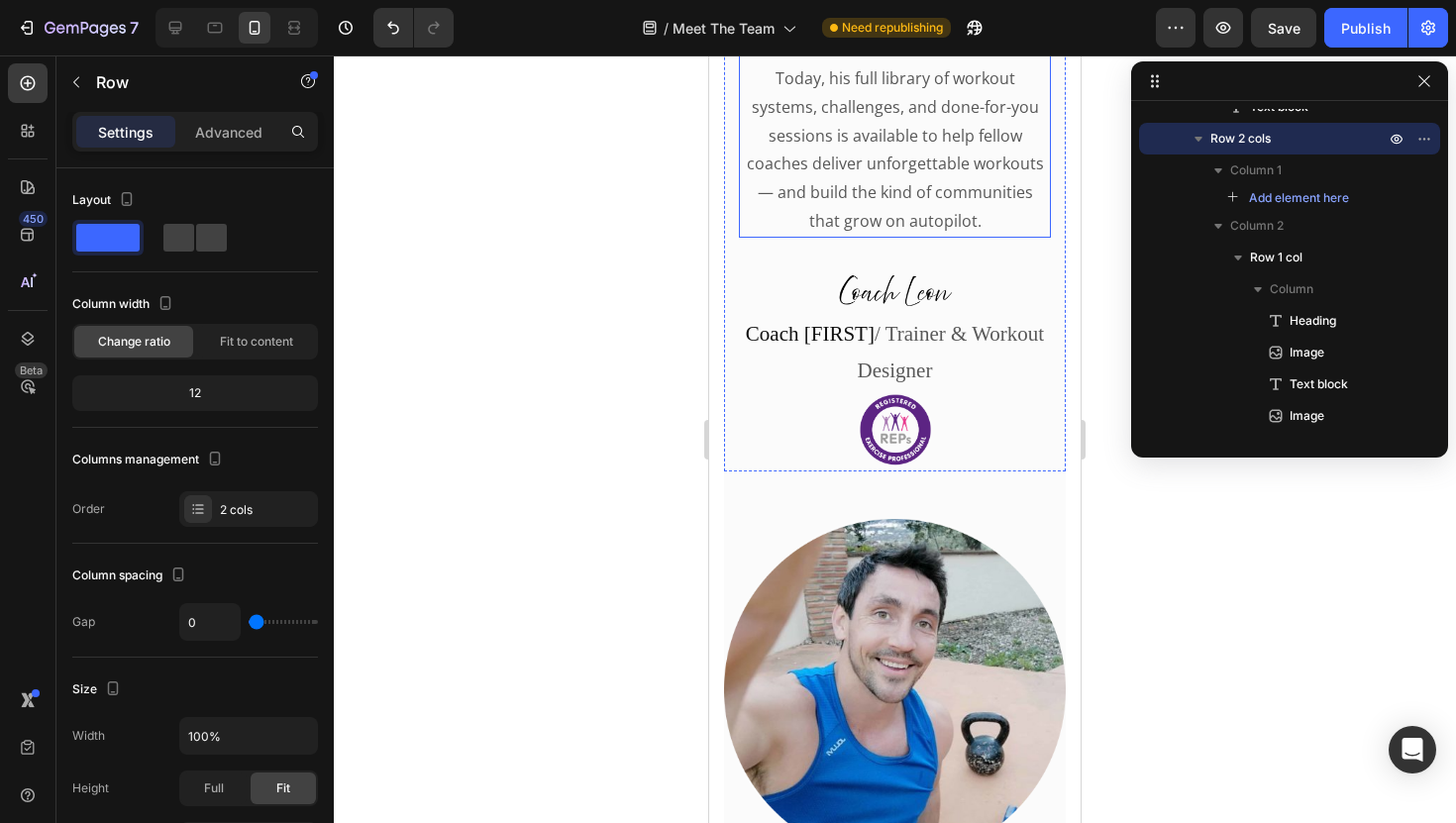 scroll, scrollTop: 4427, scrollLeft: 0, axis: vertical 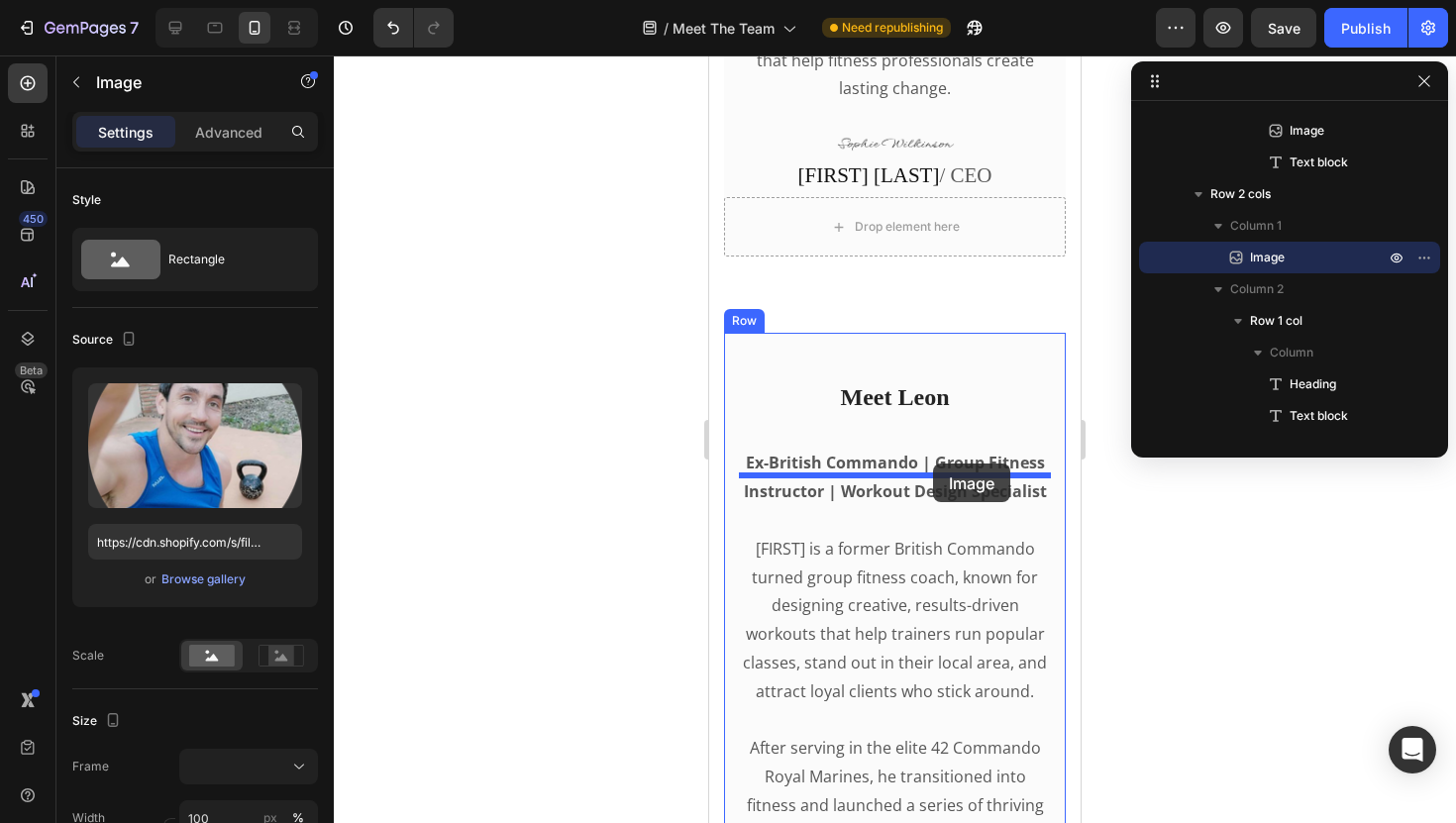 drag, startPoint x: 953, startPoint y: 564, endPoint x: 933, endPoint y: 463, distance: 102.96116 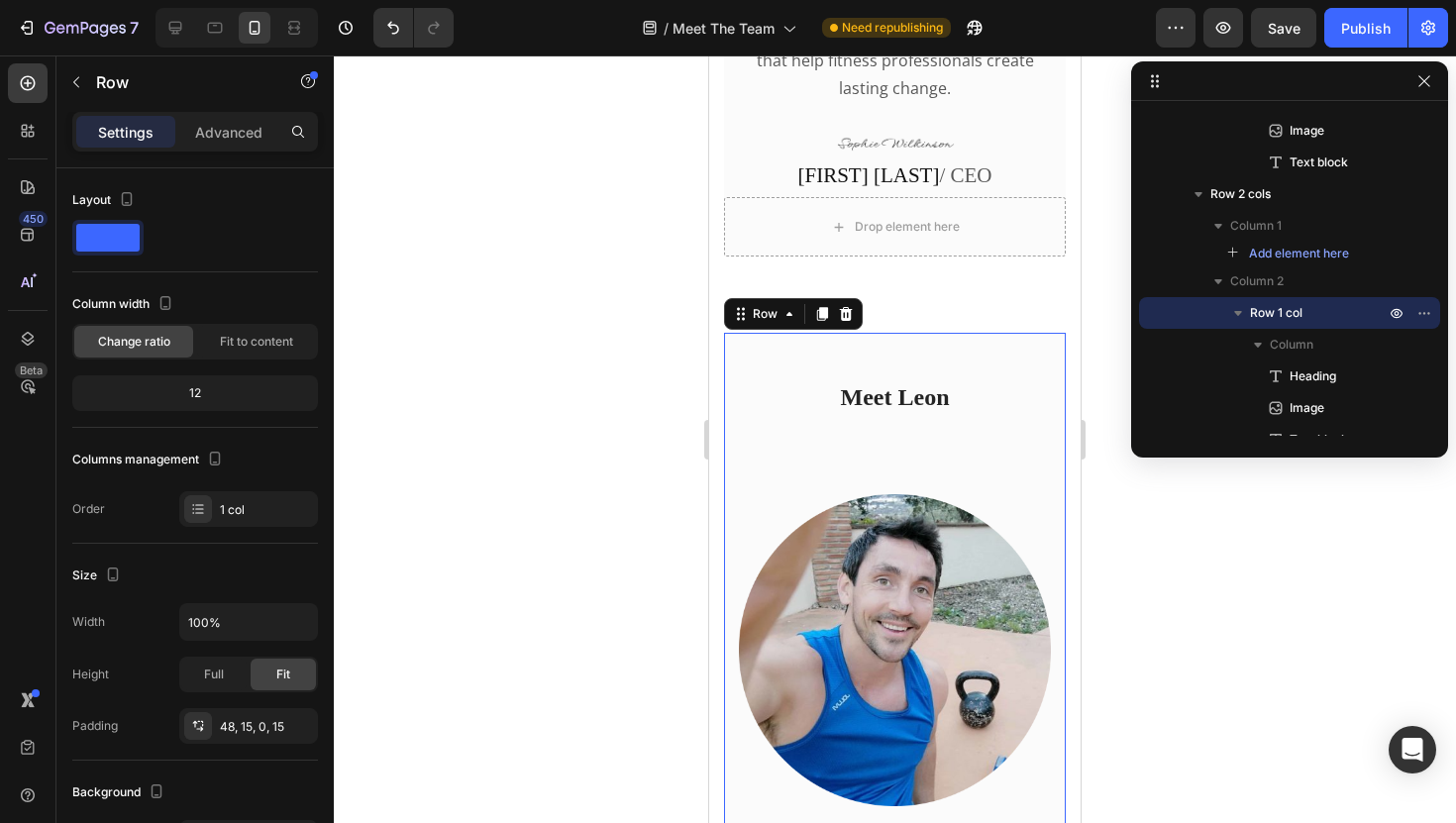 click on "Meet Leon Heading Image Ex-British Commando | Group Fitness Instructor | Workout Design Specialist   Leon is a former British Commando turned group fitness coach, known for designing creative, results-driven workouts that help trainers run popular classes, stand out in their local area, and attract loyal clients who stick around.   After serving in the elite 42 Commando Royal Marines, he transitioned into fitness and launched a series of thriving bootcamps, with hundreds of clients on his books — including a long-term corporate team-building contract with Wrigley, the world’s largest chewing gum manufacturer.   With over a decade of hands-on coaching experience and thousands of high-energy group sessions delivered, Leon has developed a unique way of creating challenging group workouts that are cleverly disguised as fun — keeping clients motivated, engaged, and coming back for more.     Text block Image Coach Leon  / Trainer & Workout Designer Text block Image" at bounding box center [894, 1341] 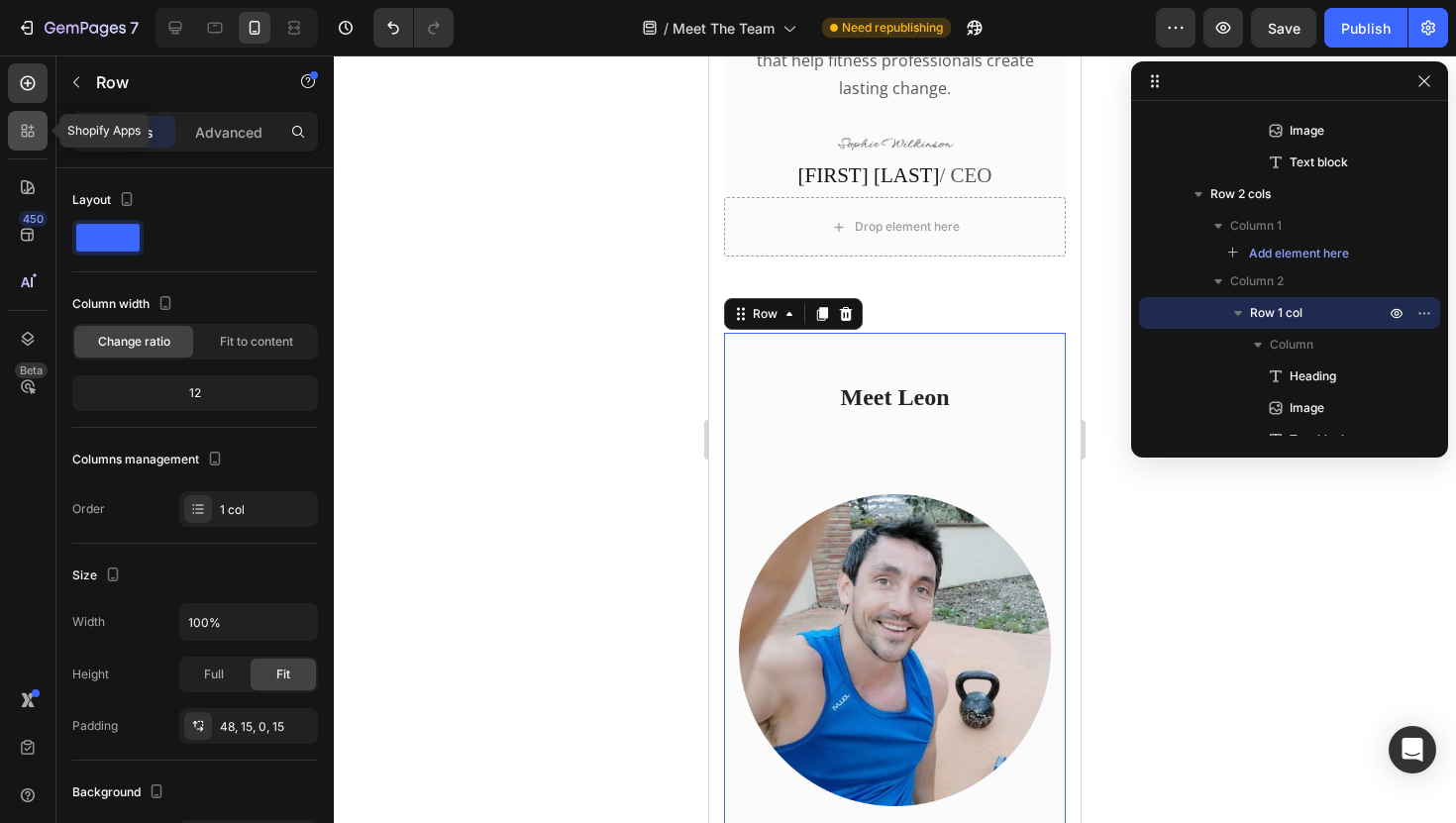 click 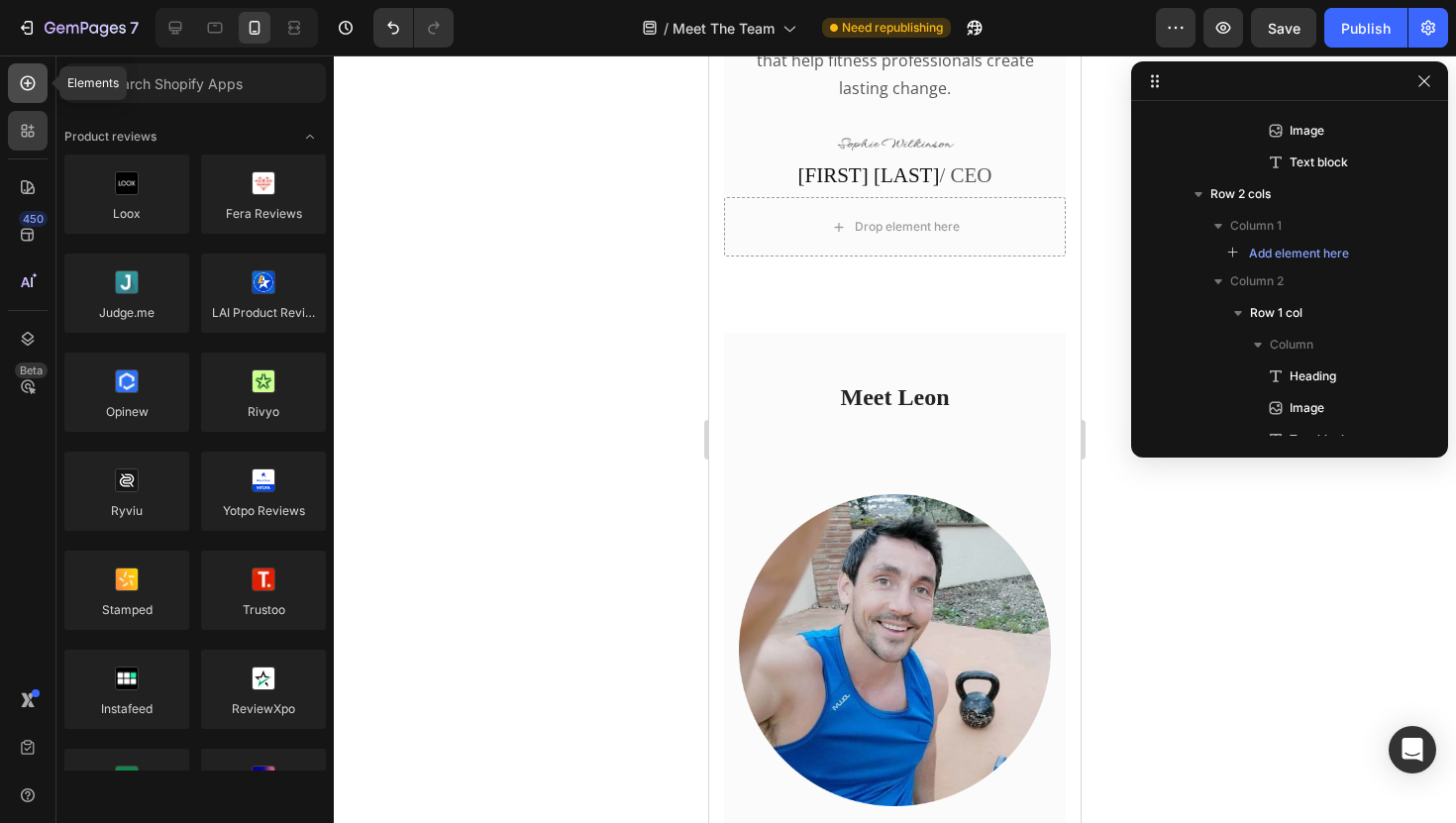 click 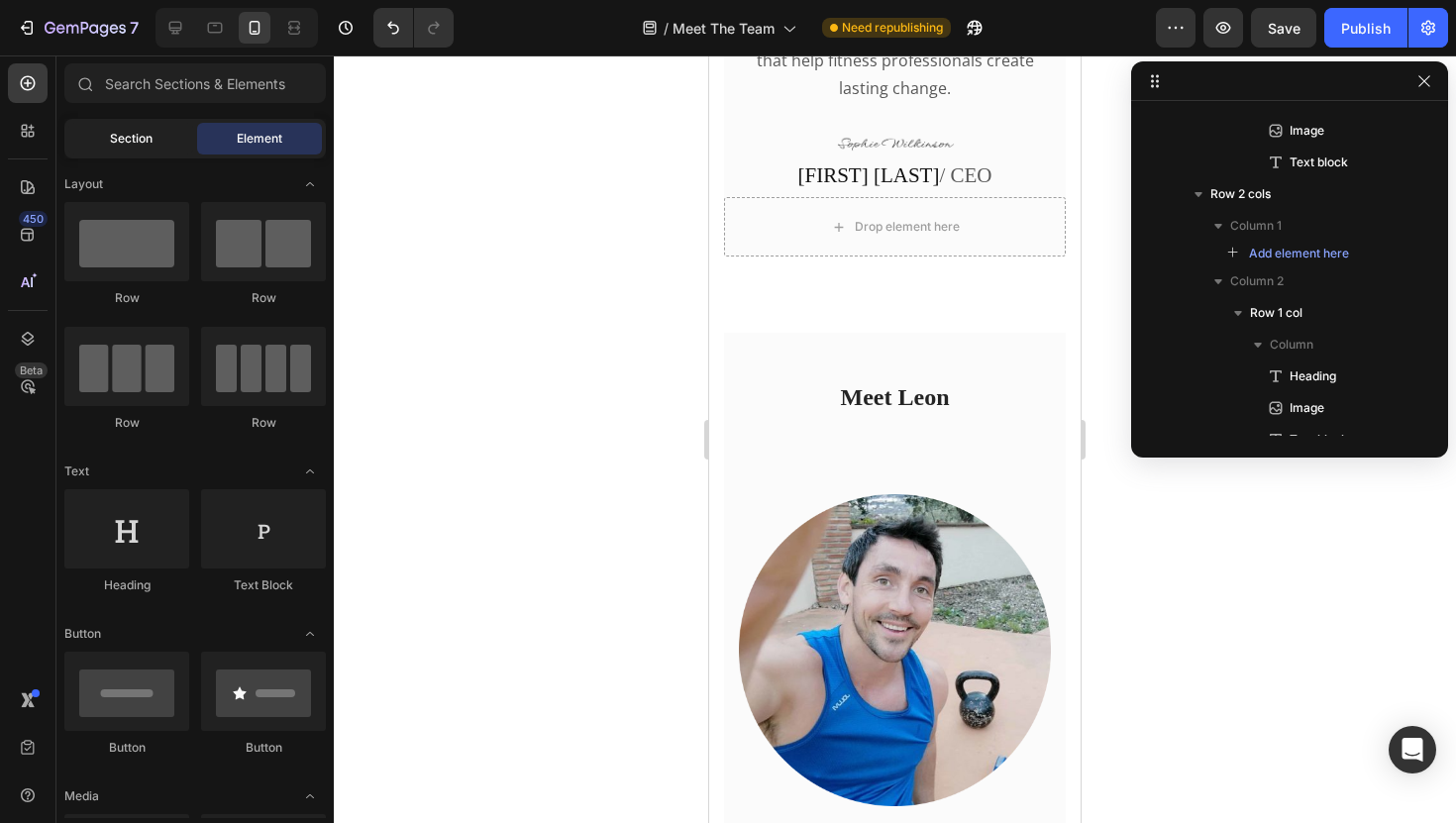 click on "Section" at bounding box center (131, 139) 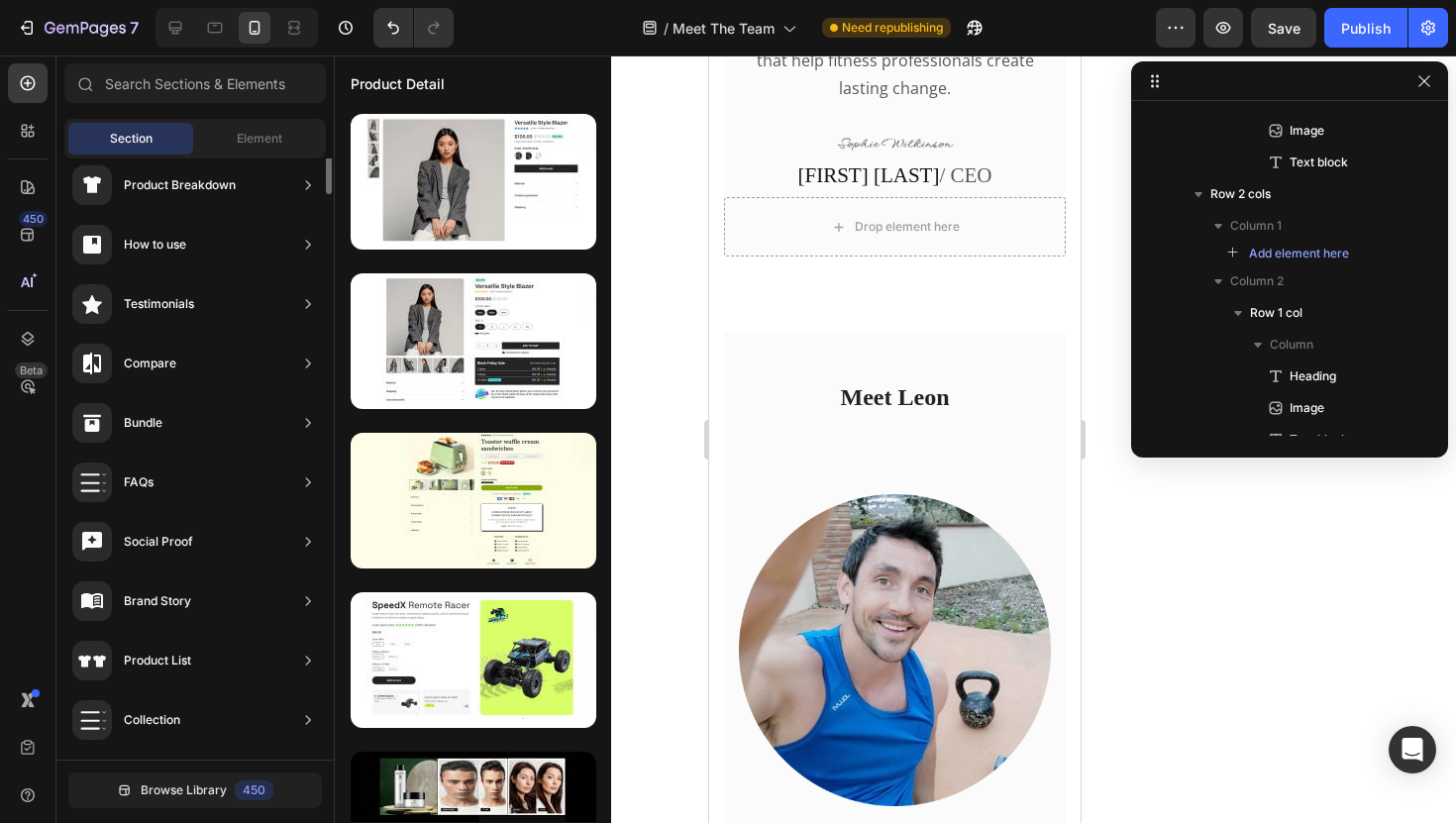 scroll, scrollTop: 0, scrollLeft: 0, axis: both 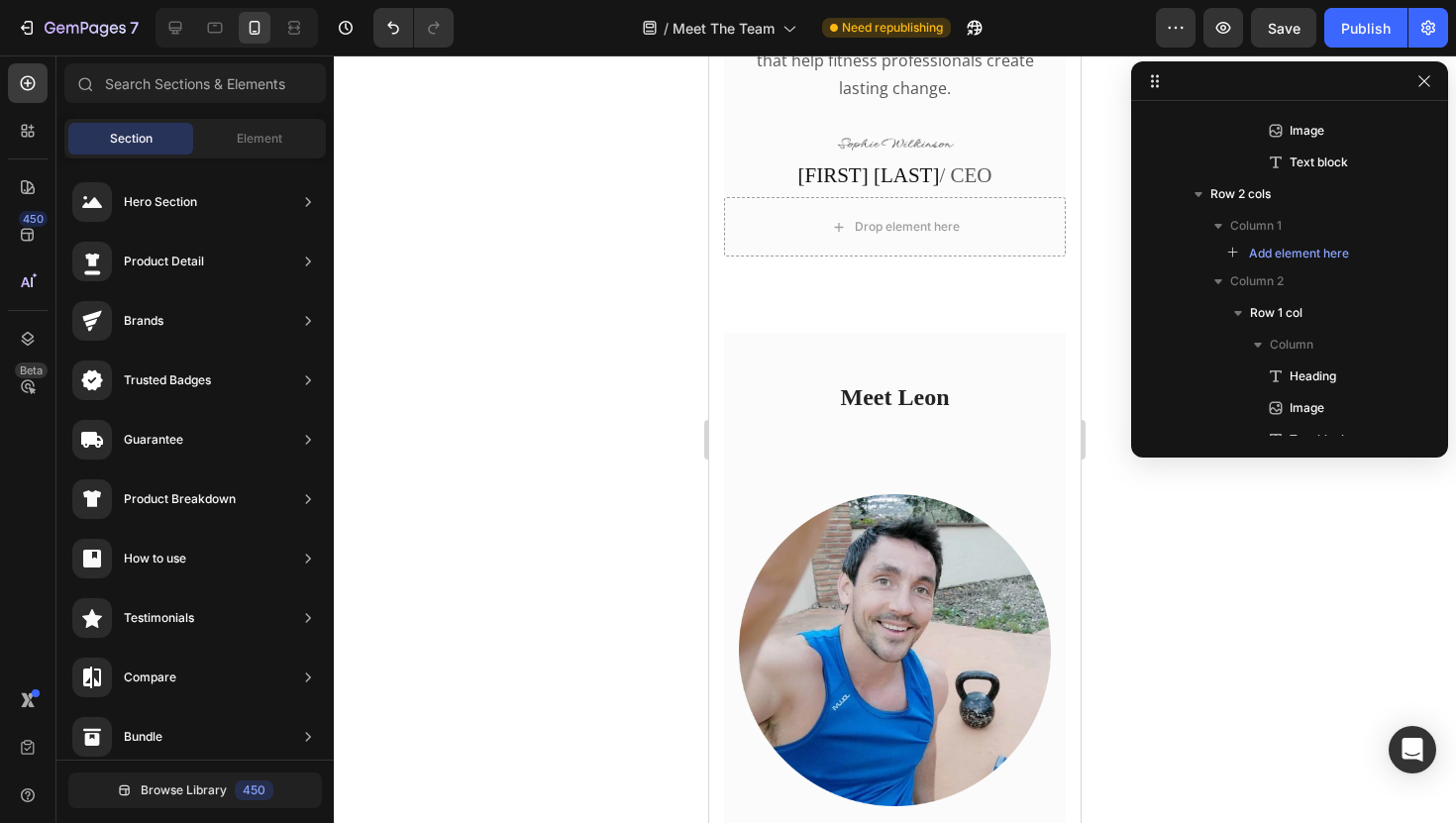 click 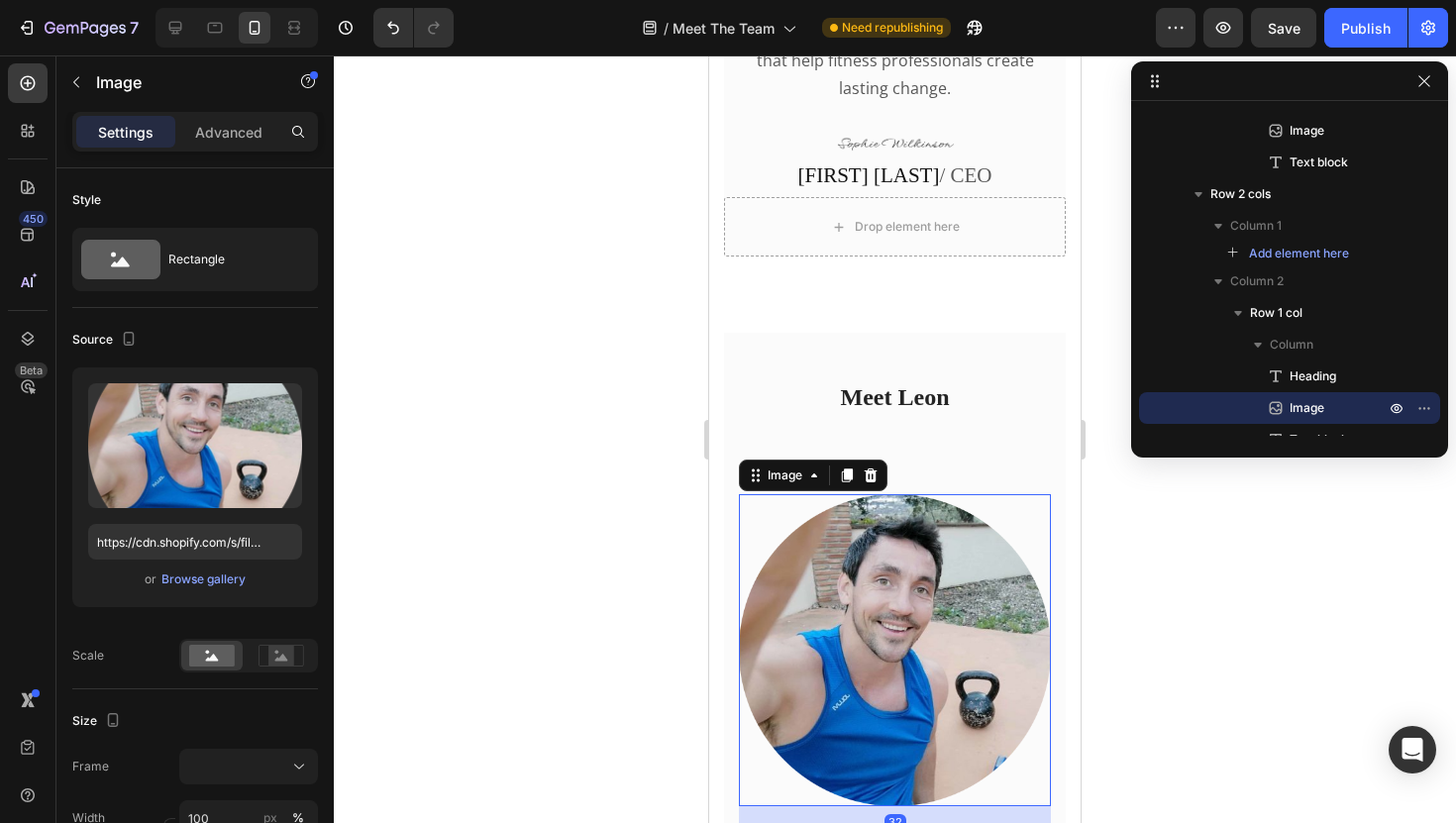 click at bounding box center (894, 650) 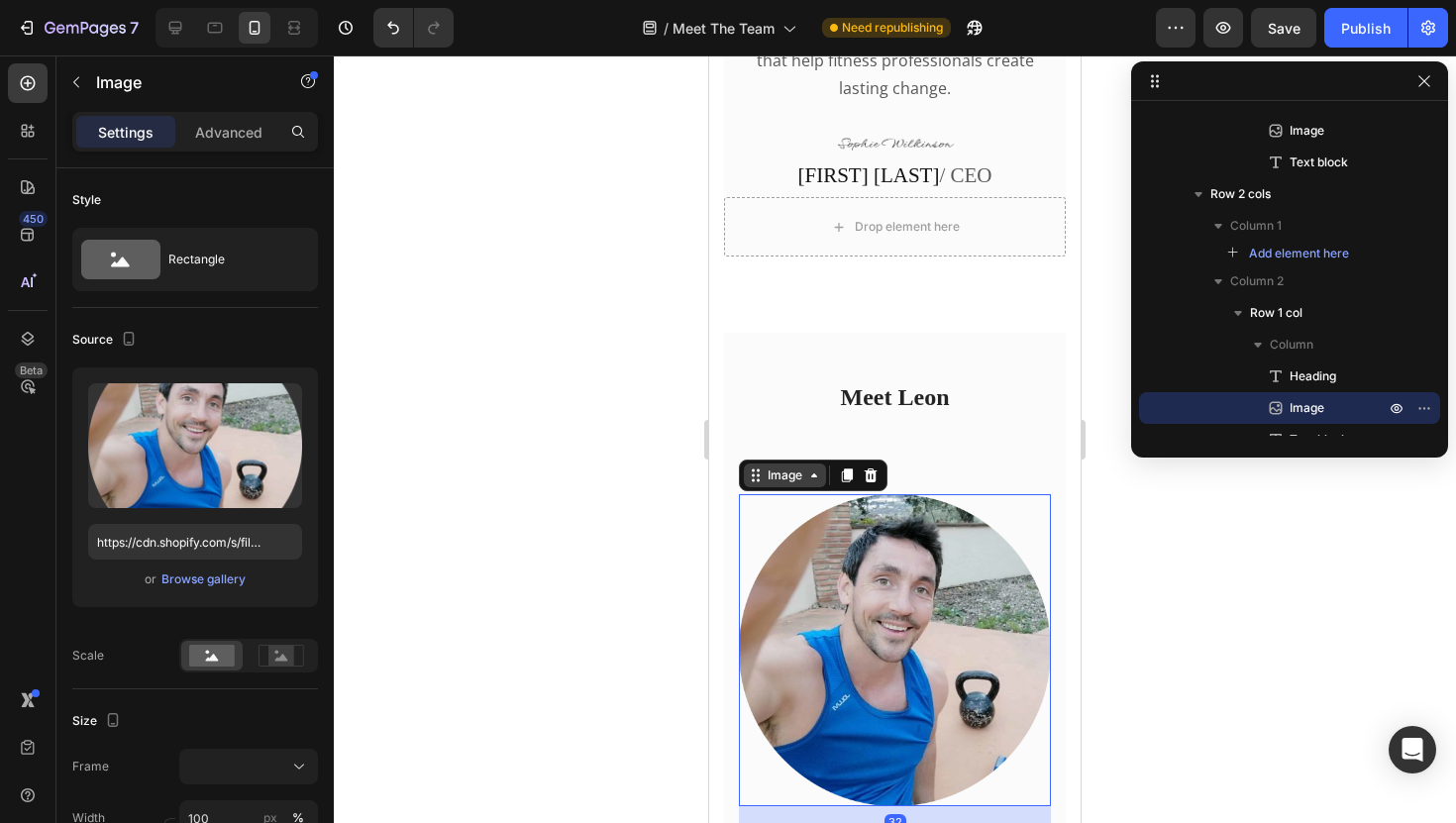 click on "Image" at bounding box center (784, 475) 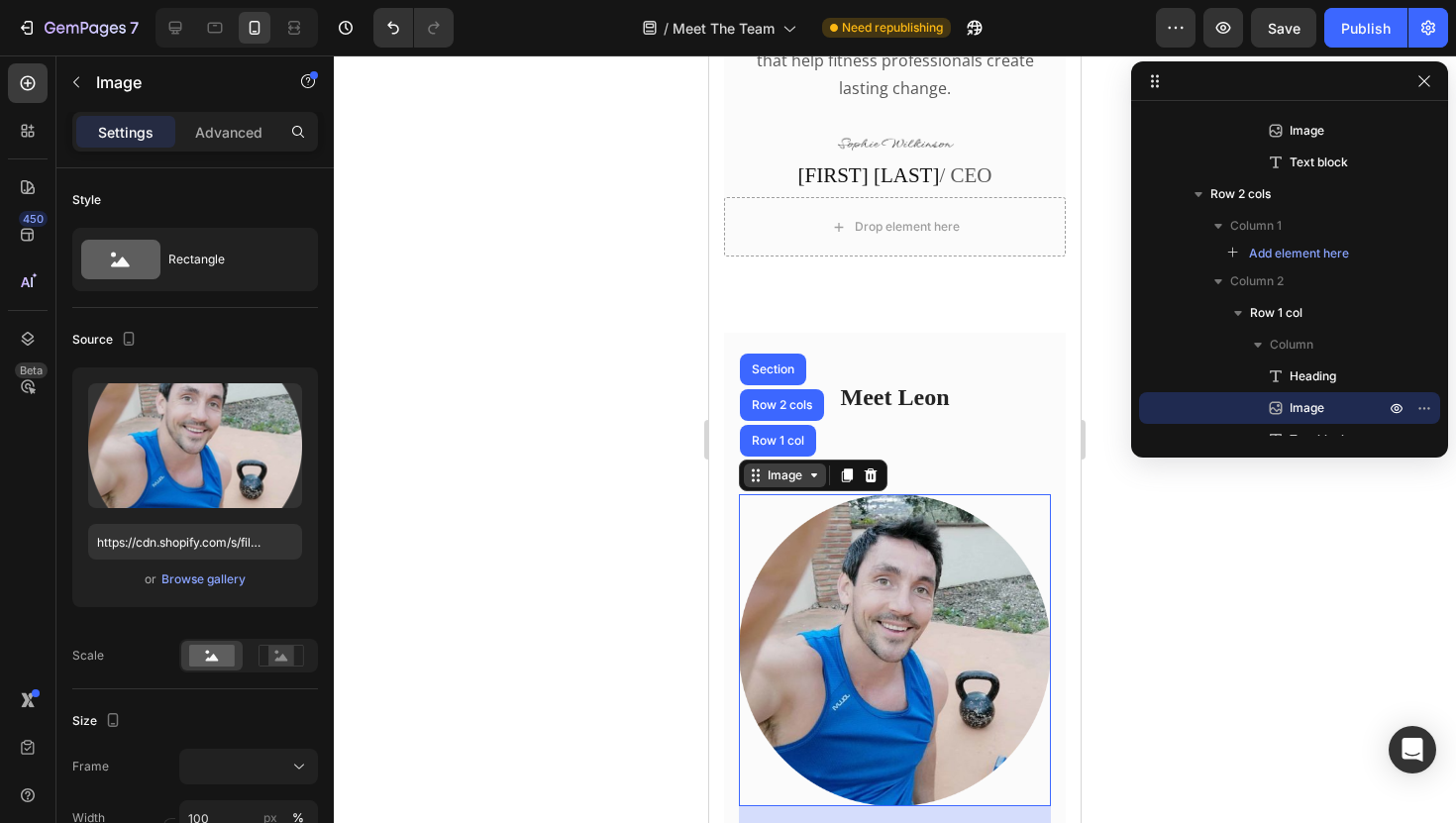 click on "Image" at bounding box center [784, 475] 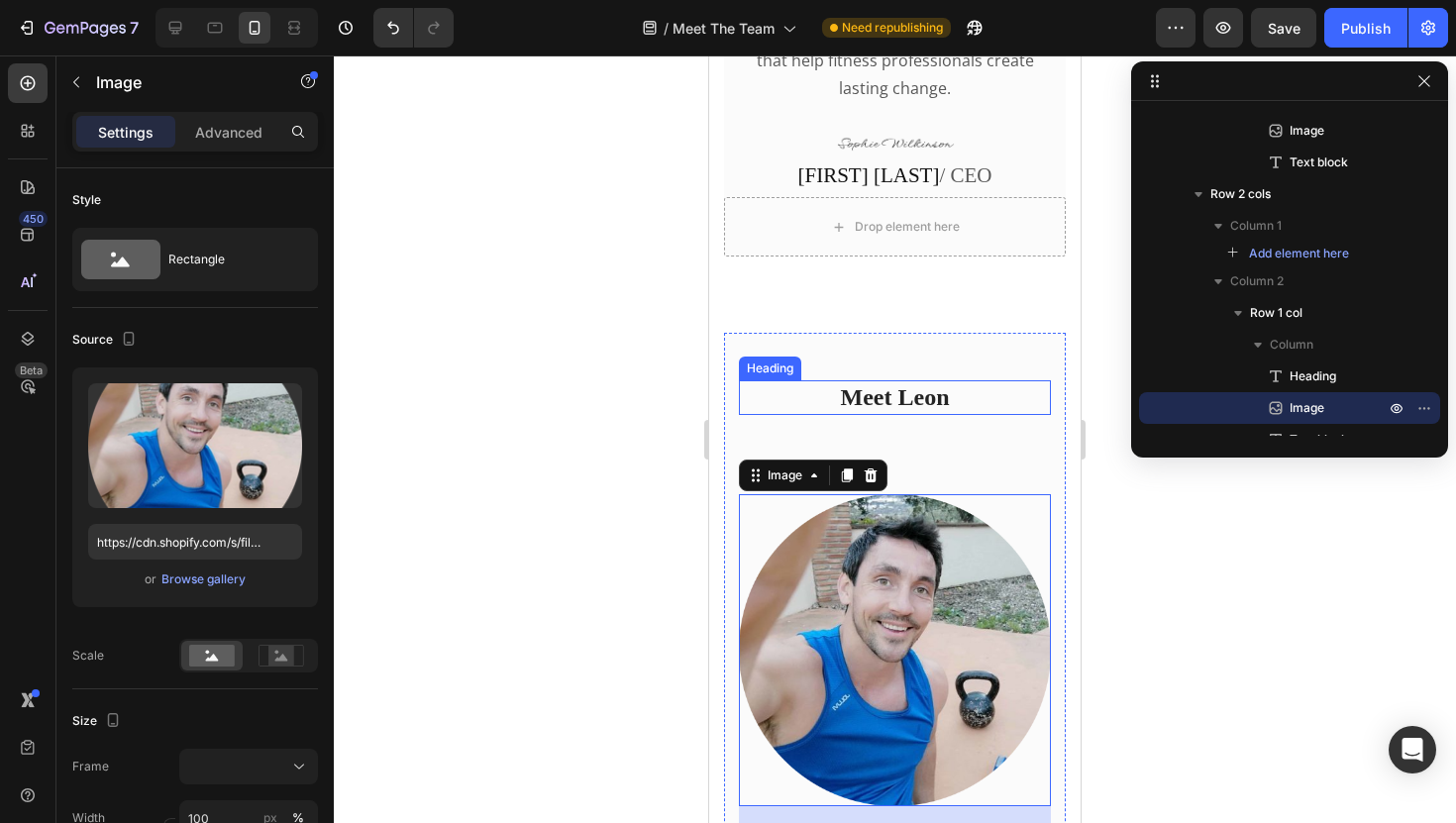 click on "Meet Leon" at bounding box center [894, 397] 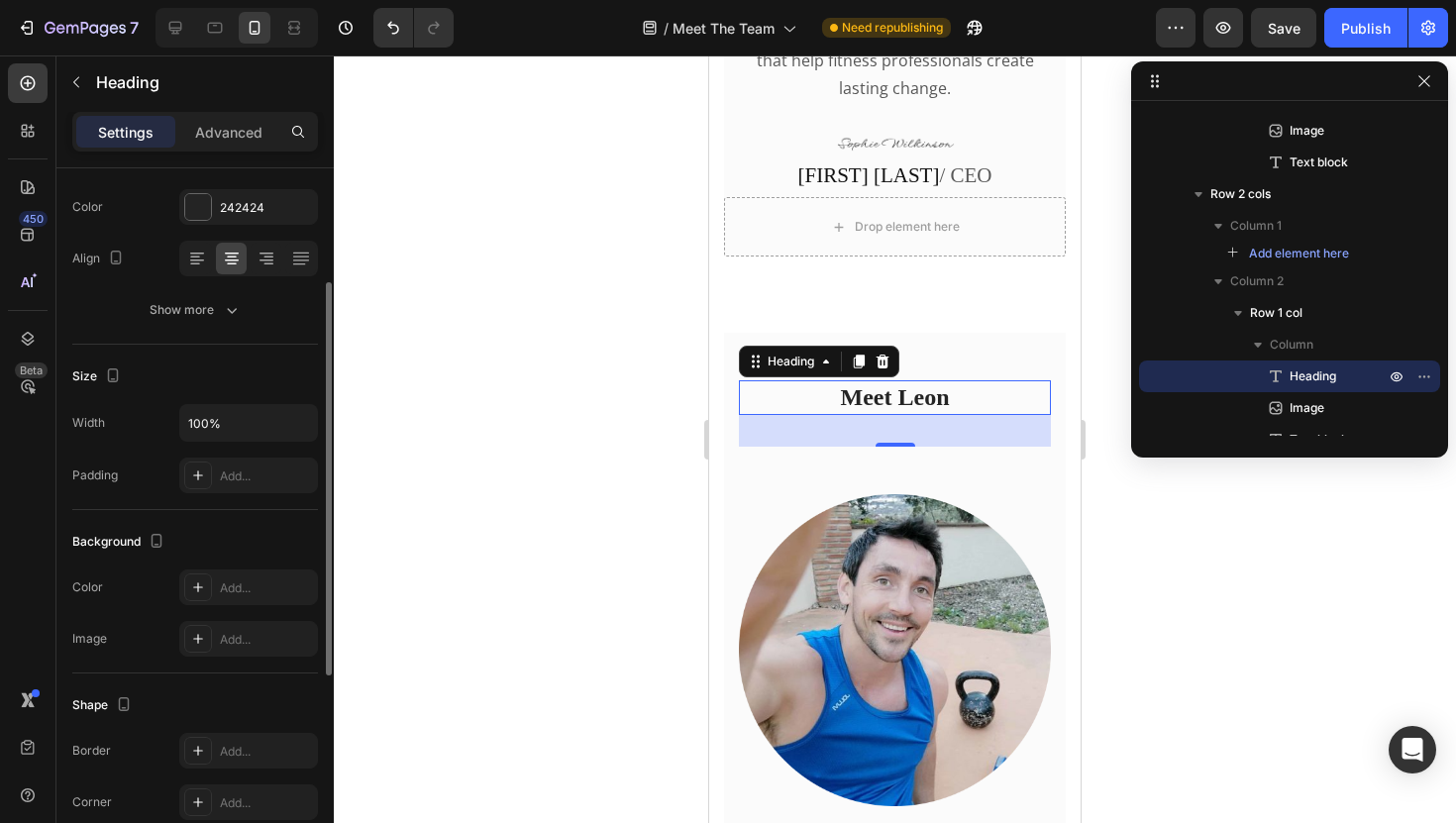 scroll, scrollTop: 181, scrollLeft: 0, axis: vertical 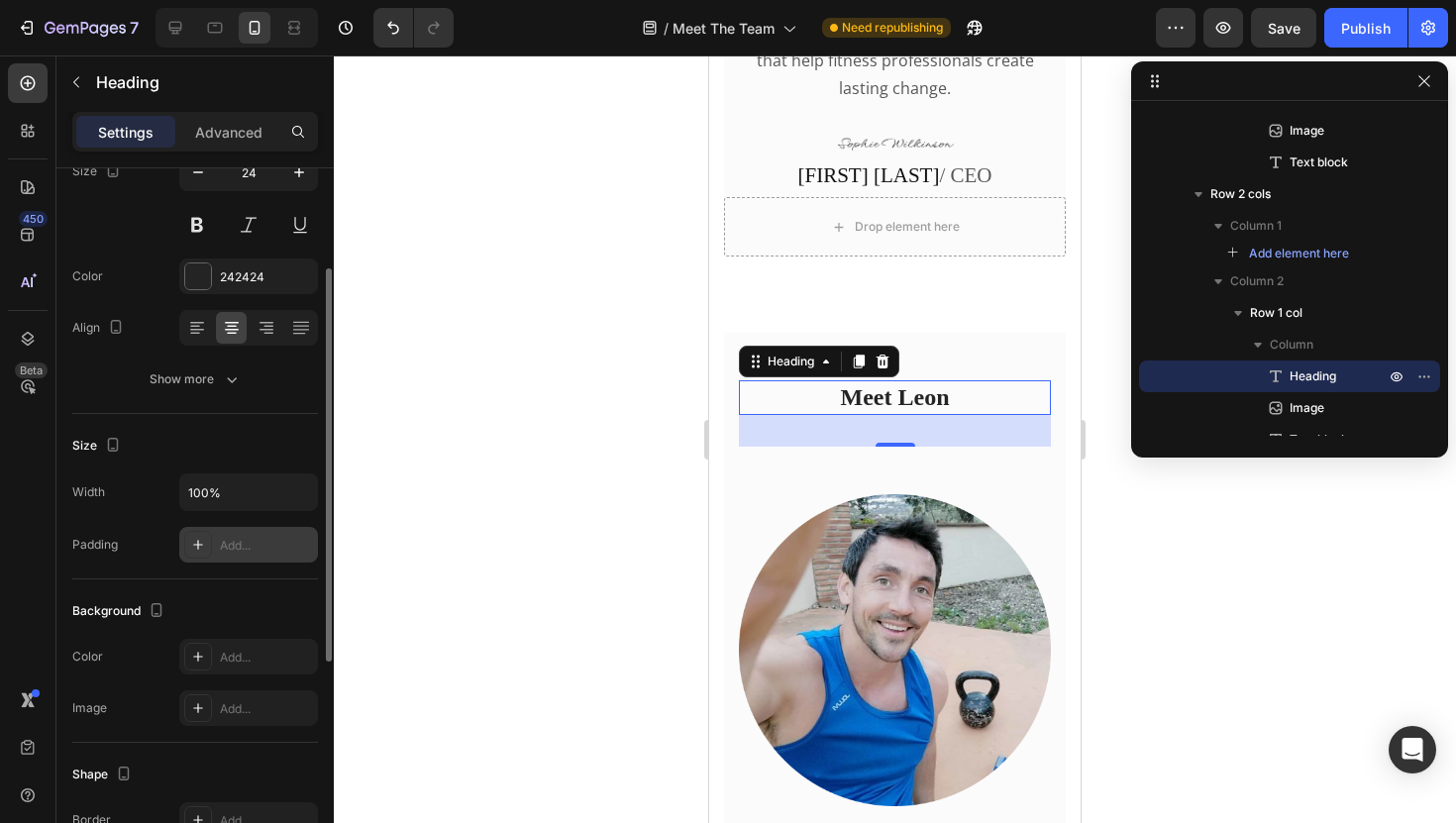 click 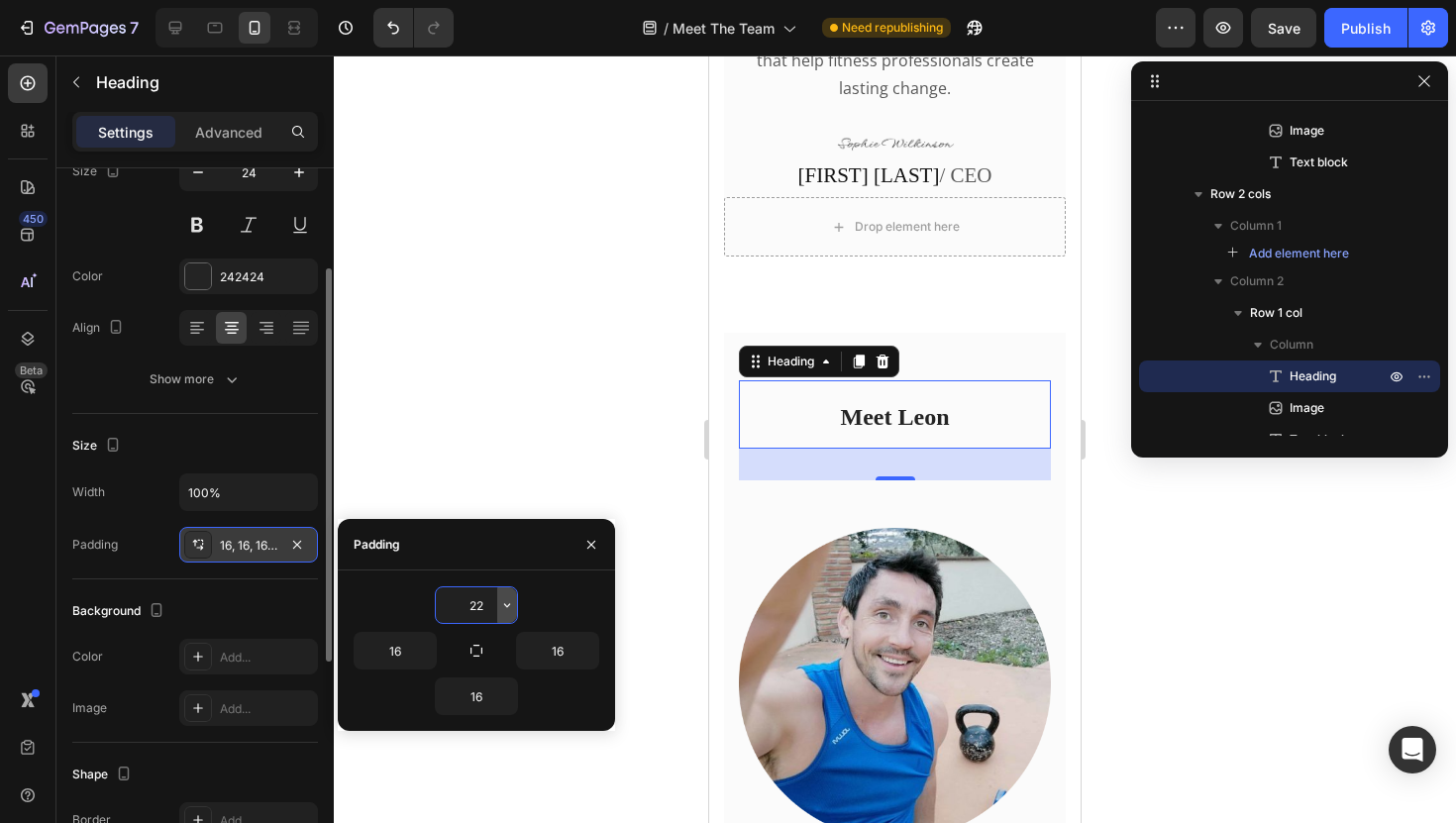 type on "2" 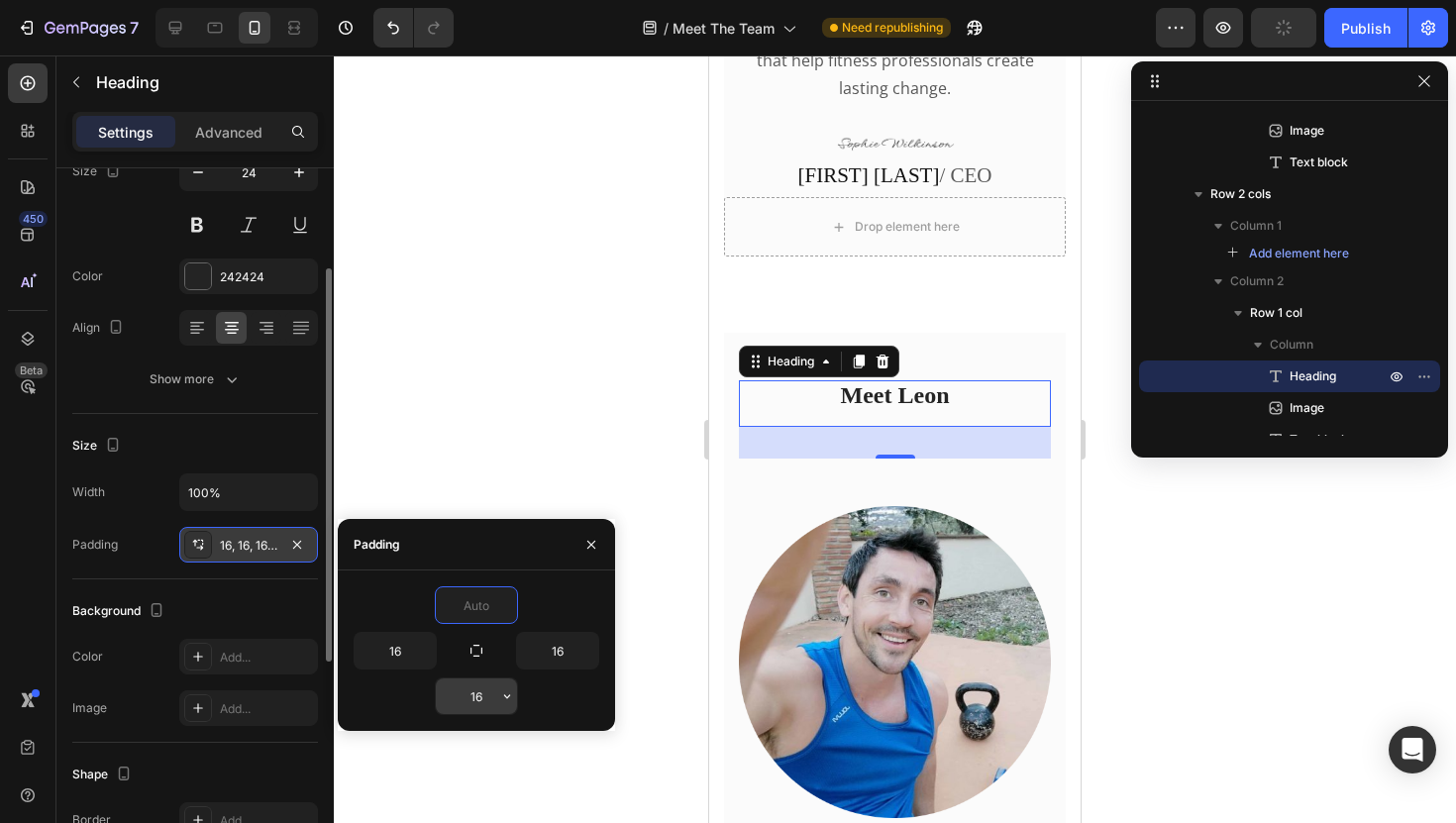 type on "0" 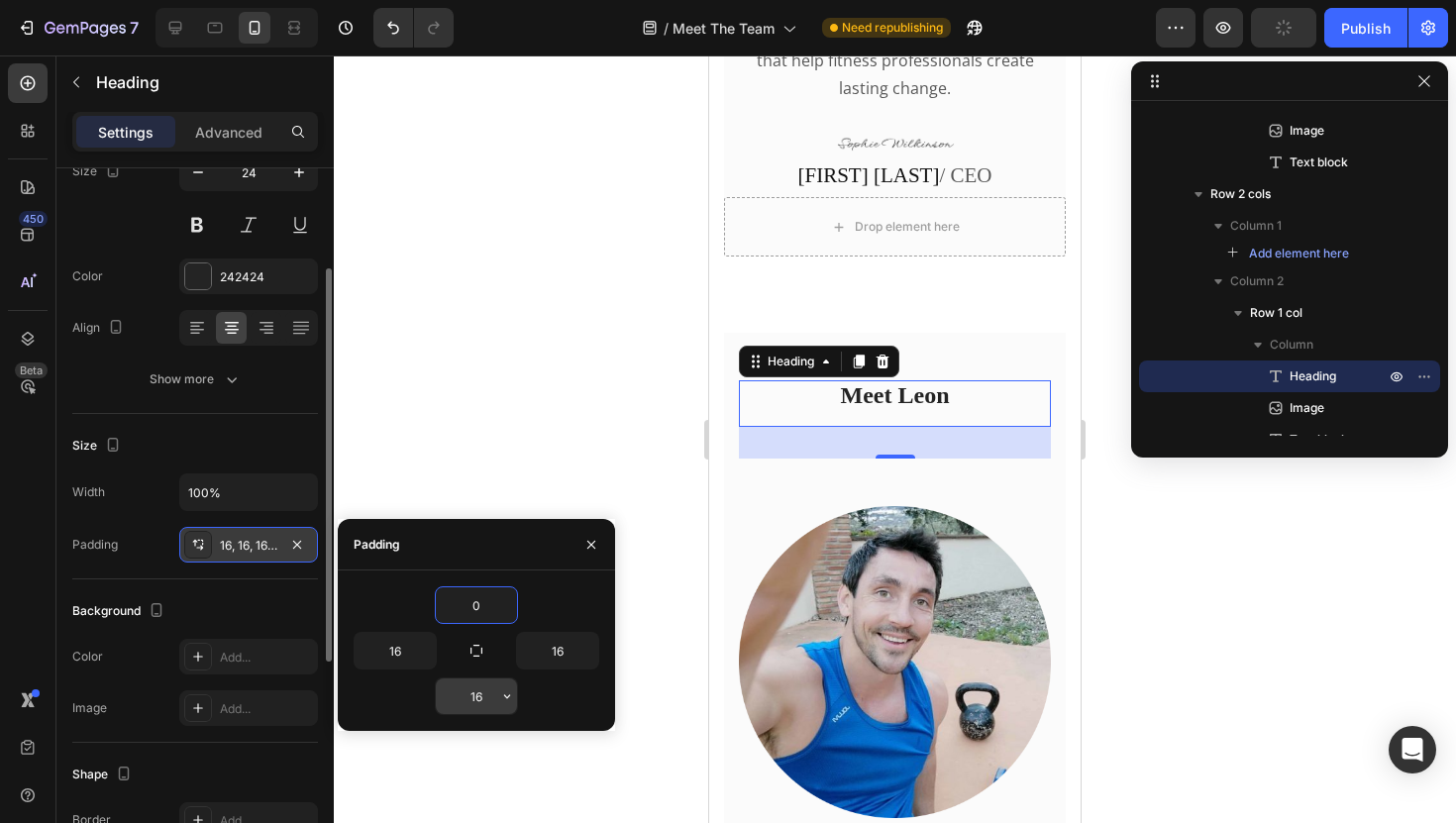 click on "16" at bounding box center [476, 696] 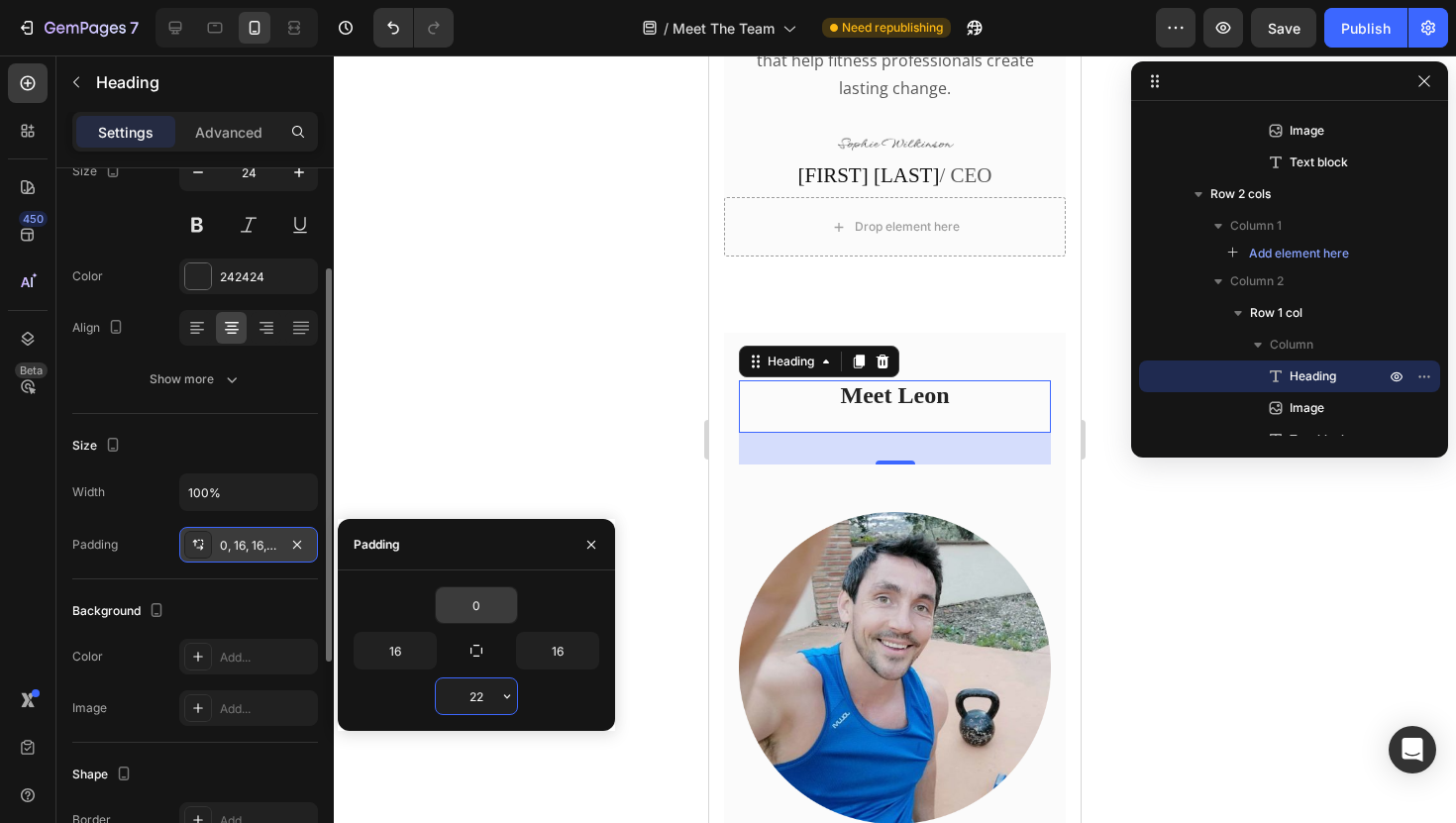 type on "2" 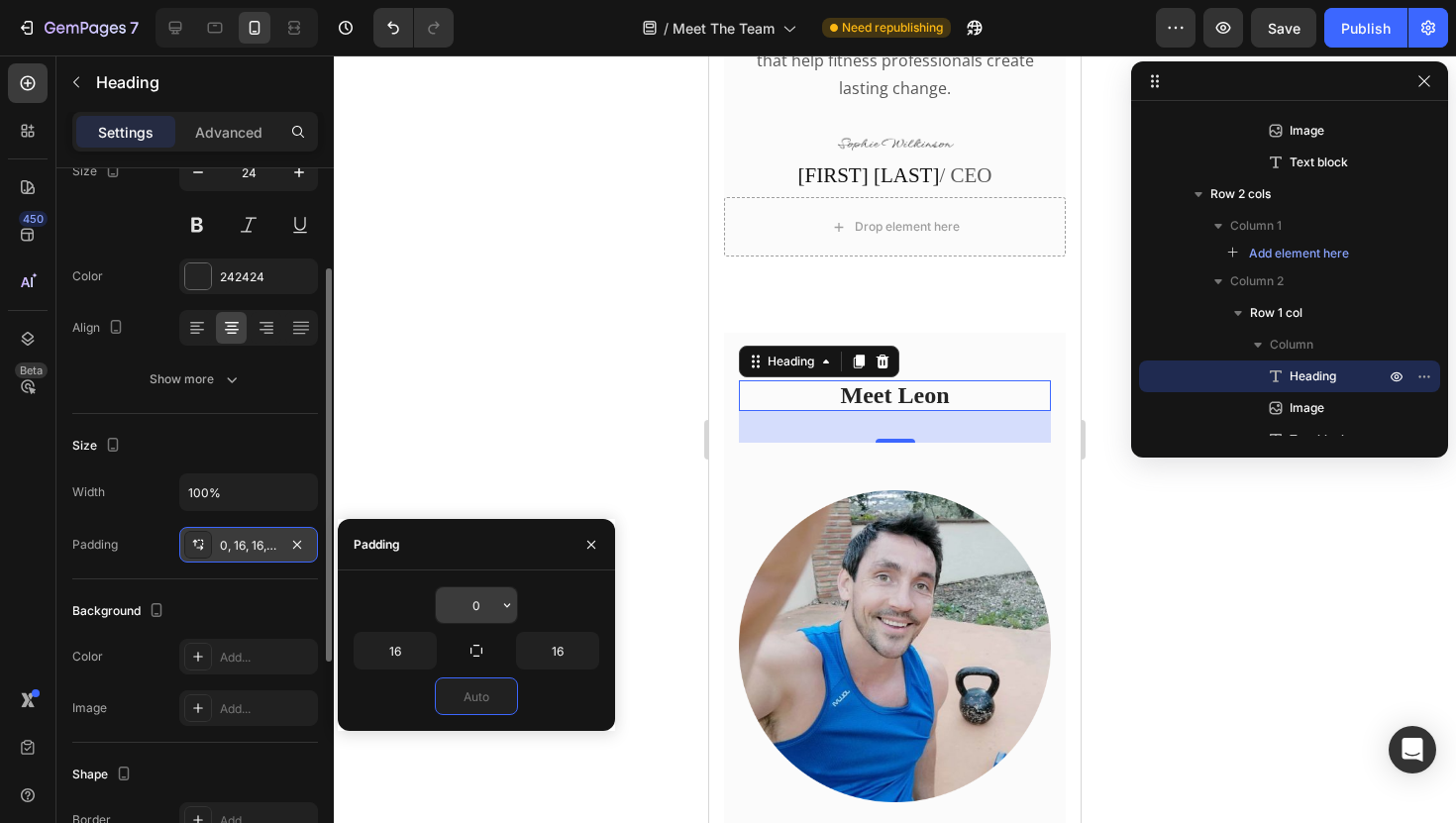 type on "0" 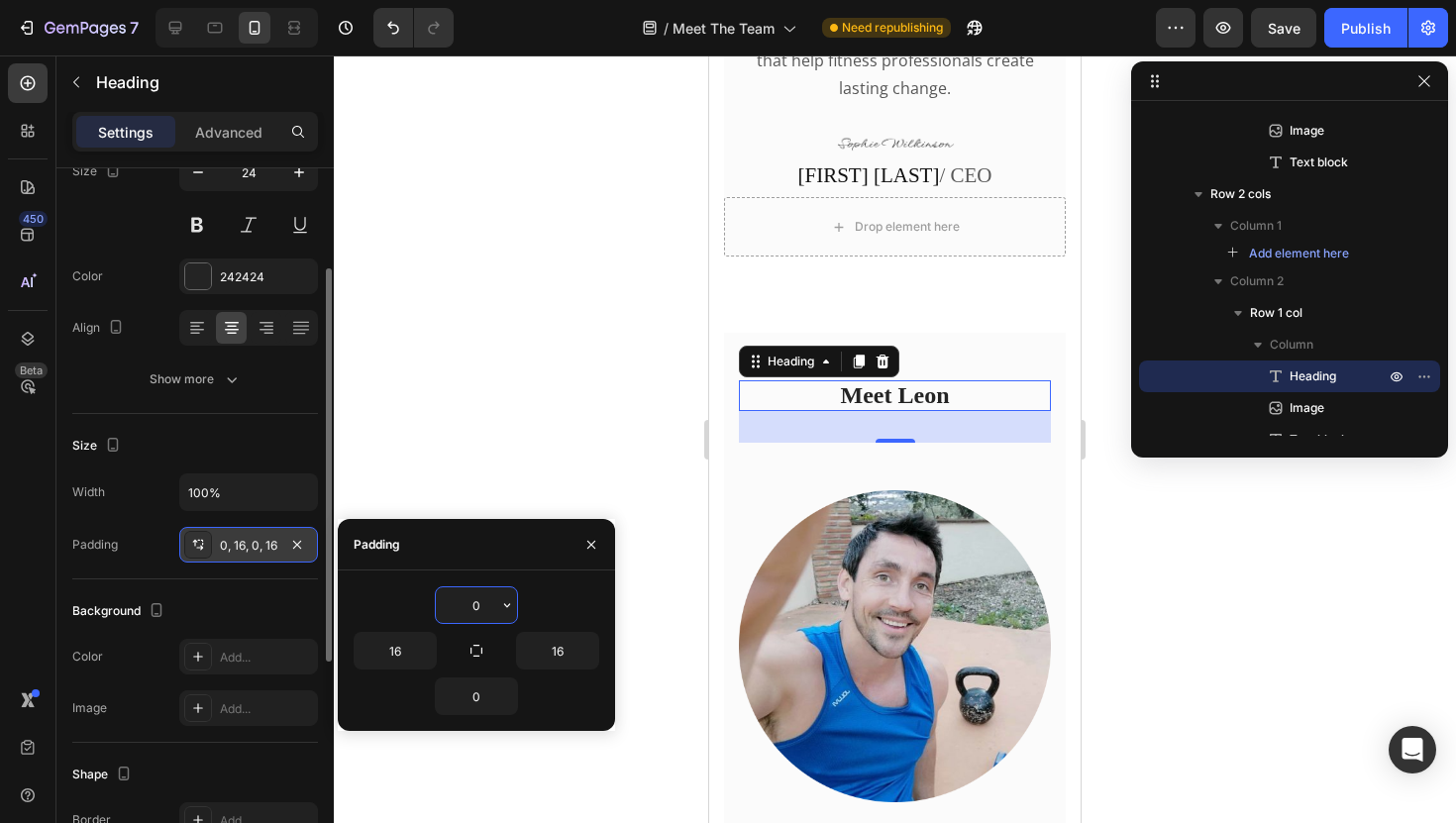 click on "0" at bounding box center [476, 605] 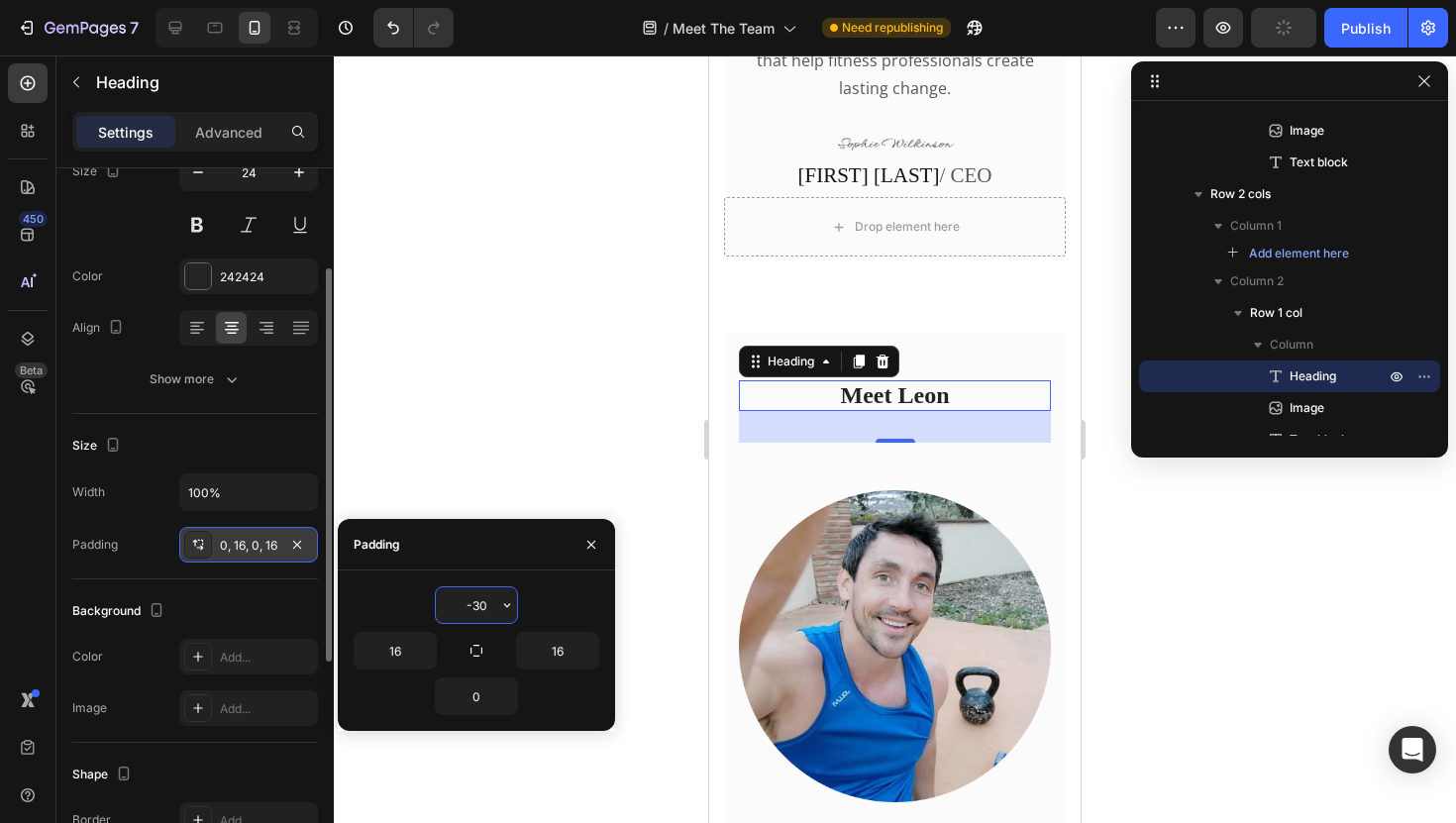 type on "0" 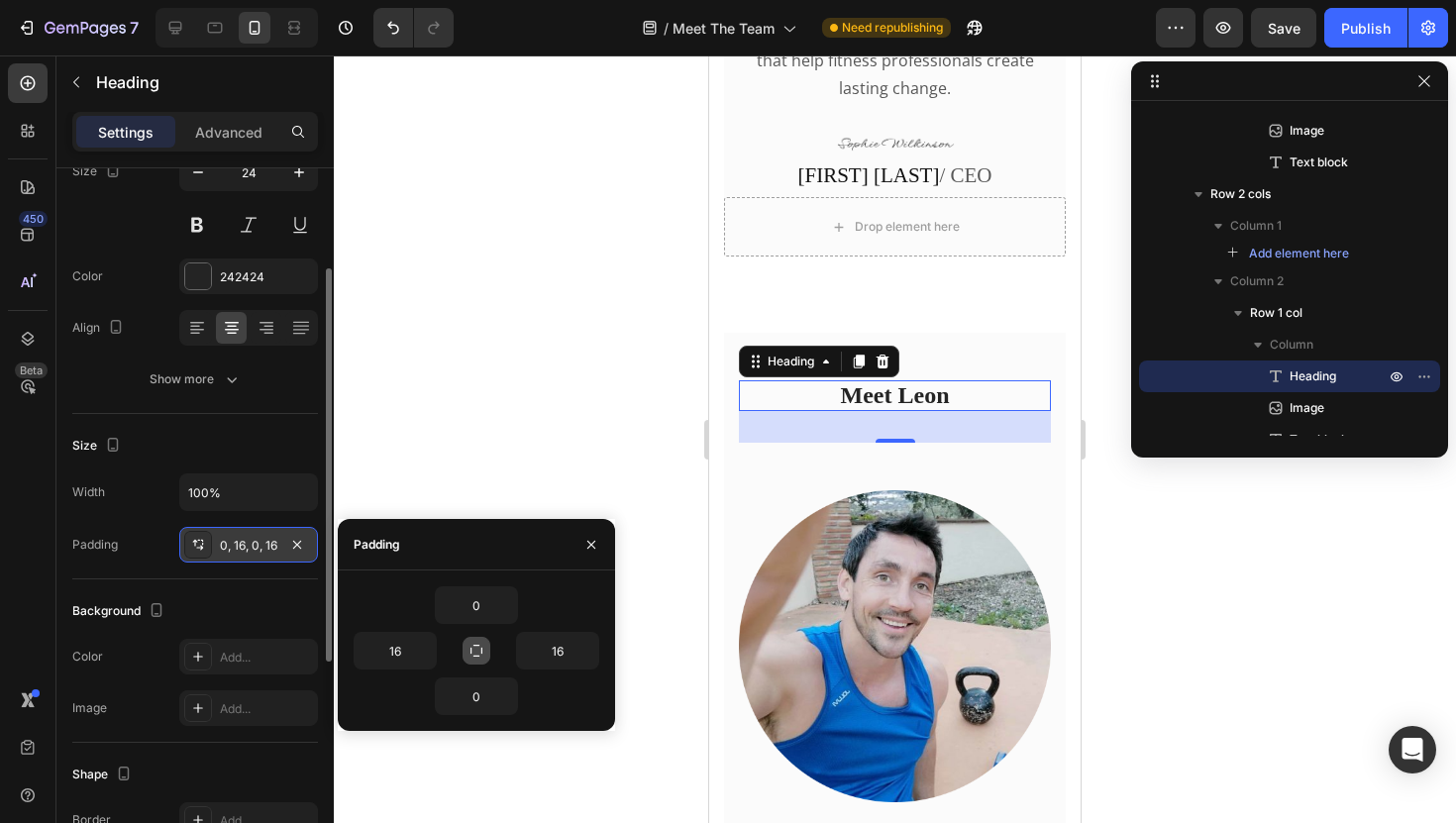 click 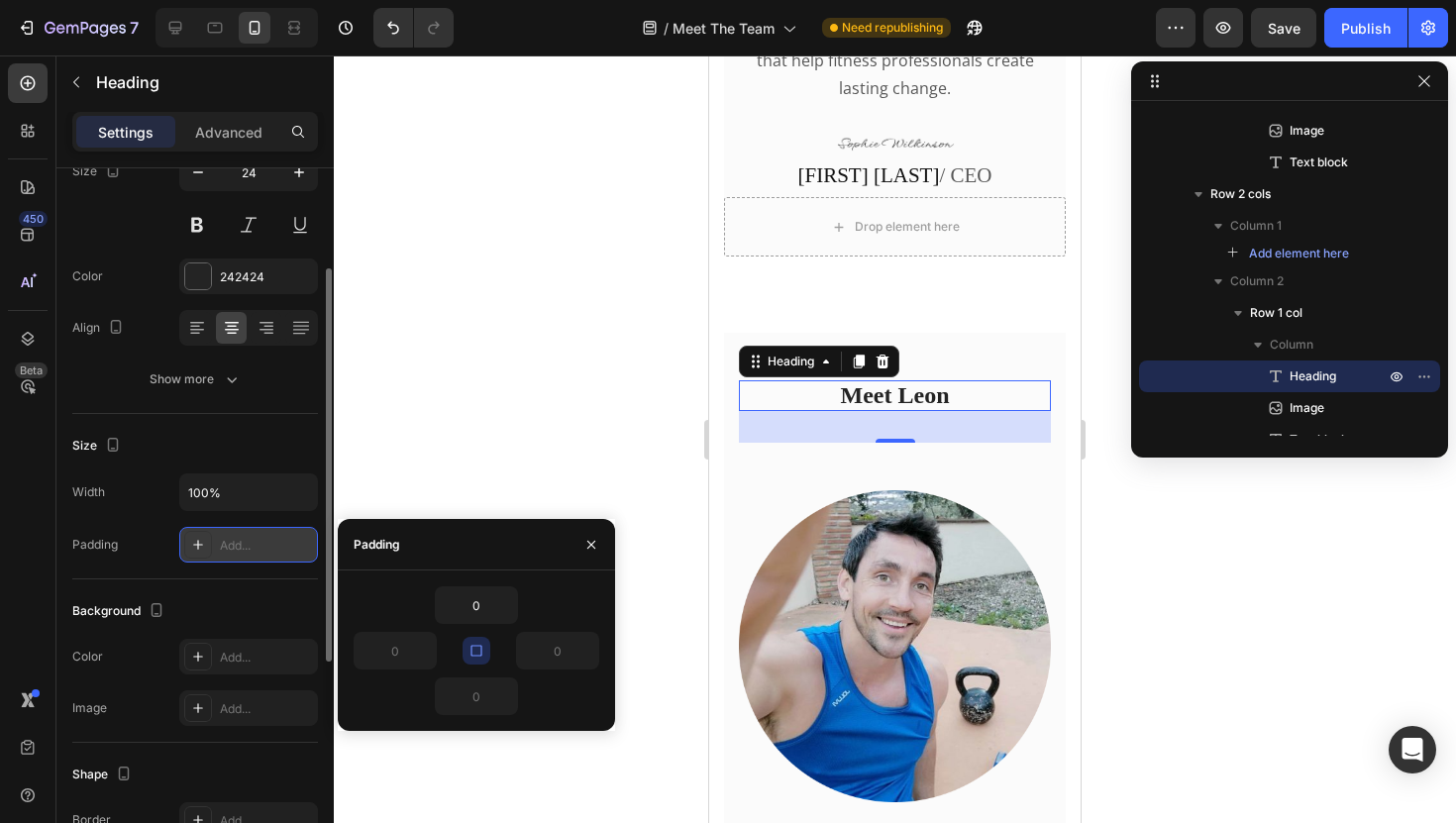 click 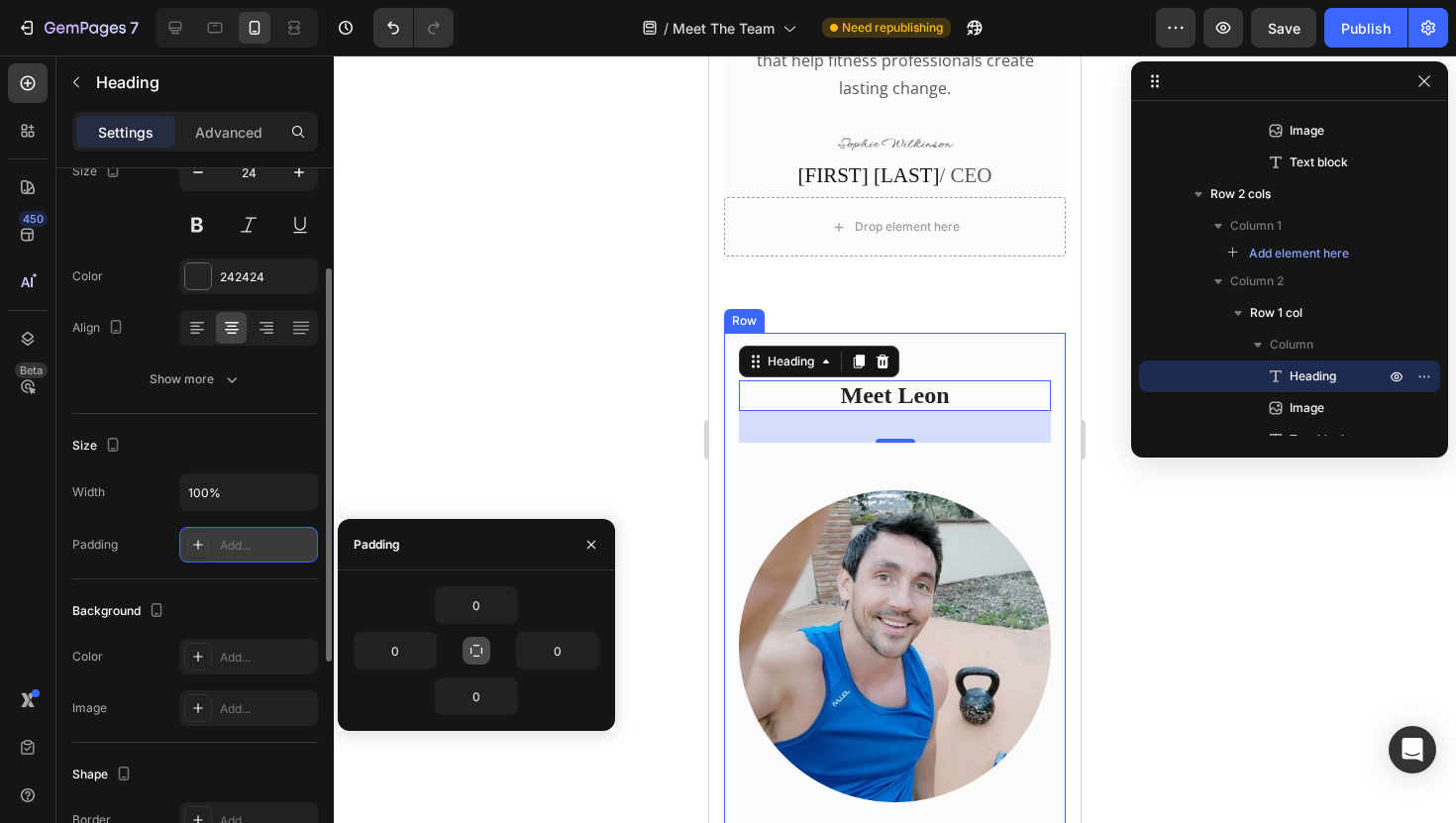 click on "Meet Leon Heading   32 Image Ex-British Commando | Group Fitness Instructor | Workout Design Specialist   Leon is a former British Commando turned group fitness coach, known for designing creative, results-driven workouts that help trainers run popular classes, stand out in their local area, and attract loyal clients who stick around.   After serving in the elite 42 Commando Royal Marines, he transitioned into fitness and launched a series of thriving bootcamps, with hundreds of clients on his books — including a long-term corporate team-building contract with Wrigley, the world’s largest chewing gum manufacturer.   With over a decade of hands-on coaching experience and thousands of high-energy group sessions delivered, Leon has developed a unique way of creating challenging group workouts that are cleverly disguised as fun — keeping clients motivated, engaged, and coming back for more.     Text block Image Coach Leon  / Trainer & Workout Designer Text block Image" at bounding box center (894, 1339) 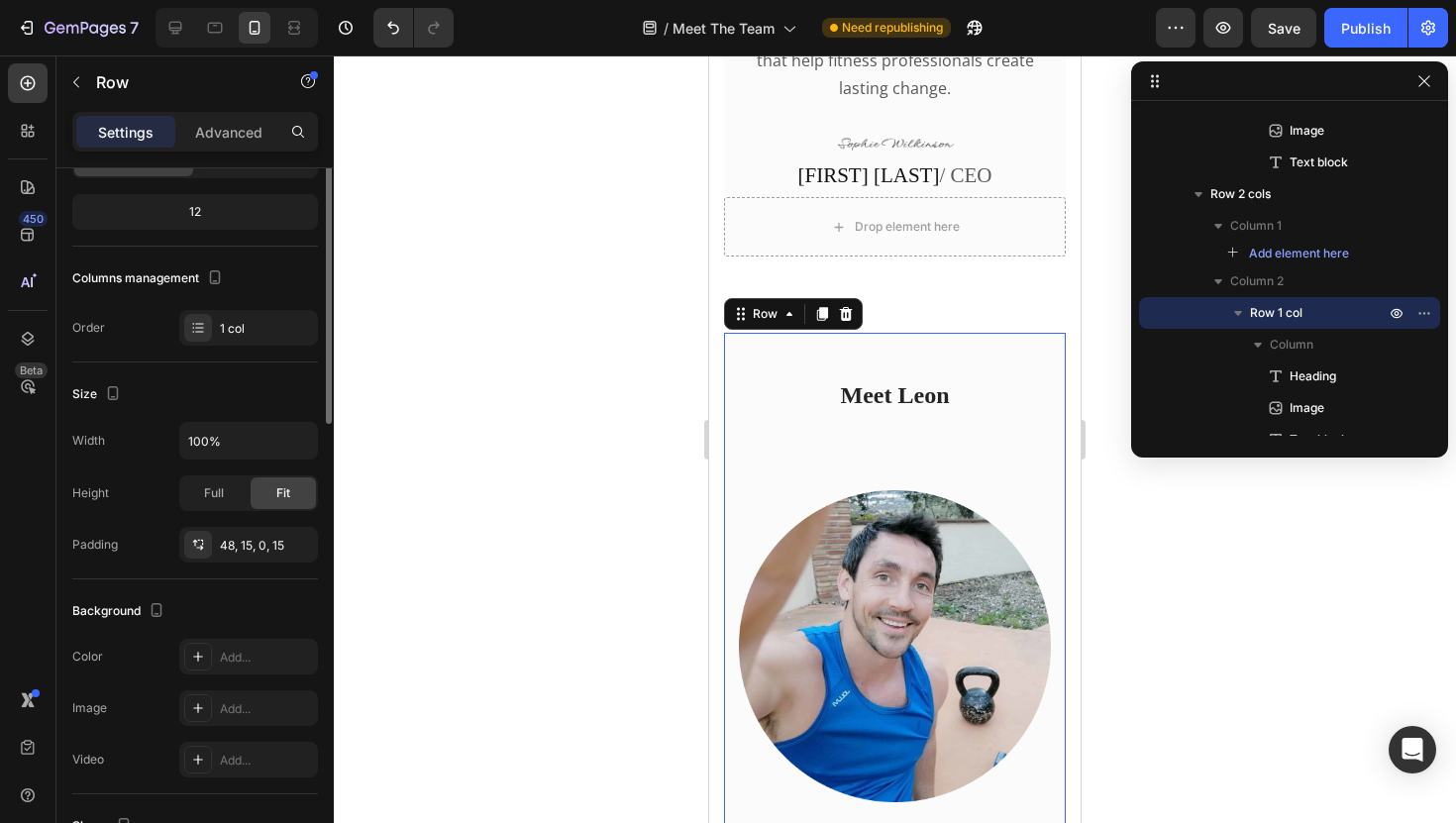 scroll, scrollTop: 0, scrollLeft: 0, axis: both 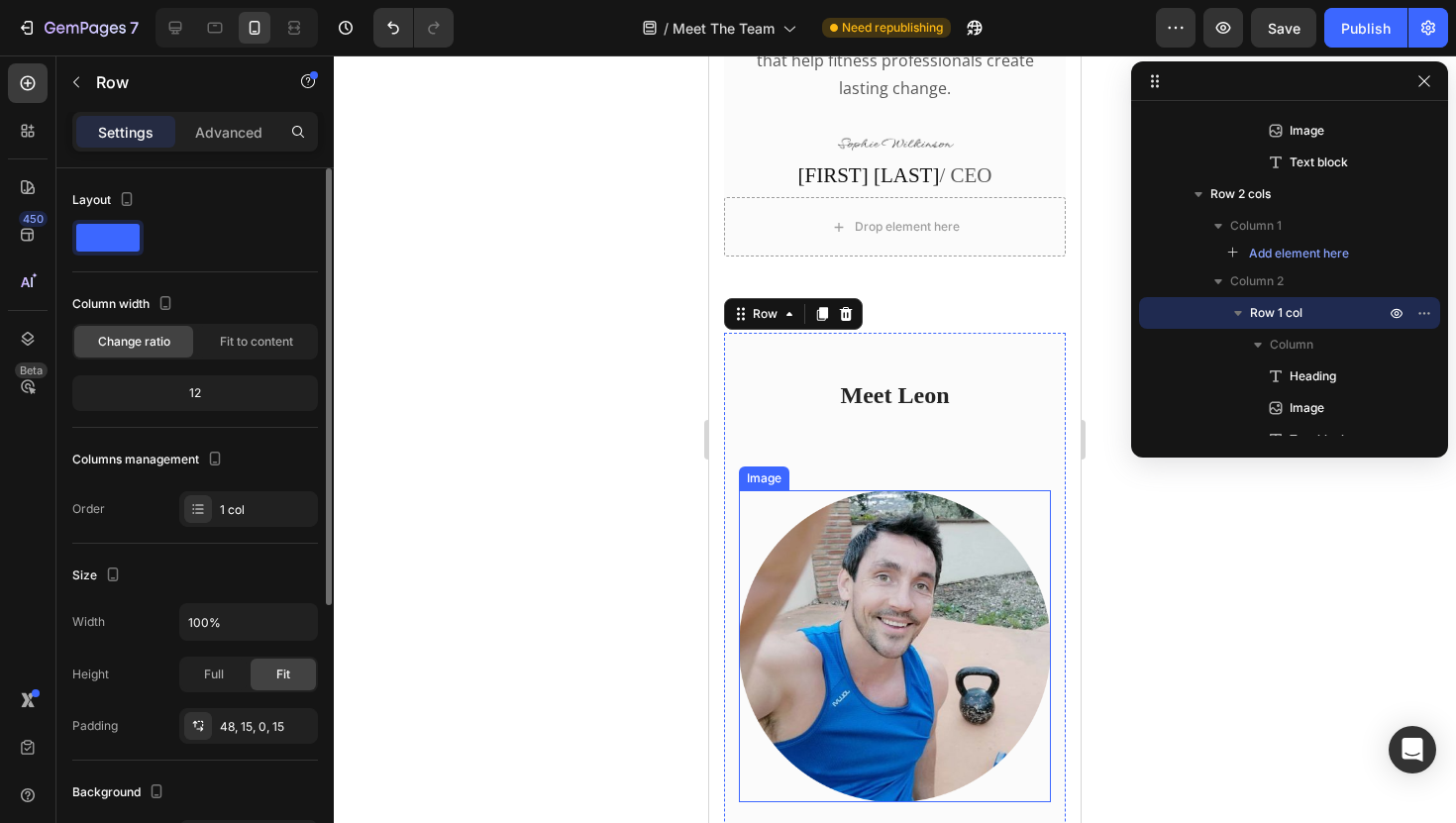 click at bounding box center (894, 646) 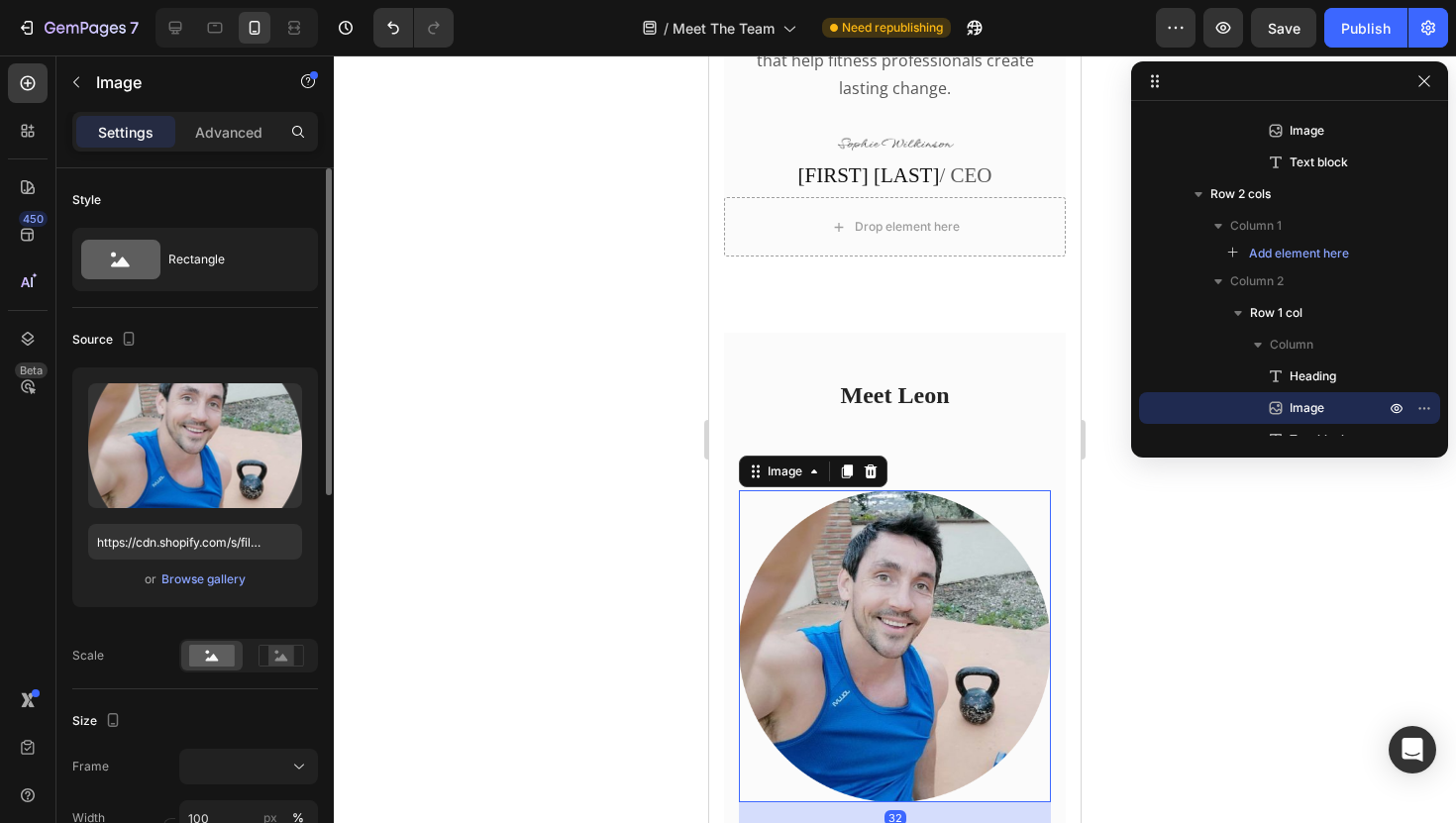 click at bounding box center [894, 646] 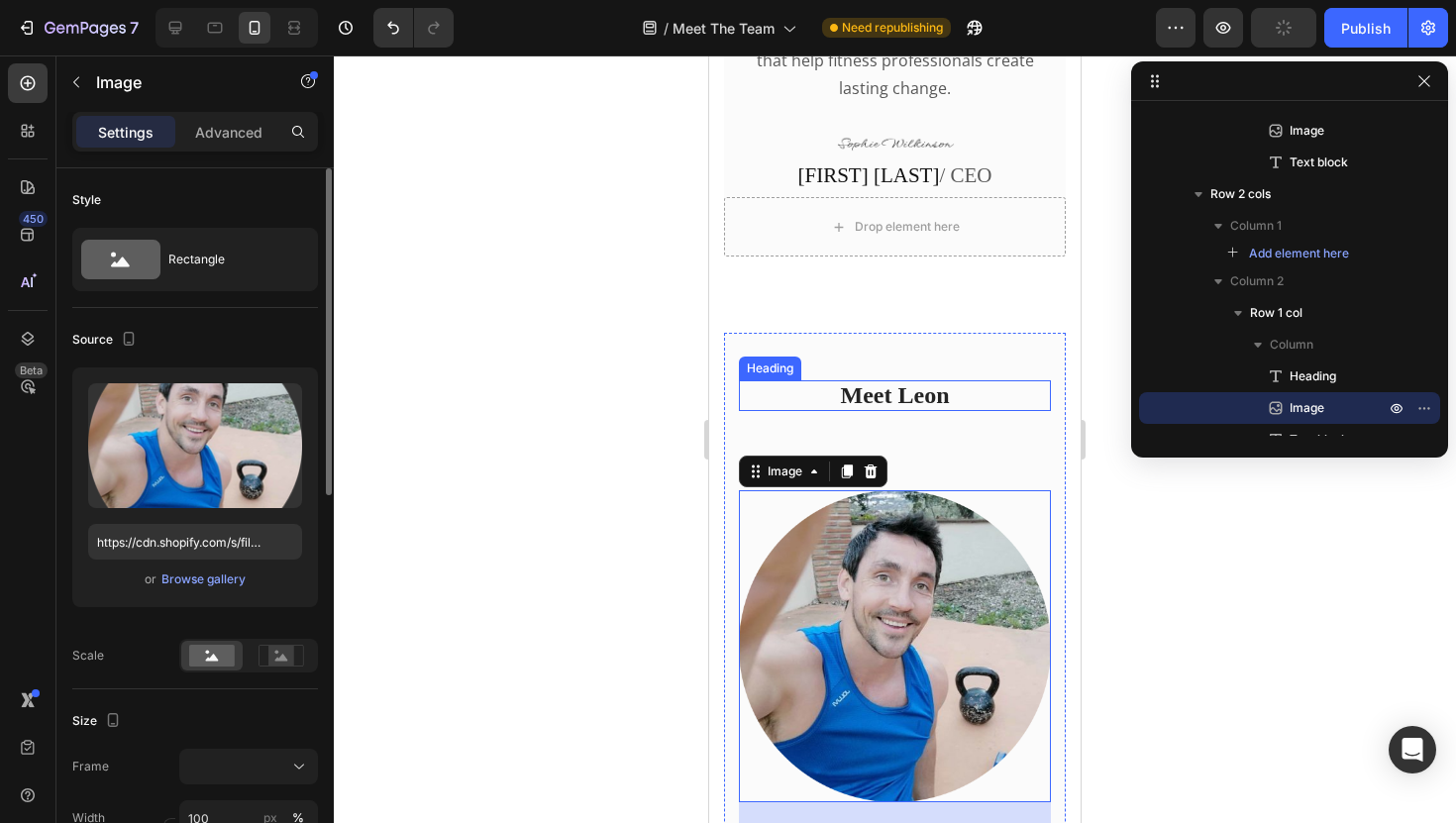 click on "Meet Leon" at bounding box center [894, 395] 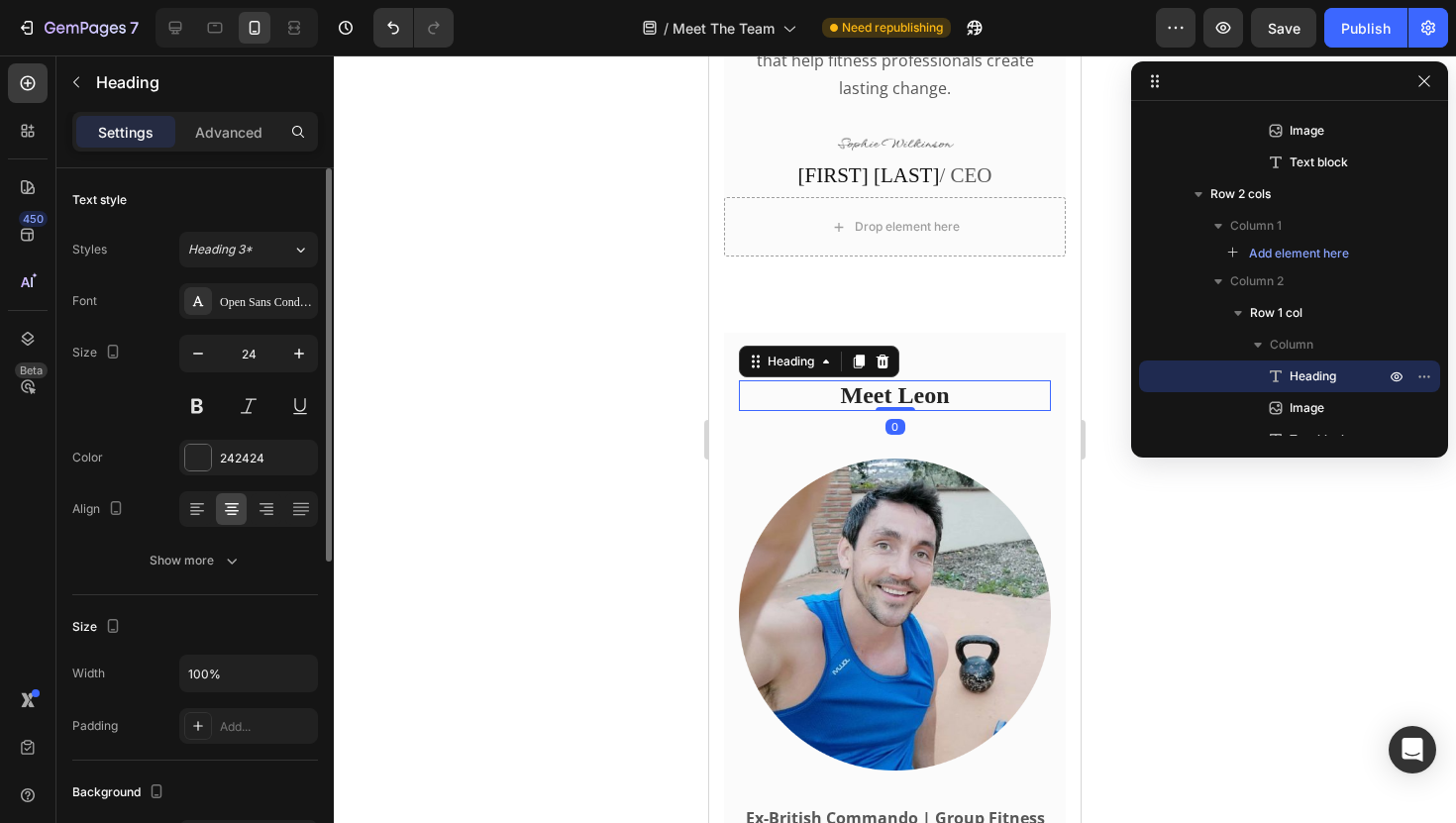 drag, startPoint x: 894, startPoint y: 470, endPoint x: 924, endPoint y: 425, distance: 54.08327 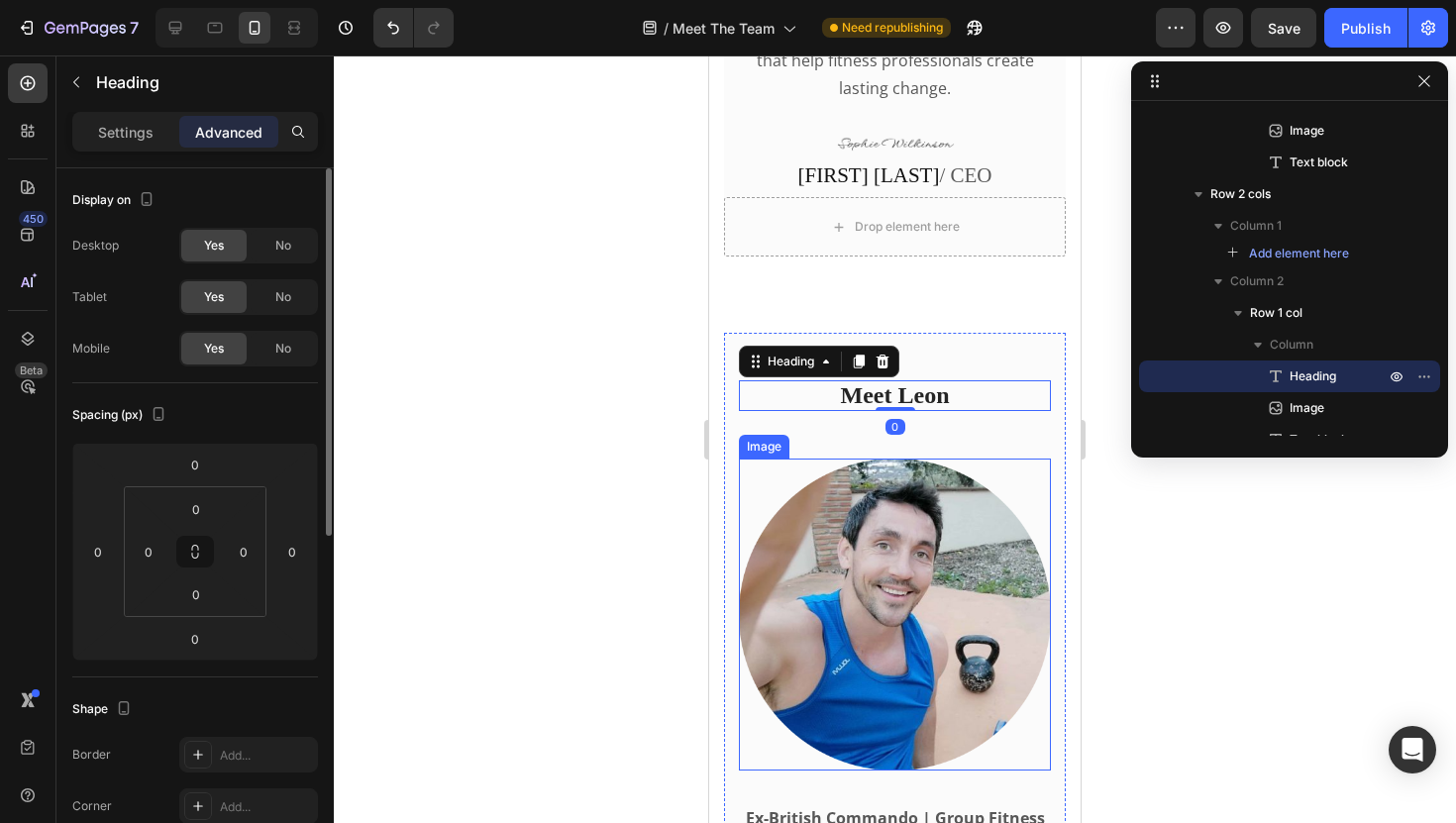 click at bounding box center [894, 614] 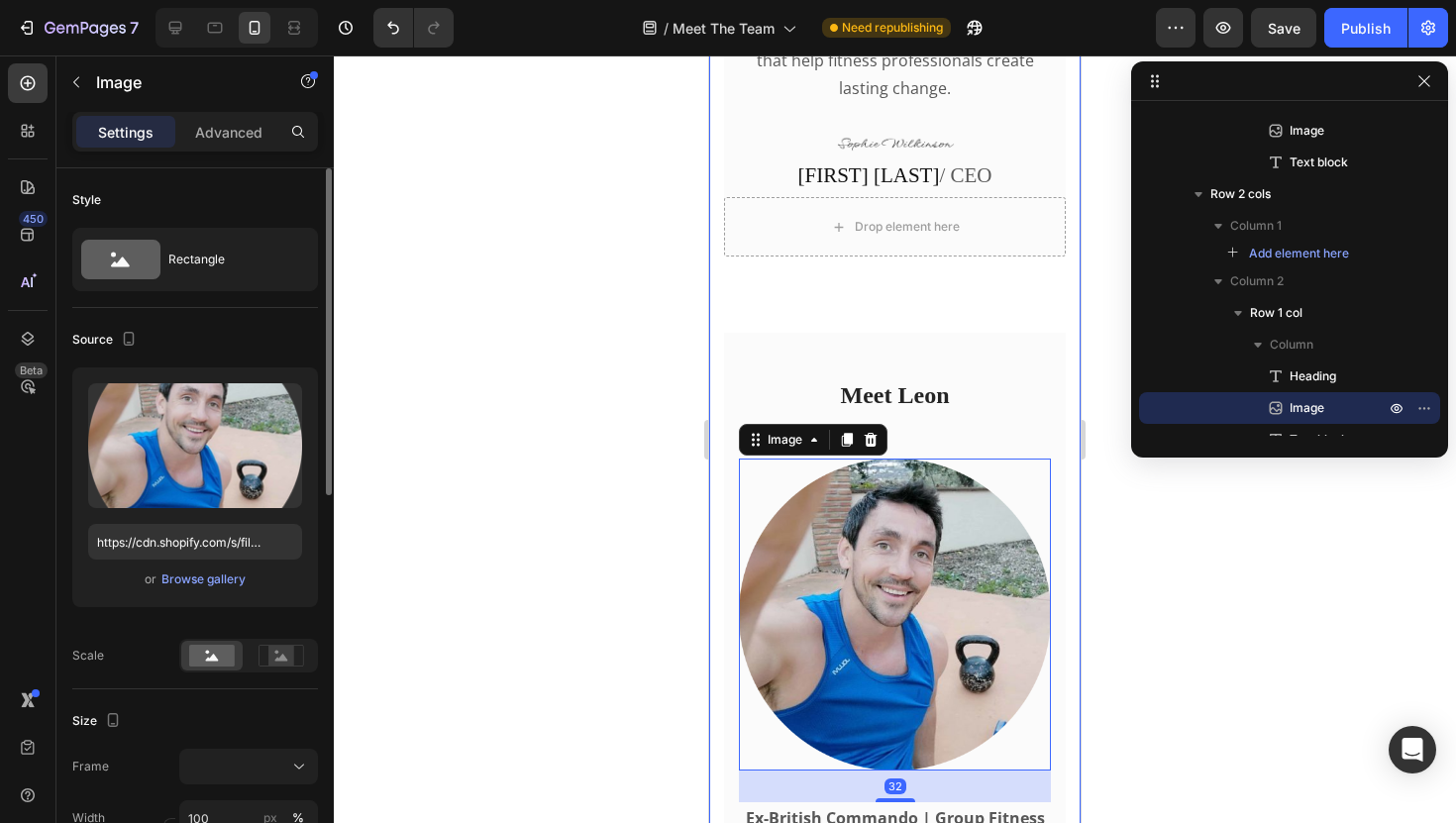click on "Meet The Team Heading Meet the team behind the content trusted by 3,000+ group fitness professionals worldwide. We create smart, done-for-you fitness and nutrition resources that save time, boost results, and help coaches grow thriving communities. Text block Row
Drop element here Meet Sophie Heading Image Nutrition Advisor | Content Strategist | CEO Sophie is a fully qualified diet and nutrition advisor with a background in strategic content creation. She’s the driving force behind our educational resources, client coaching tools, and content systems that help group fitness pros level up their business.   She’s also a professional fitness copywriter — helping coaches connect, educate, and inspire their clients with powerful, done-for-you sales copy that builds trust and drives results.   “I believe coaches should be equipped with the same quality of tools and education as any high-end wellness brand — minus the overwhelm or fluff.”       Text block Image Sophie Wilkinson" at bounding box center (894, 141) 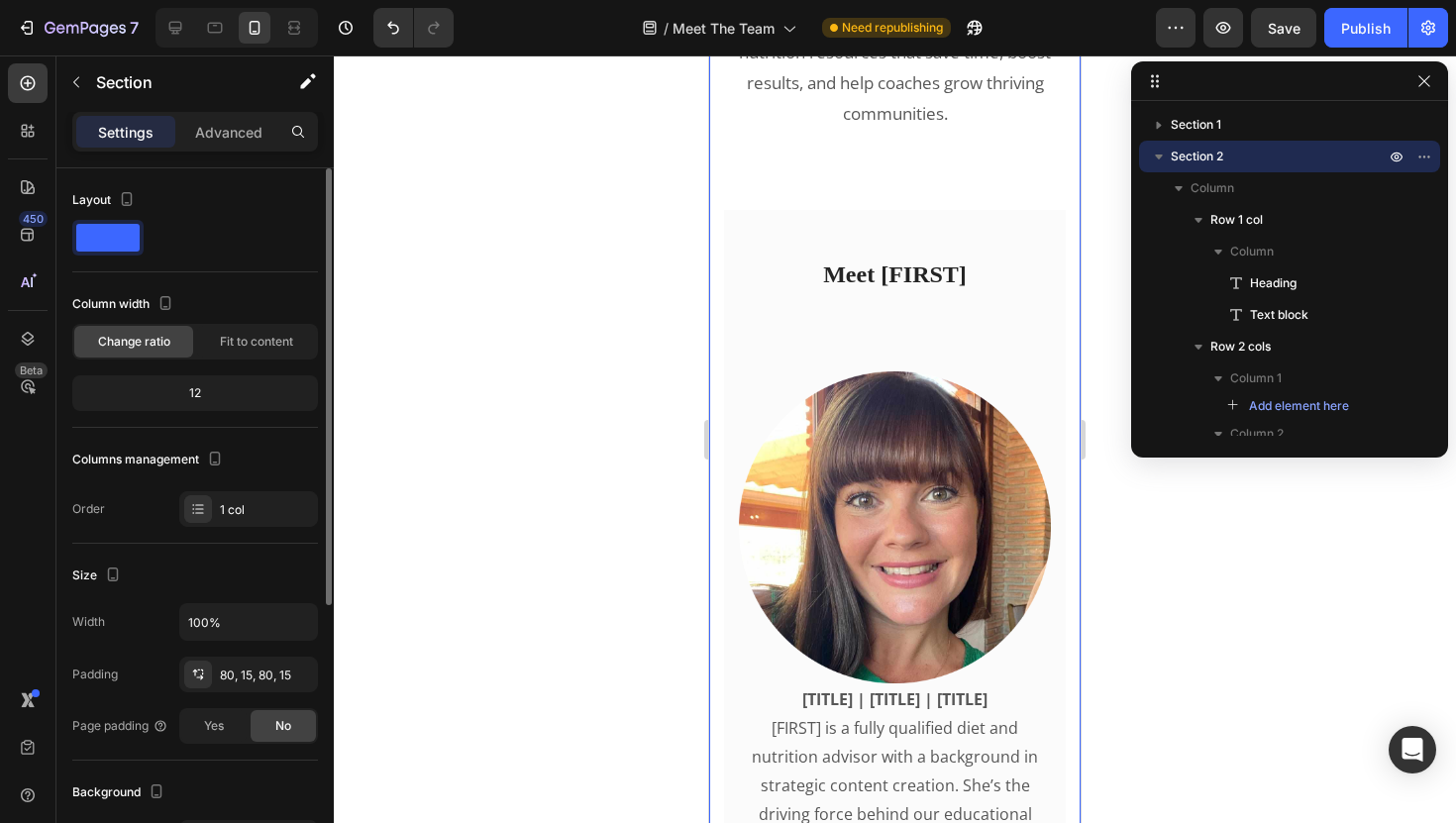 scroll, scrollTop: 1026, scrollLeft: 0, axis: vertical 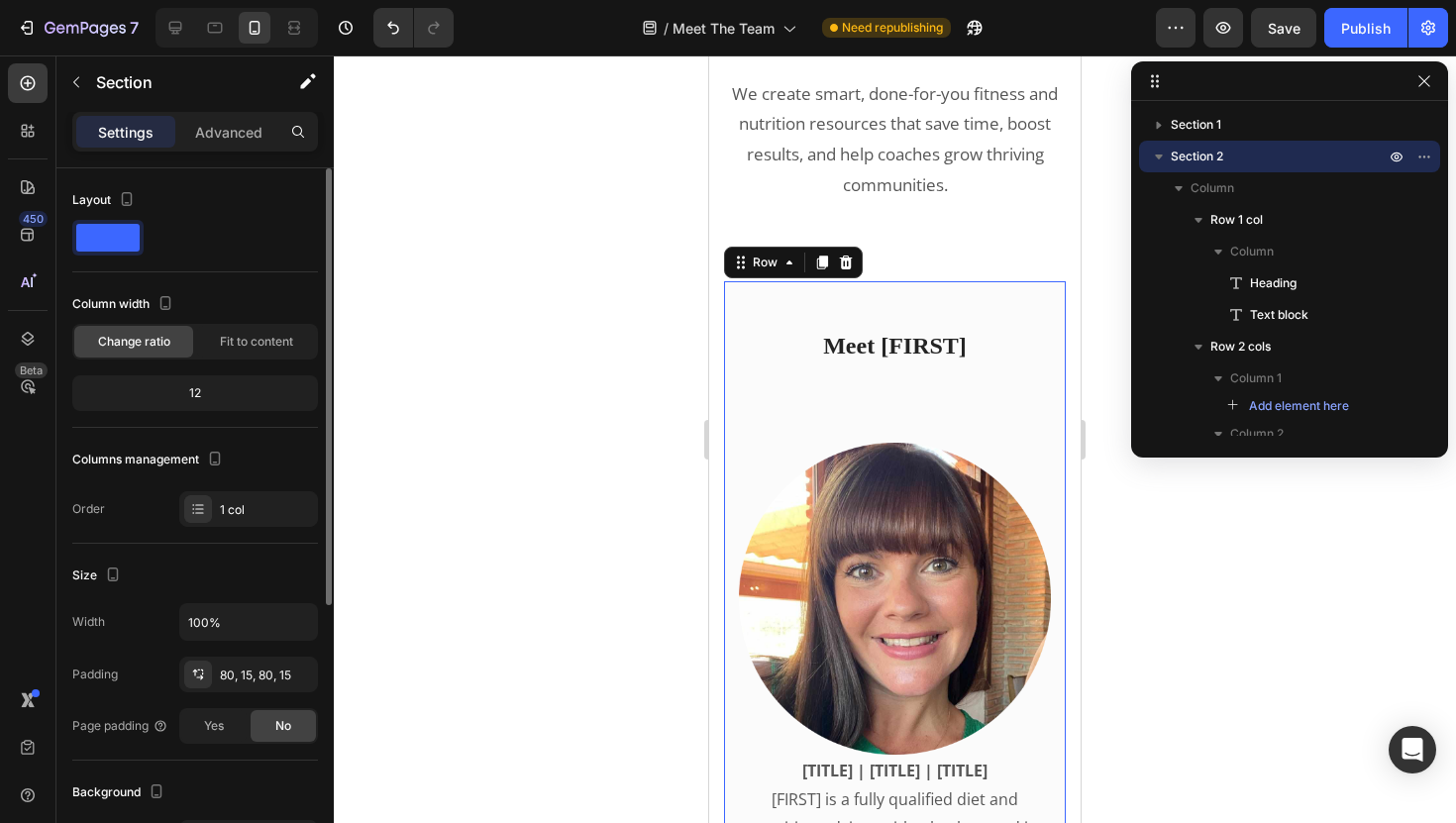 click on "Meet Sophie Heading Image Nutrition Advisor | Content Strategist | CEO Sophie is a fully qualified diet and nutrition advisor with a background in strategic content creation. She’s the driving force behind our educational resources, client coaching tools, and content systems that help group fitness pros level up their business.   She’s also a professional fitness copywriter — helping coaches connect, educate, and inspire their clients with powerful, done-for-you sales copy that builds trust and drives results.   From science-backed clean eating programs to engaging client education systems like Inbox Nutrition and the Fitness Community Blueprint, Sophie’s passion is creating real-world content that makes a real difference — for you and your clients. “I believe coaches should be equipped with the same quality of tools and education as any high-end wellness brand — minus the overwhelm or fluff.”       Text block Image Sophie Wilkinson  / CEO Text block" at bounding box center [894, 1231] 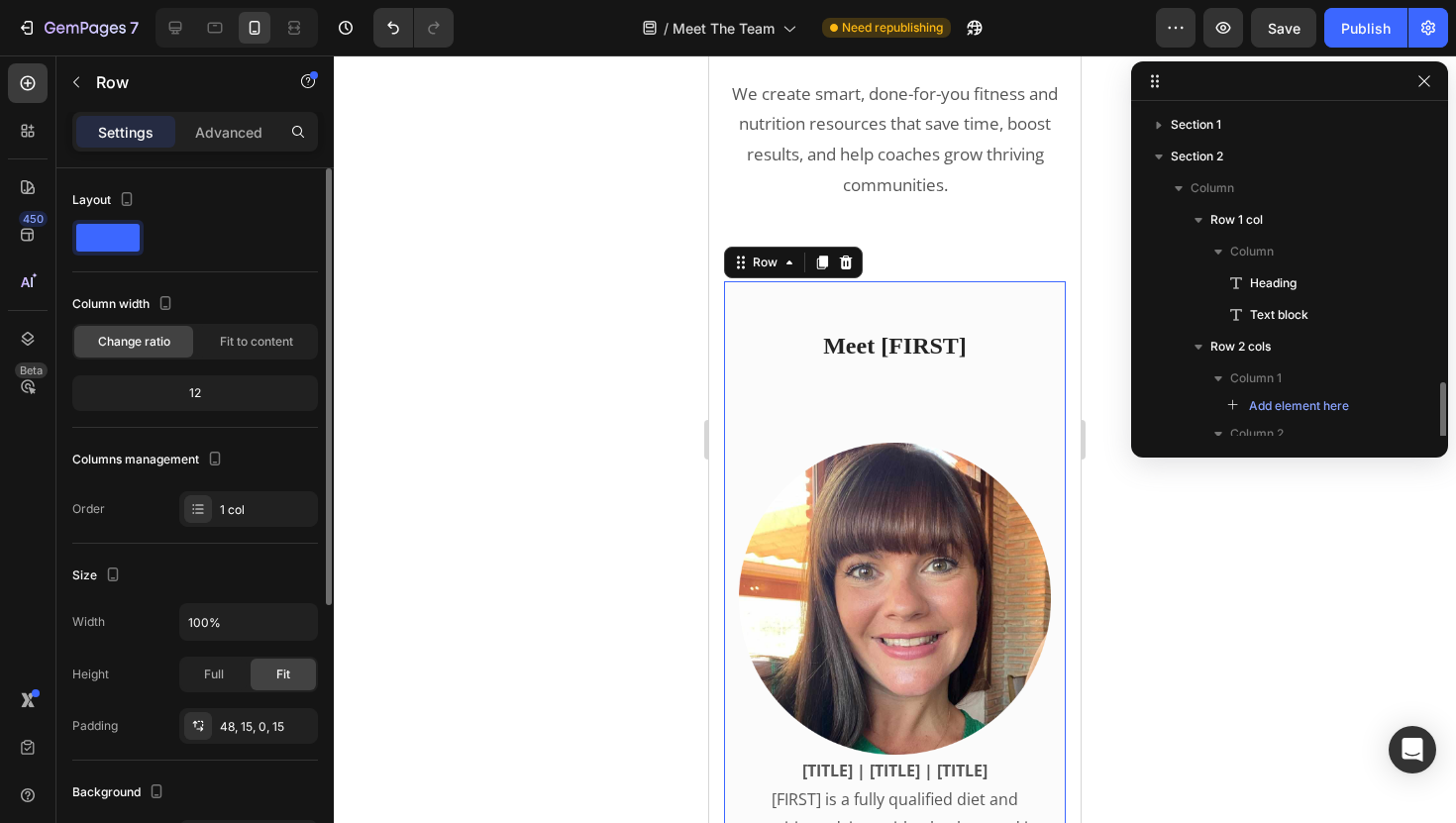 scroll, scrollTop: 208, scrollLeft: 0, axis: vertical 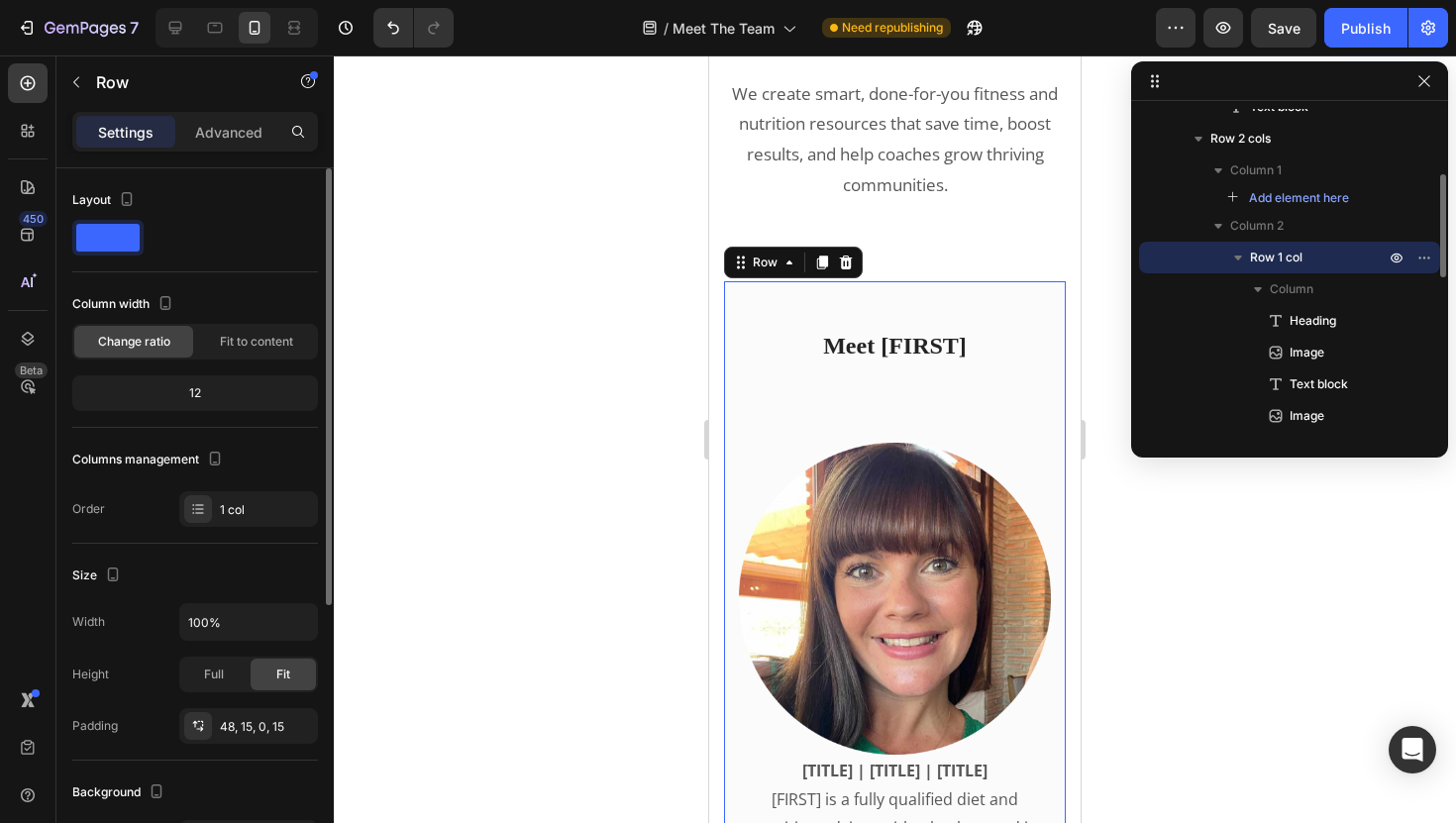 click on "Meet [NAME]" at bounding box center [894, 346] 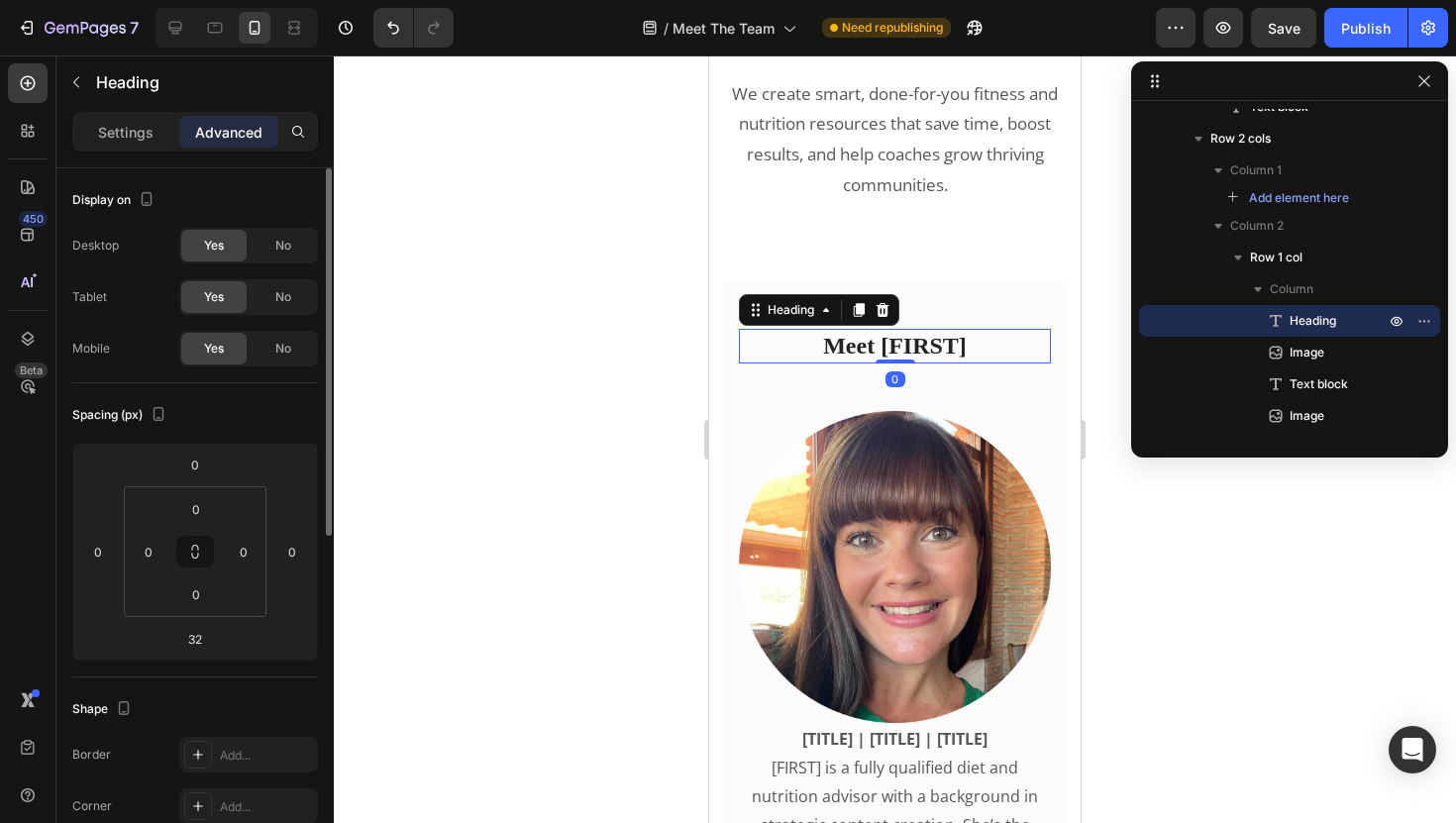 drag, startPoint x: 903, startPoint y: 392, endPoint x: 902, endPoint y: 343, distance: 49.01 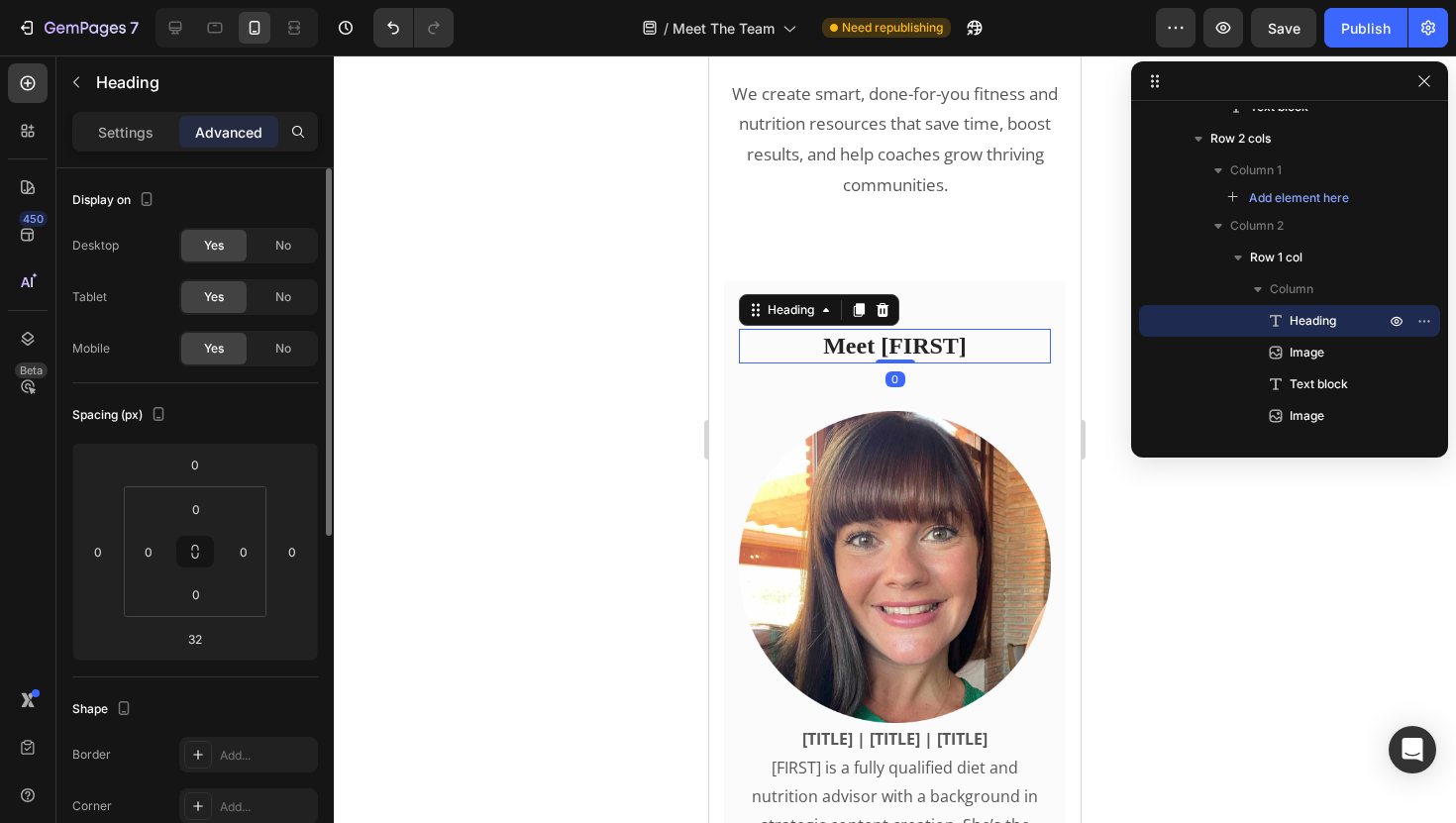 click on "Meet Sophie Heading   0" at bounding box center (894, 346) 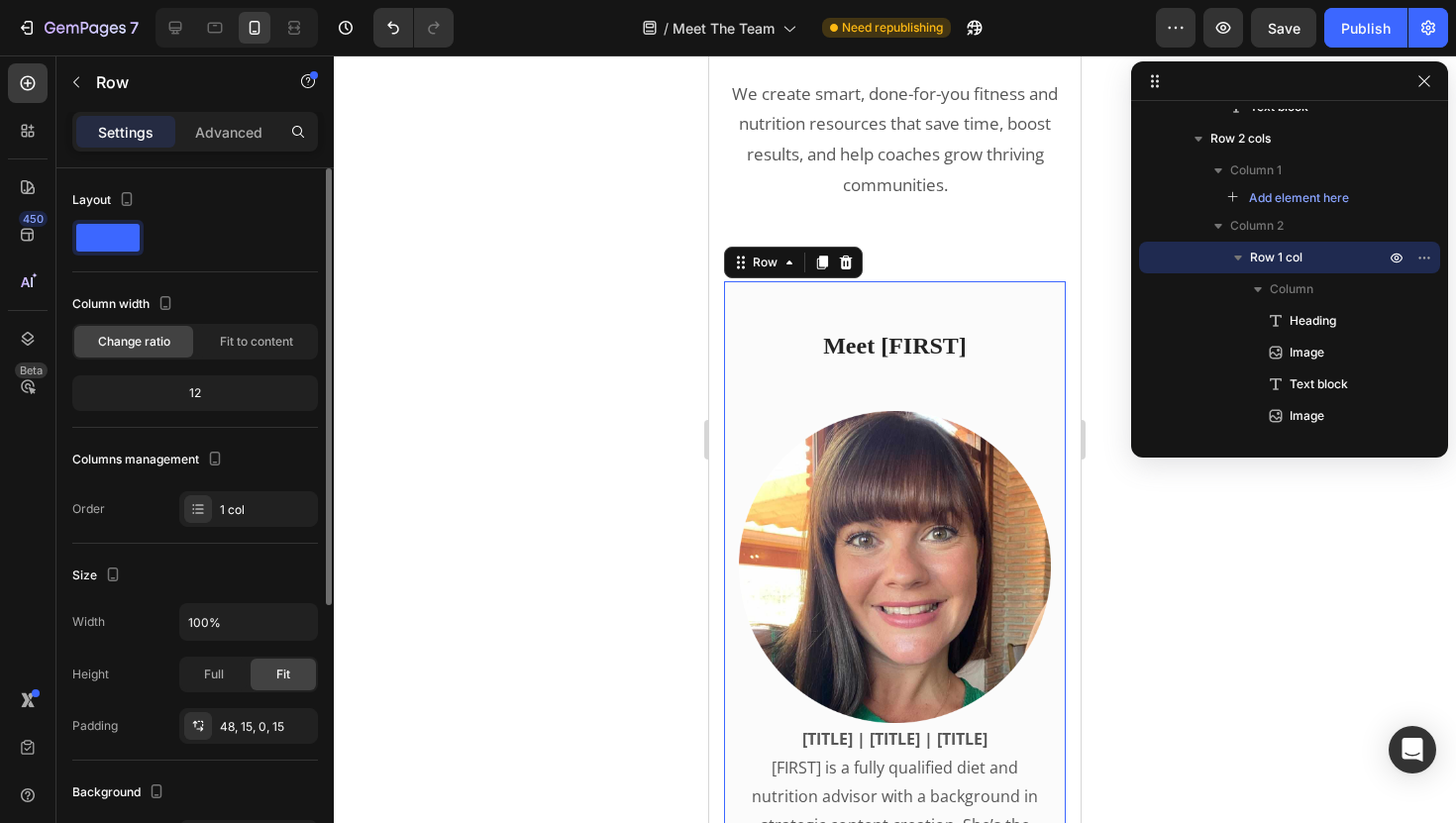 click on "Meet Sophie Heading Image Nutrition Advisor | Content Strategist | CEO Sophie is a fully qualified diet and nutrition advisor with a background in strategic content creation. She’s the driving force behind our educational resources, client coaching tools, and content systems that help group fitness pros level up their business.   She’s also a professional fitness copywriter — helping coaches connect, educate, and inspire their clients with powerful, done-for-you sales copy that builds trust and drives results.   From science-backed clean eating programs to engaging client education systems like Inbox Nutrition and the Fitness Community Blueprint, Sophie’s passion is creating real-world content that makes a real difference — for you and your clients. “I believe coaches should be equipped with the same quality of tools and education as any high-end wellness brand — minus the overwhelm or fluff.”       Text block Image Sophie Wilkinson  / CEO Text block Row   0" at bounding box center (894, 1191) 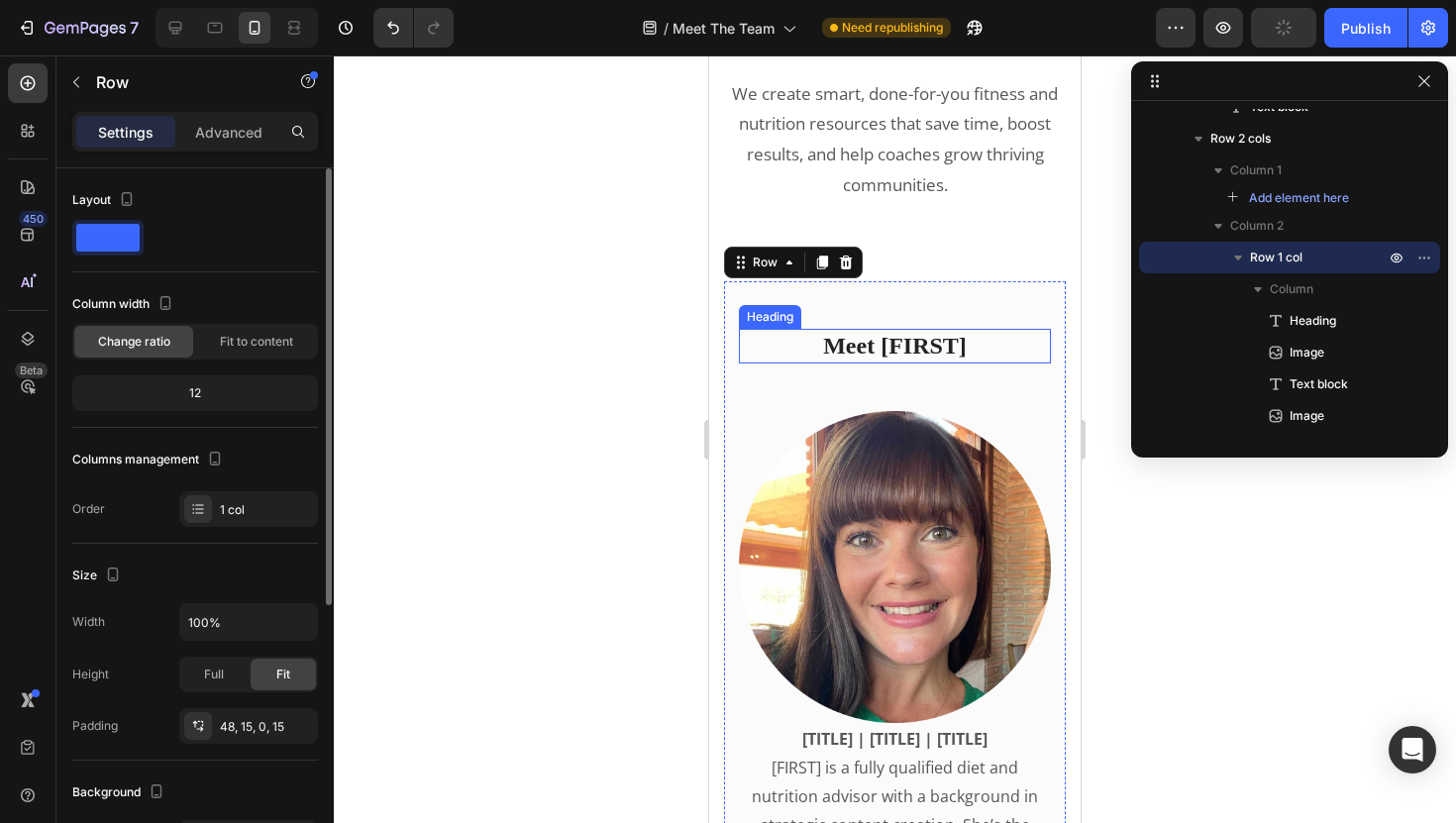 click on "Meet [NAME]" at bounding box center (894, 346) 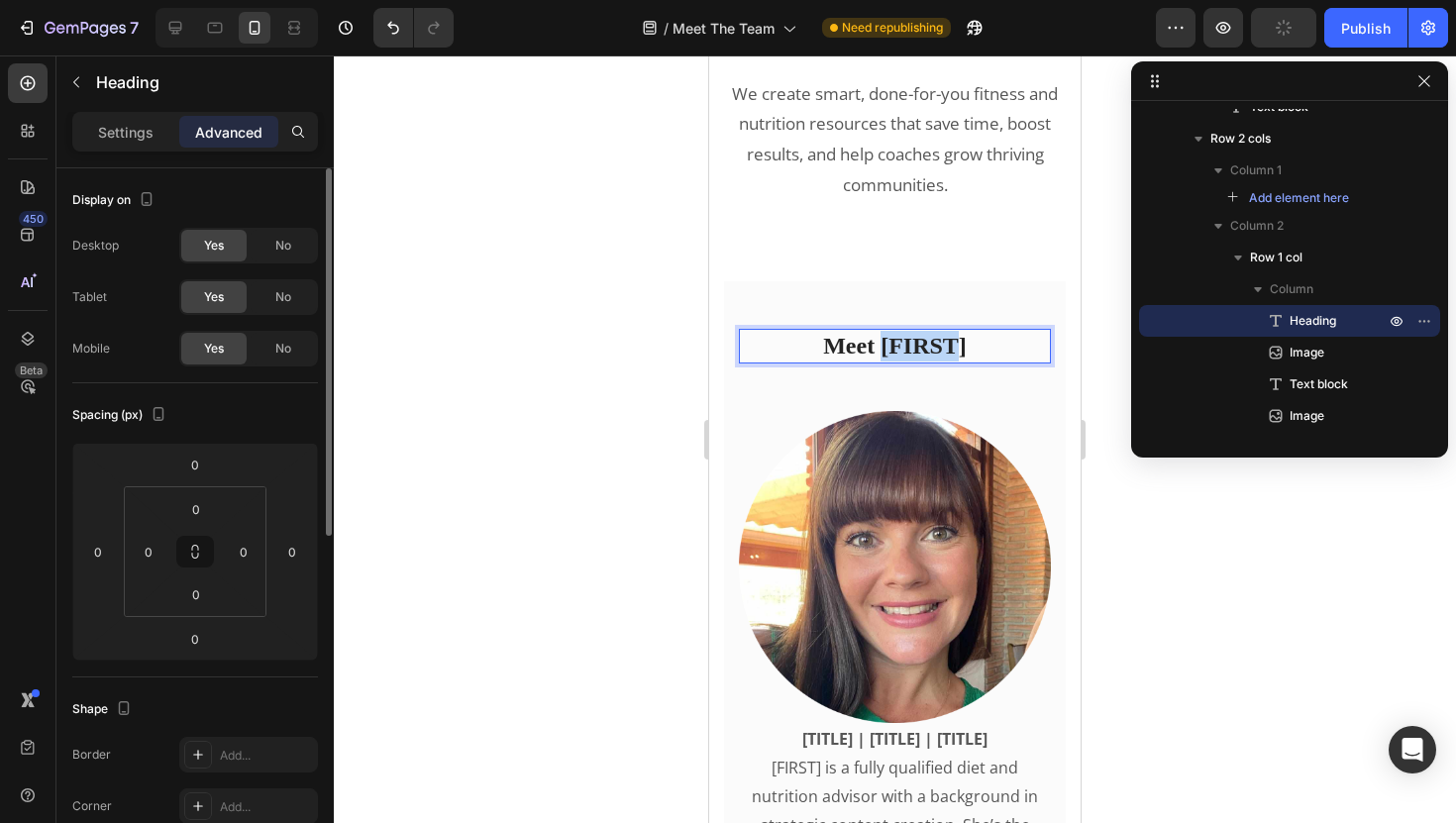 click on "Meet [NAME]" at bounding box center [894, 346] 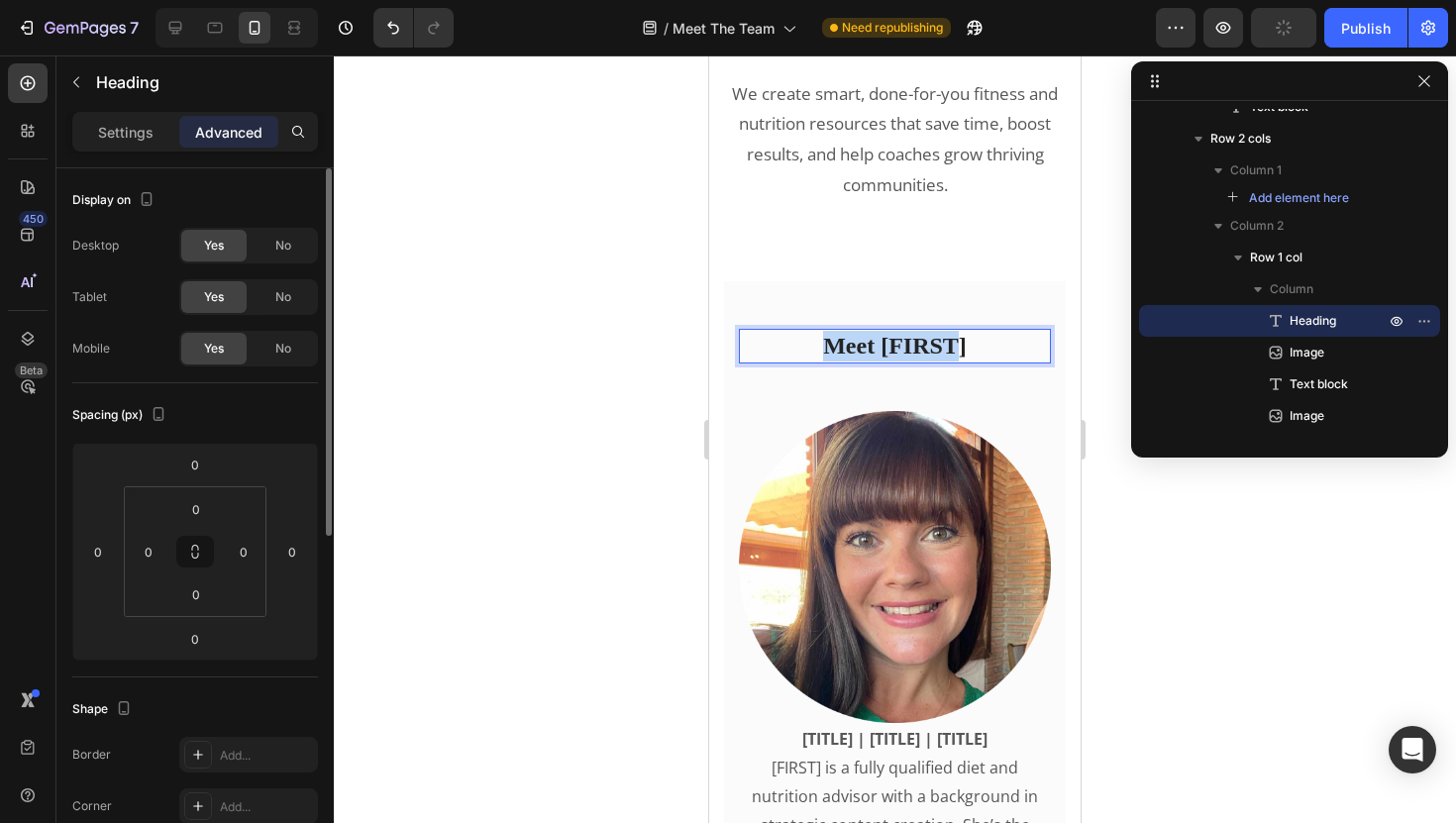 click on "Meet [NAME]" at bounding box center (894, 346) 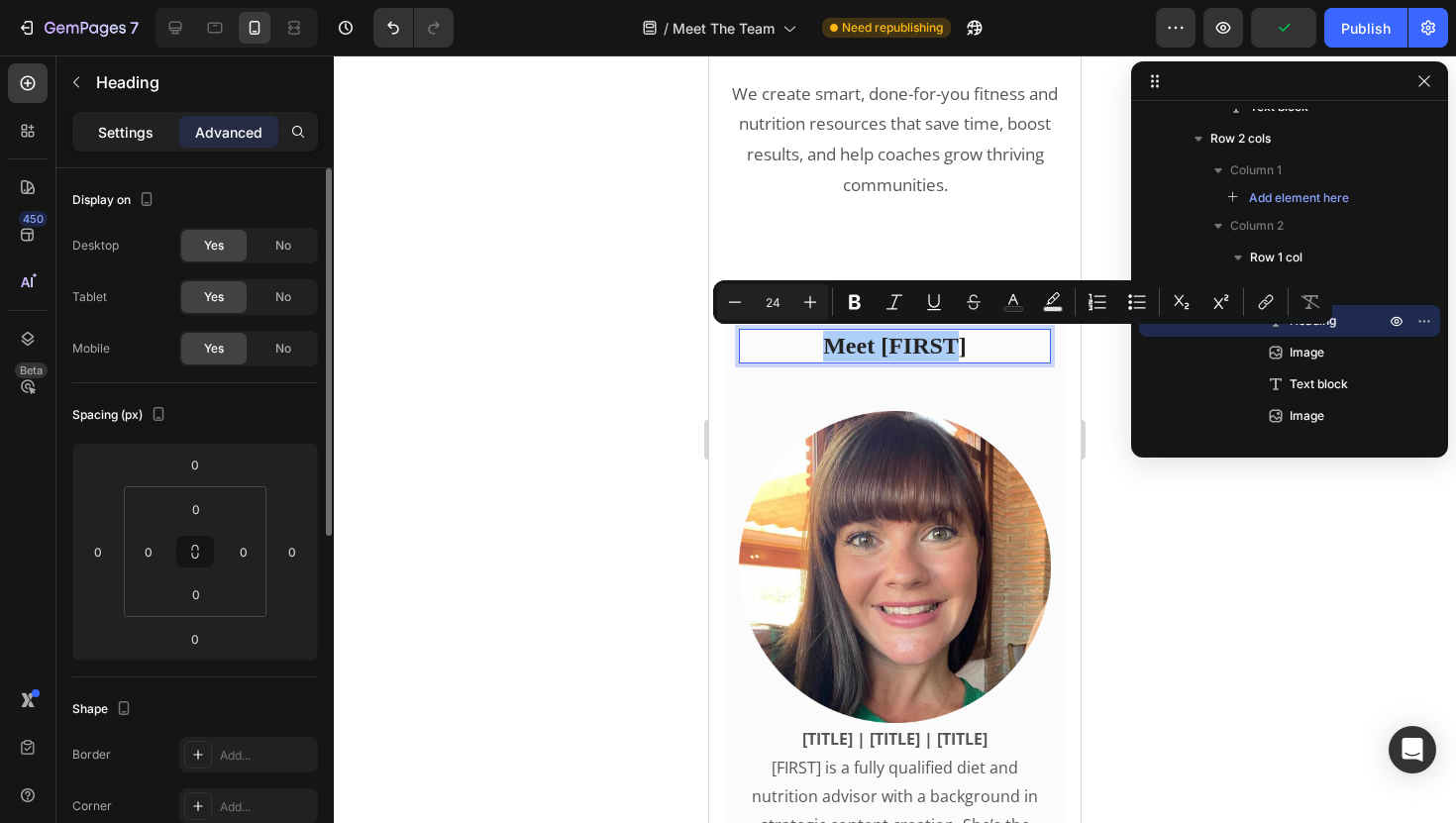 click on "Settings" at bounding box center (126, 132) 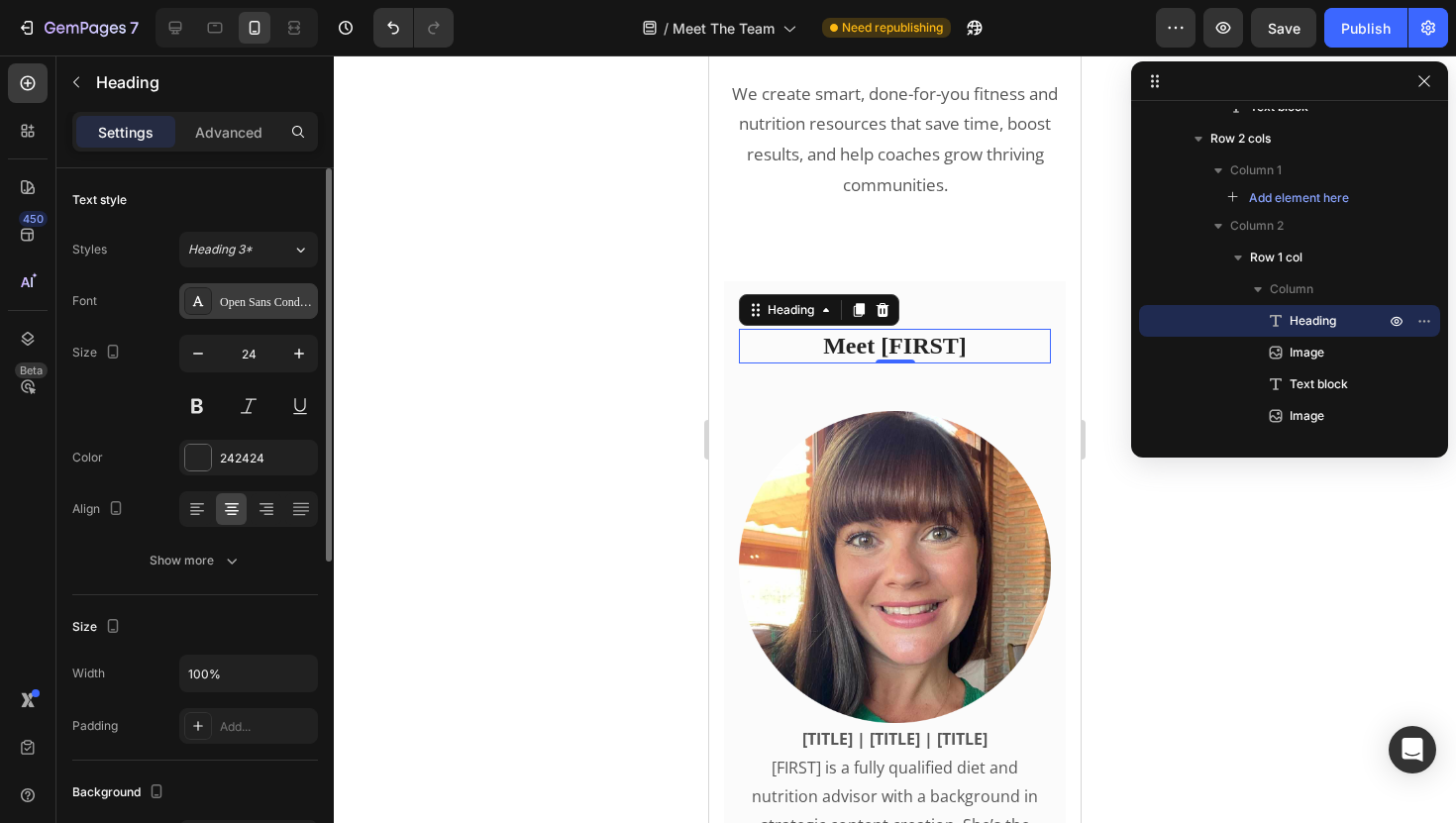 click on "Open Sans Condensed" at bounding box center (266, 302) 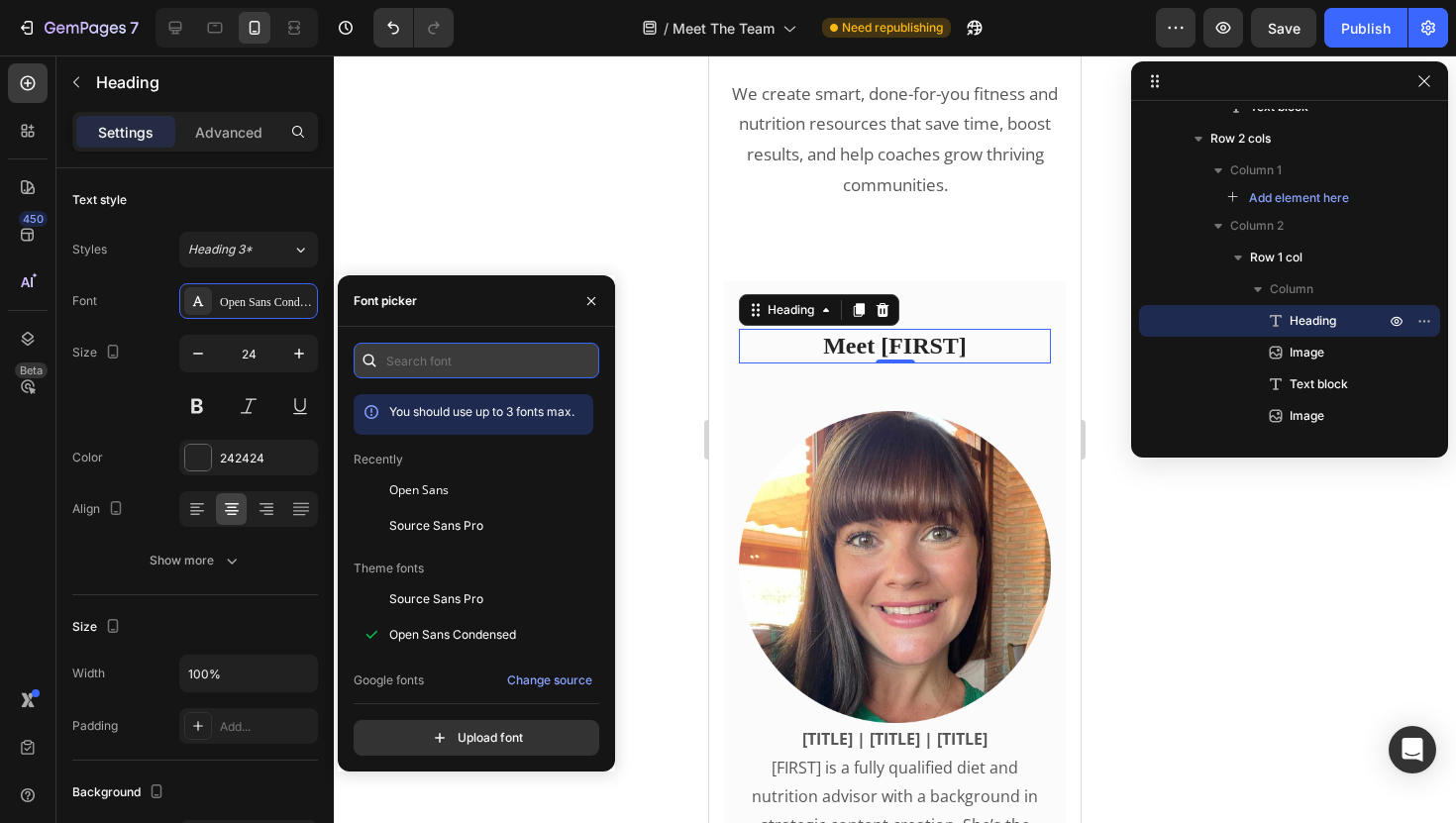 click at bounding box center [476, 360] 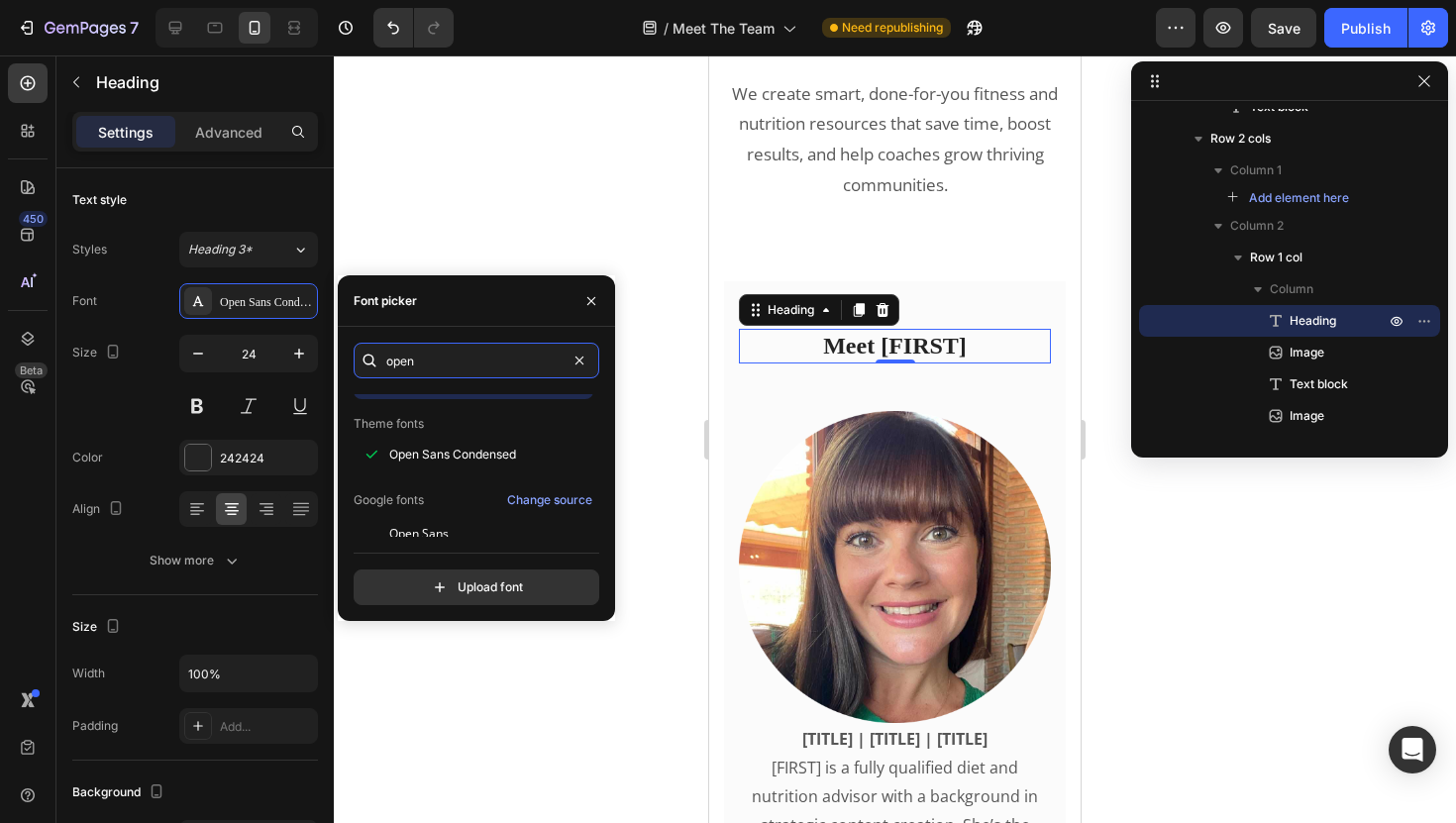 scroll, scrollTop: 51, scrollLeft: 0, axis: vertical 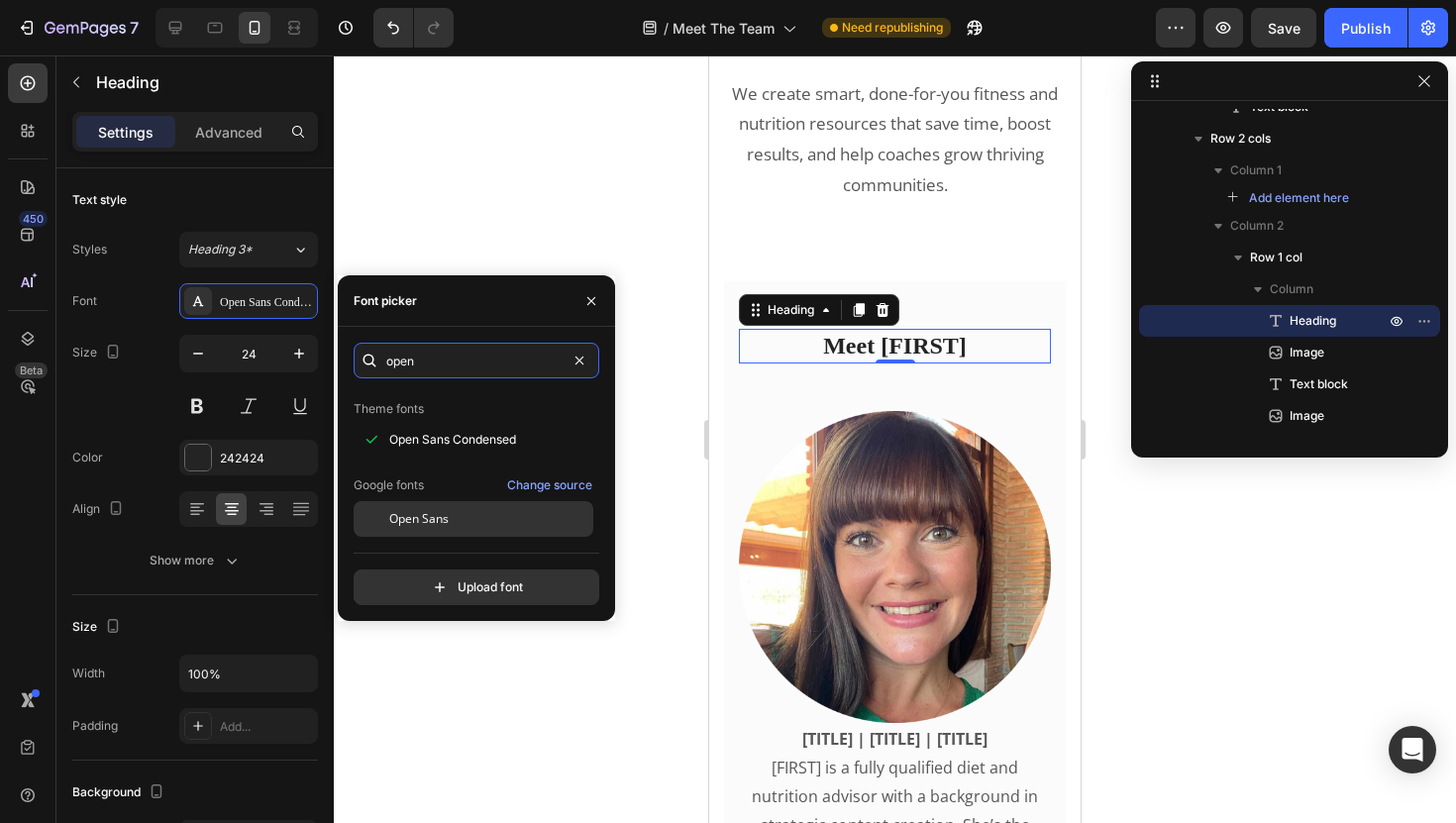 type on "open" 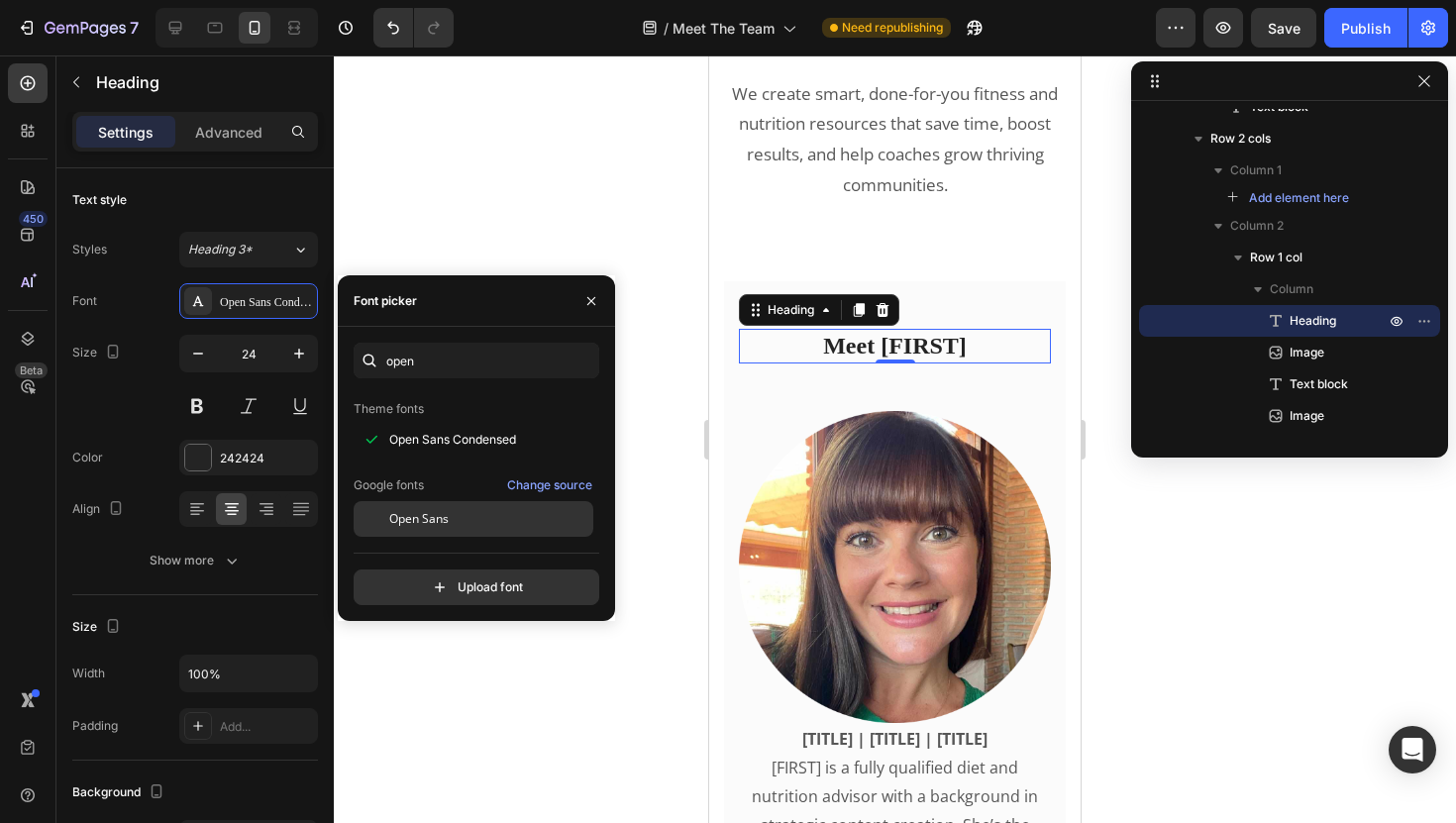 click on "Open Sans" at bounding box center [419, 519] 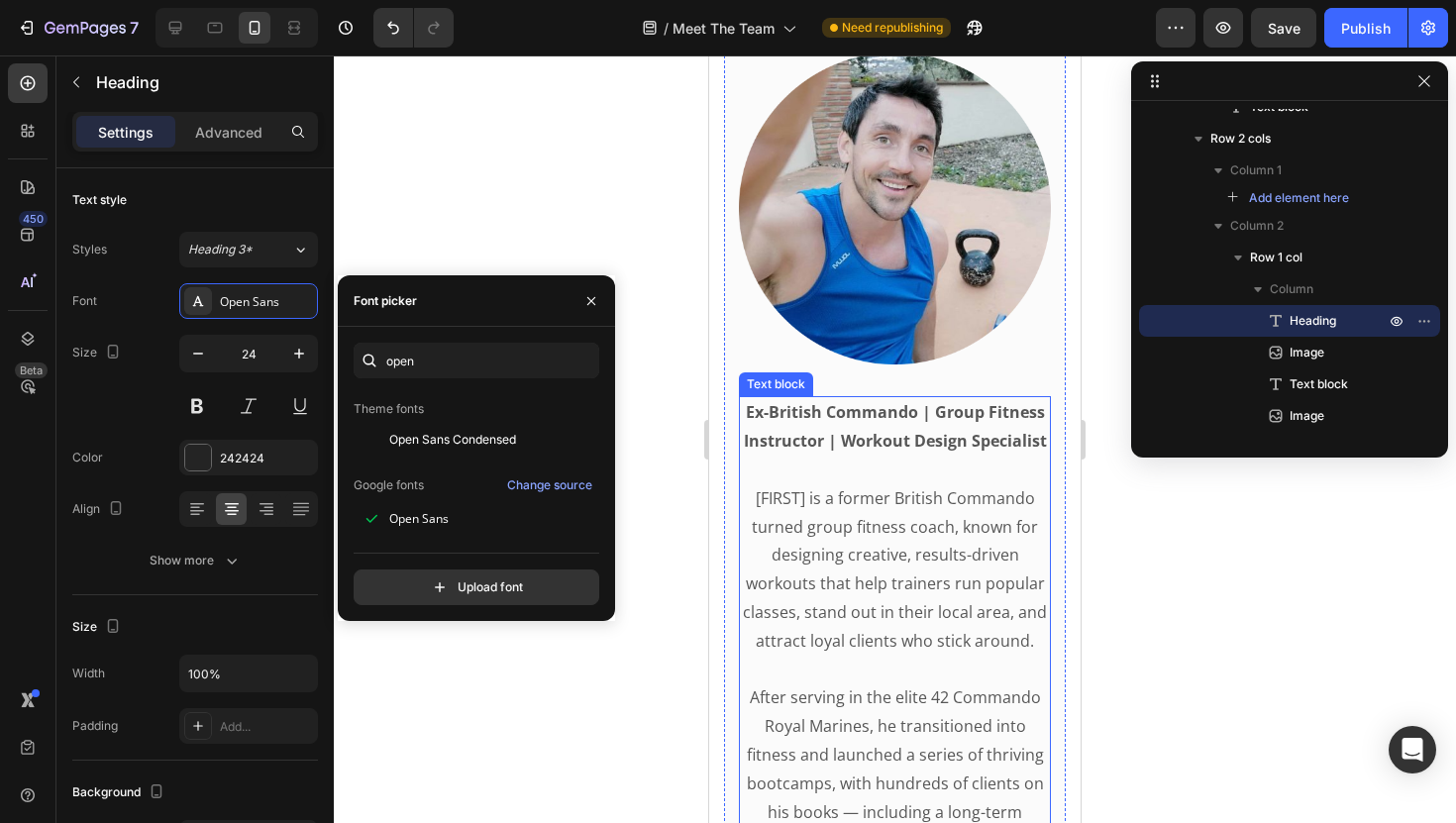 scroll, scrollTop: 3214, scrollLeft: 0, axis: vertical 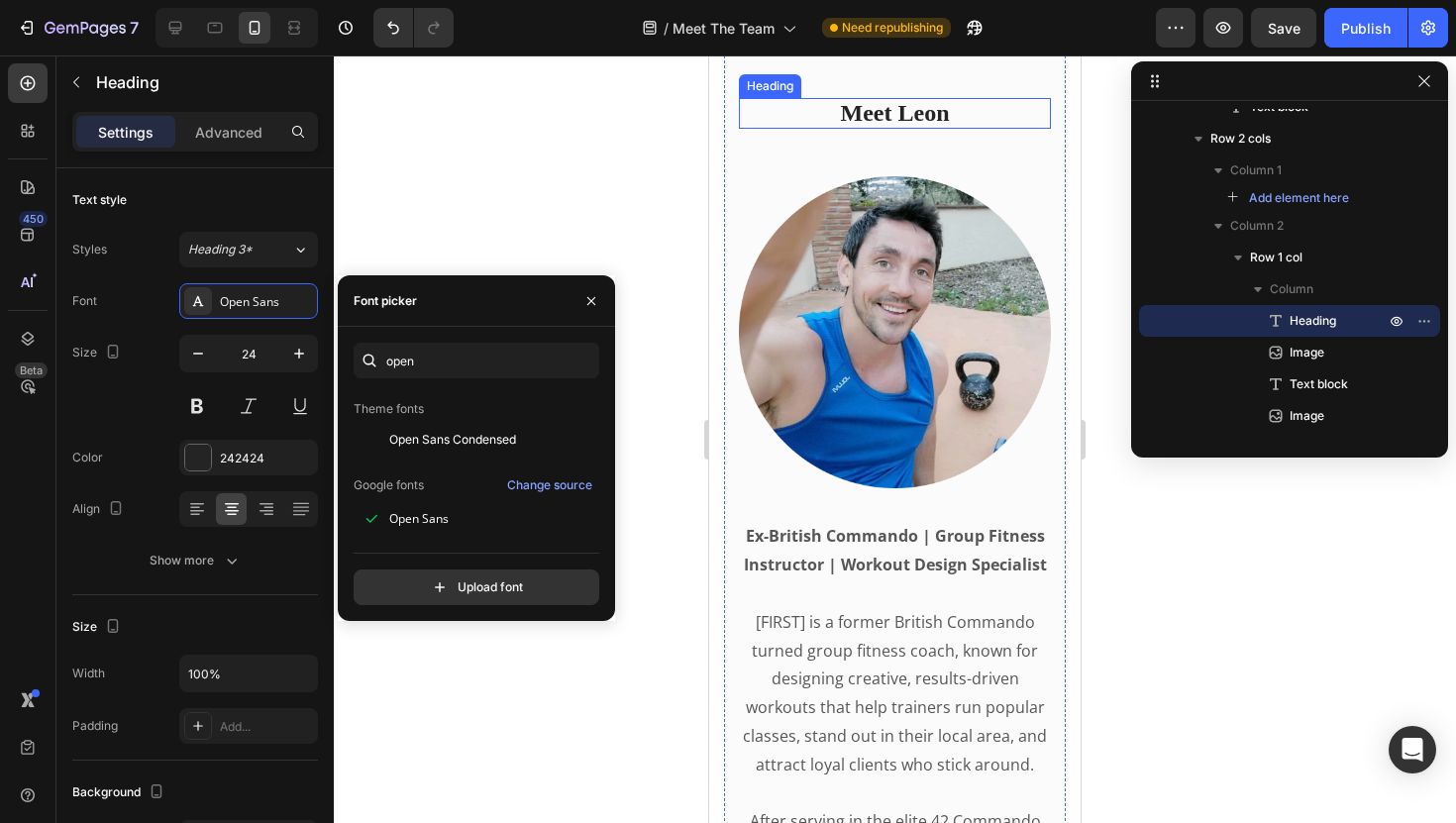 click on "Meet Leon" at bounding box center (894, 113) 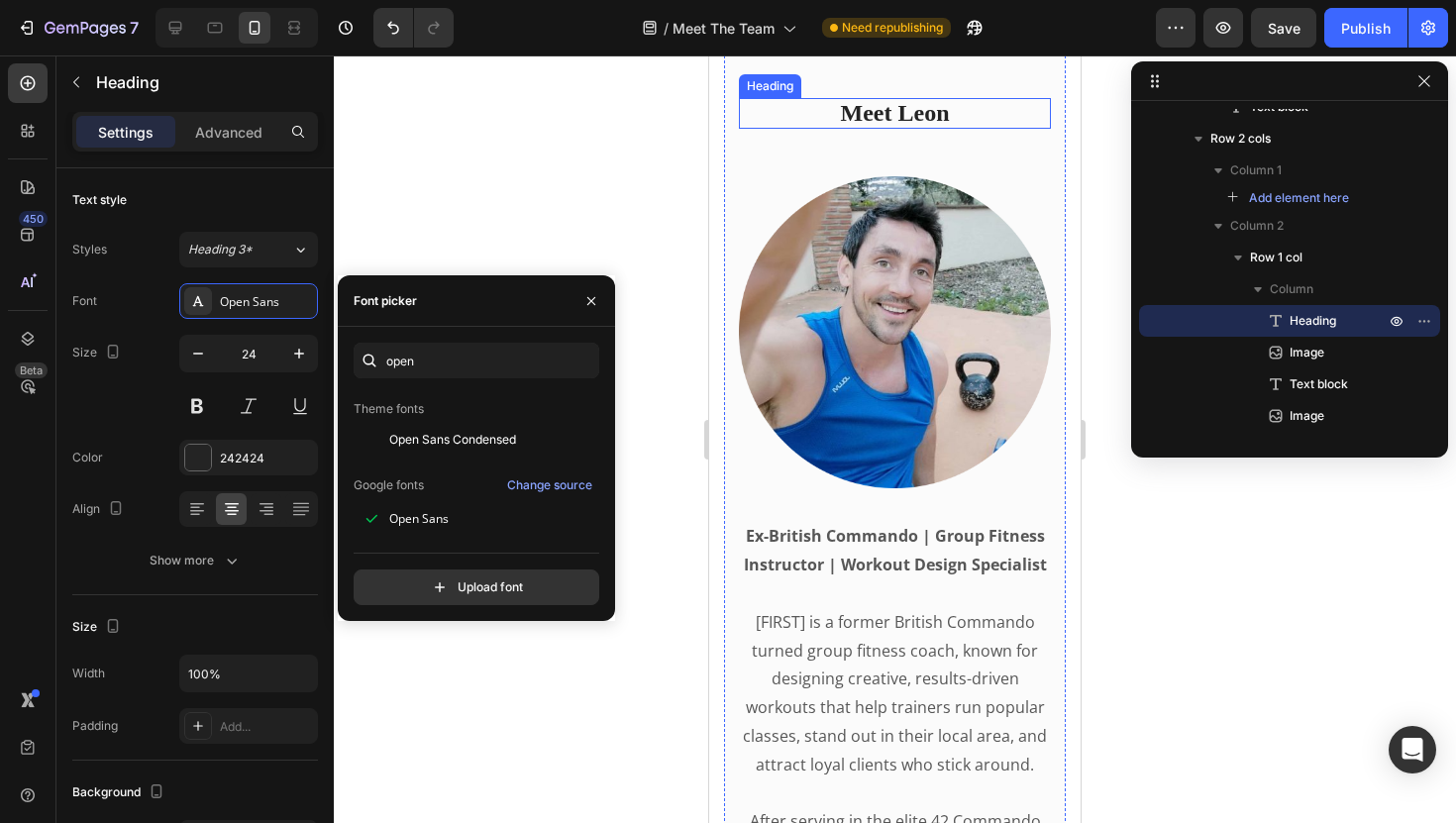 scroll, scrollTop: 612, scrollLeft: 0, axis: vertical 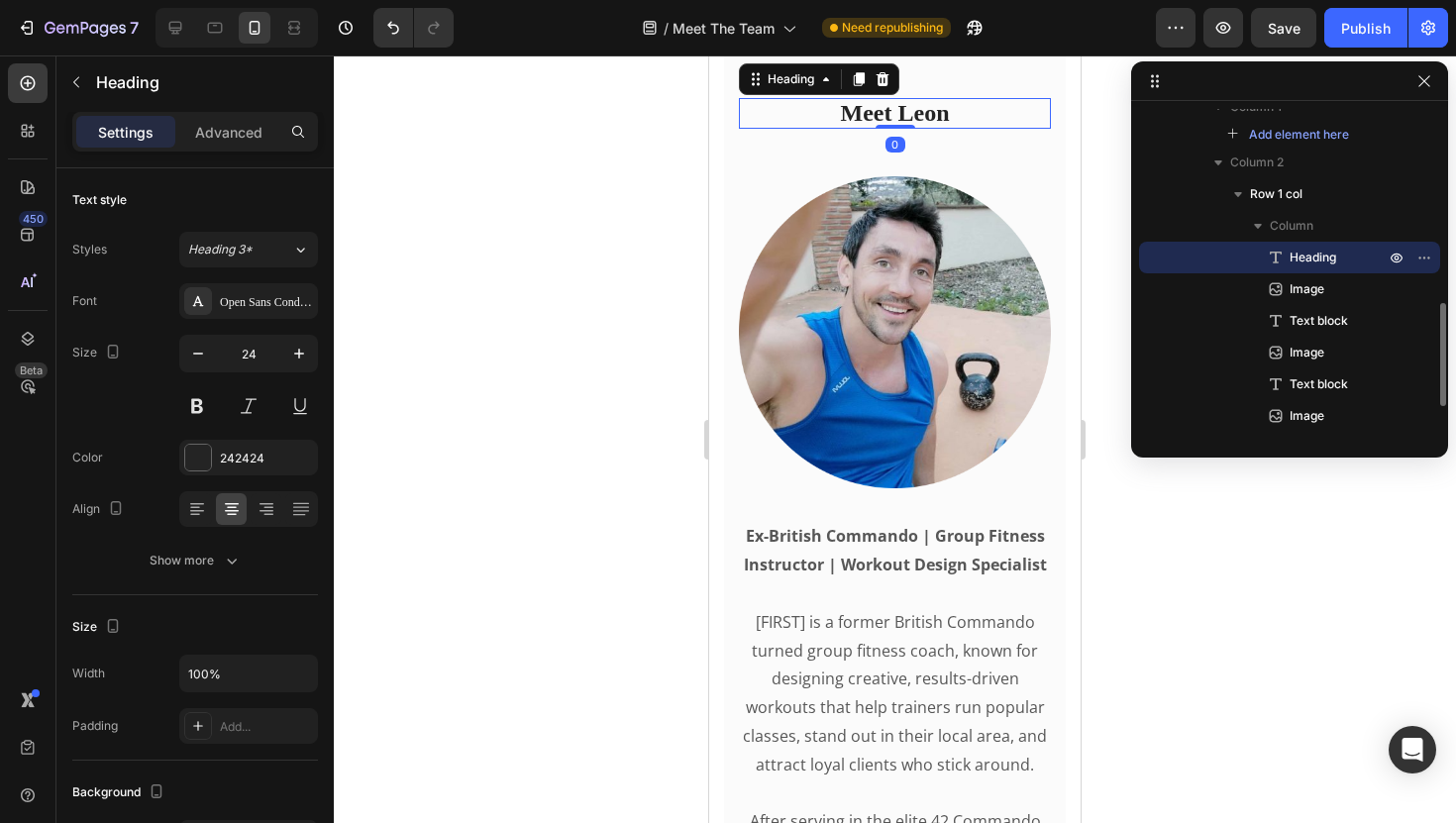 click on "Meet Leon" at bounding box center [894, 113] 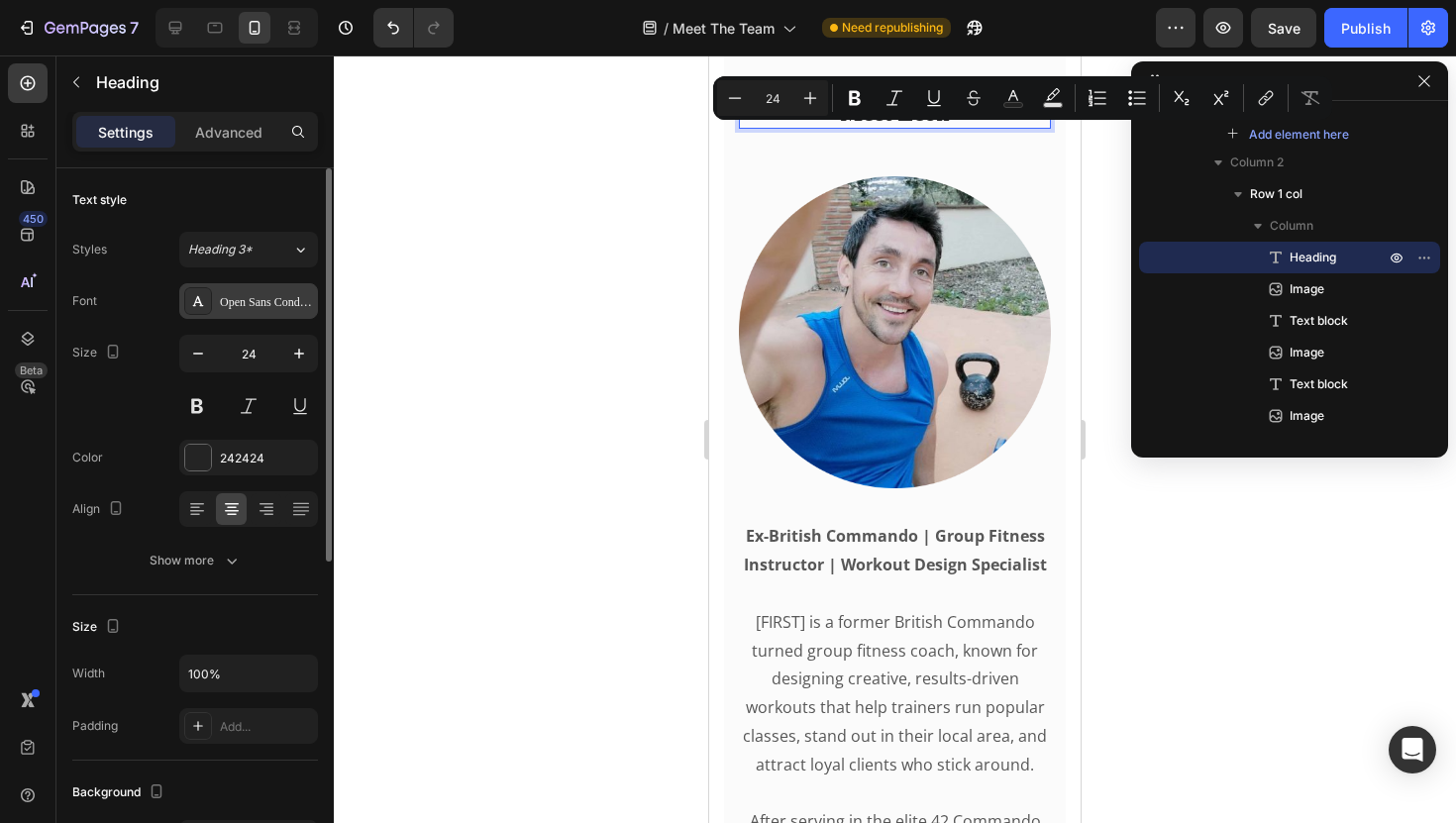 click on "Open Sans Condensed" at bounding box center (266, 302) 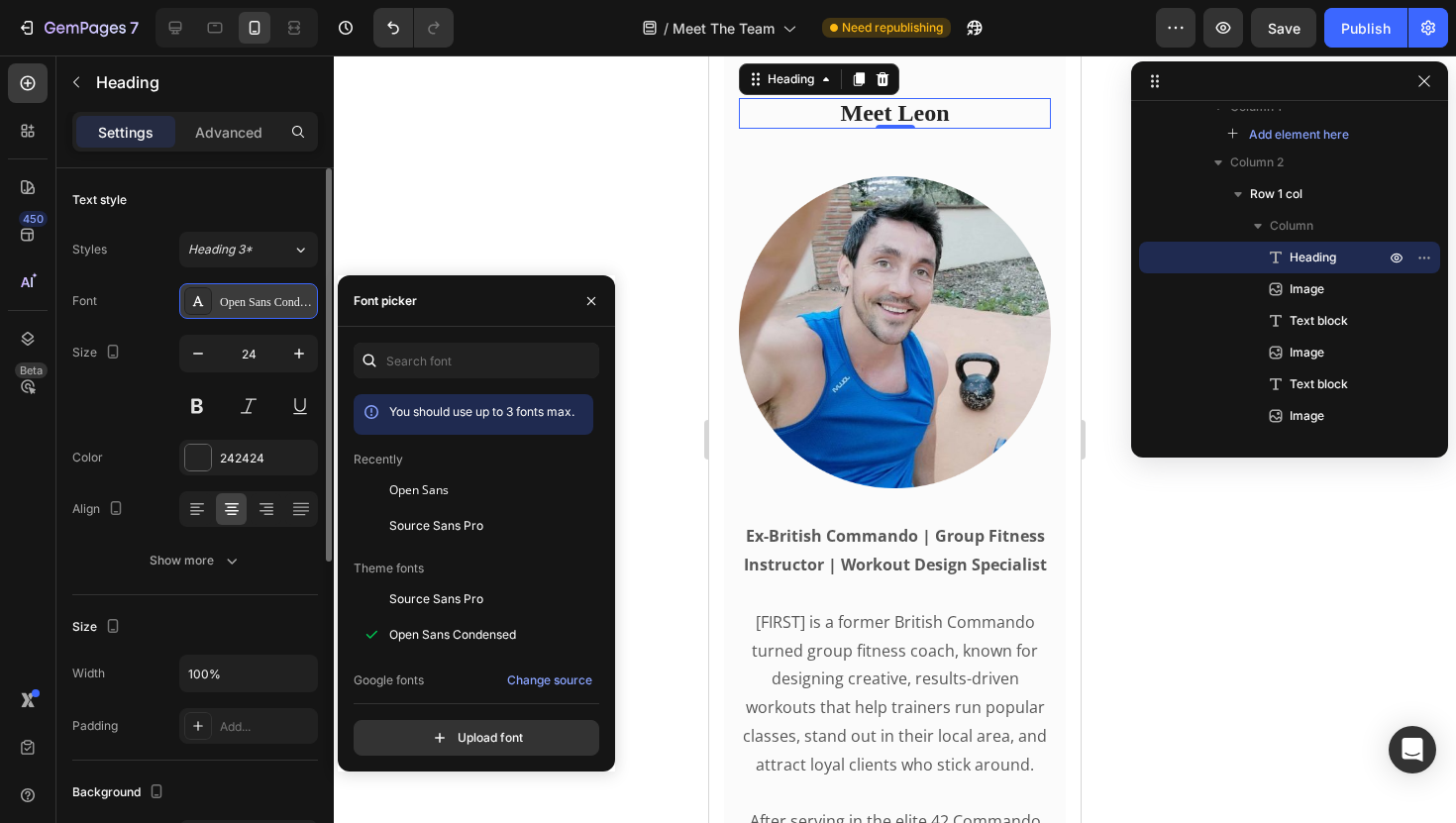 click on "Open Sans Condensed" at bounding box center [266, 302] 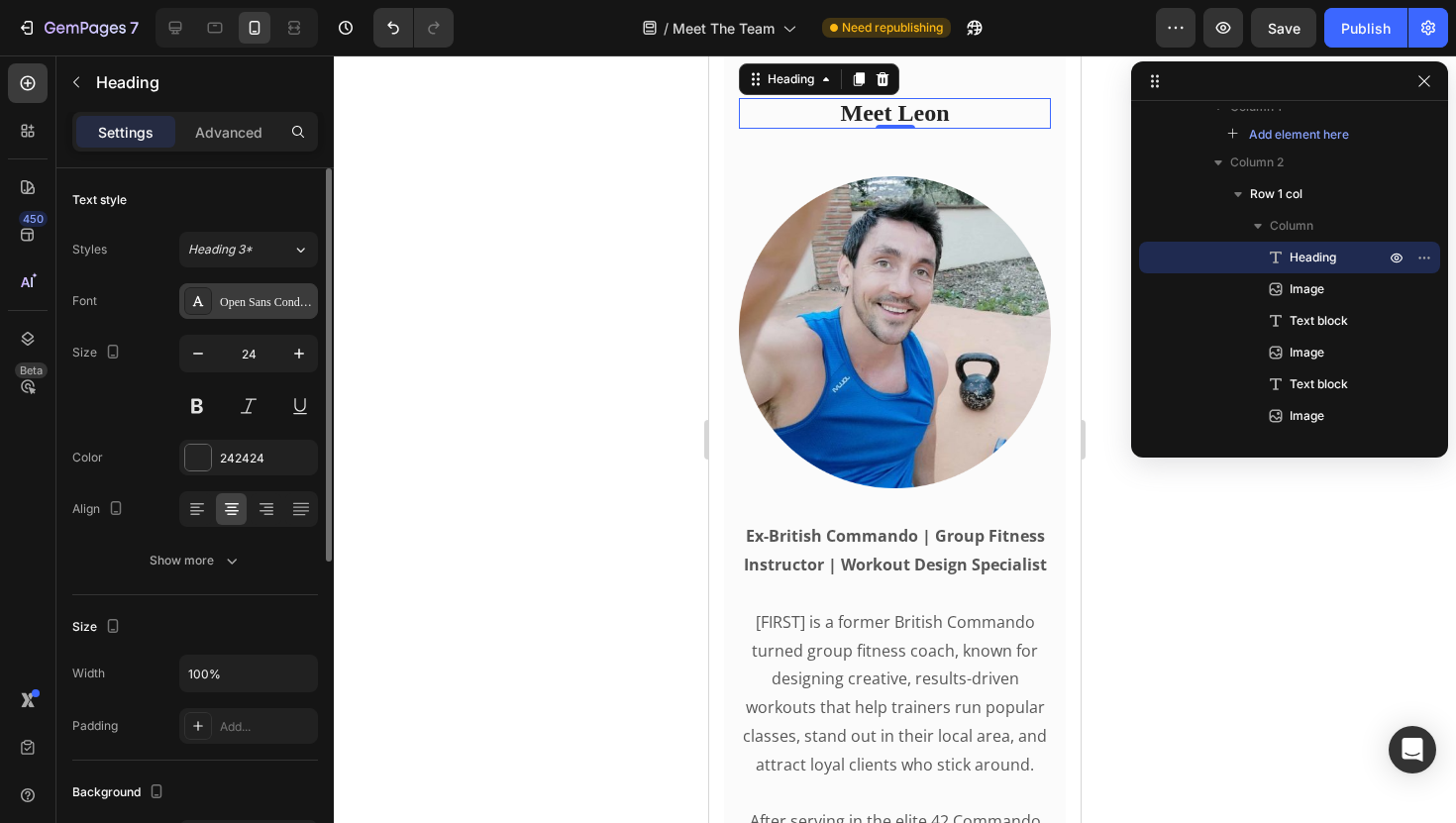 click on "Open Sans Condensed" at bounding box center (266, 302) 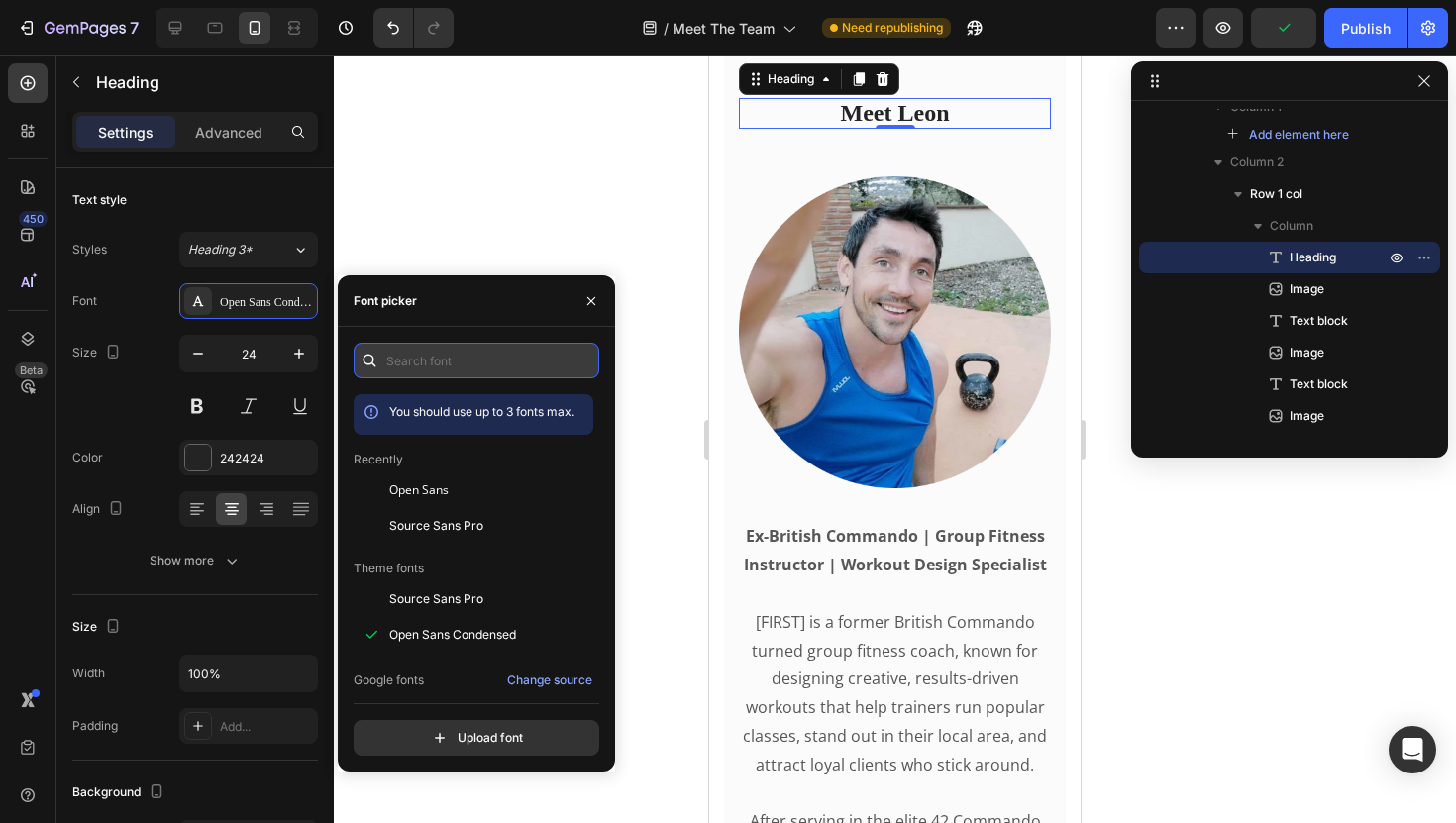click at bounding box center [476, 360] 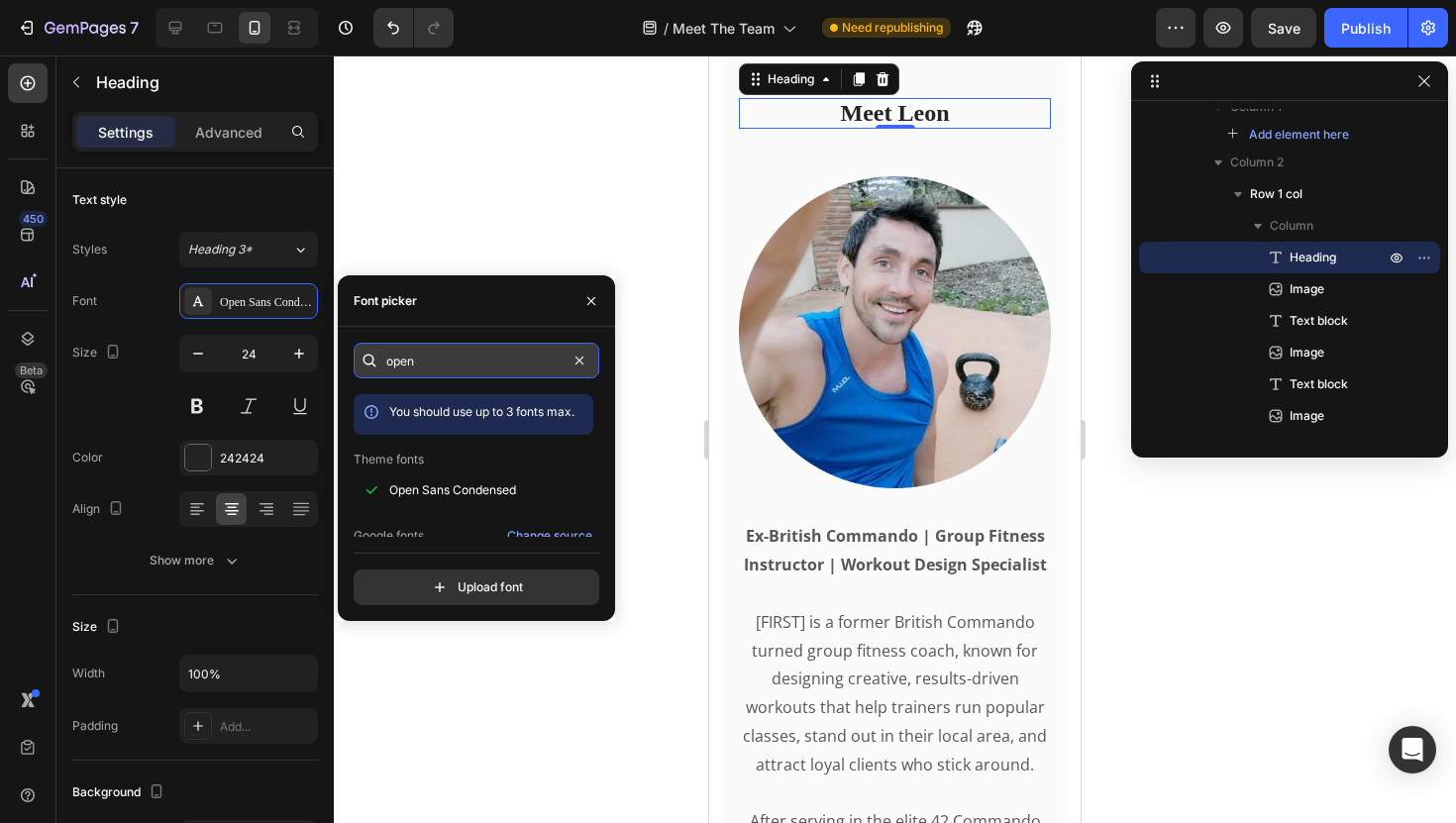 click on "open" at bounding box center [476, 360] 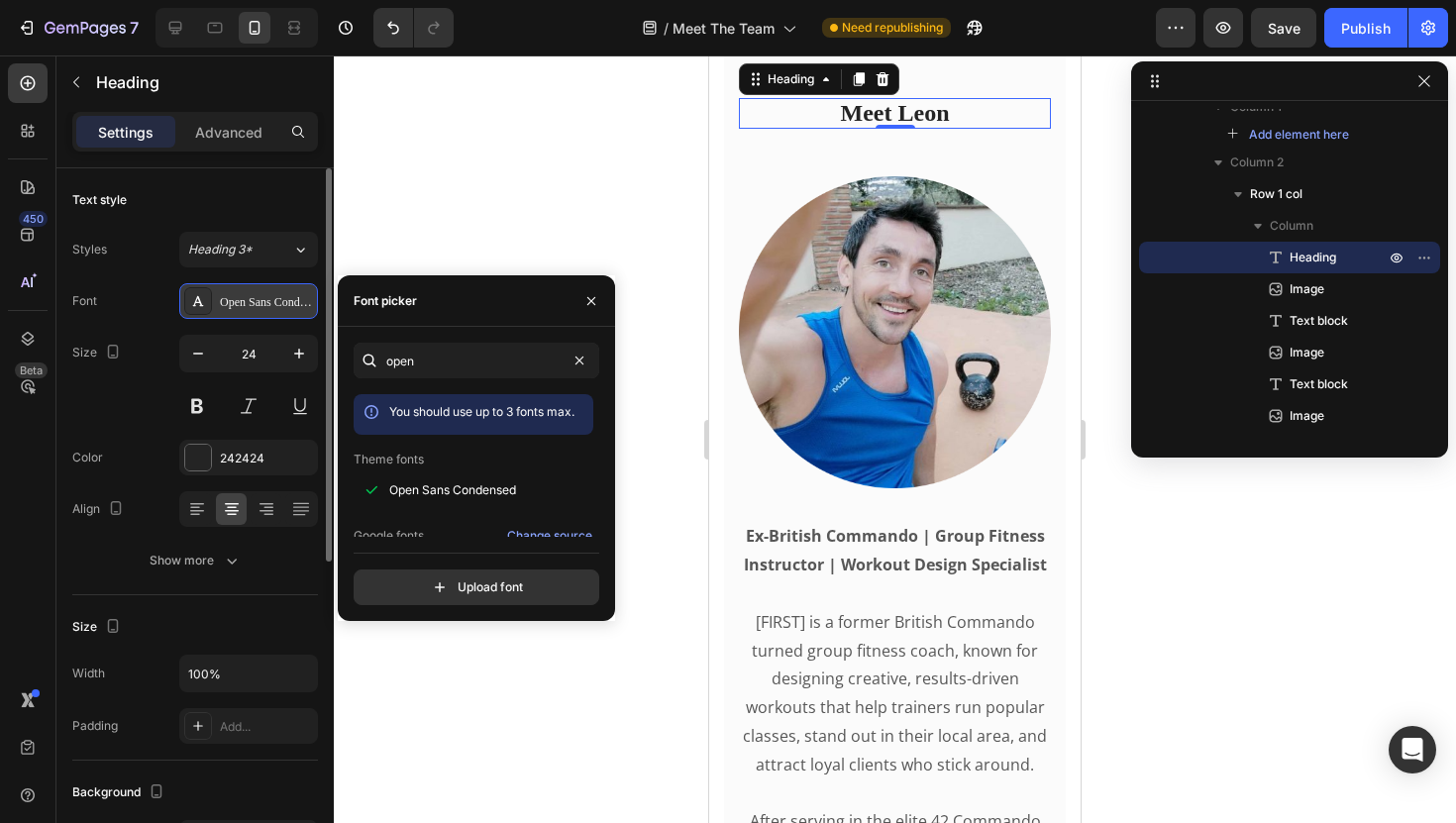 click on "Open Sans Condensed" at bounding box center [266, 302] 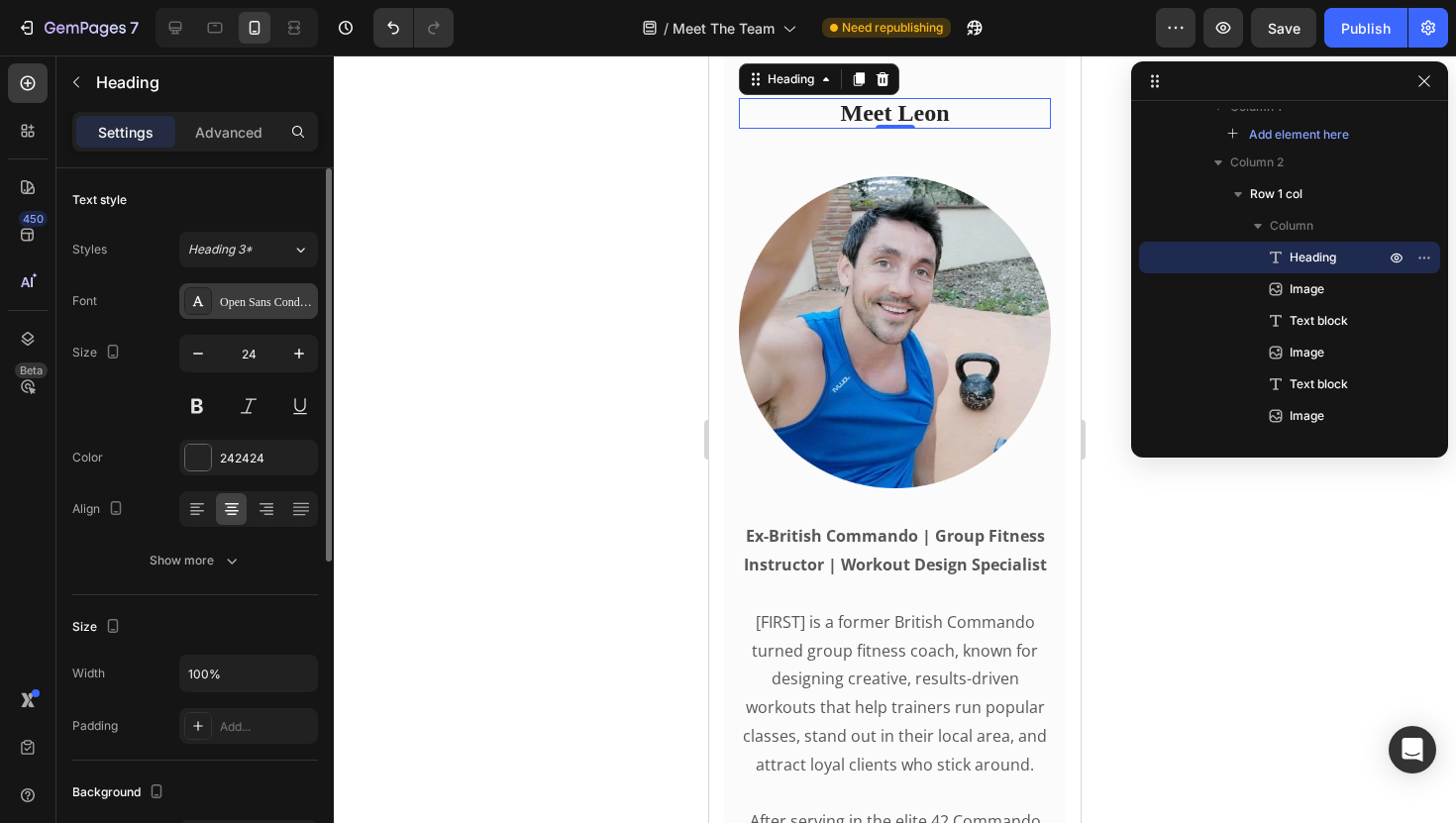 click on "Open Sans Condensed" at bounding box center (266, 302) 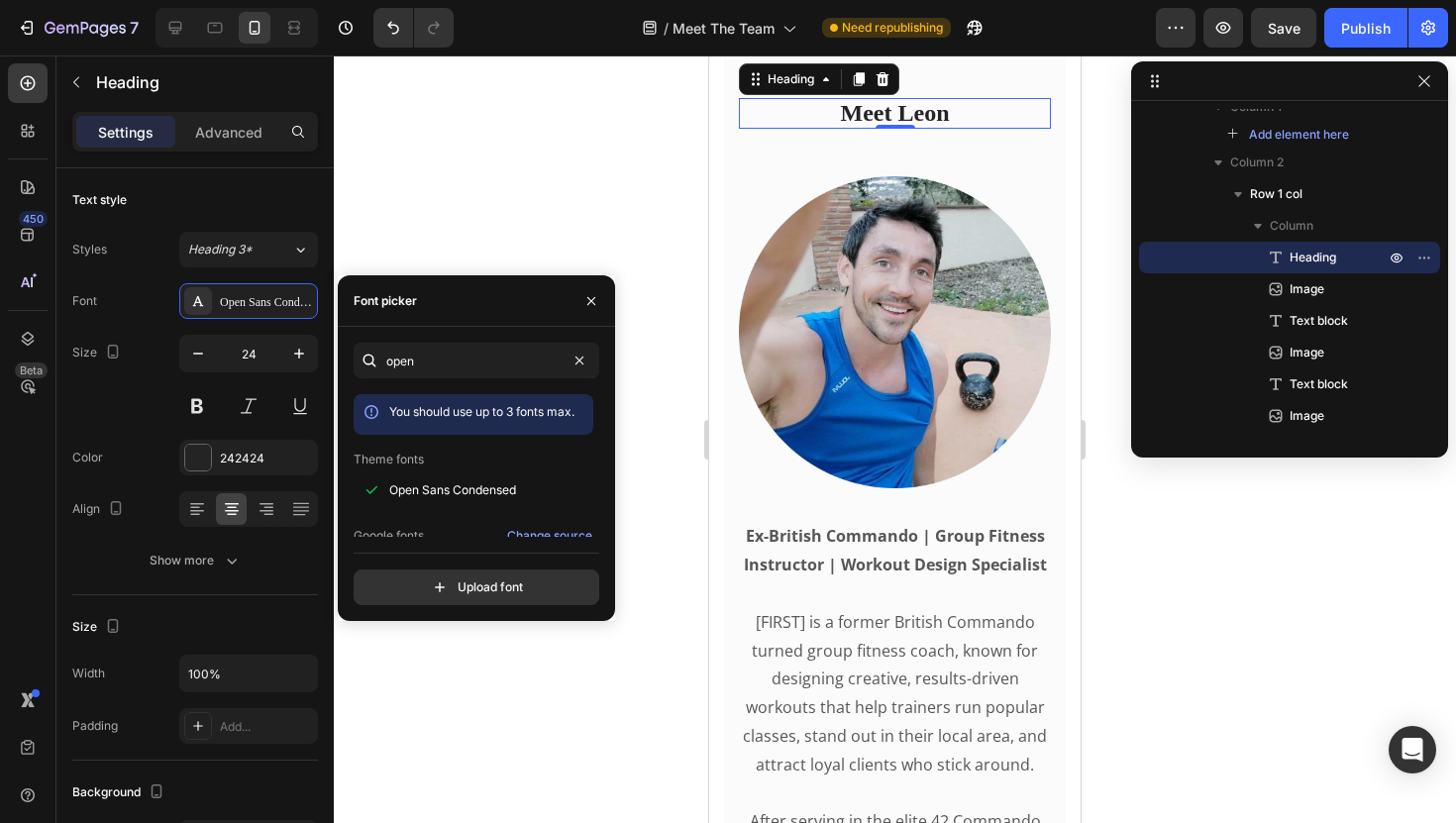 click on "open You should use up to 3 fonts max. Theme fonts Open Sans Condensed Google fonts Change source Open Sans  Upload font" 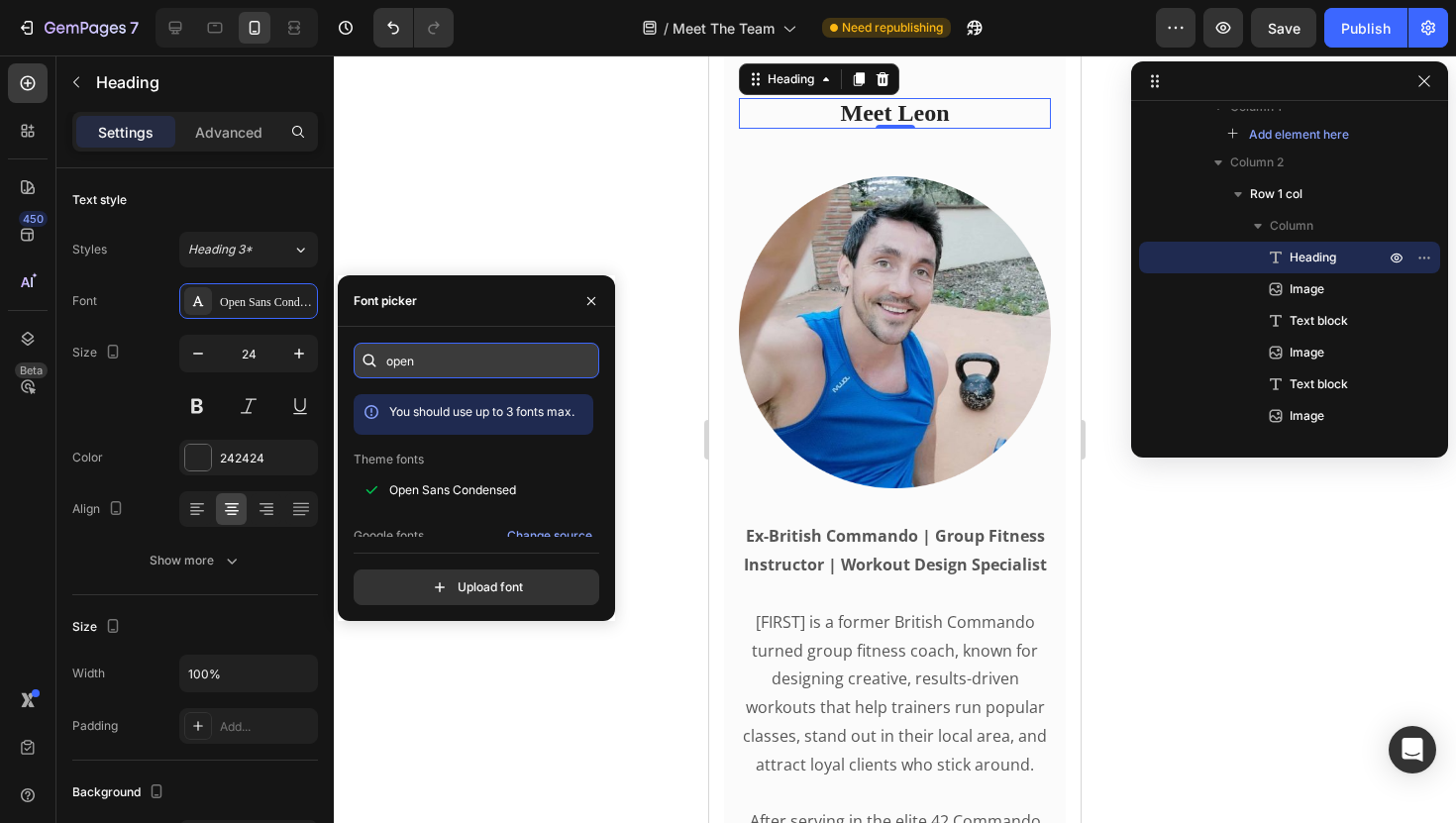 click on "open" at bounding box center [476, 360] 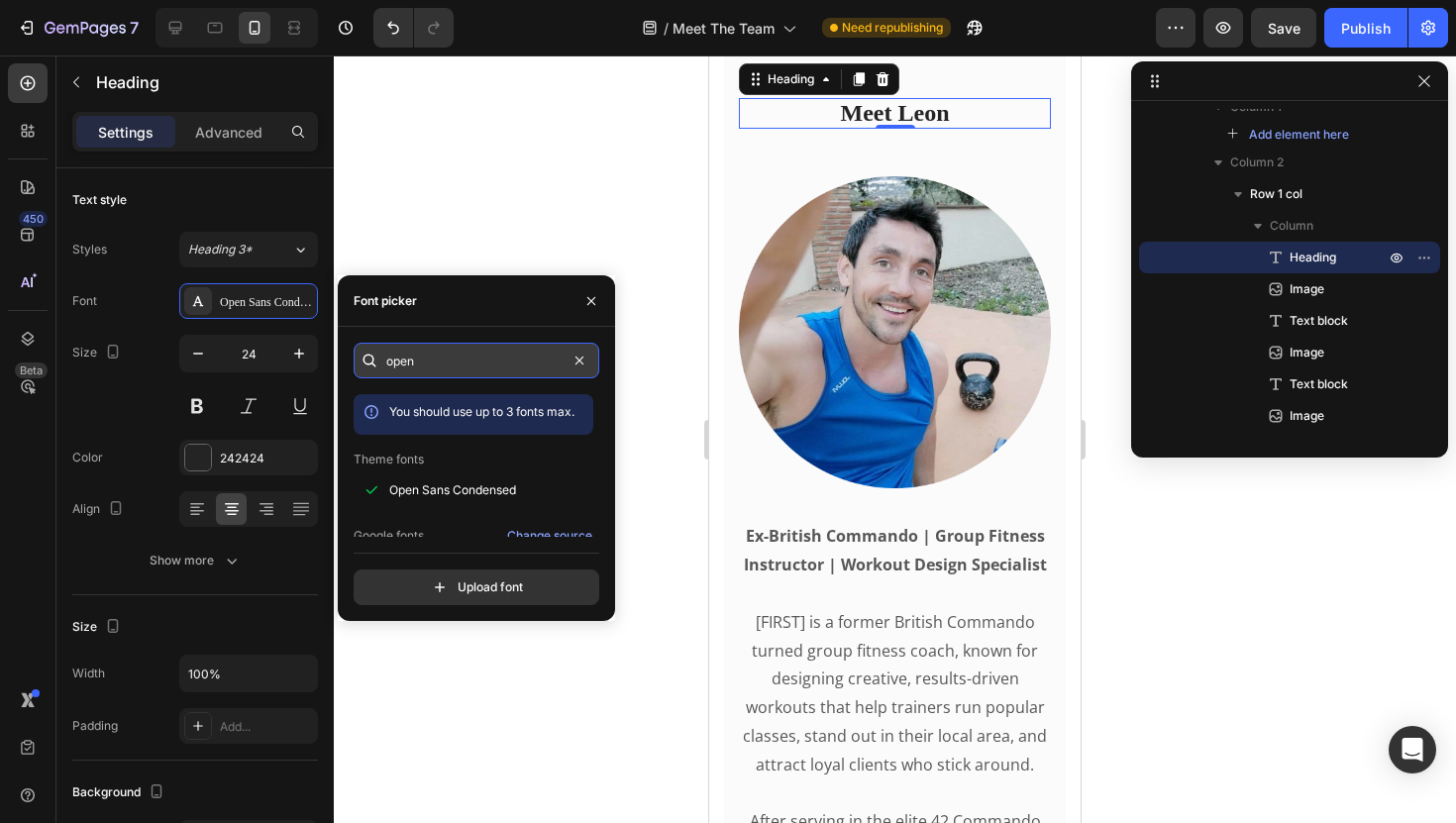 click on "open" at bounding box center (476, 360) 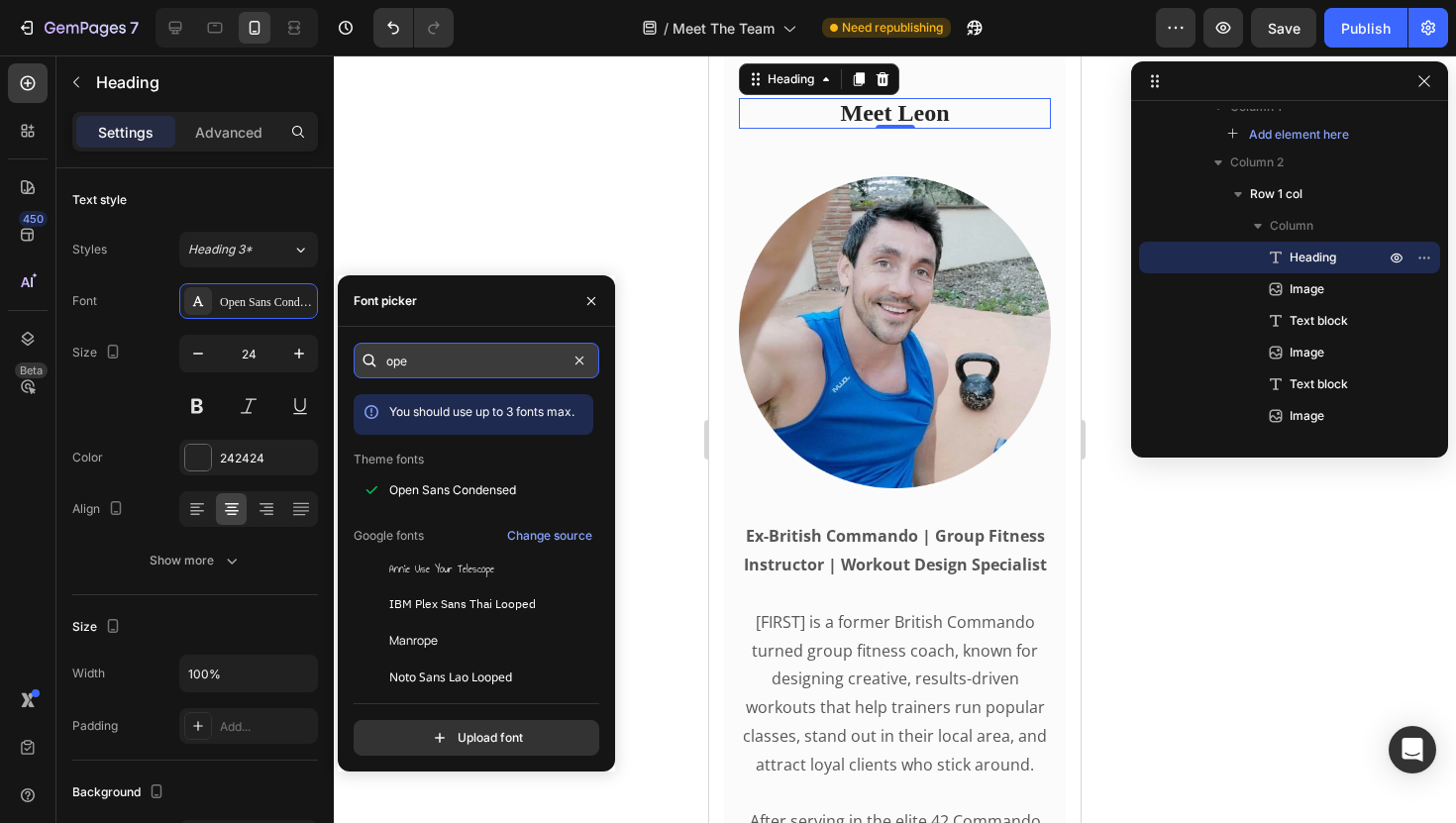 type on "open" 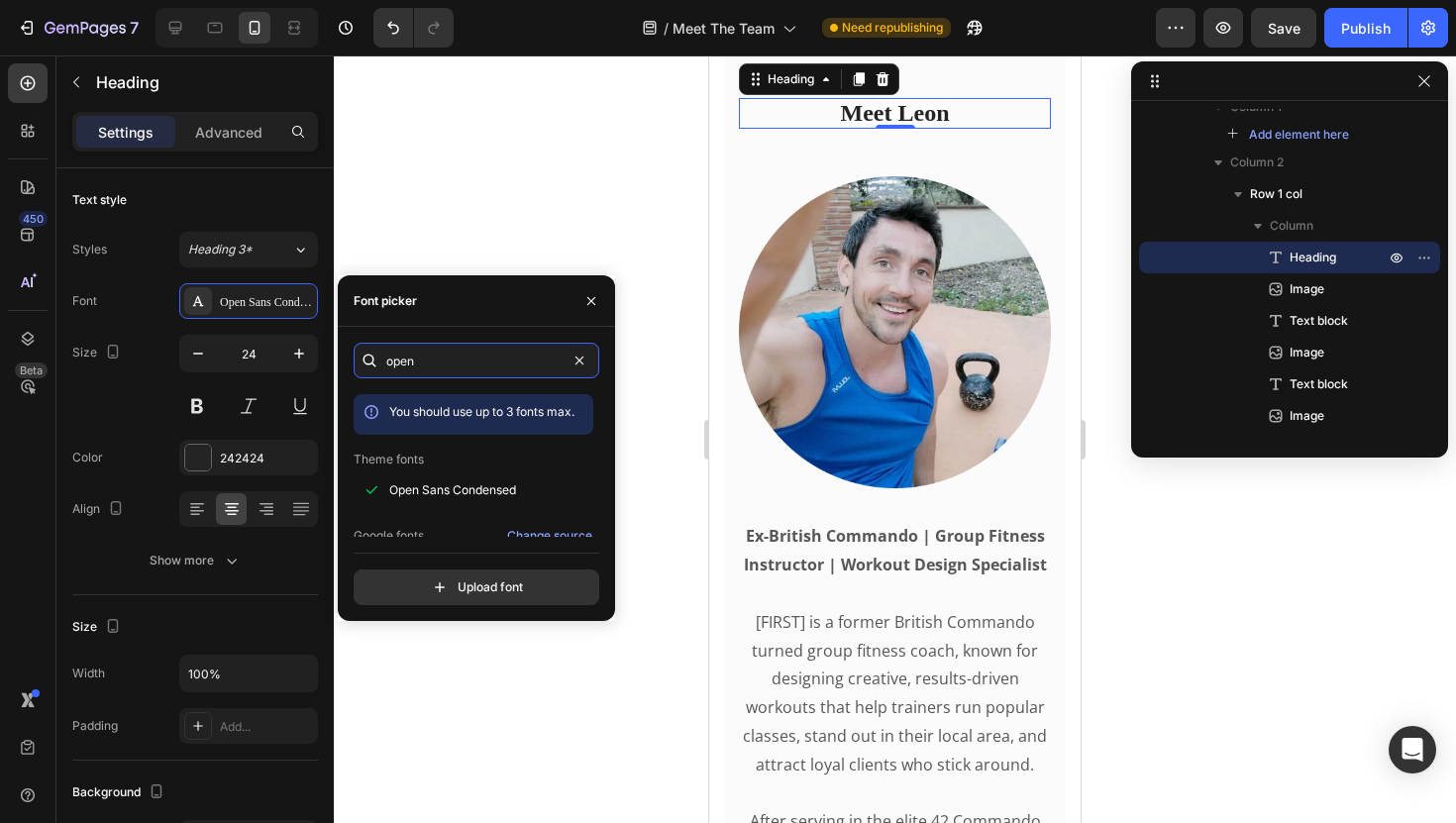 scroll, scrollTop: 51, scrollLeft: 0, axis: vertical 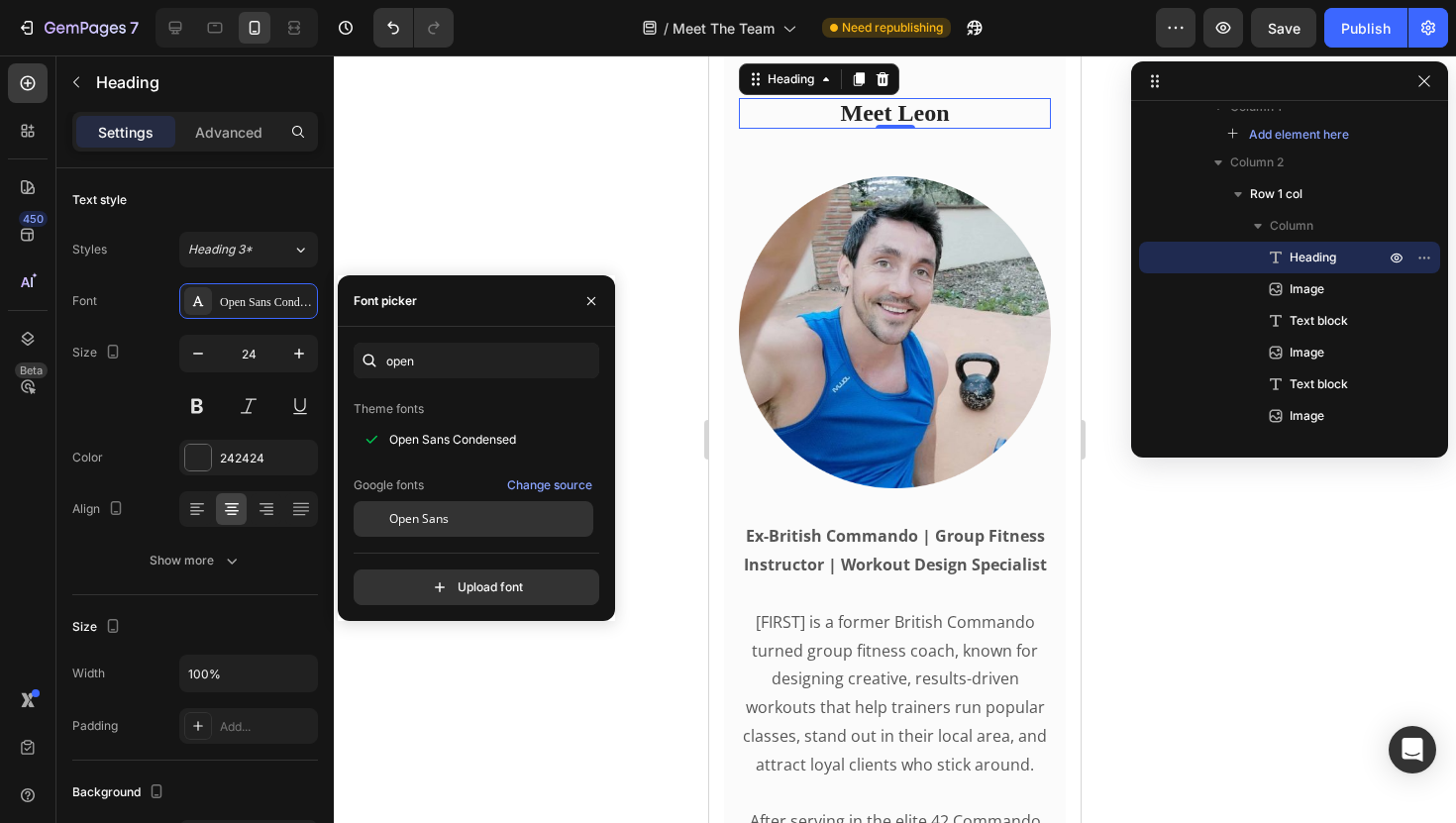 click on "Open Sans" 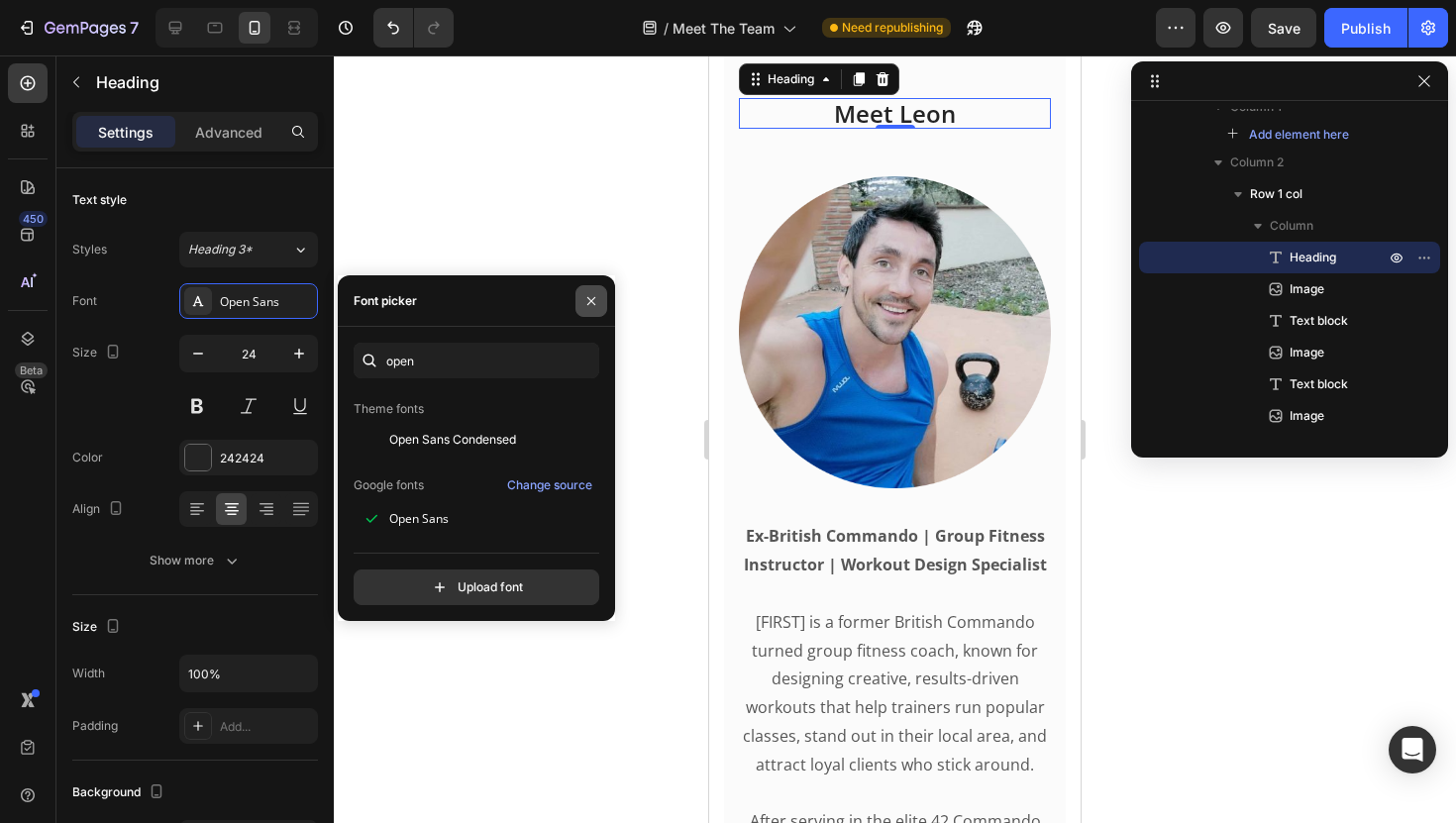click 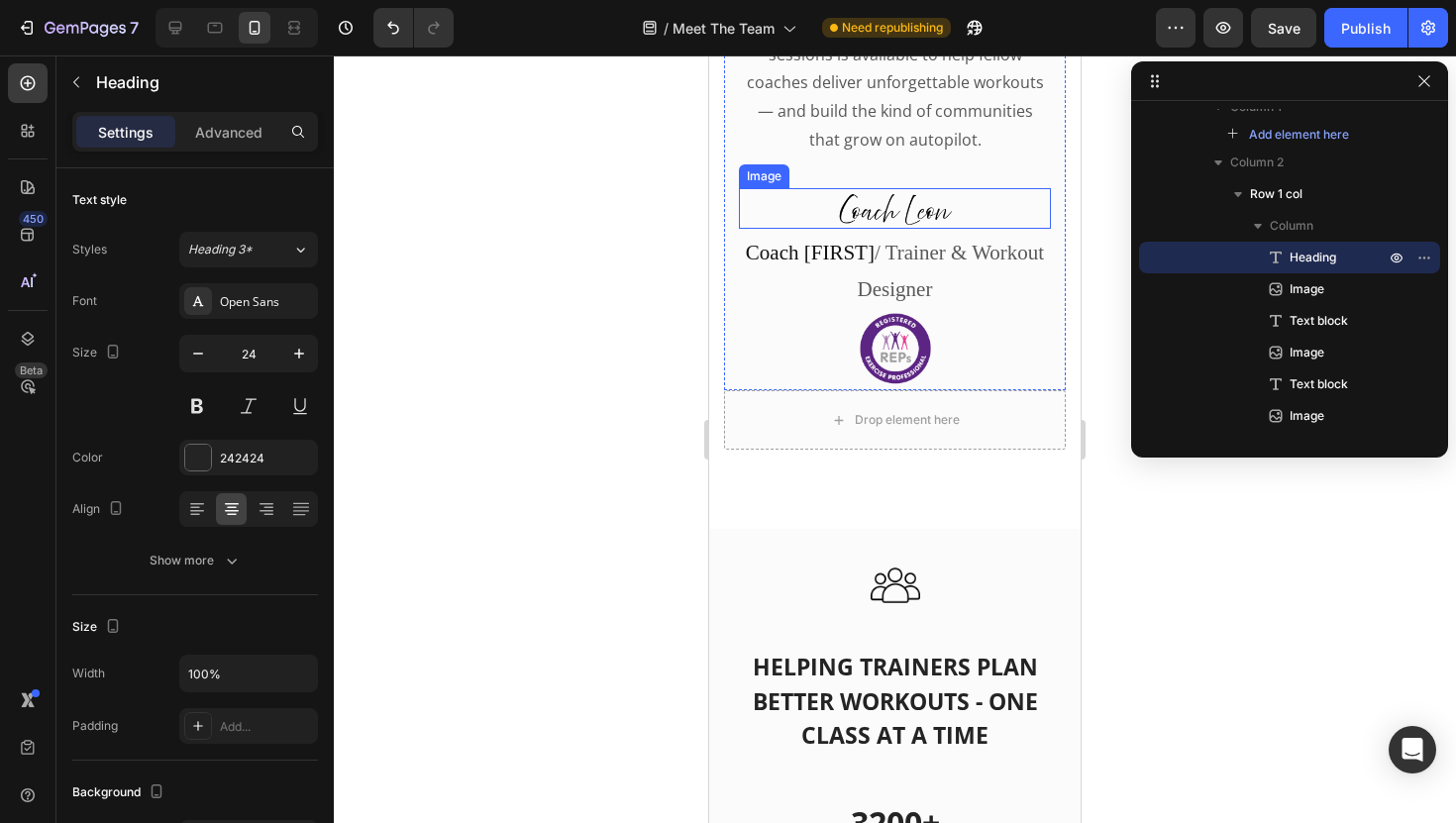 scroll, scrollTop: 4851, scrollLeft: 0, axis: vertical 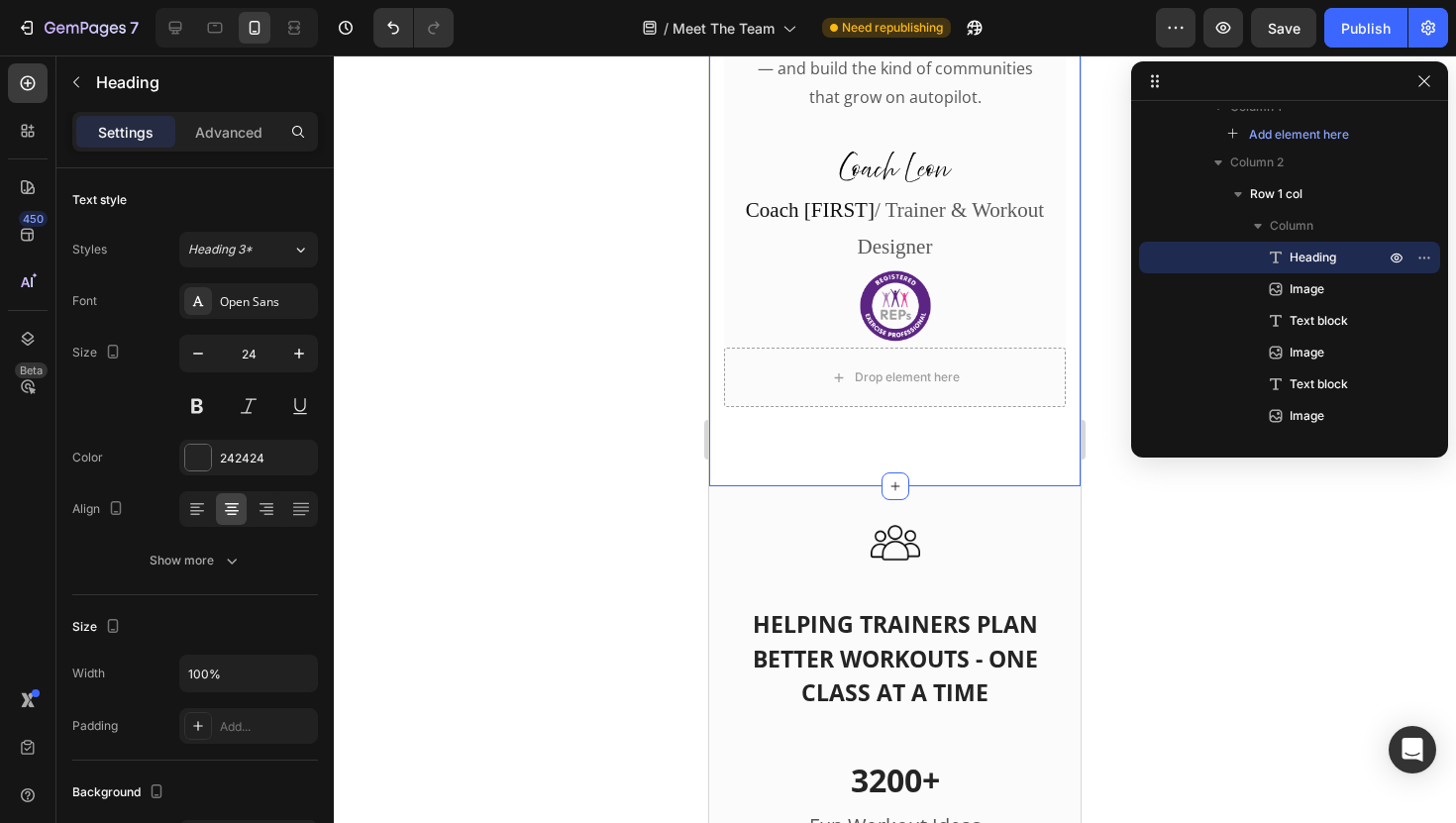click on "Meet The Team Heading Meet the team behind the content trusted by 3,000+ group fitness professionals worldwide. We create smart, done-for-you fitness and nutrition resources that save time, boost results, and help coaches grow thriving communities. Text block Row
Drop element here Meet Sophie Heading Image Nutrition Advisor | Content Strategist | CEO Sophie is a fully qualified diet and nutrition advisor with a background in strategic content creation. She’s the driving force behind our educational resources, client coaching tools, and content systems that help group fitness pros level up their business.   She’s also a professional fitness copywriter — helping coaches connect, educate, and inspire their clients with powerful, done-for-you sales copy that builds trust and drives results.   “I believe coaches should be equipped with the same quality of tools and education as any high-end wellness brand — minus the overwhelm or fluff.”       Text block Image Sophie Wilkinson" at bounding box center [894, -1763] 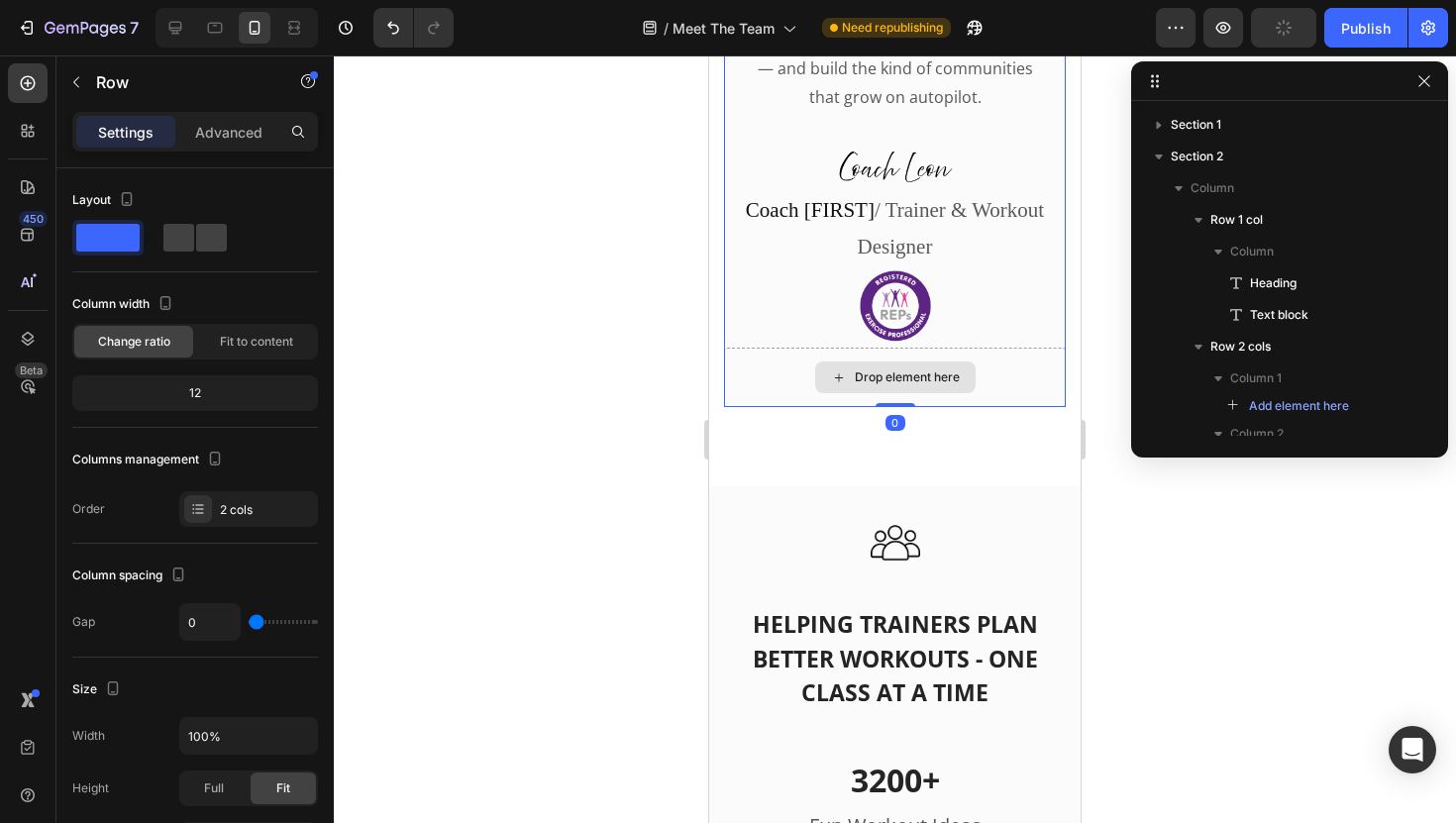 click on "Drop element here" at bounding box center [894, 377] 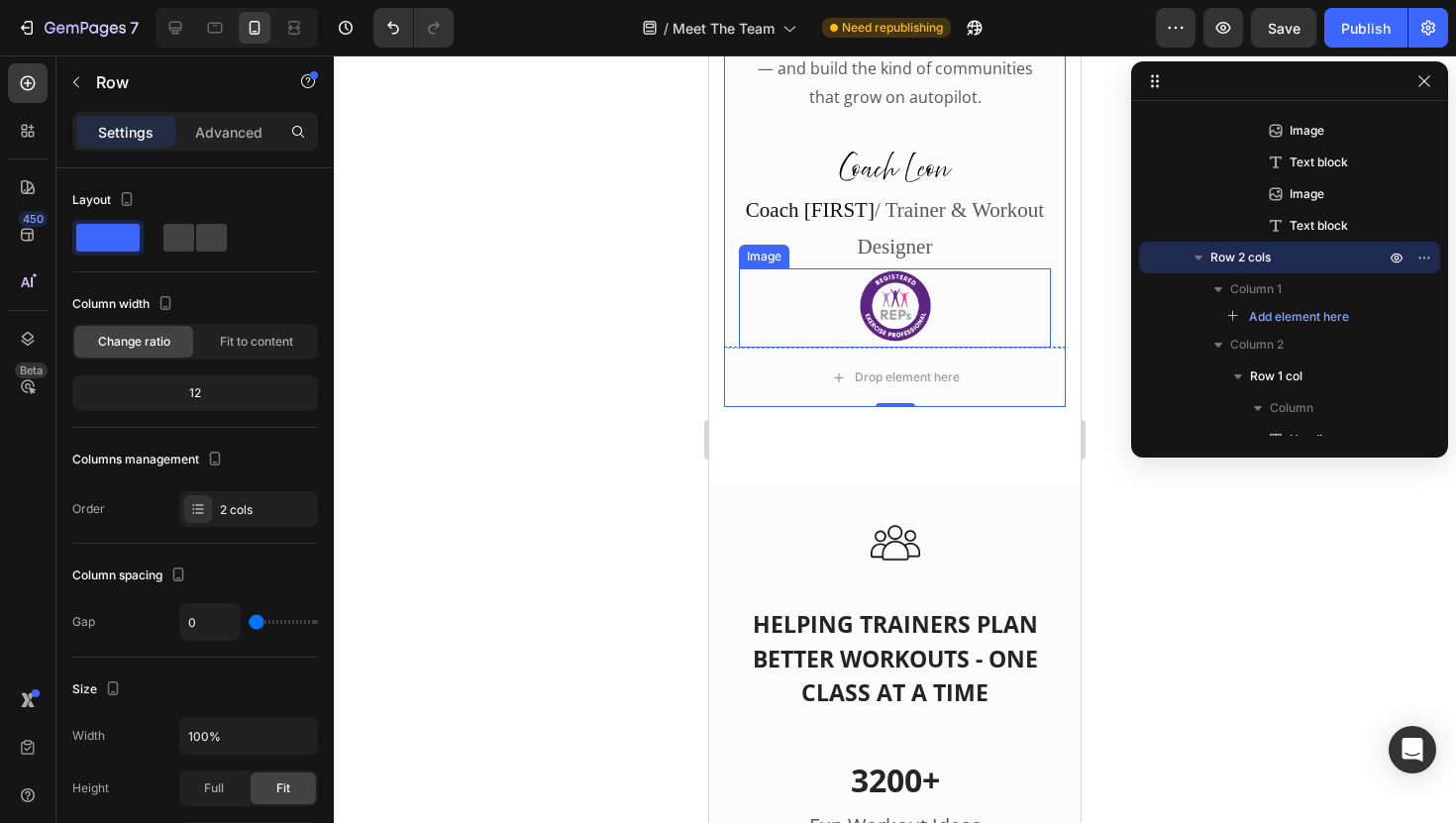click at bounding box center [894, 308] 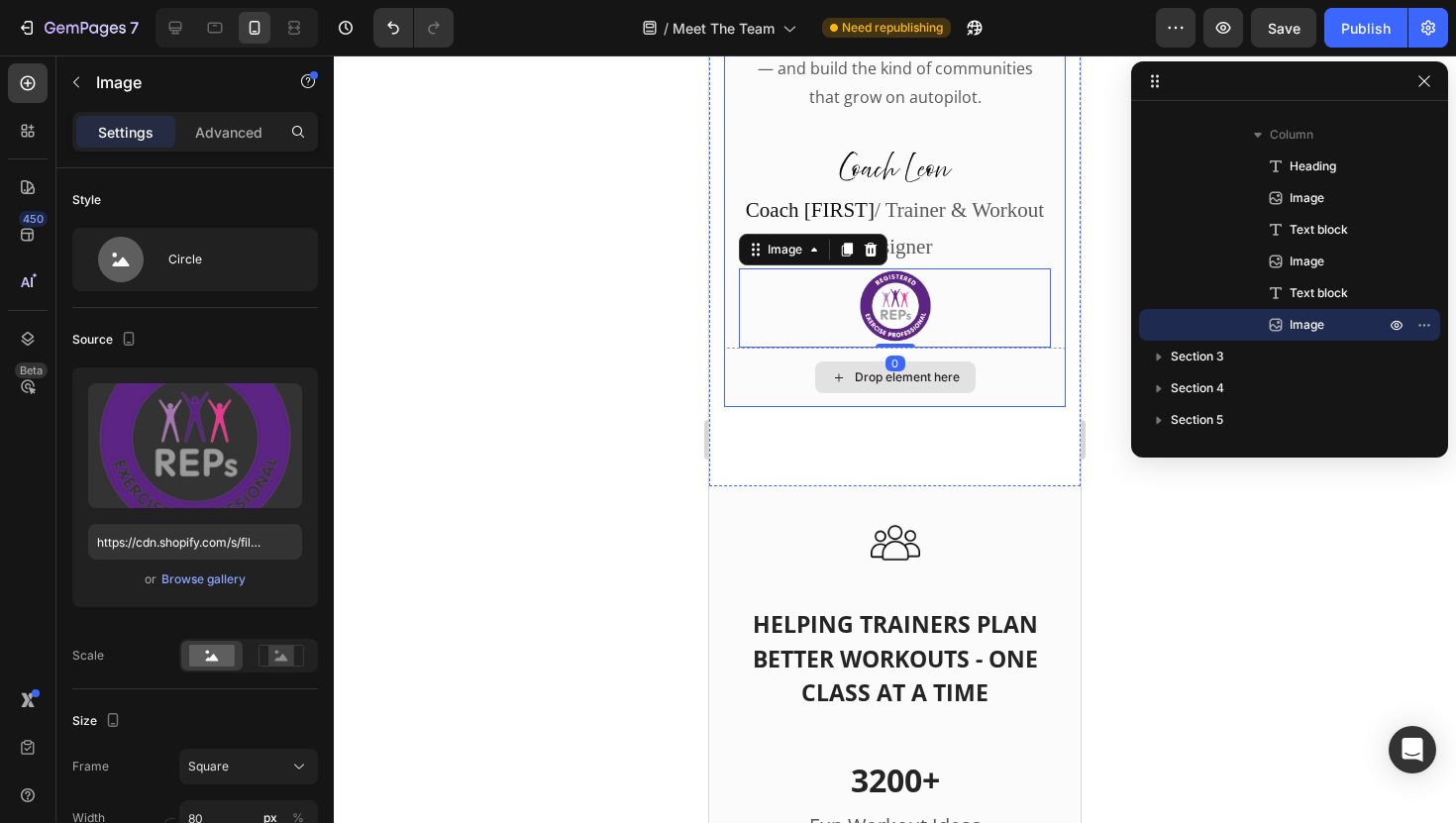 click on "Drop element here" at bounding box center (894, 377) 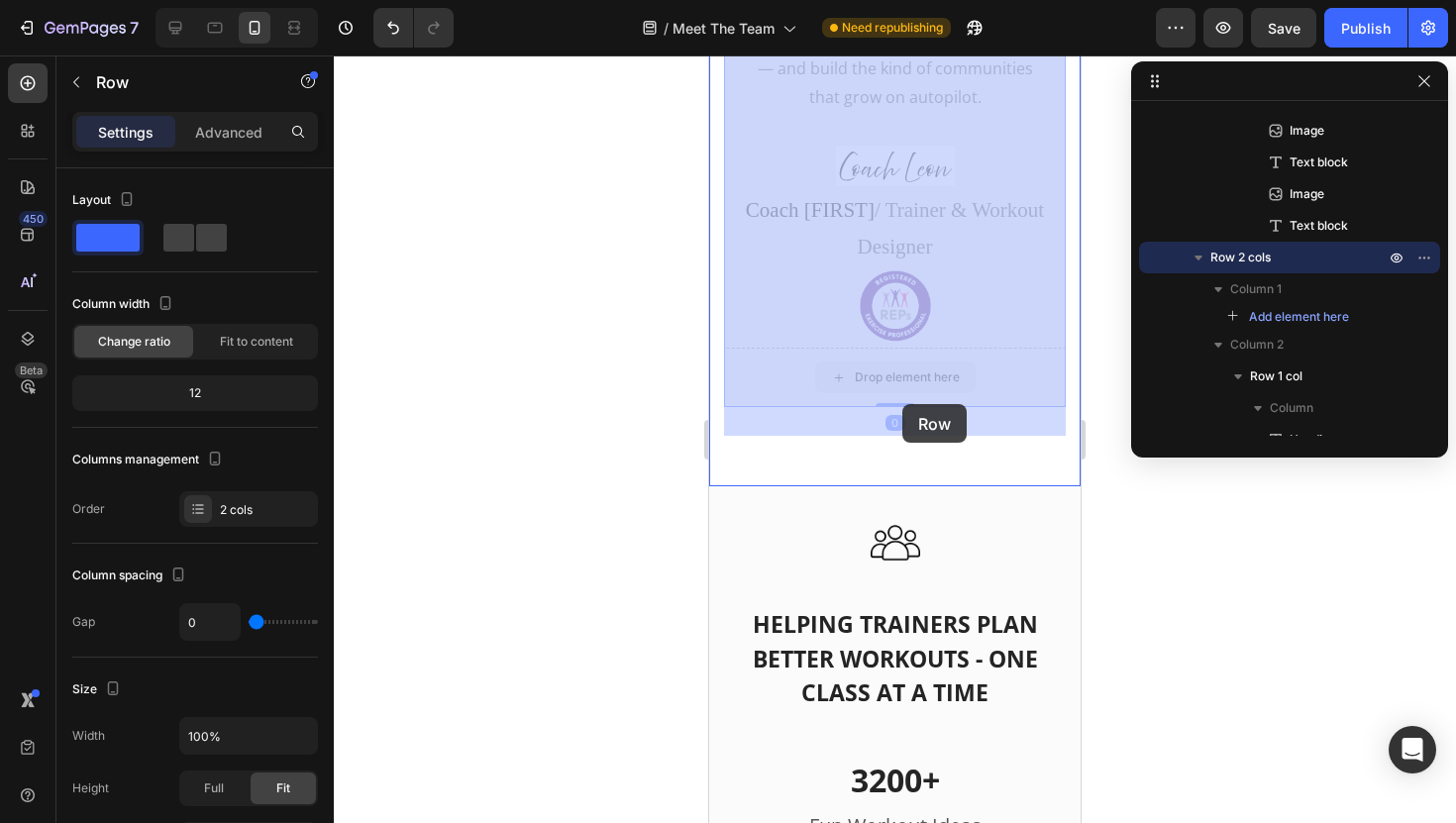 drag, startPoint x: 902, startPoint y: 429, endPoint x: 902, endPoint y: 400, distance: 29 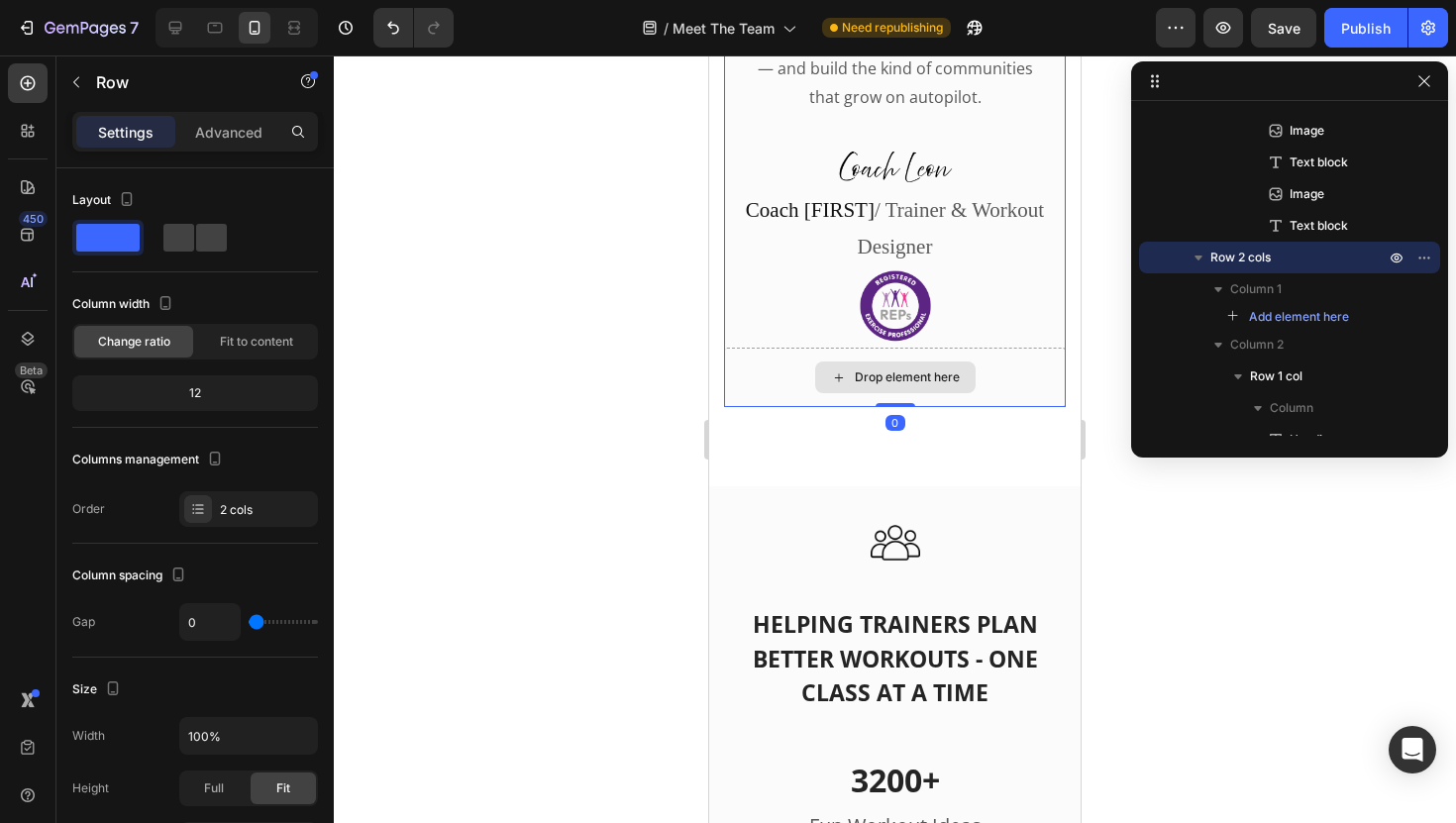 drag, startPoint x: 902, startPoint y: 434, endPoint x: 904, endPoint y: 385, distance: 49.0408 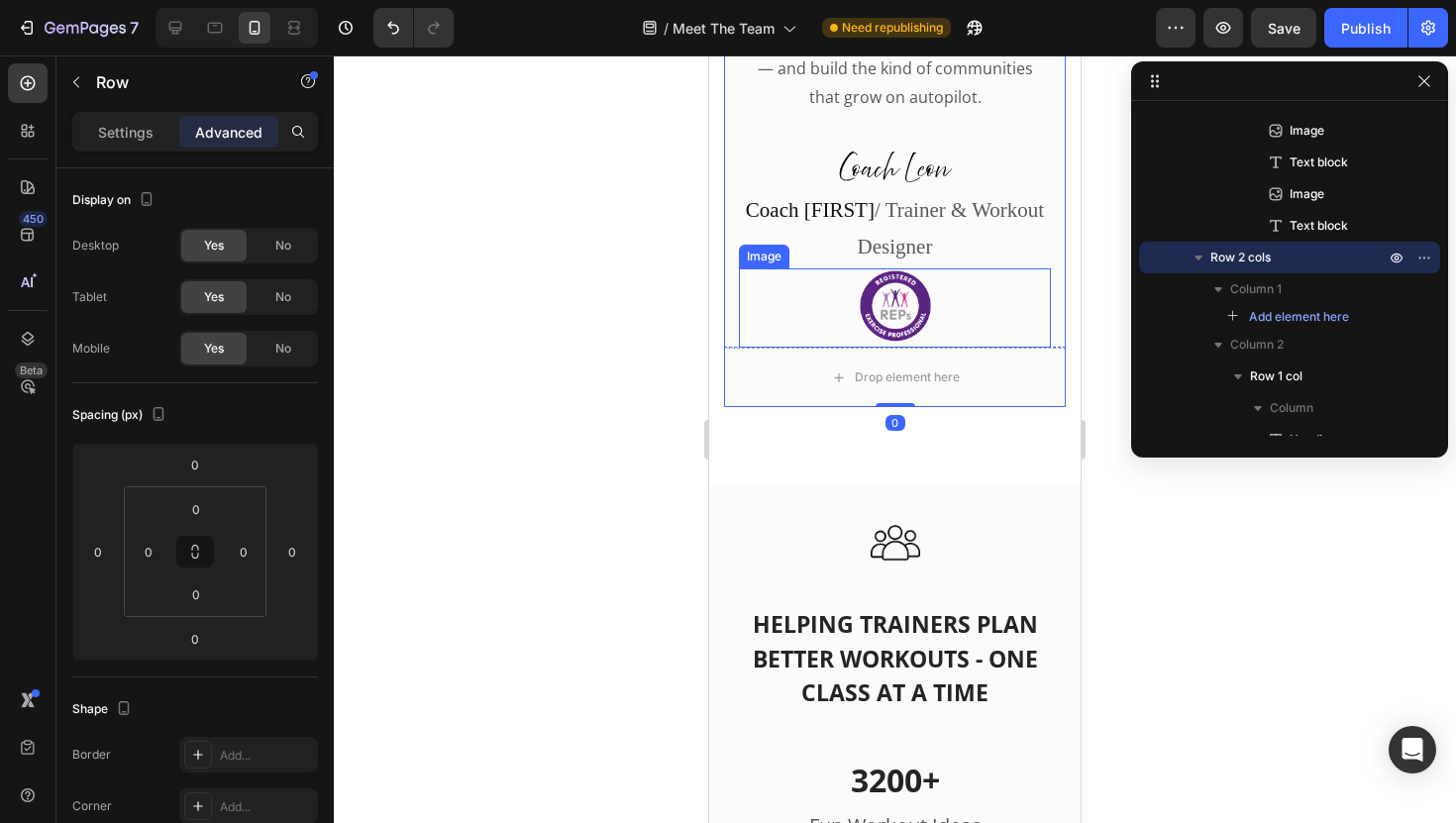 click at bounding box center [894, 308] 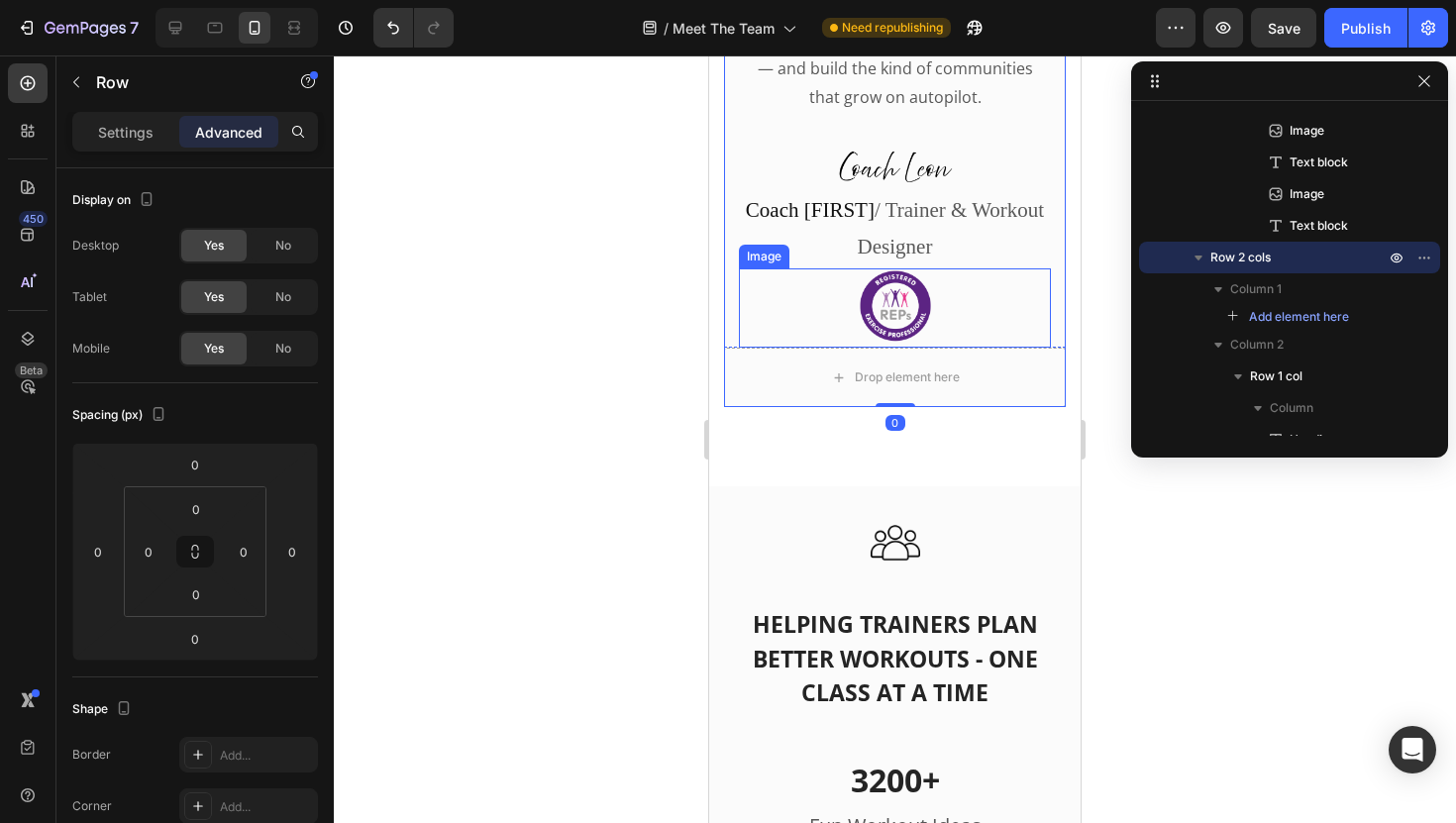 scroll, scrollTop: 703, scrollLeft: 0, axis: vertical 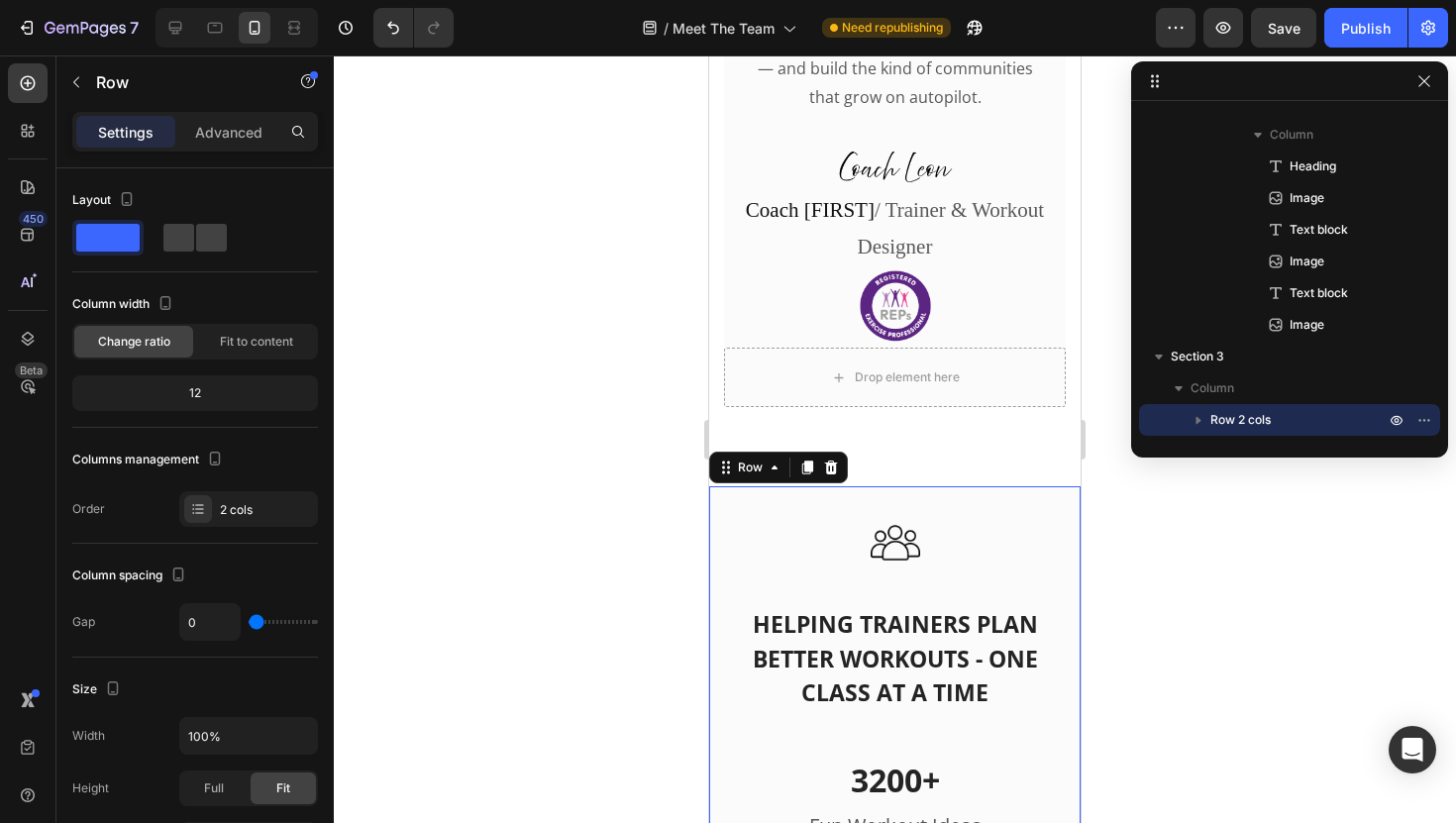 click on "Image HELPING TRAINERS PLAN BETTER WORKOUTS - ONE CLASS AT A TIME Heading Row 3200+ Heading Fun Workout Ideas   Text block 10.2K+ Heading Satisfied Customers Text block 12 Years Heading Coaching Experience Text block Row Row   0" at bounding box center [894, 812] 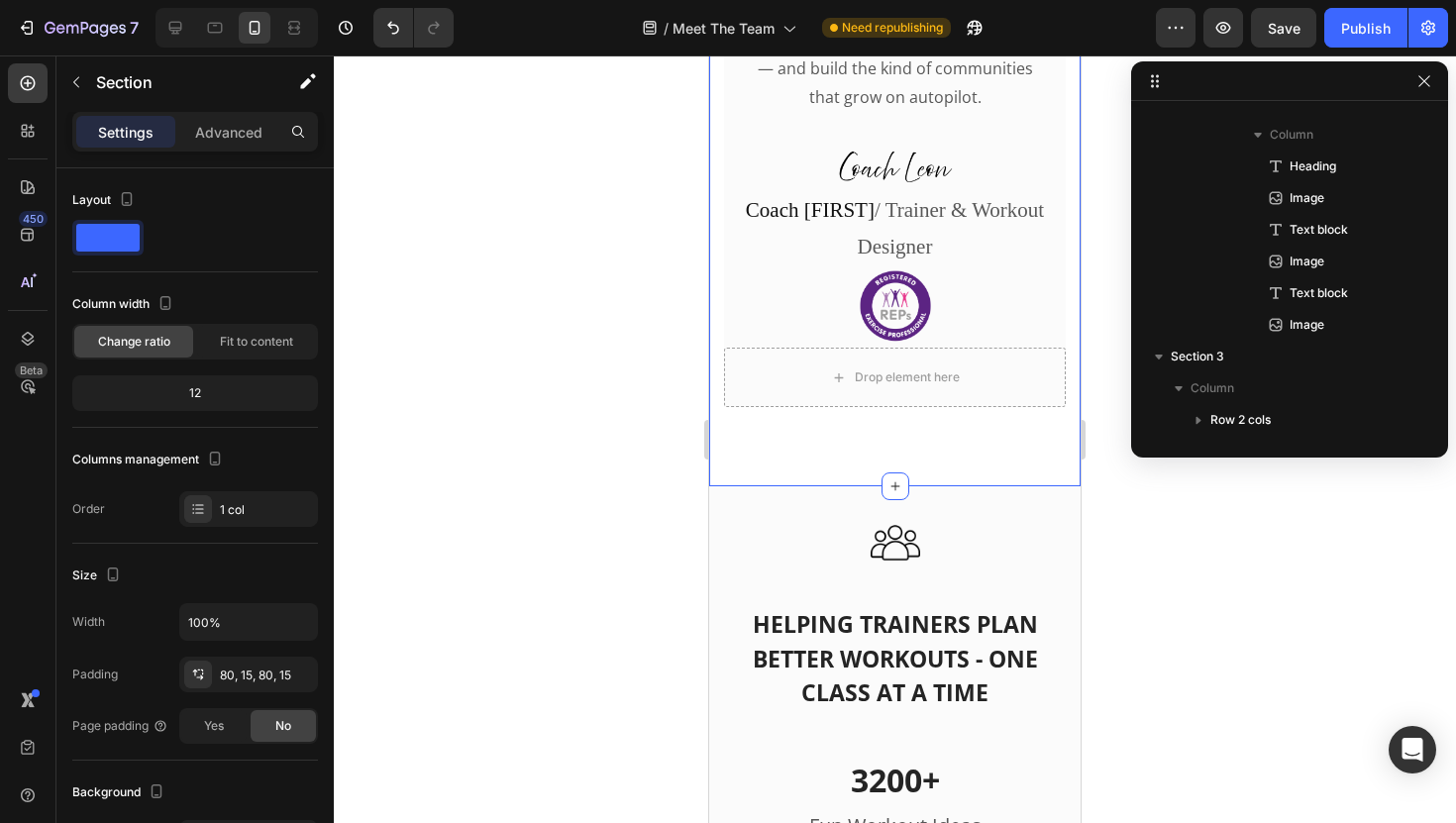 scroll, scrollTop: 0, scrollLeft: 0, axis: both 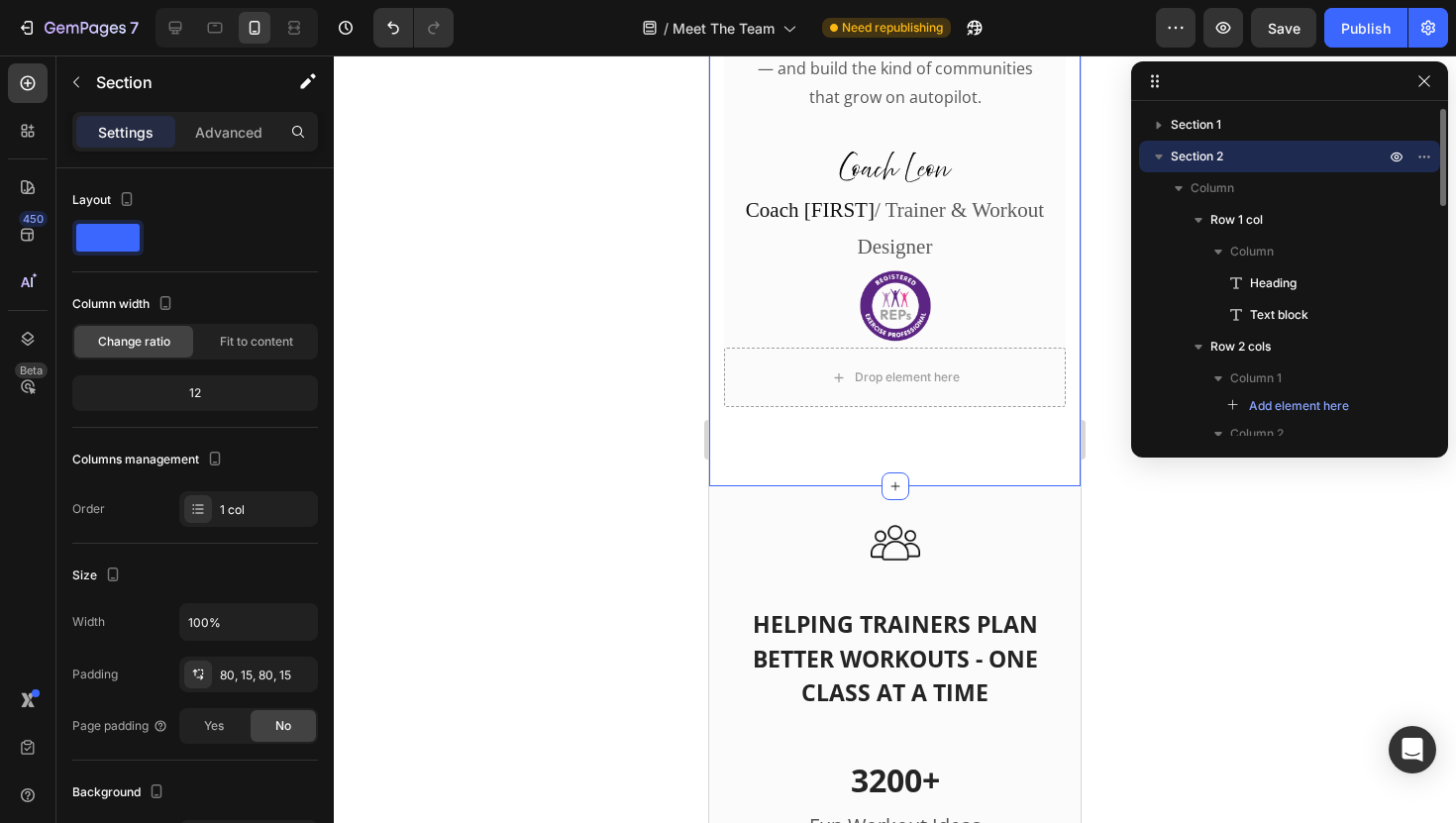 click on "Meet The Team Heading Meet the team behind the content trusted by 3,000+ group fitness professionals worldwide. We create smart, done-for-you fitness and nutrition resources that save time, boost results, and help coaches grow thriving communities. Text block Row
Drop element here Meet Sophie Heading Image Nutrition Advisor | Content Strategist | CEO Sophie is a fully qualified diet and nutrition advisor with a background in strategic content creation. She’s the driving force behind our educational resources, client coaching tools, and content systems that help group fitness pros level up their business.   She’s also a professional fitness copywriter — helping coaches connect, educate, and inspire their clients with powerful, done-for-you sales copy that builds trust and drives results.   “I believe coaches should be equipped with the same quality of tools and education as any high-end wellness brand — minus the overwhelm or fluff.”       Text block Image Sophie Wilkinson" at bounding box center [894, -1763] 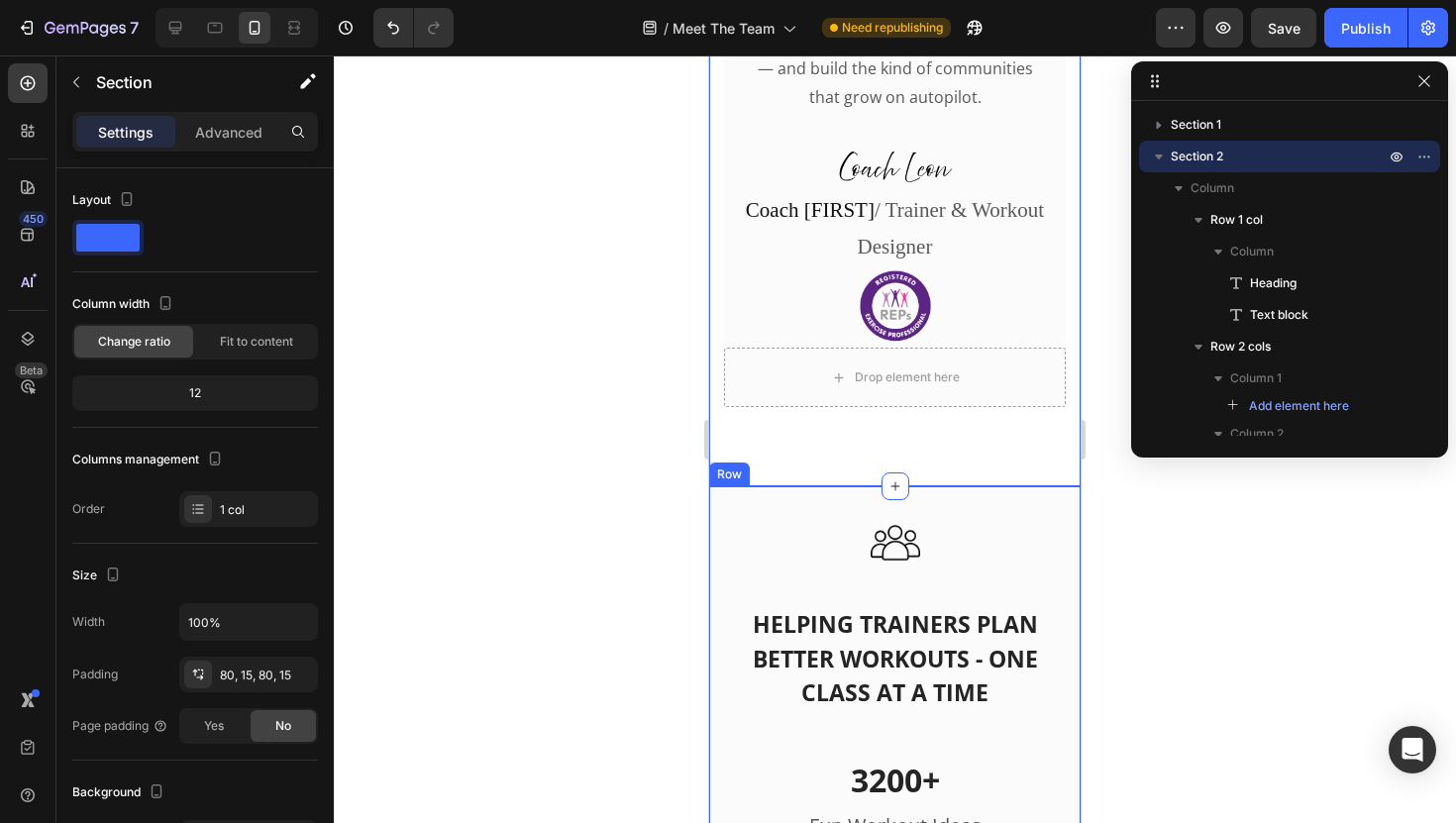click on "Image HELPING TRAINERS PLAN BETTER WORKOUTS - ONE CLASS AT A TIME Heading Row 3200+ Heading Fun Workout Ideas   Text block 10.2K+ Heading Satisfied Customers Text block 12 Years Heading Coaching Experience Text block Row Row" at bounding box center (894, 812) 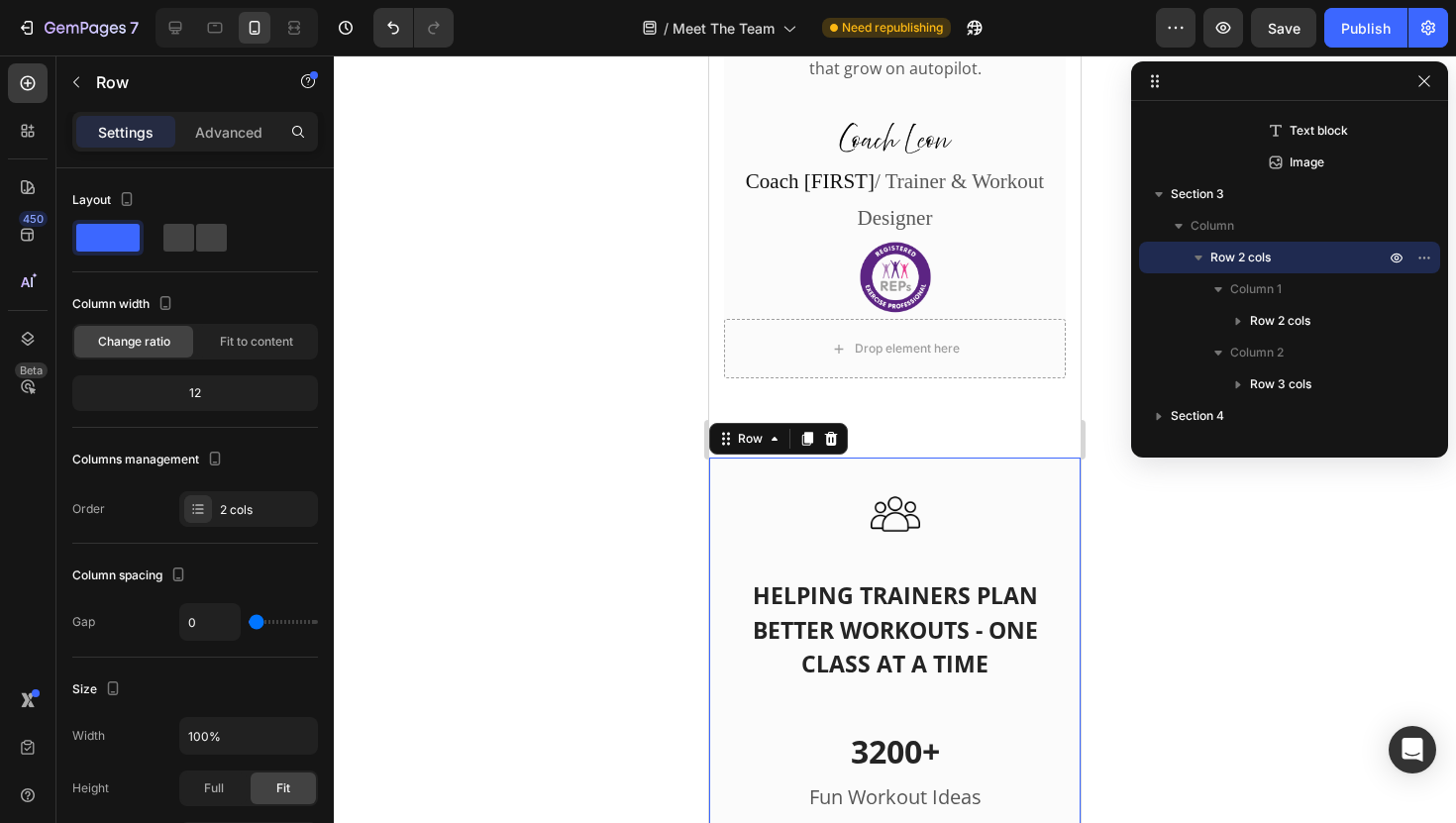scroll, scrollTop: 4881, scrollLeft: 0, axis: vertical 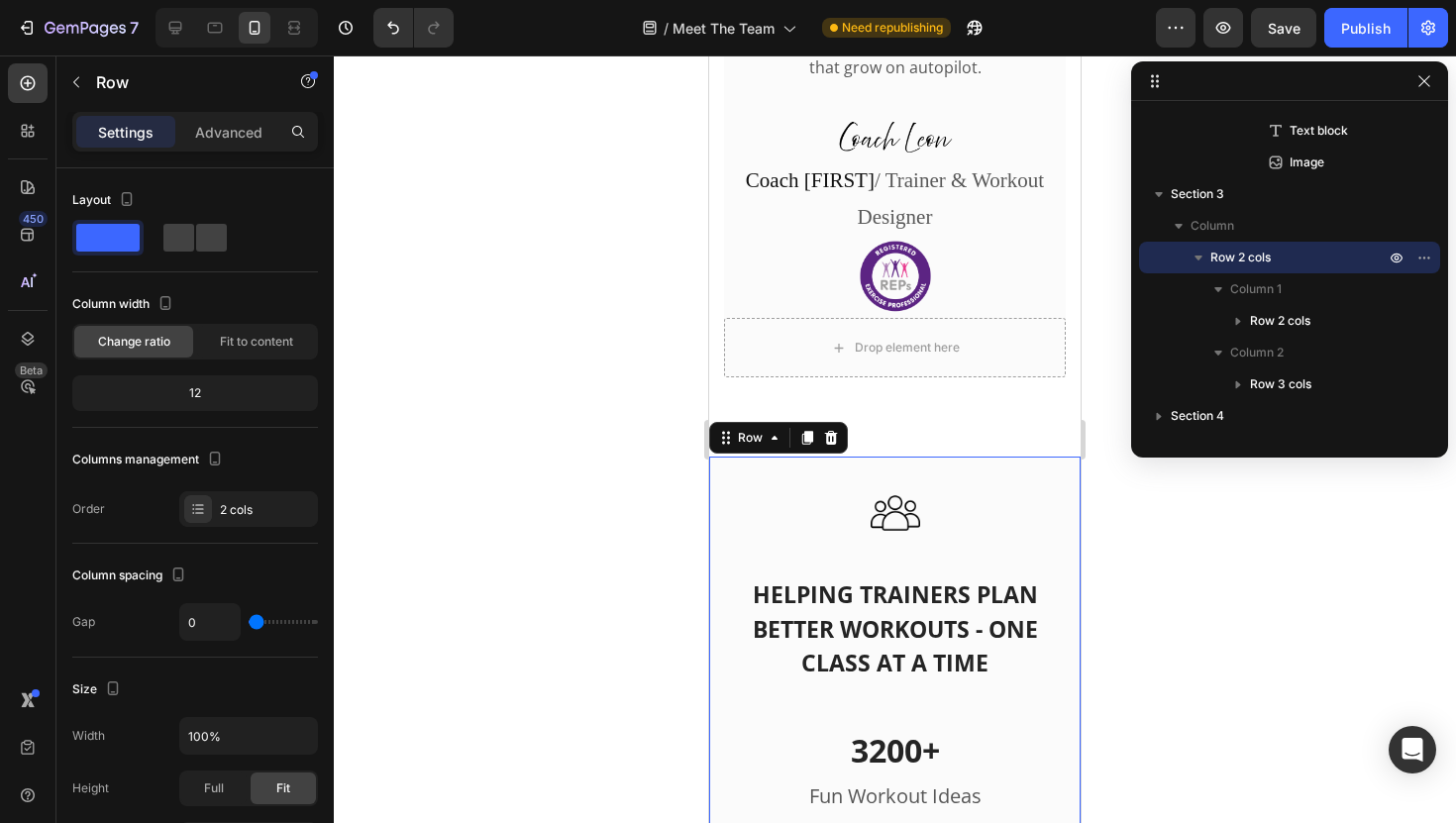 click 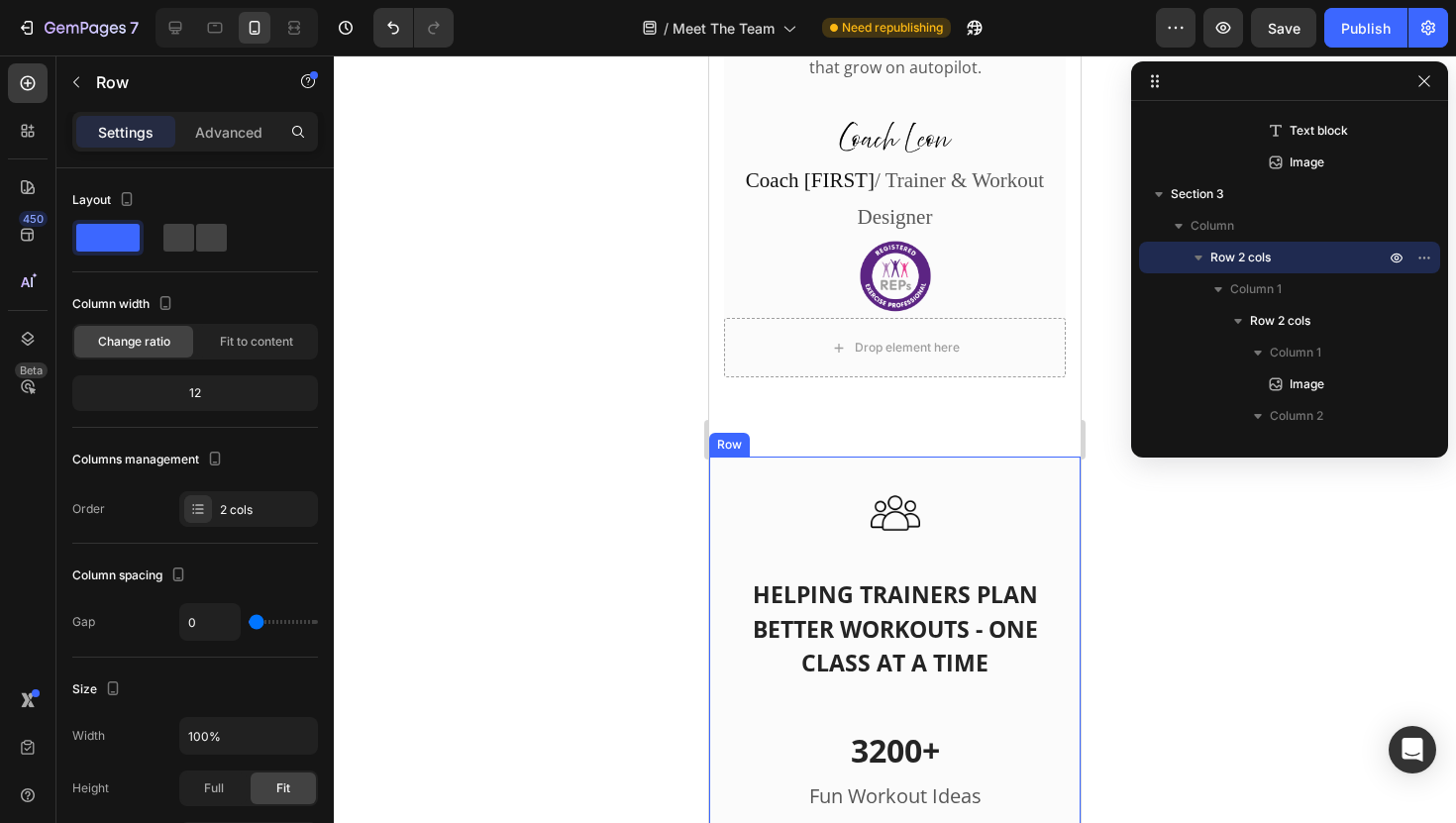 click on "Image HELPING TRAINERS PLAN BETTER WORKOUTS - ONE CLASS AT A TIME Heading Row 3200+ Heading Fun Workout Ideas   Text block 10.2K+ Heading Satisfied Customers Text block 12 Years Heading Coaching Experience Text block Row Row" at bounding box center (894, 782) 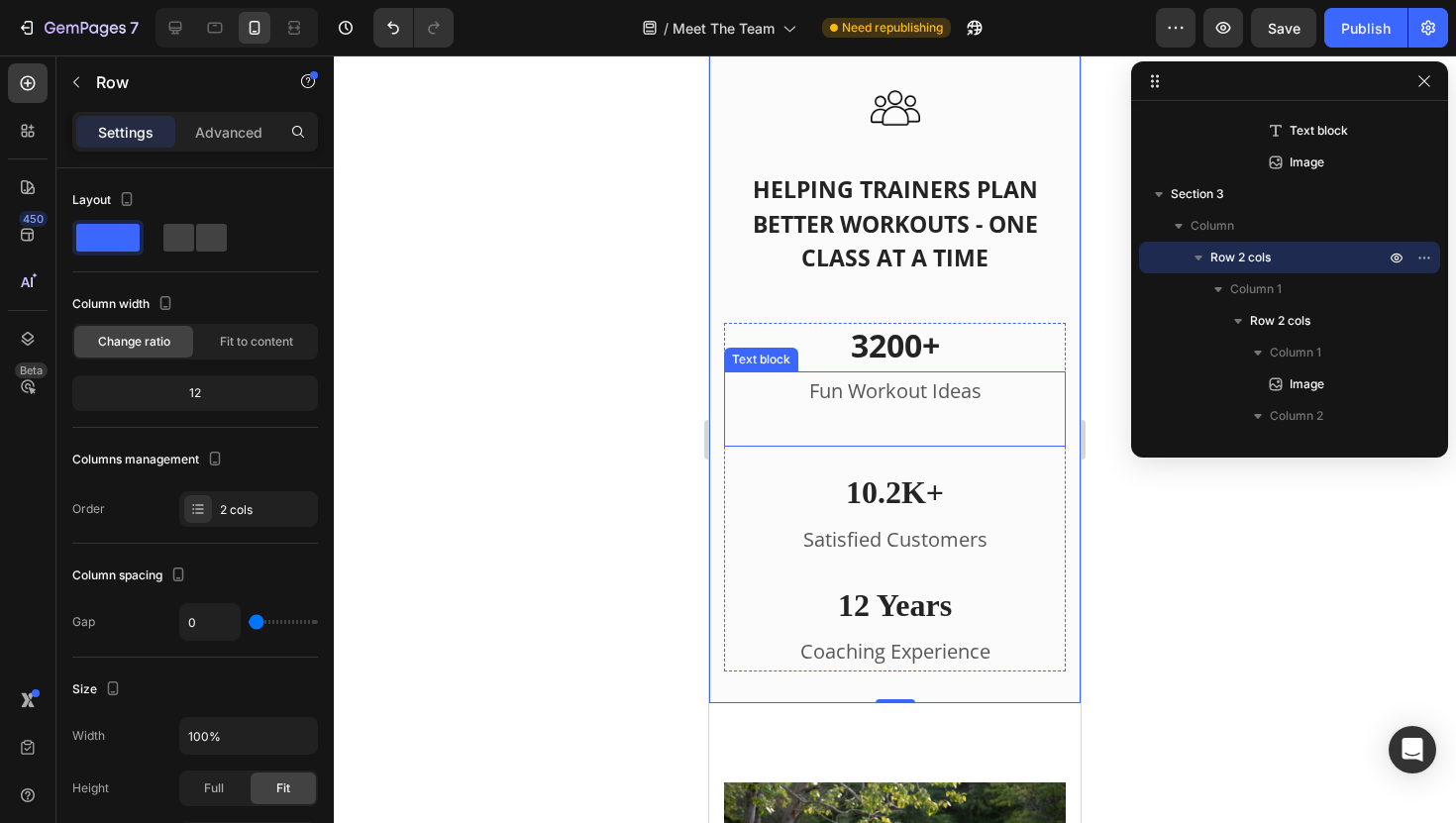 scroll, scrollTop: 5351, scrollLeft: 0, axis: vertical 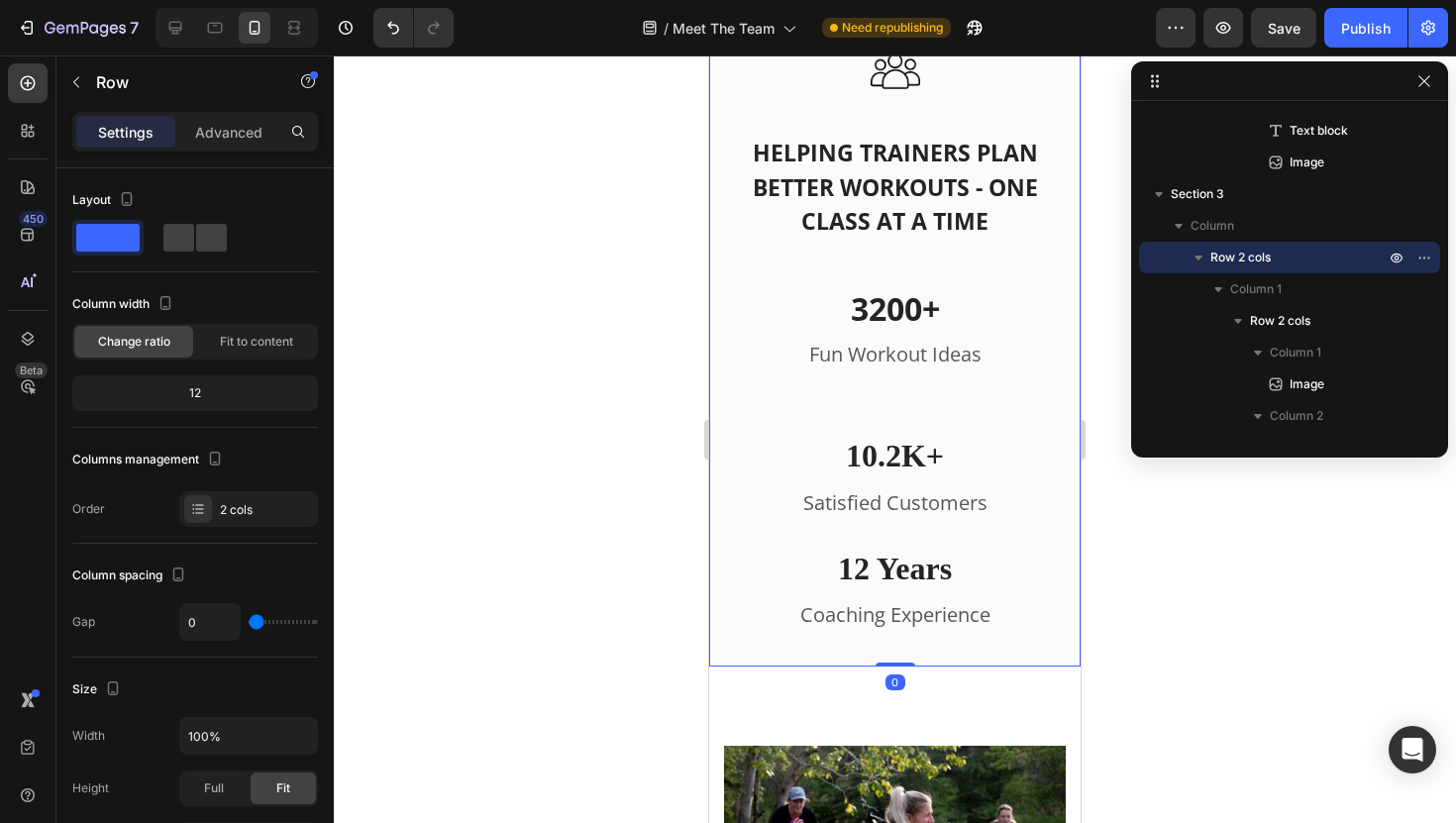 drag, startPoint x: 903, startPoint y: 664, endPoint x: 907, endPoint y: 648, distance: 16.492423 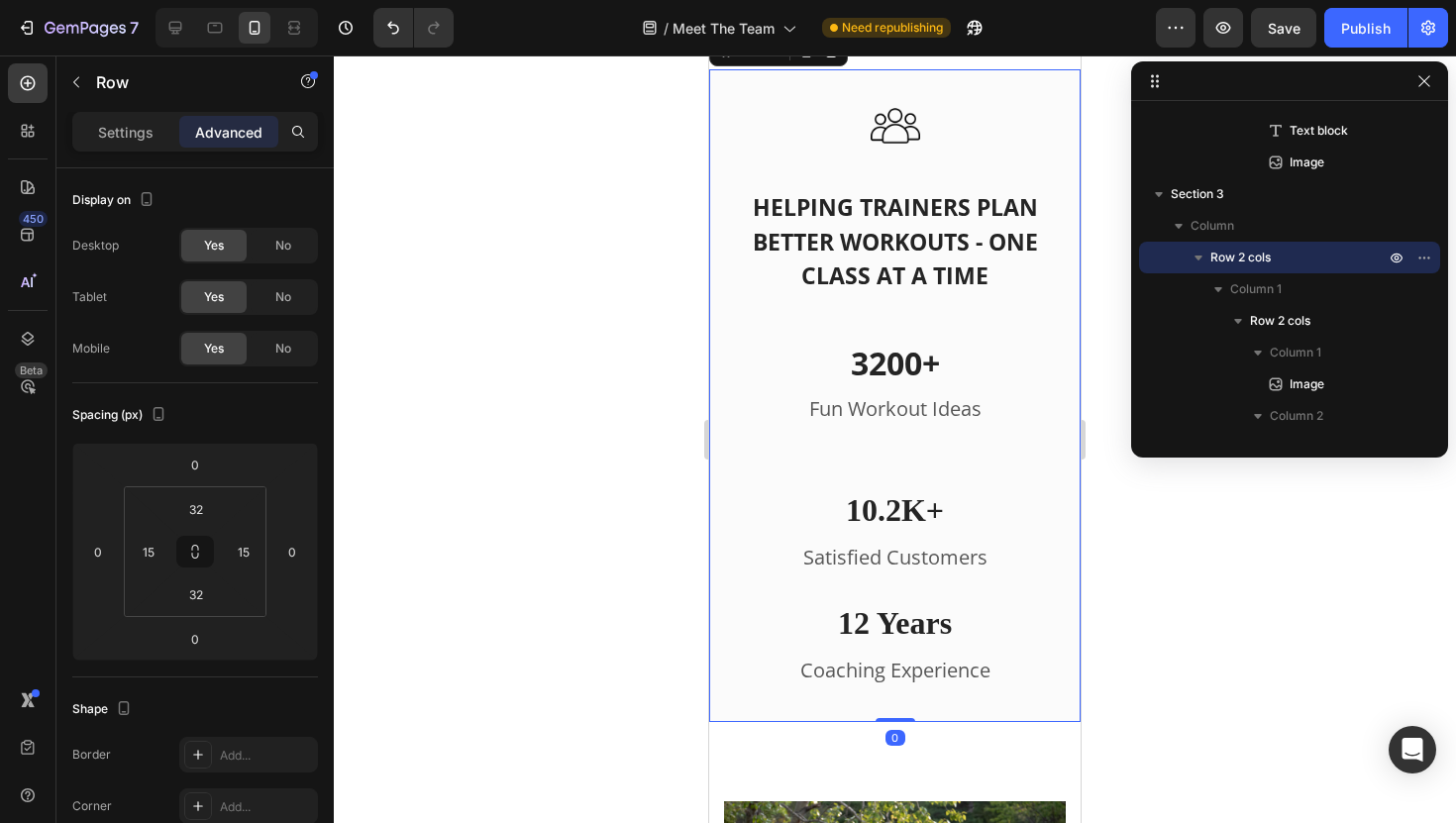 scroll, scrollTop: 5616, scrollLeft: 0, axis: vertical 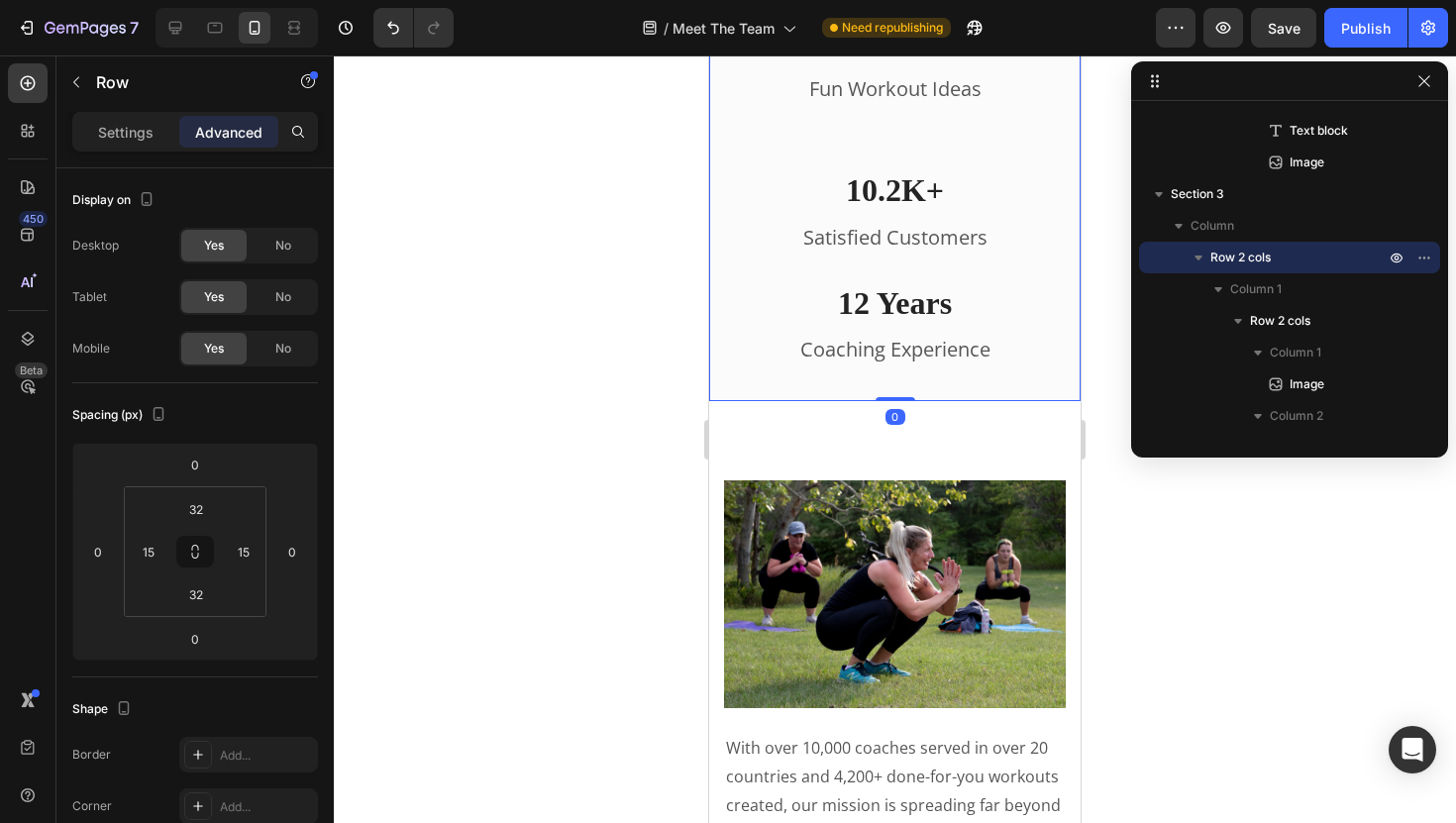 click at bounding box center [894, 594] 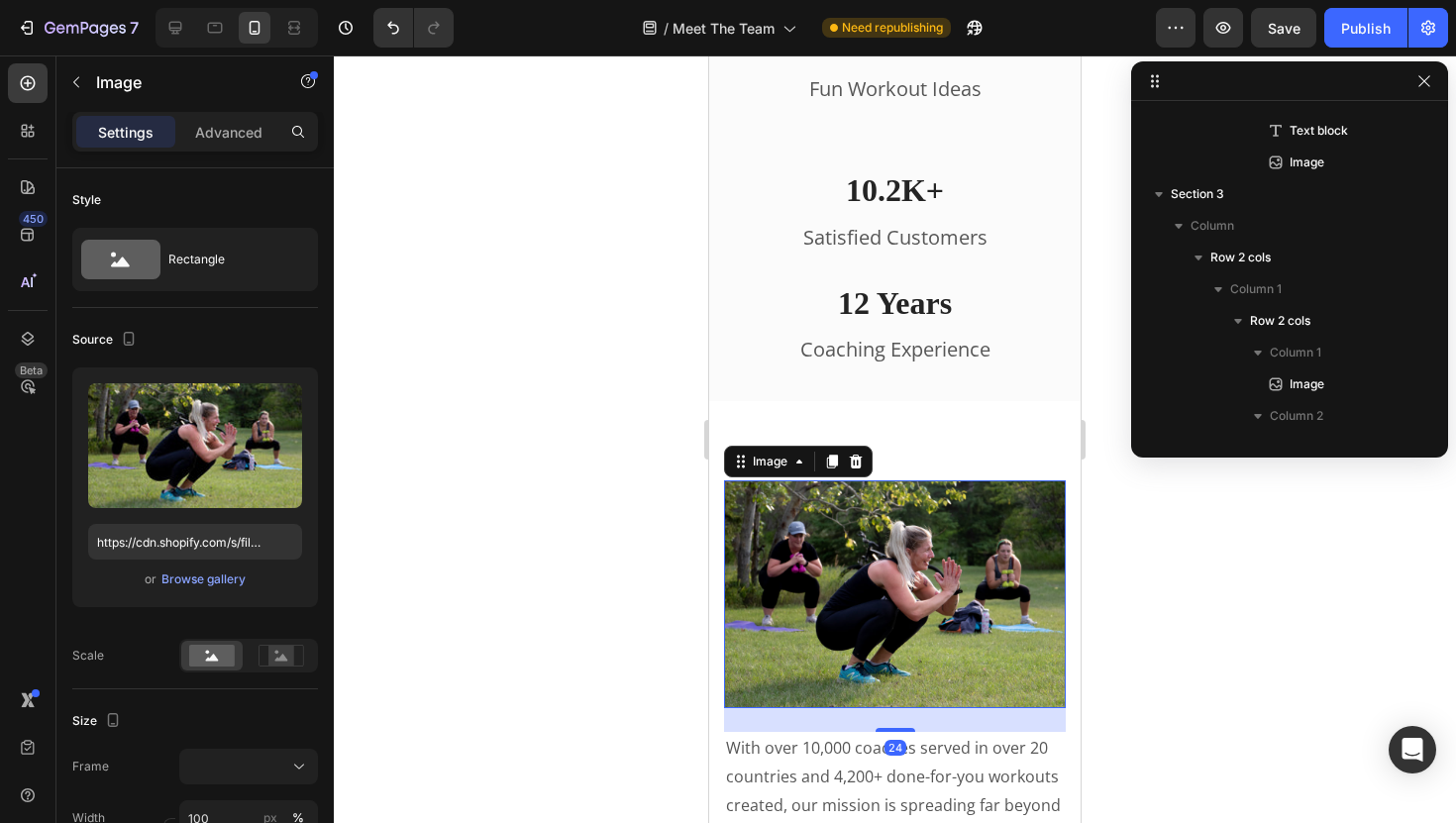 scroll, scrollTop: 1563, scrollLeft: 0, axis: vertical 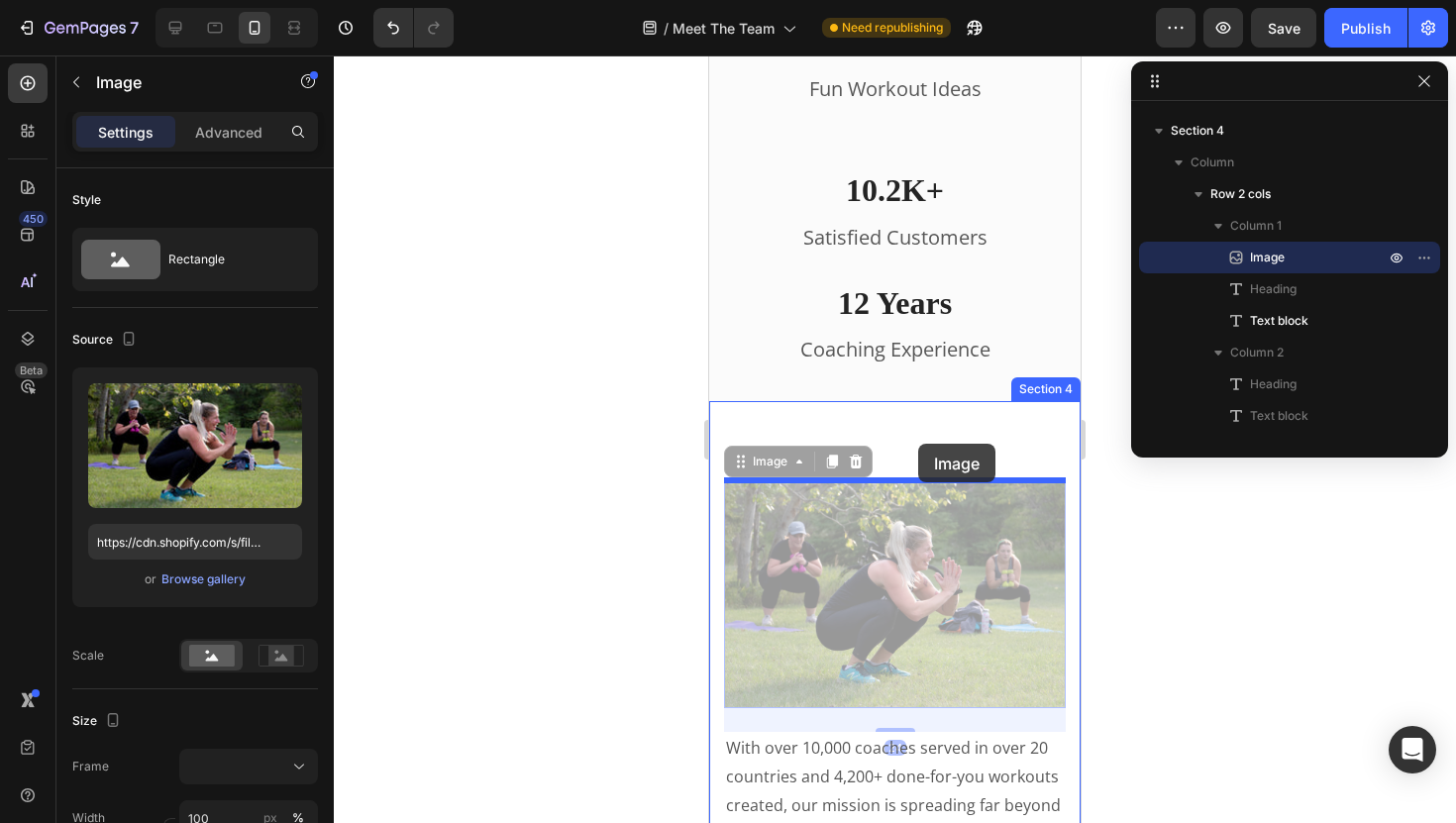 drag, startPoint x: 900, startPoint y: 483, endPoint x: 918, endPoint y: 444, distance: 42.953463 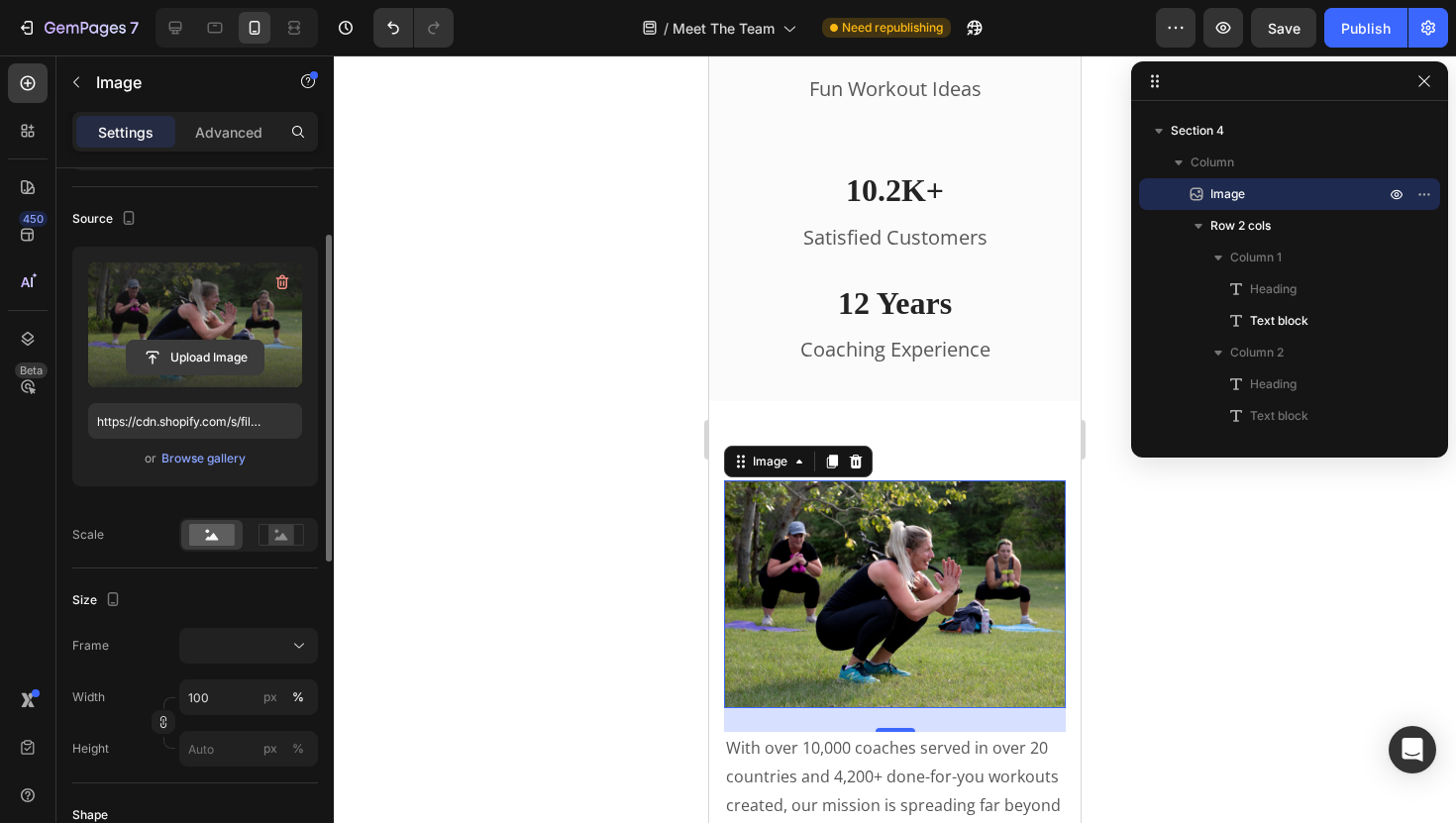 scroll, scrollTop: 189, scrollLeft: 0, axis: vertical 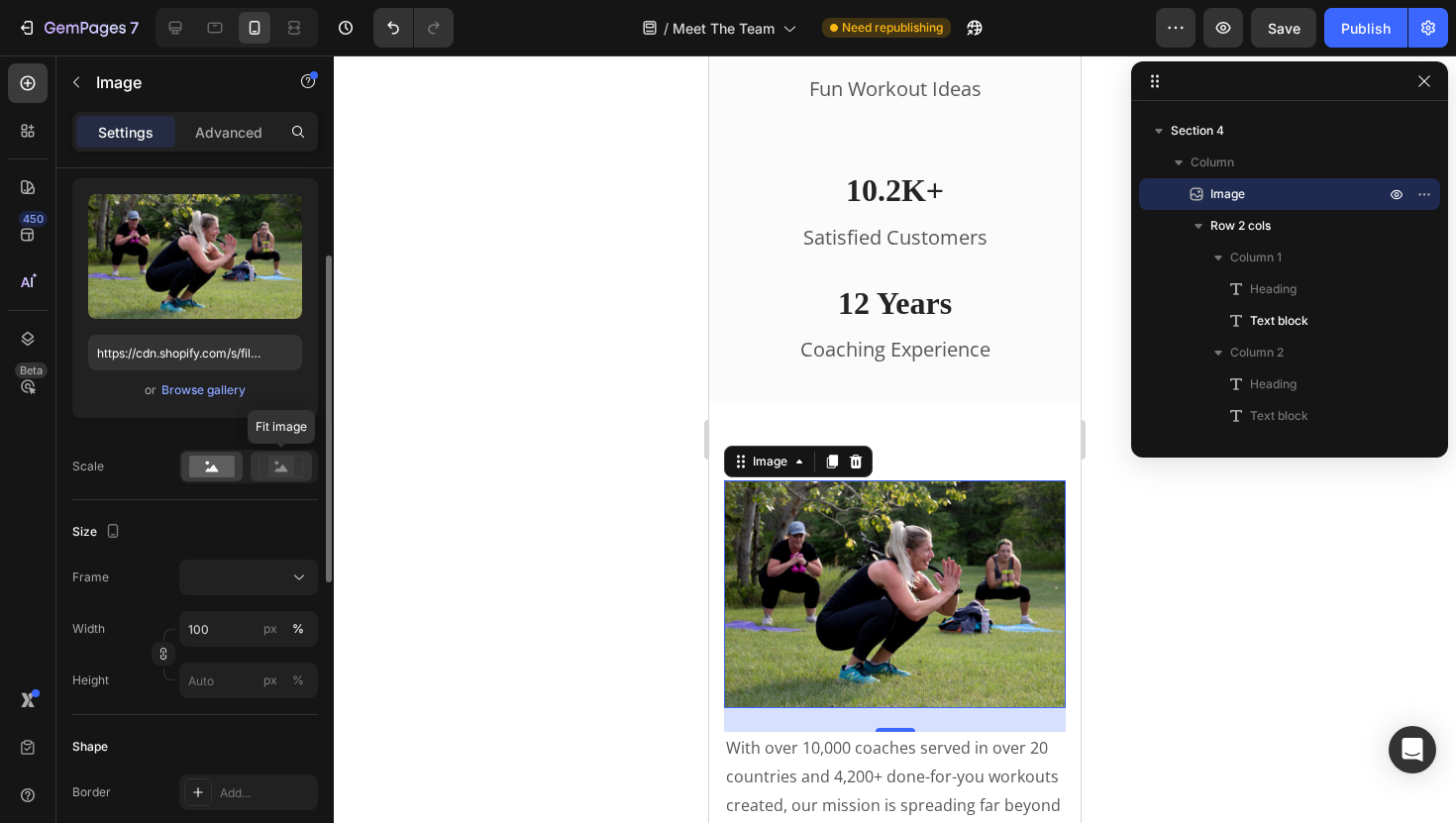 click 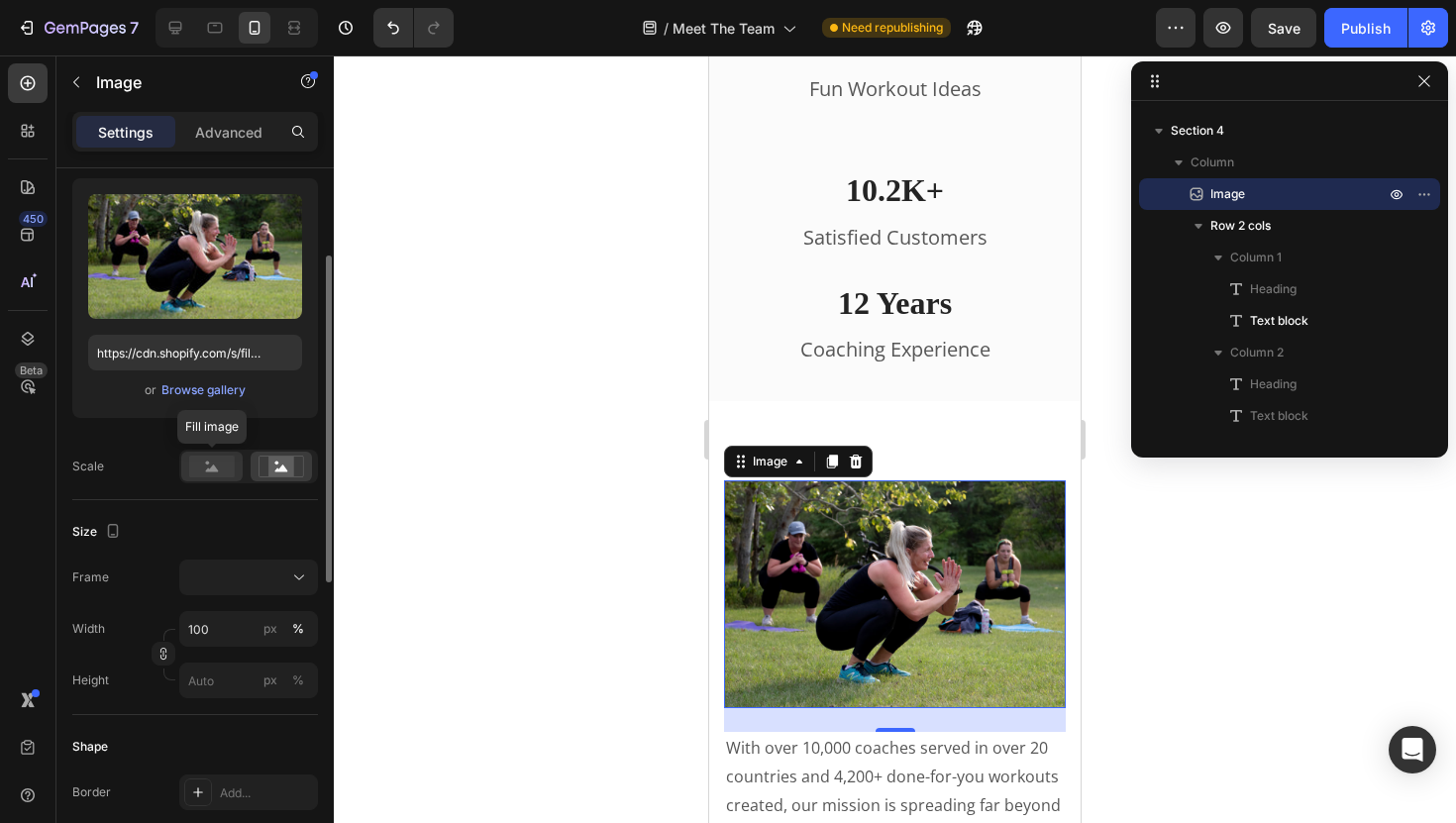 click 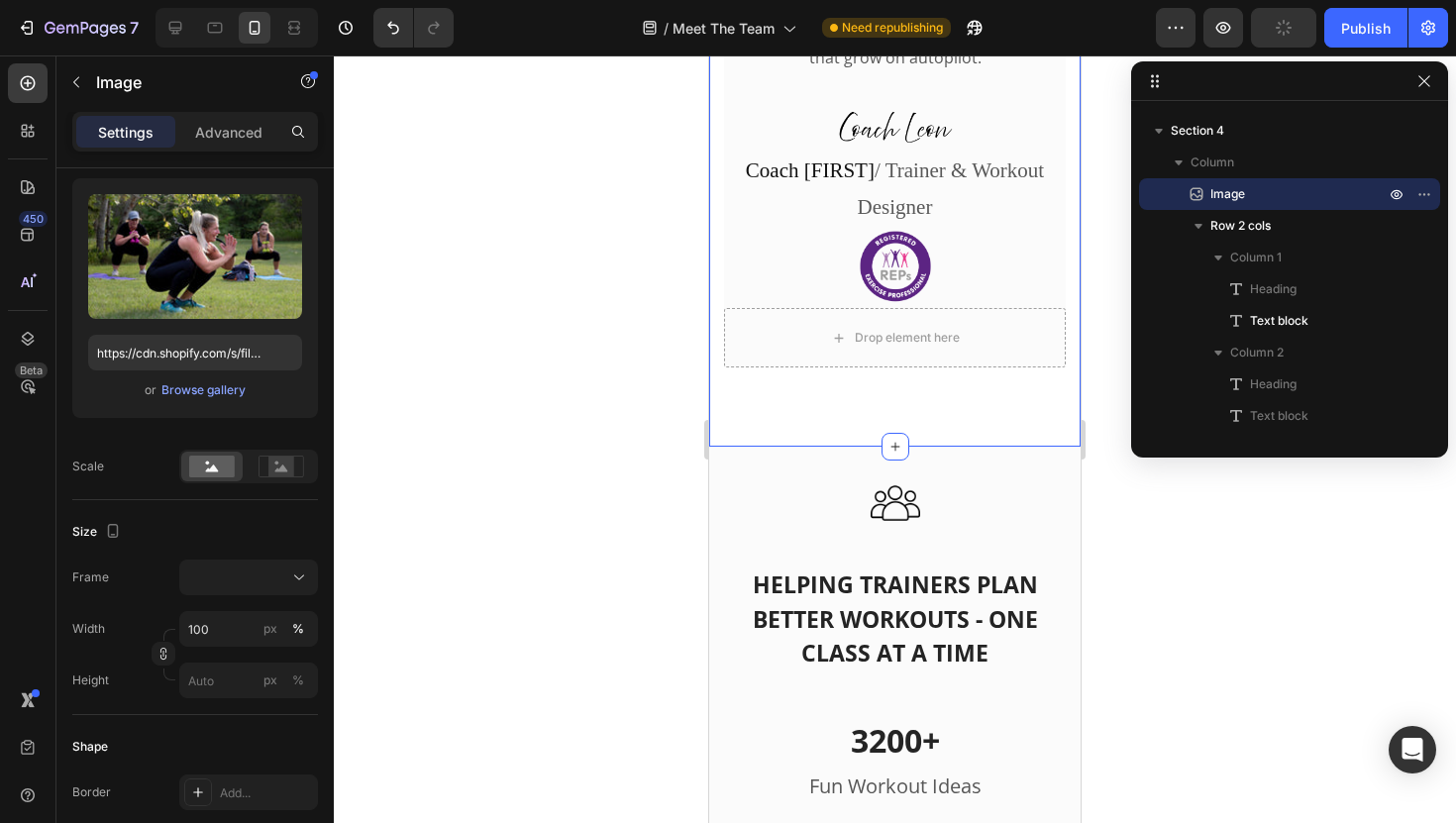scroll, scrollTop: 4885, scrollLeft: 0, axis: vertical 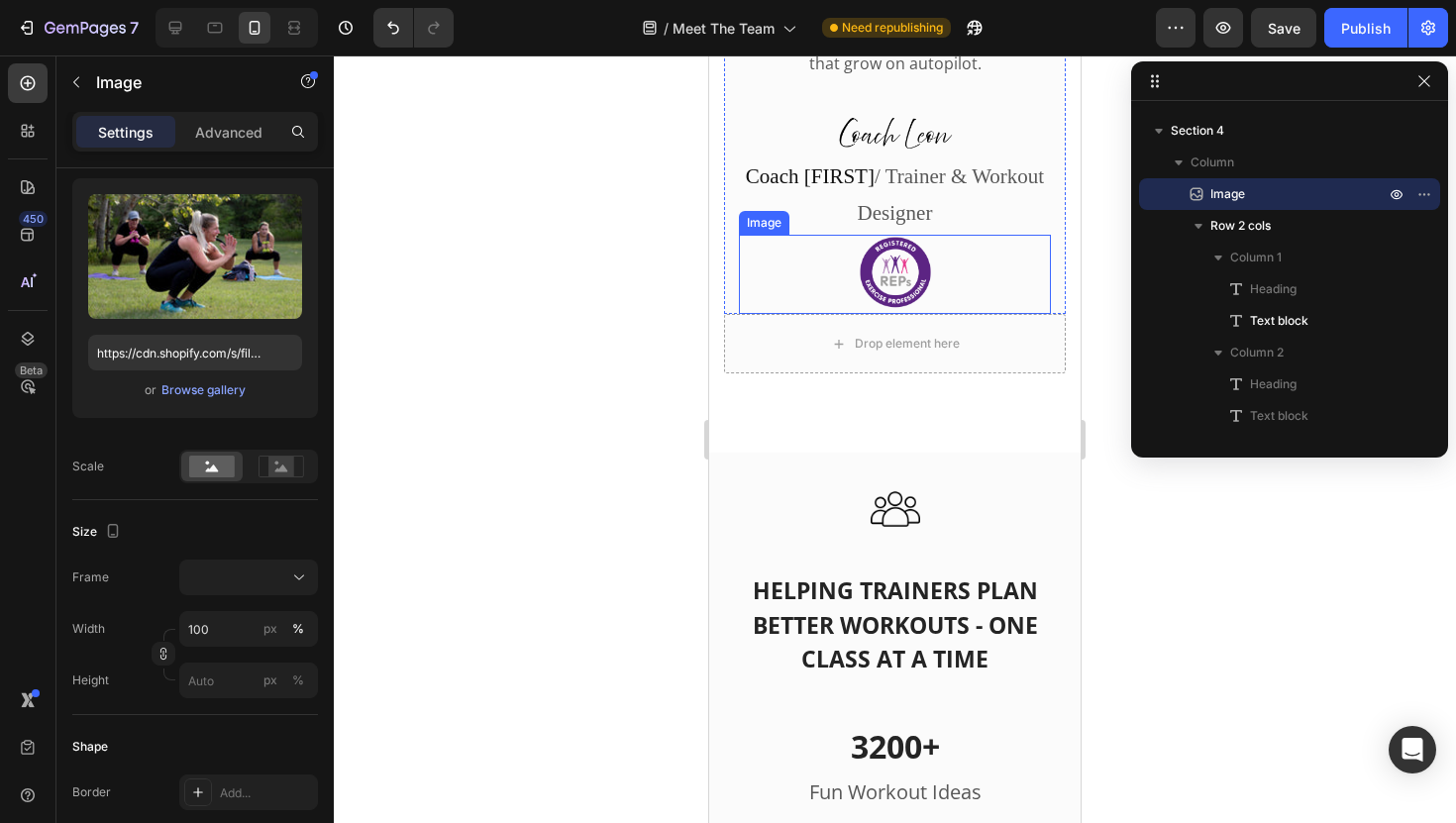 click at bounding box center [895, 274] 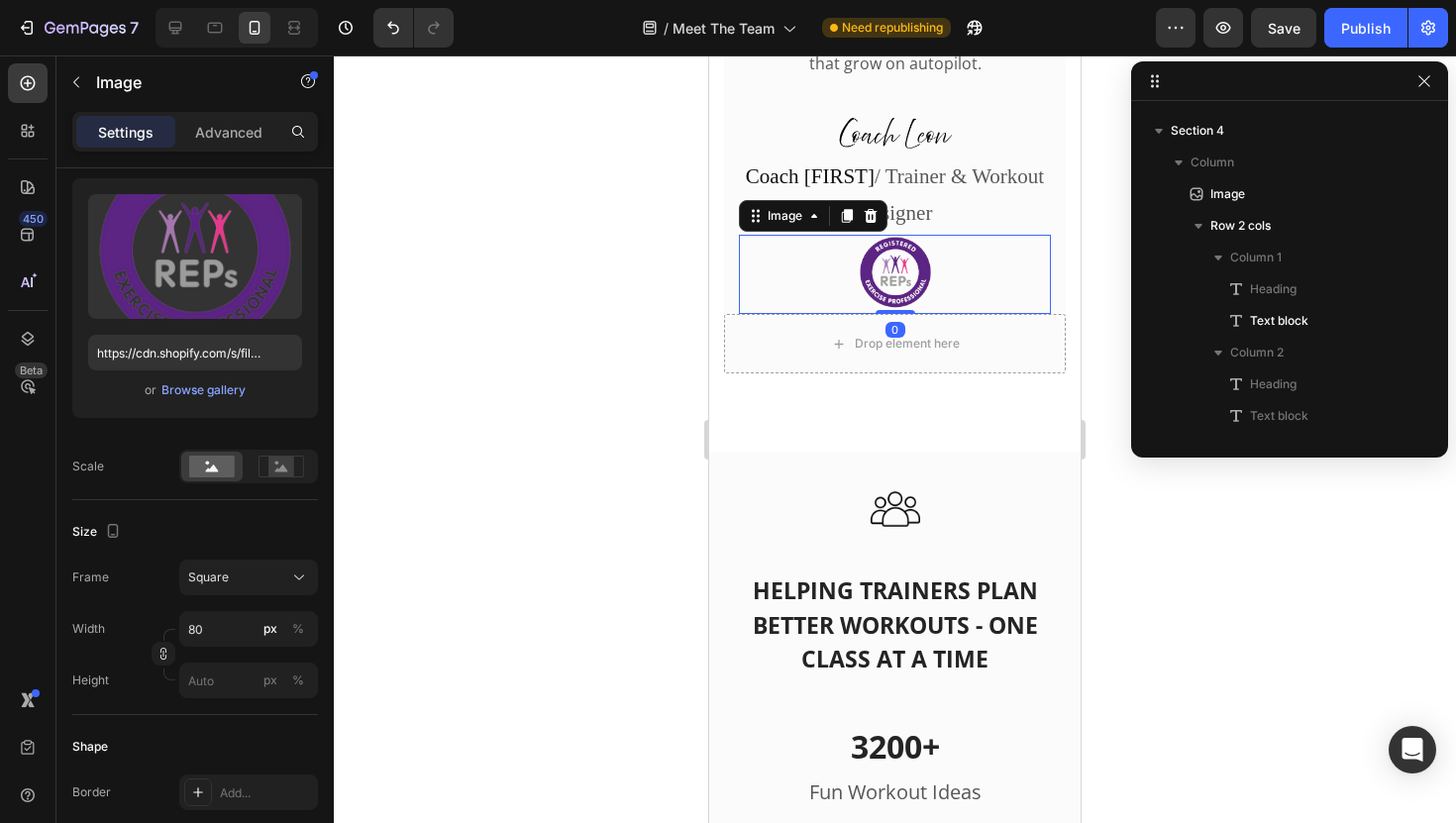 scroll, scrollTop: 771, scrollLeft: 0, axis: vertical 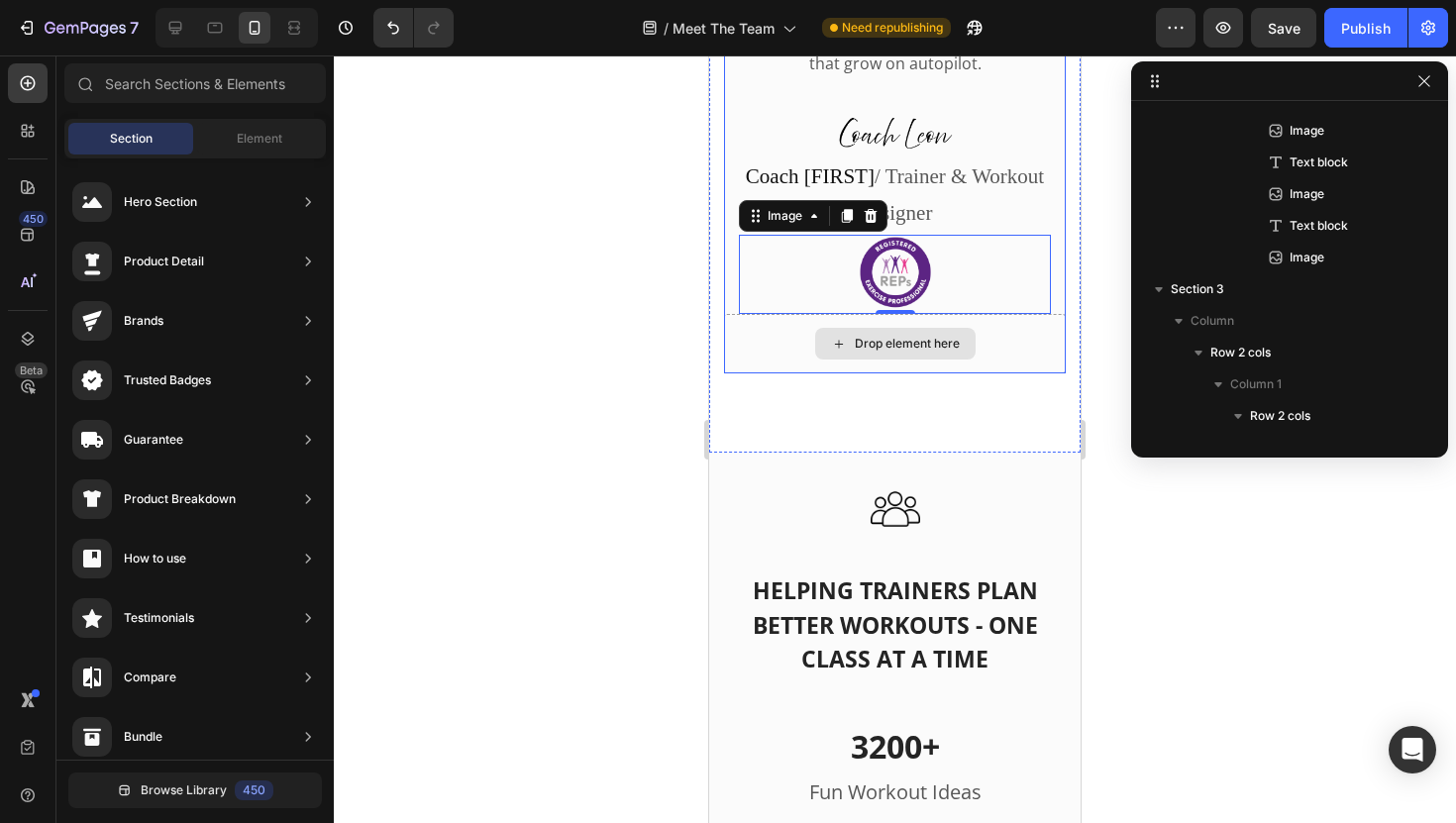 click on "Drop element here" at bounding box center (907, 344) 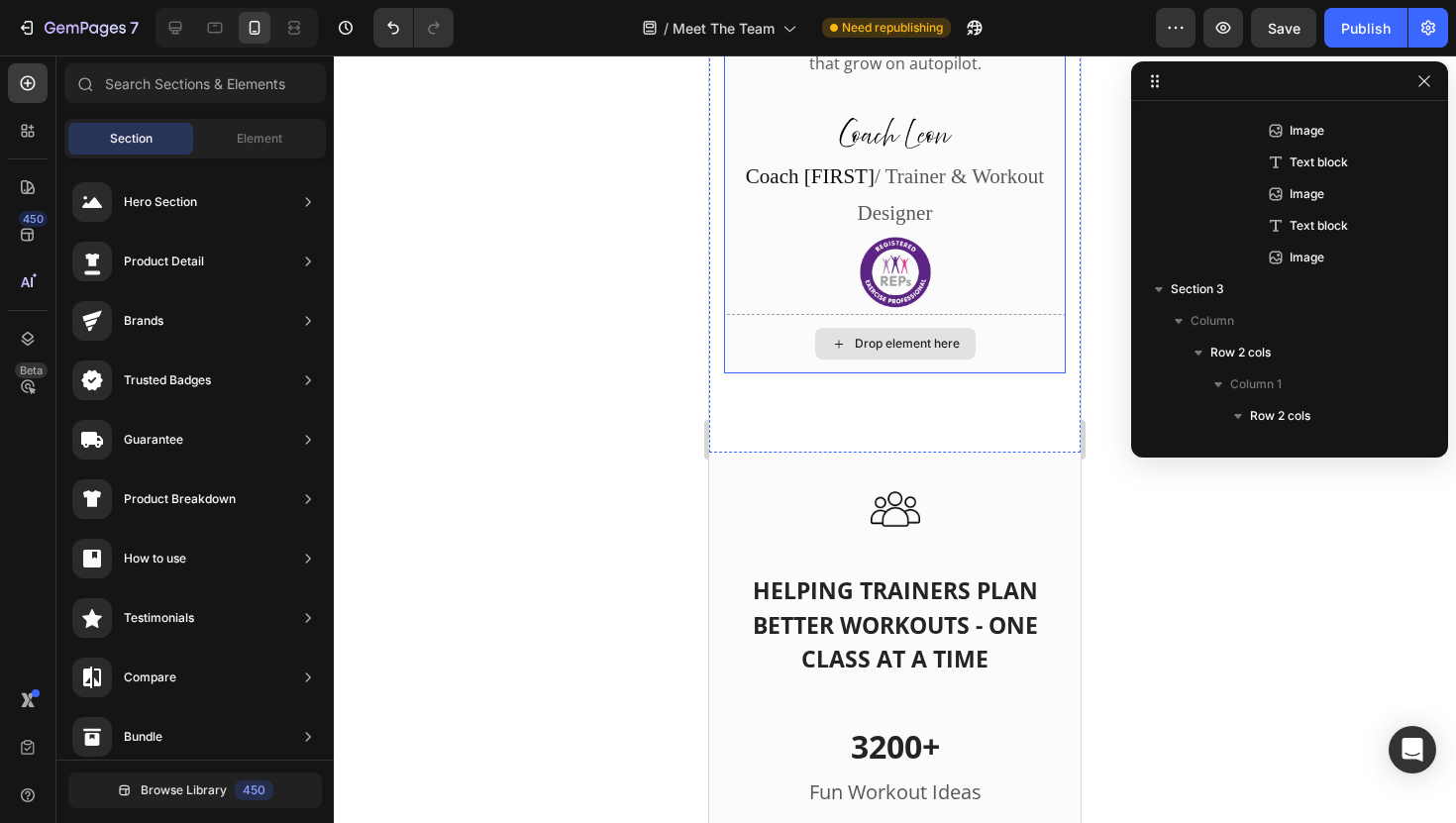 drag, startPoint x: 2008, startPoint y: 307, endPoint x: 891, endPoint y: 388, distance: 1119.933 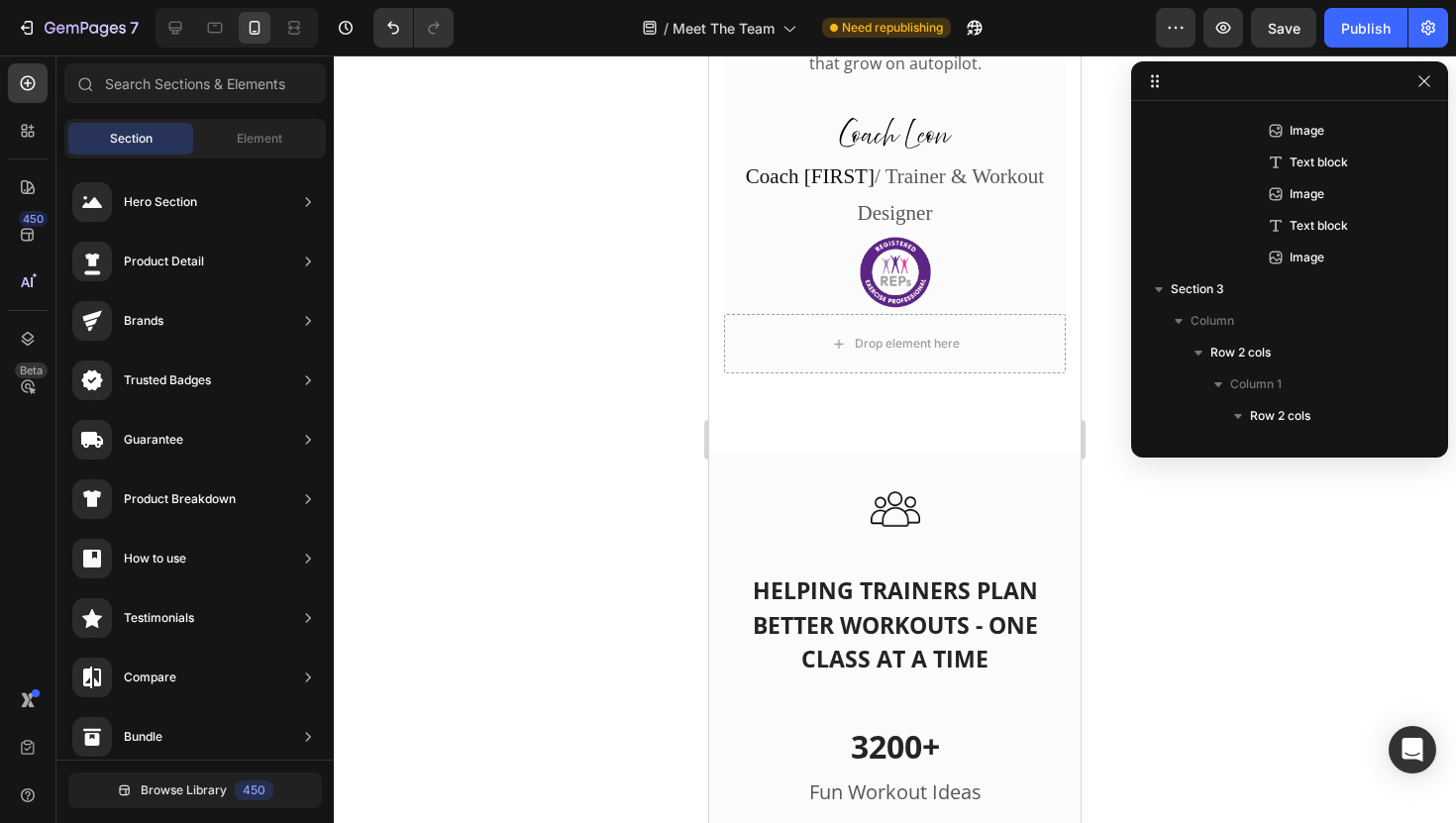click 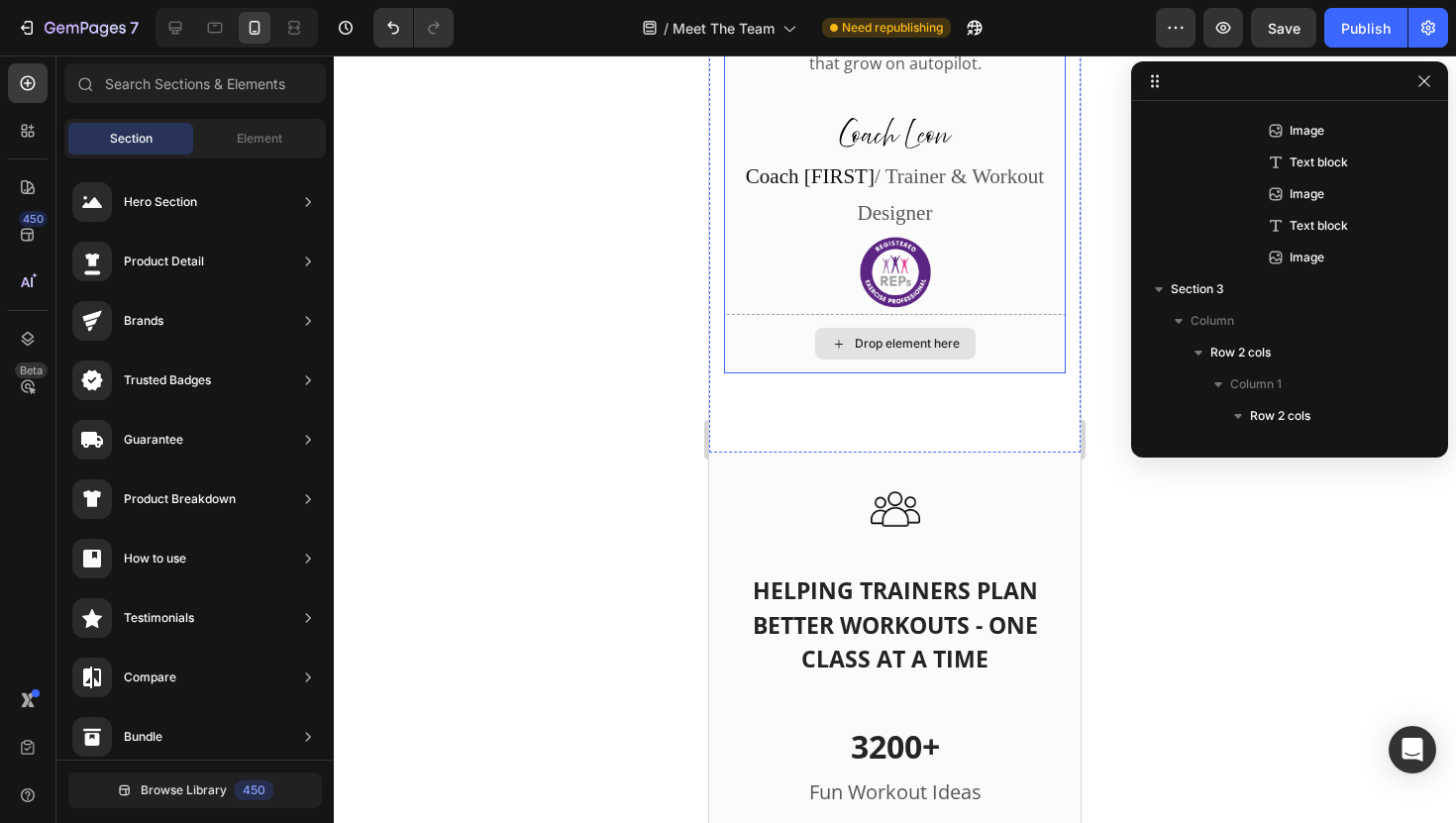 click on "Drop element here" at bounding box center [895, 344] 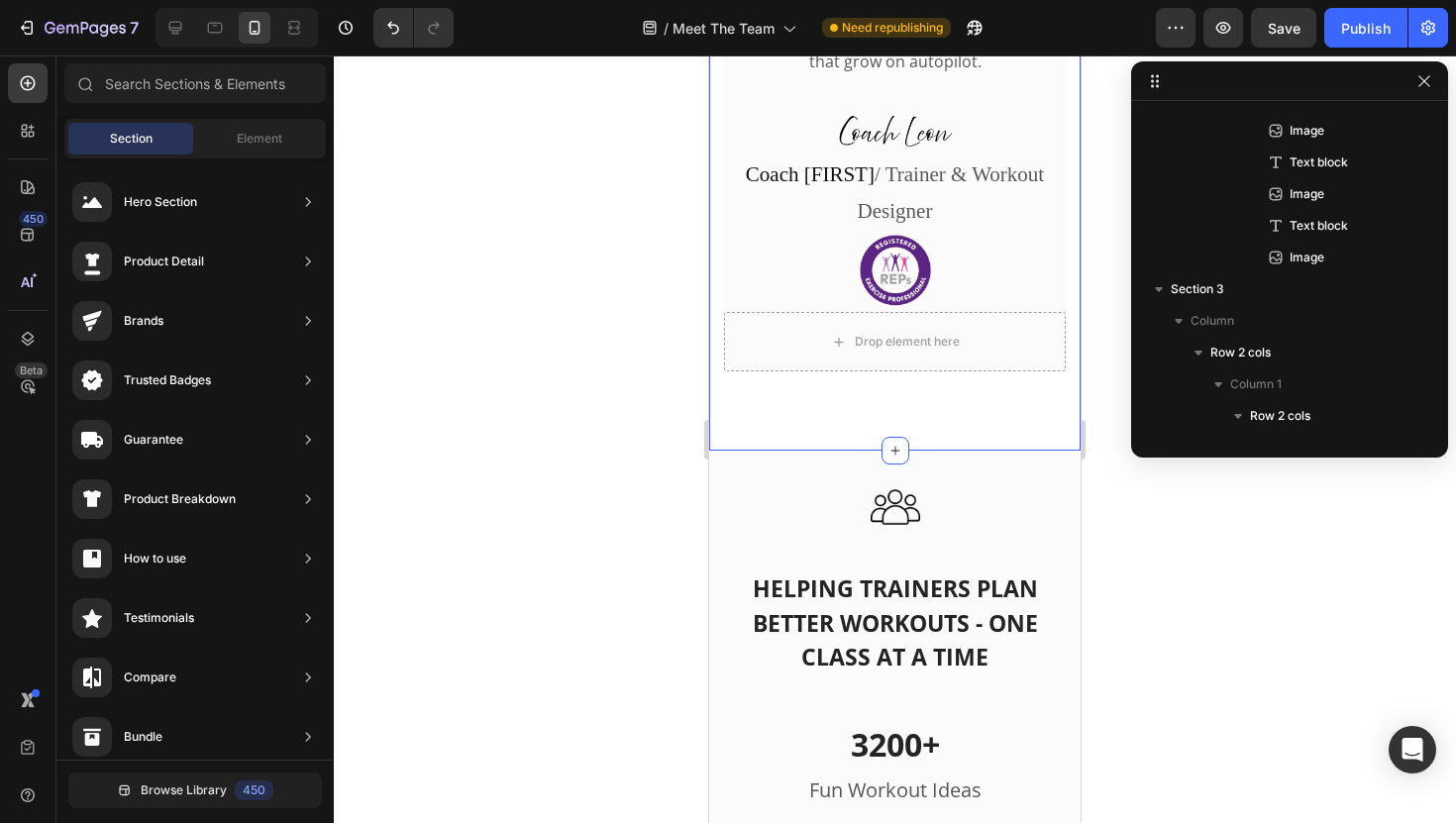 scroll, scrollTop: 4895, scrollLeft: 0, axis: vertical 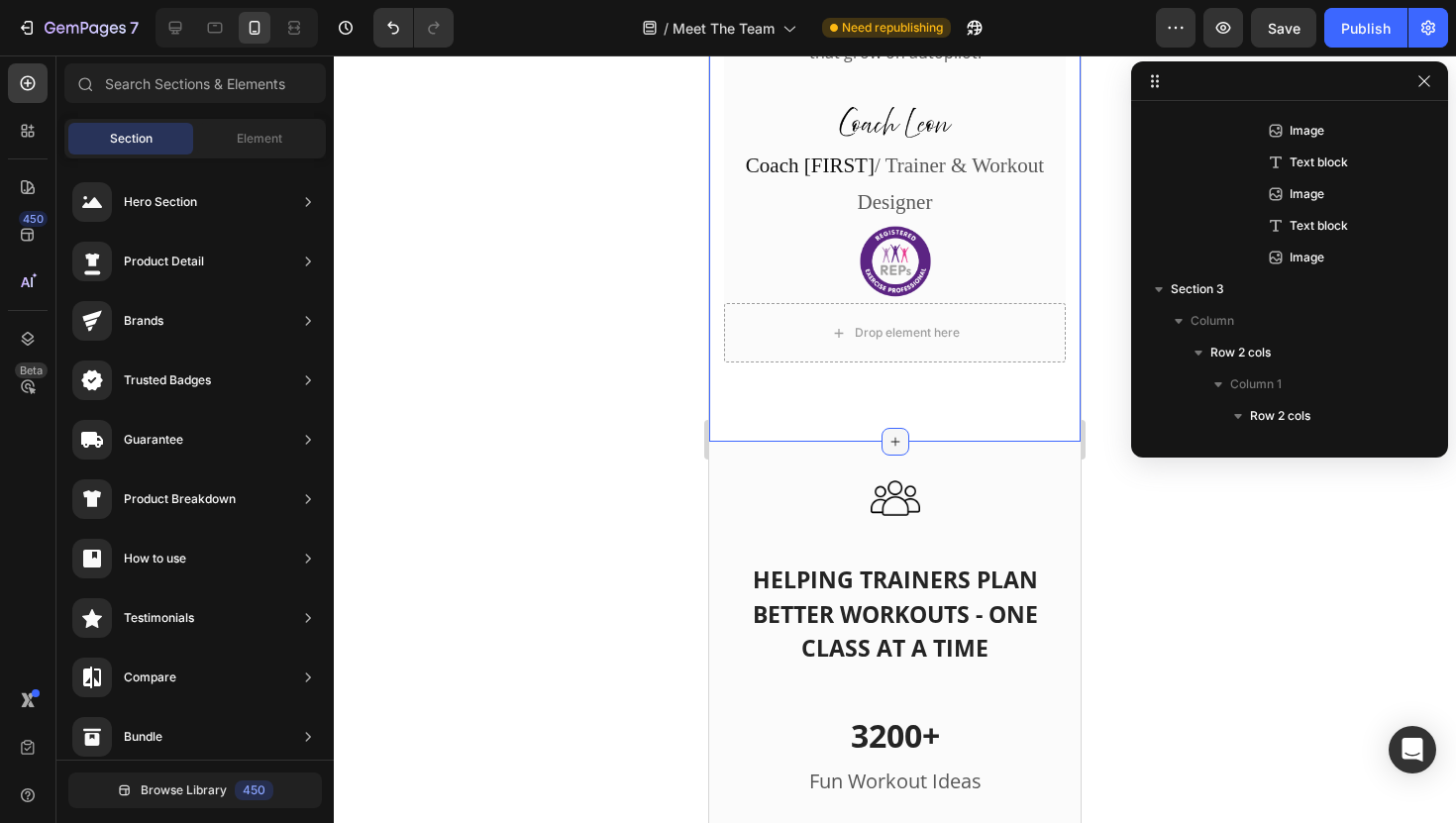 click 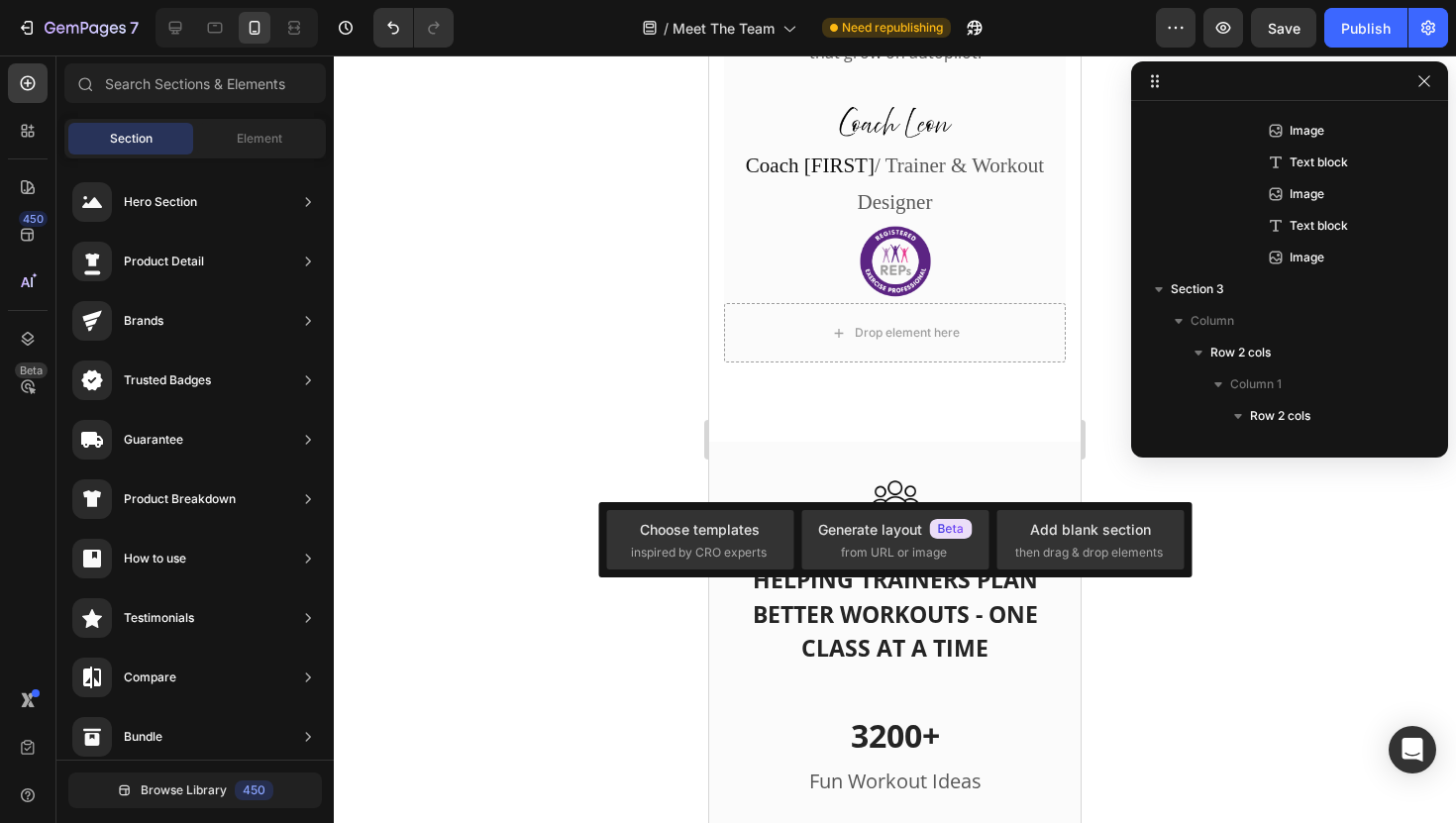 click 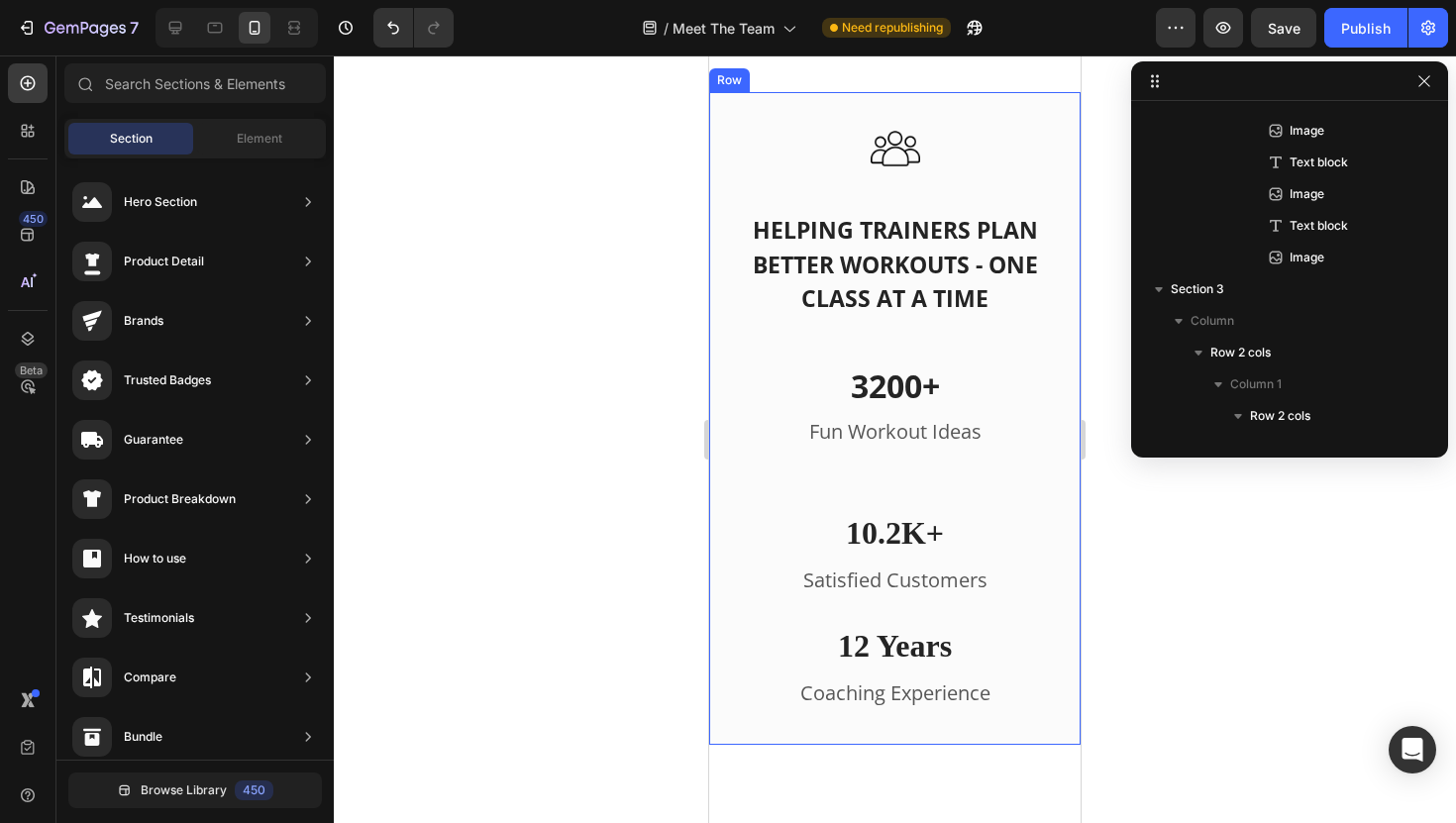 scroll, scrollTop: 5249, scrollLeft: 0, axis: vertical 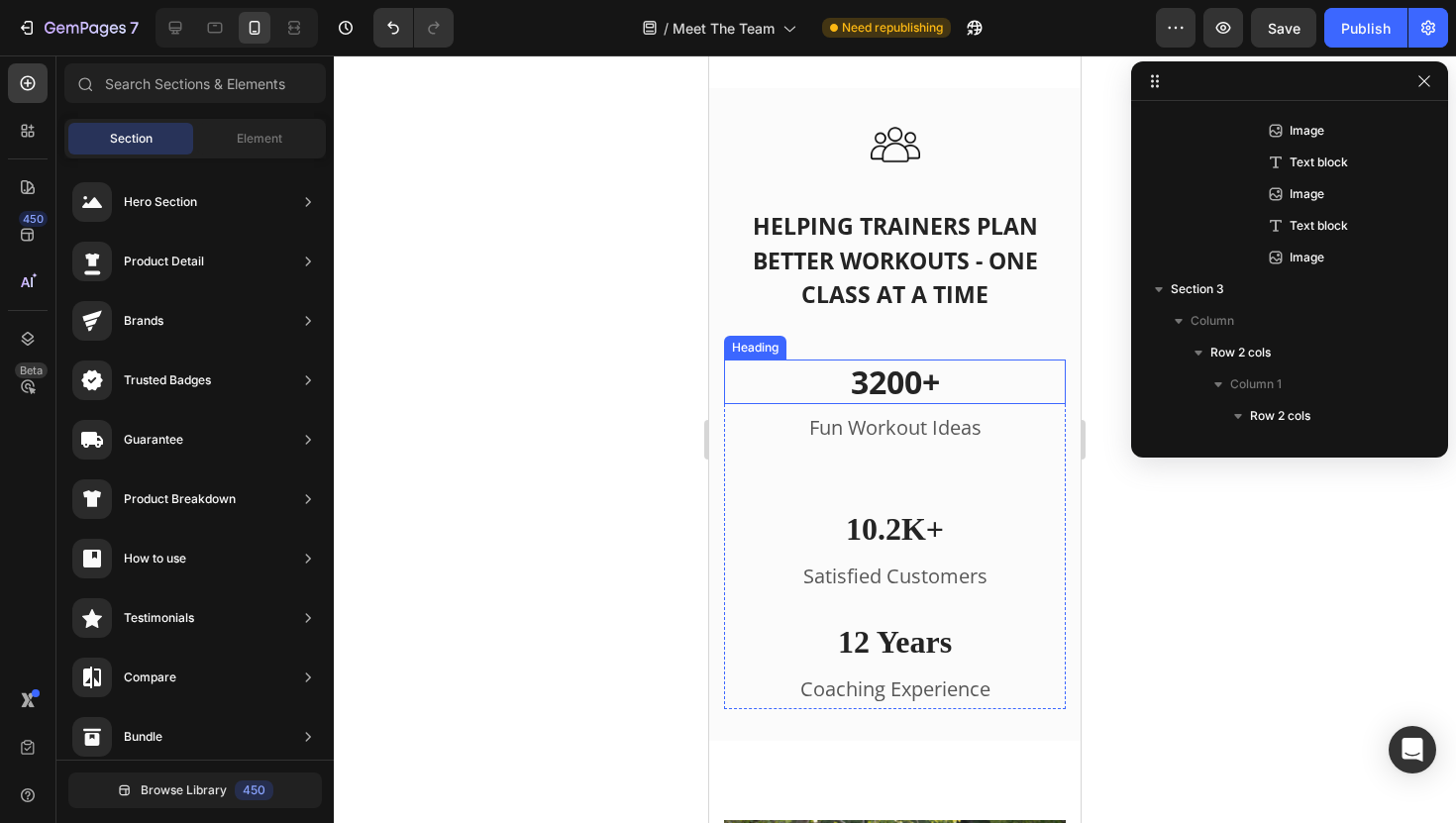 click on "3200+" at bounding box center (894, 382) 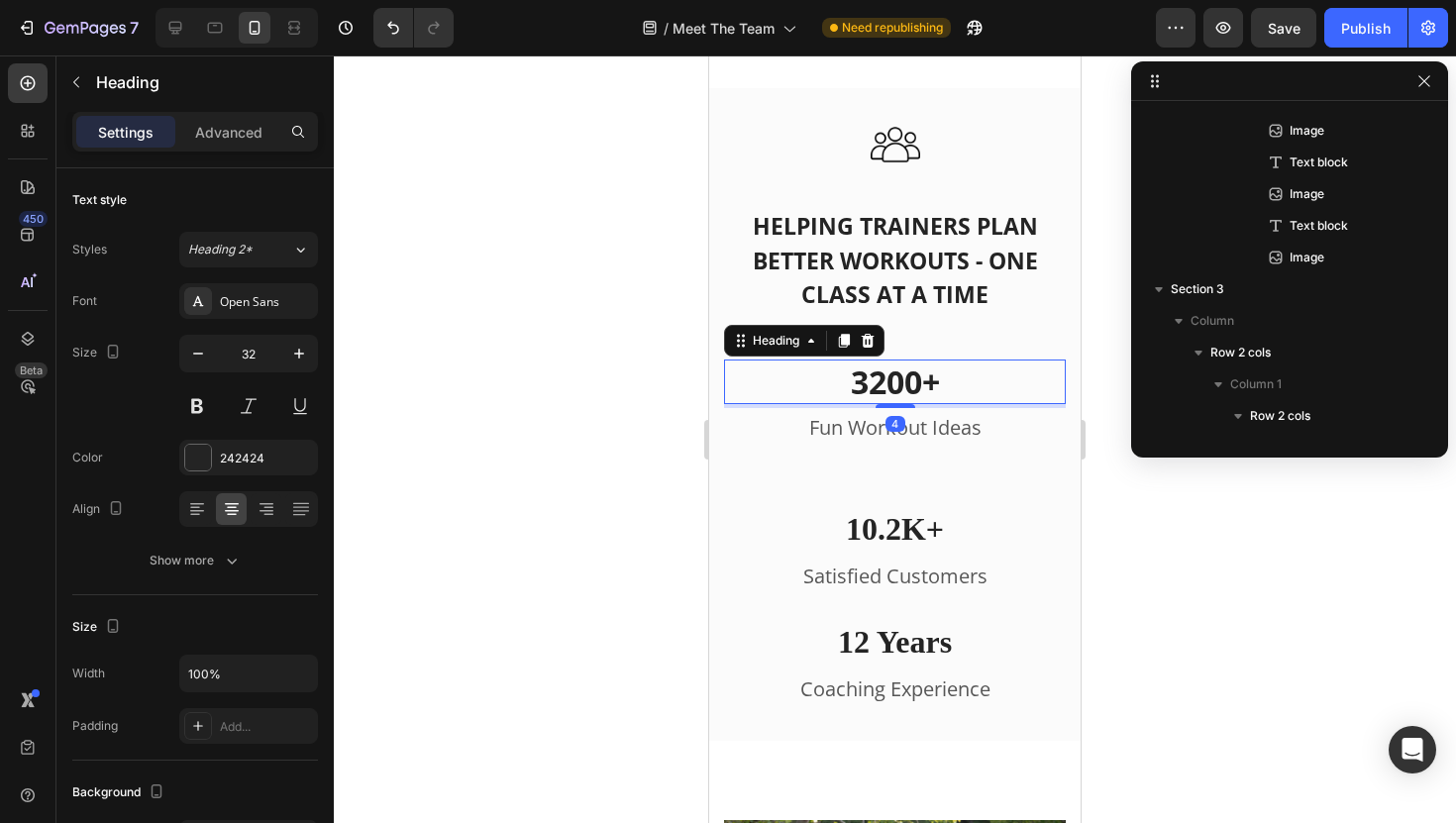 scroll, scrollTop: 1183, scrollLeft: 0, axis: vertical 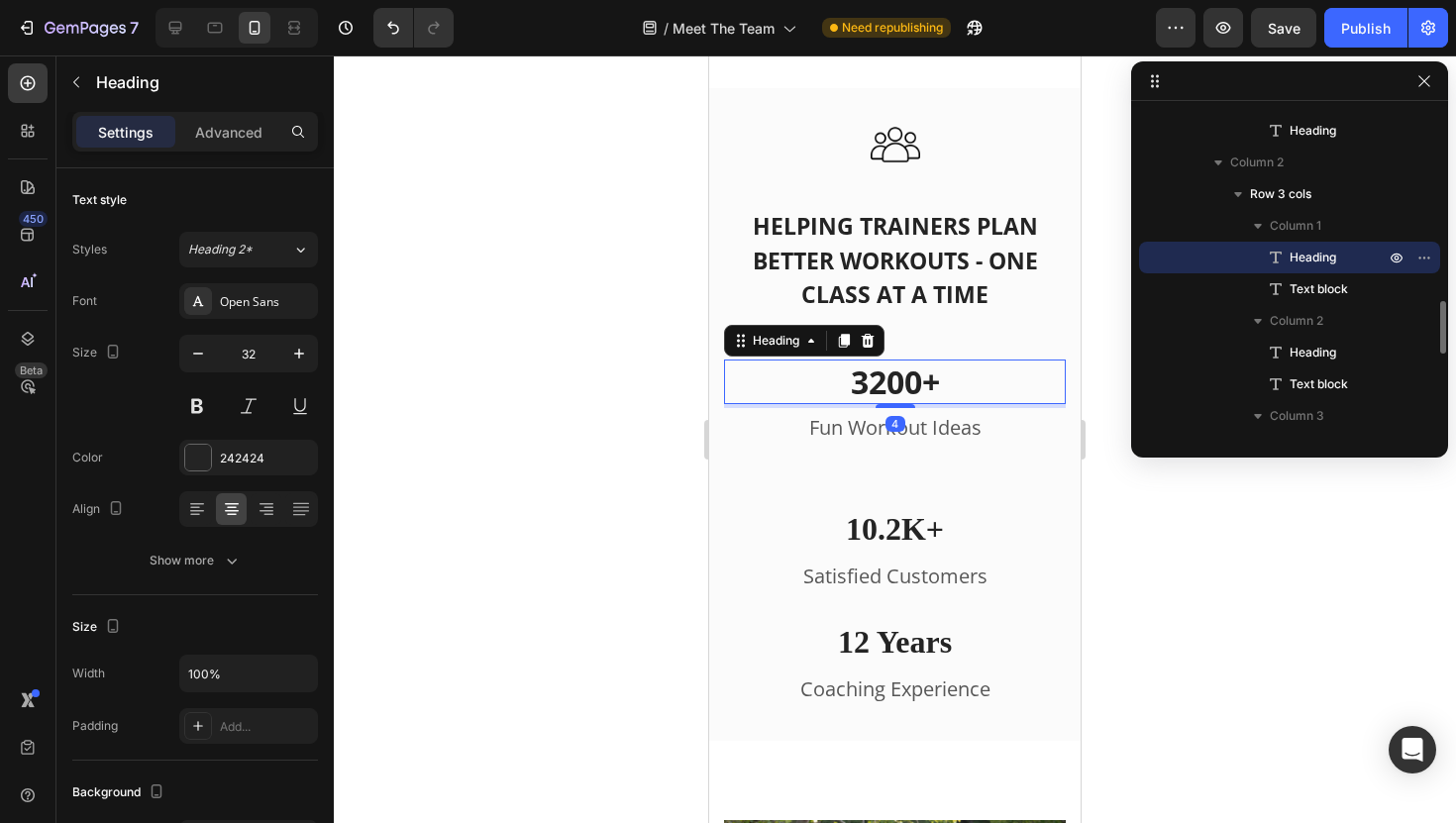 click on "3200+" at bounding box center [894, 382] 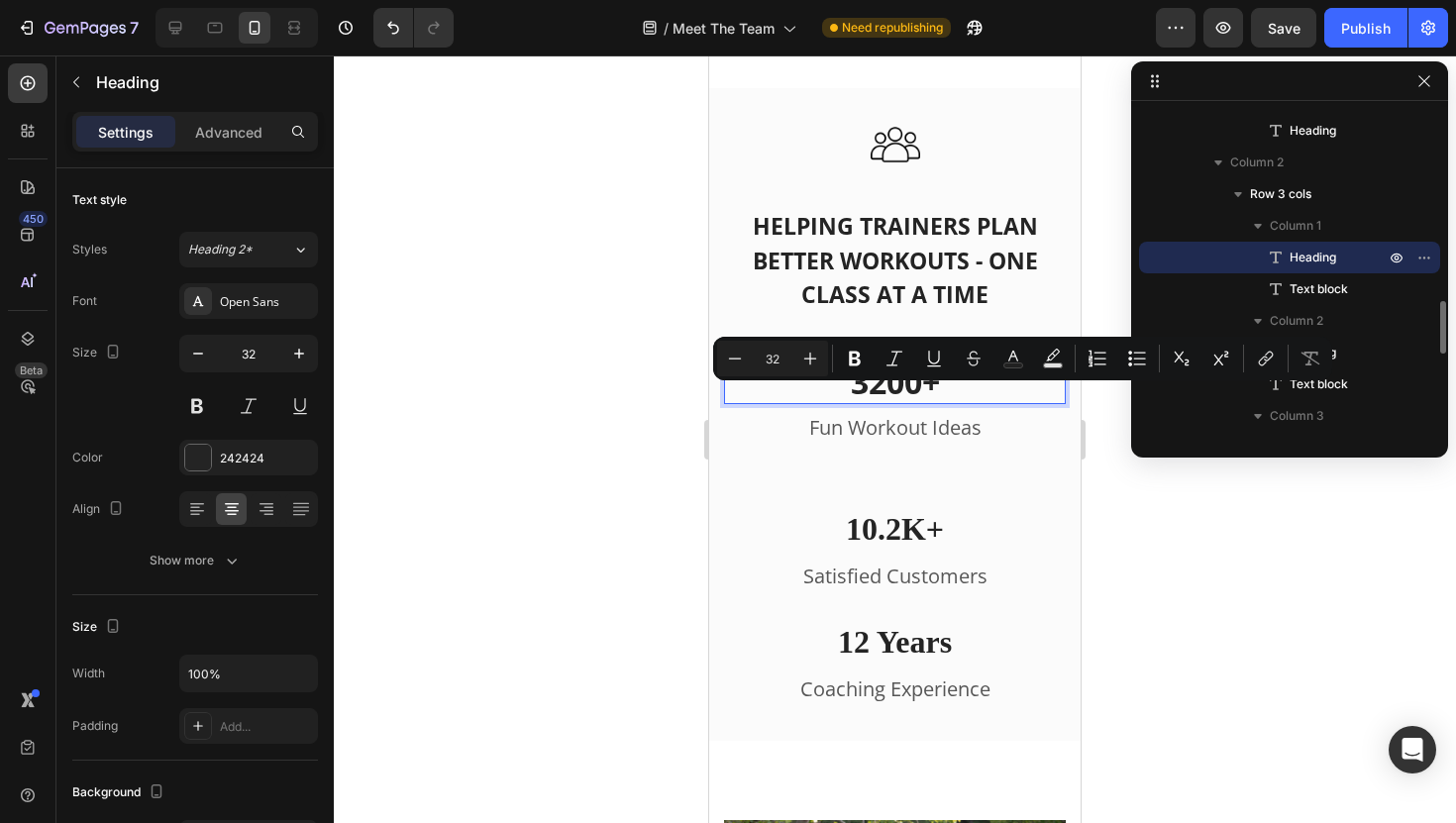 click on "3200+" at bounding box center (894, 382) 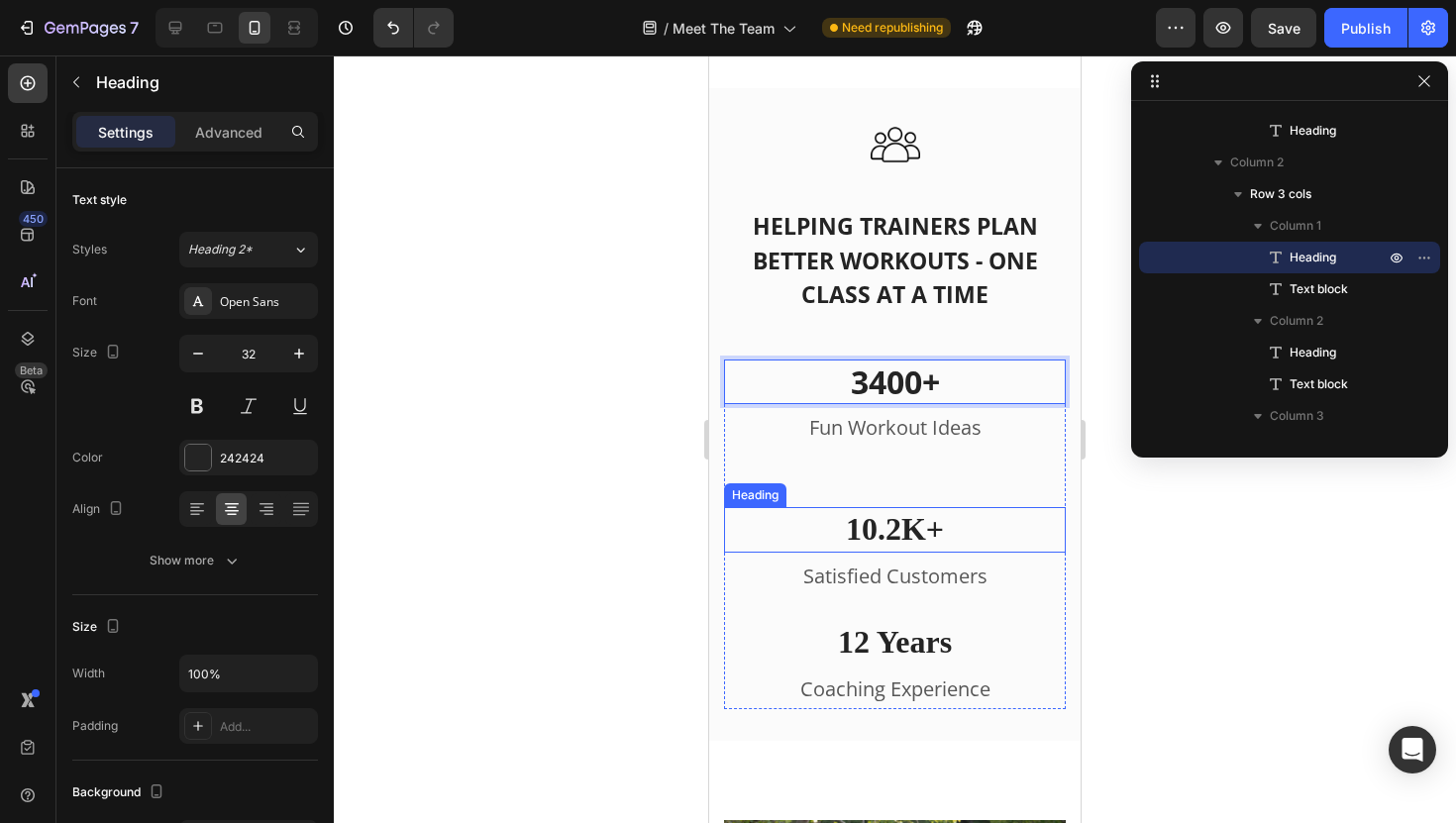 click on "10.2K+" at bounding box center [894, 530] 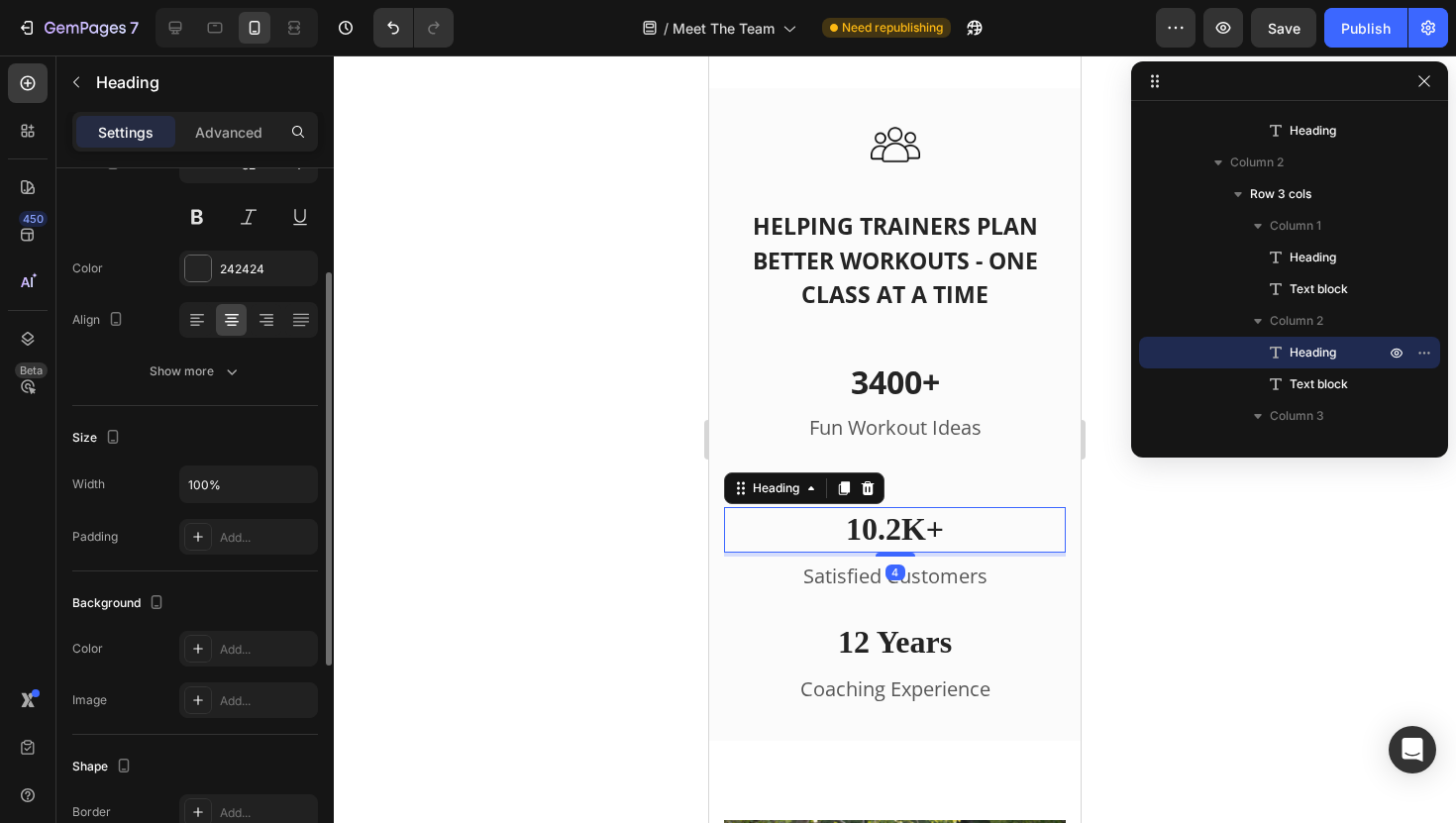 click on "10.2K+" at bounding box center [894, 530] 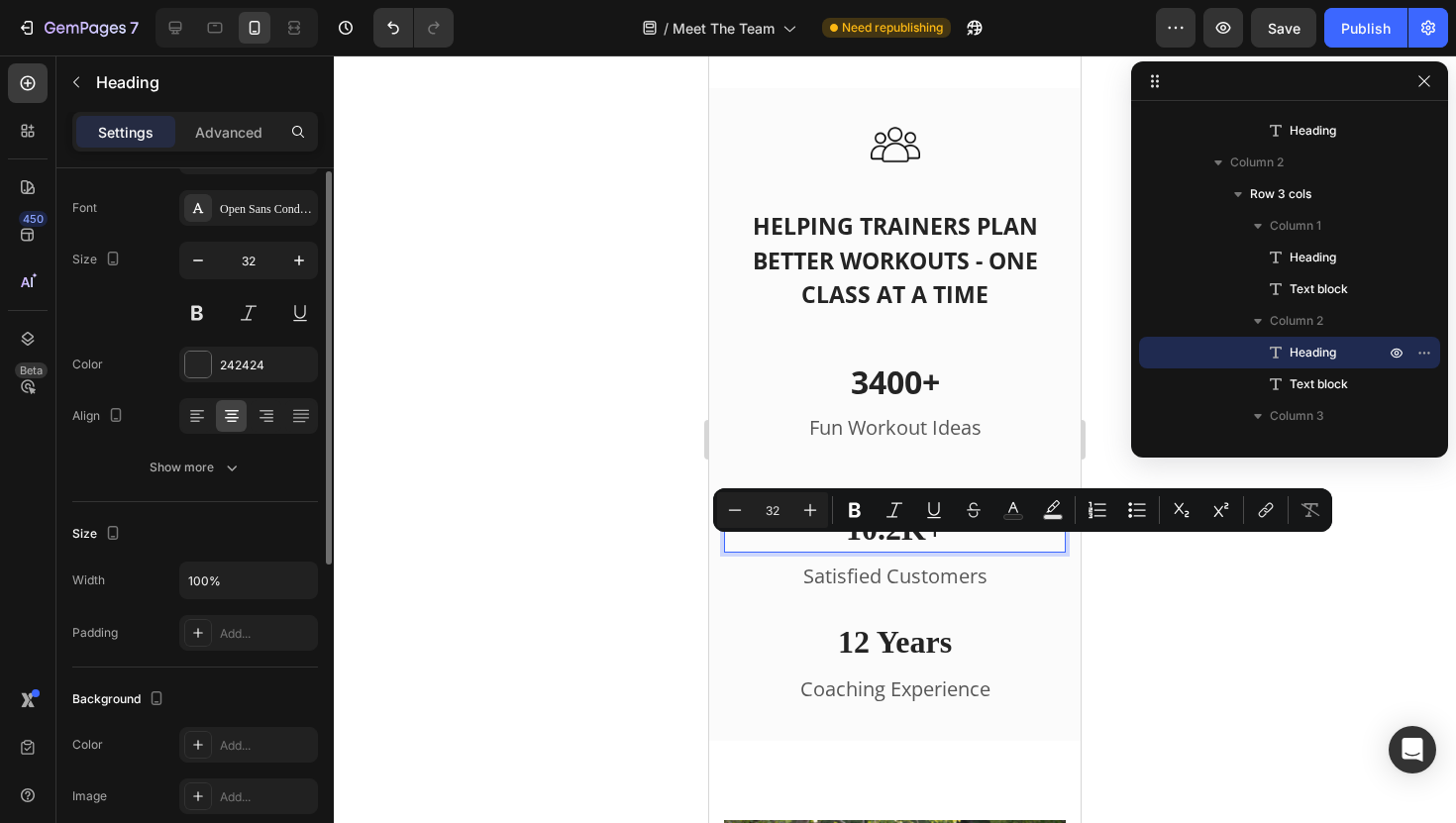 scroll, scrollTop: 35, scrollLeft: 0, axis: vertical 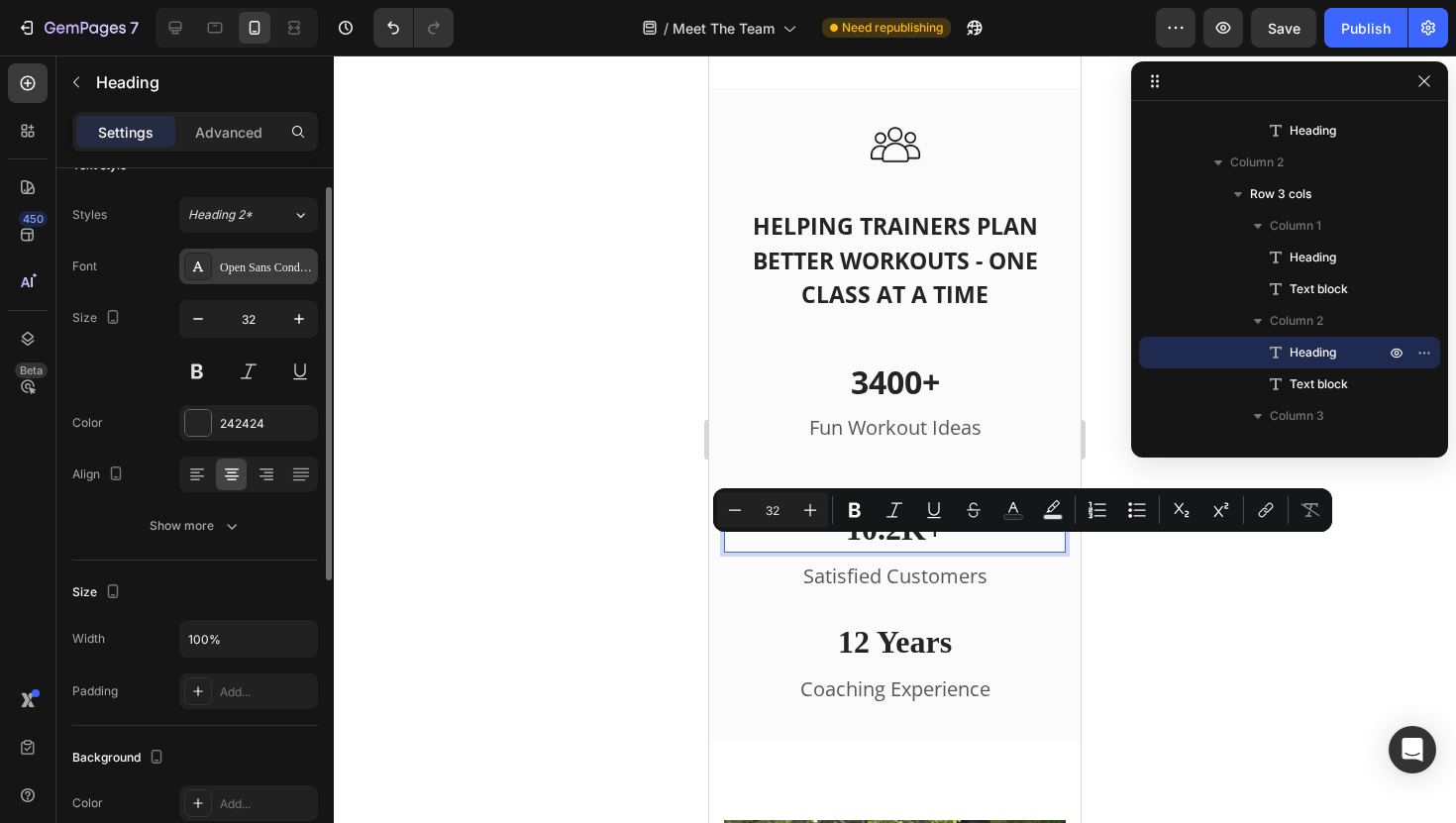 click on "Open Sans Condensed" at bounding box center [249, 266] 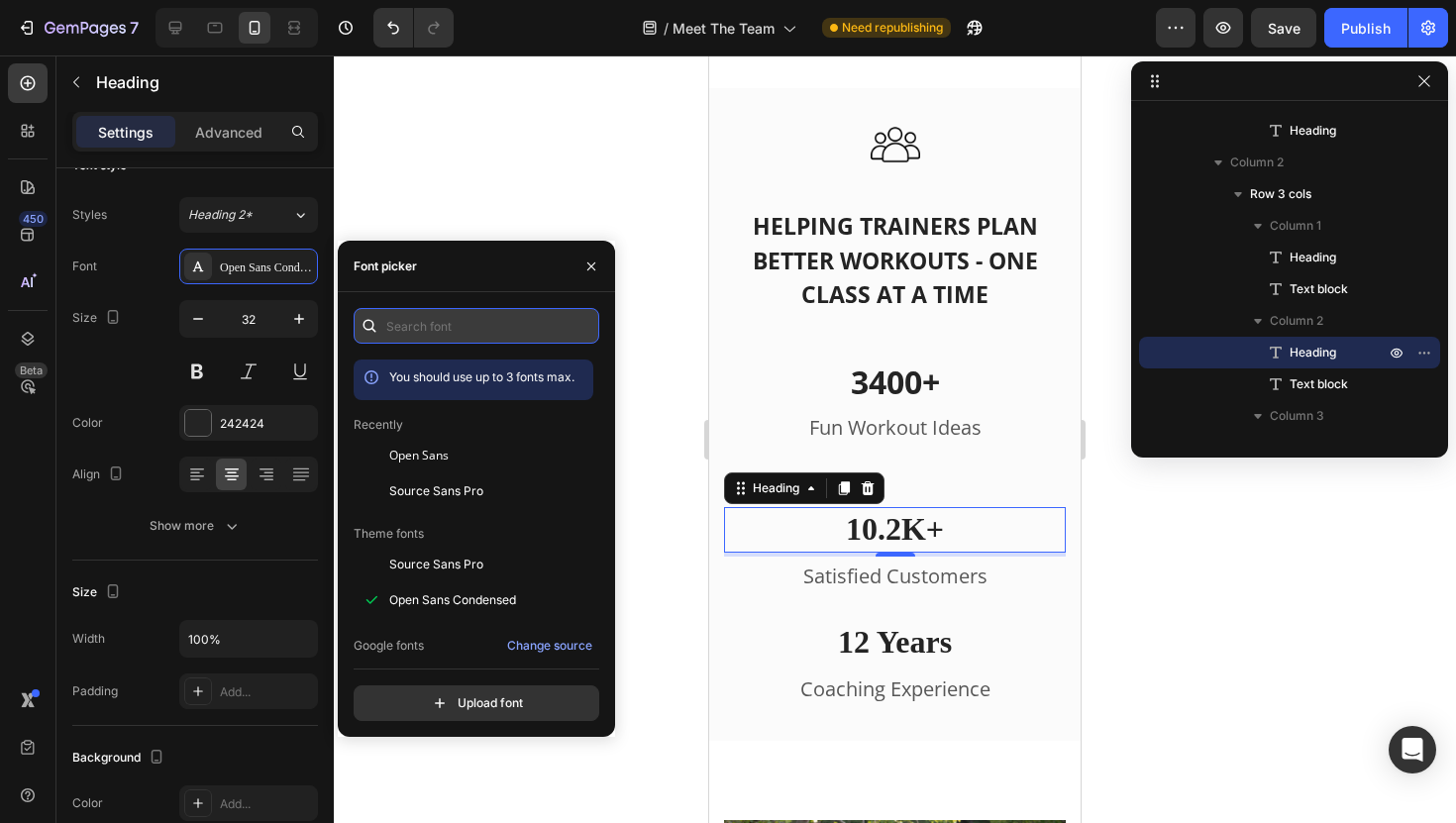 click at bounding box center (476, 326) 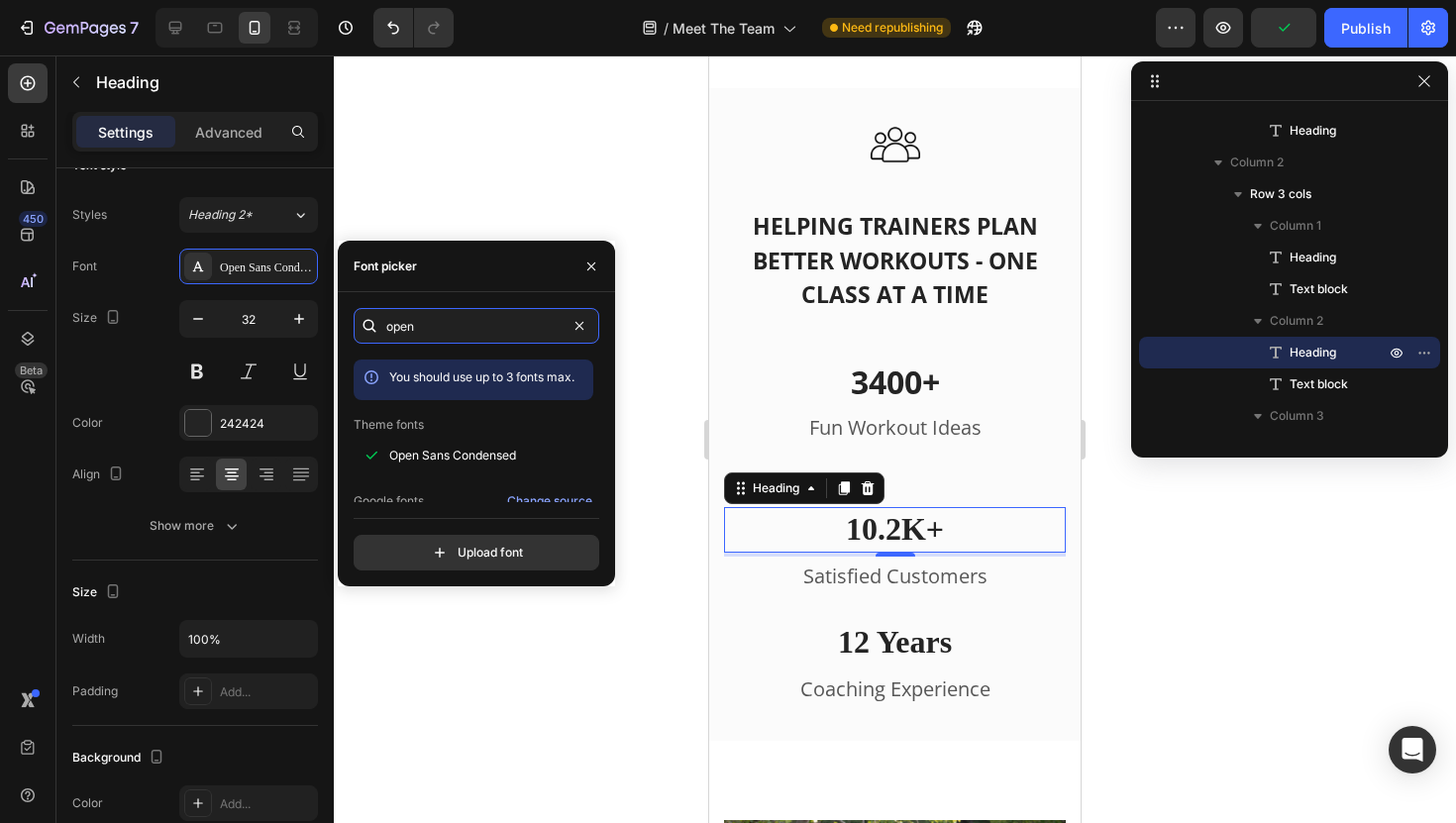 scroll, scrollTop: 51, scrollLeft: 0, axis: vertical 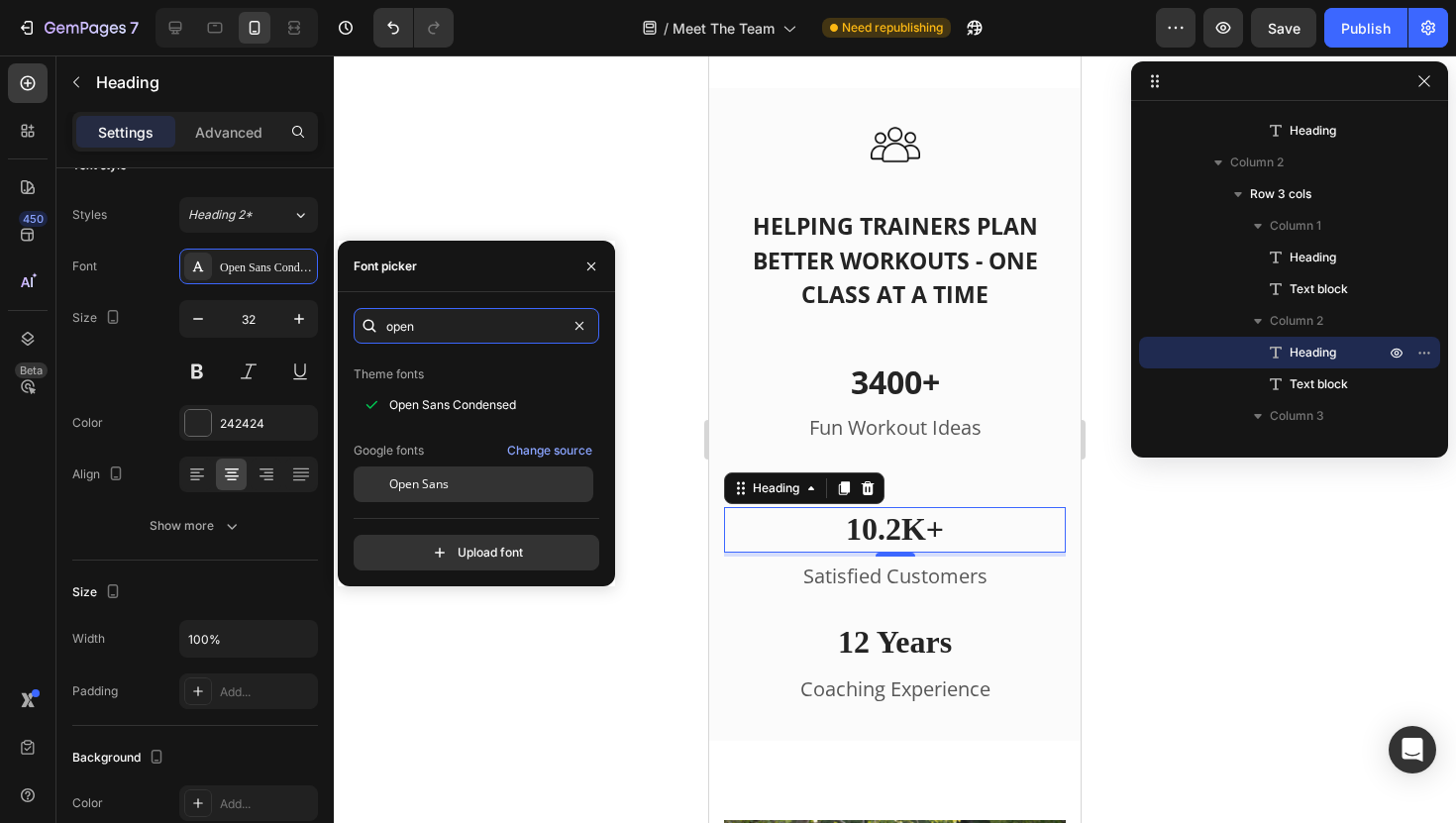 type on "open" 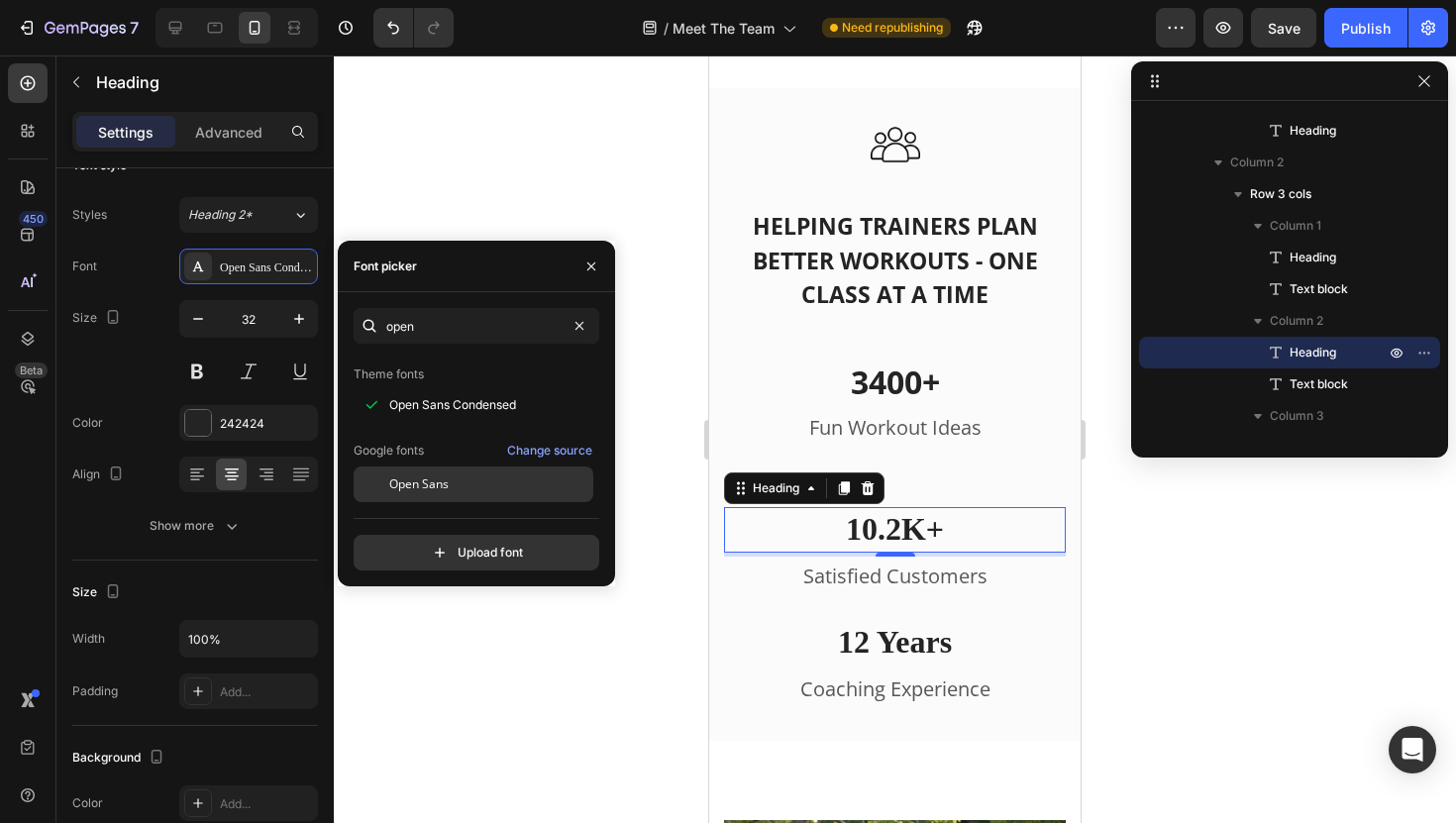click on "Open Sans" at bounding box center [419, 484] 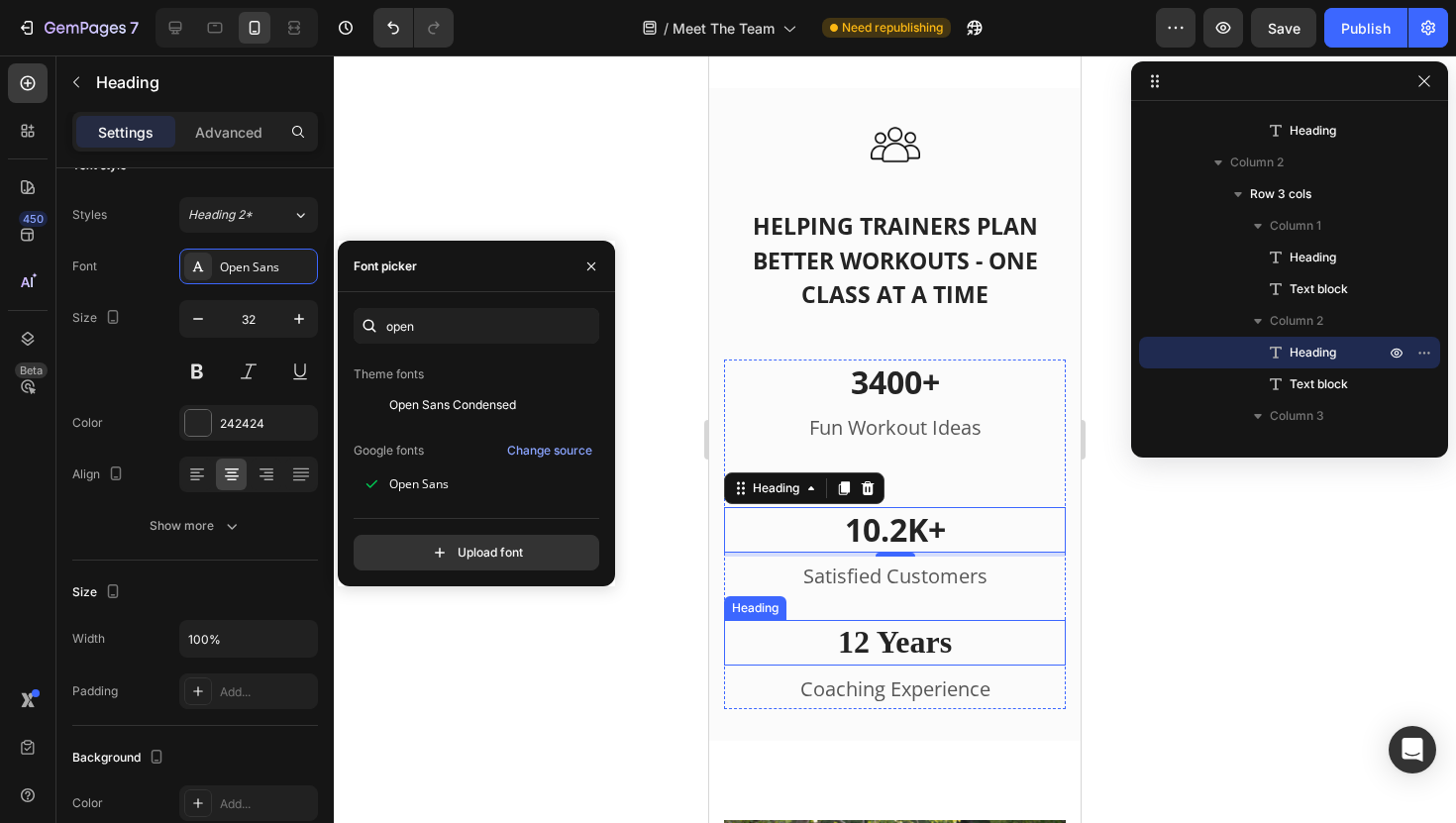 click on "12 Years" at bounding box center [894, 643] 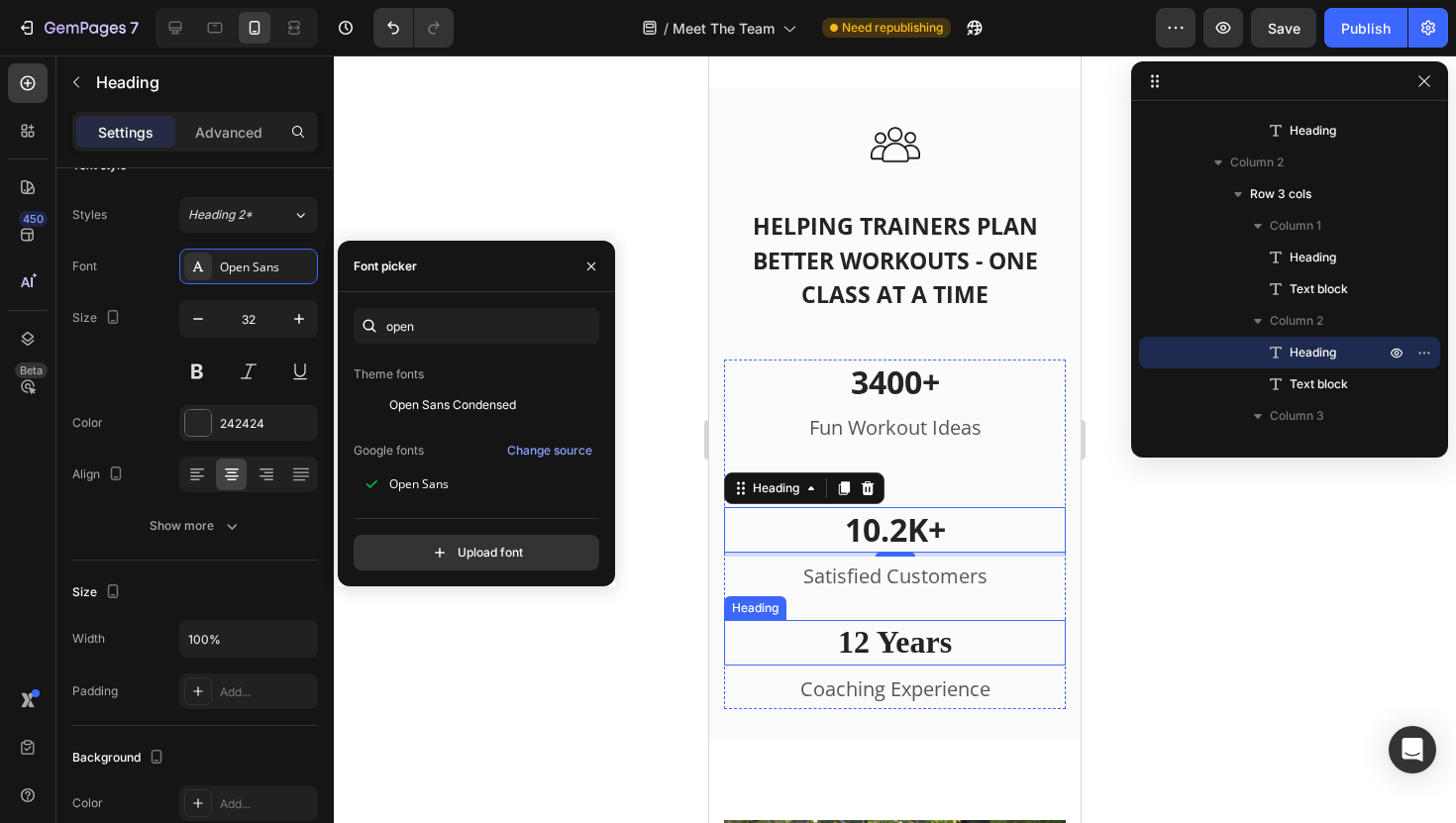 scroll, scrollTop: 1373, scrollLeft: 0, axis: vertical 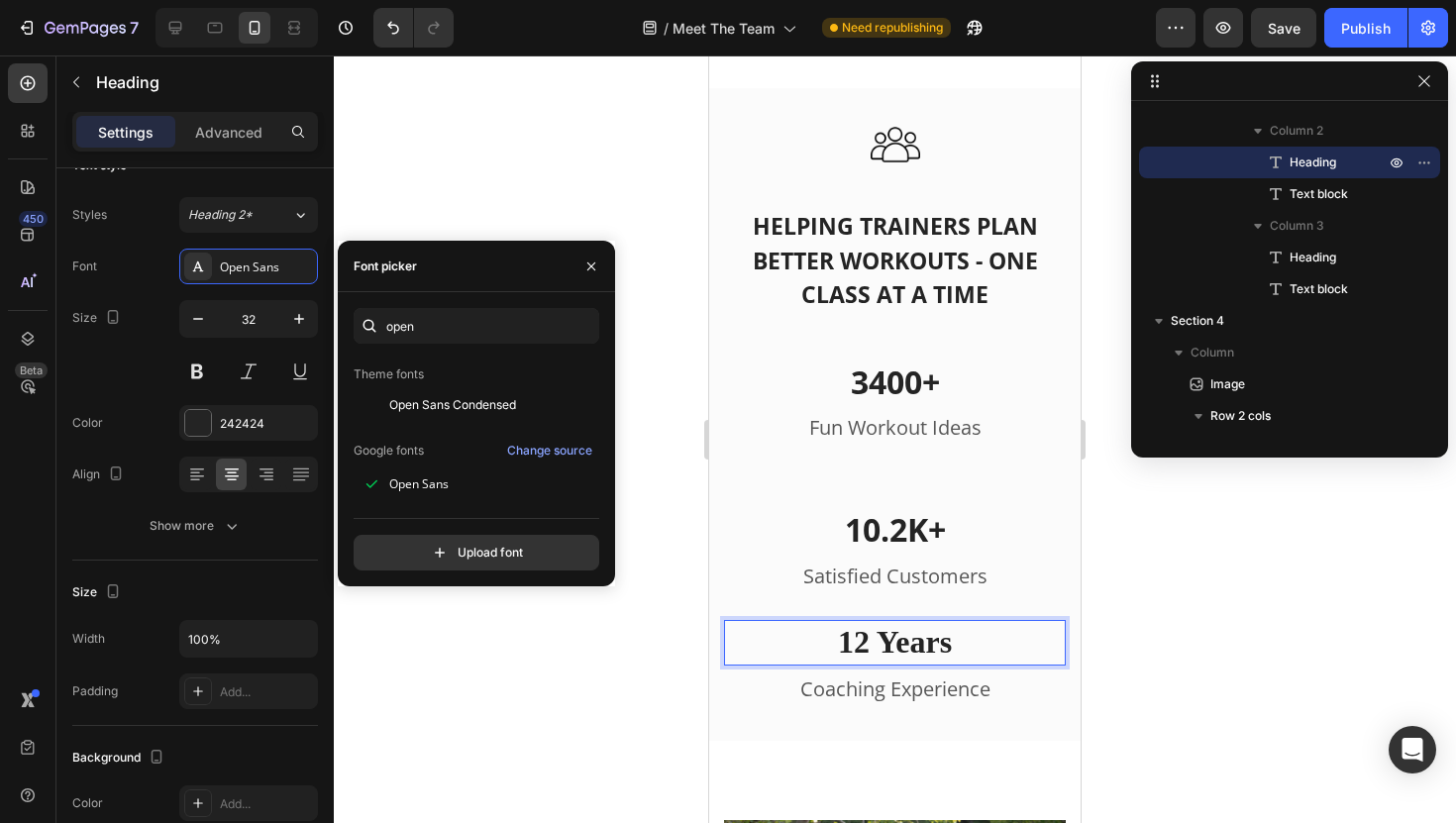 click on "12 Years" at bounding box center [894, 643] 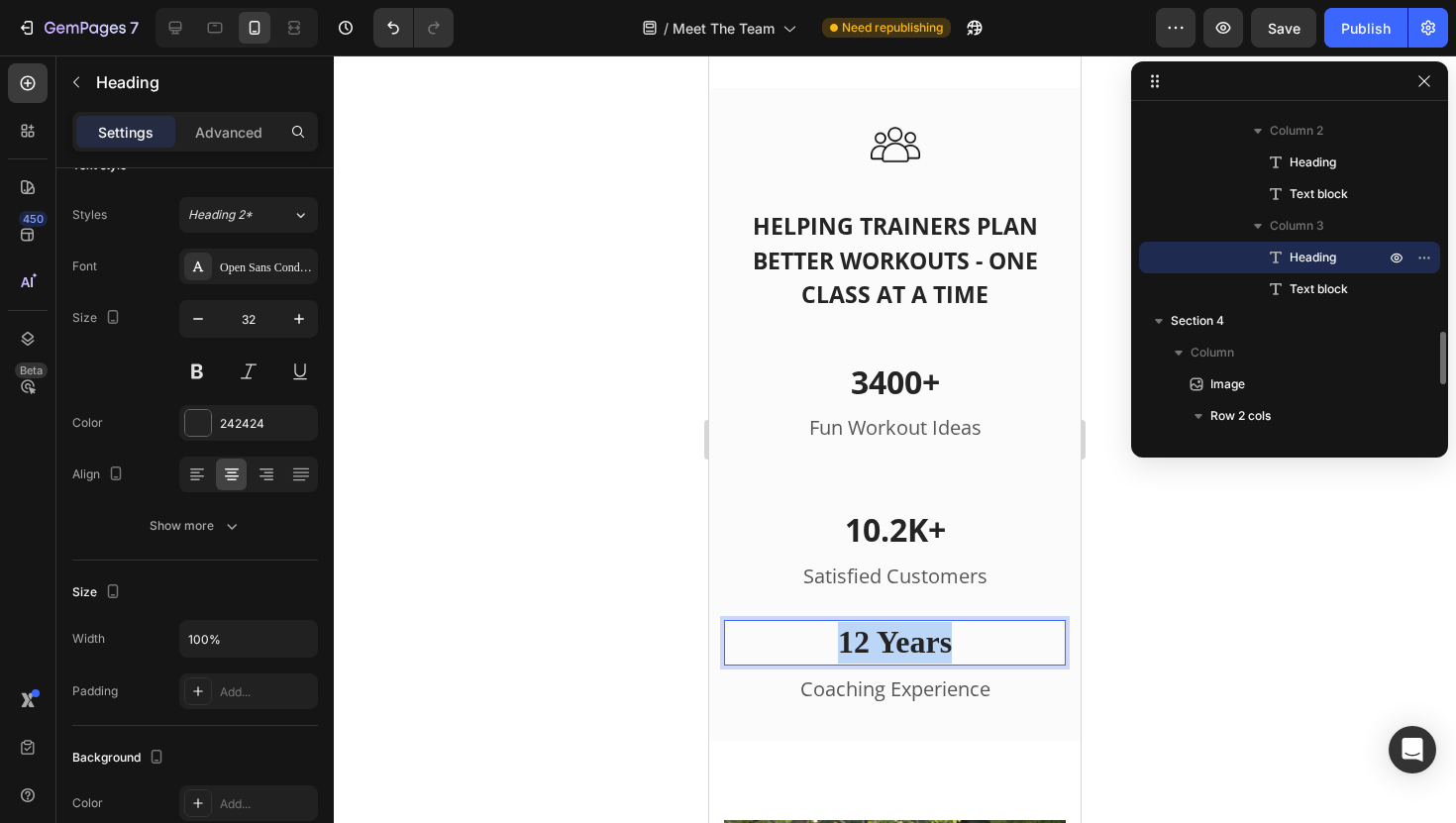 click on "12 Years" at bounding box center [894, 643] 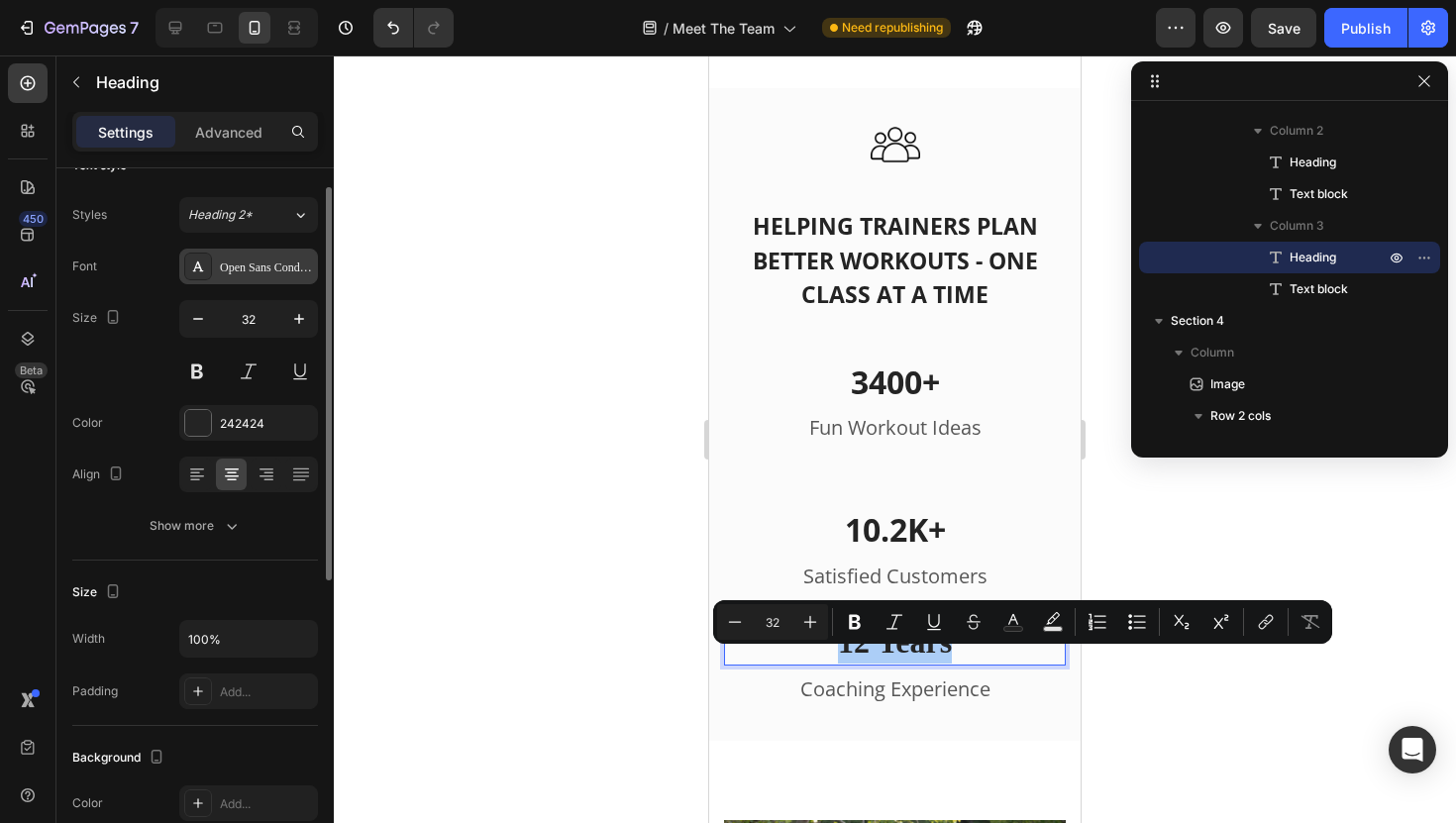 click on "Open Sans Condensed" at bounding box center (266, 267) 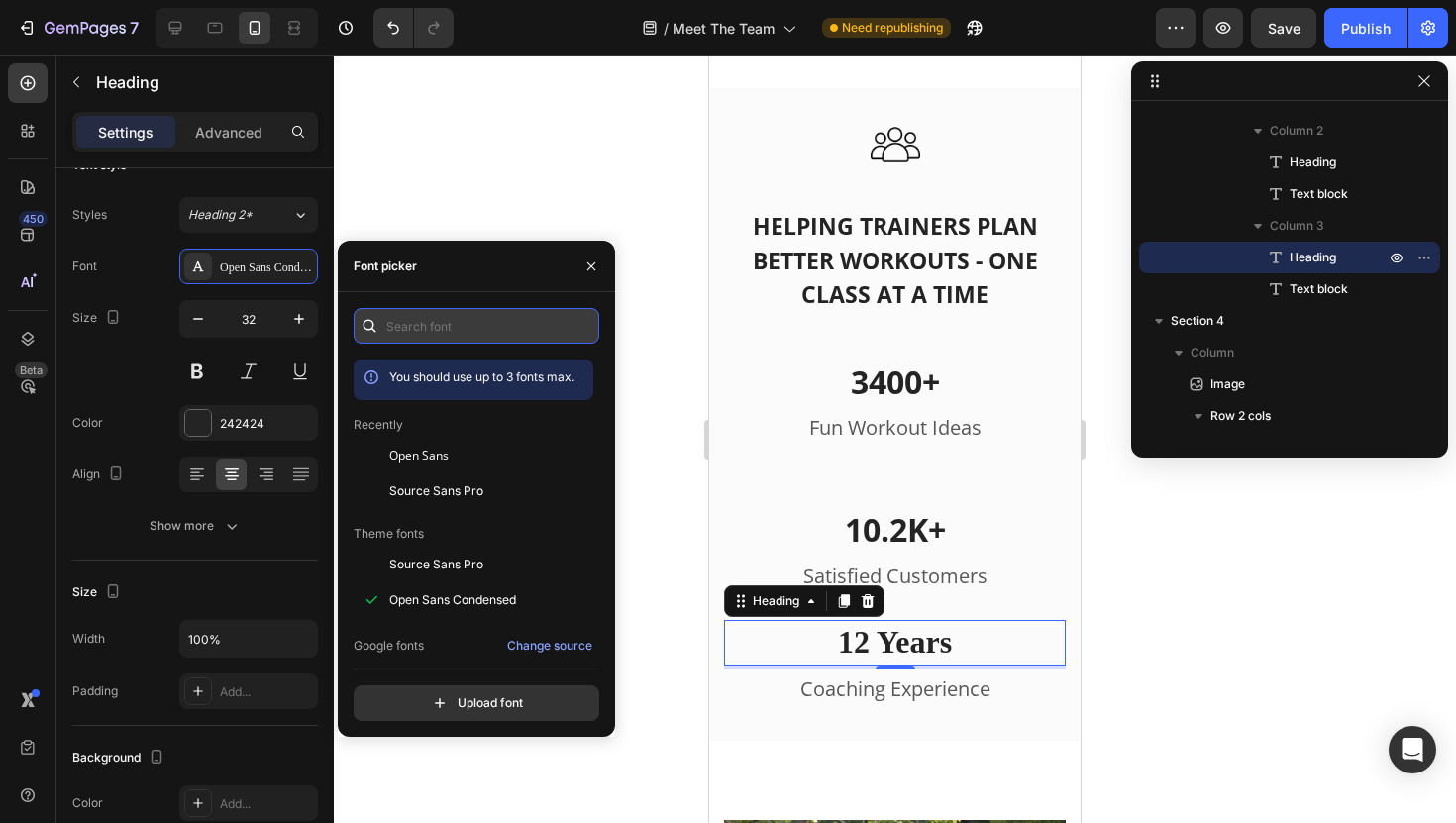 click at bounding box center (476, 326) 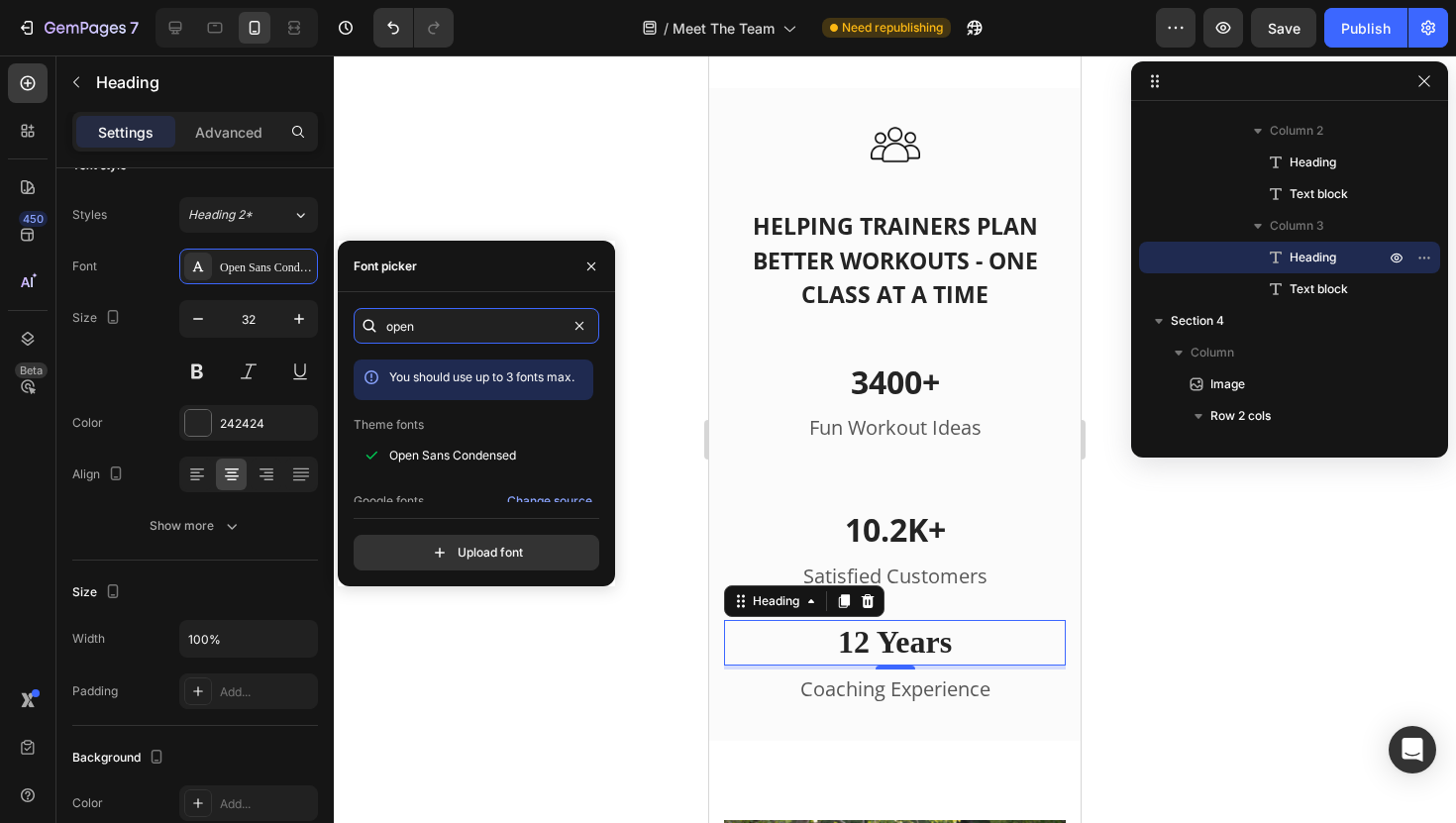 scroll, scrollTop: 51, scrollLeft: 0, axis: vertical 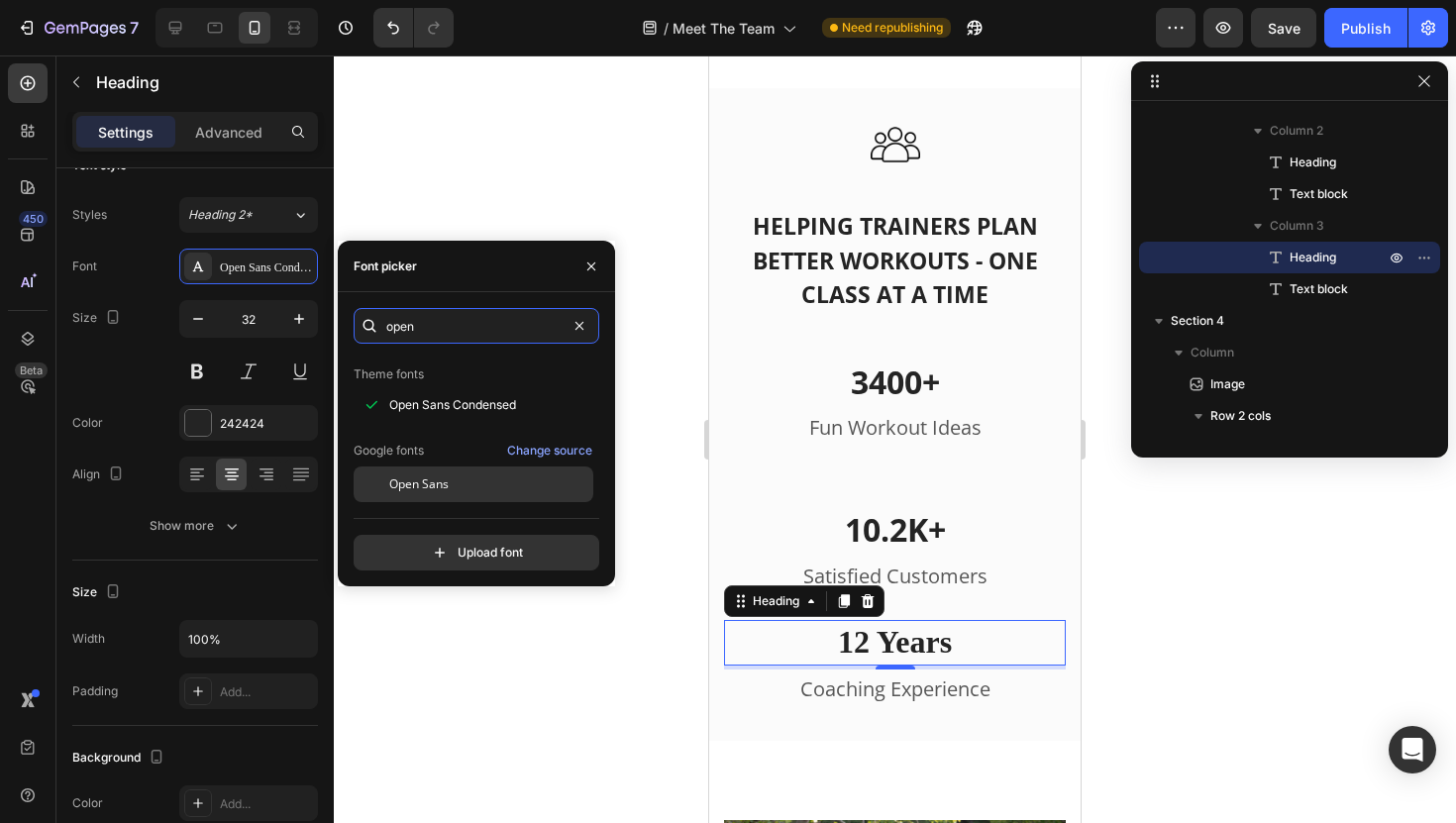 type on "open" 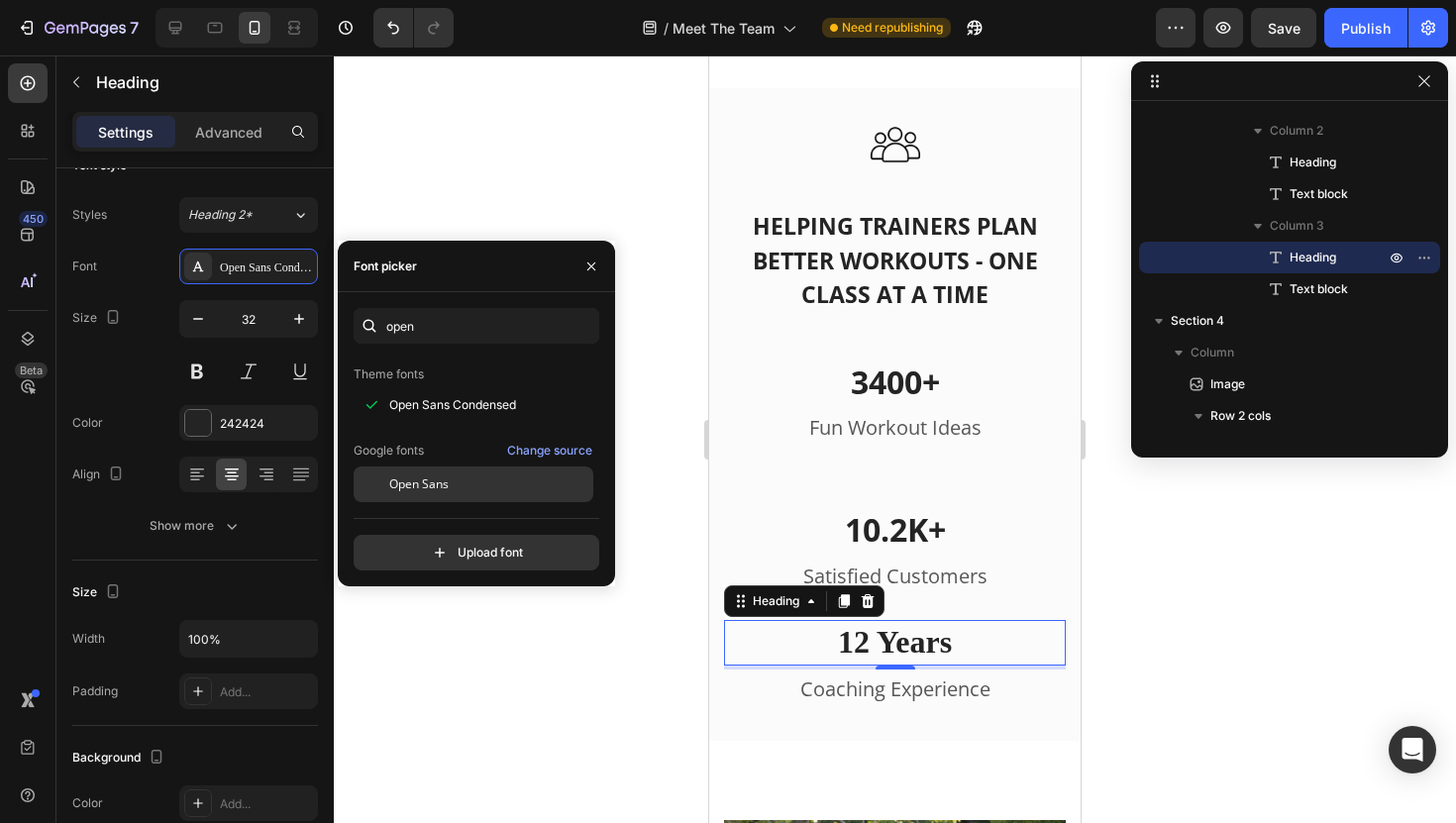 click on "Open Sans" at bounding box center (419, 484) 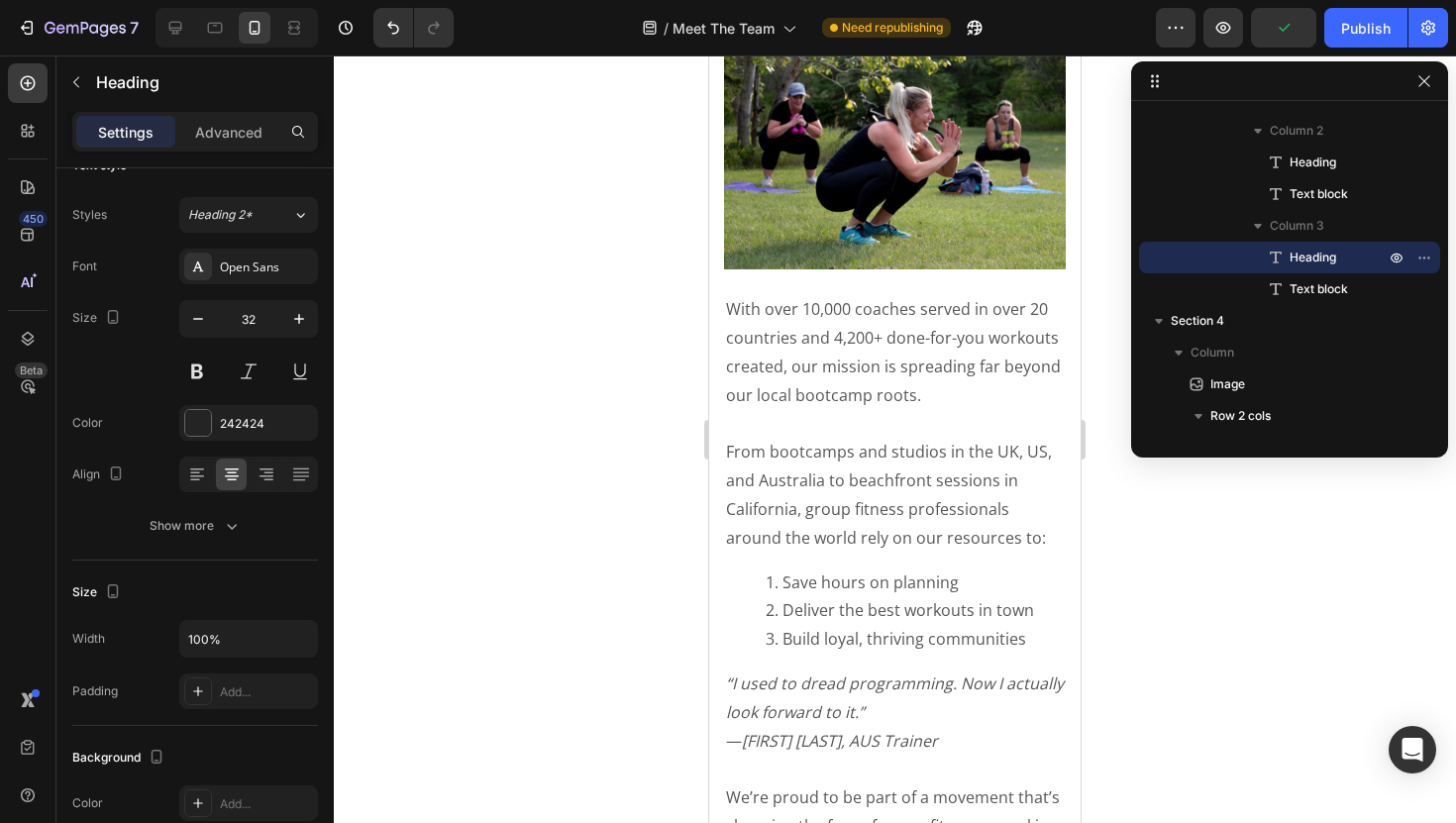 scroll, scrollTop: 6062, scrollLeft: 0, axis: vertical 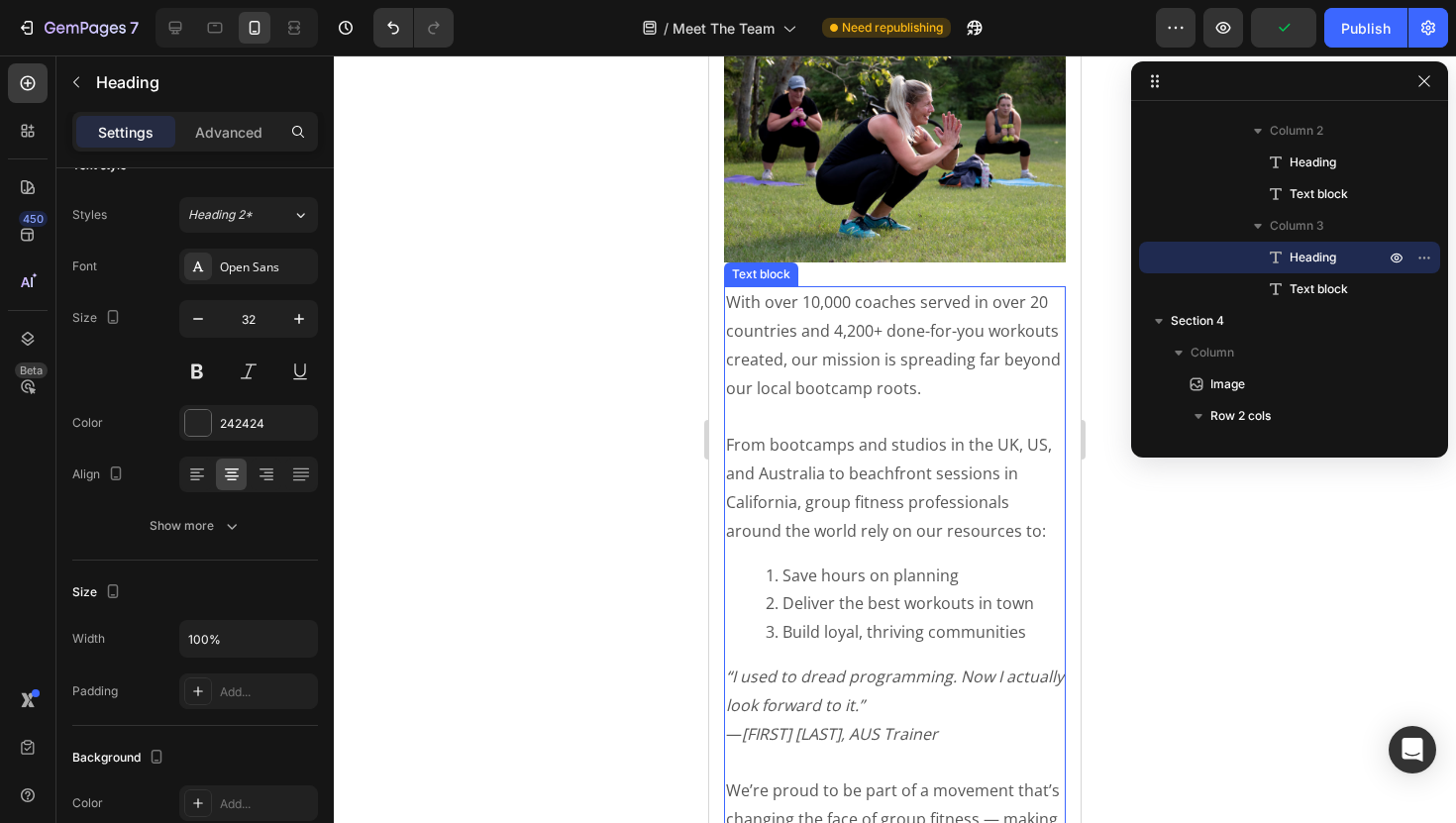 click on "From bootcamps and studios in the UK, US, and Australia to beachfront sessions in California, group fitness professionals around the world rely on our resources to:" at bounding box center [894, 487] 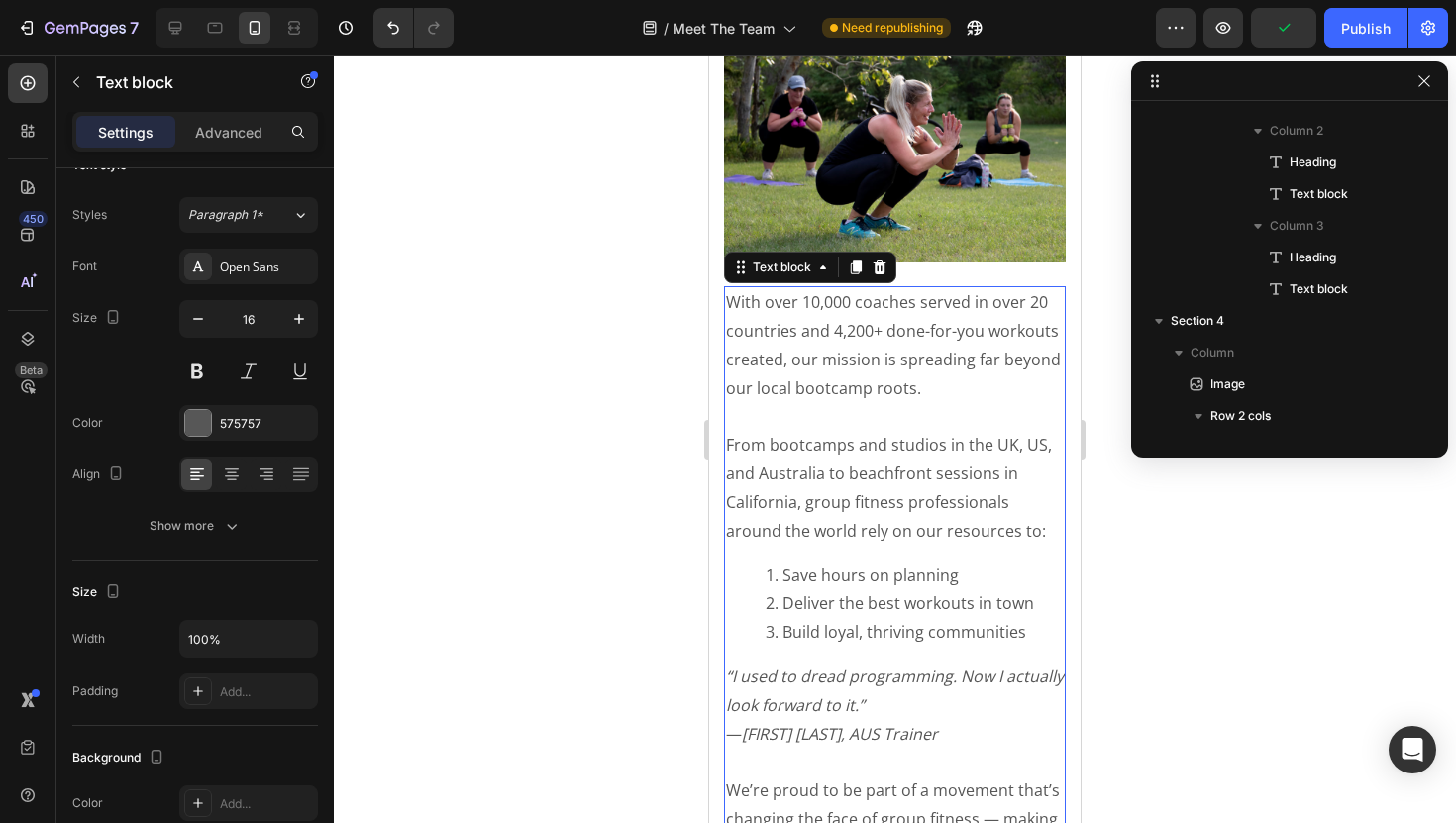scroll, scrollTop: 1626, scrollLeft: 0, axis: vertical 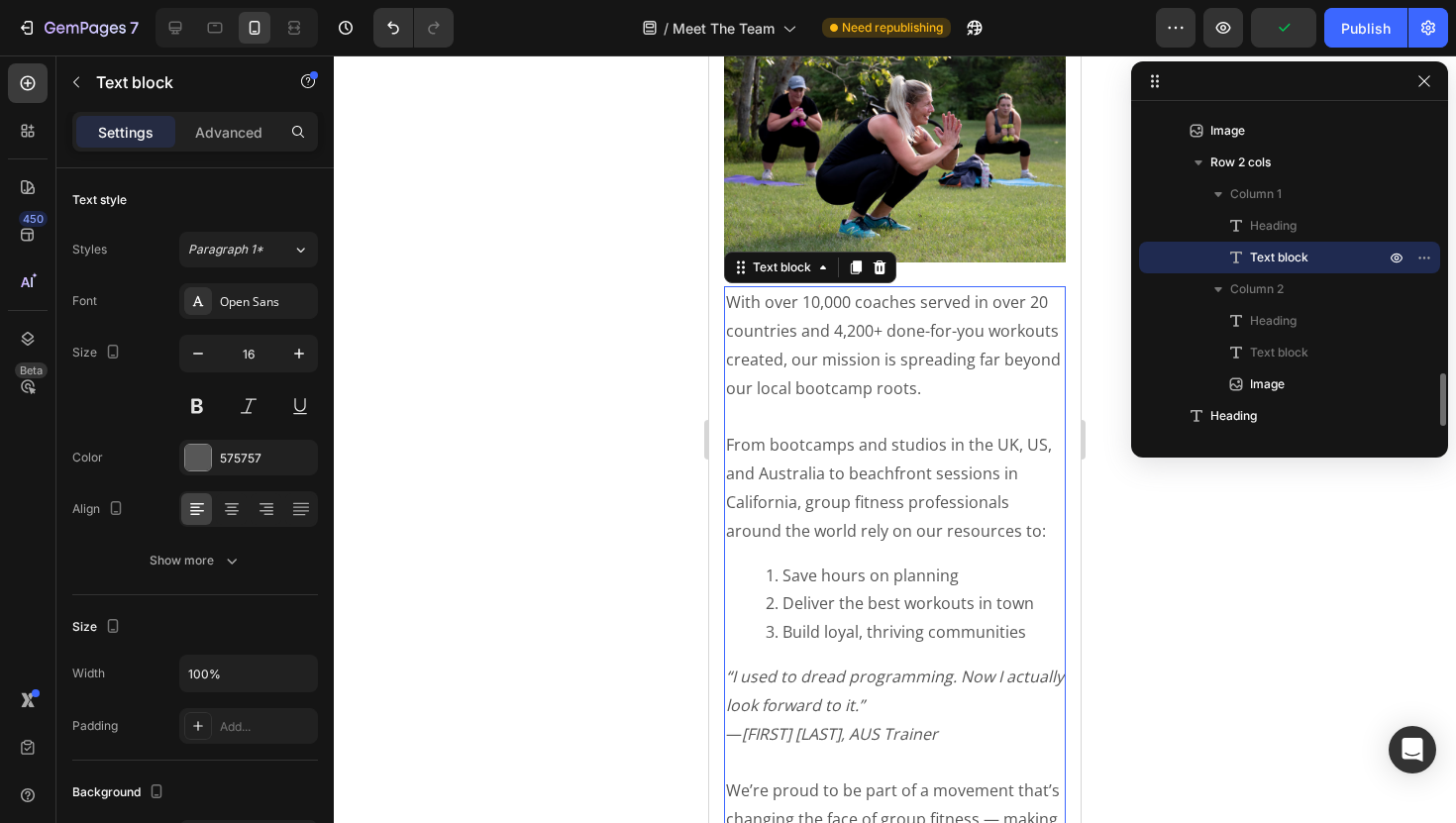 click on "From bootcamps and studios in the UK, US, and Australia to beachfront sessions in California, group fitness professionals around the world rely on our resources to:" at bounding box center (894, 487) 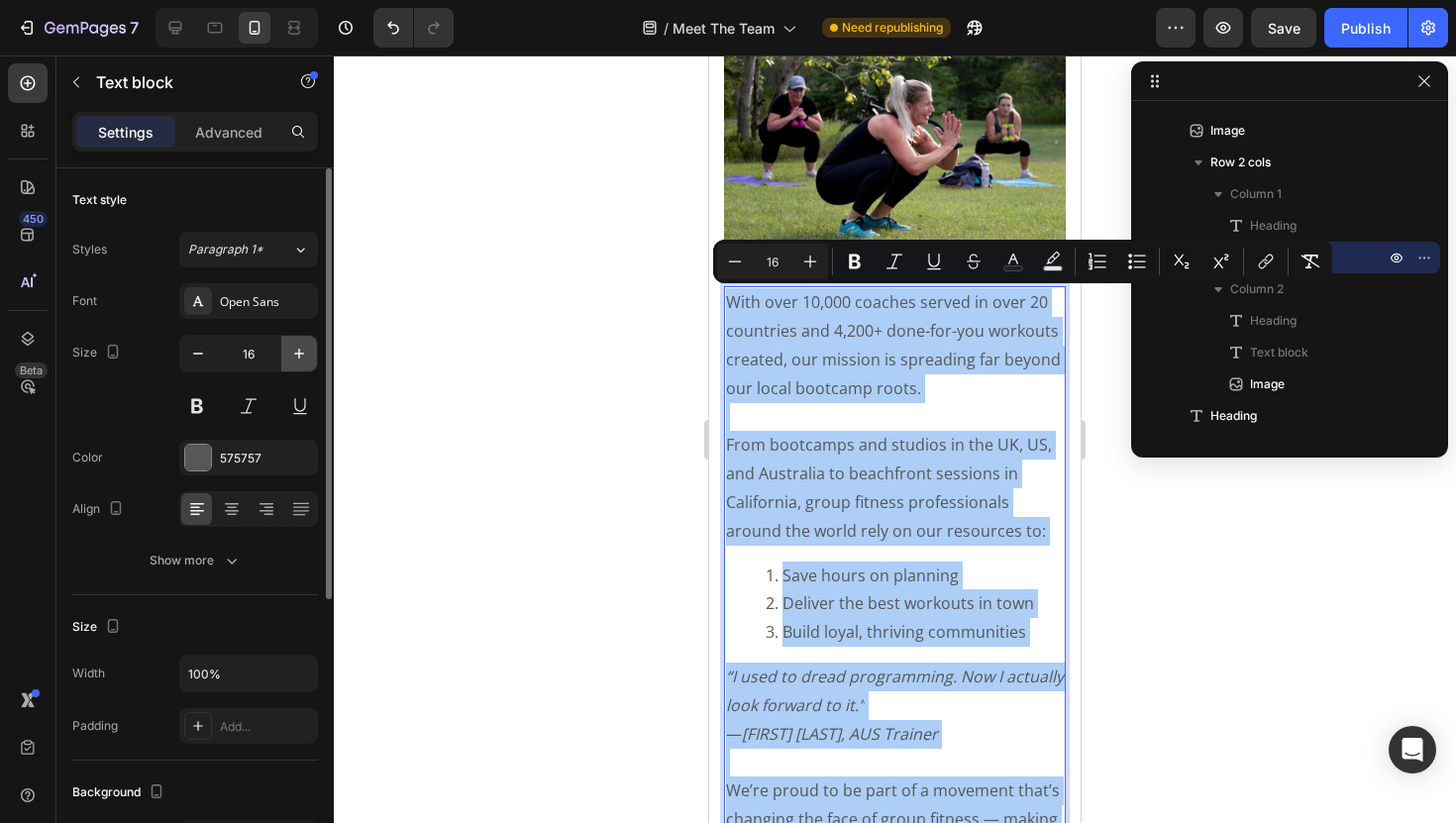 click 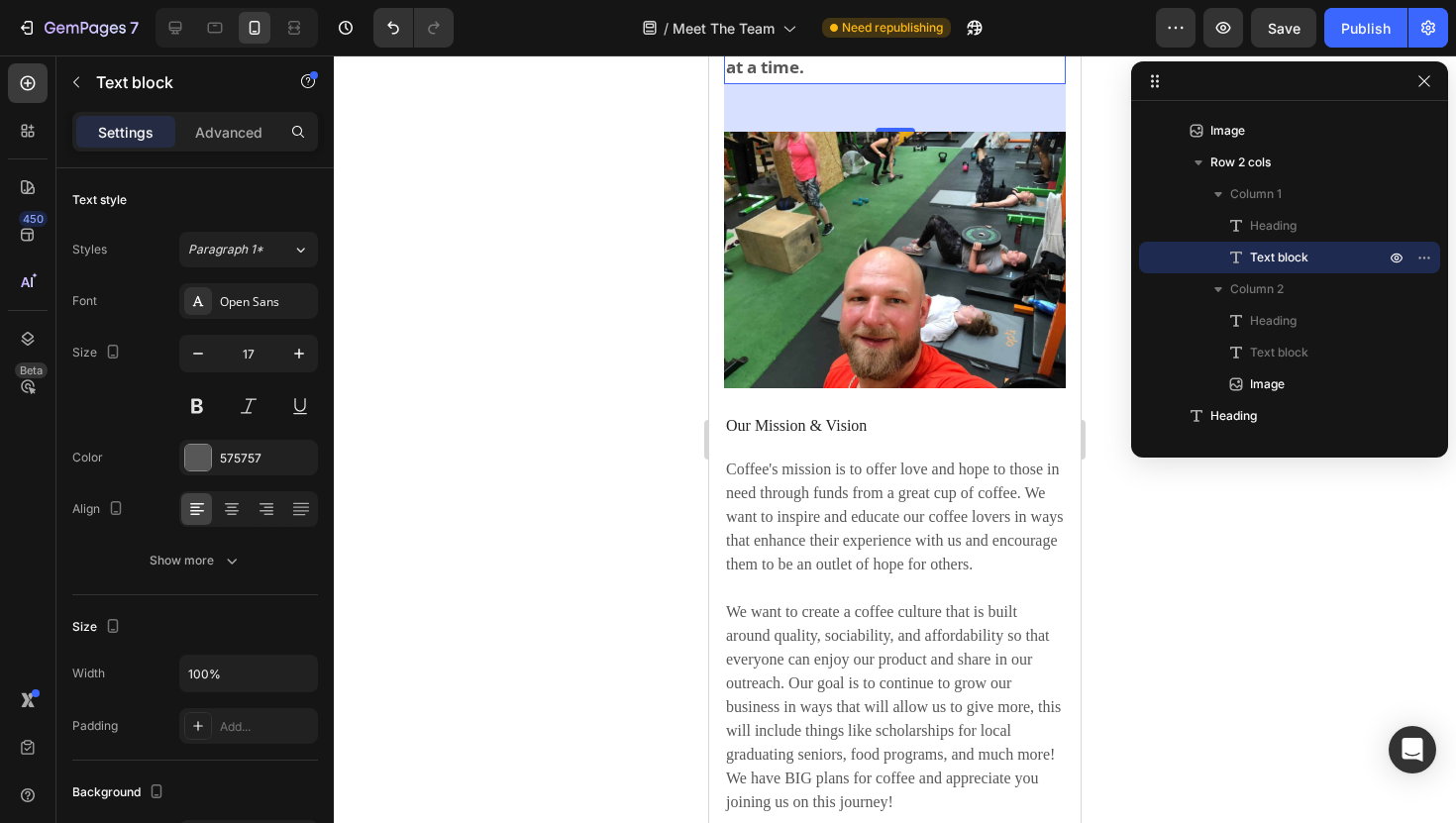 scroll, scrollTop: 7460, scrollLeft: 0, axis: vertical 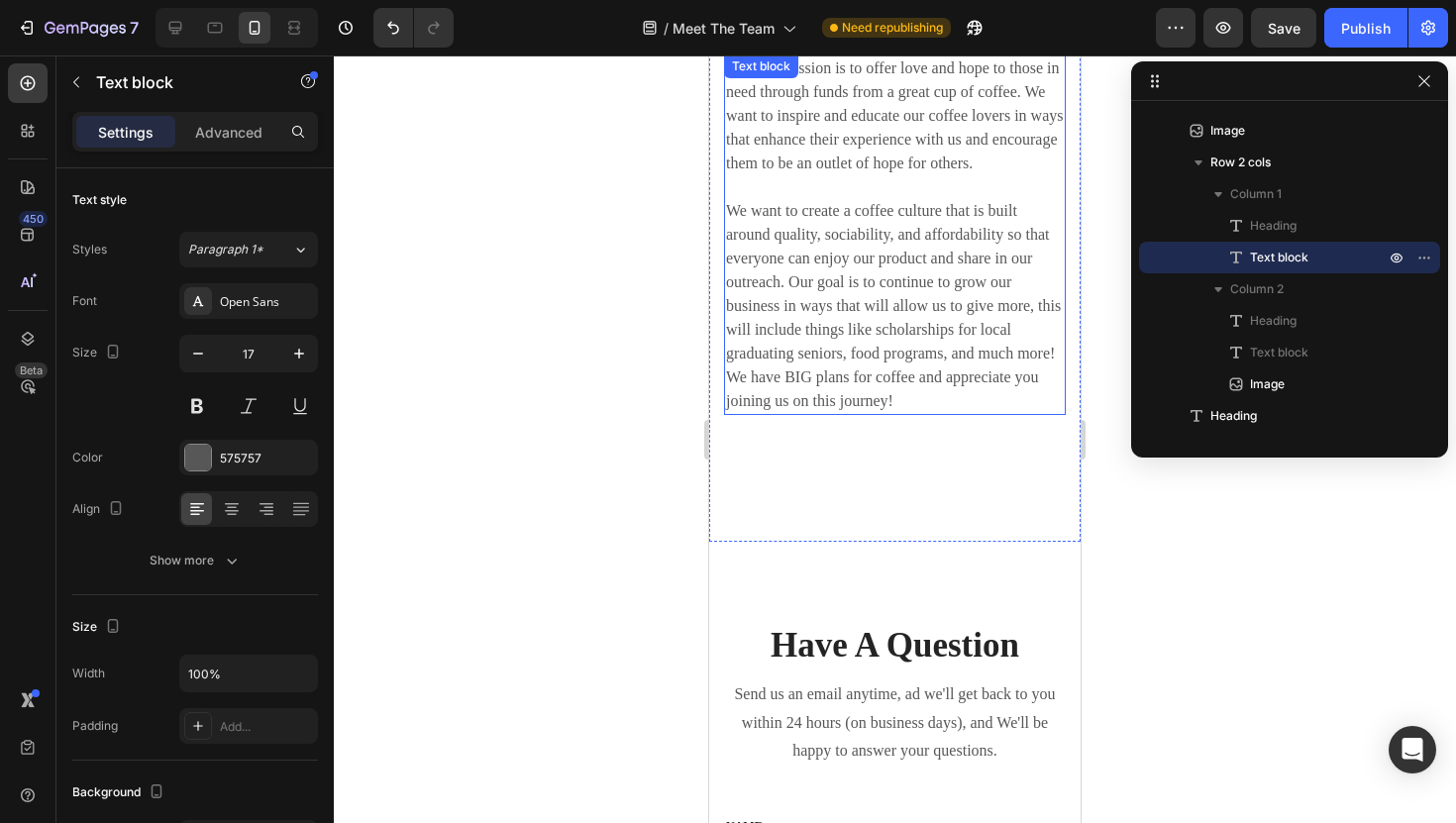 click on "Coffee's mission is to offer love and hope to those in need through funds from a great cup of coffee. We want to inspire and educate our coffee lovers in ways that enhance their experience with us and encourage them to be an outlet of hope for others.  We want to create a coffee culture that is built around quality, sociability, and affordability so that everyone can enjoy our product and share in our outreach. Our goal is to continue to grow our business in ways that will allow us to give more, this will include things like scholarships for local graduating seniors, food programs, and much more! We have BIG plans for coffee and appreciate you joining us on this journey!" at bounding box center (894, 235) 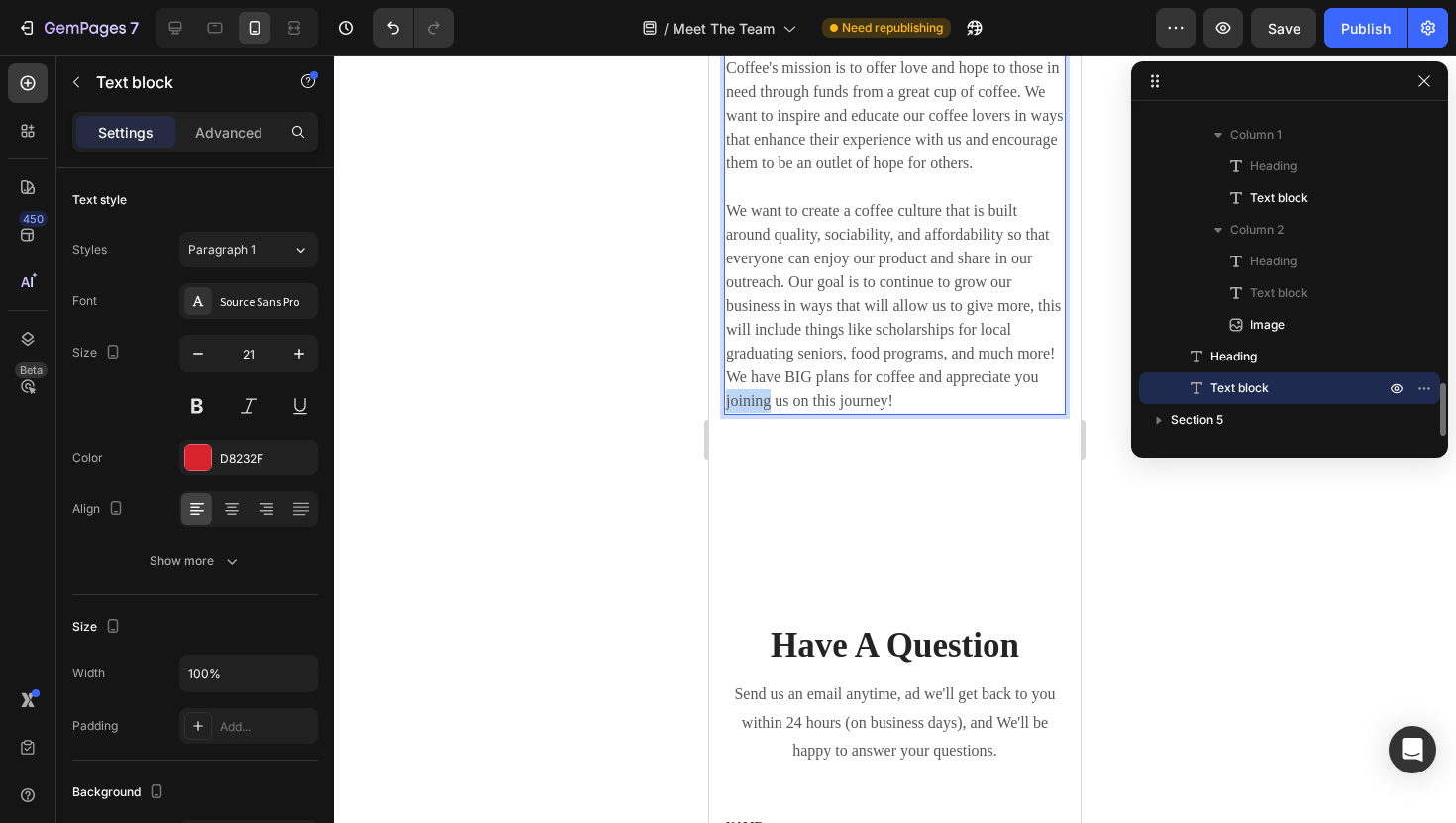 click on "Coffee's mission is to offer love and hope to those in need through funds from a great cup of coffee. We want to inspire and educate our coffee lovers in ways that enhance their experience with us and encourage them to be an outlet of hope for others.  We want to create a coffee culture that is built around quality, sociability, and affordability so that everyone can enjoy our product and share in our outreach. Our goal is to continue to grow our business in ways that will allow us to give more, this will include things like scholarships for local graduating seniors, food programs, and much more! We have BIG plans for coffee and appreciate you joining us on this journey!" at bounding box center (894, 235) 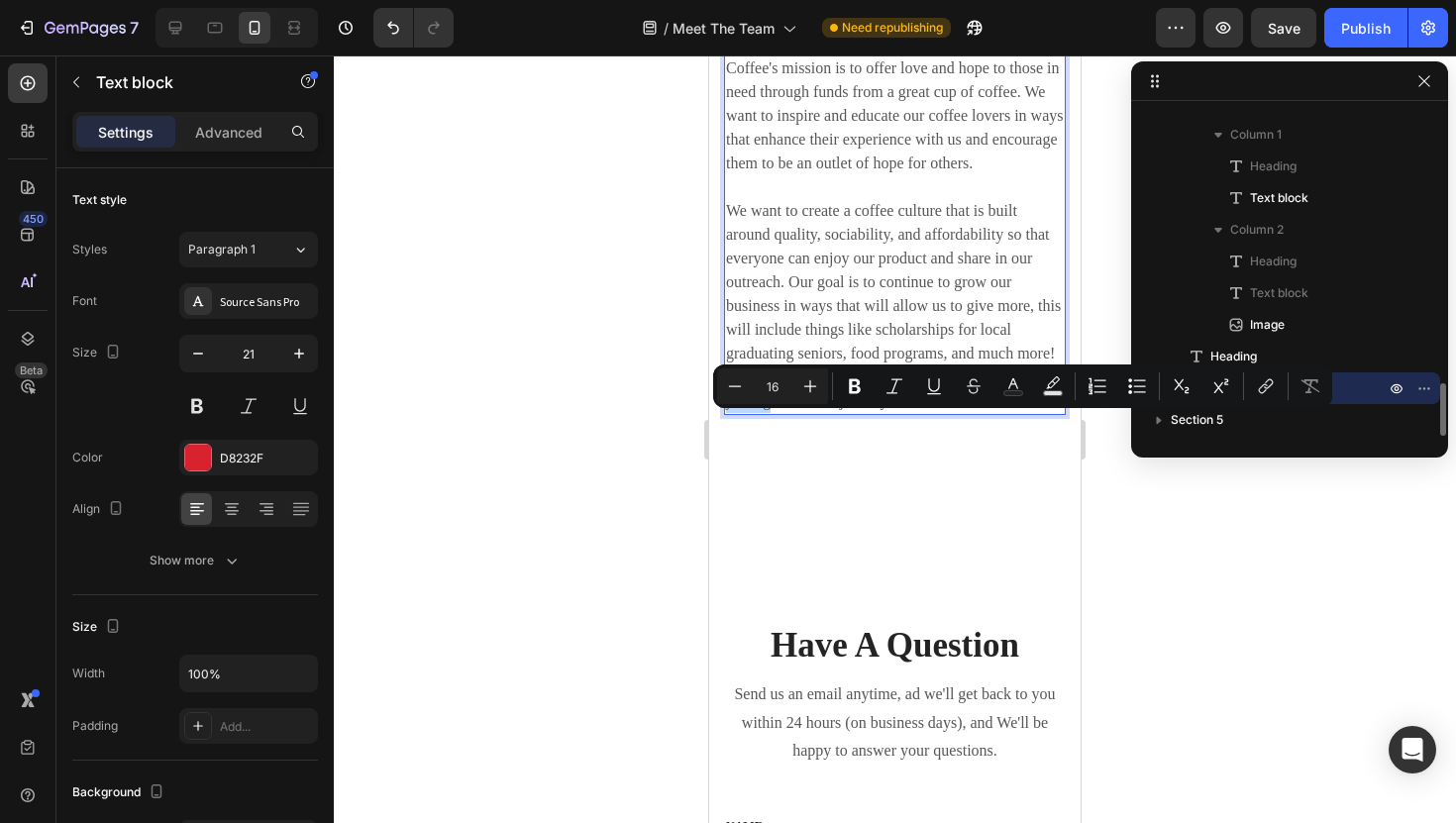 click on "Coffee's mission is to offer love and hope to those in need through funds from a great cup of coffee. We want to inspire and educate our coffee lovers in ways that enhance their experience with us and encourage them to be an outlet of hope for others.  We want to create a coffee culture that is built around quality, sociability, and affordability so that everyone can enjoy our product and share in our outreach. Our goal is to continue to grow our business in ways that will allow us to give more, this will include things like scholarships for local graduating seniors, food programs, and much more! We have BIG plans for coffee and appreciate you joining us on this journey!" at bounding box center [894, 235] 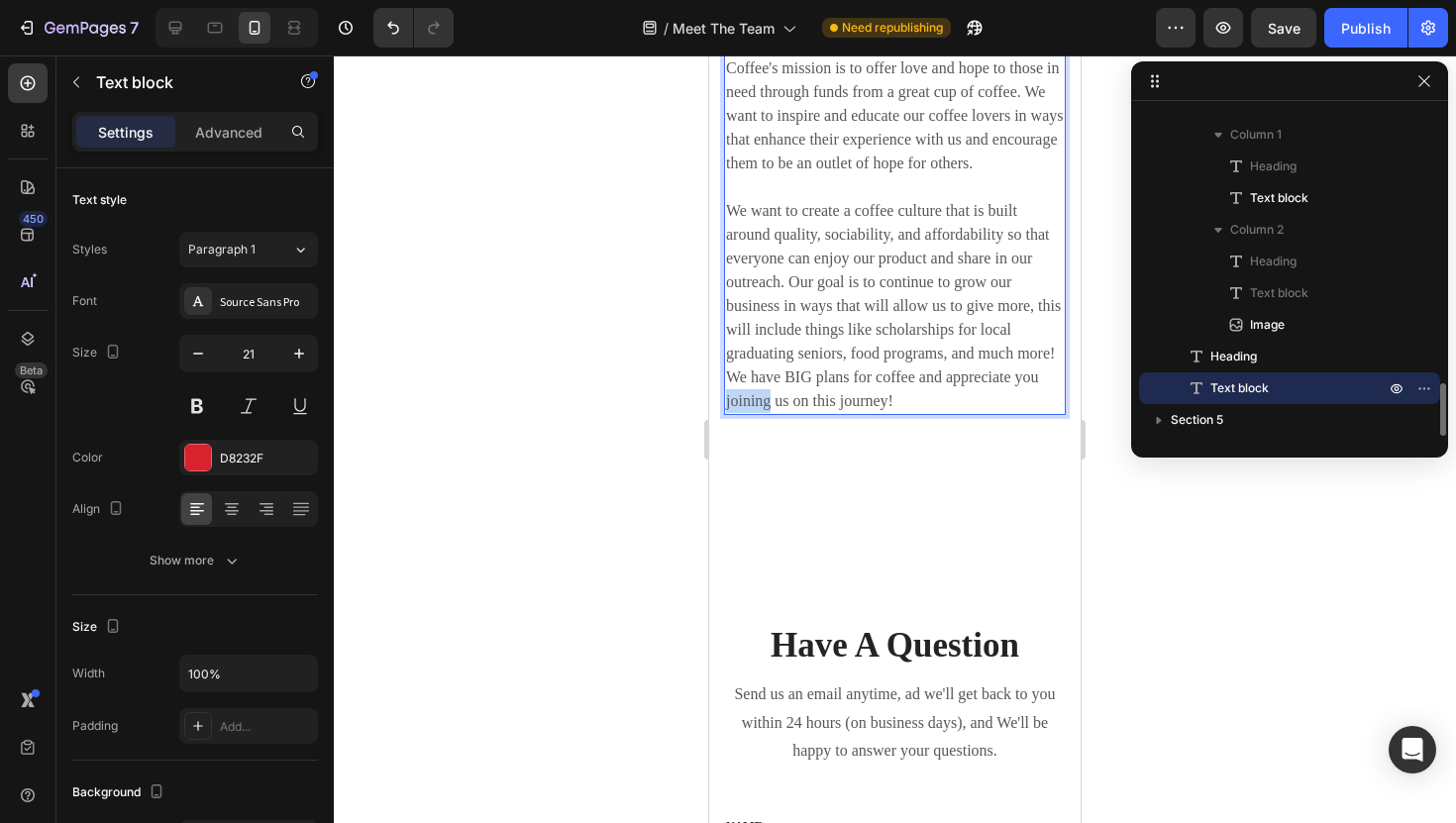 click on "Coffee's mission is to offer love and hope to those in need through funds from a great cup of coffee. We want to inspire and educate our coffee lovers in ways that enhance their experience with us and encourage them to be an outlet of hope for others.  We want to create a coffee culture that is built around quality, sociability, and affordability so that everyone can enjoy our product and share in our outreach. Our goal is to continue to grow our business in ways that will allow us to give more, this will include things like scholarships for local graduating seniors, food programs, and much more! We have BIG plans for coffee and appreciate you joining us on this journey!" at bounding box center [894, 235] 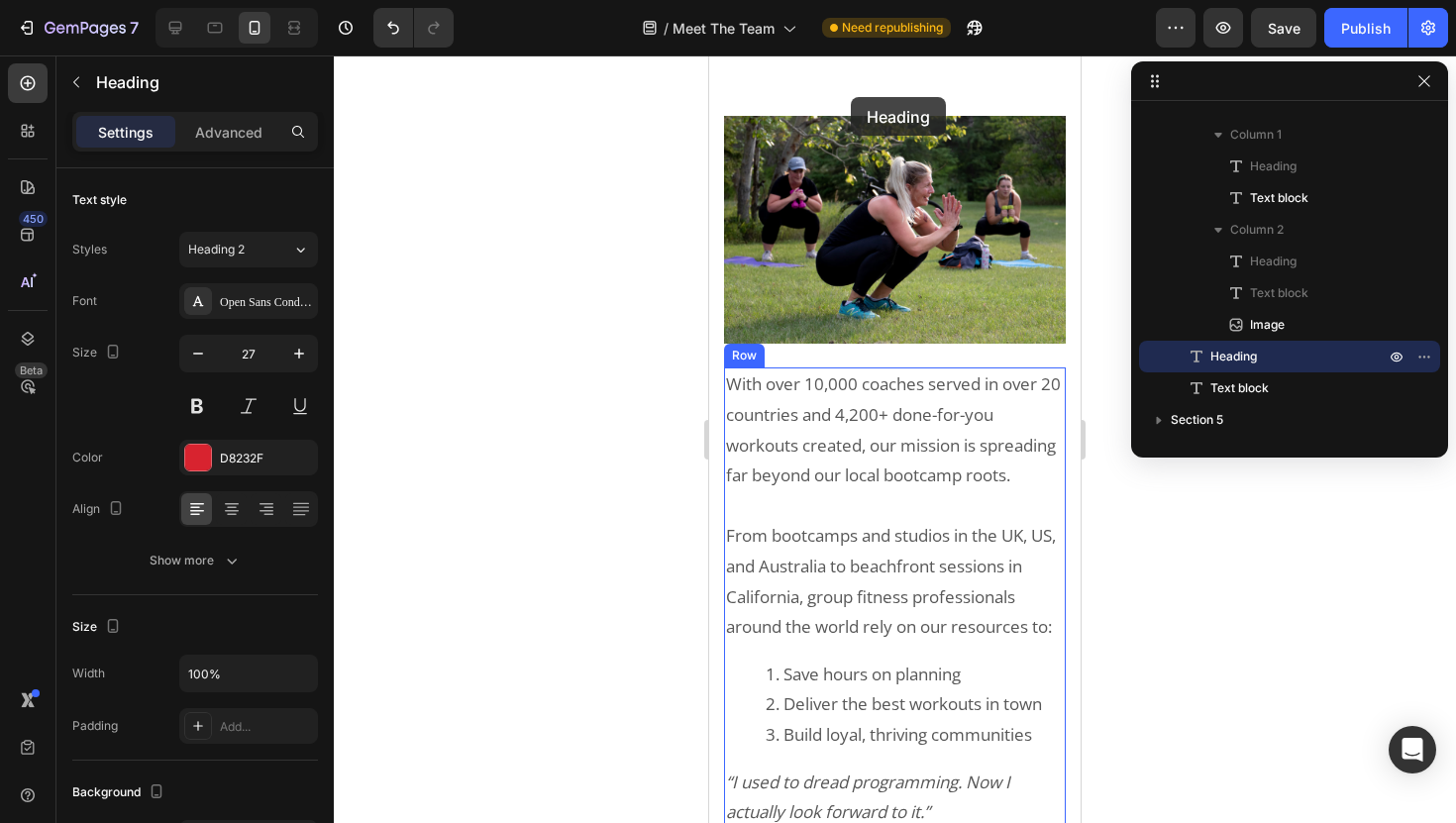 scroll, scrollTop: 5883, scrollLeft: 0, axis: vertical 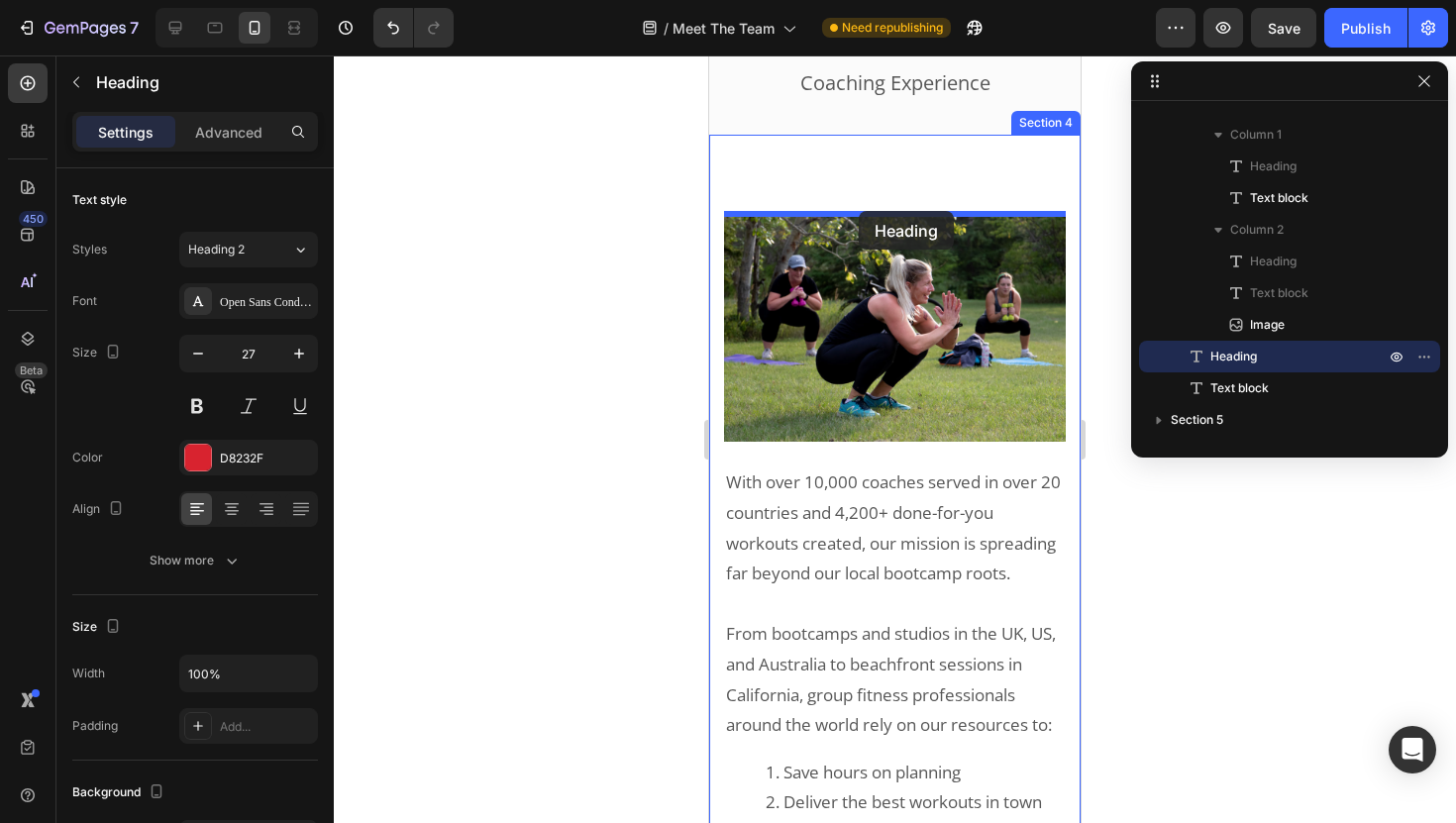 drag, startPoint x: 907, startPoint y: 564, endPoint x: 859, endPoint y: 211, distance: 356.24851 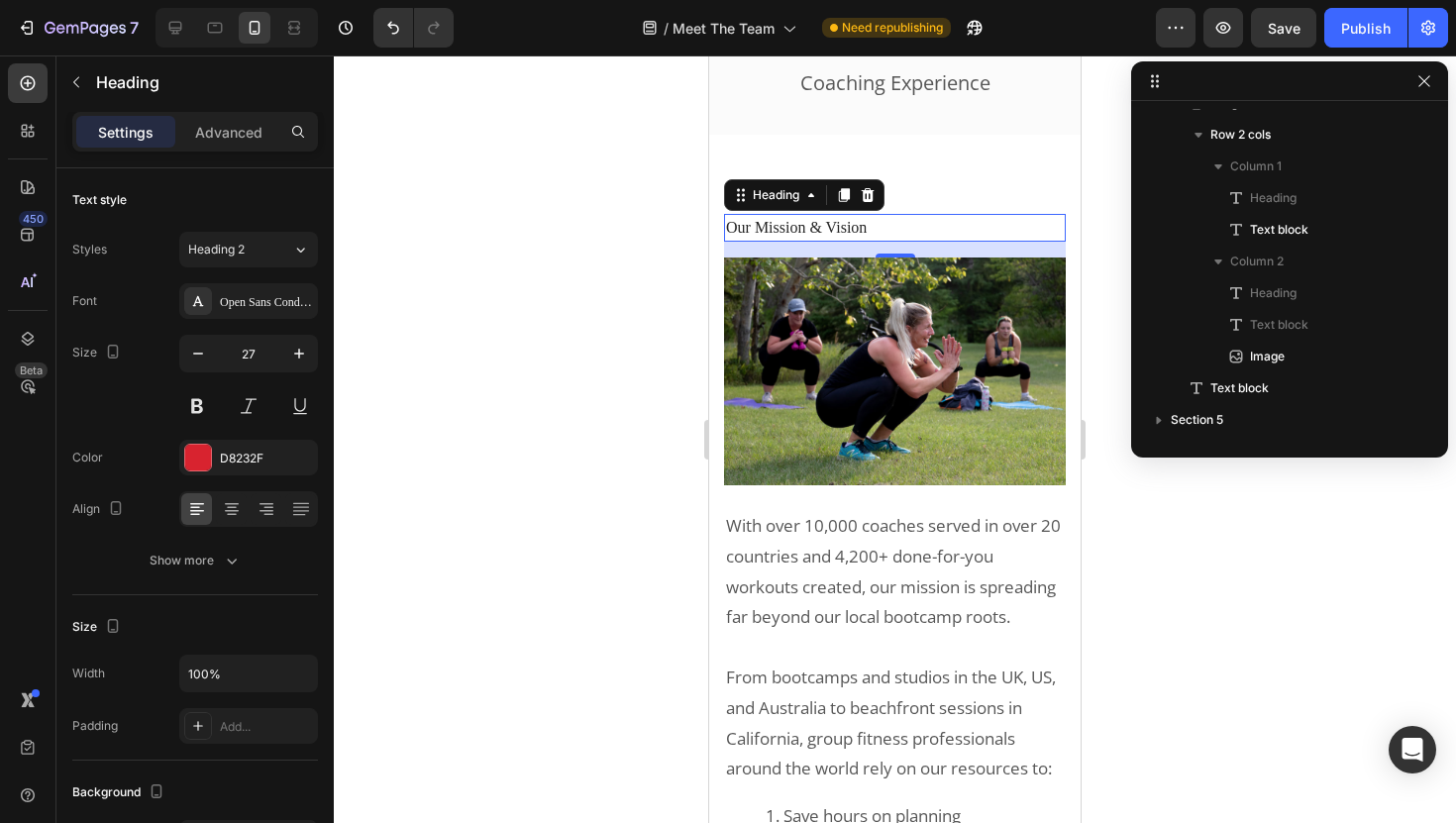 click 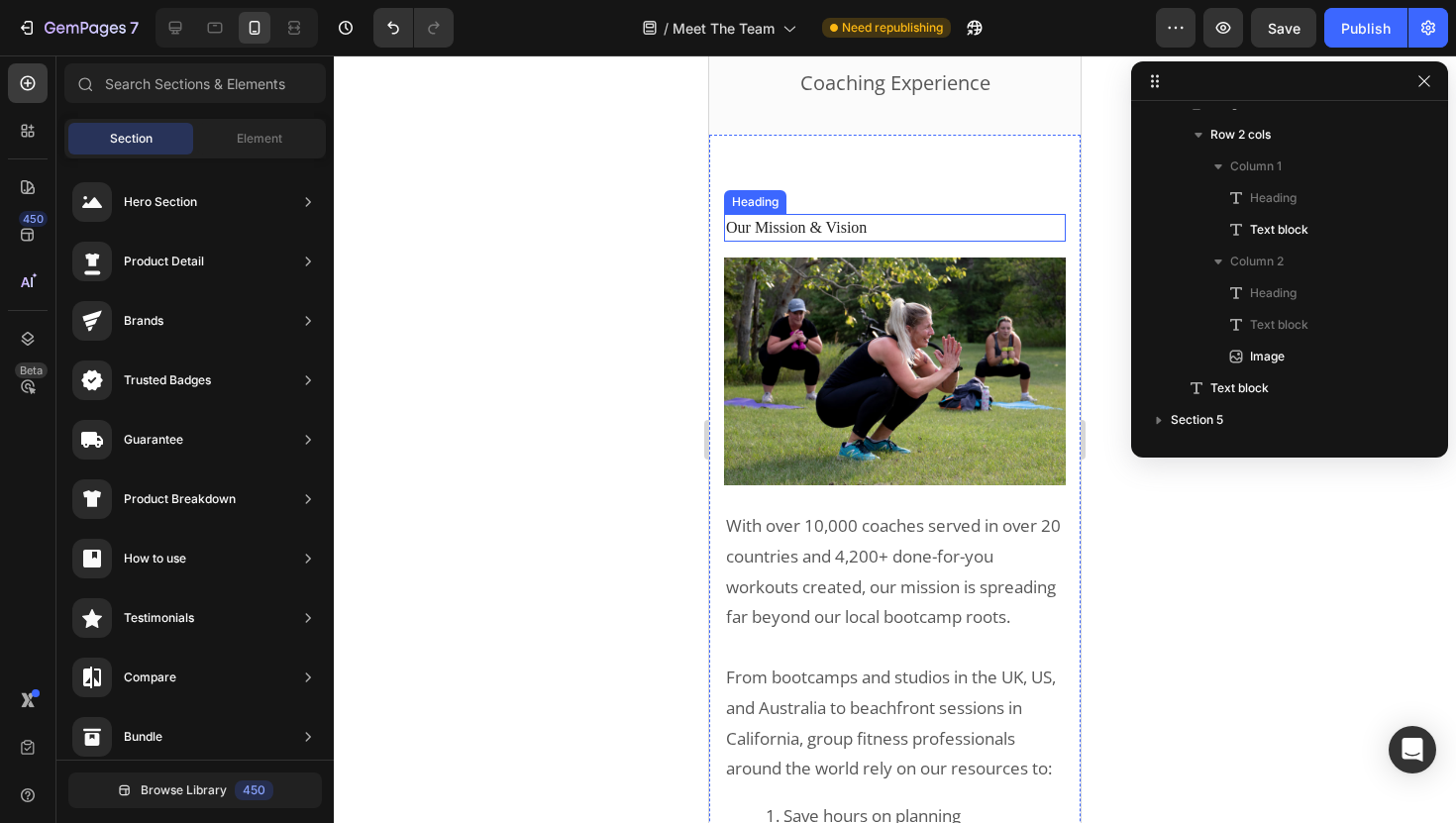 click on "Our Mission & Vision" at bounding box center [894, 228] 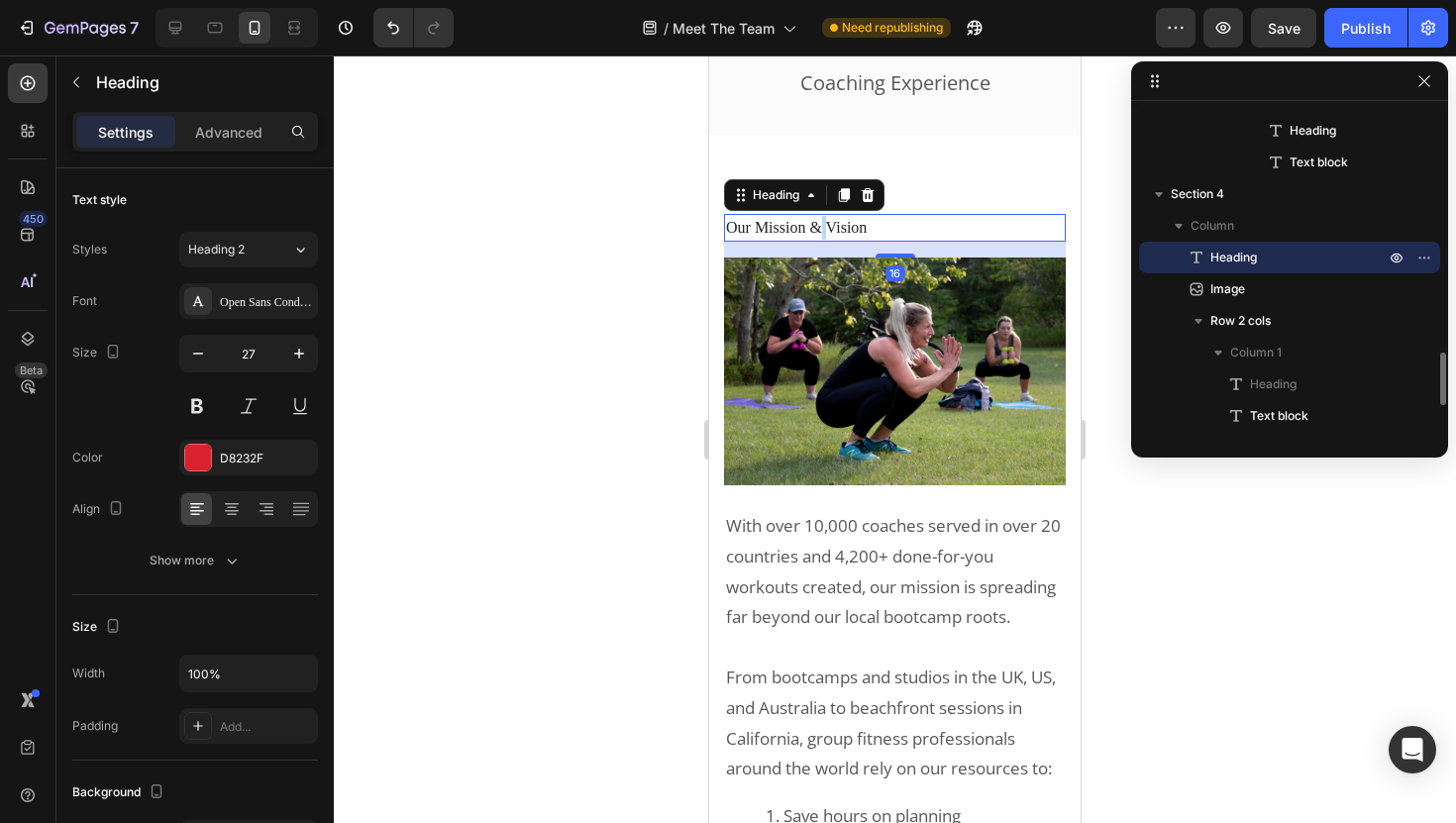 click on "Our Mission & Vision" at bounding box center [894, 228] 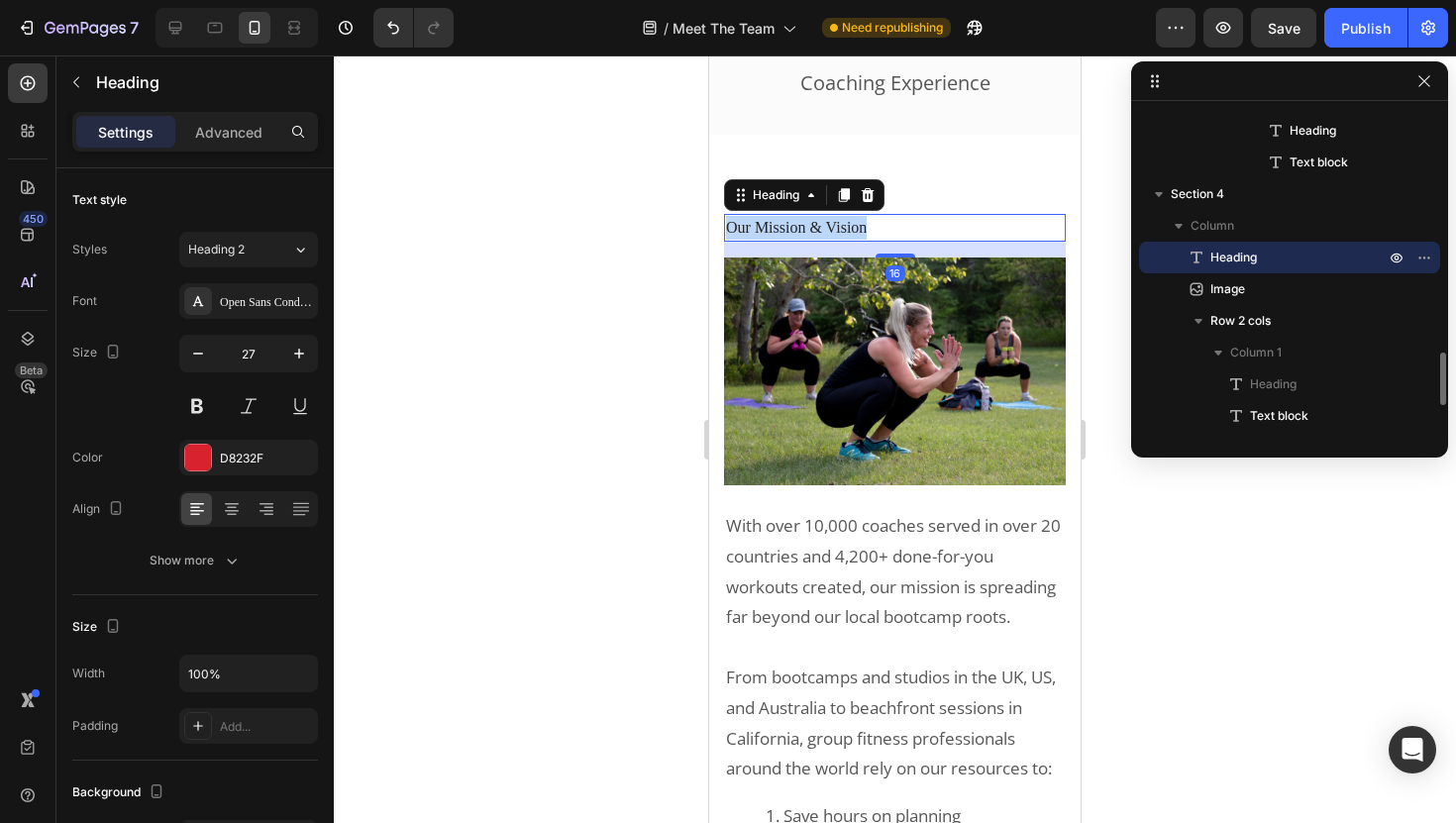 click on "Our Mission & Vision" at bounding box center (894, 228) 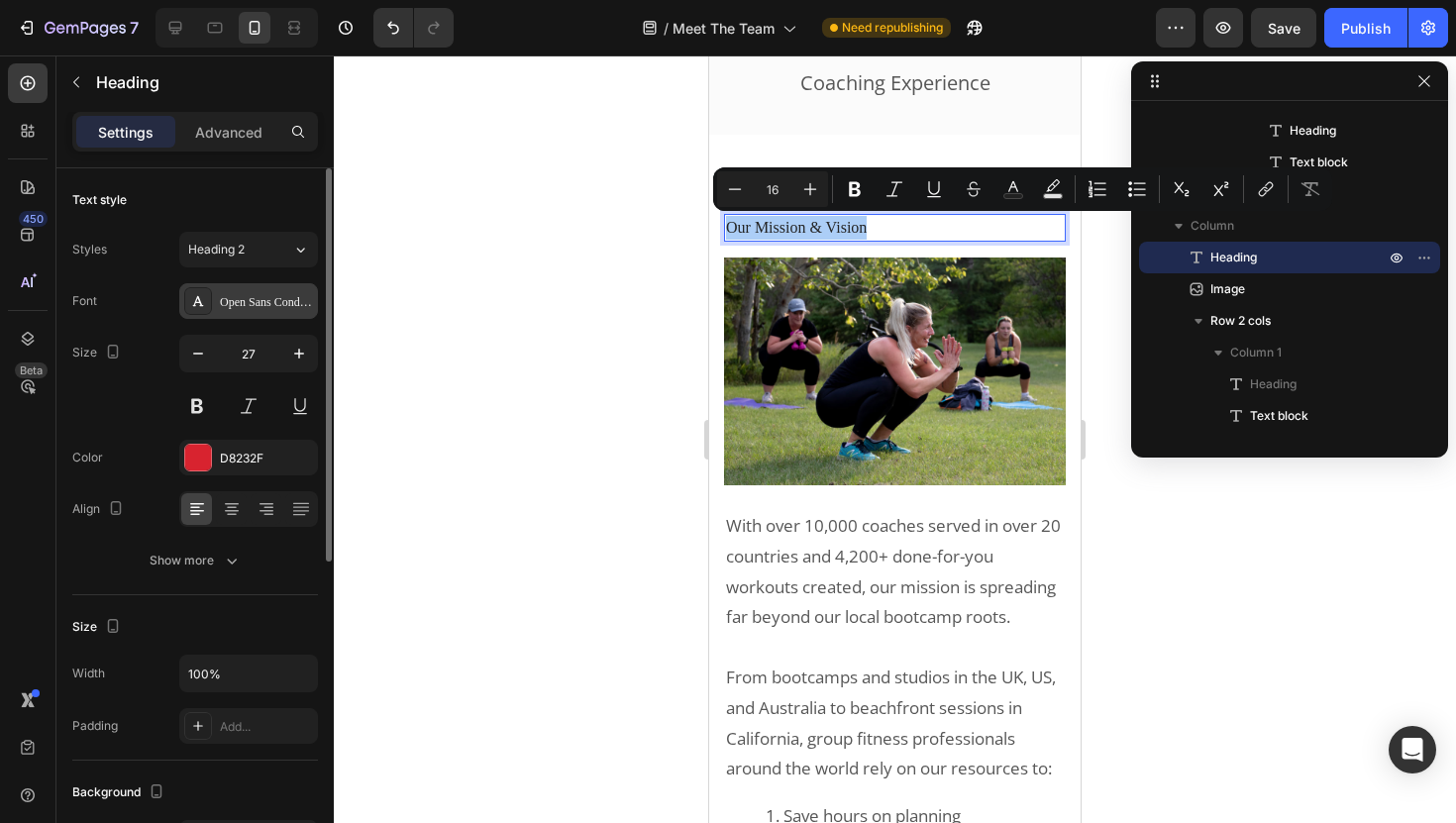 click on "Open Sans Condensed" at bounding box center (266, 302) 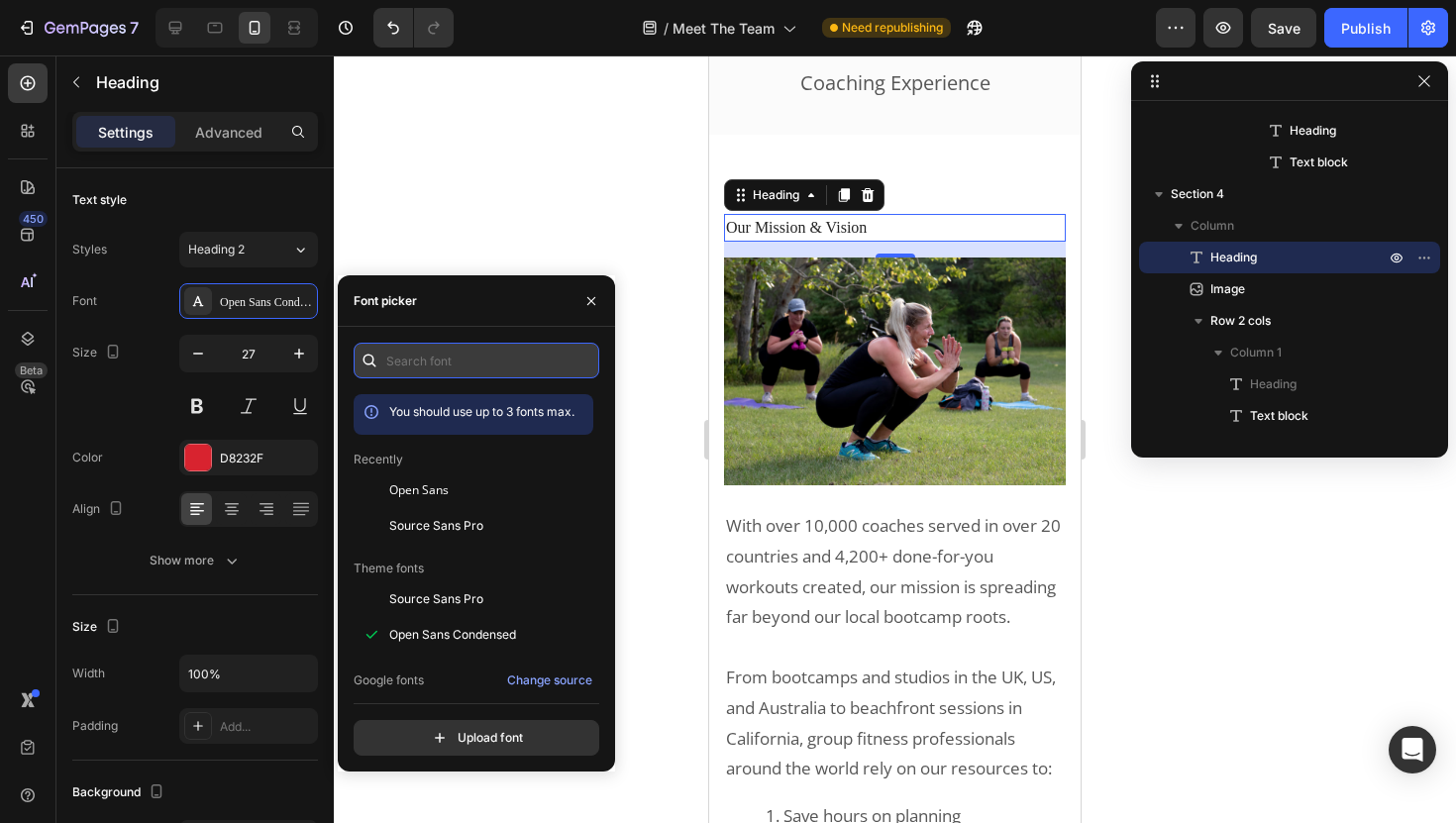 click at bounding box center (476, 360) 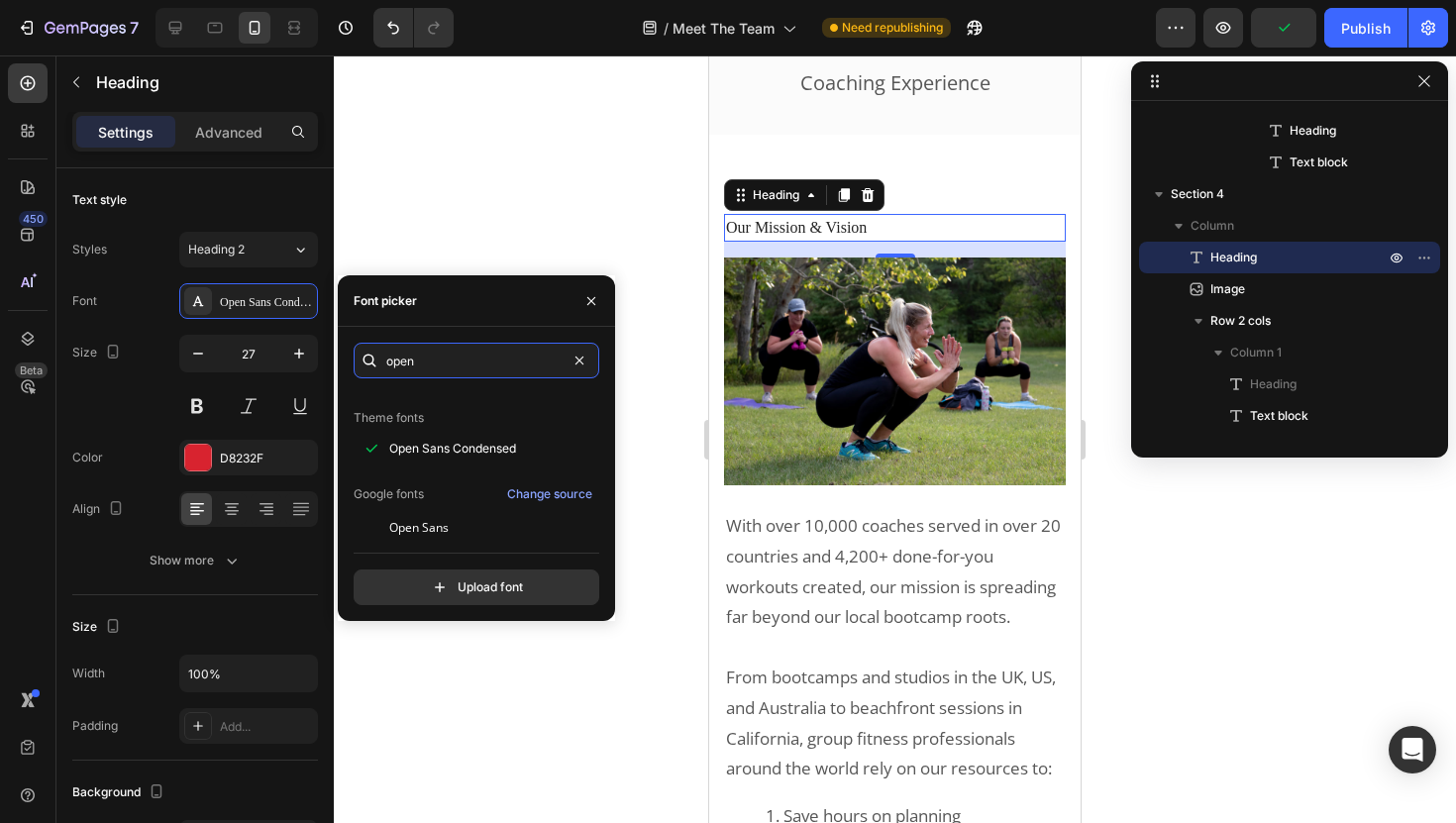 scroll, scrollTop: 51, scrollLeft: 0, axis: vertical 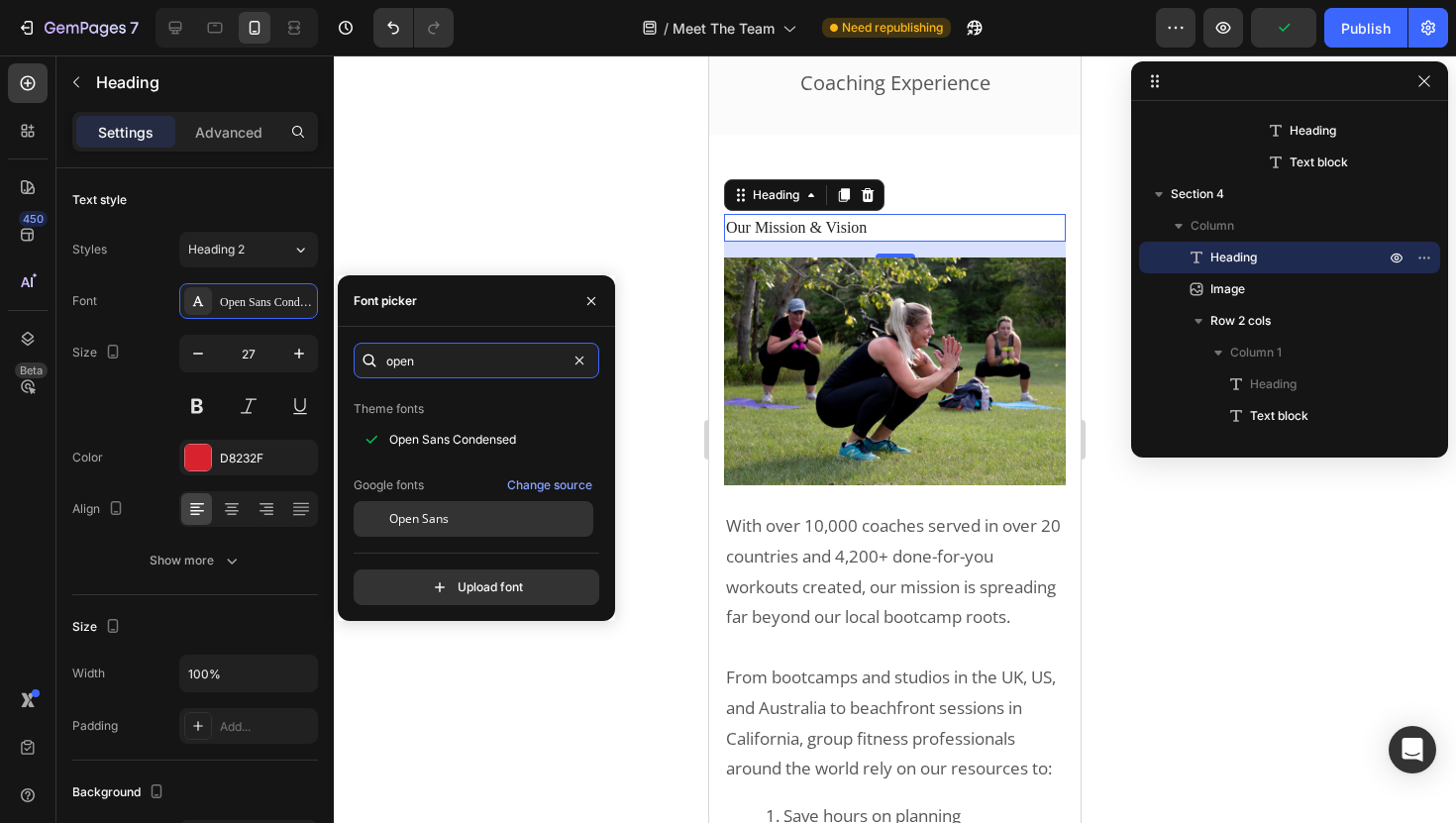 type on "open" 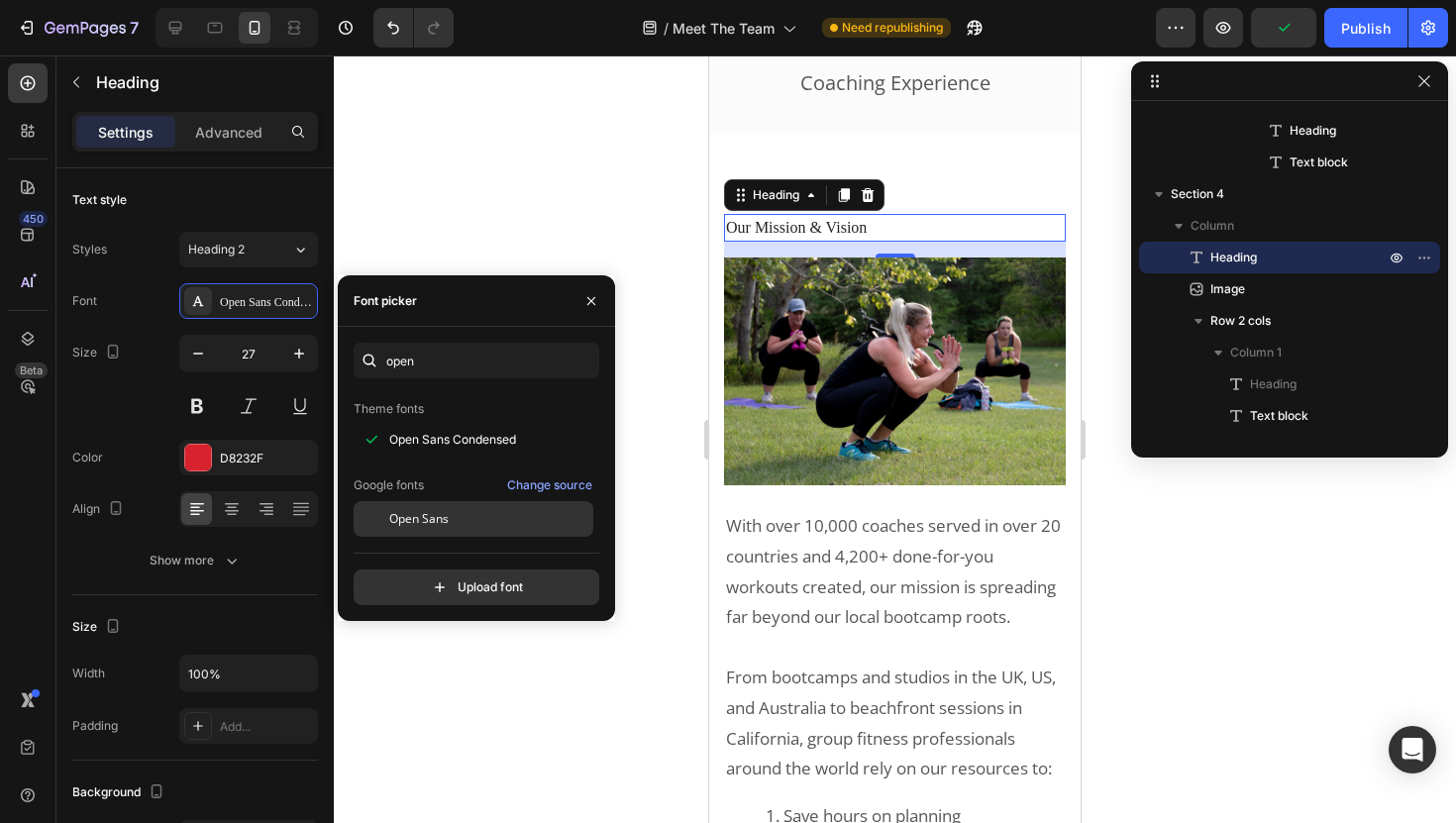 click on "Open Sans" at bounding box center (489, 519) 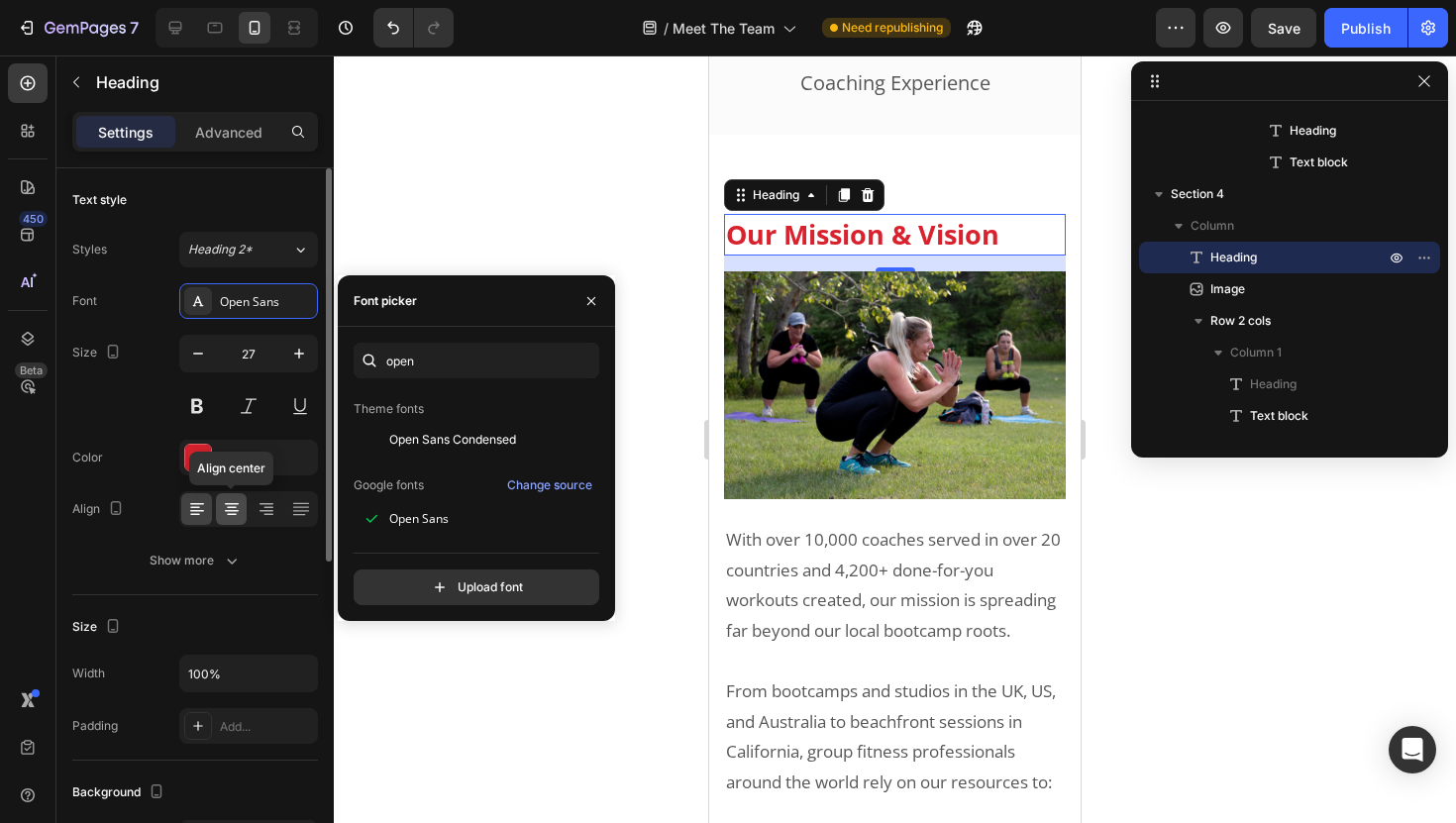 click 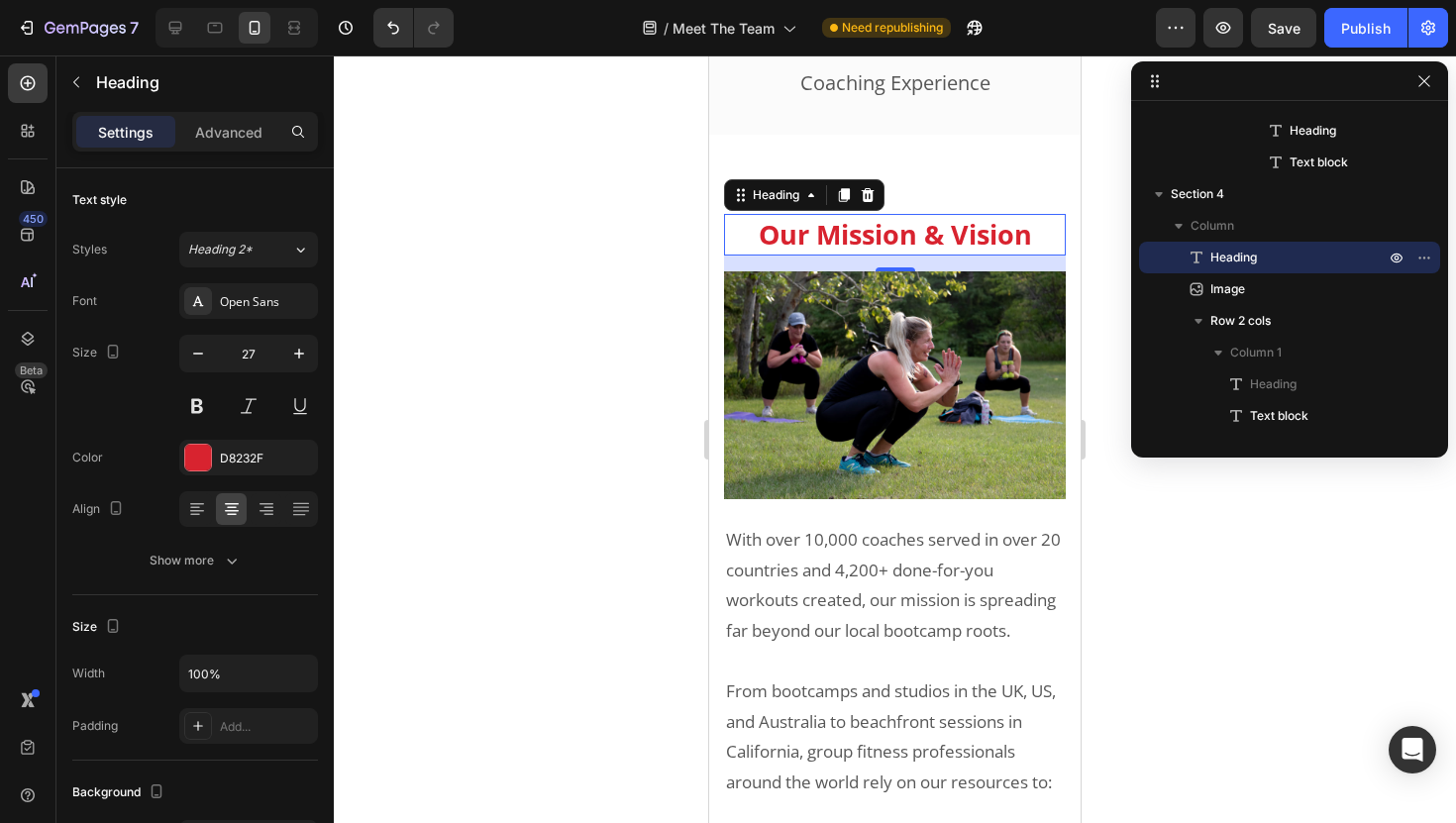 click 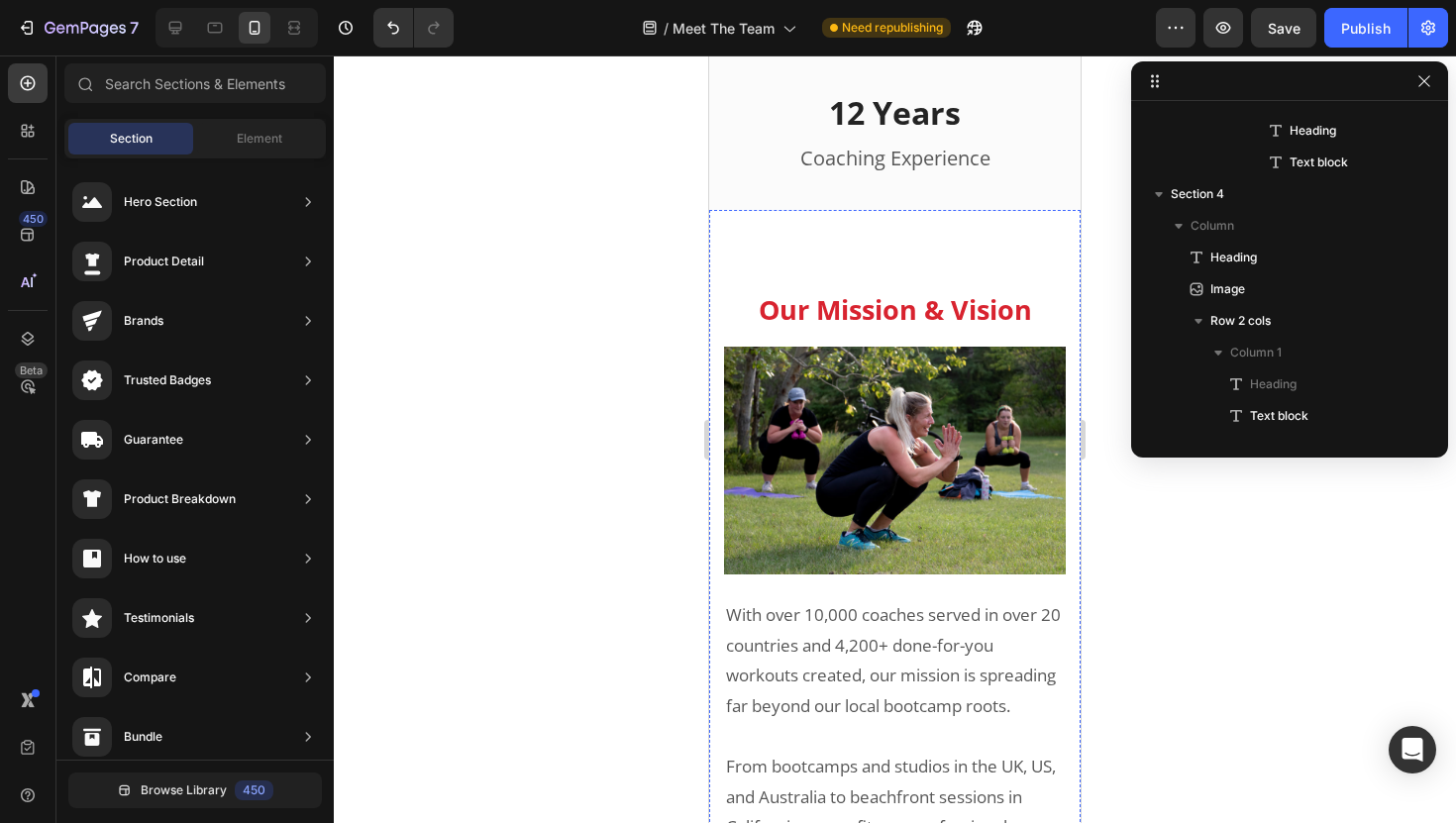 scroll, scrollTop: 5797, scrollLeft: 0, axis: vertical 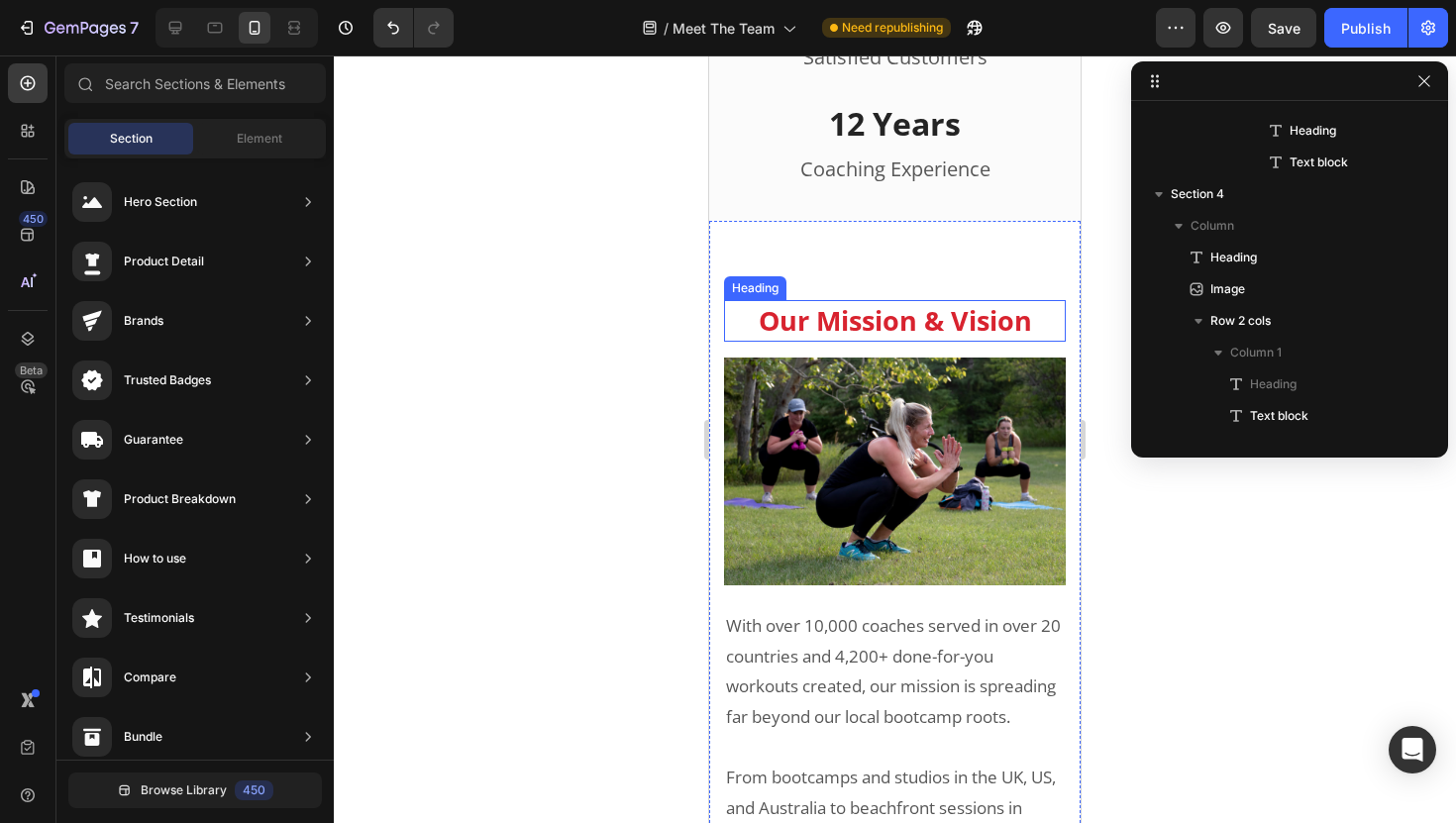 click on "Our Mission & Vision" at bounding box center [894, 321] 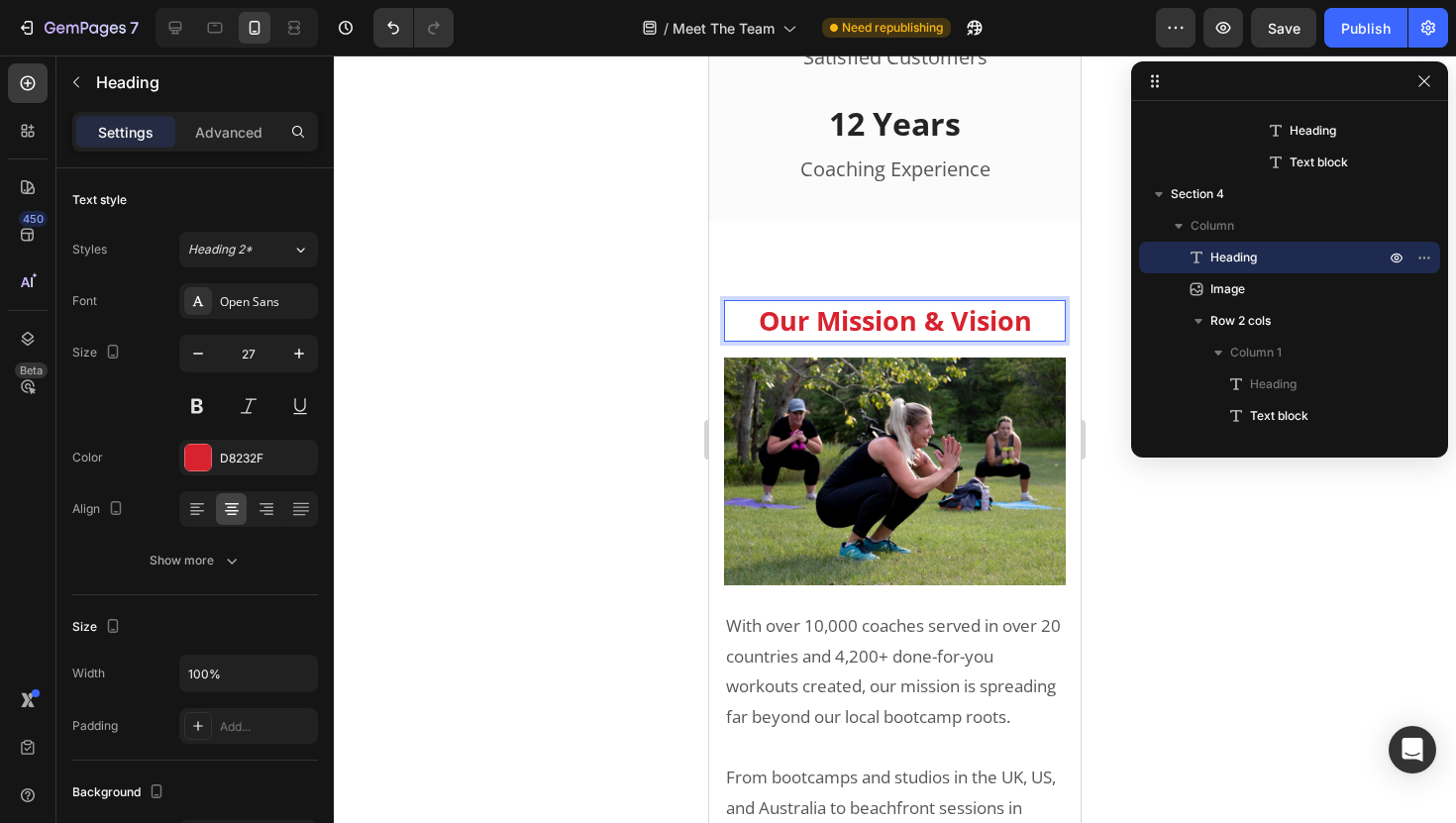 click on "Our Mission & Vision" at bounding box center [894, 321] 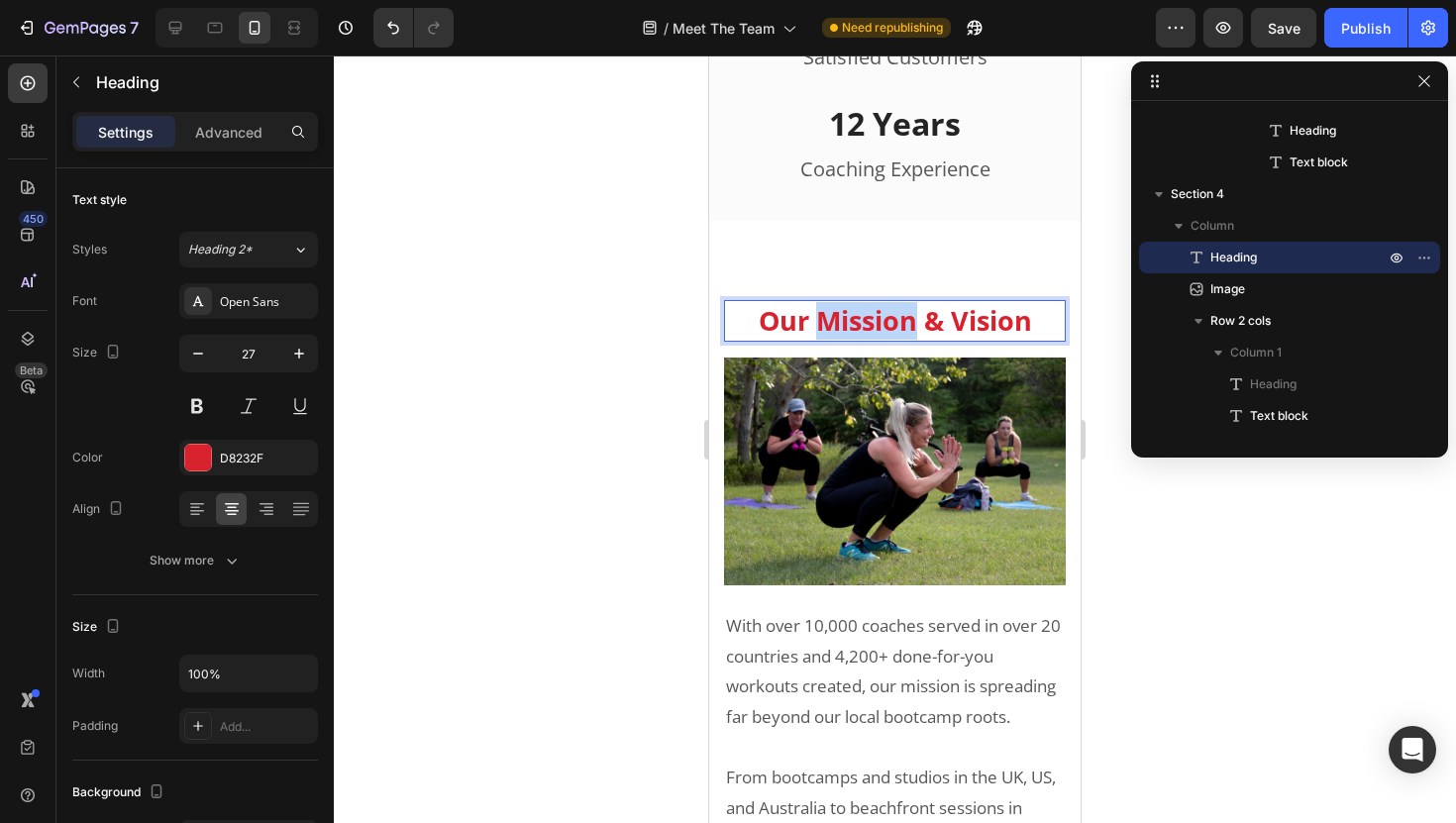 click on "Our Mission & Vision" at bounding box center [894, 321] 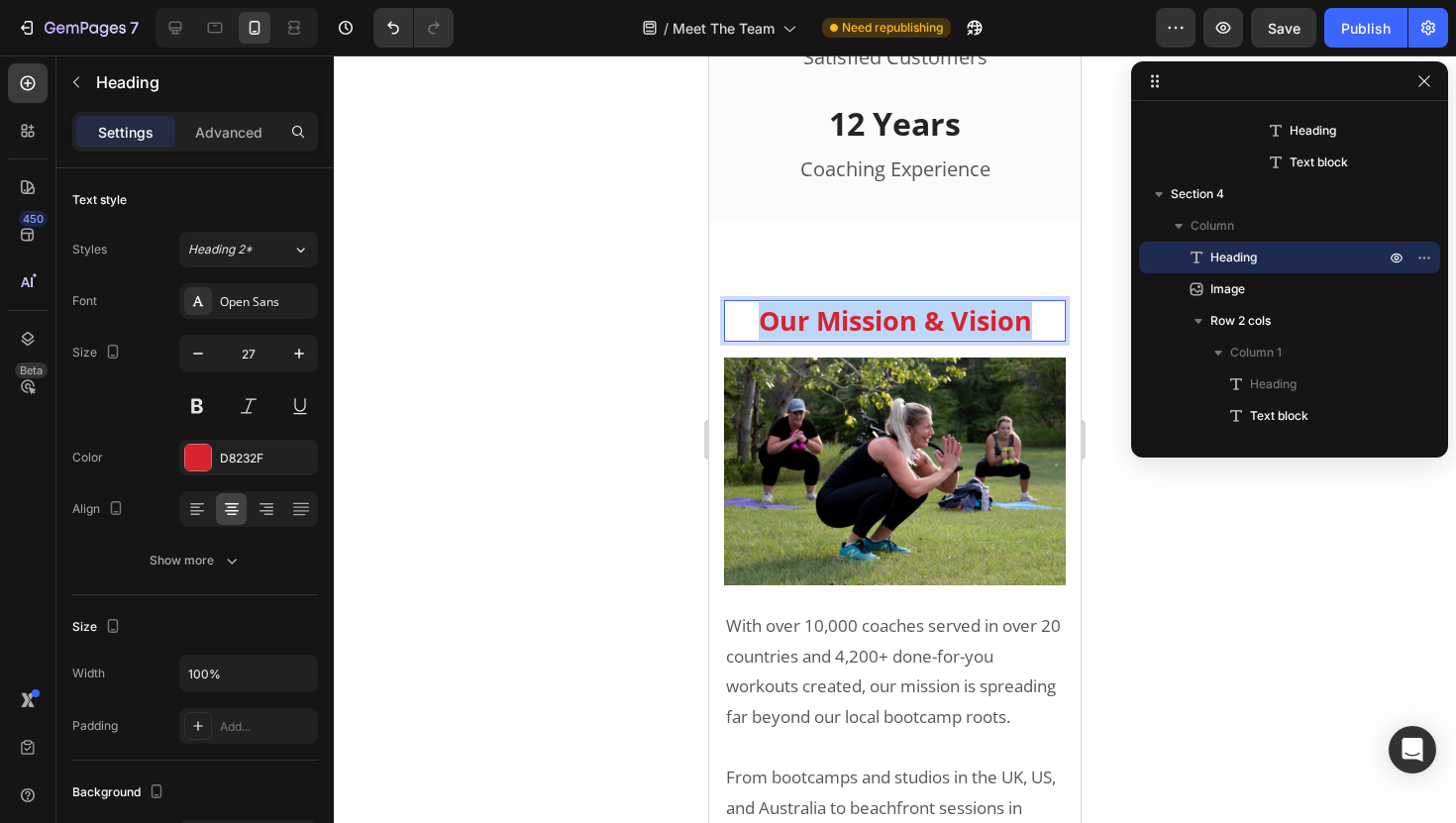 click on "Our Mission & Vision" at bounding box center [894, 321] 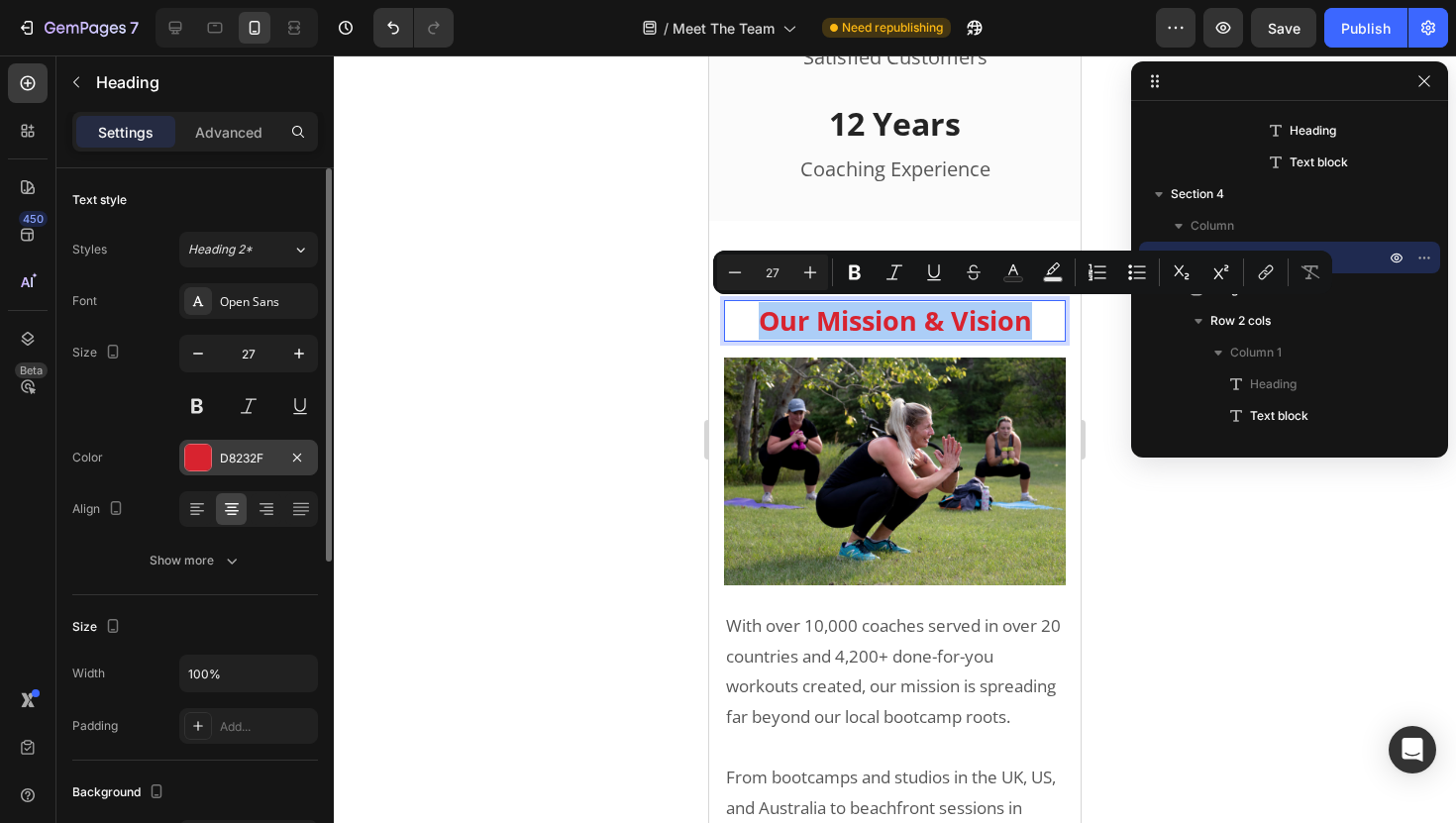 click at bounding box center (198, 458) 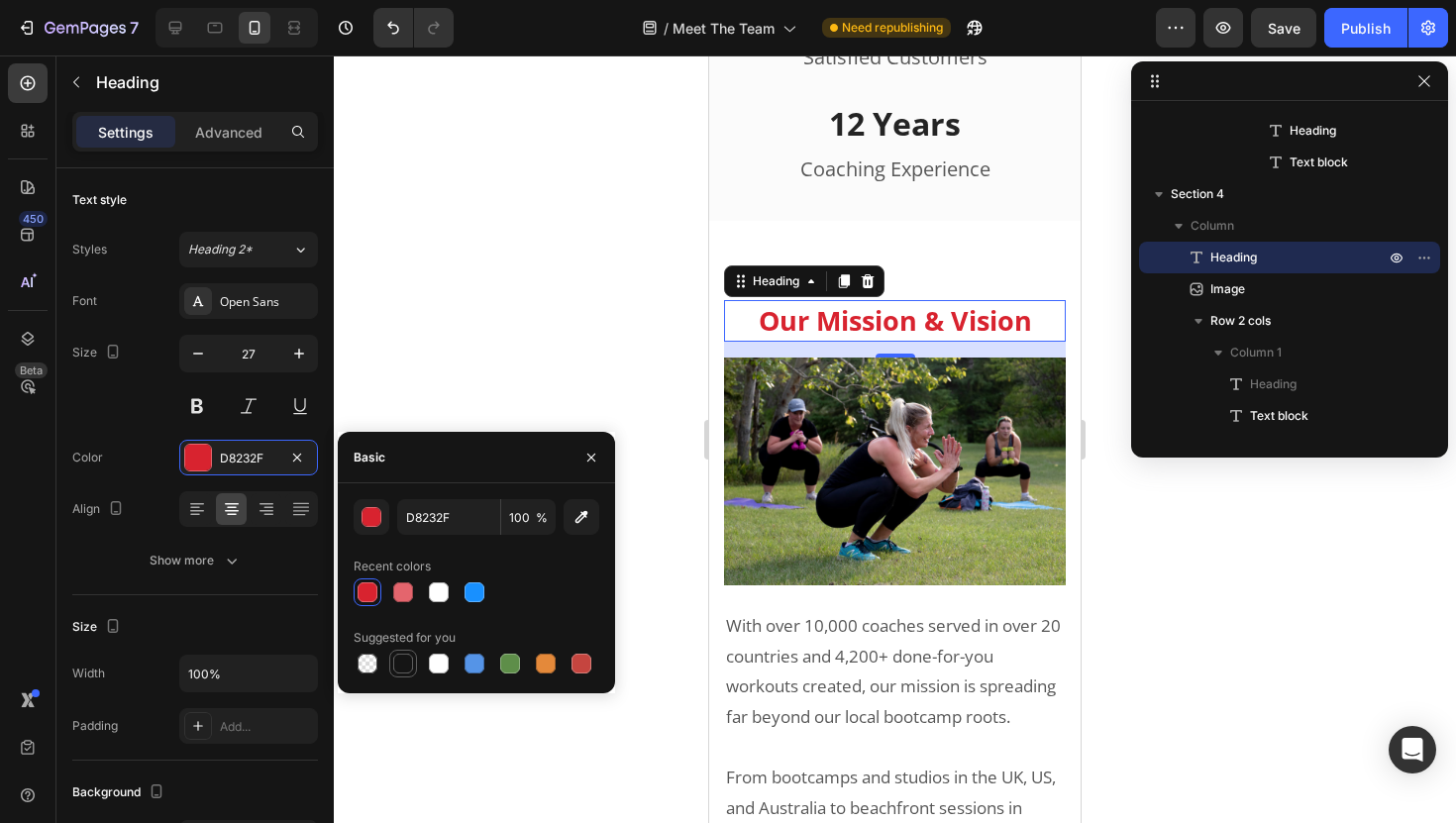 click at bounding box center (403, 664) 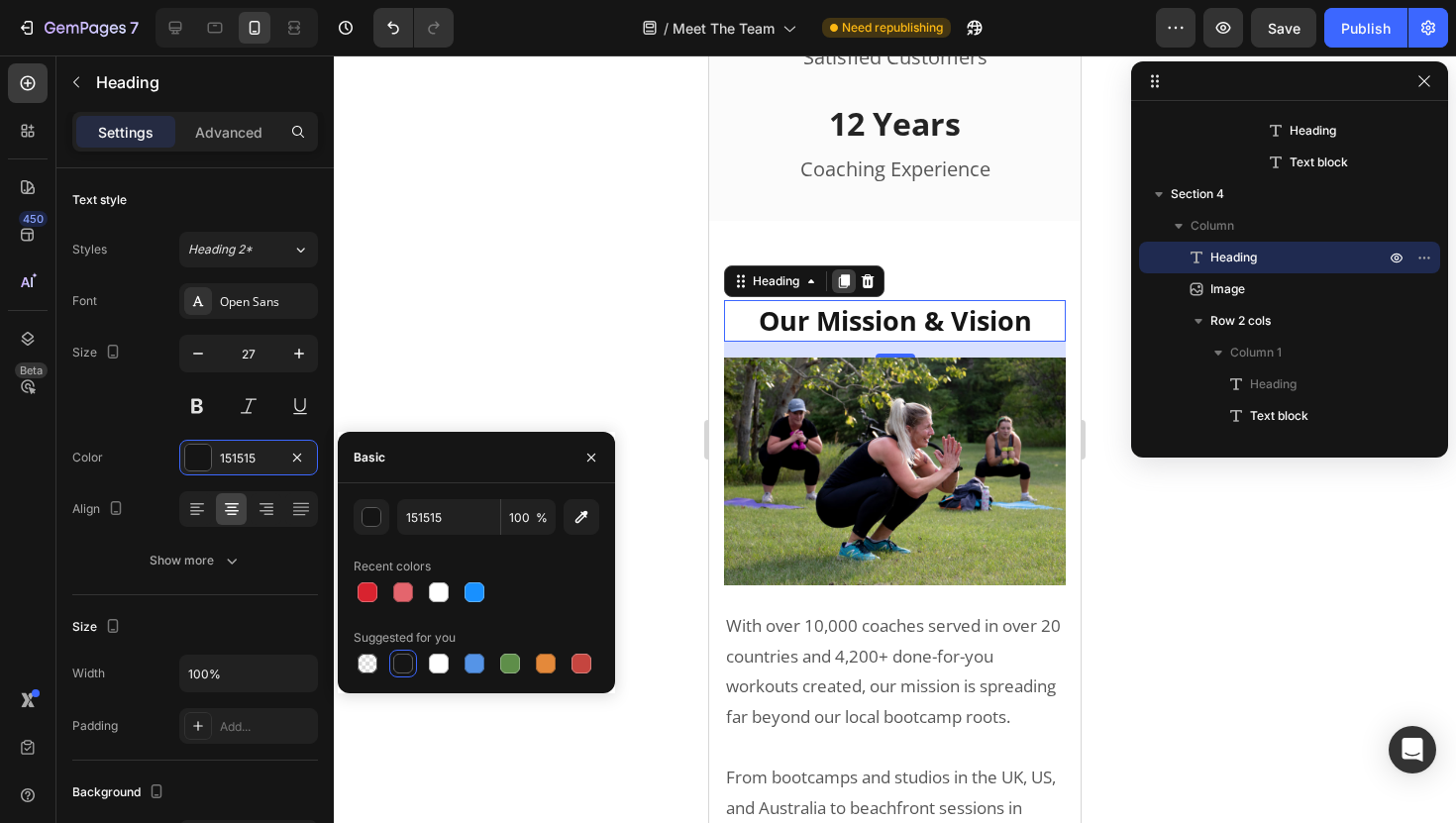 click 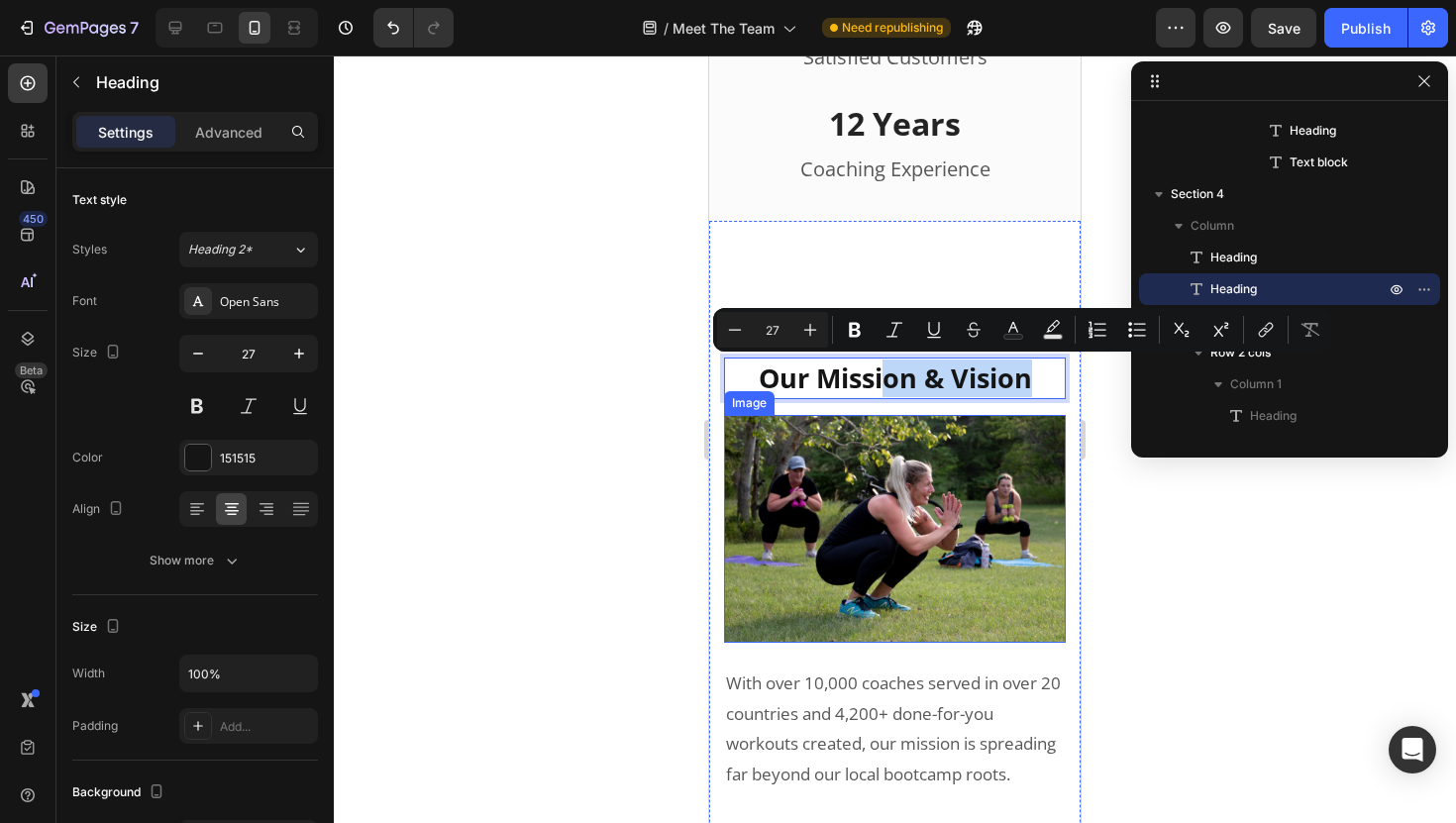 drag, startPoint x: 887, startPoint y: 369, endPoint x: 888, endPoint y: 553, distance: 184.0027 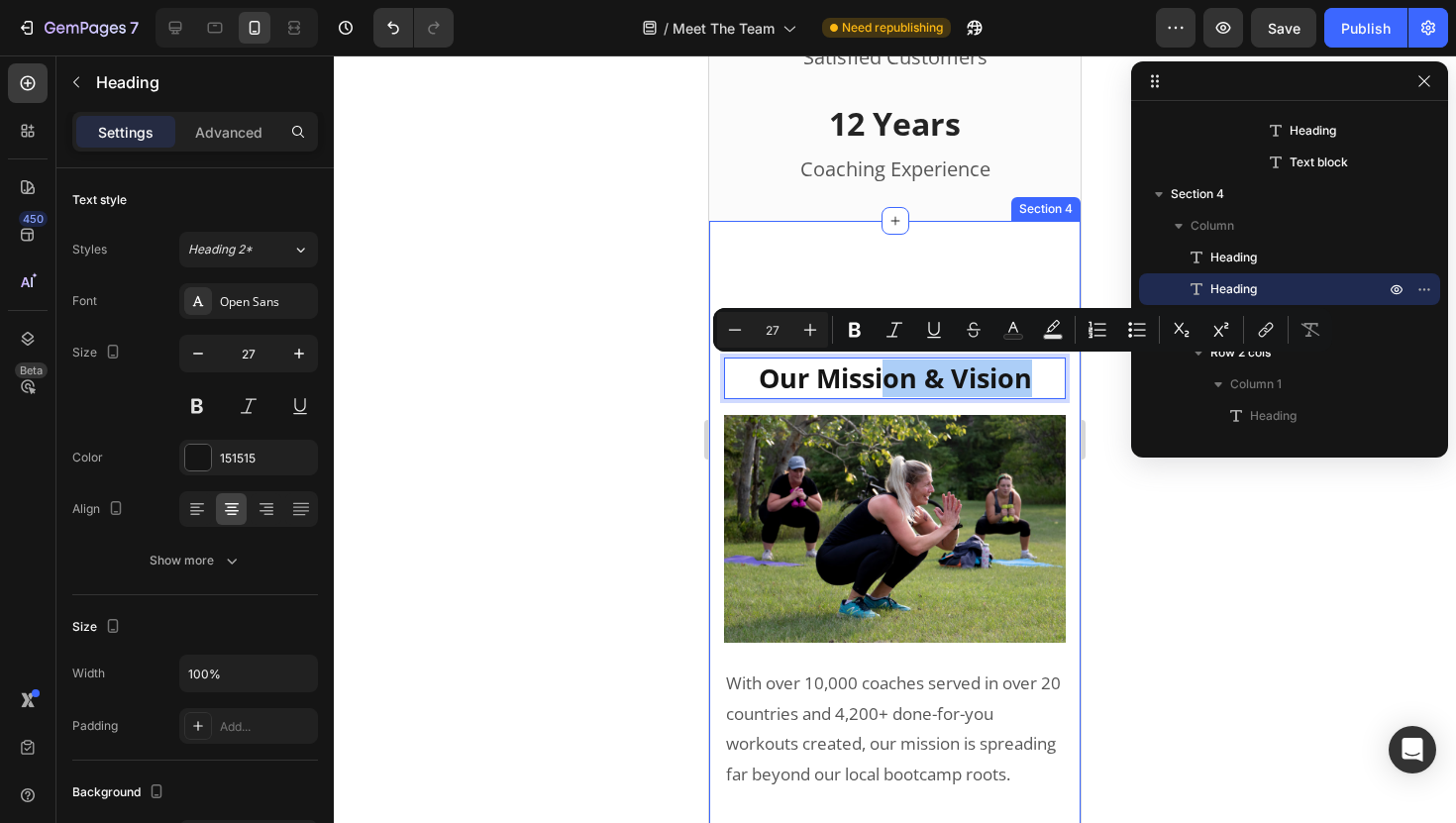 click 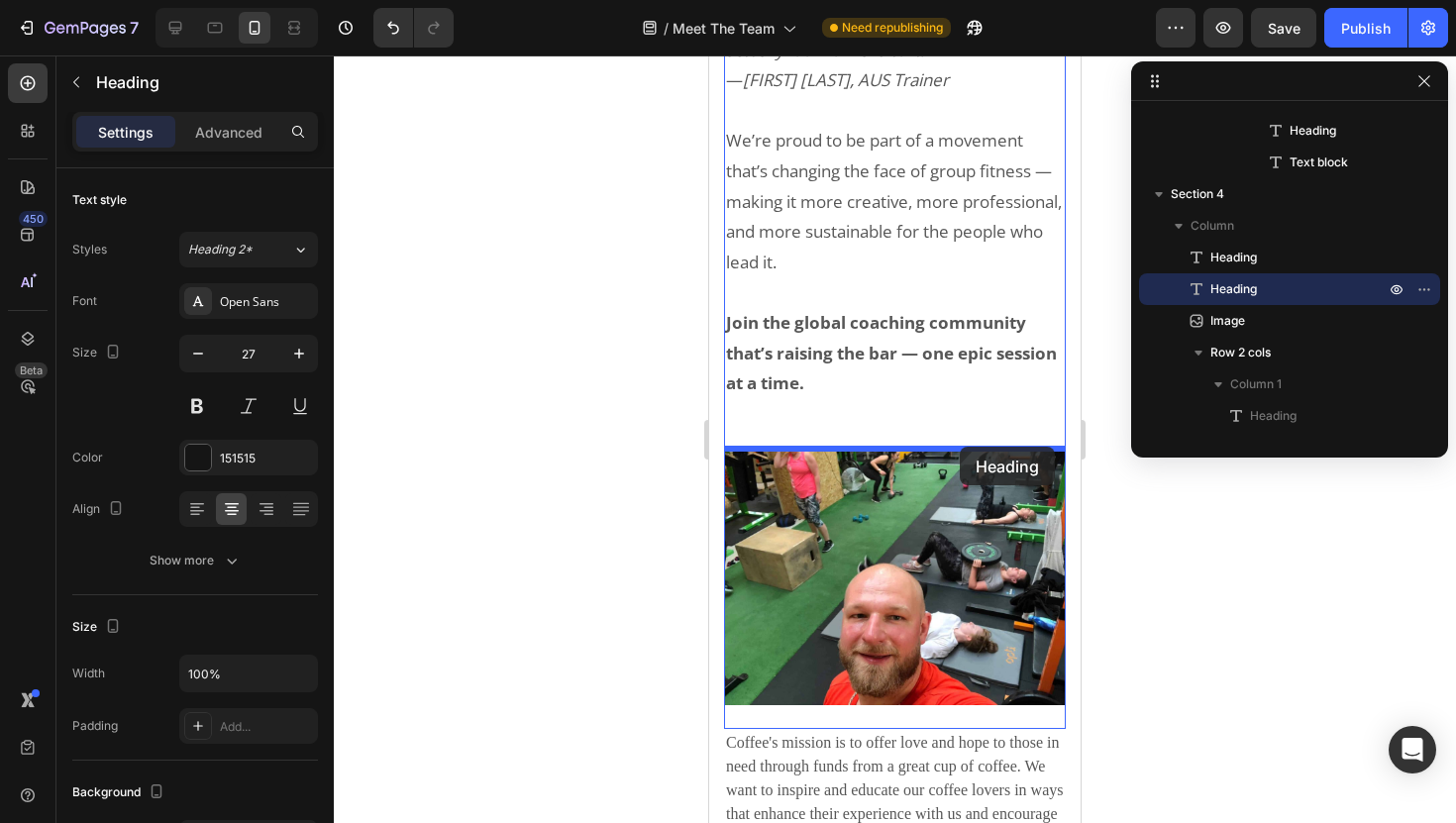 drag, startPoint x: 1042, startPoint y: 381, endPoint x: 960, endPoint y: 447, distance: 105.26158 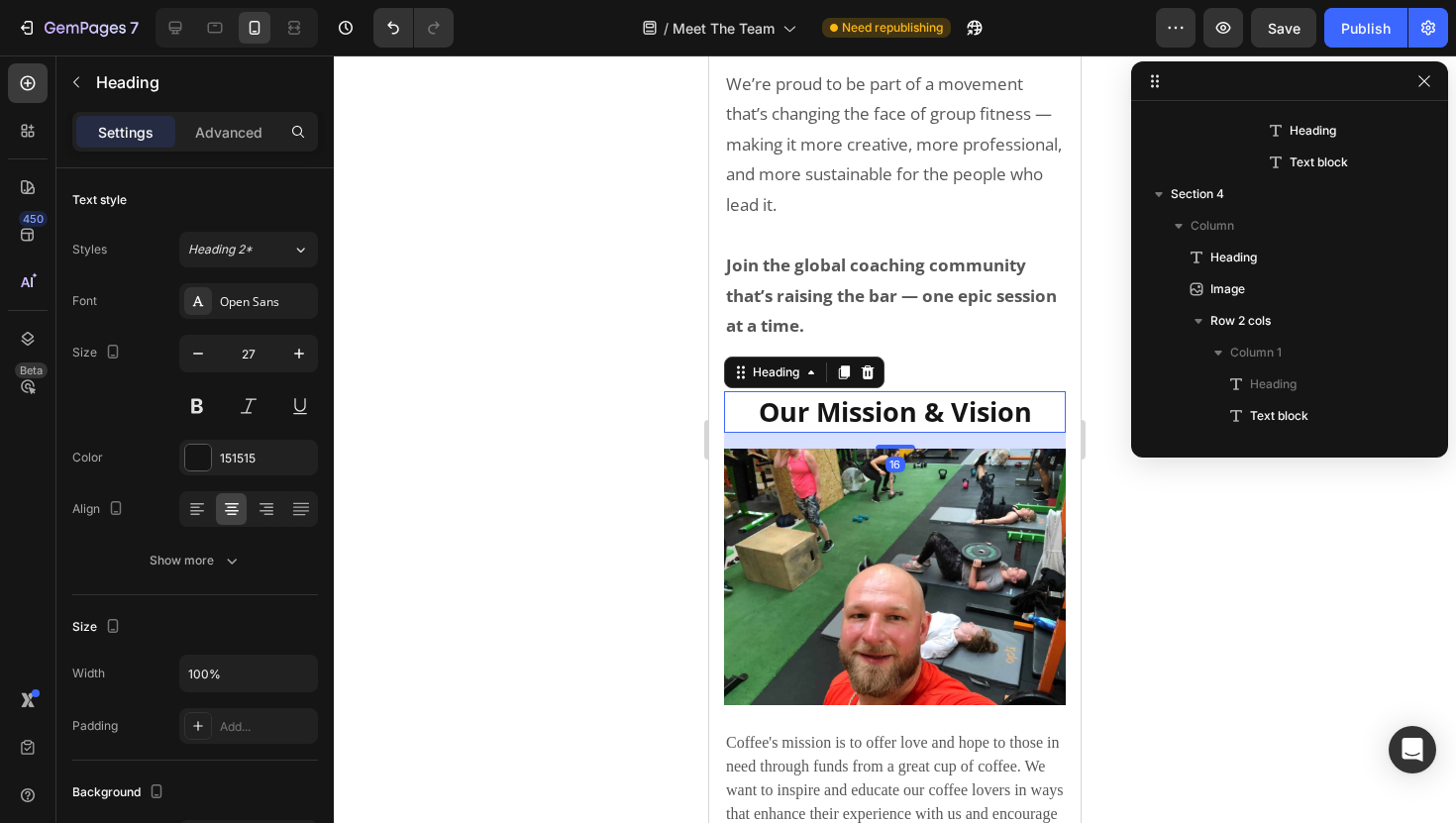 scroll, scrollTop: 6800, scrollLeft: 0, axis: vertical 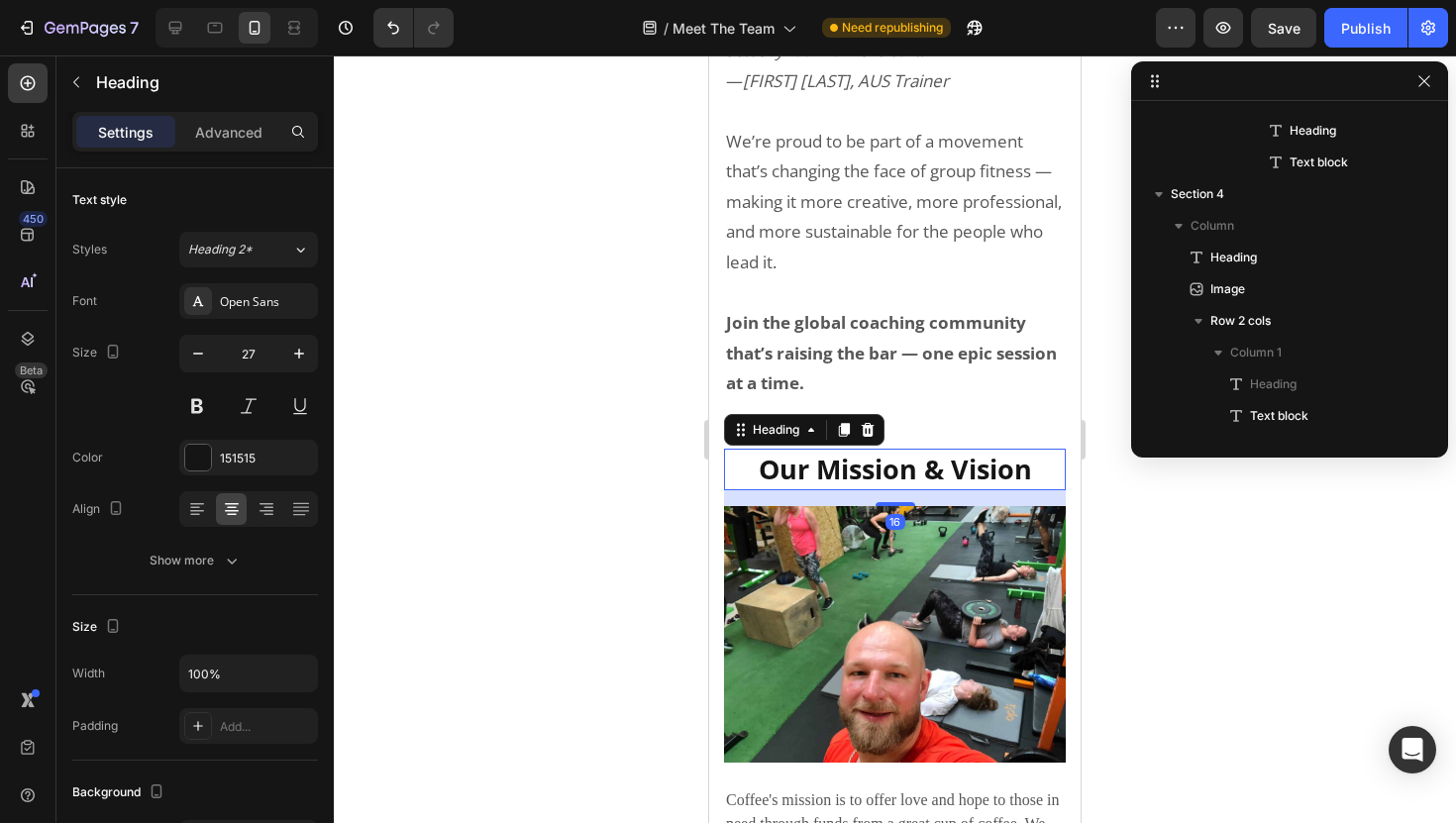 click on "Our Mission & Vision" at bounding box center [894, 469] 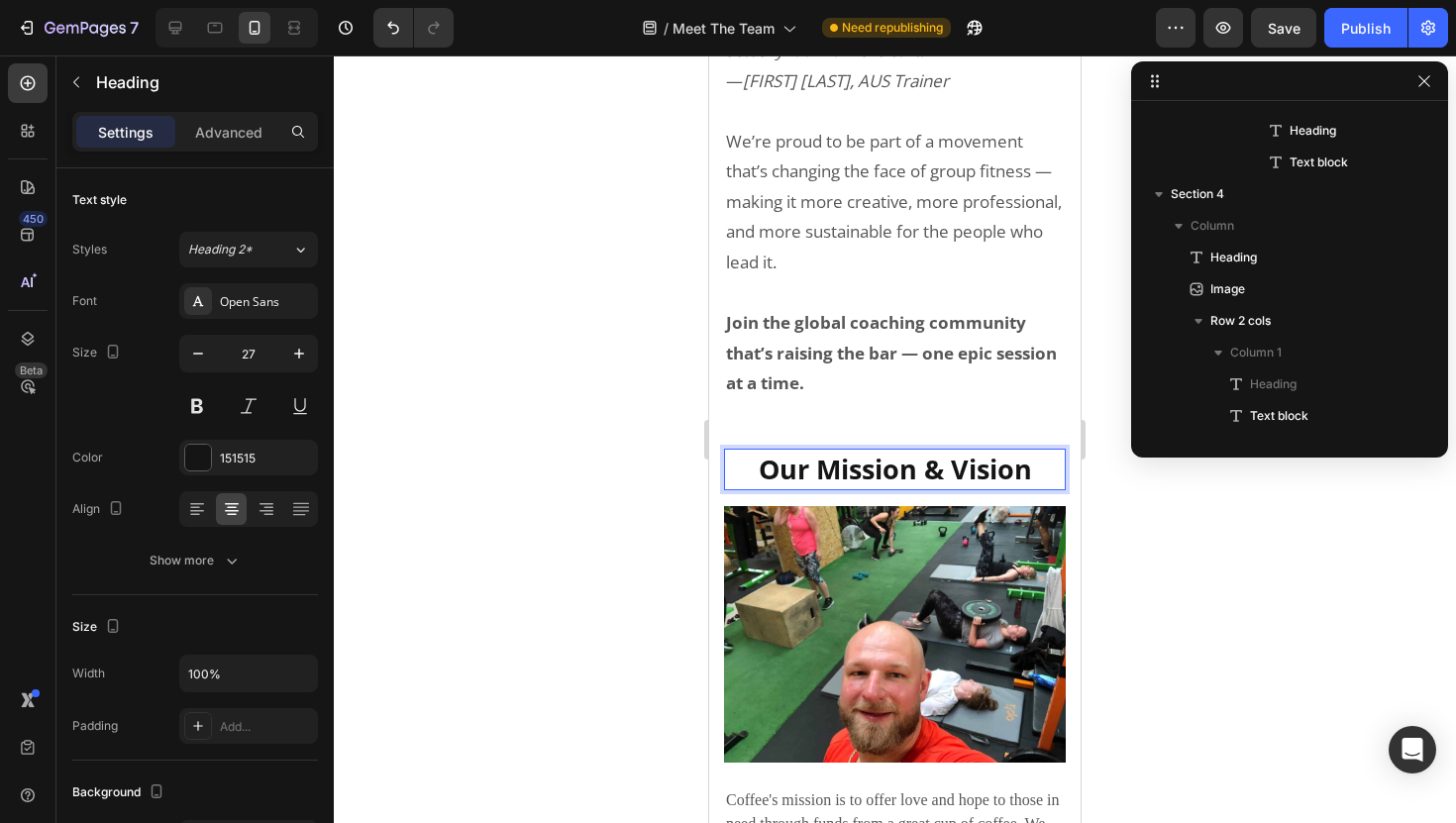 click on "Our Mission & Vision" at bounding box center (894, 469) 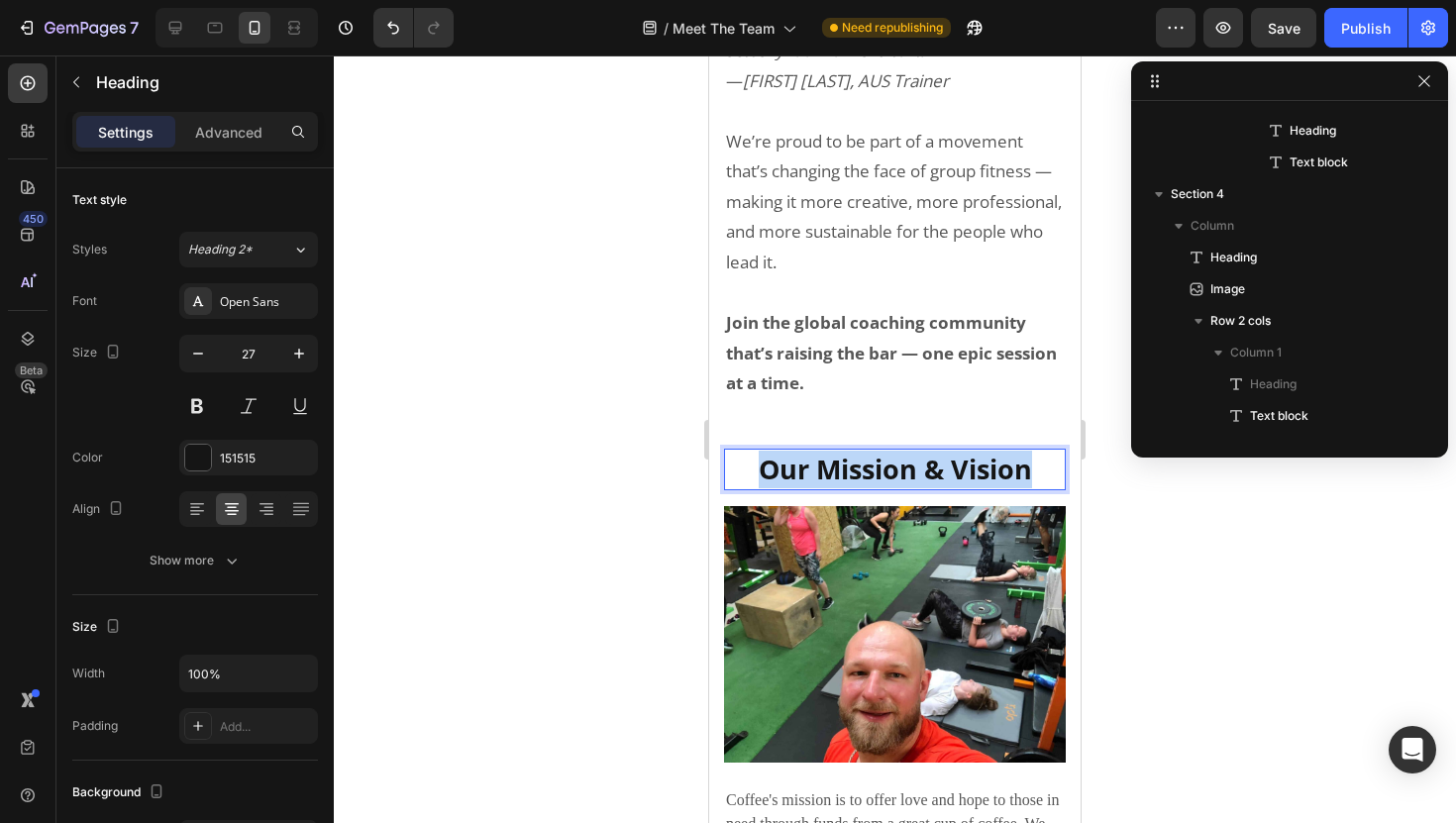 click on "Our Mission & Vision" at bounding box center (894, 469) 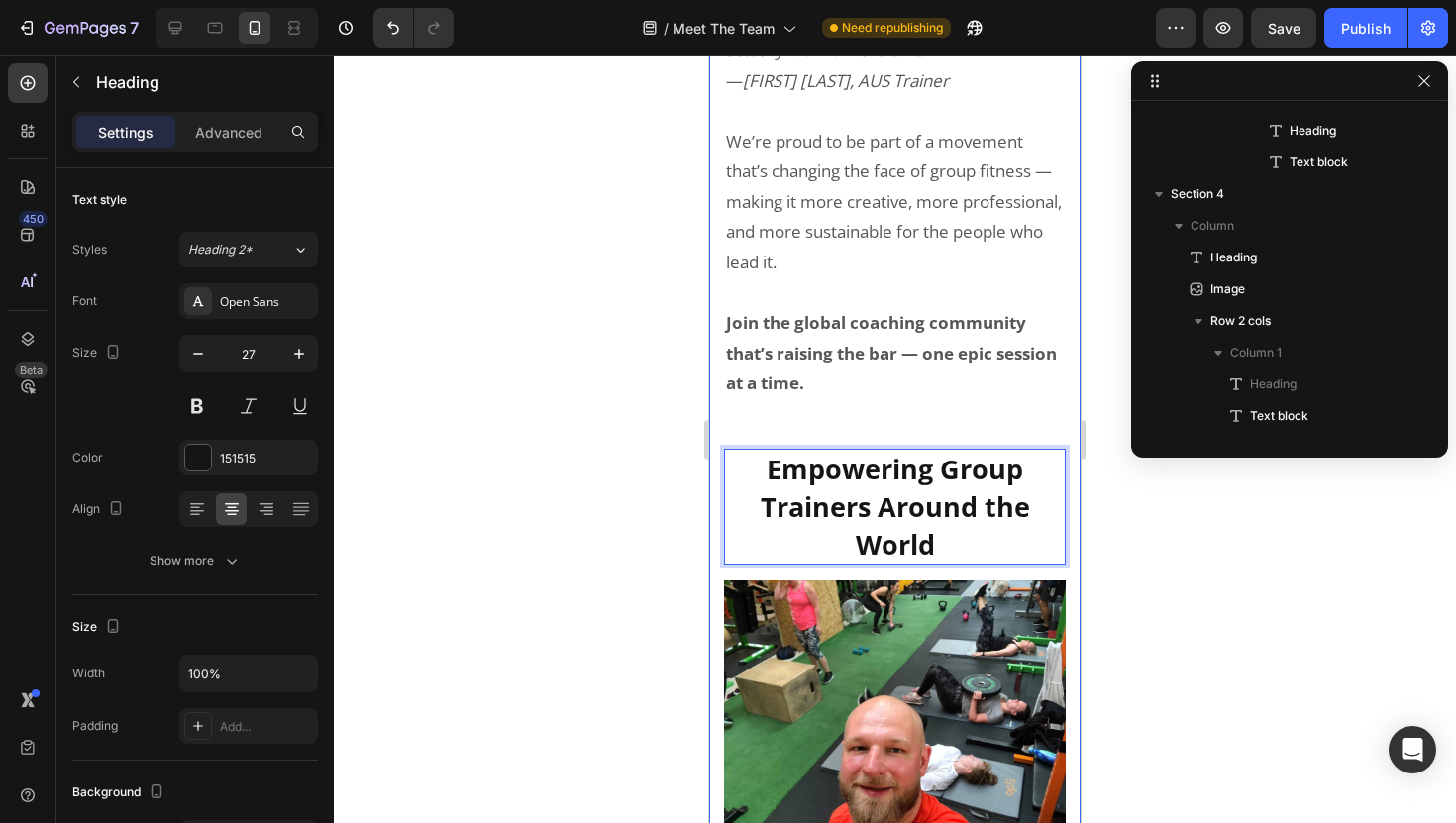 click 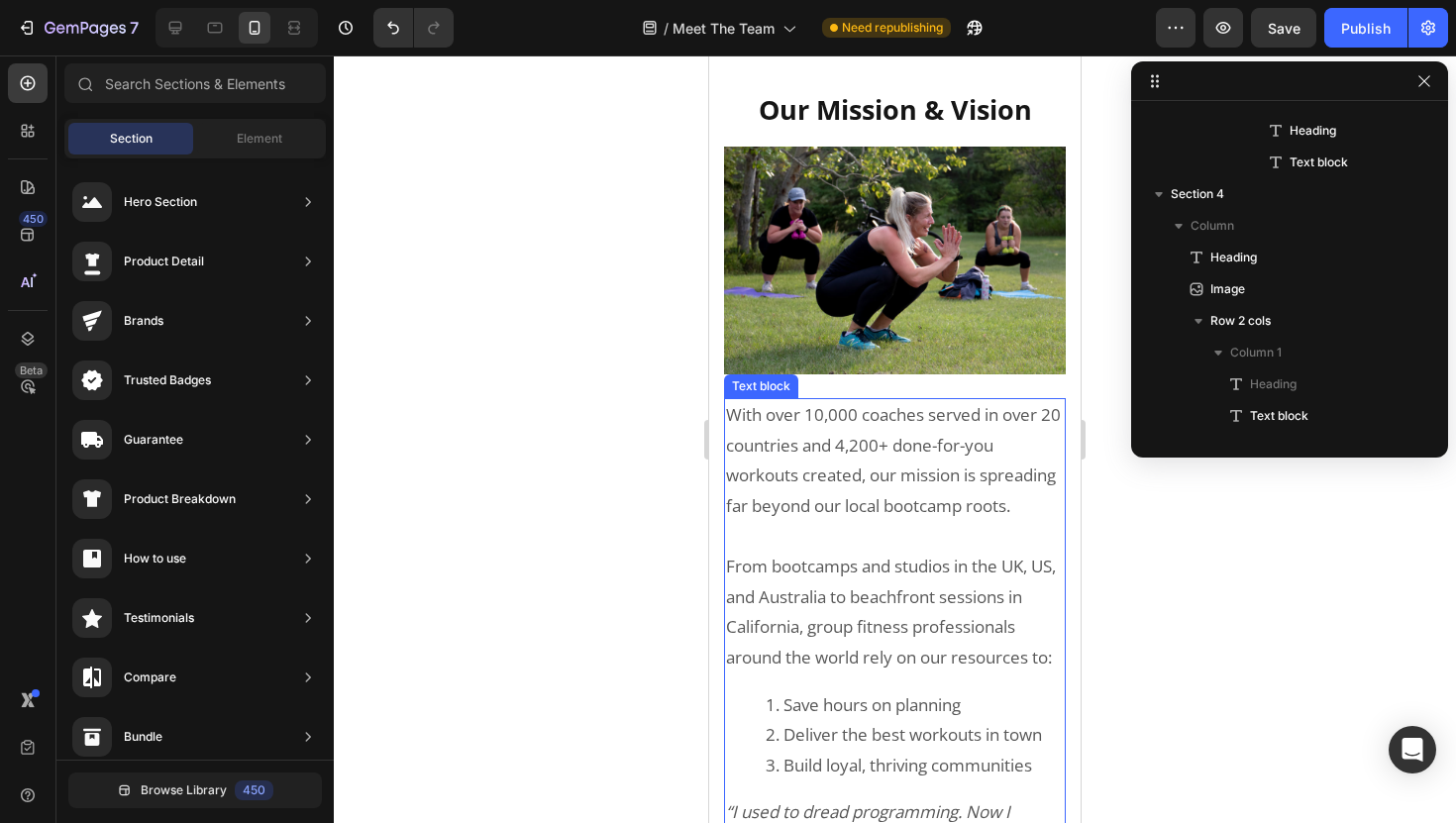 scroll, scrollTop: 6039, scrollLeft: 0, axis: vertical 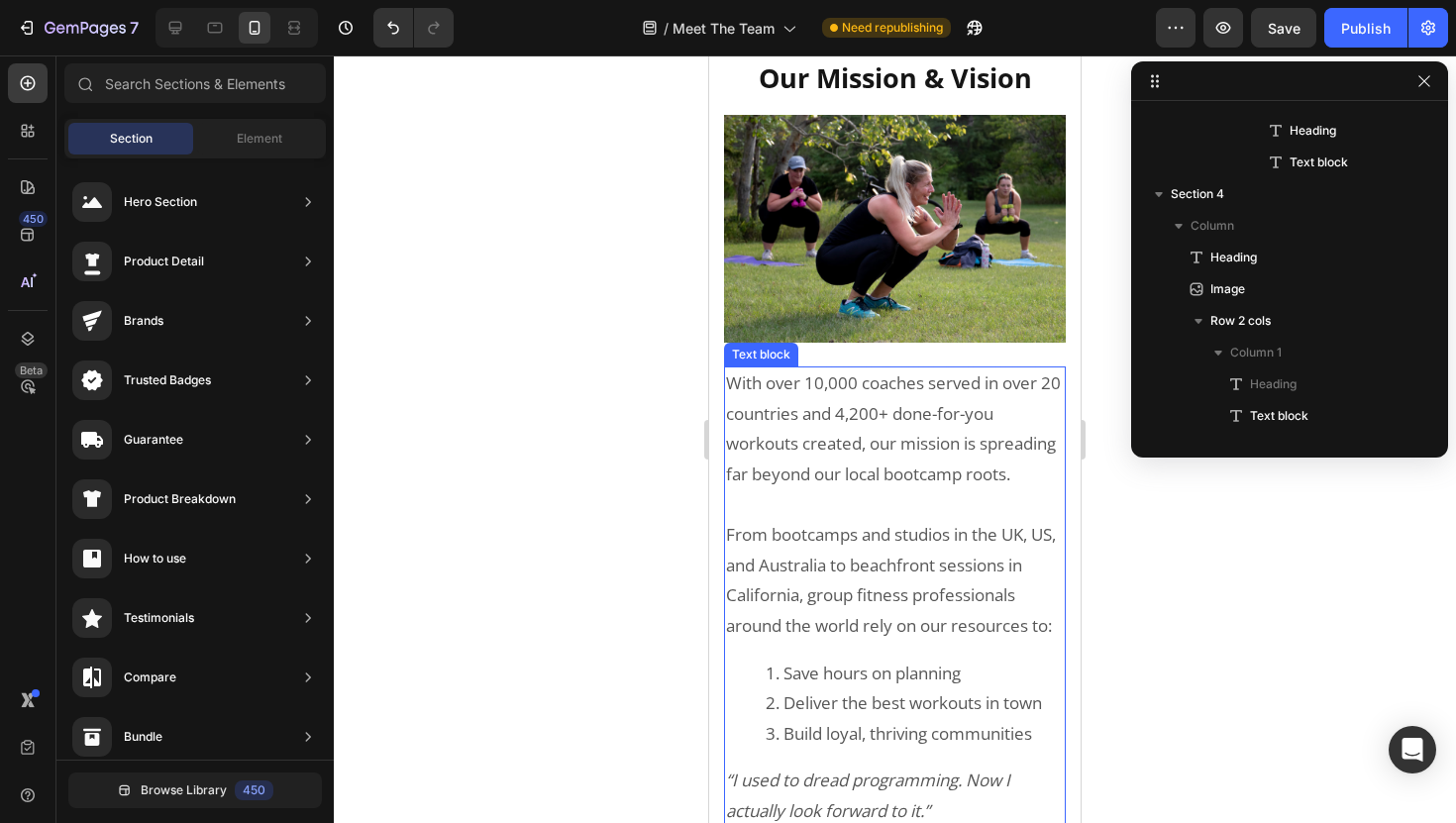 click on "With over 10,000 coaches served  in over 20 countries and 4,200+ done-for-you workouts created, our mission is spreading far beyond our local bootcamp roots." at bounding box center (894, 429) 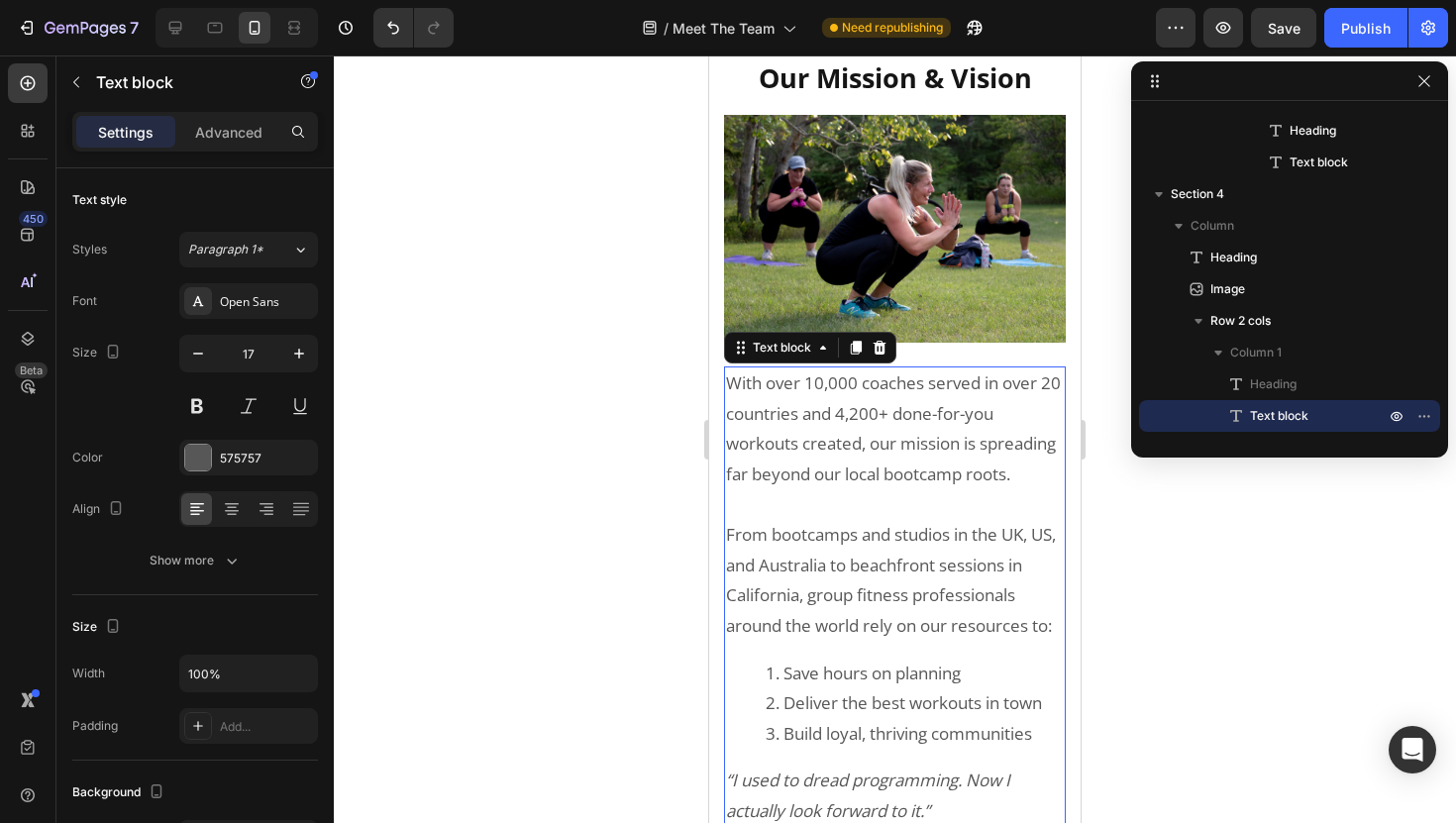 click on "With over 10,000 coaches served  in over 20 countries and 4,200+ done-for-you workouts created, our mission is spreading far beyond our local bootcamp roots." at bounding box center (894, 429) 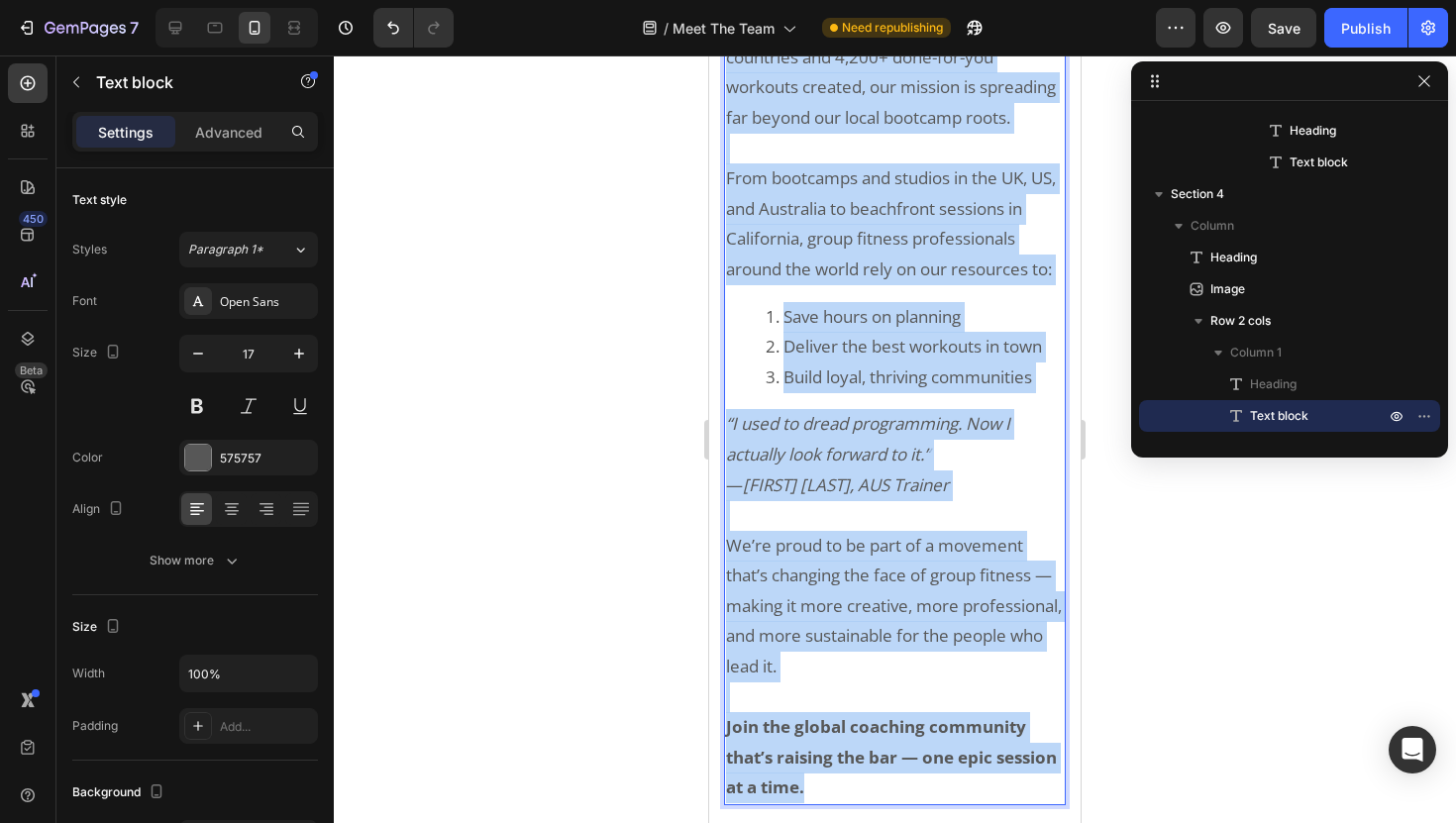 scroll, scrollTop: 6444, scrollLeft: 0, axis: vertical 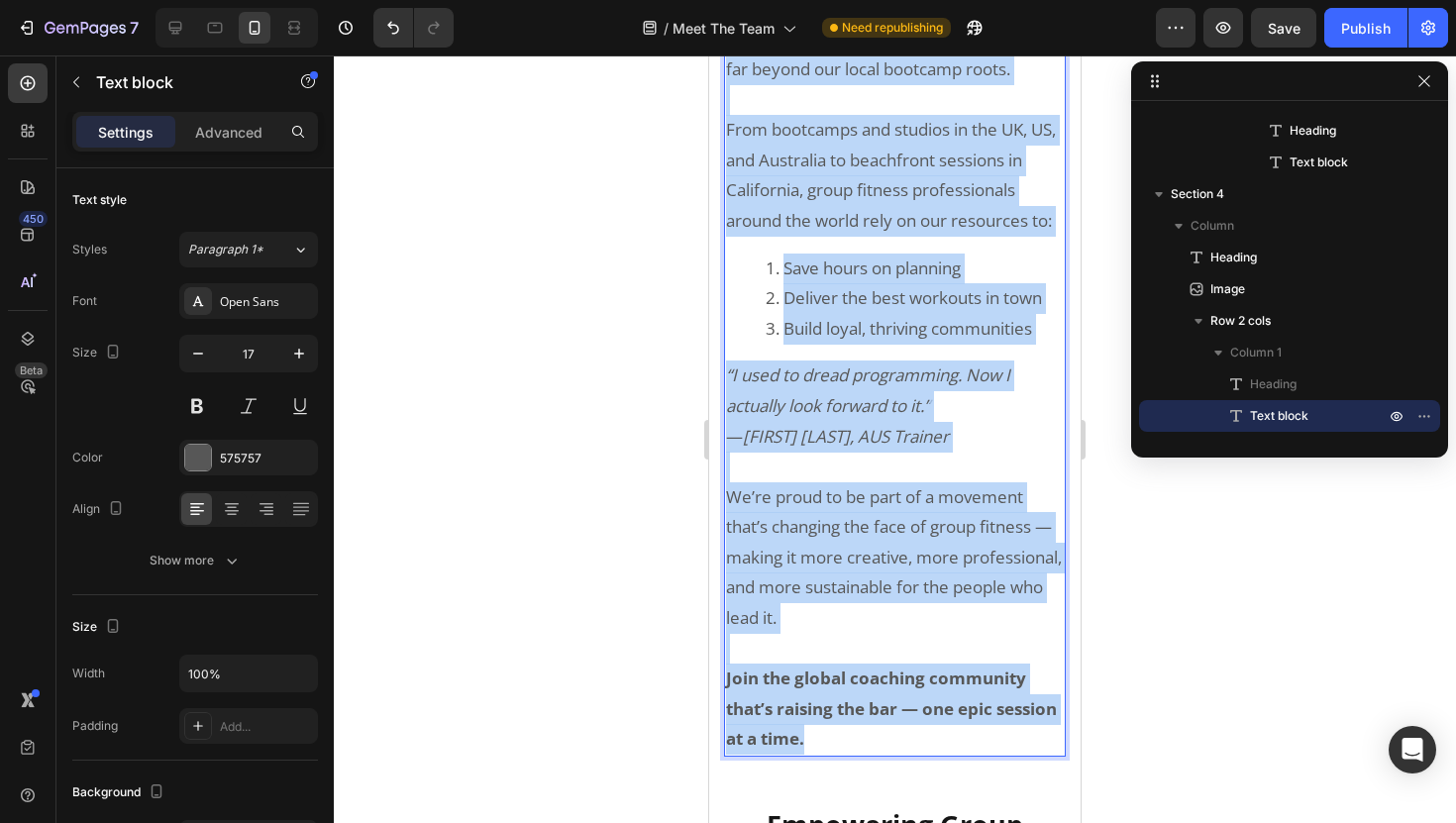 drag, startPoint x: 727, startPoint y: 383, endPoint x: 903, endPoint y: 734, distance: 392.65379 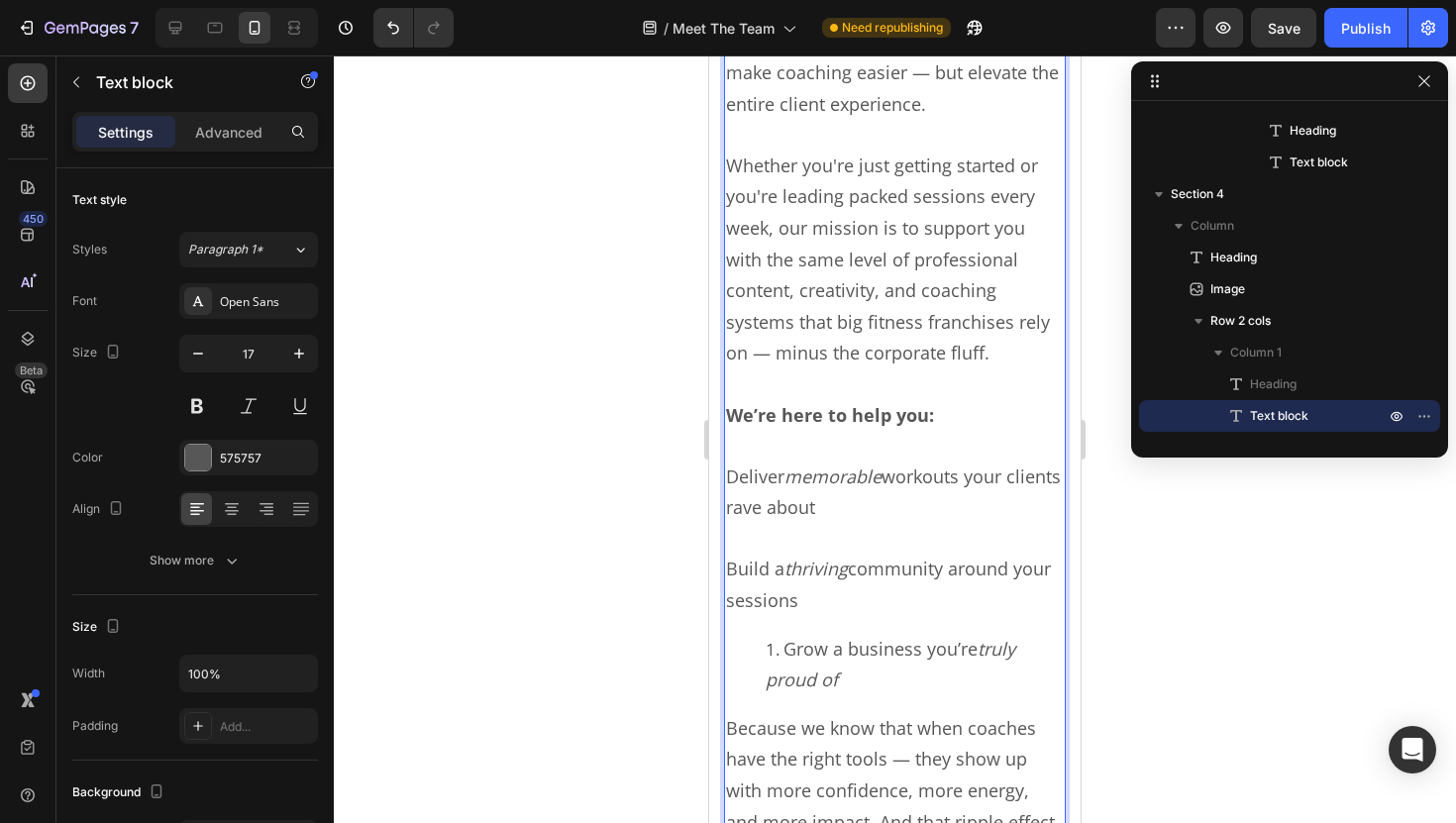 click on "Grow a business you’re  truly proud of" at bounding box center [914, 665] 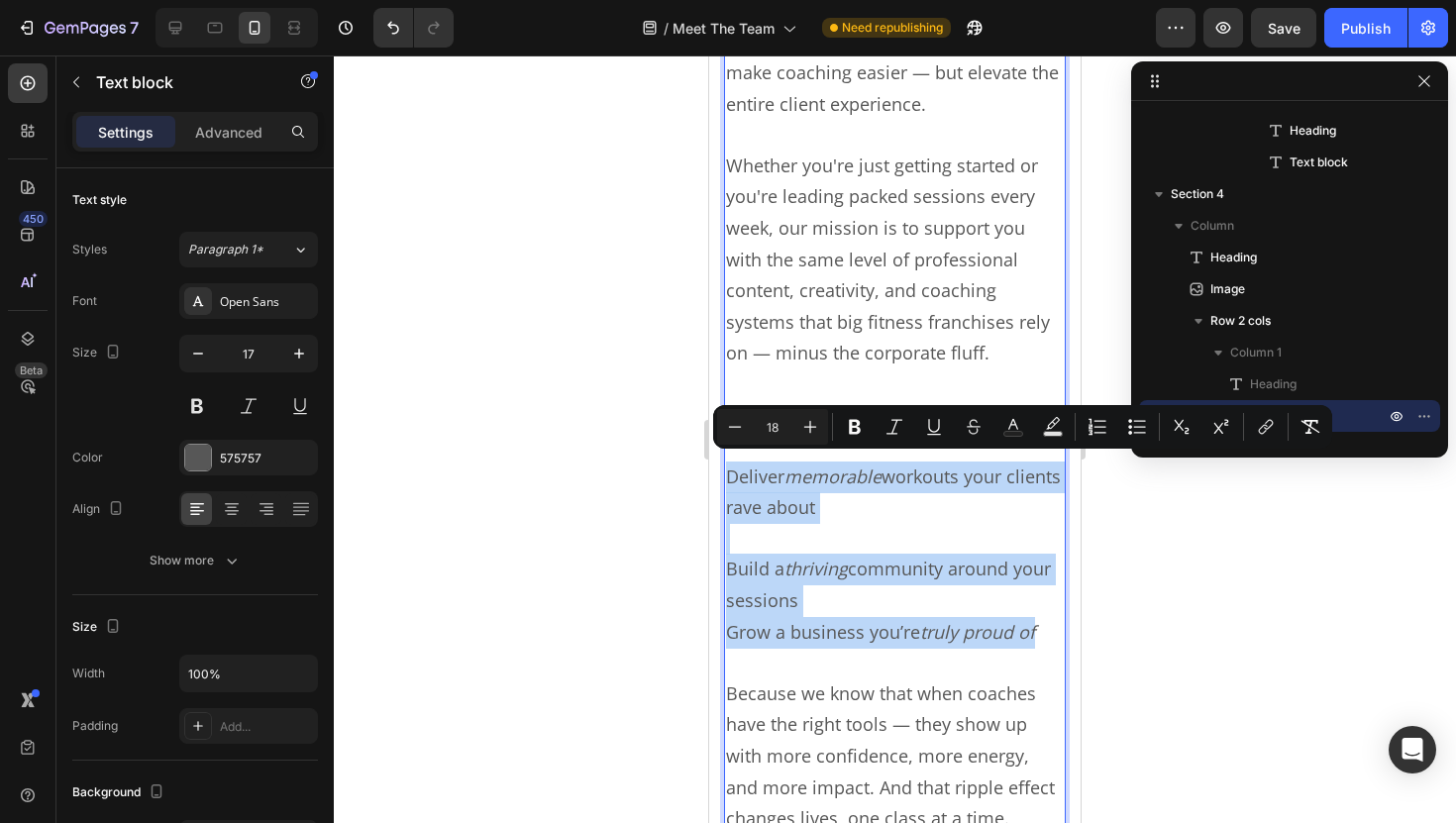 drag, startPoint x: 731, startPoint y: 471, endPoint x: 1044, endPoint y: 625, distance: 348.83377 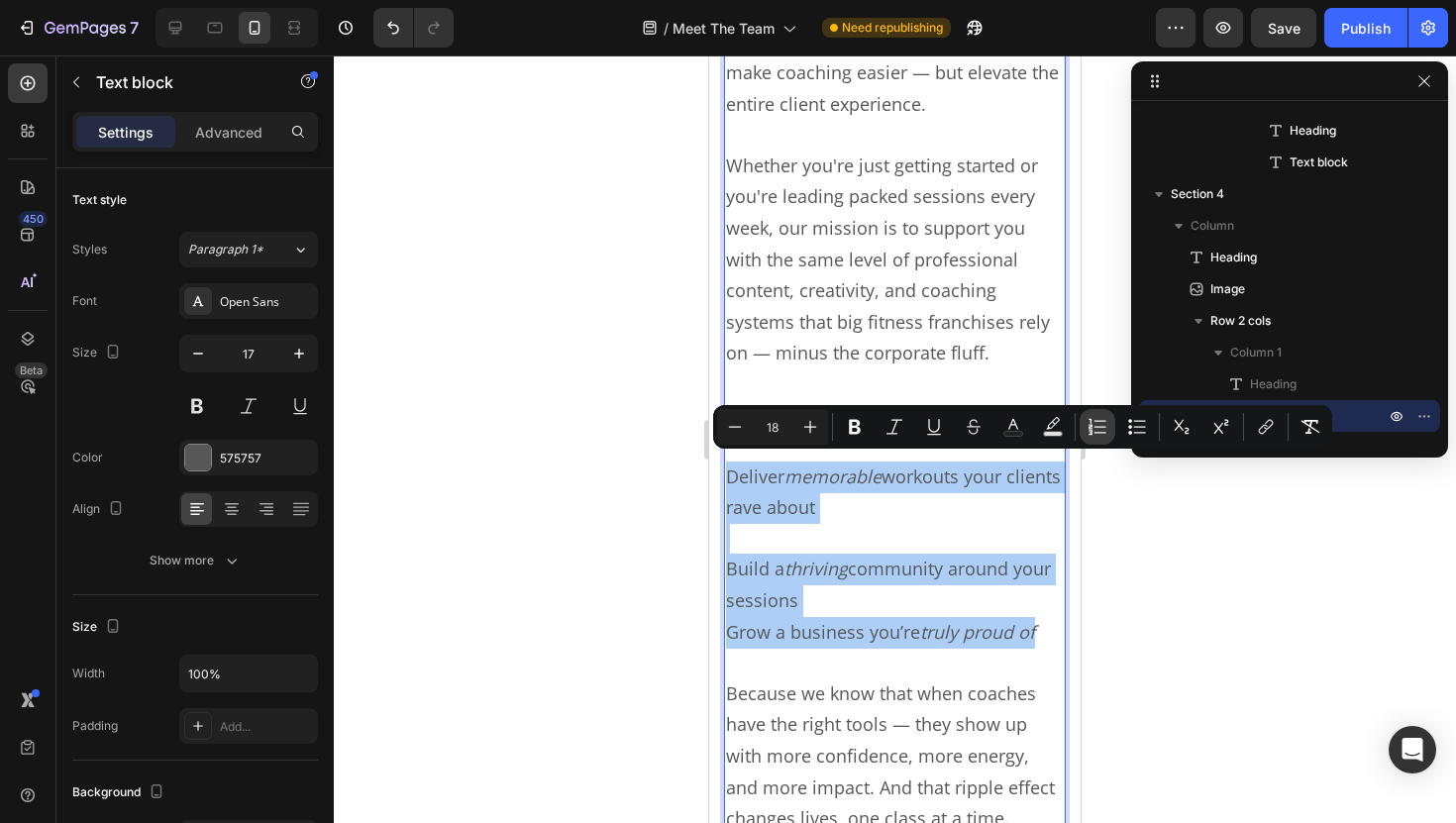 click 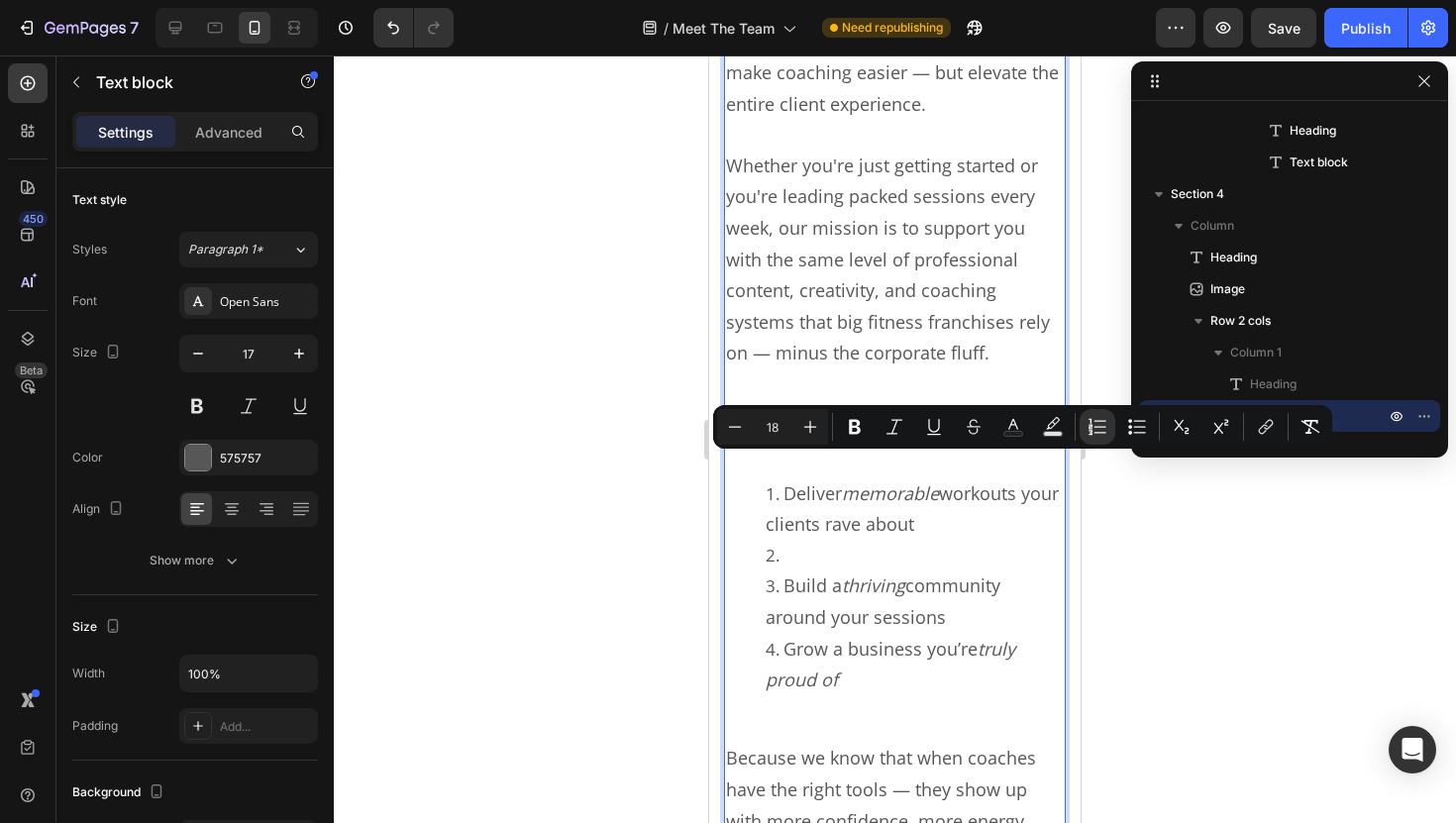 click on "memorable" at bounding box center [890, 493] 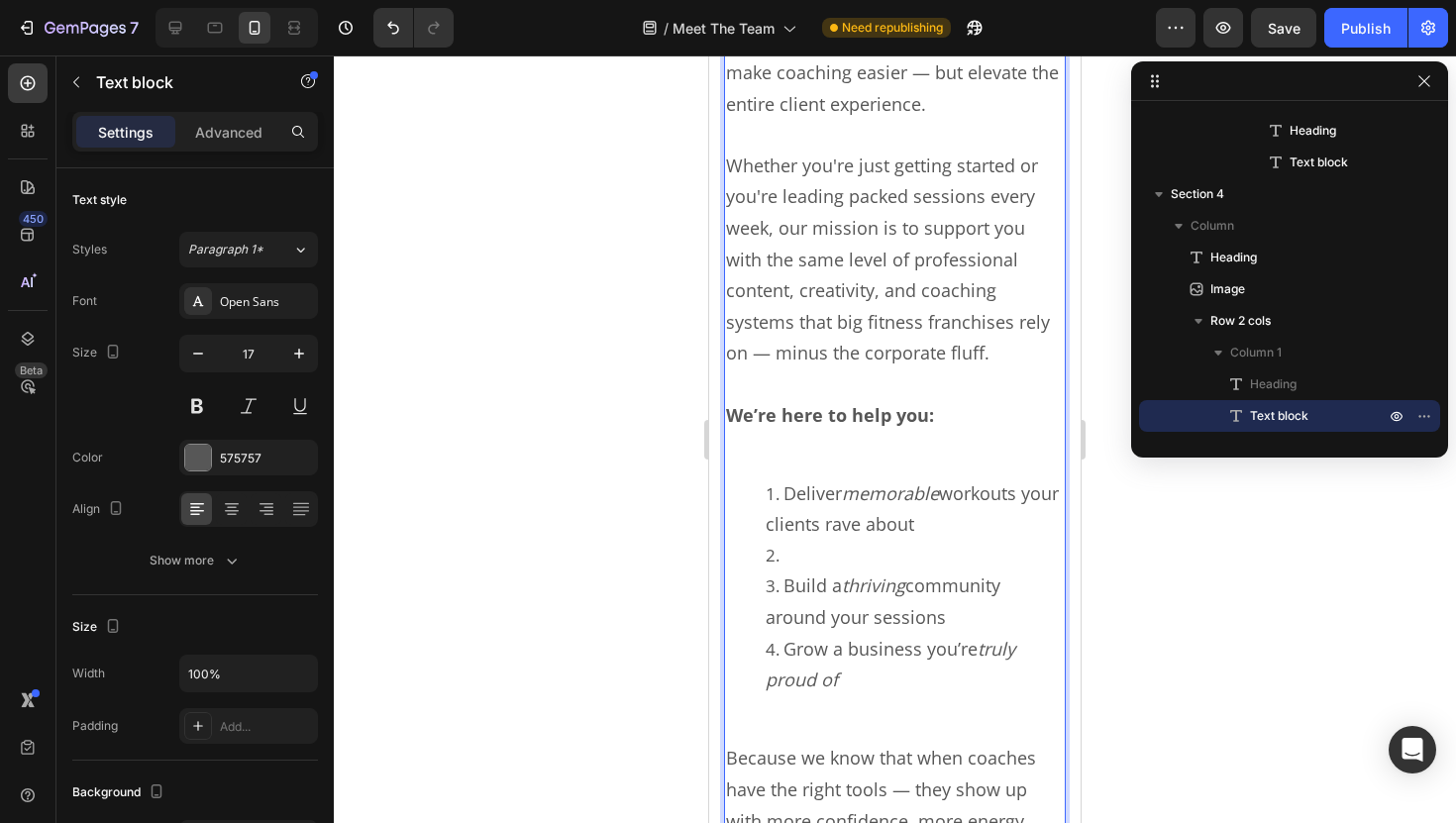 click on "Deliver  memorable  workouts your clients rave about" at bounding box center [914, 509] 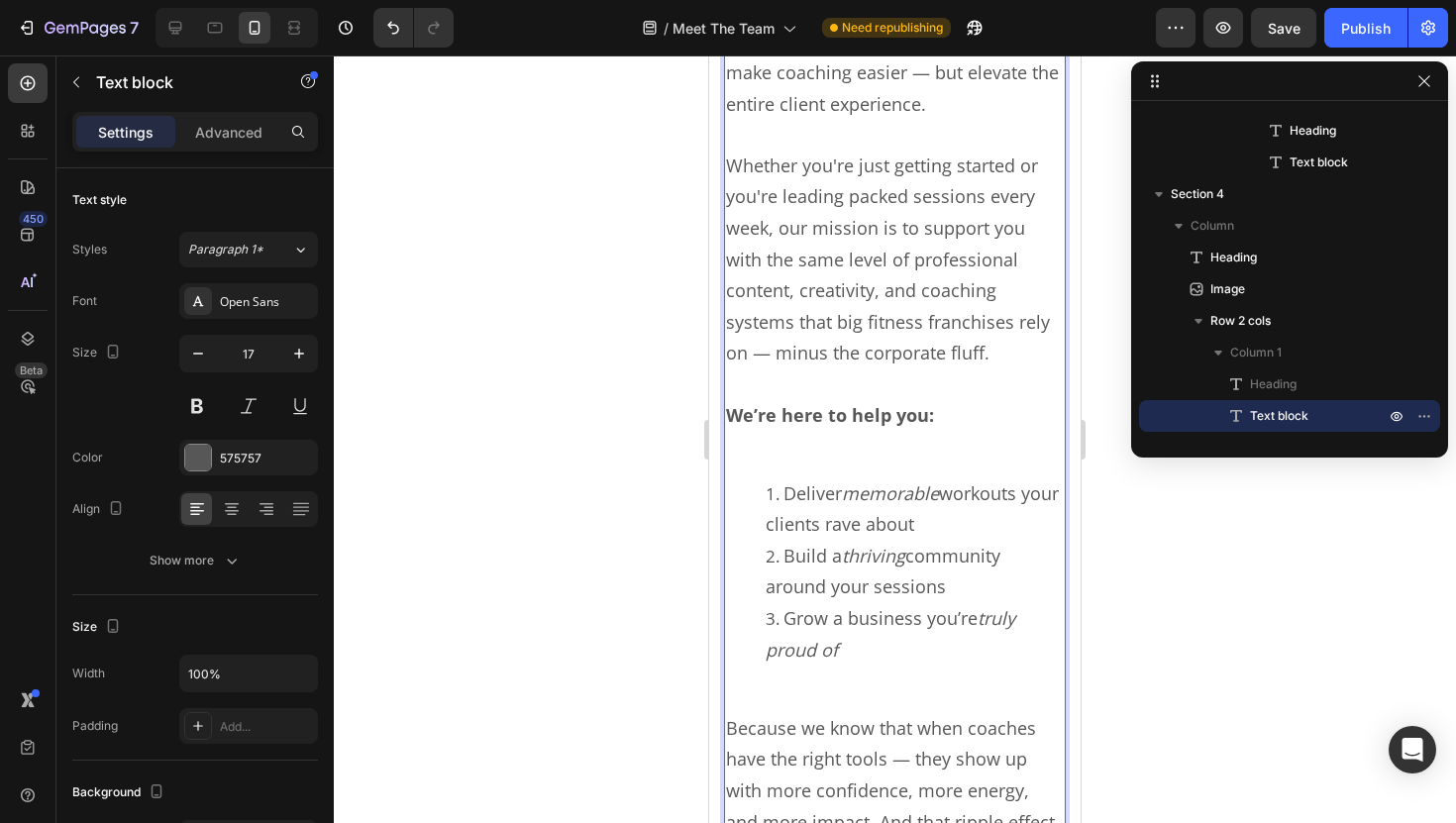 drag, startPoint x: 780, startPoint y: 491, endPoint x: 761, endPoint y: 491, distance: 19 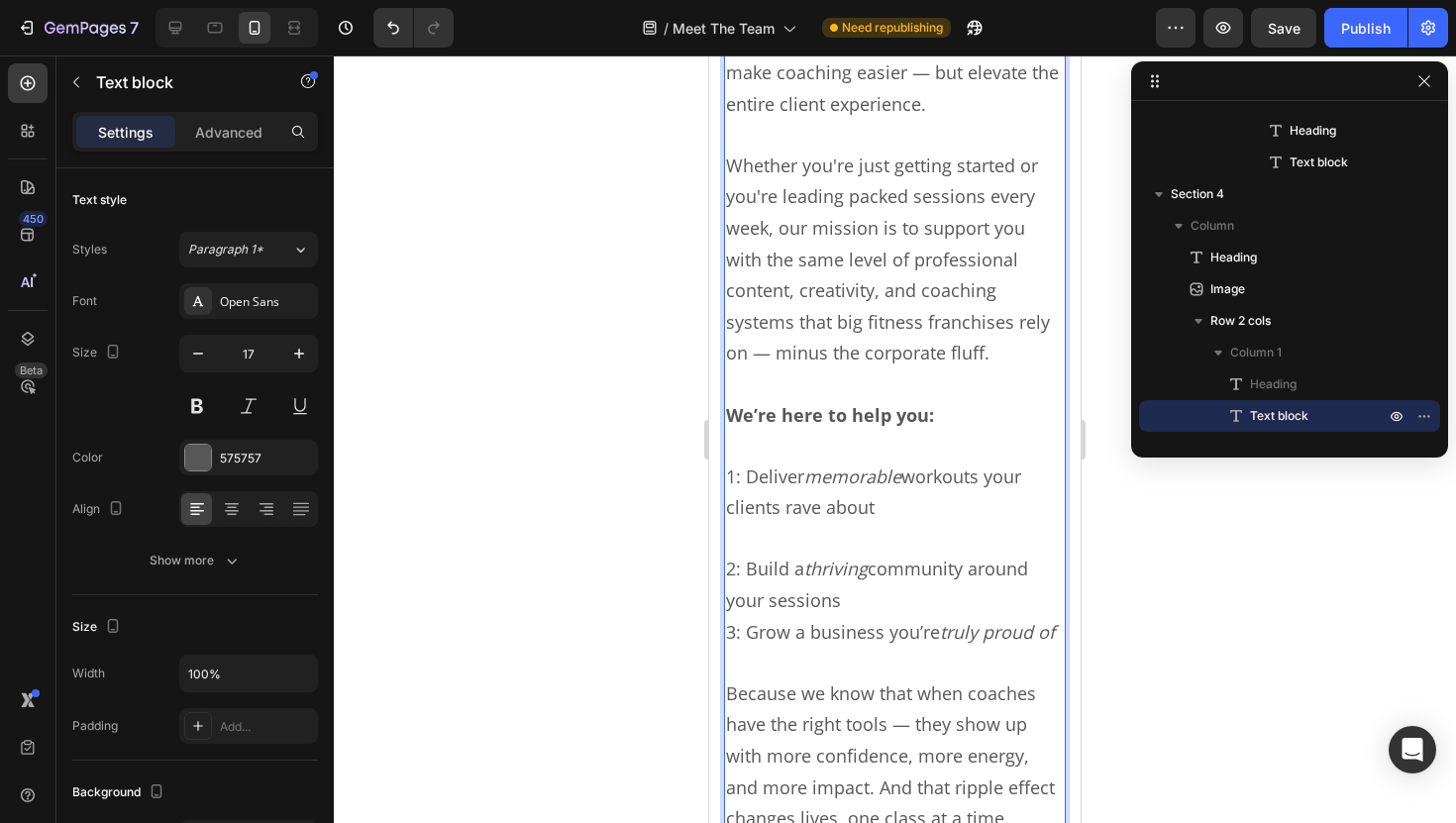 click at bounding box center [894, 539] 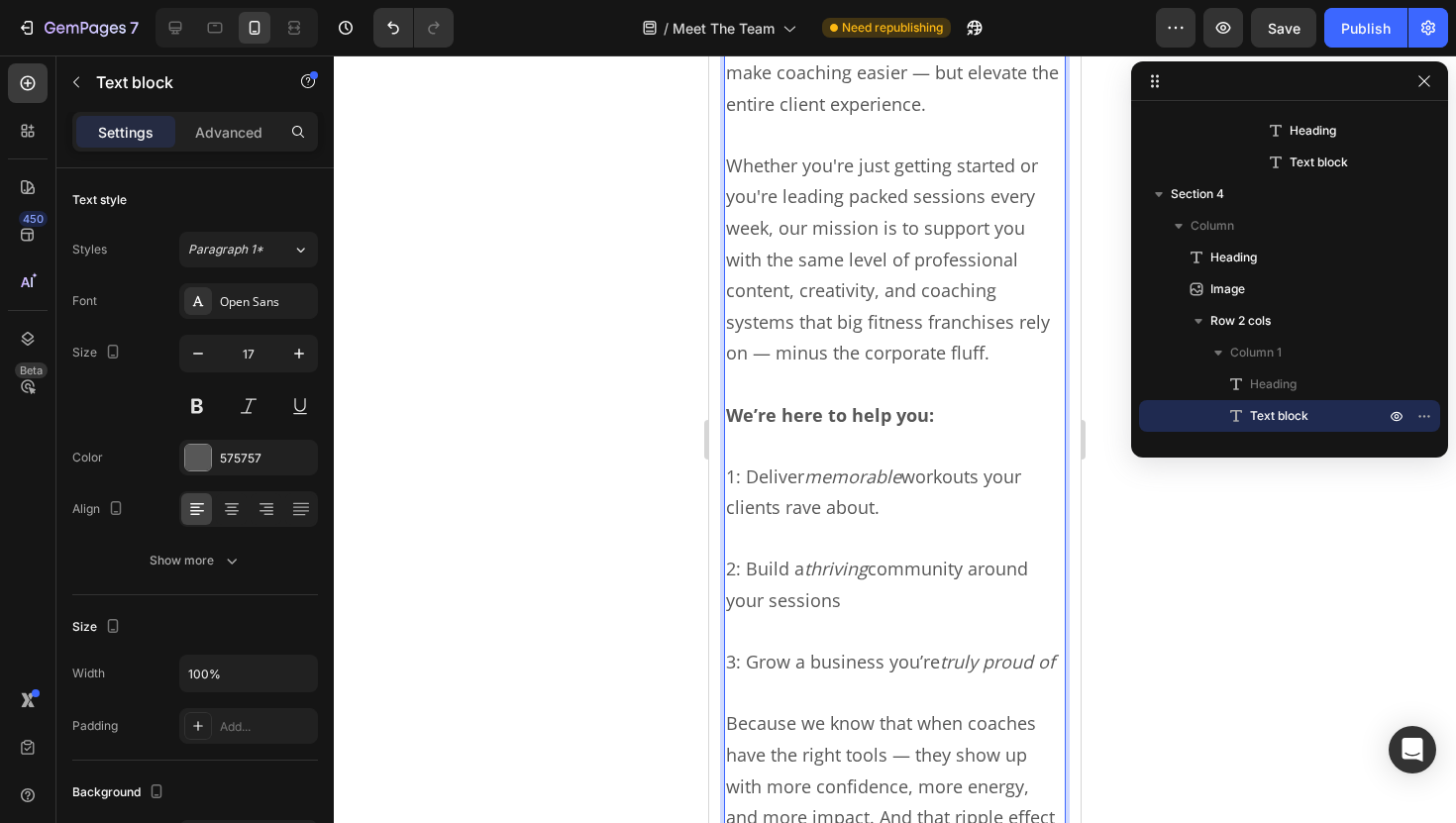 click on "2: Build a  thriving  community around your sessions" at bounding box center [877, 584] 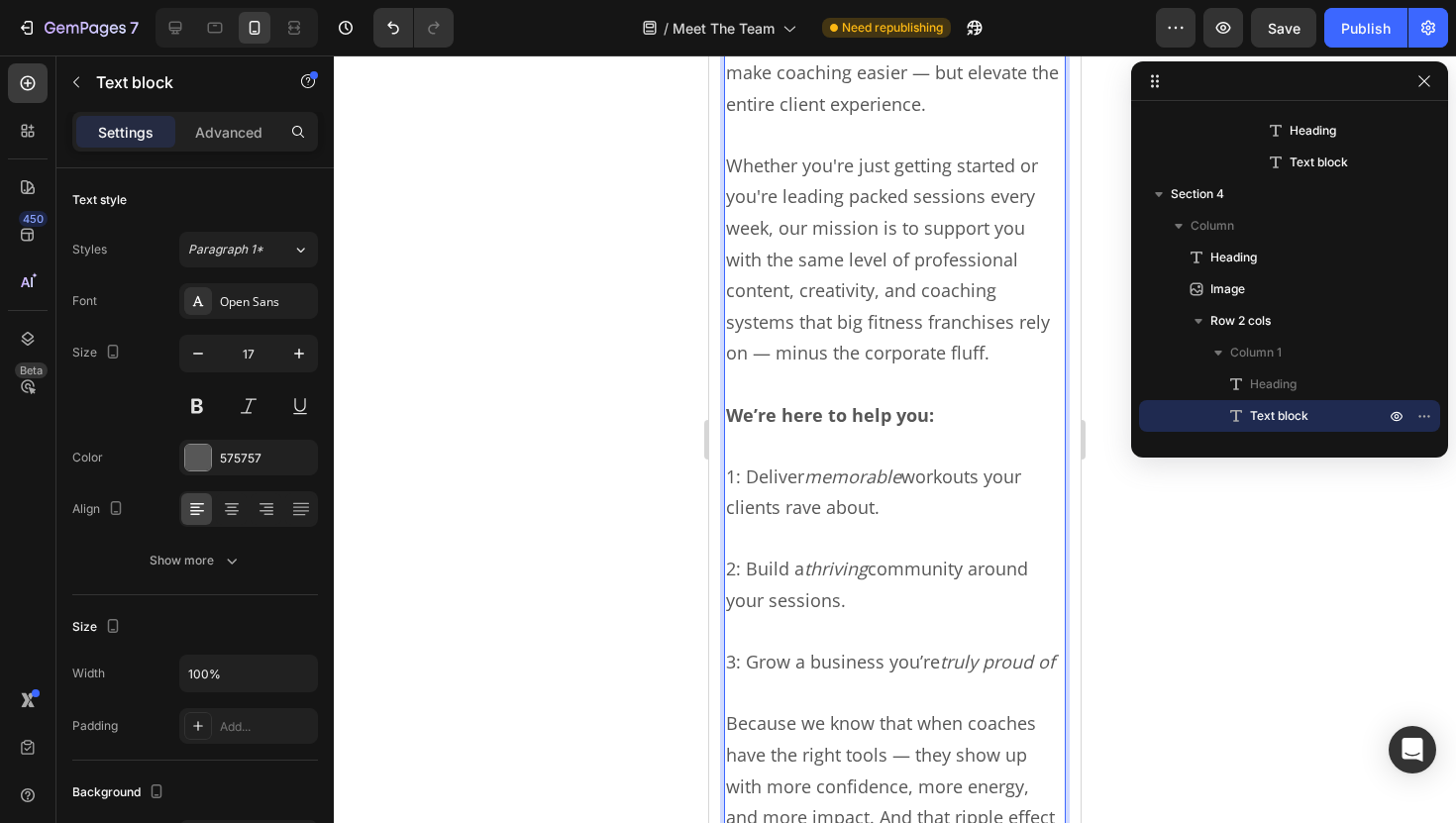 click on "truly proud of" at bounding box center [997, 662] 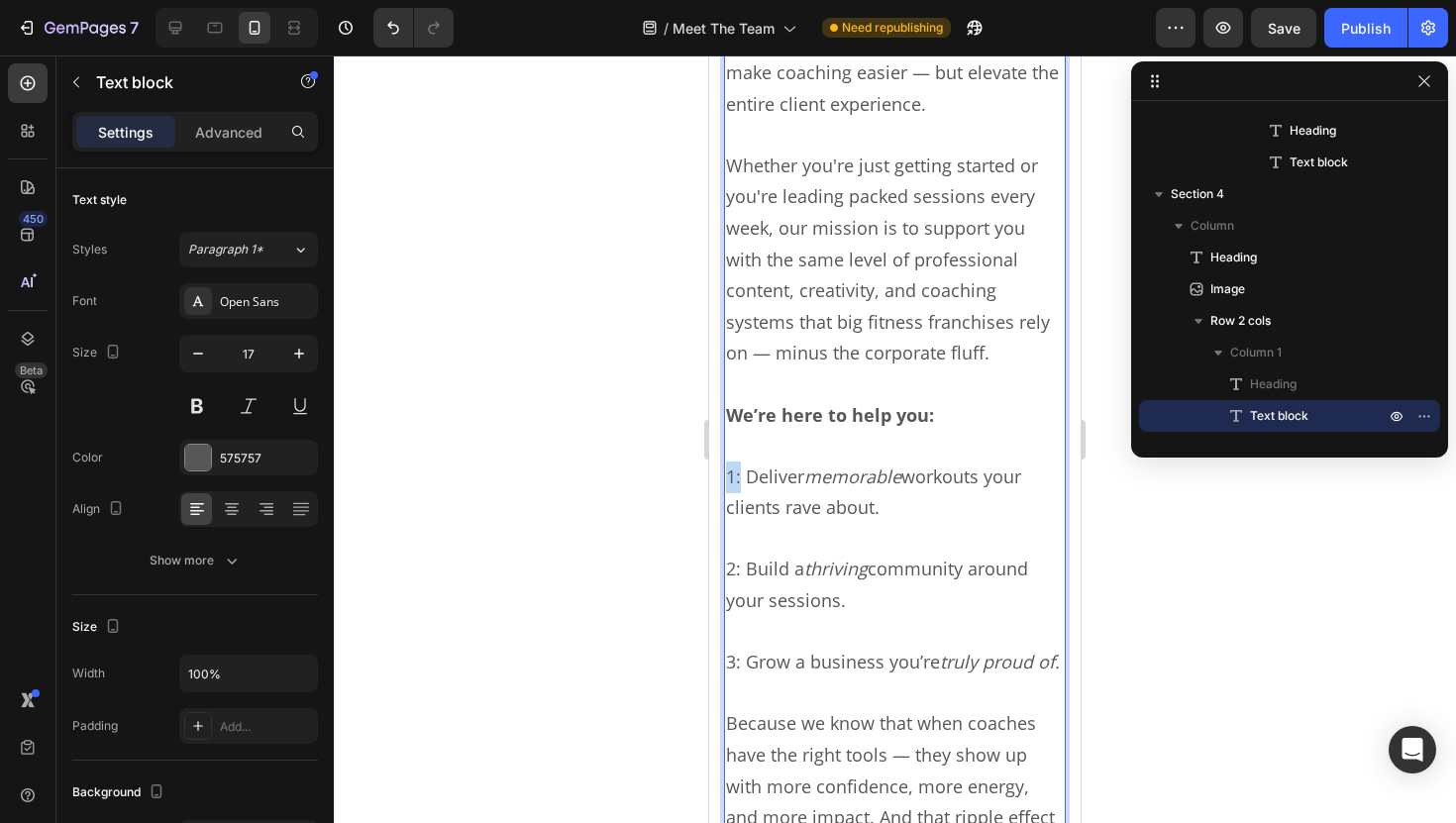 drag, startPoint x: 741, startPoint y: 473, endPoint x: 727, endPoint y: 473, distance: 14 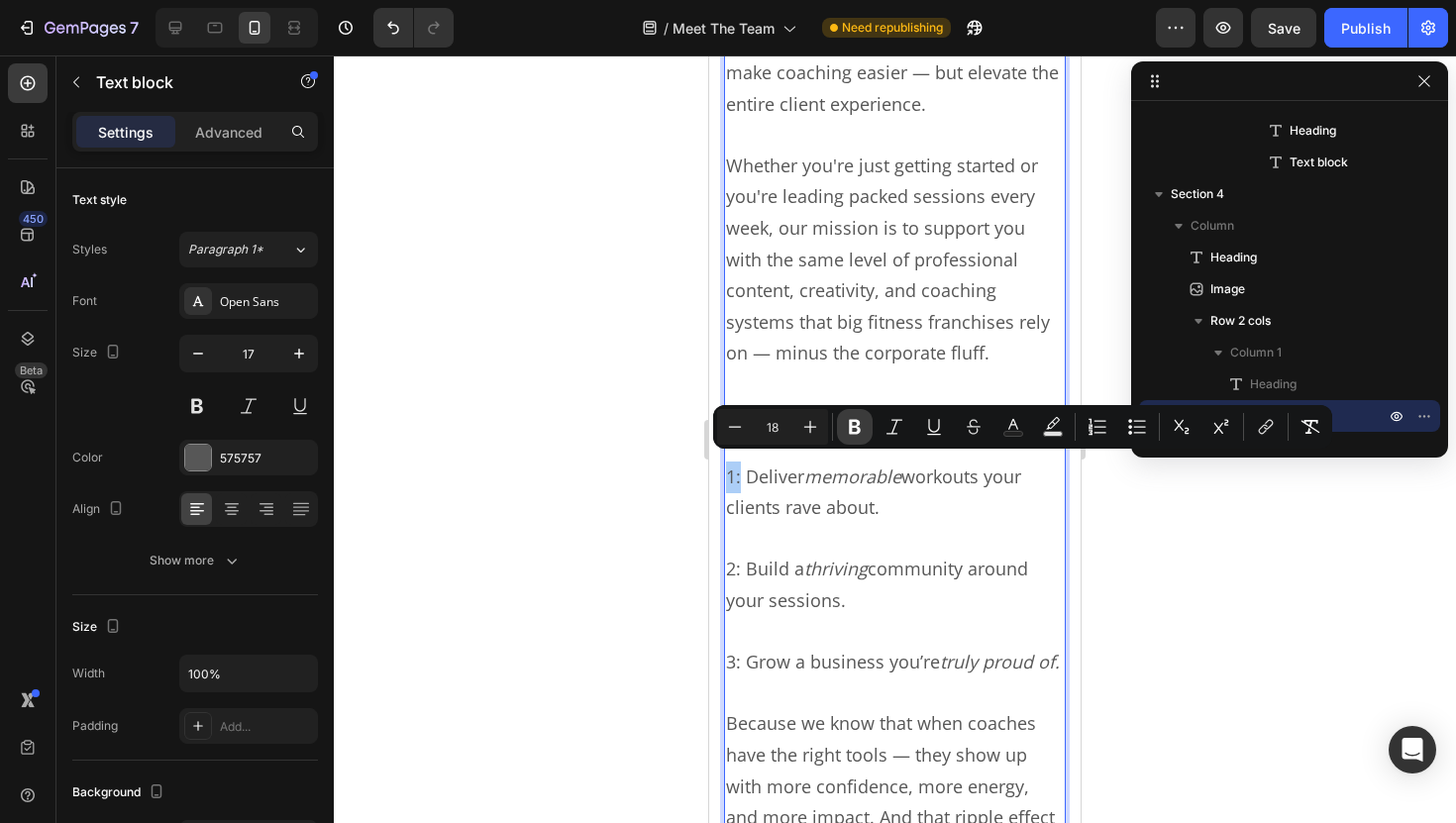 click 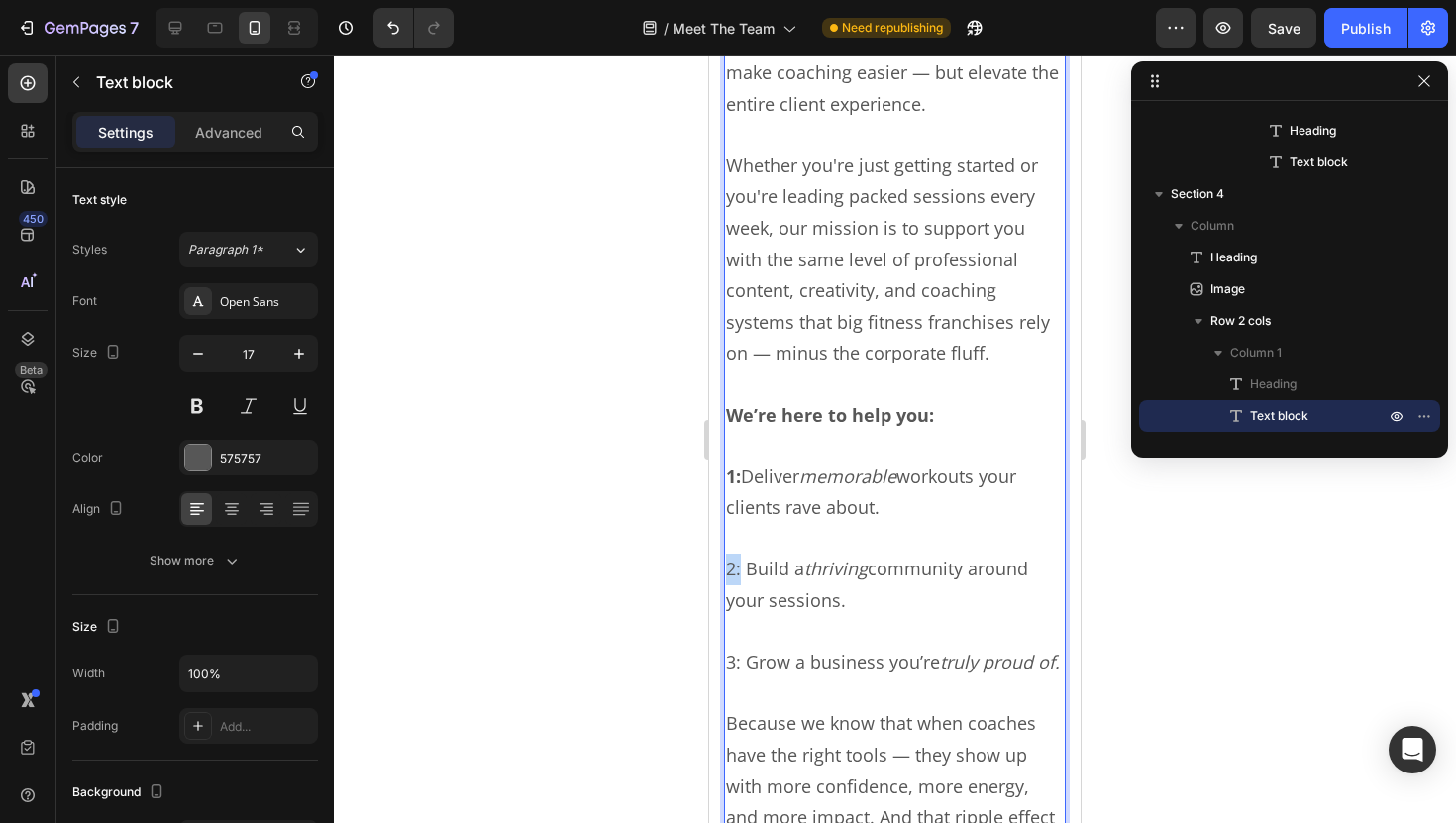 drag, startPoint x: 741, startPoint y: 564, endPoint x: 724, endPoint y: 564, distance: 17 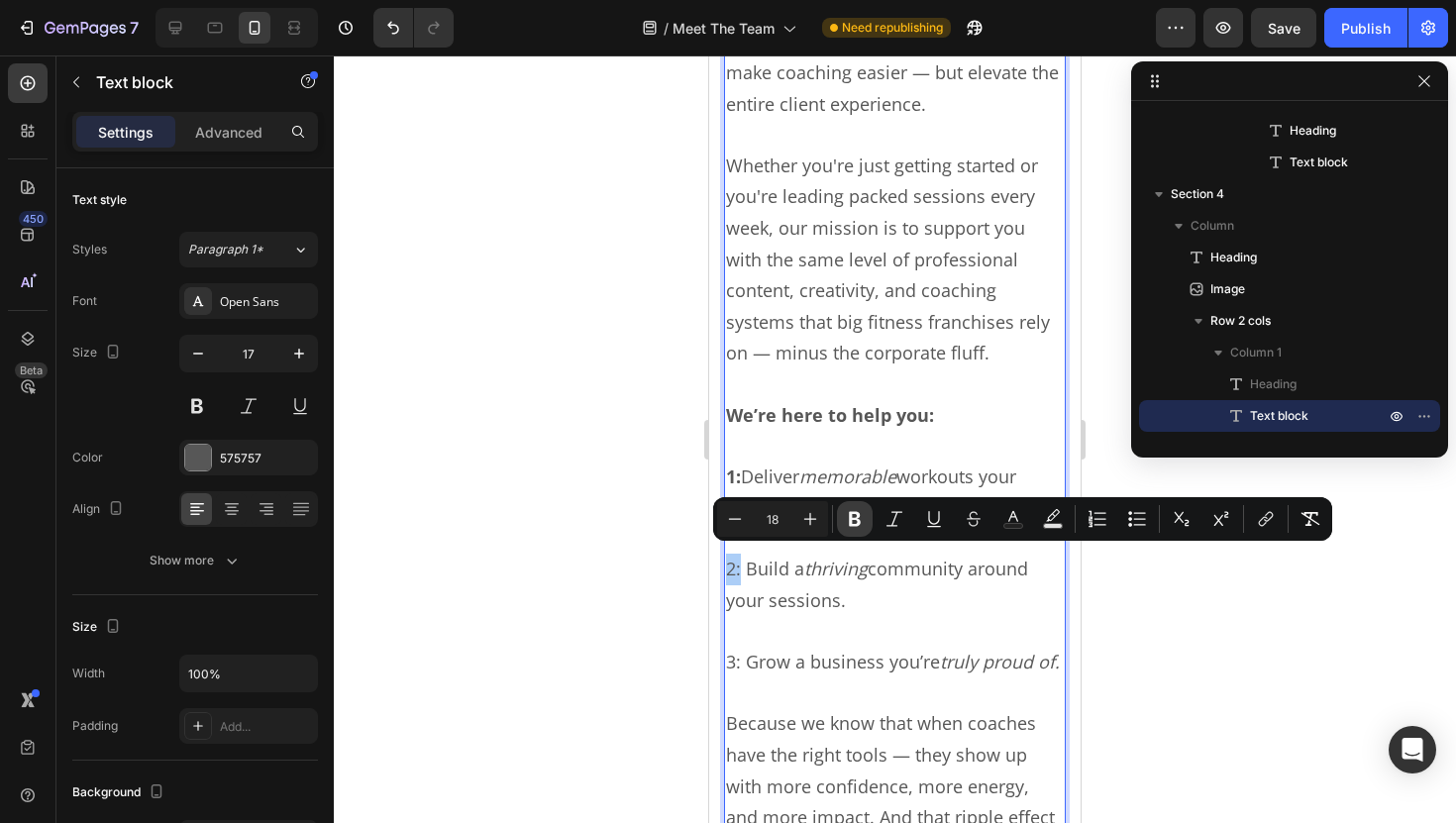 drag, startPoint x: 852, startPoint y: 521, endPoint x: 113, endPoint y: 514, distance: 739.03315 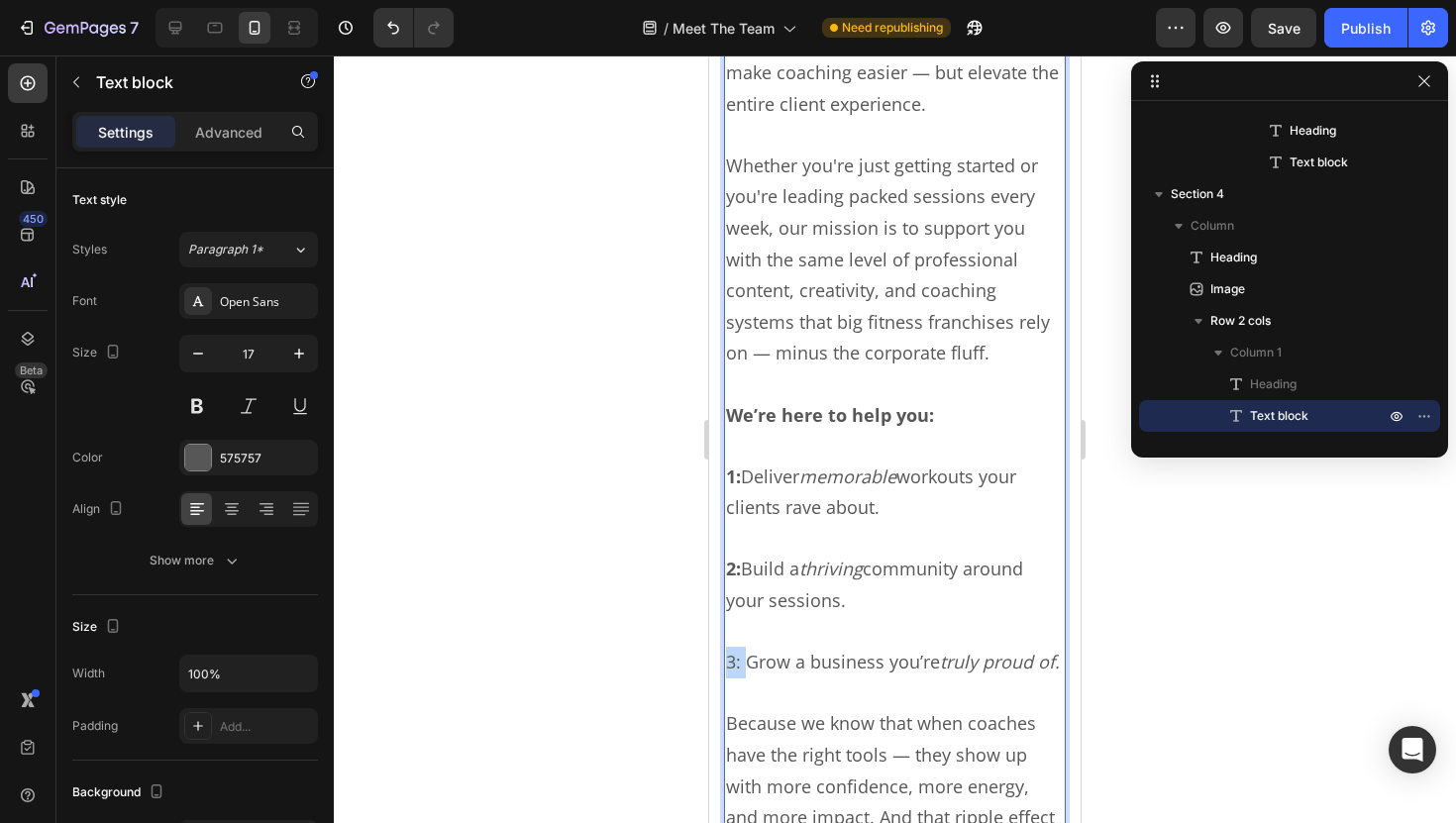 drag, startPoint x: 747, startPoint y: 653, endPoint x: 724, endPoint y: 653, distance: 23 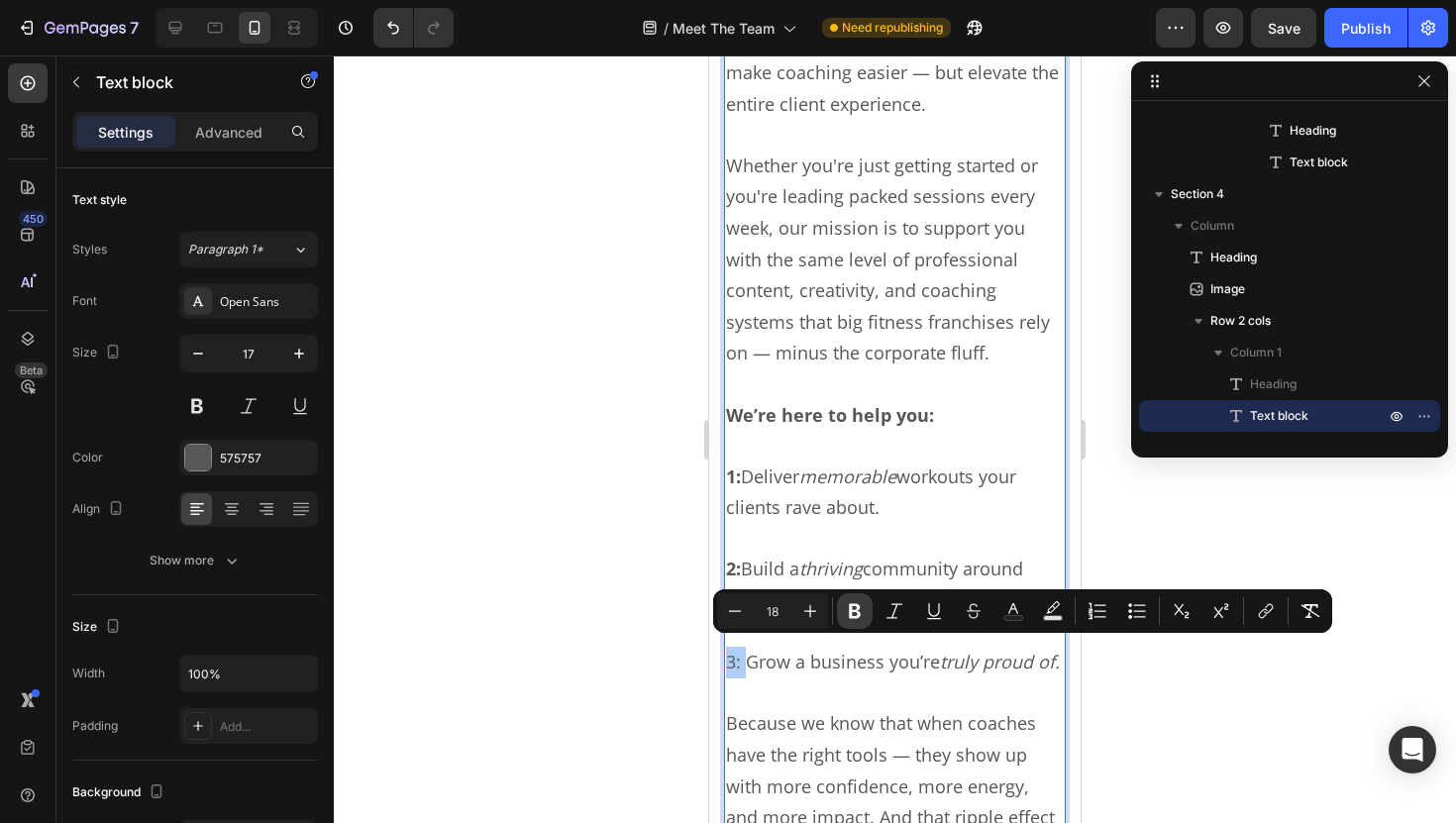 click 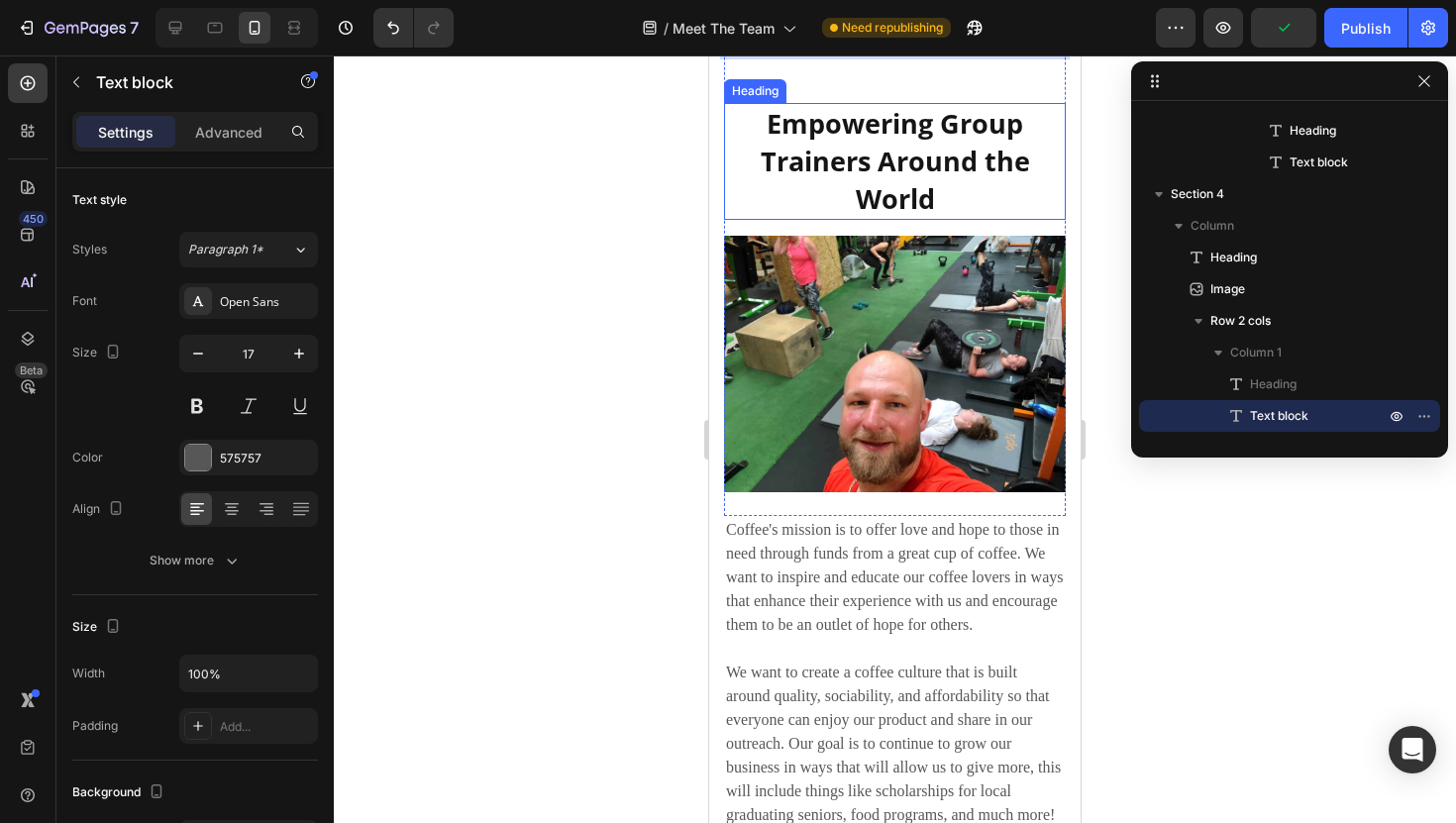 scroll, scrollTop: 7336, scrollLeft: 0, axis: vertical 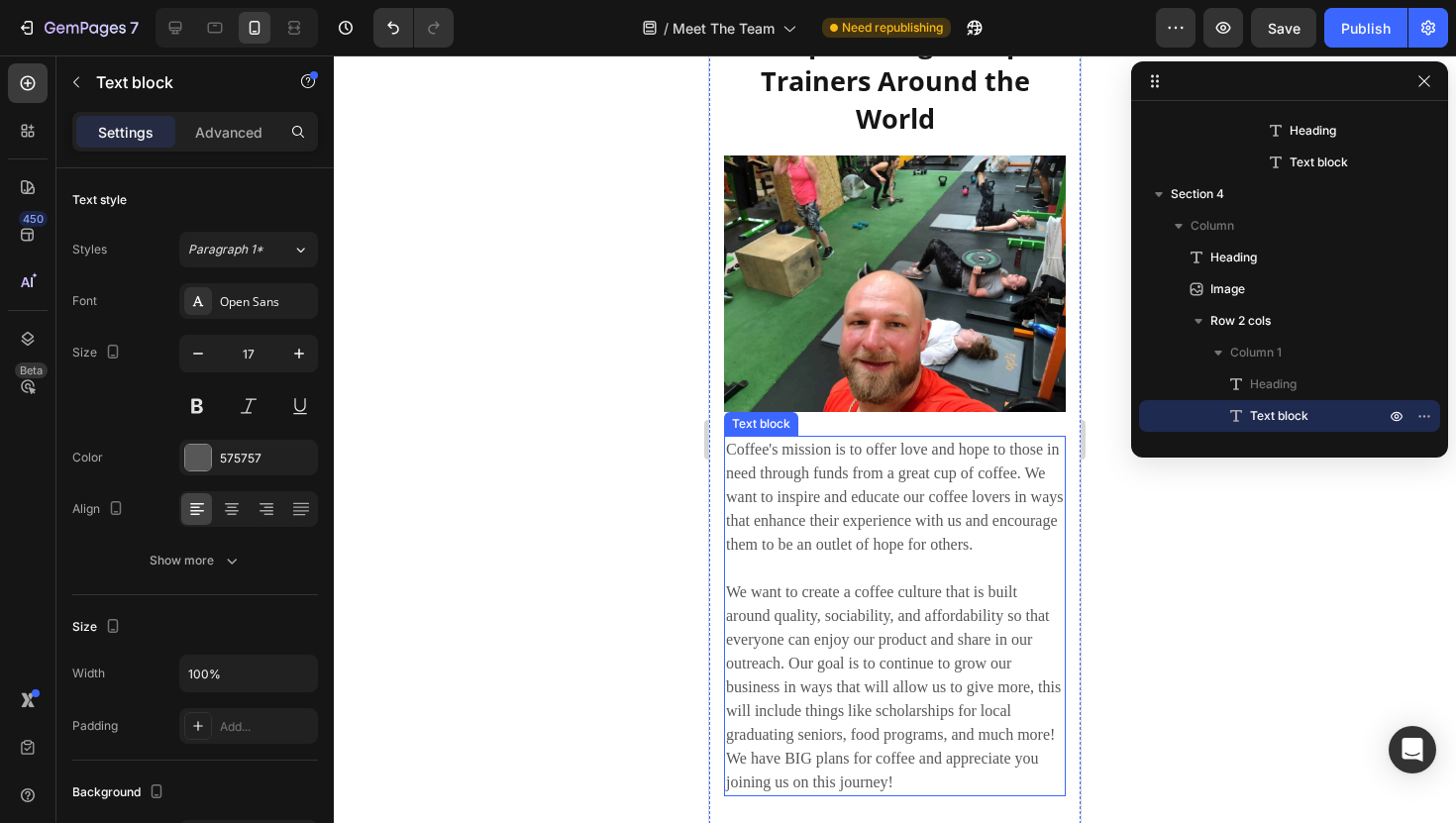 click on "Coffee's mission is to offer love and hope to those in need through funds from a great cup of coffee. We want to inspire and educate our coffee lovers in ways that enhance their experience with us and encourage them to be an outlet of hope for others.  We want to create a coffee culture that is built around quality, sociability, and affordability so that everyone can enjoy our product and share in our outreach. Our goal is to continue to grow our business in ways that will allow us to give more, this will include things like scholarships for local graduating seniors, food programs, and much more! We have BIG plans for coffee and appreciate you joining us on this journey!" at bounding box center [894, 616] 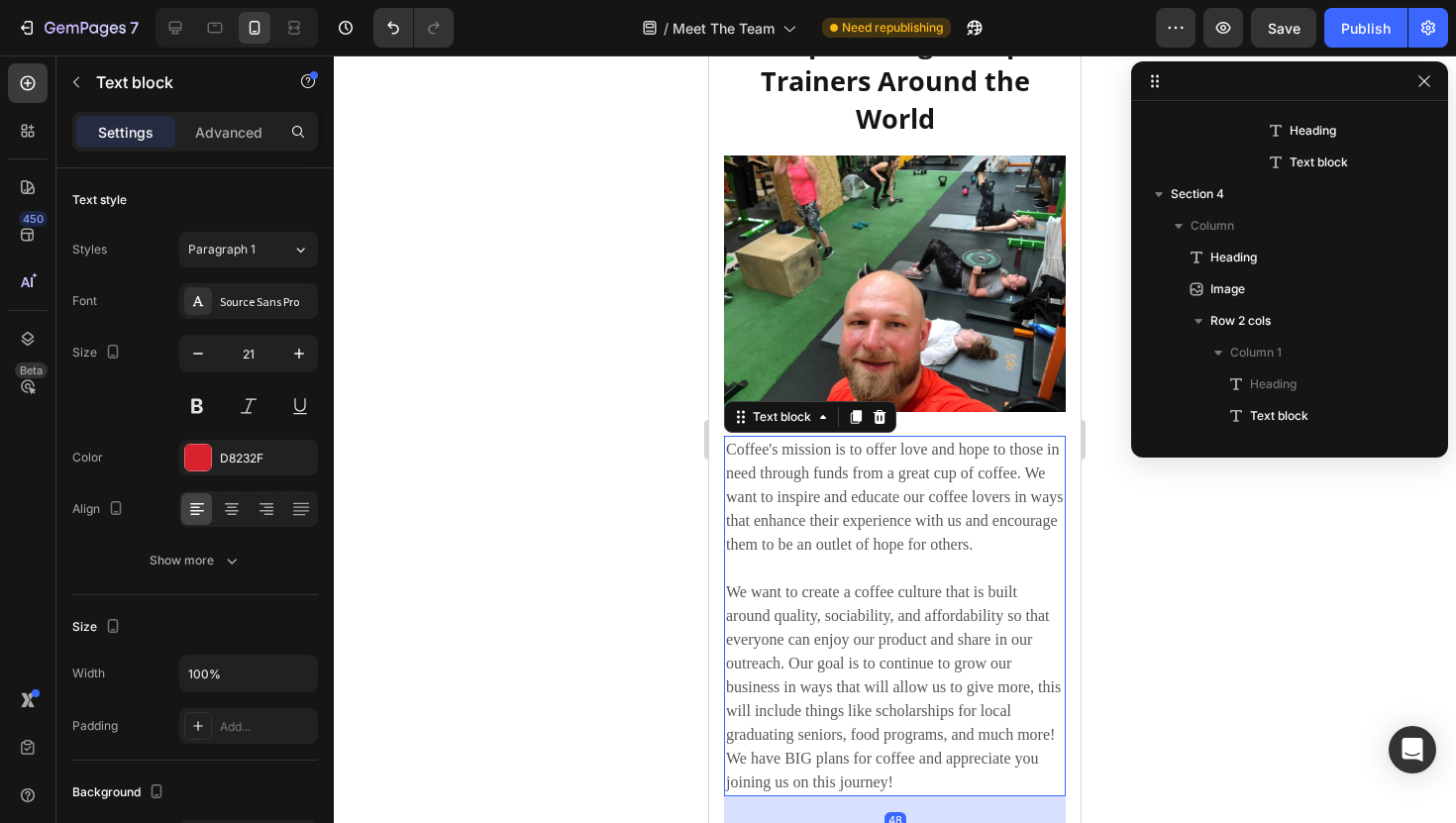 scroll, scrollTop: 1717, scrollLeft: 0, axis: vertical 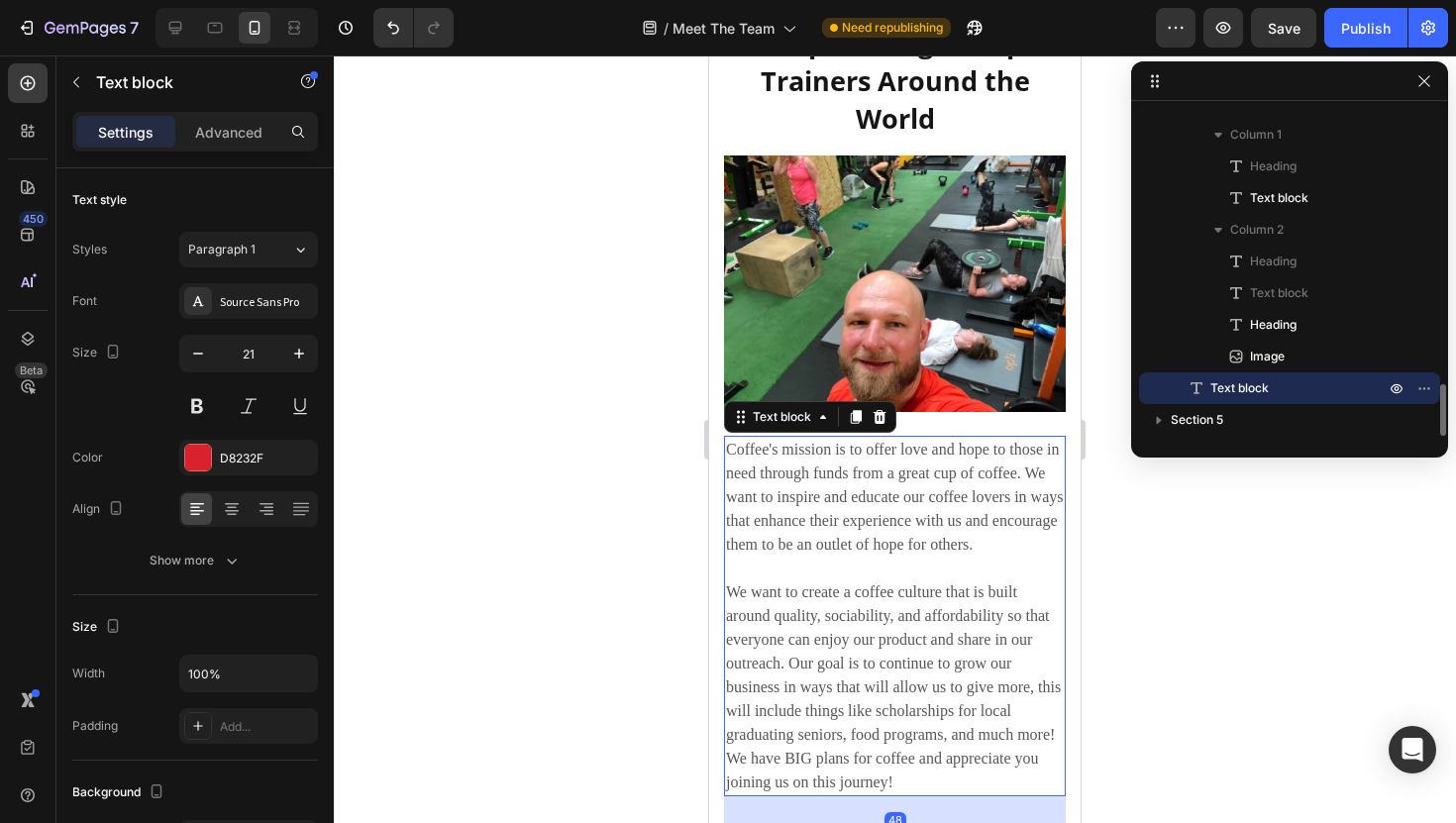 click on "Coffee's mission is to offer love and hope to those in need through funds from a great cup of coffee. We want to inspire and educate our coffee lovers in ways that enhance their experience with us and encourage them to be an outlet of hope for others.  We want to create a coffee culture that is built around quality, sociability, and affordability so that everyone can enjoy our product and share in our outreach. Our goal is to continue to grow our business in ways that will allow us to give more, this will include things like scholarships for local graduating seniors, food programs, and much more! We have BIG plans for coffee and appreciate you joining us on this journey!" at bounding box center (894, 616) 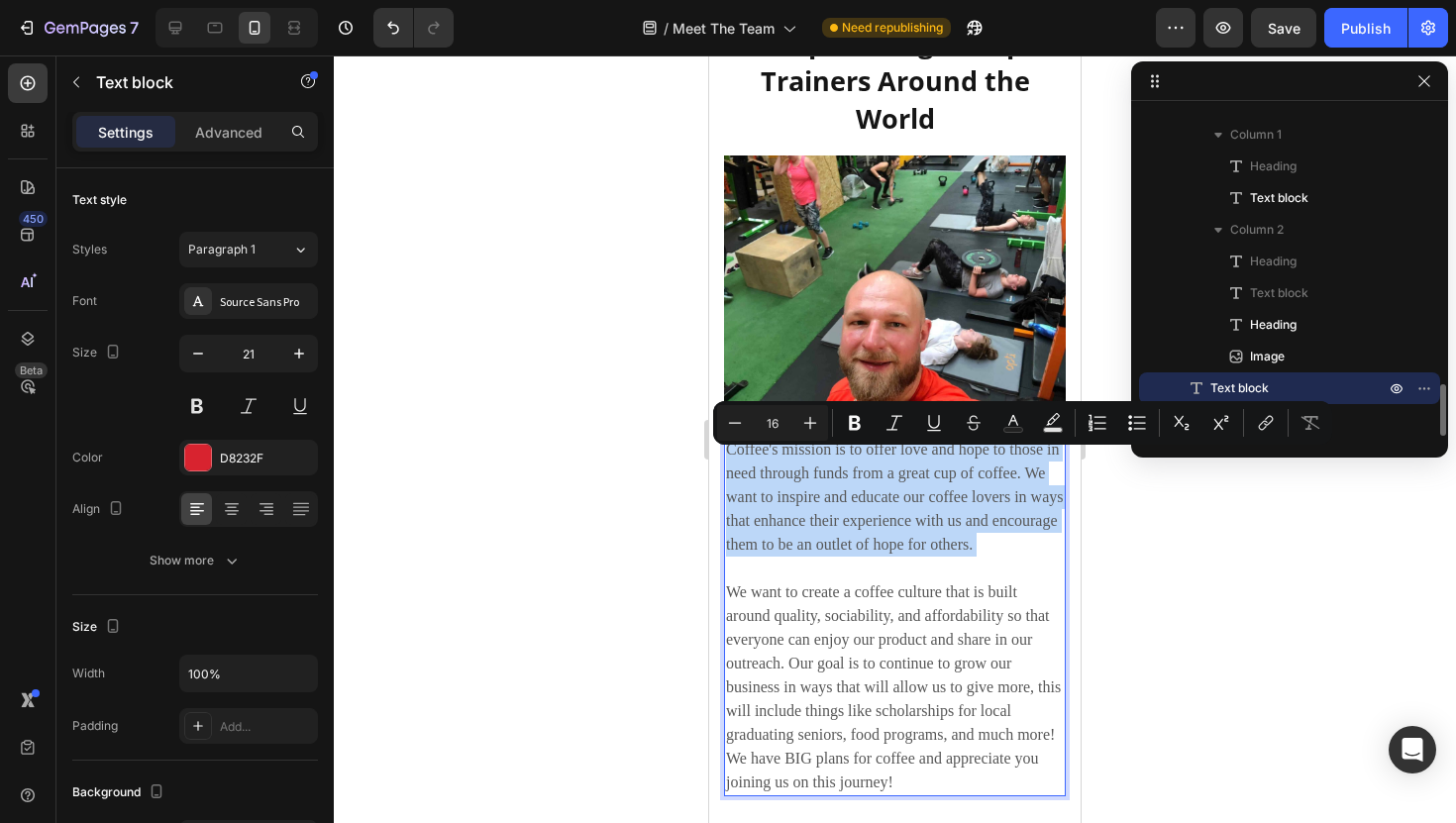 click on "Coffee's mission is to offer love and hope to those in need through funds from a great cup of coffee. We want to inspire and educate our coffee lovers in ways that enhance their experience with us and encourage them to be an outlet of hope for others.  We want to create a coffee culture that is built around quality, sociability, and affordability so that everyone can enjoy our product and share in our outreach. Our goal is to continue to grow our business in ways that will allow us to give more, this will include things like scholarships for local graduating seniors, food programs, and much more! We have BIG plans for coffee and appreciate you joining us on this journey!" at bounding box center (894, 616) 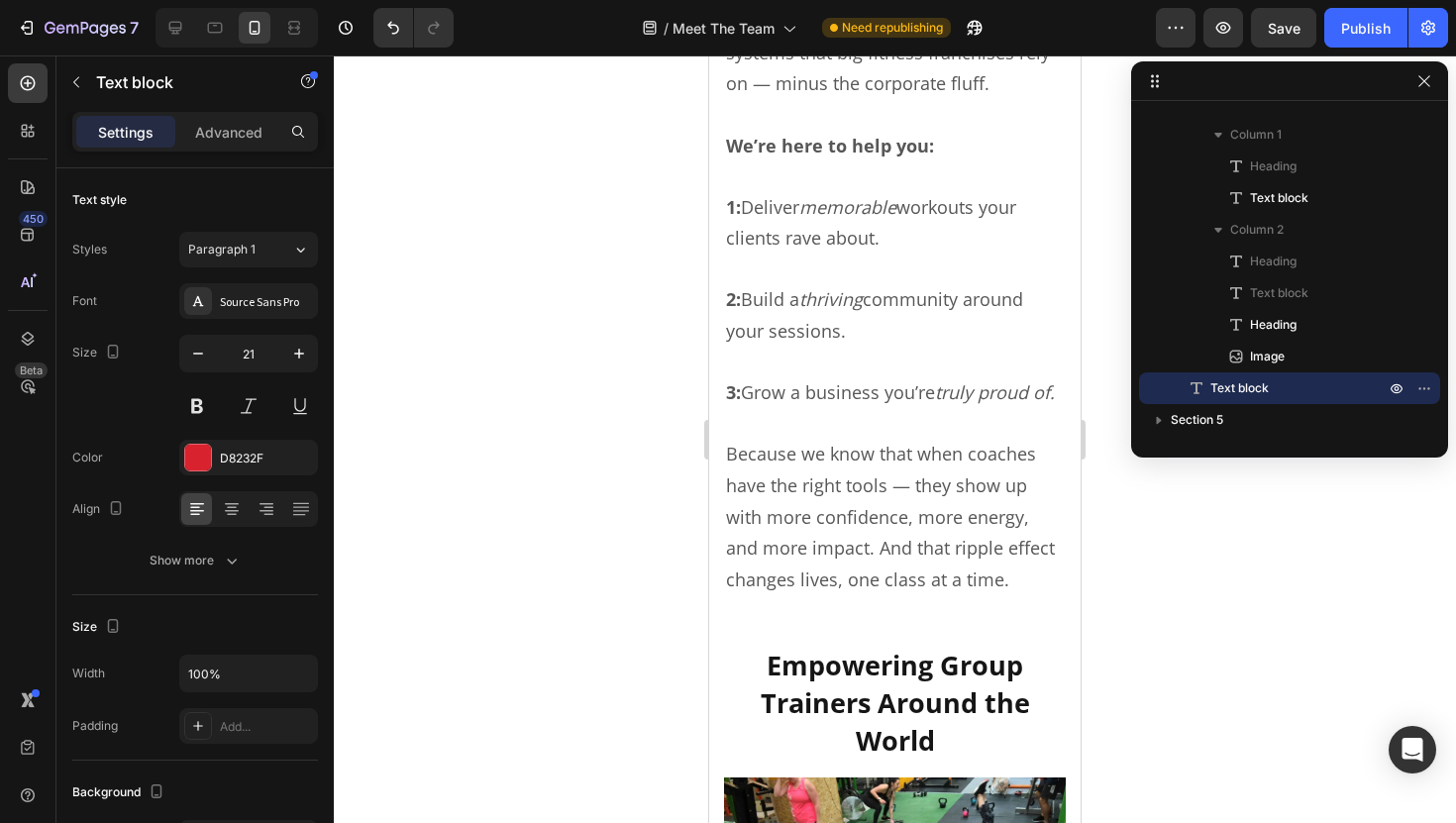 scroll, scrollTop: 6719, scrollLeft: 0, axis: vertical 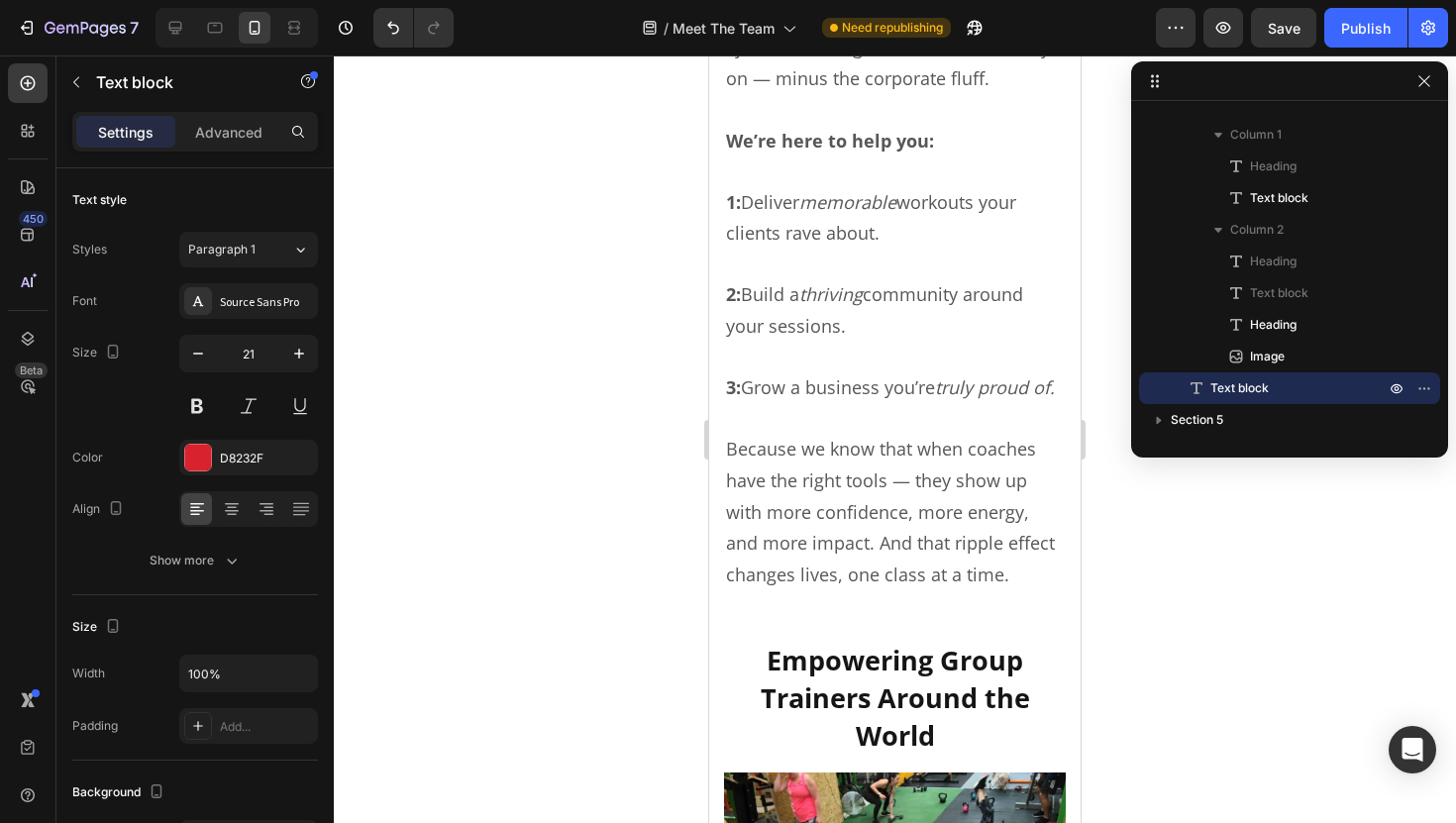 click on "Because we know that when coaches have the right tools — they show up with more confidence, more energy, and more impact. And that ripple effect changes lives, one class at a time." at bounding box center [894, 512] 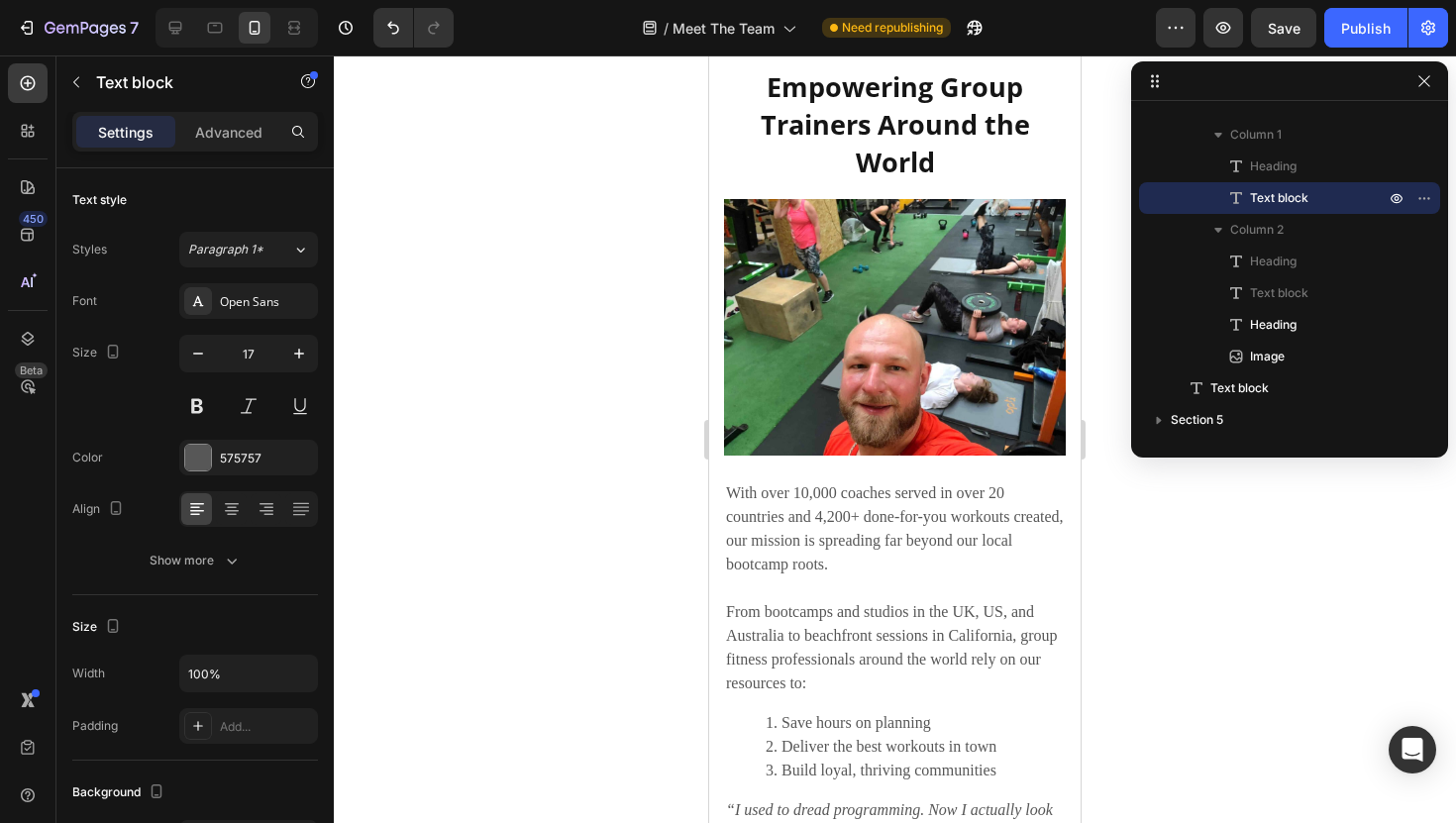 scroll, scrollTop: 7374, scrollLeft: 0, axis: vertical 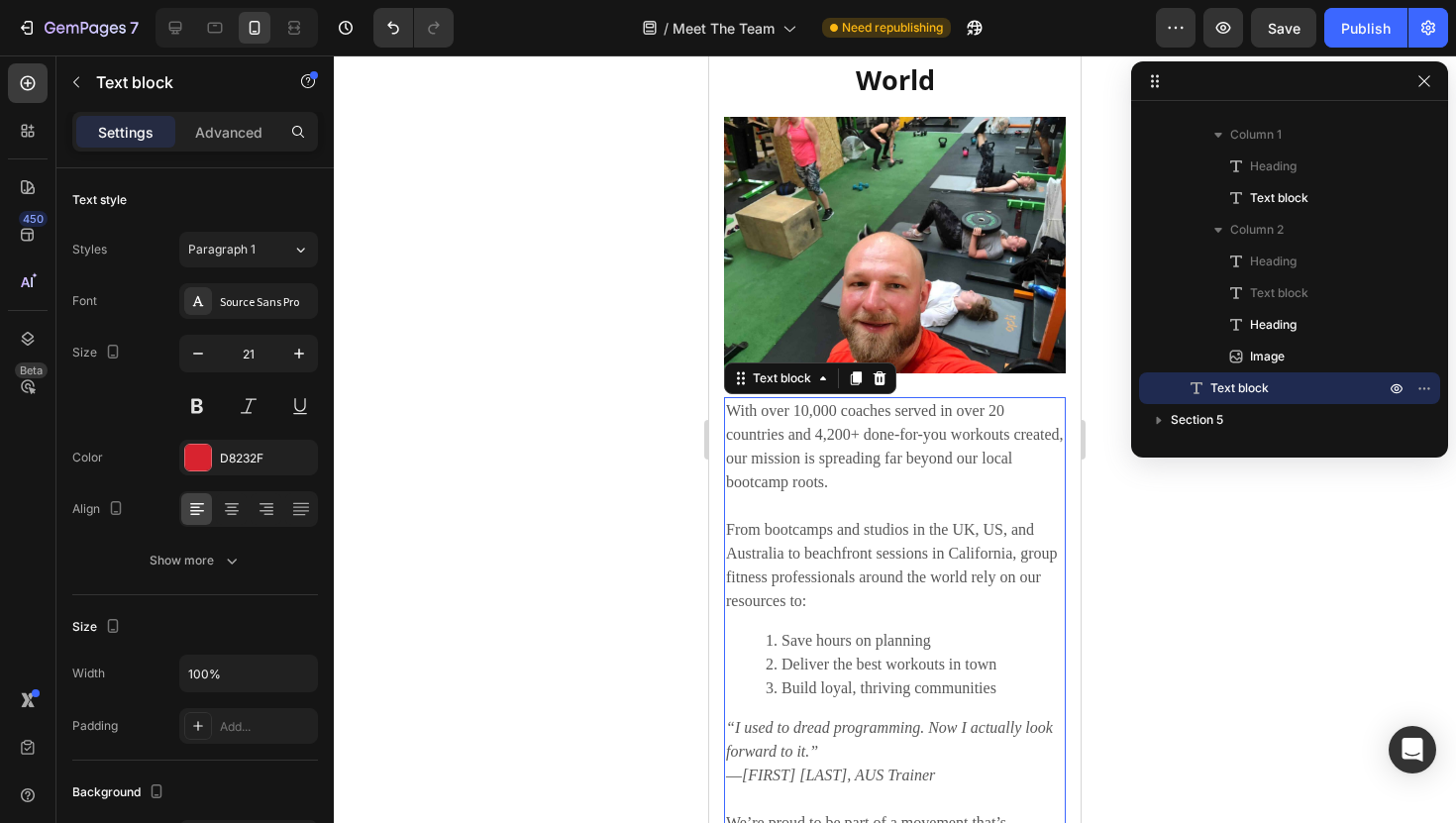 click at bounding box center (894, 506) 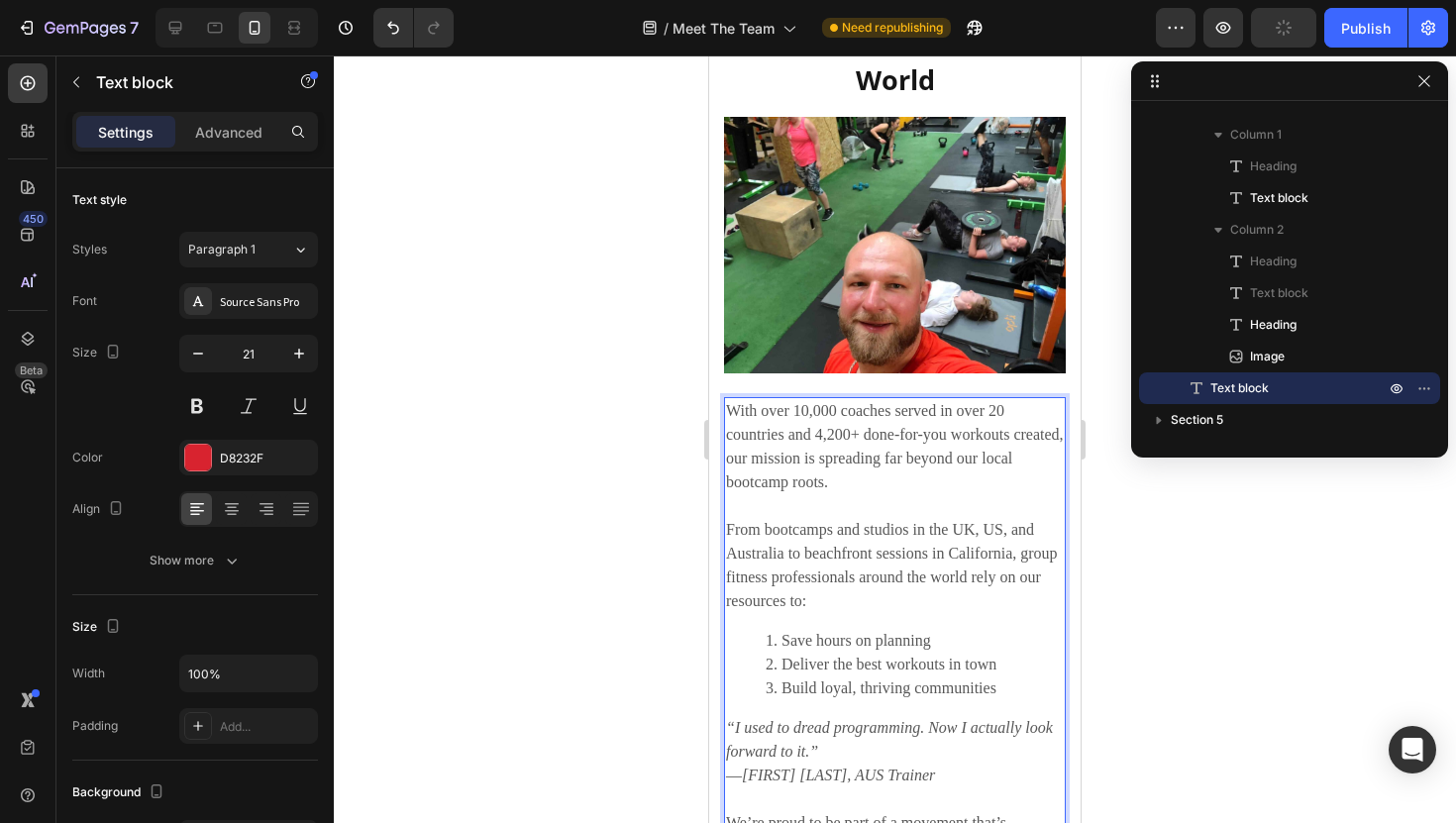 click on "From bootcamps and studios in the UK, US, and Australia to beachfront sessions in California, group fitness professionals around the world rely on our resources to:" at bounding box center [894, 566] 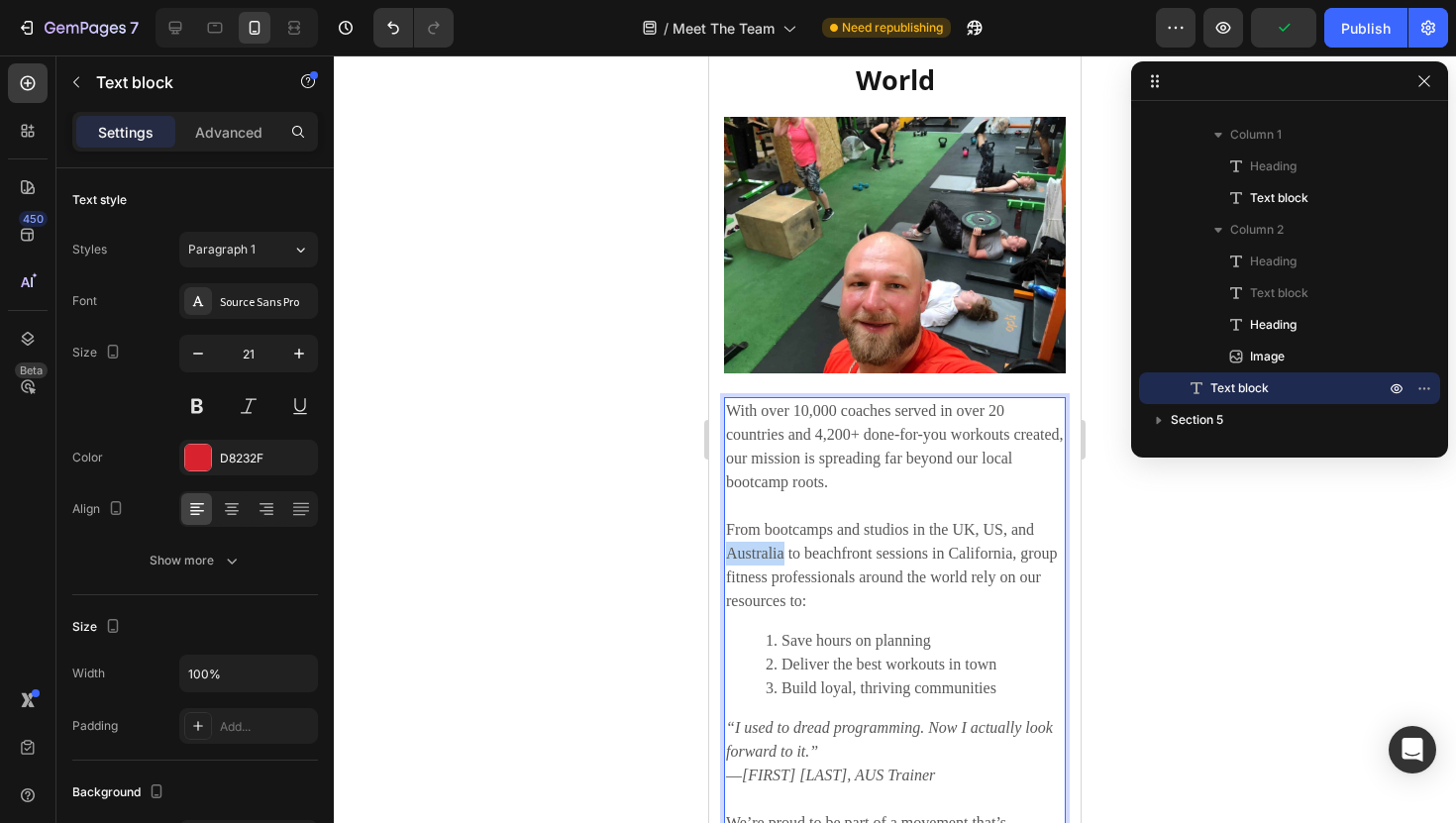 click on "From bootcamps and studios in the UK, US, and Australia to beachfront sessions in California, group fitness professionals around the world rely on our resources to:" at bounding box center [894, 566] 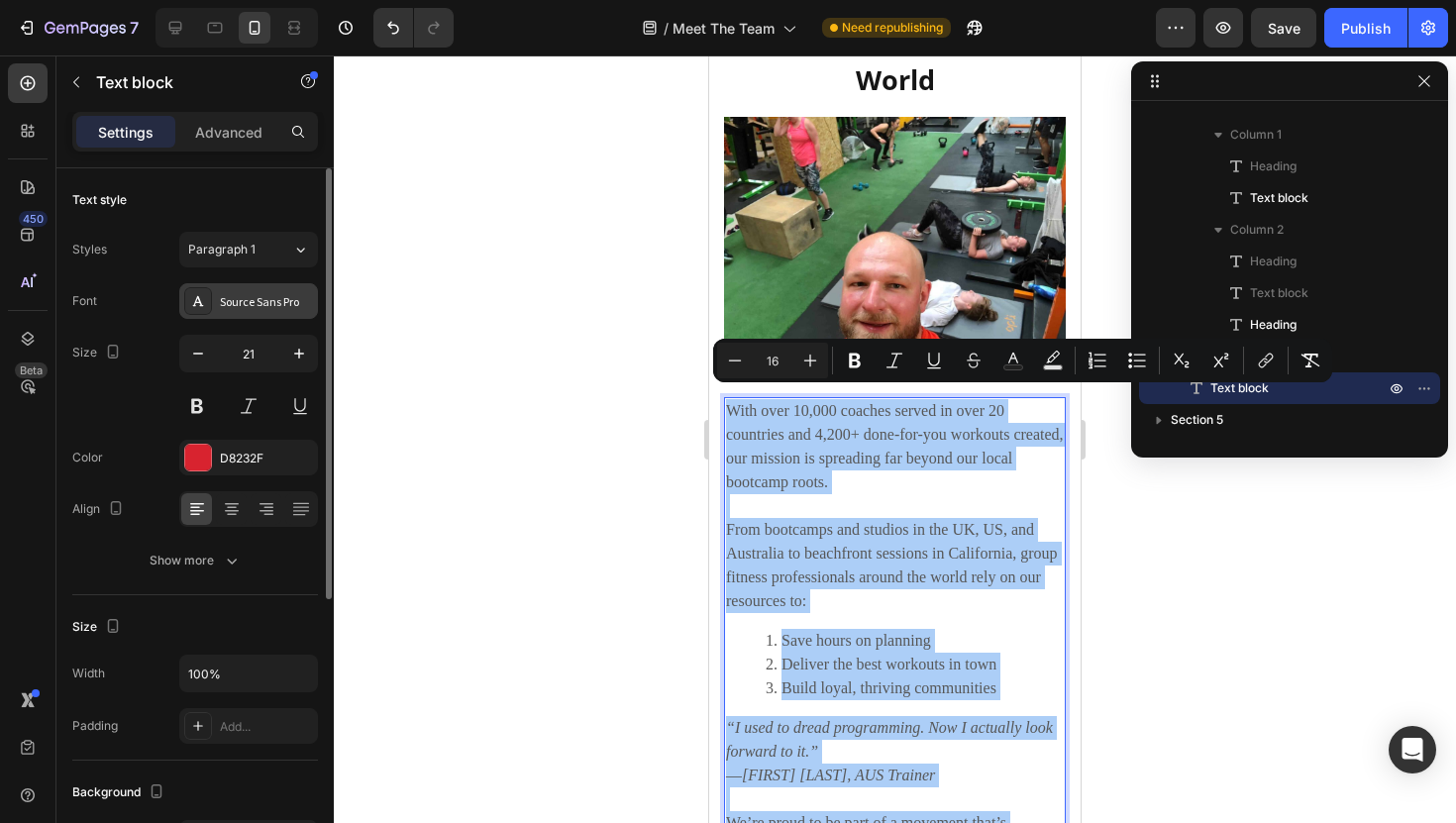 click on "Source Sans Pro" at bounding box center [266, 302] 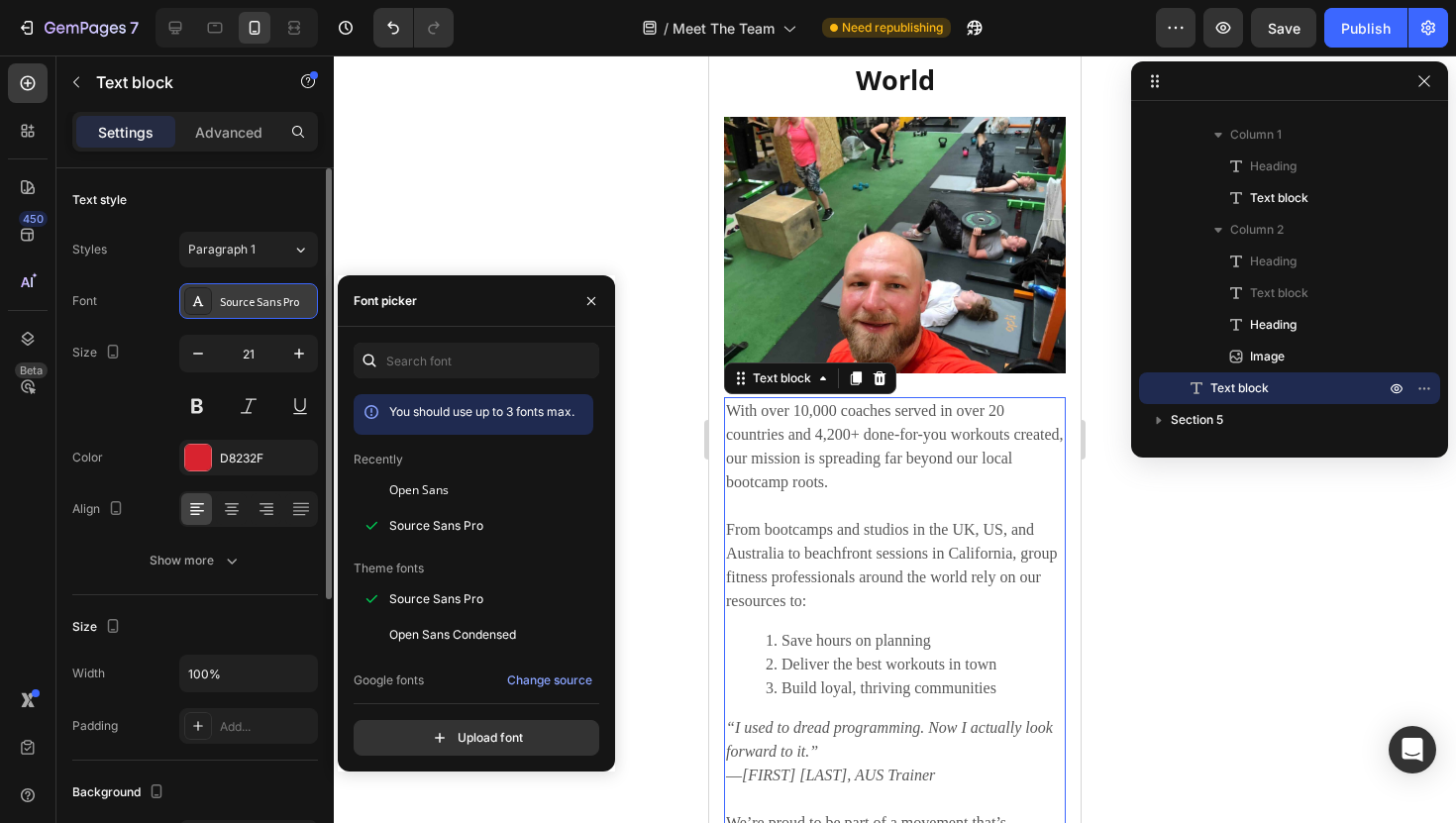 click on "Source Sans Pro" at bounding box center [249, 301] 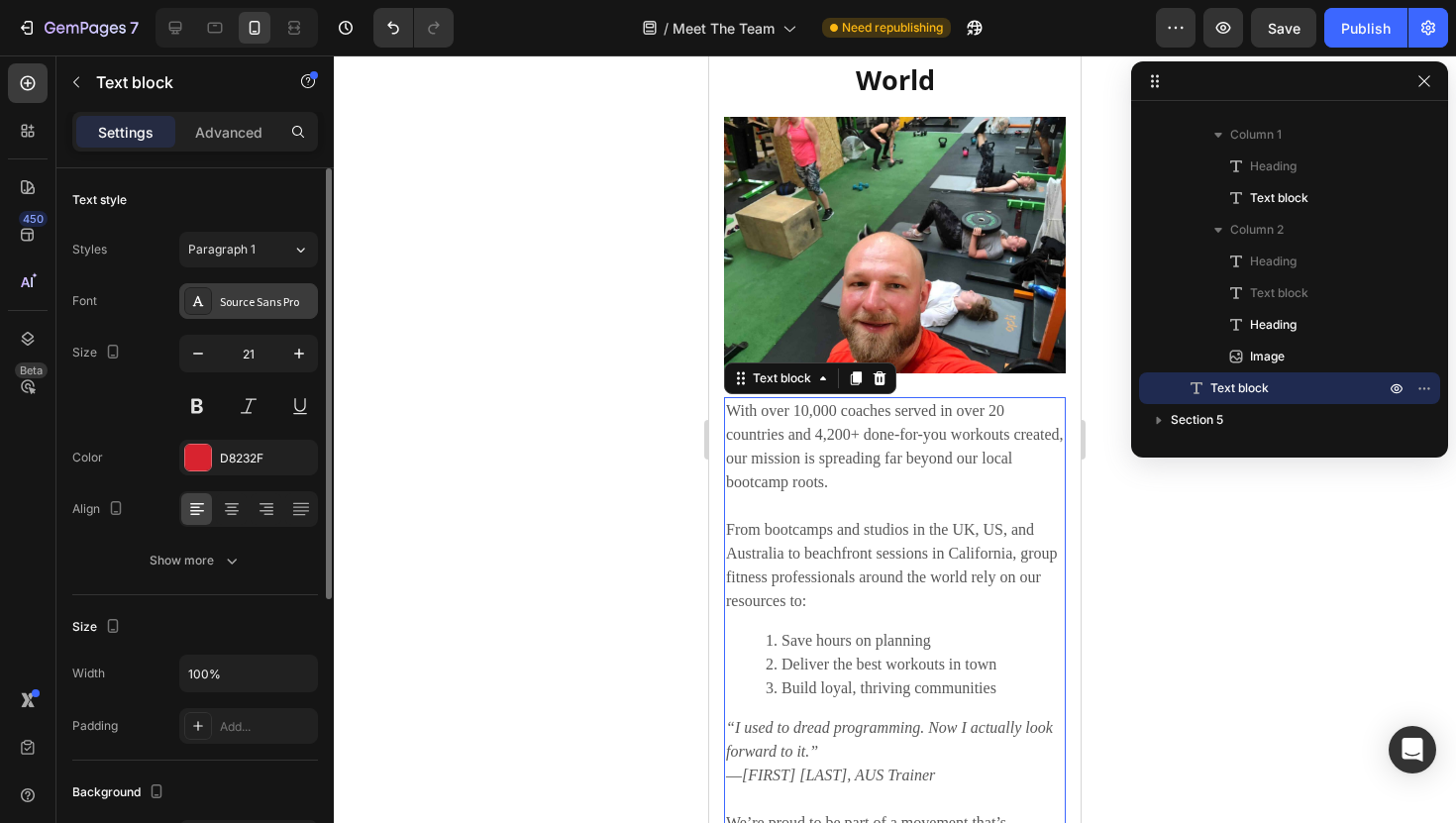 click on "Source Sans Pro" at bounding box center (249, 301) 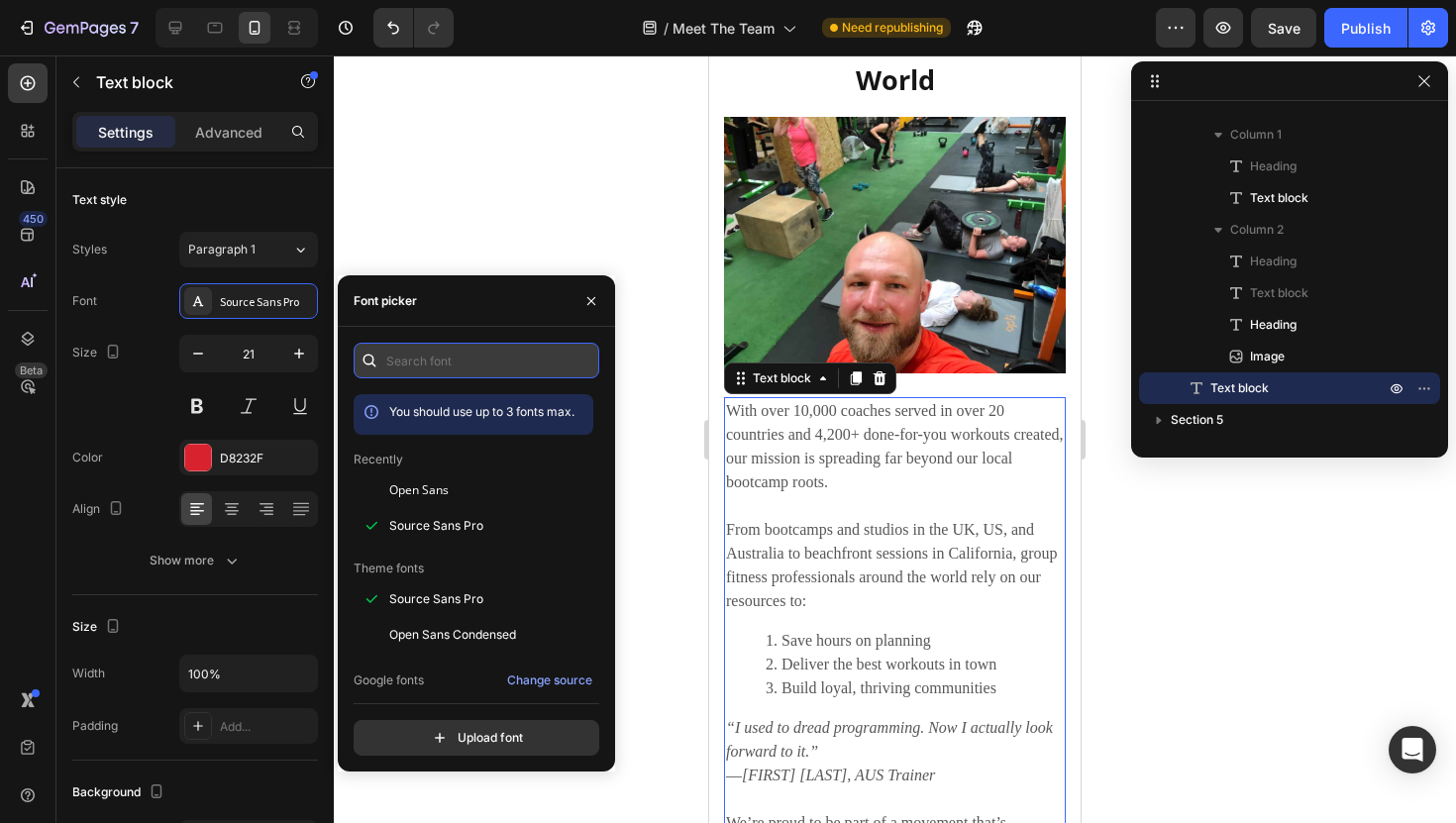 click at bounding box center (476, 360) 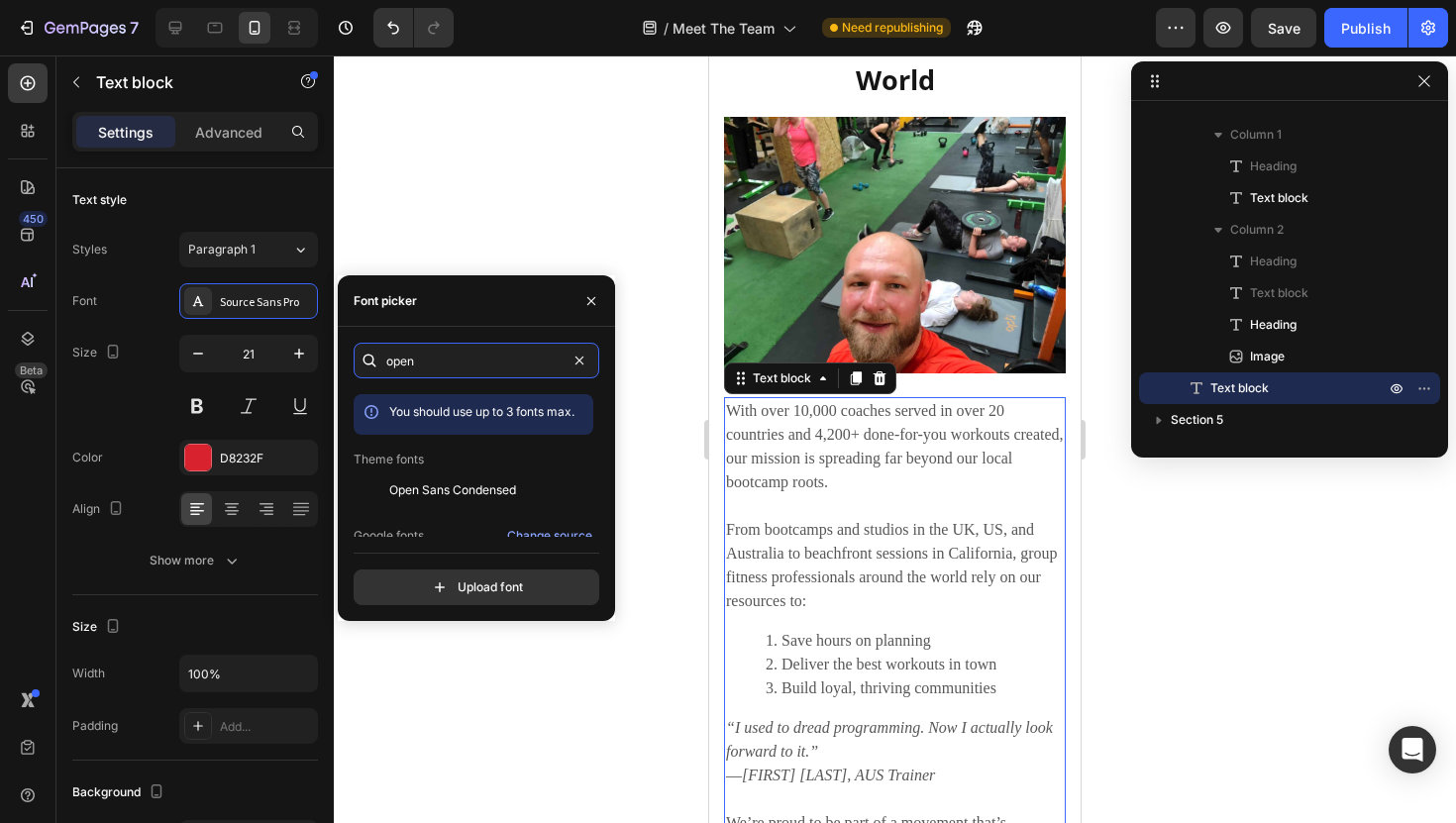 type on "open" 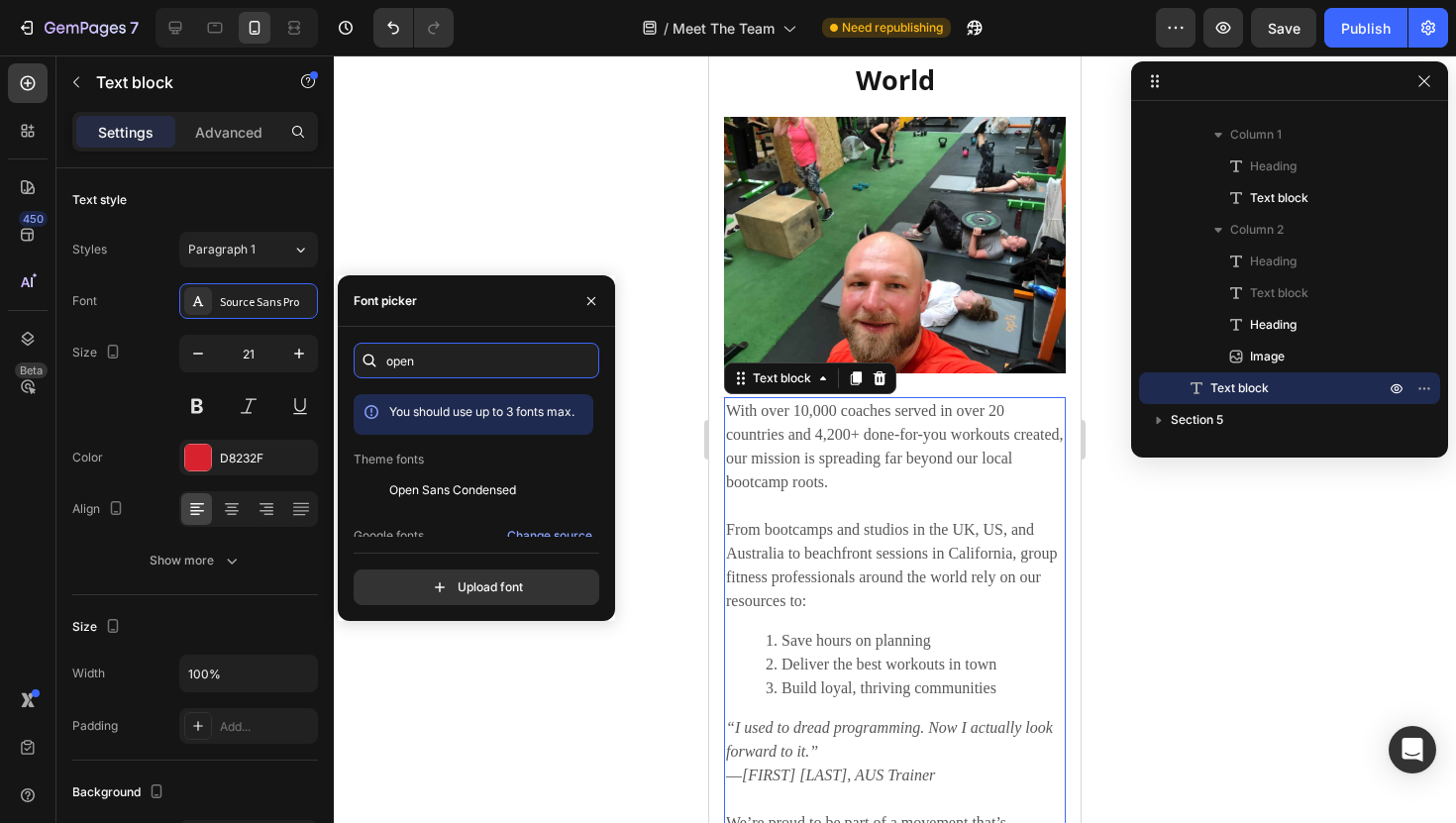 scroll, scrollTop: 51, scrollLeft: 0, axis: vertical 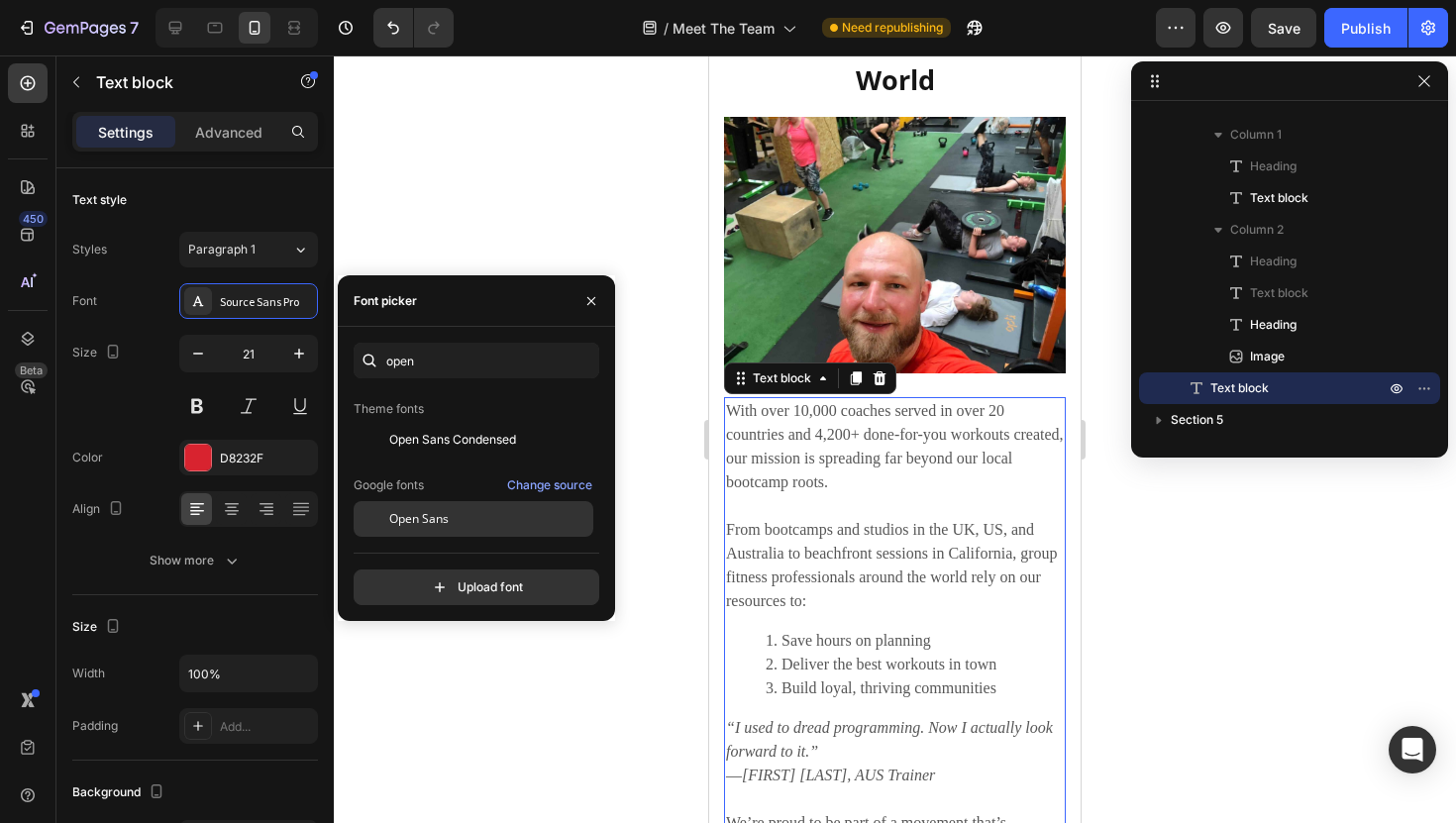click on "Open Sans" at bounding box center [419, 519] 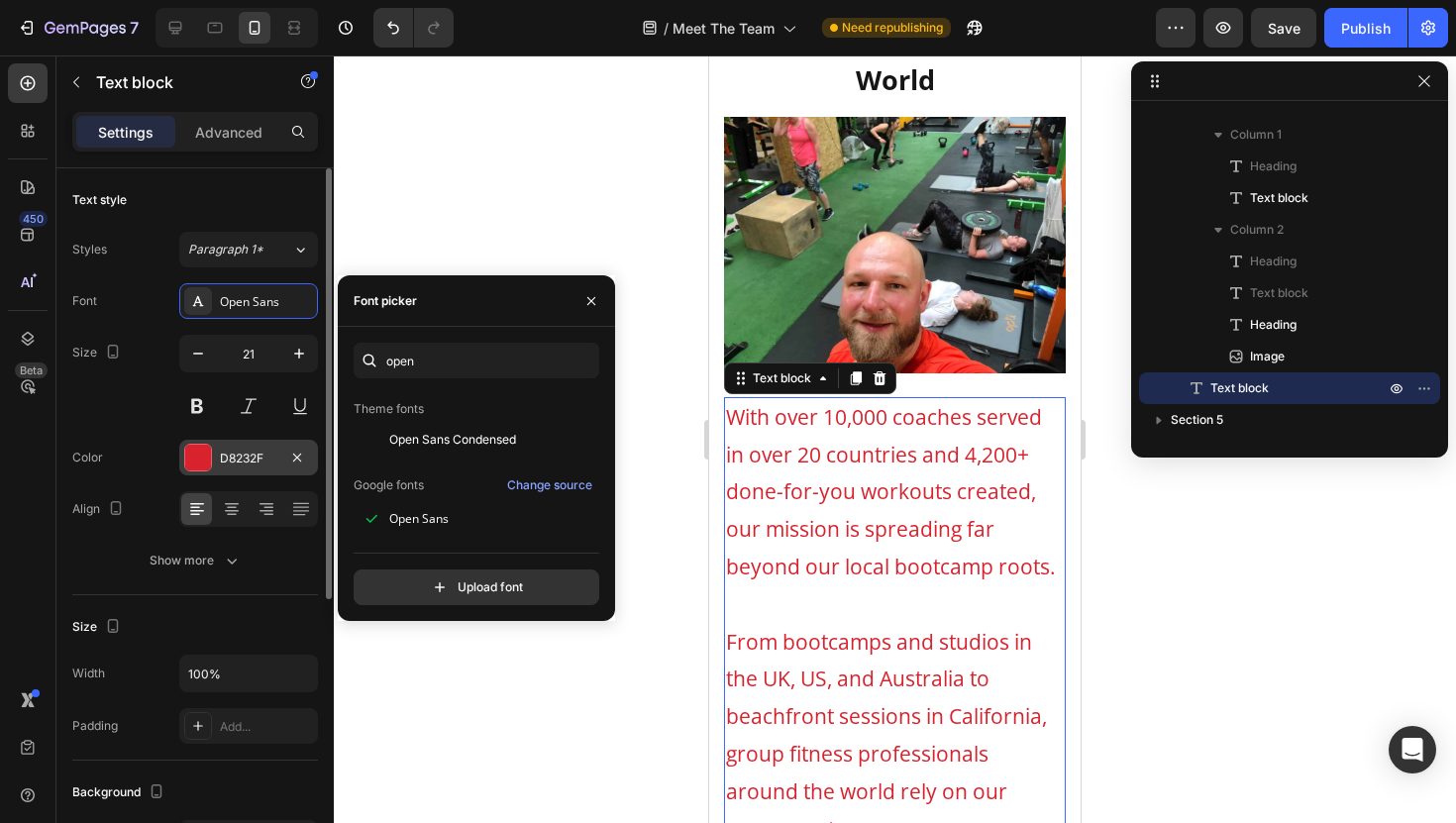 click at bounding box center (198, 458) 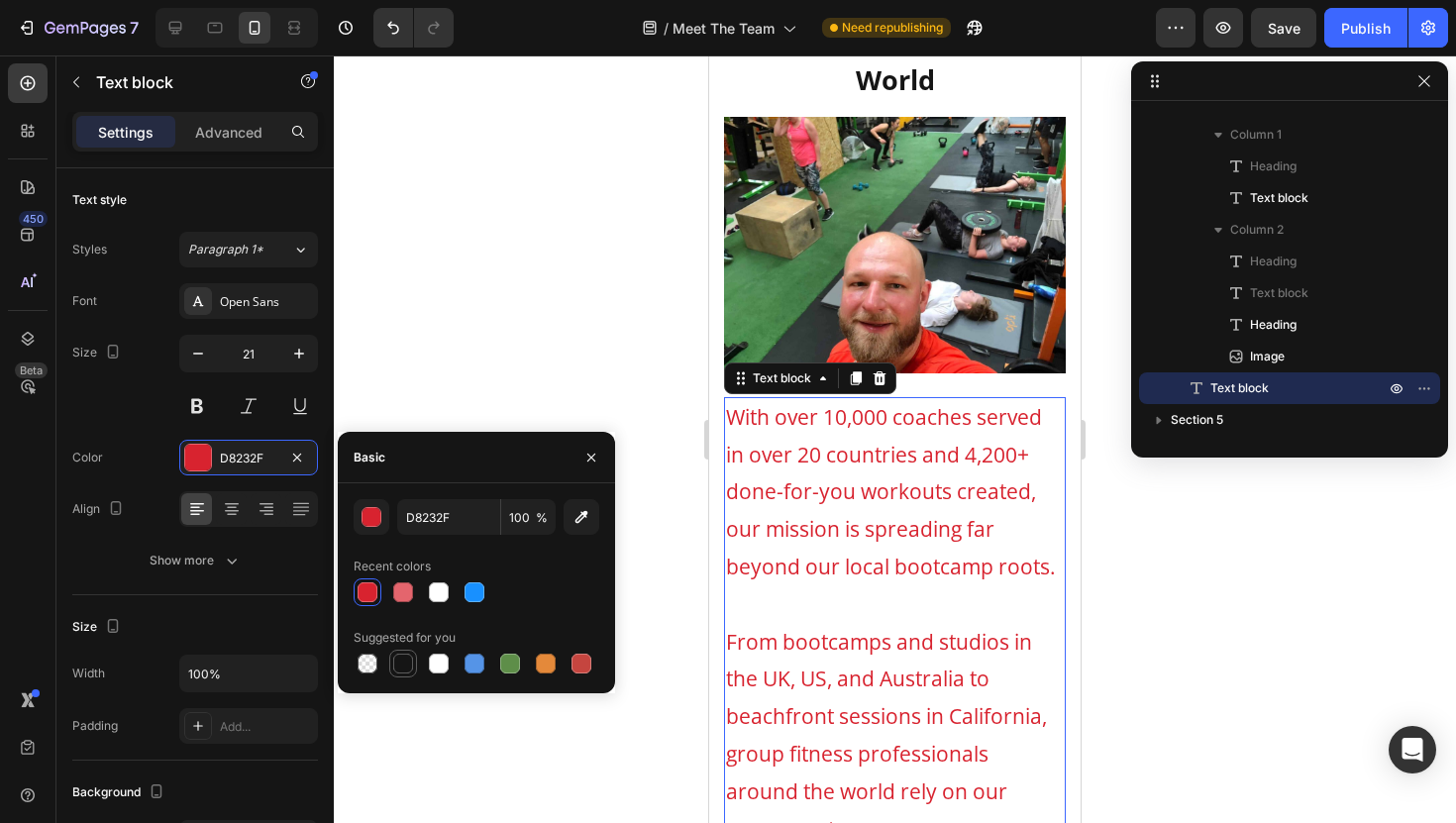 click at bounding box center (403, 664) 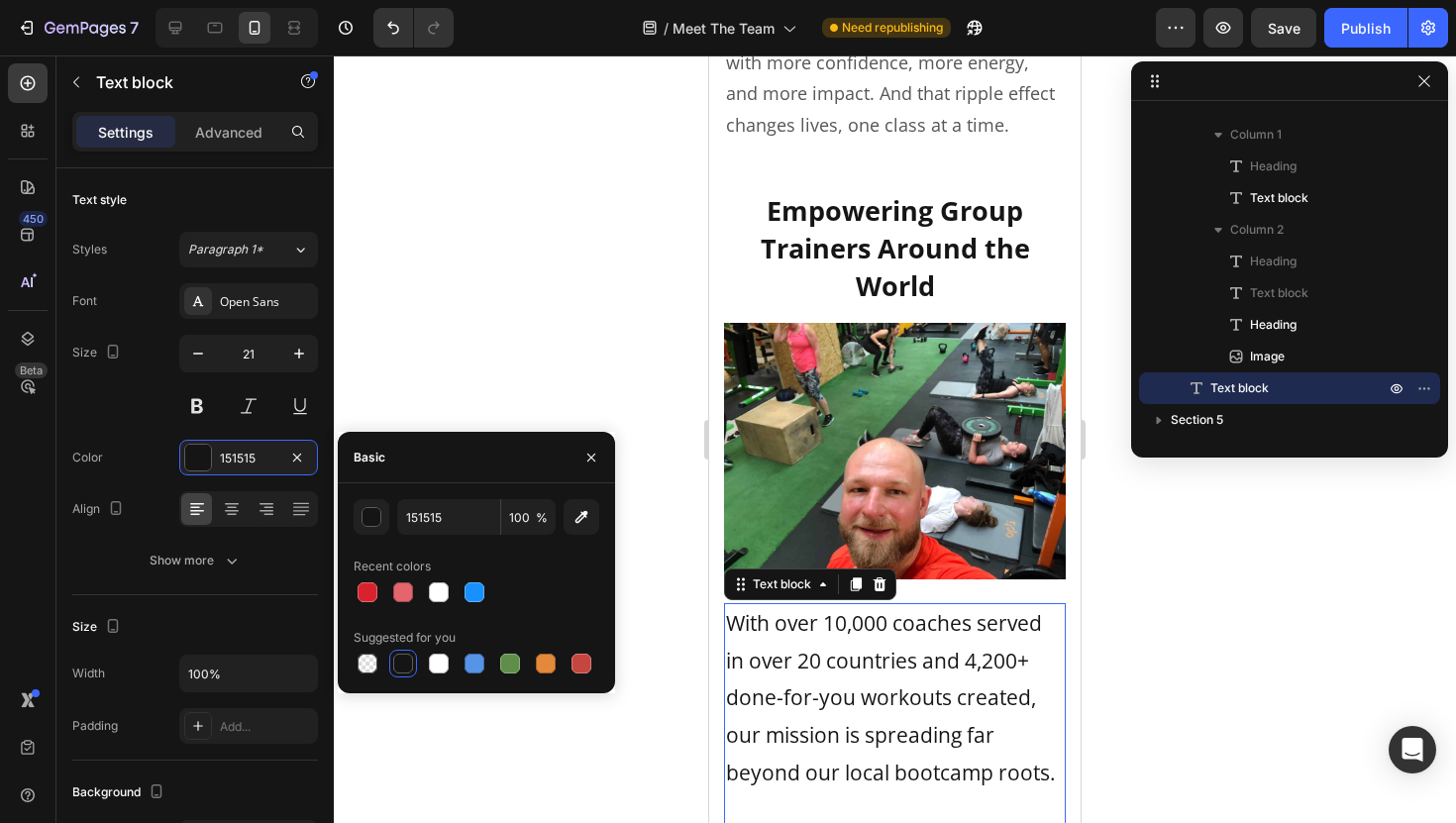 scroll, scrollTop: 7091, scrollLeft: 0, axis: vertical 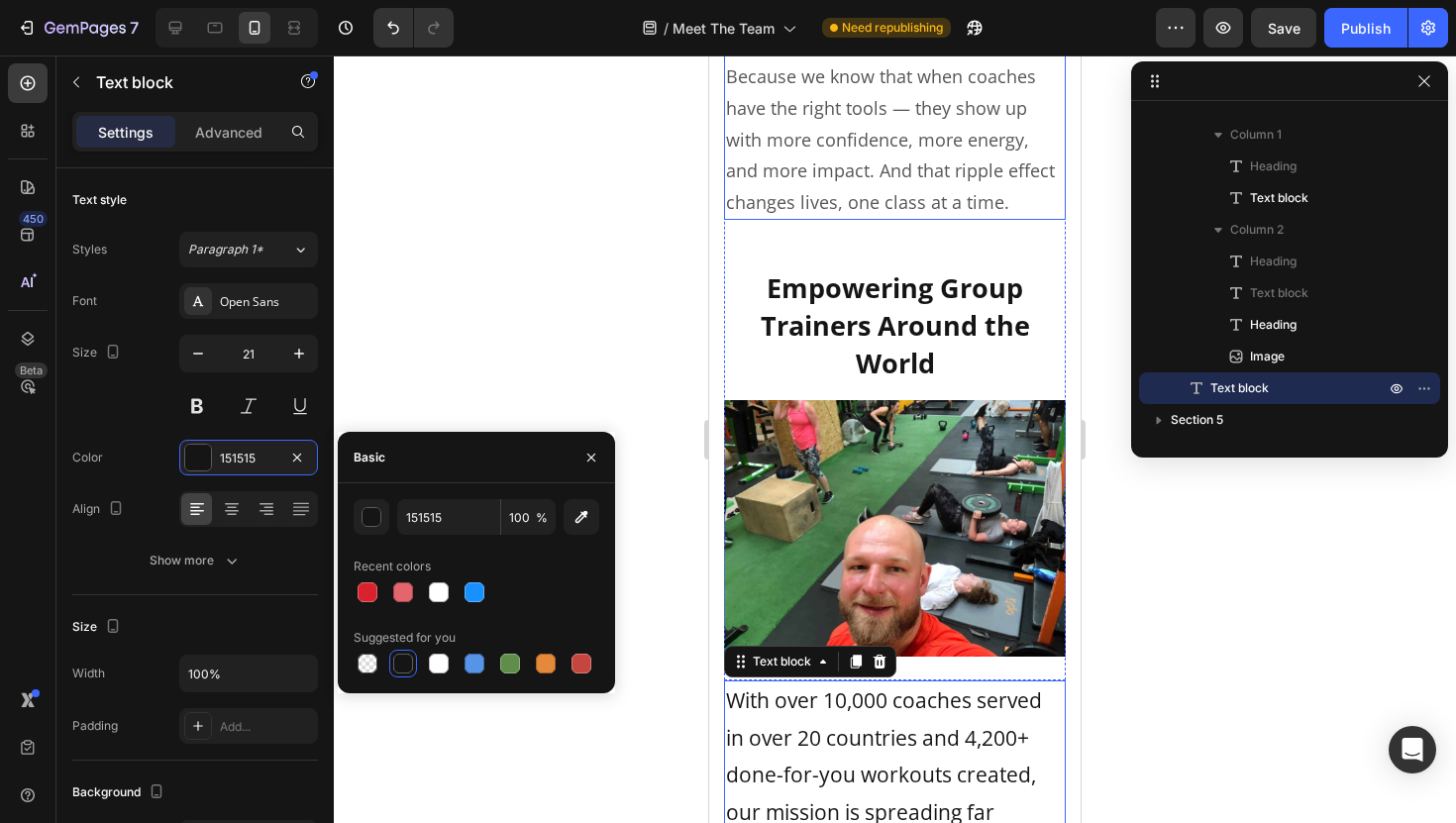 click on "Because we know that when coaches have the right tools — they show up with more confidence, more energy, and more impact. And that ripple effect changes lives, one class at a time." at bounding box center [890, 139] 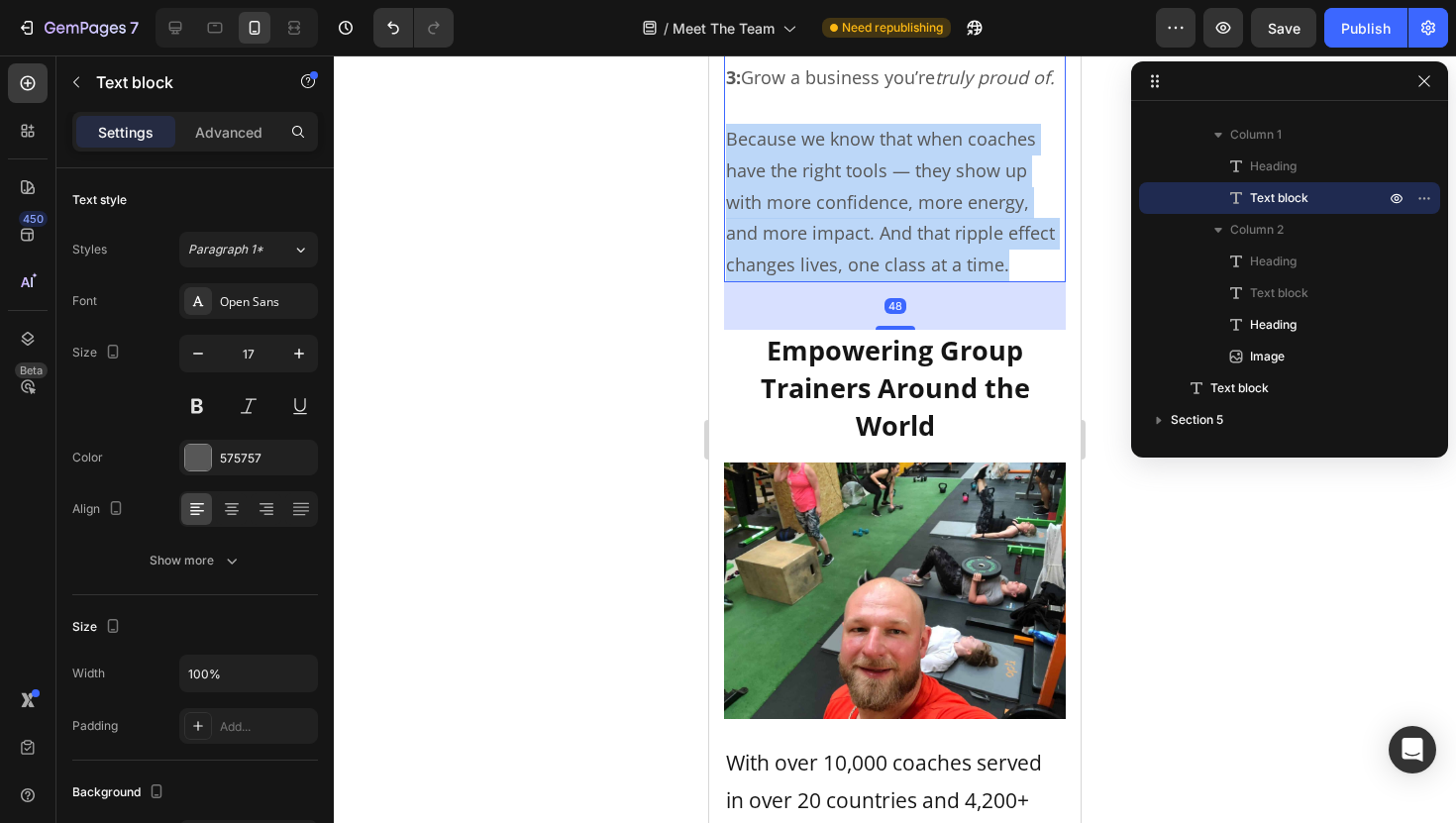 click on "We believe every group fitness trainer deserves access to high quality, done-for-you tools that not only make coaching easier — but elevate the entire client experience. Whether you're just getting started or you're leading packed sessions every week, our mission is to support you with the same level of professional content, creativity, and coaching systems that big fitness franchises rely on — minus the corporate fluff. We’re here to help you: 1:  Deliver  memorable  workouts your clients rave about. 2:  Build a  thriving  community around your sessions. 3:  Grow a business you’re  truly proud of. Because we know that when coaches have the right tools — they show up with more confidence, more energy, and more impact. And that ripple effect changes lives, one class at a time." at bounding box center (894, -170) 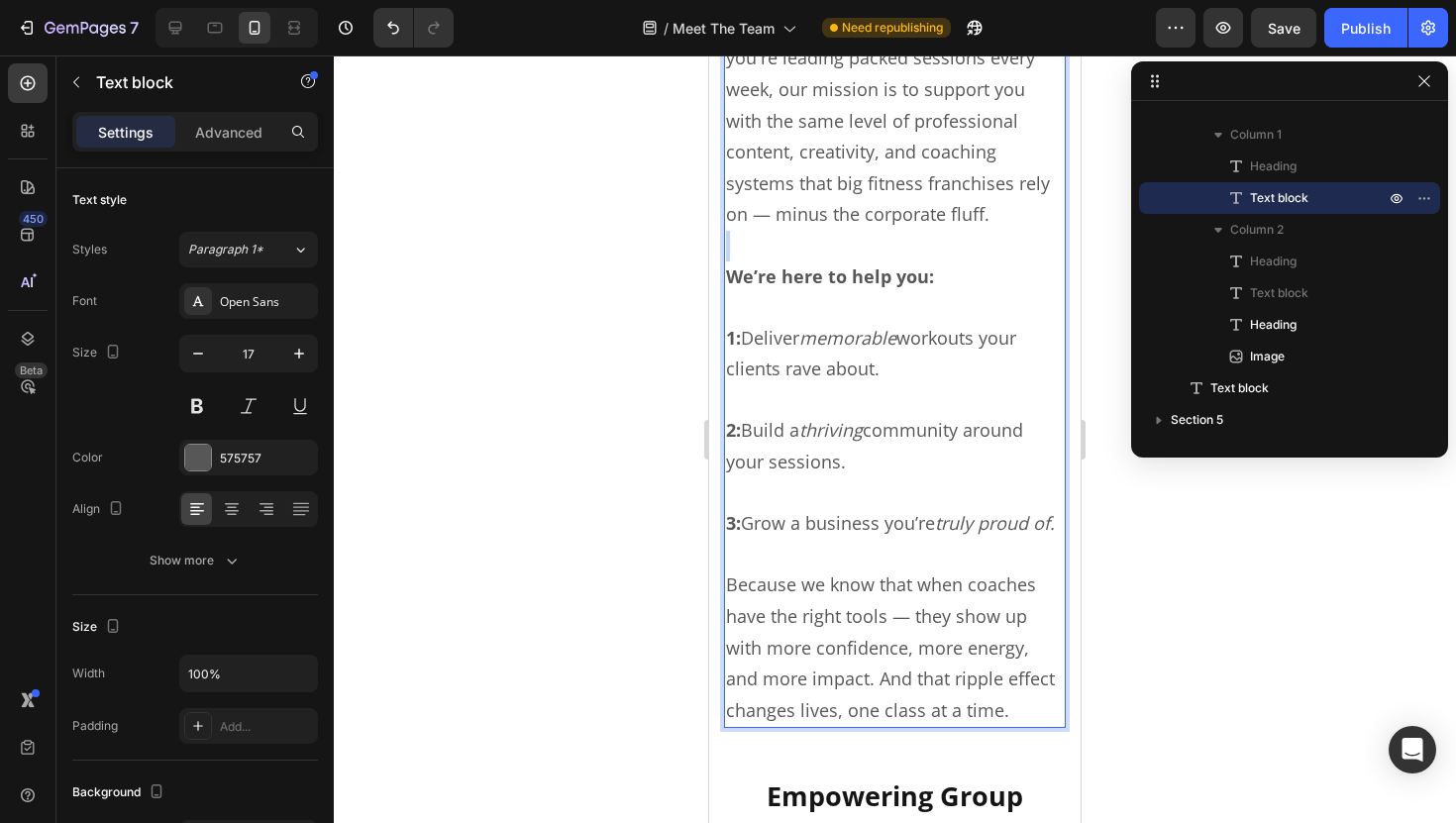 click on "We believe every group fitness trainer deserves access to high quality, done-for-you tools that not only make coaching easier — but elevate the entire client experience. Whether you're just getting started or you're leading packed sessions every week, our mission is to support you with the same level of professional content, creativity, and coaching systems that big fitness franchises rely on — minus the corporate fluff. We’re here to help you: 1:  Deliver  memorable  workouts your clients rave about. 2:  Build a  thriving  community around your sessions. 3:  Grow a business you’re  truly proud of. Because we know that when coaches have the right tools — they show up with more confidence, more energy, and more impact. And that ripple effect changes lives, one class at a time." at bounding box center [894, 275] 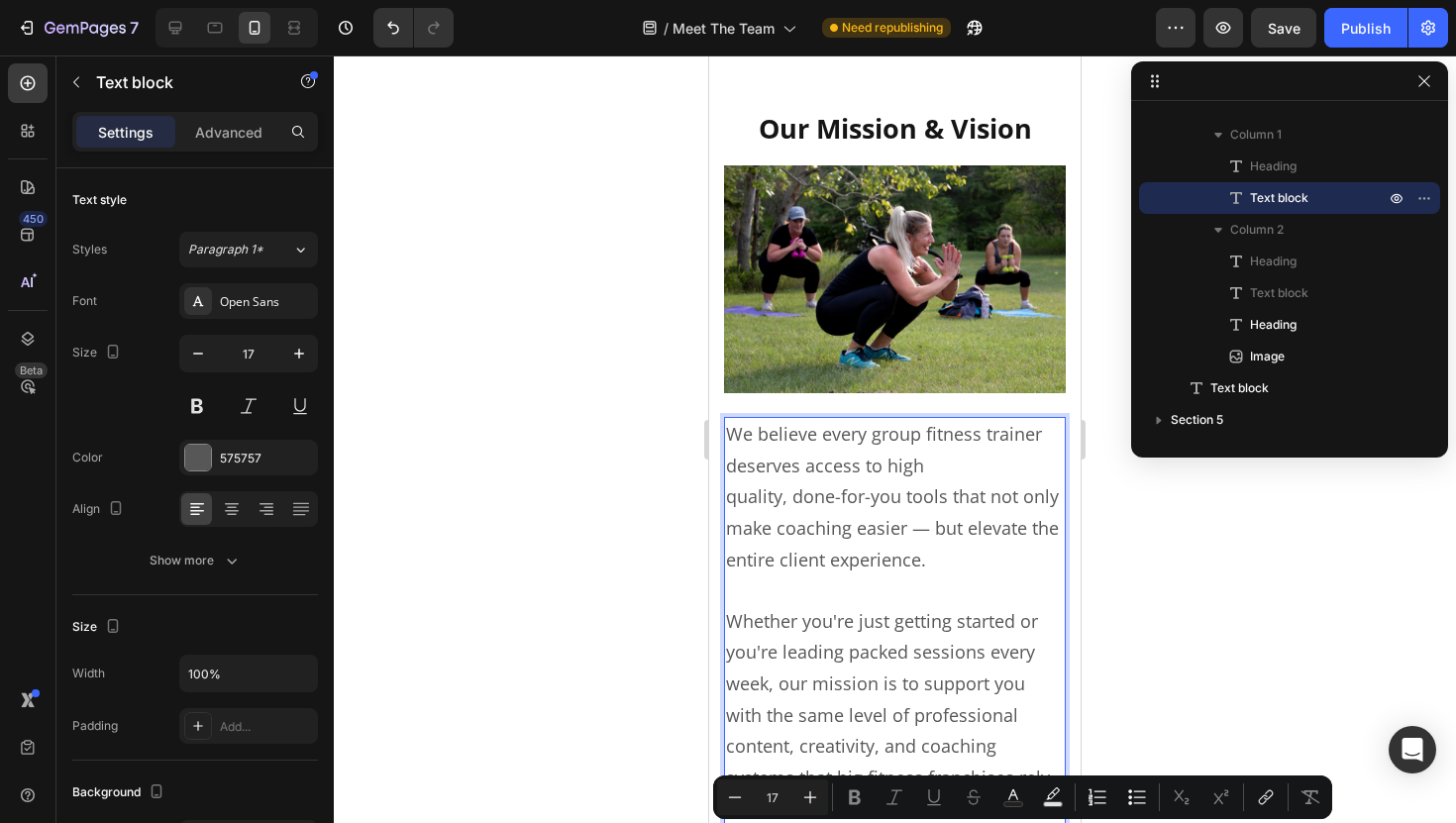 scroll, scrollTop: 5984, scrollLeft: 0, axis: vertical 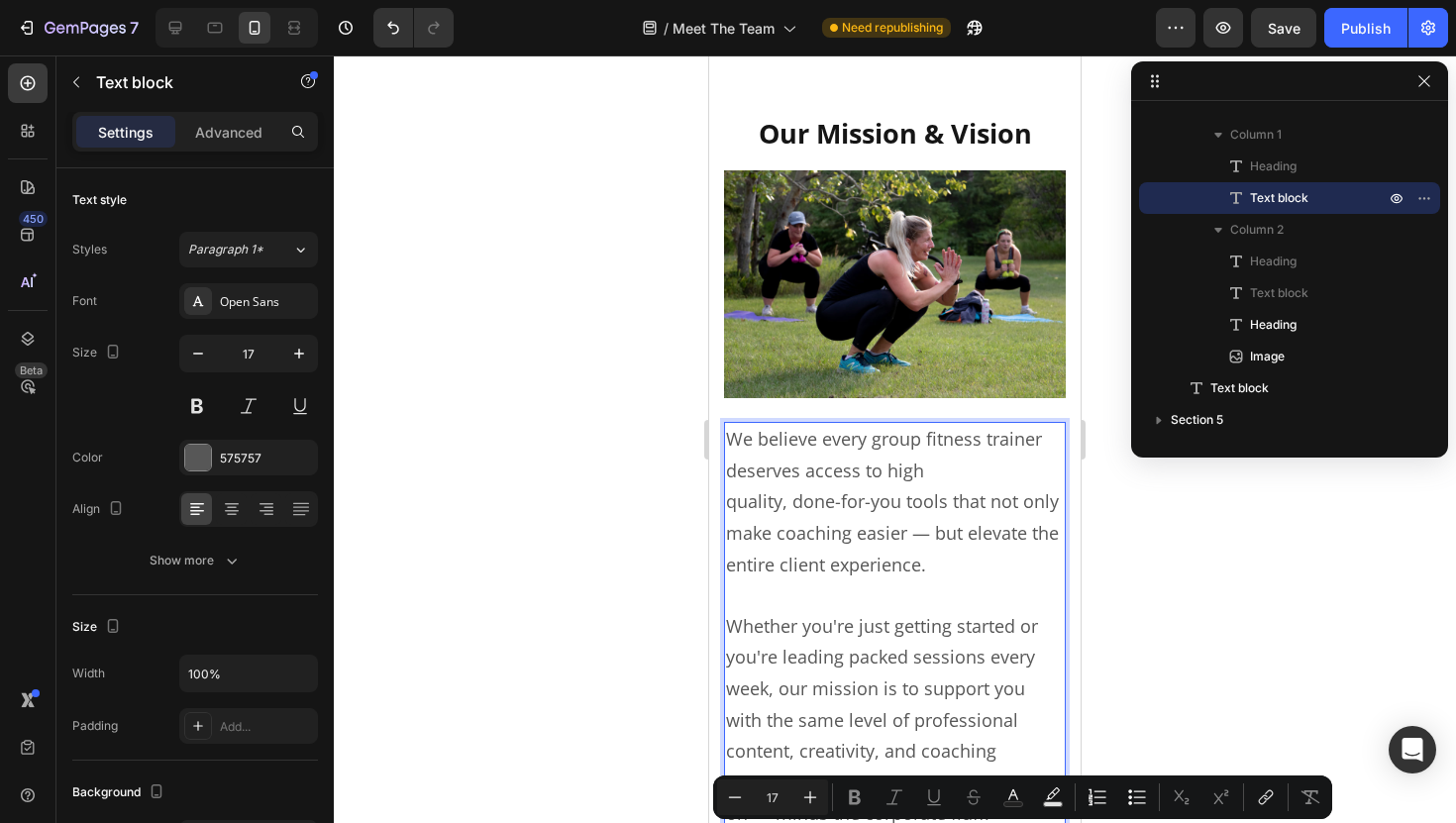 type on "18" 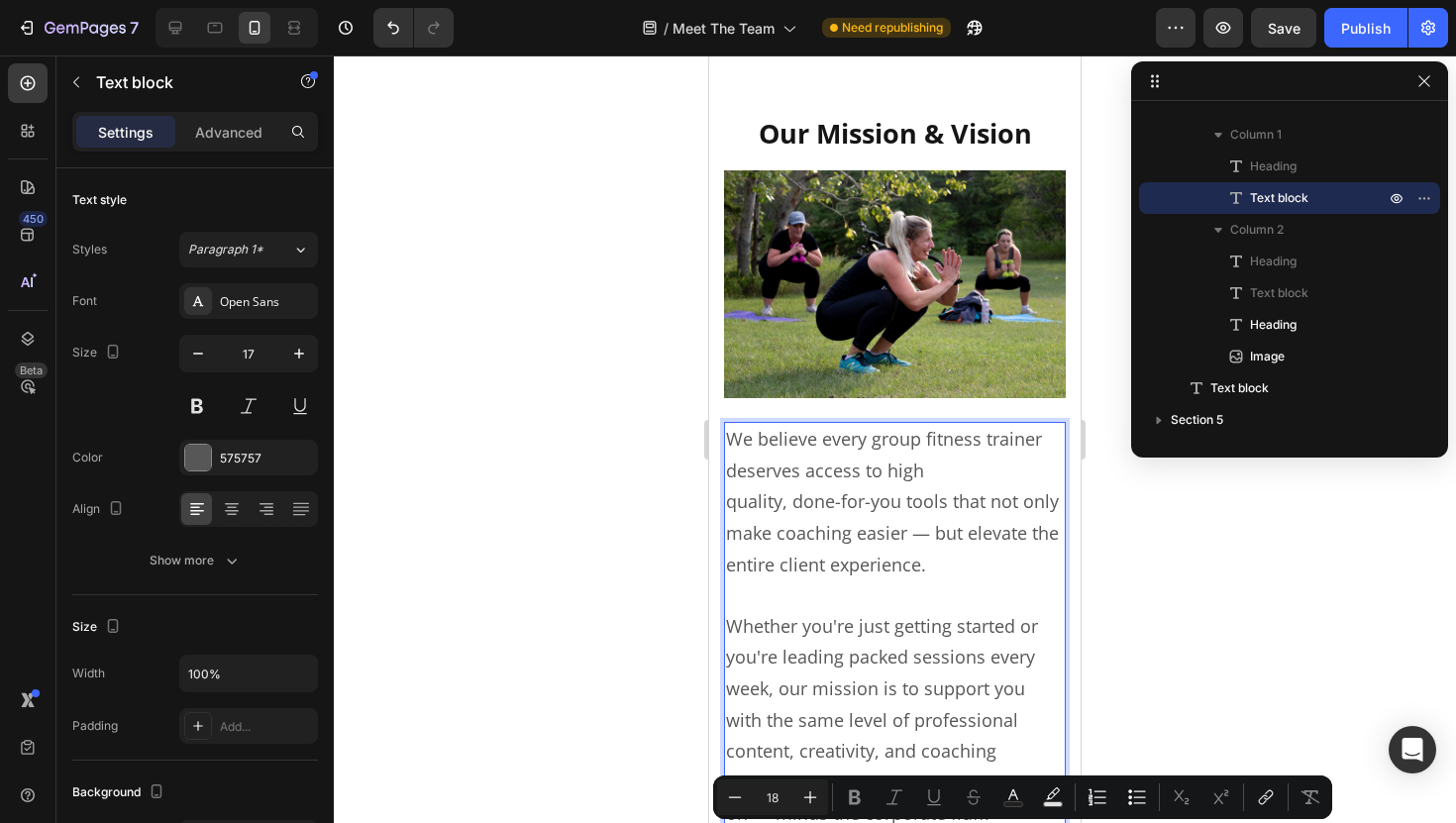 click on "We believe every group fitness trainer deserves access to high" at bounding box center (884, 455) 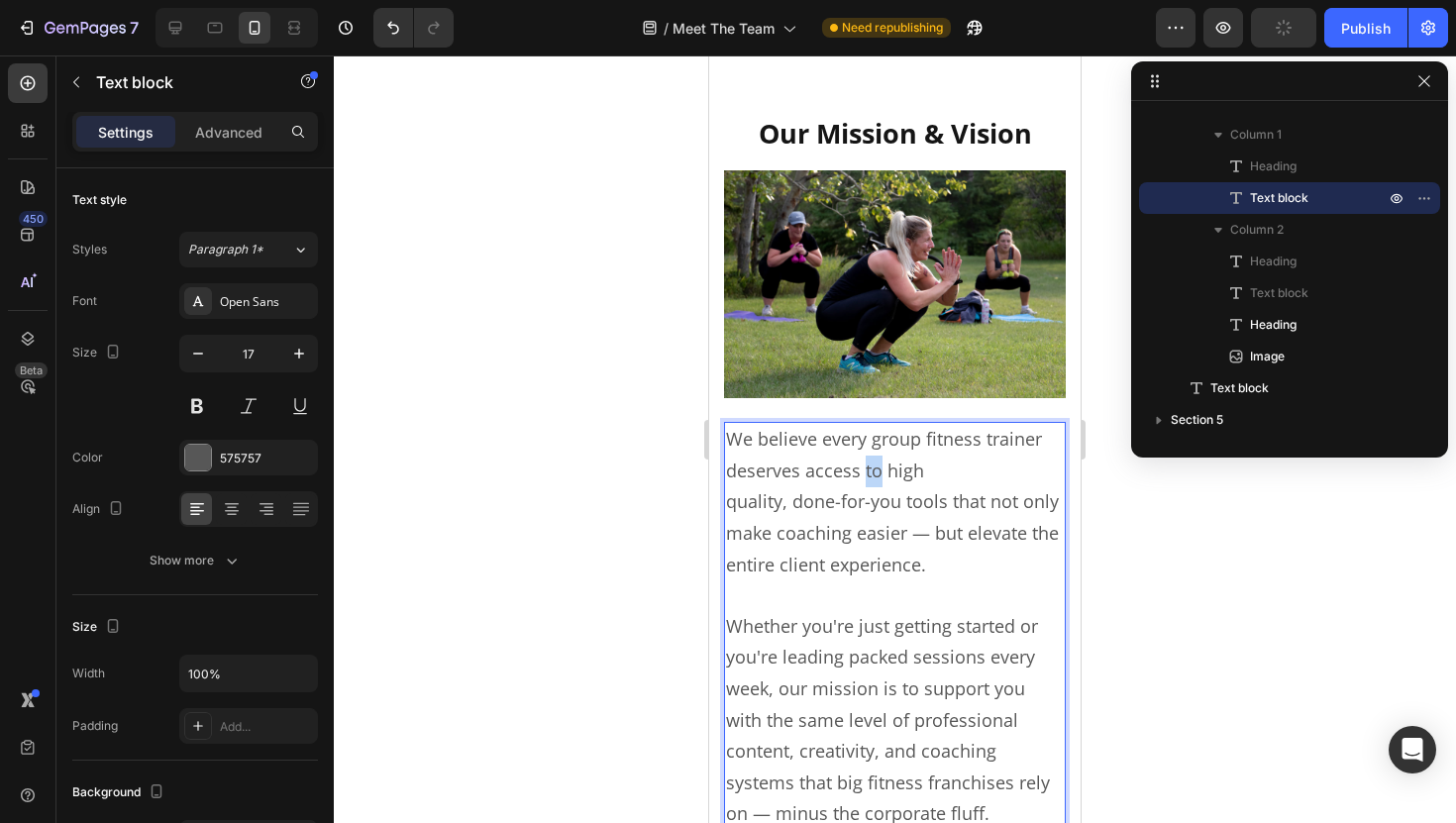 click on "We believe every group fitness trainer deserves access to high" at bounding box center [884, 455] 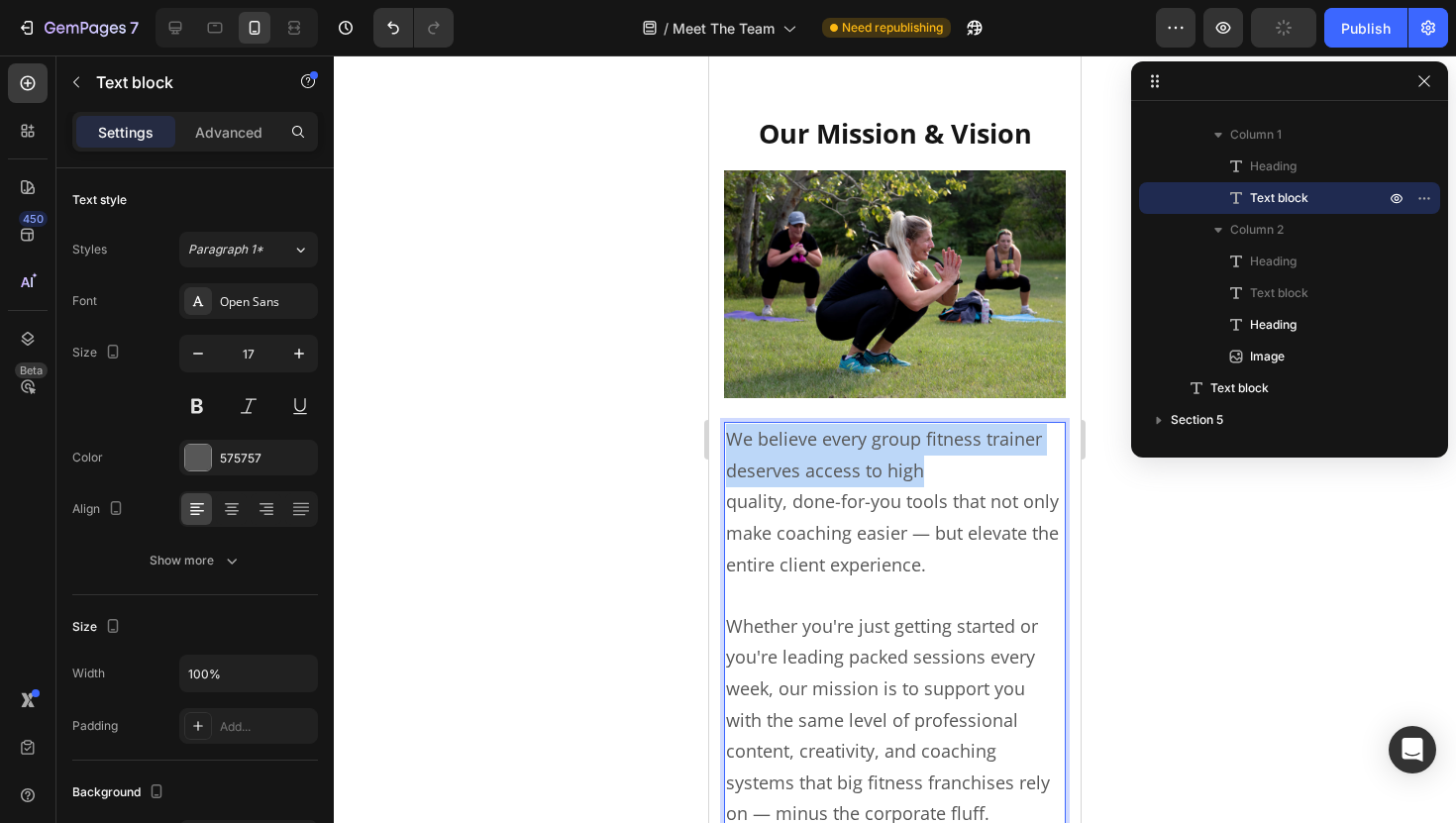 click on "We believe every group fitness trainer deserves access to high" at bounding box center [884, 455] 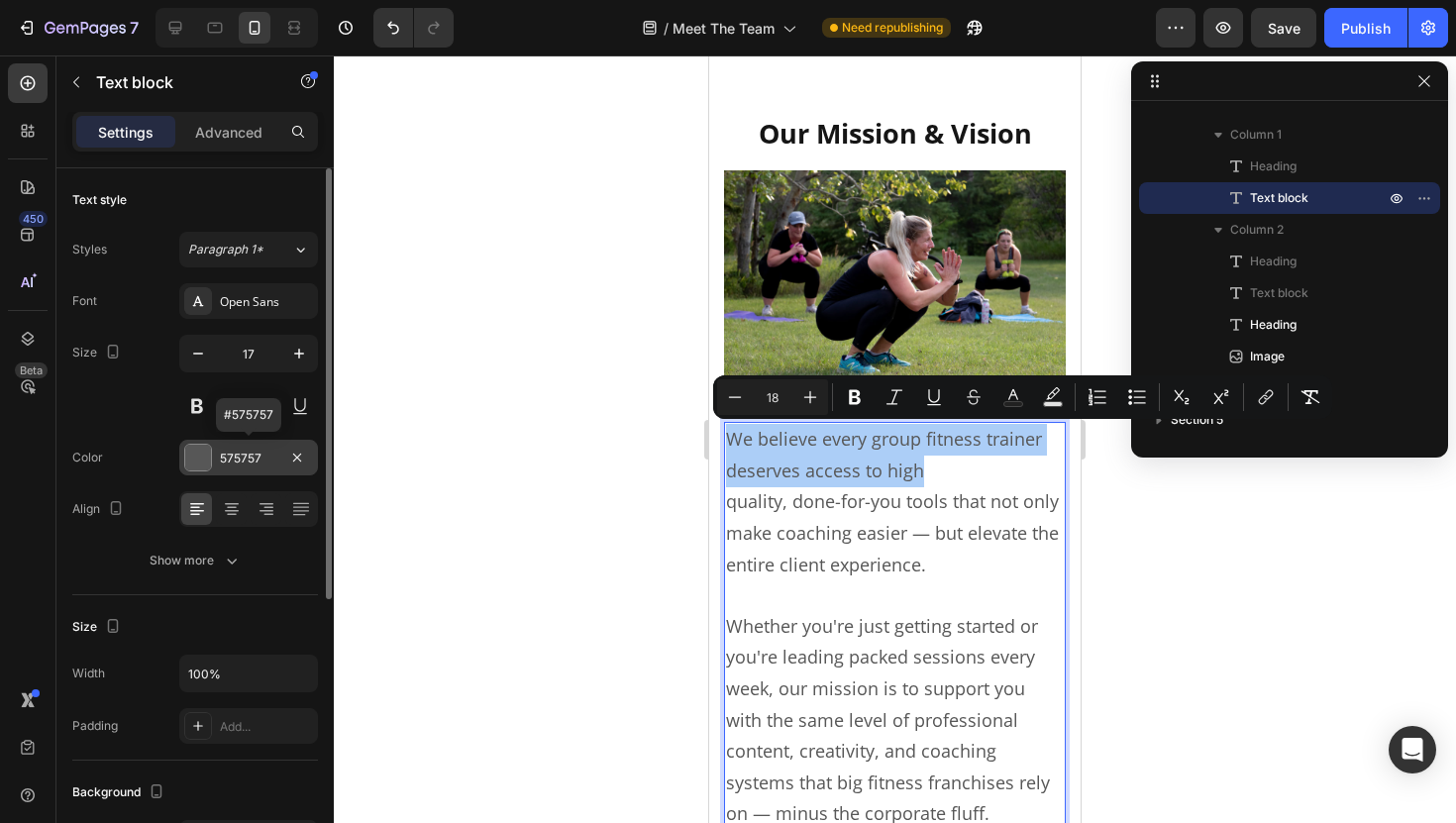 click at bounding box center (198, 458) 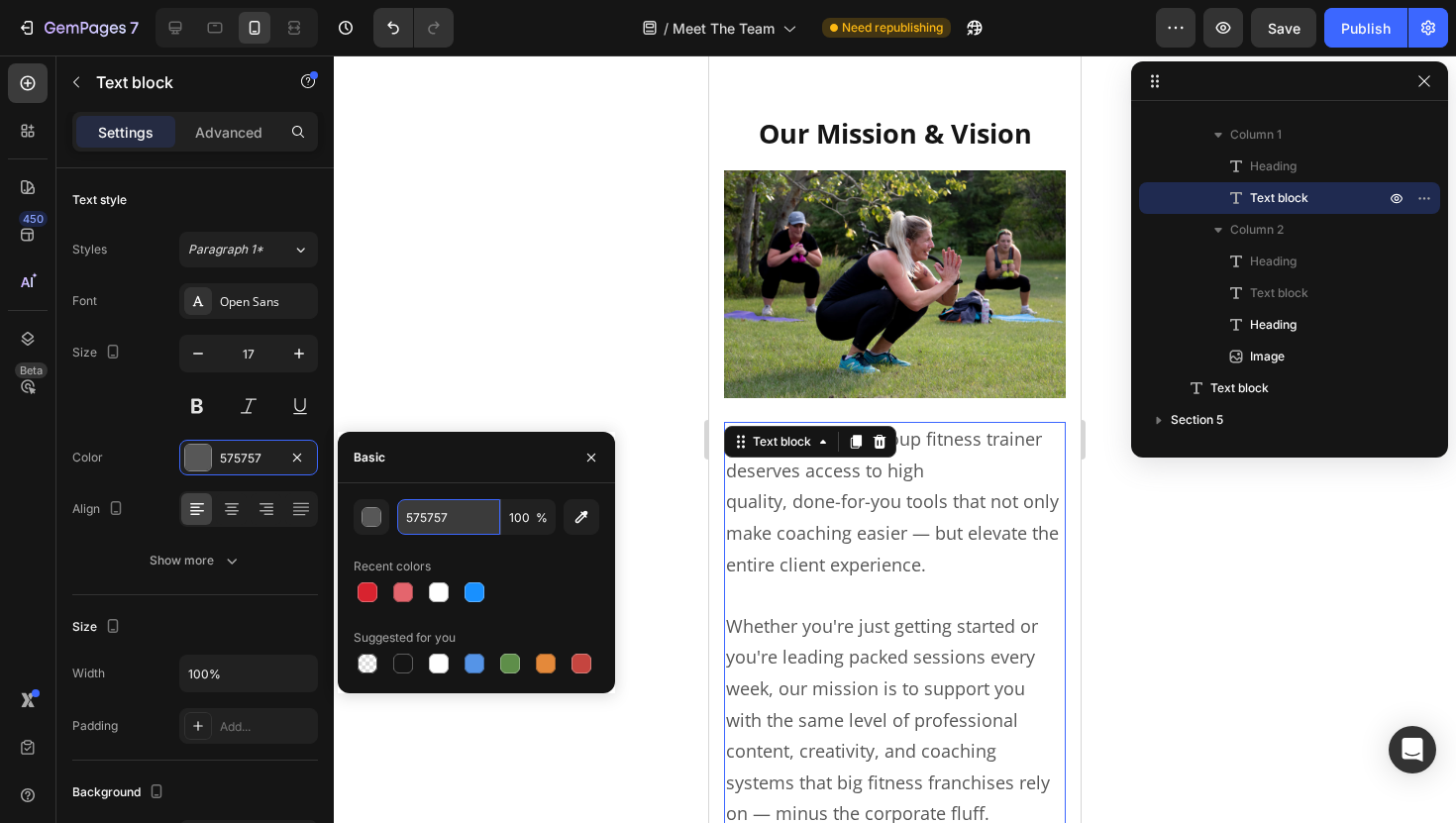 click on "575757" at bounding box center [449, 517] 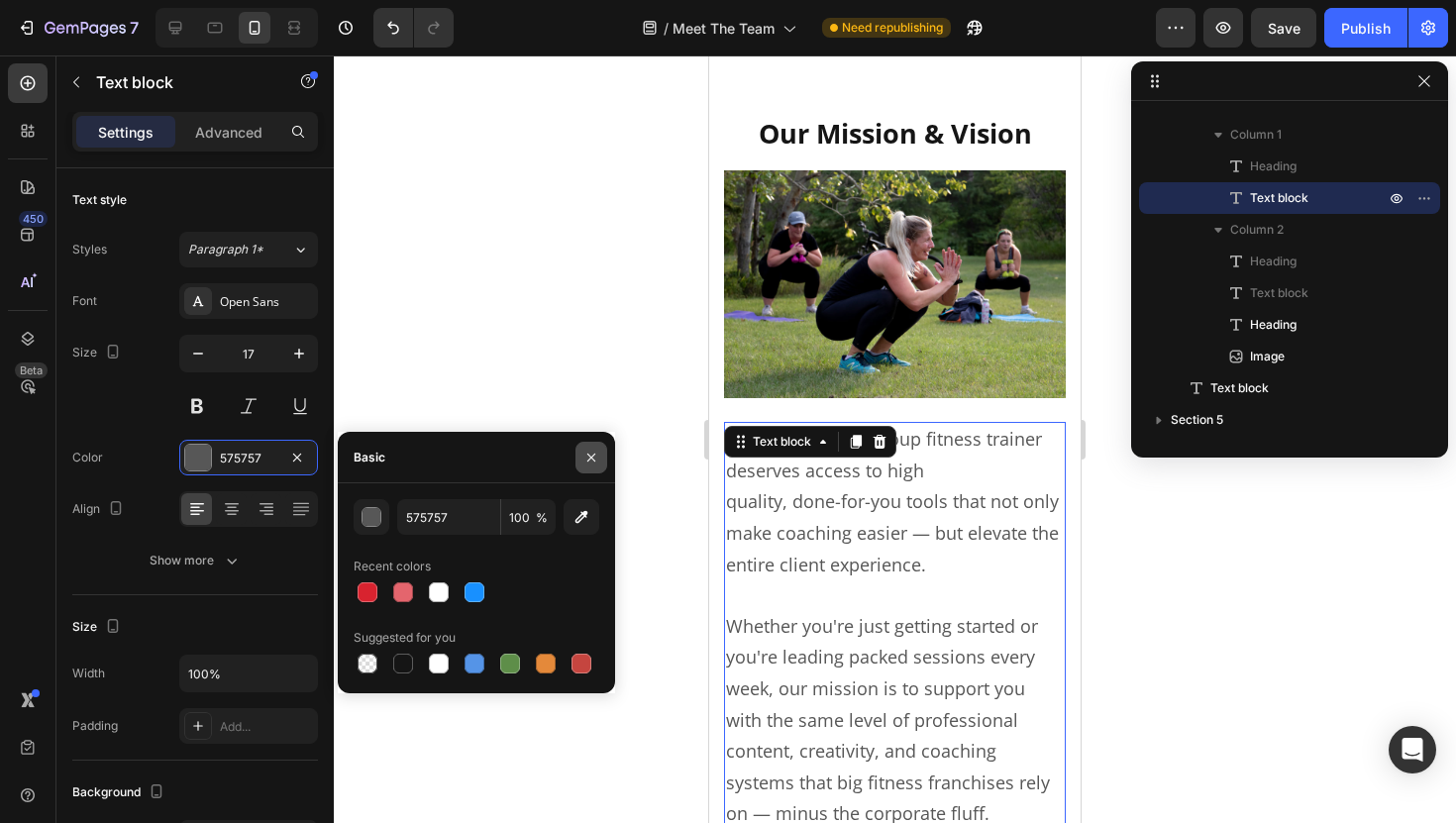 click 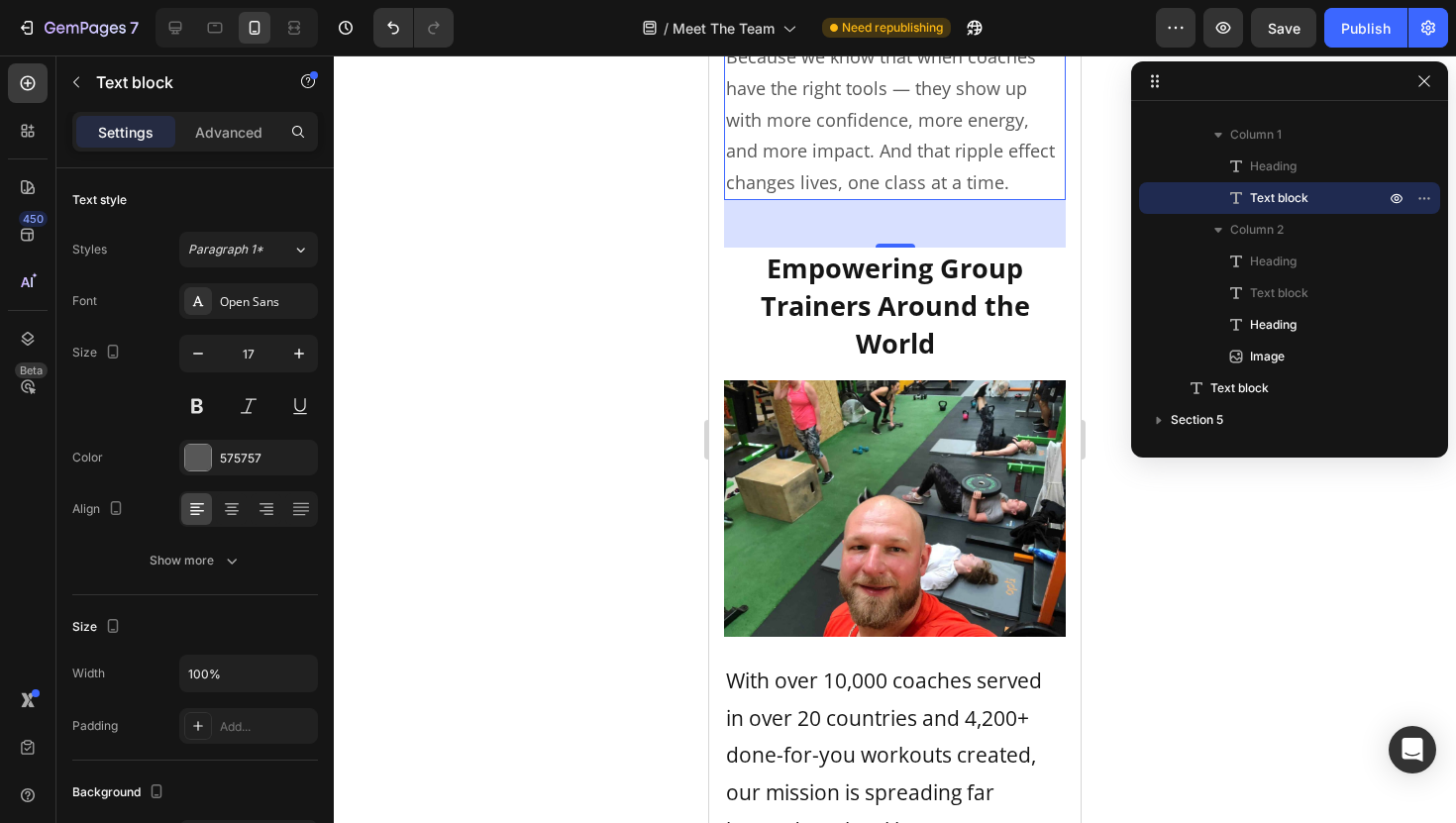 scroll, scrollTop: 7156, scrollLeft: 0, axis: vertical 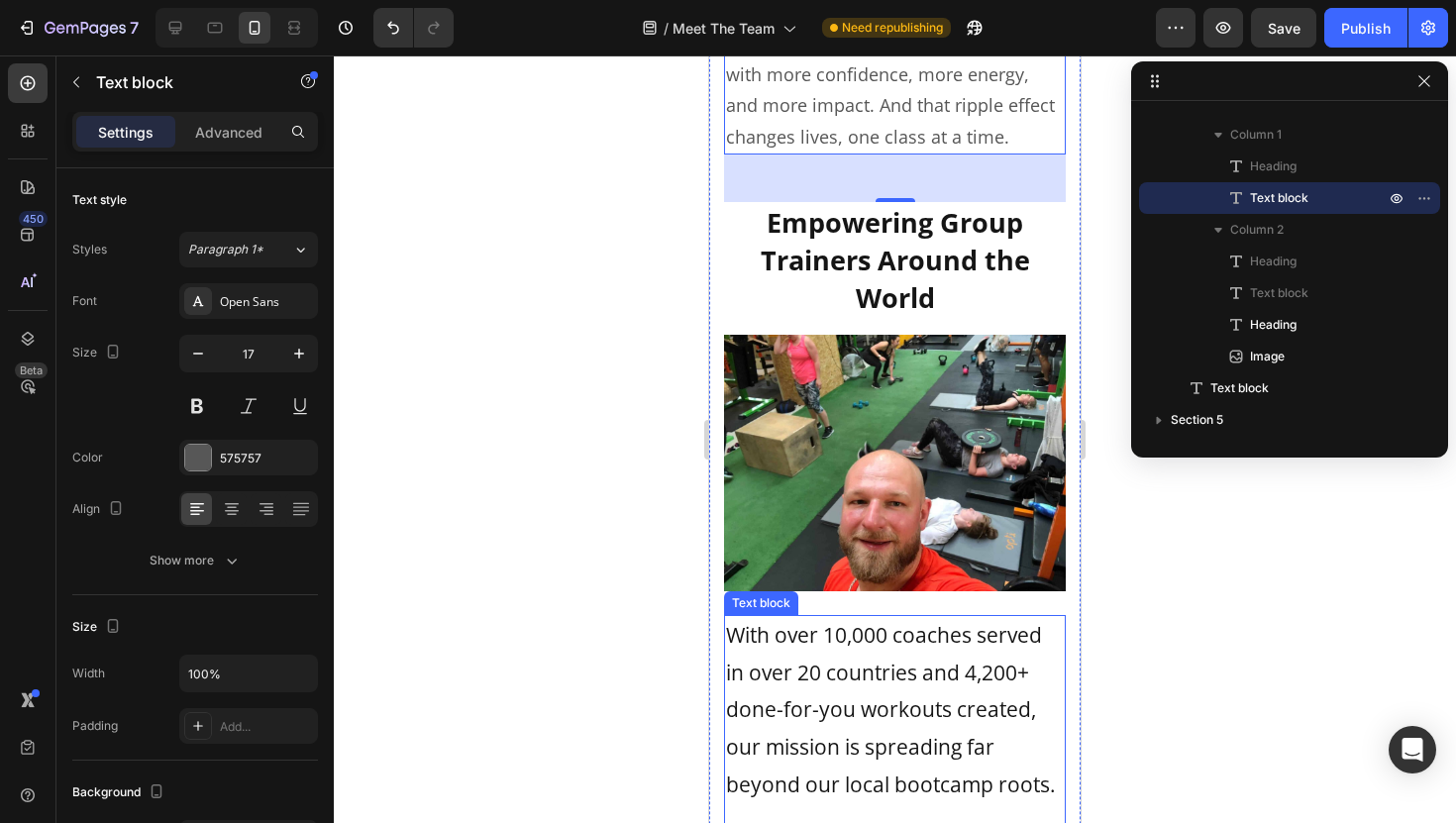click on "With over 10,000 coaches served  in over 20 countries and 4,200+ done-for-you workouts created, our mission is spreading far beyond our local bootcamp roots." at bounding box center (894, 710) 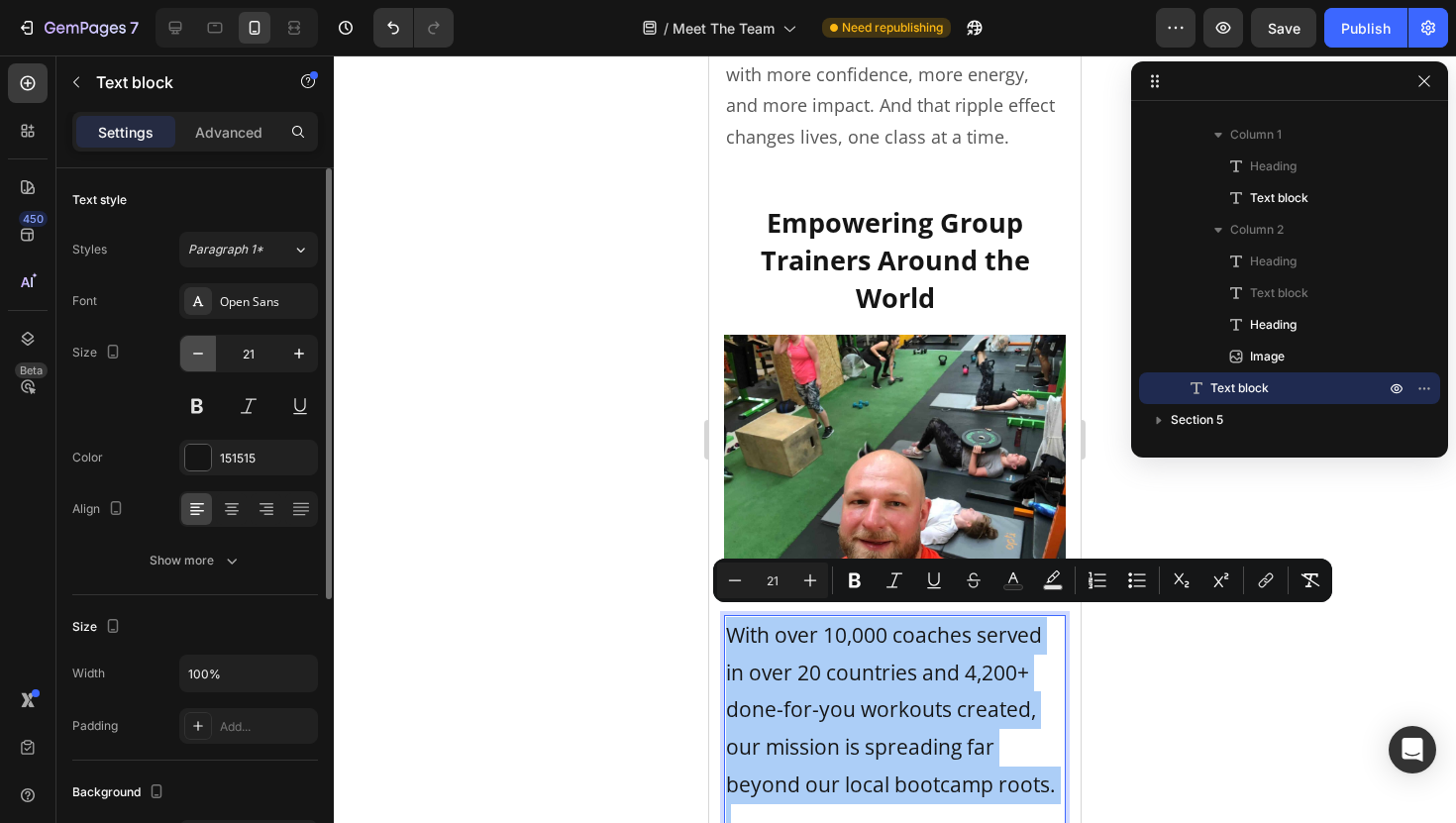 click 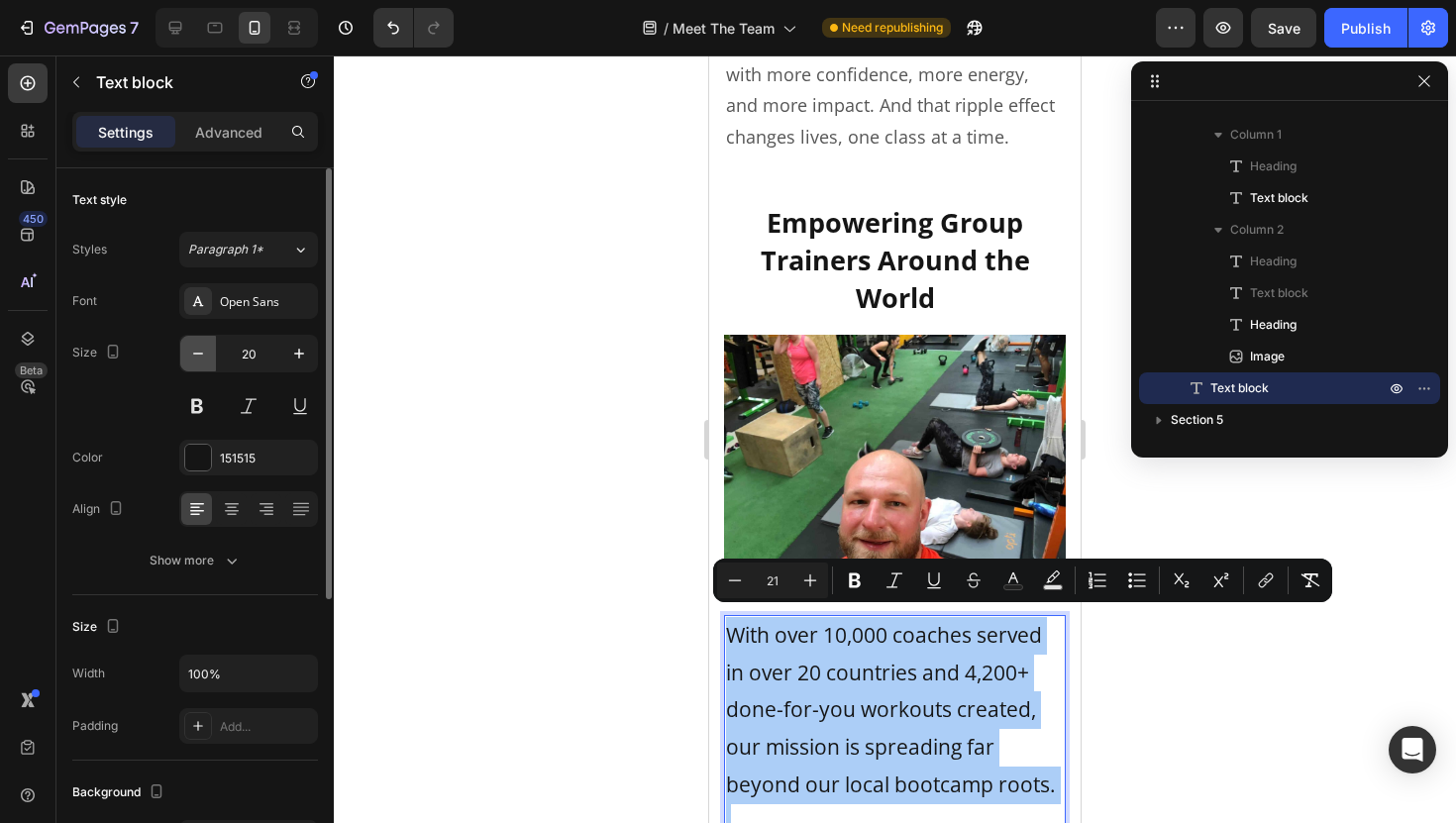 click 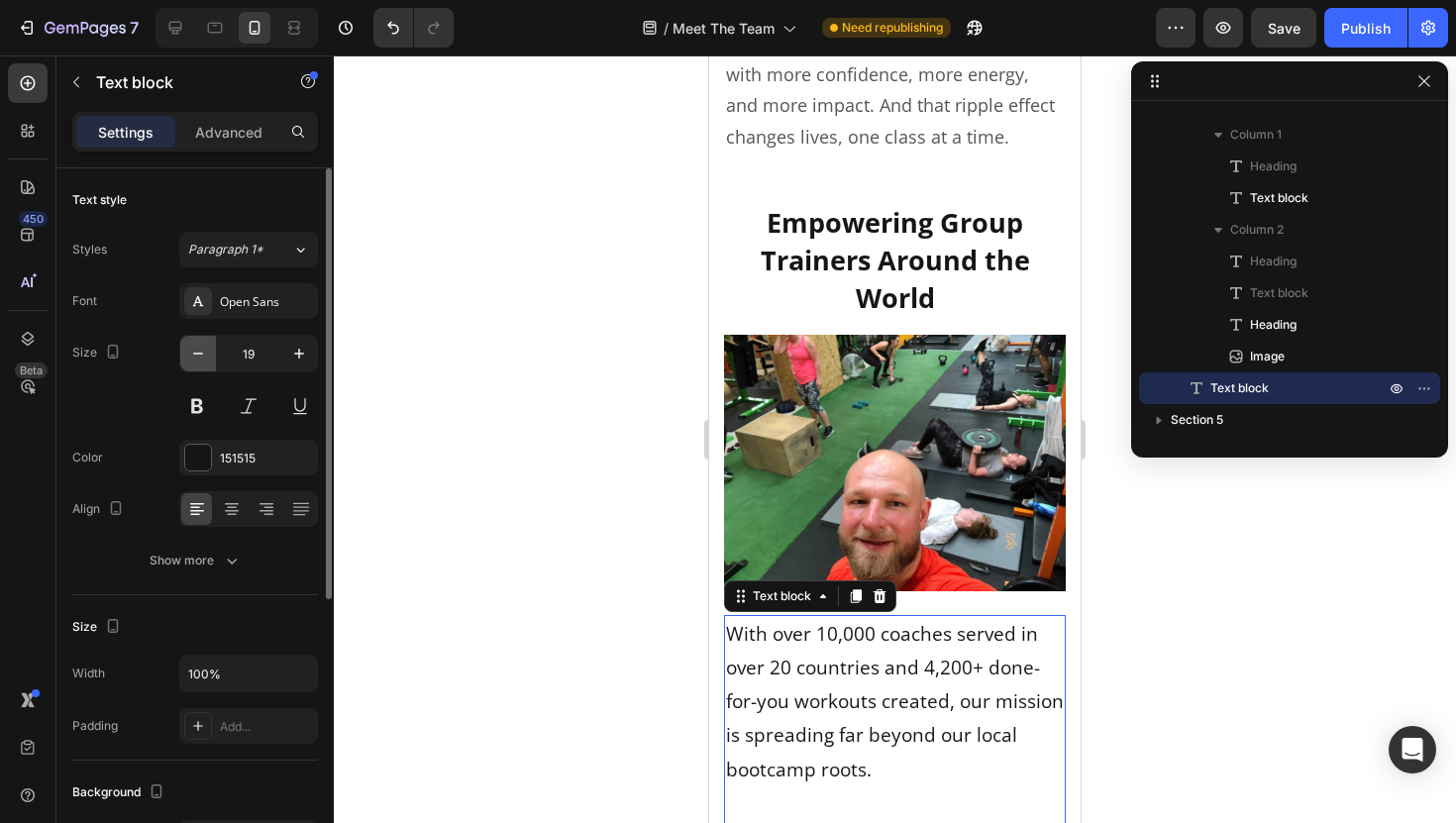 click 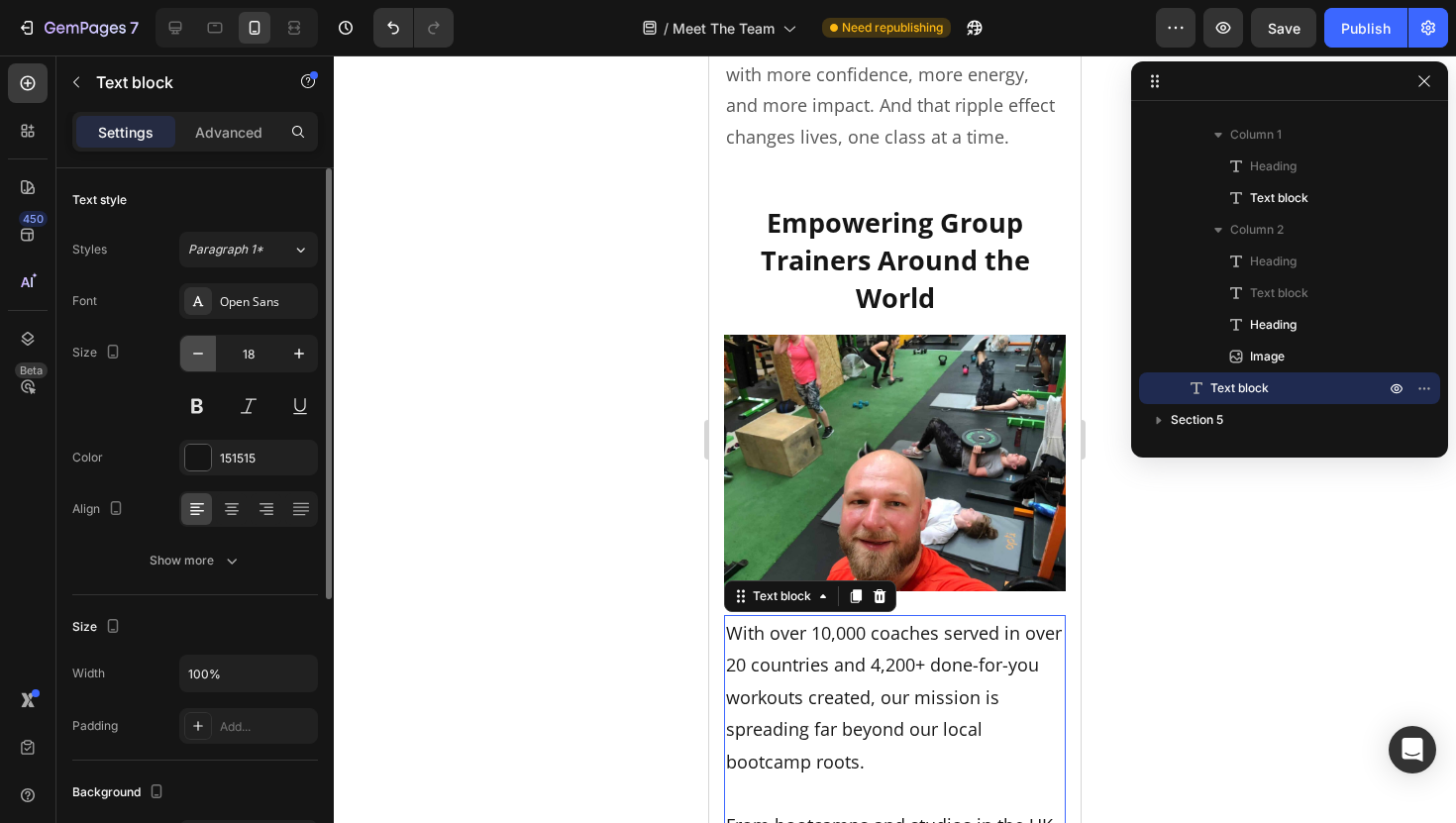 click 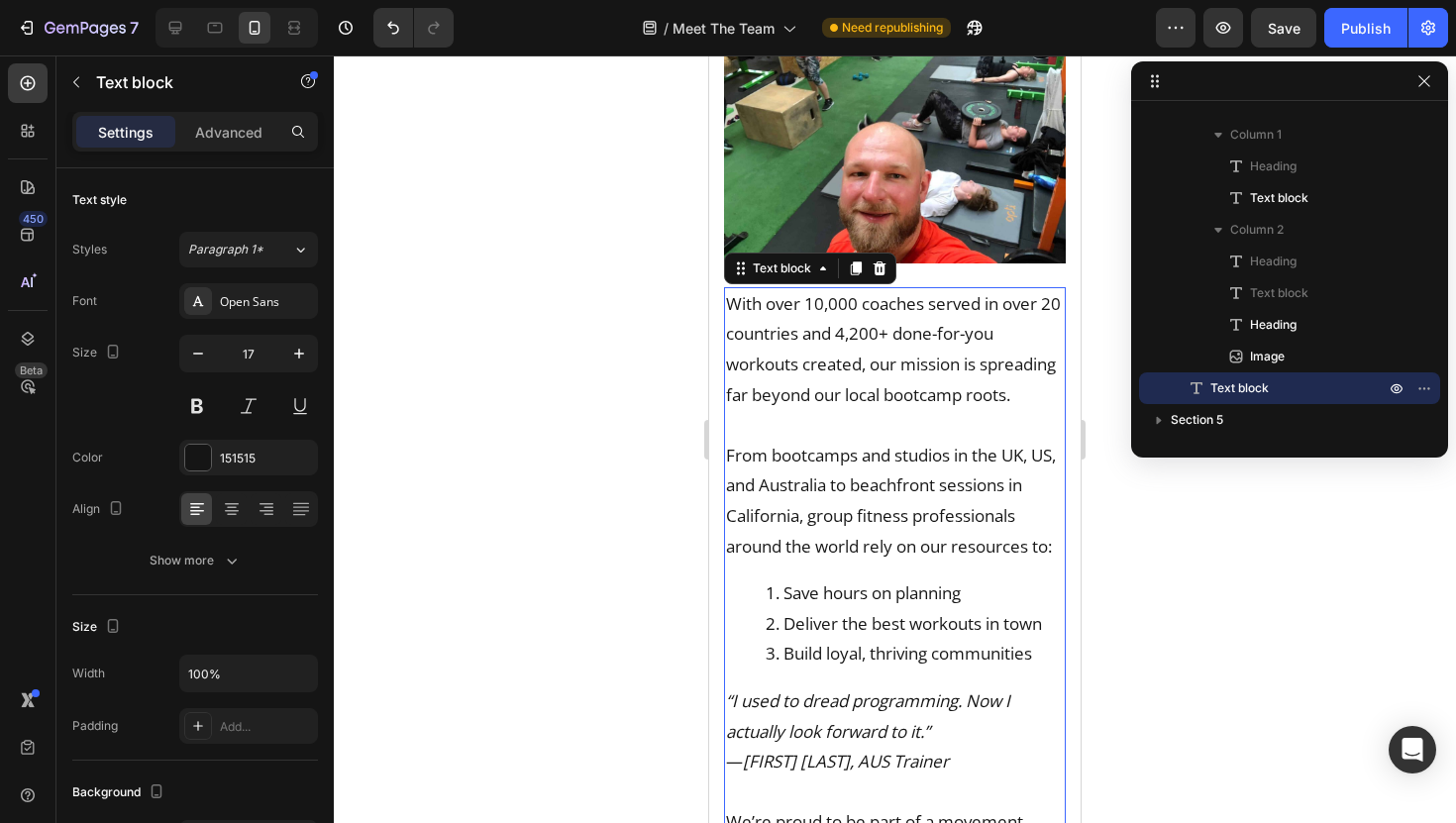 scroll, scrollTop: 7494, scrollLeft: 0, axis: vertical 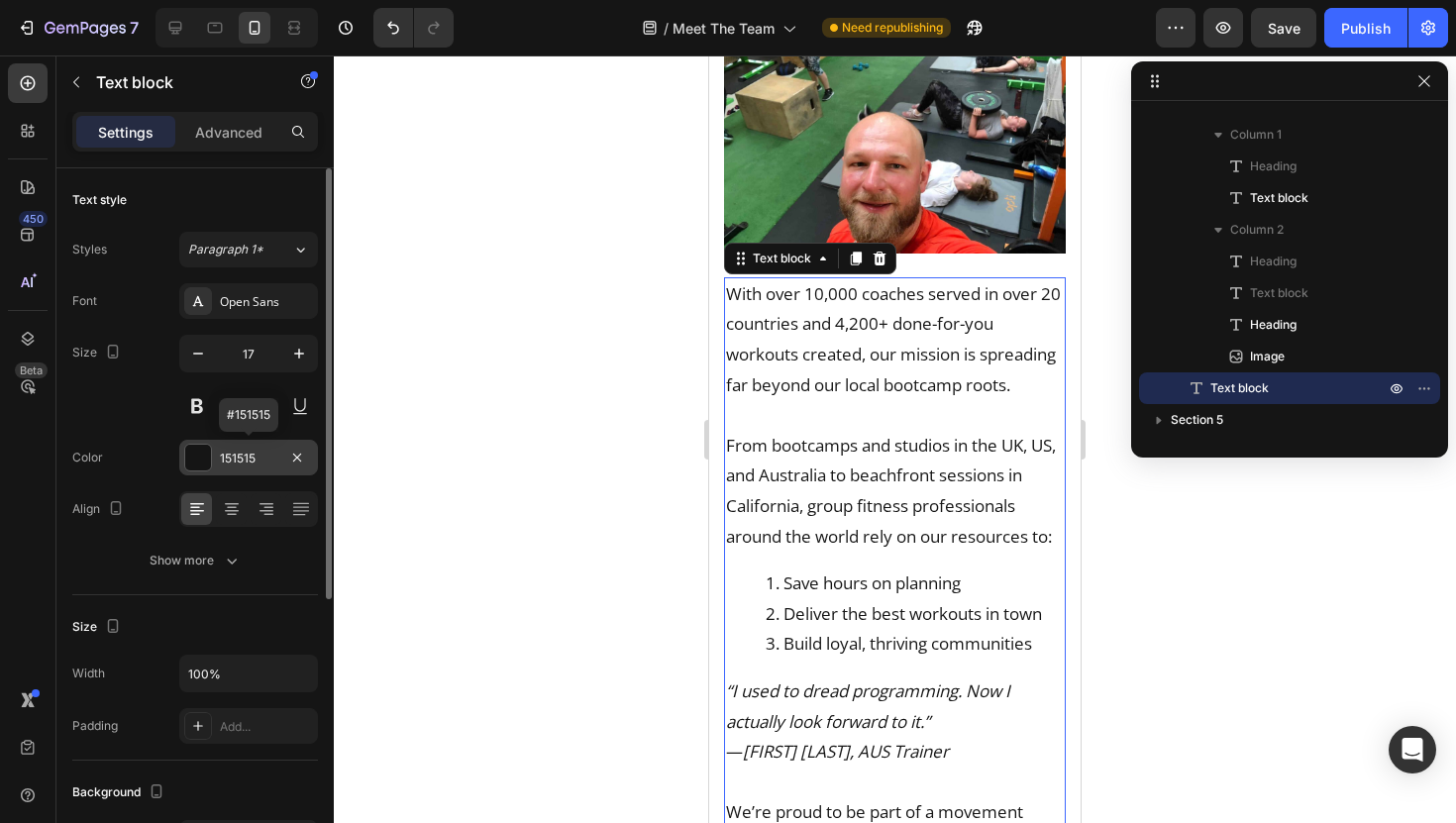 click at bounding box center [198, 458] 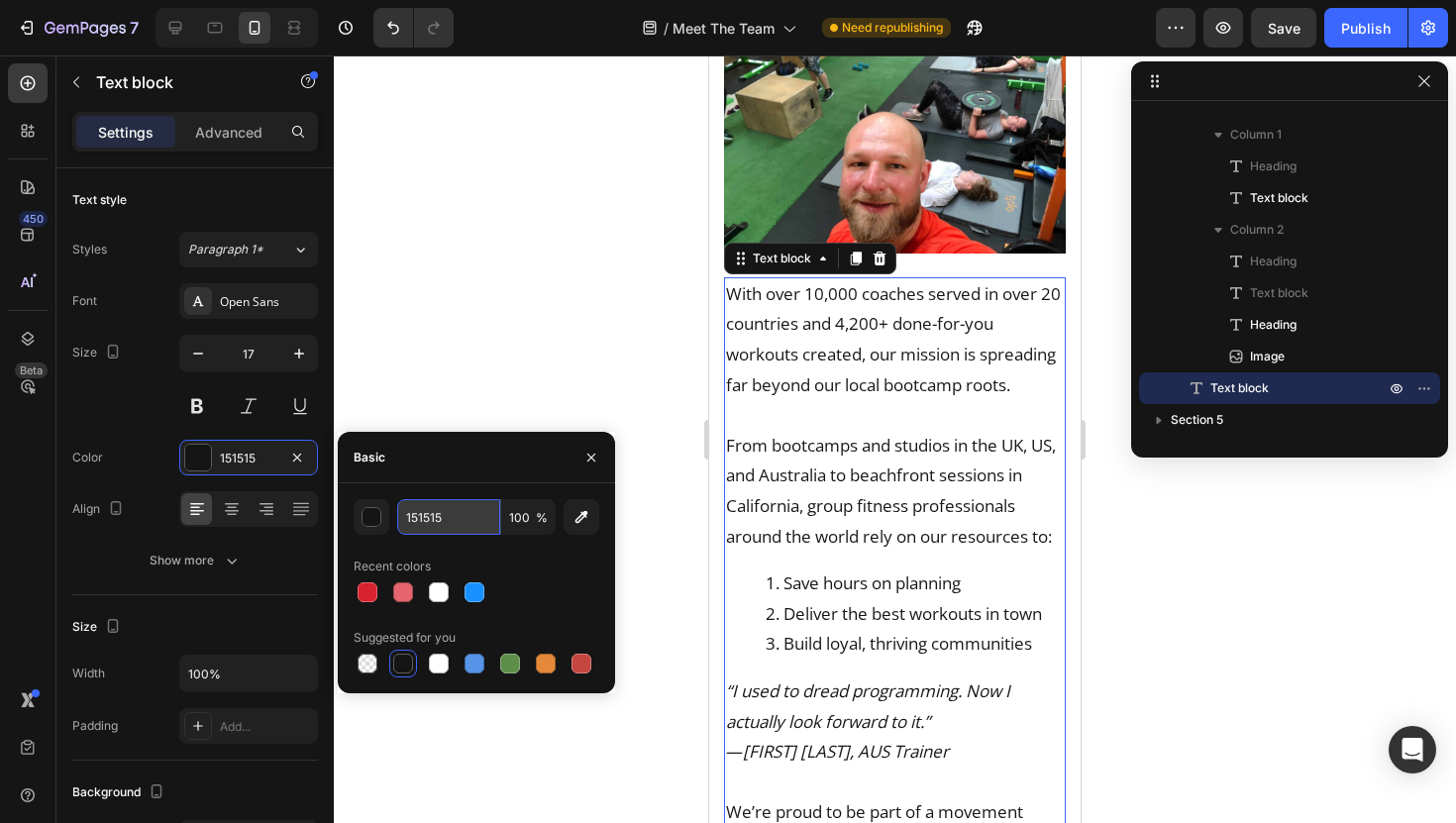 click on "151515" at bounding box center [449, 517] 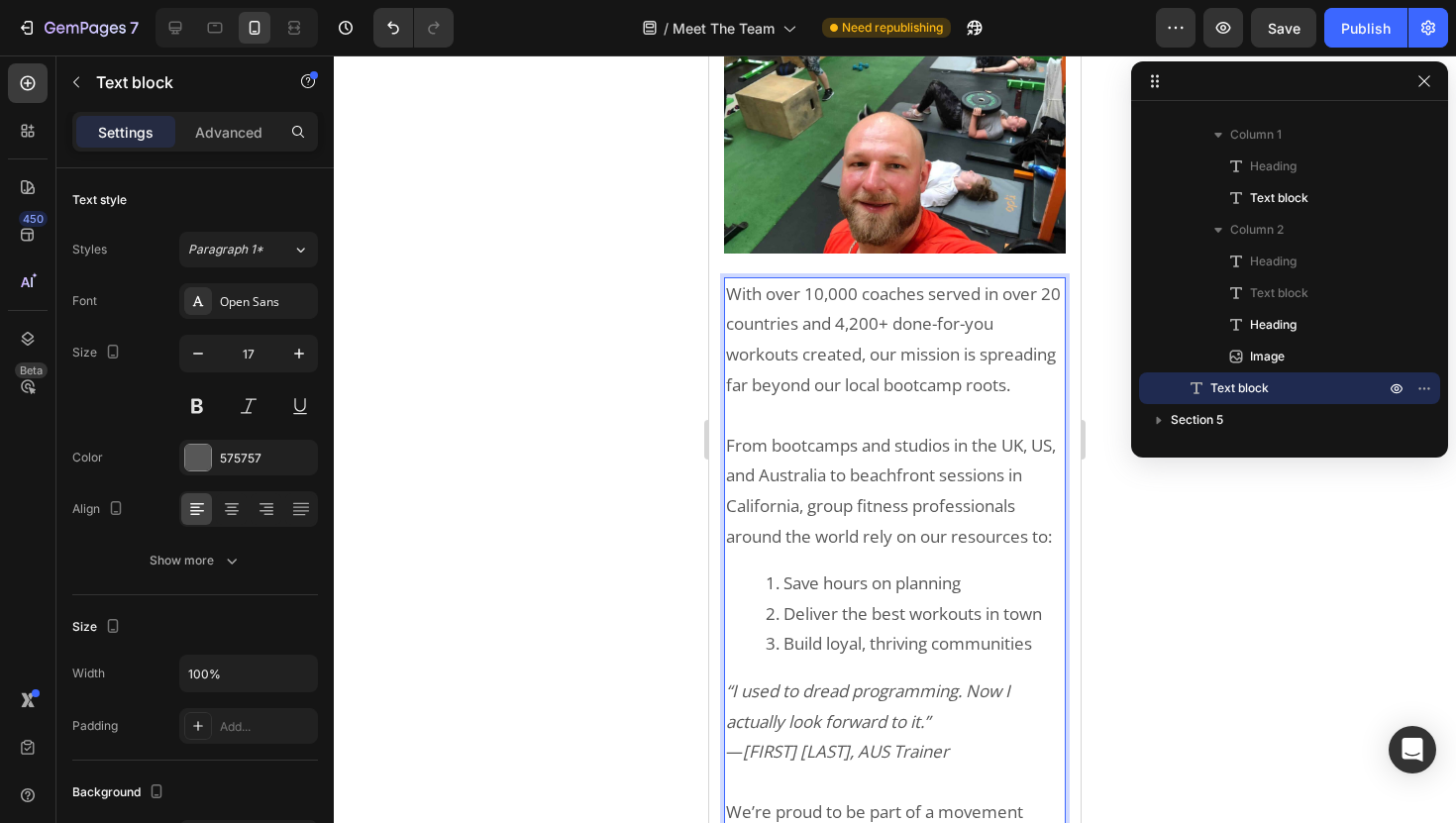 click on "Save hours on planning" at bounding box center [914, 583] 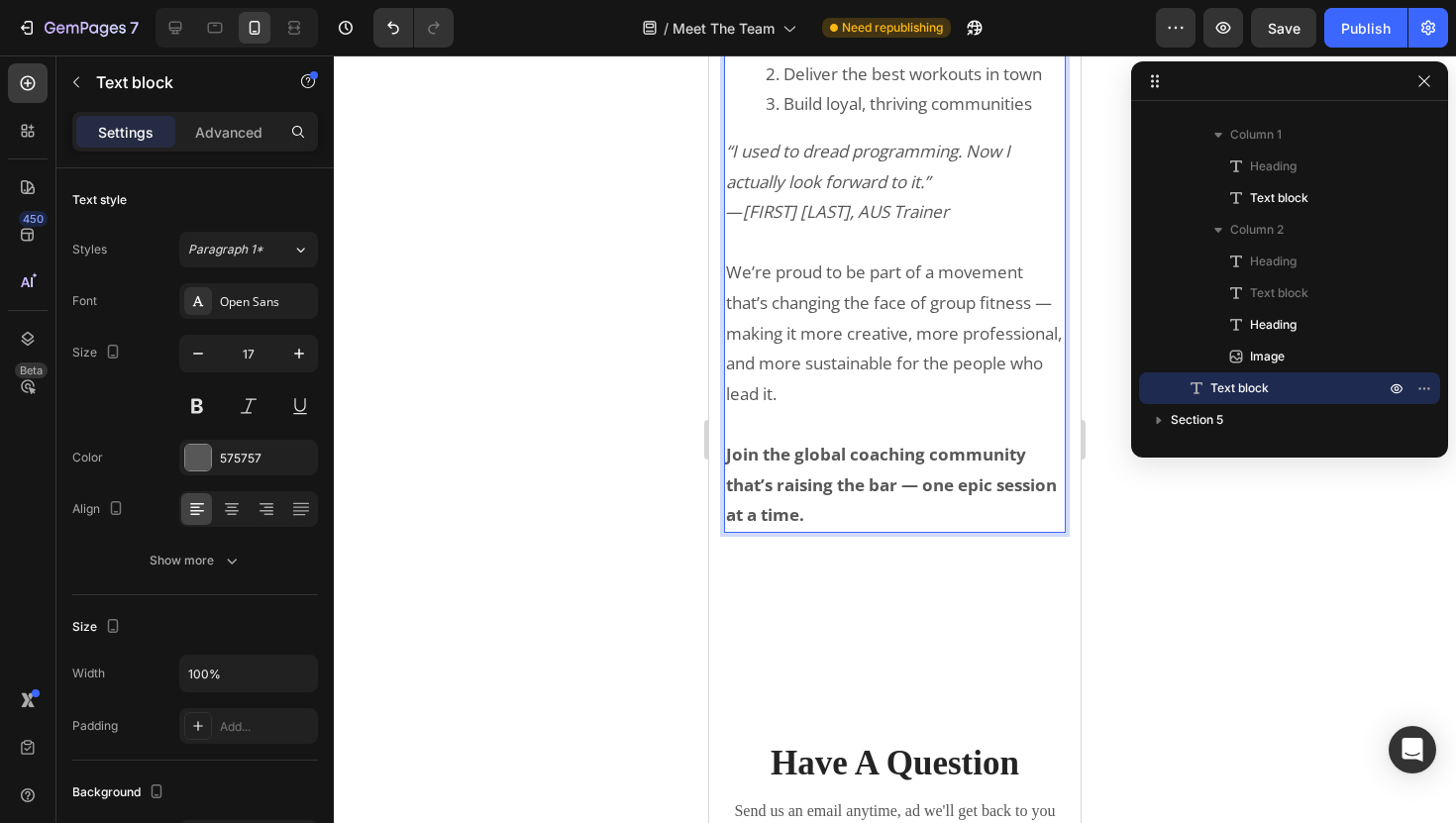 scroll, scrollTop: 8038, scrollLeft: 0, axis: vertical 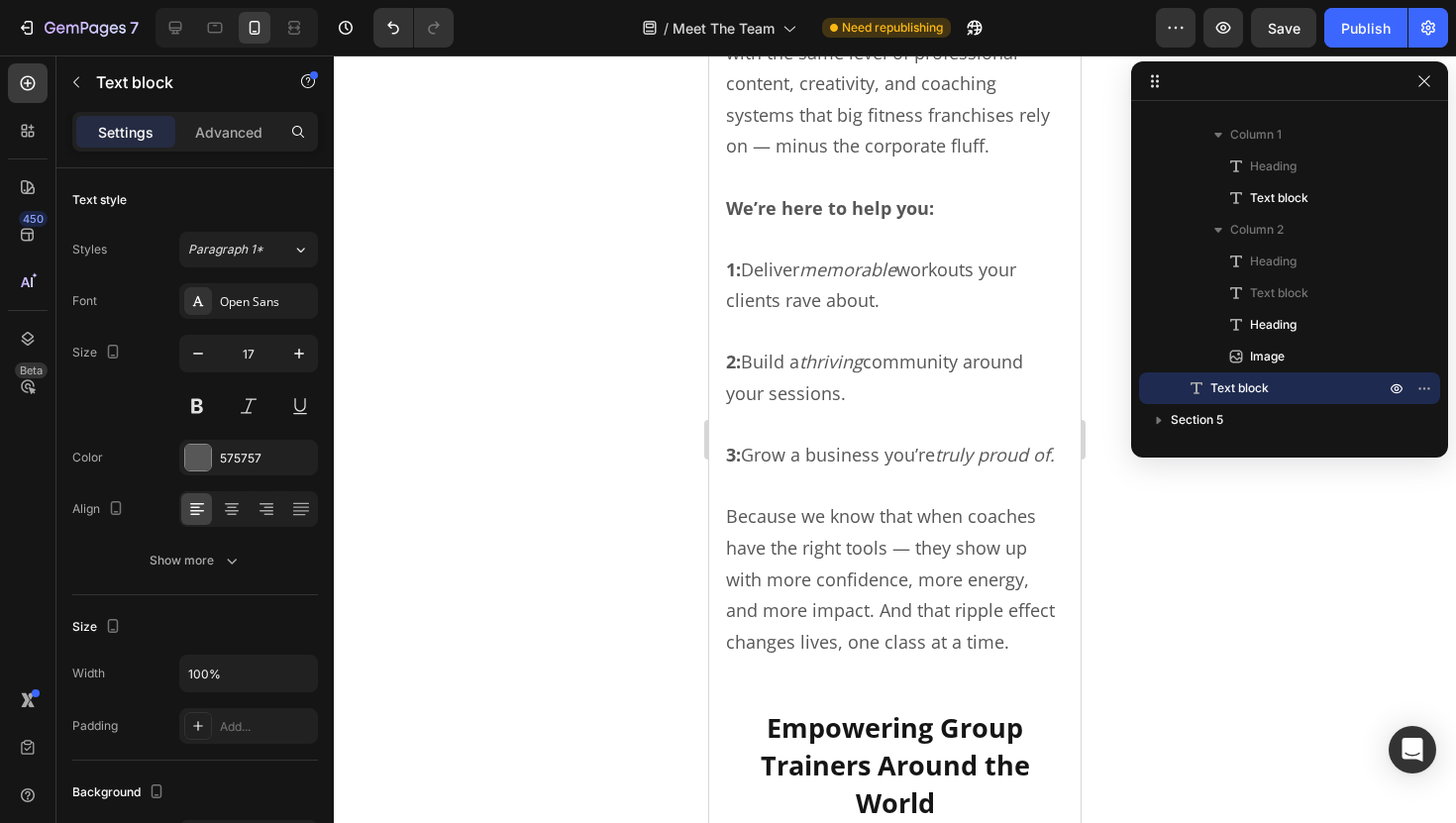 click on "Because we know that when coaches have the right tools — they show up with more confidence, more energy, and more impact. And that ripple effect changes lives, one class at a time." at bounding box center [890, 578] 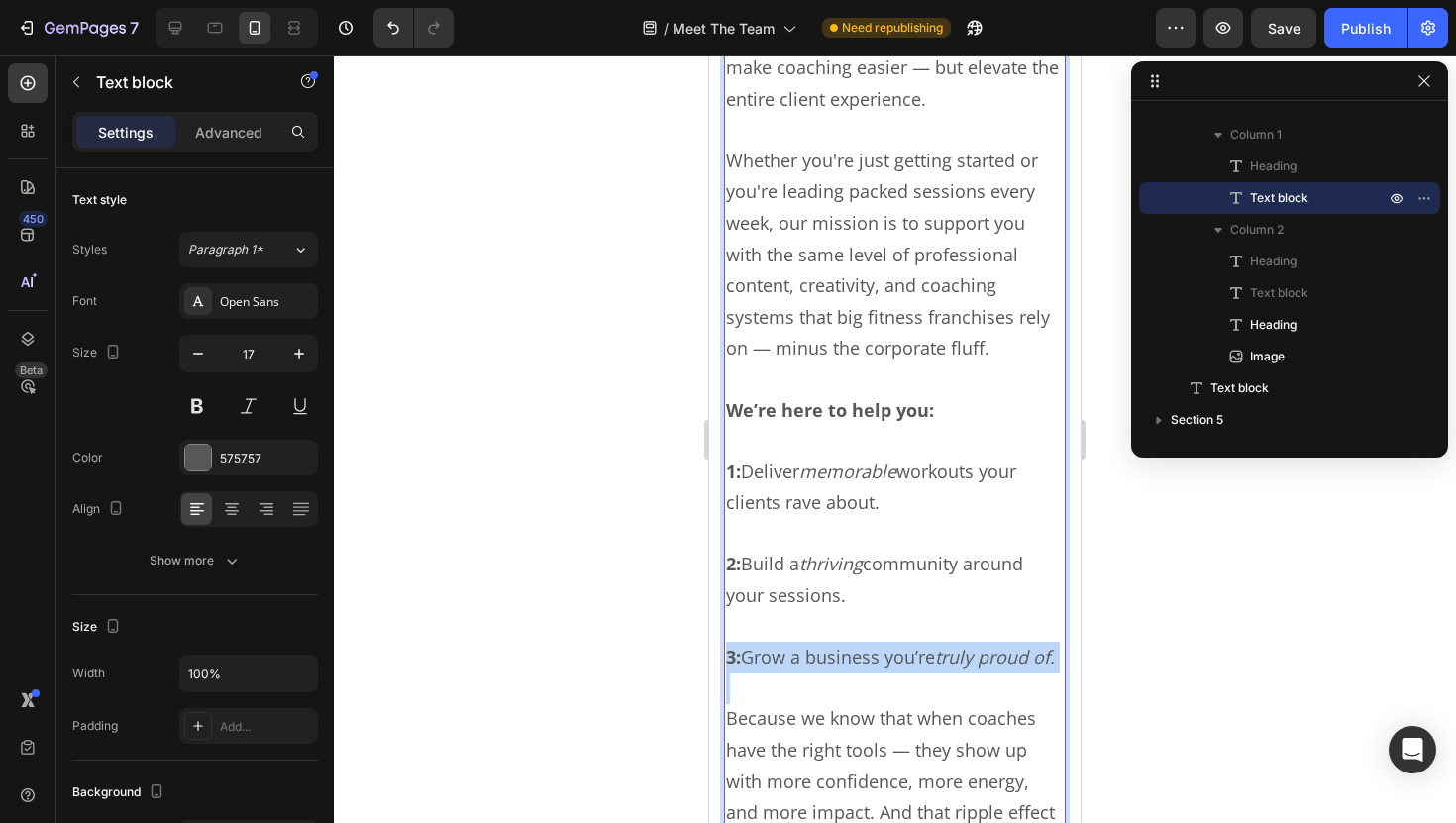 click on "We believe every group fitness trainer deserves access to high quality, done-for-you tools that not only make coaching easier — but elevate the entire client experience. Whether you're just getting started or you're leading packed sessions every week, our mission is to support you with the same level of professional content, creativity, and coaching systems that big fitness franchises rely on — minus the corporate fluff. We’re here to help you: 1:  Deliver  memorable  workouts your clients rave about. 2:  Build a  thriving  community around your sessions. 3:  Grow a business you’re  truly proud of. Because we know that when coaches have the right tools — they show up with more confidence, more energy, and more impact. And that ripple effect changes lives, one class at a time." at bounding box center (894, 409) 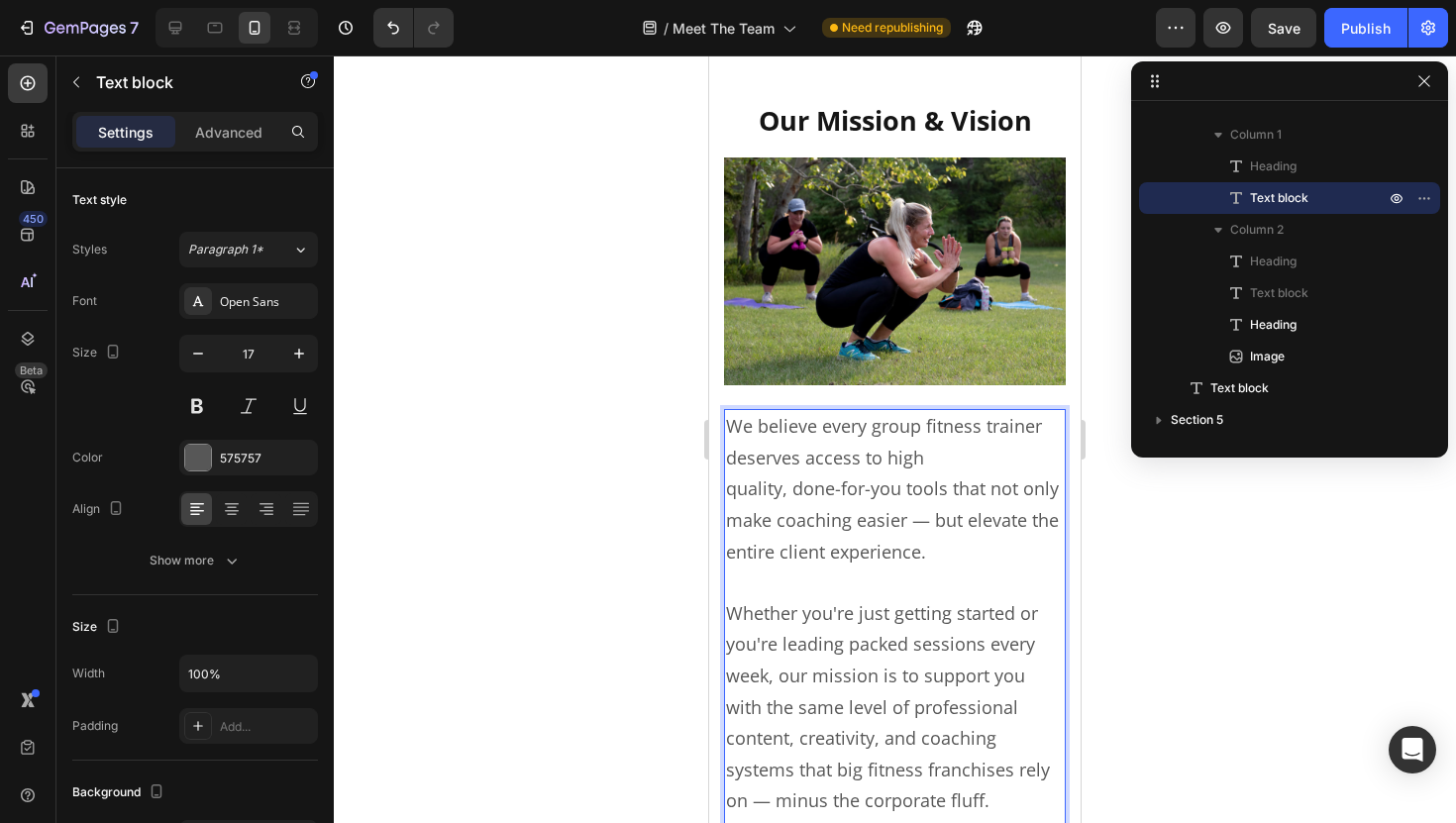 scroll, scrollTop: 5984, scrollLeft: 0, axis: vertical 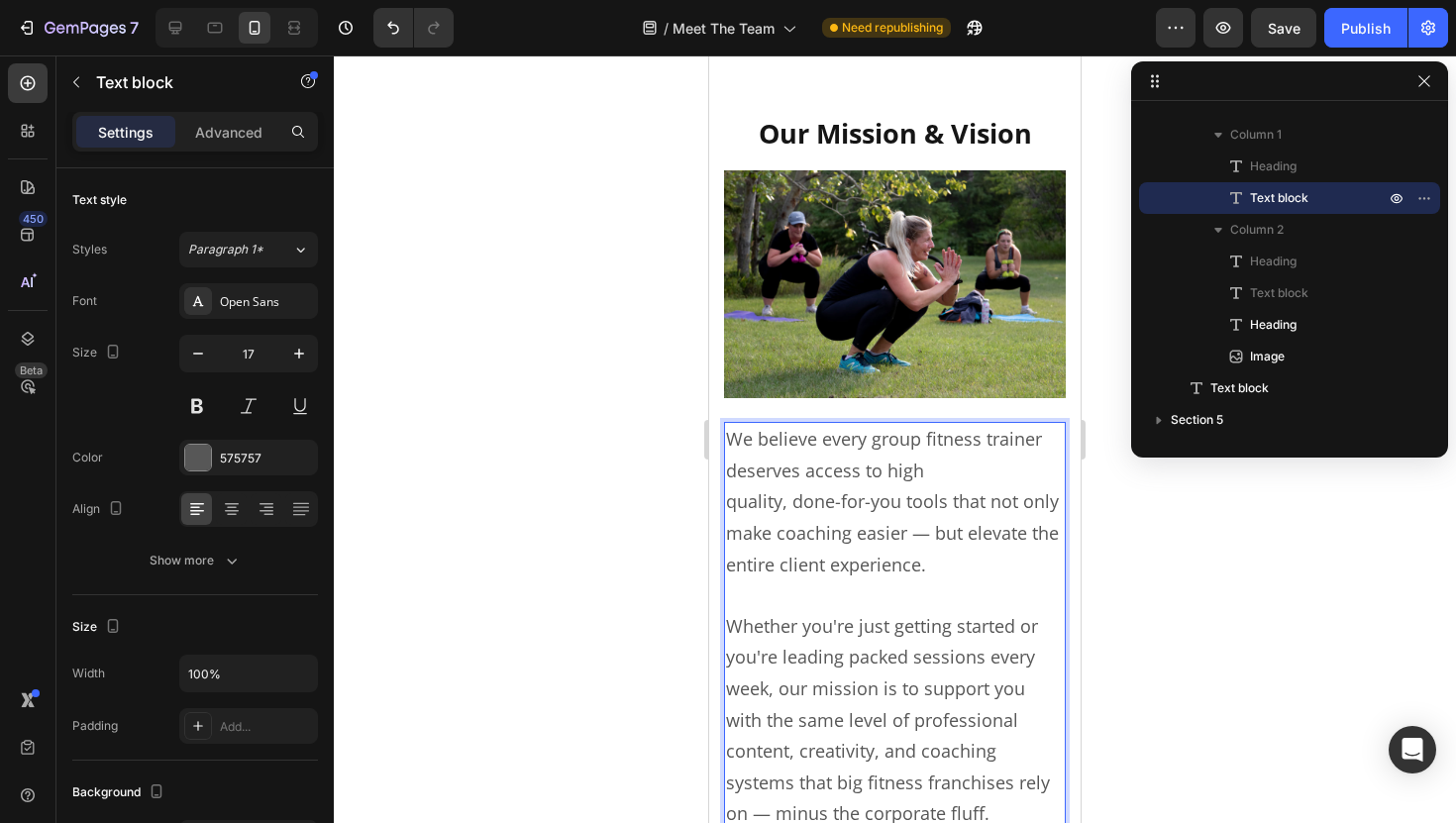 click at bounding box center (894, 595) 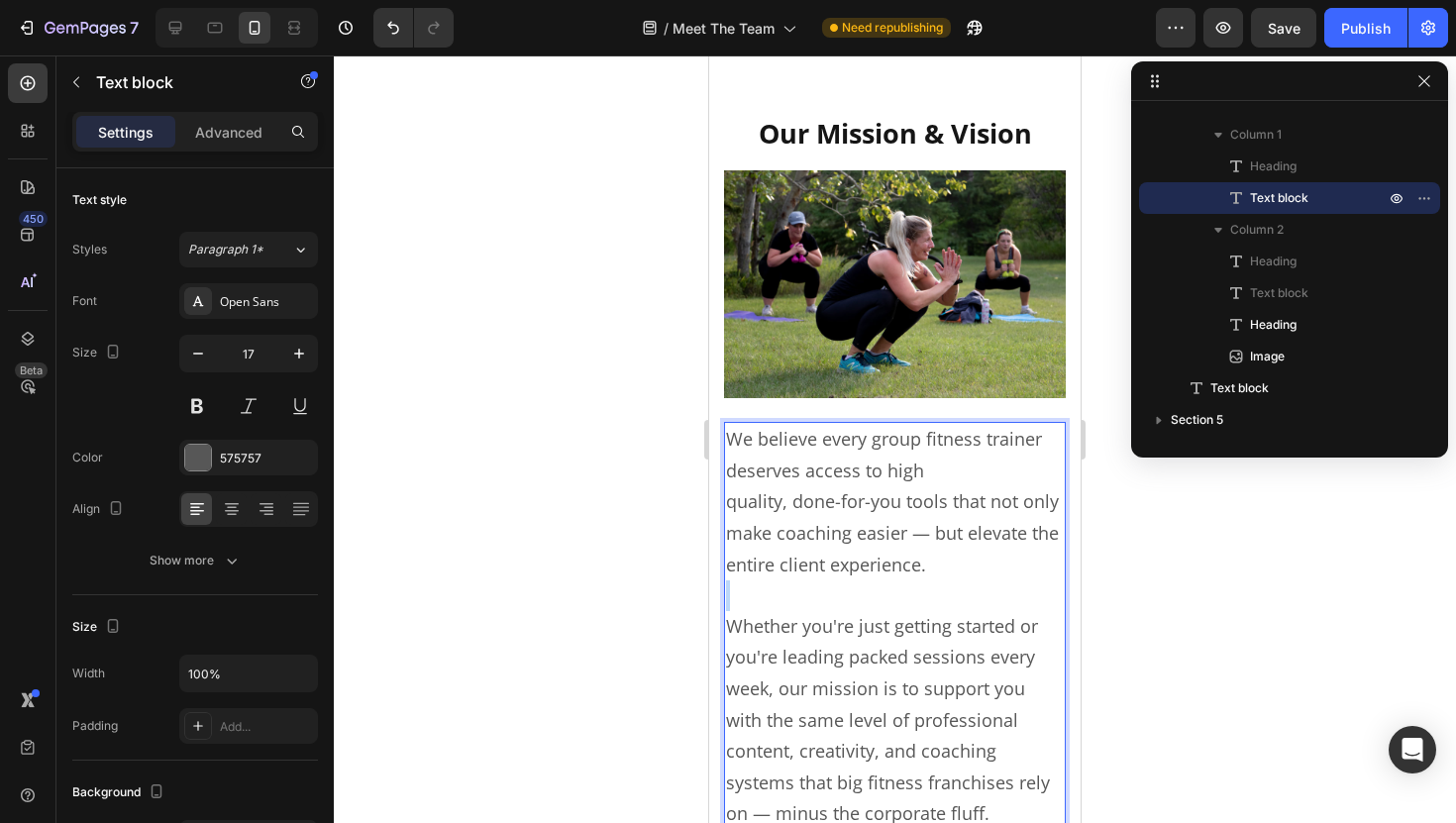click at bounding box center (894, 595) 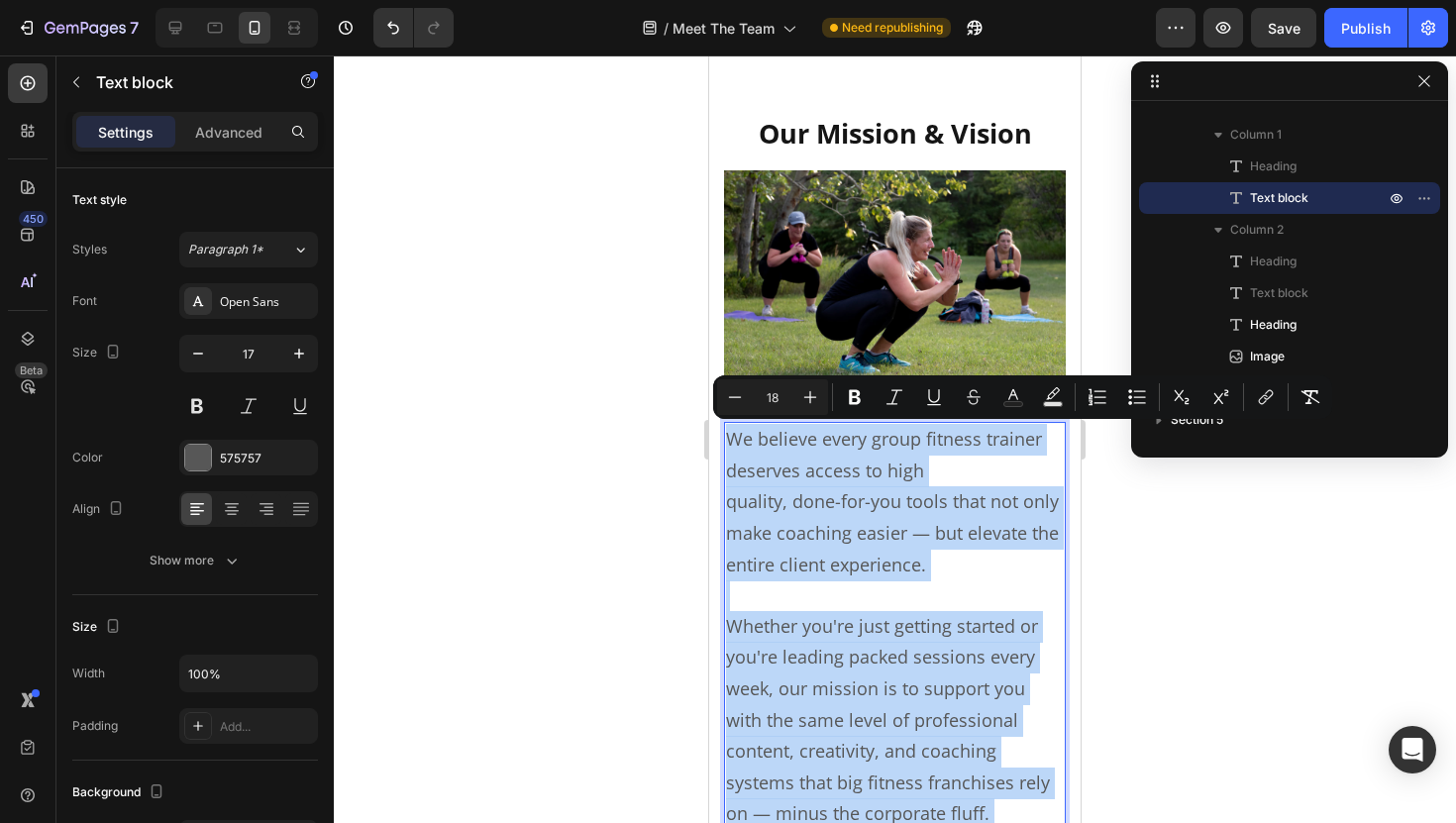 click on "quality, done-for-you tools that not only make coaching easier — but elevate the entire client experience." at bounding box center (892, 532) 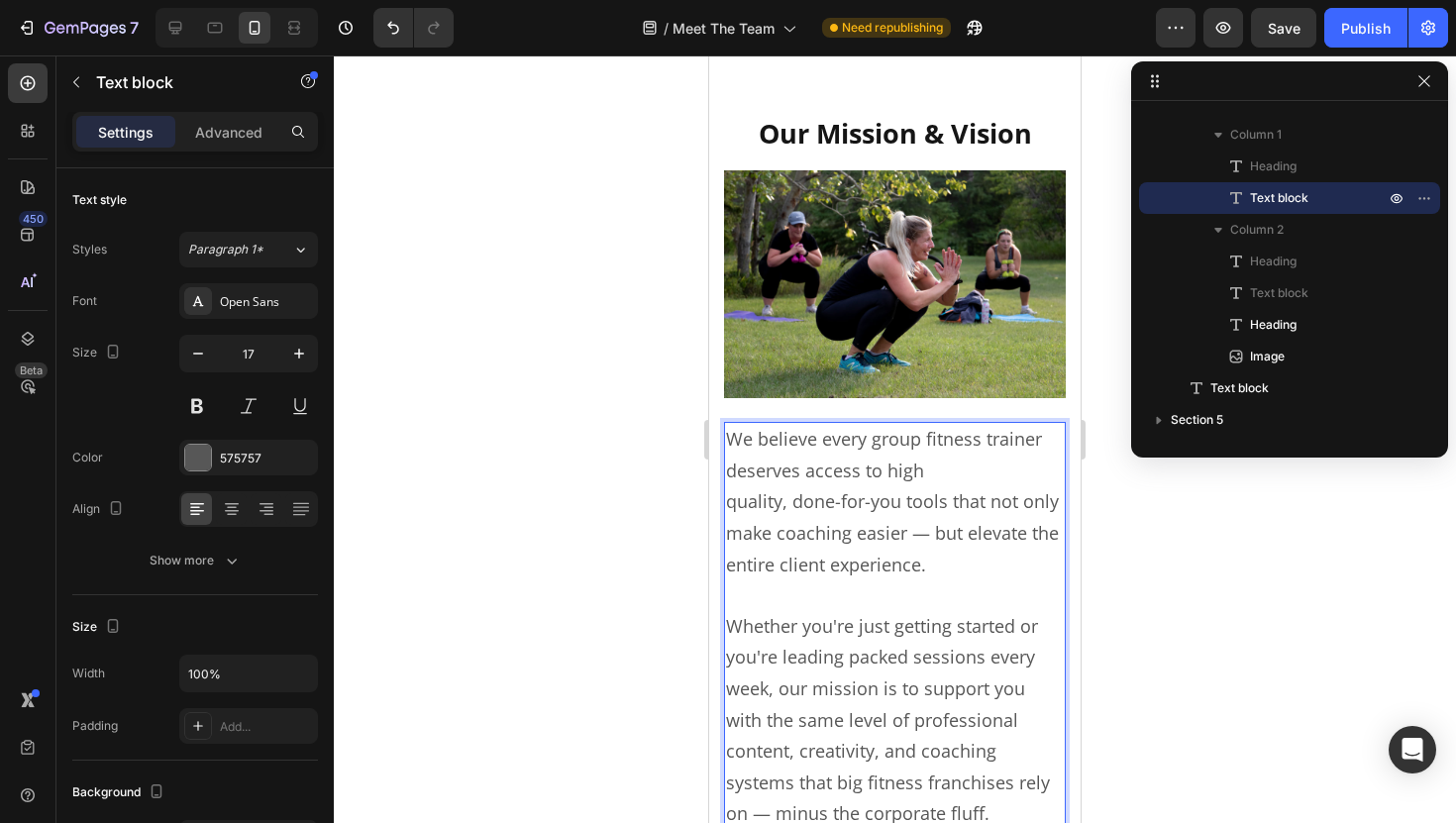 click on "quality, done-for-you tools that not only make coaching easier — but elevate the entire client experience." at bounding box center (892, 532) 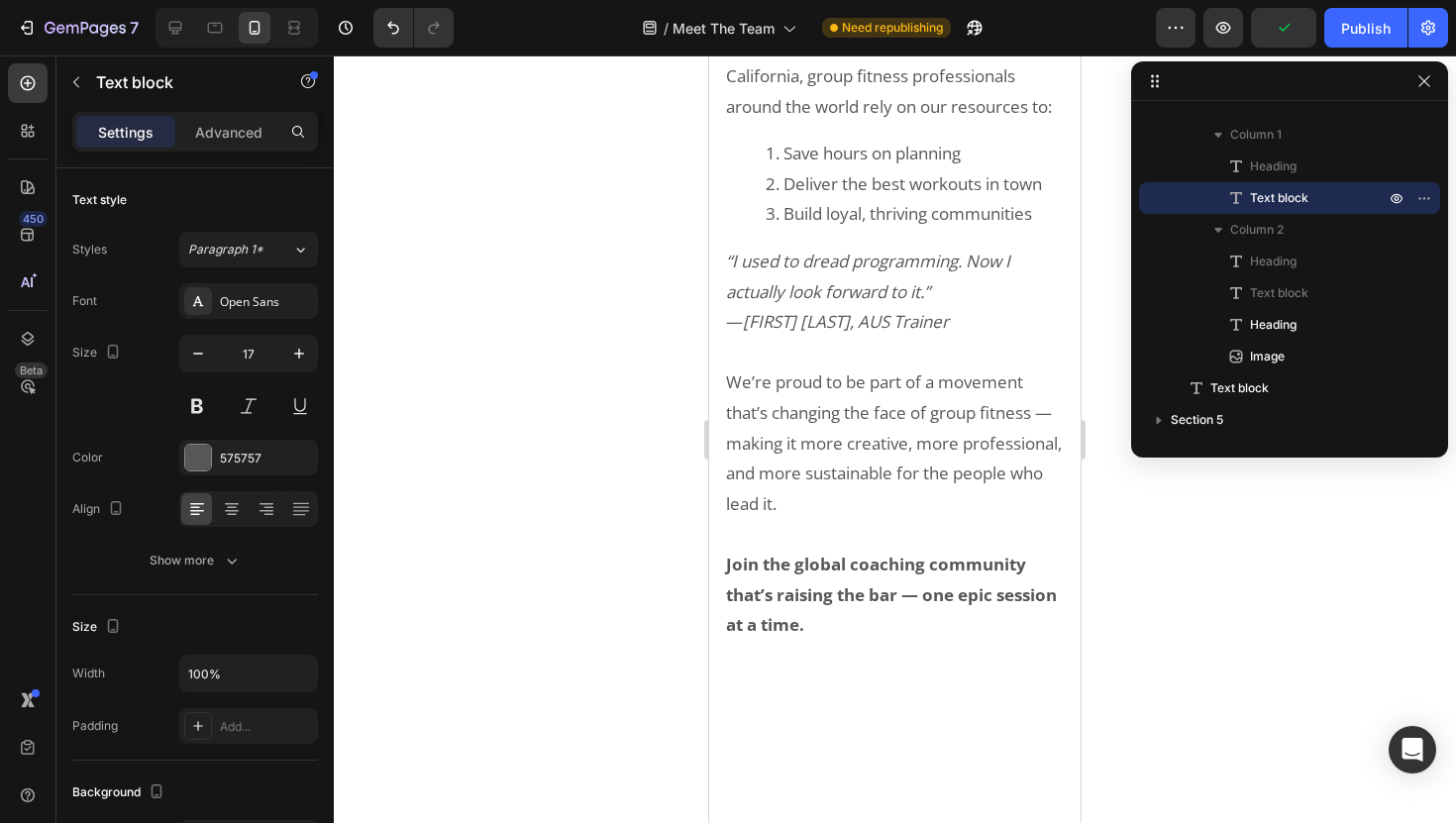 scroll, scrollTop: 7940, scrollLeft: 0, axis: vertical 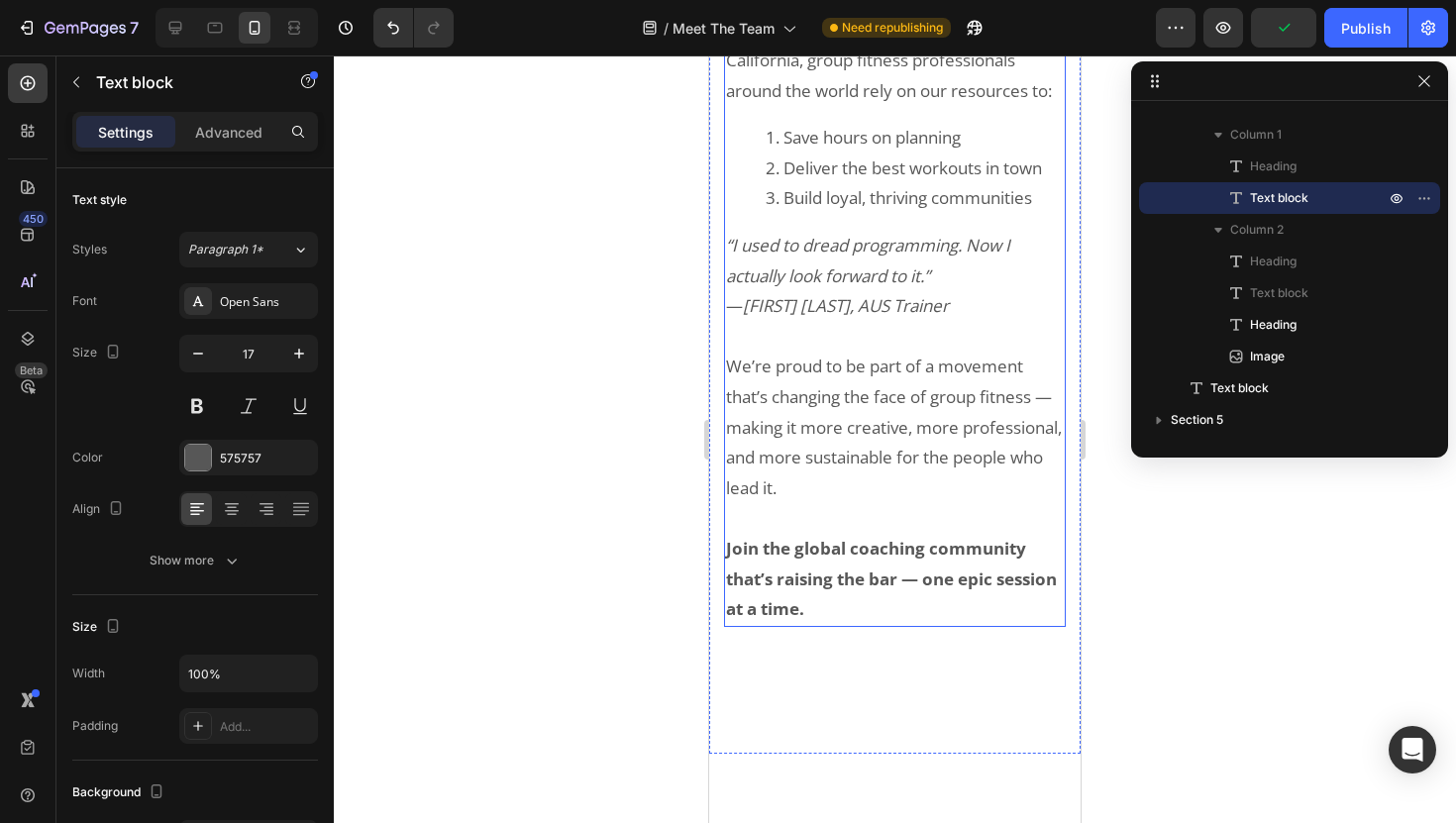 click on "Our Mission & Vision Heading Image Empowering Group Trainers Around the World Heading We believe every group fitness trainer deserves access to high quality, done-for-you tools that not only make coaching easier — but elevate the entire client experience. Whether you're just getting started or you're leading packed sessions every week, our mission is to support you with the same level of professional content, creativity, and coaching systems that big fitness franchises rely on — minus the corporate fluff. We’re here to help you: 1:  Deliver  memorable  workouts your clients rave about. 2:  Build a  thriving  community around your sessions. 3:  Grow a business you’re  truly proud of. Because we know that when coaches have the right tools — they show up with more confidence, more energy, and more impact. And that ripple effect changes lives, one class at a time. Text block   48 Our Mission & Vision Heading We believe every group fitness trainer deserves access to high     We’re here to help you:" at bounding box center (894, -585) 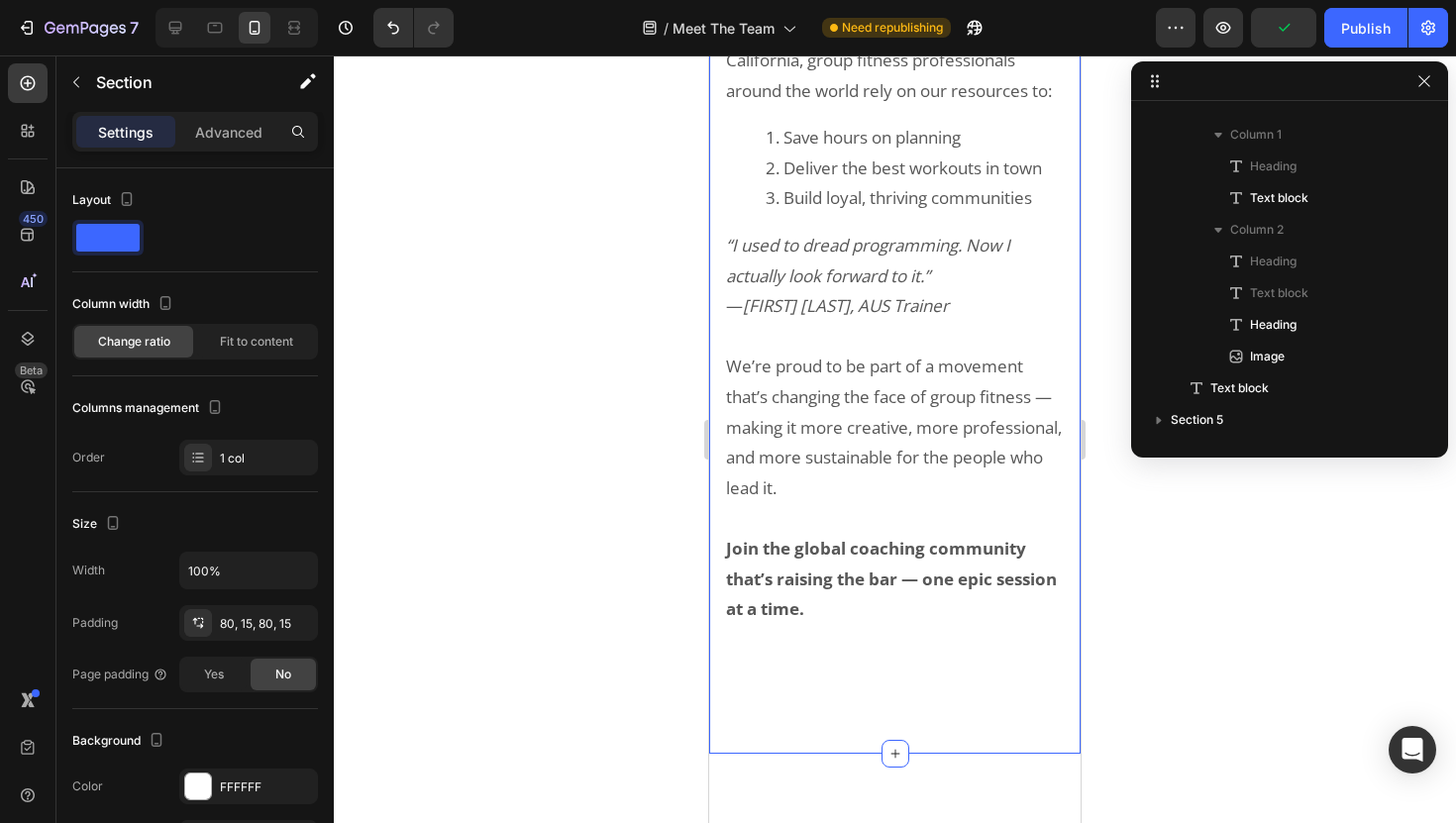 scroll, scrollTop: 1436, scrollLeft: 0, axis: vertical 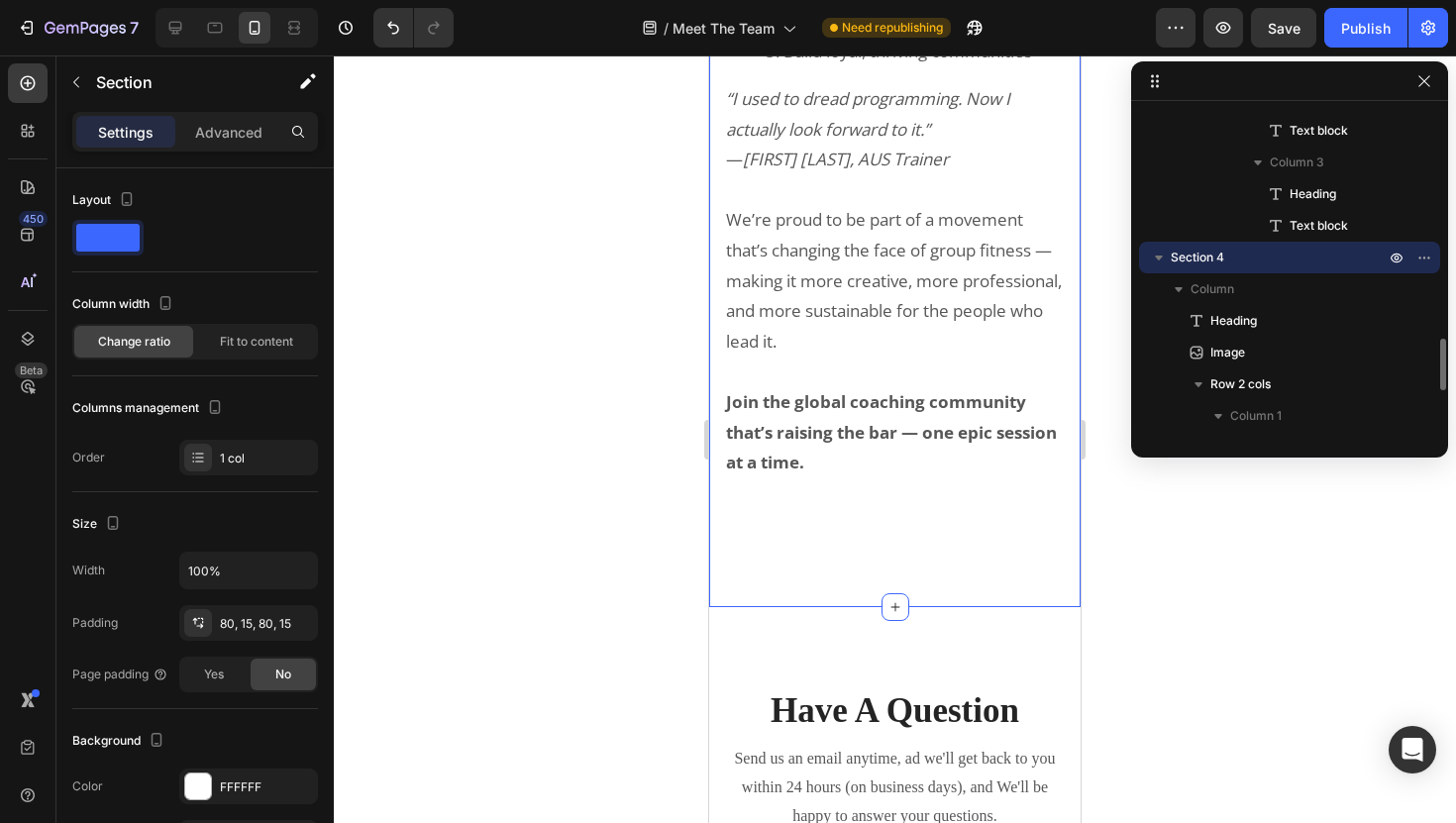 click on "Our Mission & Vision Heading Image Empowering Group Trainers Around the World Heading We believe every group fitness trainer deserves access to high quality, done-for-you tools that not only make coaching easier — but elevate the entire client experience. Whether you're just getting started or you're leading packed sessions every week, our mission is to support you with the same level of professional content, creativity, and coaching systems that big fitness franchises rely on — minus the corporate fluff. We’re here to help you: 1:  Deliver  memorable  workouts your clients rave about. 2:  Build a  thriving  community around your sessions. 3:  Grow a business you’re  truly proud of. Because we know that when coaches have the right tools — they show up with more confidence, more energy, and more impact. And that ripple effect changes lives, one class at a time. Text block Our Mission & Vision Heading We believe every group fitness trainer deserves access to high     We’re here to help you: Image" at bounding box center [894, -732] 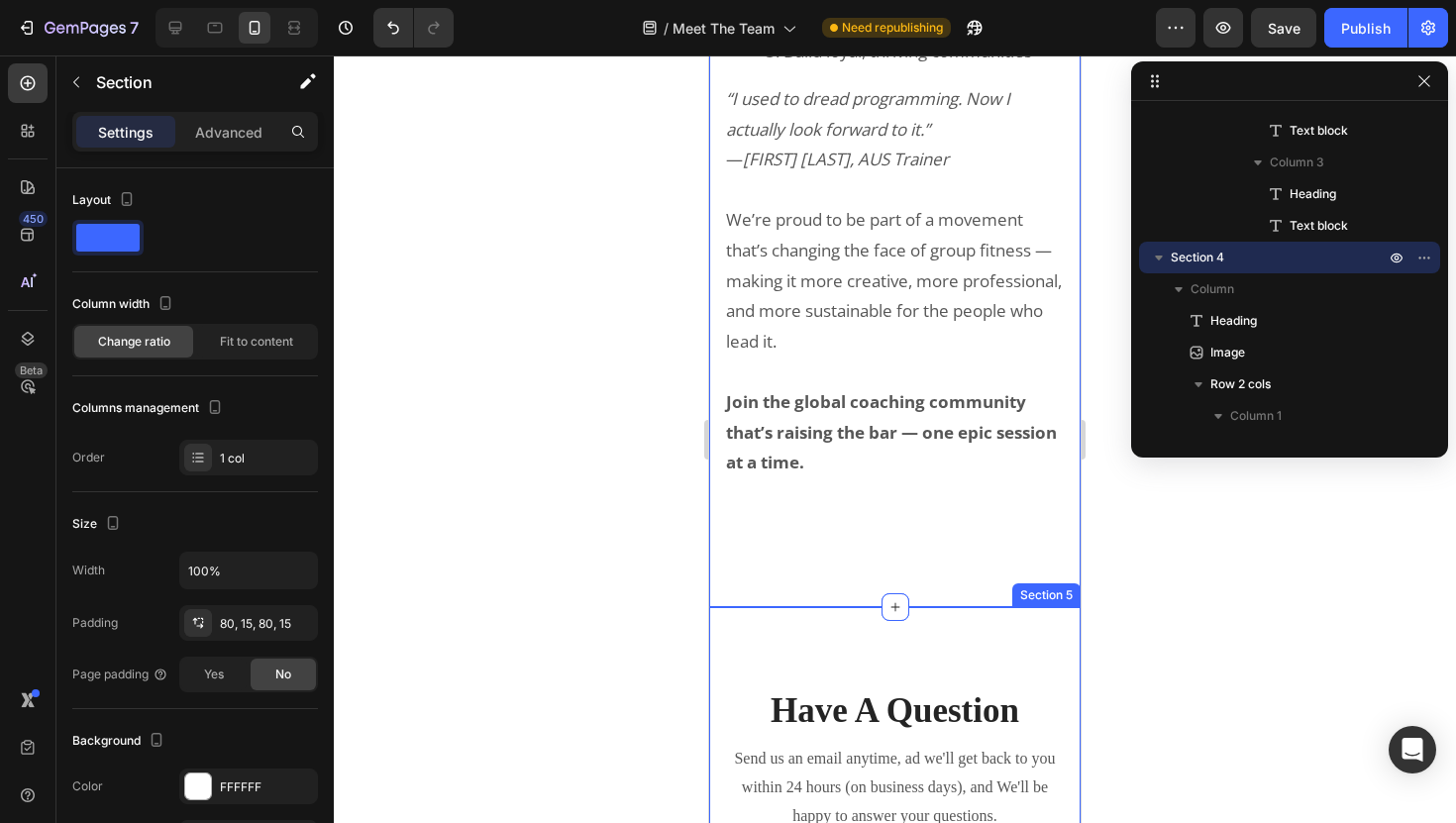 click on "Have A Question Heading Send us an email anytime, ad we'll get back to you within 24 hours (on business days), and We'll be happy to answer your questions. Text block Row NAME Text block Text Field EMAIL Text block Email Field Row MESSAGE Text block Text Field Send Message Submit Button Contact Form Row Section 5" at bounding box center (894, 971) 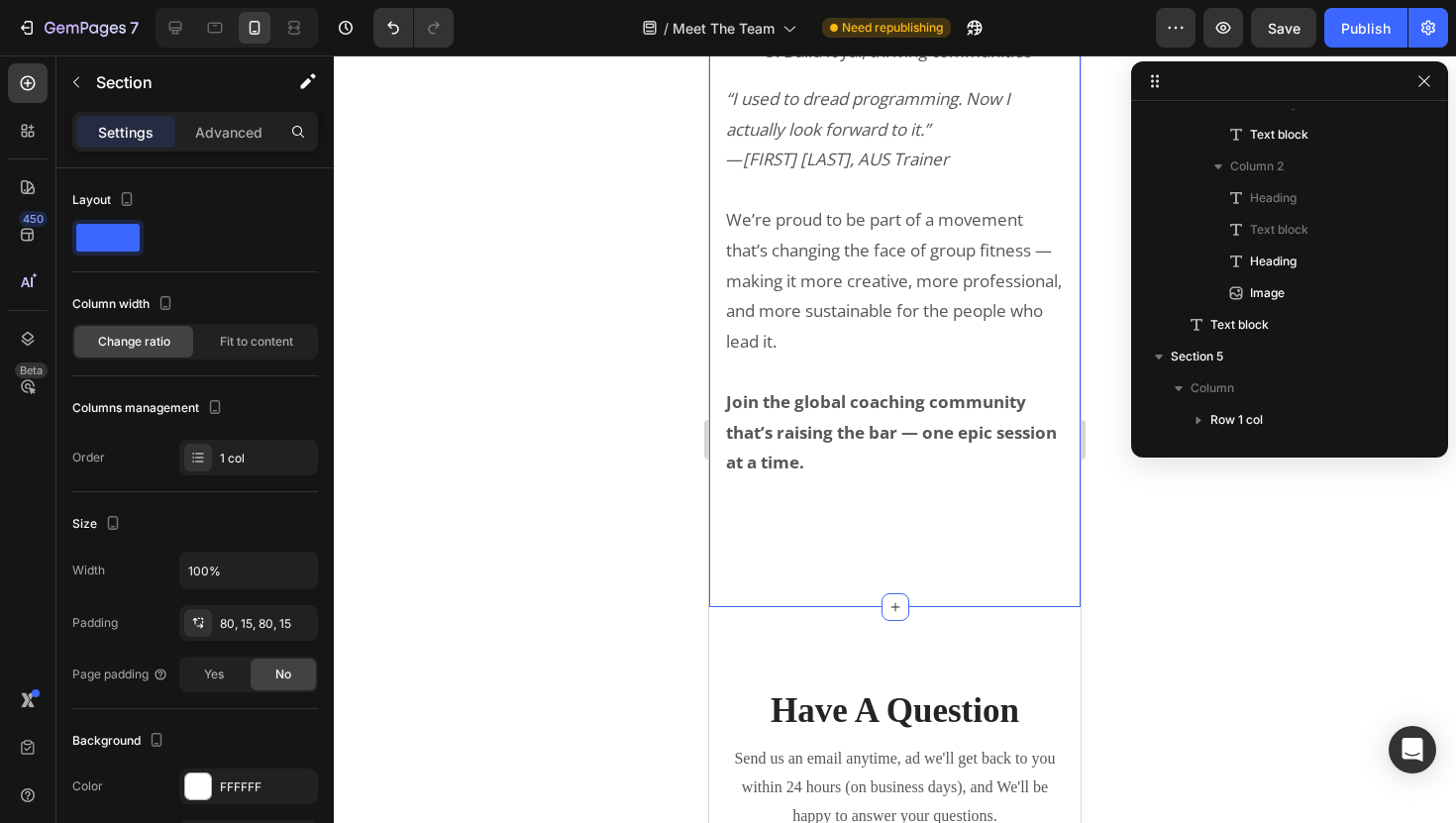 click on "Our Mission & Vision Heading Image Empowering Group Trainers Around the World Heading We believe every group fitness trainer deserves access to high quality, done-for-you tools that not only make coaching easier — but elevate the entire client experience. Whether you're just getting started or you're leading packed sessions every week, our mission is to support you with the same level of professional content, creativity, and coaching systems that big fitness franchises rely on — minus the corporate fluff. We’re here to help you: 1:  Deliver  memorable  workouts your clients rave about. 2:  Build a  thriving  community around your sessions. 3:  Grow a business you’re  truly proud of. Because we know that when coaches have the right tools — they show up with more confidence, more energy, and more impact. And that ripple effect changes lives, one class at a time. Text block Our Mission & Vision Heading We believe every group fitness trainer deserves access to high     We’re here to help you: Image" at bounding box center [894, -732] 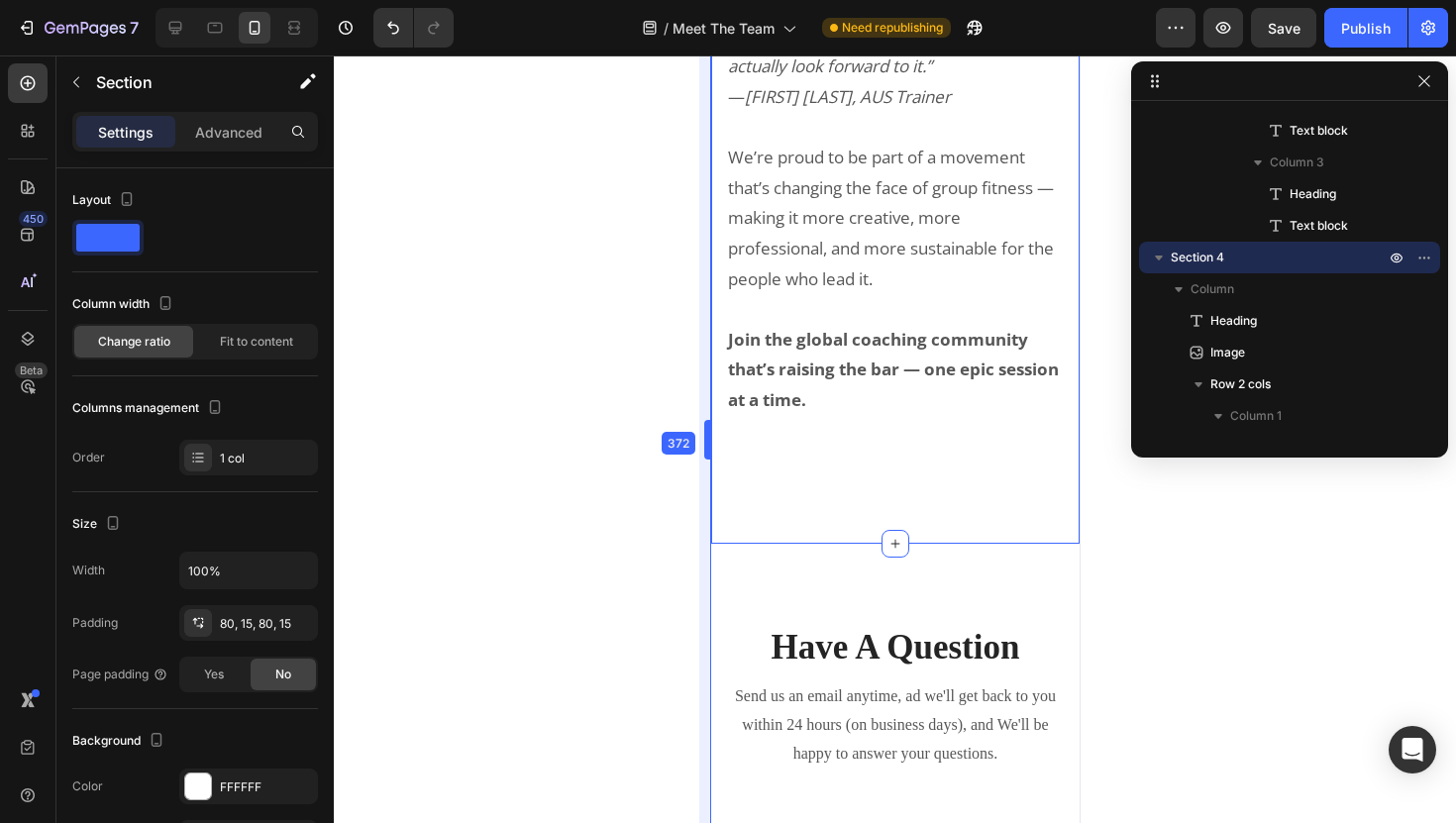 scroll, scrollTop: 8143, scrollLeft: 0, axis: vertical 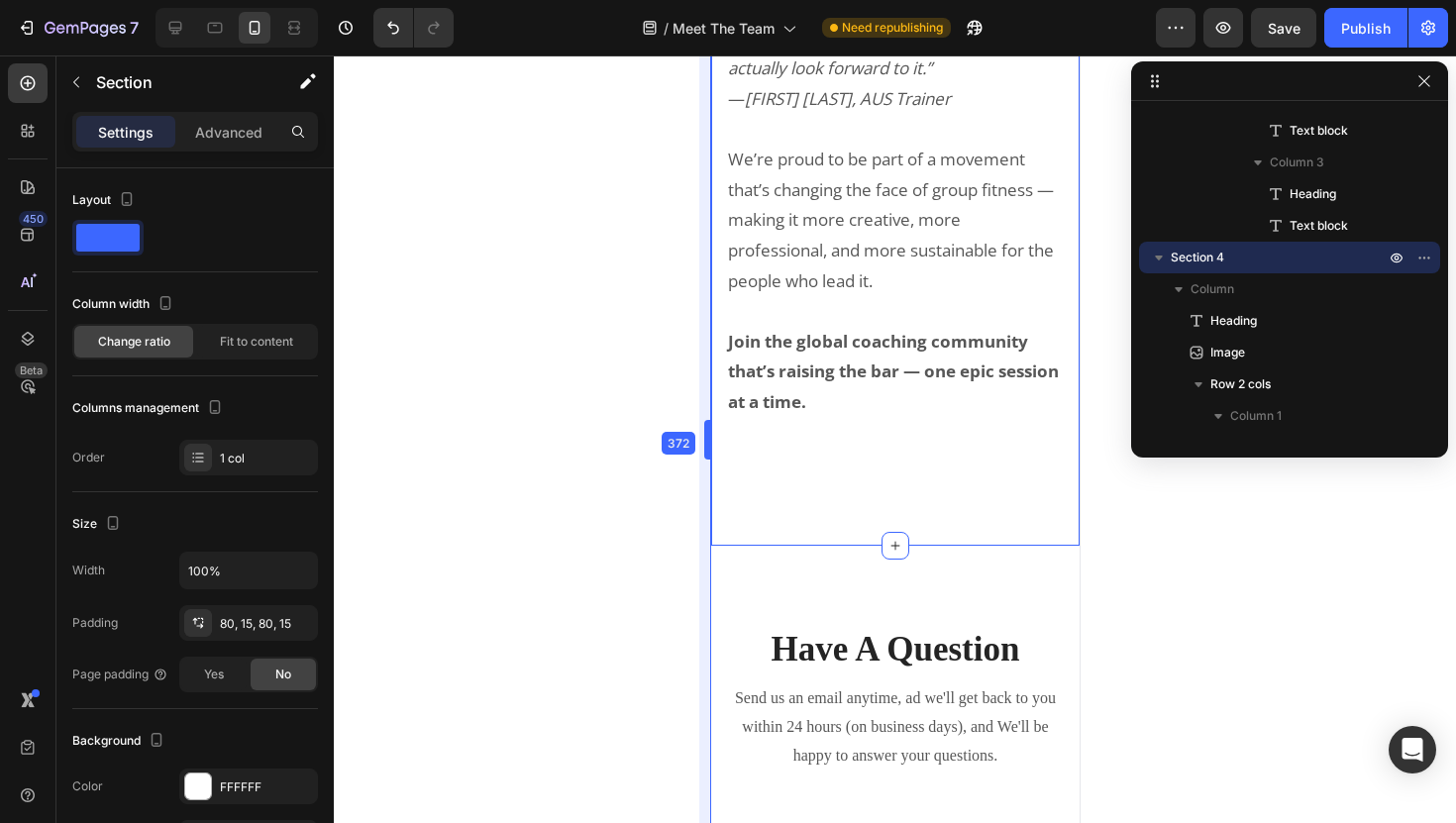 drag, startPoint x: 705, startPoint y: 442, endPoint x: 42, endPoint y: 388, distance: 665.1955 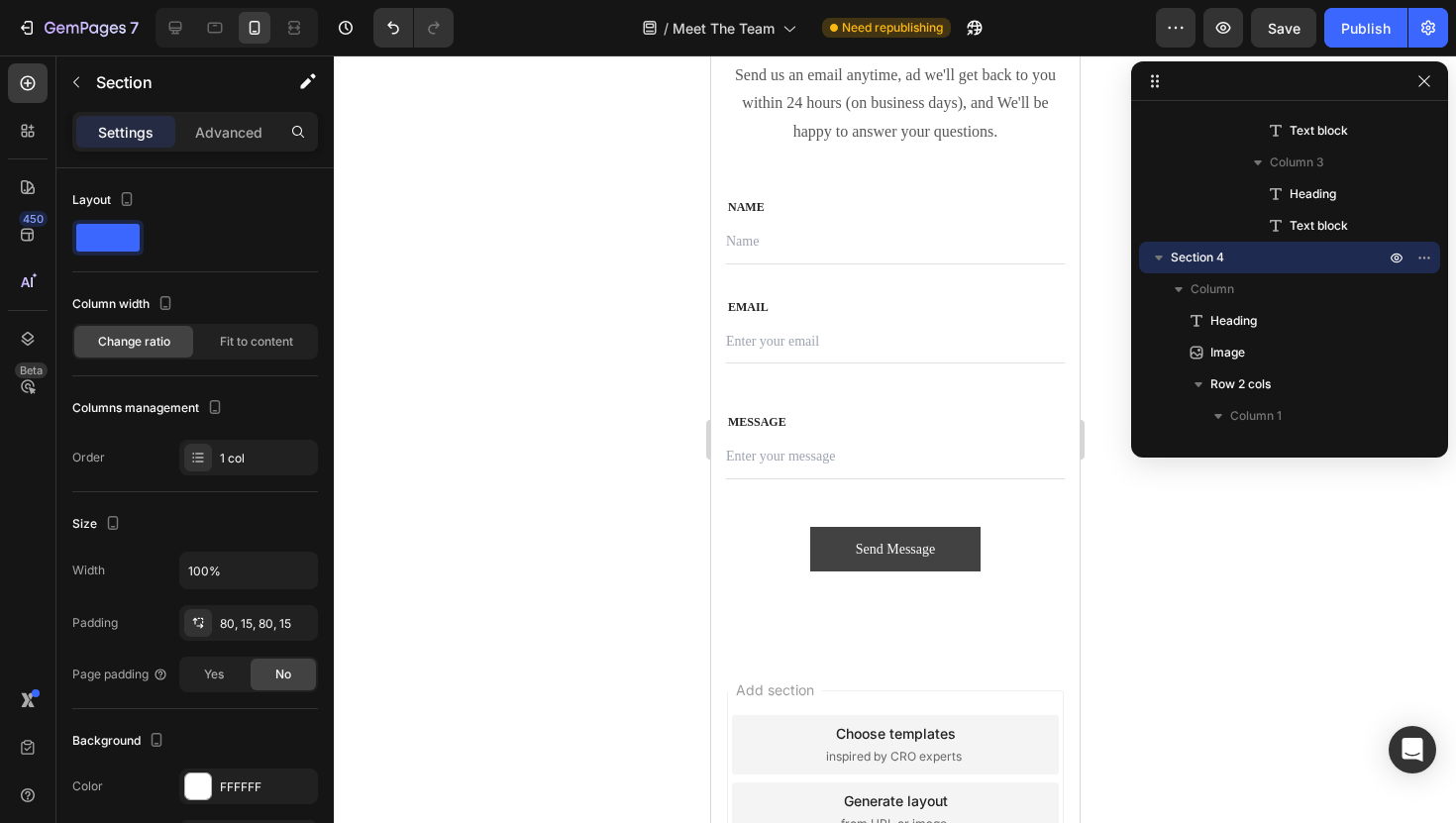 scroll, scrollTop: 8766, scrollLeft: 0, axis: vertical 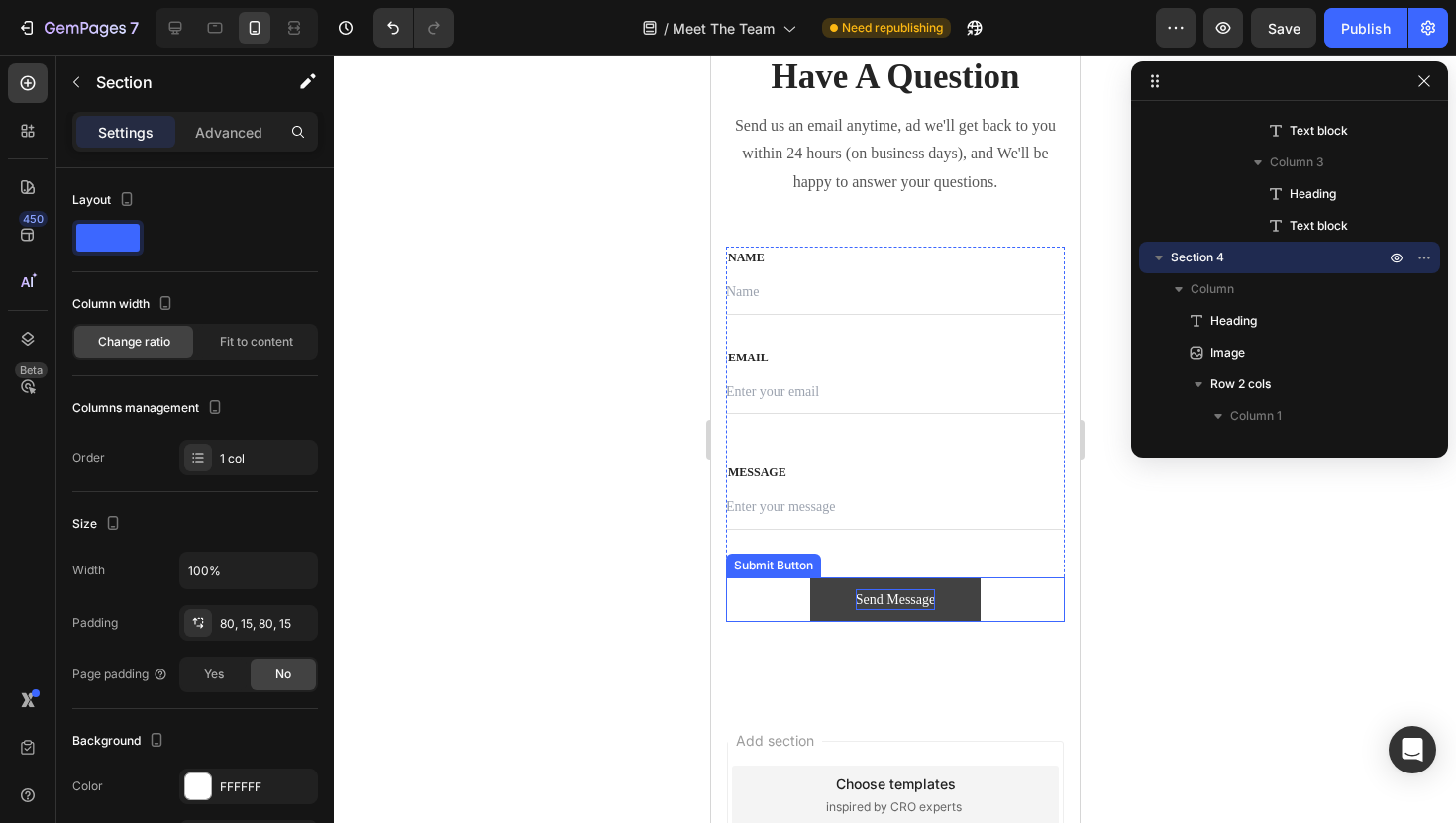 click on "Send Message" at bounding box center (894, 599) 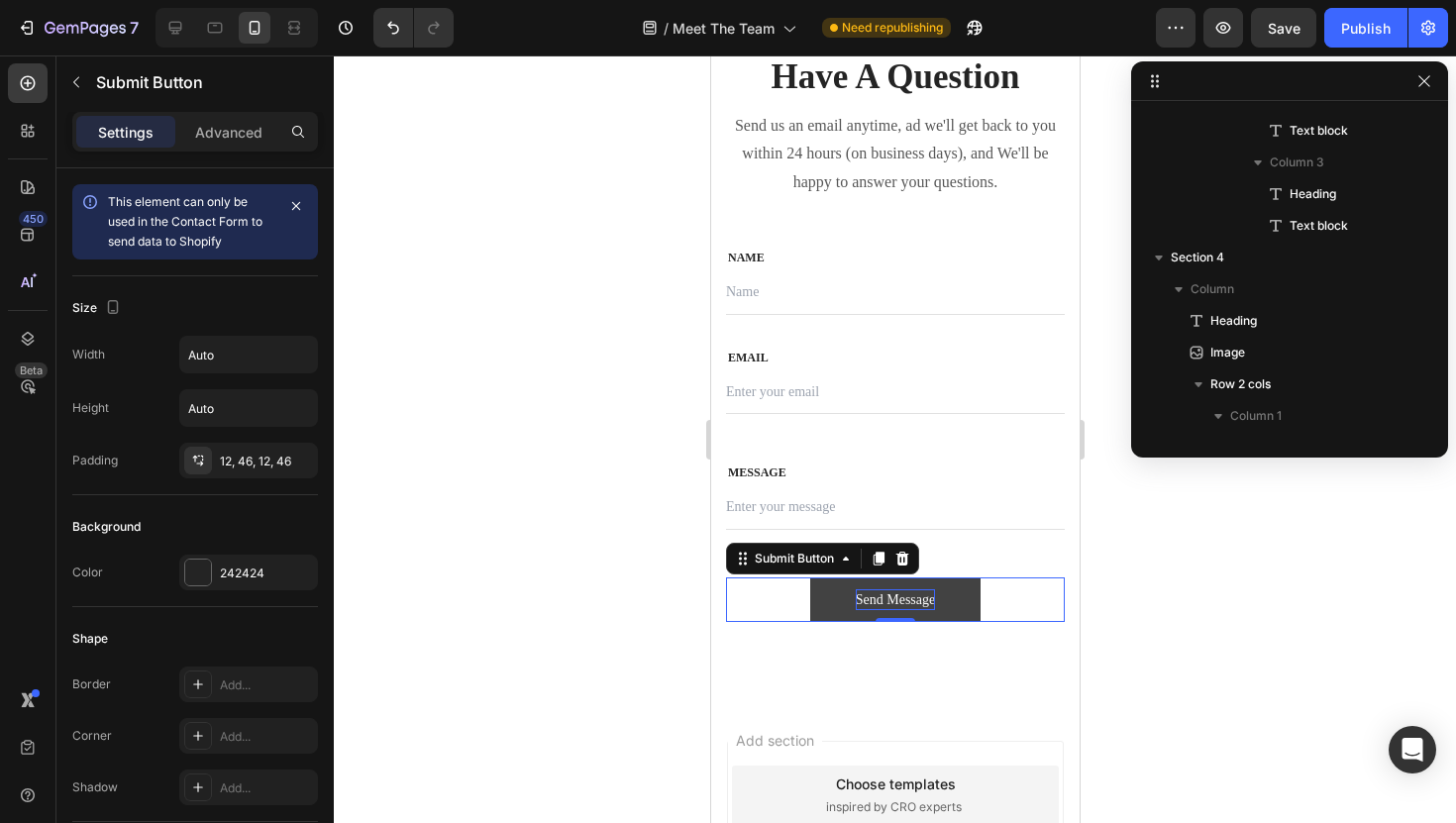 scroll, scrollTop: 2003, scrollLeft: 0, axis: vertical 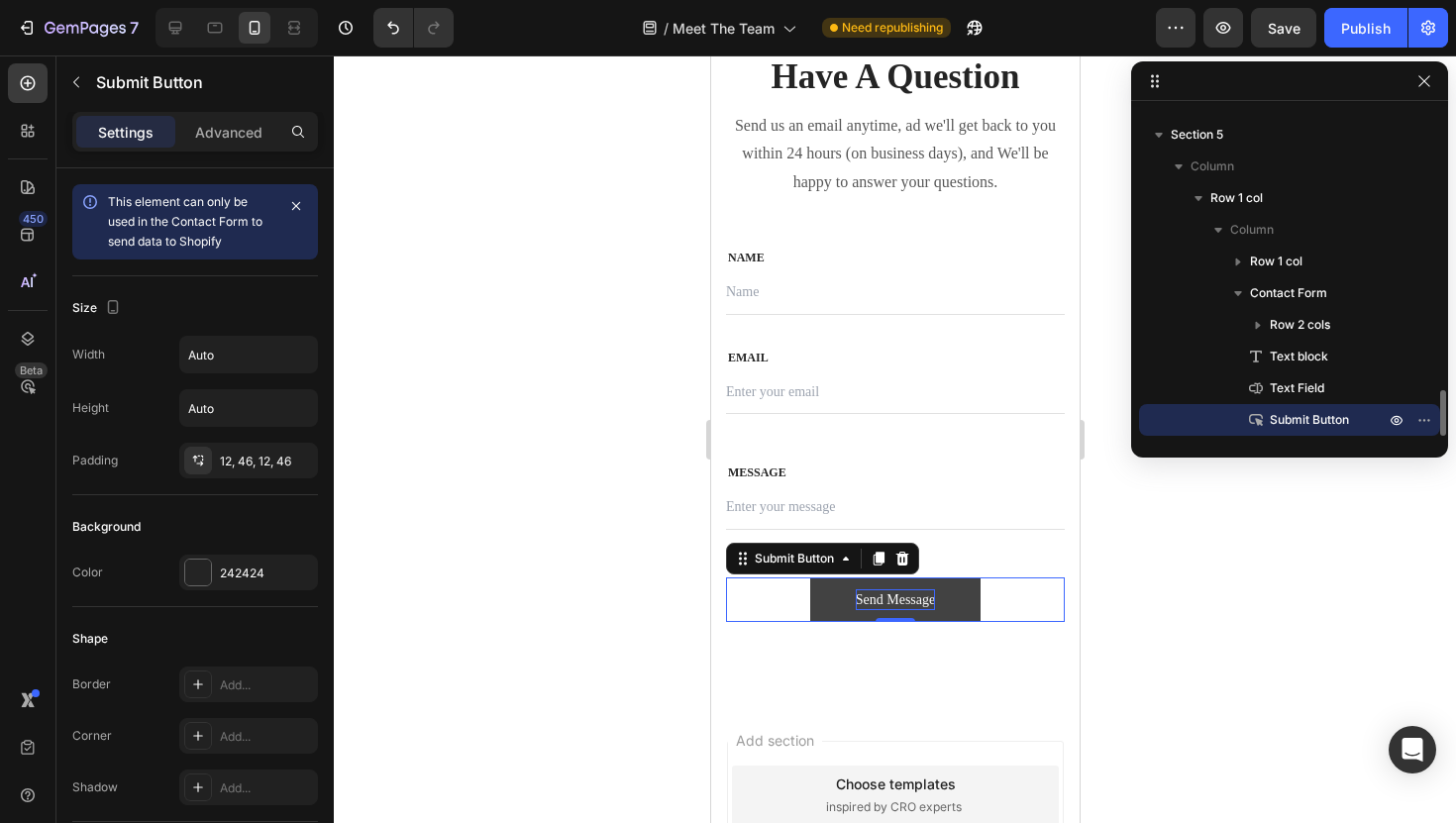 click on "Send Message" at bounding box center (894, 599) 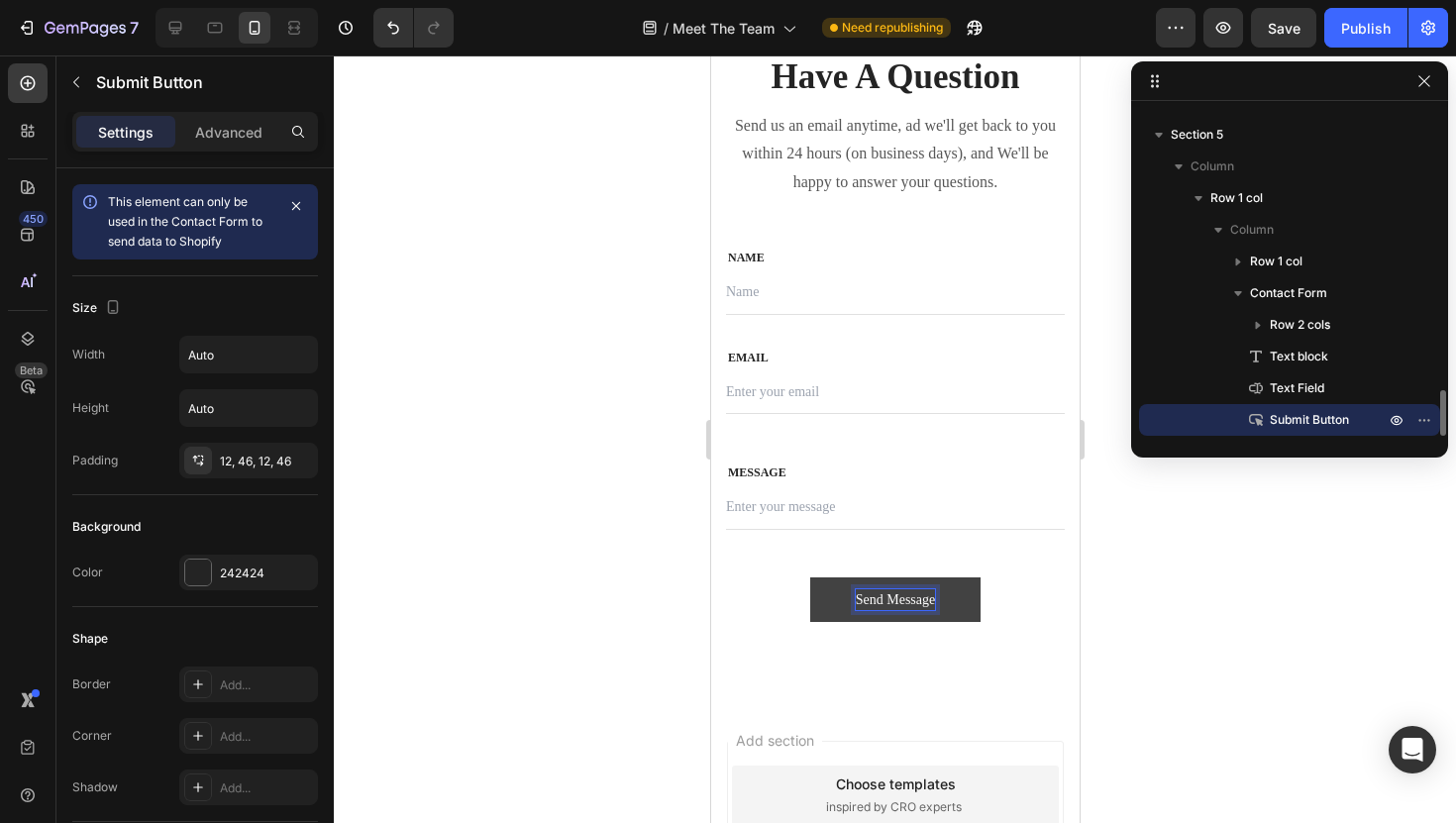 click on "Send Message" at bounding box center [894, 599] 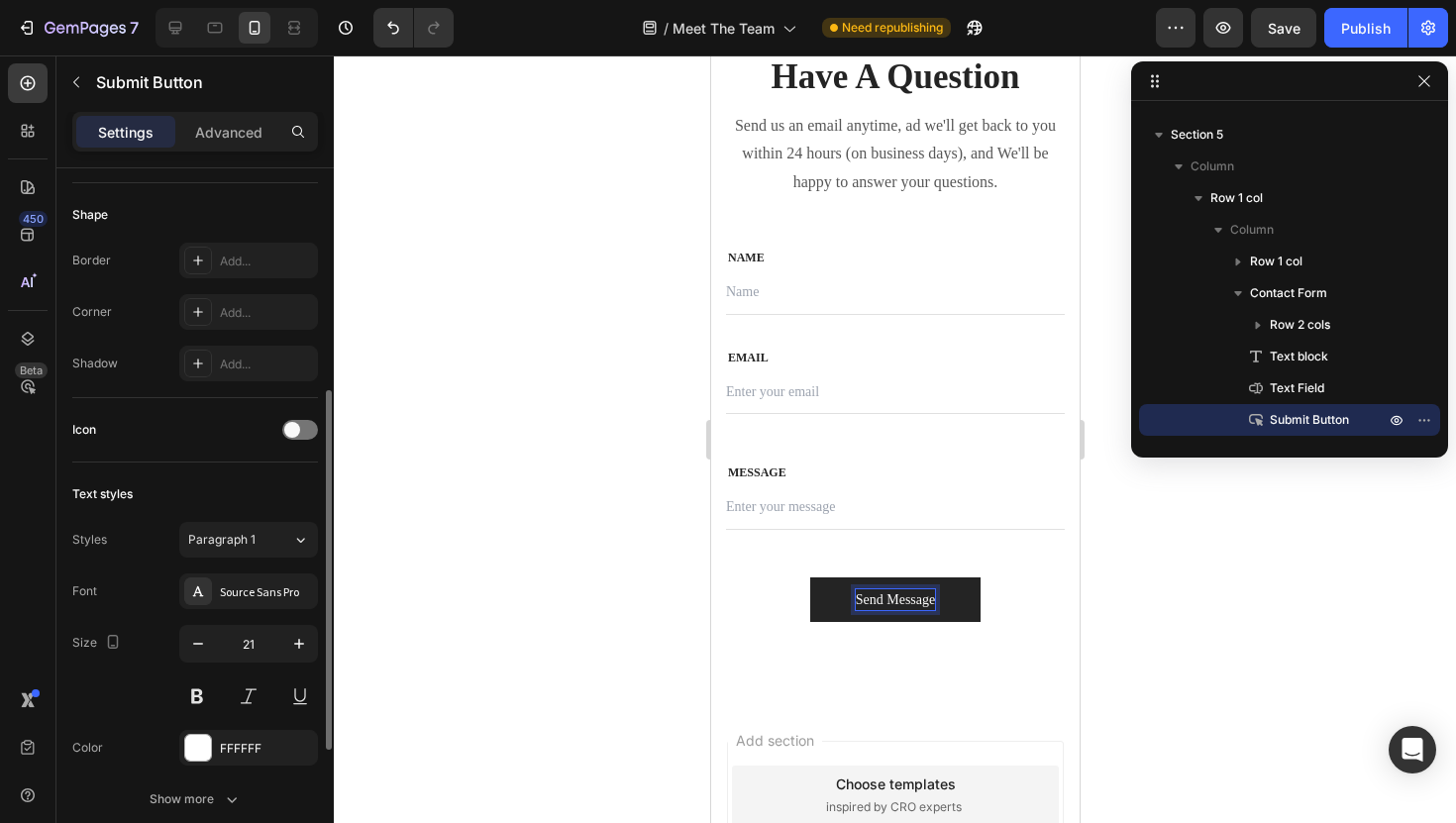 scroll, scrollTop: 435, scrollLeft: 0, axis: vertical 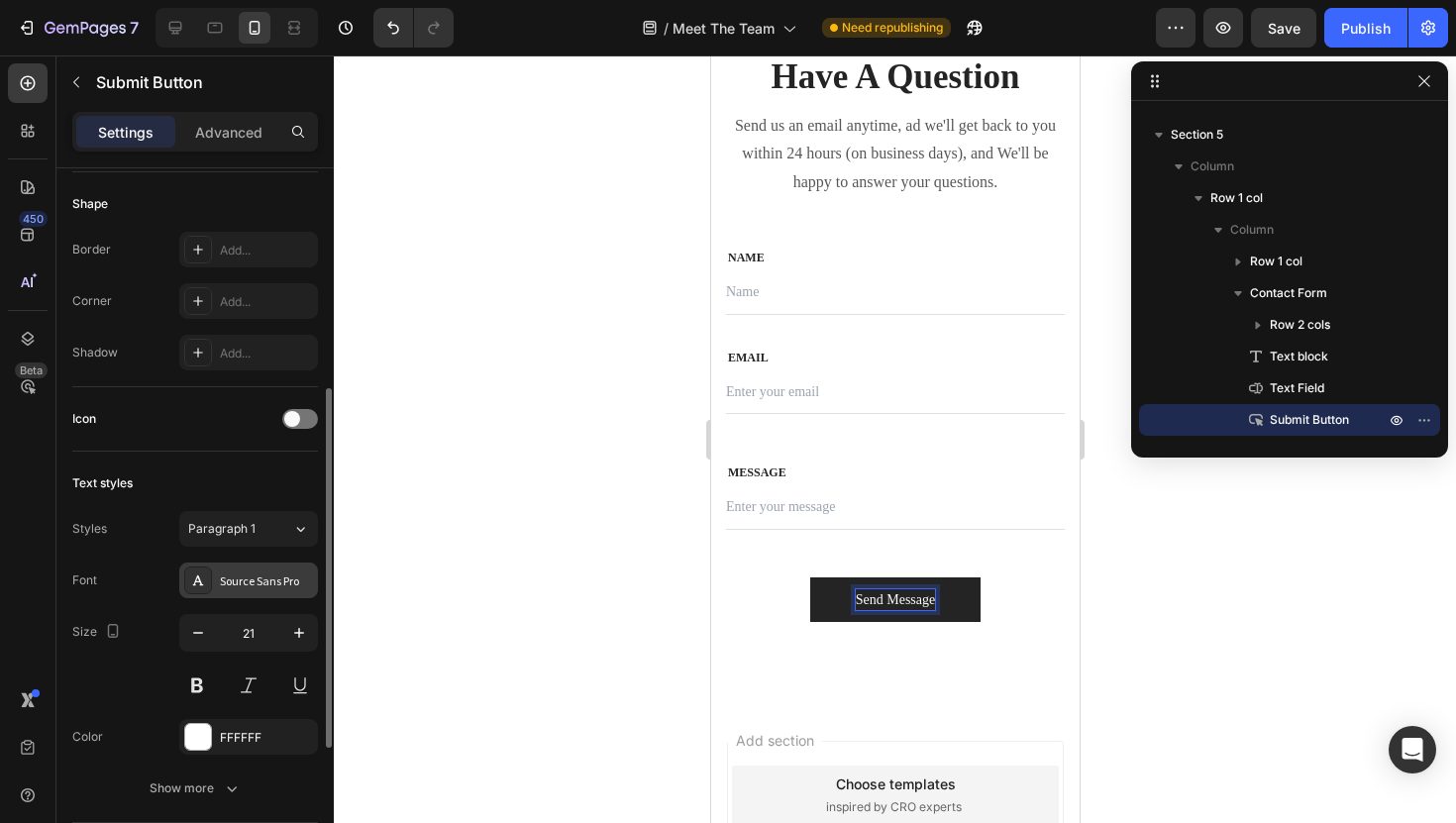 click on "Source Sans Pro" at bounding box center [266, 581] 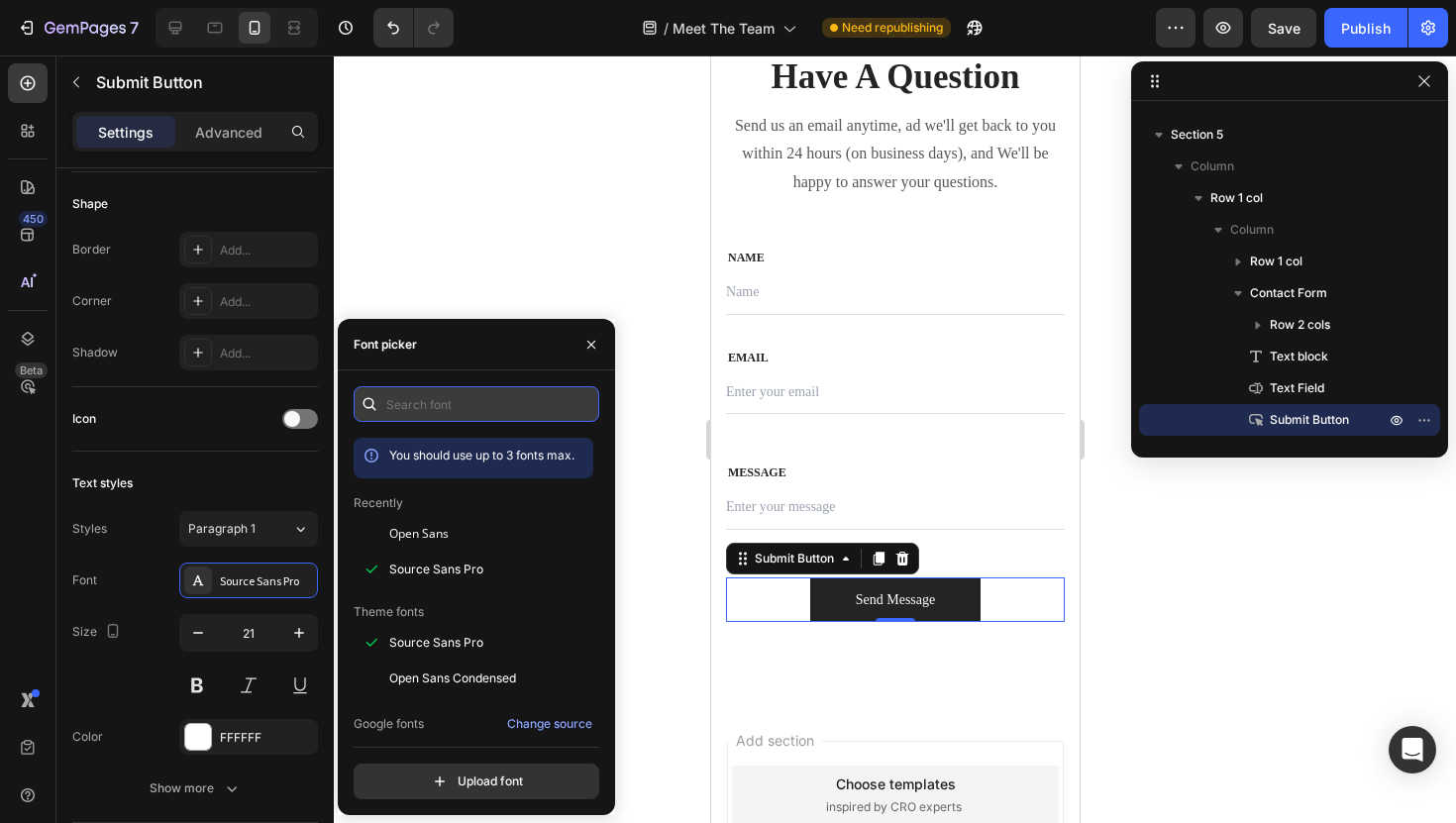 click at bounding box center (476, 404) 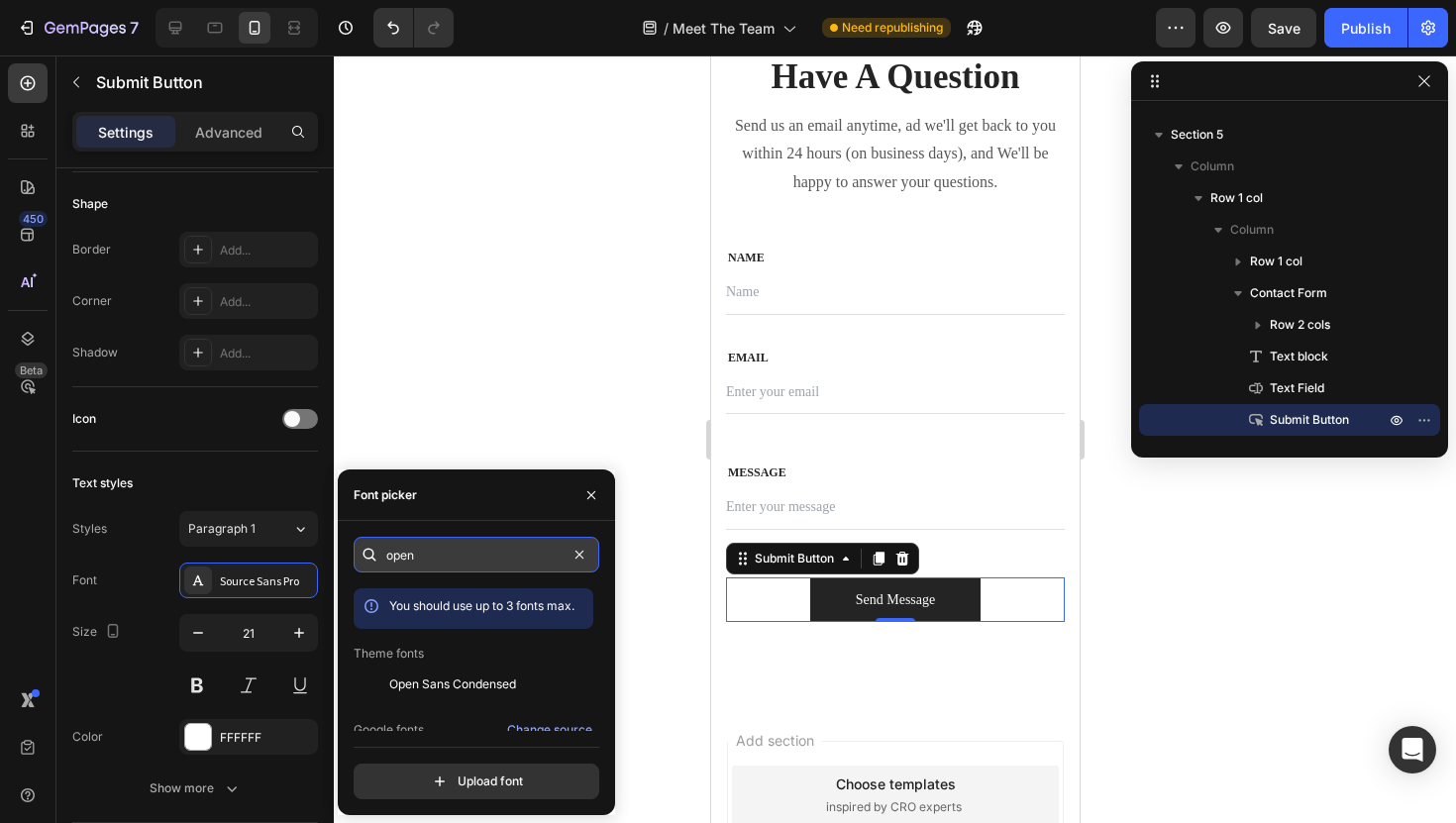 click on "open" at bounding box center [476, 555] 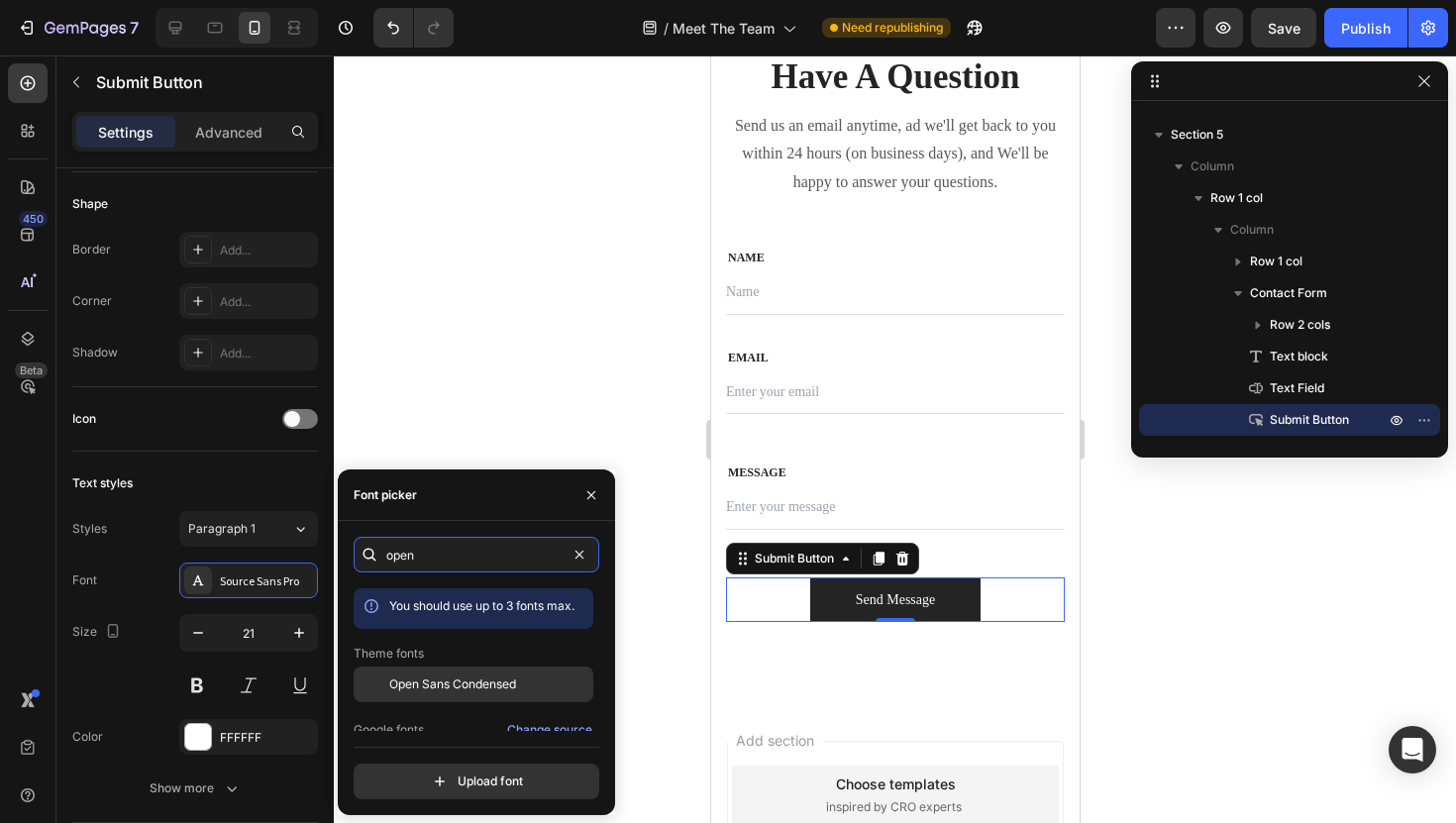 scroll, scrollTop: 51, scrollLeft: 0, axis: vertical 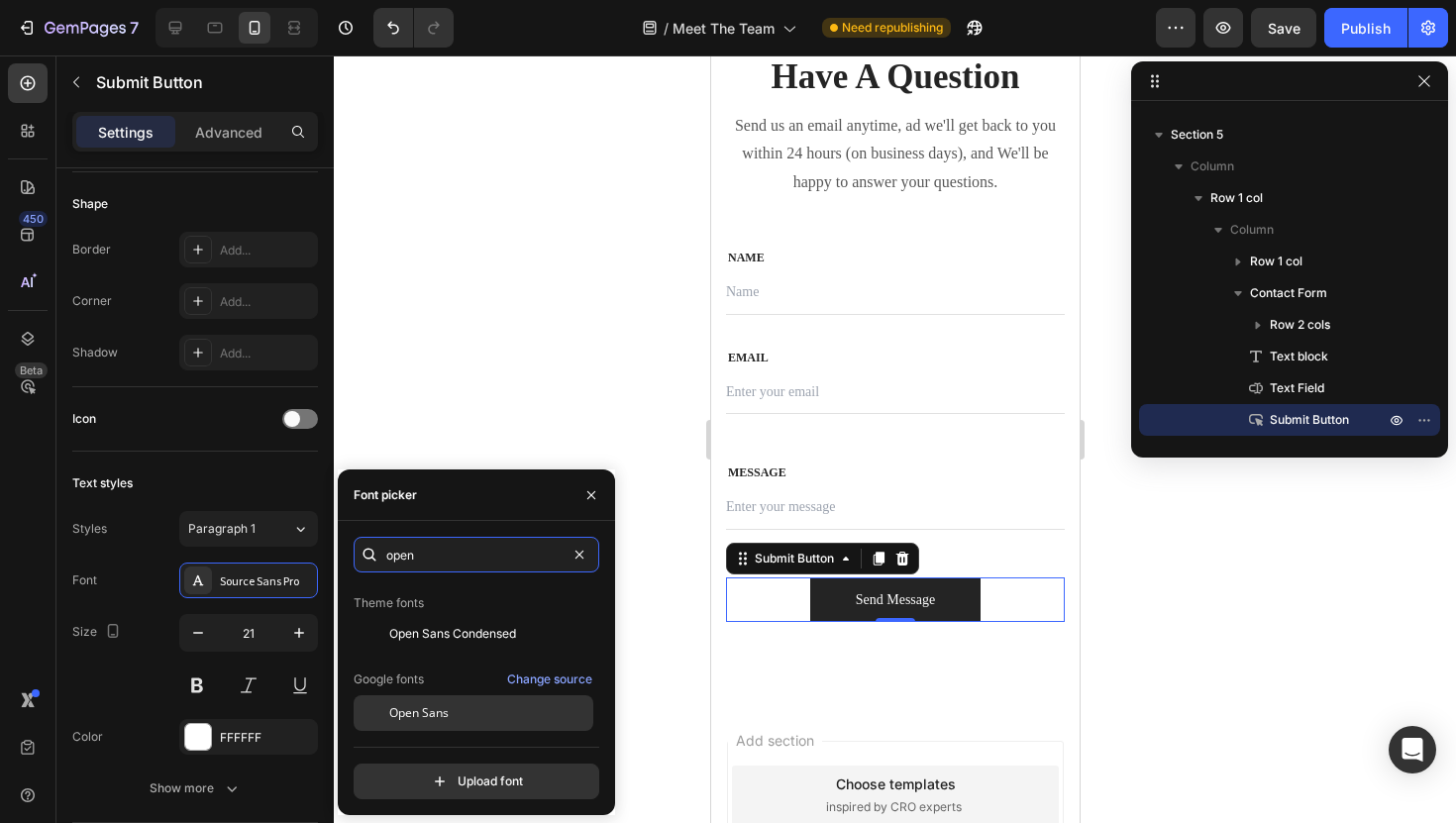 type on "open" 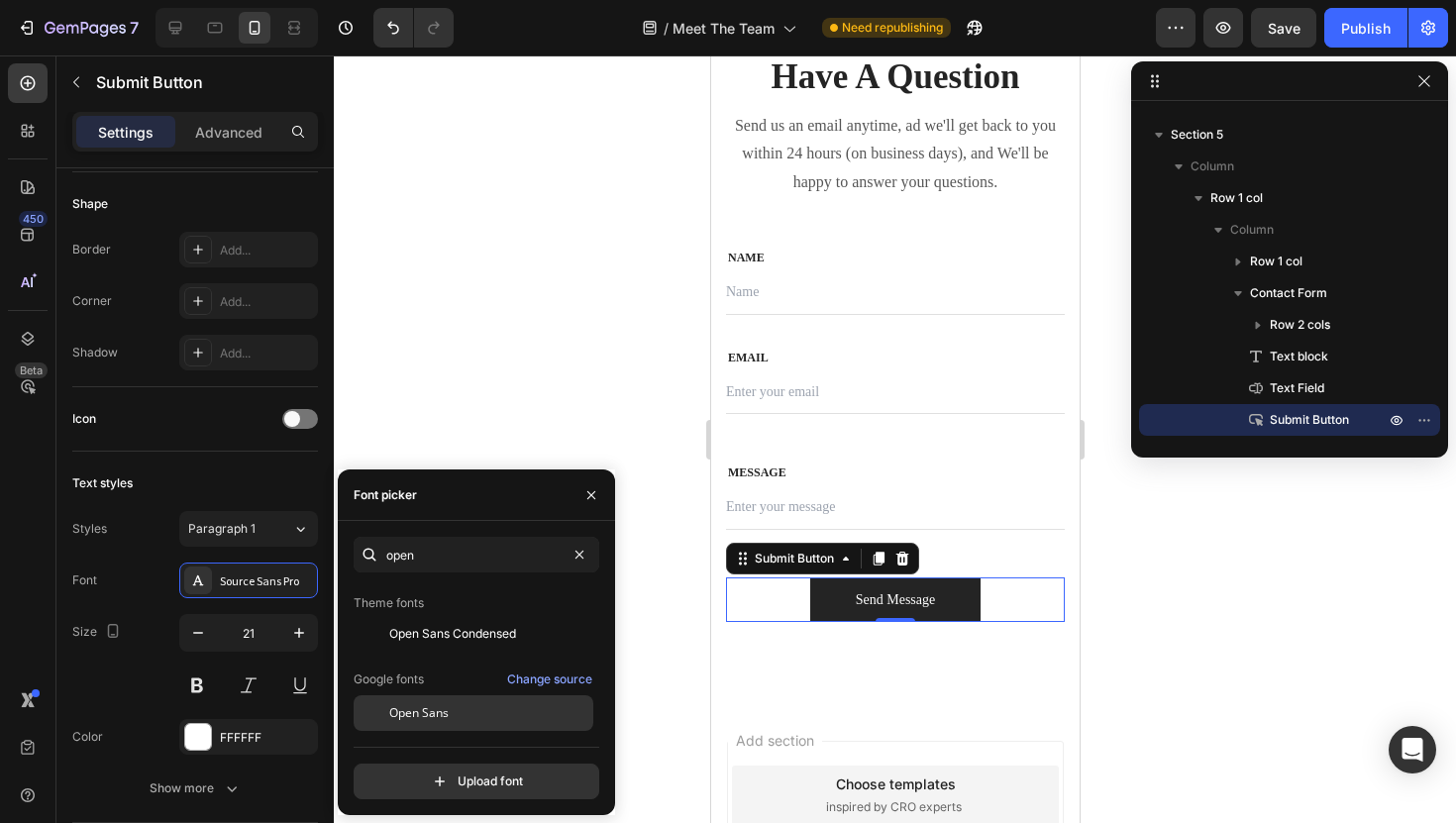 click on "Open Sans" at bounding box center (489, 713) 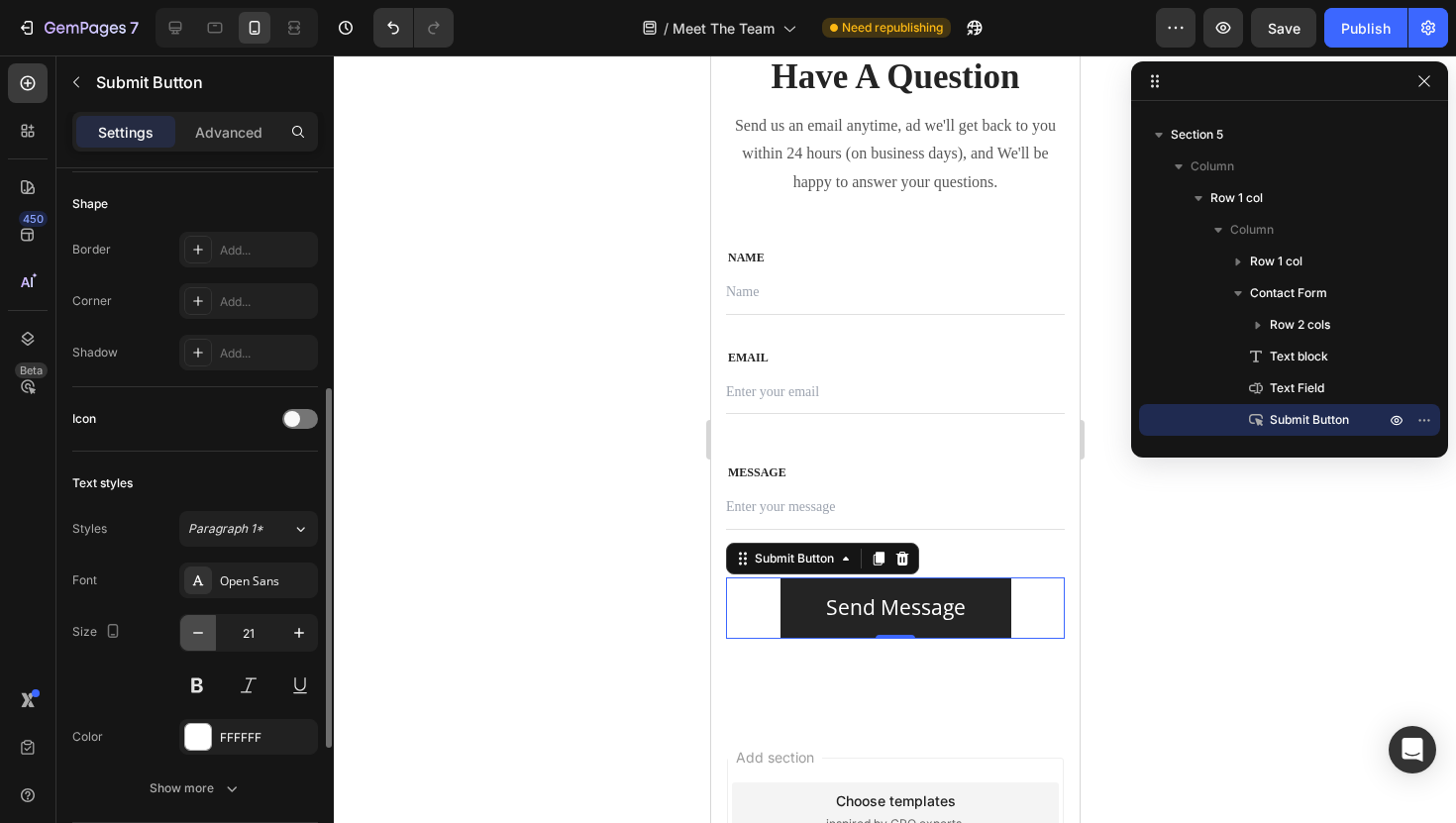 click 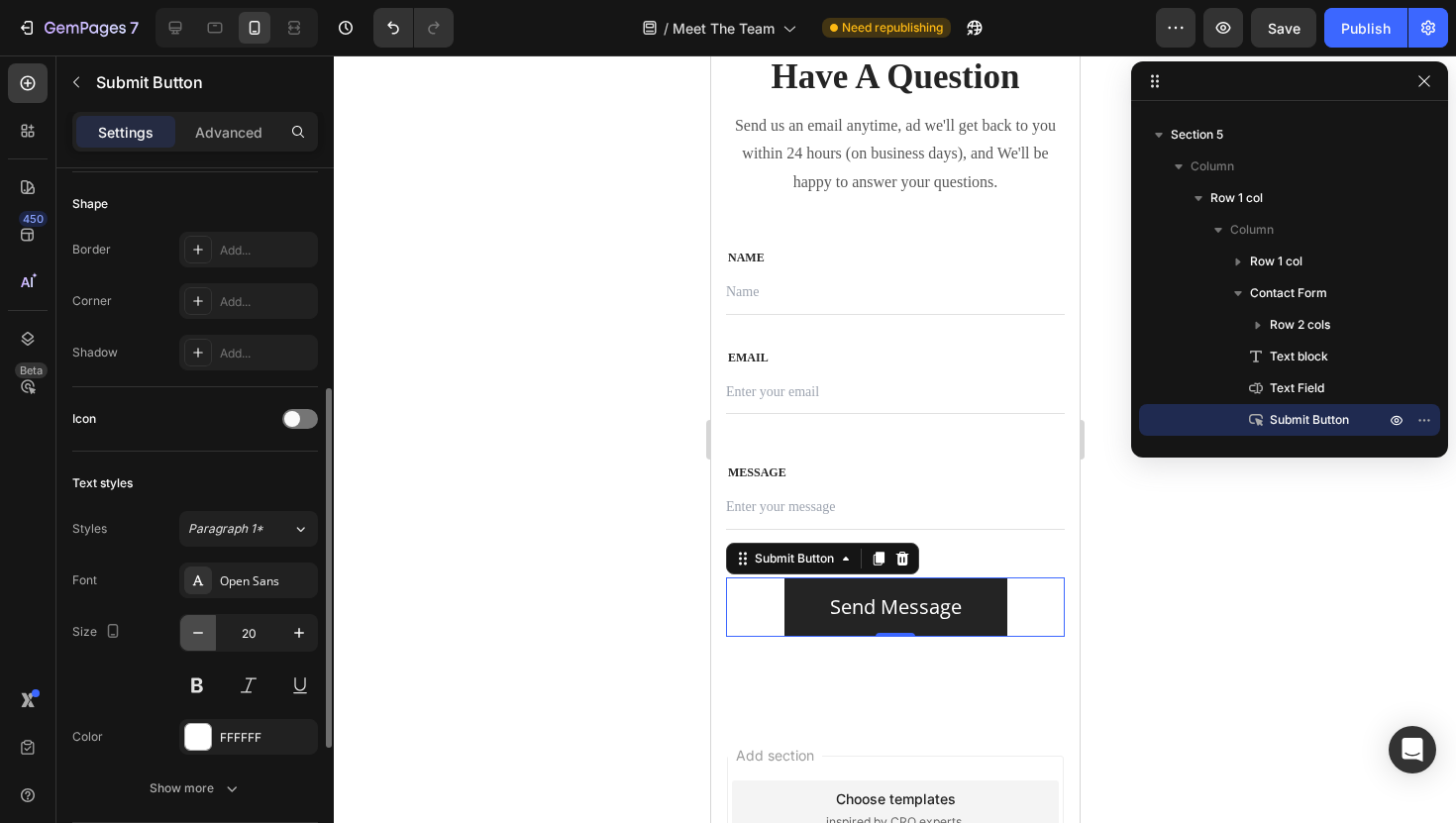 click 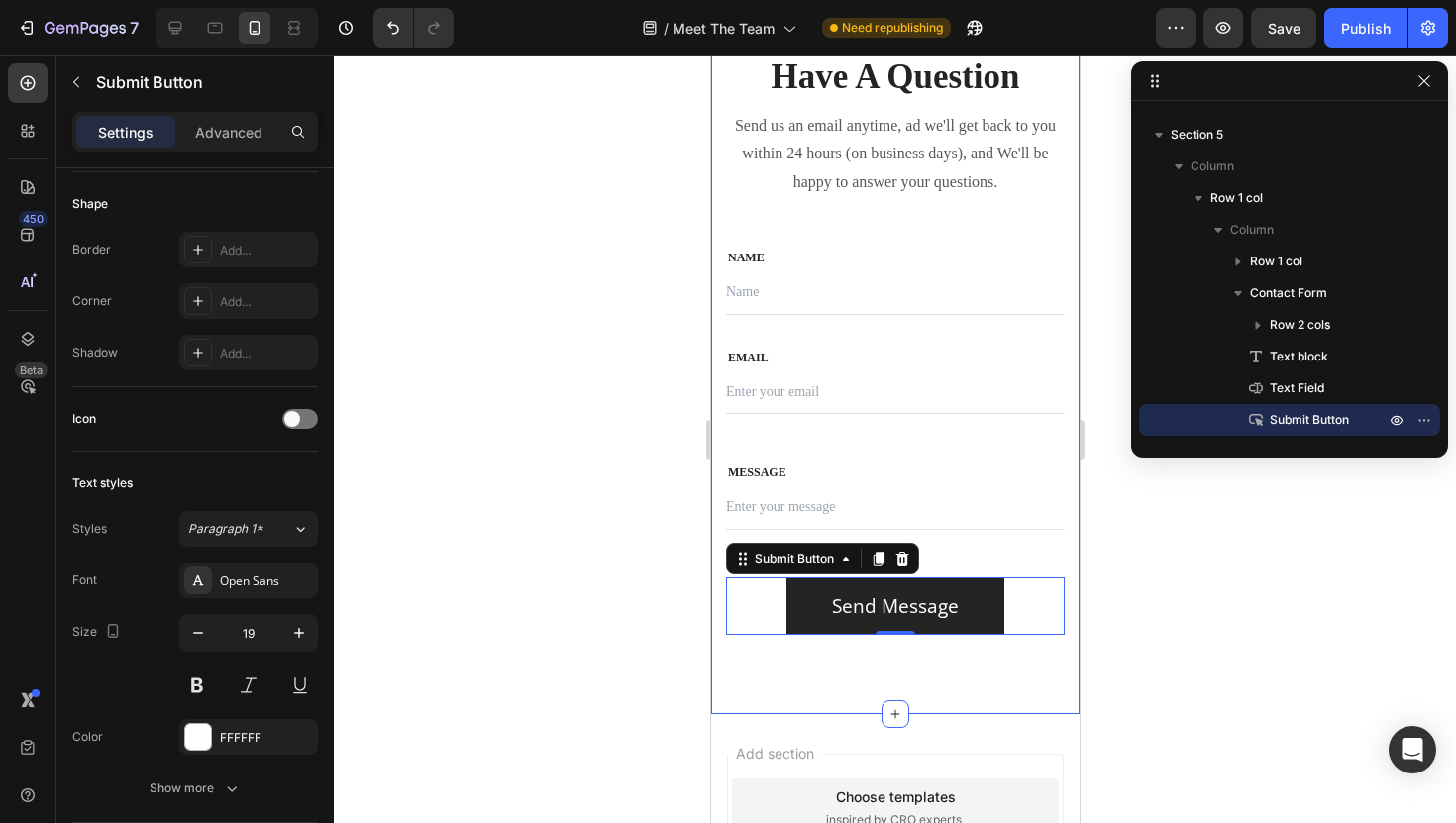 click on "Have A Question Heading Send us an email anytime, ad we'll get back to you within 24 hours (on business days), and We'll be happy to answer your questions. Text block Row NAME Text block Text Field EMAIL Text block Email Field Row MESSAGE Text block Text Field Send Message Submit Button   0 Contact Form Row Section 5" at bounding box center (894, 344) 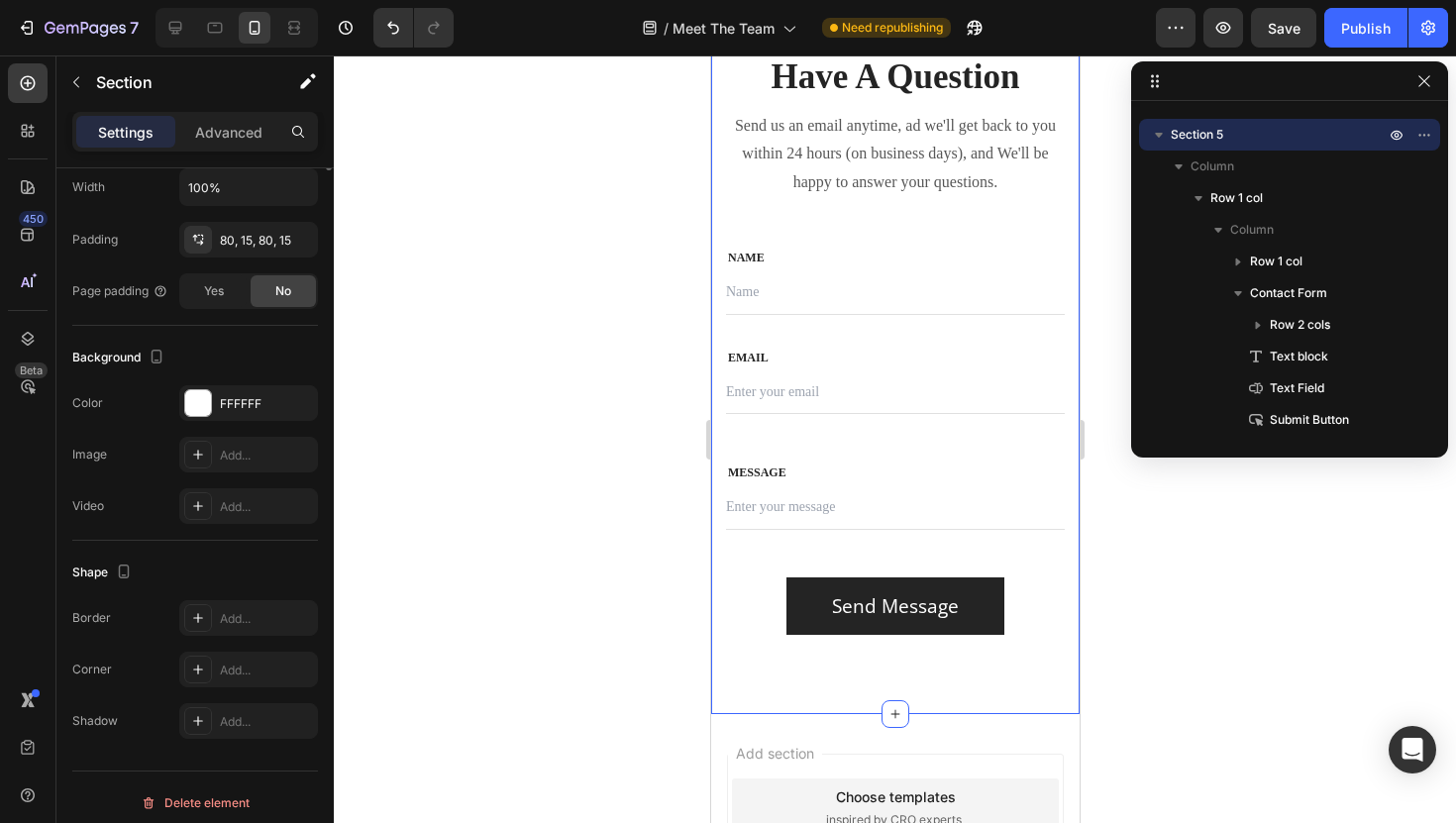 scroll, scrollTop: 0, scrollLeft: 0, axis: both 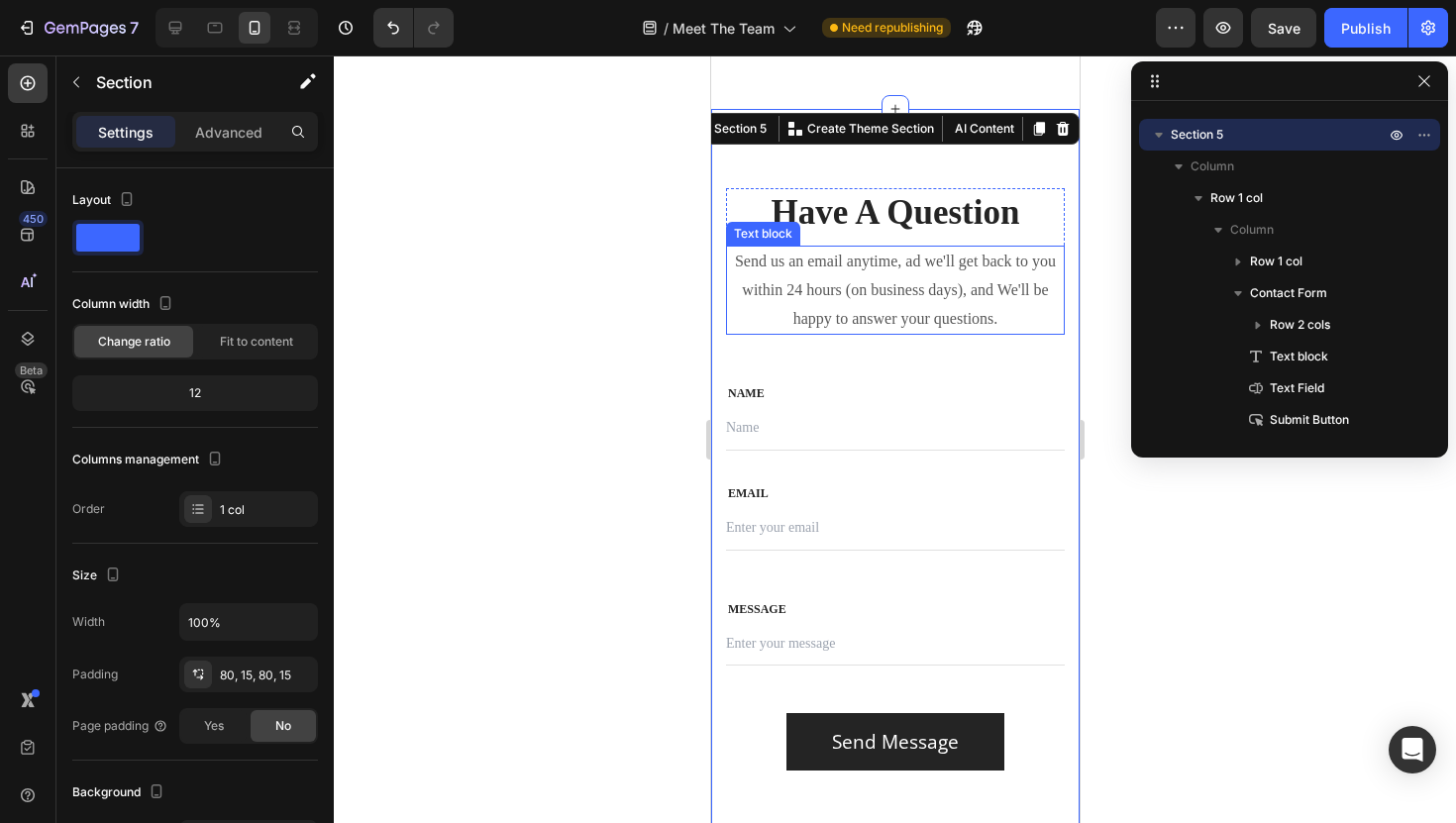 click on "Send us an email anytime, ad we'll get back to you within 24 hours (on business days), and We'll be happy to answer your questions." at bounding box center (894, 290) 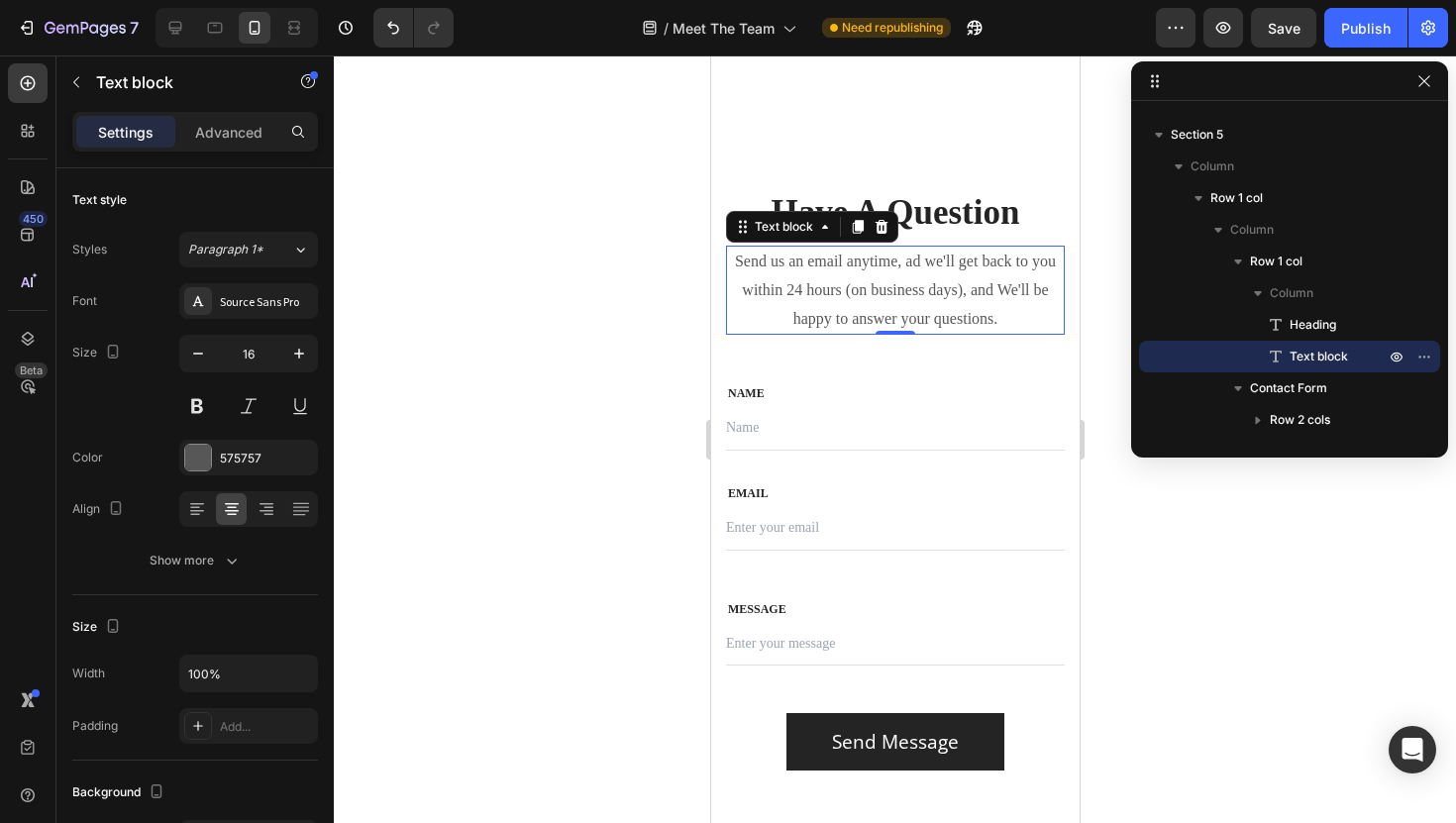 click on "Send us an email anytime, ad we'll get back to you within 24 hours (on business days), and We'll be happy to answer your questions." at bounding box center (894, 290) 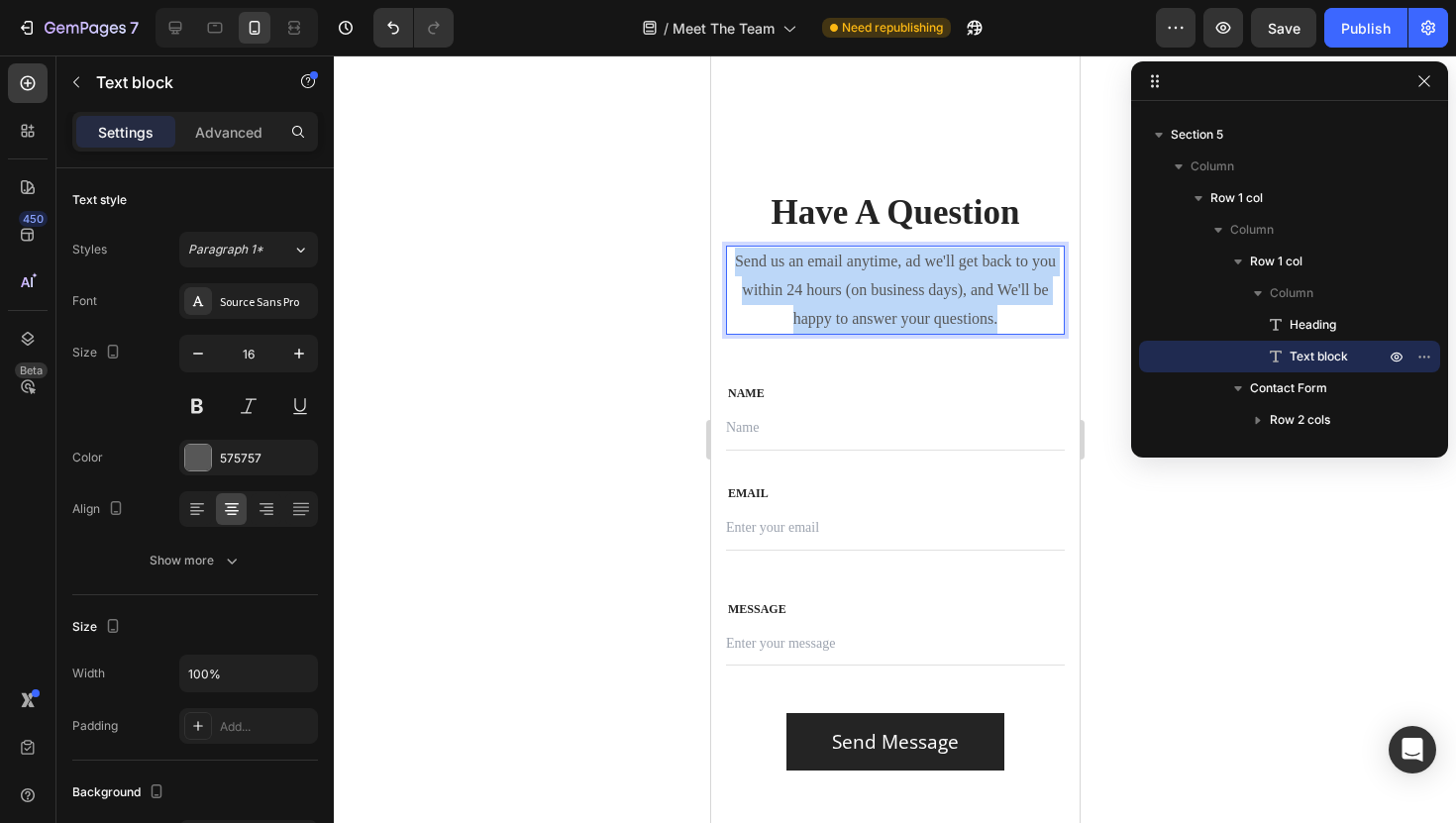click on "Send us an email anytime, ad we'll get back to you within 24 hours (on business days), and We'll be happy to answer your questions." at bounding box center [894, 290] 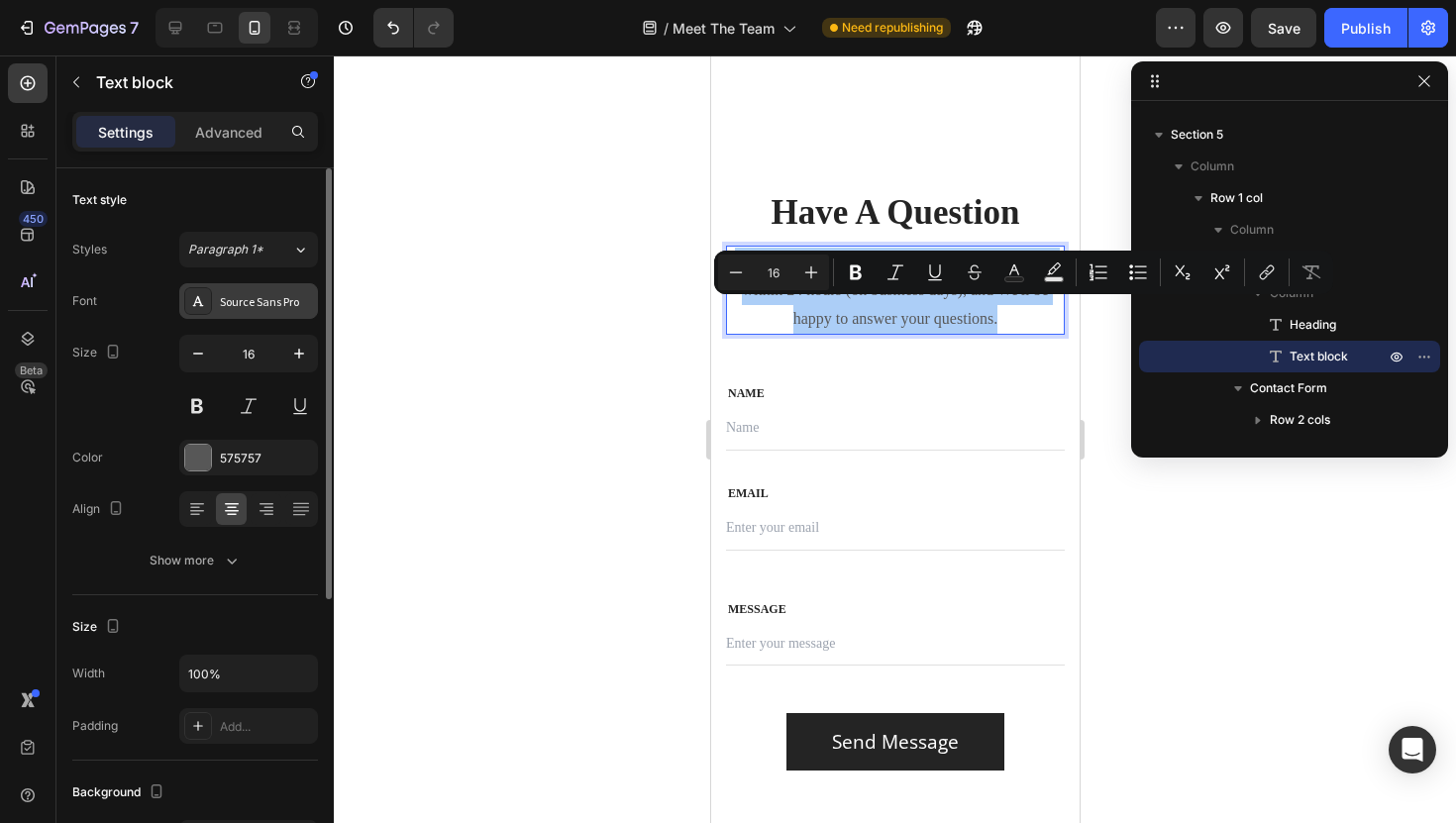click on "Source Sans Pro" at bounding box center [266, 302] 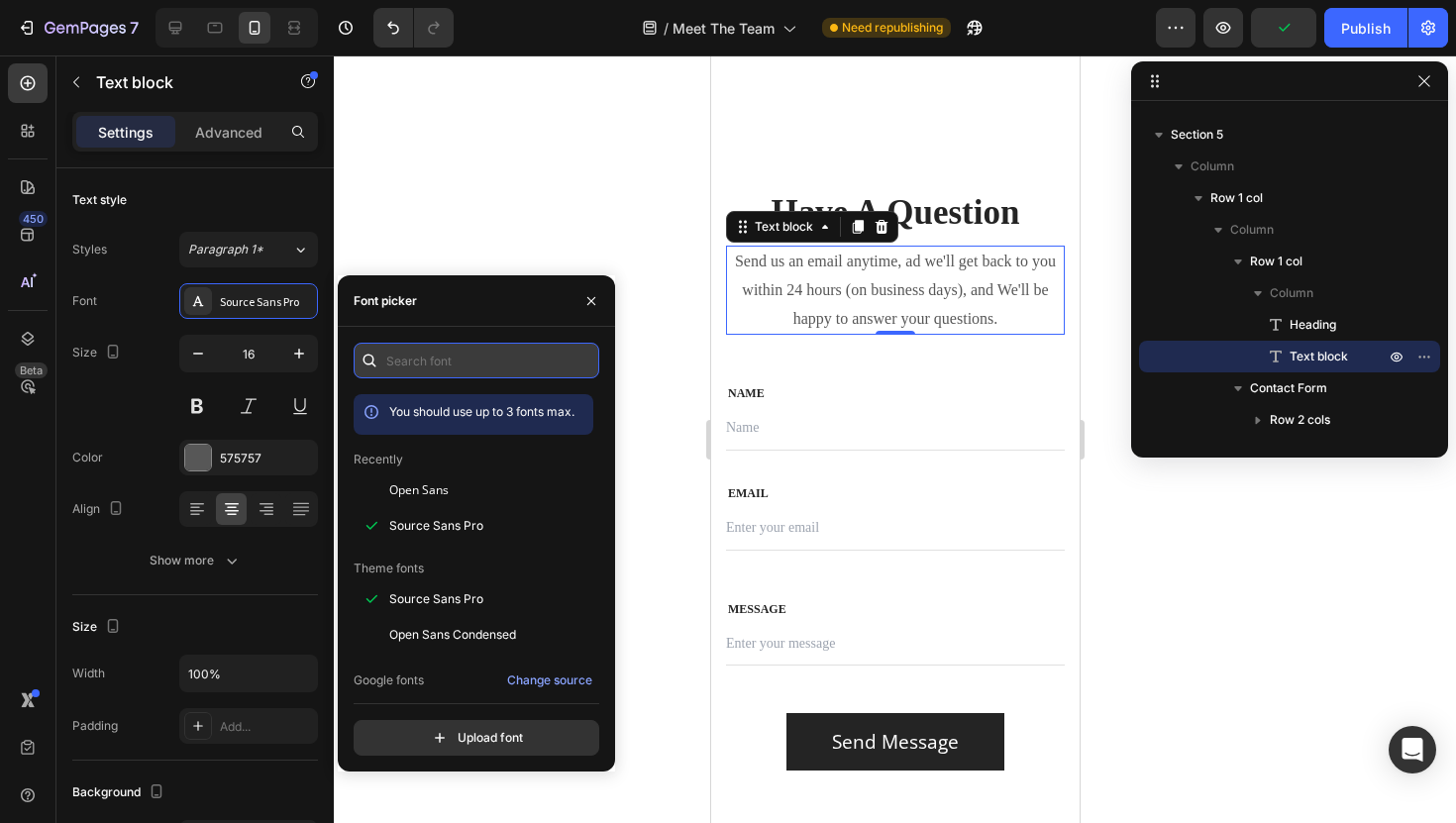 click at bounding box center (476, 360) 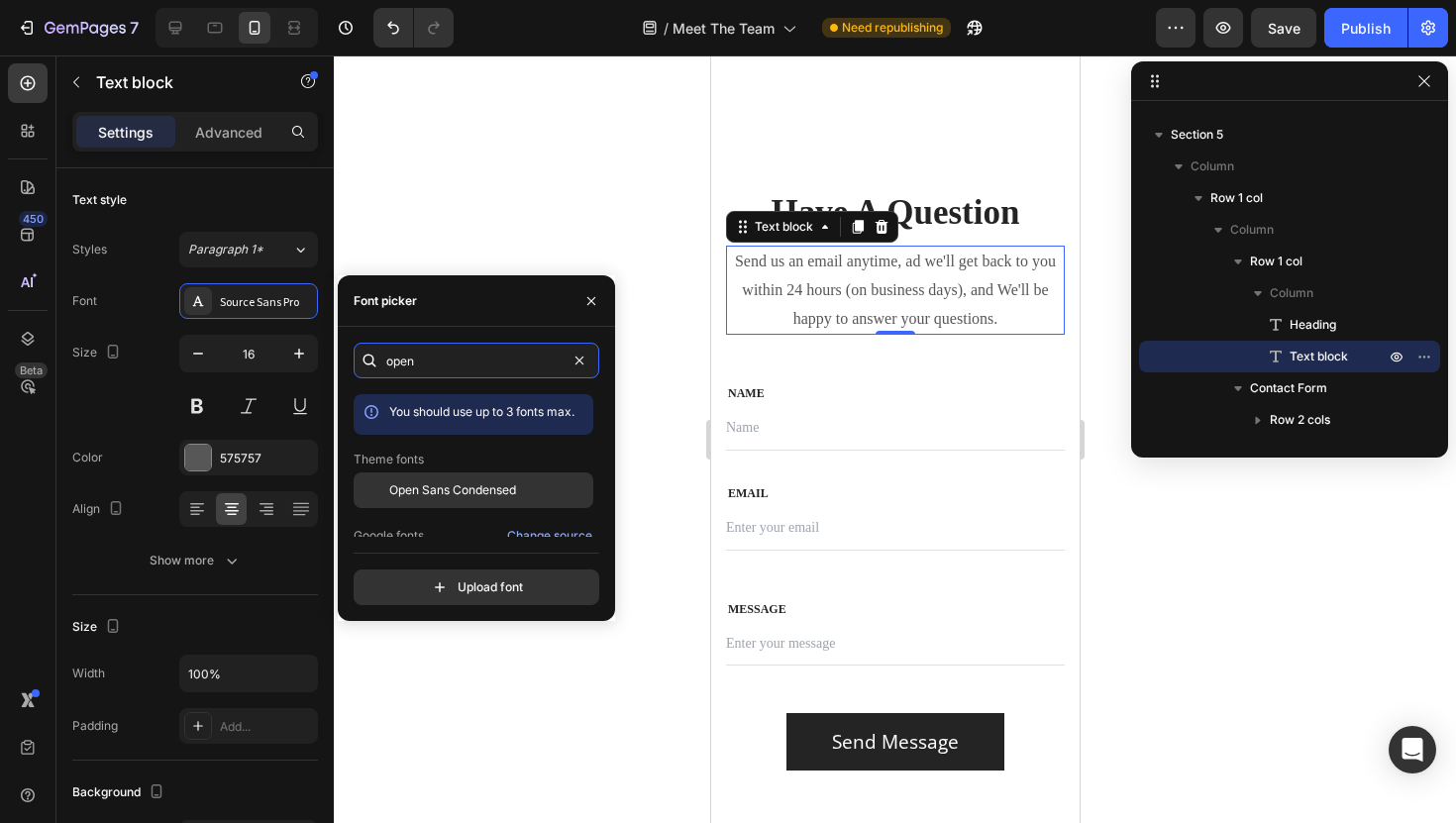 scroll, scrollTop: 51, scrollLeft: 0, axis: vertical 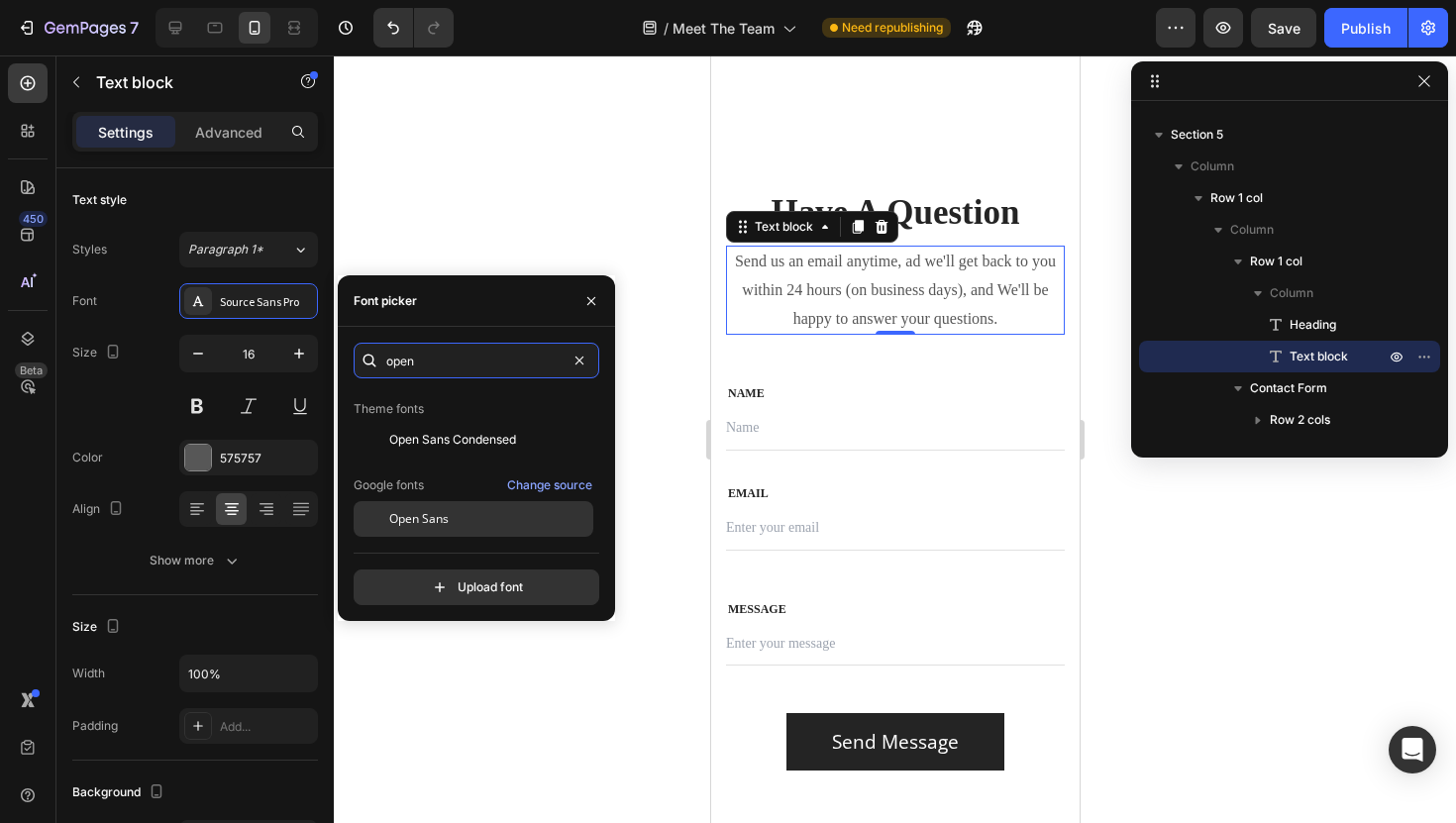 type on "open" 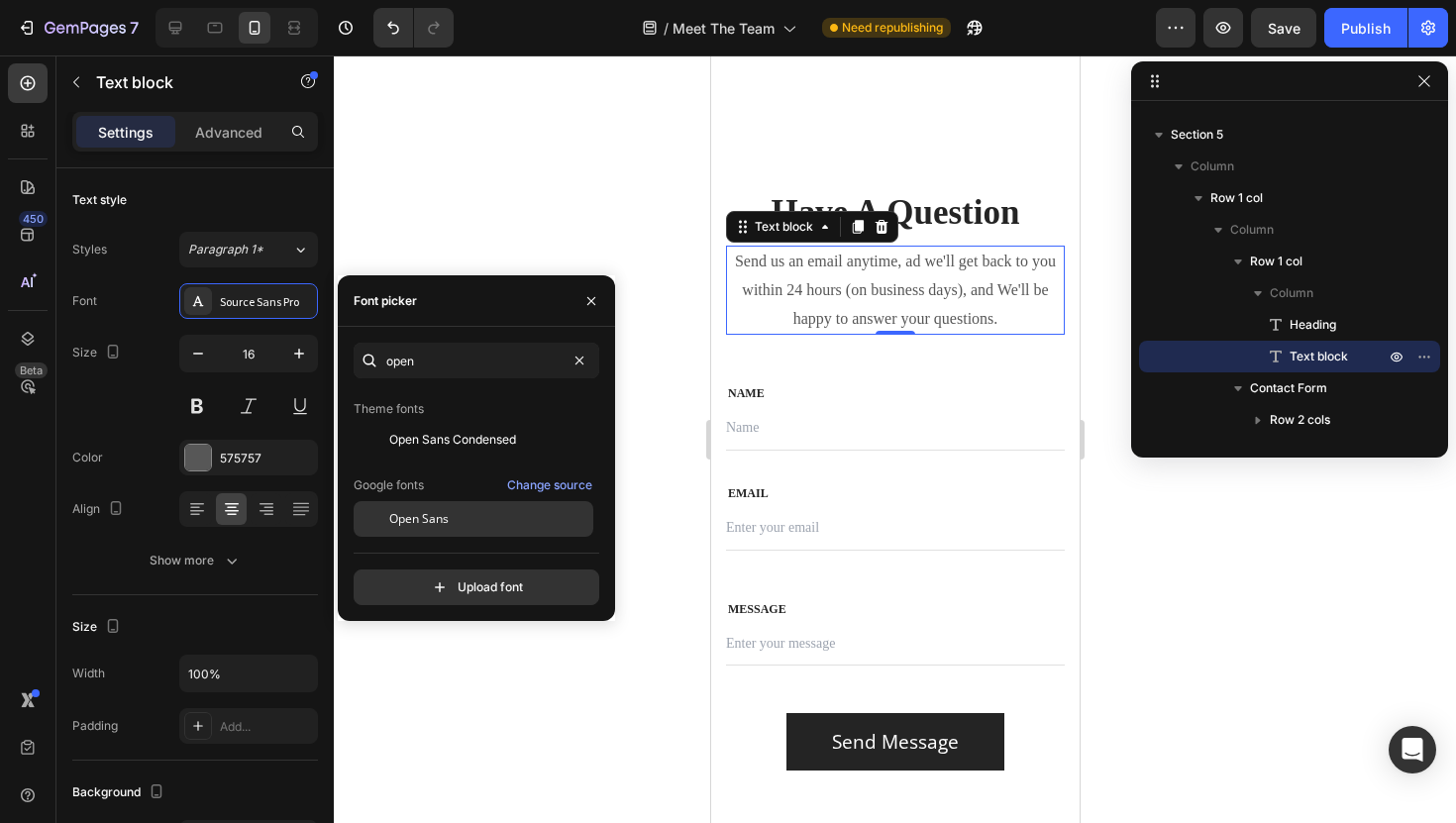 click on "Open Sans" at bounding box center (419, 519) 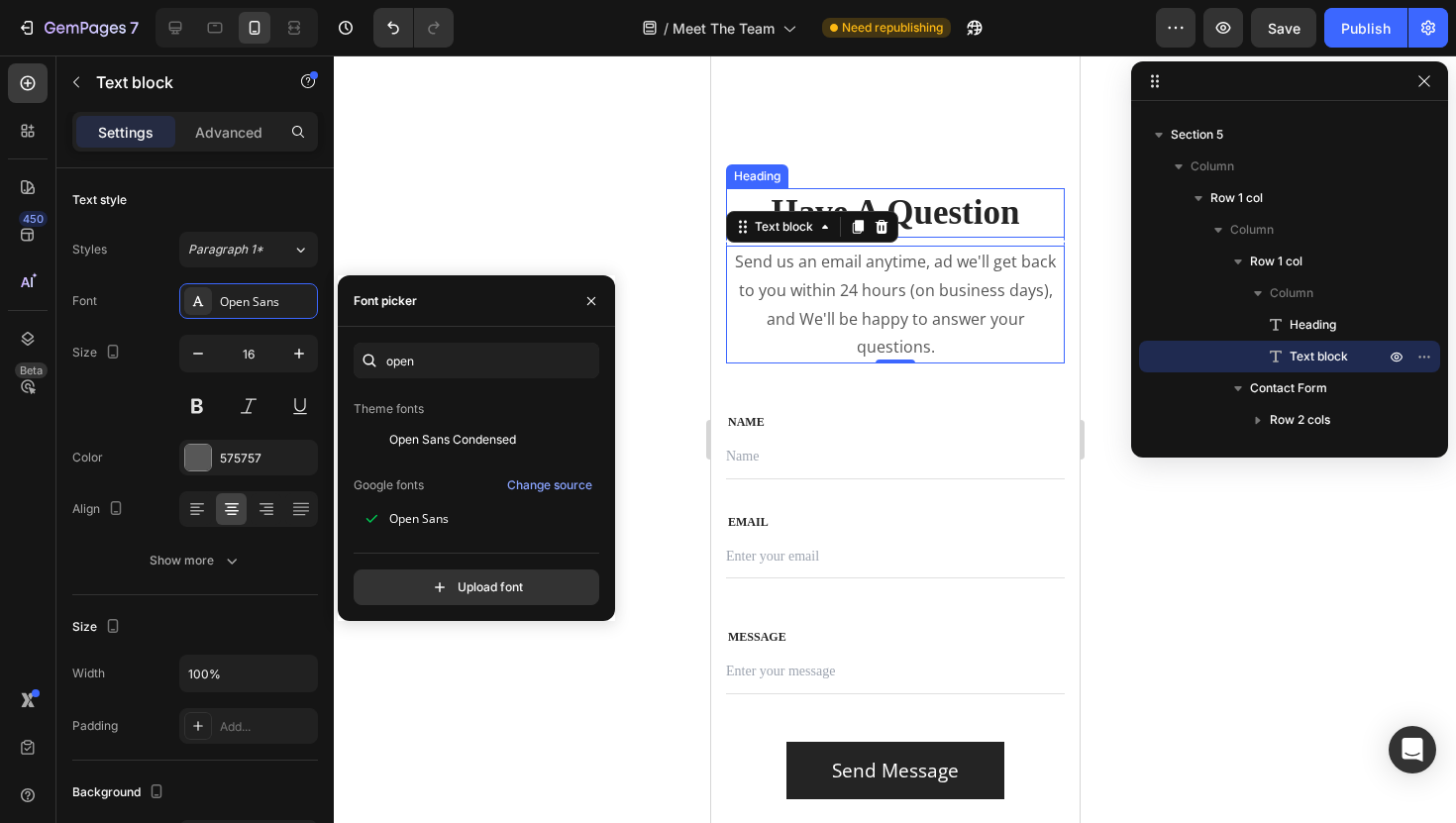 click on "Have A Question" at bounding box center [894, 213] 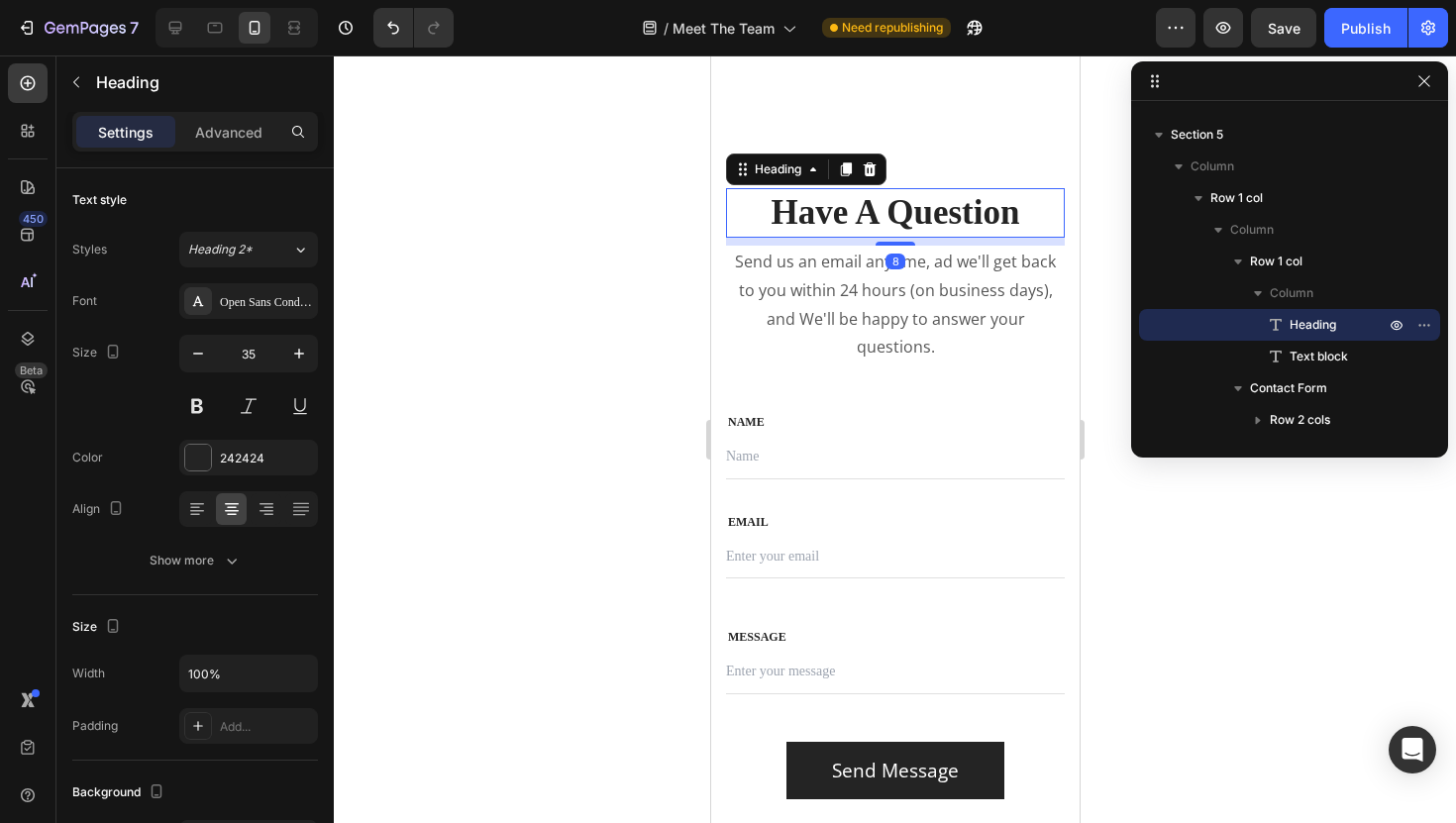 click on "Have A Question" at bounding box center (894, 213) 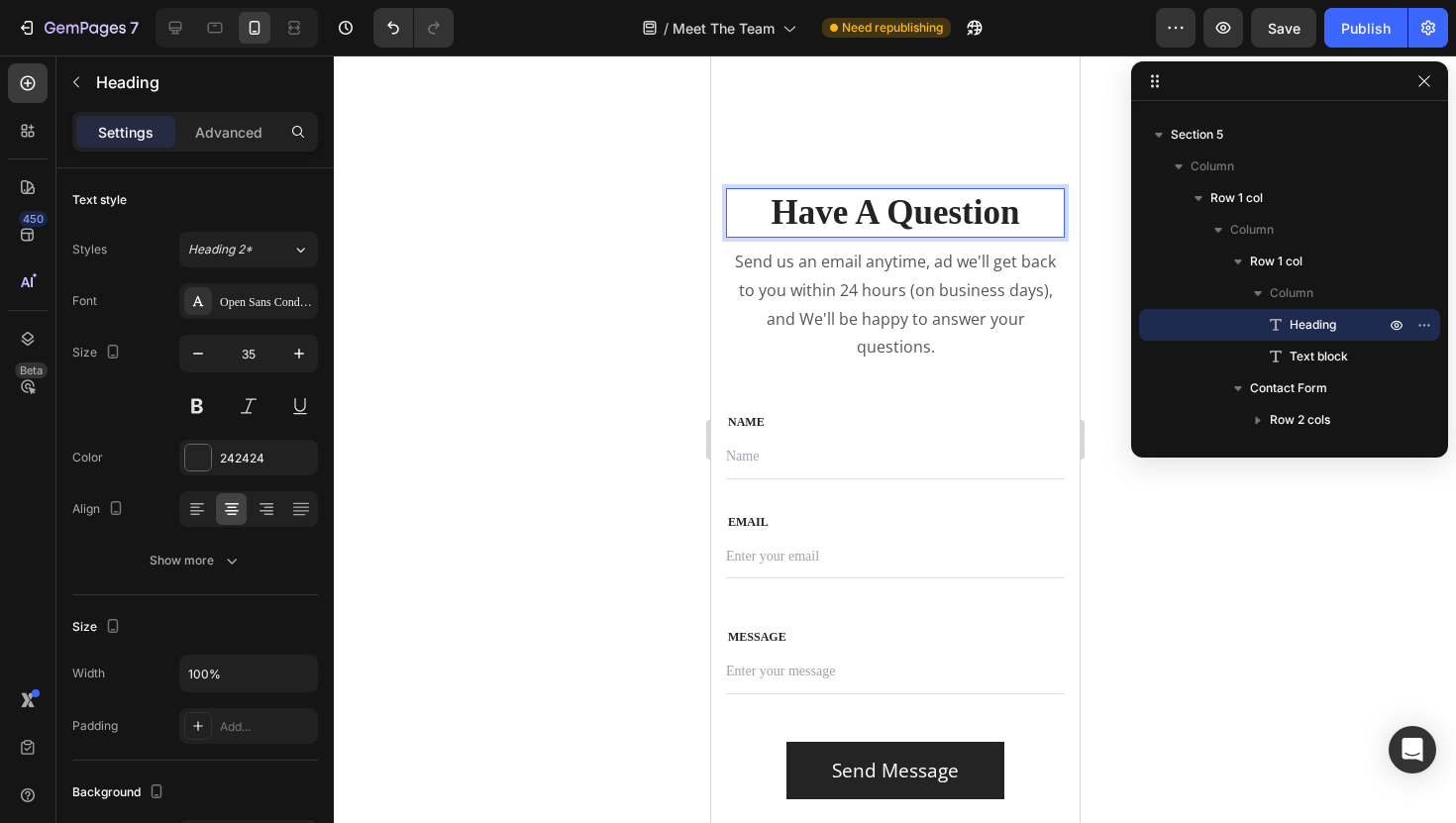 click on "Have A Question" at bounding box center [894, 213] 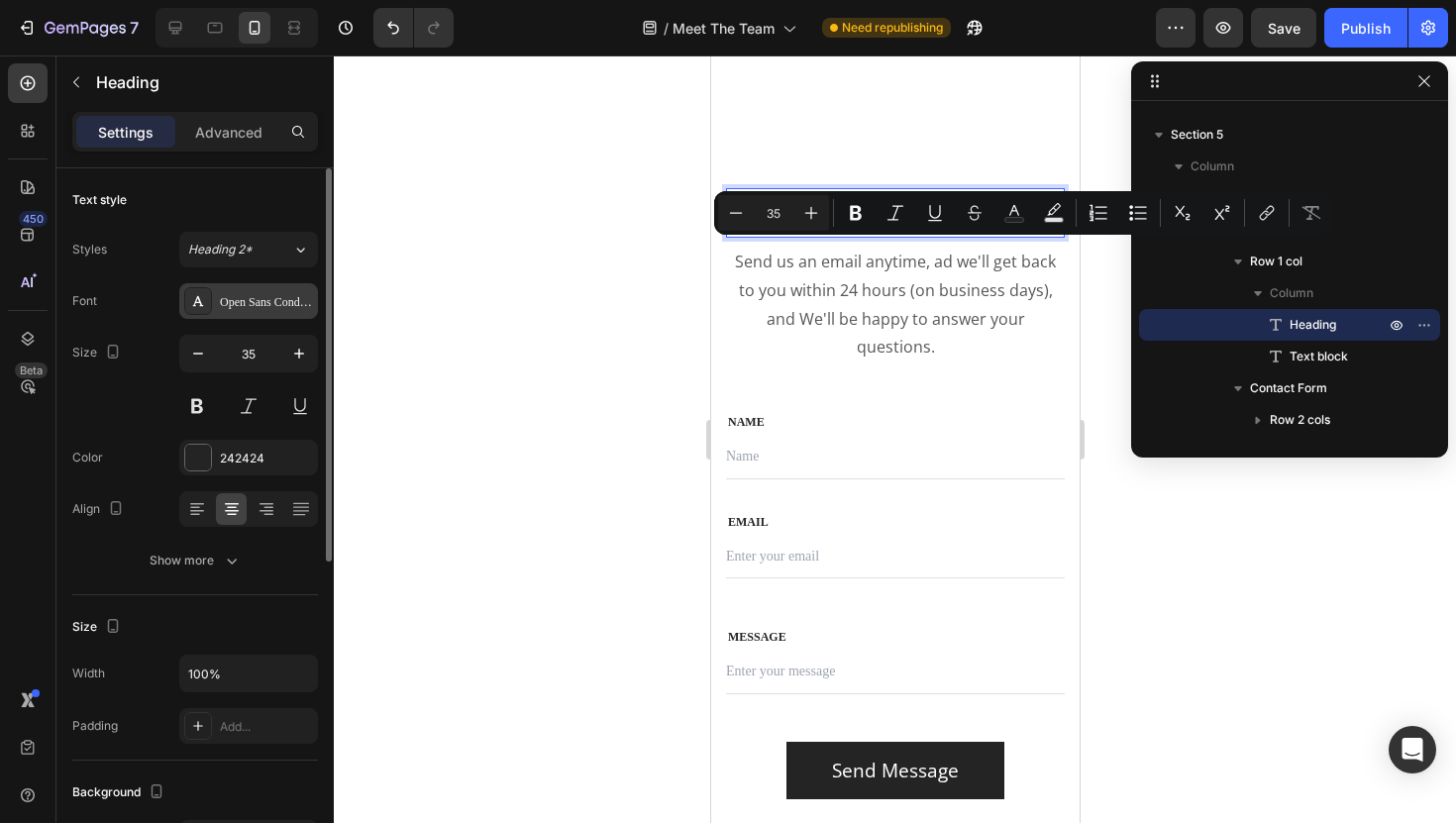 click on "Open Sans Condensed" at bounding box center (266, 302) 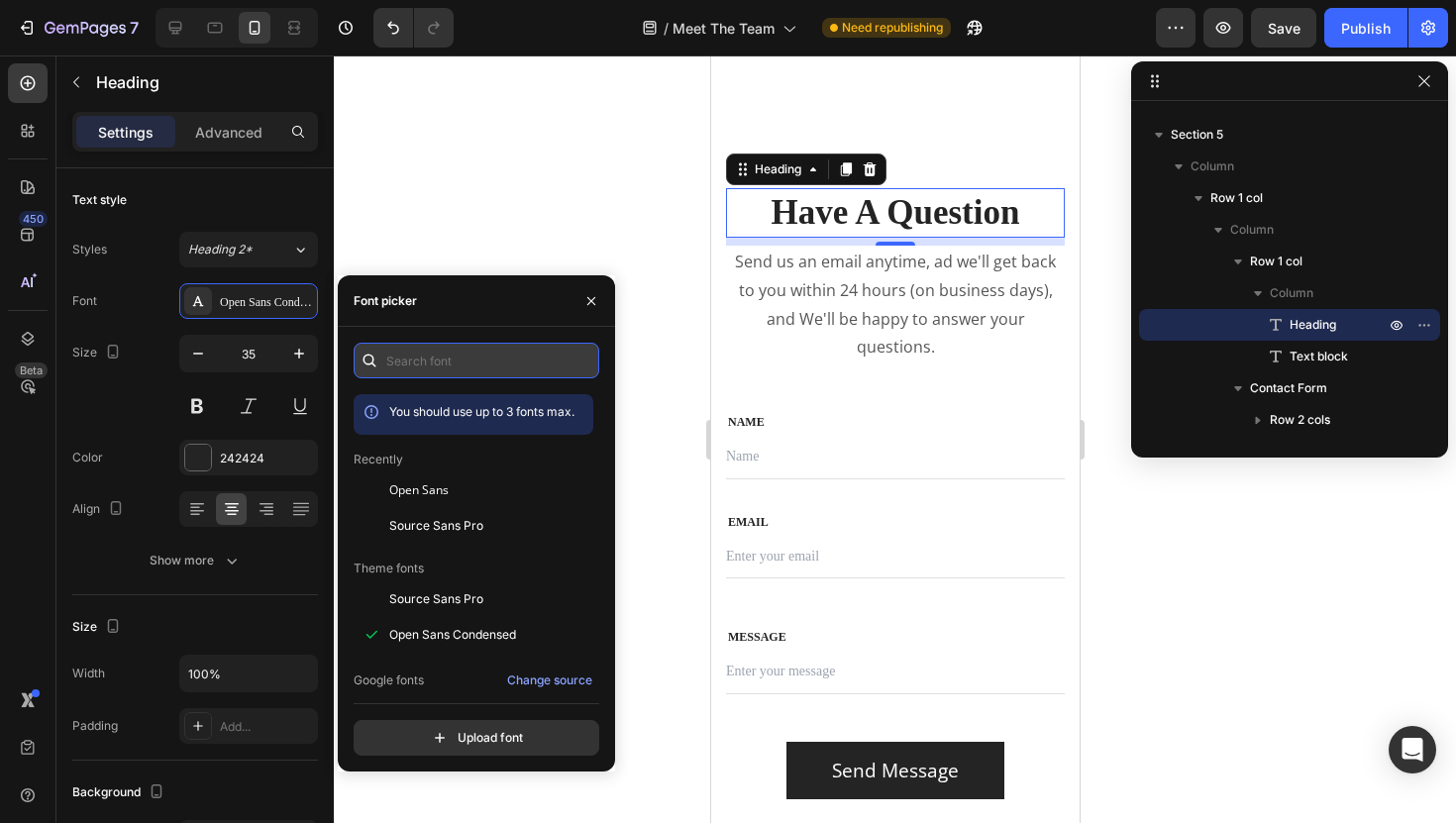 click at bounding box center [476, 360] 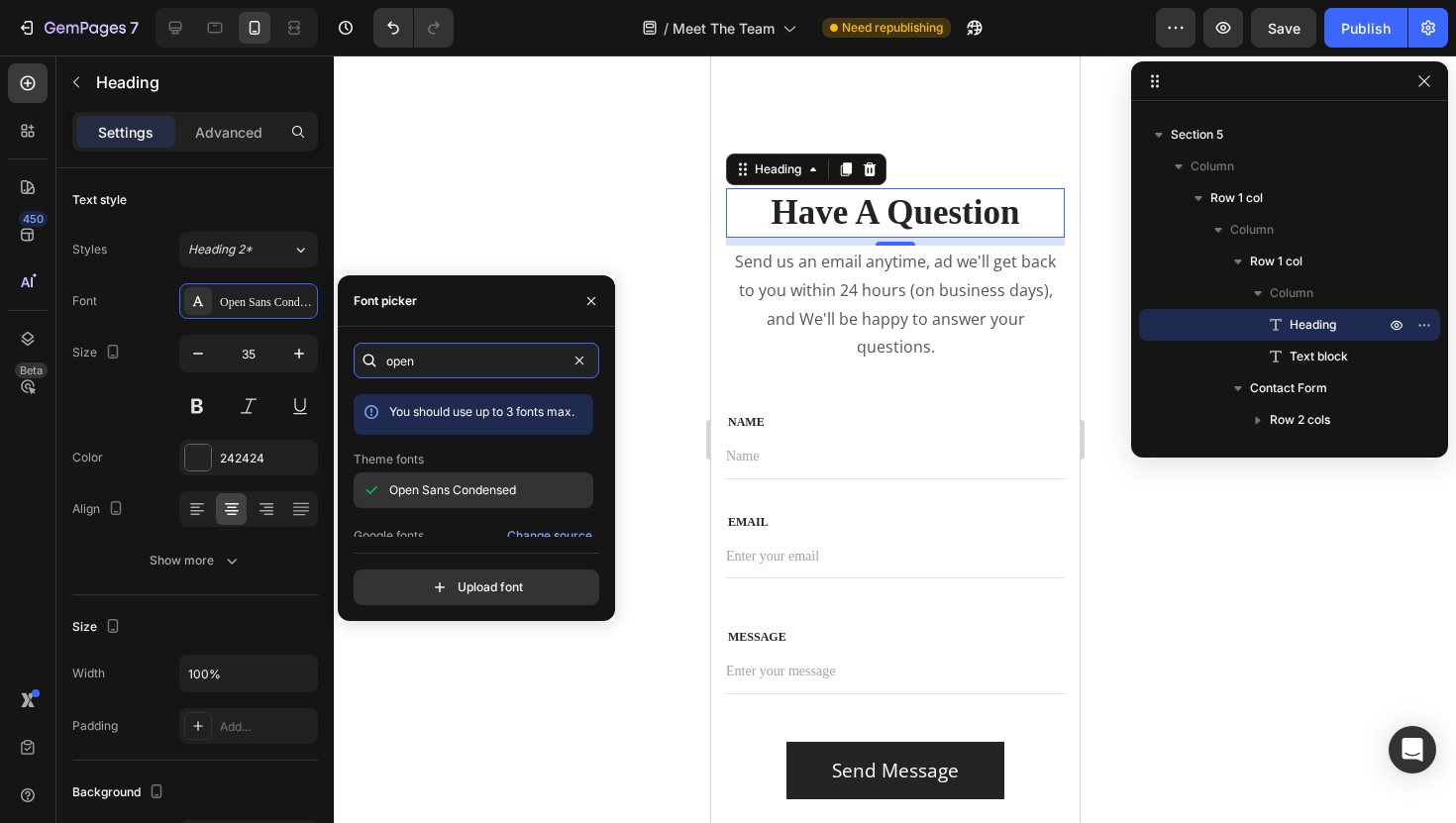 scroll, scrollTop: 51, scrollLeft: 0, axis: vertical 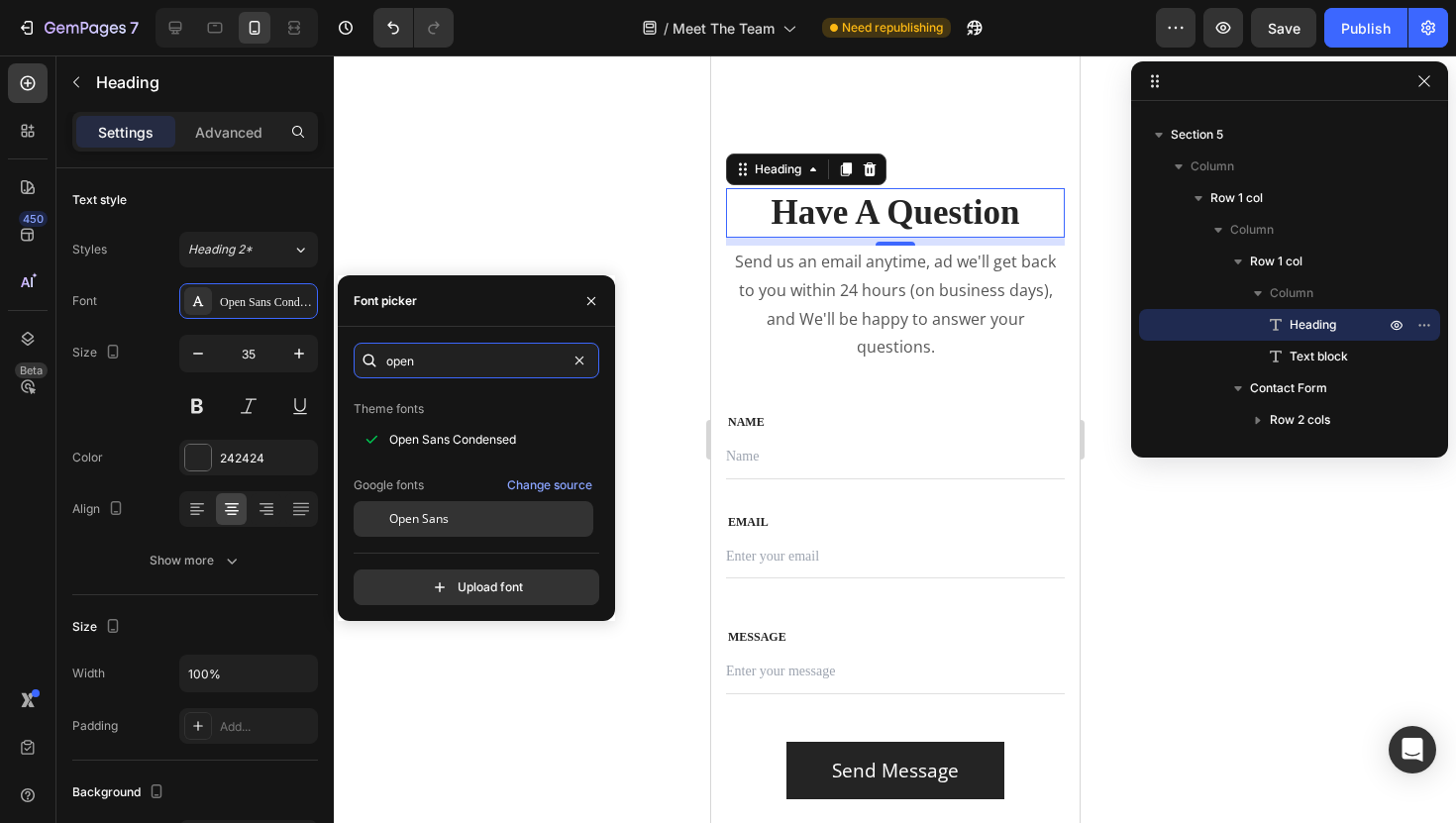 type on "open" 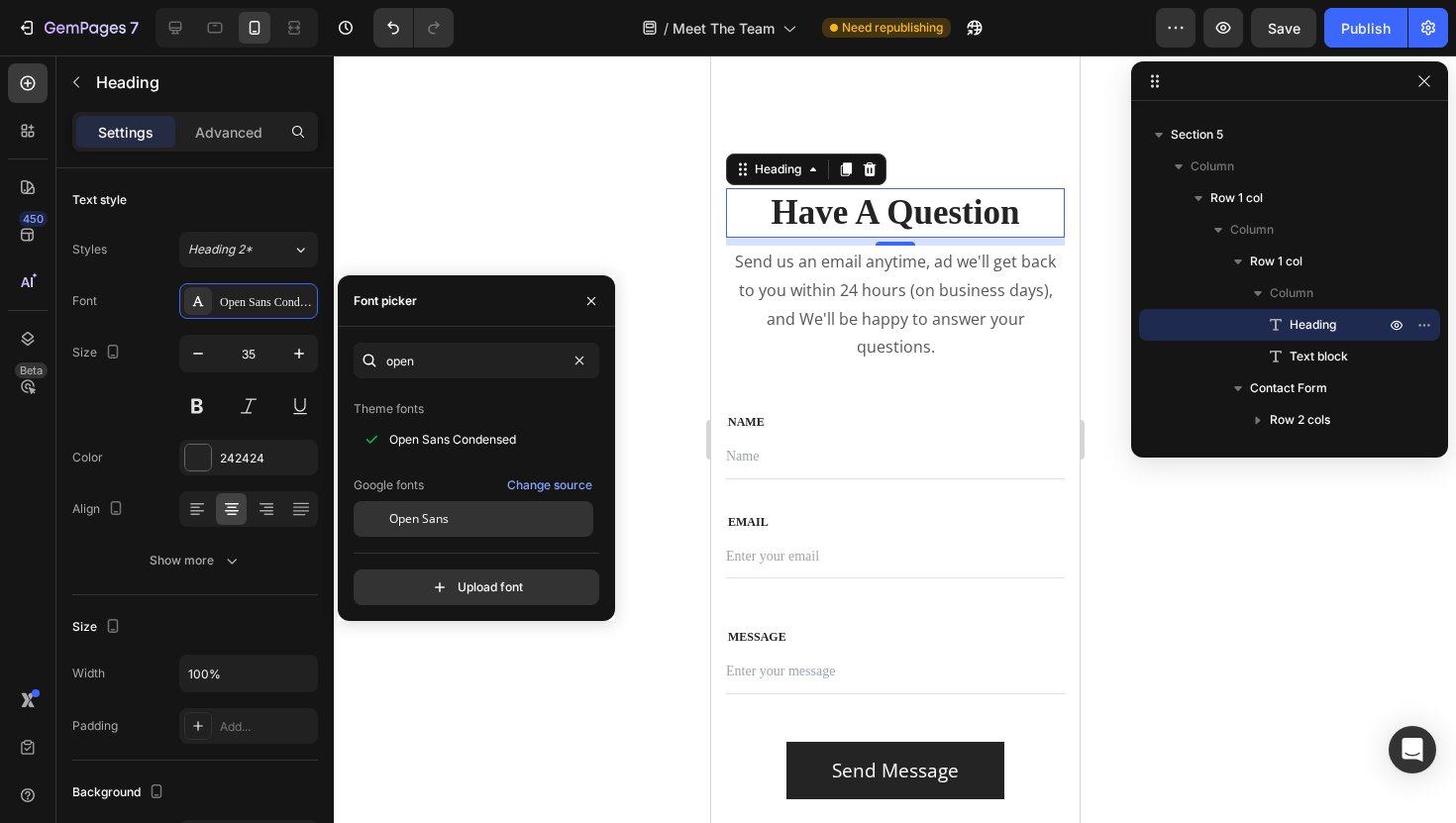 click on "Open Sans" at bounding box center (419, 519) 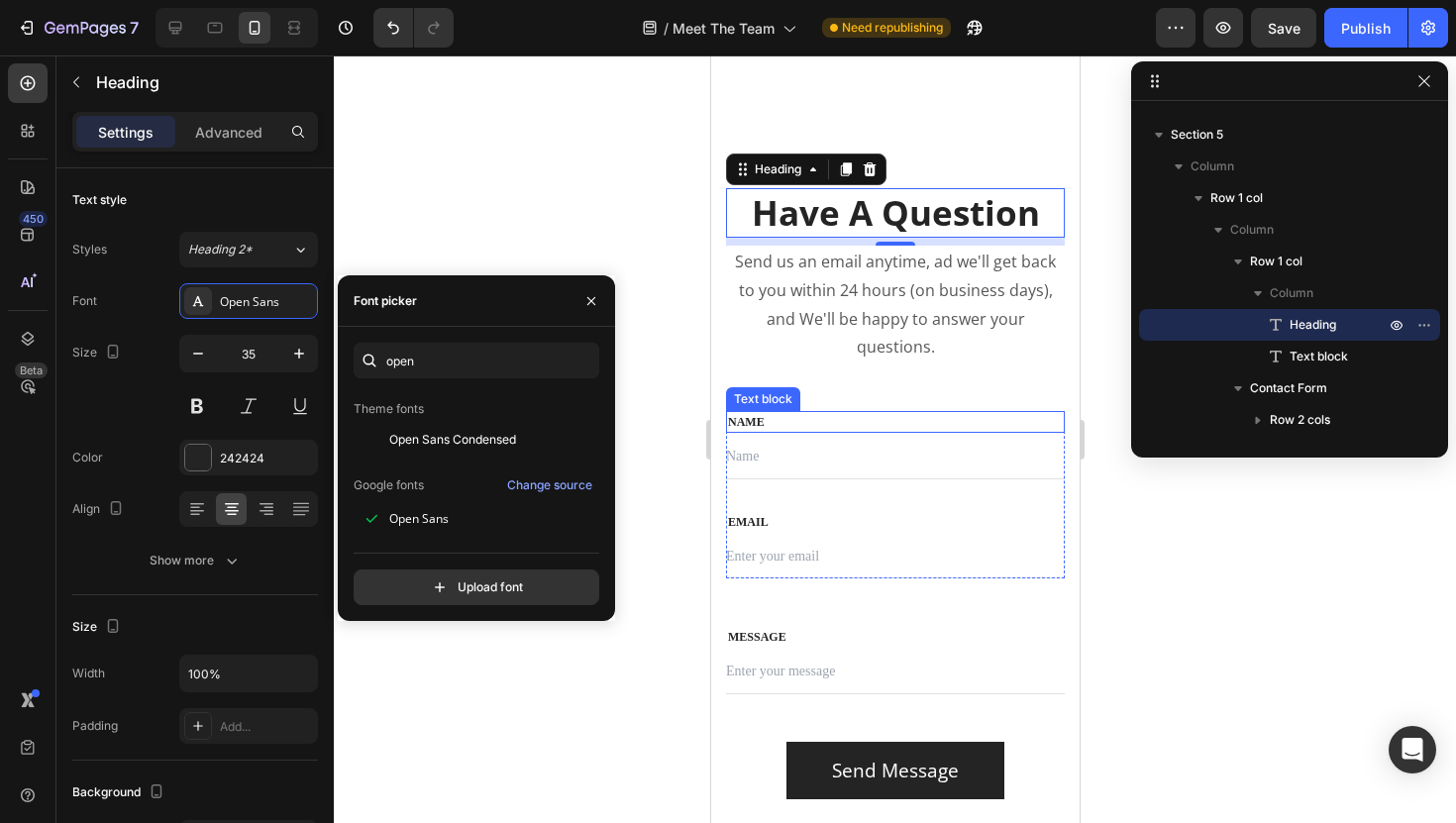 click on "NAME" at bounding box center (894, 422) 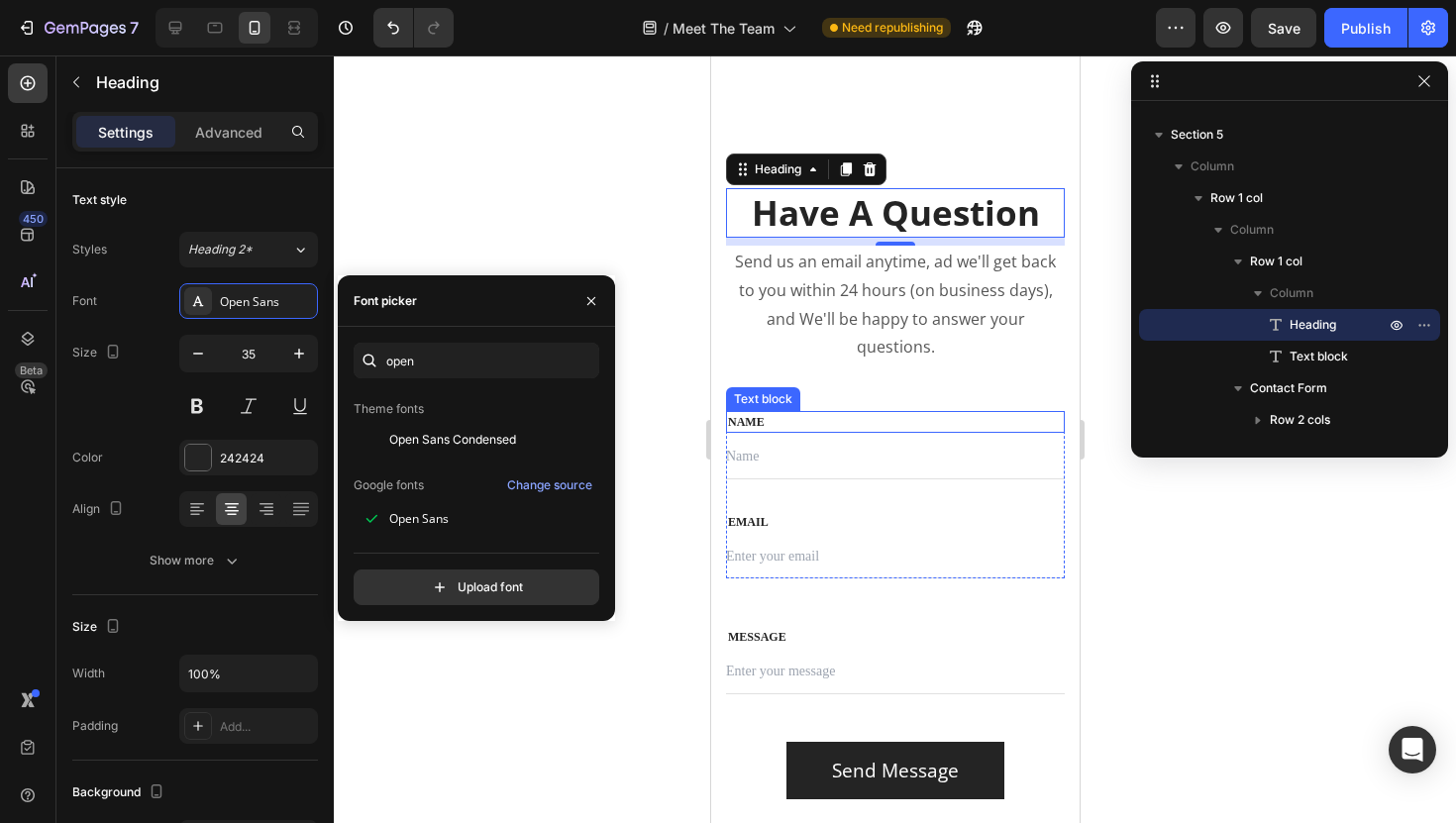 scroll, scrollTop: 2228, scrollLeft: 0, axis: vertical 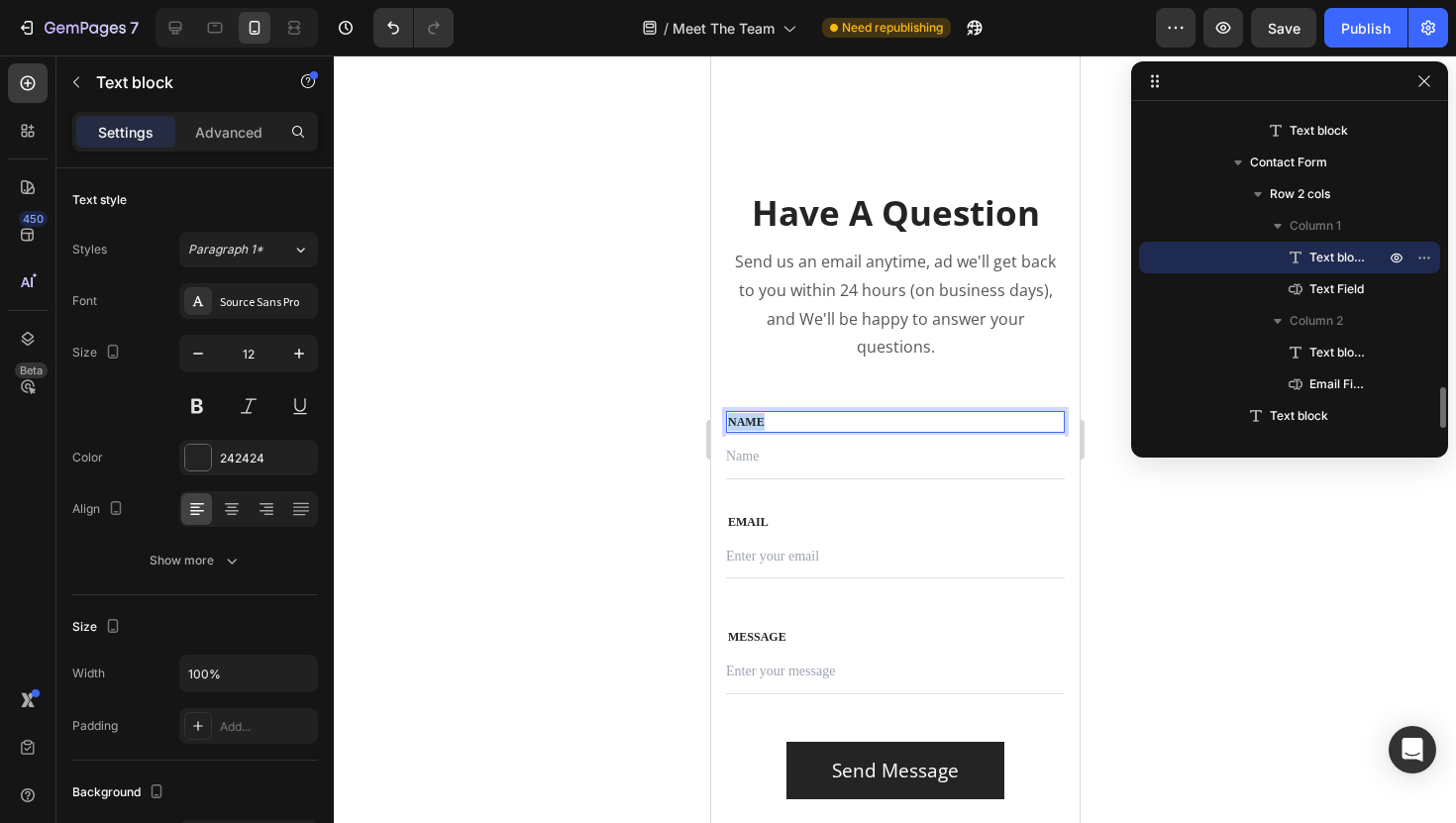 click on "NAME" at bounding box center (894, 422) 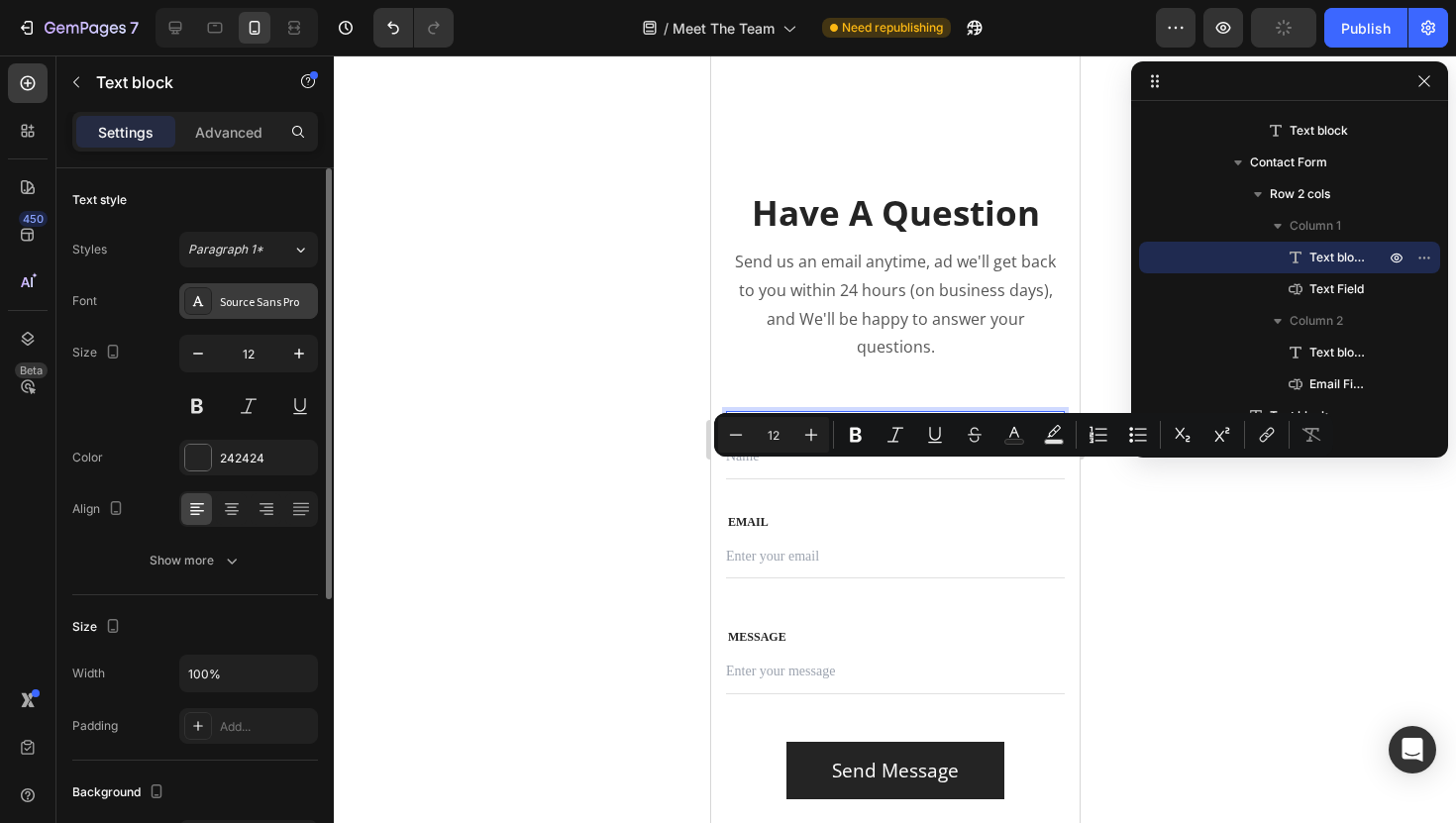 click on "Source Sans Pro" at bounding box center [249, 301] 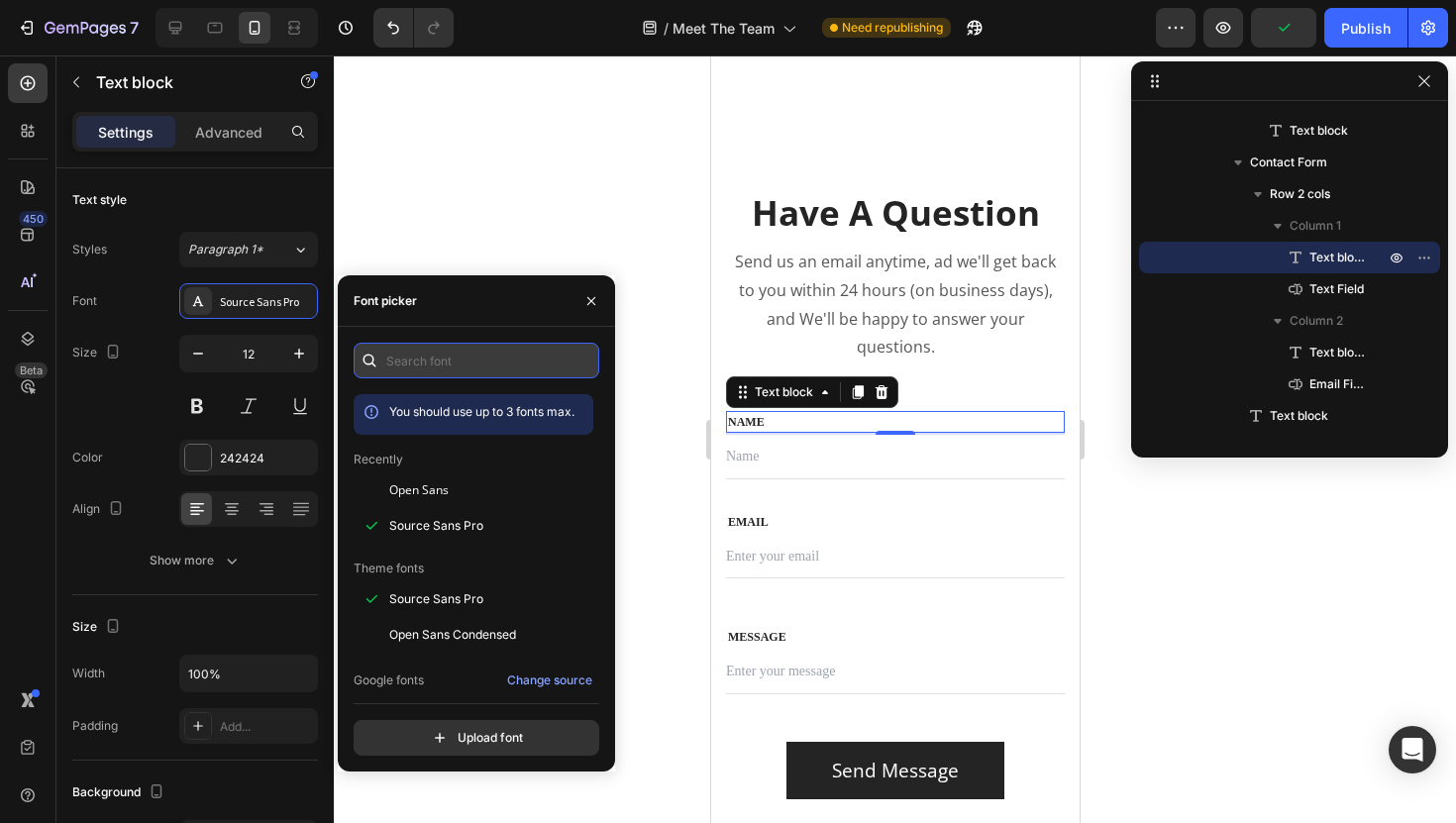 click at bounding box center [476, 360] 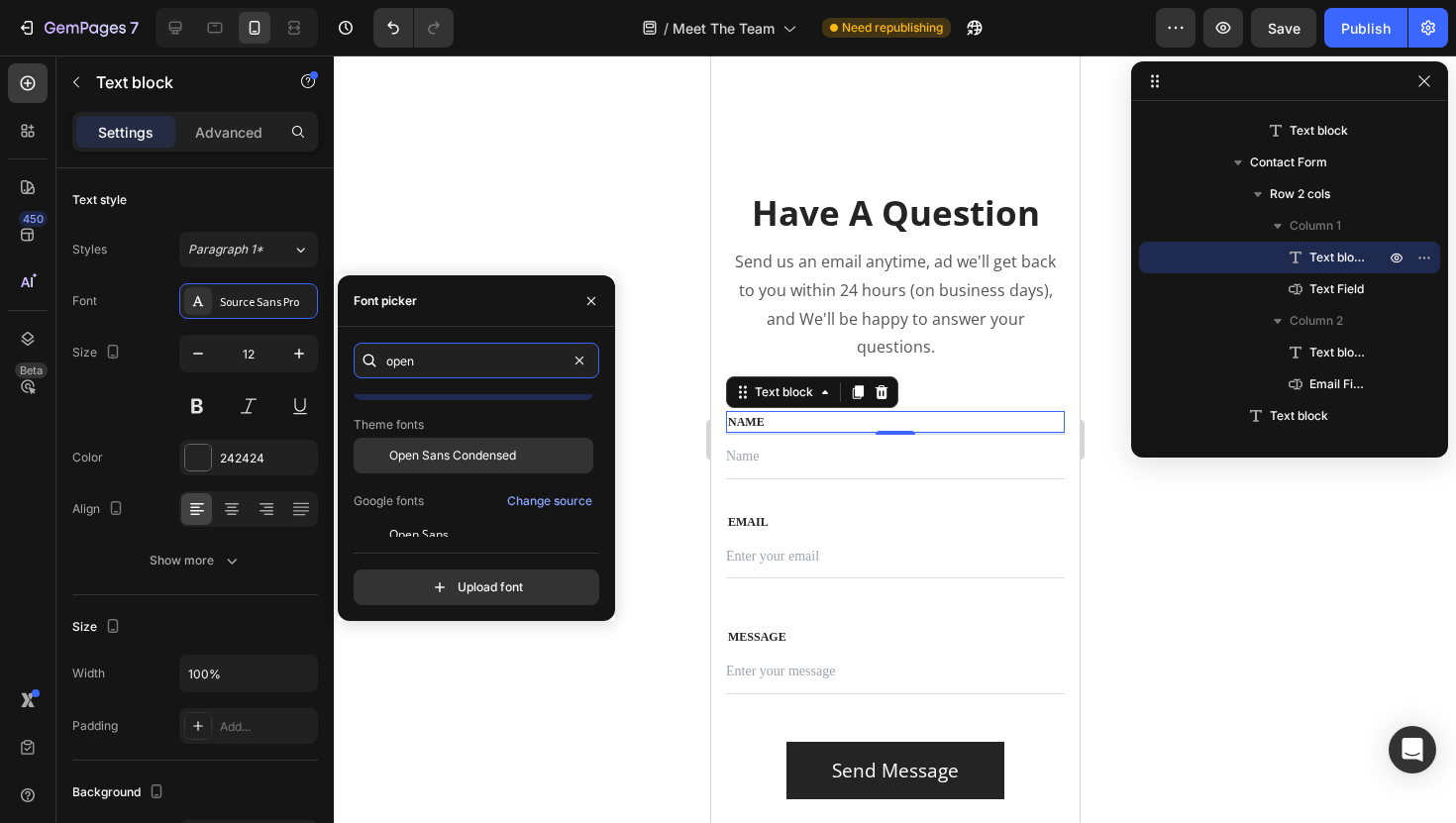 scroll, scrollTop: 51, scrollLeft: 0, axis: vertical 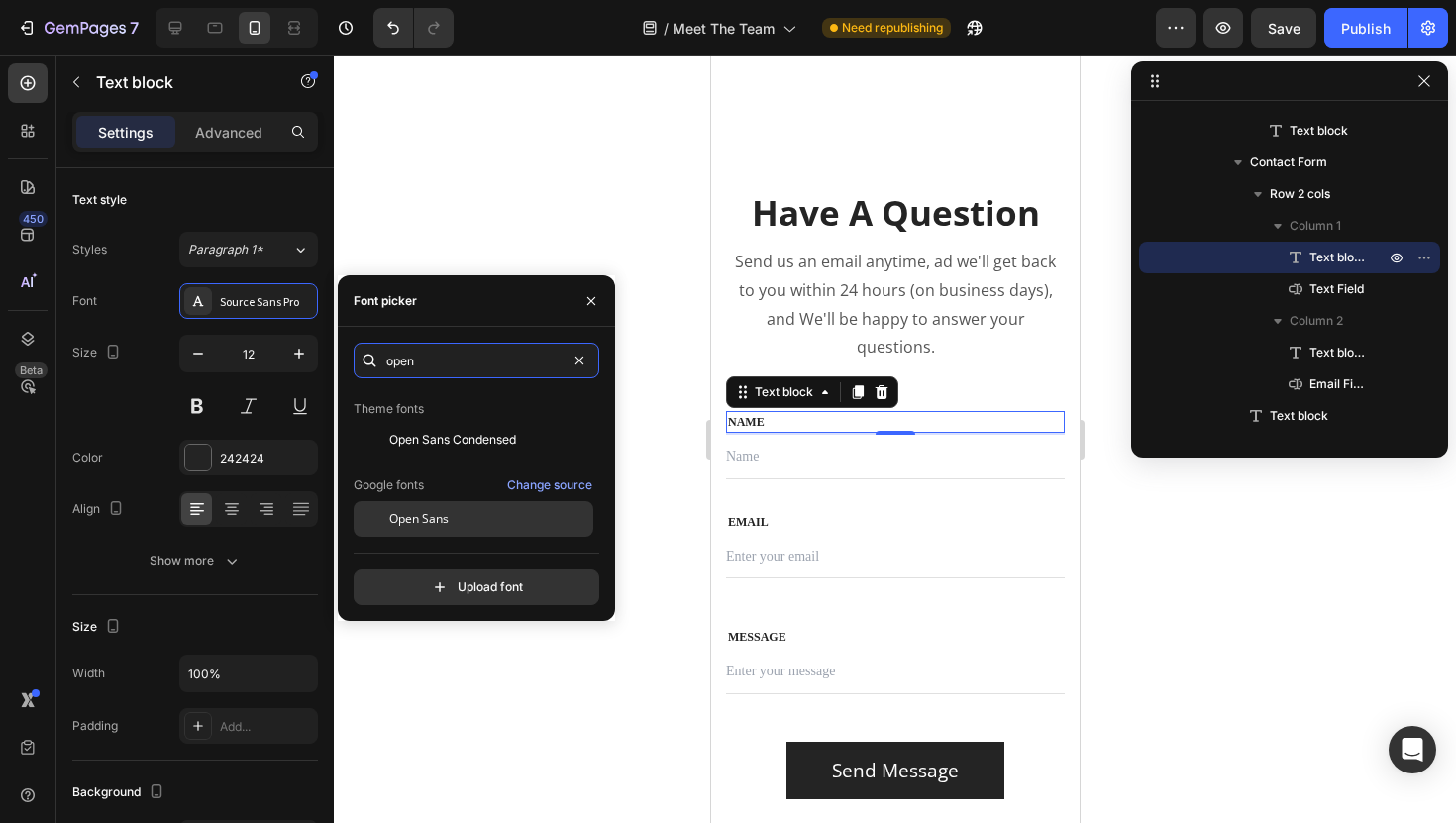 type on "open" 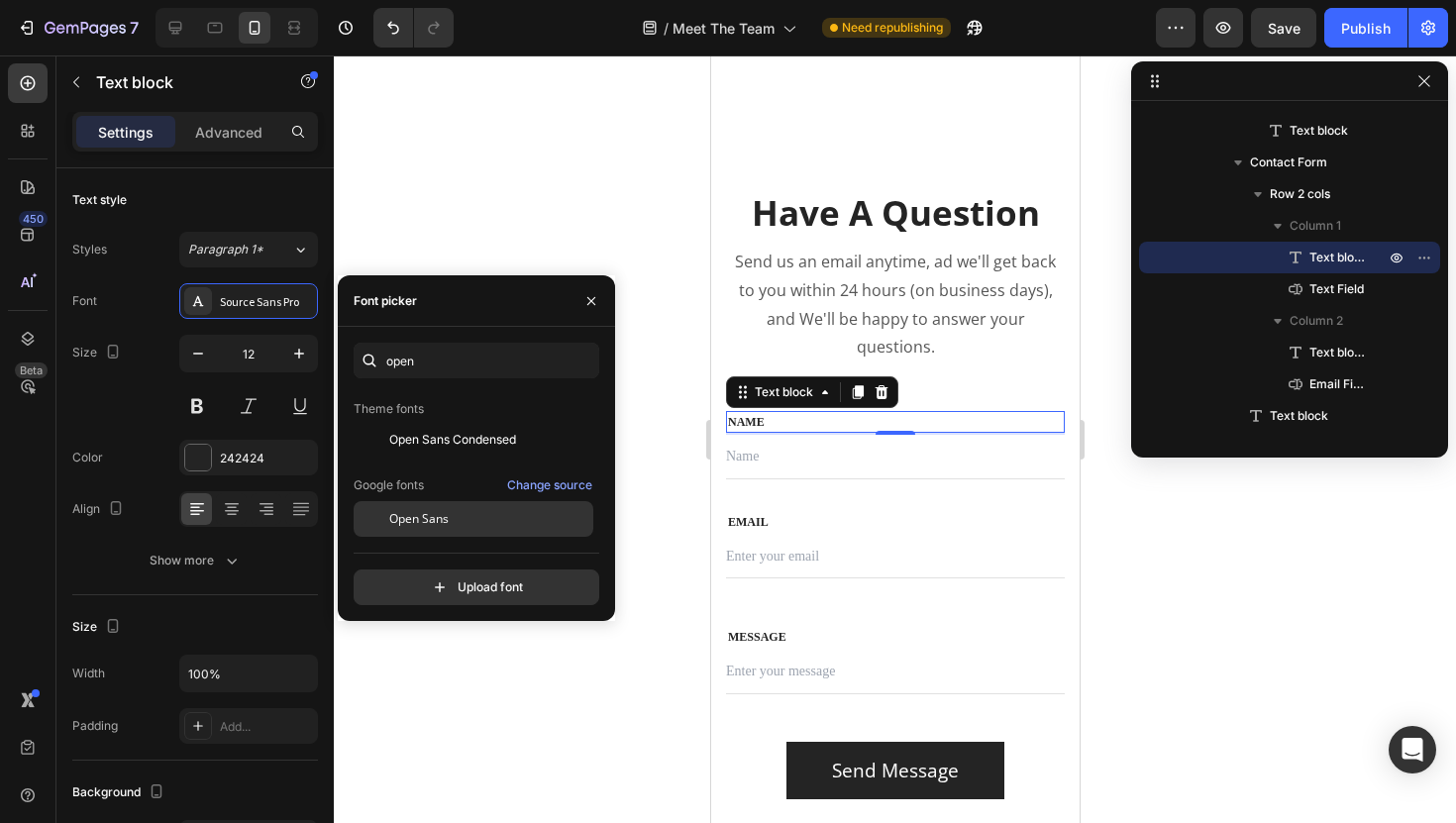 click on "Open Sans" at bounding box center [419, 519] 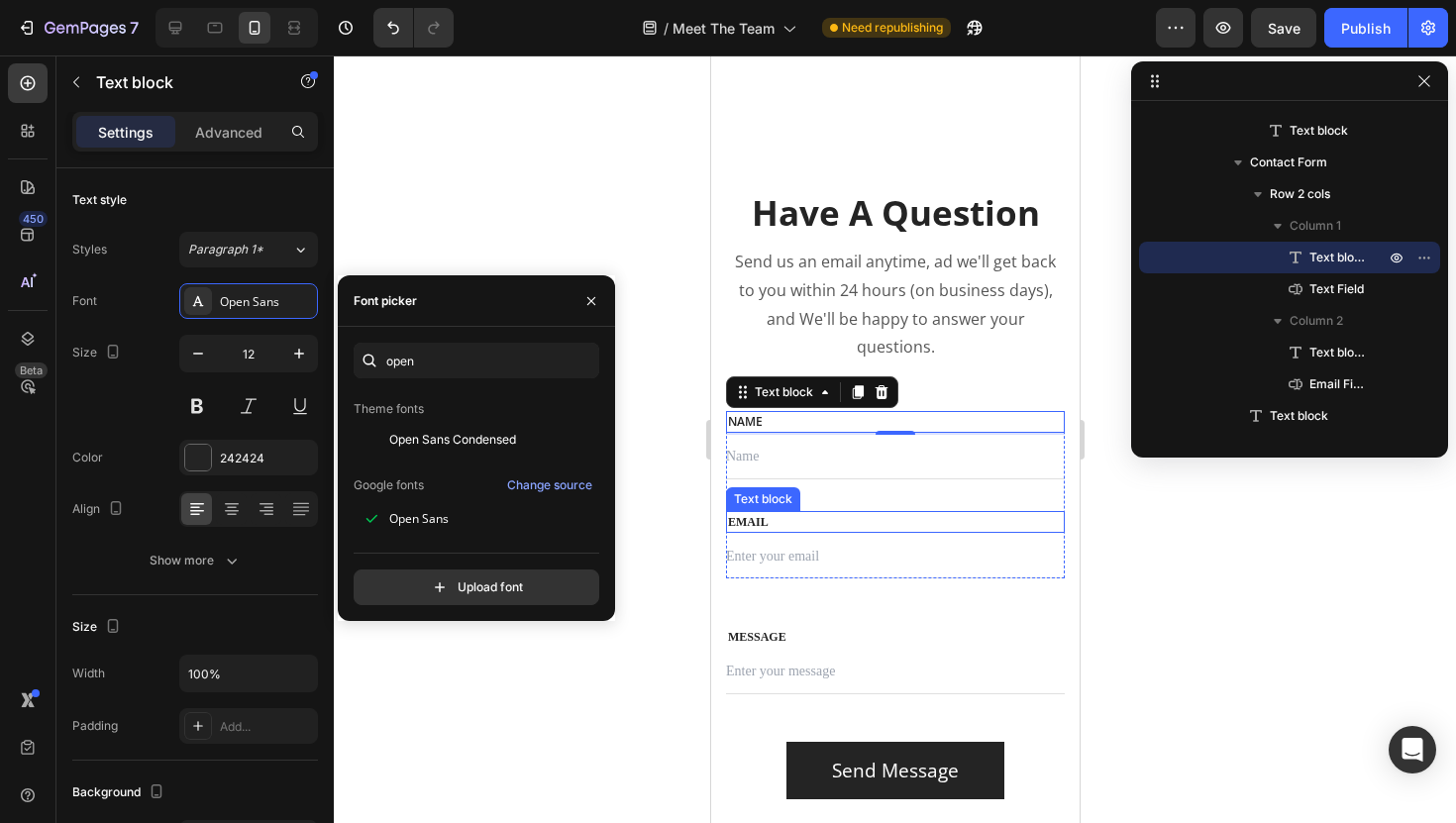 click on "EMAIL" at bounding box center (894, 522) 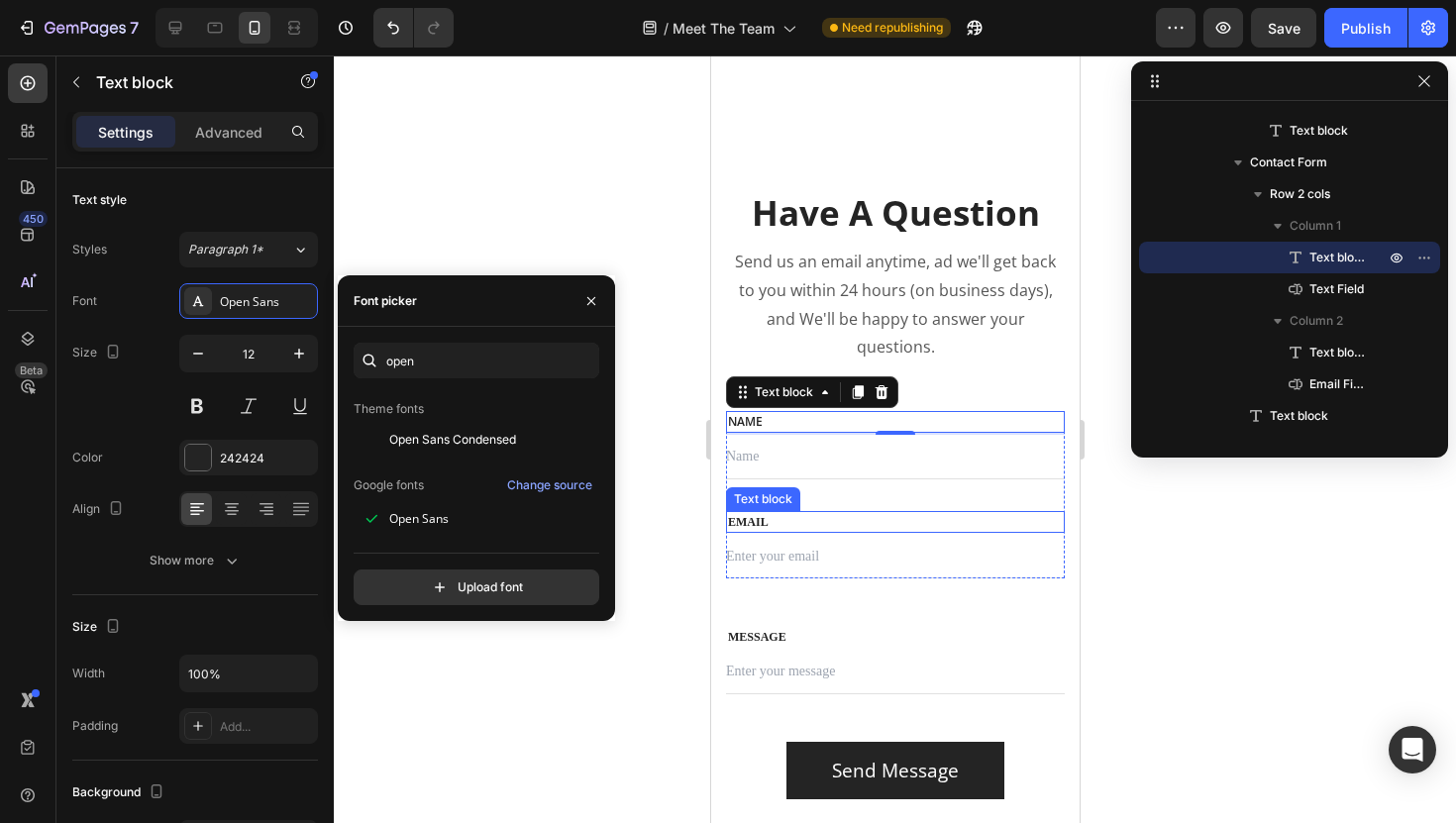 click on "EMAIL" at bounding box center [894, 522] 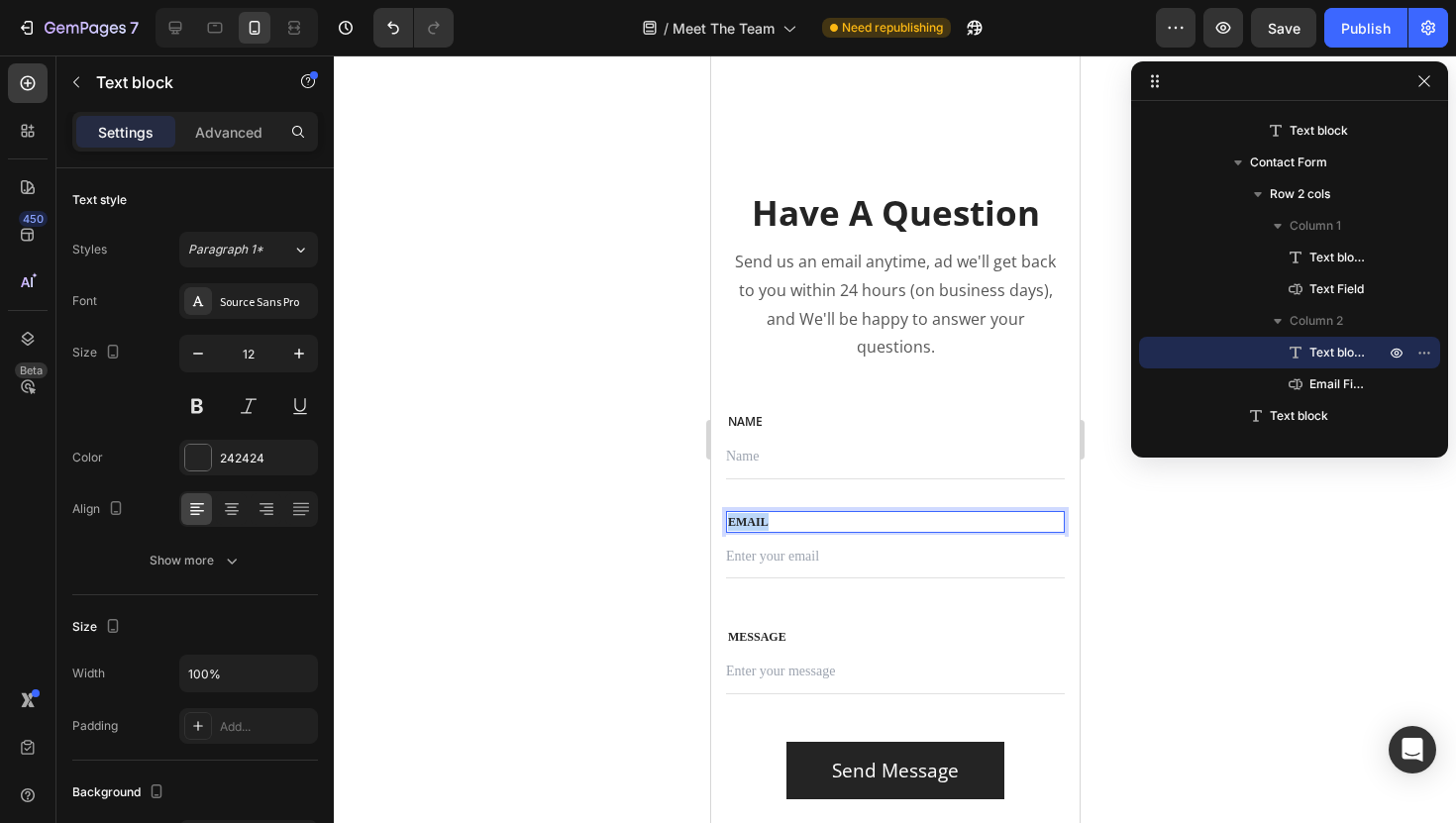 click on "EMAIL" at bounding box center (894, 522) 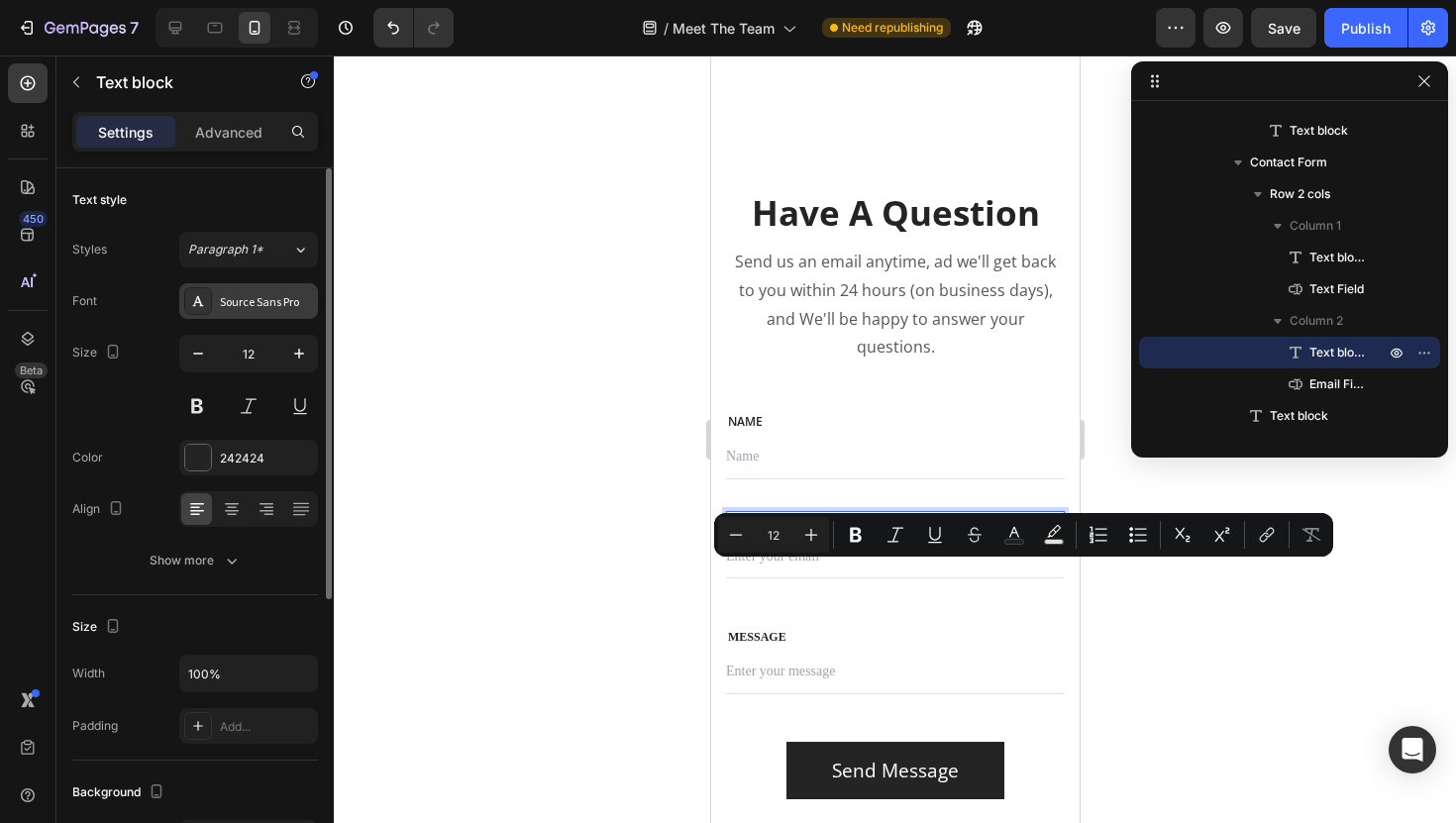click on "Source Sans Pro" at bounding box center (266, 302) 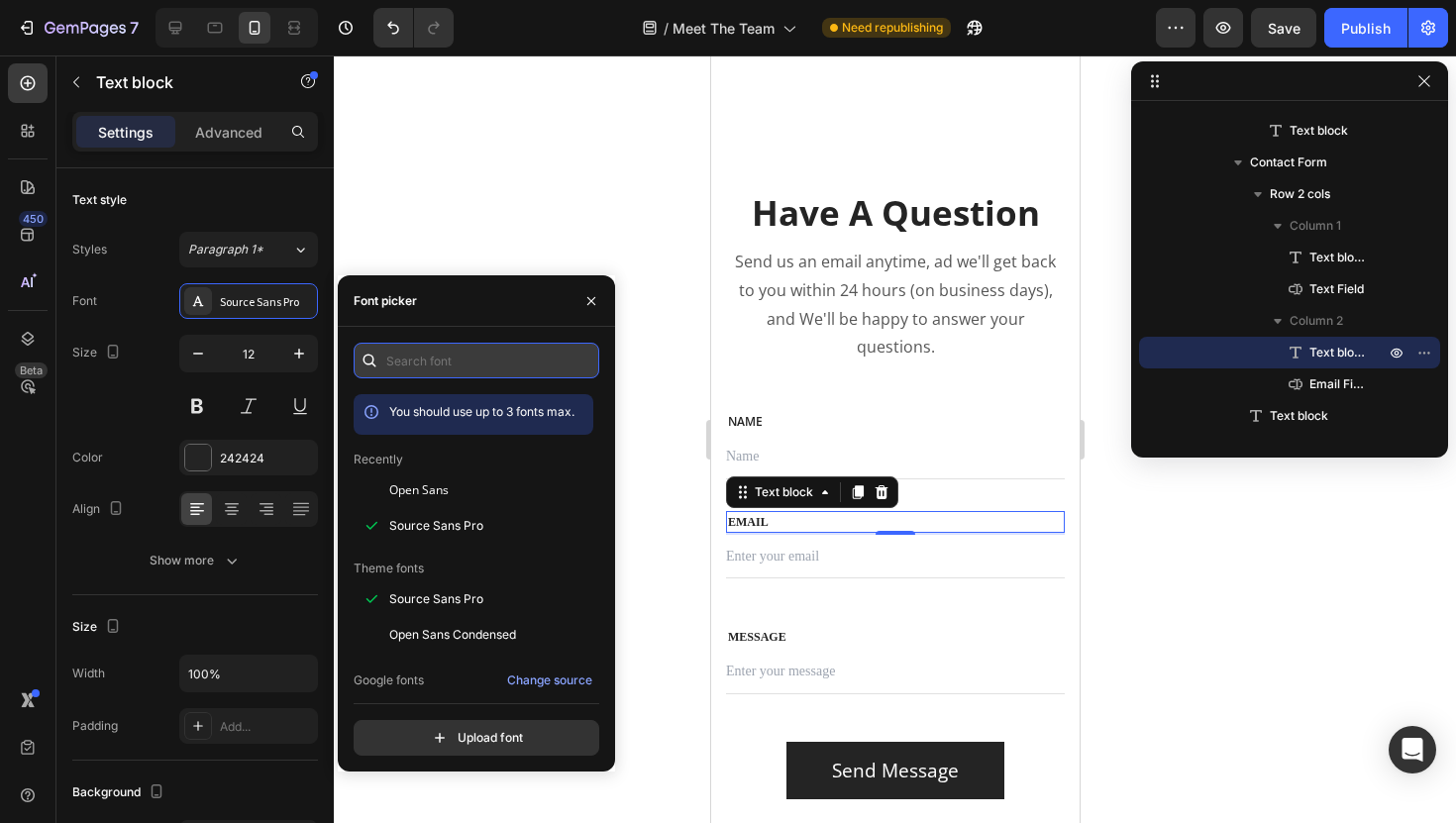 click at bounding box center (476, 360) 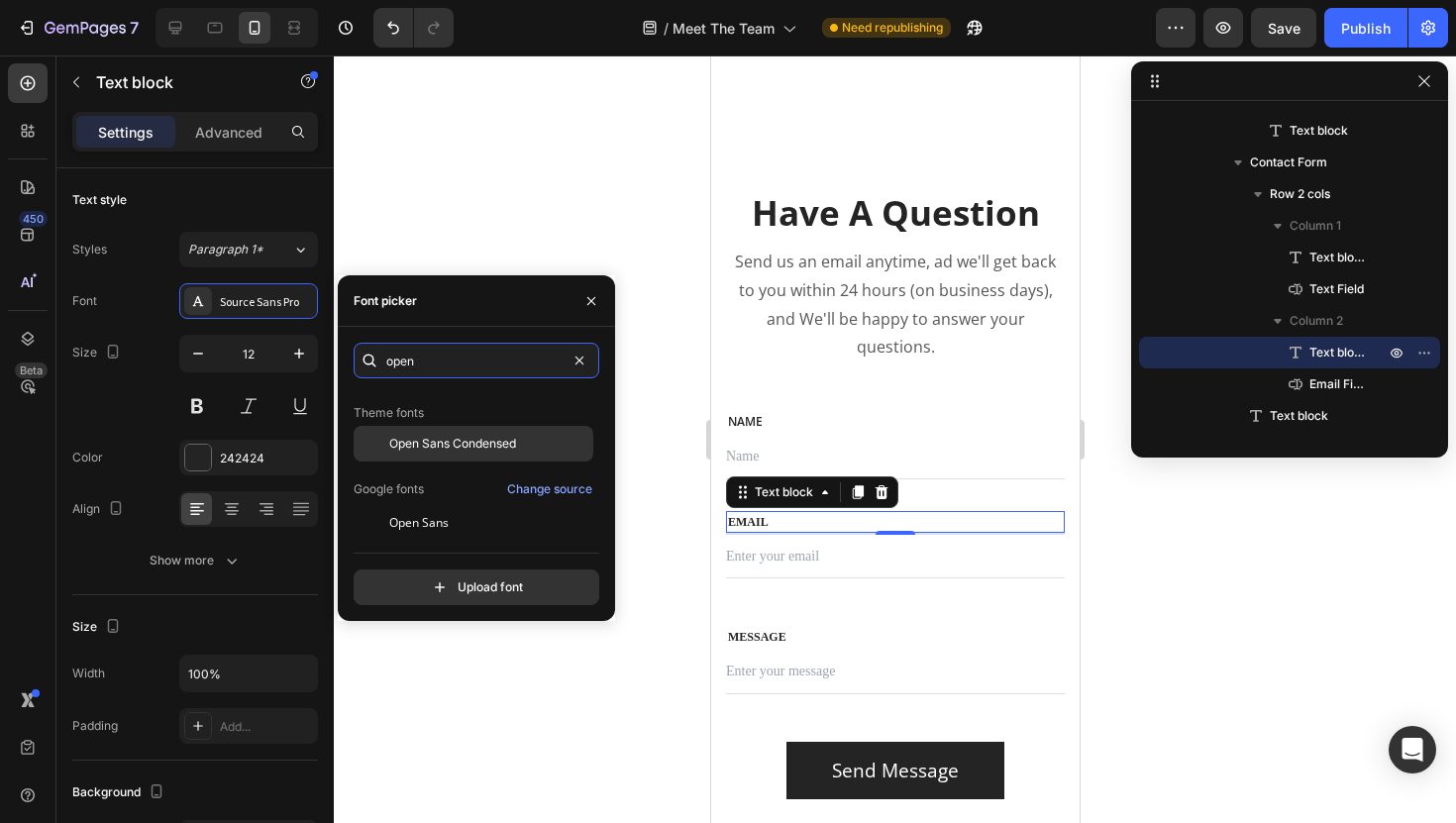 scroll, scrollTop: 51, scrollLeft: 0, axis: vertical 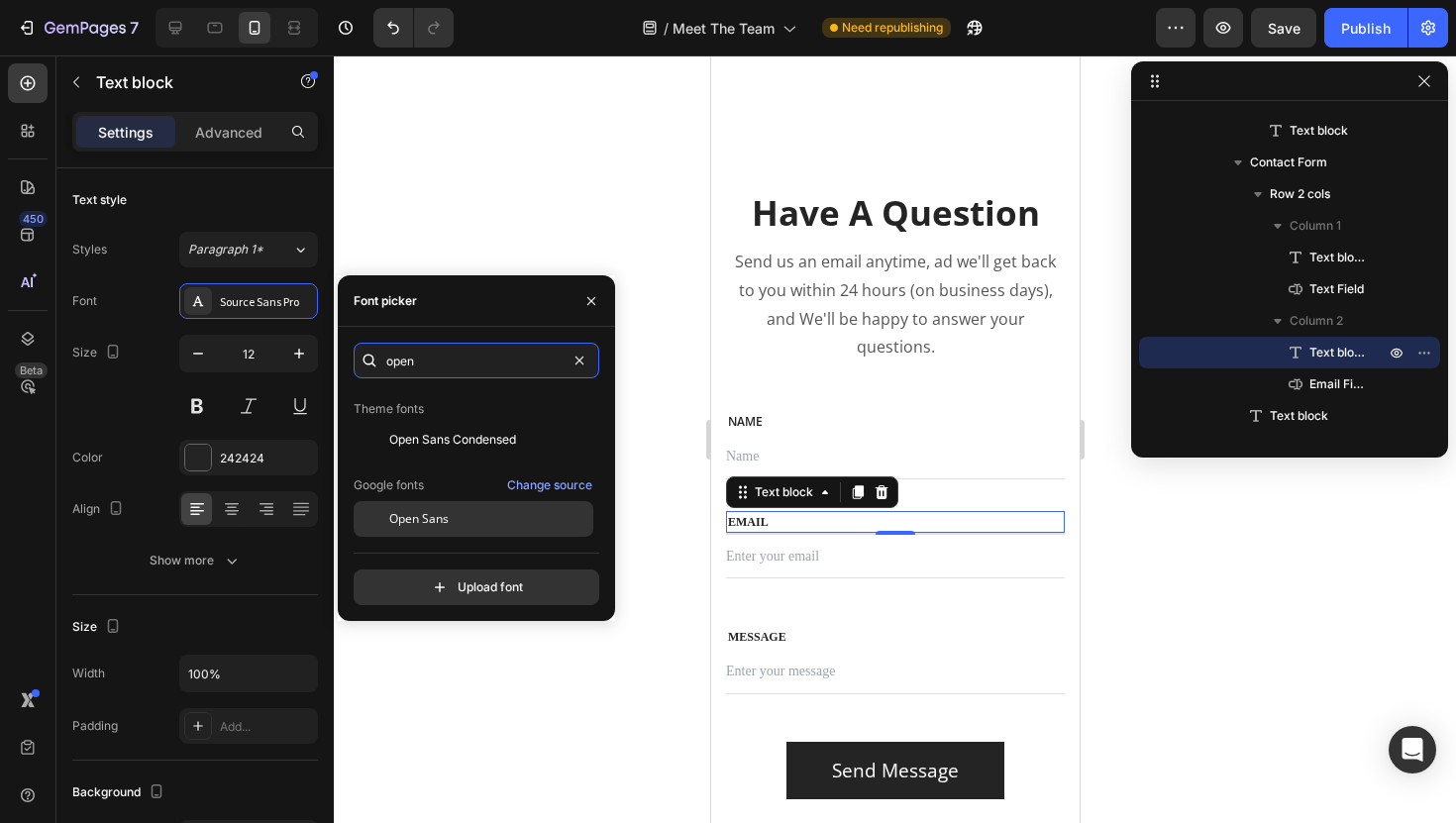 type on "open" 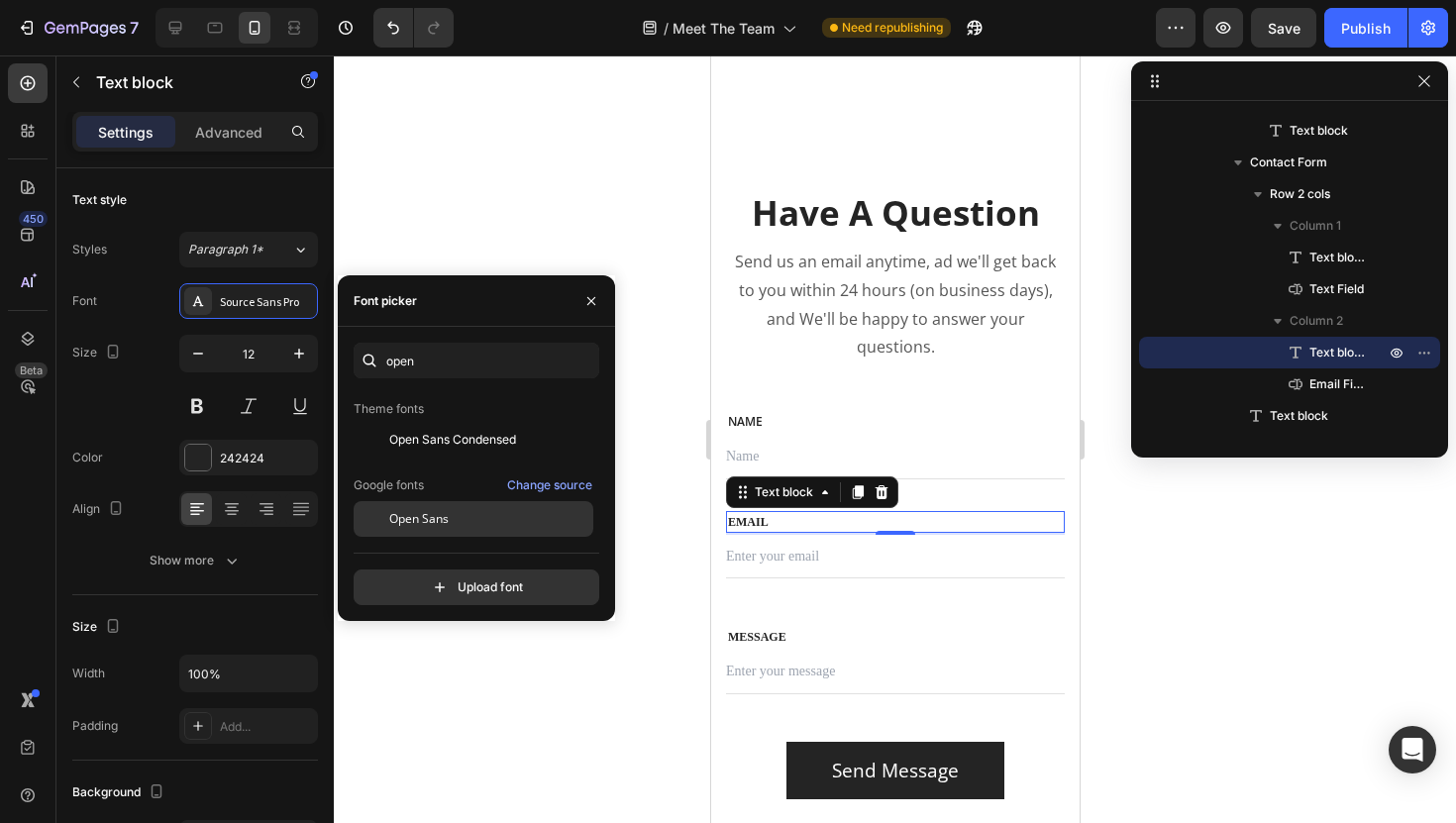 click on "Open Sans" at bounding box center [419, 519] 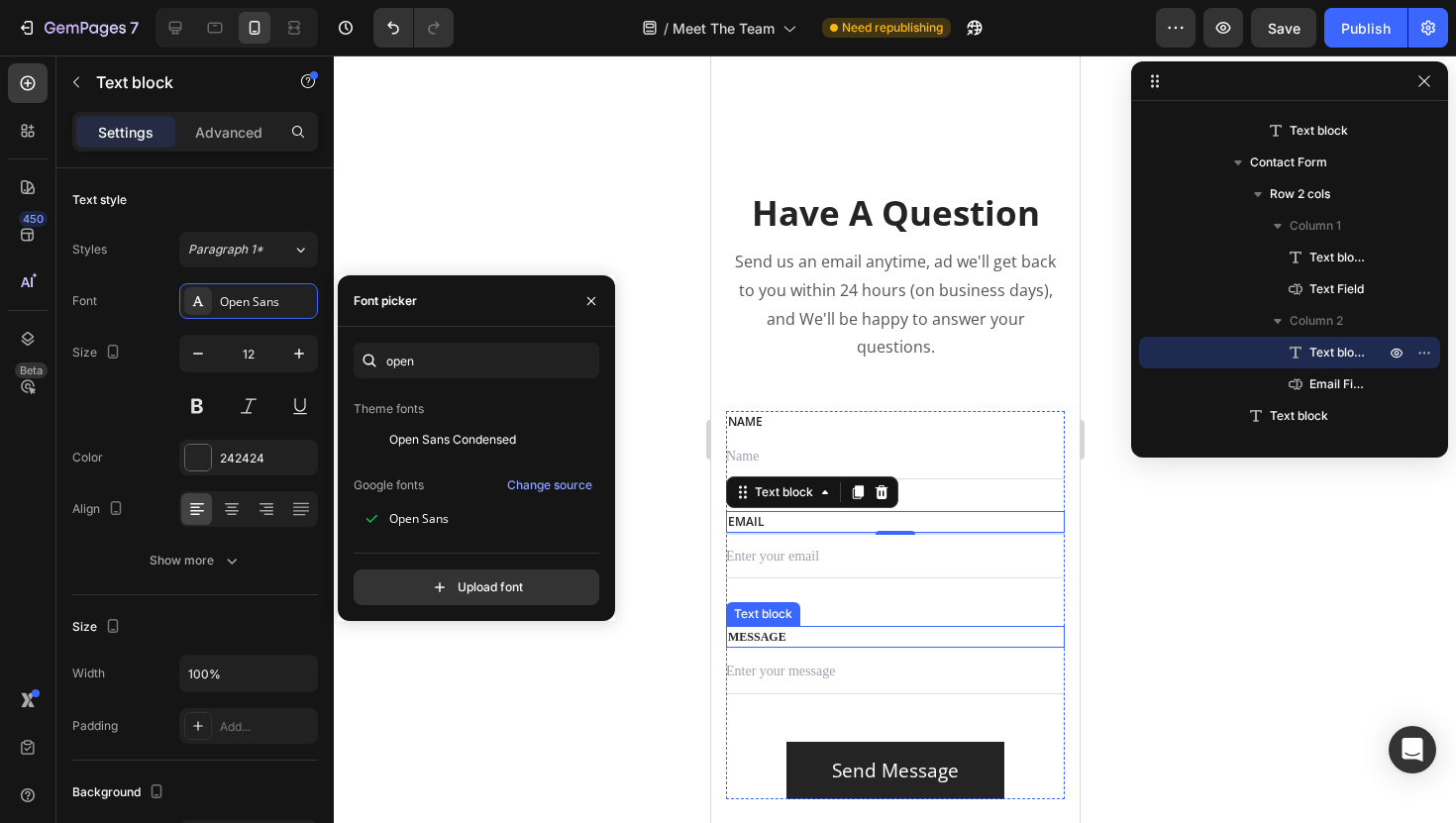 click on "MESSAGE" at bounding box center (894, 637) 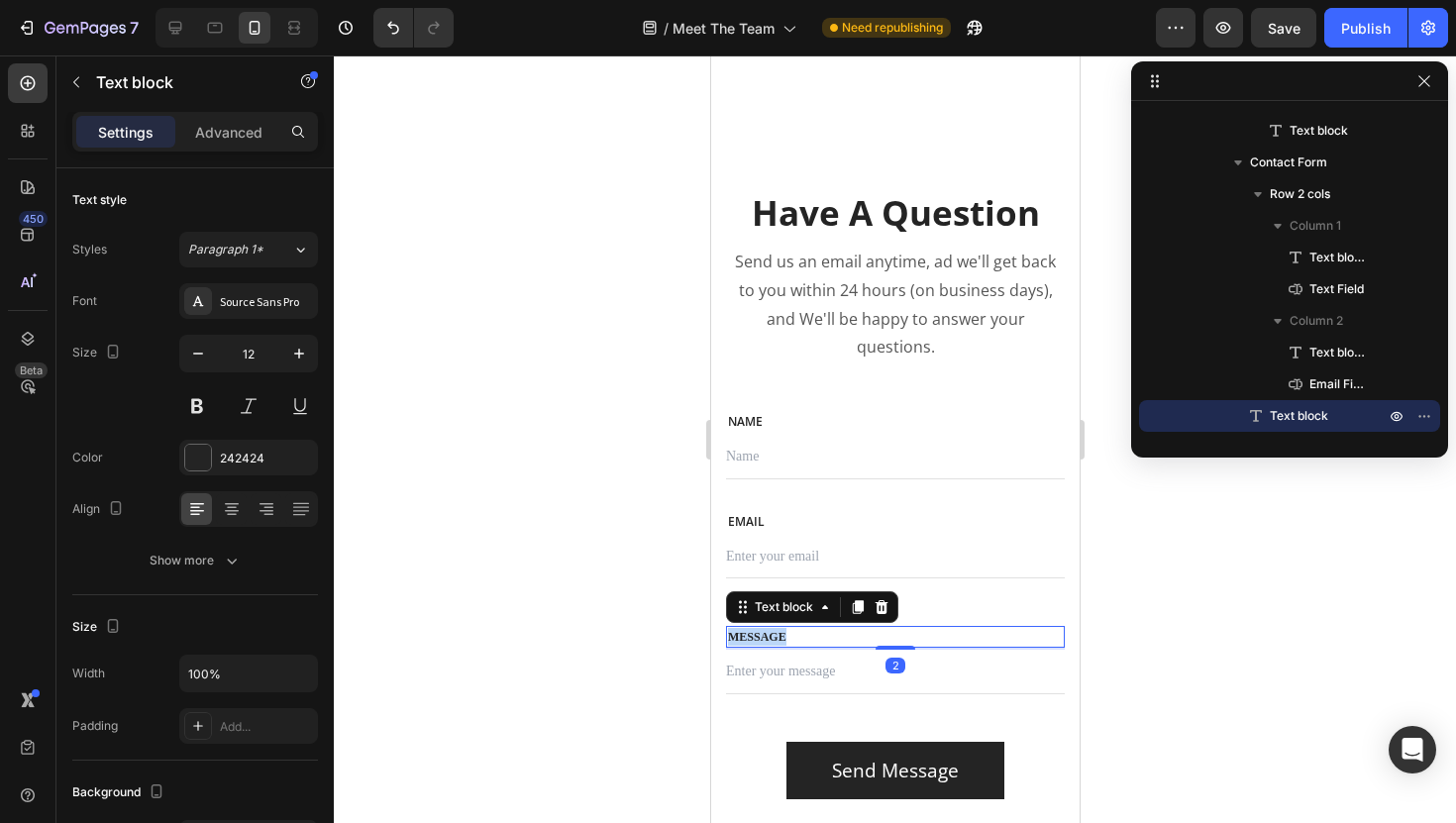 click on "MESSAGE" at bounding box center [894, 637] 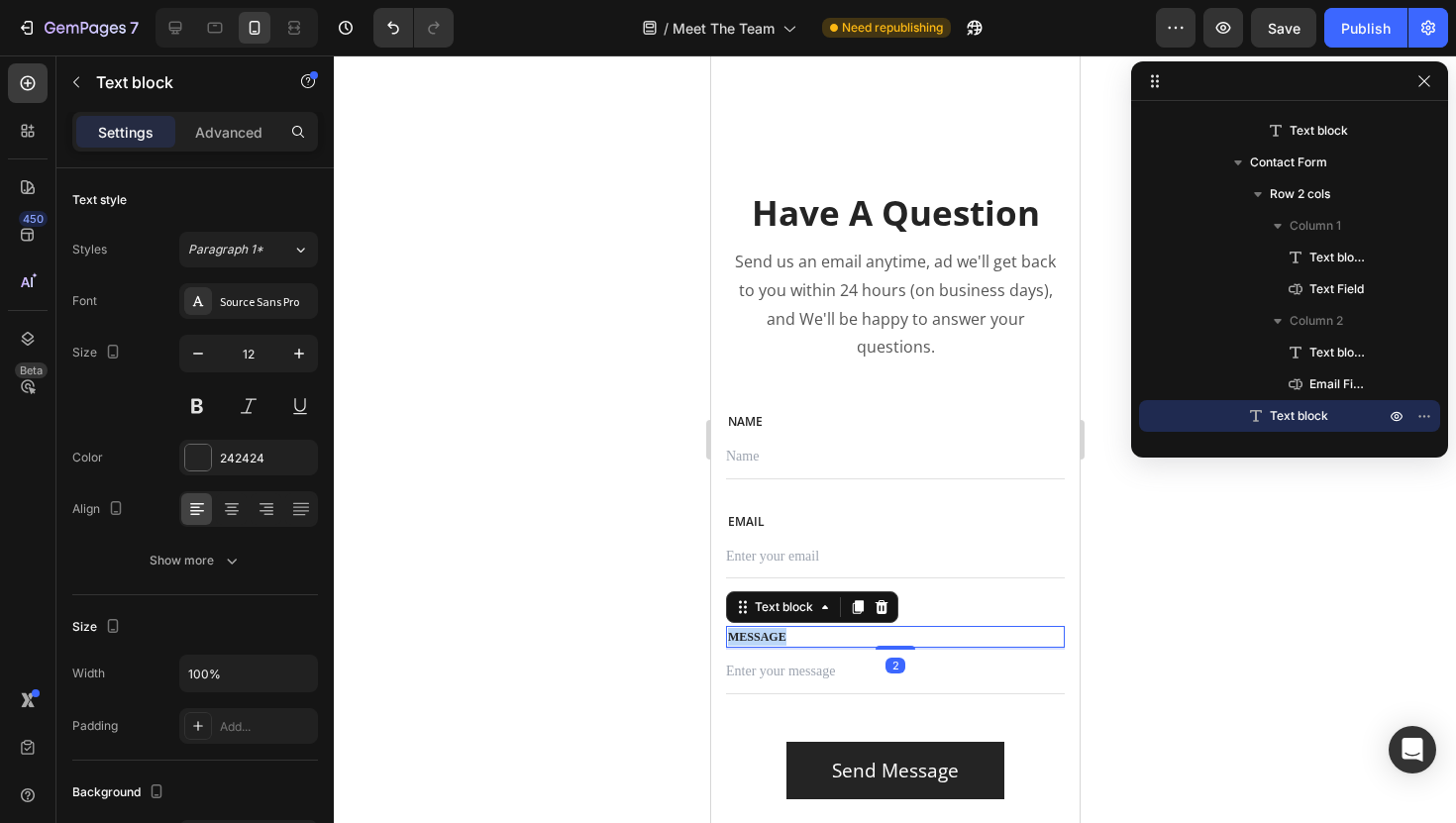click on "MESSAGE" at bounding box center (894, 637) 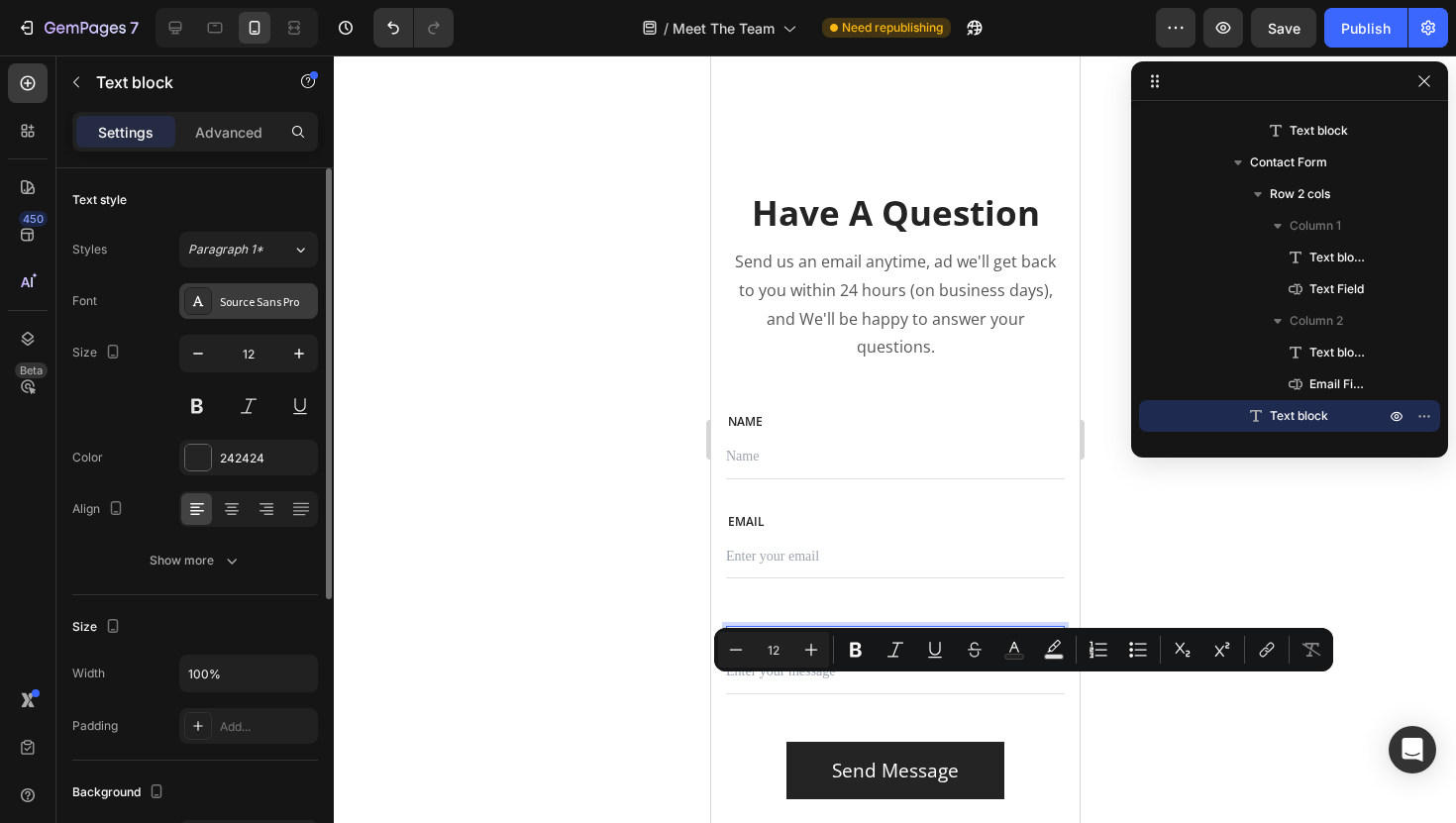 click on "Source Sans Pro" at bounding box center [249, 301] 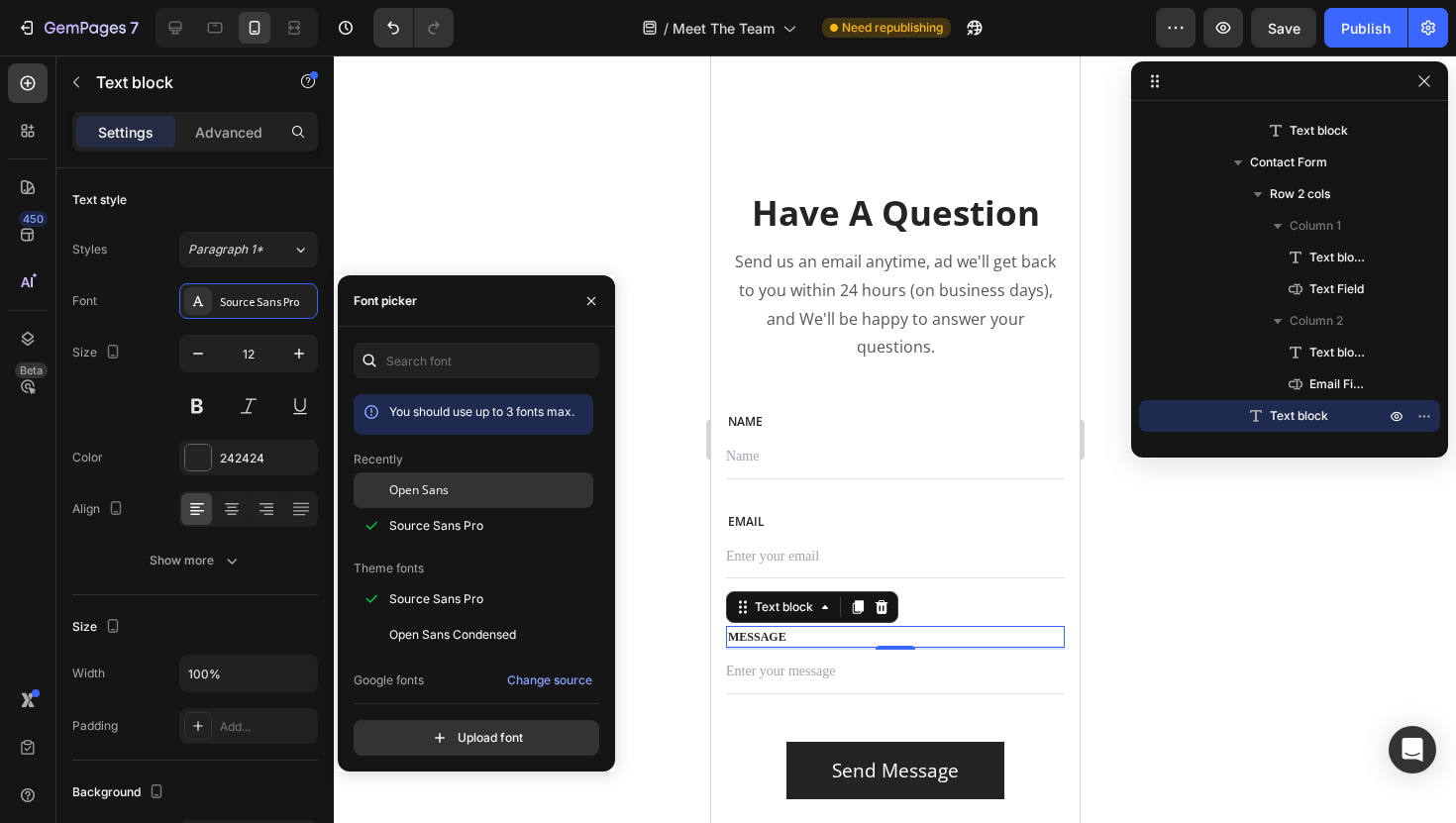 click on "Open Sans" at bounding box center (419, 490) 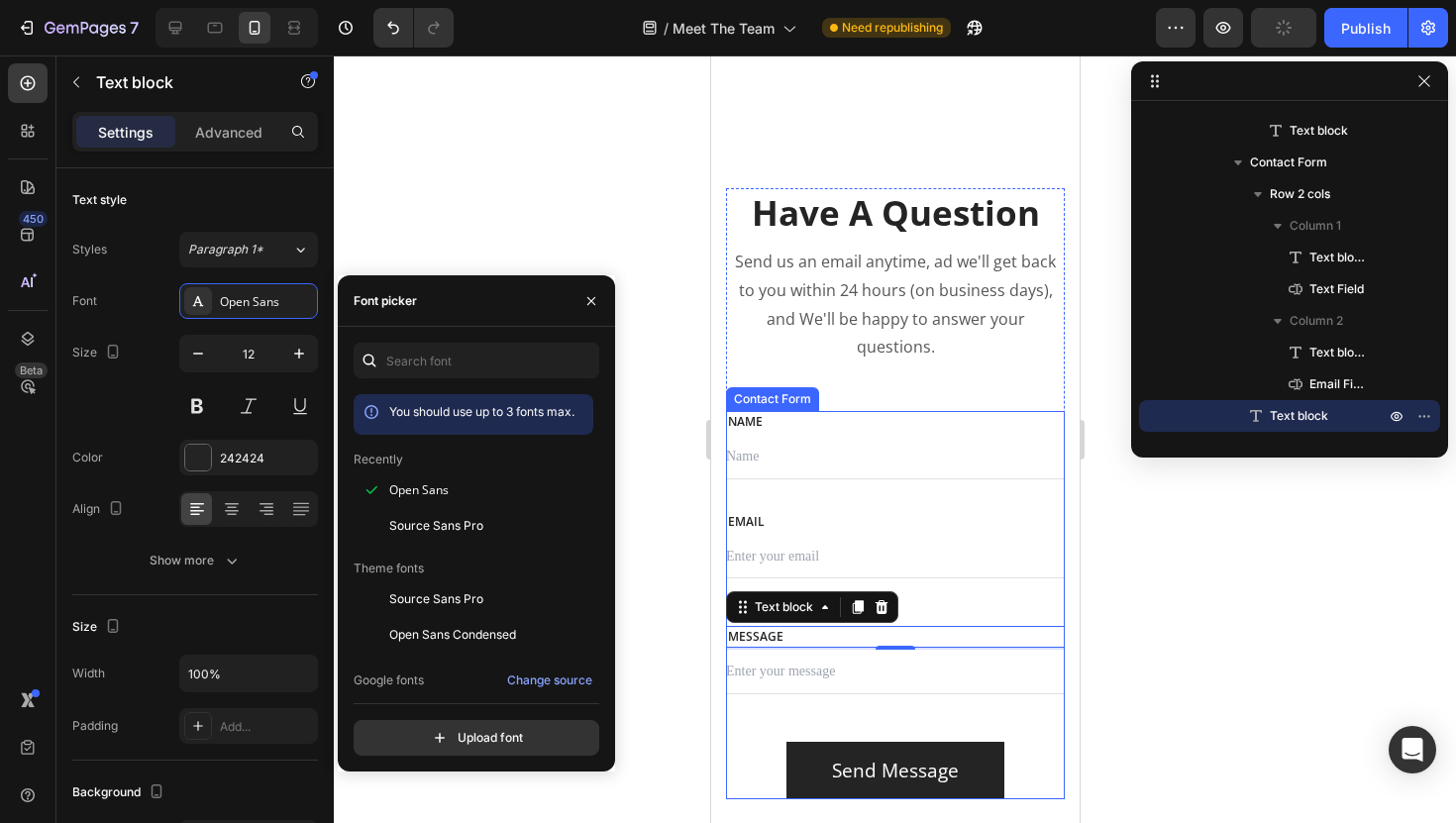 click 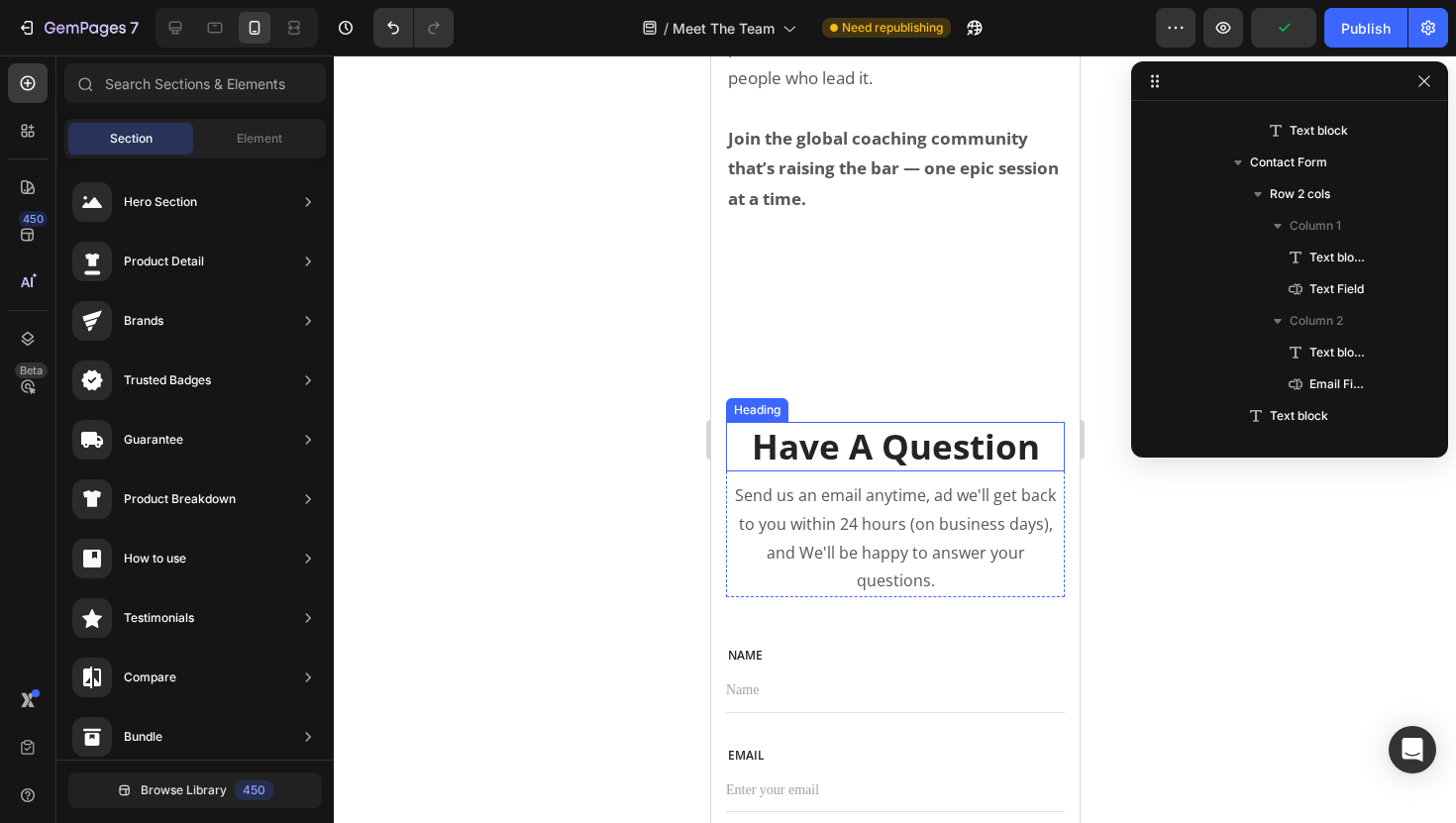 scroll, scrollTop: 8304, scrollLeft: 0, axis: vertical 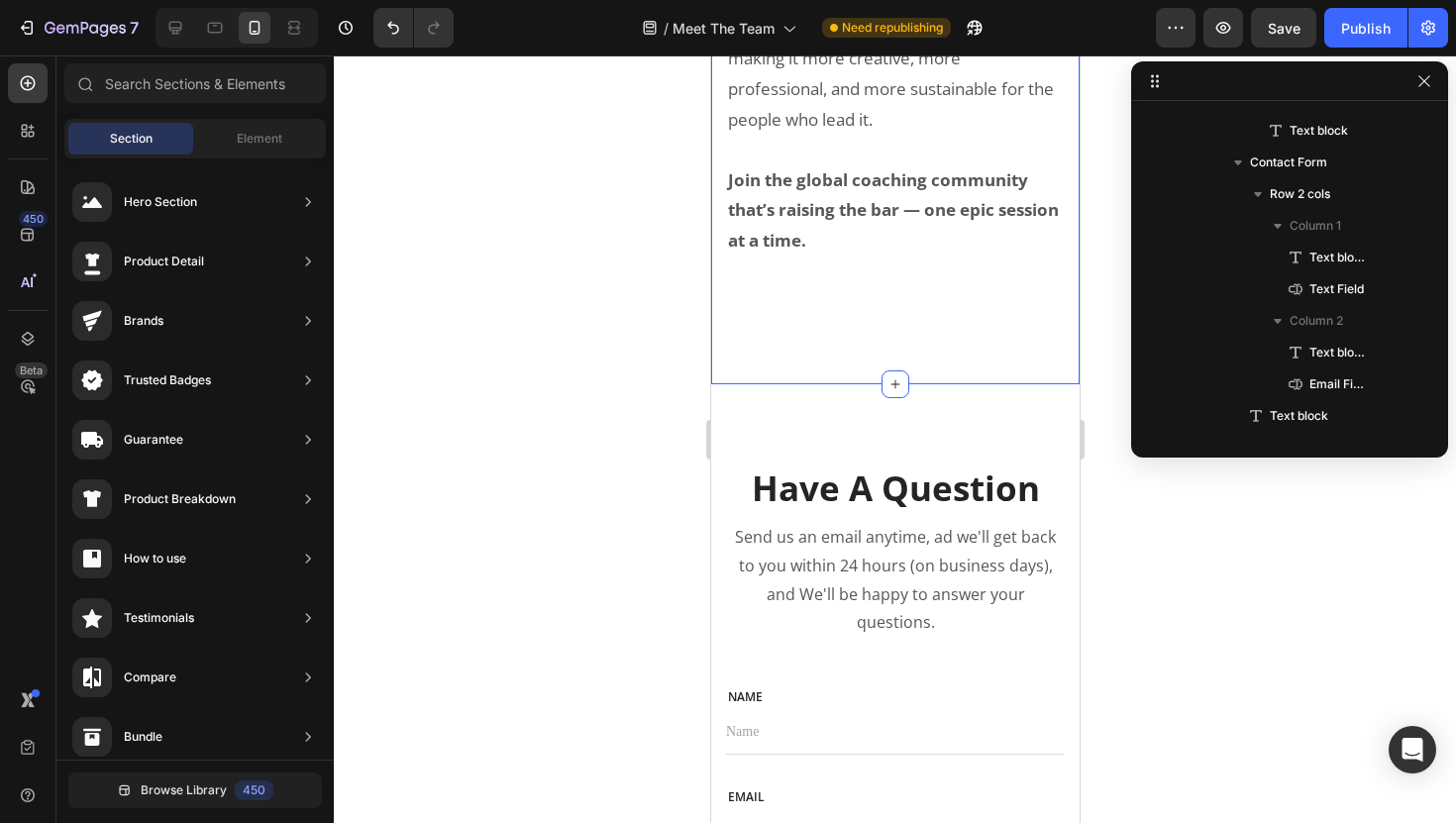 click on "Our Mission & Vision Heading Image Empowering Group Trainers Around the World Heading We believe every group fitness trainer deserves access to high quality, done-for-you tools that not only make coaching easier — but elevate the entire client experience.   Whether you're just getting started or you're leading packed sessions every week, our mission is to support you with the same level of professional content, creativity, and coaching systems that big fitness franchises rely on — minus the corporate fluff.   We’re here to help you:   1:  Deliver  memorable  workouts your clients rave about.   2:  Build a  thriving  community around your sessions.   3:  Grow a business you’re  truly proud of.   Because we know that when coaches have the right tools — they show up with more confidence, more energy, and more impact. And that ripple effect changes lives, one class at a time. Text block Our Mission & Vision Heading We believe every group fitness trainer deserves access to high     Deliver  Image" at bounding box center (894, -952) 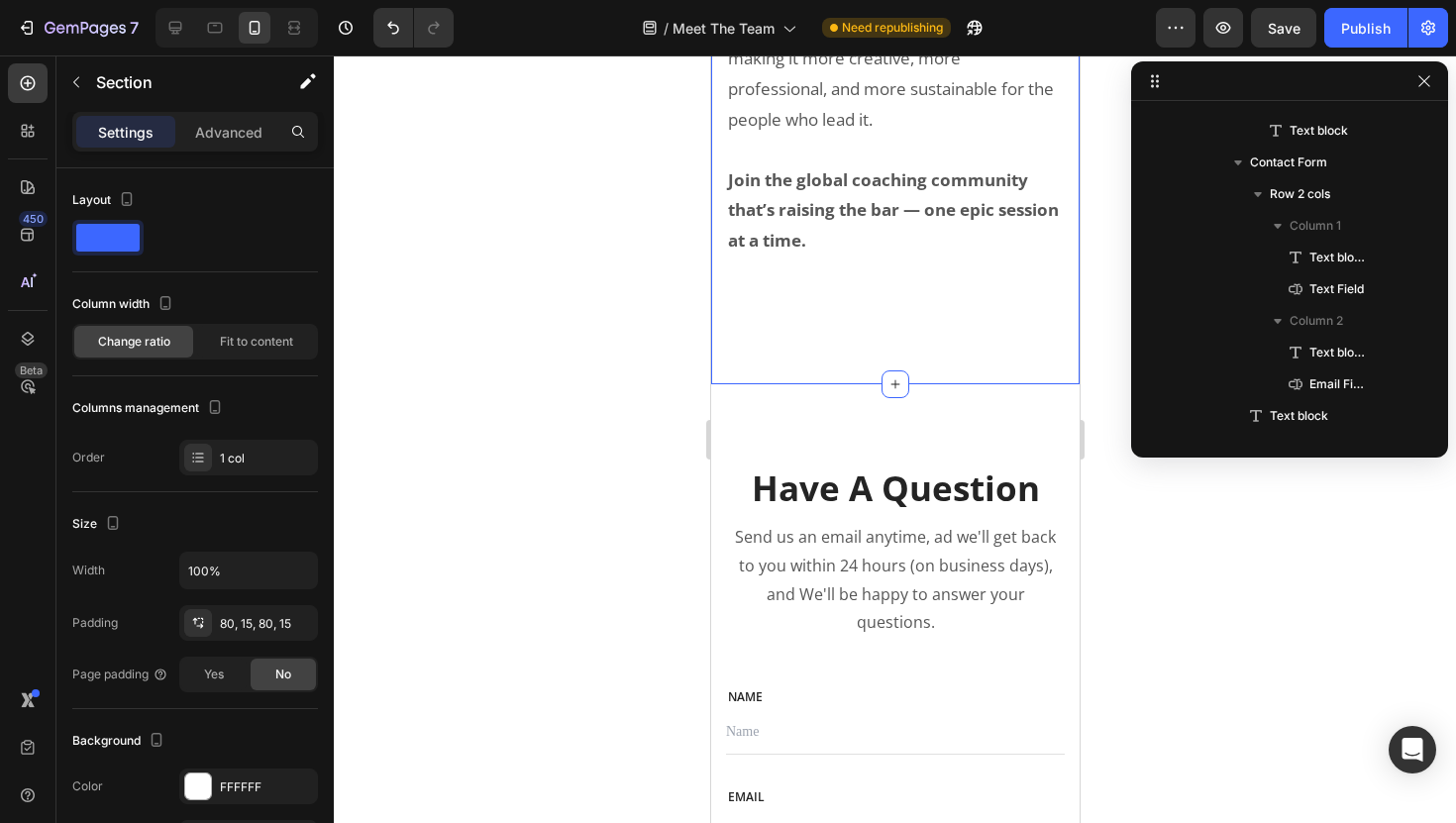 scroll, scrollTop: 1436, scrollLeft: 0, axis: vertical 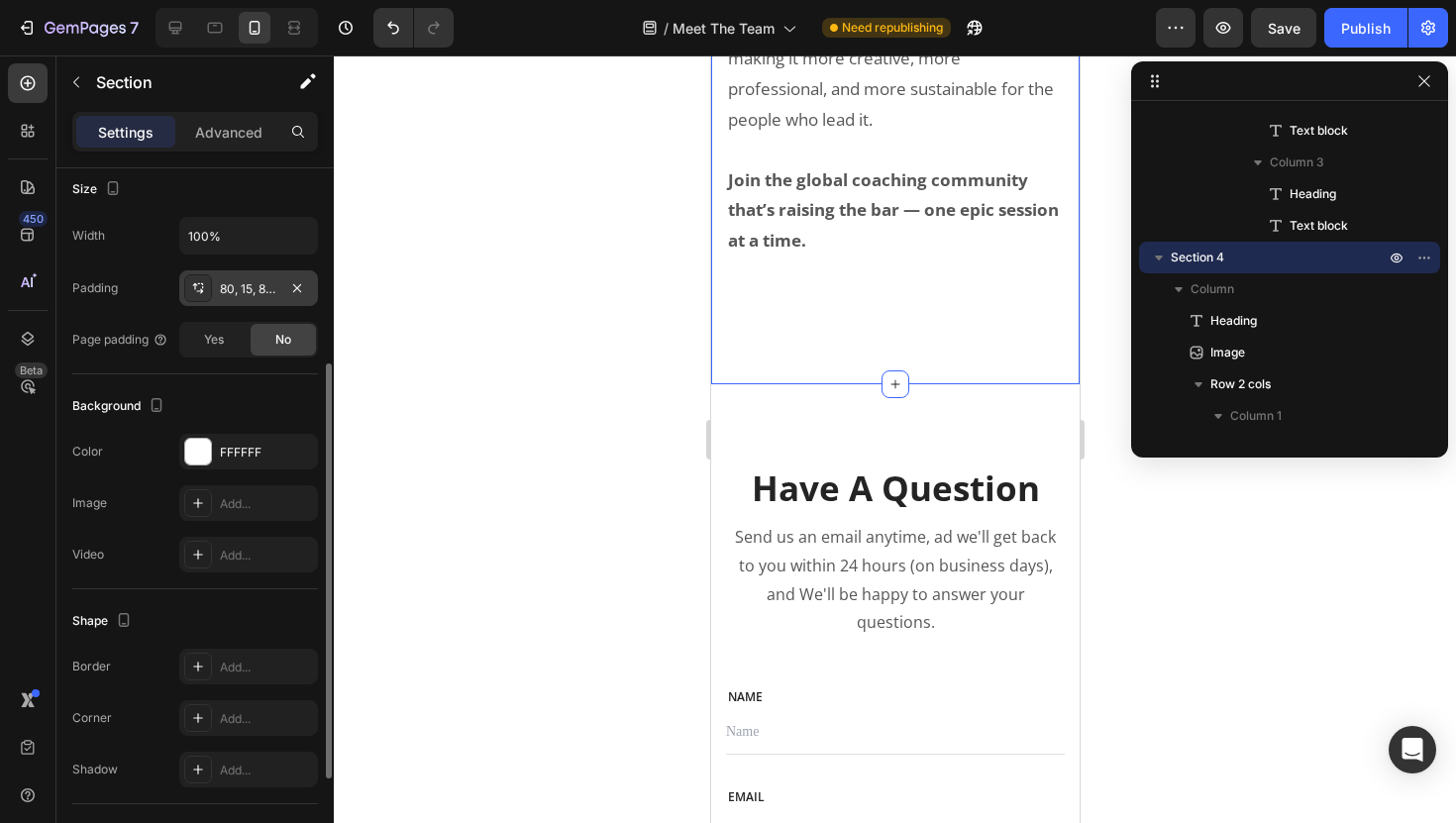click on "80, 15, 80, 15" at bounding box center [249, 289] 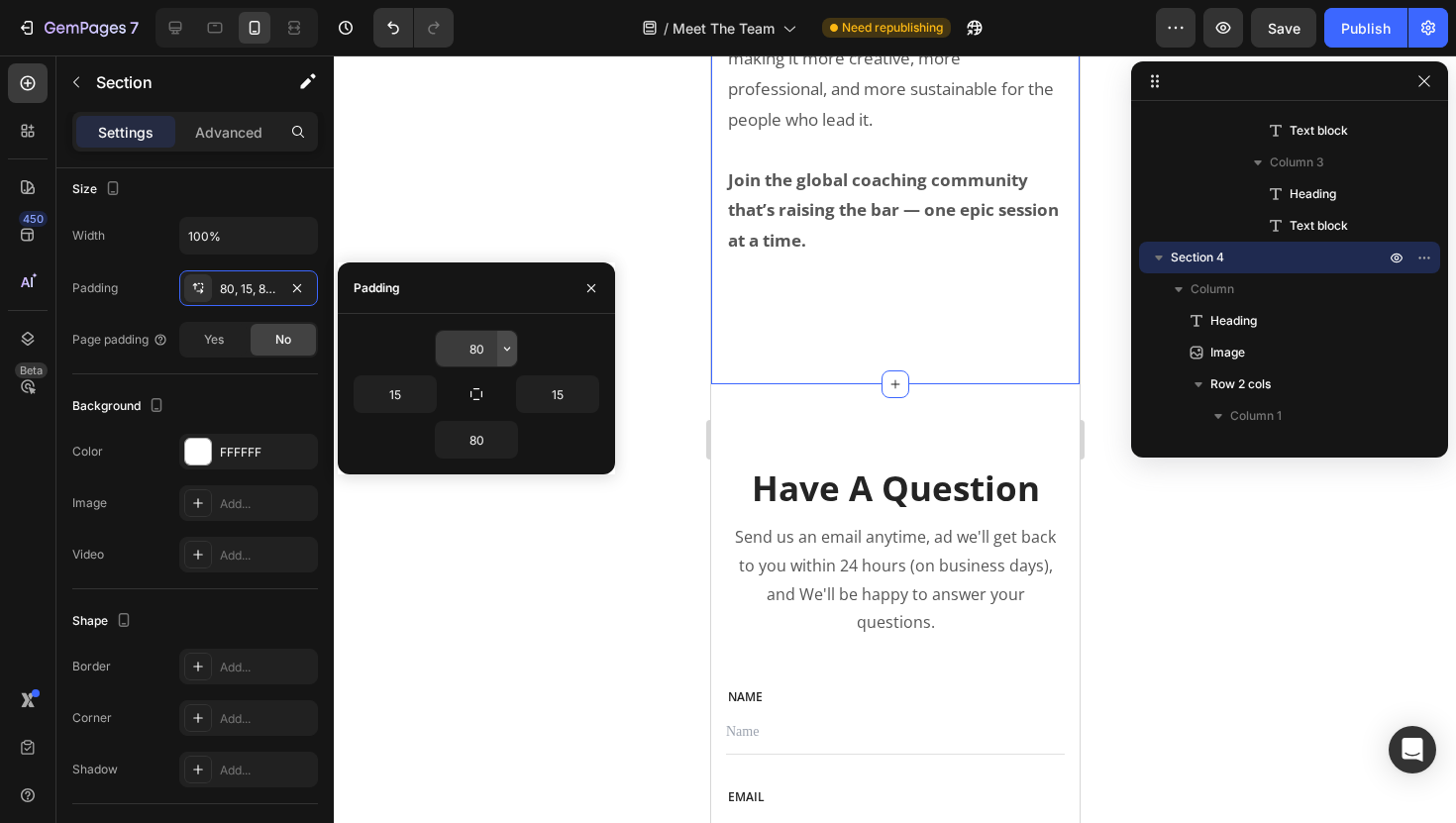 click 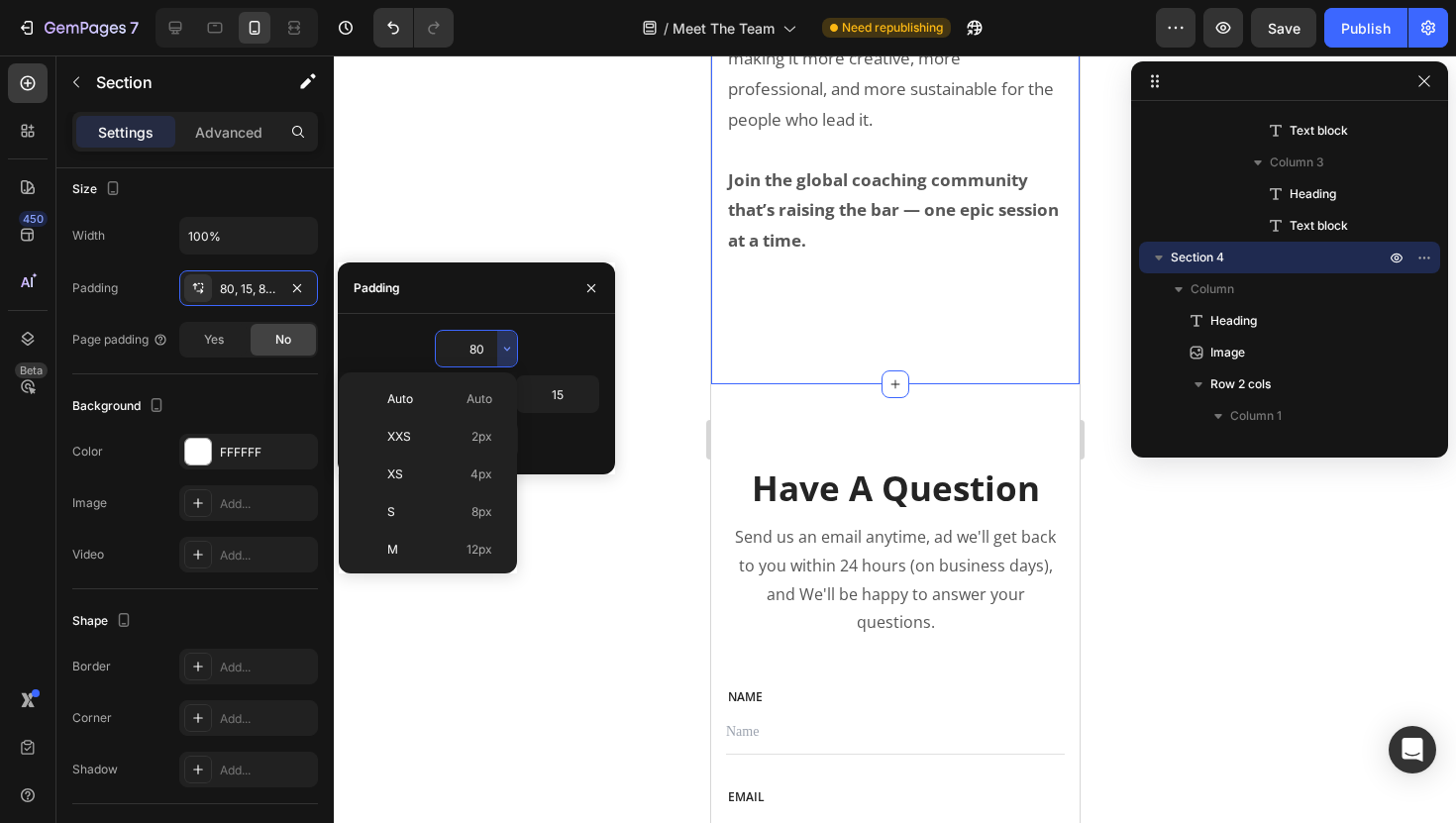 scroll, scrollTop: 214, scrollLeft: 0, axis: vertical 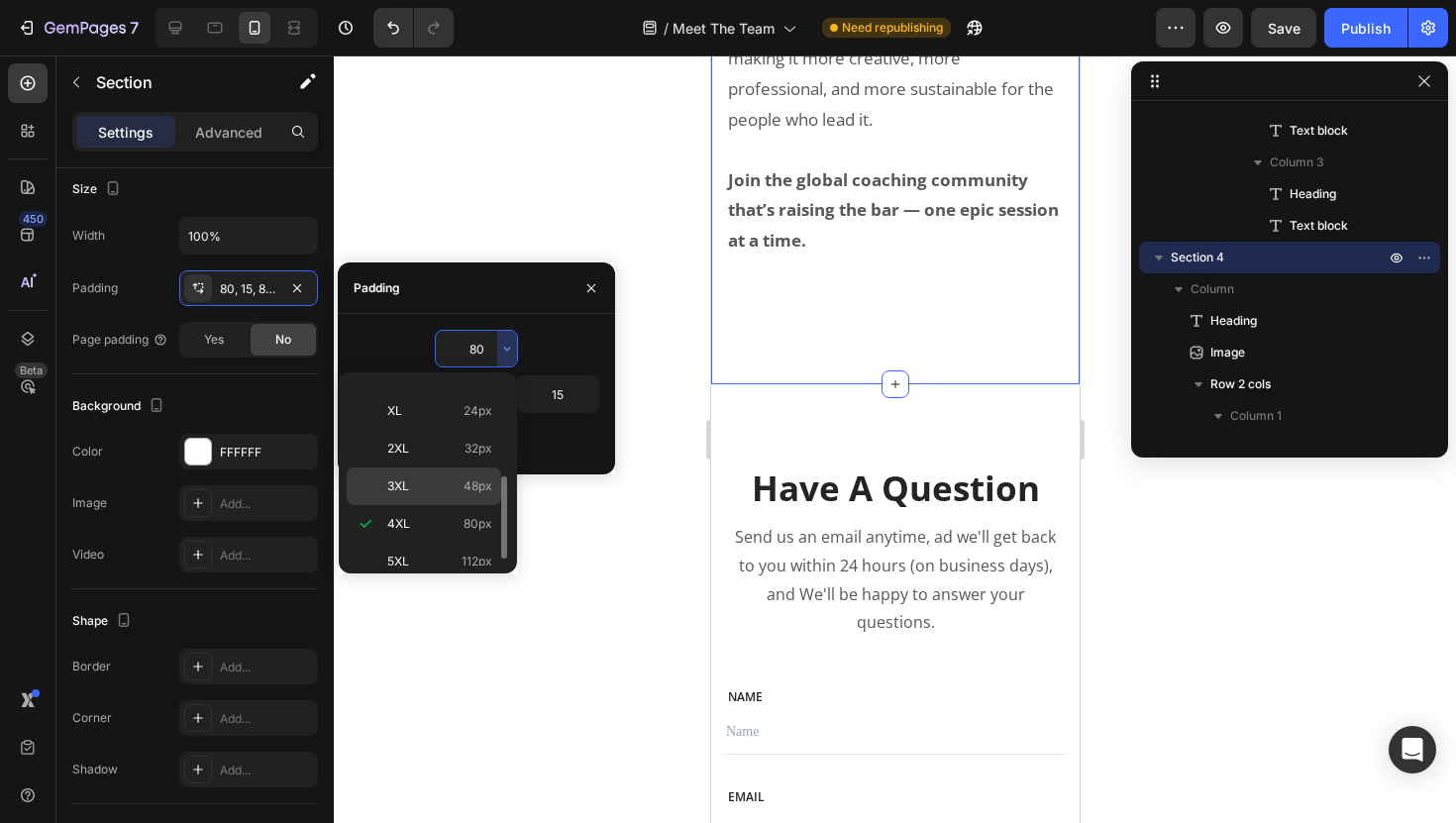 click on "48px" at bounding box center [477, 486] 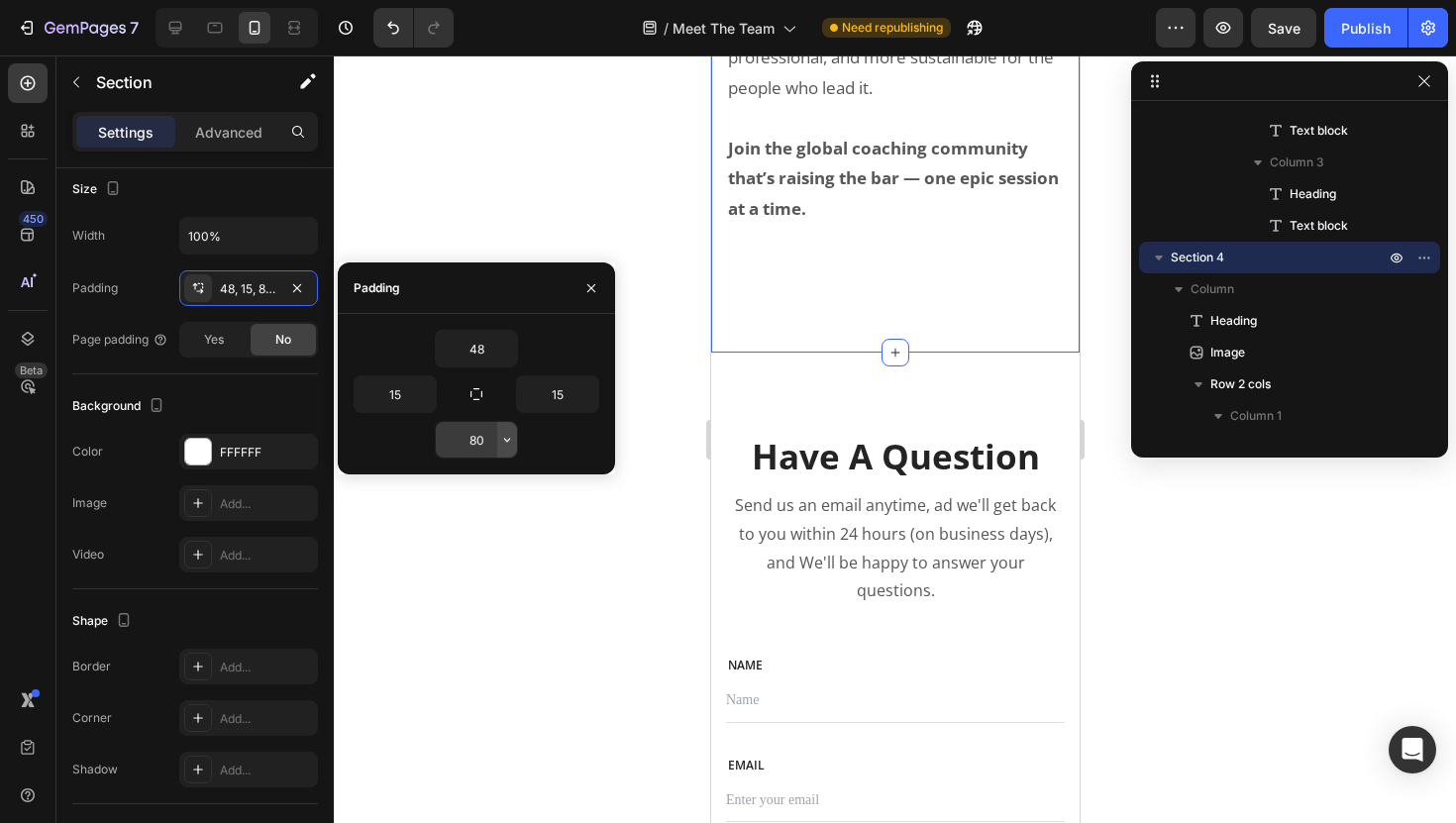 click 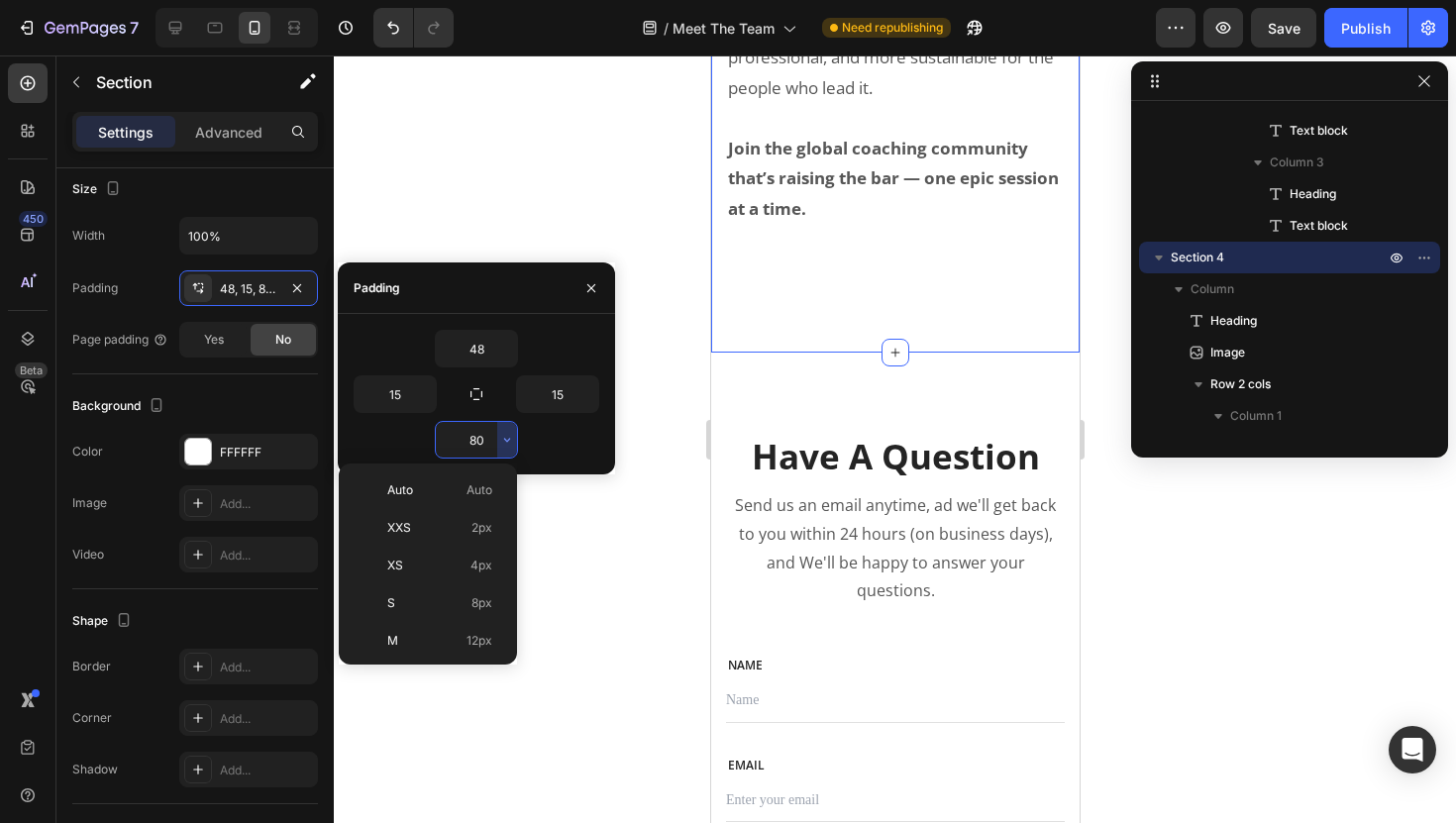 scroll, scrollTop: 214, scrollLeft: 0, axis: vertical 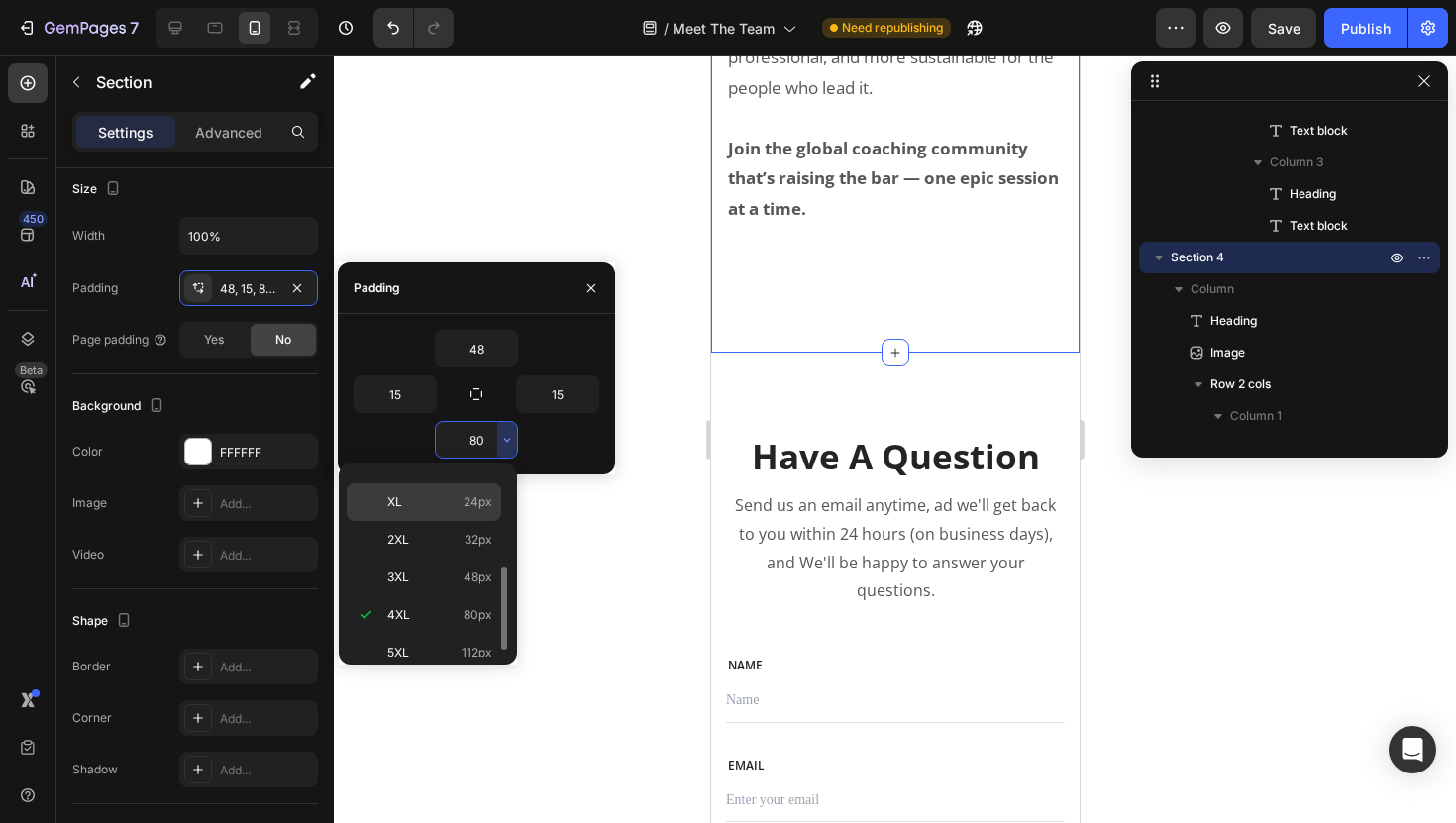 click on "XL 24px" 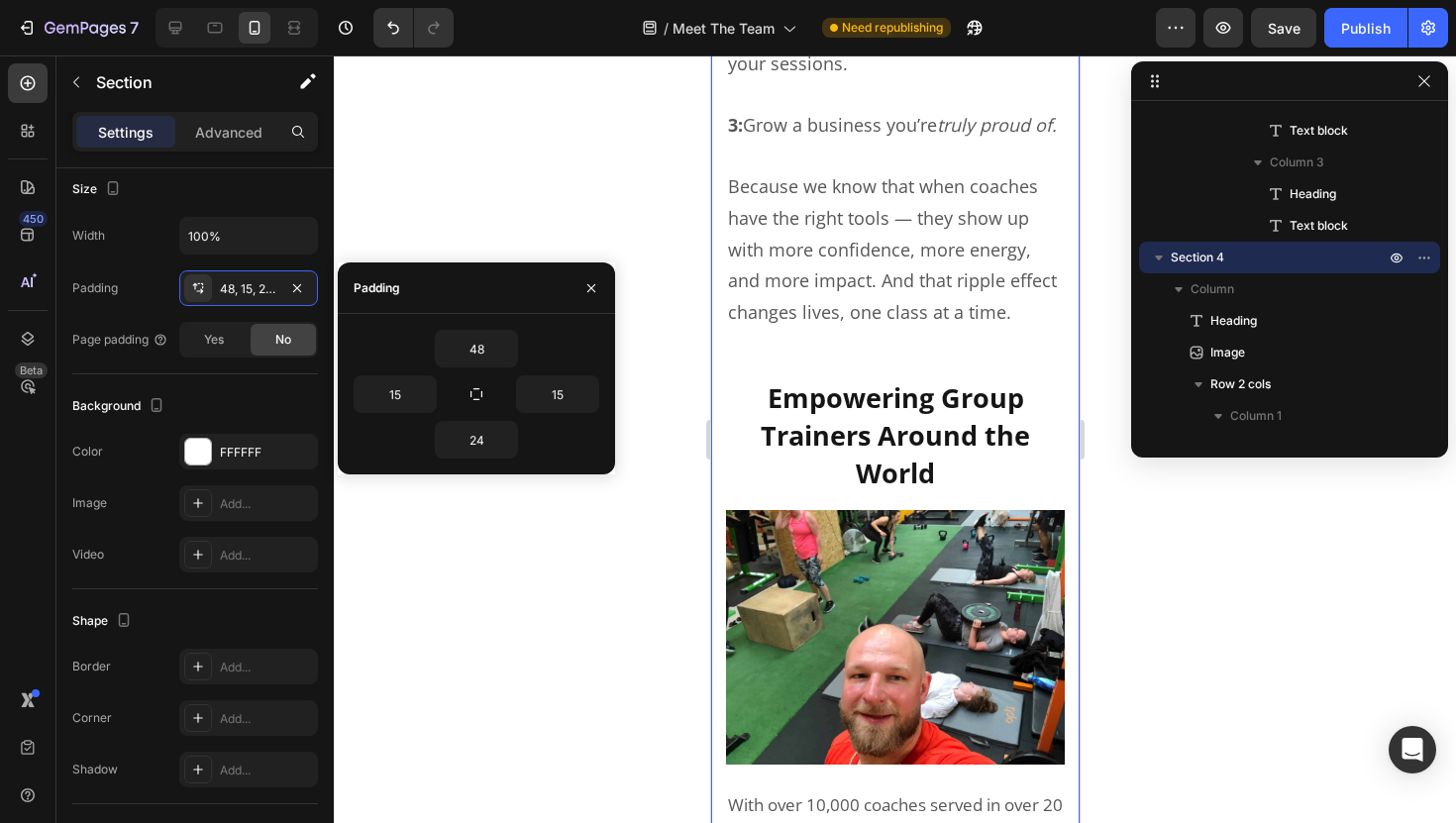 scroll, scrollTop: 6944, scrollLeft: 0, axis: vertical 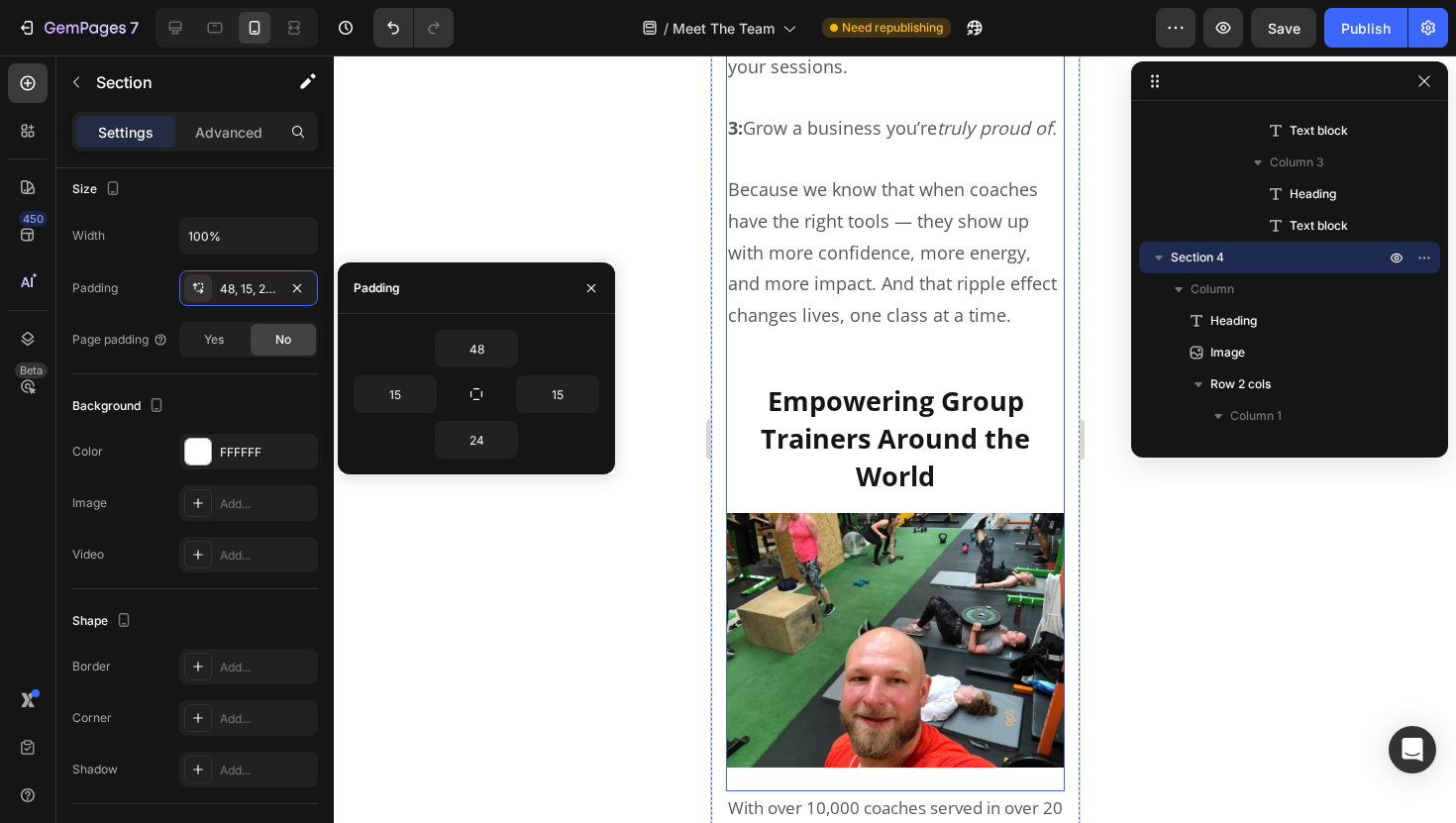 click on "Empowering Group Trainers Around the World Heading We believe every group fitness trainer deserves access to high quality, done-for-you tools that not only make coaching easier — but elevate the entire client experience.   Whether you're just getting started or you're leading packed sessions every week, our mission is to support you with the same level of professional content, creativity, and coaching systems that big fitness franchises rely on — minus the corporate fluff.   We’re here to help you:   1:  Deliver  memorable  workouts your clients rave about.   2:  Build a  thriving  community around your sessions.   3:  Grow a business you’re  truly proud of.   Because we know that when coaches have the right tools — they show up with more confidence, more energy, and more impact. And that ripple effect changes lives, one class at a time. Text block" at bounding box center [894, -96] 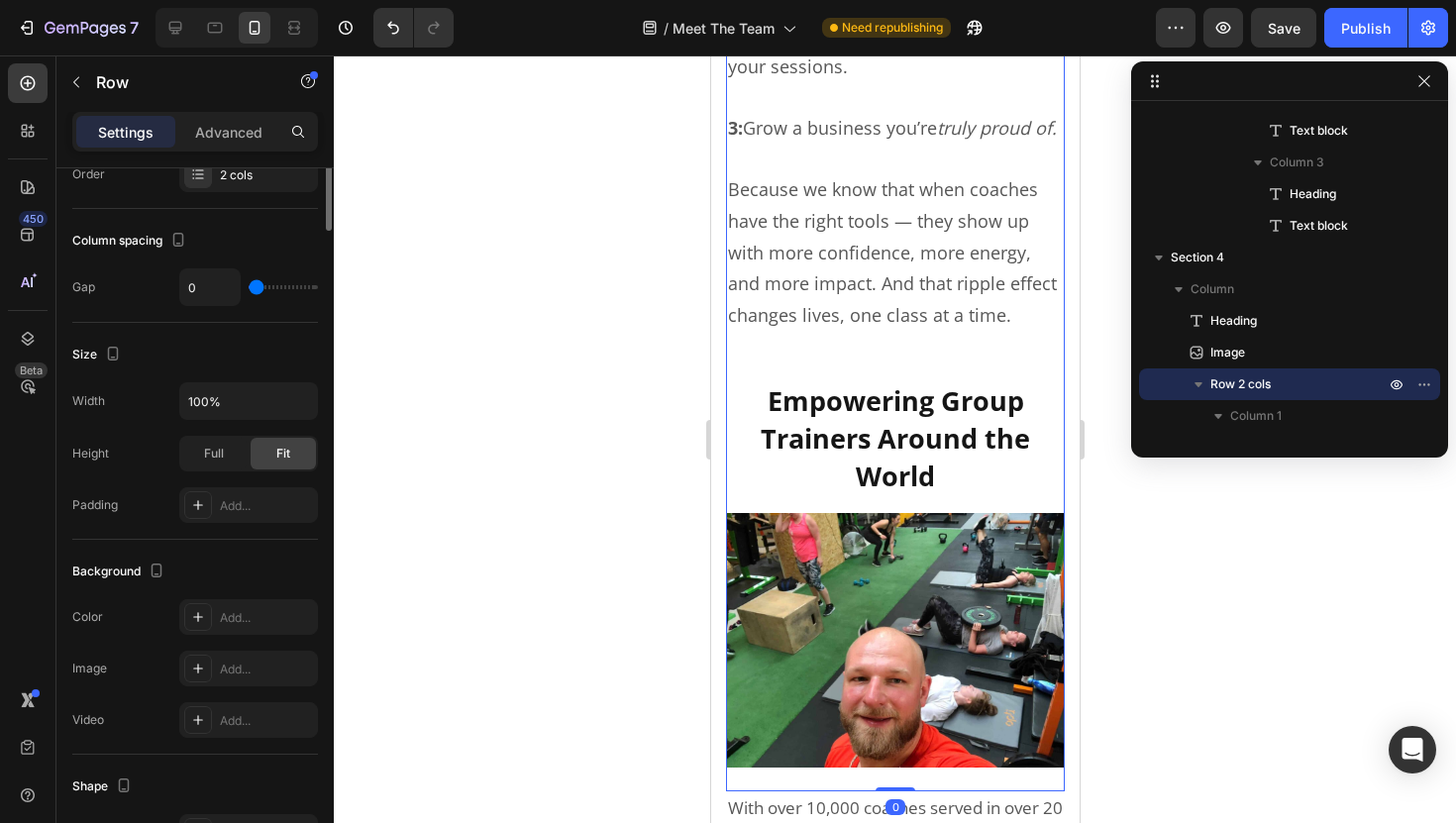 scroll, scrollTop: 0, scrollLeft: 0, axis: both 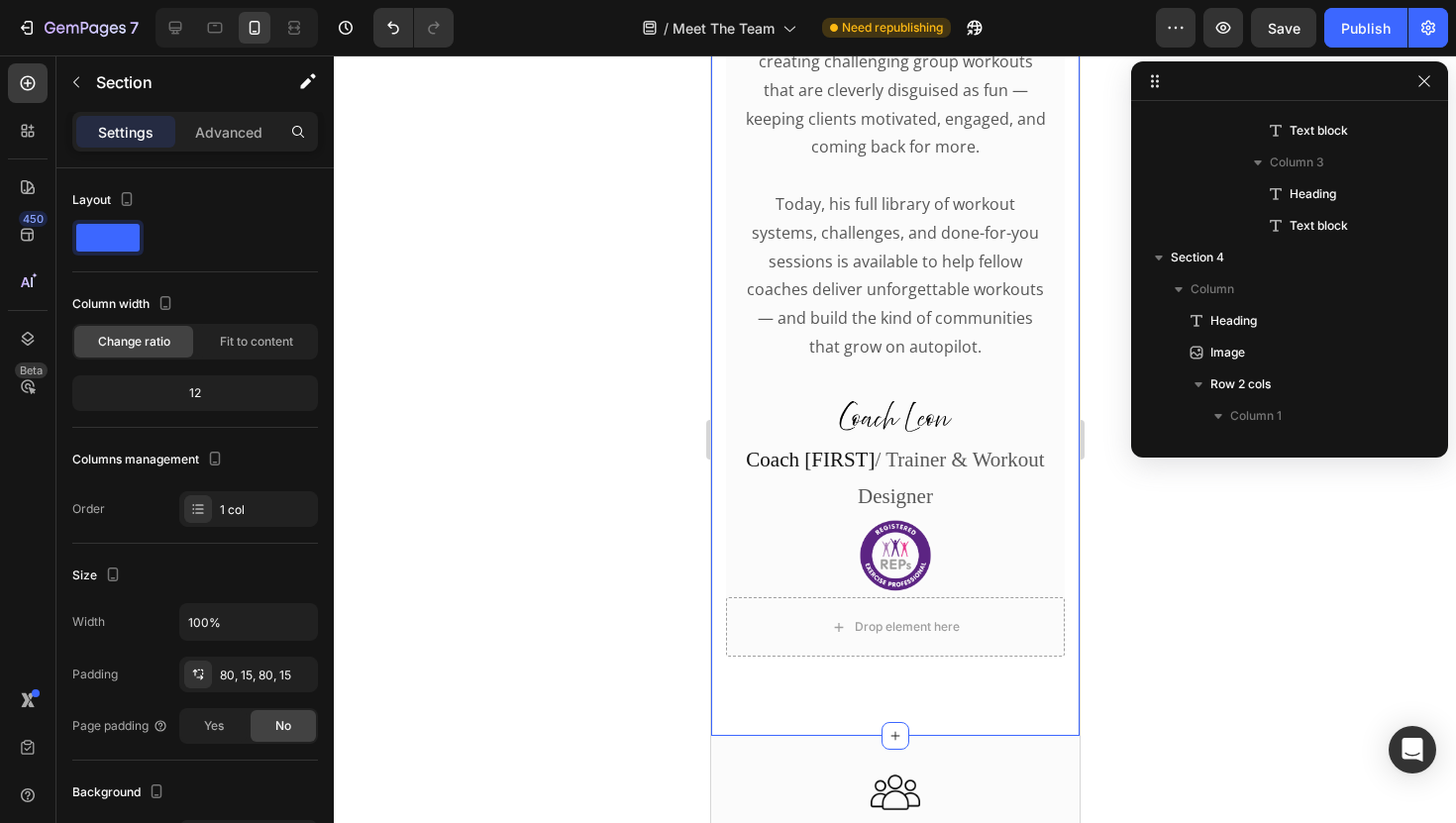 click on "Meet The Team Heading Meet the team behind the content trusted by 3,000+ group fitness professionals worldwide.   We create smart, done-for-you fitness and nutrition resources that save time, boost results, and help coaches grow thriving communities. Text block Row
Drop element here Meet Sophie Heading Image Nutrition Advisor | Content Strategist | CEO Sophie is a fully qualified diet and nutrition advisor with a background in strategic content creation. She’s the driving force behind our educational resources, client coaching tools, and content systems that help group fitness pros level up their business.   She’s also a professional fitness copywriter — helping coaches connect, educate, and inspire their clients with powerful, done-for-you sales copy that builds trust and drives results.   “I believe coaches should be equipped with the same quality of tools and education as any high-end wellness brand — minus the overwhelm or fluff.”       Text block Image / CEO Text block" at bounding box center [894, -1510] 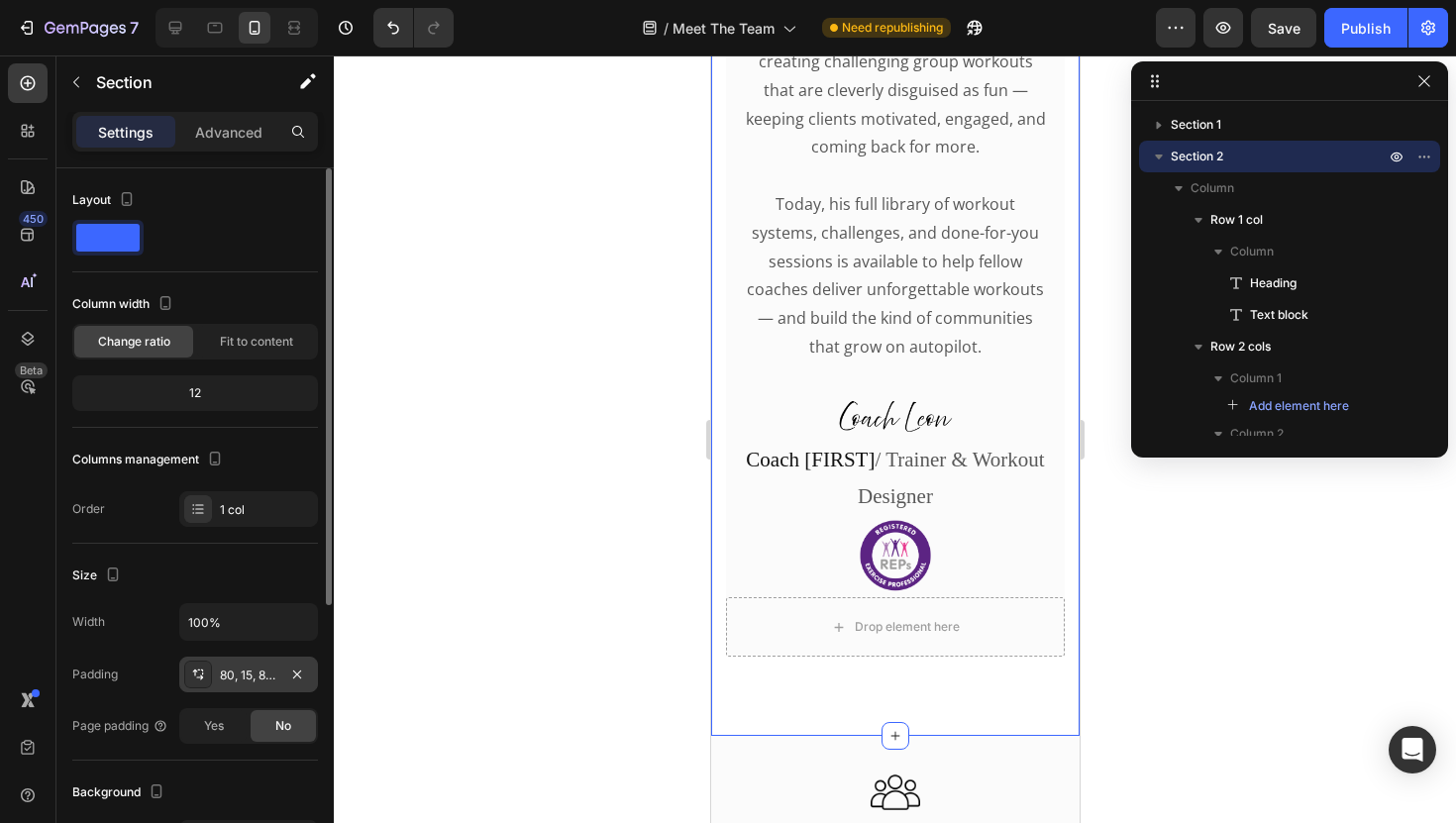 click on "80, 15, 80, 15" at bounding box center [249, 675] 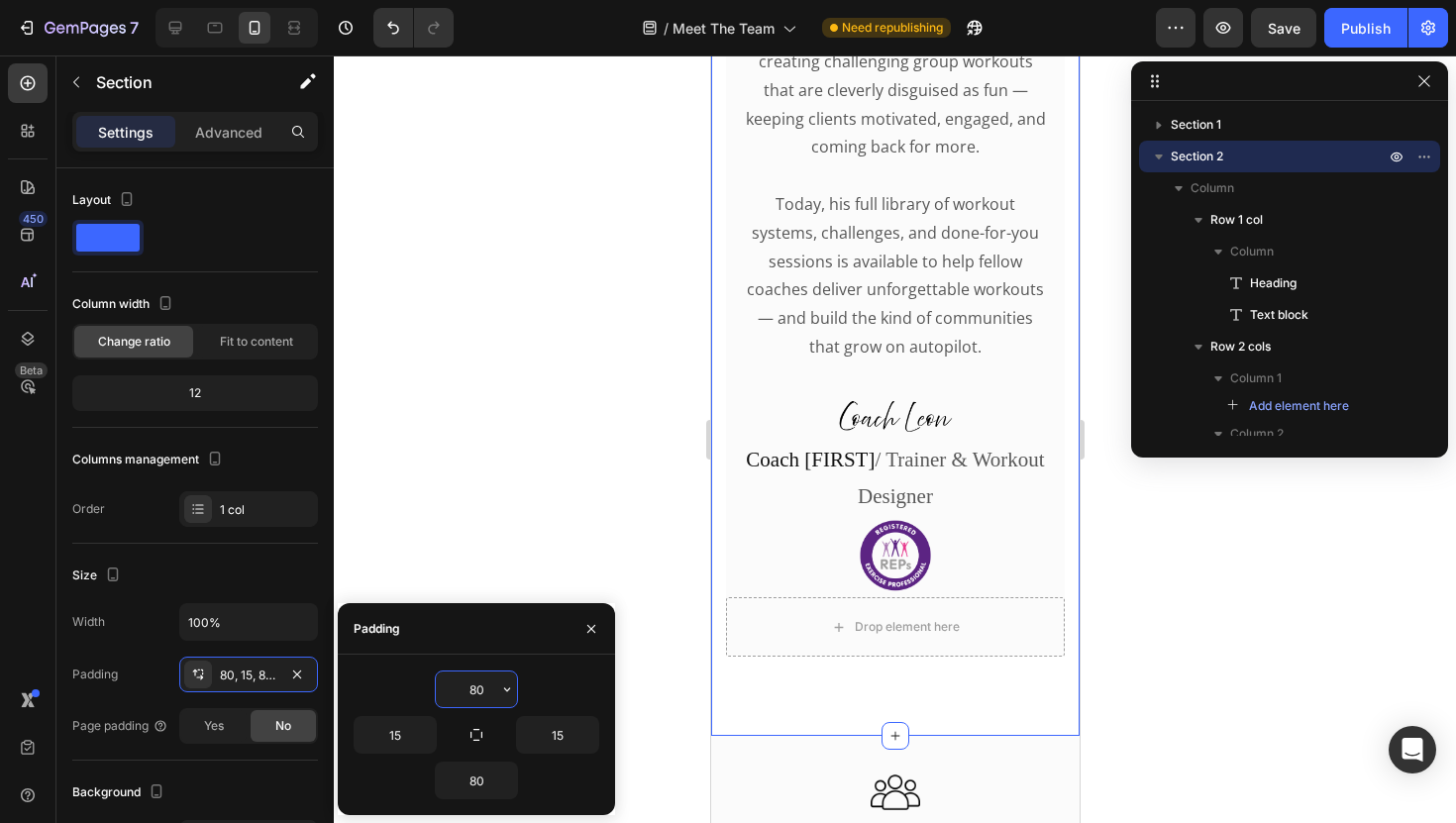 click on "80" at bounding box center (476, 689) 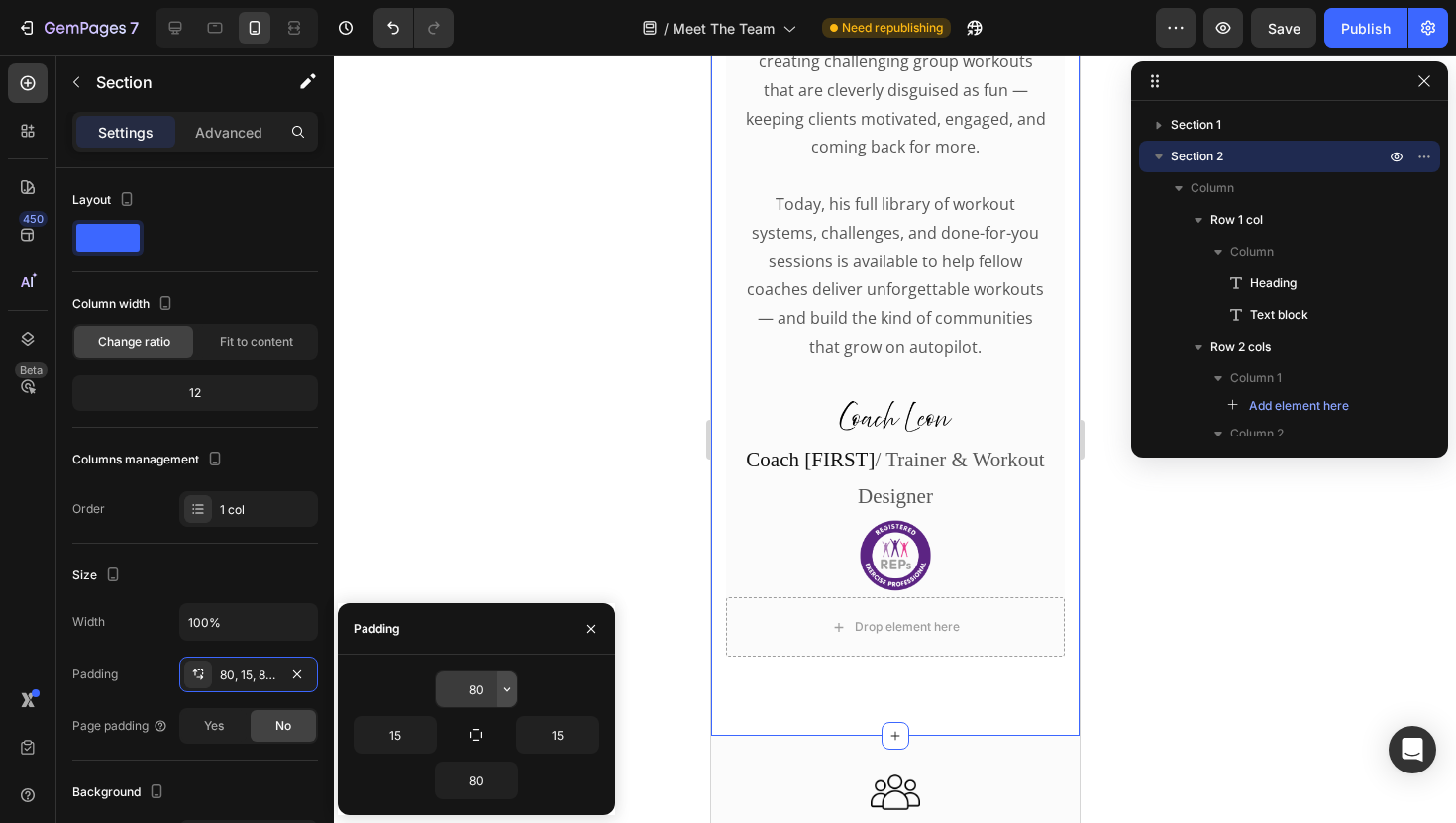 click 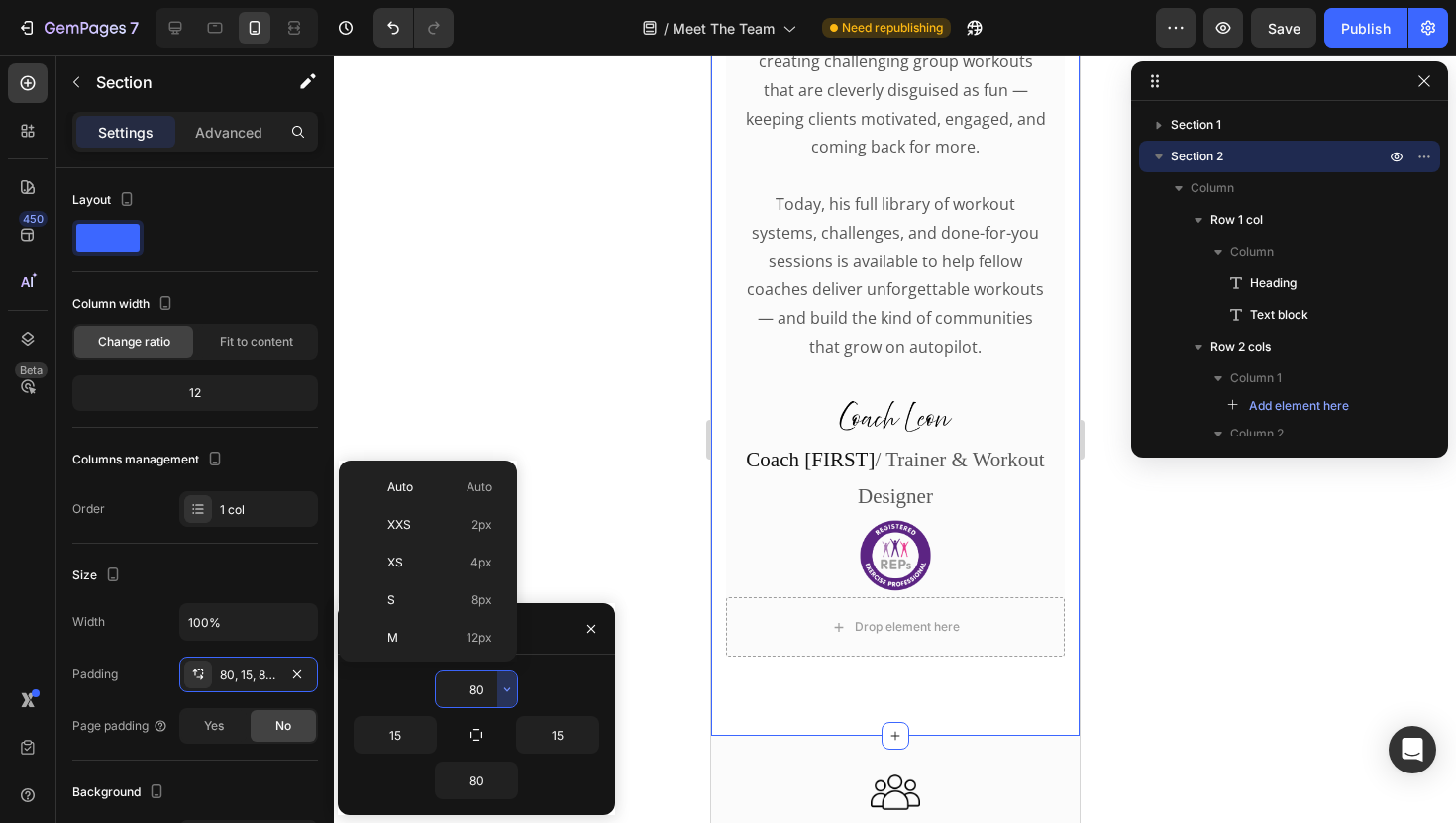 scroll, scrollTop: 214, scrollLeft: 0, axis: vertical 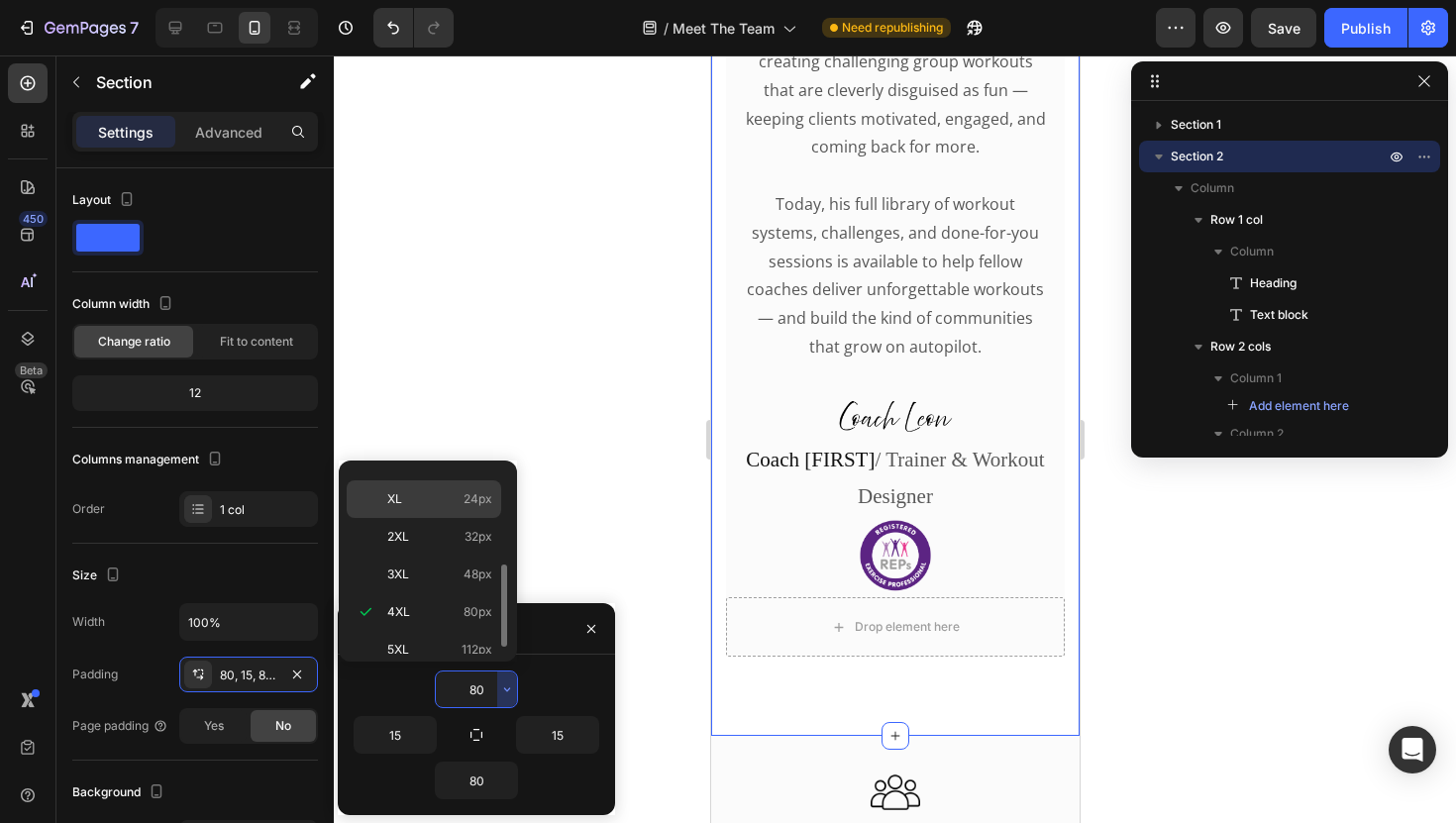 click on "24px" at bounding box center (477, 499) 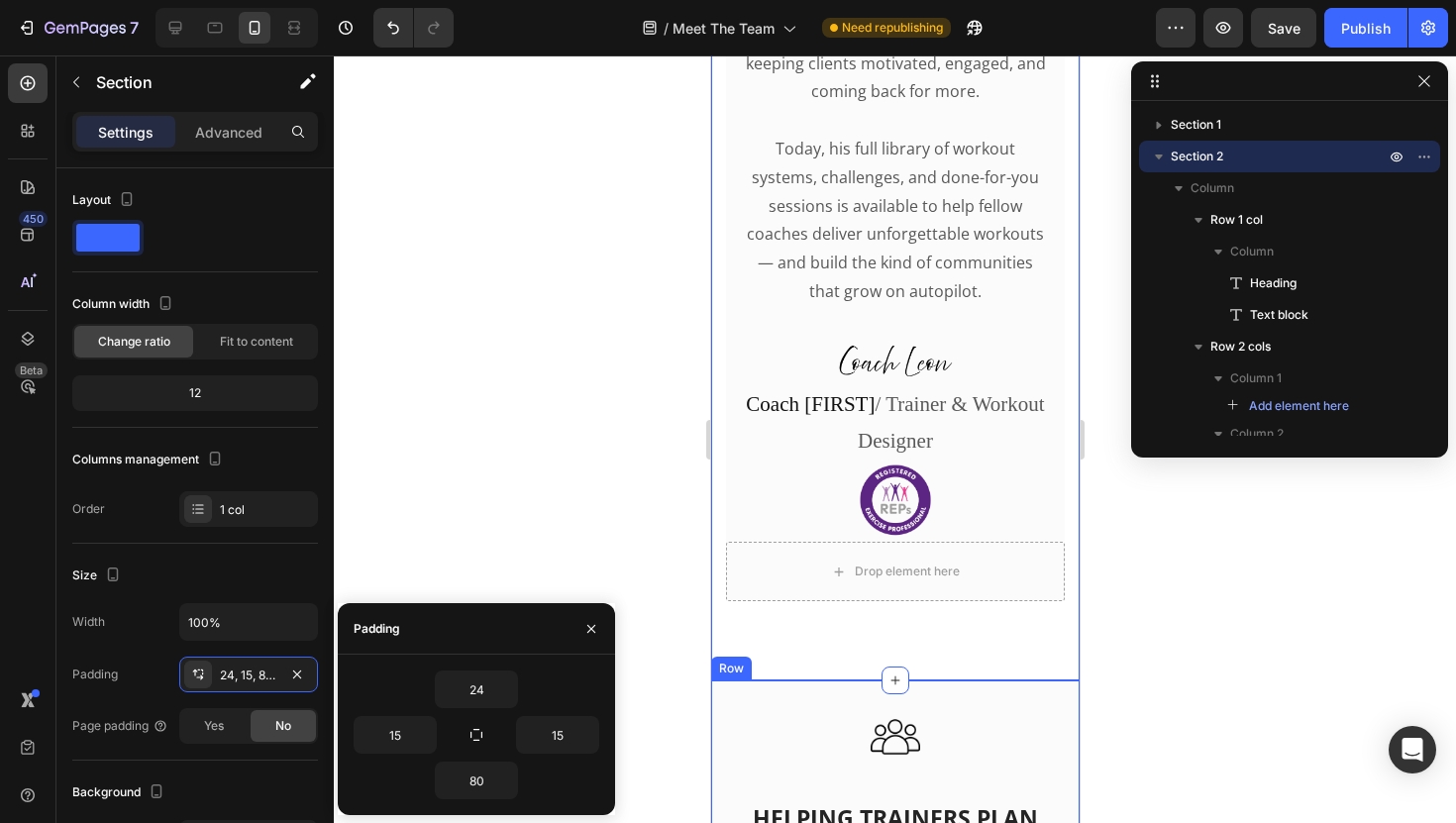 click on "Image HELPING TRAINERS PLAN BETTER WORKOUTS - ONE CLASS AT A TIME Heading Row 3400+ Heading Fun Workout Ideas   Text block 10.2K+ Heading Satisfied Customers Text block 12 Years Heading Coaching Experience Text block Row Row" at bounding box center (894, 1006) 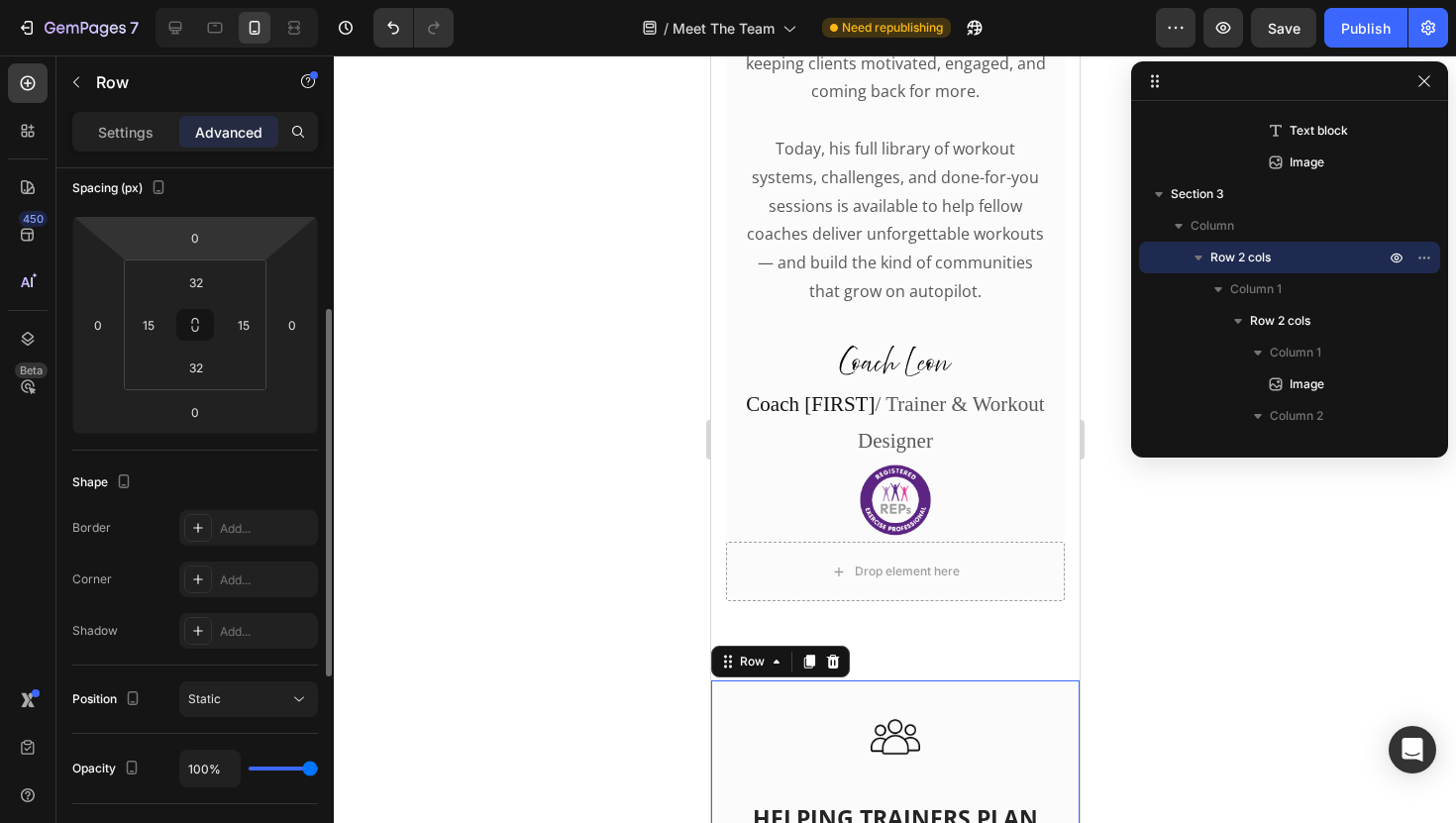 scroll, scrollTop: 248, scrollLeft: 0, axis: vertical 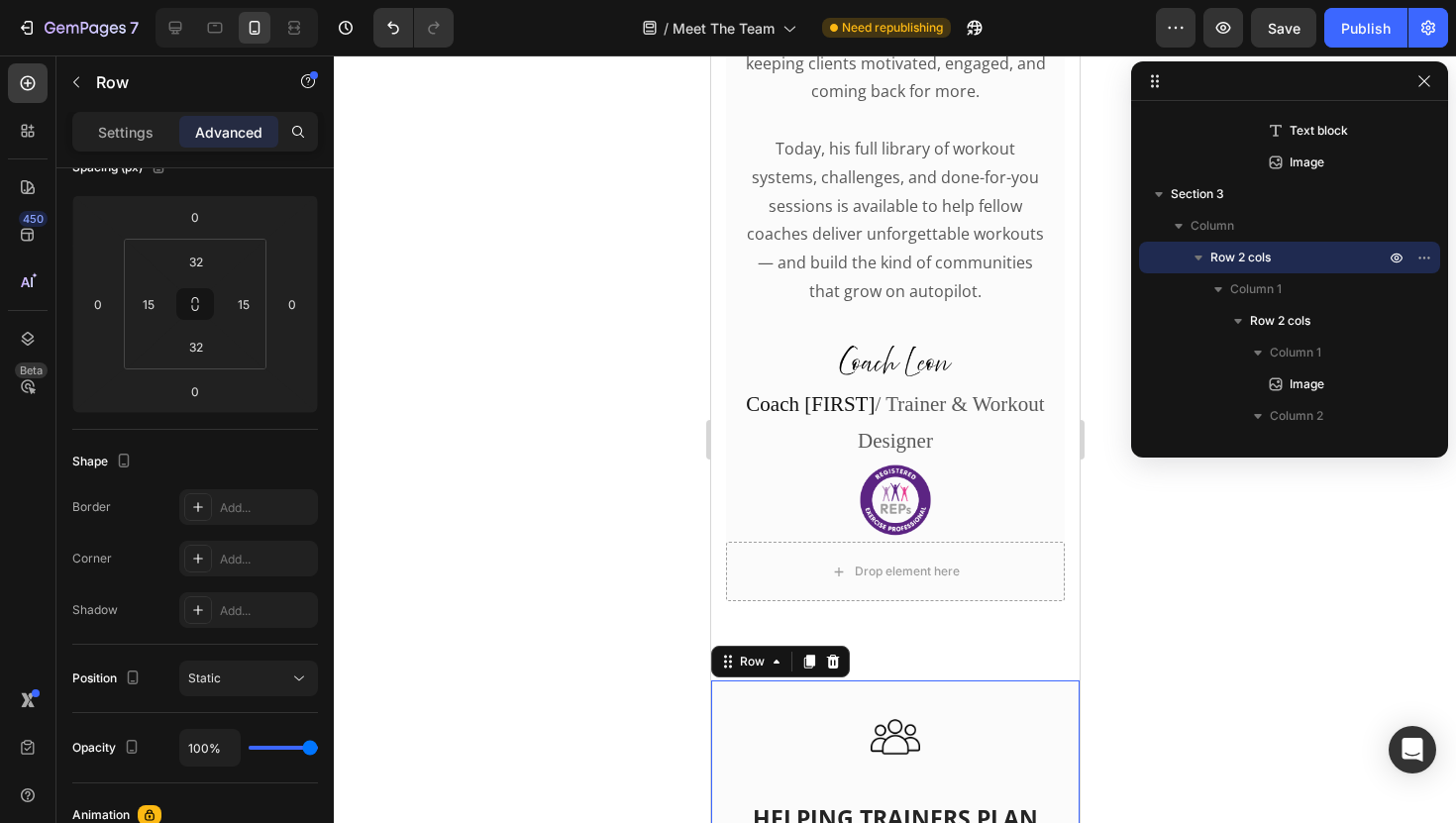 click 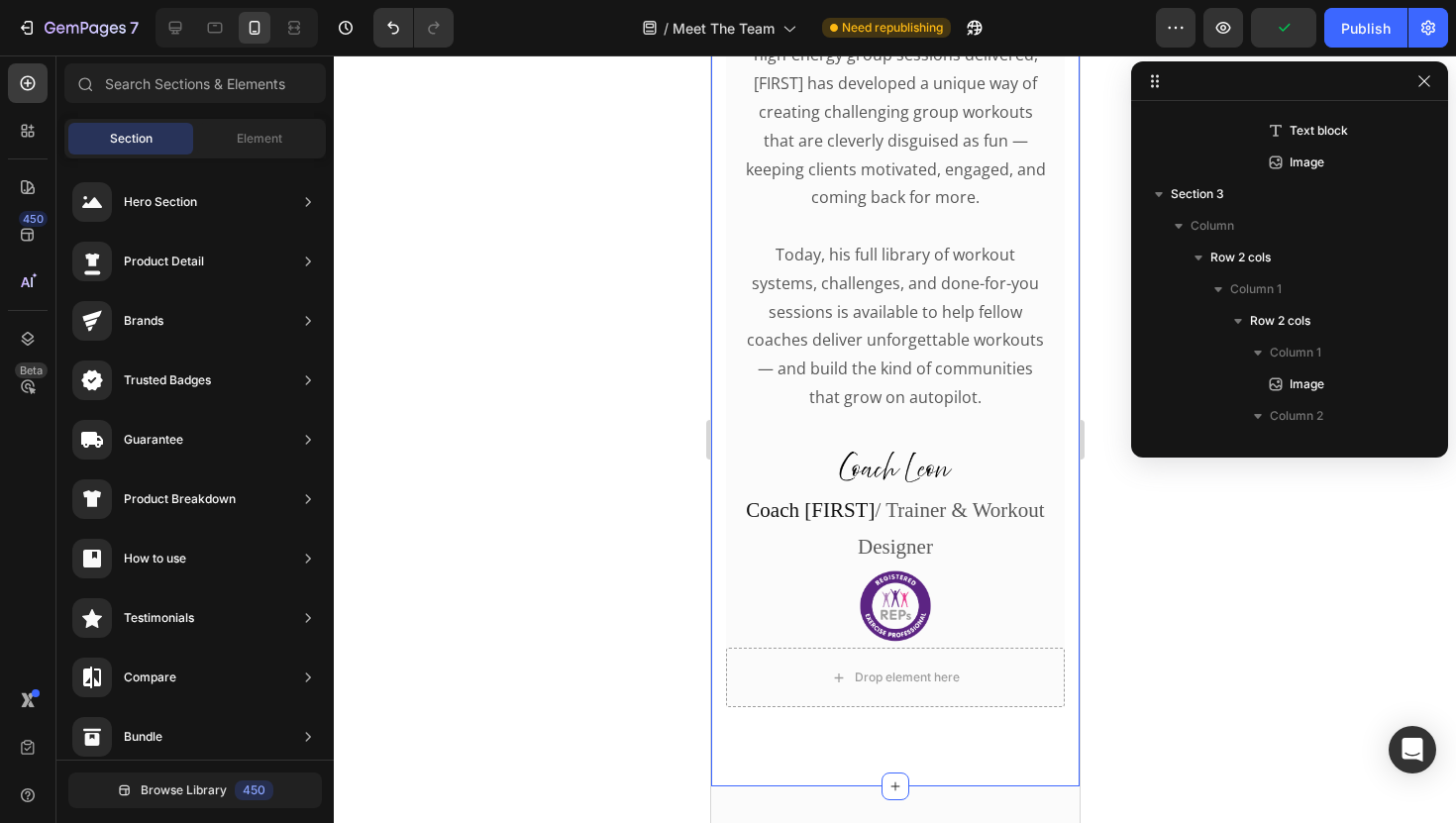 scroll, scrollTop: 4206, scrollLeft: 0, axis: vertical 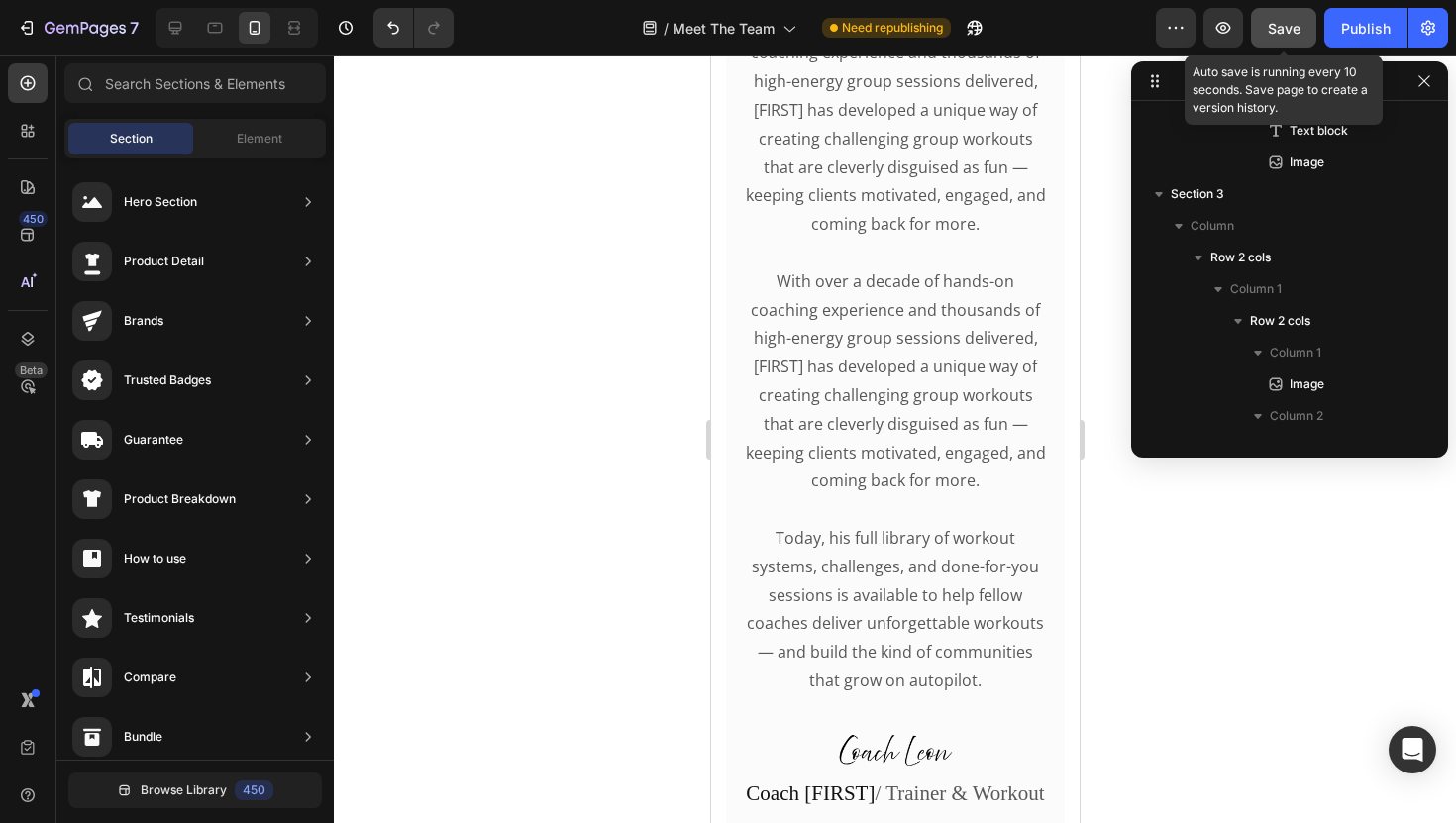 click on "Save" at bounding box center [1284, 28] 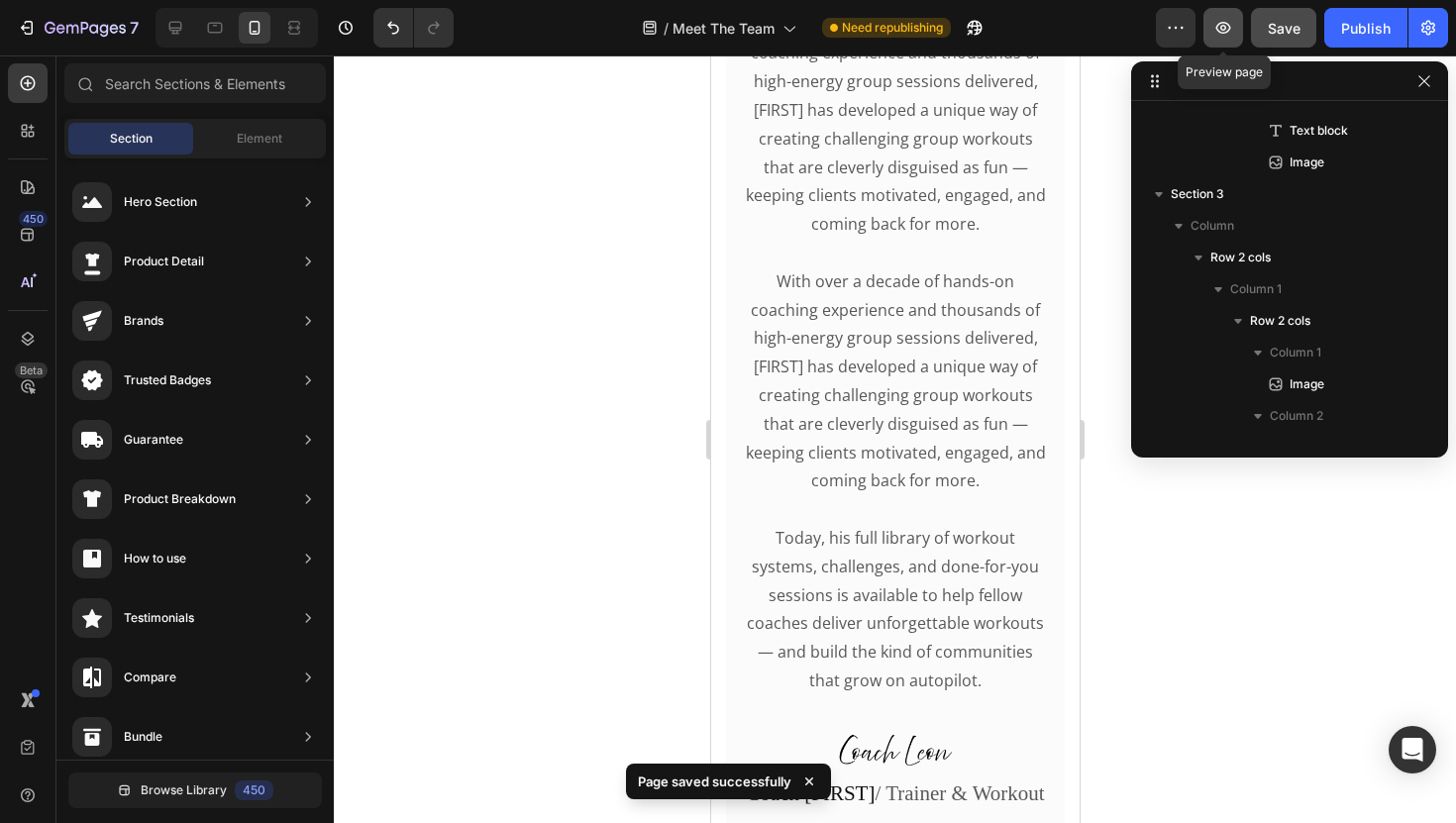 click 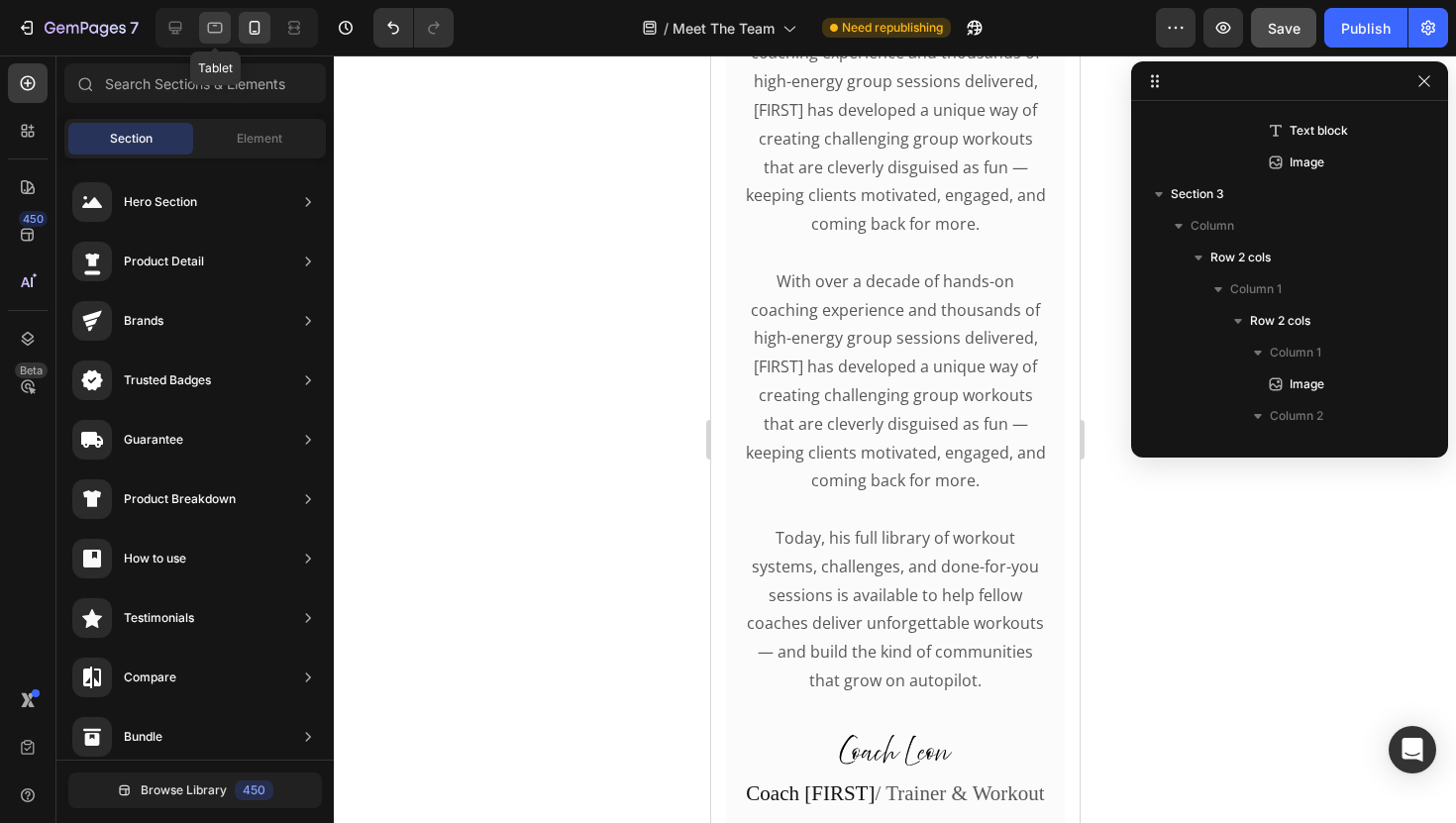 click 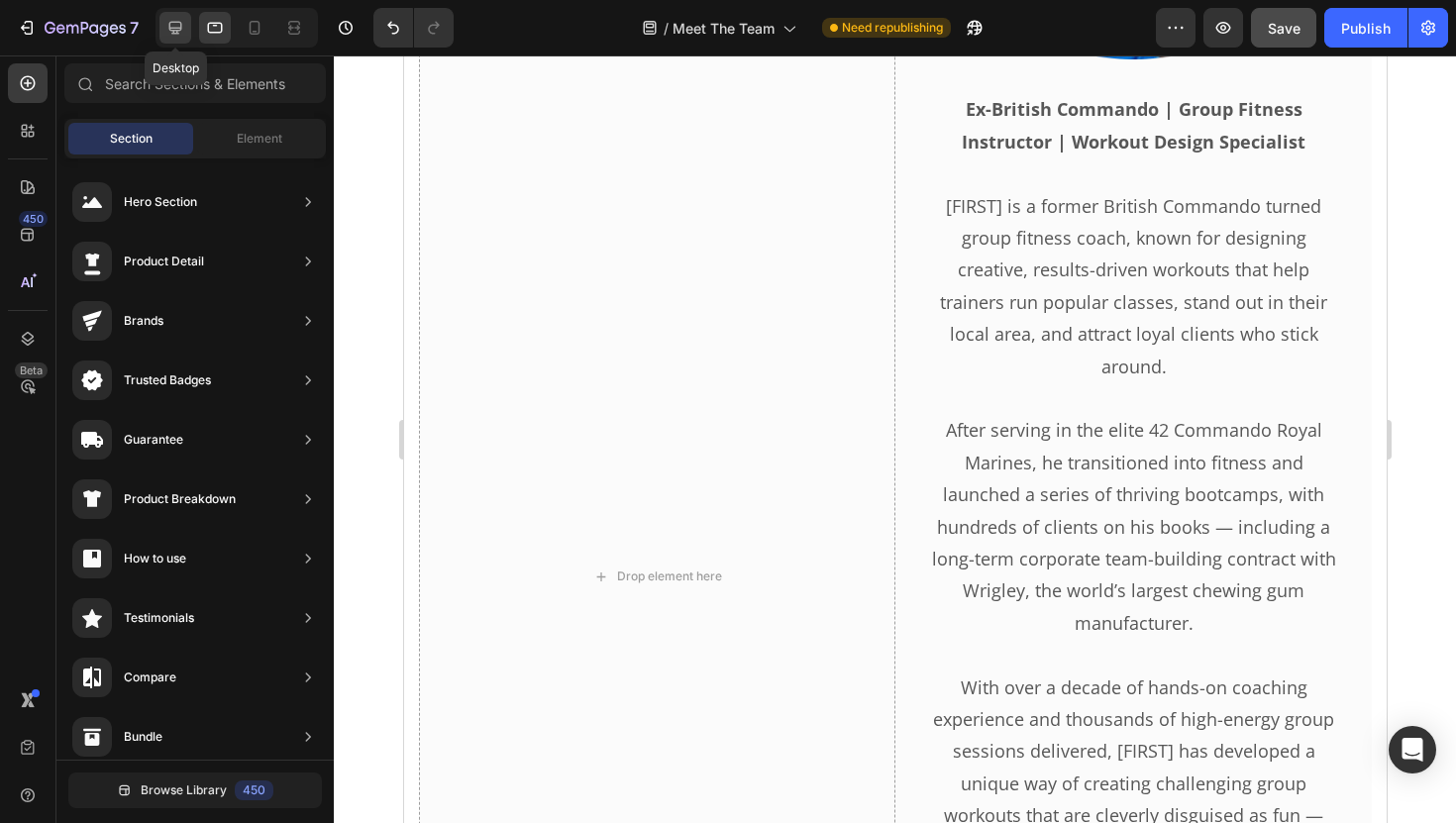 click 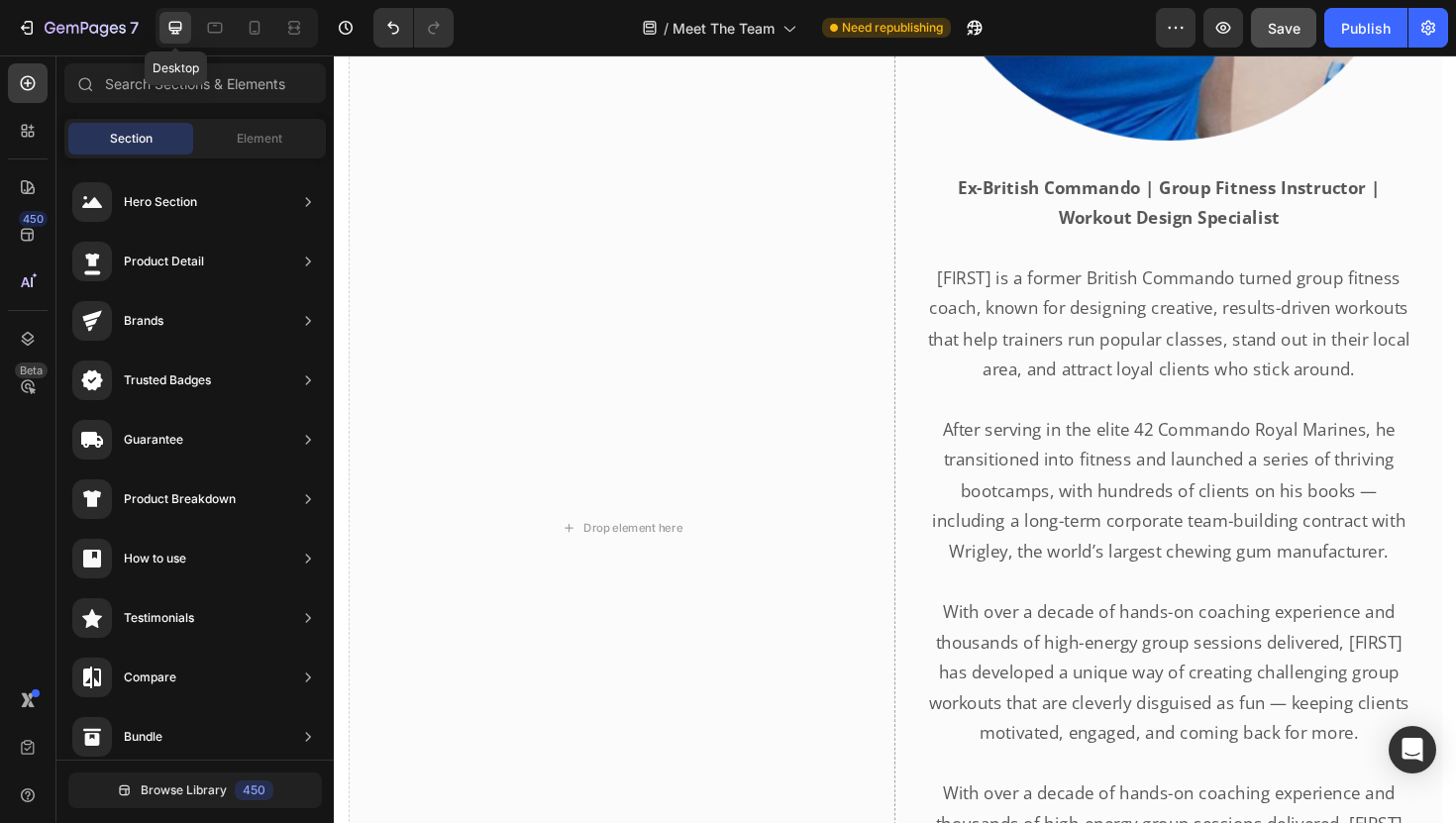 scroll, scrollTop: 3399, scrollLeft: 0, axis: vertical 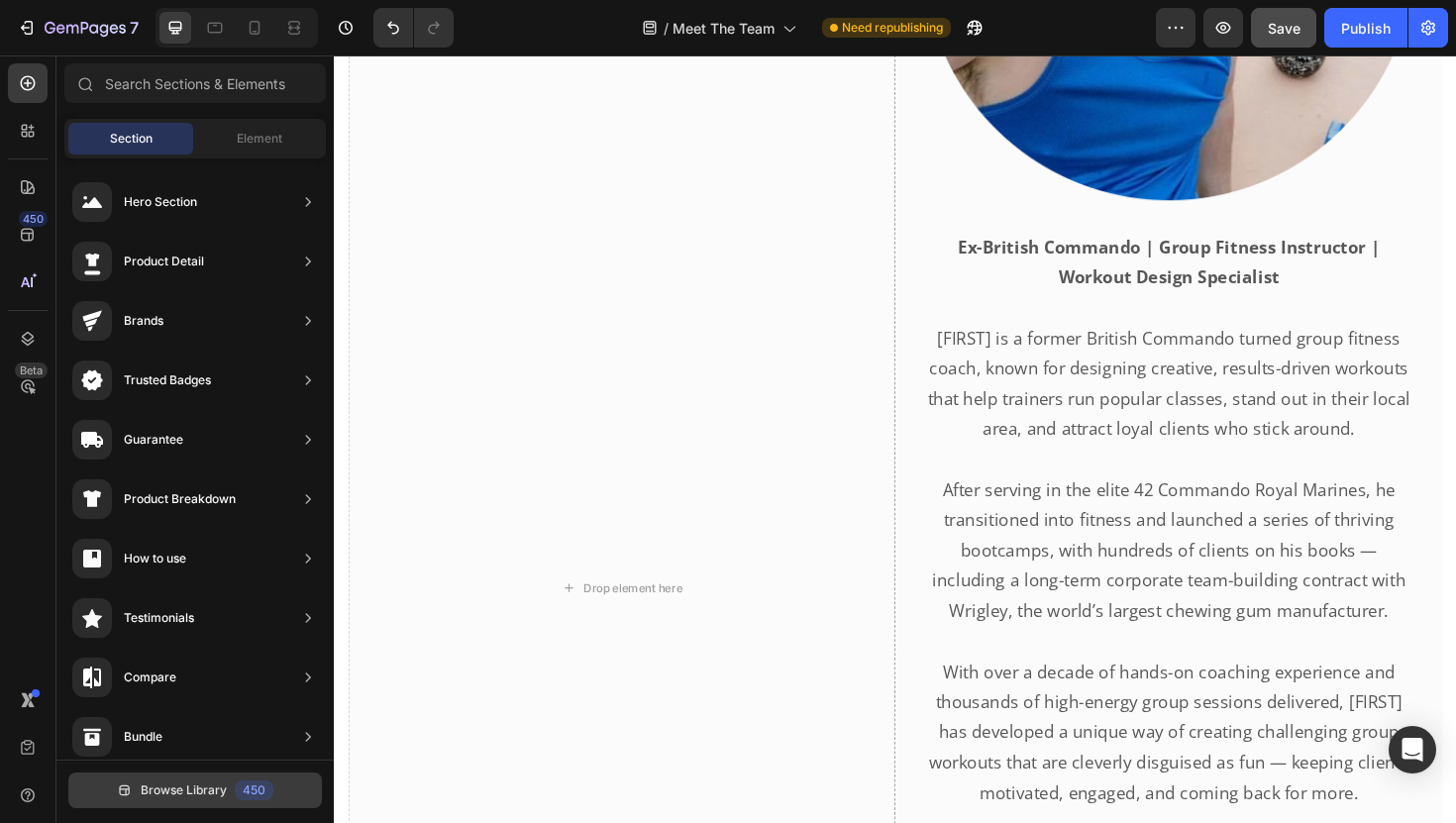 click on "Browse Library" at bounding box center [183, 790] 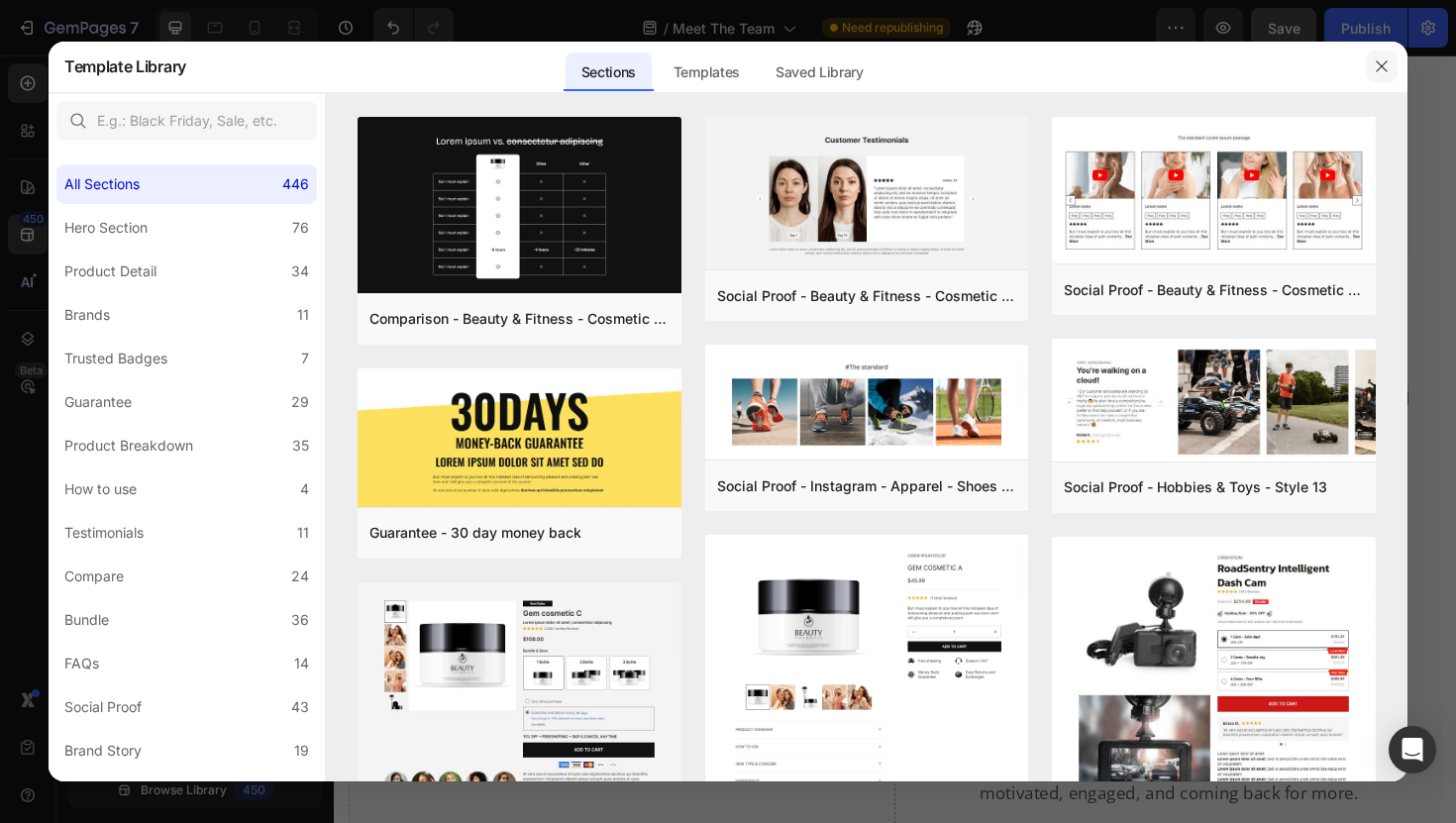 click 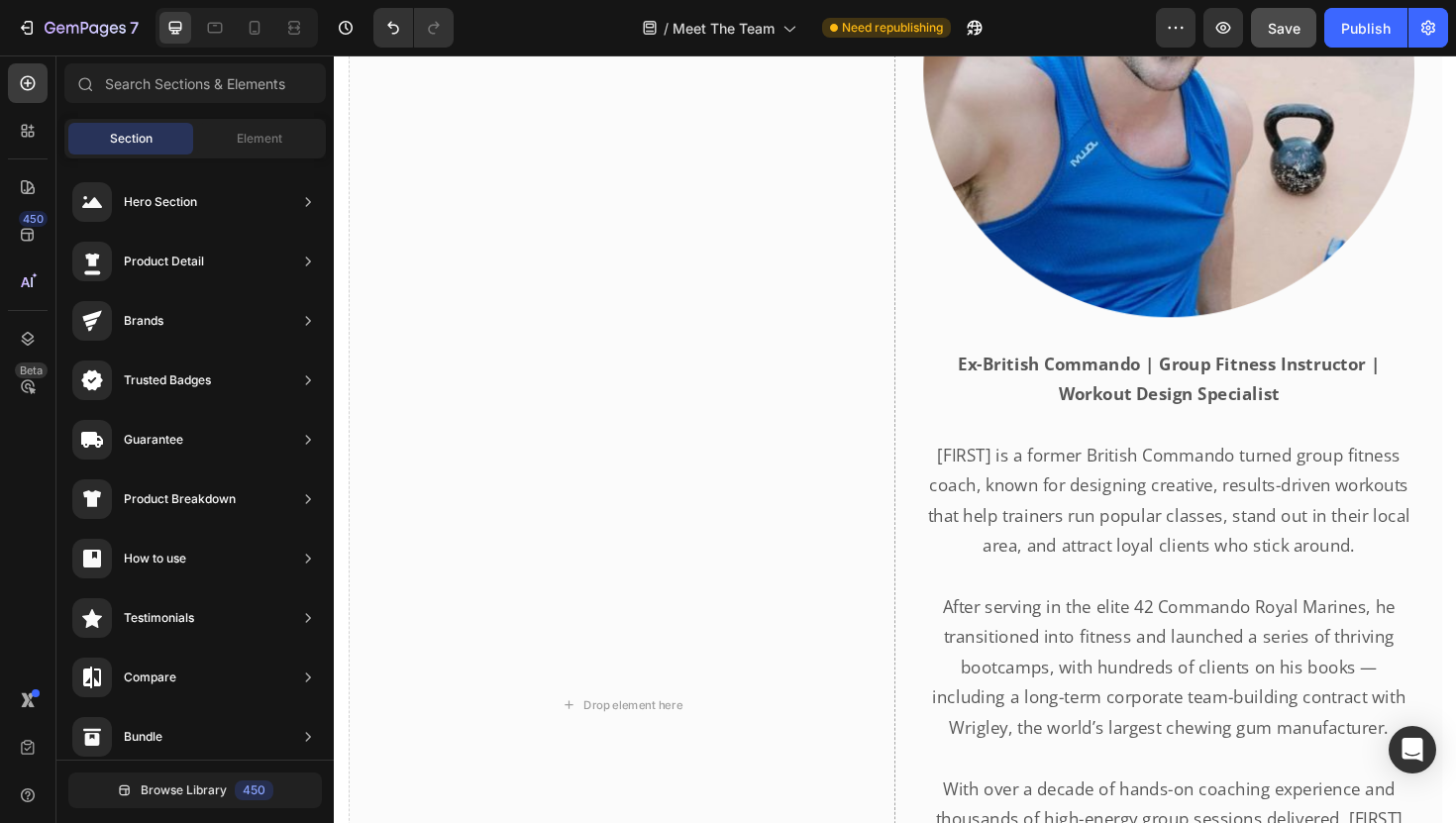 scroll, scrollTop: 3182, scrollLeft: 0, axis: vertical 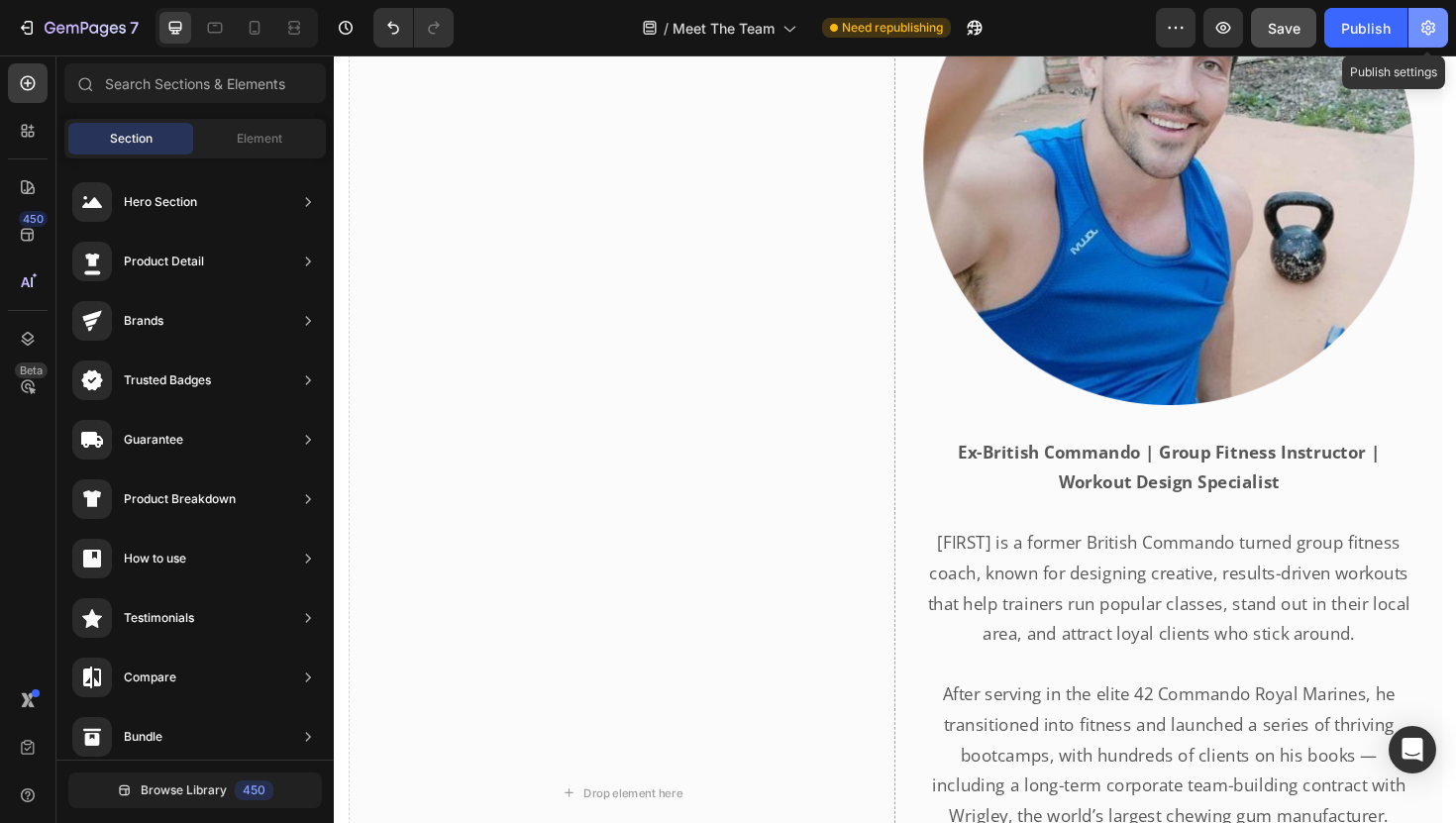 click 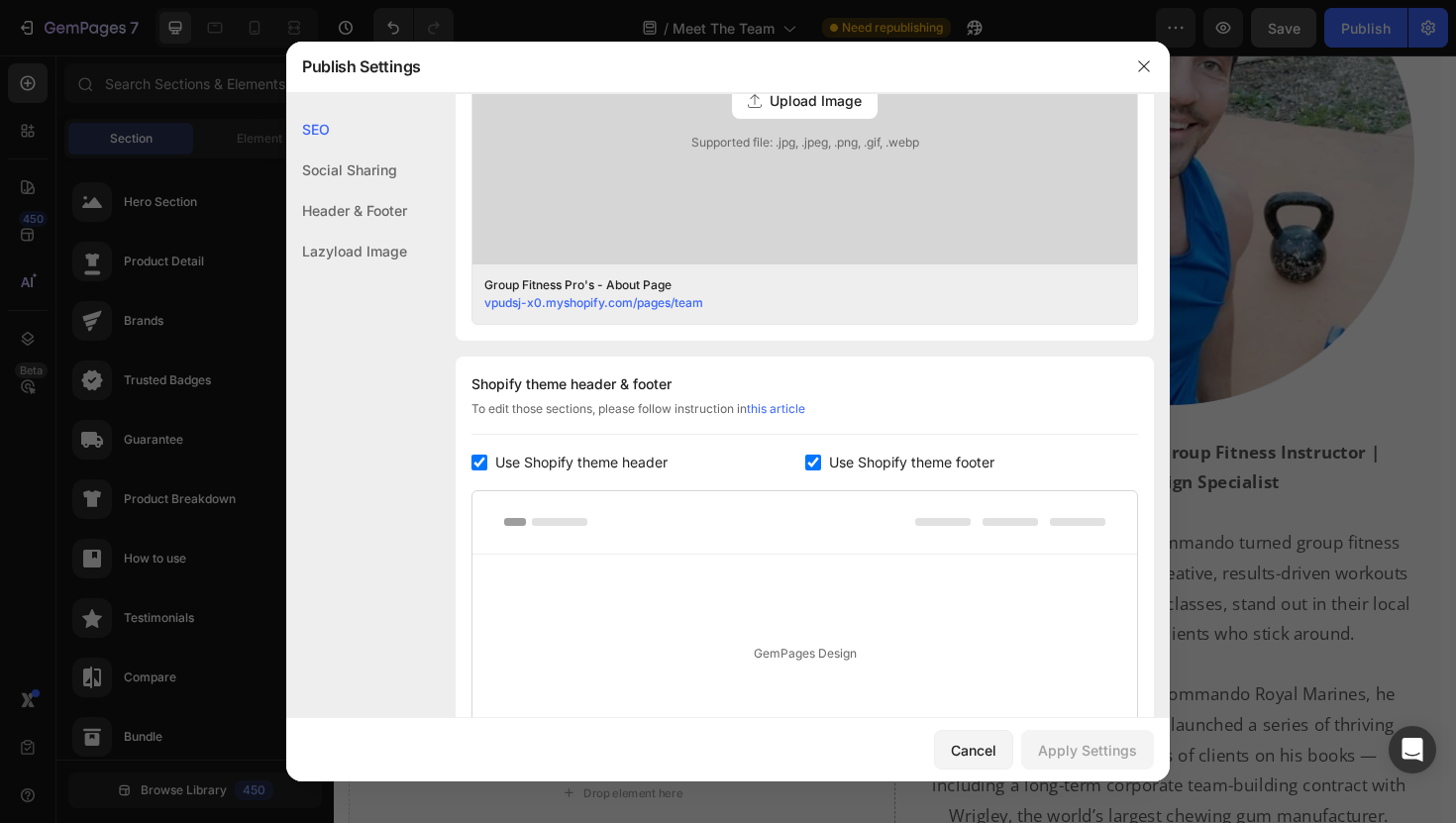 scroll, scrollTop: 946, scrollLeft: 0, axis: vertical 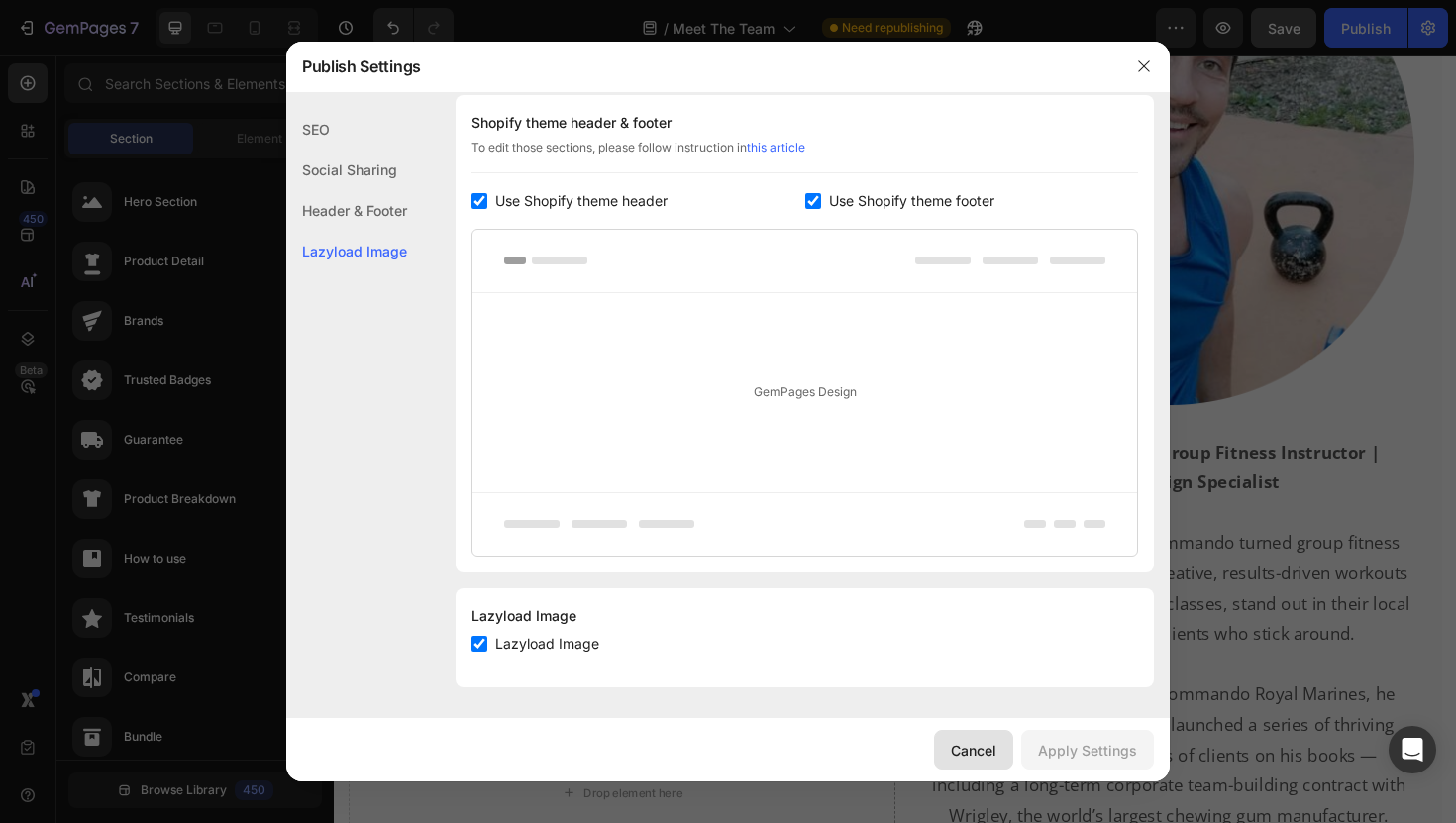 click on "Cancel" at bounding box center [974, 750] 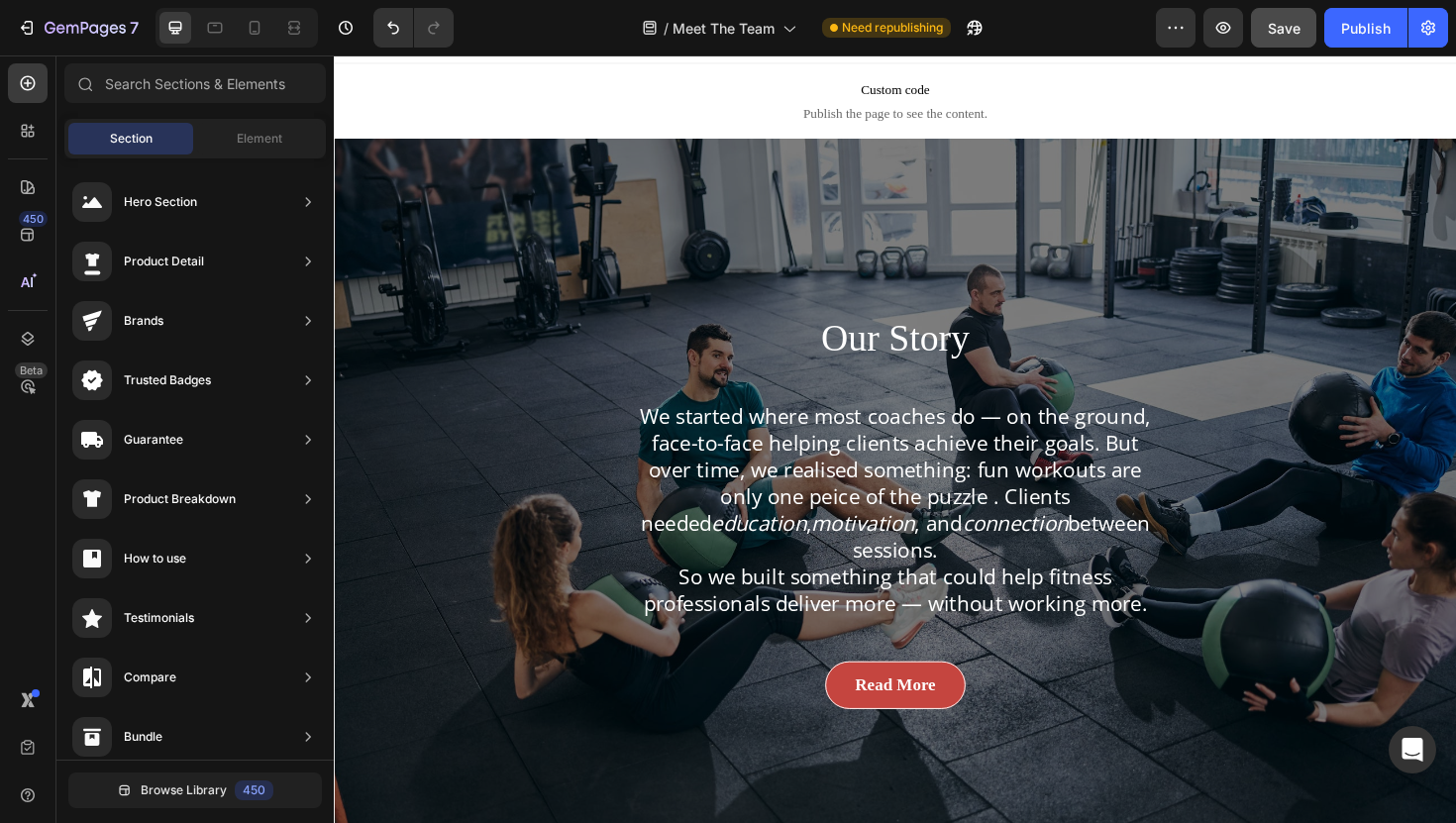 scroll, scrollTop: 0, scrollLeft: 0, axis: both 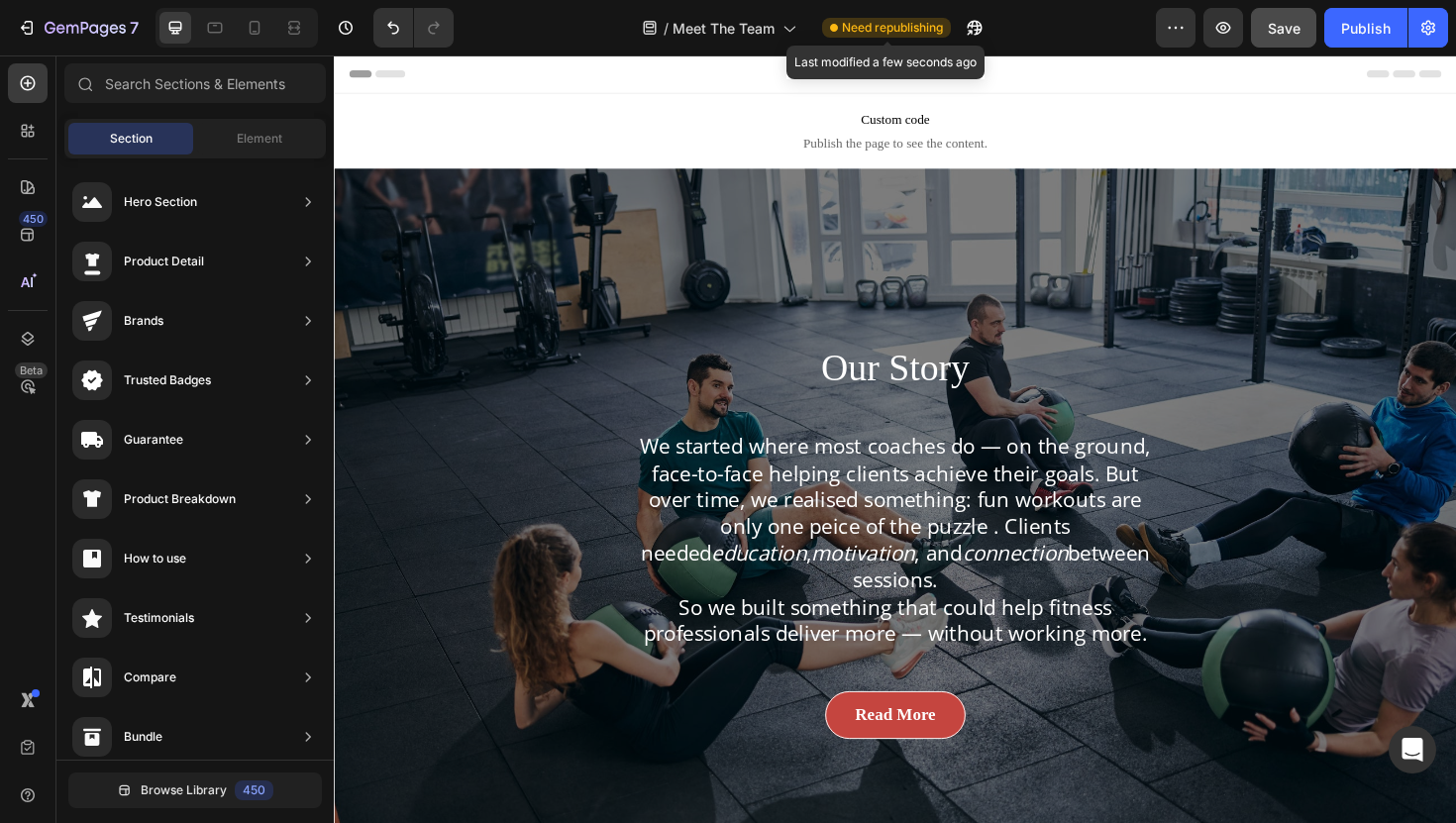 click on "Need republishing" at bounding box center [892, 28] 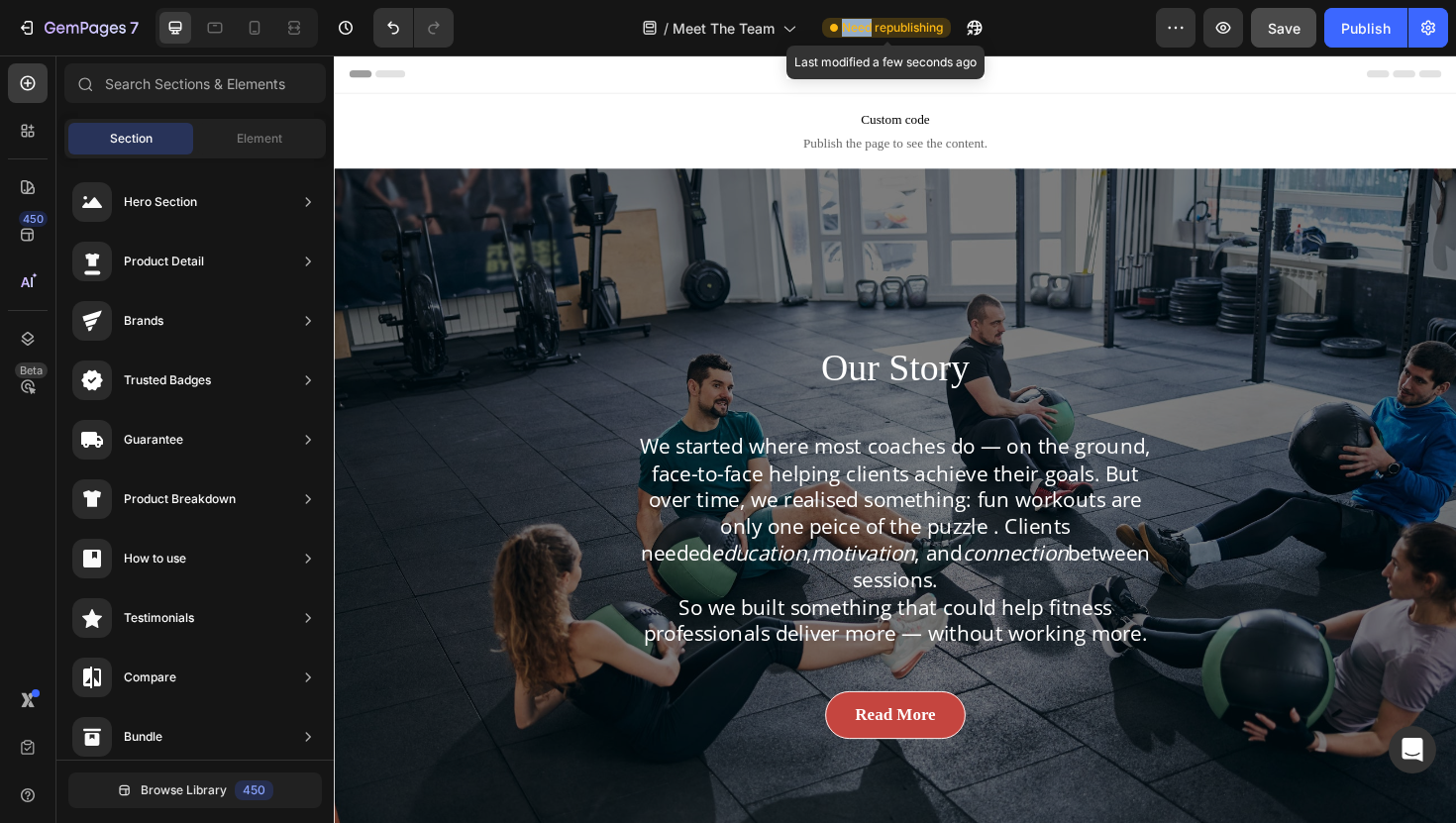 click on "Need republishing" 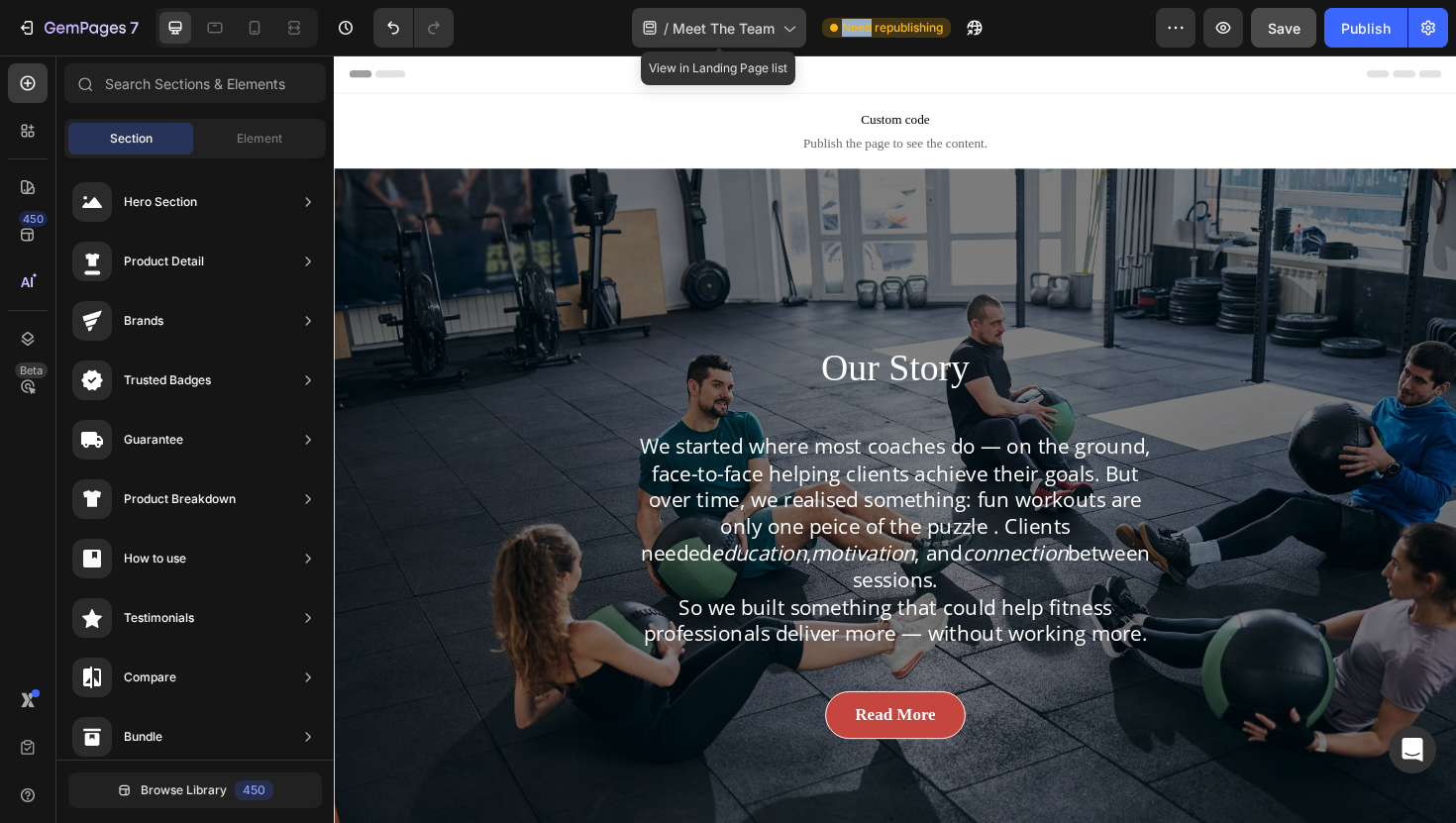 click 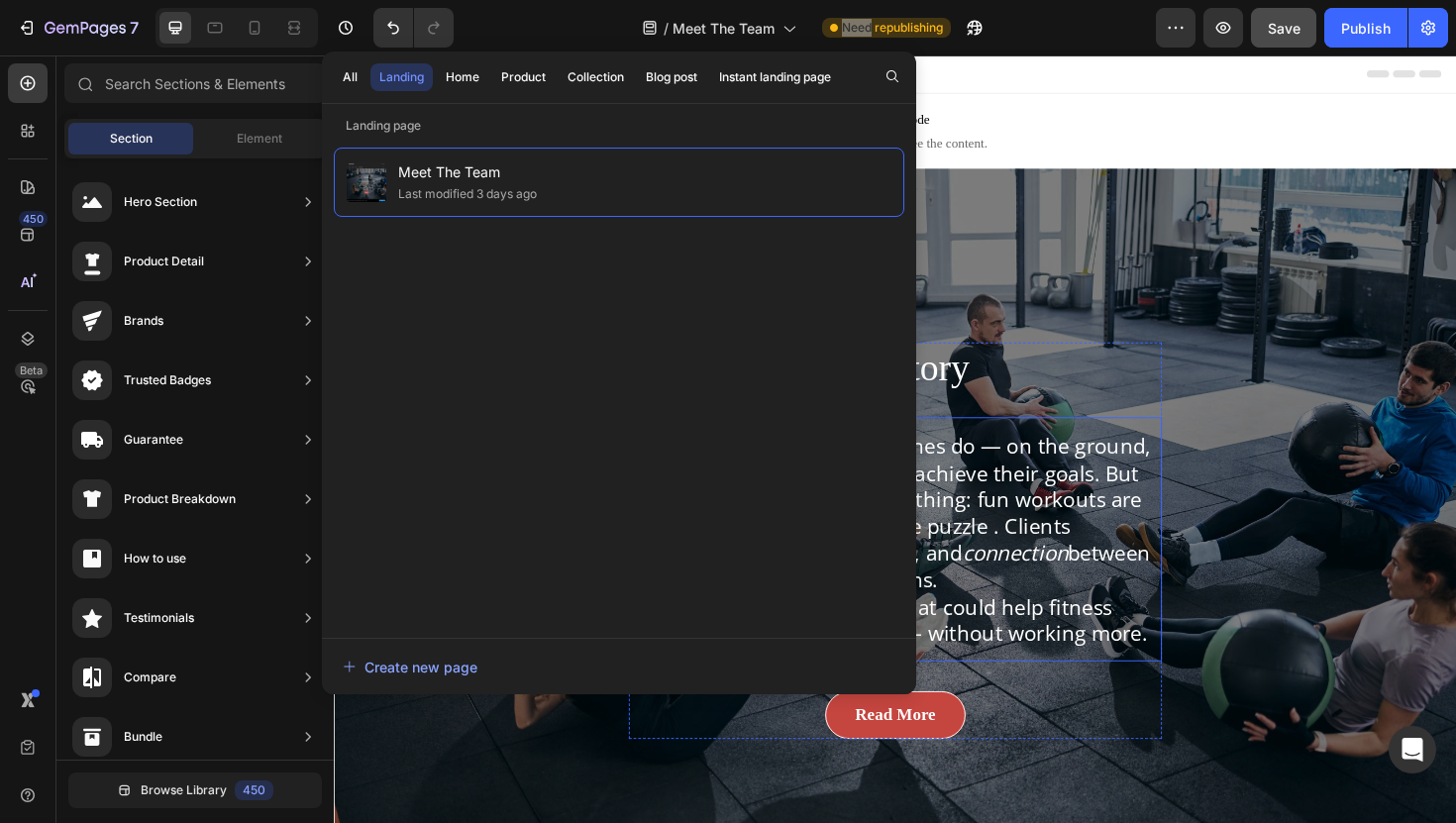 click on "Our Story Heading We started where most coaches do — on the ground, face-to-face helping clients achieve their goals. But over time, we realised something: fun workouts are only one peice of the puzzle . Clients needed  education ,  motivation , and  connection  between sessions. So we built something that could help fitness professionals deliver more — without working more. Text block Read More Button Row" at bounding box center [928, 569] 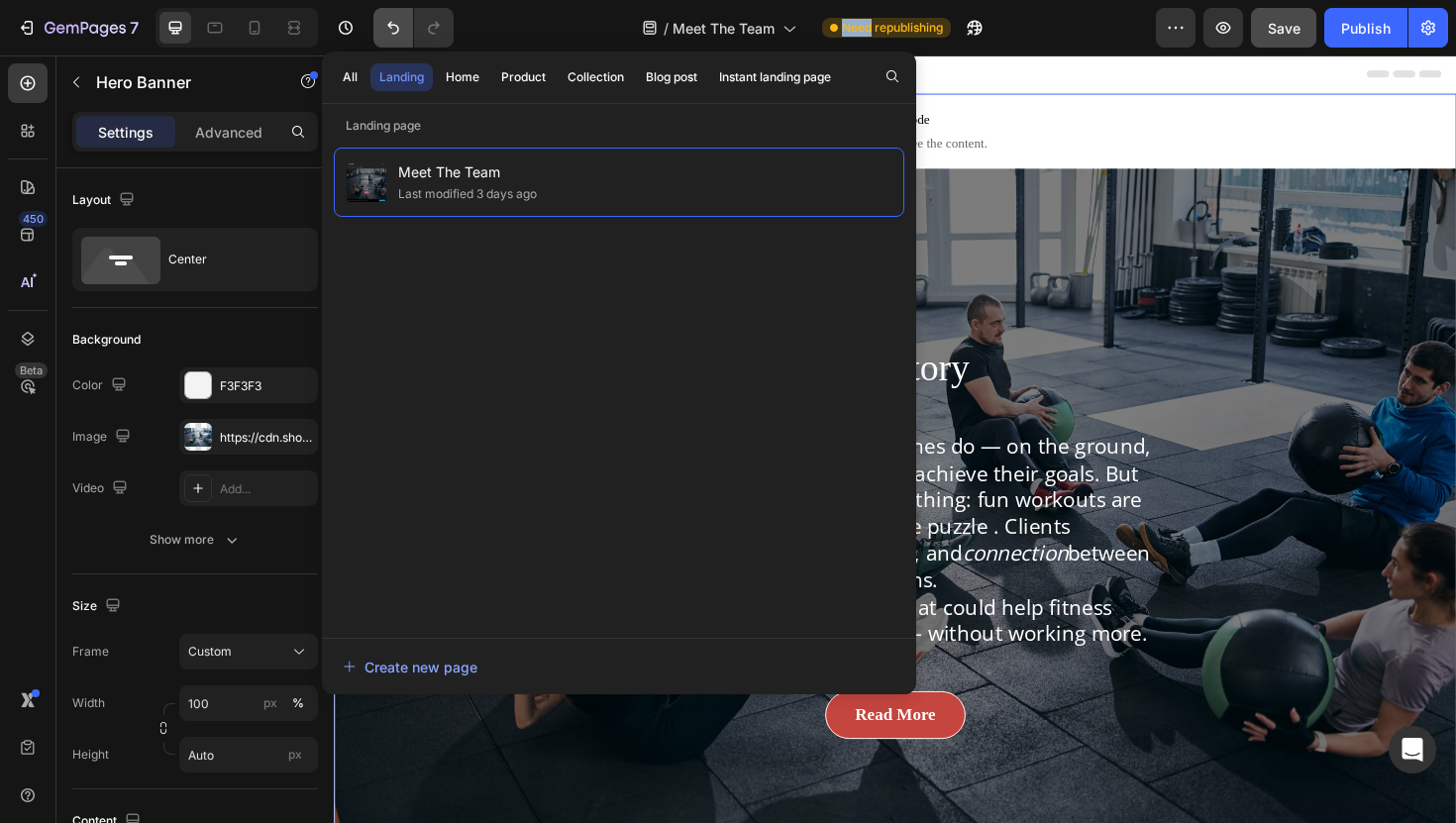 click 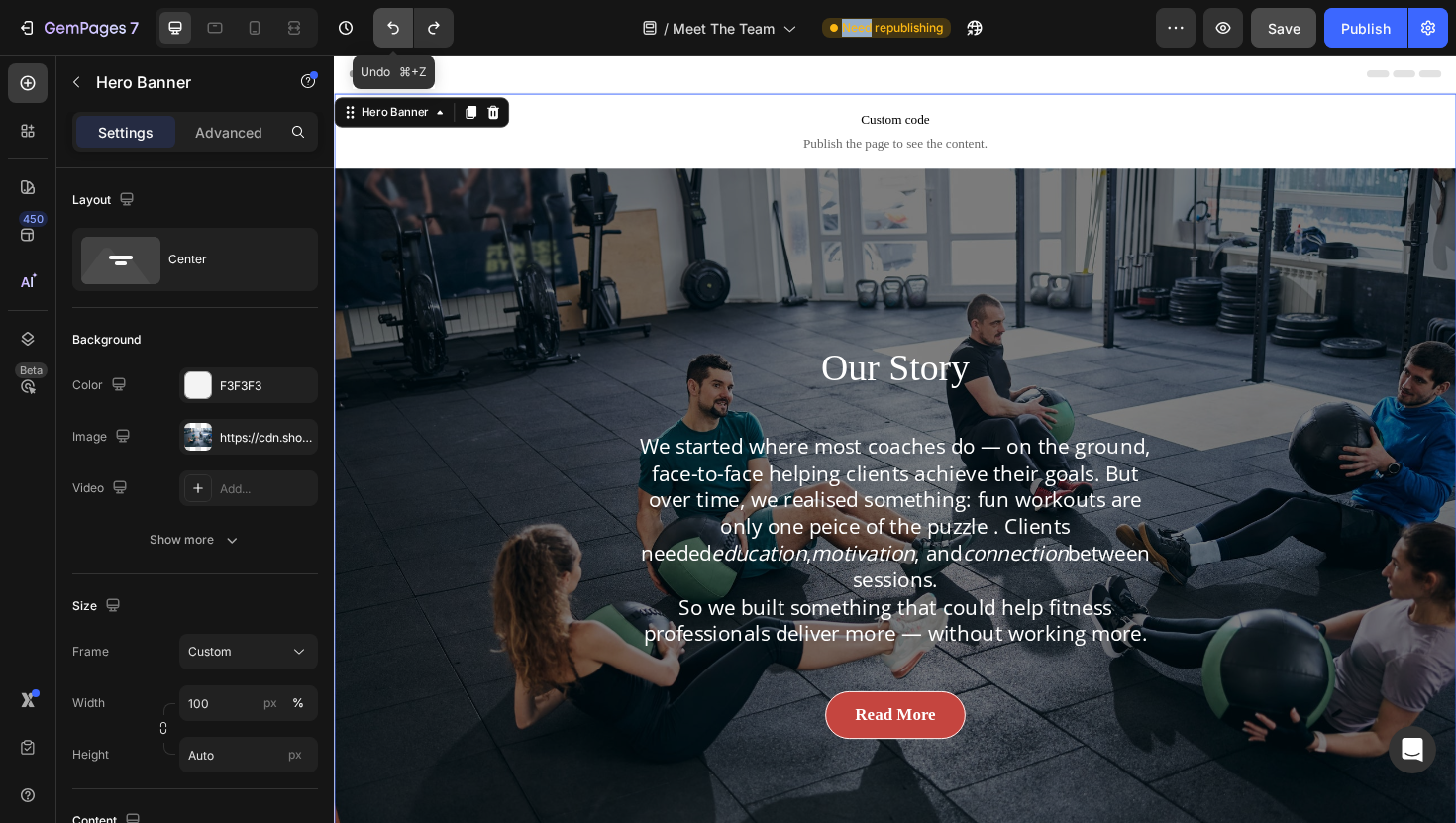 click 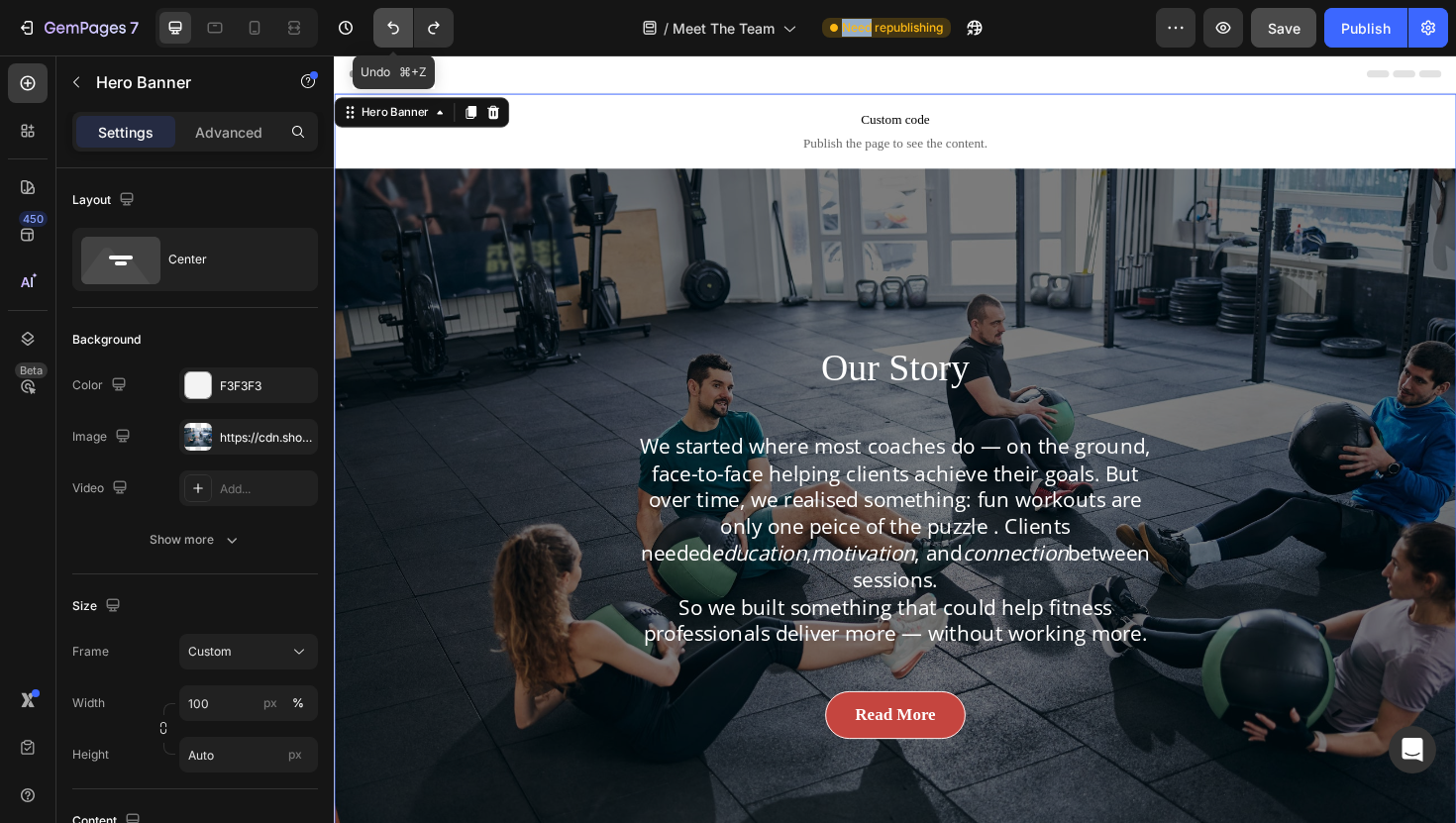 click 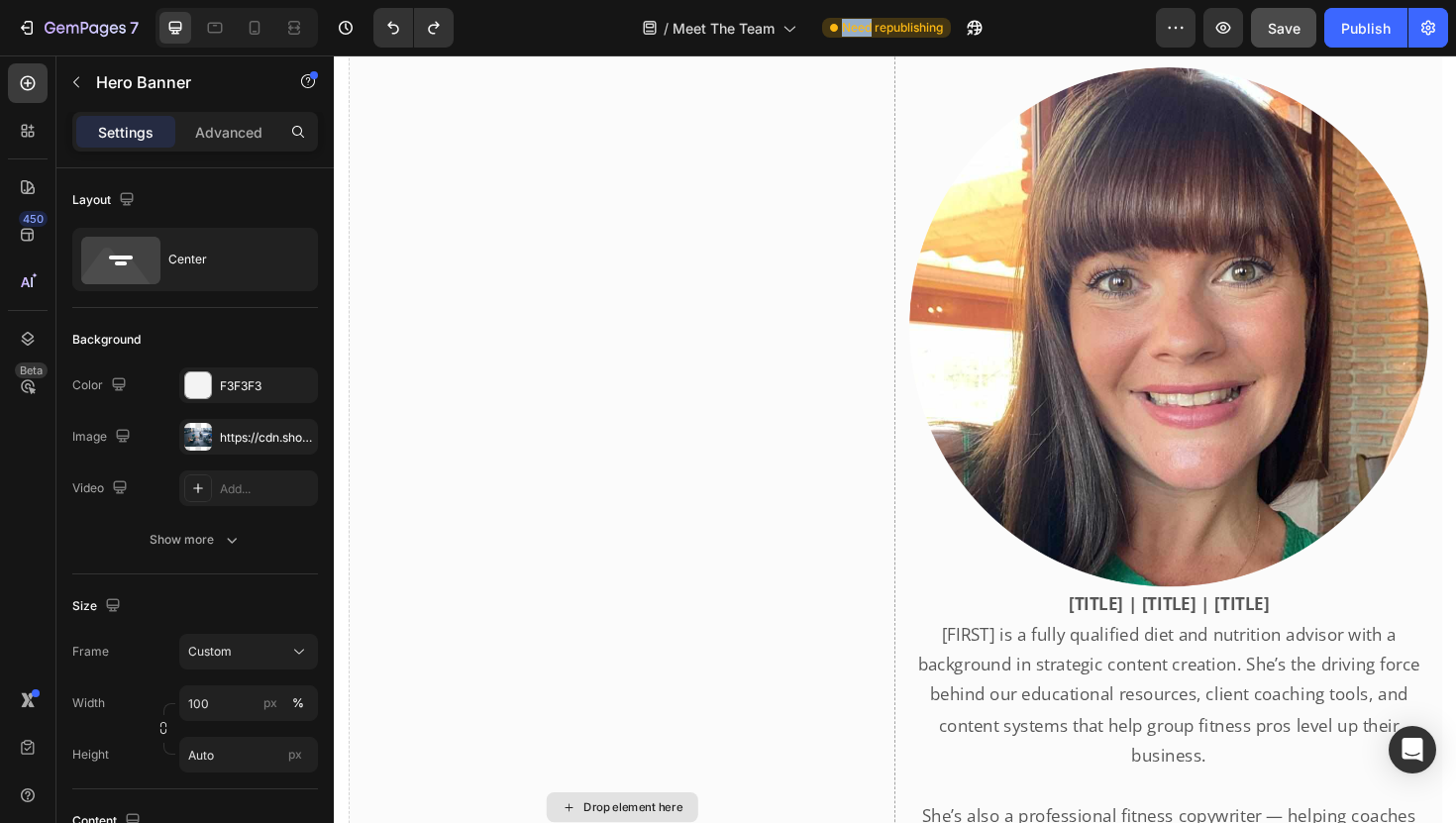 scroll, scrollTop: 1312, scrollLeft: 0, axis: vertical 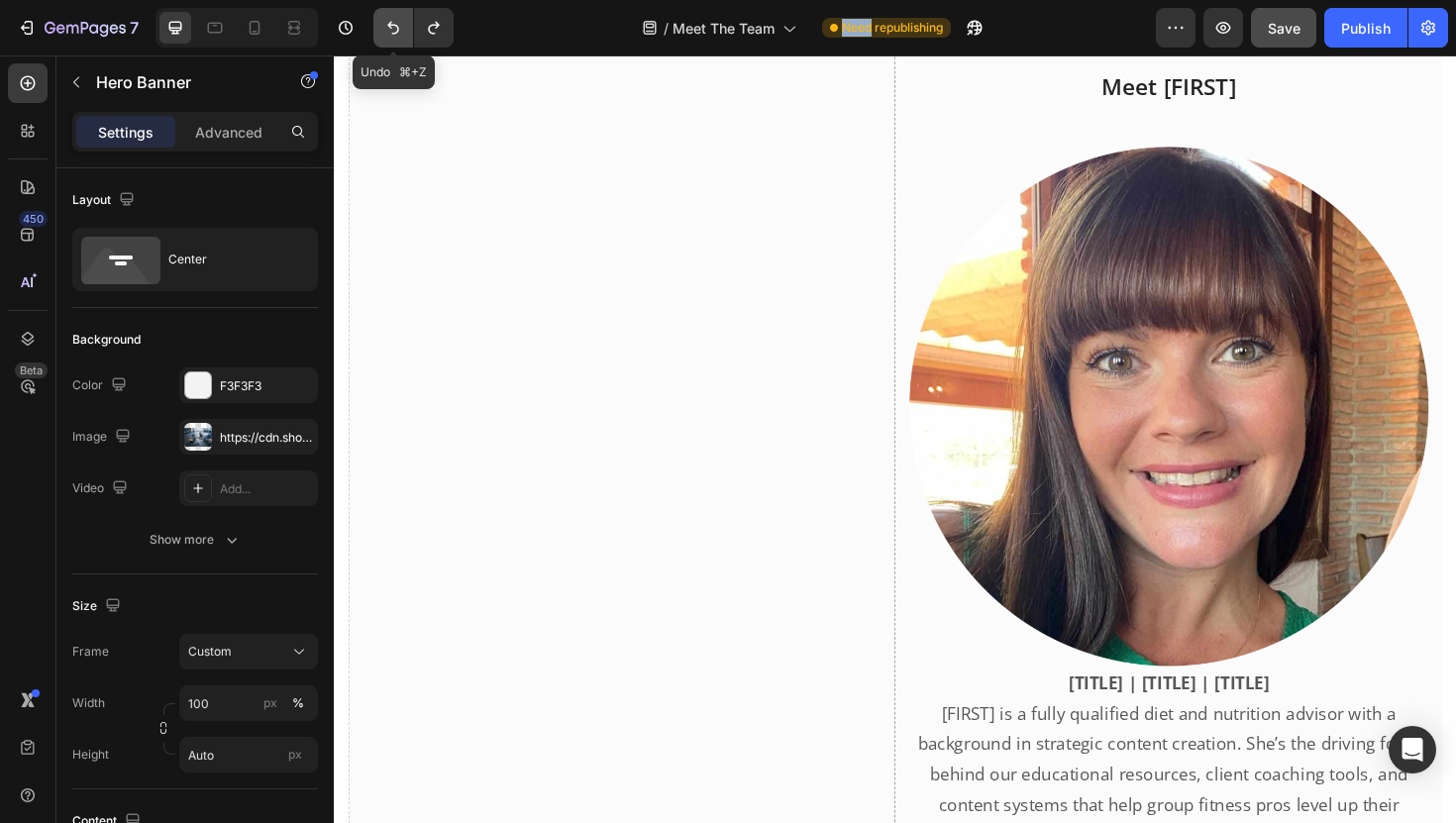 click 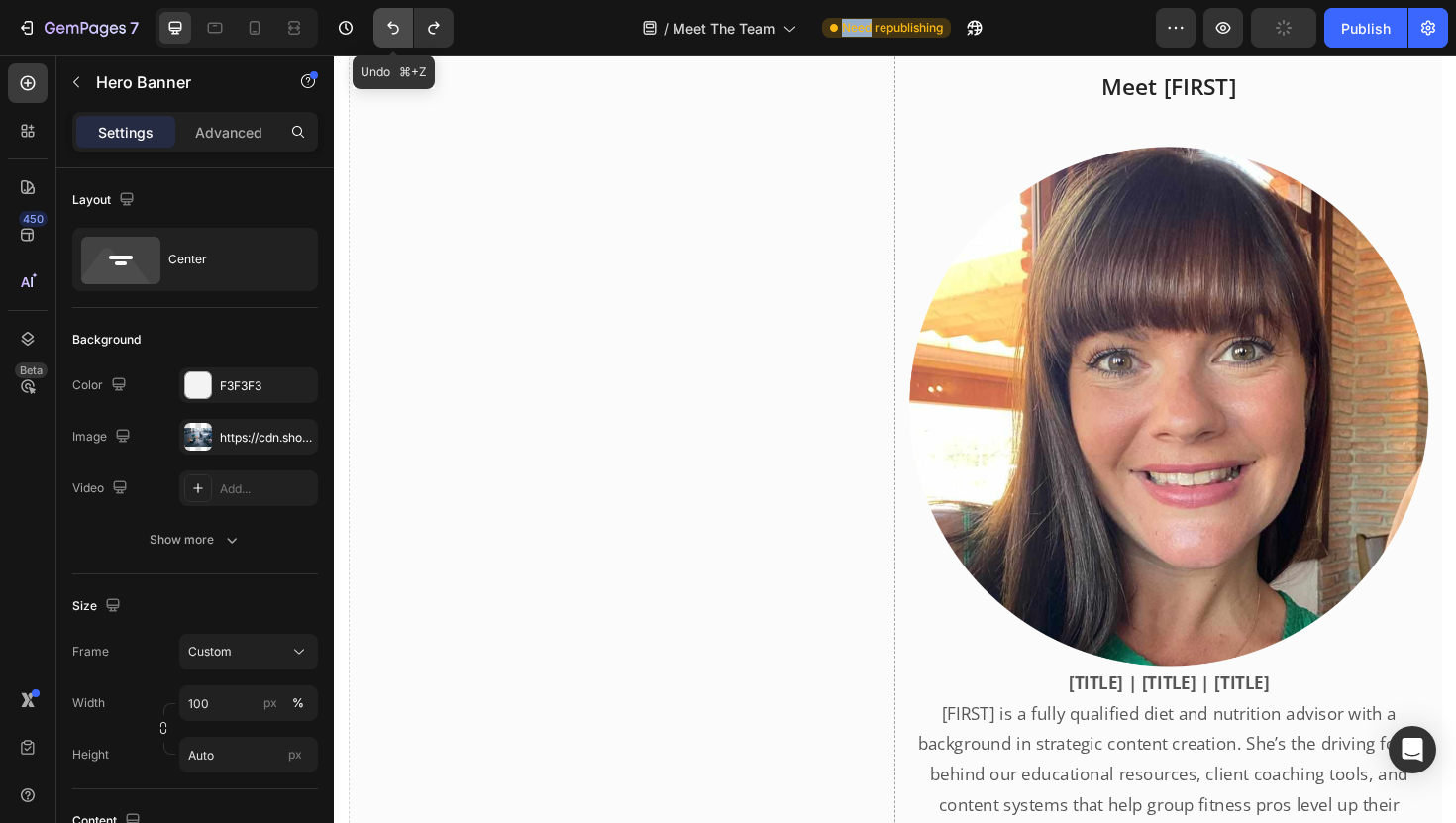 click 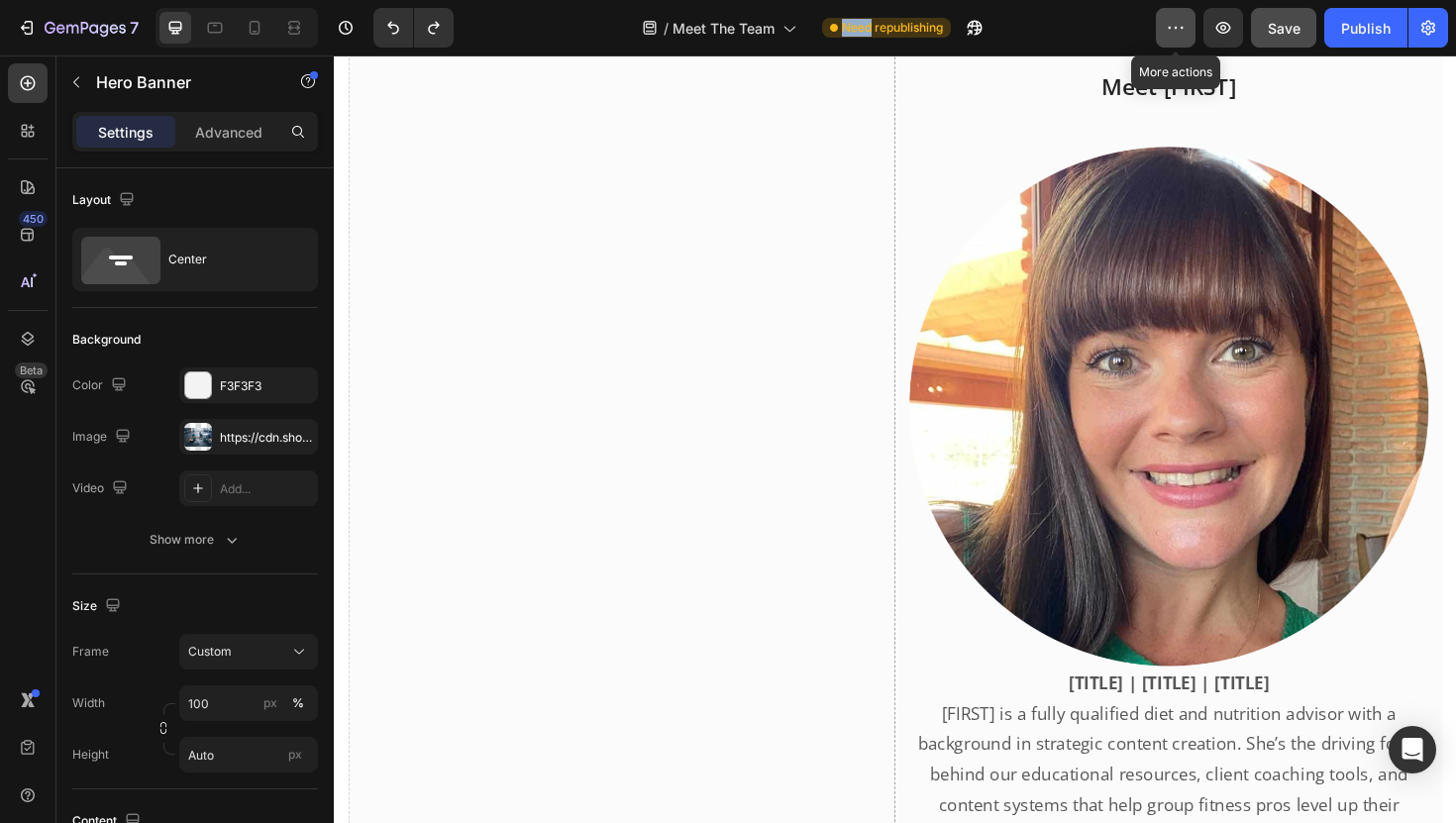 click 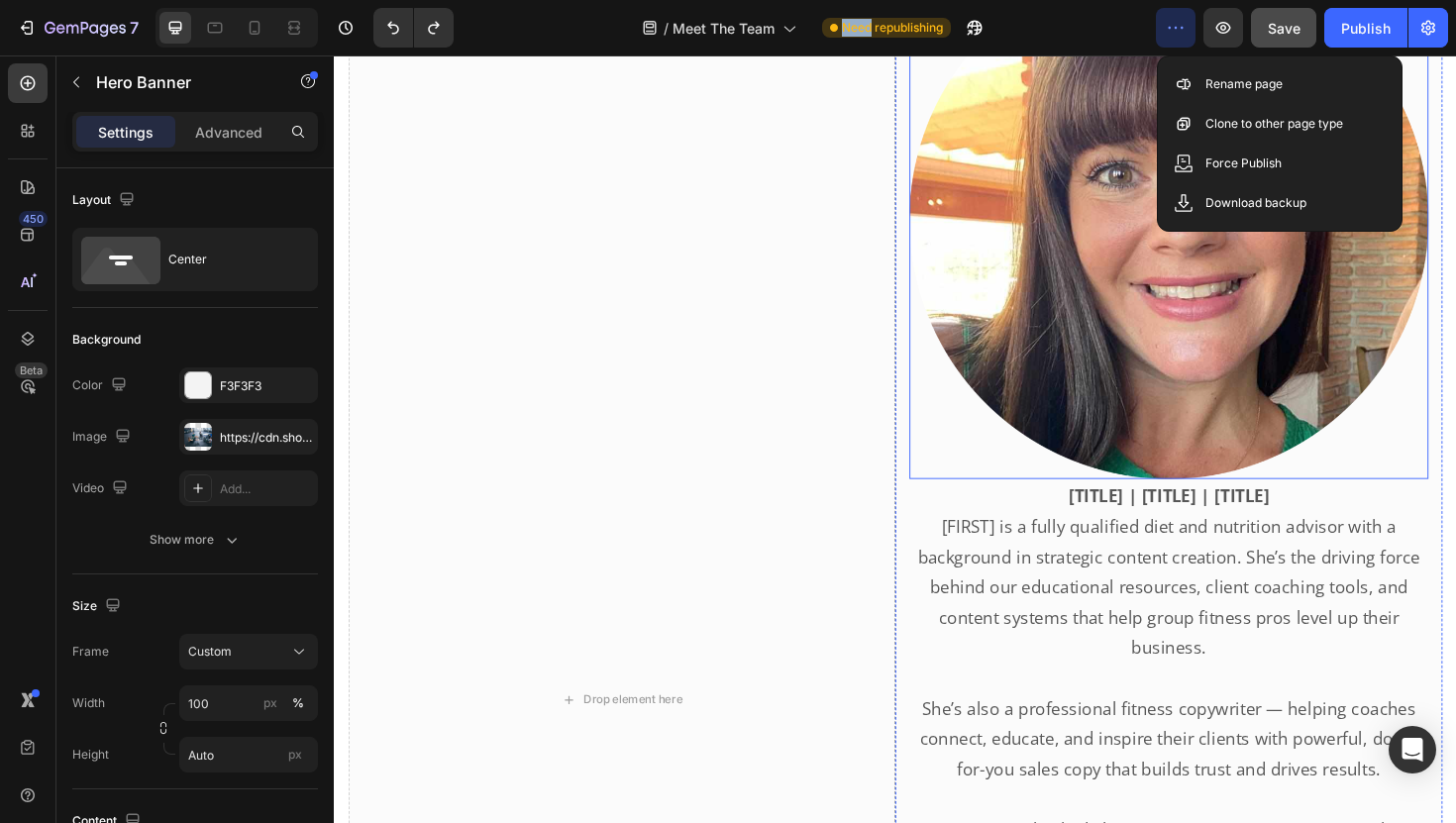 scroll, scrollTop: 1540, scrollLeft: 0, axis: vertical 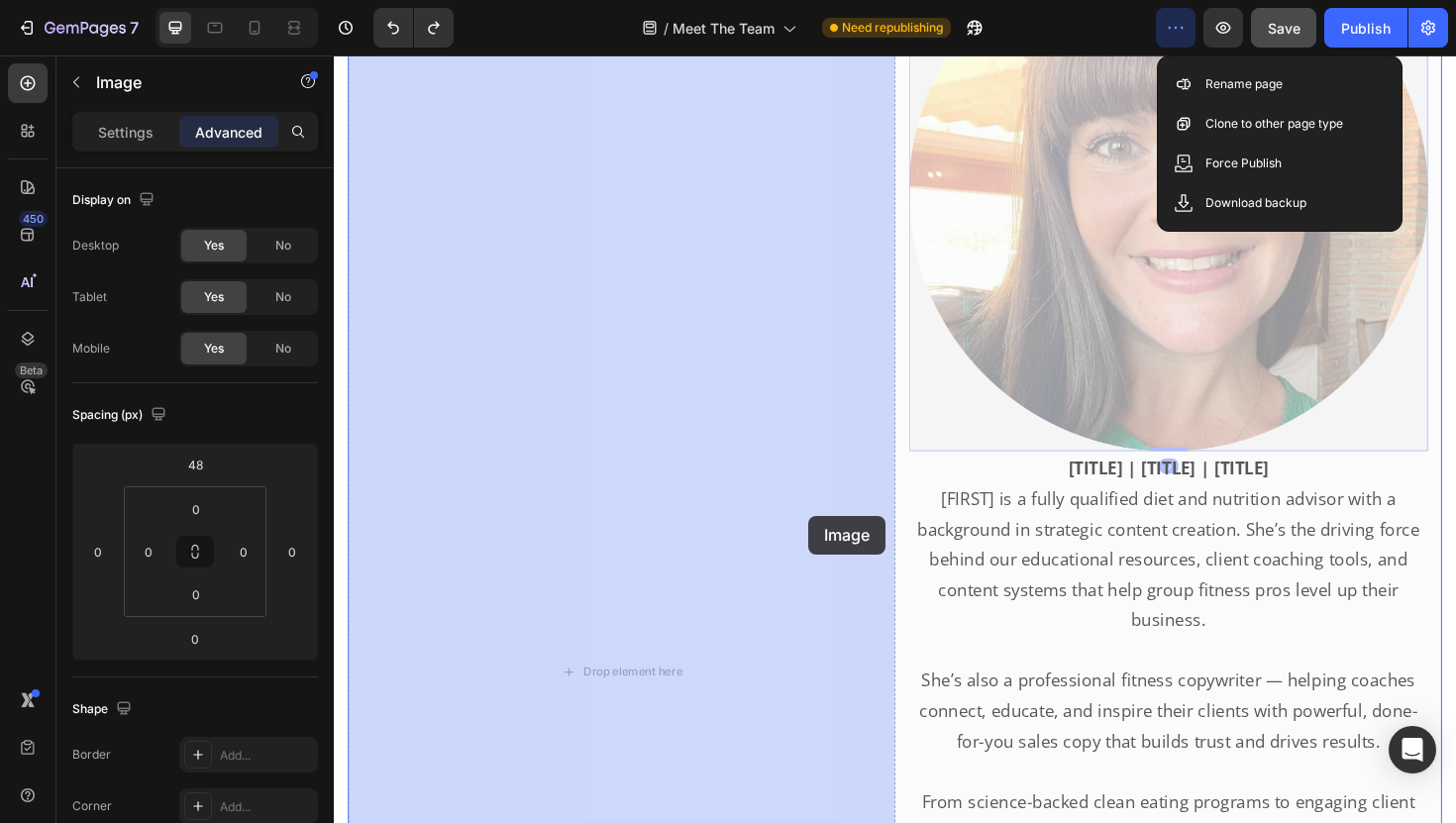 drag, startPoint x: 1107, startPoint y: 370, endPoint x: 836, endPoint y: 544, distance: 322.0512 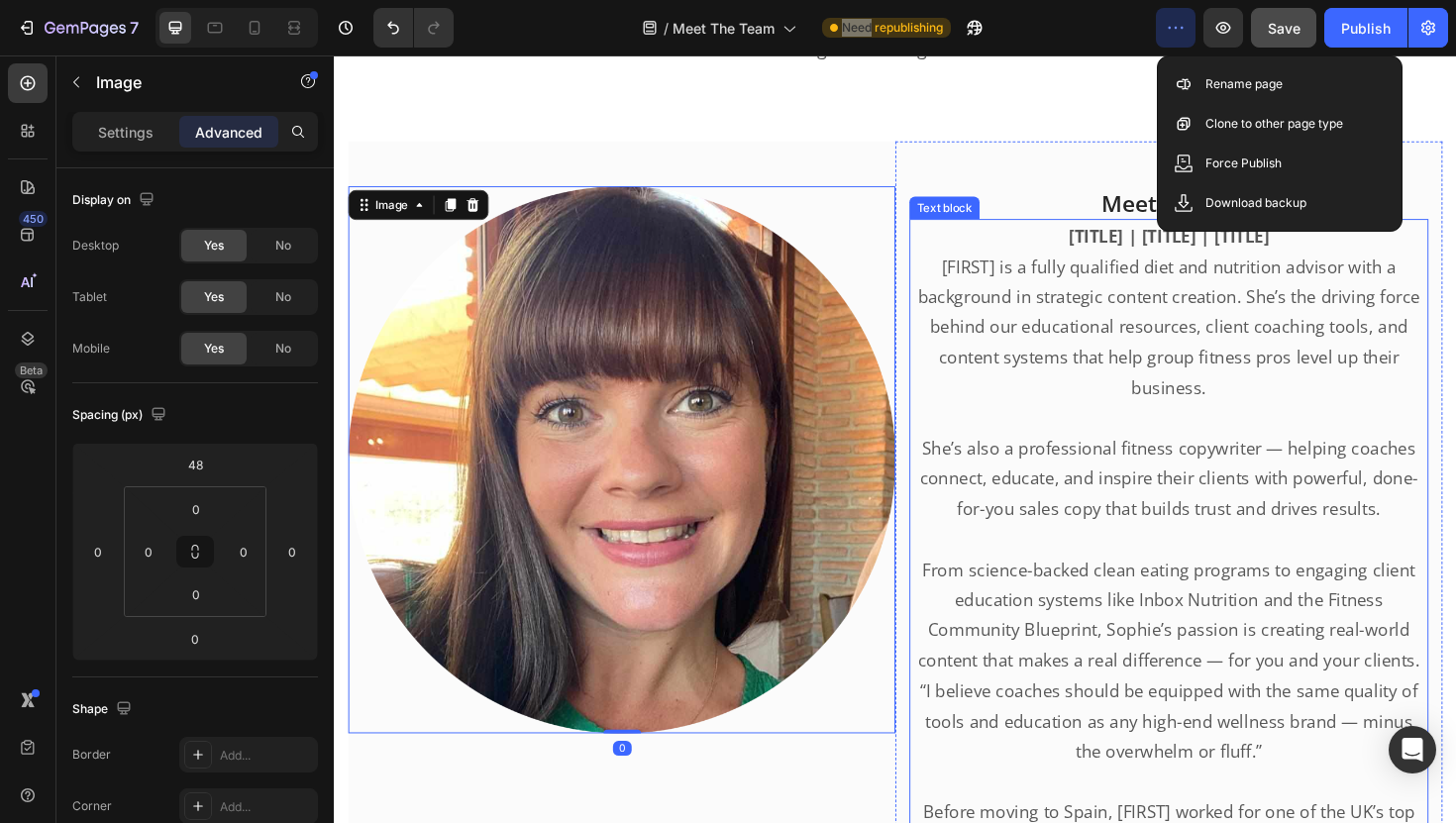 click on "She’s also a professional fitness copywriter — helping coaches connect, educate, and inspire their clients with powerful, done-for-you sales copy that builds trust and drives results." at bounding box center (1217, 503) 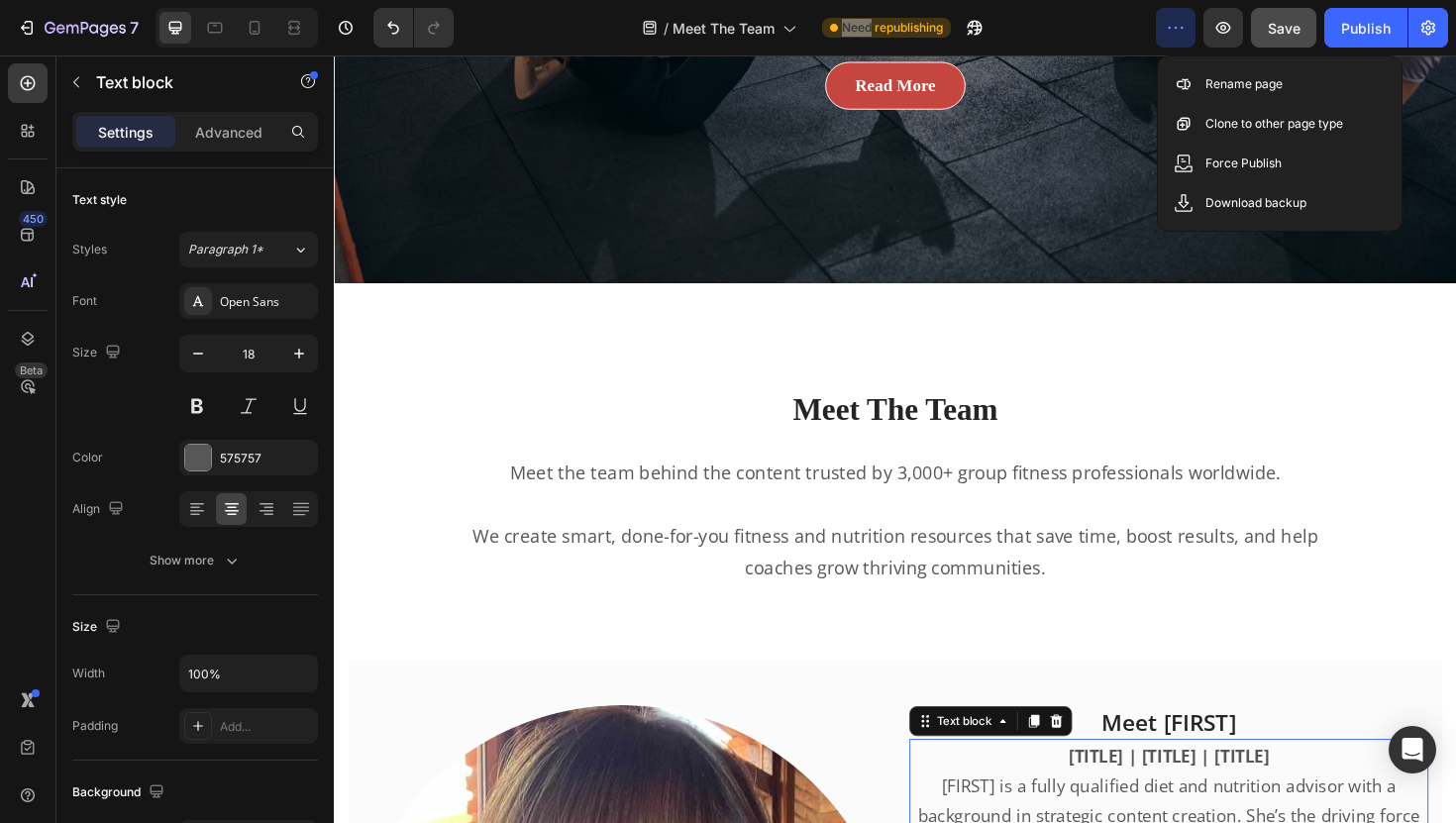 scroll, scrollTop: 664, scrollLeft: 0, axis: vertical 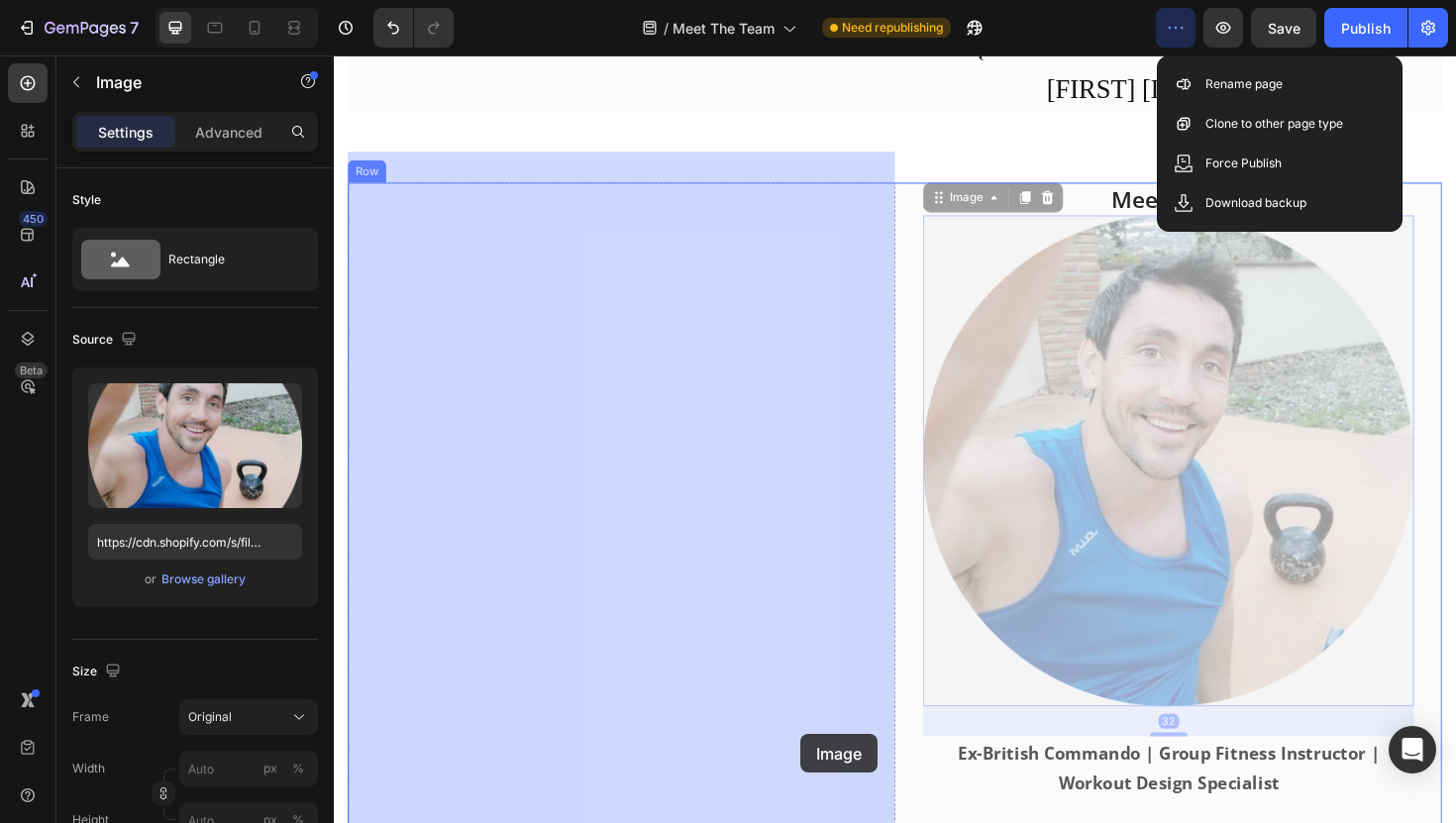 drag, startPoint x: 1301, startPoint y: 527, endPoint x: 828, endPoint y: 774, distance: 533.6085 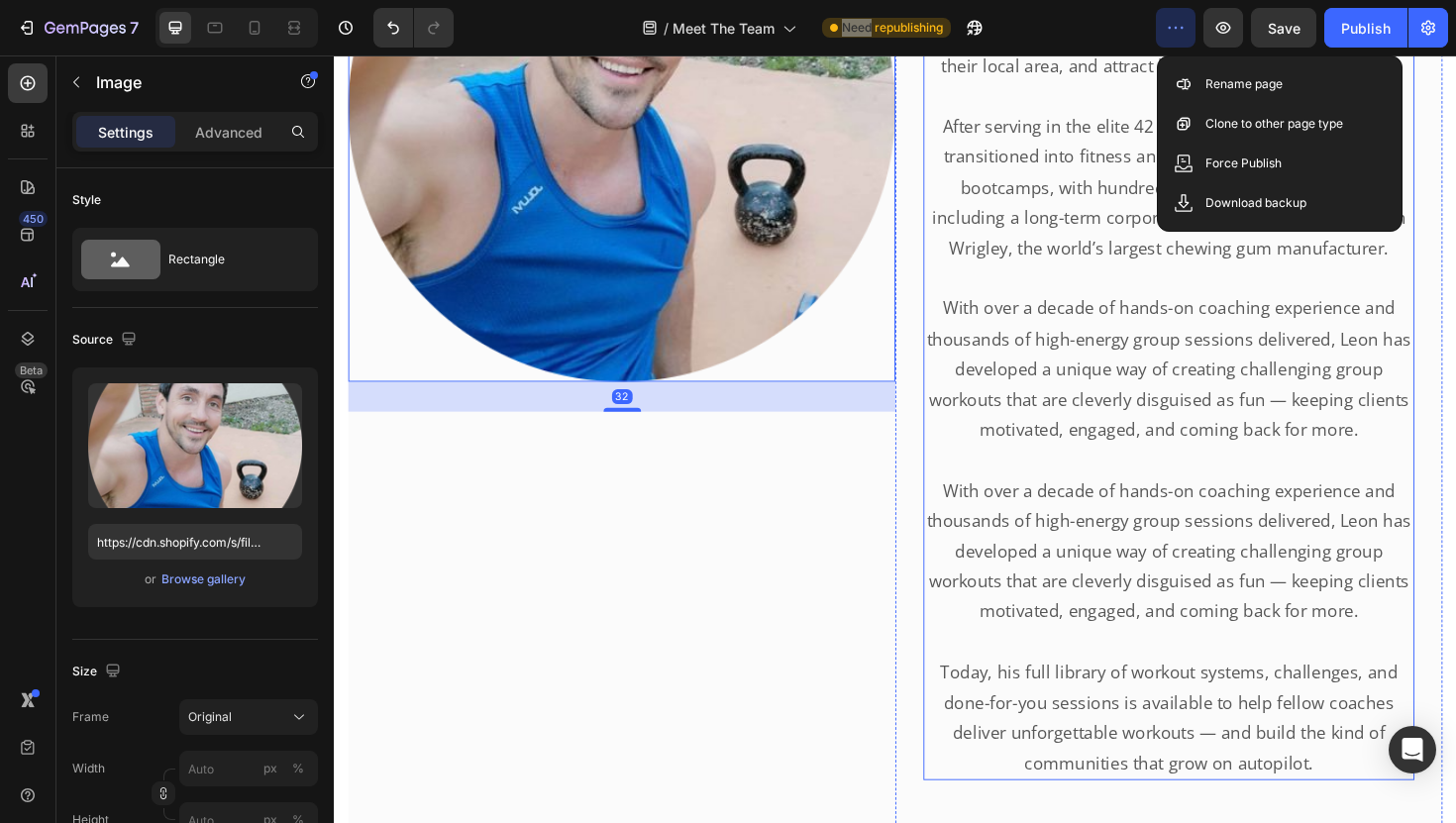 click on "Today, his full library of workout systems, challenges, and done-for-you sessions is available to help fellow coaches deliver unforgettable workouts — and build the kind of communities that grow on autopilot." at bounding box center [1217, 757] 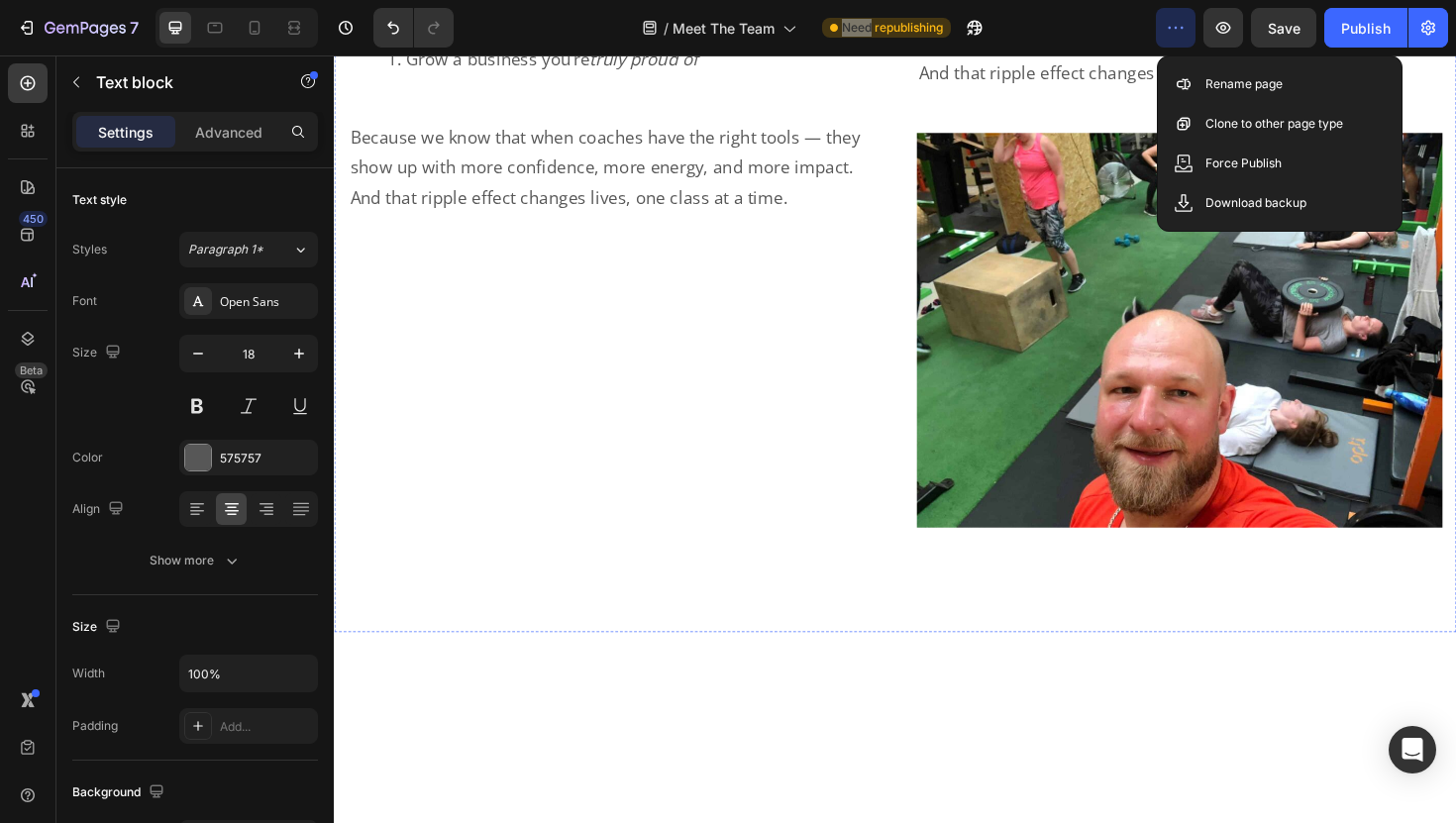 scroll, scrollTop: 5071, scrollLeft: 0, axis: vertical 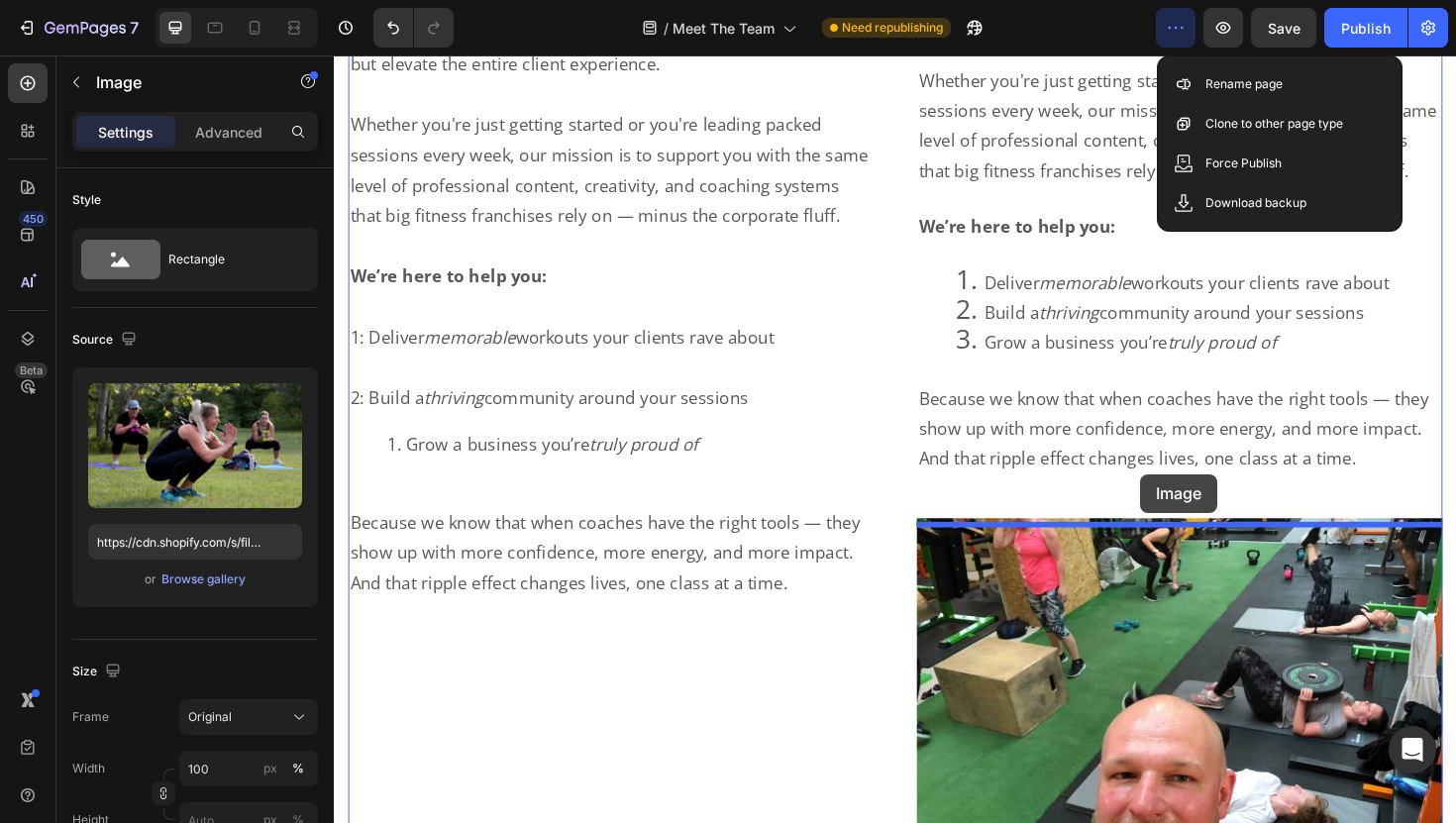drag, startPoint x: 994, startPoint y: 68, endPoint x: 1188, endPoint y: 499, distance: 472.64892 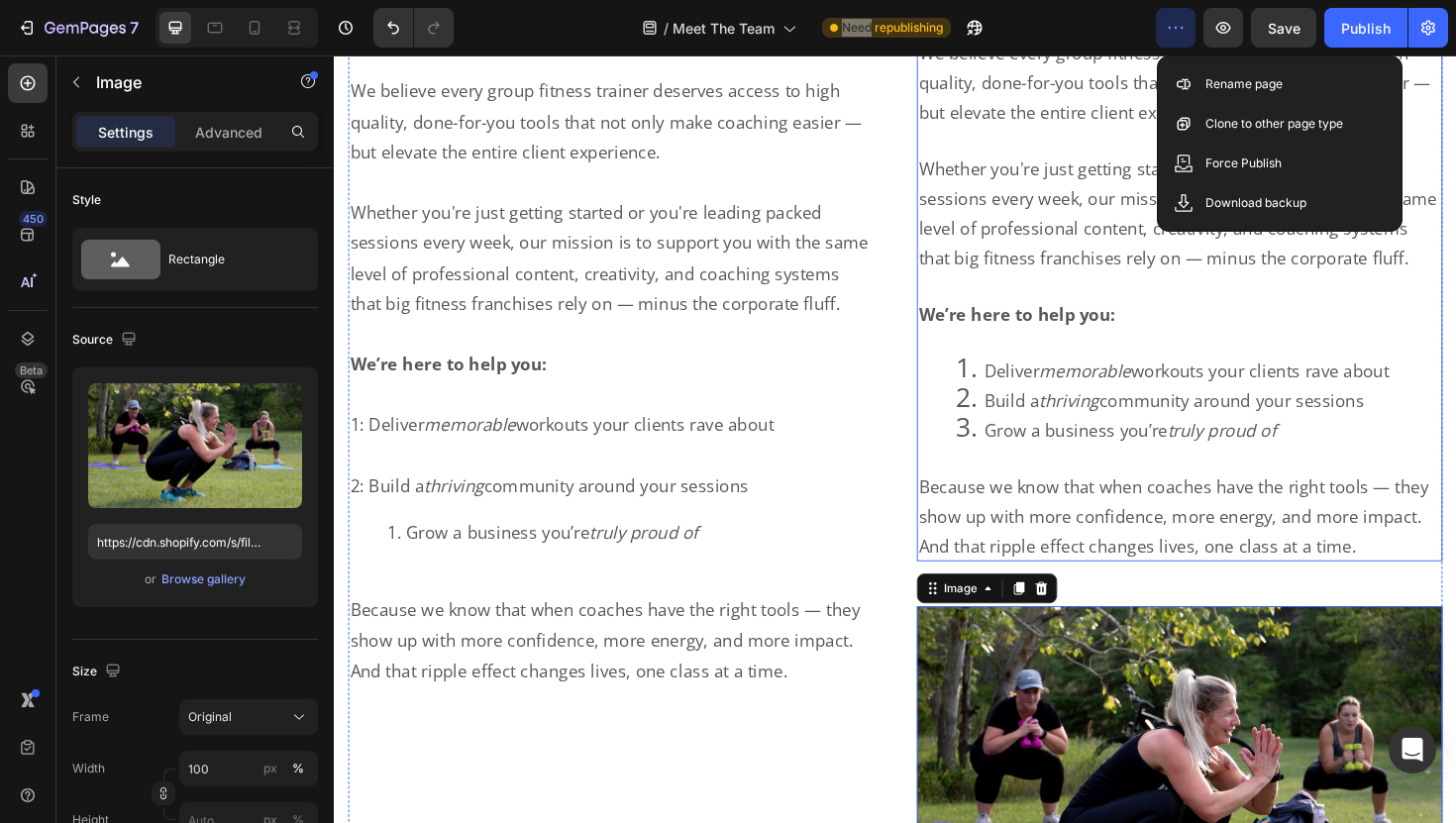 scroll, scrollTop: 4522, scrollLeft: 0, axis: vertical 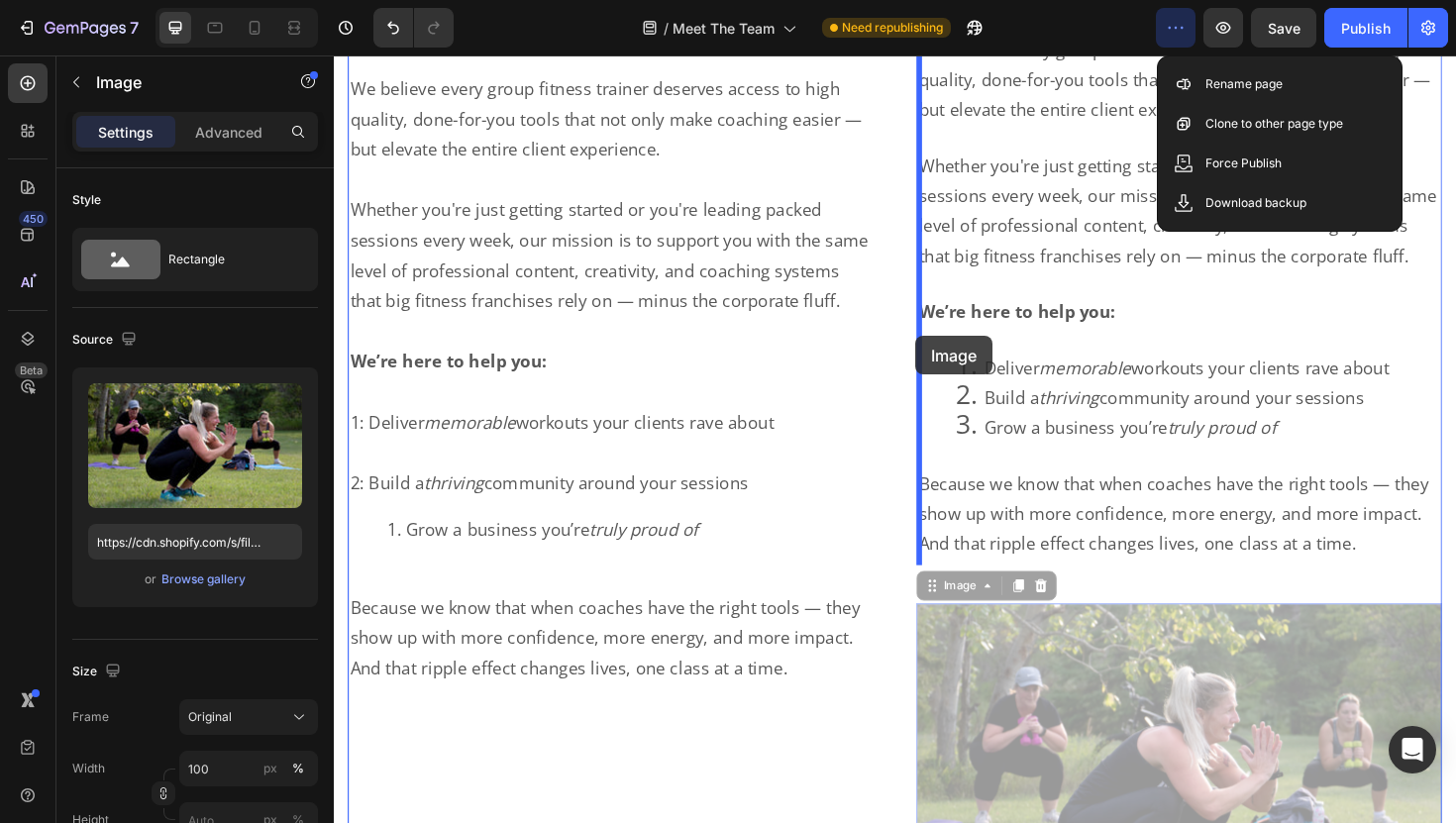 drag, startPoint x: 1095, startPoint y: 715, endPoint x: 950, endPoint y: 353, distance: 389.9603 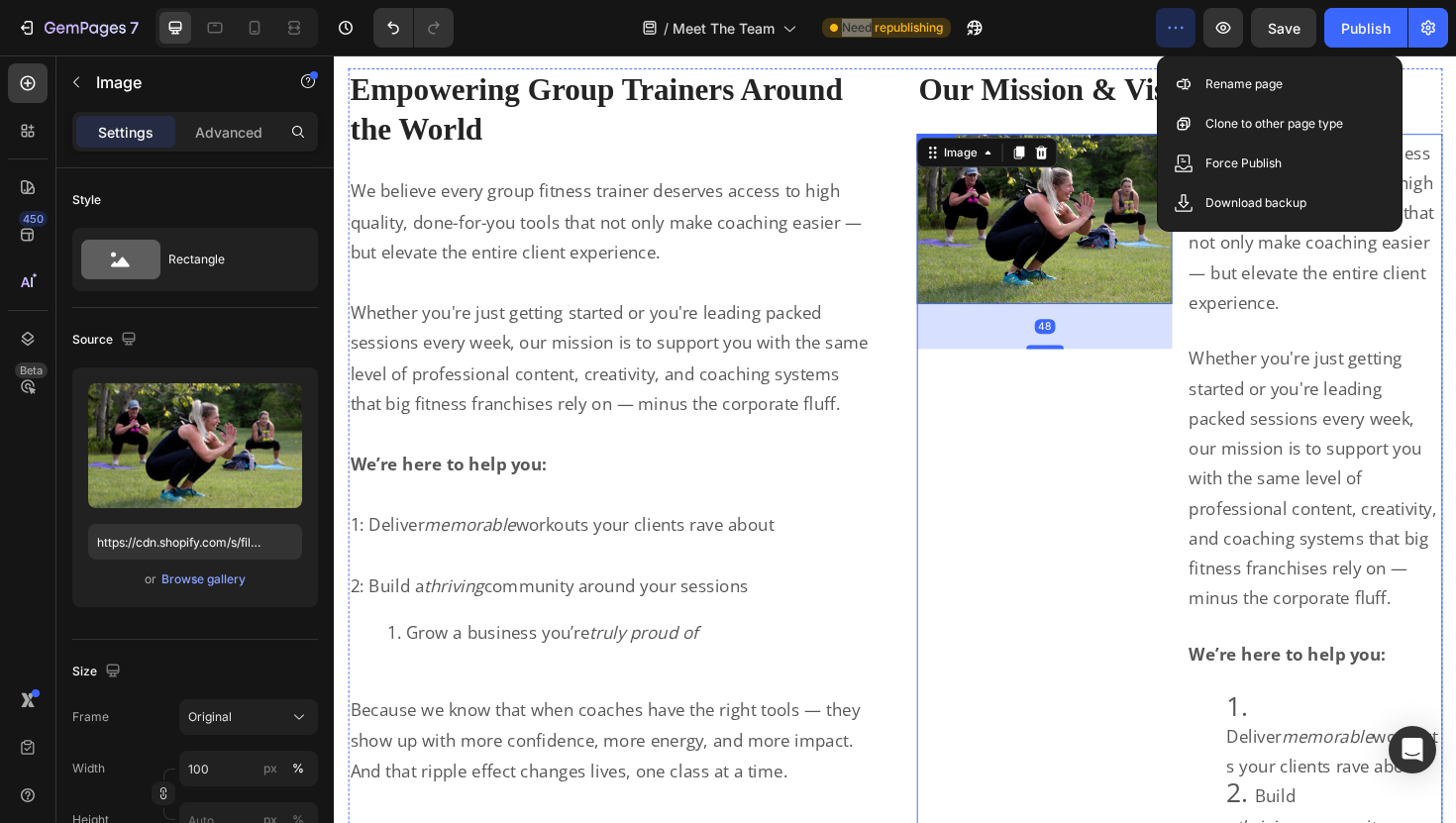 scroll, scrollTop: 4080, scrollLeft: 0, axis: vertical 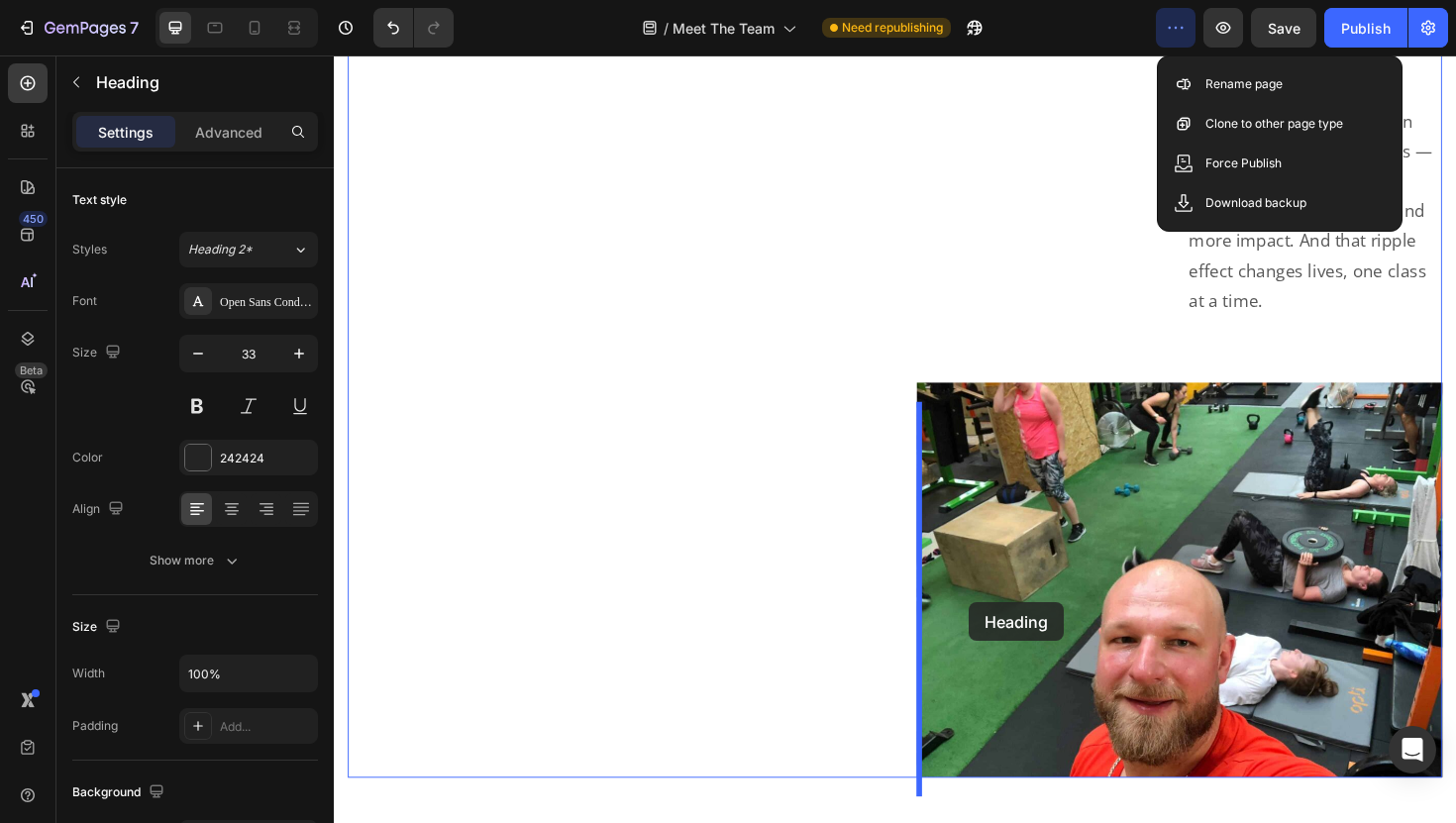 drag, startPoint x: 791, startPoint y: 448, endPoint x: 1006, endPoint y: 635, distance: 284.94561 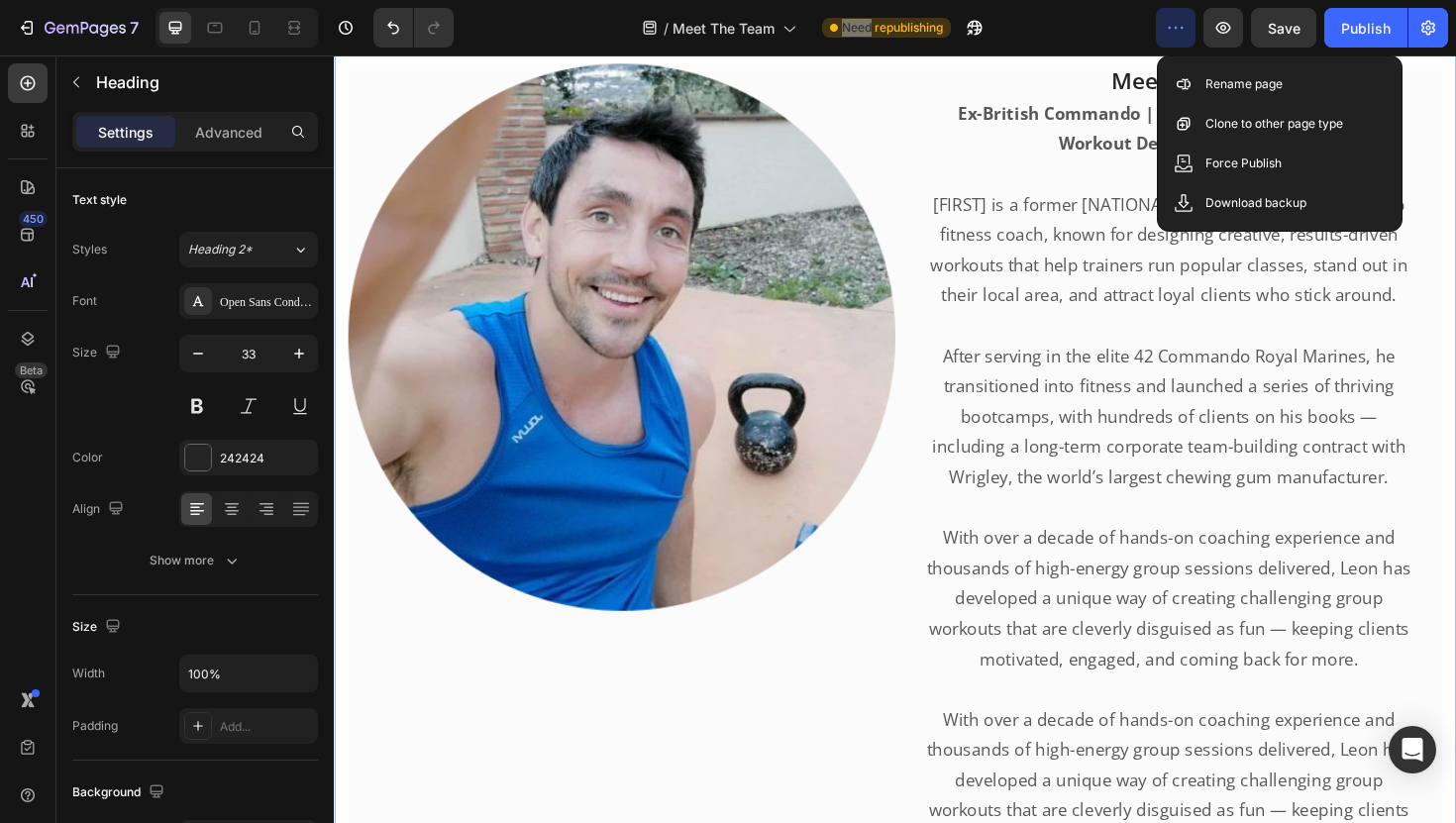 scroll, scrollTop: 2629, scrollLeft: 0, axis: vertical 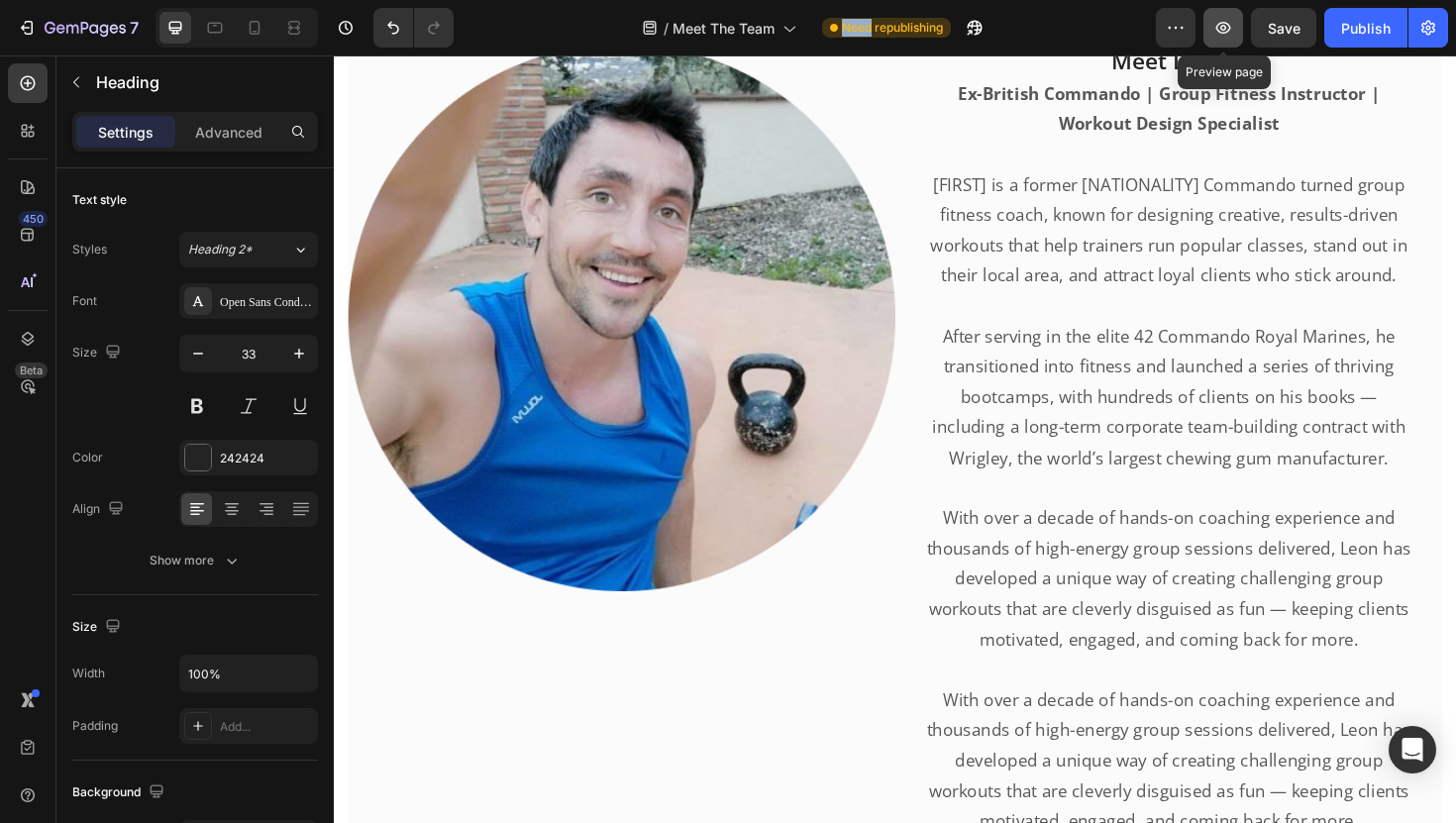 click 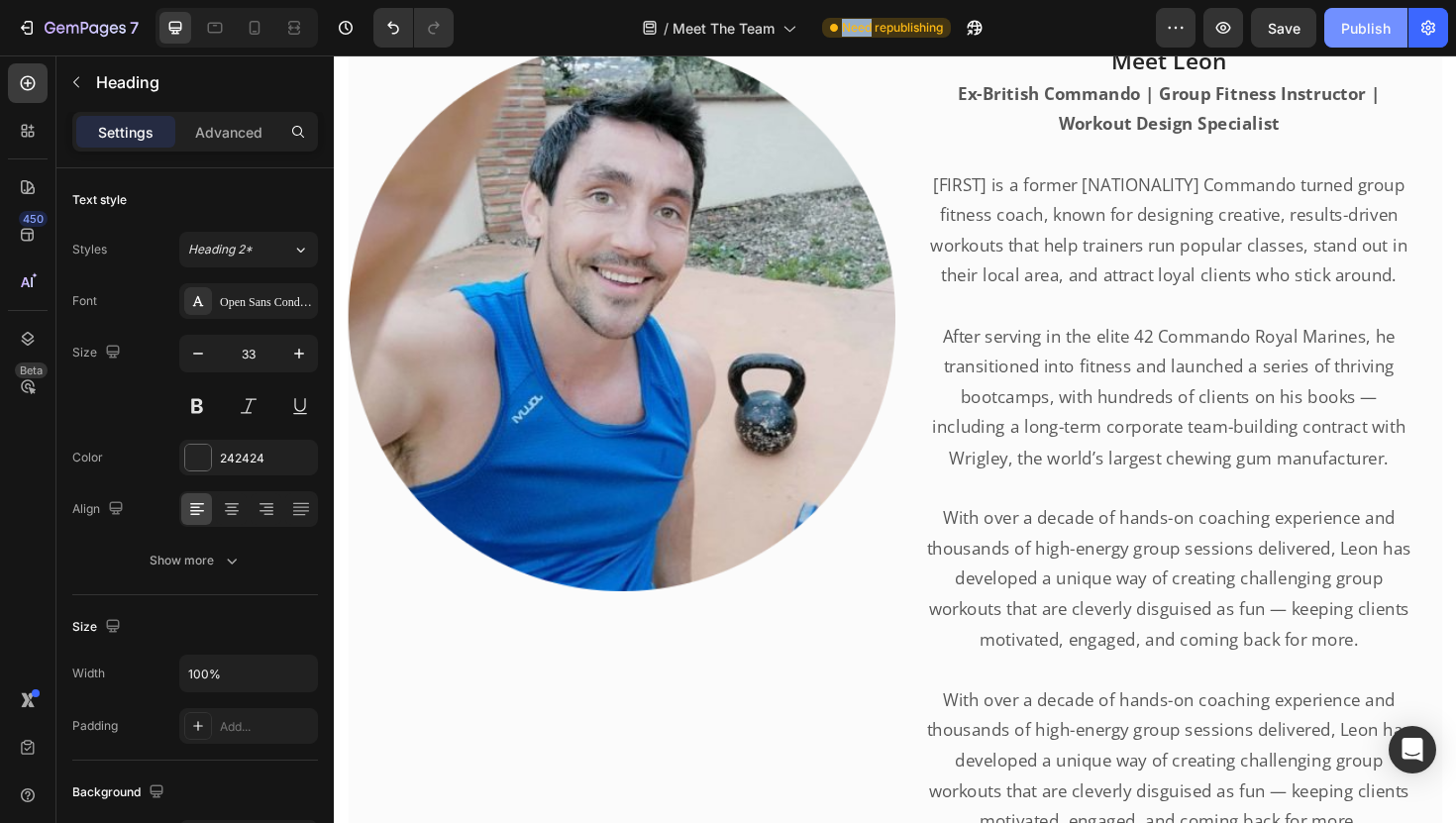 click on "Publish" at bounding box center [1366, 28] 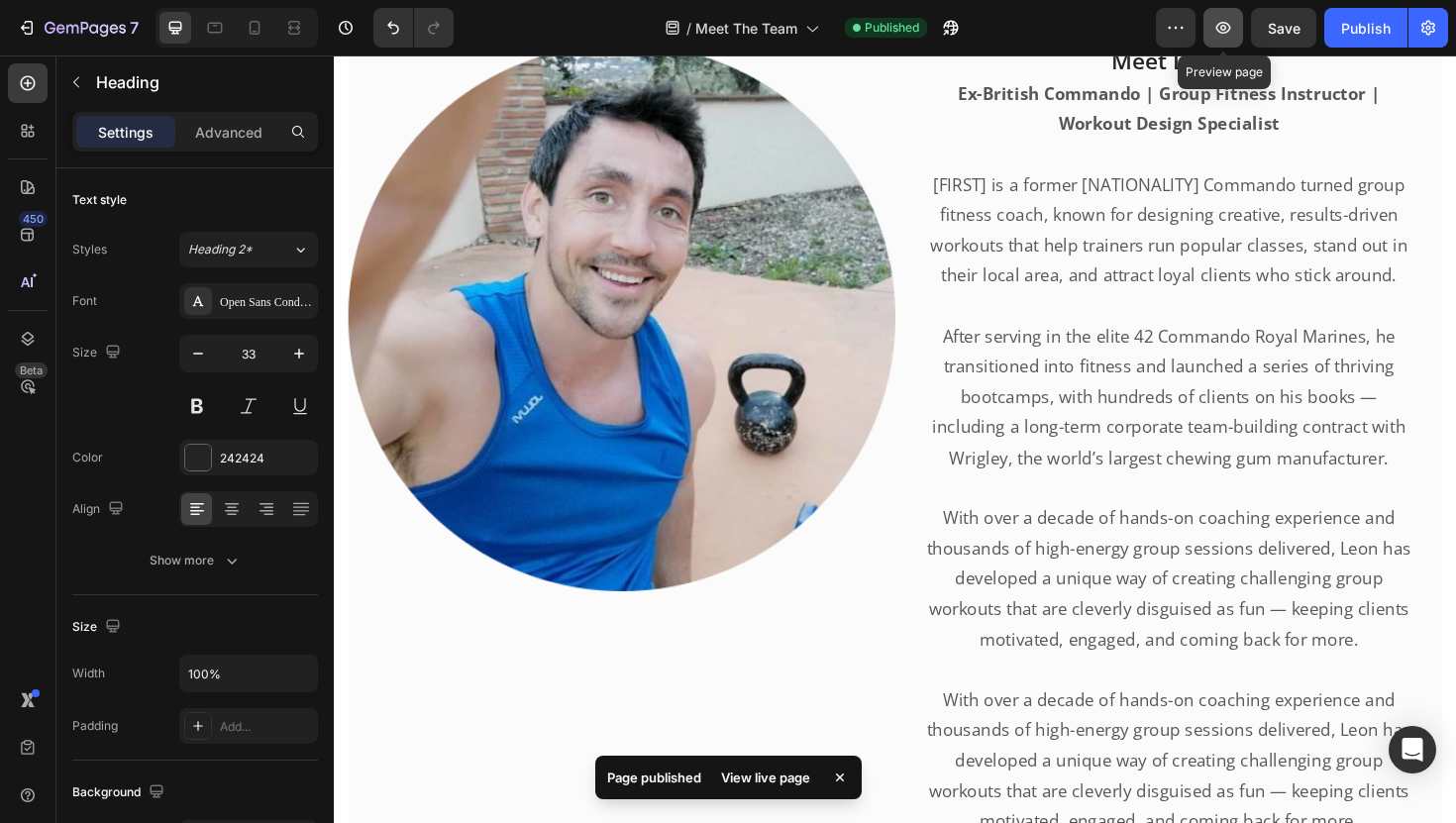 click 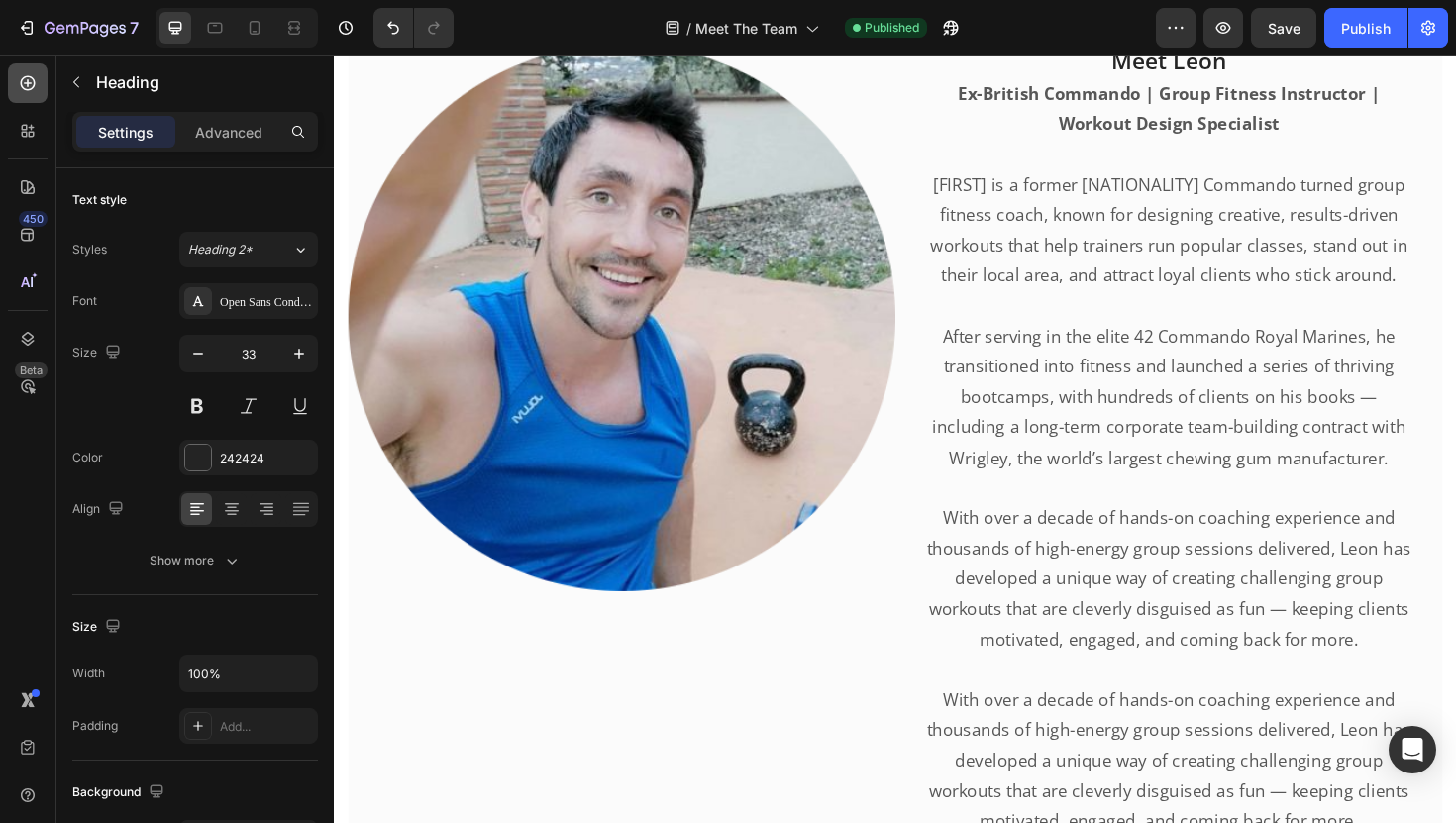 click 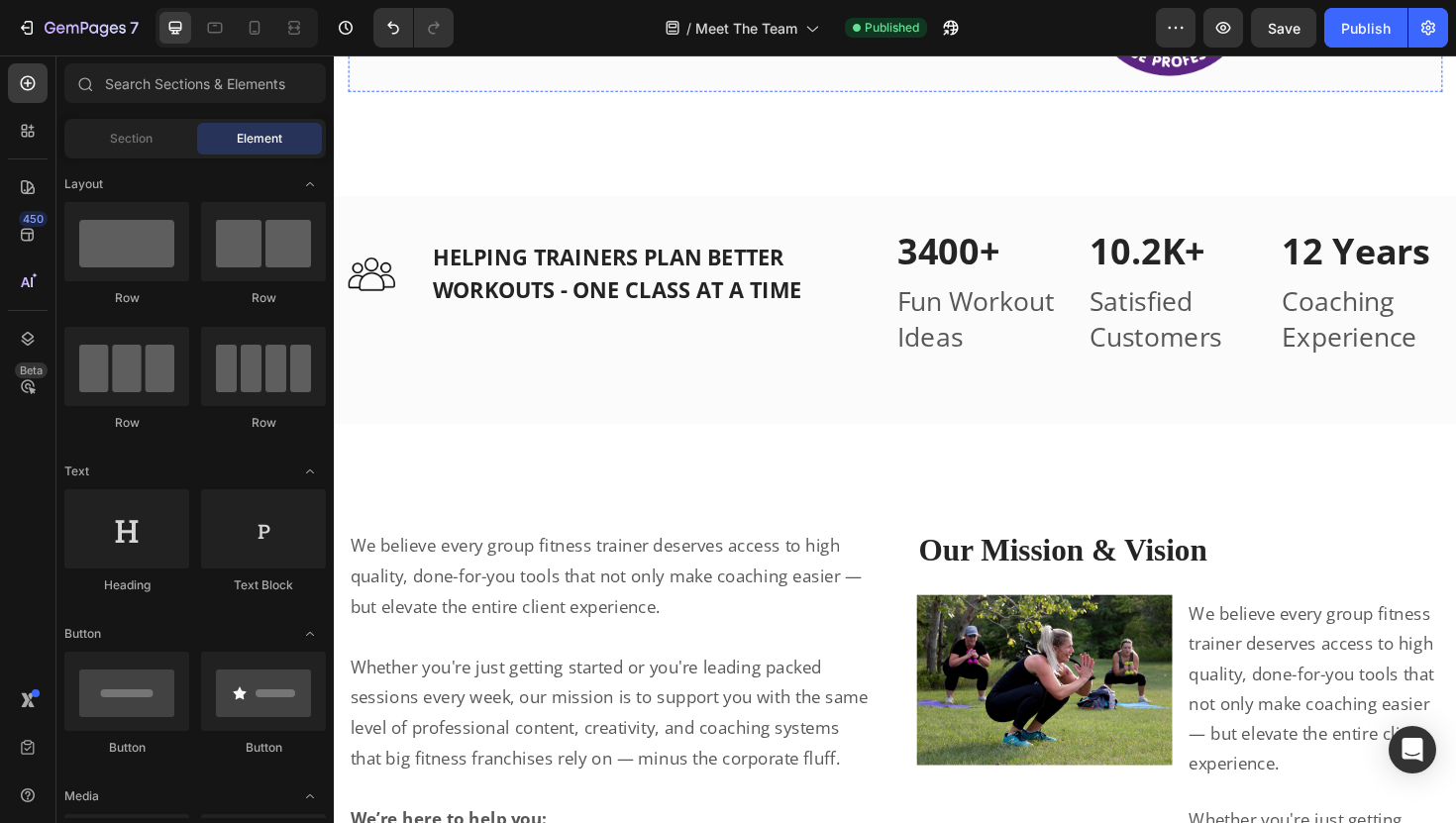 scroll, scrollTop: 4040, scrollLeft: 0, axis: vertical 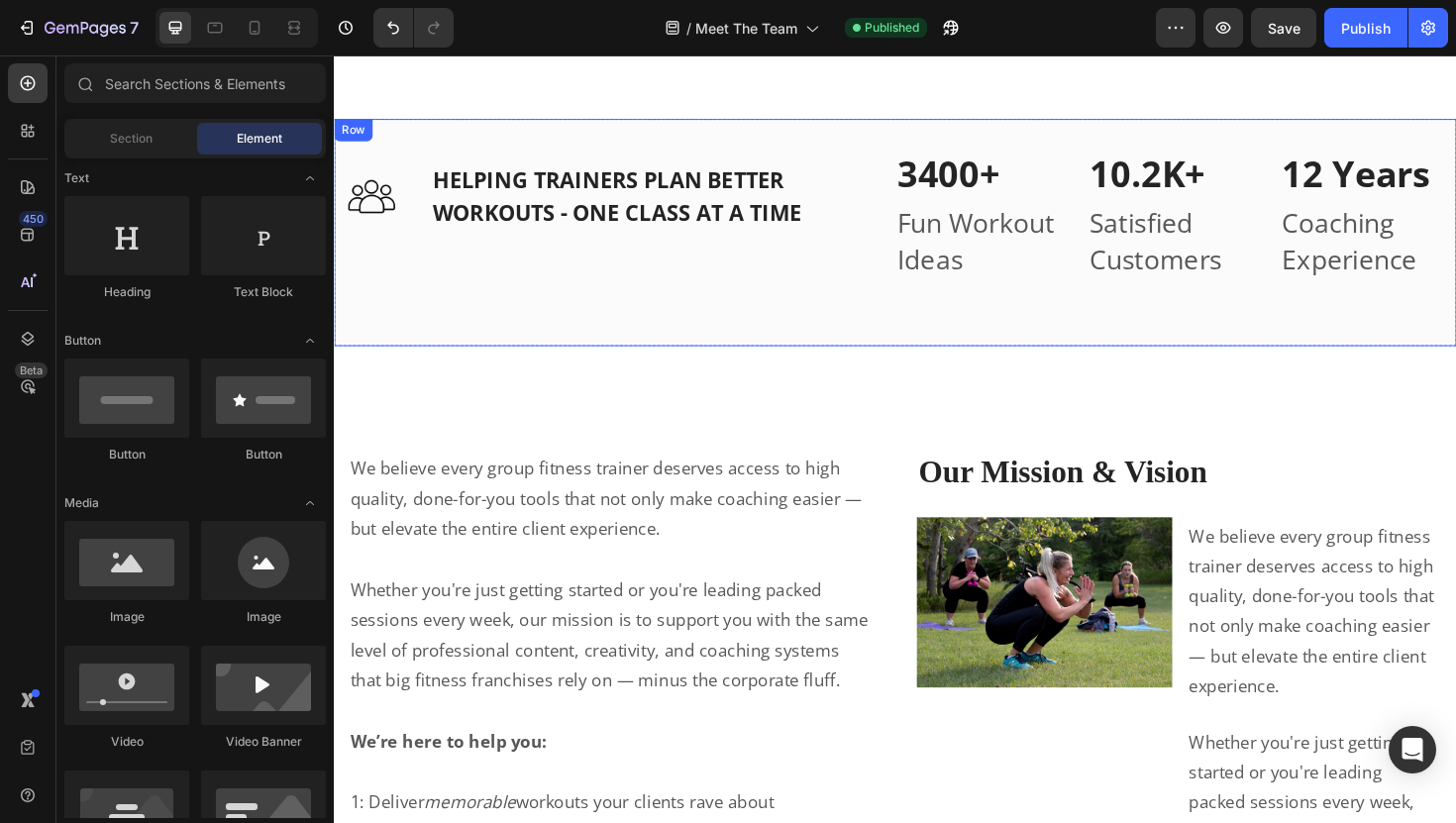 click on "Image HELPING TRAINERS PLAN BETTER WORKOUTS - ONE CLASS AT A TIME Heading Row" at bounding box center (638, 243) 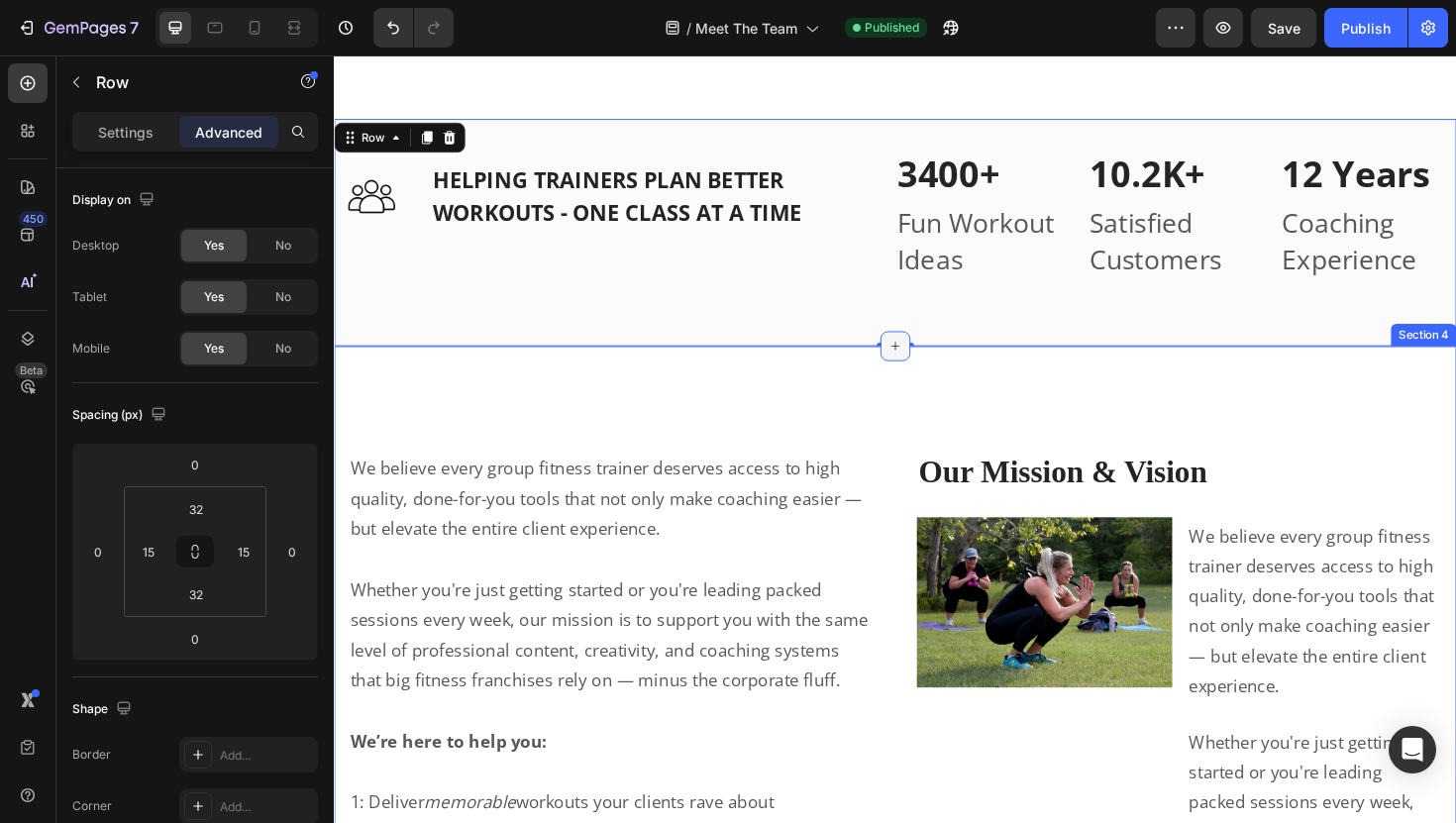 click 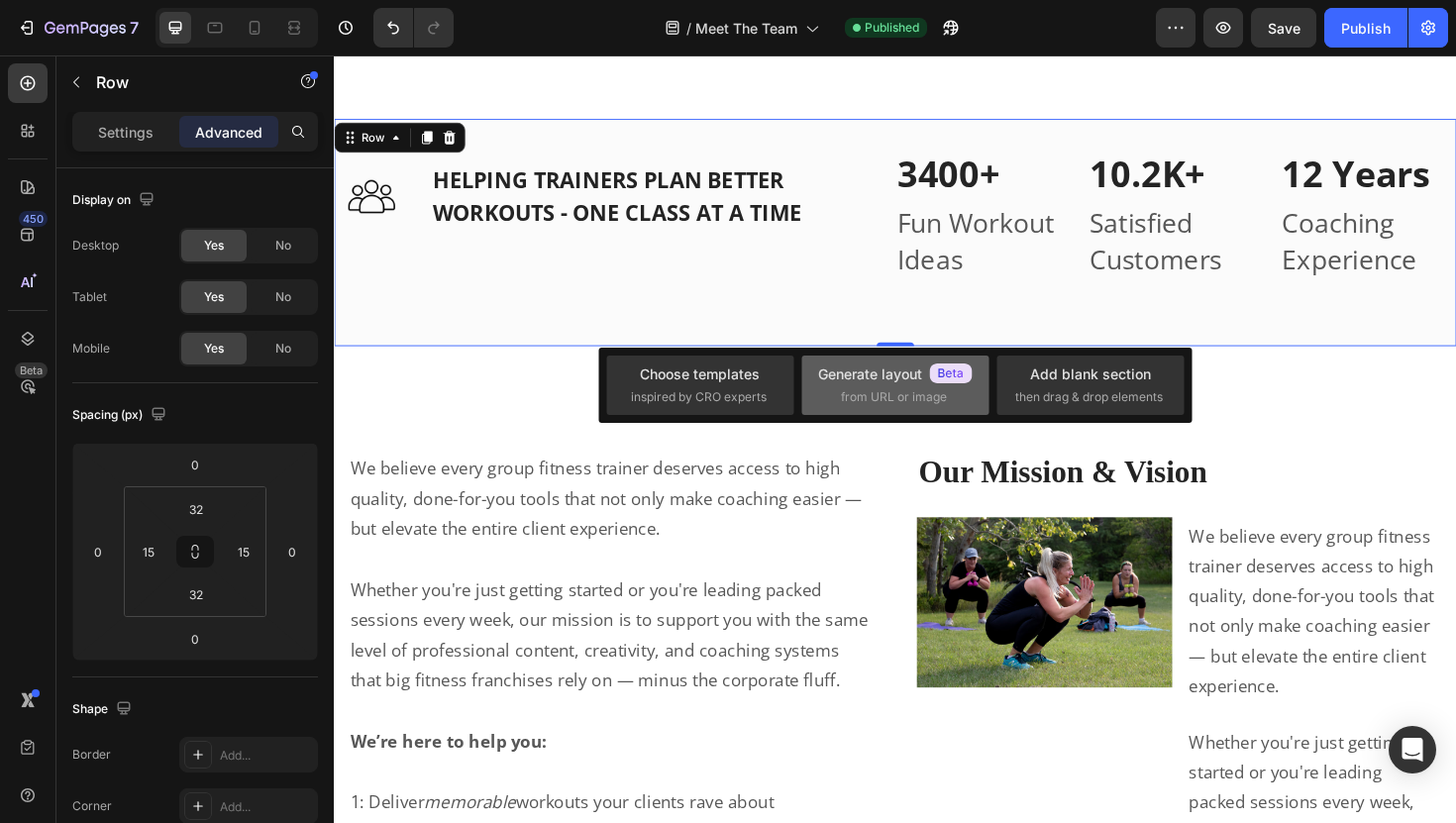 click on "from URL or image" at bounding box center (893, 397) 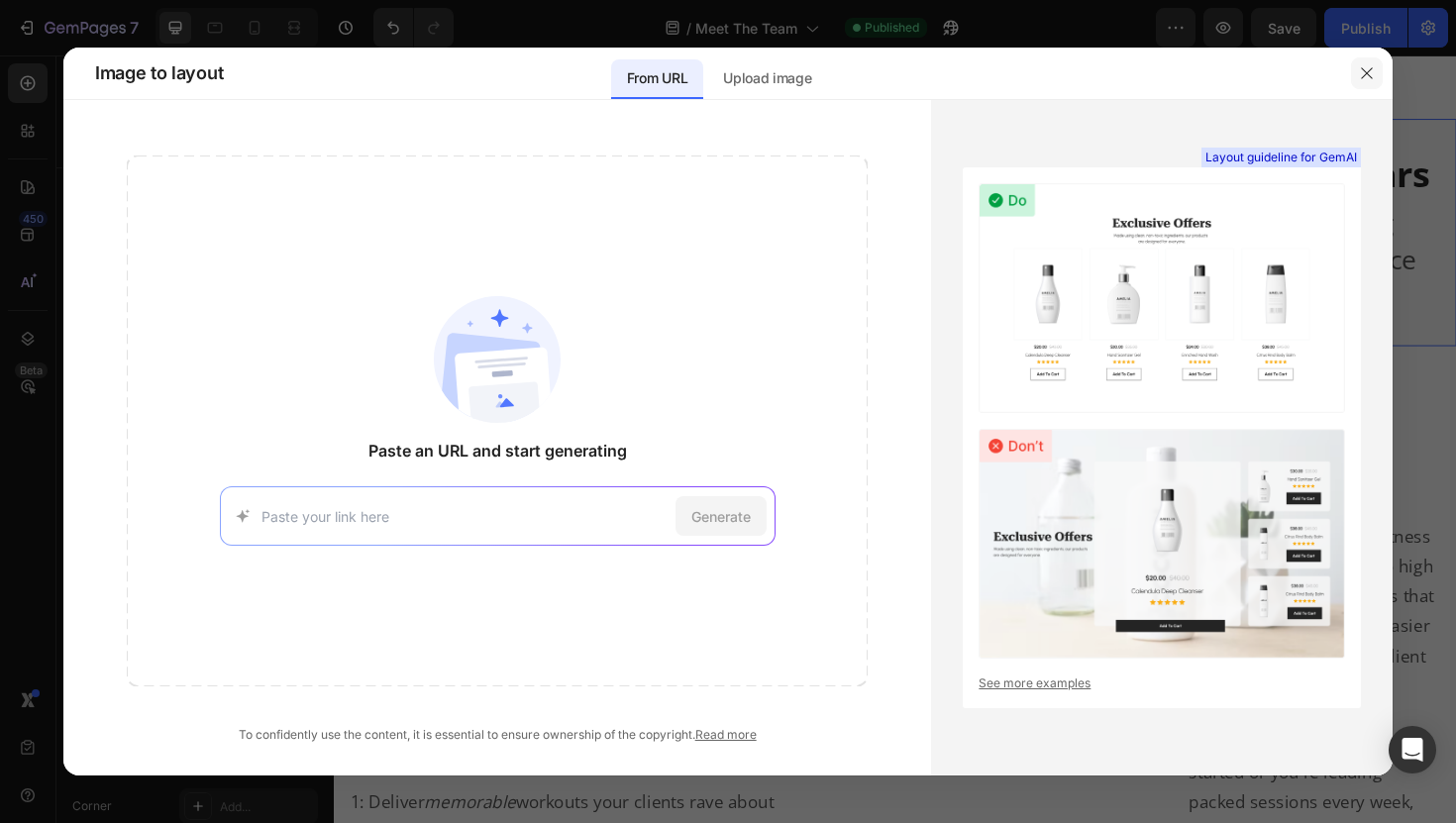 click 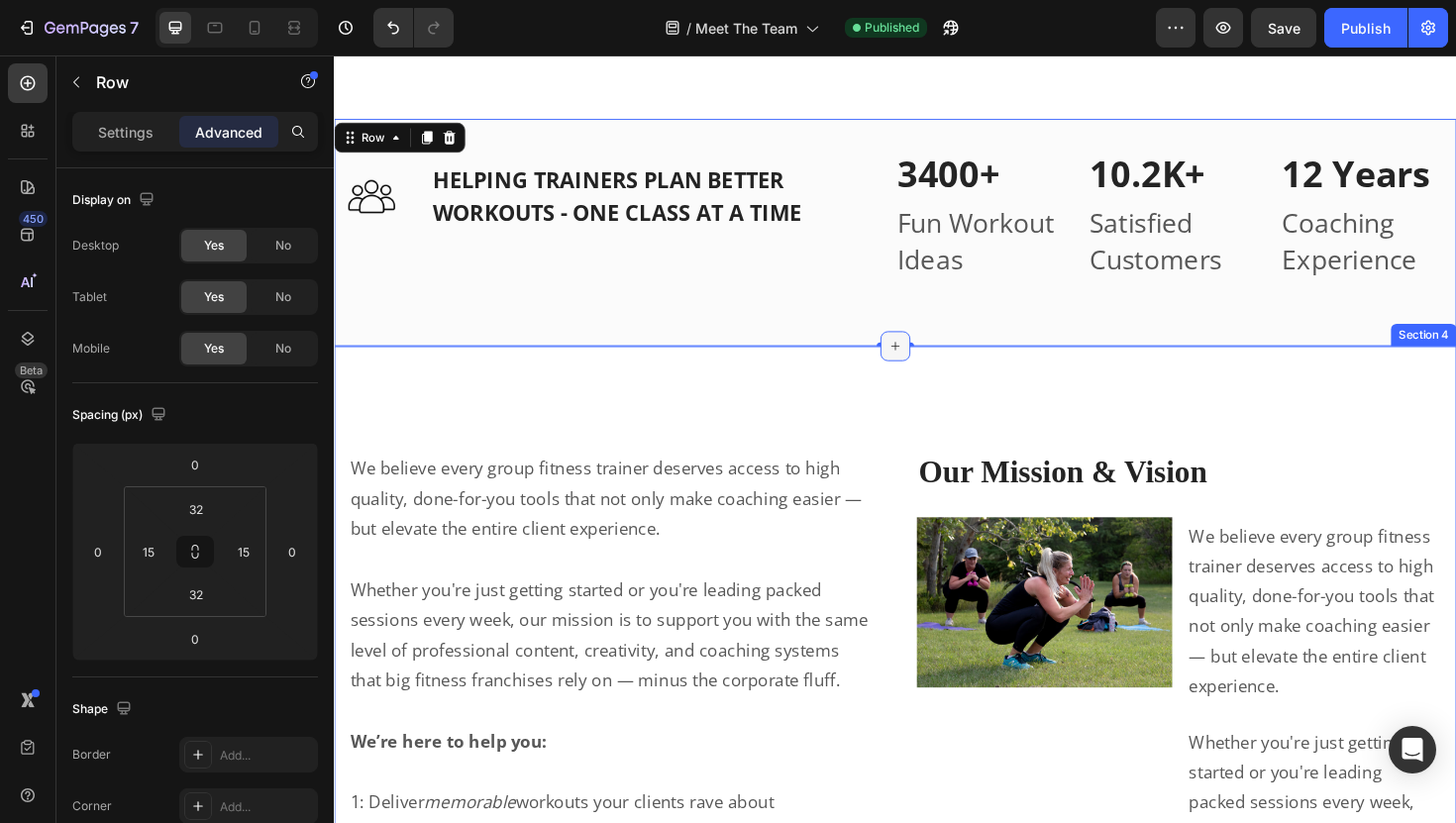 click 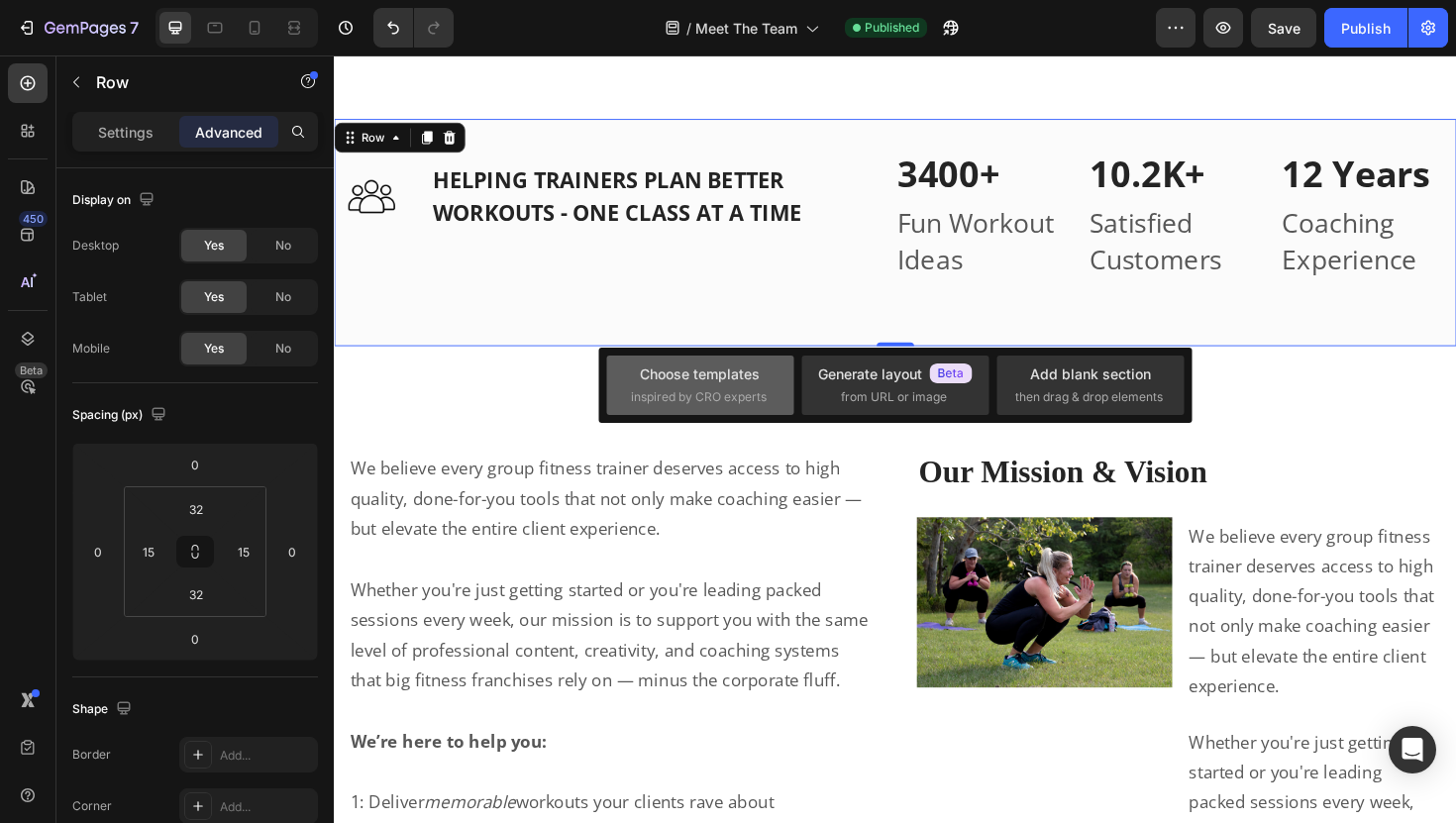 click on "Choose templates" at bounding box center [699, 373] 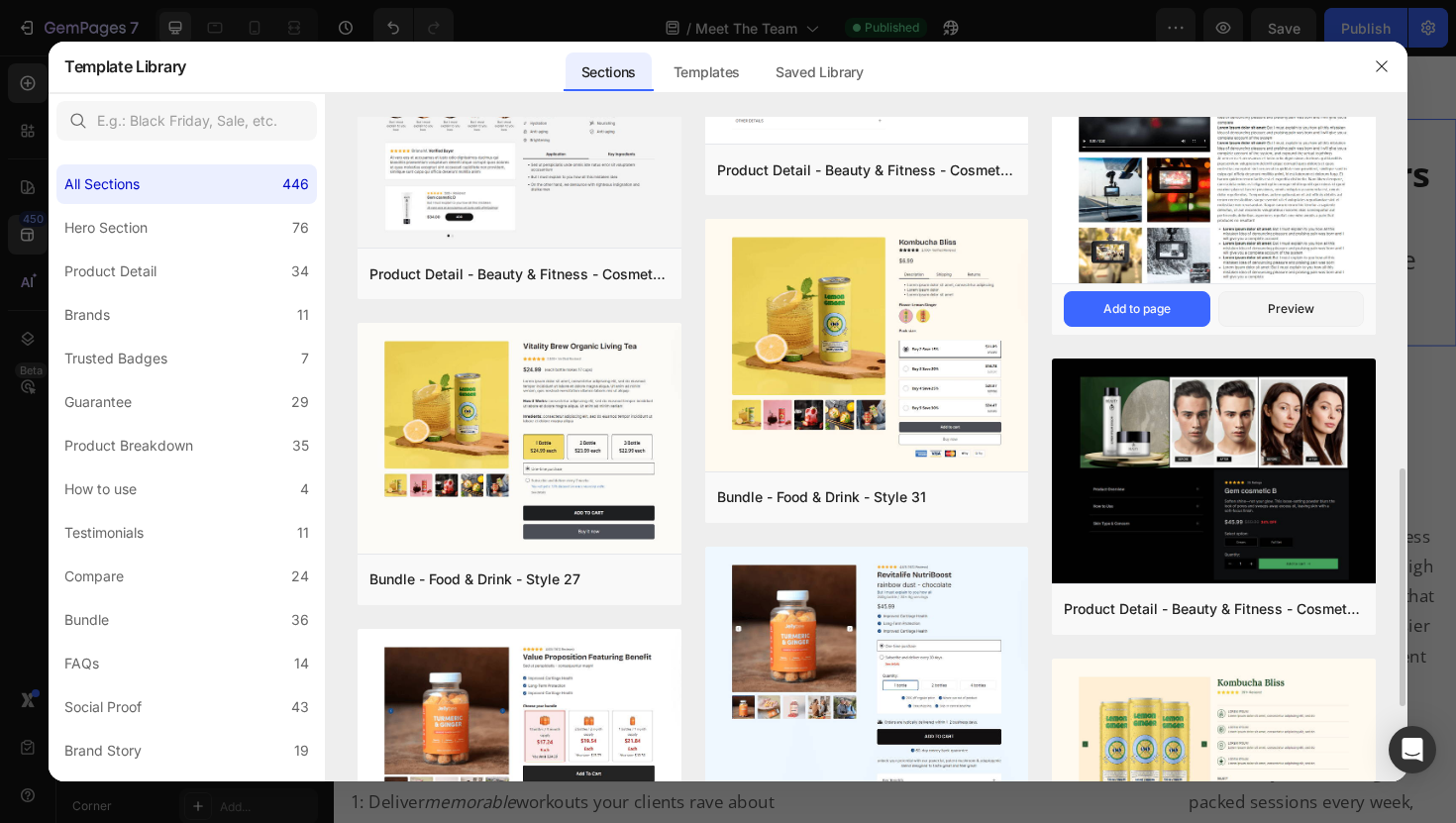 scroll, scrollTop: 758, scrollLeft: 0, axis: vertical 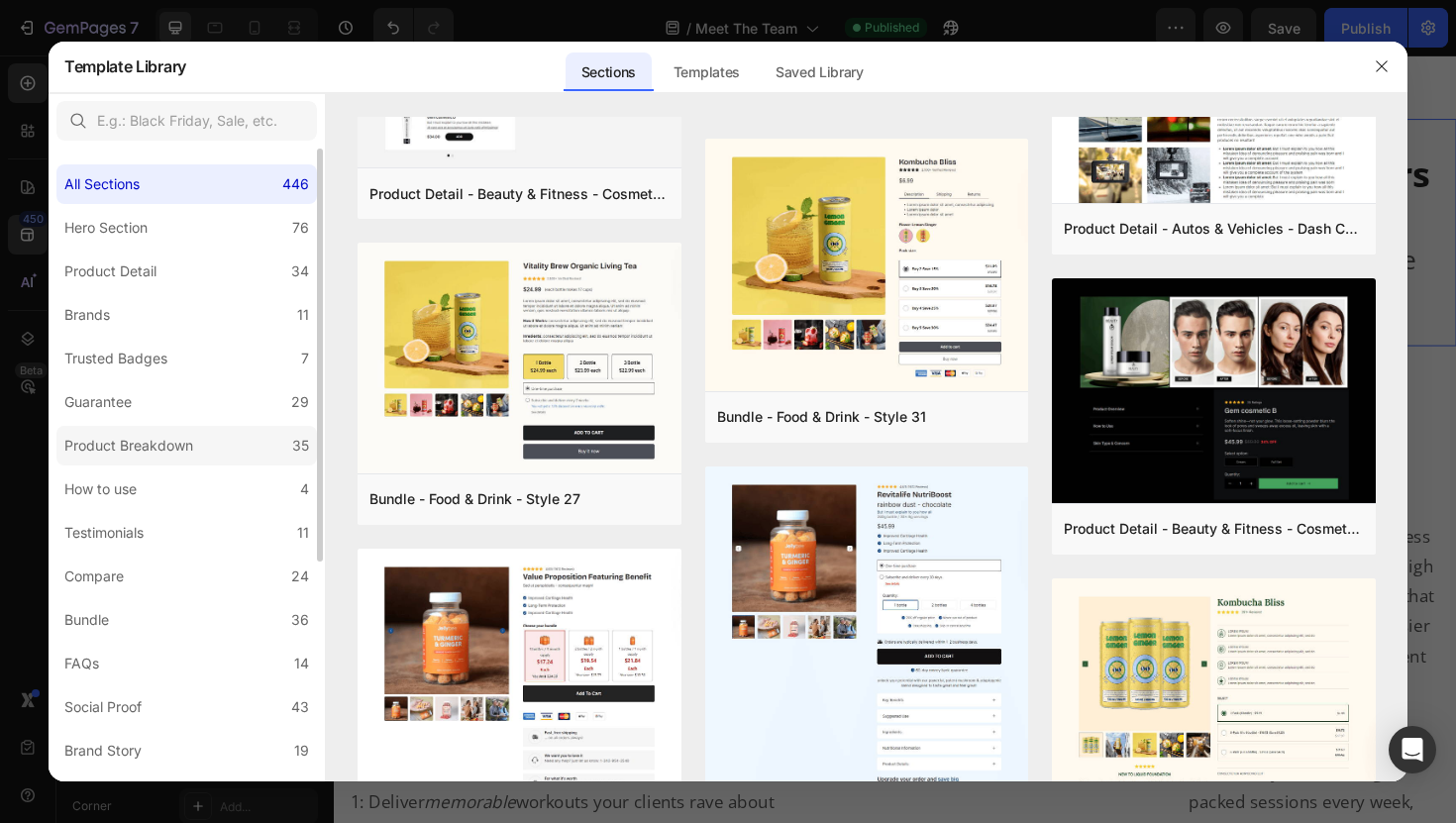 click on "Product Breakdown 35" 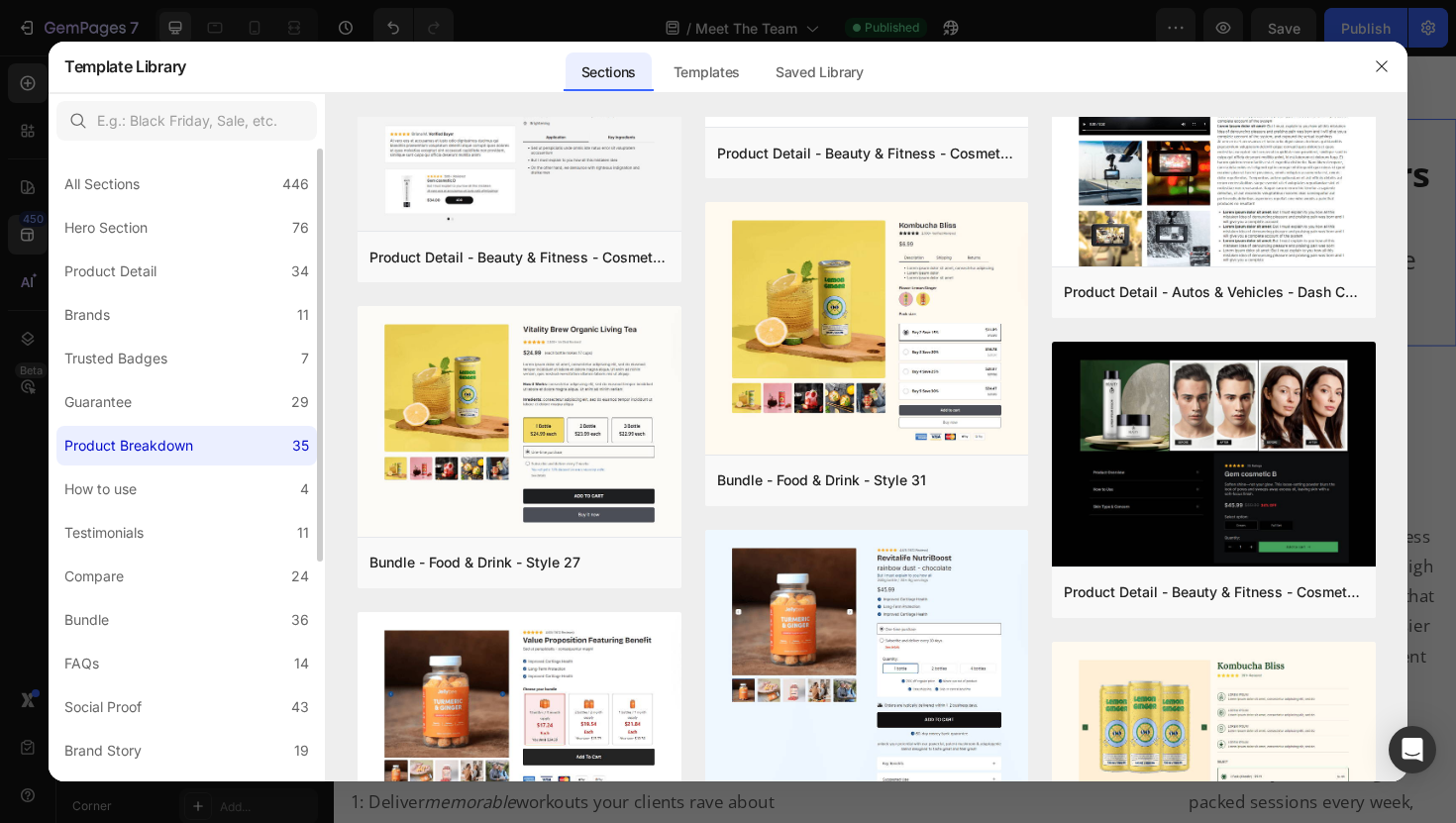 scroll, scrollTop: 0, scrollLeft: 0, axis: both 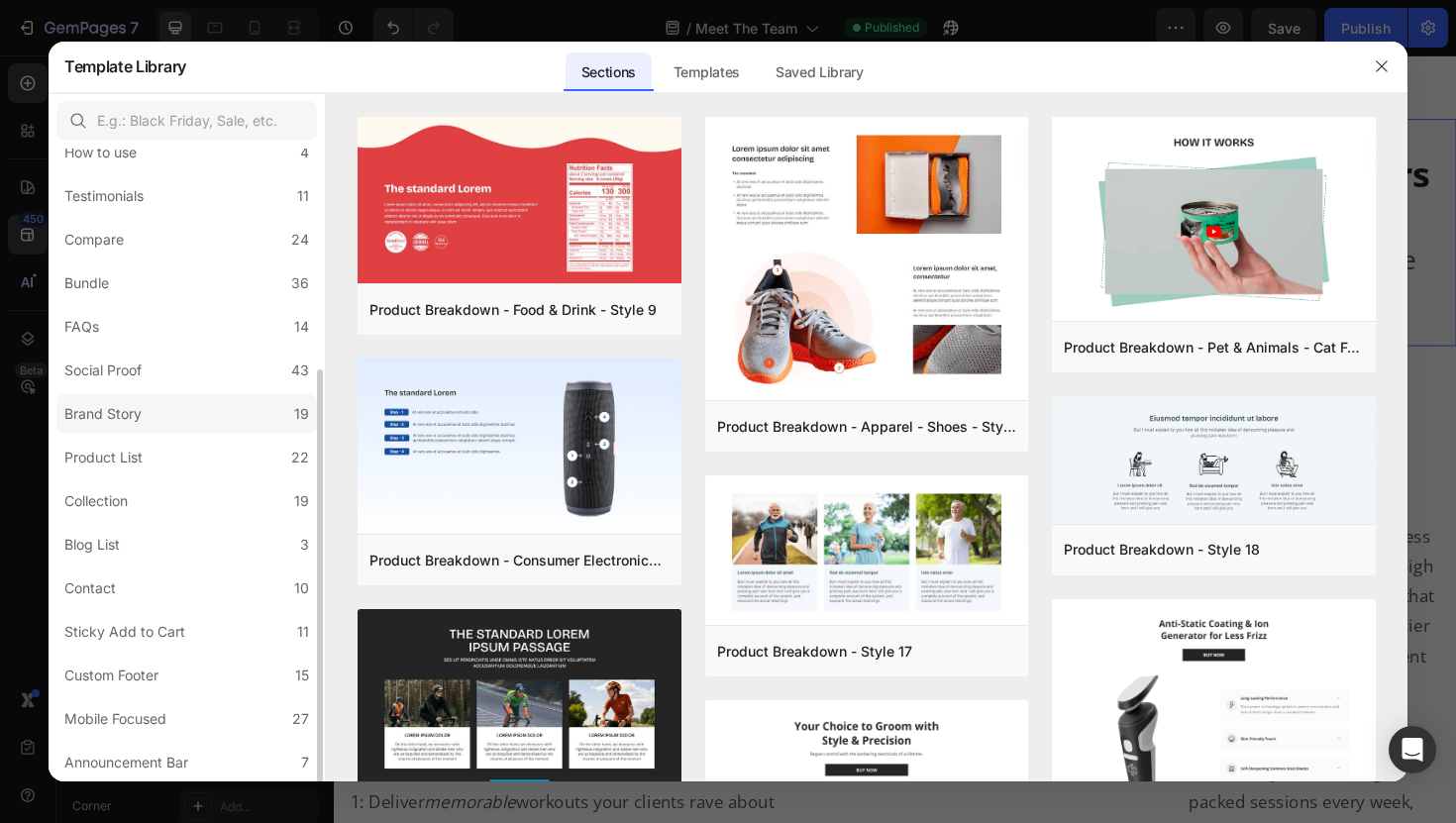 click on "Brand Story 19" 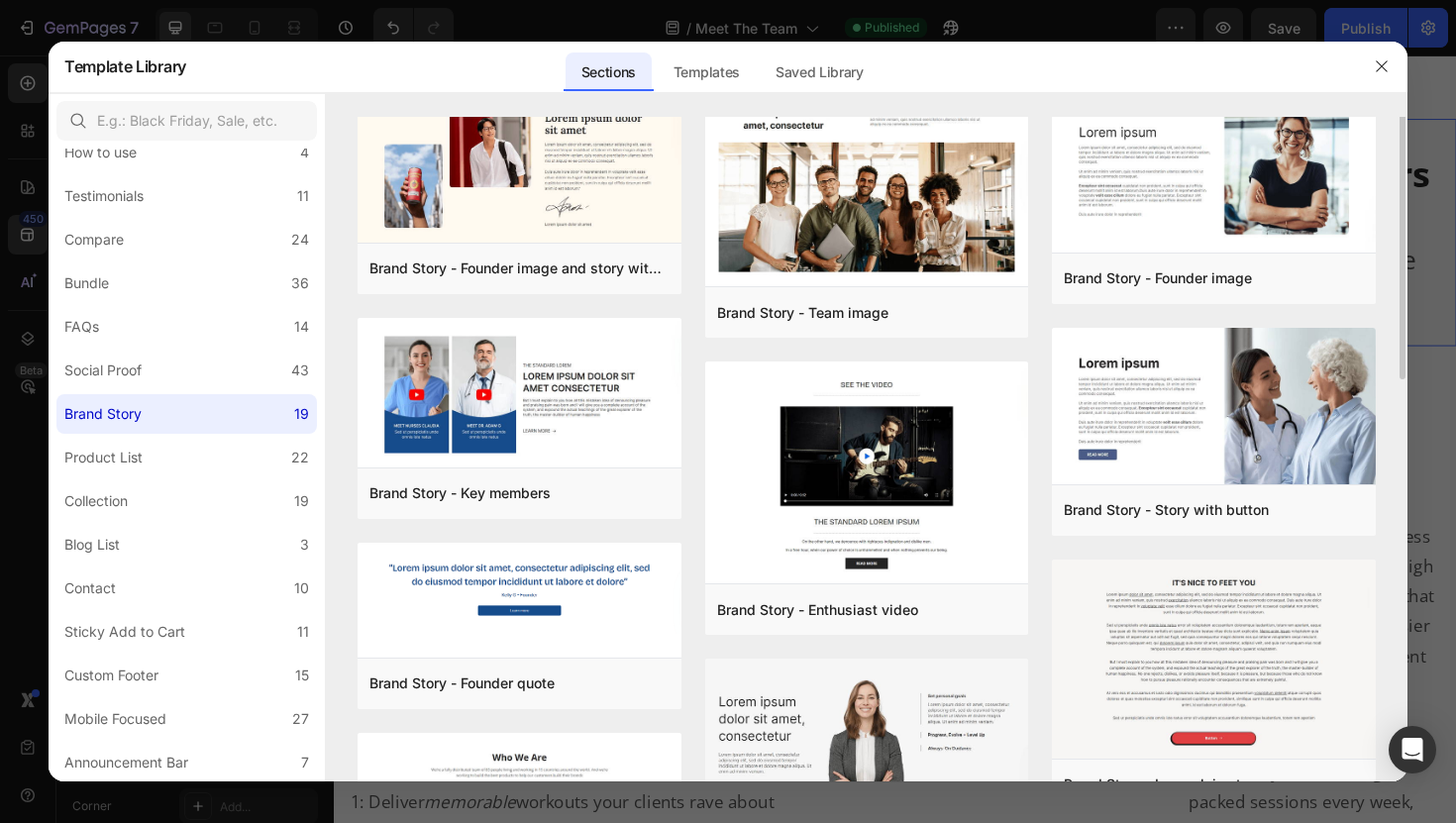 scroll, scrollTop: 0, scrollLeft: 0, axis: both 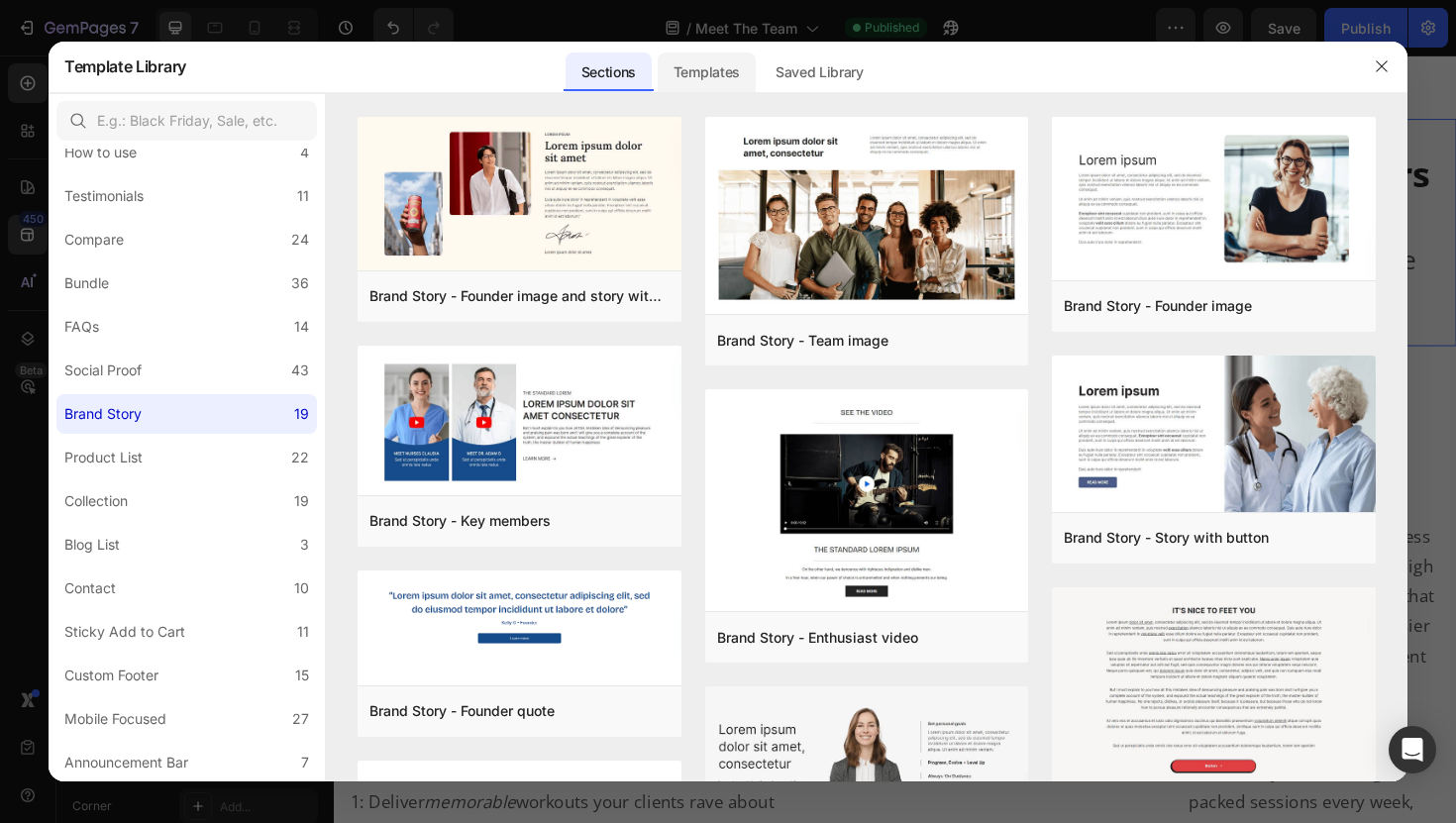 click on "Templates" 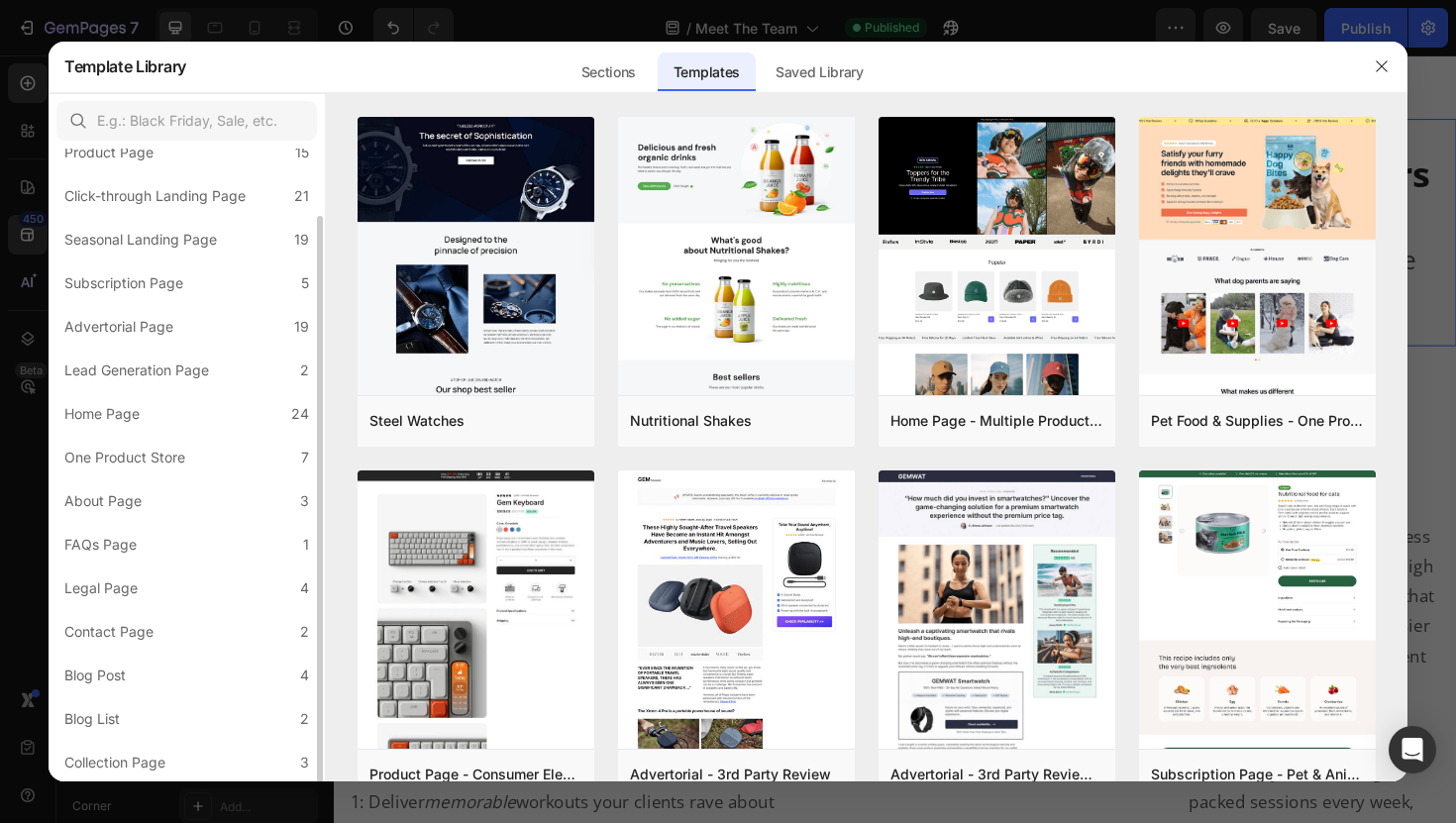 scroll, scrollTop: 75, scrollLeft: 0, axis: vertical 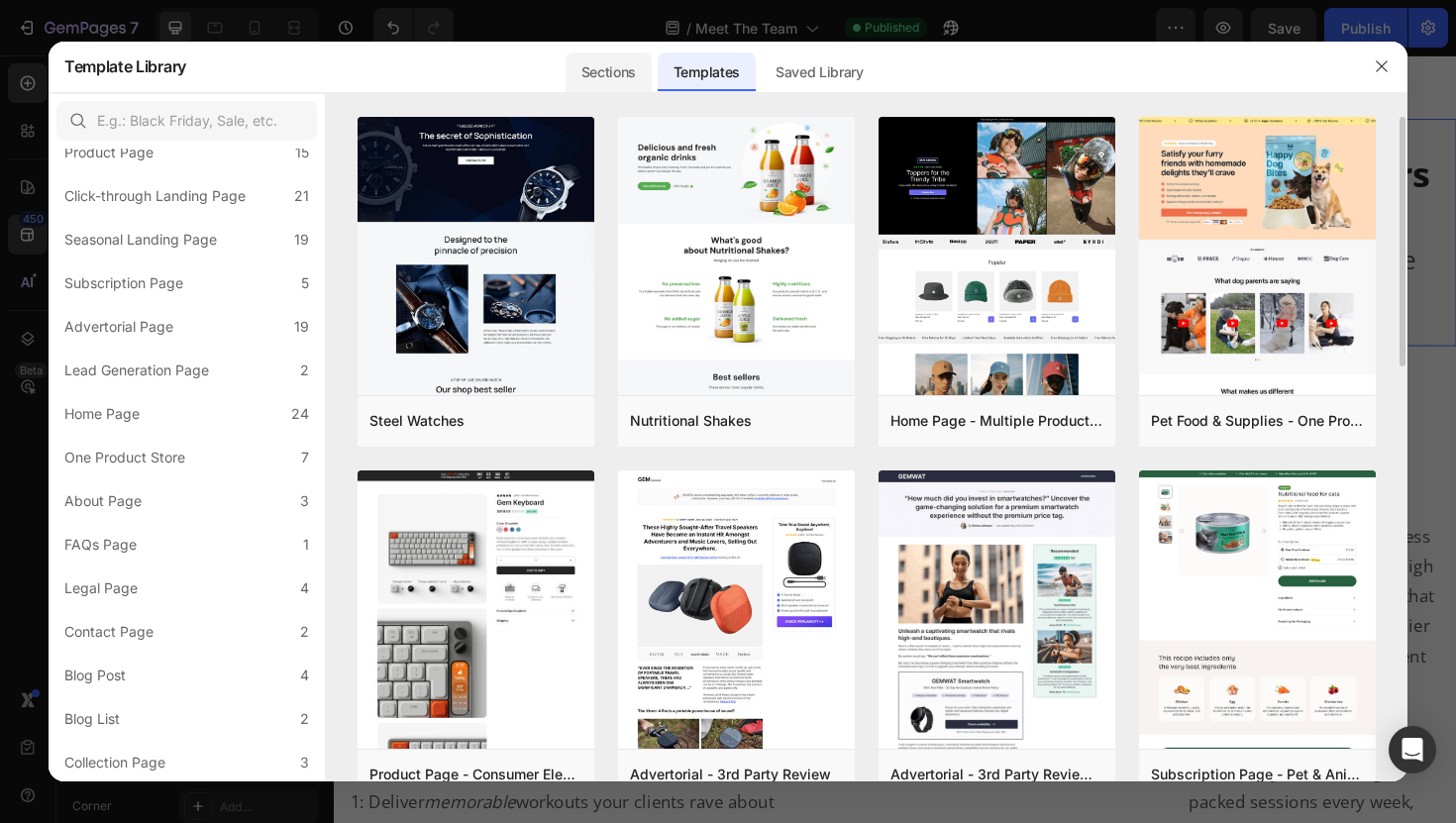 click on "Sections" 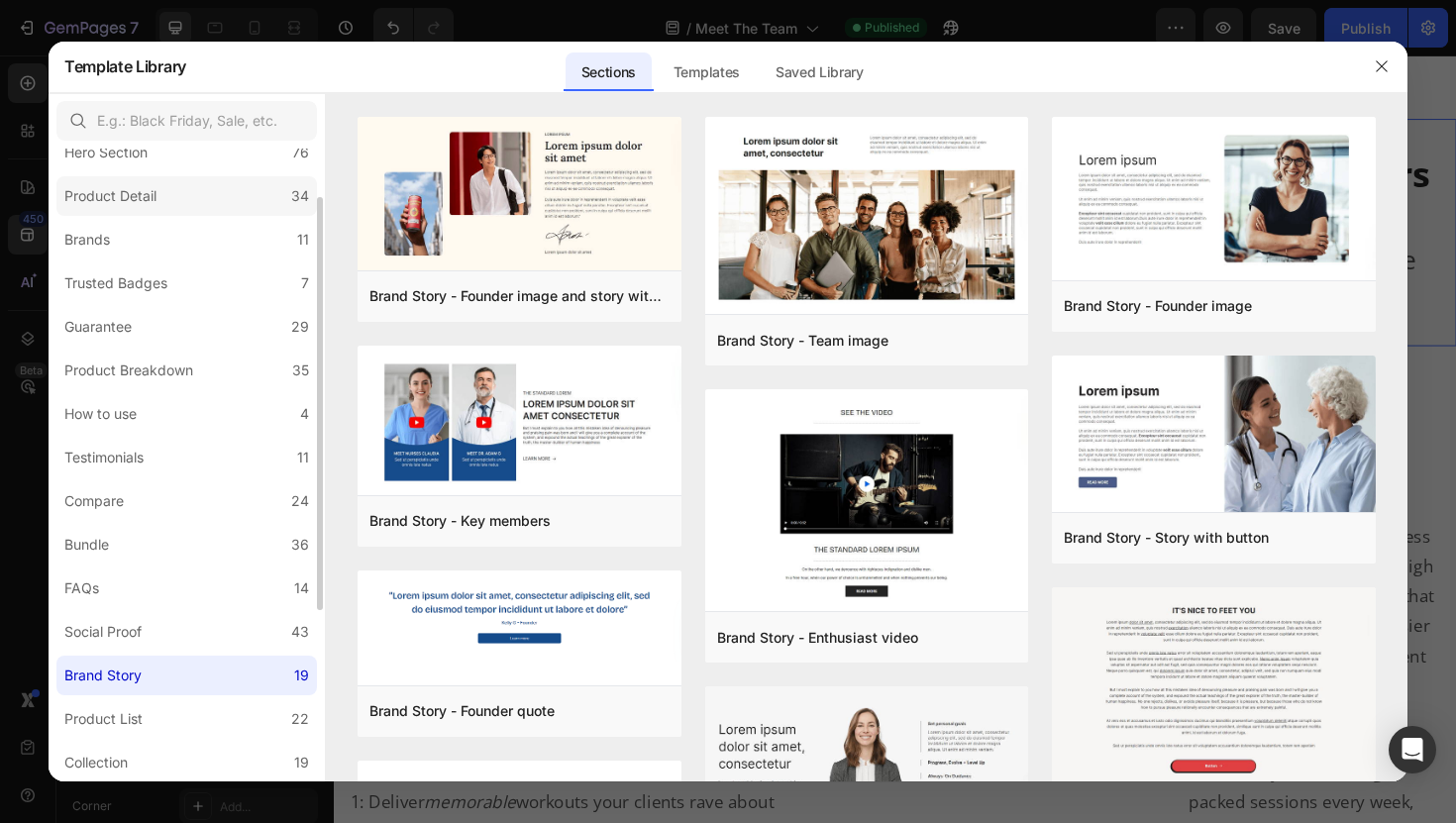 click on "Product Detail 34" 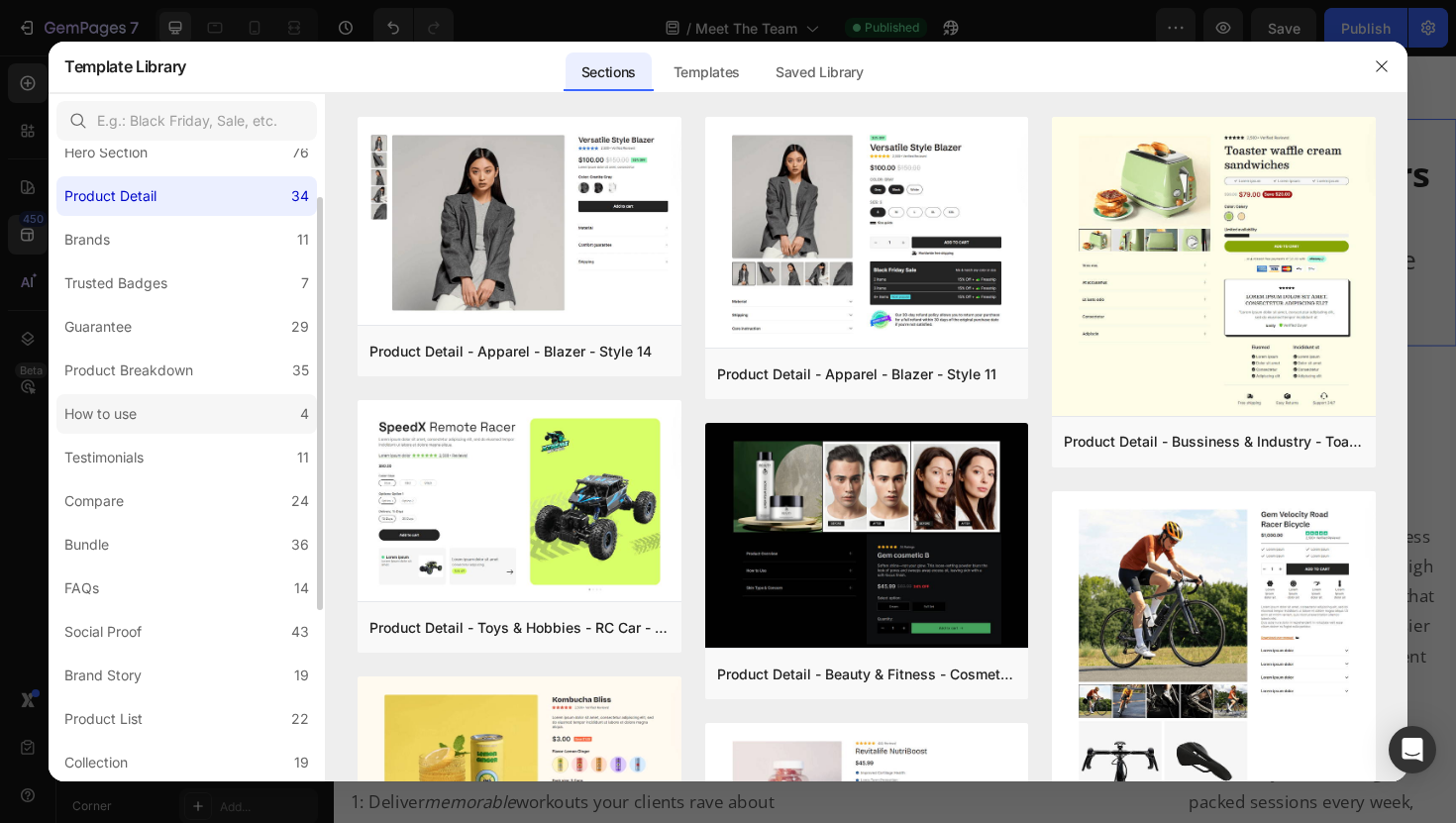 click on "How to use 4" 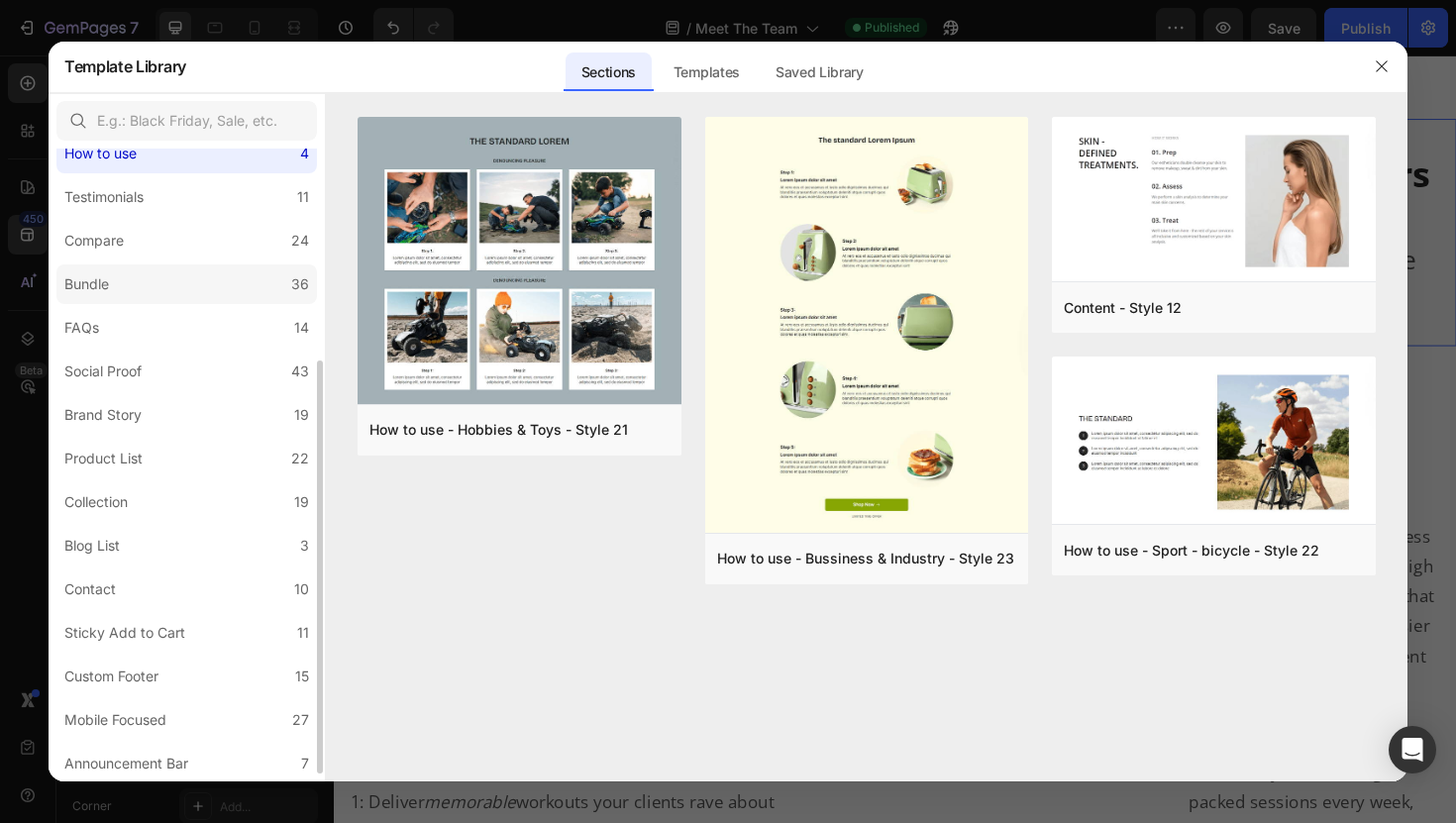 scroll, scrollTop: 337, scrollLeft: 0, axis: vertical 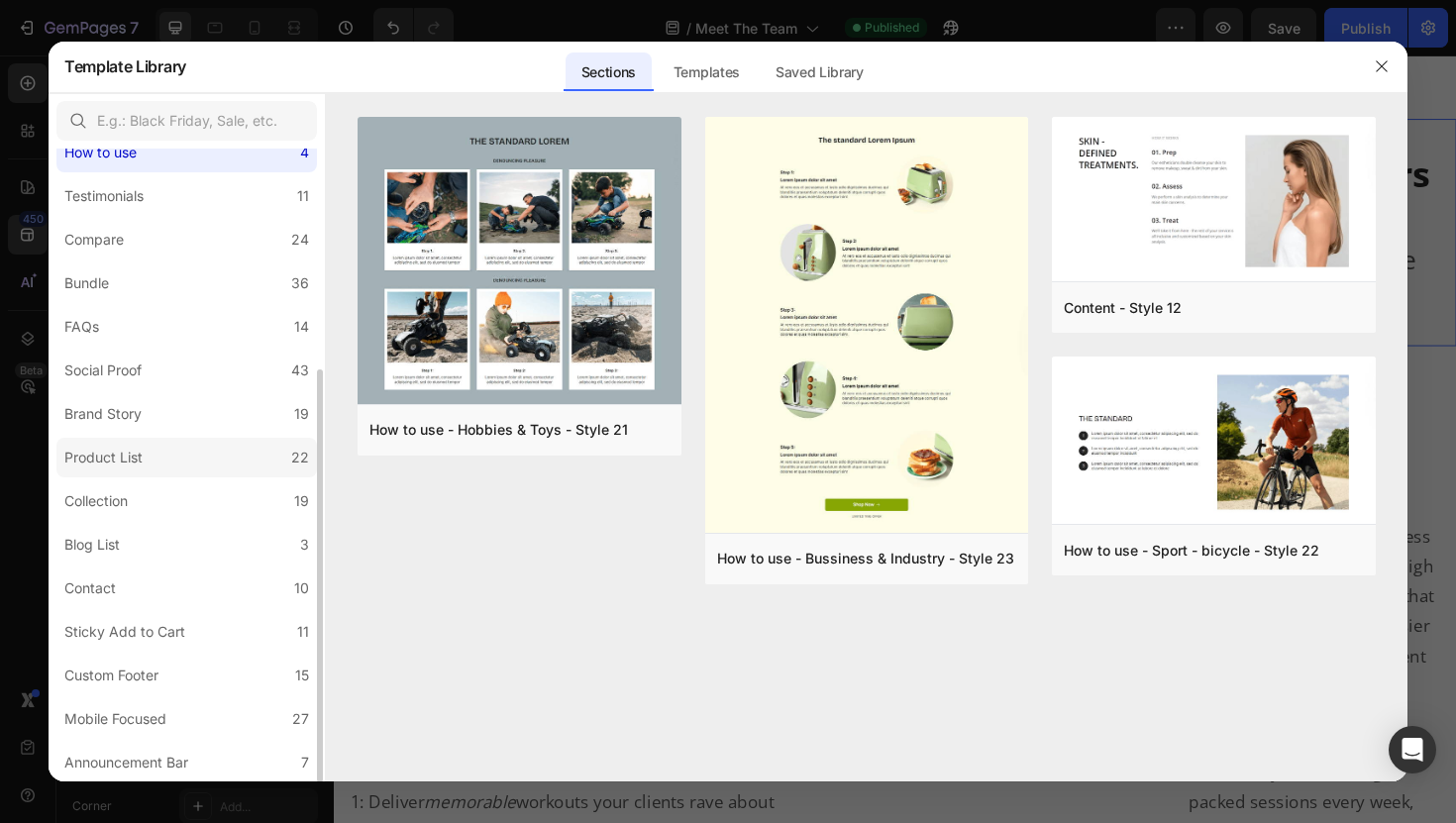 click on "Product List 22" 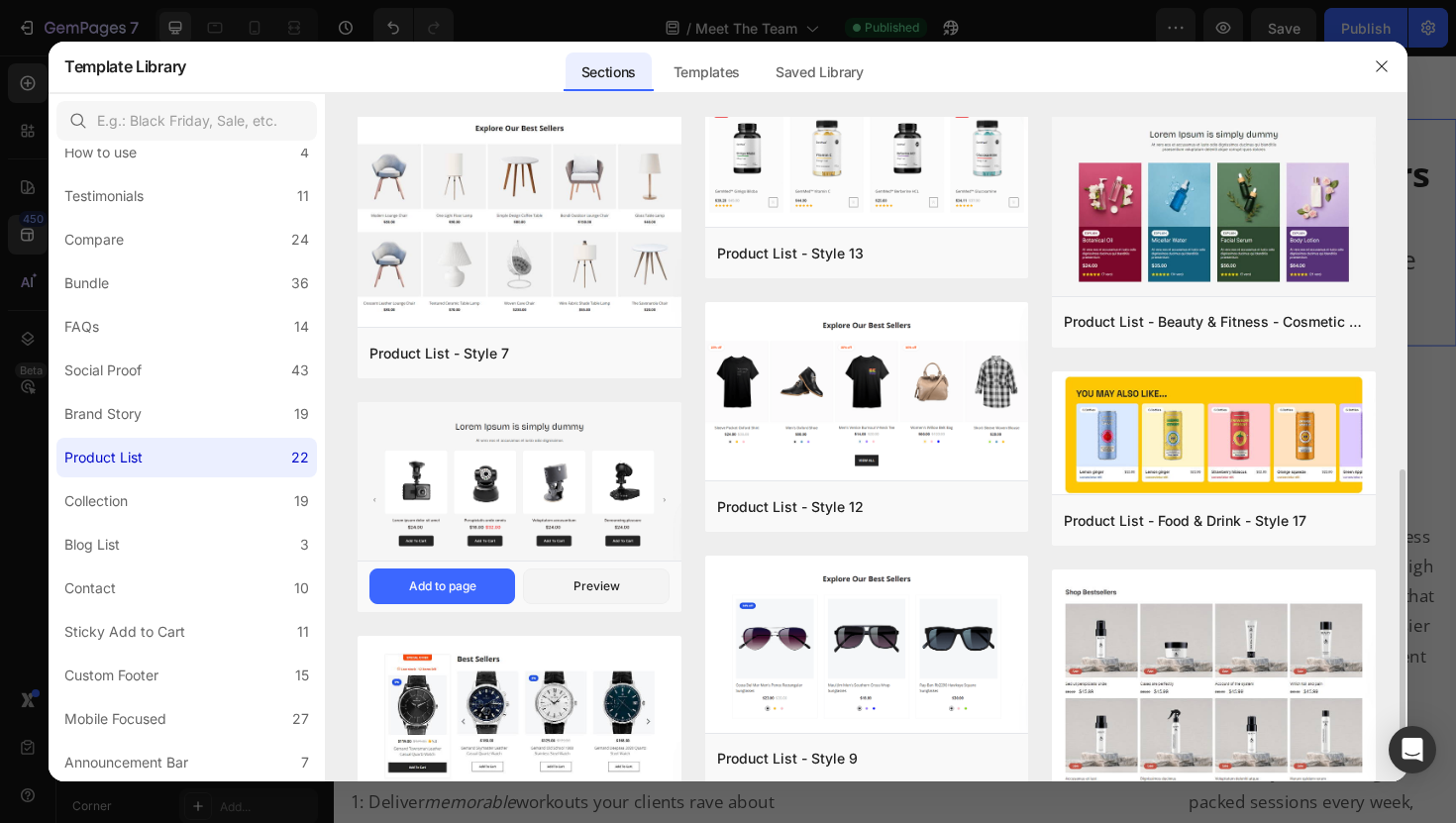 scroll, scrollTop: 831, scrollLeft: 0, axis: vertical 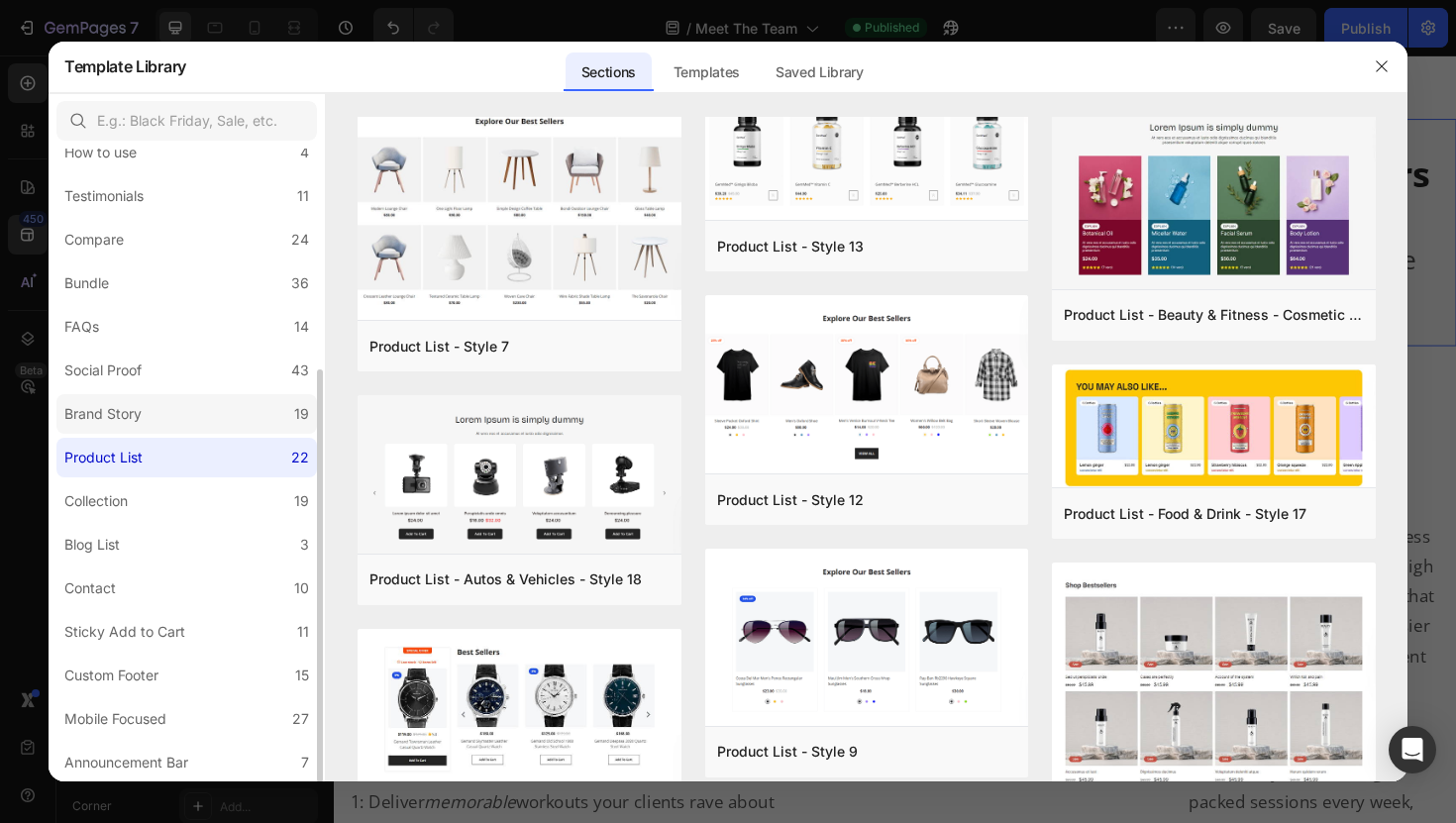 click on "Brand Story 19" 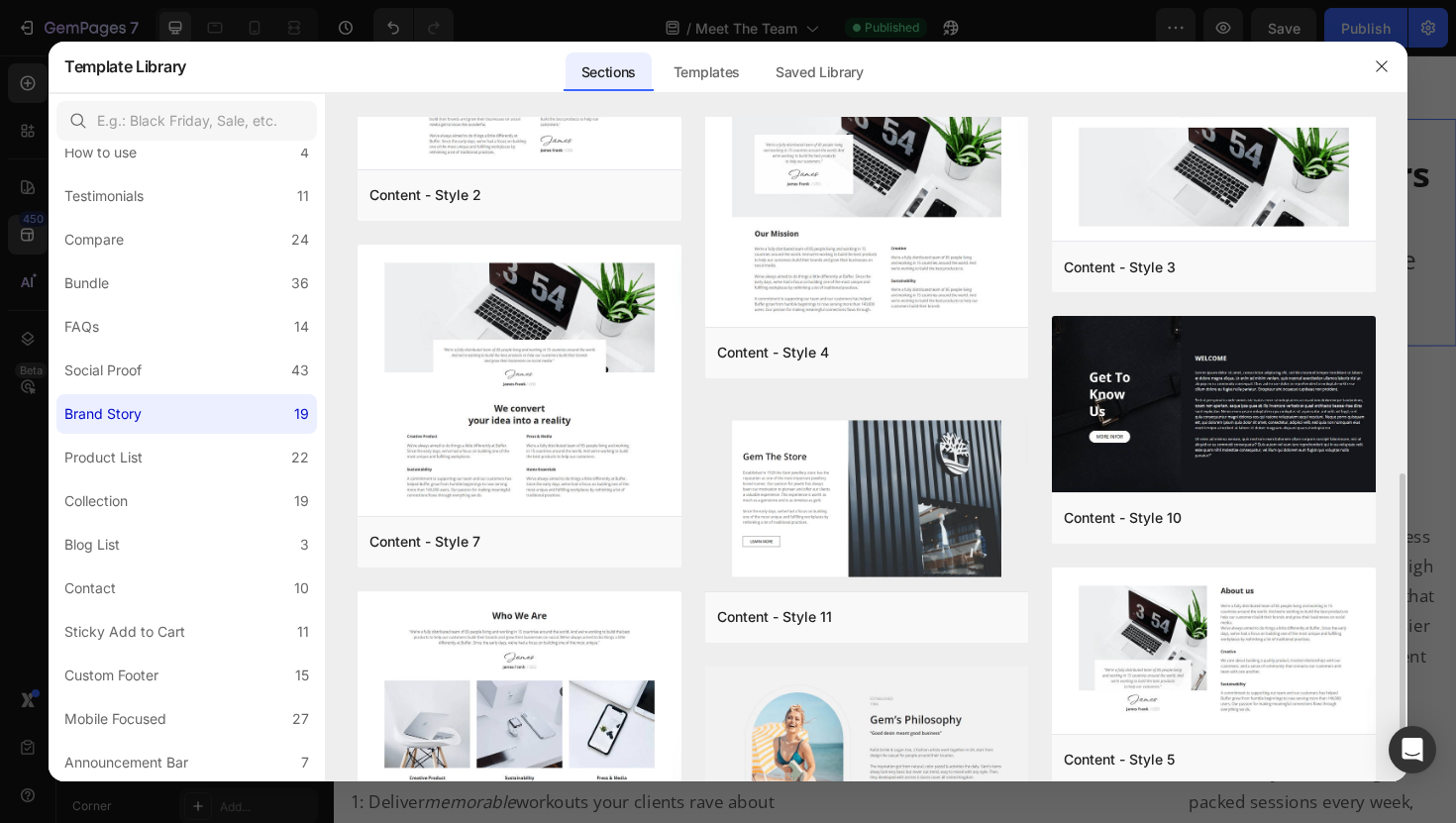 scroll, scrollTop: 974, scrollLeft: 0, axis: vertical 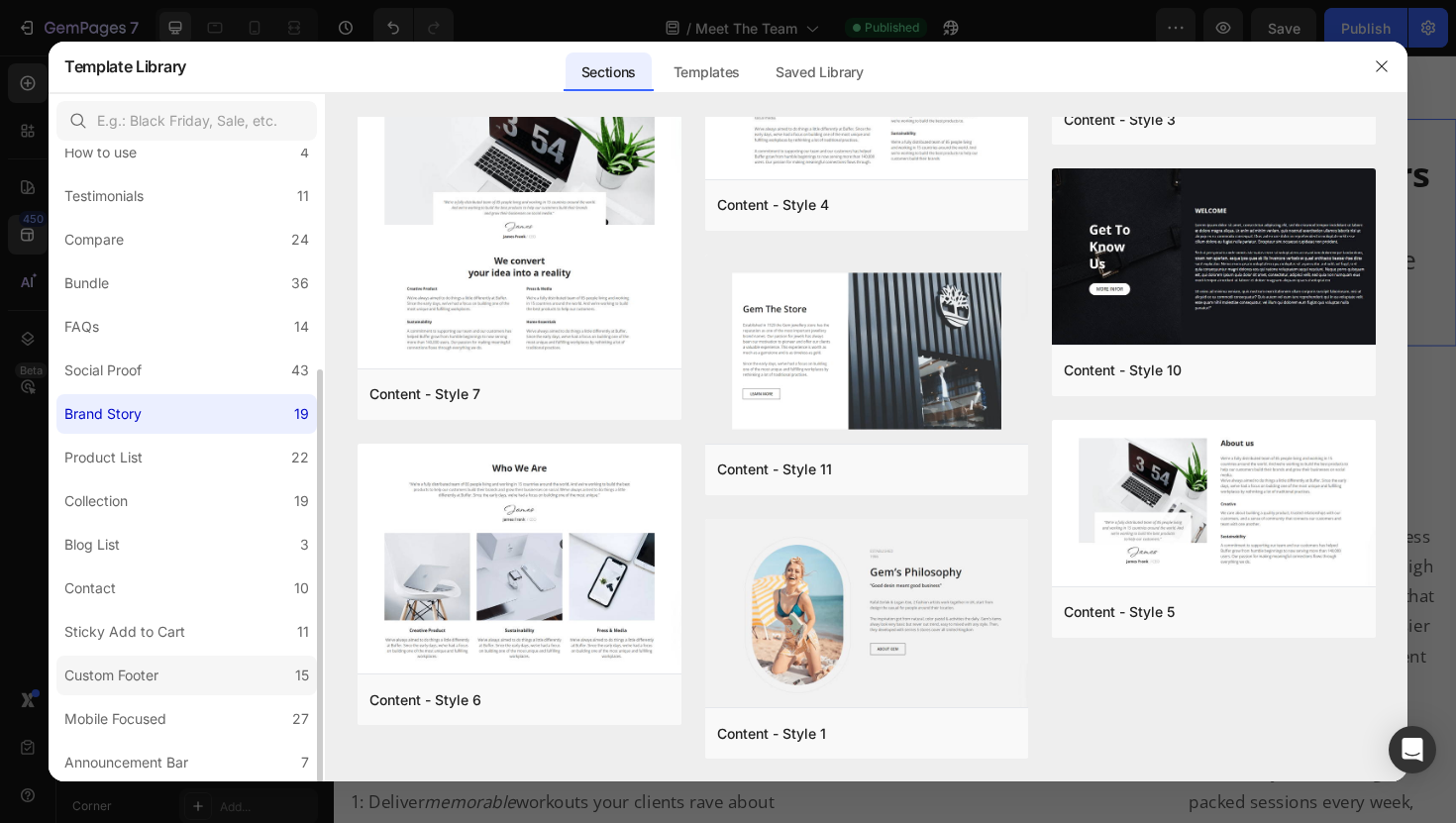 click on "Custom Footer 15" 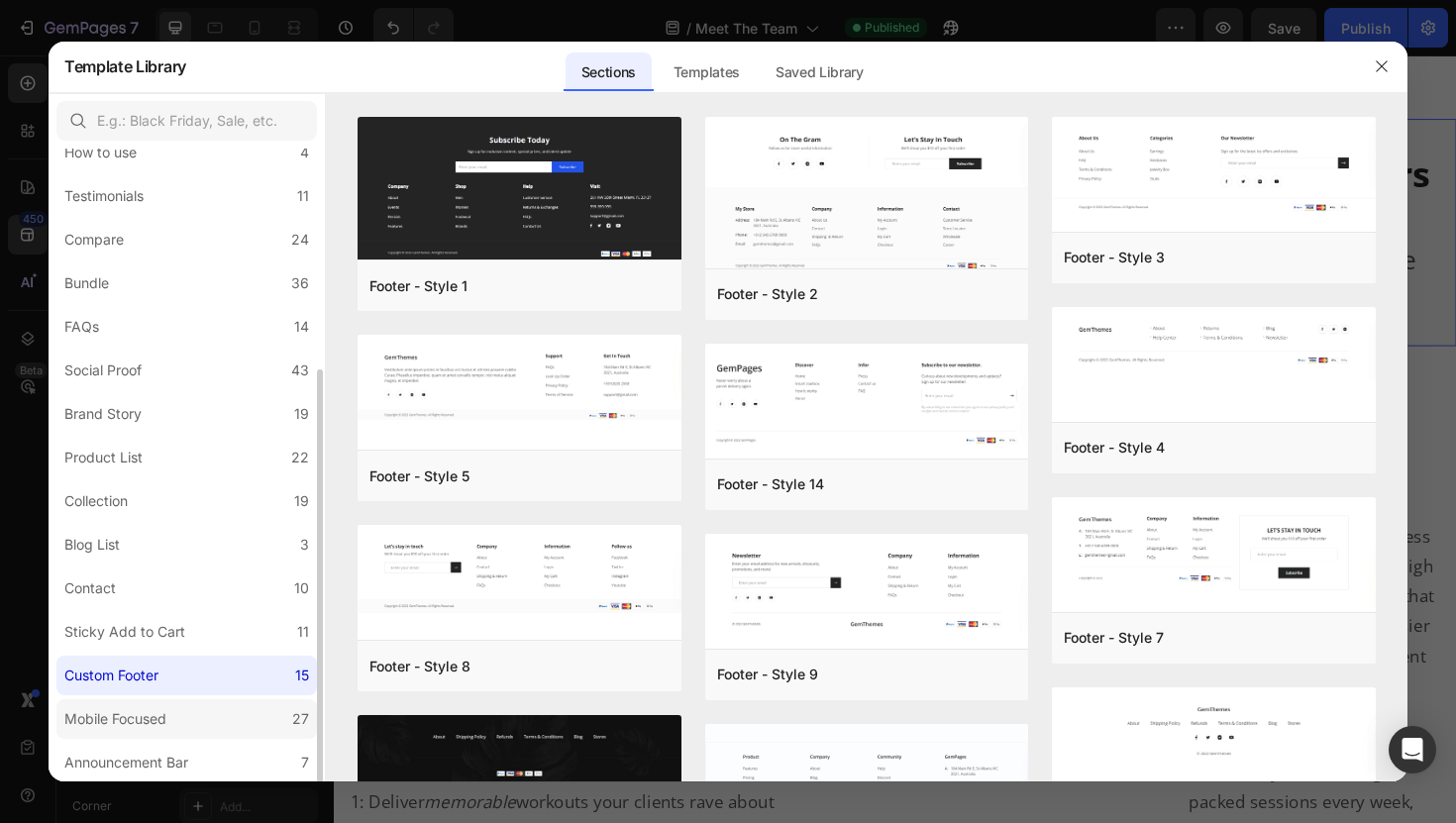 click on "Mobile Focused 27" 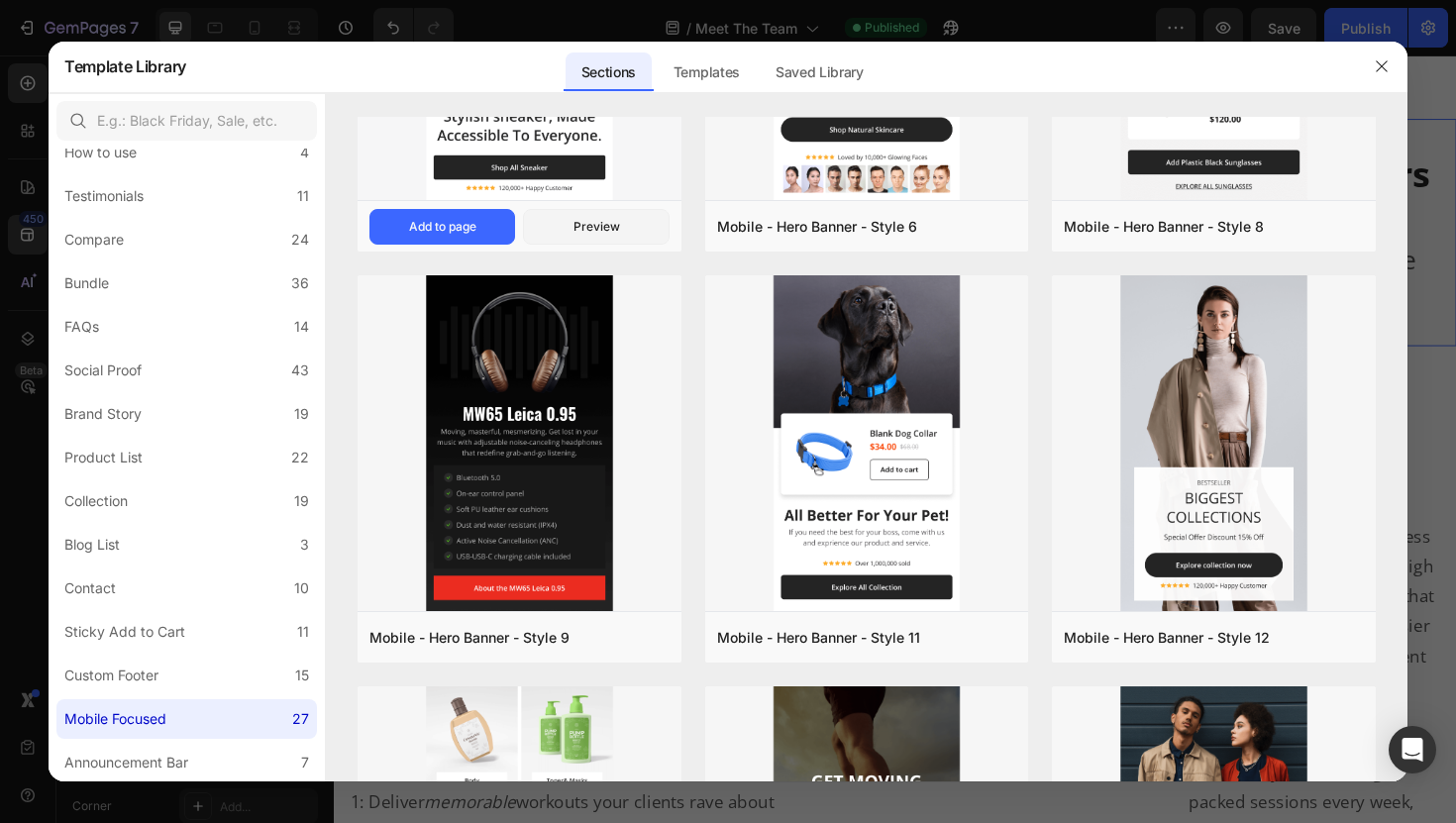 scroll, scrollTop: 257, scrollLeft: 0, axis: vertical 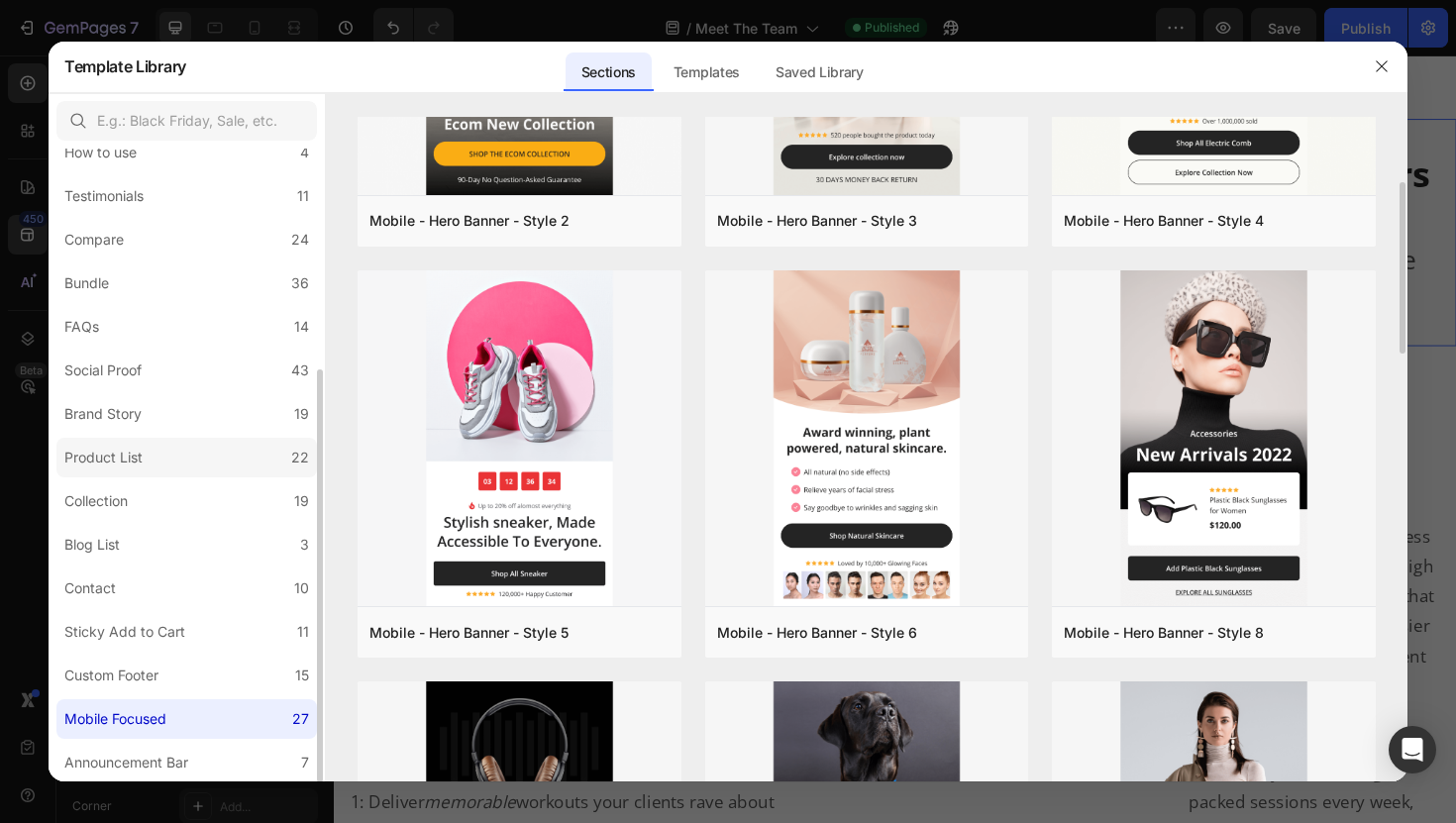click on "Product List 22" 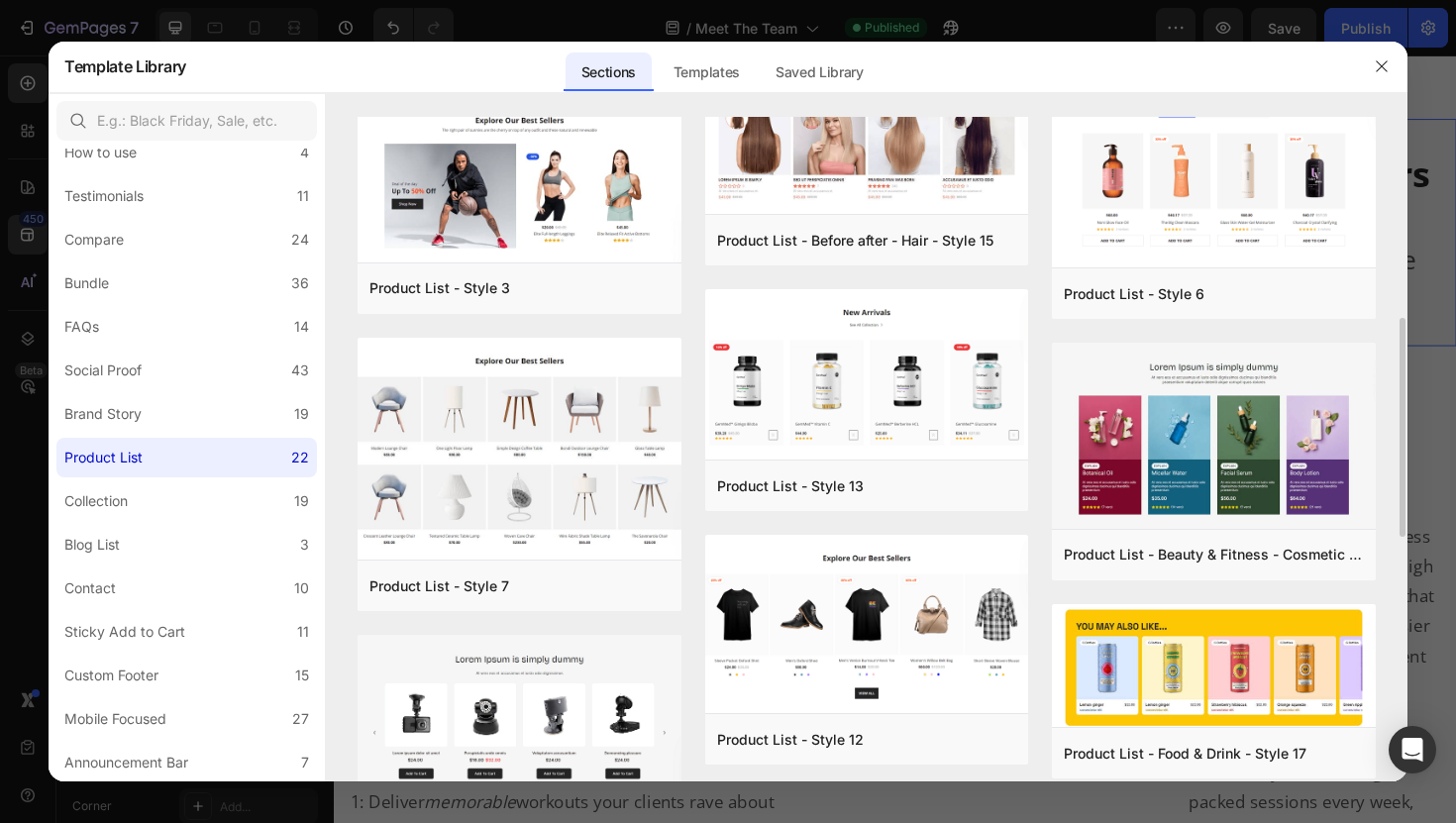 scroll, scrollTop: 597, scrollLeft: 0, axis: vertical 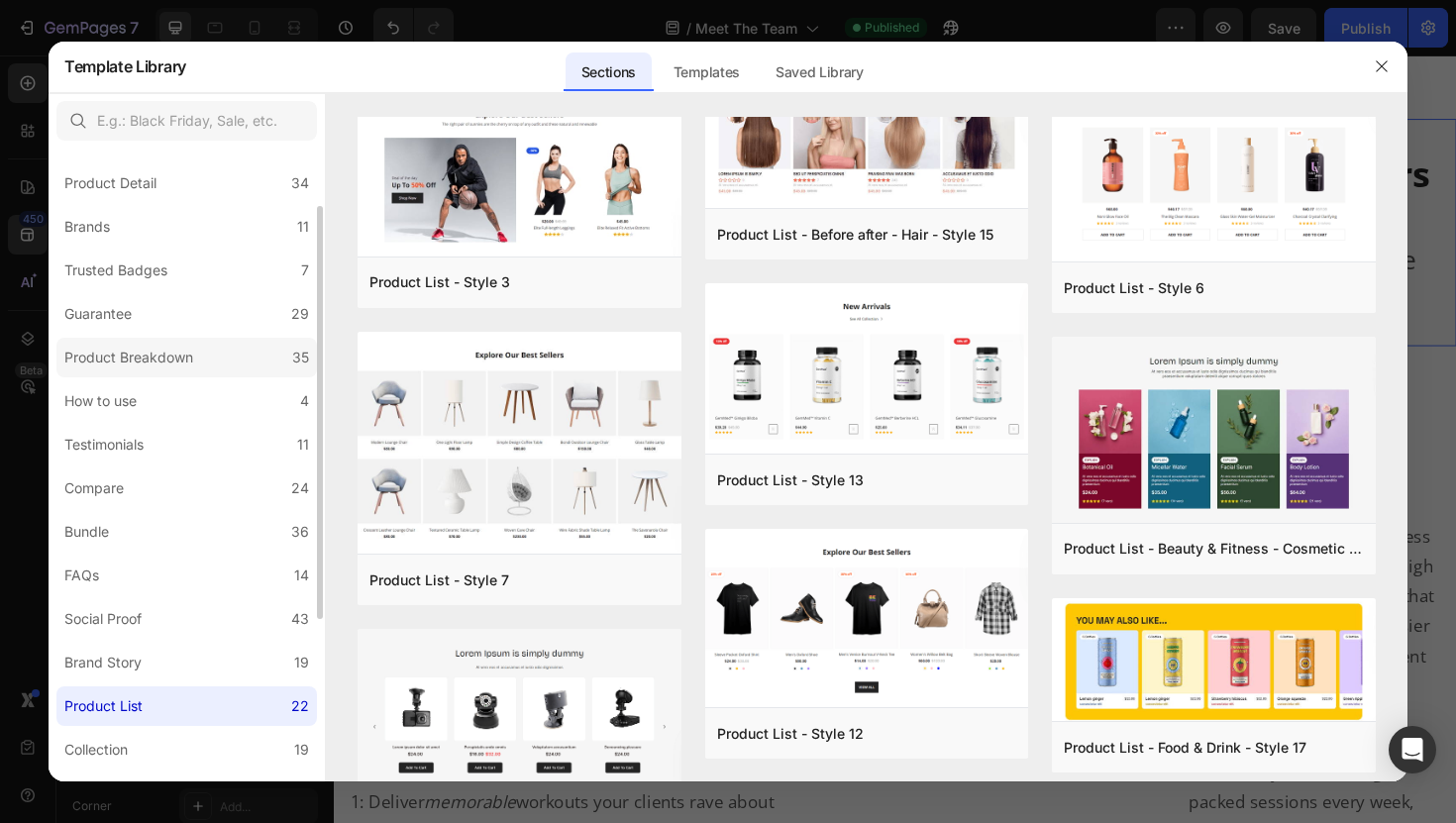 click on "Product Breakdown 35" 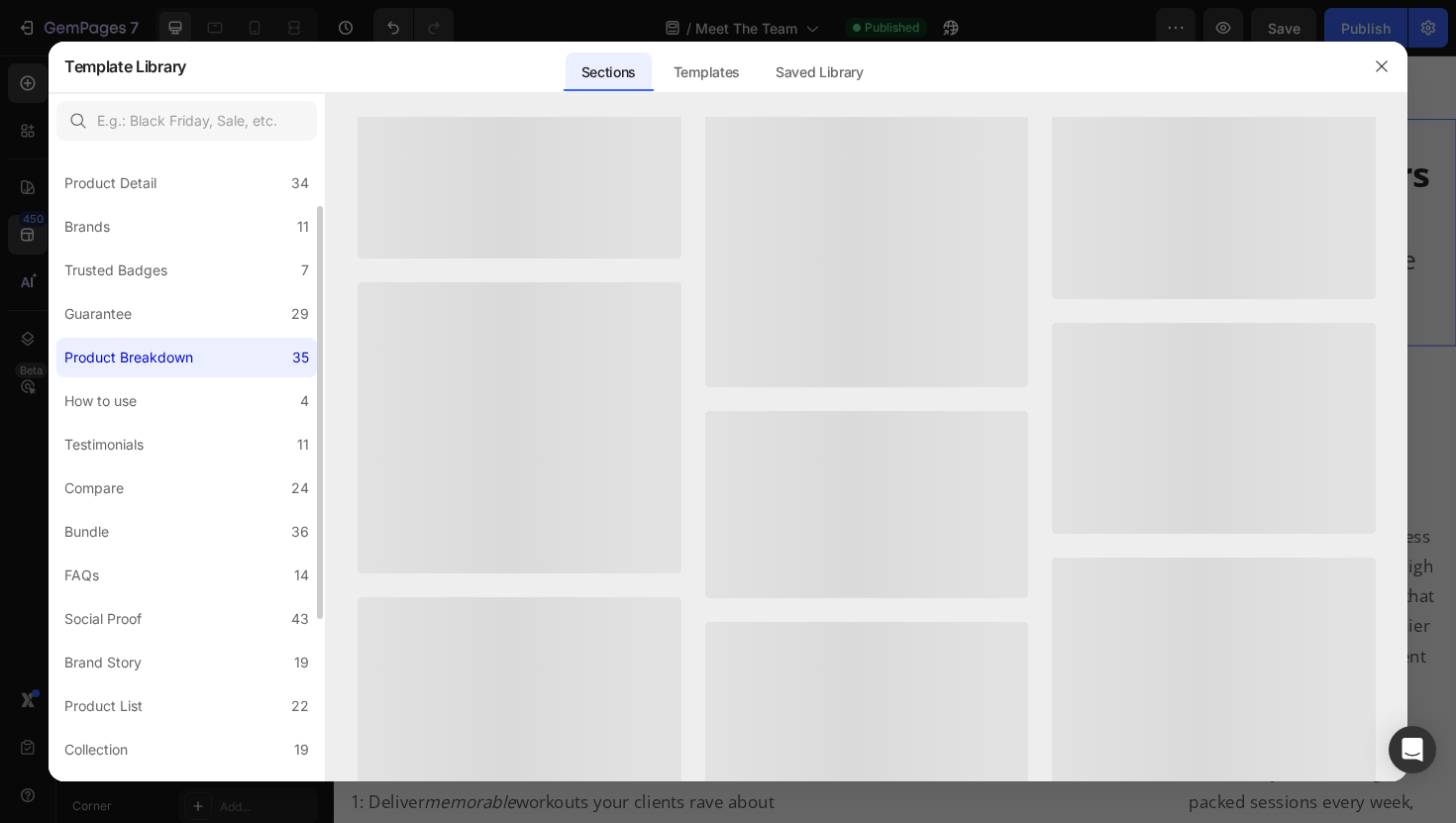 scroll, scrollTop: 0, scrollLeft: 0, axis: both 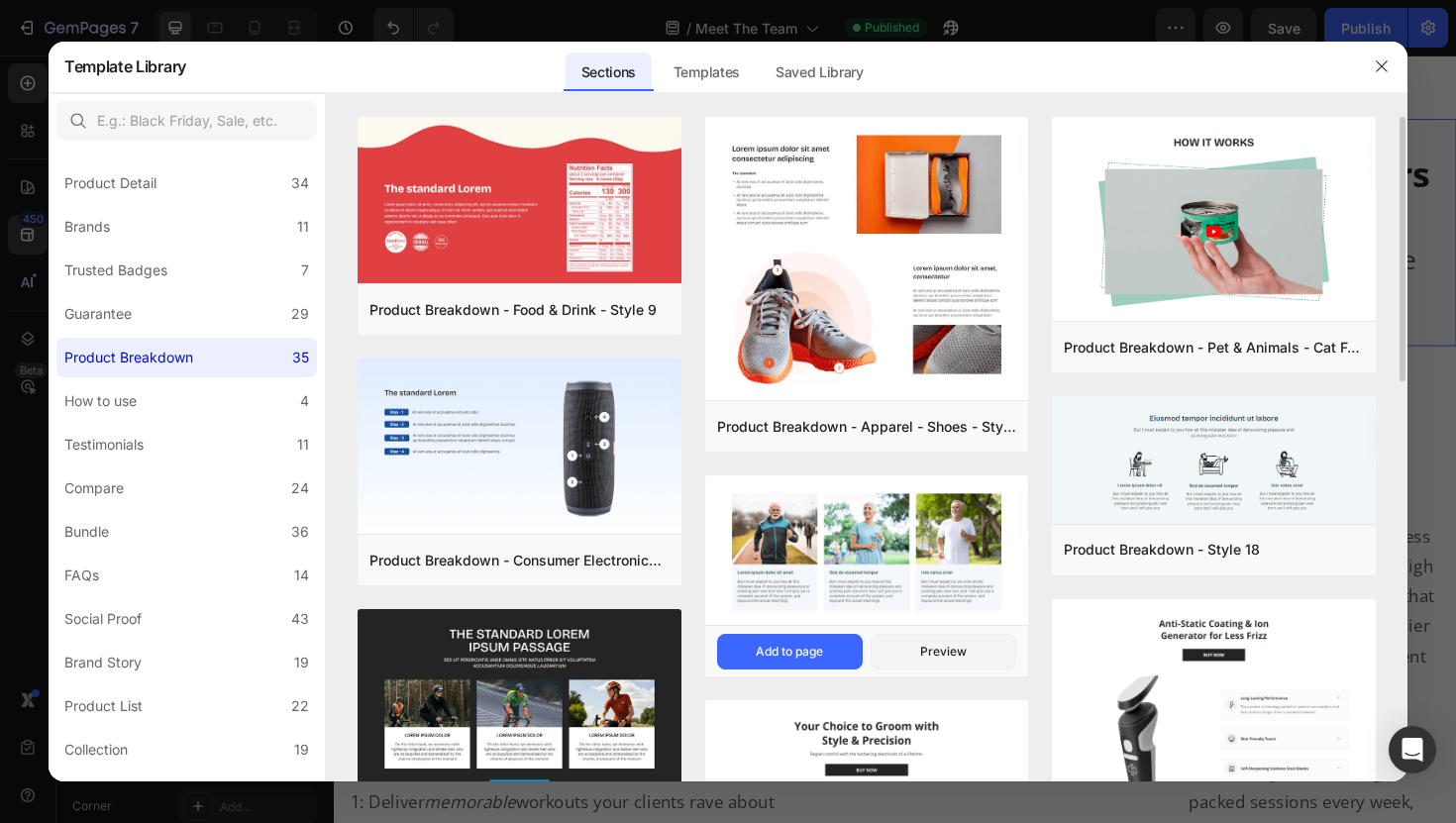 click at bounding box center (867, 552) 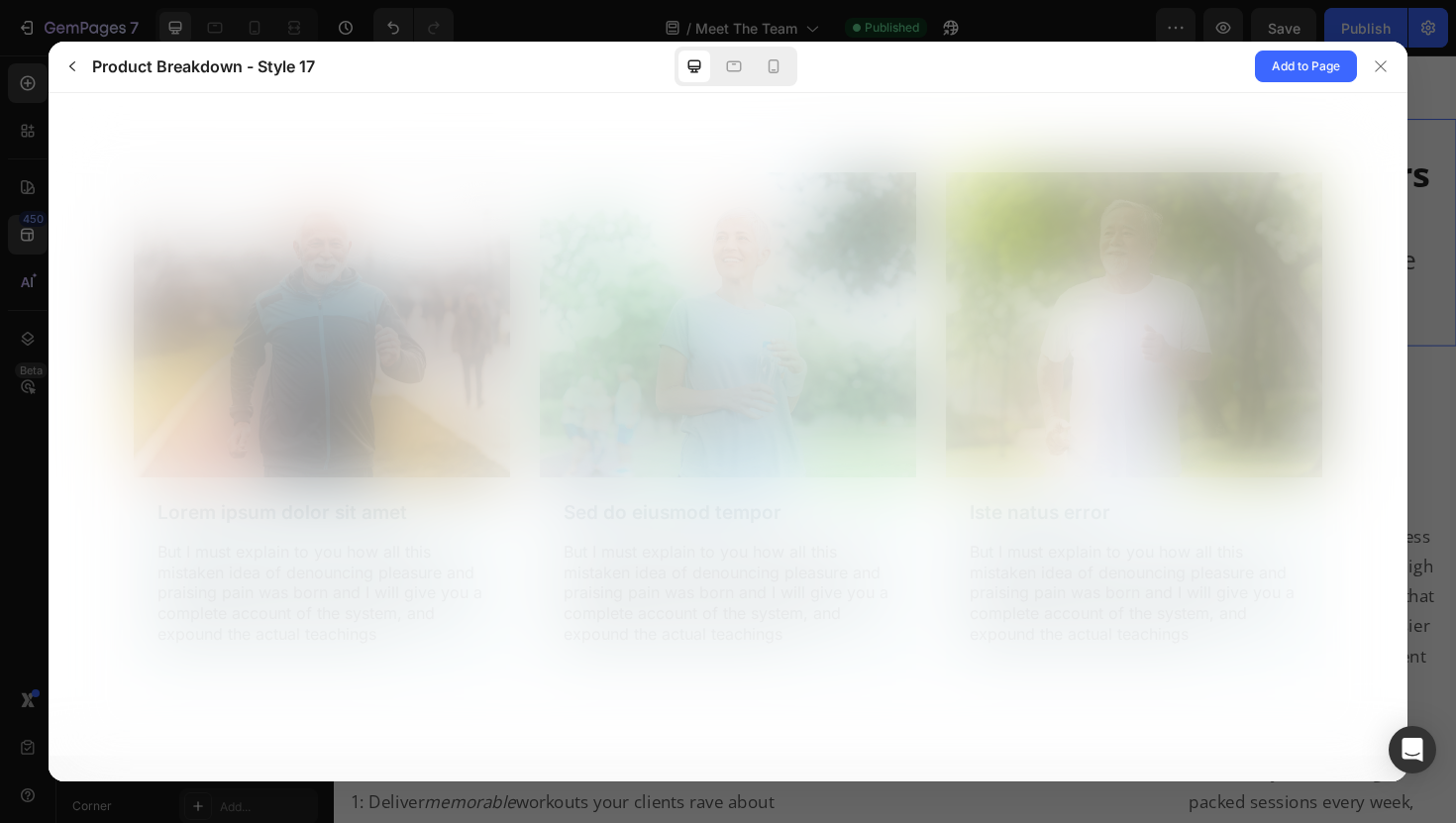 scroll, scrollTop: 0, scrollLeft: 0, axis: both 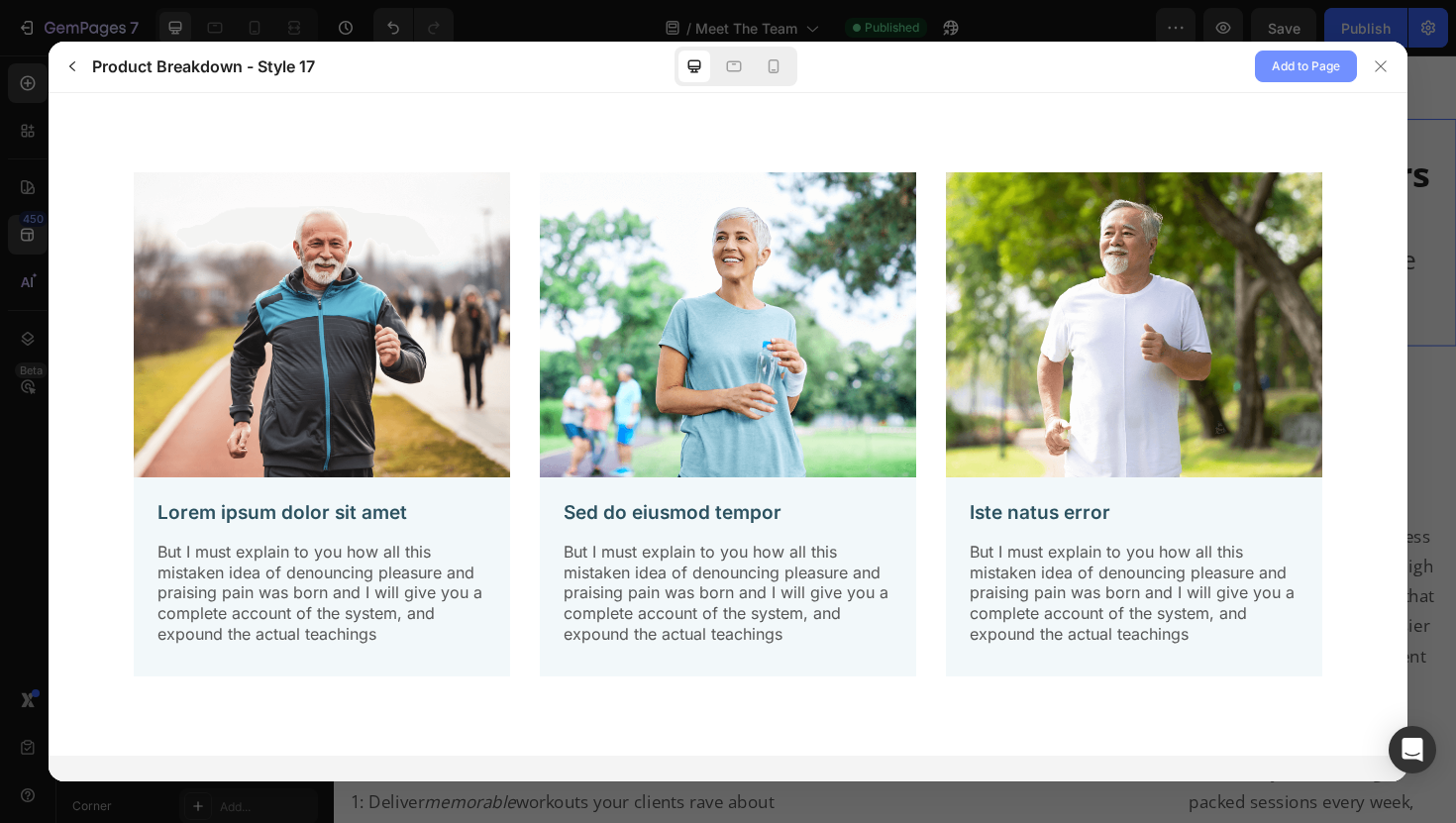 click on "Add to Page" 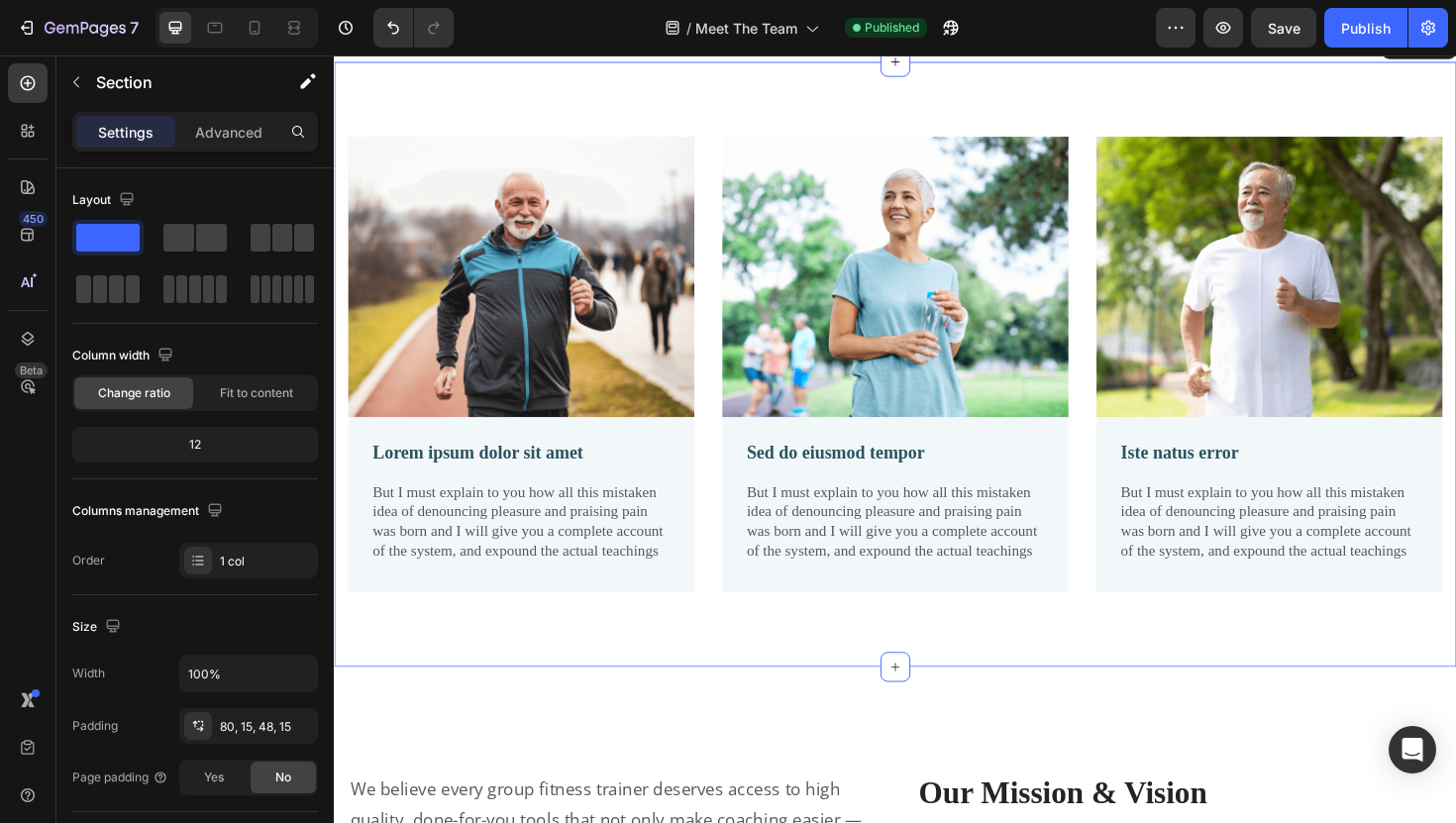 scroll, scrollTop: 4315, scrollLeft: 0, axis: vertical 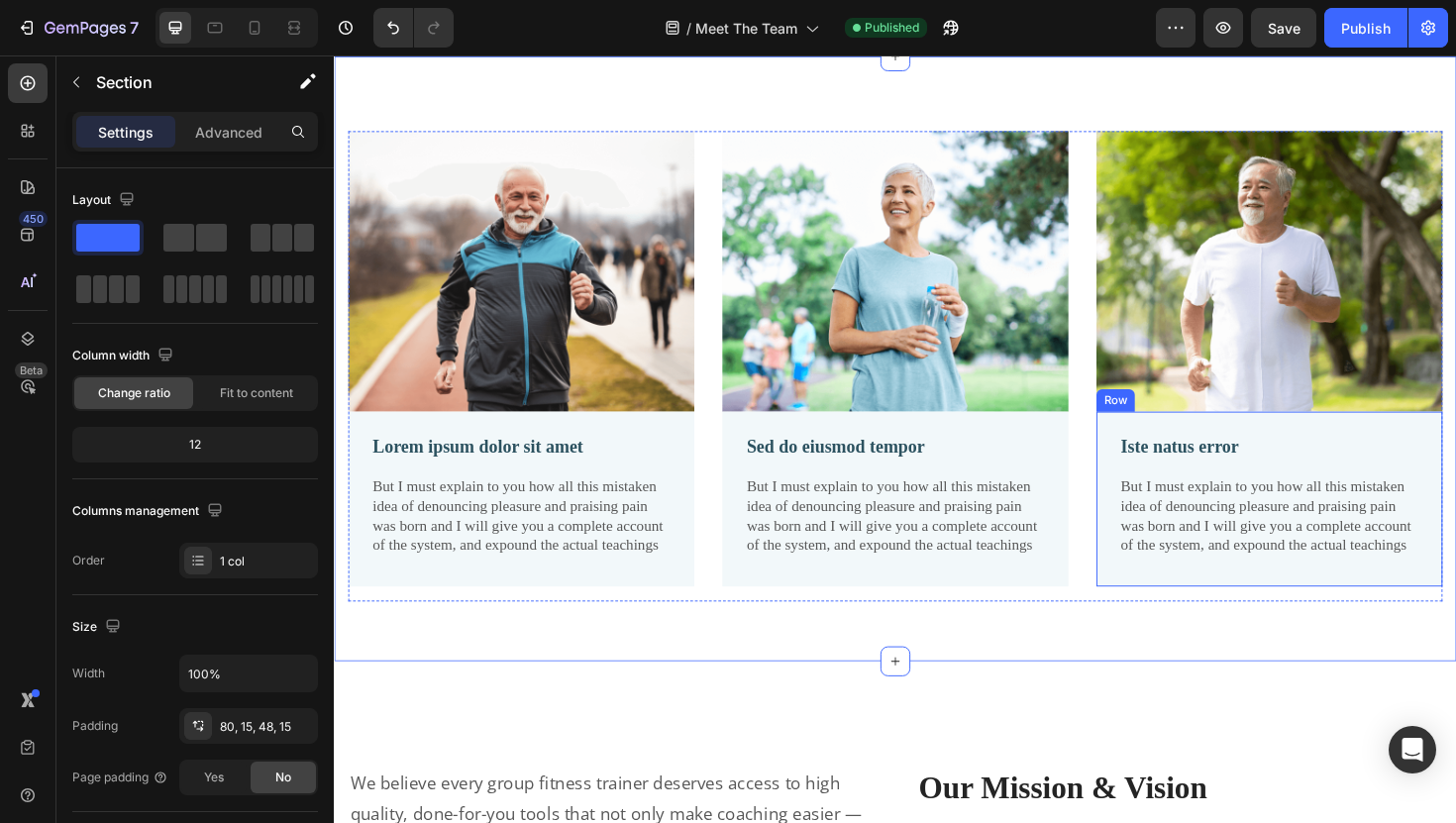 click on "Iste natus error Text Block But I must explain to you how all this mistaken idea of denouncing pleasure and praising pain was born and I will give you a complete account of the system, and expound the actual teachings Text Block Row" at bounding box center (1324, 526) 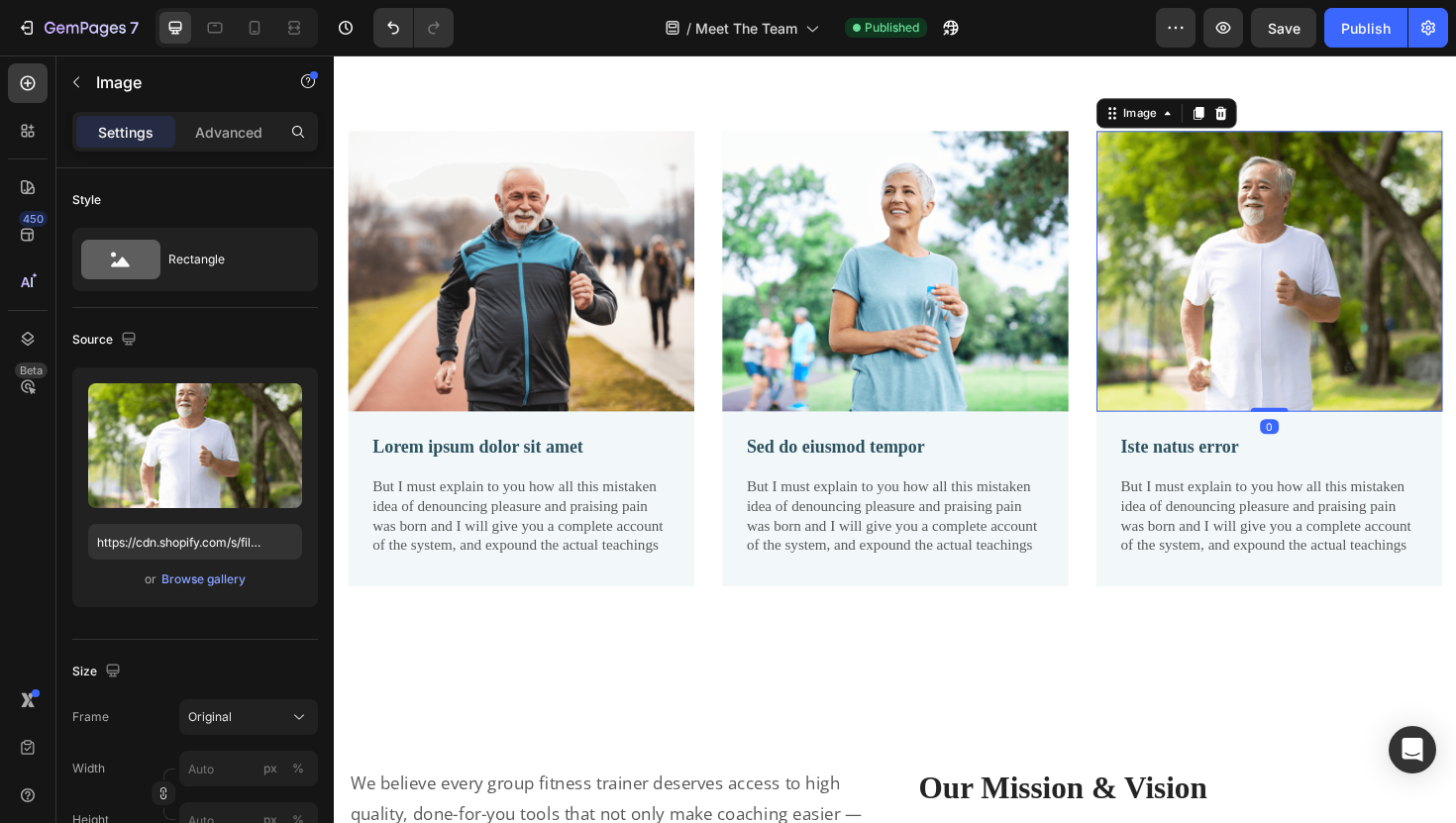 click at bounding box center (1324, 284) 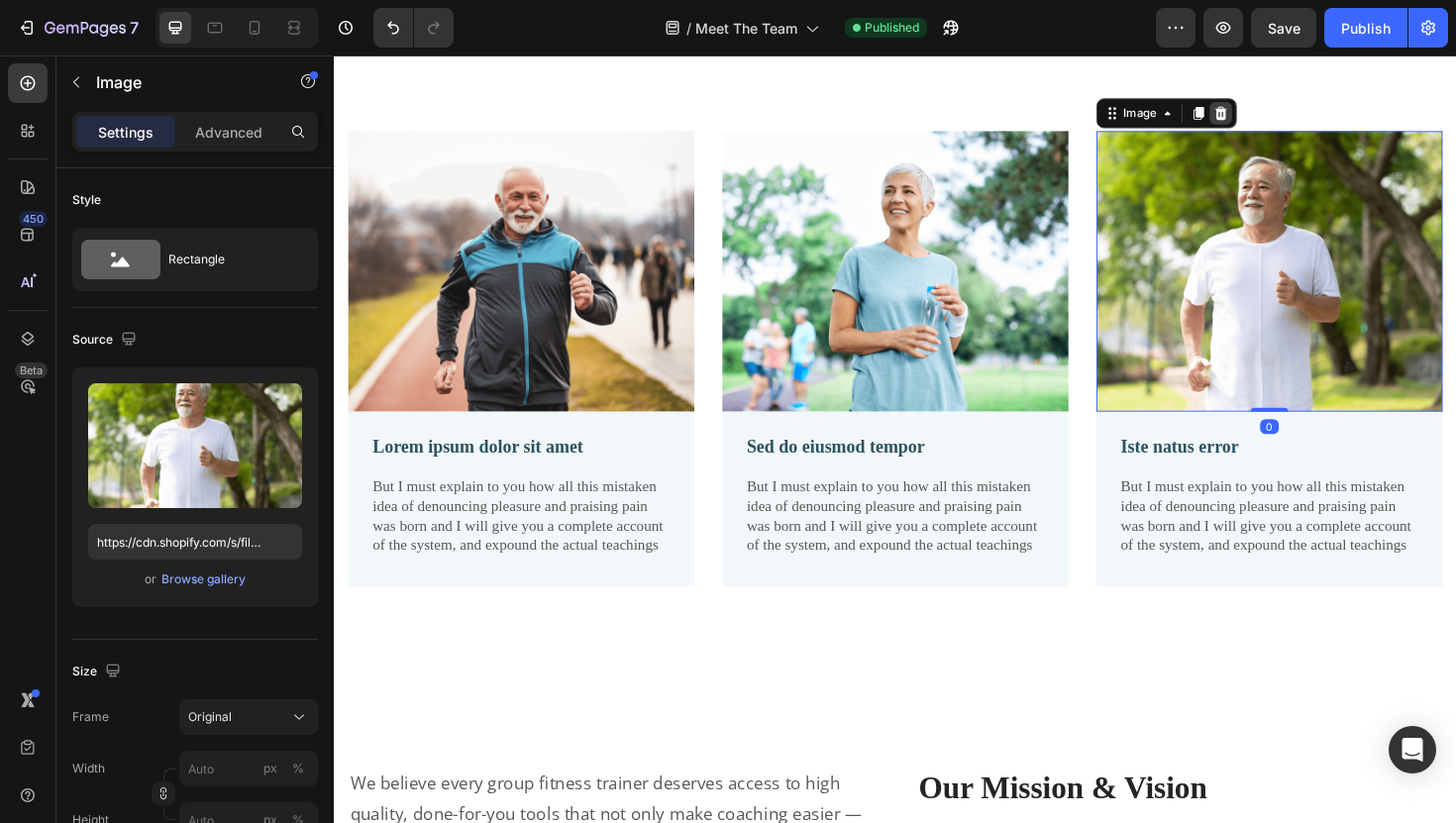 click 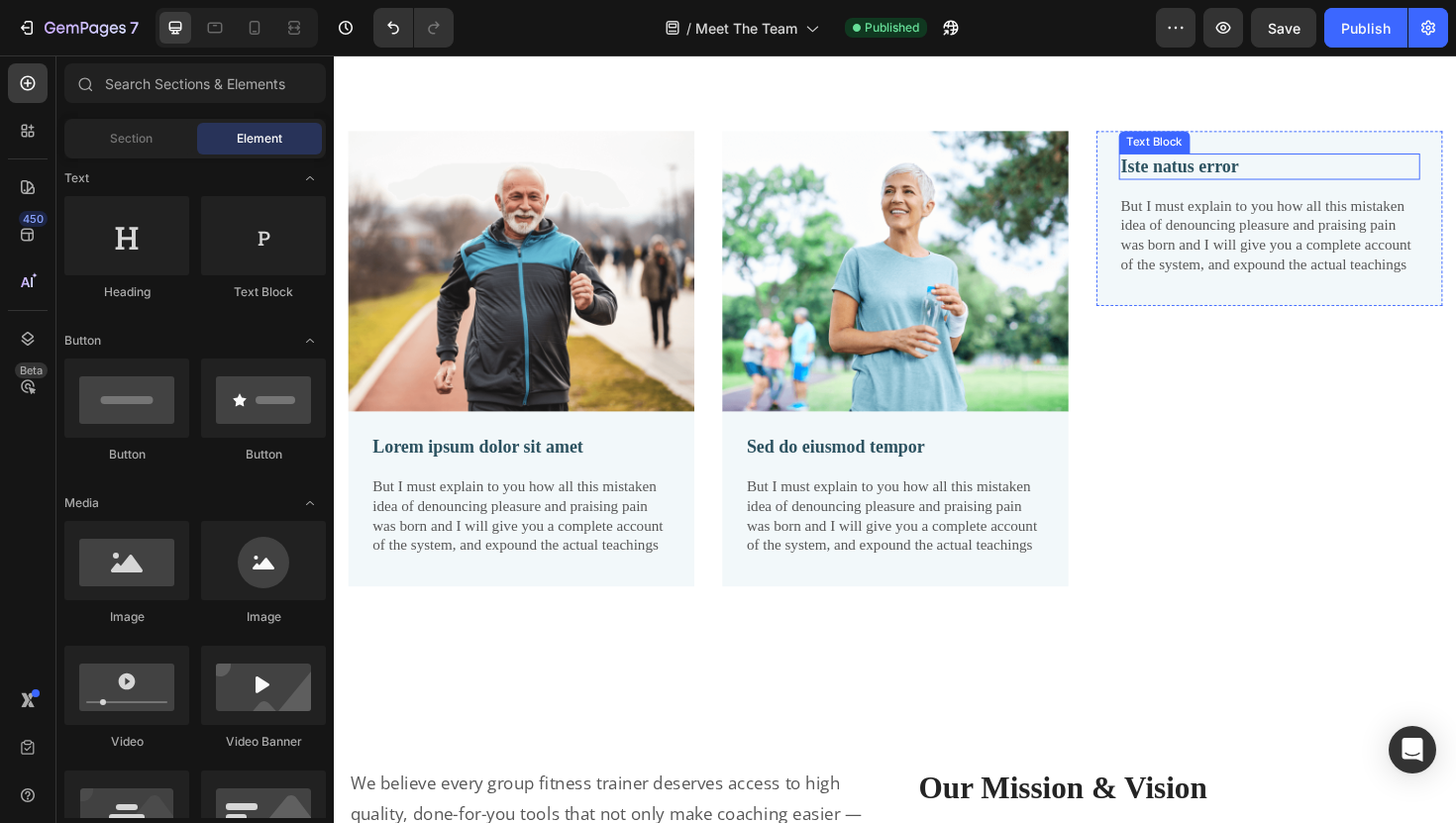 click on "Iste natus error" at bounding box center (1324, 173) 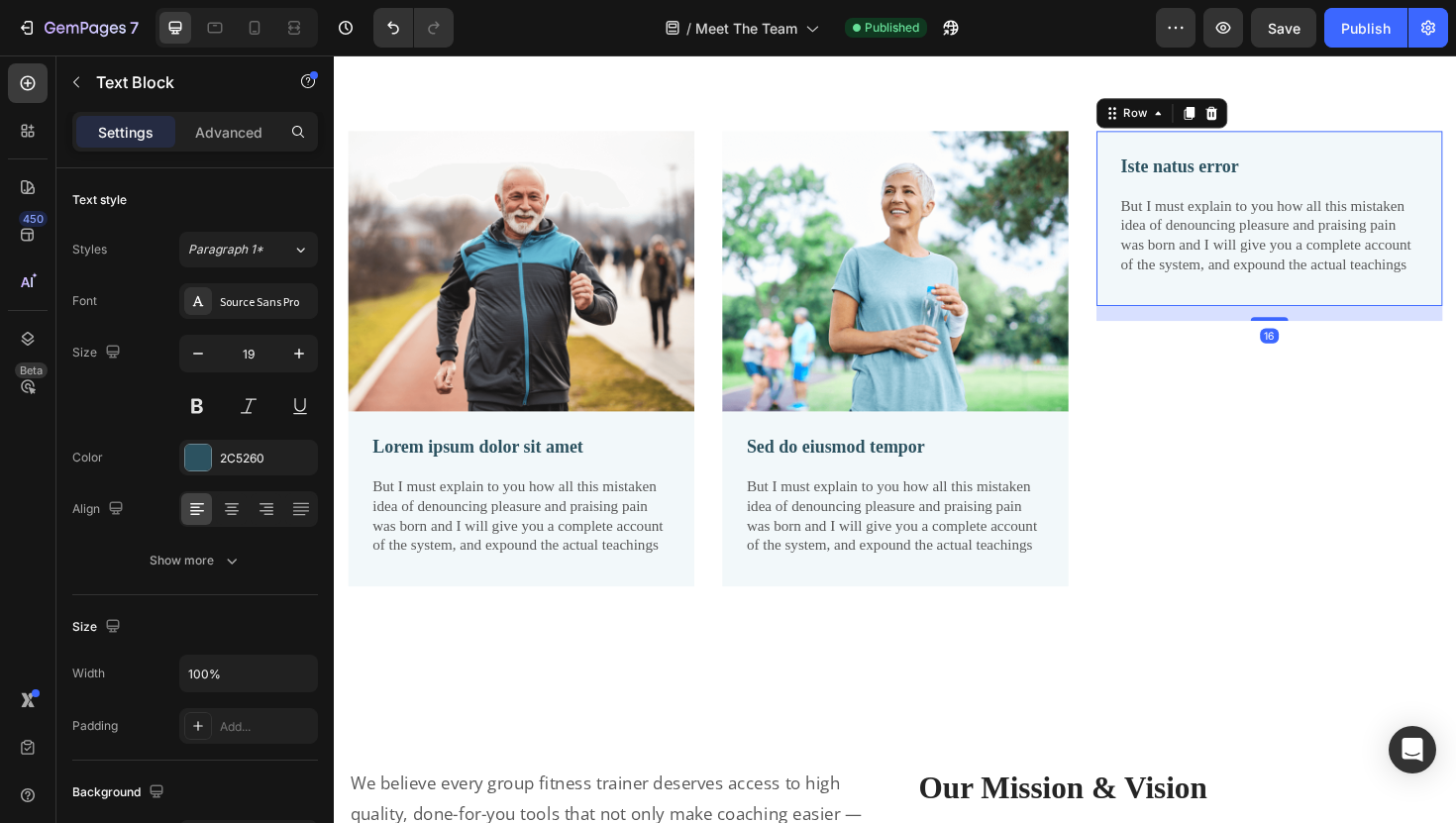 click on "Iste natus error Text Block But I must explain to you how all this mistaken idea of denouncing pleasure and praising pain was born and I will give you a complete account of the system, and expound the actual teachings Text Block Row   16" at bounding box center (1324, 229) 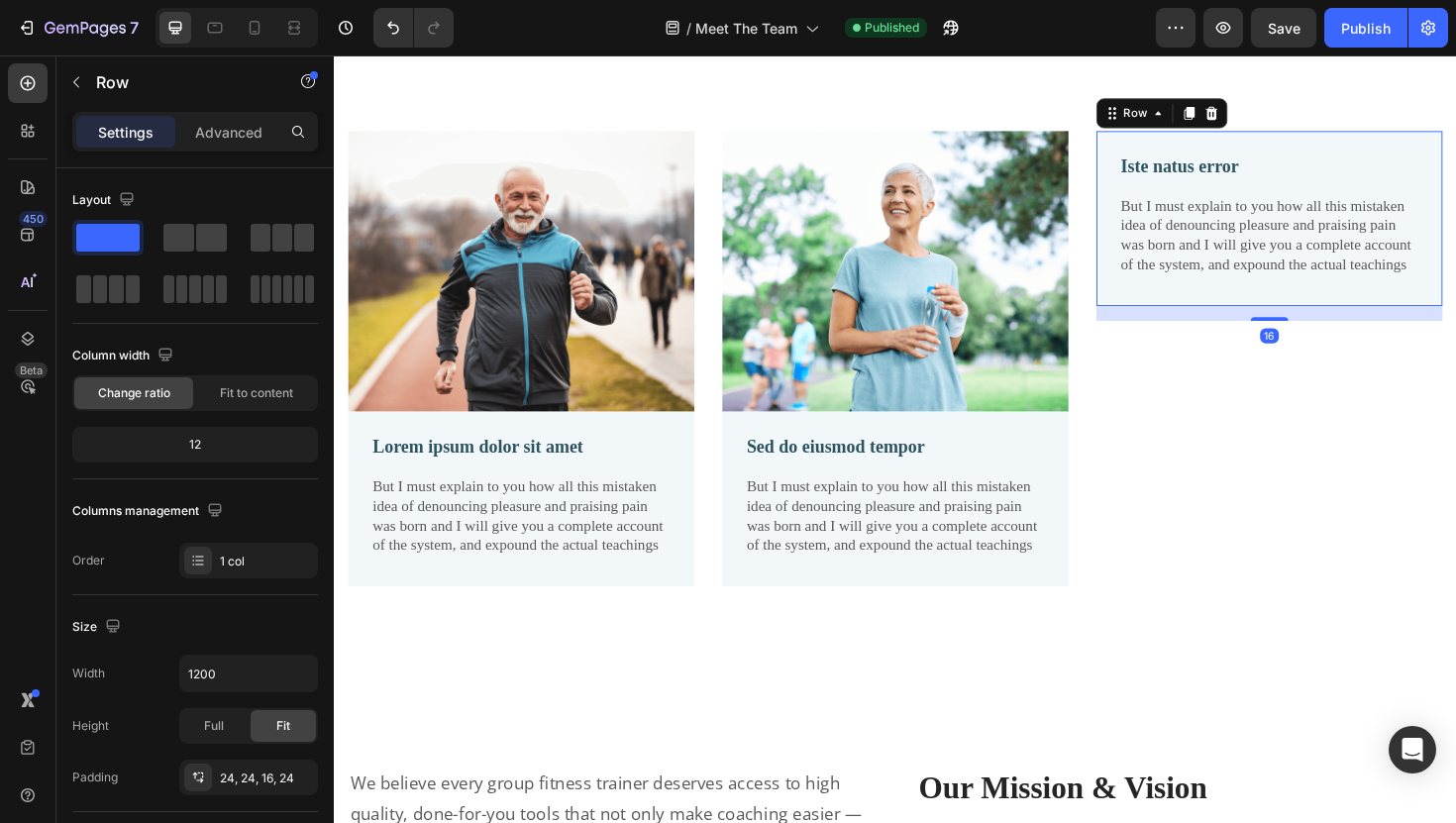 click on "Row" at bounding box center [1210, 117] 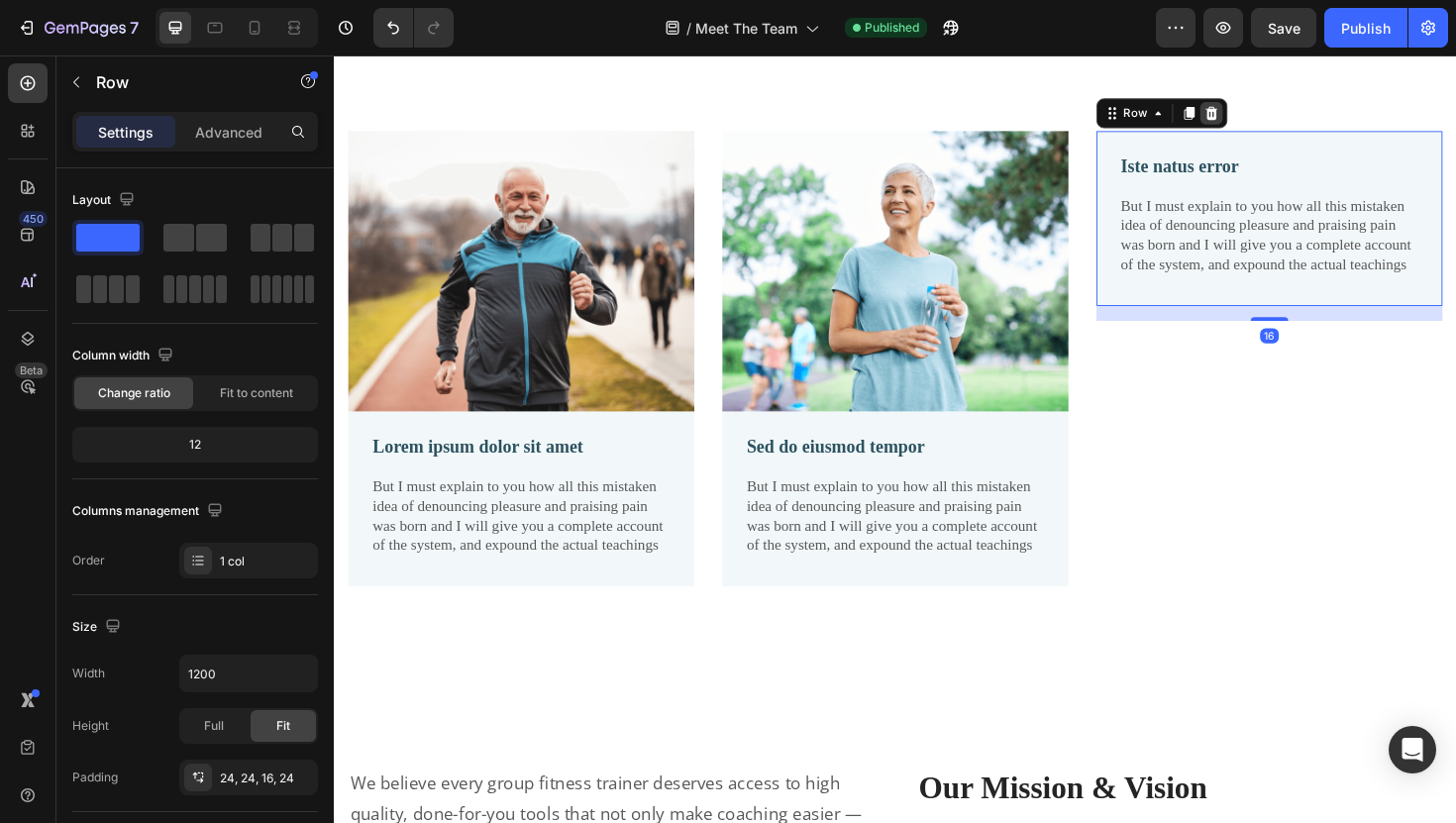 click 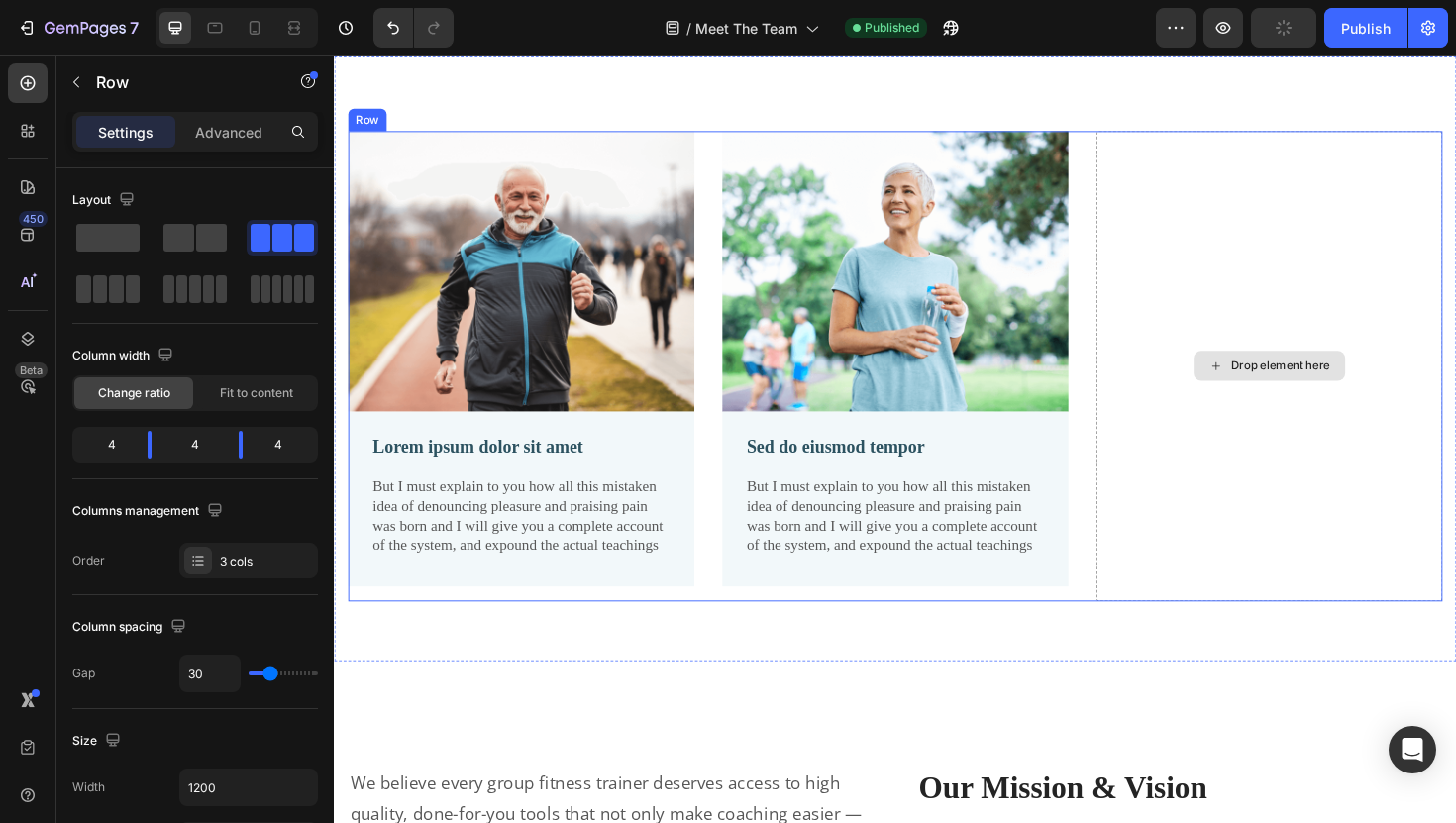 click on "Drop element here" at bounding box center [1324, 385] 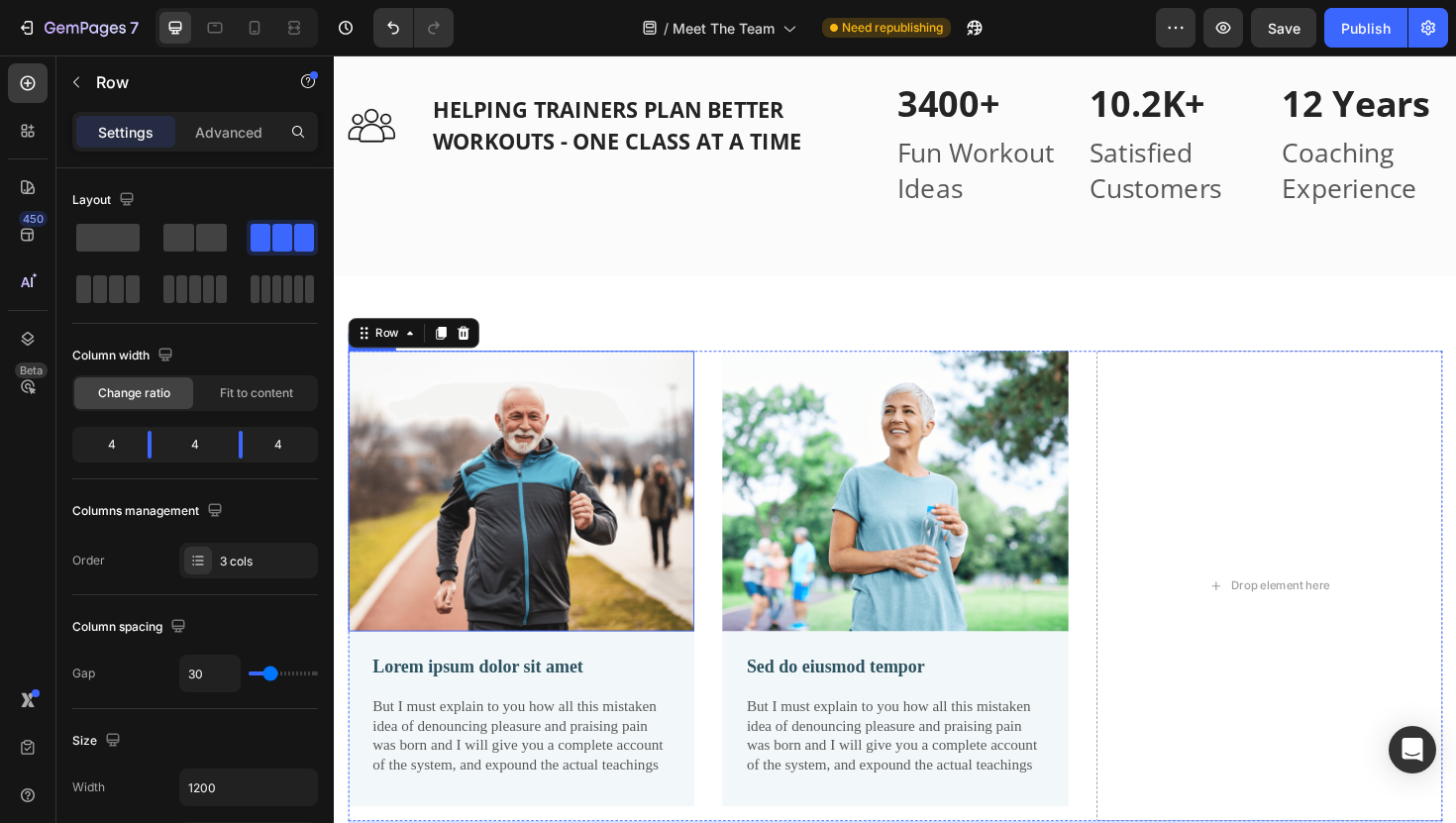 scroll, scrollTop: 4063, scrollLeft: 0, axis: vertical 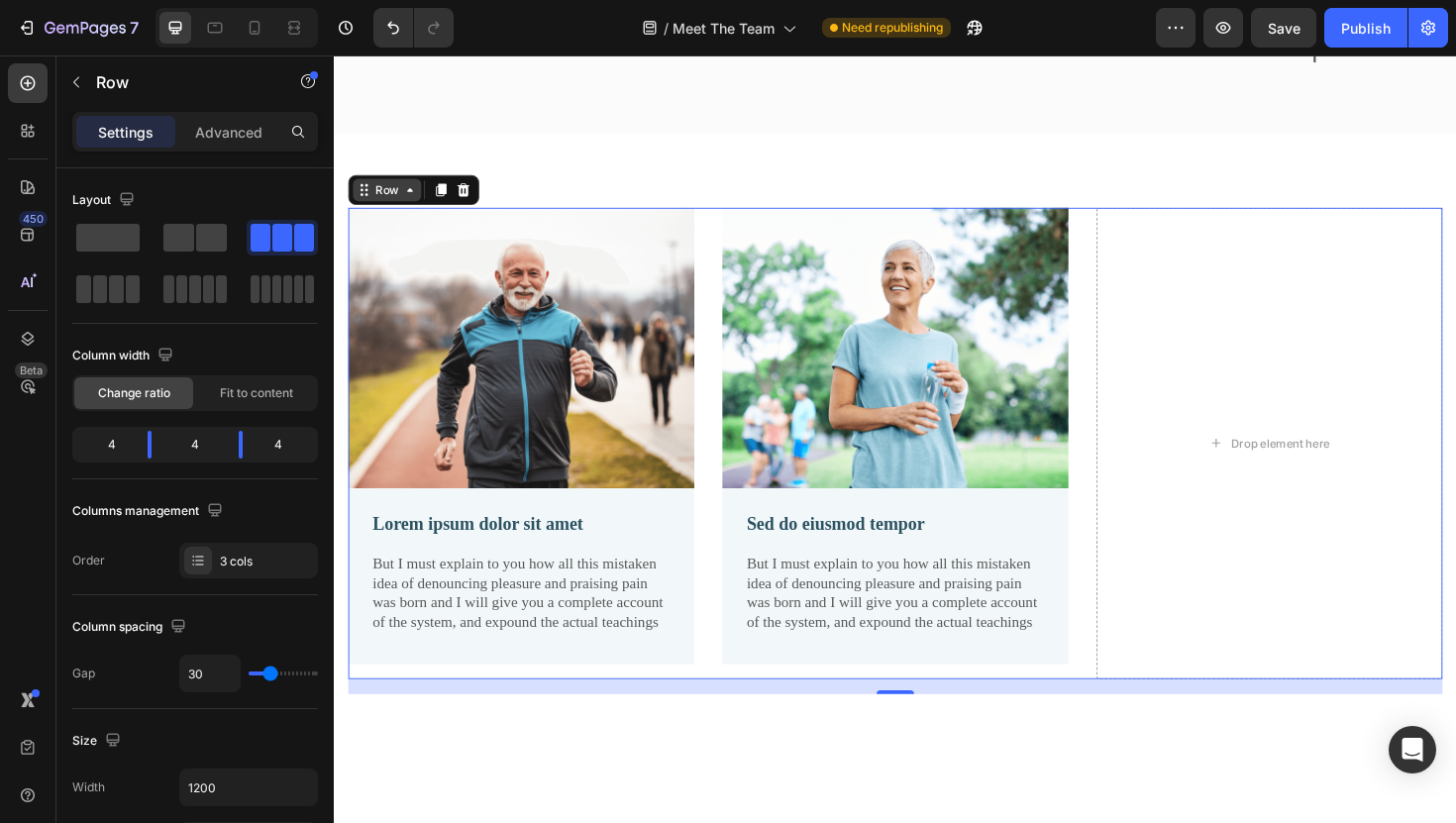 click on "Row" at bounding box center (389, 198) 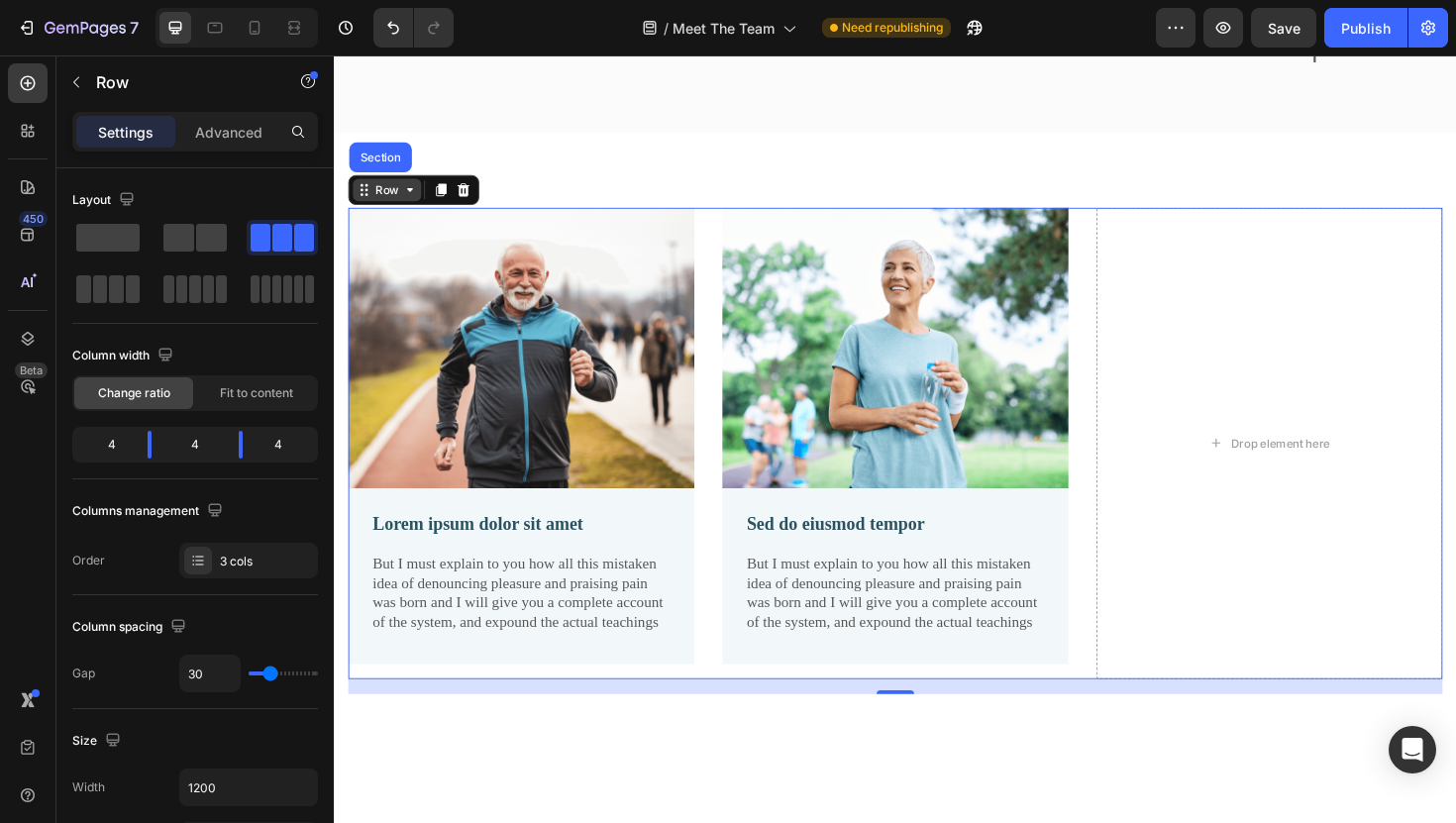 click on "Row" at bounding box center [389, 198] 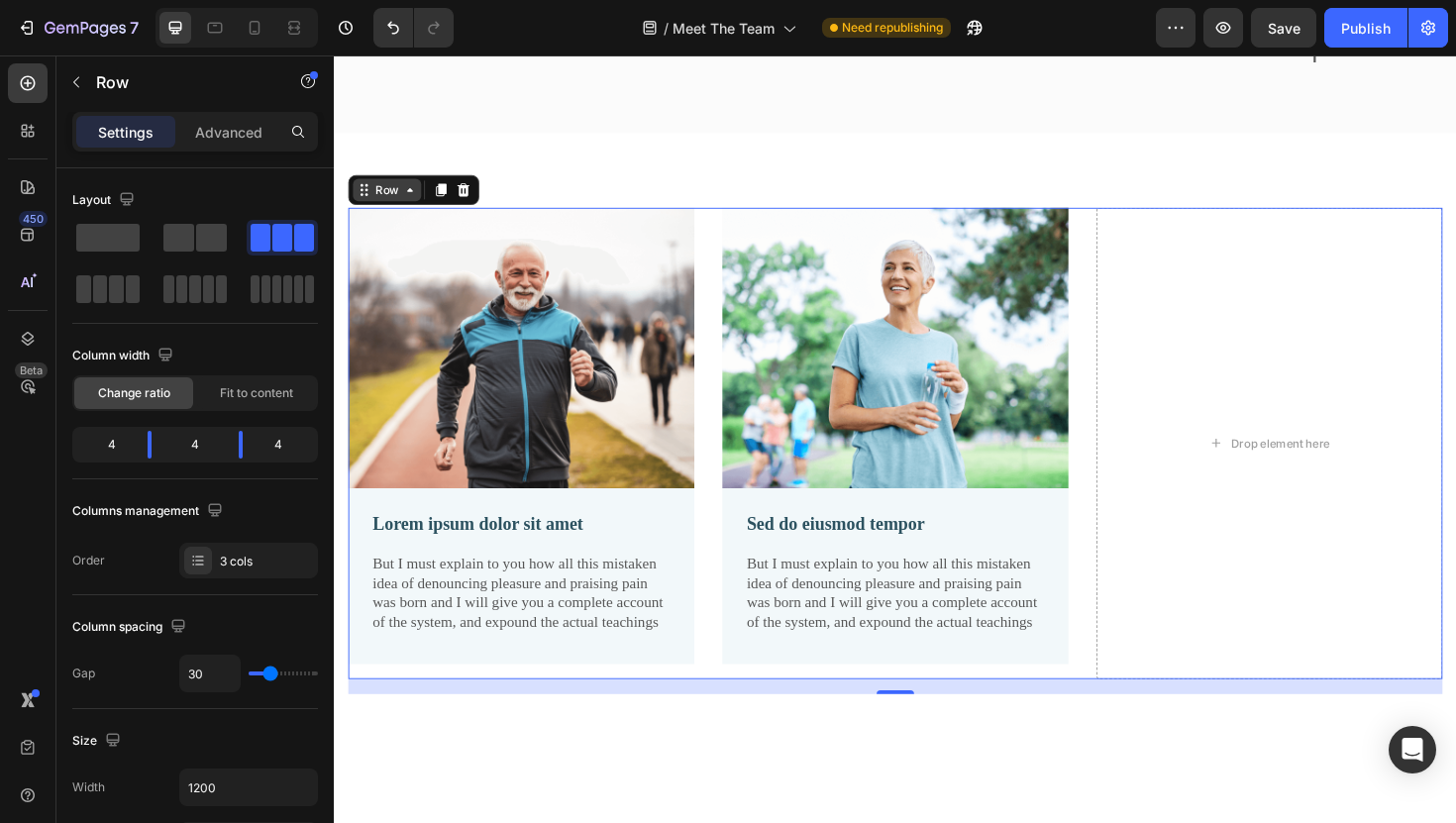 click 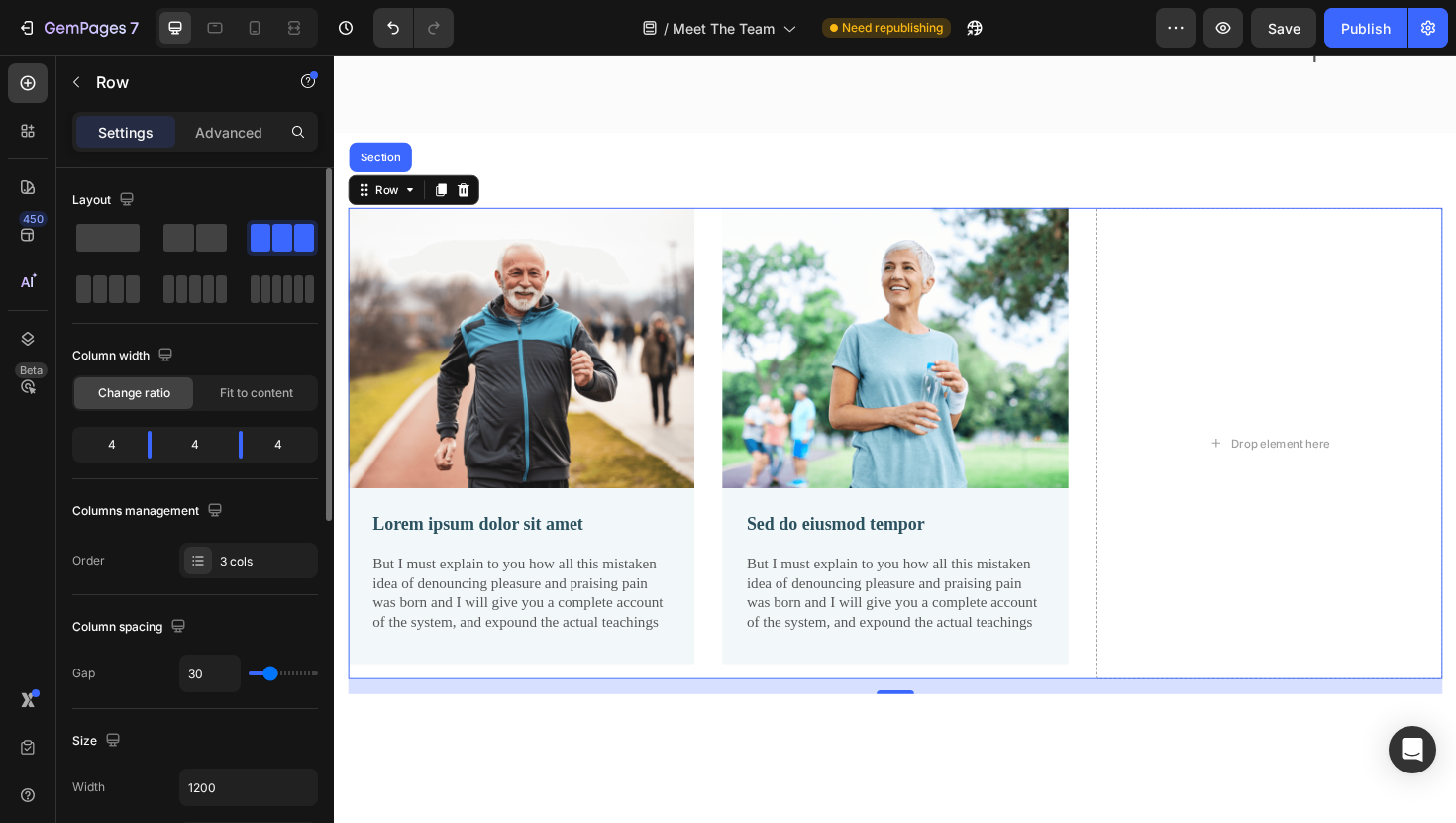 click on "4" 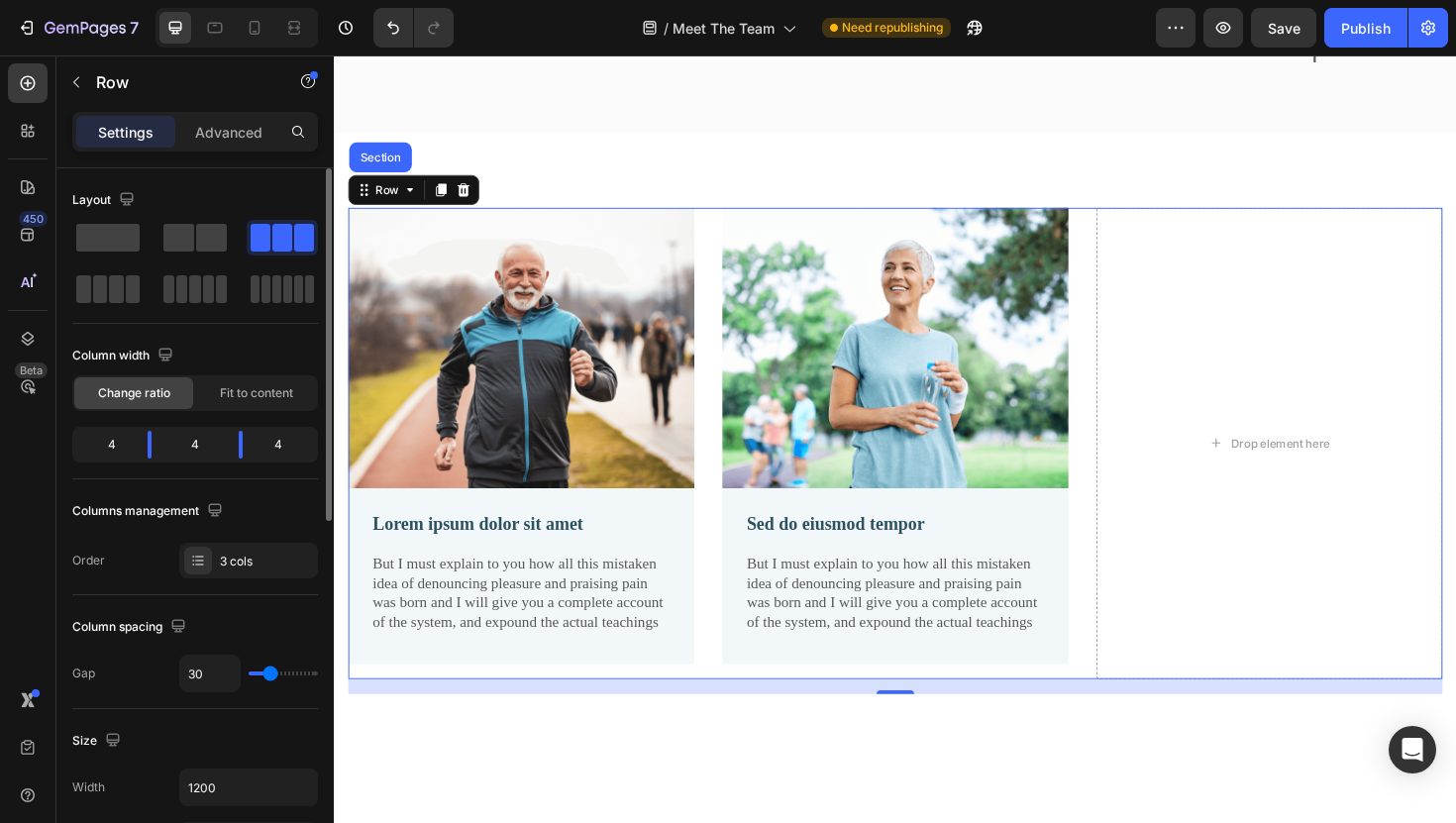 click on "4" 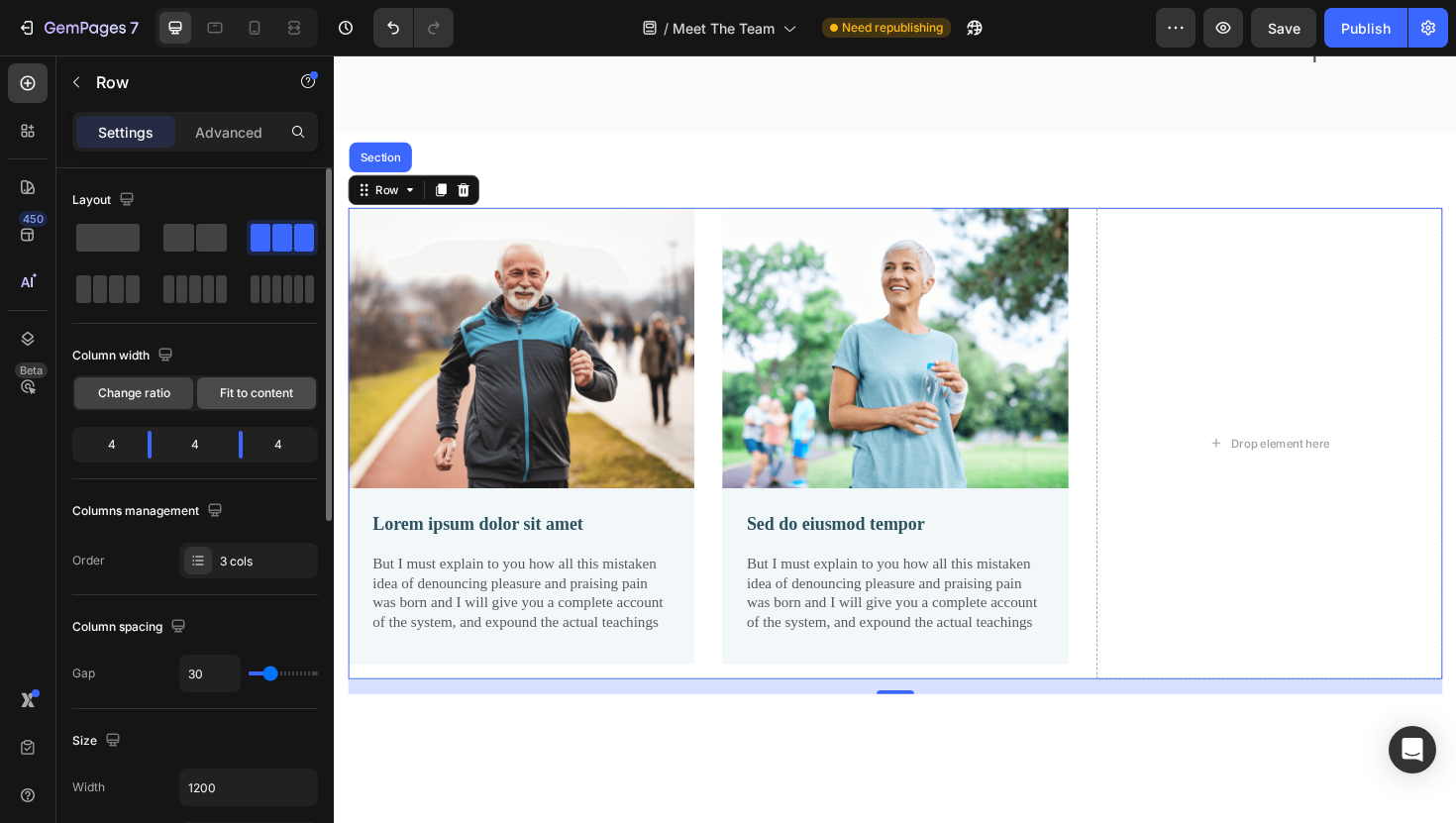 click on "Fit to content" 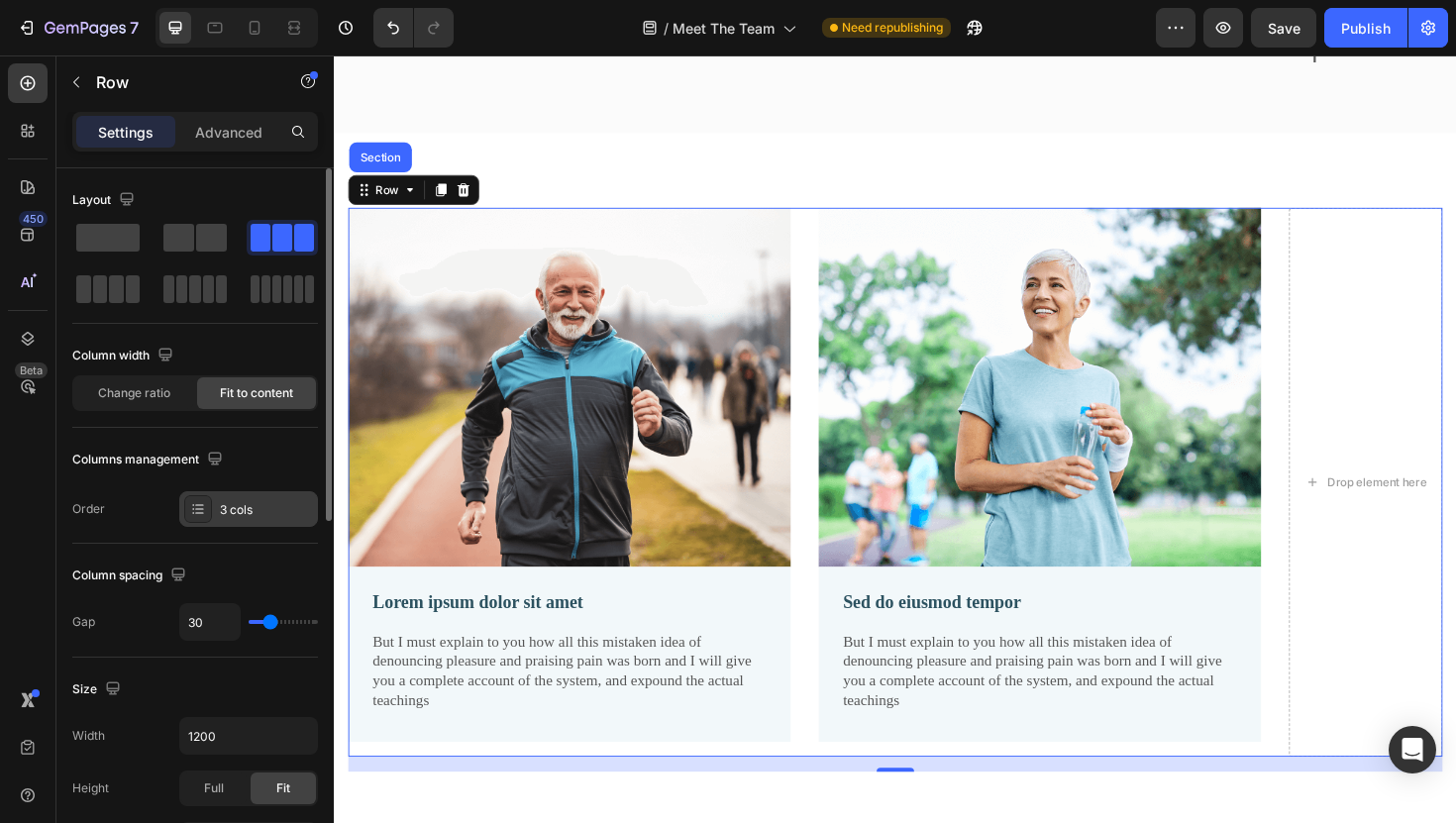 click on "3 cols" at bounding box center (266, 510) 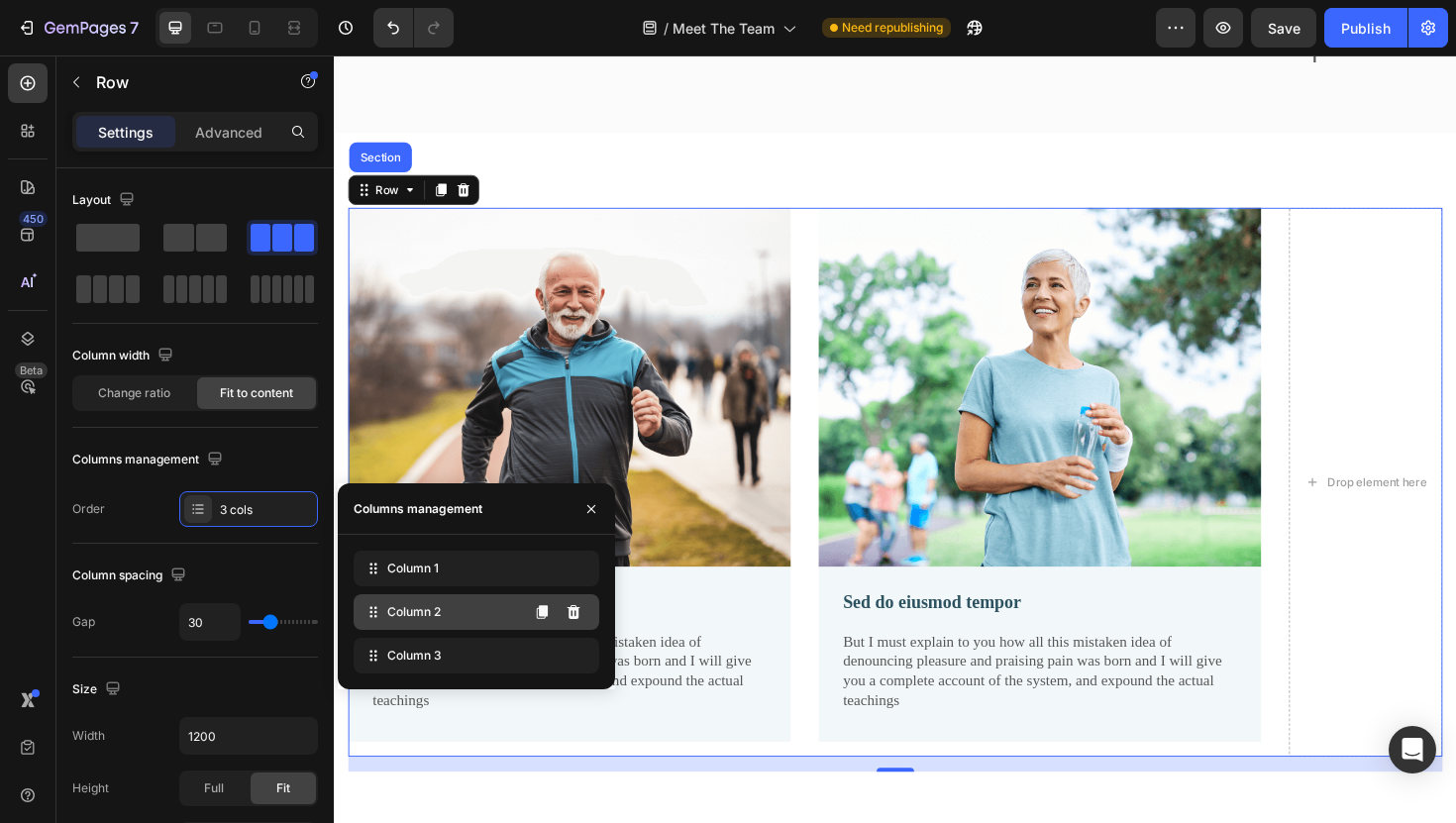 click on "Column 2" at bounding box center (414, 612) 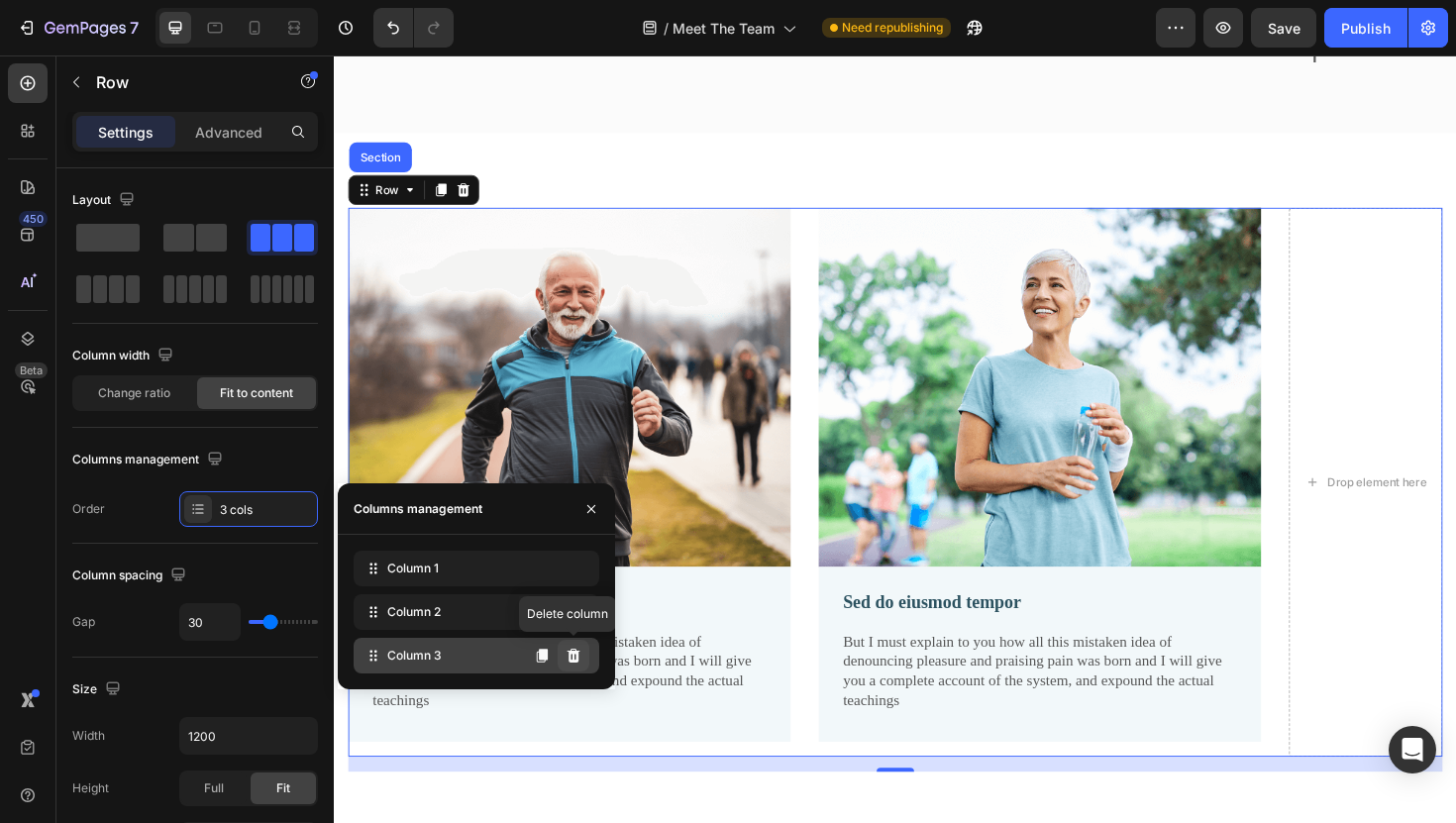 click 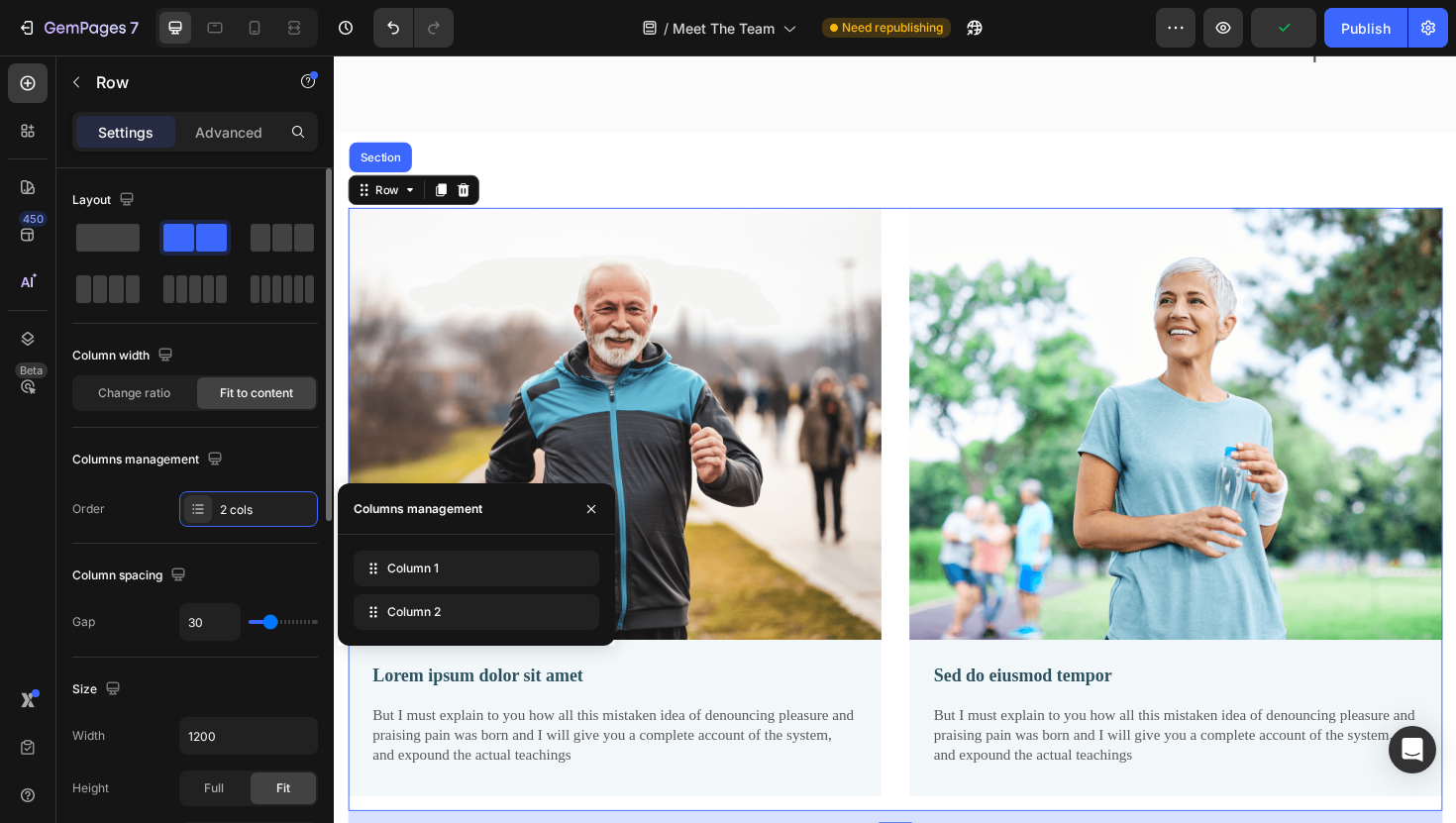 click on "Change ratio Fit to content" 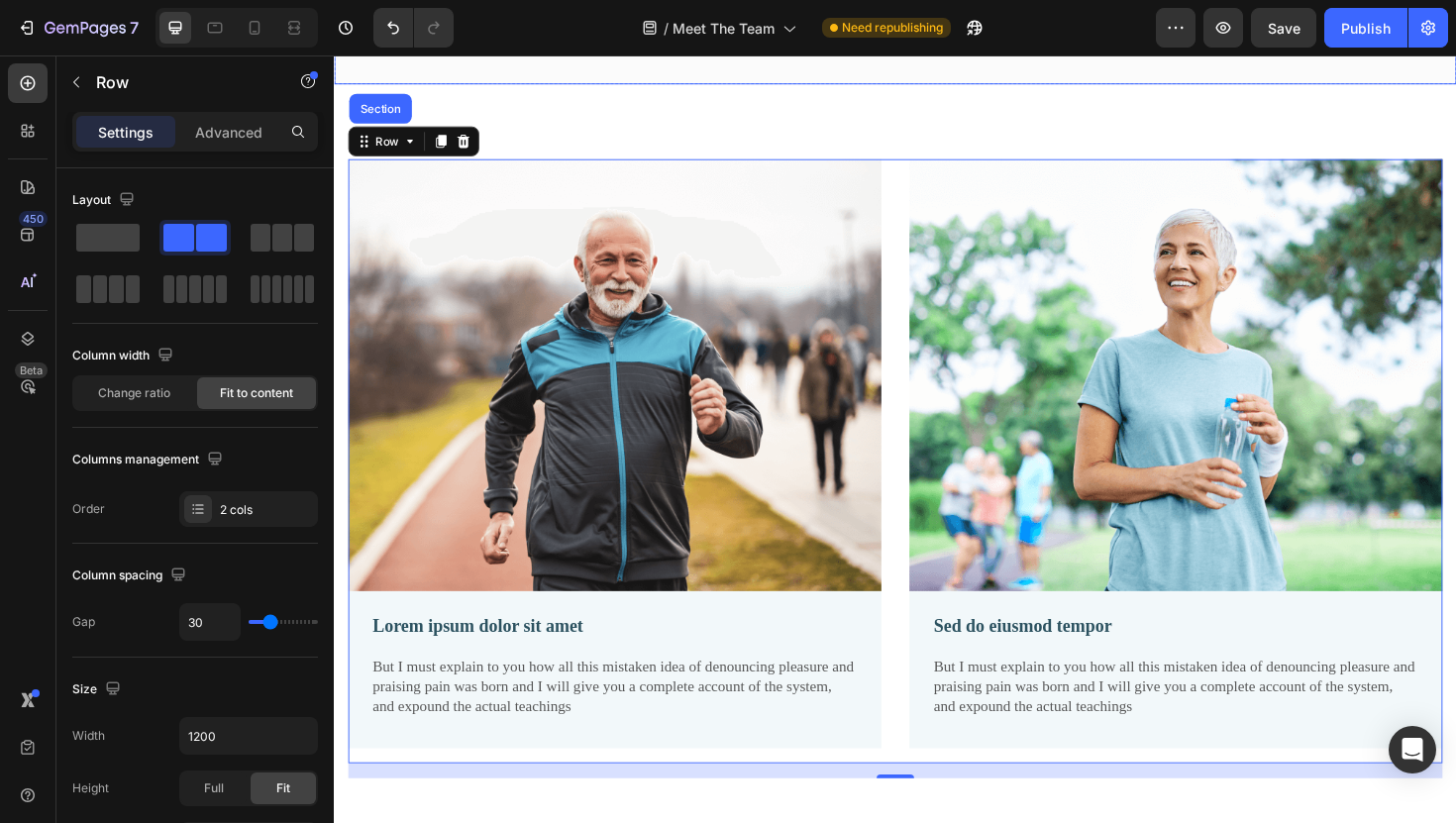 scroll, scrollTop: 4237, scrollLeft: 0, axis: vertical 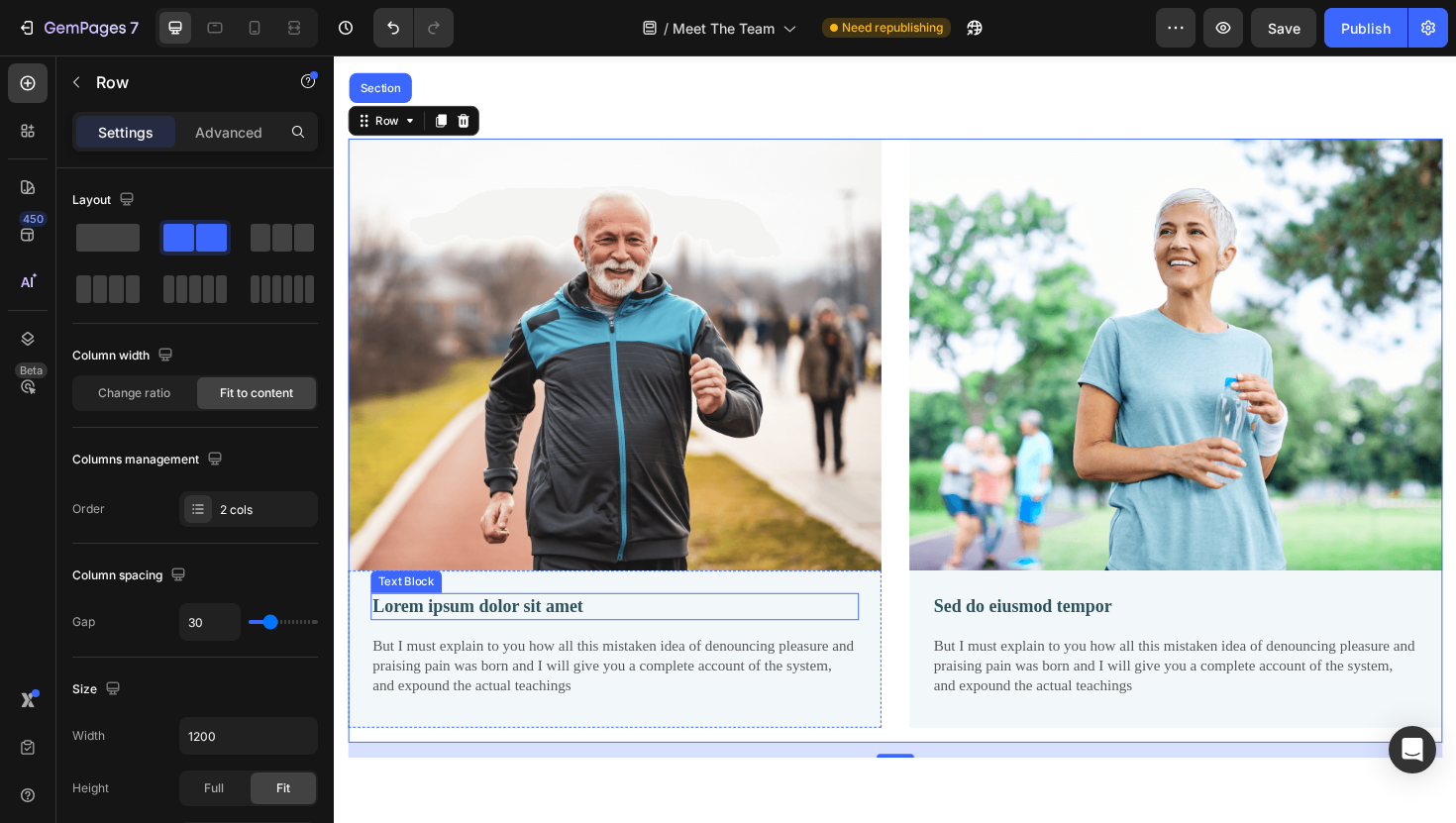 click on "Lorem ipsum dolor sit amet" at bounding box center [631, 639] 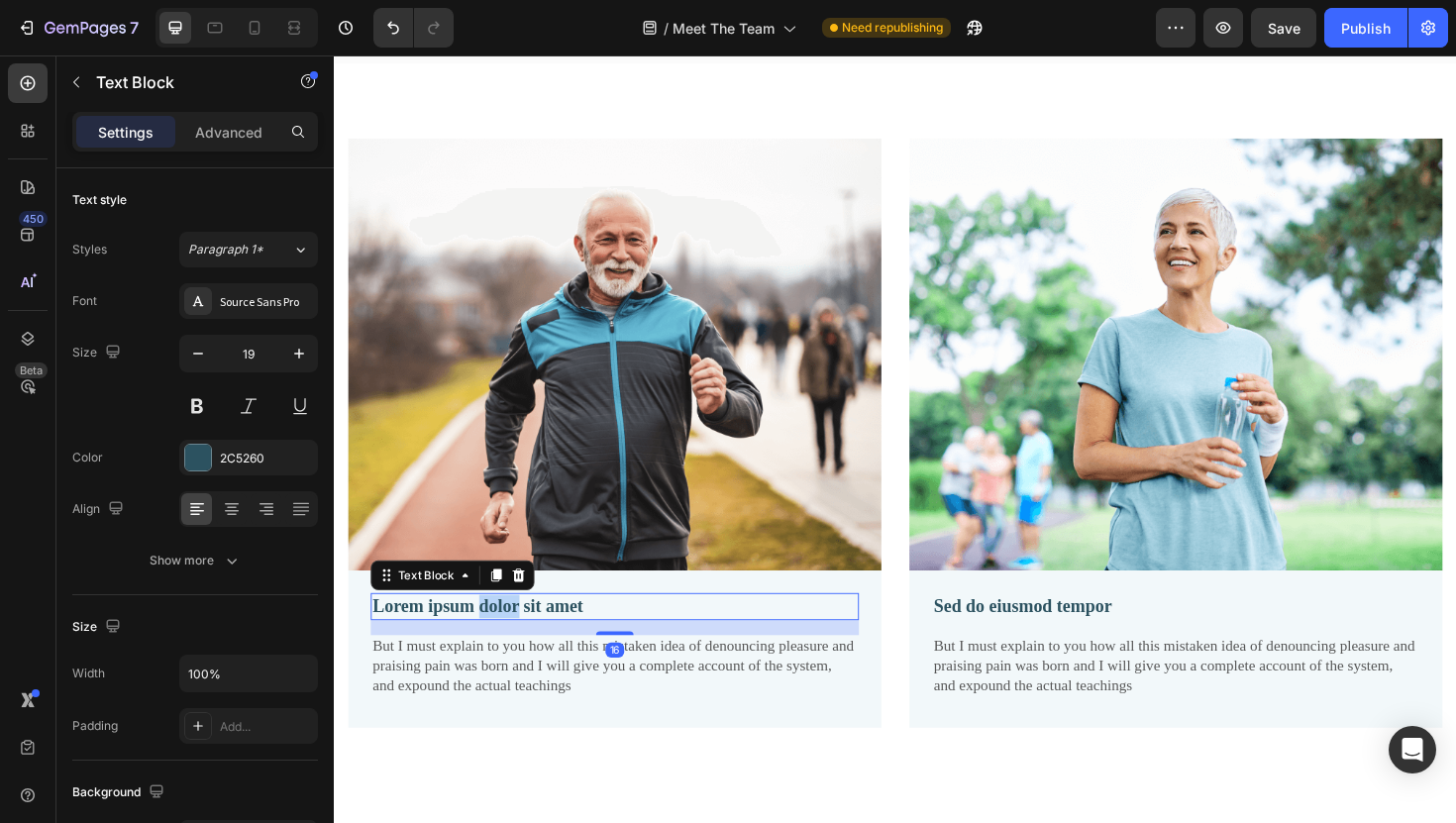 click on "Lorem ipsum dolor sit amet" at bounding box center [631, 639] 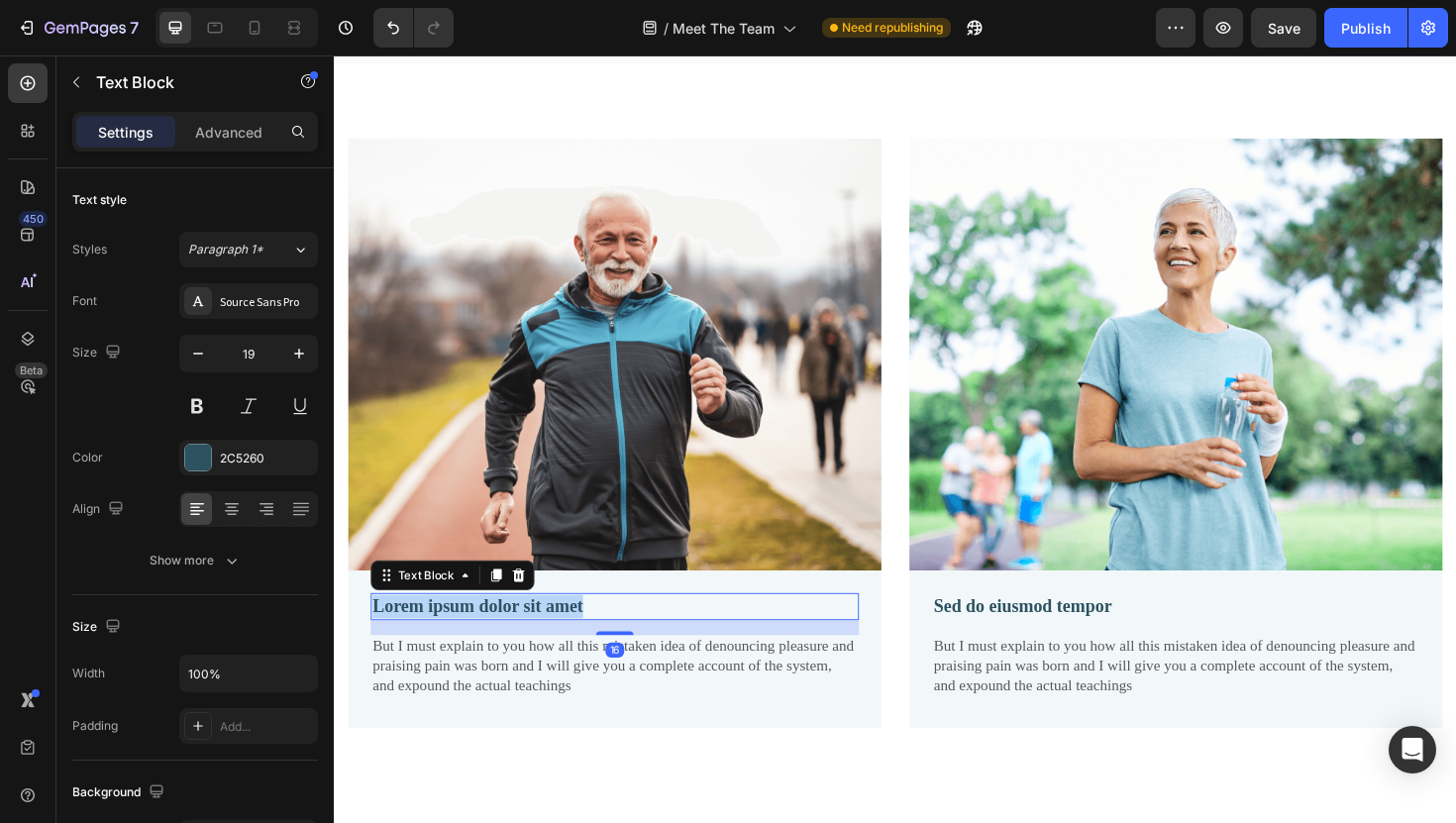click on "Lorem ipsum dolor sit amet" at bounding box center (631, 639) 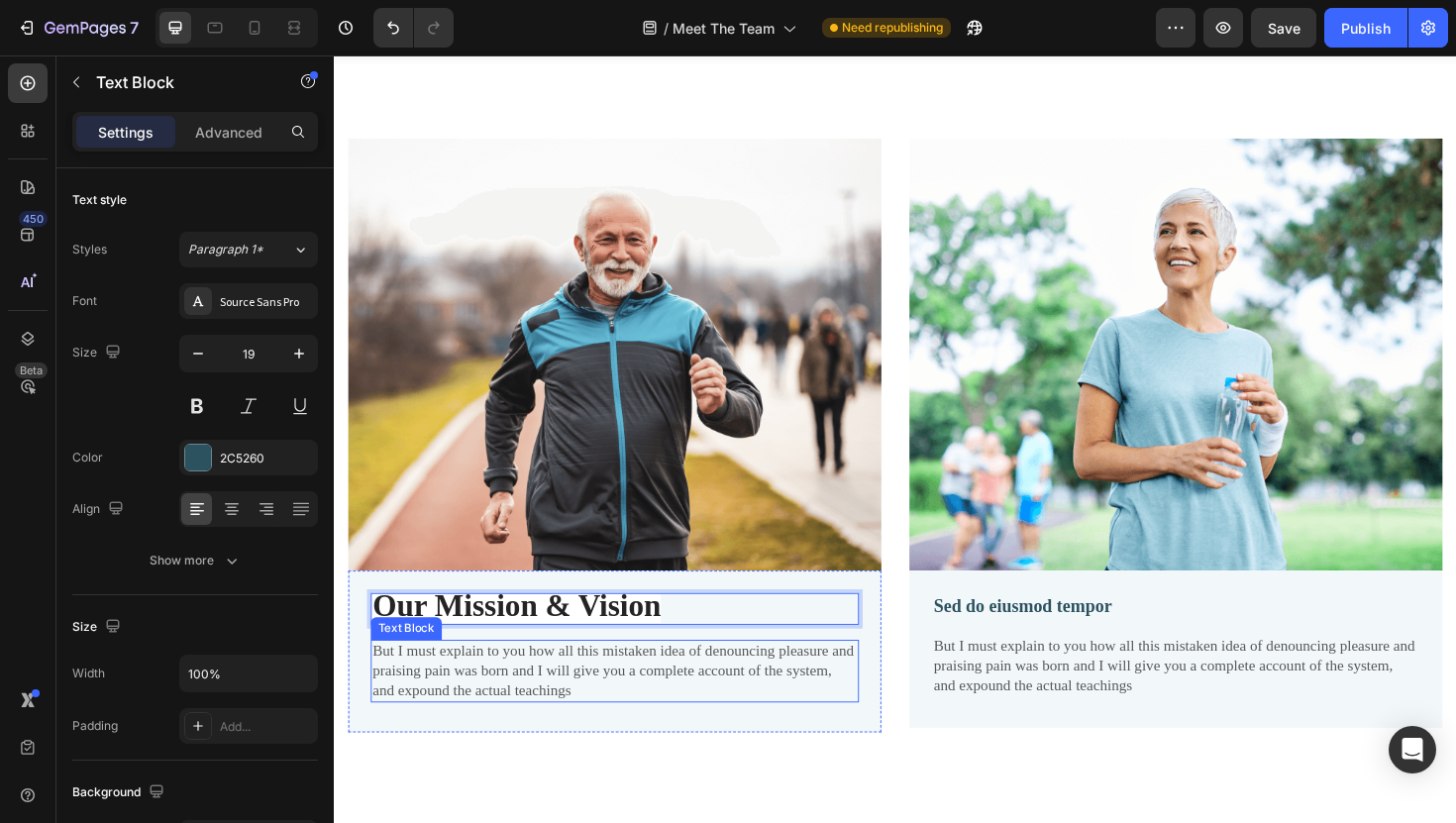 click on "But I must explain to you how all this mistaken idea of denouncing pleasure and praising pain was born and I will give you a complete account of the system, and expound the actual teachings" at bounding box center [631, 707] 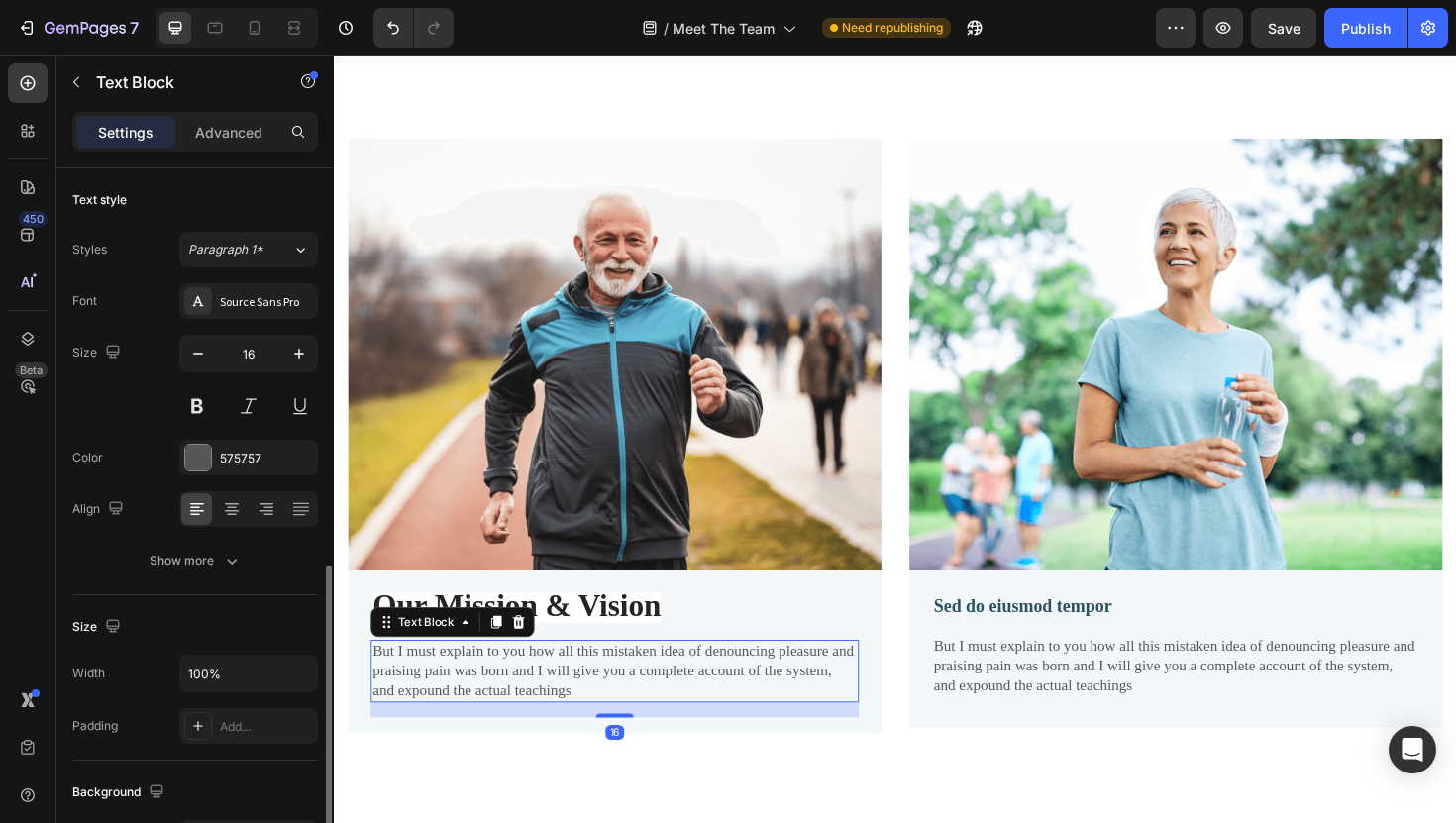 scroll, scrollTop: 248, scrollLeft: 0, axis: vertical 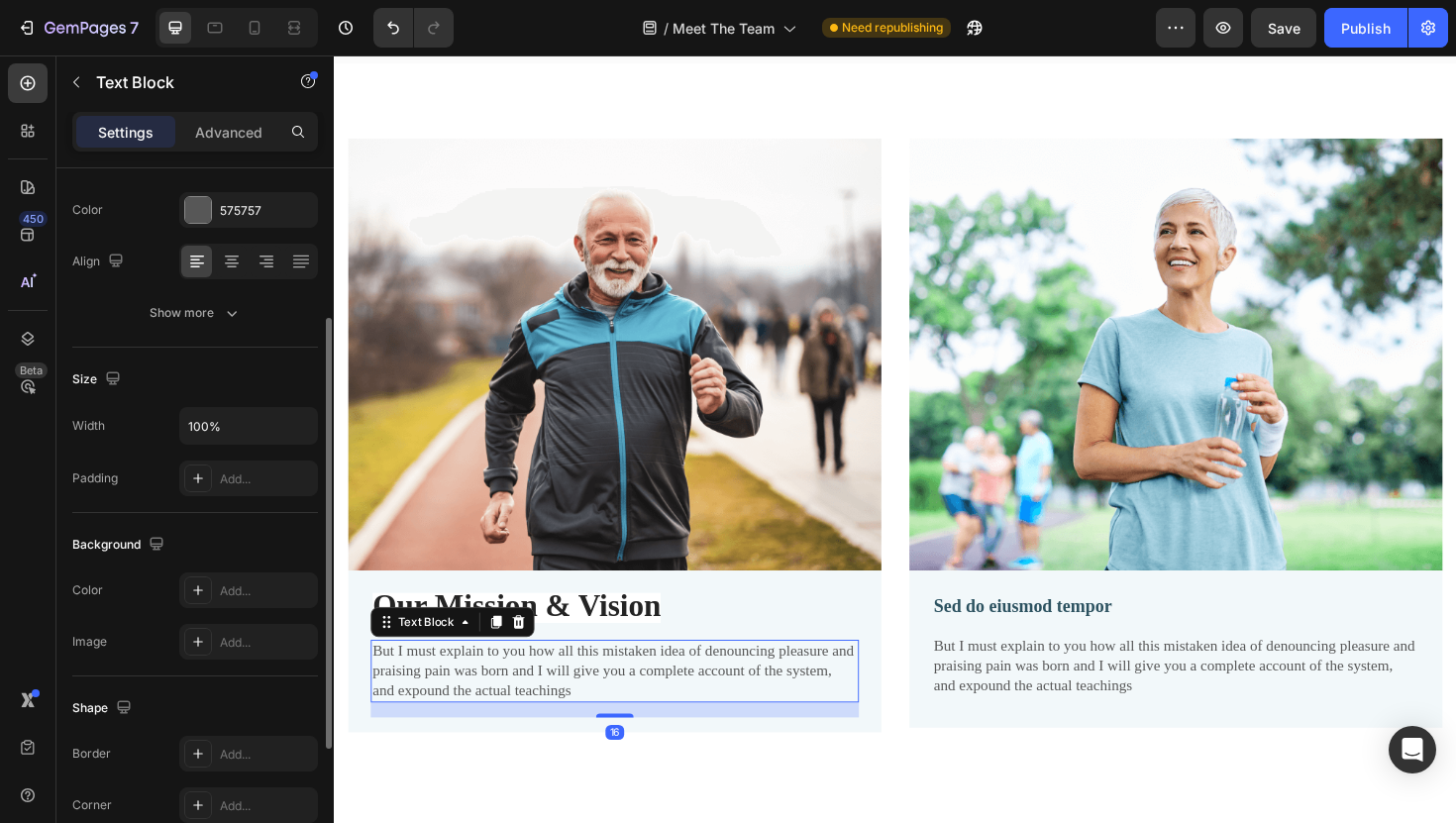 click on "But I must explain to you how all this mistaken idea of denouncing pleasure and praising pain was born and I will give you a complete account of the system, and expound the actual teachings" at bounding box center (631, 707) 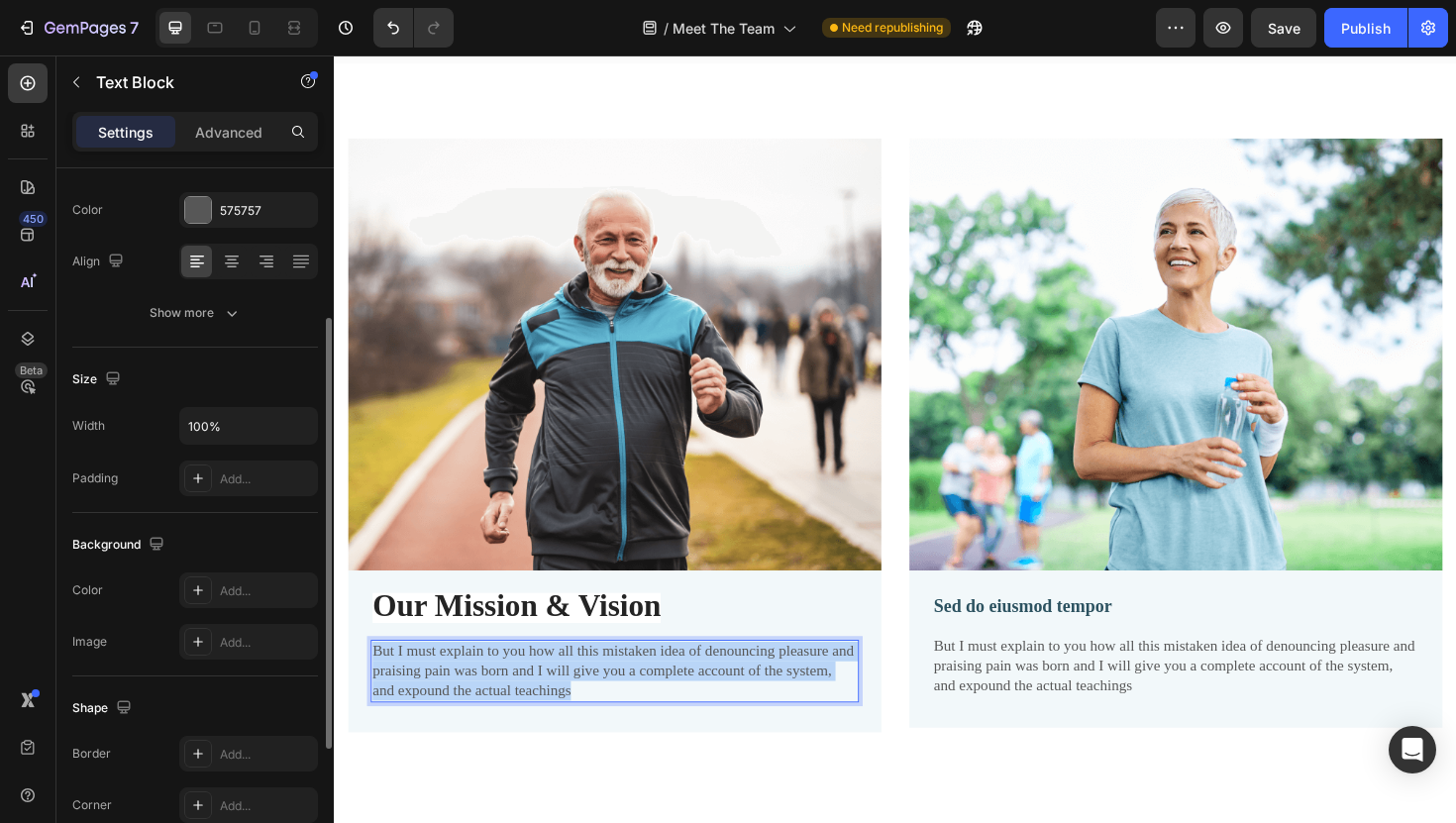 click on "But I must explain to you how all this mistaken idea of denouncing pleasure and praising pain was born and I will give you a complete account of the system, and expound the actual teachings" at bounding box center [631, 707] 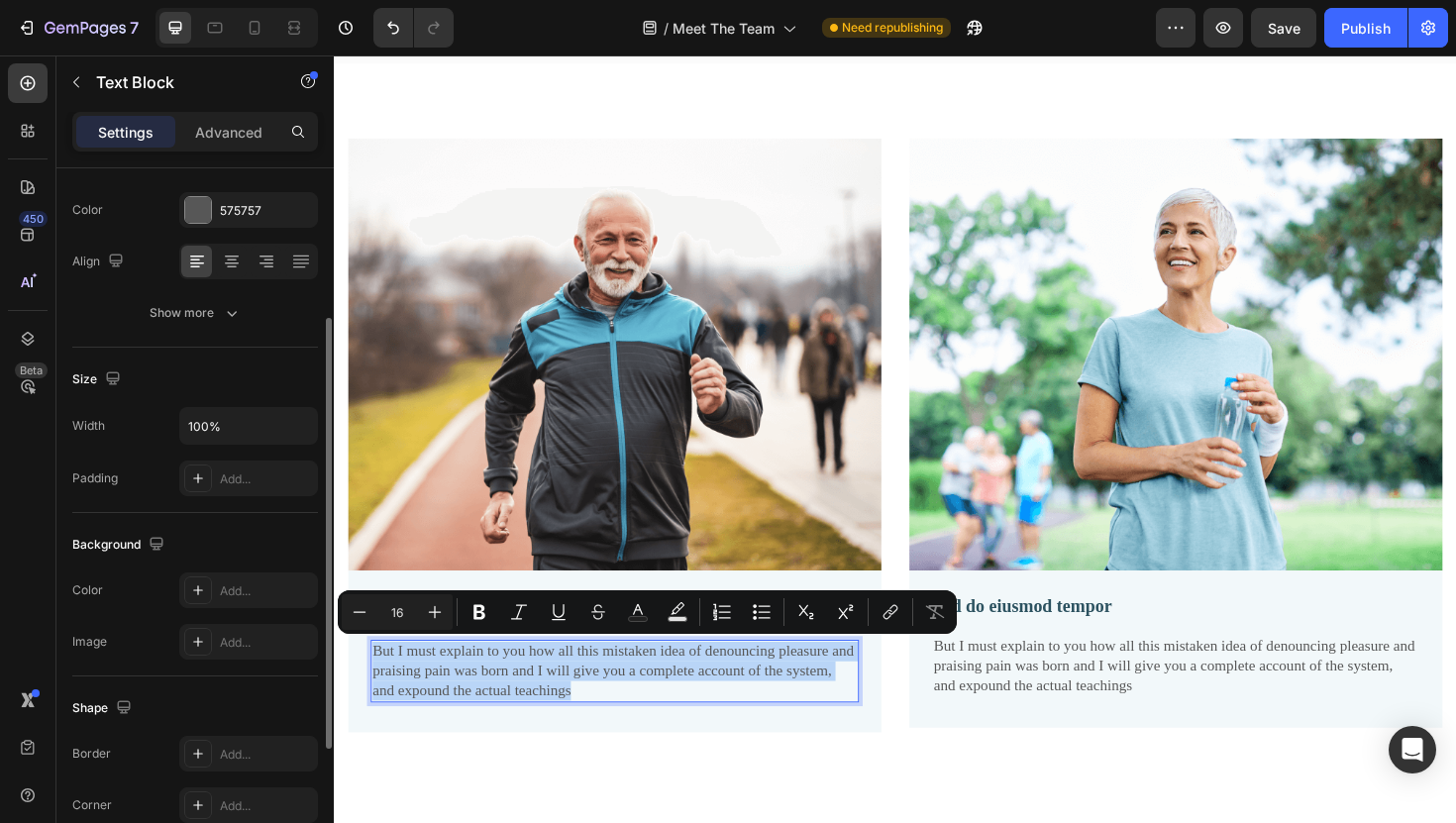 type on "18" 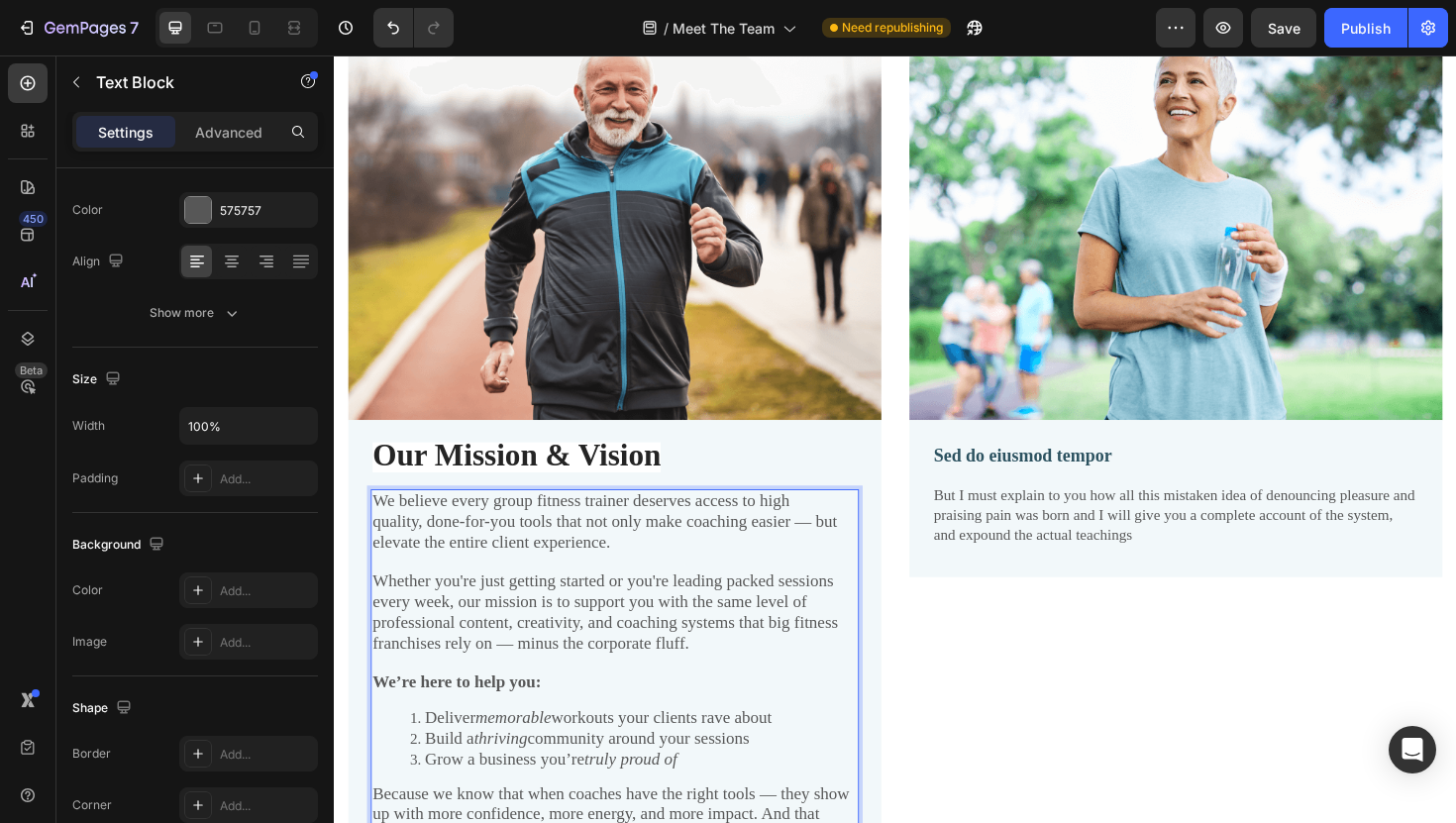 scroll, scrollTop: 4431, scrollLeft: 0, axis: vertical 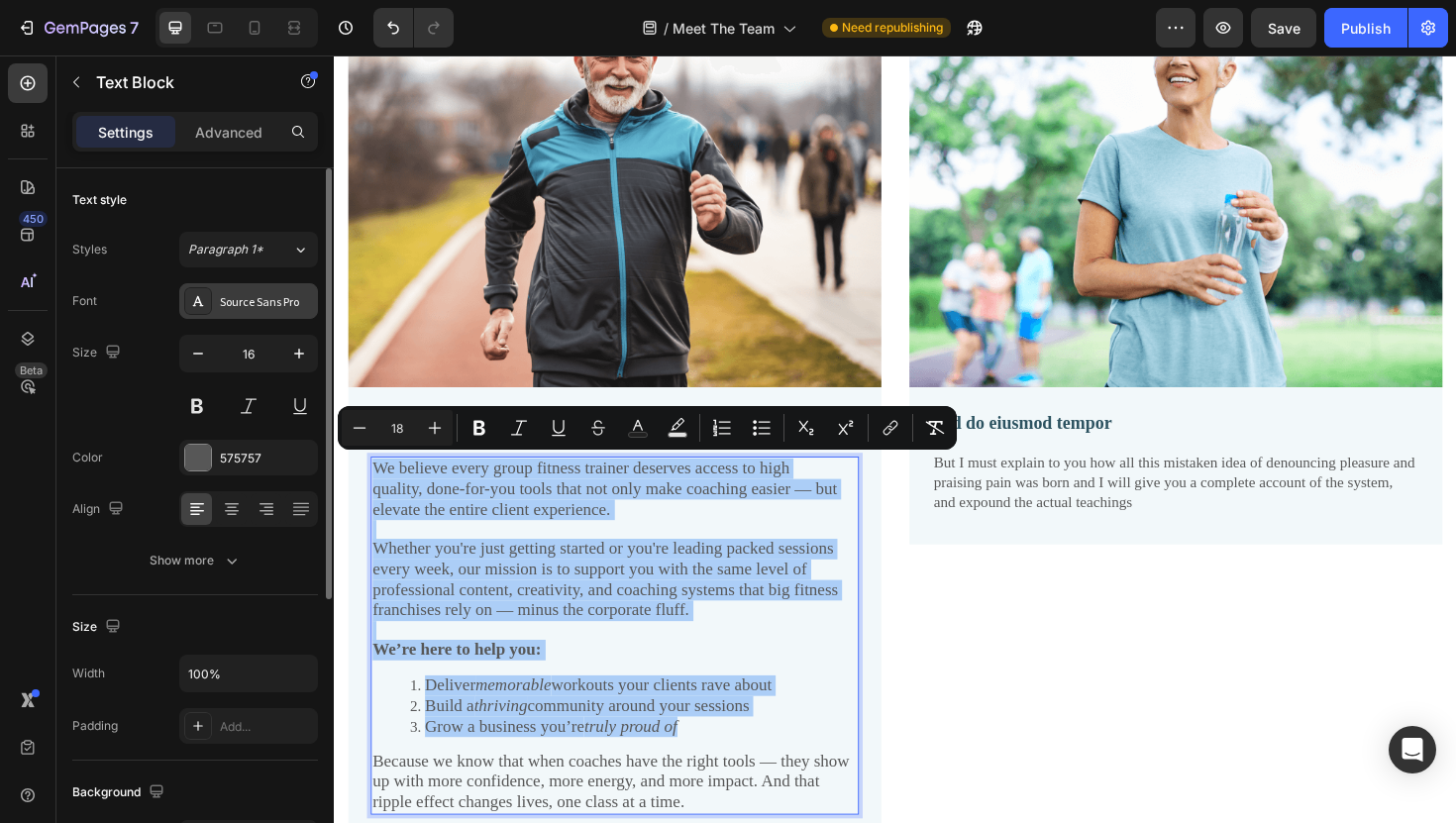 click 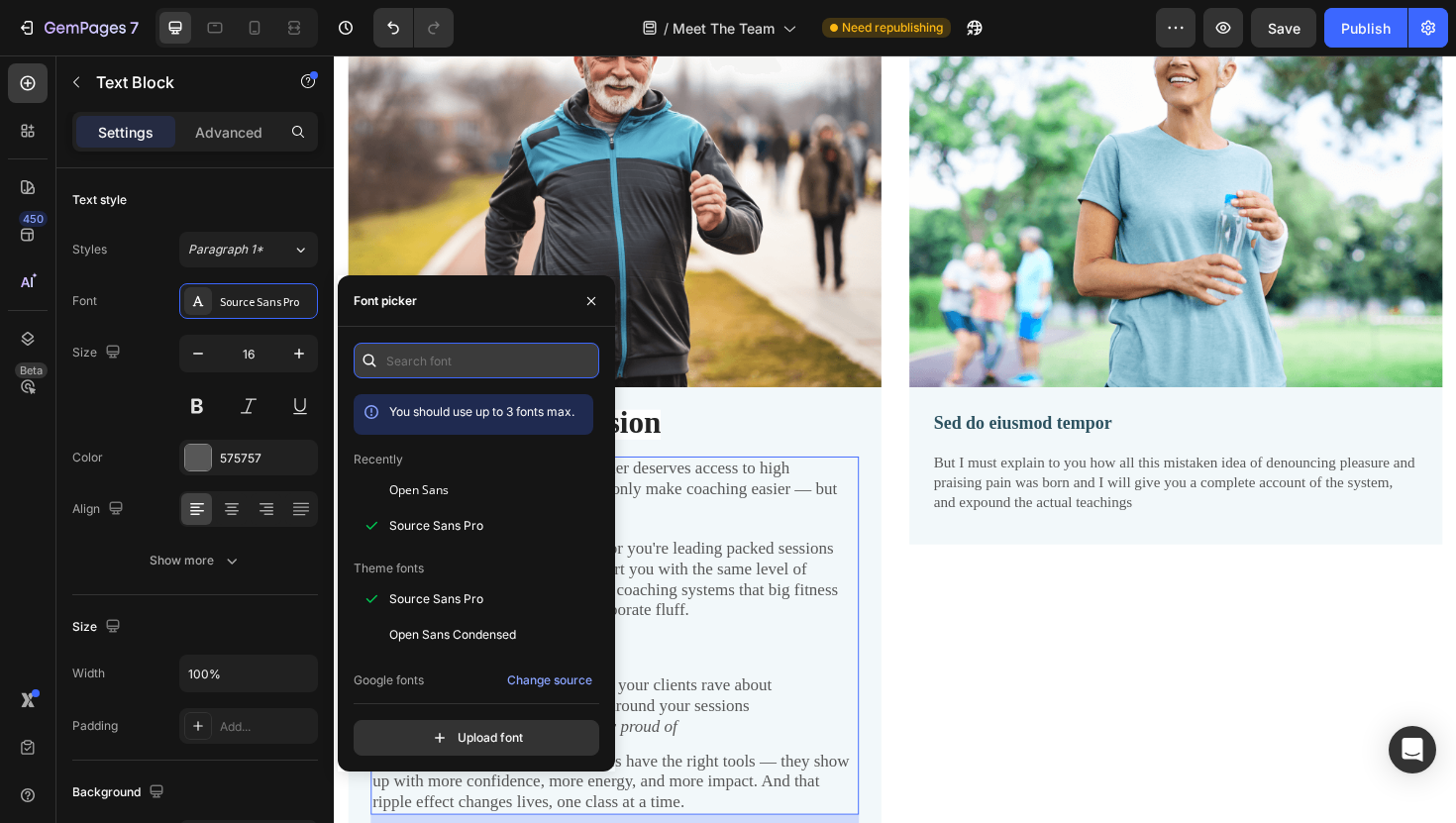 click at bounding box center (476, 360) 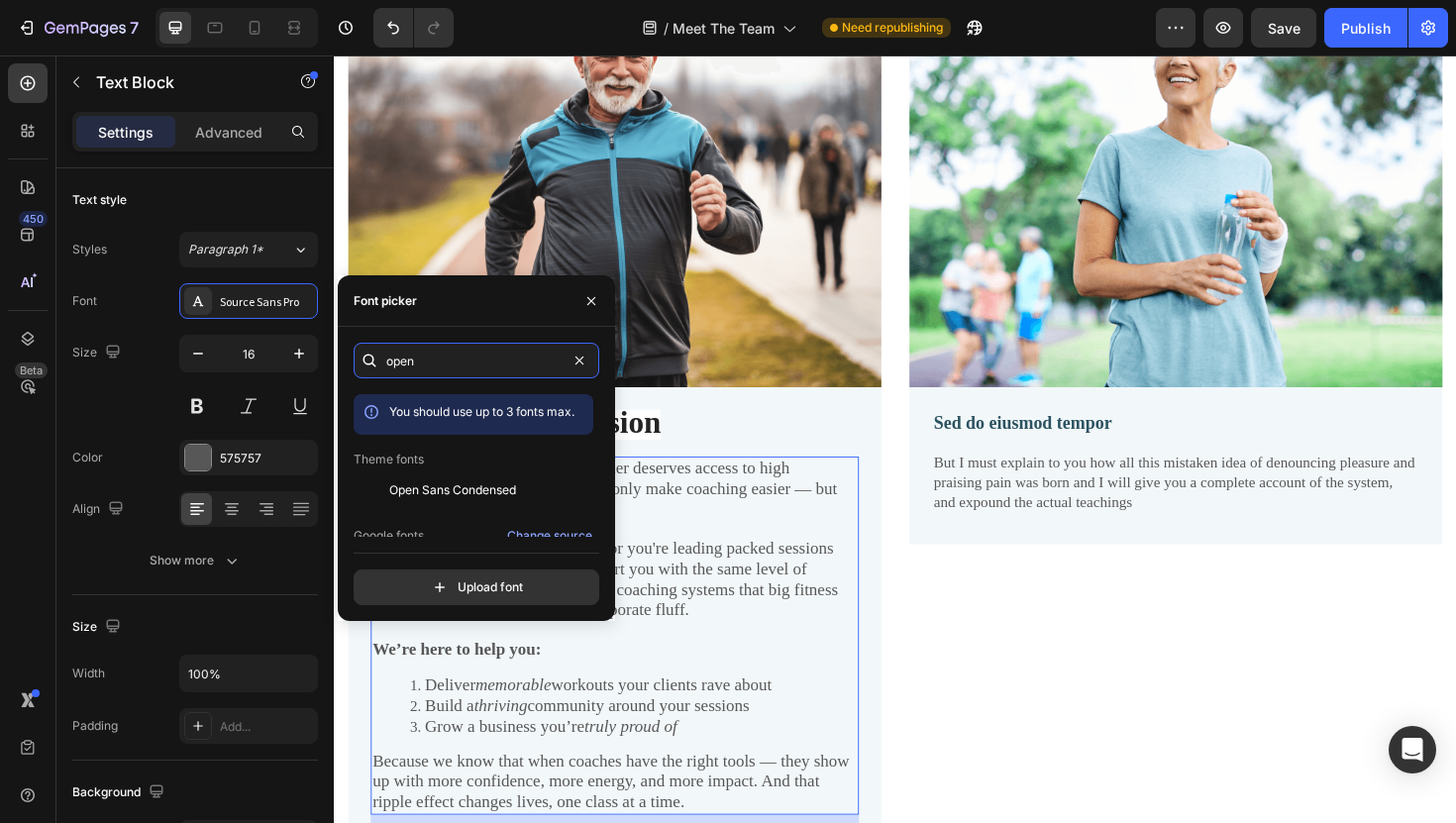 scroll, scrollTop: 51, scrollLeft: 0, axis: vertical 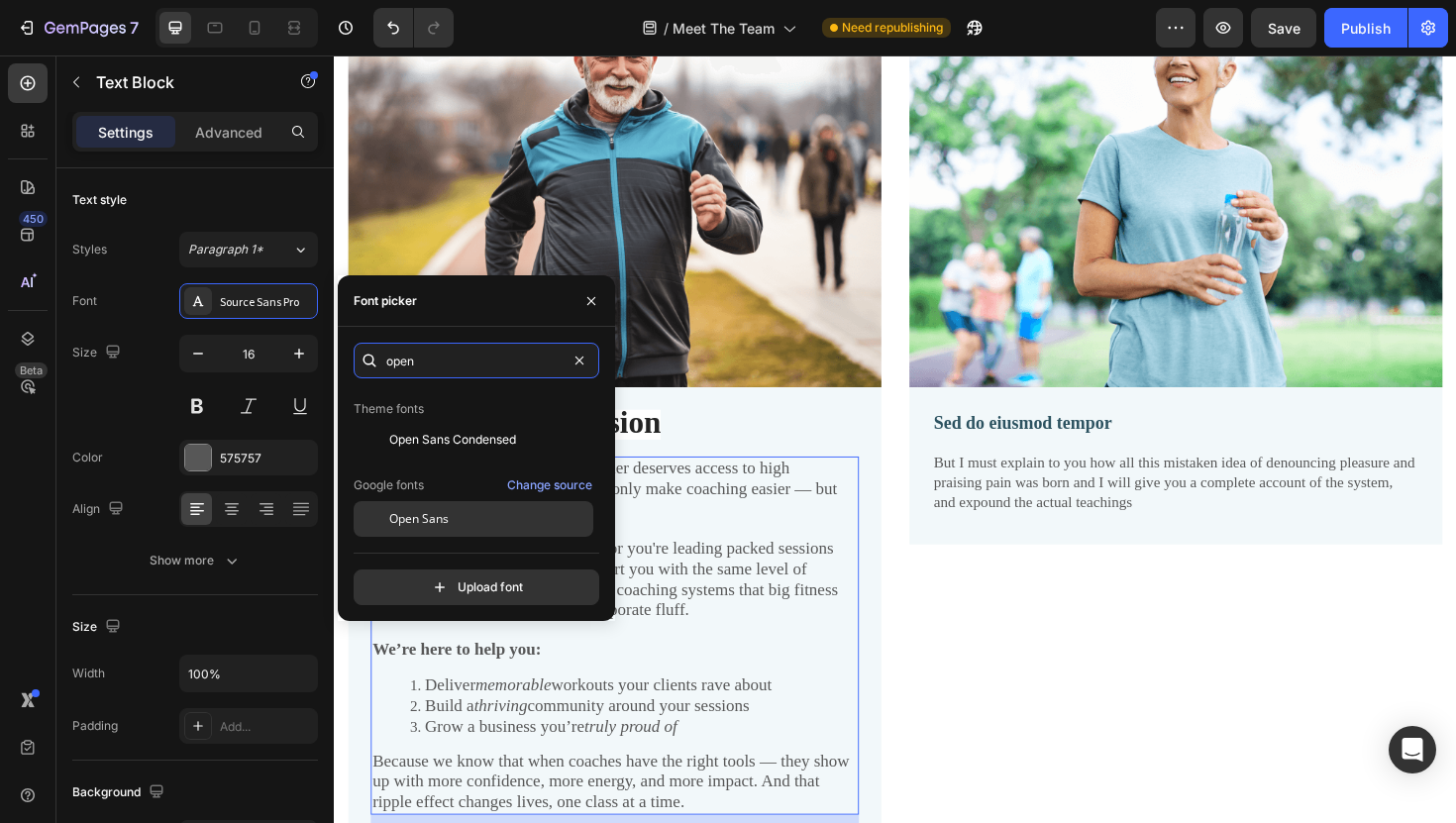 type on "open" 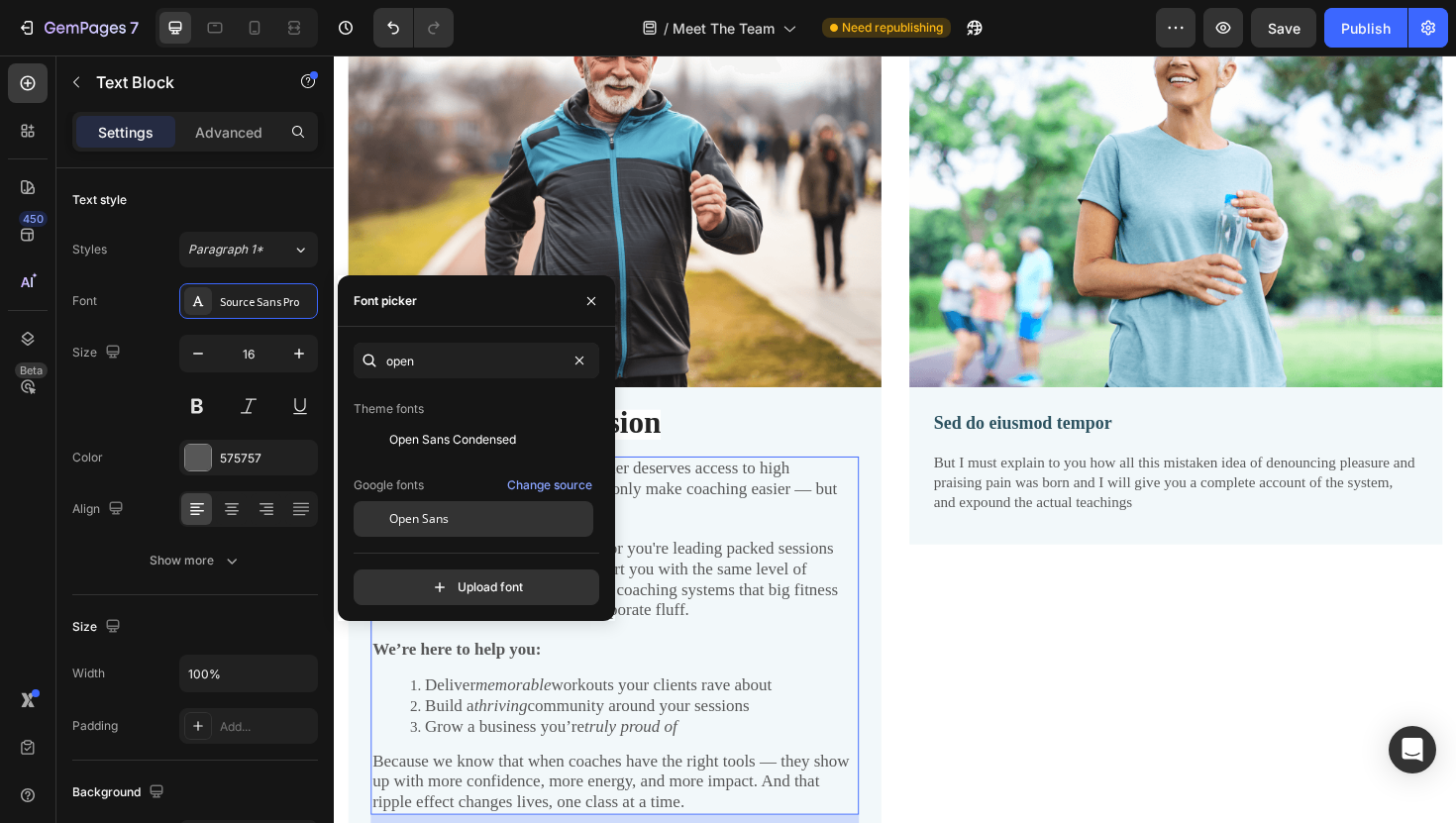 click on "Open Sans" at bounding box center (419, 519) 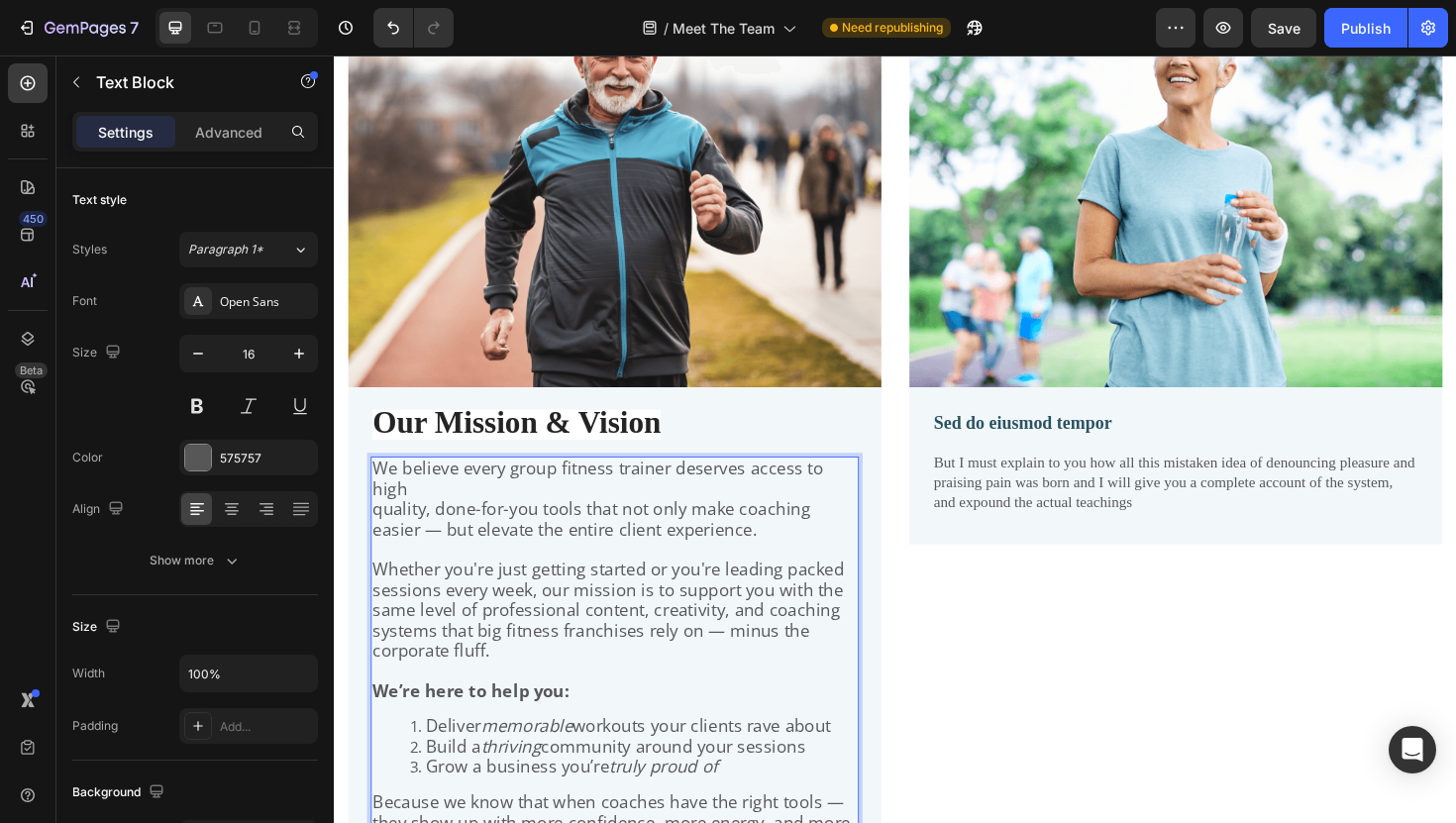 click at bounding box center [631, 578] 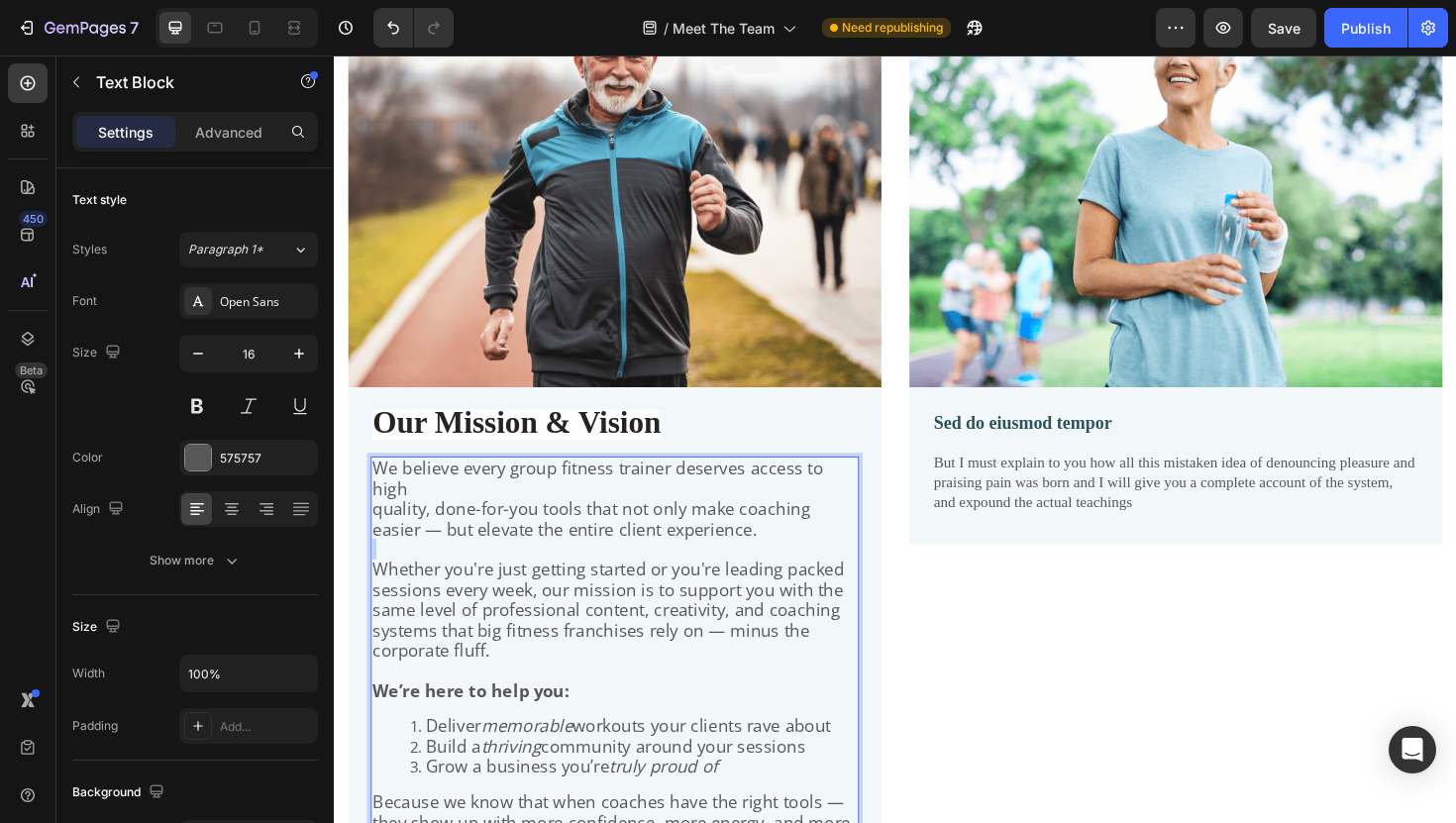 click at bounding box center (631, 578) 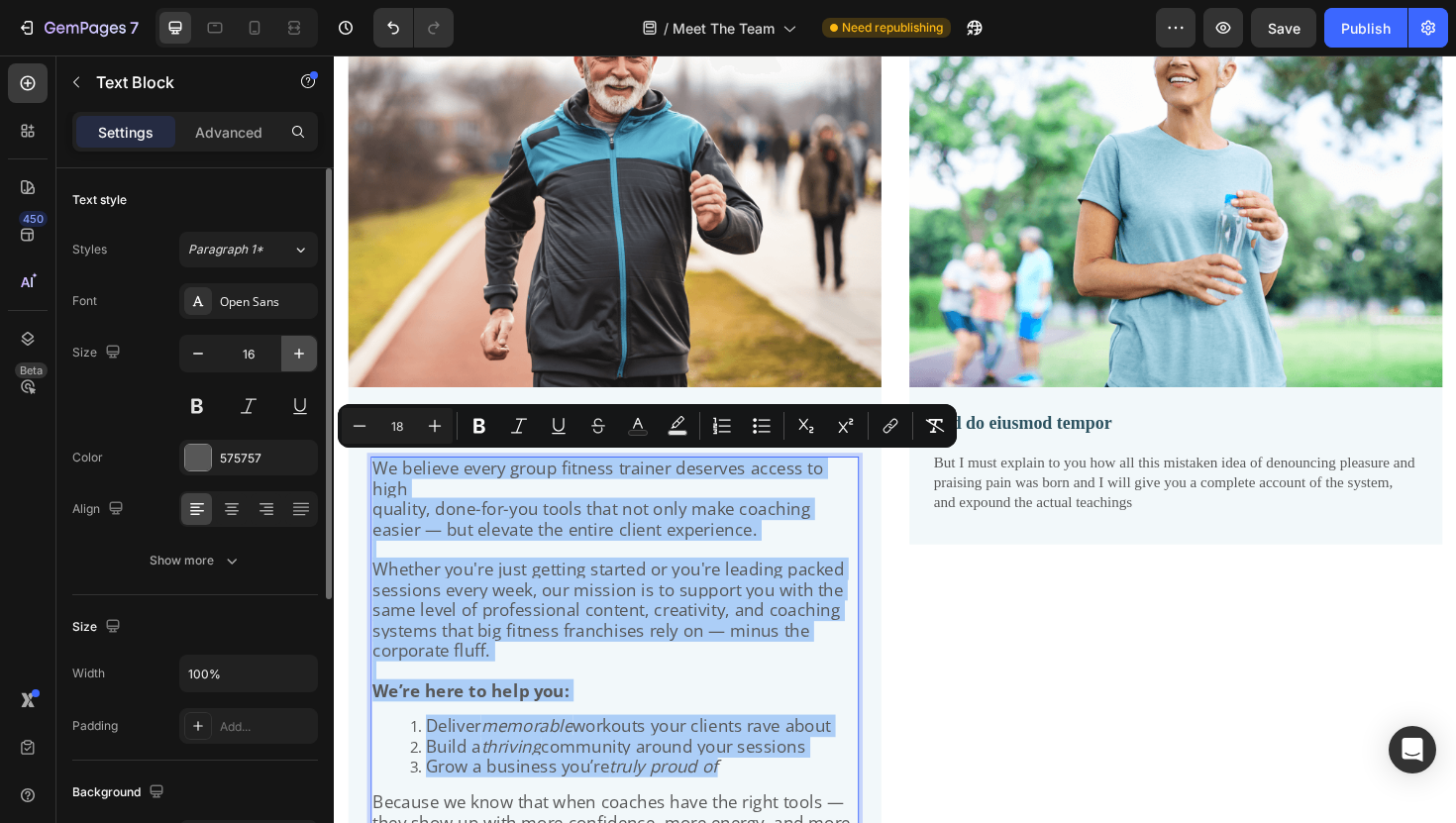 click 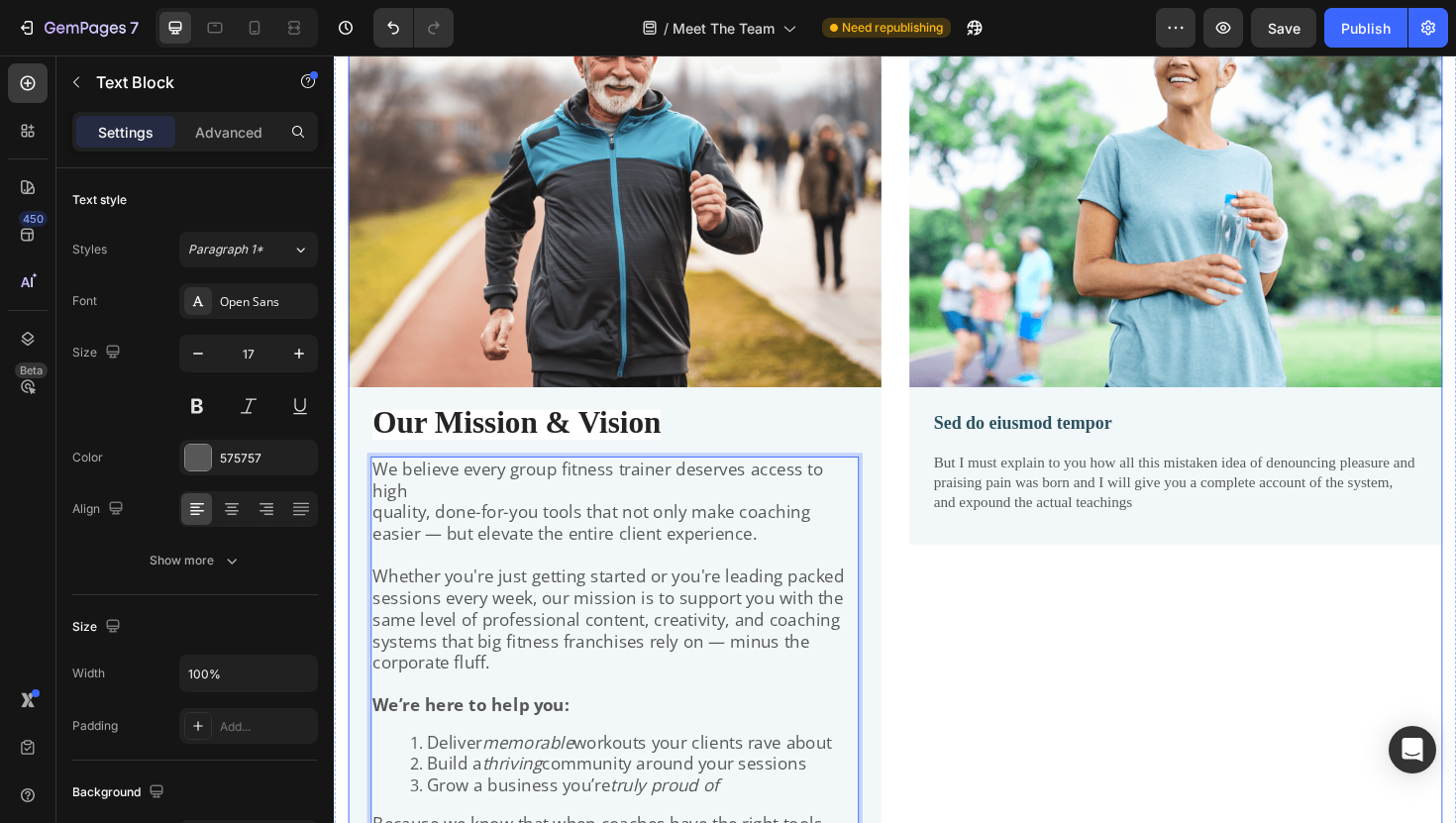 click on "Image Sed do eiusmod tempor Text Block But I must explain to you how all this mistaken idea of denouncing pleasure and praising pain was born and I will give you a complete account of the system, and expound the actual teachings Text Block Row" at bounding box center [1225, 473] 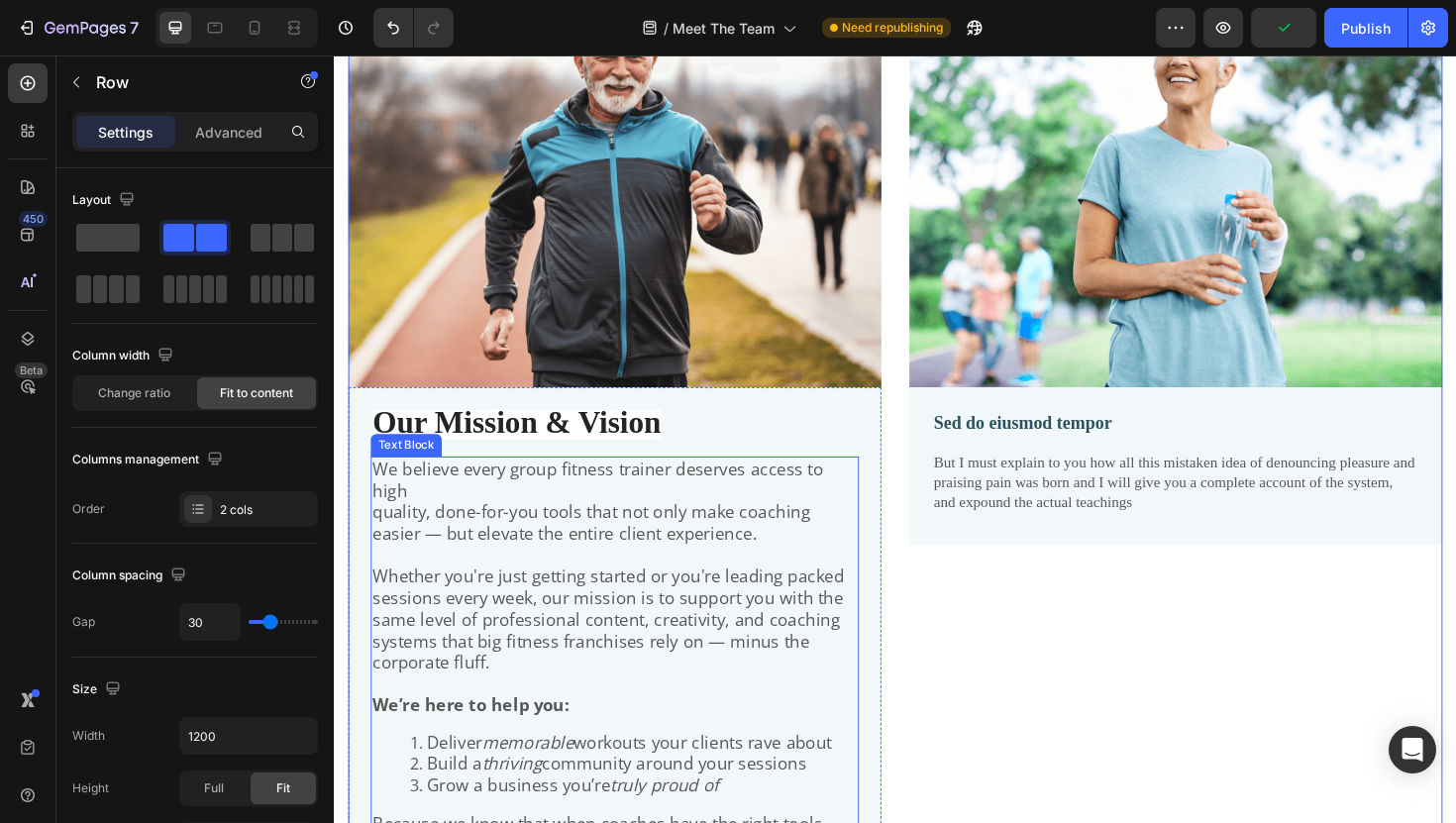 click on "Whether you're just getting started or you're leading packed sessions every week, our mission is to support you with the same level of professional content, creativity, and coaching systems that big fitness franchises rely on — minus the corporate fluff." at bounding box center (624, 653) 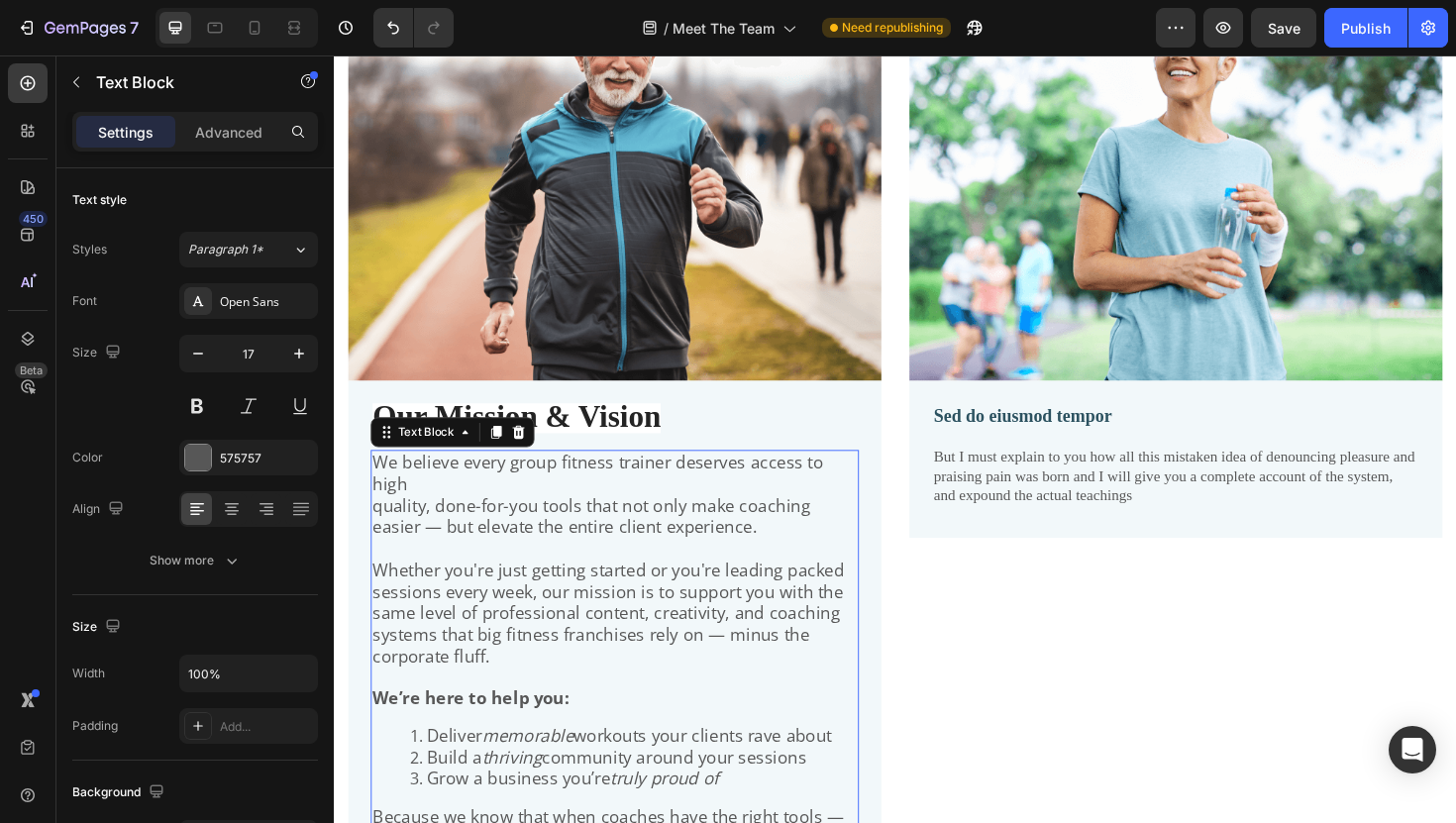 scroll, scrollTop: 4269, scrollLeft: 0, axis: vertical 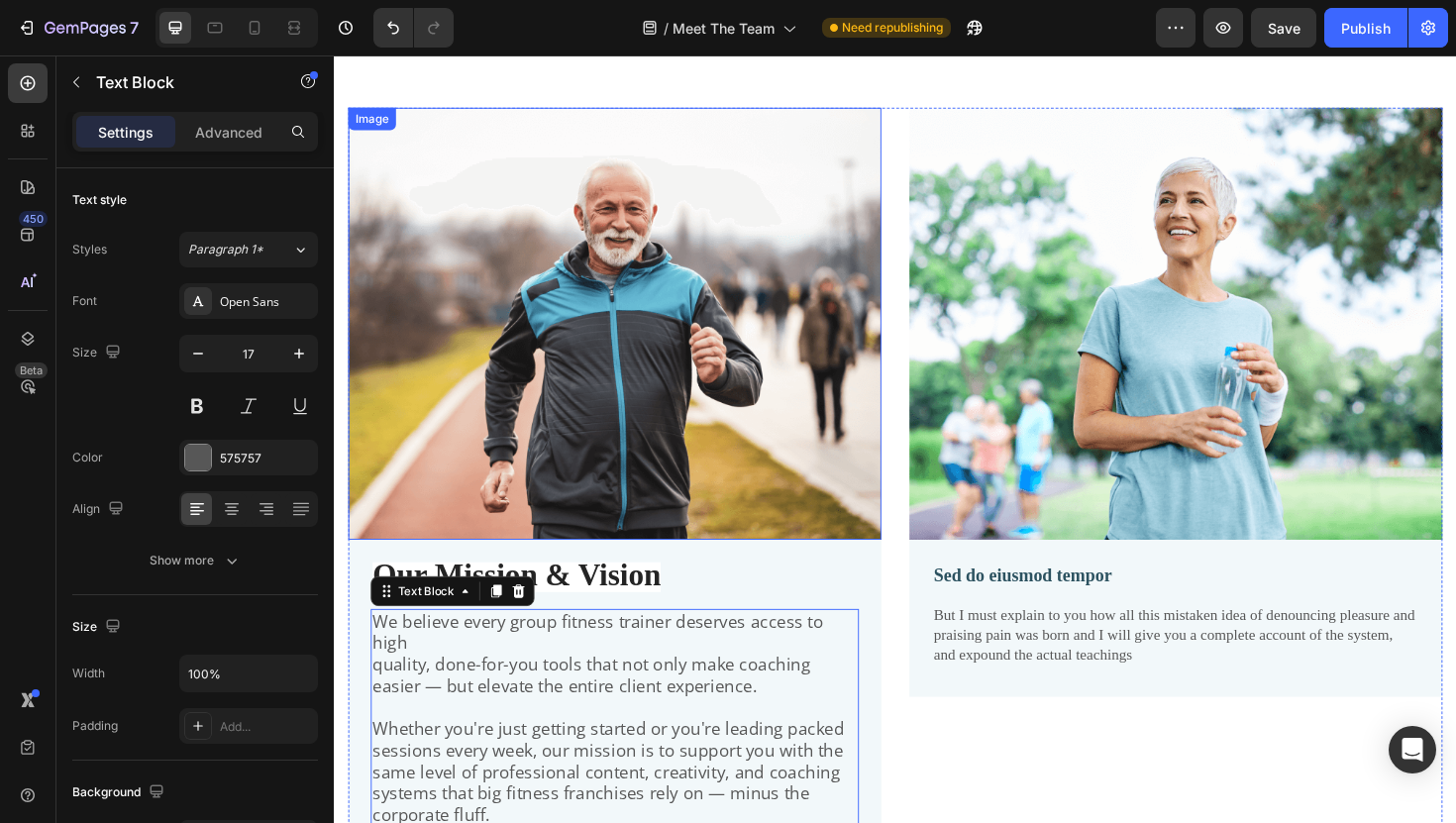 click at bounding box center (631, 340) 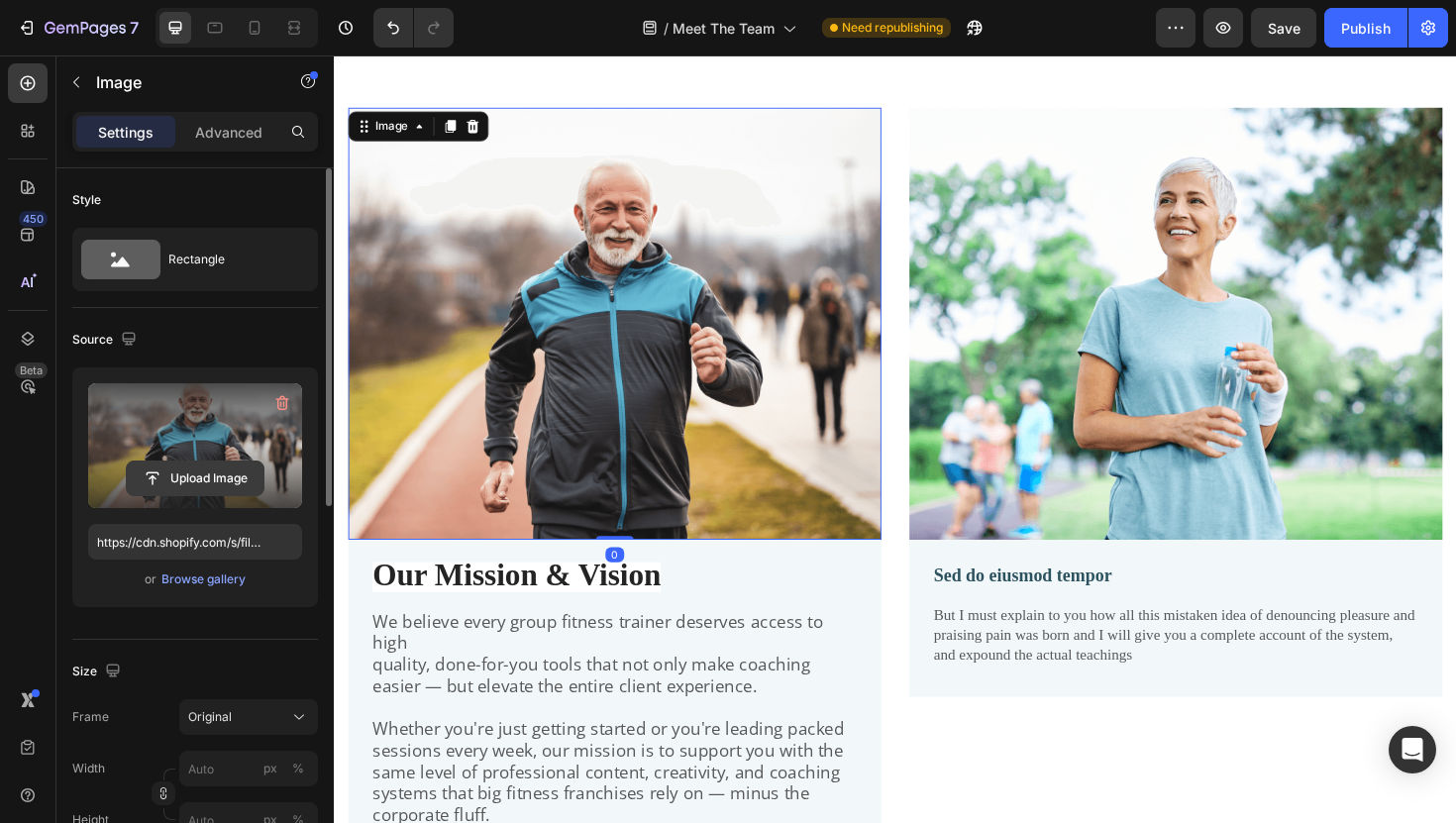 click 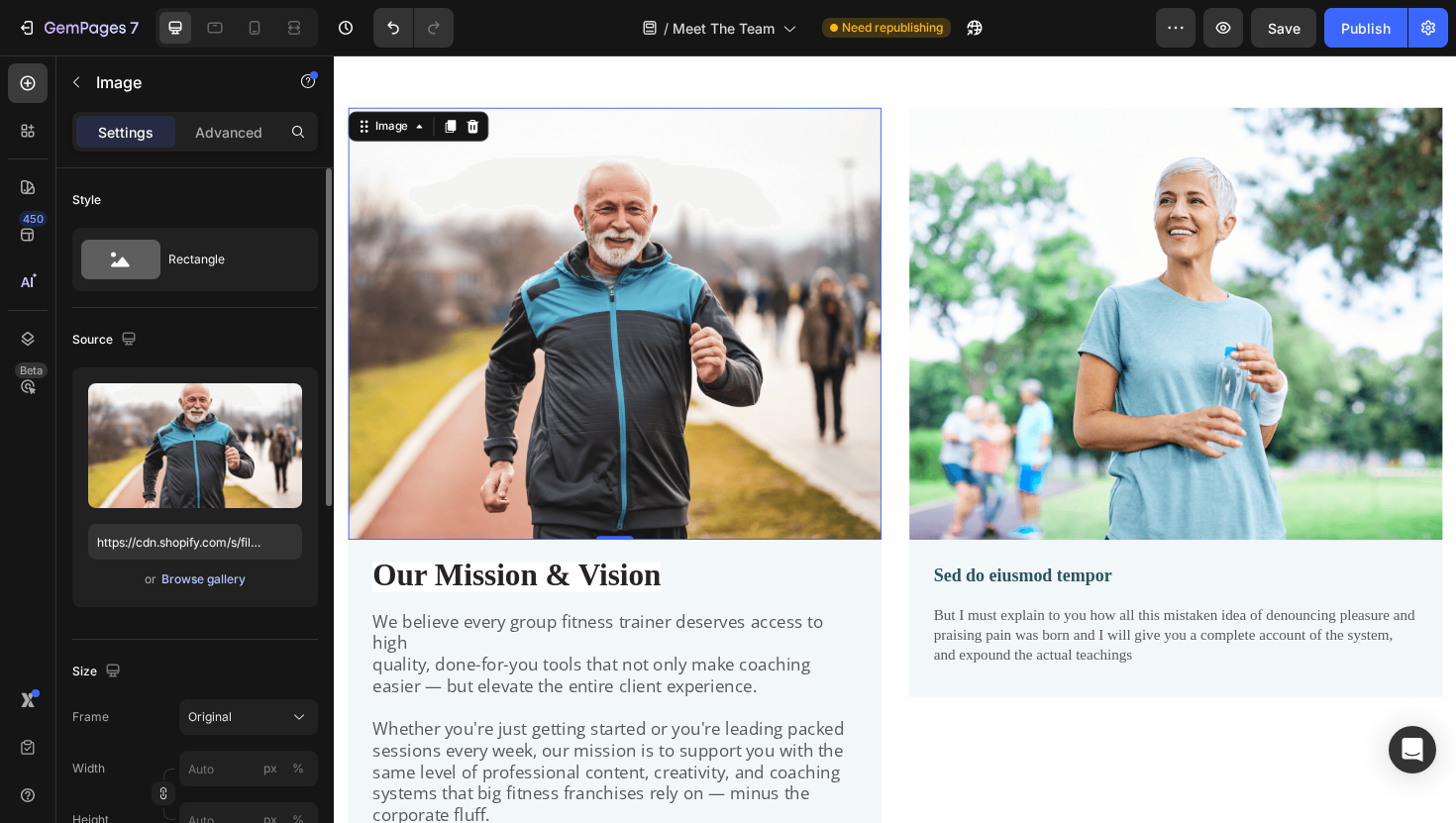 click on "Browse gallery" at bounding box center (203, 579) 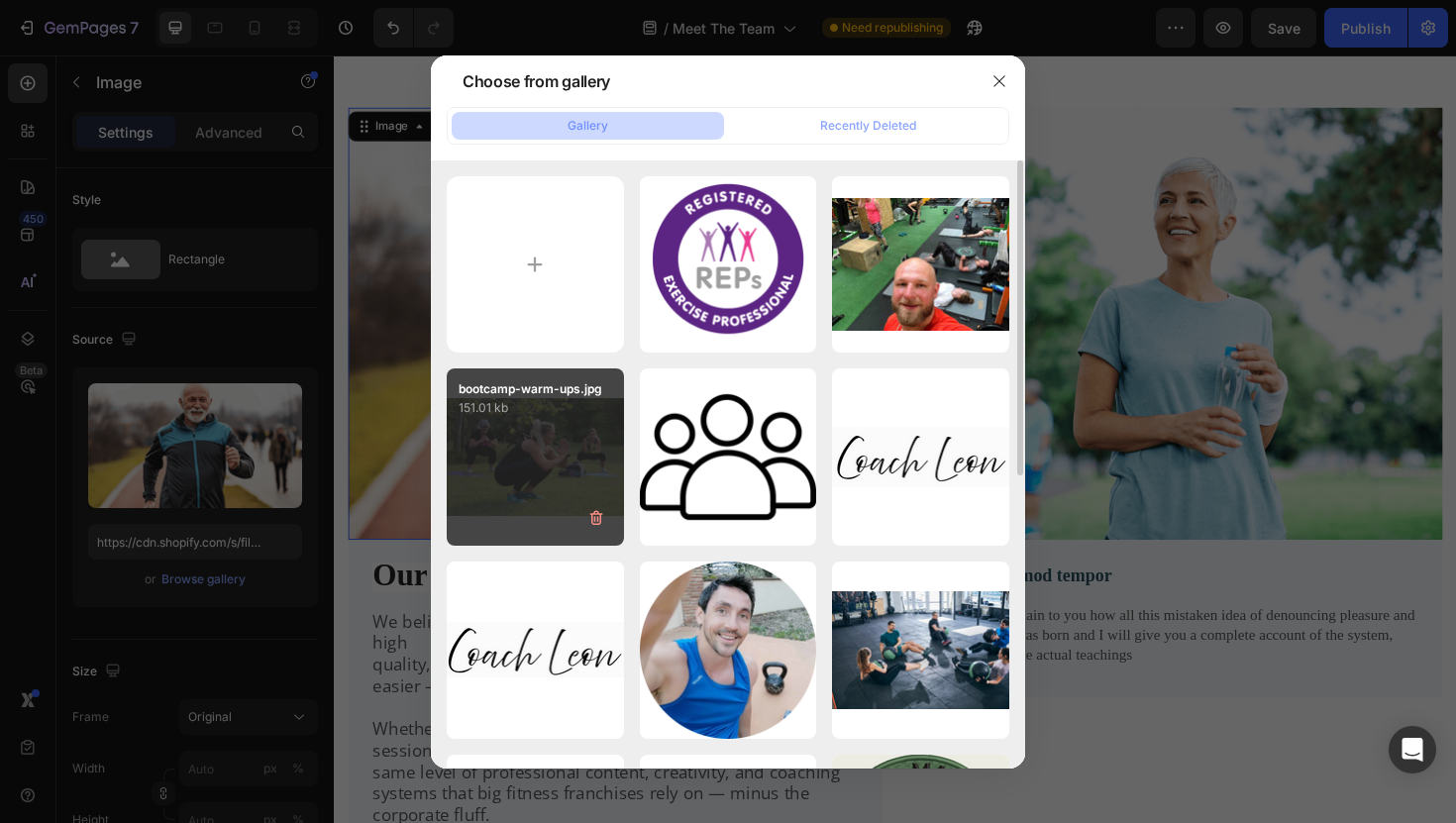click on "bootcamp-warm-ups.jpg 151.01 kb" at bounding box center [535, 457] 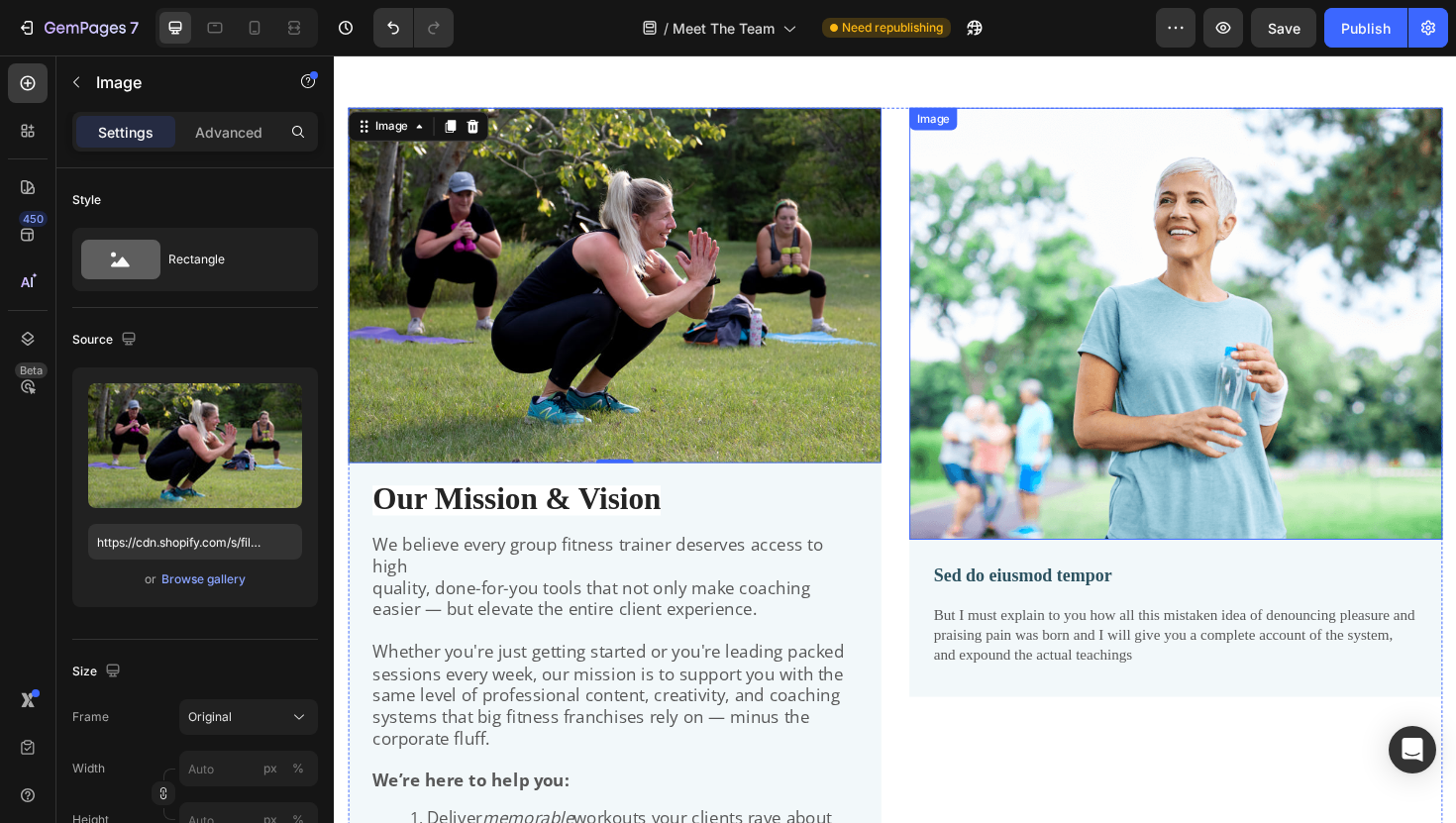 click at bounding box center [1225, 340] 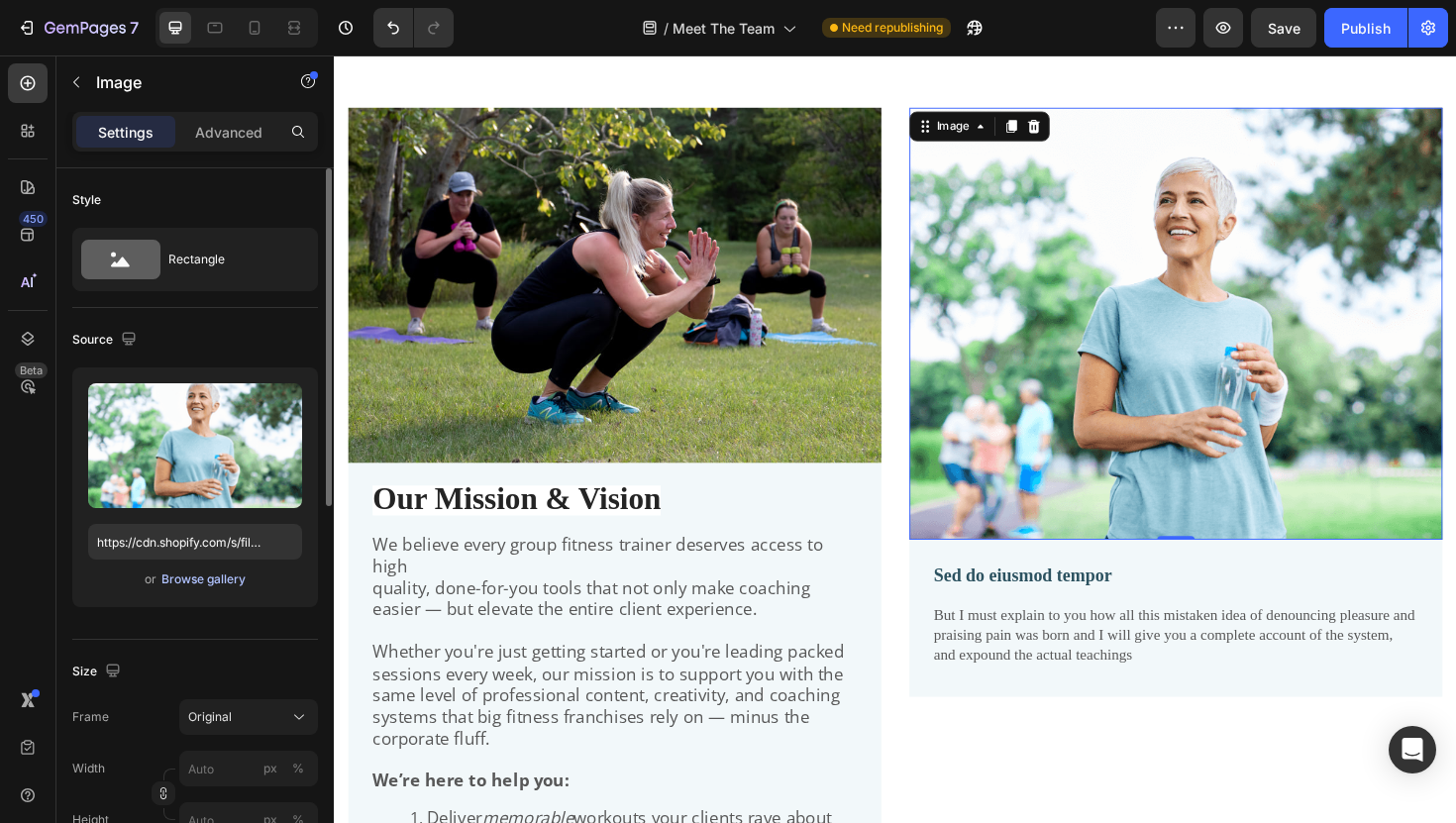 click on "Browse gallery" at bounding box center (203, 579) 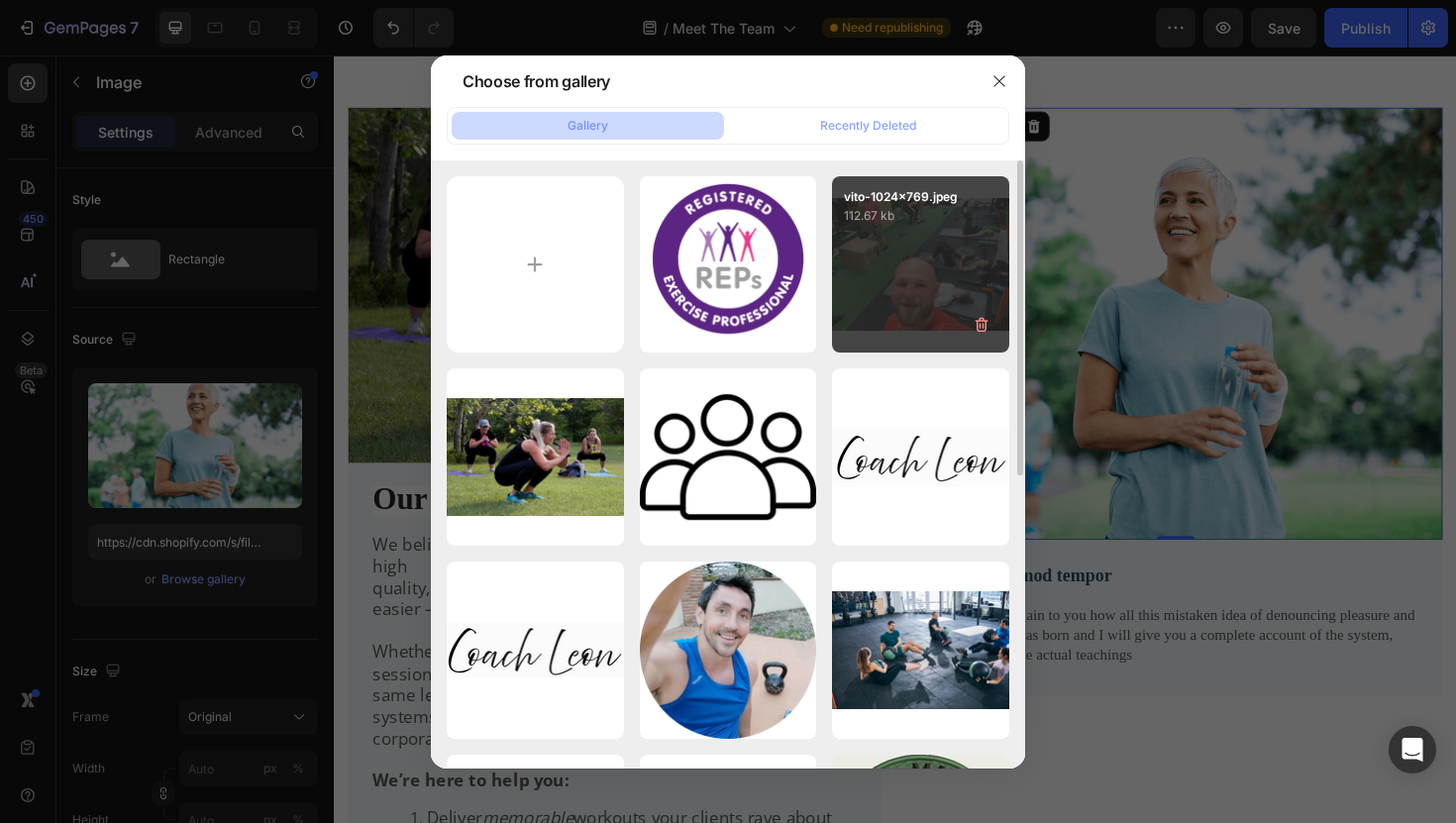 click on "vito-1024x769.jpeg 112.67 kb" at bounding box center [920, 264] 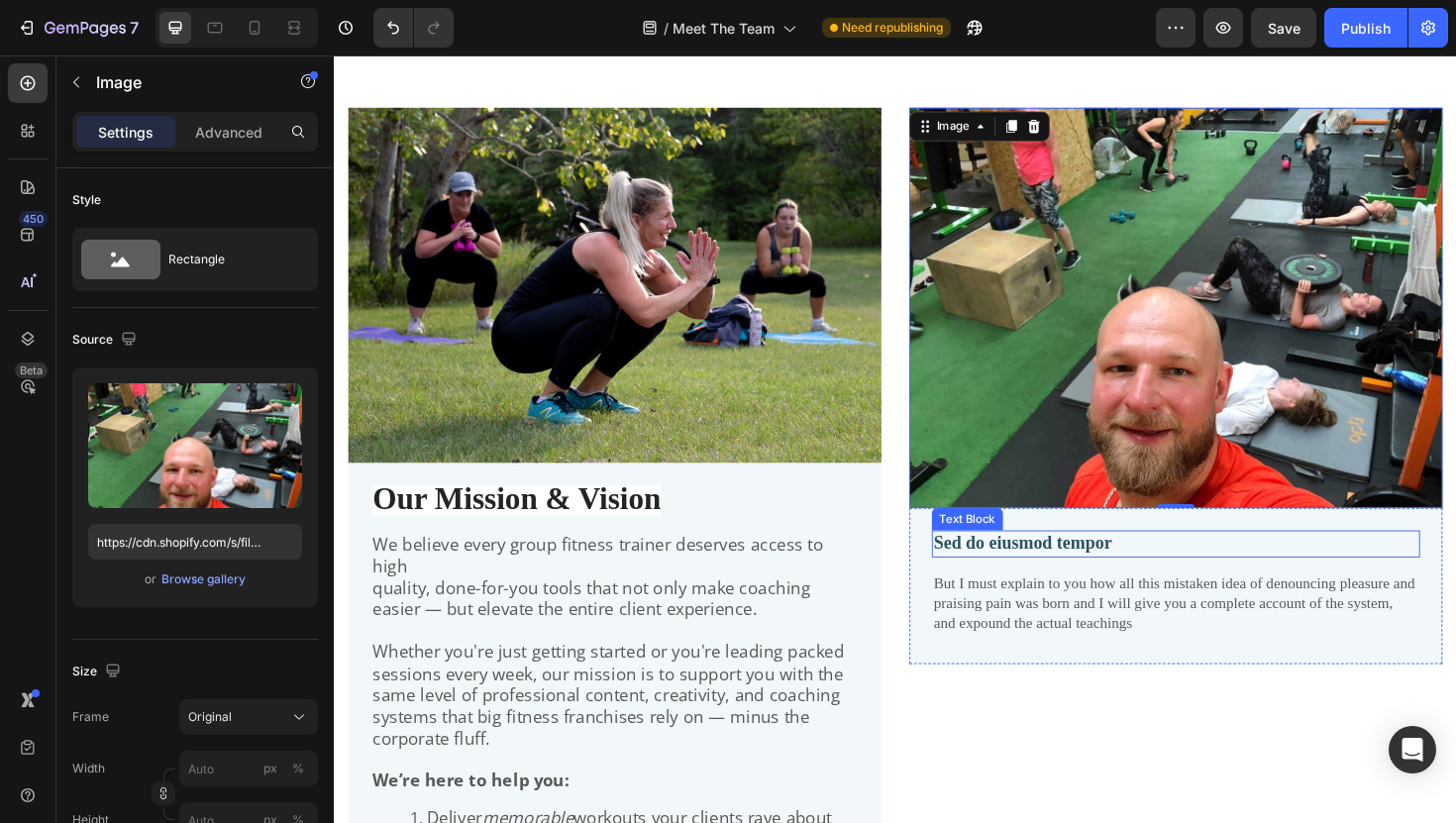 click on "Sed do eiusmod tempor" at bounding box center [1225, 572] 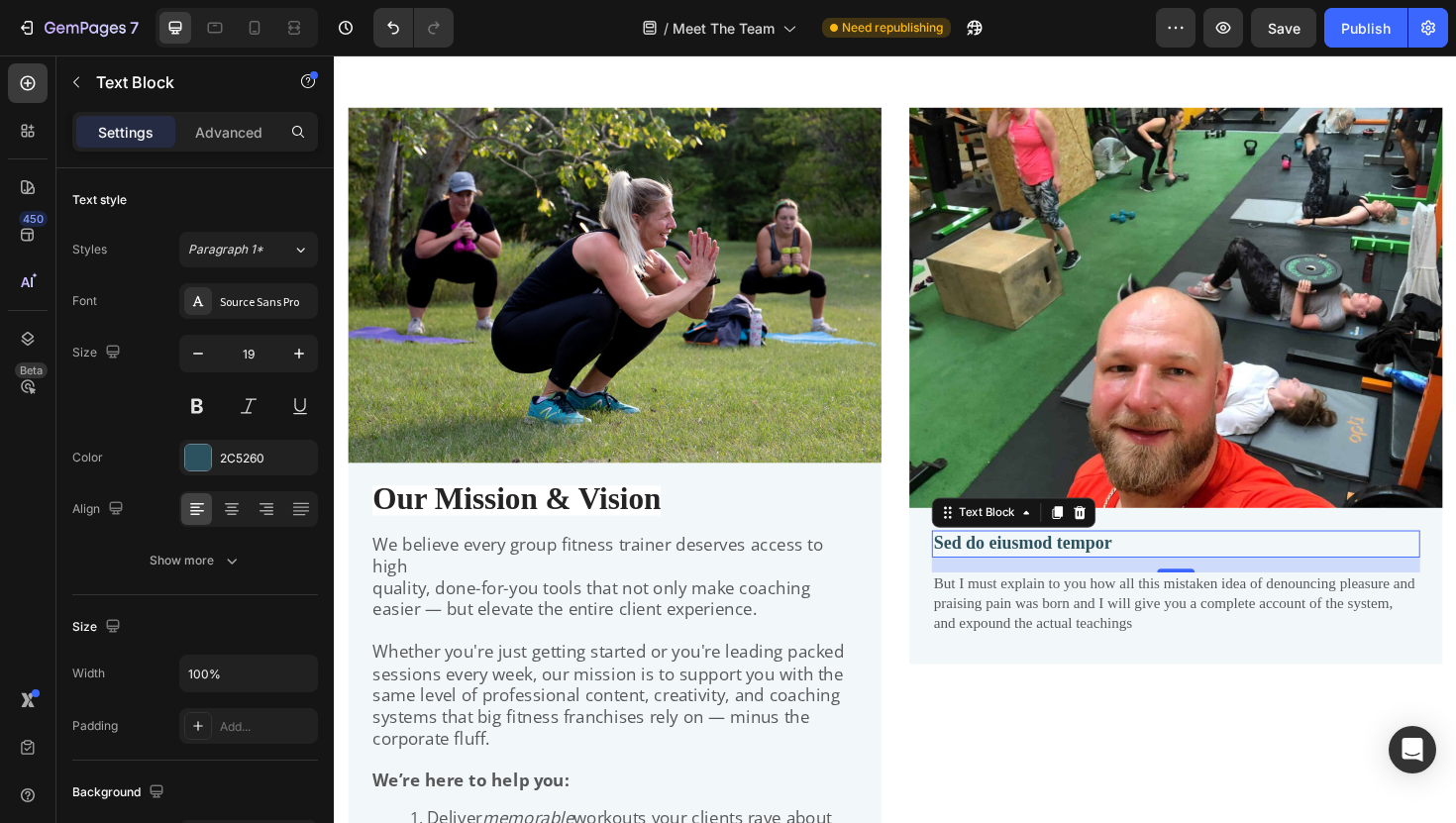 click on "Sed do eiusmod tempor" at bounding box center [1225, 572] 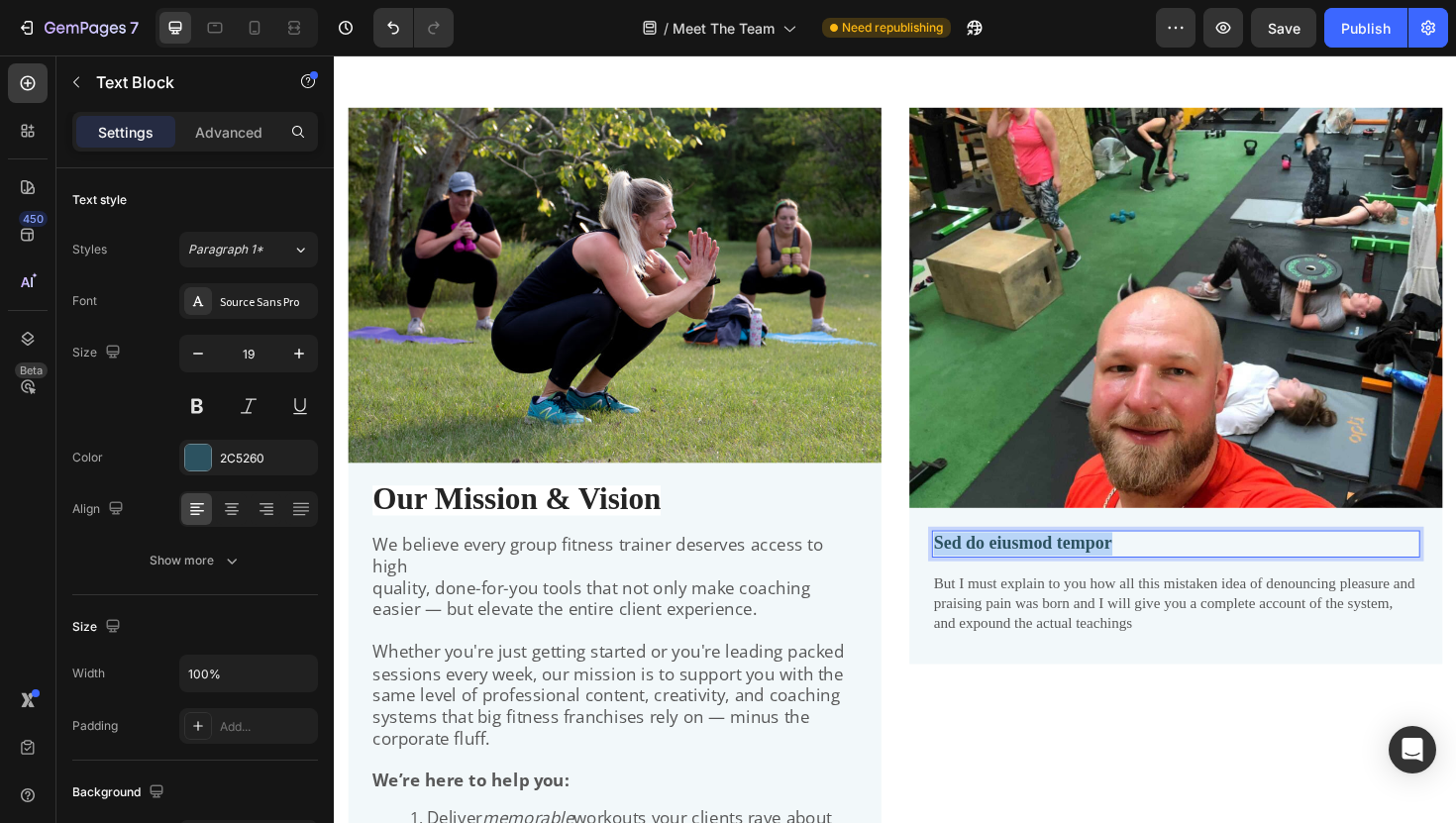 click on "Sed do eiusmod tempor" at bounding box center (1225, 572) 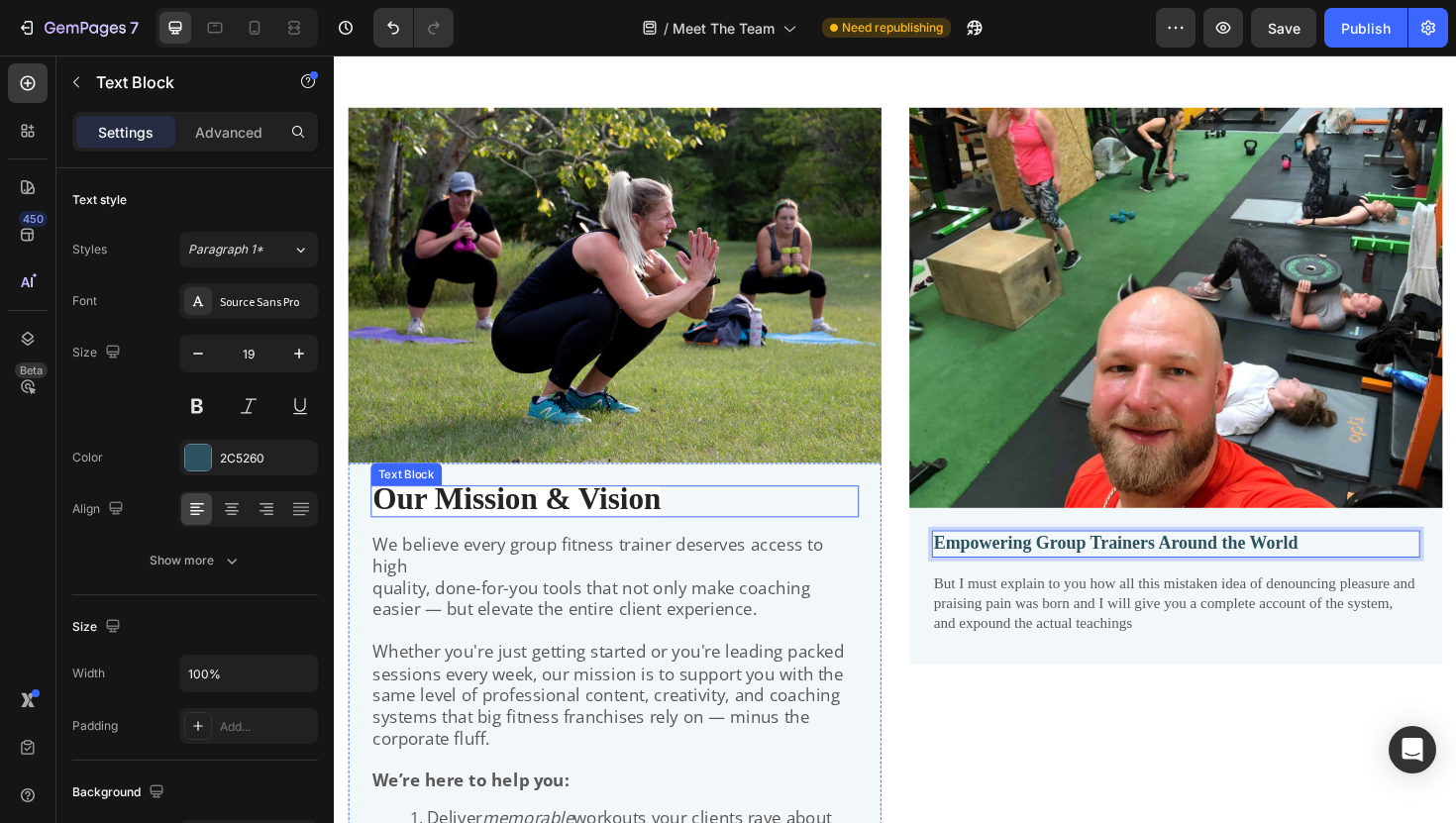 click on "Our Mission & Vision" at bounding box center (527, 525) 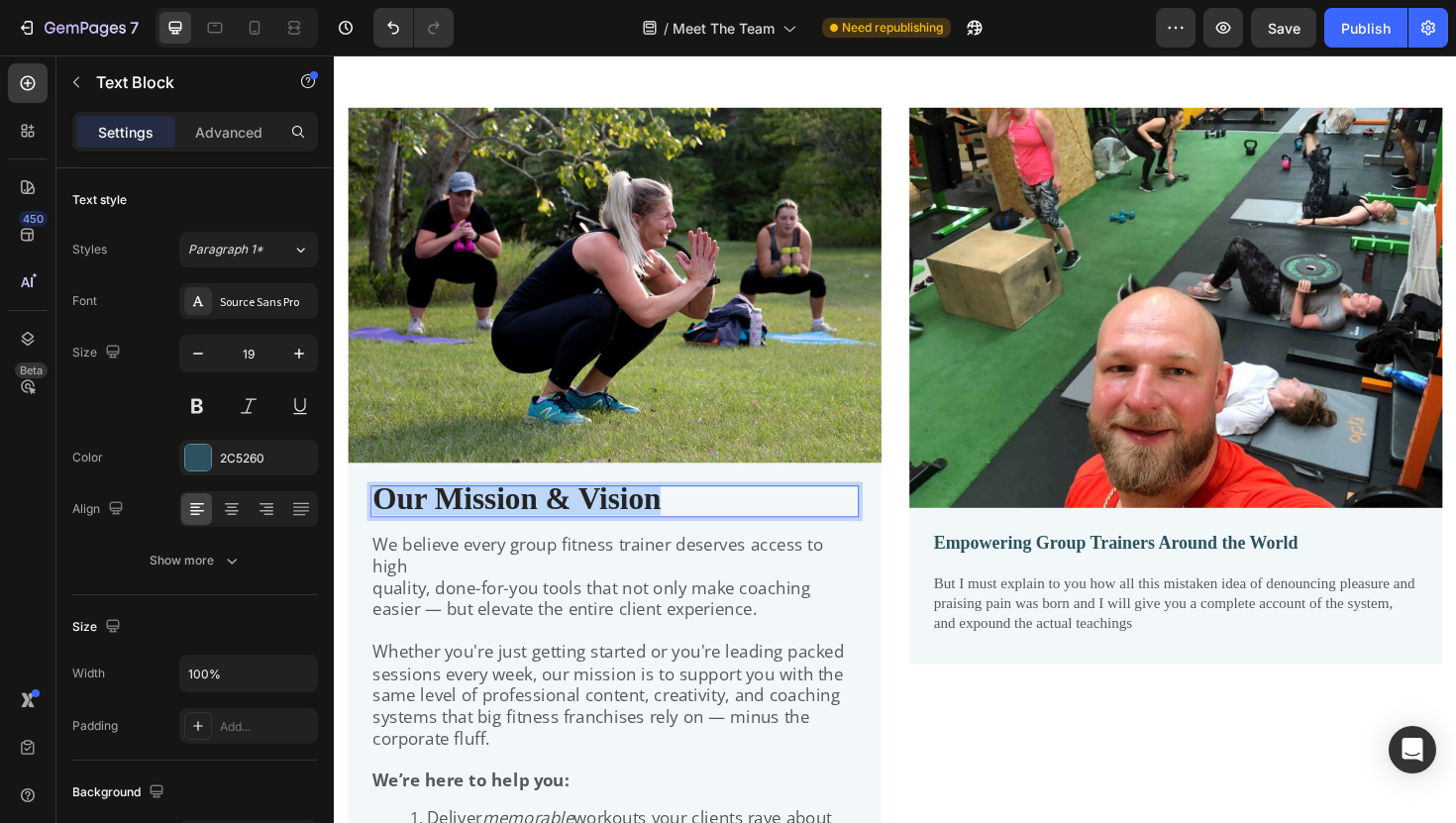 click on "Our Mission & Vision" at bounding box center (527, 525) 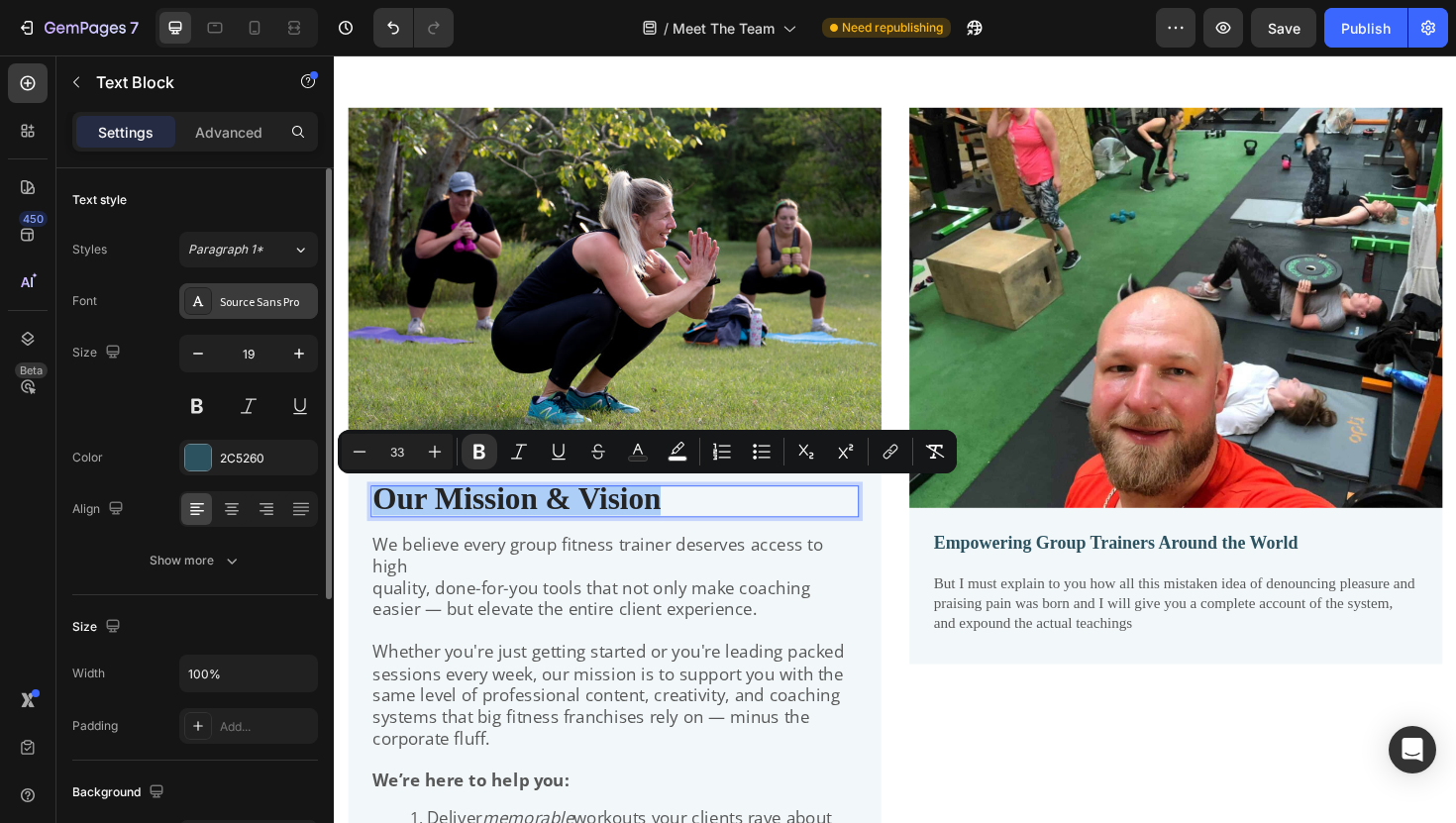 click on "Source Sans Pro" at bounding box center (266, 302) 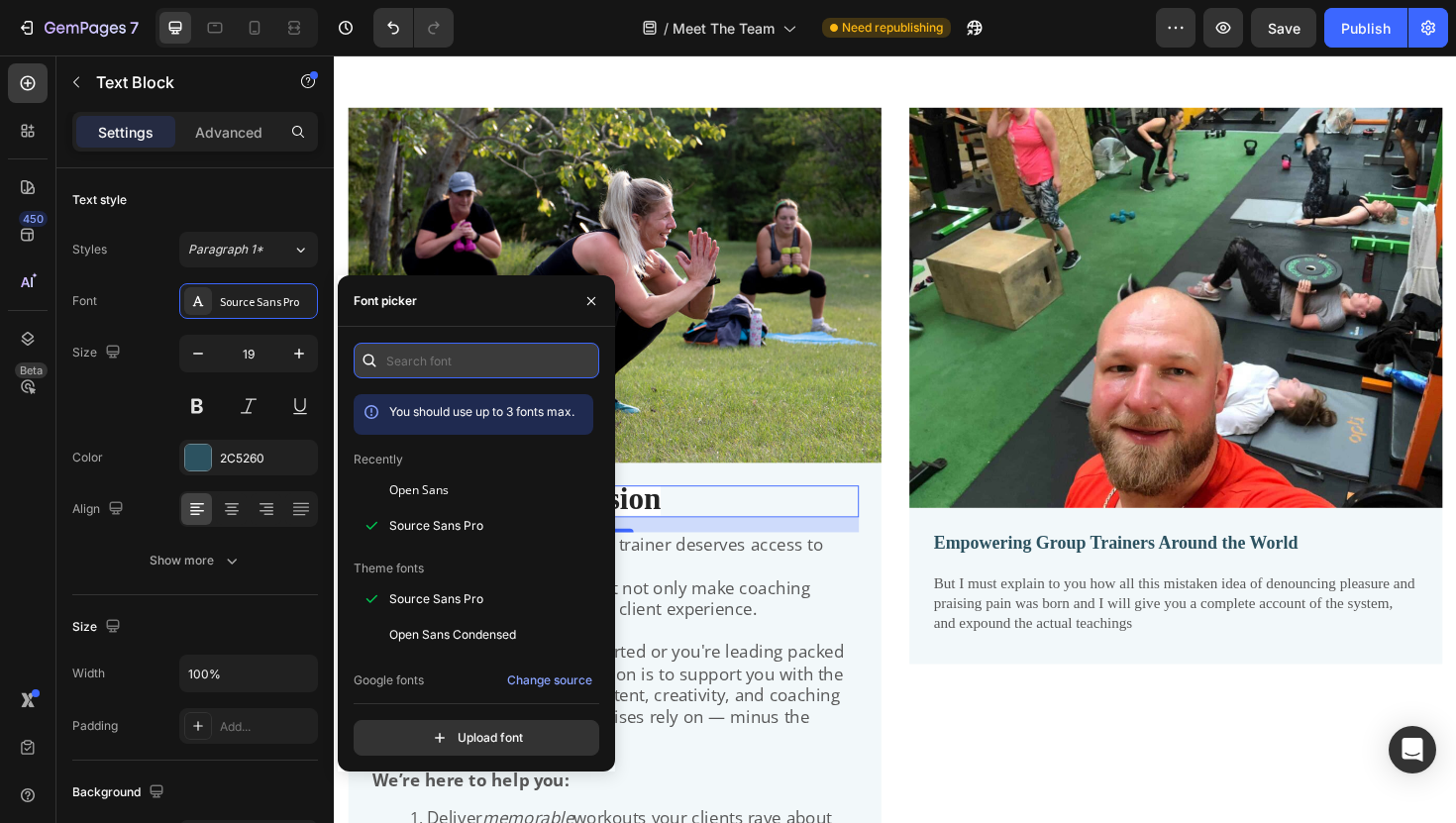 click at bounding box center (476, 360) 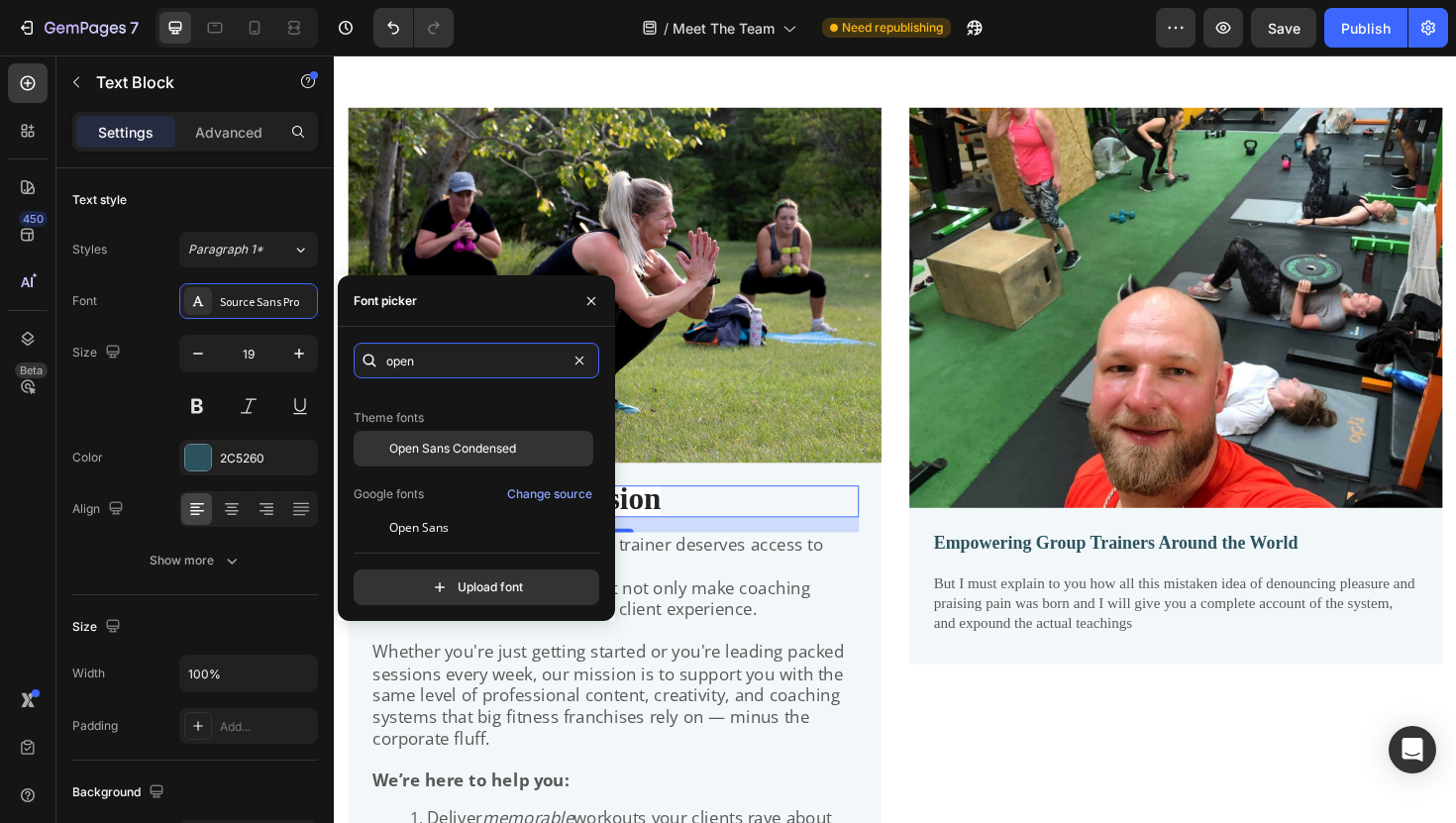 scroll, scrollTop: 51, scrollLeft: 0, axis: vertical 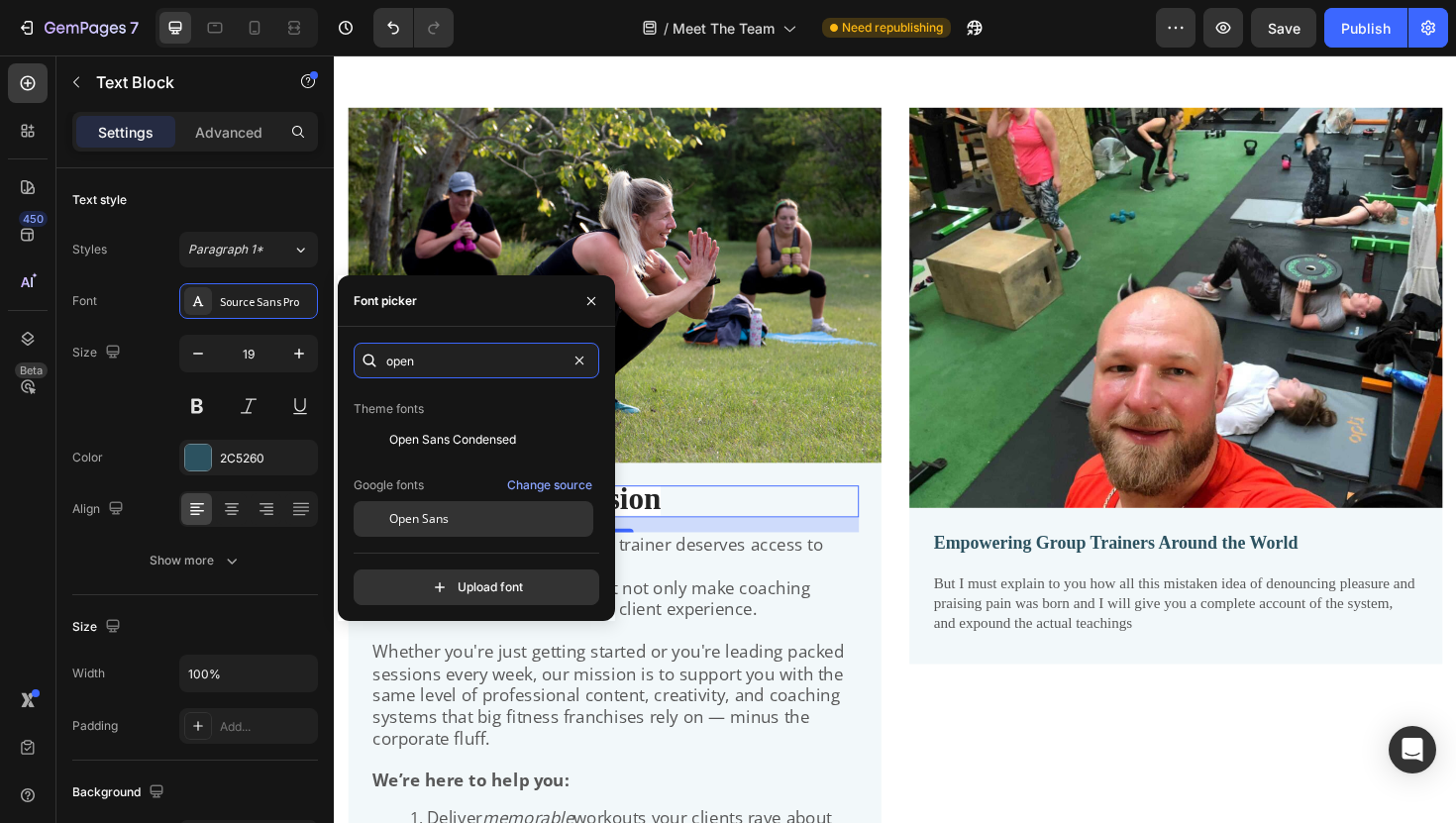 type on "open" 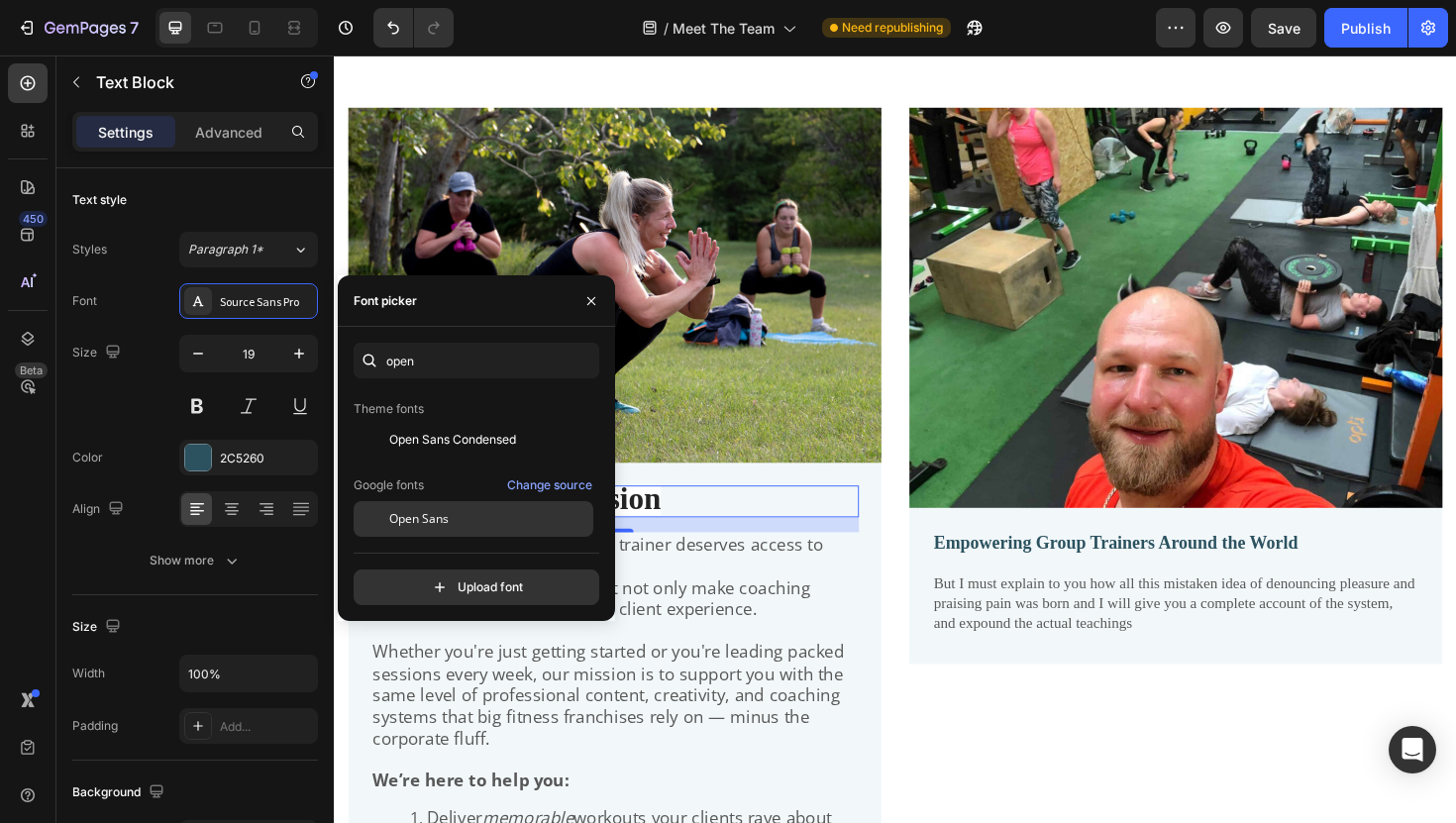 click on "Open Sans" at bounding box center [419, 519] 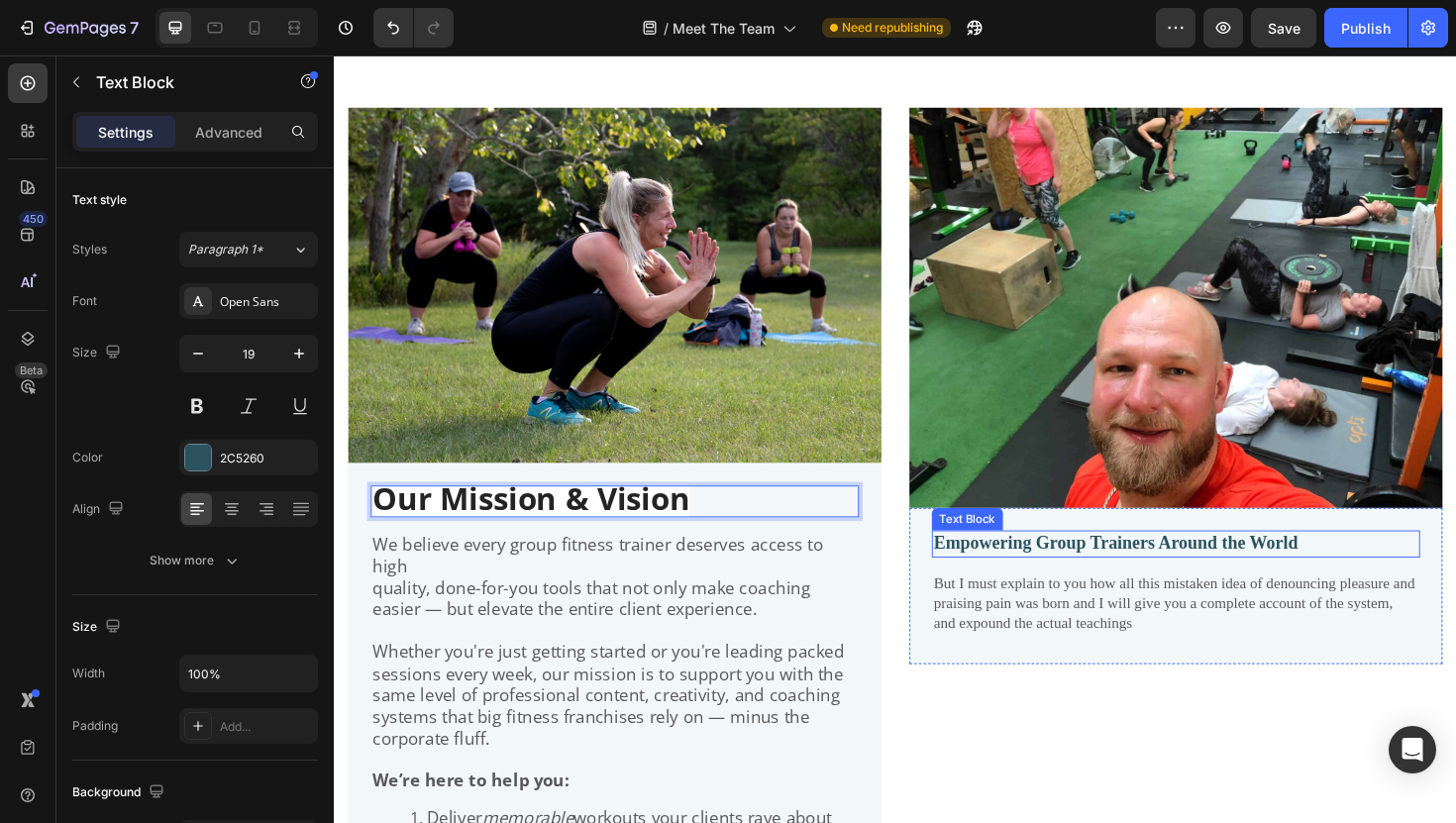 click on "Empowering Group Trainers Around the World" at bounding box center [1161, 571] 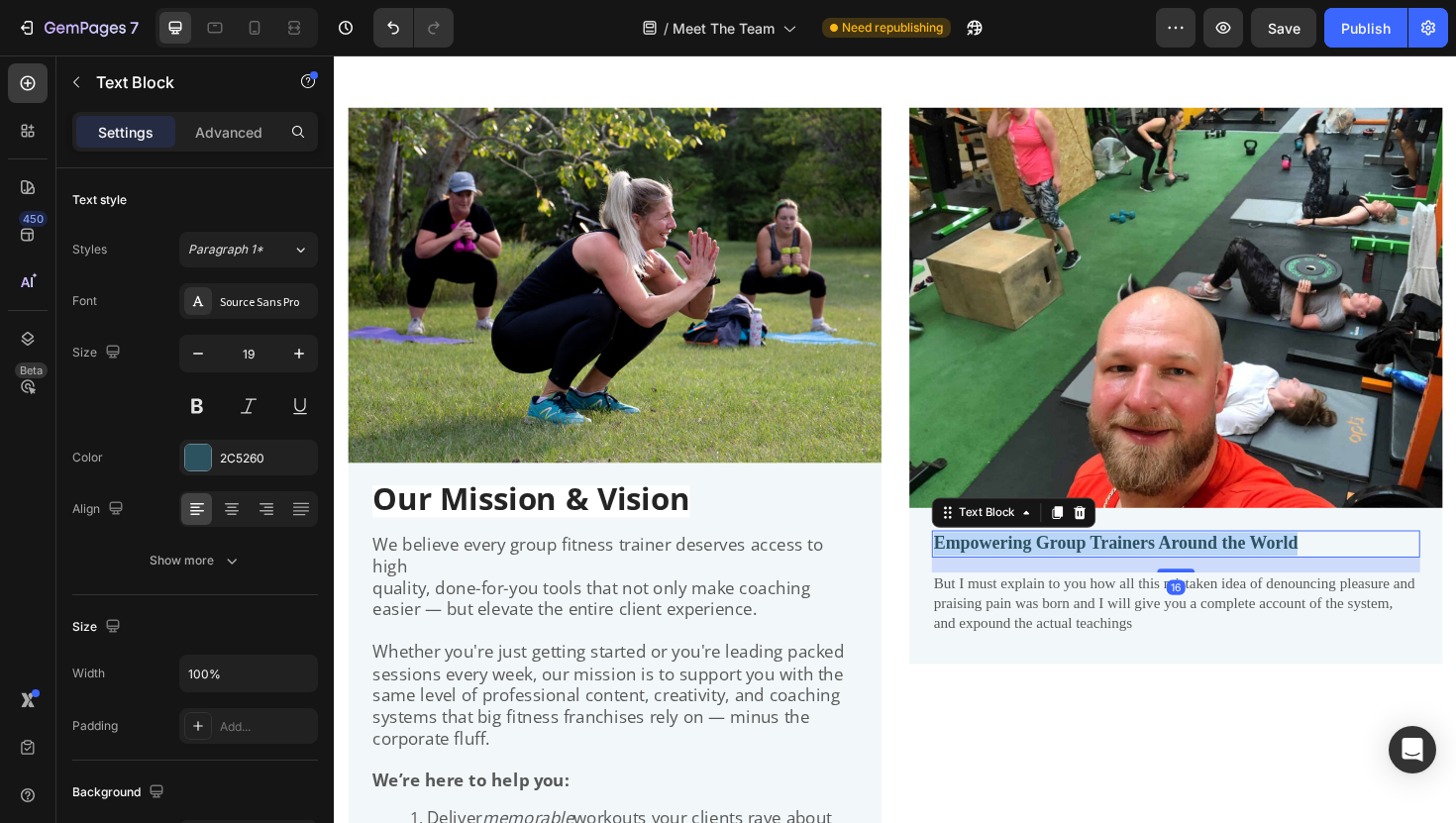 click on "Empowering Group Trainers Around the World" at bounding box center (1161, 571) 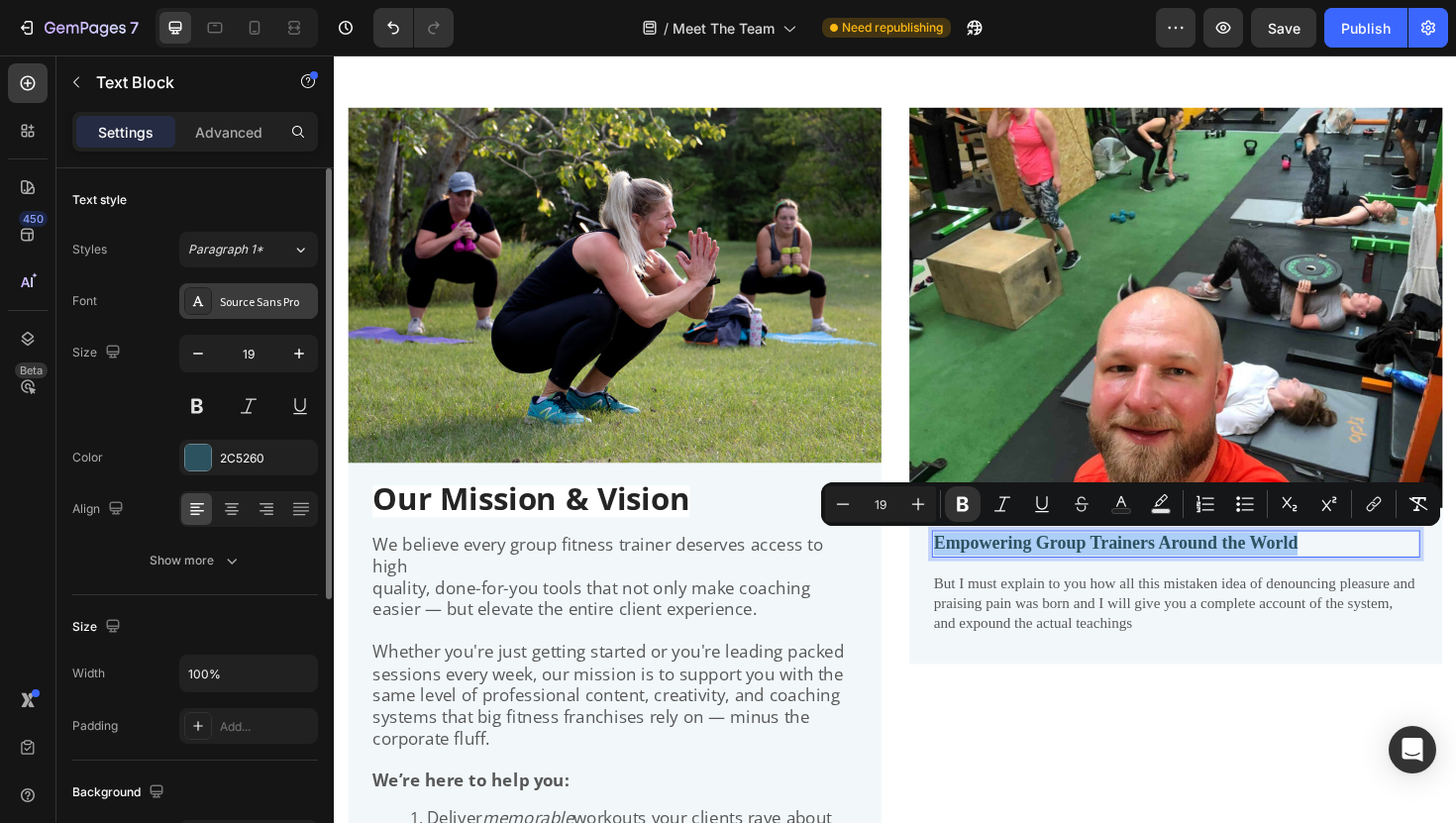 click on "Source Sans Pro" at bounding box center (266, 302) 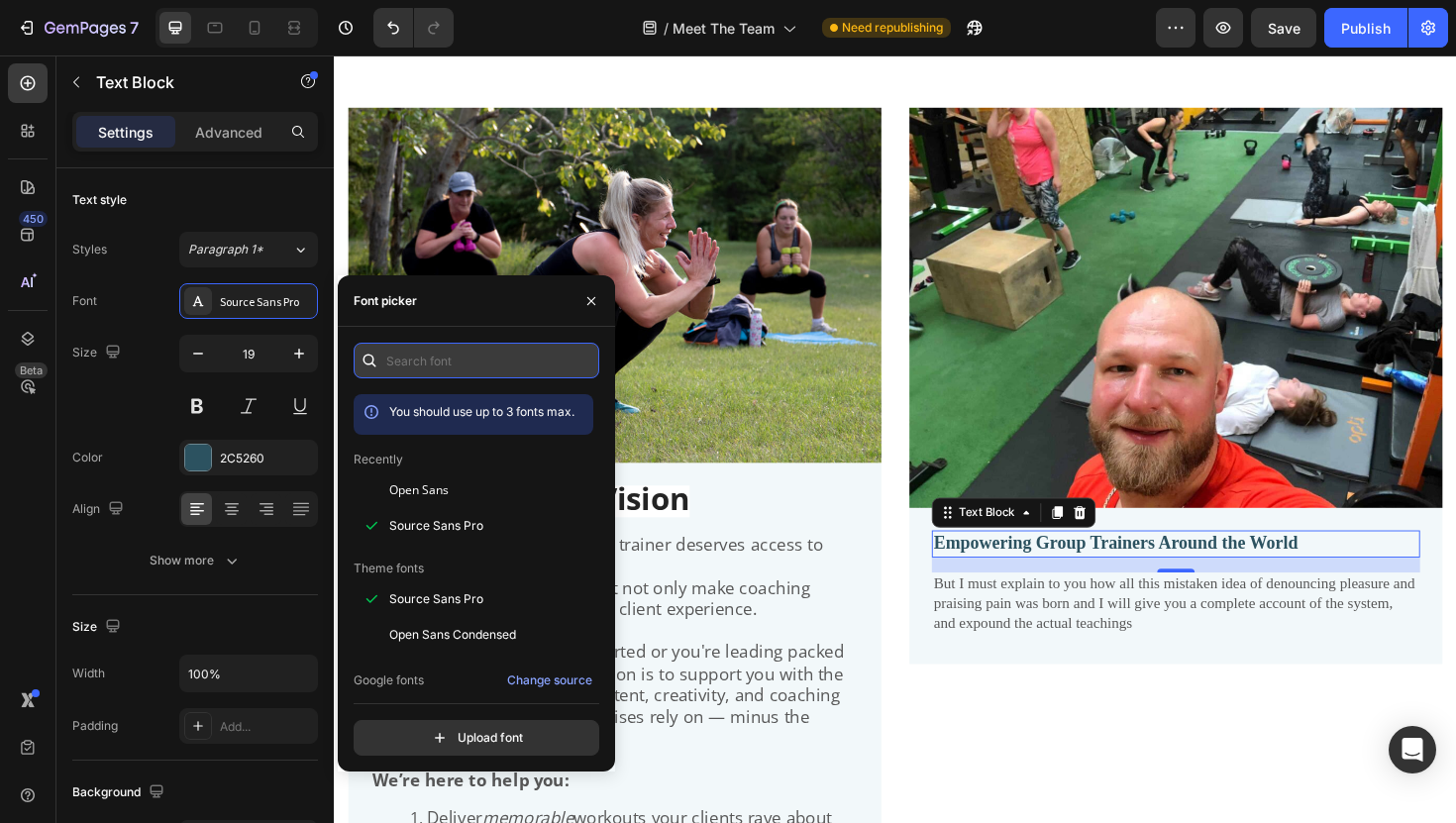 click at bounding box center (476, 360) 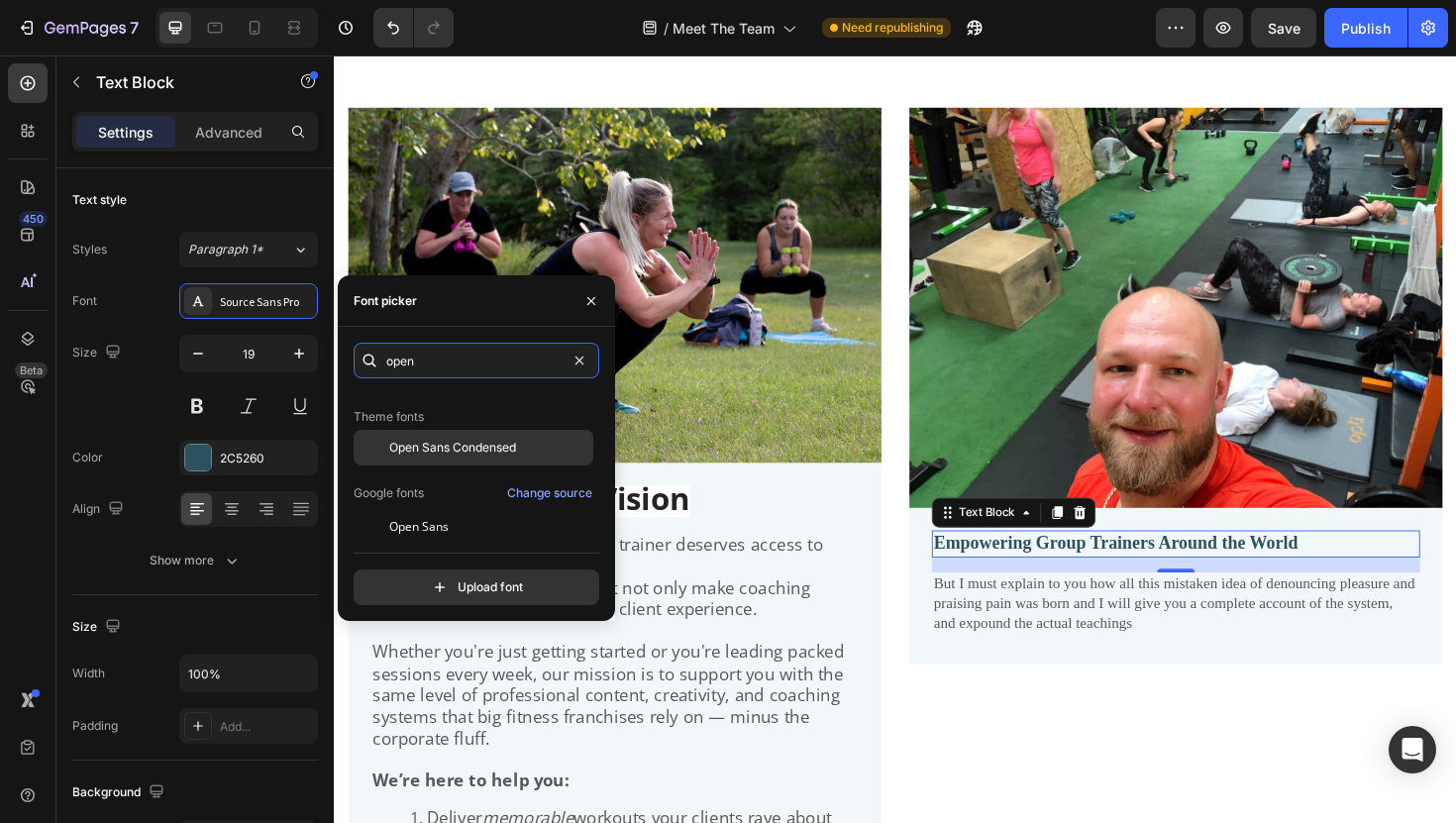 scroll, scrollTop: 51, scrollLeft: 0, axis: vertical 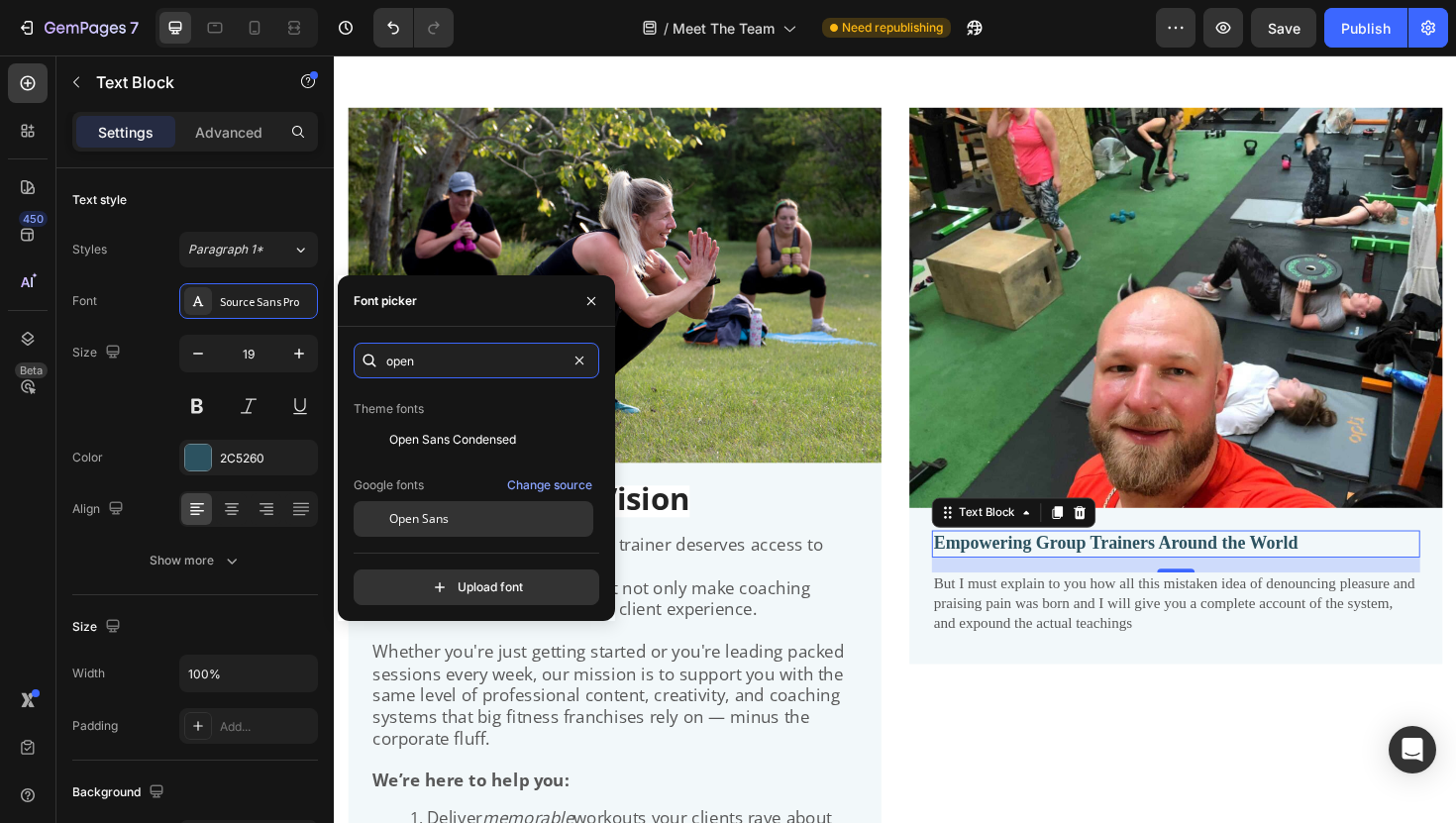 type on "open" 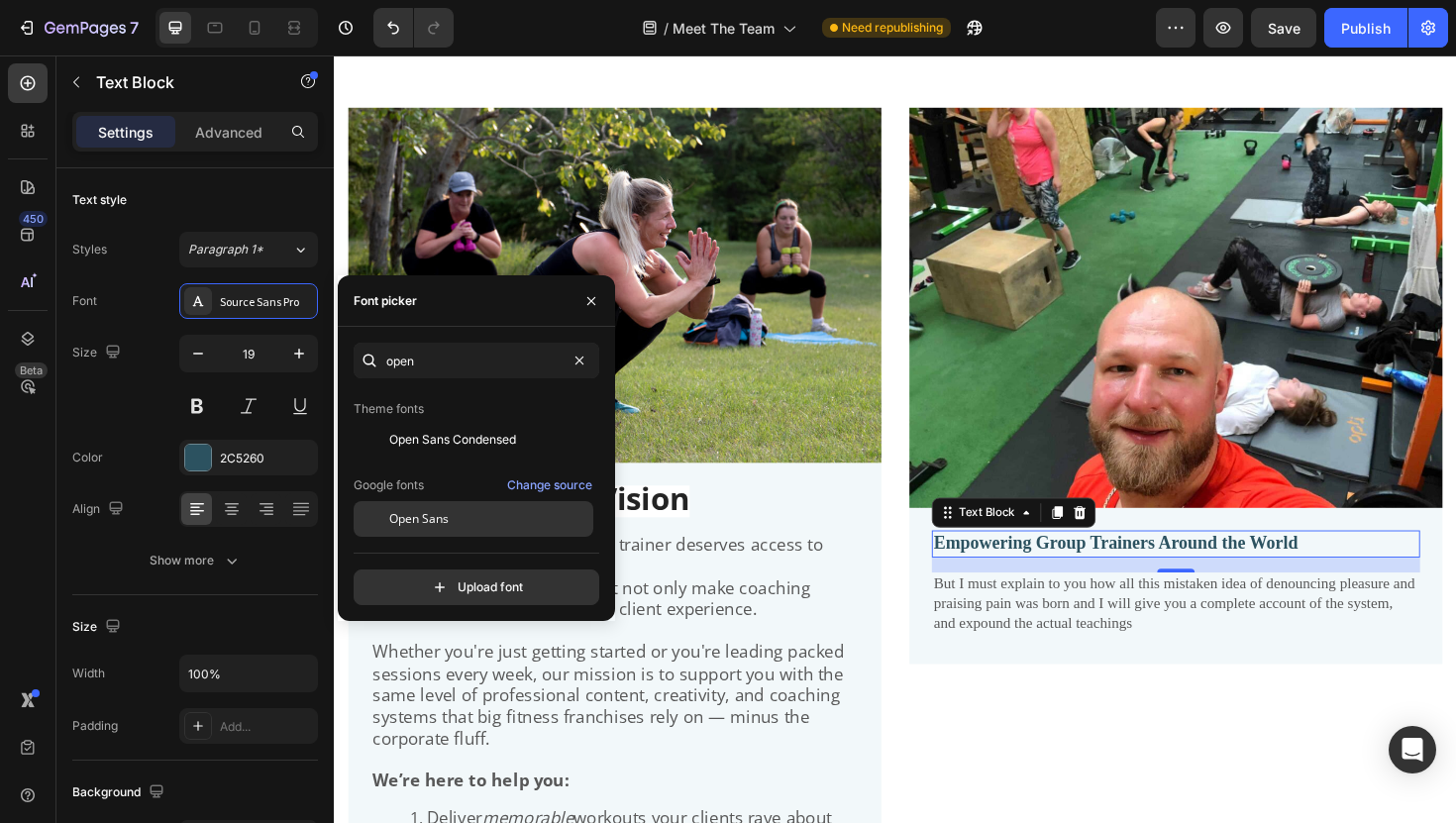 click on "Open Sans" at bounding box center (419, 519) 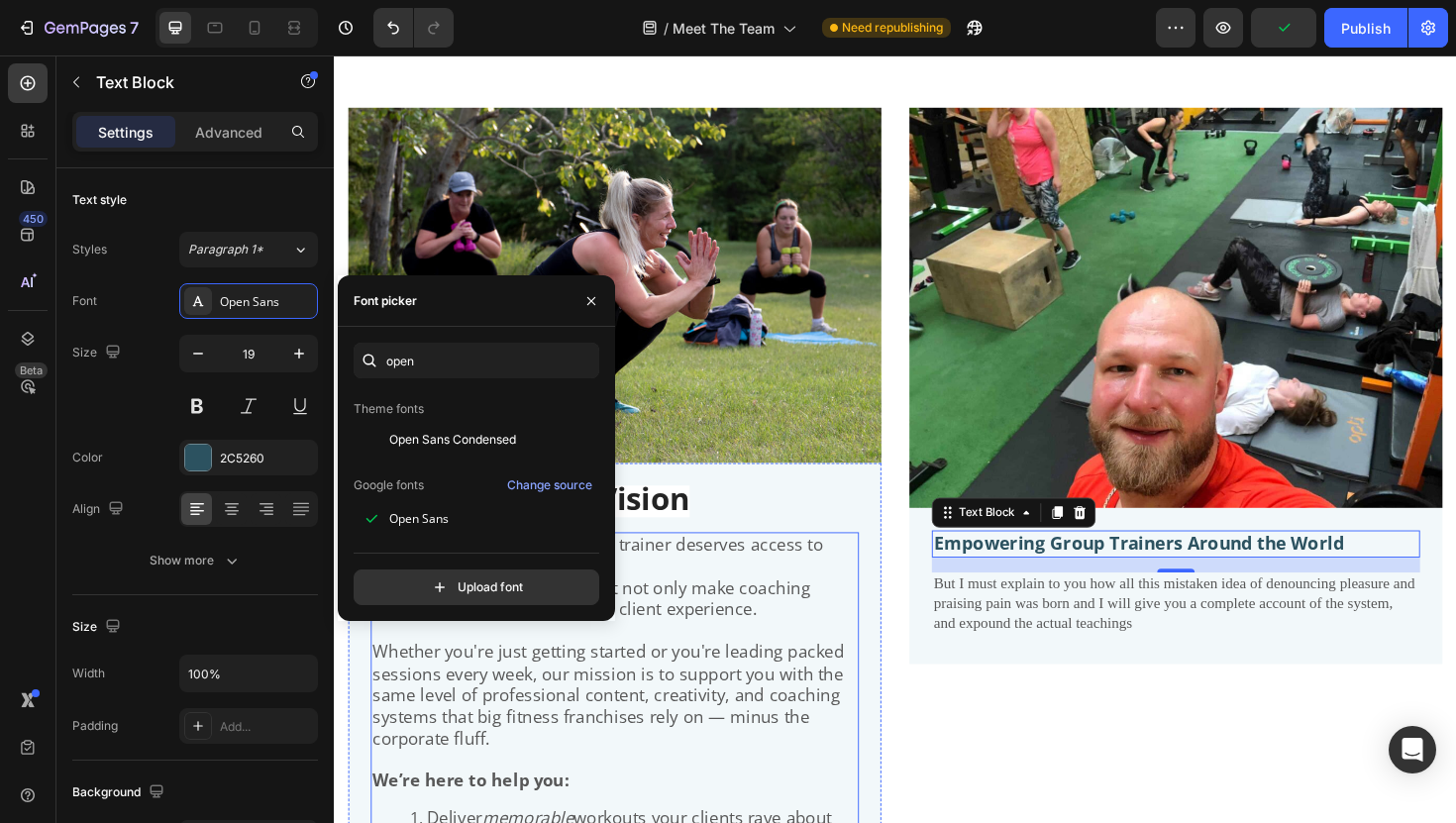 click on "We believe every group fitness trainer deserves access to high" at bounding box center (631, 585) 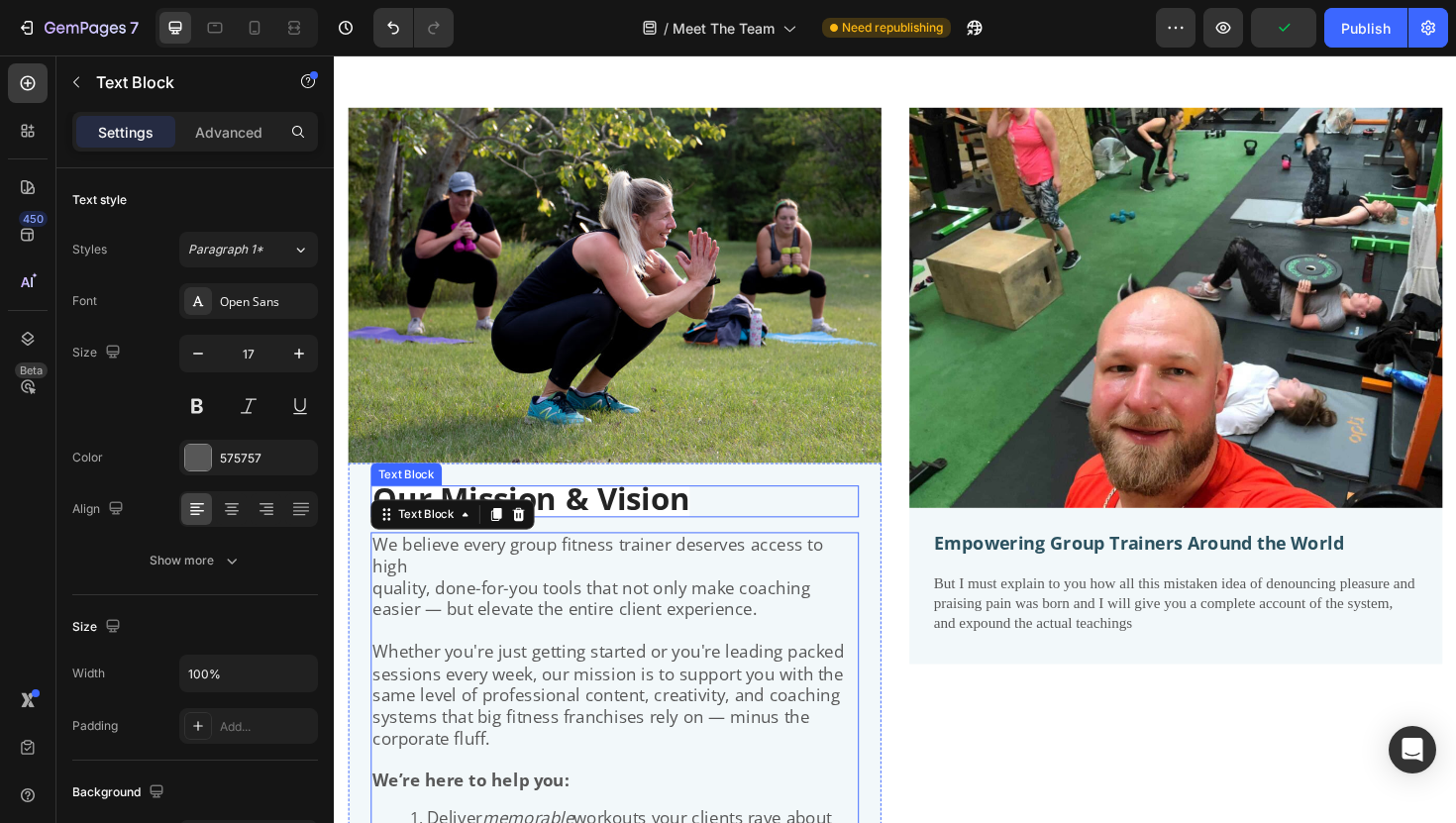 click on "Our Mission & Vision" at bounding box center [542, 524] 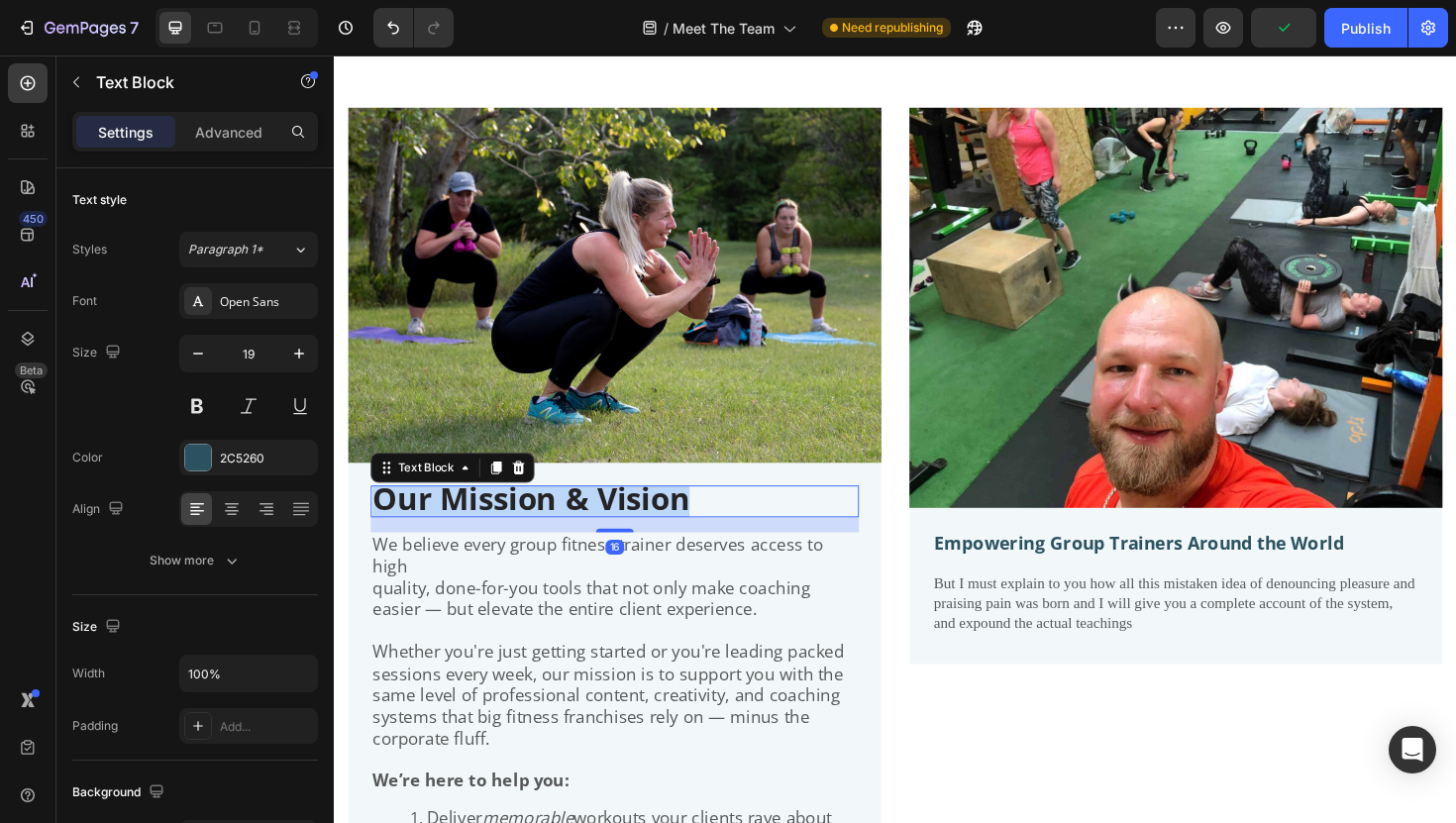 click on "Our Mission & Vision" at bounding box center [542, 524] 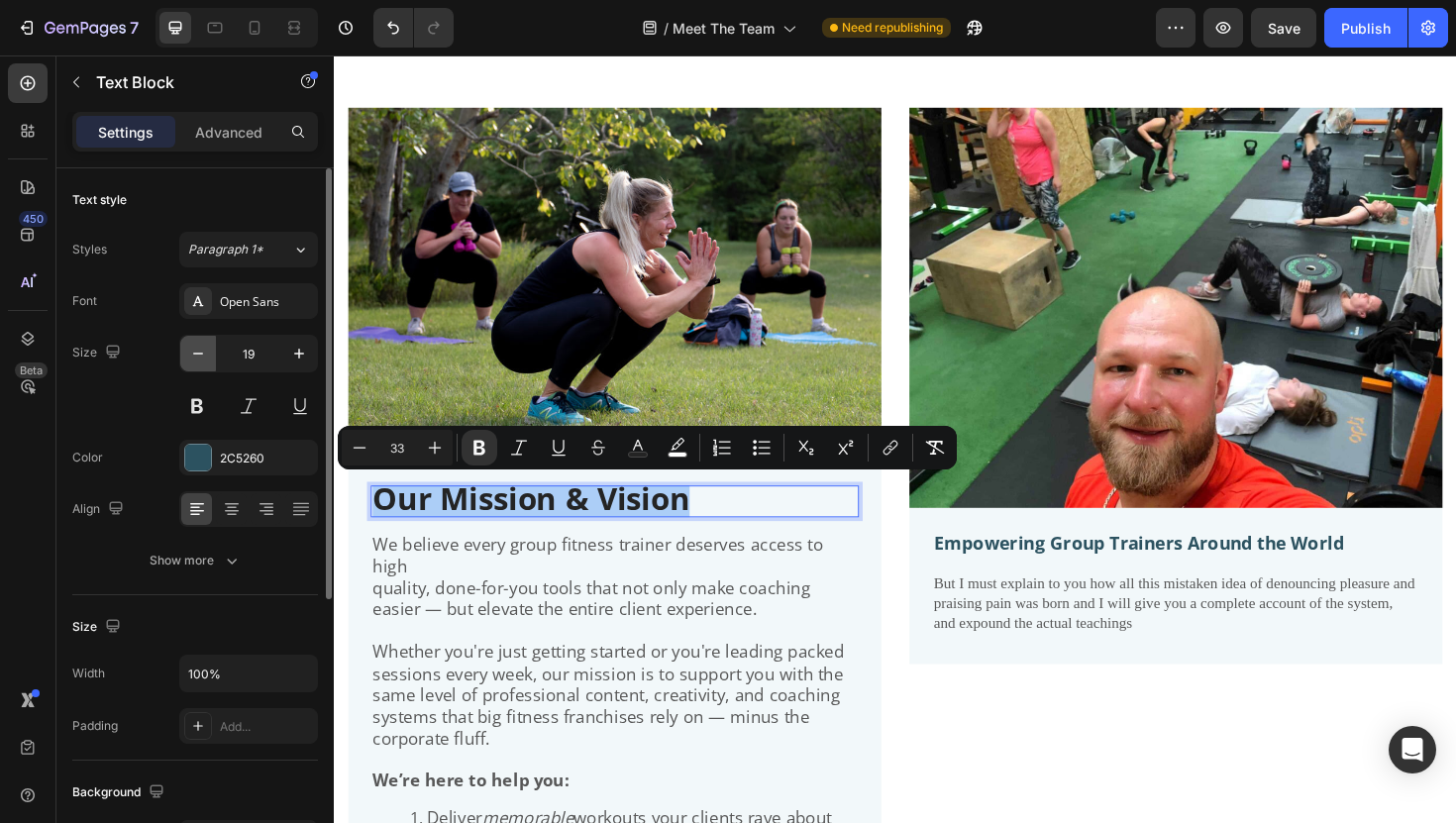 click 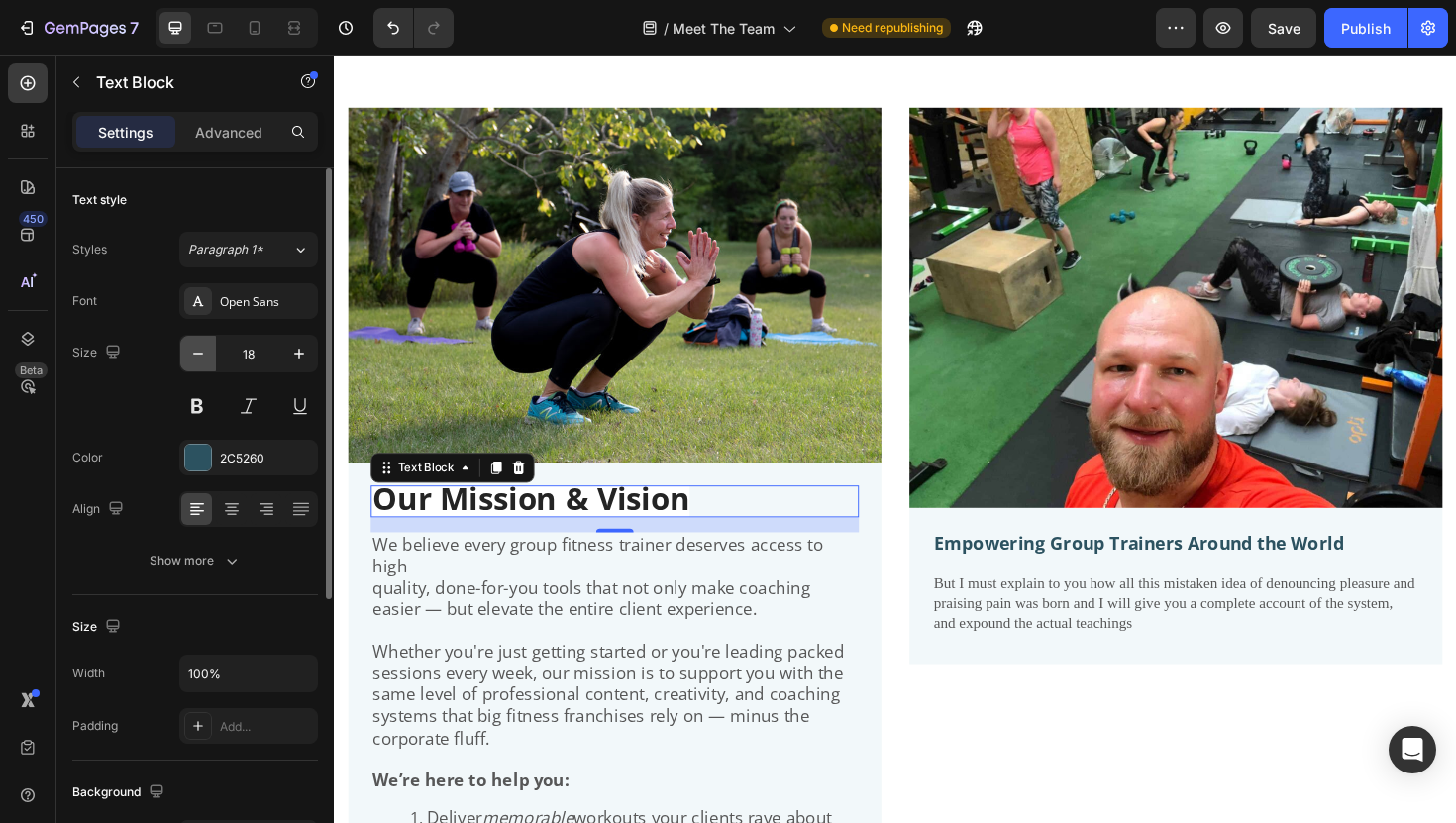 click 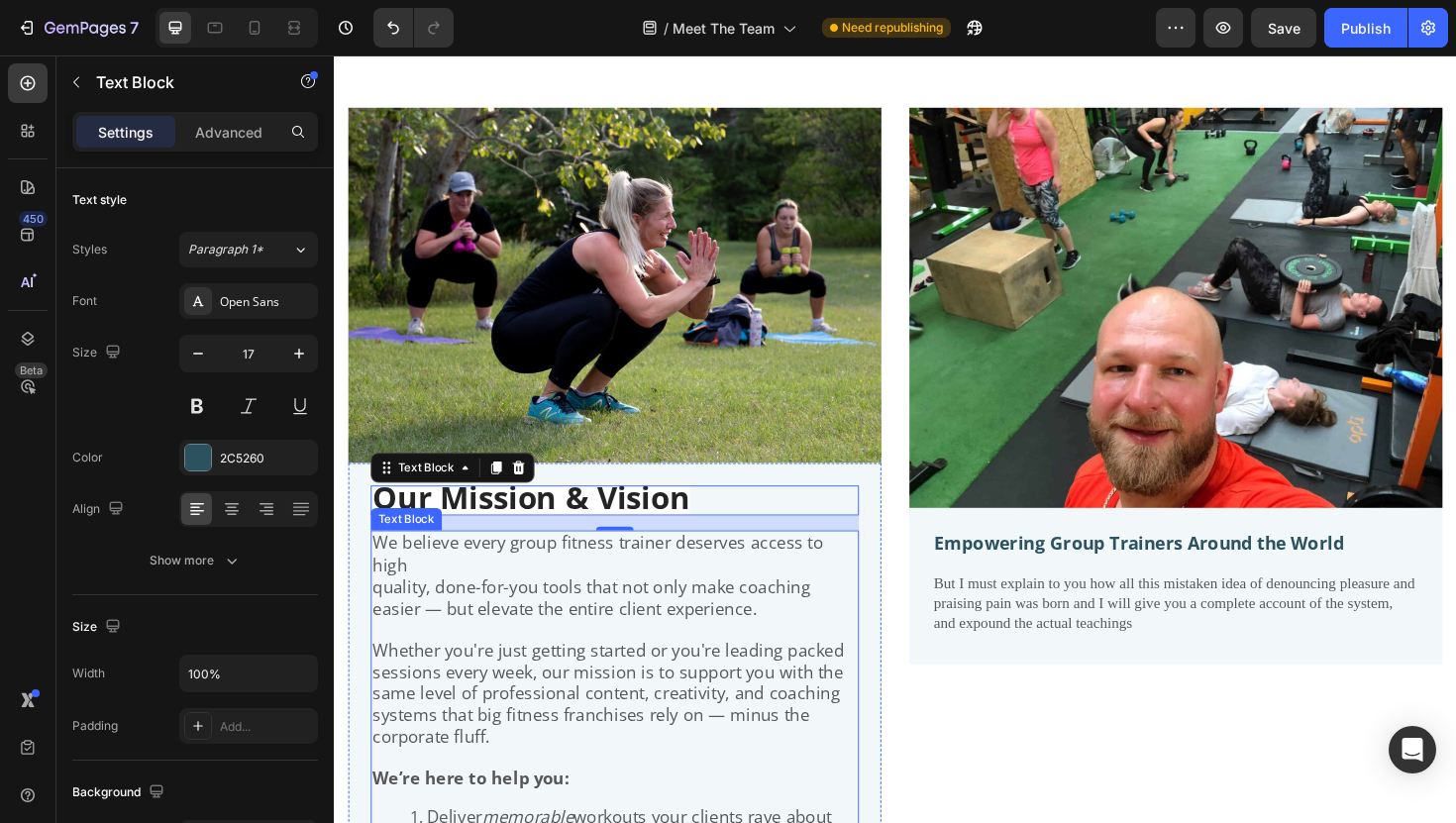 click on "quality, done-for-you tools that not only make coaching easier — but elevate the entire client experience." at bounding box center (606, 629) 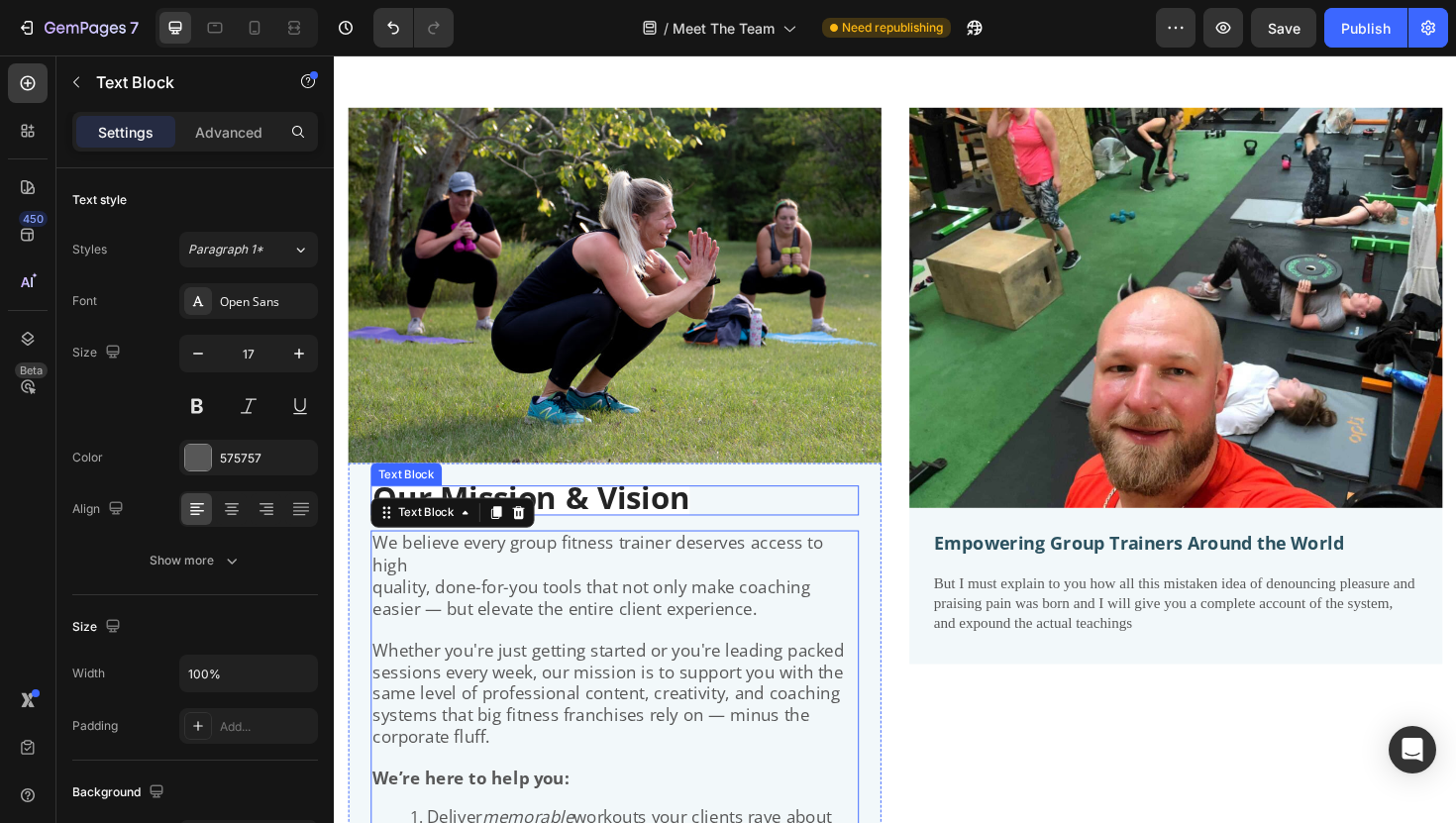 click on "Our Mission & Vision" at bounding box center [631, 527] 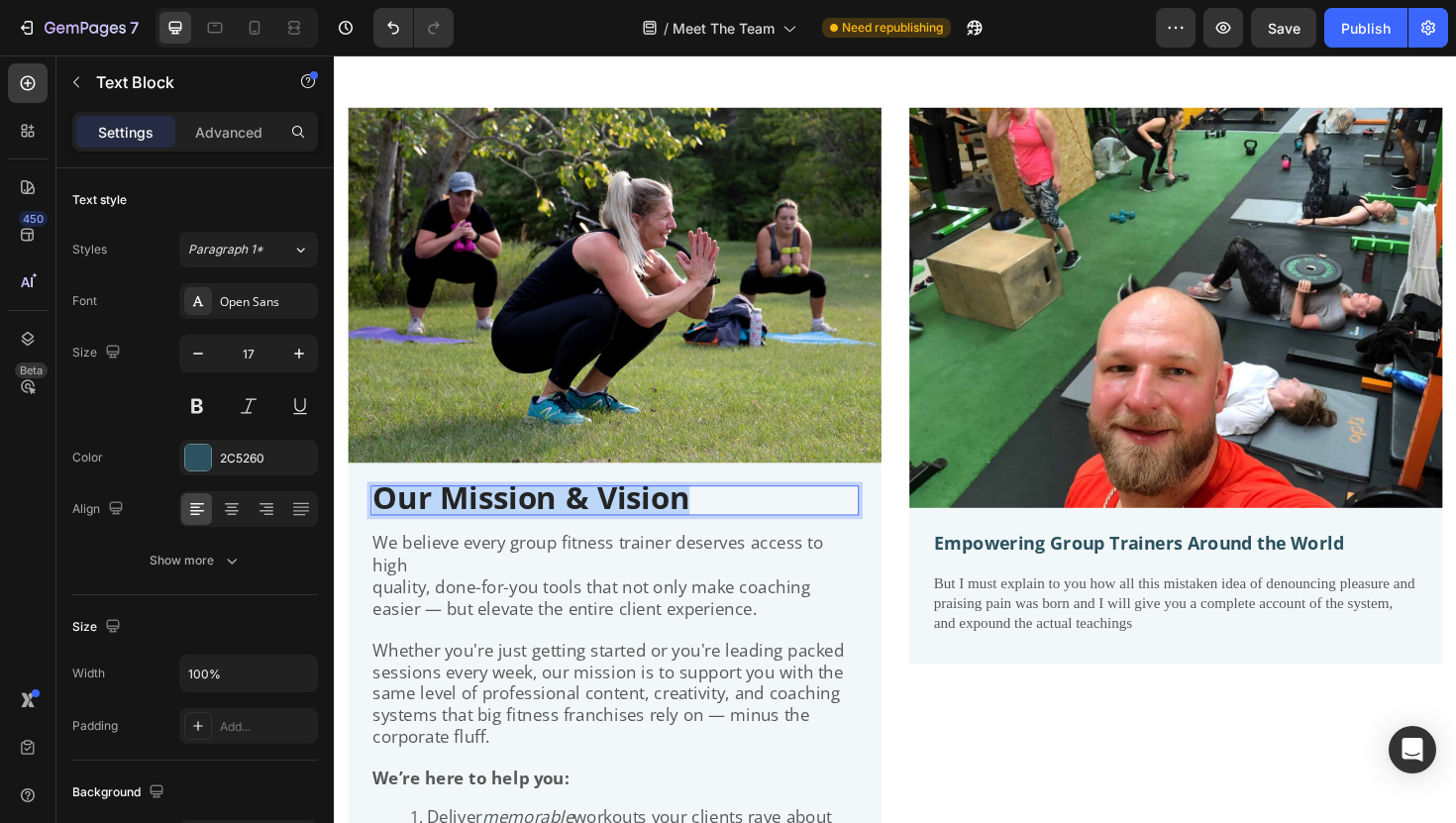 click on "Our Mission & Vision" at bounding box center (631, 527) 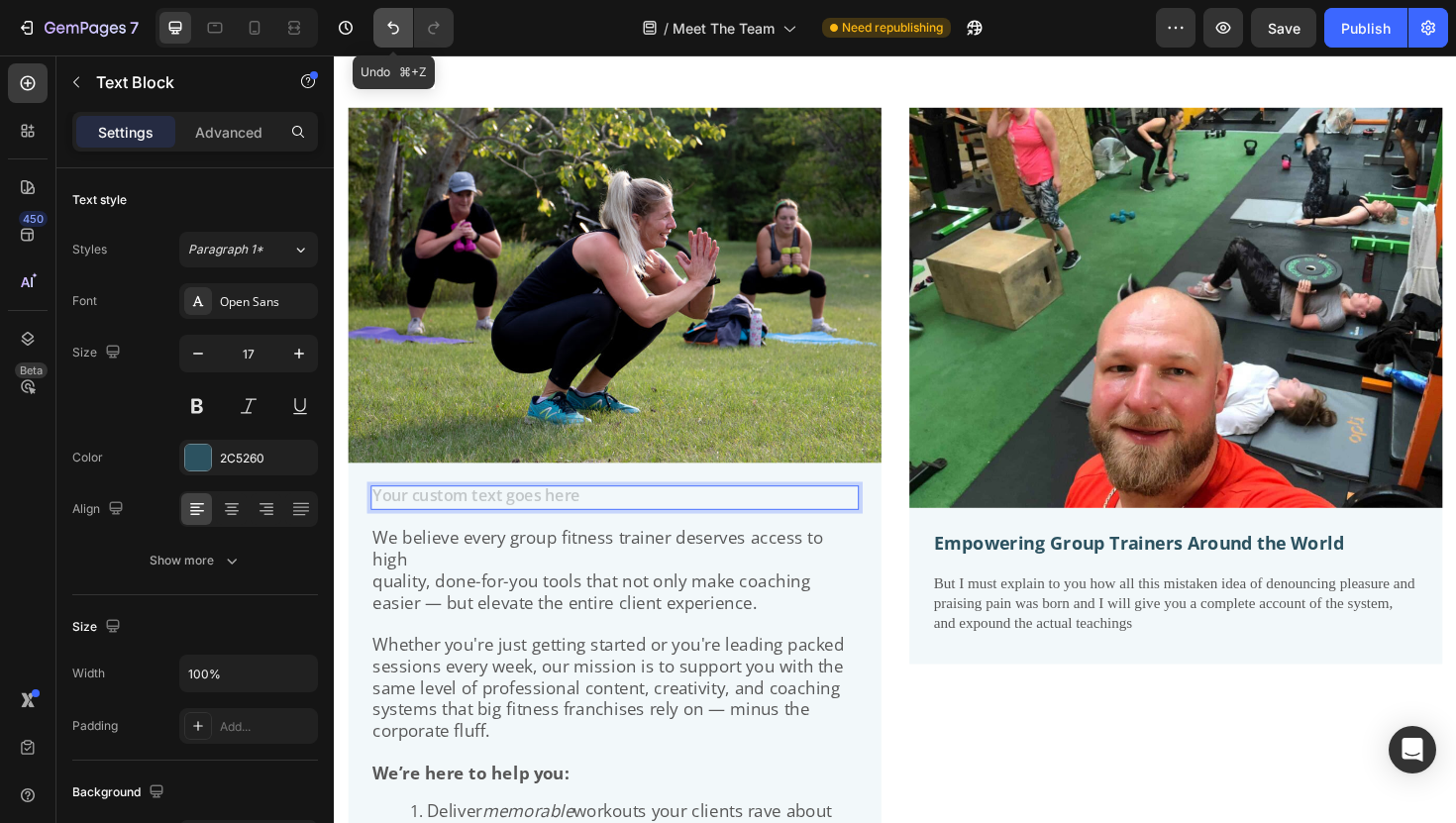 click 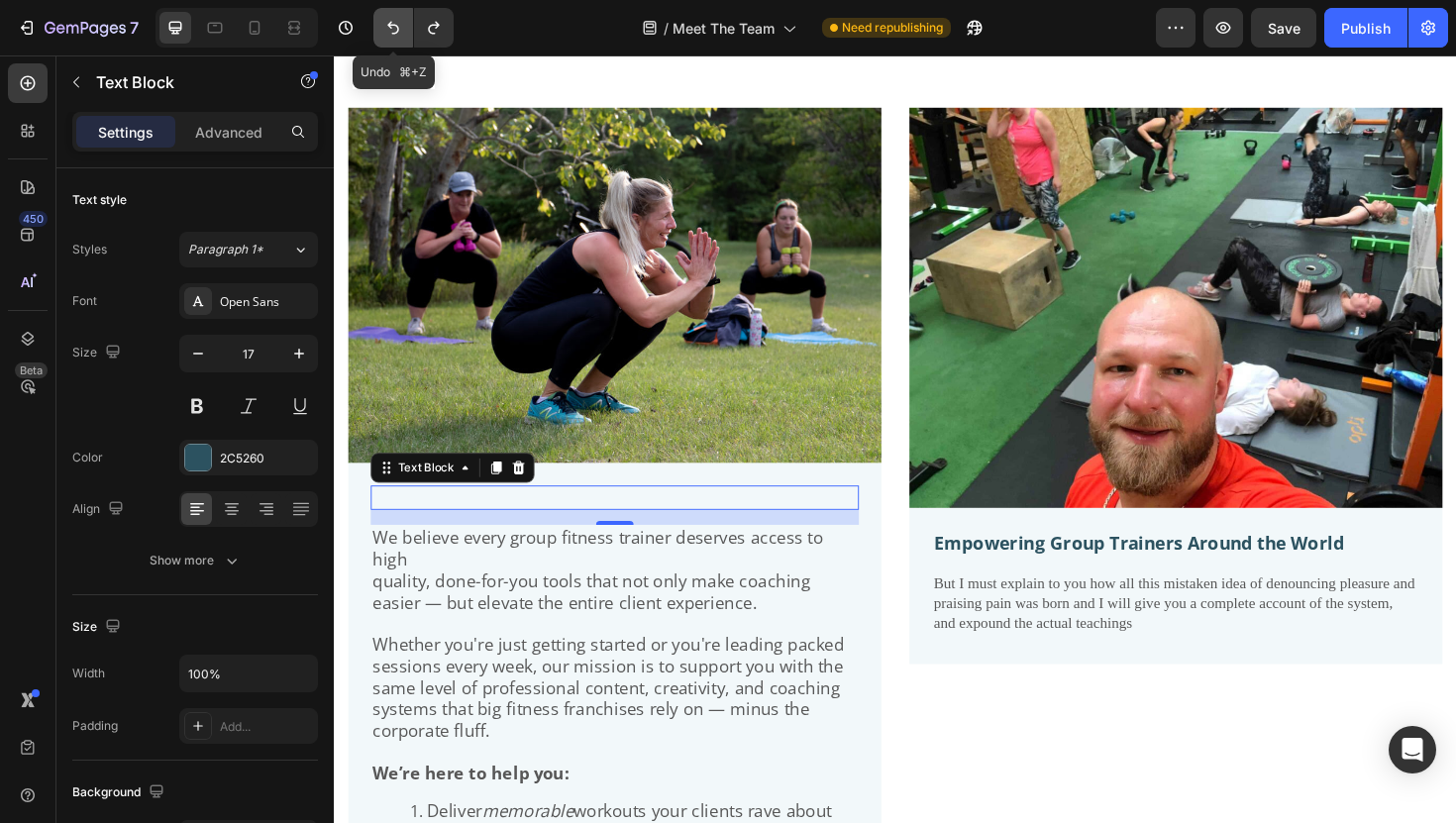 click 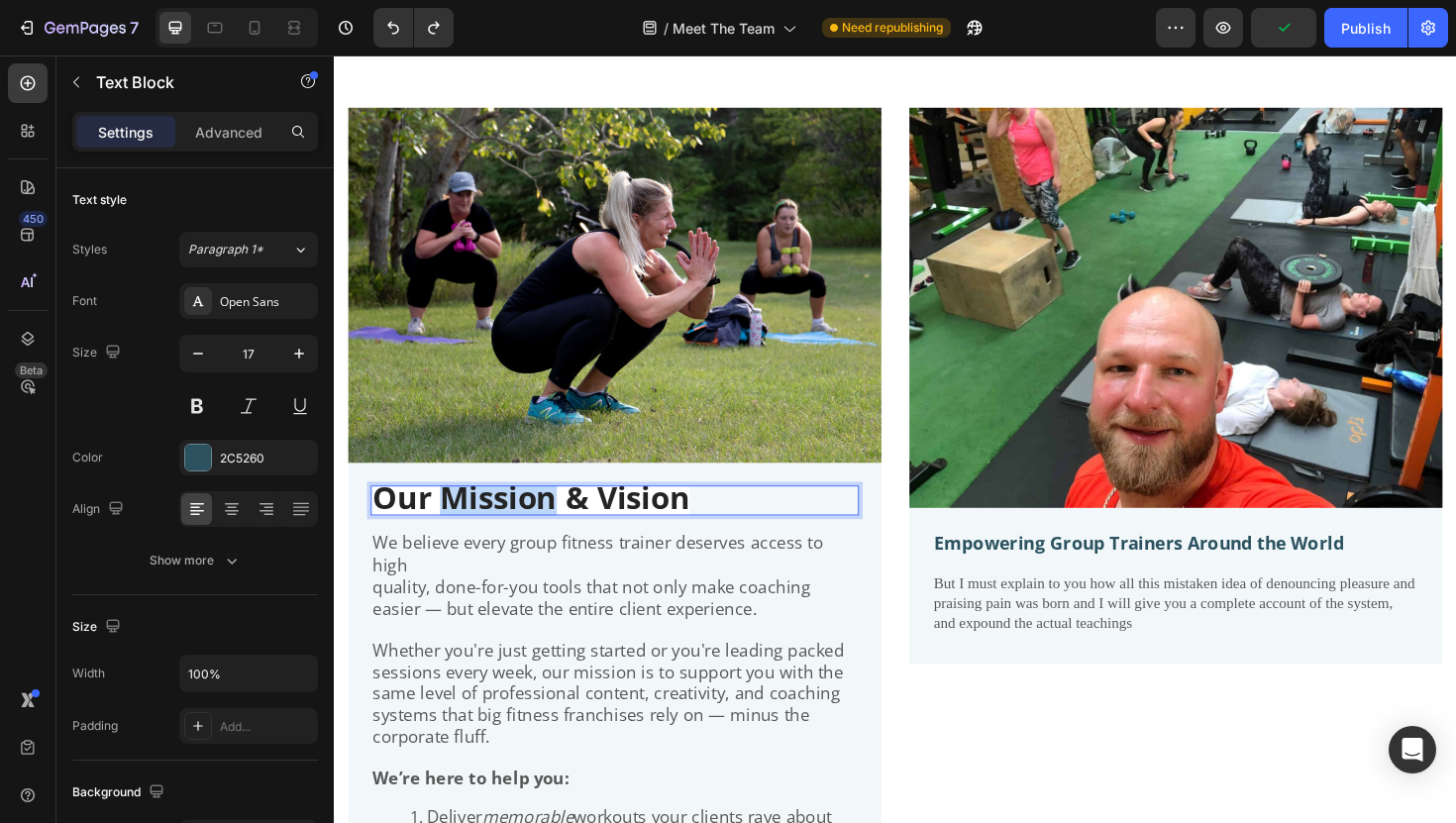 click on "Our Mission & Vision" at bounding box center (542, 523) 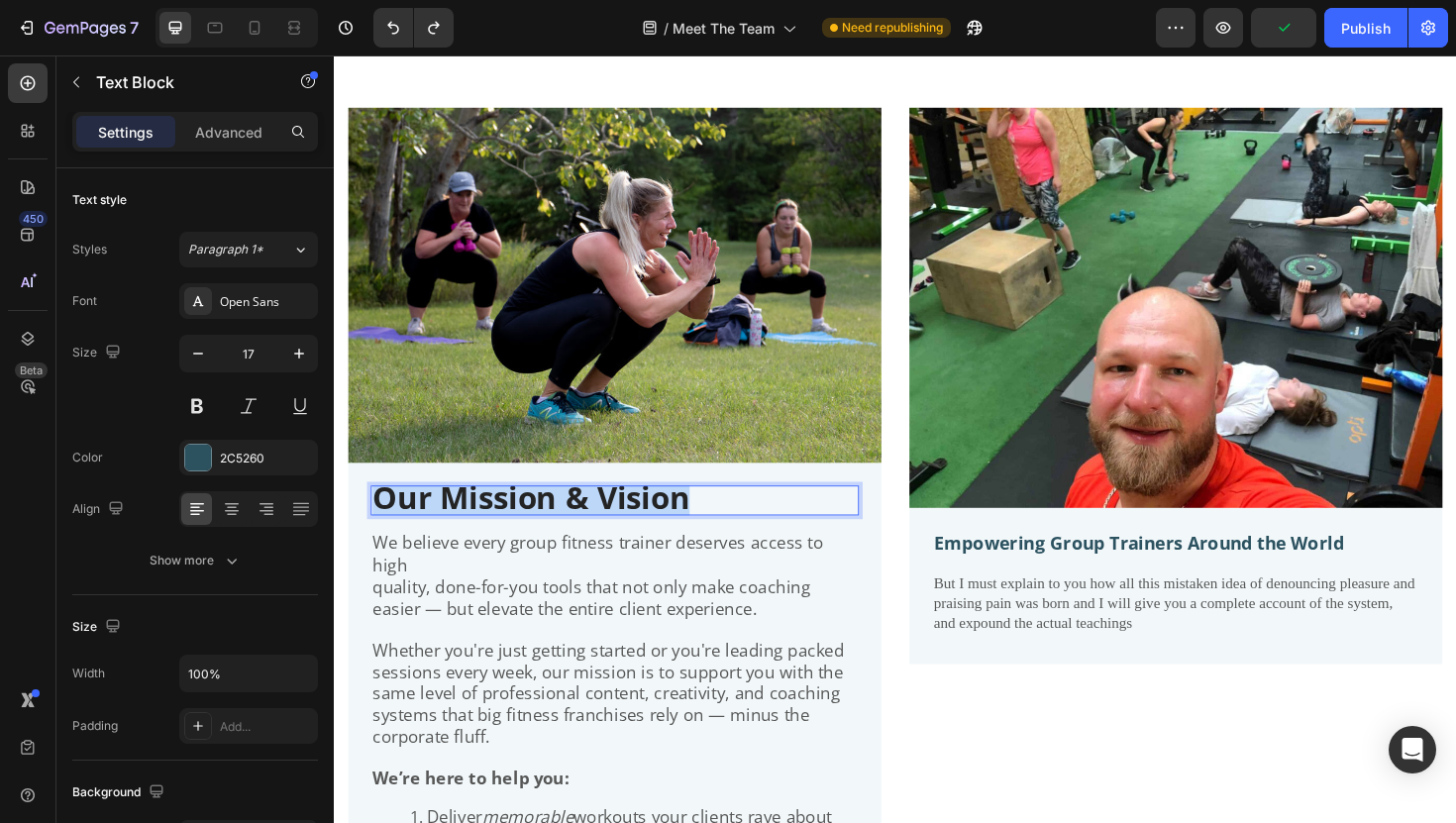click on "Our Mission & Vision" at bounding box center [542, 523] 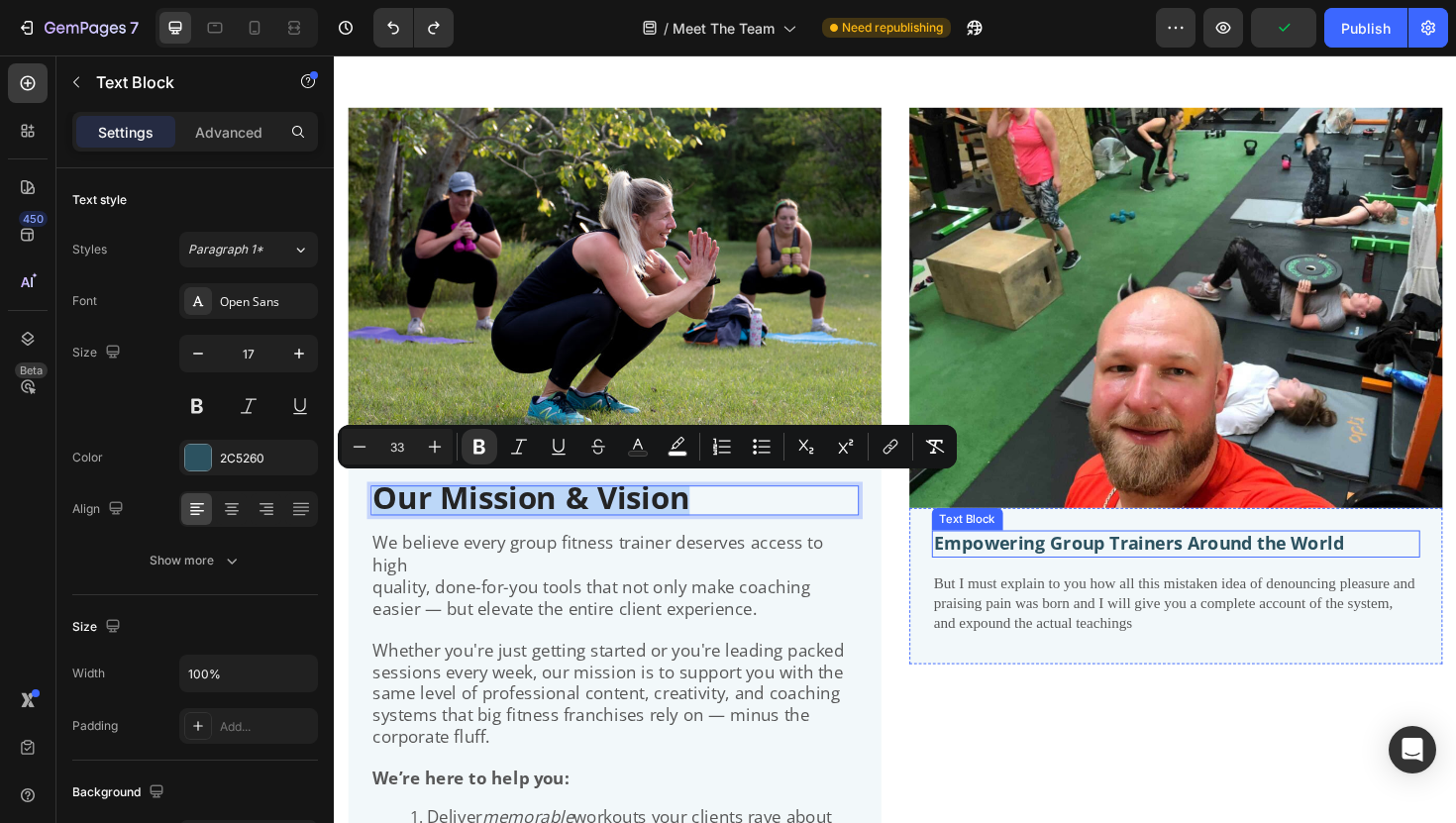 click on "Empowering Group Trainers Around the World" at bounding box center (1225, 572) 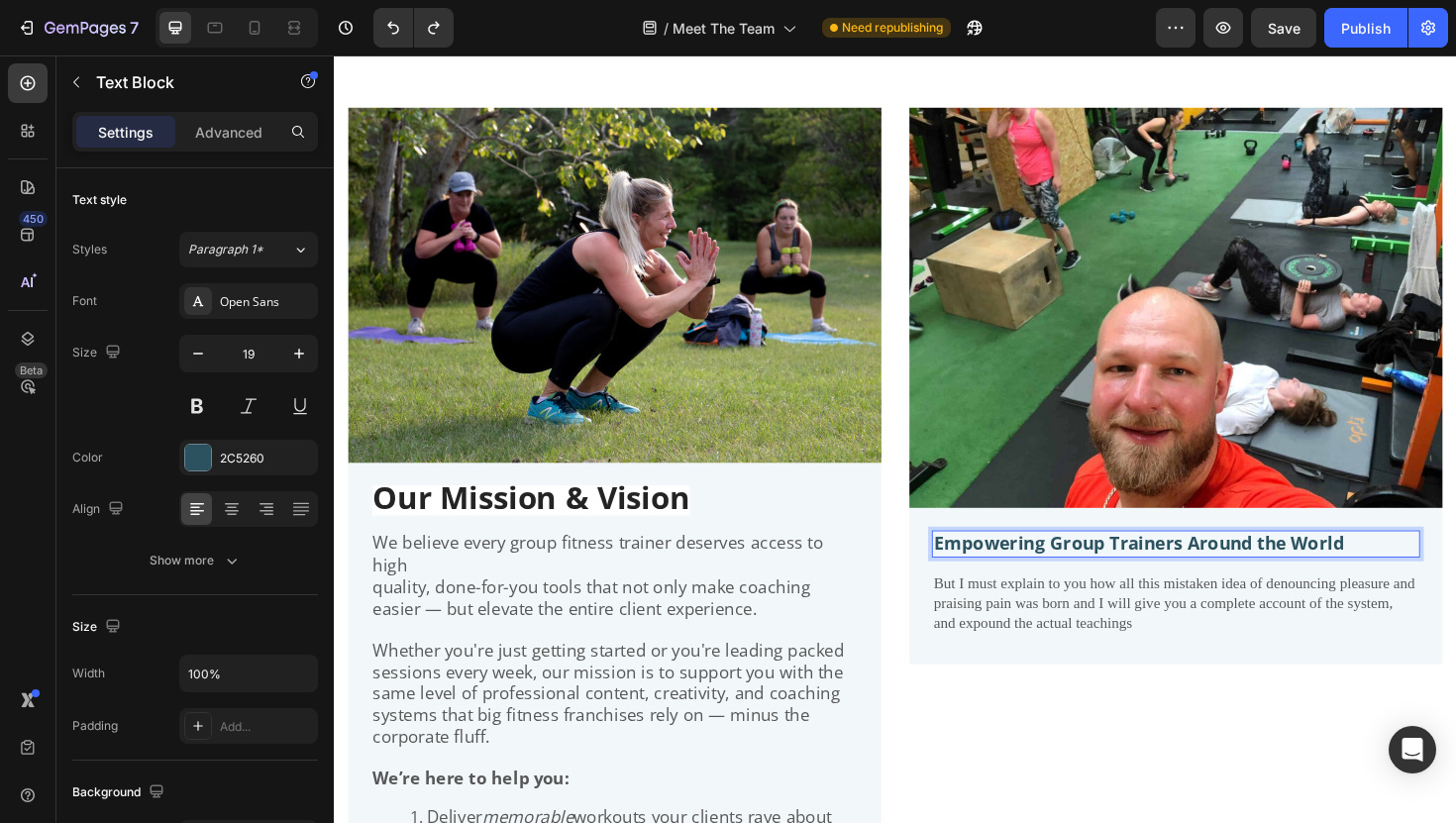 click on "Empowering Group Trainers Around the World" at bounding box center (1225, 572) 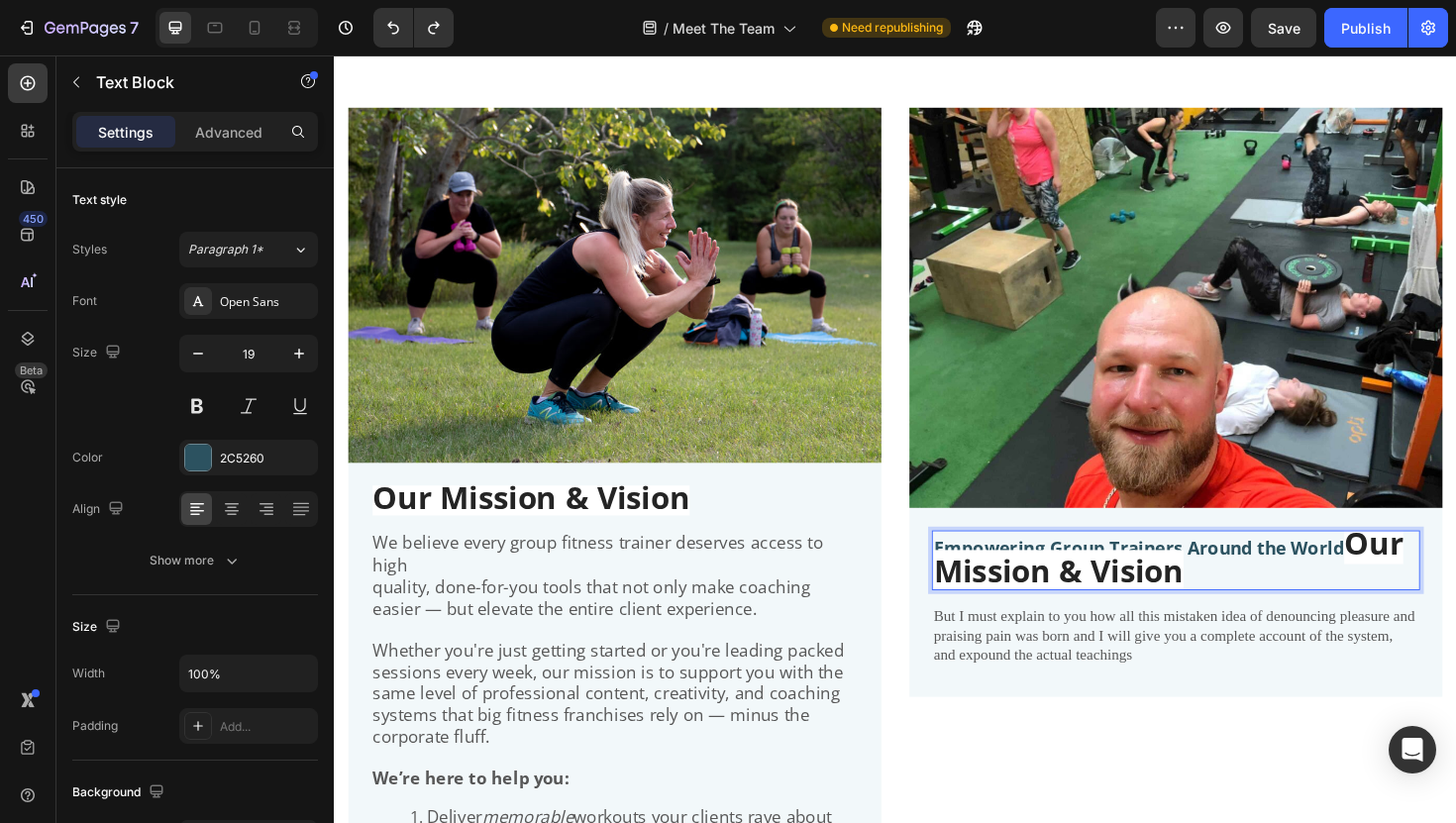 scroll, scrollTop: 2, scrollLeft: 0, axis: vertical 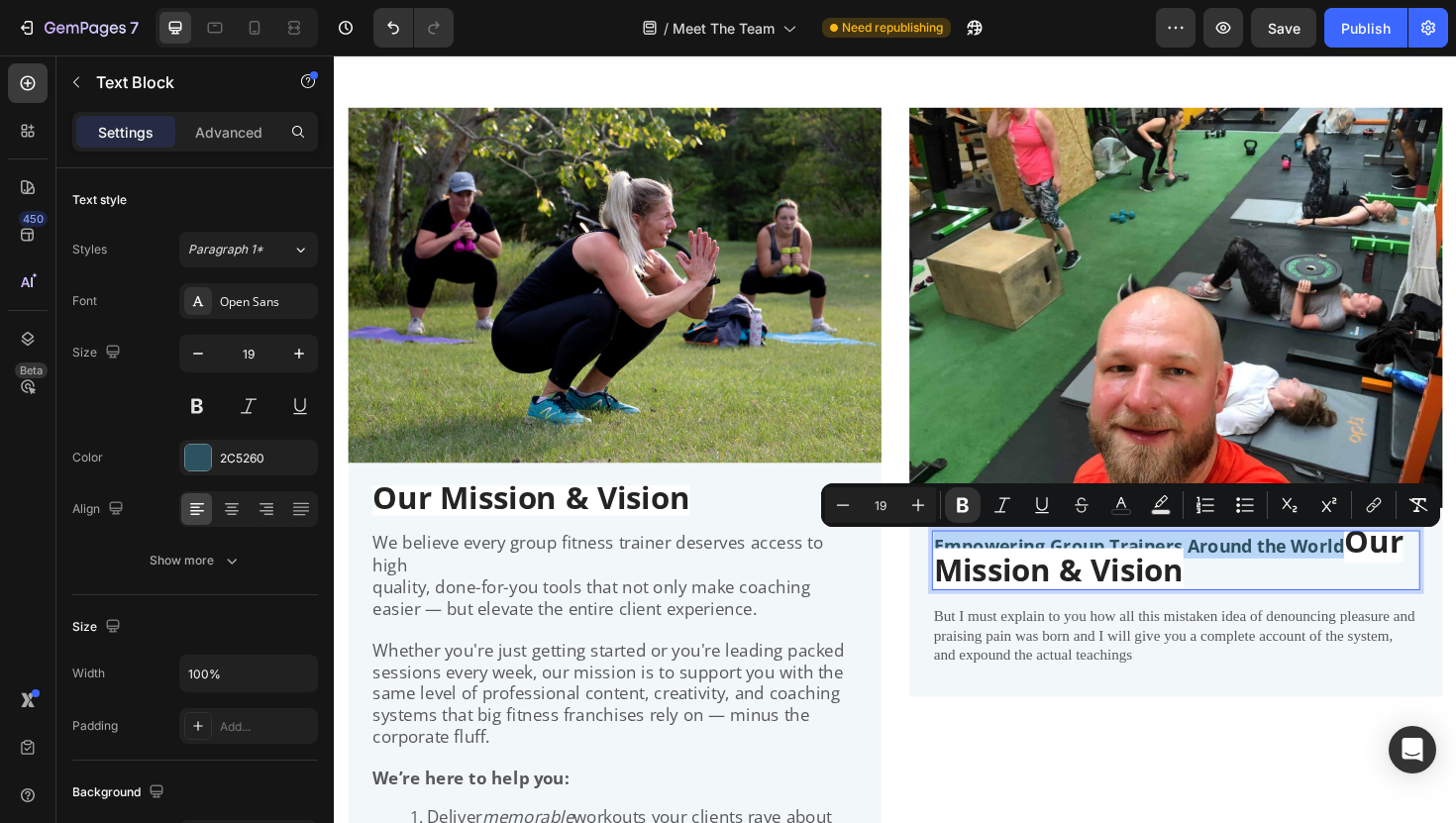 drag, startPoint x: 1404, startPoint y: 579, endPoint x: 969, endPoint y: 570, distance: 435.09309 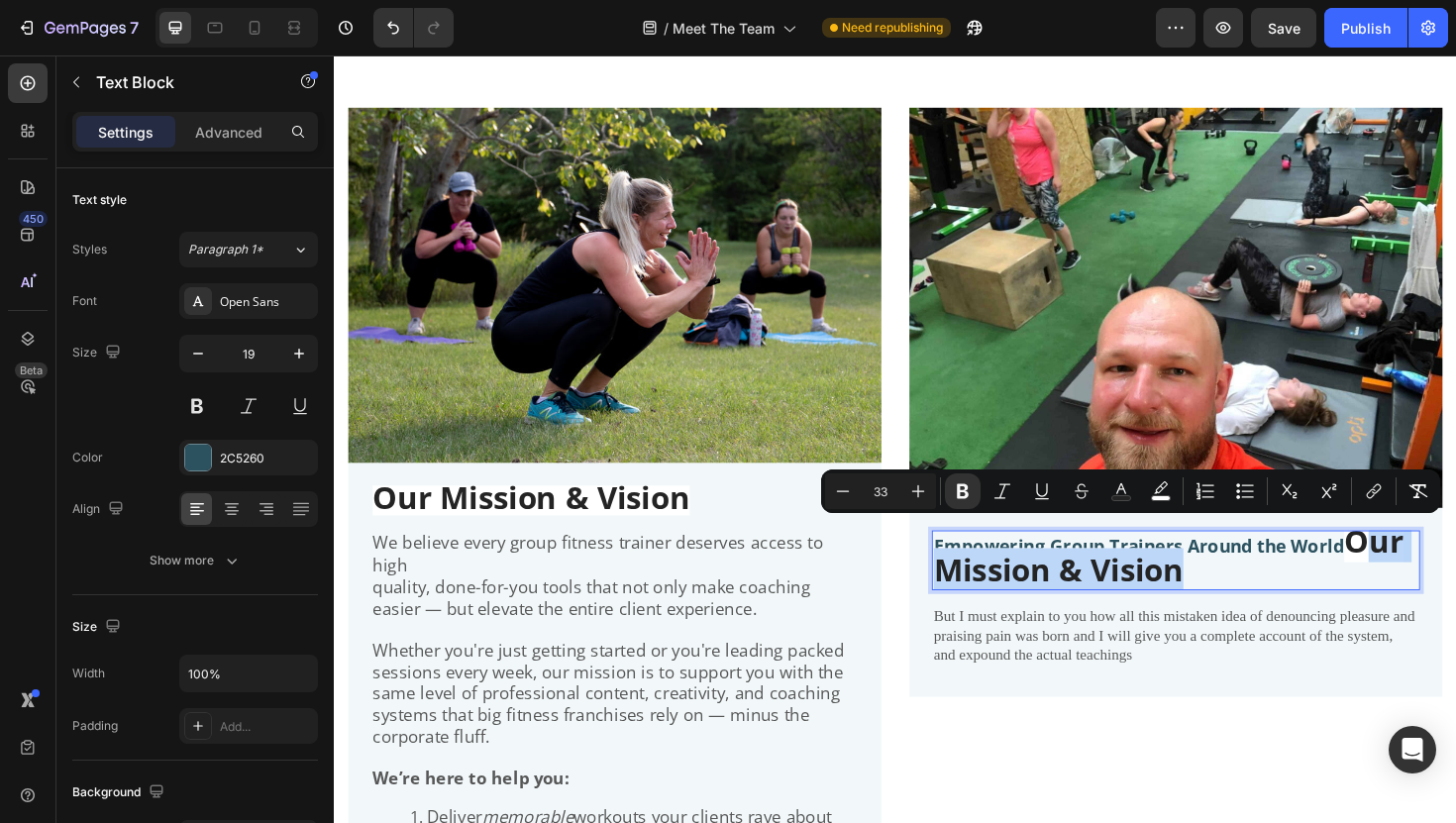 drag, startPoint x: 1321, startPoint y: 600, endPoint x: 1418, endPoint y: 567, distance: 102.45975 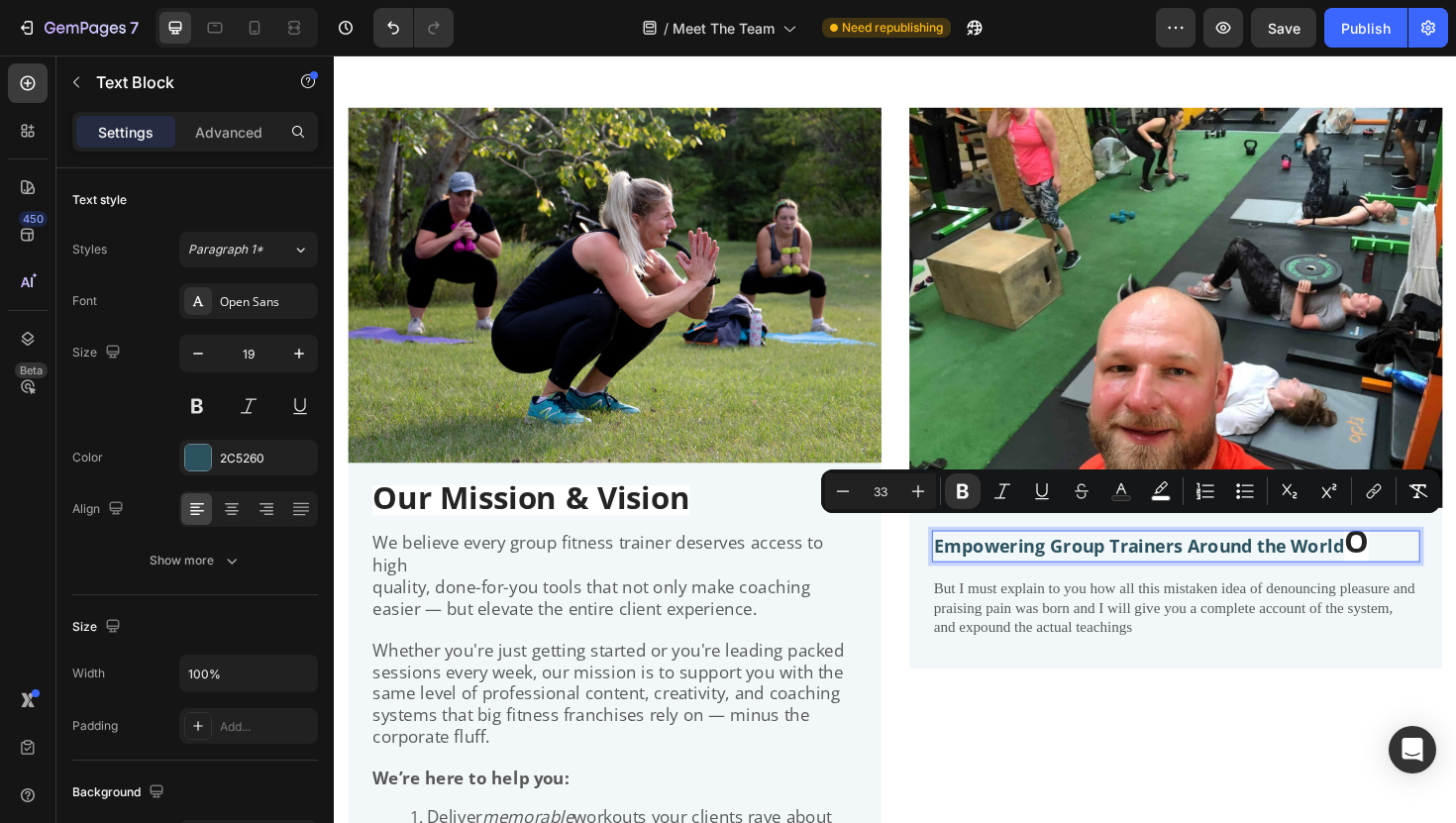 scroll, scrollTop: 0, scrollLeft: 0, axis: both 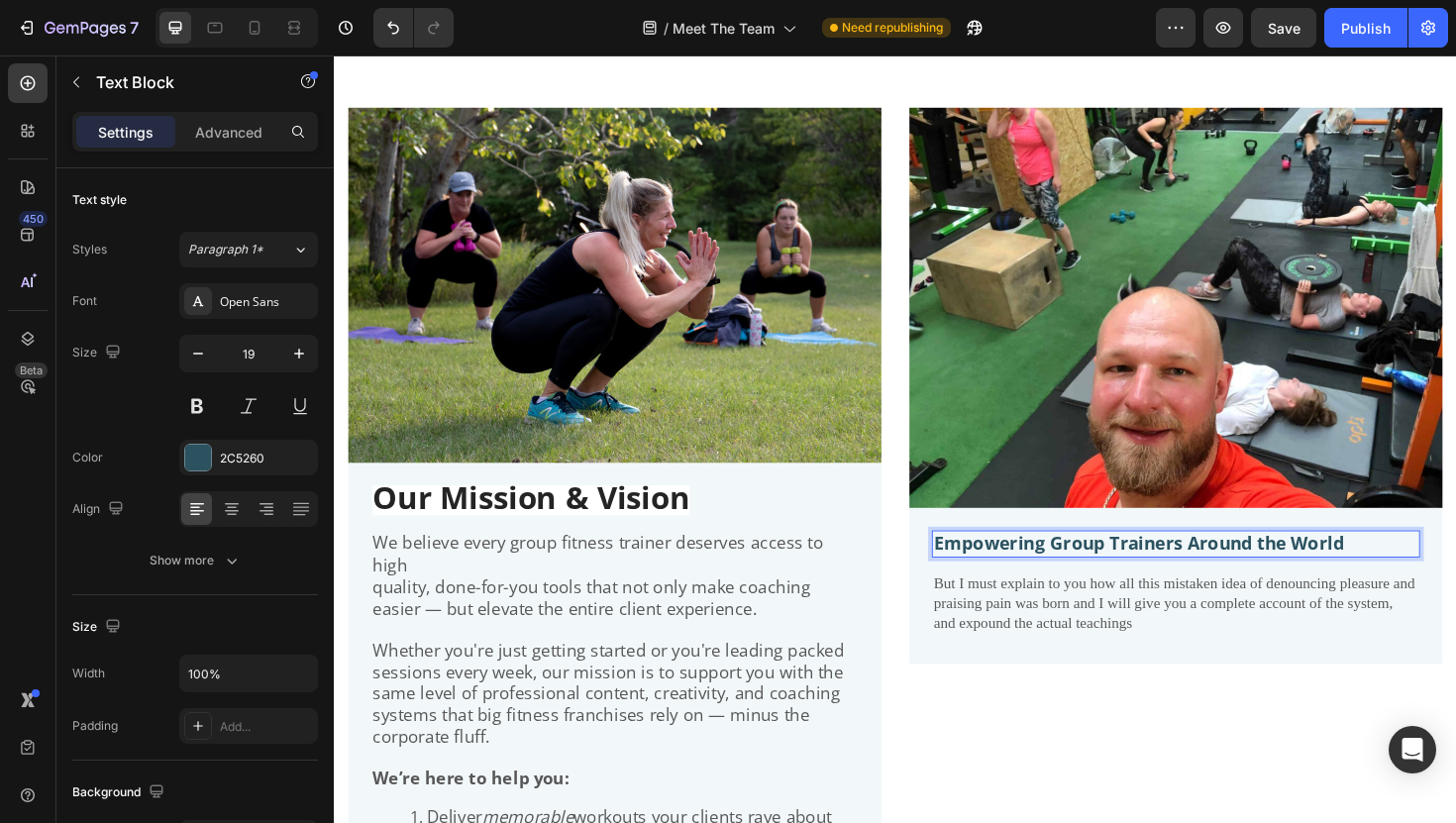 click on "Empowering Group Trainers Around the World" at bounding box center [1186, 572] 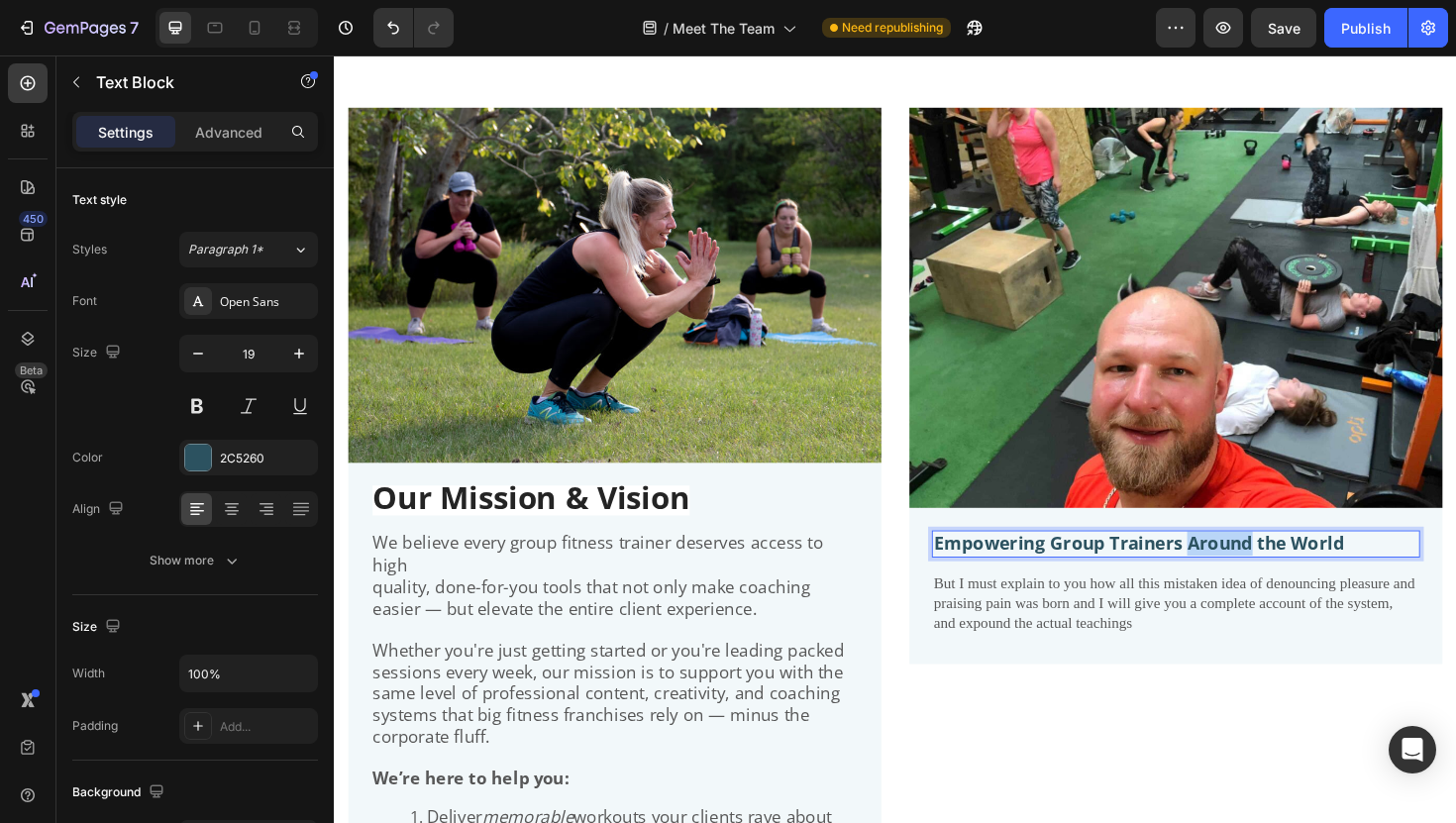 click on "Empowering Group Trainers Around the World" at bounding box center [1186, 572] 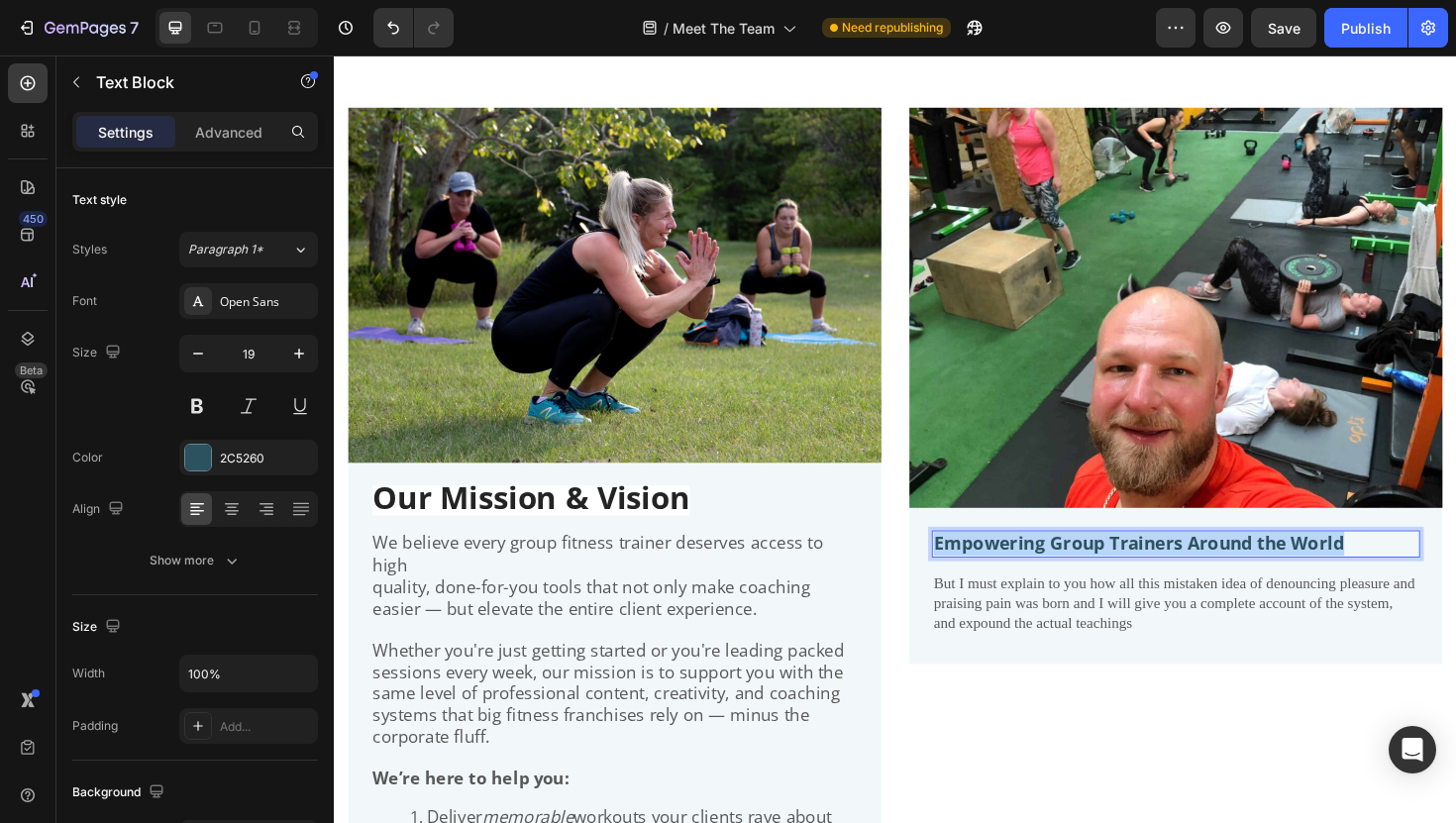 click on "Empowering Group Trainers Around the World" at bounding box center [1186, 572] 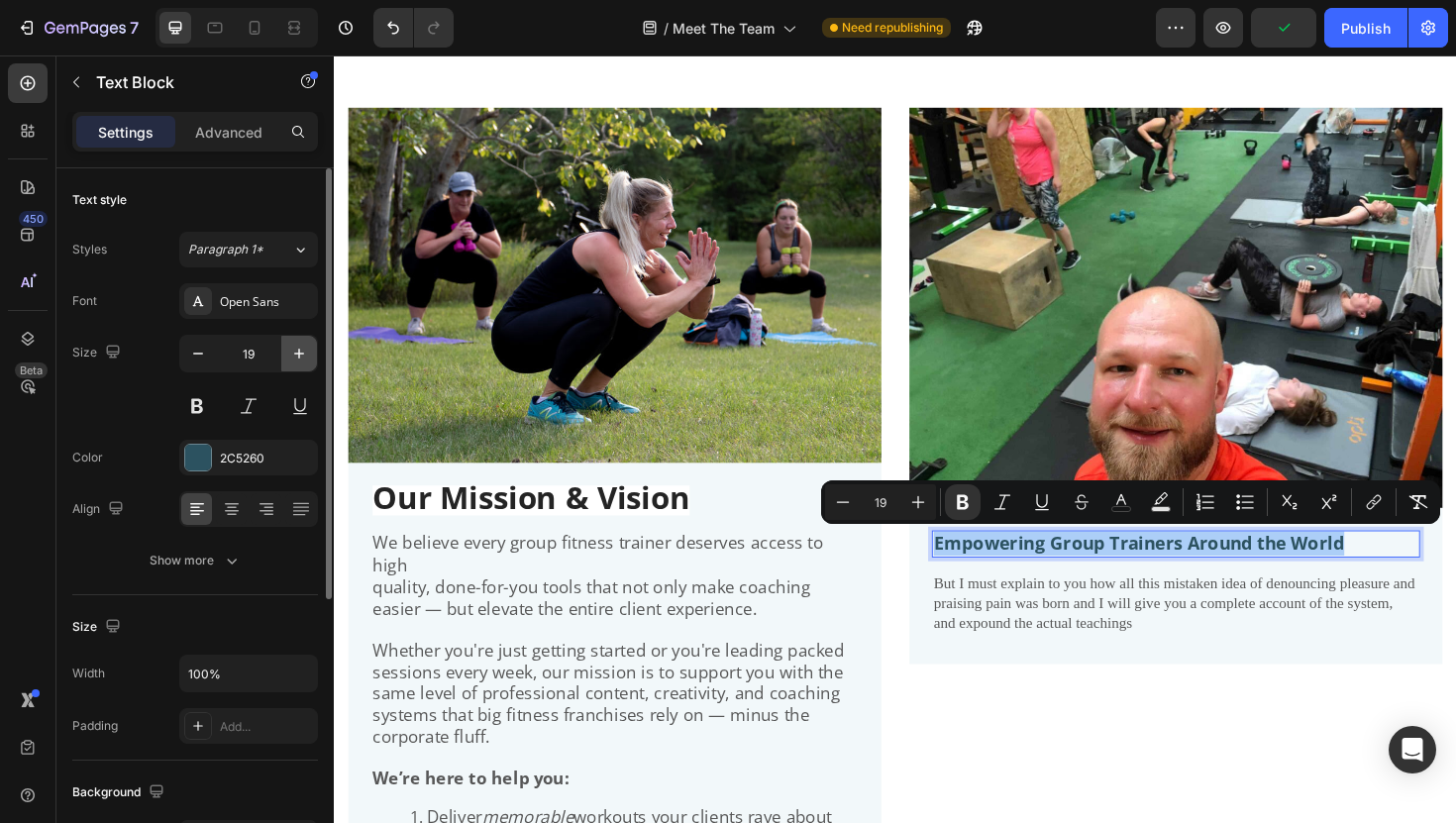 click 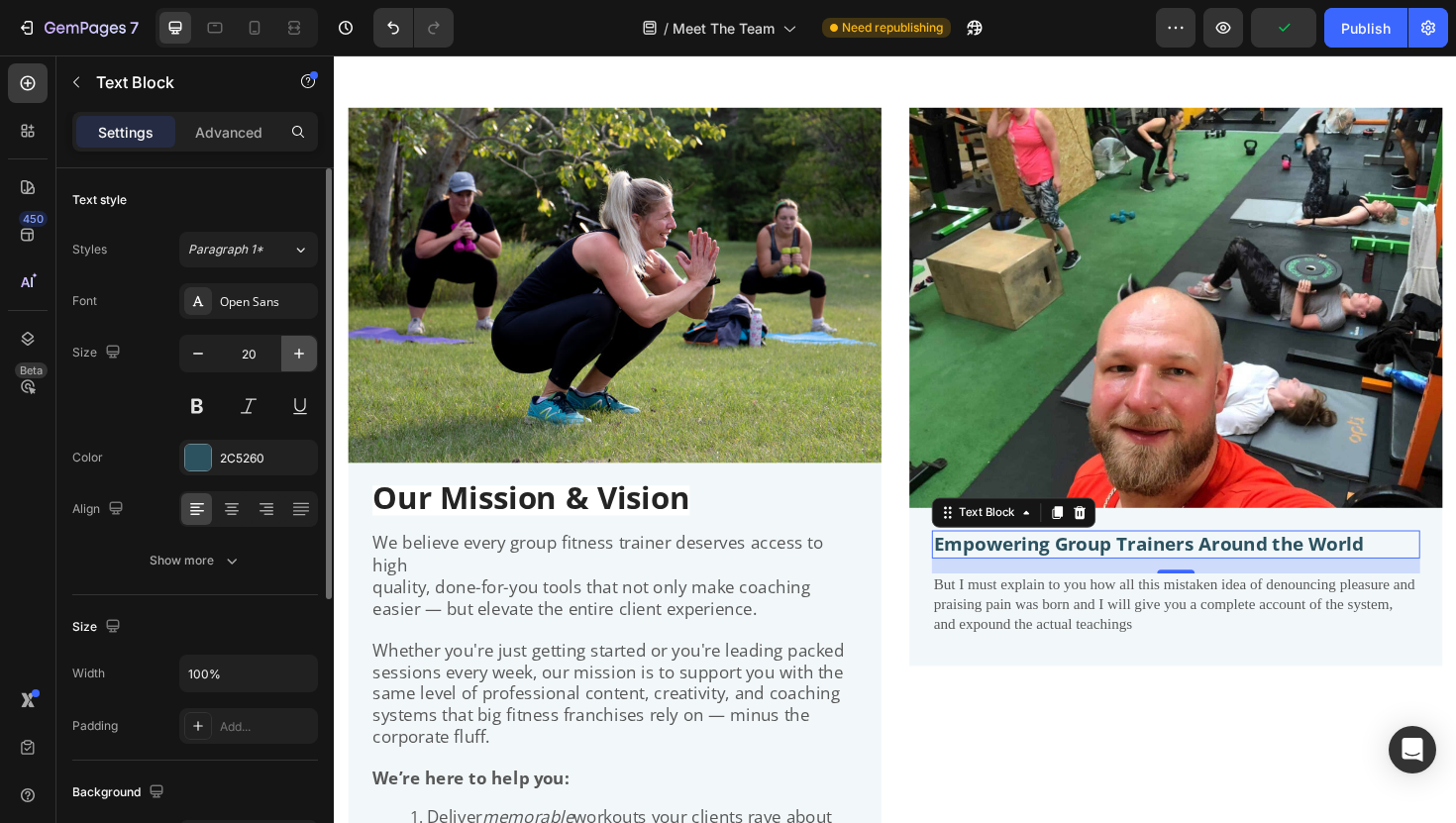 click 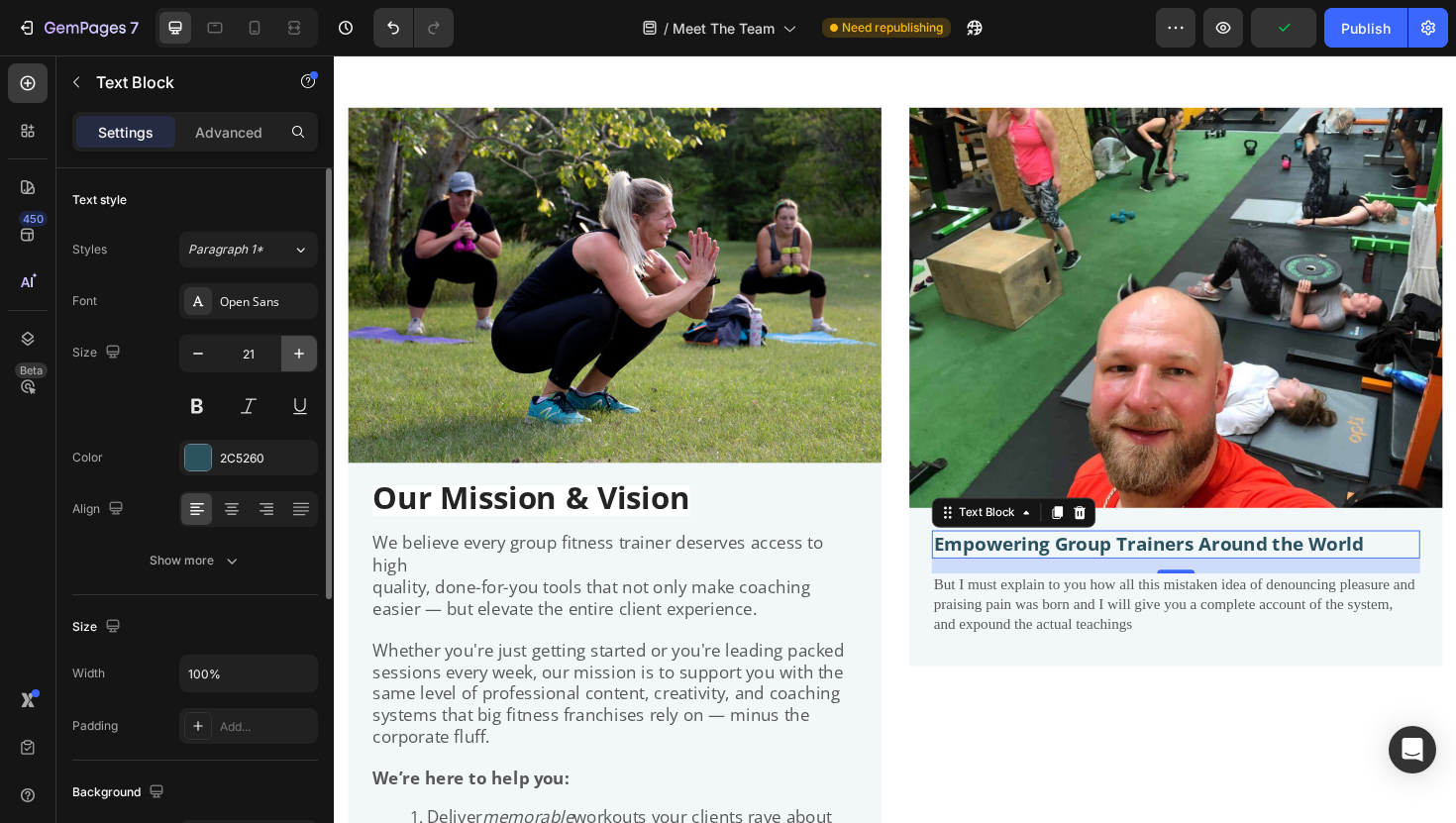 click 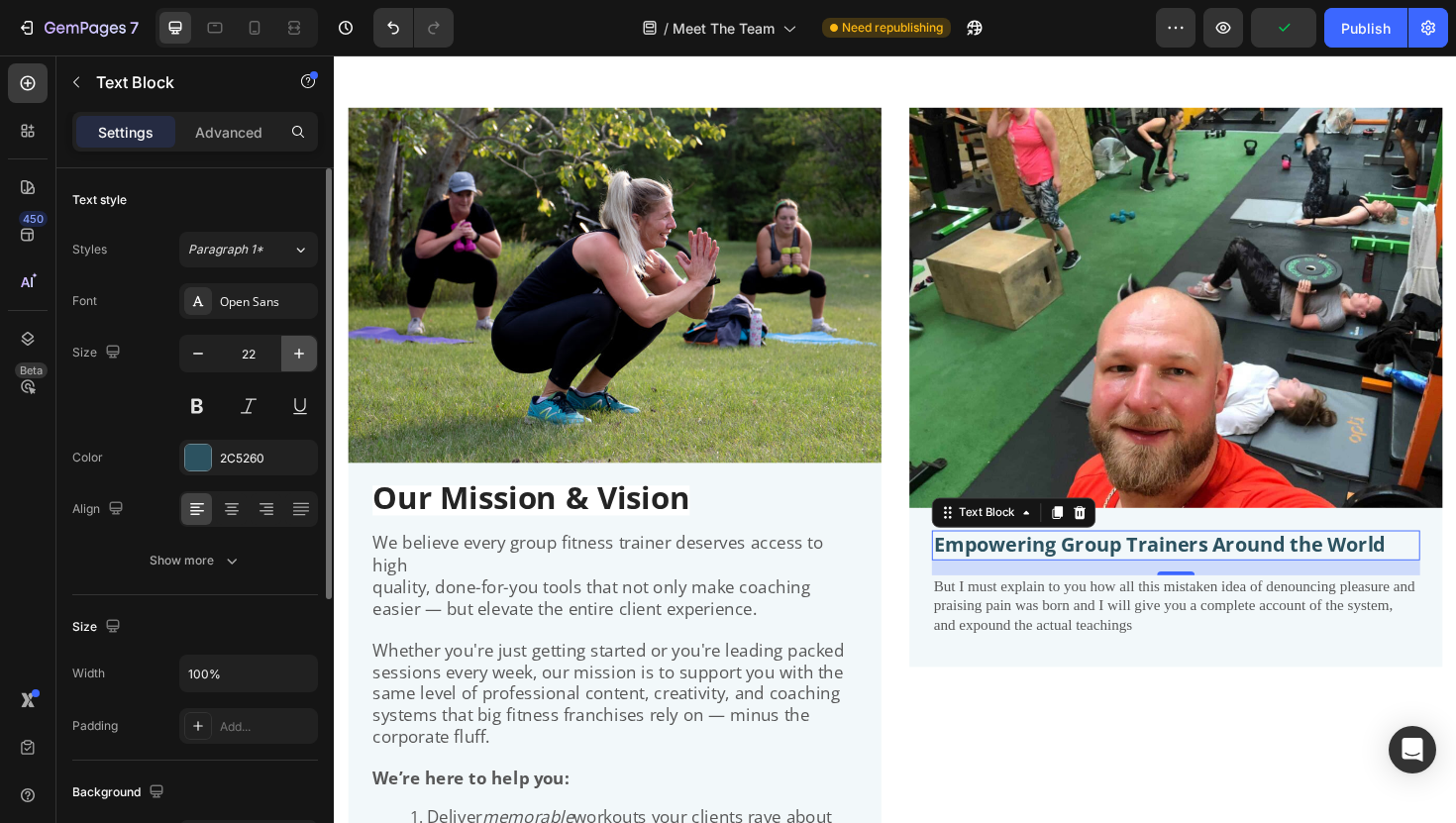 click 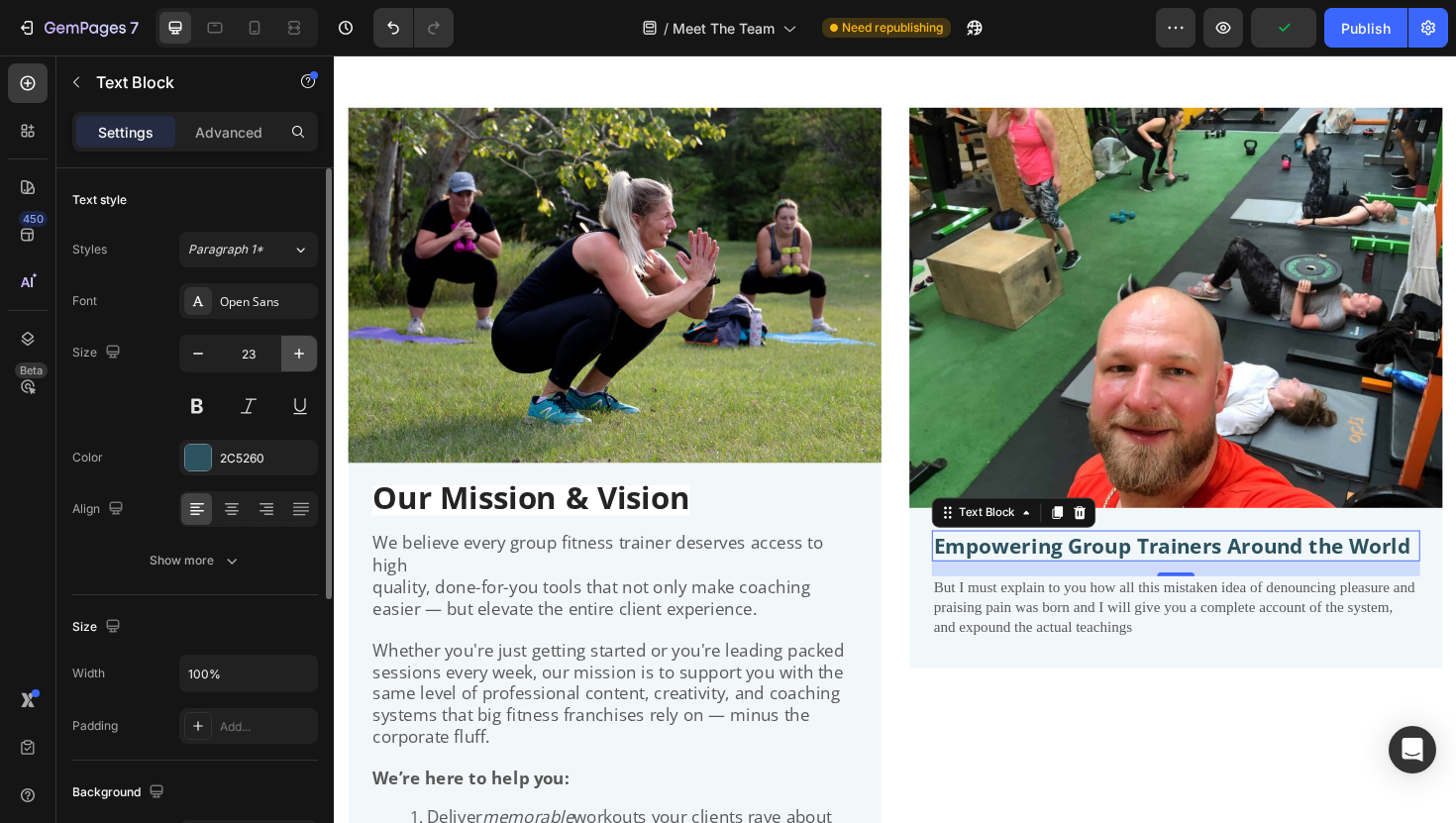 click 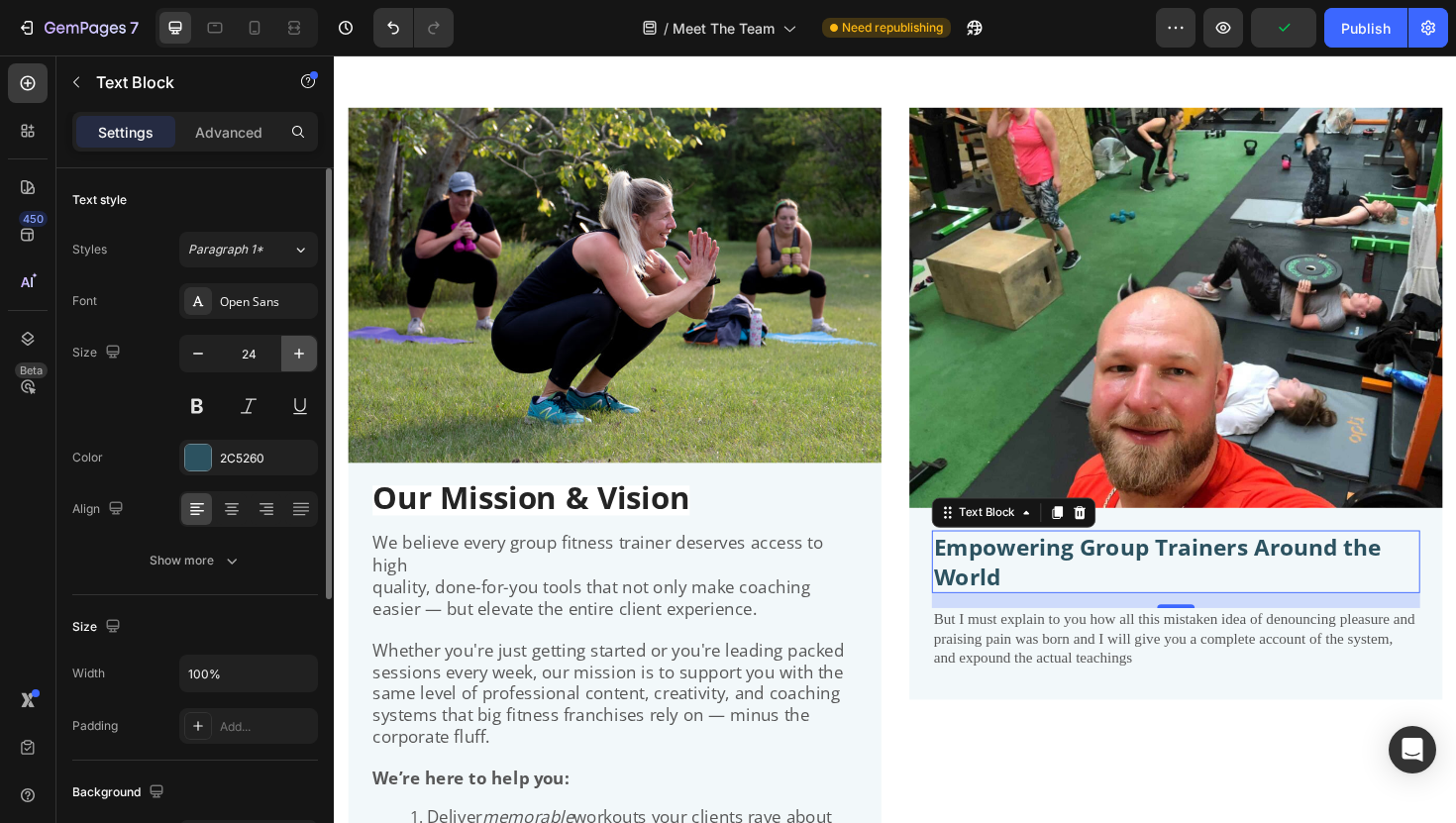 click 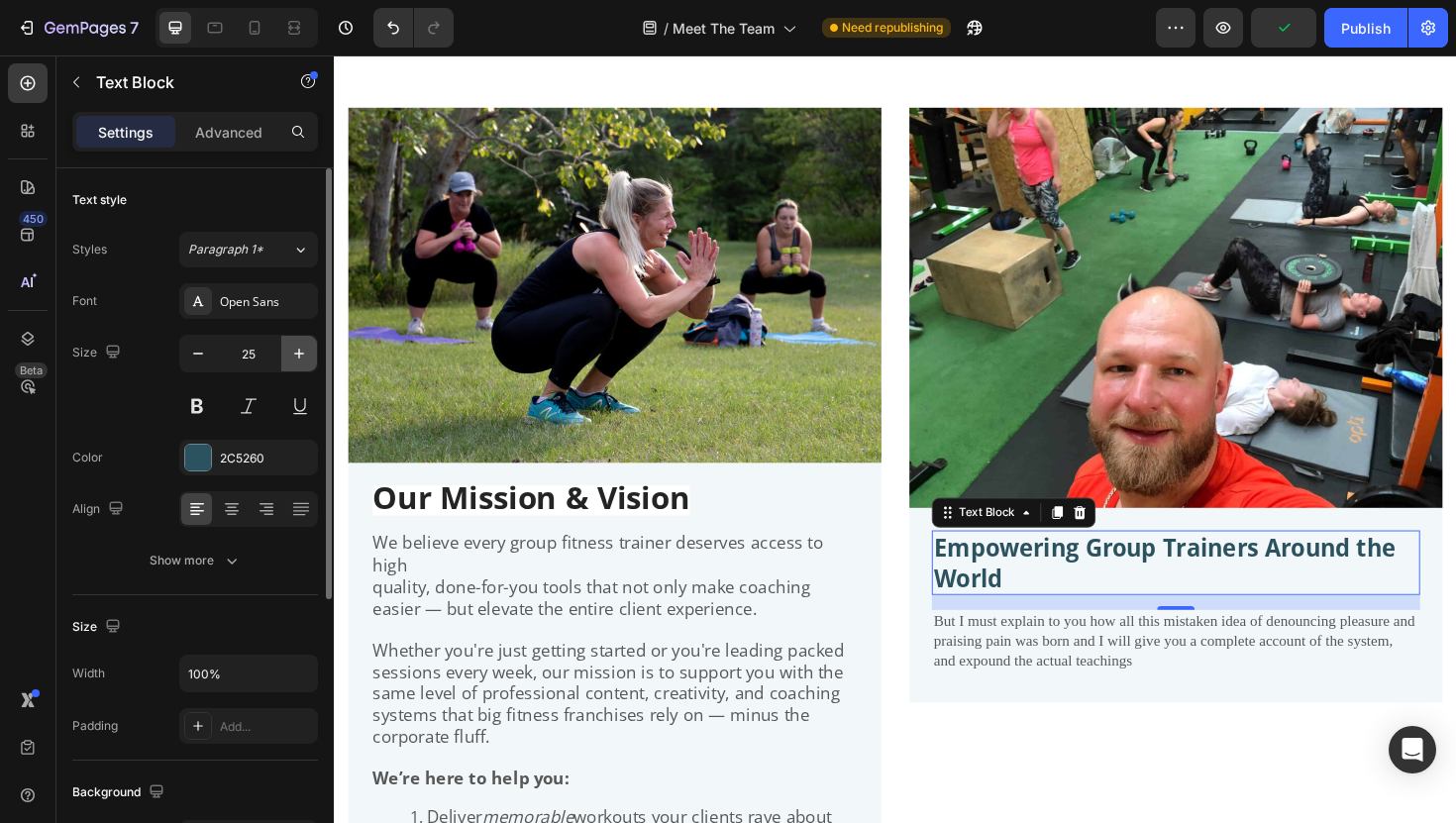 click 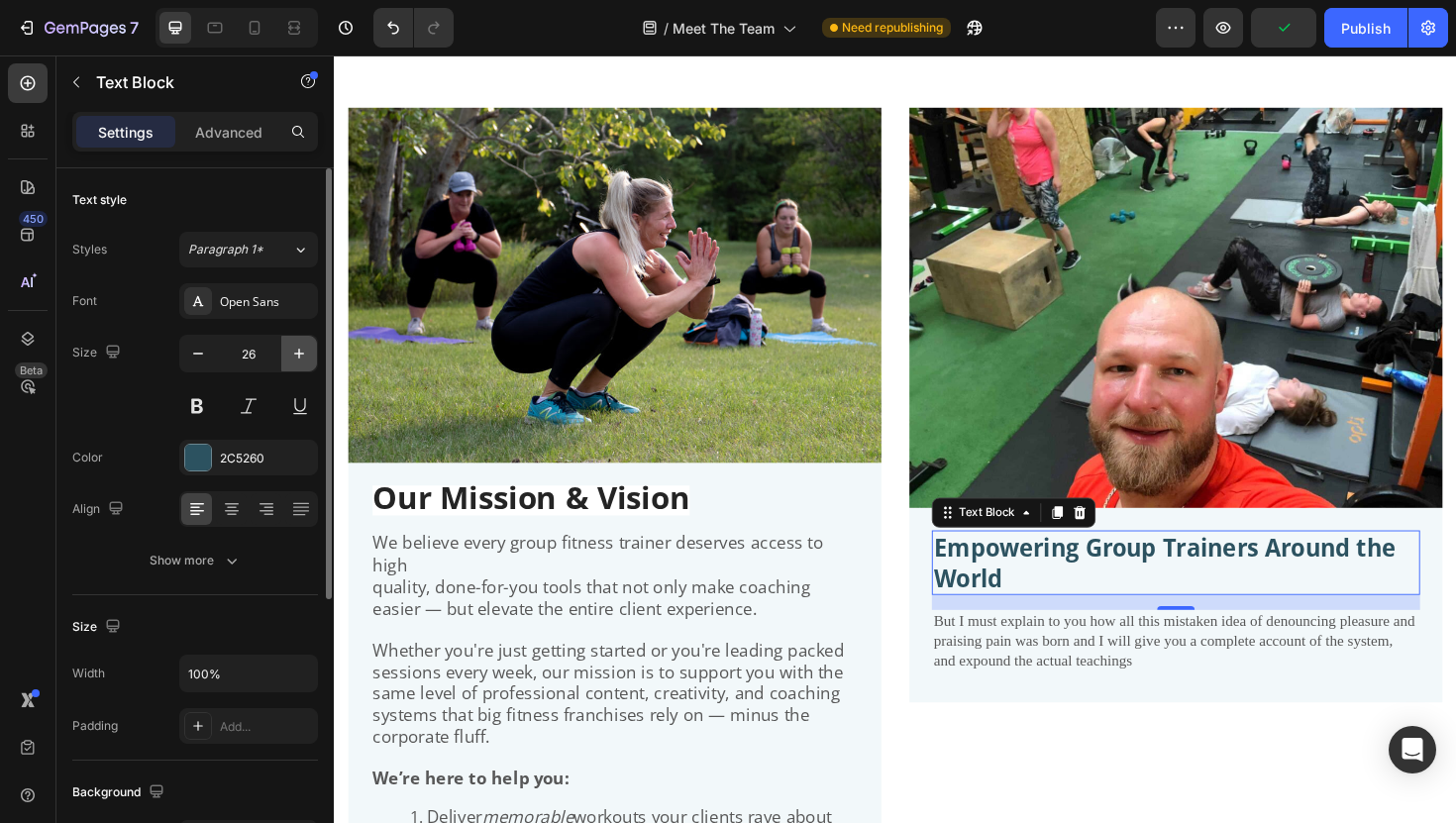 click 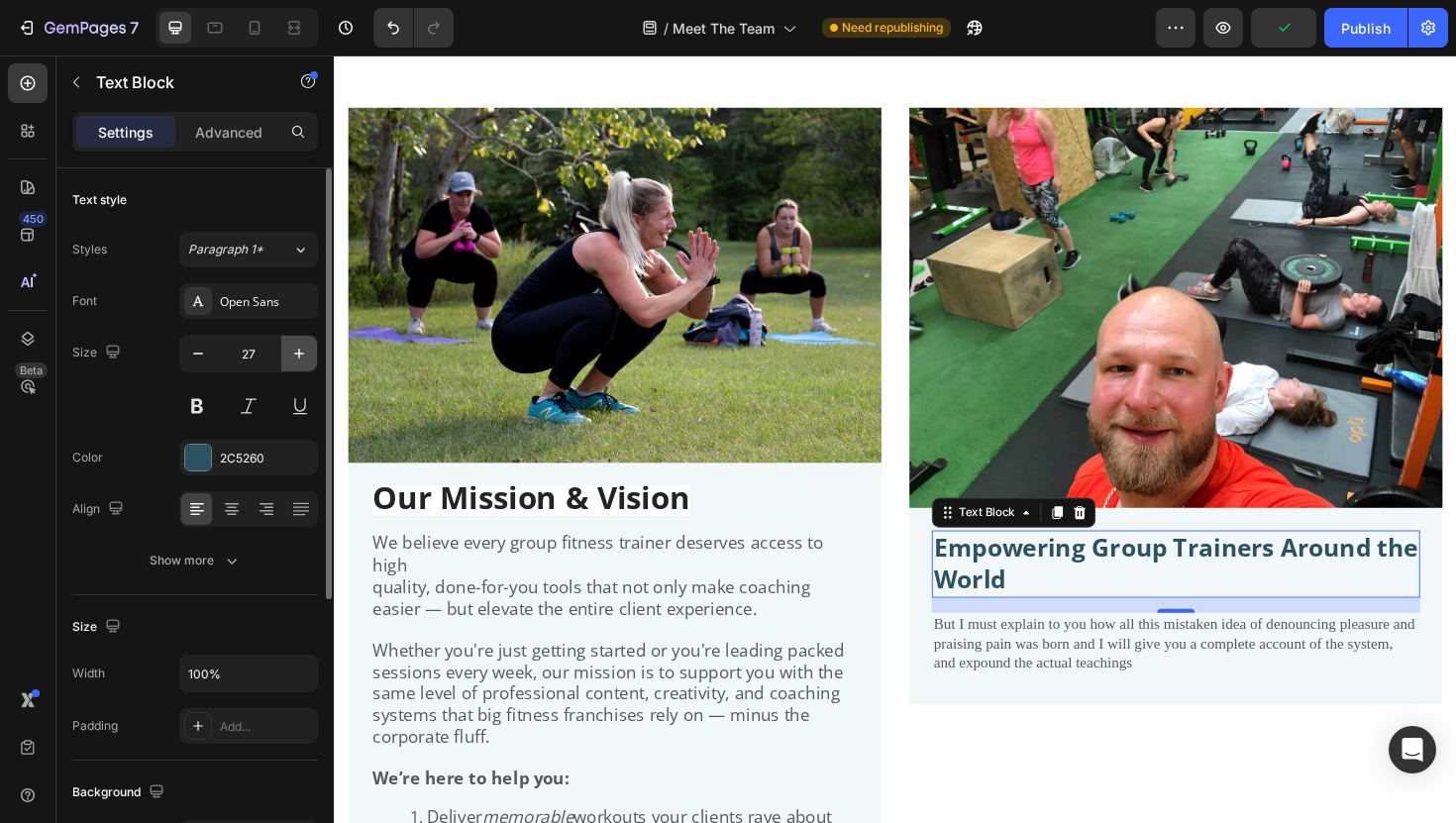 click 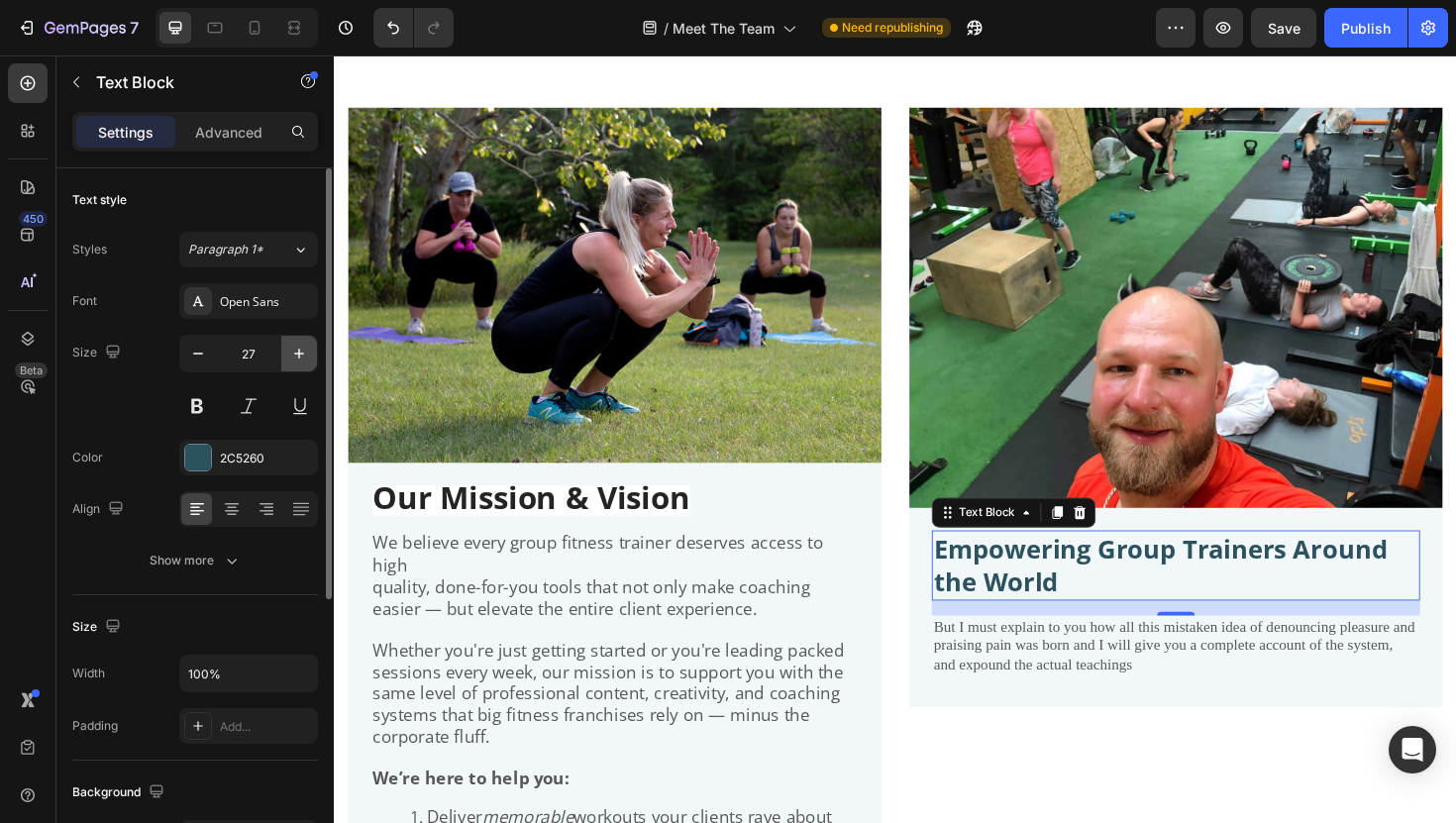 type on "28" 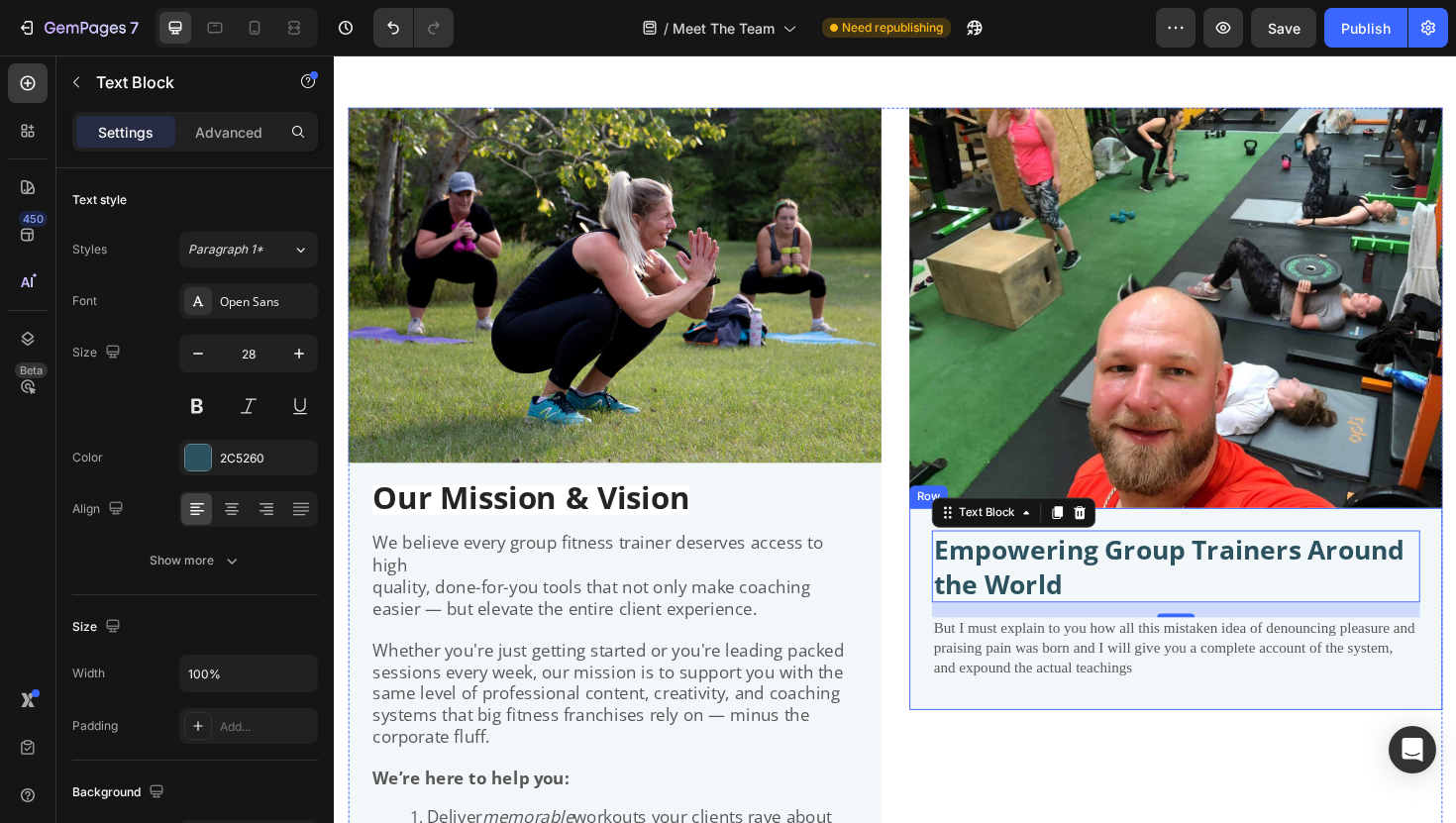 click on "But I must explain to you how all this mistaken idea of denouncing pleasure and praising pain was born and I will give you a complete account of the system, and expound the actual teachings" at bounding box center [1225, 683] 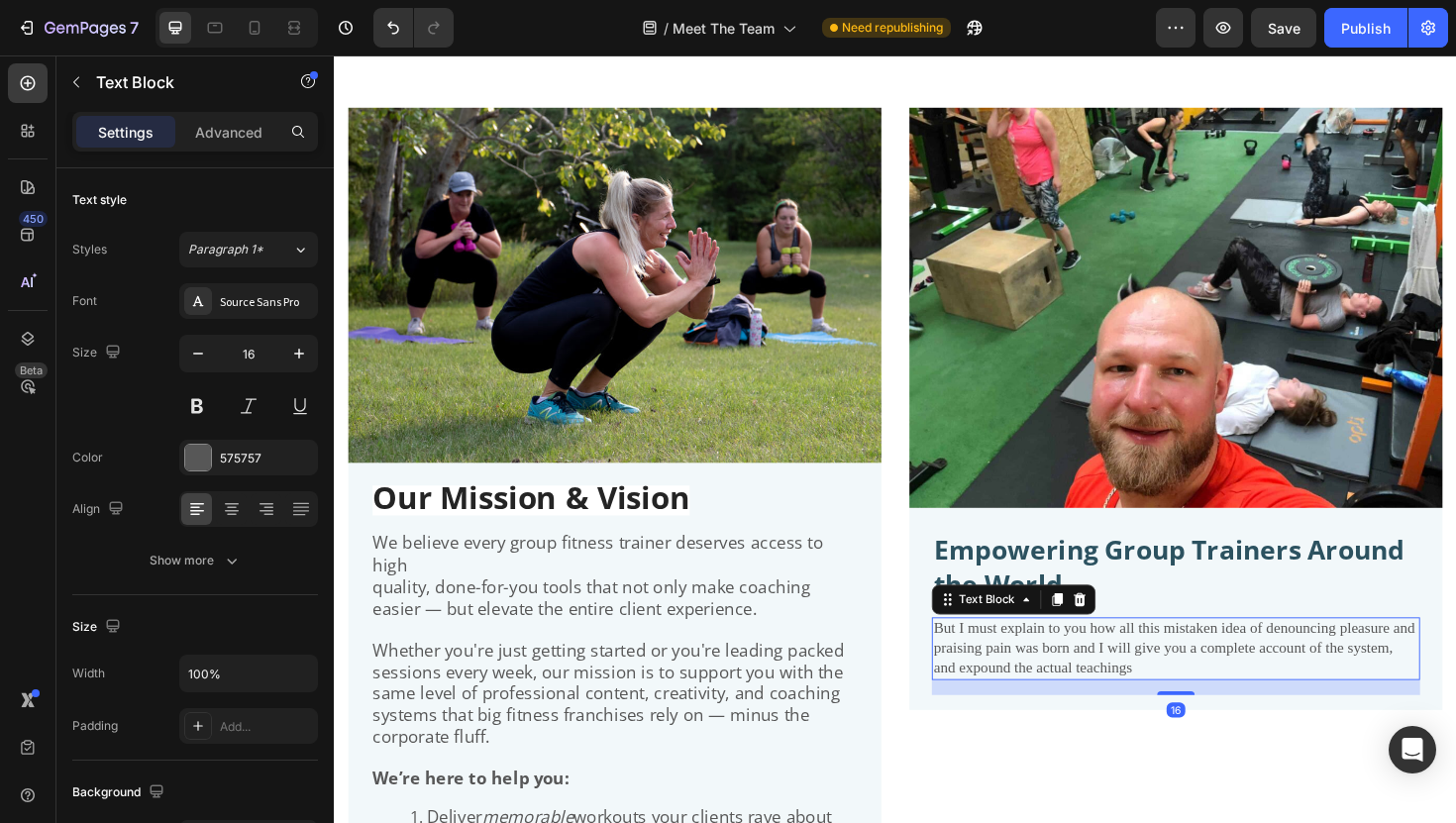 click on "But I must explain to you how all this mistaken idea of denouncing pleasure and praising pain was born and I will give you a complete account of the system, and expound the actual teachings" at bounding box center [1225, 683] 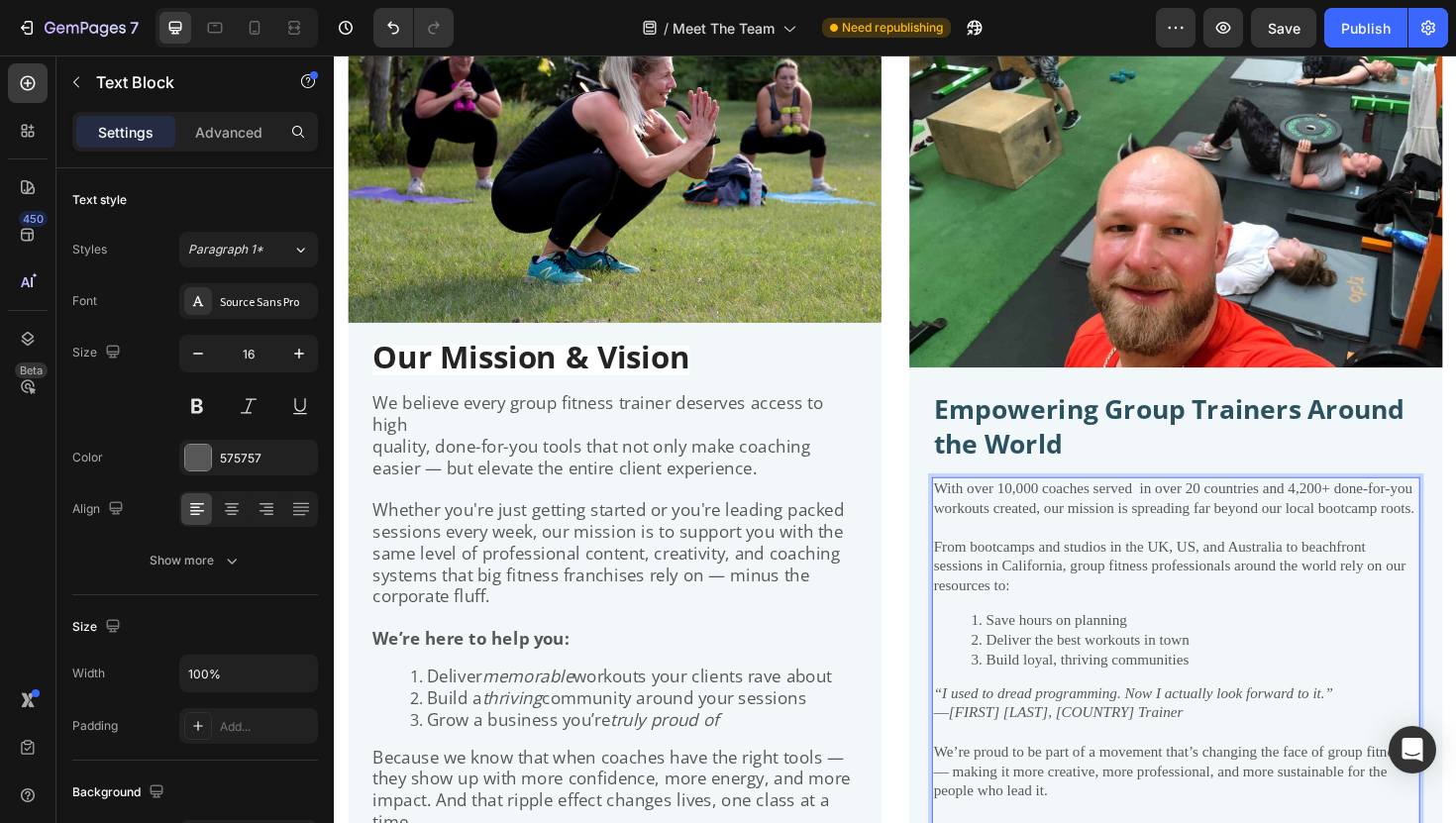 scroll, scrollTop: 4475, scrollLeft: 0, axis: vertical 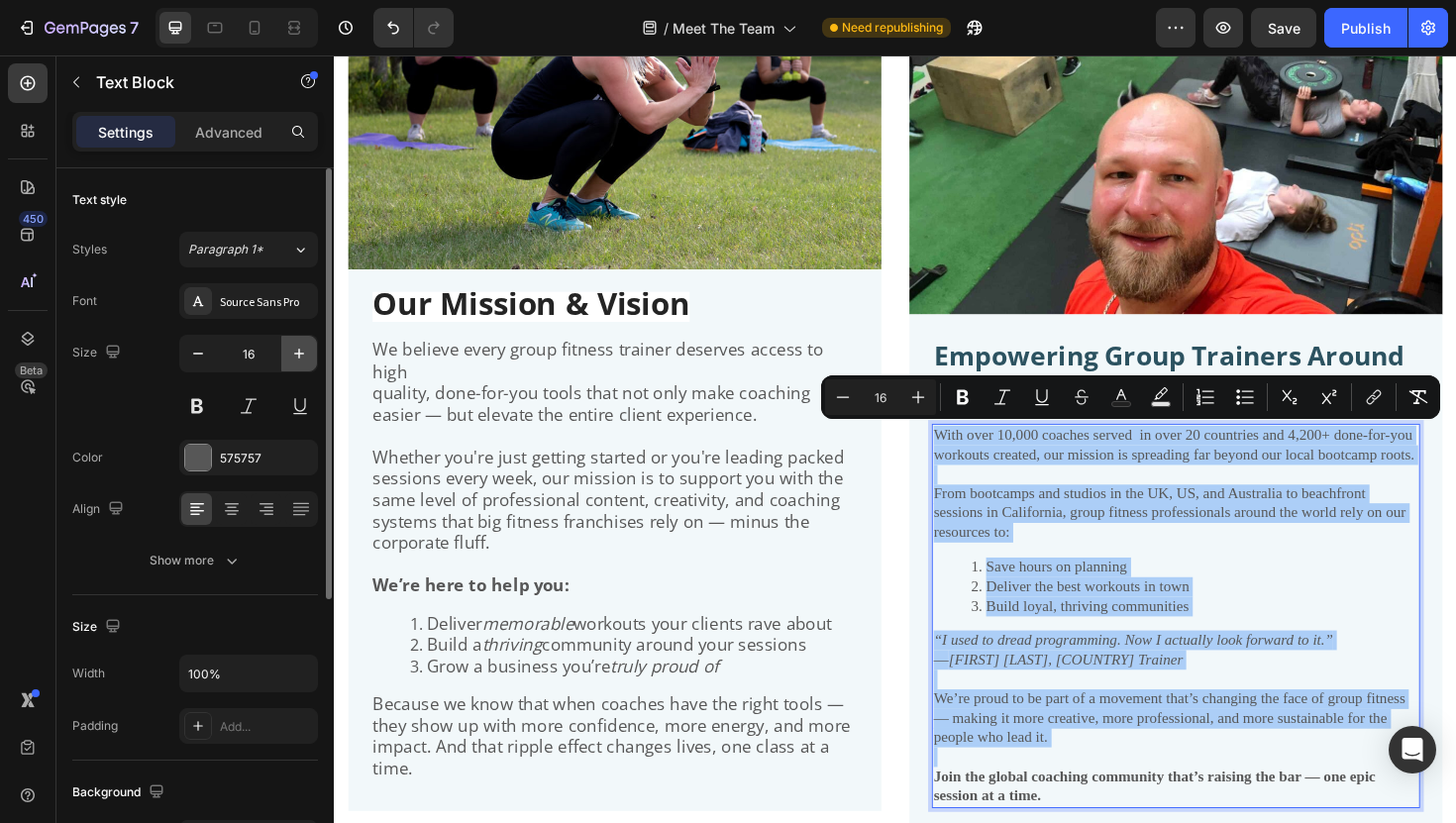 click 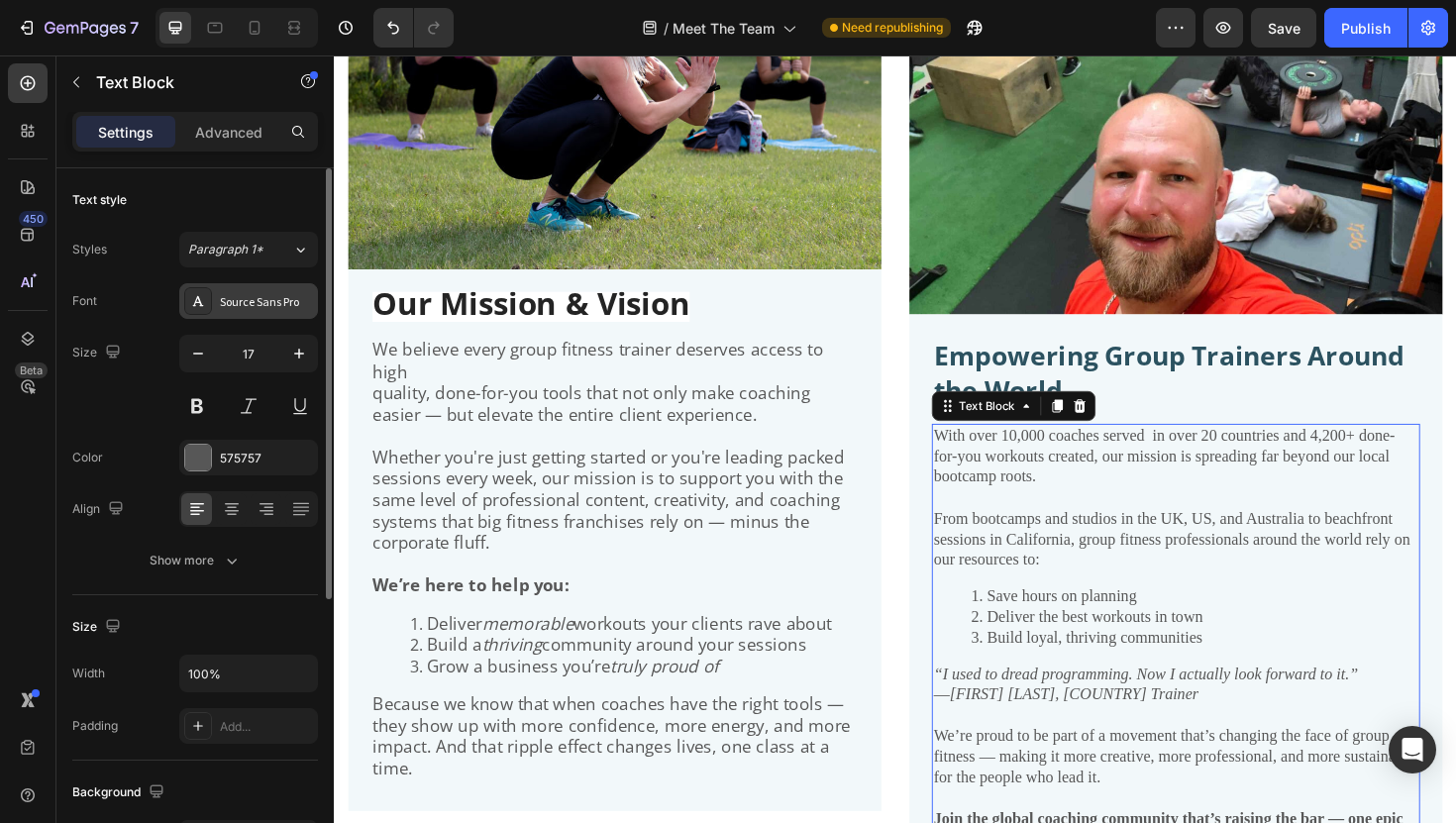 click on "Source Sans Pro" at bounding box center [249, 301] 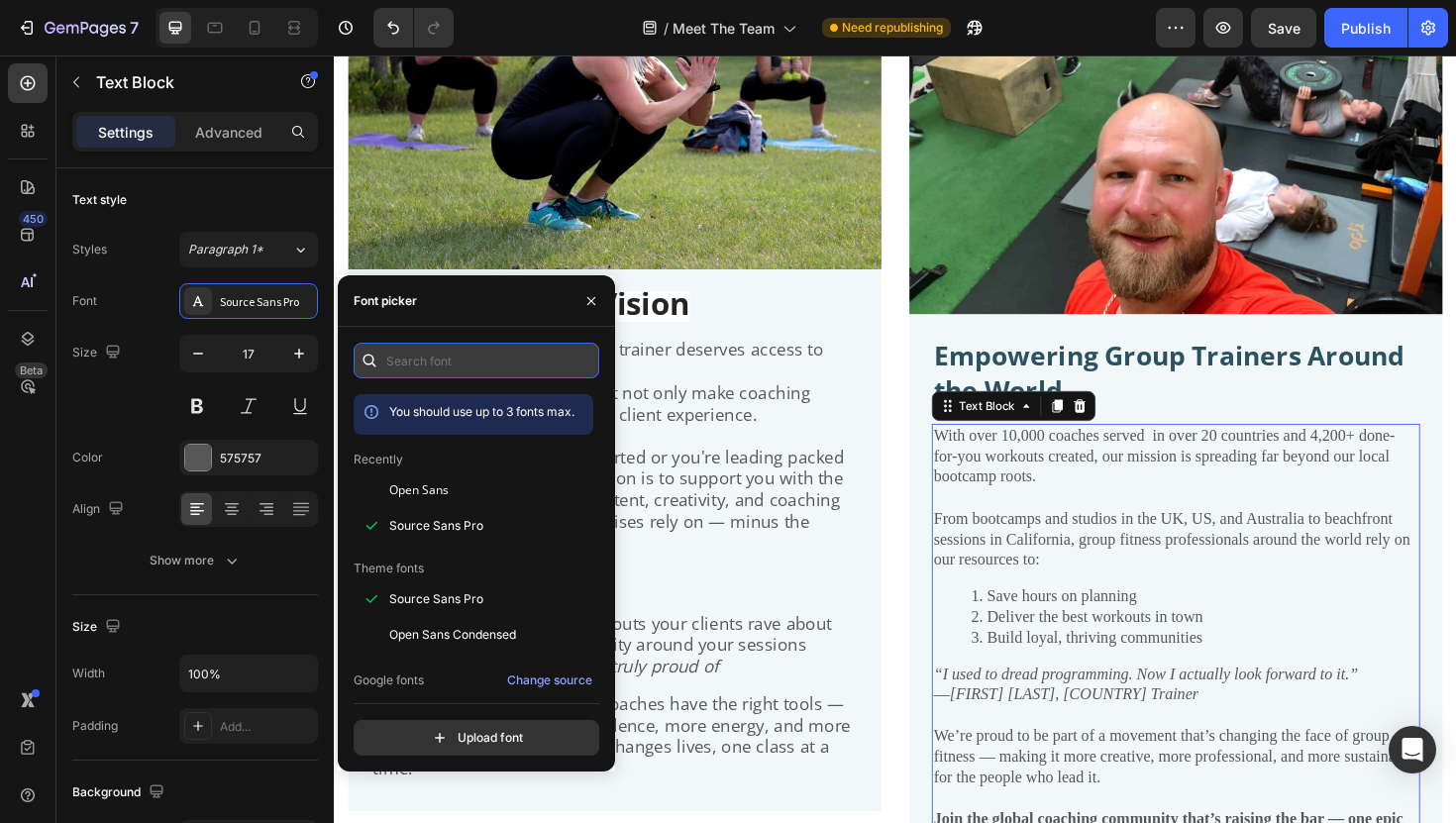 click at bounding box center (476, 360) 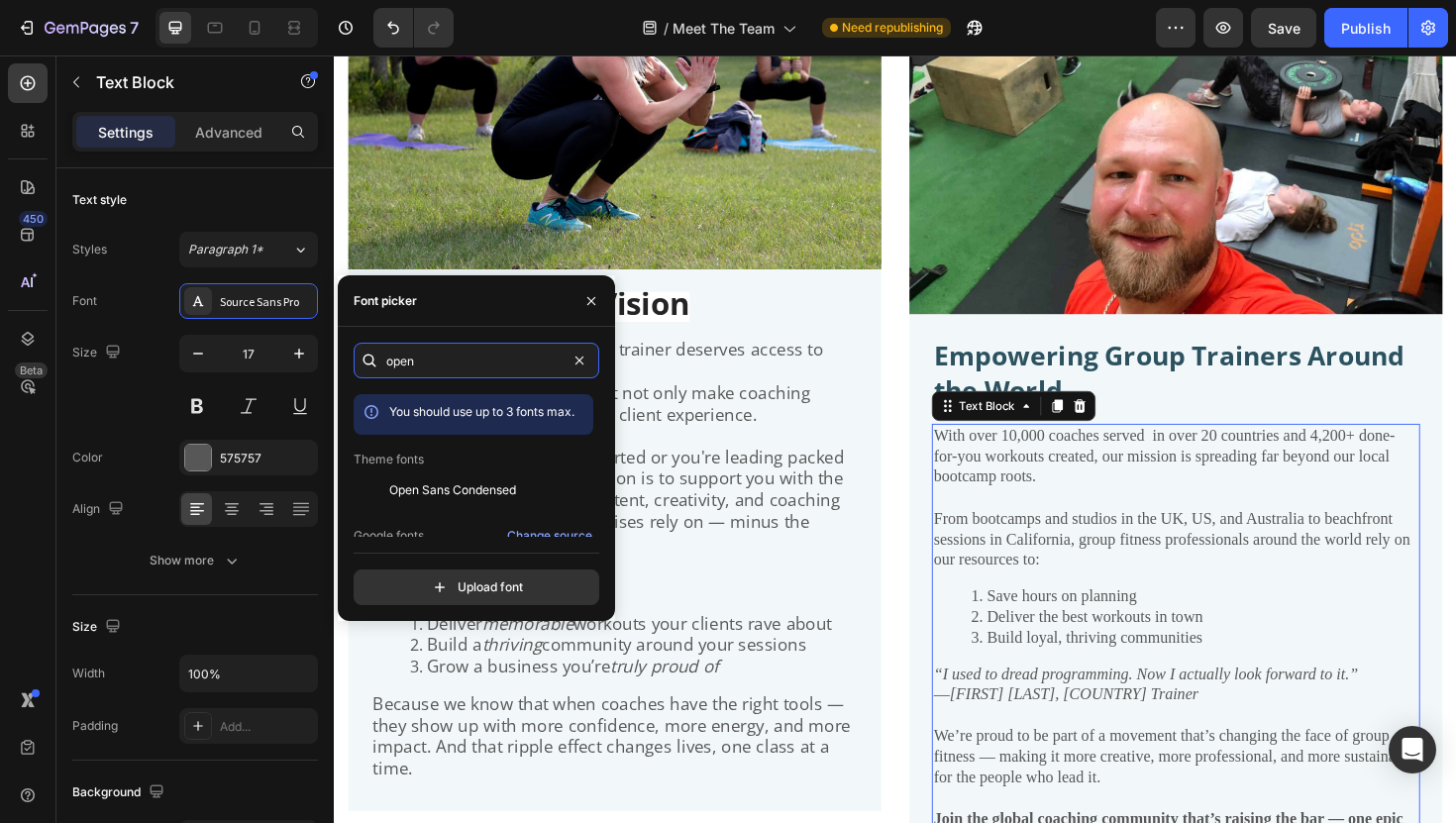 scroll, scrollTop: 51, scrollLeft: 0, axis: vertical 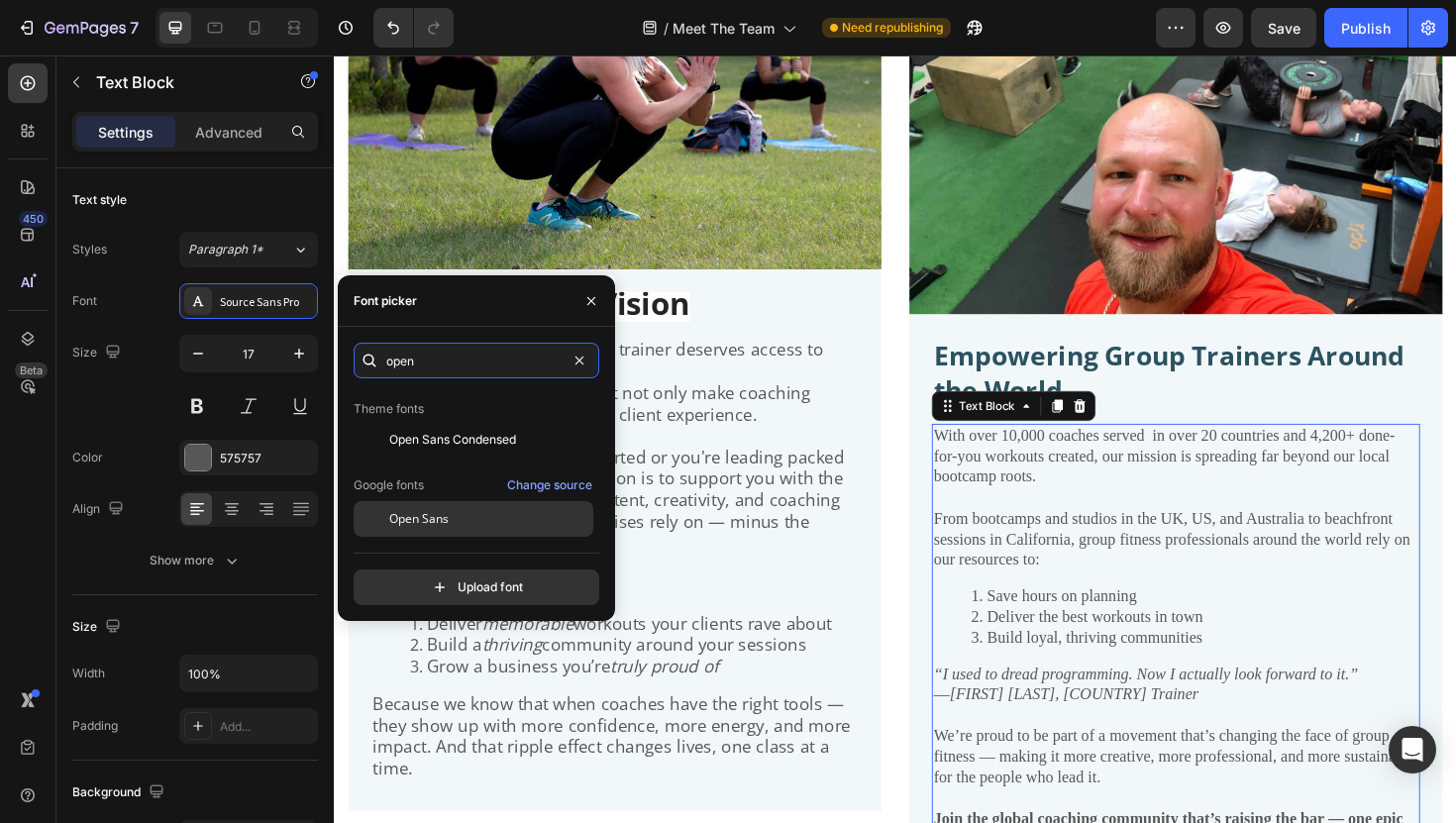 type on "open" 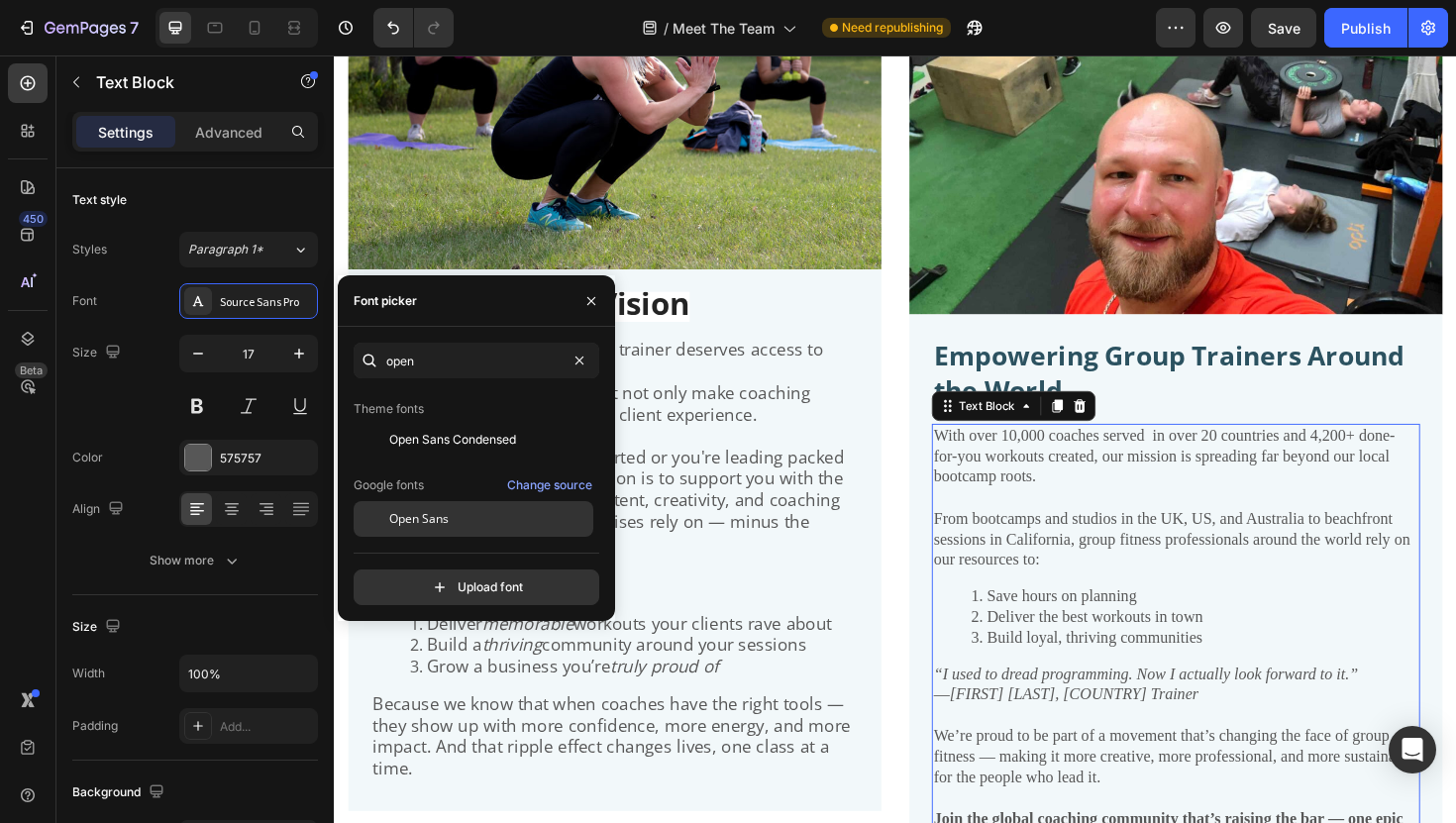 click on "Open Sans" at bounding box center (419, 519) 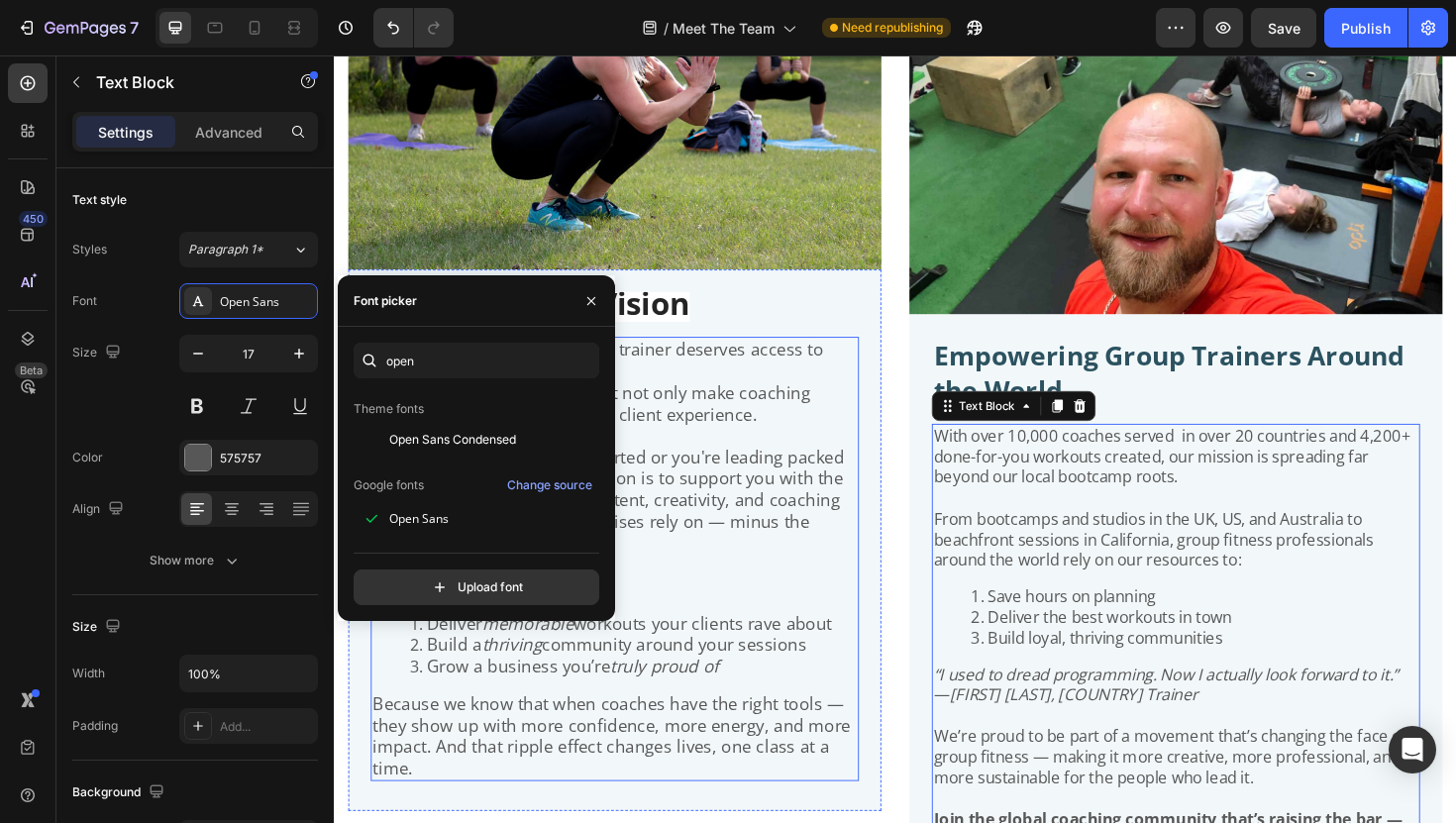 click on "We believe every group fitness trainer deserves access to high quality, done-for-you tools that not only make coaching easier — but elevate the entire client experience. Whether you're just getting started or you're leading packed sessions every week, our mission is to support you with the same level of professional content, creativity, and coaching systems that big fitness franchises rely on — minus the corporate fluff. We’re here to help you: Deliver  memorable  workouts your clients rave about Build a  thriving  community around your sessions Grow a business you’re  truly proud of Because we know that when coaches have the right tools — they show up with more confidence, more energy, and more impact. And that ripple effect changes lives, one class at a time." at bounding box center [631, 588] 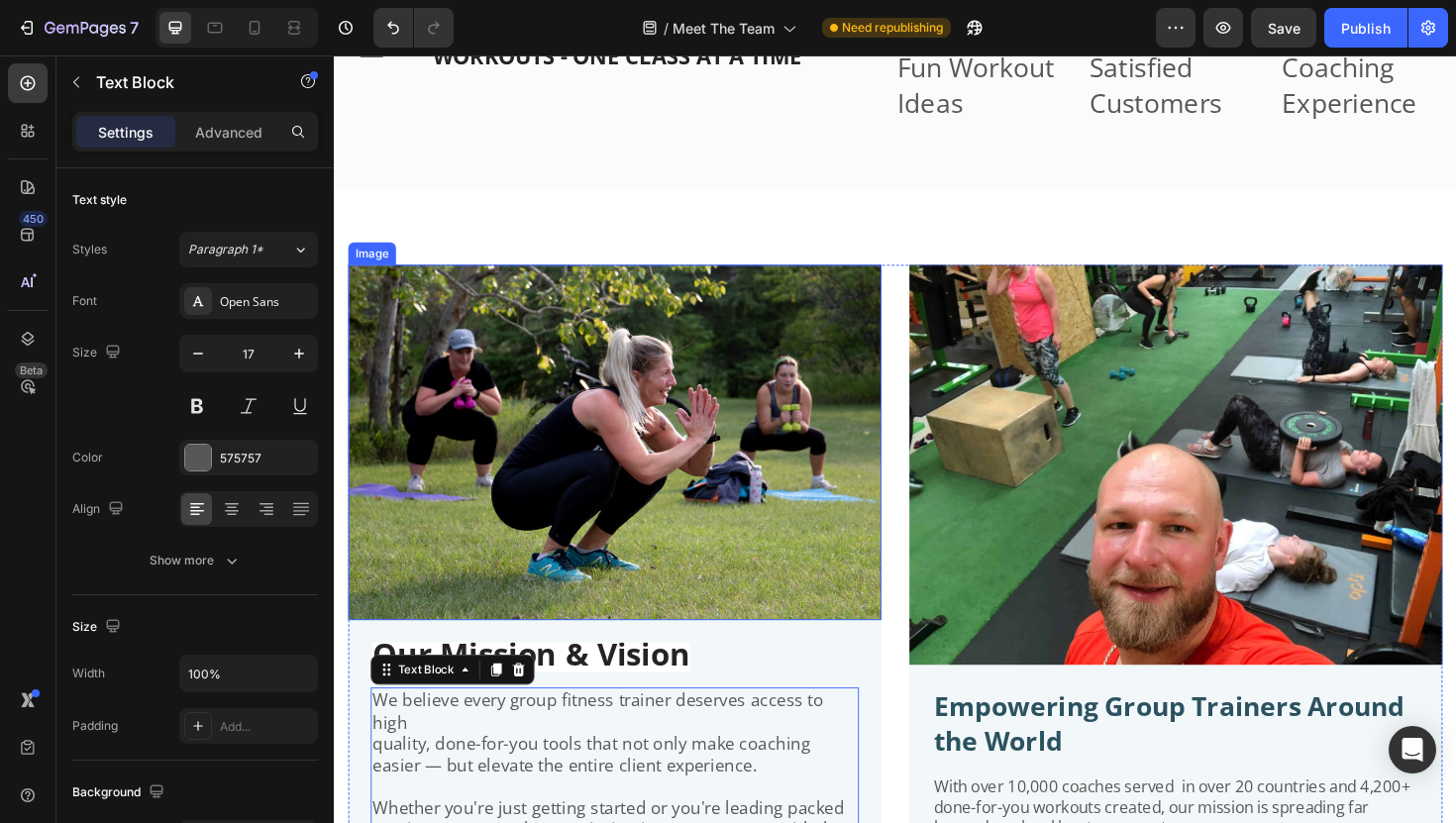 scroll, scrollTop: 4108, scrollLeft: 0, axis: vertical 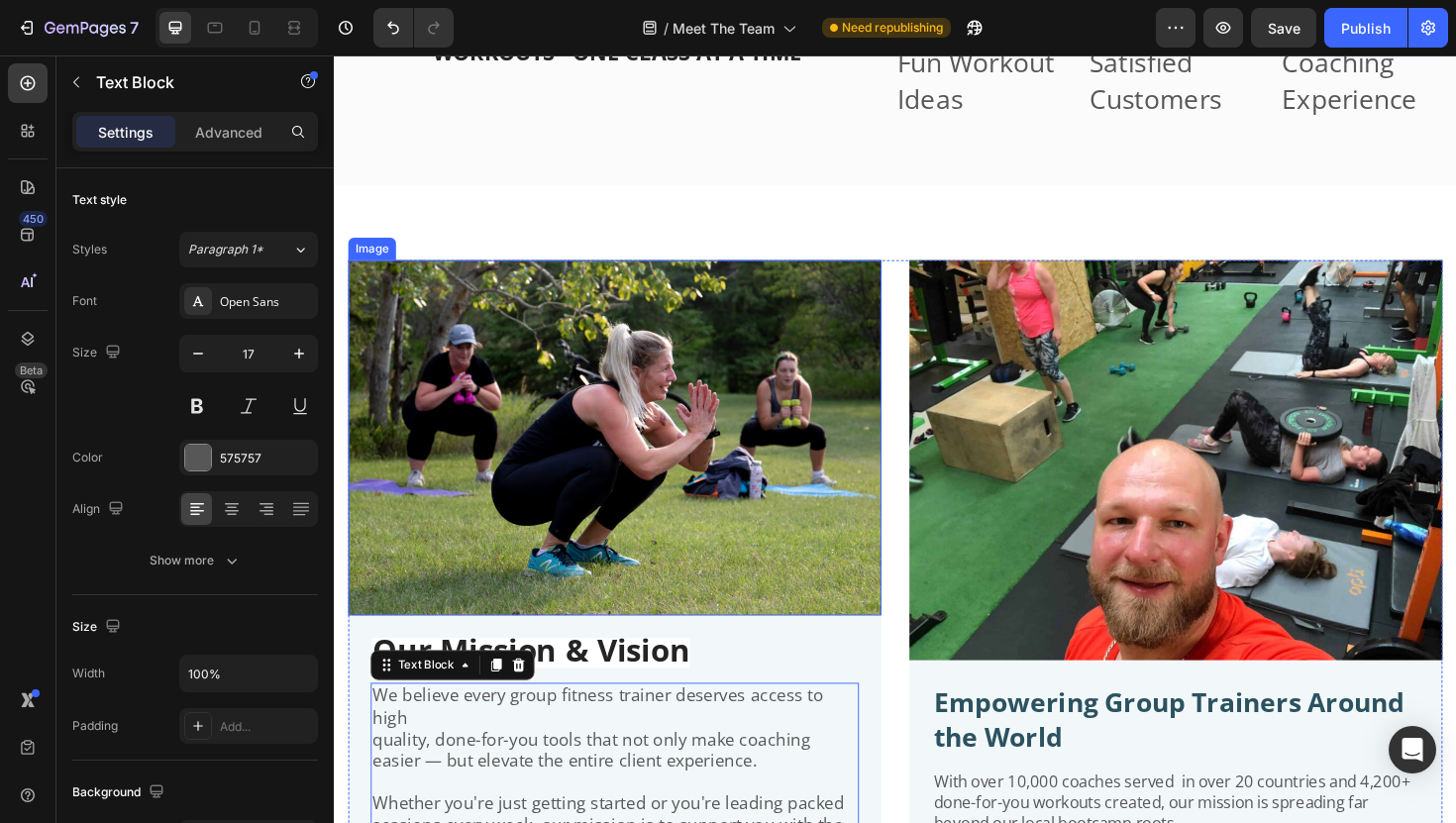 click at bounding box center (631, 461) 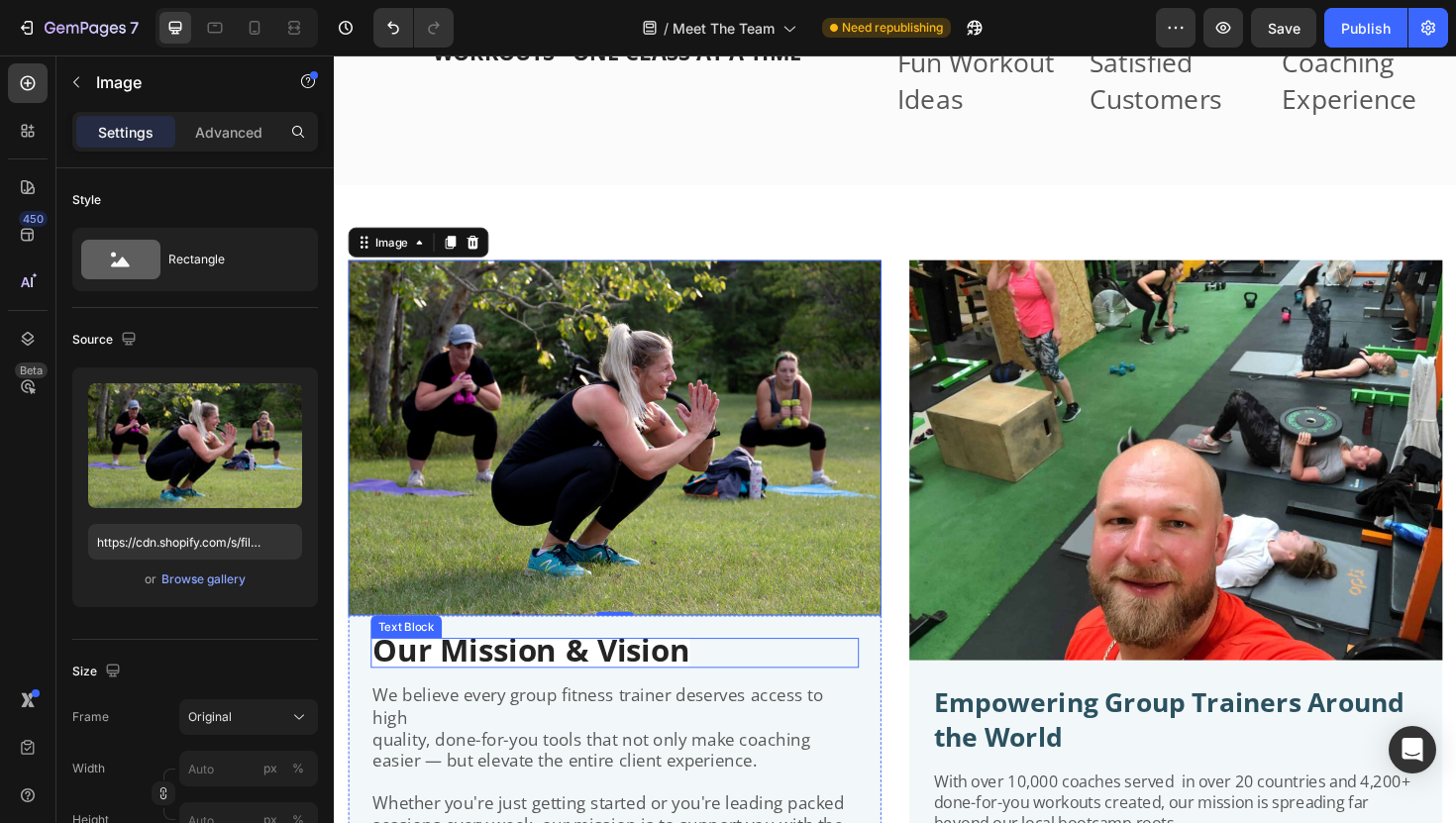 click on "Our Mission & Vision" at bounding box center (542, 684) 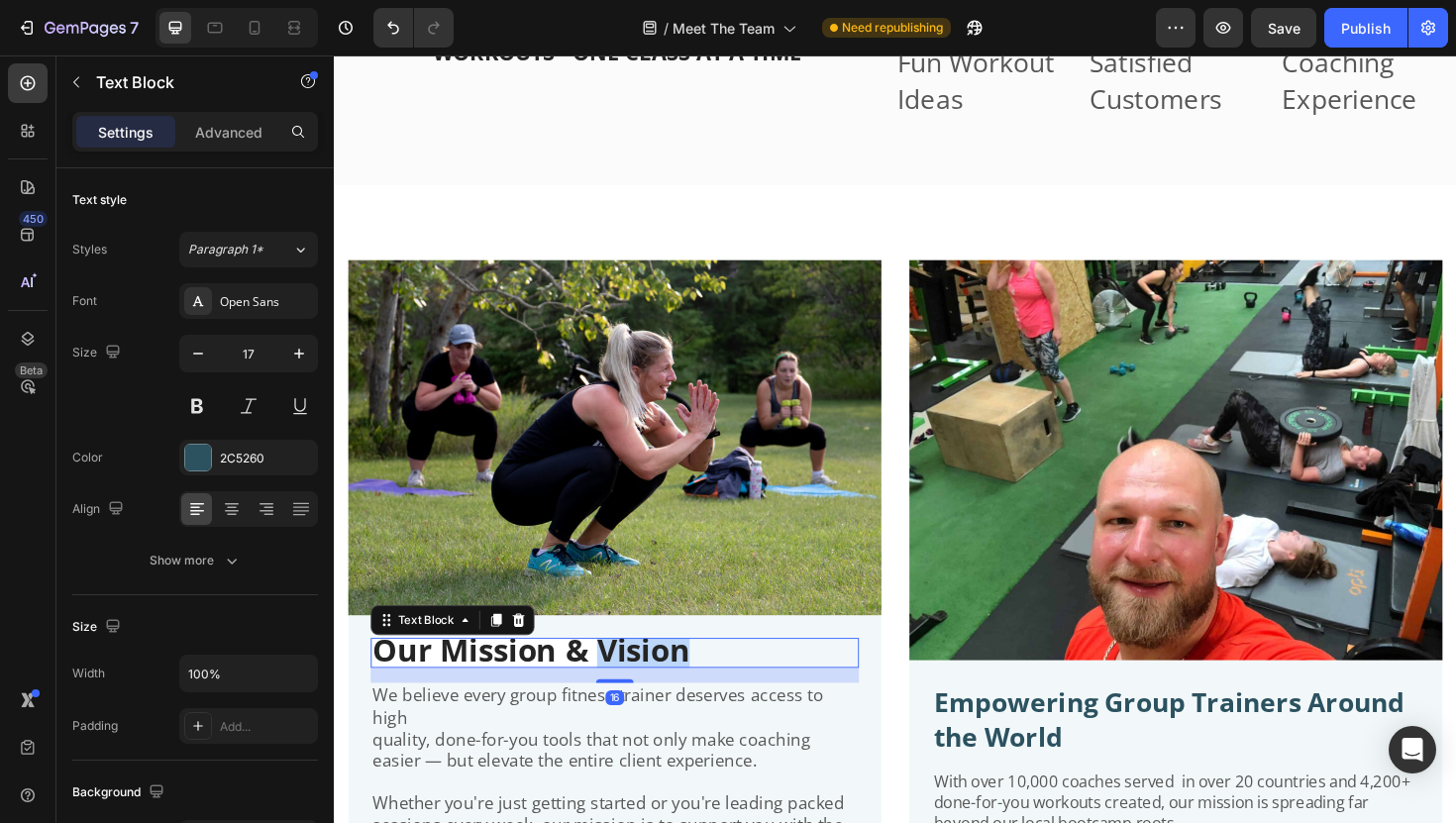 click on "Our Mission & Vision" at bounding box center [542, 684] 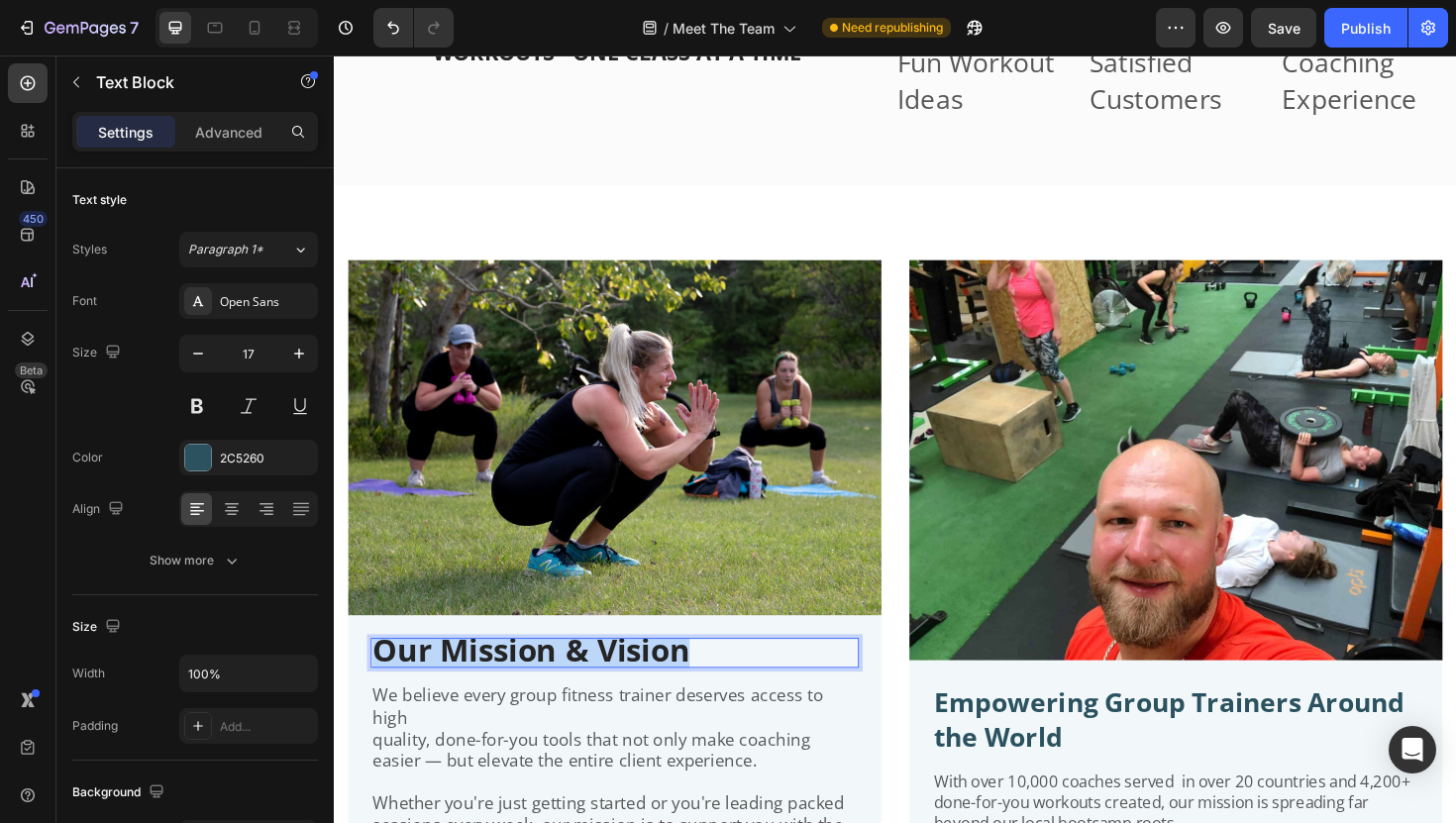 click on "Our Mission & Vision" at bounding box center [542, 684] 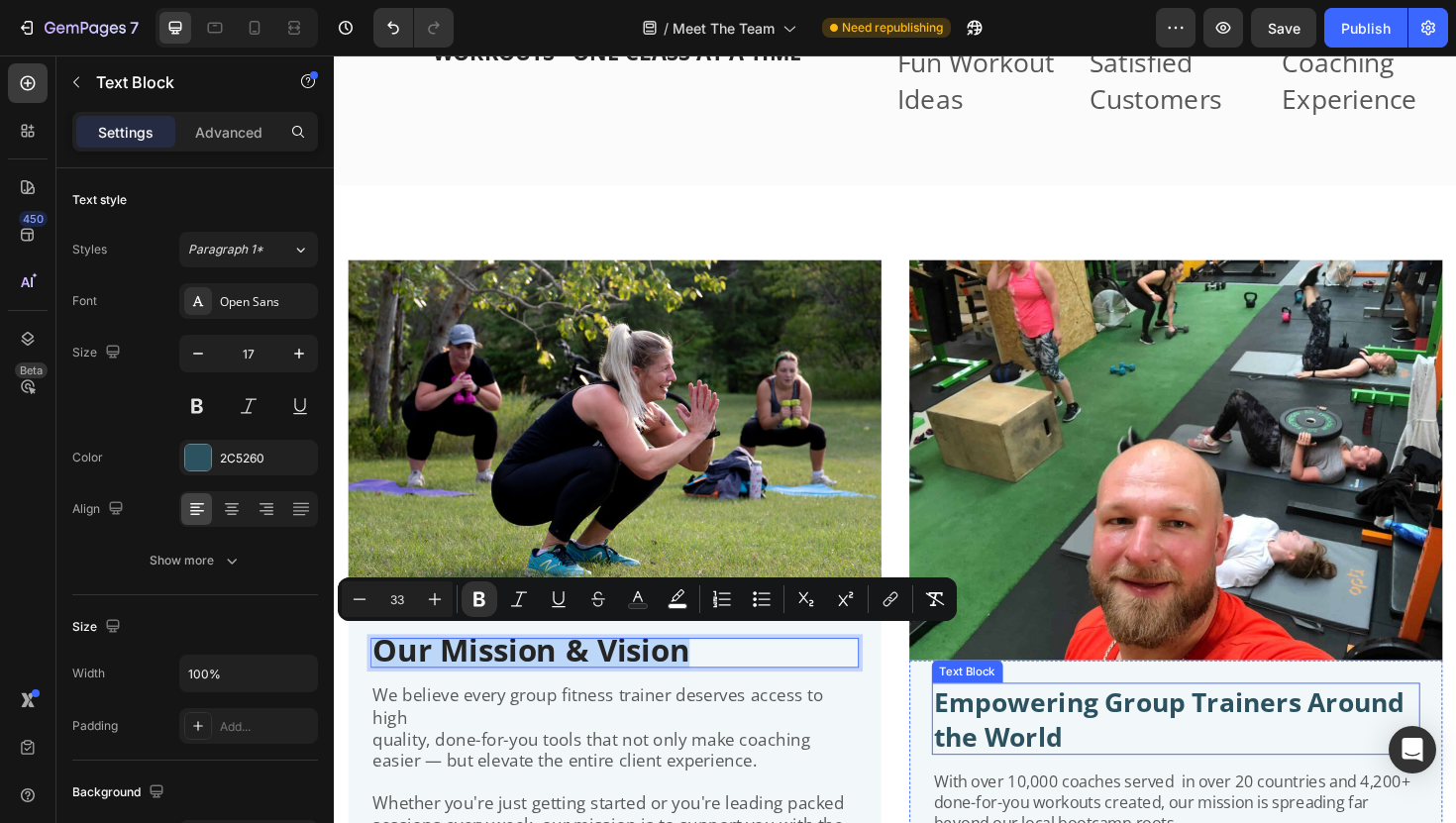 click on "Empowering Group Trainers Around the World" at bounding box center (1217, 758) 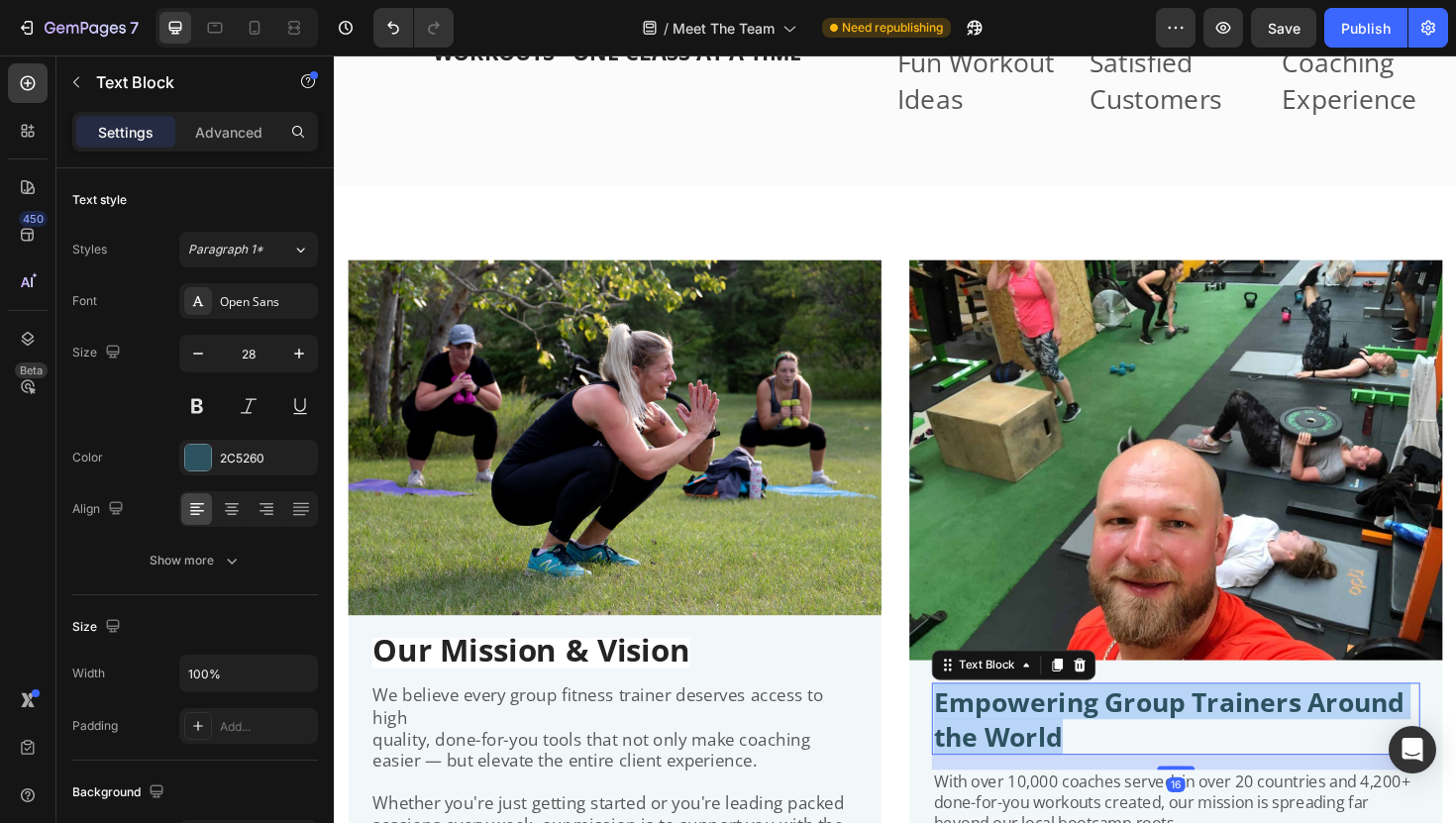 click on "Empowering Group Trainers Around the World" at bounding box center (1217, 758) 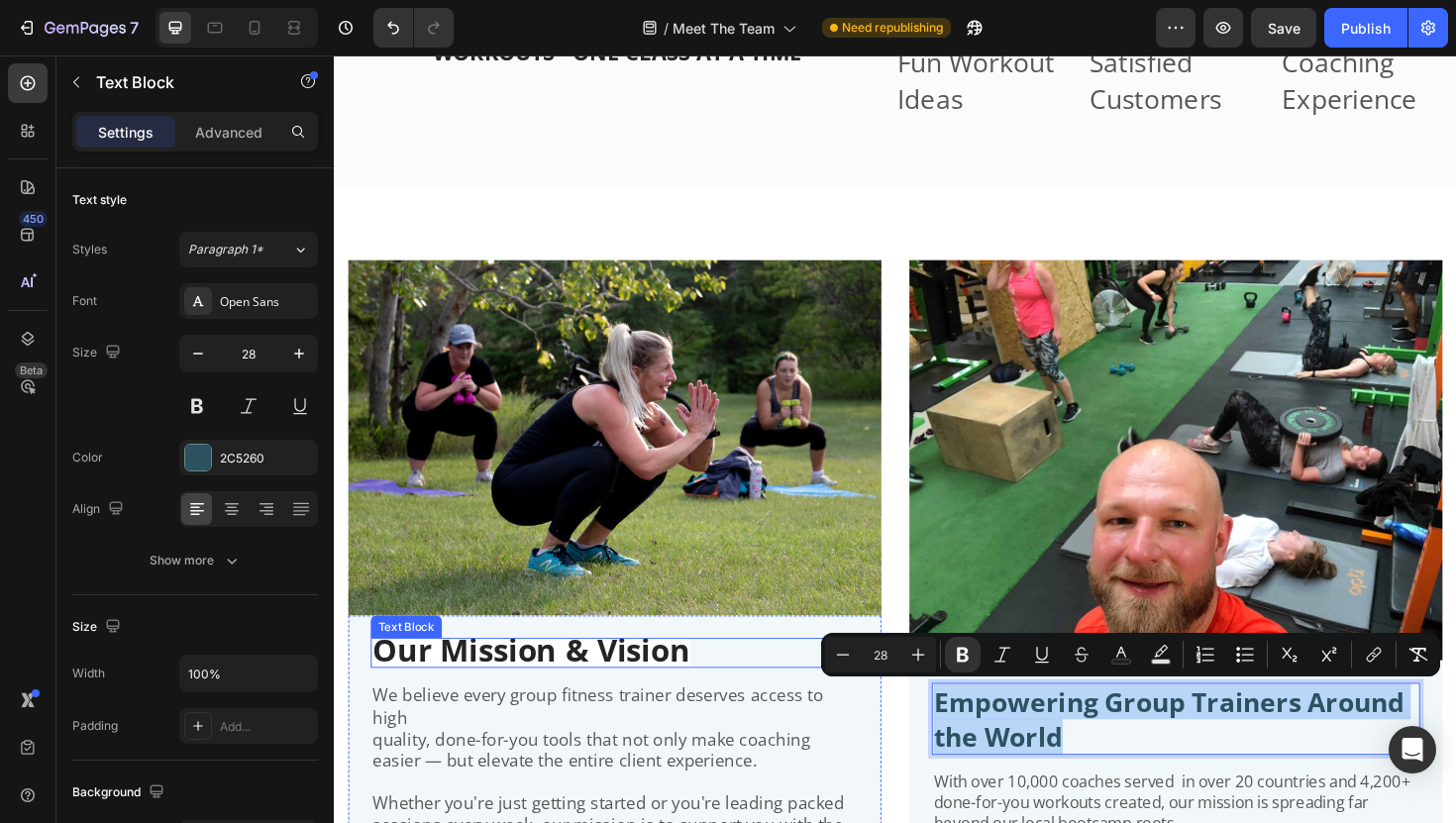 click on "Our Mission & Vision" at bounding box center [542, 684] 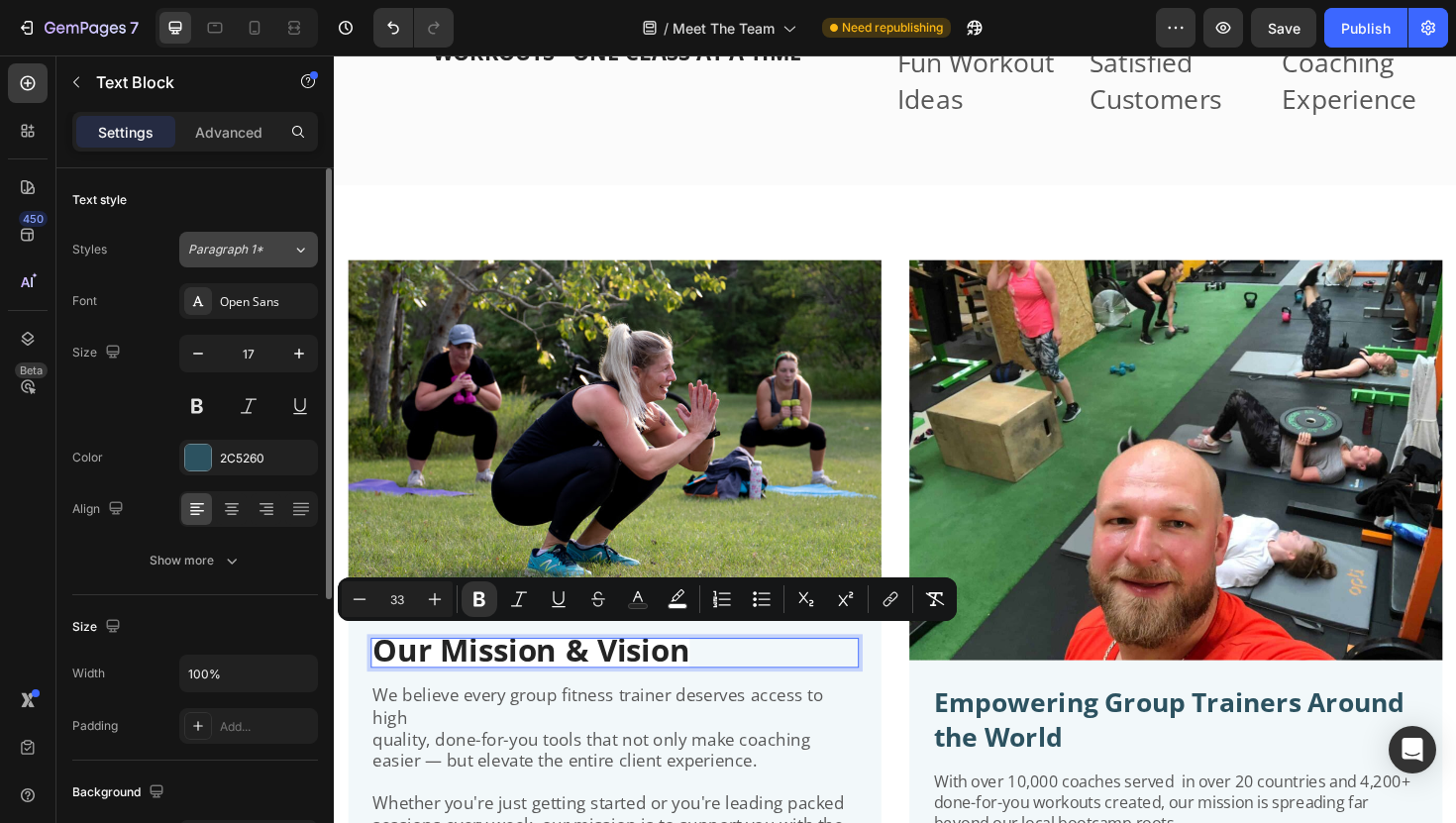 click 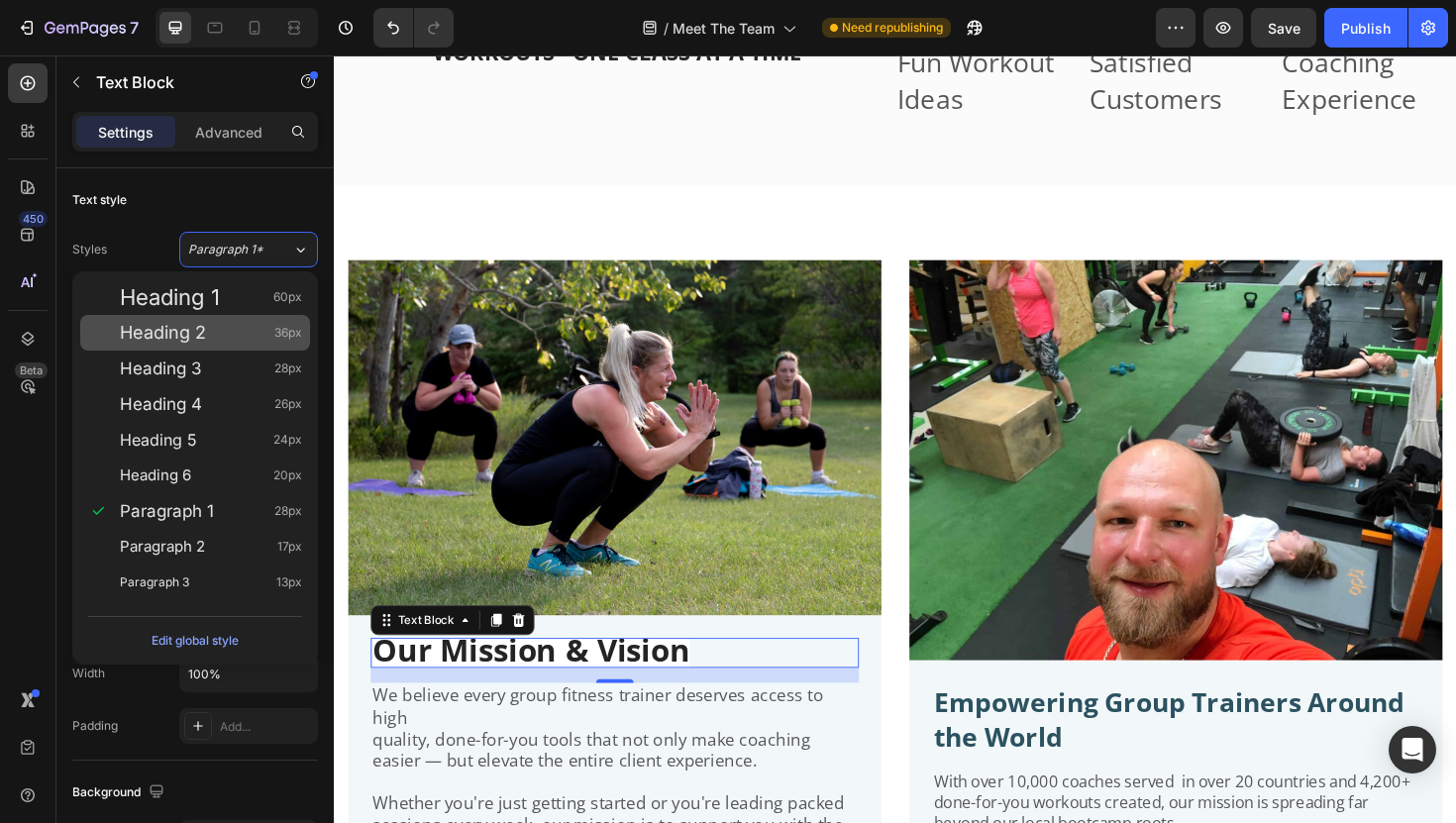 click on "Heading 2 36px" at bounding box center [211, 333] 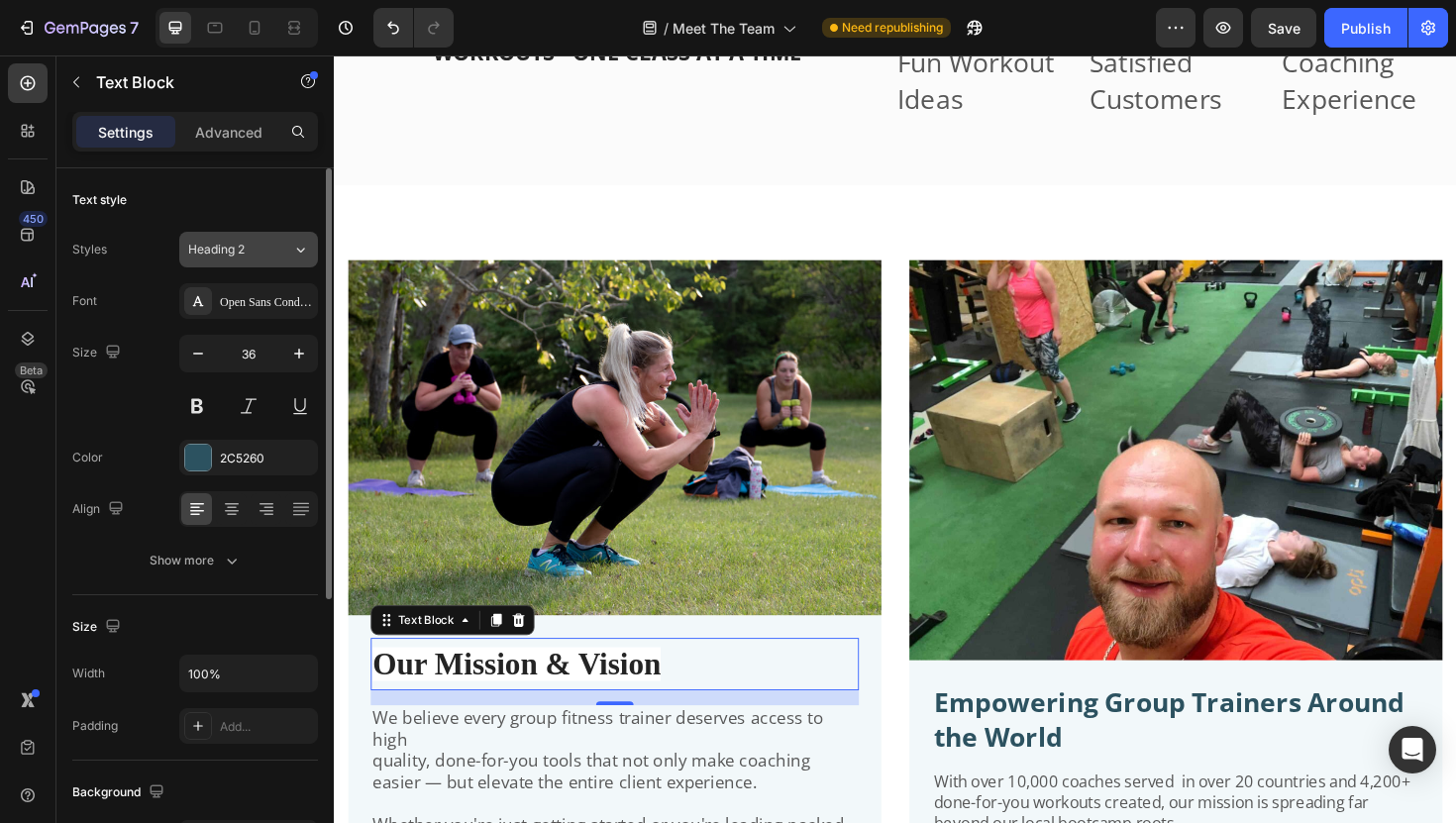 click on "Heading 2" 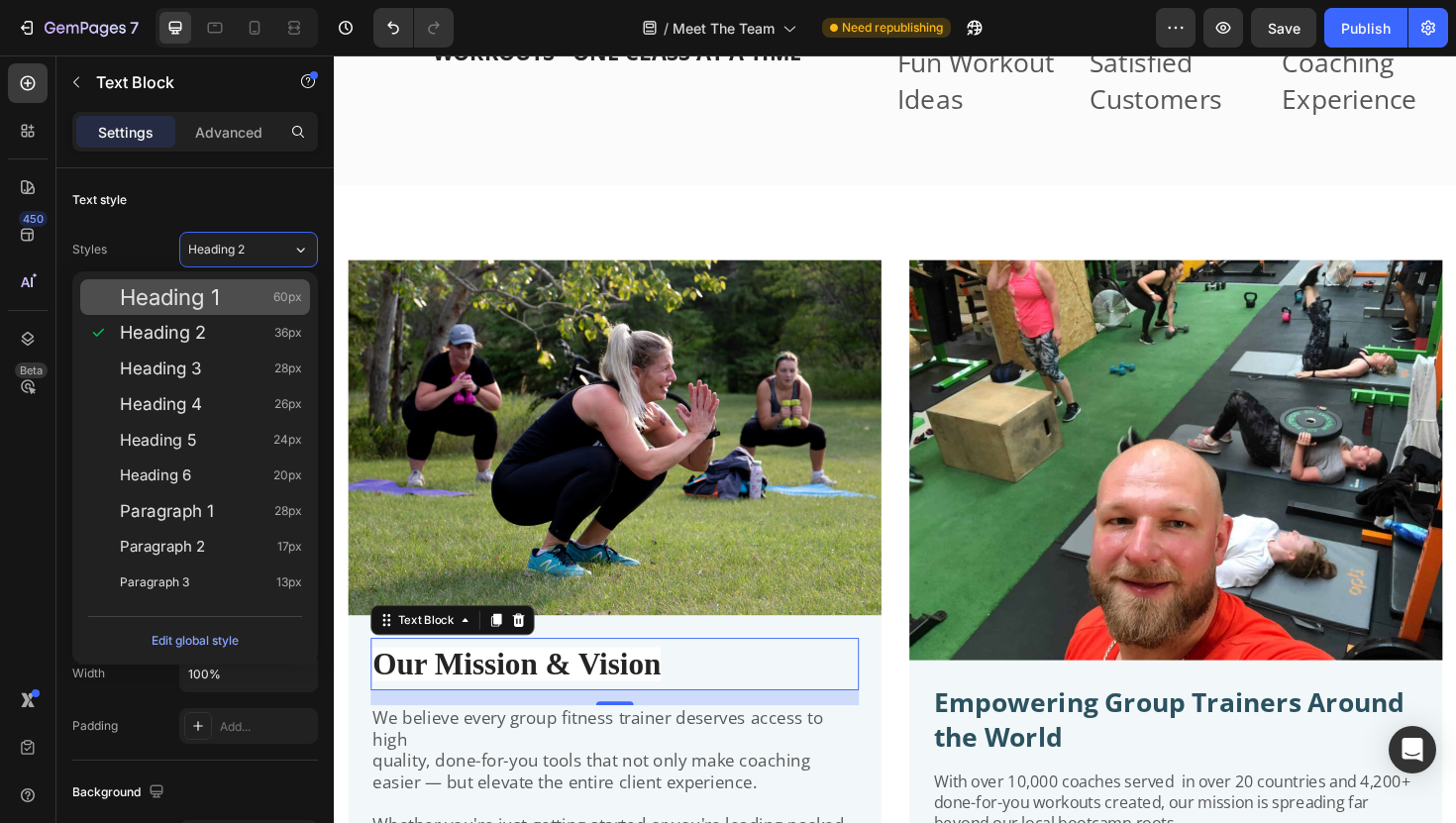 click on "Heading 1 60px" at bounding box center (211, 297) 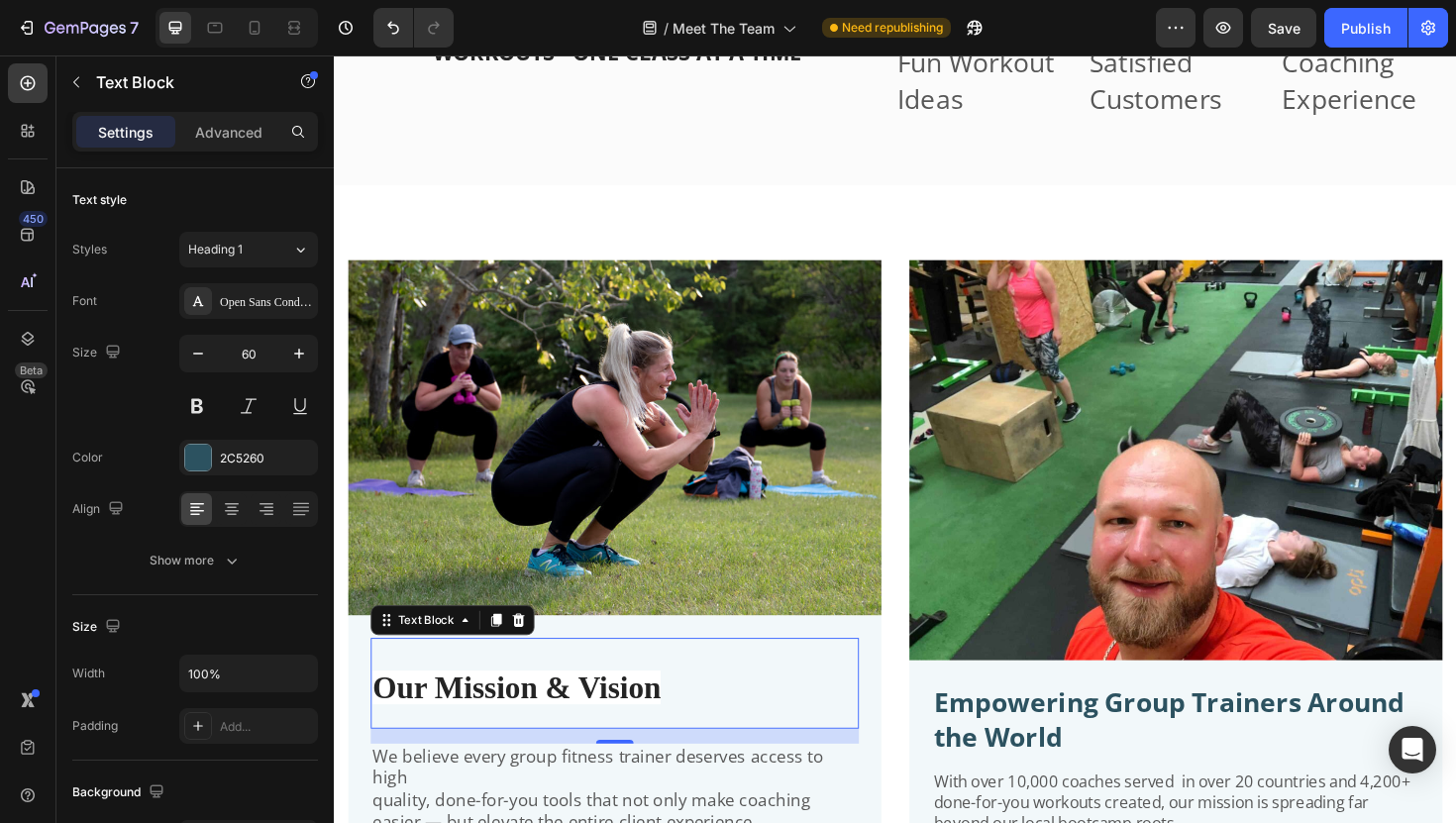 click on "7   /  Meet The Team Need republishing Preview  Save   Publish" 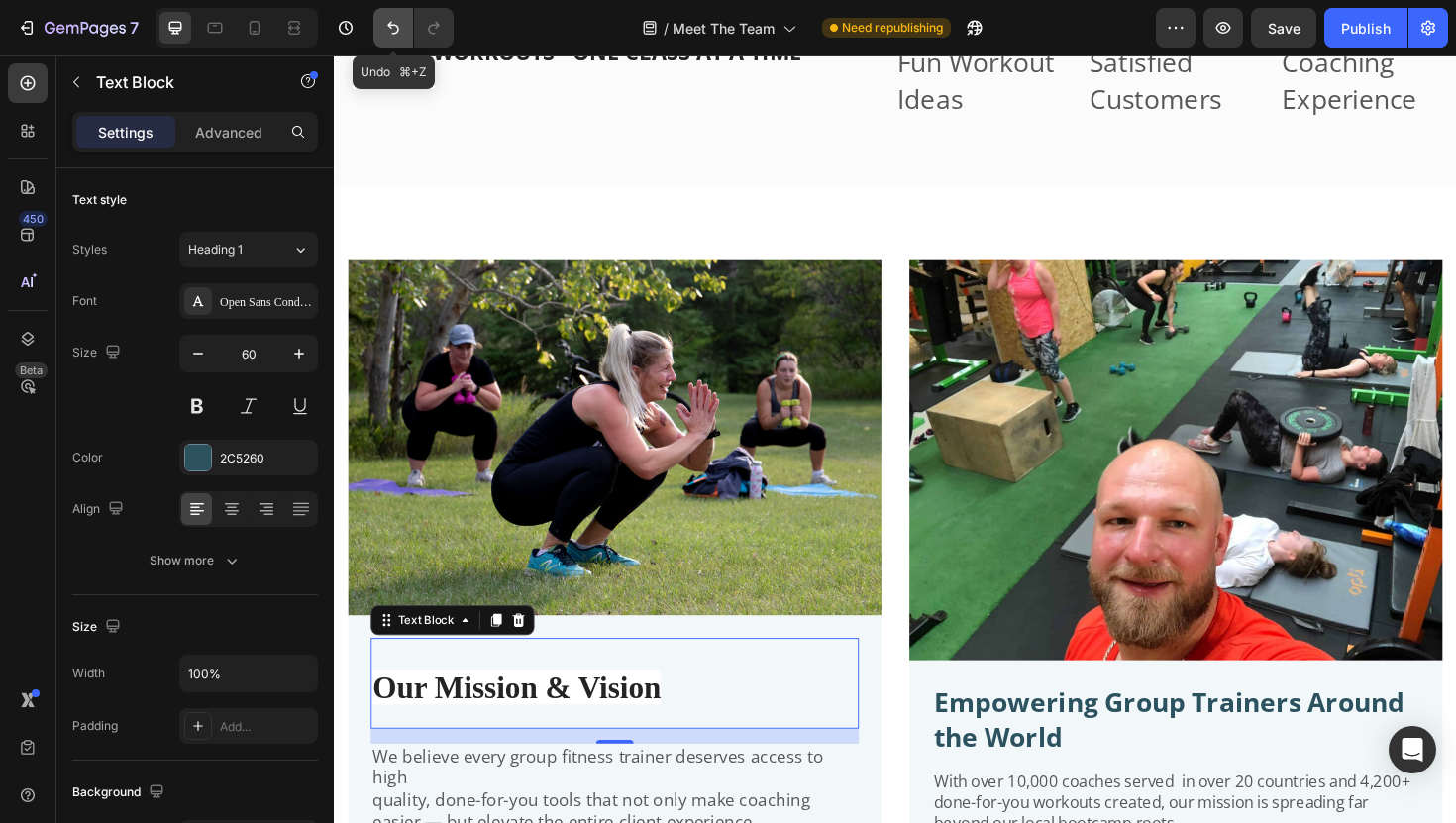 click 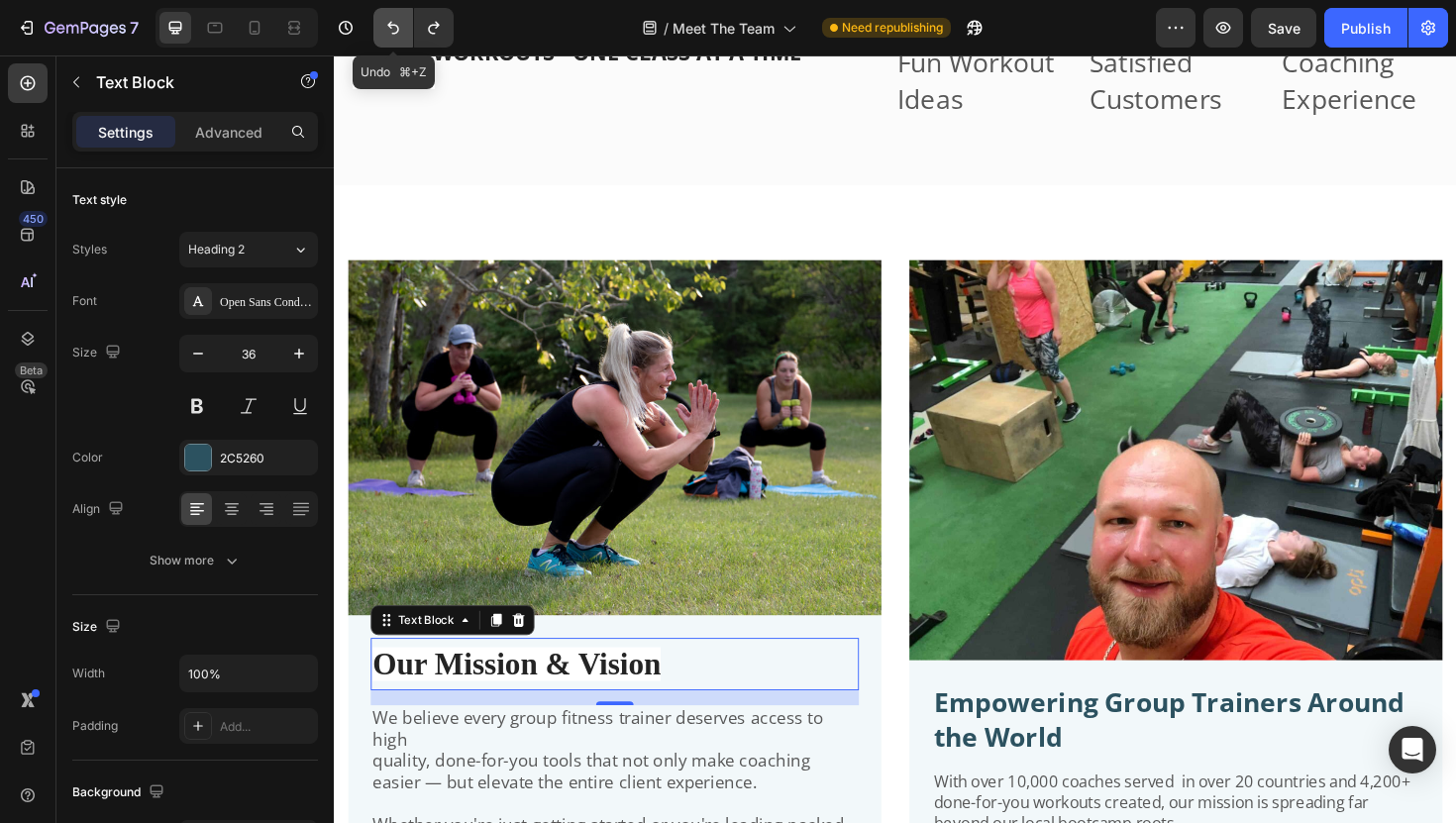 click 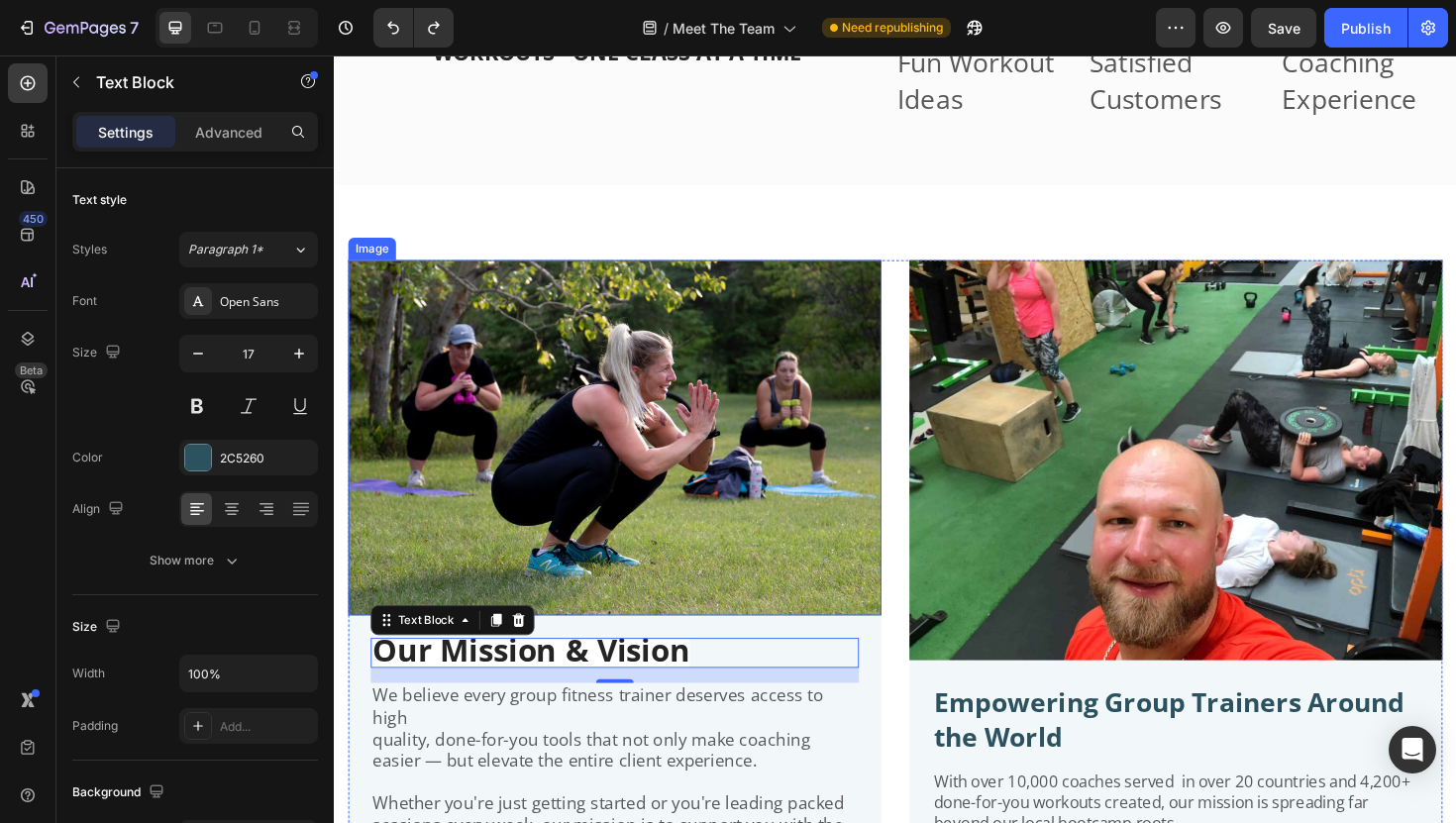 click on "Image Our Mission & Vision Text Block   16 We believe every group fitness trainer deserves access to high quality, done-for-you tools that not only make coaching easier — but elevate the entire client experience. Whether you're just getting started or you're leading packed sessions every week, our mission is to support you with the same level of professional content, creativity, and coaching systems that big fitness franchises rely on — minus the corporate fluff. We’re here to help you: Deliver  memorable  workouts your clients rave about Build a  thriving  community around your sessions Grow a business you’re  truly proud of Because we know that when coaches have the right tools — they show up with more confidence, more energy, and more impact. And that ripple effect changes lives, one class at a time. Text Block Row Image Empowering Group Trainers Around the World Text Block Save hours on planning Deliver the best workouts in town Build loyal, thriving communities —  Laura H., AUS Trainer Row" at bounding box center [928, 792] 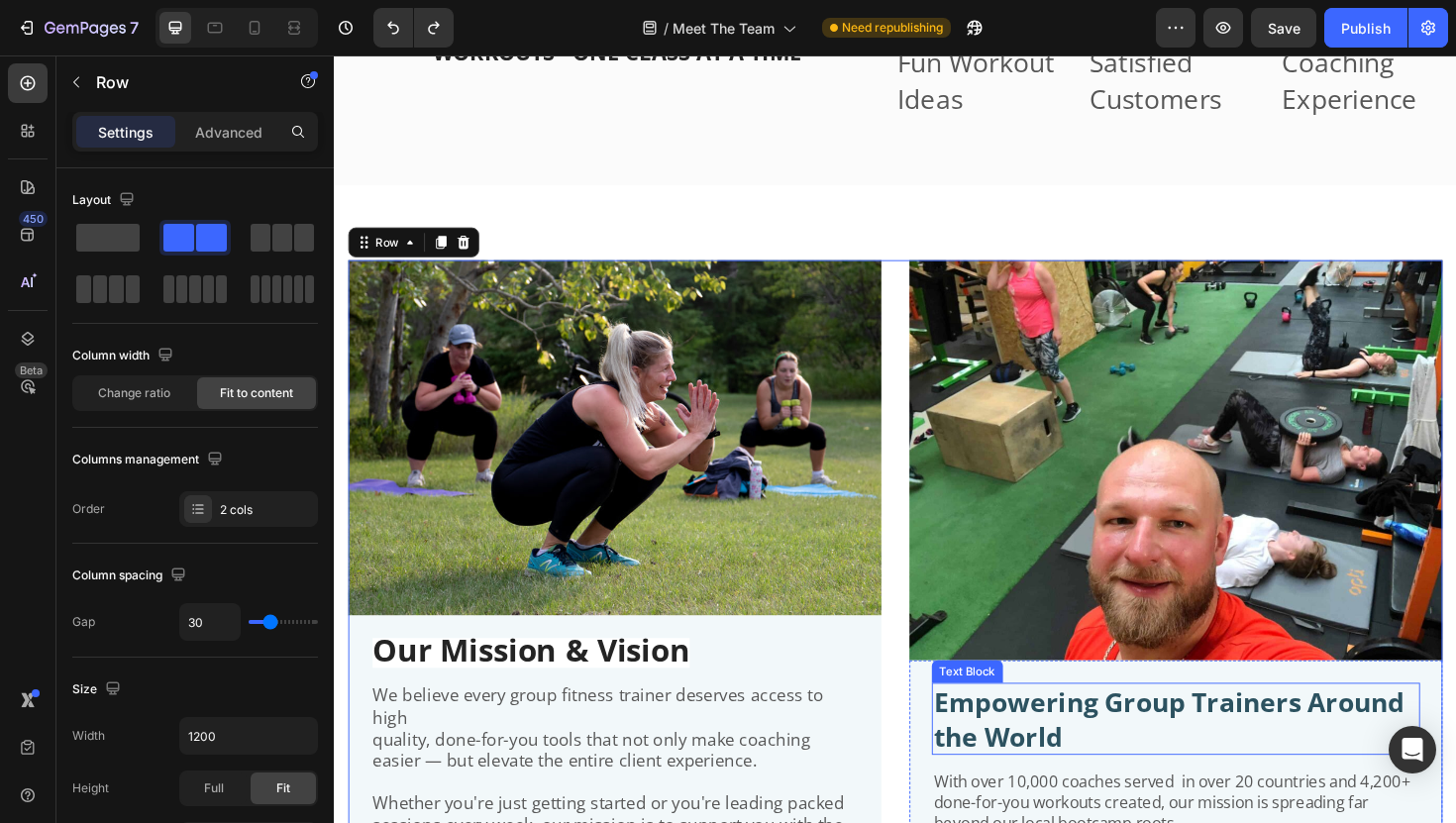 click on "Empowering Group Trainers Around the World" at bounding box center [1225, 758] 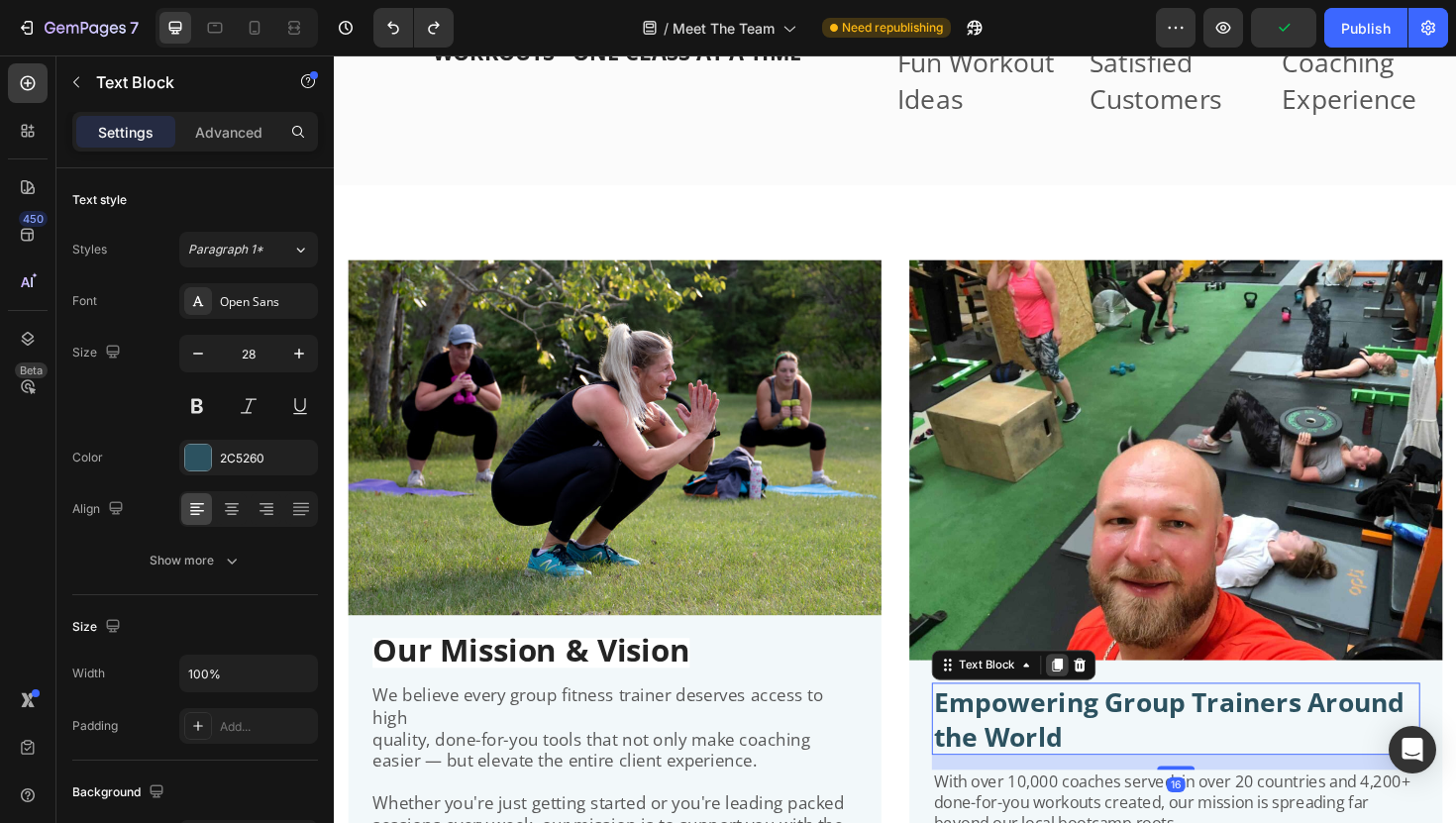 click 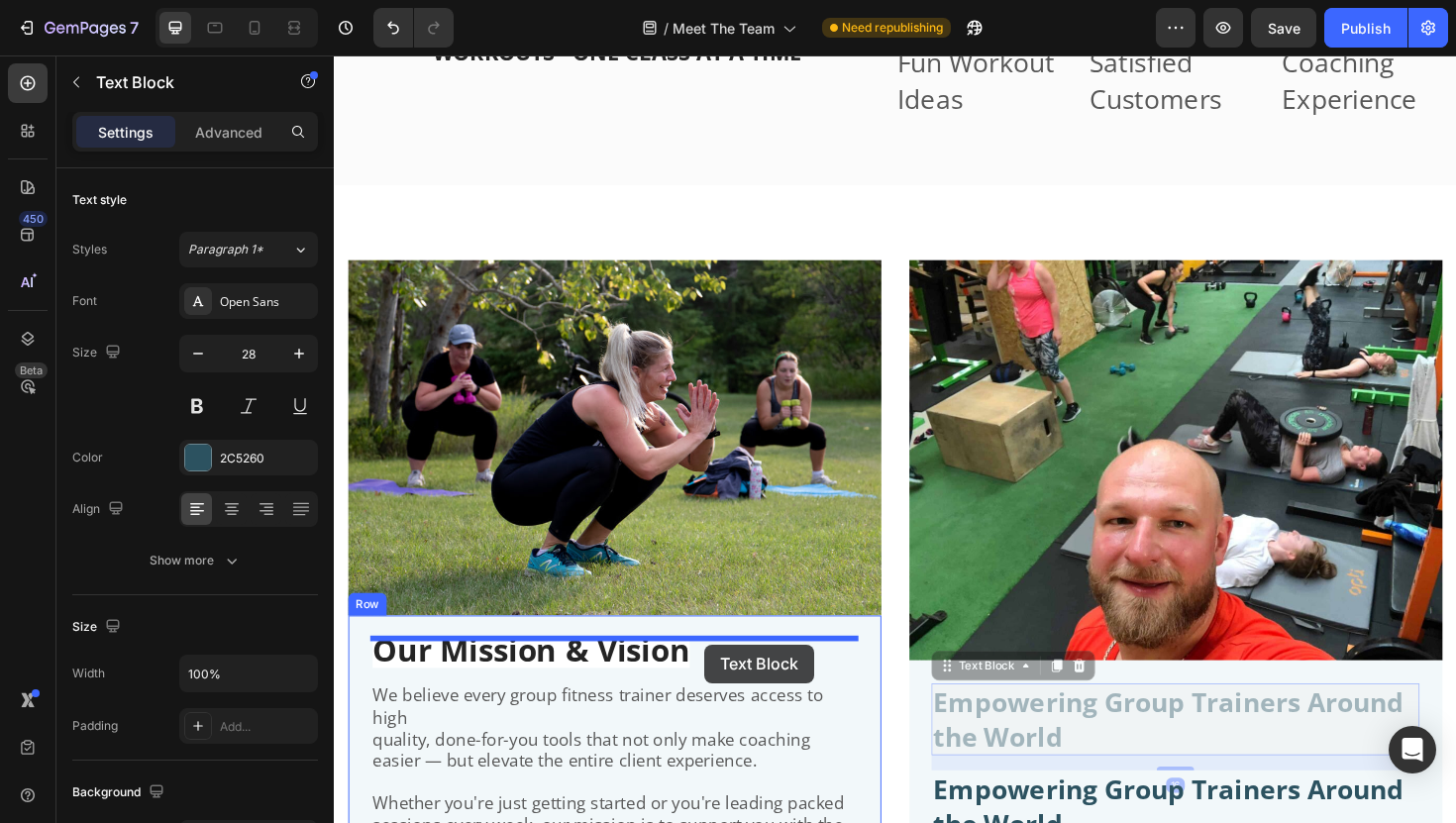 drag, startPoint x: 1100, startPoint y: 725, endPoint x: 726, endPoint y: 679, distance: 376.81826 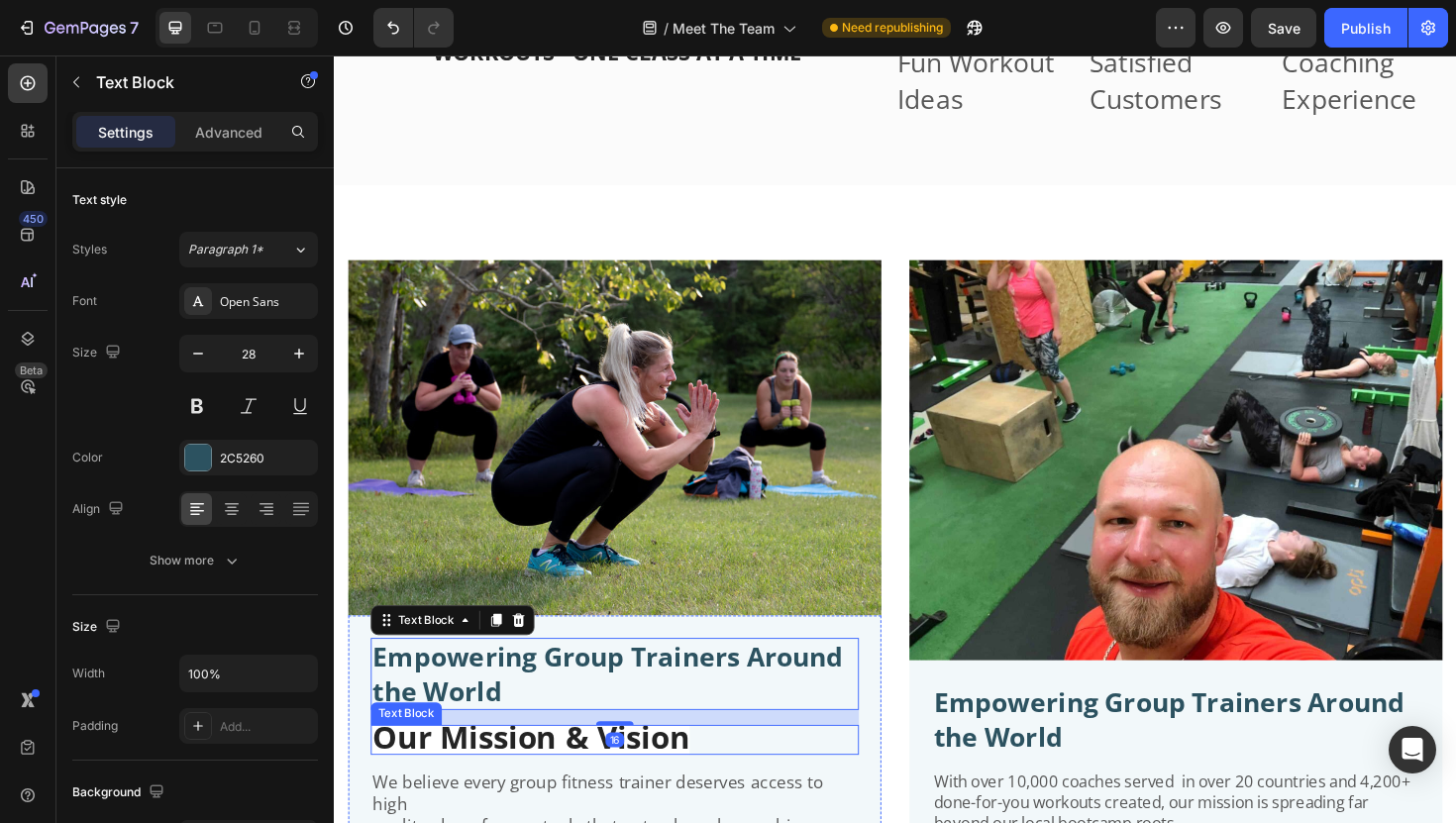 click on "Our Mission & Vision" at bounding box center (631, 780) 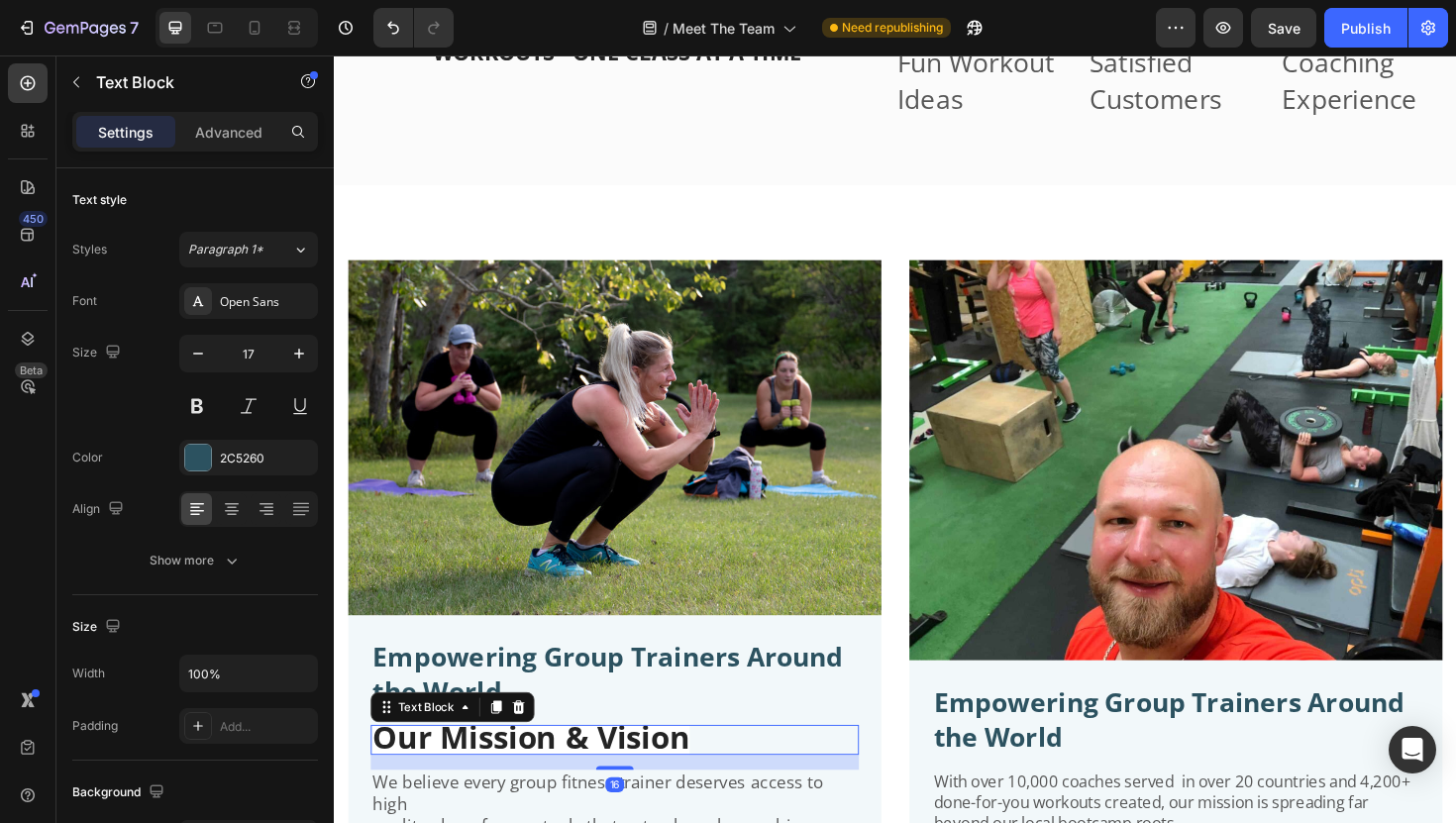drag, startPoint x: 531, startPoint y: 740, endPoint x: 598, endPoint y: 781, distance: 78.549348 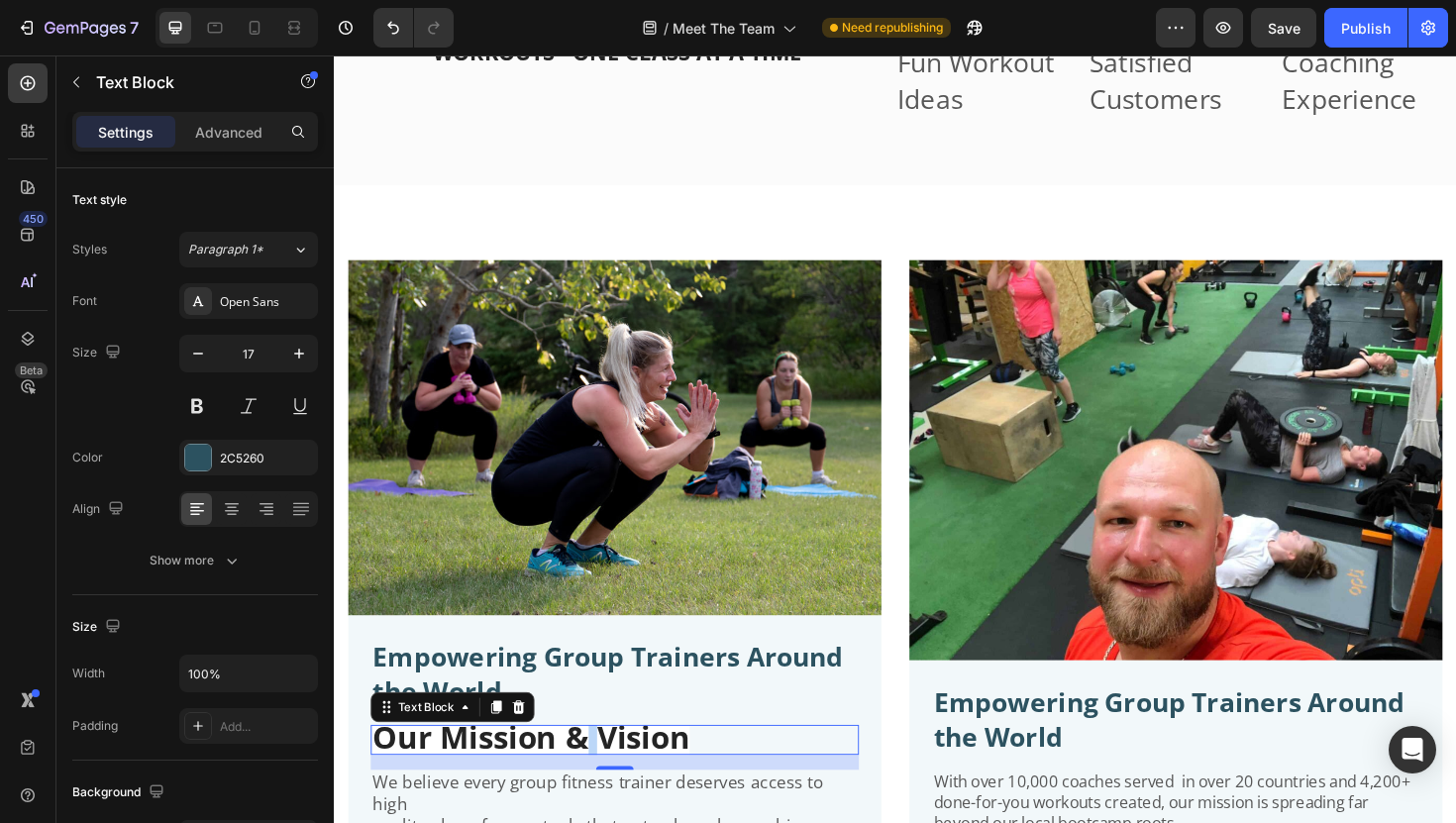 click on "Our Mission & Vision" at bounding box center (542, 776) 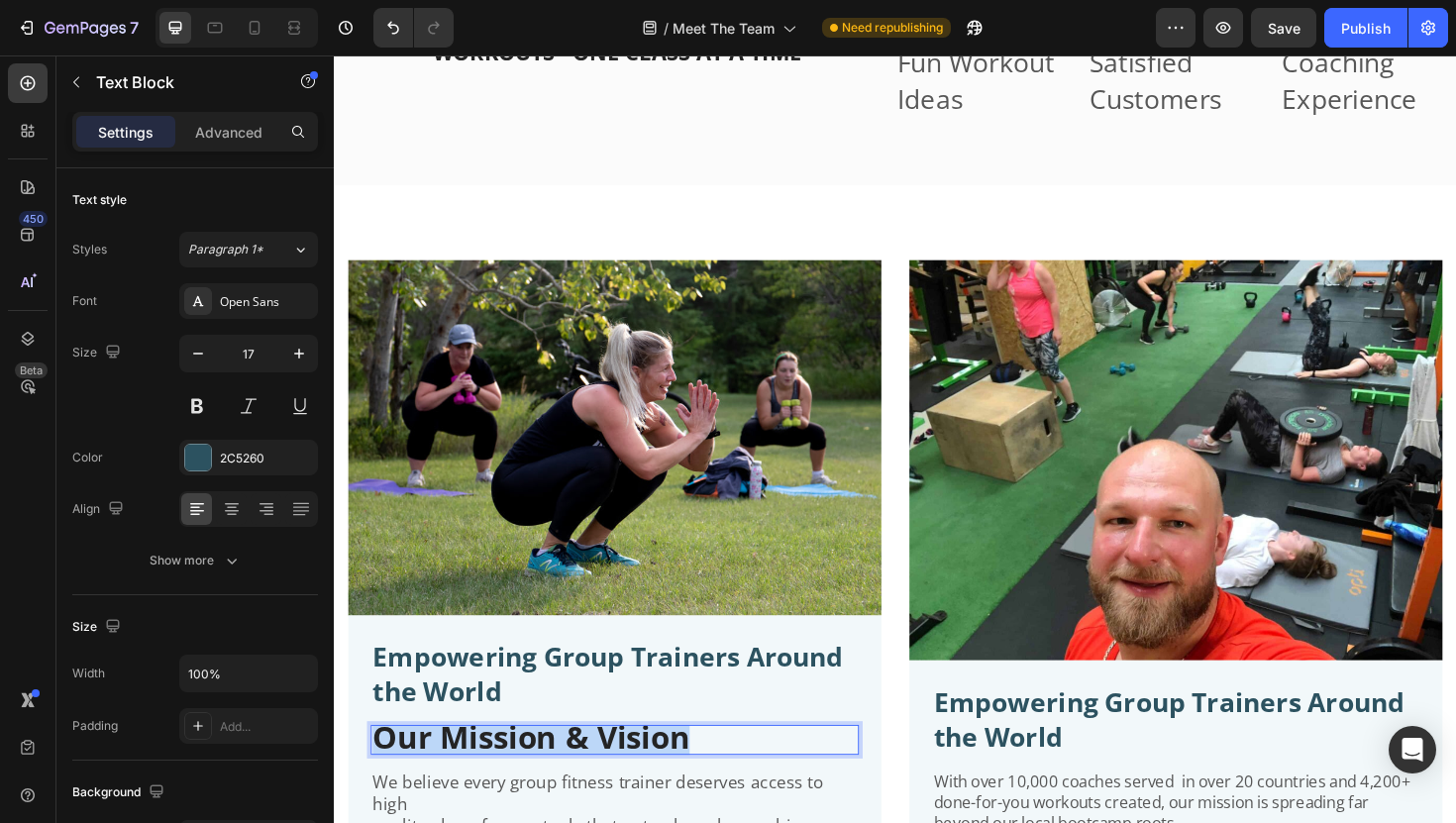 click on "Our Mission & Vision" at bounding box center (542, 776) 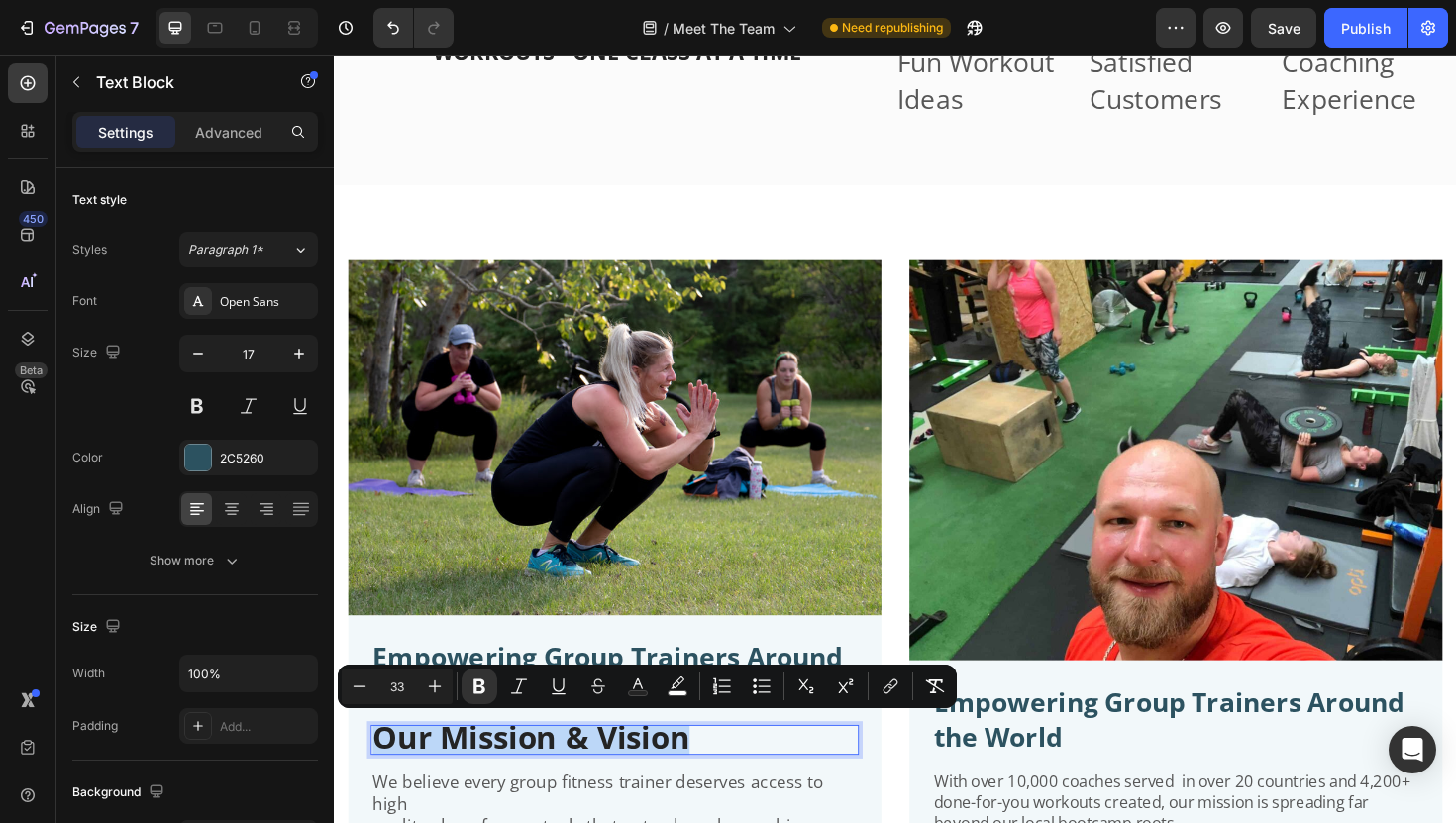 copy on "Our Mission & Vision" 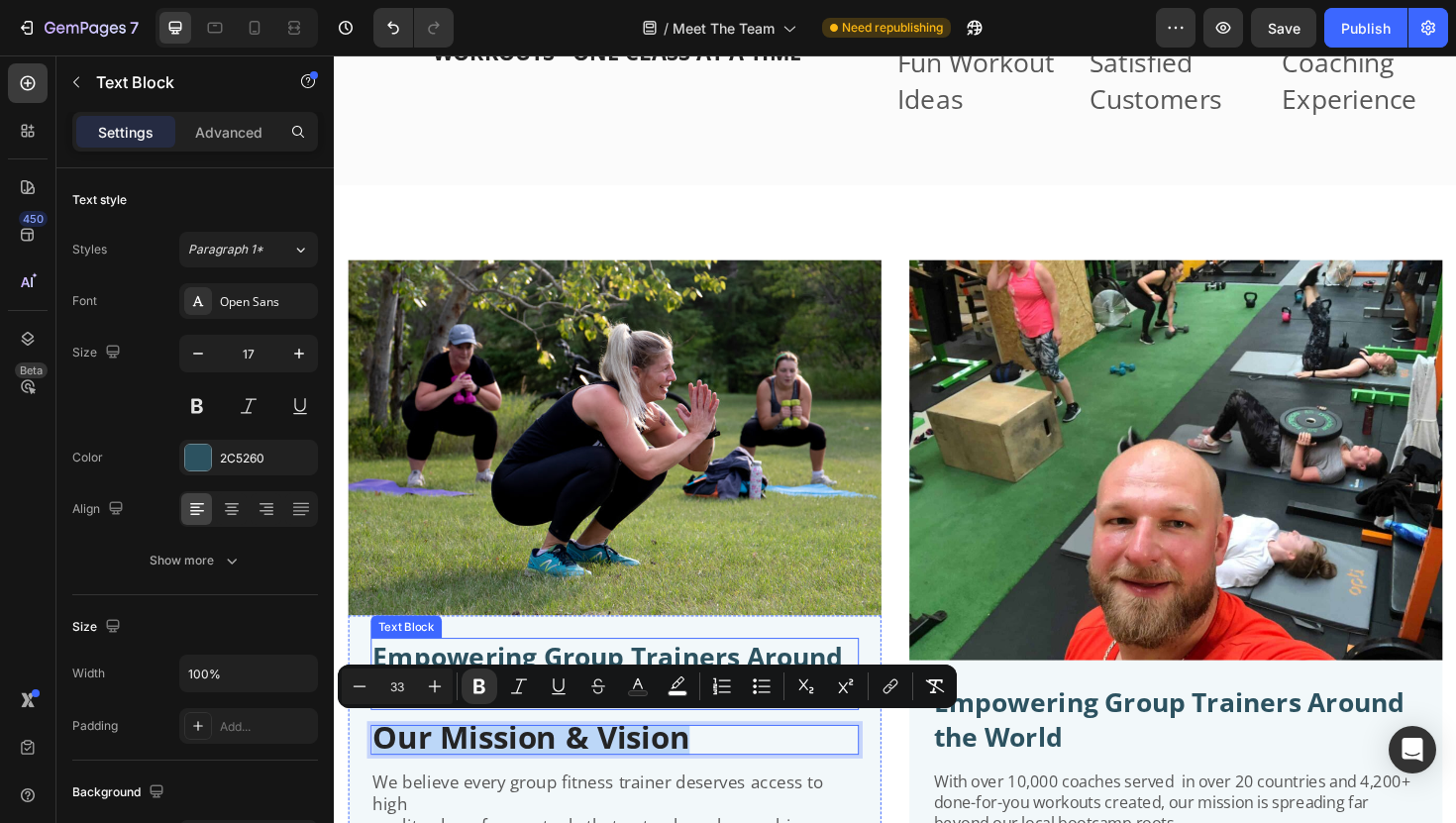 click on "Empowering Group Trainers Around the World" at bounding box center [623, 710] 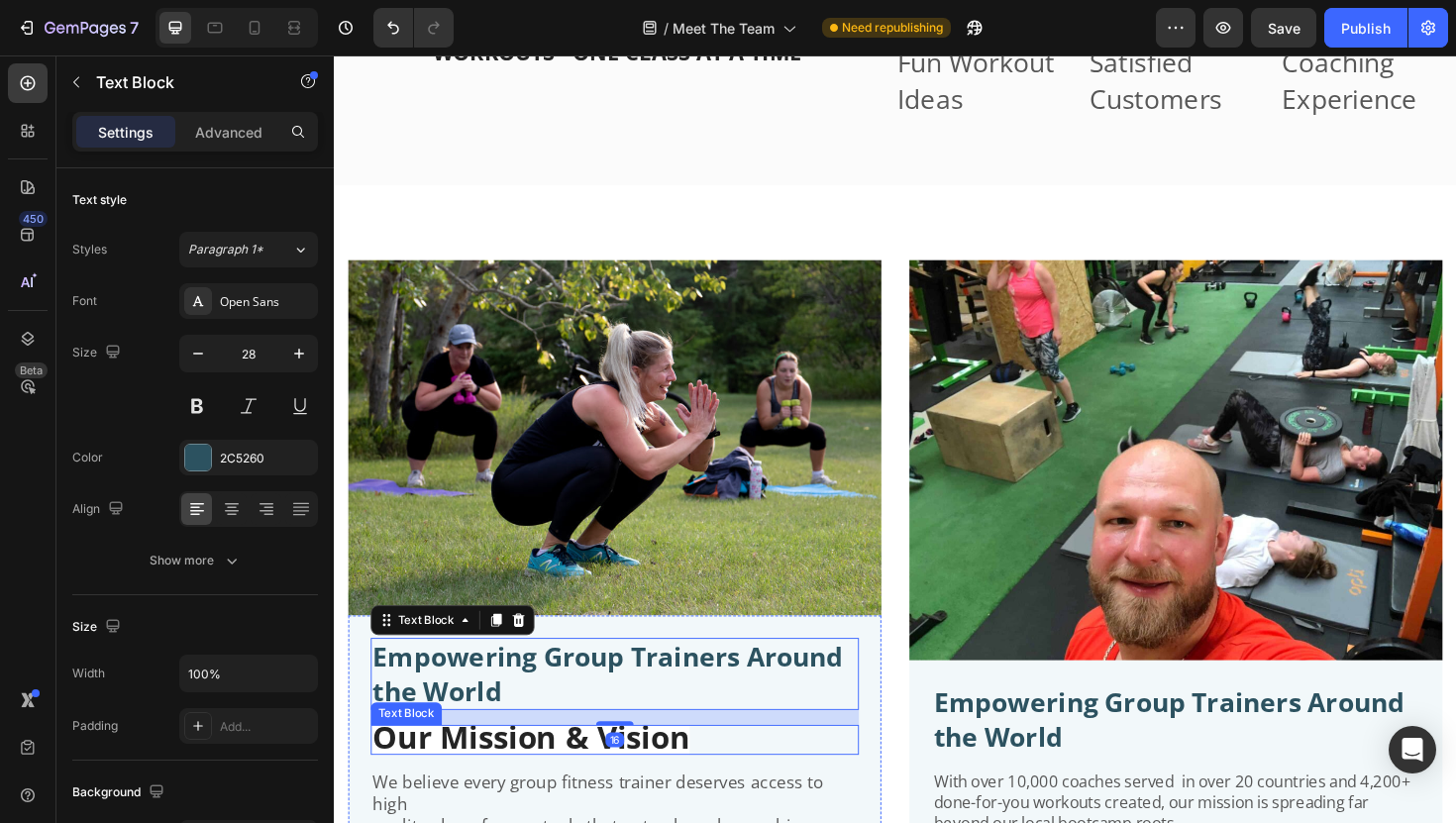 click on "Our Mission & Vision" at bounding box center (542, 776) 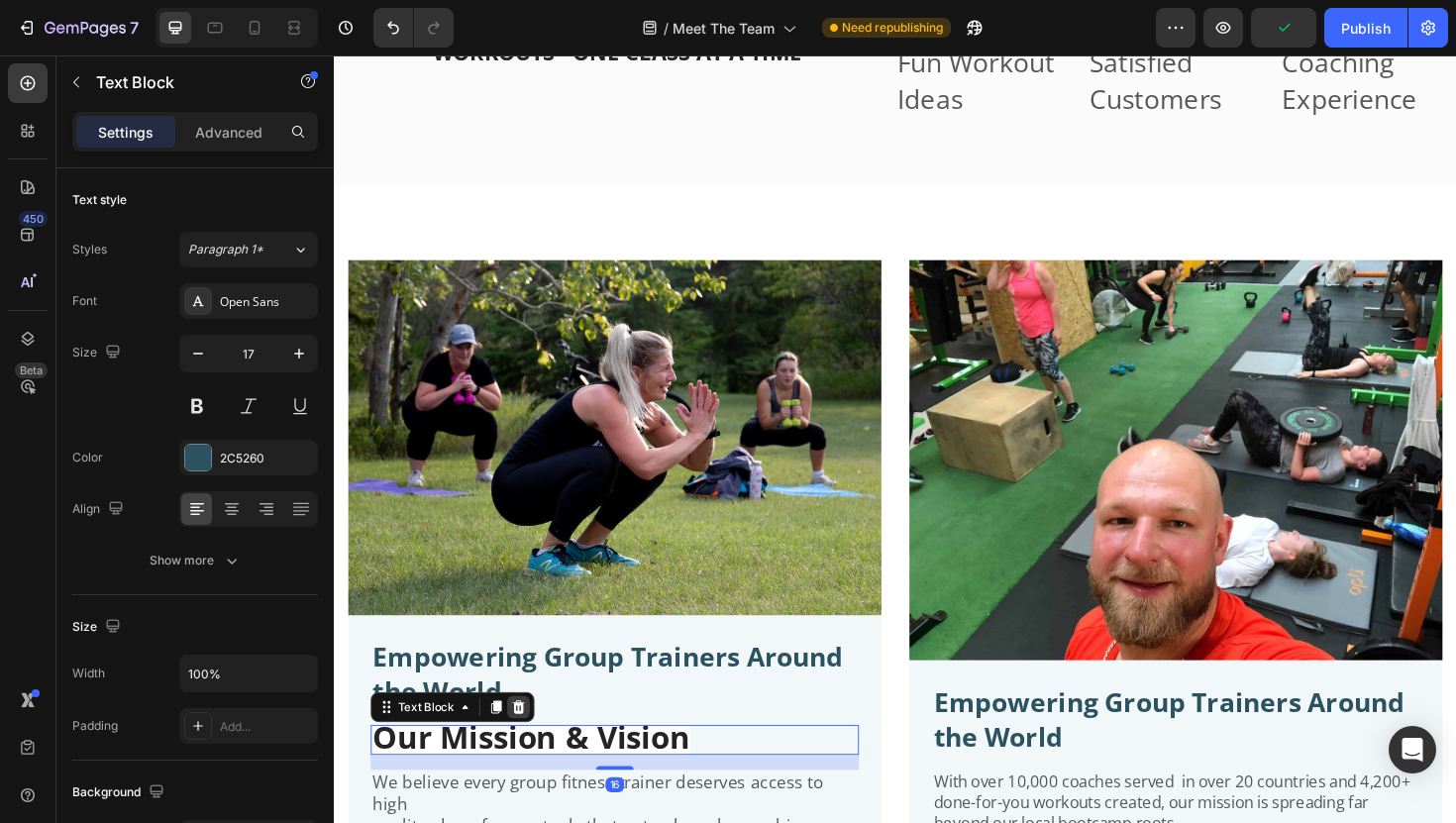 click 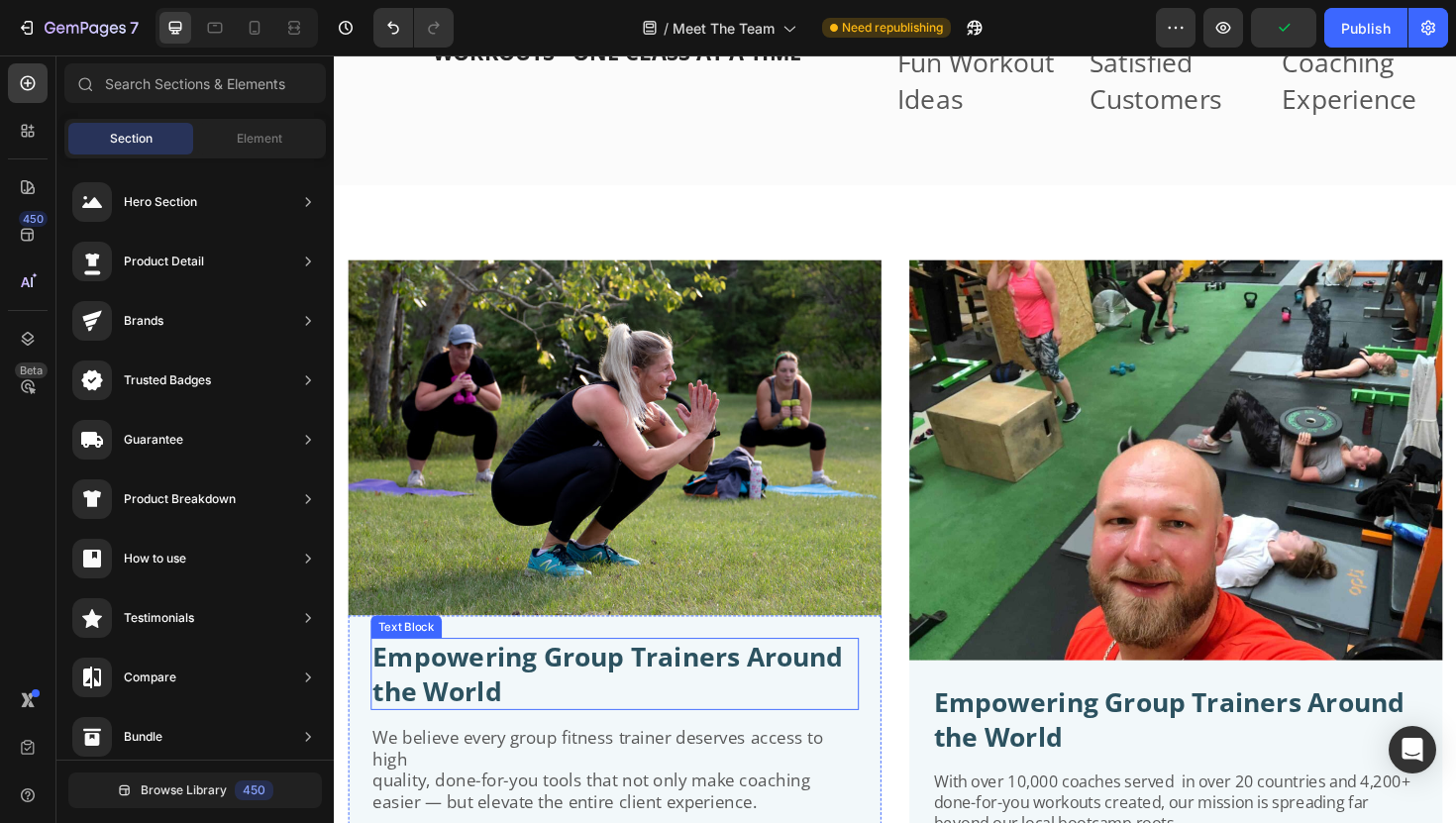 click on "Empowering Group Trainers Around the World" at bounding box center [631, 710] 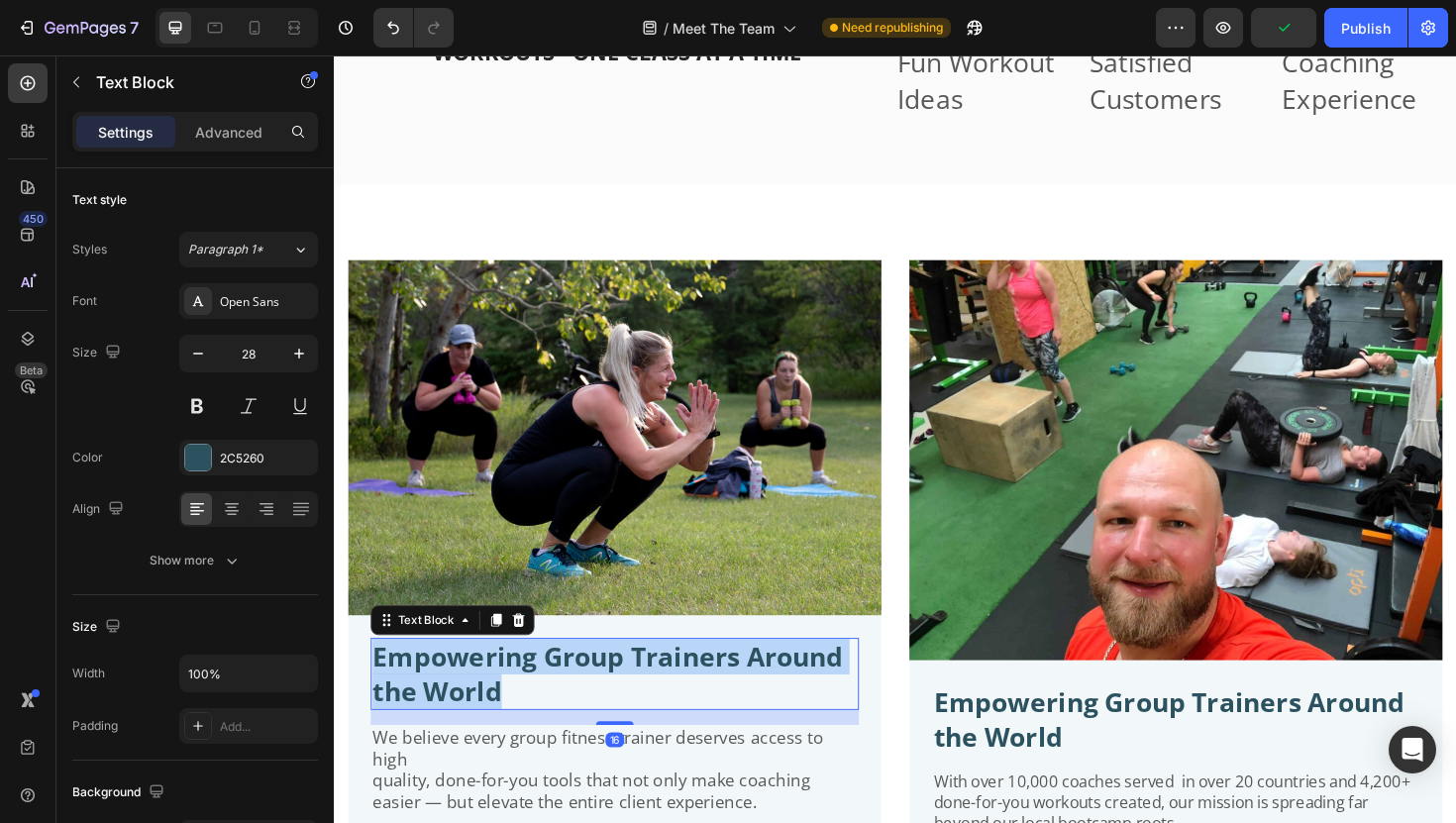 click on "Empowering Group Trainers Around the World" at bounding box center [631, 710] 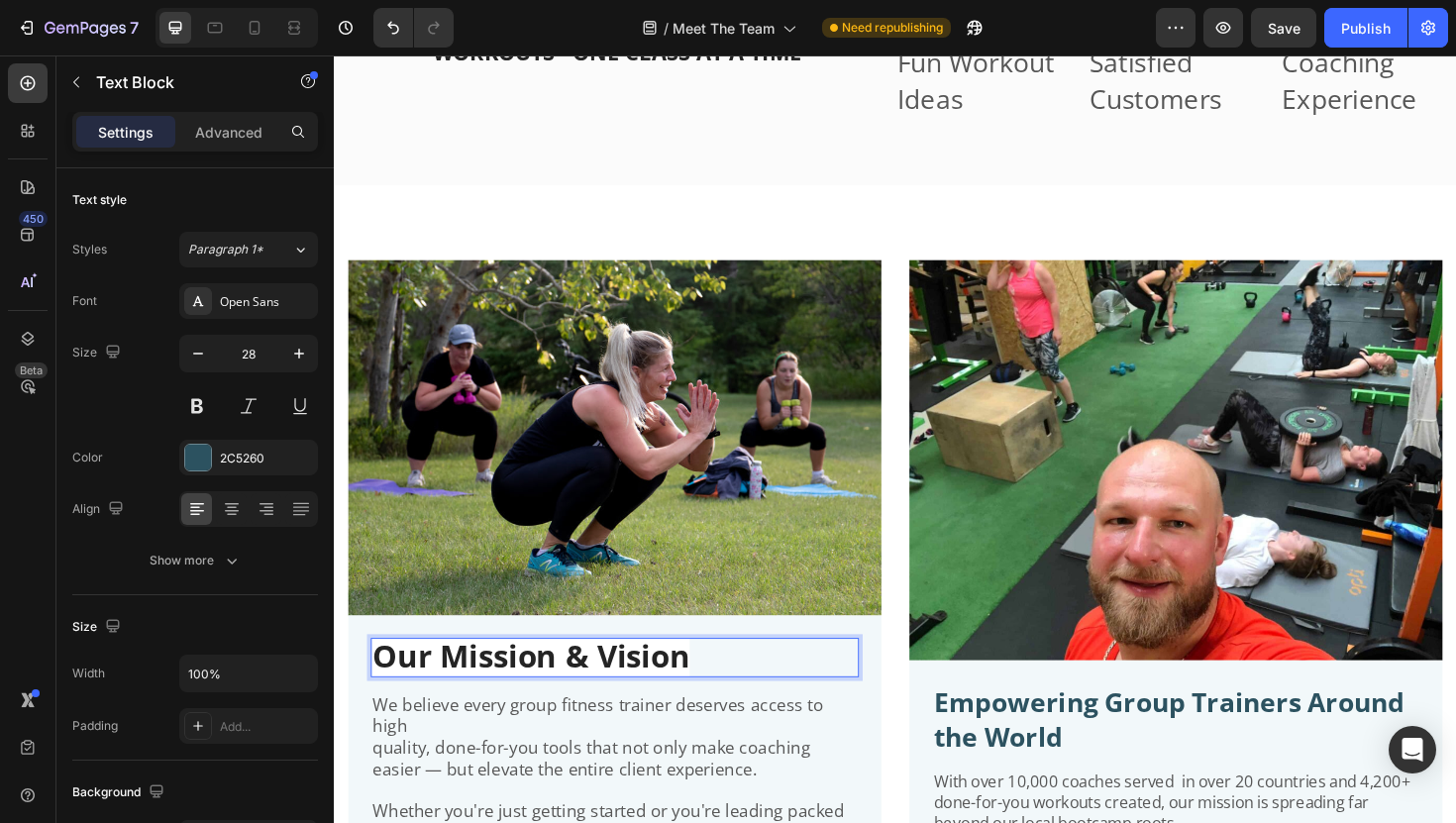 click on "Our Mission & Vision" at bounding box center [631, 692] 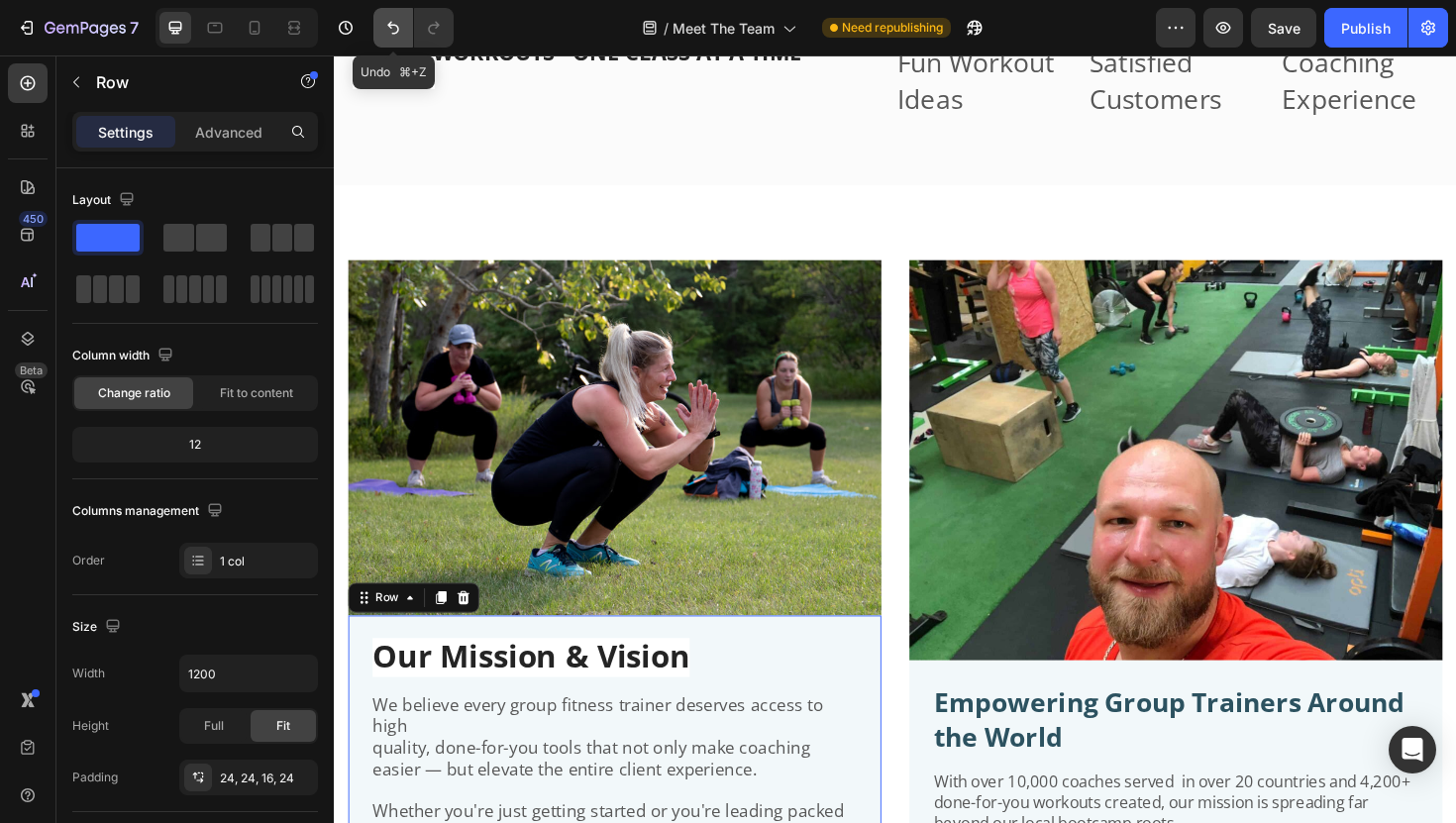 click 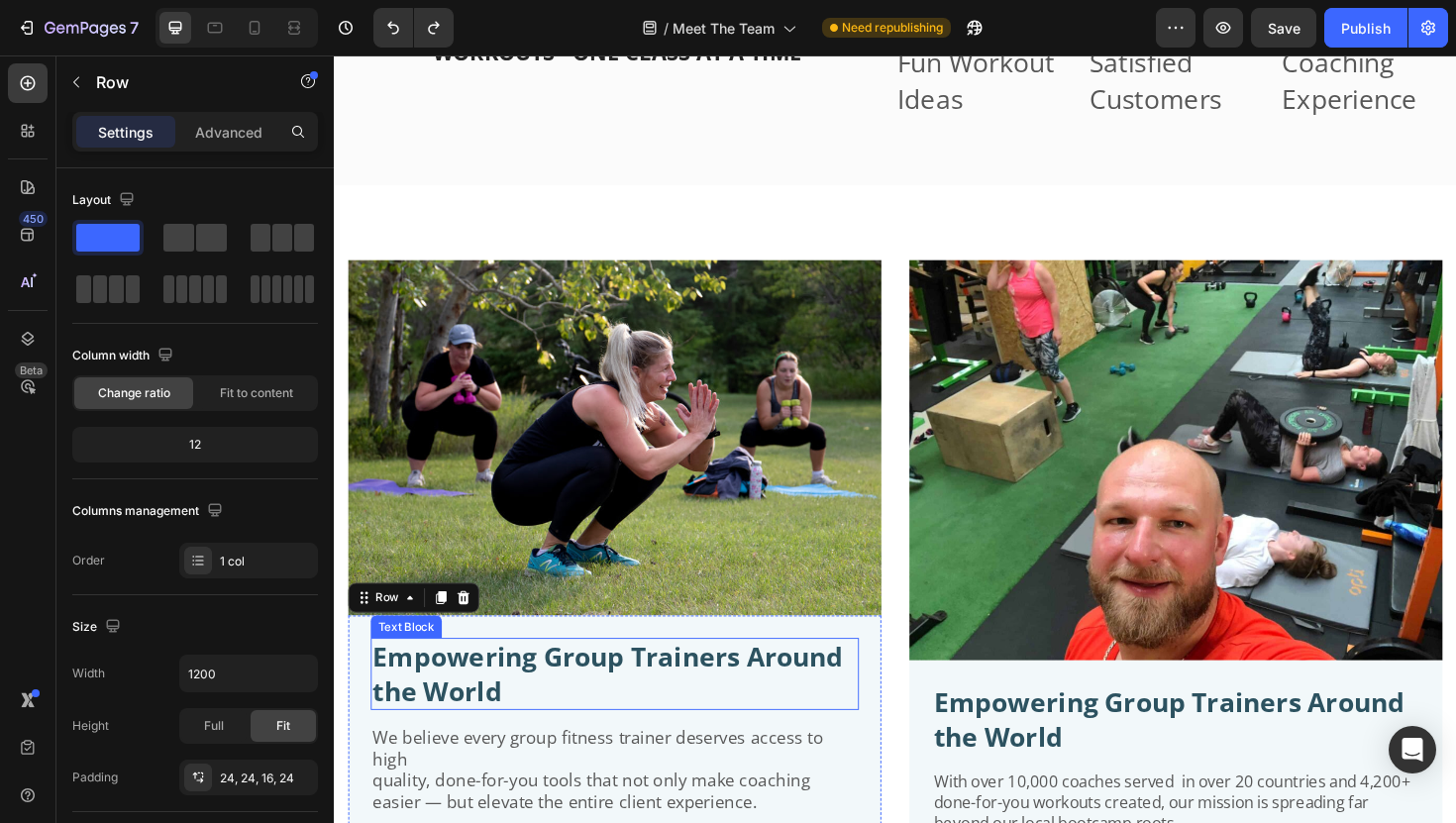 click on "Empowering Group Trainers Around the World" at bounding box center [623, 710] 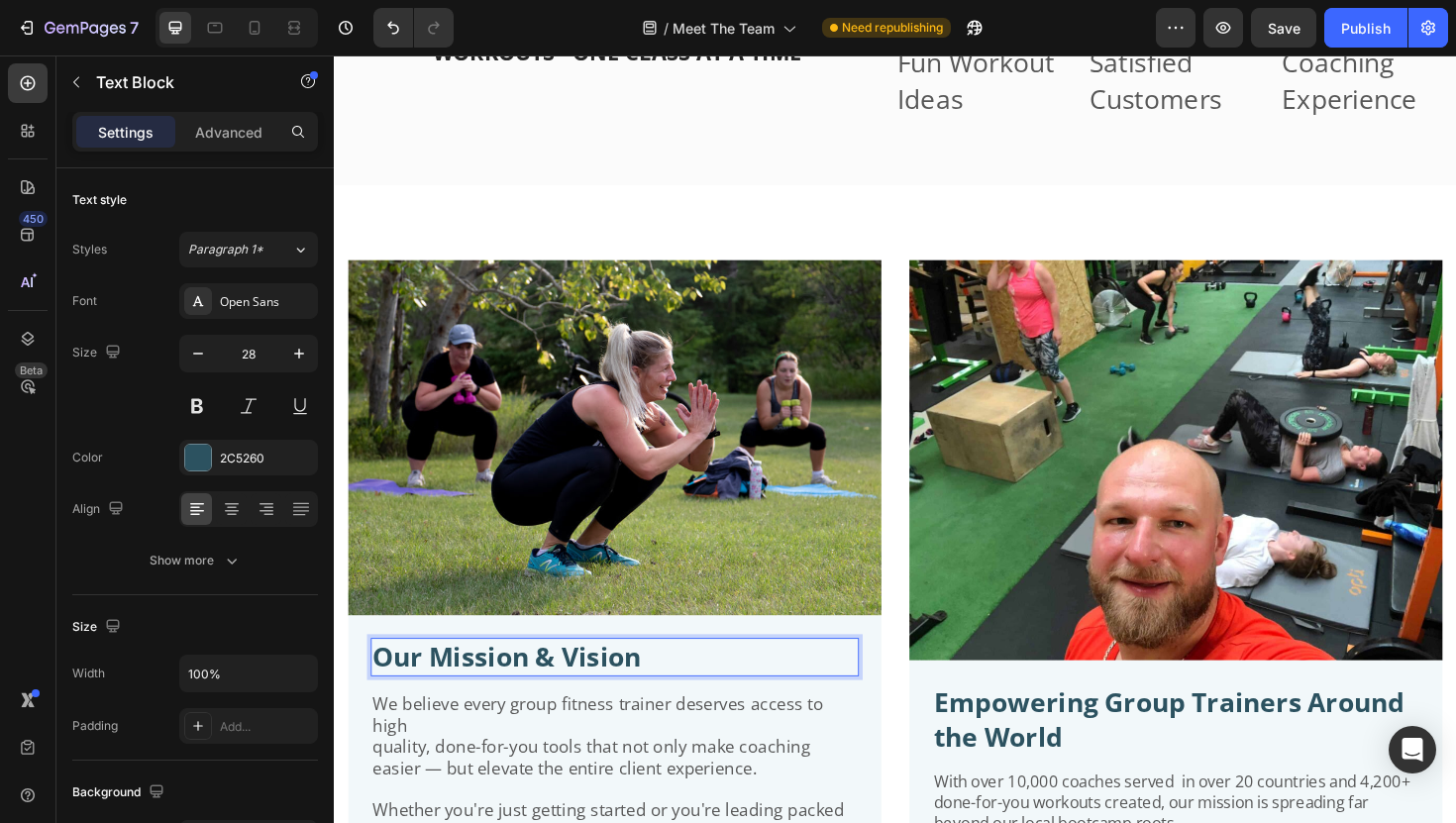 click on "Our Mission & Vision  Text Block   16 We believe every group fitness trainer deserves access to high quality, done-for-you tools that not only make coaching easier — but elevate the entire client experience. Whether you're just getting started or you're leading packed sessions every week, our mission is to support you with the same level of professional content, creativity, and coaching systems that big fitness franchises rely on — minus the corporate fluff. We’re here to help you: Deliver  memorable  workouts your clients rave about Build a  thriving  community around your sessions Grow a business you’re  truly proud of Because we know that when coaches have the right tools — they show up with more confidence, more energy, and more impact. And that ripple effect changes lives, one class at a time. Text Block Row" at bounding box center [631, 939] 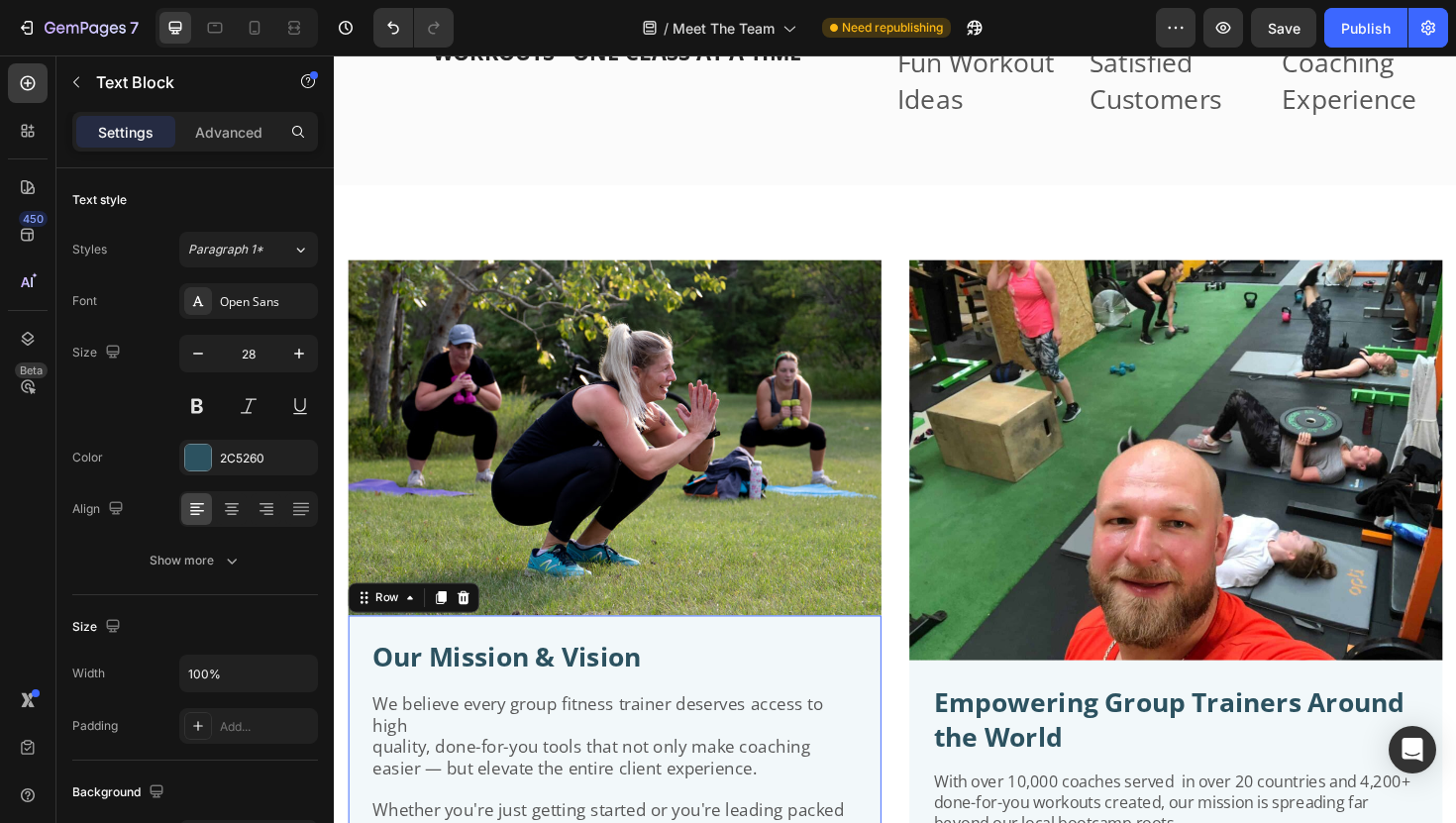 click on "Our Mission & Vision  Text Block We believe every group fitness trainer deserves access to high quality, done-for-you tools that not only make coaching easier — but elevate the entire client experience. Whether you're just getting started or you're leading packed sessions every week, our mission is to support you with the same level of professional content, creativity, and coaching systems that big fitness franchises rely on — minus the corporate fluff. We’re here to help you: Deliver  memorable  workouts your clients rave about Build a  thriving  community around your sessions Grow a business you’re  truly proud of Because we know that when coaches have the right tools — they show up with more confidence, more energy, and more impact. And that ripple effect changes lives, one class at a time. Text Block Row   0" at bounding box center (631, 939) 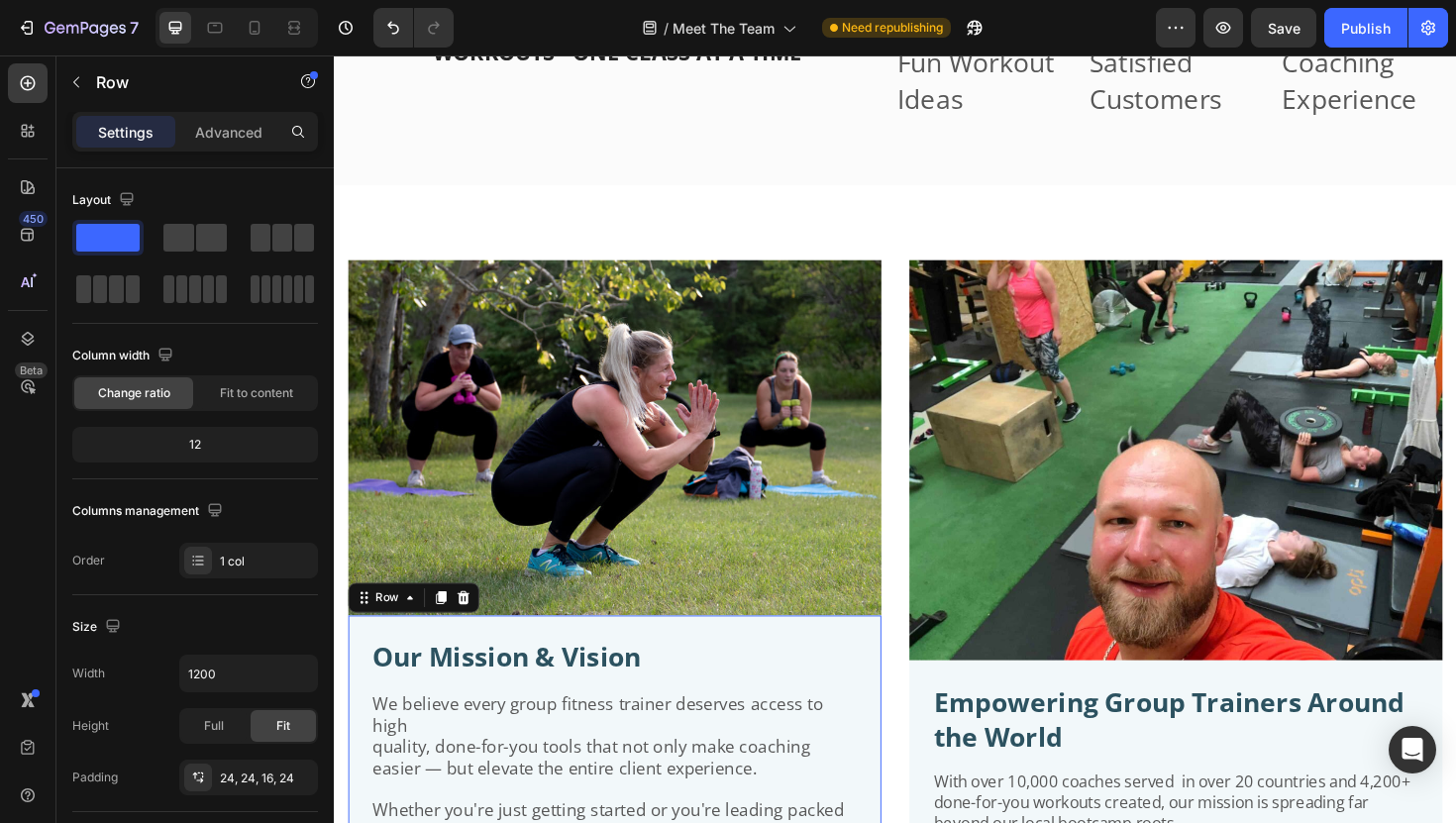 click on "Our Mission & Vision" at bounding box center [516, 692] 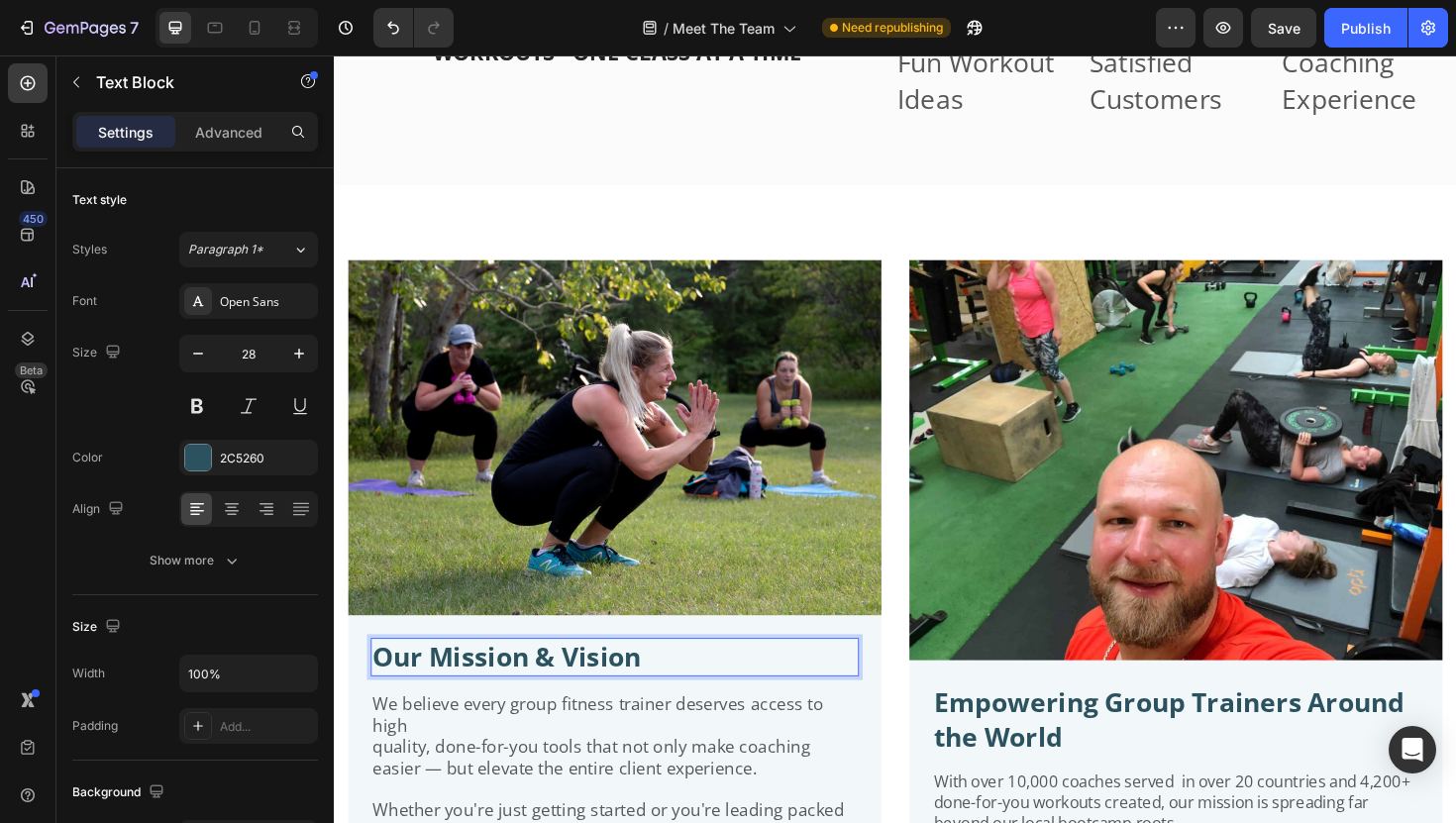 click on "Our Mission & Vision" at bounding box center (516, 692) 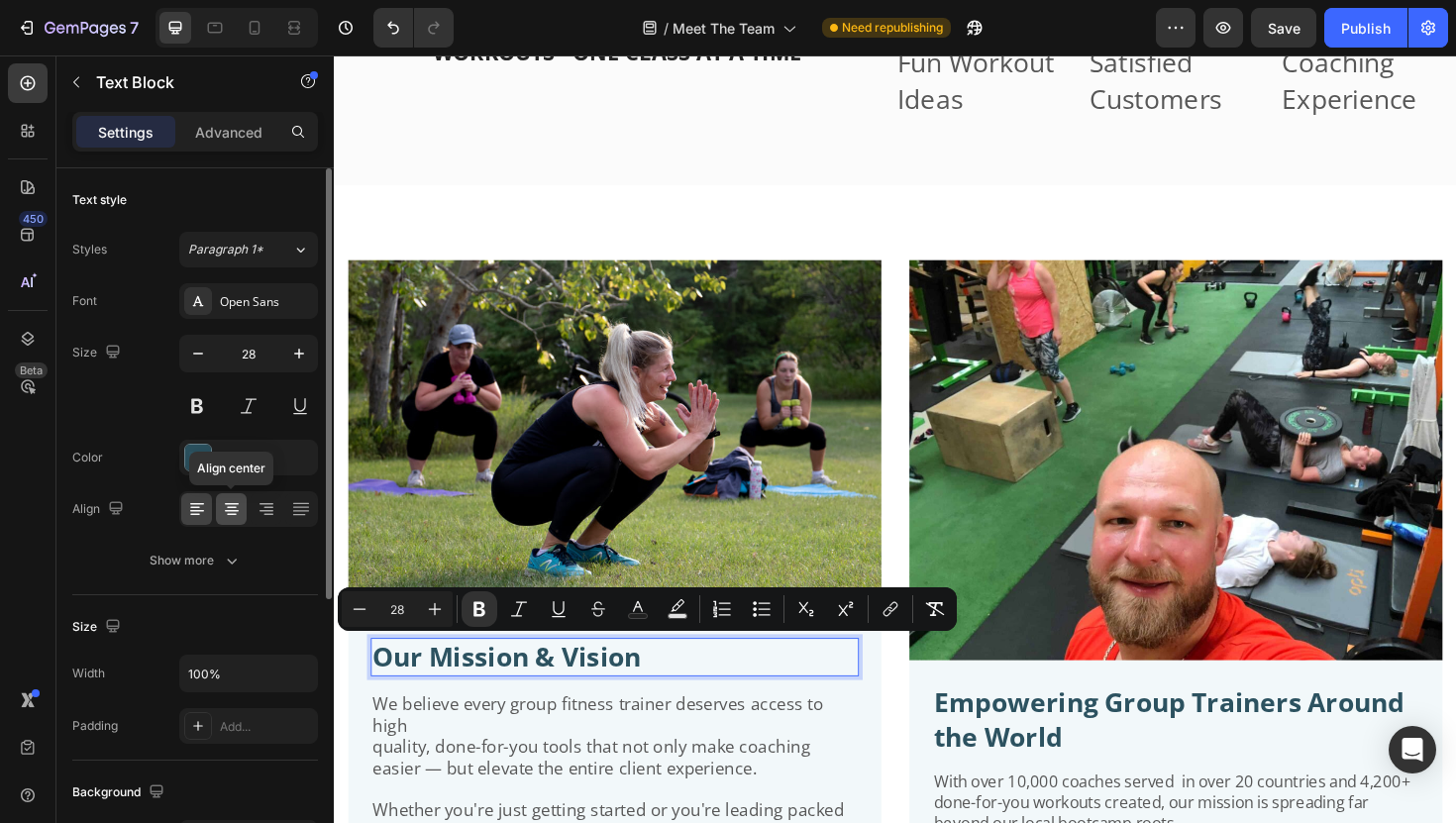 click 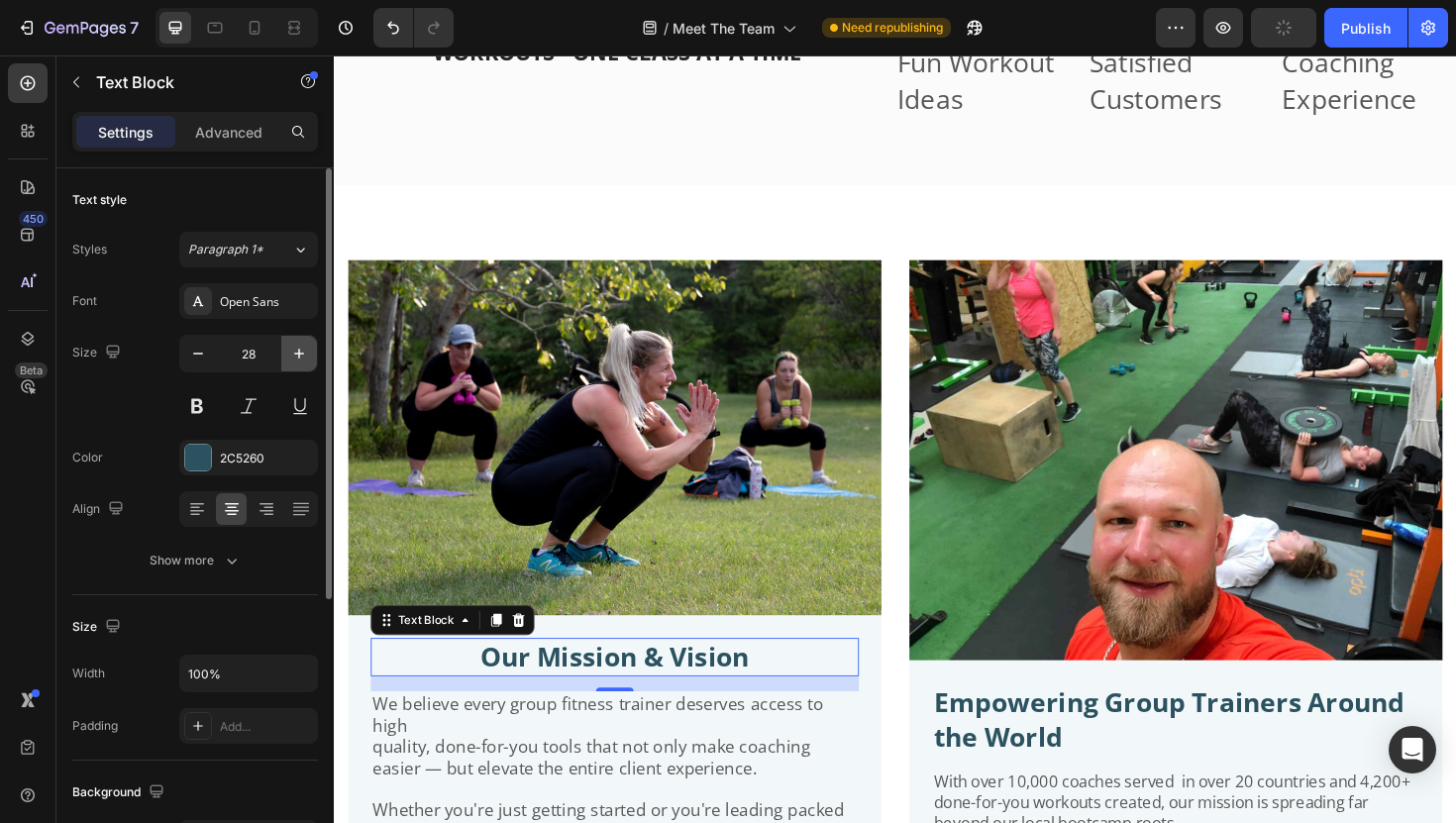click 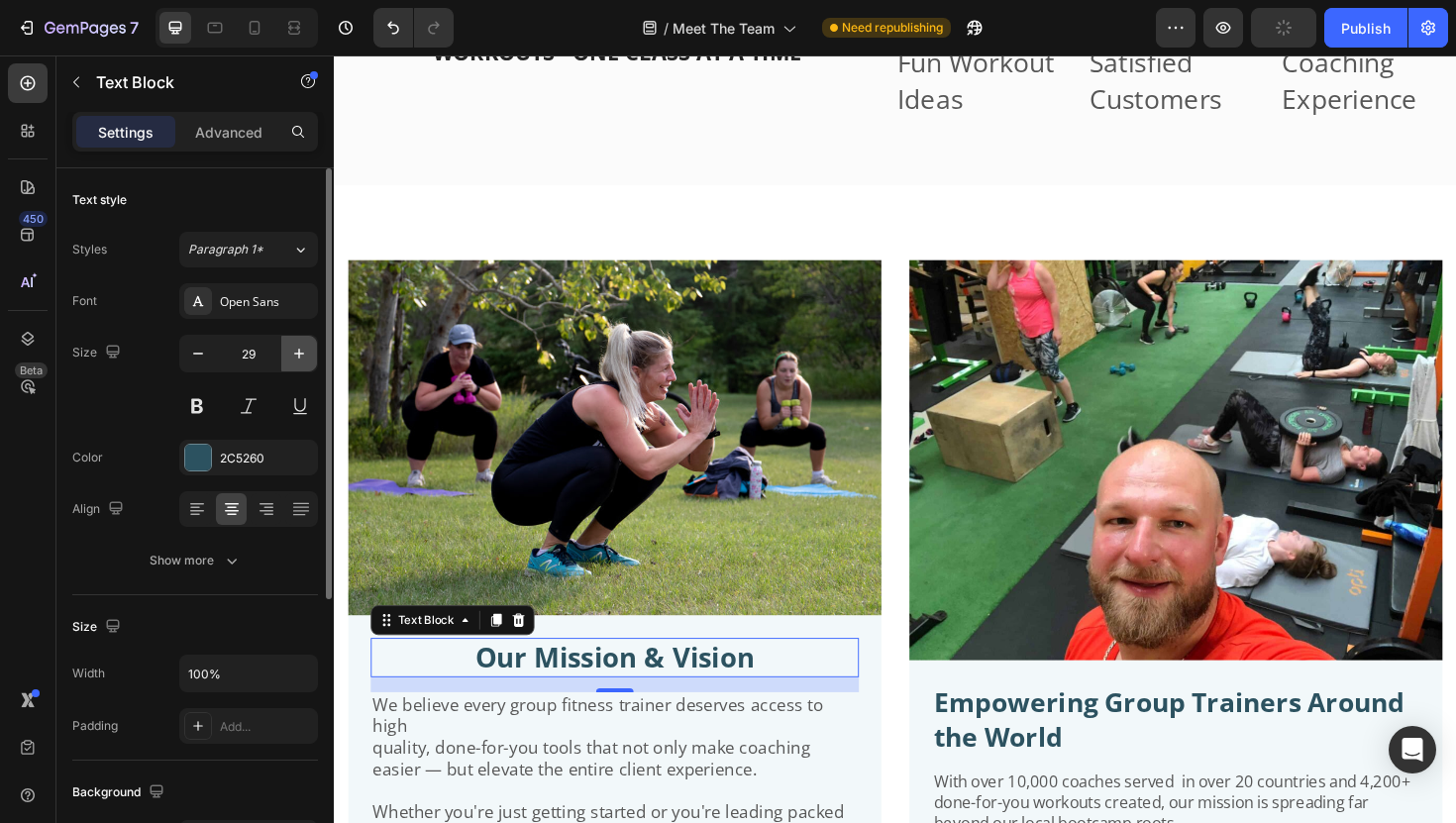 click 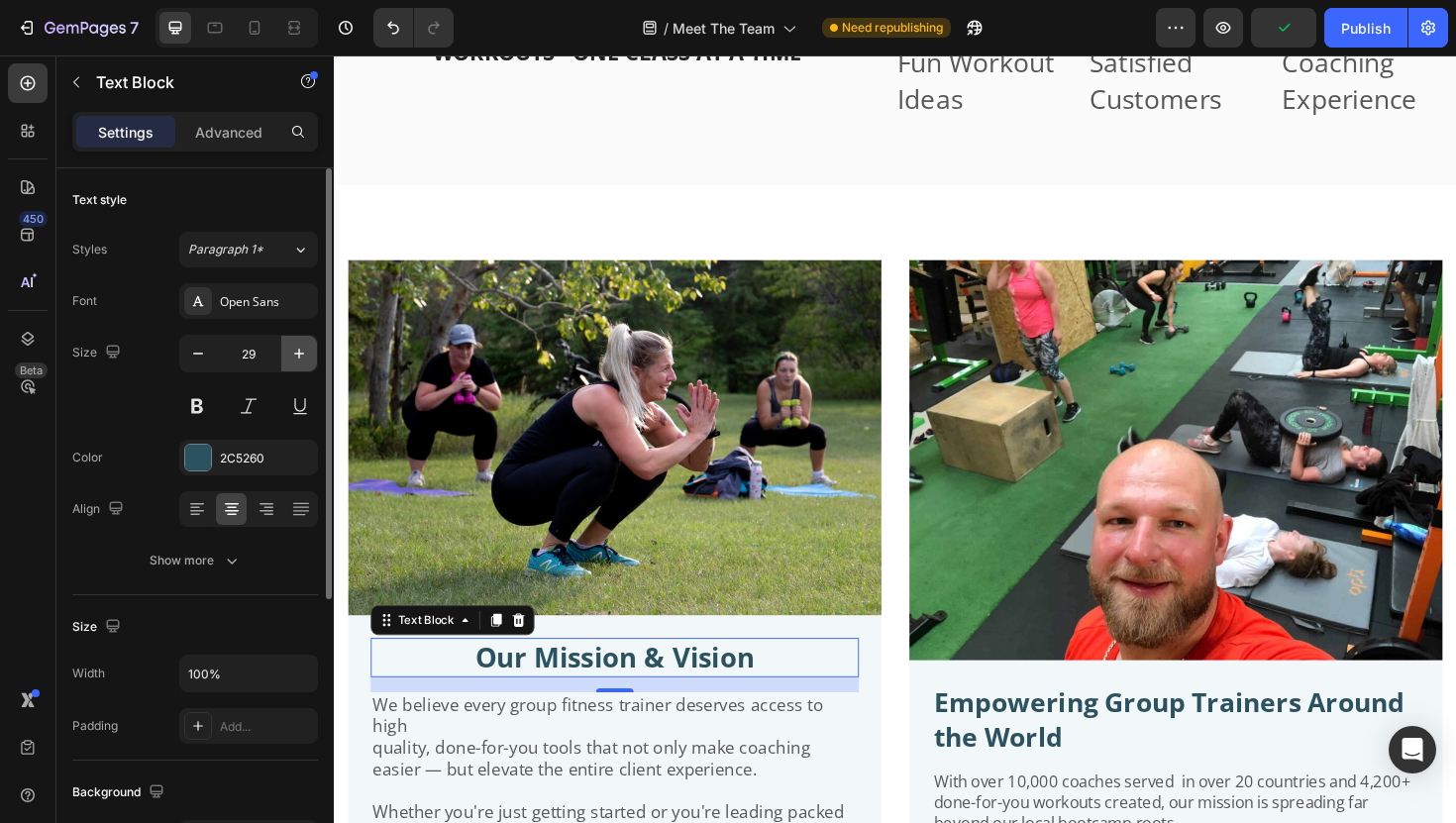 type on "30" 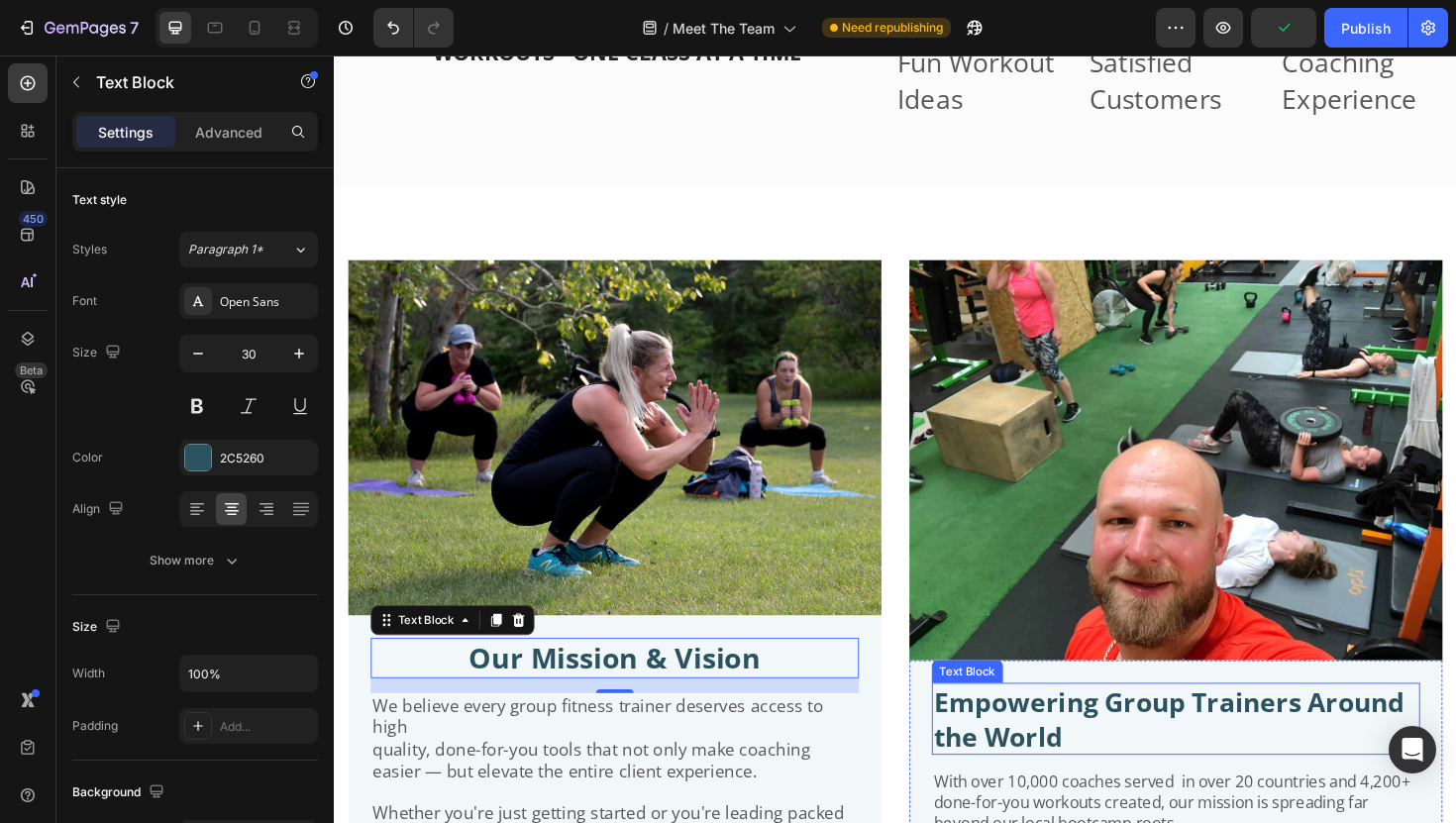 click on "Empowering Group Trainers Around the World" at bounding box center (1217, 758) 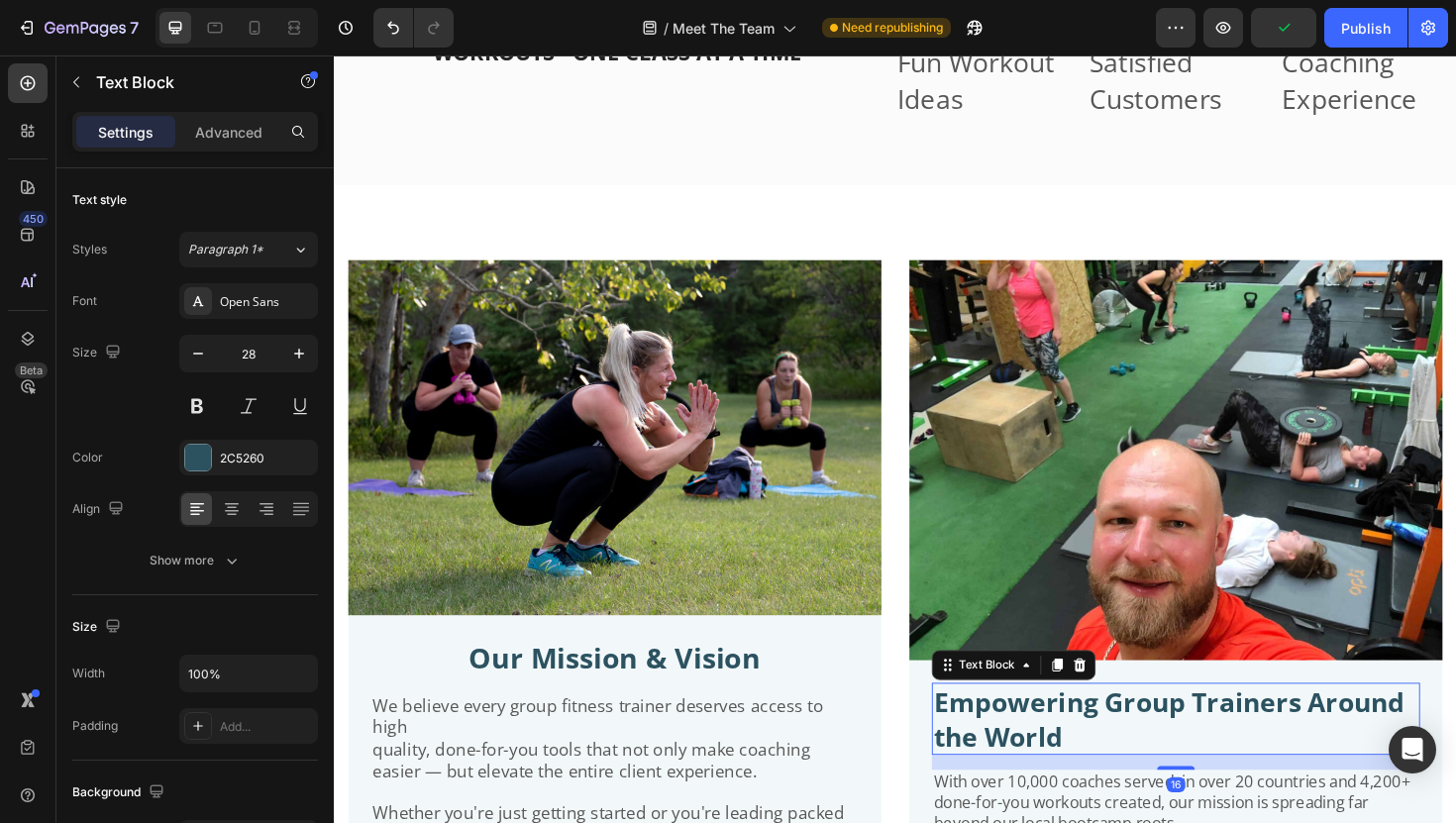 click on "Empowering Group Trainers Around the World" at bounding box center (1217, 758) 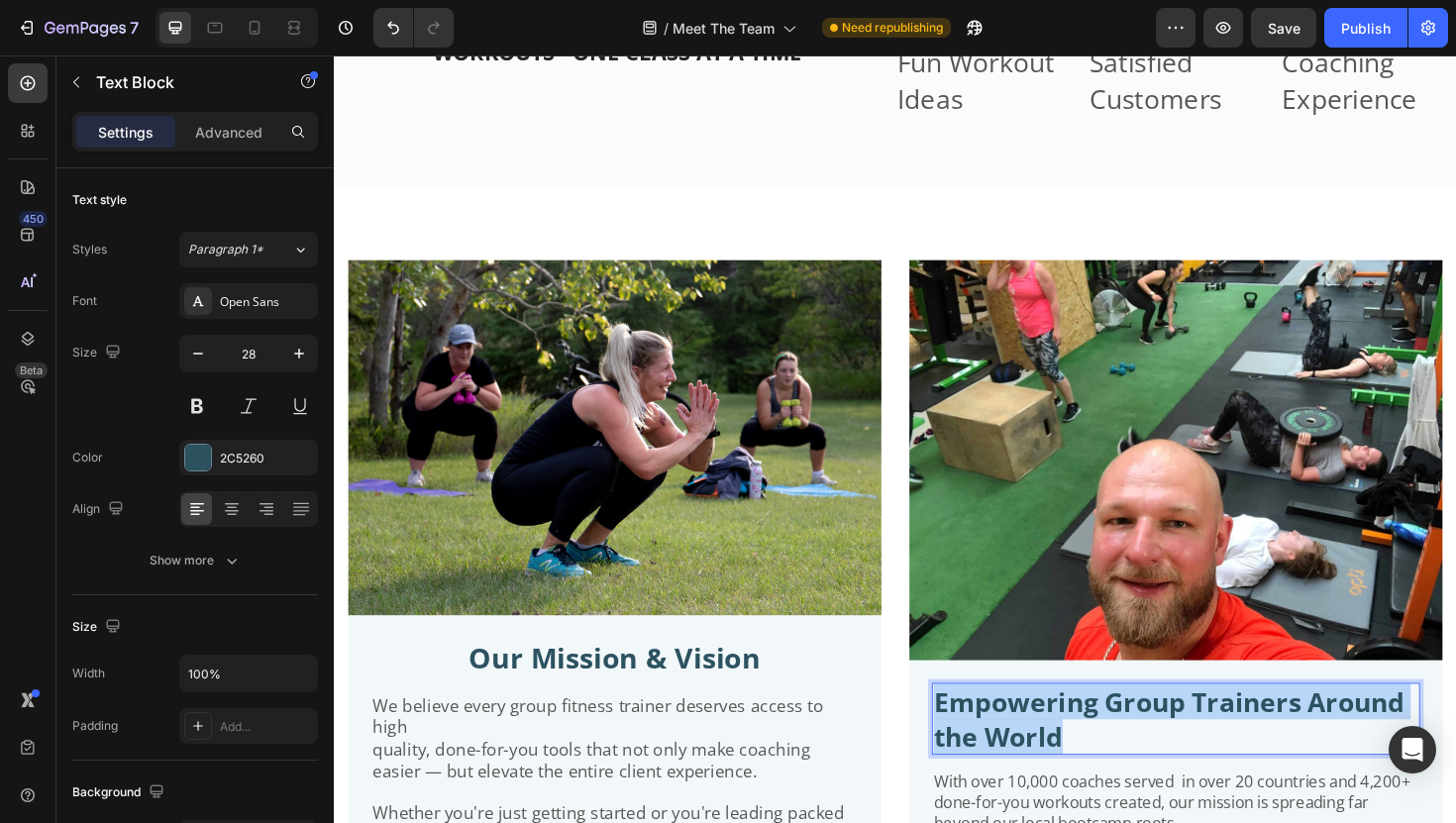 click on "Empowering Group Trainers Around the World" at bounding box center [1217, 758] 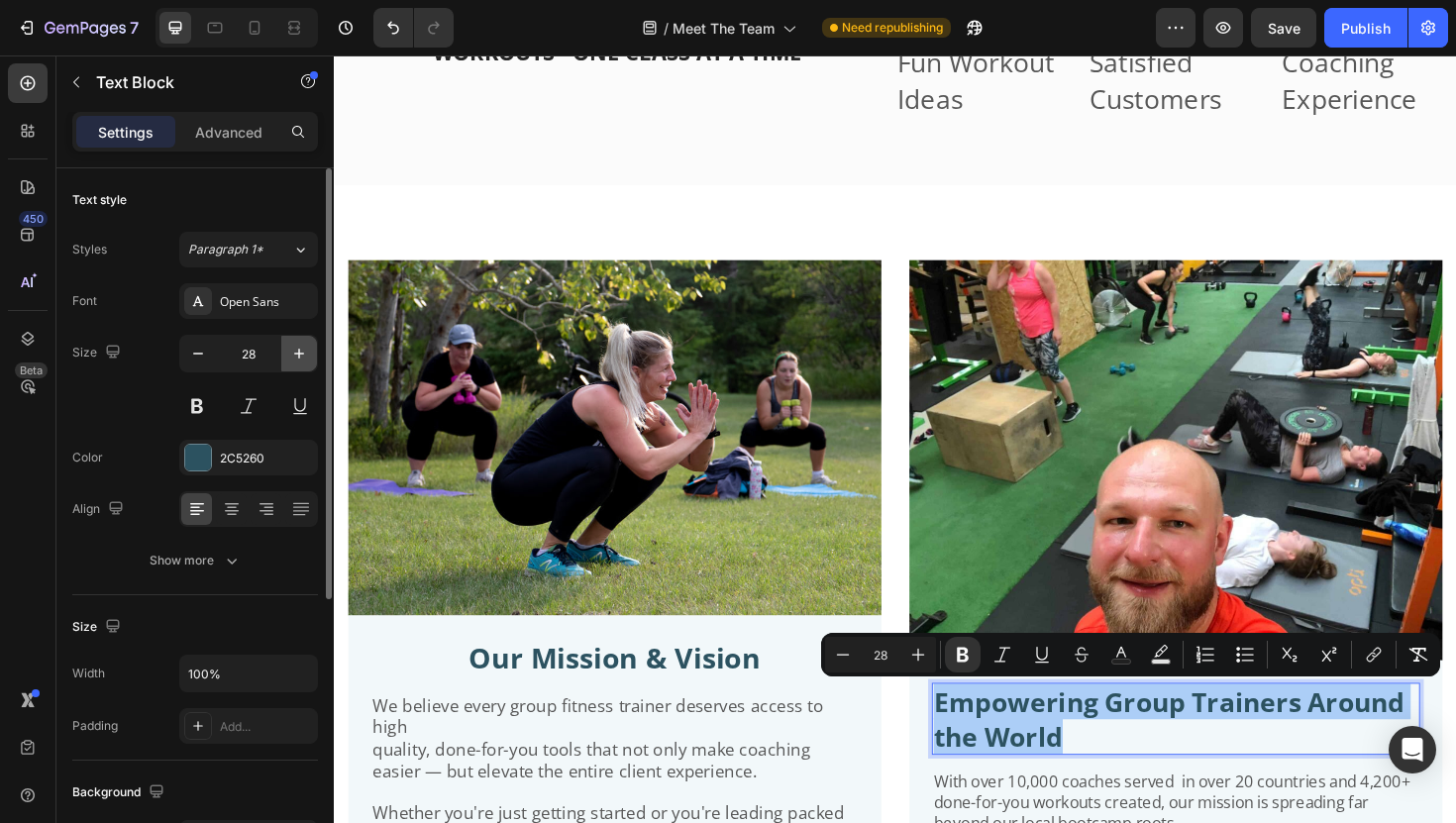 click 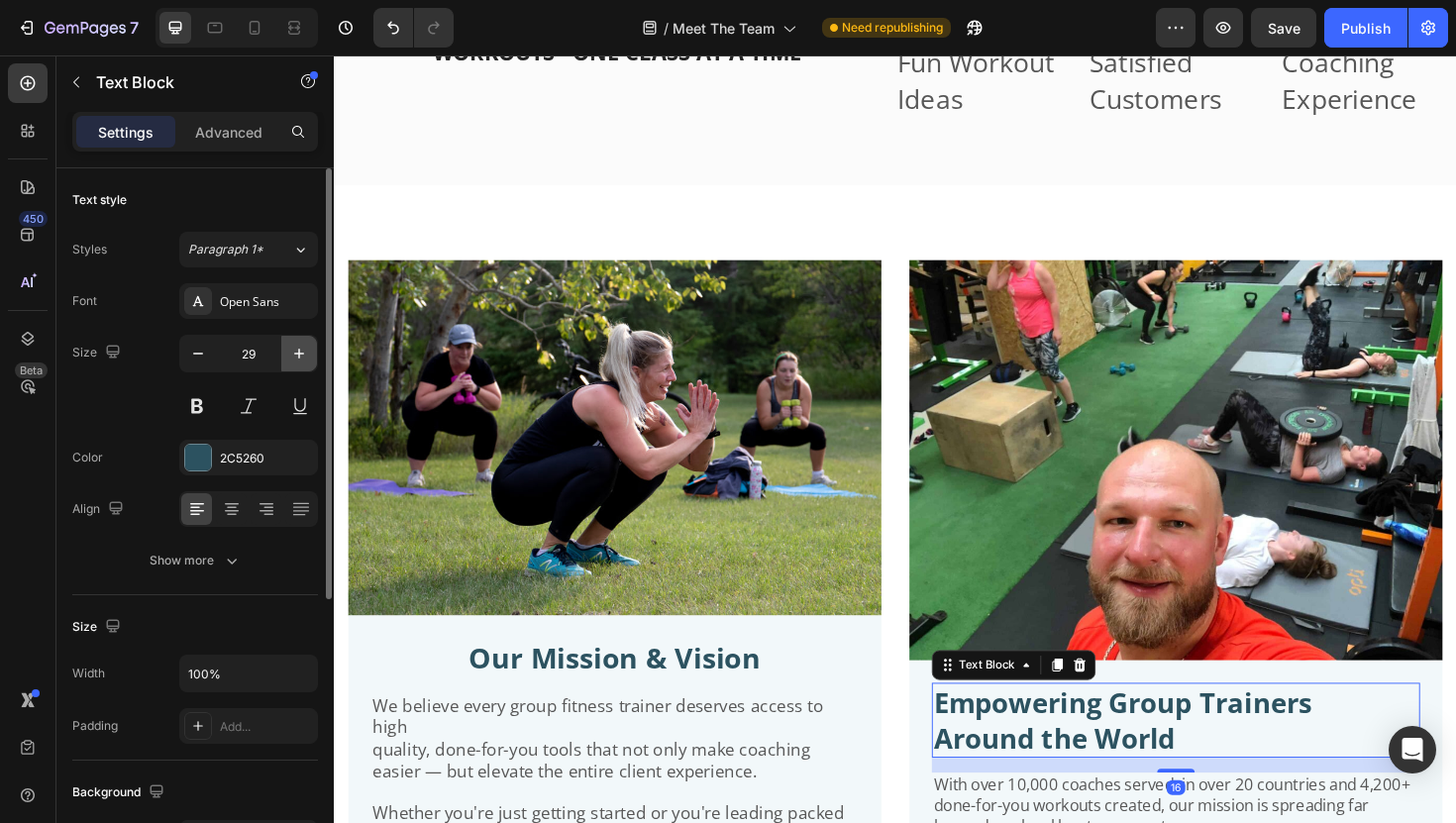click 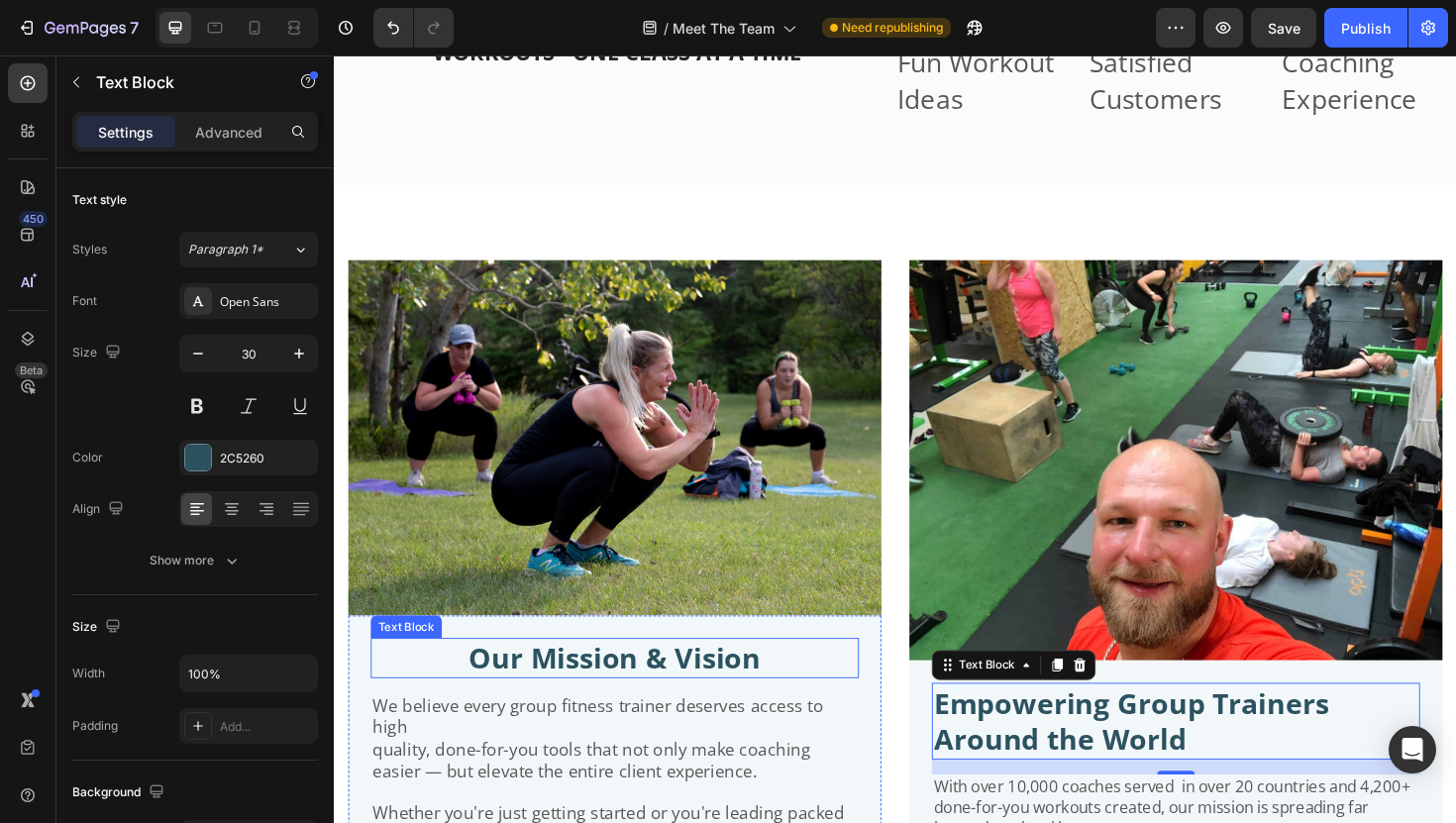 click on "We believe every group fitness trainer deserves access to high" at bounding box center [631, 756] 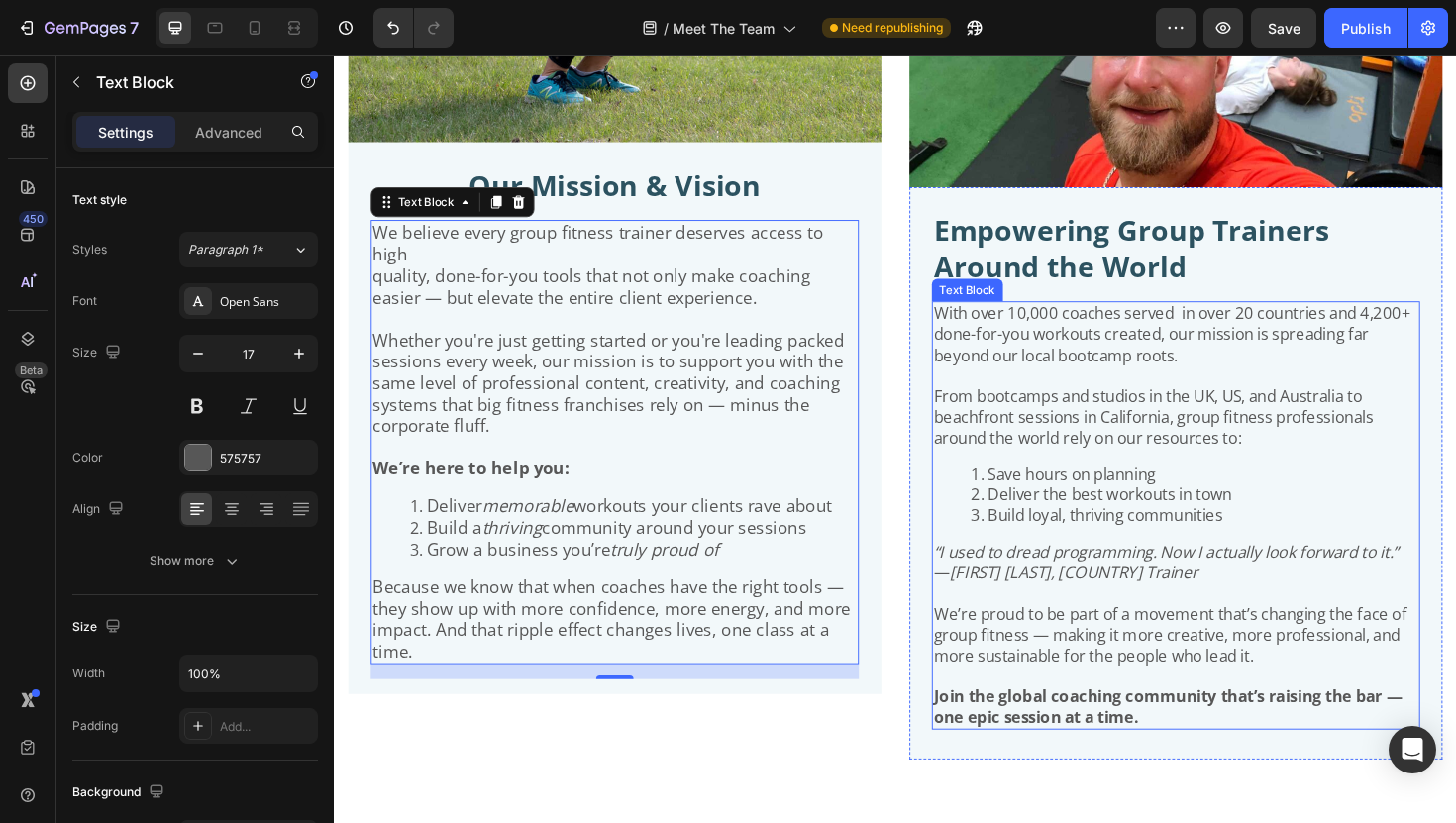 scroll, scrollTop: 4780, scrollLeft: 0, axis: vertical 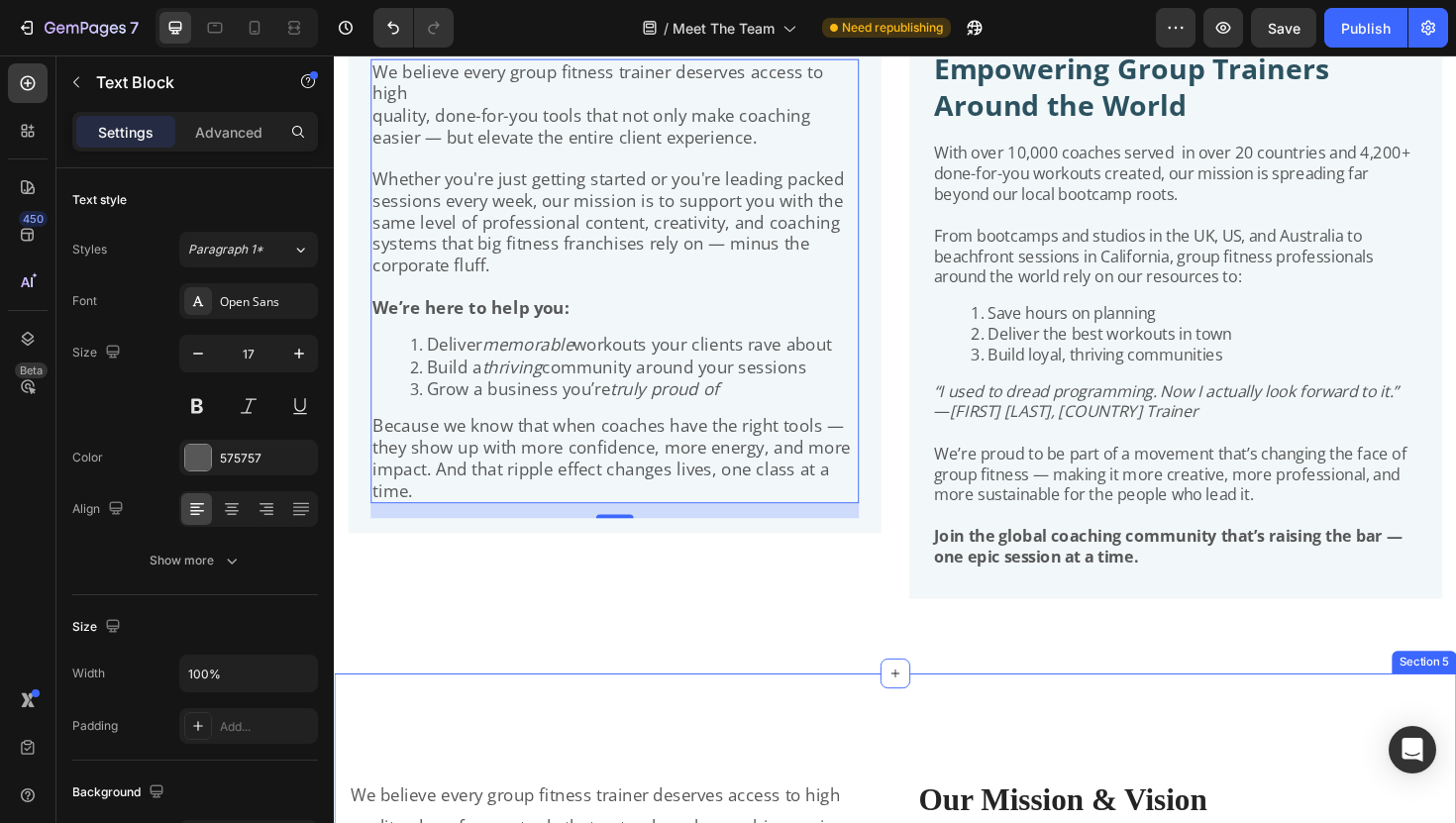 click on "Our Mission & Vision Heading We believe every group fitness trainer deserves access to high quality, done-for-you tools that not only make coaching easier — but elevate the entire client experience.   Whether you're just getting started or you're leading packed sessions every week, our mission is to support you with the same level of professional content, creativity, and coaching systems that big fitness franchises rely on — minus the corporate fluff.   We’re here to help you:   1: Deliver  memorable  workouts your clients rave about   2: Build a  thriving  community around your sessions Grow a business you’re  truly proud of   Because we know that when coaches have the right tools — they show up with more confidence, more energy, and more impact. And that ripple effect changes lives, one class at a time. Text block Our Mission & Vision Heading Image We believe every group fitness trainer deserves access to high     We’re here to help you: Deliver  memorable Build a  thriving truly proud of" at bounding box center (928, 1540) 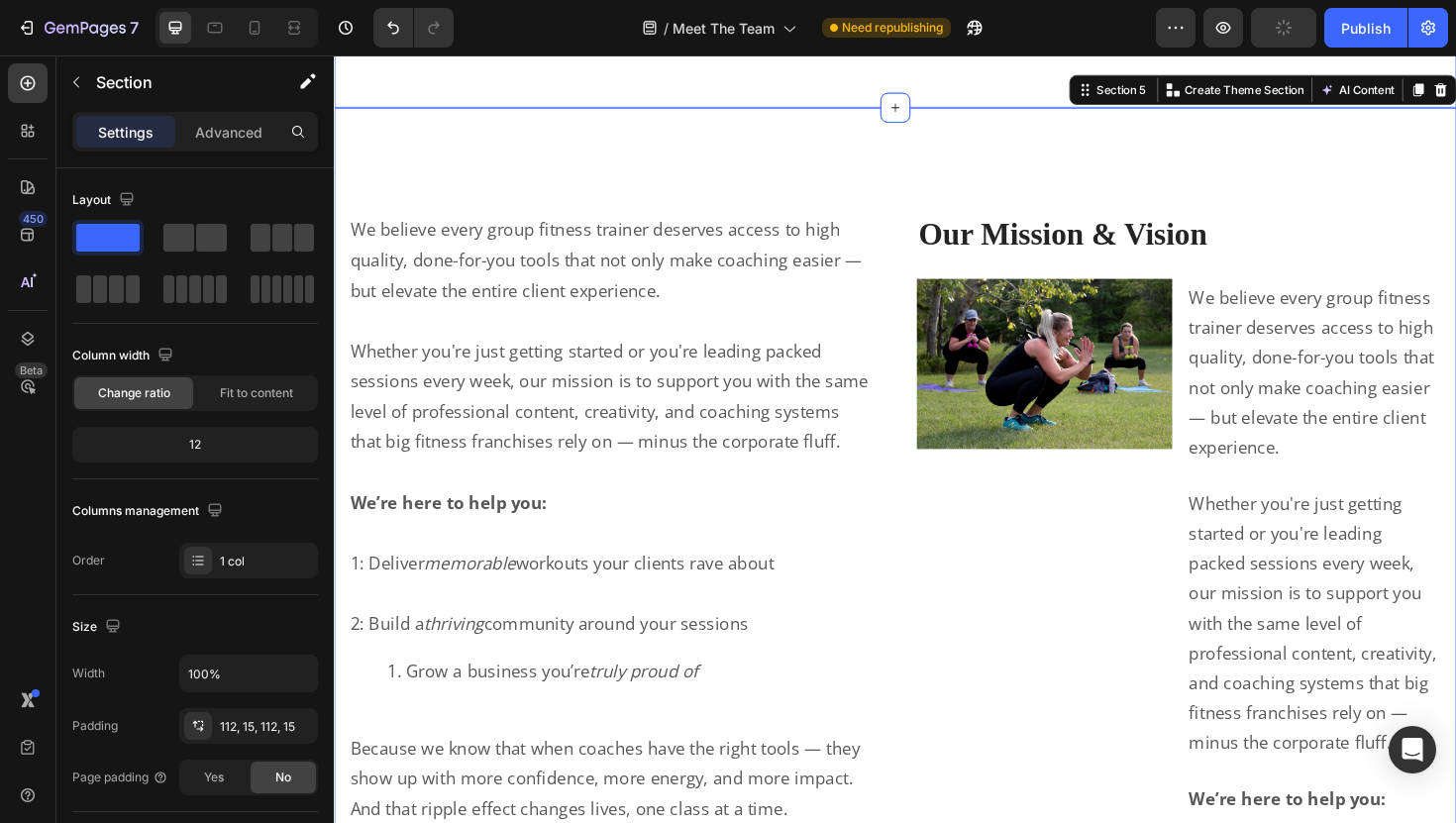 scroll, scrollTop: 5385, scrollLeft: 0, axis: vertical 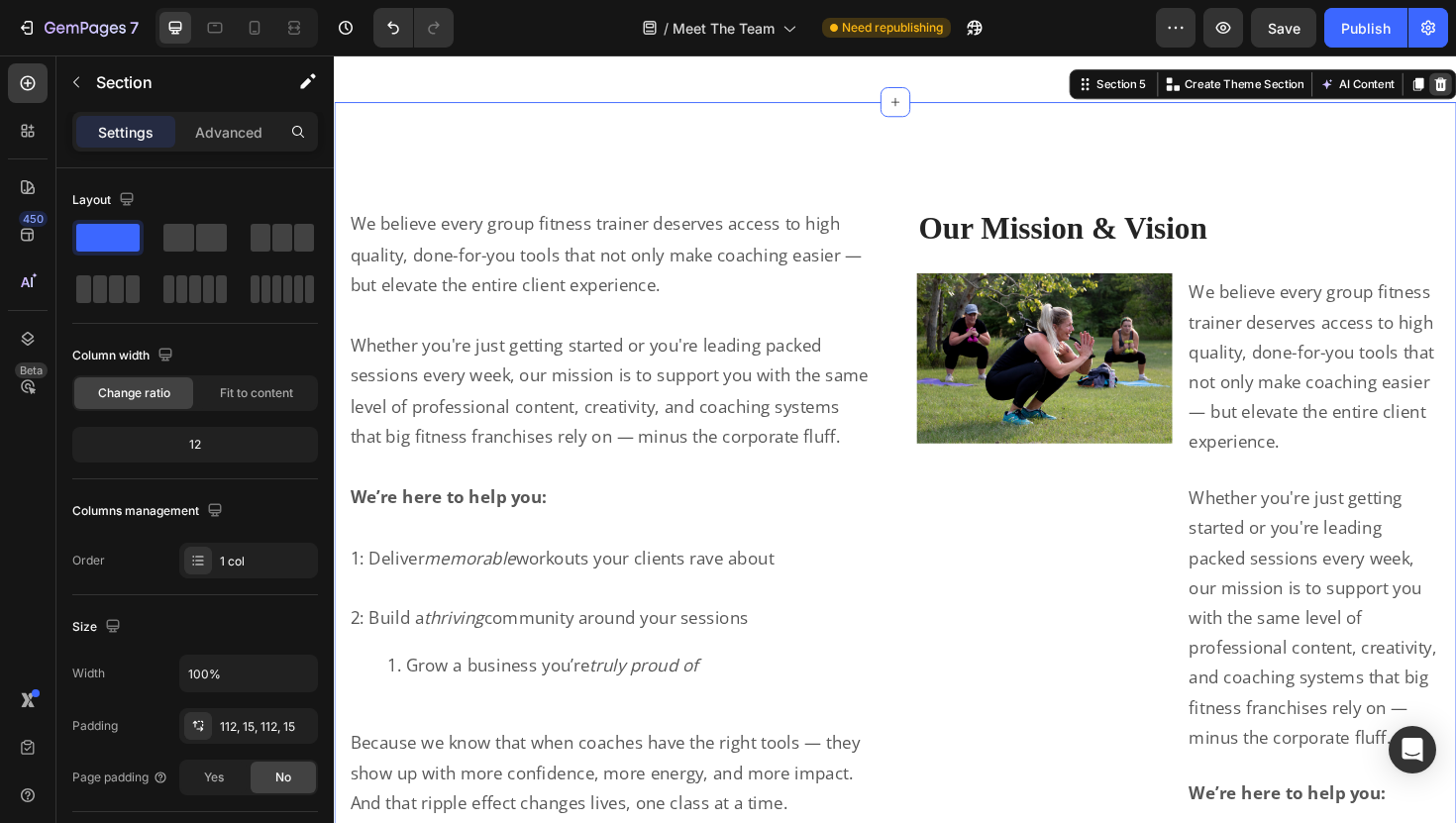click at bounding box center (1506, 86) 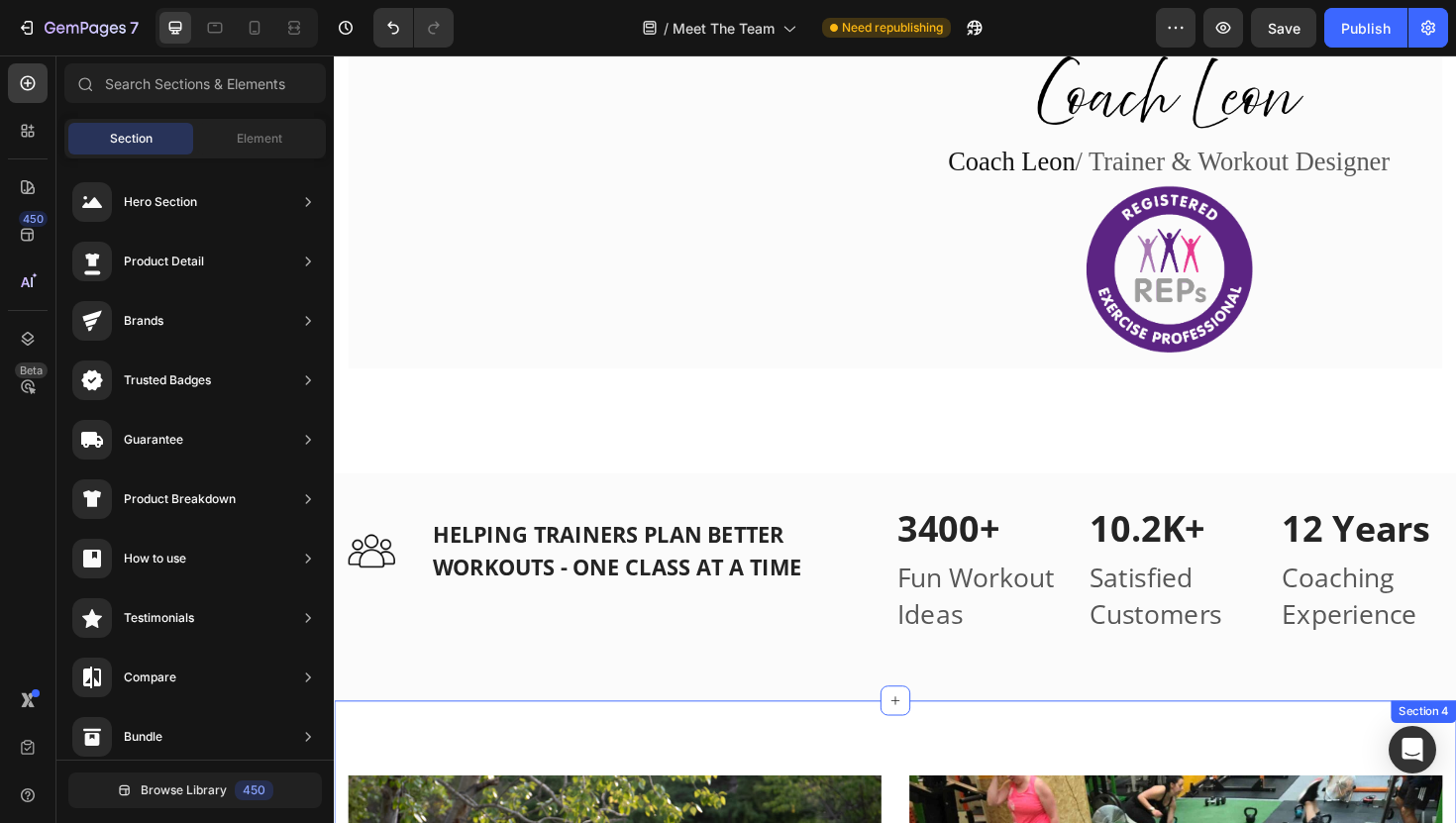 scroll, scrollTop: 3659, scrollLeft: 0, axis: vertical 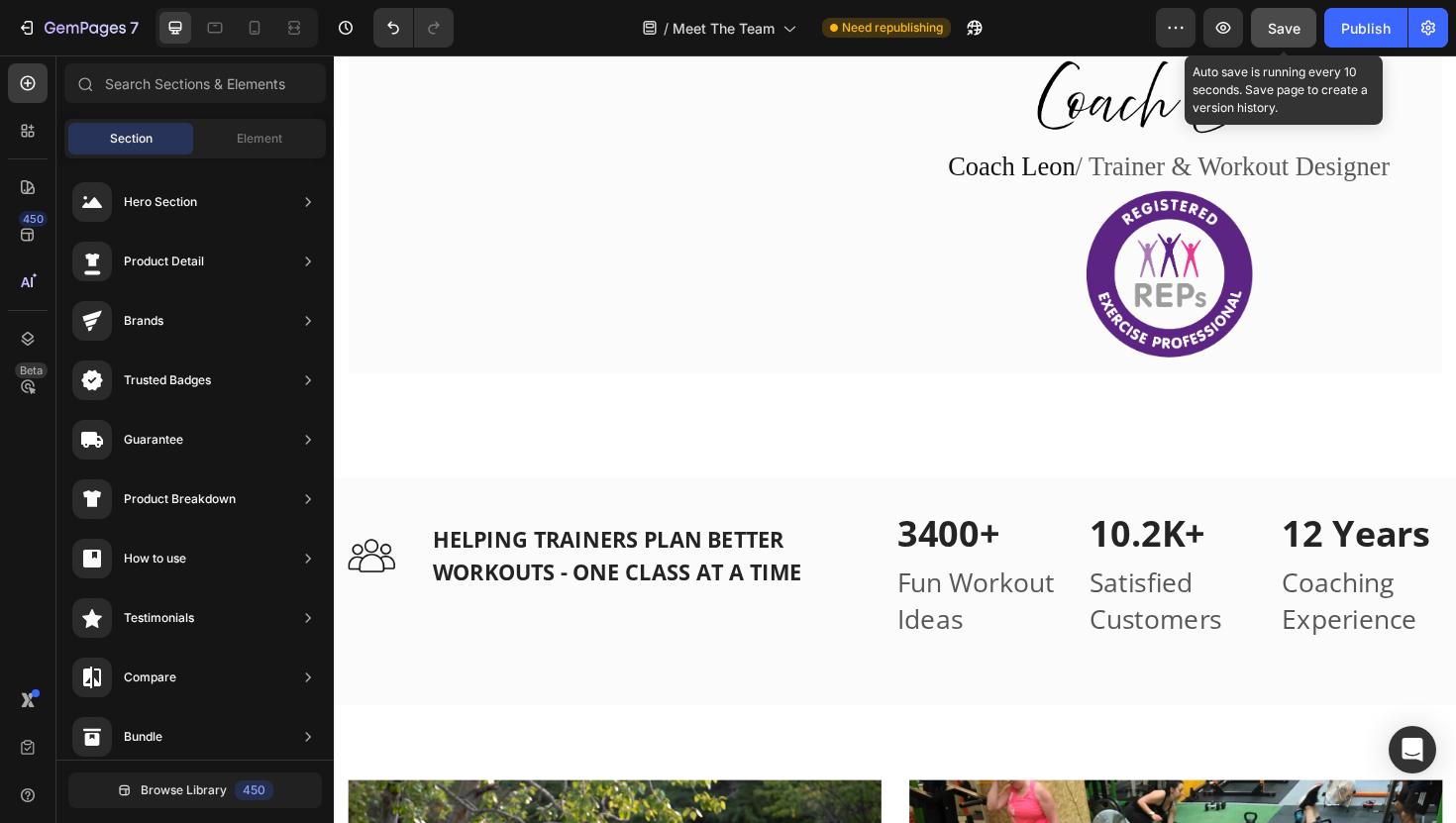 click on "Save" at bounding box center [1284, 28] 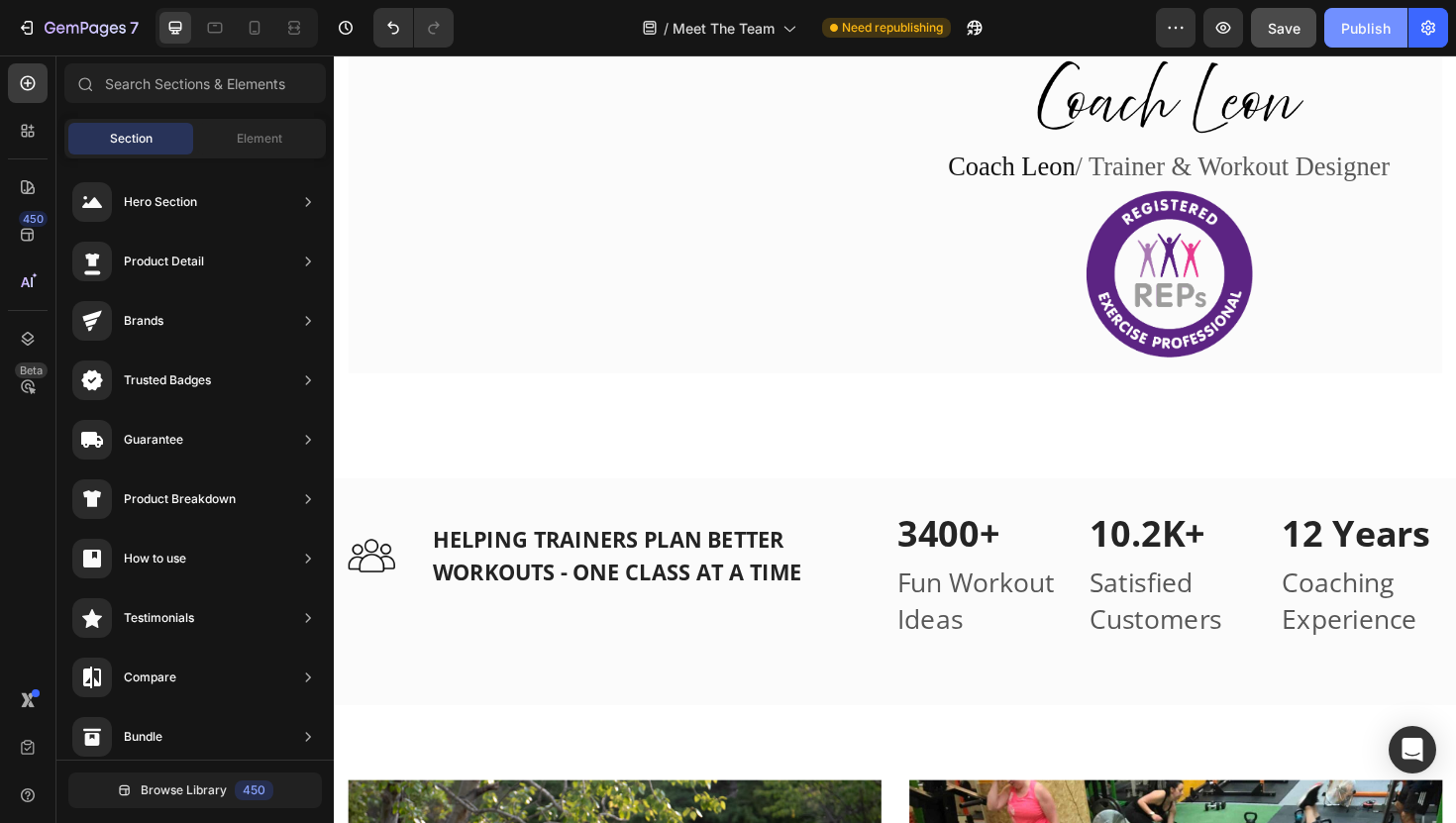 click on "Publish" at bounding box center [1366, 28] 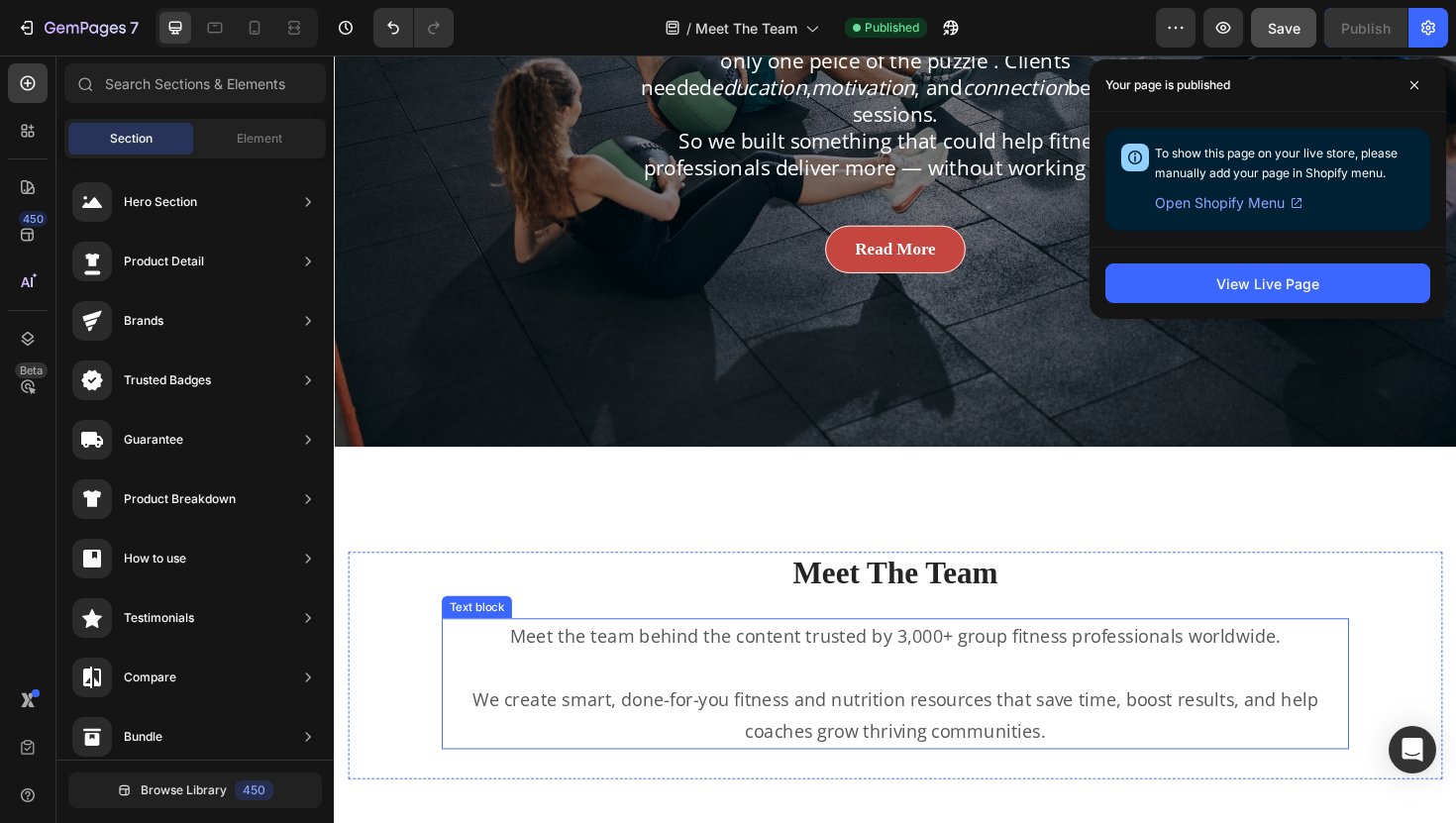 scroll, scrollTop: 551, scrollLeft: 0, axis: vertical 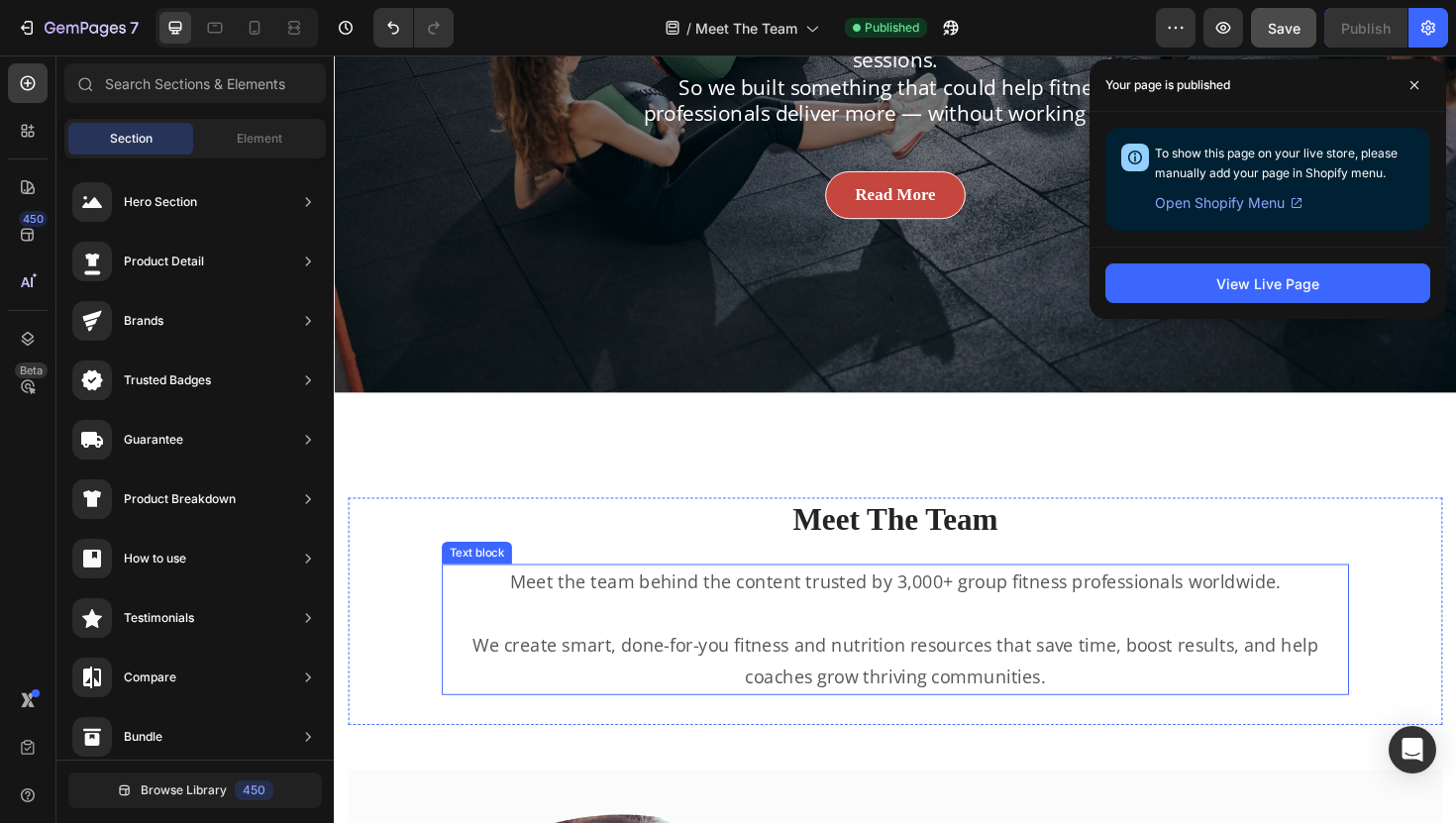 click on "We create smart, done-for-you fitness and nutrition resources that save time, boost results, and help coaches grow thriving communities." at bounding box center (928, 697) 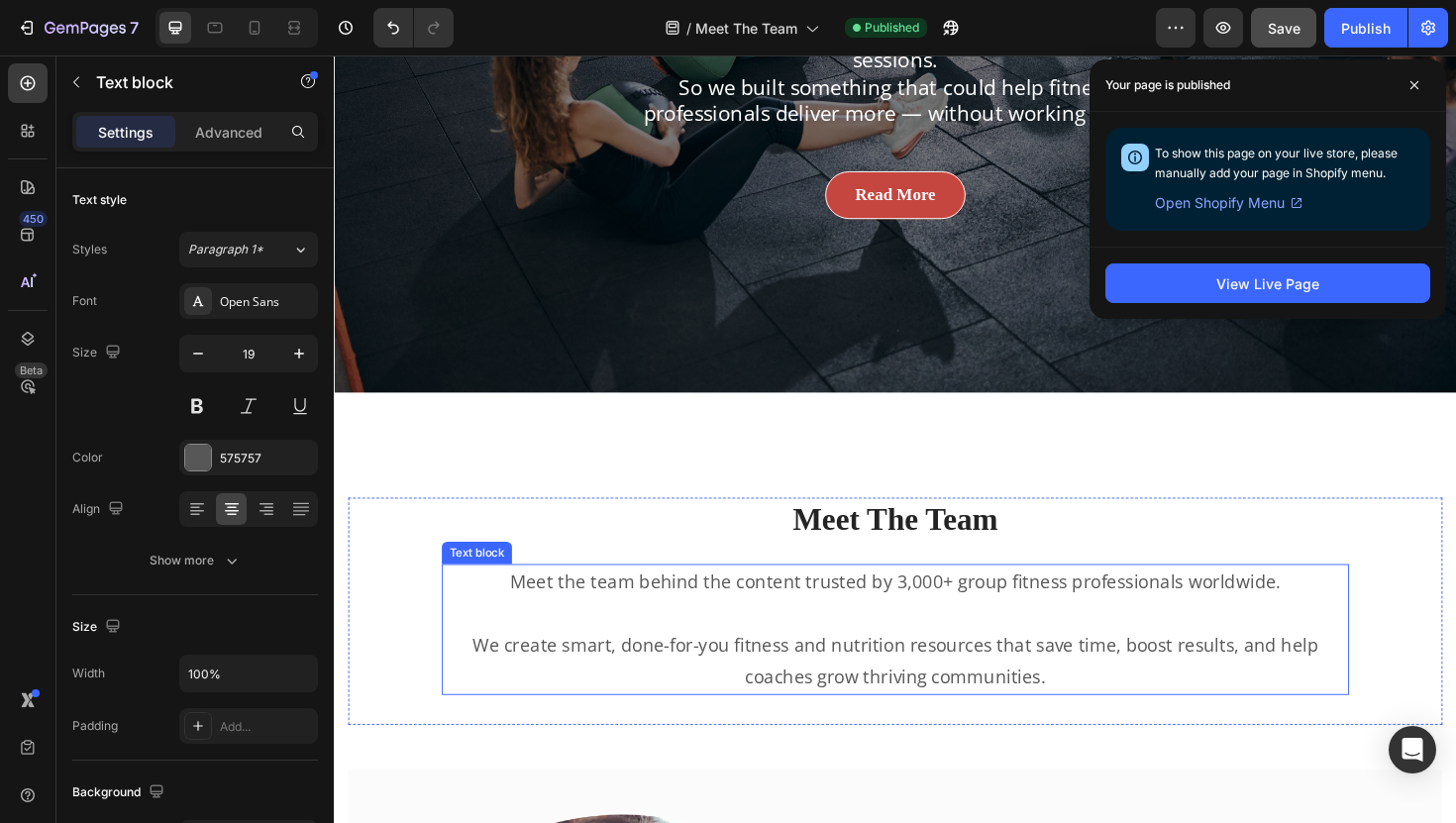 click on "We create smart, done-for-you fitness and nutrition resources that save time, boost results, and help coaches grow thriving communities." at bounding box center [928, 697] 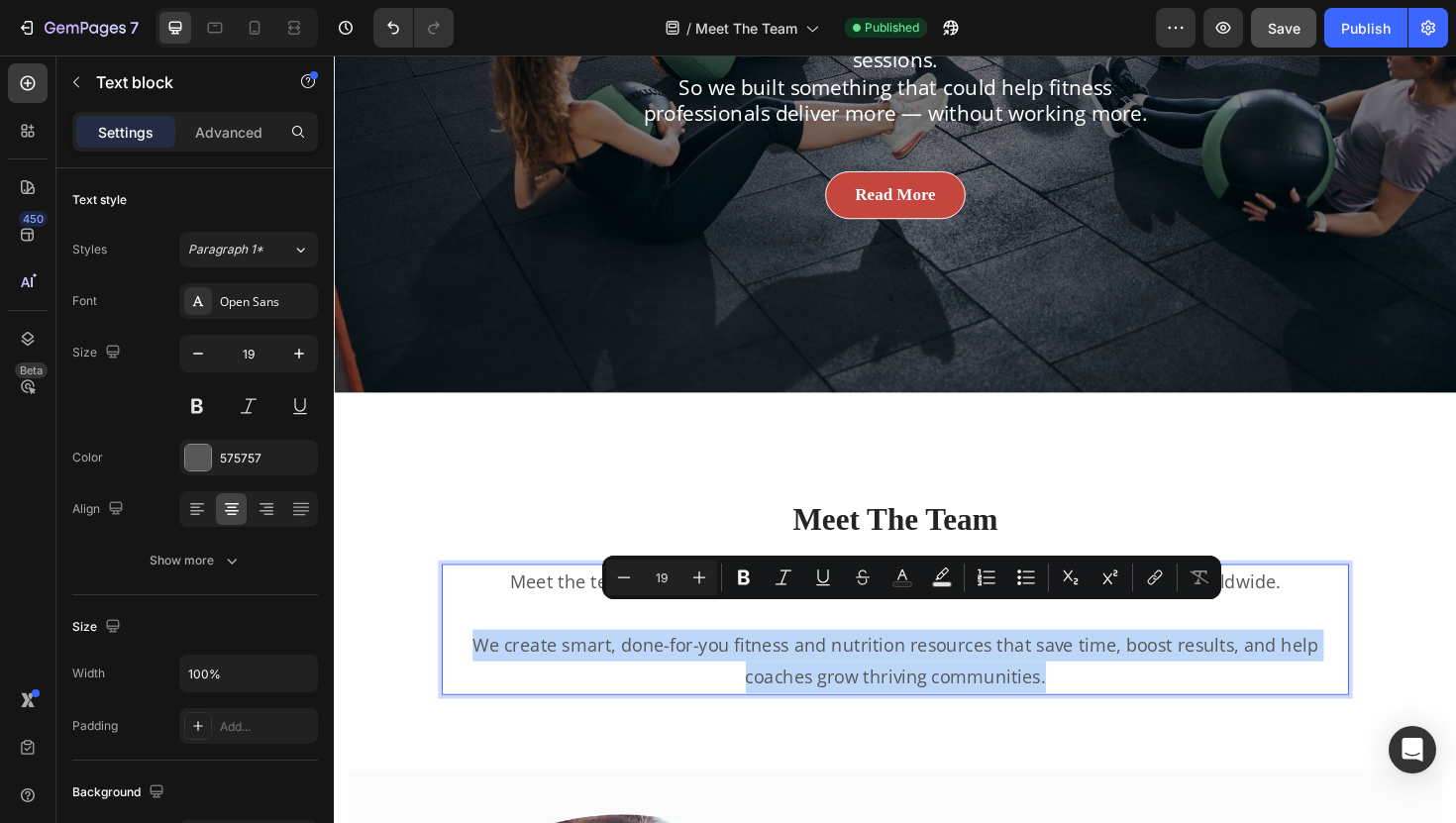 copy on "We create smart, done-for-you fitness and nutrition resources that save time, boost results, and help coaches grow thriving communities." 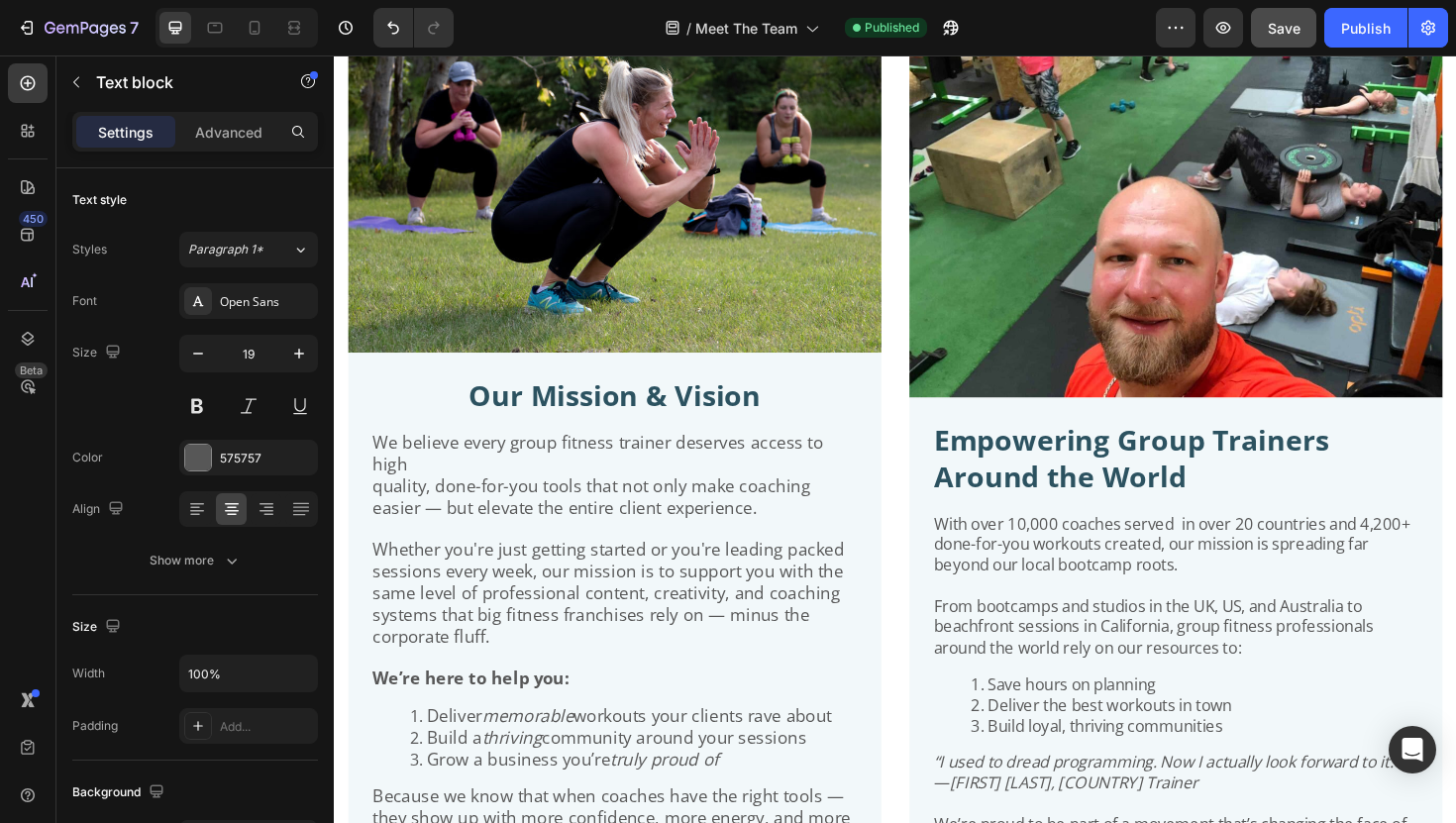 scroll, scrollTop: 4372, scrollLeft: 0, axis: vertical 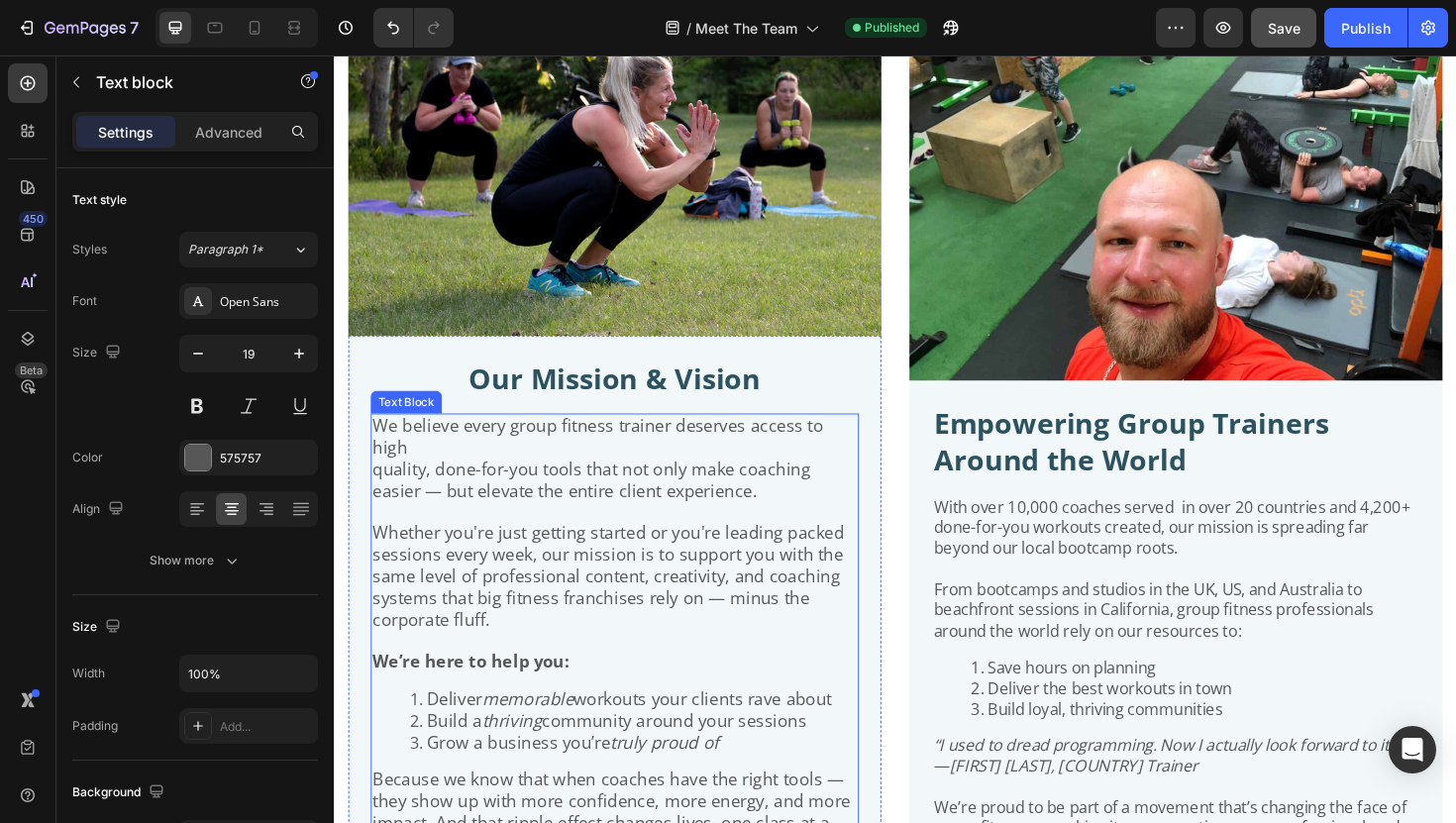 click on "We believe every group fitness trainer deserves access to high" at bounding box center [631, 460] 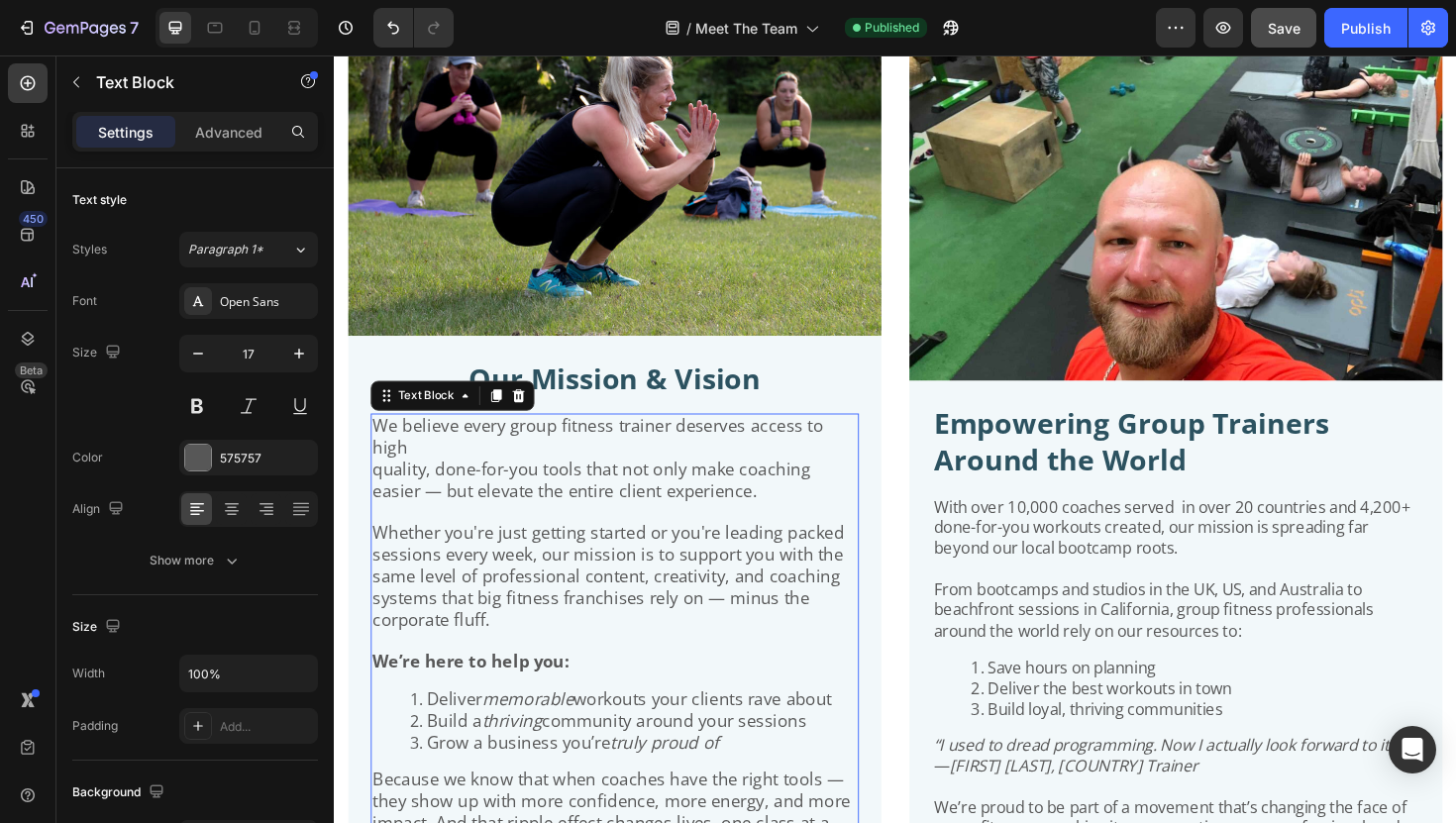 click on "We believe every group fitness trainer deserves access to high" at bounding box center (613, 459) 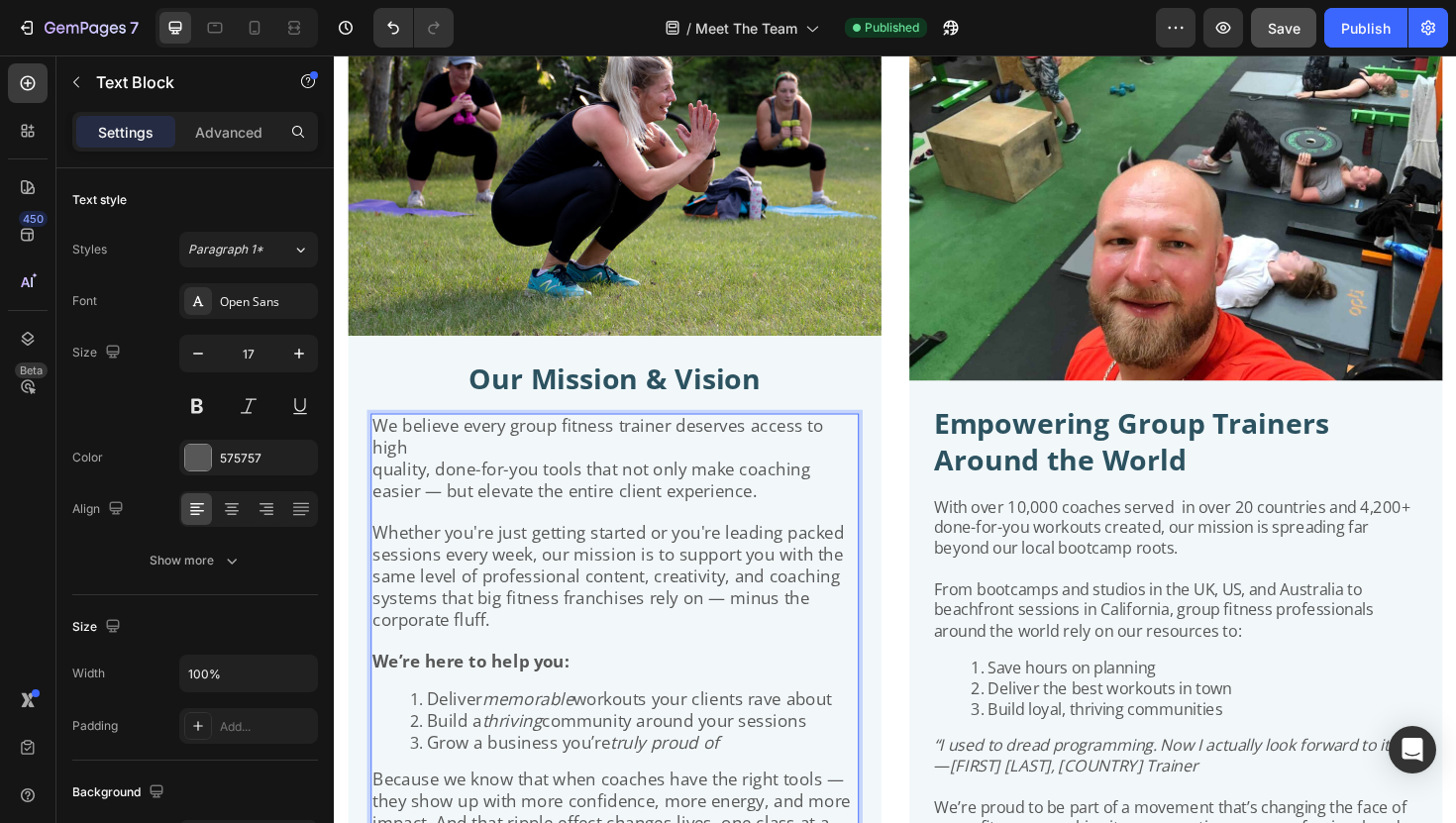 click on "We believe every group fitness trainer deserves access to high" at bounding box center [613, 459] 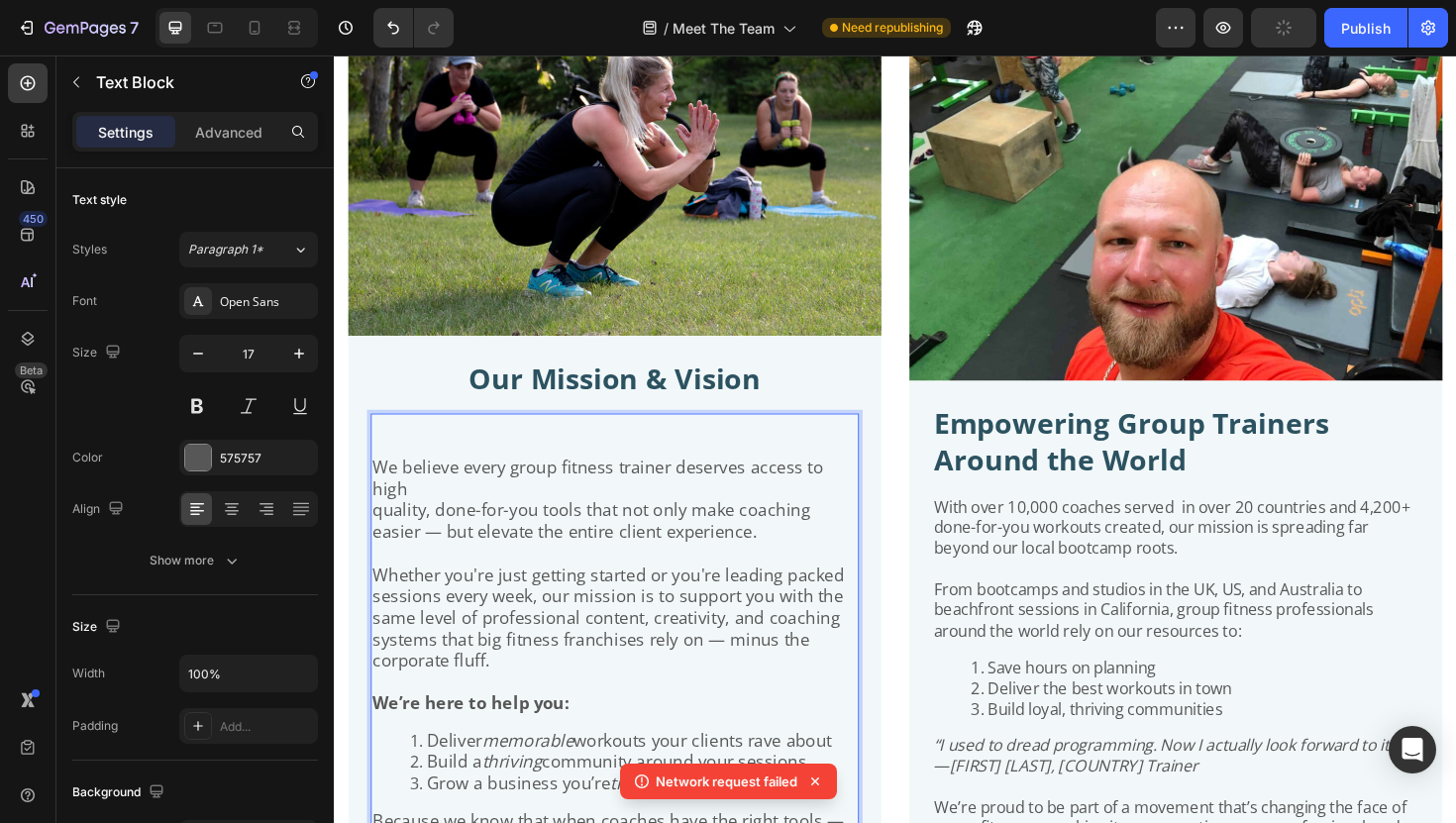 click at bounding box center [631, 448] 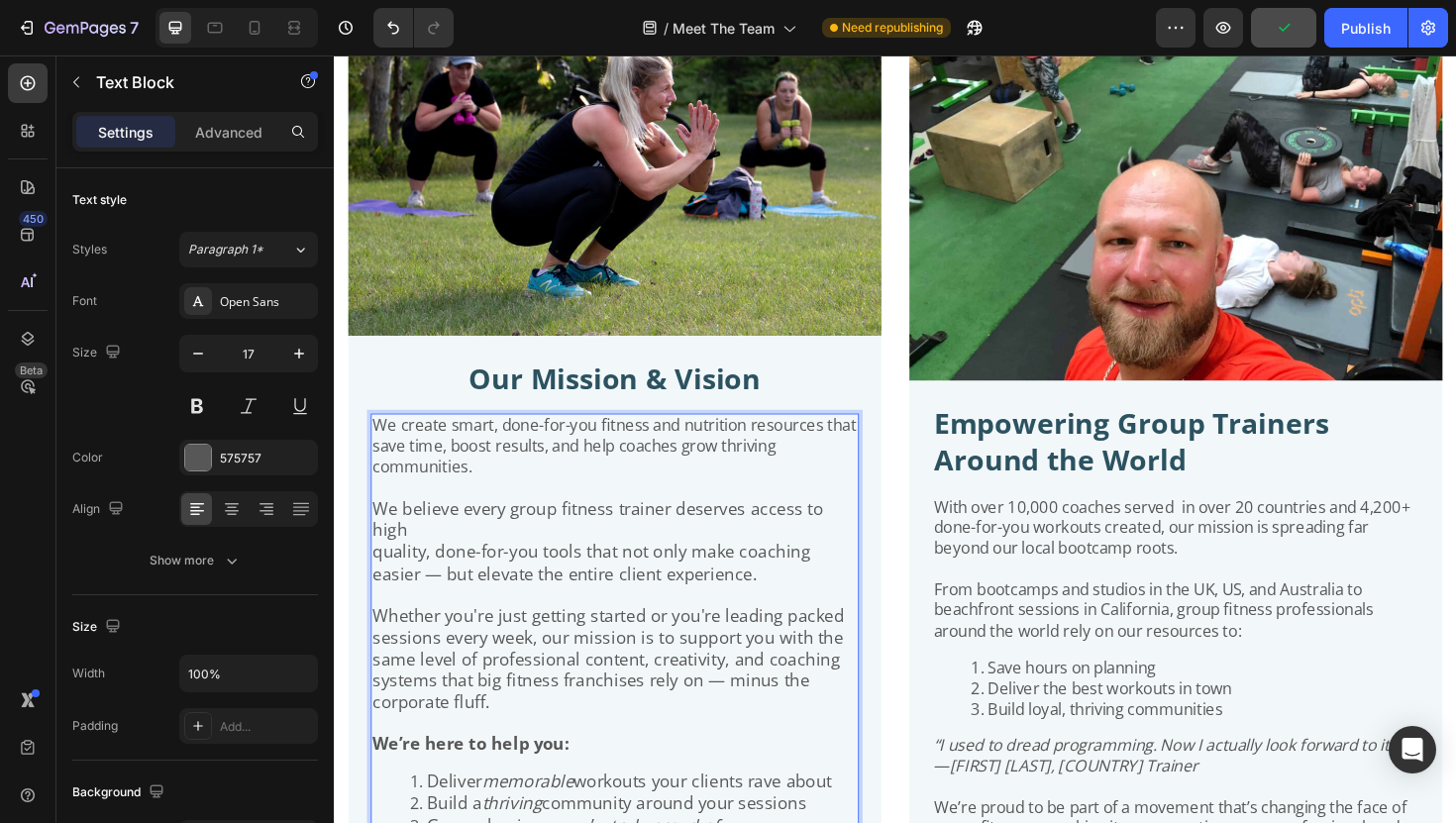 click on "We create smart, done-for-you fitness and nutrition resources that save time, boost results, and help coaches grow thriving communities." at bounding box center (631, 469) 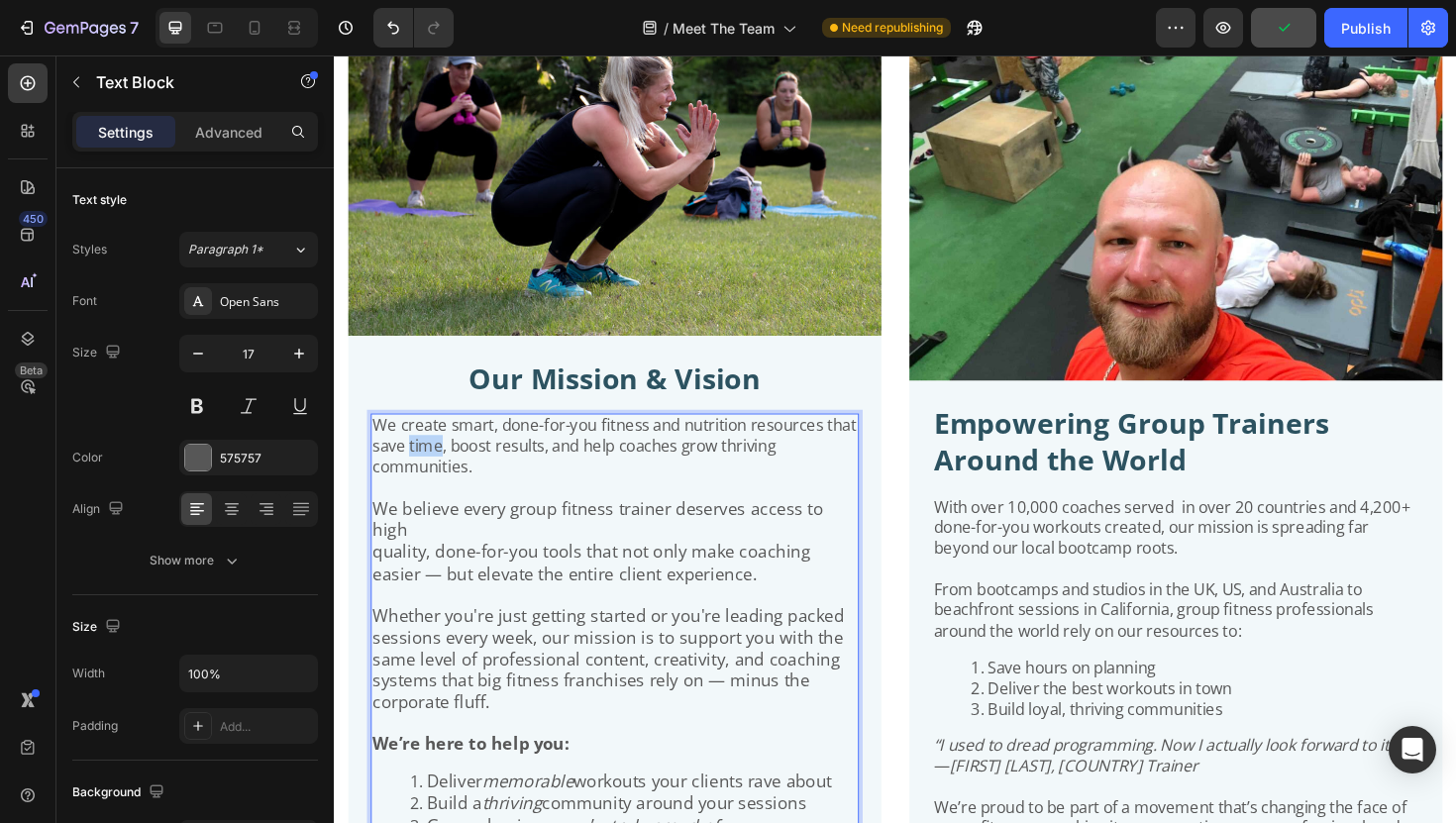 click on "We create smart, done-for-you fitness and nutrition resources that save time, boost results, and help coaches grow thriving communities." at bounding box center (631, 469) 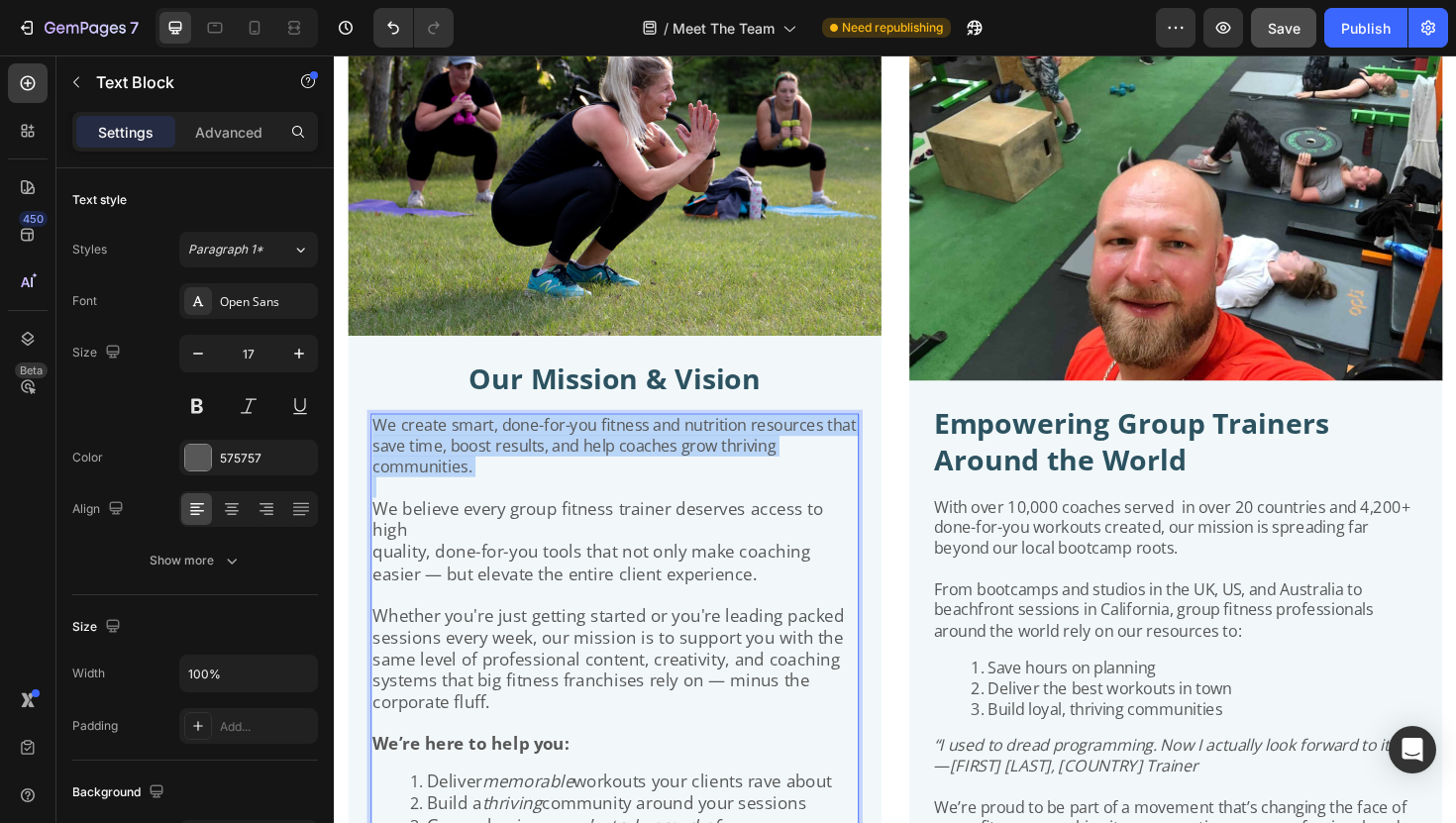 click on "We create smart, done-for-you fitness and nutrition resources that save time, boost results, and help coaches grow thriving communities." at bounding box center [631, 469] 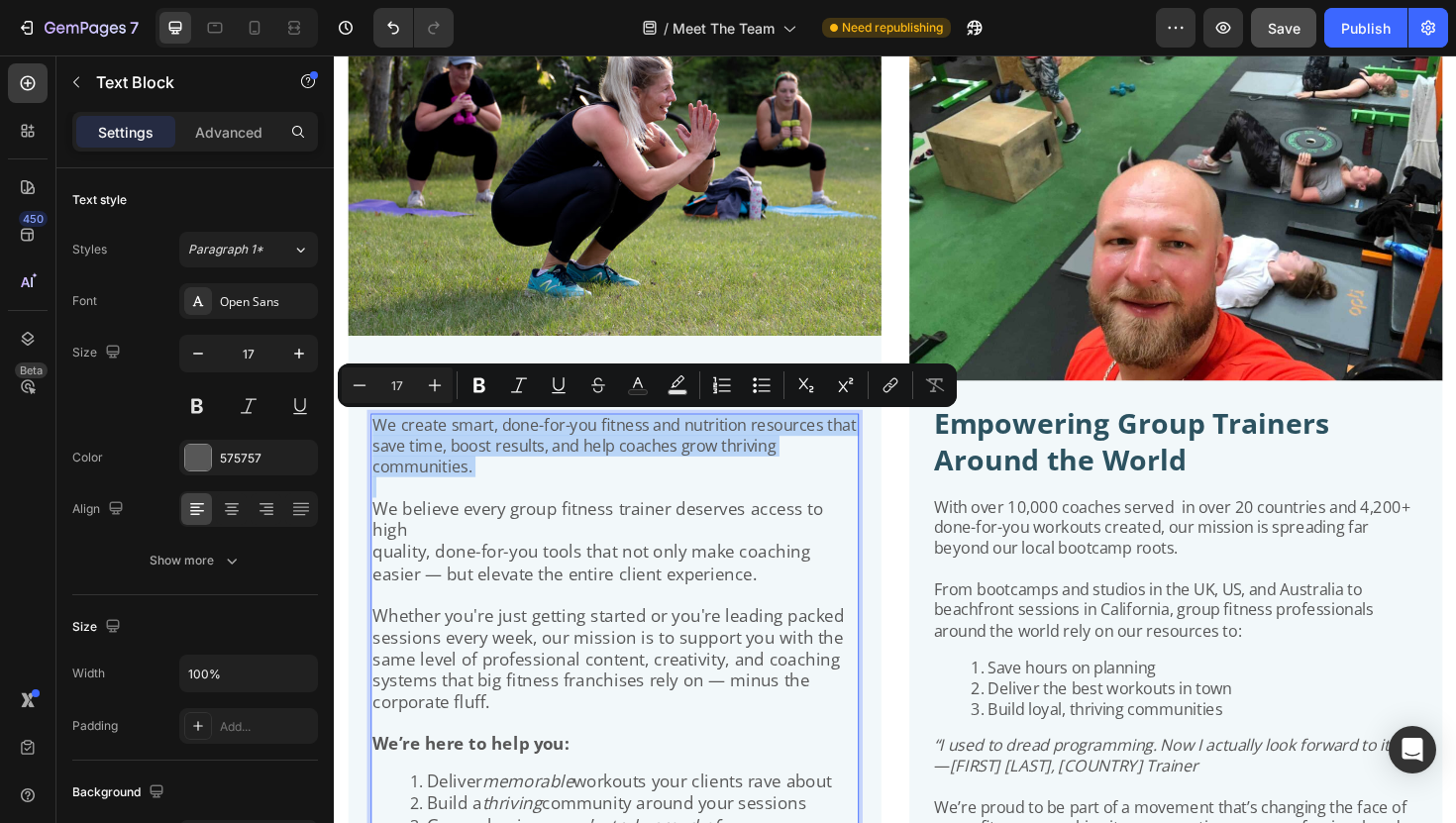 copy on "We create smart, done-for-you fitness and nutrition resources that save time, boost results, and help coaches grow thriving communities." 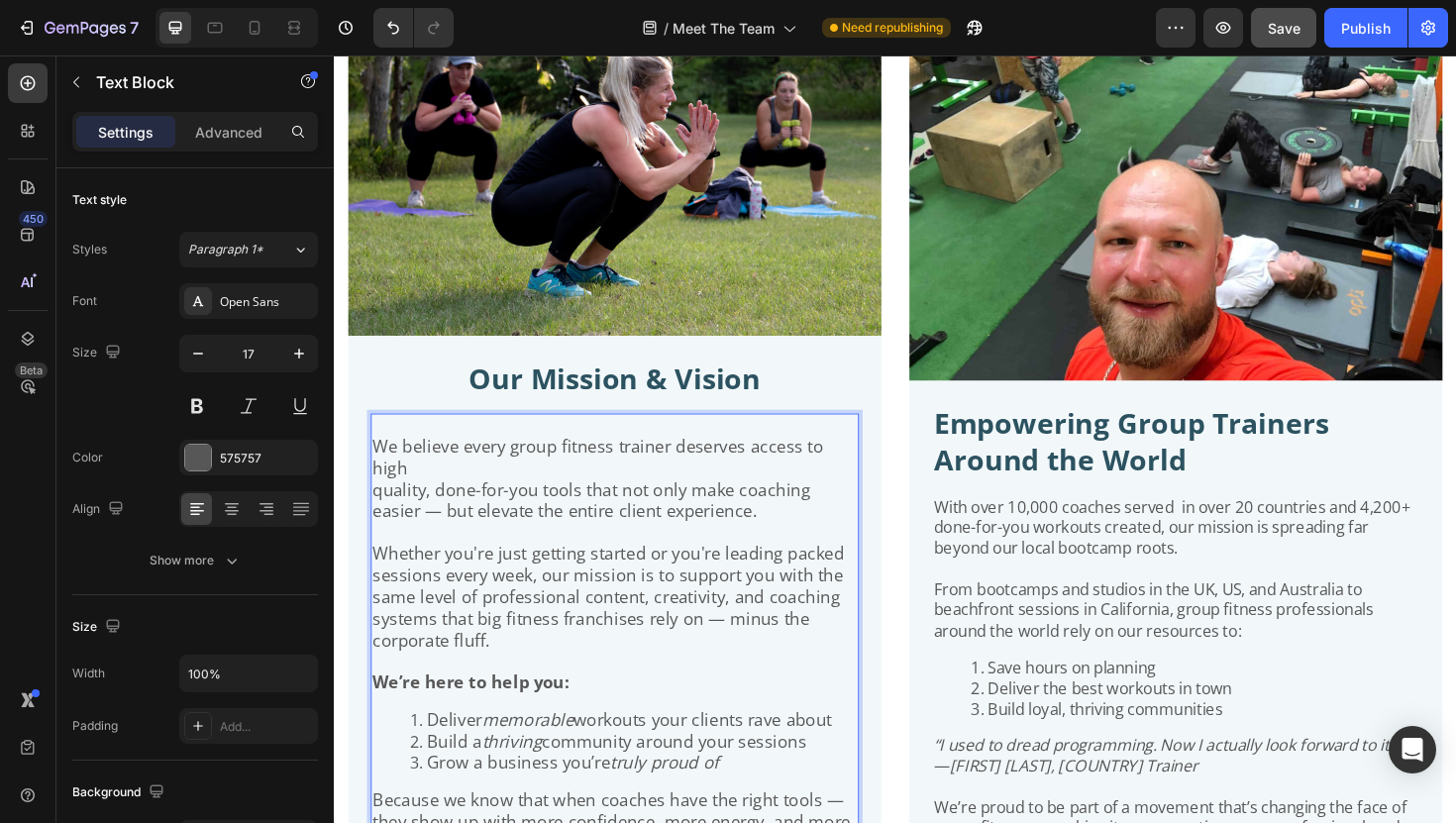 click on "quality, done-for-you tools that not only make coaching easier — but elevate the entire client experience." at bounding box center [606, 526] 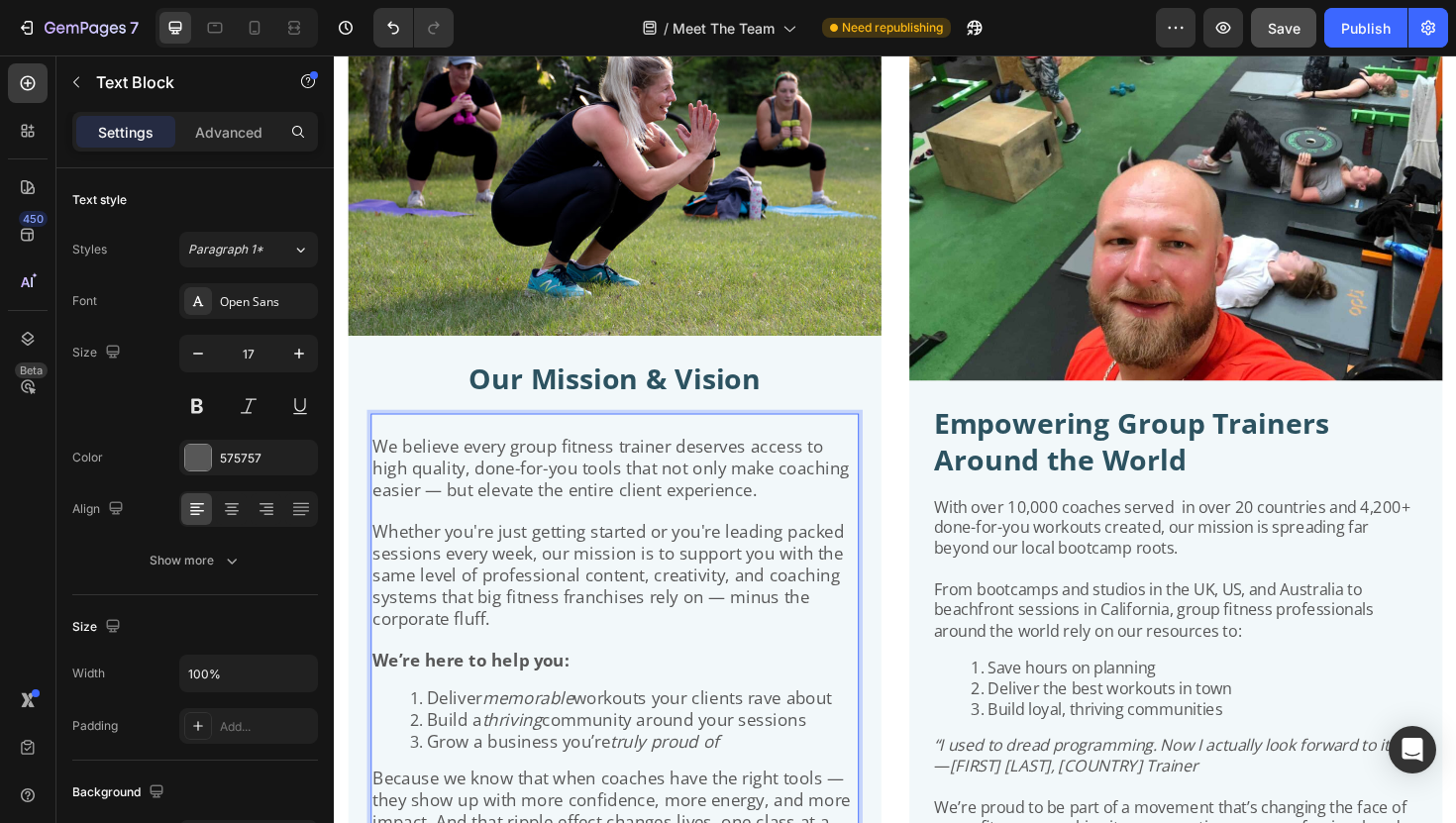 click on "Whether you're just getting started or you're leading packed sessions every week, our mission is to support you with the same level of professional content, creativity, and coaching systems that big fitness franchises rely on — minus the corporate fluff." at bounding box center (624, 605) 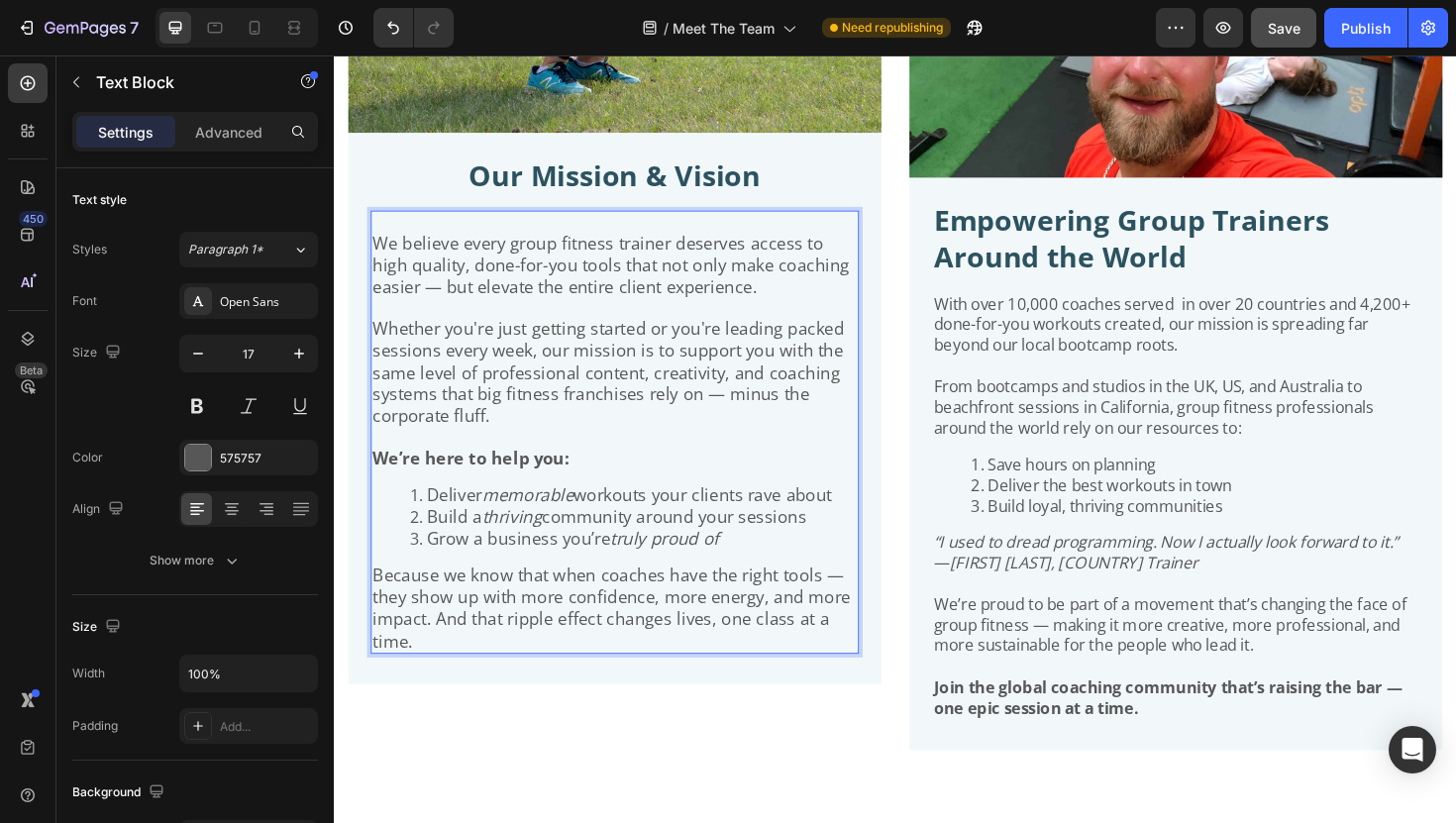 scroll, scrollTop: 4594, scrollLeft: 0, axis: vertical 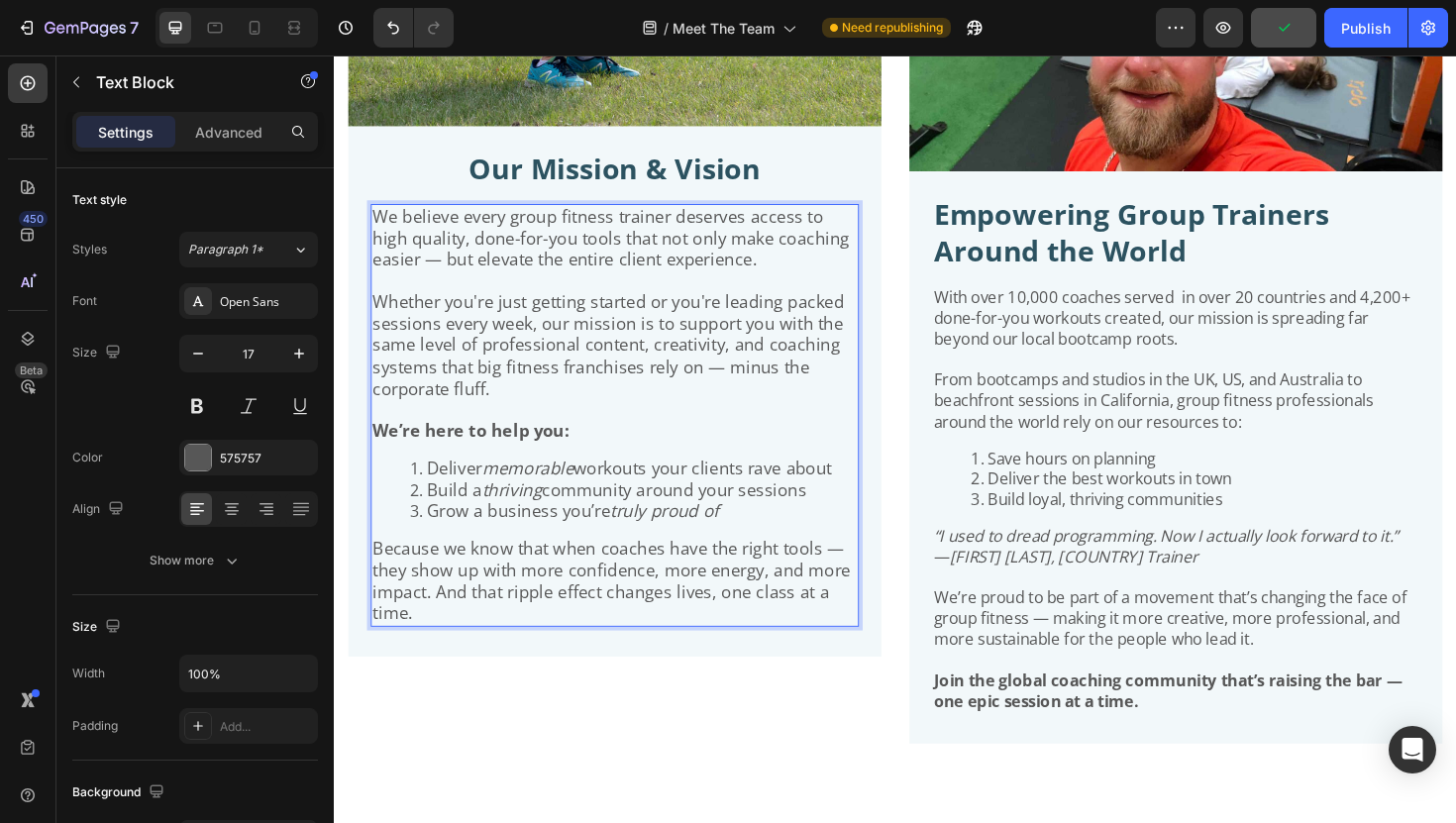 click on "We believe every group fitness trainer deserves access to high quality, done-for-you tools that not only make coaching easier — but elevate the entire client experience." at bounding box center (627, 249) 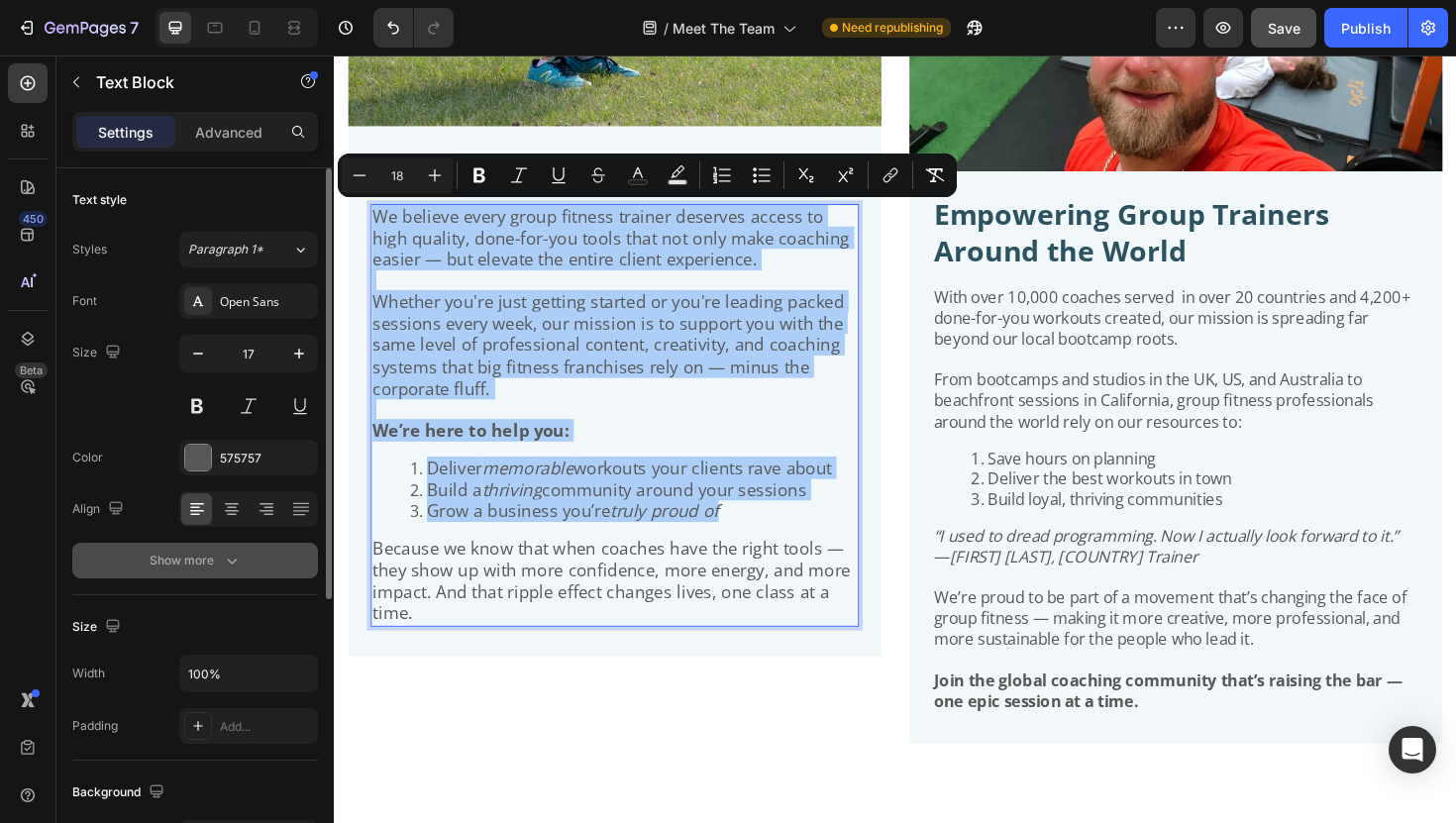 click on "Show more" at bounding box center (195, 561) 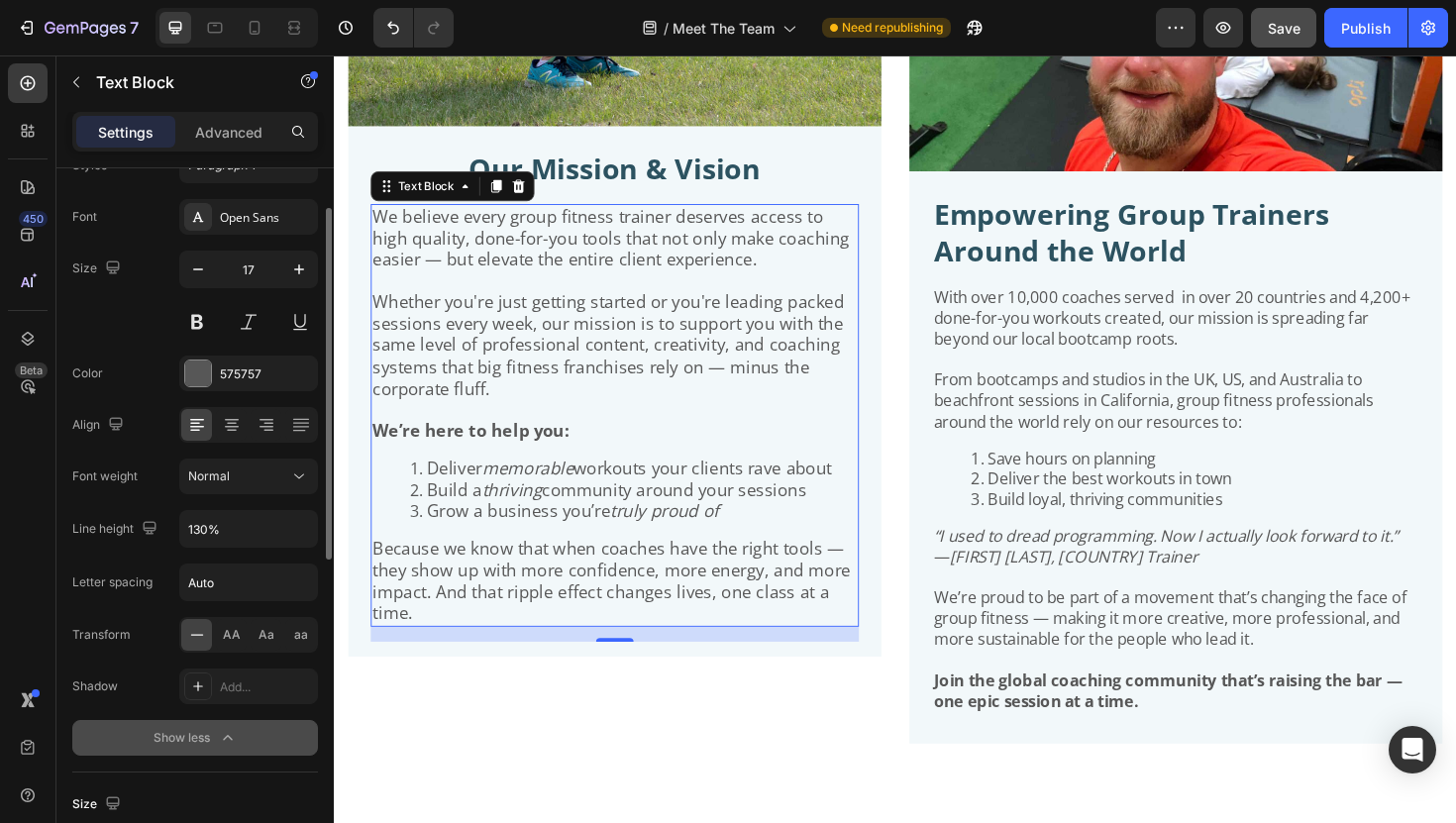 scroll, scrollTop: 89, scrollLeft: 0, axis: vertical 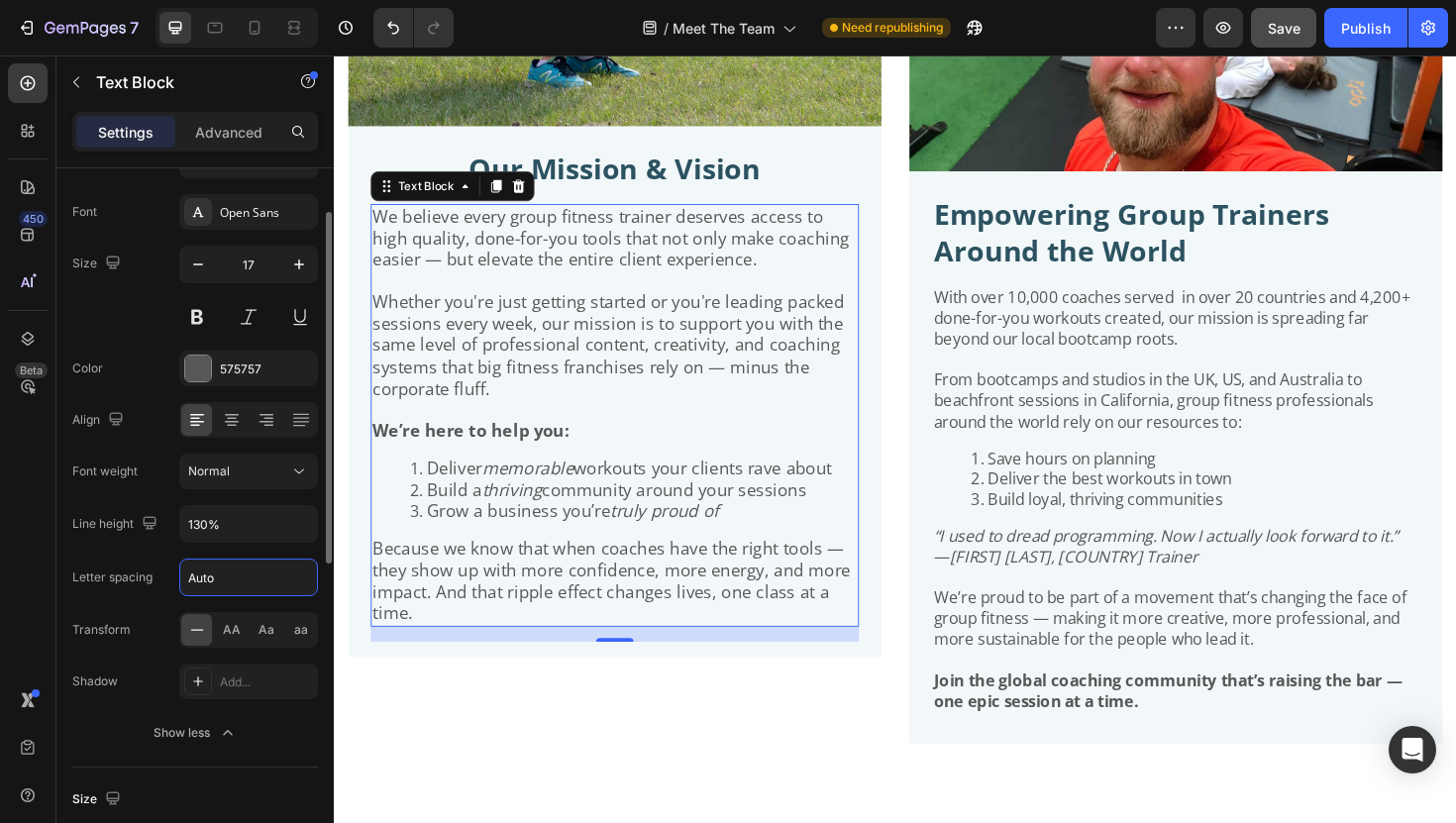 click on "Auto" at bounding box center [249, 577] 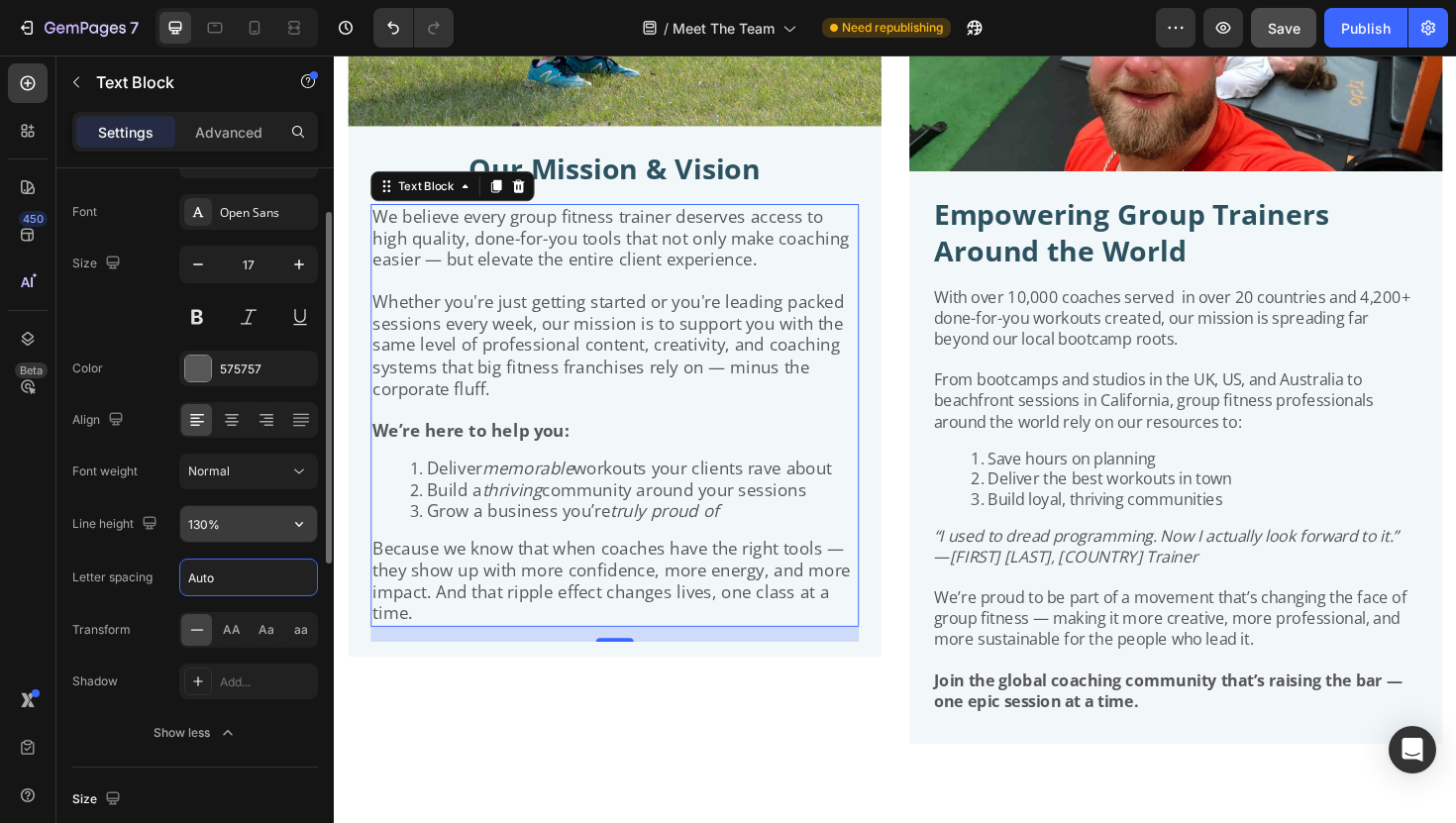 click on "130%" at bounding box center (249, 524) 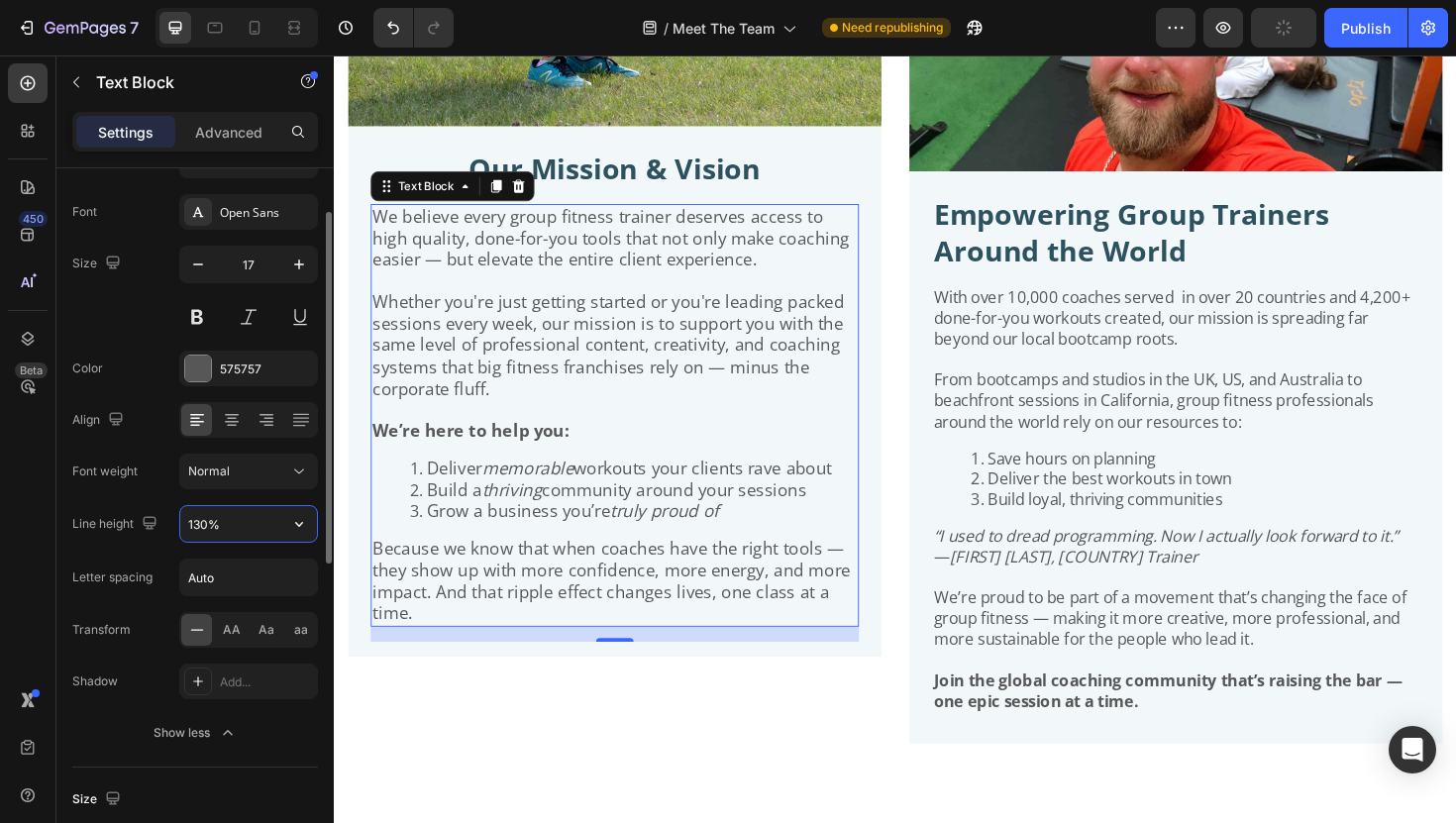 click on "130%" at bounding box center [249, 524] 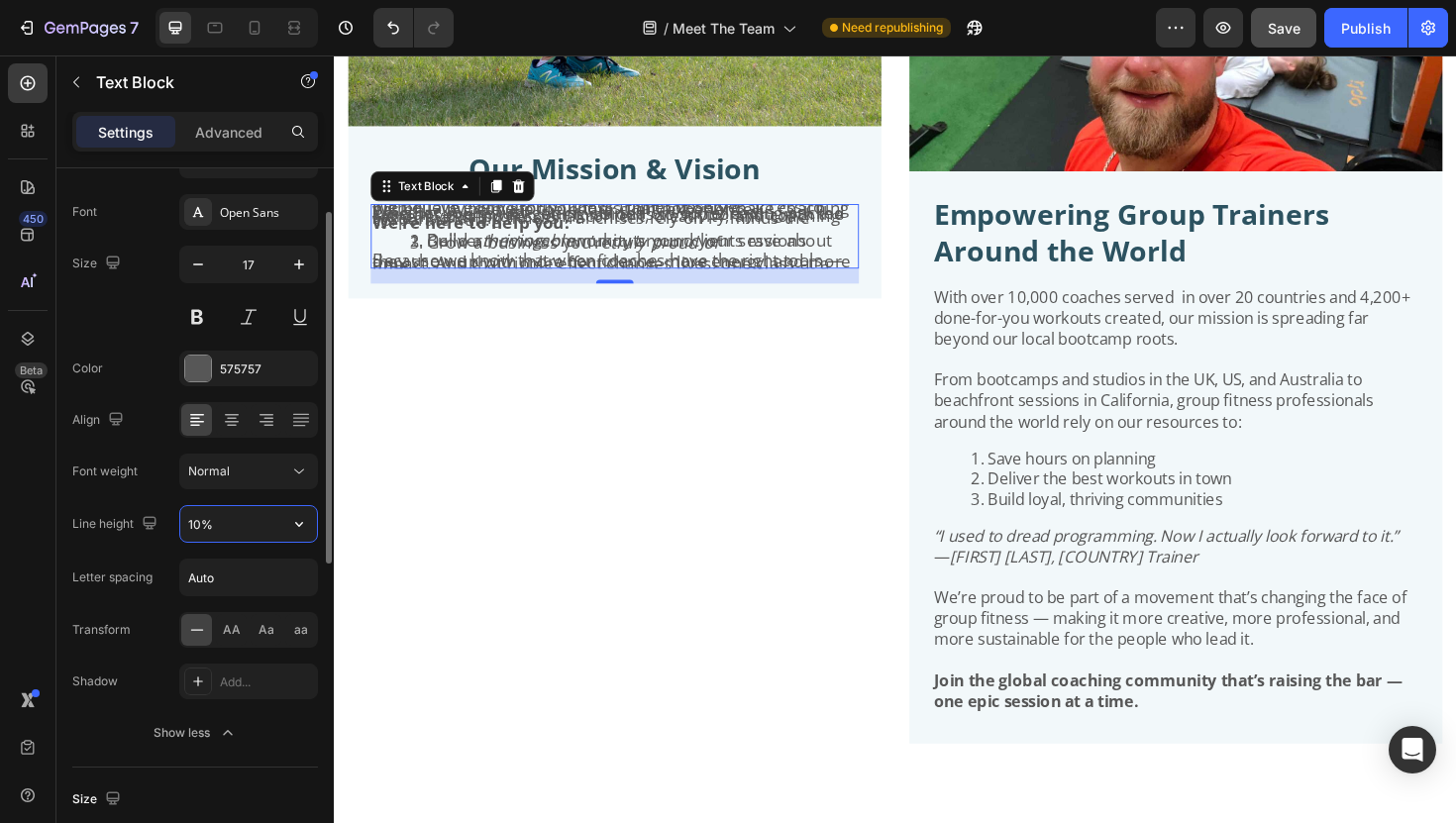 type on "190%" 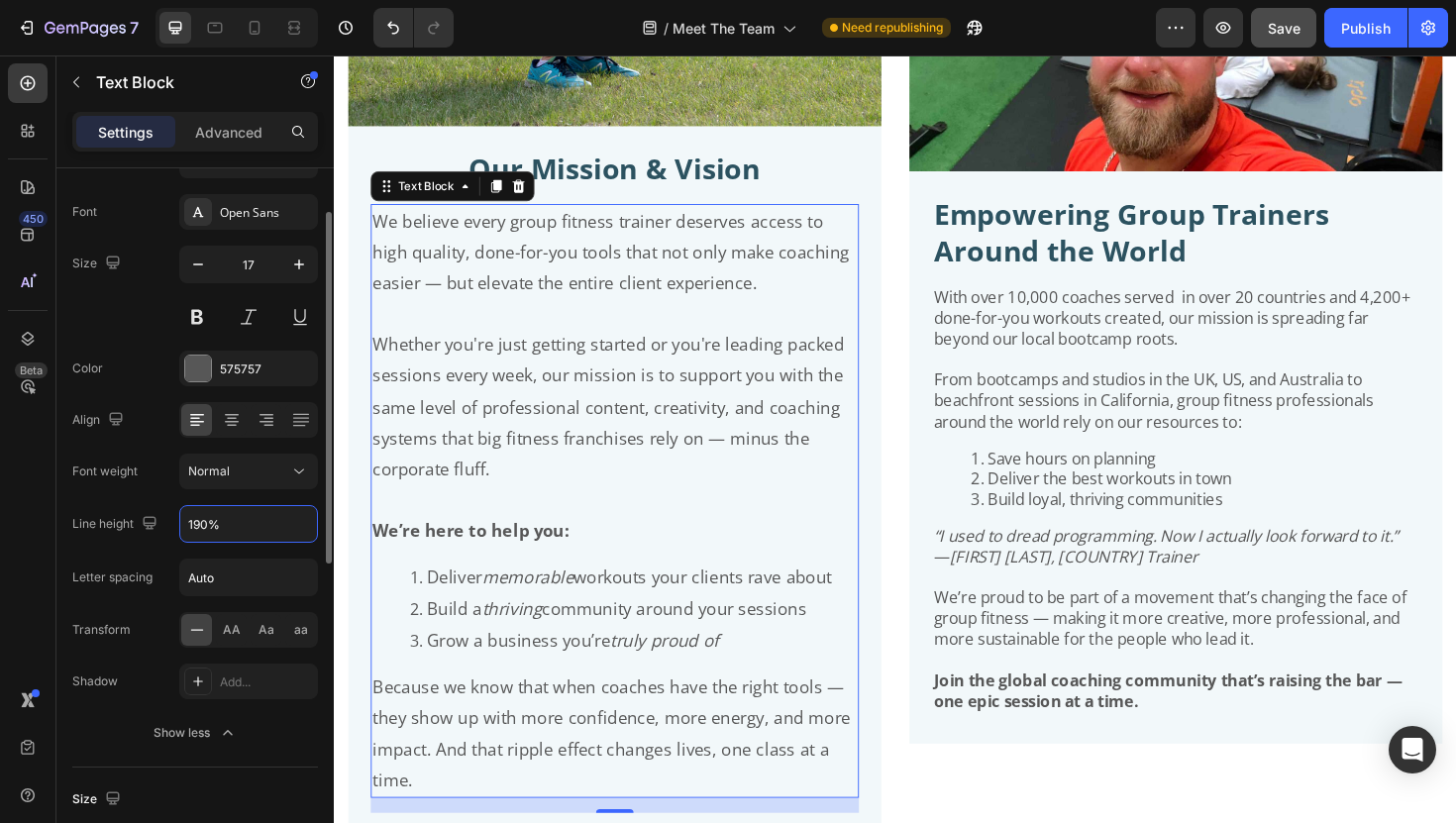 scroll, scrollTop: 0, scrollLeft: 0, axis: both 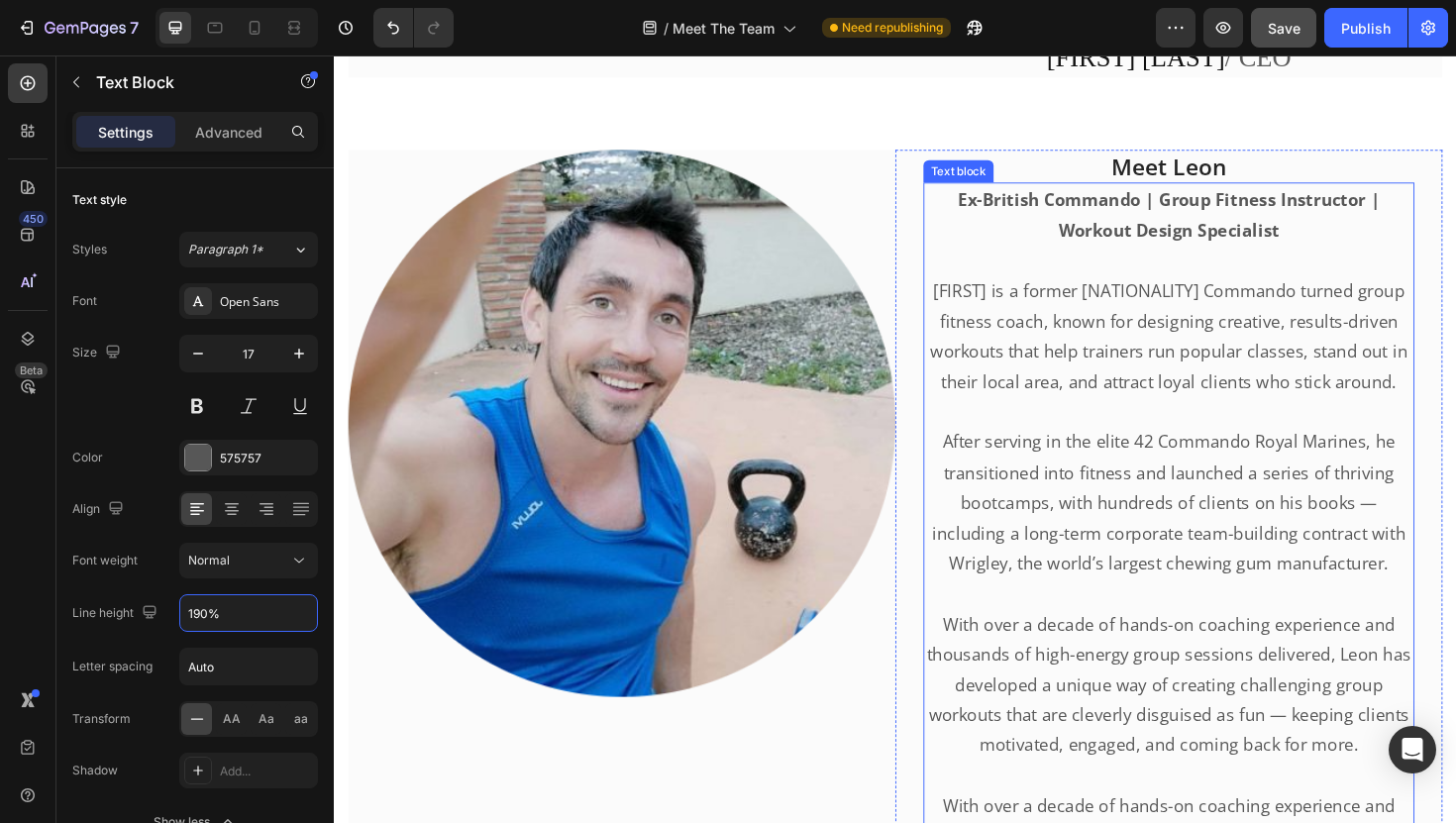 click on "After serving in the elite 42 Commando Royal Marines, he transitioned into fitness and launched a series of thriving bootcamps, with hundreds of clients on his books — including a long-term corporate team-building contract with Wrigley, the world’s largest chewing gum manufacturer." at bounding box center [1217, 529] 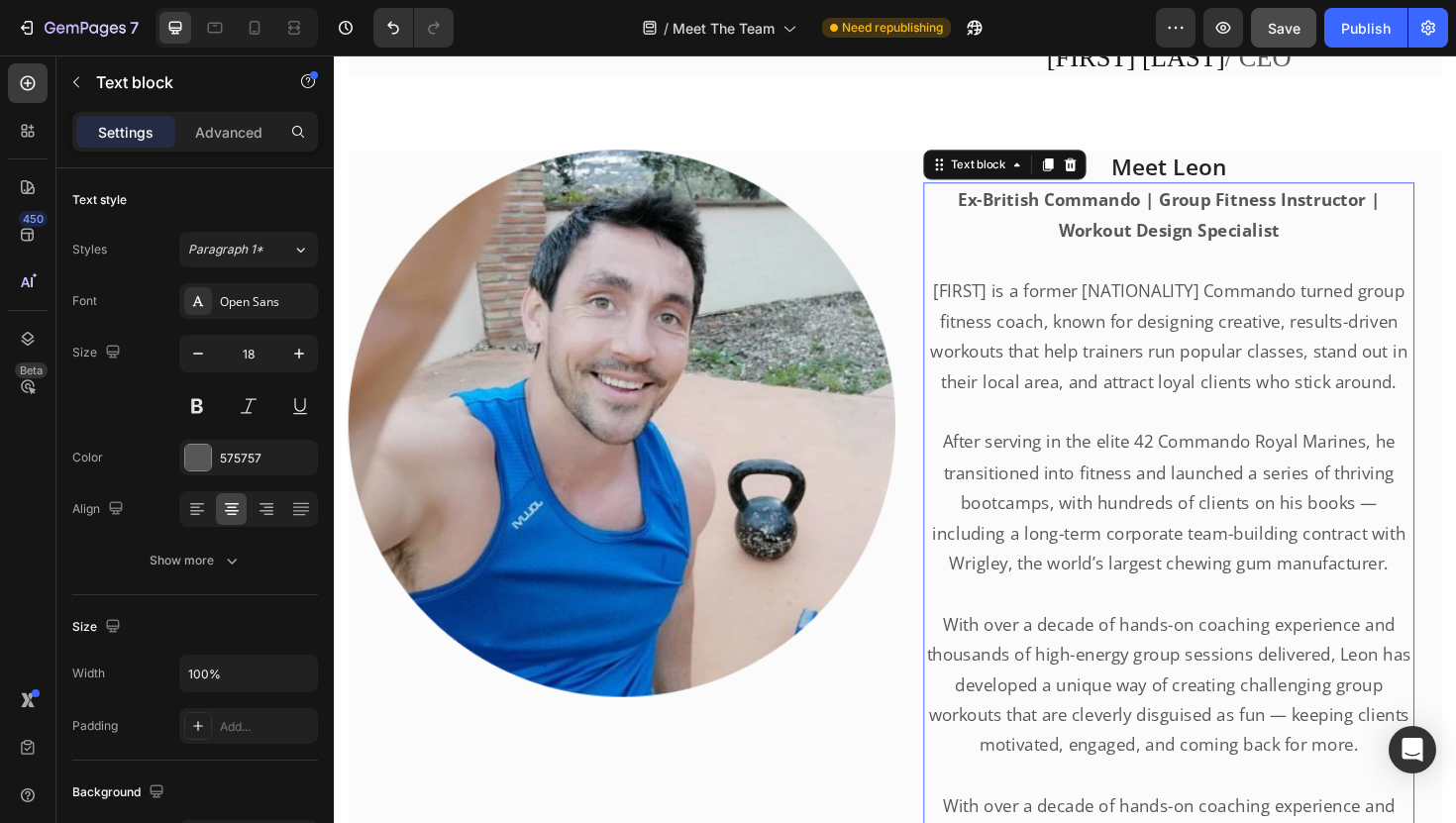 click on "After serving in the elite 42 Commando Royal Marines, he transitioned into fitness and launched a series of thriving bootcamps, with hundreds of clients on his books — including a long-term corporate team-building contract with Wrigley, the world’s largest chewing gum manufacturer." at bounding box center [1217, 529] 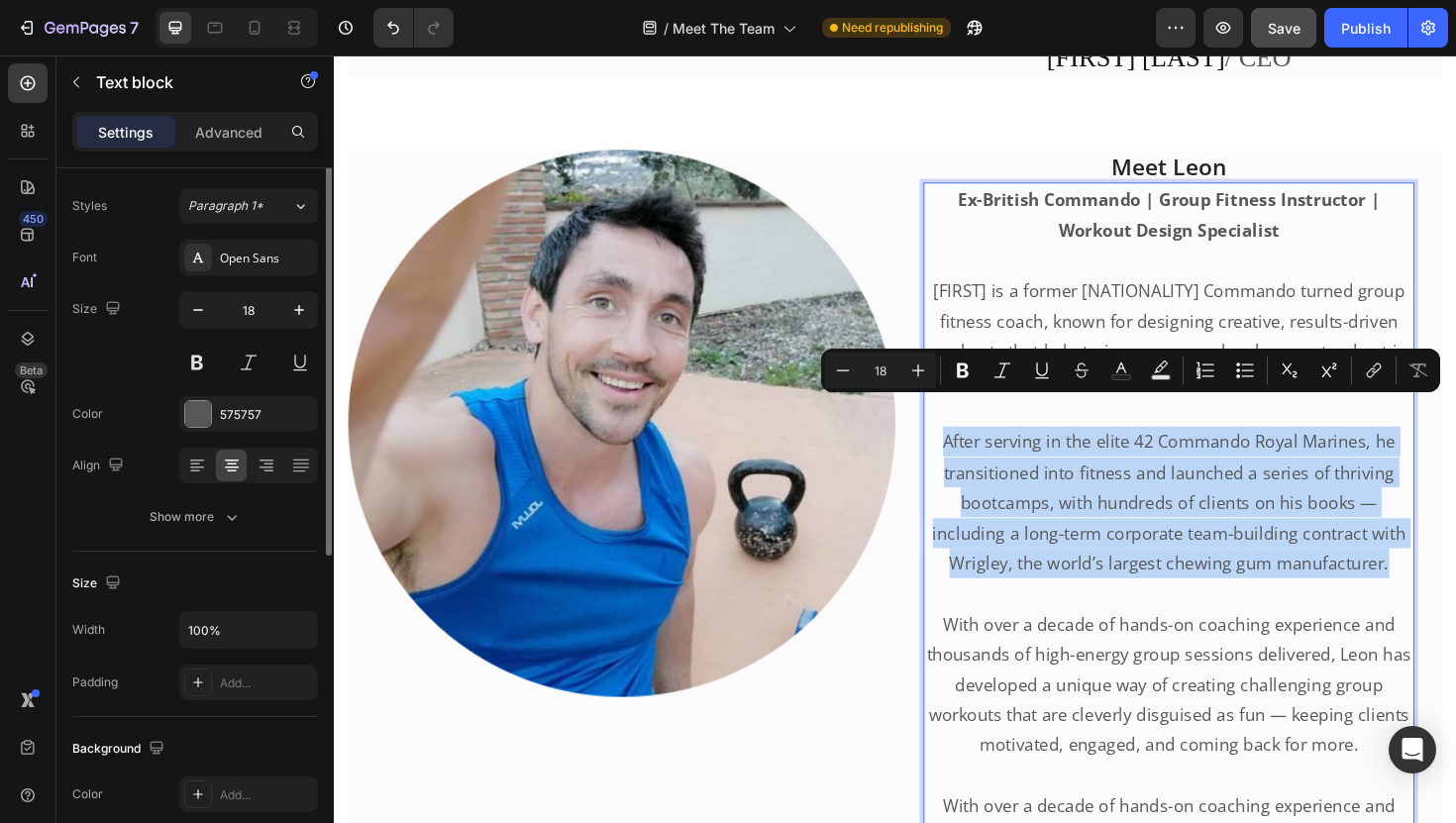 scroll, scrollTop: 0, scrollLeft: 0, axis: both 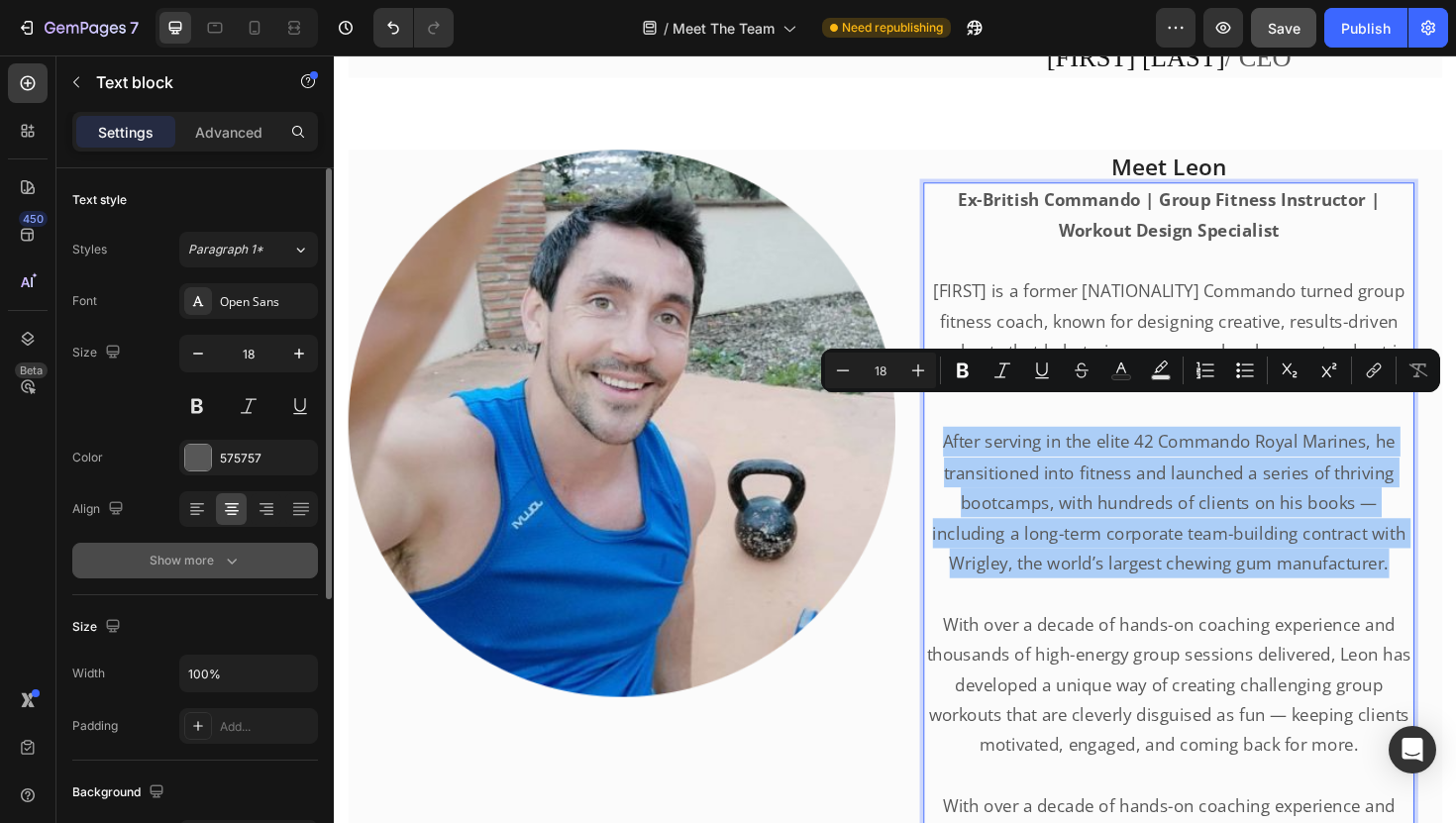 click on "Show more" at bounding box center [195, 561] 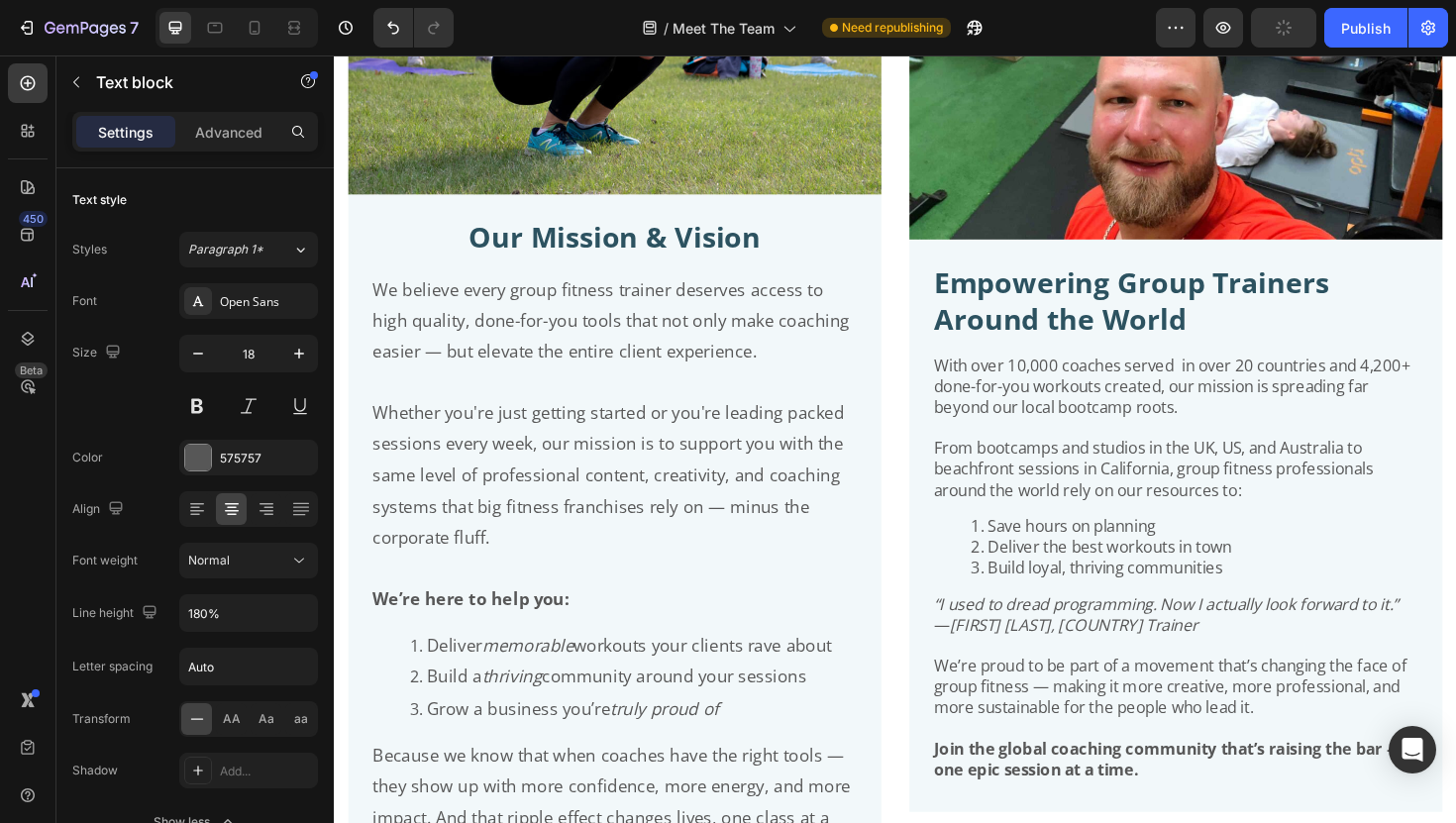 scroll, scrollTop: 4550, scrollLeft: 0, axis: vertical 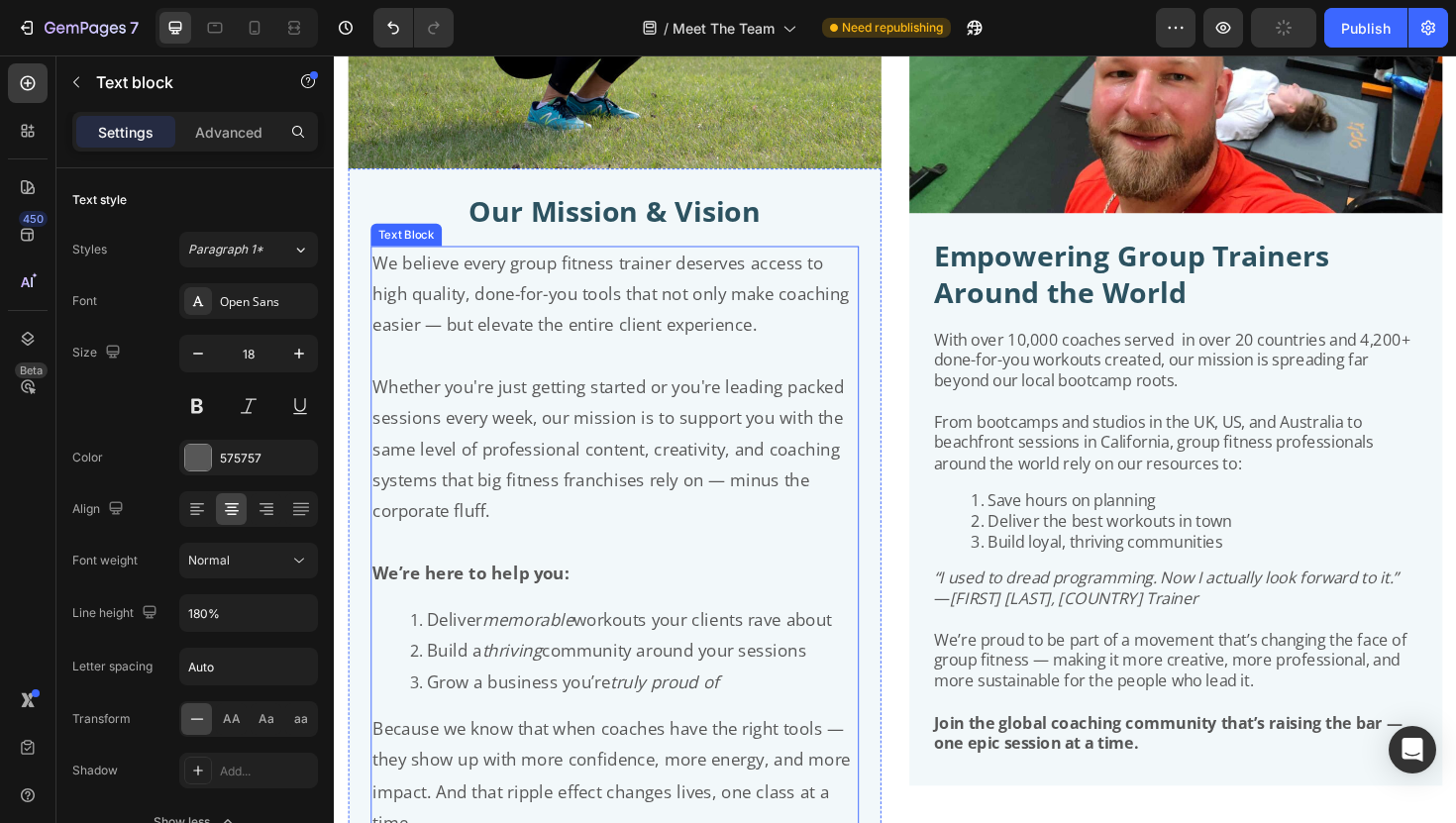 click on "Whether you're just getting started or you're leading packed sessions every week, our mission is to support you with the same level of professional content, creativity, and coaching systems that big fitness franchises rely on — minus the corporate fluff." at bounding box center (631, 472) 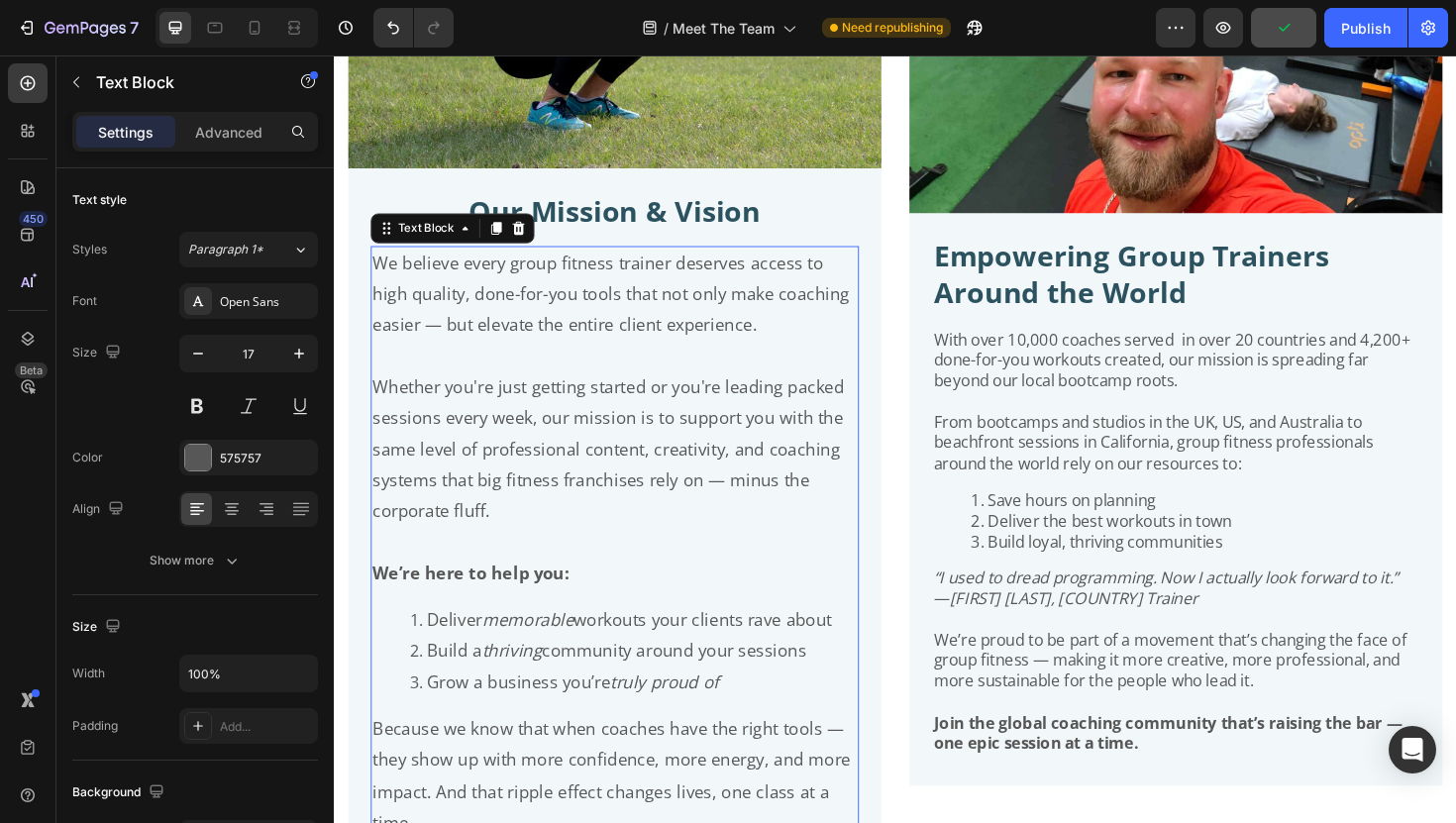 click on "Whether you're just getting started or you're leading packed sessions every week, our mission is to support you with the same level of professional content, creativity, and coaching systems that big fitness franchises rely on — minus the corporate fluff." at bounding box center [631, 472] 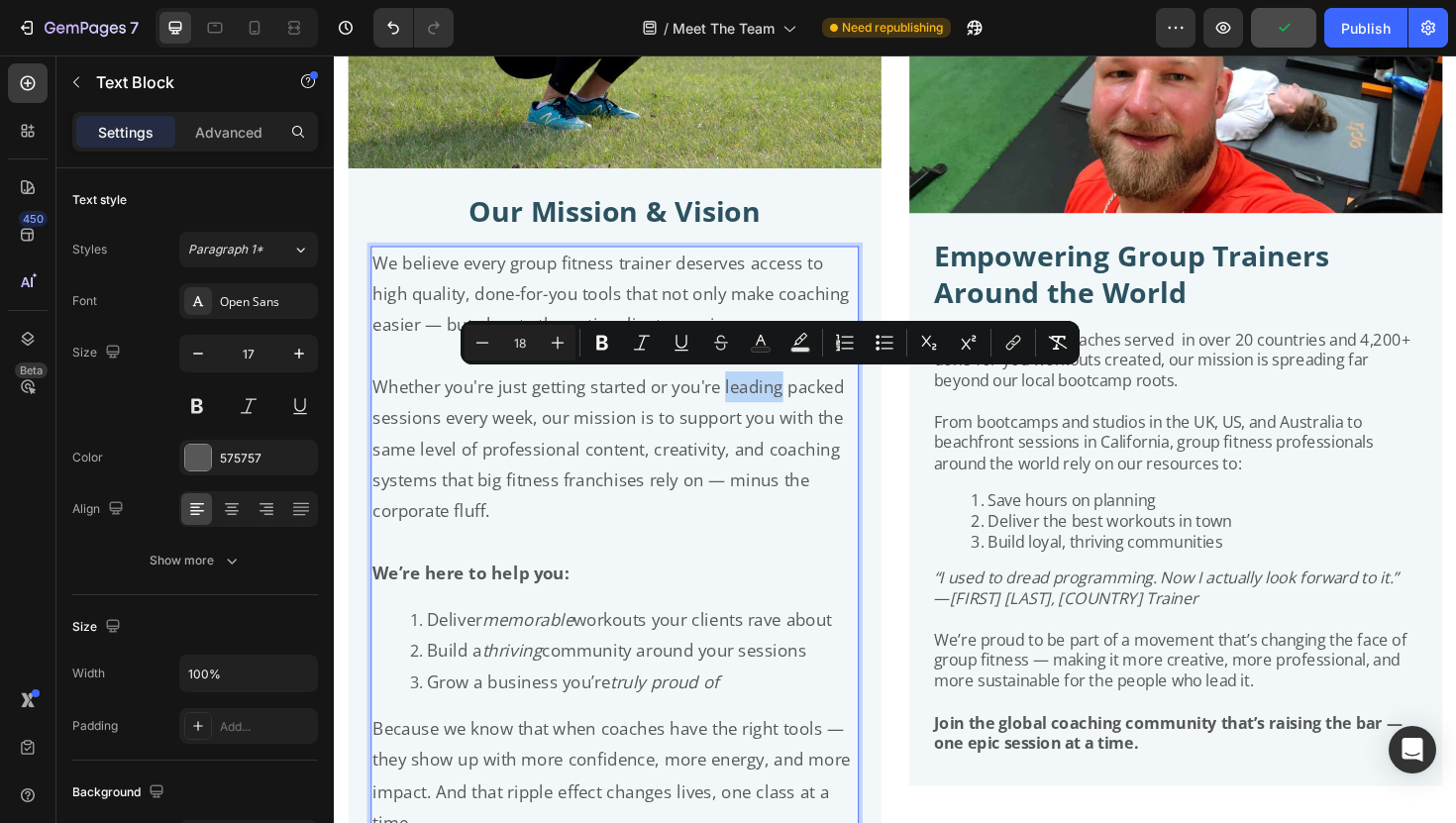 click on "Whether you're just getting started or you're leading packed sessions every week, our mission is to support you with the same level of professional content, creativity, and coaching systems that big fitness franchises rely on — minus the corporate fluff." at bounding box center [631, 472] 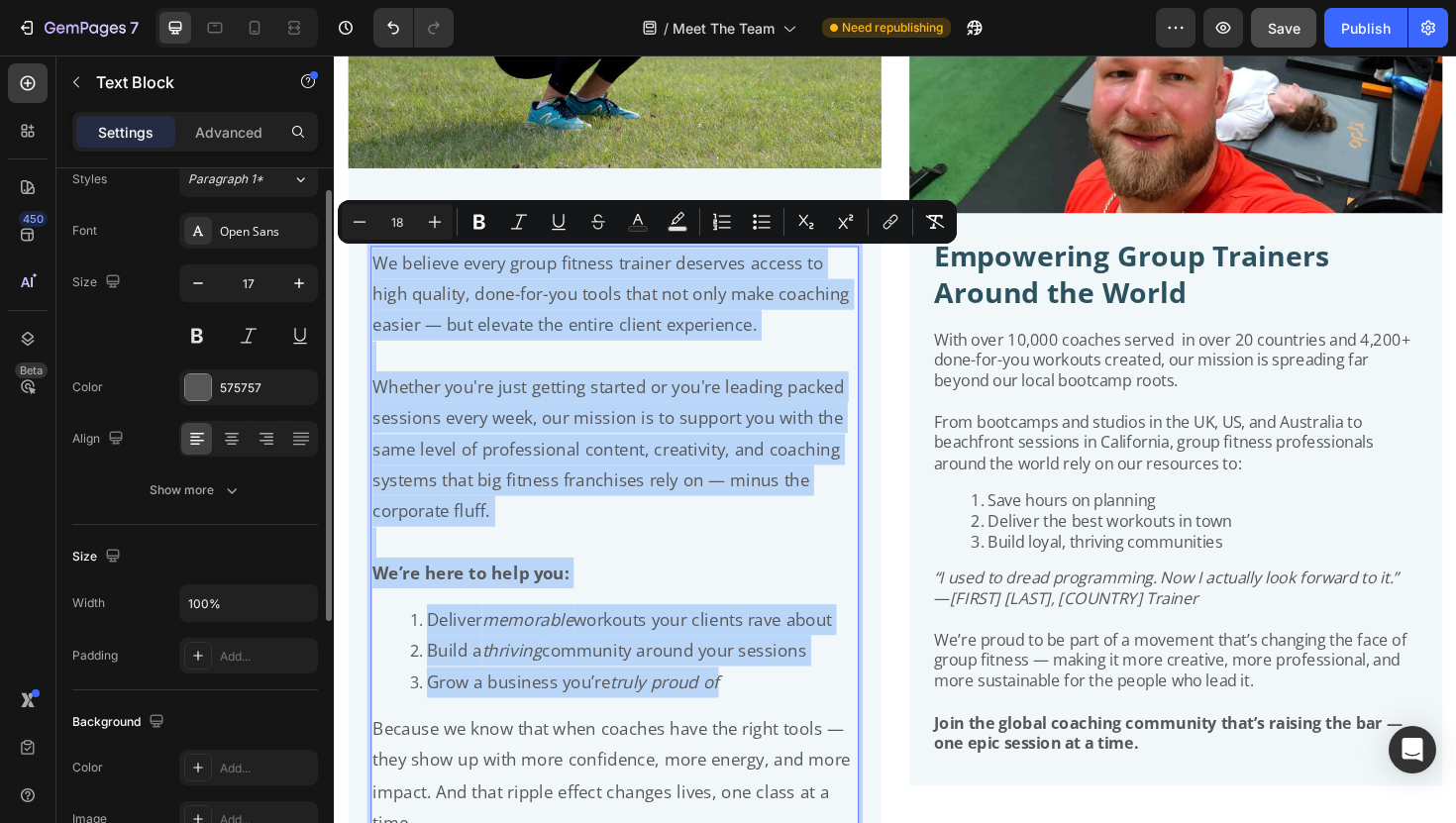 scroll, scrollTop: 0, scrollLeft: 0, axis: both 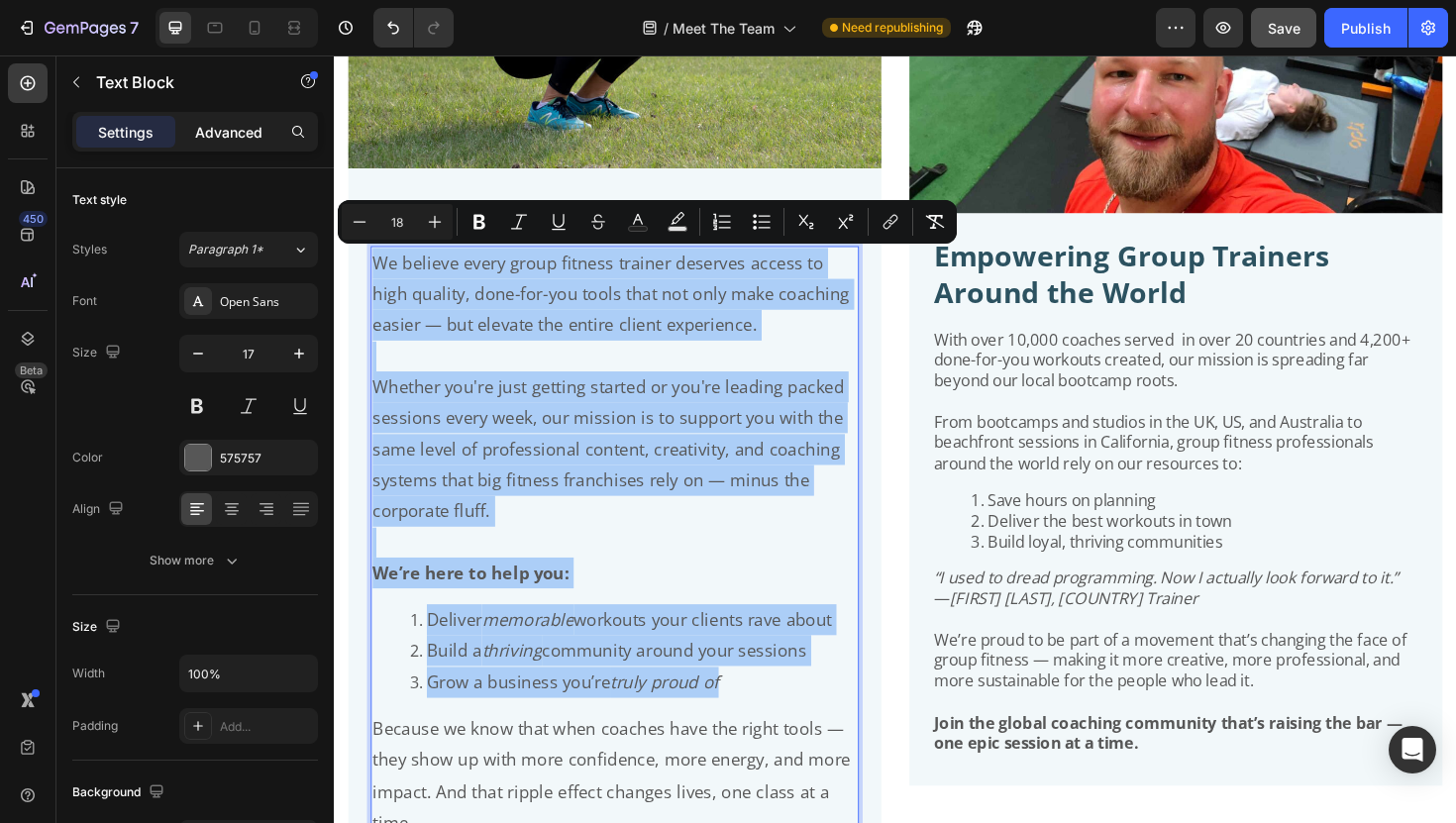 click on "Advanced" at bounding box center (229, 132) 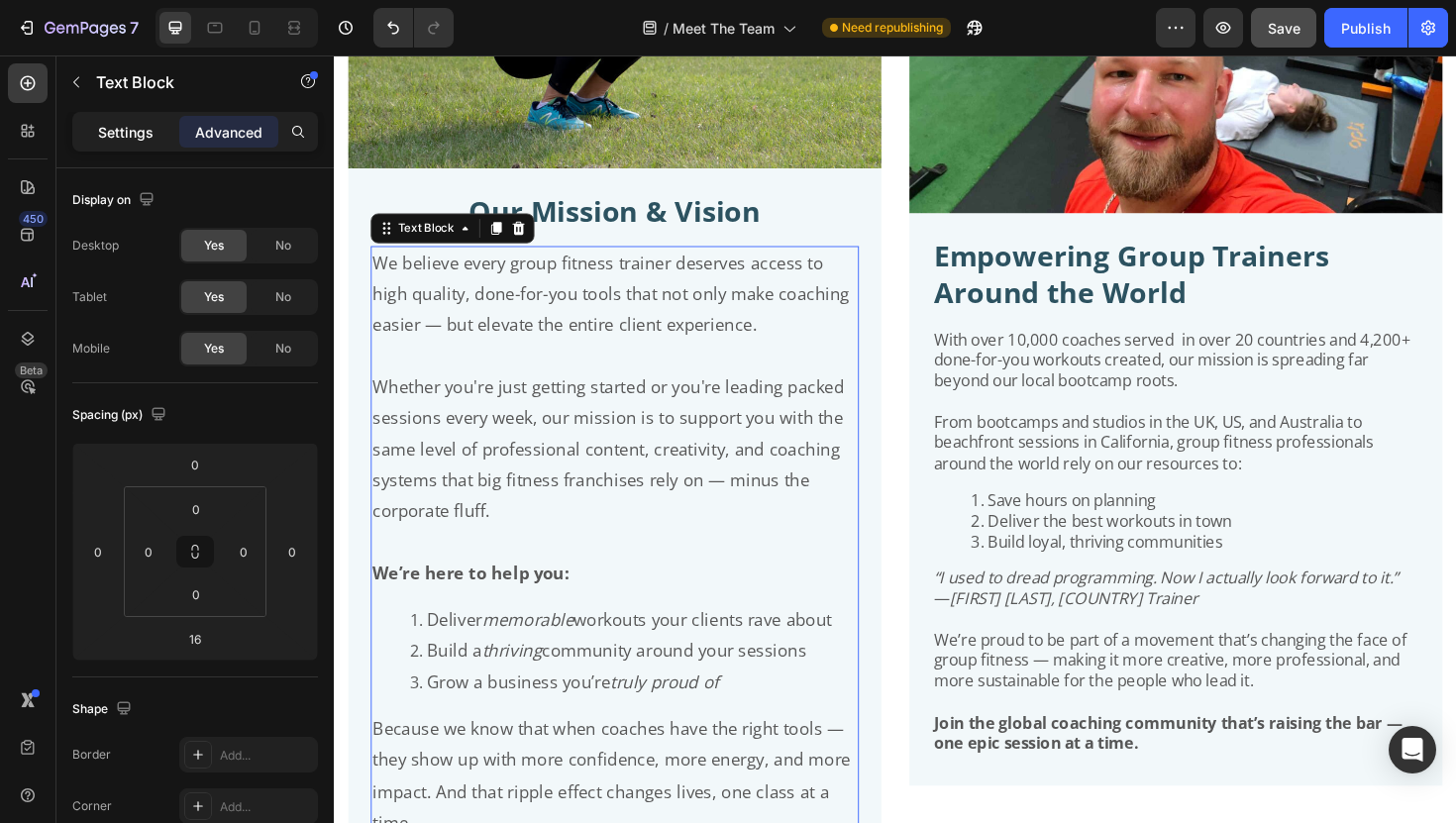 click on "Settings" at bounding box center [126, 132] 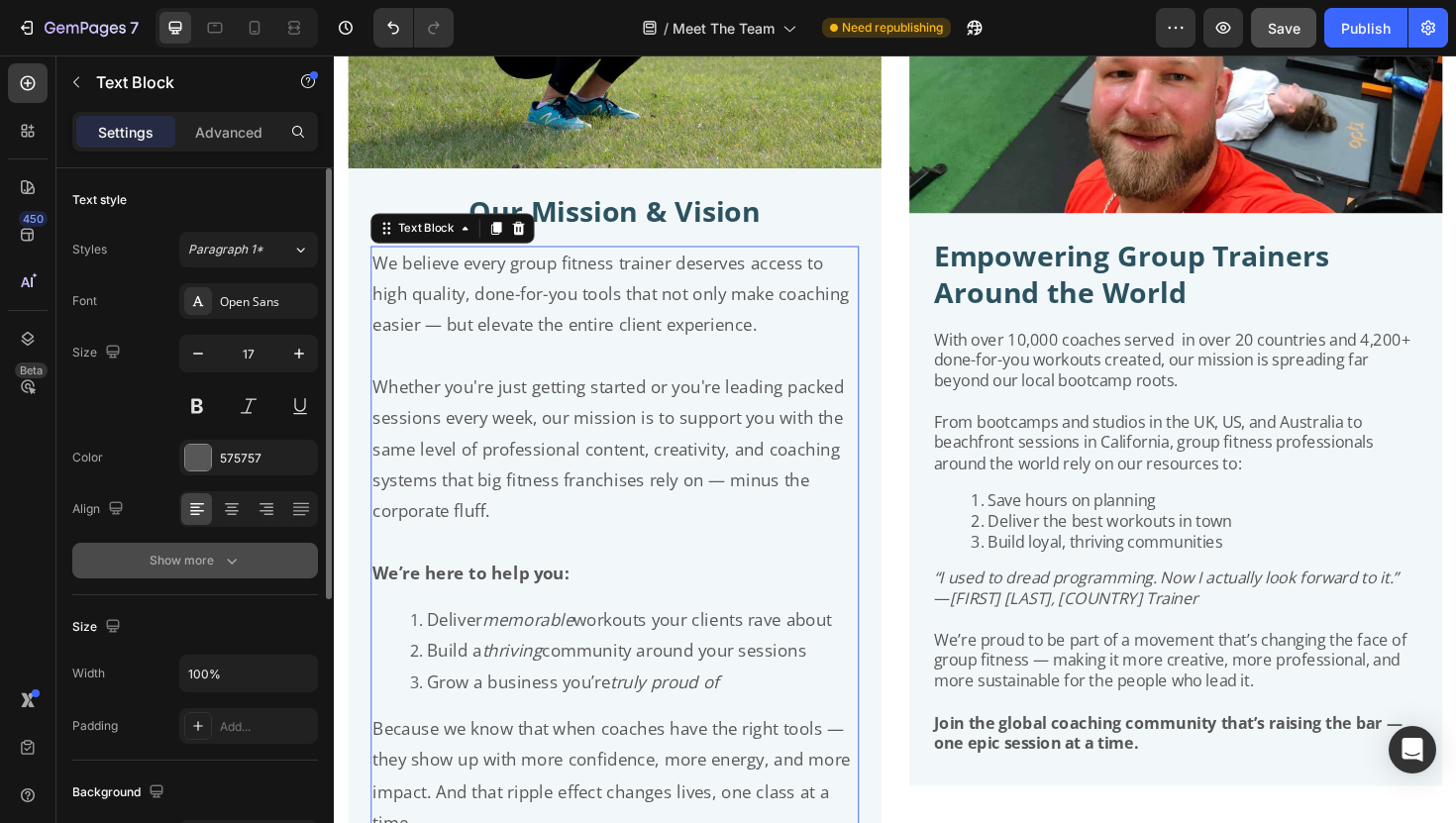 click 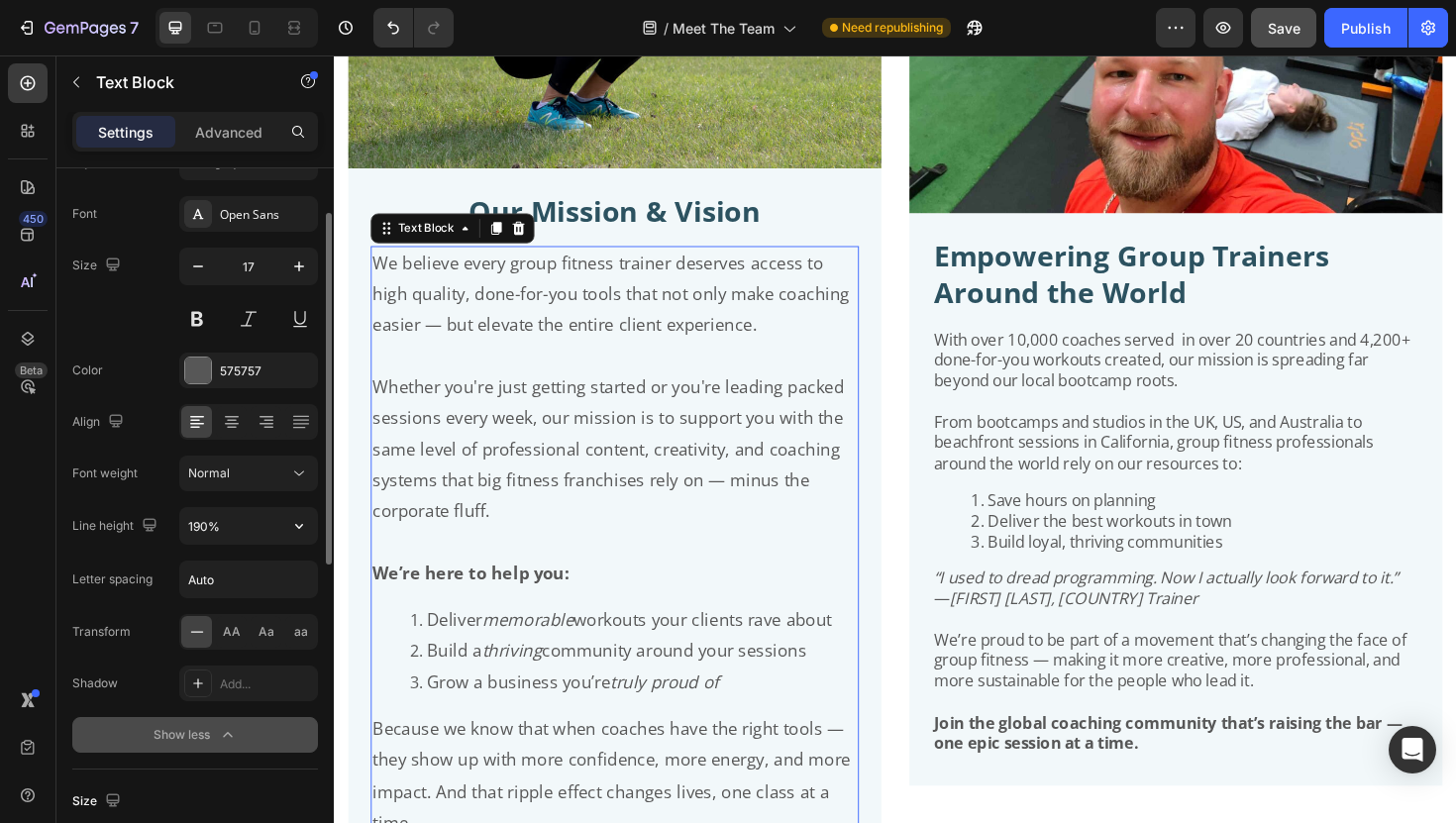 scroll, scrollTop: 88, scrollLeft: 0, axis: vertical 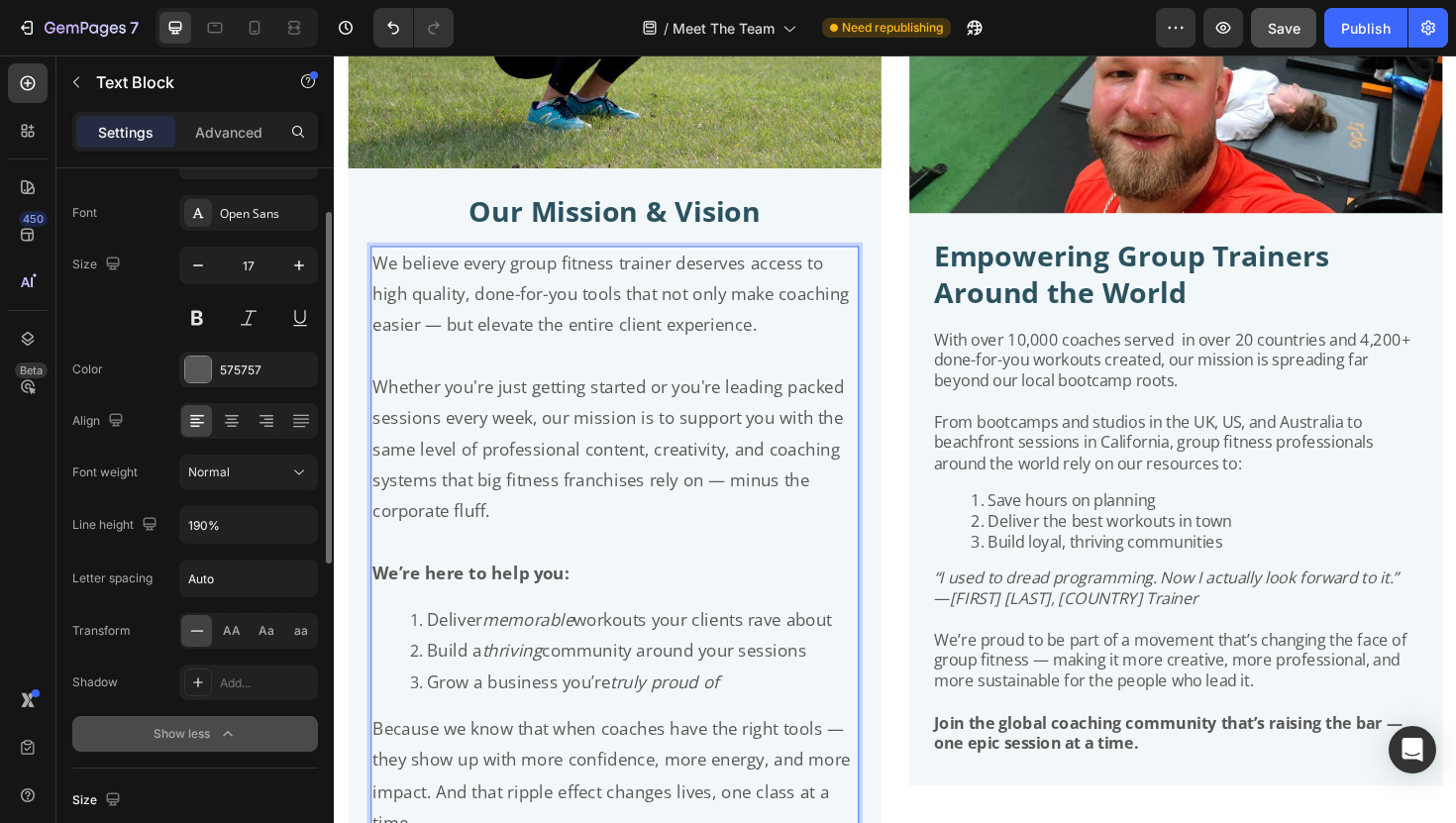 click on "Whether you're just getting started or you're leading packed sessions every week, our mission is to support you with the same level of professional content, creativity, and coaching systems that big fitness franchises rely on — minus the corporate fluff." at bounding box center [631, 472] 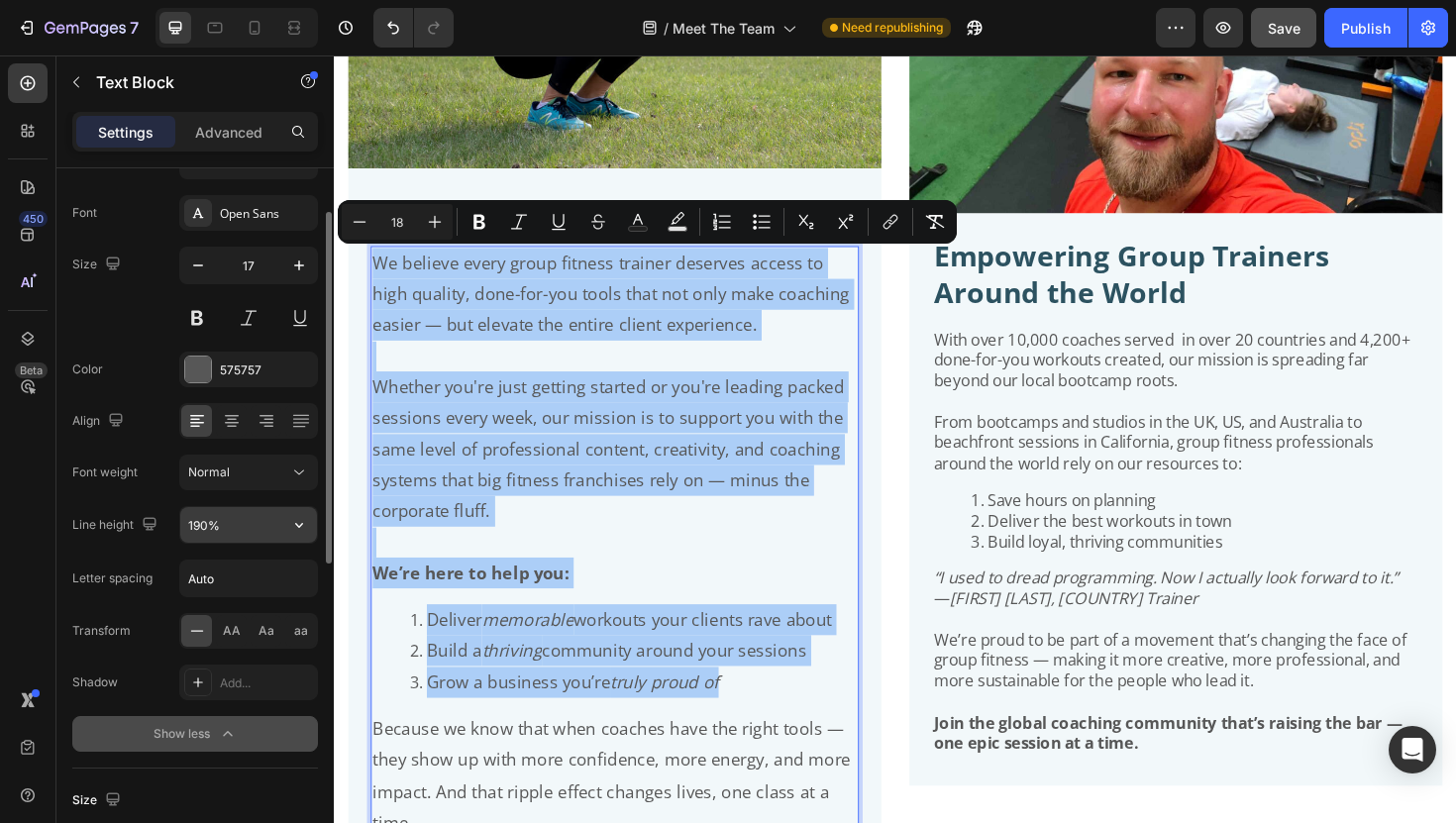 click on "190%" at bounding box center (249, 525) 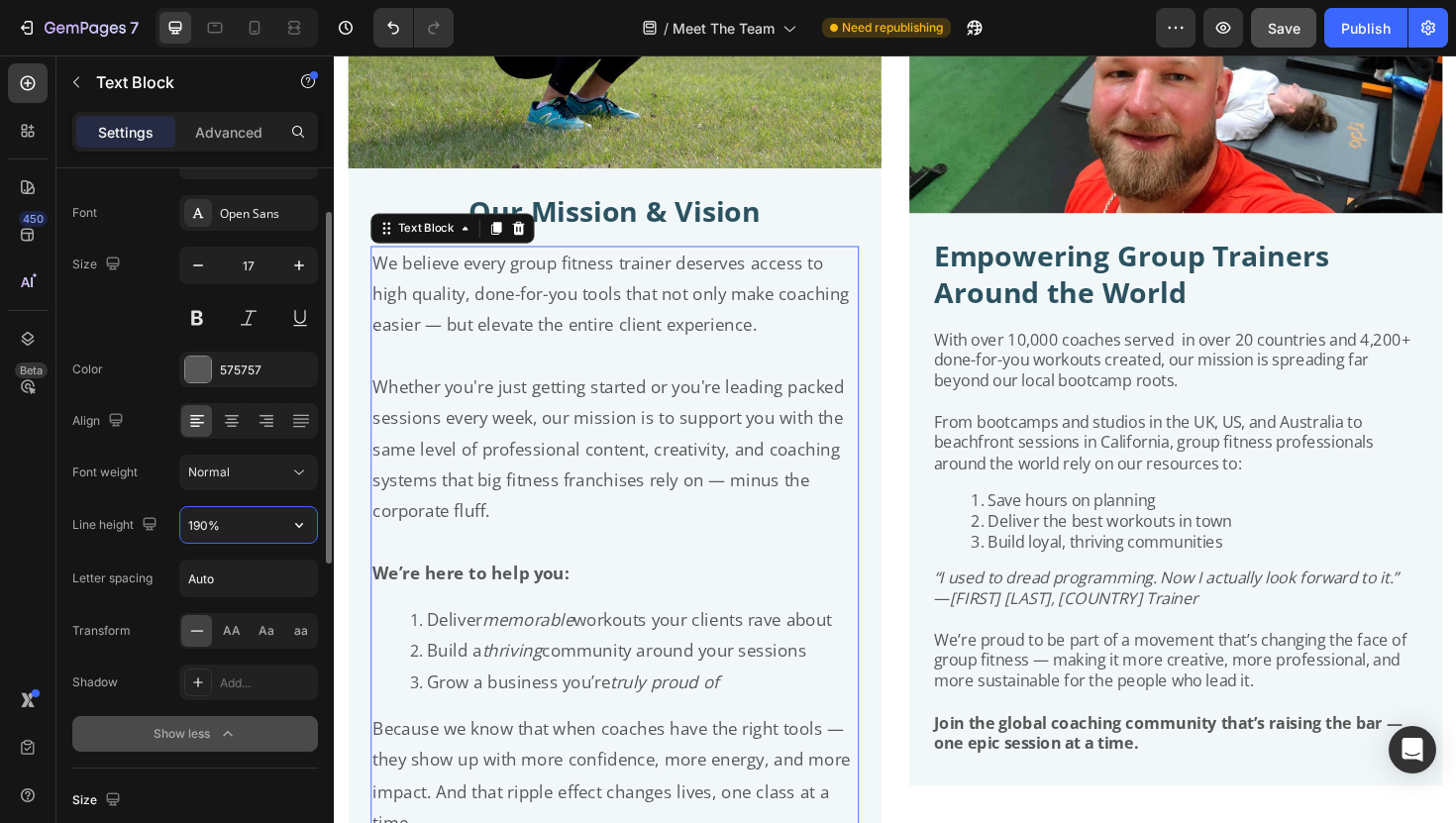 click on "190%" at bounding box center [249, 525] 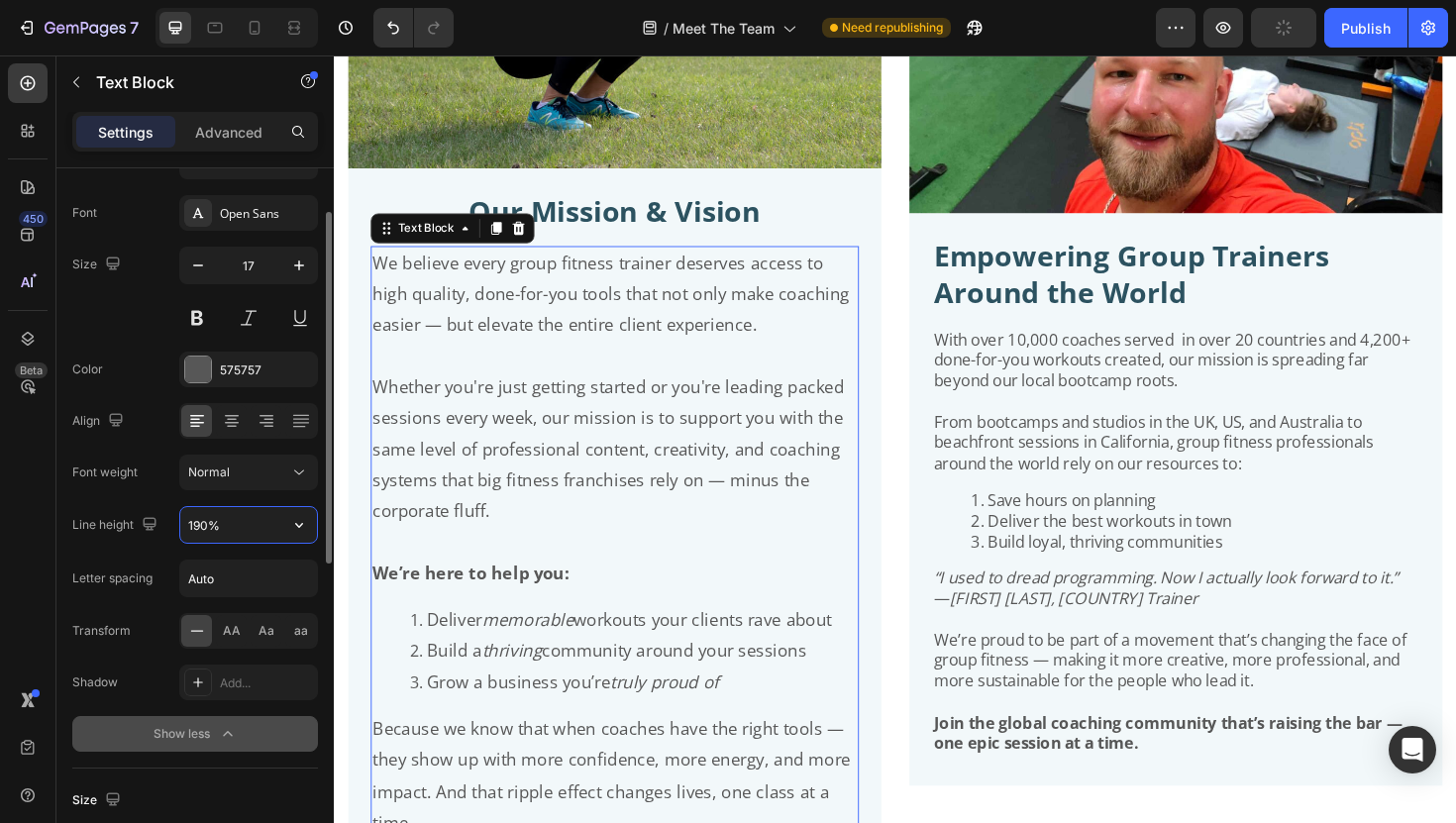 click on "190%" at bounding box center (249, 525) 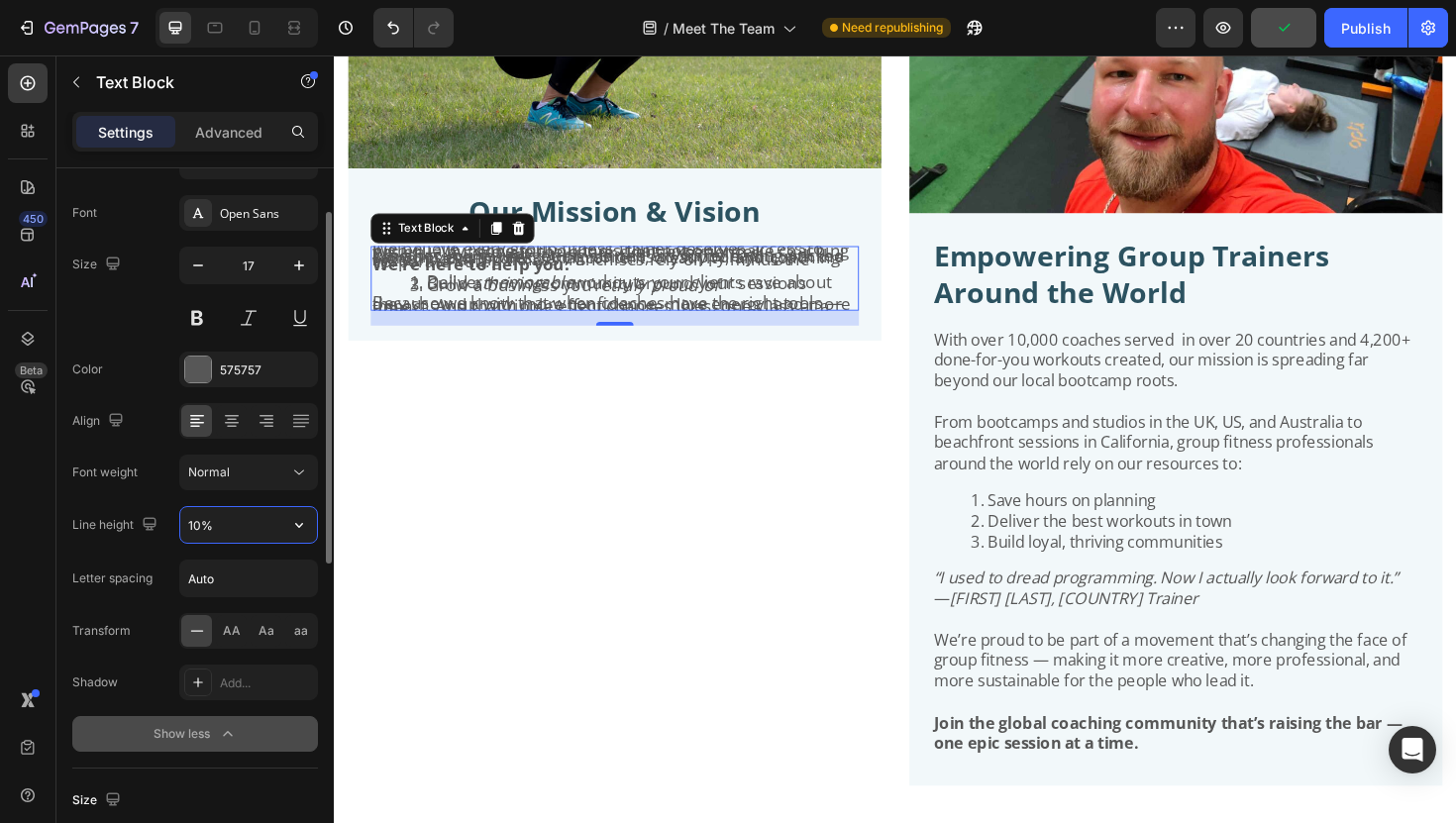 type on "180%" 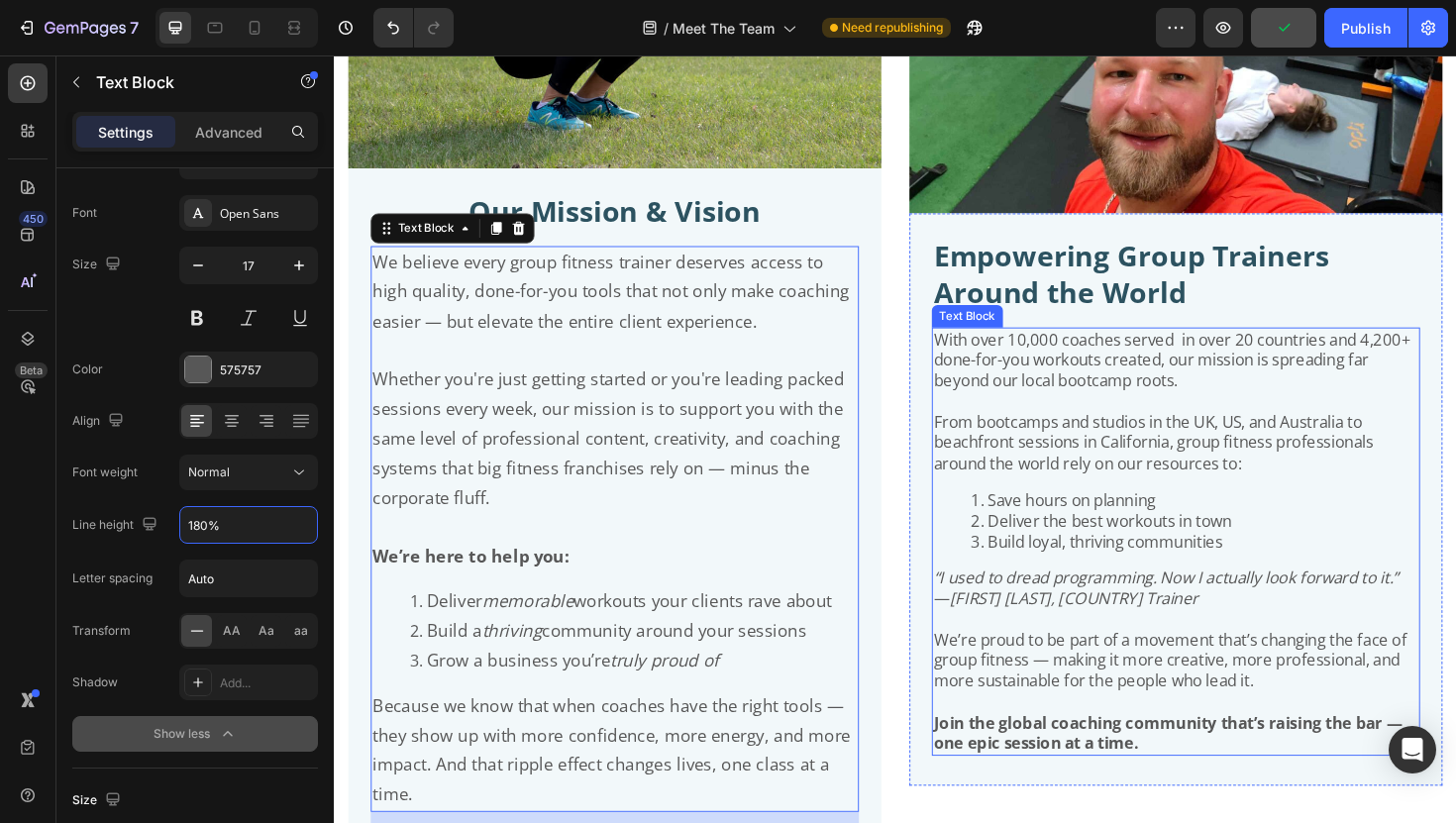 click on "Deliver the best workouts in town" at bounding box center [1245, 549] 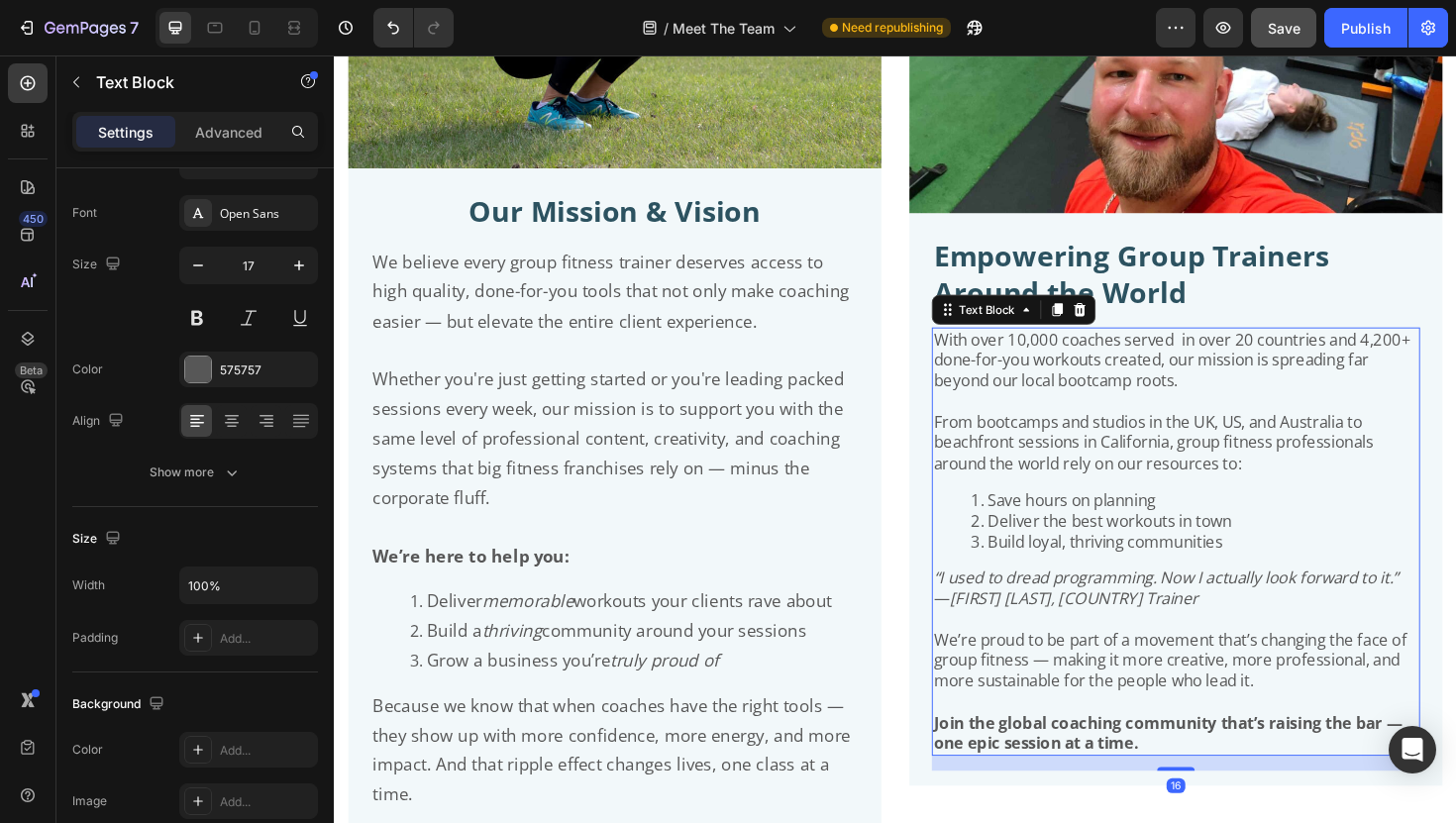 click on "Deliver the best workouts in town" at bounding box center (1245, 549) 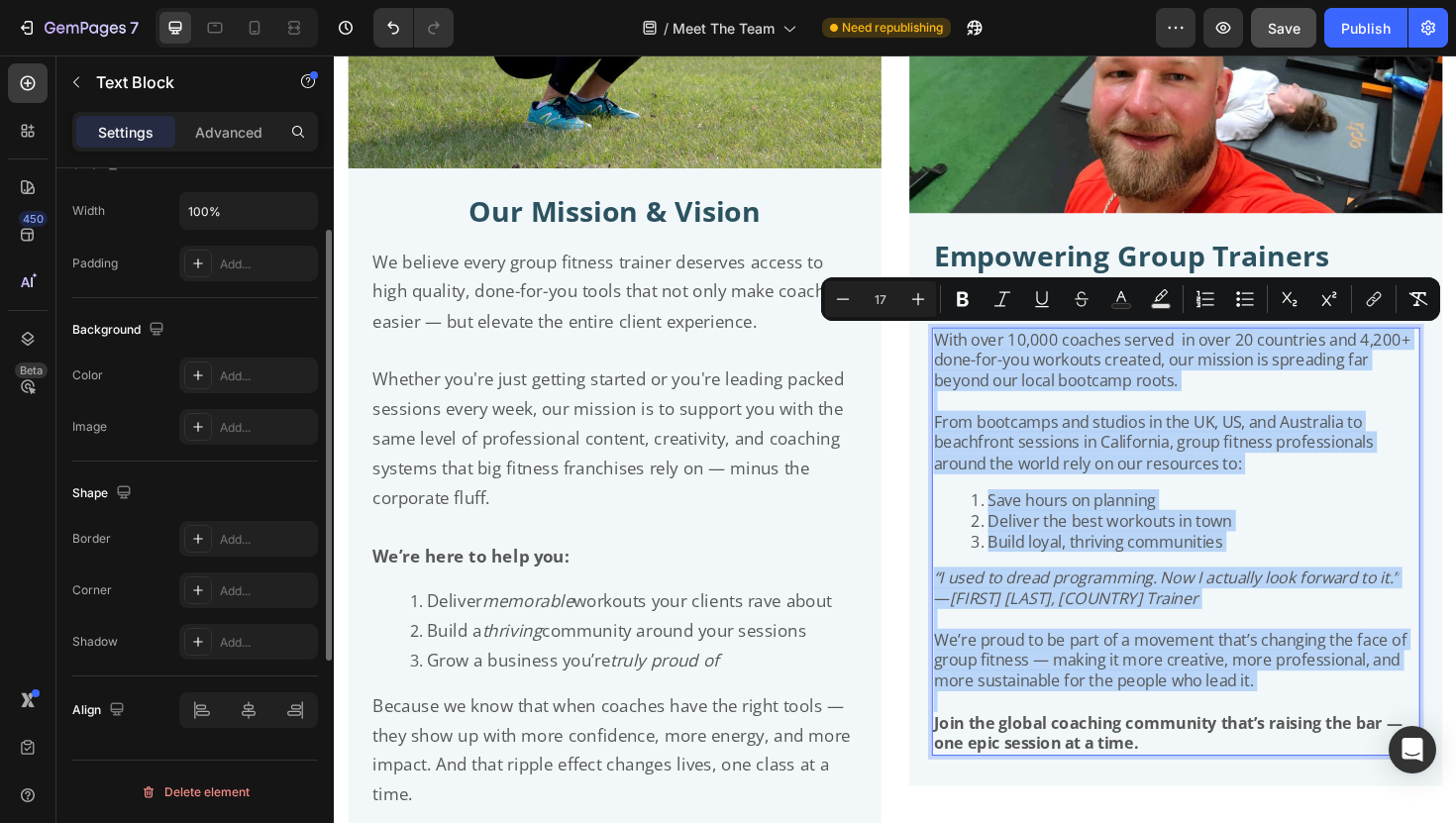 scroll, scrollTop: 0, scrollLeft: 0, axis: both 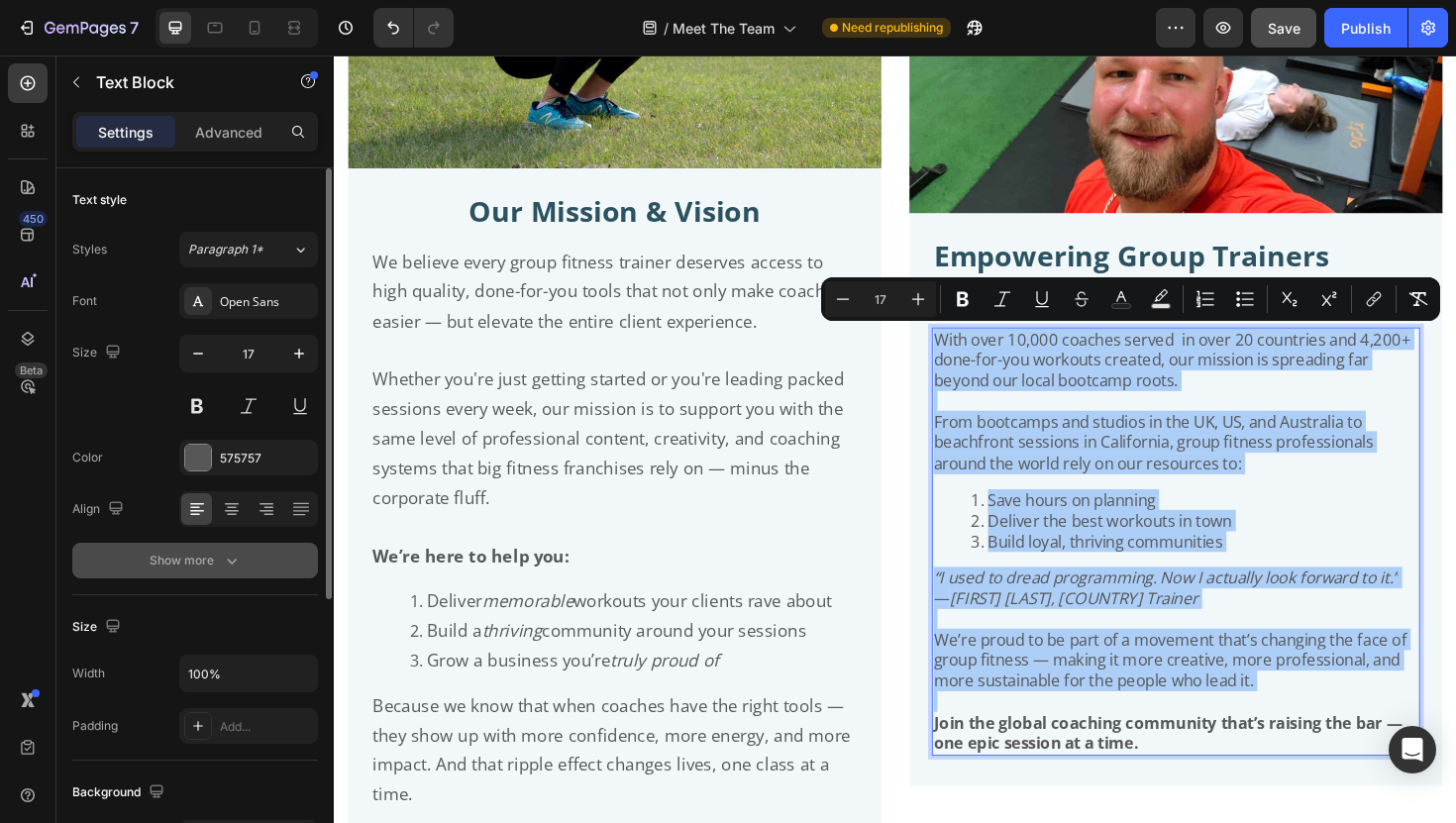 click on "Show more" at bounding box center [195, 561] 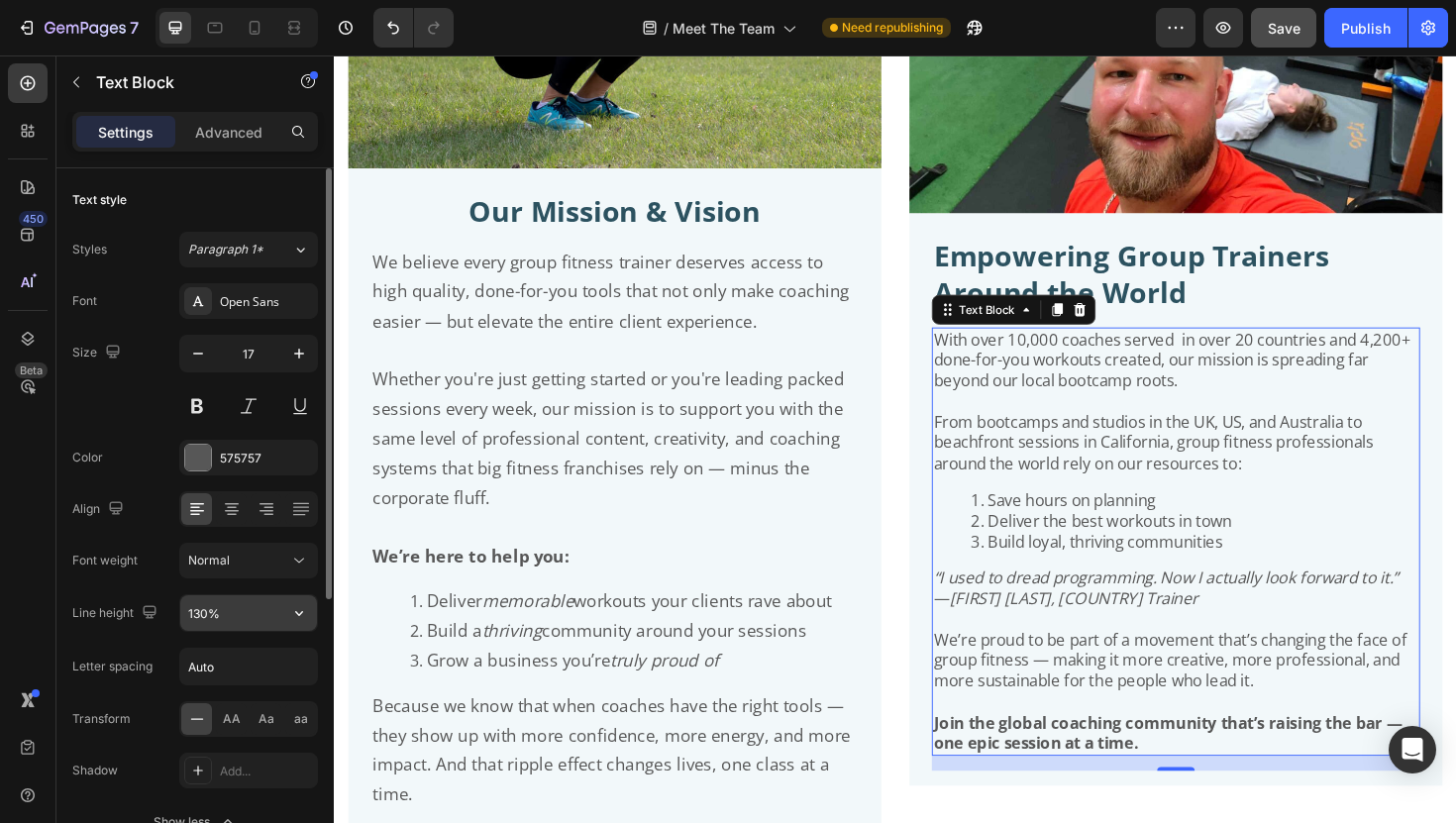 click on "130%" at bounding box center (249, 613) 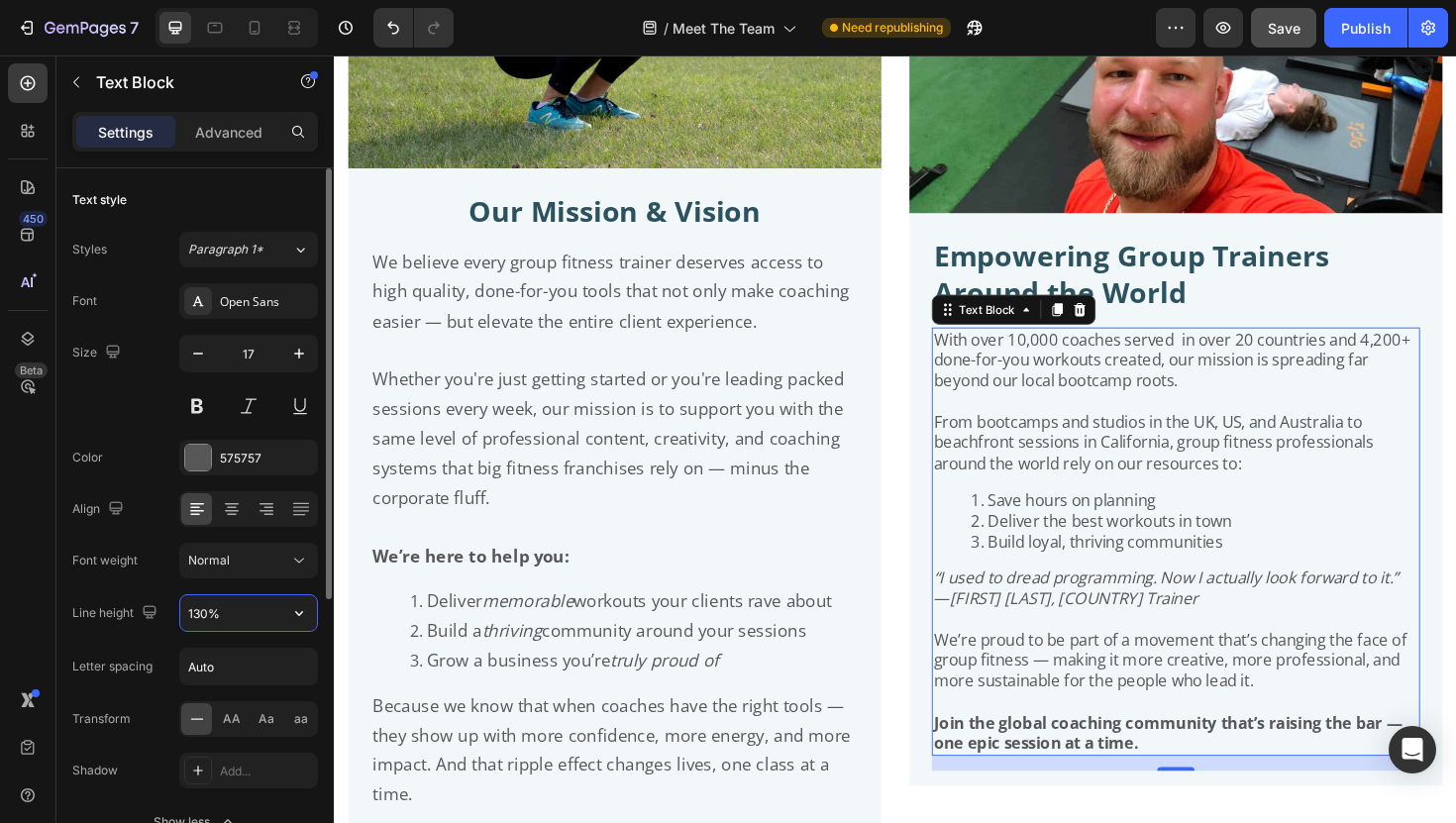 click on "130%" at bounding box center (249, 613) 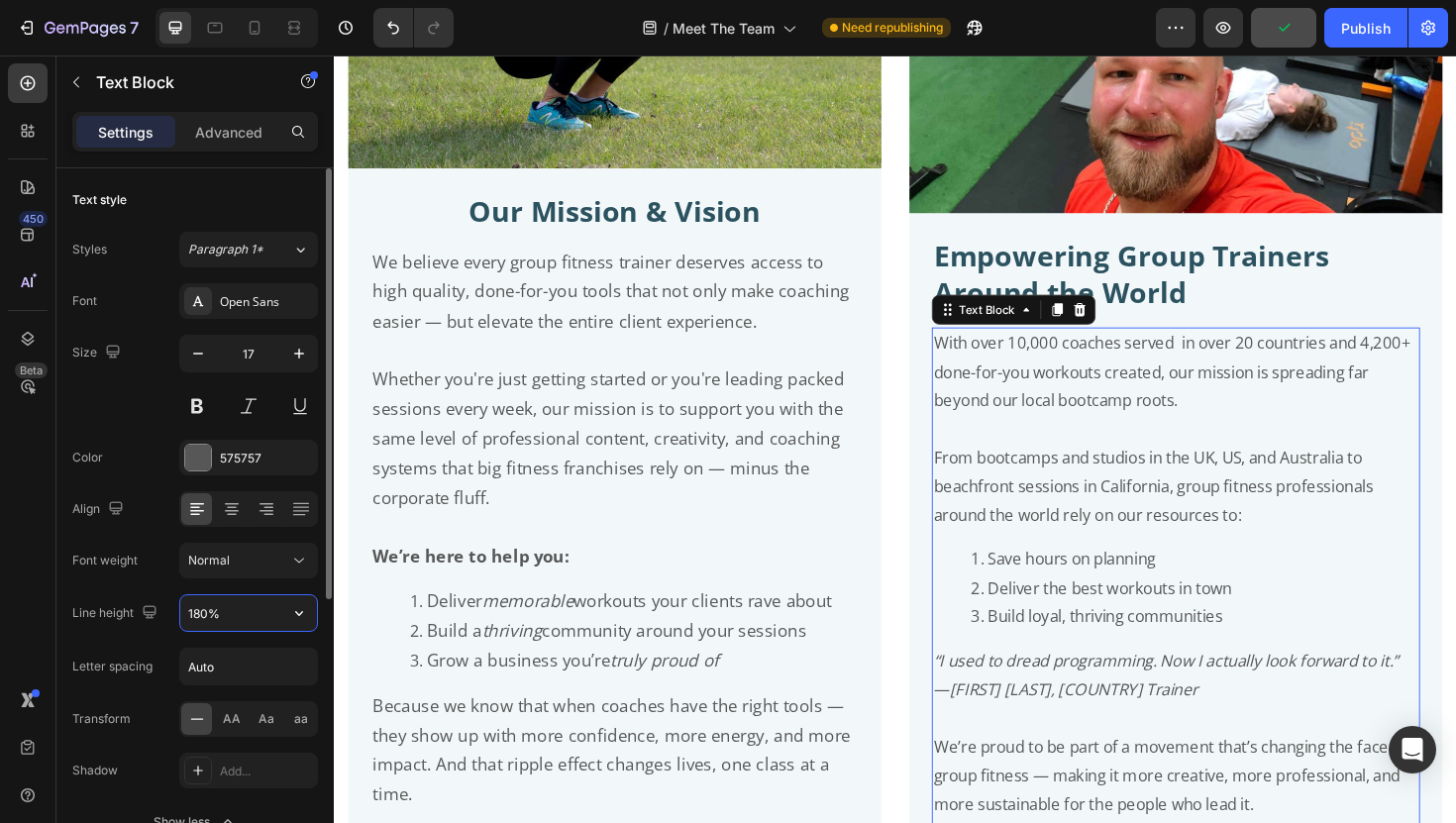 click on "180%" at bounding box center [249, 613] 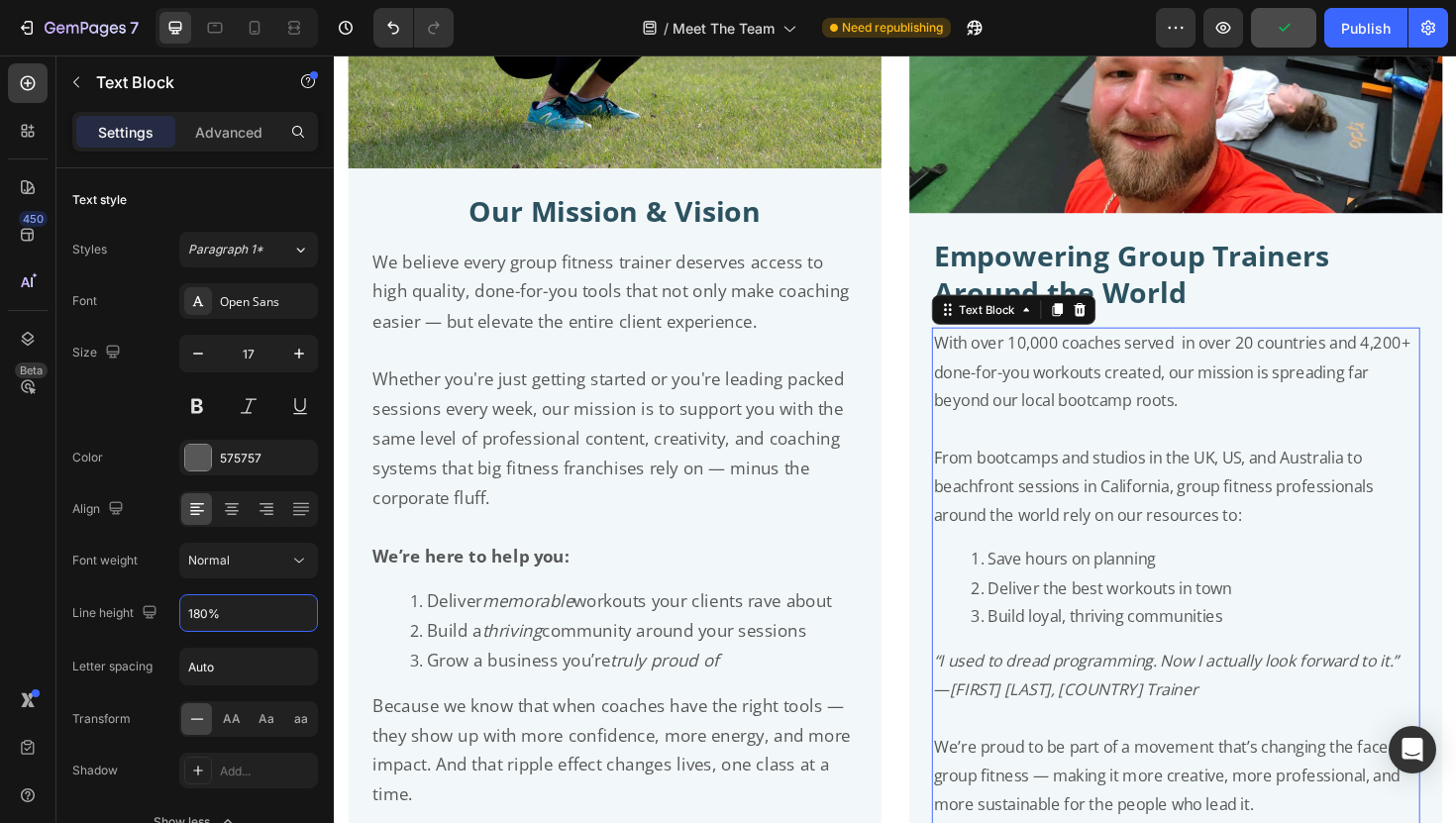 type on "180%" 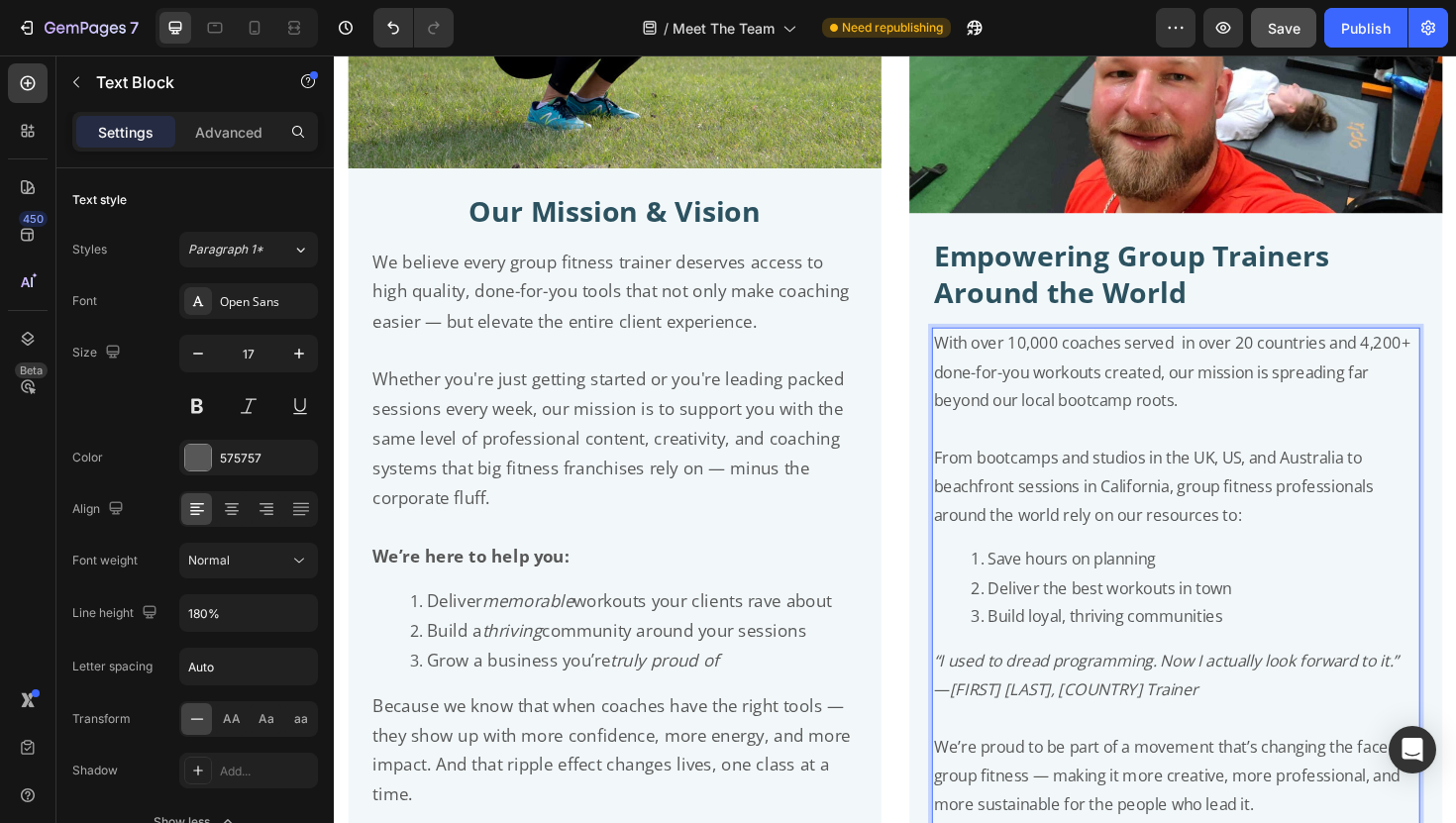 click on "With over 10,000 coaches served  in over 20 countries and 4,200+ done-for-you workouts created, our mission is spreading far beyond our local bootcamp roots." at bounding box center (1225, 391) 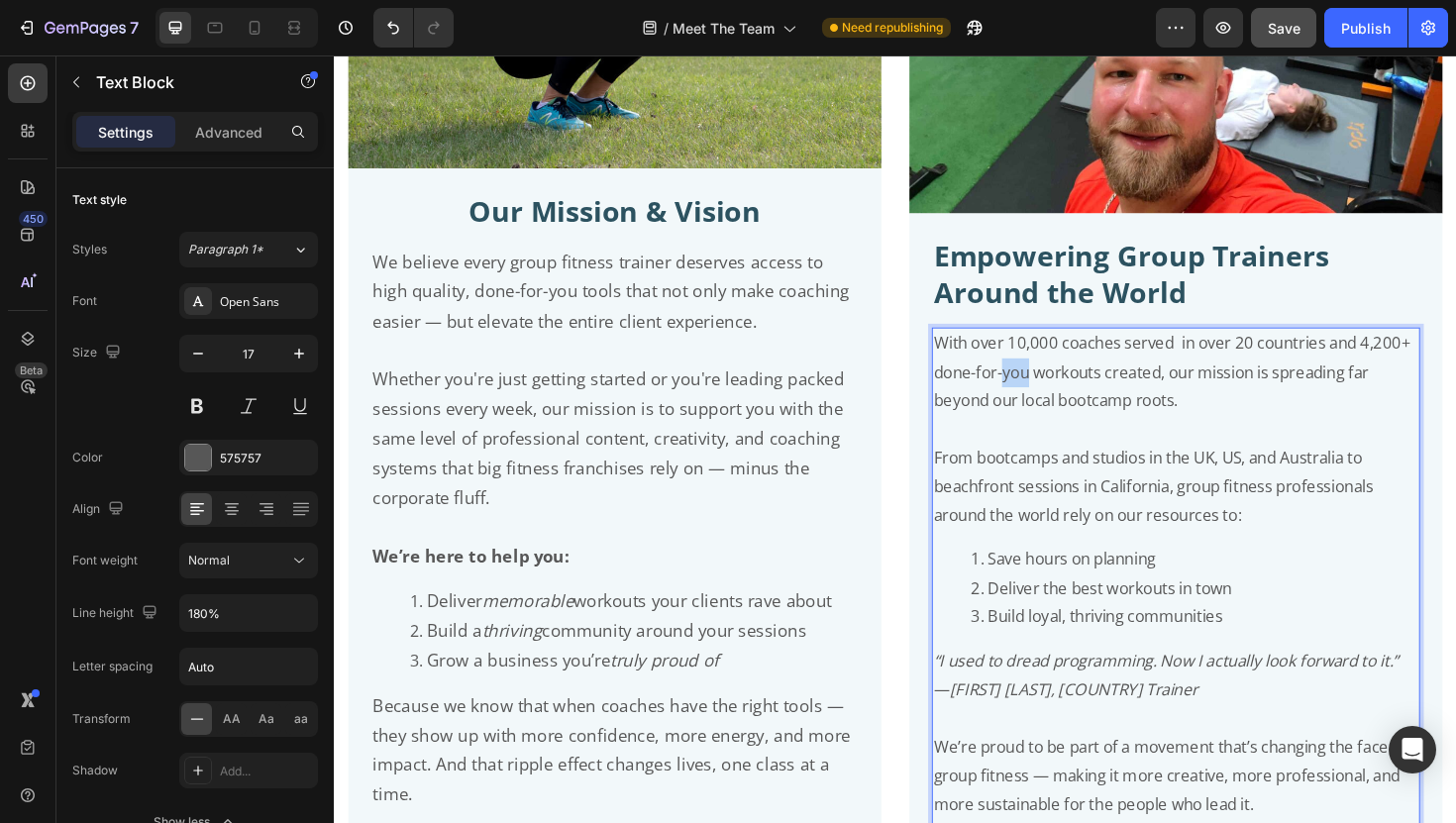 click on "With over 10,000 coaches served  in over 20 countries and 4,200+ done-for-you workouts created, our mission is spreading far beyond our local bootcamp roots." at bounding box center [1225, 391] 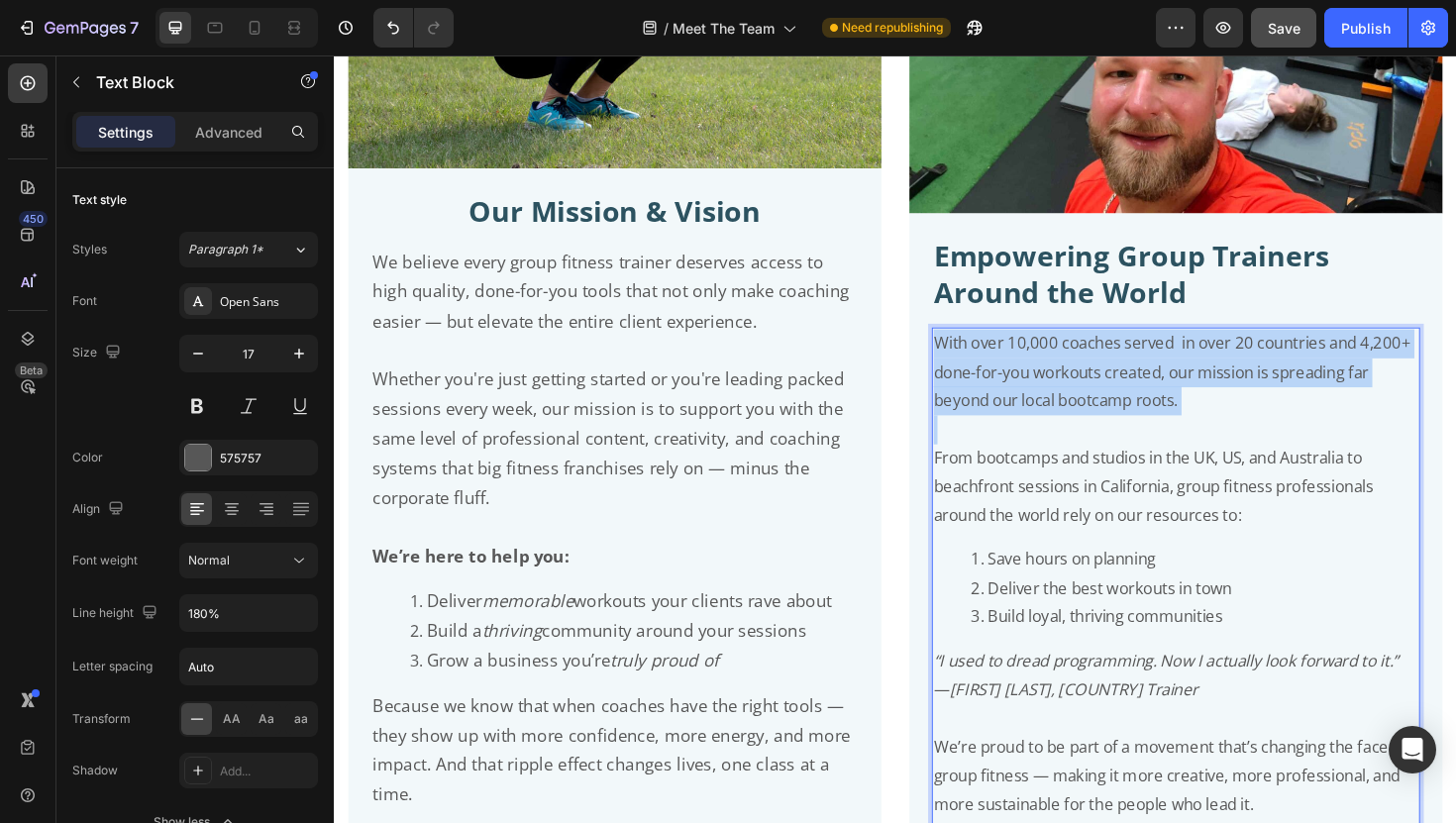 click on "With over 10,000 coaches served  in over 20 countries and 4,200+ done-for-you workouts created, our mission is spreading far beyond our local bootcamp roots." at bounding box center (1225, 391) 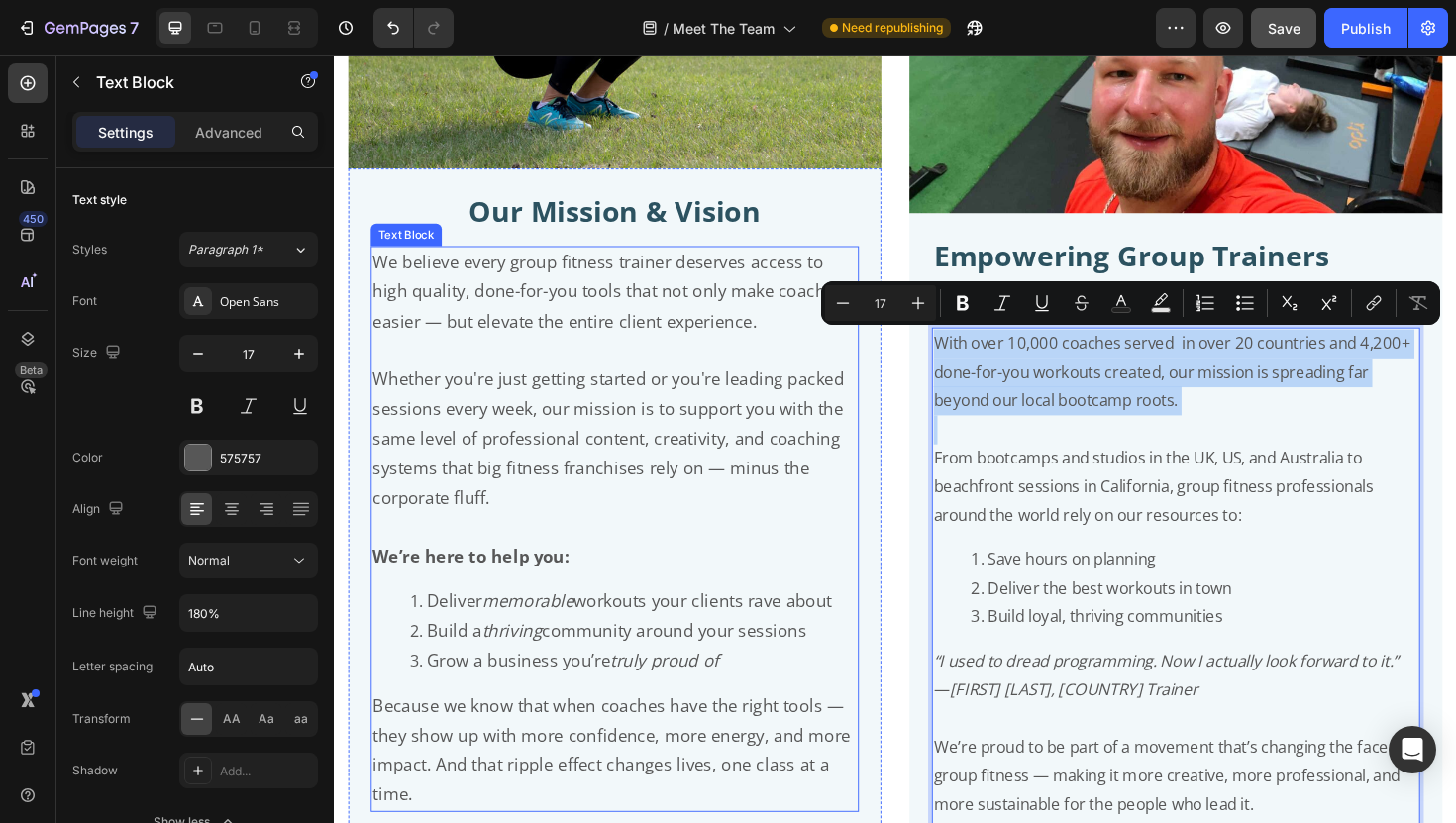 click on "Whether you're just getting started or you're leading packed sessions every week, our mission is to support you with the same level of professional content, creativity, and coaching systems that big fitness franchises rely on — minus the corporate fluff." at bounding box center (624, 461) 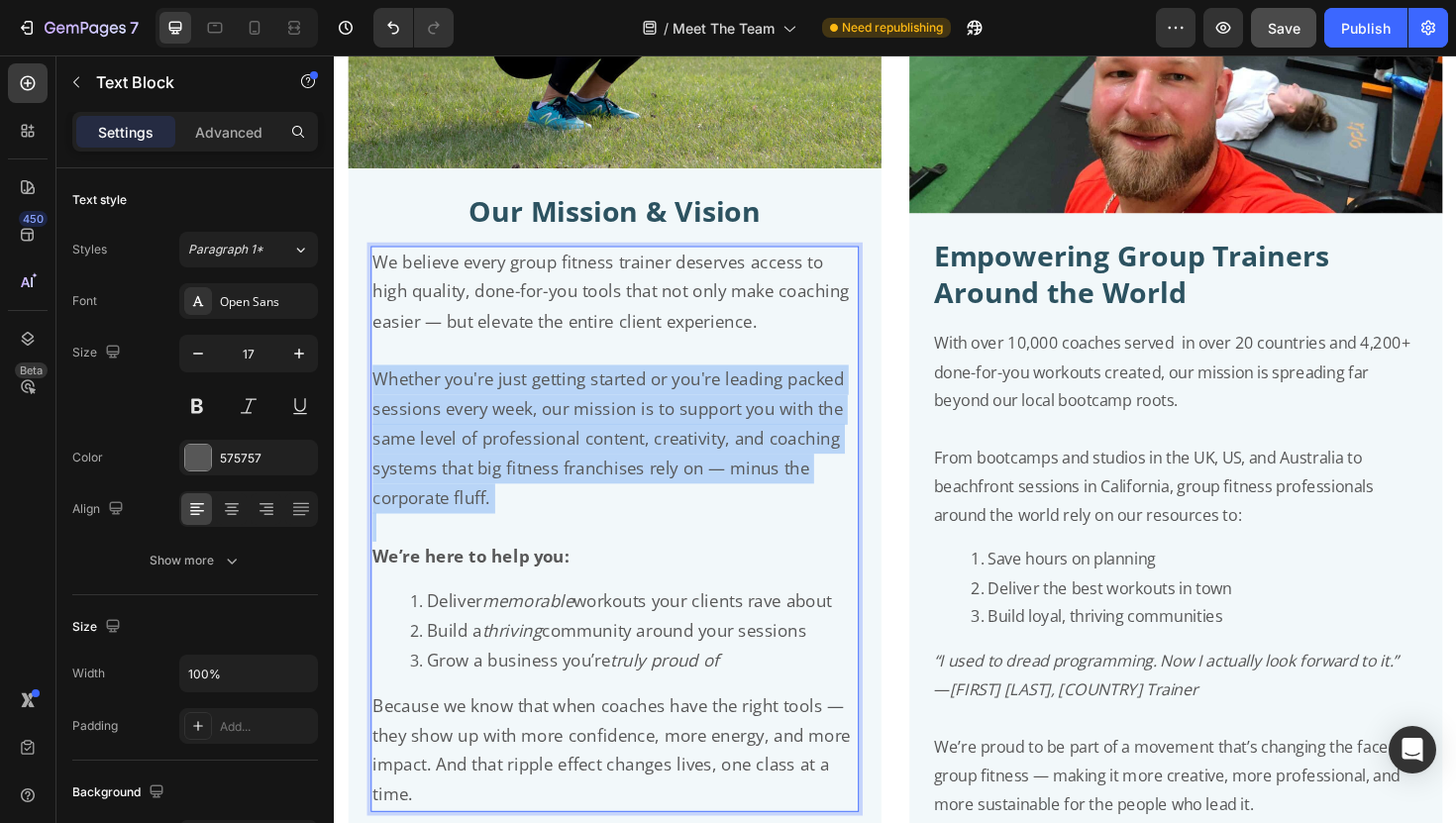 click on "Whether you're just getting started or you're leading packed sessions every week, our mission is to support you with the same level of professional content, creativity, and coaching systems that big fitness franchises rely on — minus the corporate fluff." at bounding box center [624, 461] 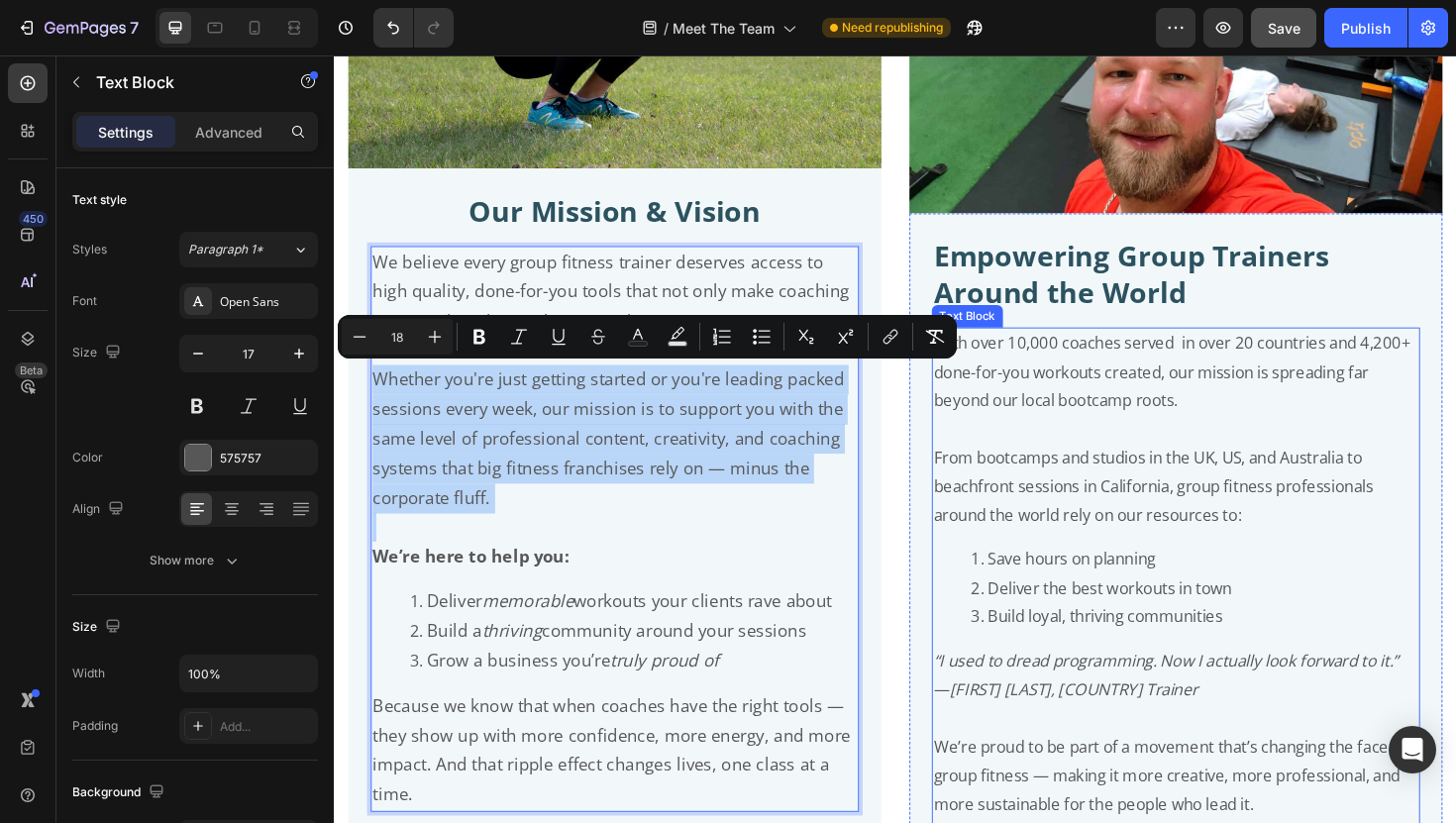click on "From bootcamps and studios in the UK, US, and Australia to beachfront sessions in California, group fitness professionals around the world rely on our resources to:" at bounding box center (1225, 512) 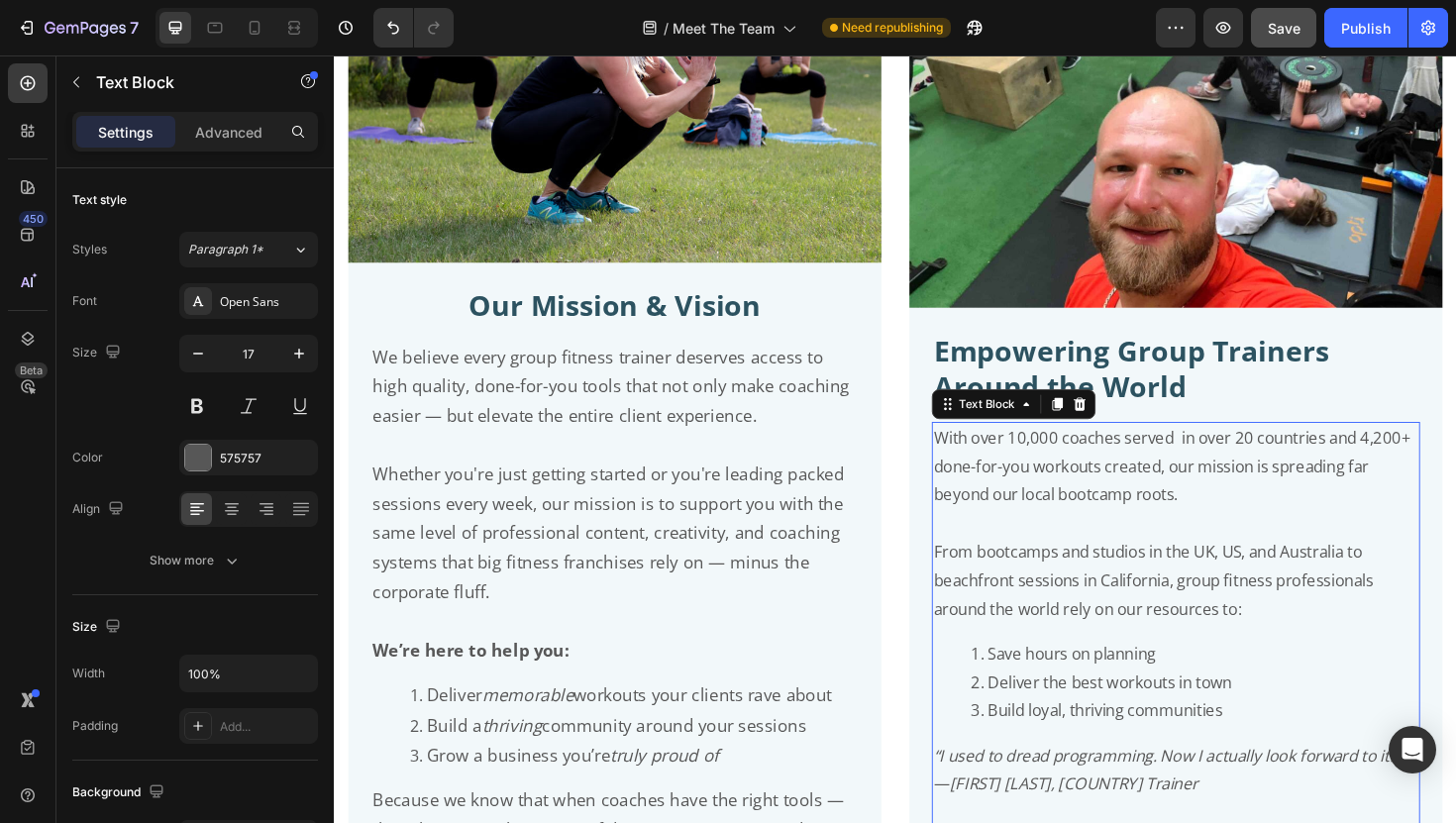 scroll, scrollTop: 4415, scrollLeft: 0, axis: vertical 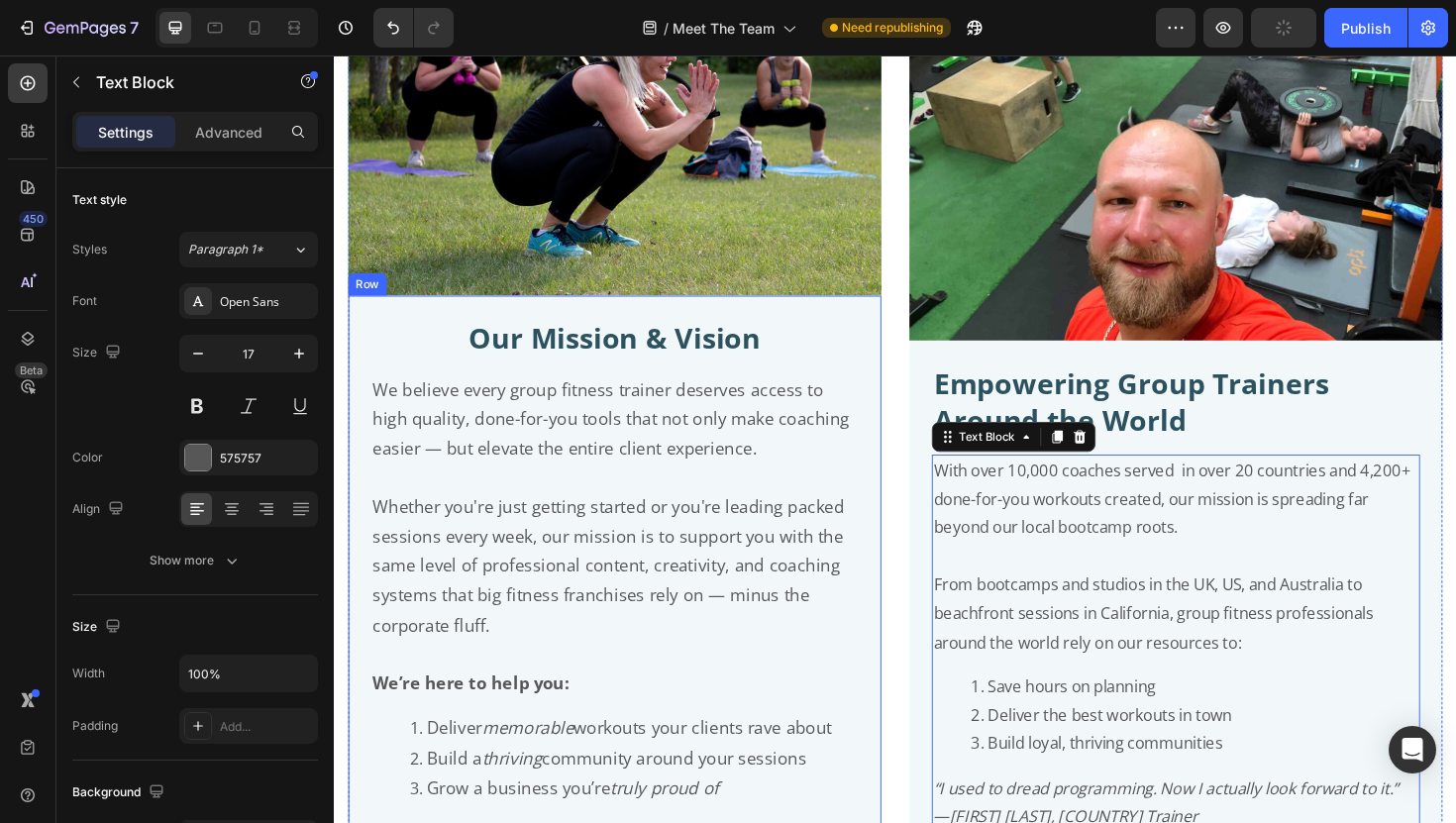 click on "Our Mission & Vision" at bounding box center (631, 355) 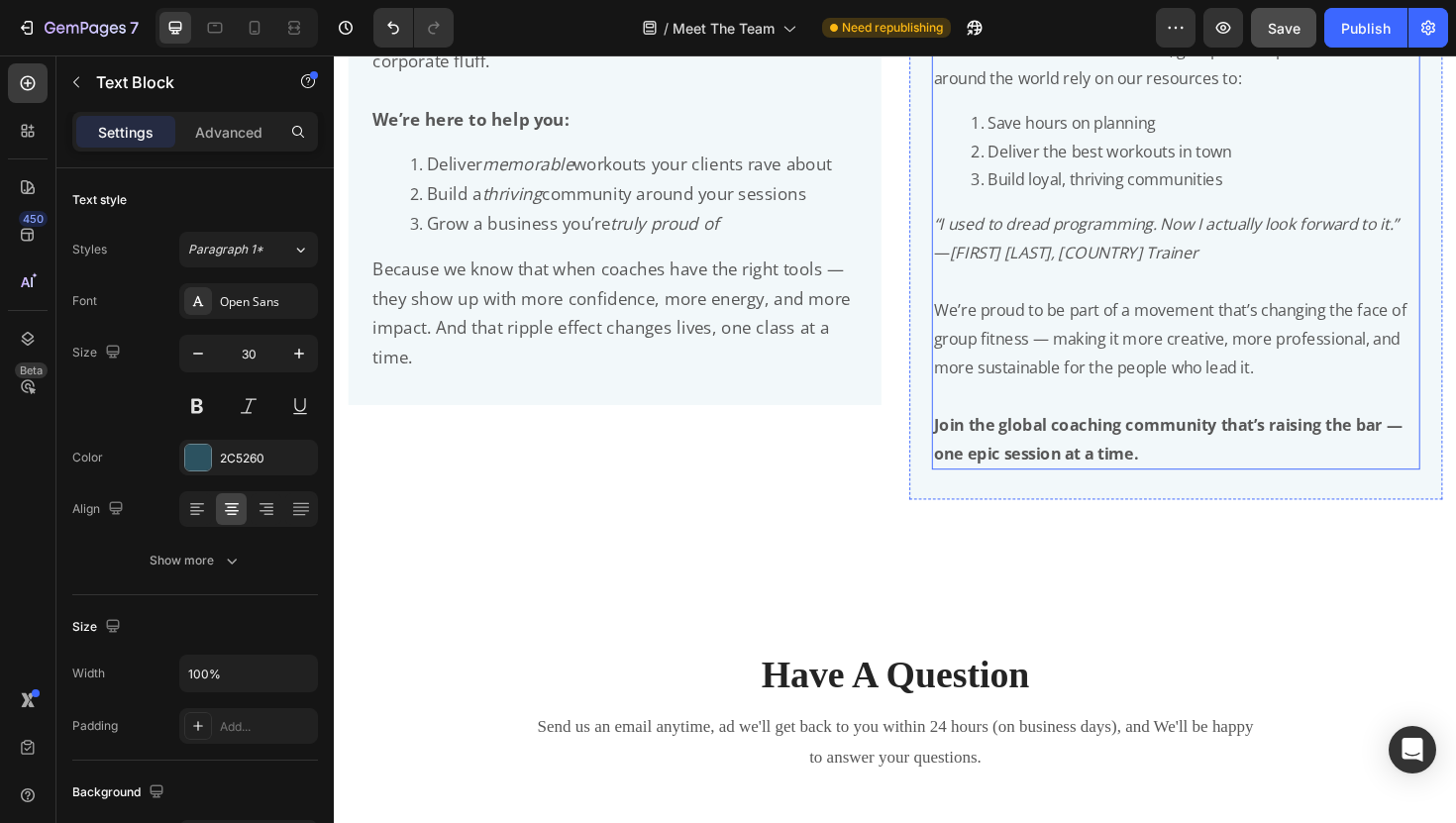 scroll, scrollTop: 5111, scrollLeft: 0, axis: vertical 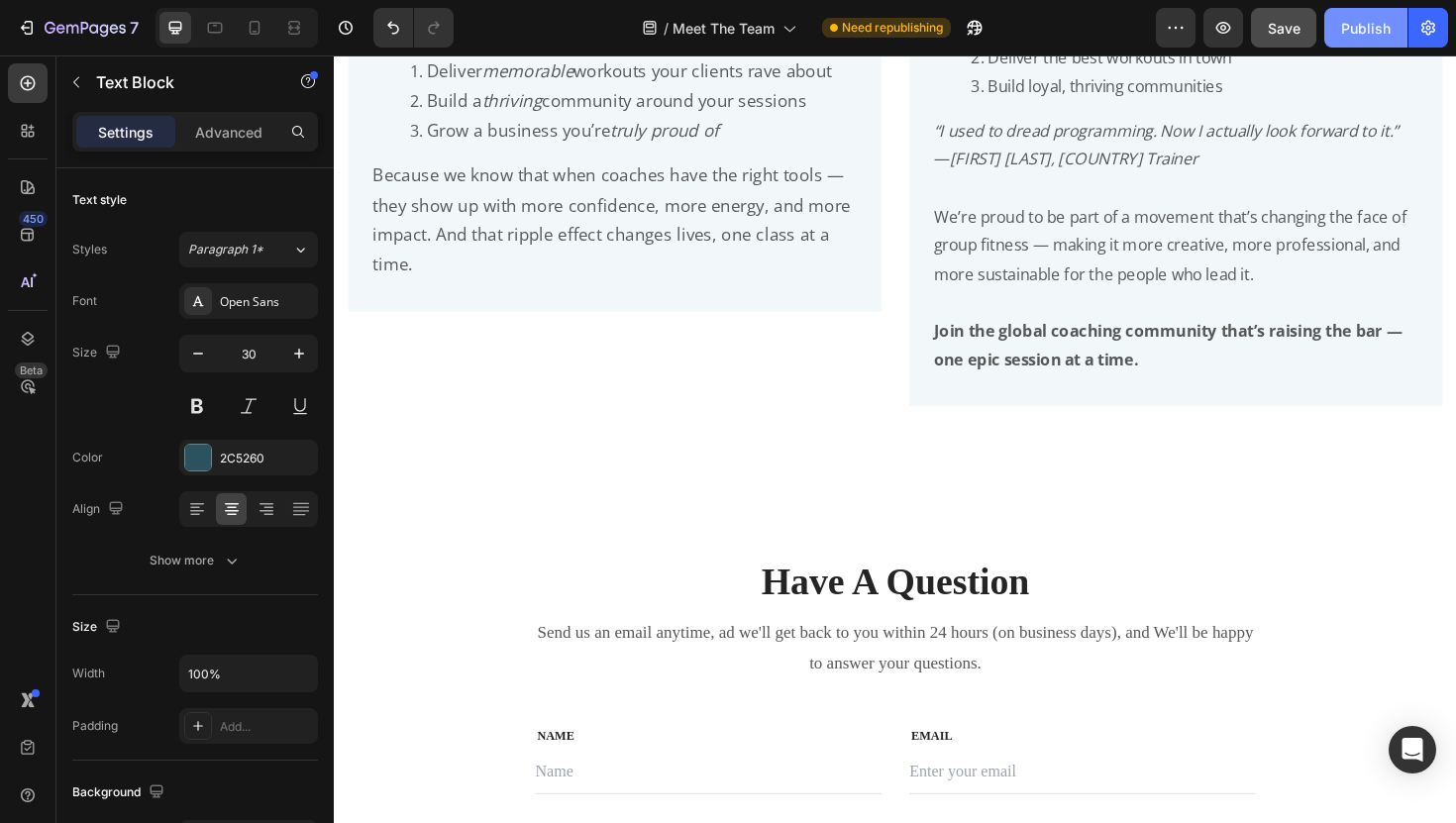 click on "Publish" at bounding box center [1366, 28] 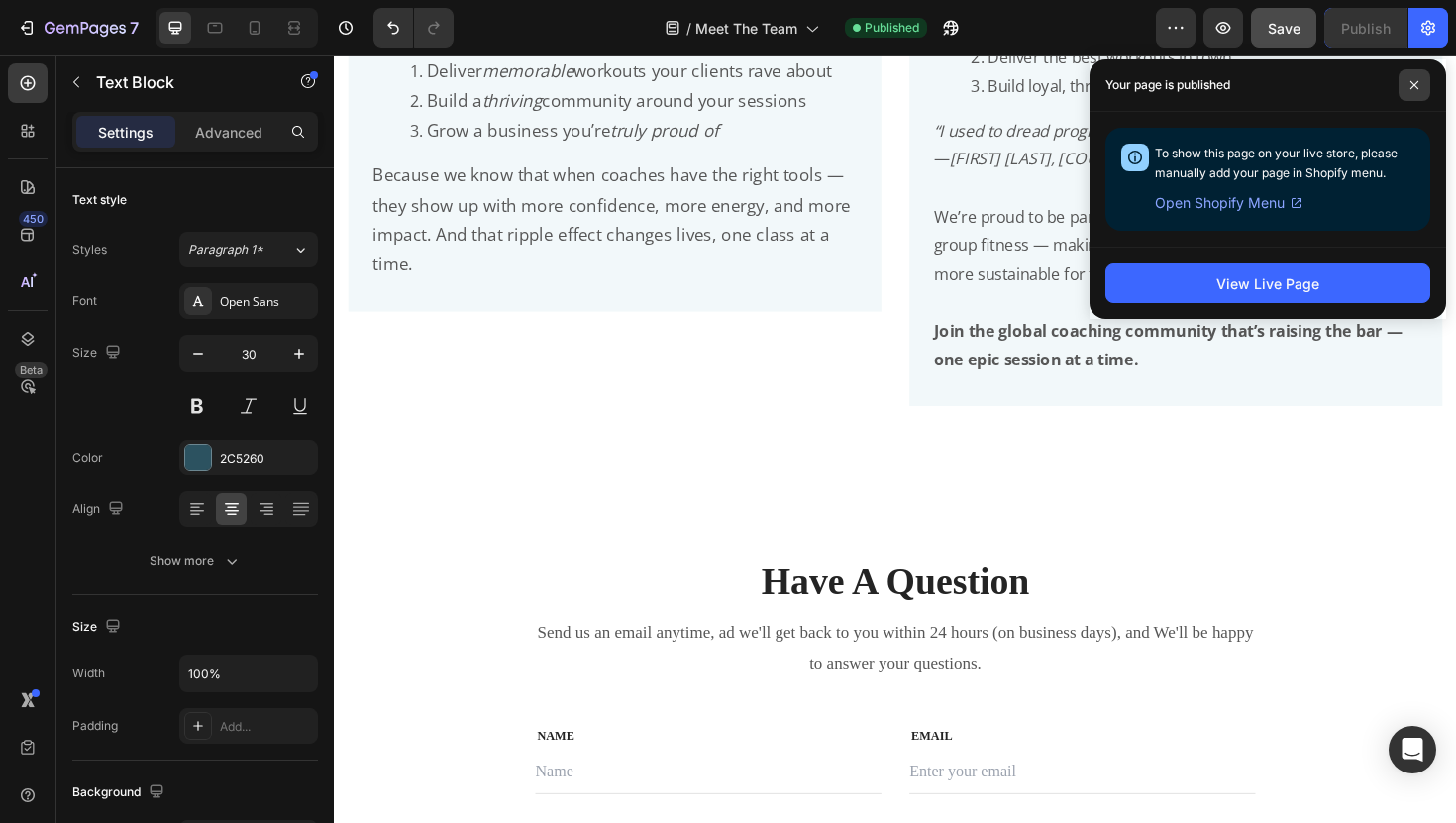 click 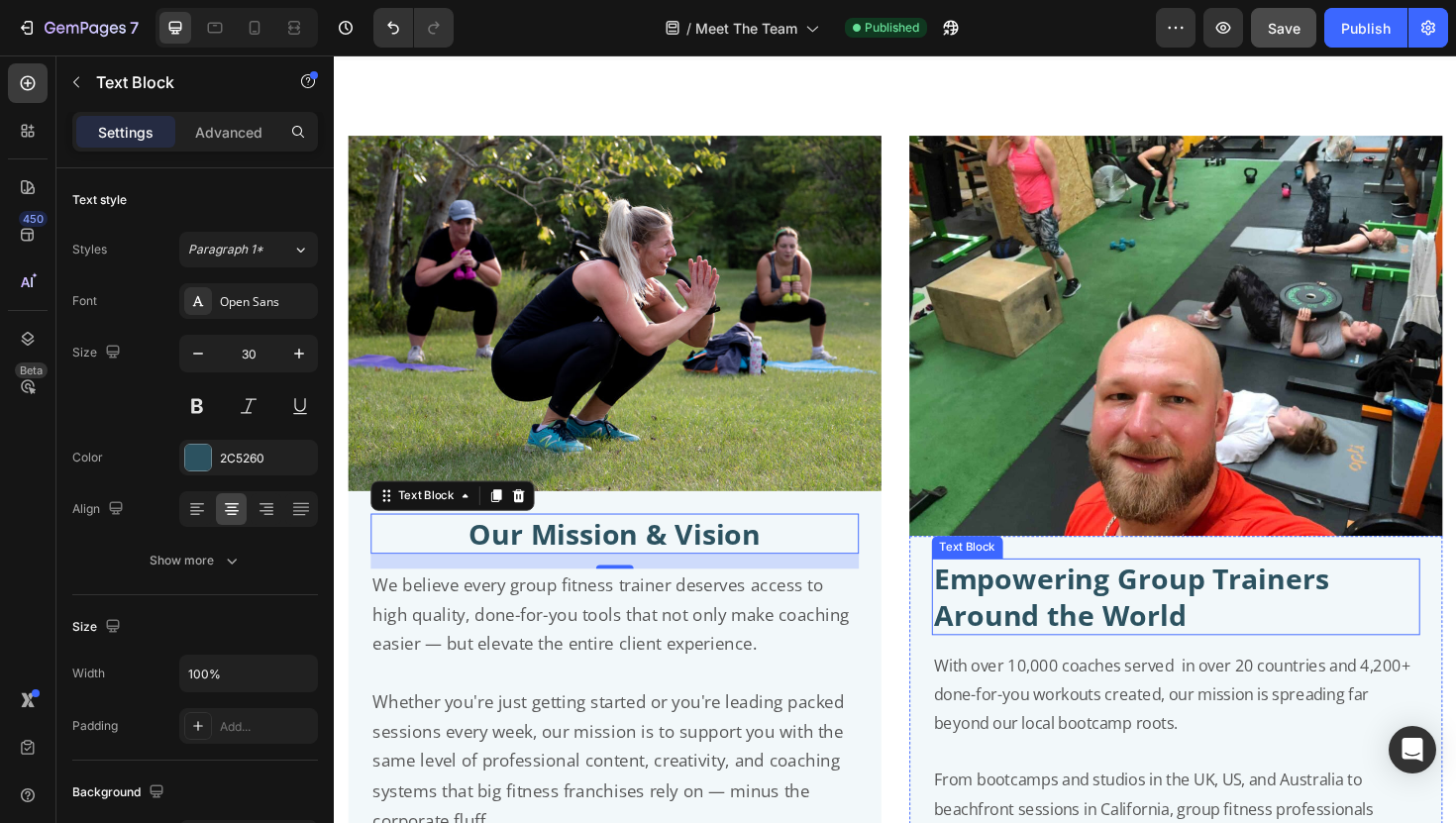 scroll, scrollTop: 4046, scrollLeft: 0, axis: vertical 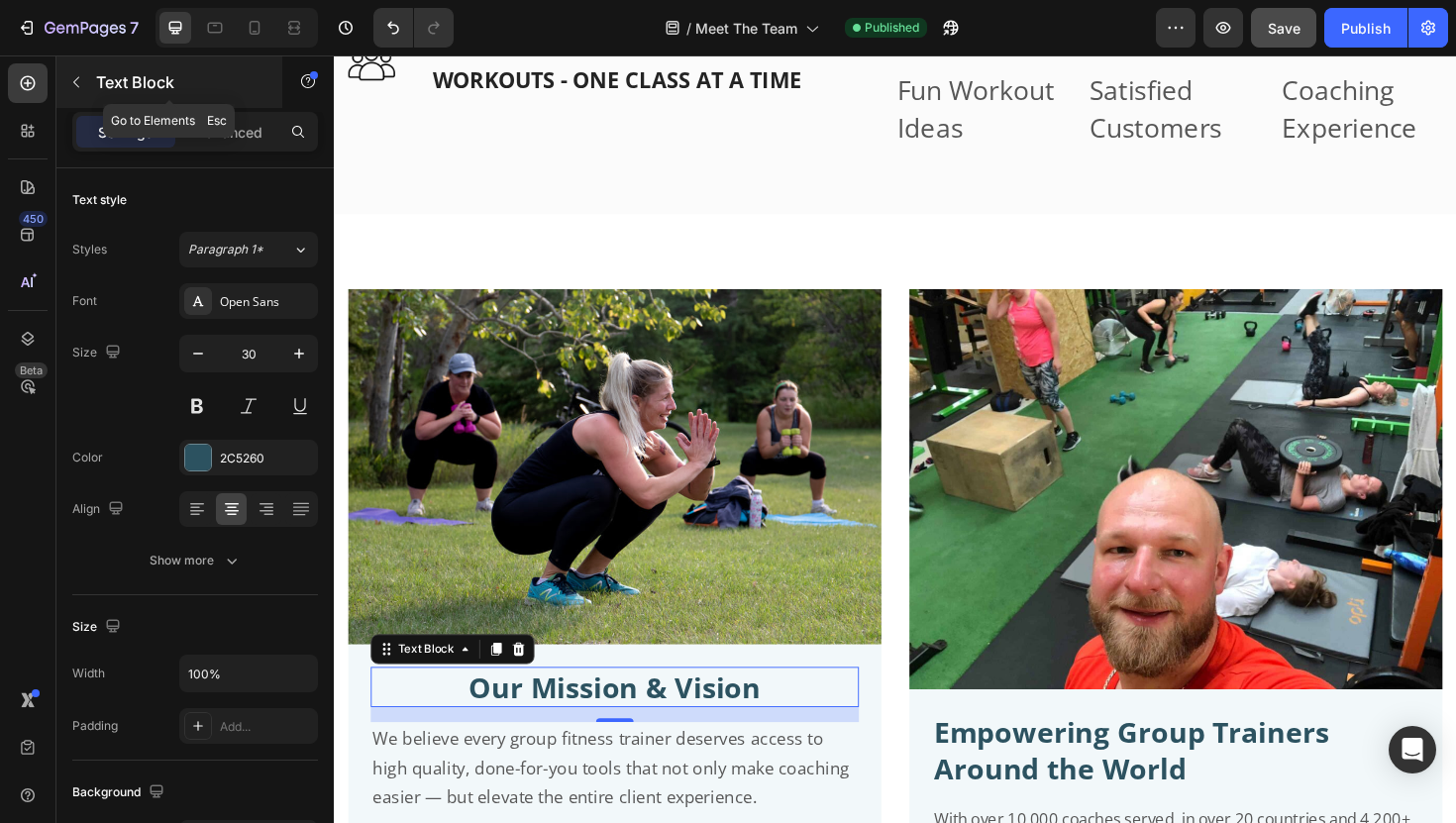 click 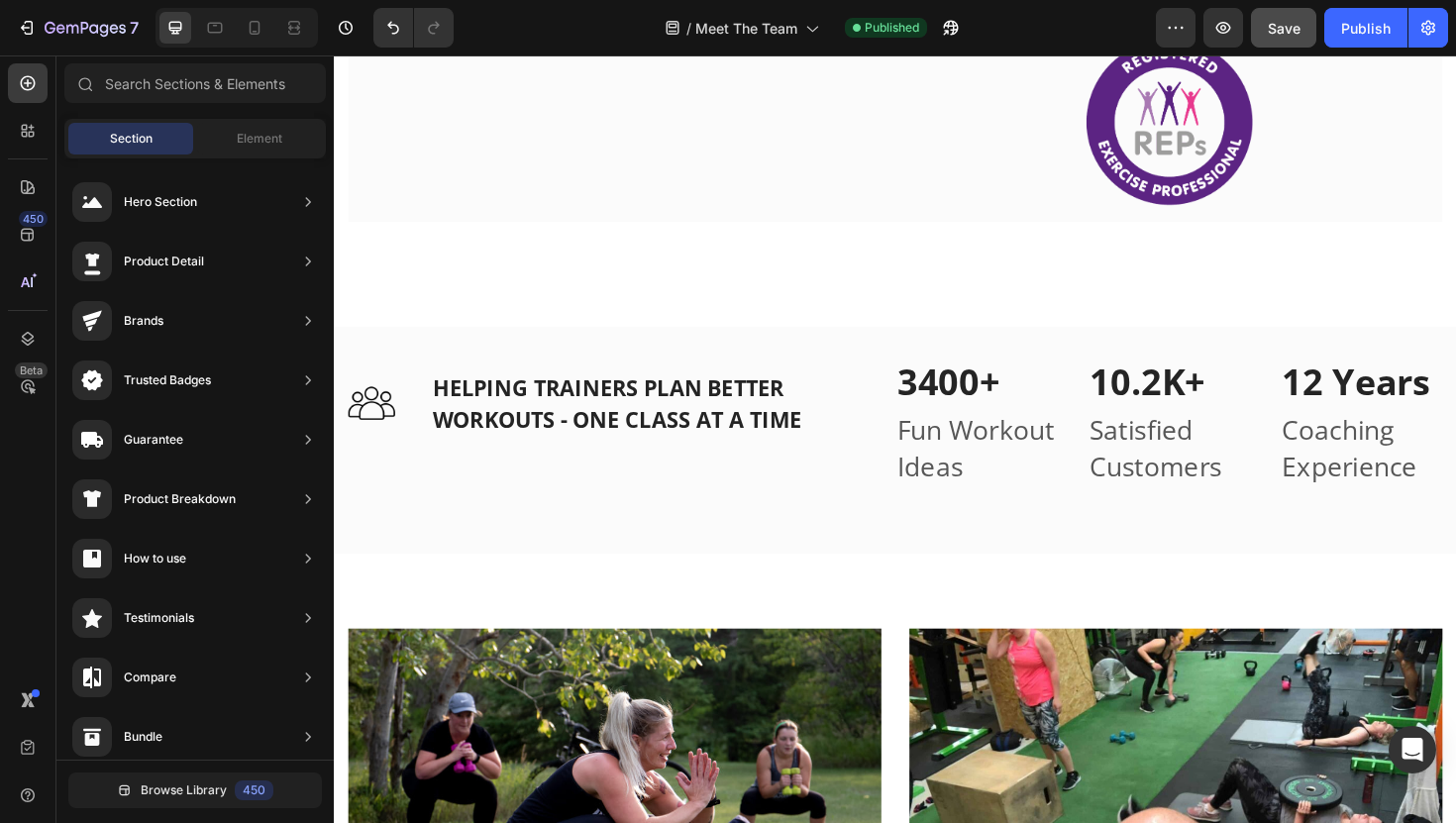 scroll, scrollTop: 3722, scrollLeft: 0, axis: vertical 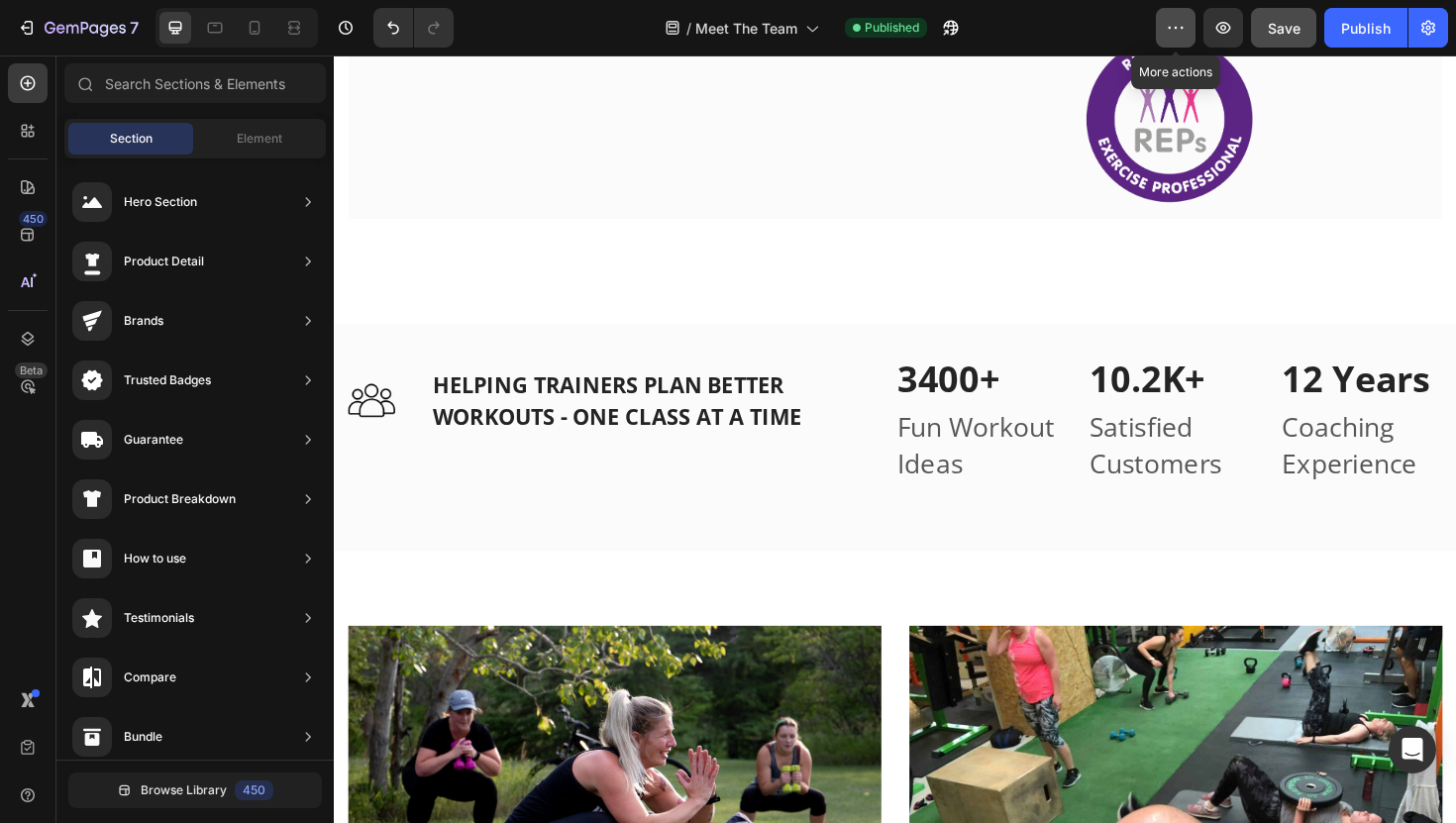 click 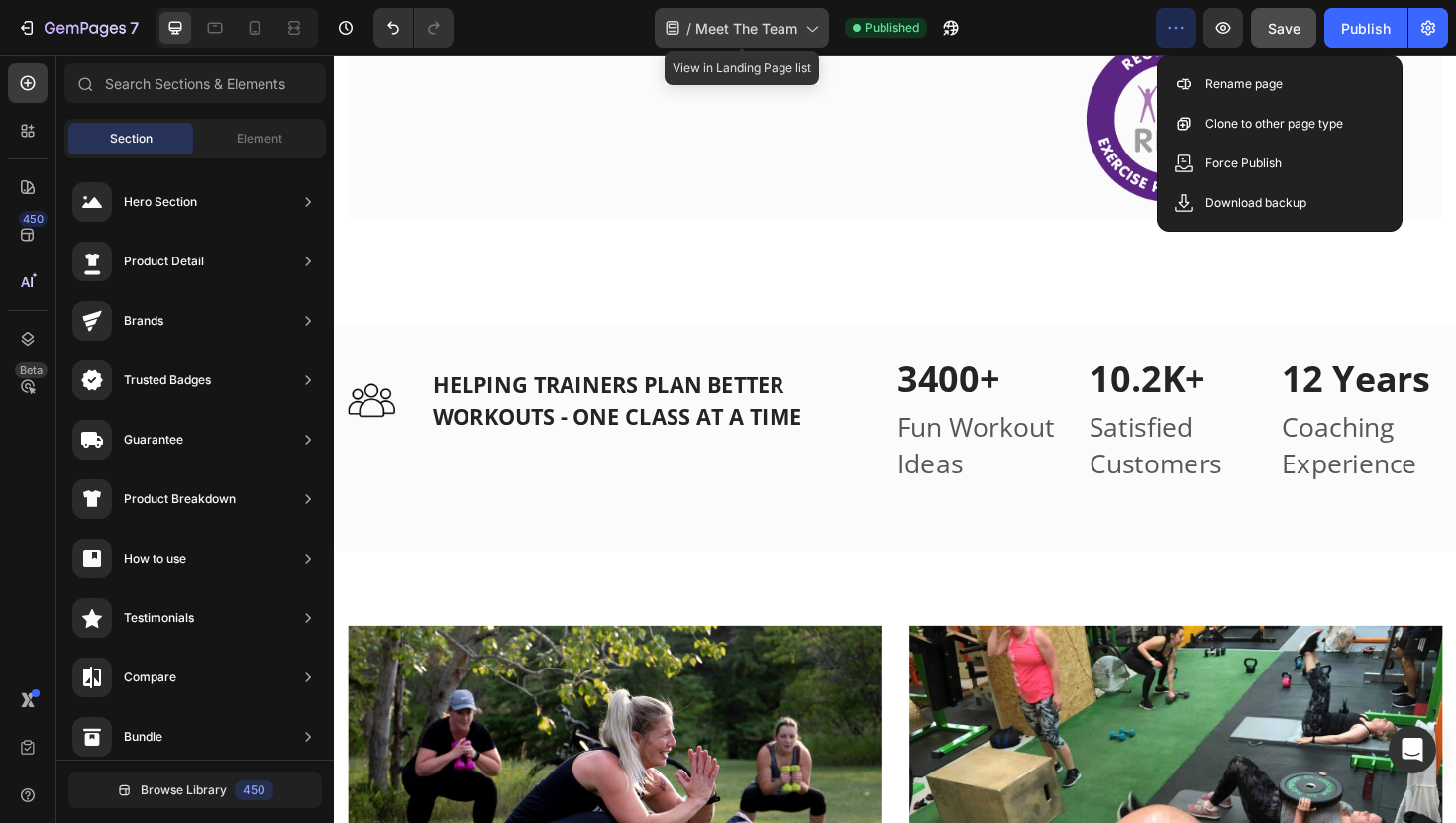 click 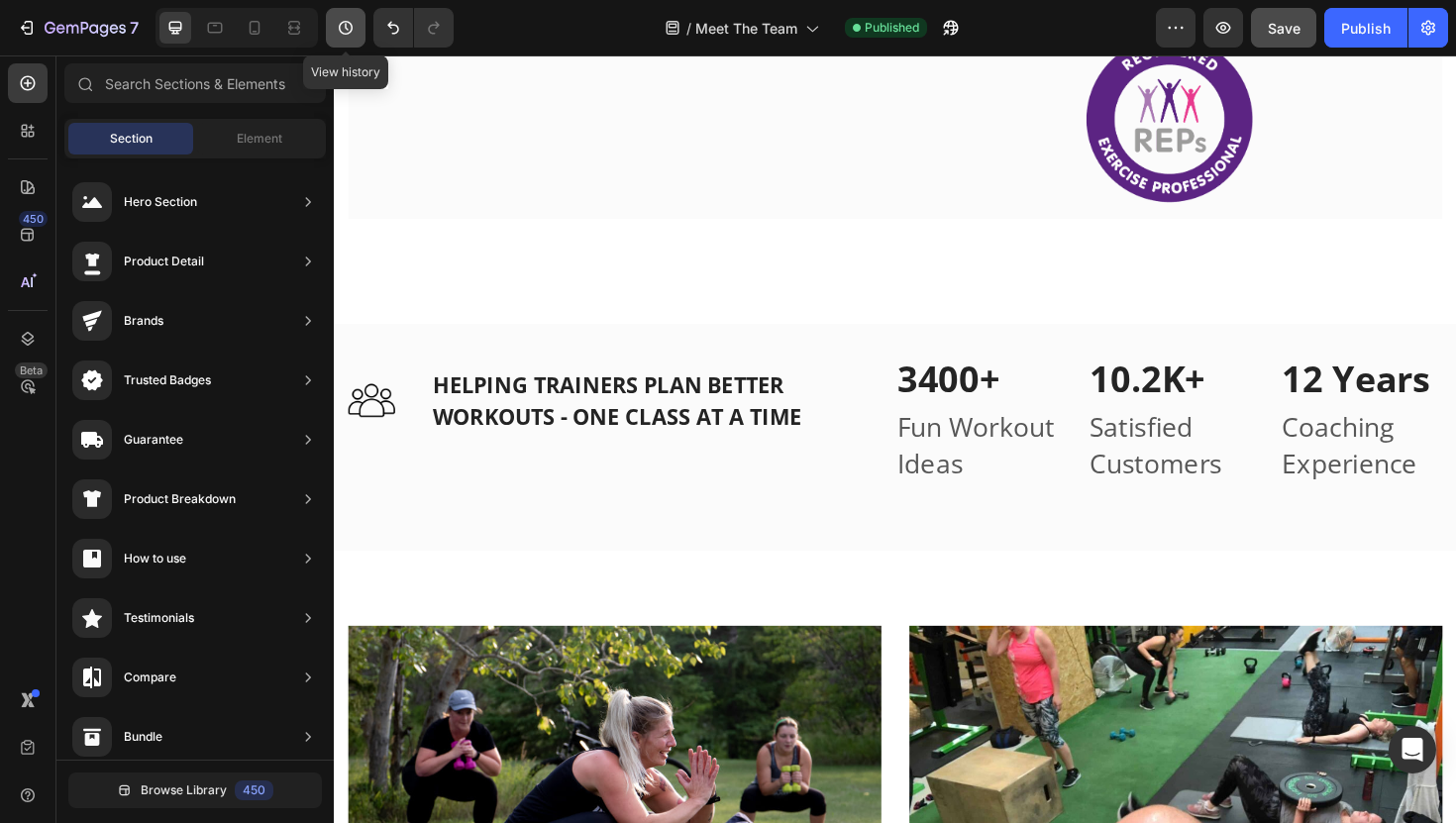 click 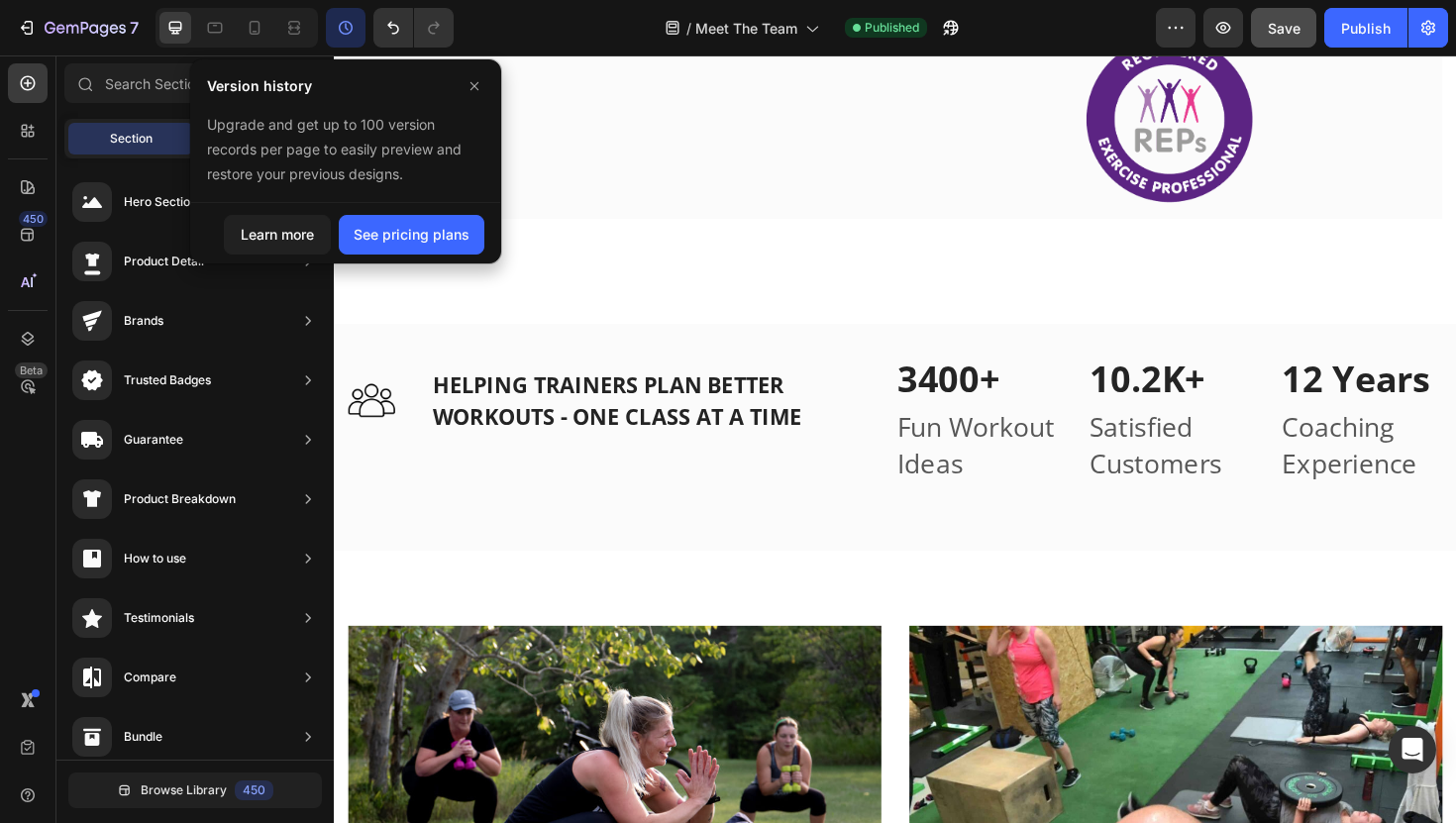 click 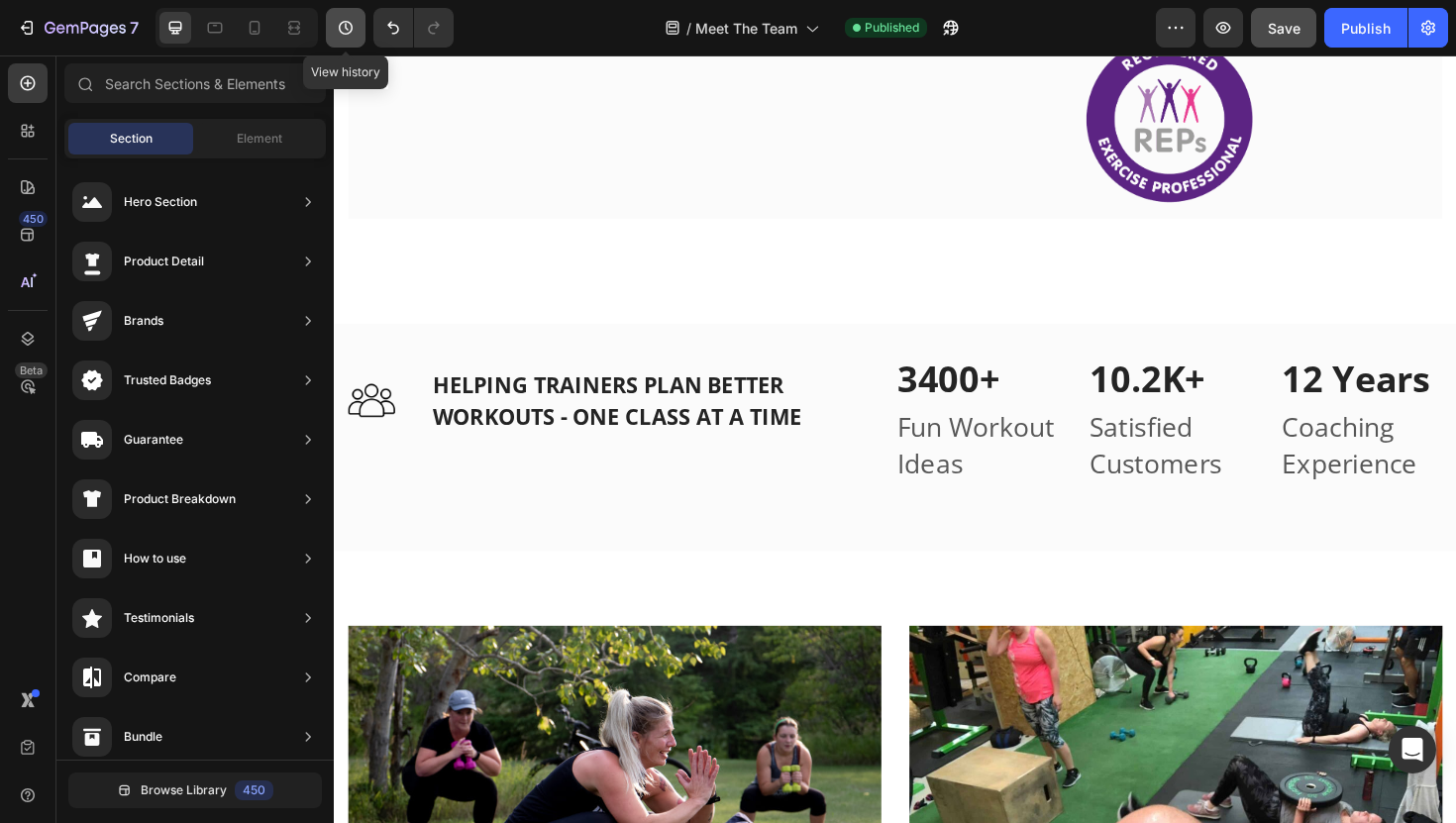 click 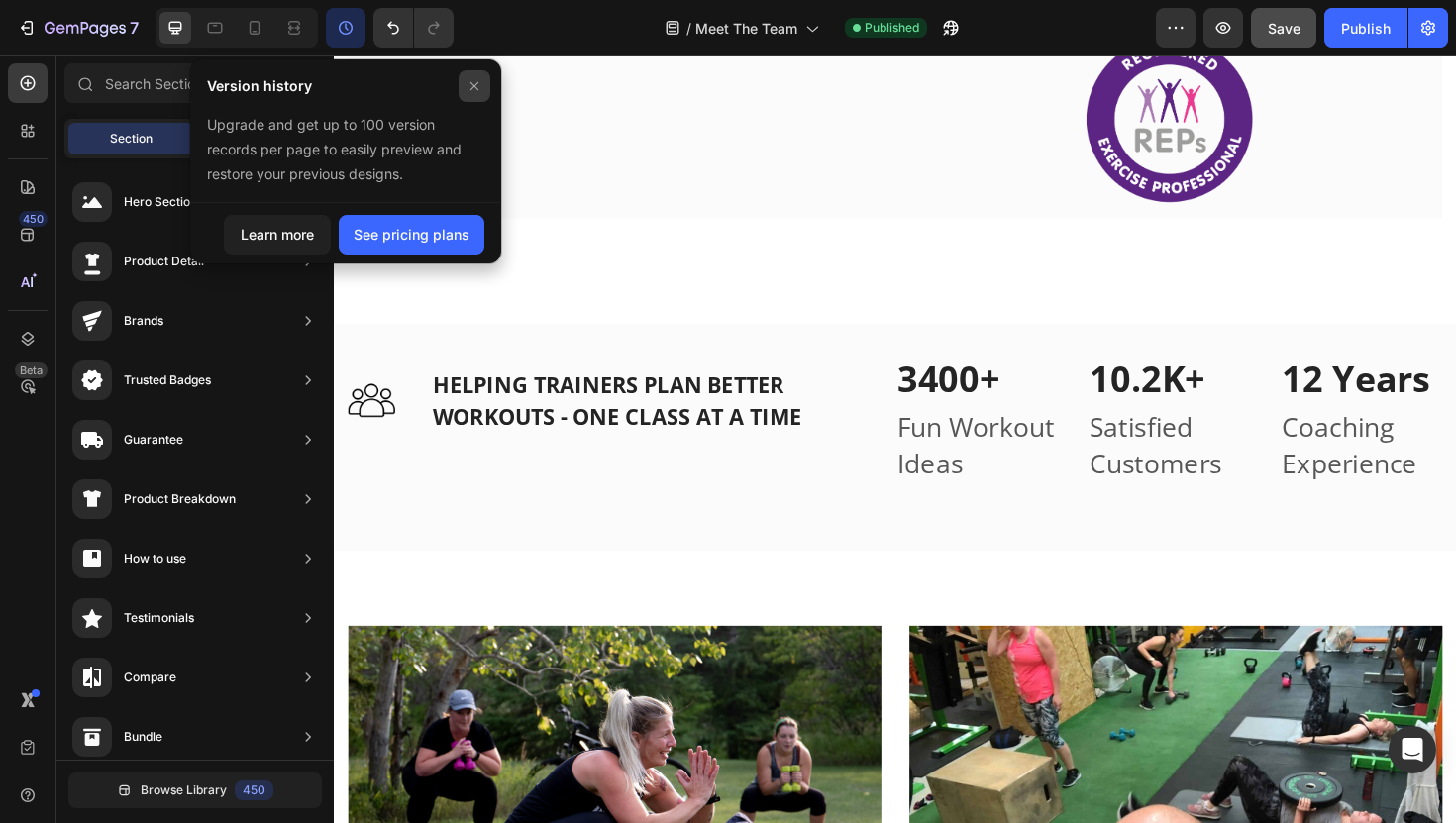 click 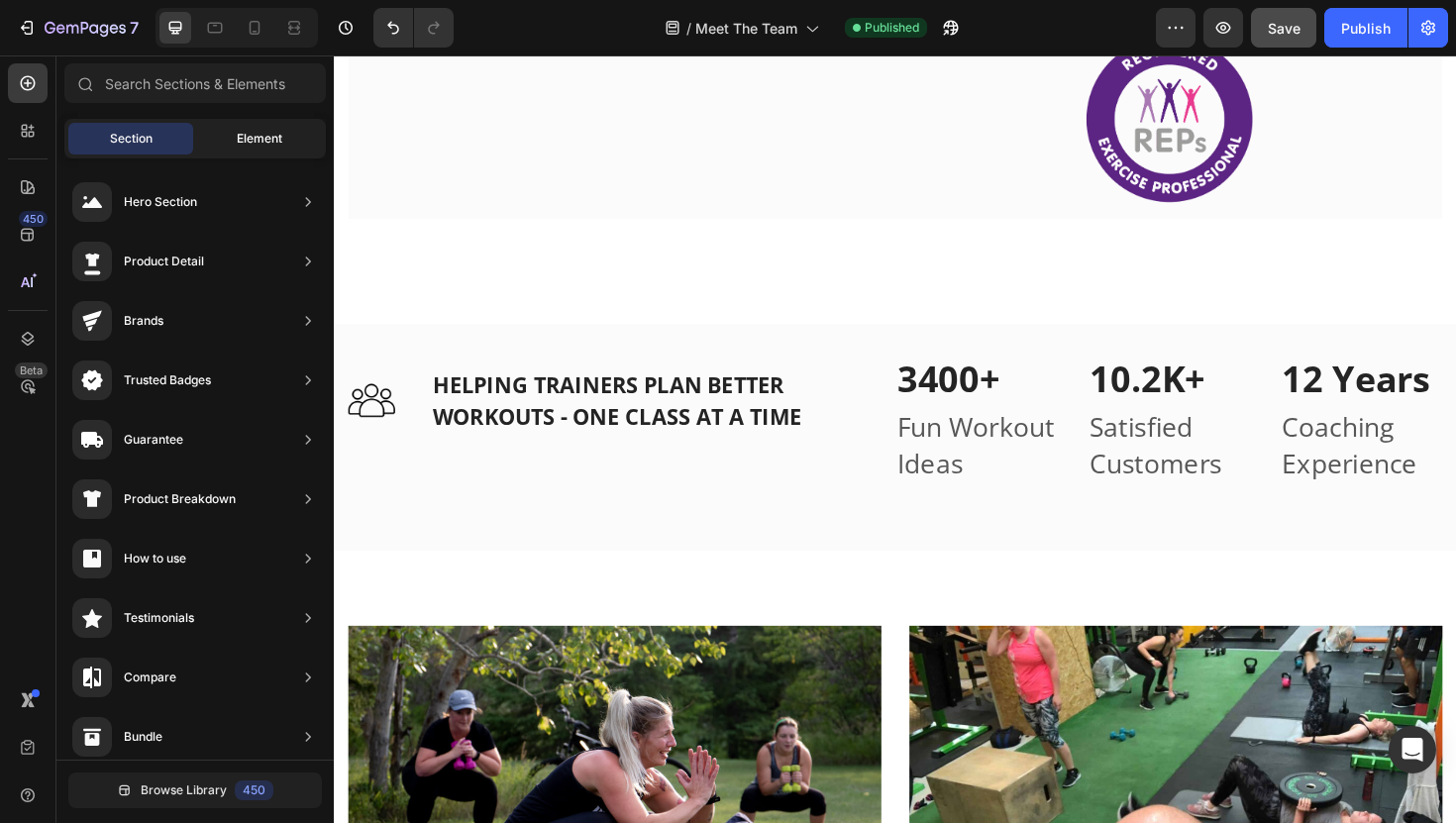click on "Element" at bounding box center (260, 139) 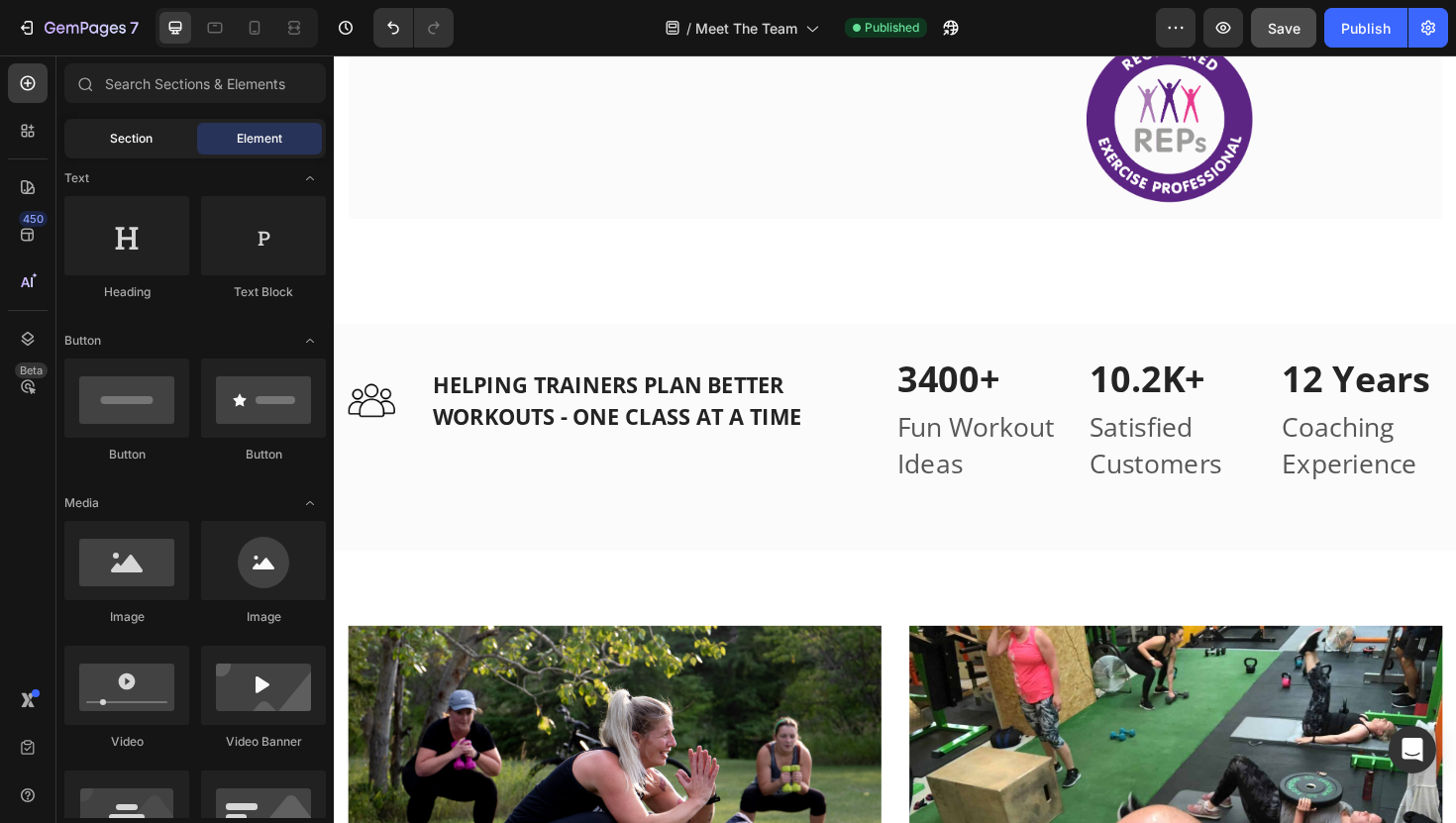 click on "Section" at bounding box center [131, 139] 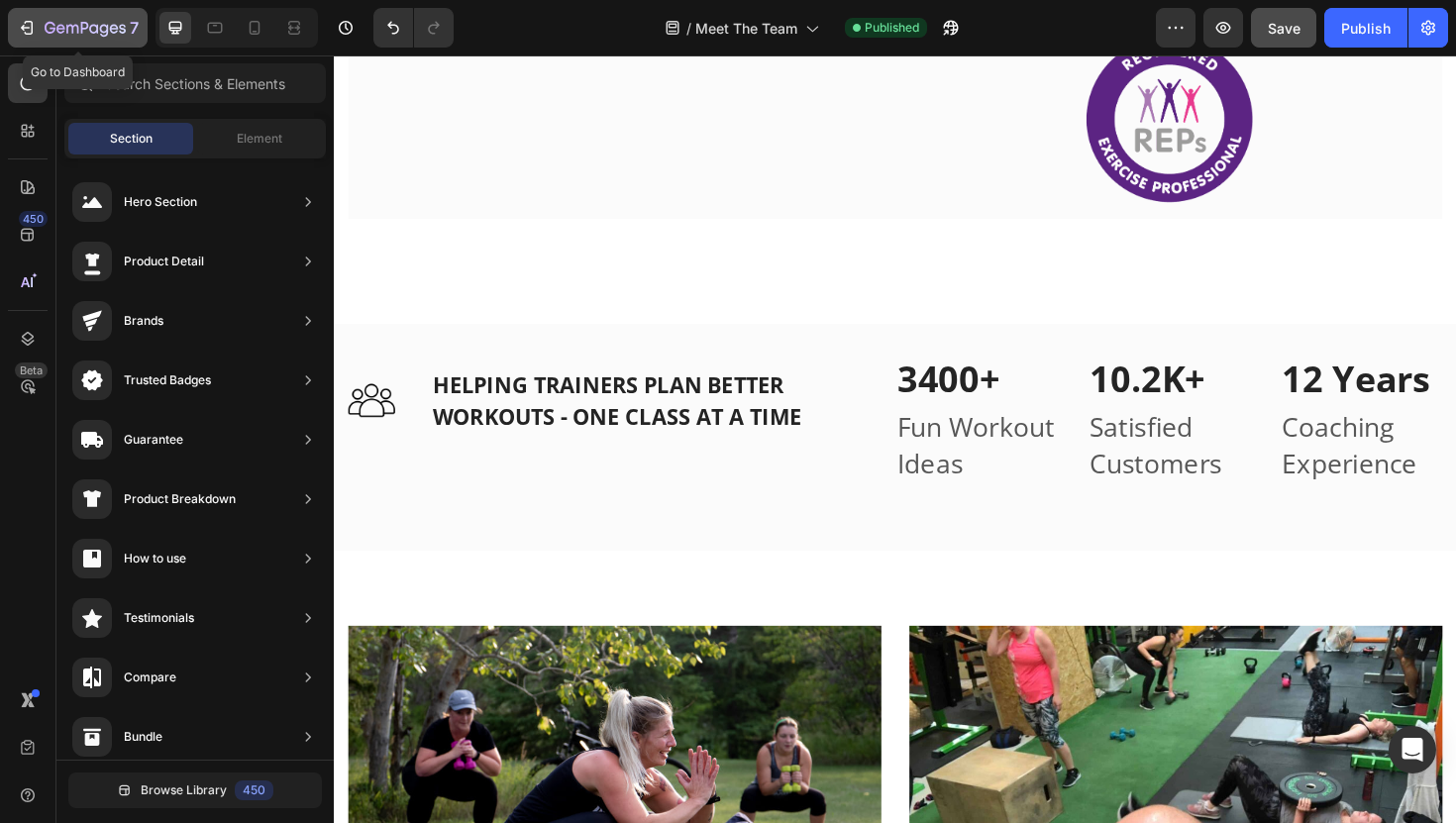 click 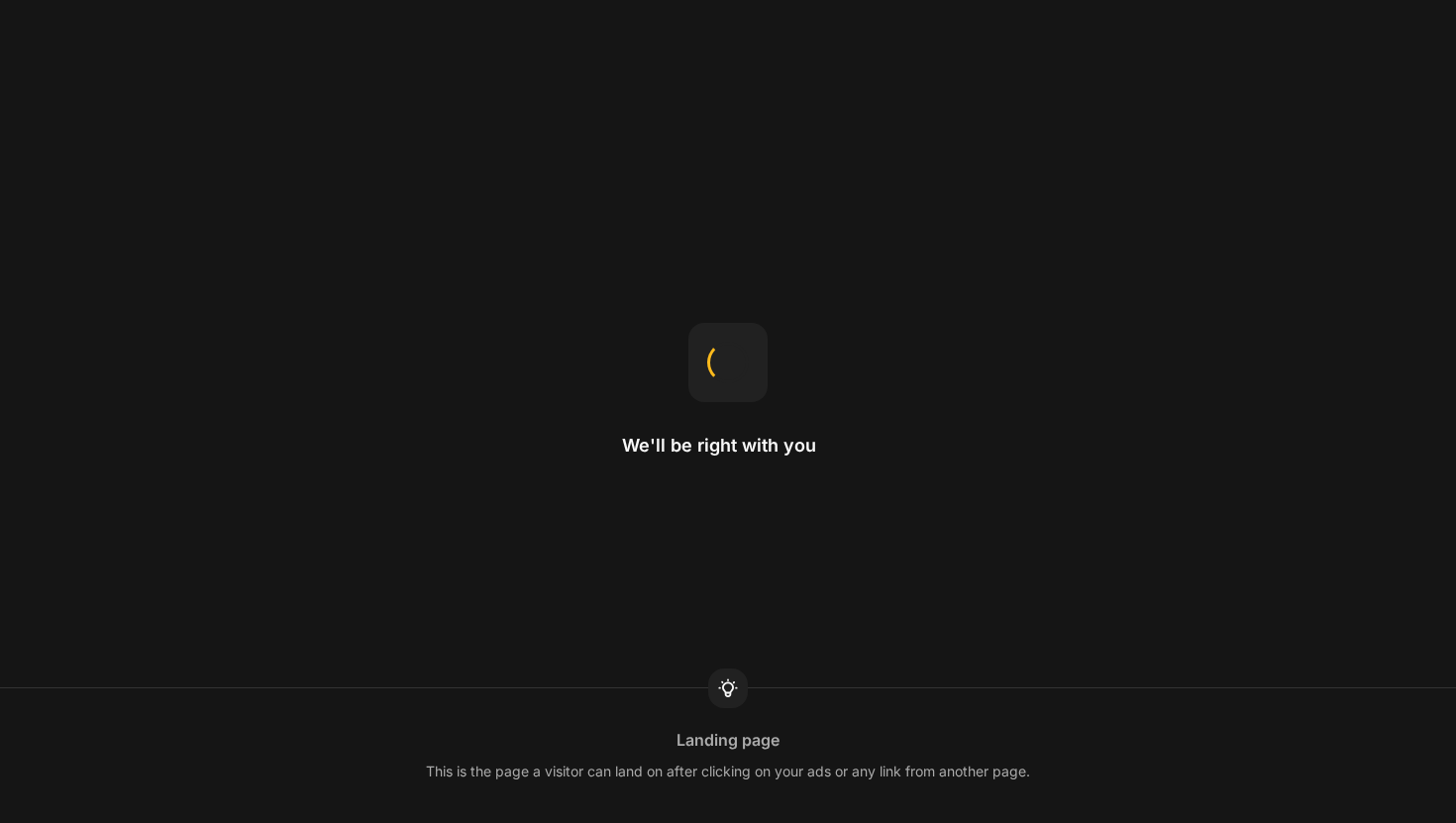 scroll, scrollTop: 0, scrollLeft: 0, axis: both 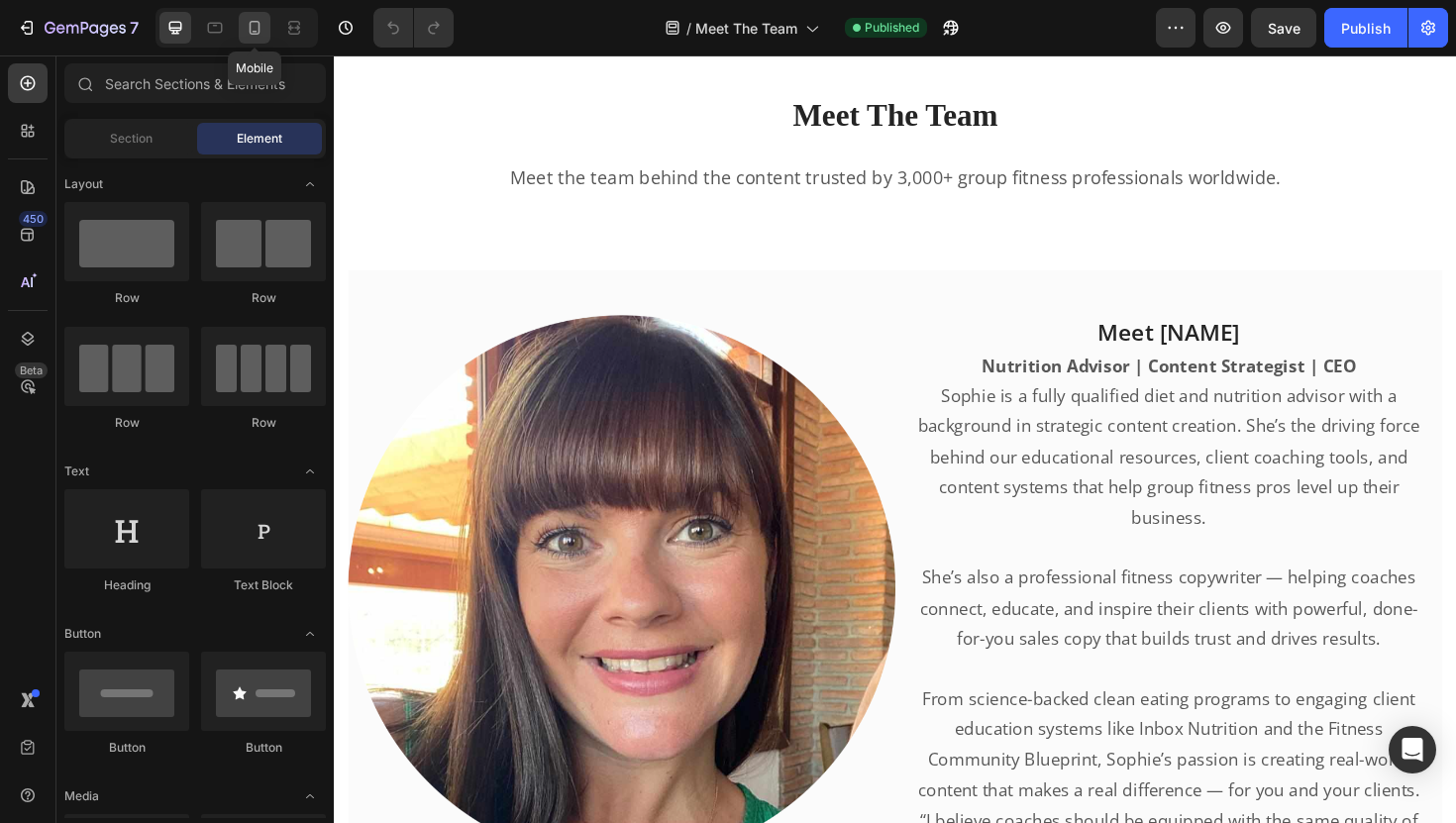 click 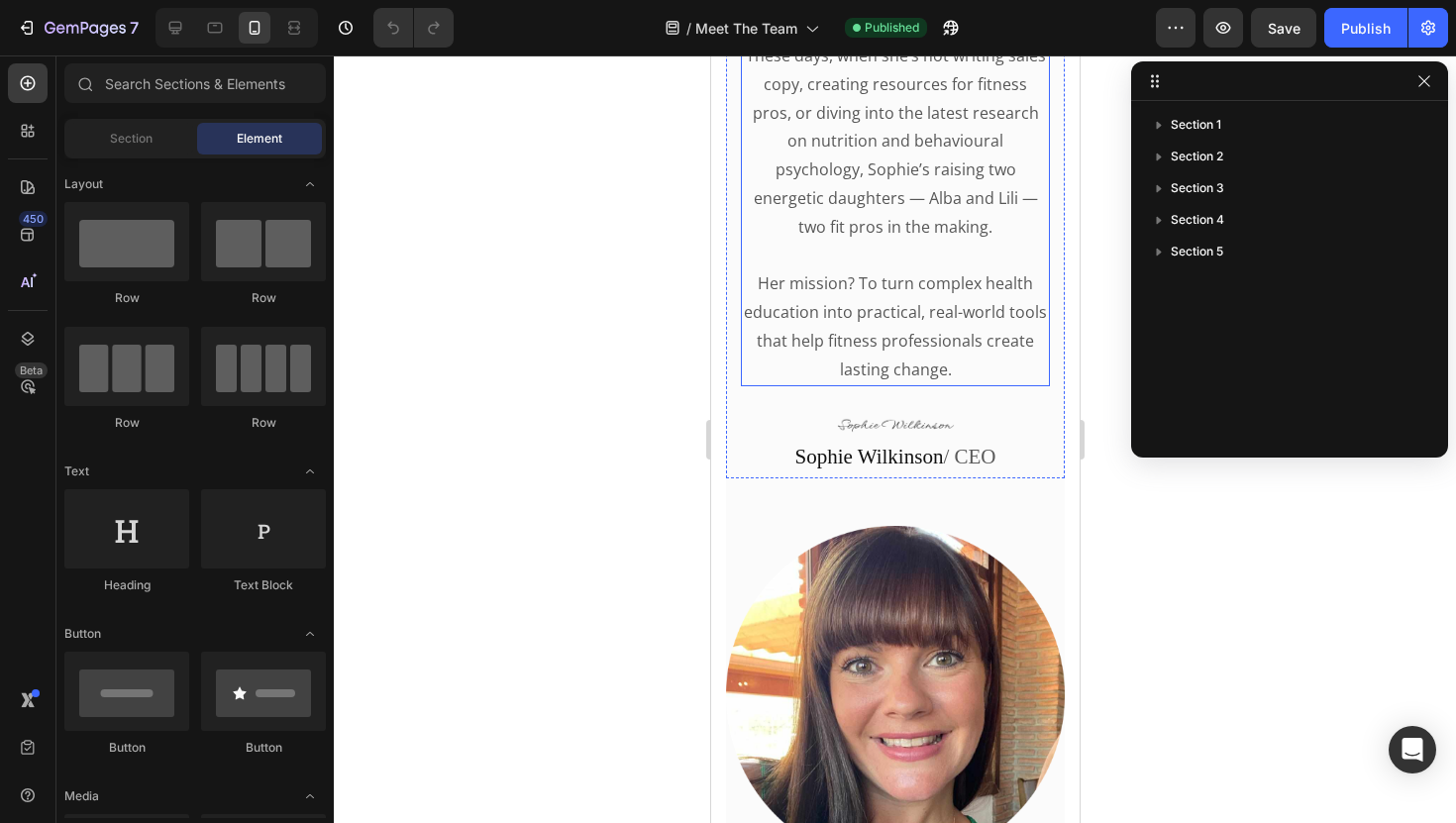 scroll, scrollTop: 2271, scrollLeft: 0, axis: vertical 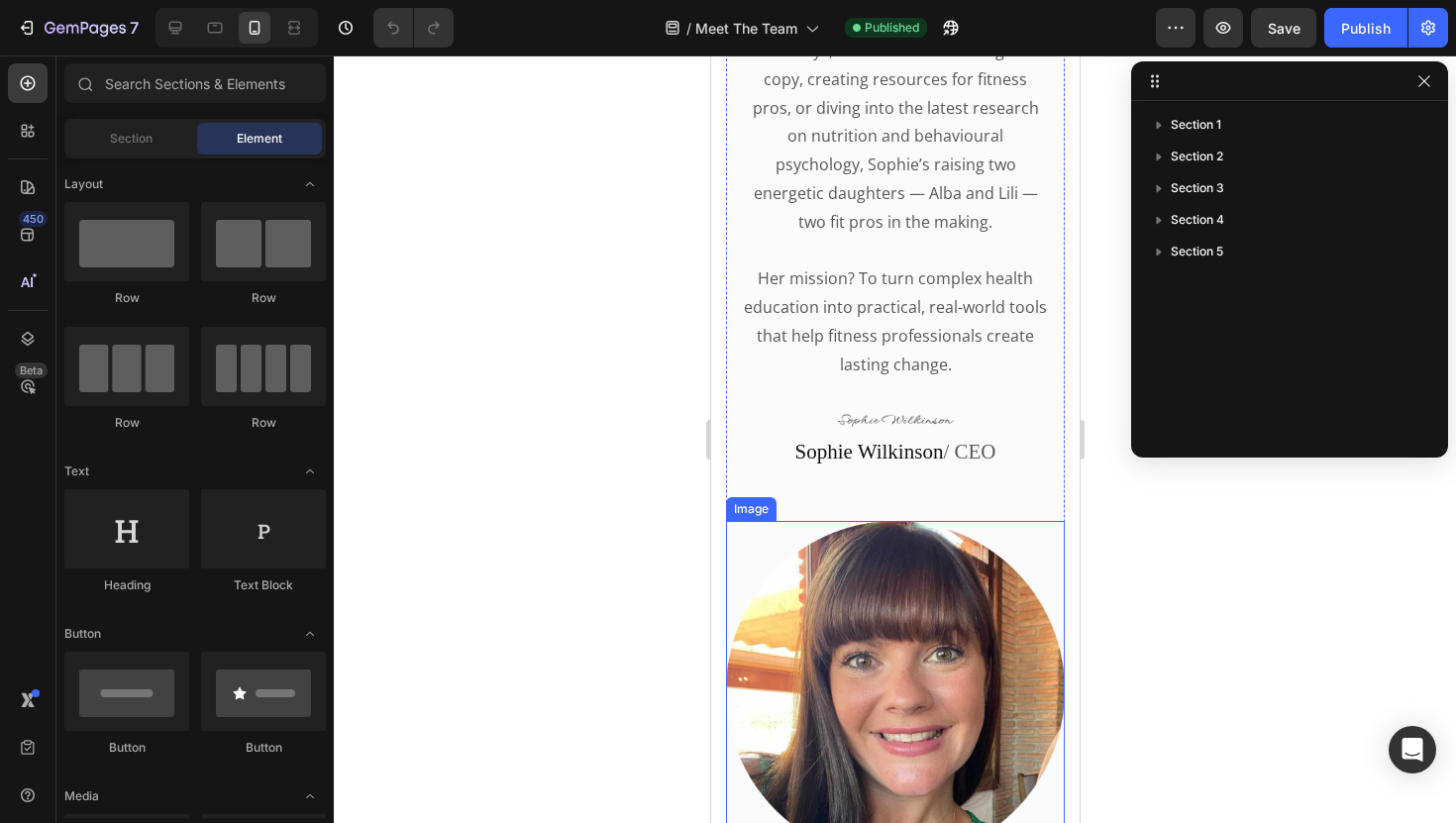 click at bounding box center [894, 690] 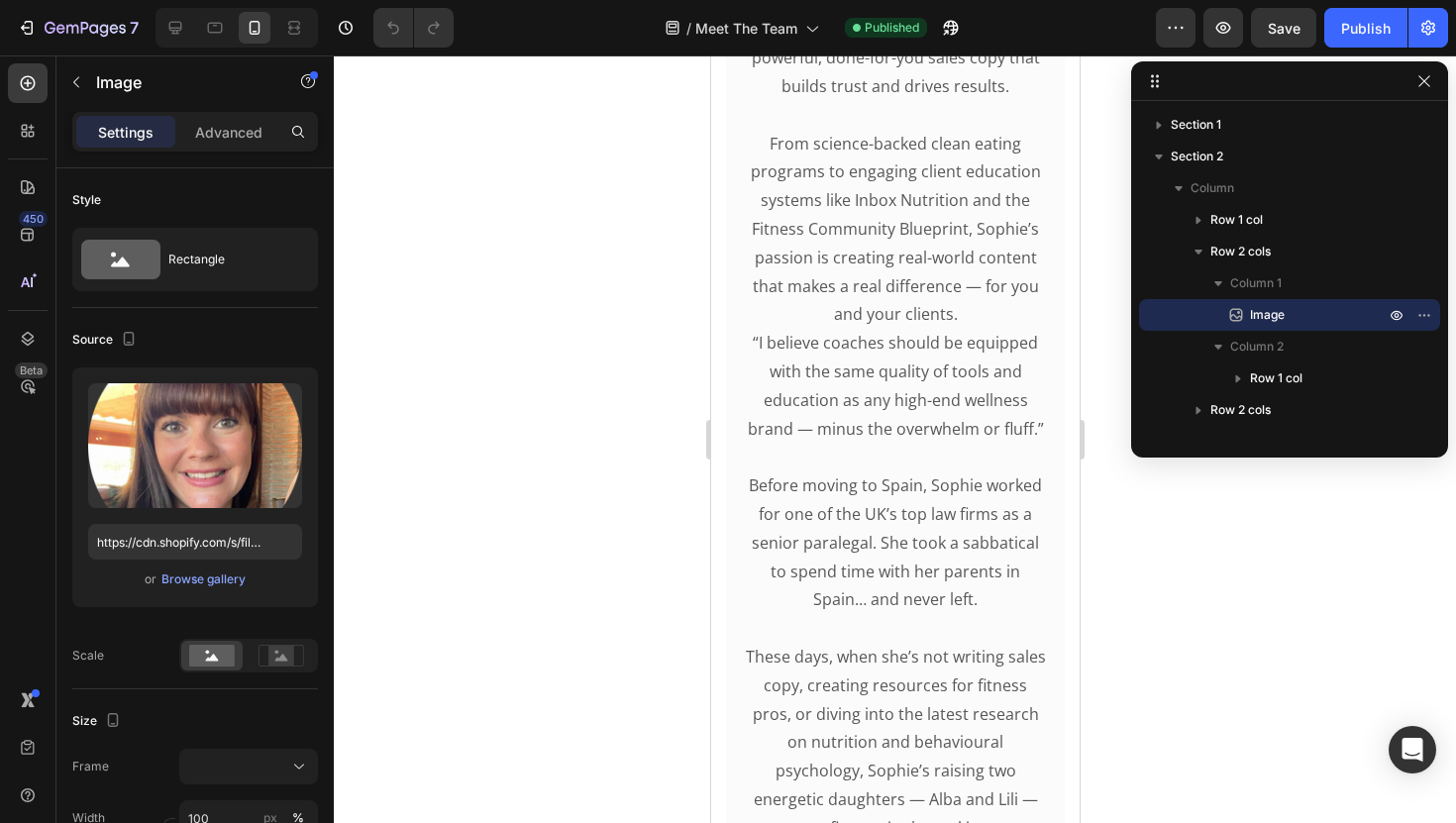 scroll, scrollTop: 1667, scrollLeft: 0, axis: vertical 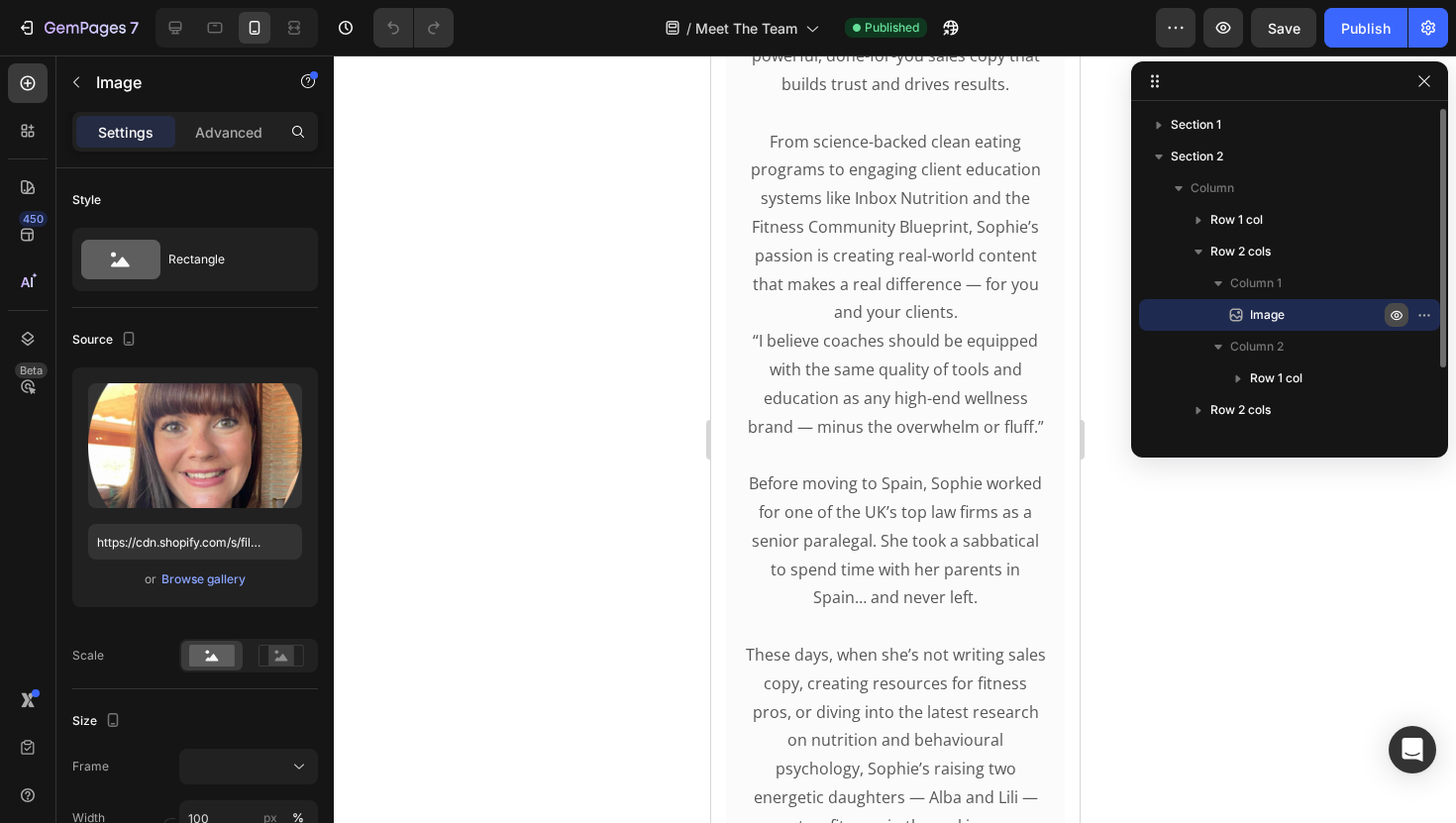click 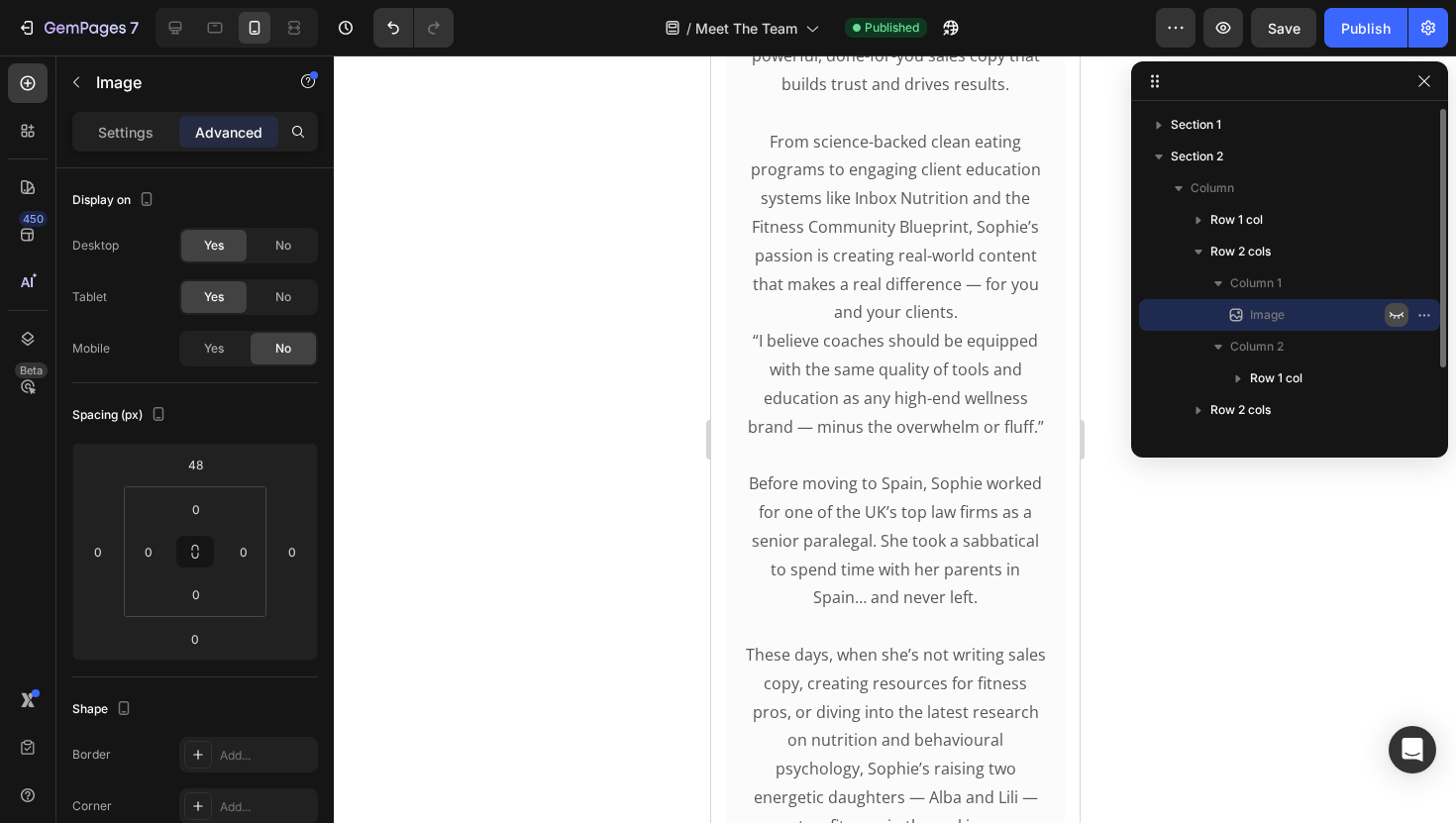 click 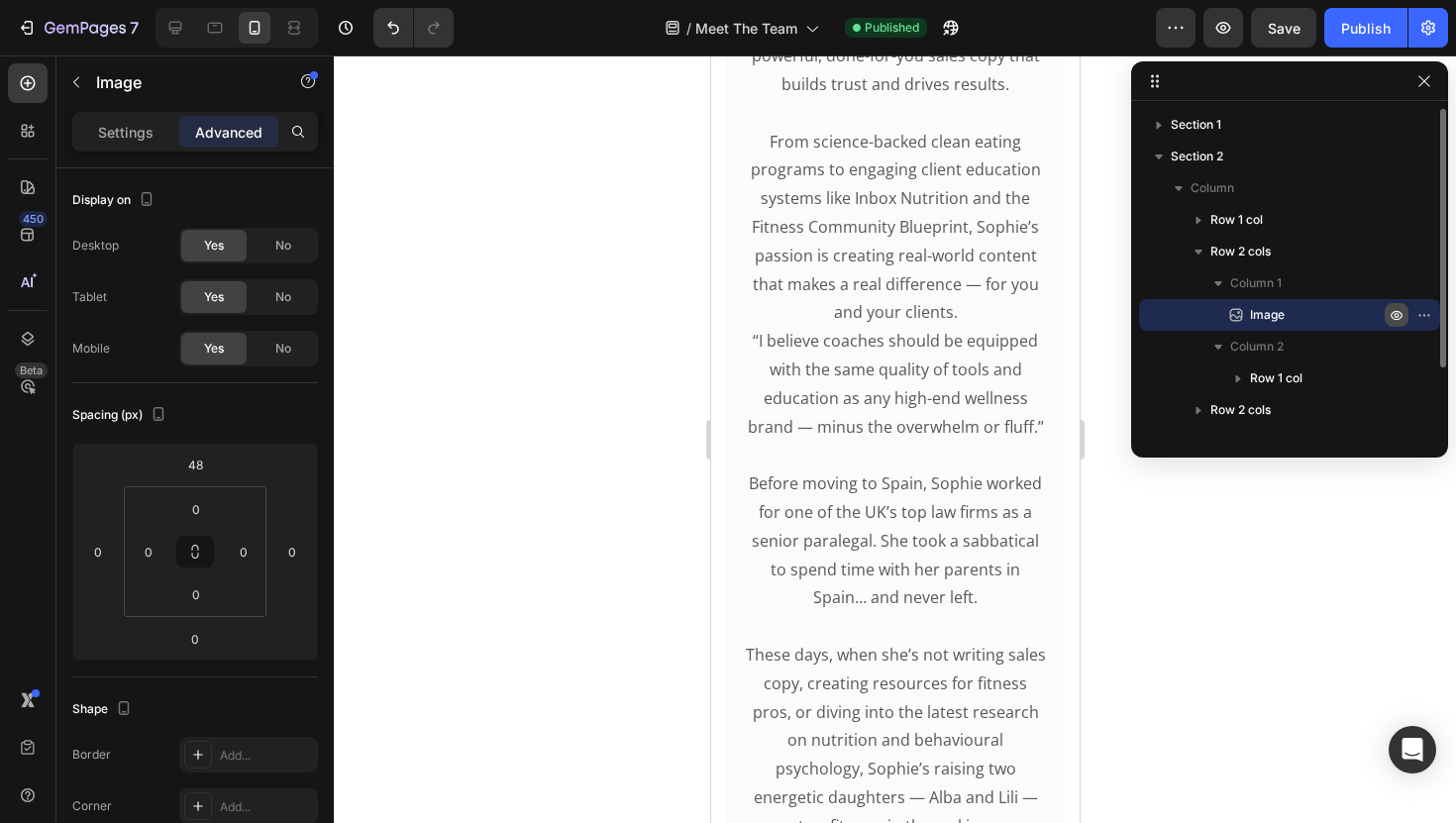 click 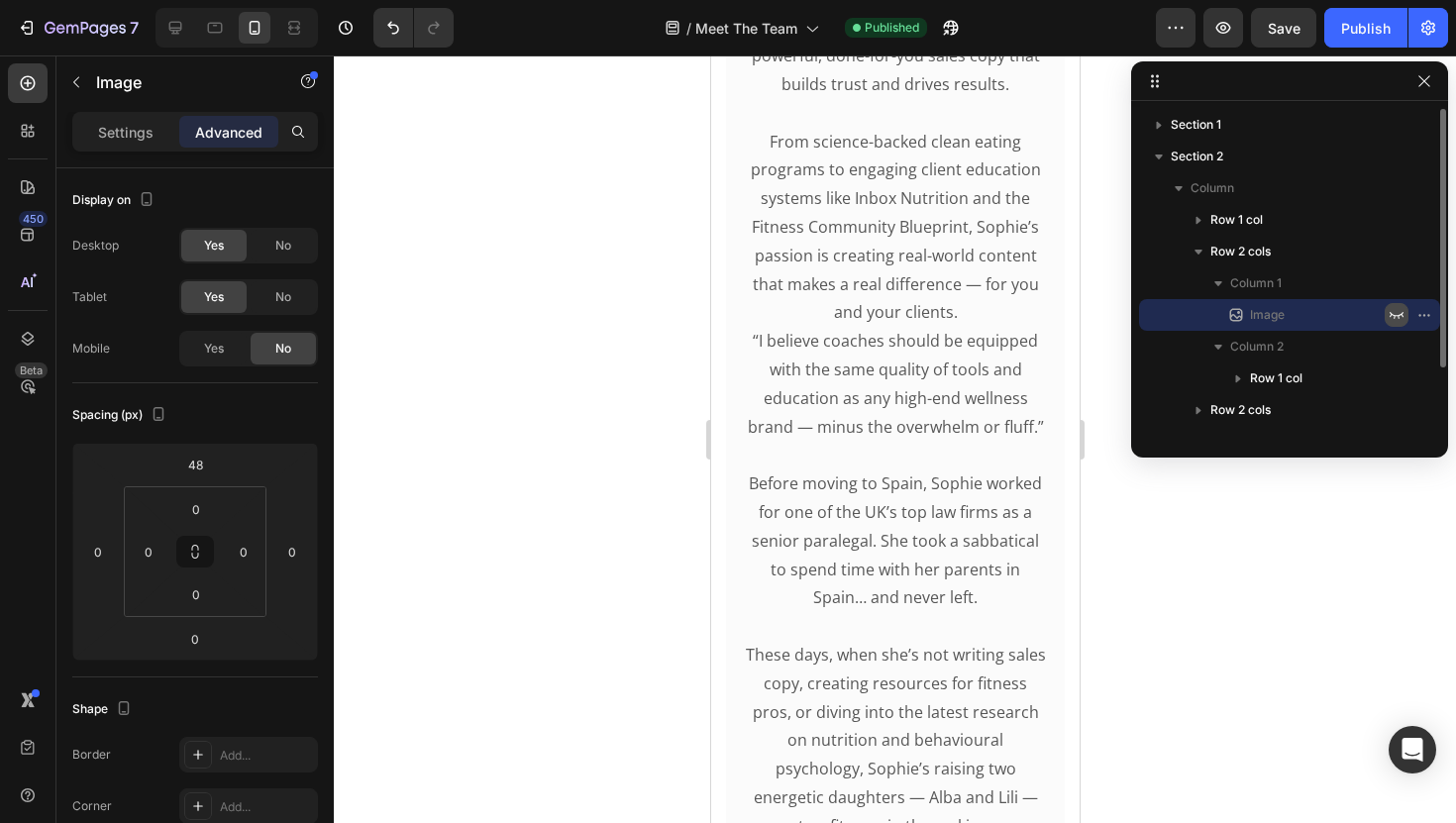 click 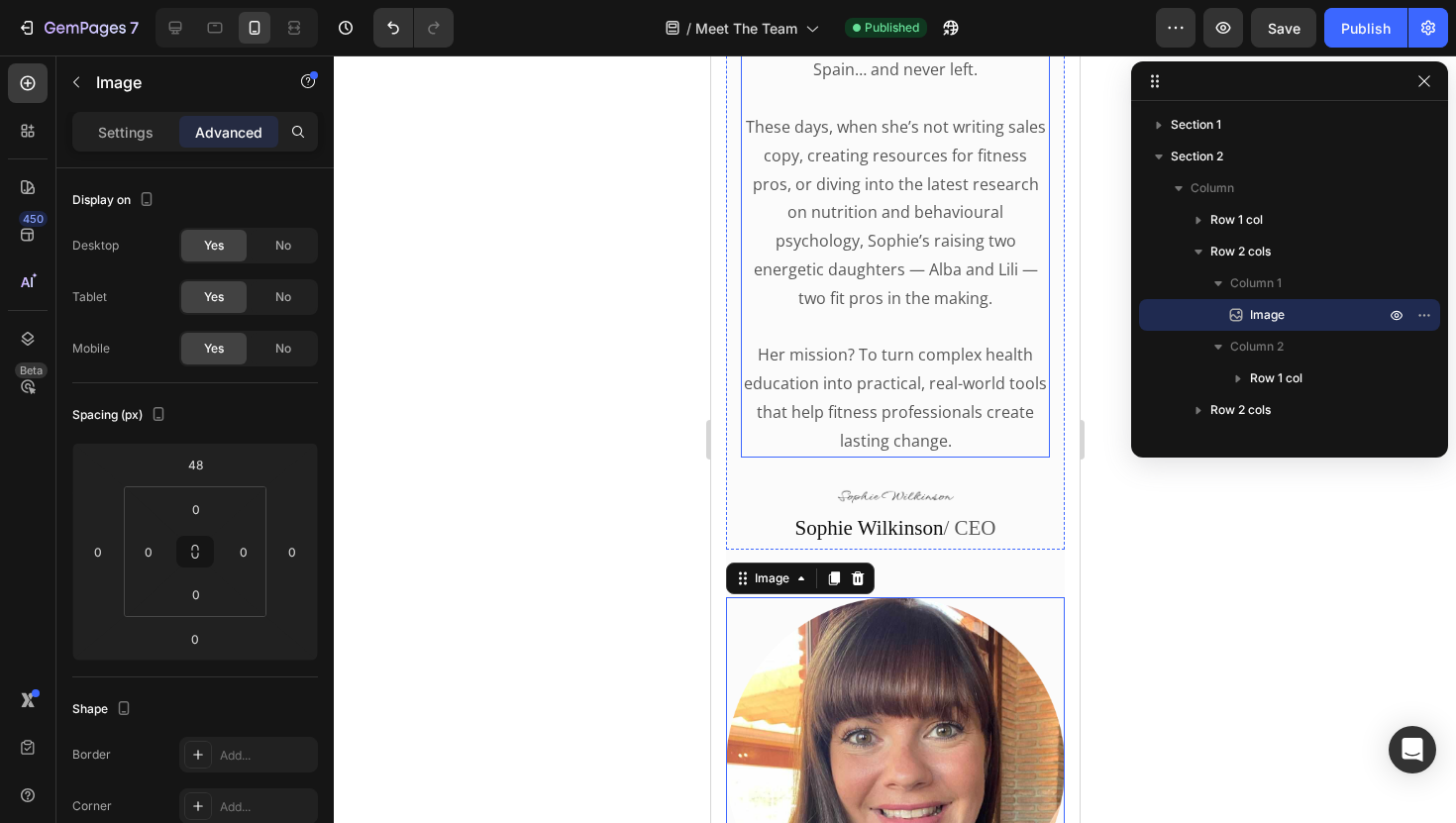 scroll, scrollTop: 2203, scrollLeft: 0, axis: vertical 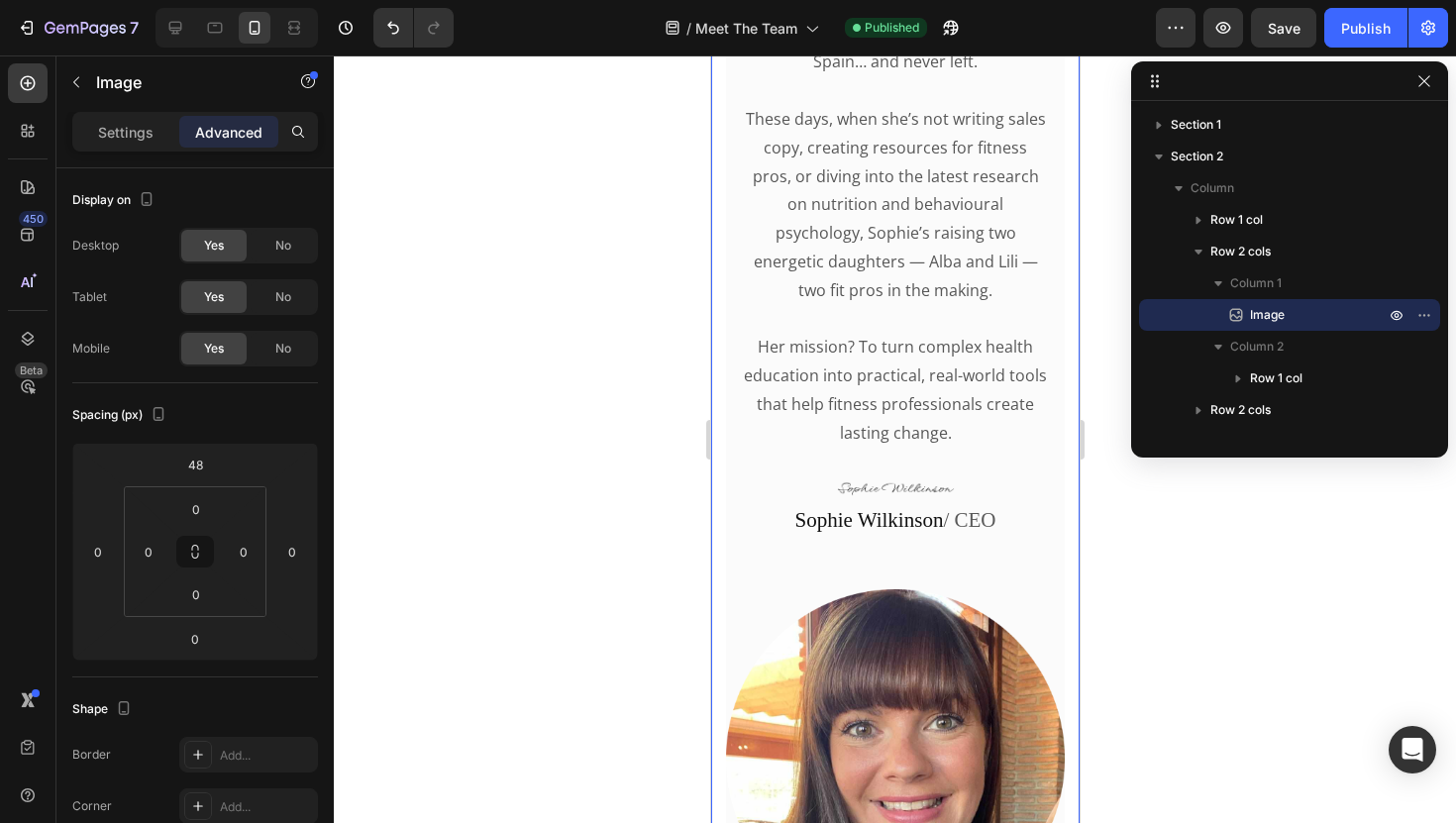 click on "Meet The Team Heading Meet the team behind the content trusted by 3,000+ group fitness professionals worldwide. Text block Row Image Meet Sophie Heading Nutrition Advisor | Content Strategist | CEO Sophie is a fully qualified diet and nutrition advisor with a background in strategic content creation. She’s the driving force behind our educational resources, client coaching tools, and content systems that help group fitness pros level up their business.   She’s also a professional fitness copywriter — helping coaches connect, educate, and inspire their clients with powerful, done-for-you sales copy that builds trust and drives results.   From science-backed clean eating programs to engaging client education systems like Inbox Nutrition and the Fitness Community Blueprint, Sophie’s passion is creating real-world content that makes a real difference — for you and your clients.       Text block Image Sophie Wilkinson  / CEO Text block Row Row Image Meet Leon Heading           Text block Image" at bounding box center [894, 868] 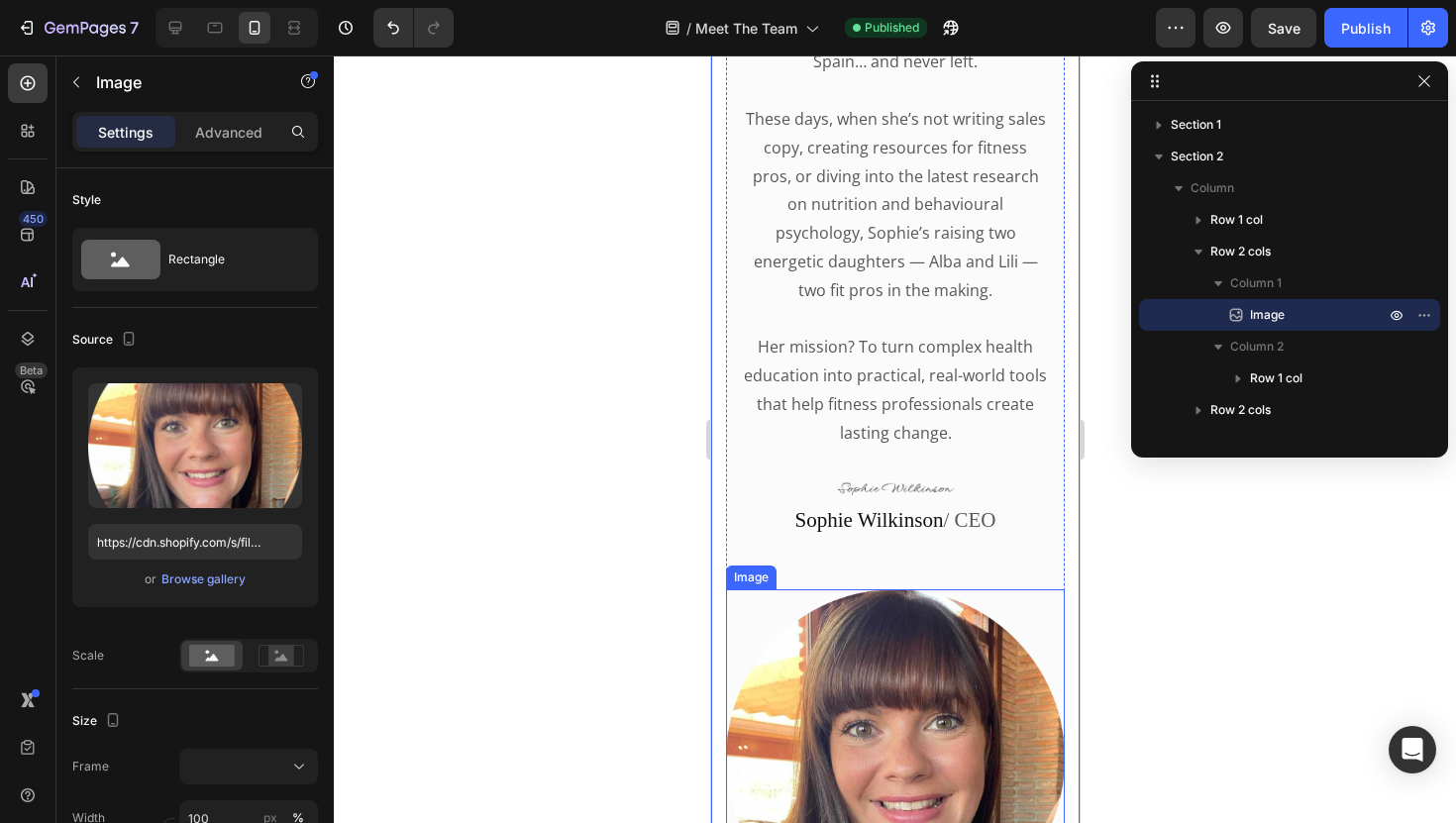 click at bounding box center [894, 759] 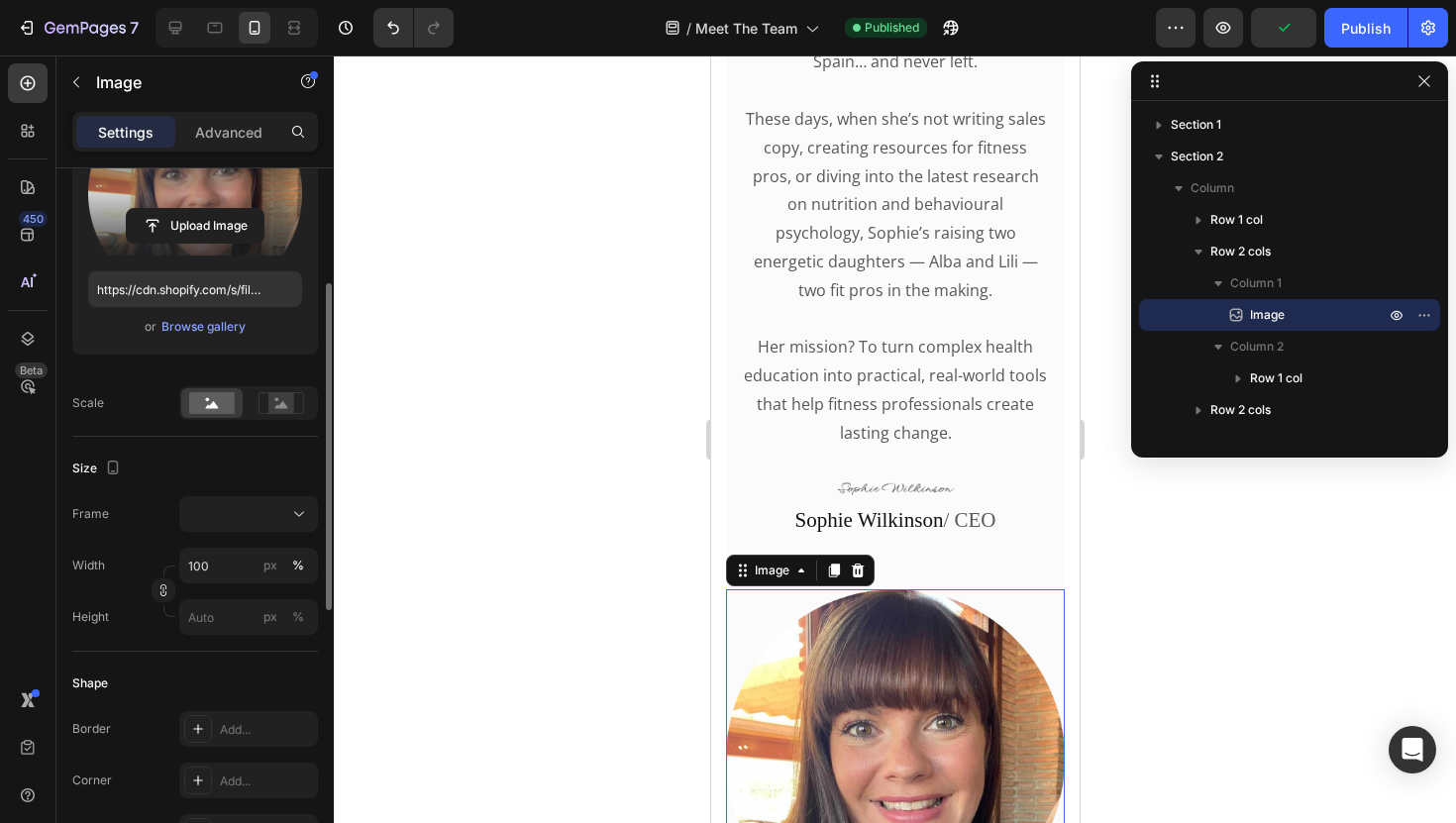 scroll, scrollTop: 257, scrollLeft: 0, axis: vertical 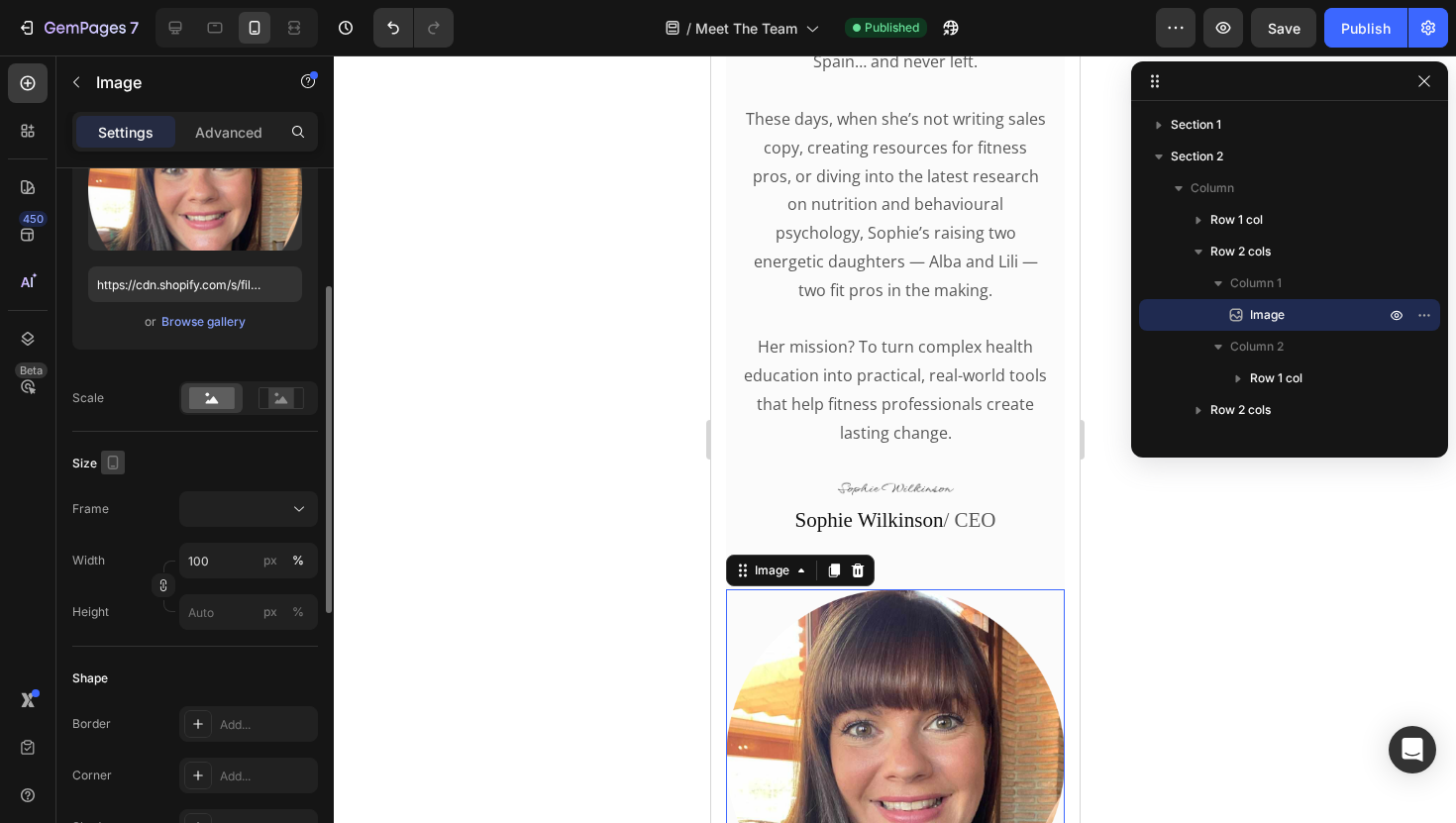 click 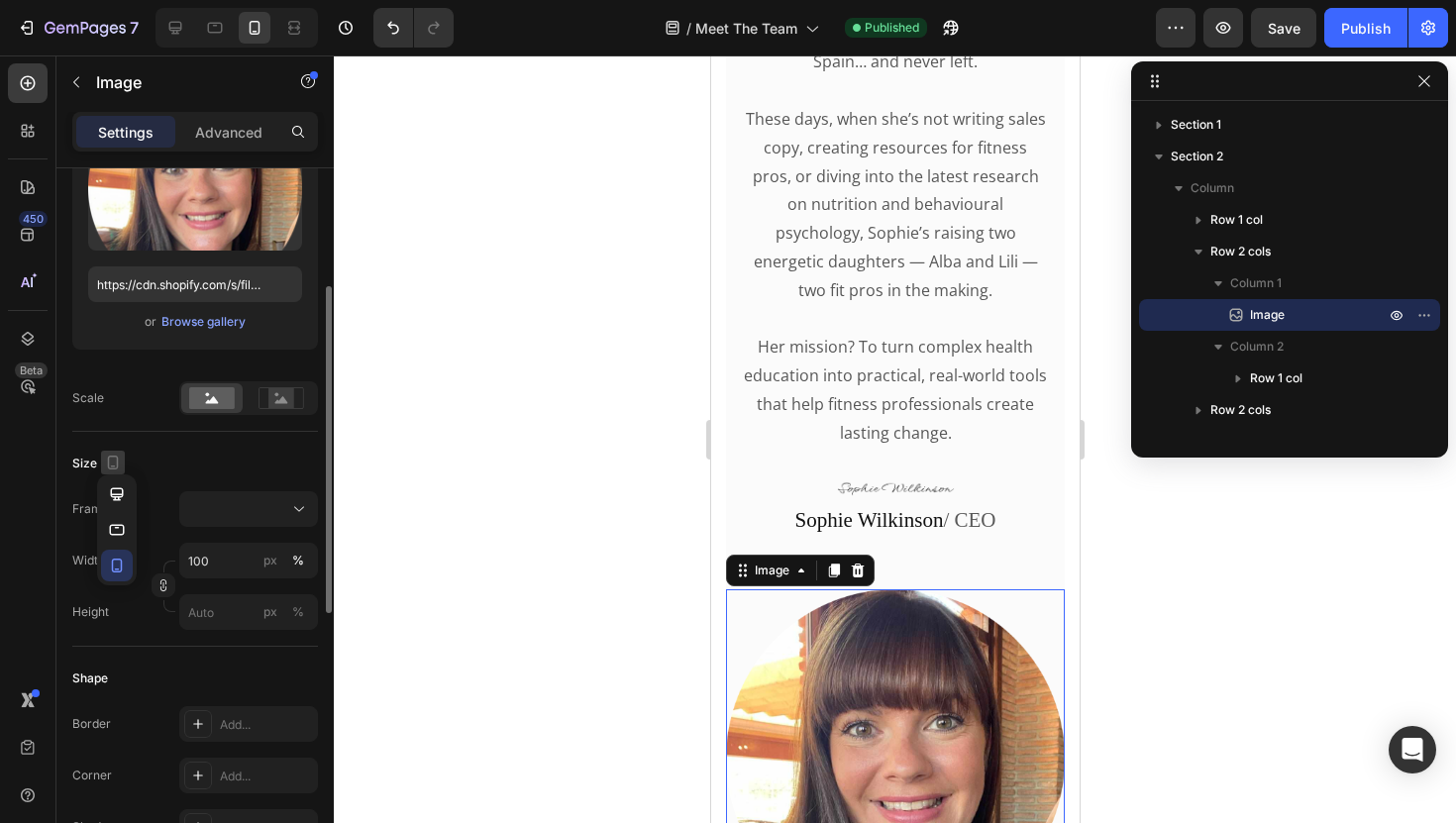 click 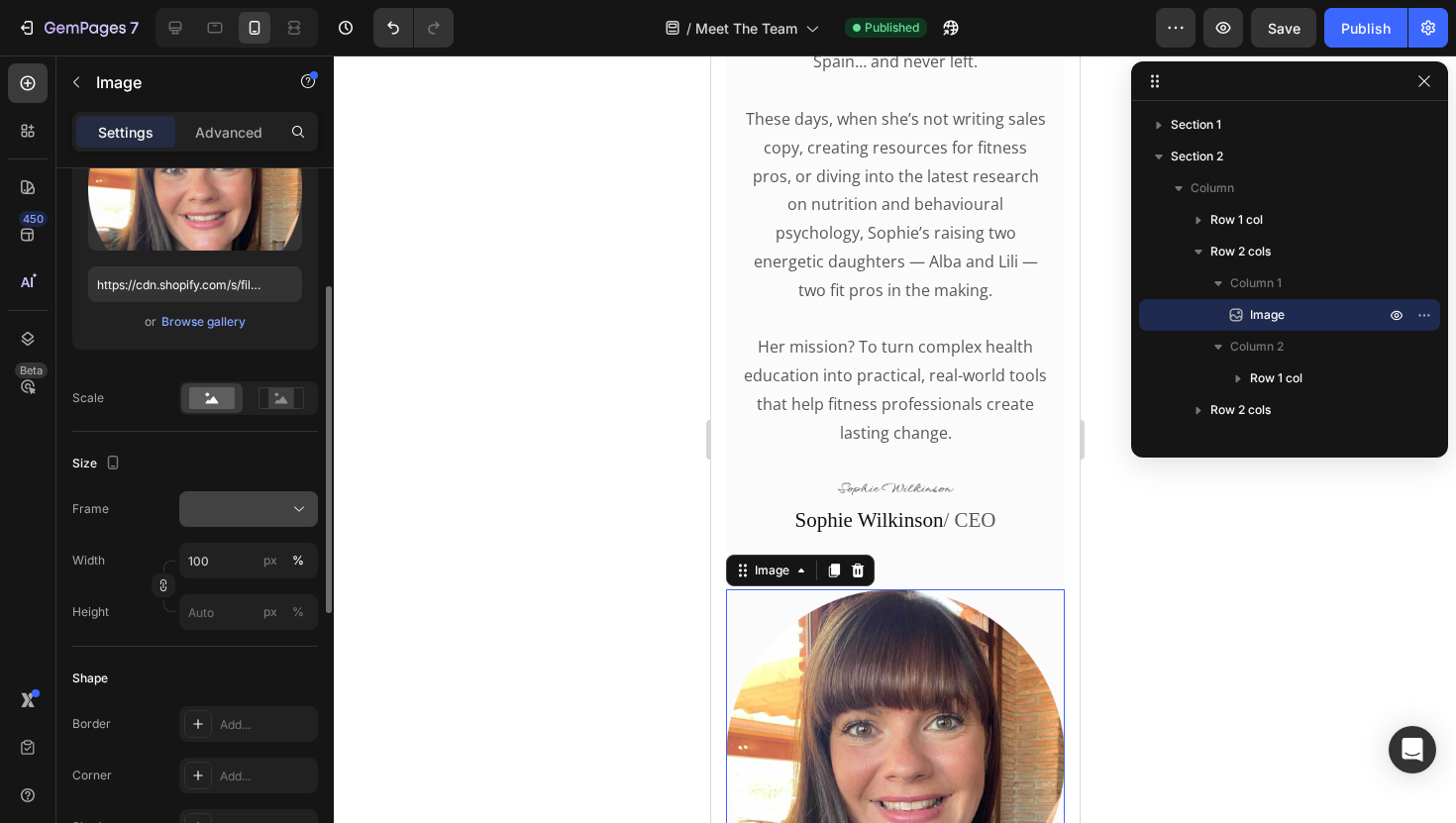 click at bounding box center (249, 509) 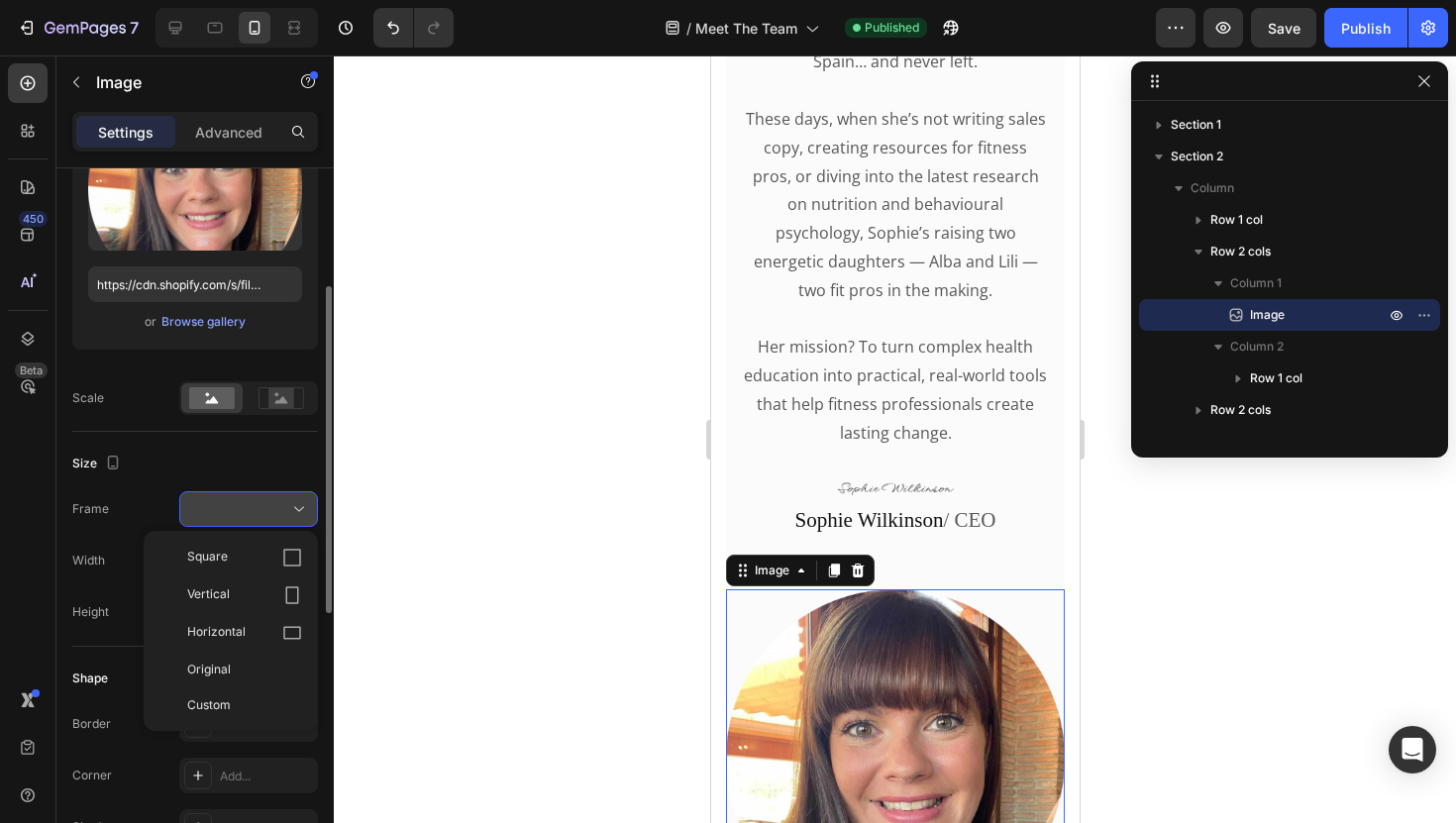 click at bounding box center (249, 509) 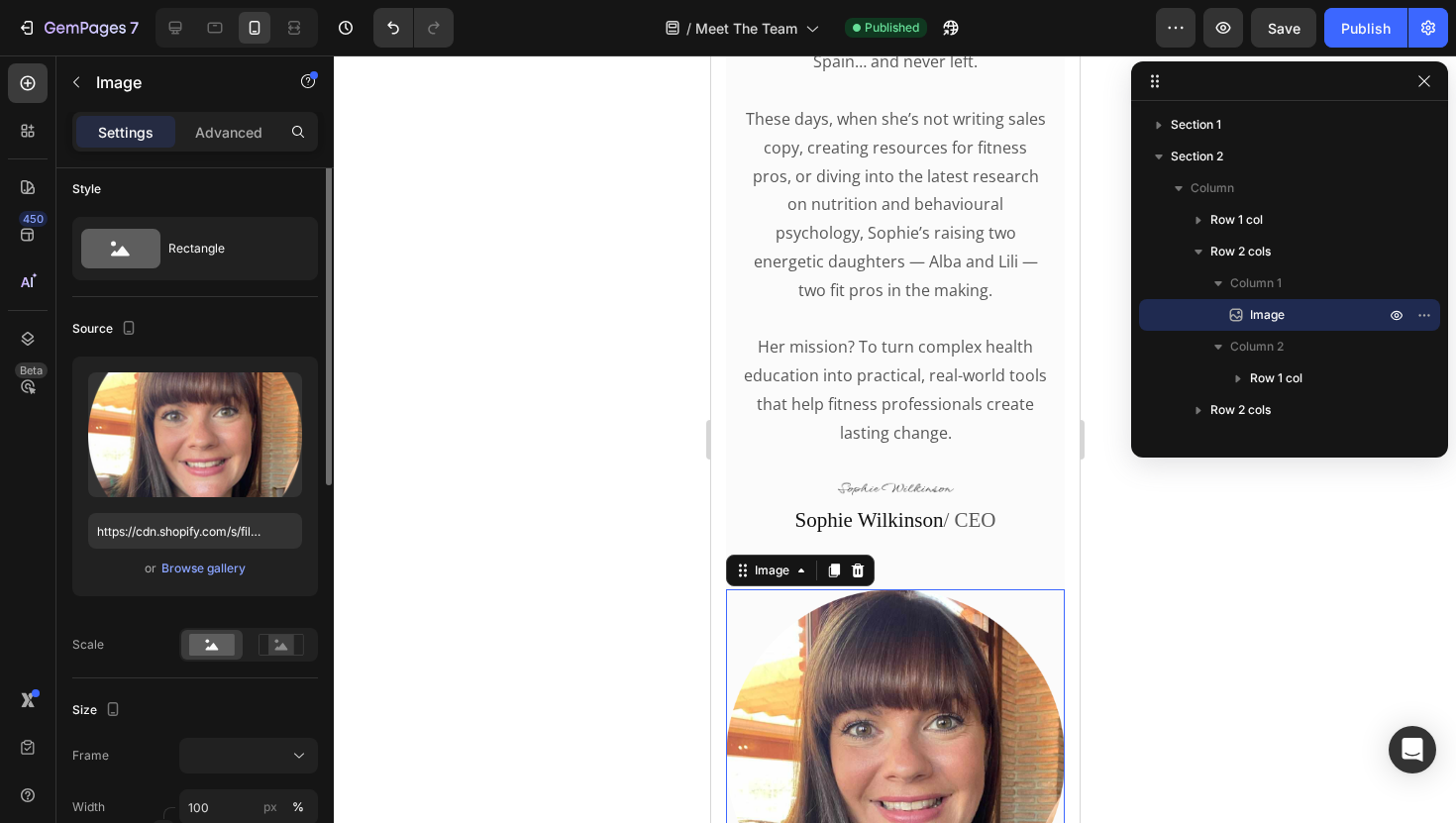 scroll, scrollTop: 0, scrollLeft: 0, axis: both 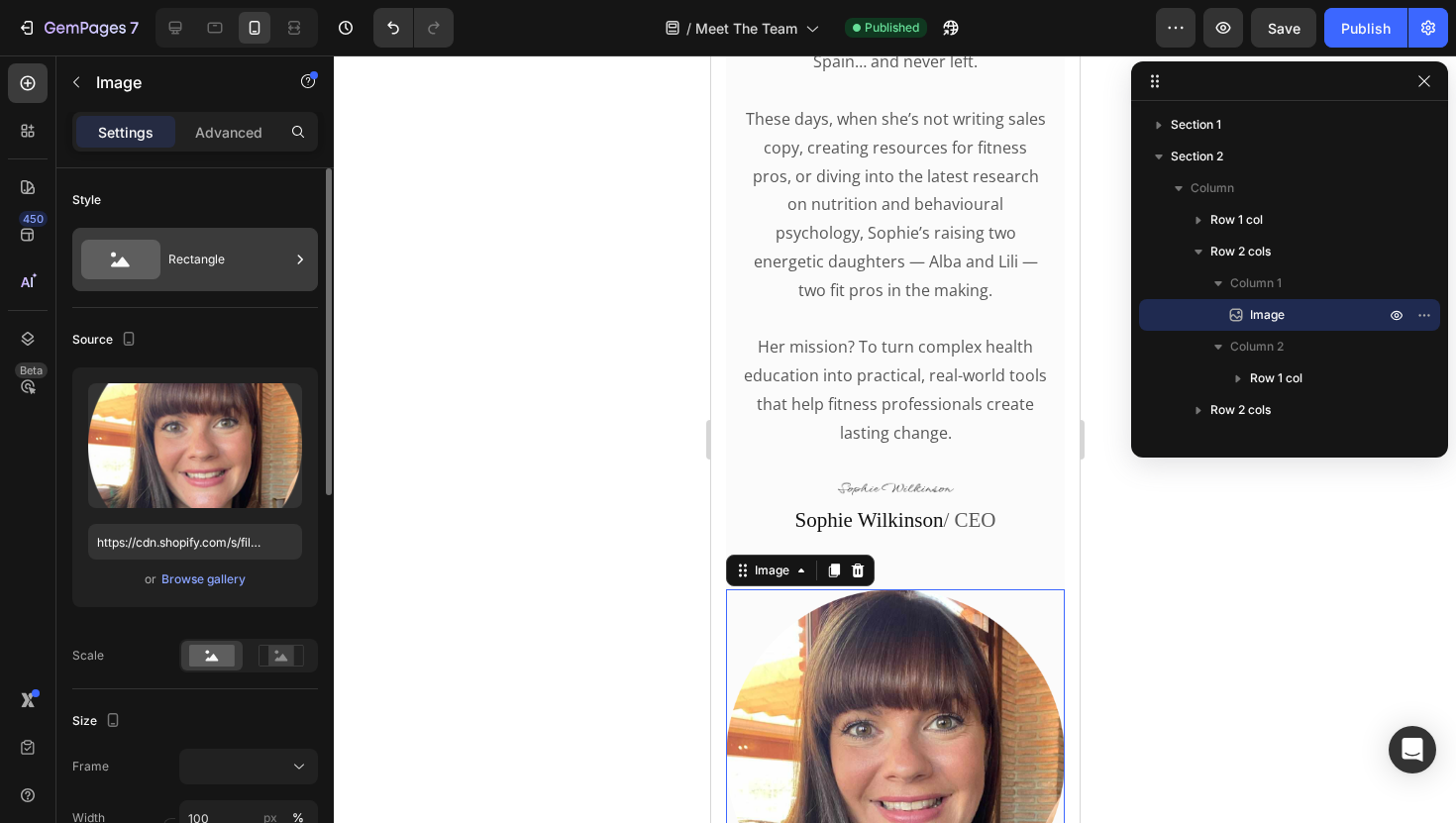 click on "Rectangle" at bounding box center (229, 259) 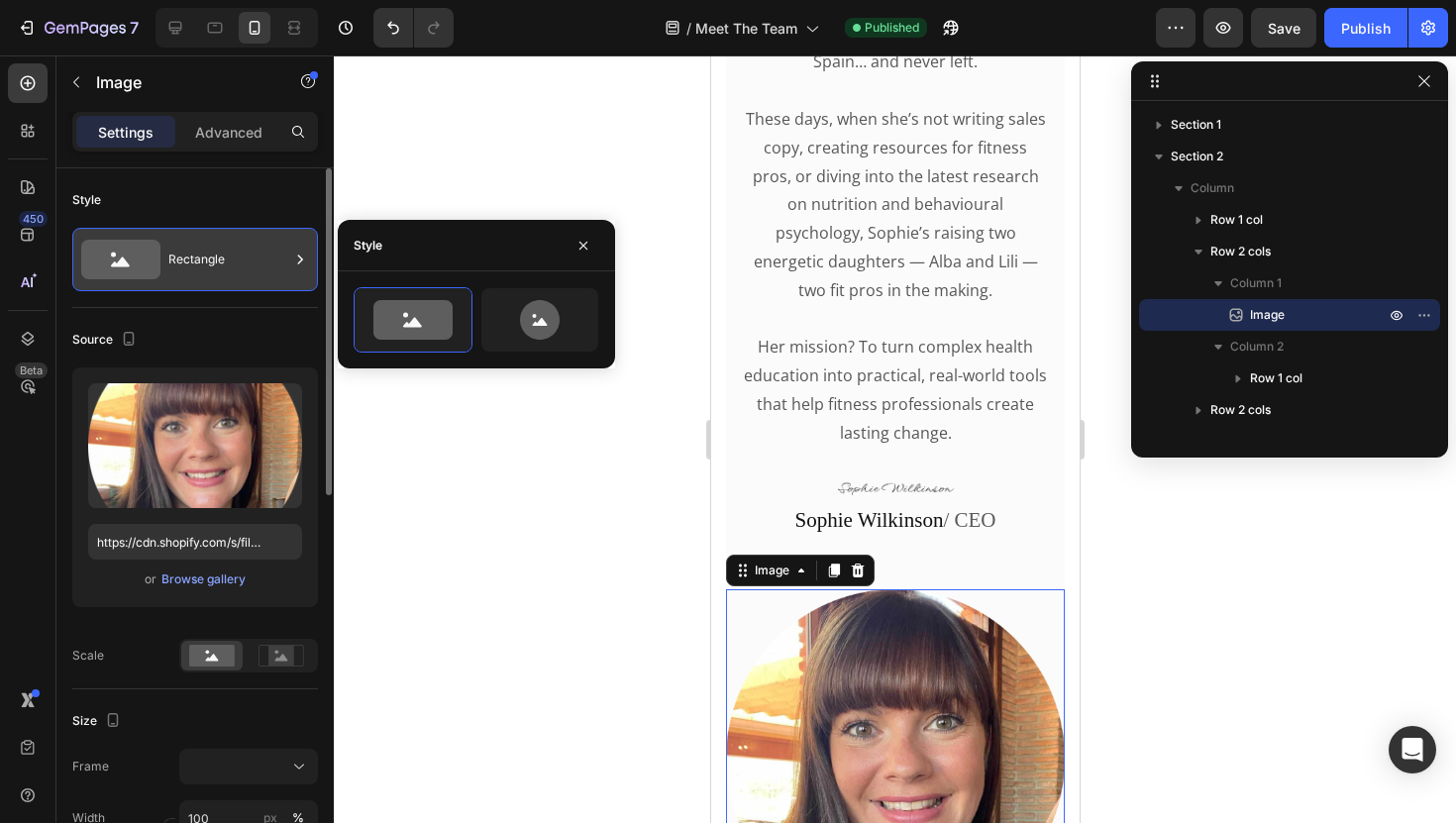 click on "Rectangle" at bounding box center (229, 259) 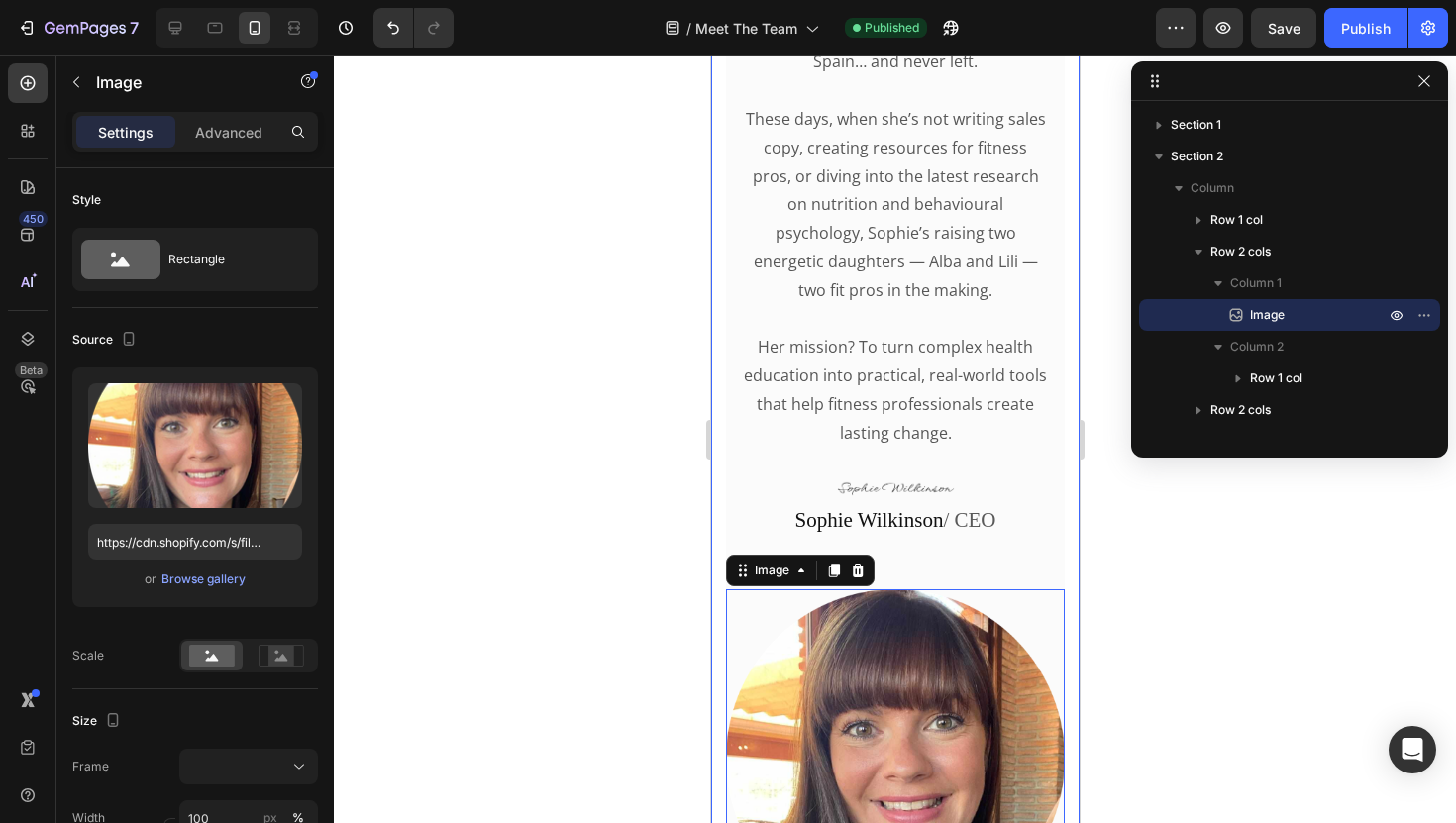 click on "Meet The Team Heading Meet the team behind the content trusted by 3,000+ group fitness professionals worldwide. Text block Row Image   0 Meet Sophie Heading Nutrition Advisor | Content Strategist | CEO Sophie is a fully qualified diet and nutrition advisor with a background in strategic content creation. She’s the driving force behind our educational resources, client coaching tools, and content systems that help group fitness pros level up their business.   She’s also a professional fitness copywriter — helping coaches connect, educate, and inspire their clients with powerful, done-for-you sales copy that builds trust and drives results.   From science-backed clean eating programs to engaging client education systems like Inbox Nutrition and the Fitness Community Blueprint, Sophie’s passion is creating real-world content that makes a real difference — for you and your clients.   Text block Image Sophie Wilkinson  / CEO Text block Row Row Image Meet [FIRST] Heading         Text block" at bounding box center (894, 868) 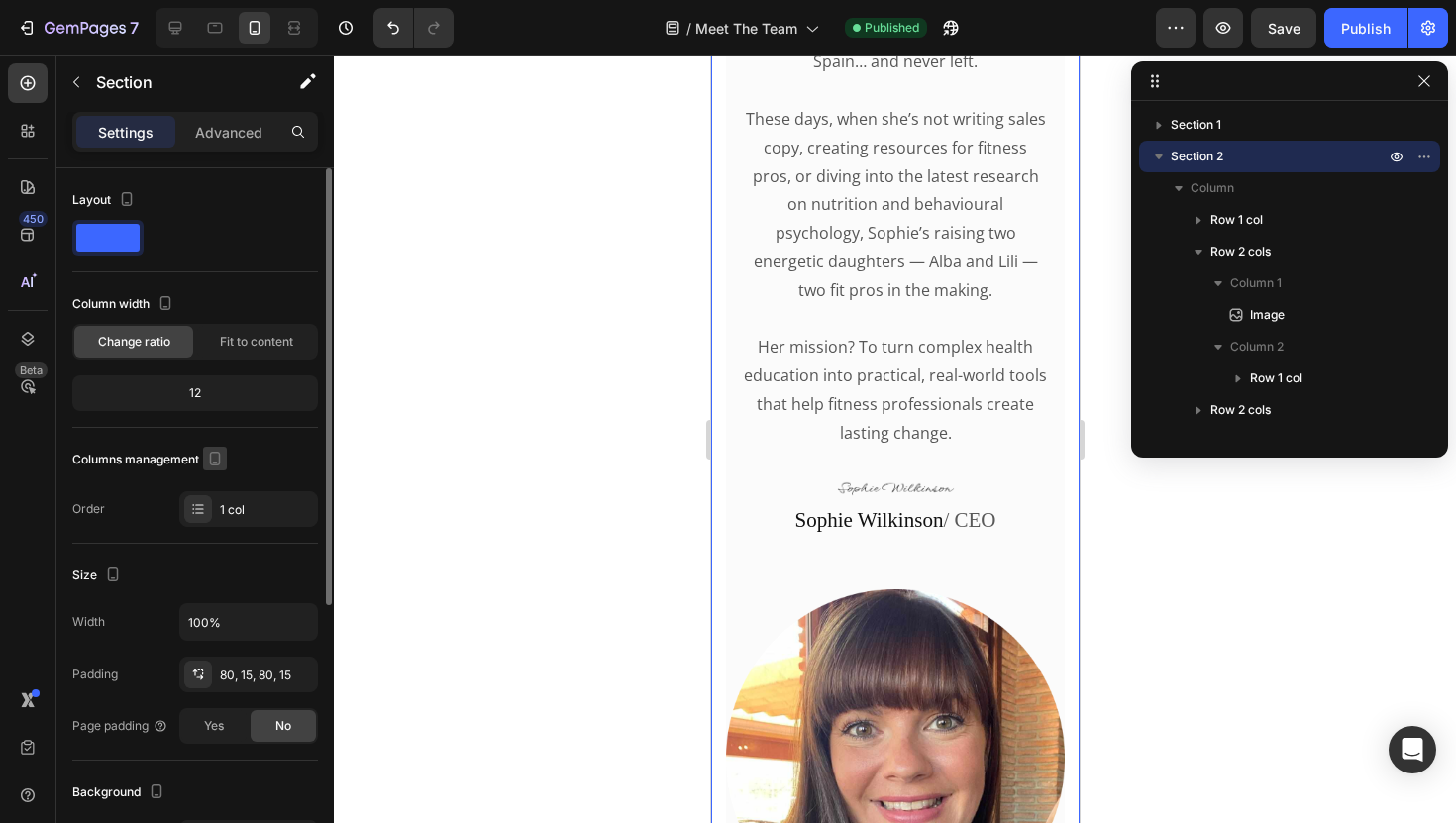 click 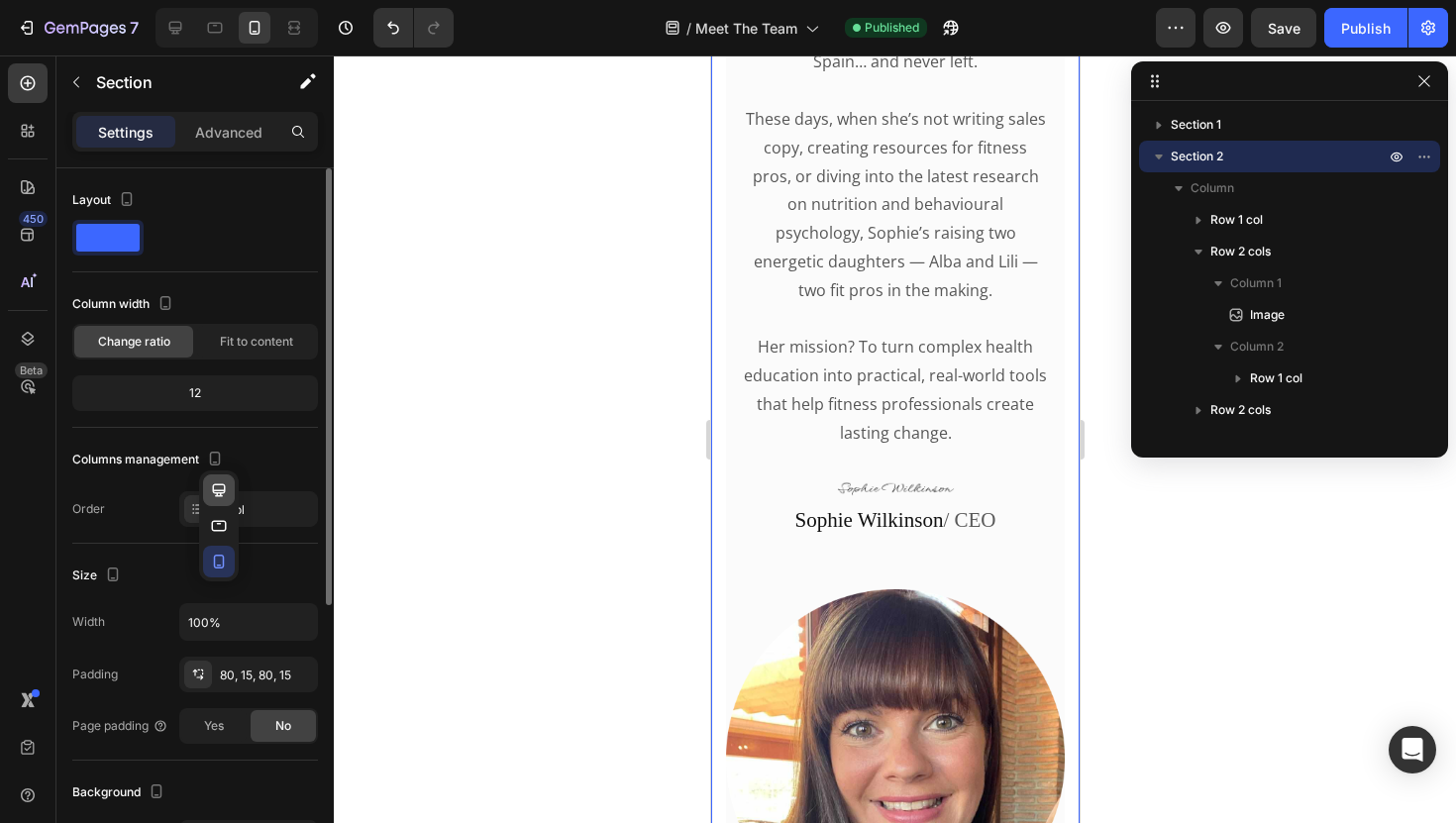 click 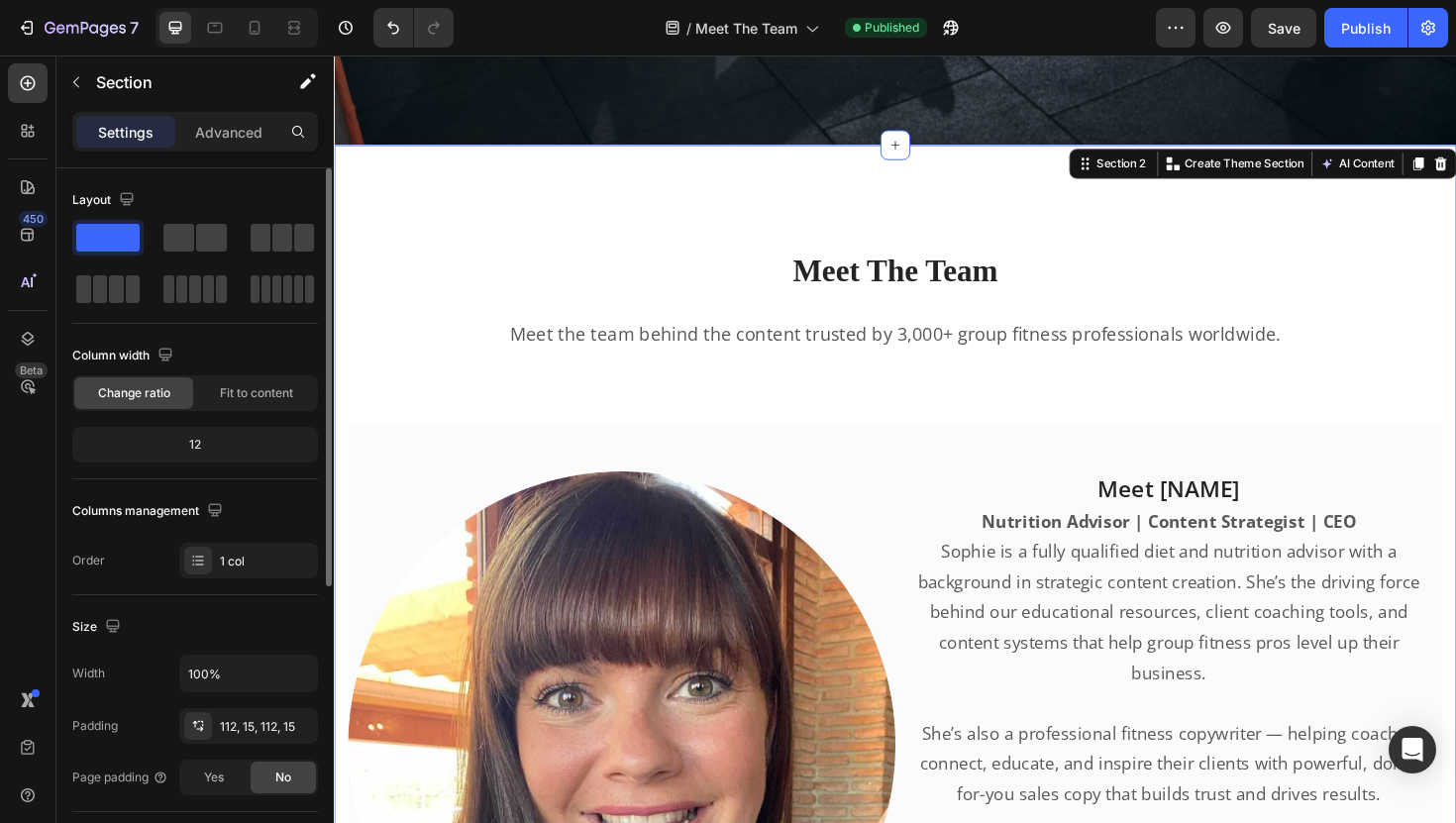scroll, scrollTop: 810, scrollLeft: 0, axis: vertical 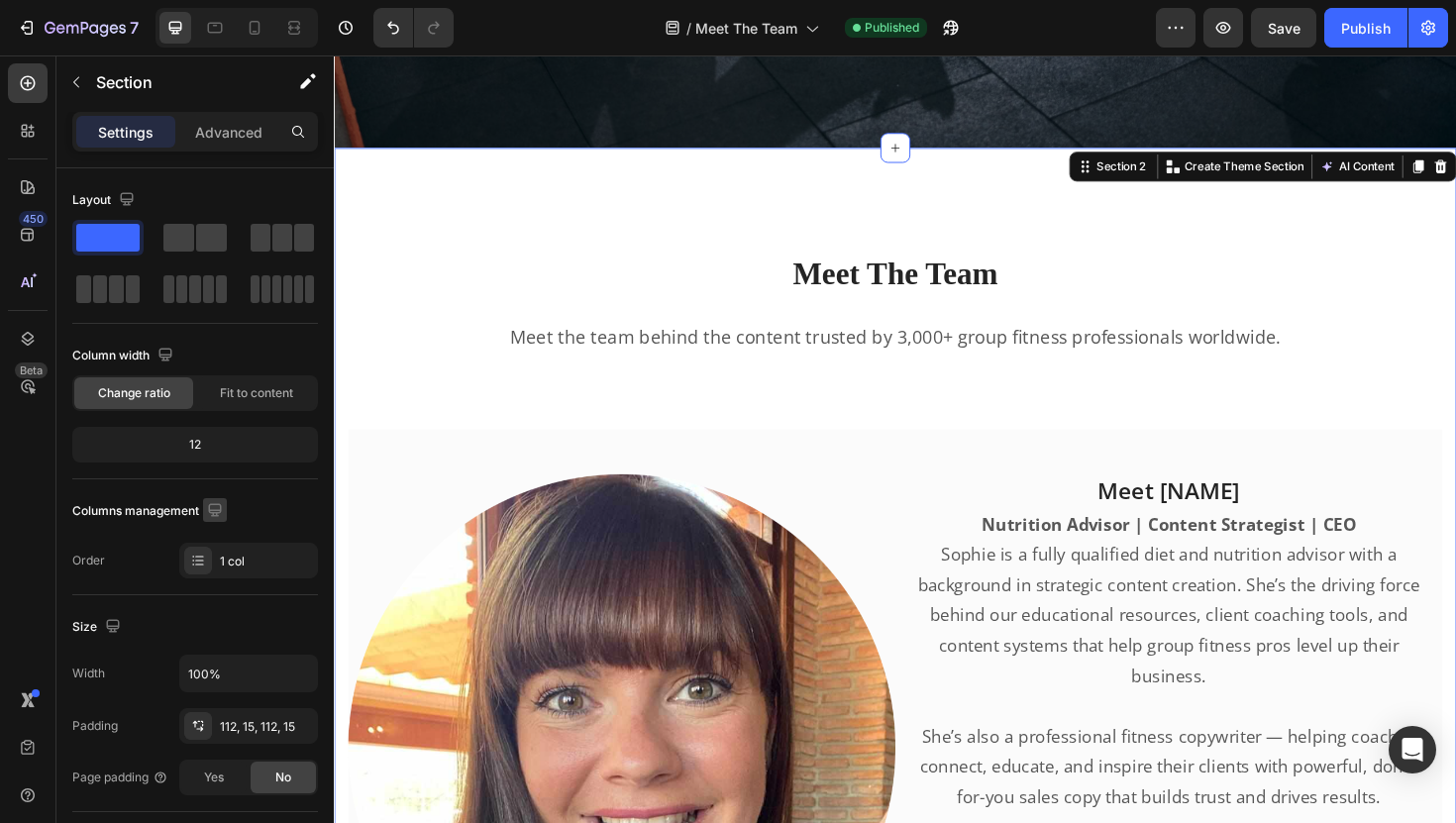 click 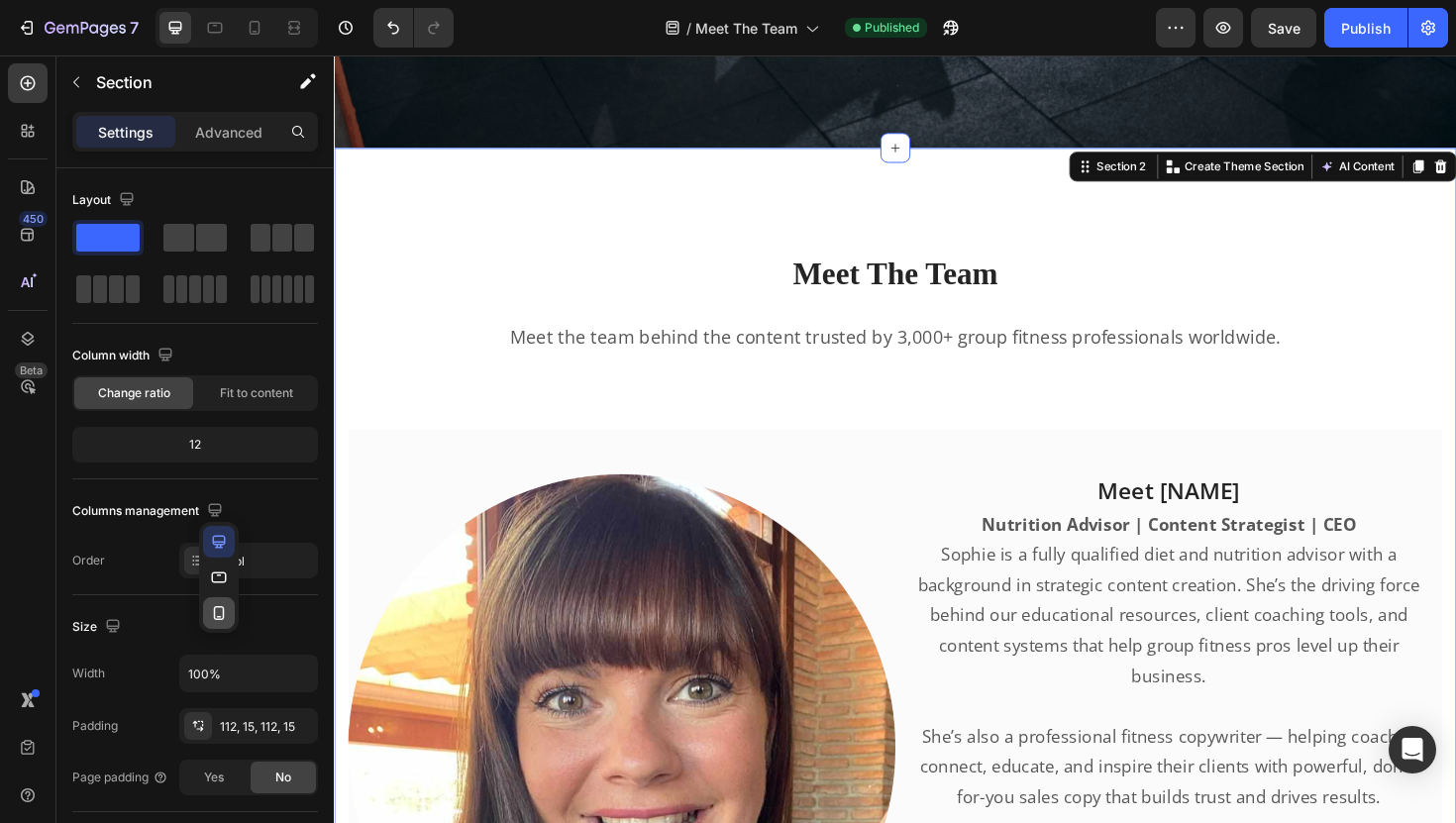click 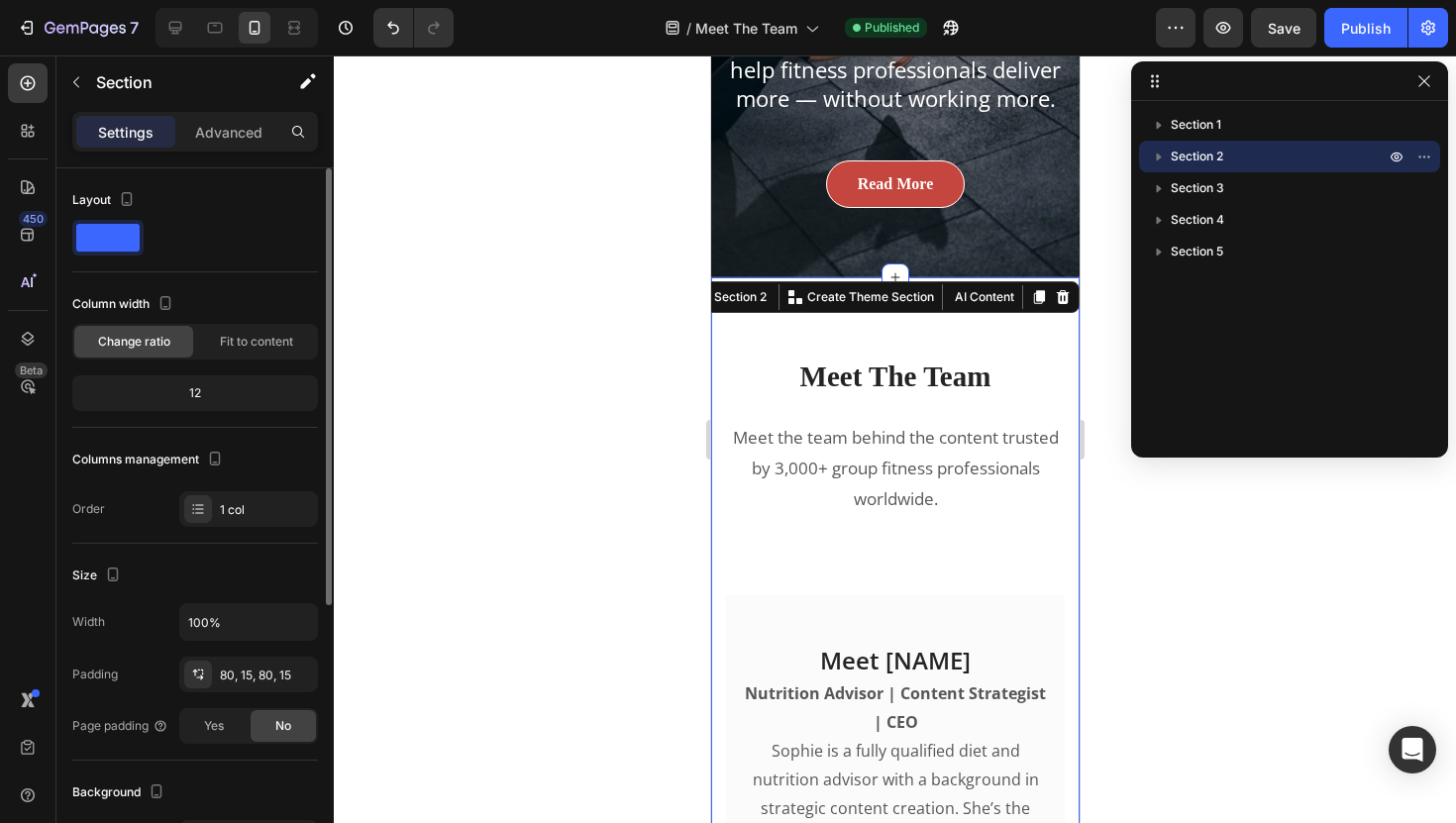 scroll, scrollTop: 543, scrollLeft: 0, axis: vertical 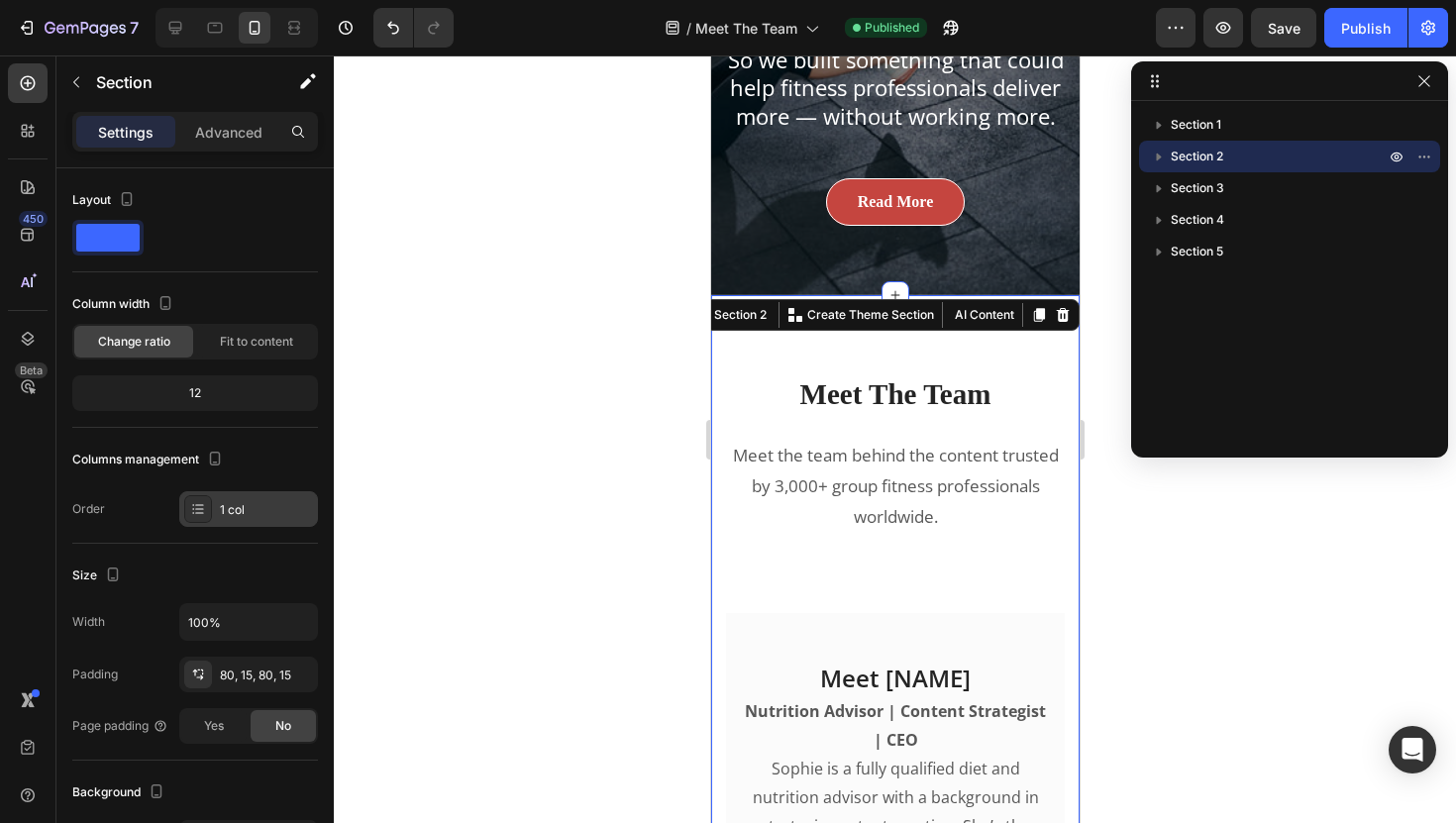 click 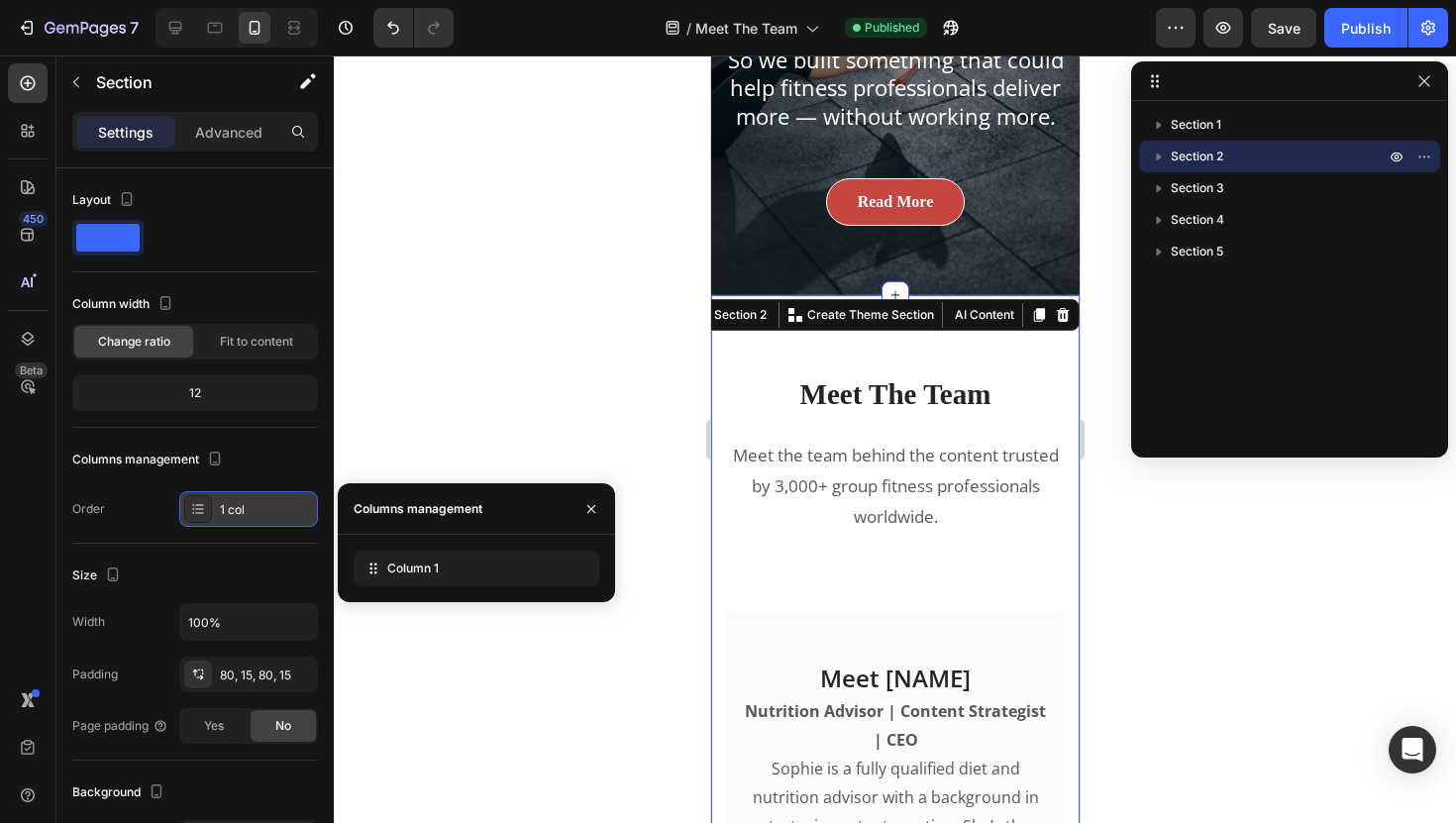 click on "1 col" at bounding box center [266, 510] 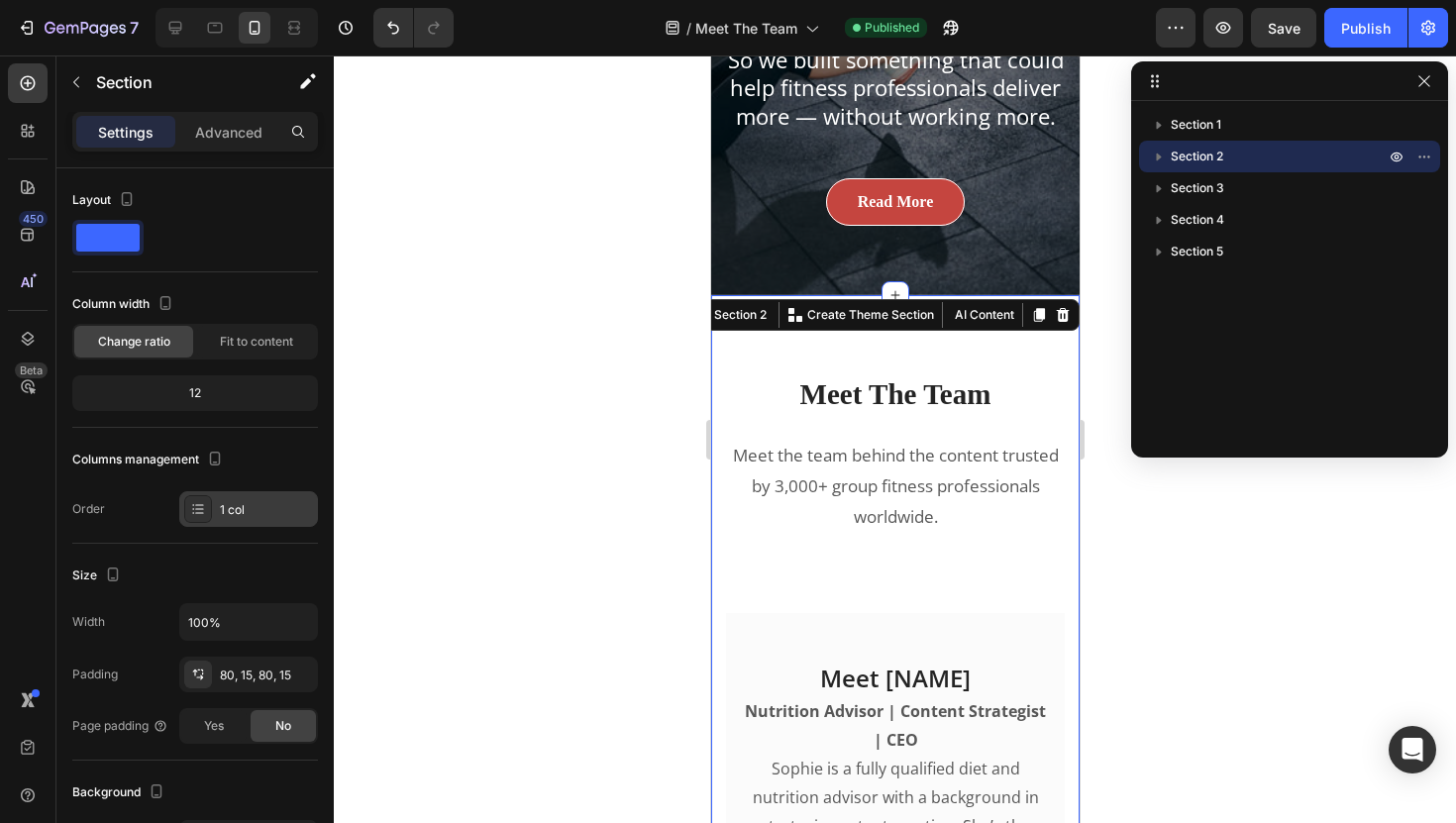 click on "1 col" at bounding box center [266, 510] 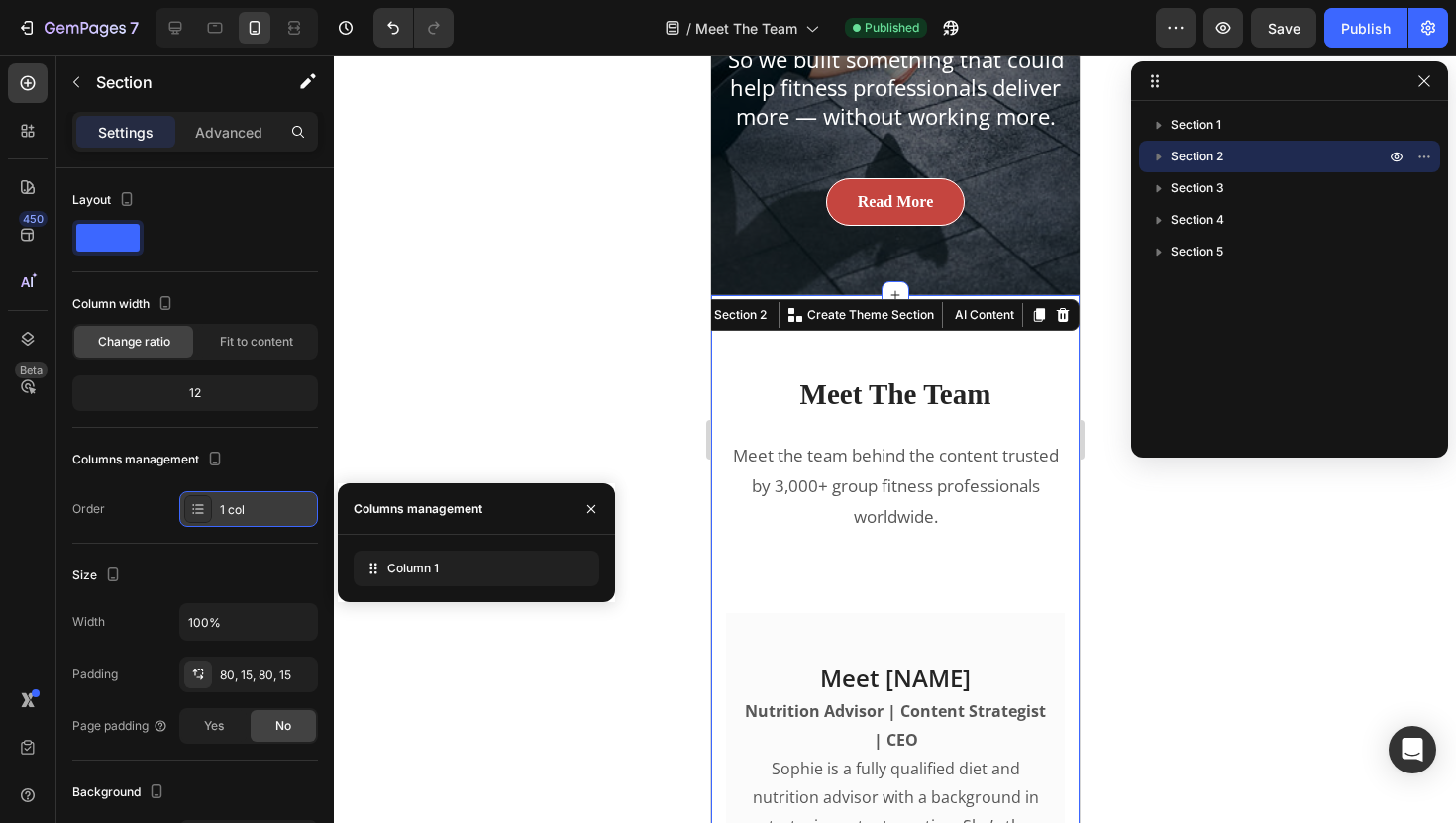 click on "1 col" at bounding box center (266, 510) 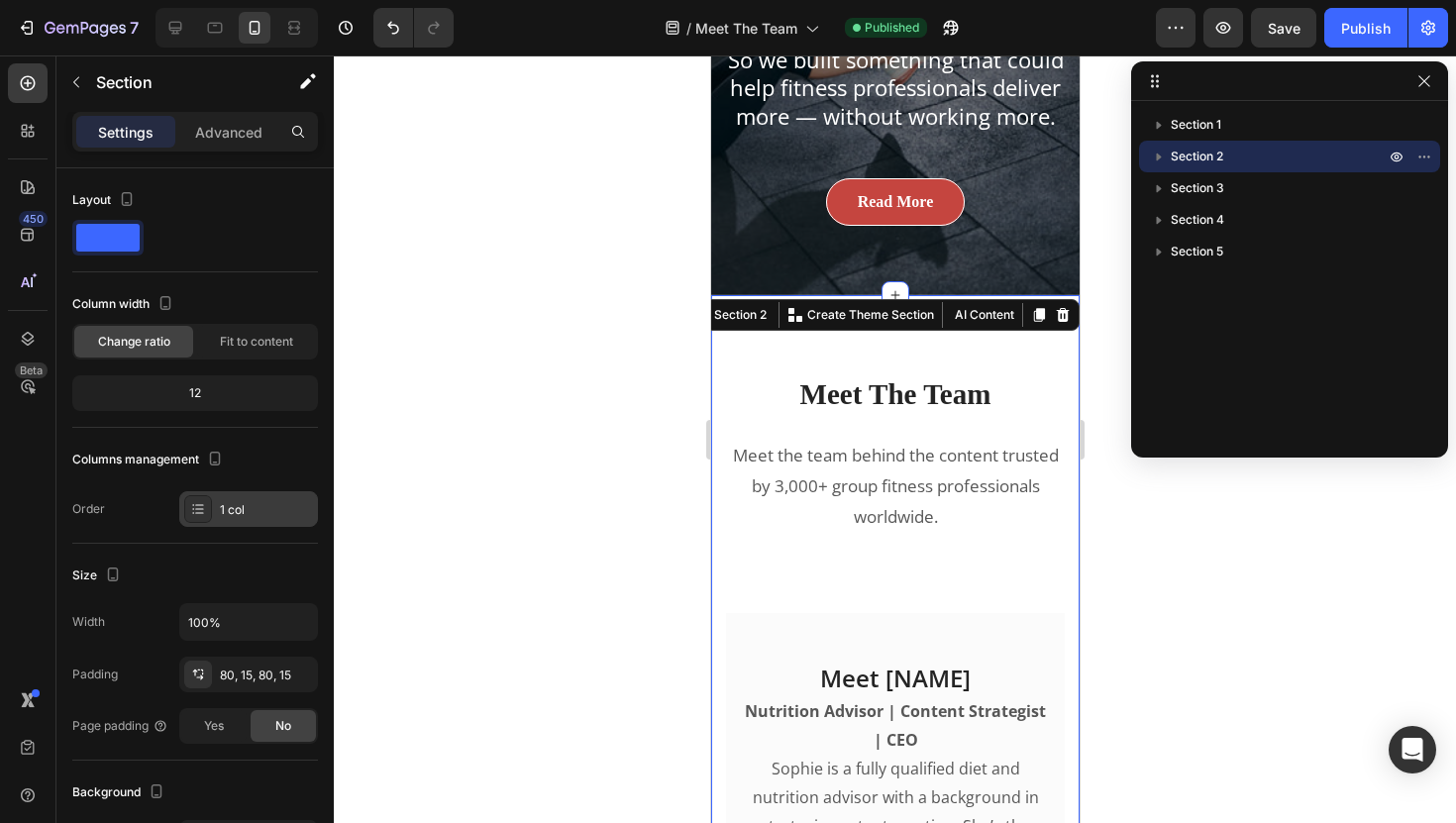 click on "1 col" at bounding box center (266, 510) 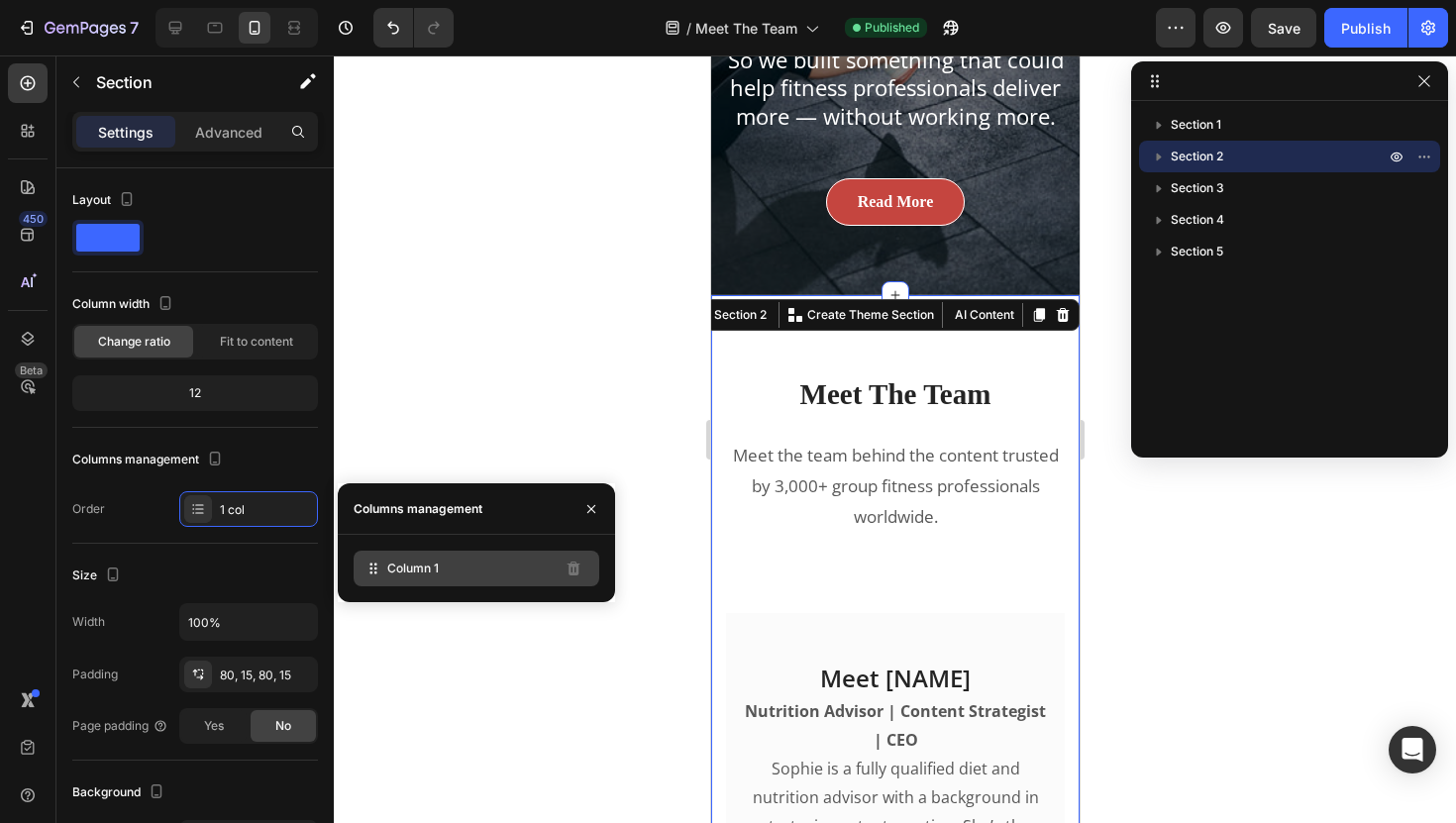 click on "Column 1" at bounding box center (413, 568) 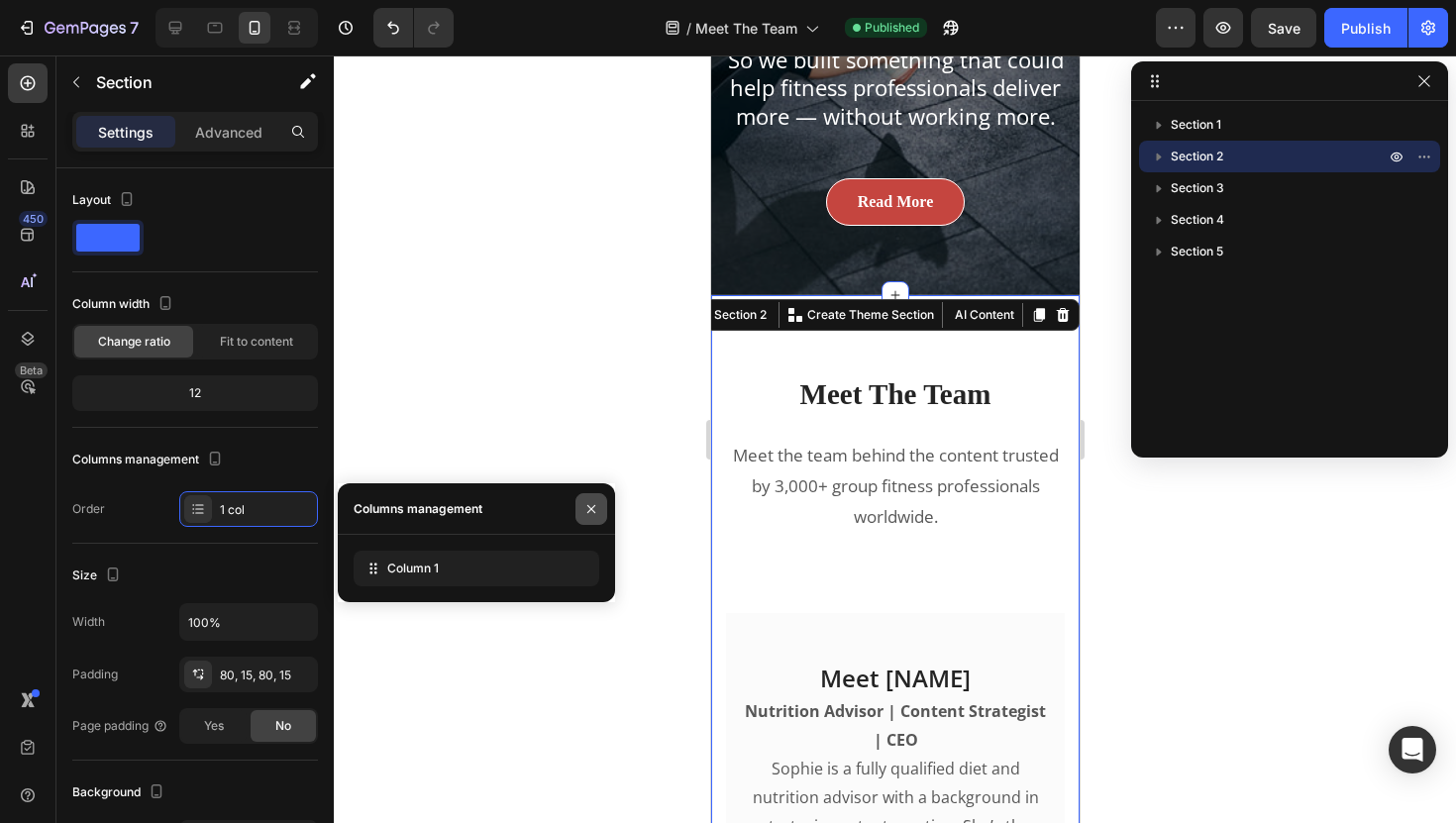 click 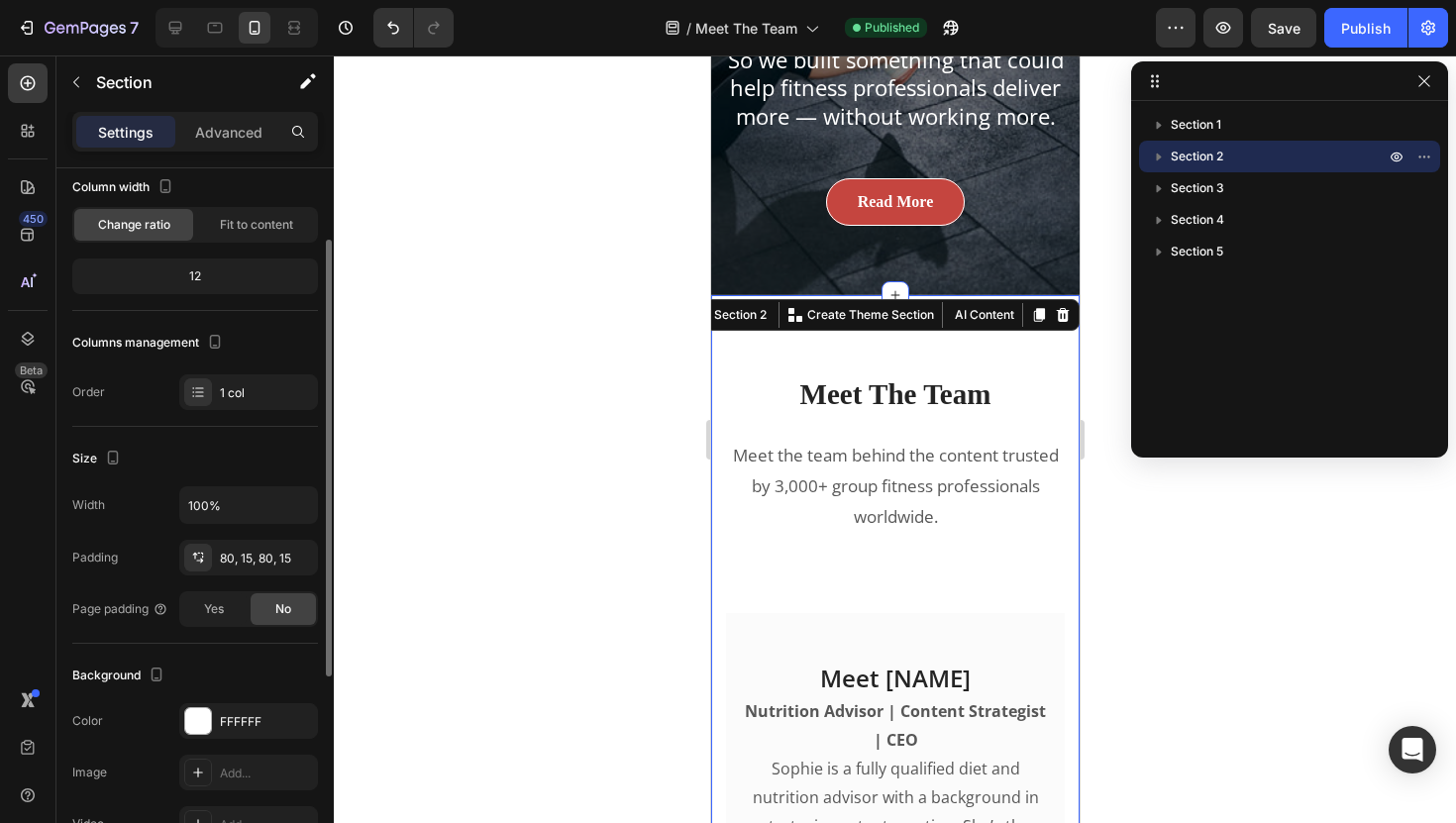 scroll, scrollTop: 0, scrollLeft: 0, axis: both 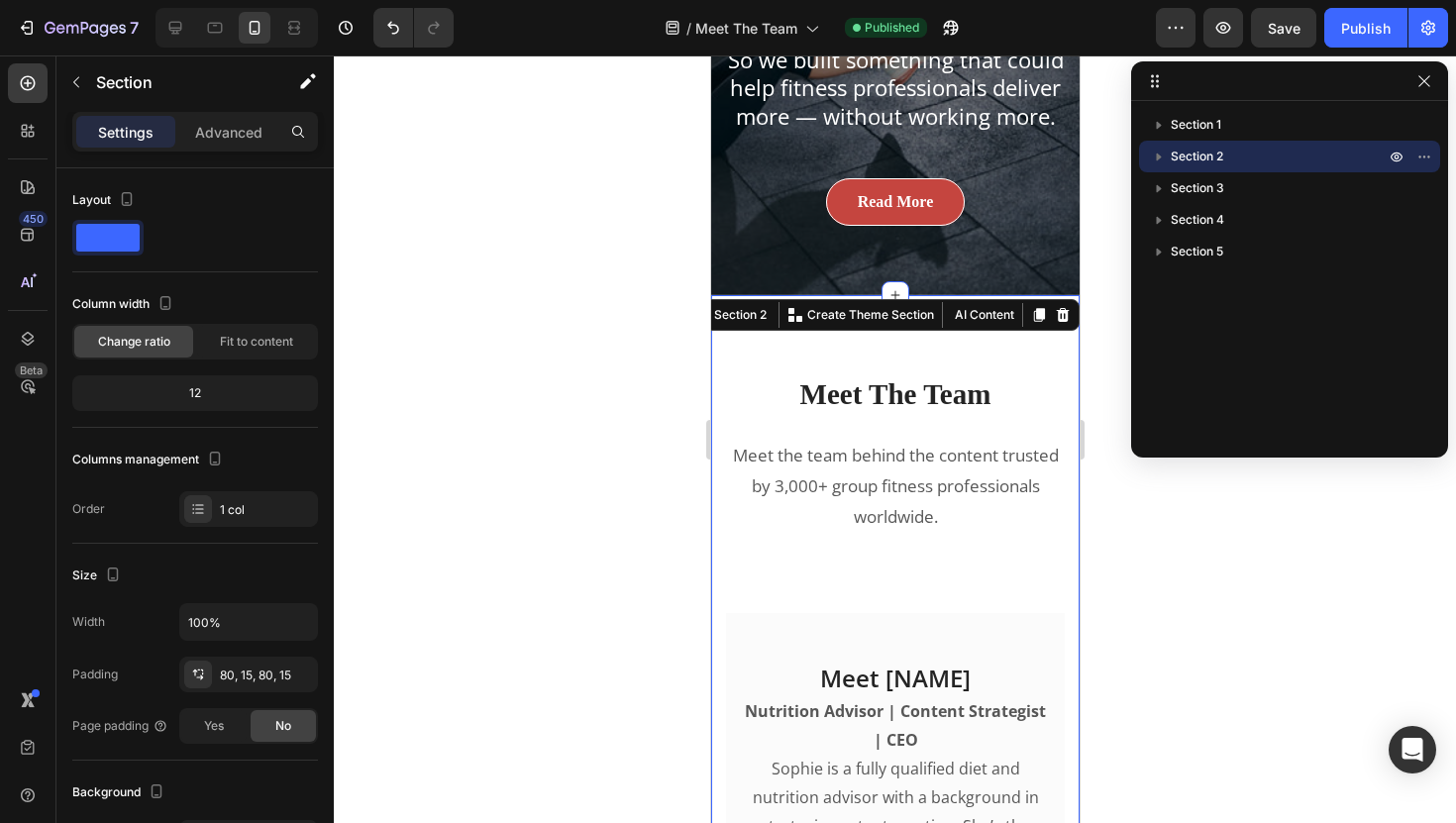 click 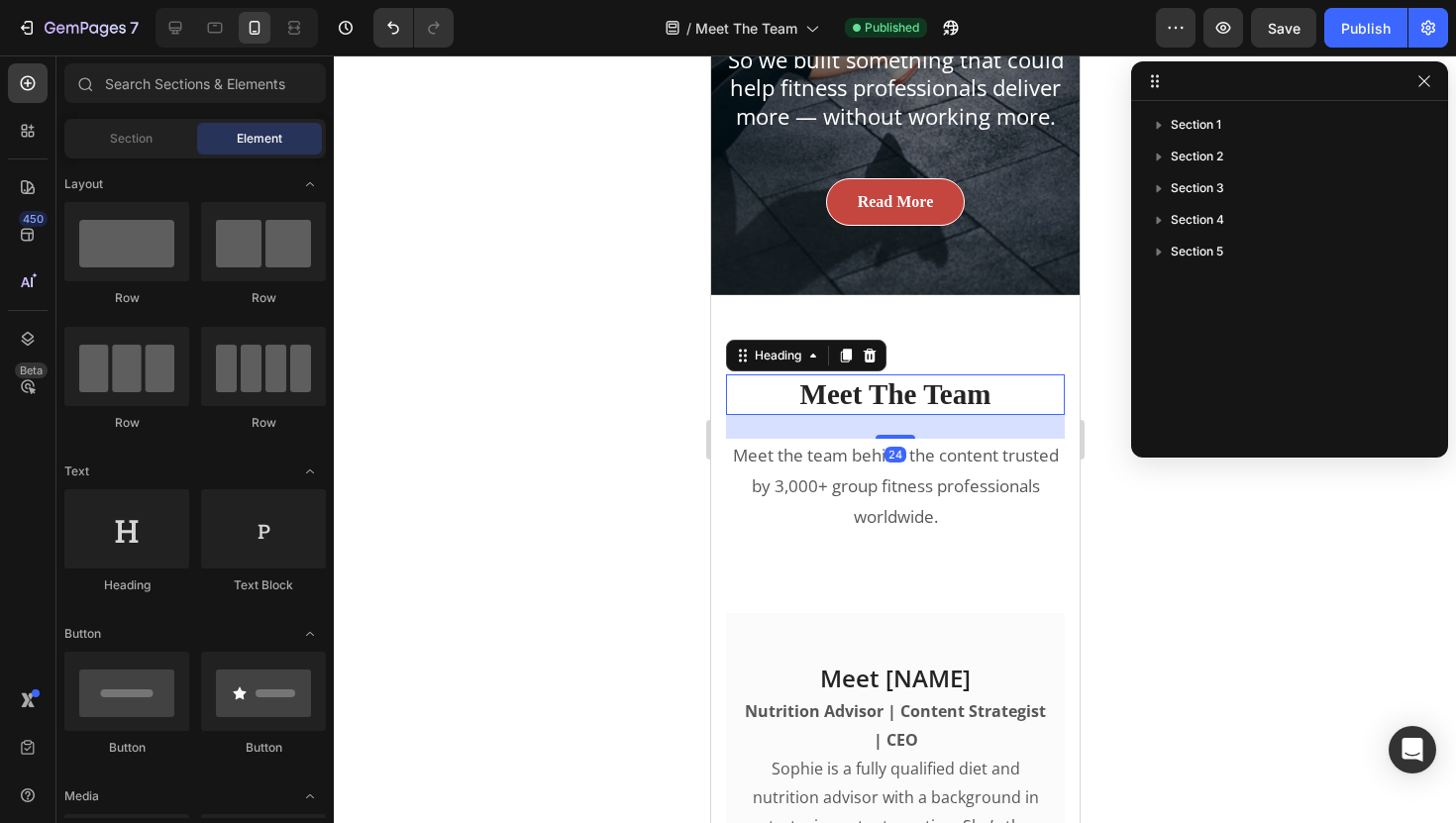 click on "Meet The Team" at bounding box center [894, 395] 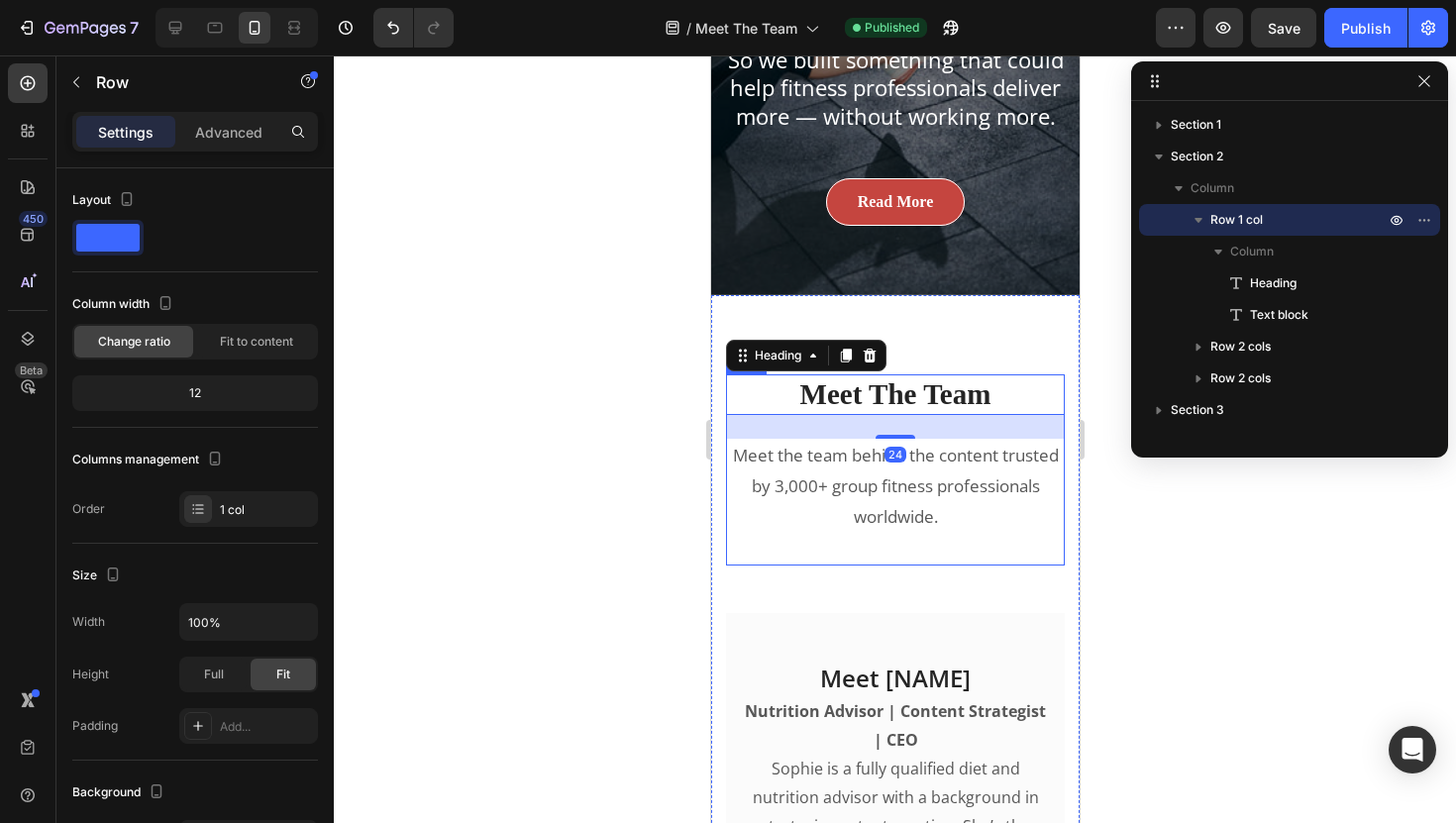 click on "Meet The Team Heading   24 Meet the team behind the content trusted by 3,000+ group fitness professionals worldwide. Text block" at bounding box center (894, 469) 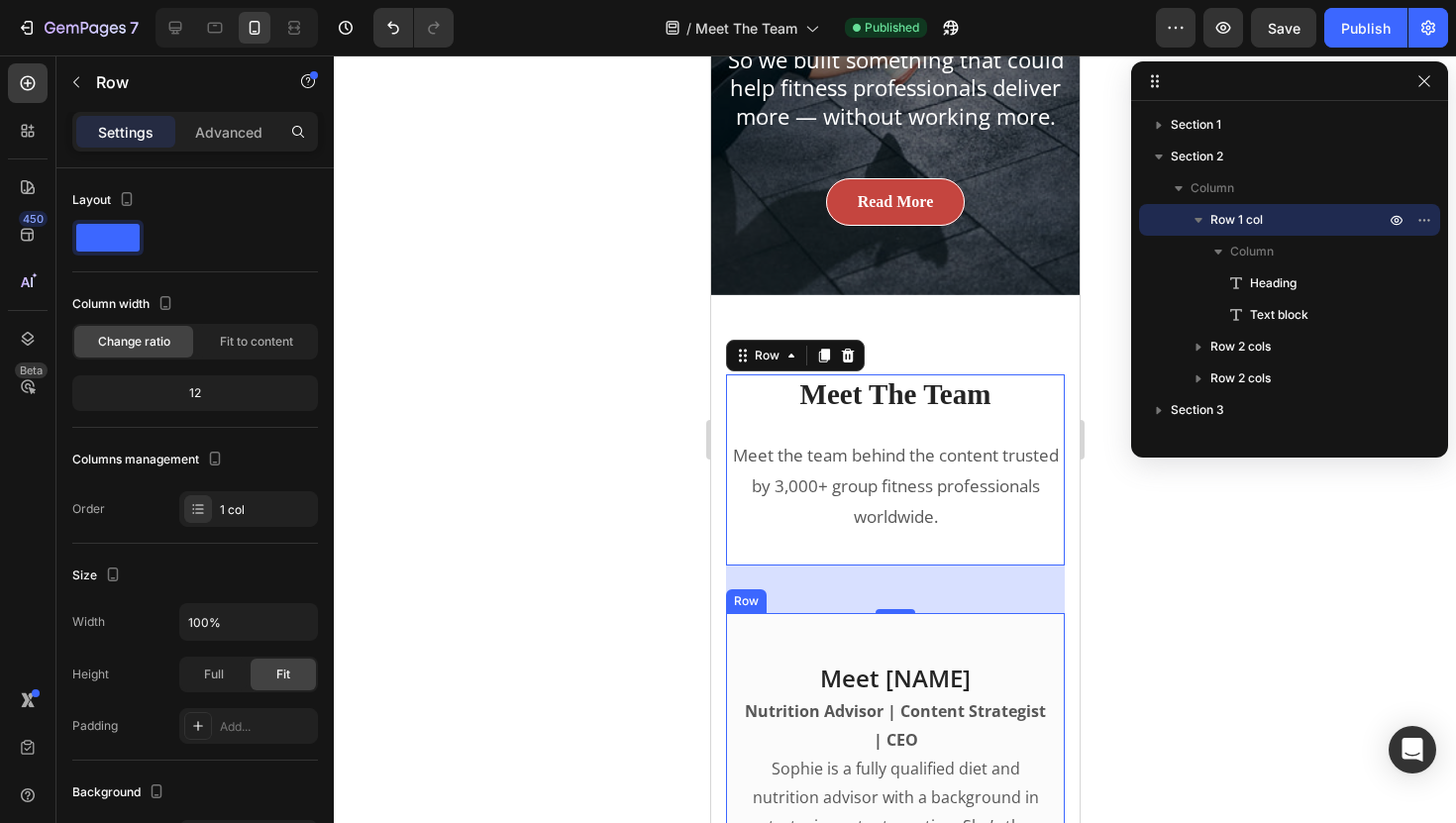 scroll, scrollTop: 180, scrollLeft: 0, axis: vertical 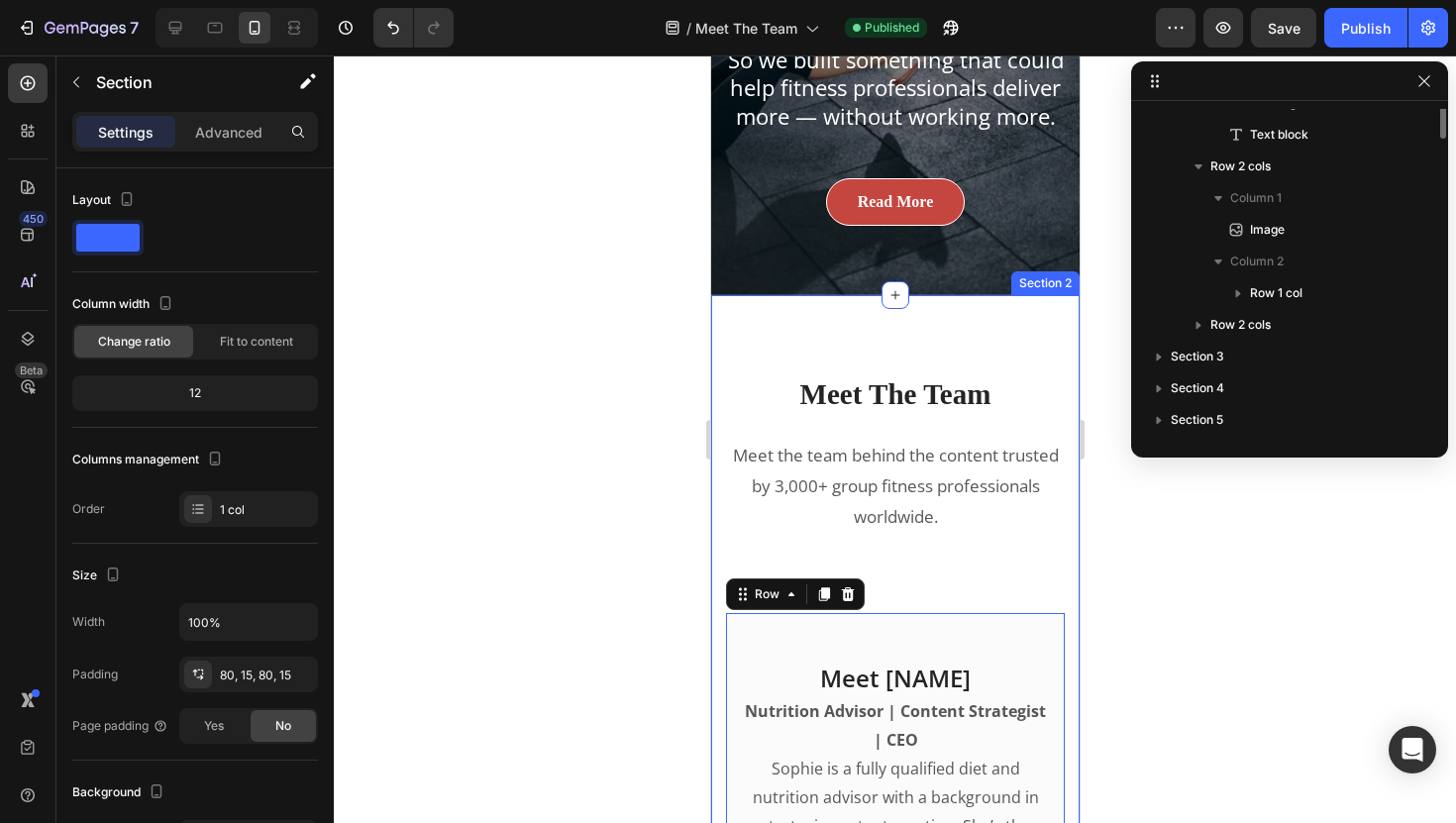 click on "Meet The Team Heading Meet the team behind the content trusted by 3,000+ group fitness professionals worldwide. Text block Row Image Meet Sophie Heading Nutrition Advisor | Content Strategist | CEO Sophie is a fully qualified diet and nutrition advisor with a background in strategic content creation. She’s the driving force behind our educational resources, client coaching tools, and content systems that help group fitness pros level up their business.   She’s also a professional fitness copywriter — helping coaches connect, educate, and inspire their clients with powerful, done-for-you sales copy that builds trust and drives results.   From science-backed clean eating programs to engaging client education systems like Inbox Nutrition and the Fitness Community Blueprint, Sophie’s passion is creating real-world content that makes a real difference — for you and your clients.       Text block Image Sophie Wilkinson  / CEO Text block Row   0 Row Image Meet Leon Heading           Text block" at bounding box center (894, 2430) 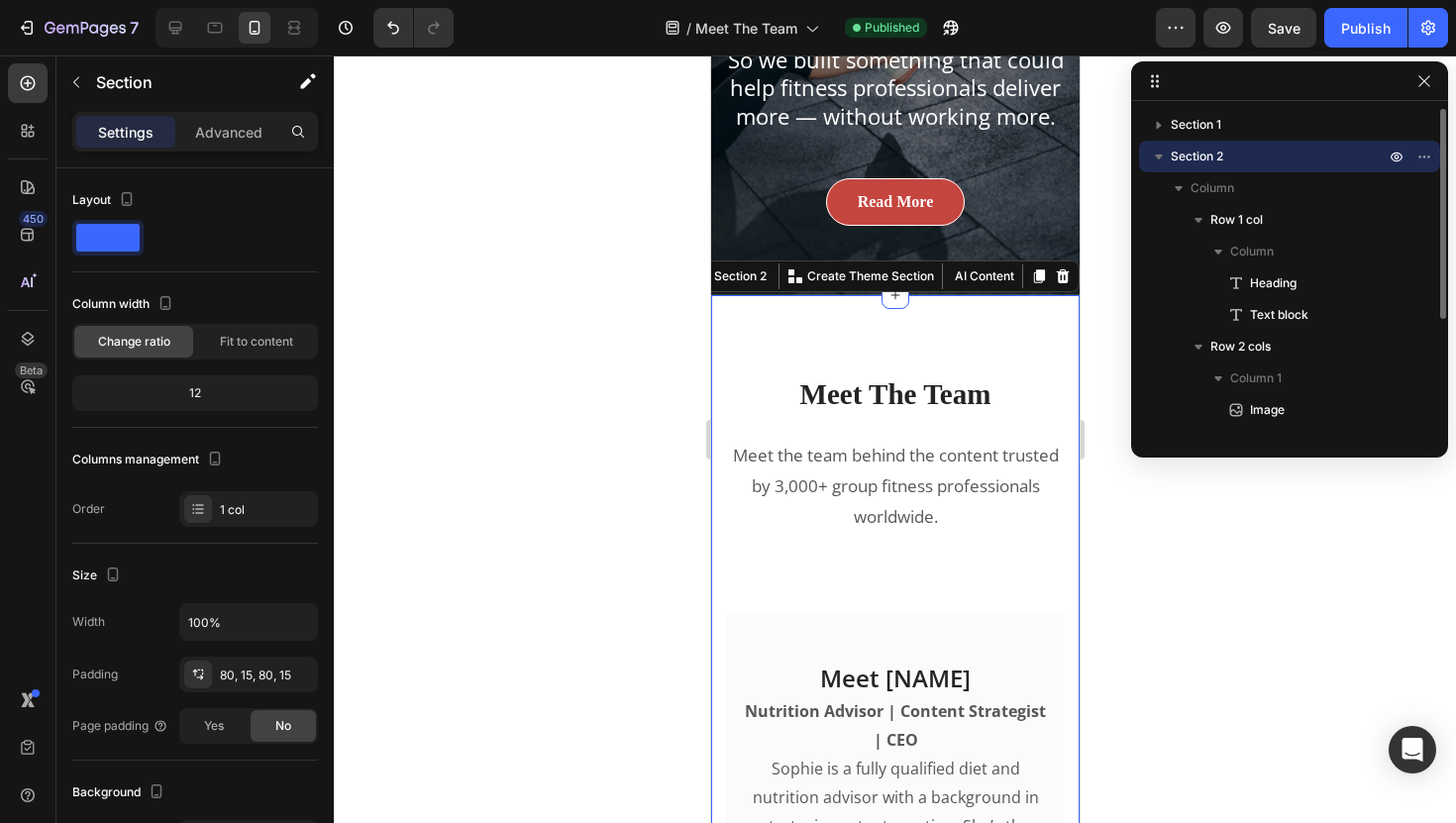 click on "Meet The Team Heading Meet the team behind the content trusted by 3,000+ group fitness professionals worldwide. Text block Row Image Meet Sophie Heading Nutrition Advisor | Content Strategist | CEO Sophie is a fully qualified diet and nutrition advisor with a background in strategic content creation. She’s the driving force behind our educational resources, client coaching tools, and content systems that help group fitness pros level up their business.   She’s also a professional fitness copywriter — helping coaches connect, educate, and inspire their clients with powerful, done-for-you sales copy that builds trust and drives results.   From science-backed clean eating programs to engaging client education systems like Inbox Nutrition and the Fitness Community Blueprint, Sophie’s passion is creating real-world content that makes a real difference — for you and your clients.       Text block Image Sophie Wilkinson  / CEO Text block Row Row Image Meet Leon Heading           Text block Image" at bounding box center [894, 2430] 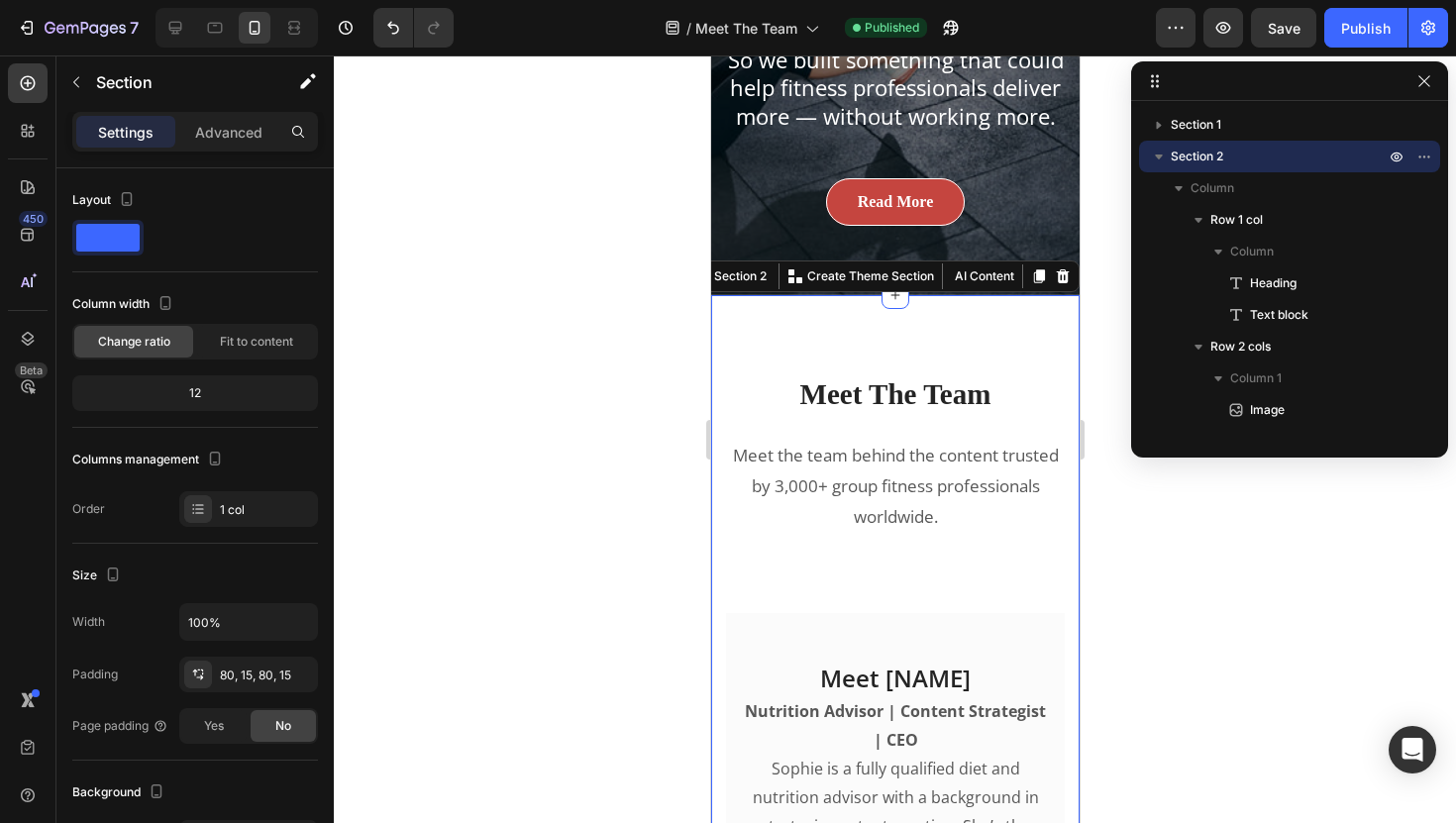 click on "Meet The Team Heading Meet the team behind the content trusted by 3,000+ group fitness professionals worldwide. Text block Row Image Meet Sophie Heading Nutrition Advisor | Content Strategist | CEO Sophie is a fully qualified diet and nutrition advisor with a background in strategic content creation. She’s the driving force behind our educational resources, client coaching tools, and content systems that help group fitness pros level up their business.   She’s also a professional fitness copywriter — helping coaches connect, educate, and inspire their clients with powerful, done-for-you sales copy that builds trust and drives results.   From science-backed clean eating programs to engaging client education systems like Inbox Nutrition and the Fitness Community Blueprint, Sophie’s passion is creating real-world content that makes a real difference — for you and your clients.       Text block Image Sophie Wilkinson  / CEO Text block Row Row Image Meet Leon Heading           Text block Image" at bounding box center [894, 2430] 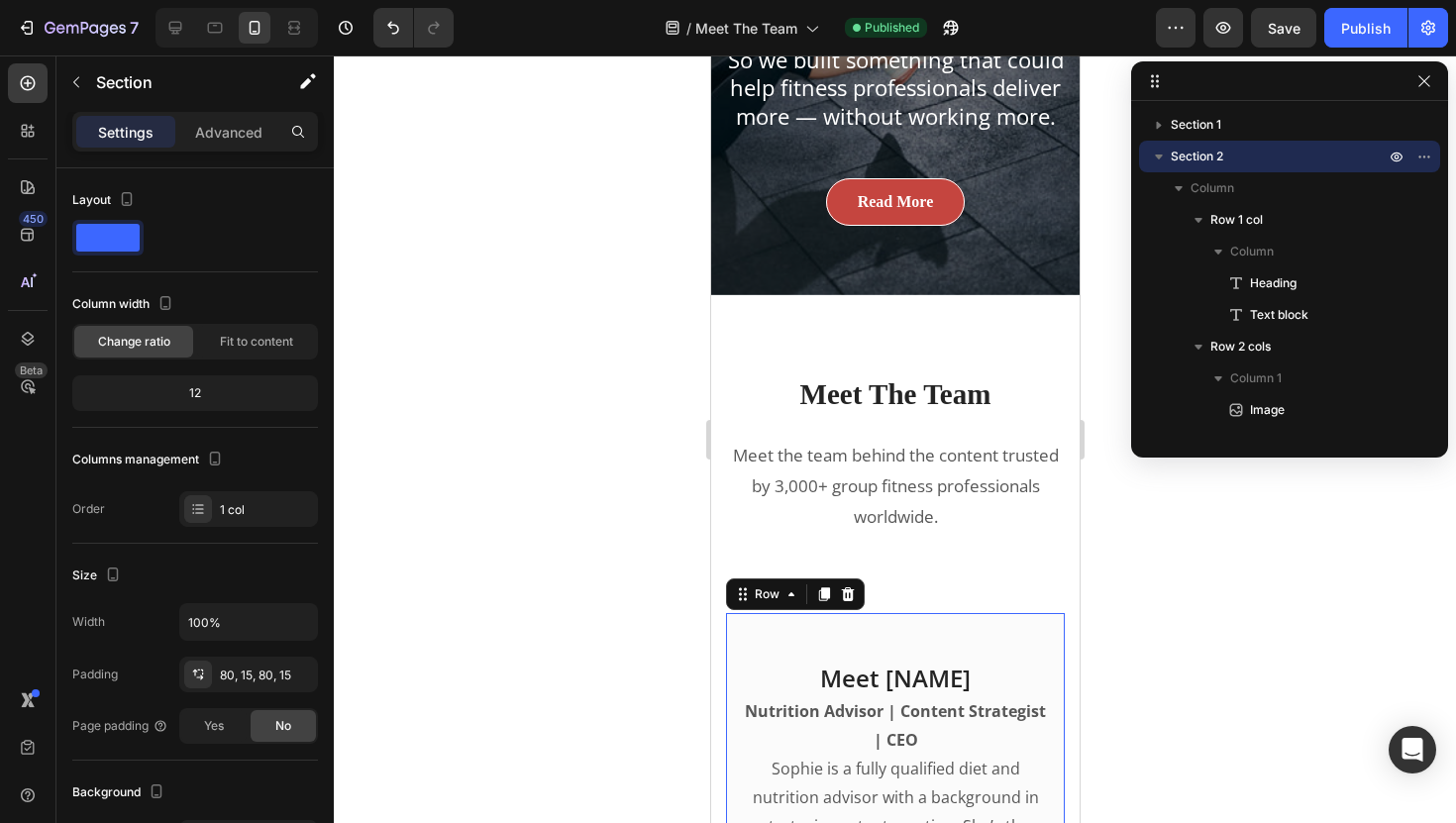click on "Meet Sophie Heading Nutrition Advisor | Content Strategist | CEO Sophie is a fully qualified diet and nutrition advisor with a background in strategic content creation. She’s the driving force behind our educational resources, client coaching tools, and content systems that help group fitness pros level up their business.   She’s also a professional fitness copywriter — helping coaches connect, educate, and inspire their clients with powerful, done-for-you sales copy that builds trust and drives results.   From science-backed clean eating programs to engaging client education systems like Inbox Nutrition and the Fitness Community Blueprint, Sophie’s passion is creating real-world content that makes a real difference — for you and your clients. “I believe coaches should be equipped with the same quality of tools and education as any high-end wellness brand — minus the overwhelm or fluff.”       Text block Image Sophie Wilkinson  / CEO Text block Row   0" at bounding box center [894, 1358] 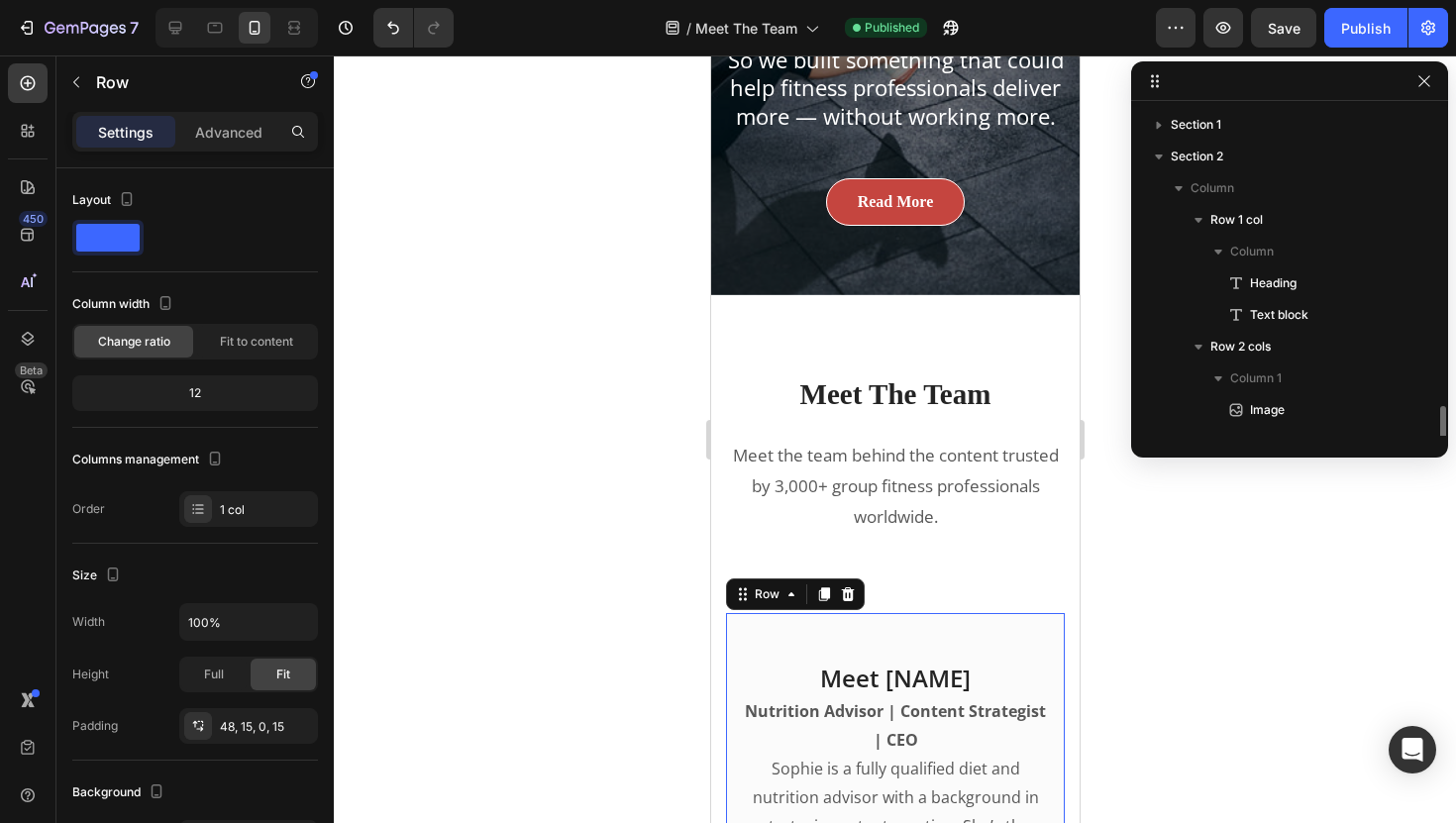 scroll, scrollTop: 180, scrollLeft: 0, axis: vertical 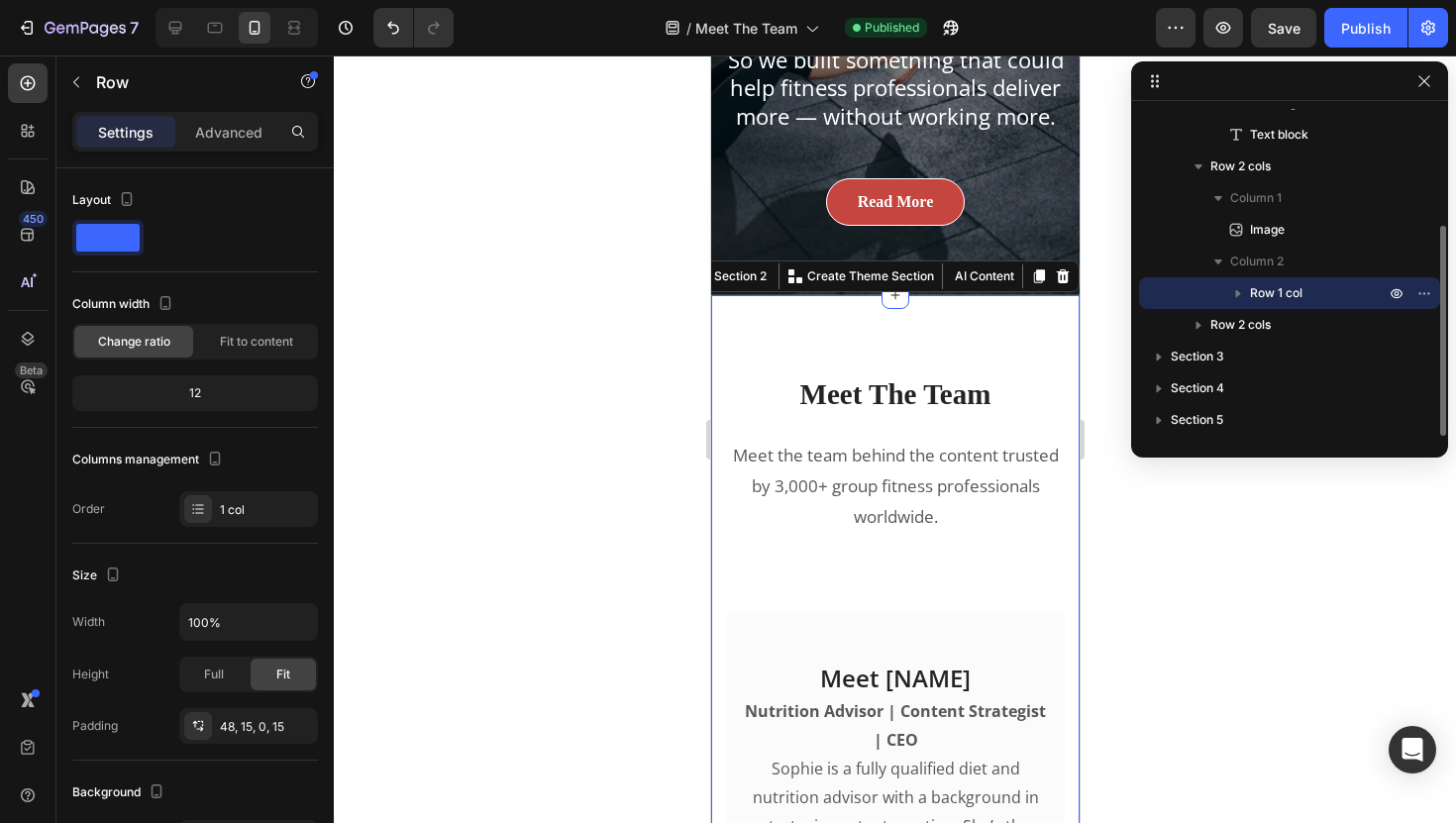 click on "Meet The Team Heading Meet the team behind the content trusted by 3,000+ group fitness professionals worldwide. Text block Row Image Meet Sophie Heading Nutrition Advisor | Content Strategist | CEO Sophie is a fully qualified diet and nutrition advisor with a background in strategic content creation. She’s the driving force behind our educational resources, client coaching tools, and content systems that help group fitness pros level up their business.   She’s also a professional fitness copywriter — helping coaches connect, educate, and inspire their clients with powerful, done-for-you sales copy that builds trust and drives results.   From science-backed clean eating programs to engaging client education systems like Inbox Nutrition and the Fitness Community Blueprint, Sophie’s passion is creating real-world content that makes a real difference — for you and your clients.       Text block Image Sophie Wilkinson  / CEO Text block Row Row Image Meet Leon Heading           Text block Image" at bounding box center [894, 2430] 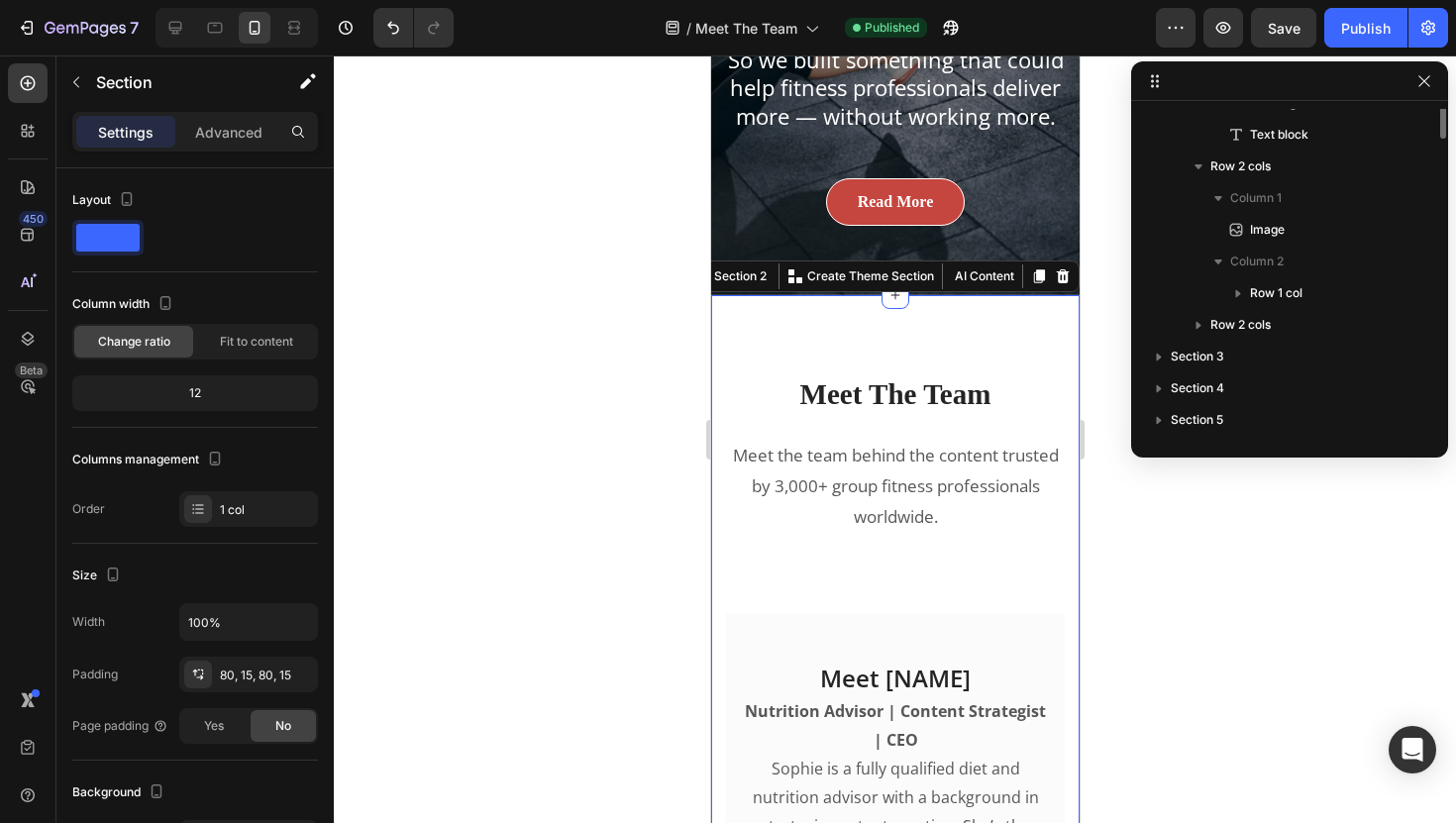 scroll, scrollTop: 0, scrollLeft: 0, axis: both 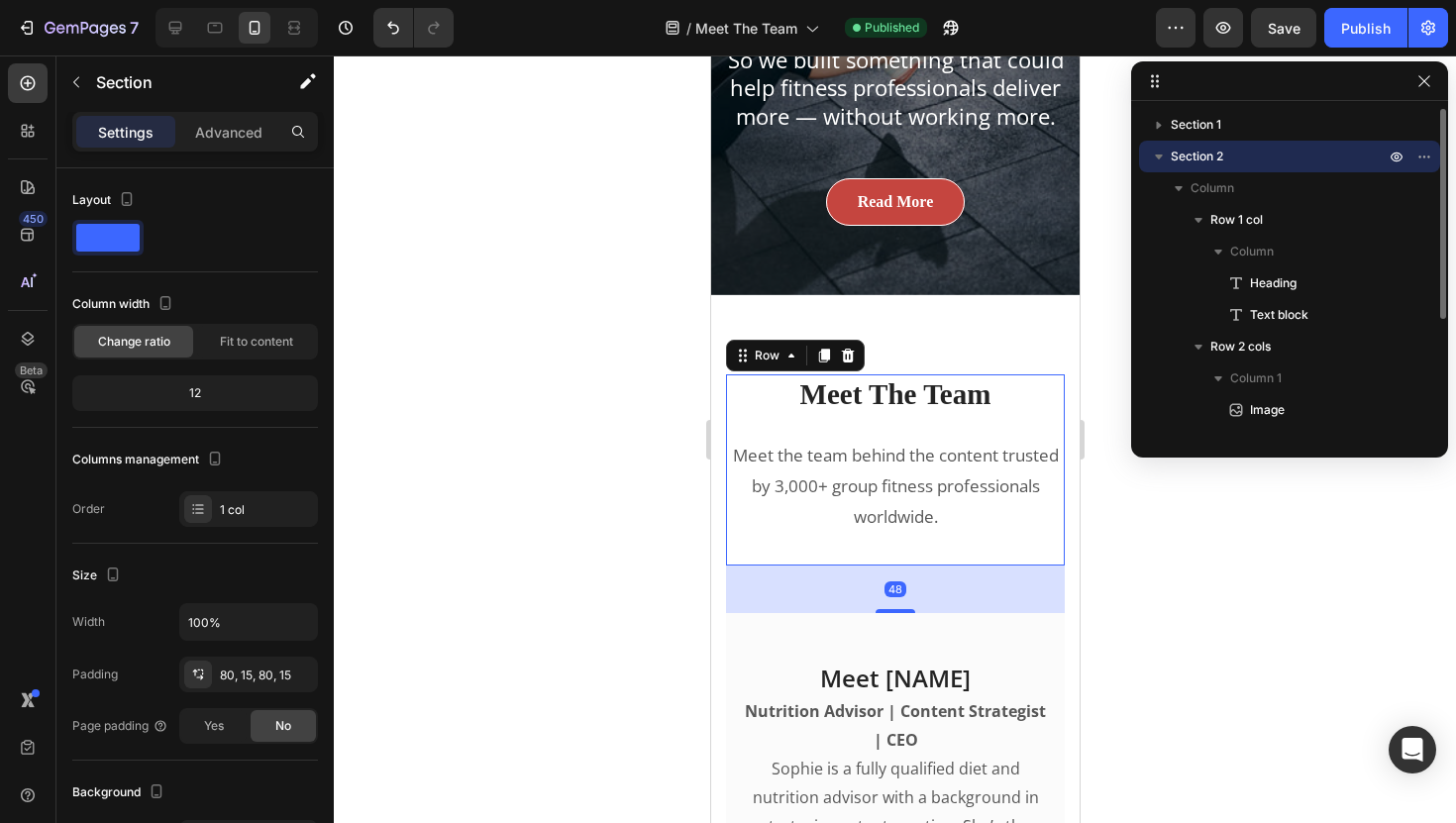 click on "Meet The Team Heading Meet the team behind the content trusted by 3,000+ group fitness professionals worldwide. Text block" at bounding box center [894, 469] 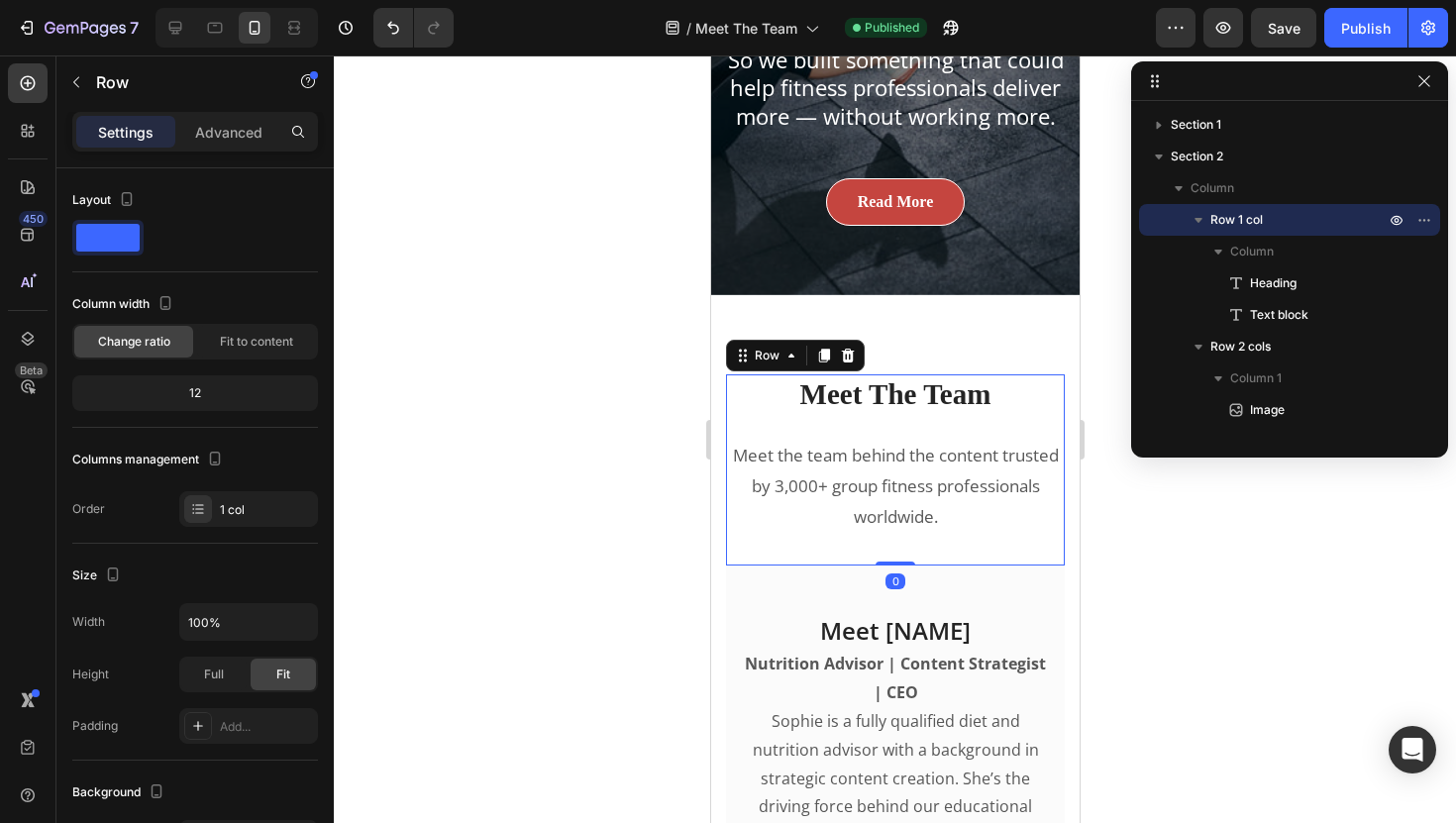 drag, startPoint x: 899, startPoint y: 609, endPoint x: 896, endPoint y: 547, distance: 62.07254 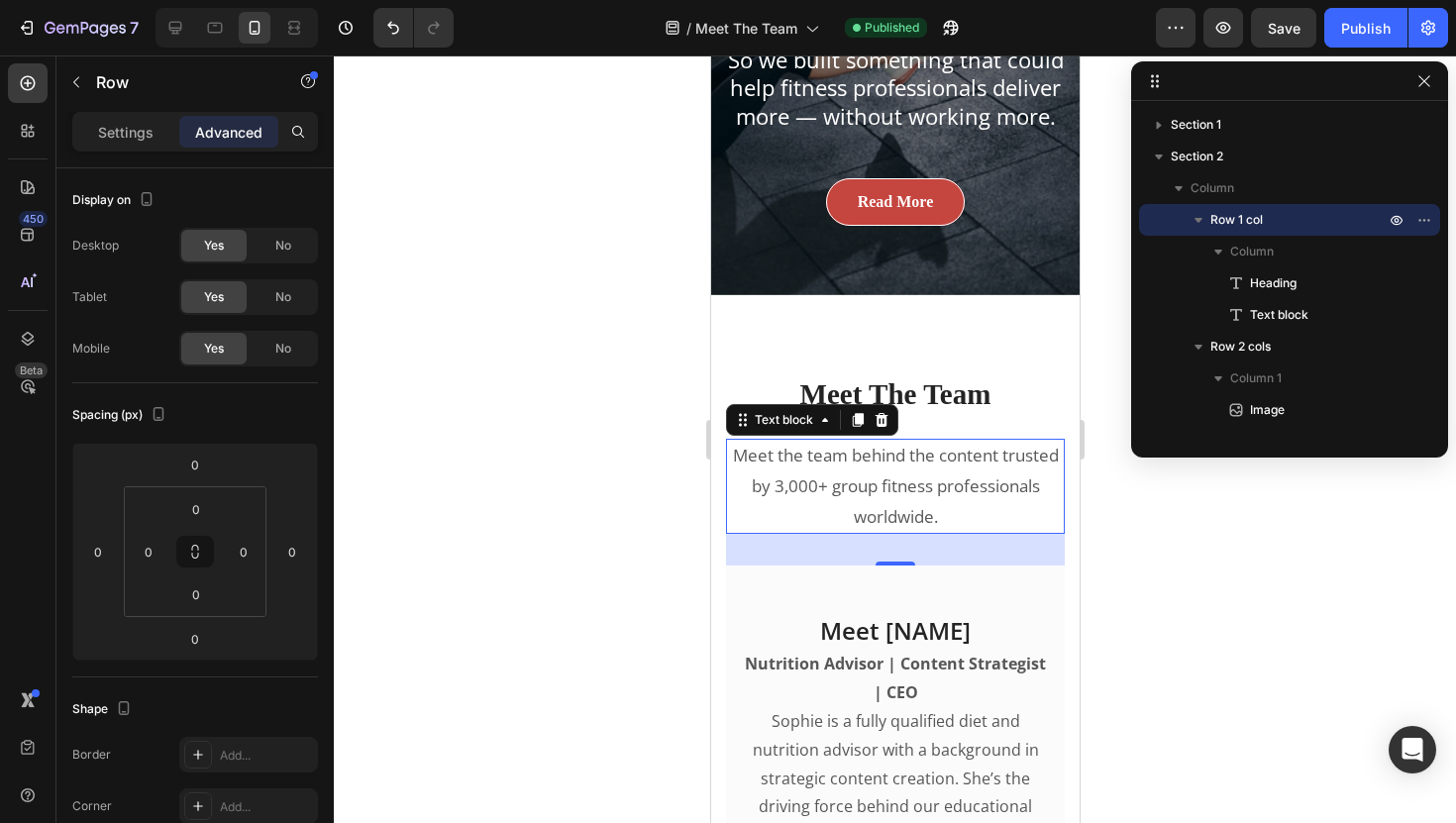 click on "Meet the team behind the content trusted by 3,000+ group fitness professionals worldwide." at bounding box center (894, 486) 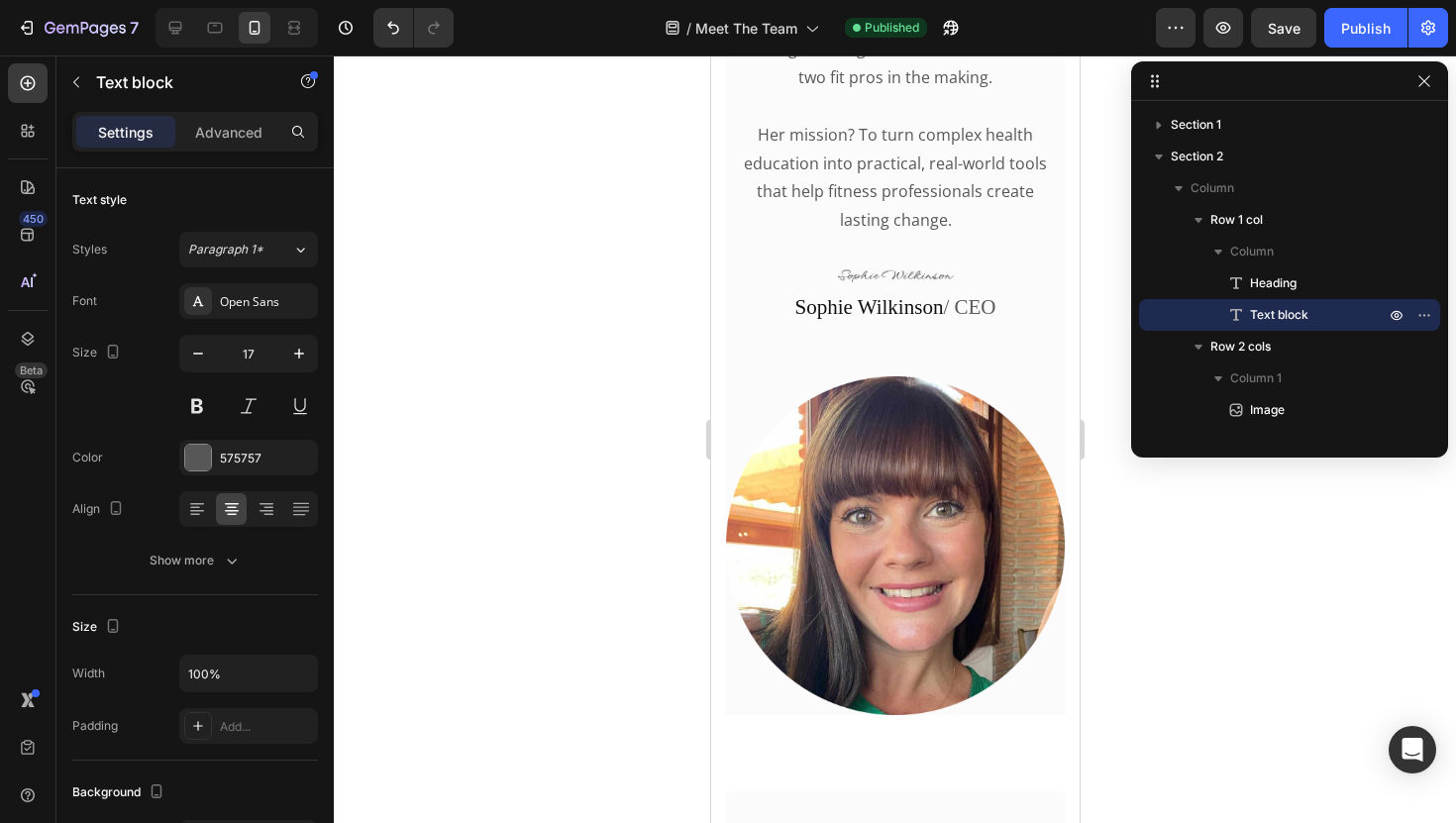 scroll, scrollTop: 2520, scrollLeft: 0, axis: vertical 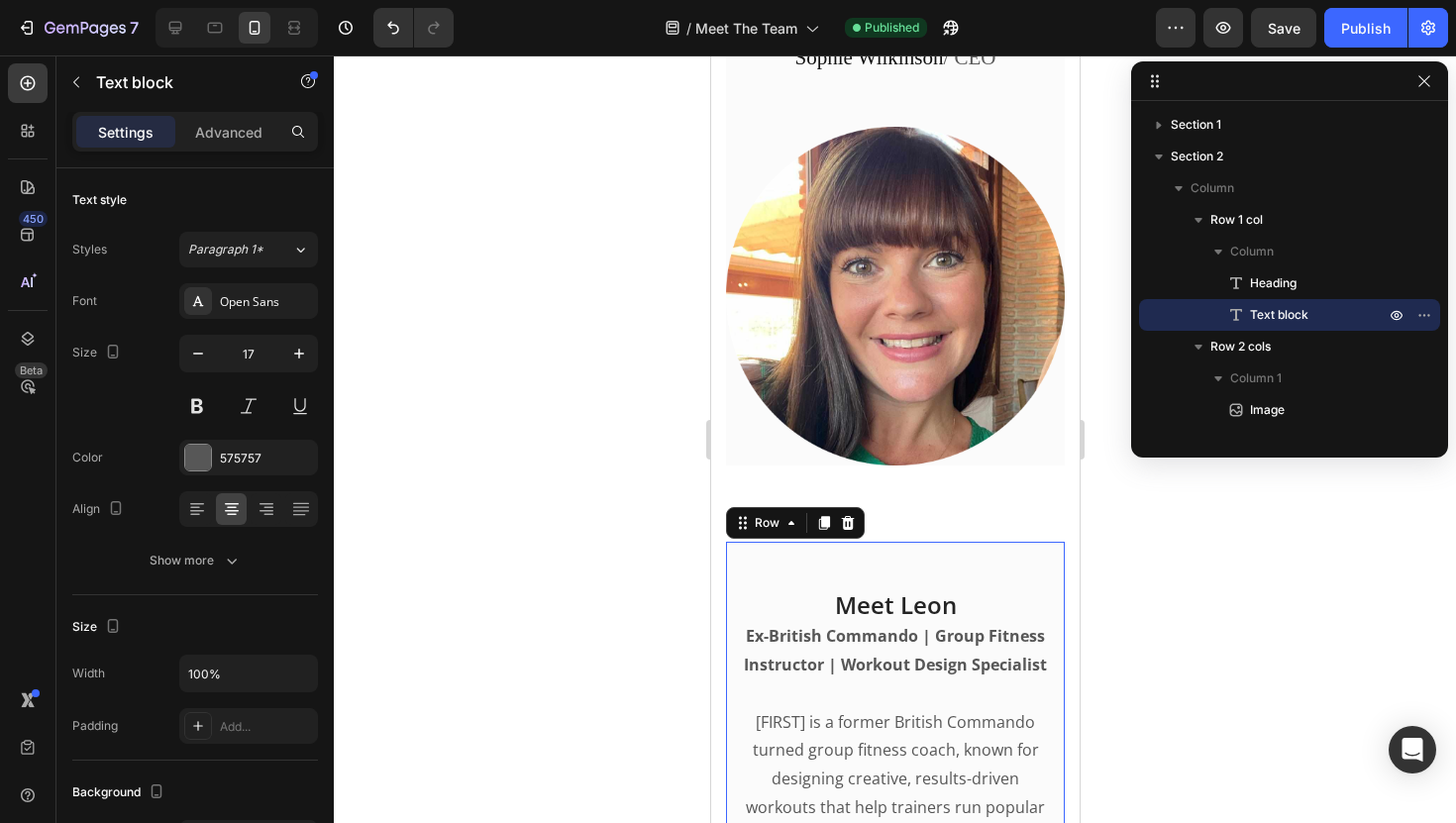 click on "Meet Leon Heading Ex-British Commando | Group Fitness Instructor | Workout Design Specialist   Leon is a former British Commando turned group fitness coach, known for designing creative, results-driven workouts that help trainers run popular classes, stand out in their local area, and attract loyal clients who stick around.   After serving in the elite 42 Commando Royal Marines, he transitioned into fitness and launched a series of thriving bootcamps, with hundreds of clients on his books — including a long-term corporate team-building contract with Wrigley, the world’s largest chewing gum manufacturer.   With over a decade of hands-on coaching experience and thousands of high-energy group sessions delivered, Leon has developed a unique way of creating challenging group workouts that are cleverly disguised as fun — keeping clients motivated, engaged, and coming back for more.     Text block Image Coach Leon  / Trainer & Workout Designer Text block Image Row   0" at bounding box center (894, 1292) 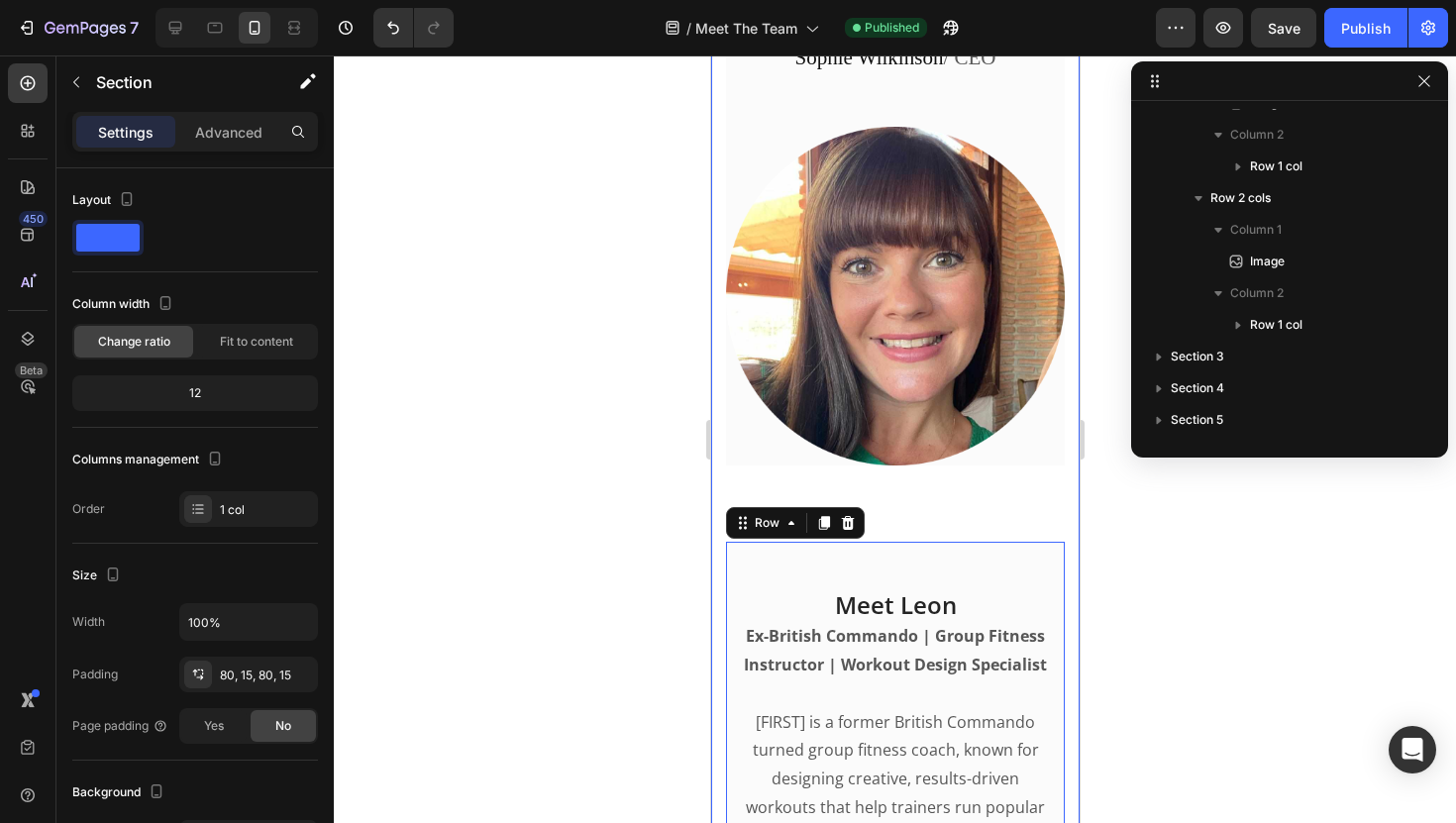 click on "Meet The Team Heading Meet the team behind the content trusted by 3,000+ group fitness professionals worldwide. Text block Row Image Meet Sophie Heading Nutrition Advisor | Content Strategist | CEO Sophie is a fully qualified diet and nutrition advisor with a background in strategic content creation. She’s the driving force behind our educational resources, client coaching tools, and content systems that help group fitness pros level up their business.   She’s also a professional fitness copywriter — helping coaches connect, educate, and inspire their clients with powerful, done-for-you sales copy that builds trust and drives results.   From science-backed clean eating programs to engaging client education systems like Inbox Nutrition and the Fitness Community Blueprint, Sophie’s passion is creating real-world content that makes a real difference — for you and your clients.       Text block Image Sophie Wilkinson  / CEO Text block Row Row Image Meet Leon Heading           Text block Image" at bounding box center [894, 430] 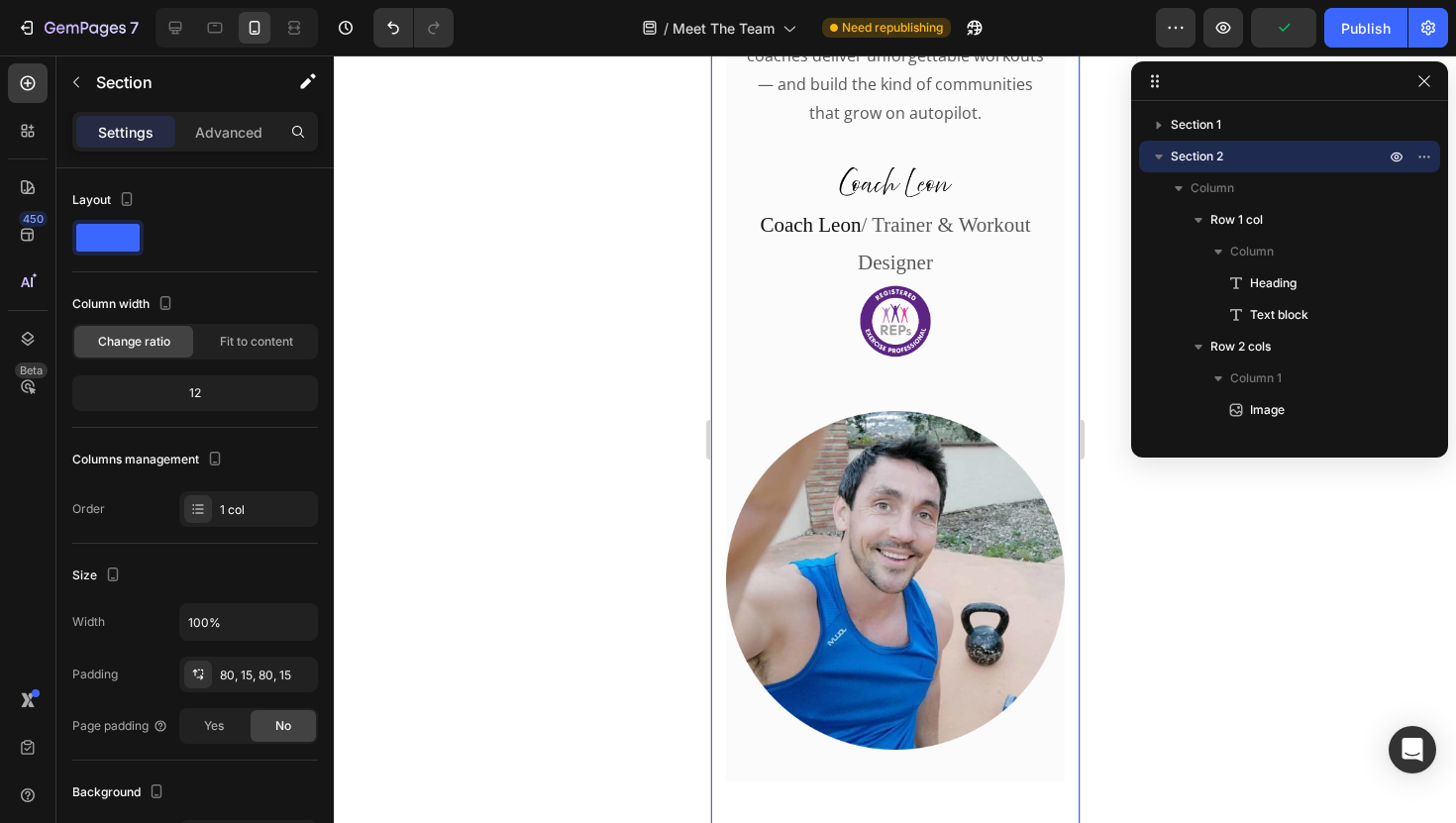 scroll, scrollTop: 3997, scrollLeft: 0, axis: vertical 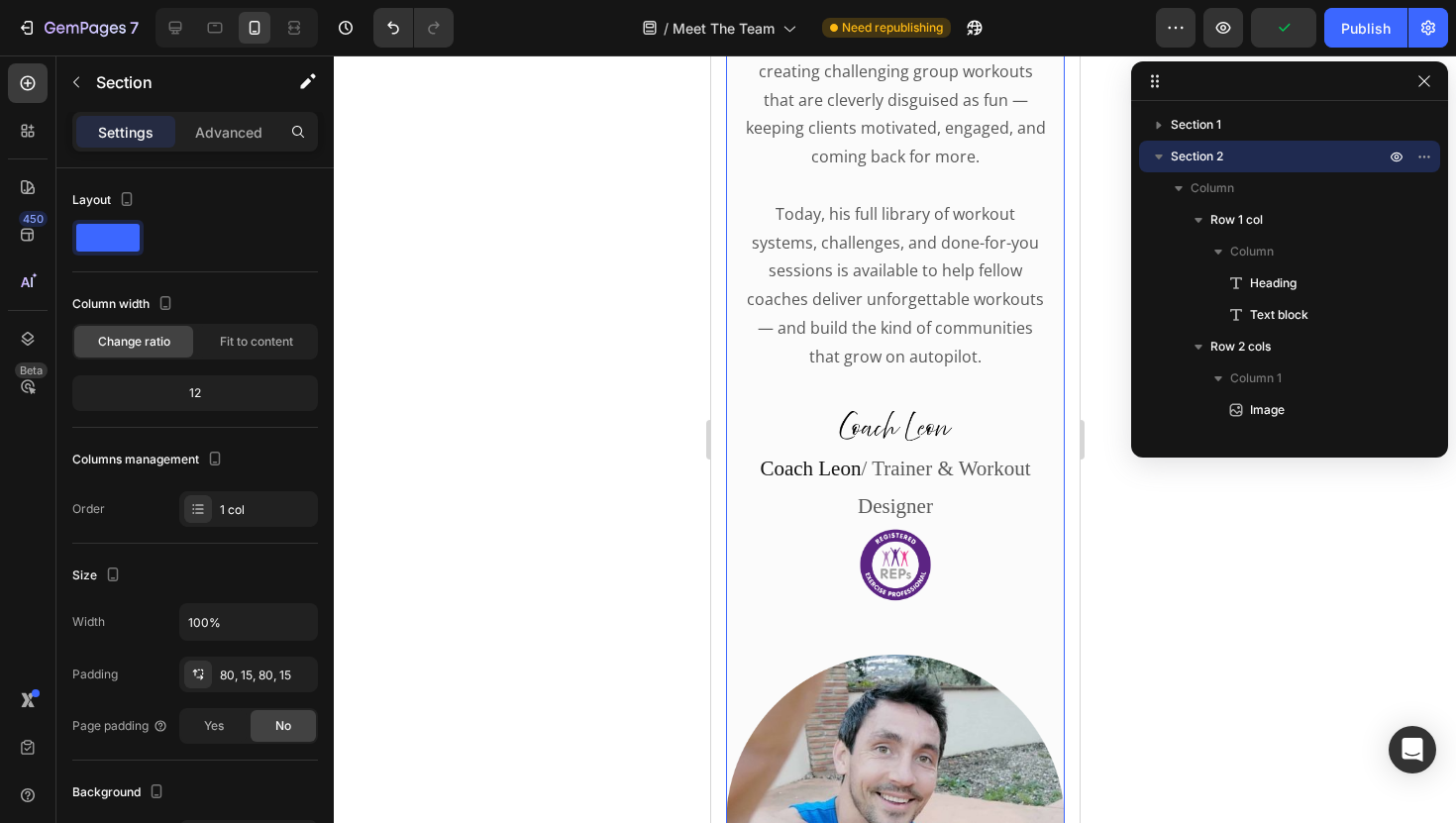 click on "Image" at bounding box center (894, 816) 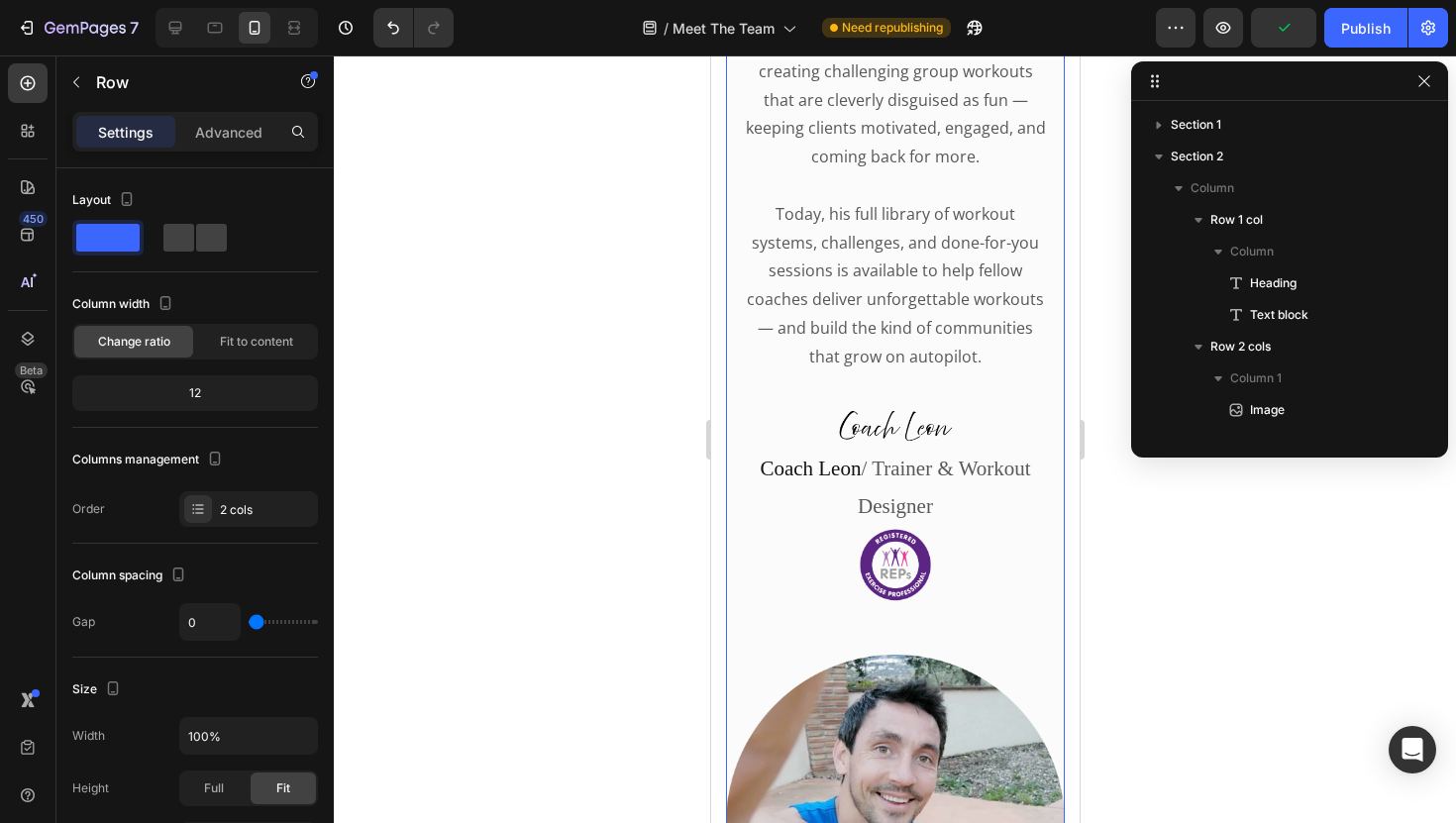 scroll, scrollTop: 248, scrollLeft: 0, axis: vertical 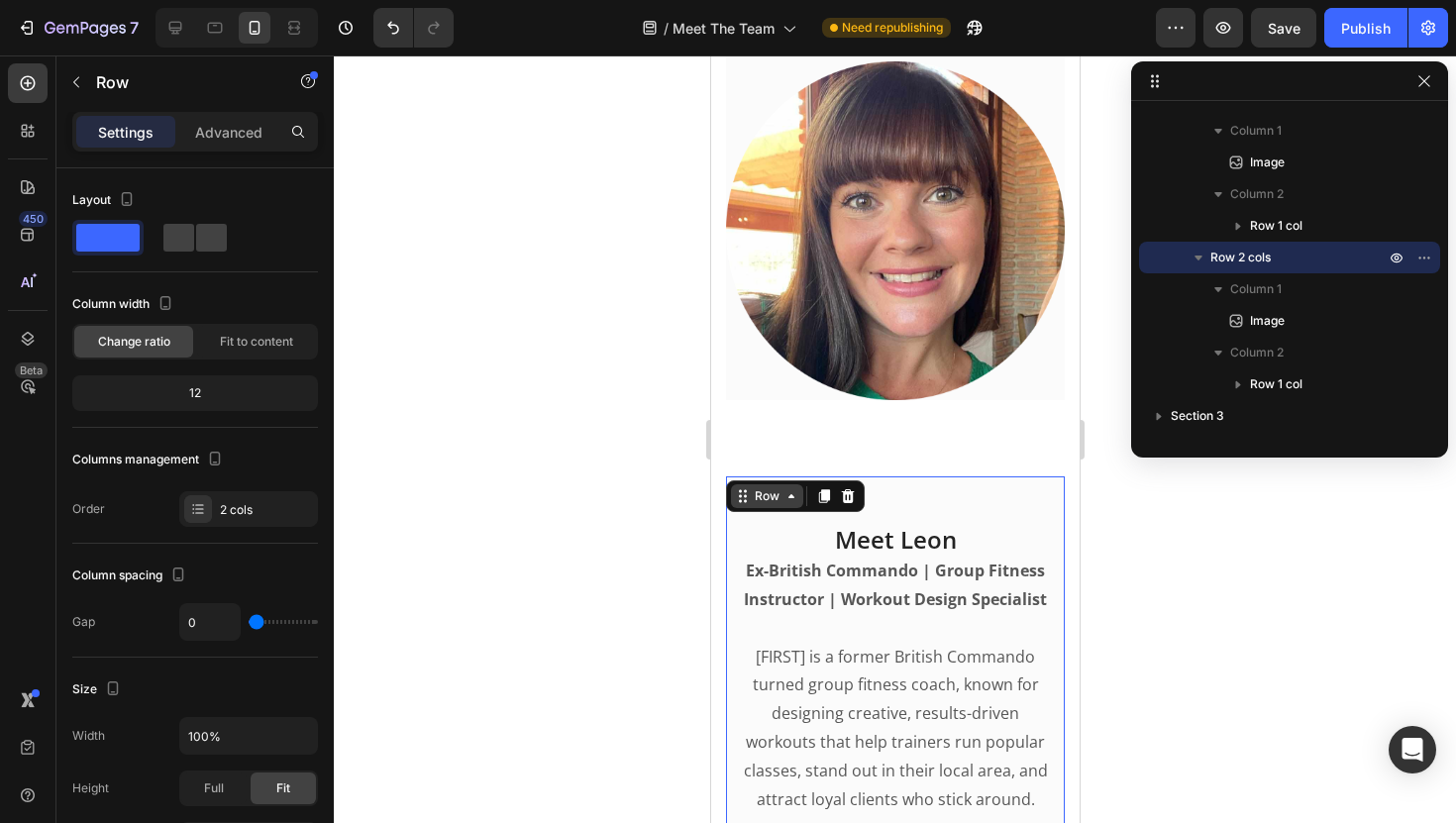 click 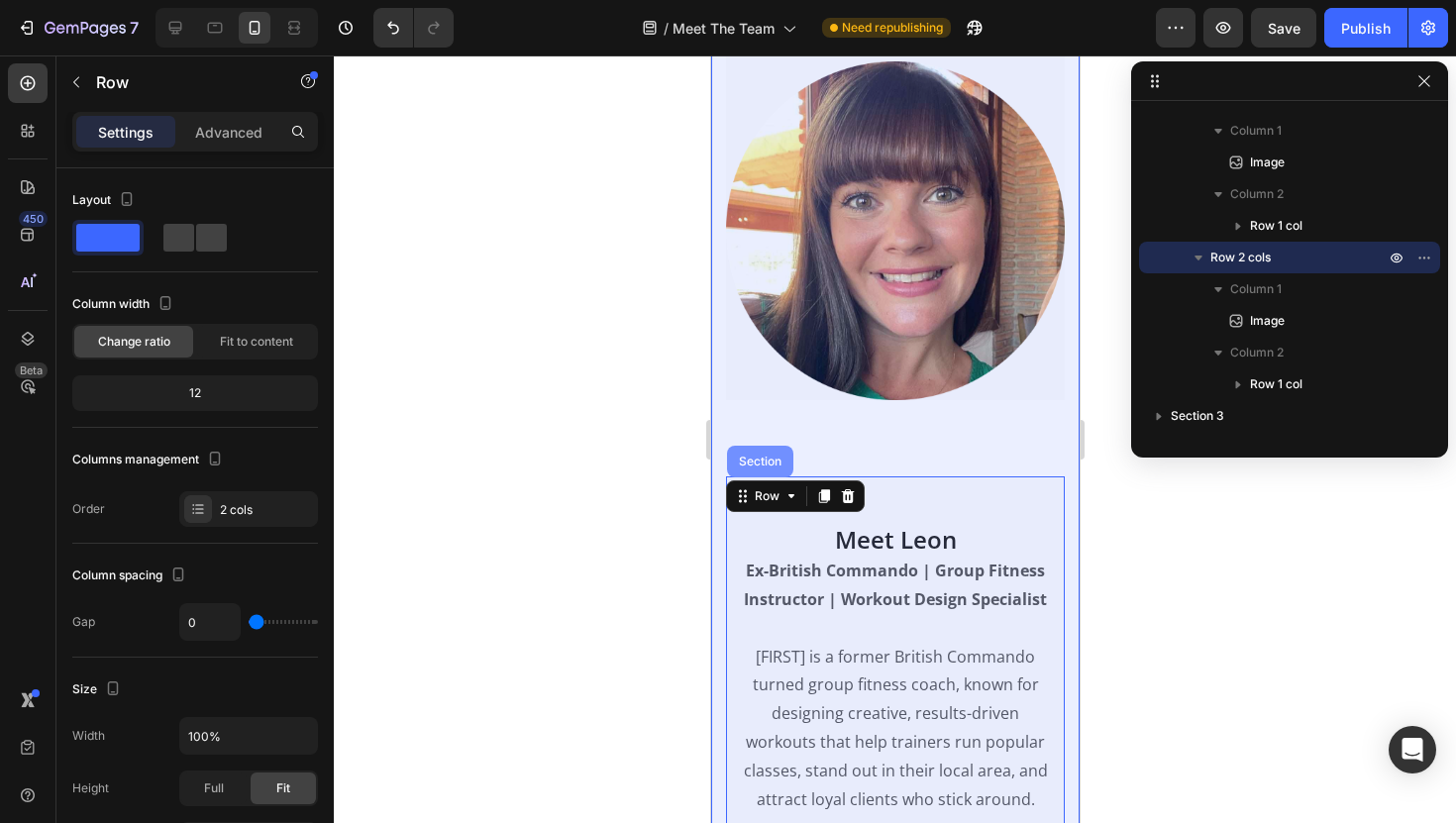 click on "Section" at bounding box center [759, 462] 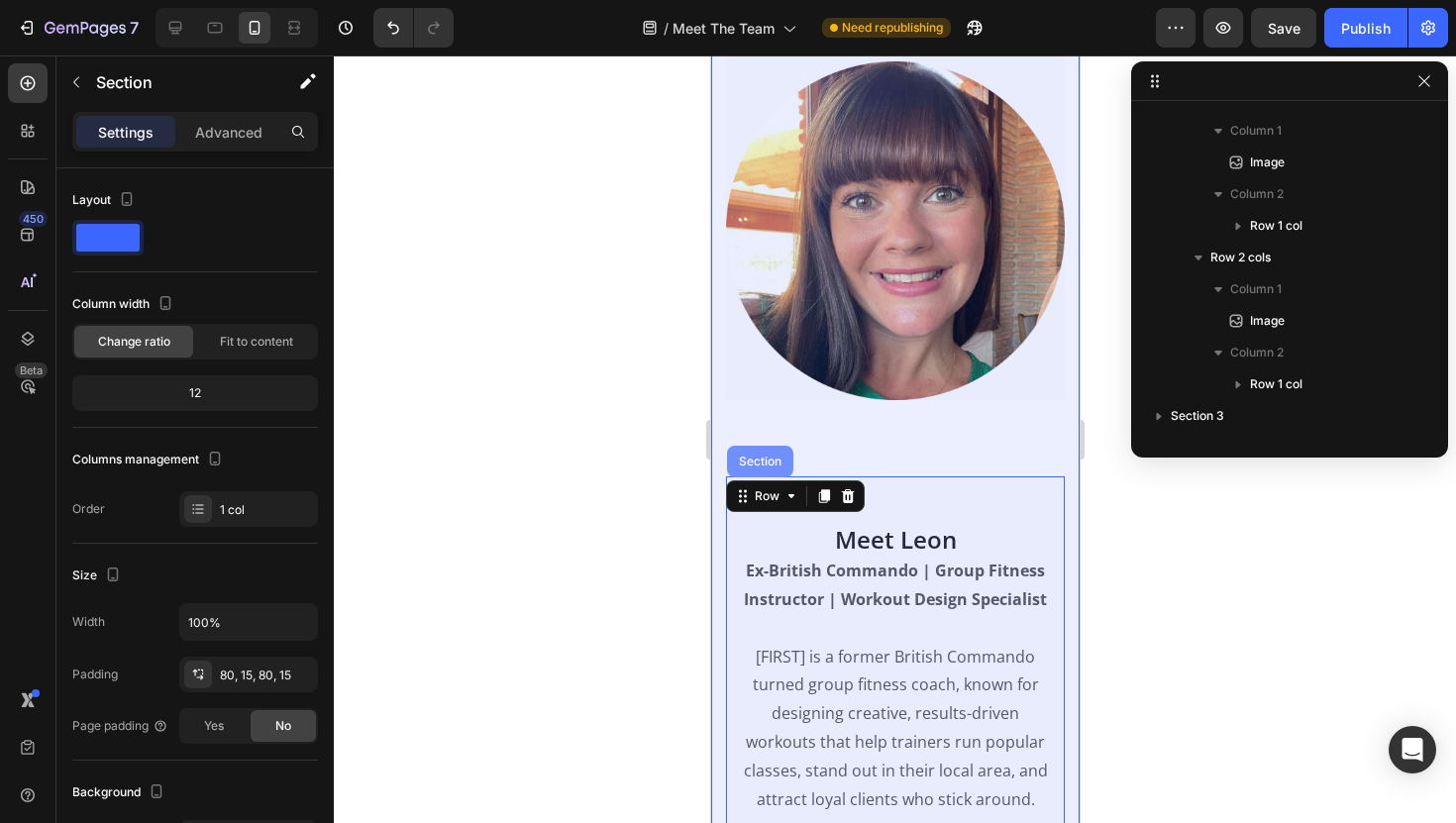 scroll, scrollTop: 0, scrollLeft: 0, axis: both 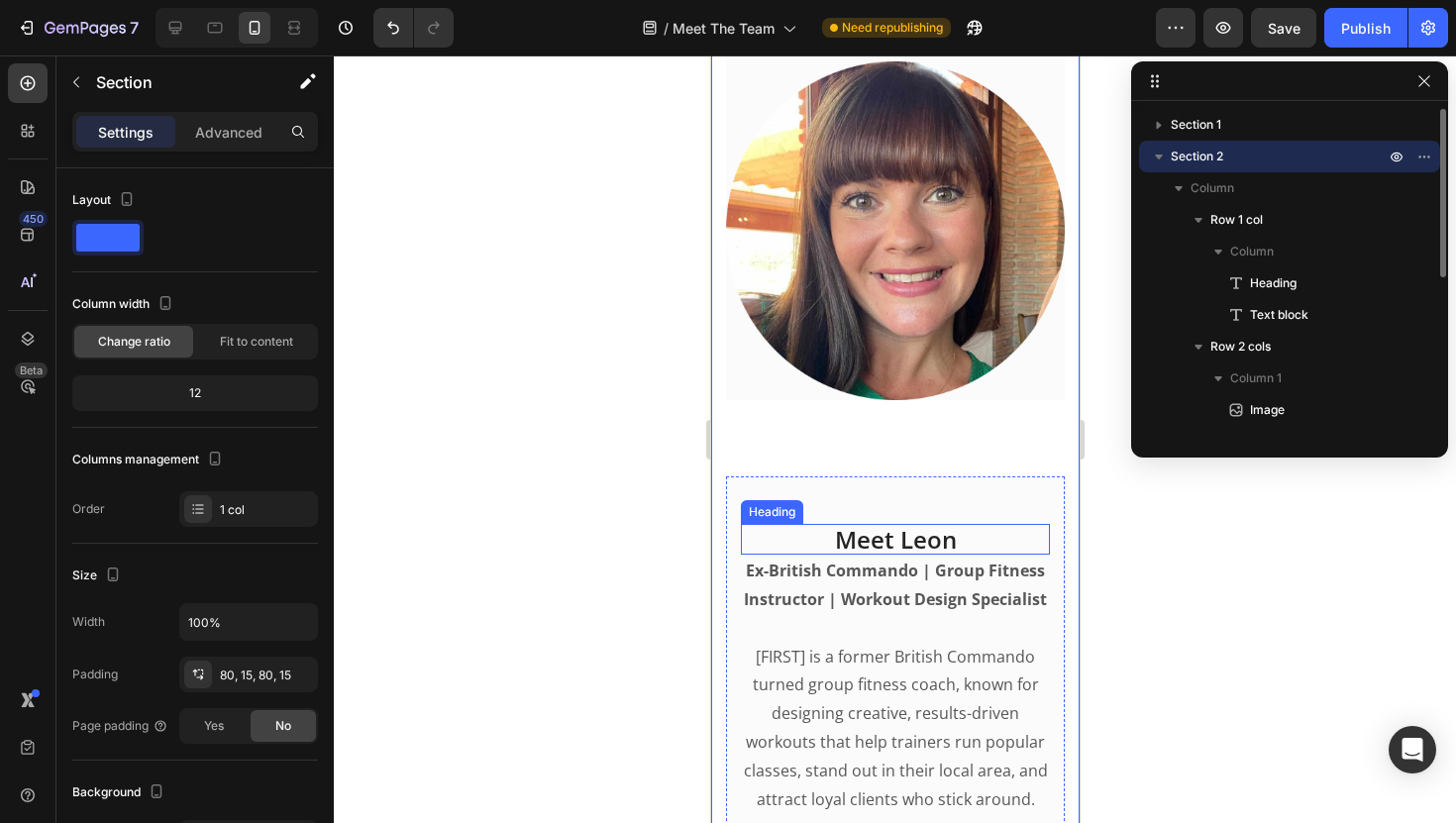 click on "Meet Leon" at bounding box center (894, 539) 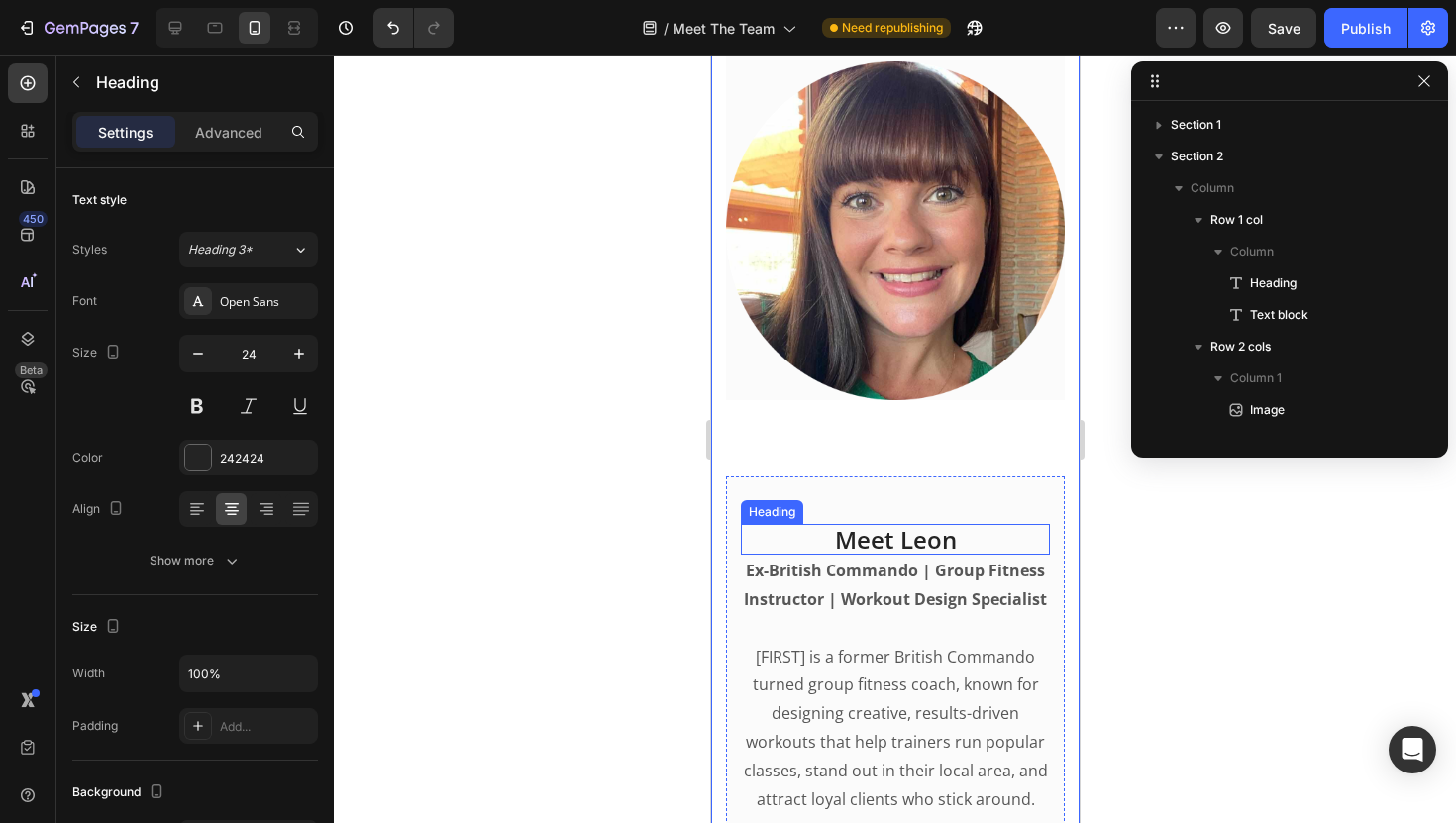 scroll, scrollTop: 438, scrollLeft: 0, axis: vertical 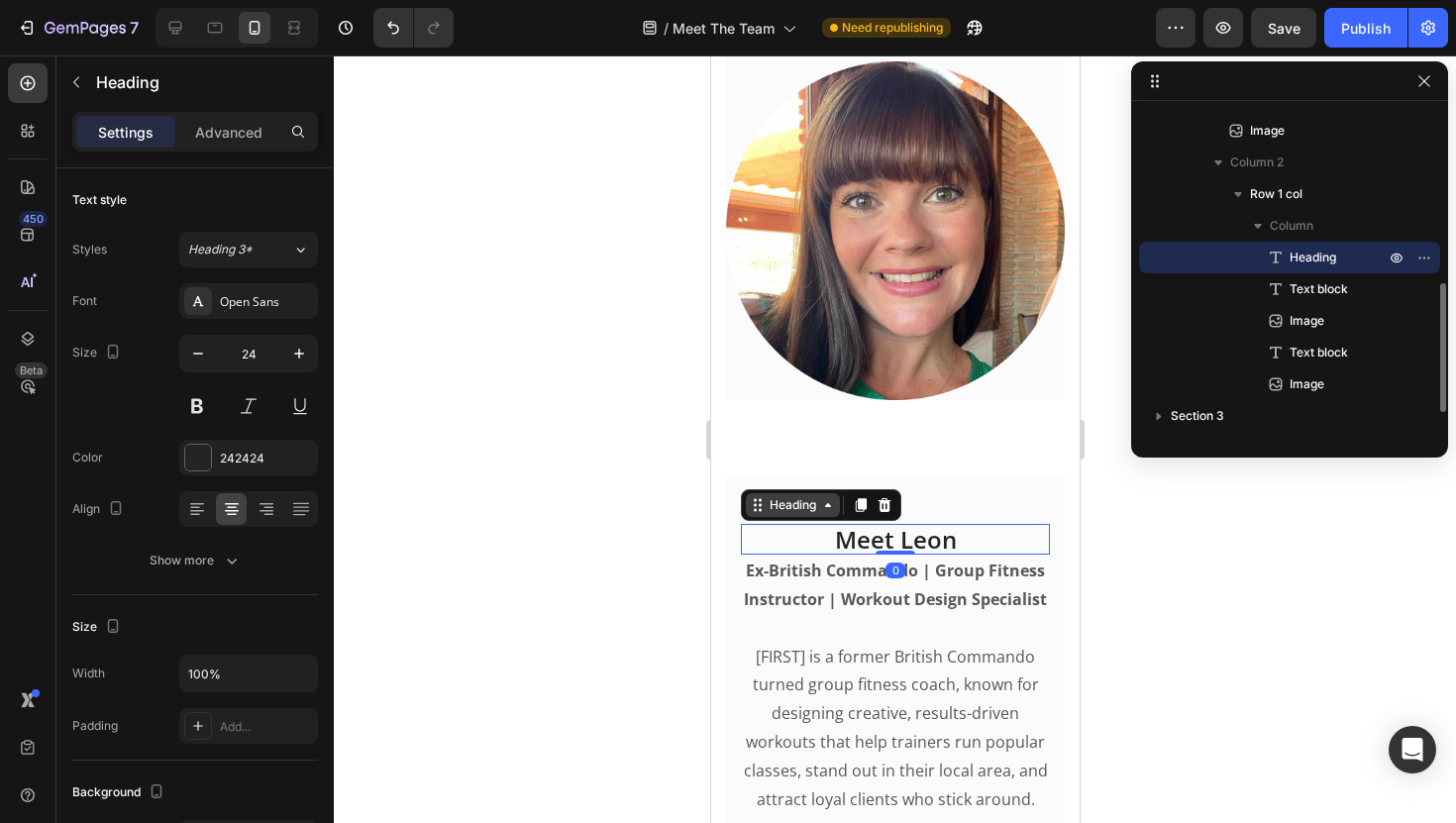 click on "Heading" at bounding box center (791, 505) 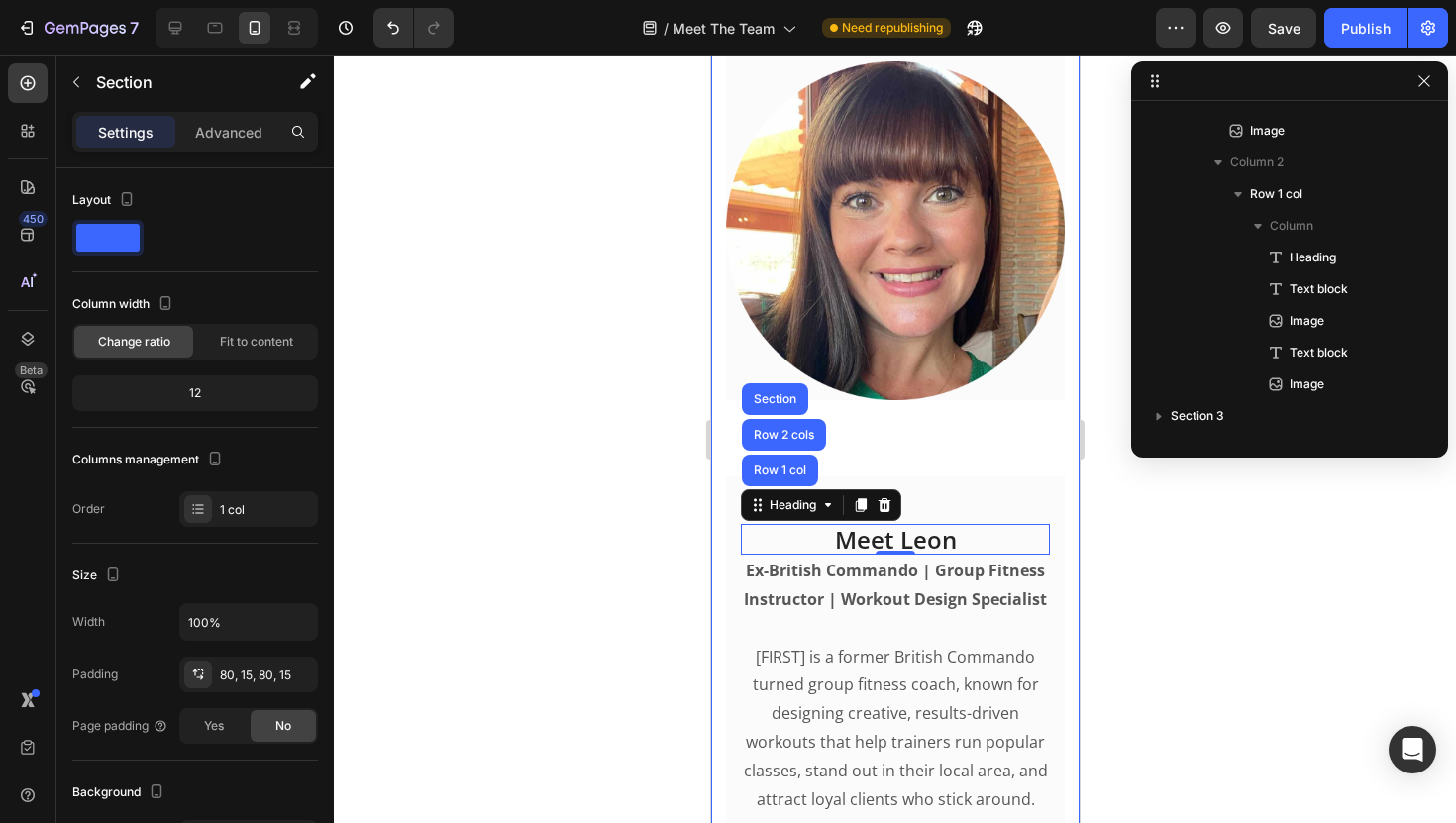click on "Meet The Team Heading Meet the team behind the content trusted by 3,000+ group fitness professionals worldwide. Text block Row Image Meet Sophie Heading Nutrition Advisor | Content Strategist | CEO Sophie is a fully qualified diet and nutrition advisor with a background in strategic content creation. She’s the driving force behind our educational resources, client coaching tools, and content systems that help group fitness pros level up their business.   She’s also a professional fitness copywriter — helping coaches connect, educate, and inspire their clients with powerful, done-for-you sales copy that builds trust and drives results.   From science-backed clean eating programs to engaging client education systems like Inbox Nutrition and the Fitness Community Blueprint, Sophie’s passion is creating real-world content that makes a real difference — for you and your clients.       Text block Image Sophie Wilkinson  / CEO Text block Row Row Image Meet Leon Heading Row 1 col Row 2 cols Section   0" at bounding box center (894, 384) 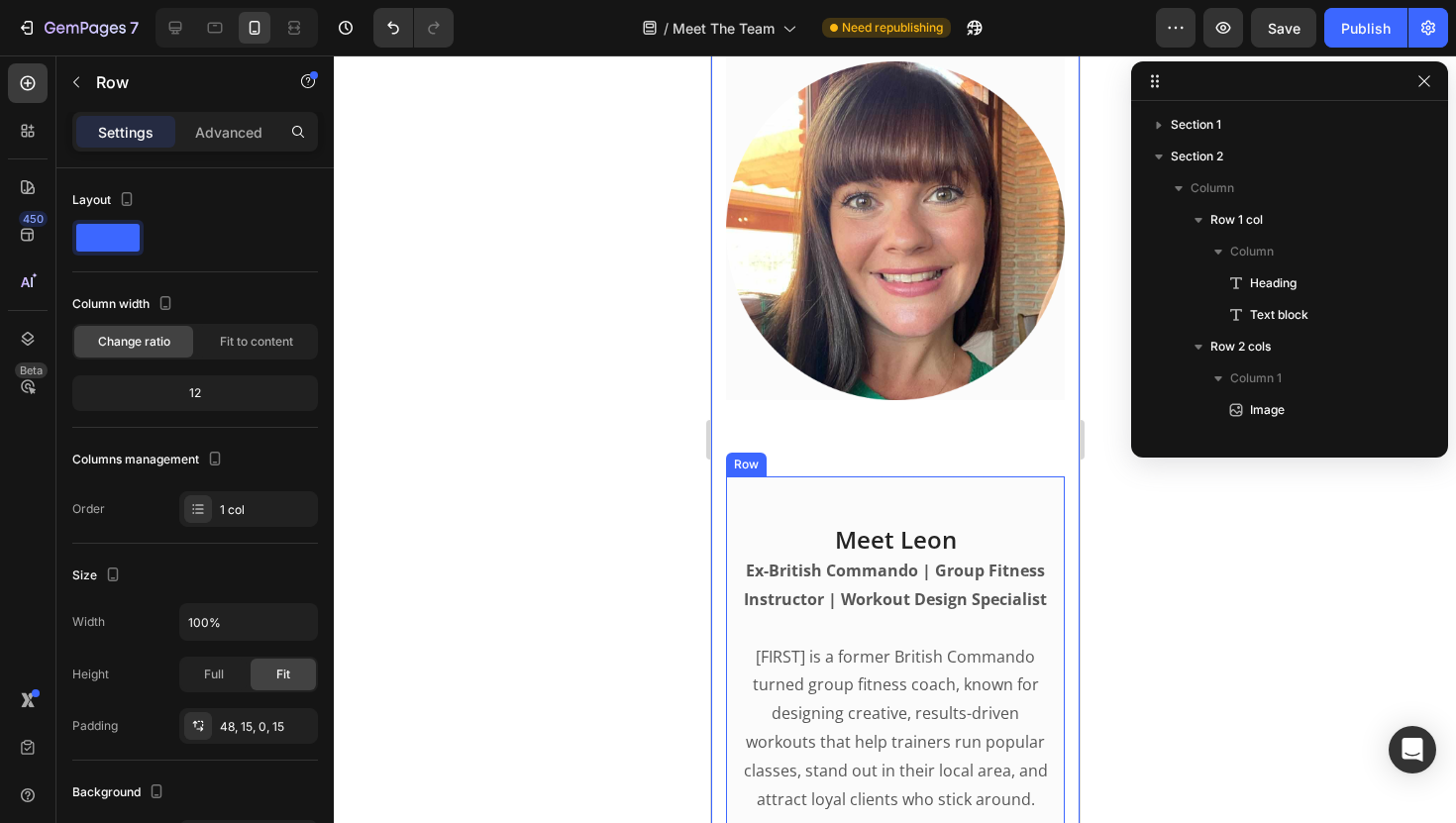 click on "Meet [FIRST] [LAST] Ex-British Commando | Group Fitness Instructor | Workout Design Specialist   [FIRST] is a former British Commando turned group fitness coach, known for designing creative, results-driven workouts that help trainers run popular classes, stand out in their local area, and attract loyal clients who stick around.   After serving in the elite 42 Commando Royal Marines, he transitioned into fitness and launched a series of thriving bootcamps, with hundreds of clients on his books — including a long-term corporate team-building contract with Wrigley, the world’s largest chewing gum manufacturer.   With over a decade of hands-on coaching experience and thousands of high-energy group sessions delivered, [FIRST] has developed a unique way of creating challenging group workouts that are cleverly disguised as fun — keeping clients motivated, engaged, and coming back for more.   Text block Image Coach [FIRST]  / Trainer \u0026 Workout Designer Text block Image Row" at bounding box center [894, 1248] 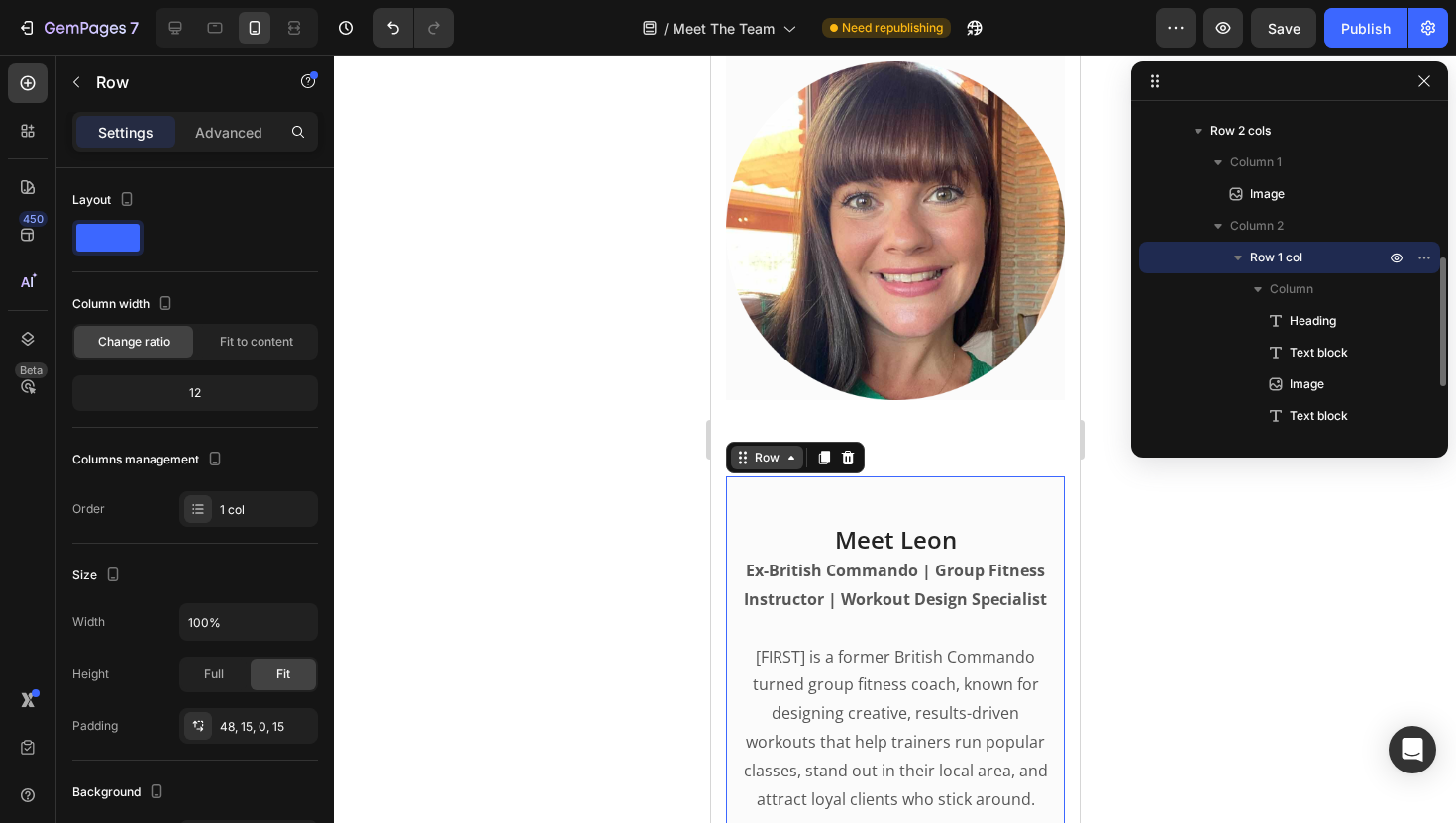 click 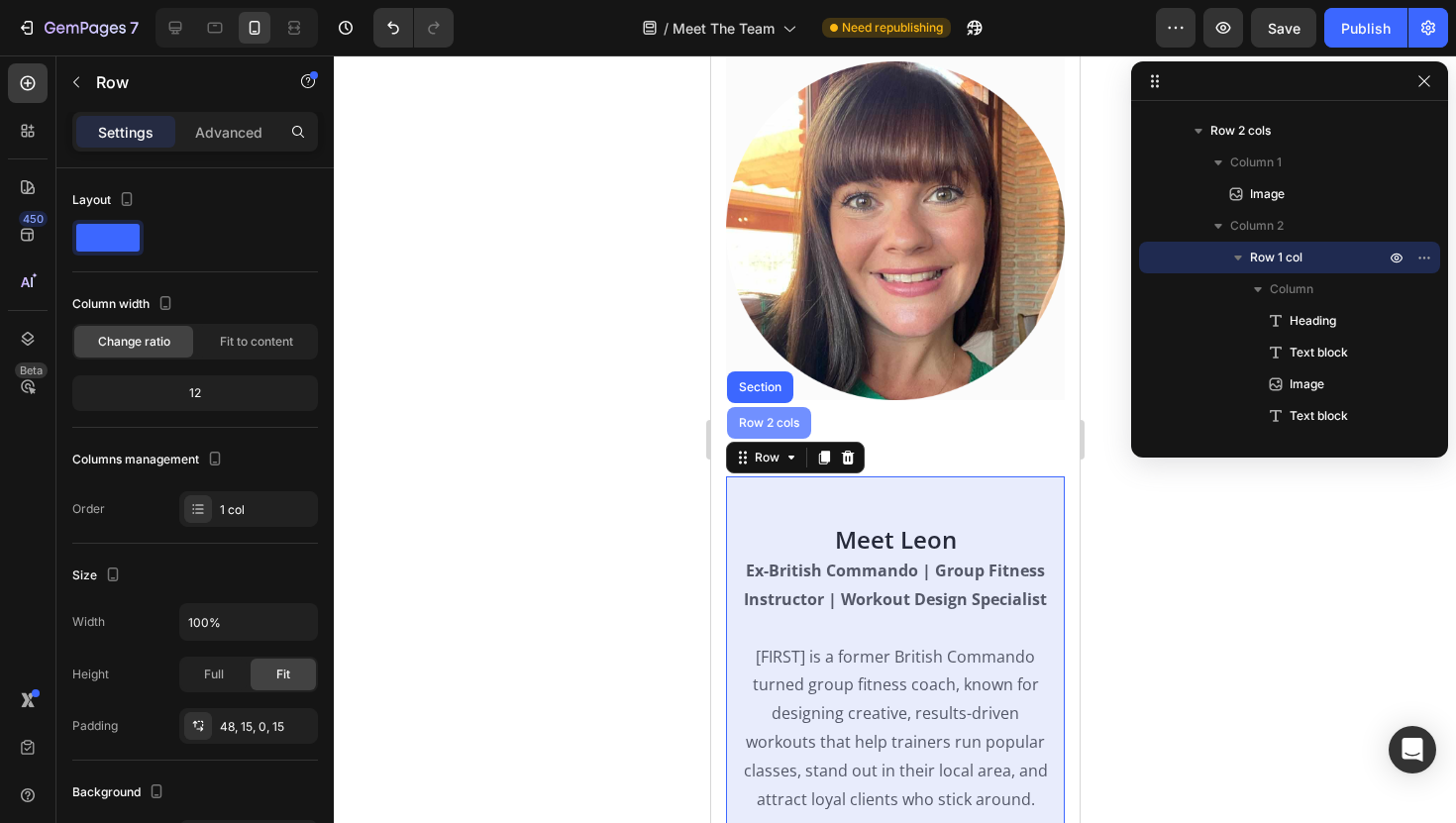 click on "Row 2 cols" at bounding box center [768, 423] 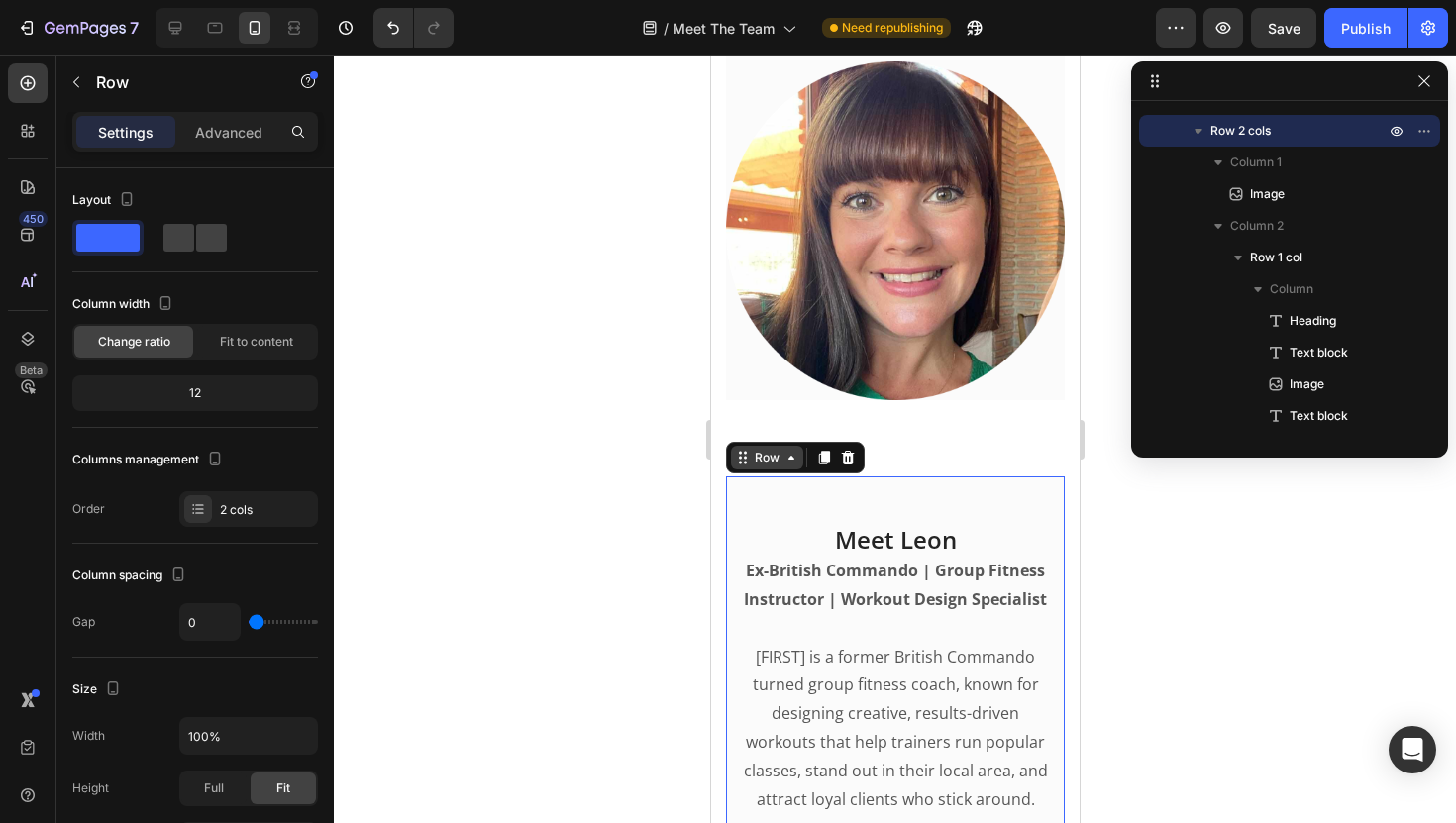 click 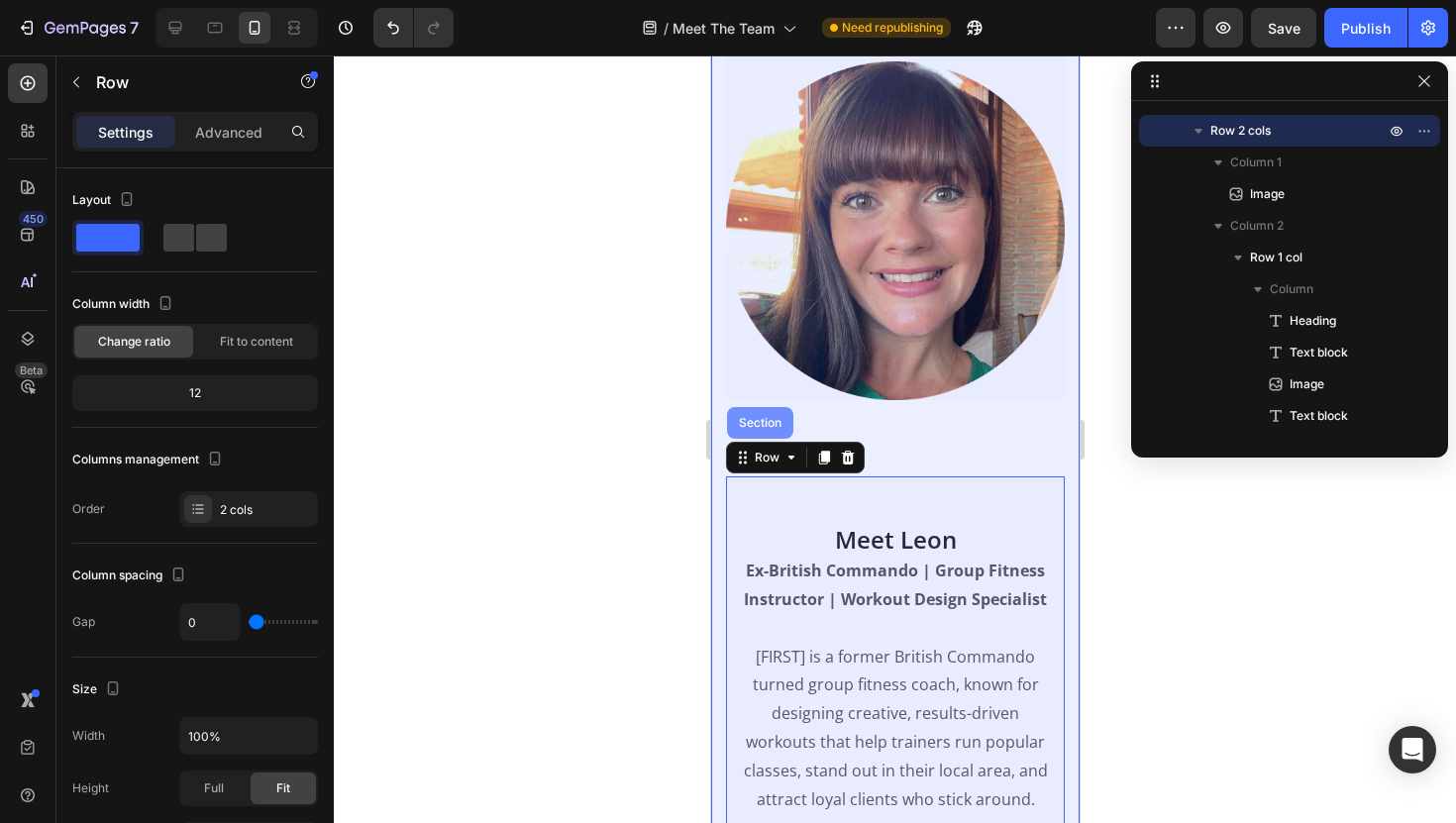 click on "Section" at bounding box center [759, 423] 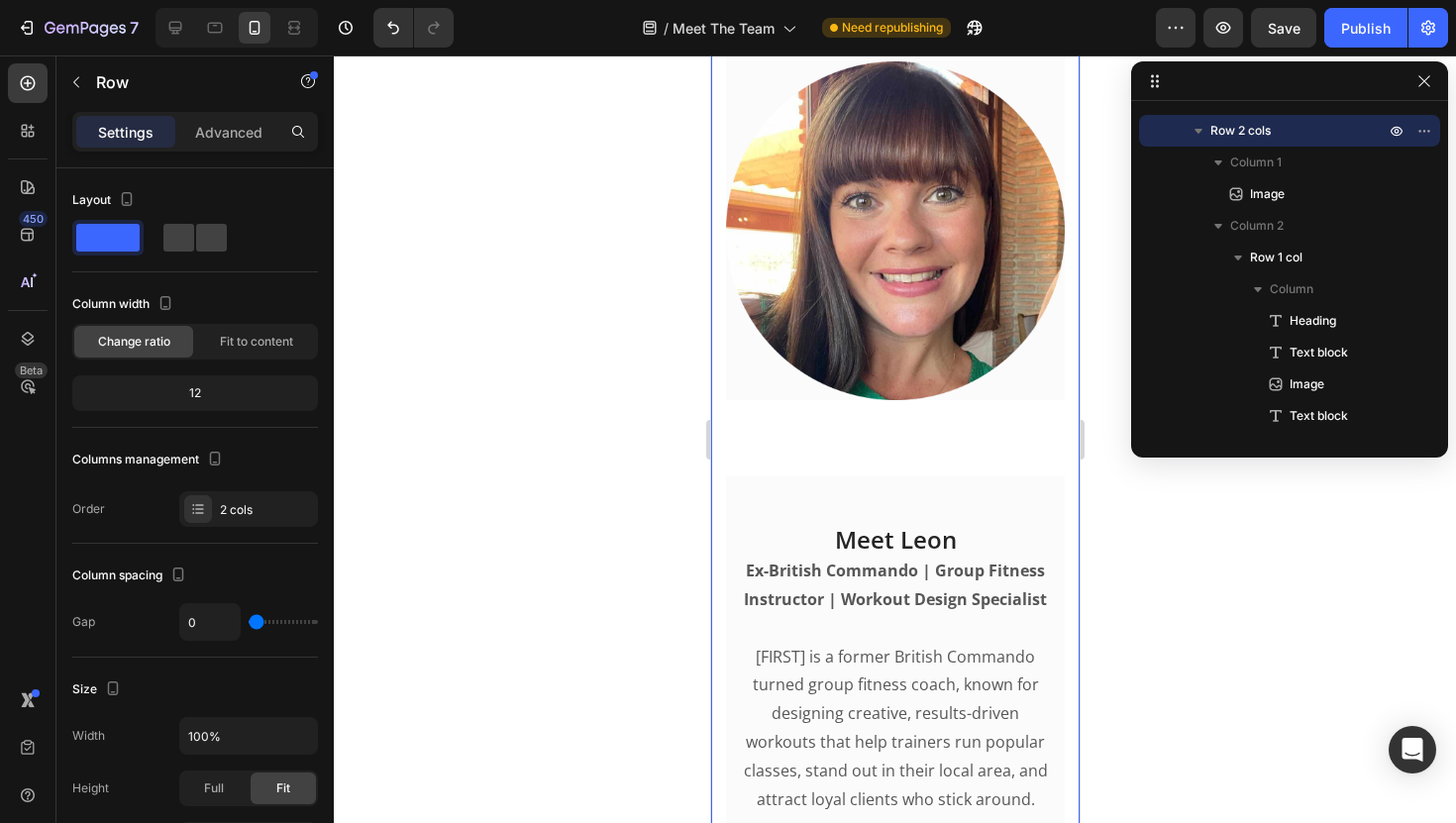 scroll, scrollTop: 0, scrollLeft: 0, axis: both 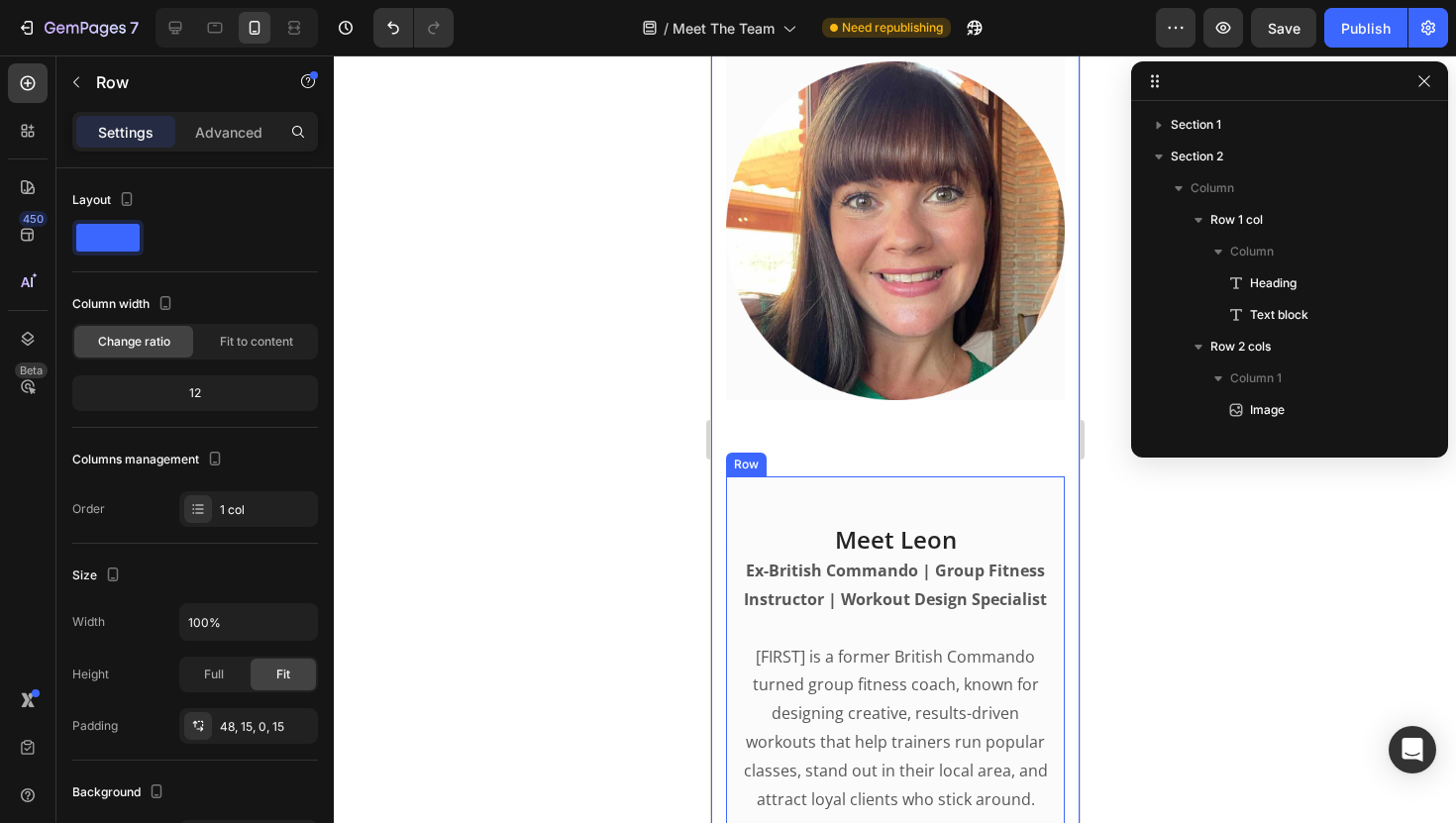 click on "Meet [FIRST] [LAST] Ex-British Commando | Group Fitness Instructor | Workout Design Specialist   [FIRST] is a former British Commando turned group fitness coach, known for designing creative, results-driven workouts that help trainers run popular classes, stand out in their local area, and attract loyal clients who stick around.   After serving in the elite 42 Commando Royal Marines, he transitioned into fitness and launched a series of thriving bootcamps, with hundreds of clients on his books — including a long-term corporate team-building contract with Wrigley, the world’s largest chewing gum manufacturer.   With over a decade of hands-on coaching experience and thousands of high-energy group sessions delivered, [FIRST] has developed a unique way of creating challenging group workouts that are cleverly disguised as fun — keeping clients motivated, engaged, and coming back for more.   Text block Image Coach [FIRST]  / Trainer \u0026 Workout Designer Text block Image Row" at bounding box center [894, 1248] 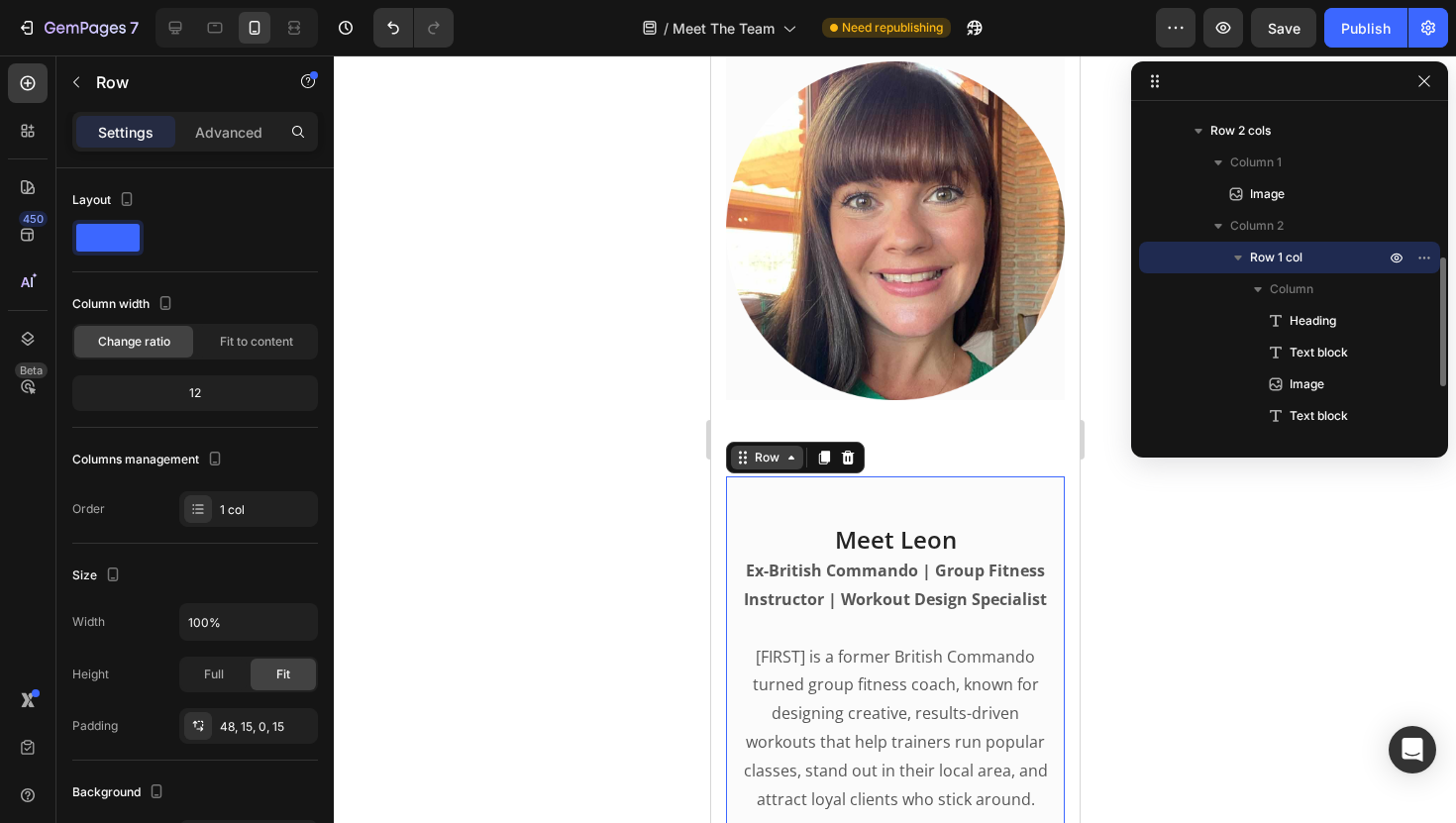 click 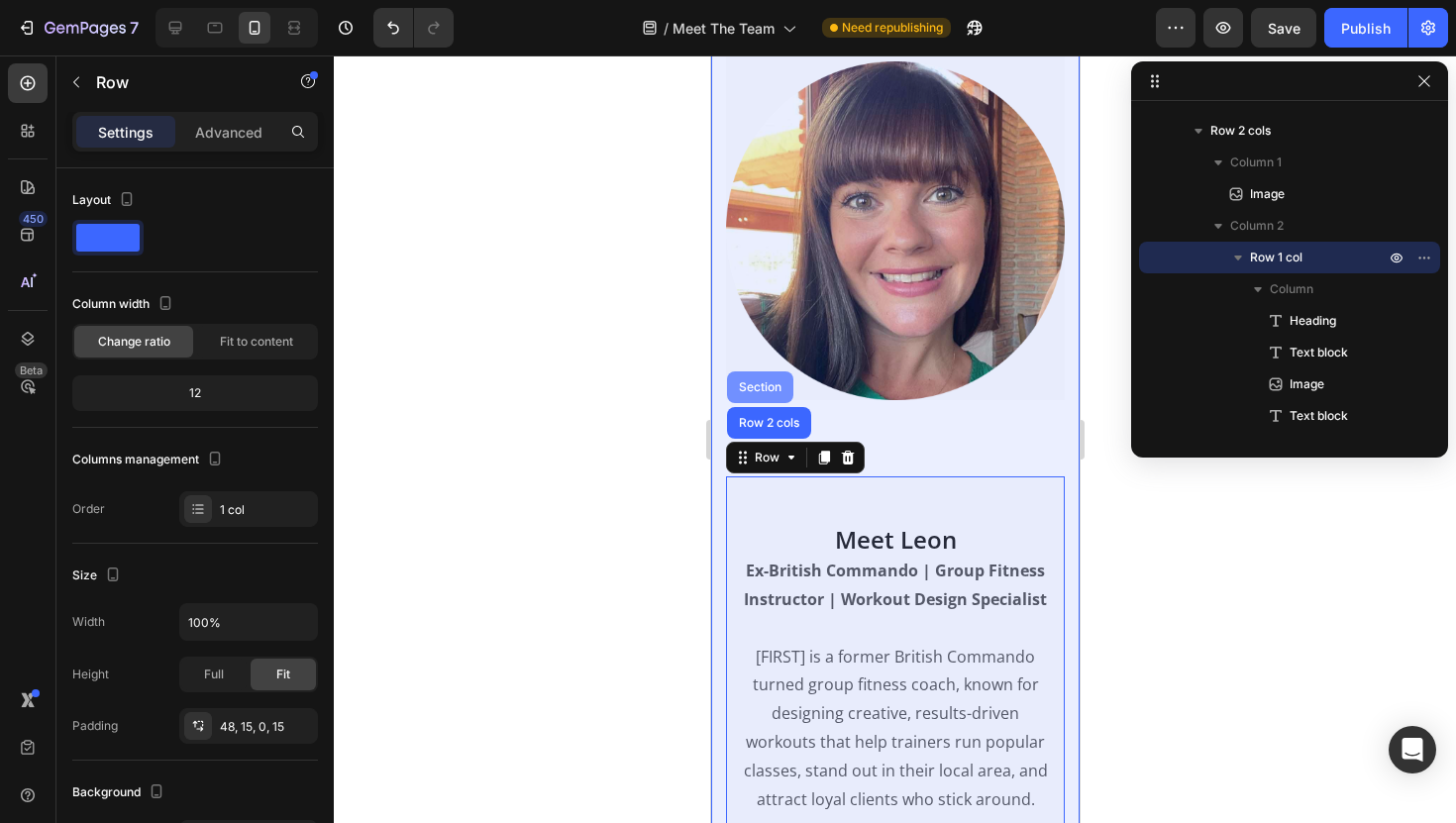 click on "Section" at bounding box center (759, 387) 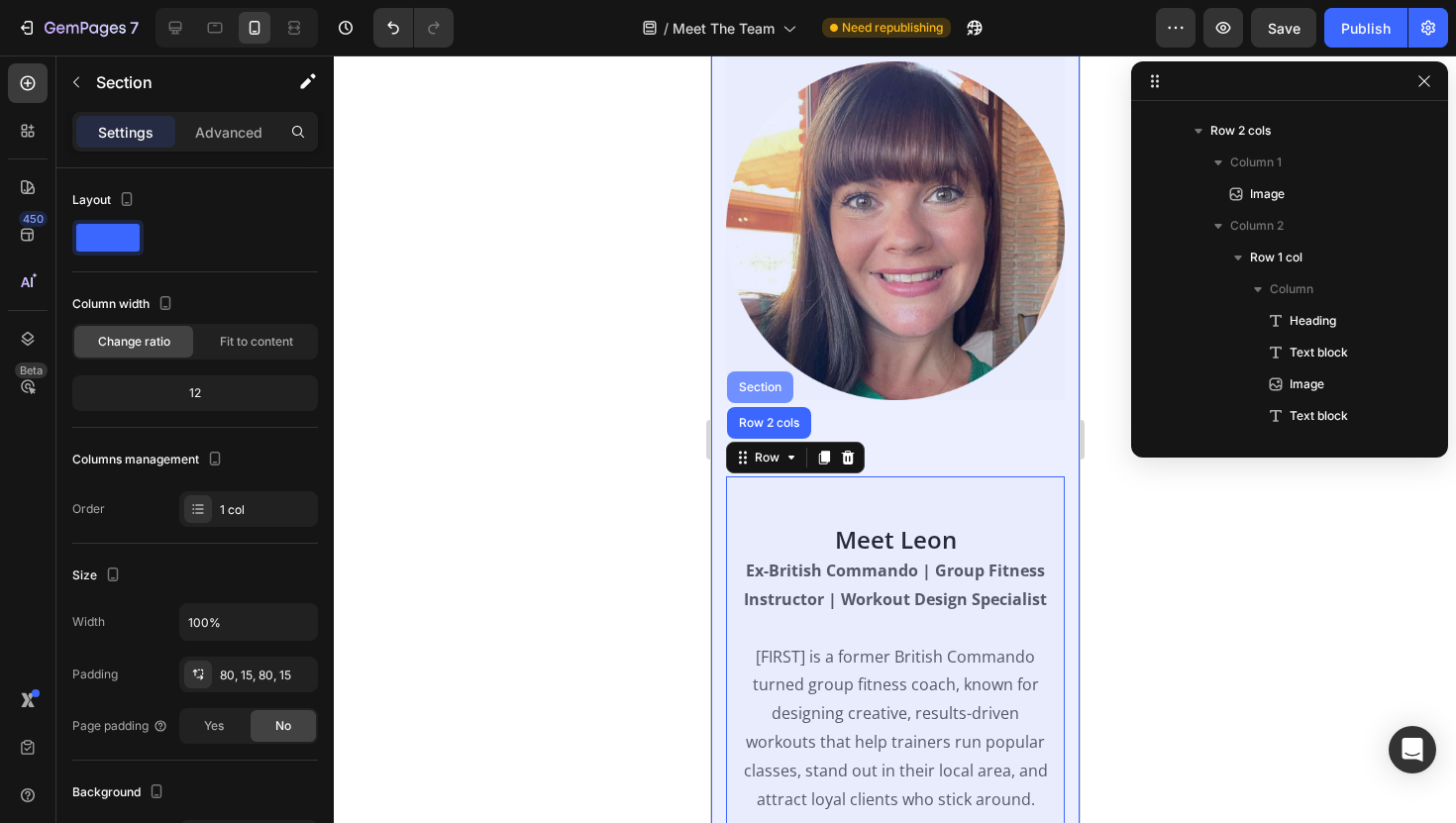 scroll, scrollTop: 0, scrollLeft: 0, axis: both 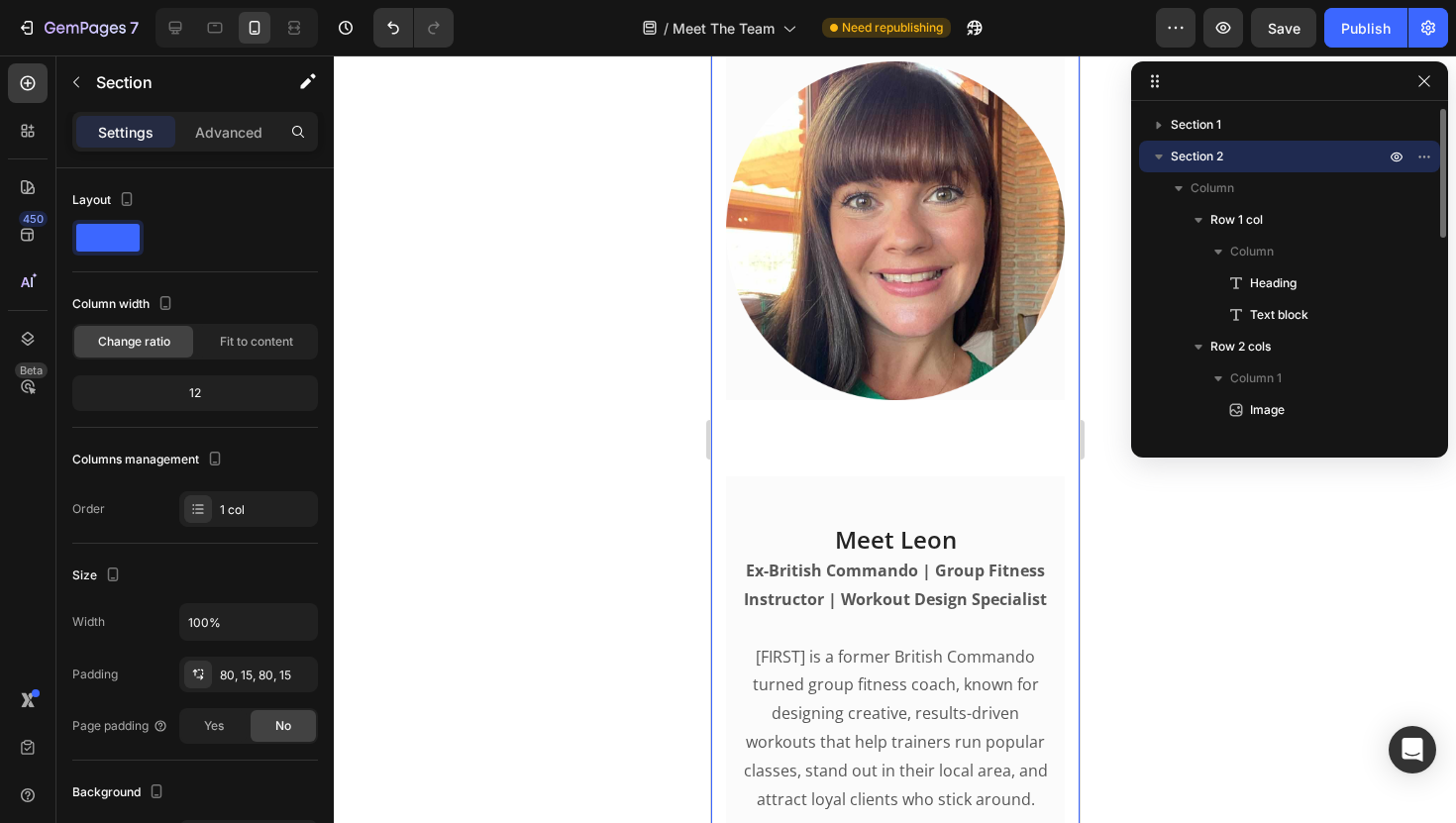 click on "Meet The Team Heading Meet the team behind the content trusted by 3,000+ group fitness professionals worldwide. Text block Row Image Meet Sophie Heading Nutrition Advisor | Content Strategist | CEO Sophie is a fully qualified diet and nutrition advisor with a background in strategic content creation. She’s the driving force behind our educational resources, client coaching tools, and content systems that help group fitness pros level up their business.   She’s also a professional fitness copywriter — helping coaches connect, educate, and inspire their clients with powerful, done-for-you sales copy that builds trust and drives results.   From science-backed clean eating programs to engaging client education systems like Inbox Nutrition and the Fitness Community Blueprint, Sophie’s passion is creating real-world content that makes a real difference — for you and your clients.       Text block Image Sophie Wilkinson  / CEO Text block Row Row Image Meet Leon Heading           Text block Image" at bounding box center (894, 384) 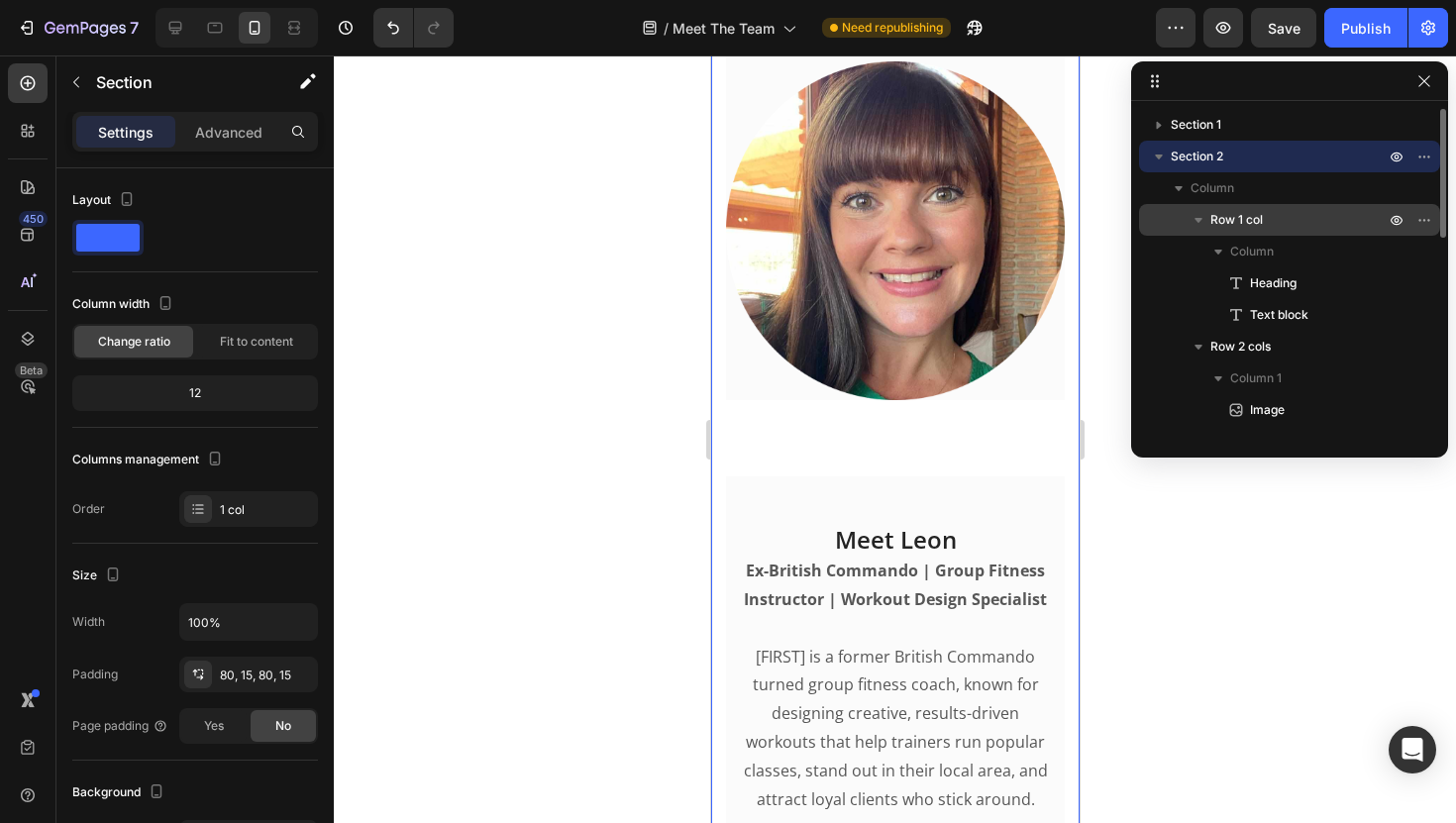 click on "Row 1 col" at bounding box center [1236, 220] 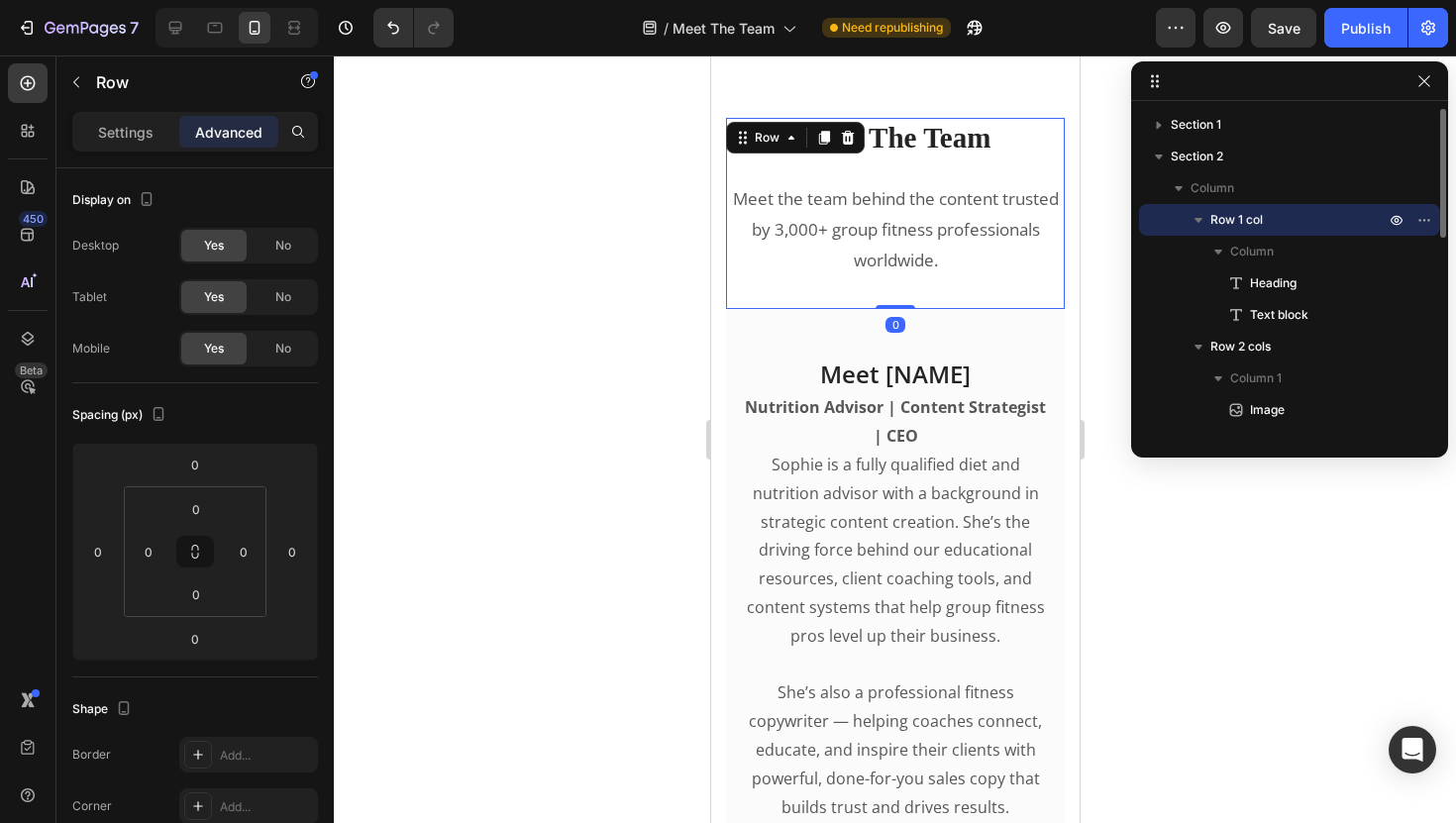 scroll, scrollTop: 791, scrollLeft: 0, axis: vertical 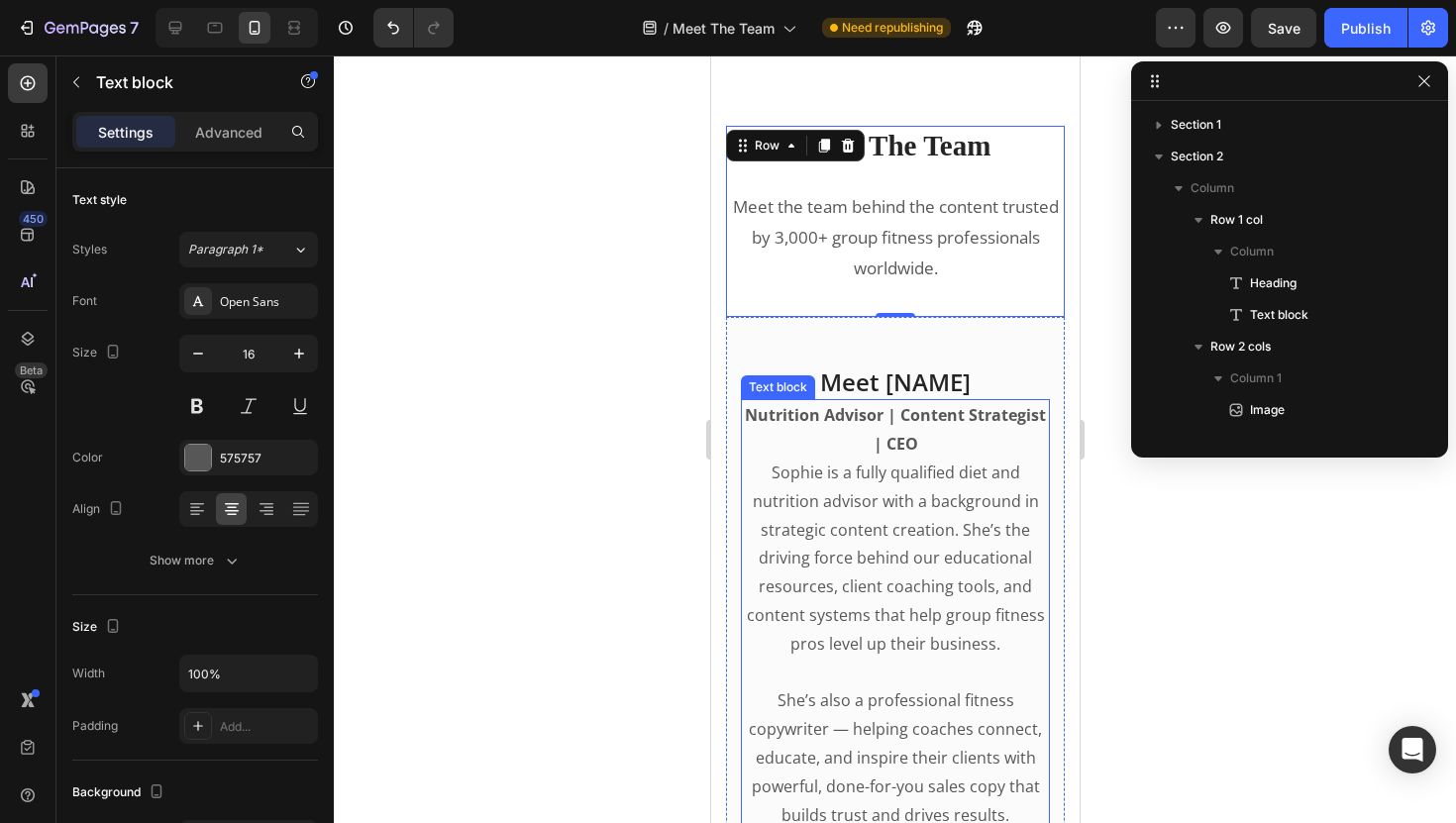 click on "Sophie is a fully qualified diet and nutrition advisor with a background in strategic content creation. She’s the driving force behind our educational resources, client coaching tools, and content systems that help group fitness pros level up their business." at bounding box center (894, 559) 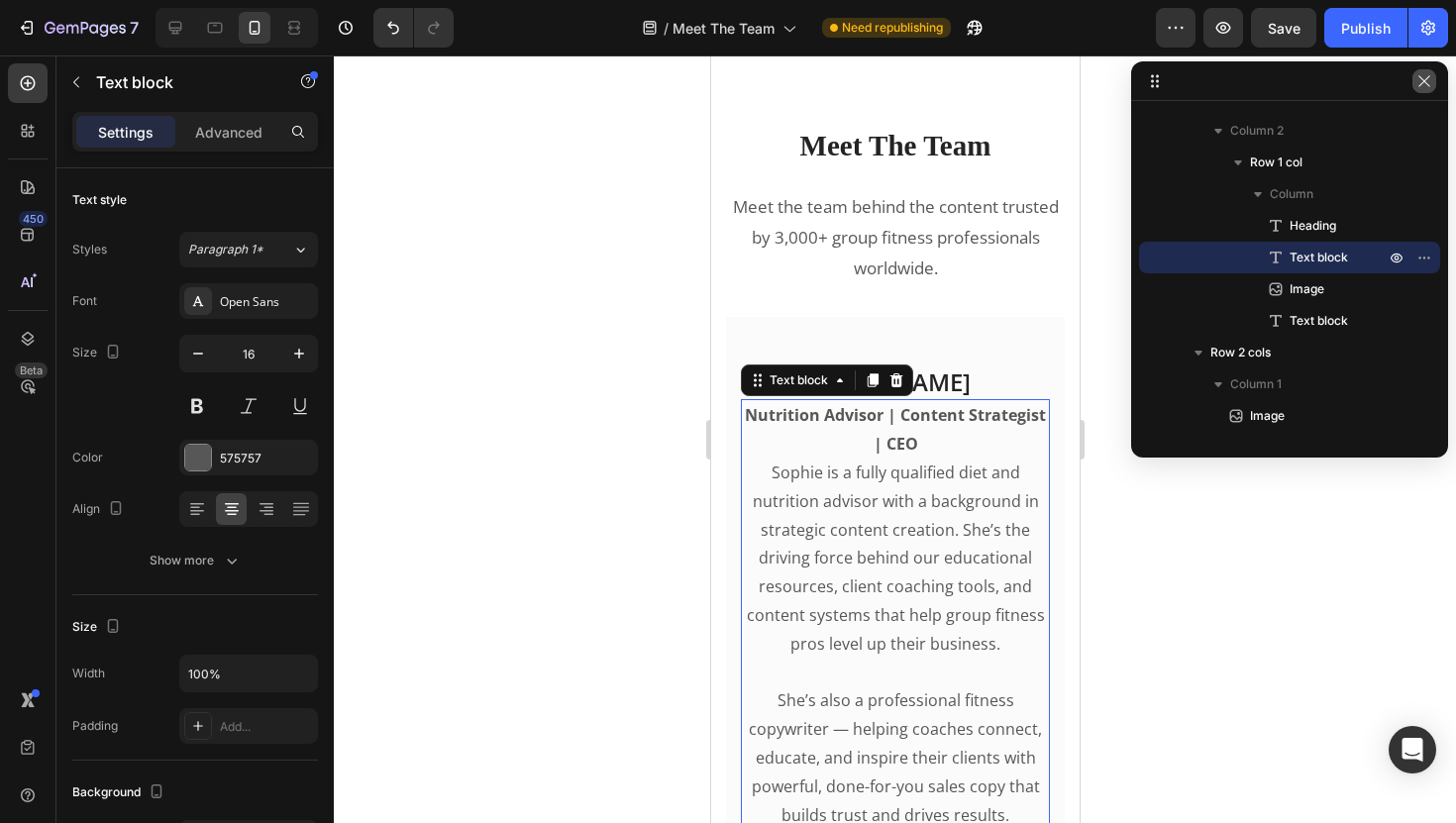 click 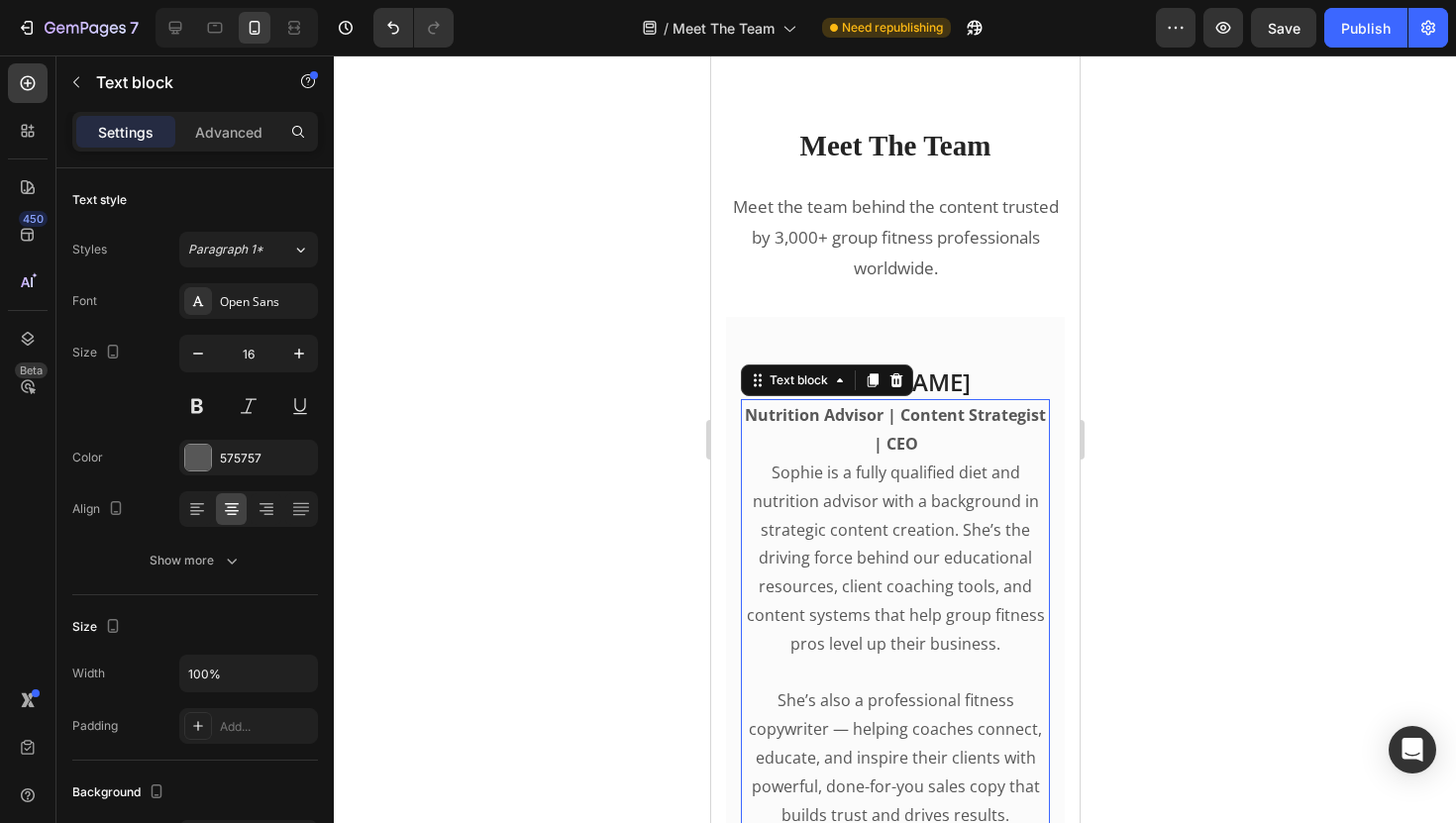 click 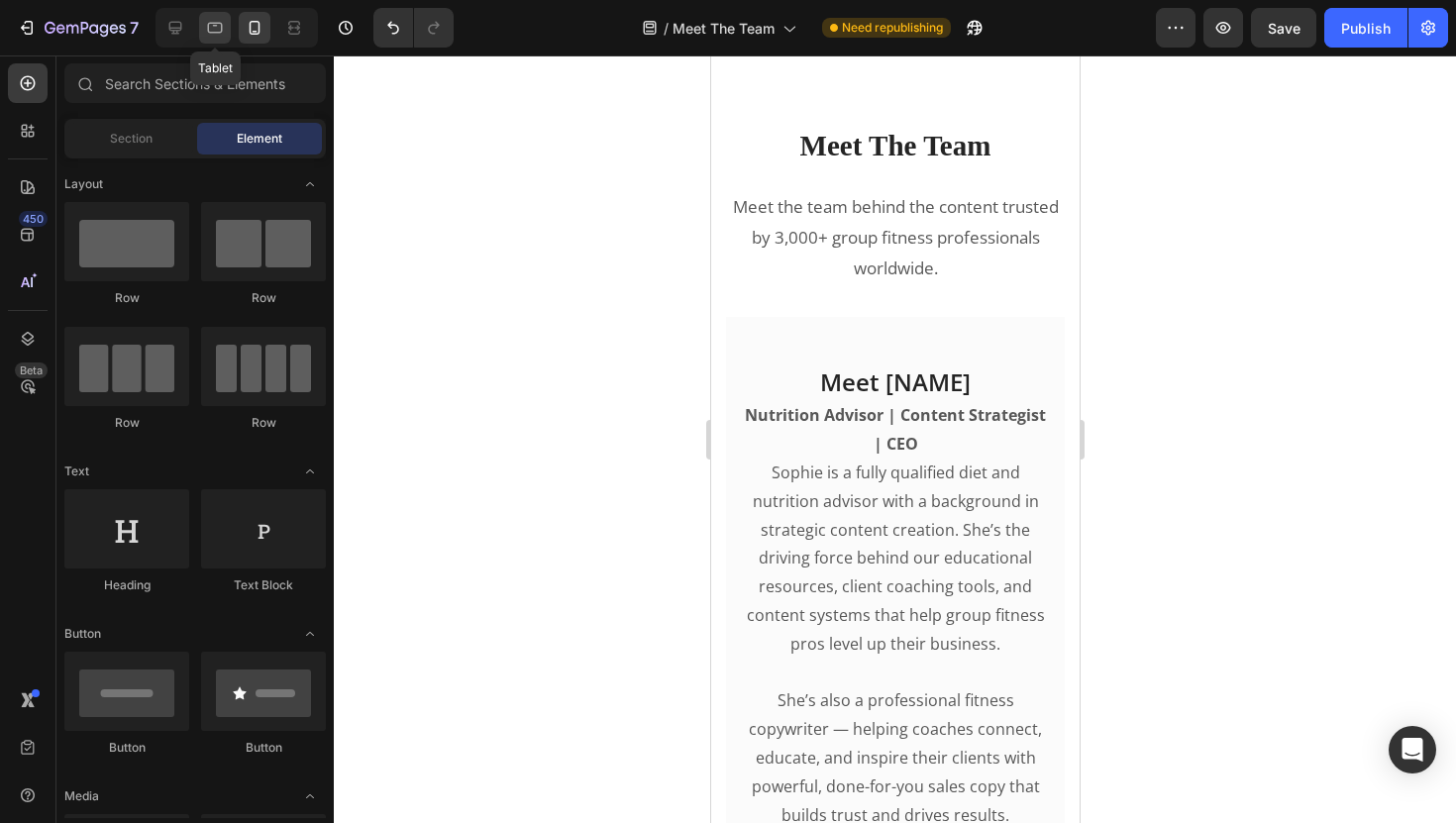 click 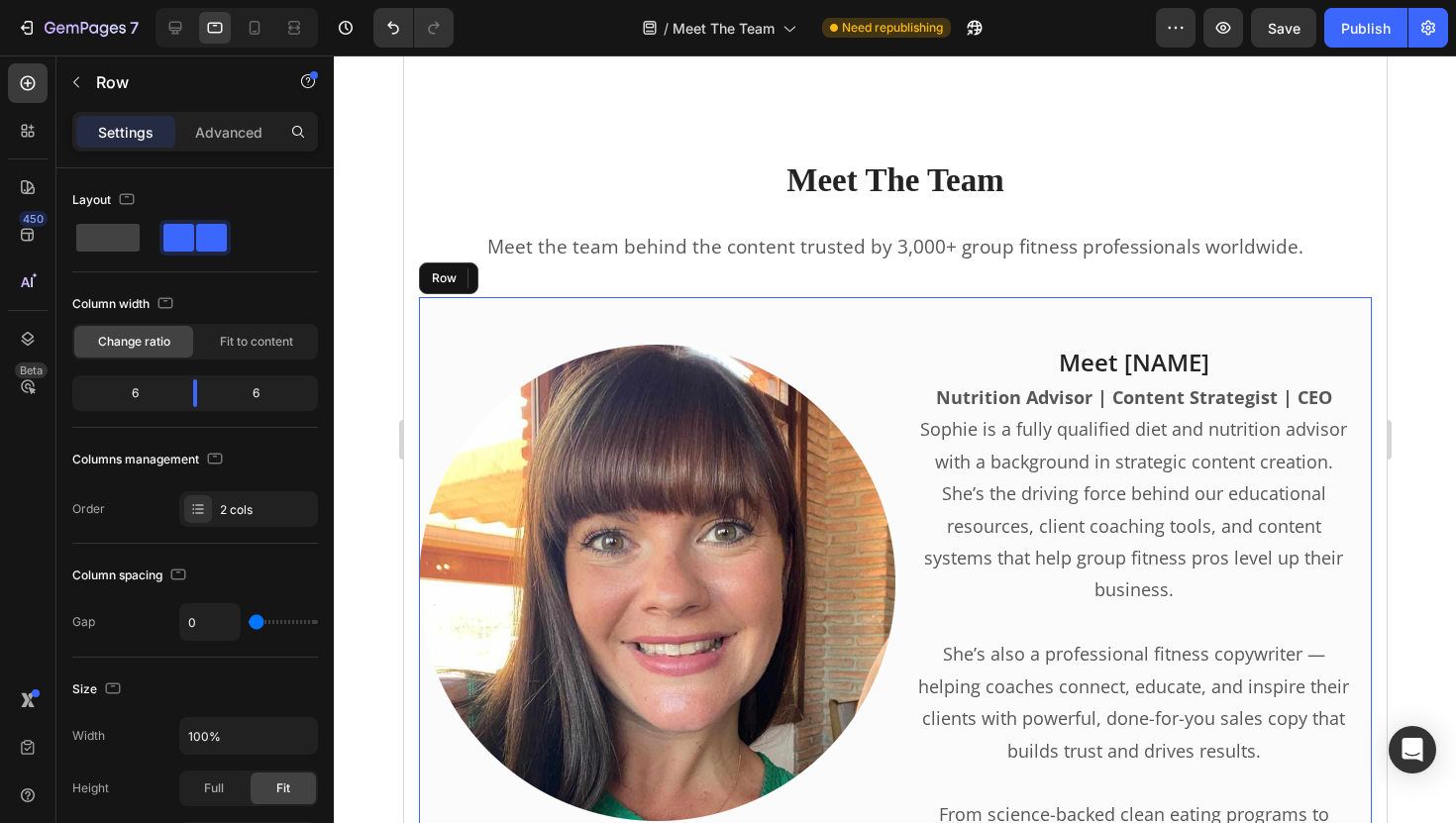 click on "Image" at bounding box center (656, 965) 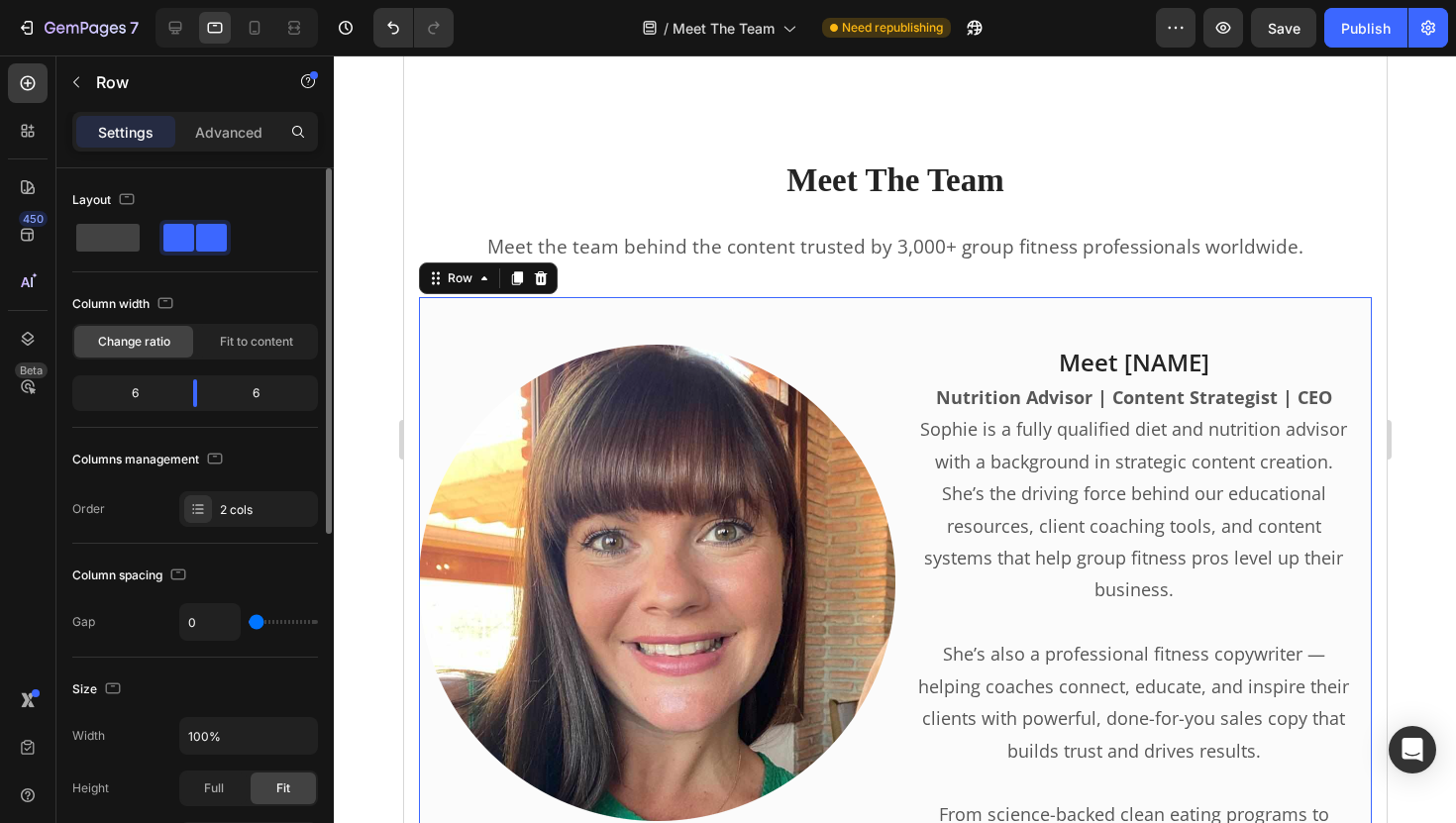 click 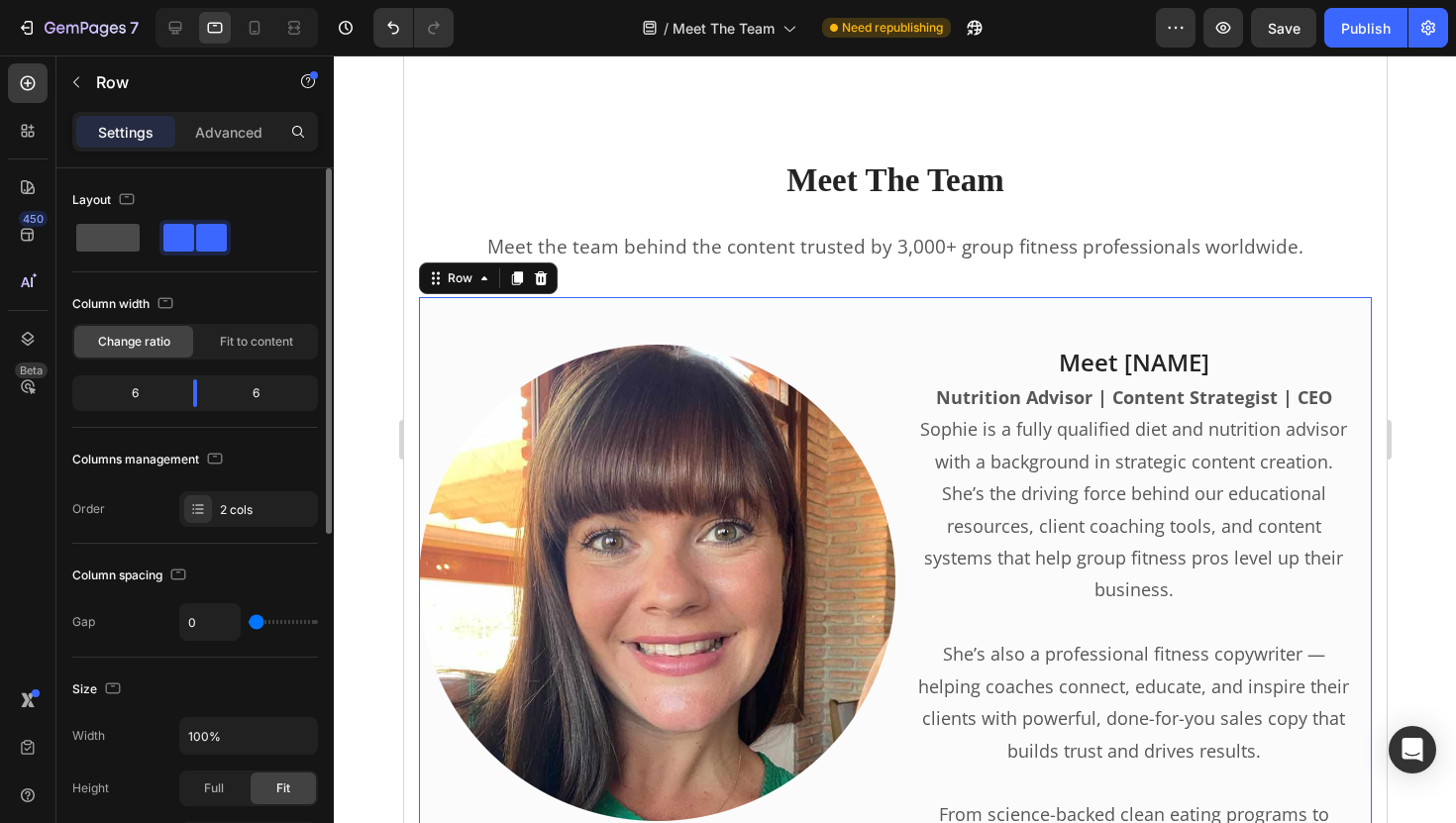 click 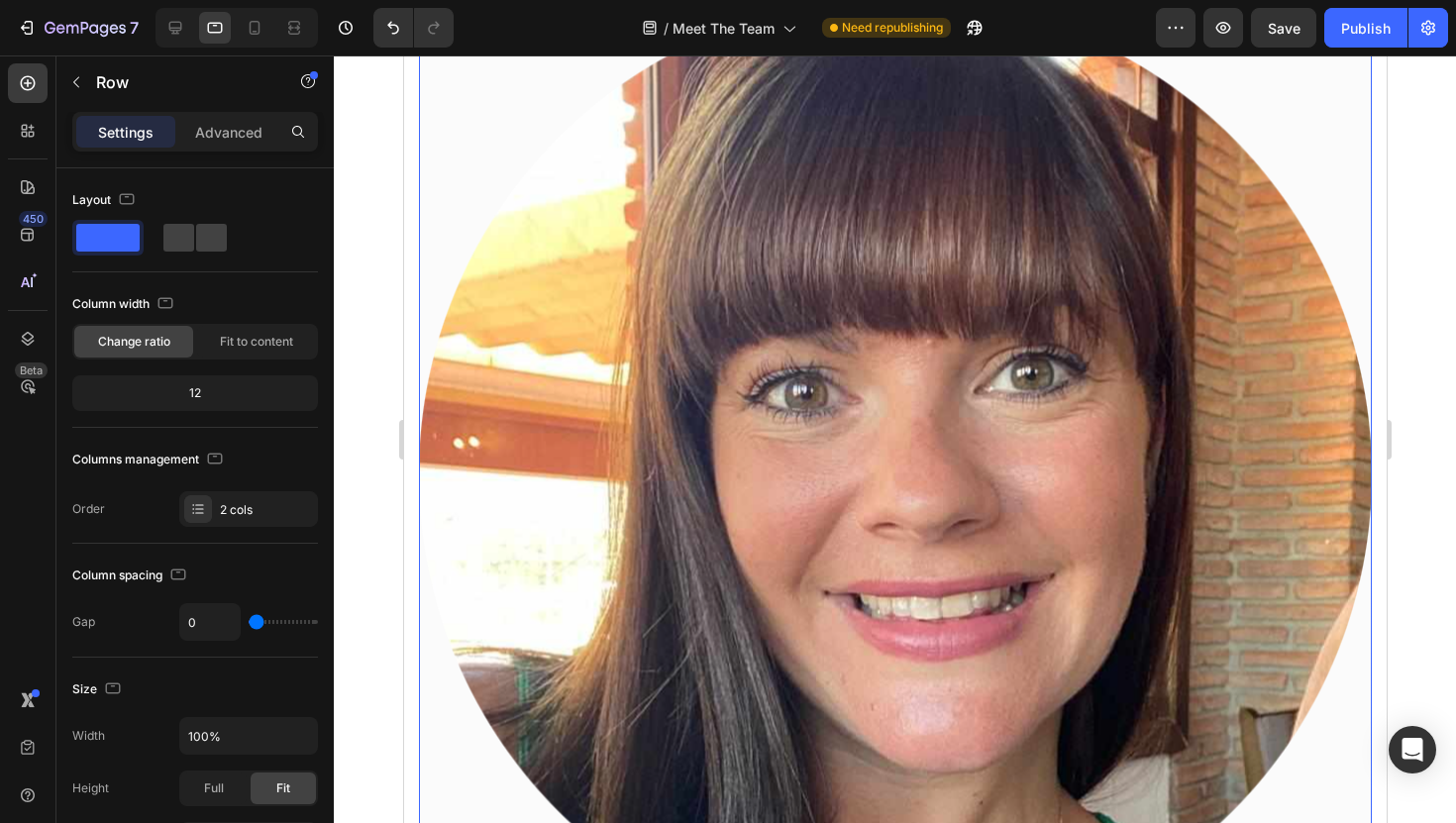 scroll, scrollTop: 1025, scrollLeft: 0, axis: vertical 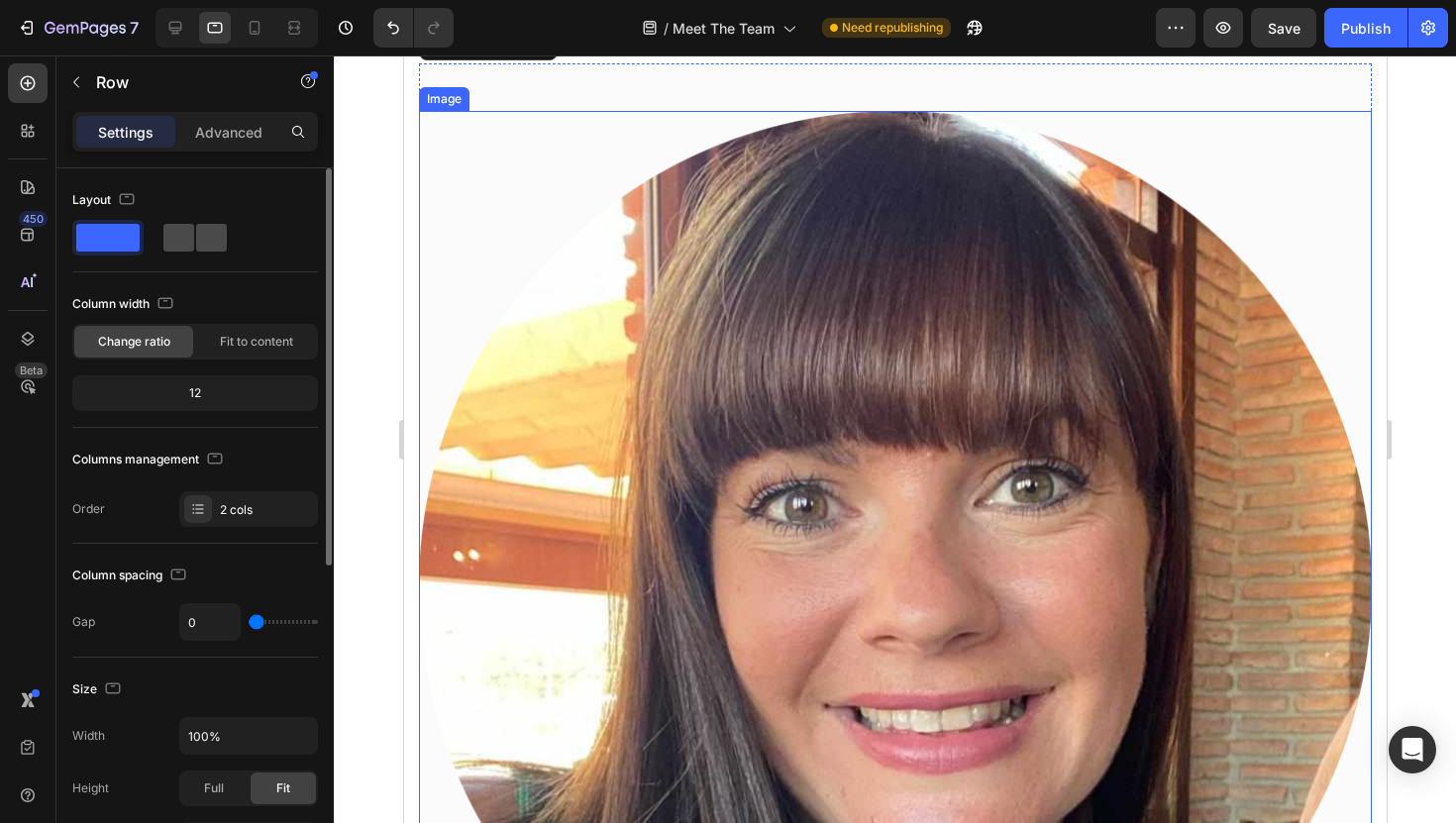 click 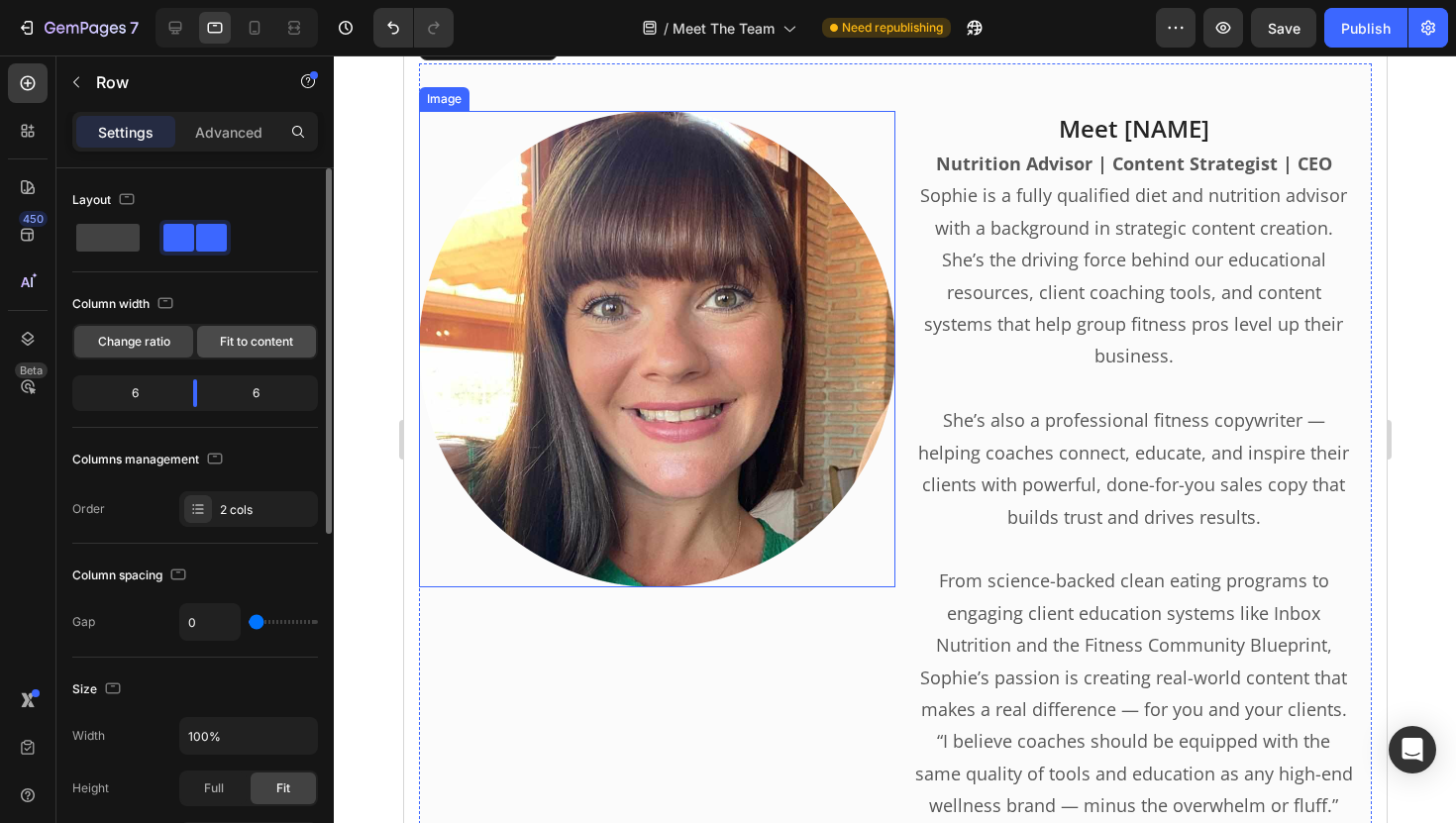 click on "Fit to content" 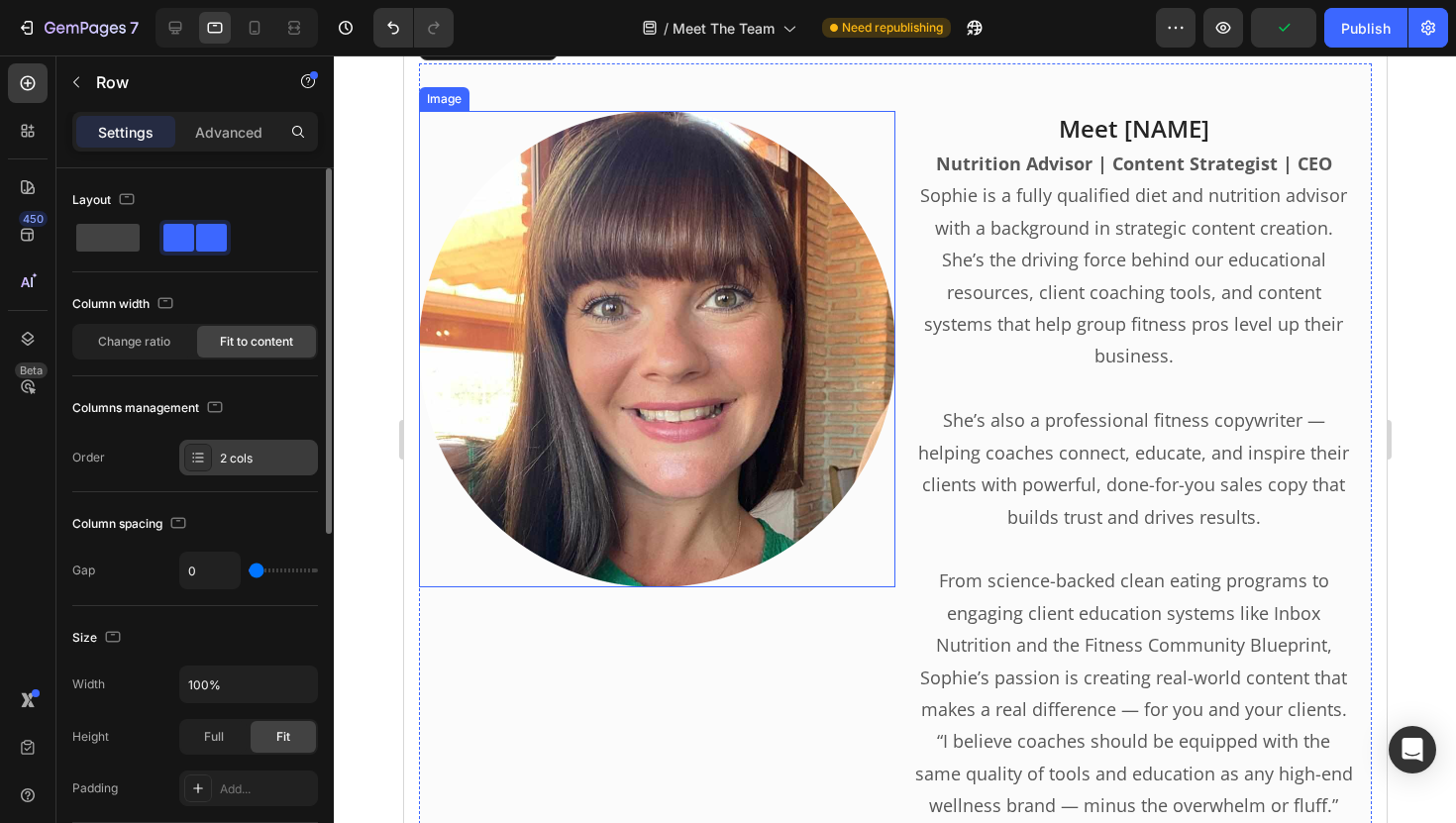 click on "2 cols" at bounding box center (266, 459) 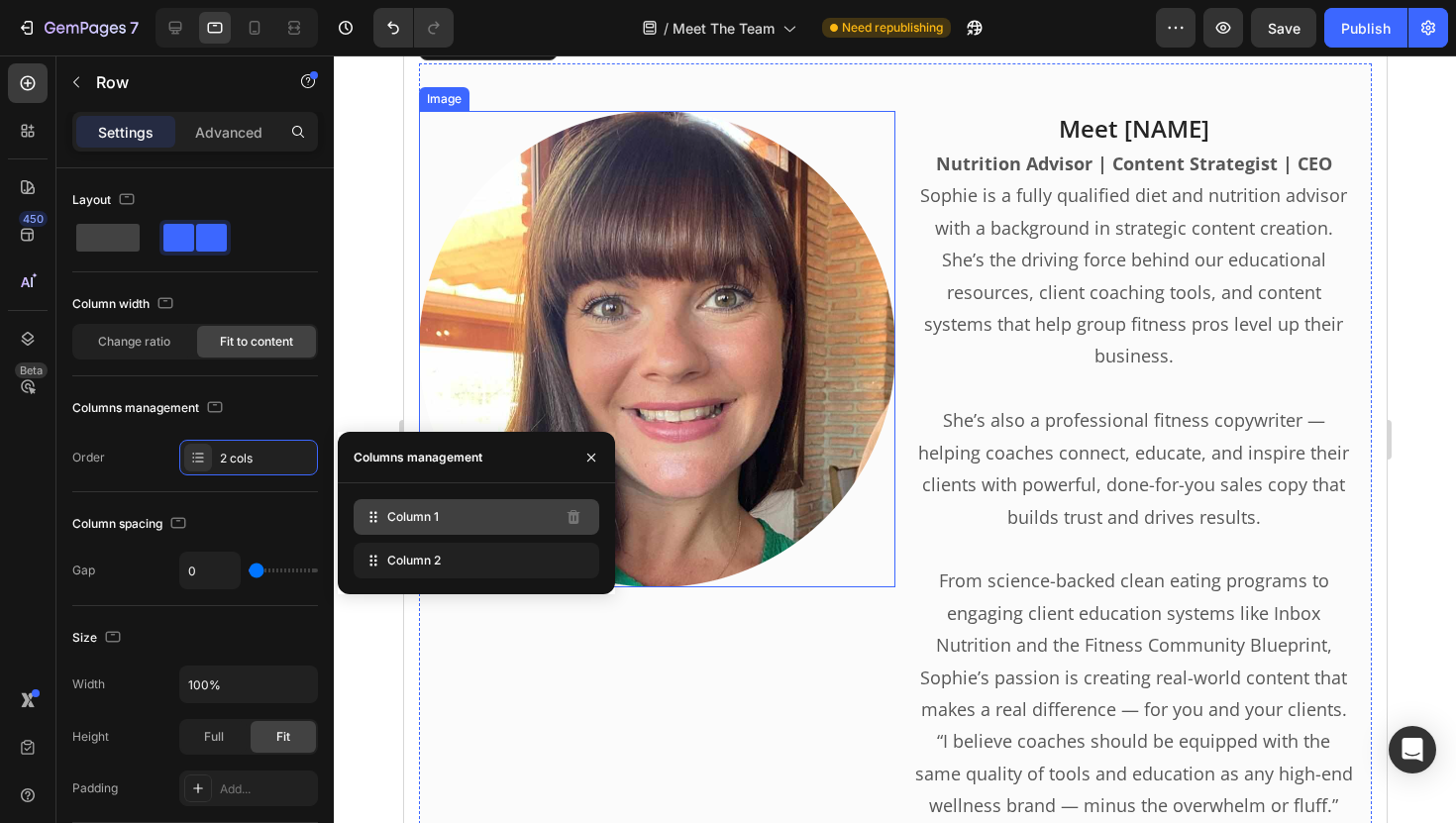 click on "Column 1" at bounding box center (413, 517) 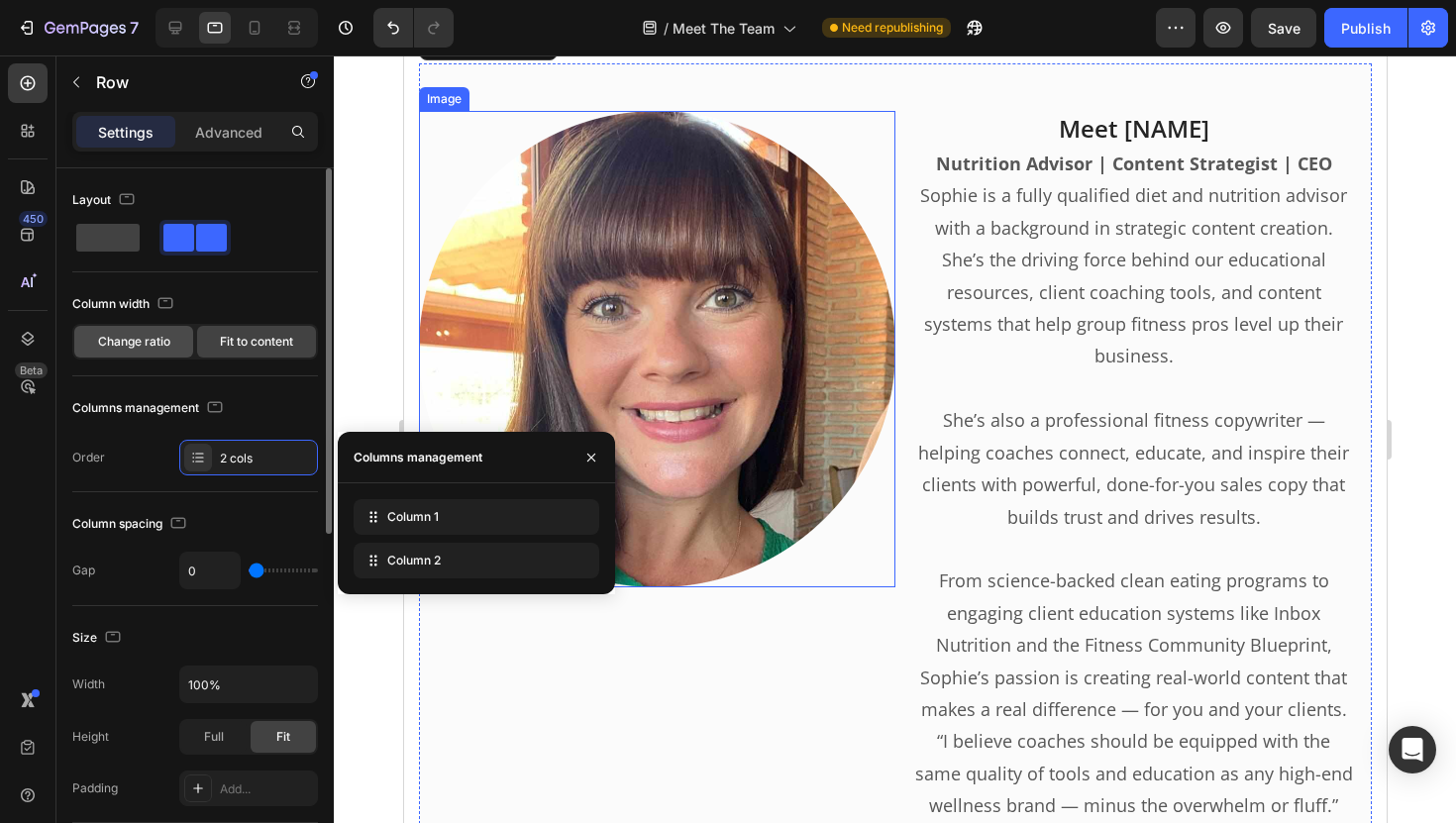click on "Change ratio" 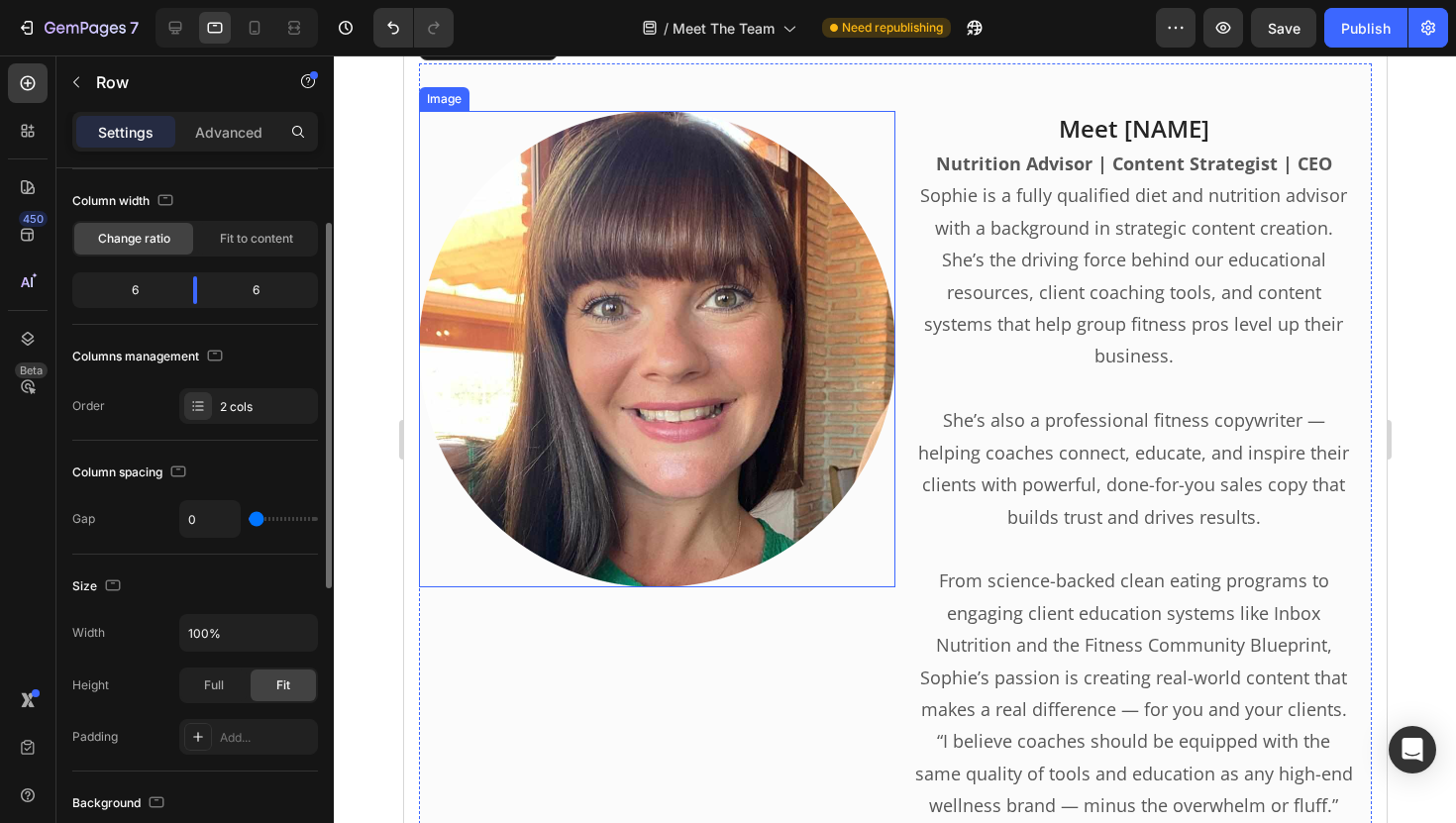 scroll, scrollTop: 97, scrollLeft: 0, axis: vertical 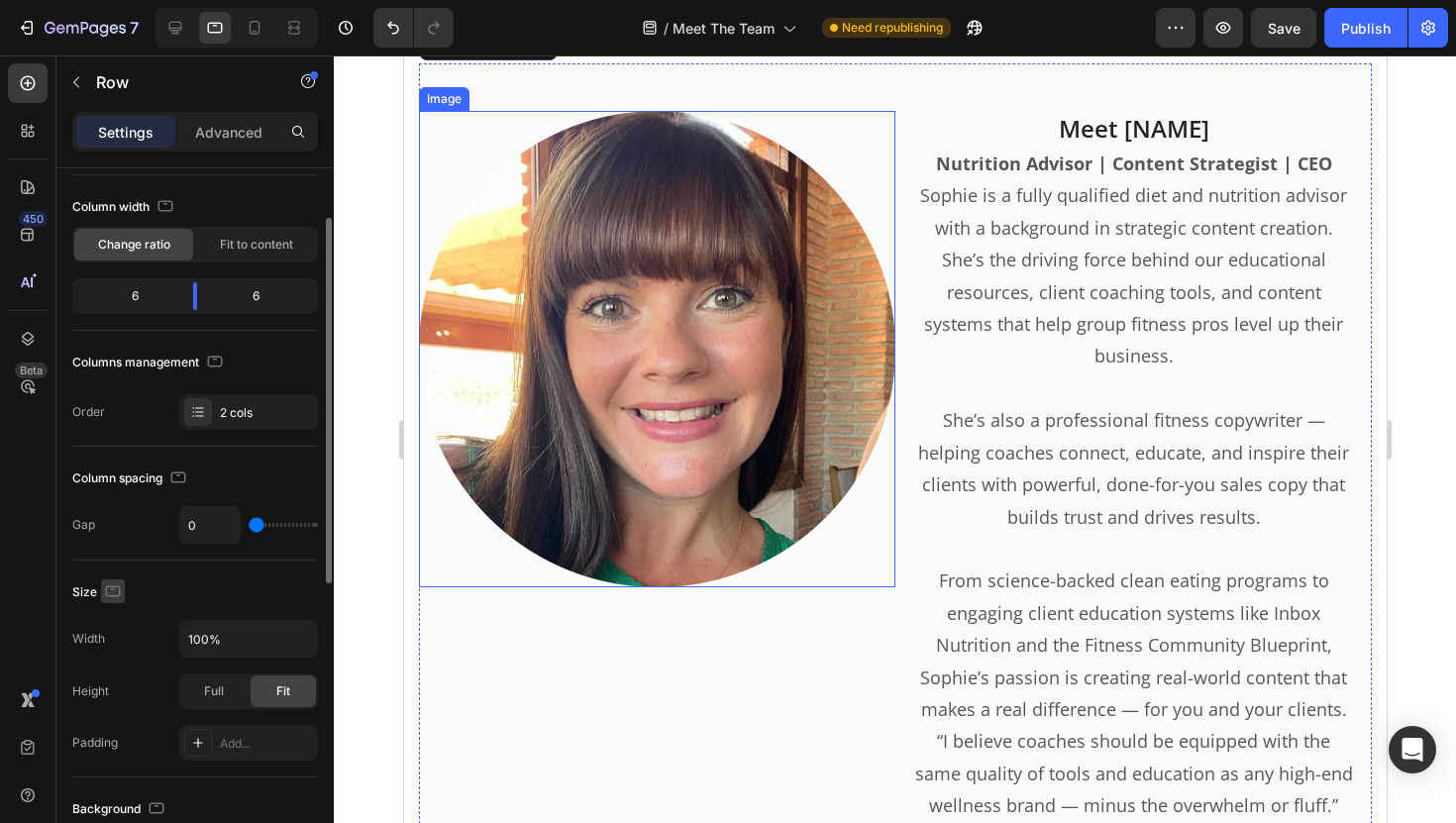 click 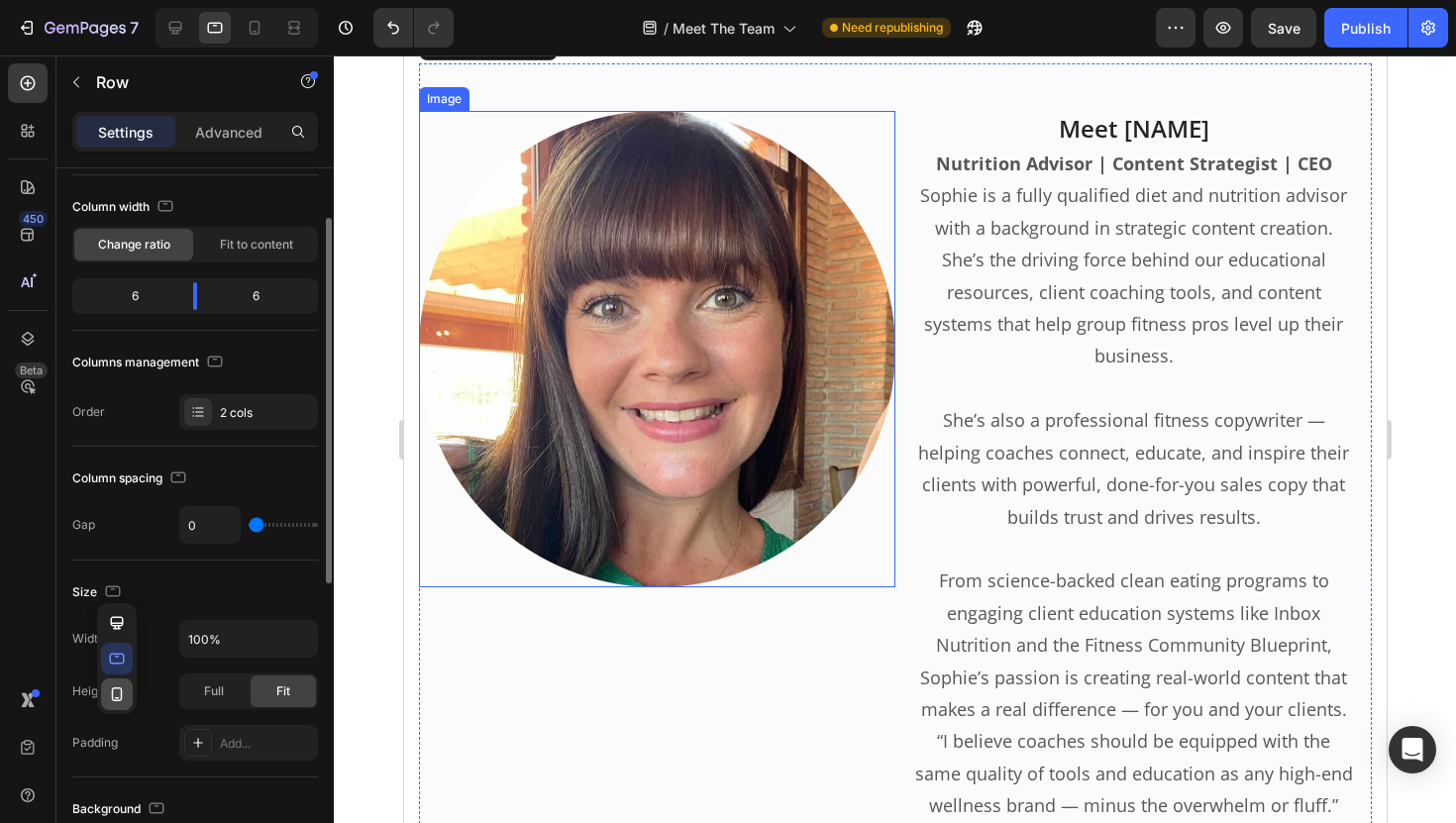 click 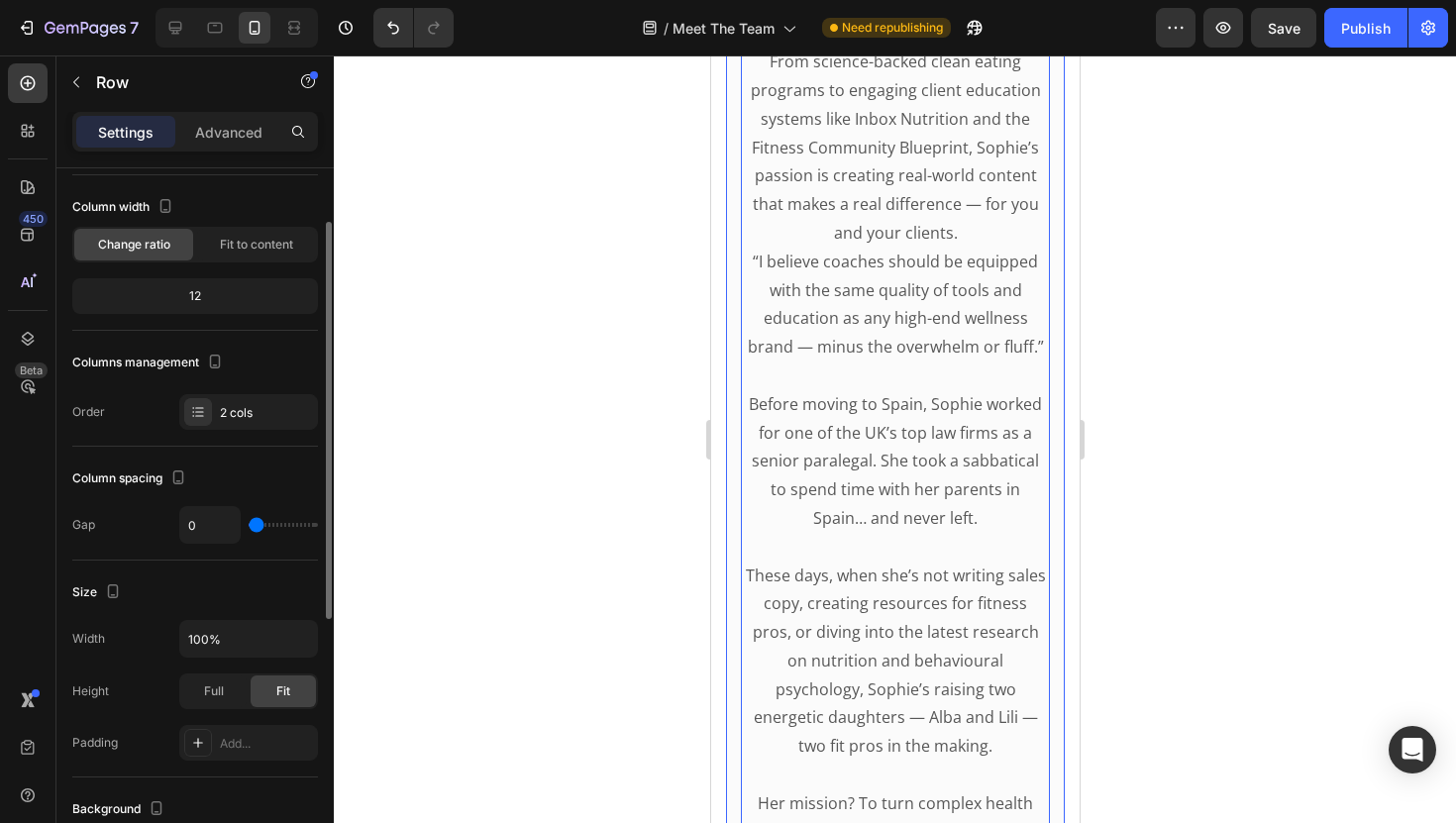 scroll, scrollTop: 1670, scrollLeft: 0, axis: vertical 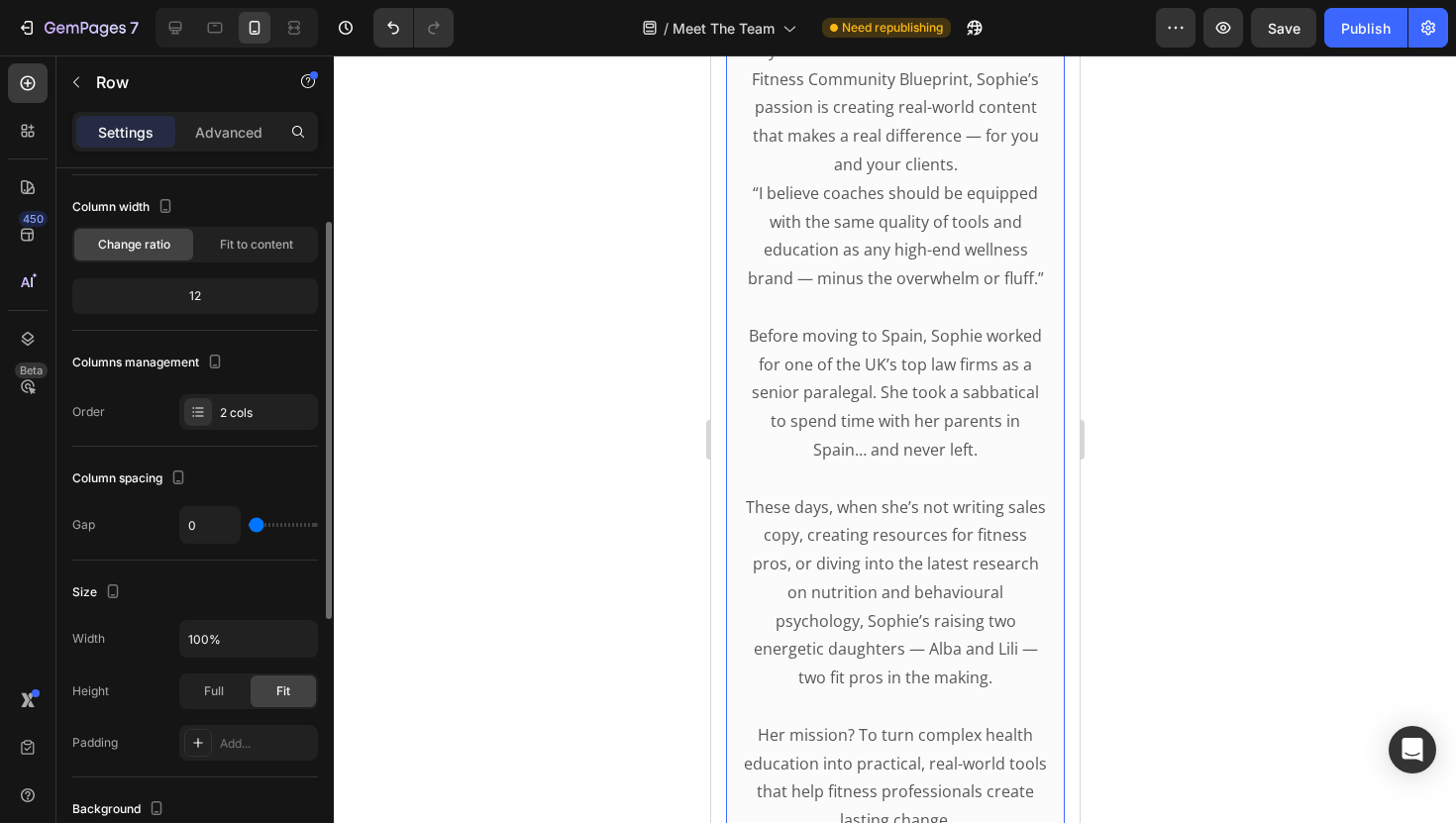 click on "Meet Sophie Heading Nutrition Advisor | Content Strategist | CEO Sophie is a fully qualified diet and nutrition advisor with a background in strategic content creation. She’s the driving force behind our educational resources, client coaching tools, and content systems that help group fitness pros level up their business.   She’s also a professional fitness copywriter — helping coaches connect, educate, and inspire their clients with powerful, done-for-you sales copy that builds trust and drives results.   From science-backed clean eating programs to engaging client education systems like Inbox Nutrition and the Fitness Community Blueprint, Sophie’s passion is creating real-world content that makes a real difference — for you and your clients. “I believe coaches should be equipped with the same quality of tools and education as any high-end wellness brand — minus the overwhelm or fluff.”       Text block Image Sophie Wilkinson  / CEO Text block Row" at bounding box center (894, 183) 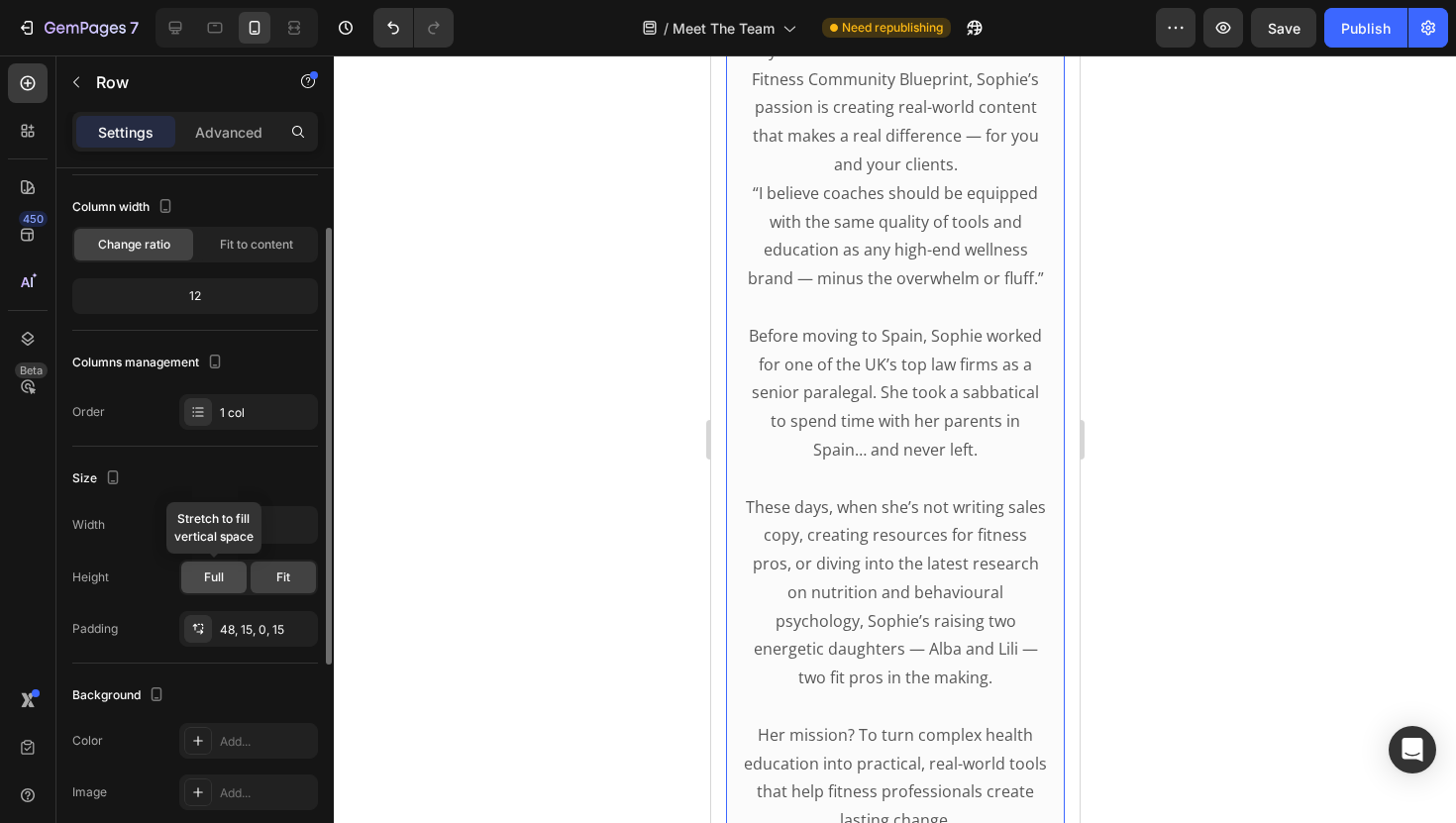 click on "Full" 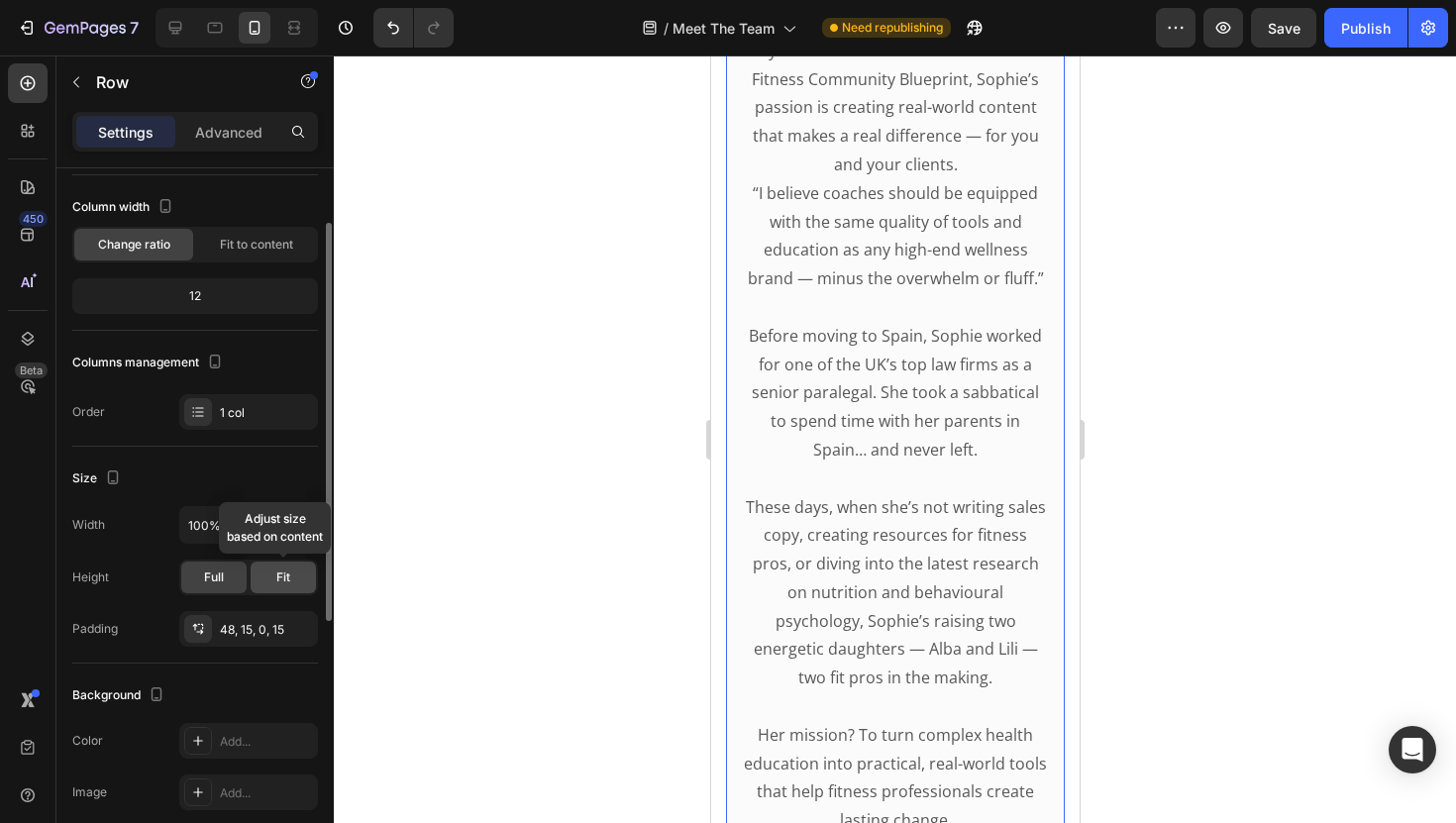 click on "Fit" 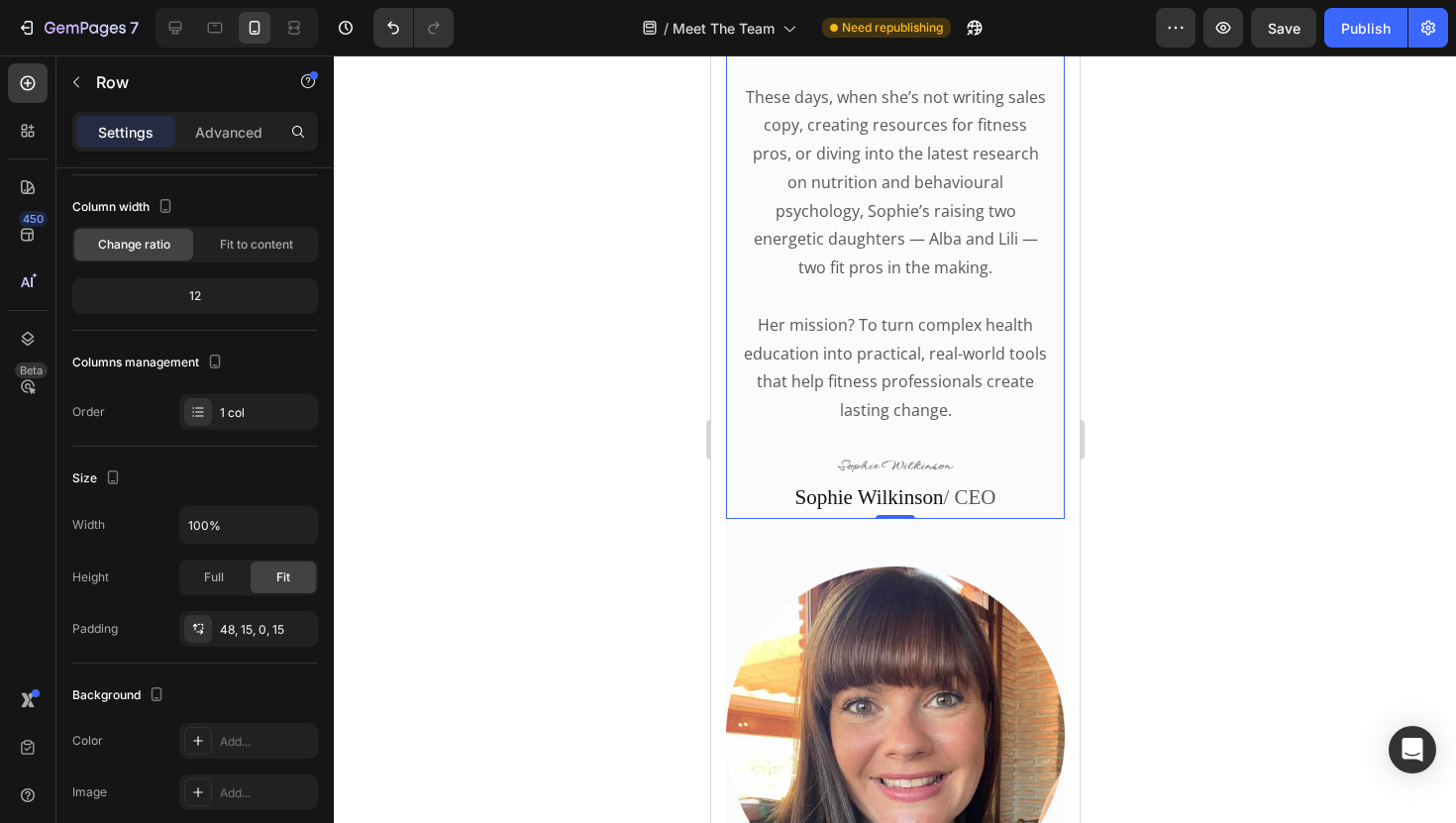 scroll, scrollTop: 2141, scrollLeft: 0, axis: vertical 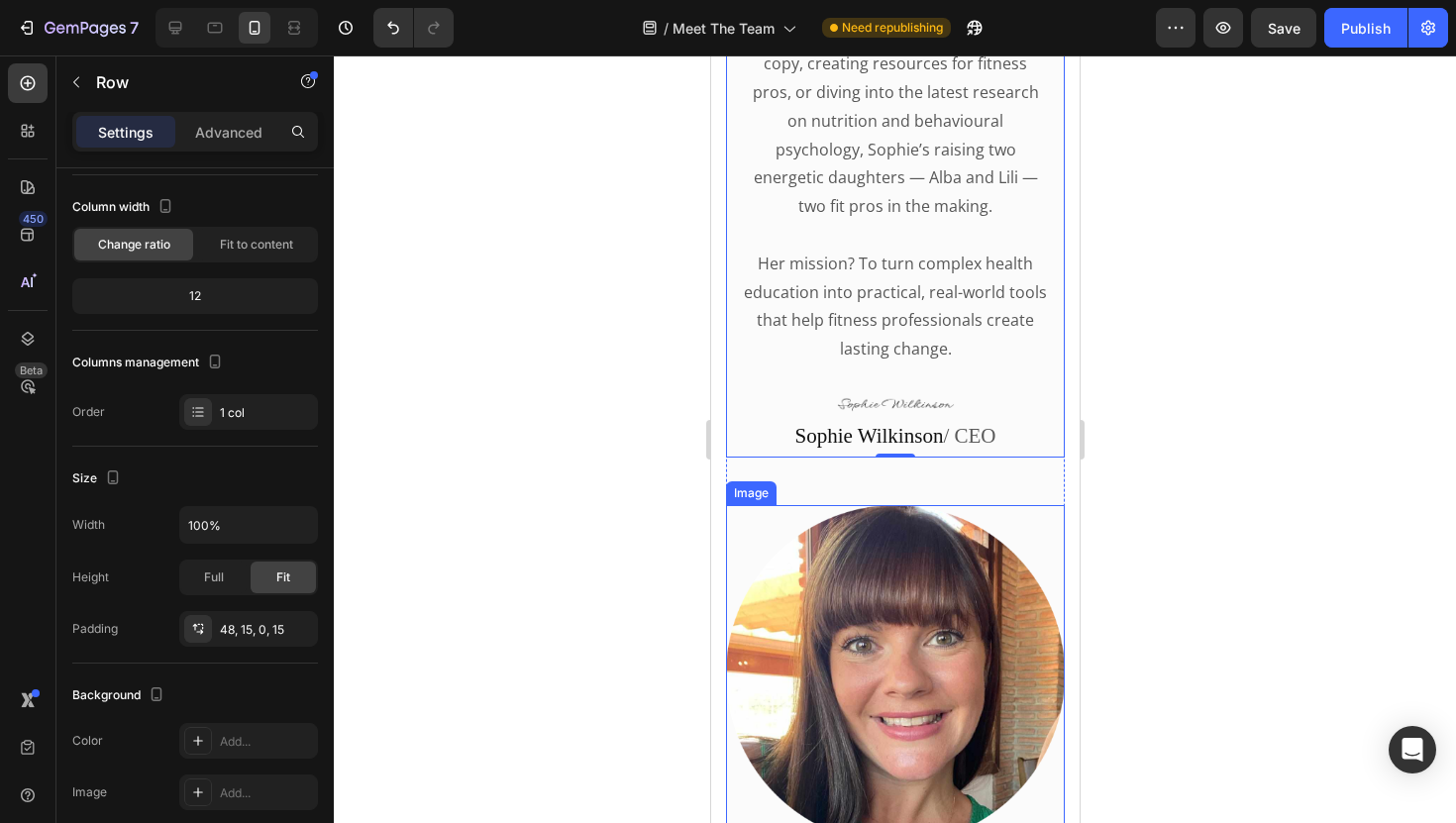 click at bounding box center [894, 674] 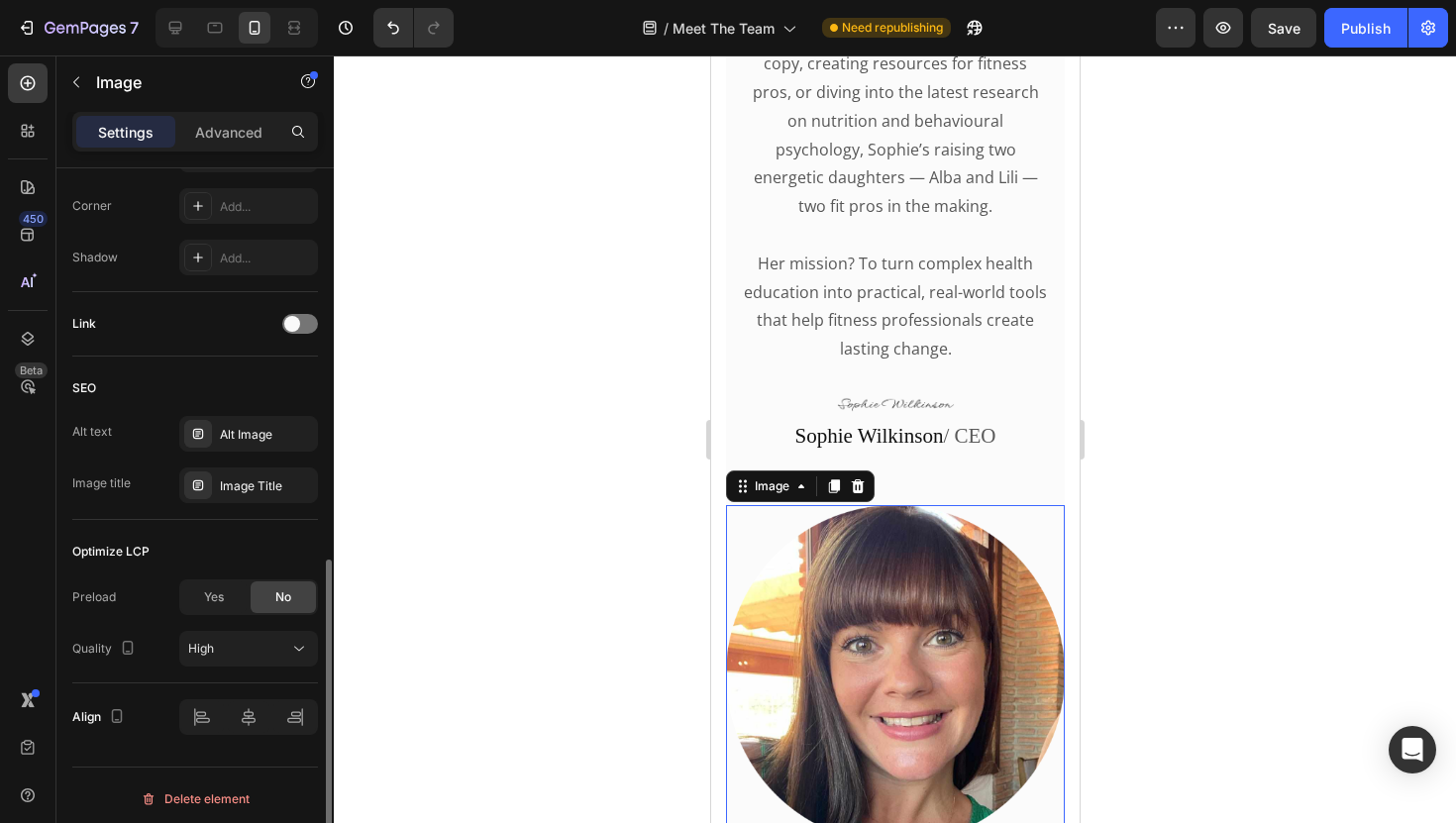 scroll, scrollTop: 834, scrollLeft: 0, axis: vertical 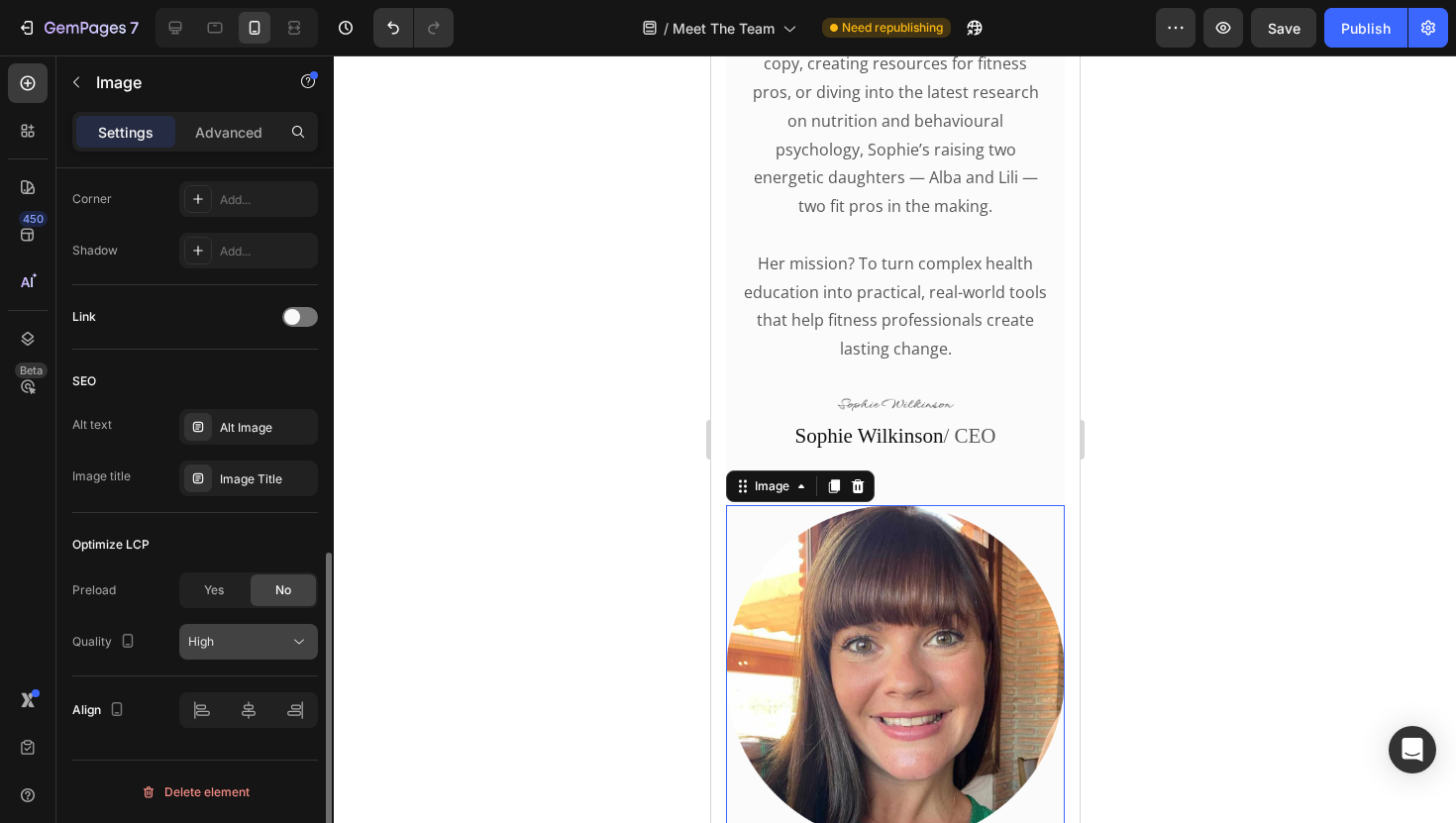 click on "High" at bounding box center [239, 642] 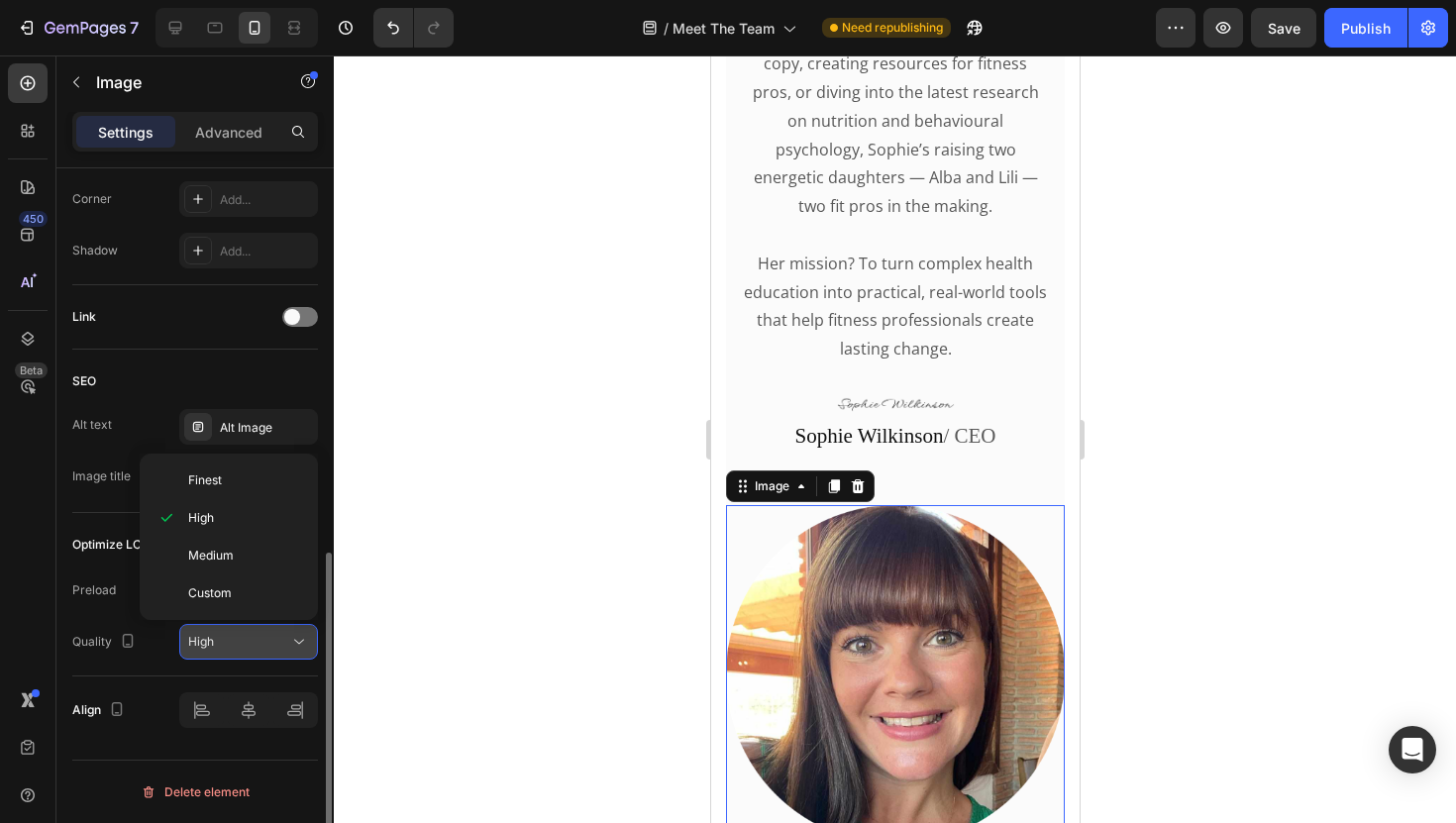 click on "High" at bounding box center (239, 642) 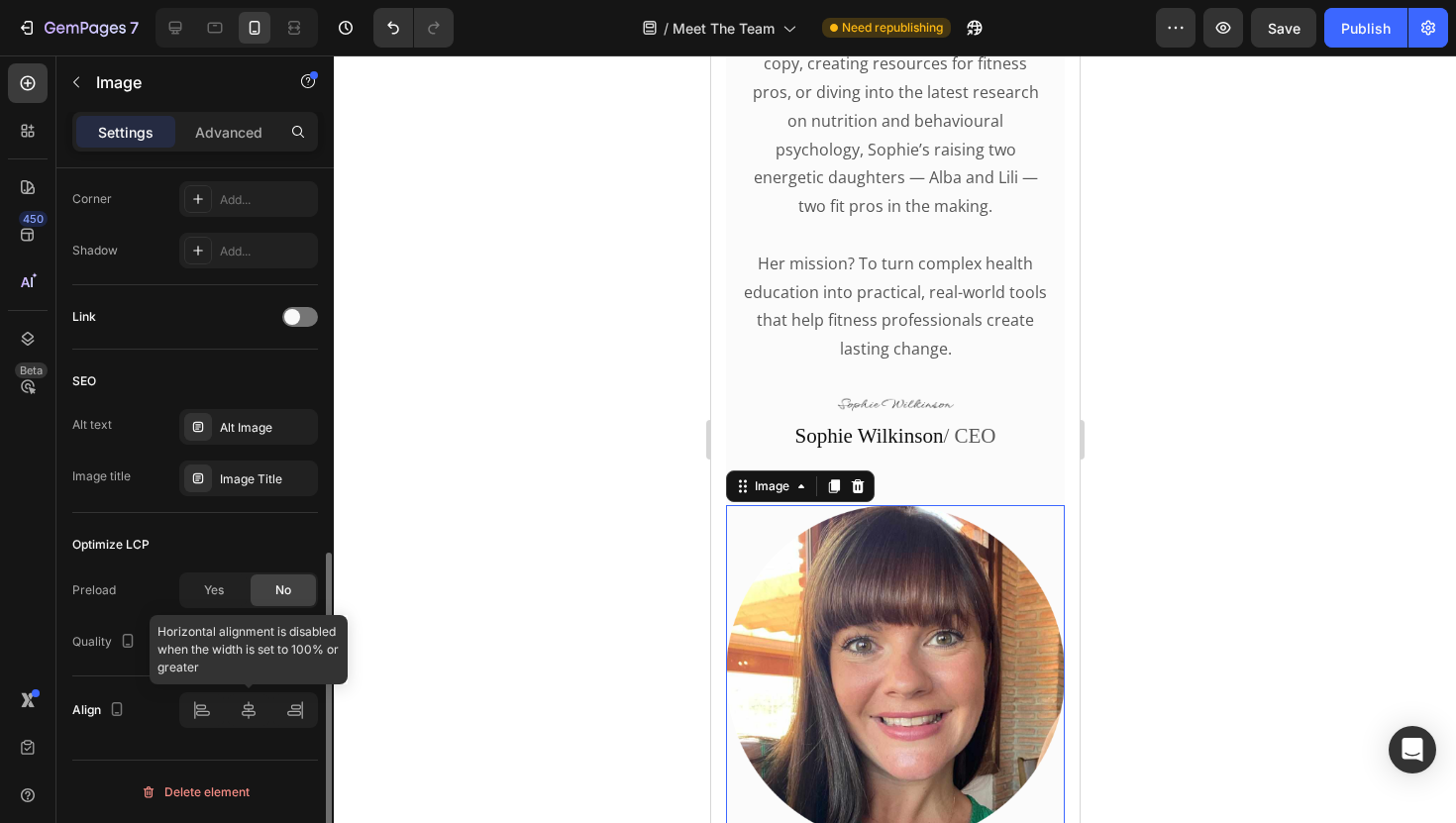 click 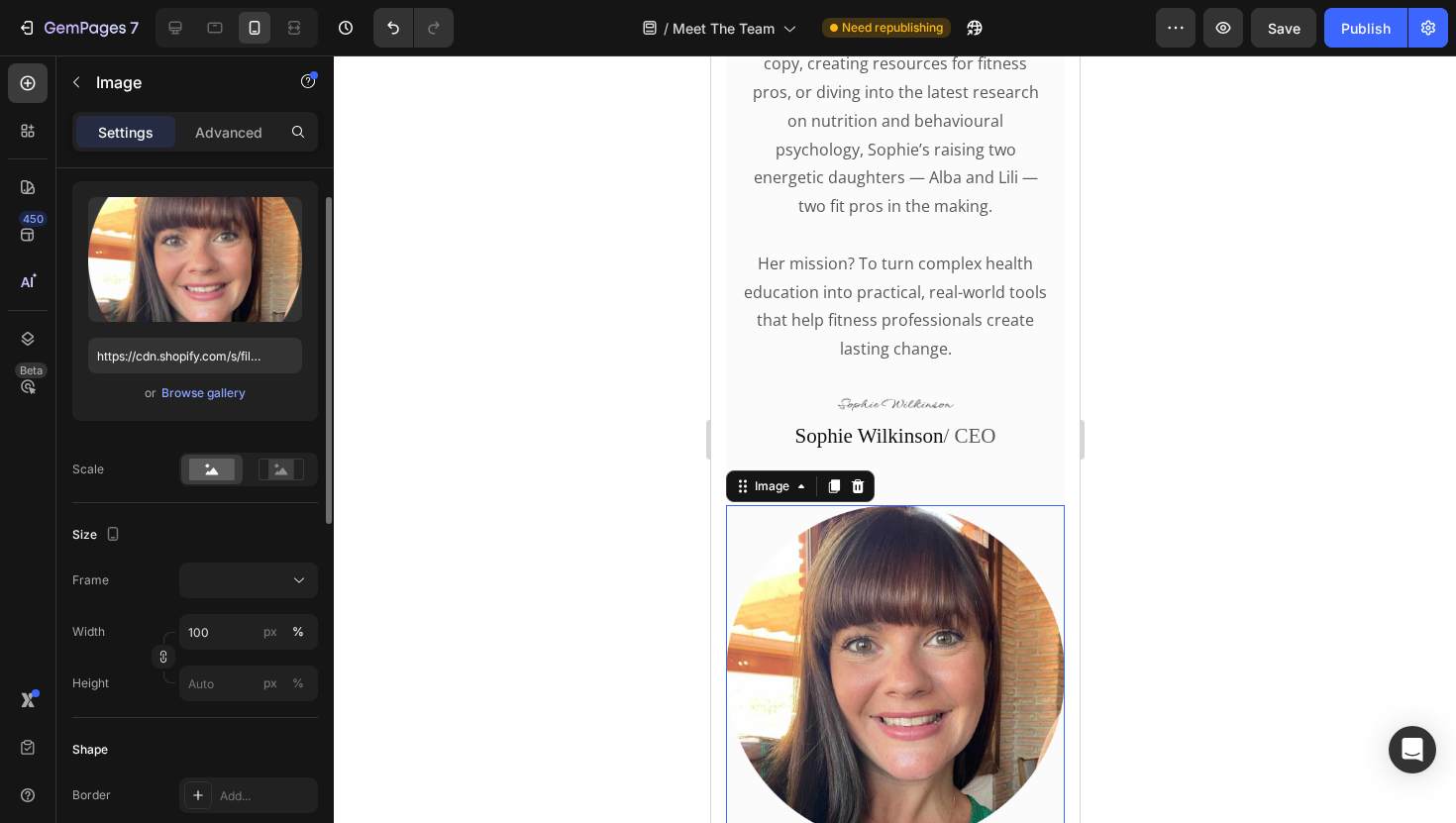 scroll, scrollTop: 109, scrollLeft: 0, axis: vertical 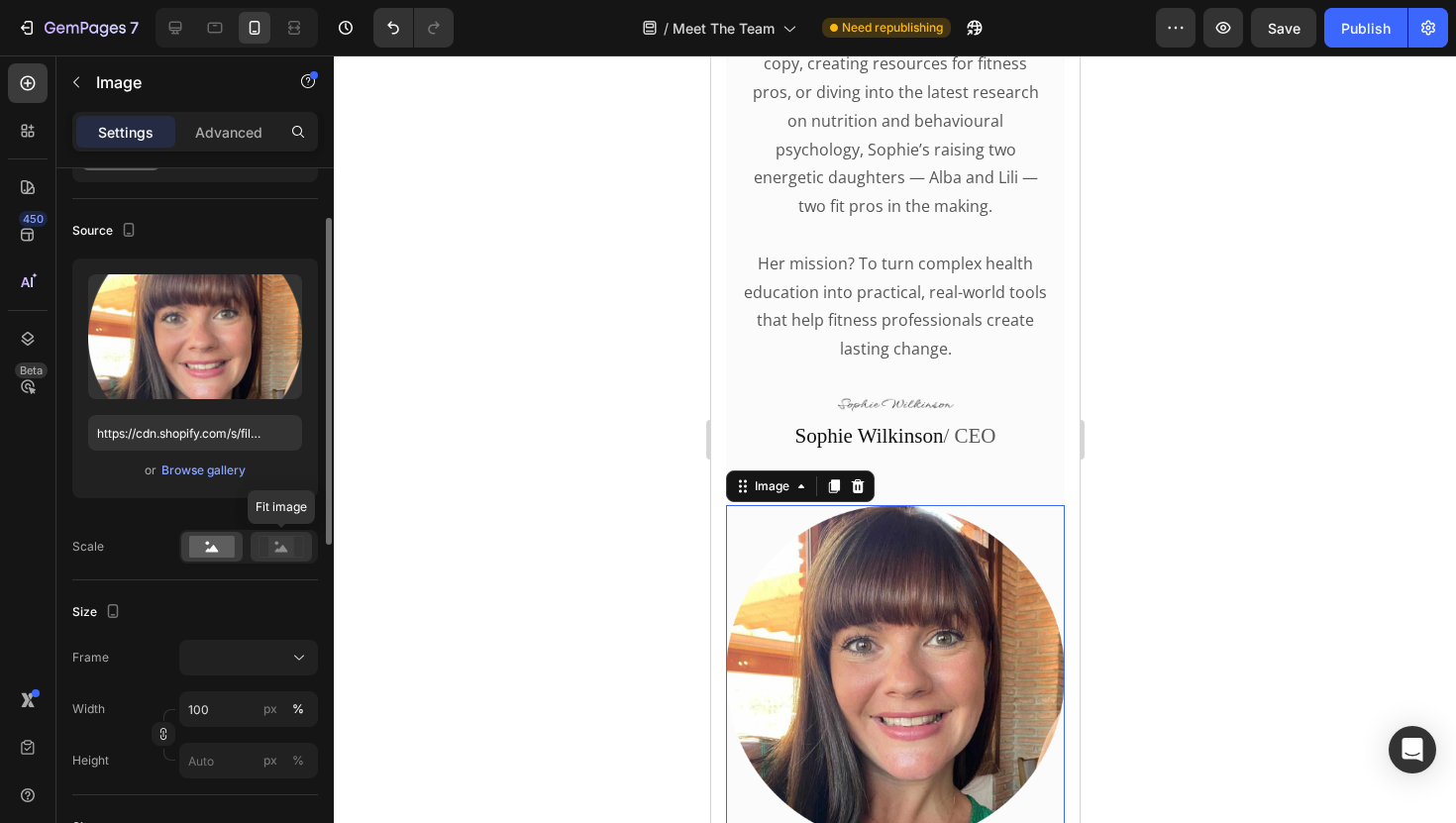 click 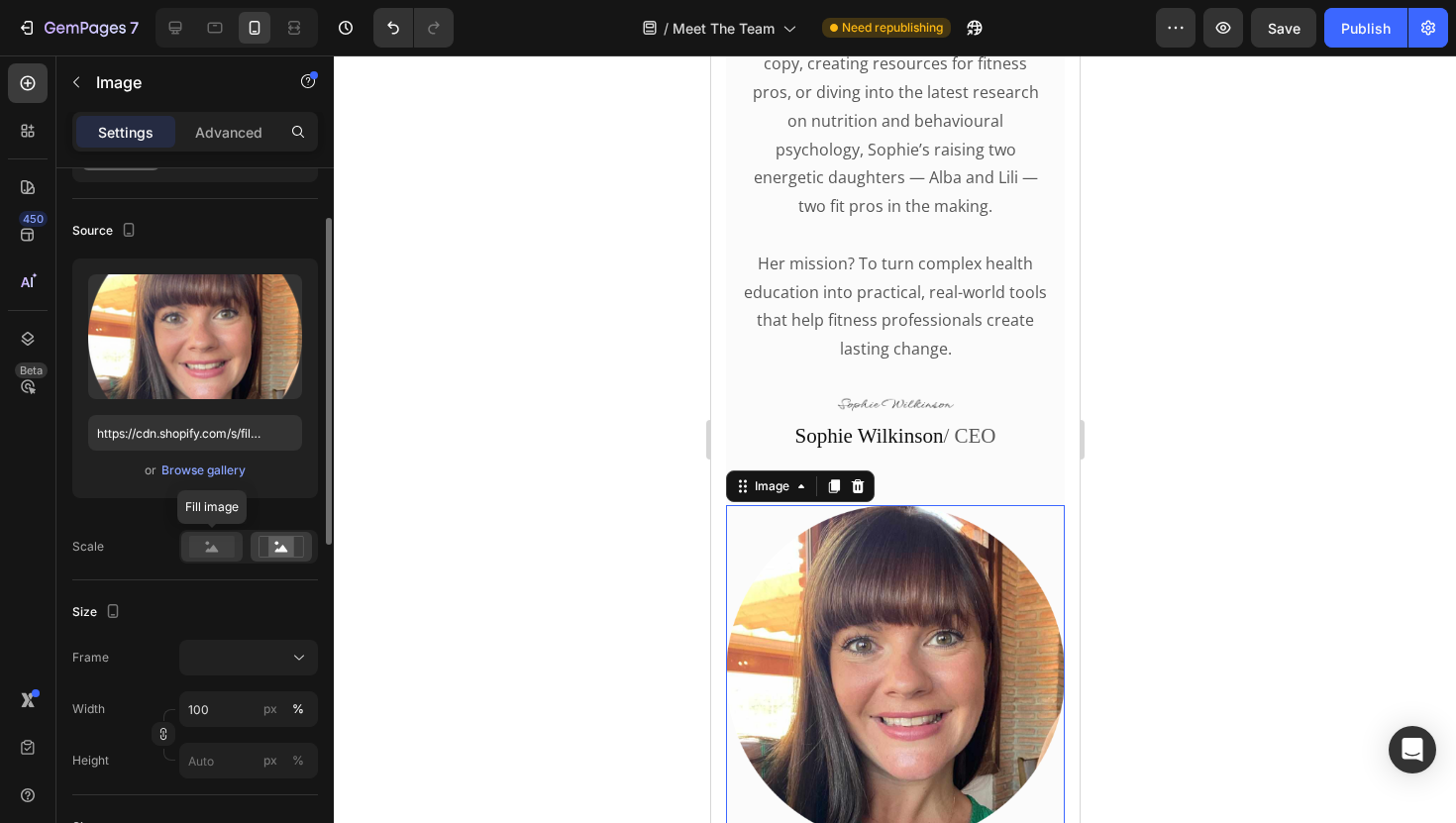 click 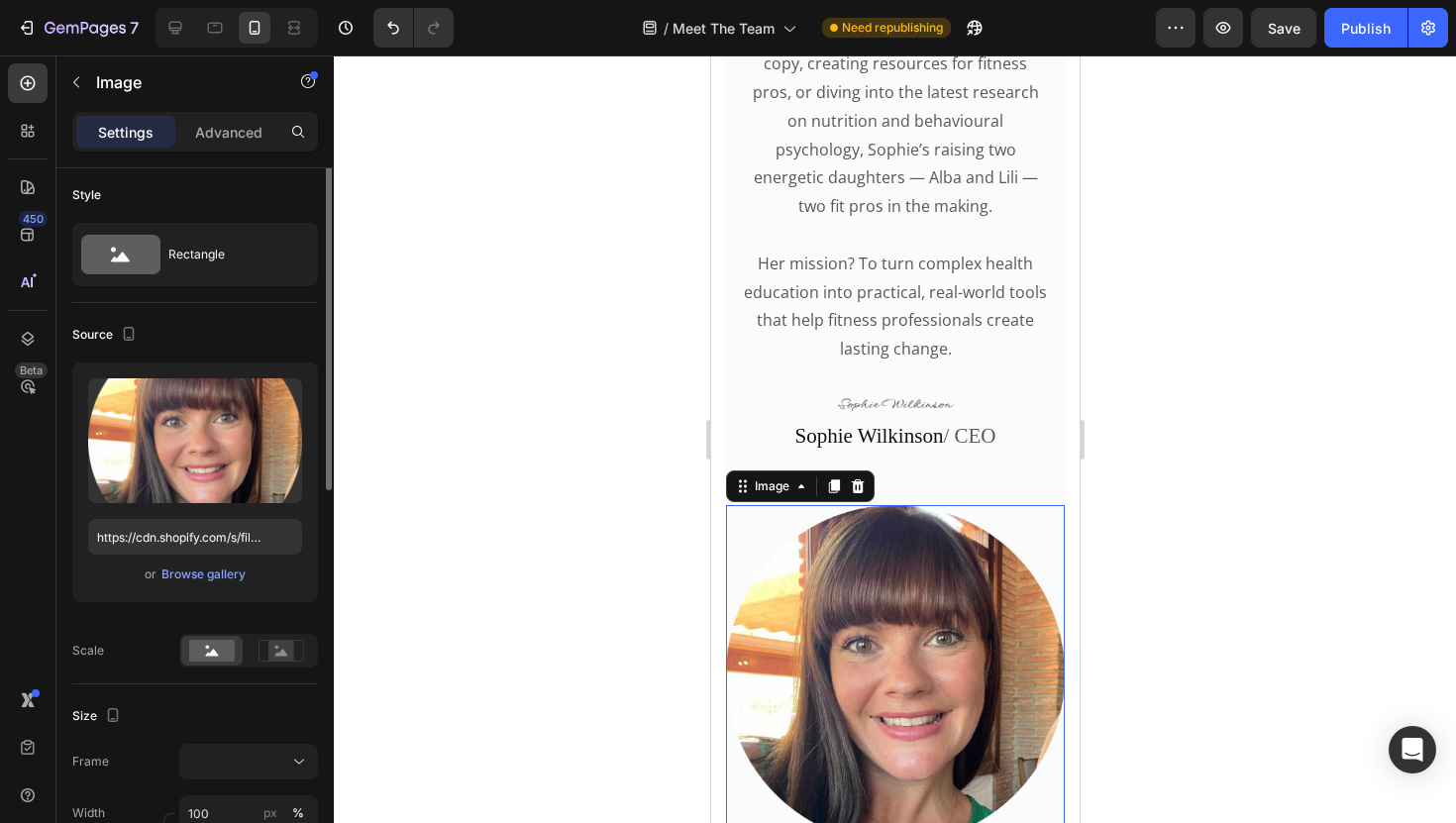 scroll, scrollTop: 0, scrollLeft: 0, axis: both 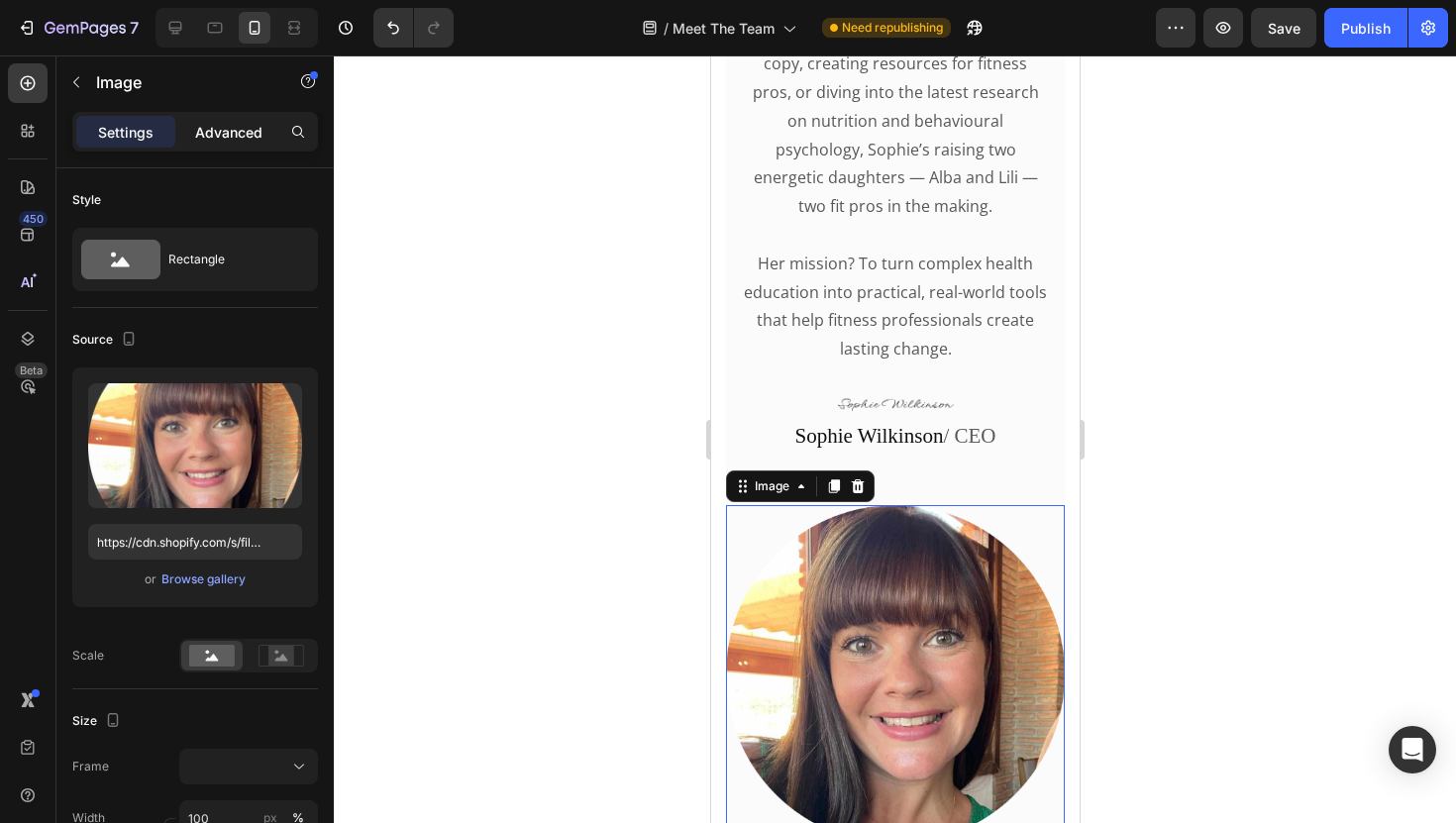 click on "Advanced" at bounding box center (229, 132) 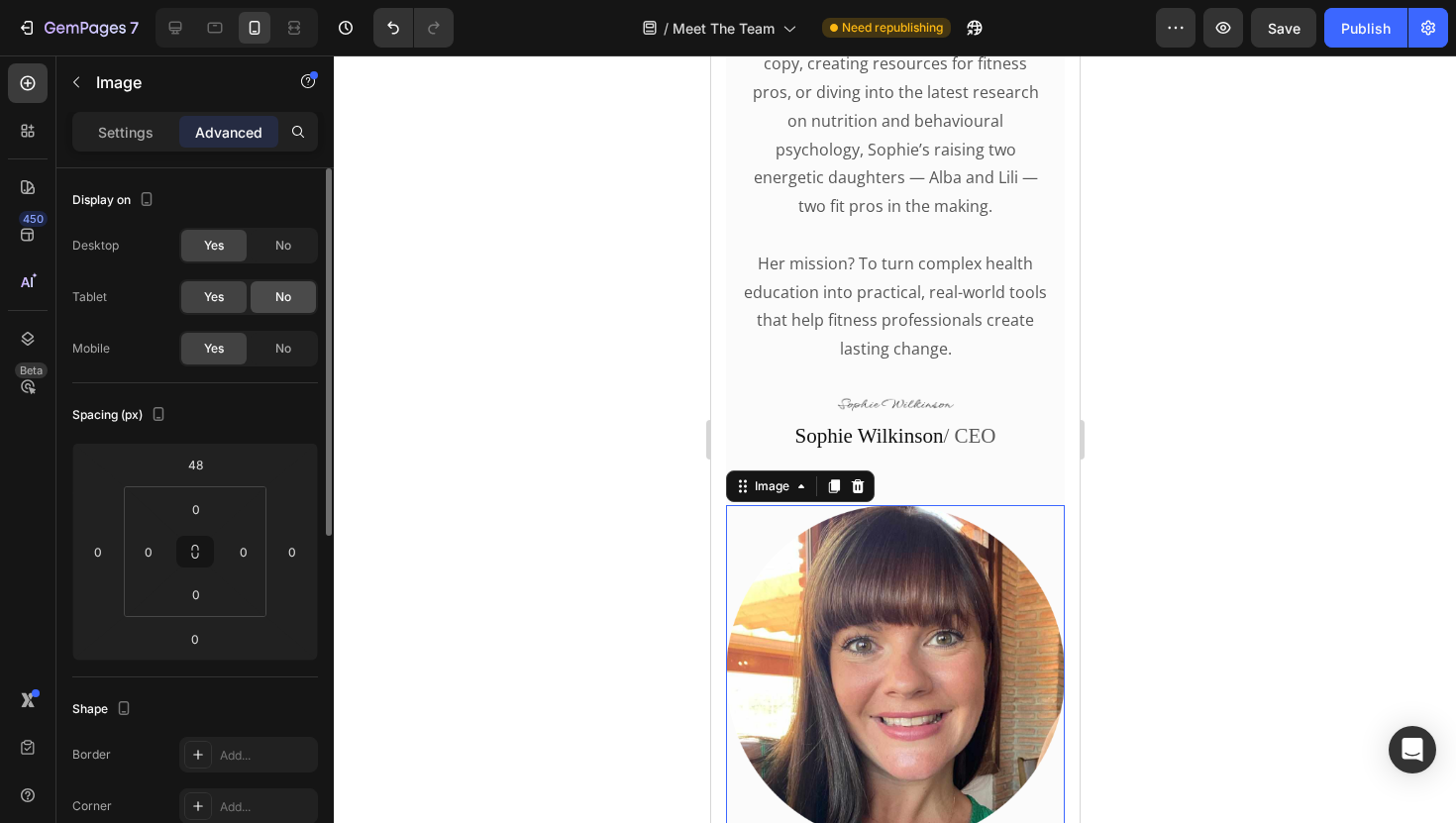 click on "No" 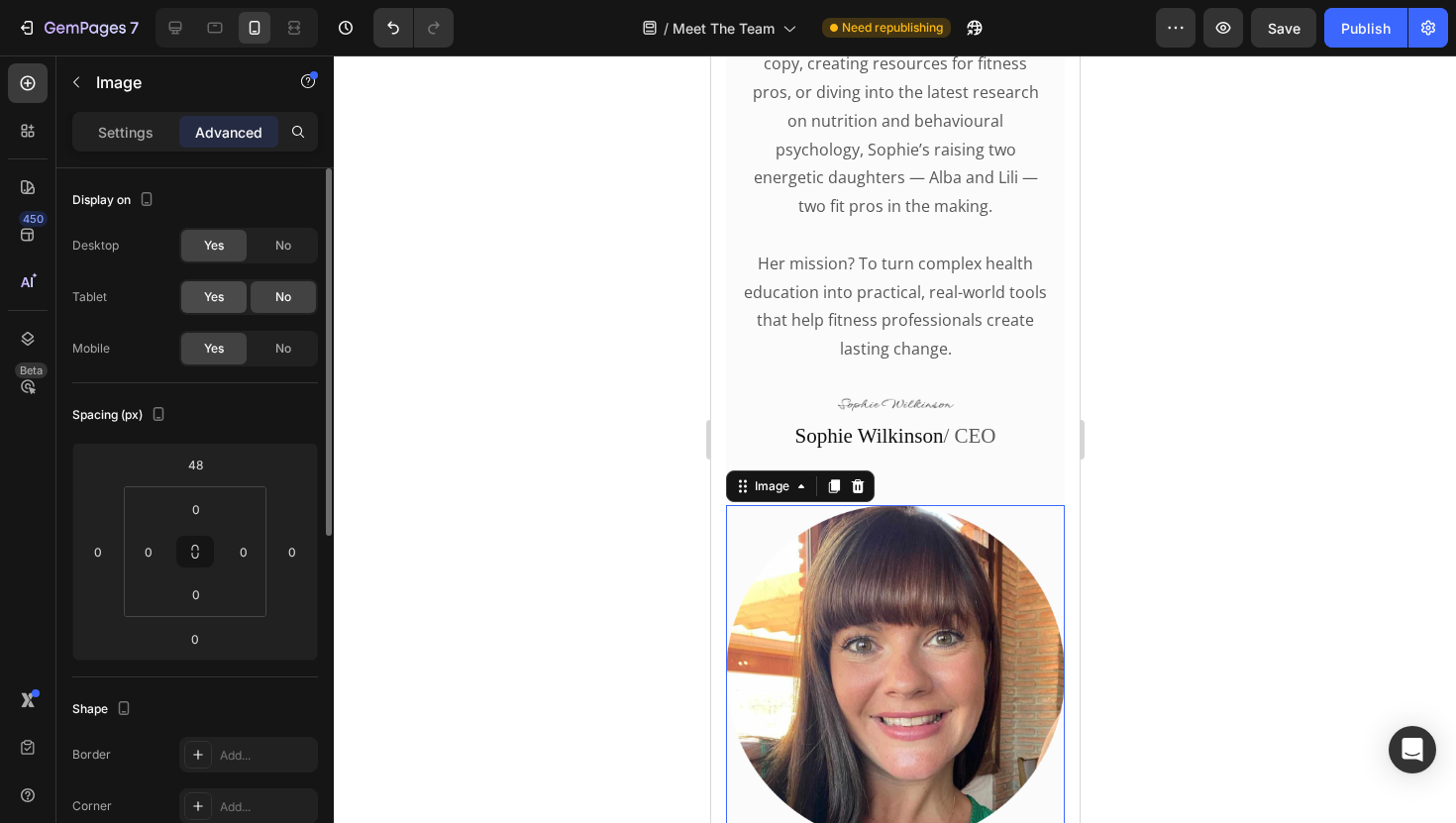 click on "Yes" 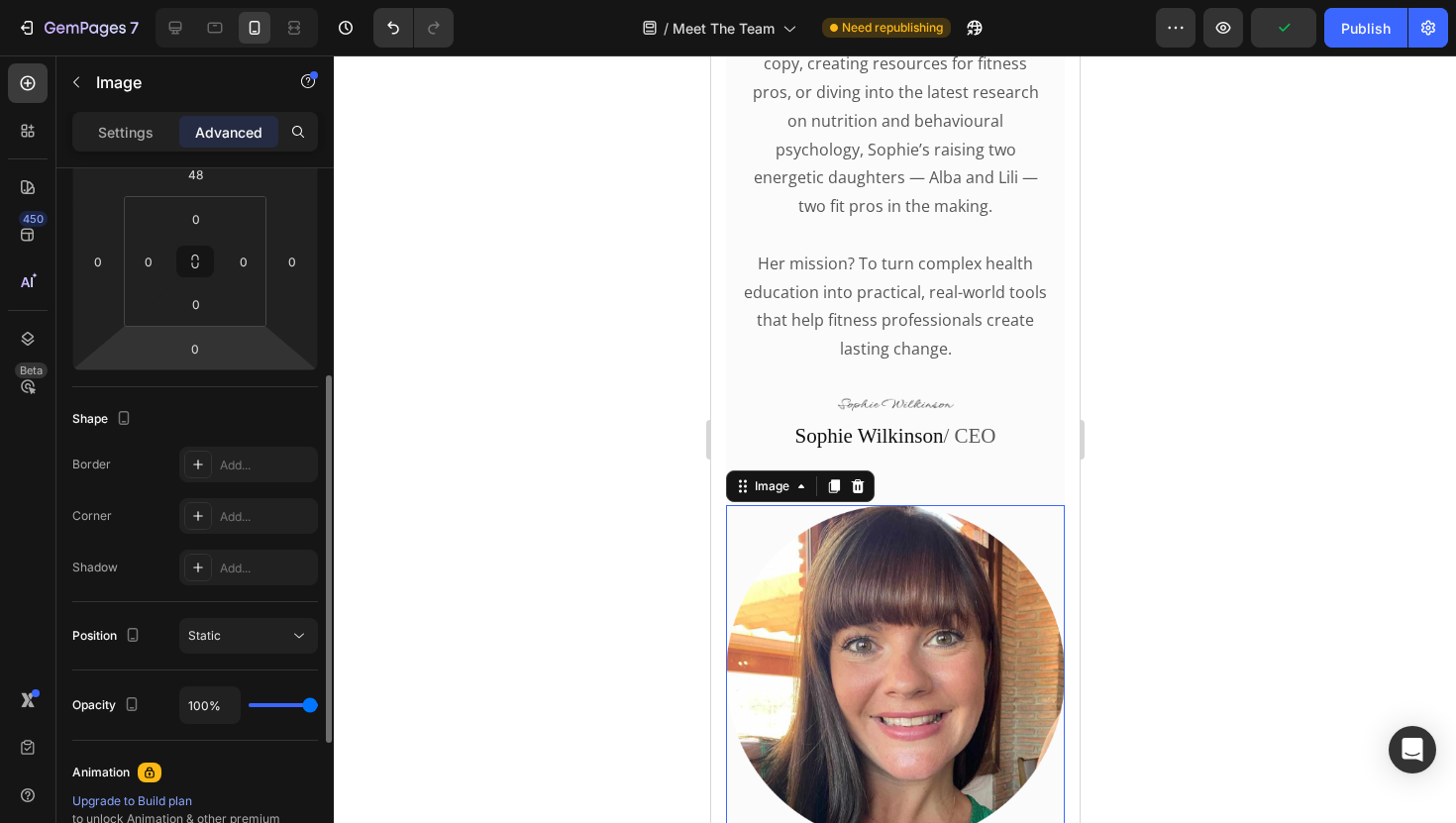 scroll, scrollTop: 339, scrollLeft: 0, axis: vertical 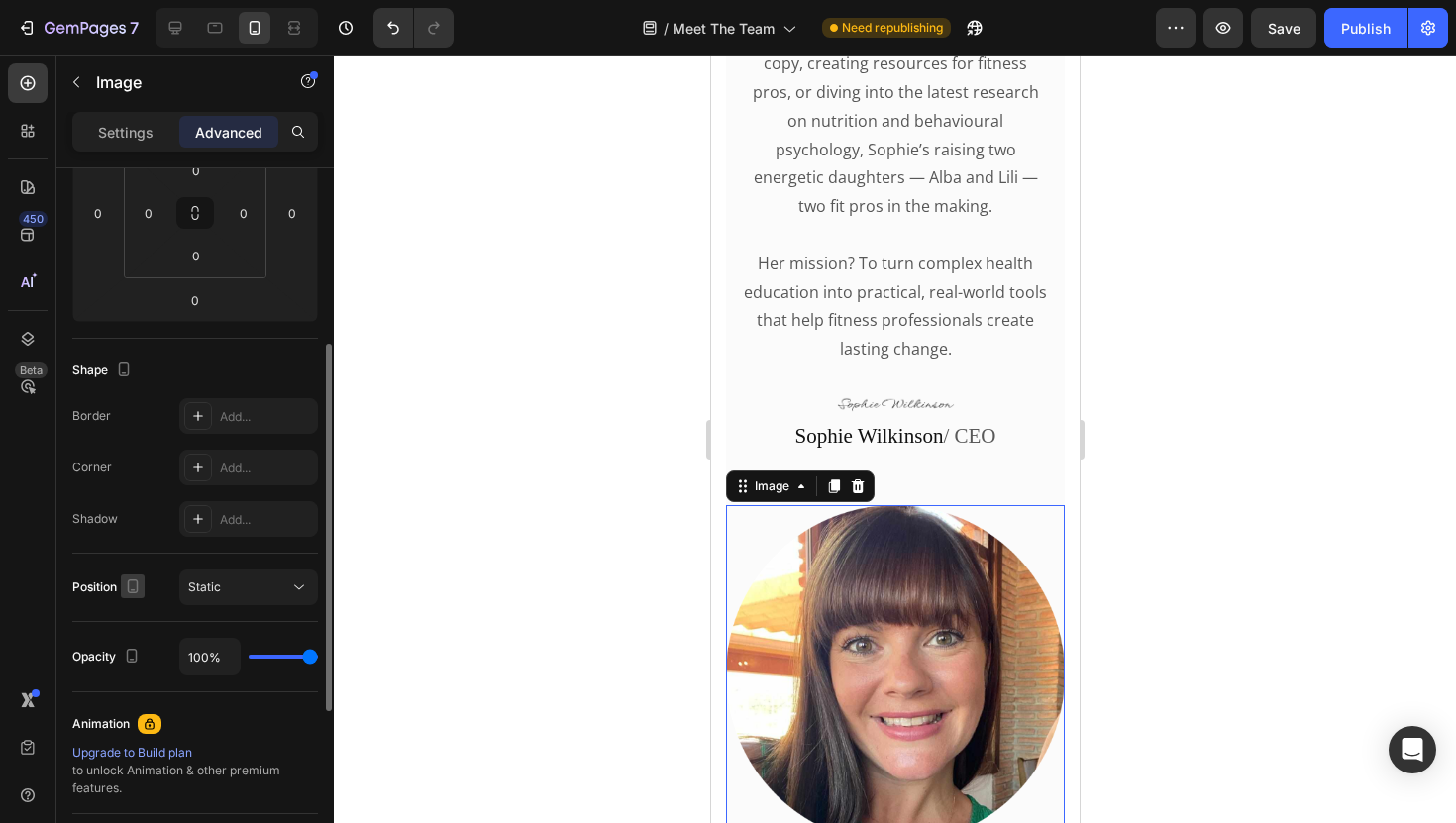 click 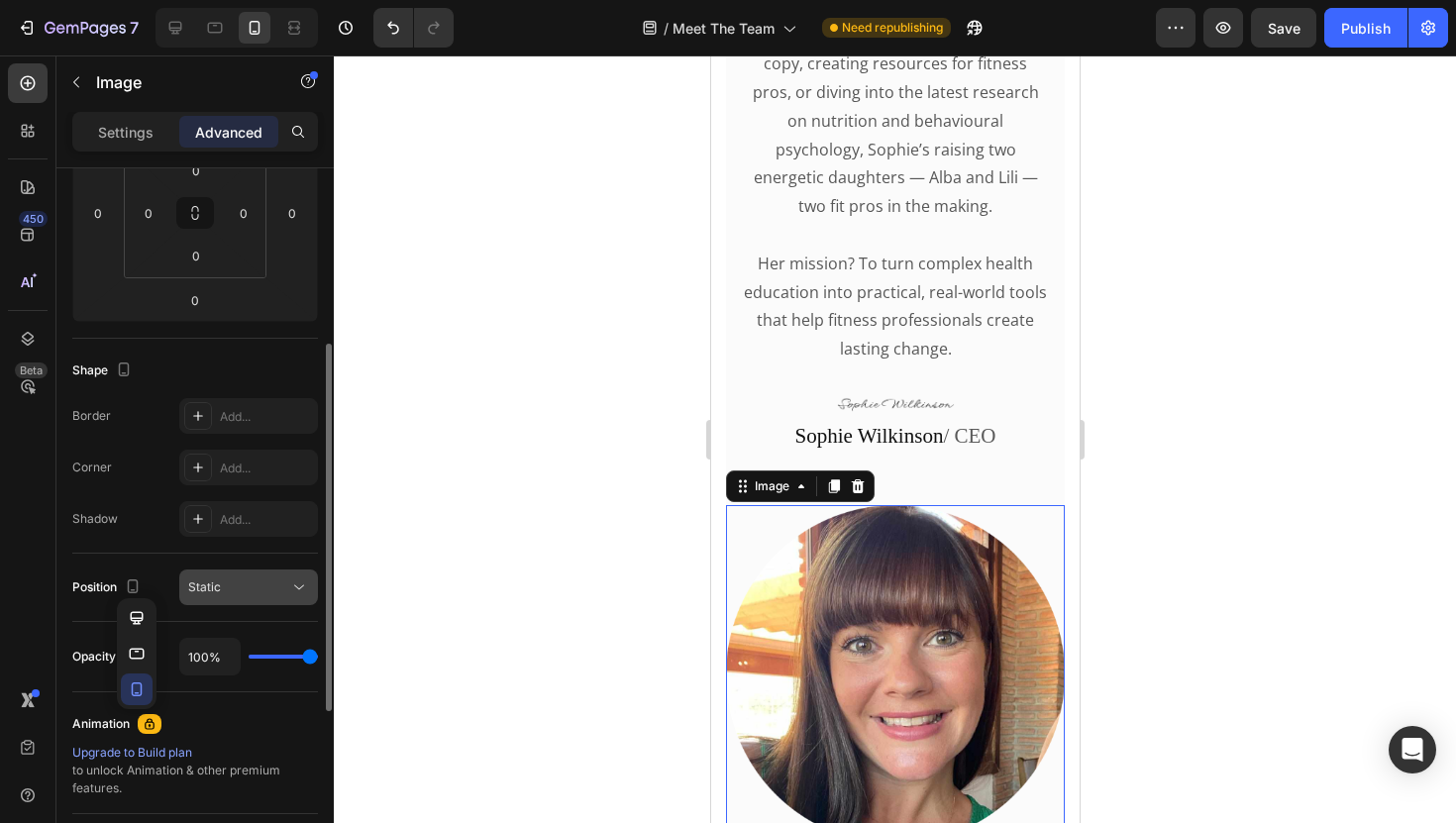 click on "Static" at bounding box center (204, 586) 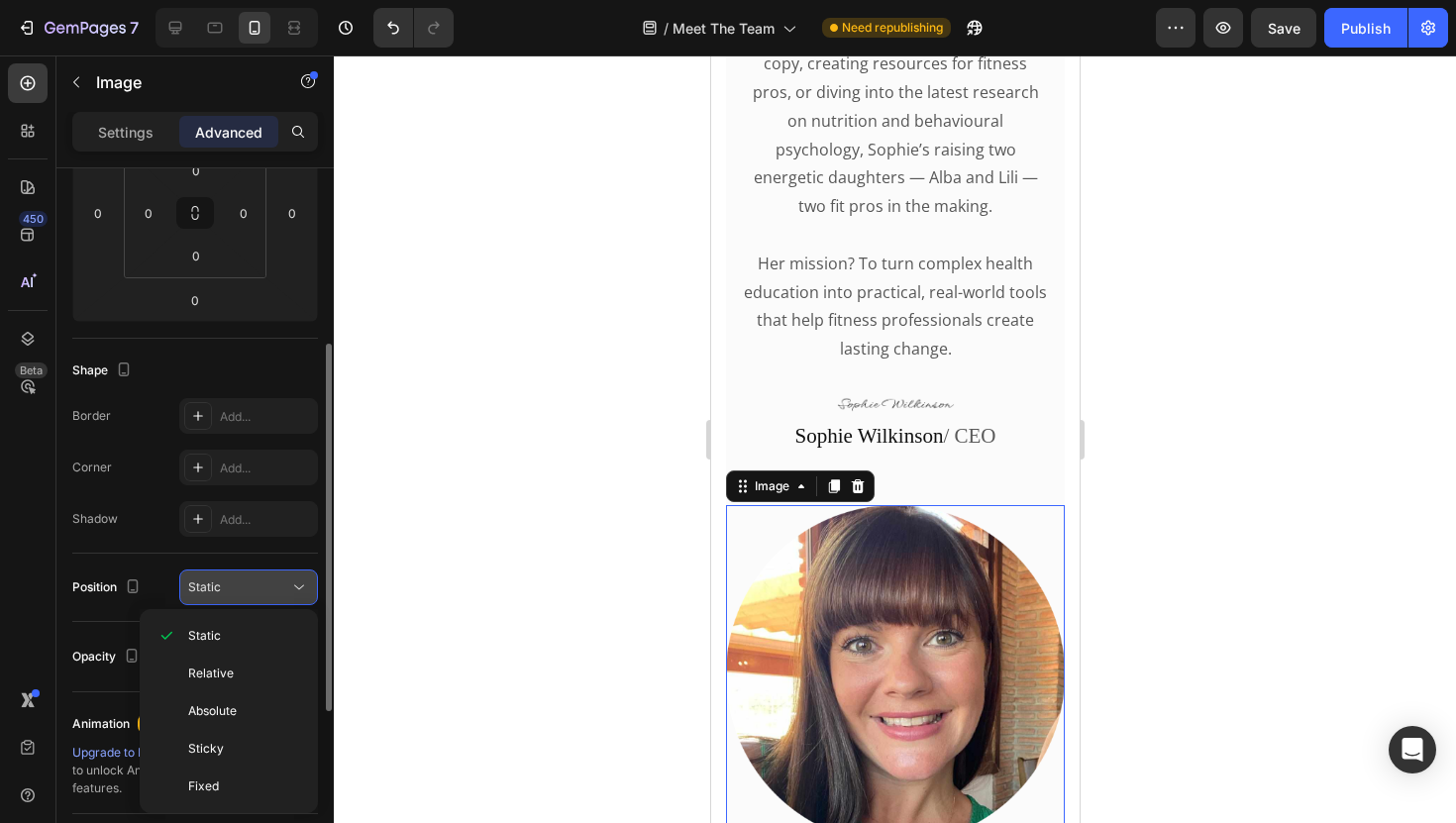 scroll, scrollTop: 371, scrollLeft: 0, axis: vertical 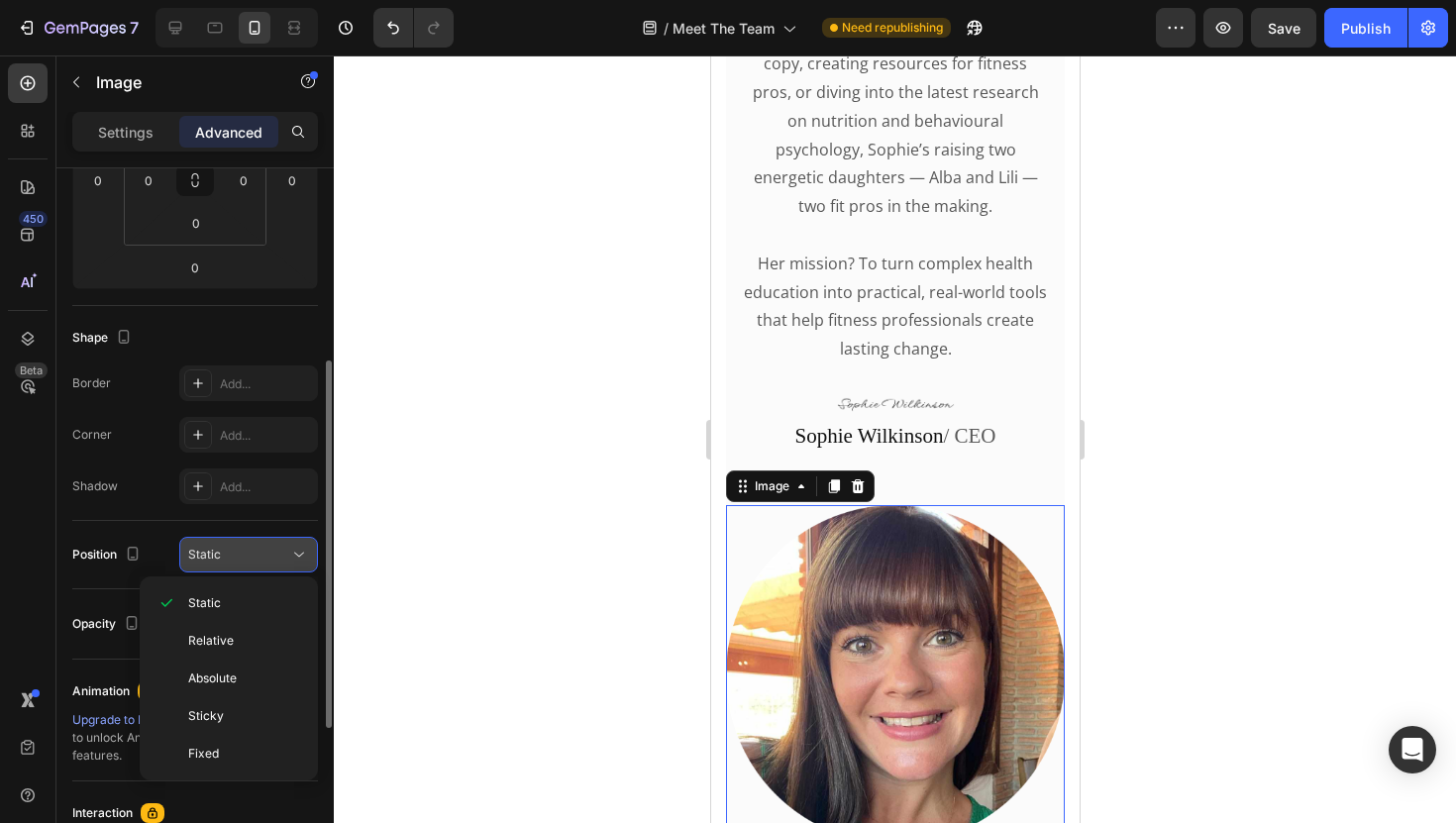 type 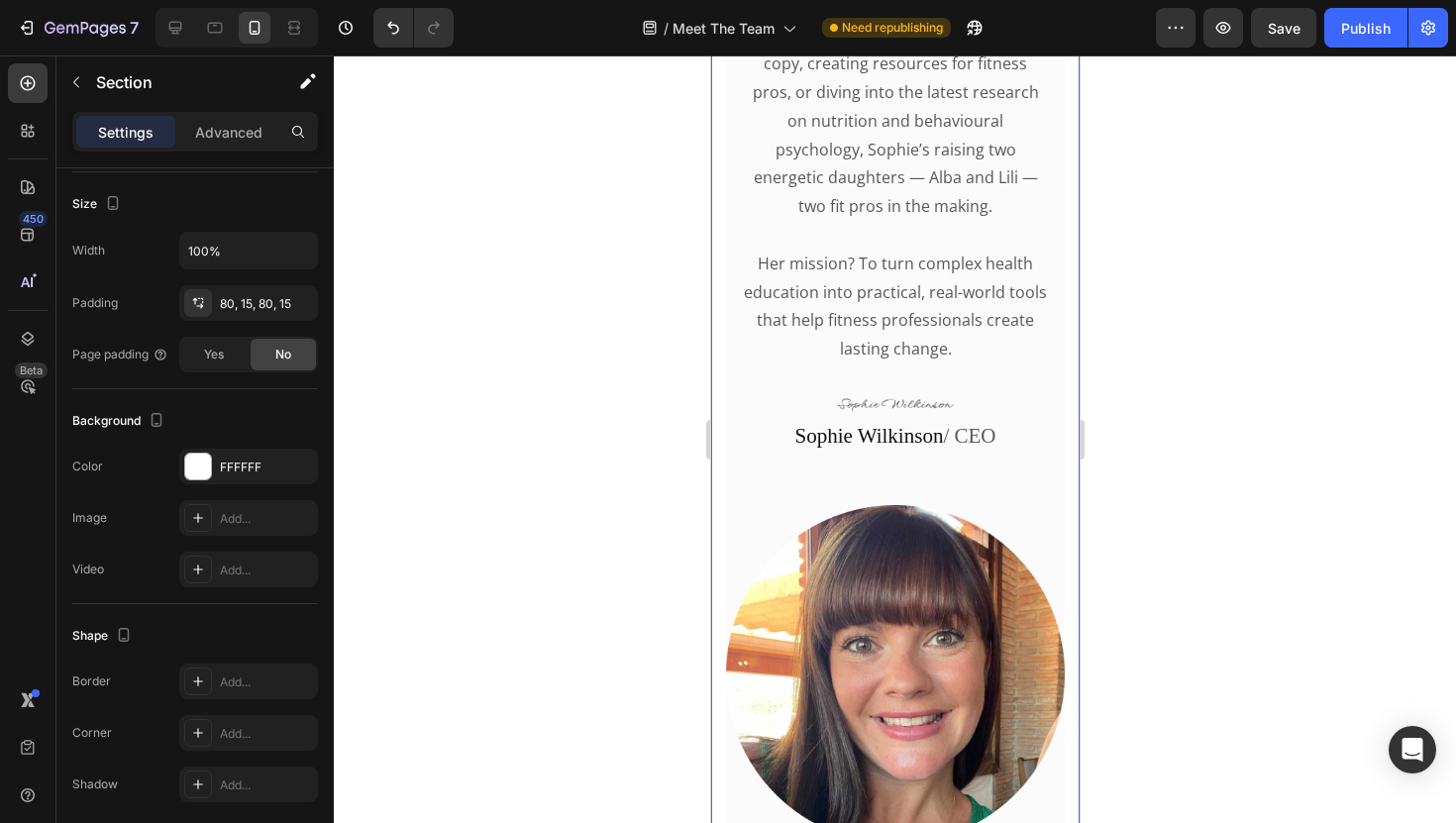 click on "Meet The Team Heading Meet the team behind the content trusted by 3,000+ group fitness professionals worldwide. Text block Row Image Meet Sophie Heading Nutrition Advisor | Content Strategist | CEO Sophie is a fully qualified diet and nutrition advisor with a background in strategic content creation. She’s the driving force behind our educational resources, client coaching tools, and content systems that help group fitness pros level up their business.   She’s also a professional fitness copywriter — helping coaches connect, educate, and inspire their clients with powerful, done-for-you sales copy that builds trust and drives results.   From science-backed clean eating programs to engaging client education systems like Inbox Nutrition and the Fitness Community Blueprint, Sophie’s passion is creating real-world content that makes a real difference — for you and your clients.       Text block Image Sophie Wilkinson  / CEO Text block Row Row Image Meet Leon Heading           Text block Image" at bounding box center (894, 828) 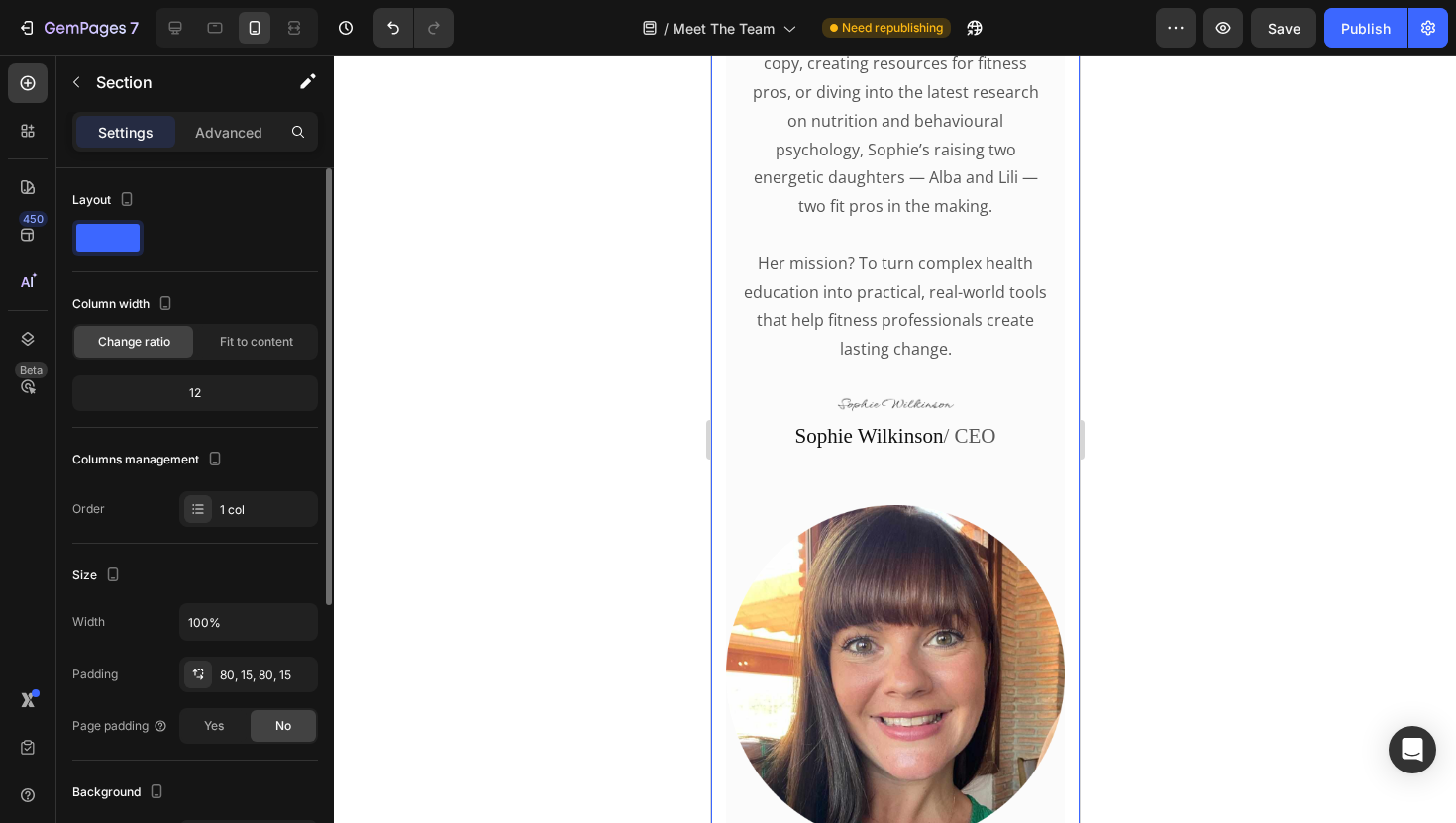 click on "12" 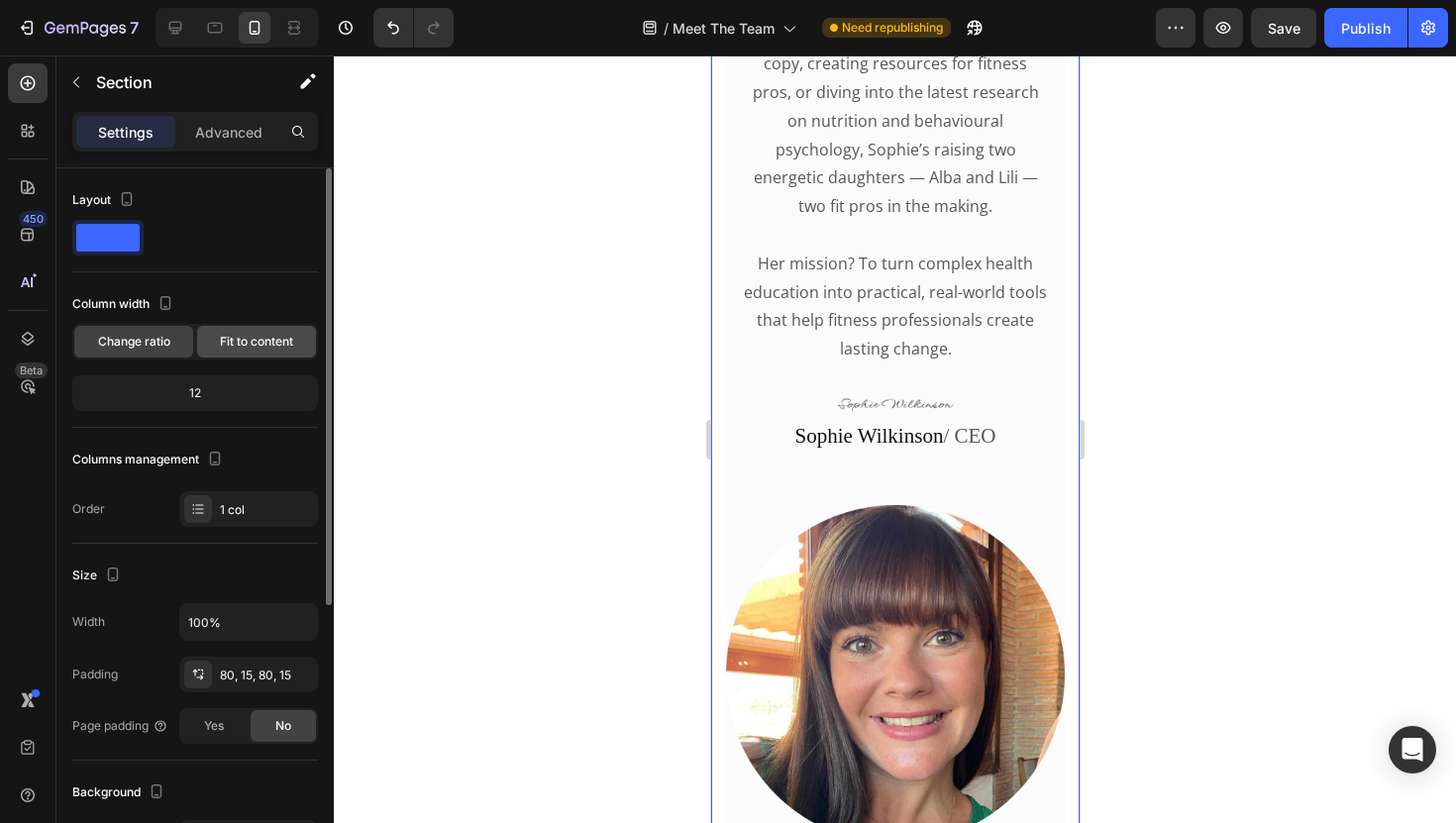 click on "Fit to content" 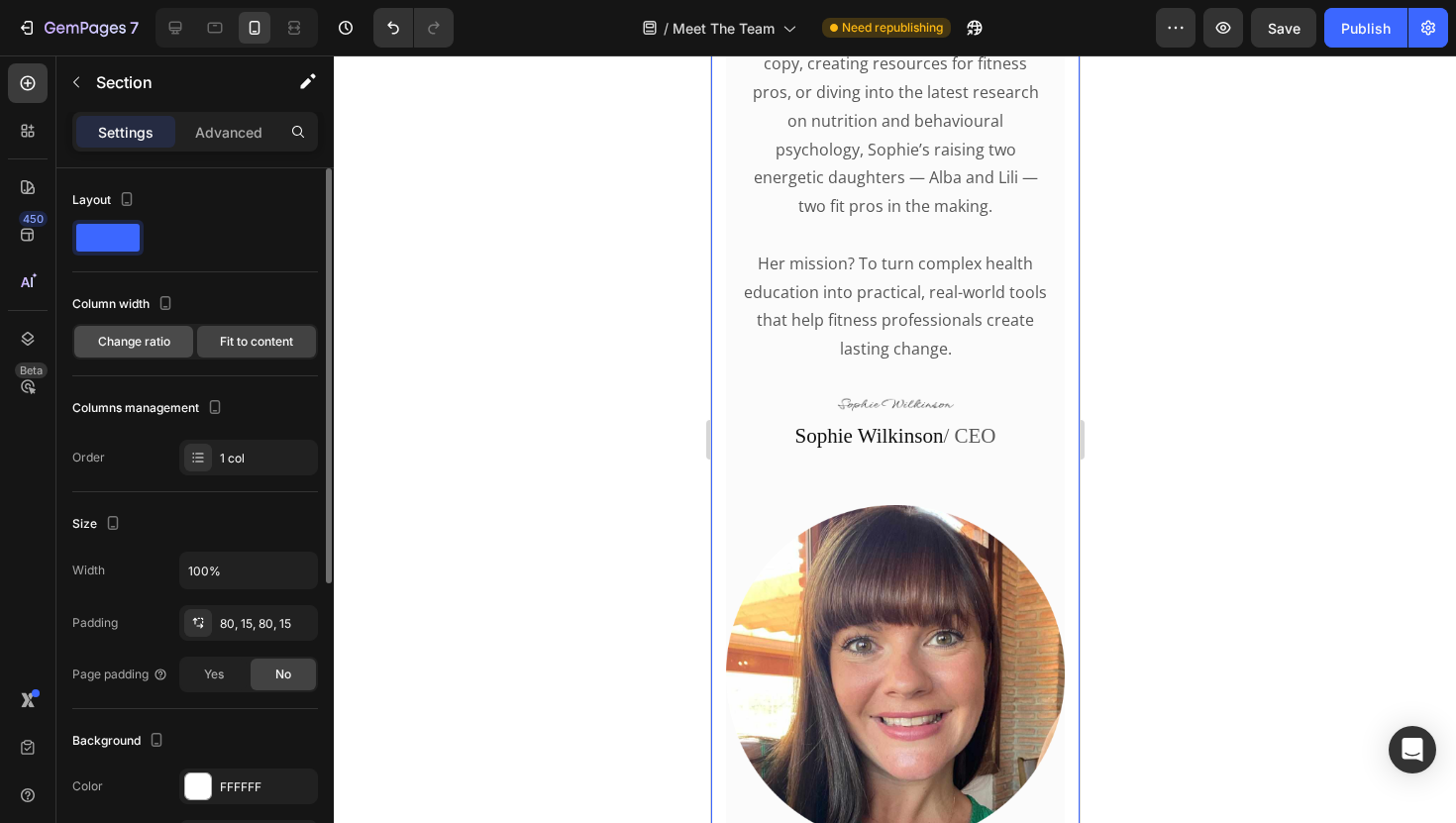 click on "Change ratio" 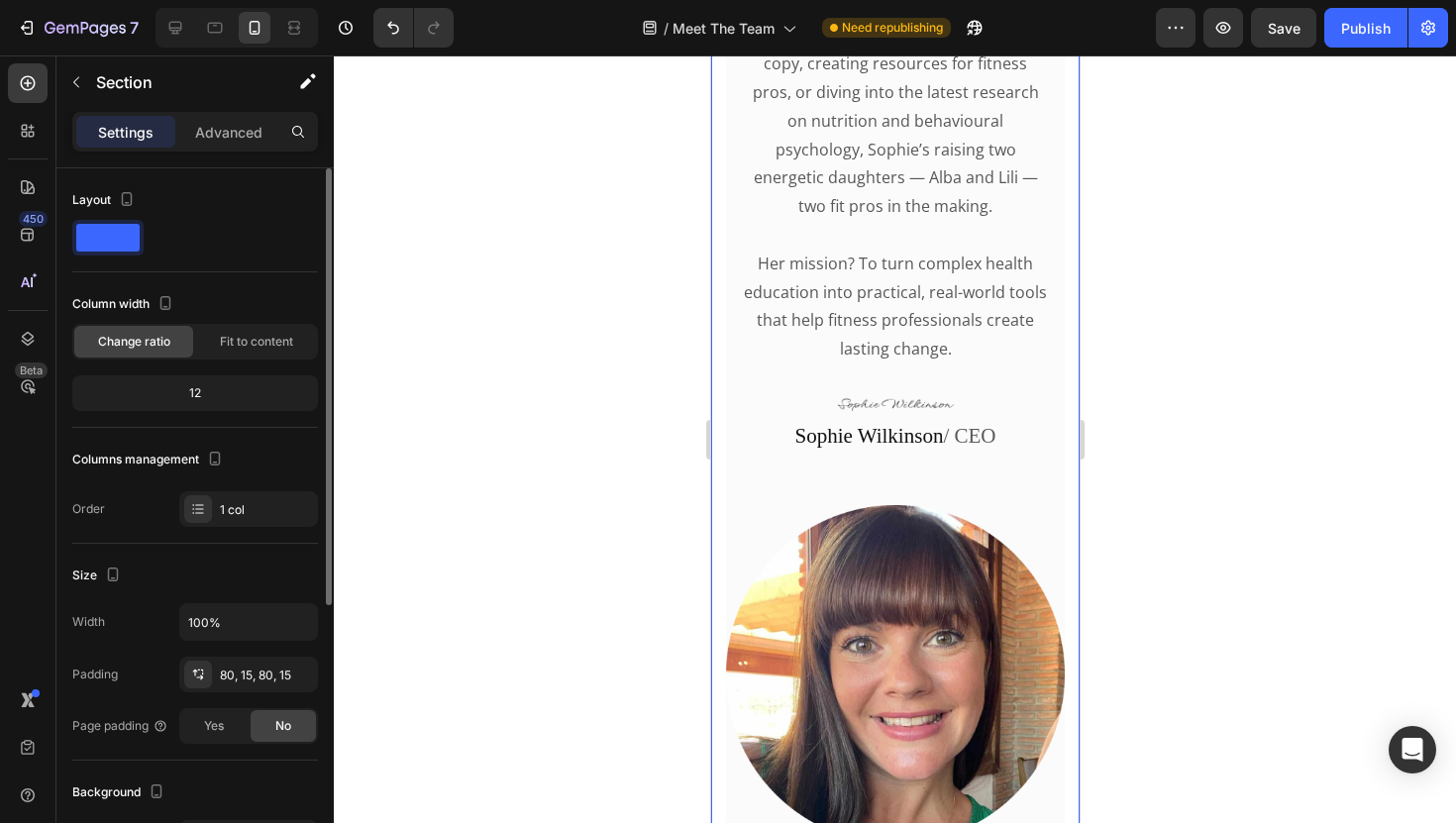 click 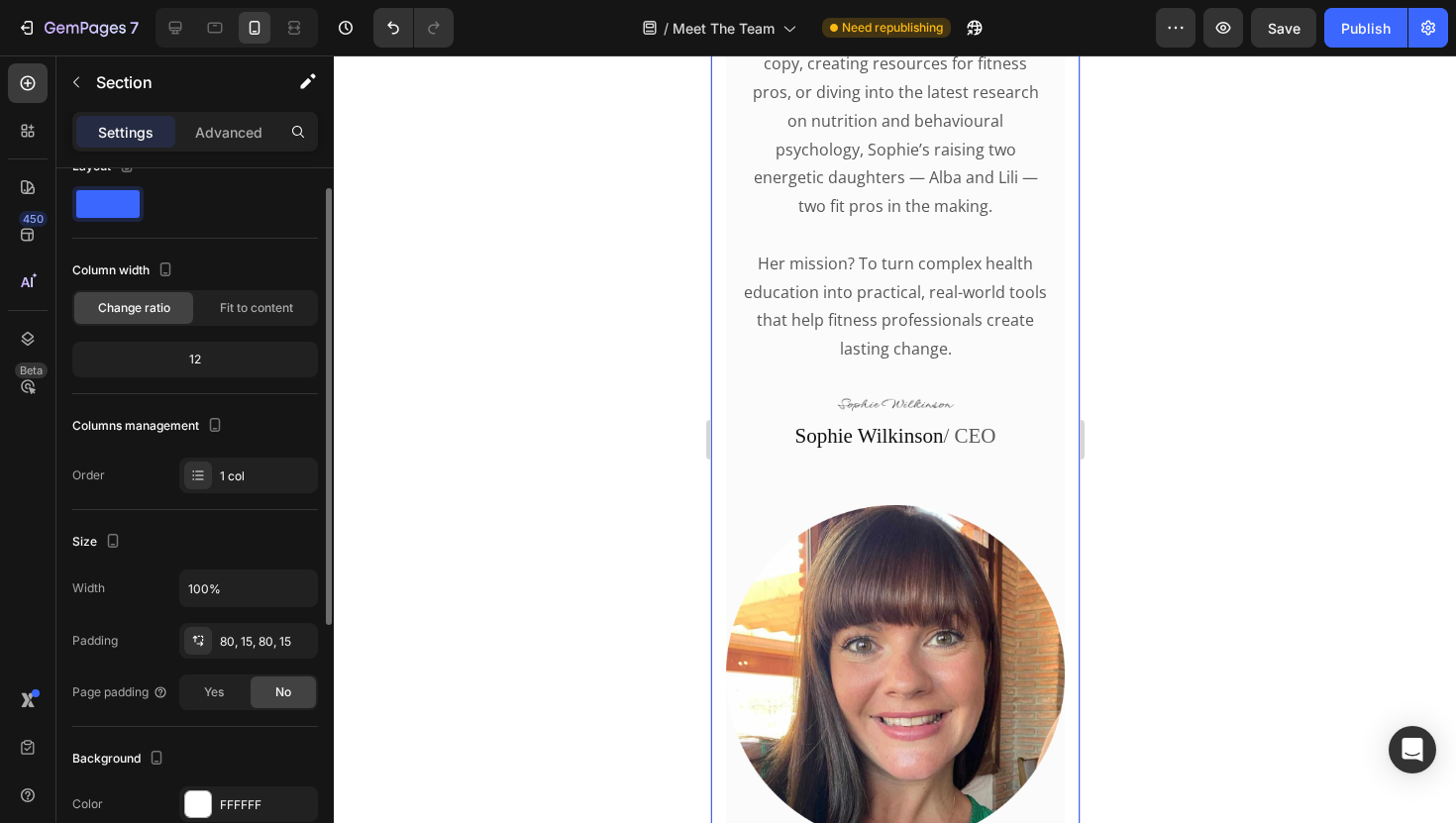 scroll, scrollTop: 40, scrollLeft: 0, axis: vertical 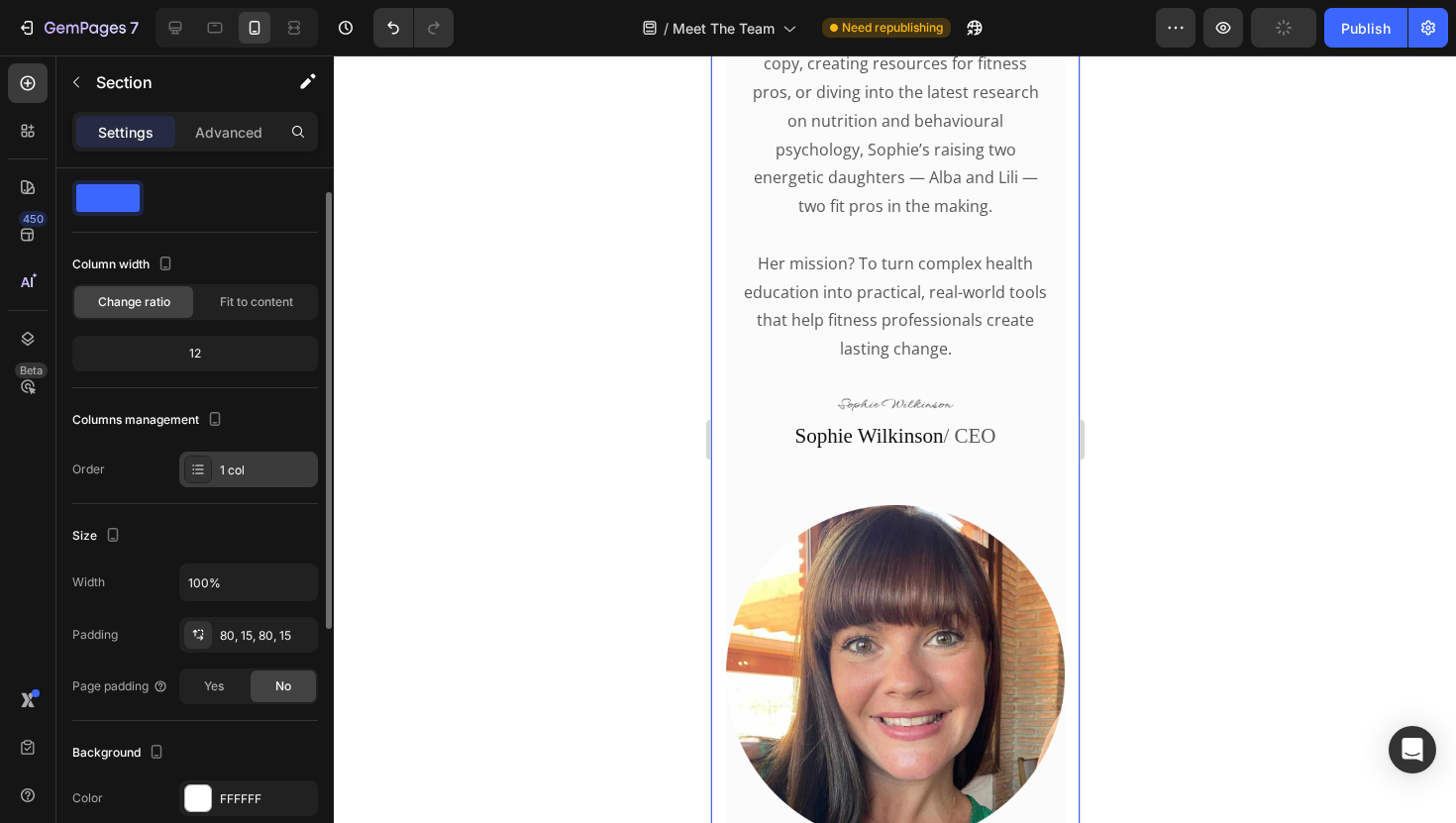 click on "1 col" at bounding box center (266, 470) 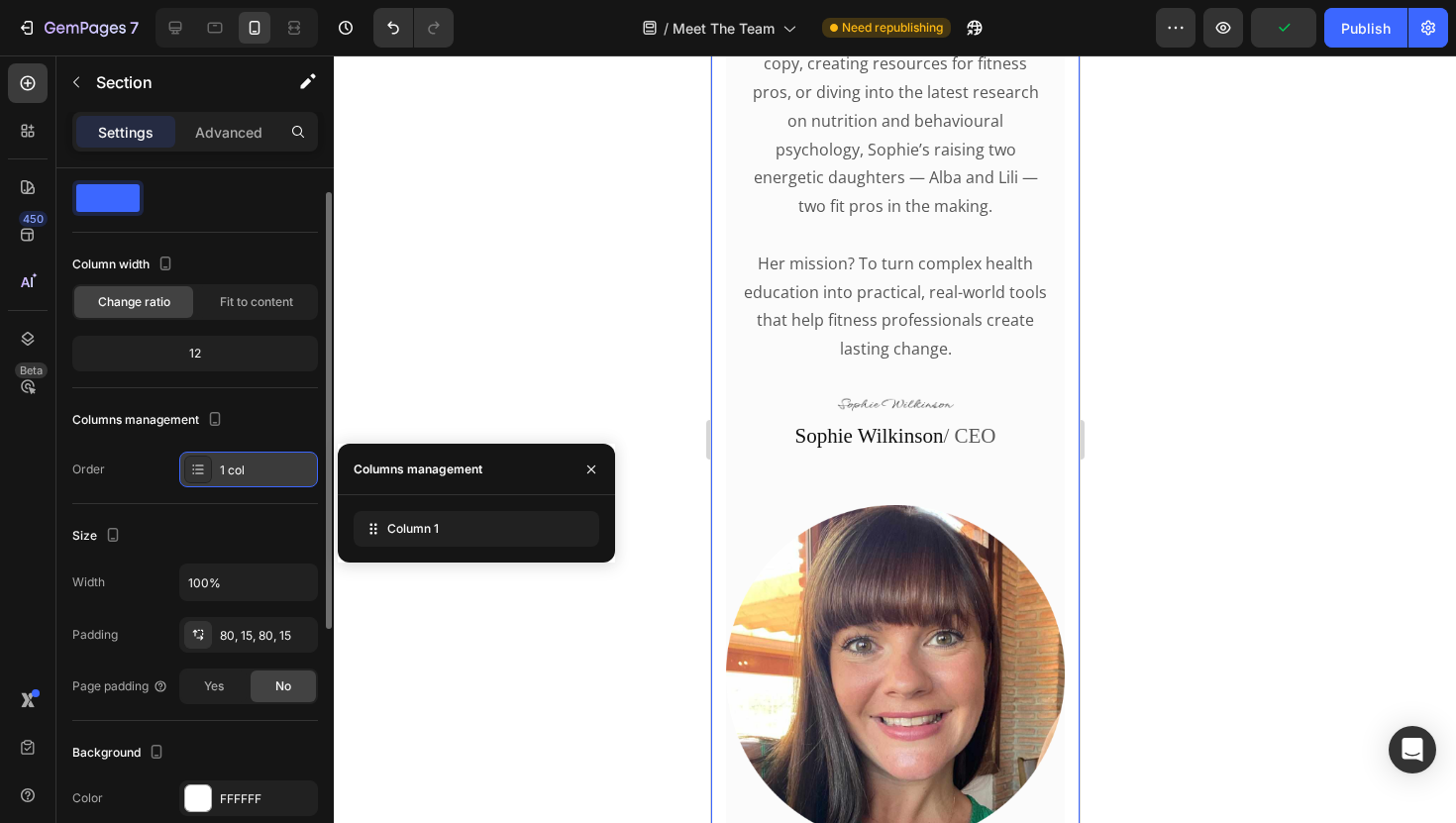 click on "1 col" at bounding box center (249, 469) 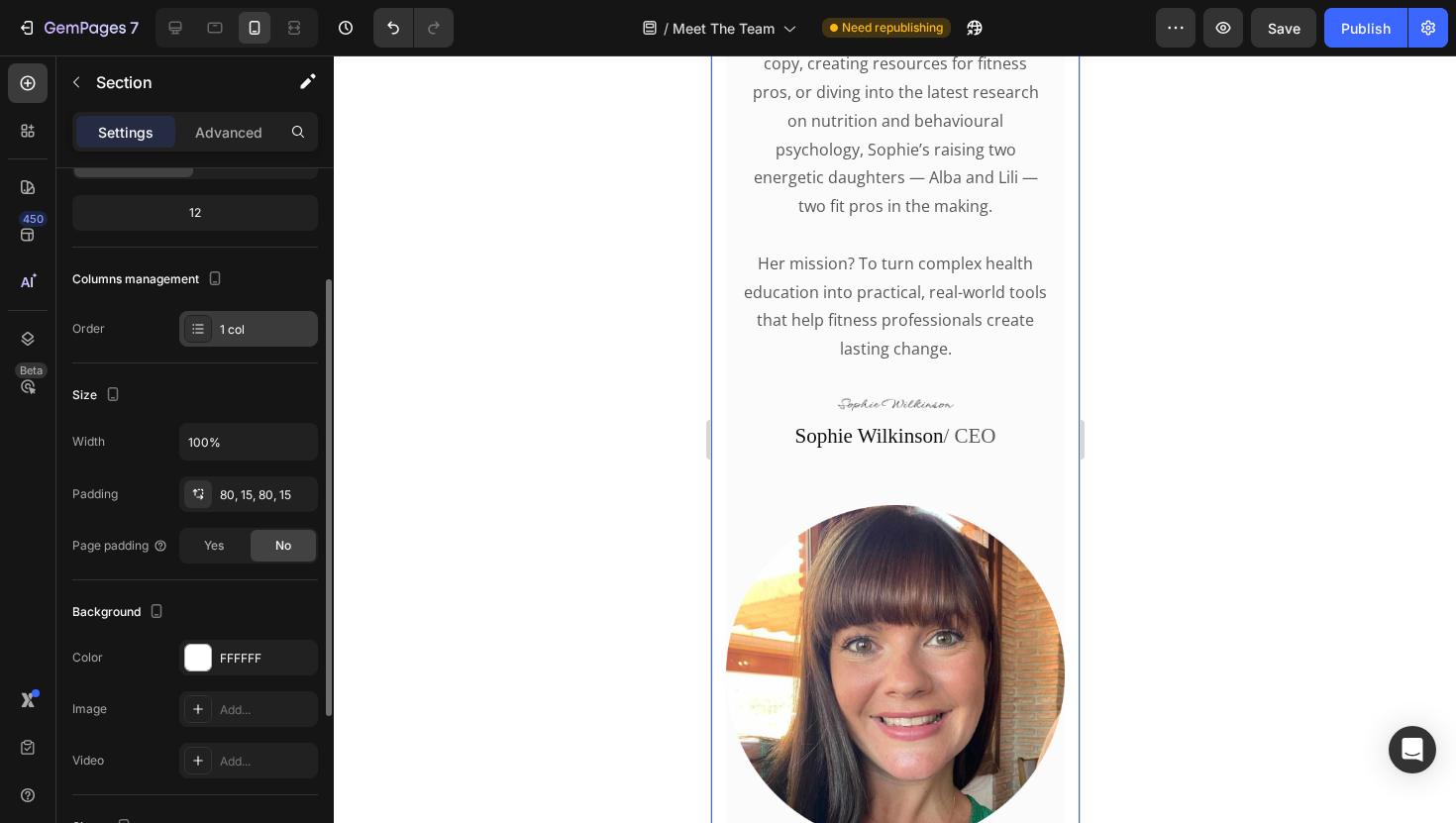 scroll, scrollTop: 194, scrollLeft: 0, axis: vertical 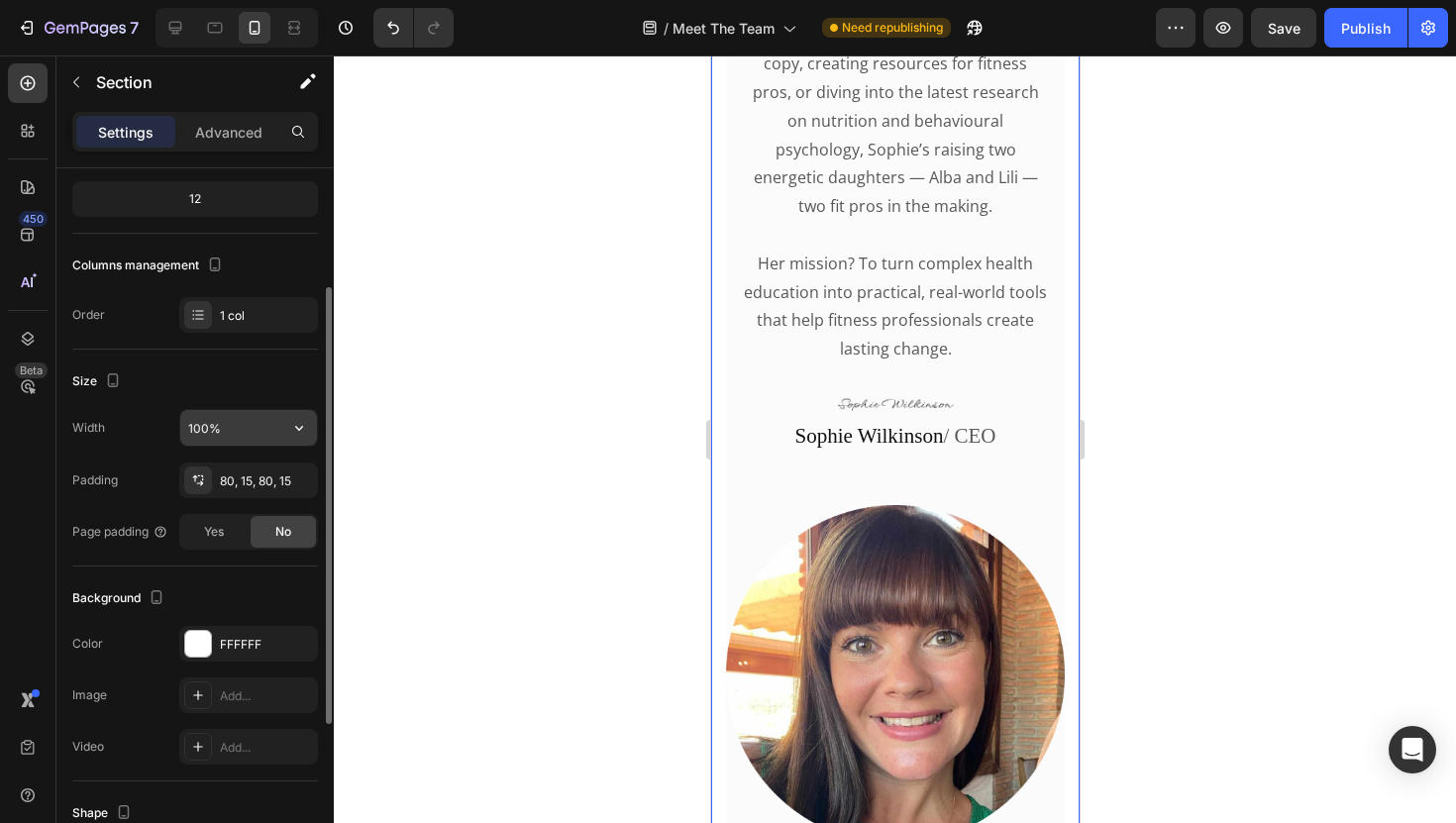 click on "100%" at bounding box center [249, 428] 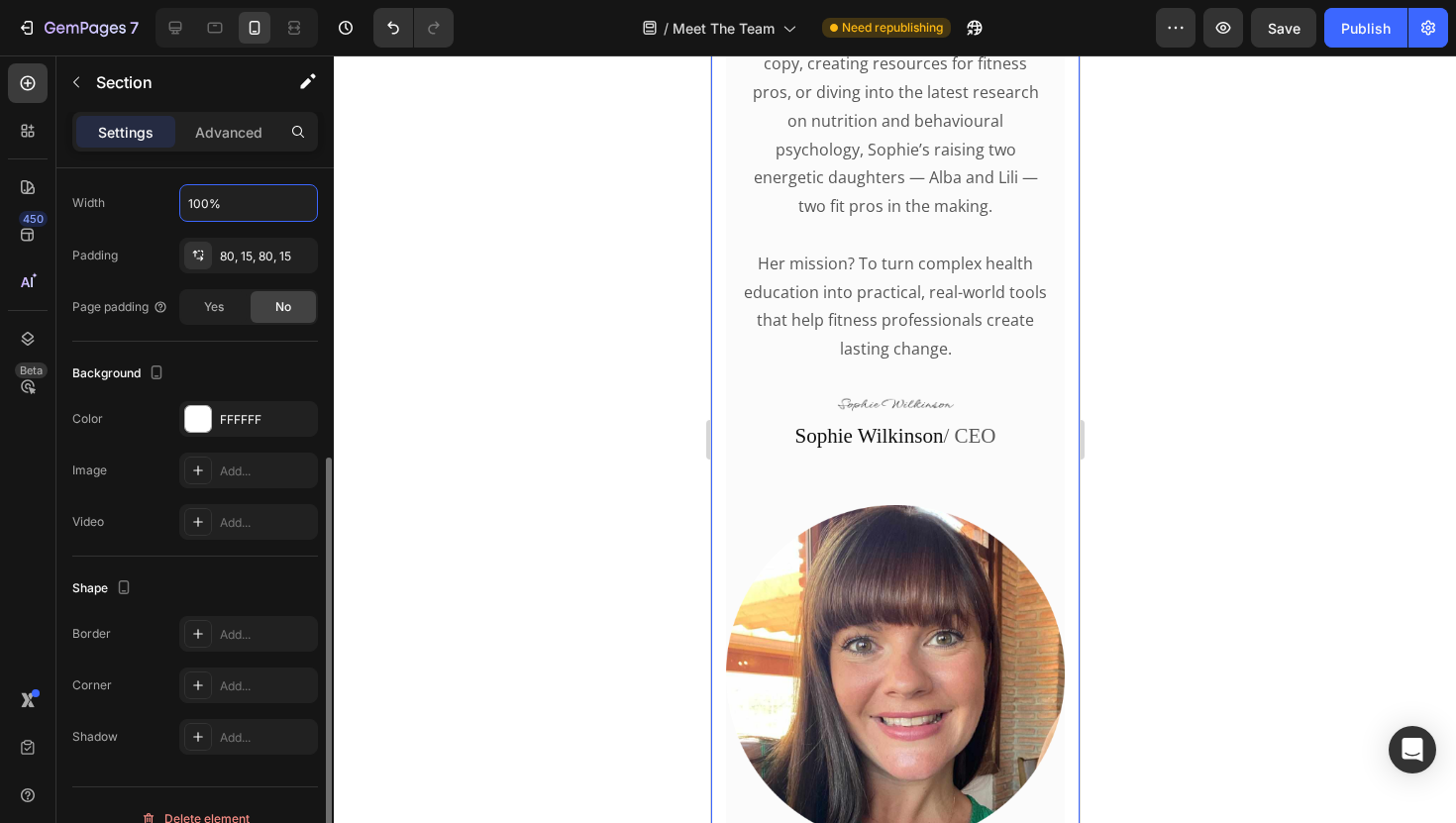 scroll, scrollTop: 446, scrollLeft: 0, axis: vertical 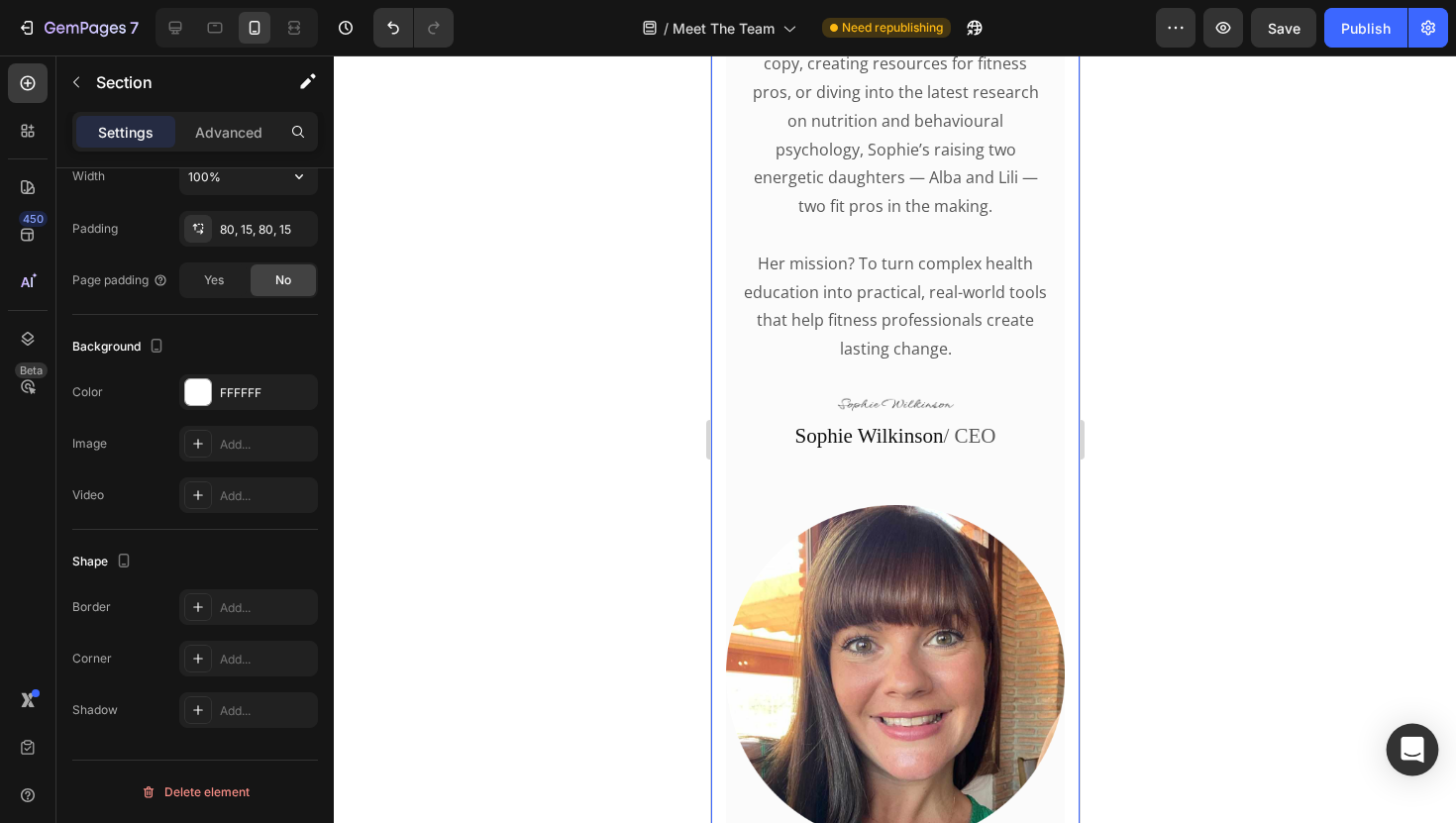 click at bounding box center [1412, 750] 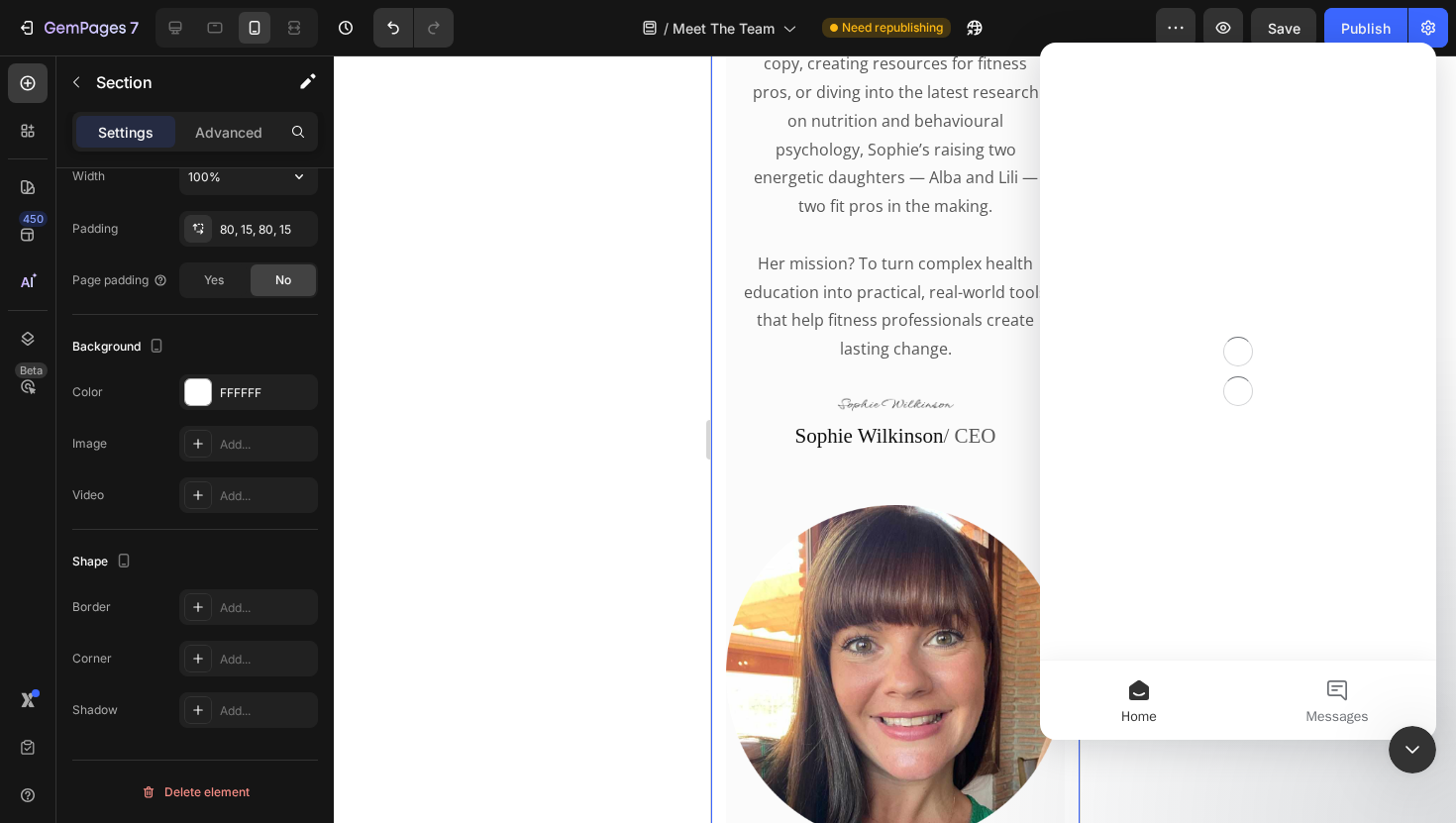 scroll, scrollTop: 0, scrollLeft: 0, axis: both 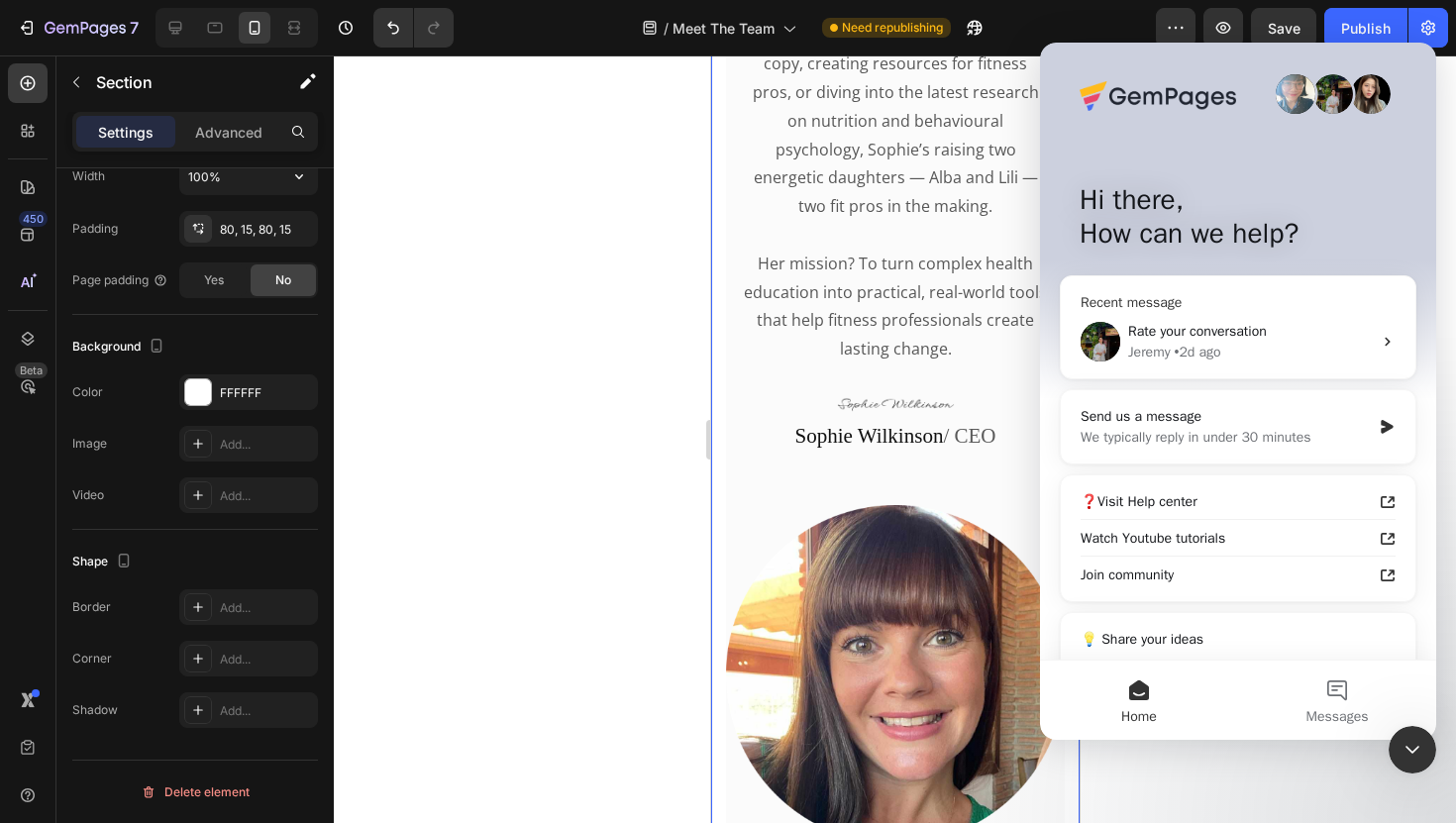 click on "Rate your conversation" at bounding box center [1197, 331] 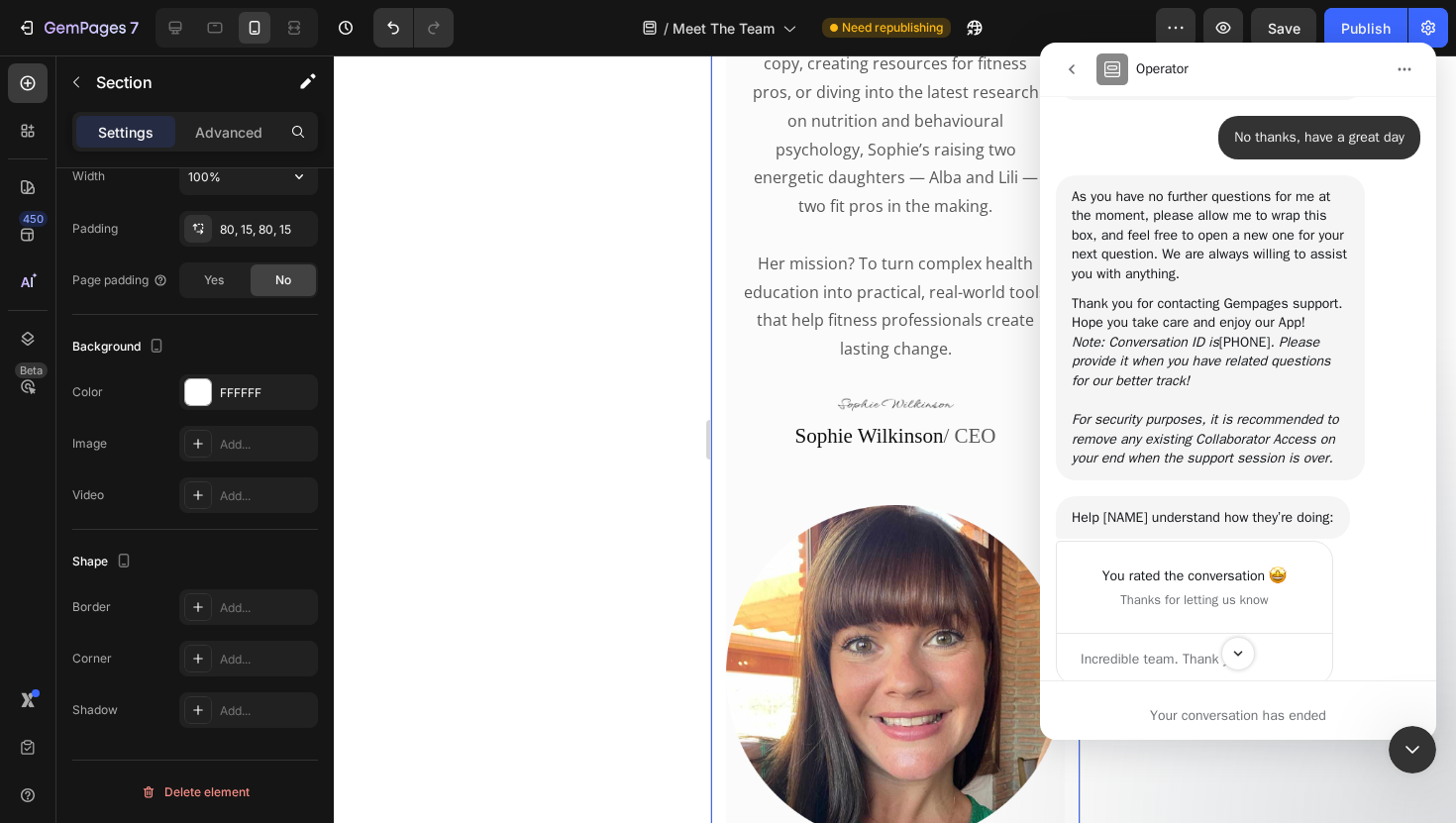 scroll, scrollTop: 4783, scrollLeft: 0, axis: vertical 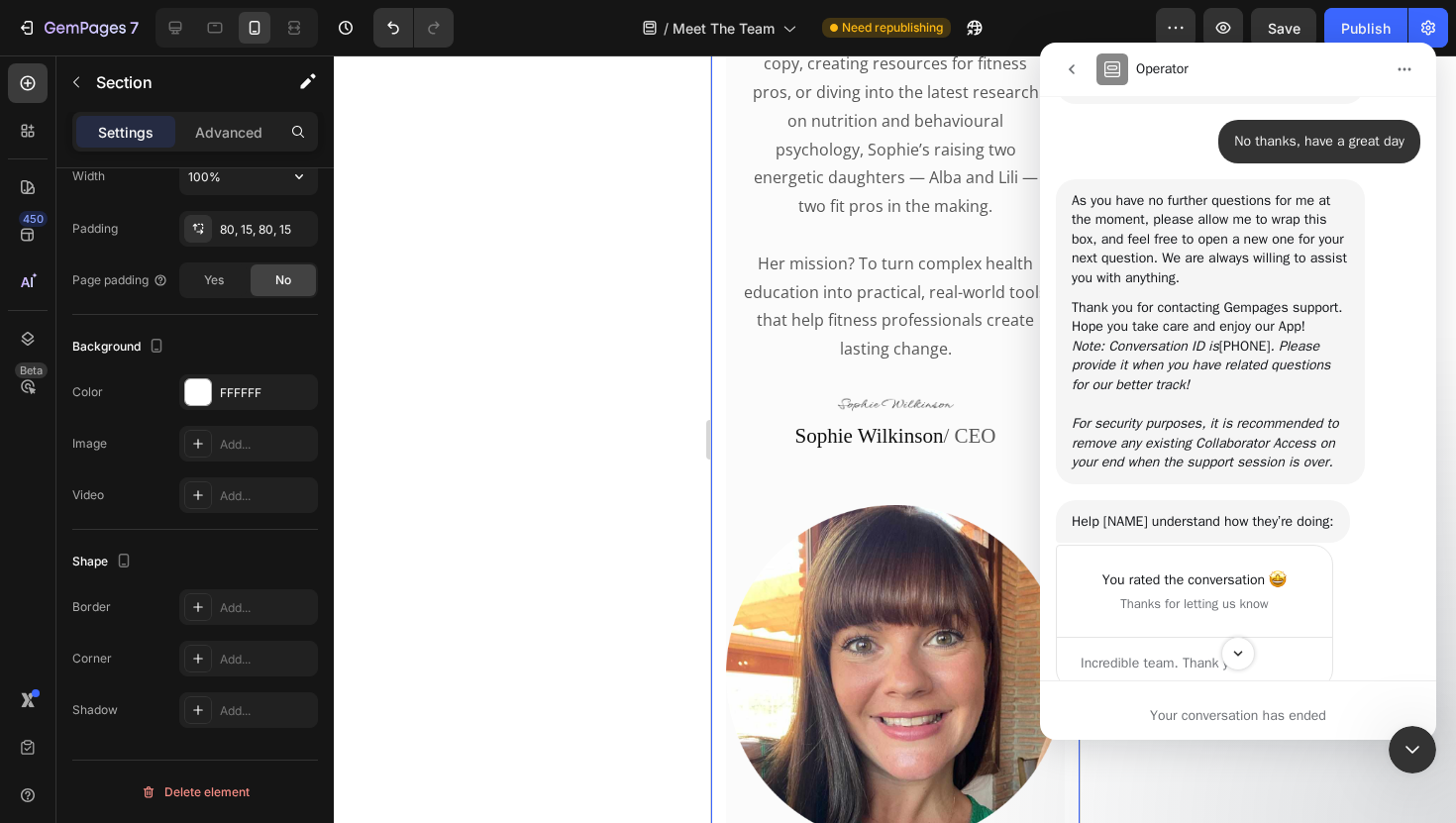 drag, startPoint x: 1072, startPoint y: 505, endPoint x: 1195, endPoint y: 508, distance: 123.03658 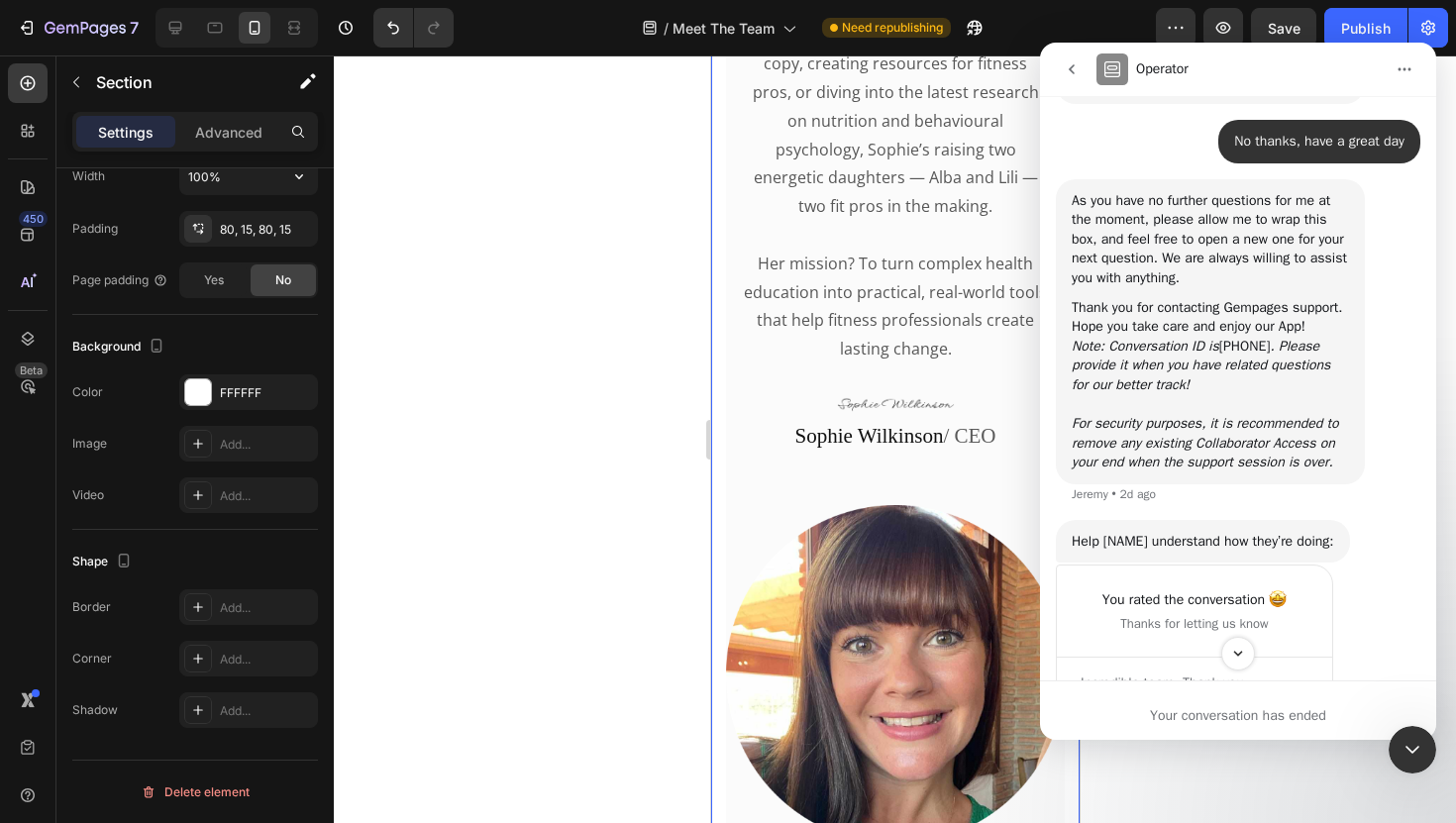 copy on "[PHONE]" 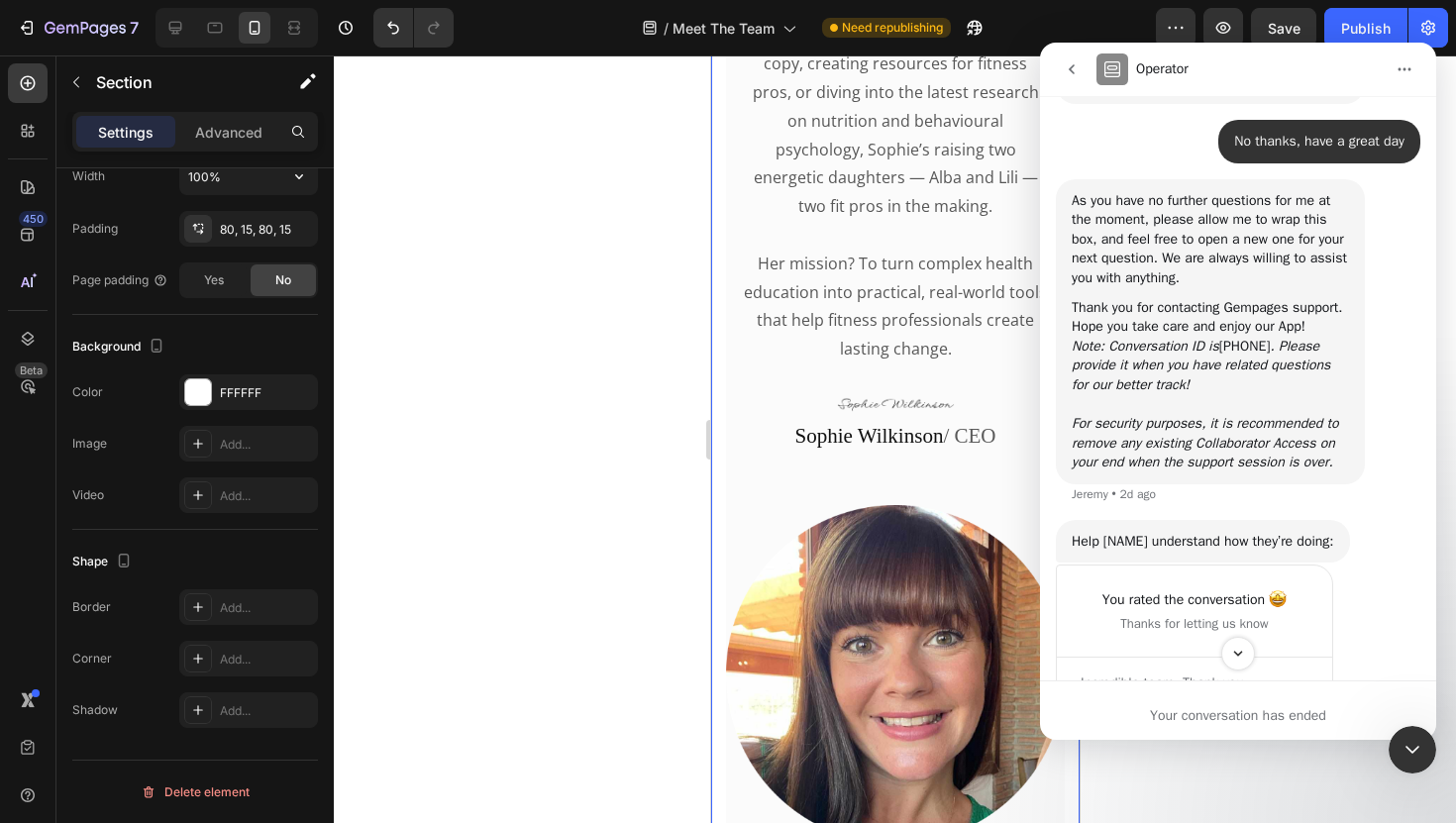 click 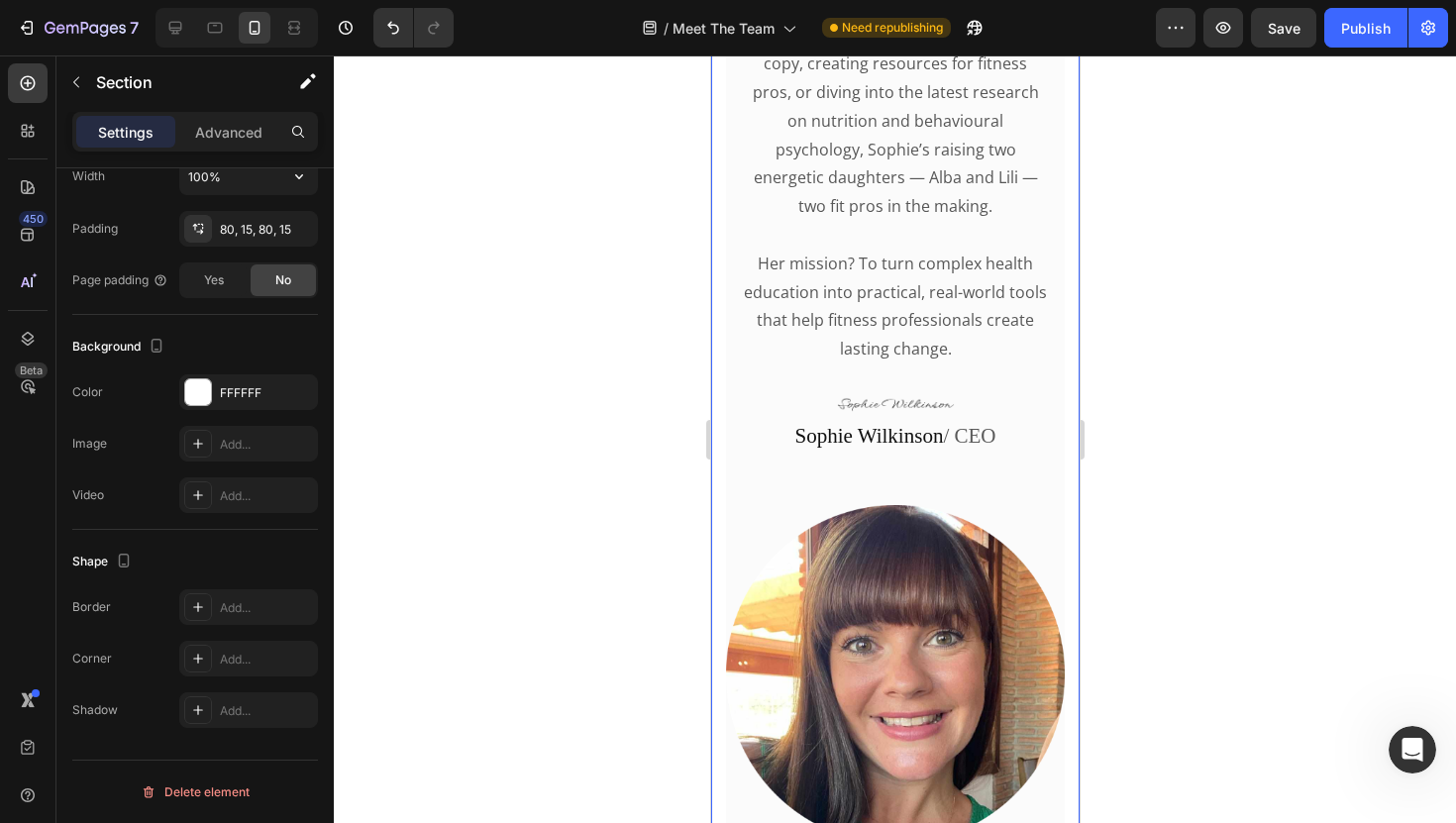 scroll, scrollTop: 0, scrollLeft: 0, axis: both 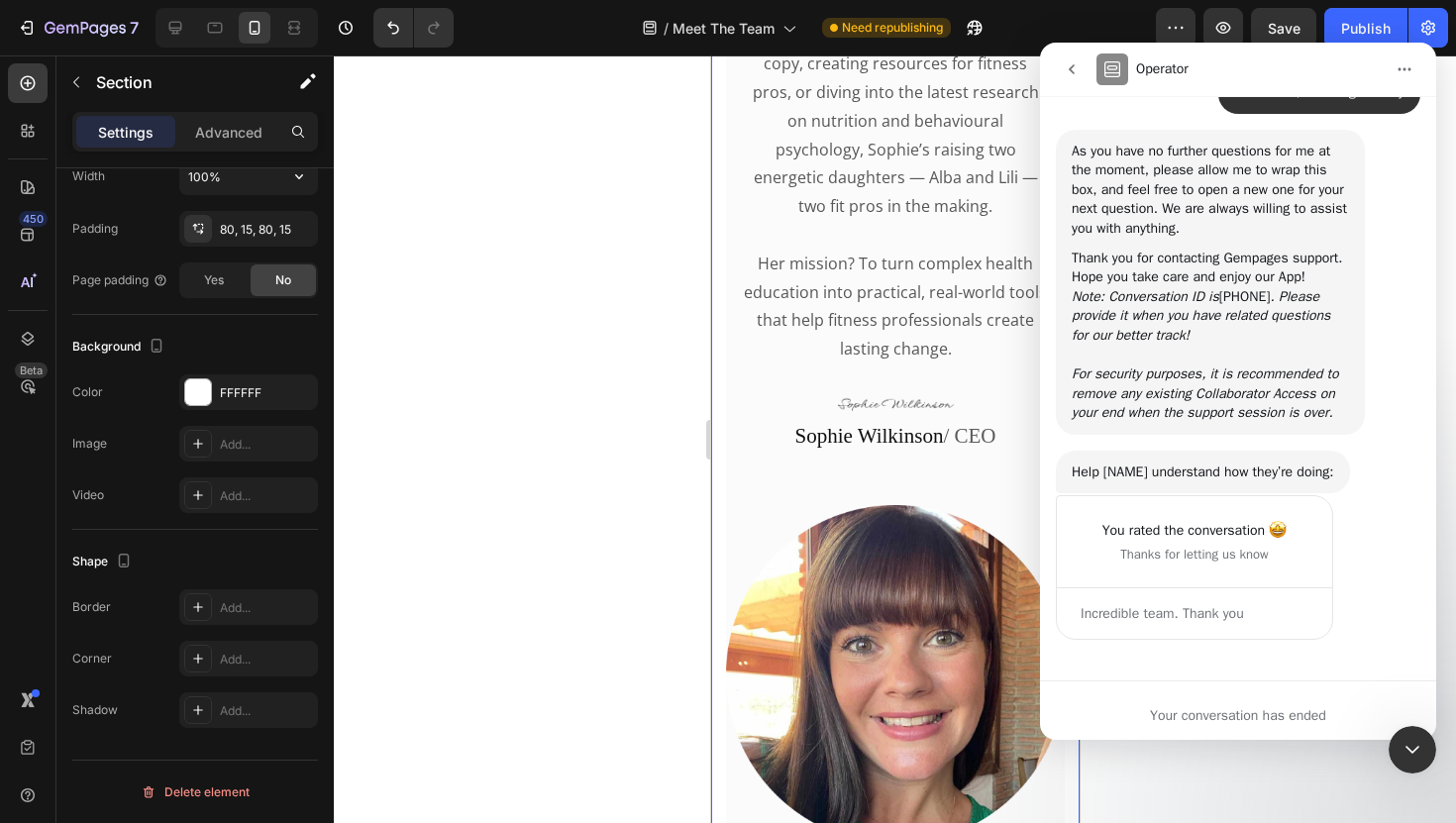 click at bounding box center [1072, 69] 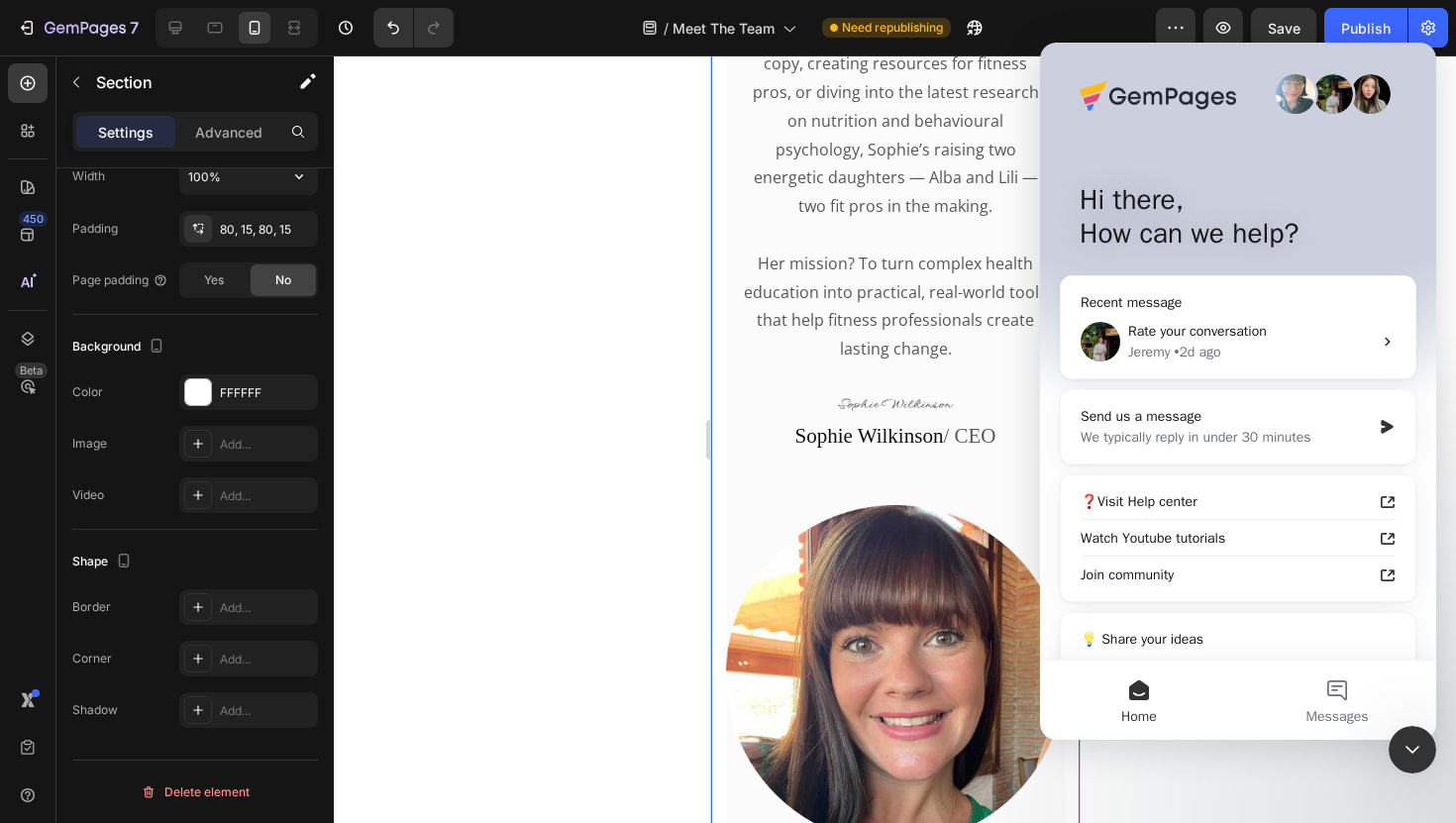 scroll, scrollTop: 0, scrollLeft: 0, axis: both 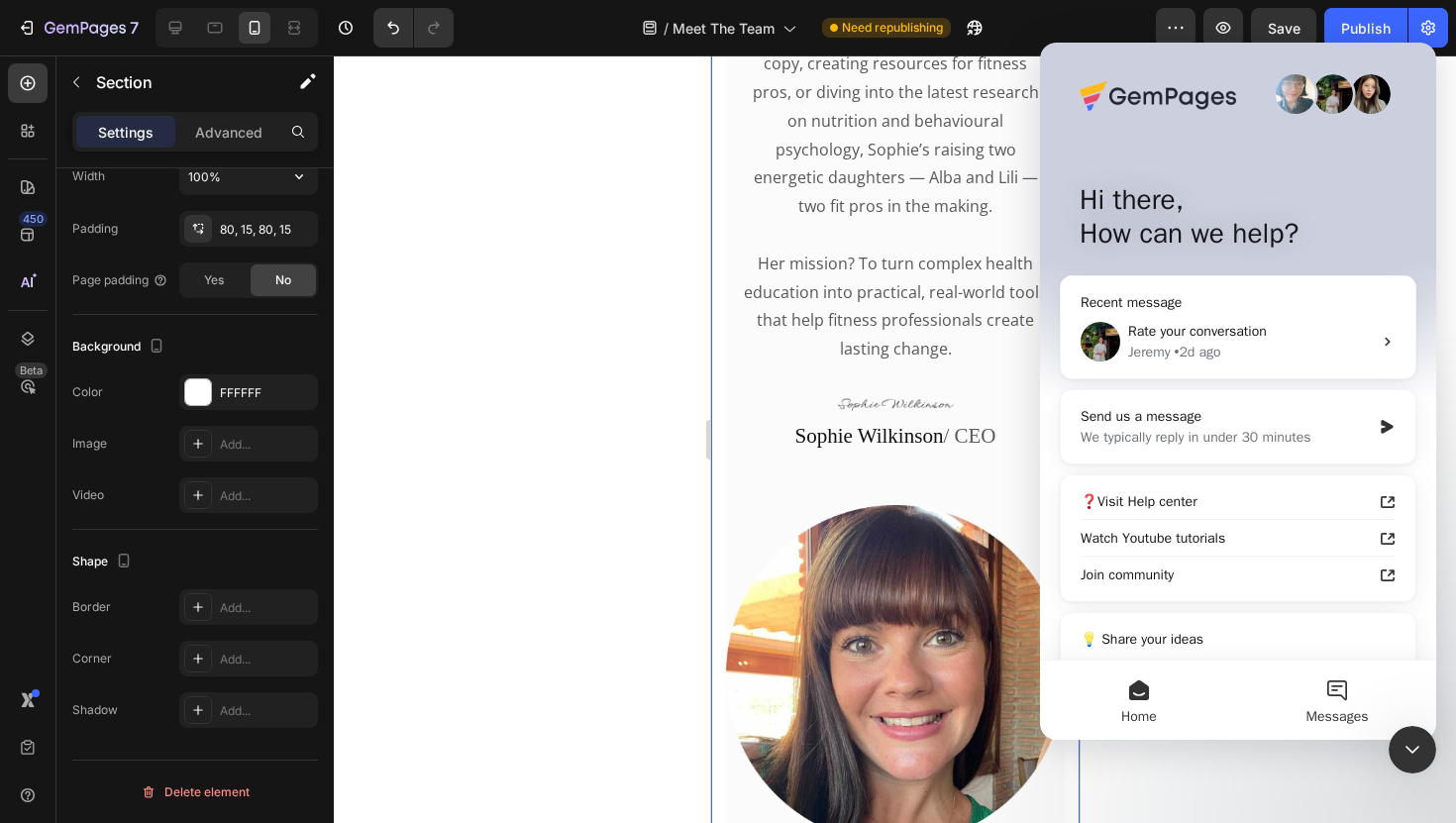 click on "Messages" at bounding box center [1337, 700] 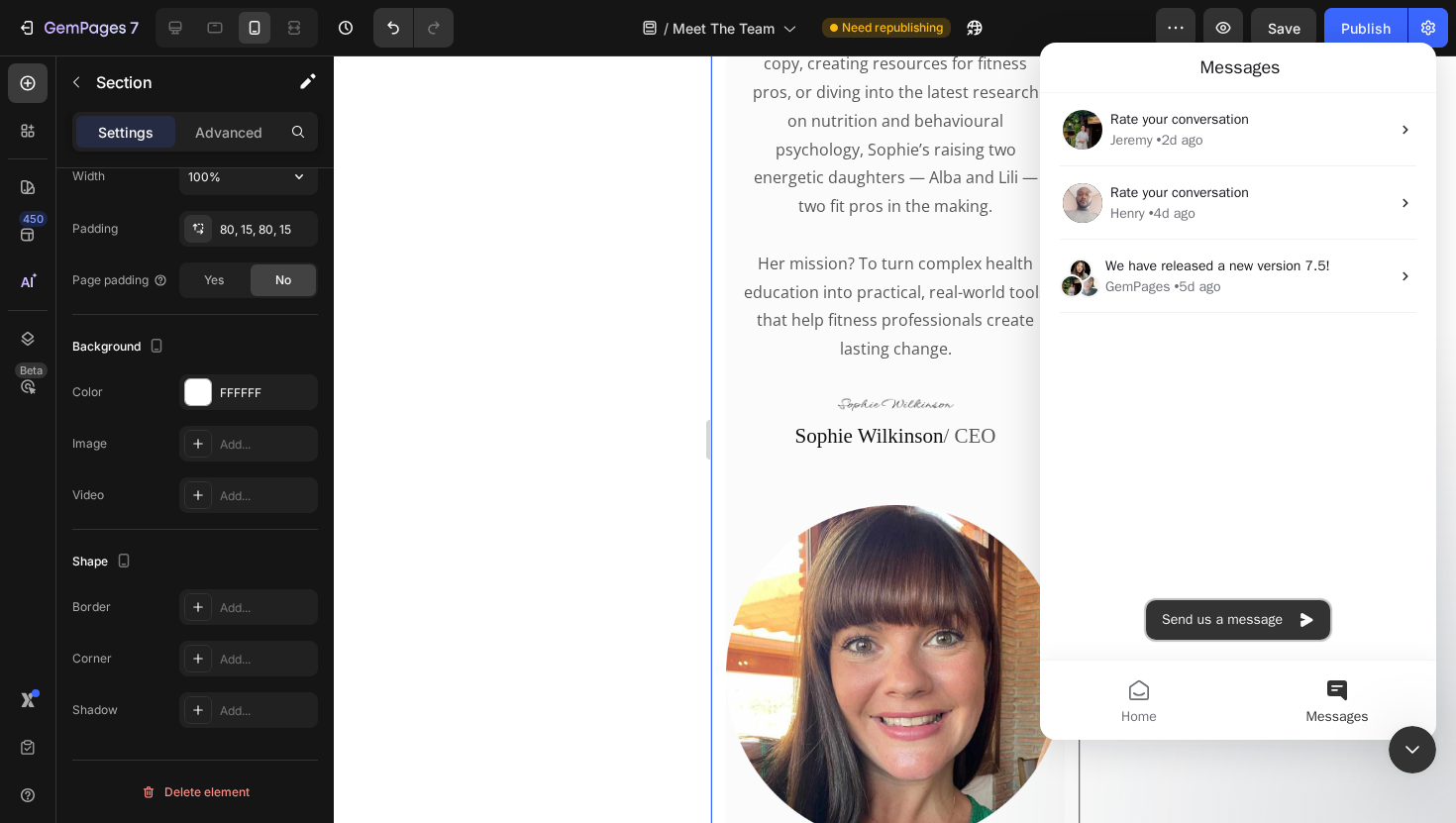 click on "Send us a message" at bounding box center [1238, 620] 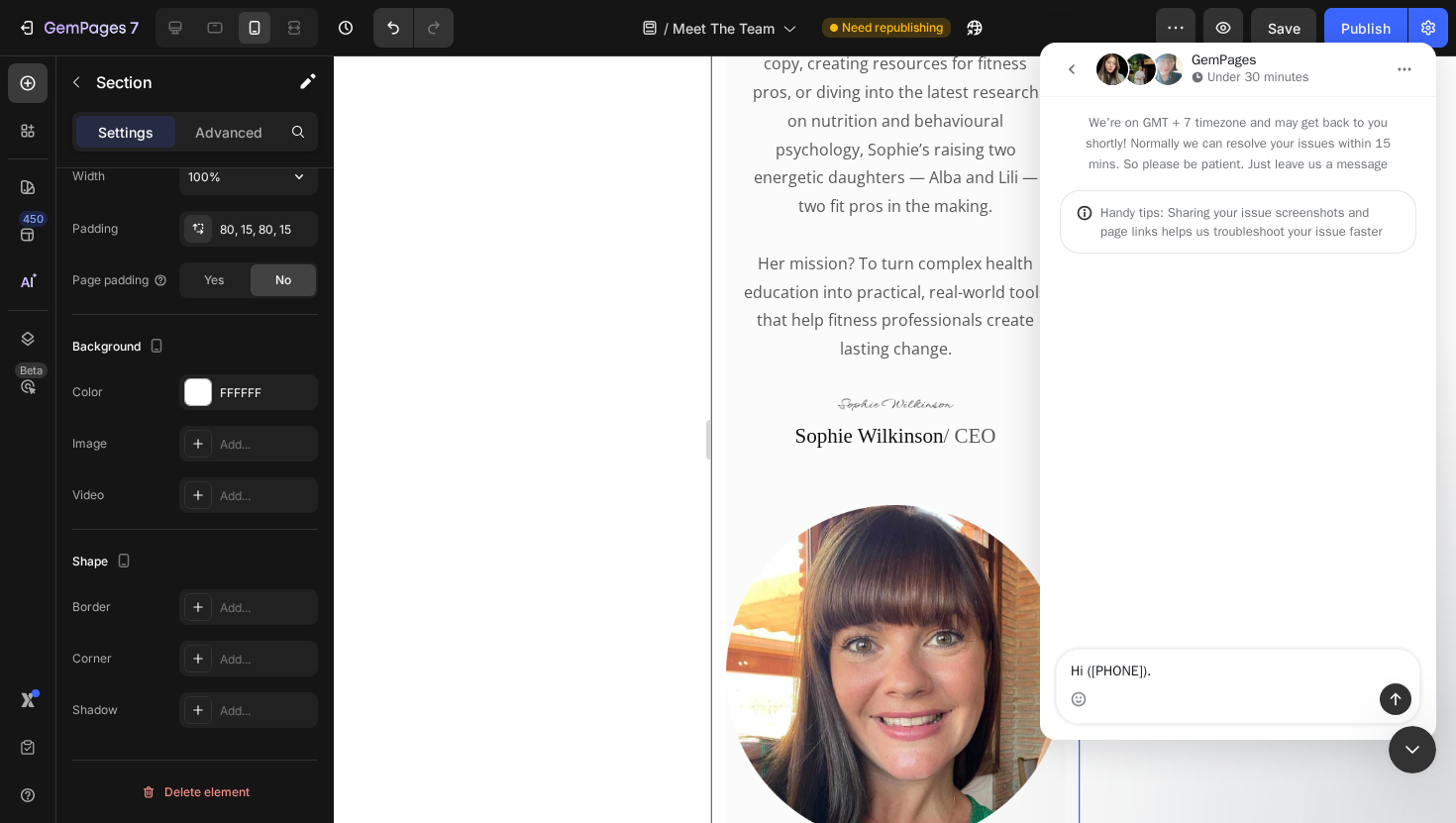 click on "Hi ([PHONE])." at bounding box center [1238, 667] 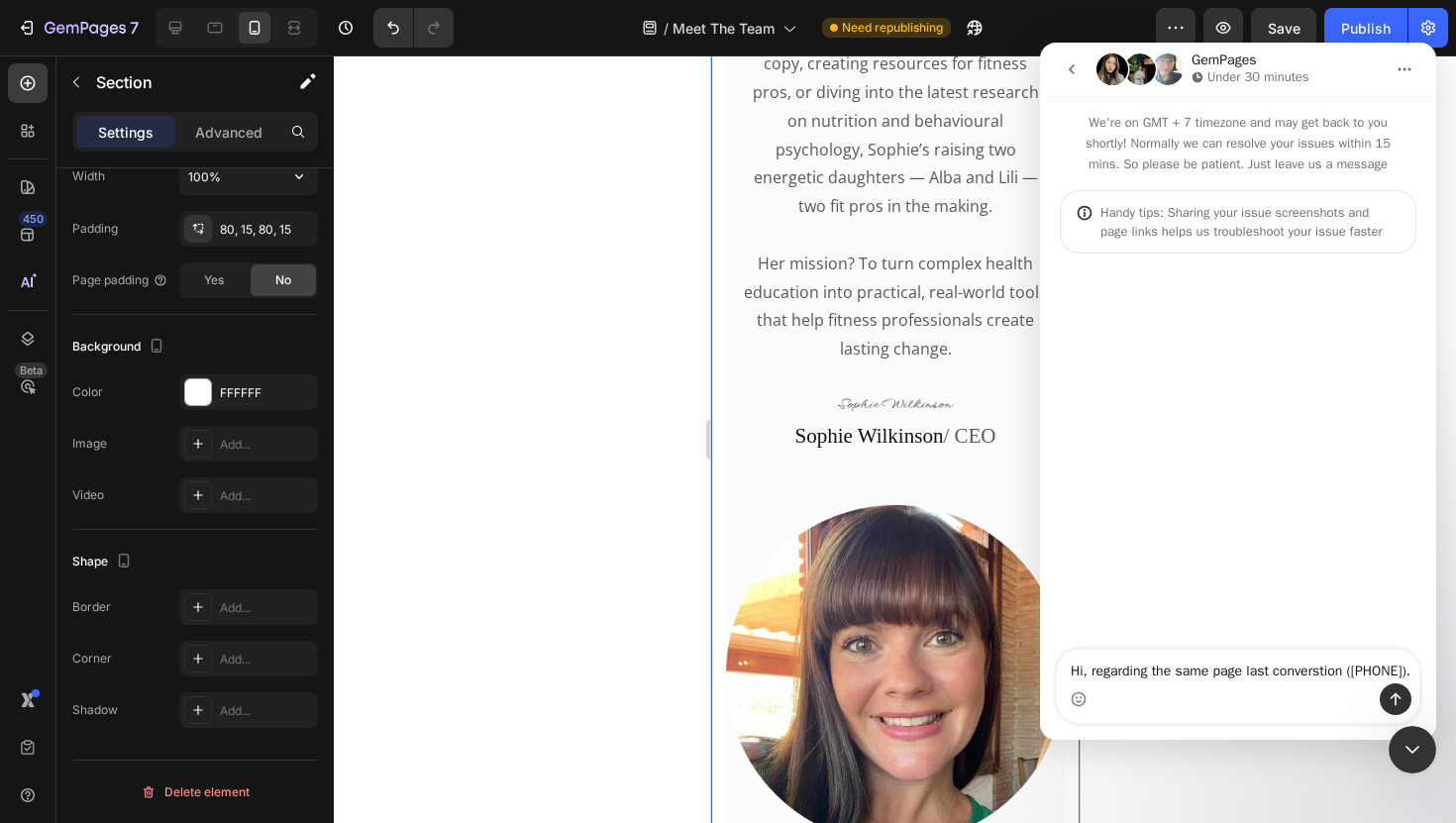 click on "Hi, regarding the same page last converstion ([PHONE])." at bounding box center [1238, 667] 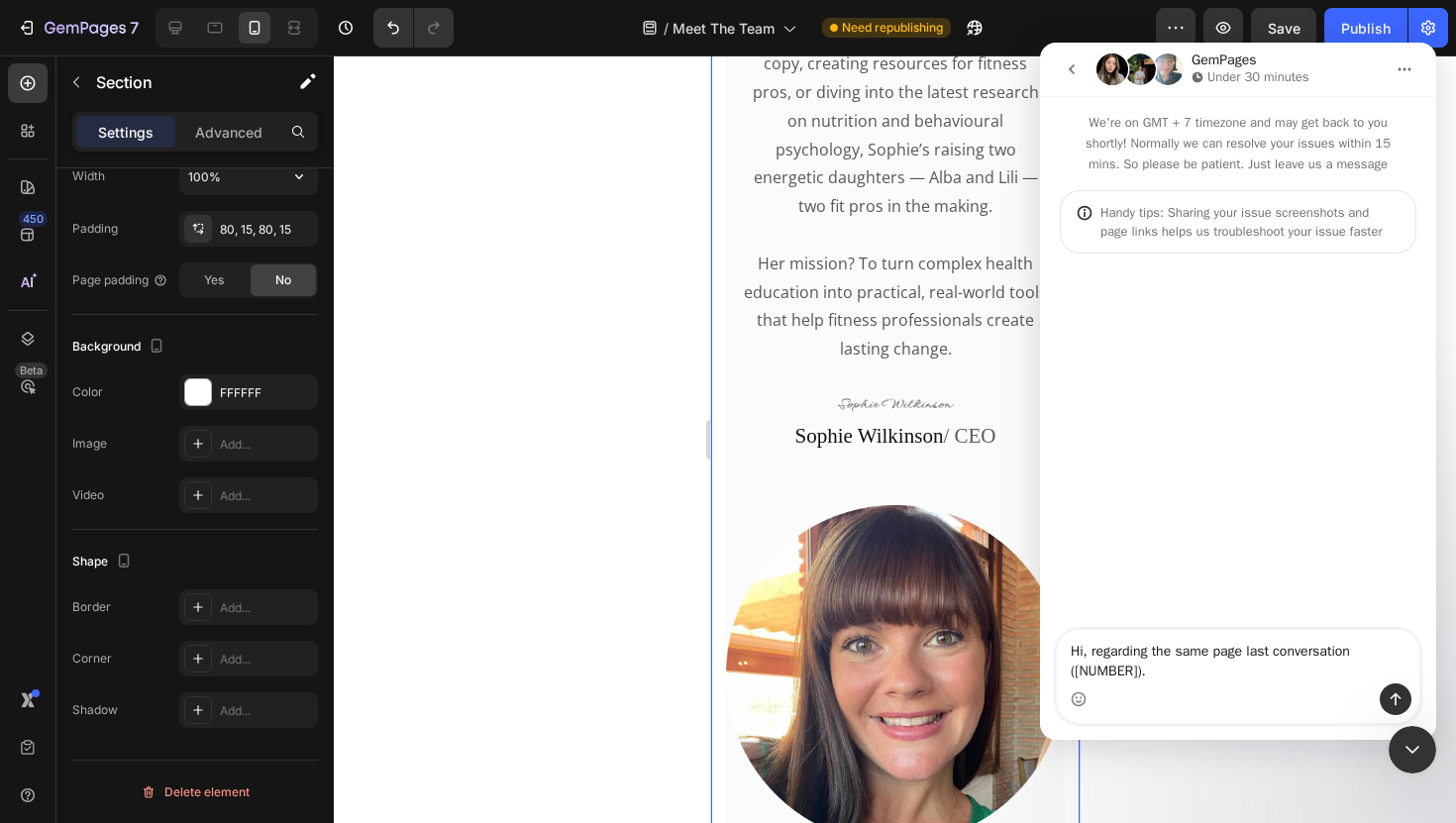 click on "Hi, regarding the same page last conversation ([NUMBER])." at bounding box center [1238, 657] 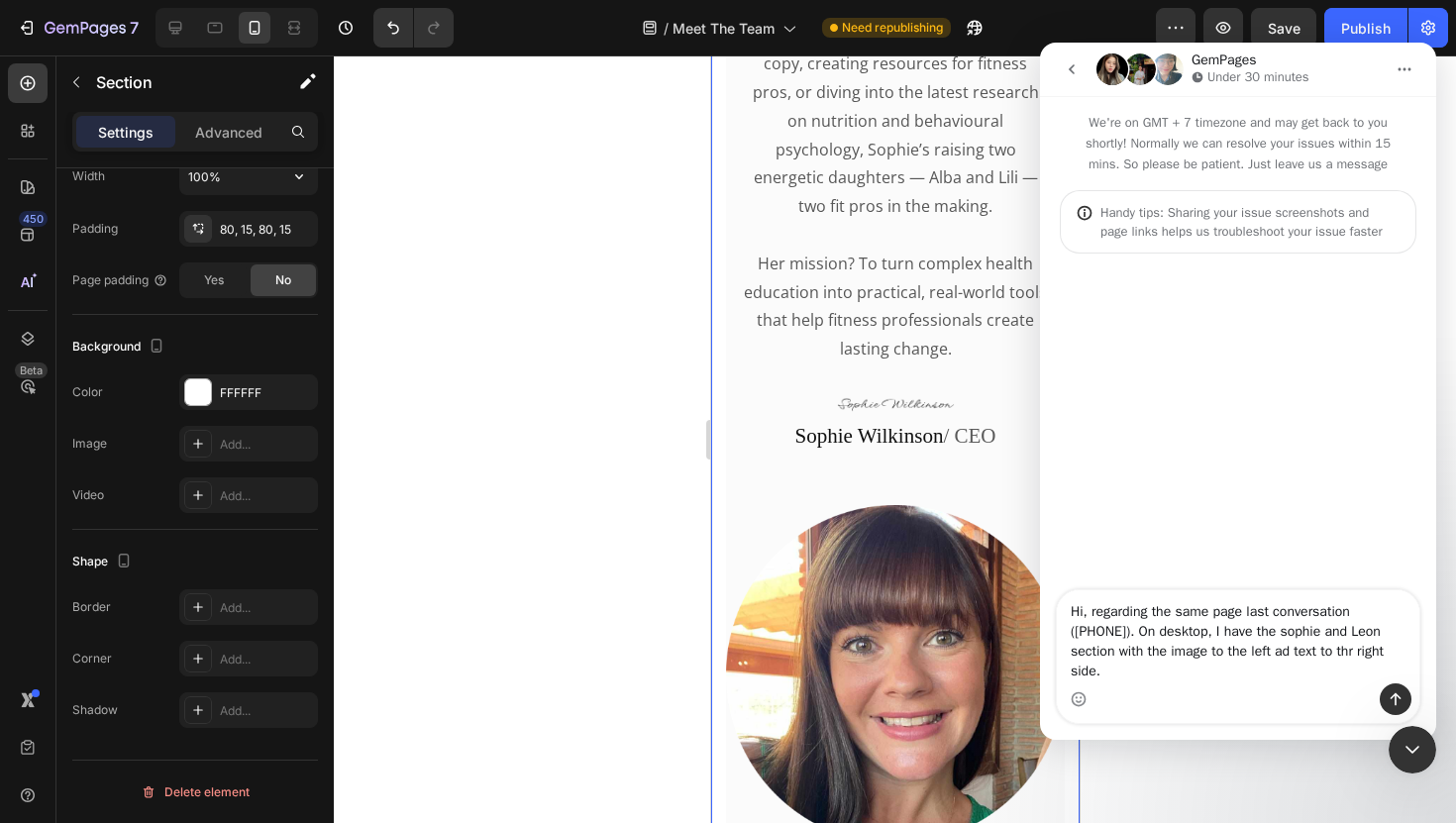 click on "Hi, regarding the same page last conversation ([PHONE]). On desktop, I have the sophie and Leon section with the image to the left ad text to thr right side." at bounding box center (1238, 637) 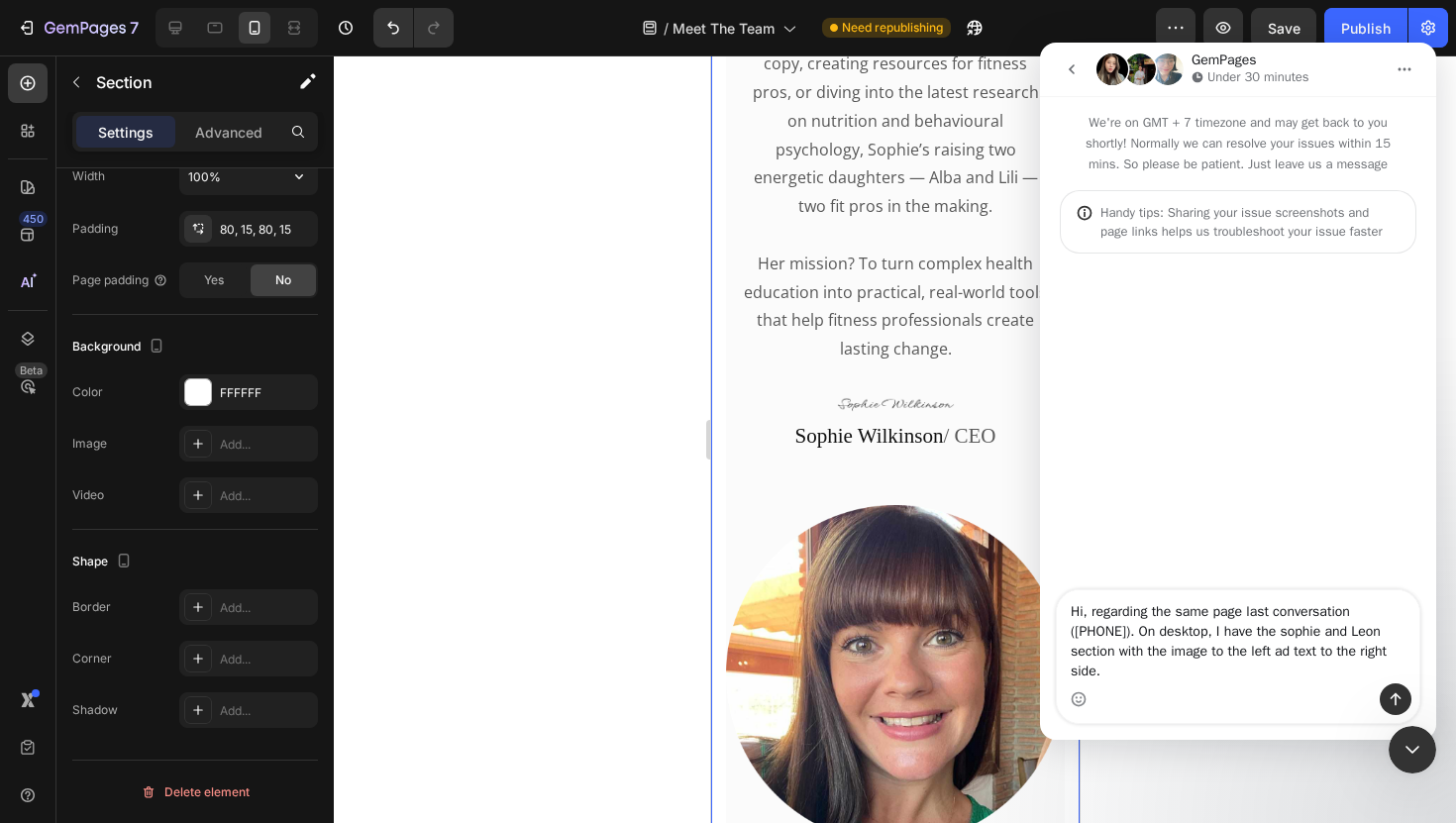 click on "Hi, regarding the same page last conversation ([PHONE]). On desktop, I have the sophie and Leon section with the image to the left ad text to the right side." at bounding box center (1238, 637) 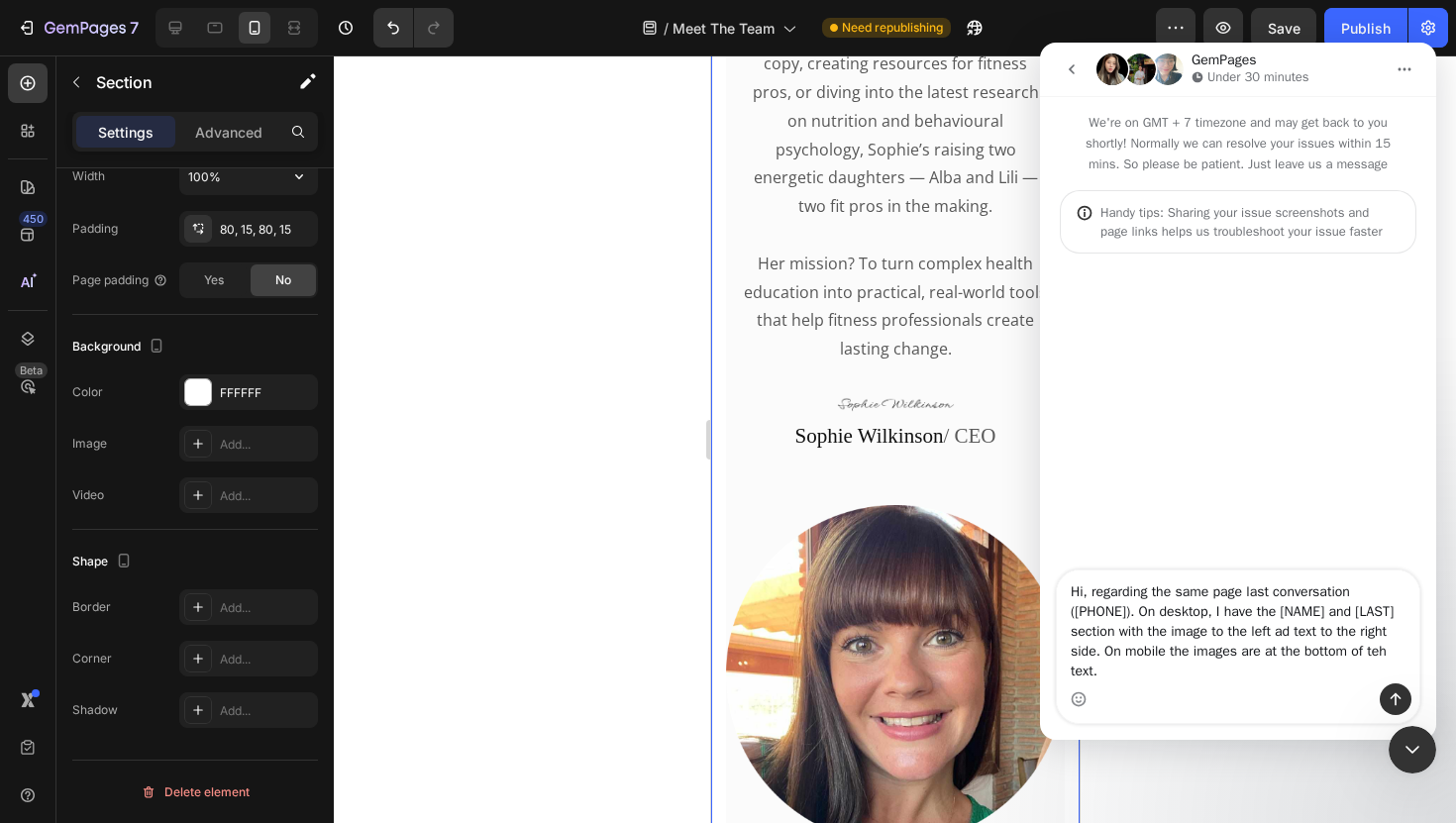 click on "Hi, regarding the same page last conversation ([PHONE]). On desktop, I have the [NAME] and [LAST] section with the image to the left ad text to the right side. On mobile the images are at the bottom of teh text." at bounding box center (1238, 627) 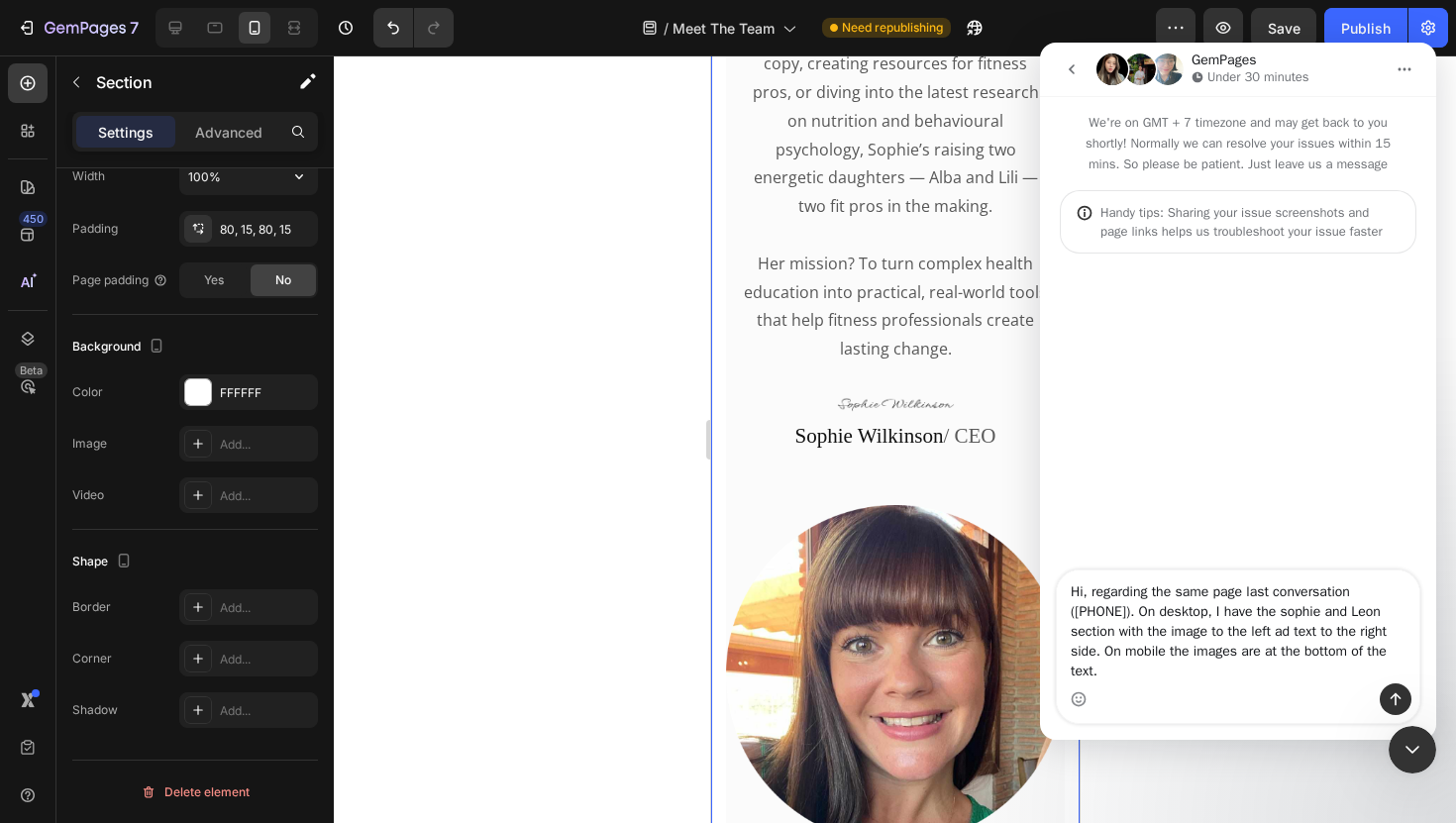 click on "Hi, regarding the same page last conversation ([PHONE]). On desktop, I have the sophie and Leon section with the image to the left ad text to the right side. On mobile the images are at the bottom of the text." at bounding box center (1238, 627) 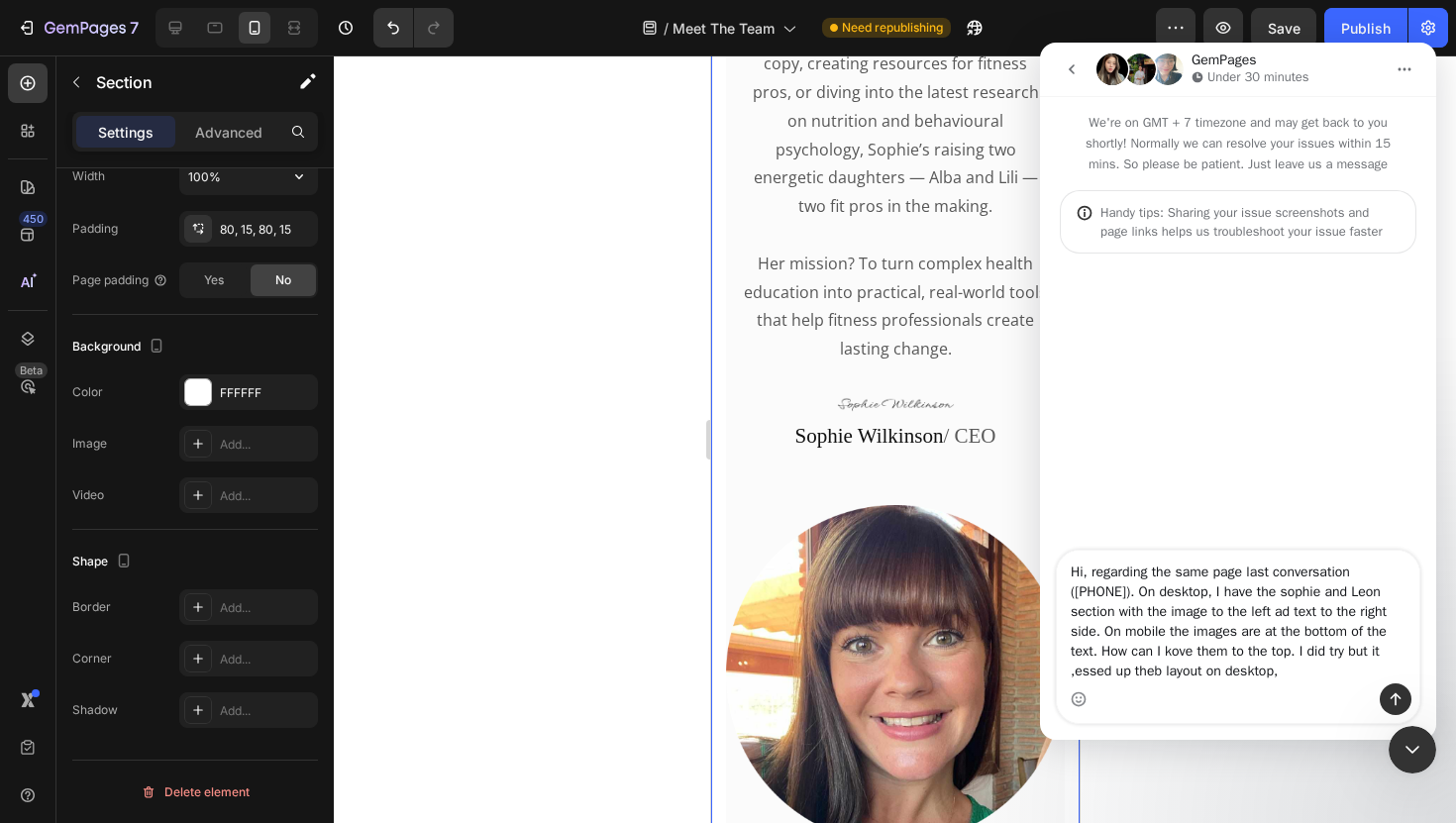 type on "Hi, regarding the same page last conversation ([PHONE]). On desktop, I have the [NAME] and [LAST] section with the image to the left ad text to the right side. On mobile the images are at the bottom of the text. How can I kove them to the top. I did try but it ,messed up theb layout on desktop," 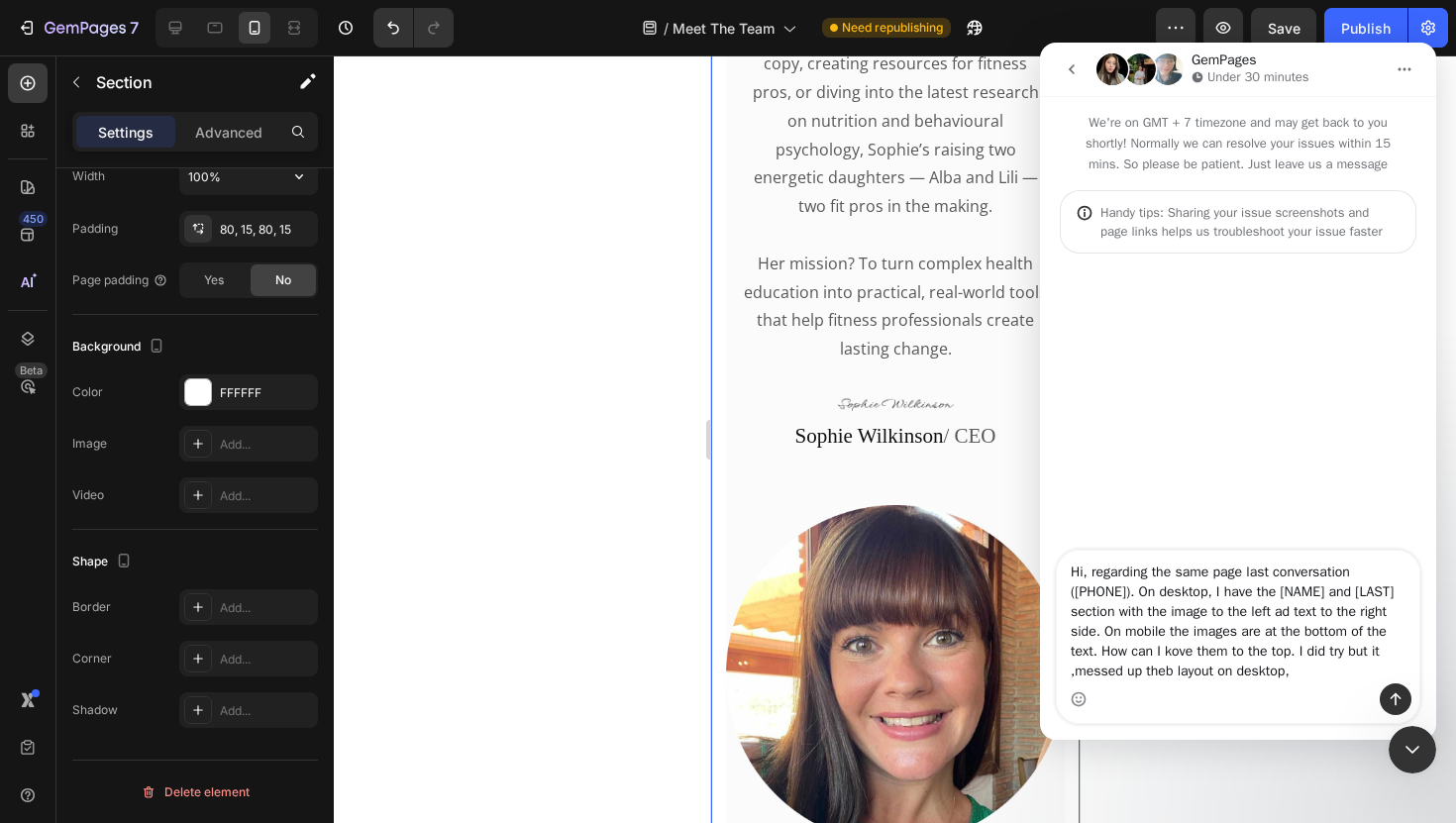 click on "Hi, regarding the same page last conversation ([PHONE]). On desktop, I have the [NAME] and [LAST] section with the image to the left ad text to the right side. On mobile the images are at the bottom of the text. How can I kove them to the top. I did try but it ,messed up theb layout on desktop," at bounding box center (1238, 617) 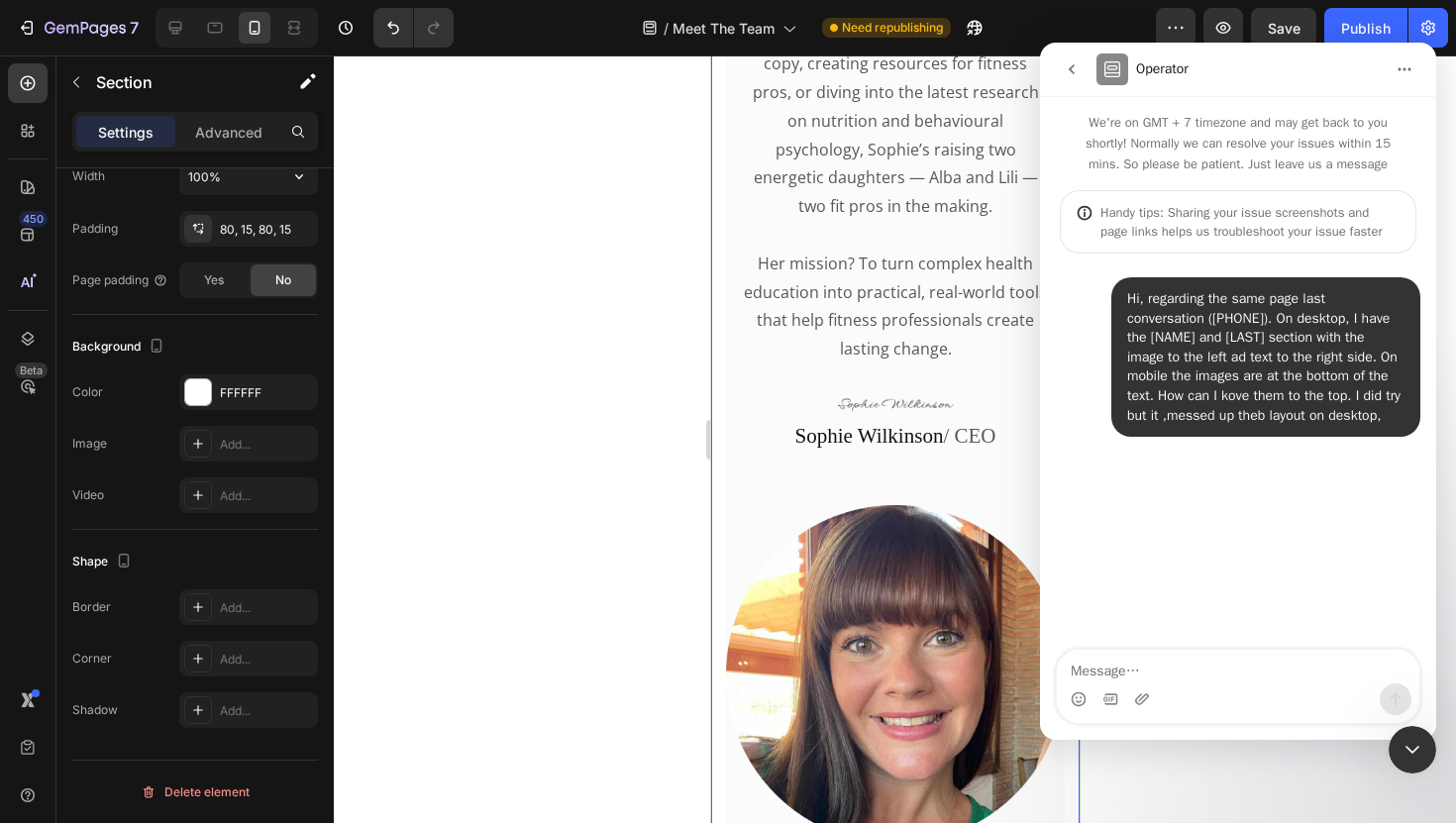 click 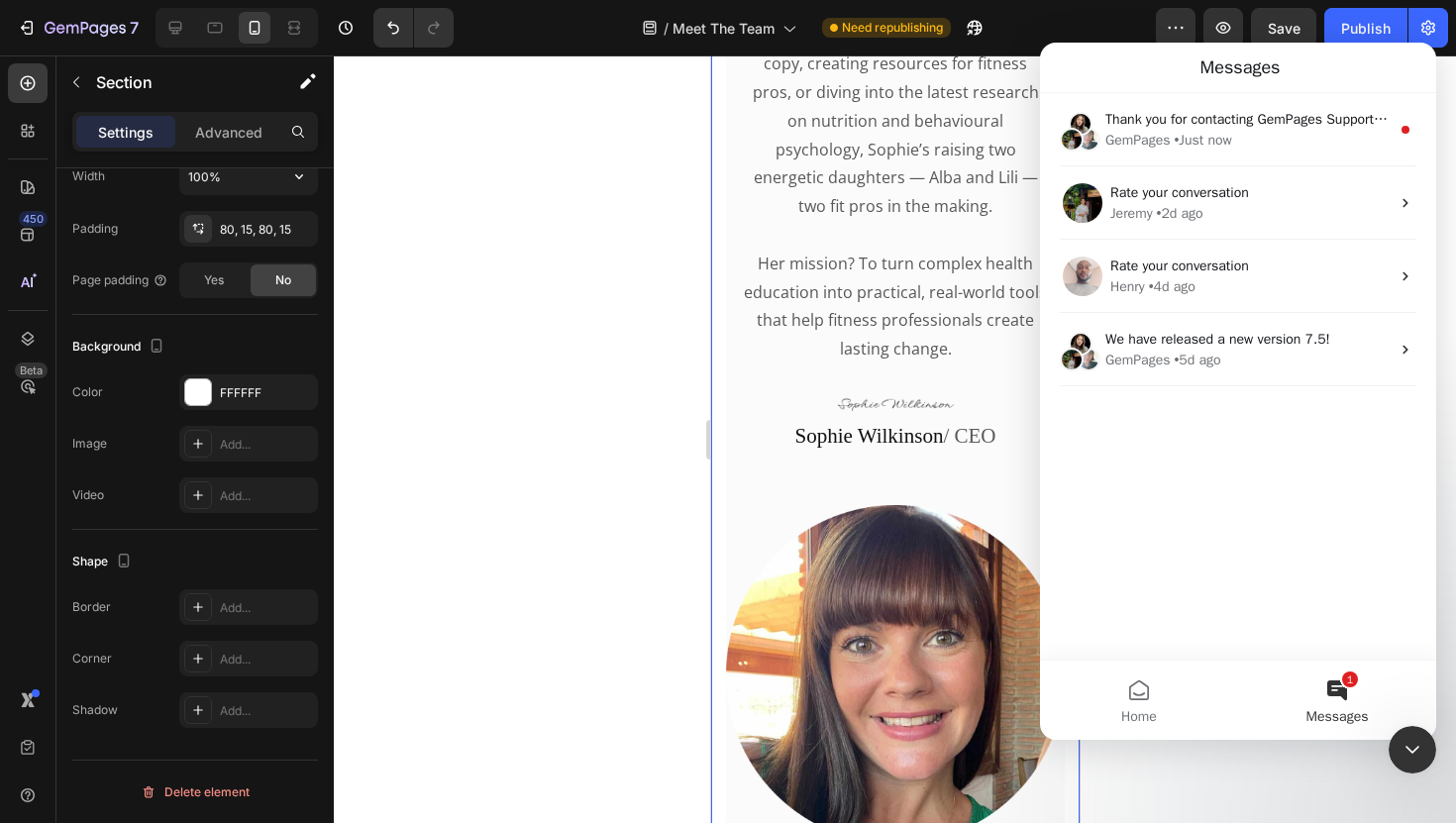 click at bounding box center (1412, 750) 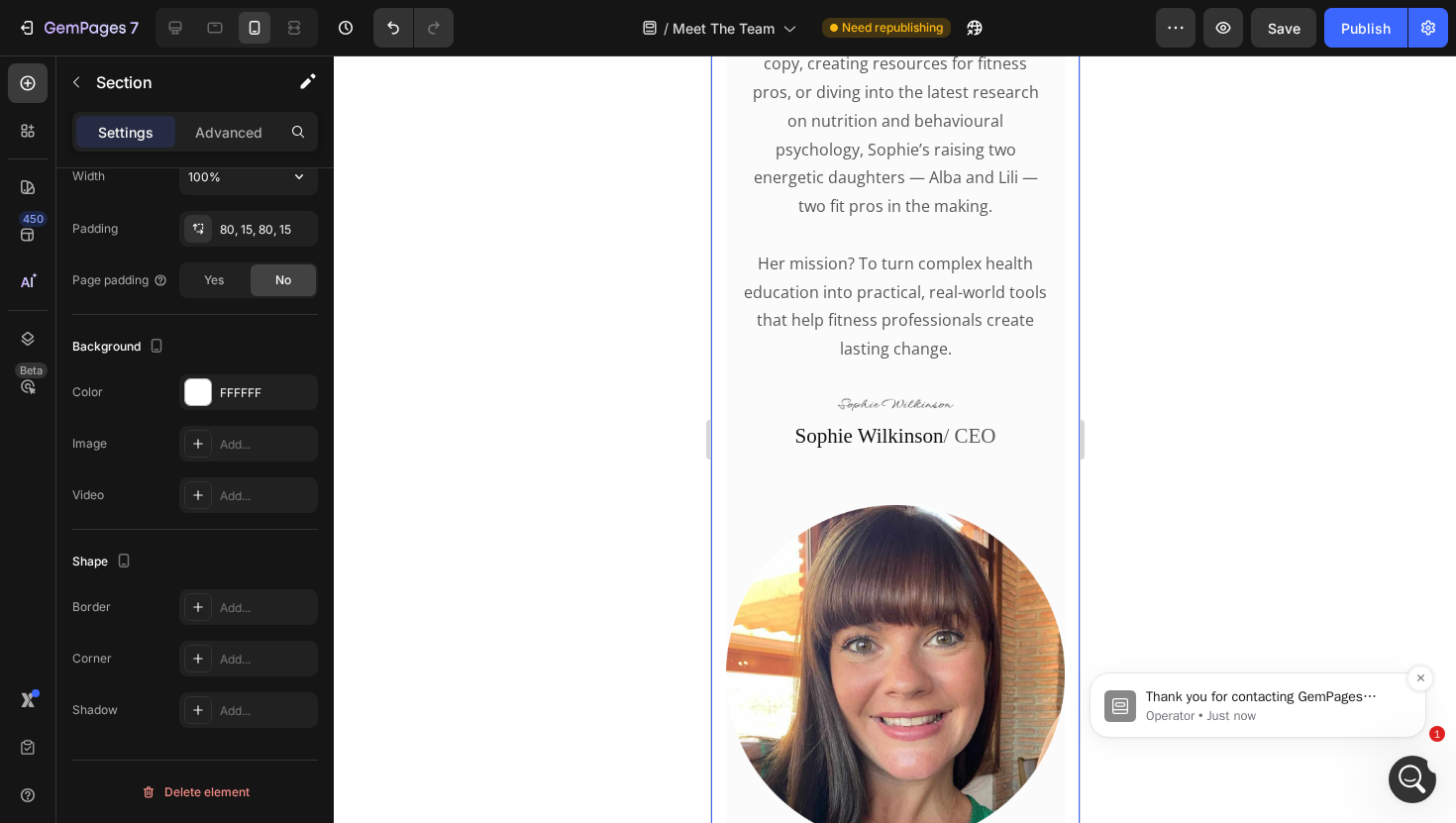 scroll, scrollTop: 0, scrollLeft: 0, axis: both 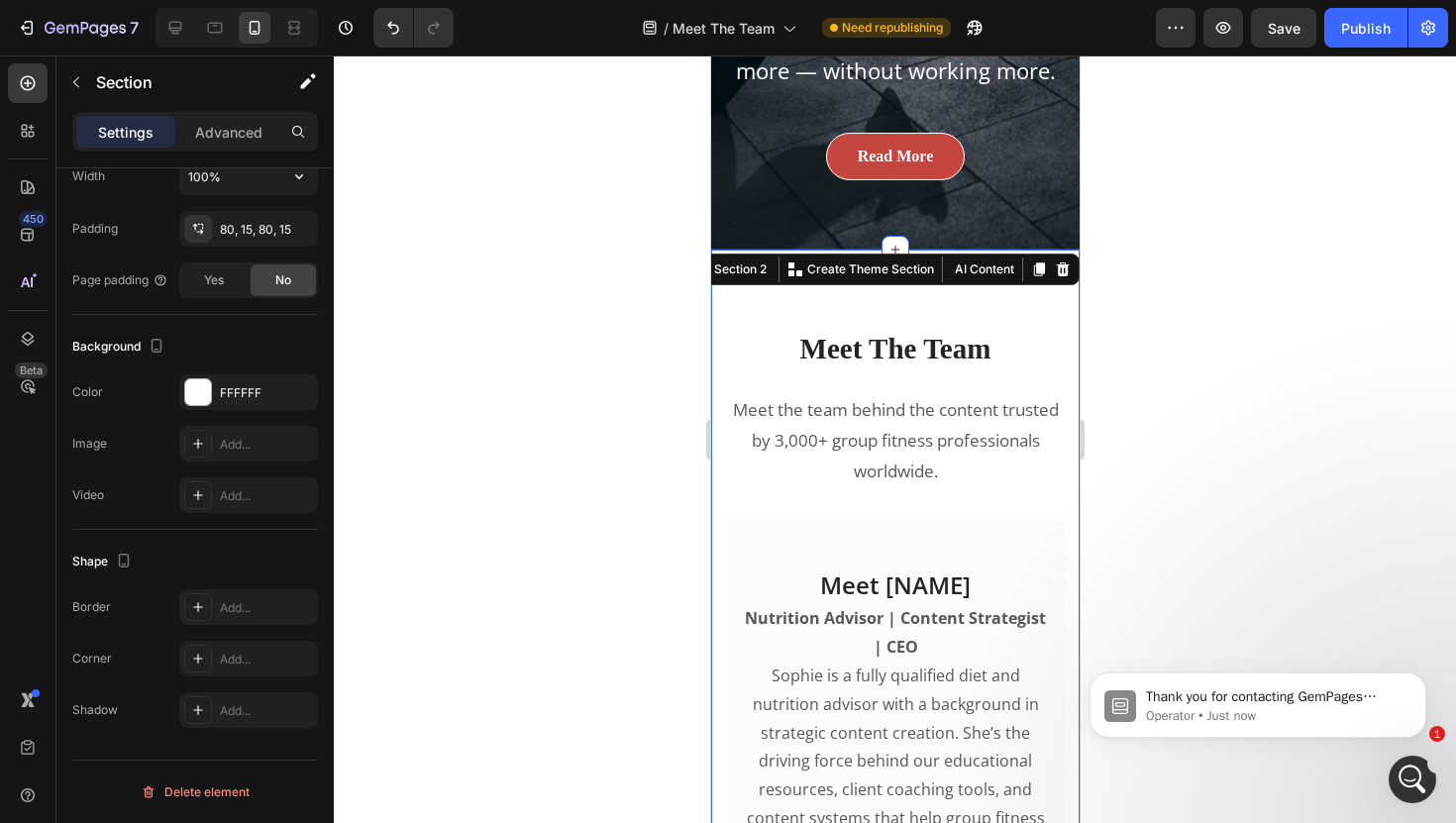 click 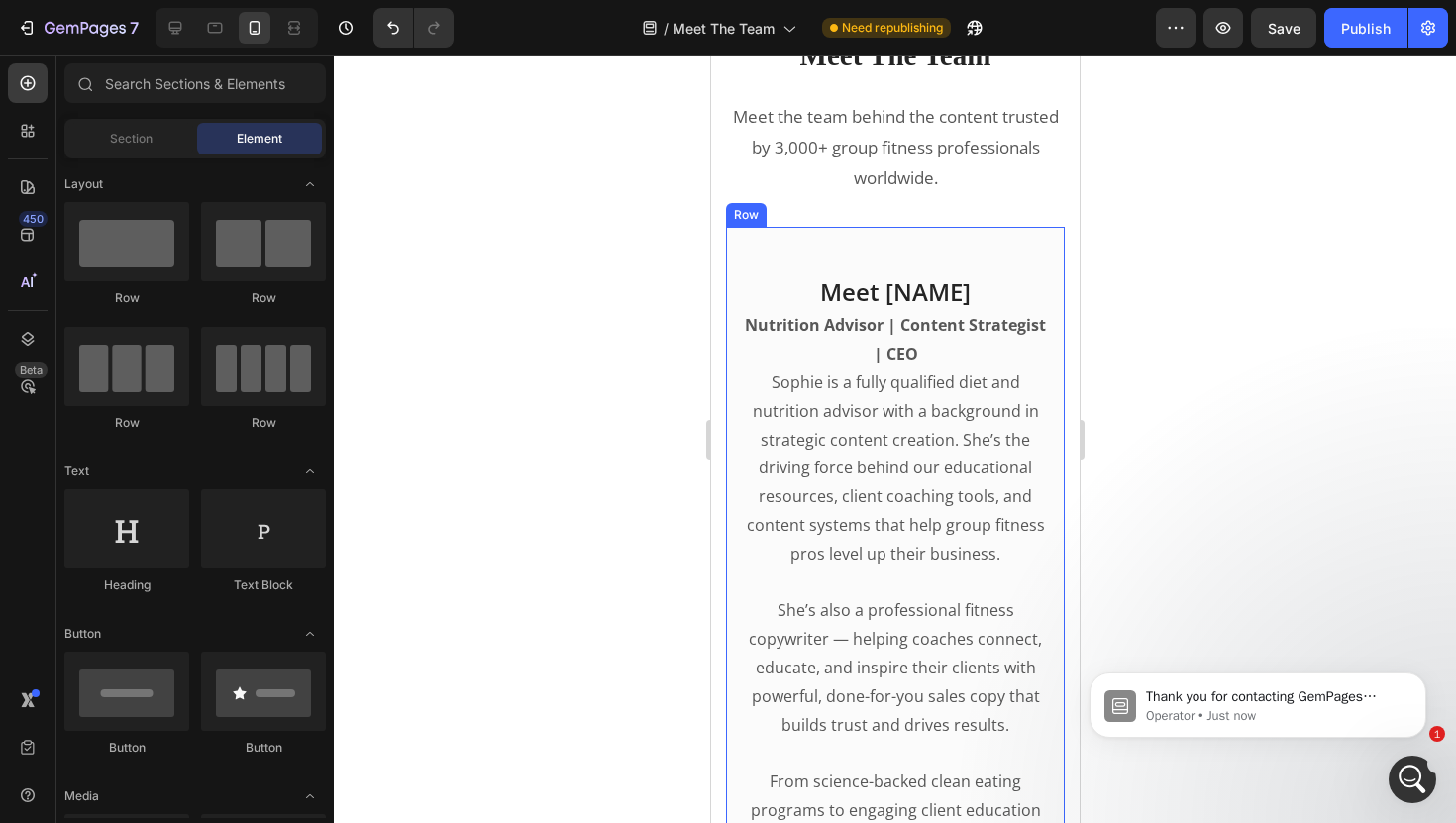scroll, scrollTop: 883, scrollLeft: 0, axis: vertical 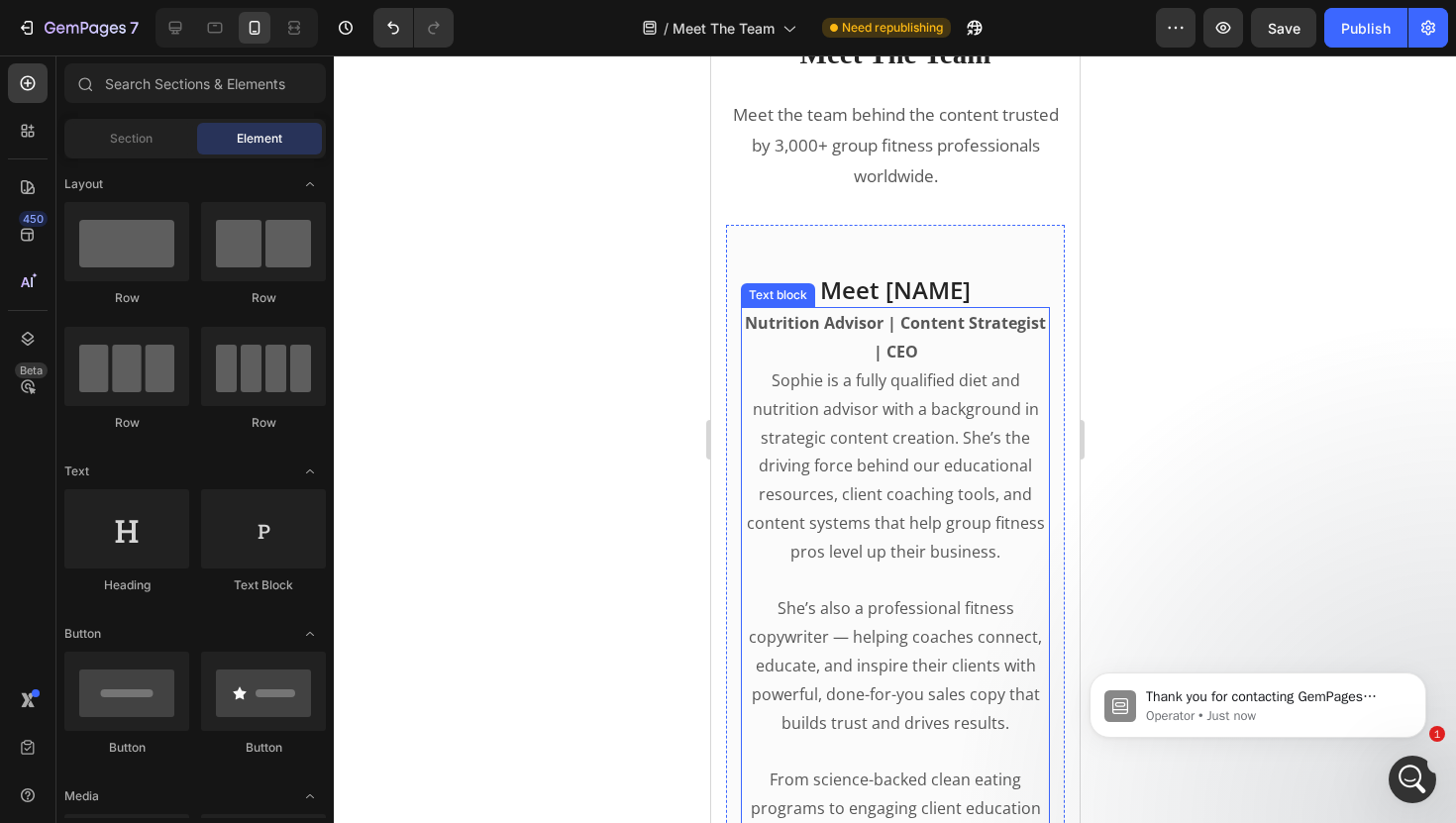 click on "Nutrition Advisor | Content Strategist | CEO" at bounding box center (894, 337) 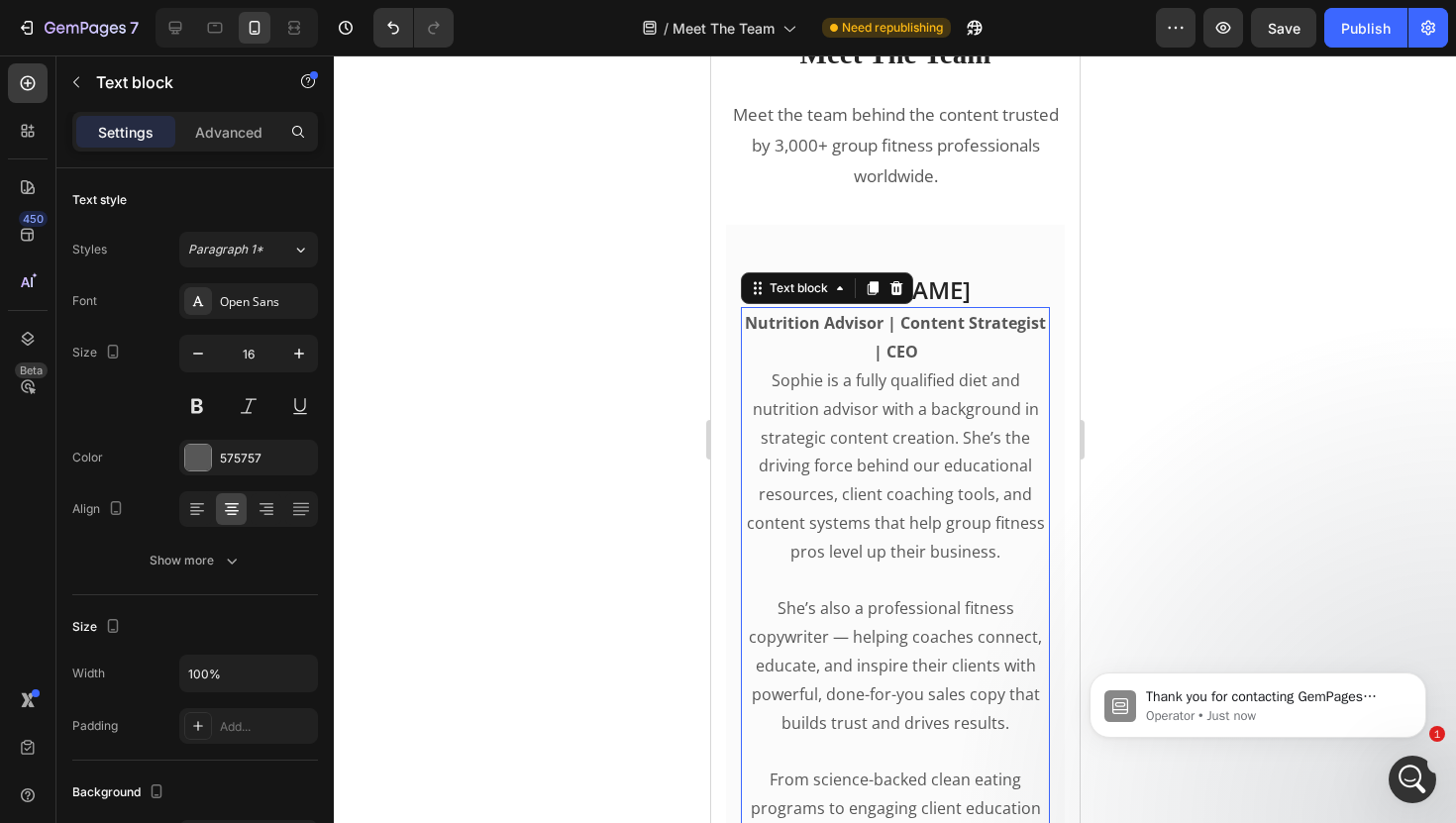 click on "Nutrition Advisor | Content Strategist | CEO" at bounding box center [894, 337] 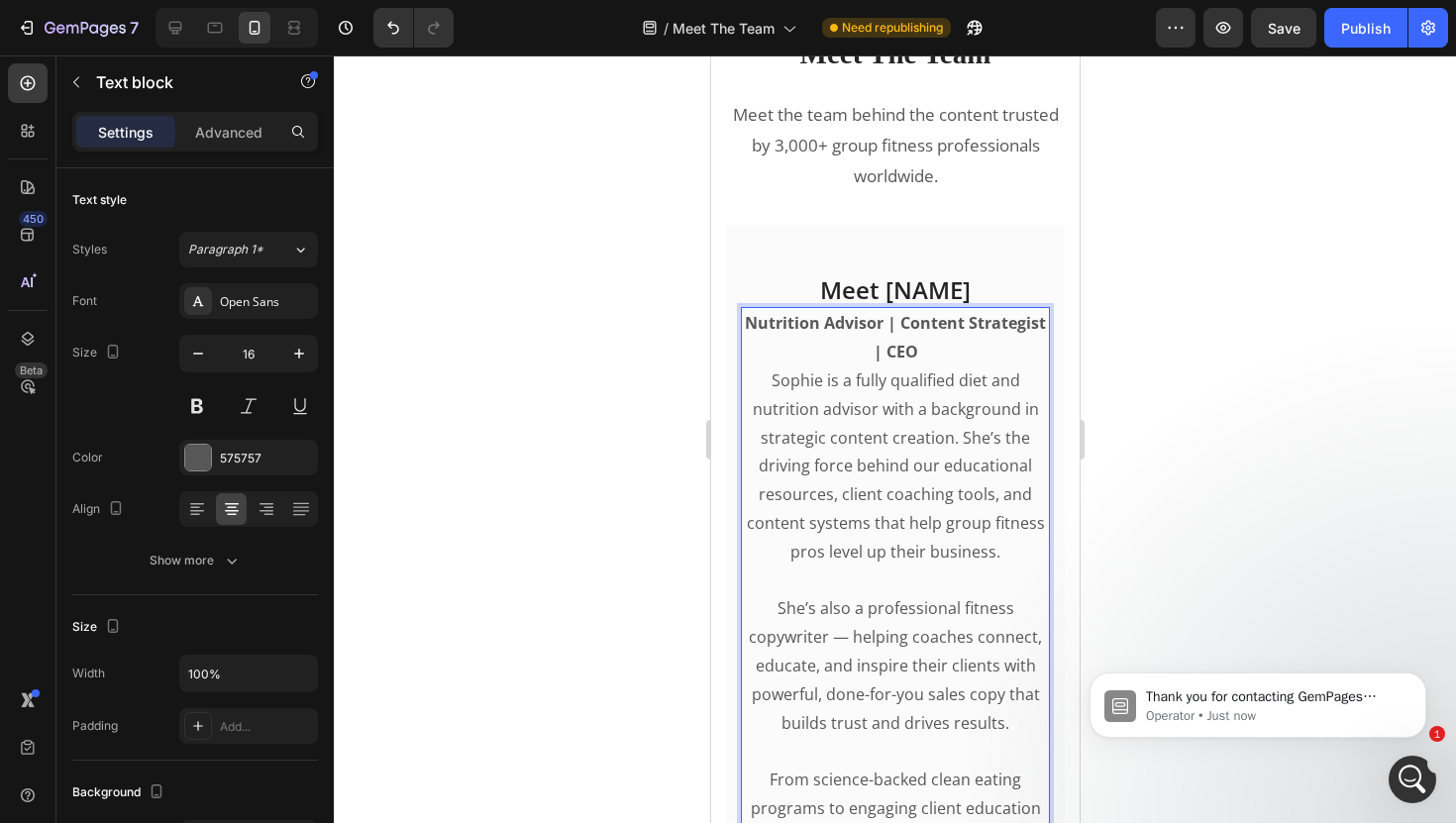 click on "Nutrition Advisor | Content Strategist | CEO" at bounding box center (894, 337) 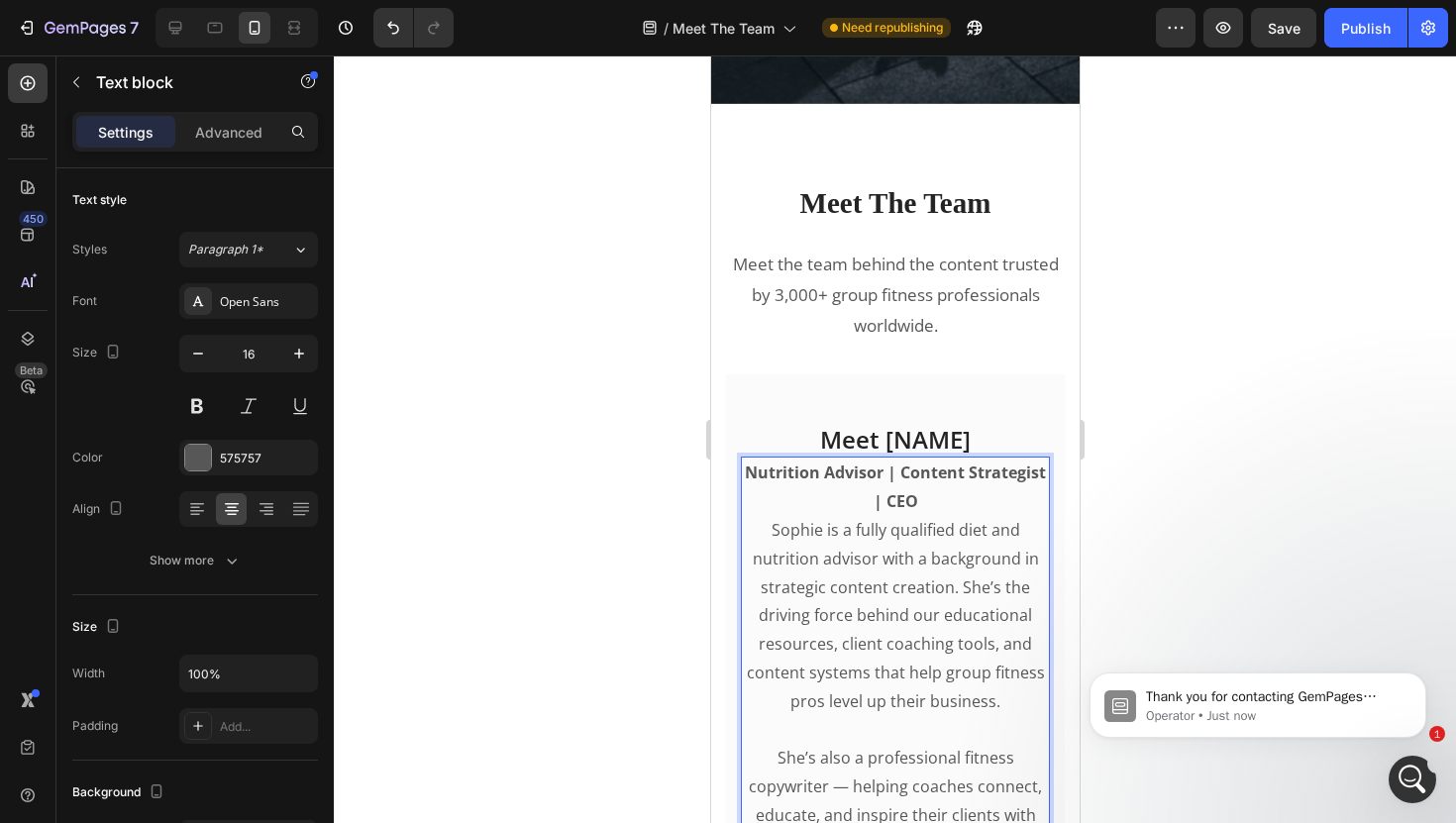 scroll, scrollTop: 714, scrollLeft: 0, axis: vertical 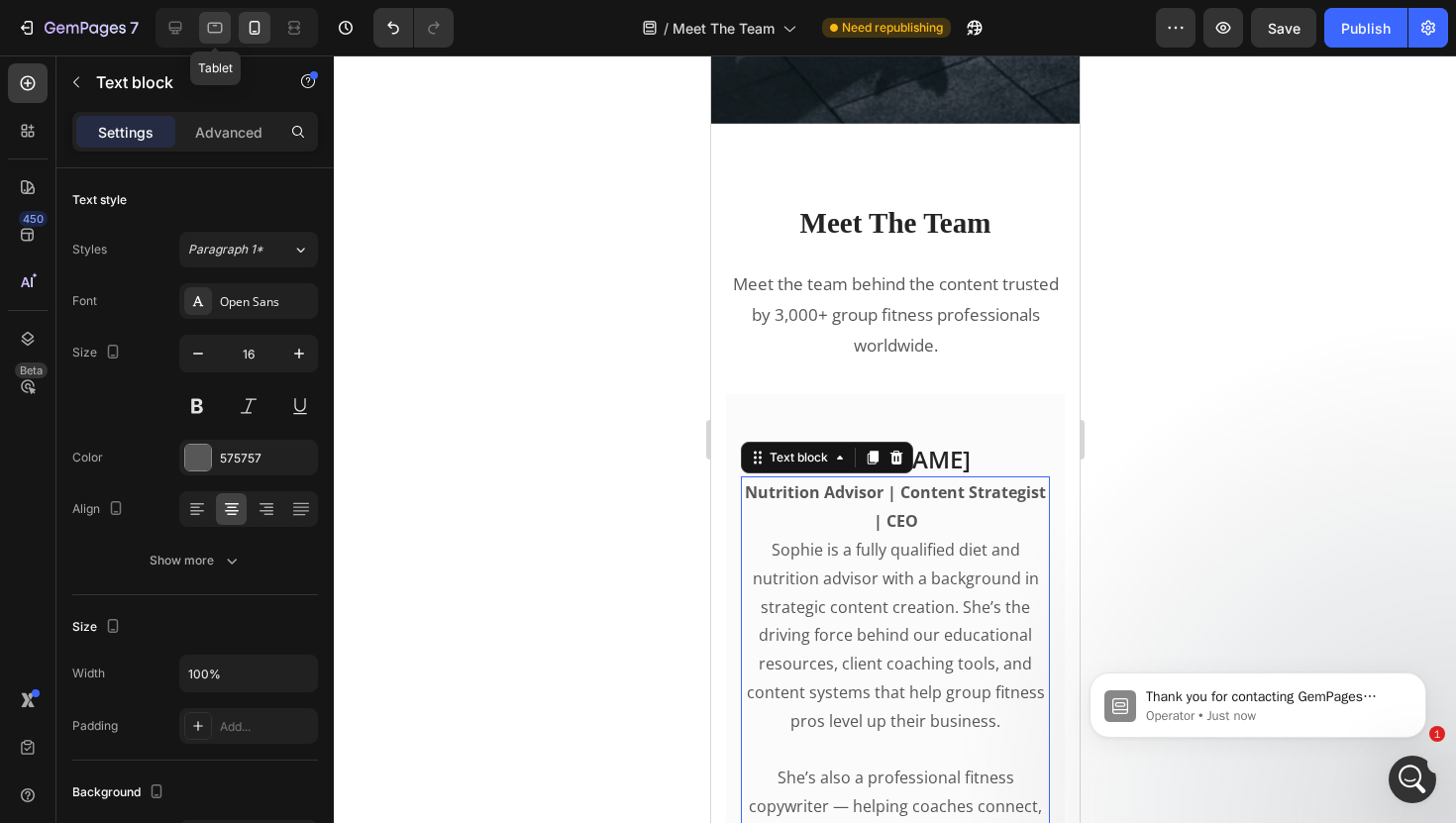 click 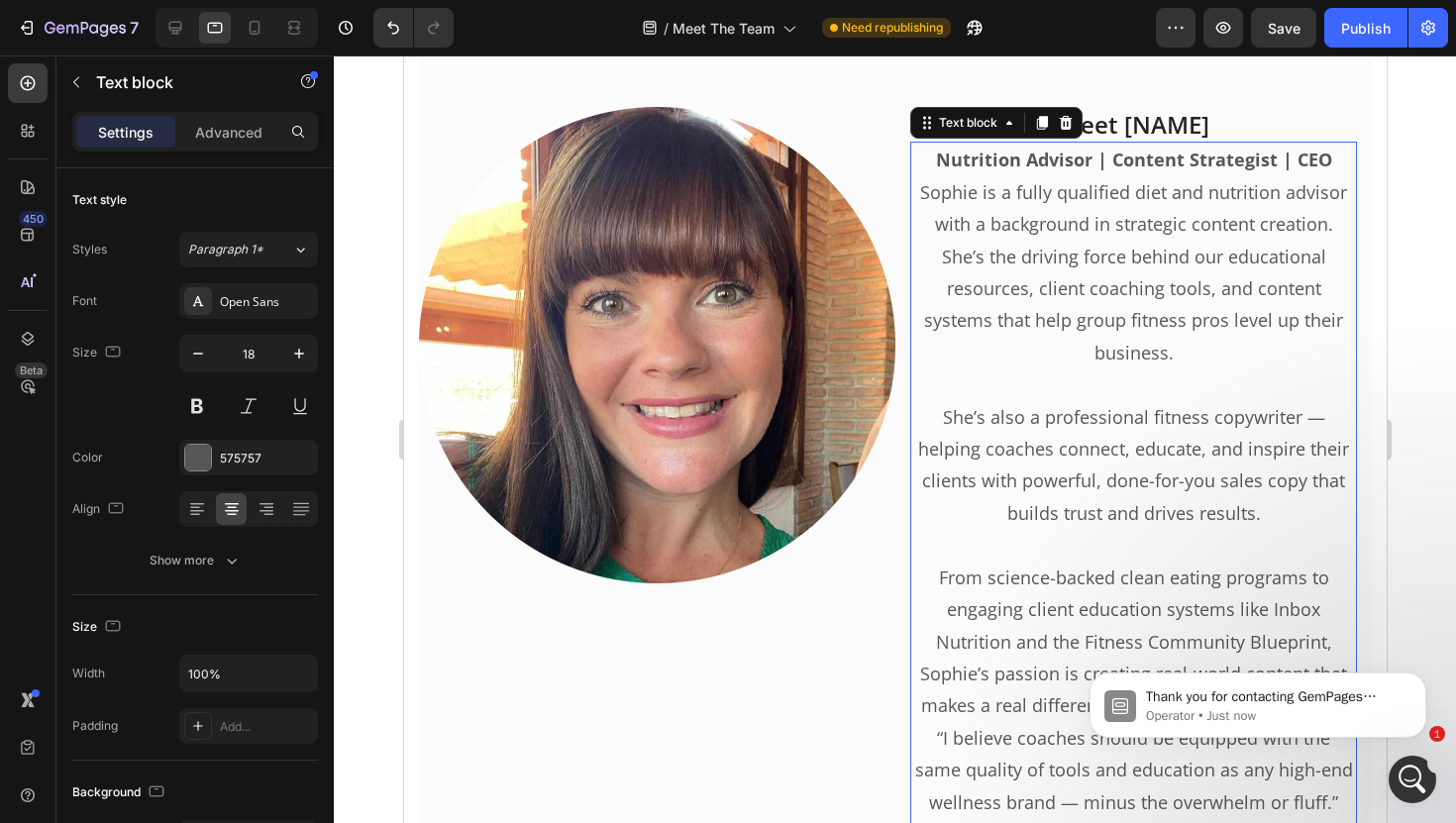 scroll, scrollTop: 875, scrollLeft: 0, axis: vertical 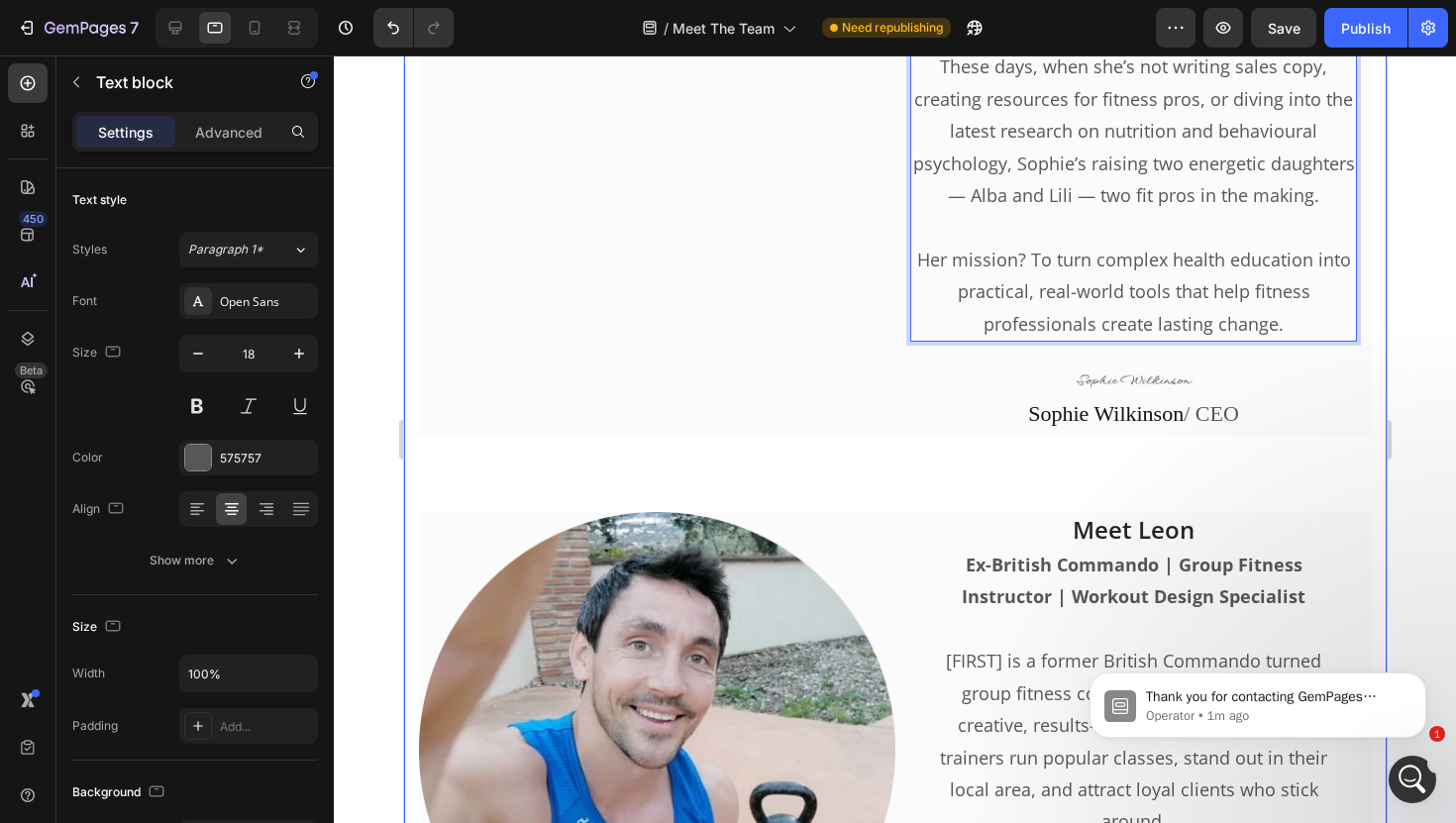 click on "Meet The Team Heading Meet the team behind the content trusted by 3,000+ group fitness professionals worldwide. Text block Row Image Meet Sophie Heading Nutrition Advisor | Content Strategist | CEO Text block Sophie is a fully qualified diet and nutrition advisor with a background in strategic content creation. She’s the driving force behind our educational resources, client coaching tools, and content systems that help group fitness pros level up their business. She’s also a professional fitness copywriter — helping coaches connect, educate, and inspire their clients with powerful, done-for-you sales copy that builds trust and drives results. From science-backed clean eating programs to engaging client education systems like Inbox Nutrition and the Fitness Community Blueprint, Sophie’s passion is creating real-world content that makes a real difference — for you and your clients. Text block 32 Image Sophie Wilkinson / CEO Text block Row Row Image Meet Leon Heading Text block Image Text block" at bounding box center (894, 449) 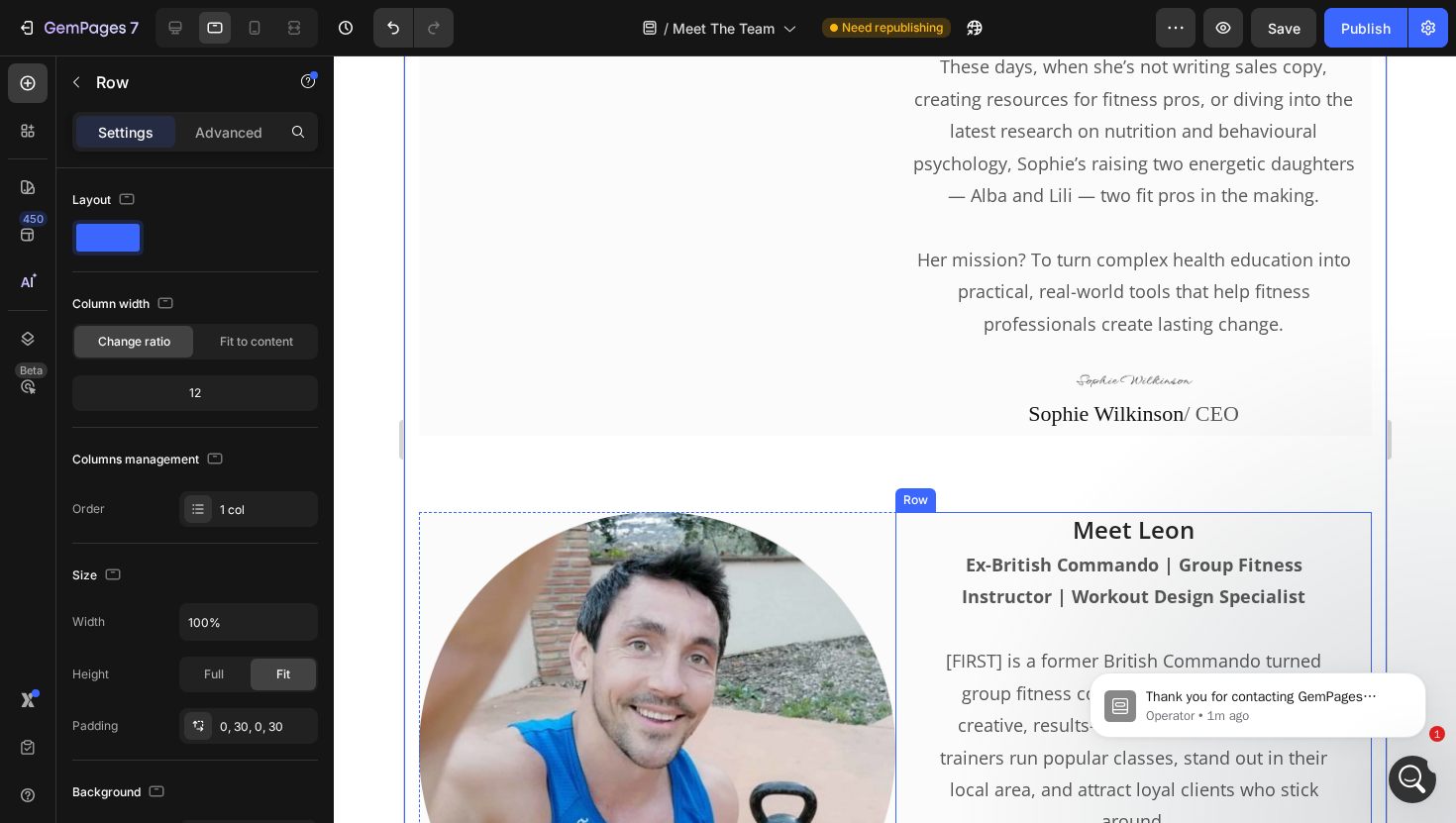 click on "Meet [FIRST] [LAST] Ex-British Commando | Group Fitness Instructor | Workout Design Specialist   [FIRST] is a former British Commando turned group fitness coach, known for designing creative, results-driven workouts that help trainers run popular classes, stand out in their local area, and attract loyal clients who stick around.   After serving in the elite 42 Commando Royal Marines, he transitioned into fitness and launched a series of thriving bootcamps, with hundreds of clients on his books — including a long-term corporate team-building contract with Wrigley, the world’s largest chewing gum manufacturer.   With over a decade of hands-on coaching experience and thousands of high-energy group sessions delivered, [FIRST] has developed a unique way of creating challenging group workouts that are cleverly disguised as fun — keeping clients motivated, engaged, and coming back for more.   Text block Image Coach [FIRST]  / Trainer \u0026 Workout Designer Text block Image Row" at bounding box center (1132, 1224) 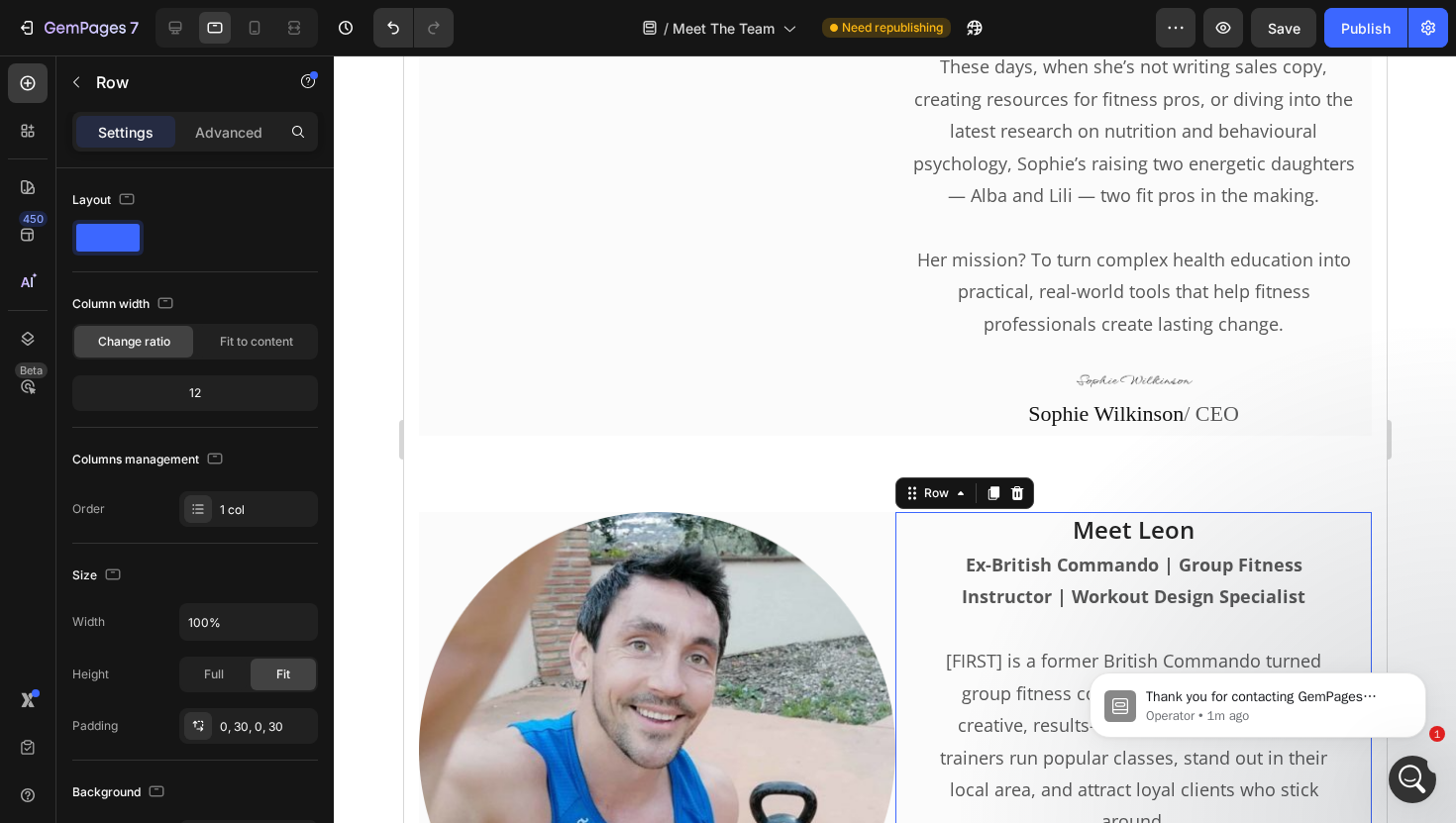 click on "Meet Leon Heading Ex-British Commando | Group Fitness Instructor | Workout Design Specialist   Leon is a former British Commando turned group fitness coach, known for designing creative, results-driven workouts that help trainers run popular classes, stand out in their local area, and attract loyal clients who stick around.   After serving in the elite 42 Commando Royal Marines, he transitioned into fitness and launched a series of thriving bootcamps, with hundreds of clients on his books — including a long-term corporate team-building contract with Wrigley, the world’s largest chewing gum manufacturer.   With over a decade of hands-on coaching experience and thousands of high-energy group sessions delivered, Leon has developed a unique way of creating challenging group workouts that are cleverly disguised as fun — keeping clients motivated, engaged, and coming back for more.     Text block Image Coach Leon  / Trainer & Workout Designer Text block Image Row   0" at bounding box center [1132, 1224] 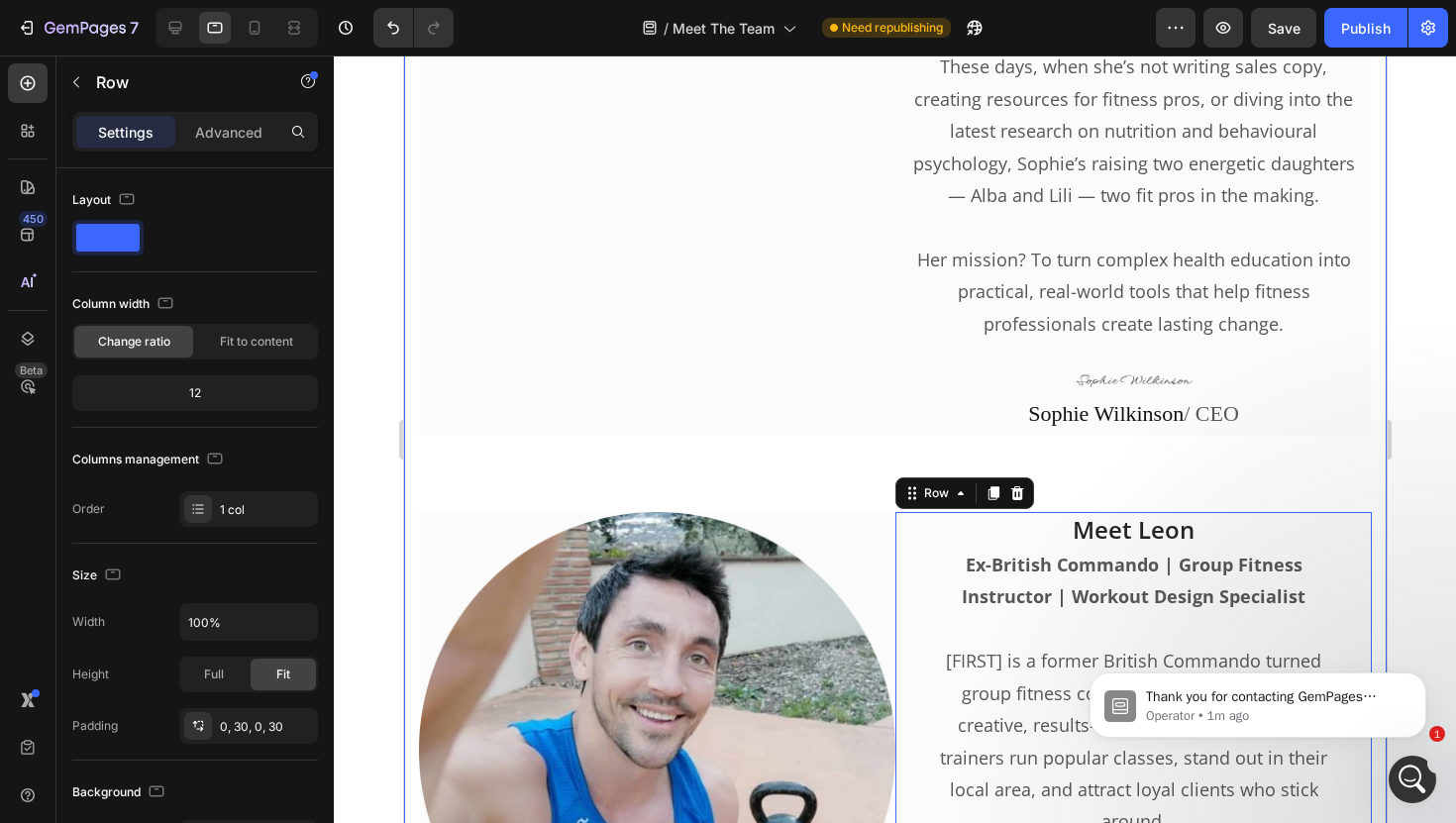 click on "Meet The Team Heading Meet the team behind the content trusted by 3,000+ group fitness professionals worldwide. Text block Row Image Meet [NAME] Heading Nutrition Advisor | Content Strategist | CEO [NAME] is a fully qualified diet and nutrition advisor with a background in strategic content creation. She’s the driving force behind our educational resources, client coaching tools, and content systems that help group fitness pros level up their business. She’s also a professional fitness copywriter — helping coaches connect, educate, and inspire their clients with powerful, done-for-you sales copy that builds trust and drives results. From science-backed clean eating programs to engaging client education systems like Inbox Nutrition and the Fitness Community Blueprint, [NAME]’s passion is creating real-world content that makes a real difference — for you and your clients. Text block Image [NAME] [LAST] / CEO Text block Row Row Image Meet [NAME] Heading           Text block Image Coach [NAME] Row" at bounding box center [894, 449] 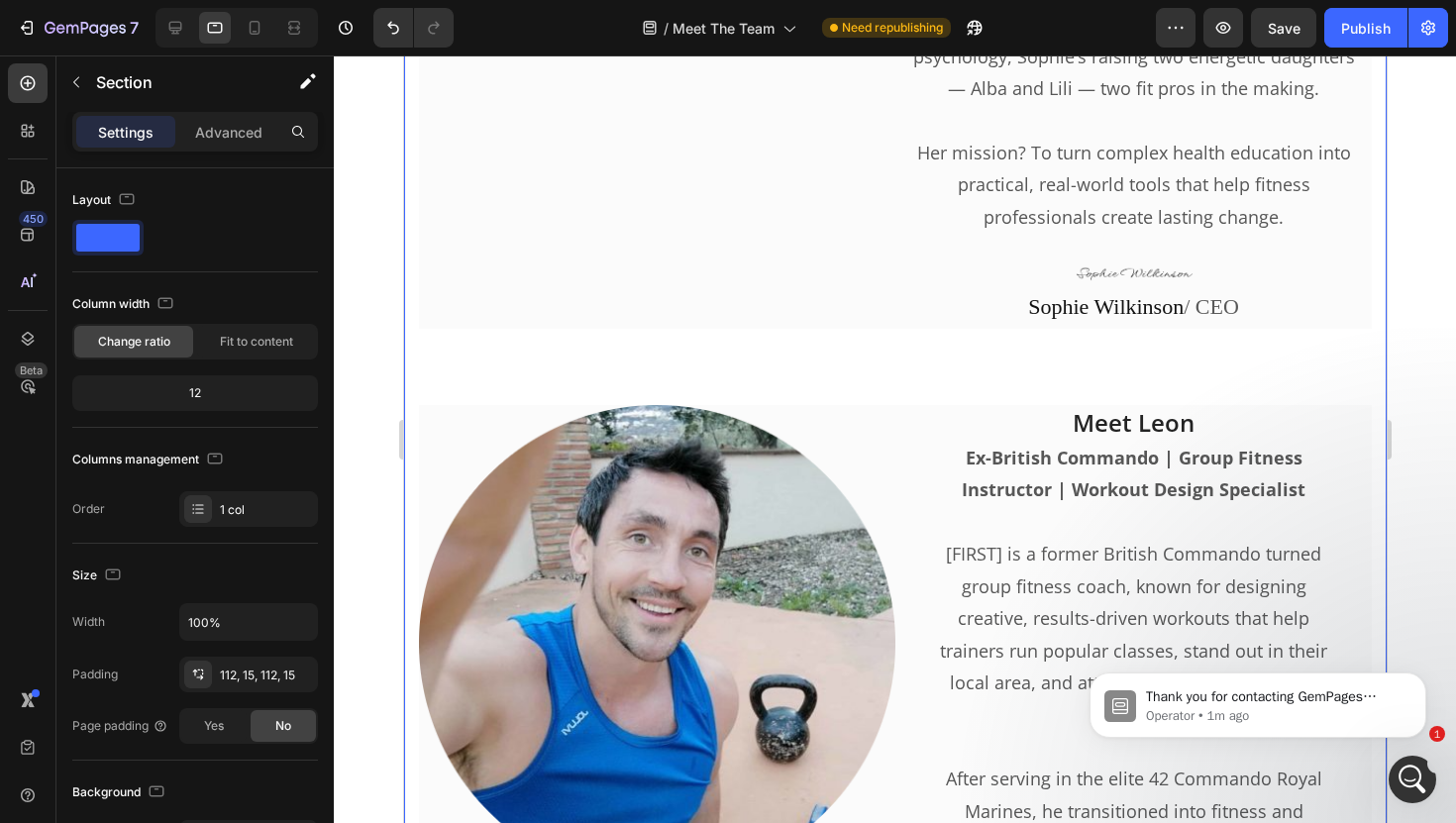 scroll, scrollTop: 1841, scrollLeft: 0, axis: vertical 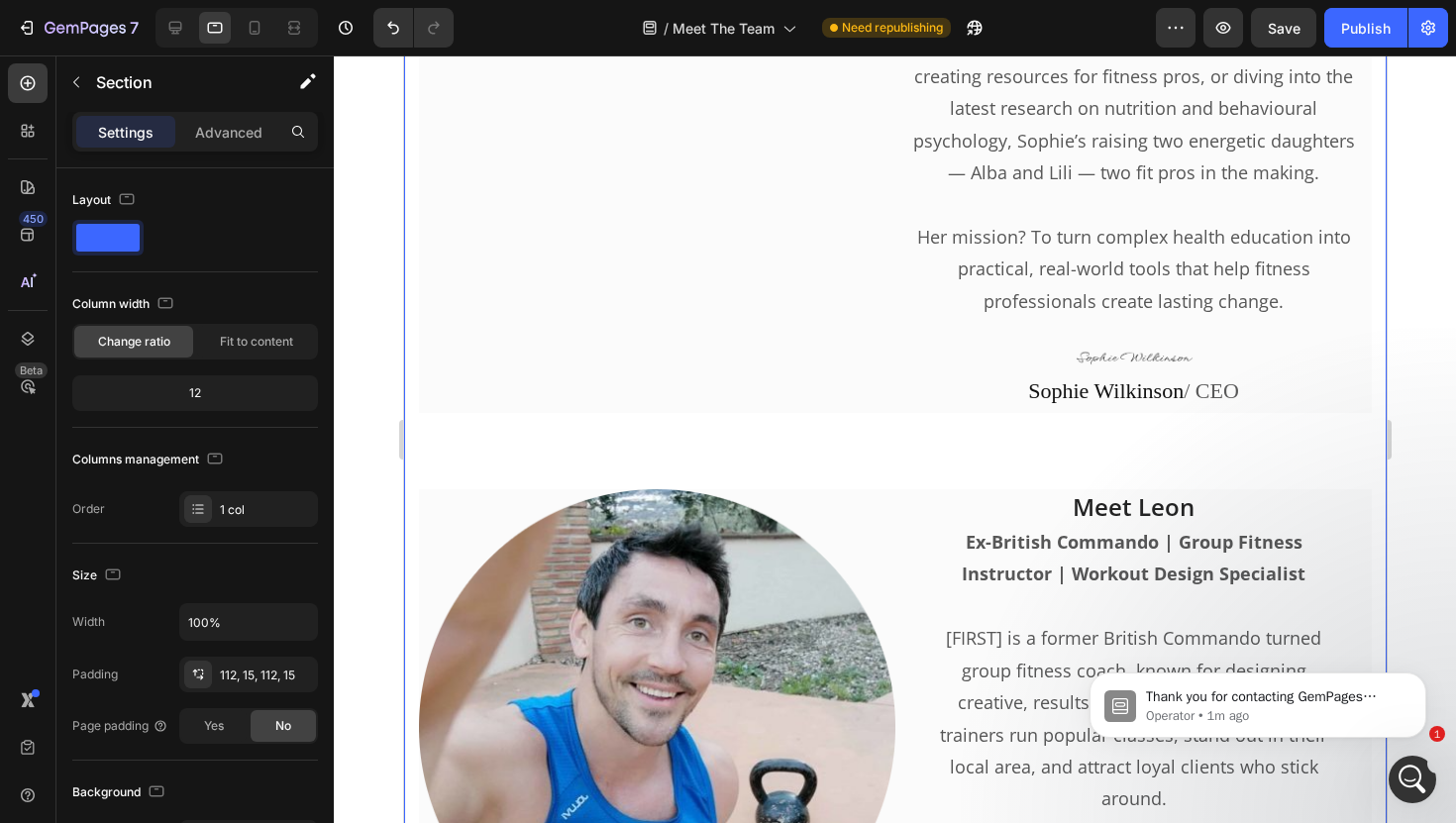 click on "Meet The Team Heading Meet the team behind the content trusted by 3,000+ group fitness professionals worldwide. Text block Row Image Meet [NAME] Heading Nutrition Advisor | Content Strategist | CEO [NAME] is a fully qualified diet and nutrition advisor with a background in strategic content creation. She’s the driving force behind our educational resources, client coaching tools, and content systems that help group fitness pros level up their business. She’s also a professional fitness copywriter — helping coaches connect, educate, and inspire their clients with powerful, done-for-you sales copy that builds trust and drives results. From science-backed clean eating programs to engaging client education systems like Inbox Nutrition and the Fitness Community Blueprint, [NAME]’s passion is creating real-world content that makes a real difference — for you and your clients. Text block Image [NAME] [LAST] / CEO Text block Row Row Image Meet [NAME] Heading           Text block Image Coach [NAME] Row" at bounding box center [894, 426] 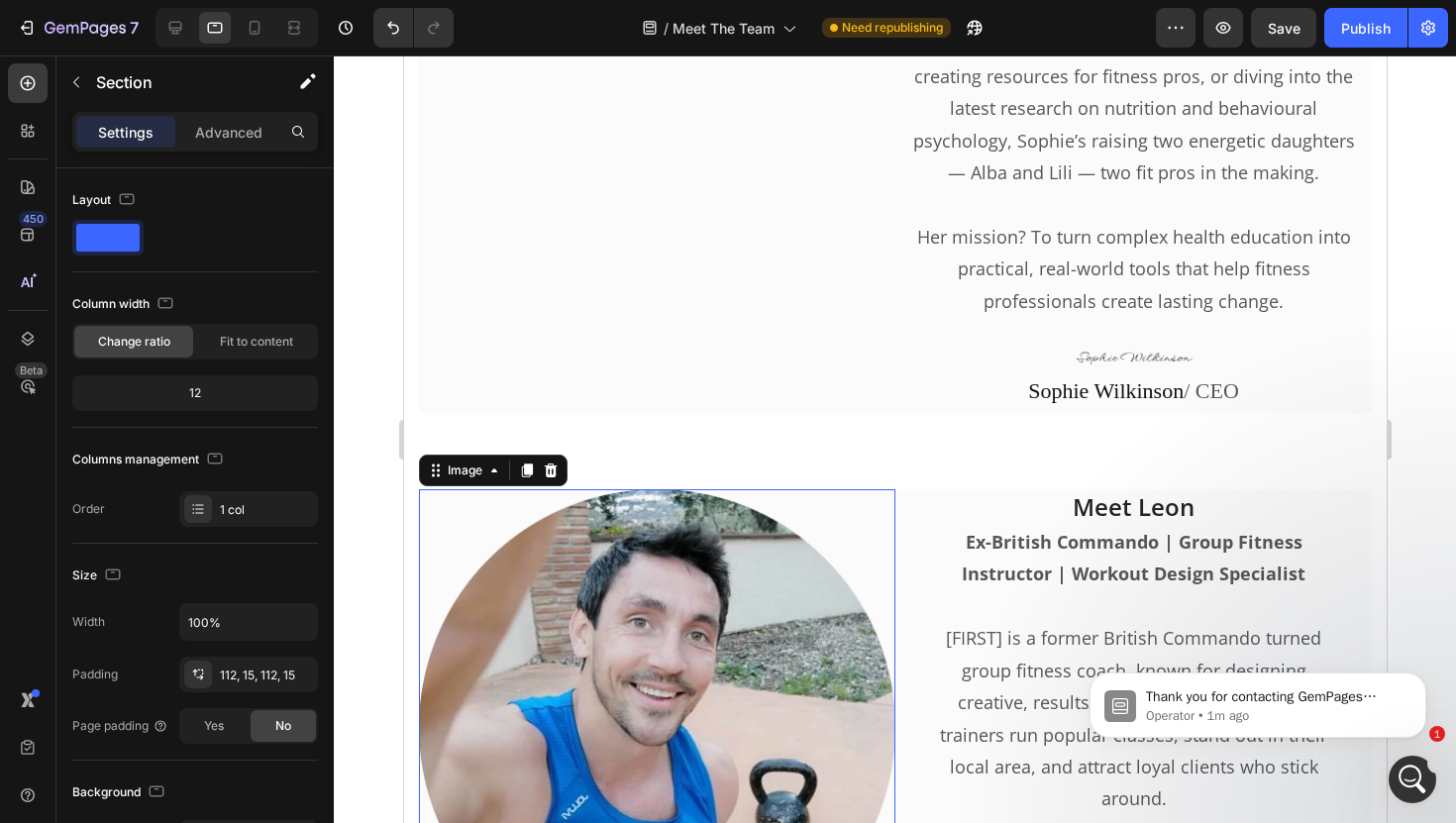 click at bounding box center (656, 727) 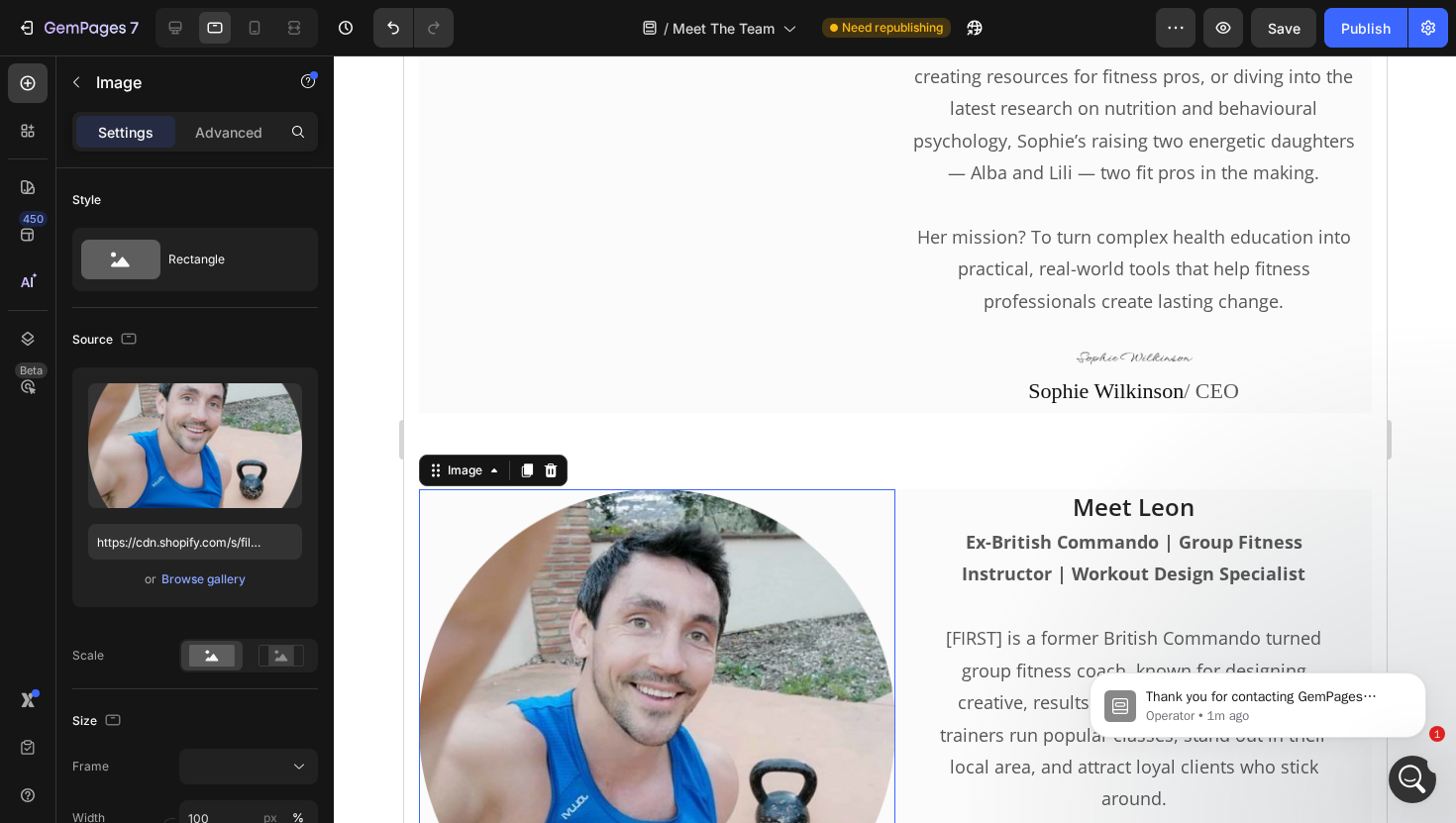 click at bounding box center [656, 727] 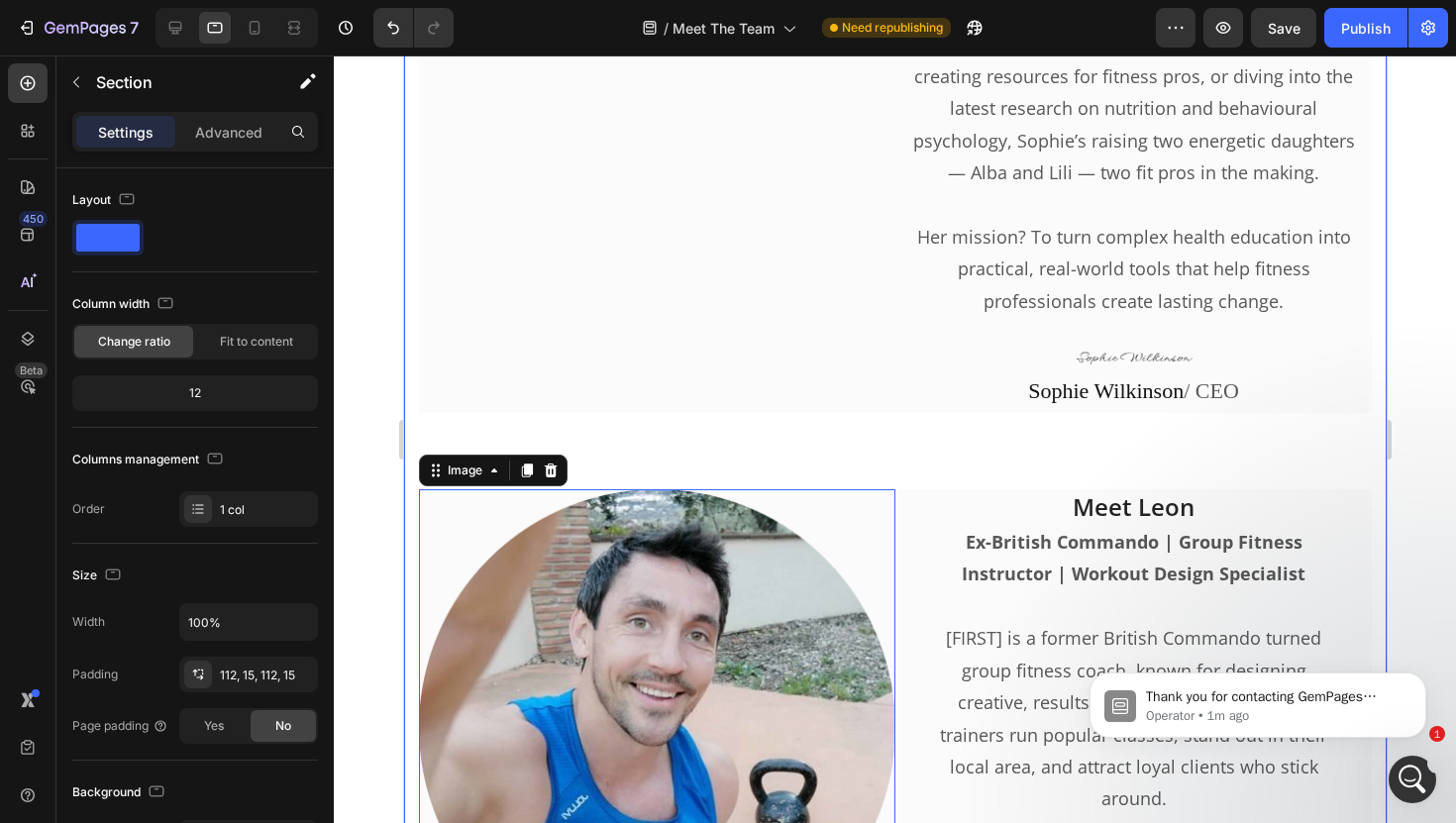 click on "Meet The Team Heading Meet the team behind the content trusted by 3,000+ group fitness professionals worldwide. Text block Row Image Meet Sophie Heading Nutrition Advisor | Content Strategist | CEO Sophie is a fully qualified diet and nutrition advisor with a background in strategic content creation. She’s the driving force behind our educational resources, client coaching tools, and content systems that help group fitness pros level up their business. She’s also a professional fitness copywriter — helping coaches connect, educate, and inspire their clients with powerful, done-for-you sales copy that builds trust and drives results. From science-backed clean eating programs to engaging client education systems like Inbox Nutrition and the Fitness Community Blueprint, Sophie’s passion is creating real-world content that makes a real difference — for you and your clients. Text block Image Sophie Wilkinson  / CEO Text block Row Row Image   32 Meet Leon Heading           Text block Image Text block" at bounding box center (894, 426) 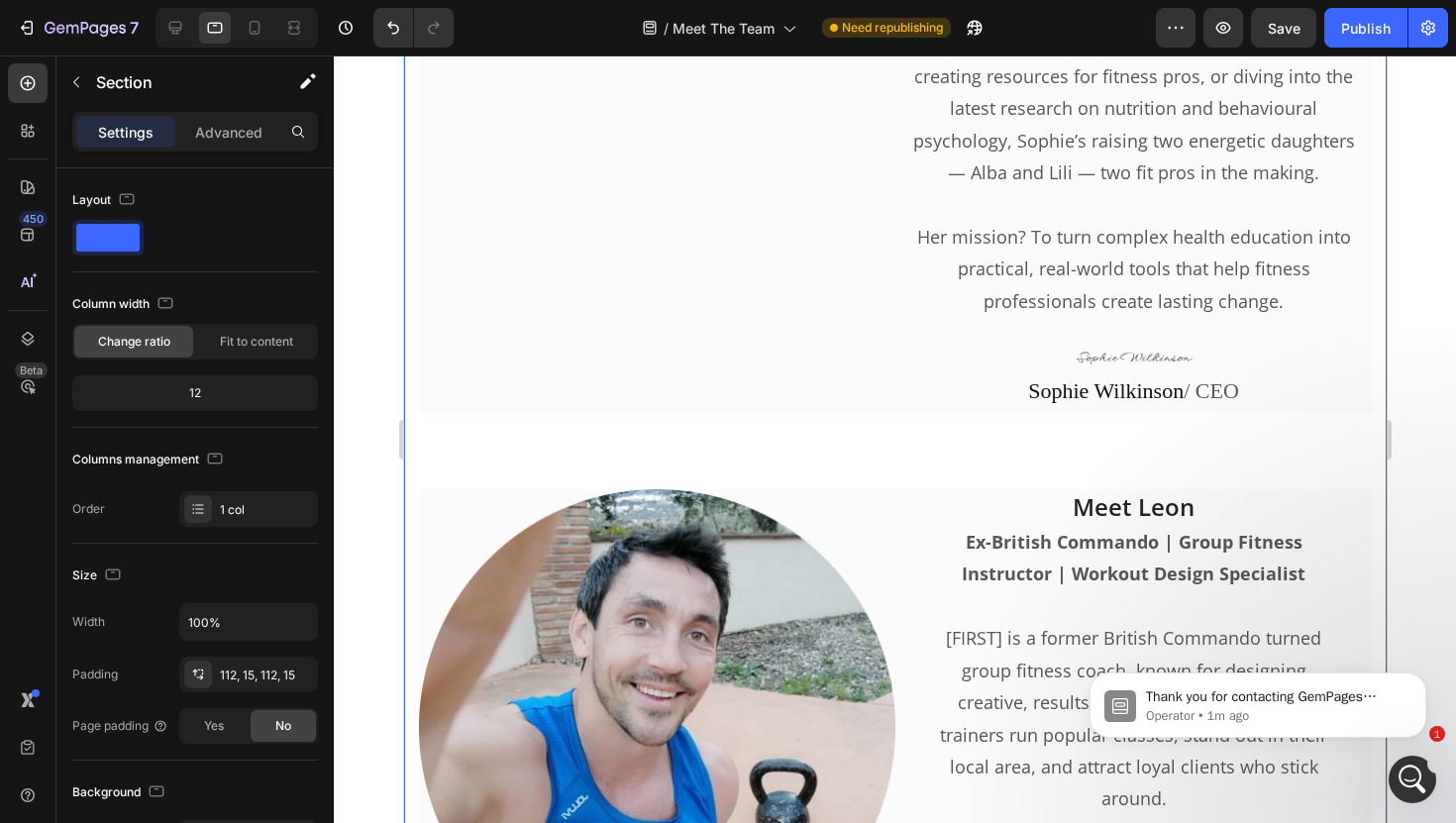 click on "Meet The Team Heading Meet the team behind the content trusted by 3,000+ group fitness professionals worldwide. Text block Row Image Meet [NAME] Heading Nutrition Advisor | Content Strategist | CEO [NAME] is a fully qualified diet and nutrition advisor with a background in strategic content creation. She’s the driving force behind our educational resources, client coaching tools, and content systems that help group fitness pros level up their business. She’s also a professional fitness copywriter — helping coaches connect, educate, and inspire their clients with powerful, done-for-you sales copy that builds trust and drives results. From science-backed clean eating programs to engaging client education systems like Inbox Nutrition and the Fitness Community Blueprint, [NAME]’s passion is creating real-world content that makes a real difference — for you and your clients. Text block Image [NAME] [LAST] / CEO Text block Row Row Image Meet [NAME] Heading           Text block Image Coach [NAME] Row" at bounding box center (894, 426) 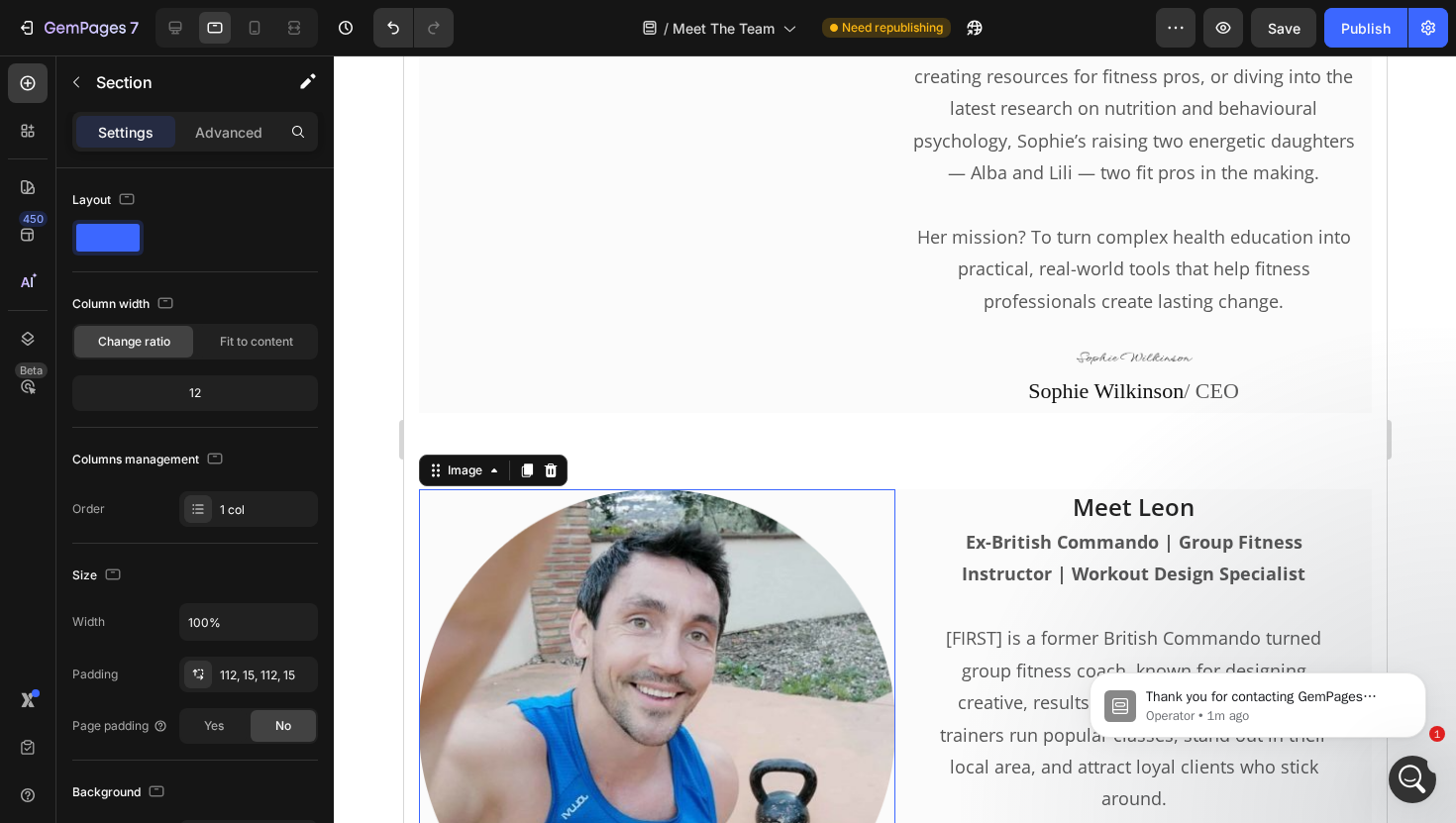 click at bounding box center (656, 727) 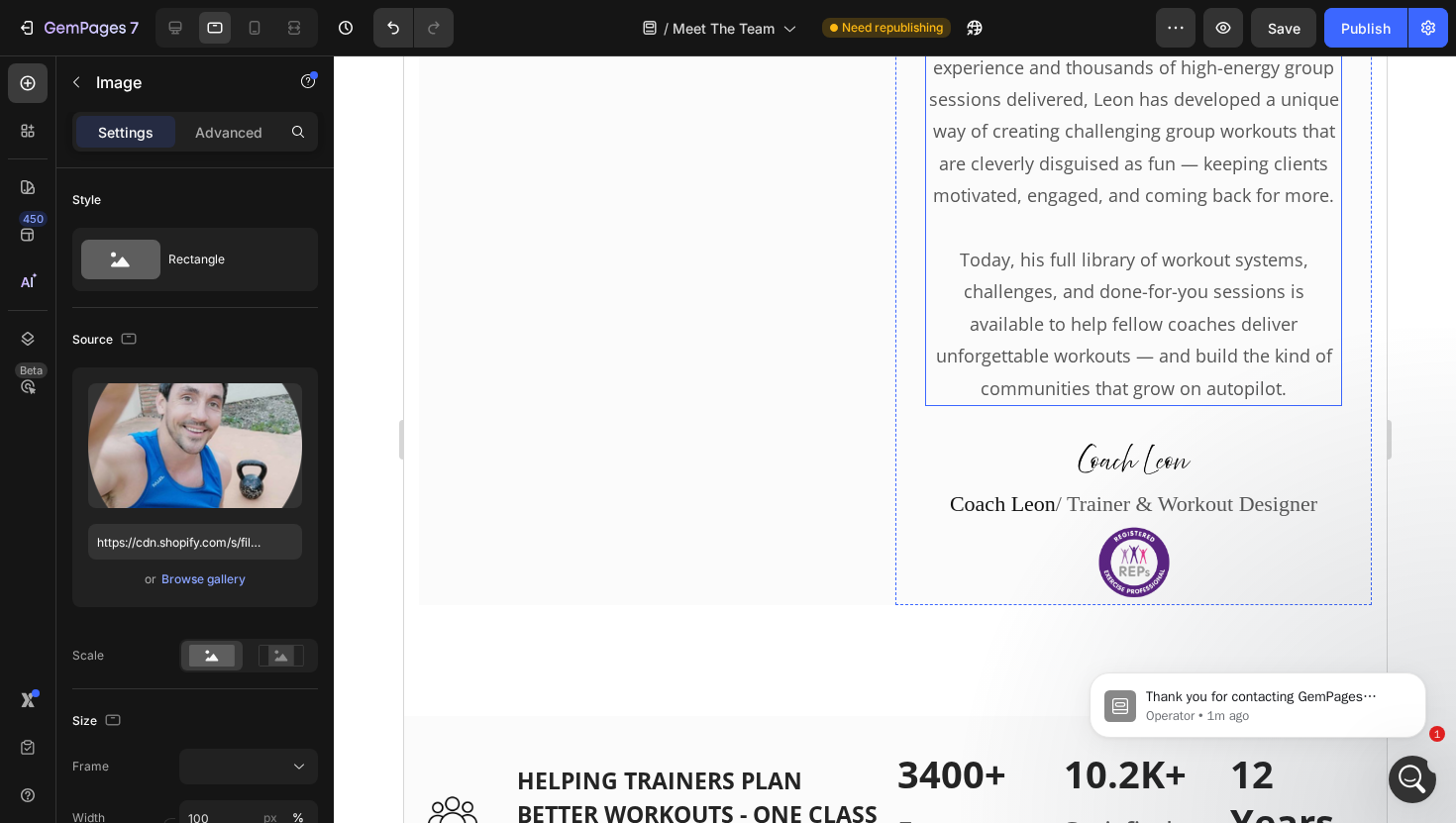 scroll, scrollTop: 3266, scrollLeft: 0, axis: vertical 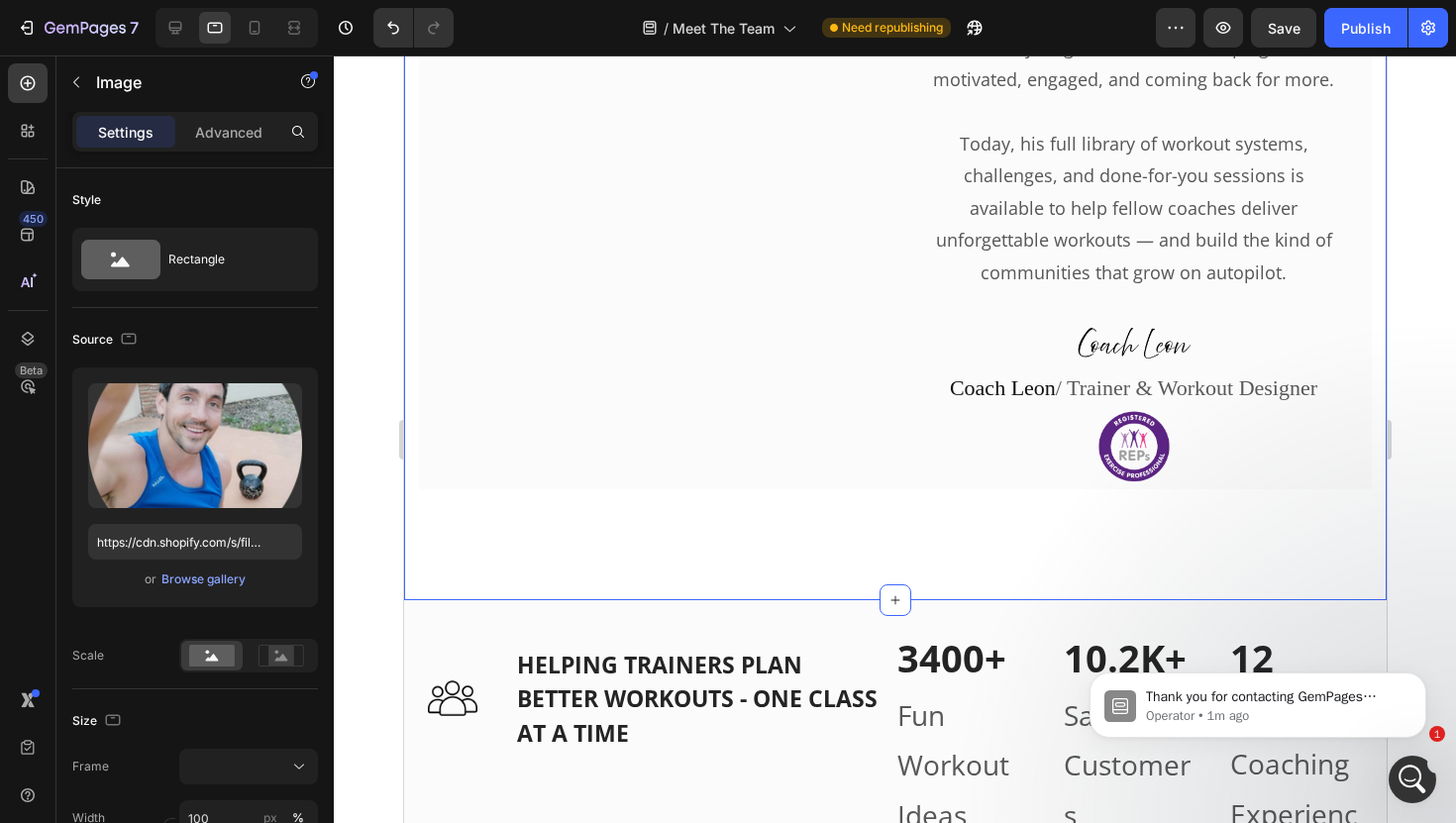 click on "Meet The Team Heading Meet the team behind the content trusted by 3,000+ group fitness professionals worldwide. Text block Row Image Meet Sophie Heading Nutrition Advisor | Content Strategist | CEO Sophie is a fully qualified diet and nutrition advisor with a background in strategic content creation. She’s the driving force behind our educational resources, client coaching tools, and content systems that help group fitness pros level up their business. She’s also a professional fitness copywriter — helping coaches connect, educate, and inspire their clients with powerful, done-for-you sales copy that builds trust and drives results. From science-backed clean eating programs to engaging client education systems like Inbox Nutrition and the Fitness Community Blueprint, Sophie’s passion is creating real-world content that makes a real difference — for you and your clients. Text block Image Sophie Wilkinson  / CEO Text block Row Row Image   32 Meet Leon Heading           Text block Image Text block" at bounding box center (894, -999) 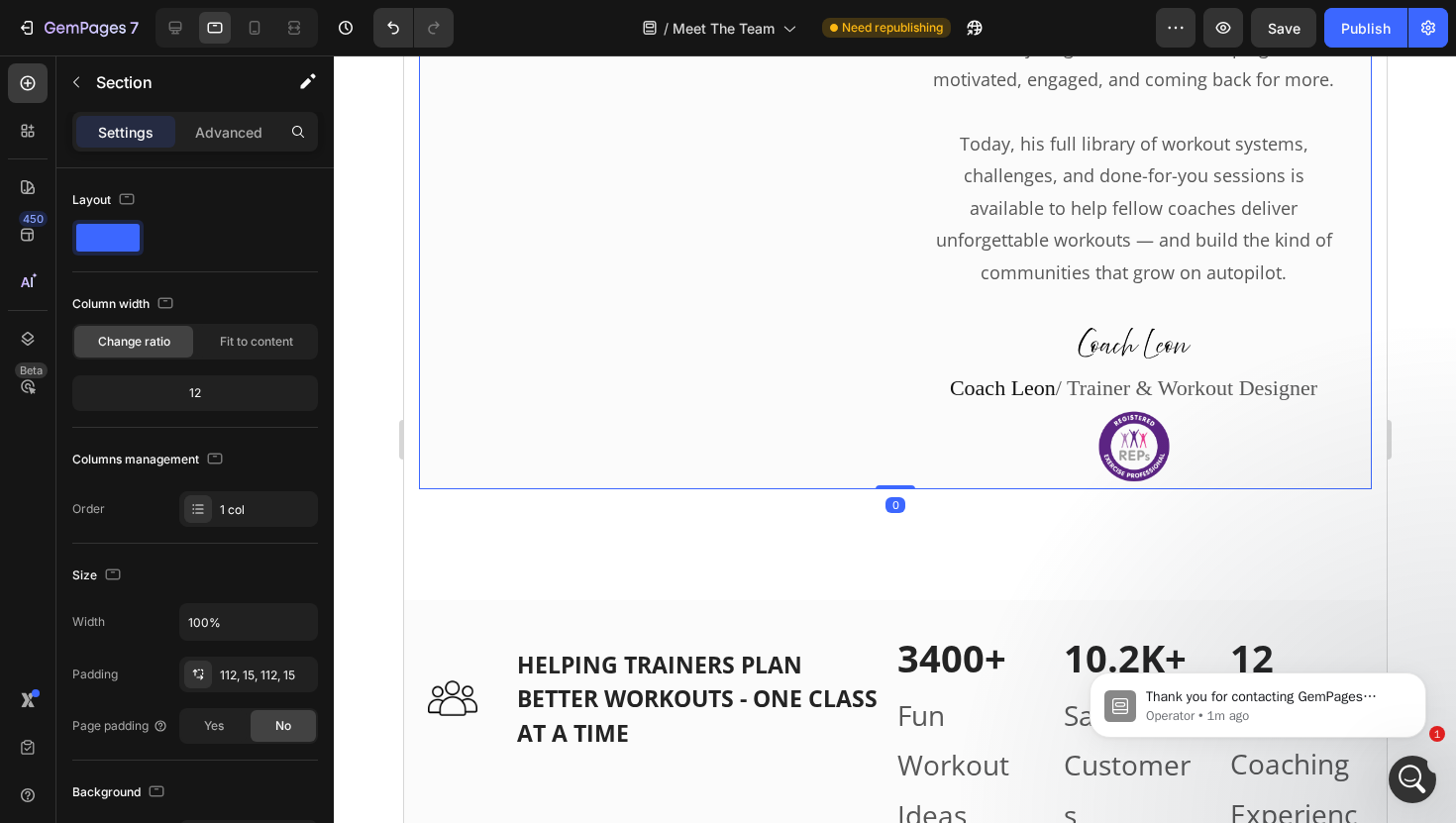 click on "Image" at bounding box center [656, -224] 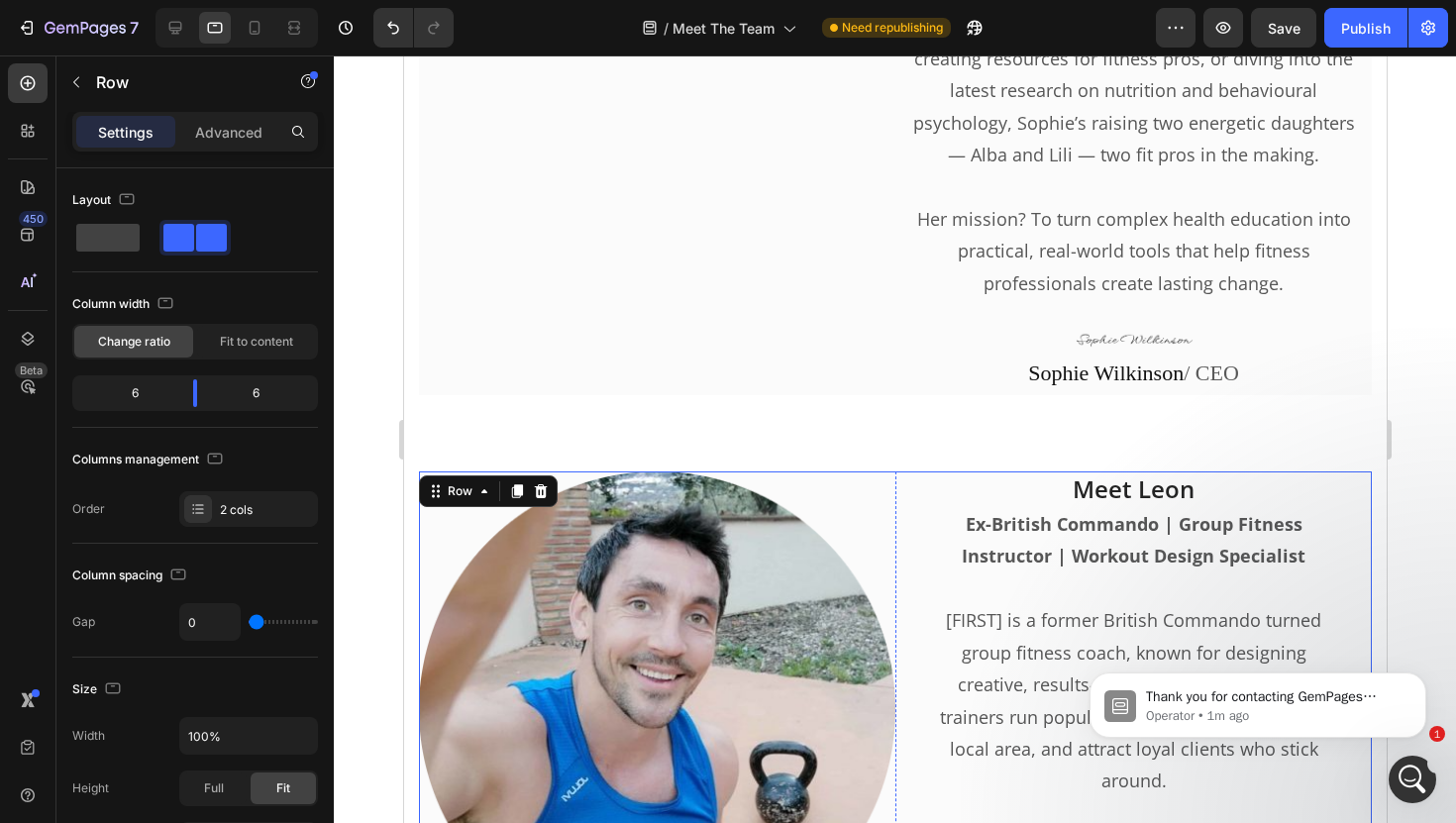 scroll, scrollTop: 1918, scrollLeft: 0, axis: vertical 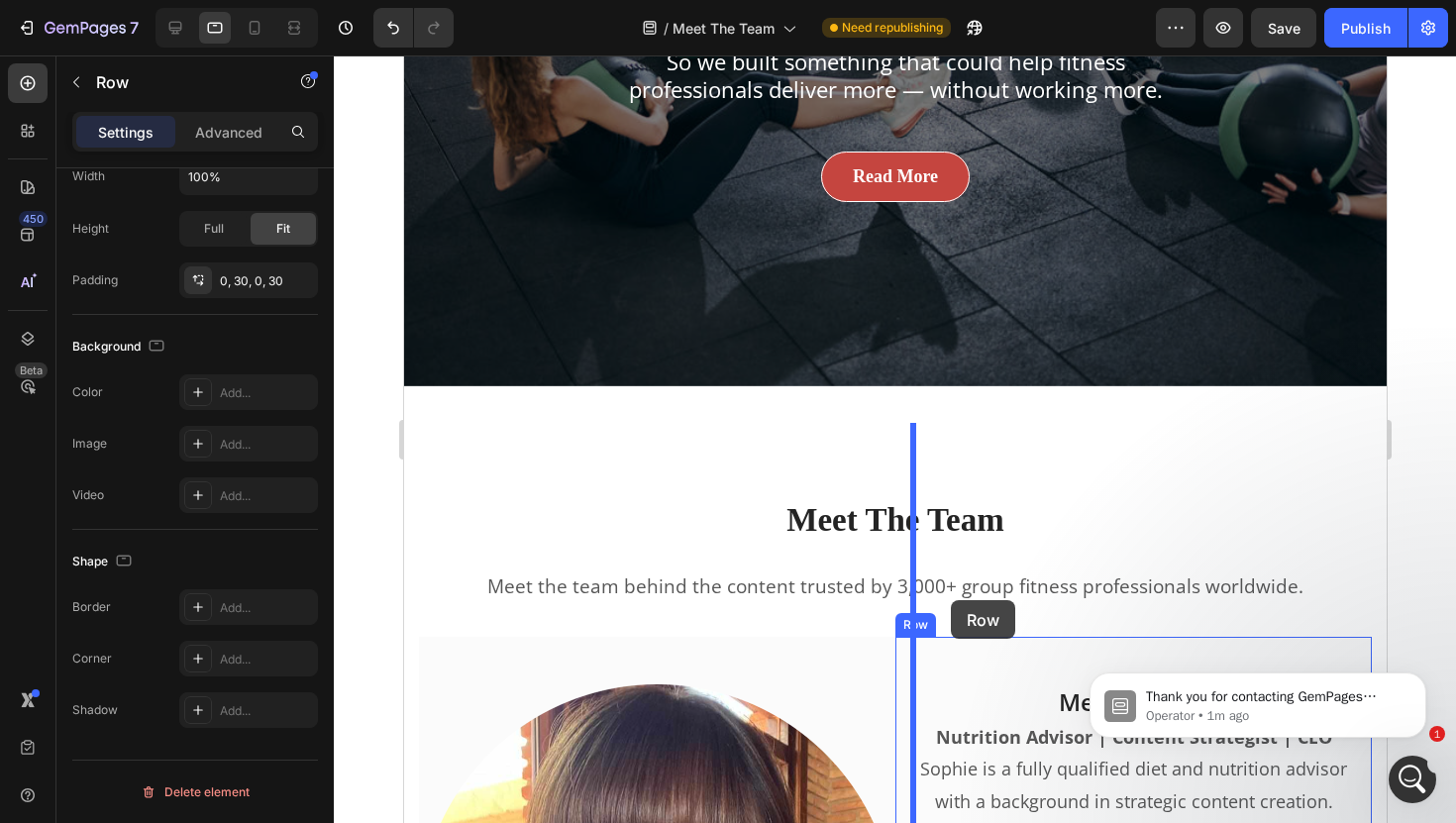 drag, startPoint x: 1344, startPoint y: 386, endPoint x: 950, endPoint y: 600, distance: 448.3659 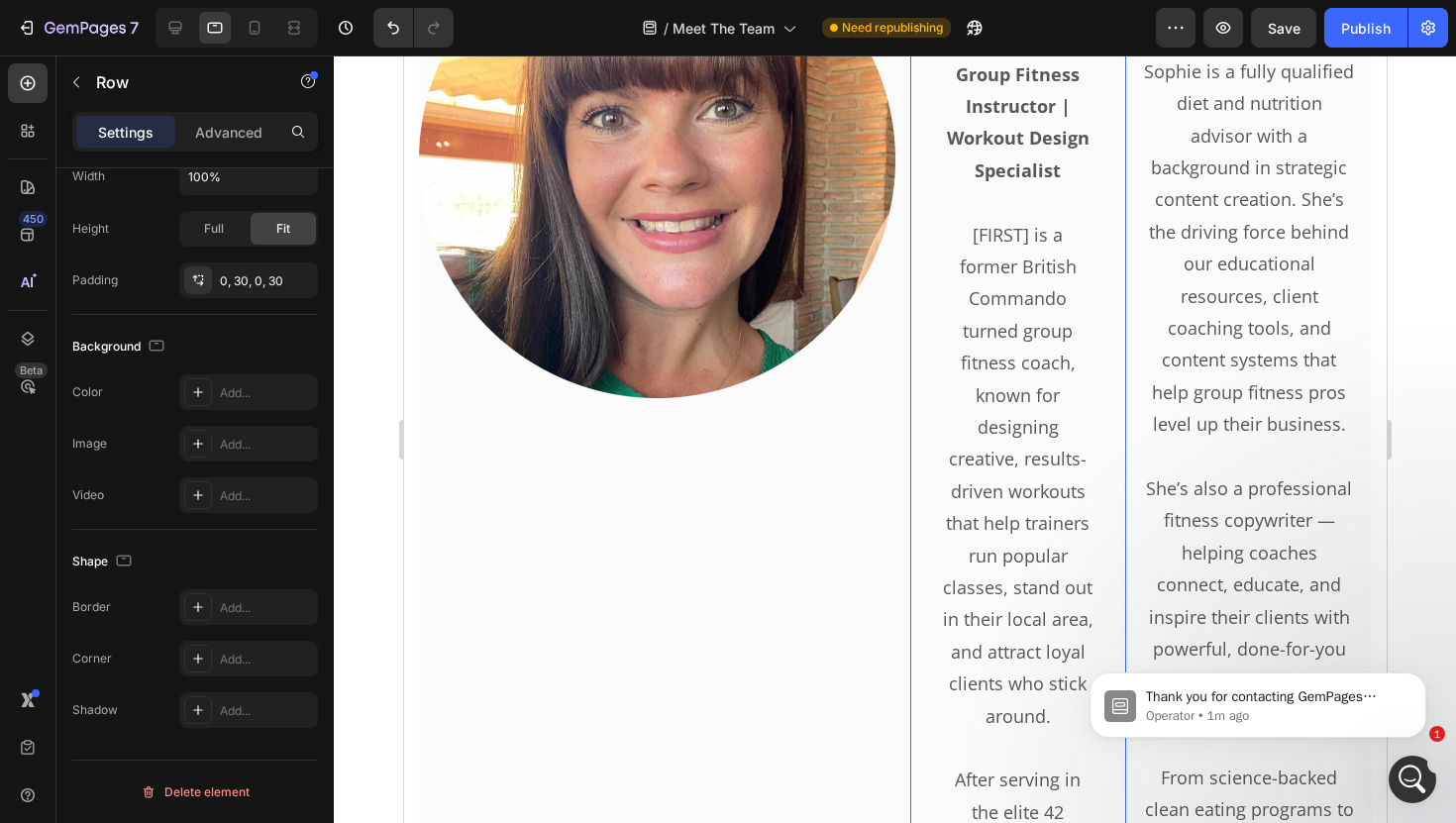 scroll, scrollTop: 1313, scrollLeft: 0, axis: vertical 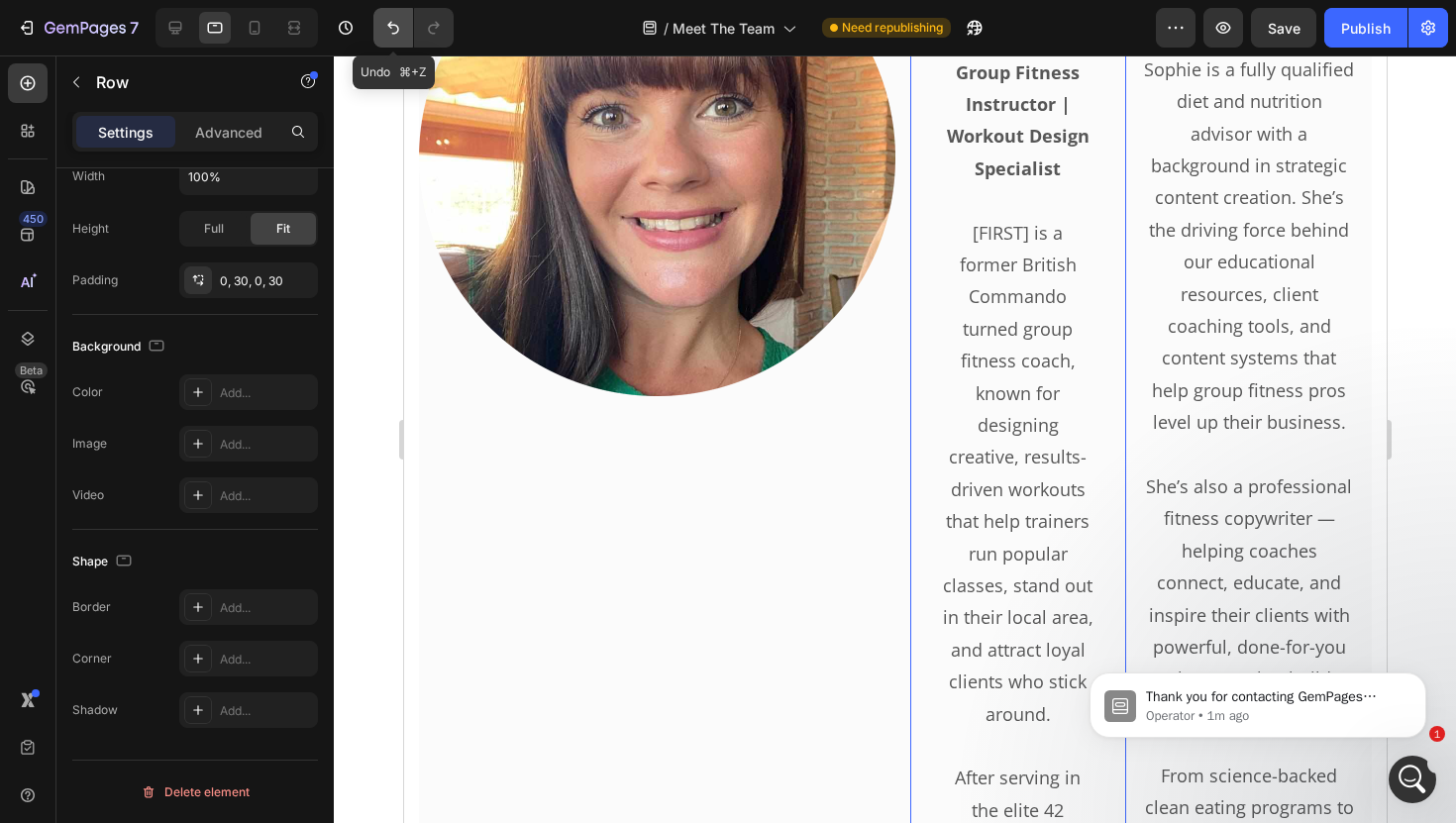 click 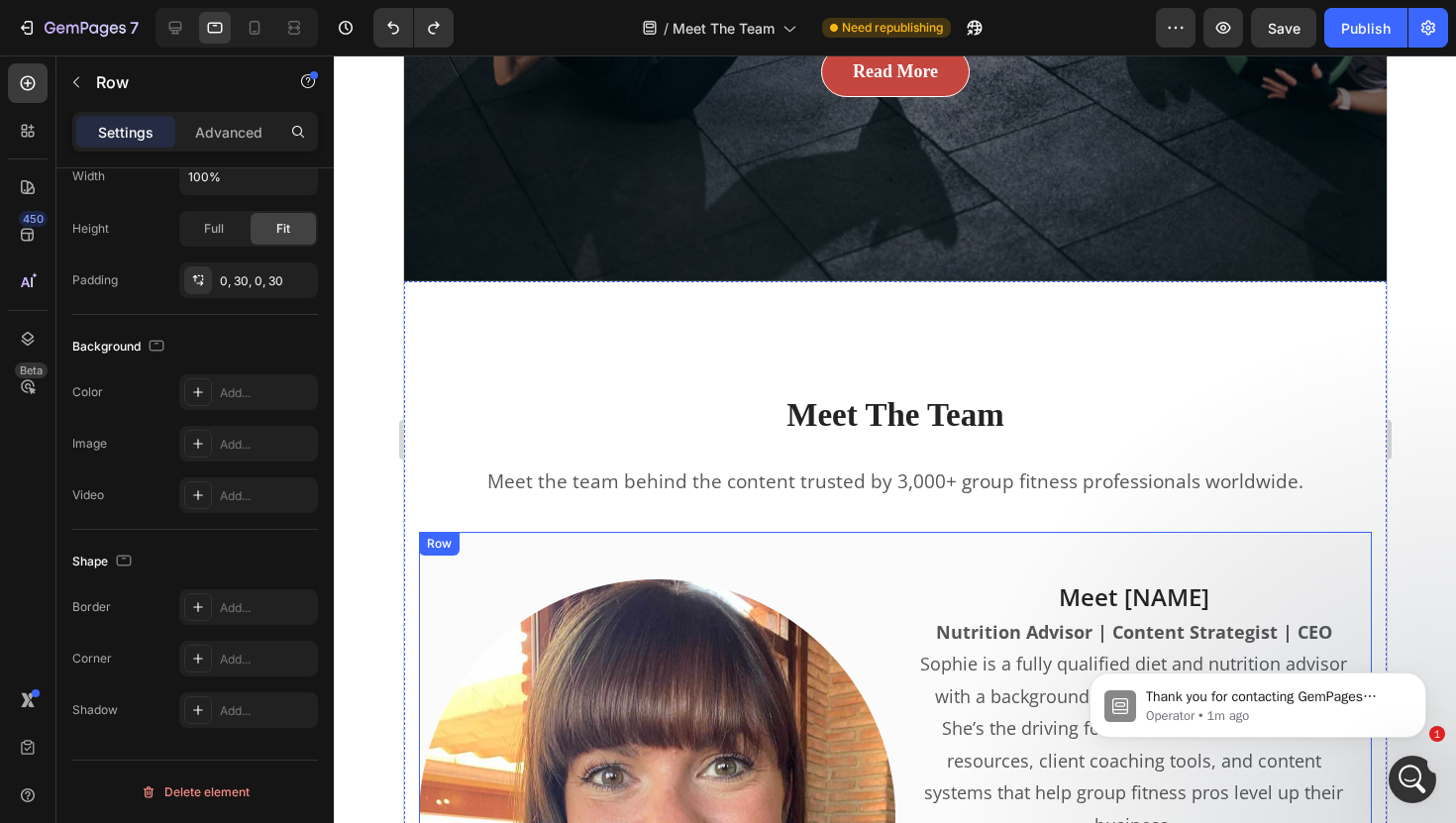 scroll, scrollTop: 679, scrollLeft: 0, axis: vertical 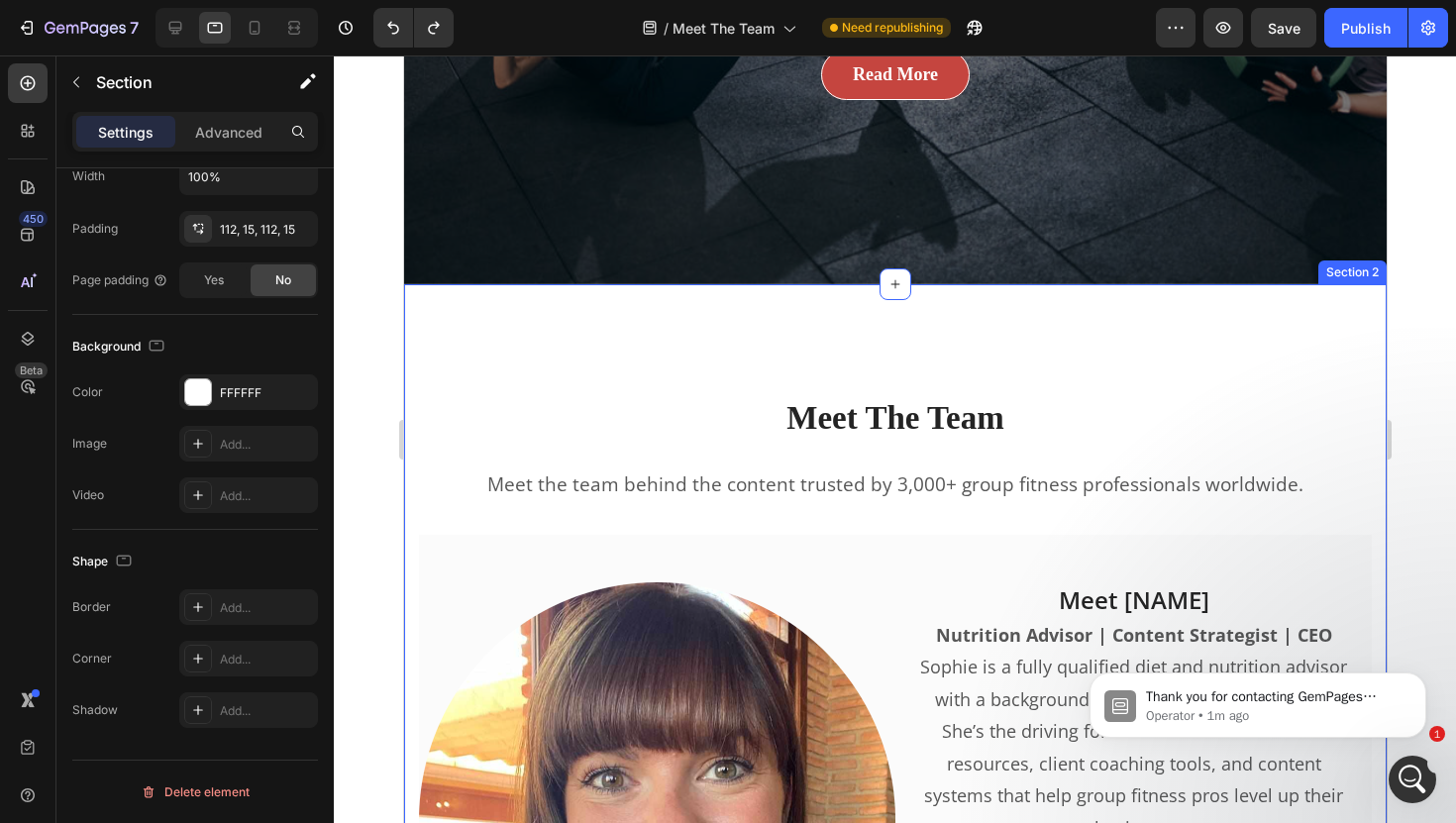 click on "Meet The Team Heading Meet the team behind the content trusted by 3,000+ group fitness professionals worldwide. Text block Row Image Meet Sophie Heading Nutrition Advisor | Content Strategist | CEO Sophie is a fully qualified diet and nutrition advisor with a background in strategic content creation. She’s the driving force behind our educational resources, client coaching tools, and content systems that help group fitness pros level up their business.   She’s also a professional fitness copywriter — helping coaches connect, educate, and inspire their clients with powerful, done-for-you sales copy that builds trust and drives results.   From science-backed clean eating programs to engaging client education systems like Inbox Nutrition and the Fitness Community Blueprint, Sophie’s passion is creating real-world content that makes a real difference — for you and your clients.       Text block Image Sophie Wilkinson  / CEO Text block Row Row Image Meet Leon Heading           Text block Image" at bounding box center (894, 1884) 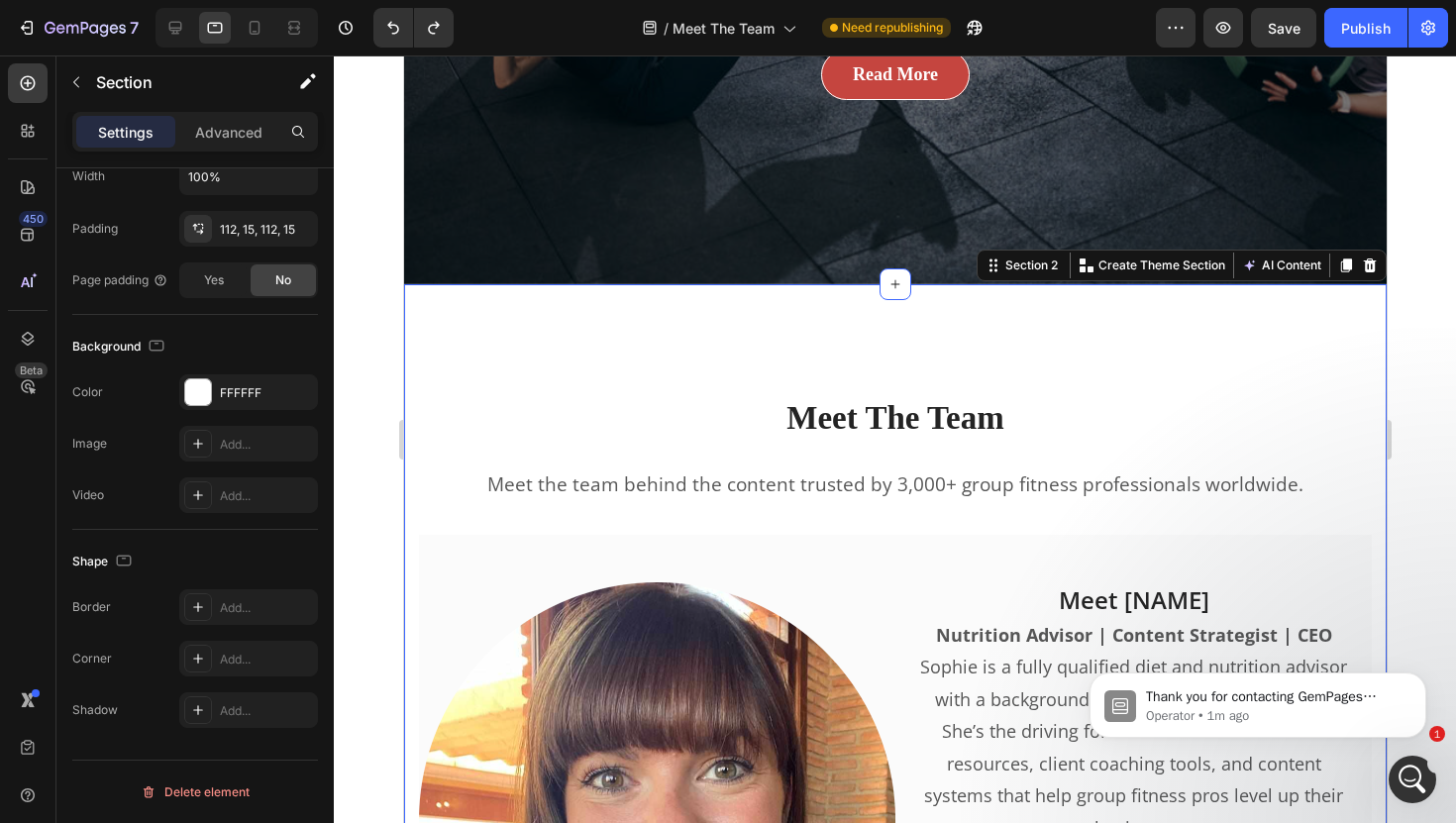 scroll, scrollTop: 0, scrollLeft: 0, axis: both 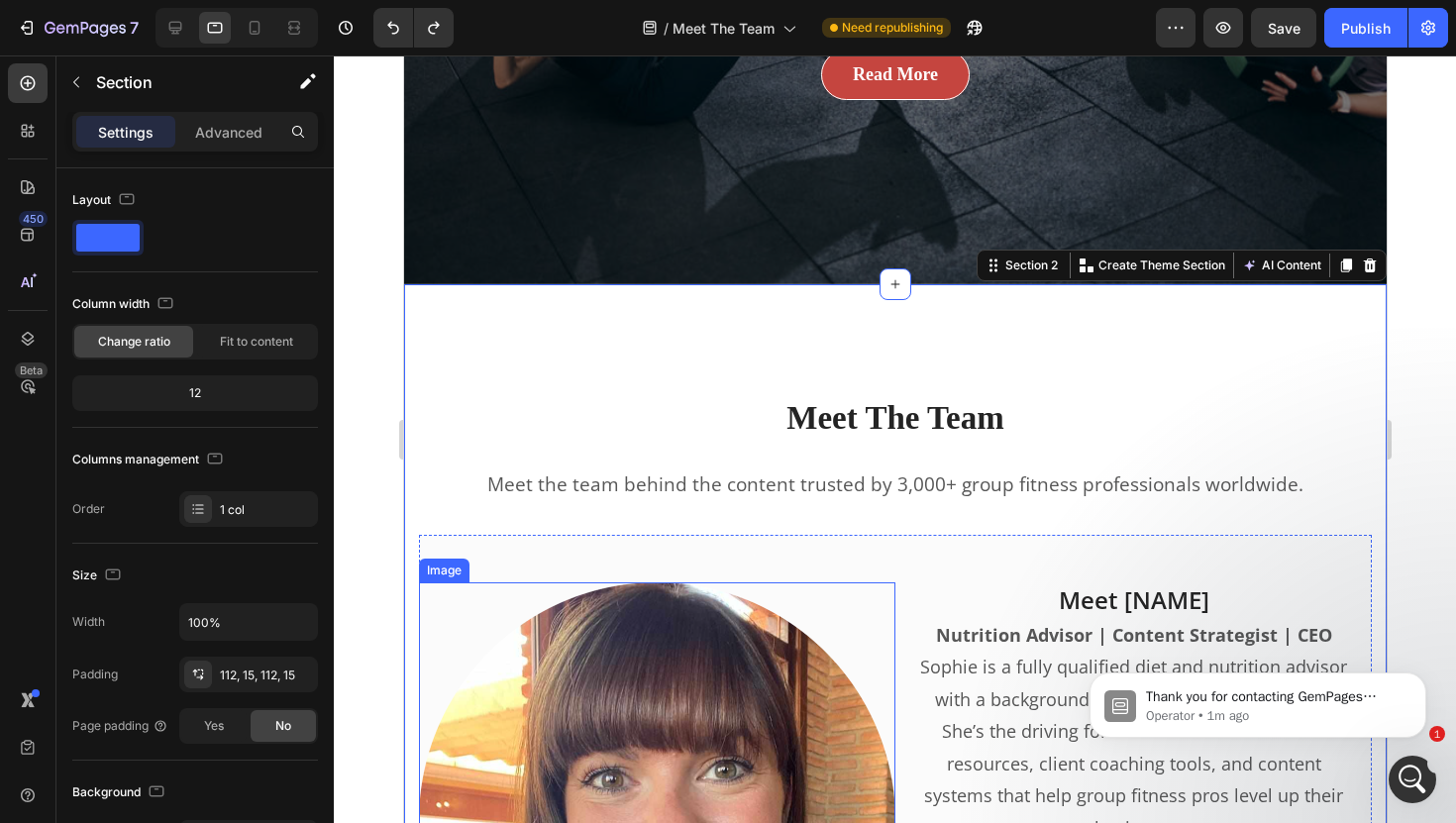 click on "Image" at bounding box center [656, 820] 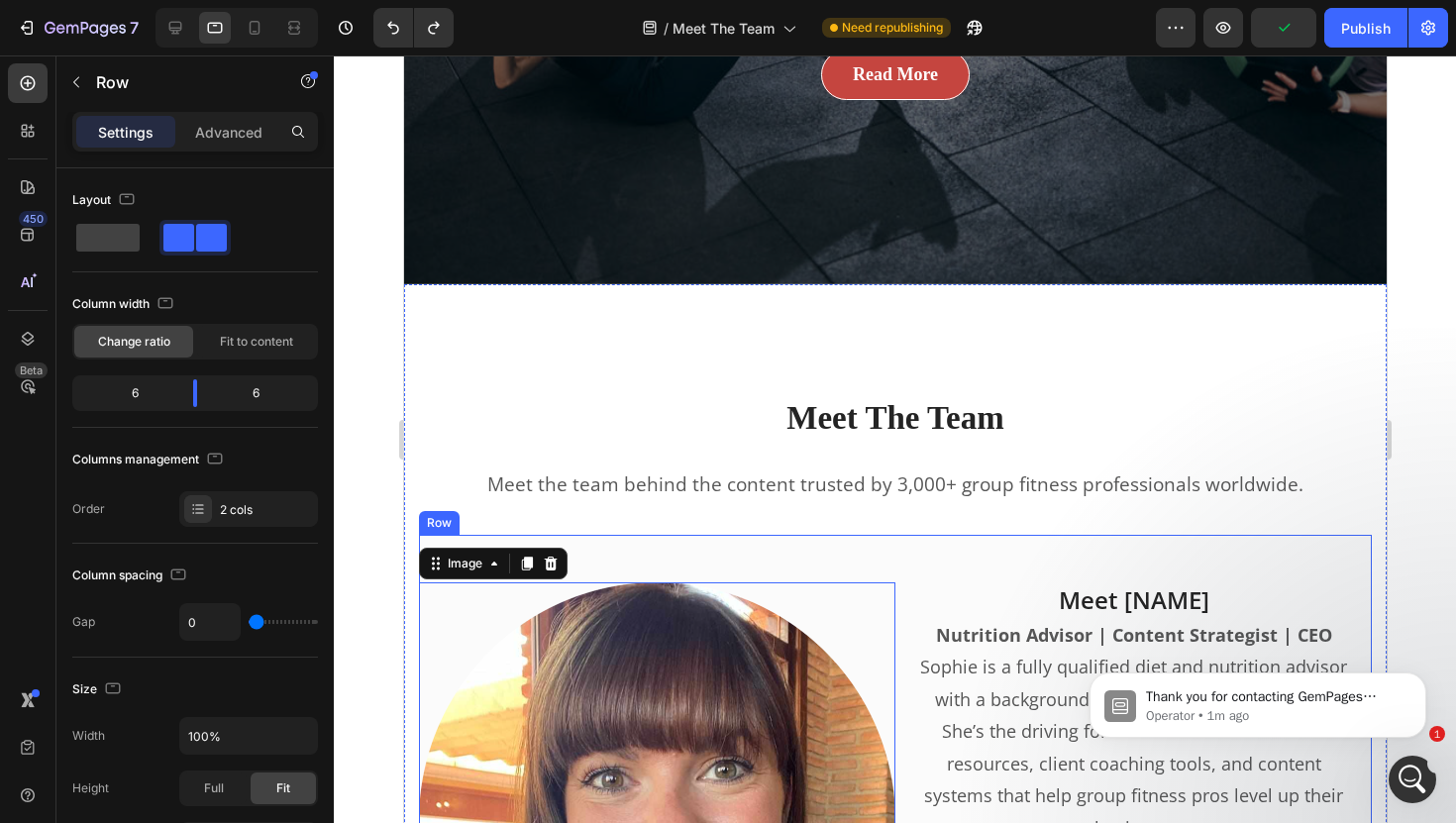 click on "Image   0" at bounding box center [656, 1202] 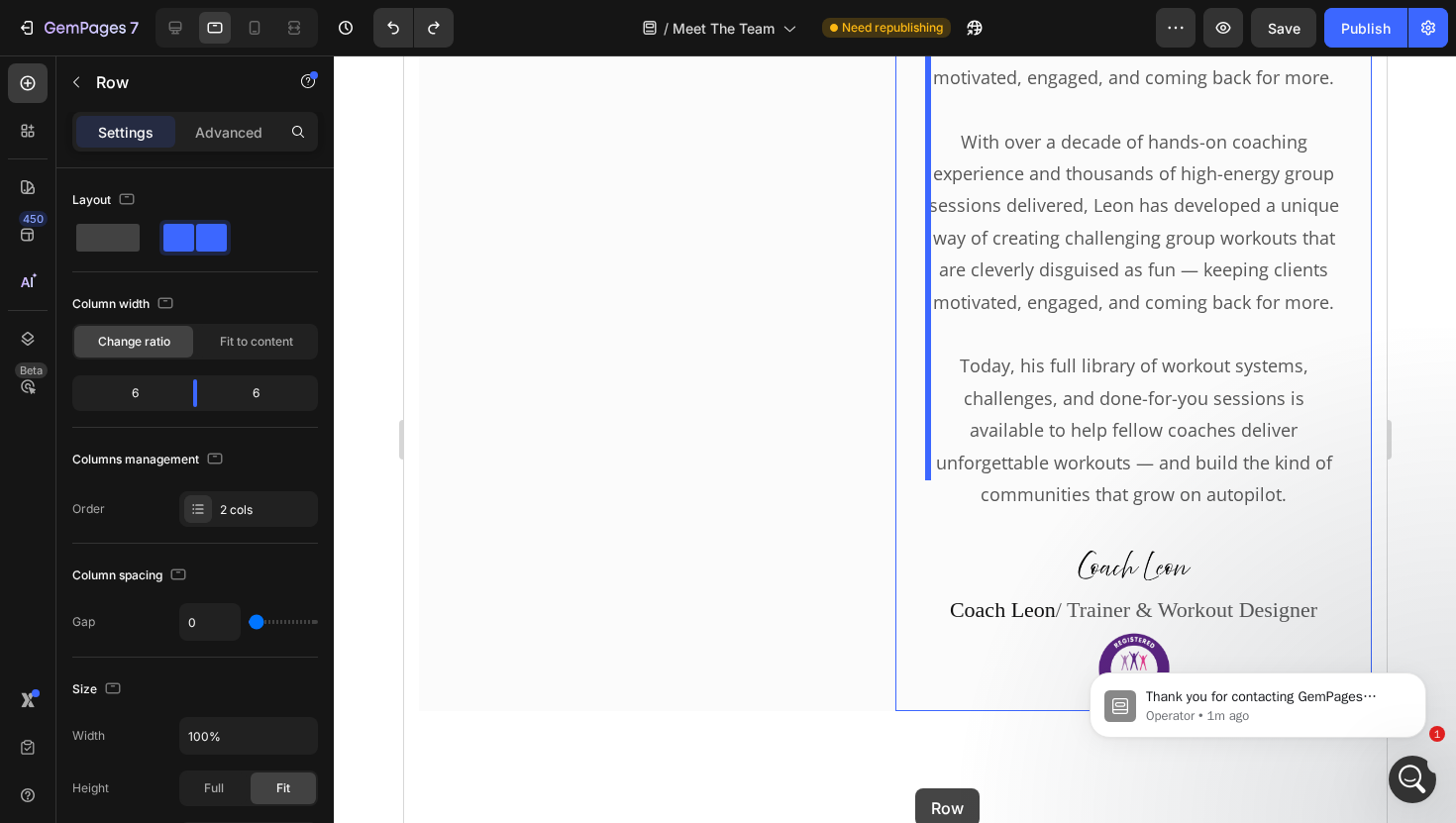 scroll, scrollTop: 3317, scrollLeft: 0, axis: vertical 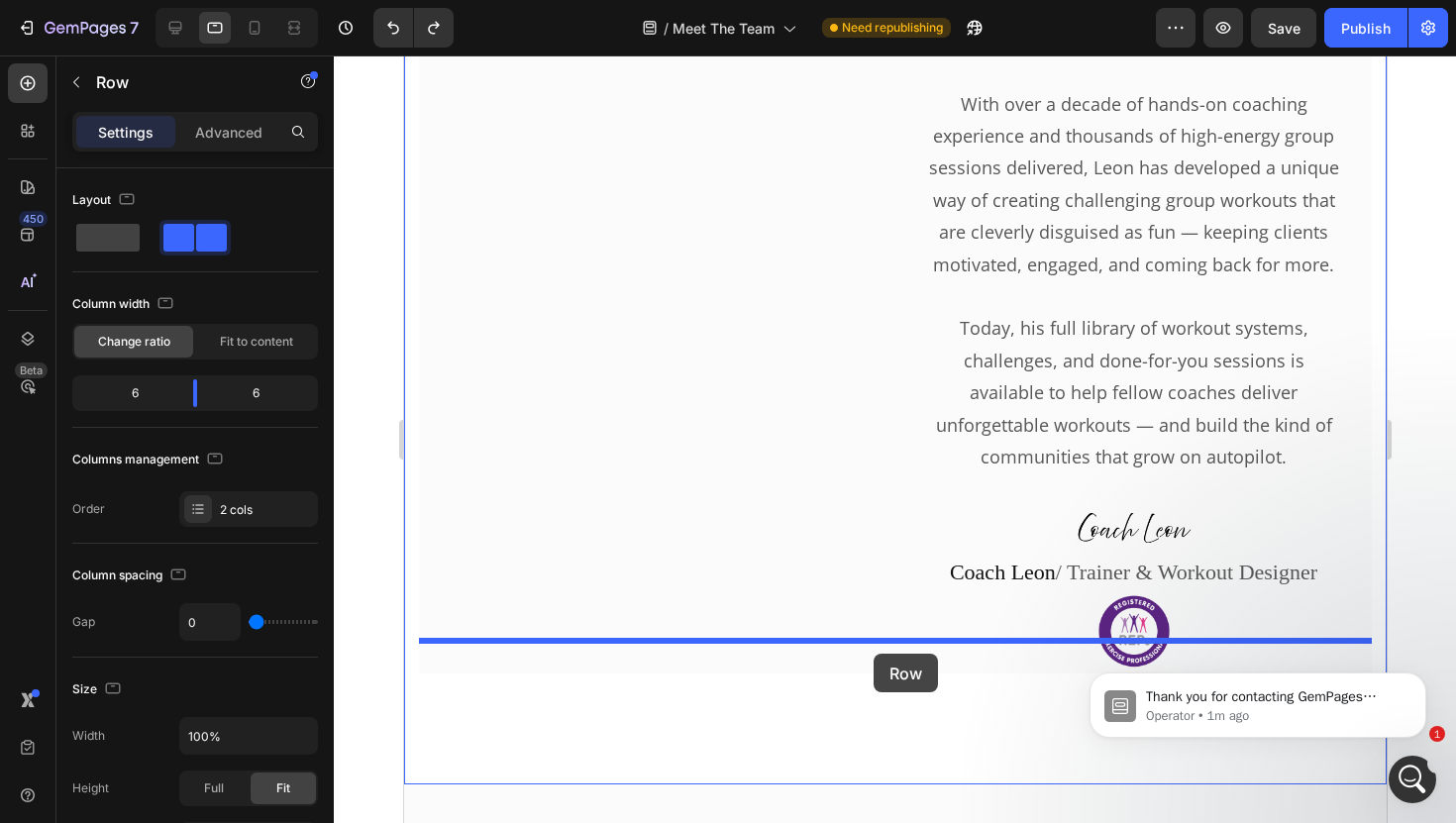 drag, startPoint x: 449, startPoint y: 507, endPoint x: 873, endPoint y: 654, distance: 448.7594 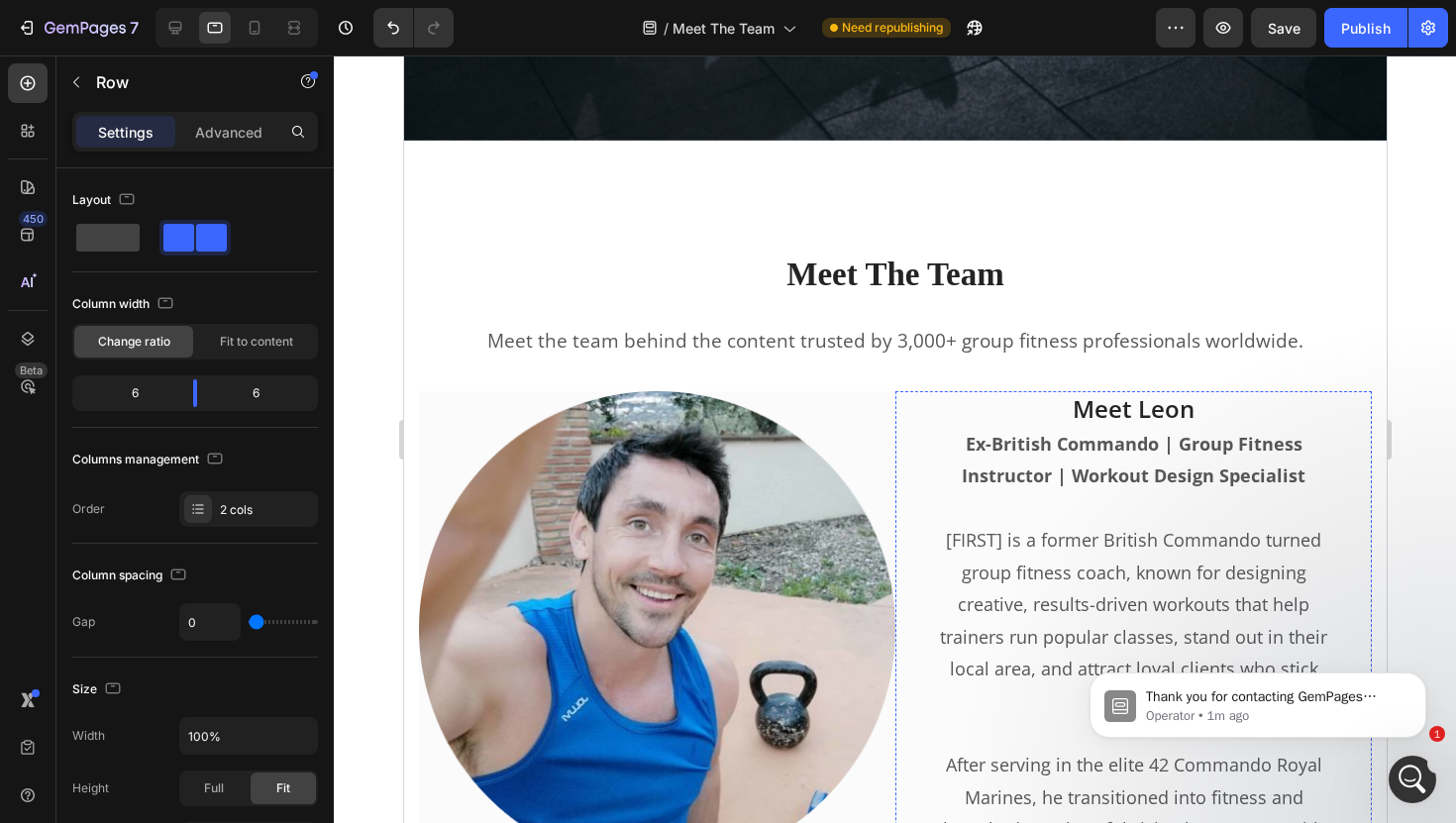 scroll, scrollTop: 783, scrollLeft: 0, axis: vertical 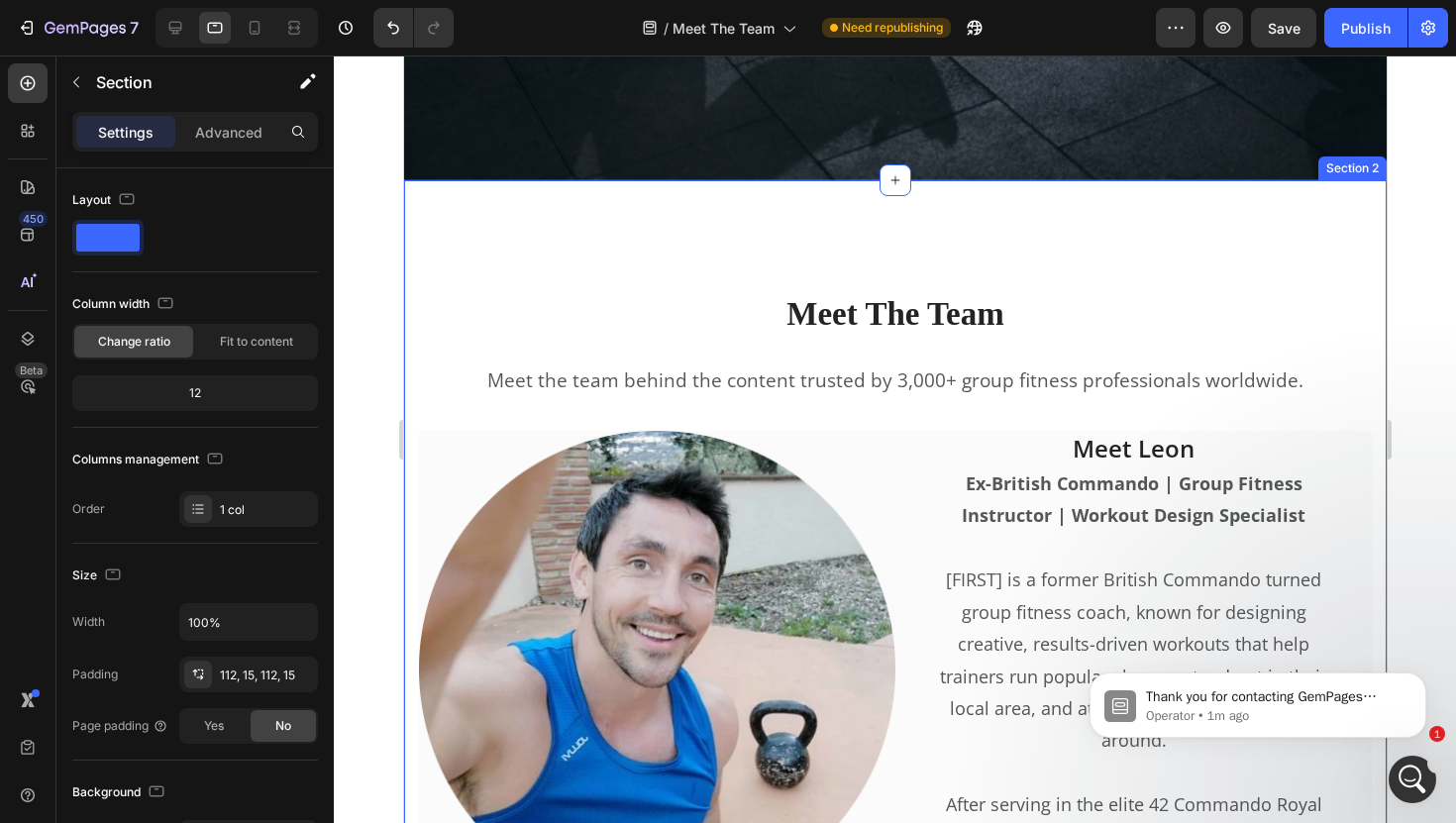click on "Meet The Team Heading Meet the team behind the content trusted by 3,000+ group fitness professionals worldwide. Text block Row Image Meet Leon Heading Ex-British Commando | Group Fitness Instructor | Workout Design Specialist   Leon is a former British Commando turned group fitness coach, known for designing creative, results-driven workouts that help trainers run popular classes, stand out in their local area, and attract loyal clients who stick around.   After serving in the elite 42 Commando Royal Marines, he transitioned into fitness and launched a series of thriving bootcamps, with hundreds of clients on his books — including a long-term corporate team-building contract with Wrigley, the world’s largest chewing gum manufacturer.       Today, his full library of workout systems, challenges, and done-for-you sessions is available to help fellow coaches deliver unforgettable workouts — and build the kind of communities that grow on autopilot. Text block Image Coach Leon  Text block Image Row Row" at bounding box center (894, 1780) 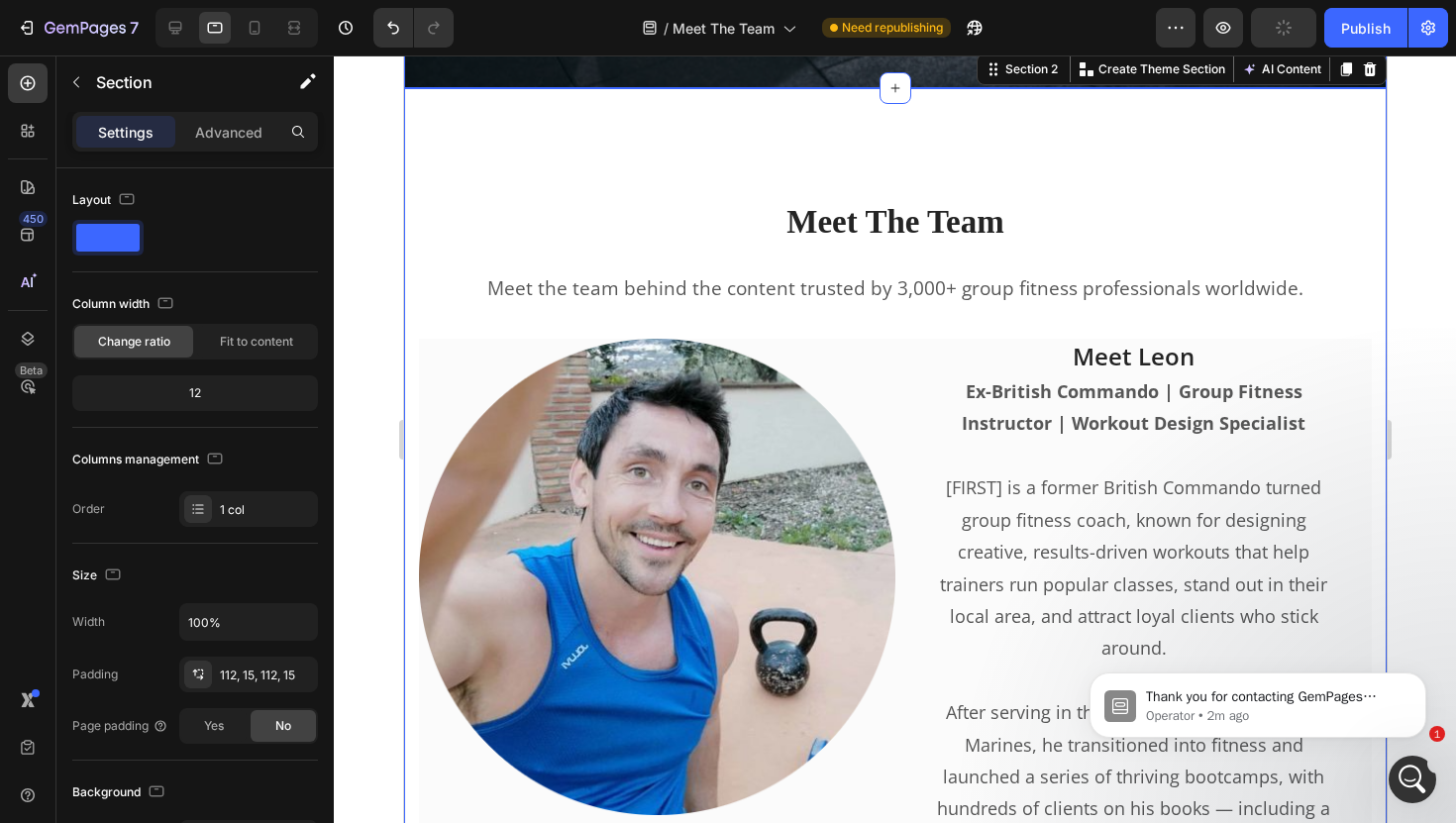 scroll, scrollTop: 877, scrollLeft: 0, axis: vertical 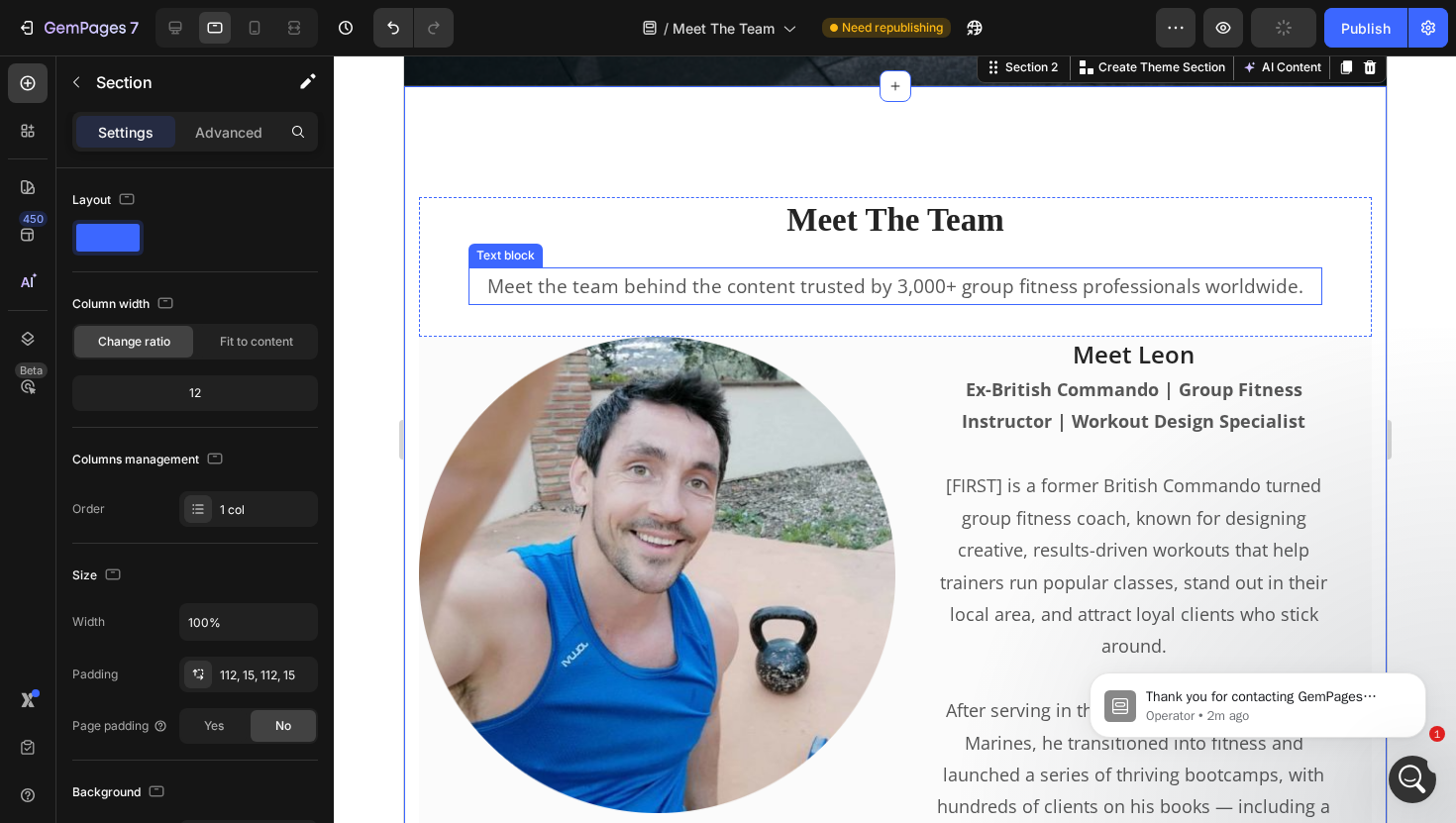 click on "Meet the team behind the content trusted by 3,000+ group fitness professionals worldwide." at bounding box center (894, 286) 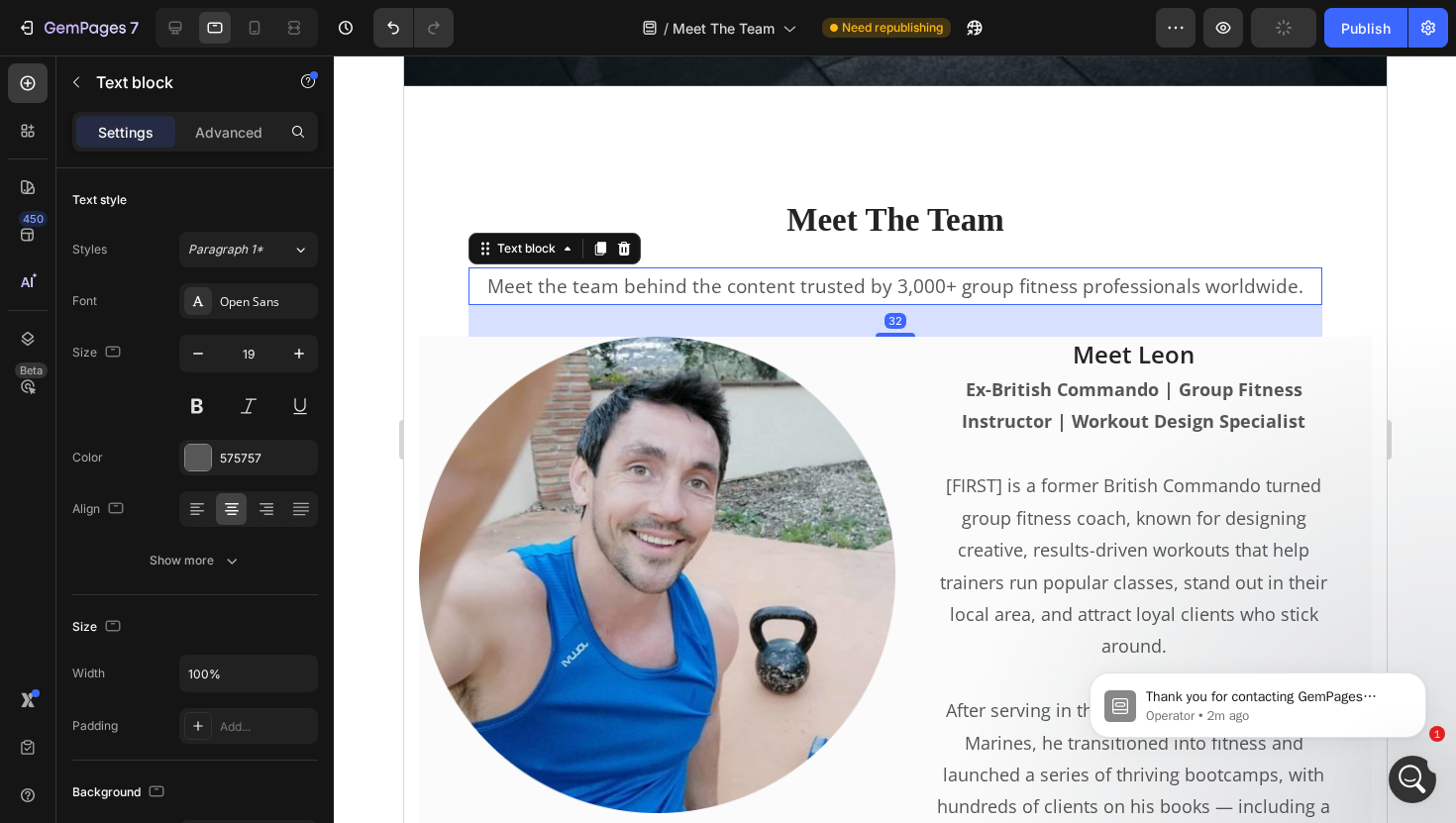 click on "Meet the team behind the content trusted by 3,000+ group fitness professionals worldwide." at bounding box center (894, 286) 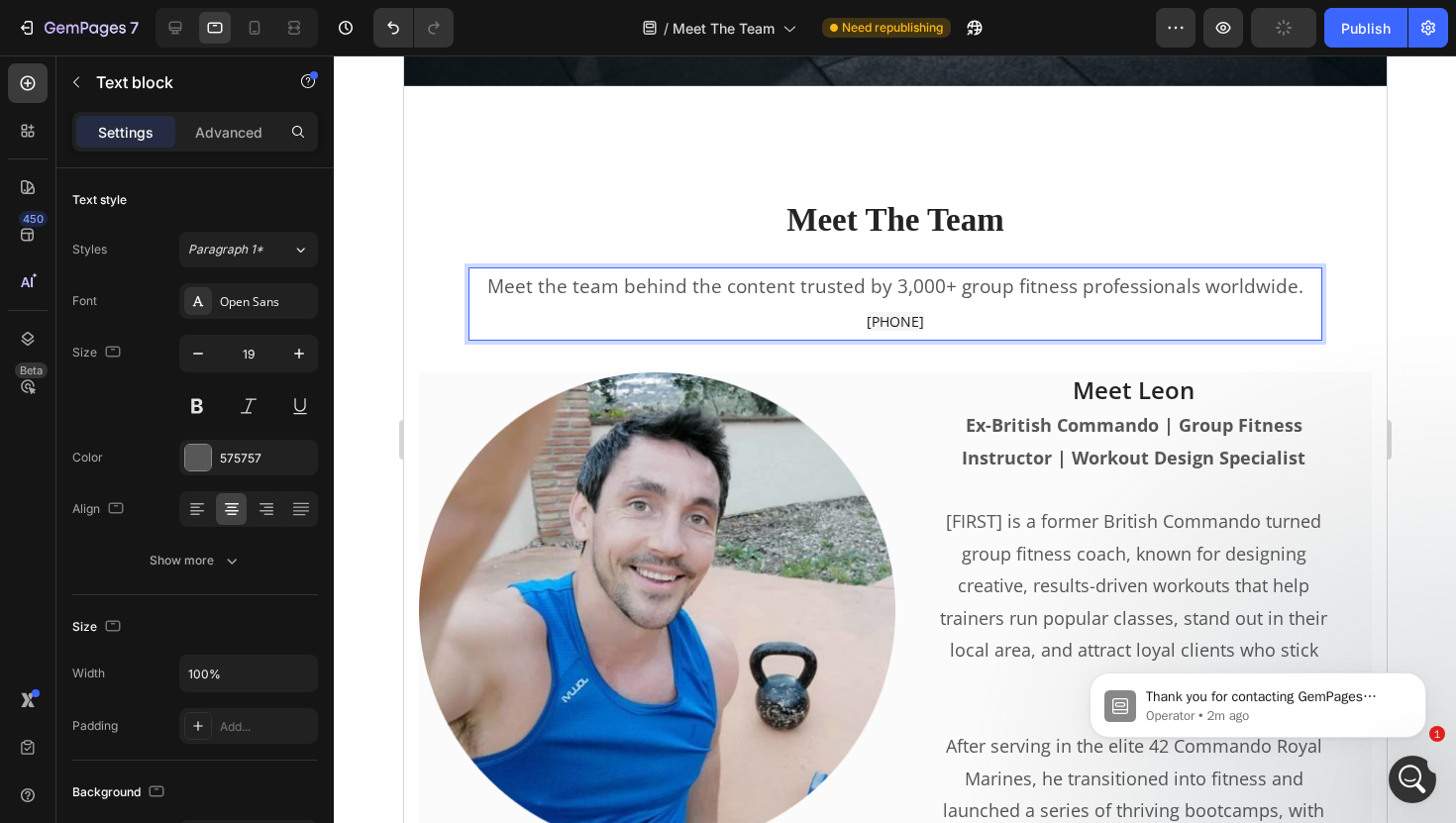 drag, startPoint x: 1016, startPoint y: 286, endPoint x: 882, endPoint y: 296, distance: 134.37262 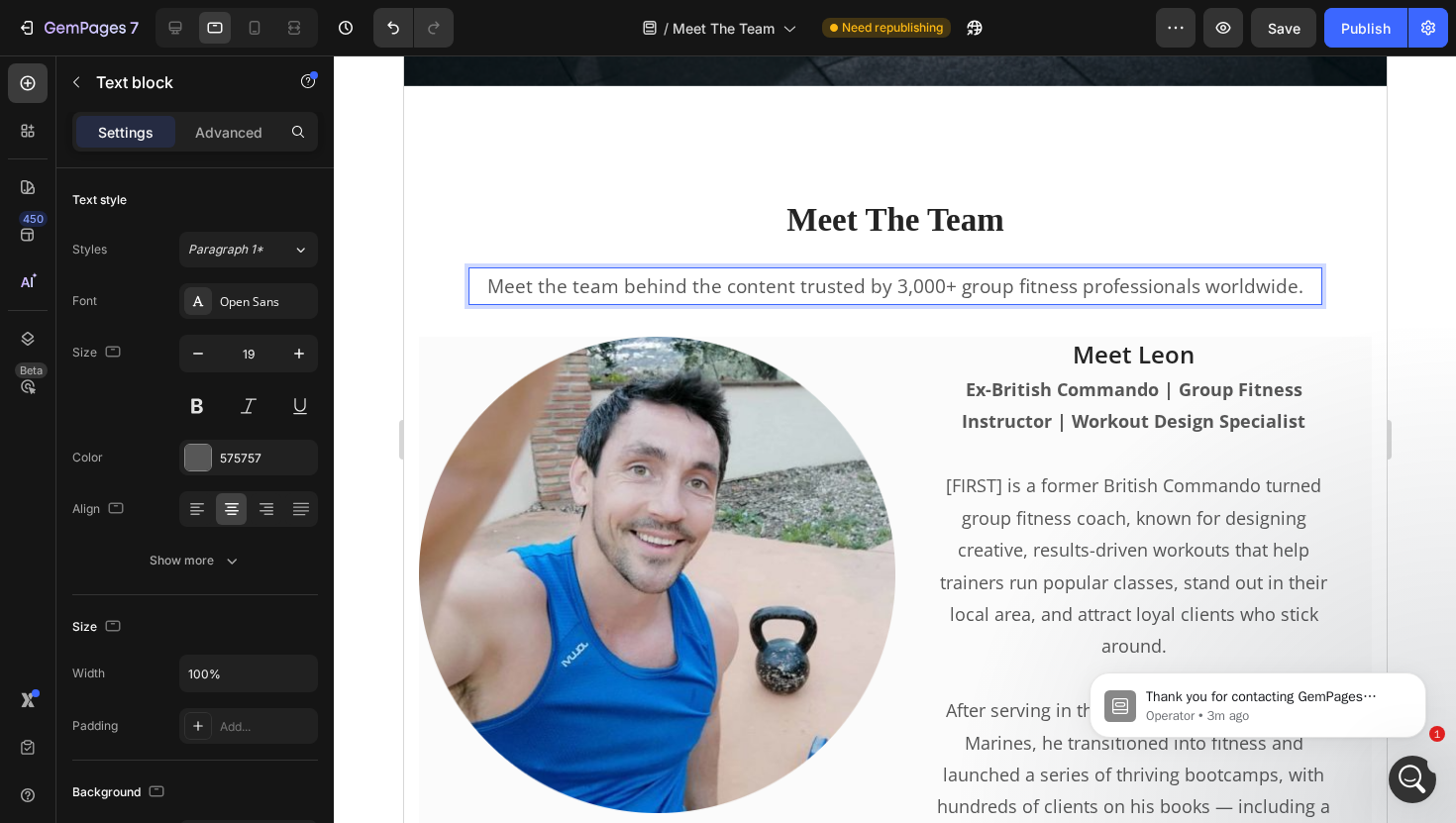 click 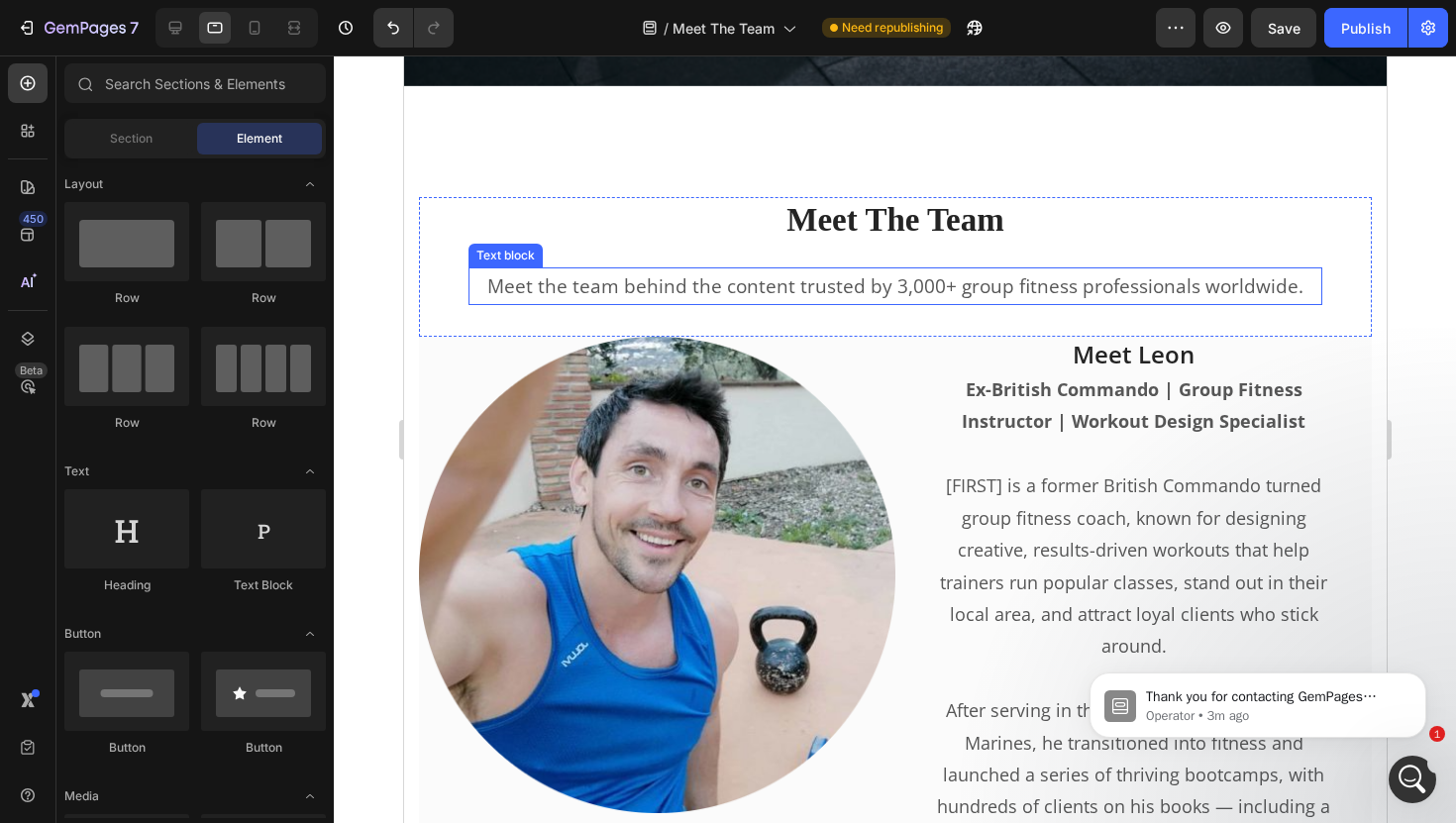 click on "Meet the team behind the content trusted by 3,000+ group fitness professionals worldwide." at bounding box center (894, 286) 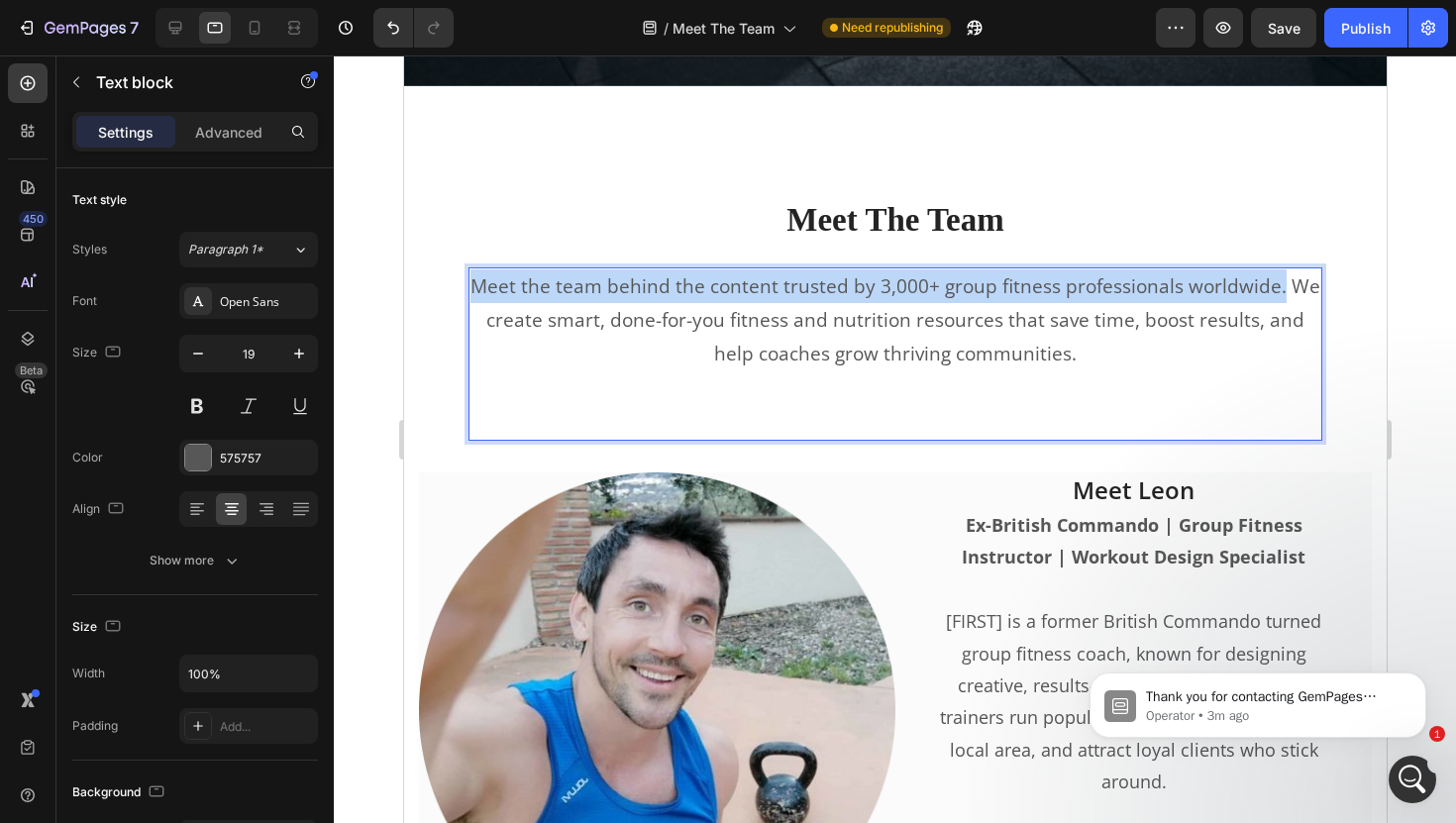 drag, startPoint x: 1279, startPoint y: 258, endPoint x: 483, endPoint y: 261, distance: 796.0057 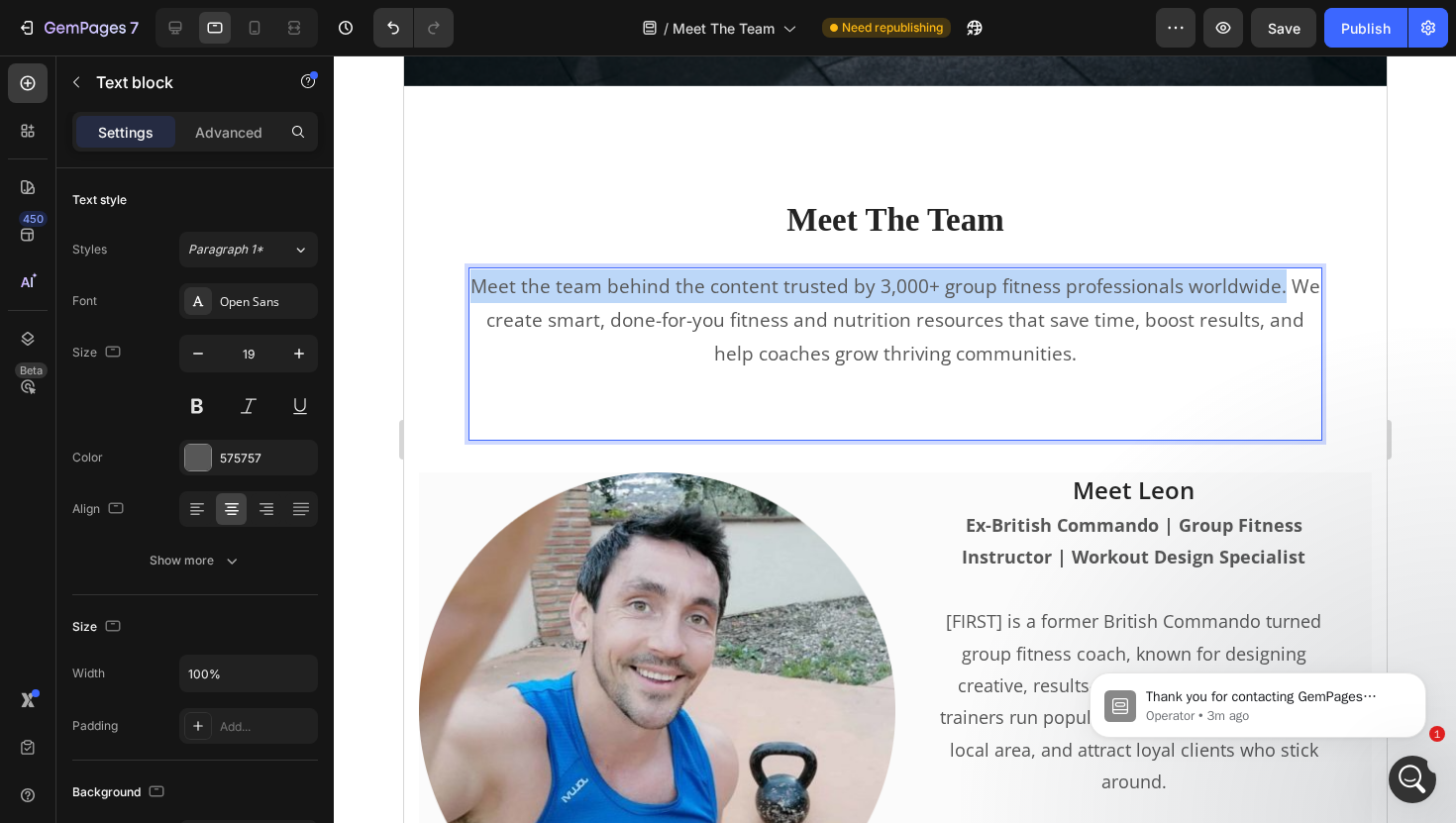 click on "Meet the team behind the content trusted by 3,000+ group fitness professionals worldwide. We create smart, done-for-you fitness and nutrition resources that save time, boost results, and help coaches grow thriving communities." at bounding box center [894, 320] 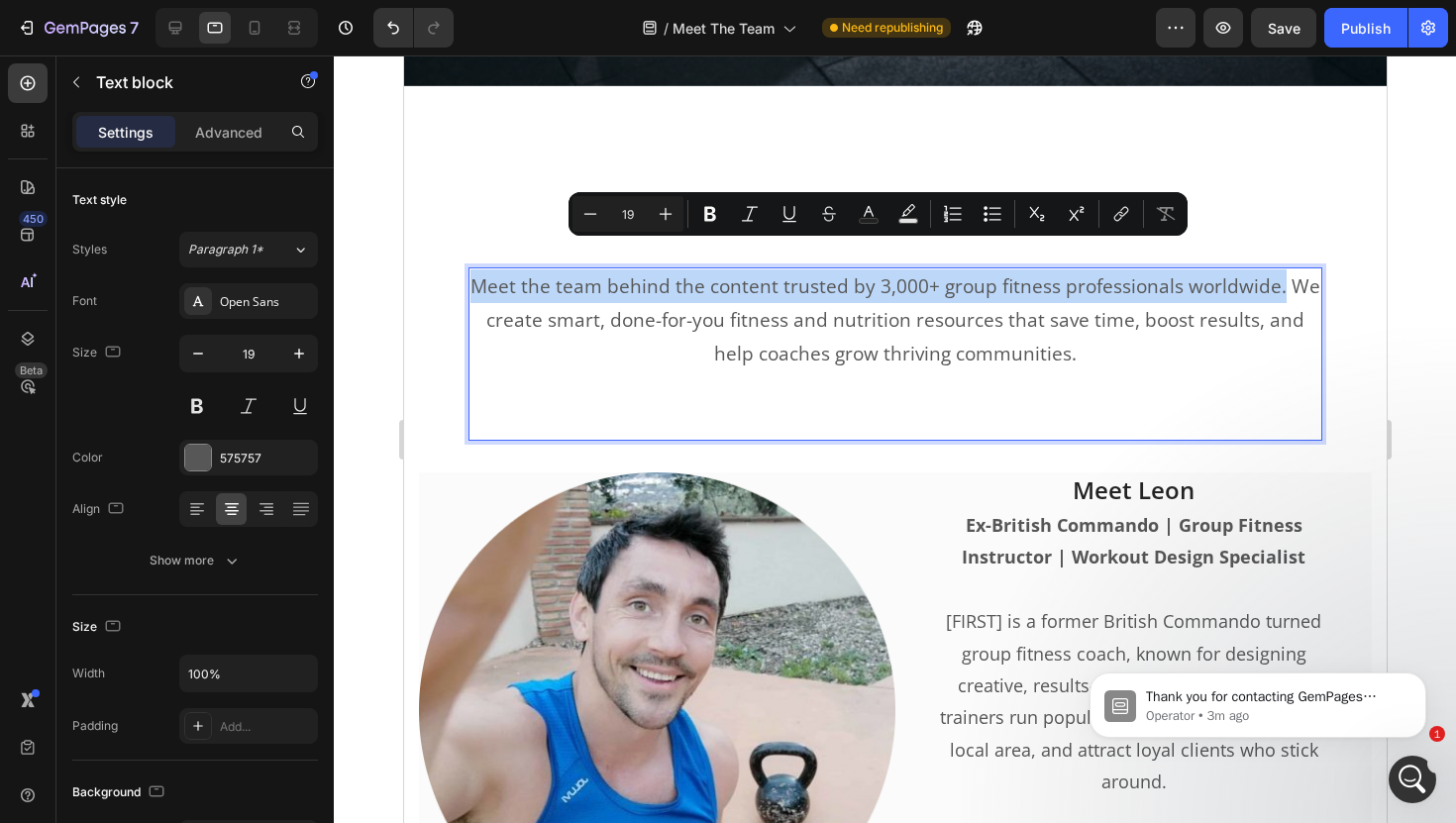 copy on "Meet the team behind the content trusted by 3,000+ group fitness professionals worldwide." 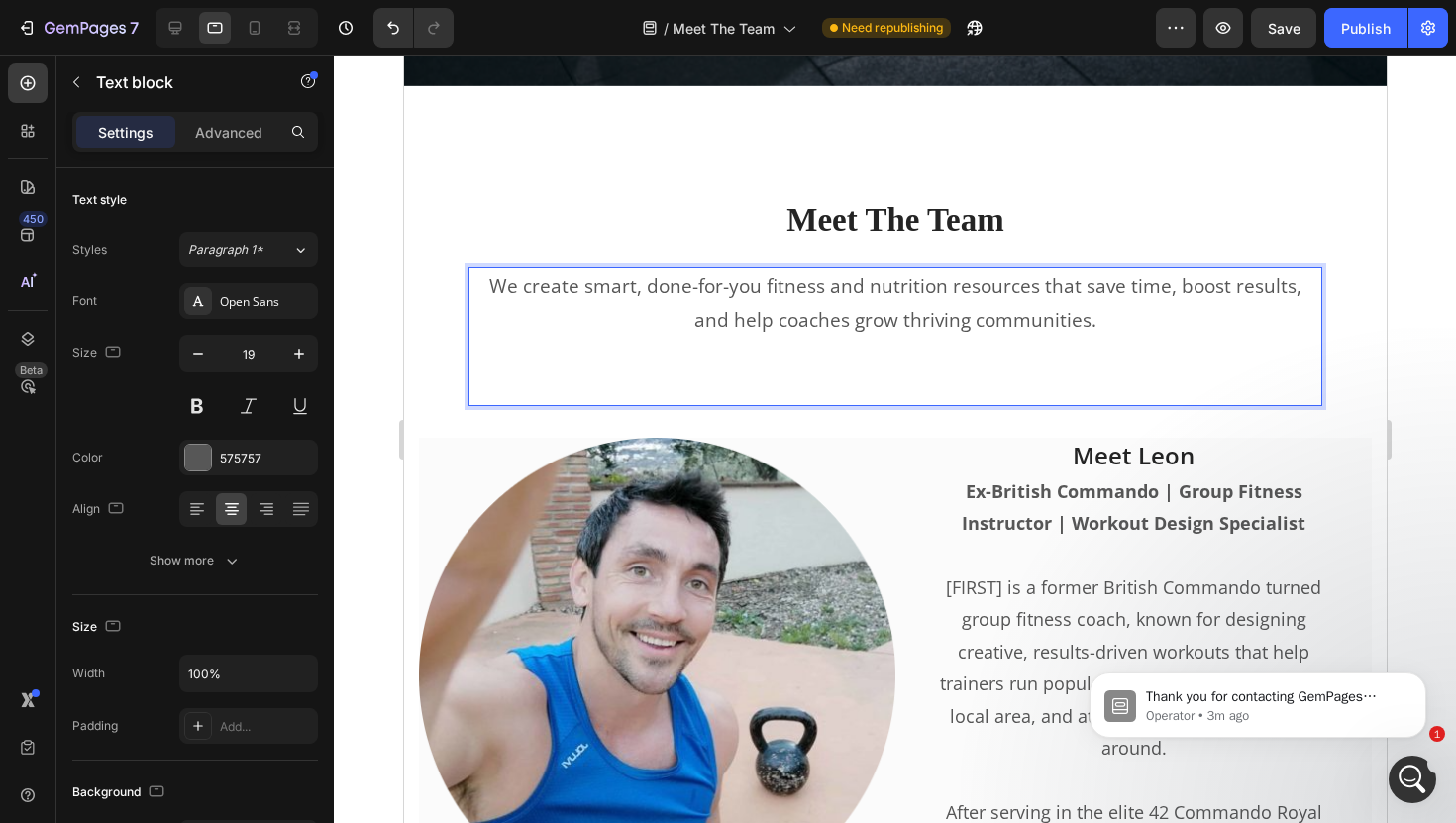 click on "We create smart, done-for-you fitness and nutrition resources that save time, boost results, and help coaches grow thriving communities." at bounding box center (894, 303) 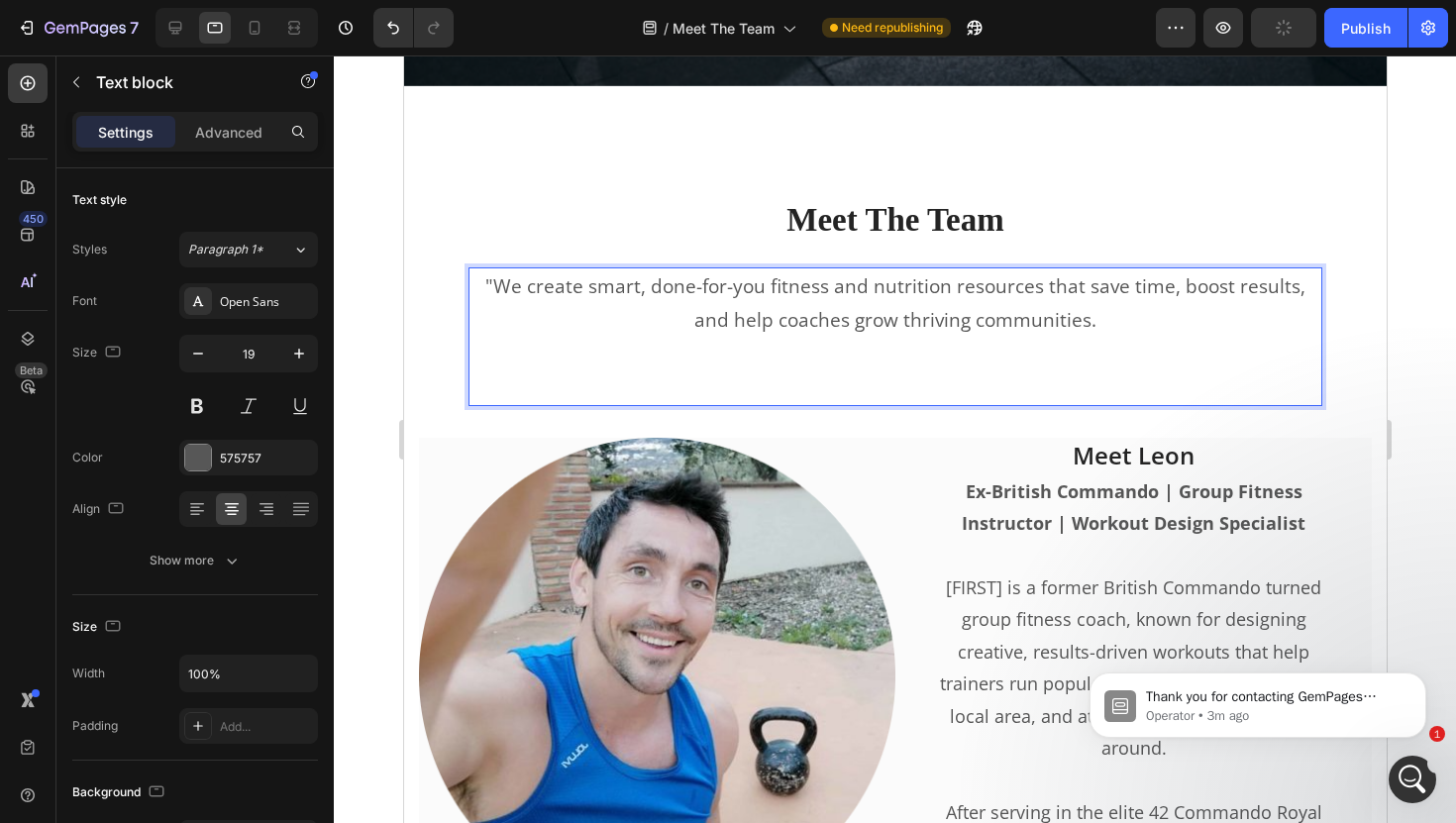 click on ""We create smart, done-for-you fitness and nutrition resources that save time, boost results, and help coaches grow thriving communities." at bounding box center (894, 303) 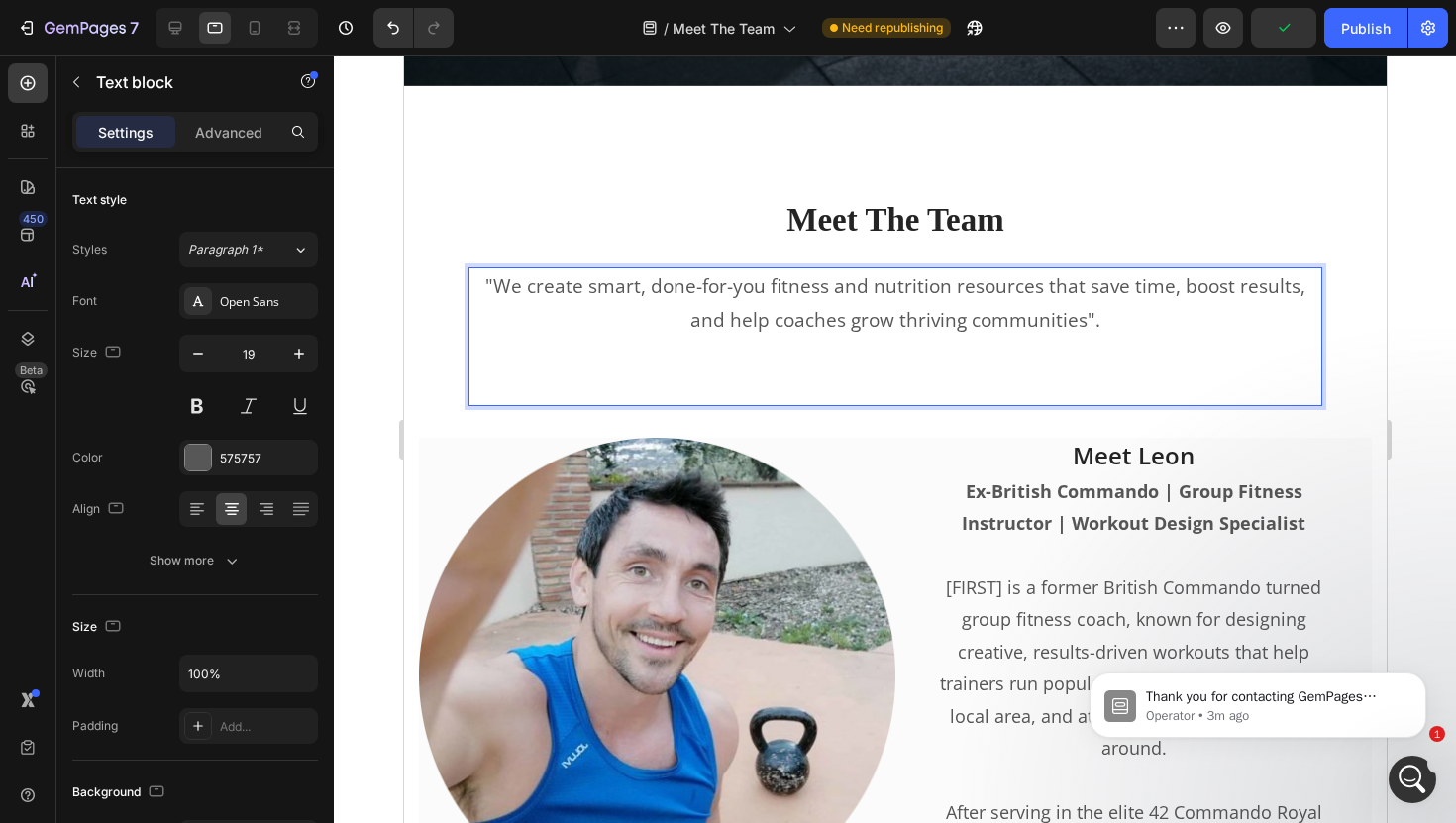 click on ""We create smart, done-for-you fitness and nutrition resources that save time, boost results, and help coaches grow thriving communities"." at bounding box center (894, 303) 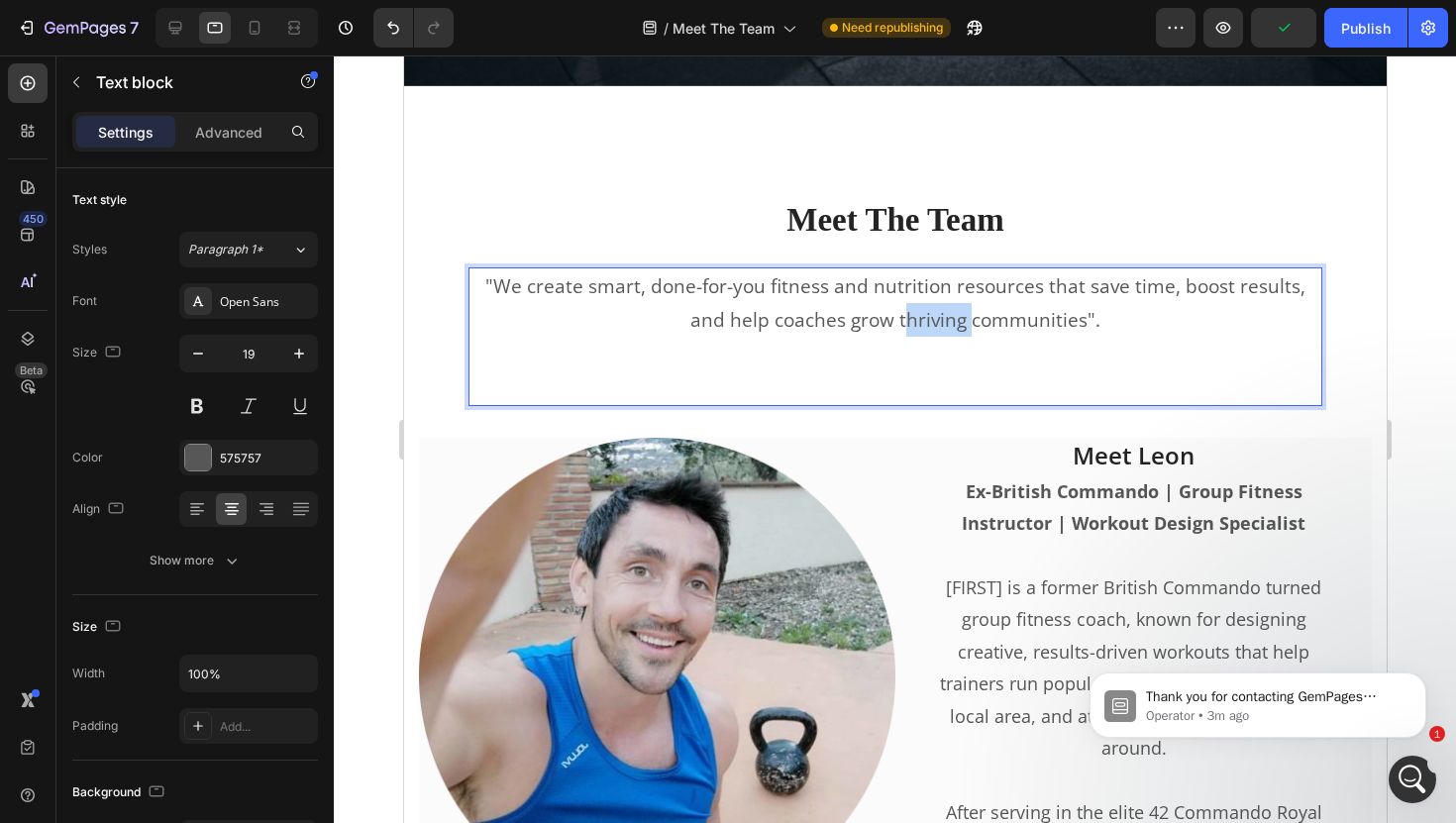 click on ""We create smart, done-for-you fitness and nutrition resources that save time, boost results, and help coaches grow thriving communities"." at bounding box center (894, 303) 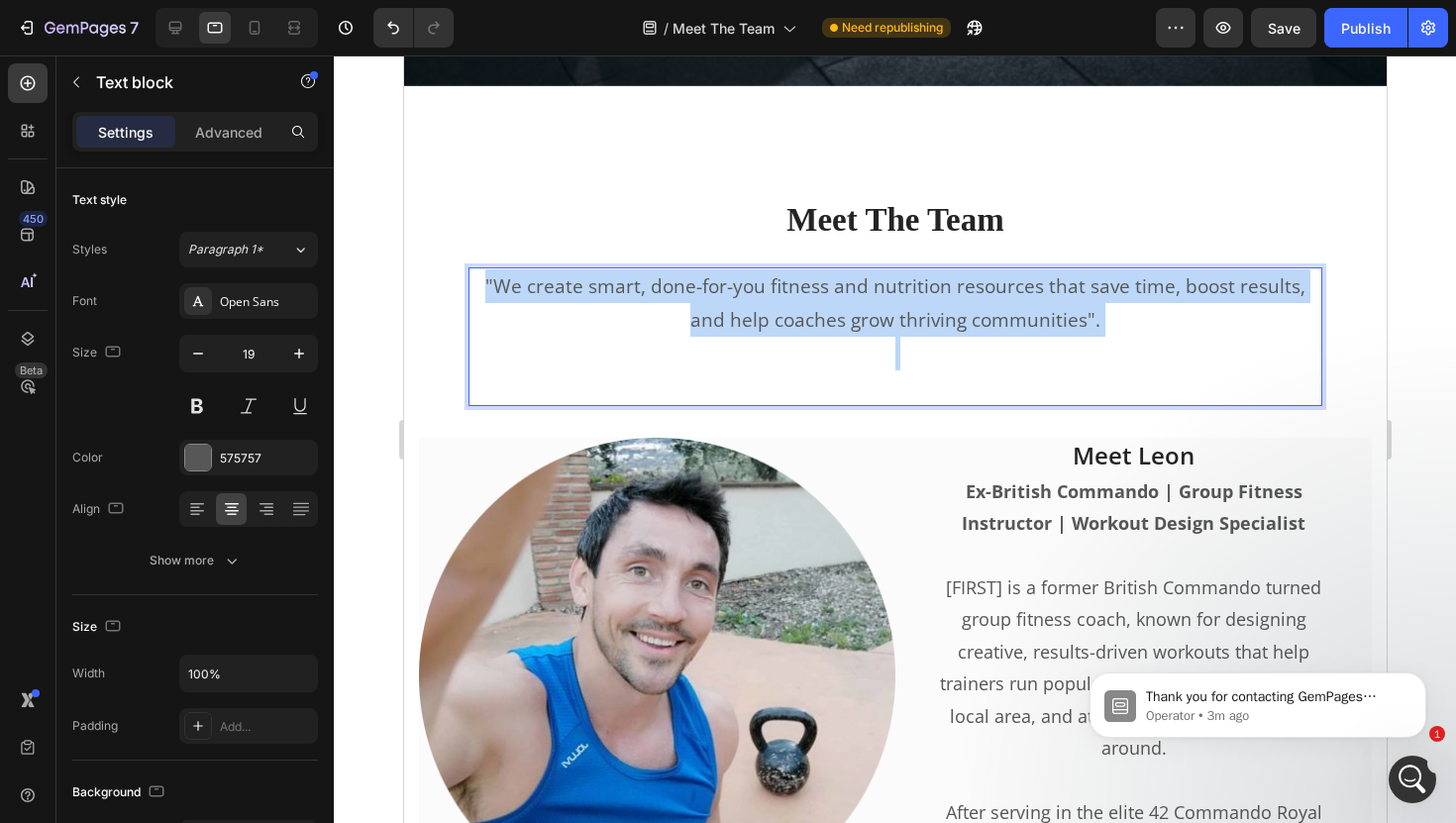 click on ""We create smart, done-for-you fitness and nutrition resources that save time, boost results, and help coaches grow thriving communities"." at bounding box center (894, 303) 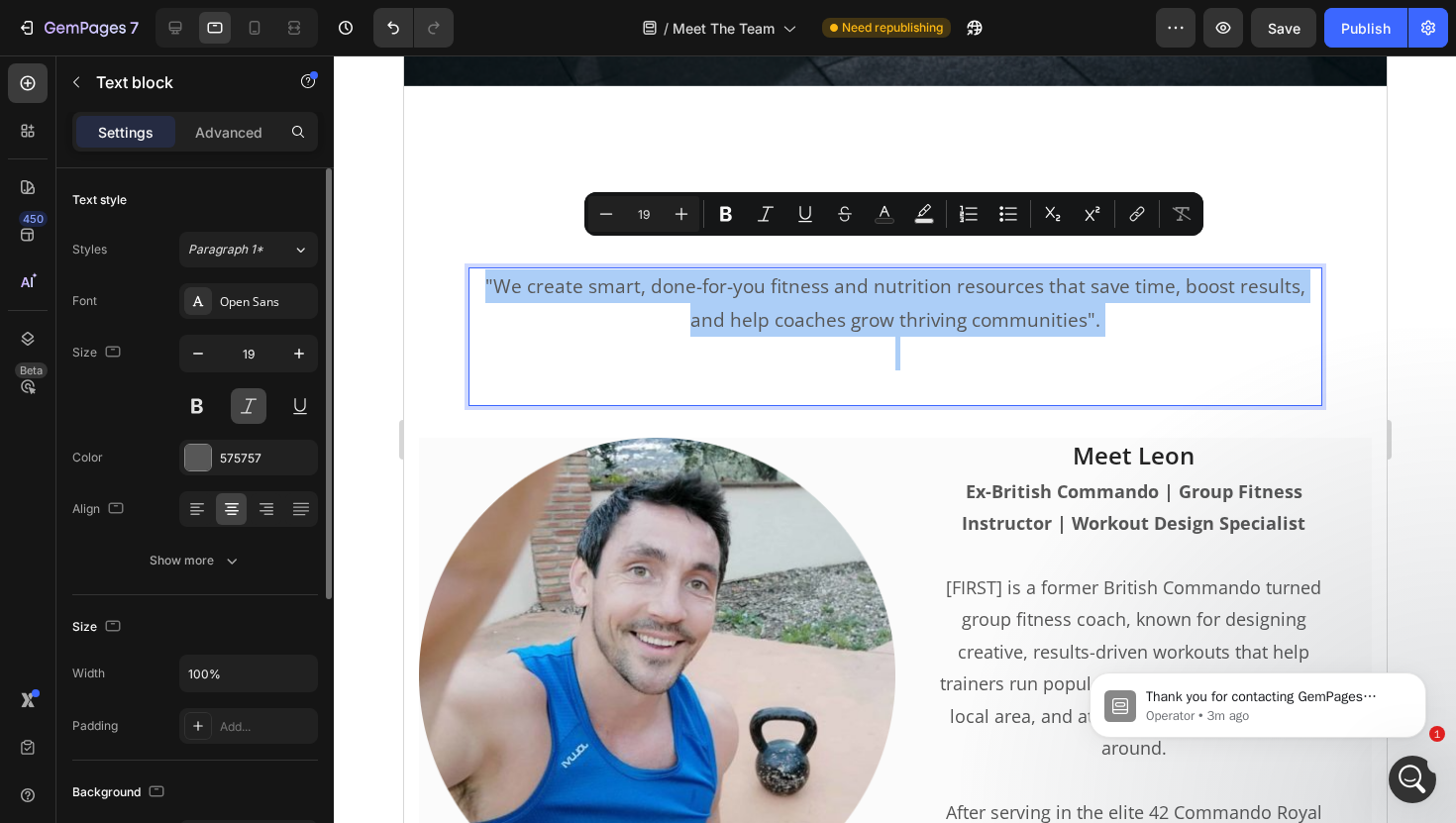 click at bounding box center [249, 406] 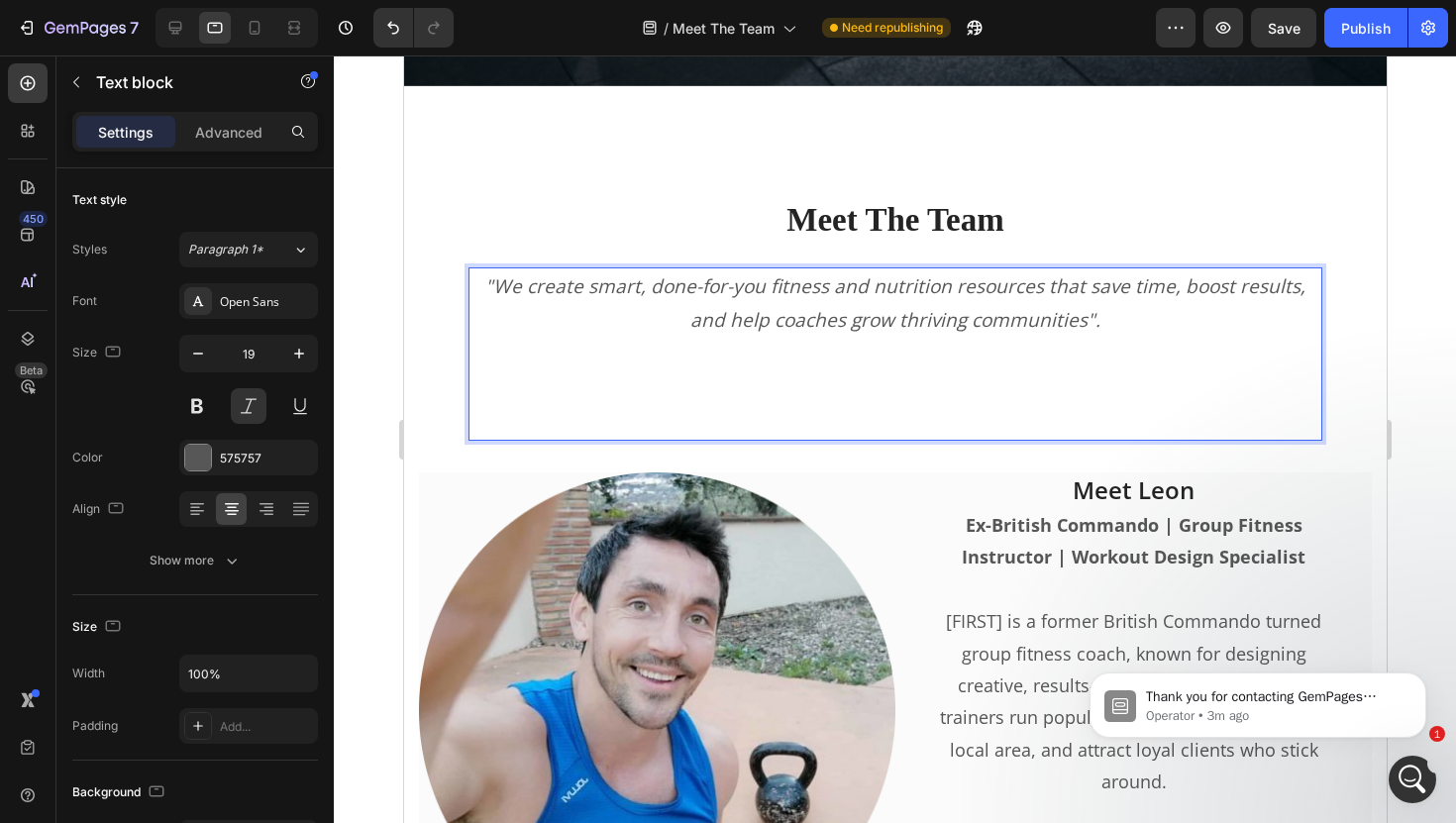 click at bounding box center [894, 387] 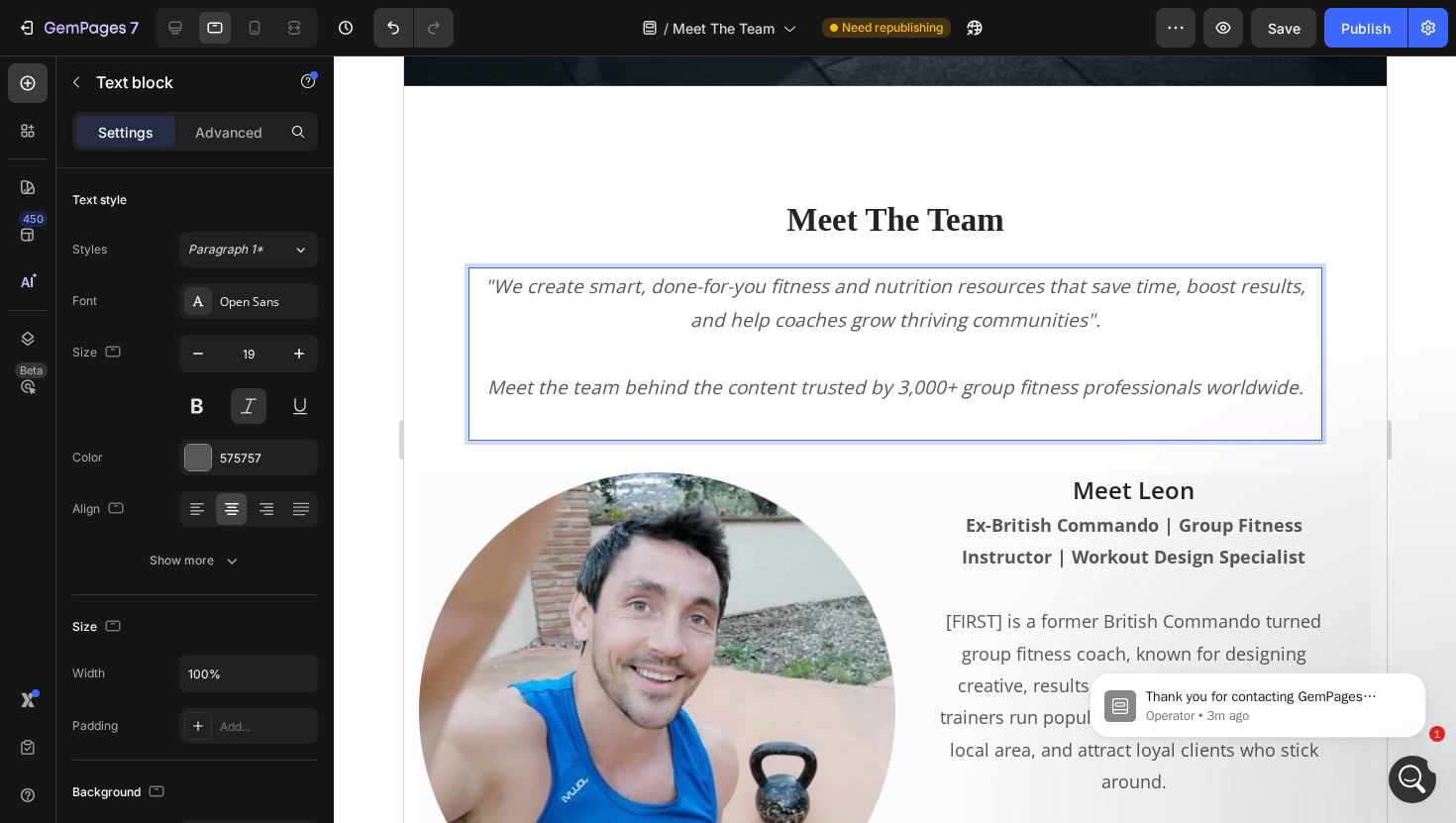 click on "⁠⁠⁠⁠⁠⁠⁠Meet the team behind the content trusted by 3,000+ group fitness professionals worldwide." at bounding box center (894, 387) 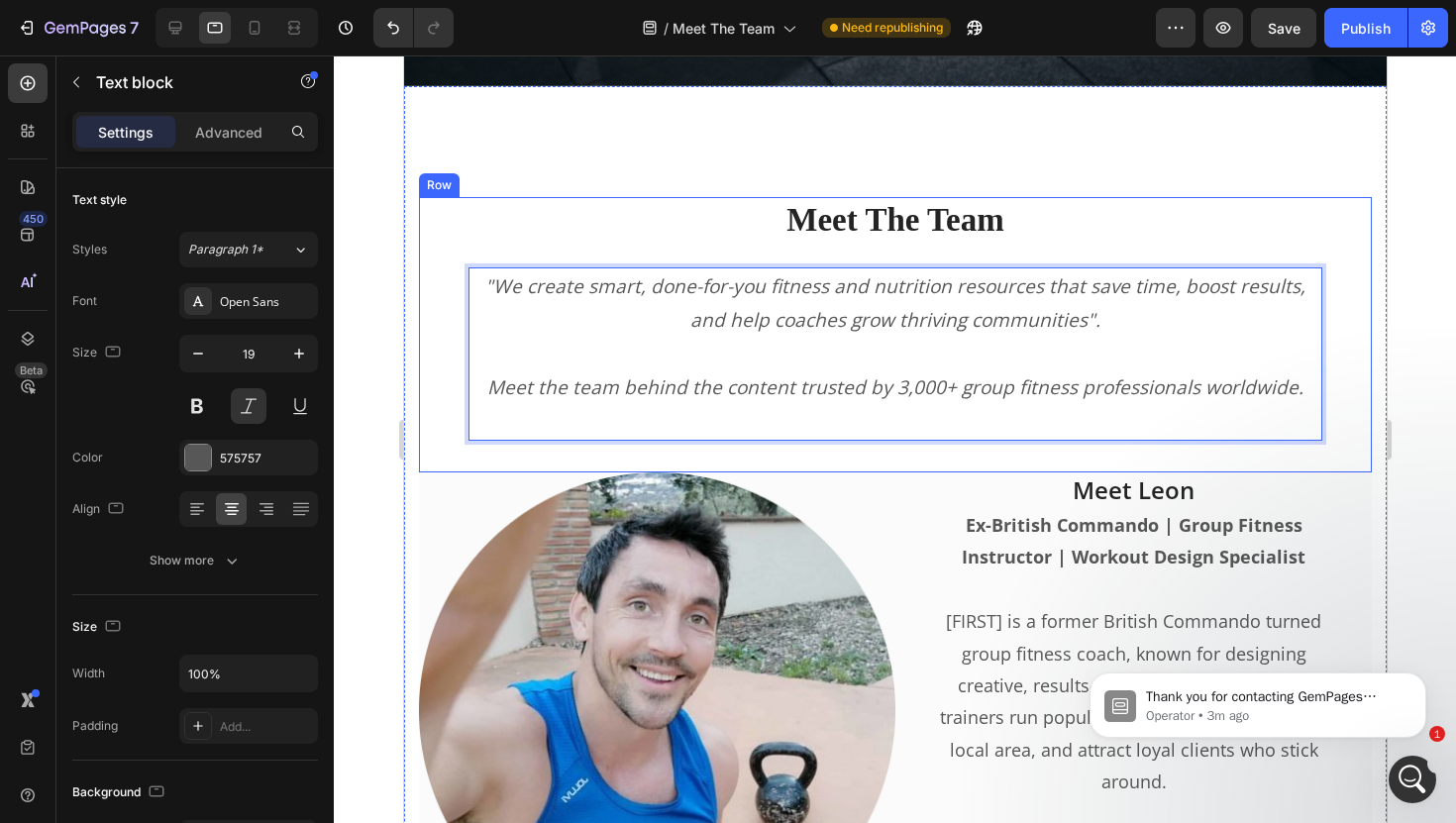 click 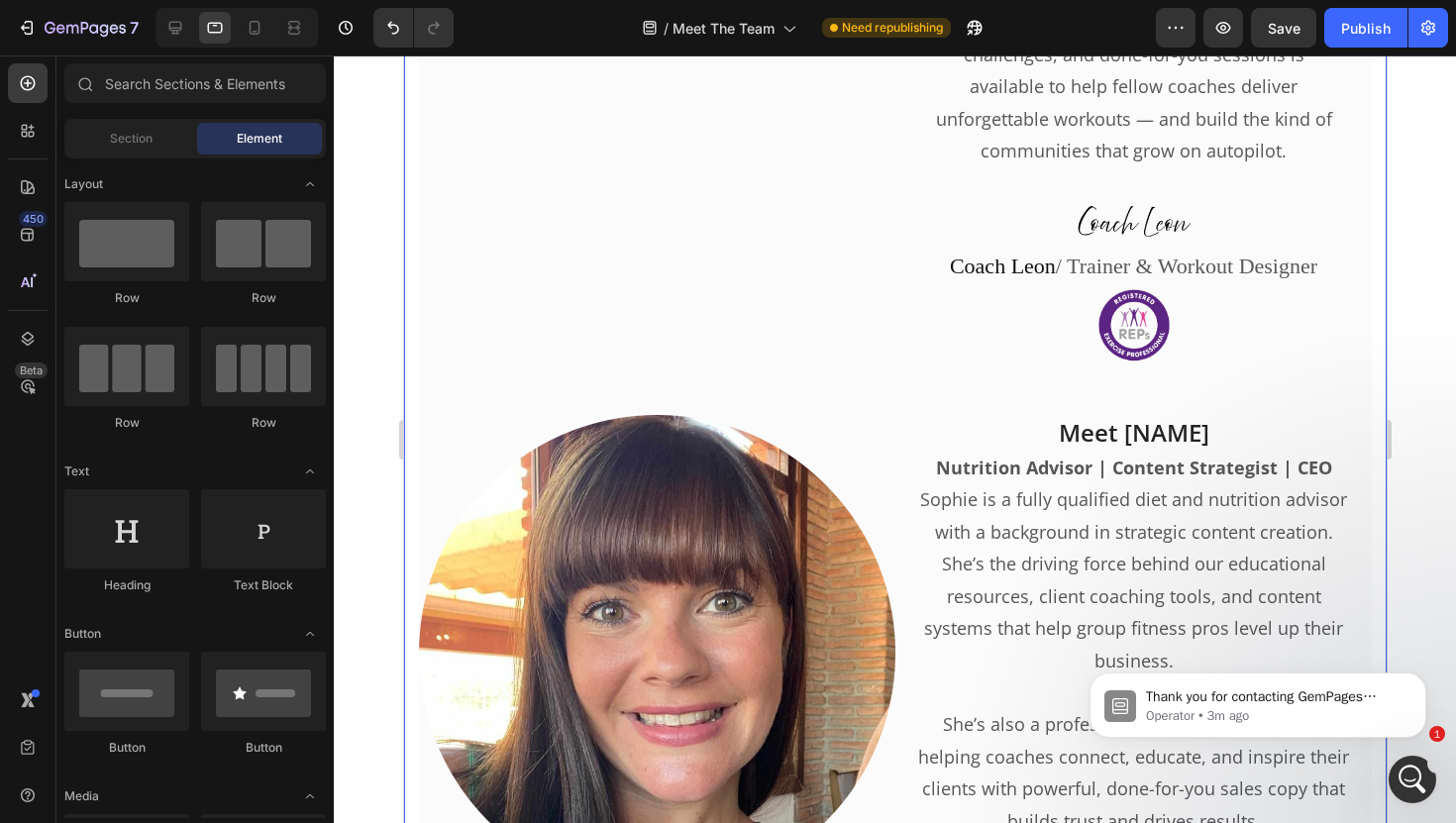 scroll, scrollTop: 2357, scrollLeft: 0, axis: vertical 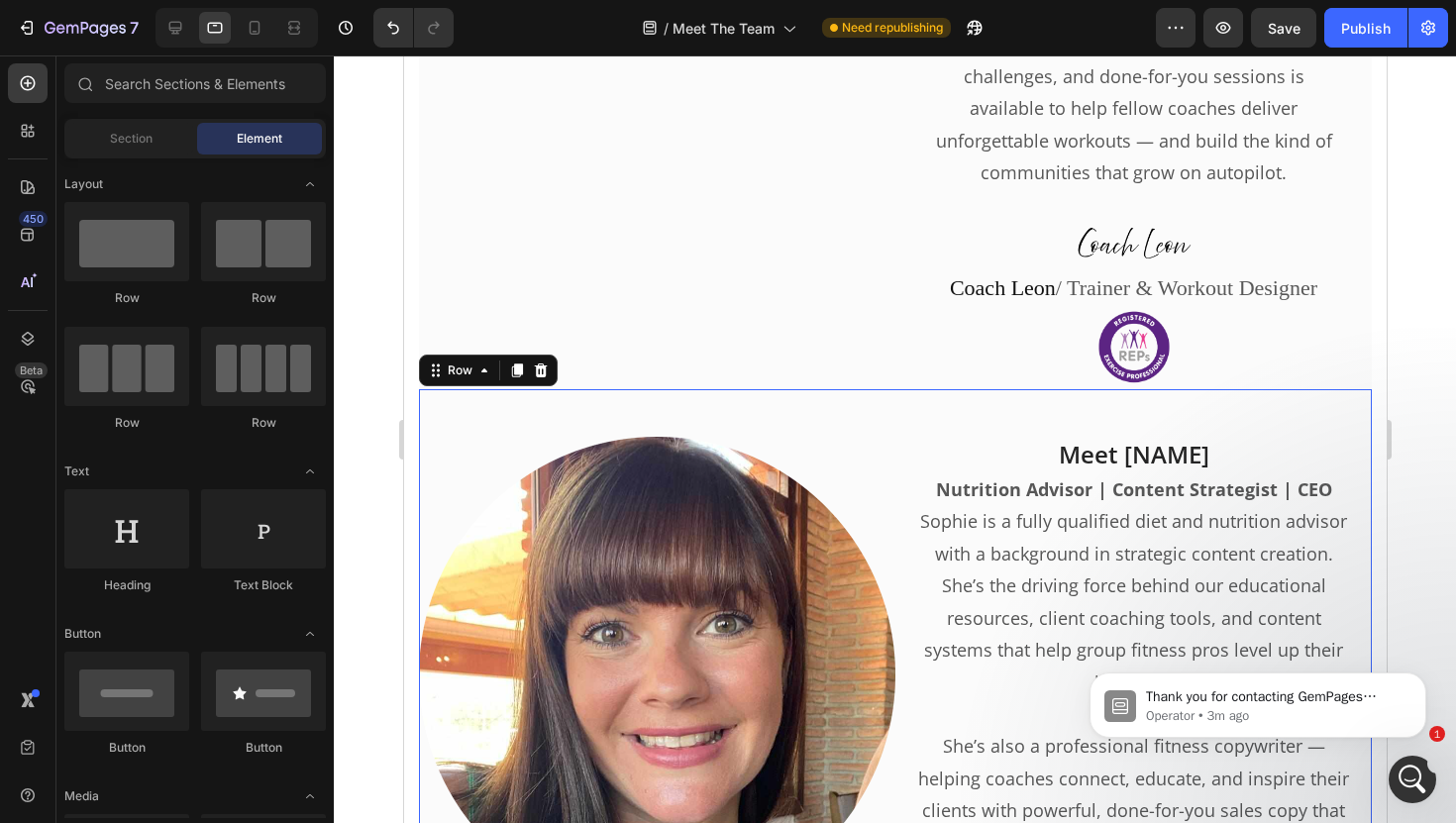 click on "Image" at bounding box center (656, 1057) 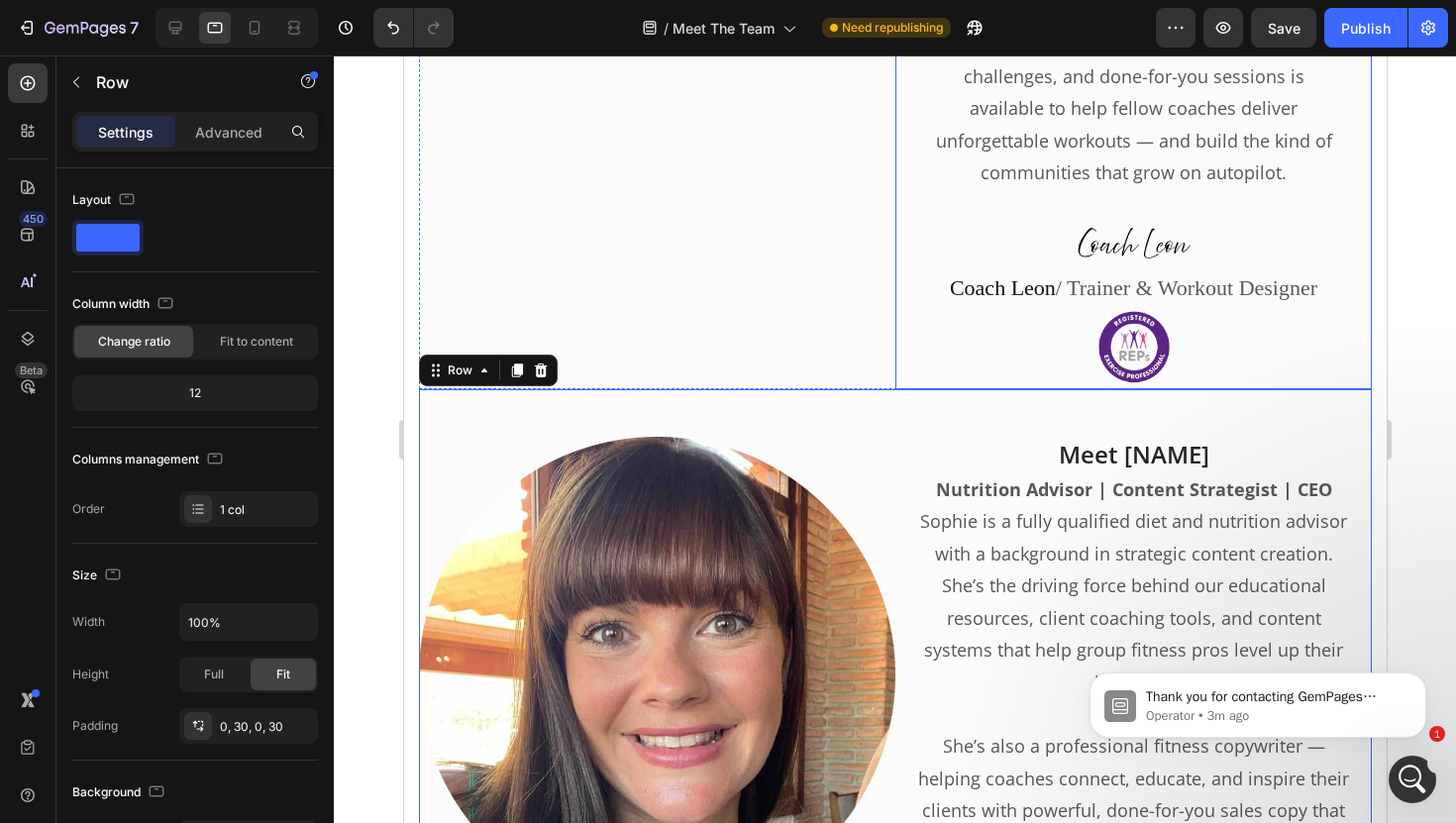click on "Meet [FIRST] [LAST] Ex-British Commando | Group Fitness Instructor | Workout Design Specialist   [FIRST] is a former British Commando turned group fitness coach, known for designing creative, results-driven workouts that help trainers run popular classes, stand out in their local area, and attract loyal clients who stick around.   After serving in the elite 42 Commando Royal Marines, he transitioned into fitness and launched a series of thriving bootcamps, with hundreds of clients on his books — including a long-term corporate team-building contract with Wrigley, the world’s largest chewing gum manufacturer.   With over a decade of hands-on coaching experience and thousands of high-energy group sessions delivered, [FIRST] has developed a unique way of creating challenging group workouts that are cleverly disguised as fun — keeping clients motivated, engaged, and coming back for more.   Text block Image Coach [FIRST]  / Trainer \u0026 Workout Designer Text block Image Row" at bounding box center [1132, -324] 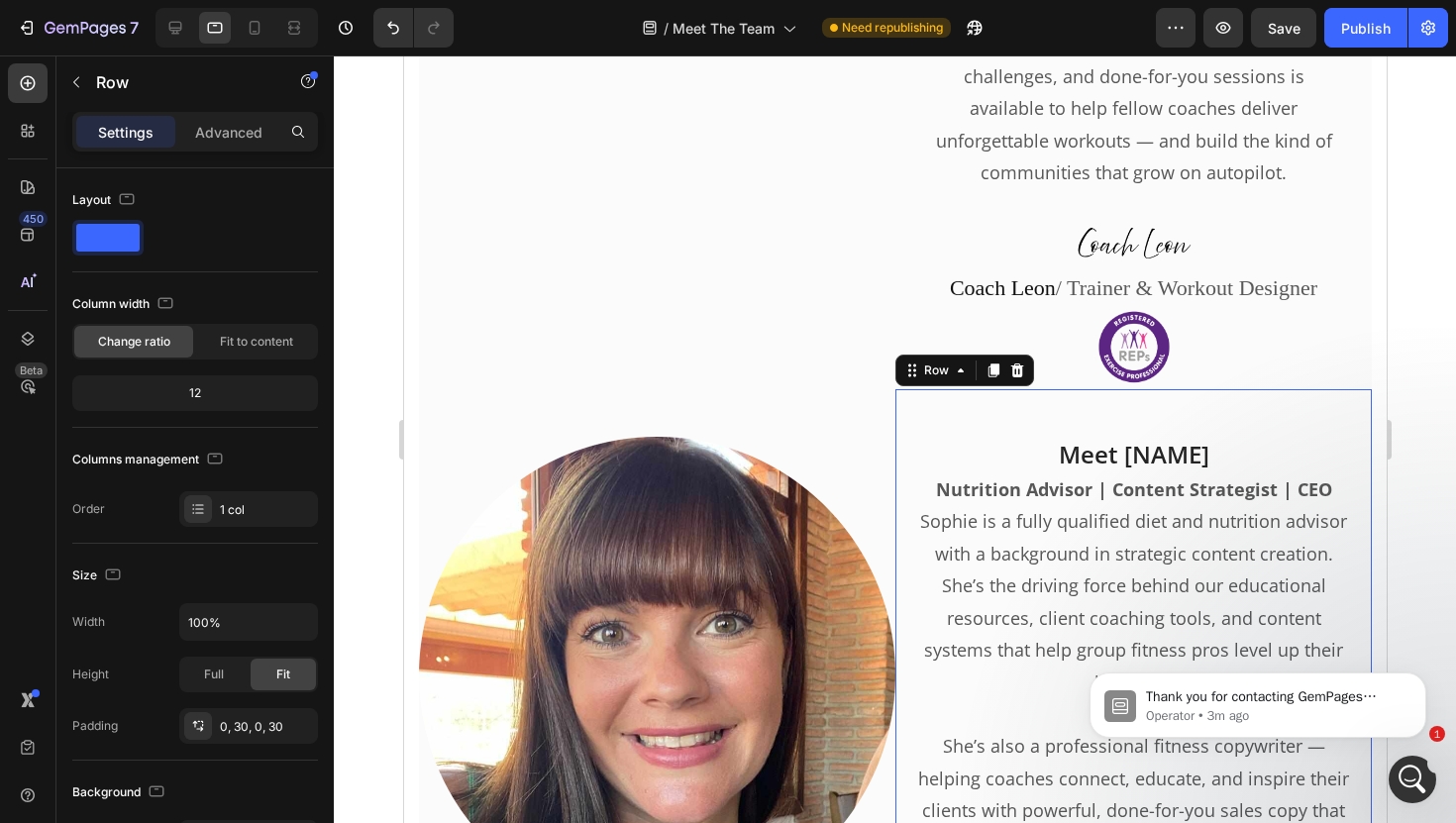 click on "Meet Sophie Heading Nutrition Advisor | Content Strategist | CEO Sophie is a fully qualified diet and nutrition advisor with a background in strategic content creation. She’s the driving force behind our educational resources, client coaching tools, and content systems that help group fitness pros level up their business.   She’s also a professional fitness copywriter — helping coaches connect, educate, and inspire their clients with powerful, done-for-you sales copy that builds trust and drives results.   From science-backed clean eating programs to engaging client education systems like Inbox Nutrition and the Fitness Community Blueprint, Sophie’s passion is creating real-world content that makes a real difference — for you and your clients. “I believe coaches should be equipped with the same quality of tools and education as any high-end wellness brand — minus the overwhelm or fluff.”       Text block Image Sophie Wilkinson  / CEO Text block Row   0" at bounding box center (1132, 1057) 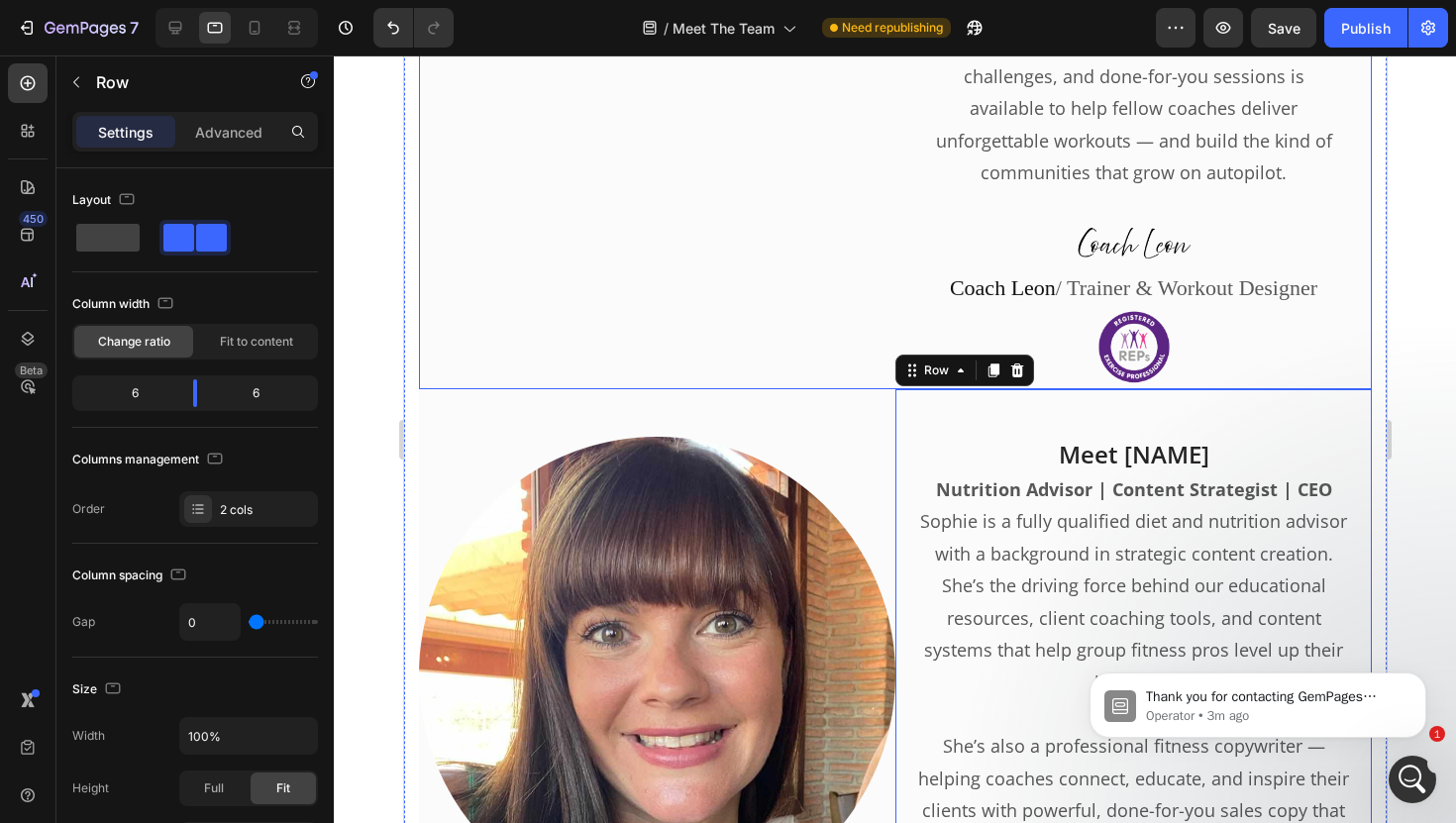 click on "Image" at bounding box center (656, -324) 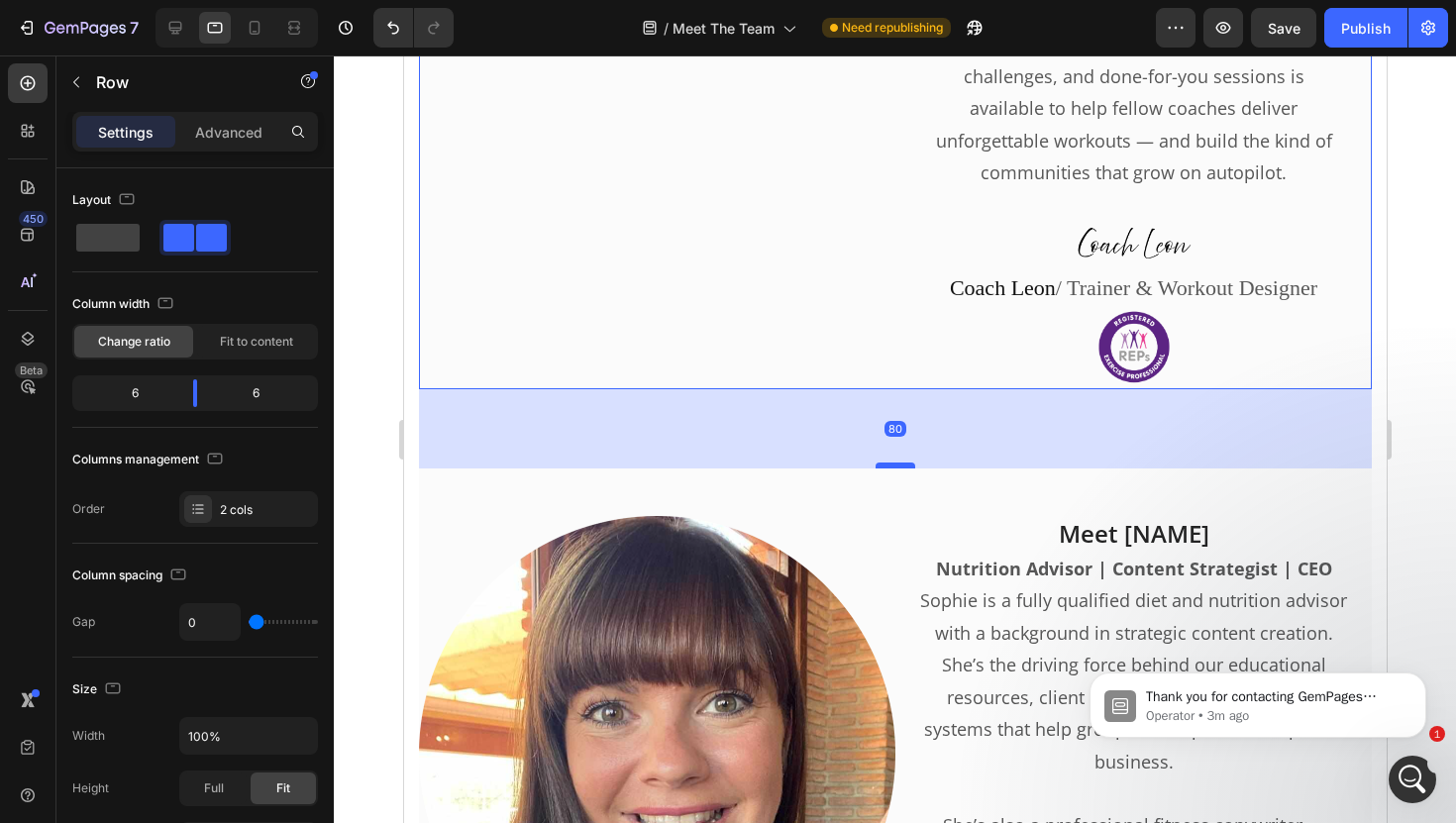 drag, startPoint x: 884, startPoint y: 355, endPoint x: 899, endPoint y: 434, distance: 80.41144 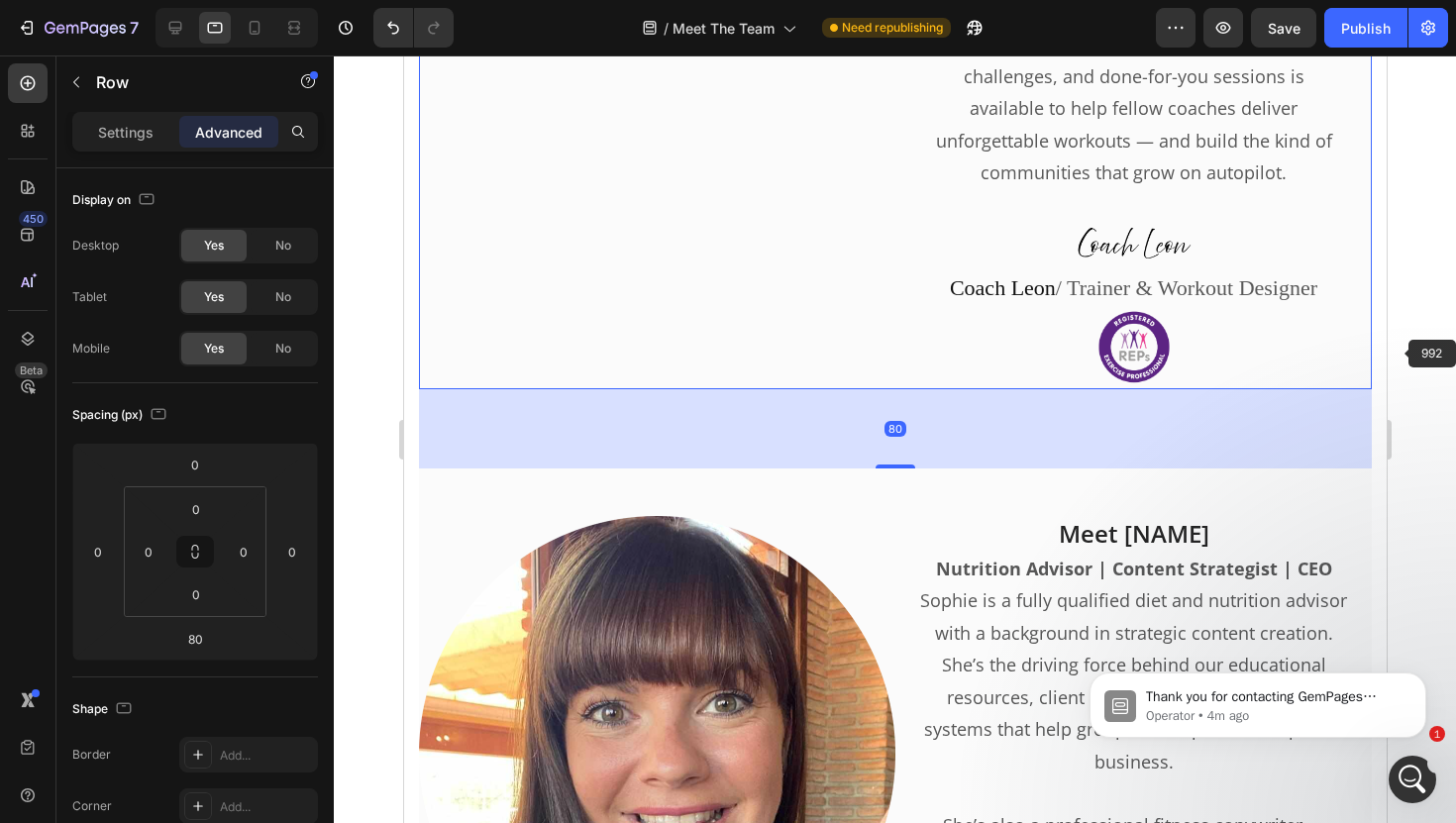 click 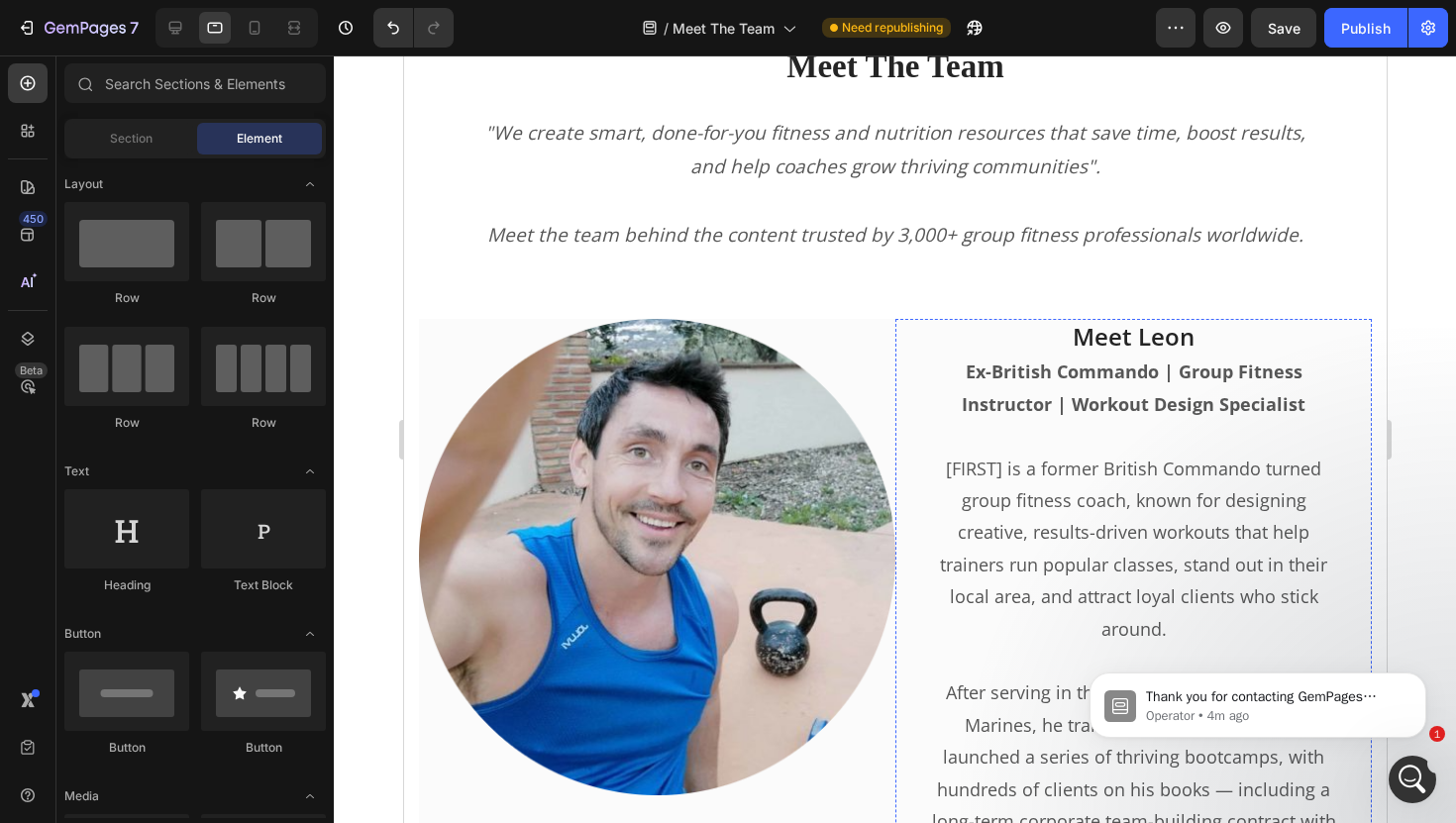 scroll, scrollTop: 1023, scrollLeft: 0, axis: vertical 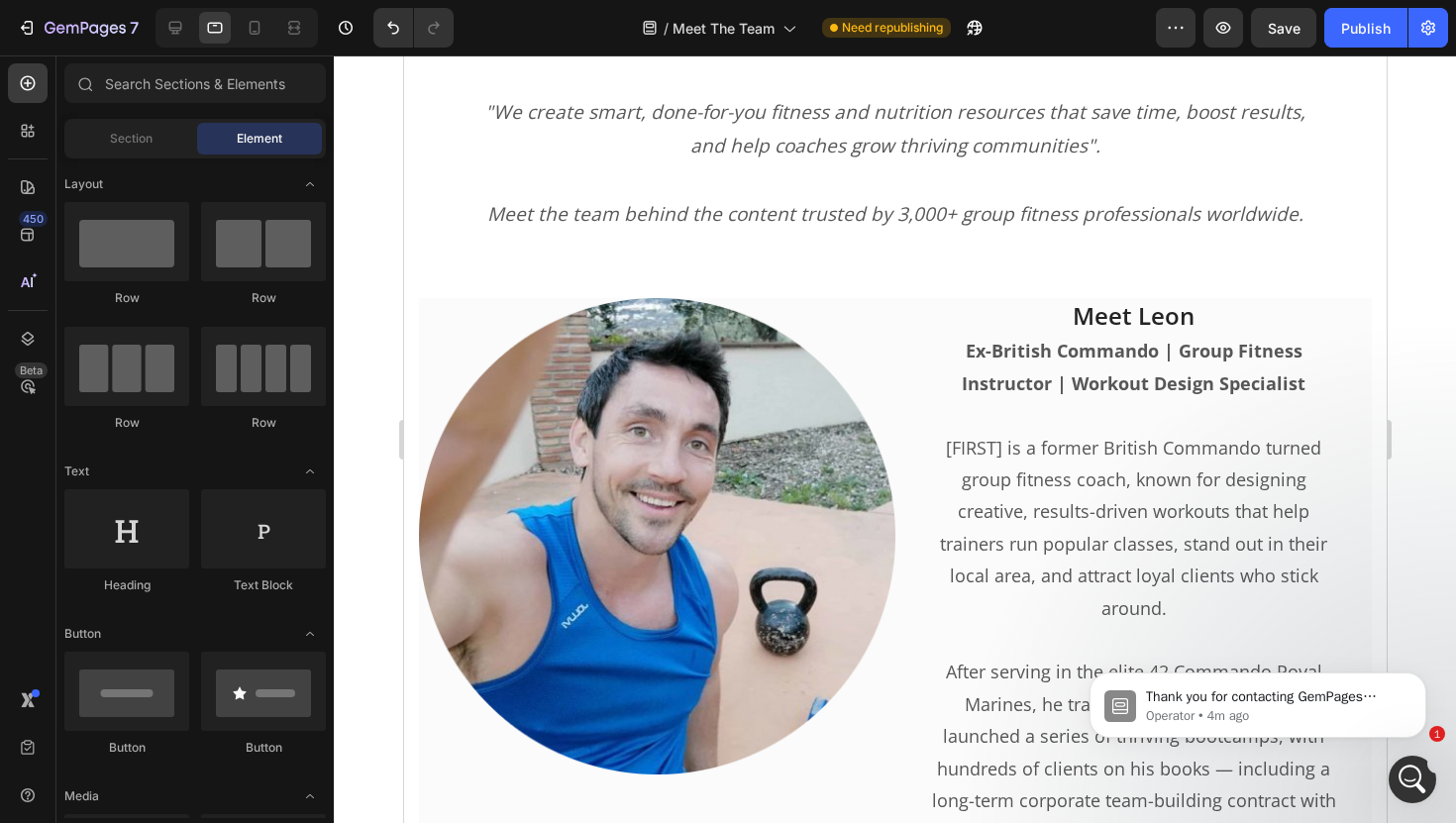 click 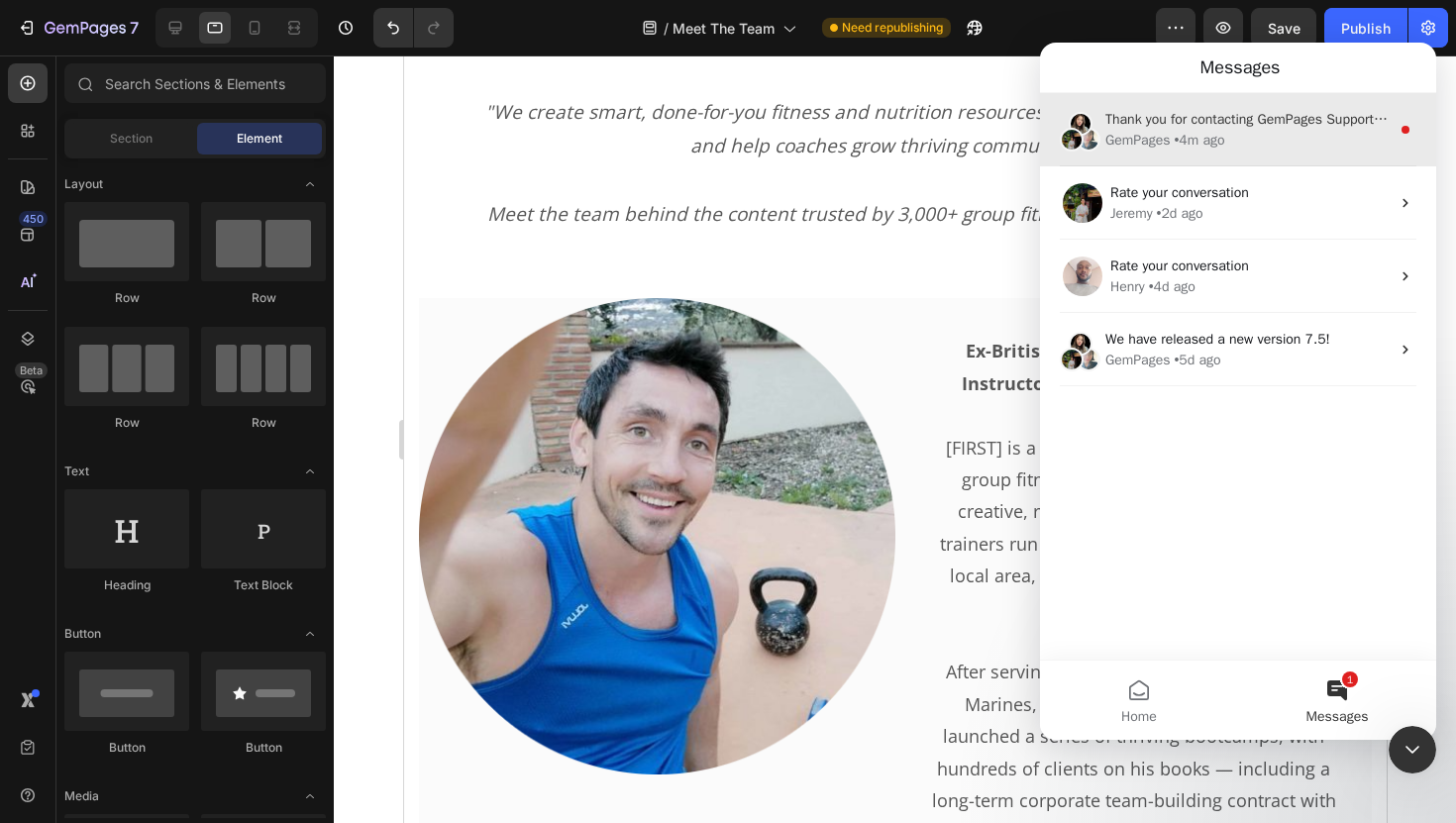 click on "Thank you for contacting GemPages Support! 👋 ​ Our support team will assist you shortly.  Meanwhile, feel free to explore our Help Center for helpful troubleshooting steps. We greatly appreciate your patience! 🙌" at bounding box center (1247, 119) 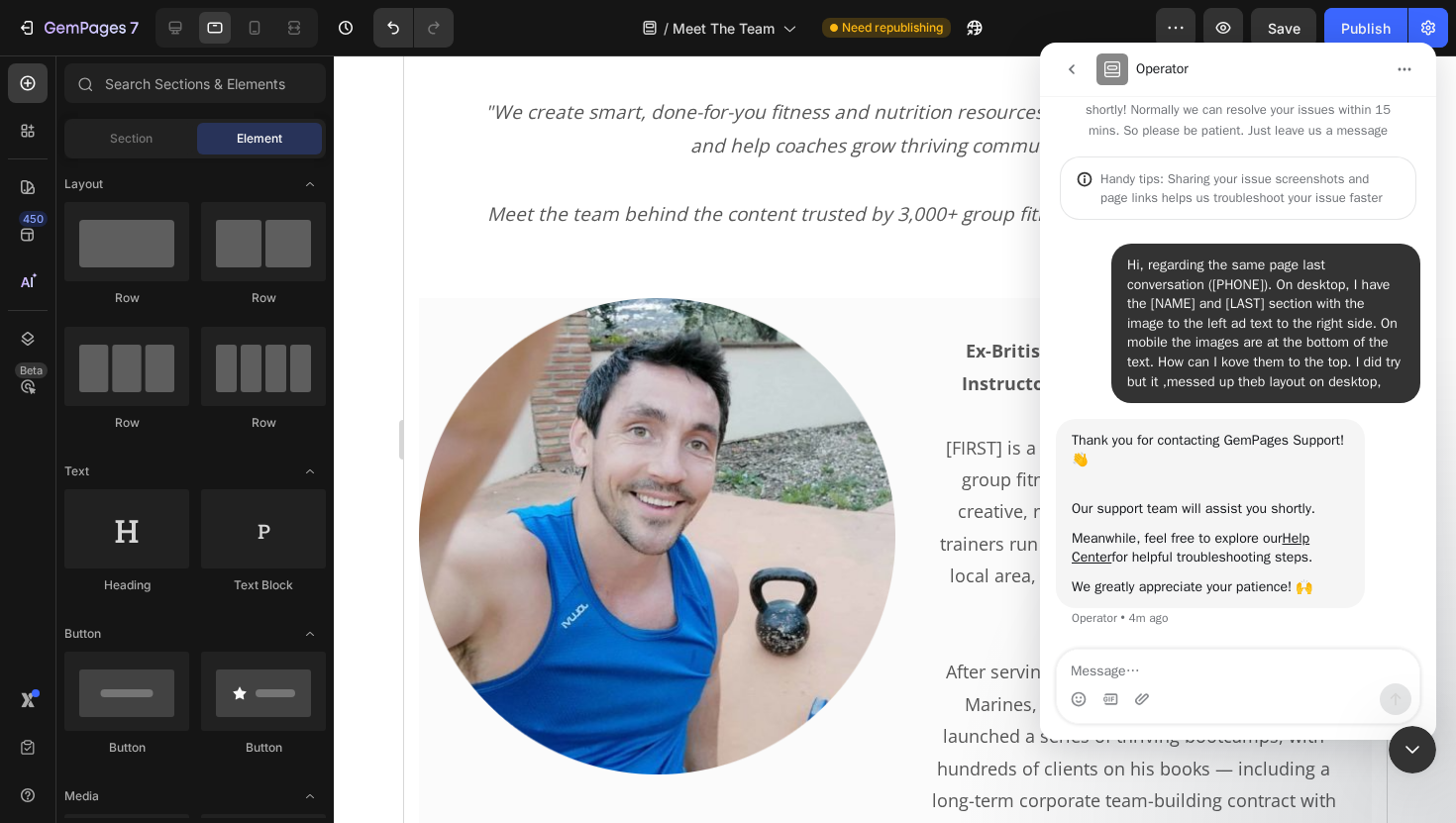 scroll, scrollTop: 53, scrollLeft: 0, axis: vertical 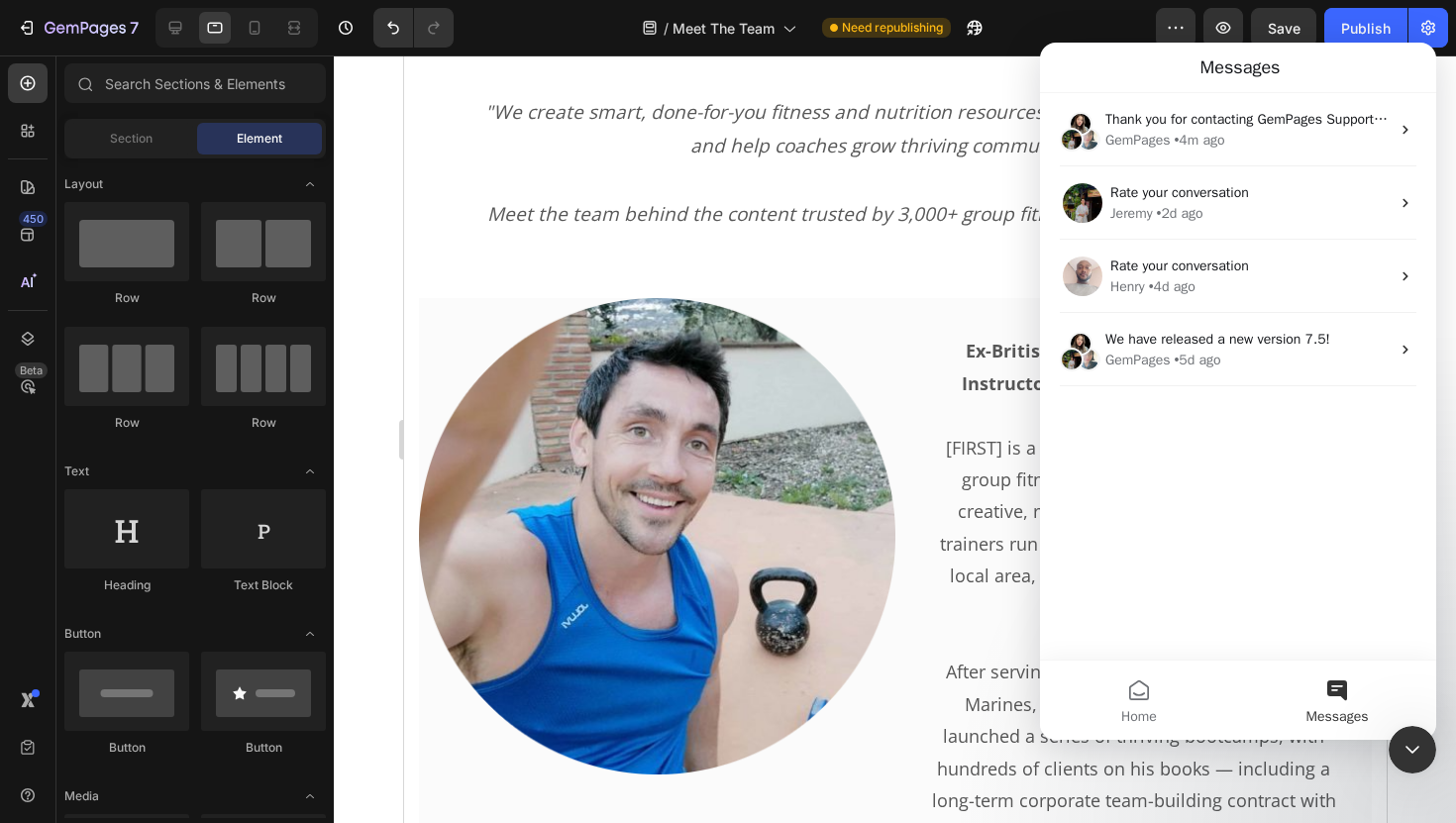 click at bounding box center [1412, 750] 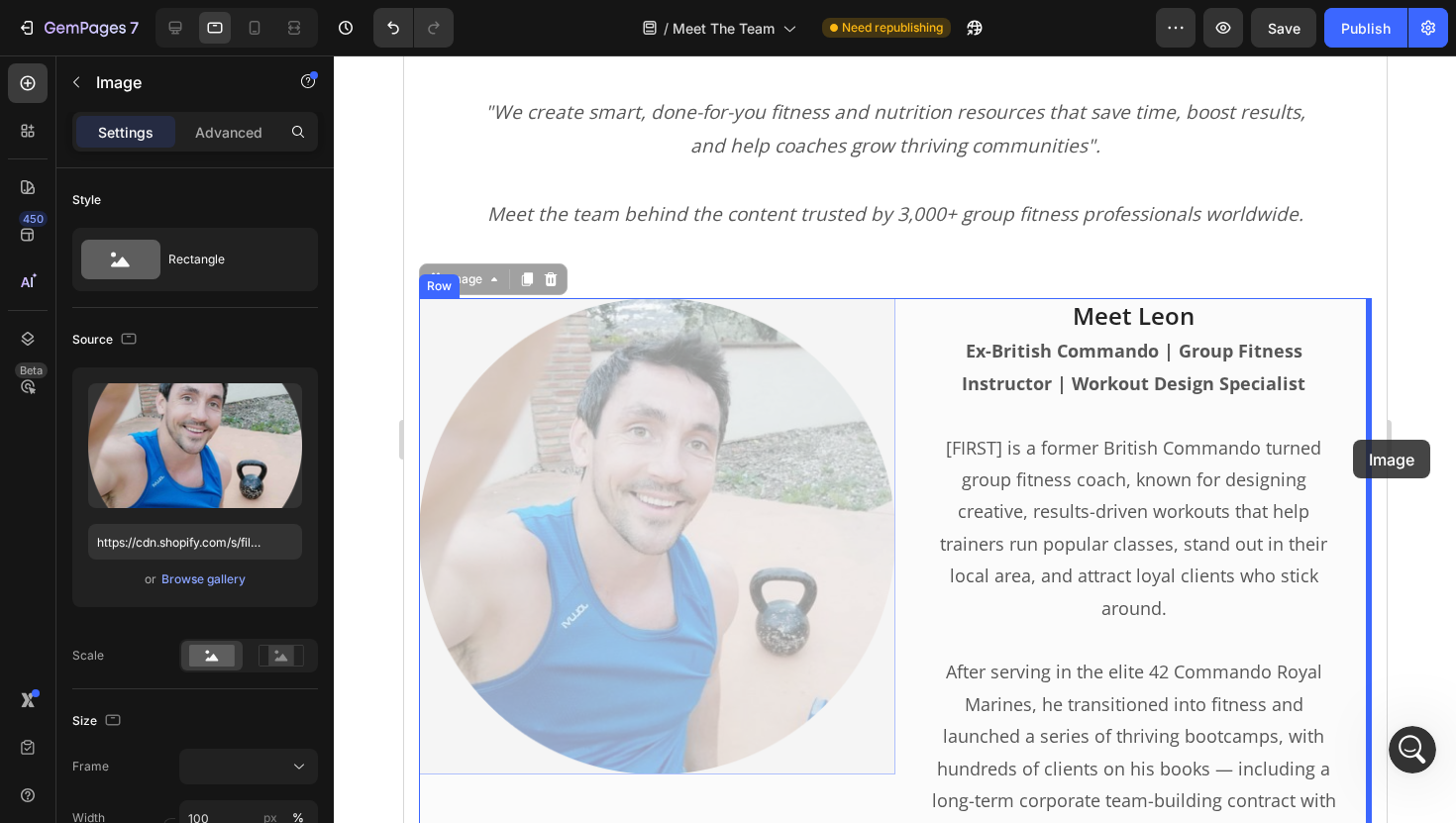 drag, startPoint x: 756, startPoint y: 448, endPoint x: 1352, endPoint y: 440, distance: 596.05369 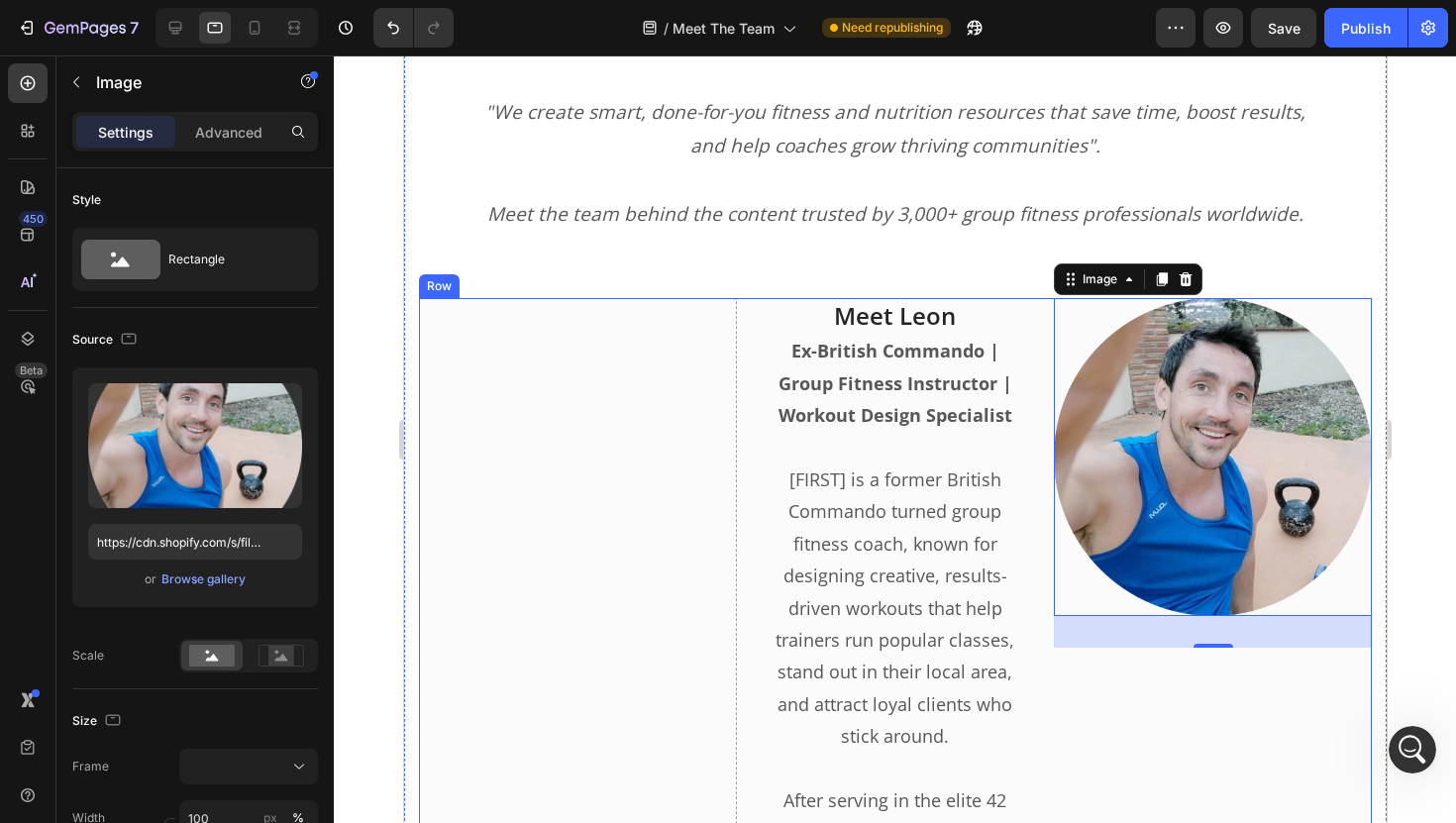 click on "Drop element here" at bounding box center (576, 1367) 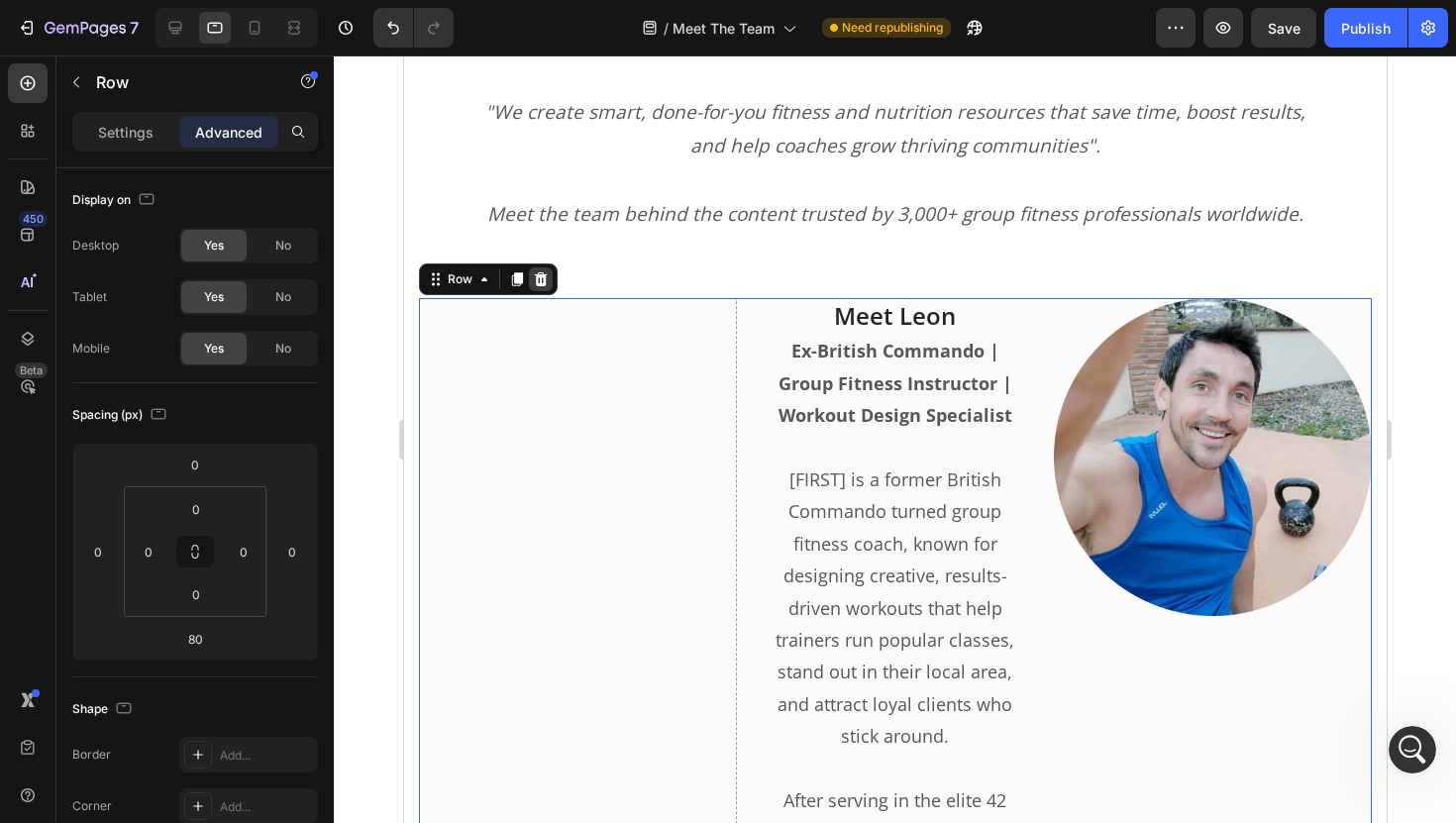 click 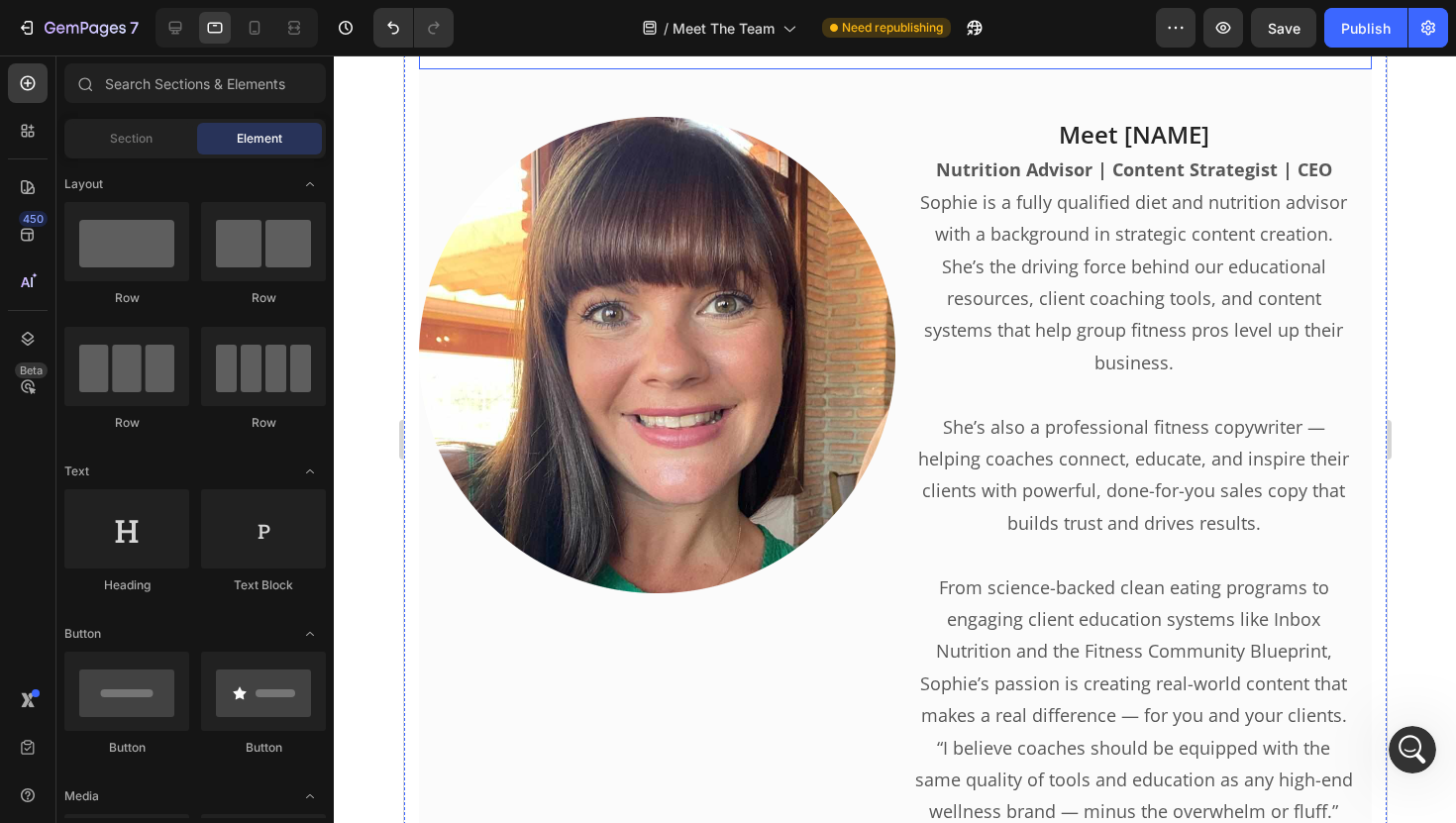 scroll, scrollTop: 1224, scrollLeft: 0, axis: vertical 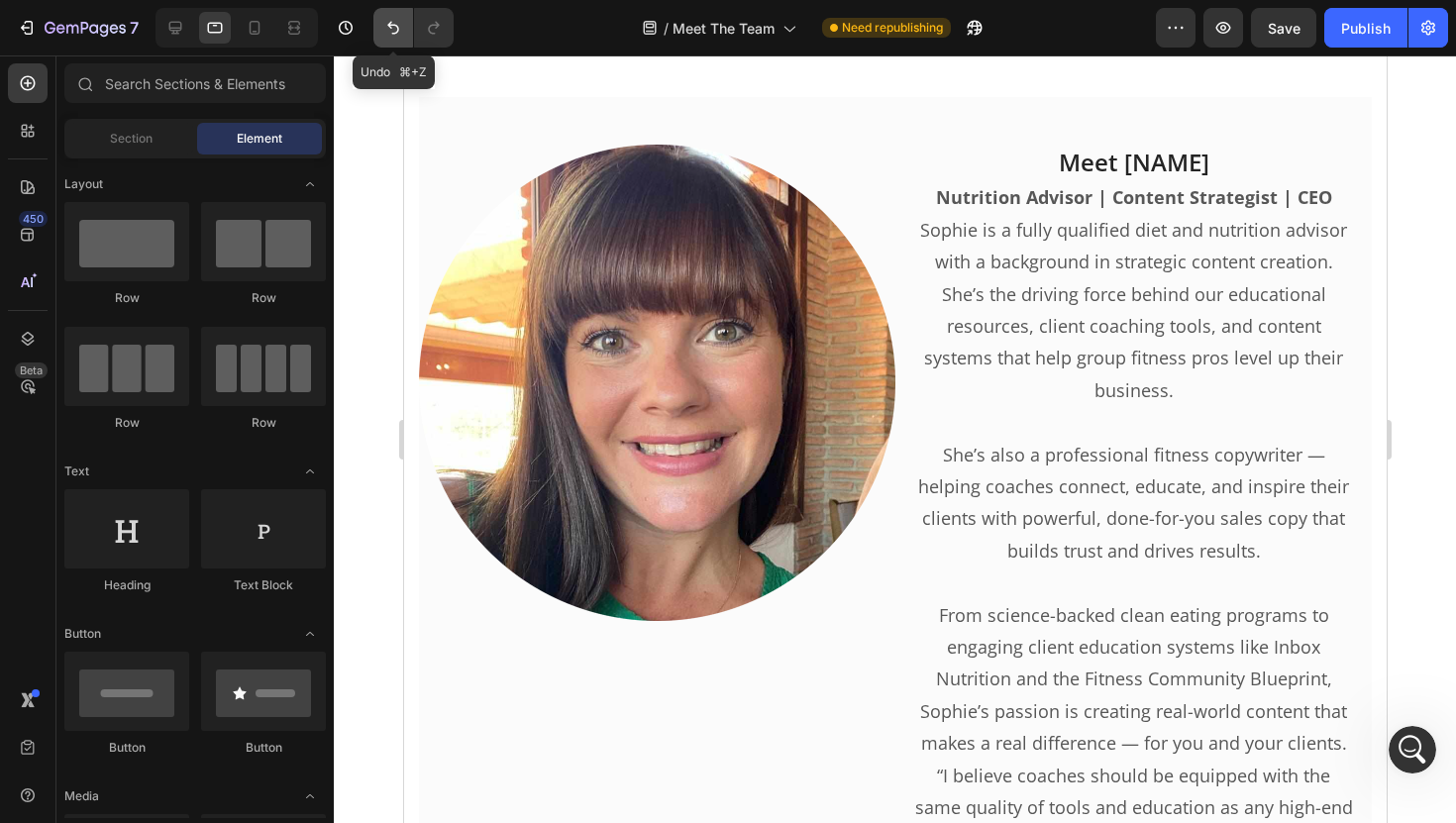 click 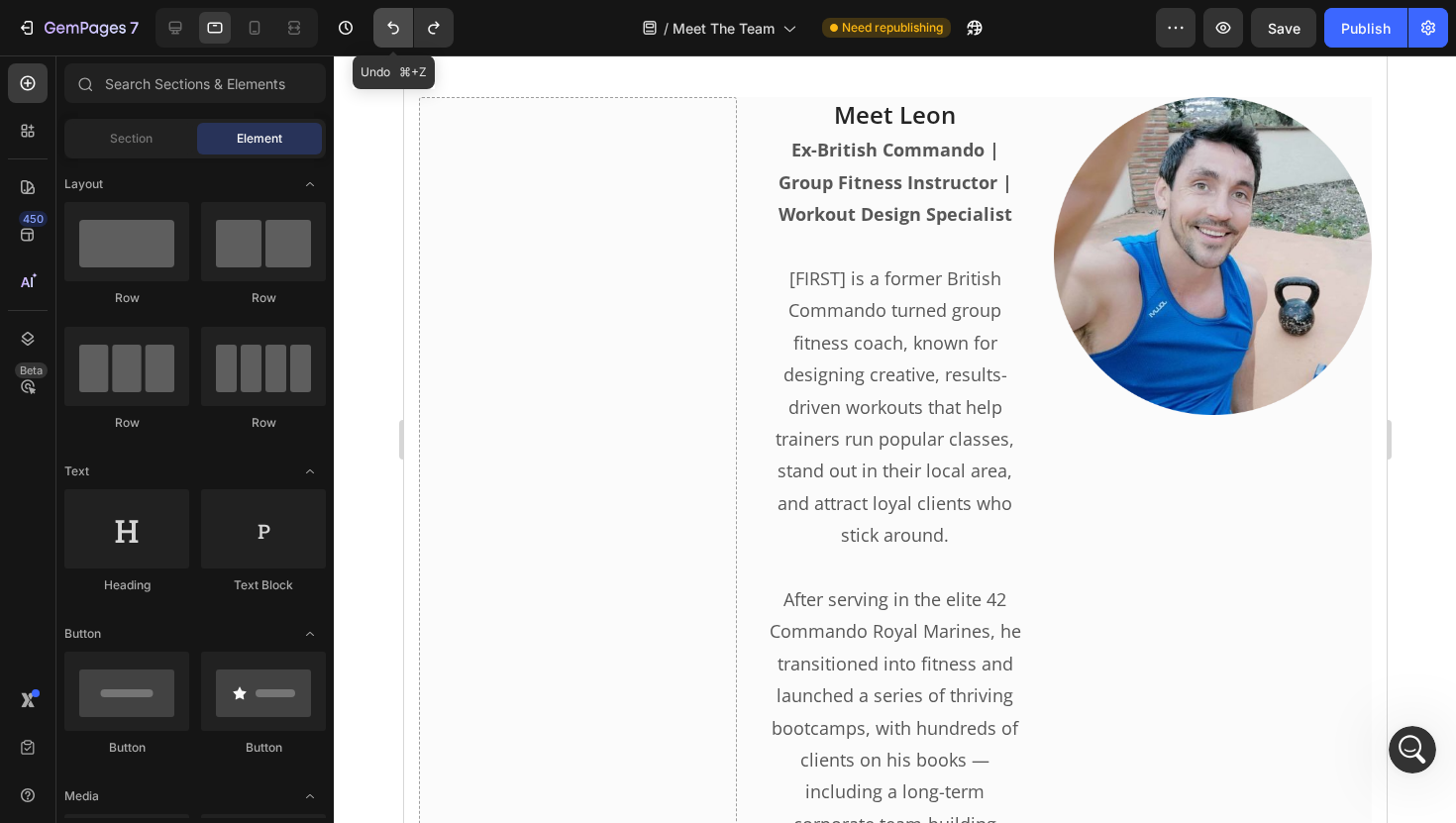click 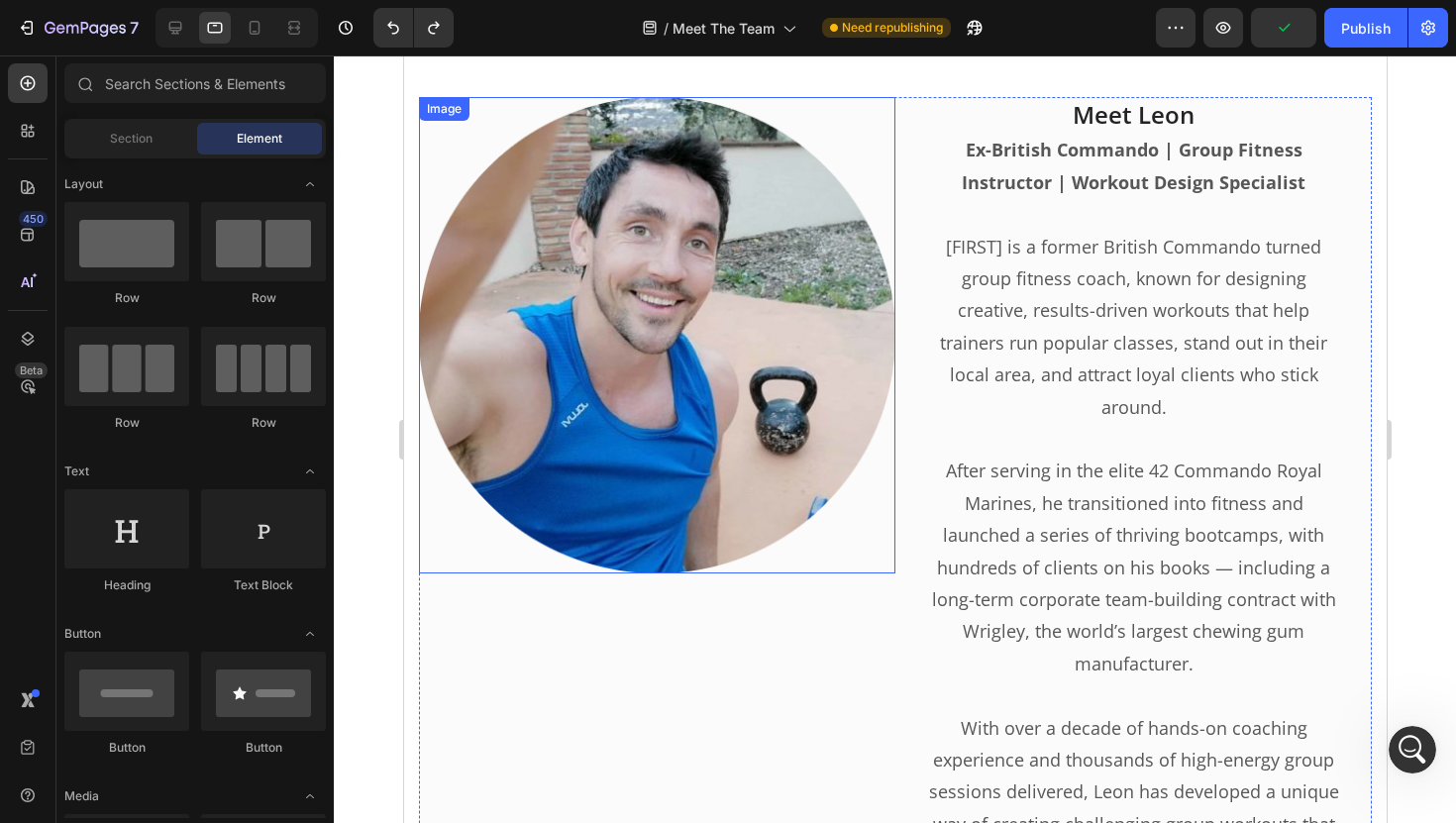 click at bounding box center [656, 335] 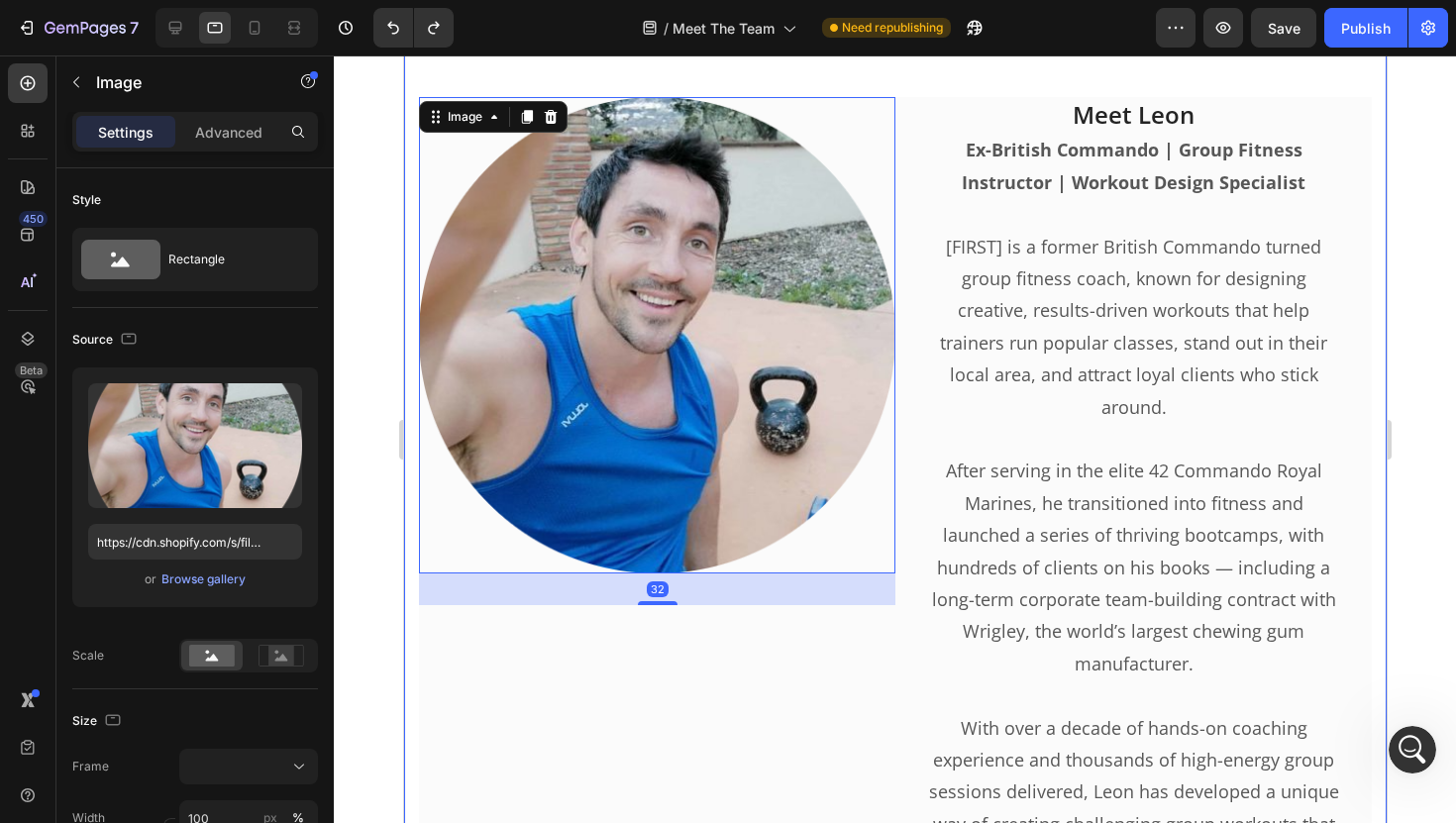 click on "Meet The Team Heading Meet the team behind the content trusted by 3,000+ group fitness professionals worldwide. Text block Image 32 Meet Leon Heading Ex-British Commando | Group Fitness Instructor | Workout Design Specialist Text block Leon is a former British Commando turned group fitness coach, known for designing creative, results-driven workouts that help trainers run popular classes, stand out in their local area, and attract loyal clients who stick around. Text block After serving in the elite 42 Commando Royal Marines, he transitioned into fitness and launched a series of thriving bootcamps, with hundreds of clients on his books — including a long-term corporate team-building contract with Wrigley, the world’s largest chewing gum manufacturer. Text block Image Coach Leon / Trainer \u0026 Workout Designer Text block Image Row Row Image Meet Sophie Heading" at bounding box center (894, 1417) 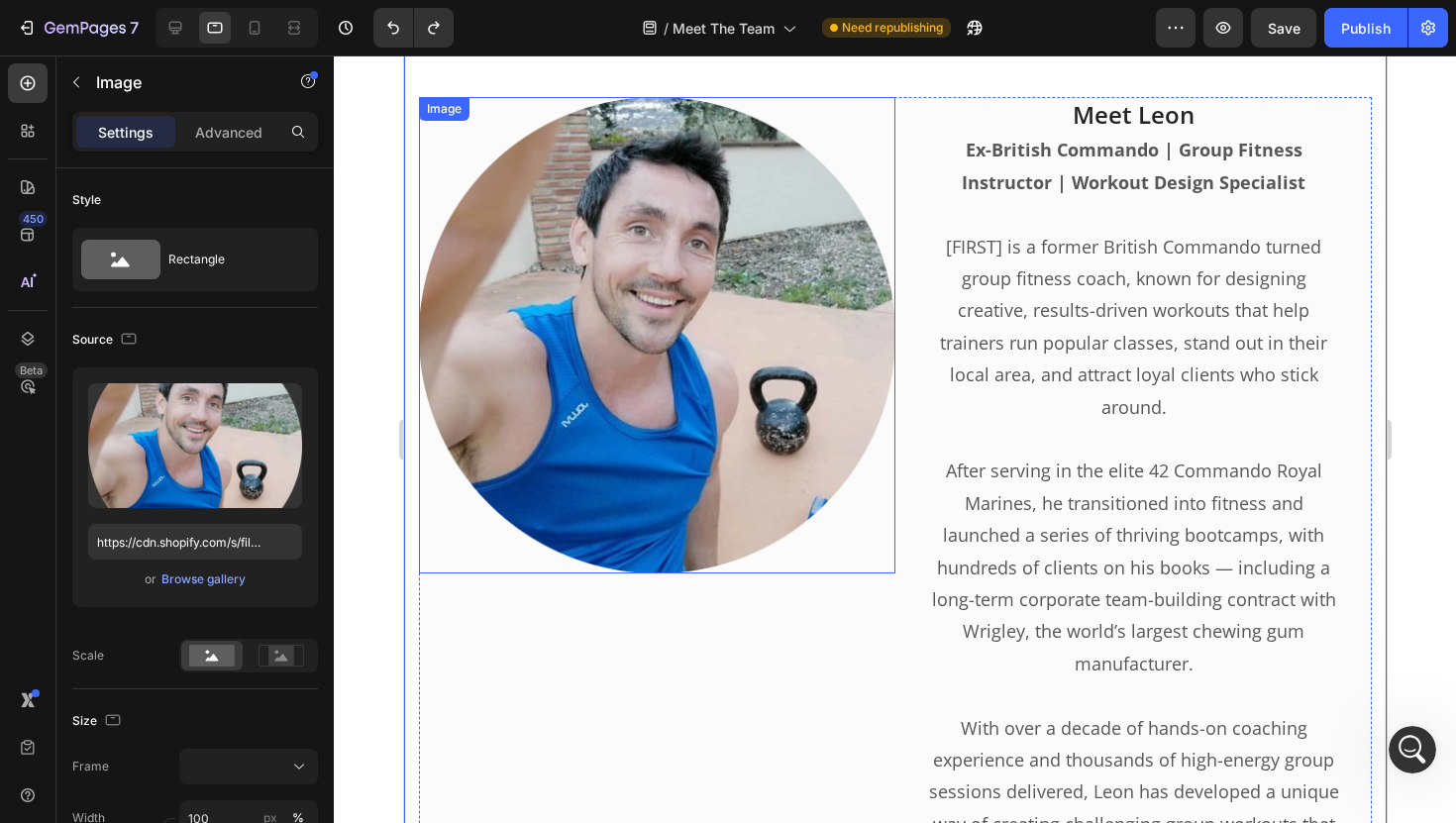 click at bounding box center [656, 335] 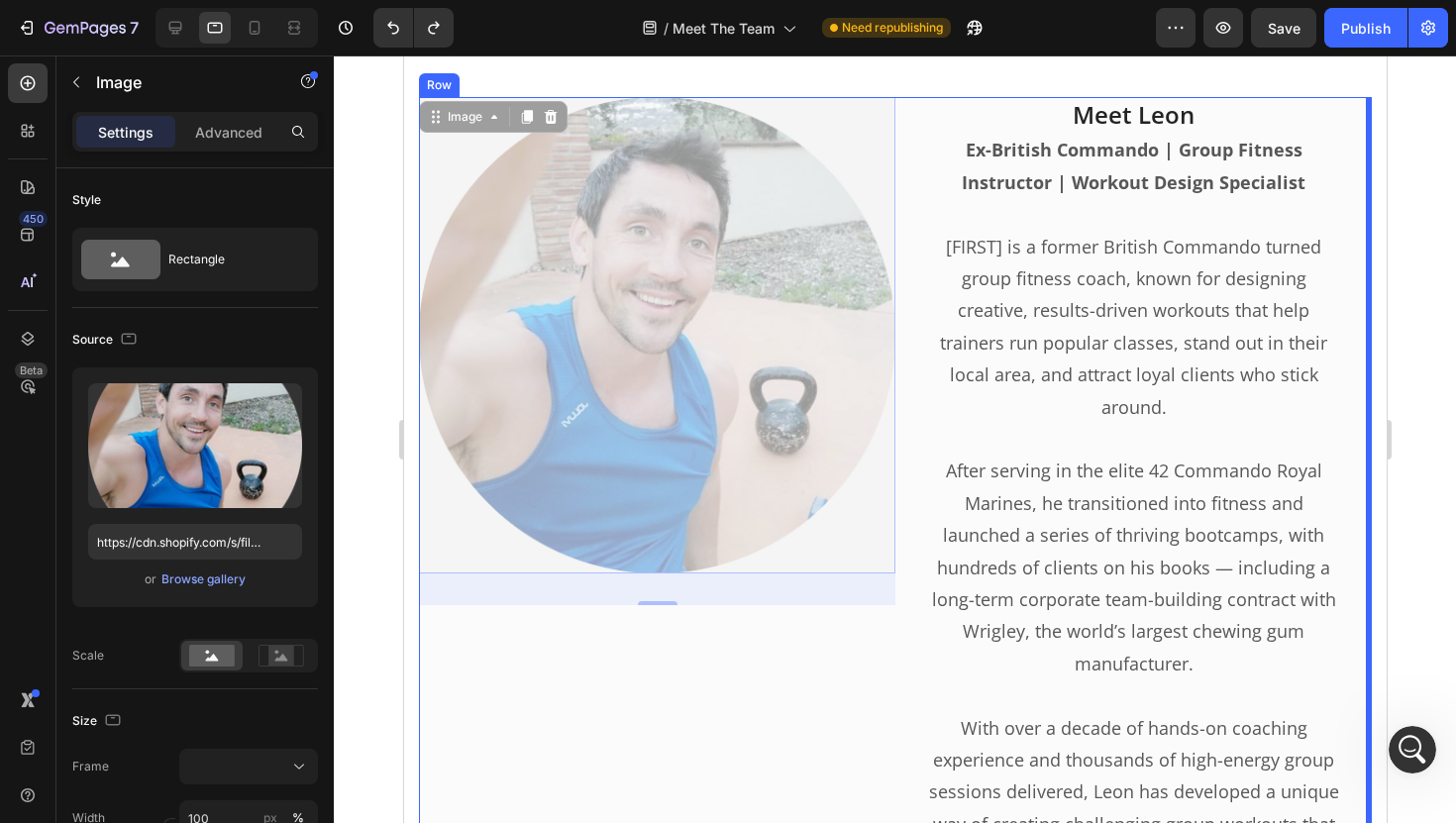drag, startPoint x: 872, startPoint y: 528, endPoint x: 1455, endPoint y: 360, distance: 606.7232 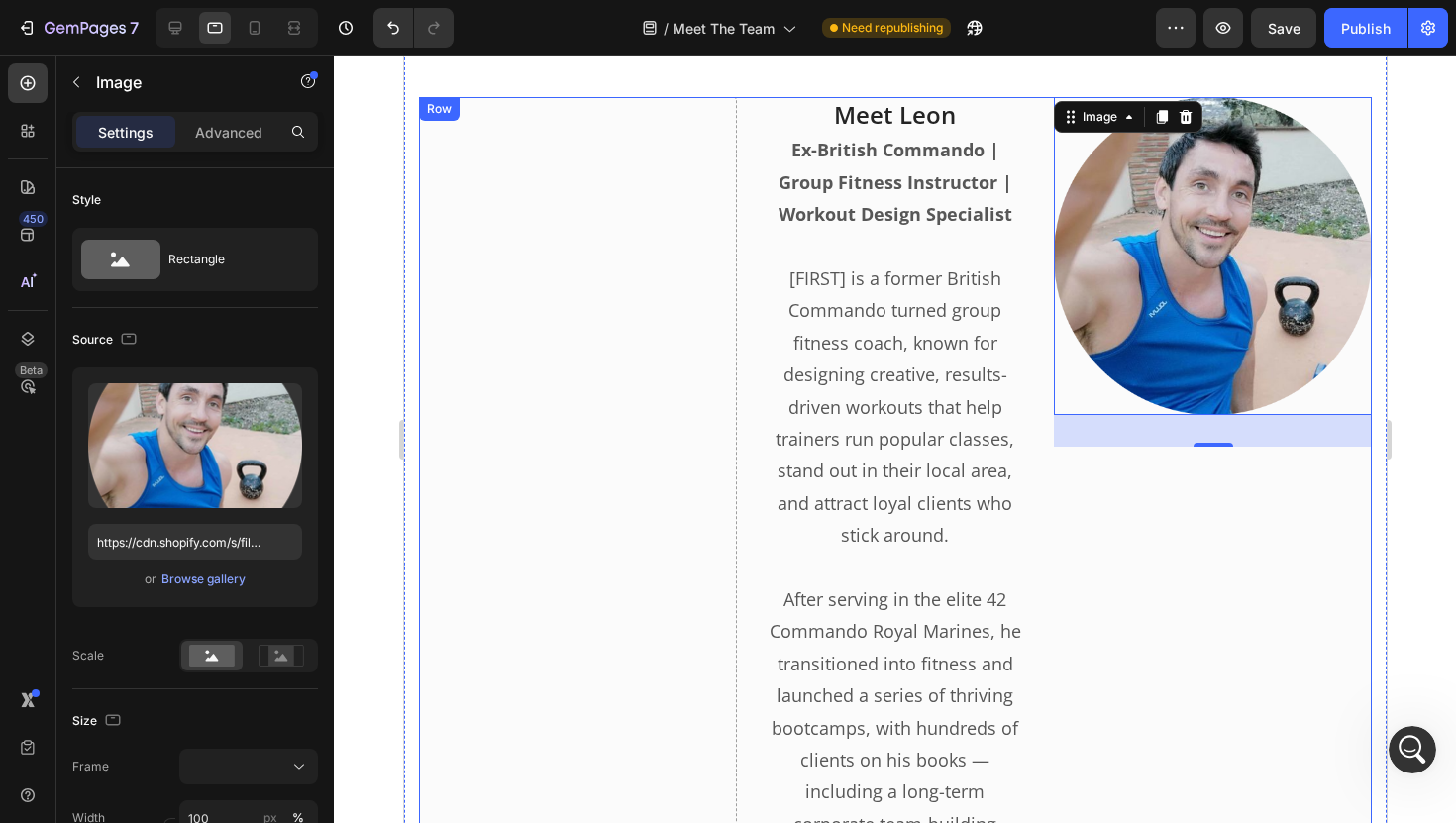 click on "Drop element here" at bounding box center (576, 1166) 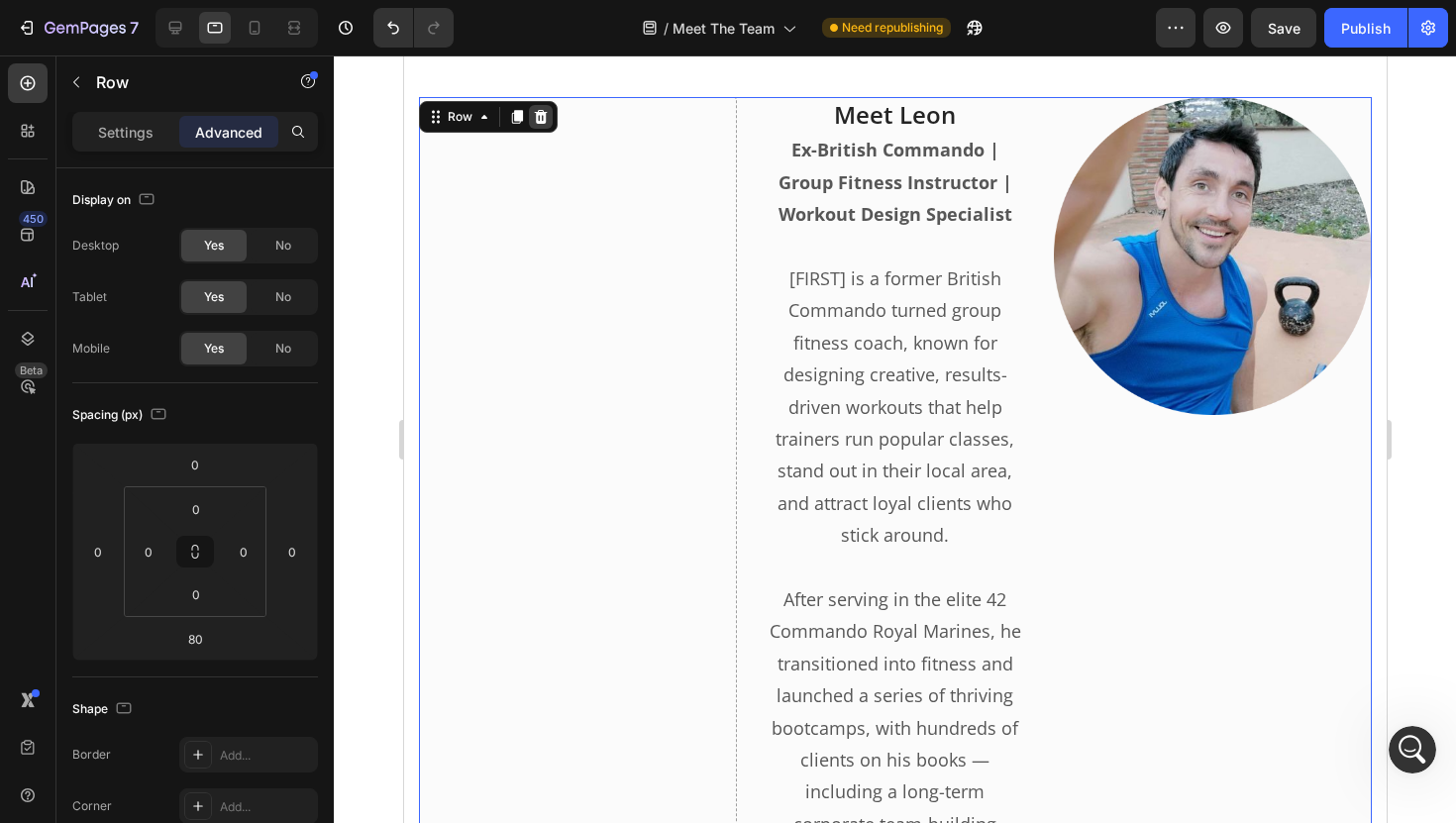 click 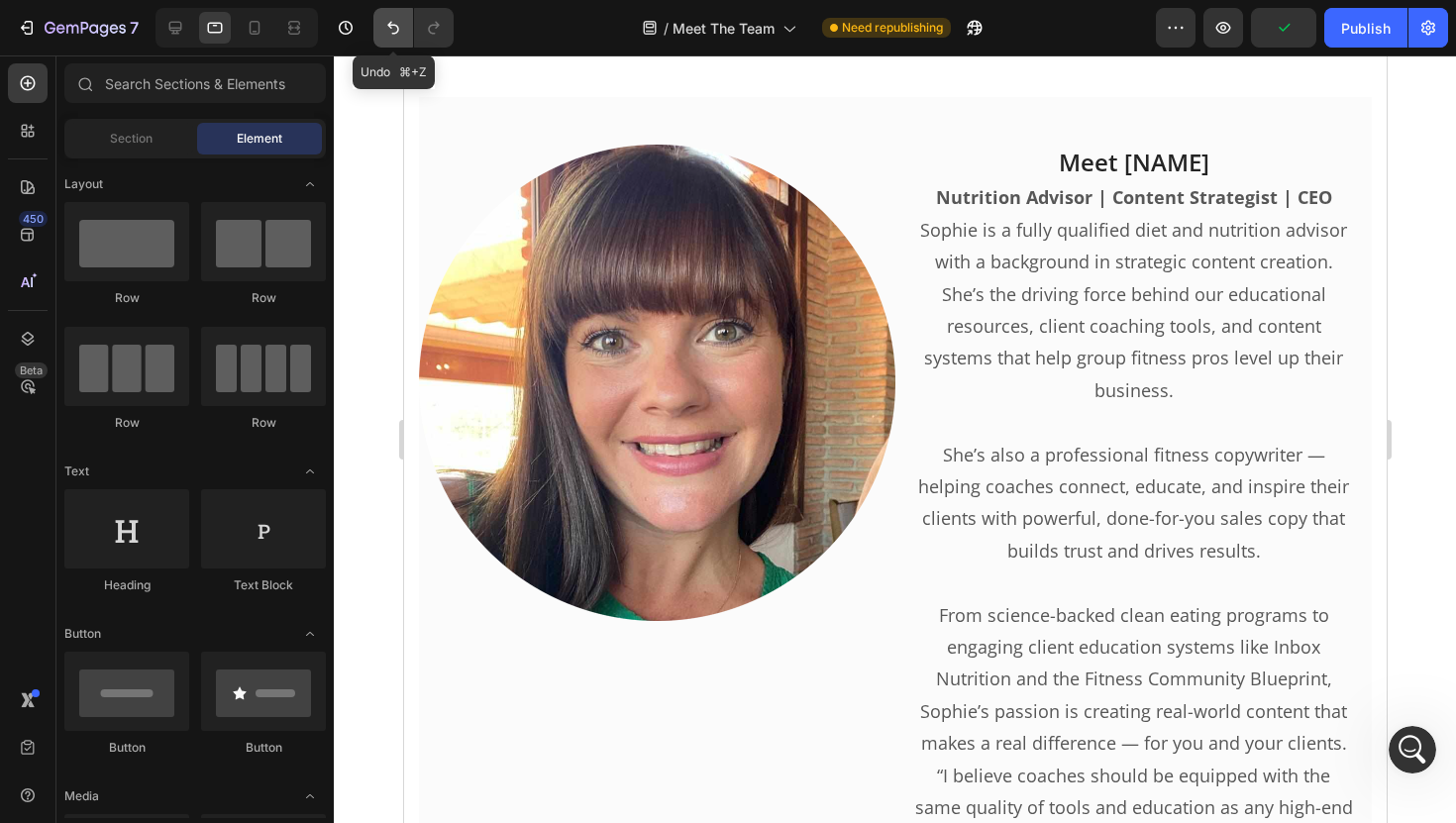 click 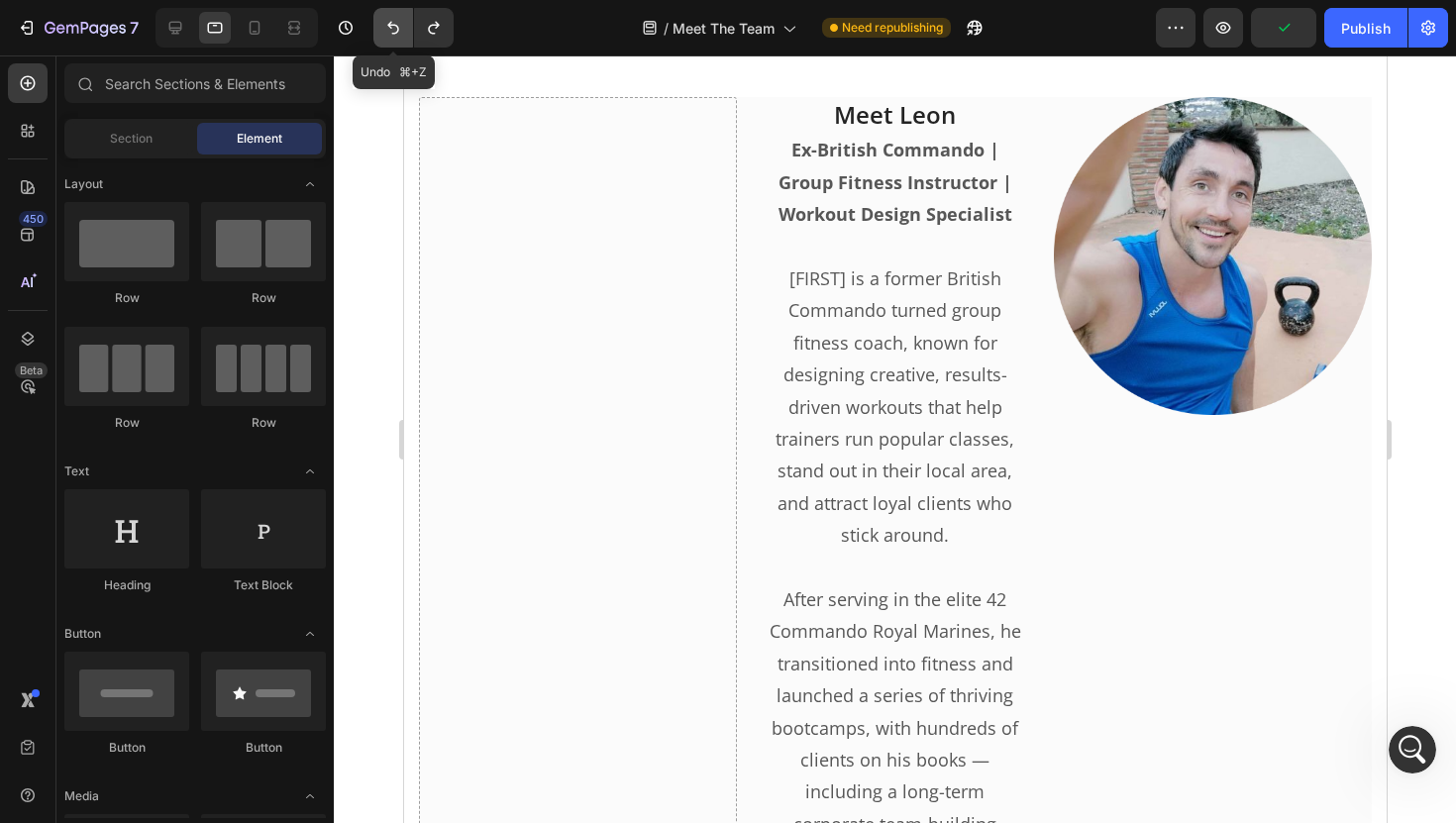 click 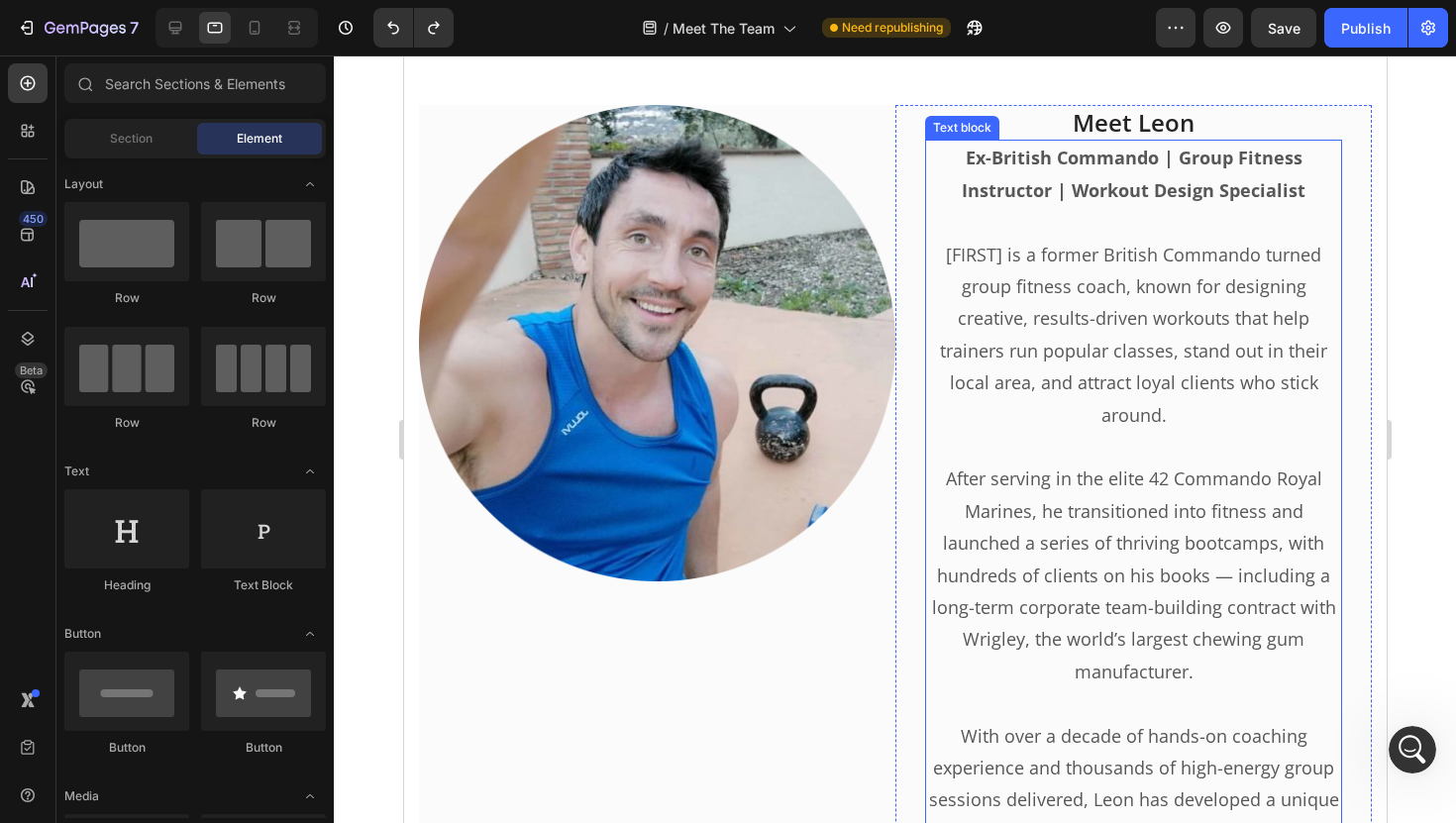 scroll, scrollTop: 1086, scrollLeft: 0, axis: vertical 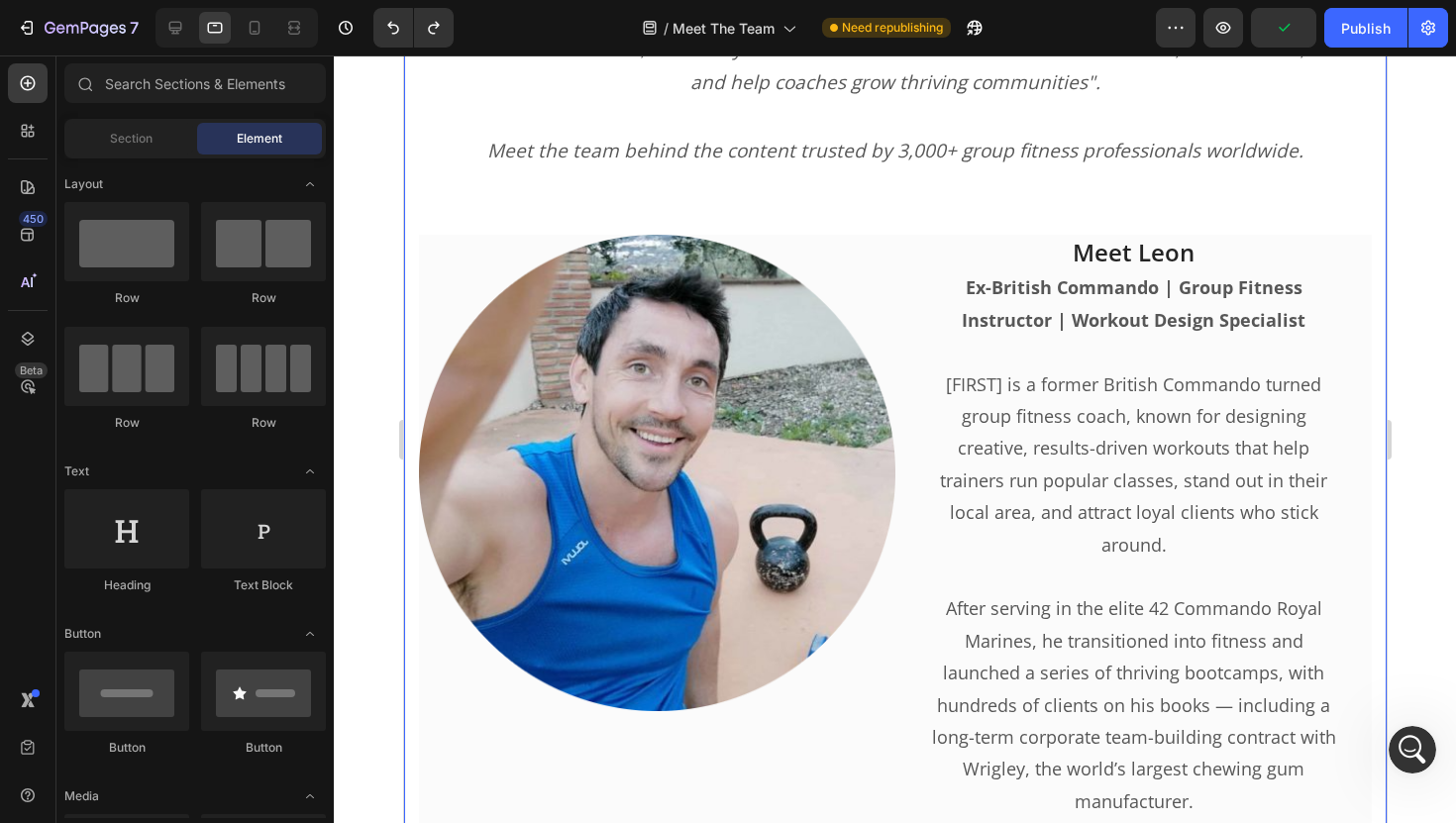 click on "Meet The Team Heading  "We create smart, done-for-you fitness and nutrition resources that save time, boost results, and help coaches grow thriving communities". Meet the team behind the content trusted by 3,000+ group fitness professionals worldwide.   Text block Row Image Meet [FIRST] Heading Ex-British Commando | Group Fitness Instructor | Workout Design Specialist   [FIRST] is a former British Commando turned group fitness coach, known for designing creative, results-driven workouts that help trainers run popular classes, stand out in their local area, and attract loyal clients who stick around.   After serving in the elite 42 Commando Royal Marines, he transitioned into fitness and launched a series of thriving bootcamps, with hundreds of clients on his books — including a long-term corporate team-building contract with Wrigley, the world’s largest chewing gum manufacturer.   Text block Image Coach [FIRST]  / Trainer \u0026 Workout Designer Text block Image Row Row Image Meet Sophie Heading" at bounding box center (894, 1555) 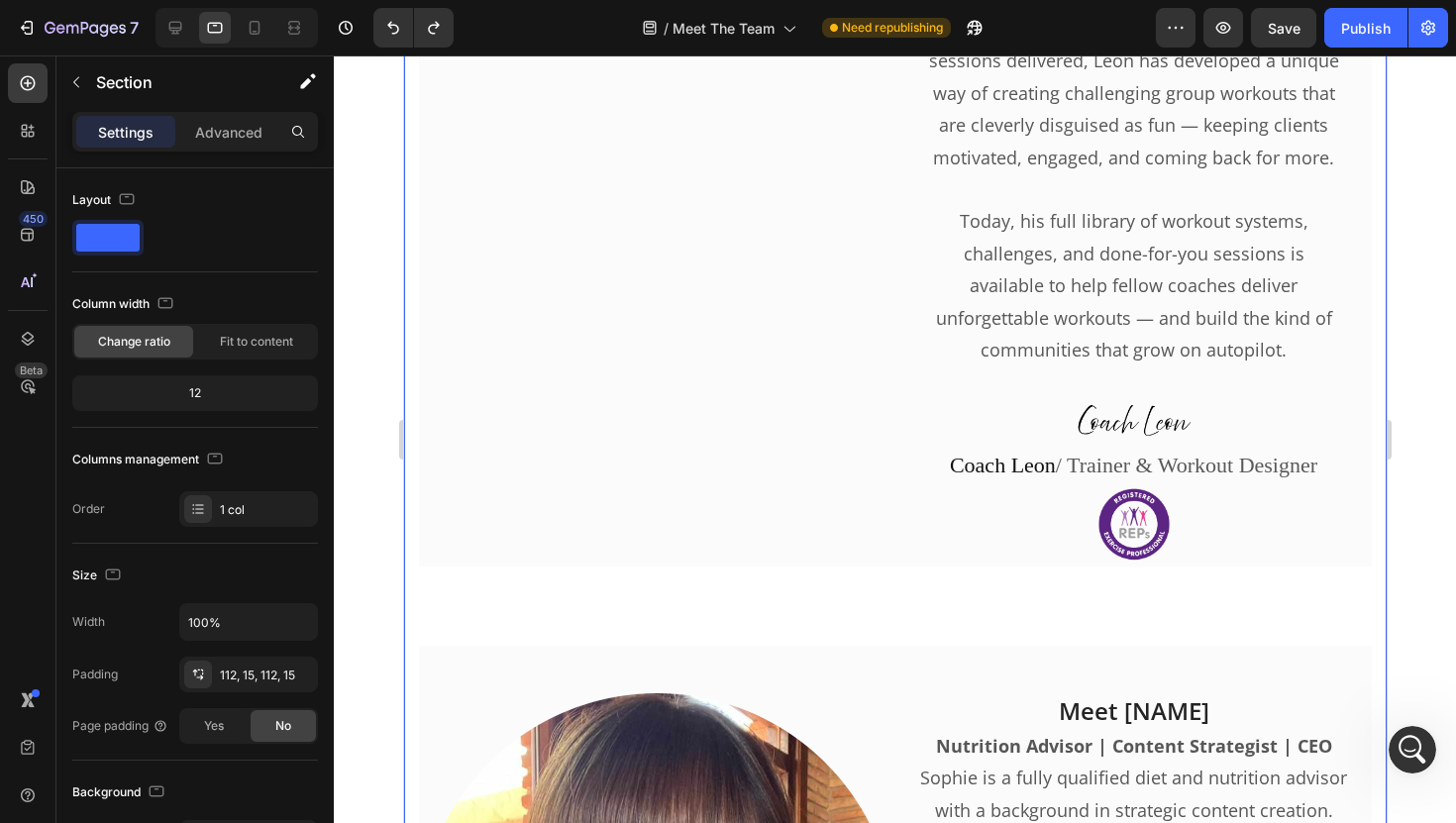 scroll, scrollTop: 2184, scrollLeft: 0, axis: vertical 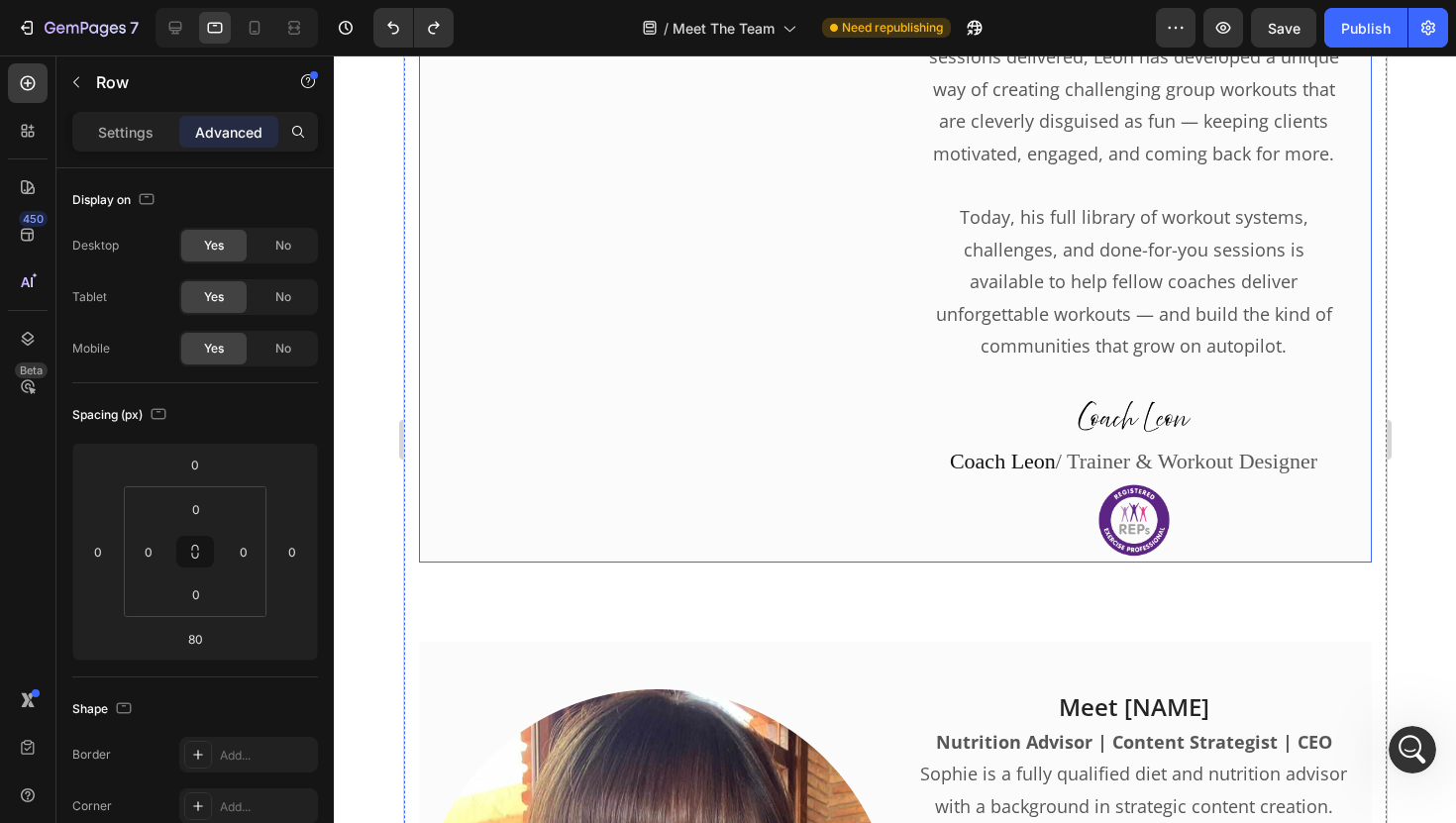 click on "Image" at bounding box center [656, -151] 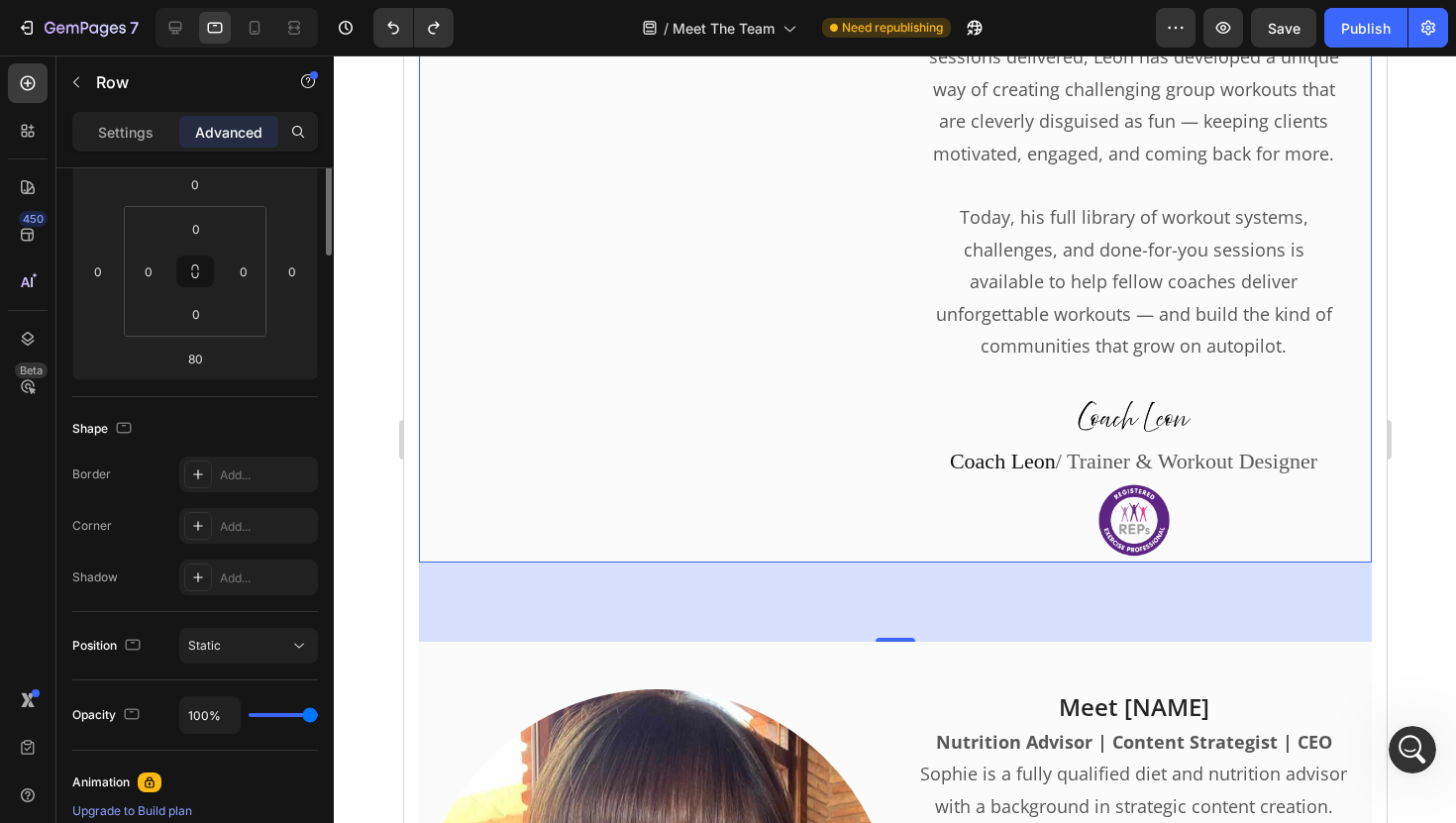 scroll, scrollTop: 0, scrollLeft: 0, axis: both 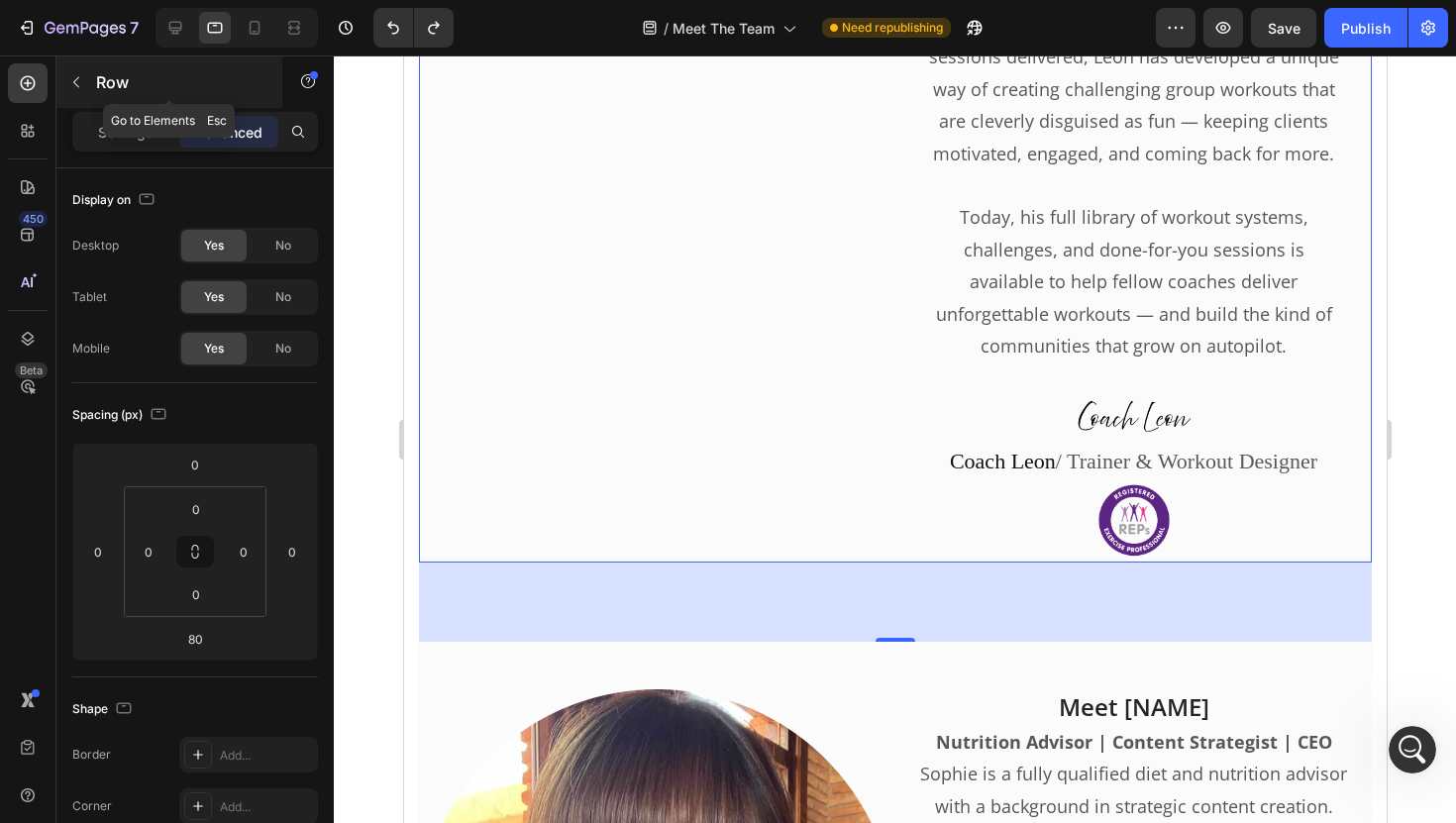 click 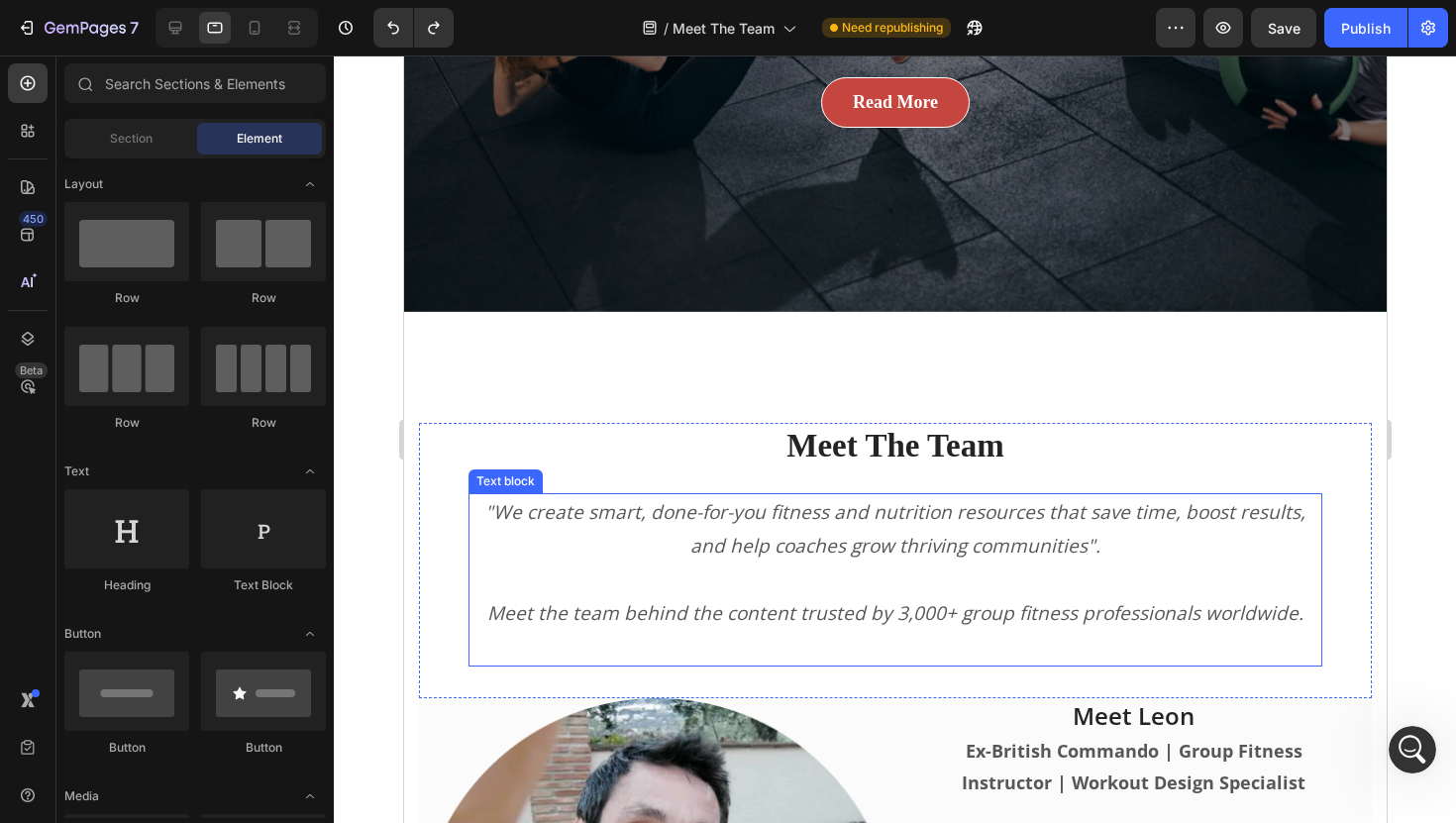 scroll, scrollTop: 655, scrollLeft: 0, axis: vertical 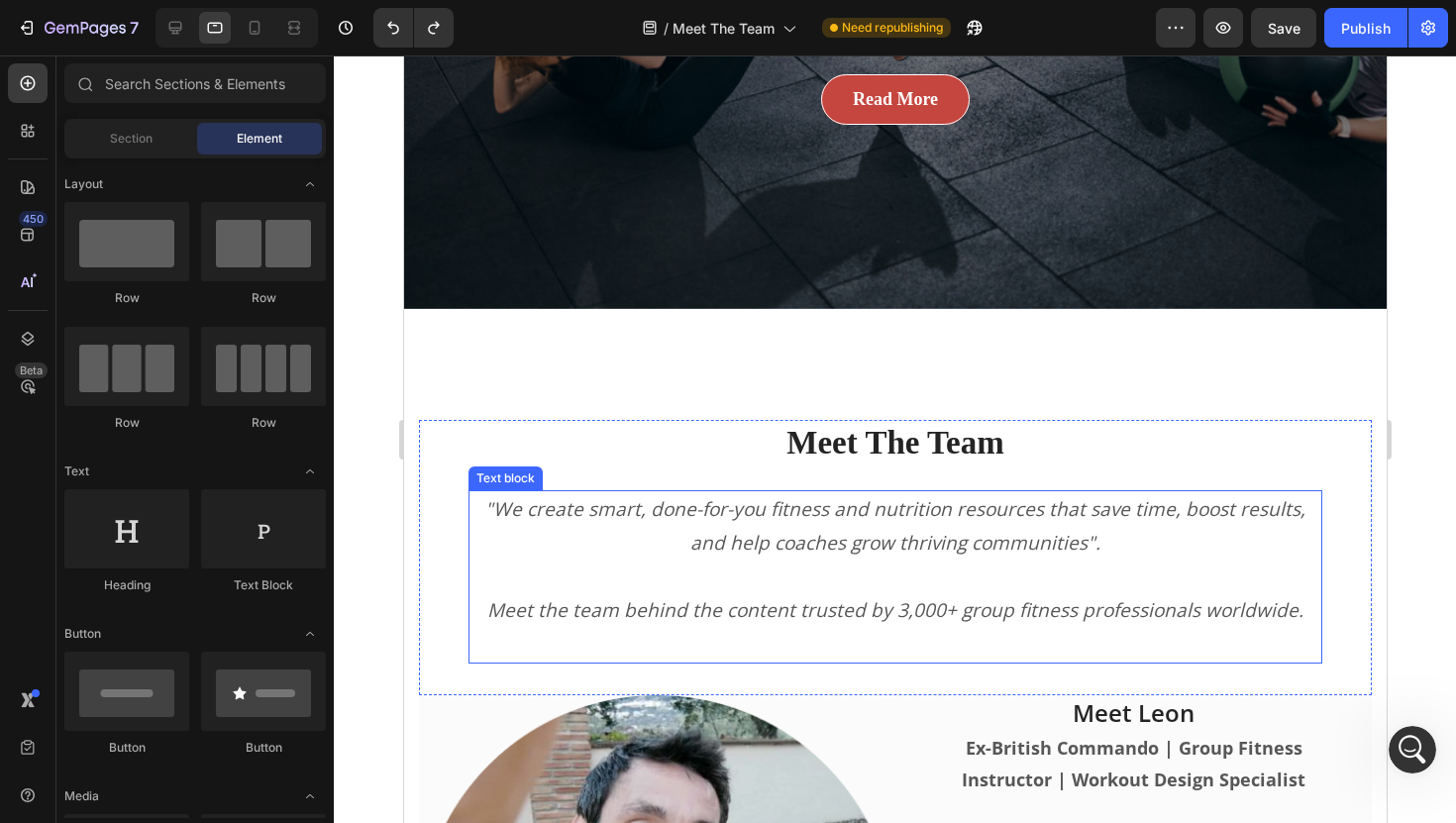 click on "Meet the team behind the content trusted by 3,000+ group fitness professionals worldwide." at bounding box center [894, 610] 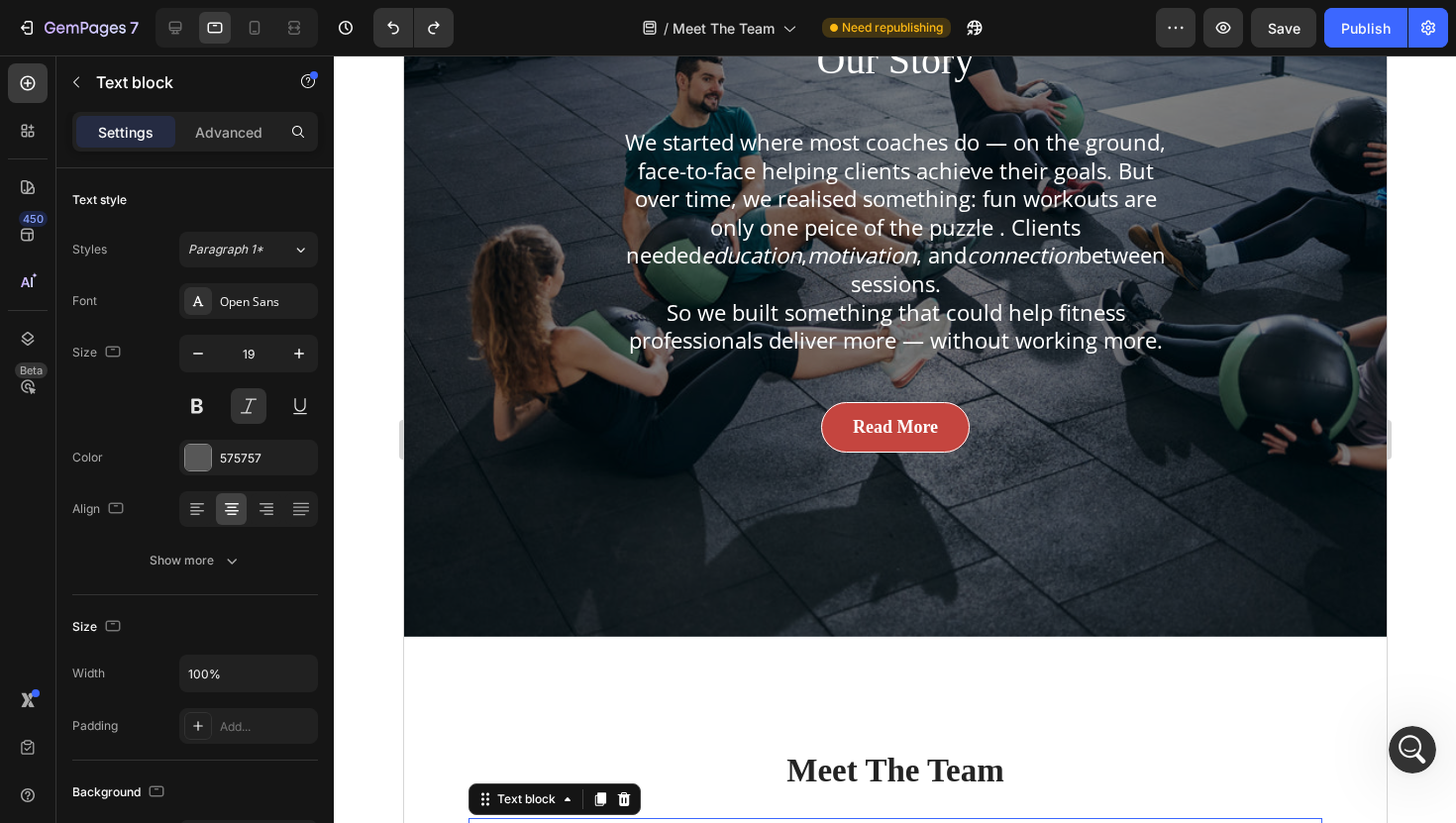 scroll, scrollTop: 326, scrollLeft: 0, axis: vertical 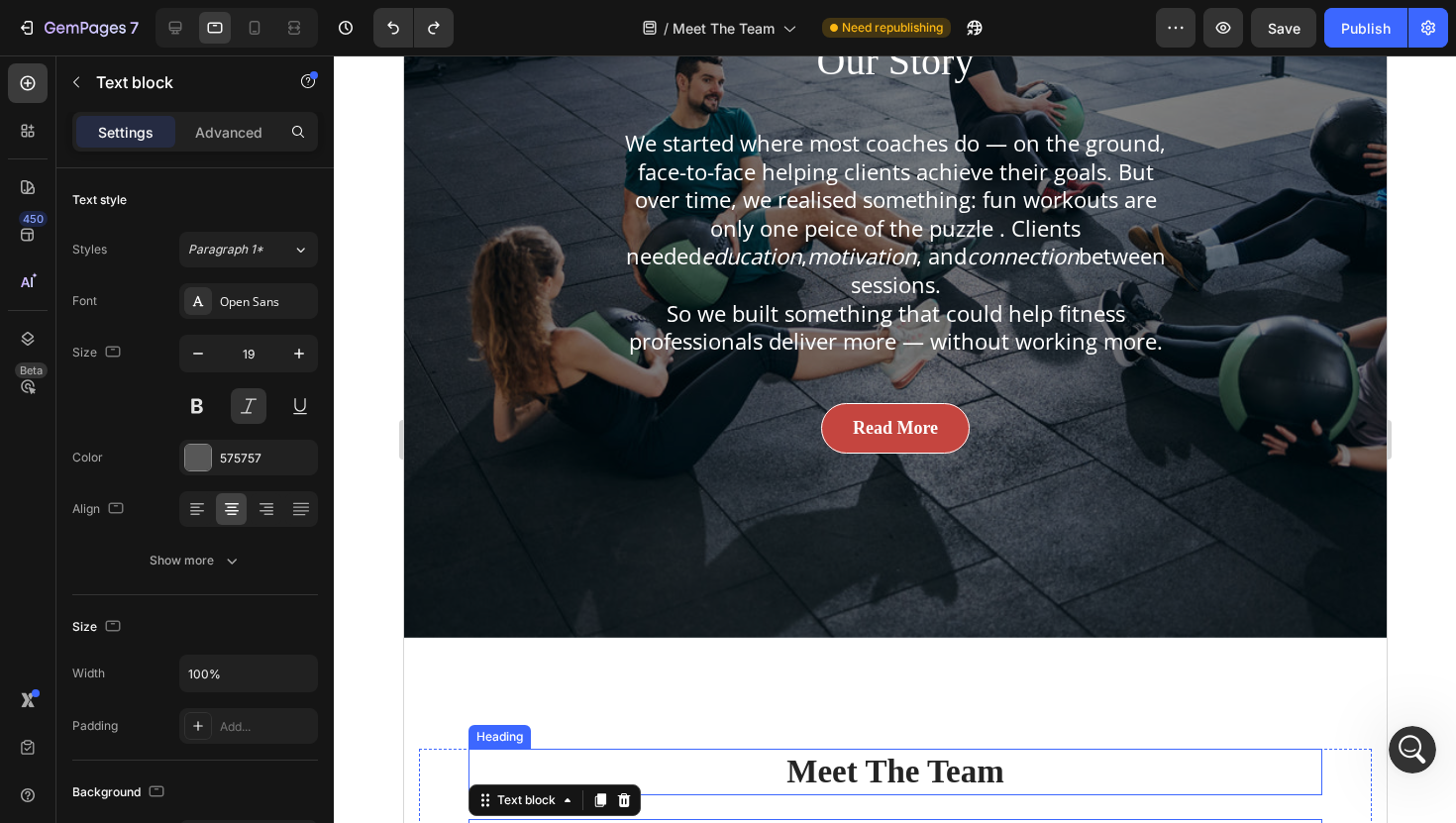 click on "Meet The Team" at bounding box center (894, 772) 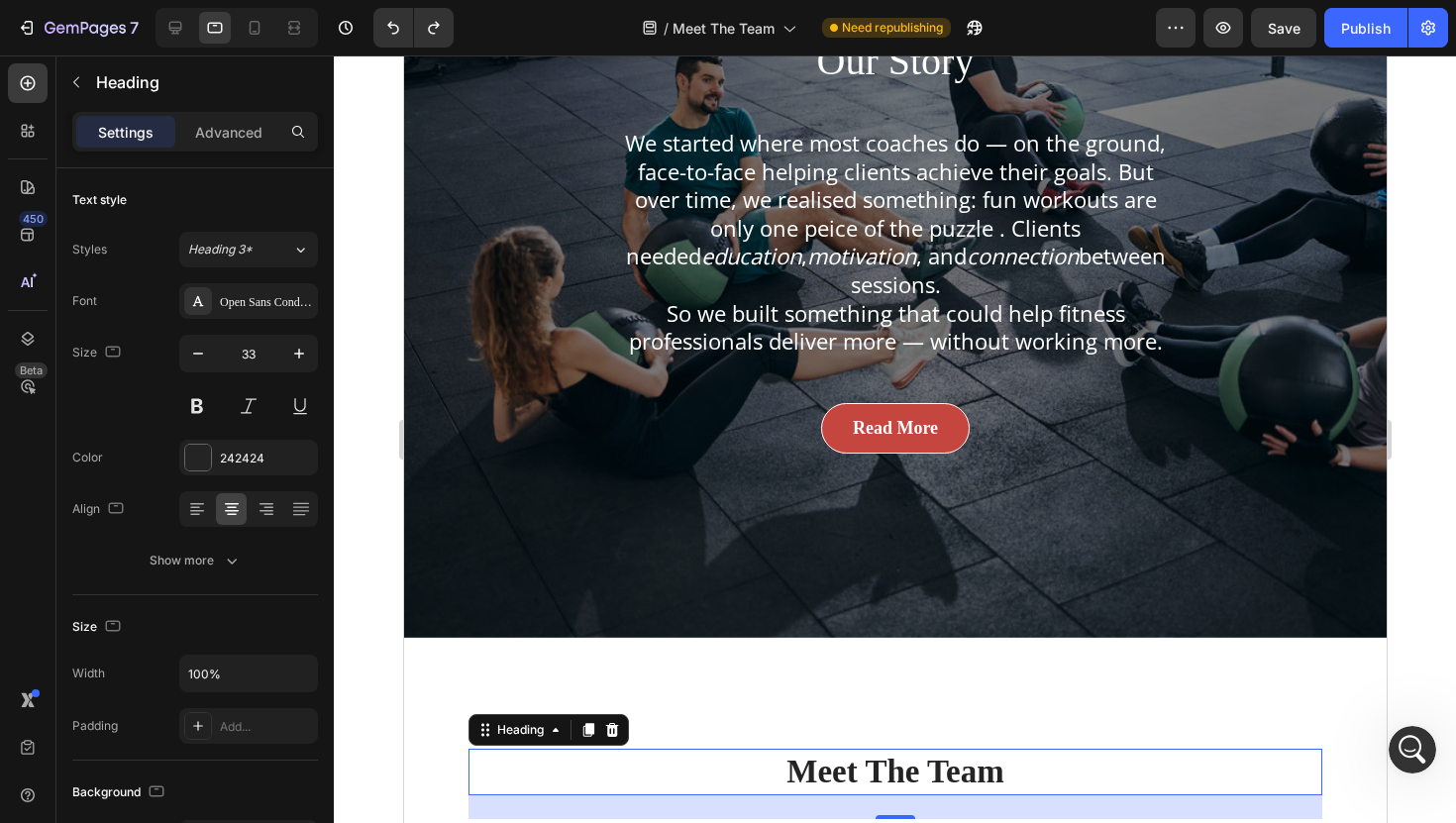 click on "Meet The Team" at bounding box center [894, 772] 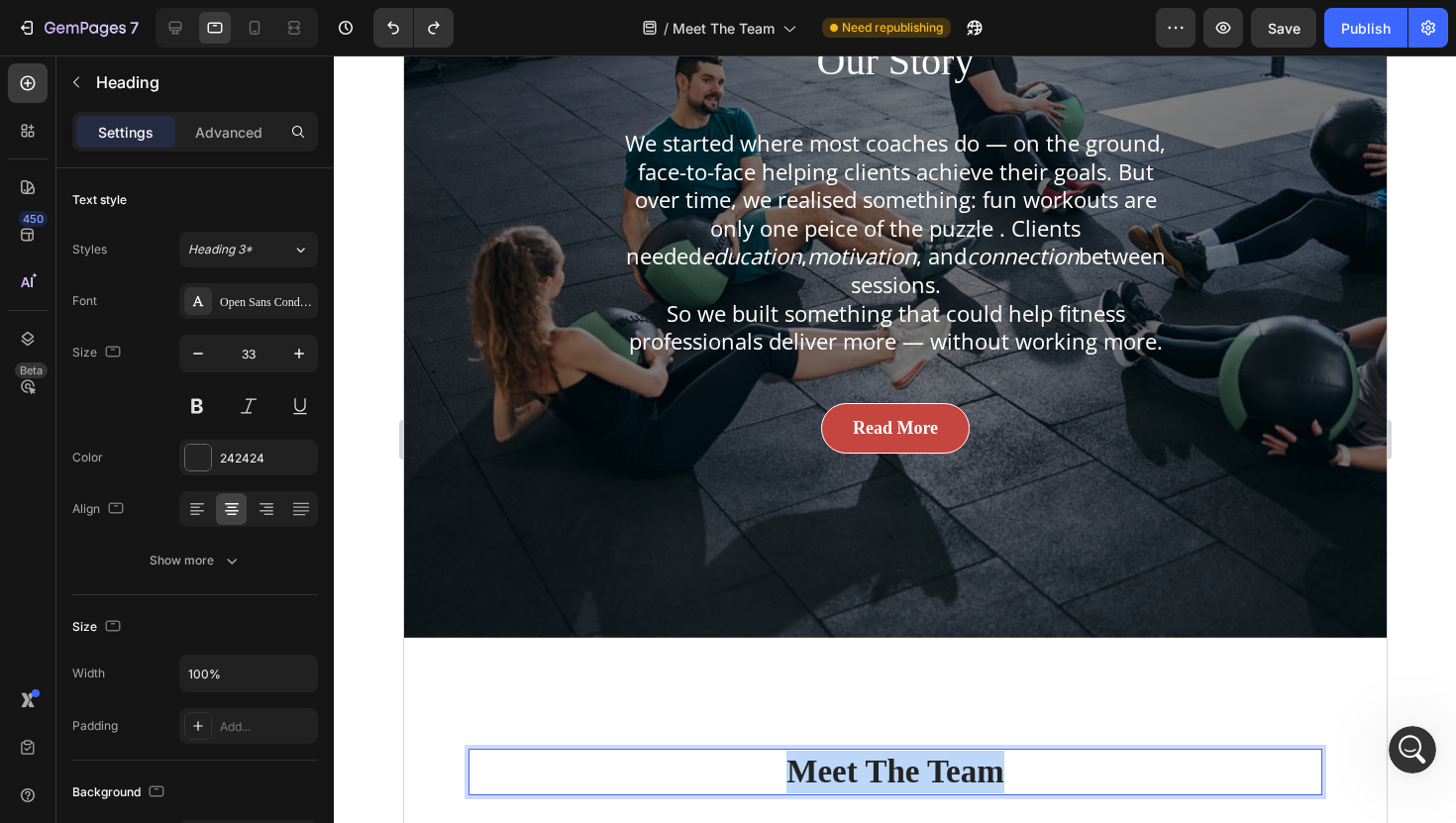 click on "Meet The Team" at bounding box center (894, 772) 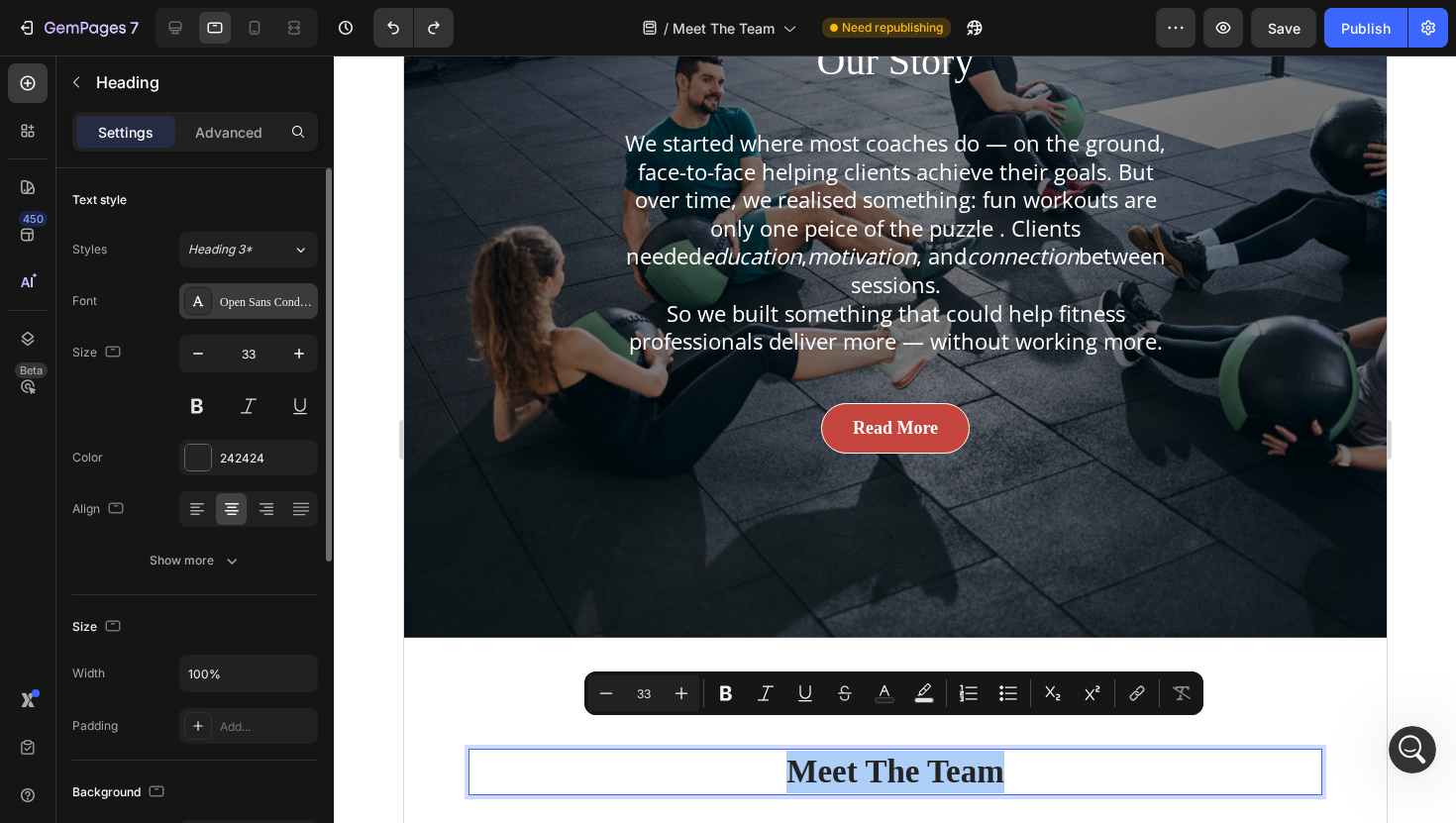click on "Open Sans Condensed" at bounding box center (249, 301) 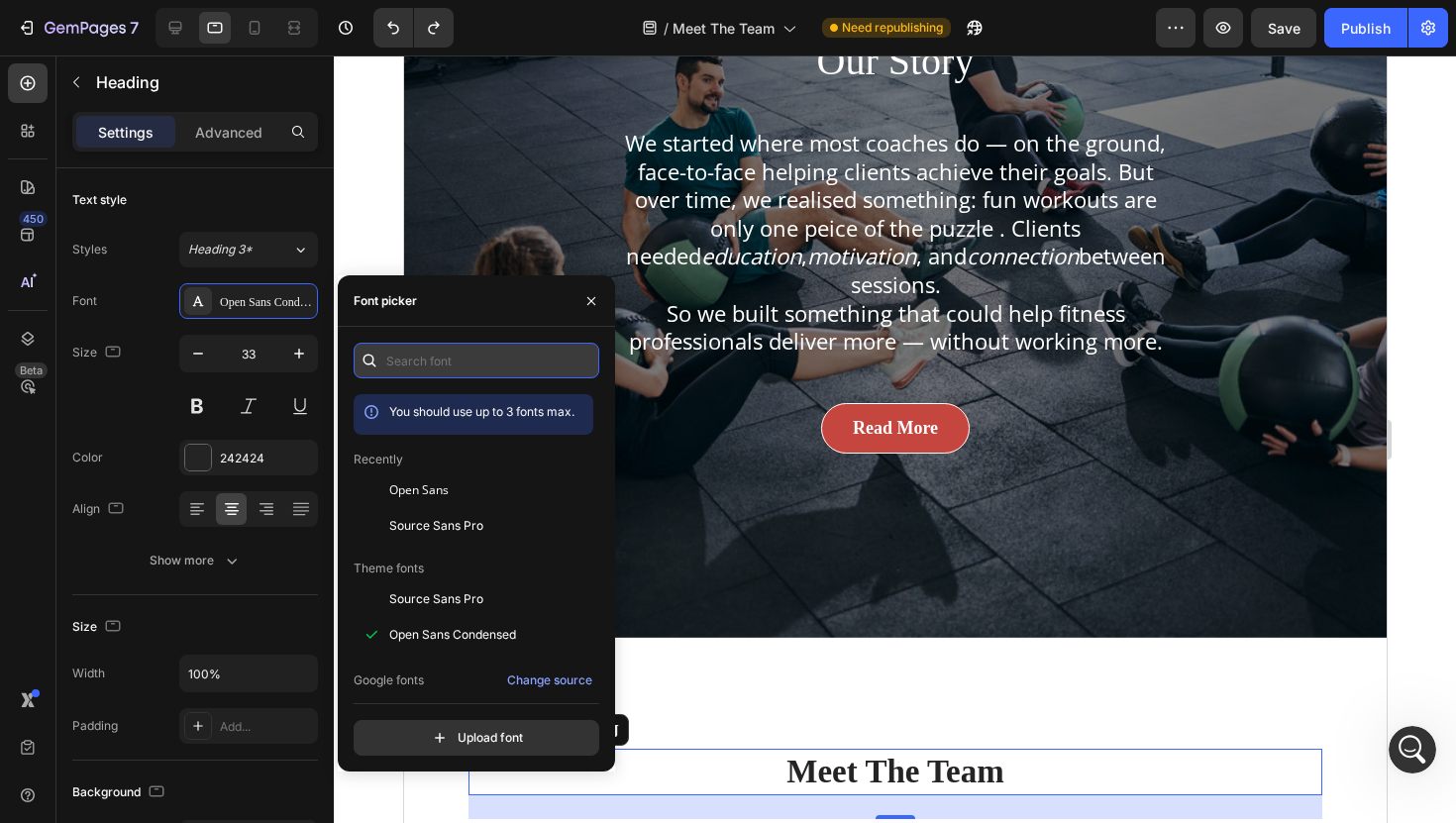 click at bounding box center [476, 360] 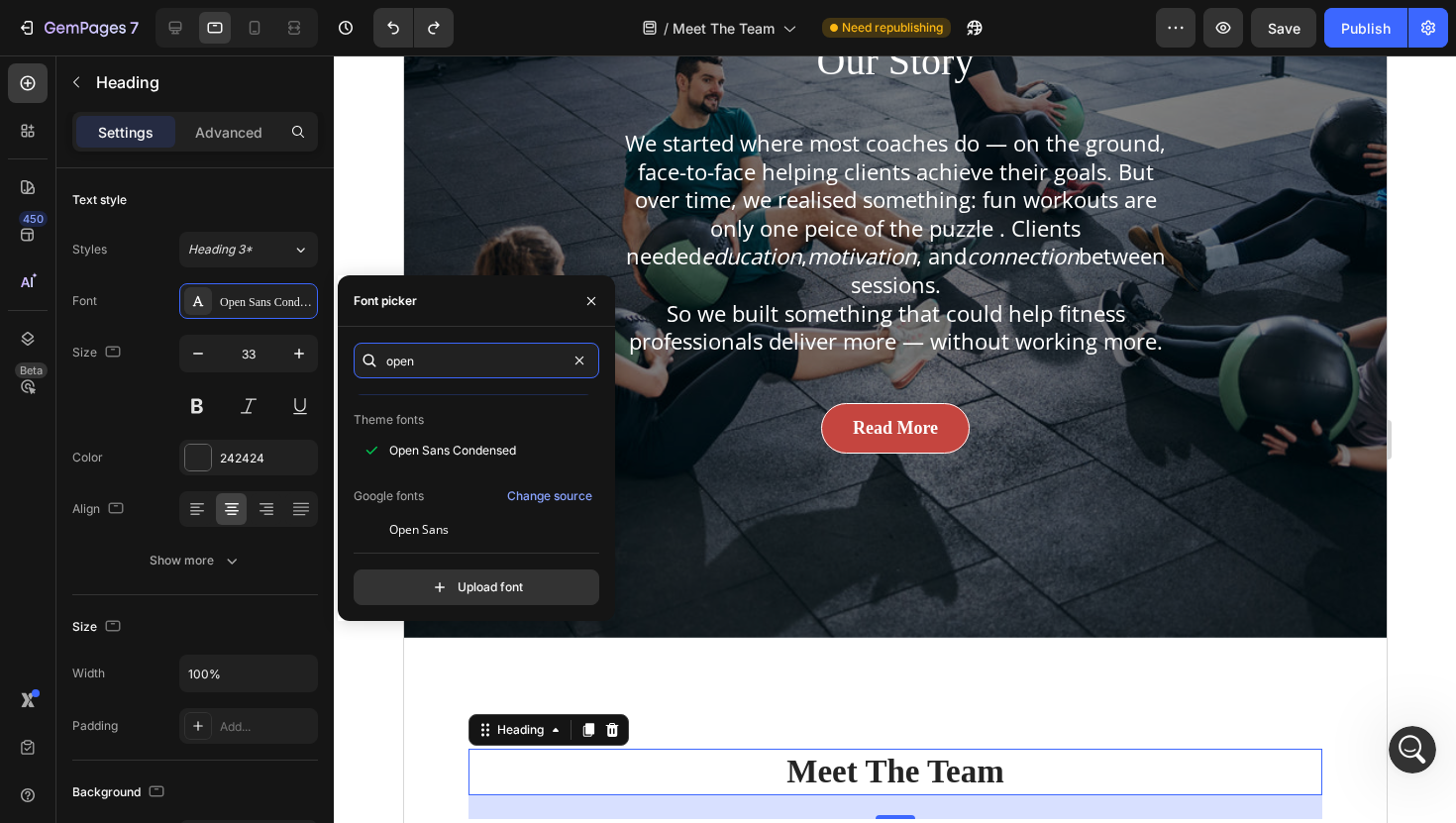 scroll, scrollTop: 51, scrollLeft: 0, axis: vertical 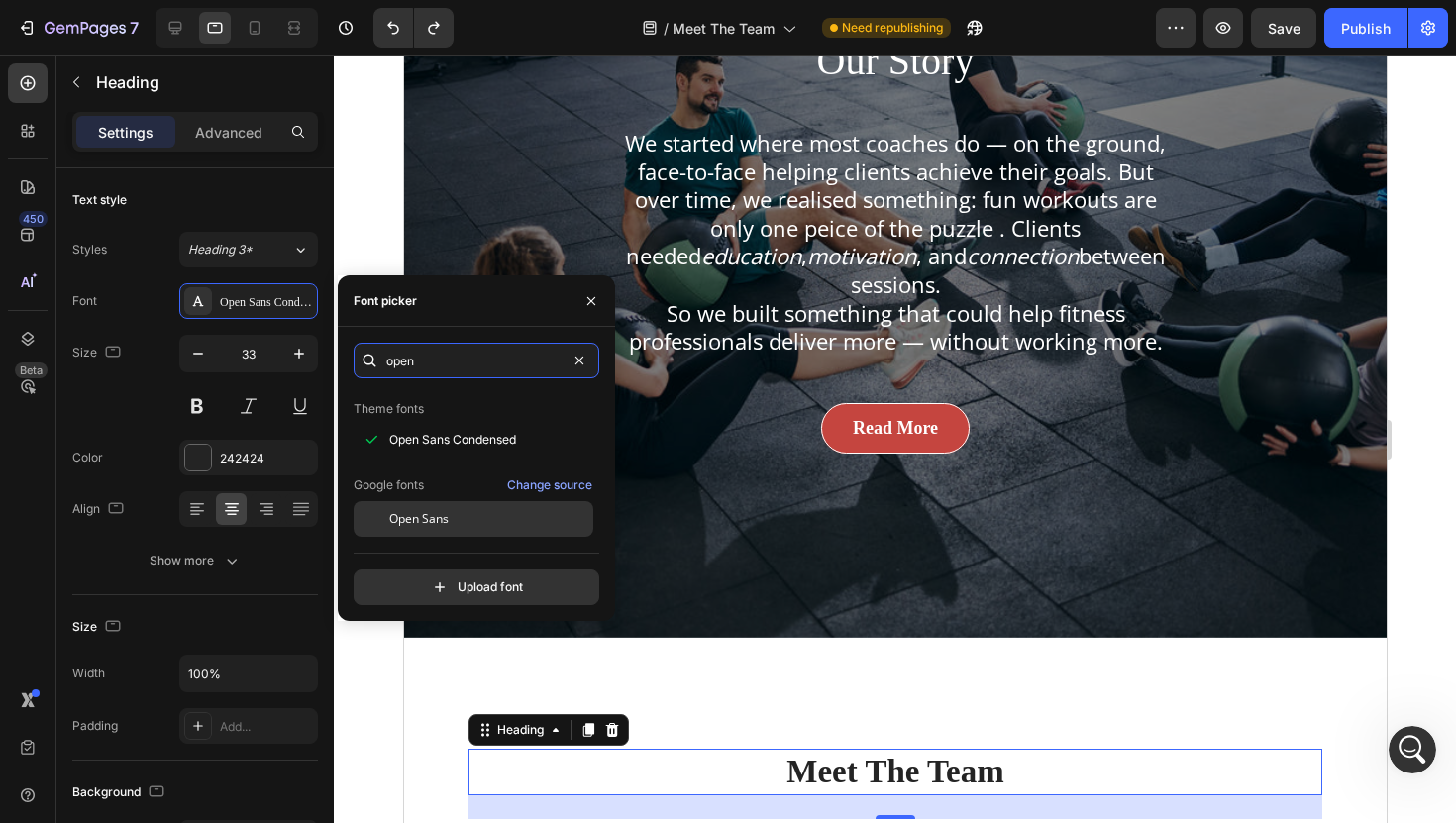 type on "open" 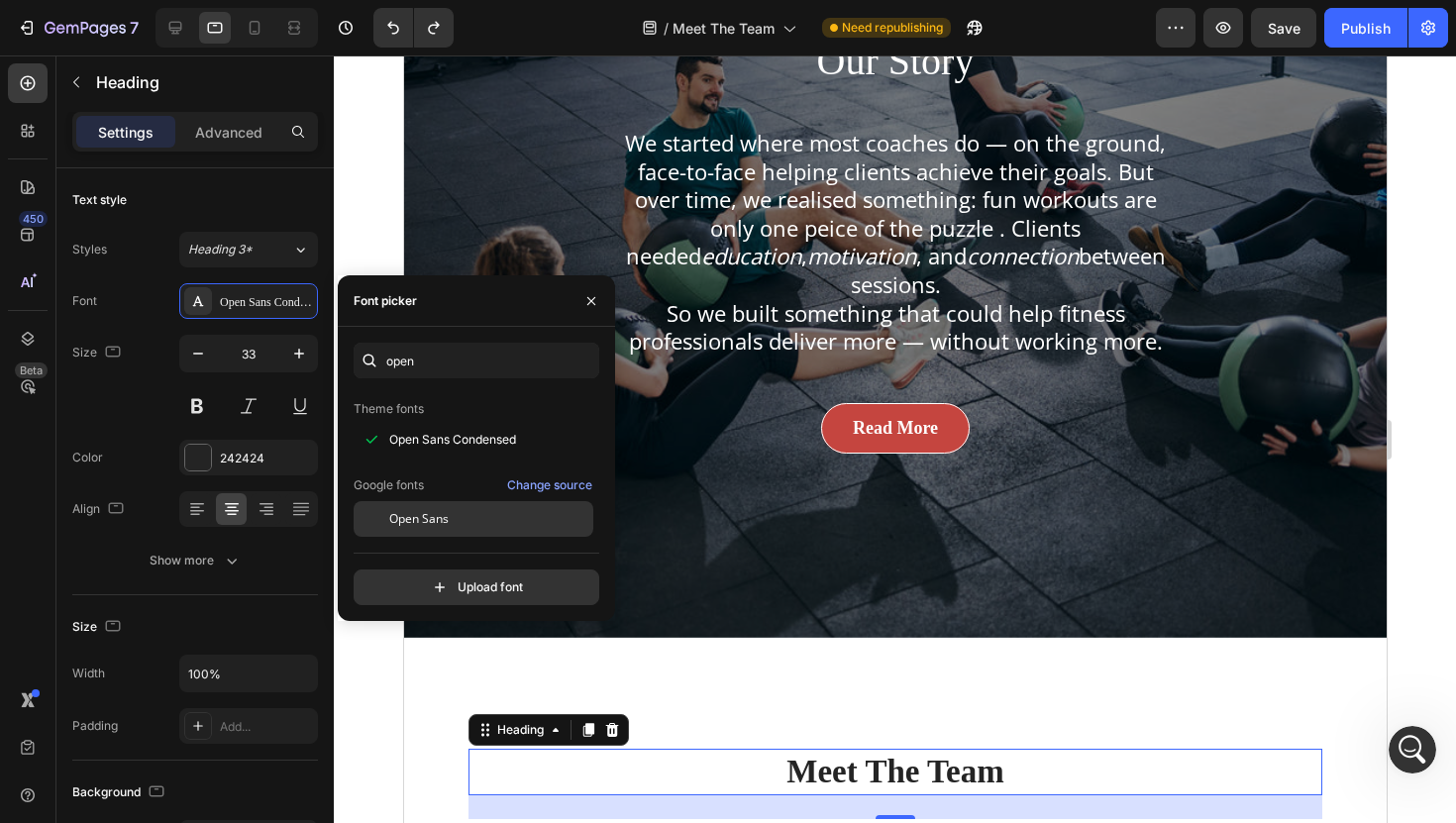 click on "Open Sans" 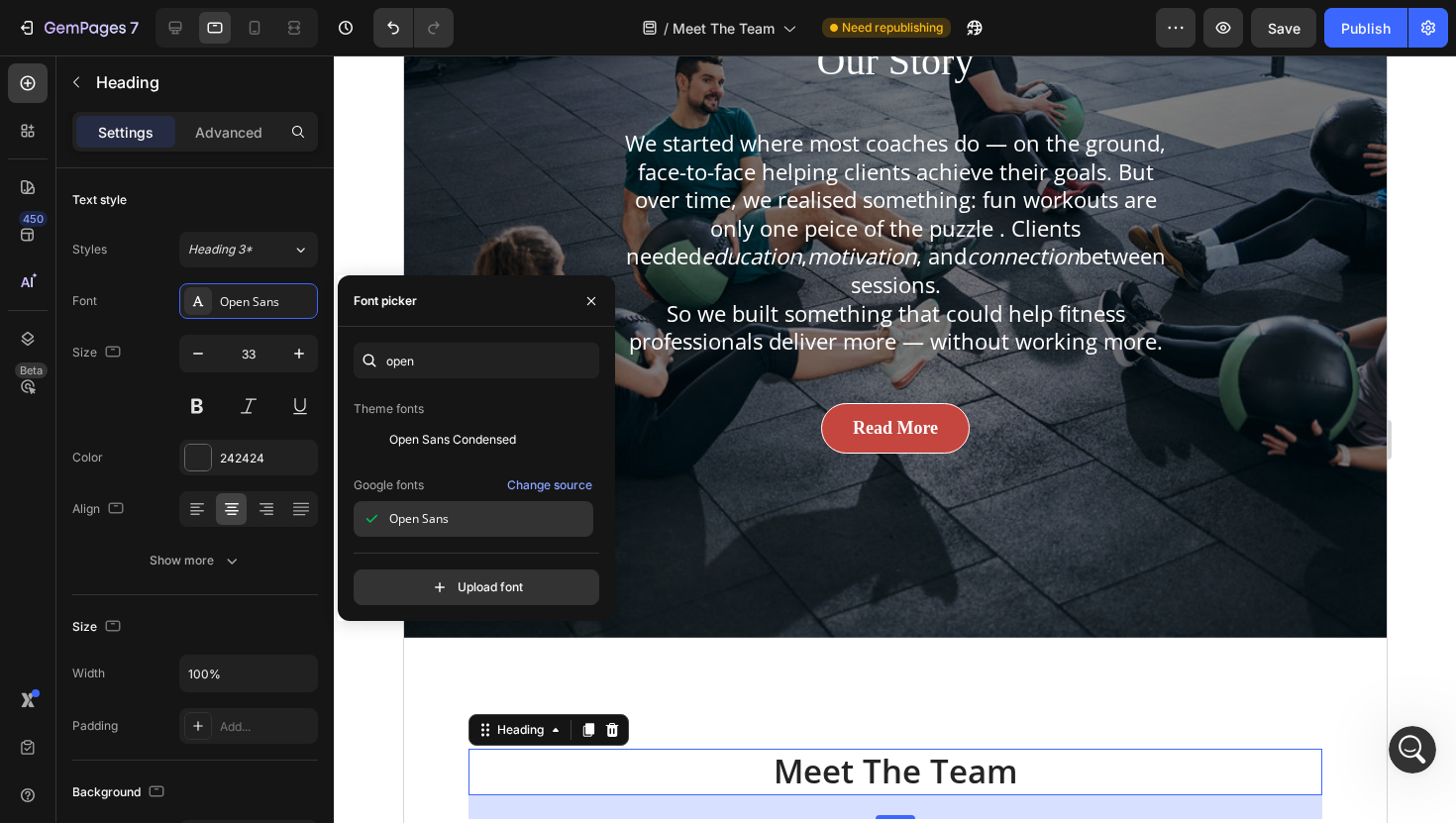 click on "Open Sans" at bounding box center (419, 519) 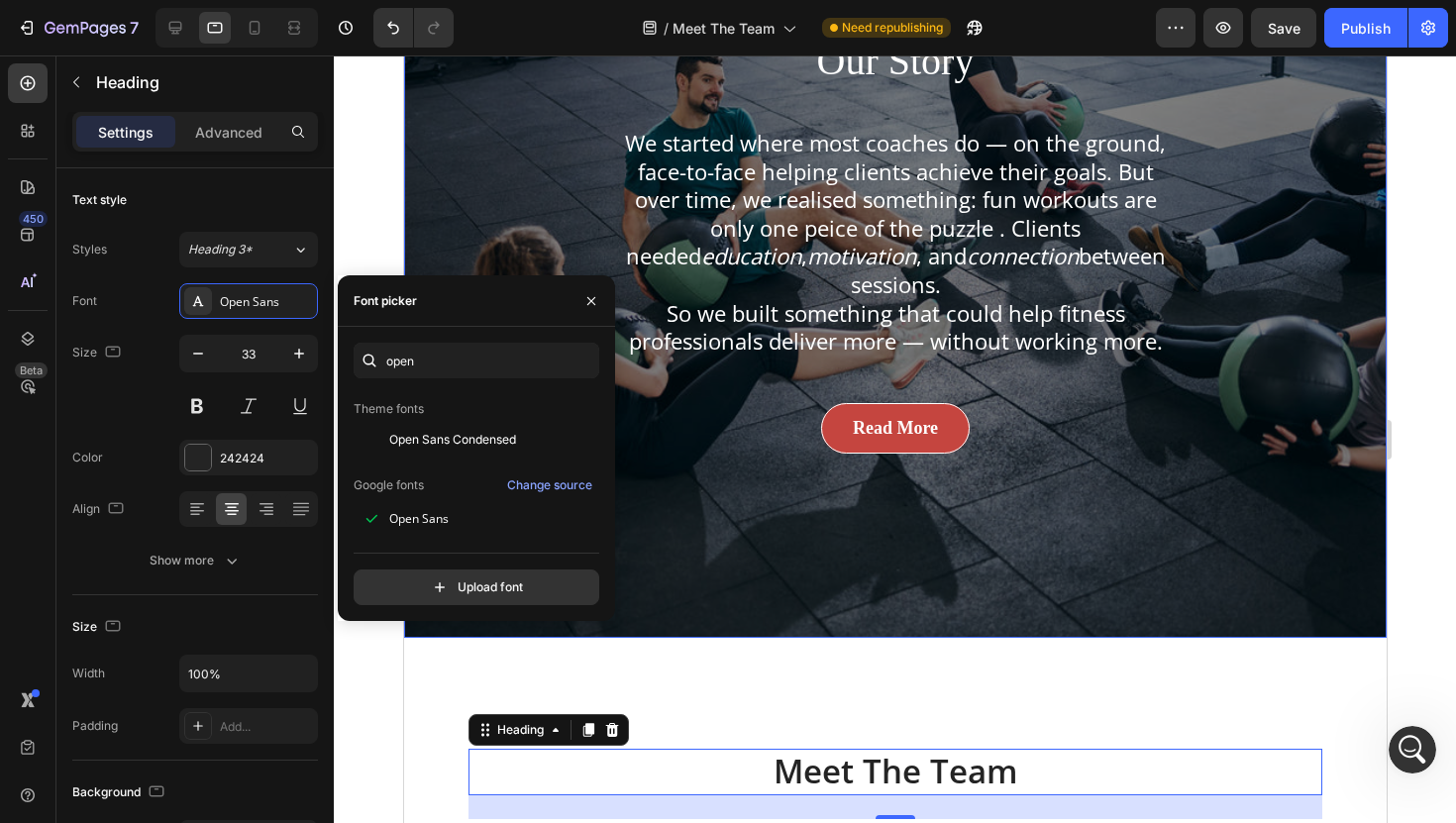 click on "Our Story Heading We started where most coaches do — on the ground, face-to-face helping clients achieve their goals. But over time, we realised something: fun workouts are only one peice of the puzzle . Clients needed  education ,  motivation , and  connection  between sessions. So we built something that could help fitness professionals deliver more — without working more. Text block Read More Button Row" at bounding box center [894, 244] 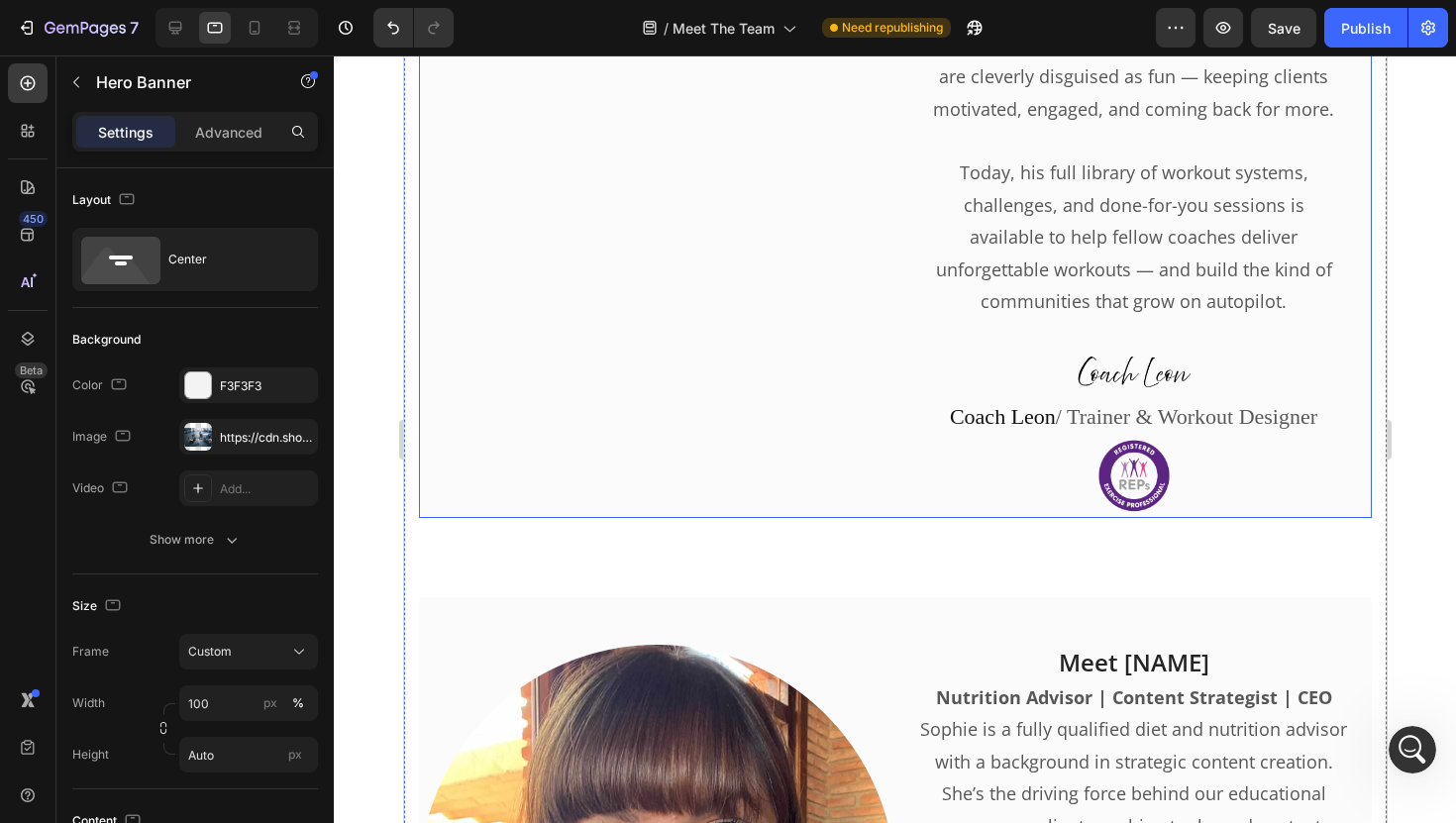 scroll, scrollTop: 2253, scrollLeft: 0, axis: vertical 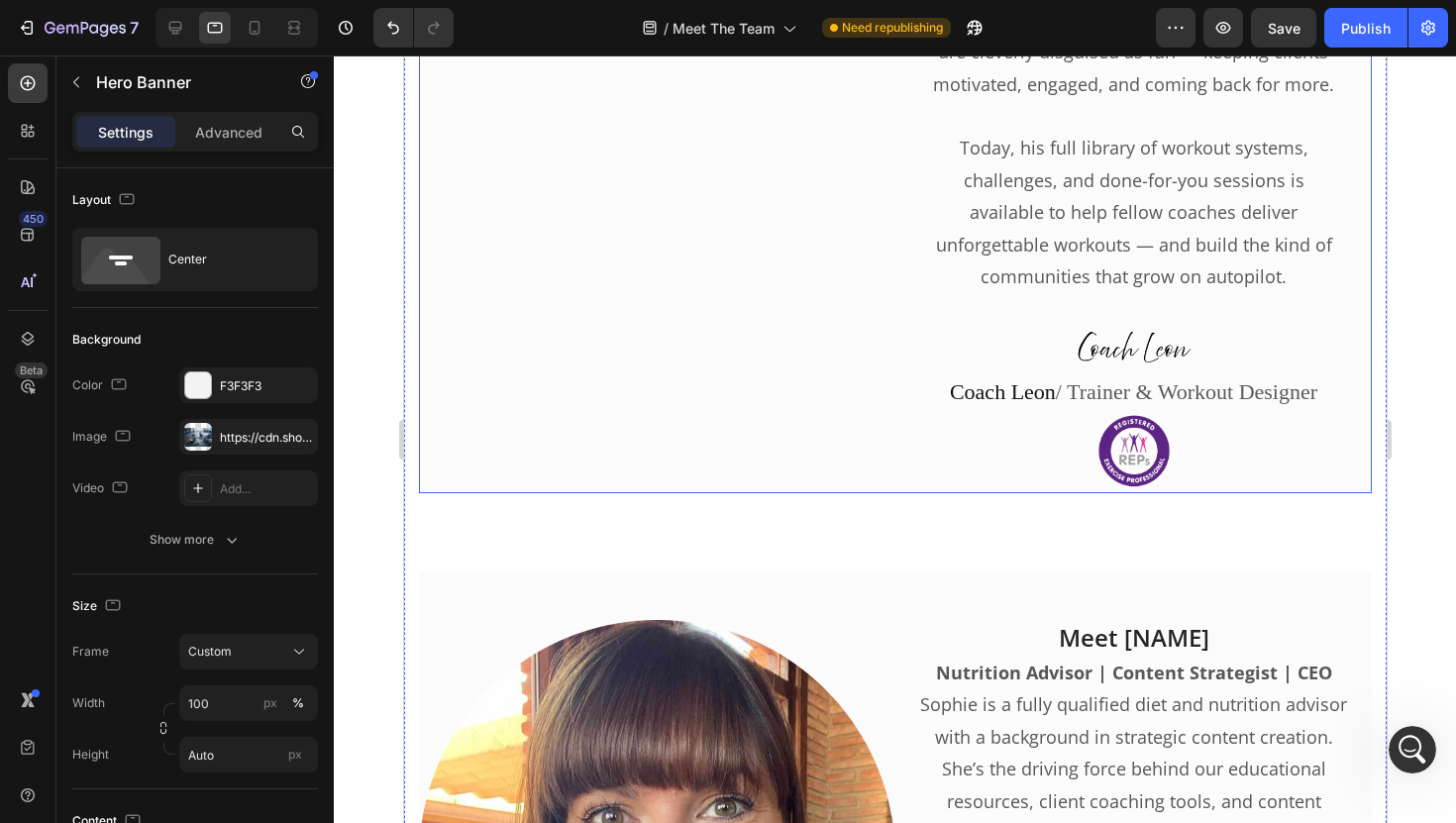 click on "Image" at bounding box center (656, -220) 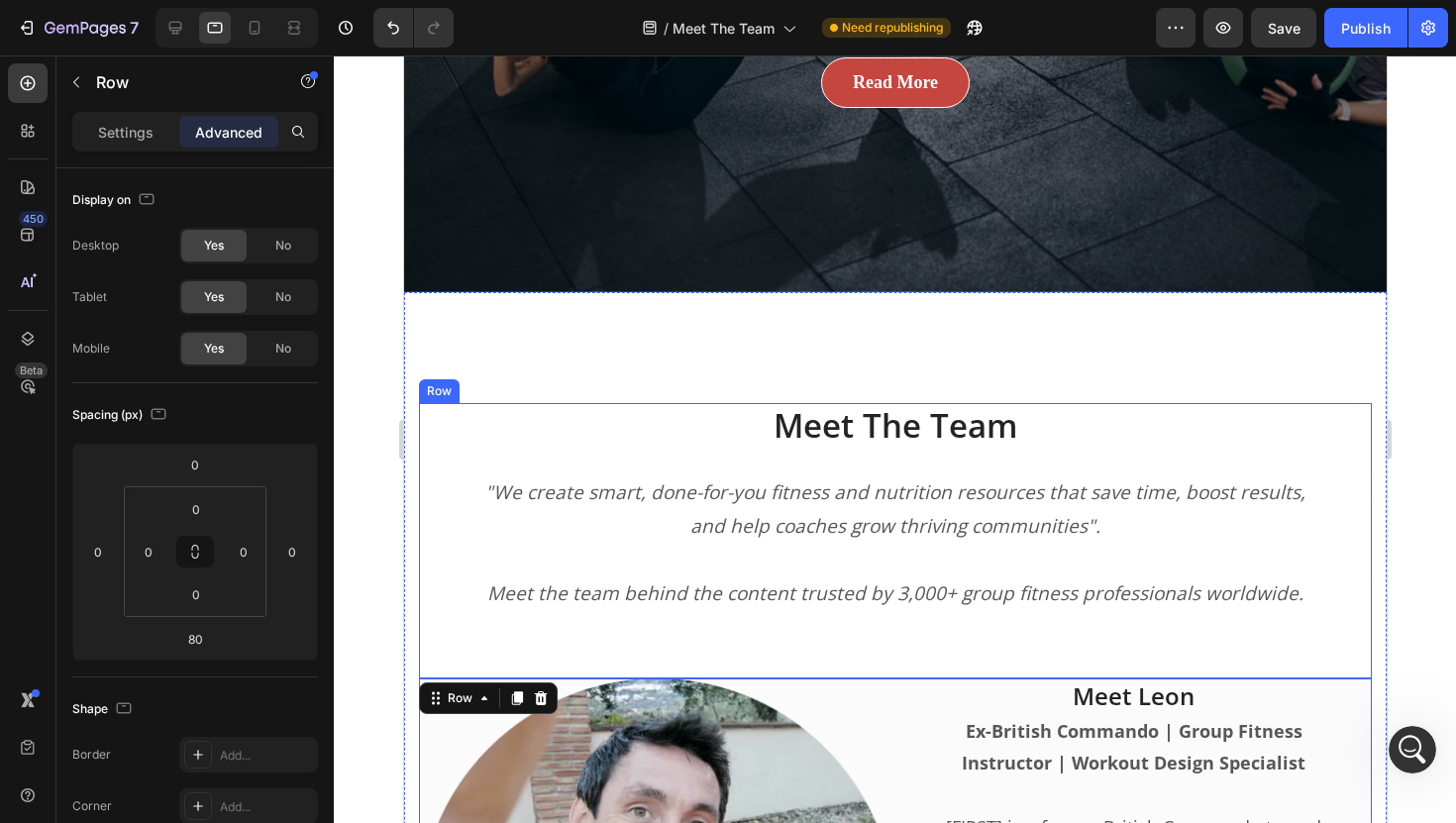 scroll, scrollTop: 662, scrollLeft: 0, axis: vertical 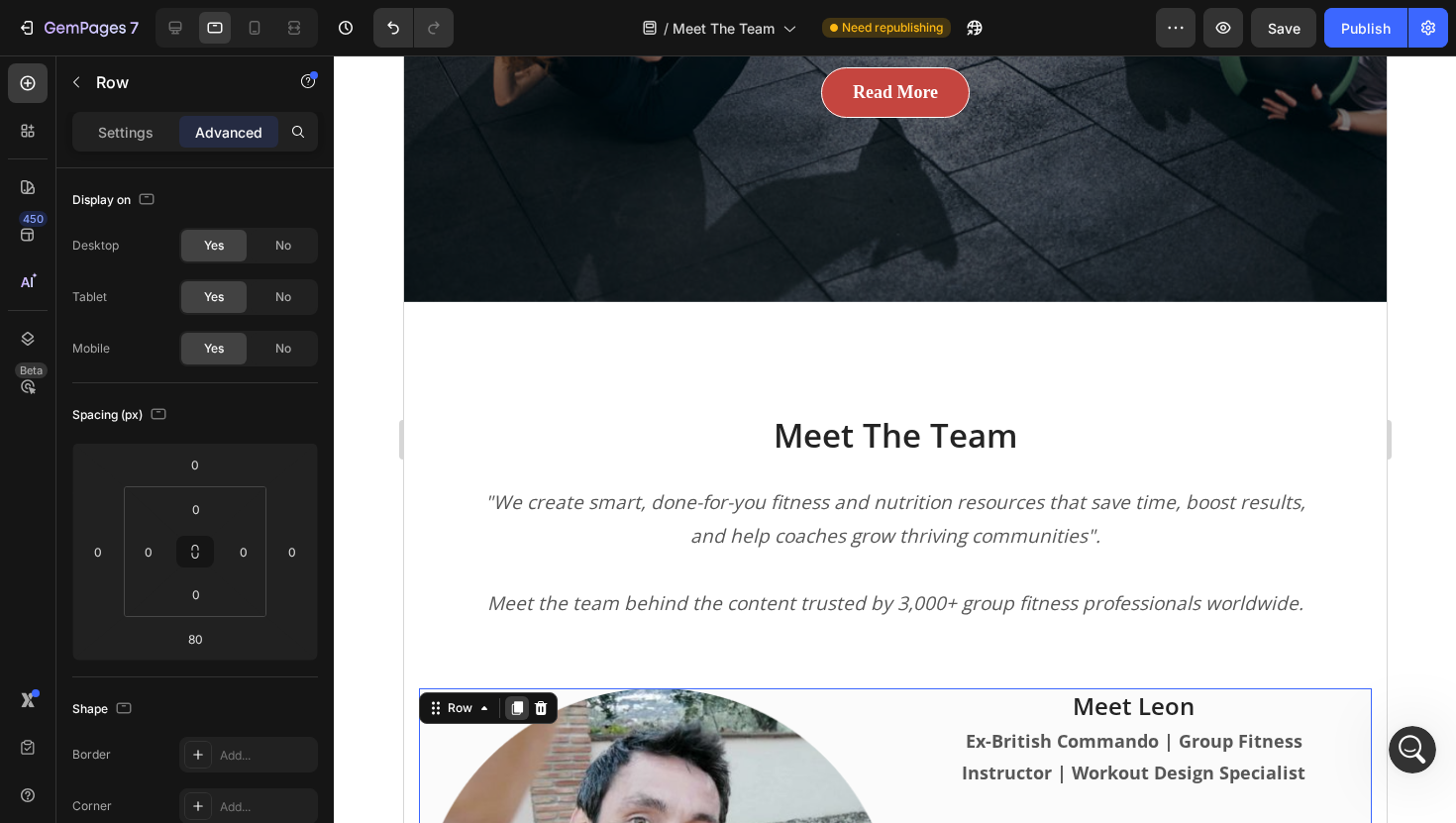 click 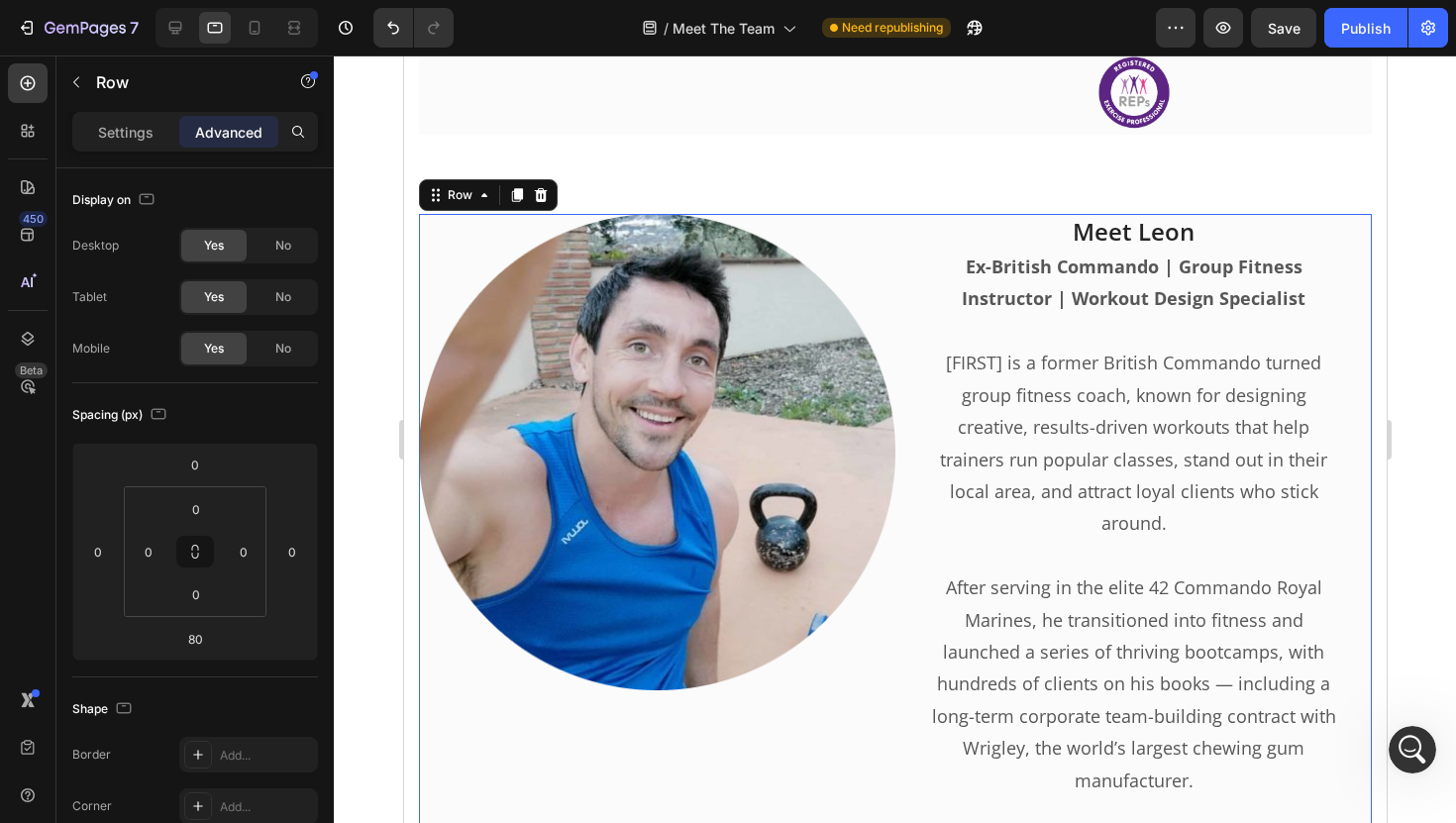scroll, scrollTop: 2668, scrollLeft: 0, axis: vertical 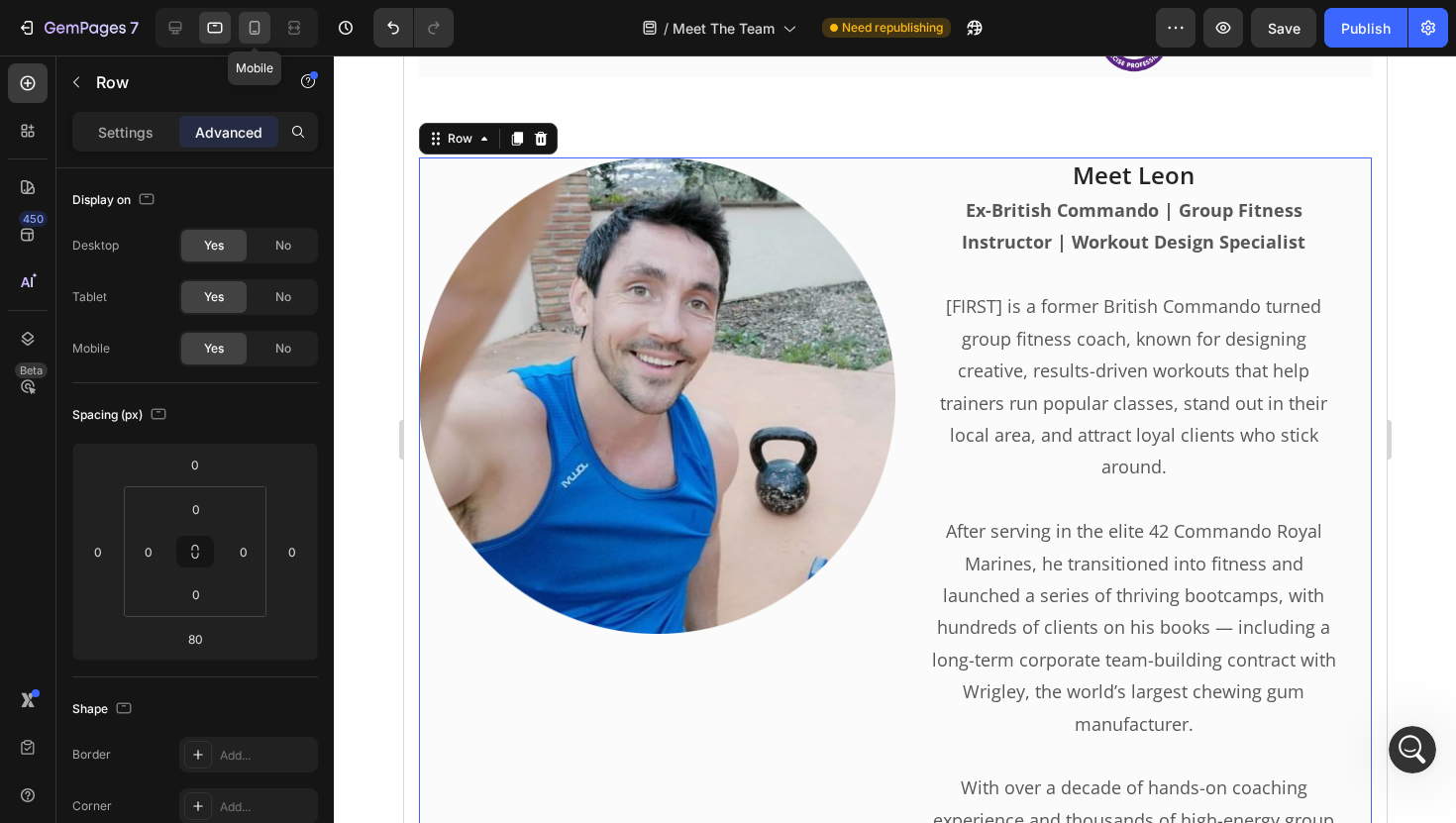 click 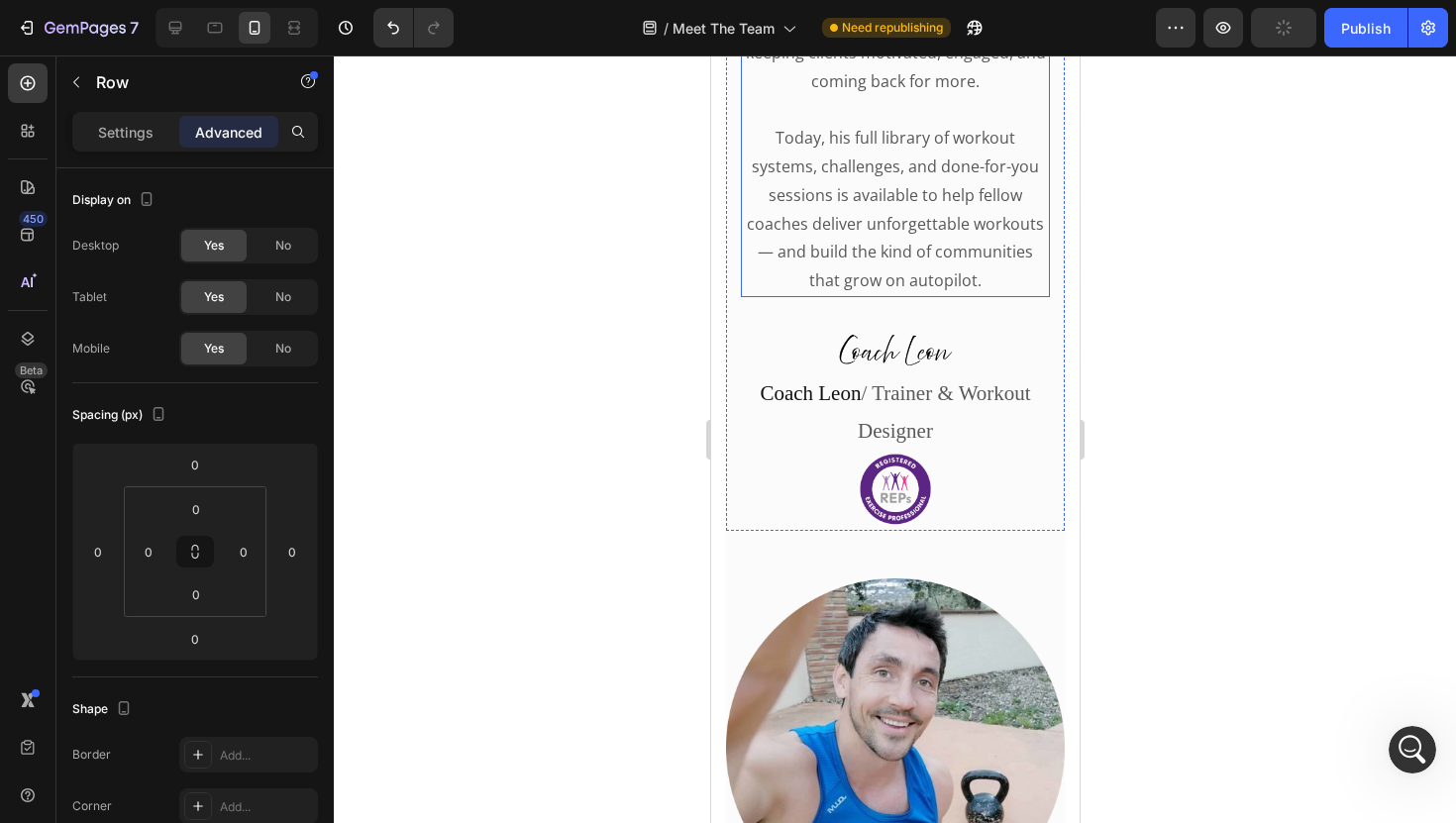 scroll, scrollTop: 2394, scrollLeft: 0, axis: vertical 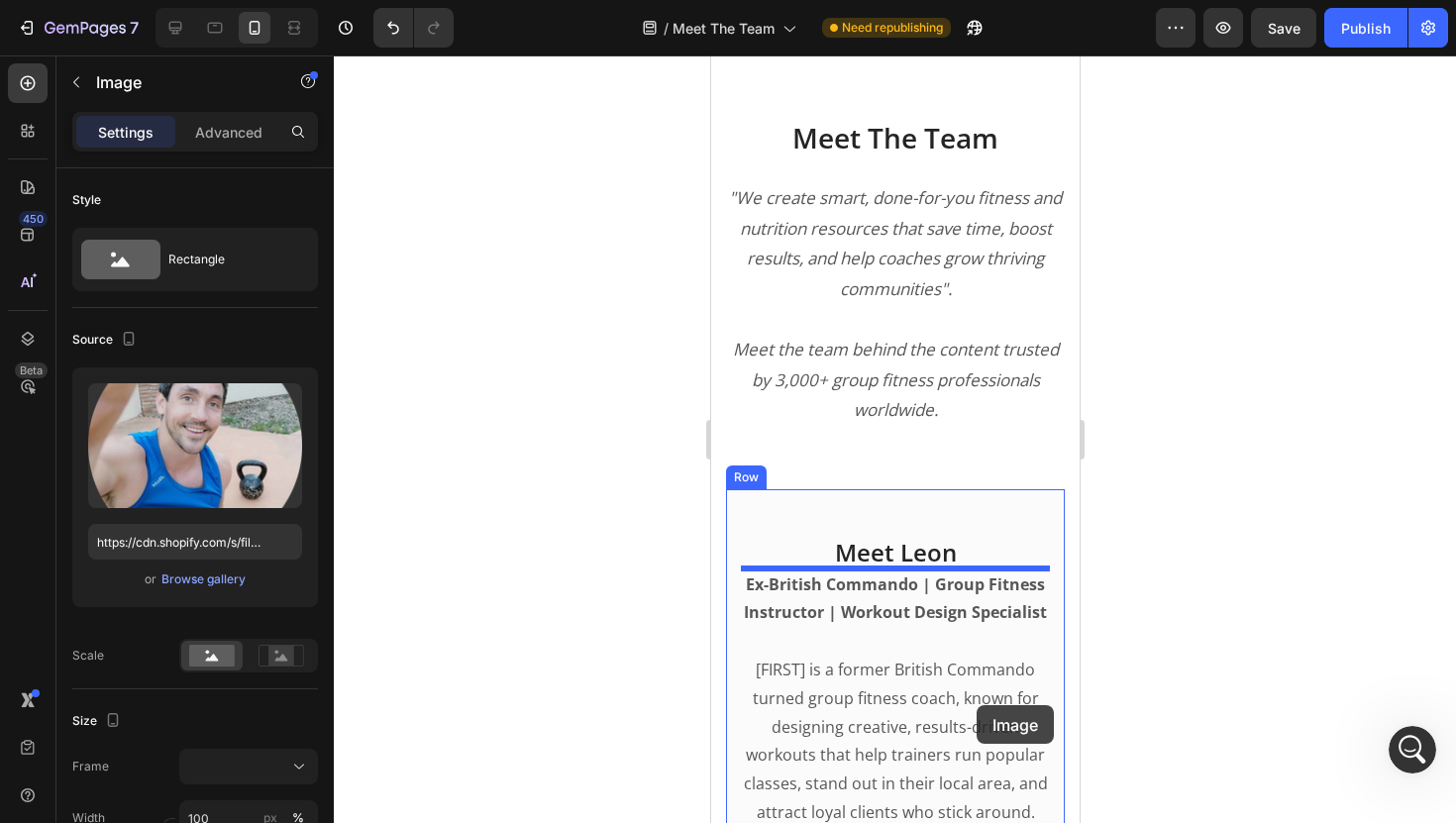 drag, startPoint x: 966, startPoint y: 603, endPoint x: 976, endPoint y: 705, distance: 102.489 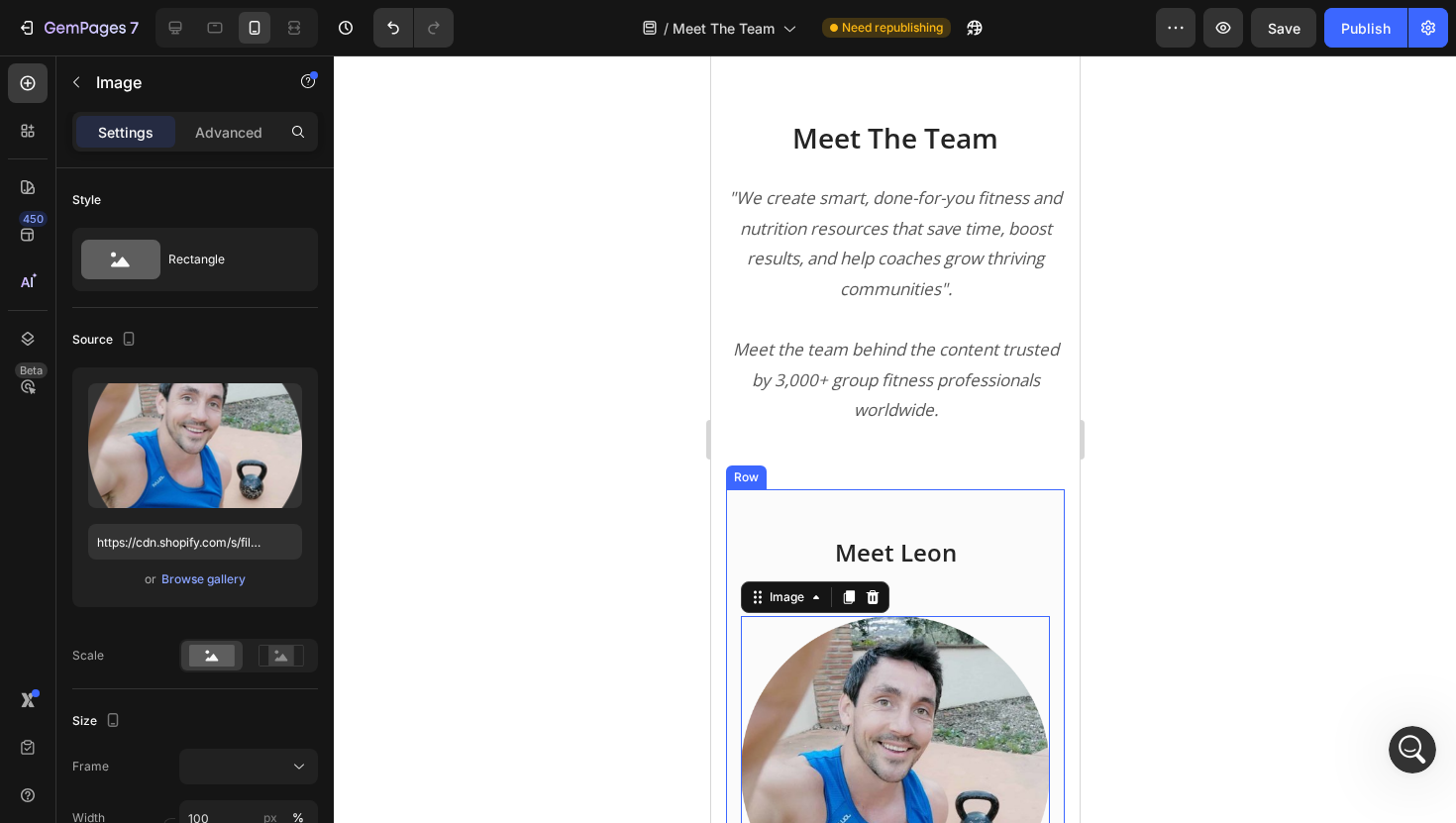 click 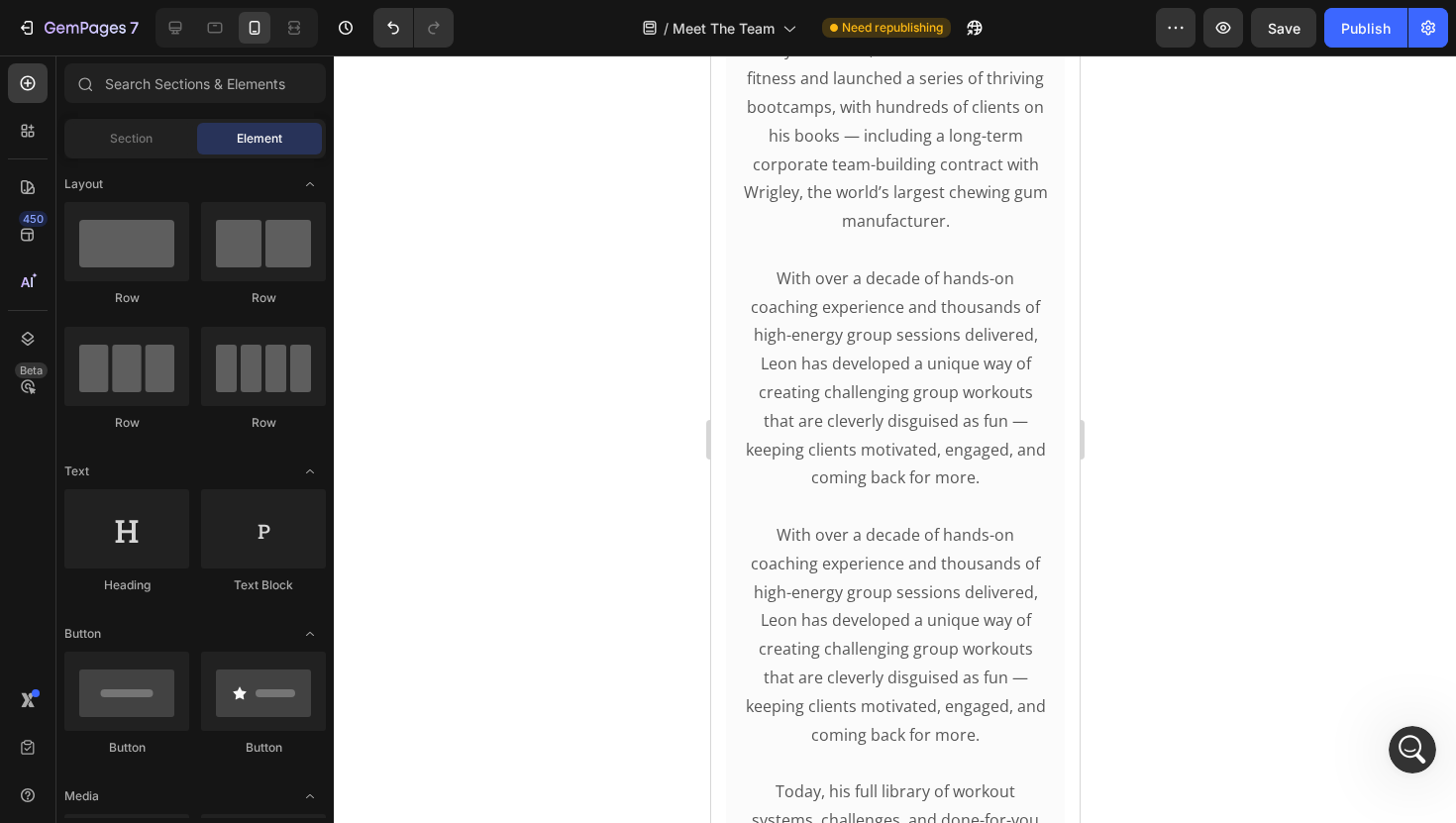 scroll, scrollTop: 3542, scrollLeft: 0, axis: vertical 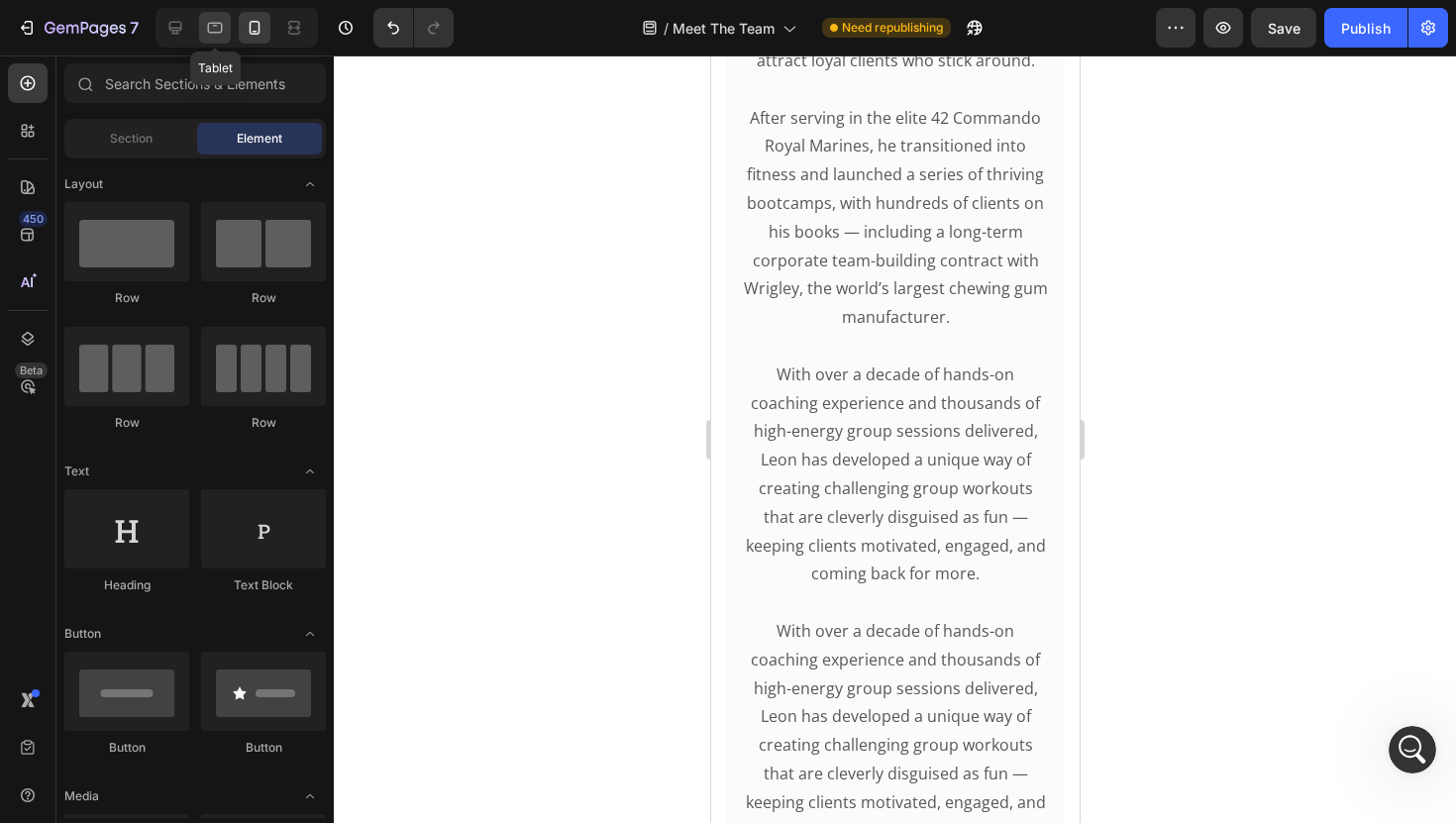 click 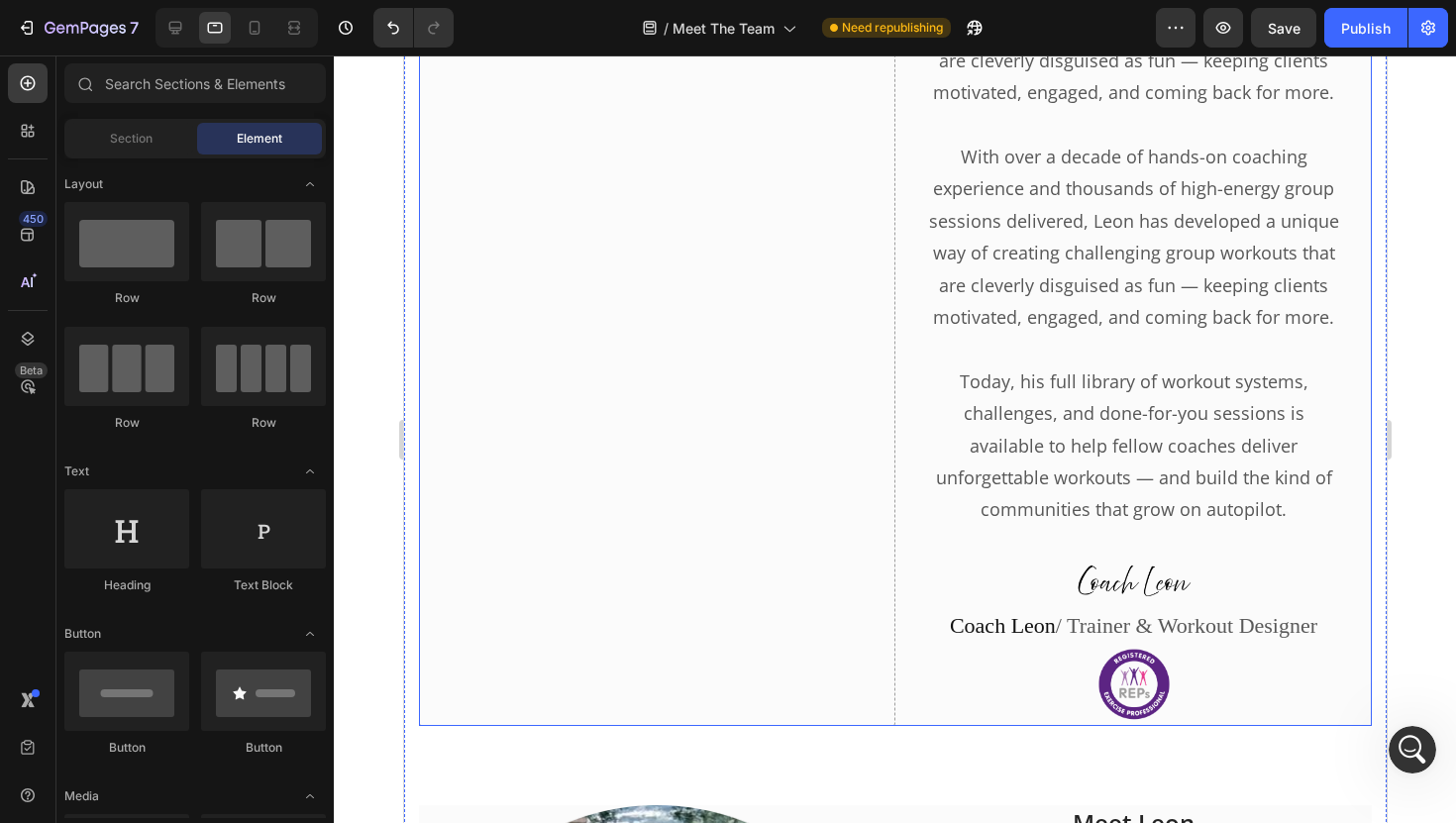 scroll, scrollTop: 2436, scrollLeft: 0, axis: vertical 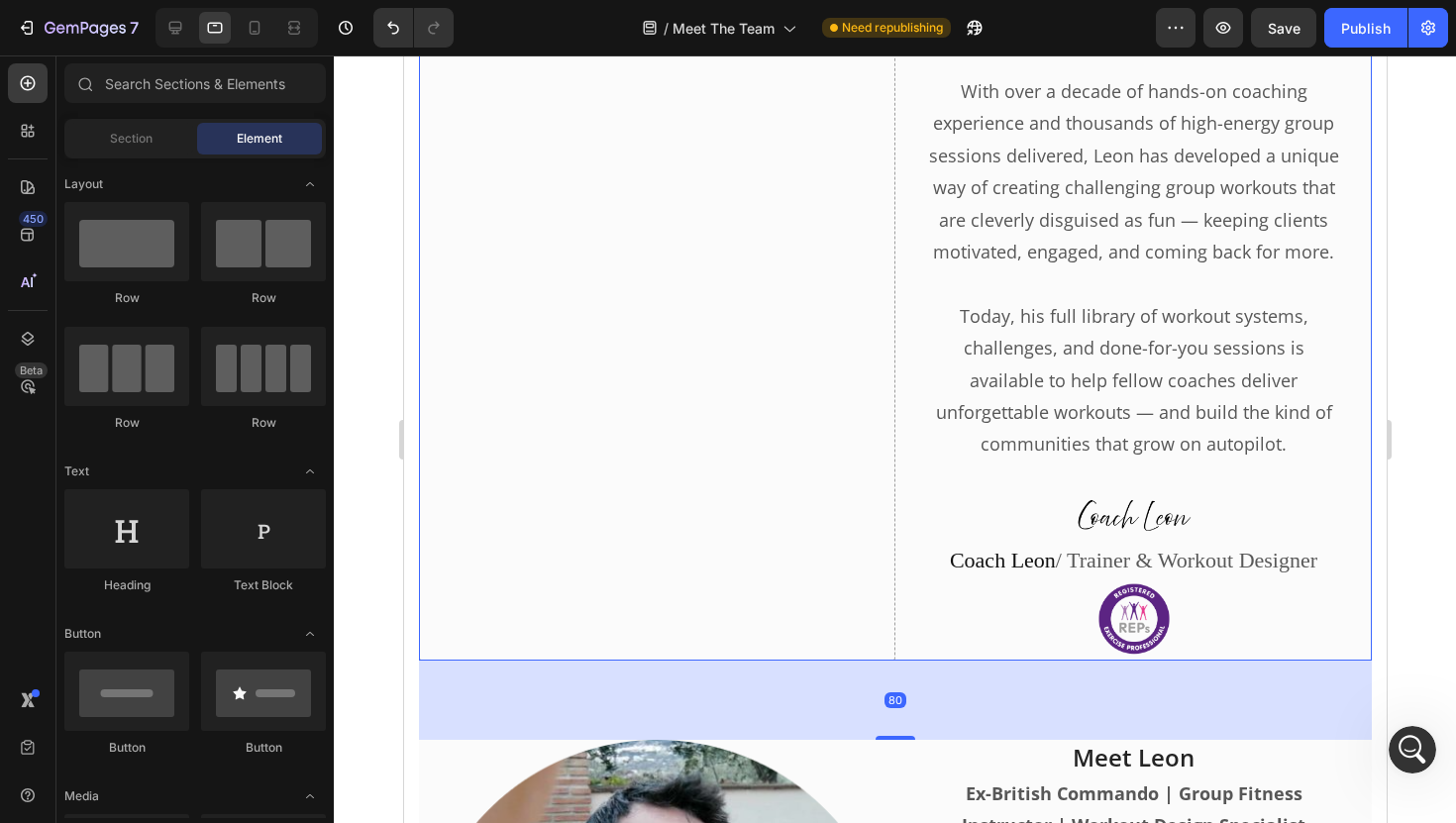 click on "Drop element here" at bounding box center (656, -275) 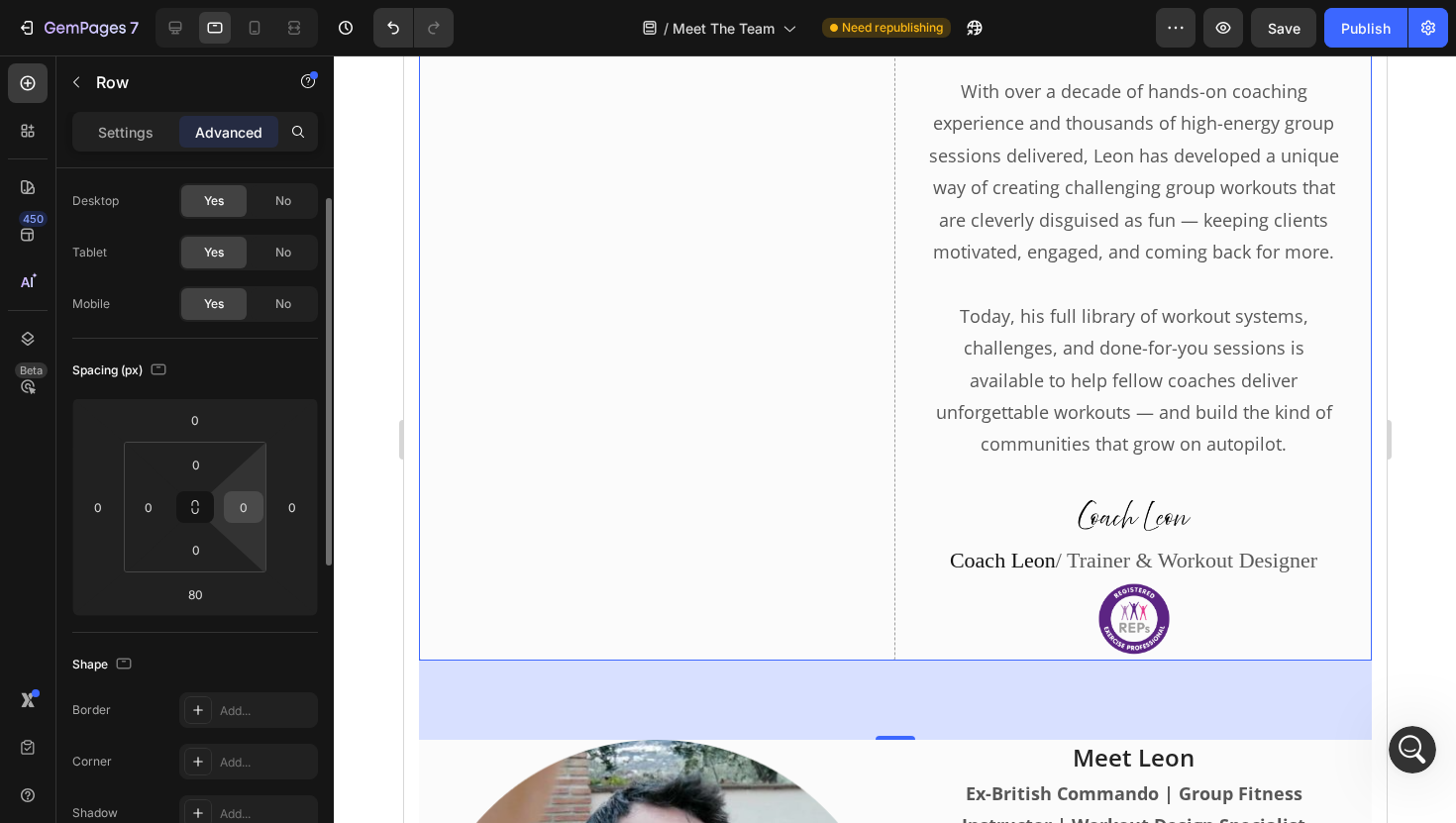 scroll, scrollTop: 48, scrollLeft: 0, axis: vertical 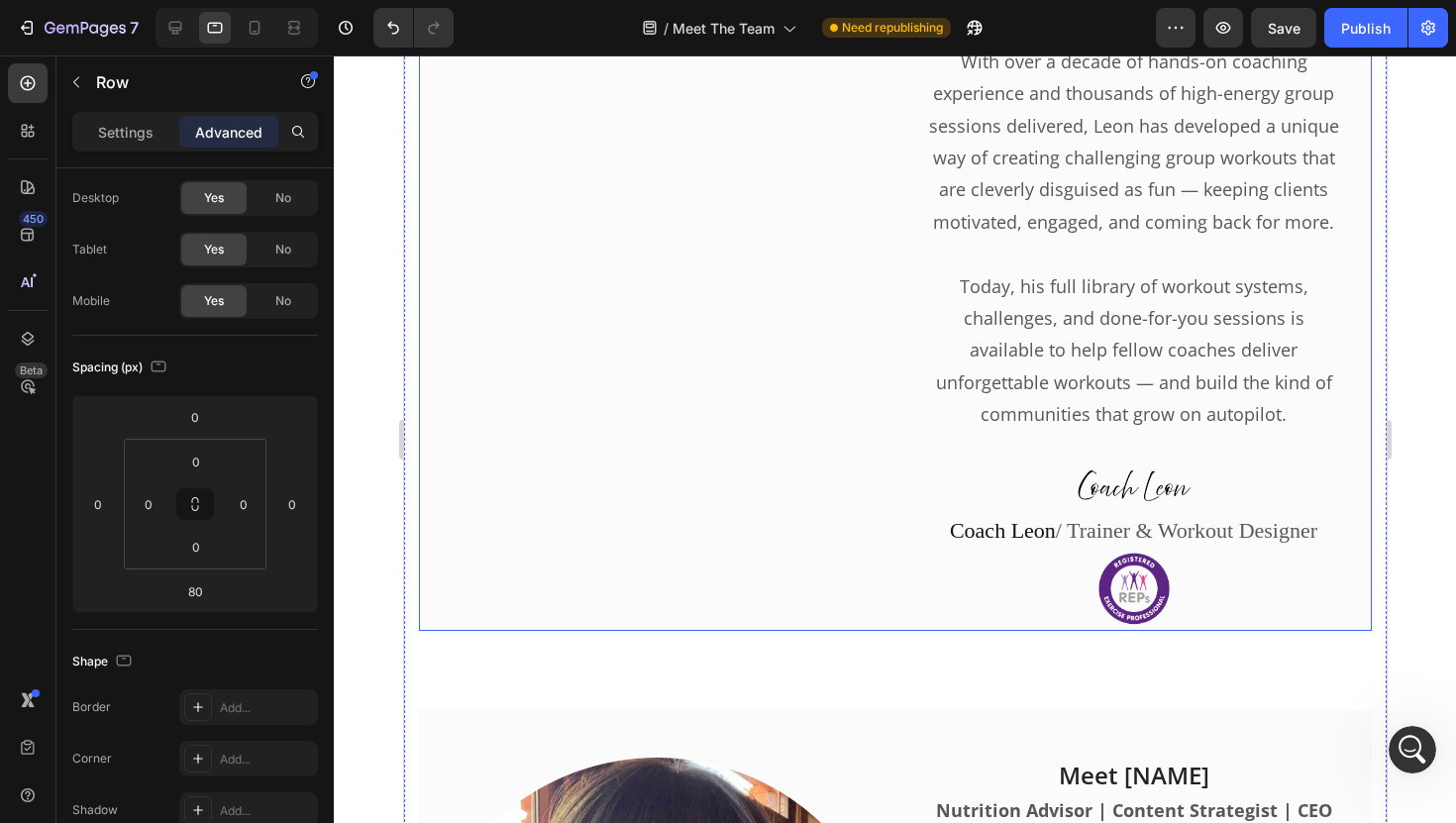 click on "Image" at bounding box center [656, -82] 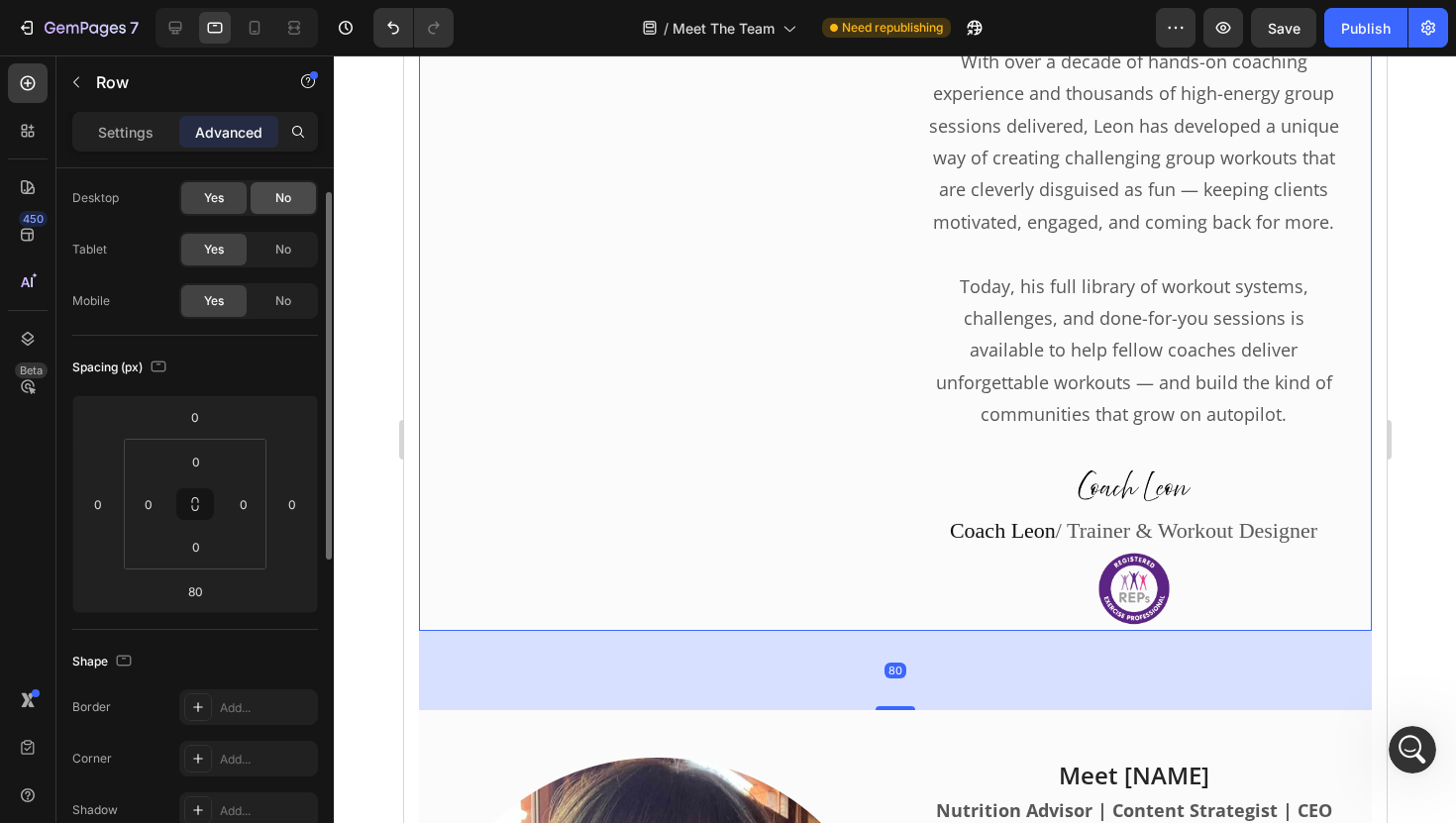 click on "No" 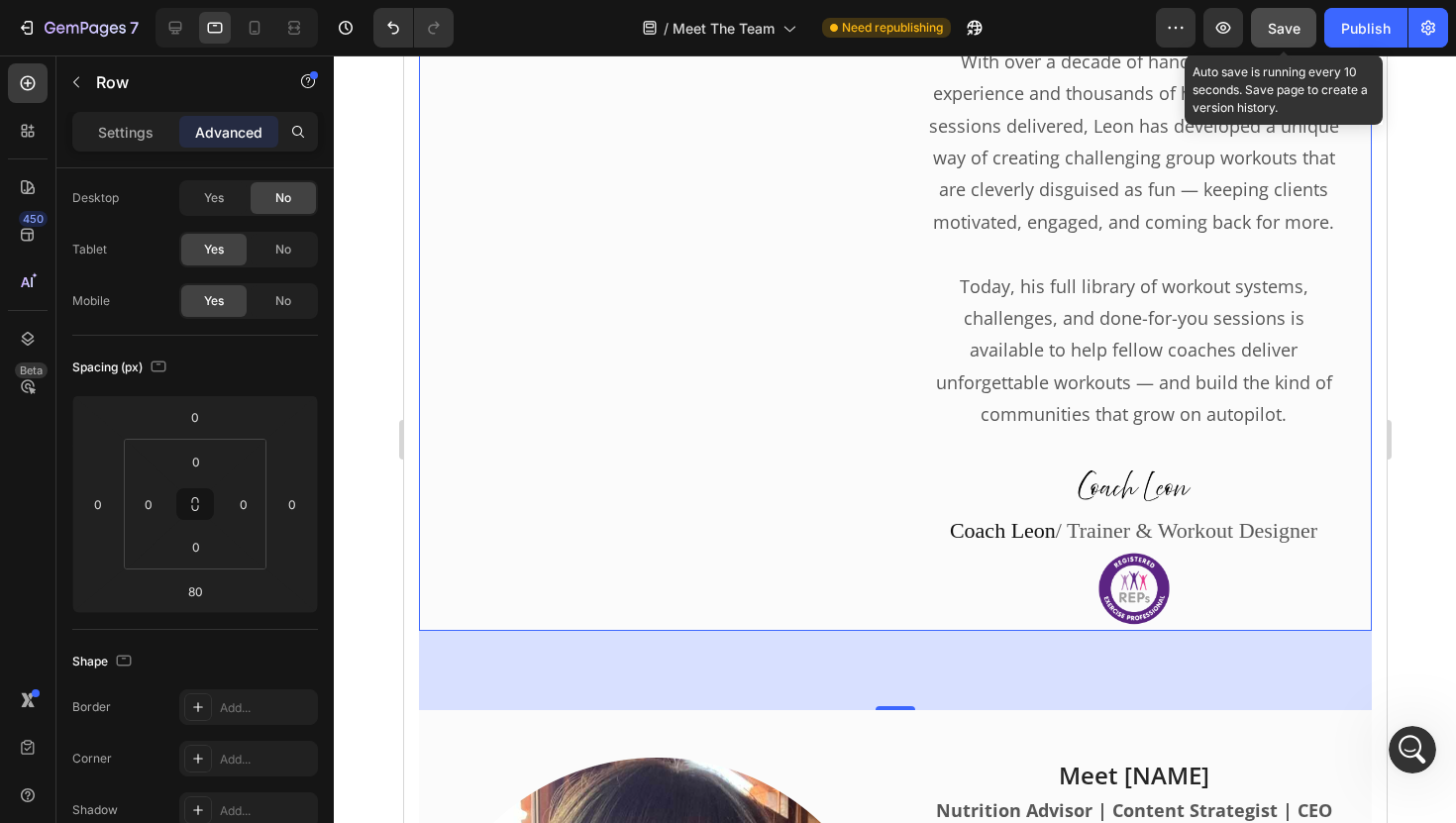 click on "Save" at bounding box center [1284, 28] 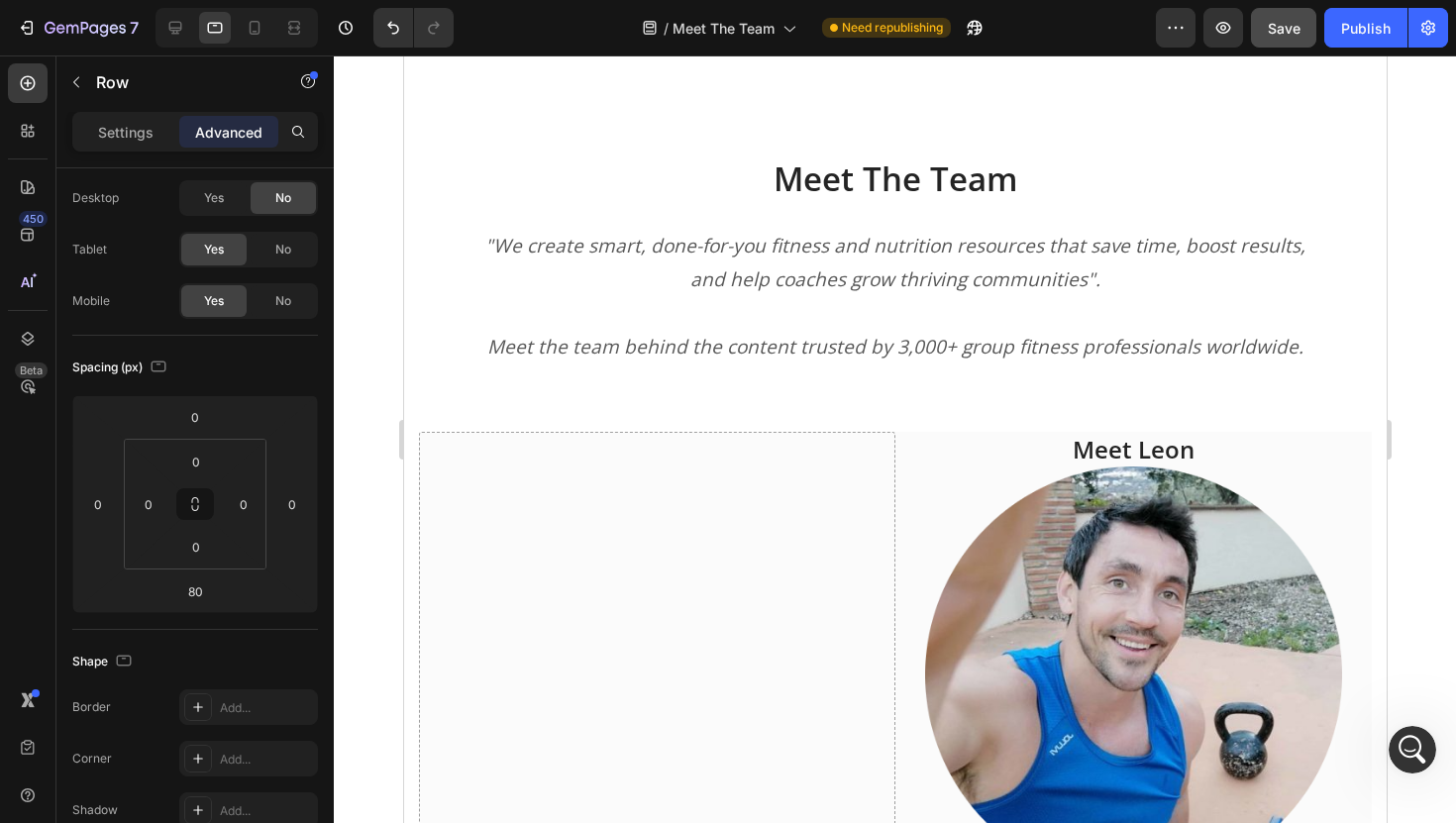 scroll, scrollTop: 791, scrollLeft: 0, axis: vertical 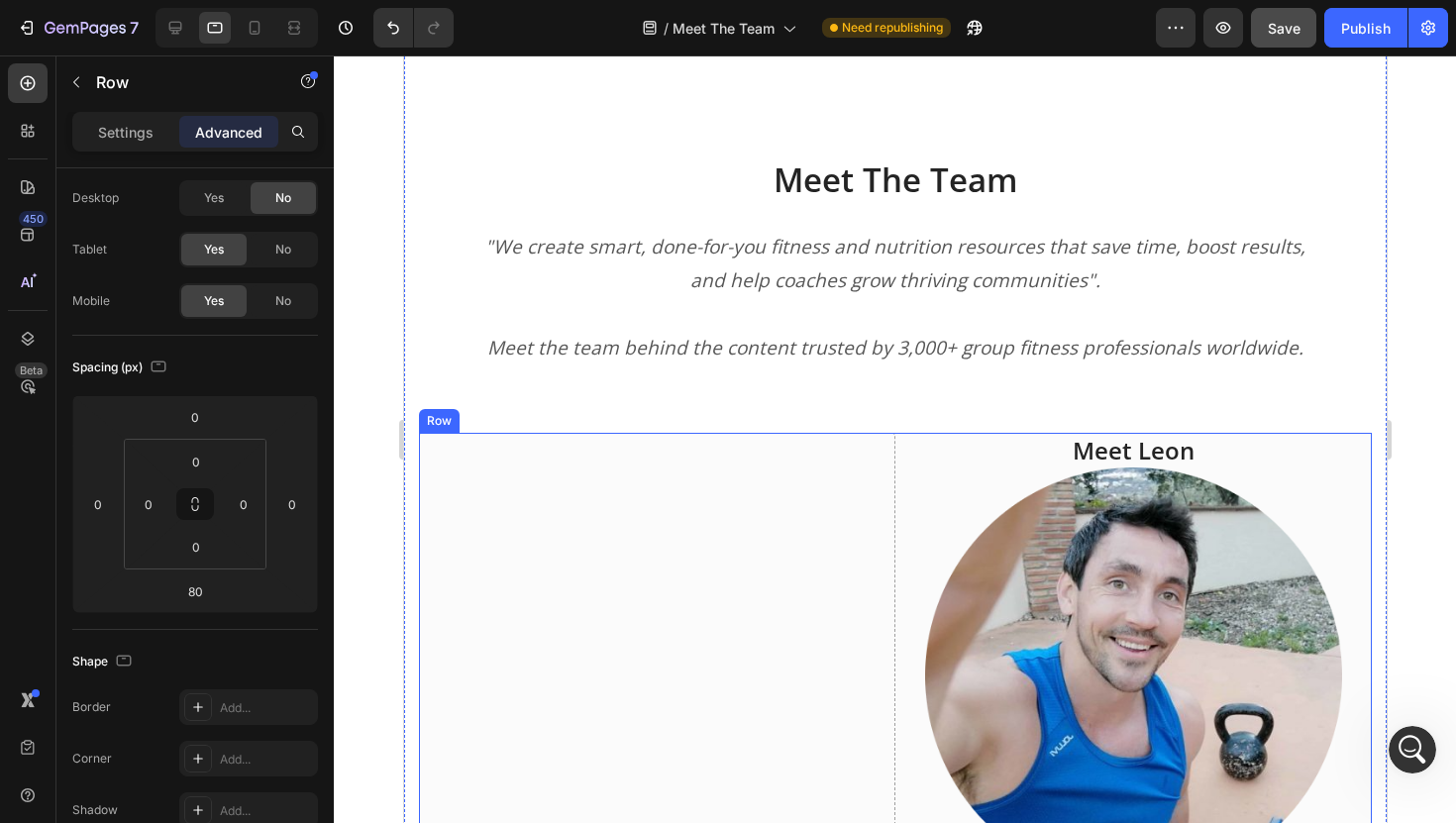 click on "Drop element here" at bounding box center (656, 1370) 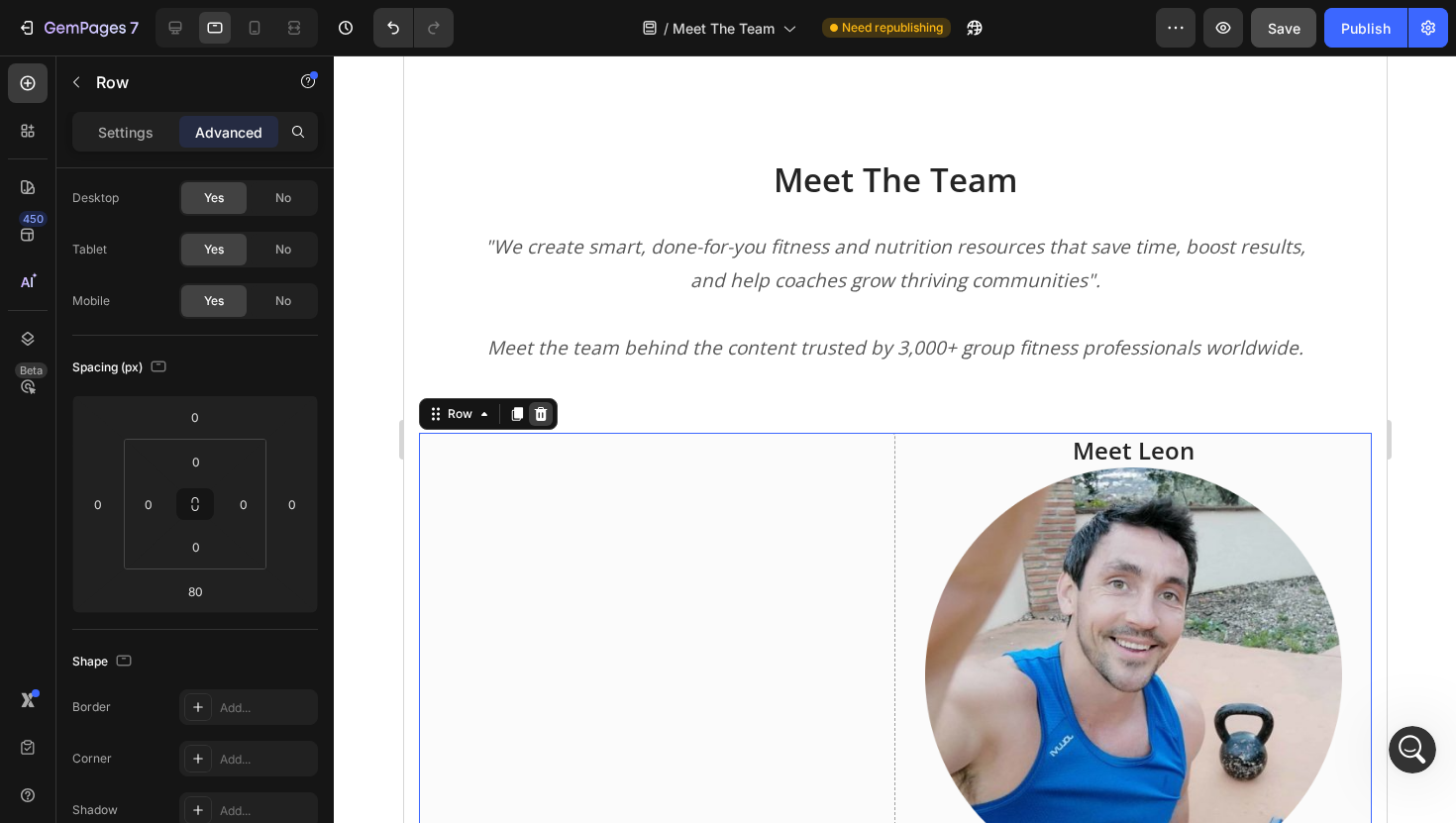 click 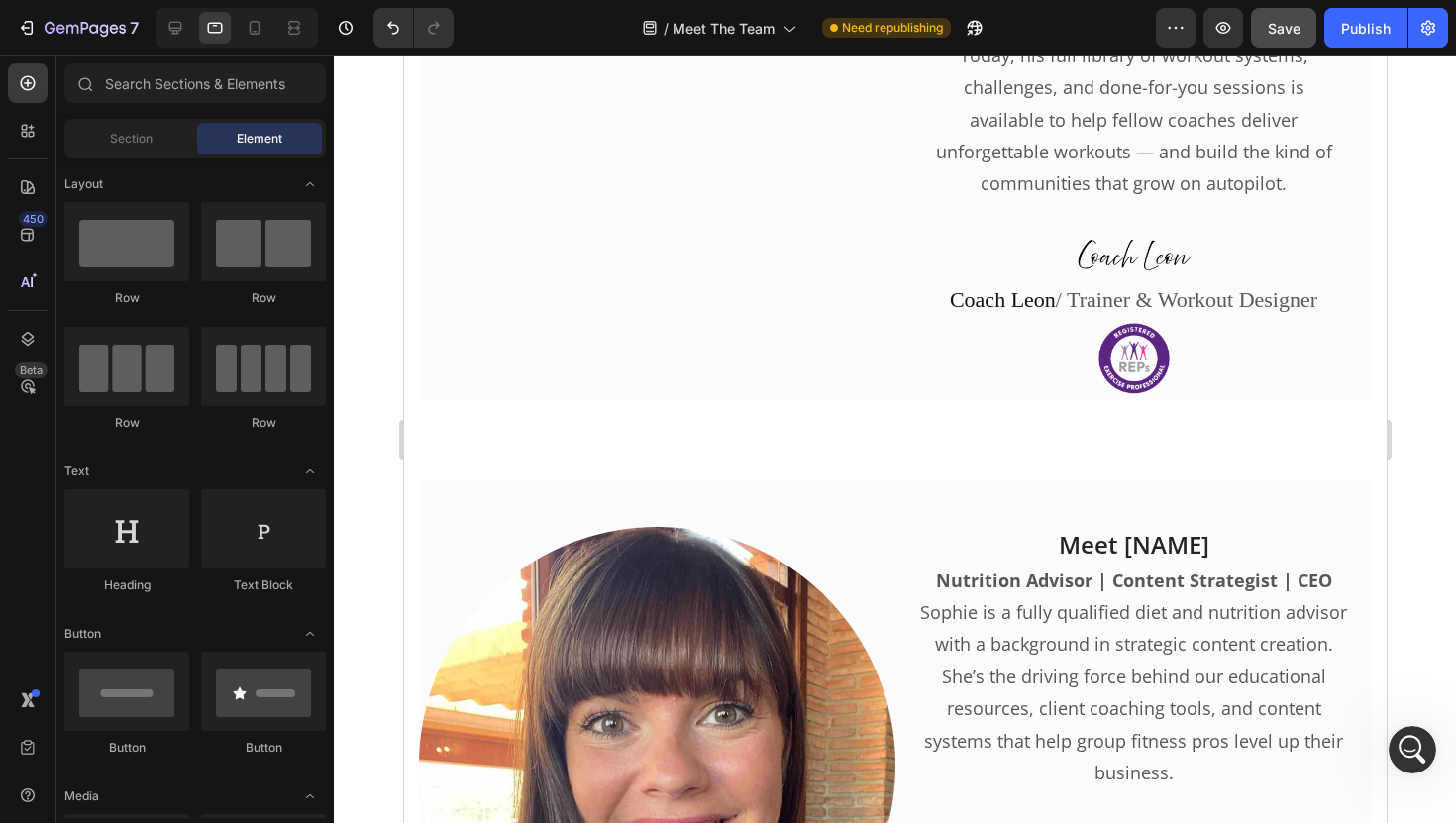 scroll, scrollTop: 2273, scrollLeft: 0, axis: vertical 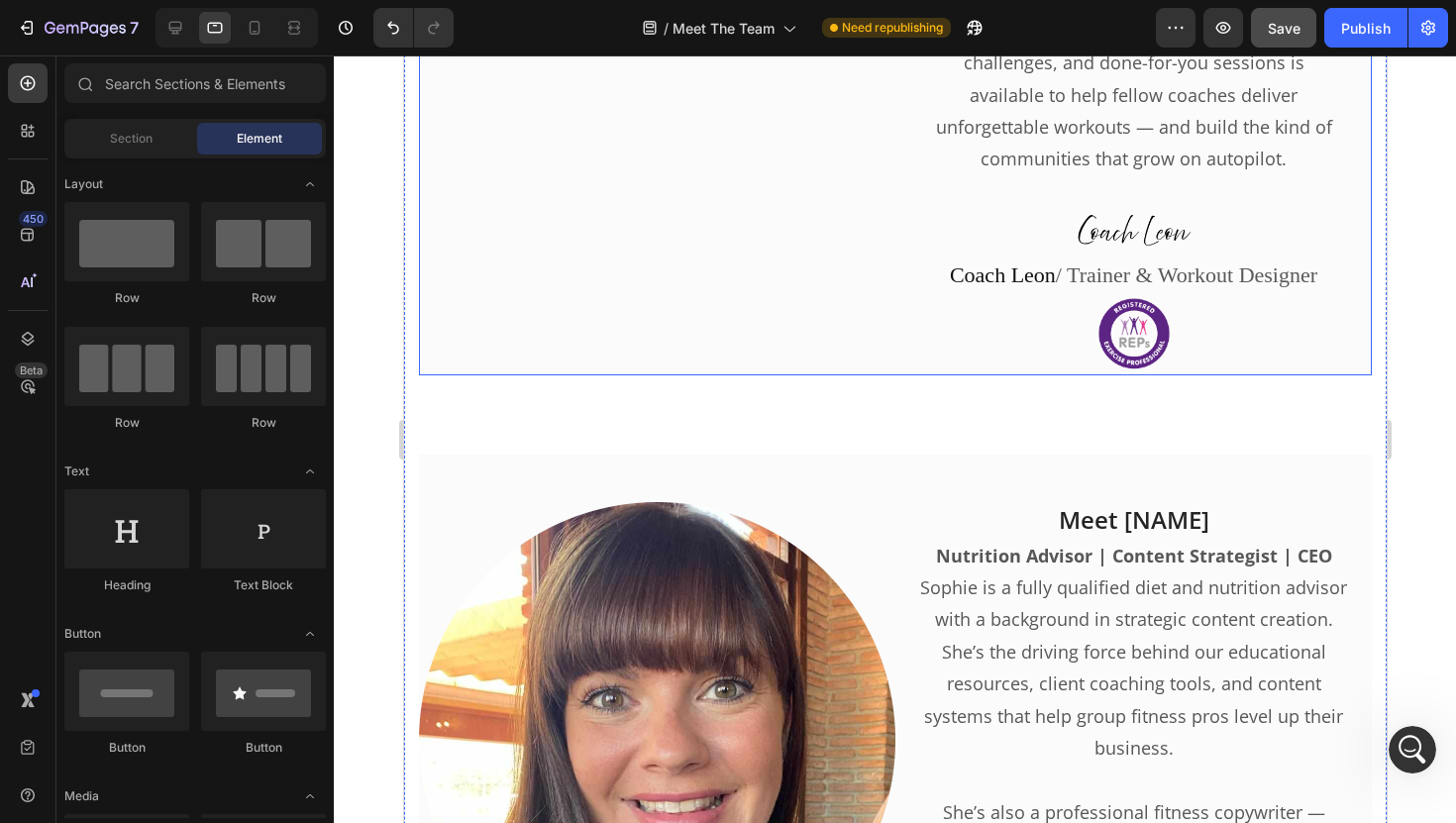 click on "Image" at bounding box center [656, -337] 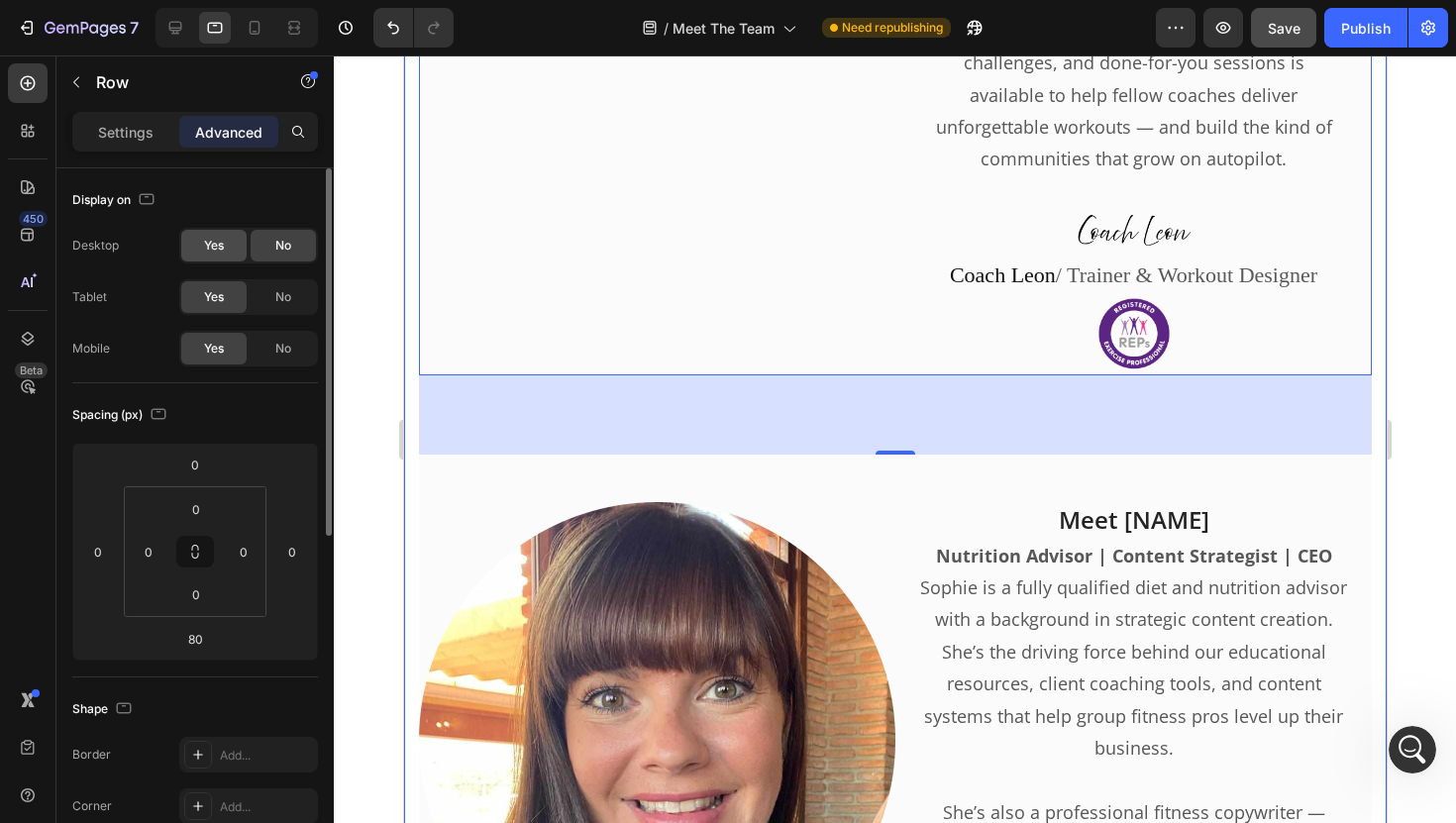 click on "Yes" 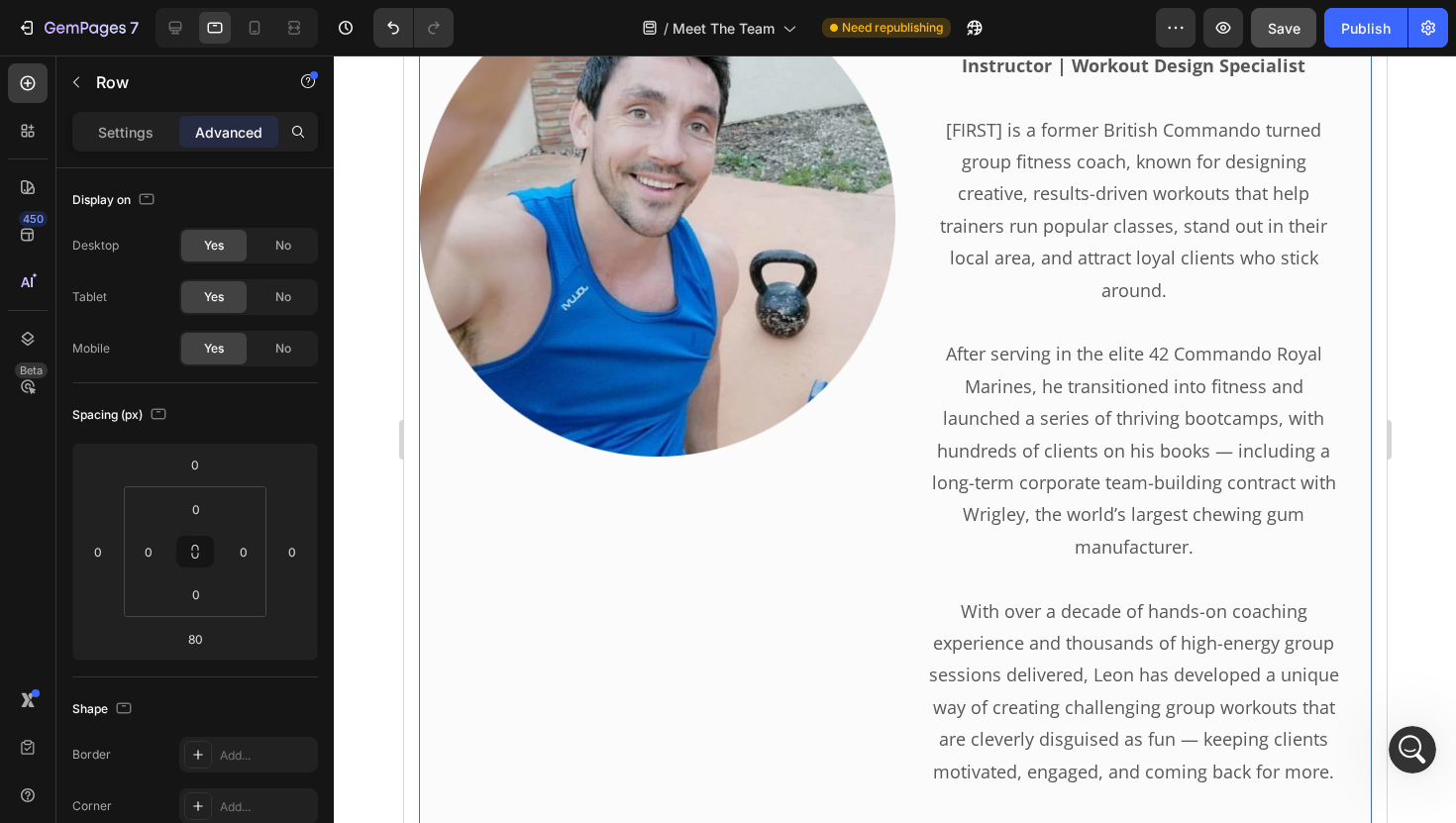 scroll, scrollTop: 1343, scrollLeft: 0, axis: vertical 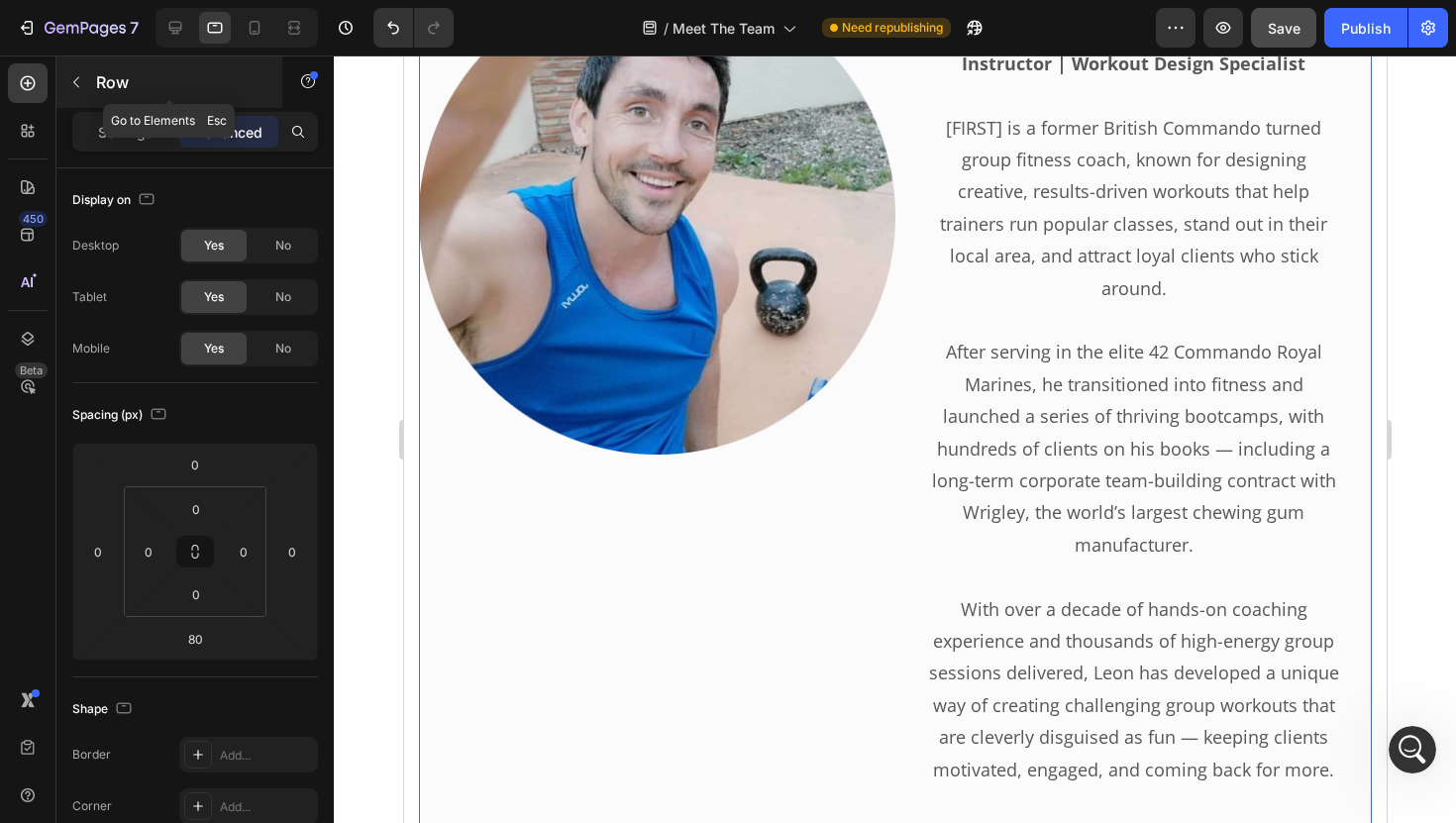 click at bounding box center (76, 82) 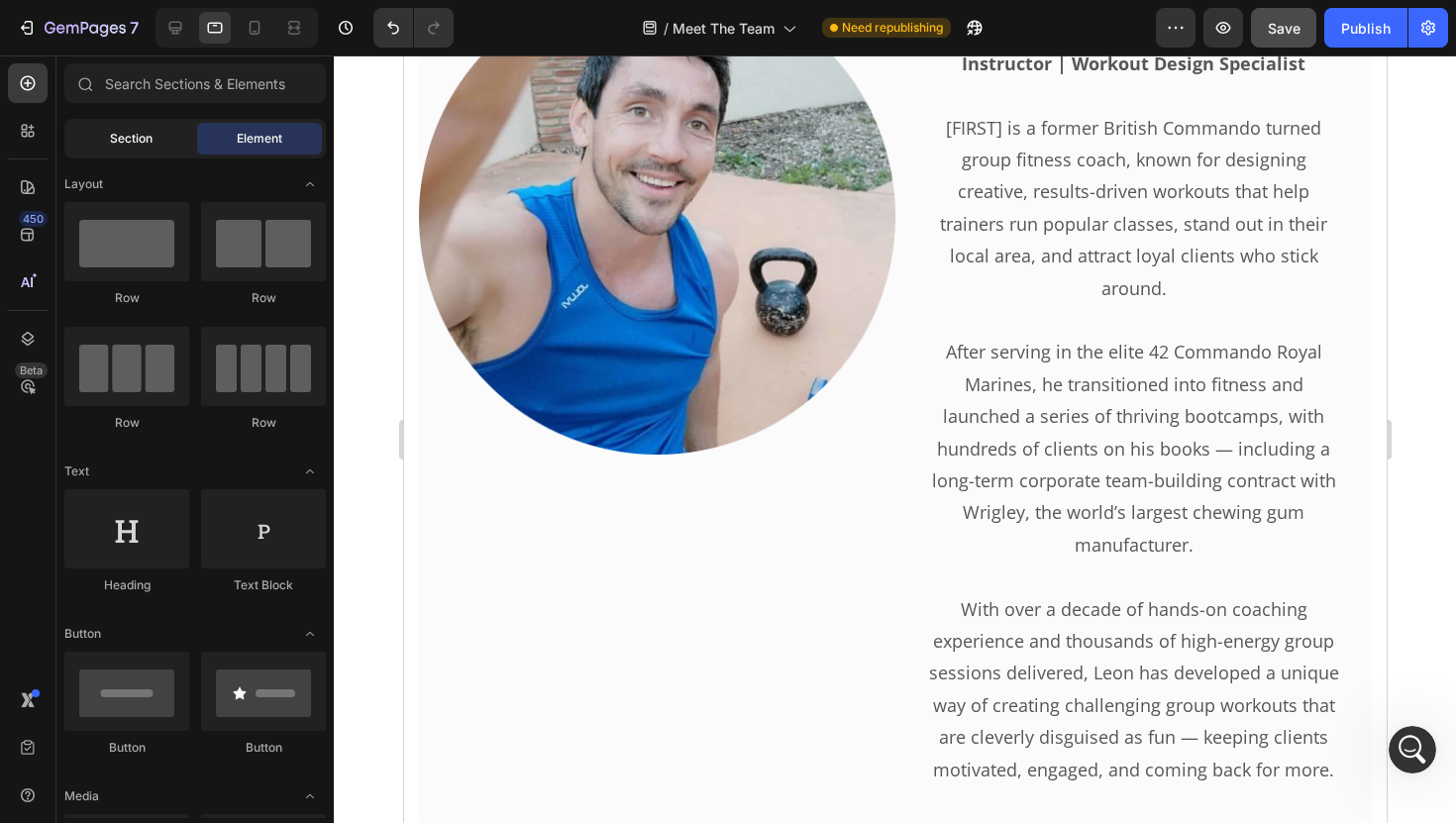 click on "Section" at bounding box center (131, 139) 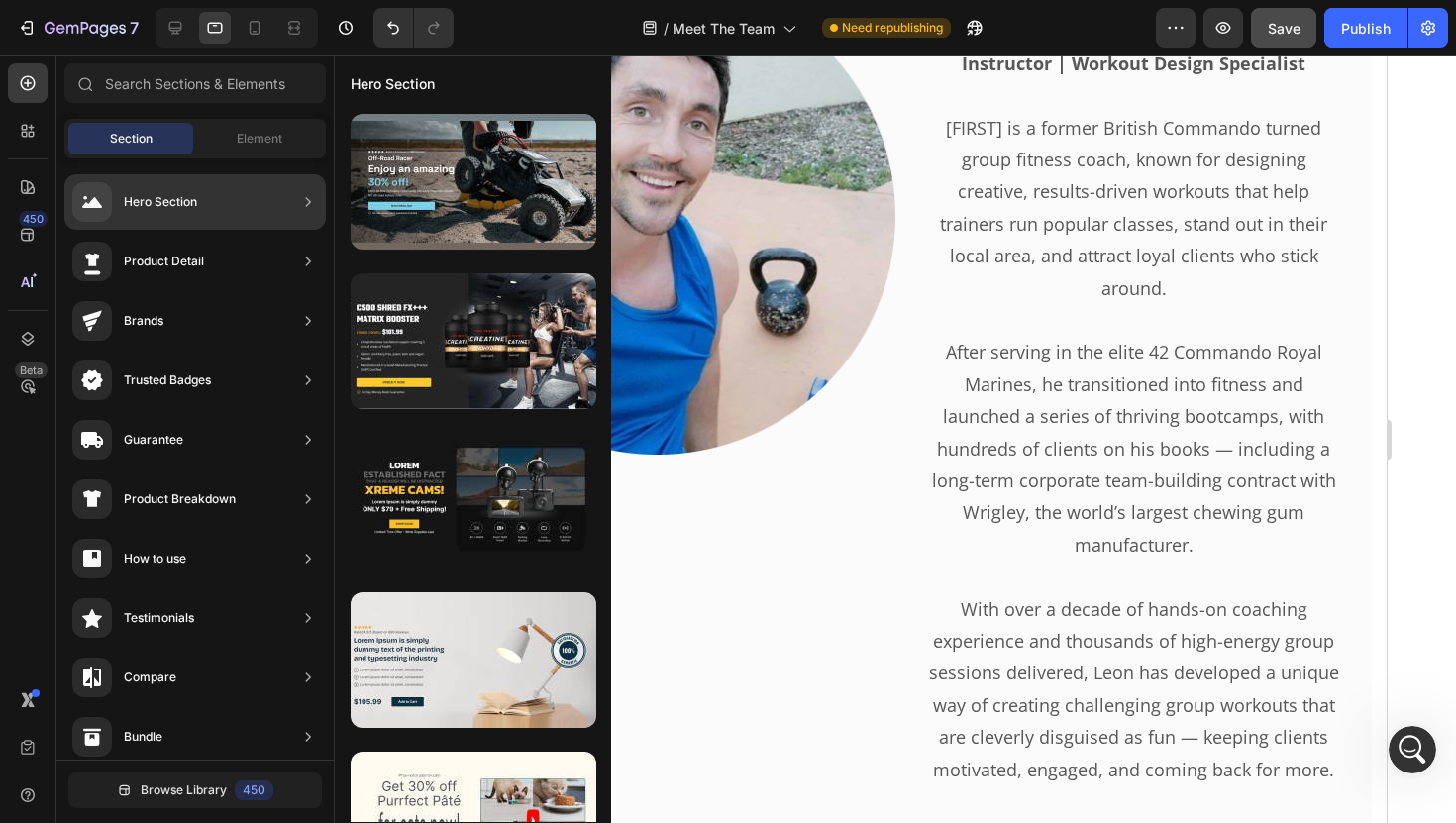 click on "Hero Section" 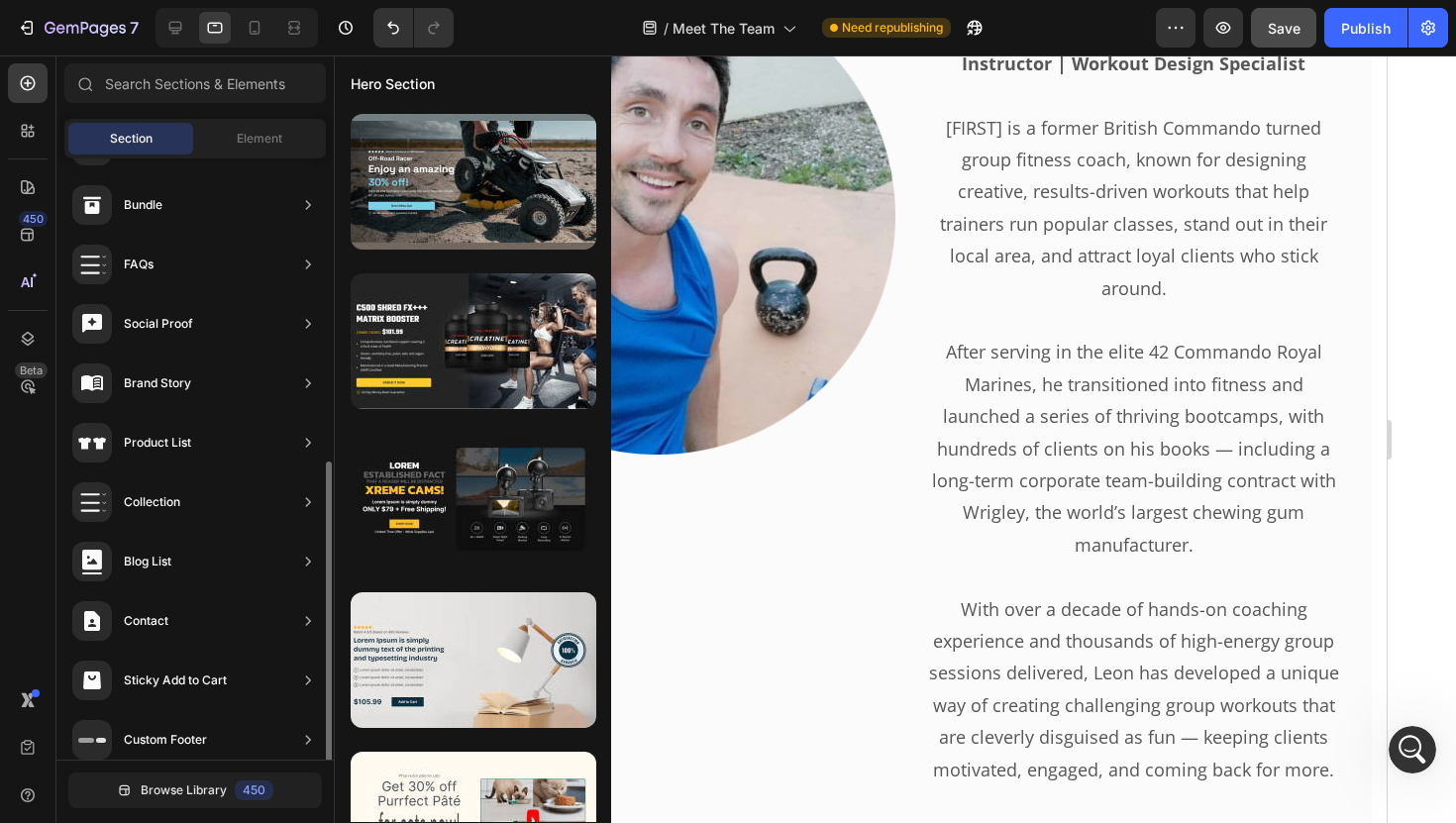 scroll, scrollTop: 548, scrollLeft: 0, axis: vertical 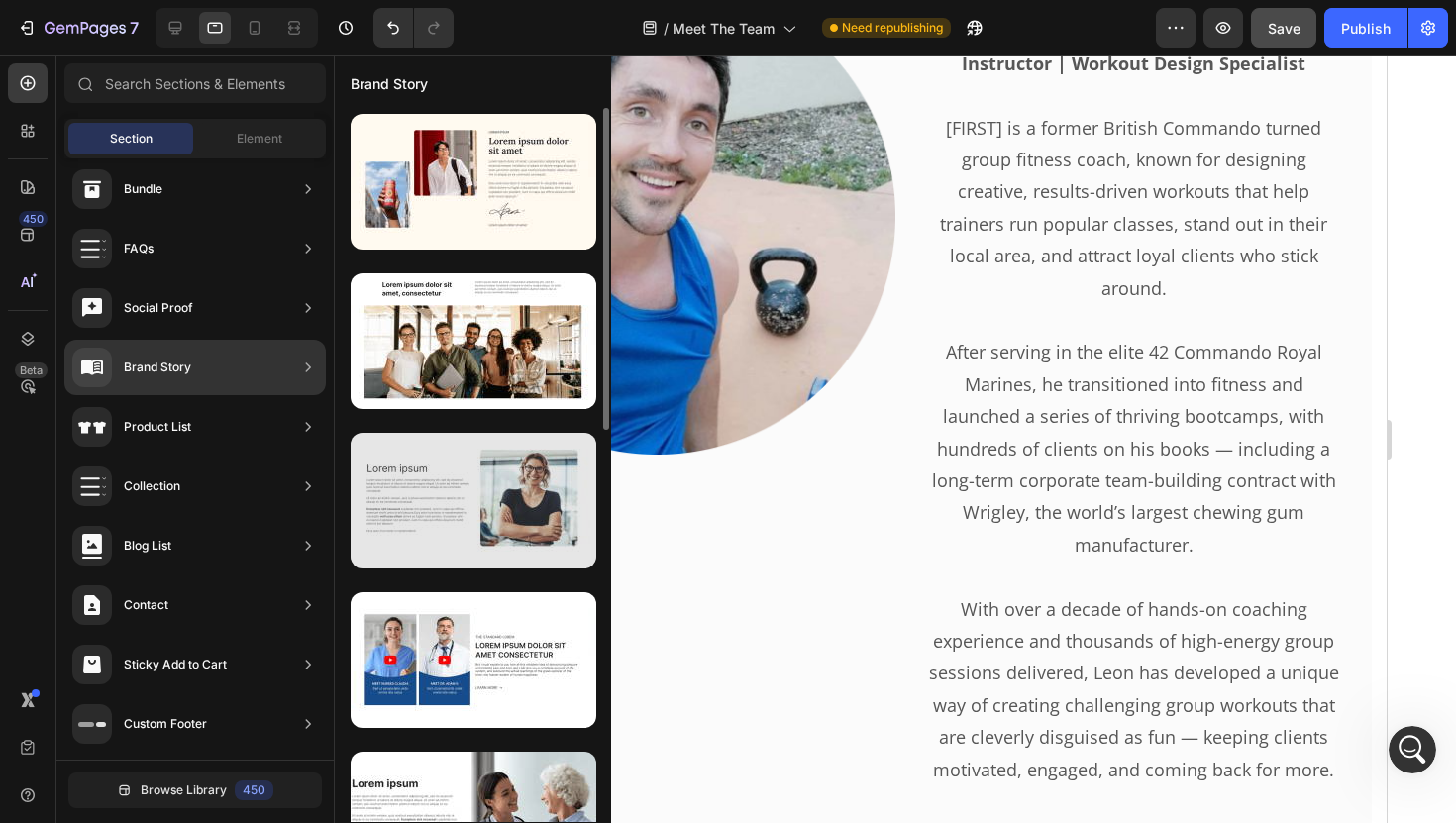 click at bounding box center [473, 500] 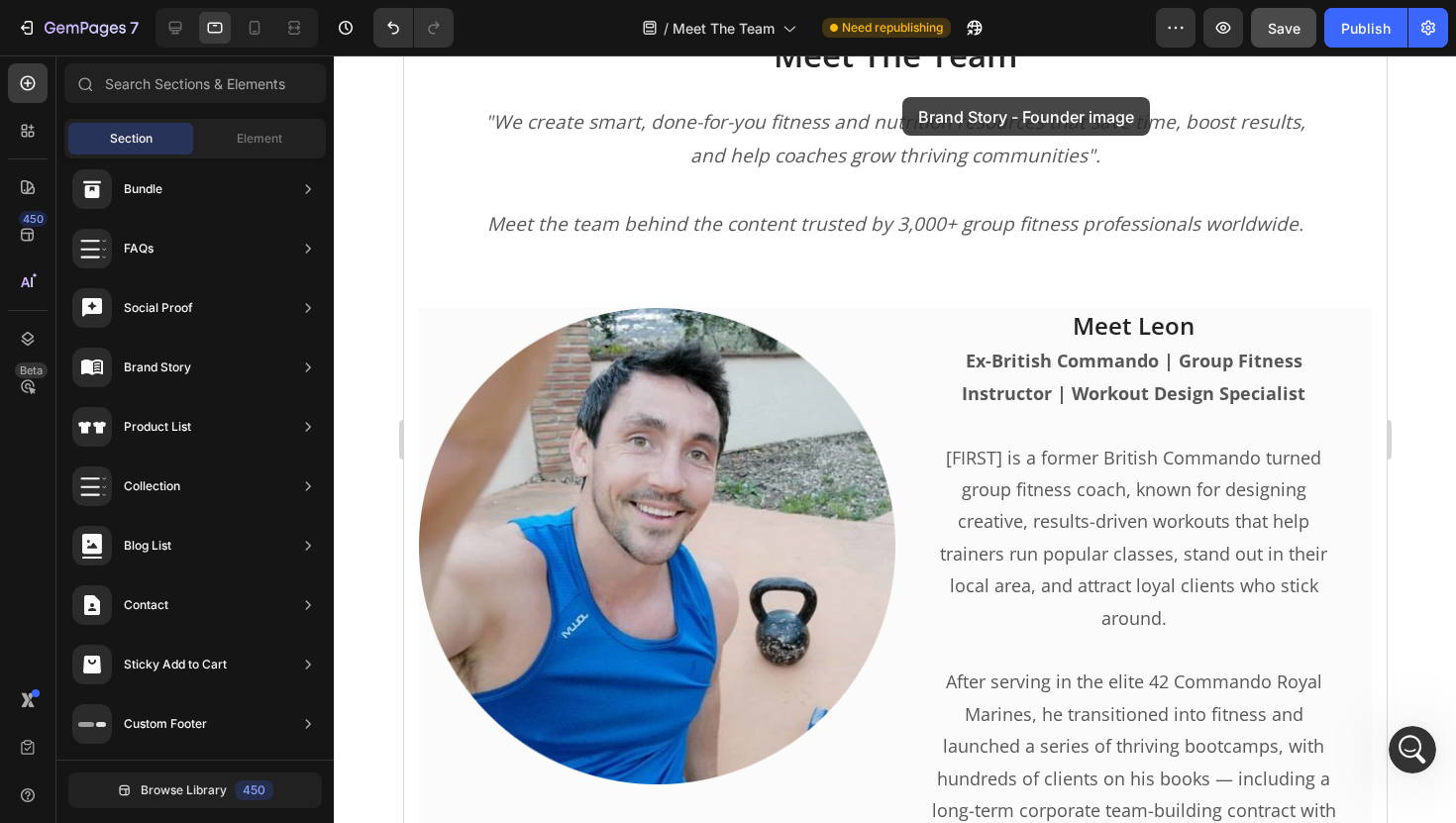 scroll, scrollTop: 922, scrollLeft: 0, axis: vertical 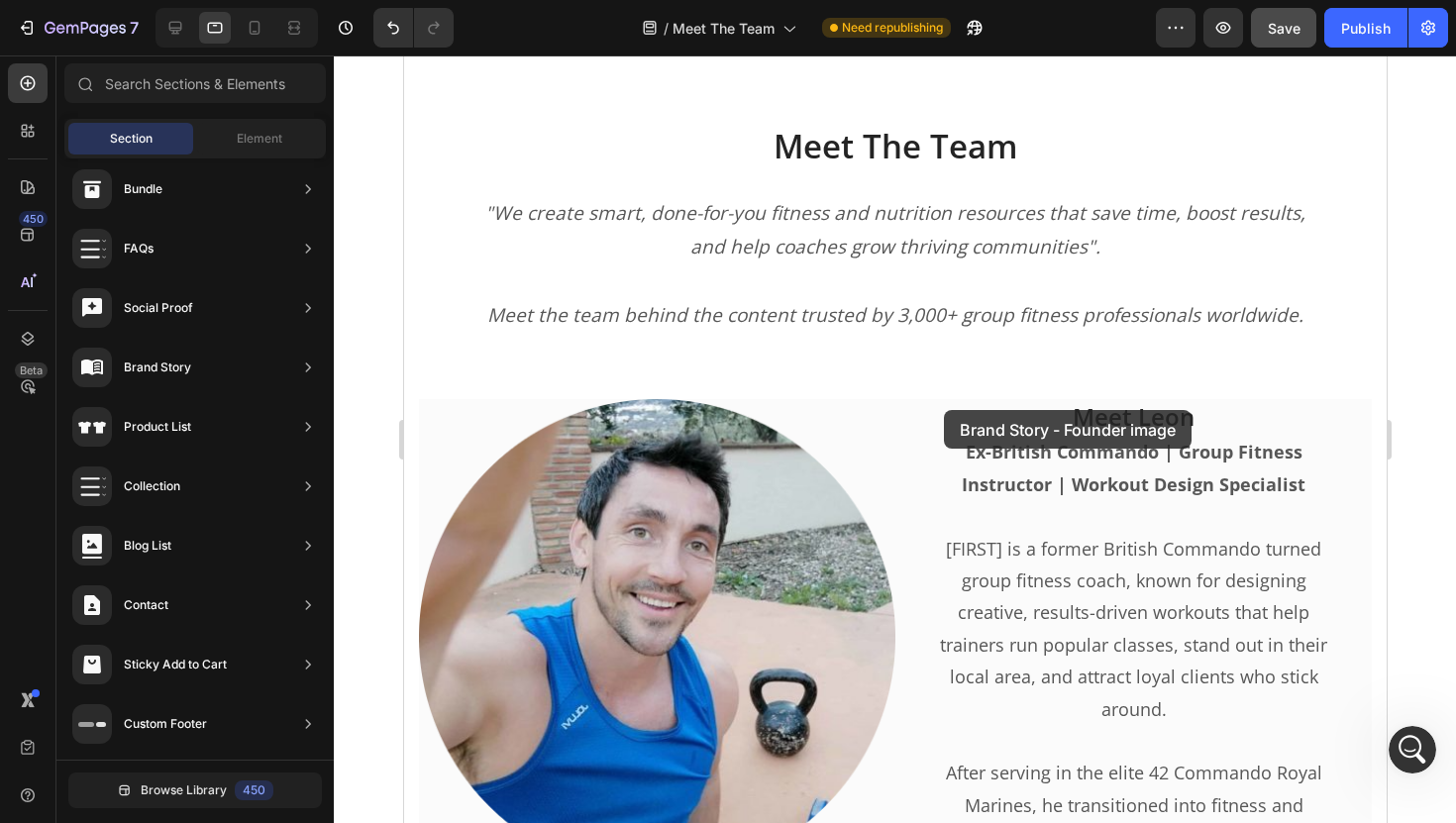 drag, startPoint x: 813, startPoint y: 583, endPoint x: 943, endPoint y: 410, distance: 216.4001 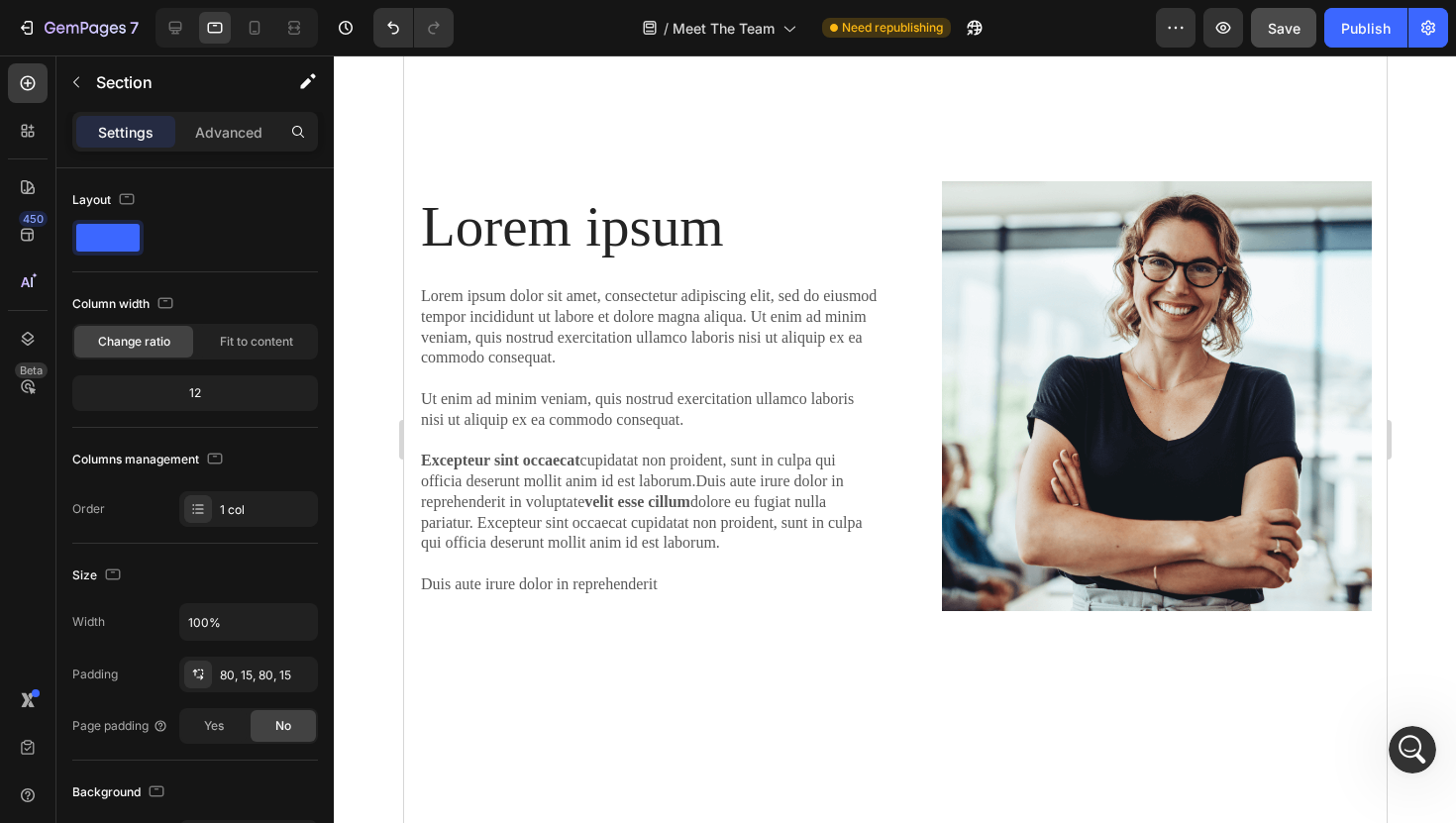 scroll, scrollTop: 810, scrollLeft: 0, axis: vertical 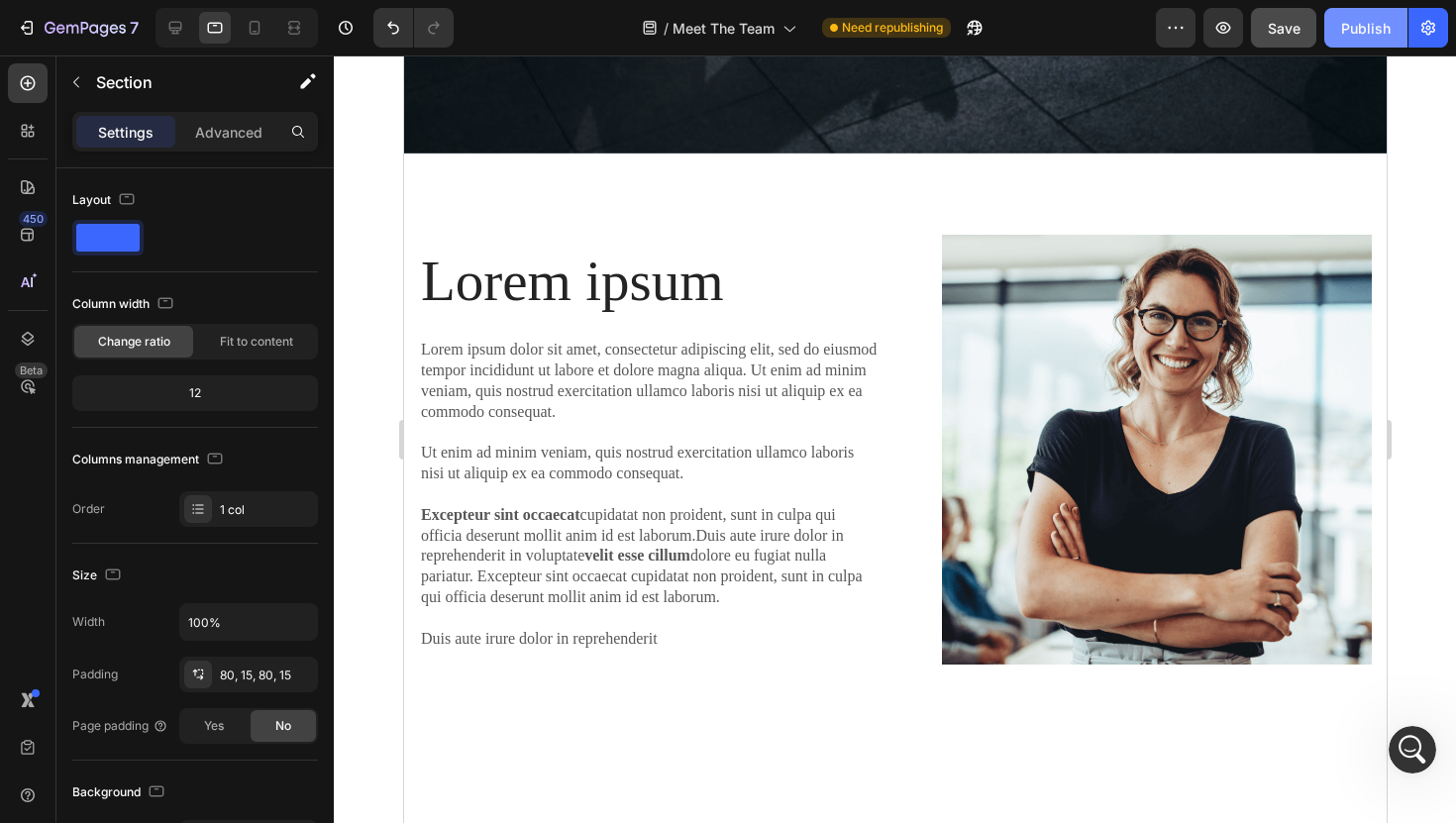 click on "Publish" 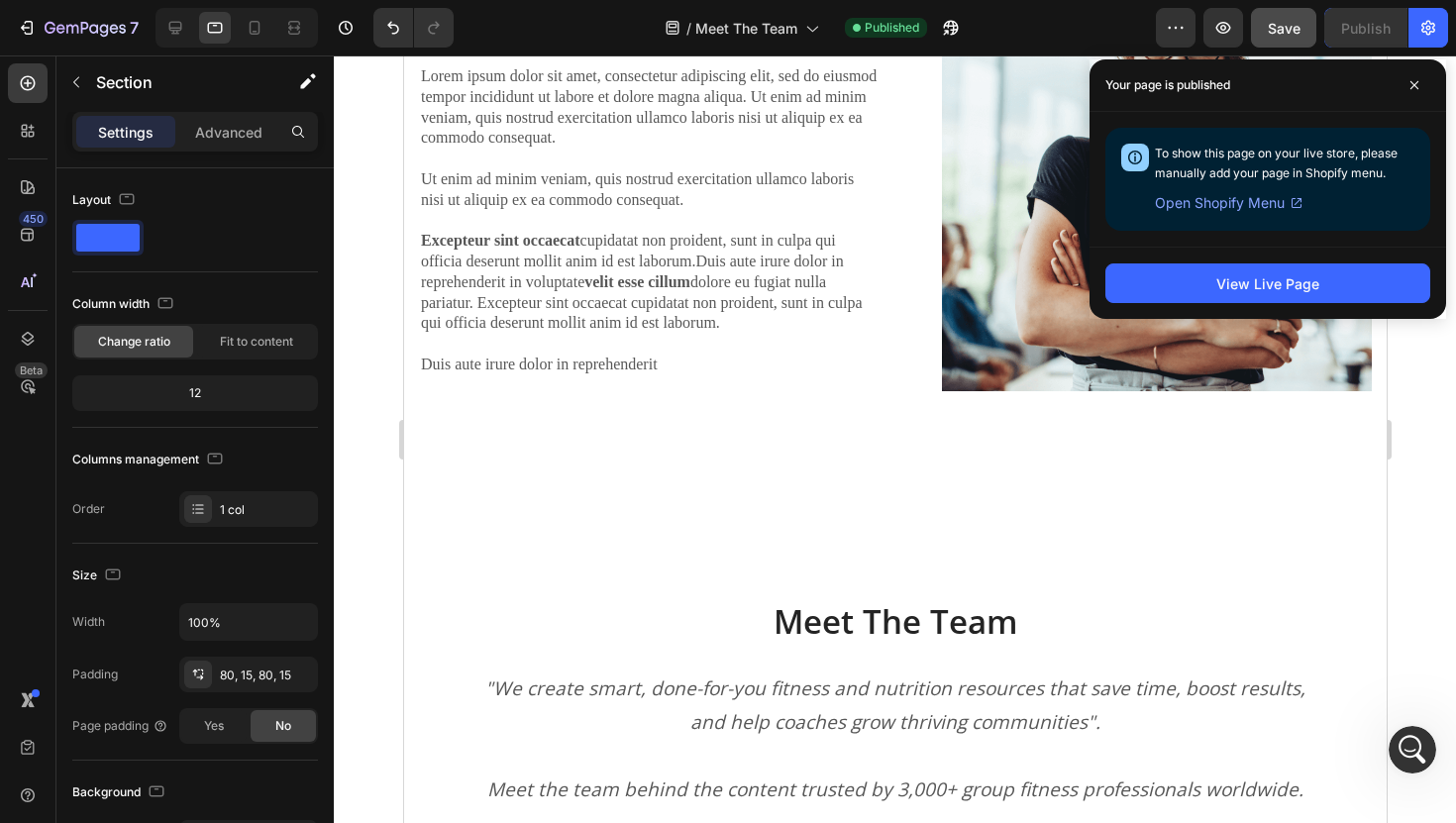 scroll, scrollTop: 1033, scrollLeft: 0, axis: vertical 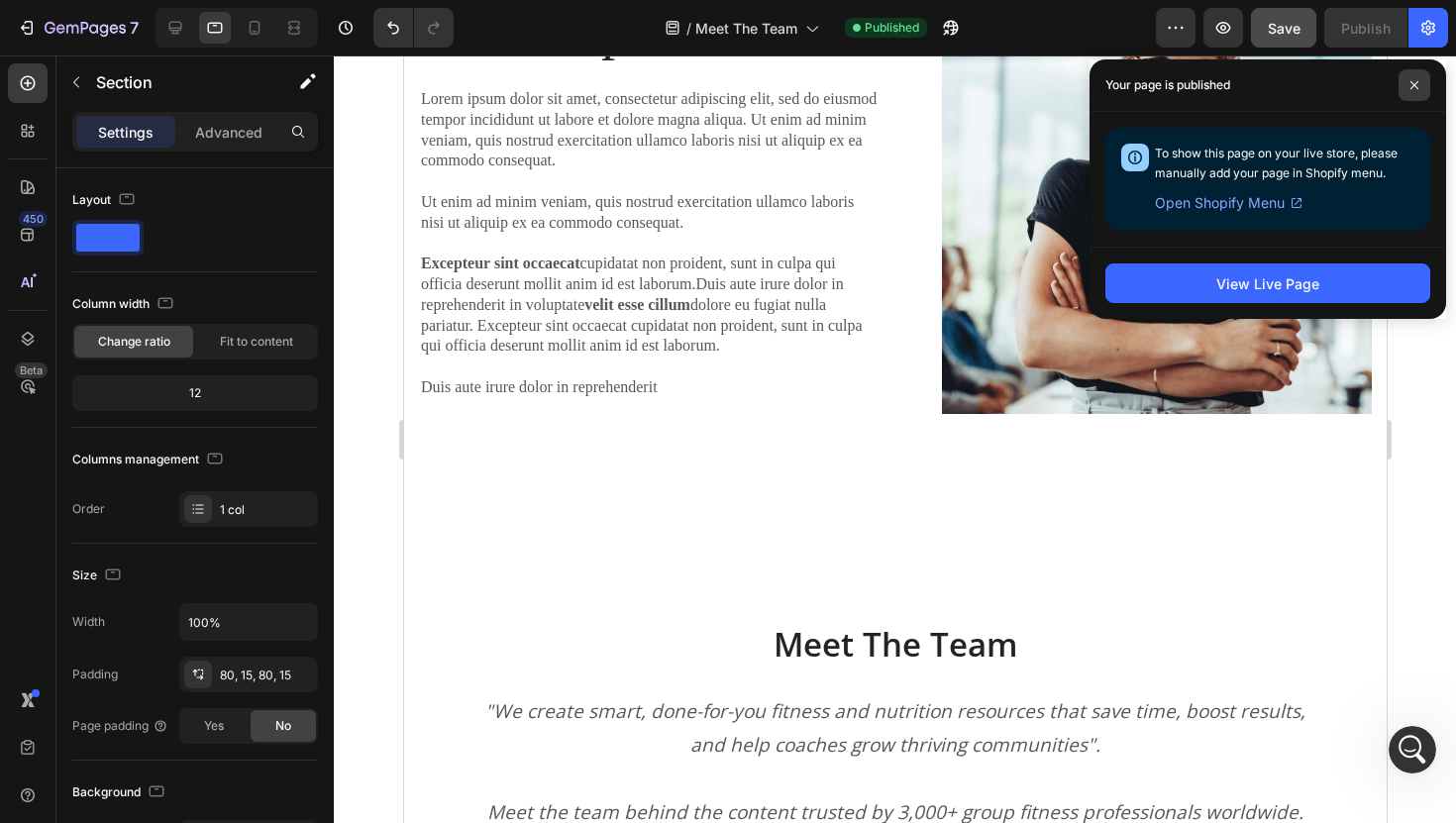 click at bounding box center [1414, 85] 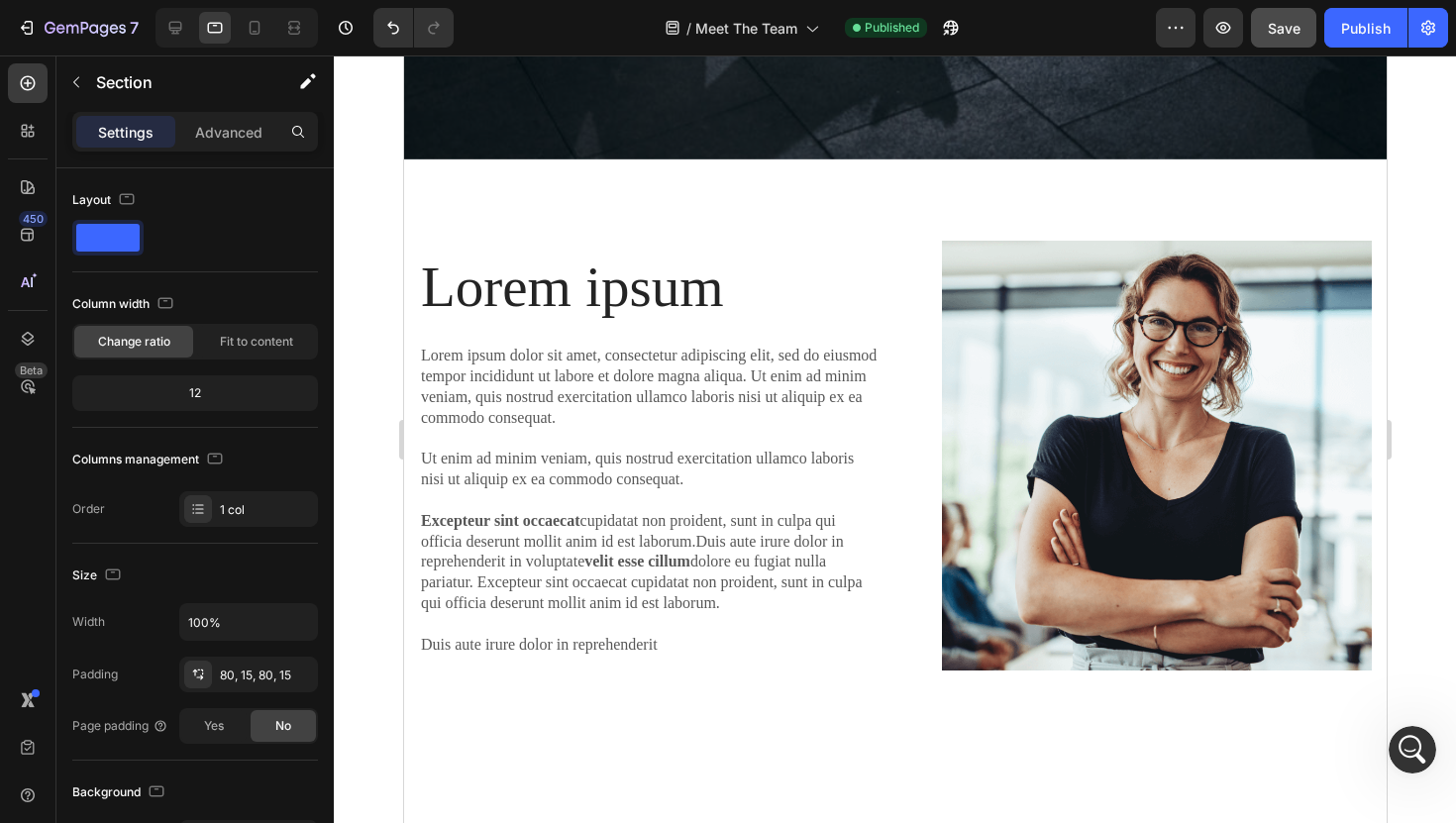 scroll, scrollTop: 786, scrollLeft: 0, axis: vertical 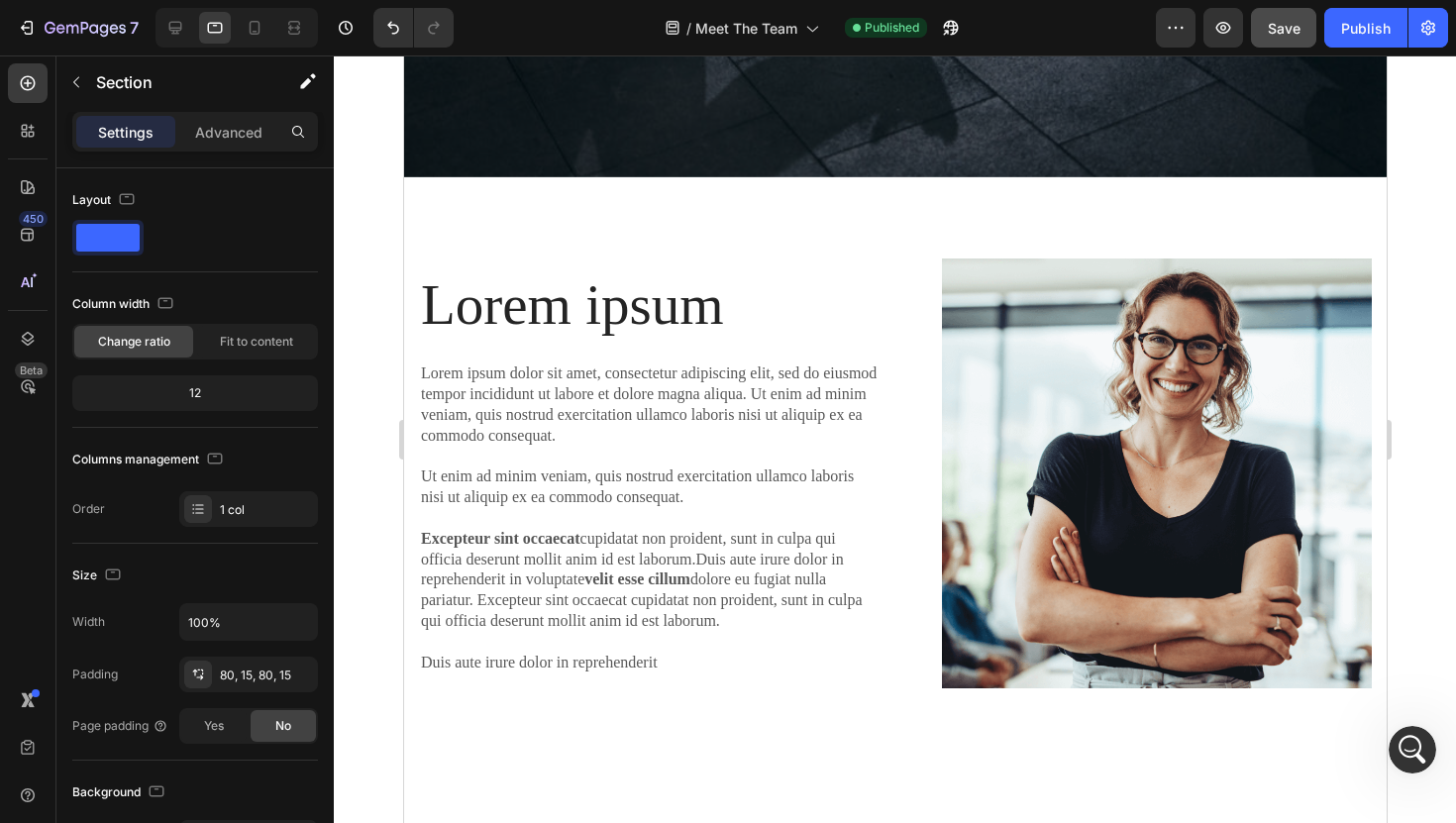 click on "Lorem ipsum Heading Lorem ipsum dolor sit amet, consectetur adipiscing elit, sed do eiusmod tempor incididunt ut labore et dolore magna aliqua. Ut enim ad minim veniam, quis nostrud exercitation ullamco laboris nisi ut aliquip ex ea commodo consequat. Ut enim ad minim veniam, quis nostrud exercitation ullamco laboris nisi ut aliquip ex ea commodo consequat. Excepteur sint occaecat  cupidatat non proident, sunt in culpa qui officia deserunt mollit anim id est laborum.Duis aute irure dolor in reprehenderit in voluptate  velit esse cillum  dolore eu fugiat nulla pariatur. Excepteur sint occaecat cupidatat non proident, sunt in culpa qui officia deserunt mollit anim id est laborum. Duis aute irure dolor in reprehenderit Text Block Image Row Section 2" at bounding box center [894, 481] 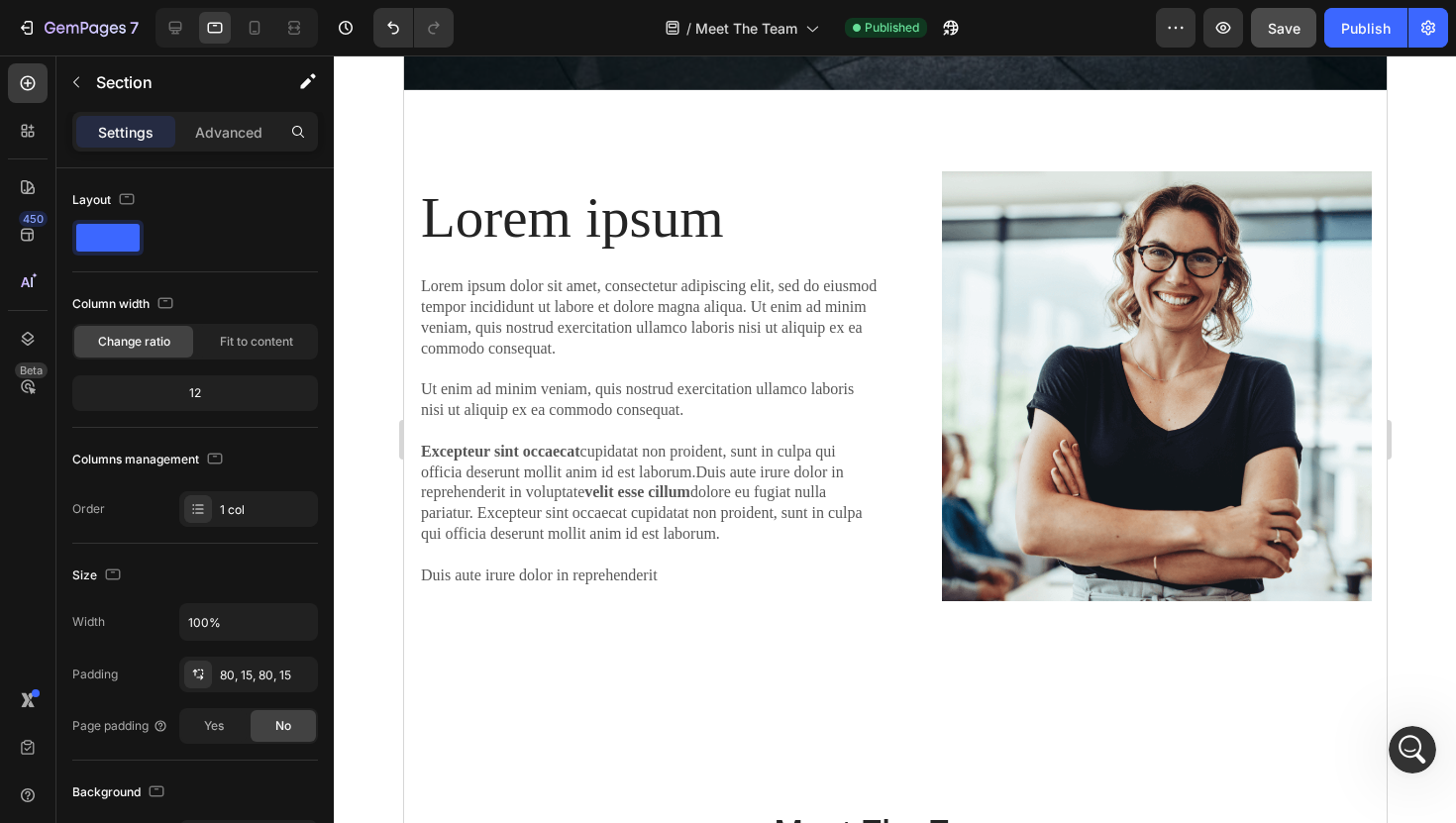 scroll, scrollTop: 879, scrollLeft: 0, axis: vertical 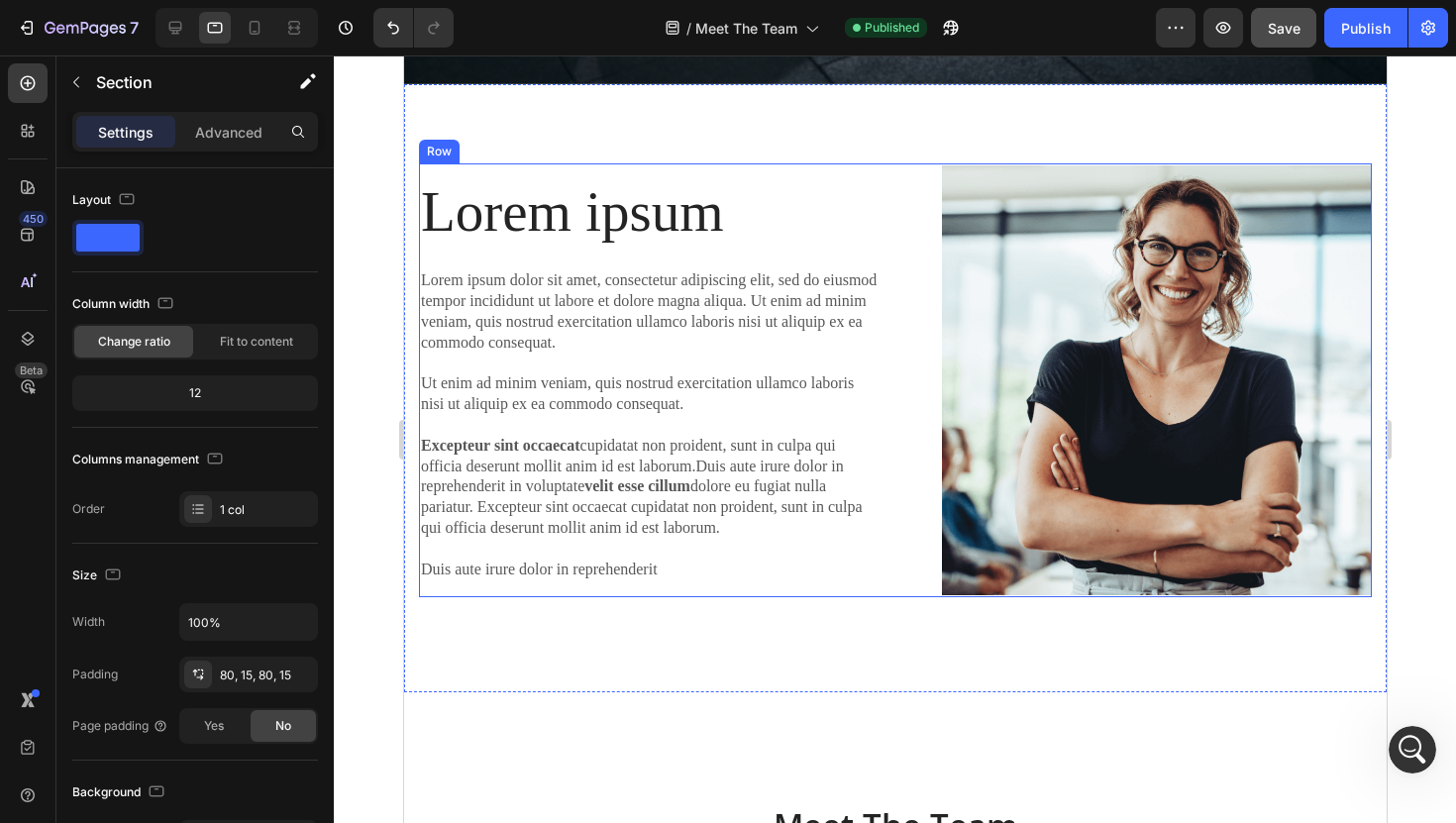 click on "Lorem ipsum Heading Lorem ipsum dolor sit amet, consectetur adipiscing elit, sed do eiusmod tempor incididunt ut labore et dolore magna aliqua. Ut enim ad minim veniam, quis nostrud exercitation ullamco laboris nisi ut aliquip ex ea commodo consequat. Ut enim ad minim veniam, quis nostrud exercitation ullamco laboris nisi ut aliquip ex ea commodo consequat. Excepteur sint occaecat  cupidatat non proident, sunt in culpa qui officia deserunt mollit anim id est laborum.Duis aute irure dolor in reprehenderit in voluptate  velit esse cillum  dolore eu fugiat nulla pariatur. Excepteur sint occaecat cupidatat non proident, sunt in culpa qui officia deserunt mollit anim id est laborum. Duis aute irure dolor in reprehenderit Text Block" at bounding box center (649, 380) 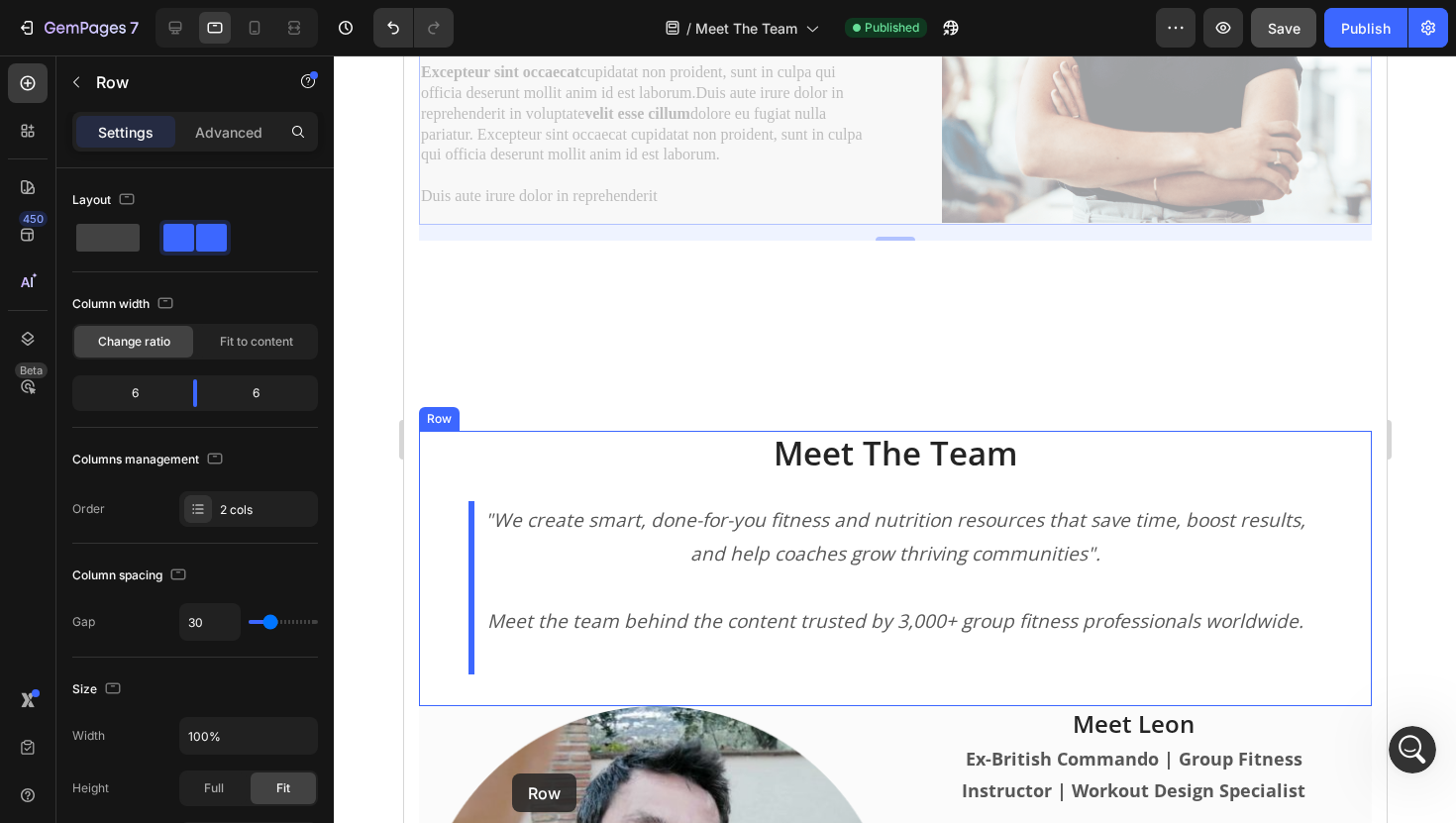 scroll, scrollTop: 1229, scrollLeft: 0, axis: vertical 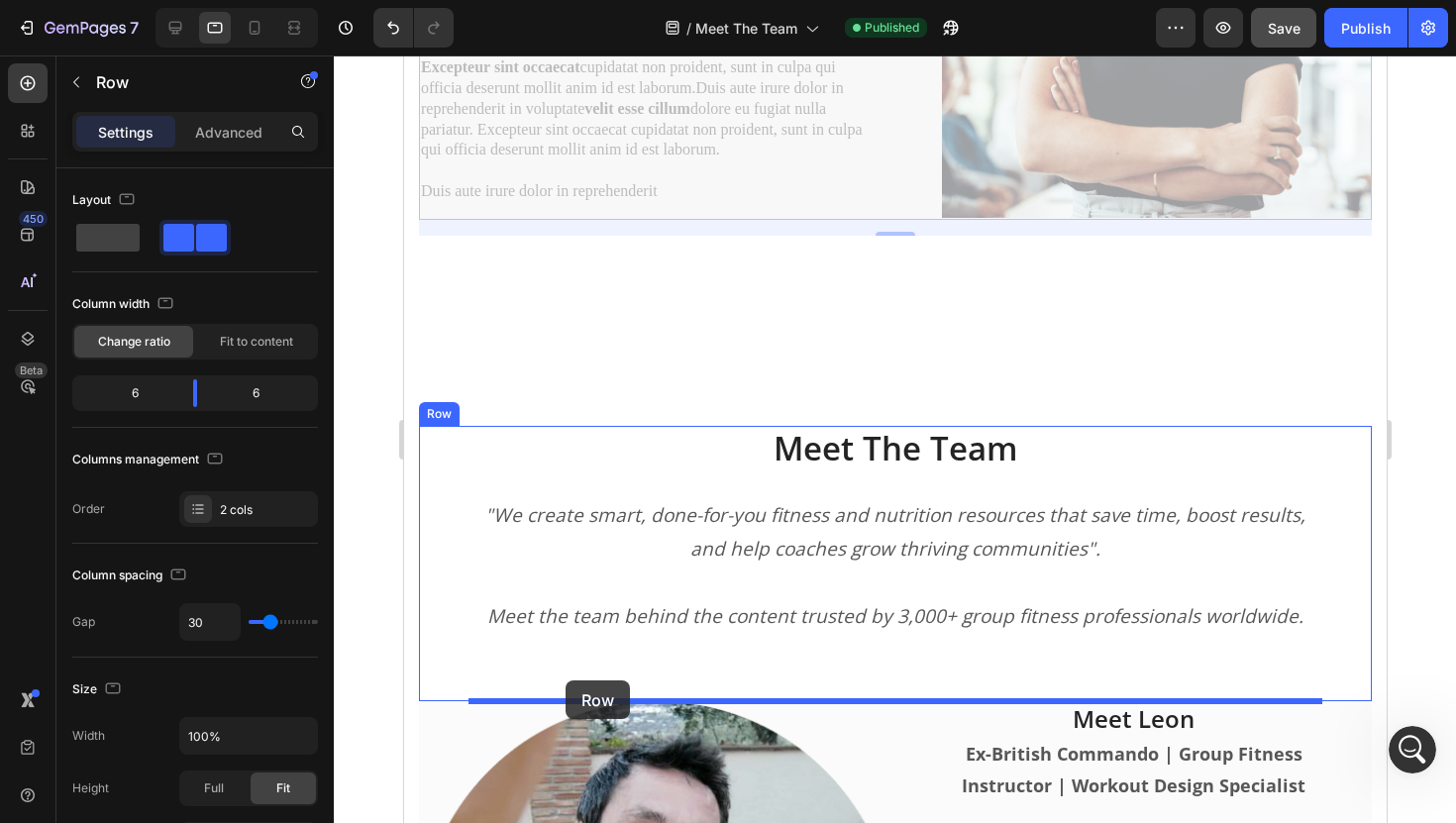 drag, startPoint x: 433, startPoint y: 561, endPoint x: 565, endPoint y: 680, distance: 177.72169 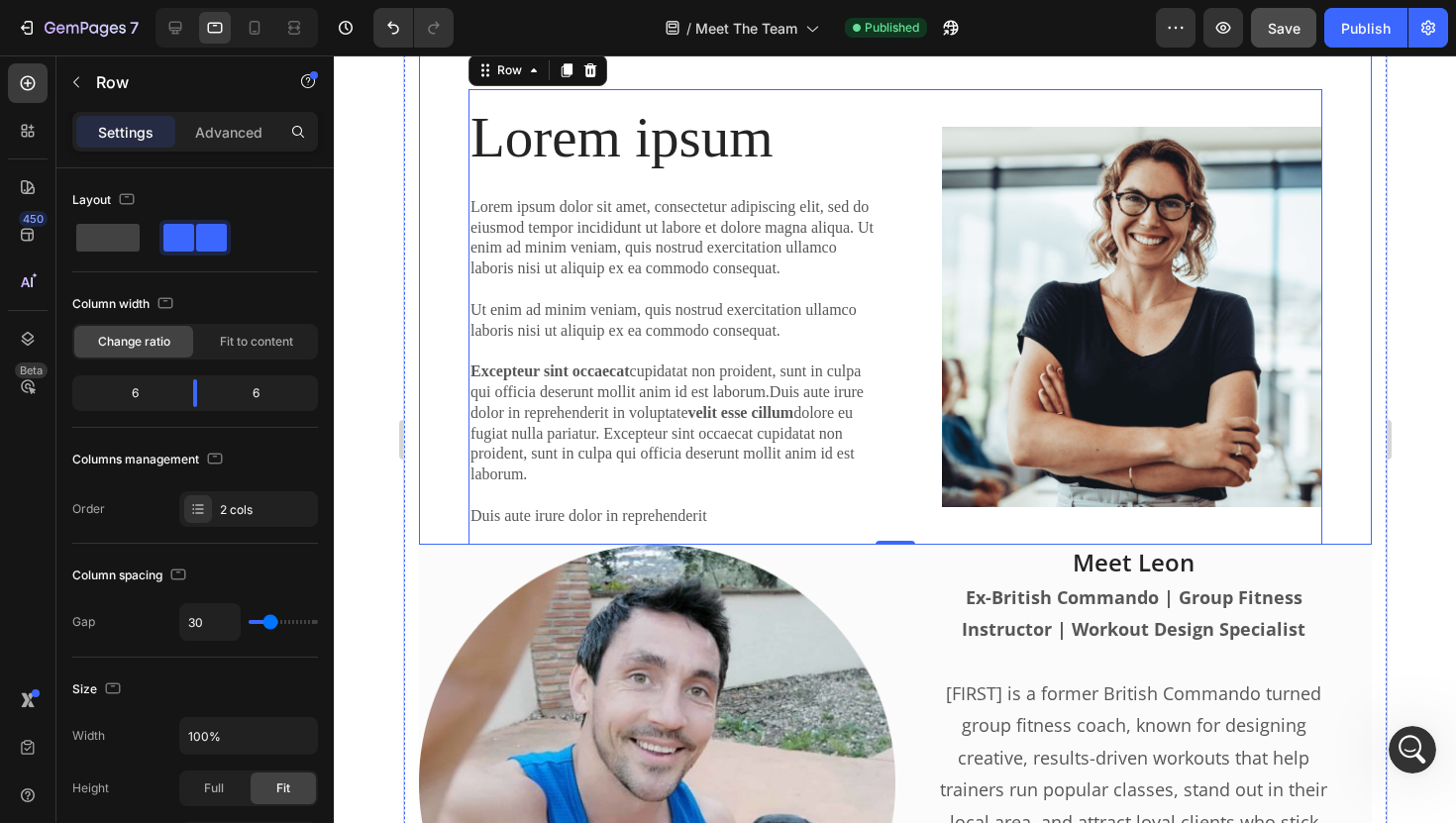 scroll, scrollTop: 1454, scrollLeft: 0, axis: vertical 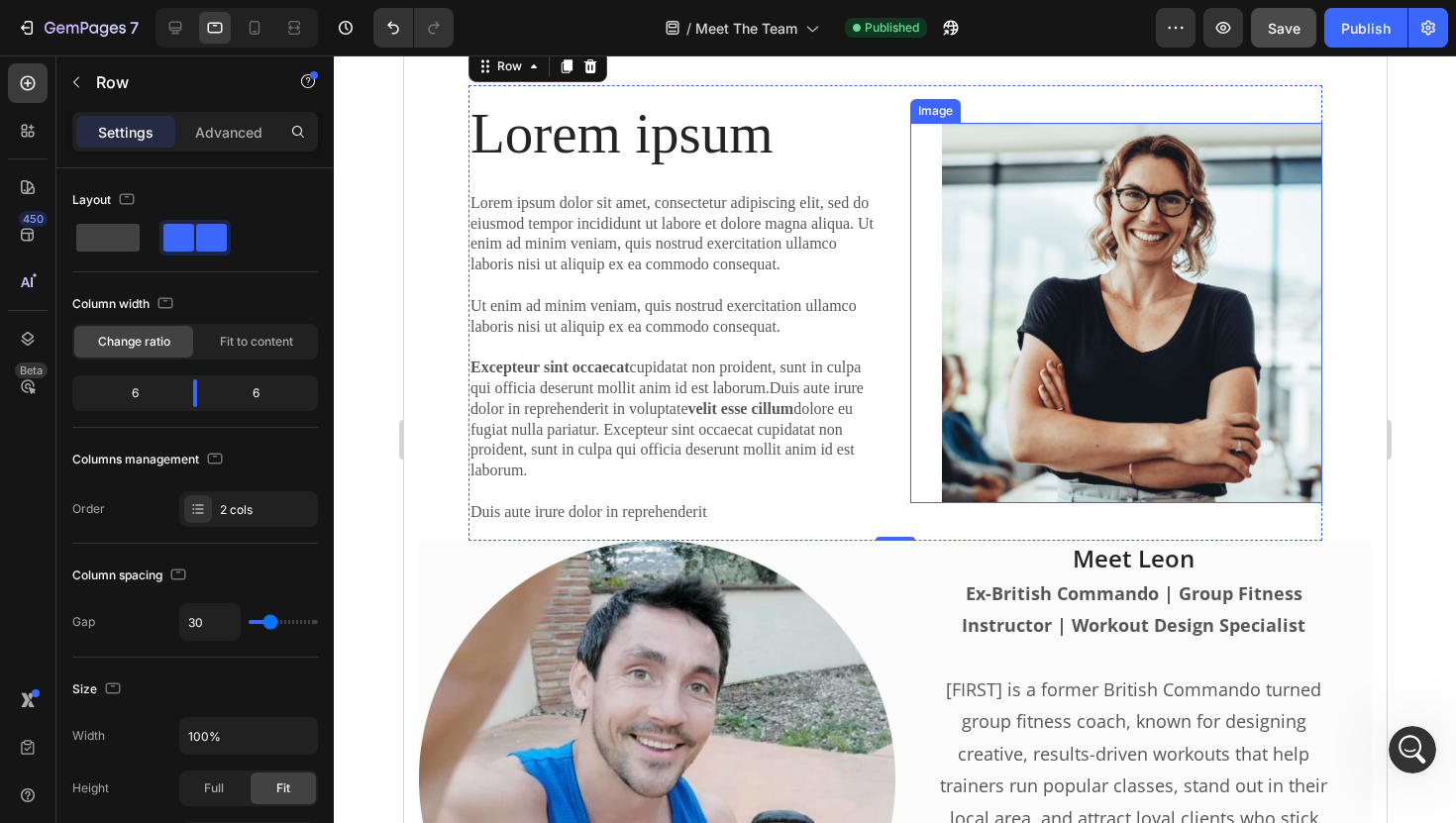 click at bounding box center (1131, 313) 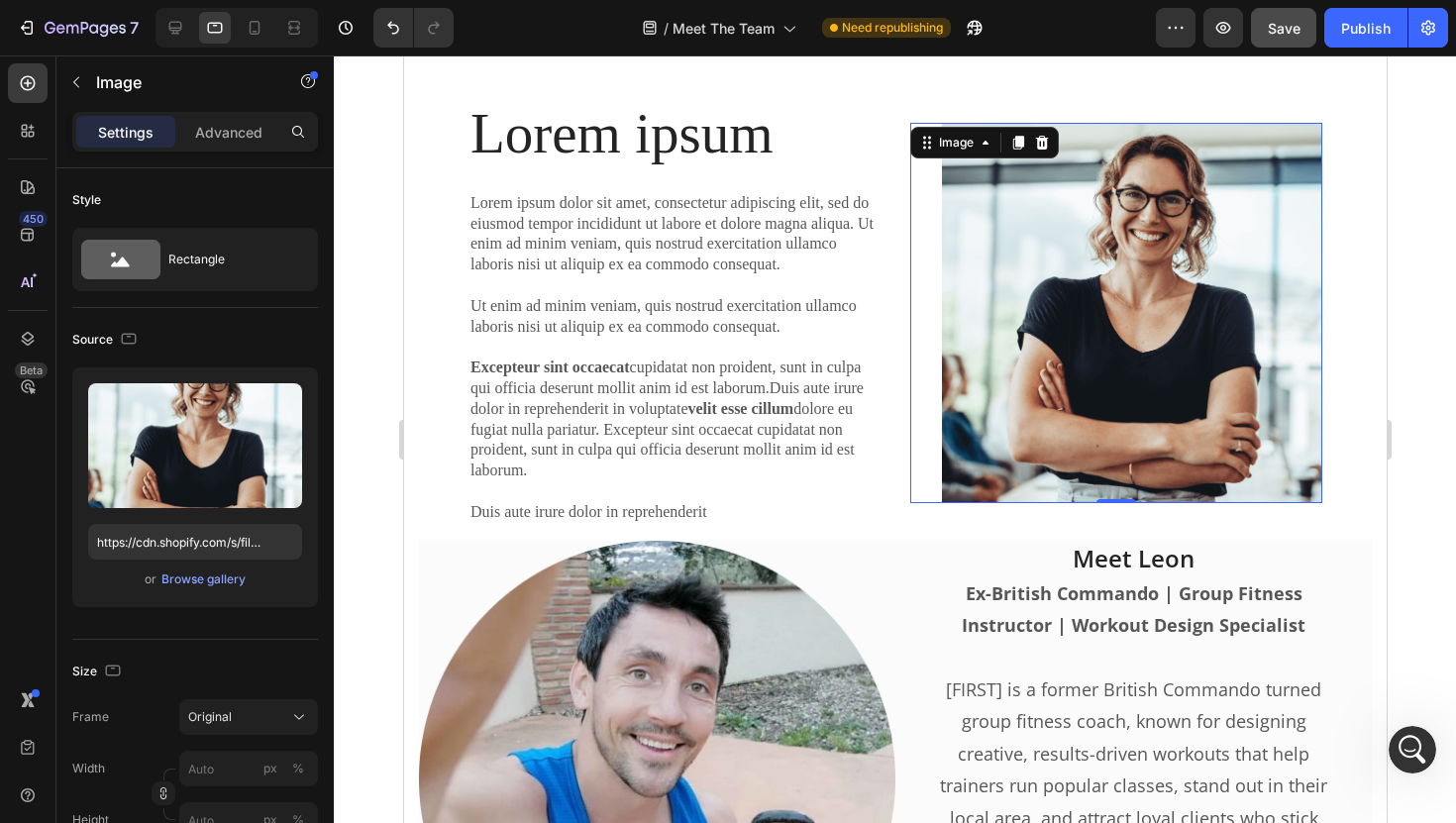 click at bounding box center [1131, 313] 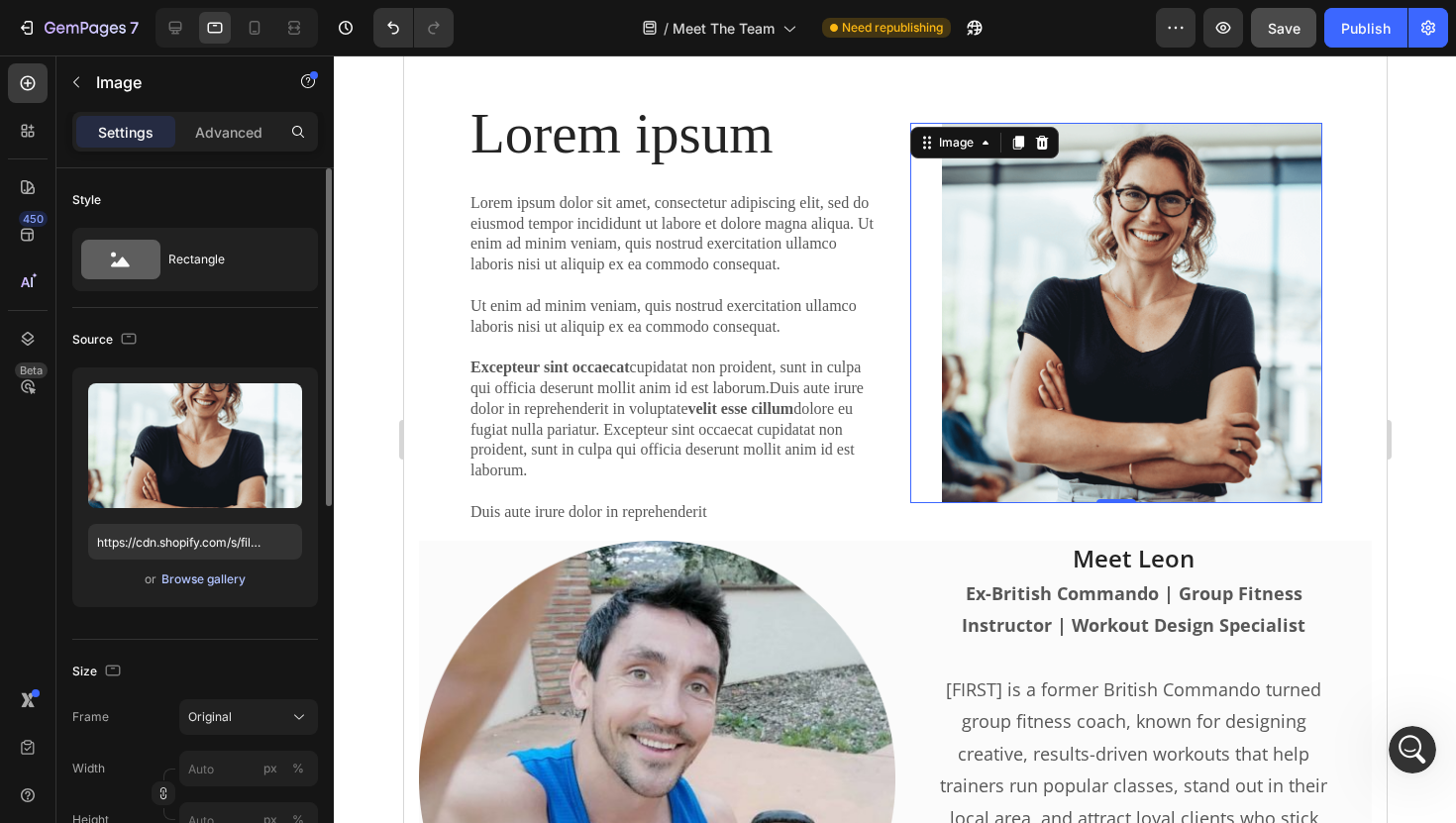 click on "Browse gallery" at bounding box center (203, 579) 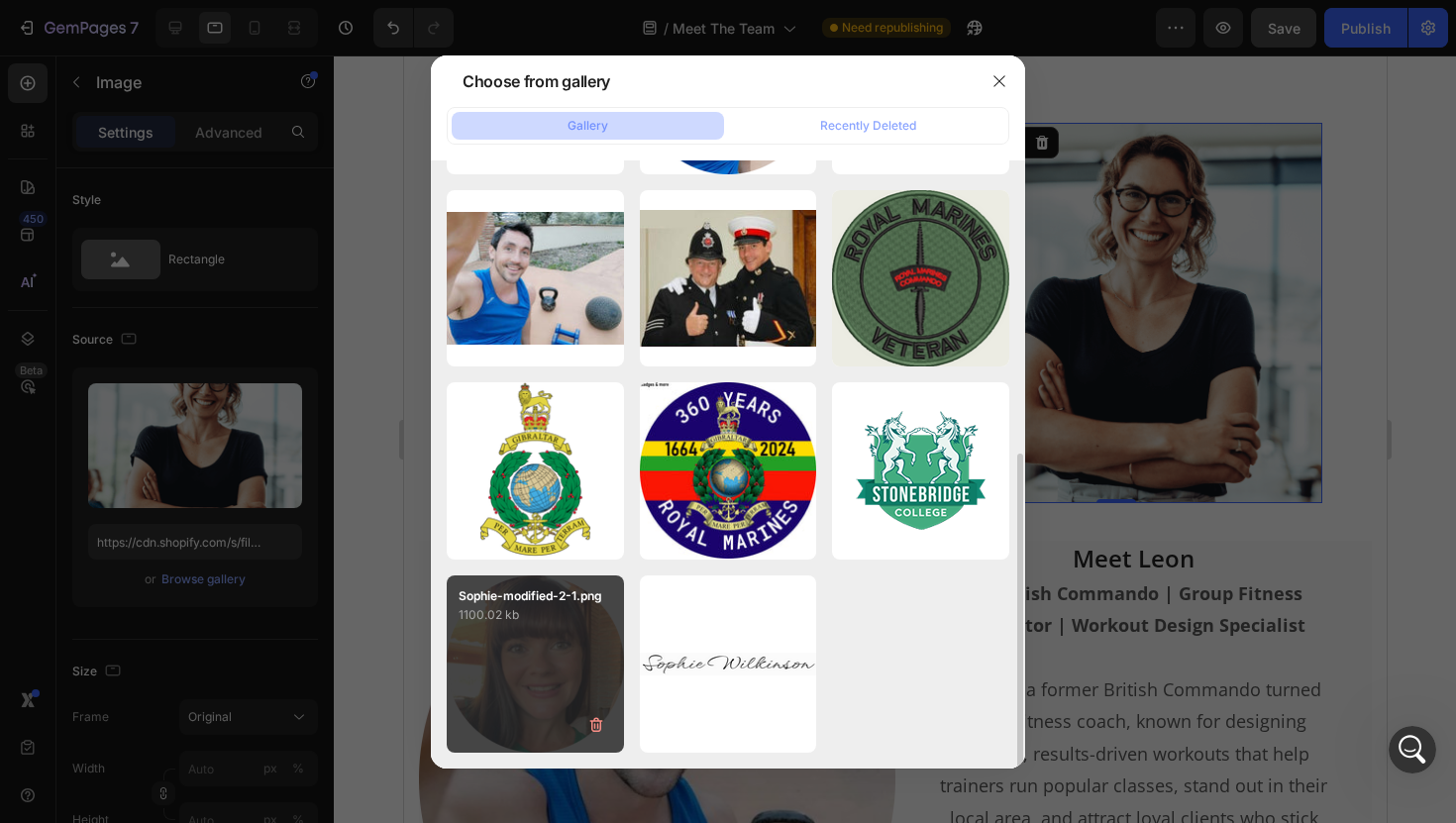 scroll, scrollTop: 580, scrollLeft: 0, axis: vertical 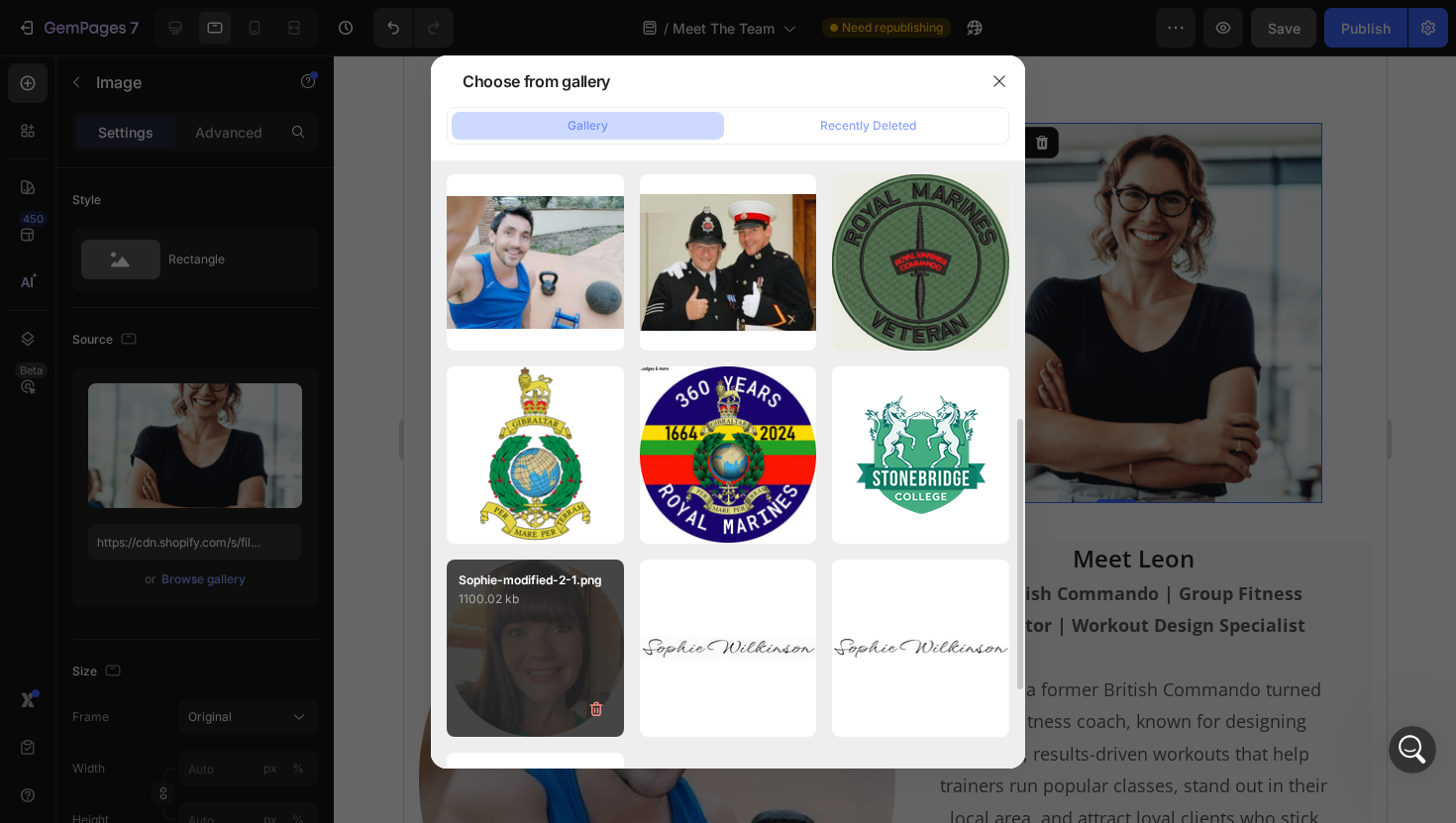 click on "[FILENAME] [NUMBER] kb" at bounding box center [535, 648] 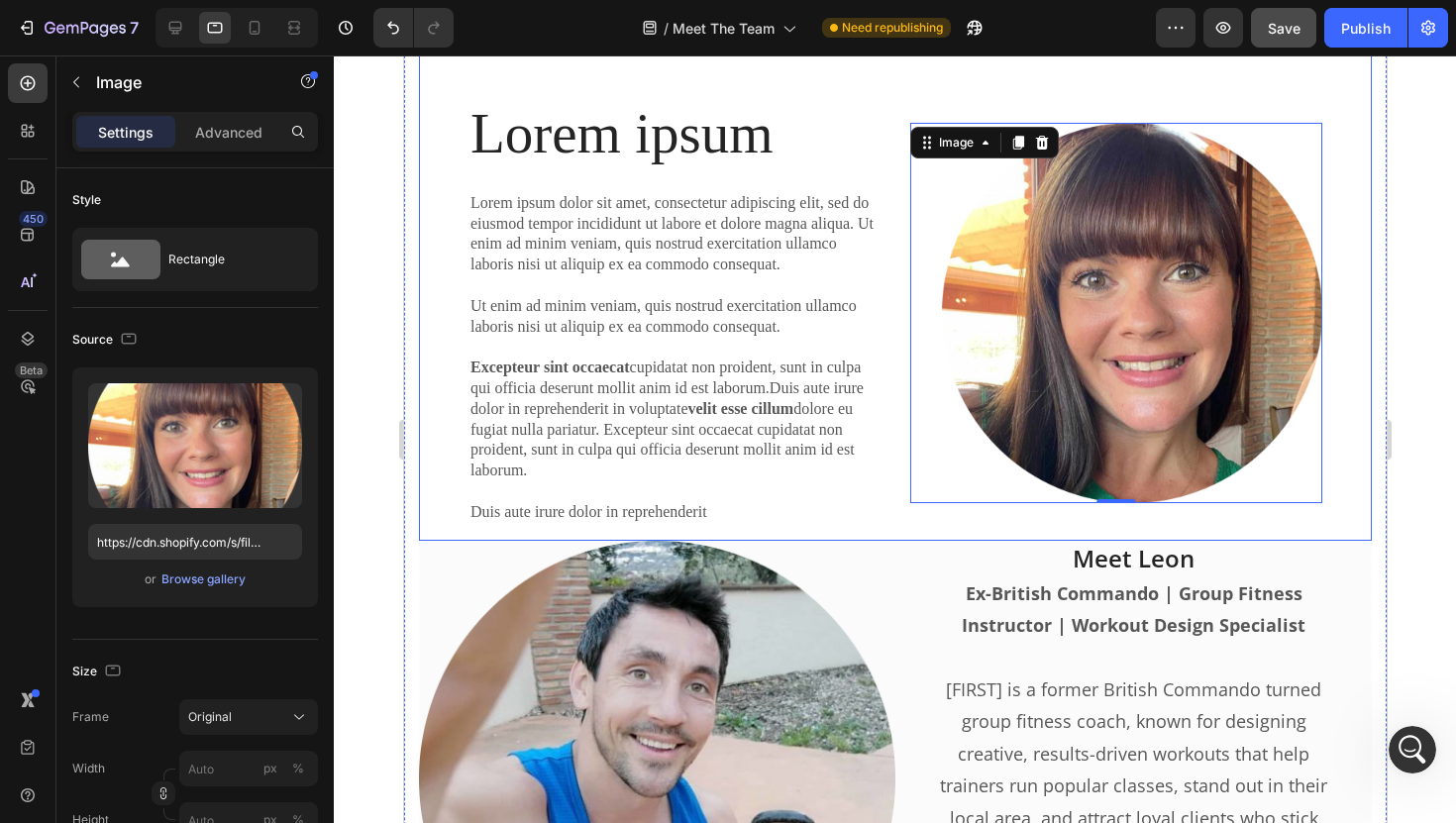 click on "Meet The Team Heading  "We create smart, done-for-you fitness and nutrition resources that save time, boost results, and help coaches grow thriving communities". Meet the team behind the content trusted by 3,000+ group fitness professionals worldwide.   Text block Lorem ipsum Heading Lorem ipsum dolor sit amet, consectetur adipiscing elit, sed do eiusmod tempor incididunt ut labore et dolore magna aliqua. Ut enim ad minim veniam, quis nostrud exercitation ullamco laboris nisi ut aliquip ex ea commodo consequat. Ut enim ad minim veniam, quis nostrud exercitation ullamco laboris nisi ut aliquip ex ea commodo consequat. Excepteur sint occaecat  cupidatat non proident, sunt in culpa qui officia deserunt mollit anim id est laborum.Duis aute irure dolor in reprehenderit in voluptate  velit esse cillum  dolore eu fugiat nulla pariatur. Excepteur sint occaecat cupidatat non proident, sunt in culpa qui officia deserunt mollit anim id est laborum. Duis aute irure dolor in reprehenderit Text Block Image   0 Row Row" at bounding box center [894, 174] 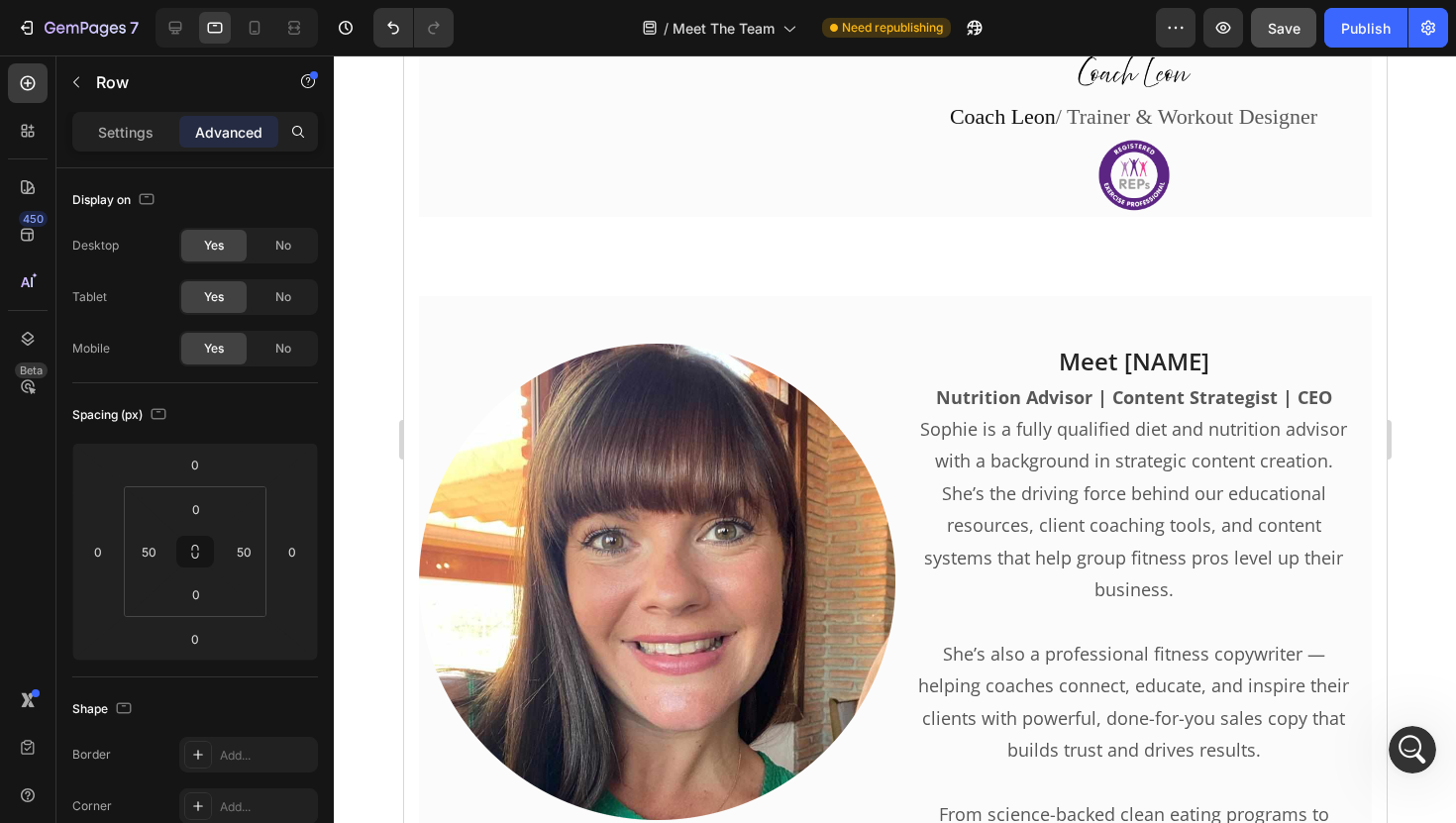 scroll, scrollTop: 3096, scrollLeft: 0, axis: vertical 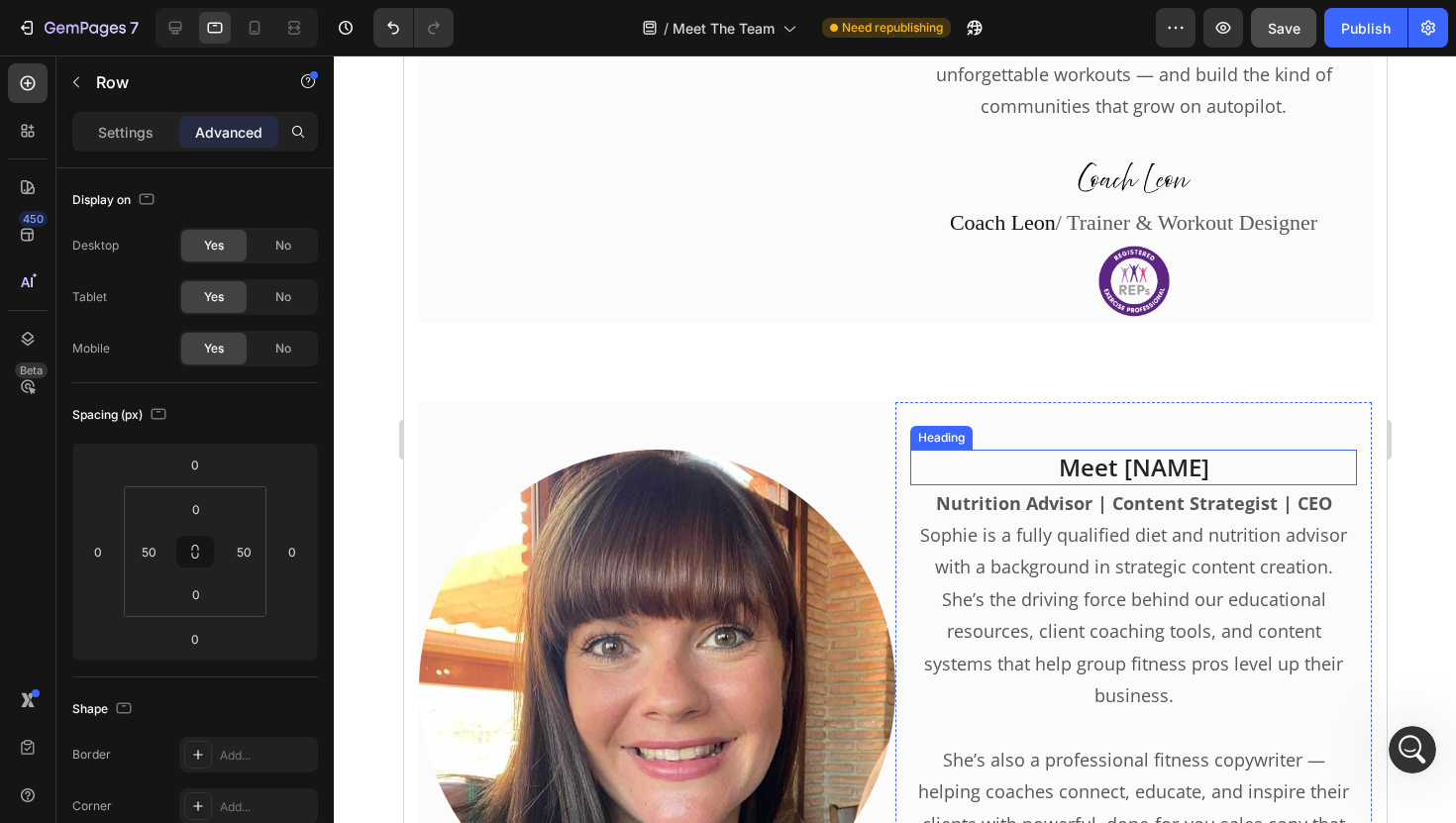 click on "Meet [NAME]" at bounding box center (1132, 466) 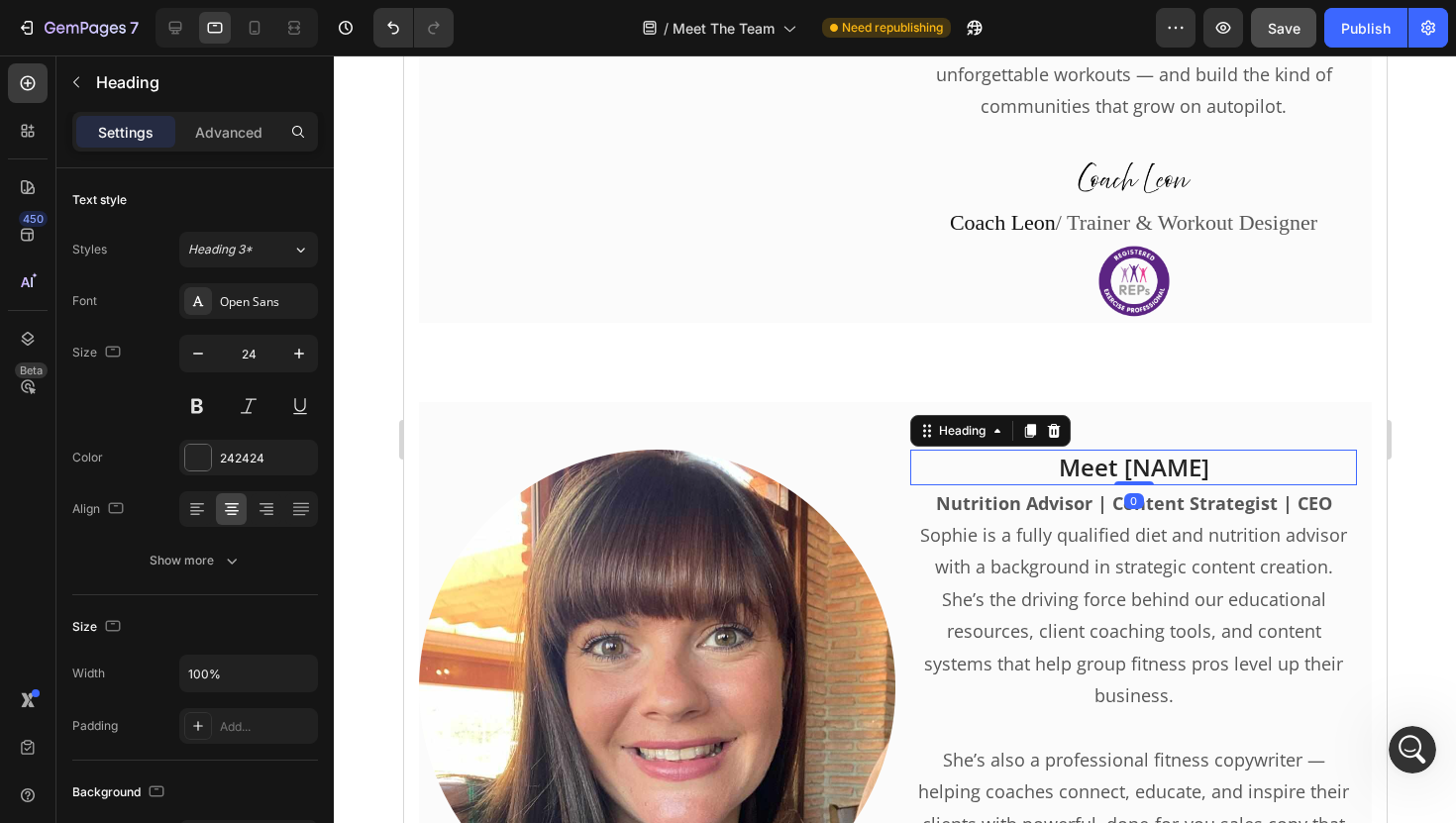 click on "Meet [NAME]" at bounding box center (1132, 466) 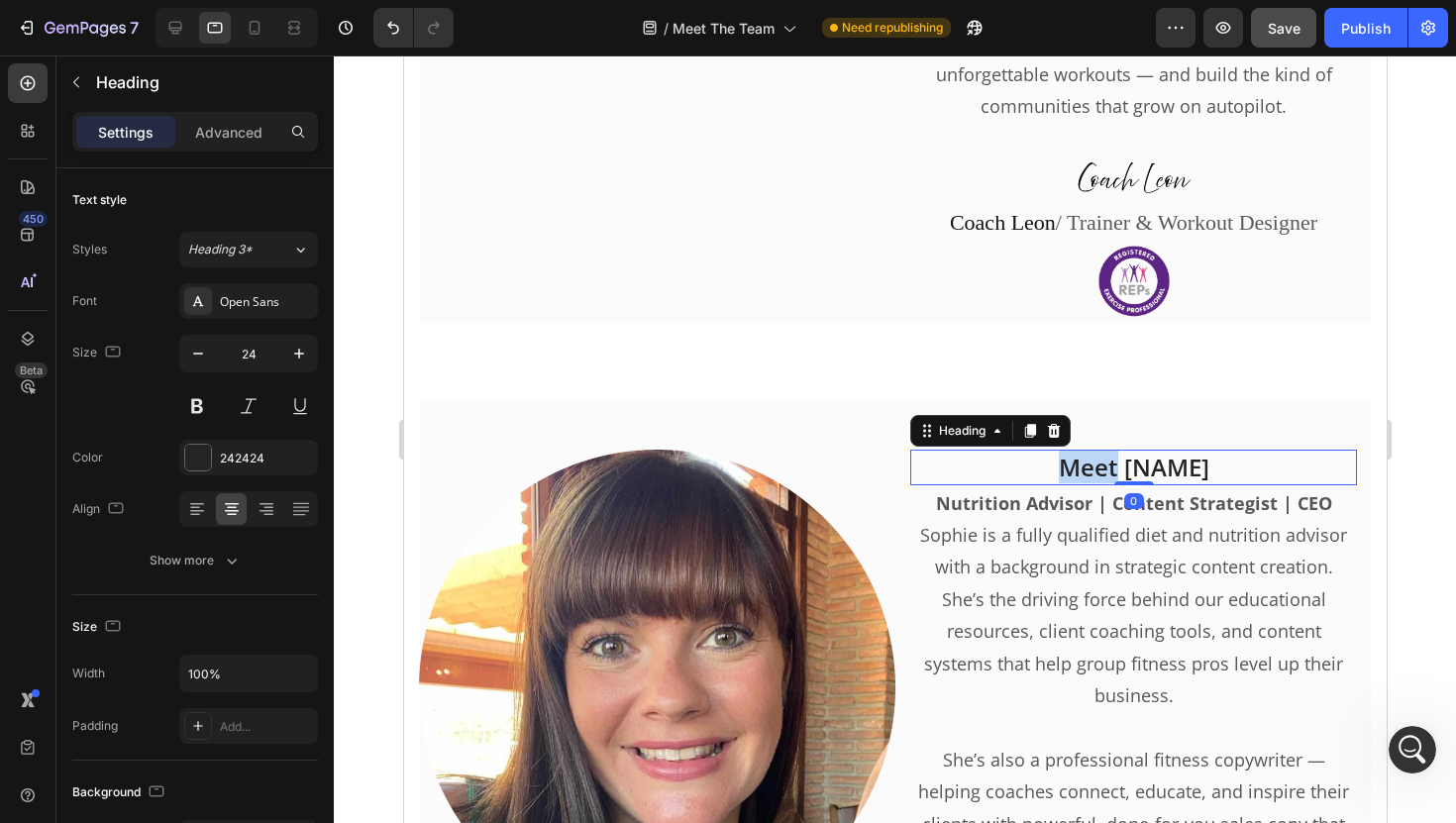 click on "Meet [NAME]" at bounding box center [1132, 466] 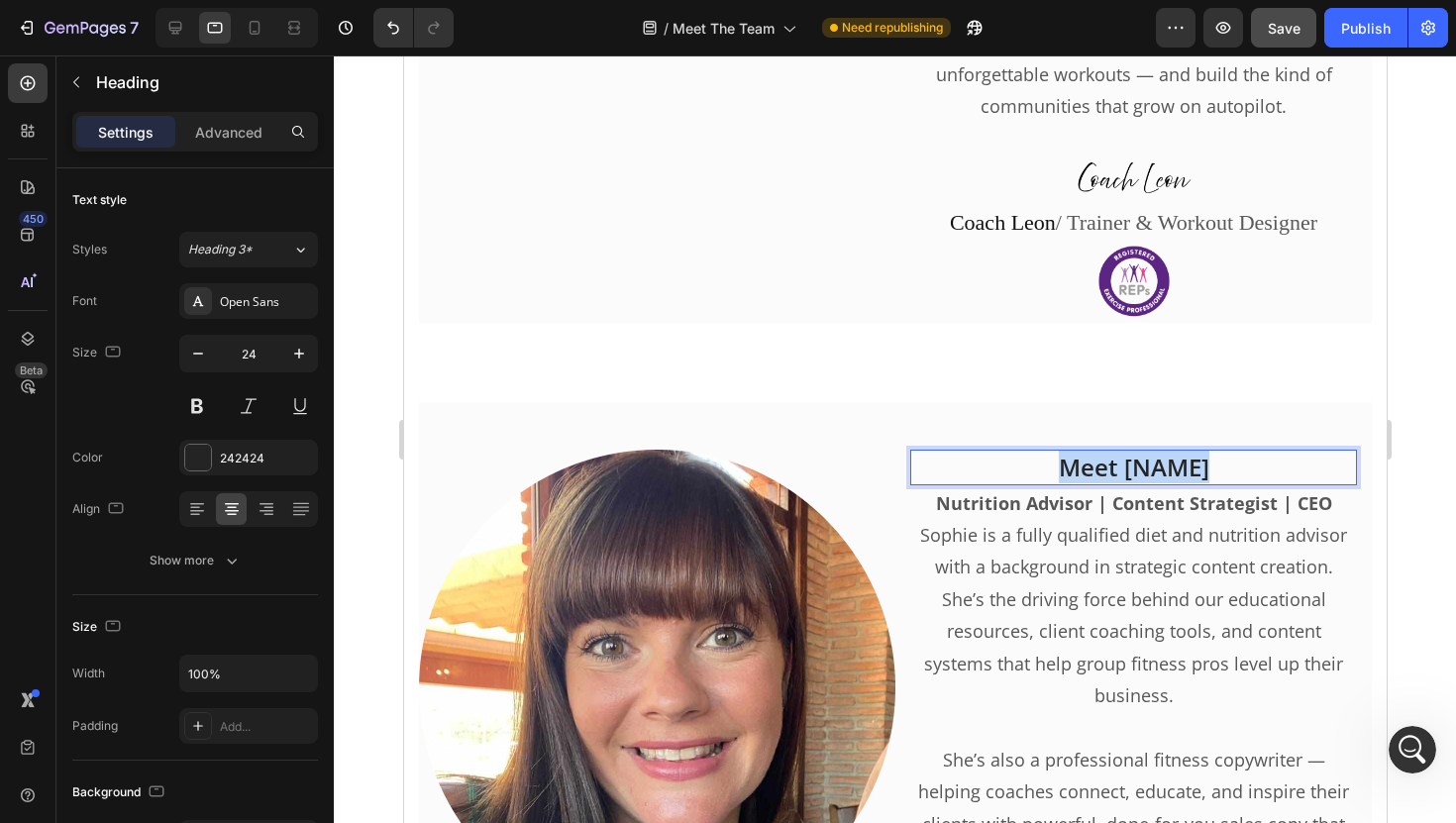click on "Meet [NAME]" at bounding box center [1132, 466] 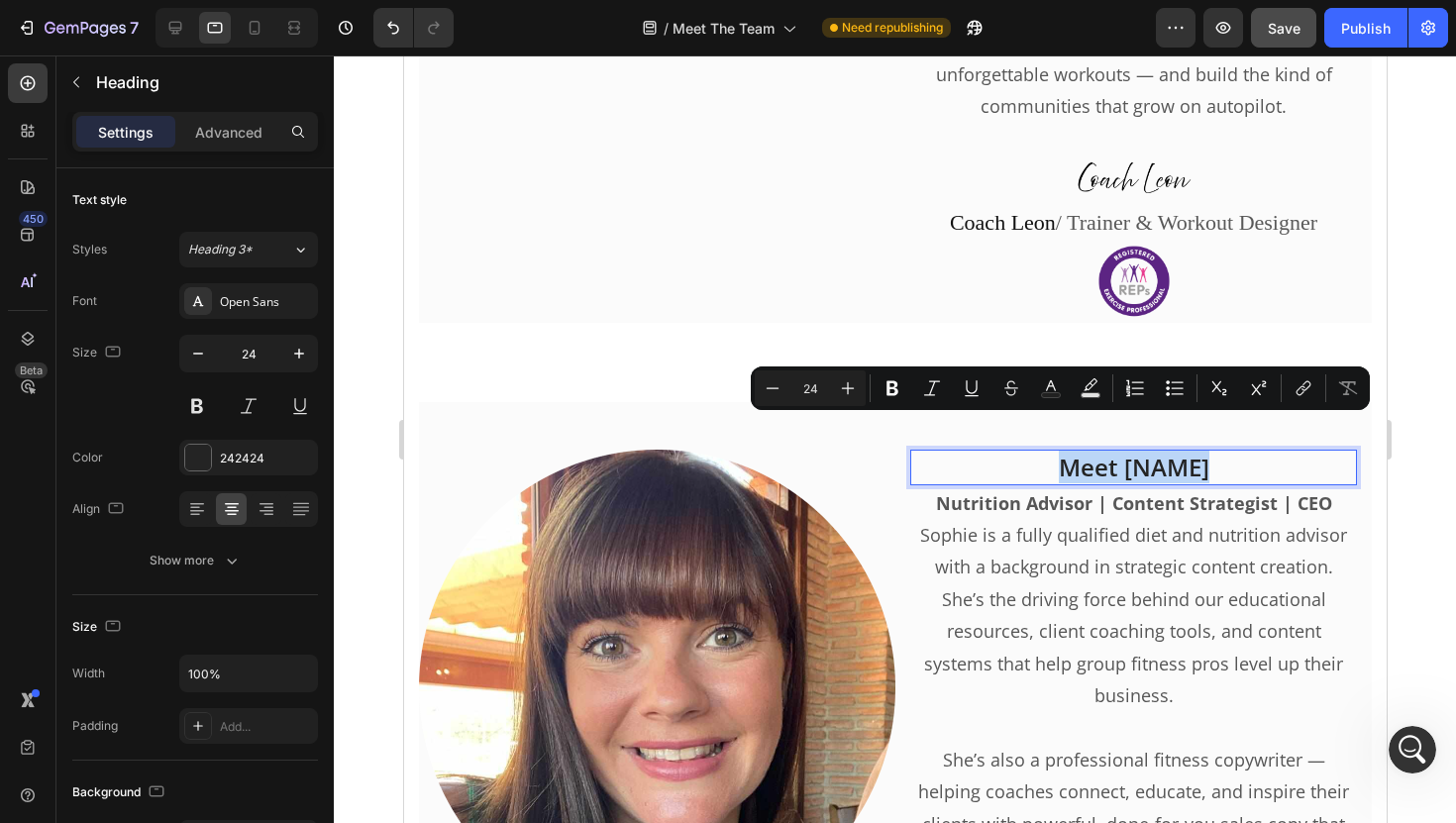 copy on "Meet [NAME]" 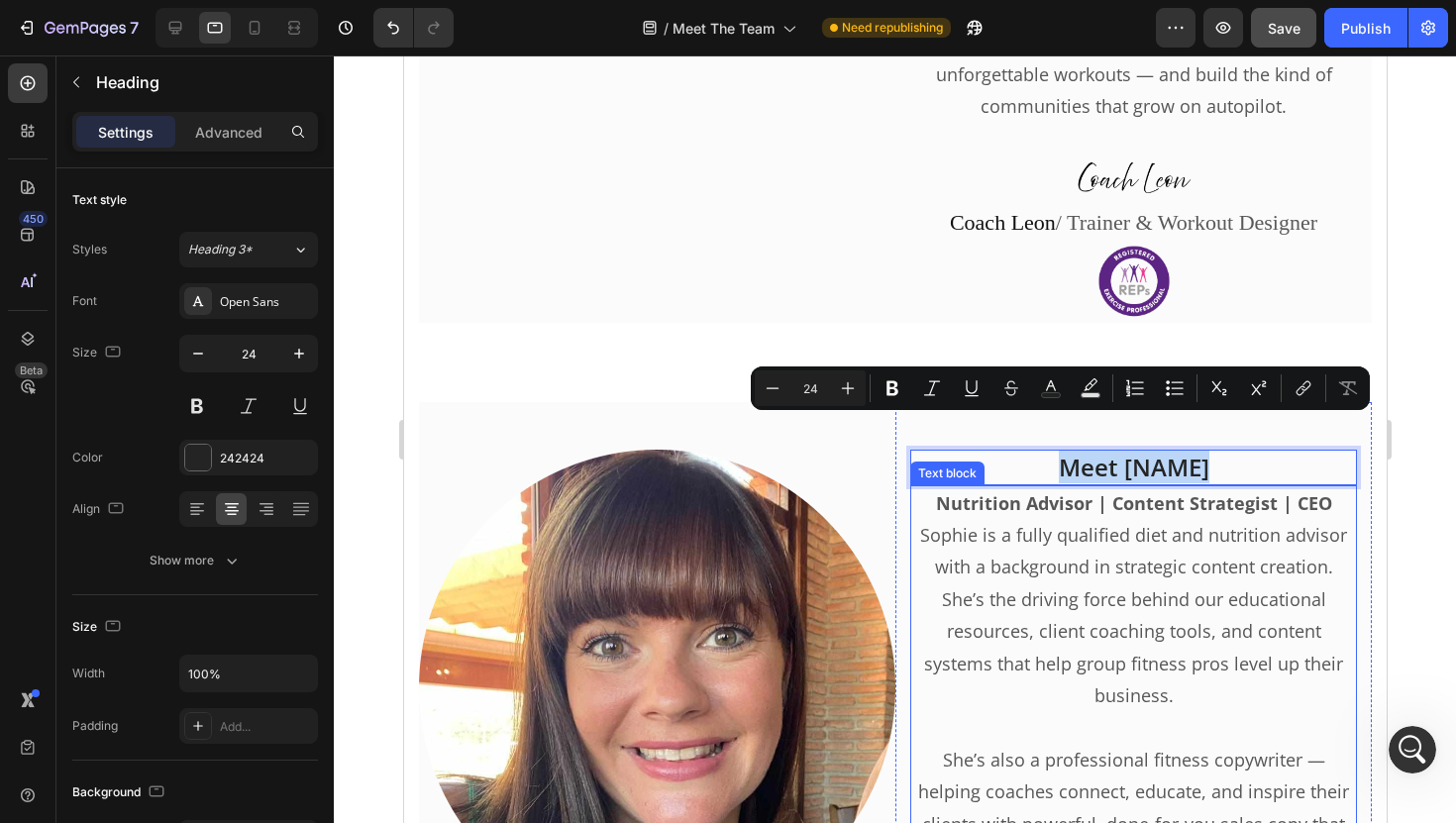 click on "Sophie is a fully qualified diet and nutrition advisor with a background in strategic content creation. She’s the driving force behind our educational resources, client coaching tools, and content systems that help group fitness pros level up their business." at bounding box center (1132, 615) 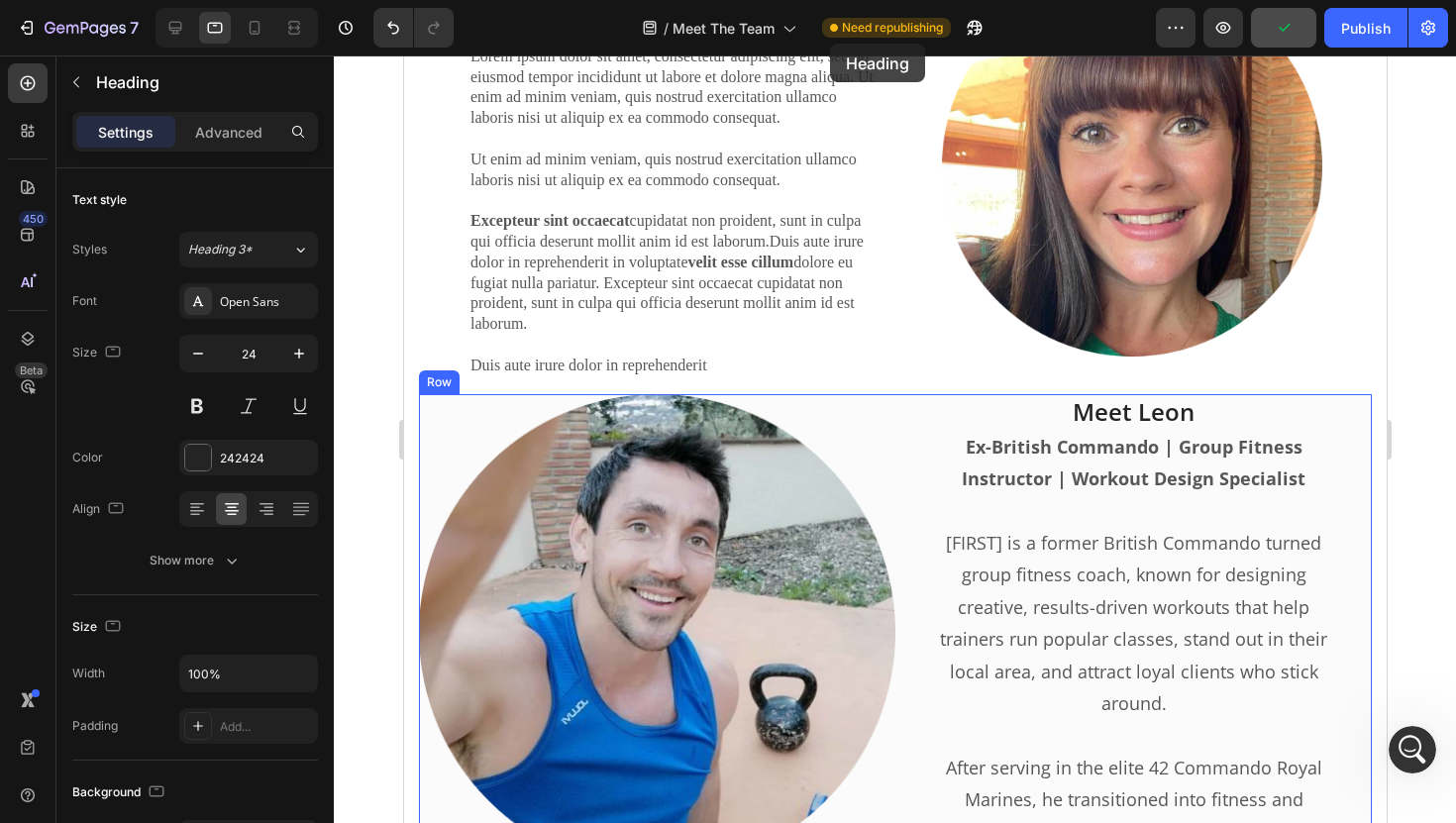 scroll, scrollTop: 1457, scrollLeft: 0, axis: vertical 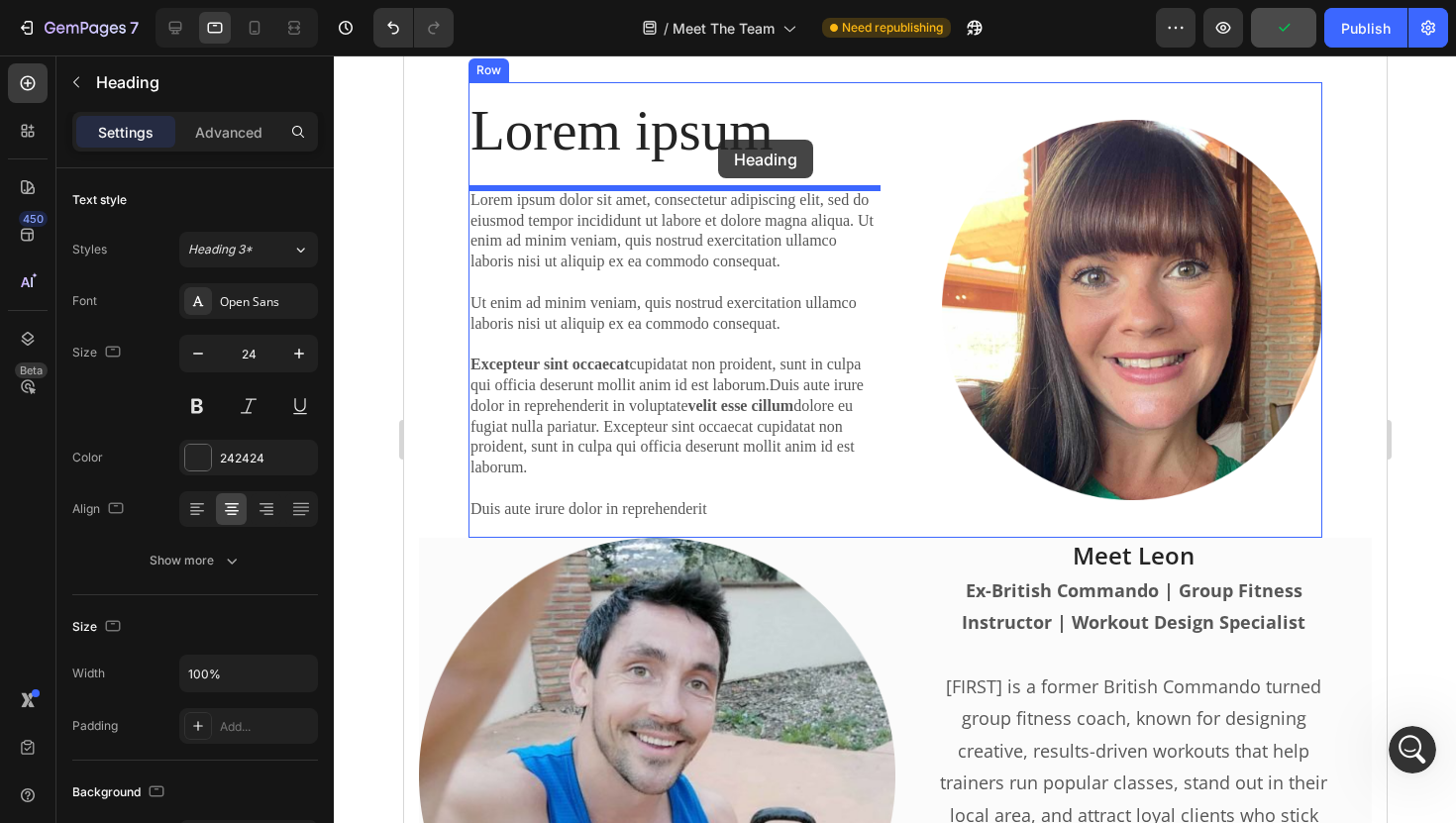 drag, startPoint x: 1240, startPoint y: 430, endPoint x: 717, endPoint y: 140, distance: 598.0209 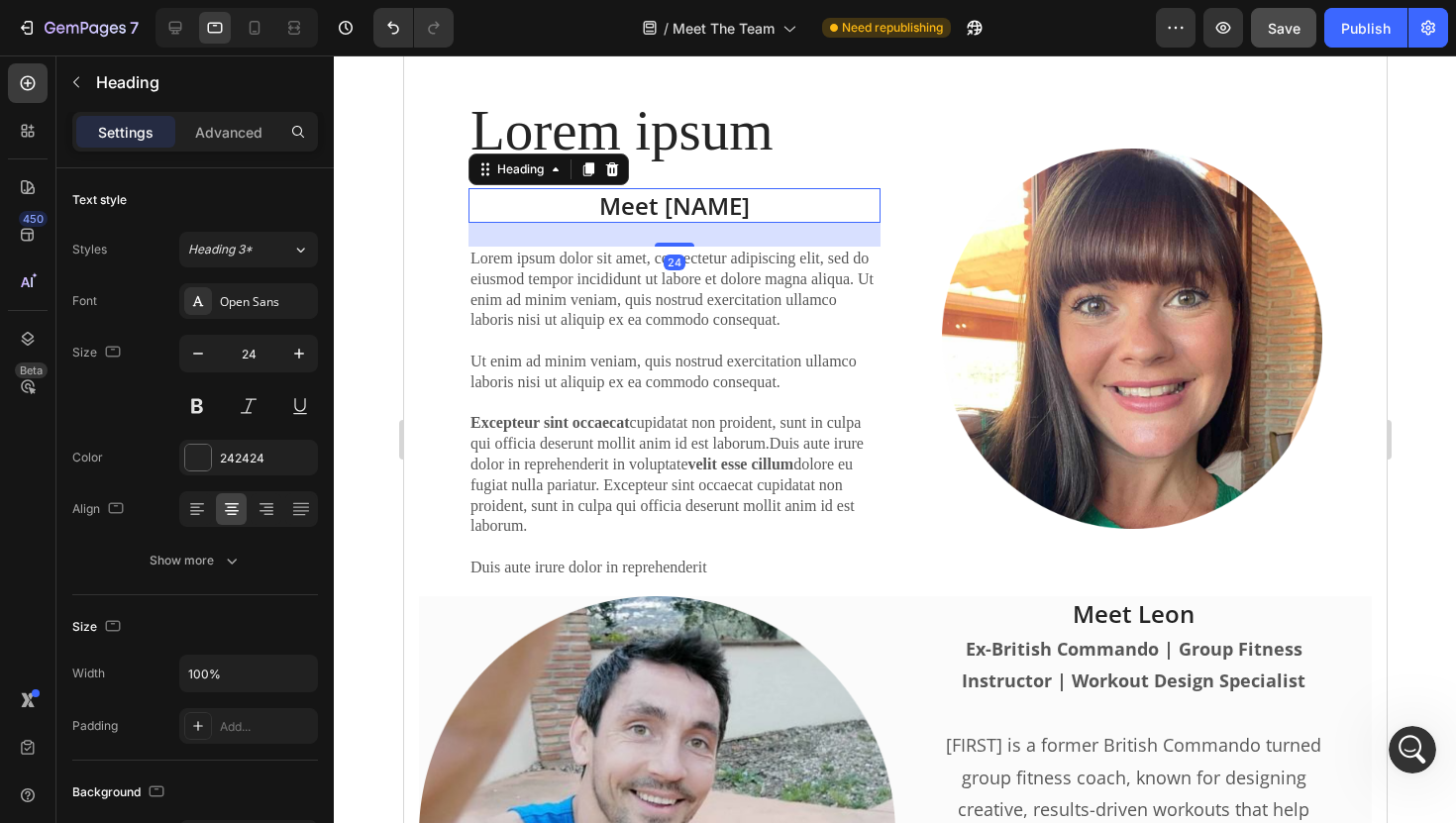 click on "Lorem ipsum" at bounding box center [674, 131] 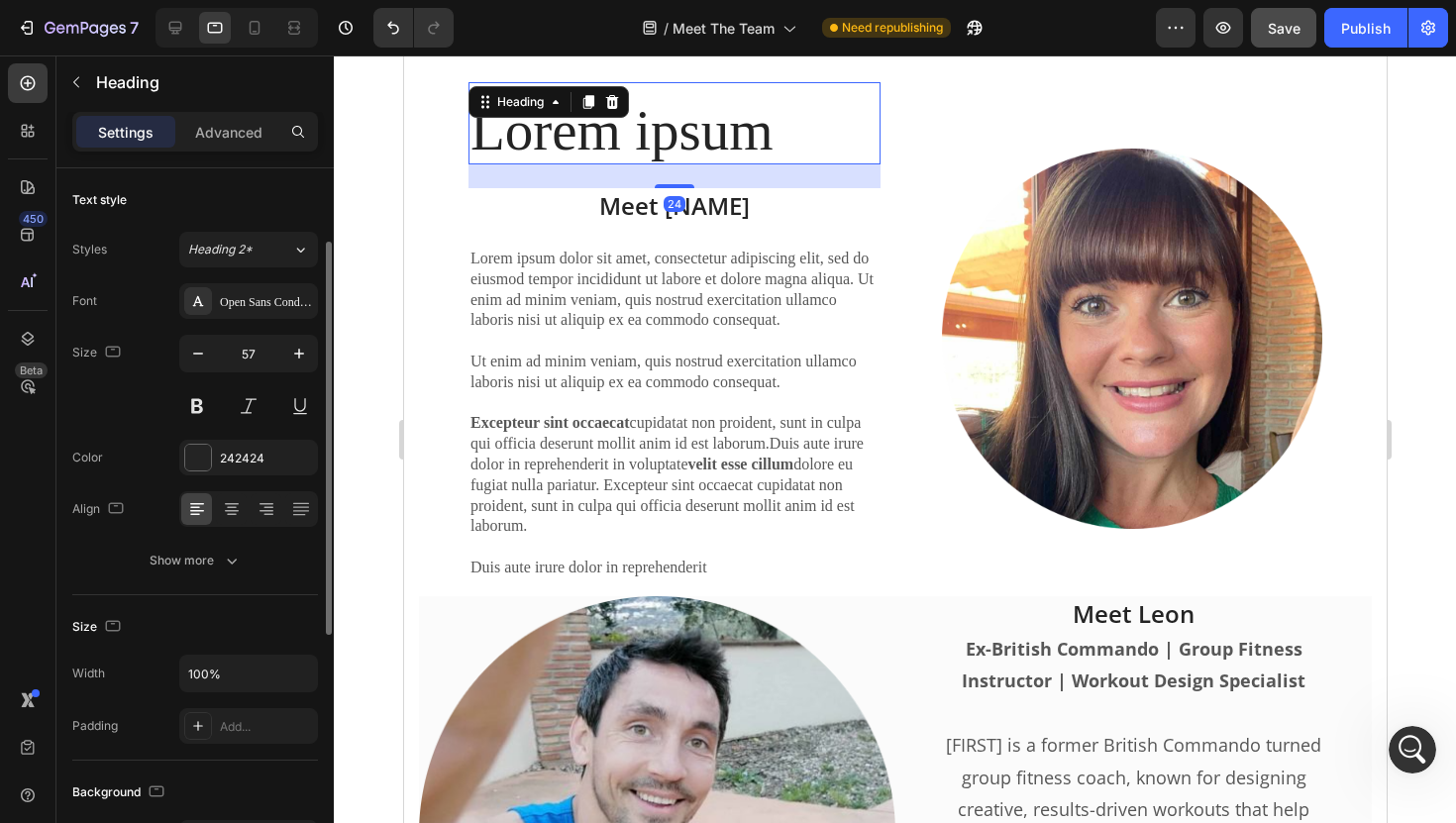 scroll, scrollTop: 48, scrollLeft: 0, axis: vertical 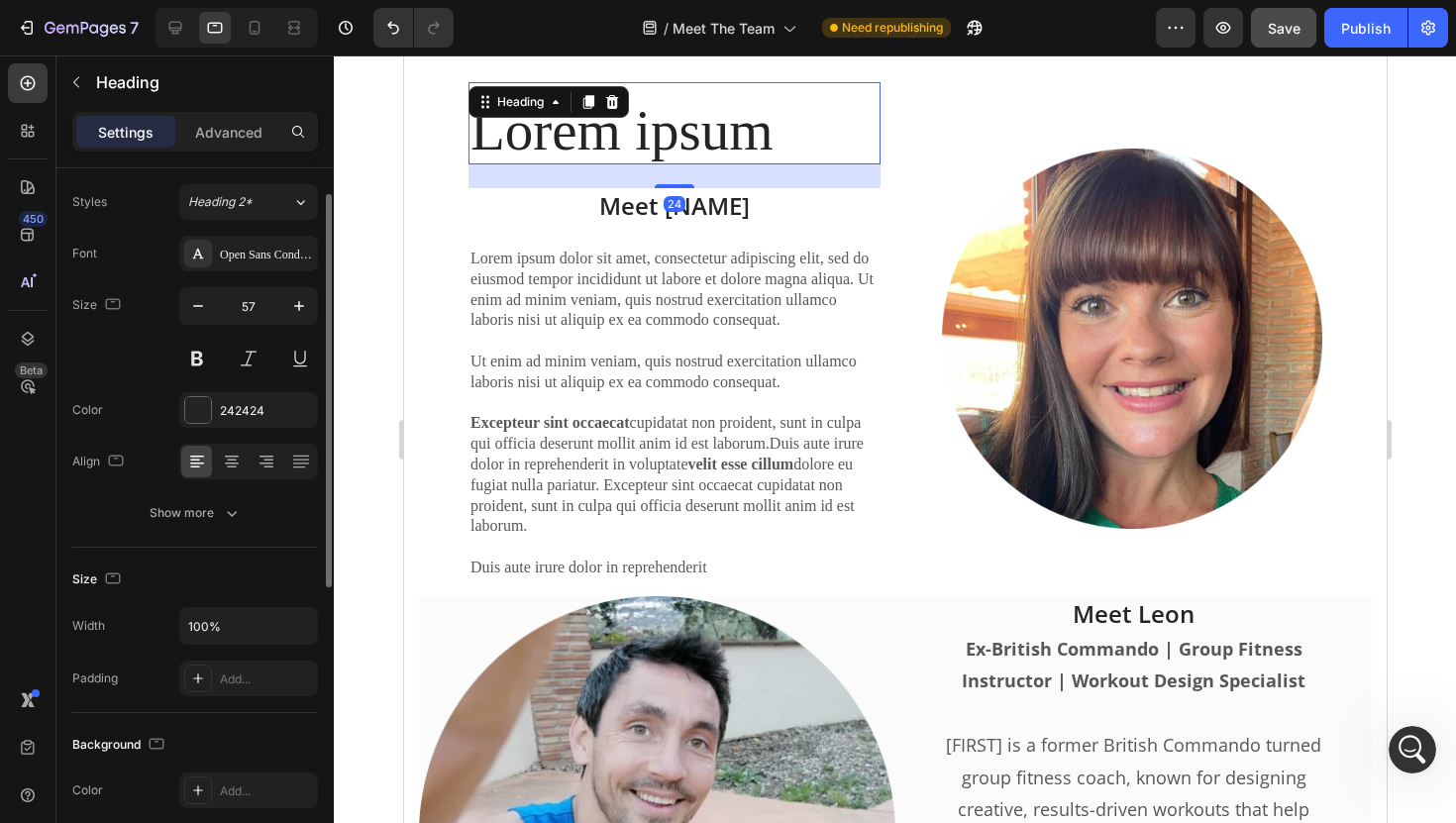 click on "Lorem ipsum" at bounding box center (674, 131) 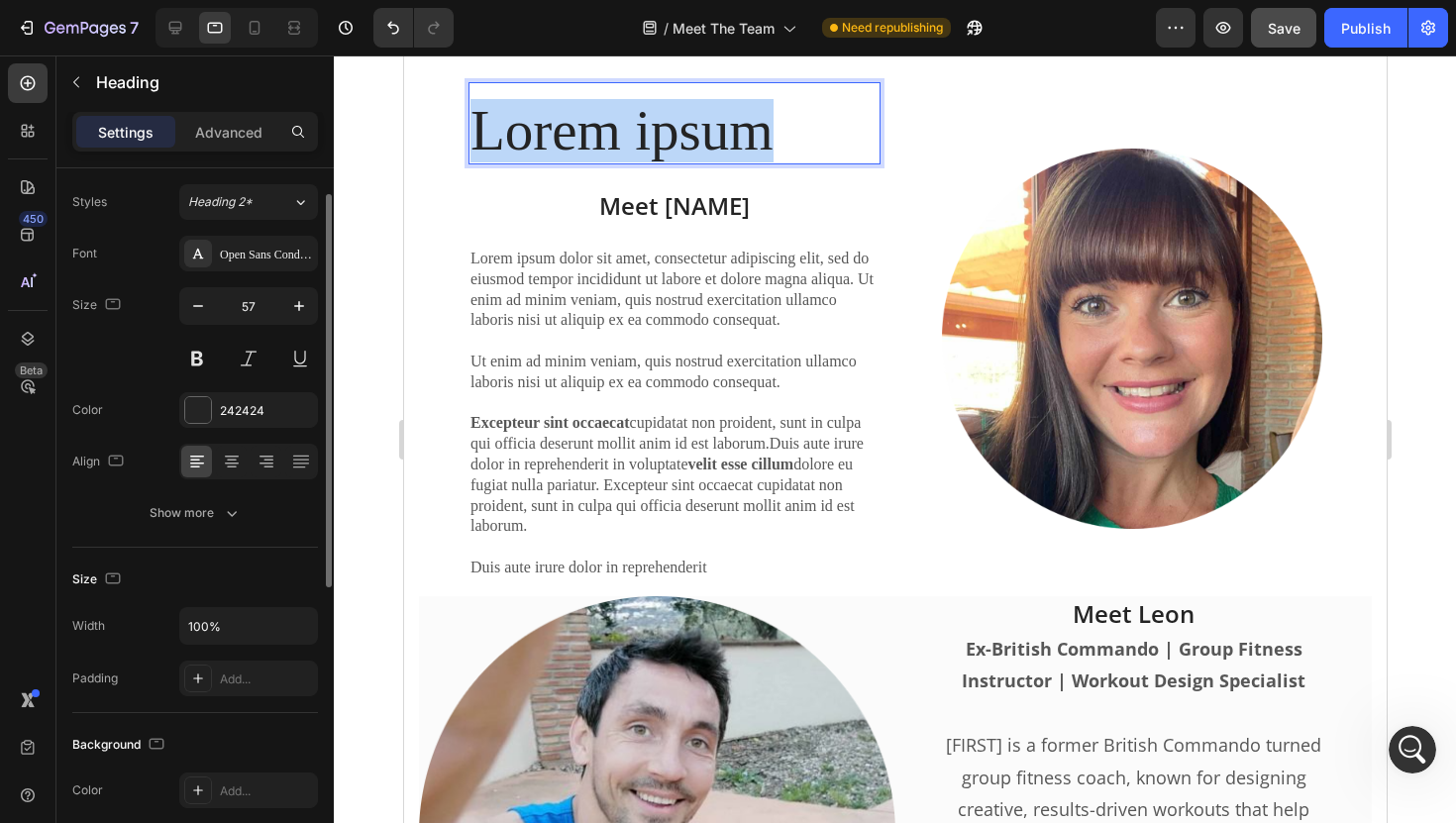 click on "Lorem ipsum" at bounding box center (674, 131) 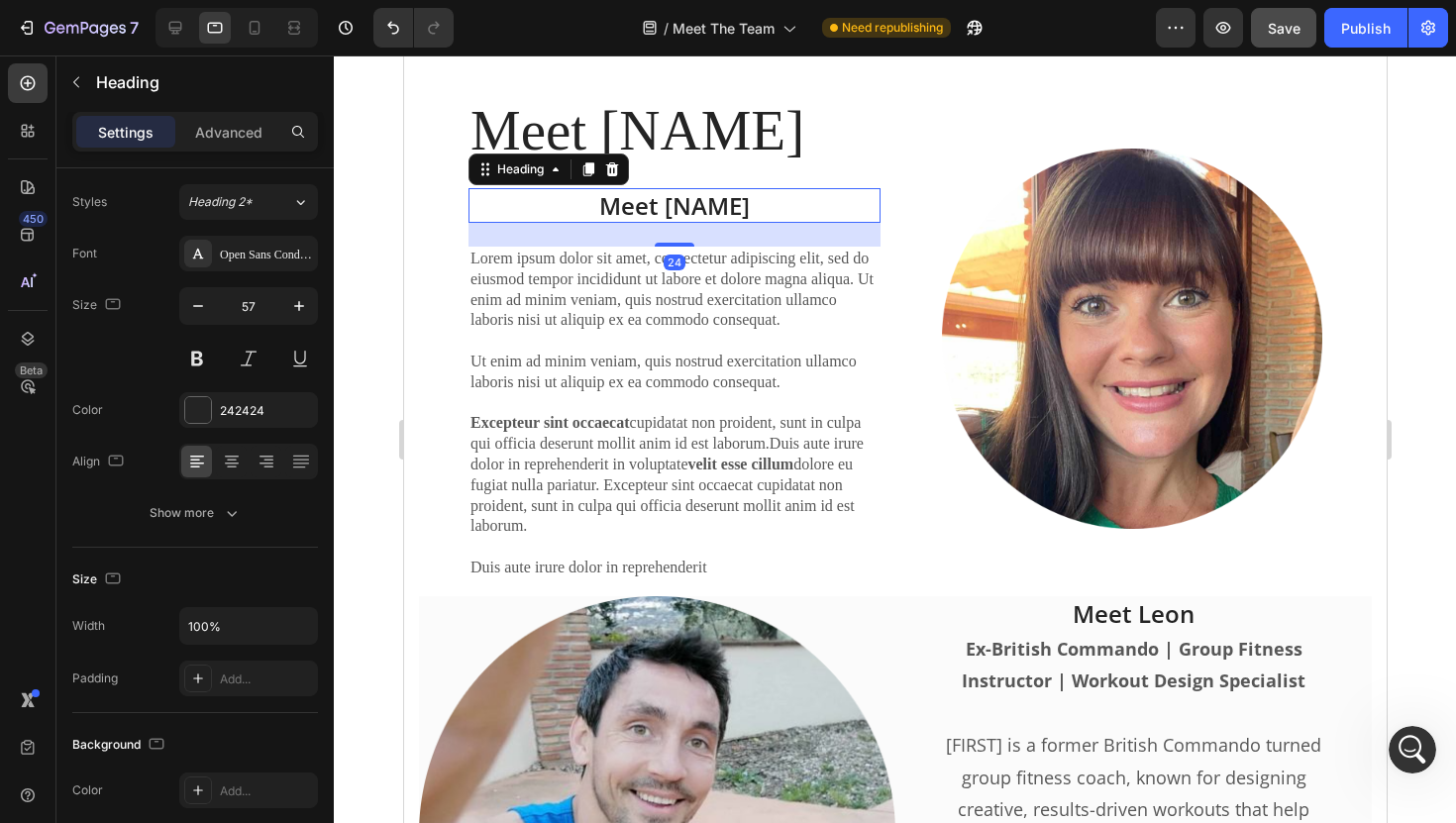 click on "Meet [NAME]" at bounding box center (674, 205) 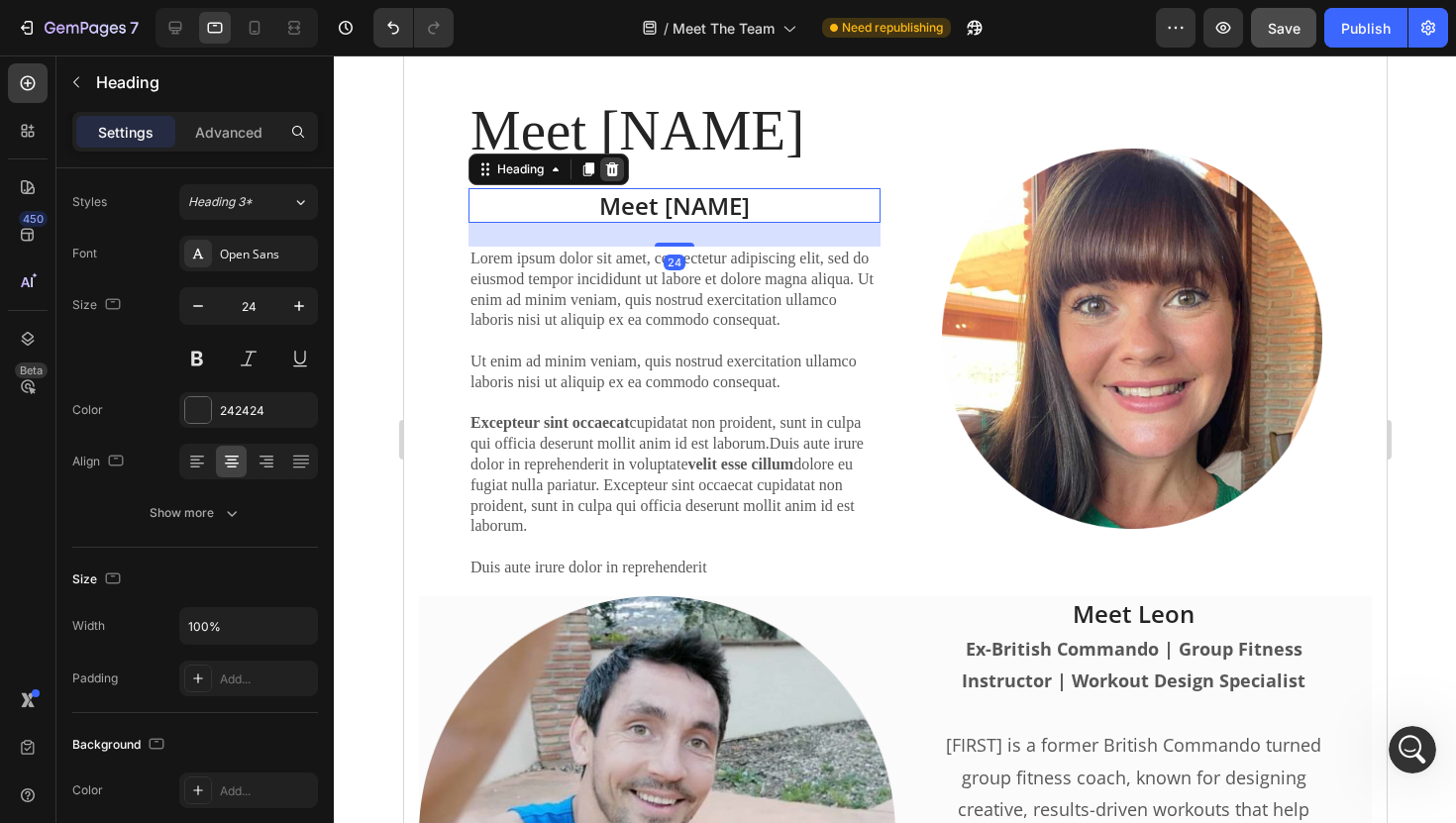 click 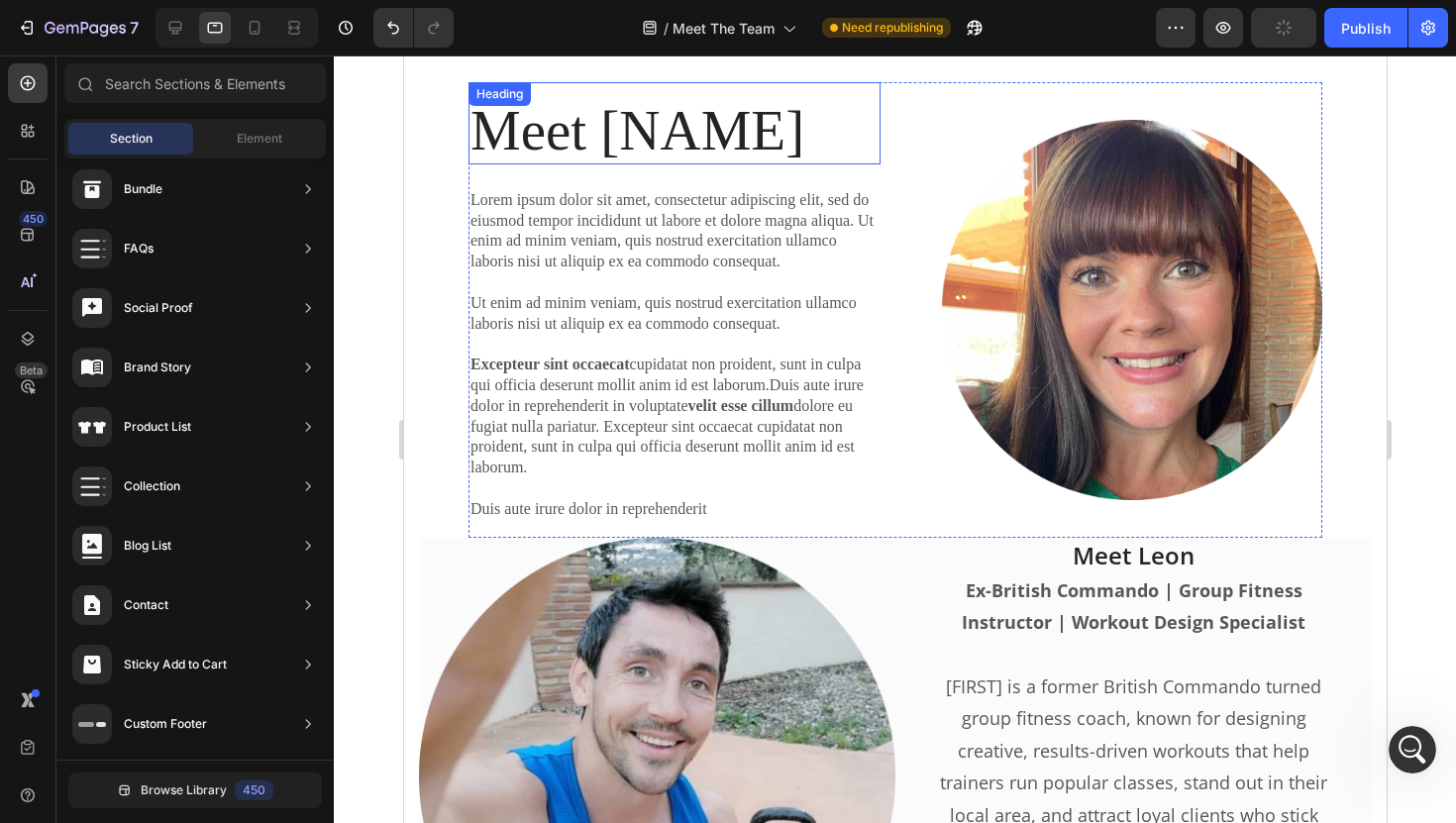 click on "Meet [NAME]" at bounding box center (674, 131) 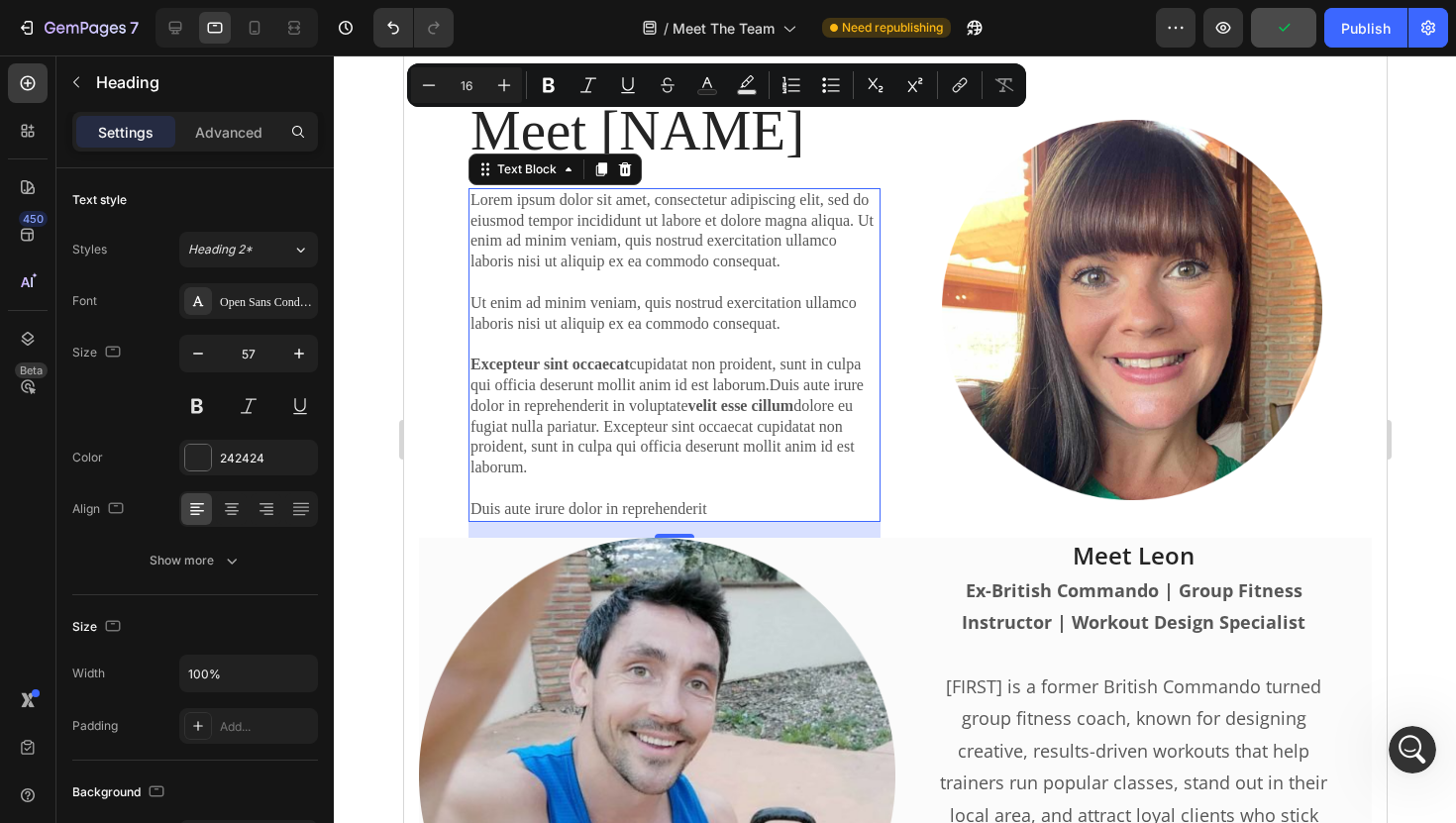 click on "Lorem ipsum dolor sit amet, consectetur adipiscing elit, sed do eiusmod tempor incididunt ut labore et dolore magna aliqua. Ut enim ad minim veniam, quis nostrud exercitation ullamco laboris nisi ut aliquip ex ea commodo consequat. Ut enim ad minim veniam, quis nostrud exercitation ullamco laboris nisi ut aliquip ex ea commodo consequat. Excepteur sint occaecat  cupidatat non proident, sunt in culpa qui officia deserunt mollit anim id est laborum.Duis aute irure dolor in reprehenderit in voluptate  velit esse cillum  dolore eu fugiat nulla pariatur. Excepteur sint occaecat cupidatat non proident, sunt in culpa qui officia deserunt mollit anim id est laborum. Duis aute irure dolor in reprehenderit" at bounding box center [674, 355] 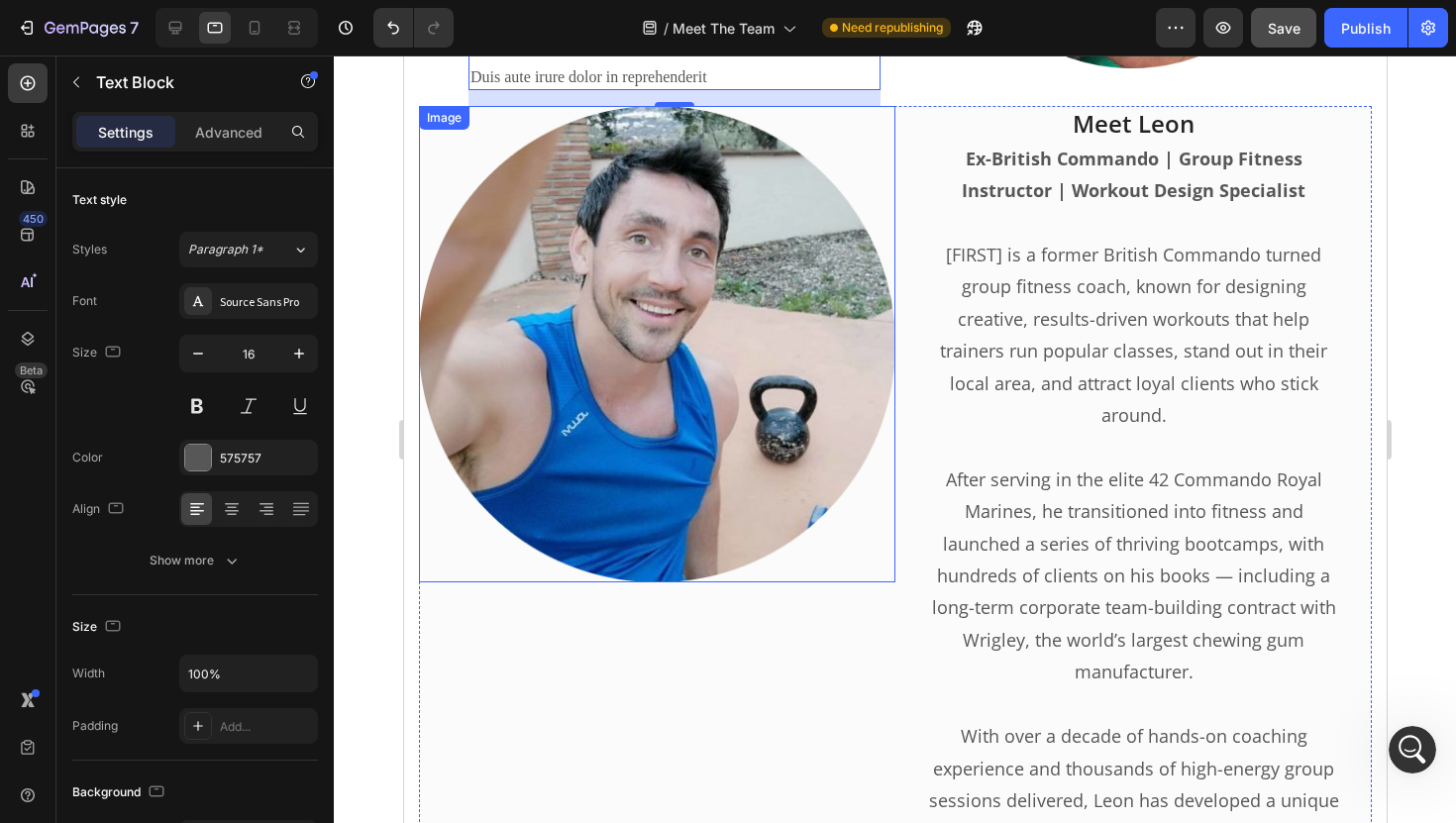 scroll, scrollTop: 1690, scrollLeft: 0, axis: vertical 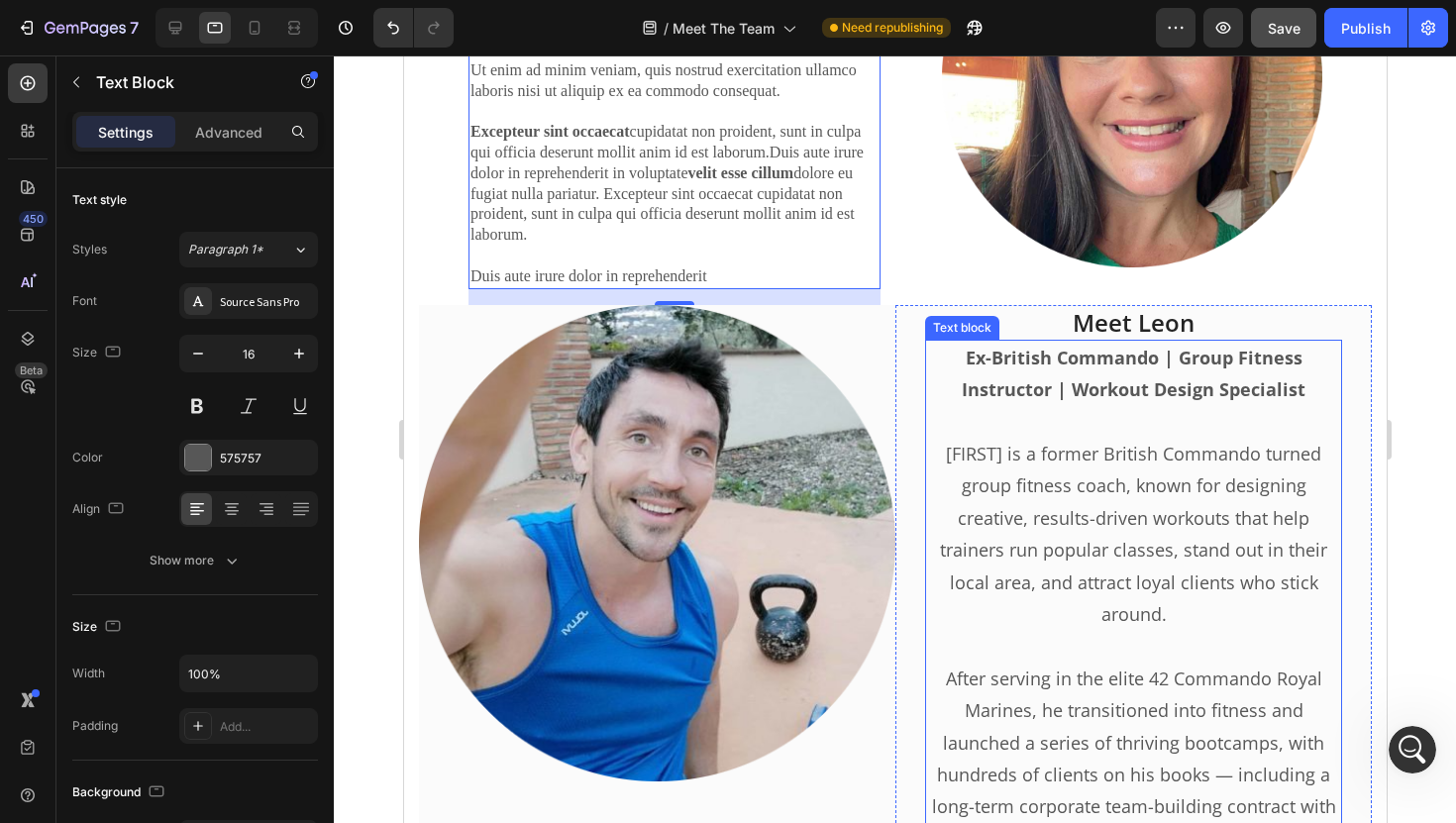 click on "Ex-British Commando | Group Fitness Instructor | Workout Design Specialist" at bounding box center (1132, 373) 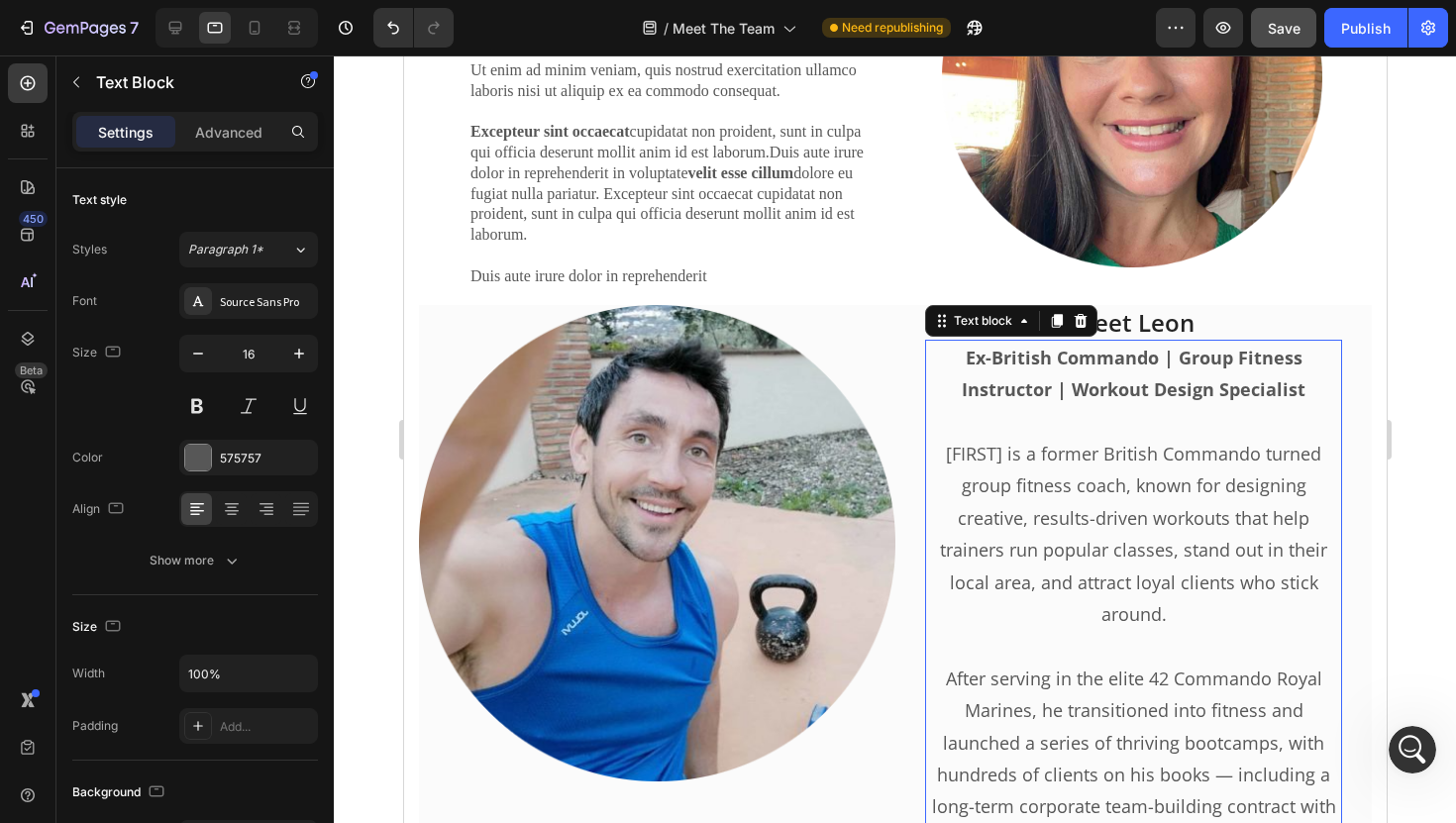 scroll, scrollTop: 48, scrollLeft: 0, axis: vertical 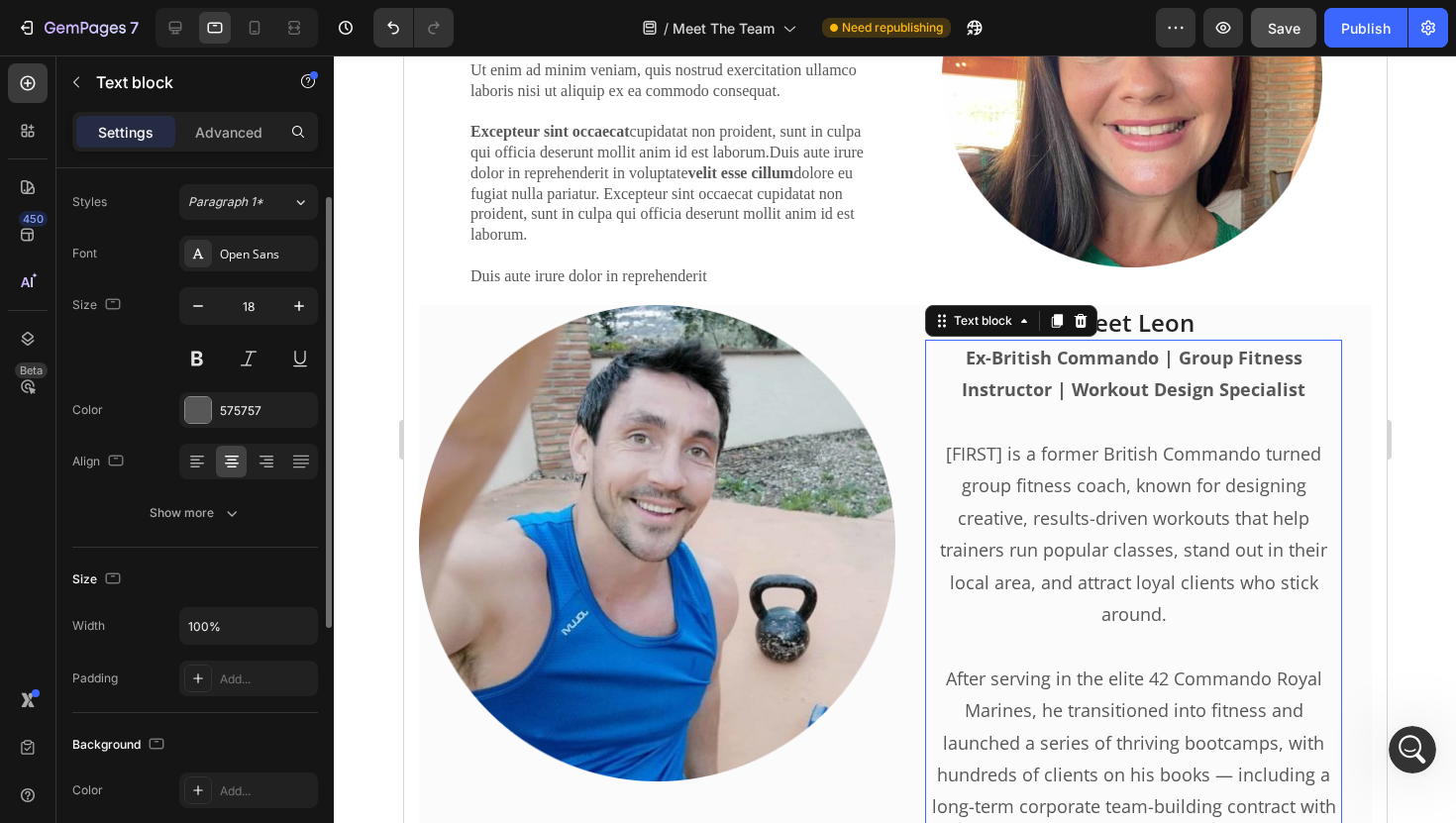 click on "Ex-British Commando | Group Fitness Instructor | Workout Design Specialist" at bounding box center (1132, 373) 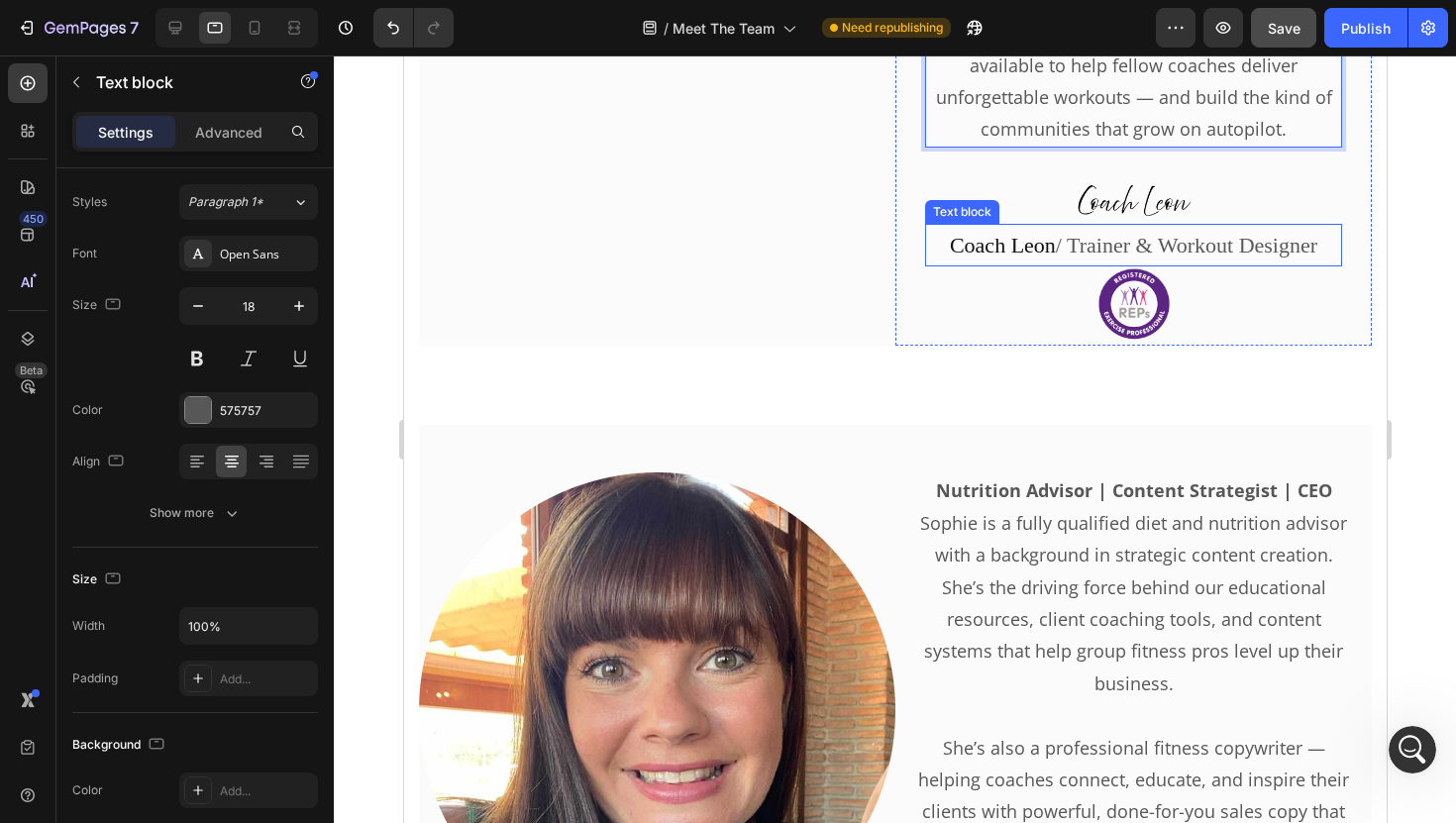 scroll, scrollTop: 3128, scrollLeft: 0, axis: vertical 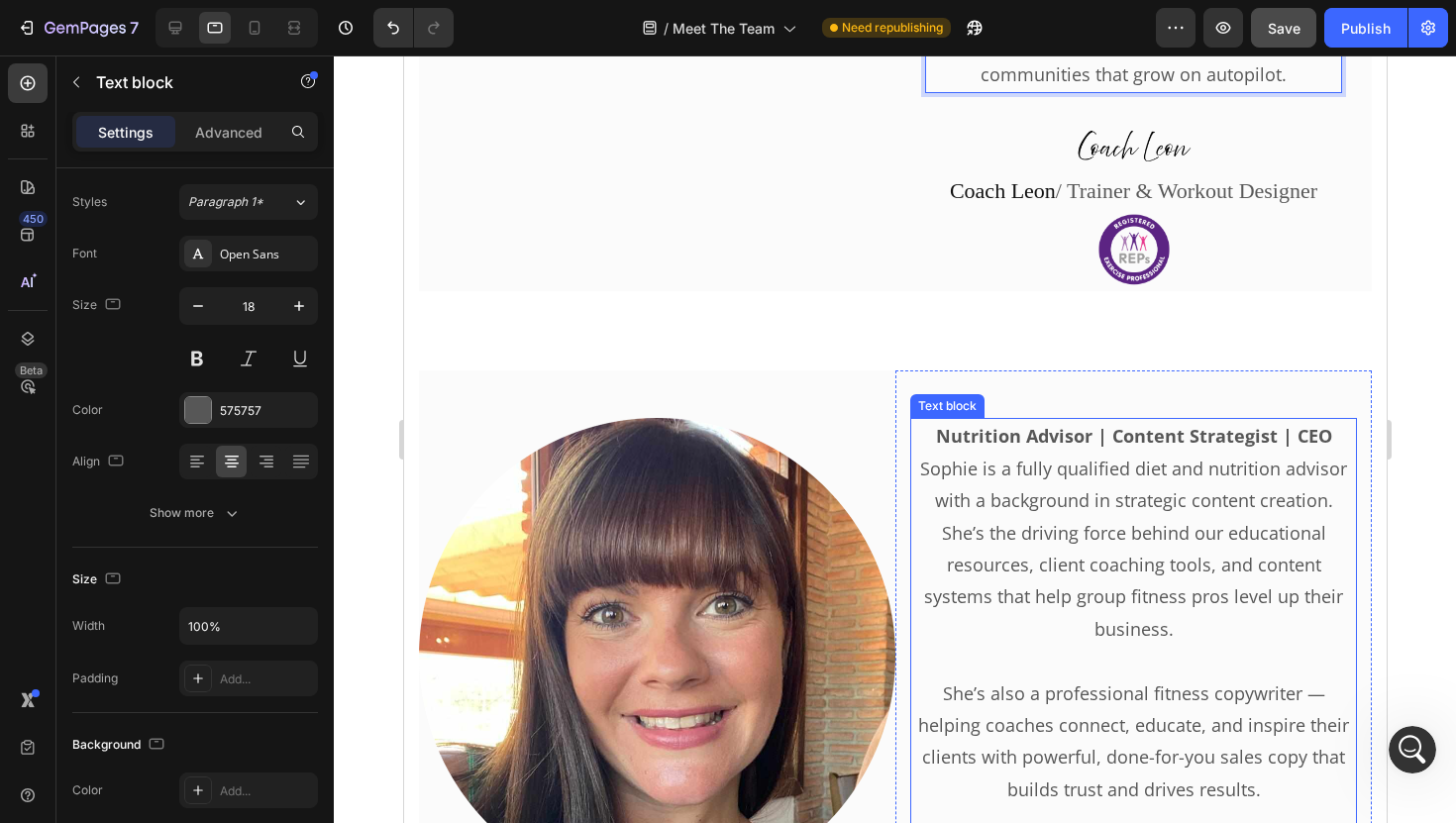 click on "Nutrition Advisor | Content Strategist | CEO" at bounding box center (1133, 436) 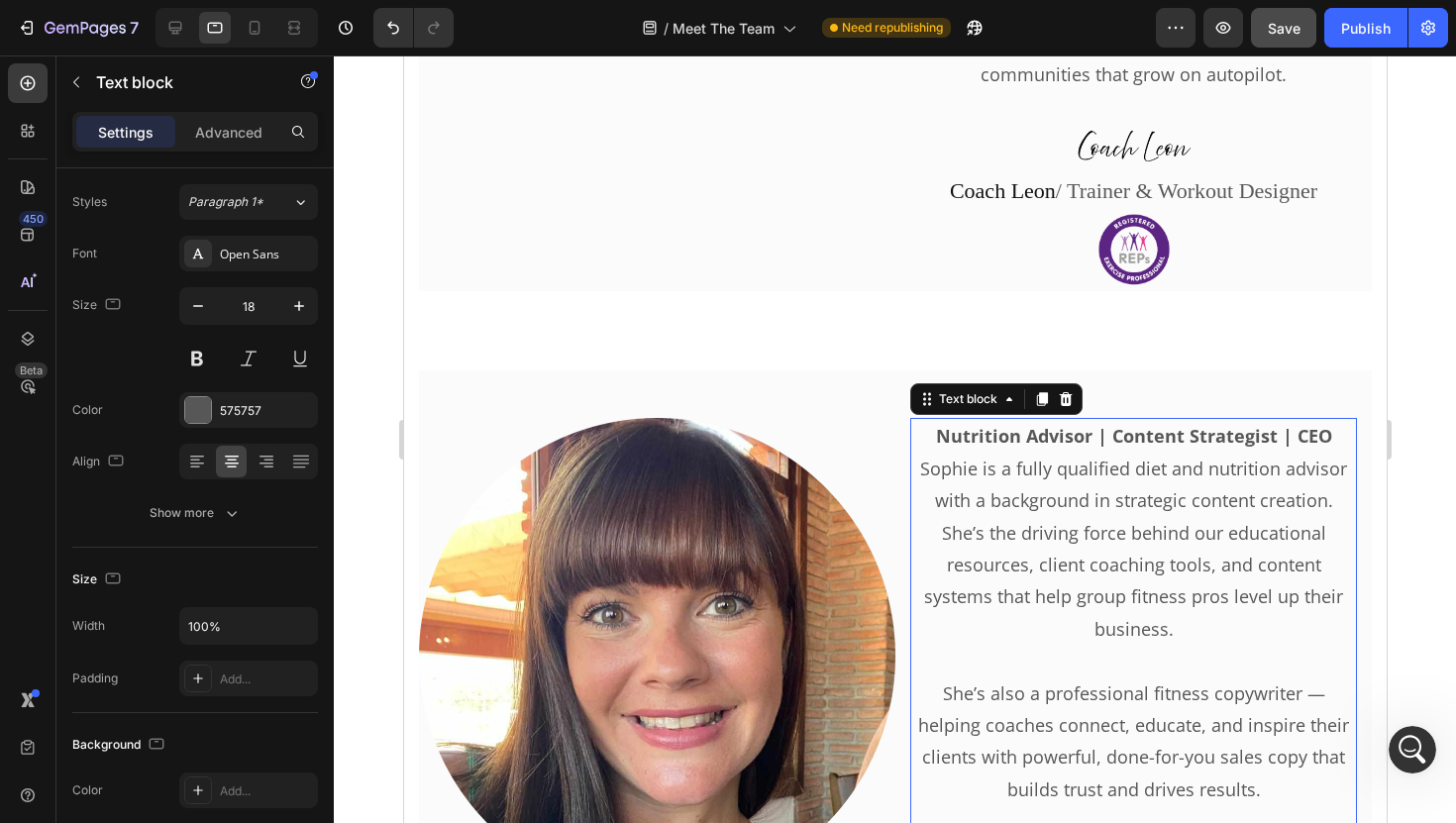 click on "Nutrition Advisor | Content Strategist | CEO" at bounding box center [1133, 436] 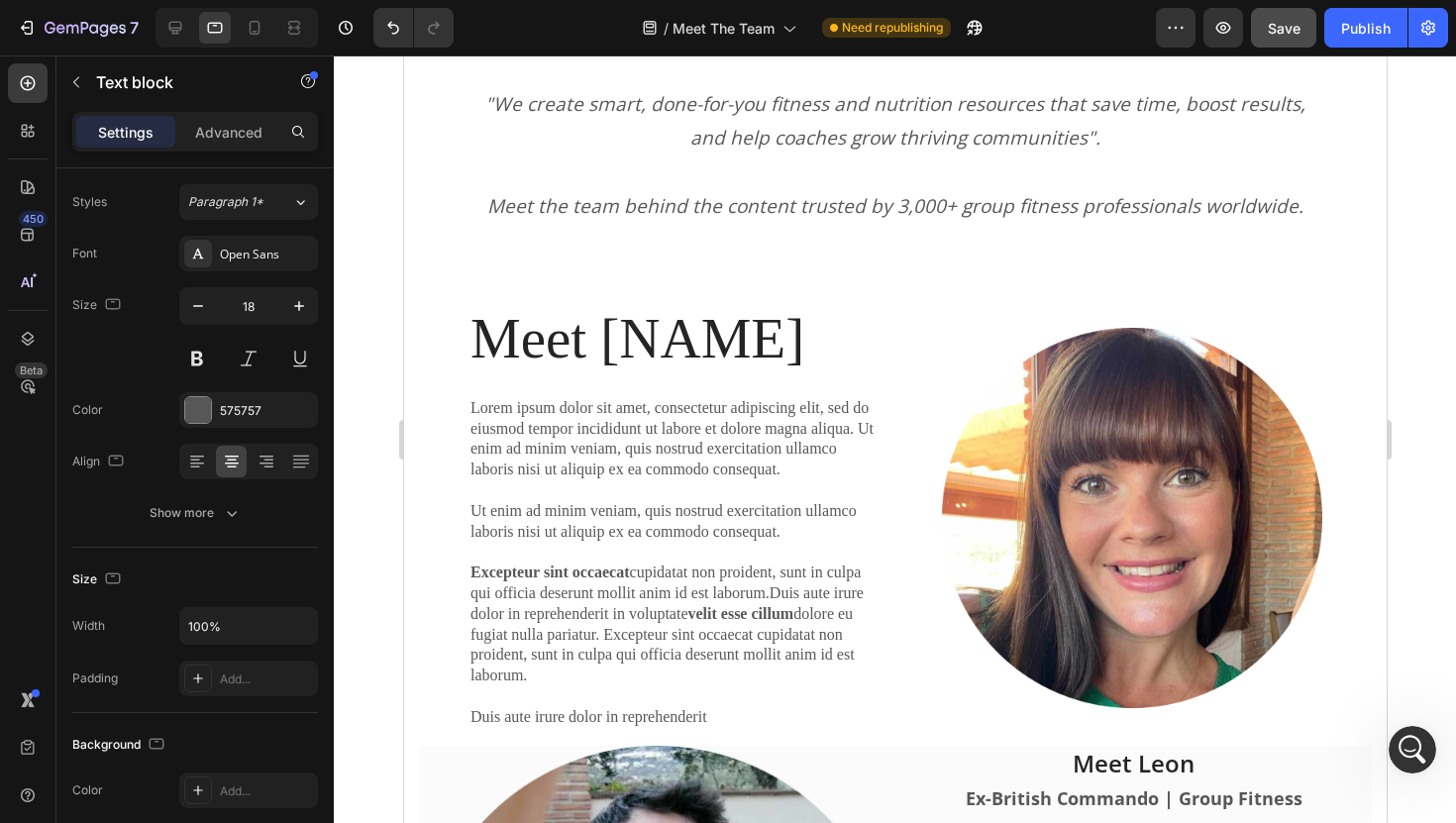 scroll, scrollTop: 1246, scrollLeft: 0, axis: vertical 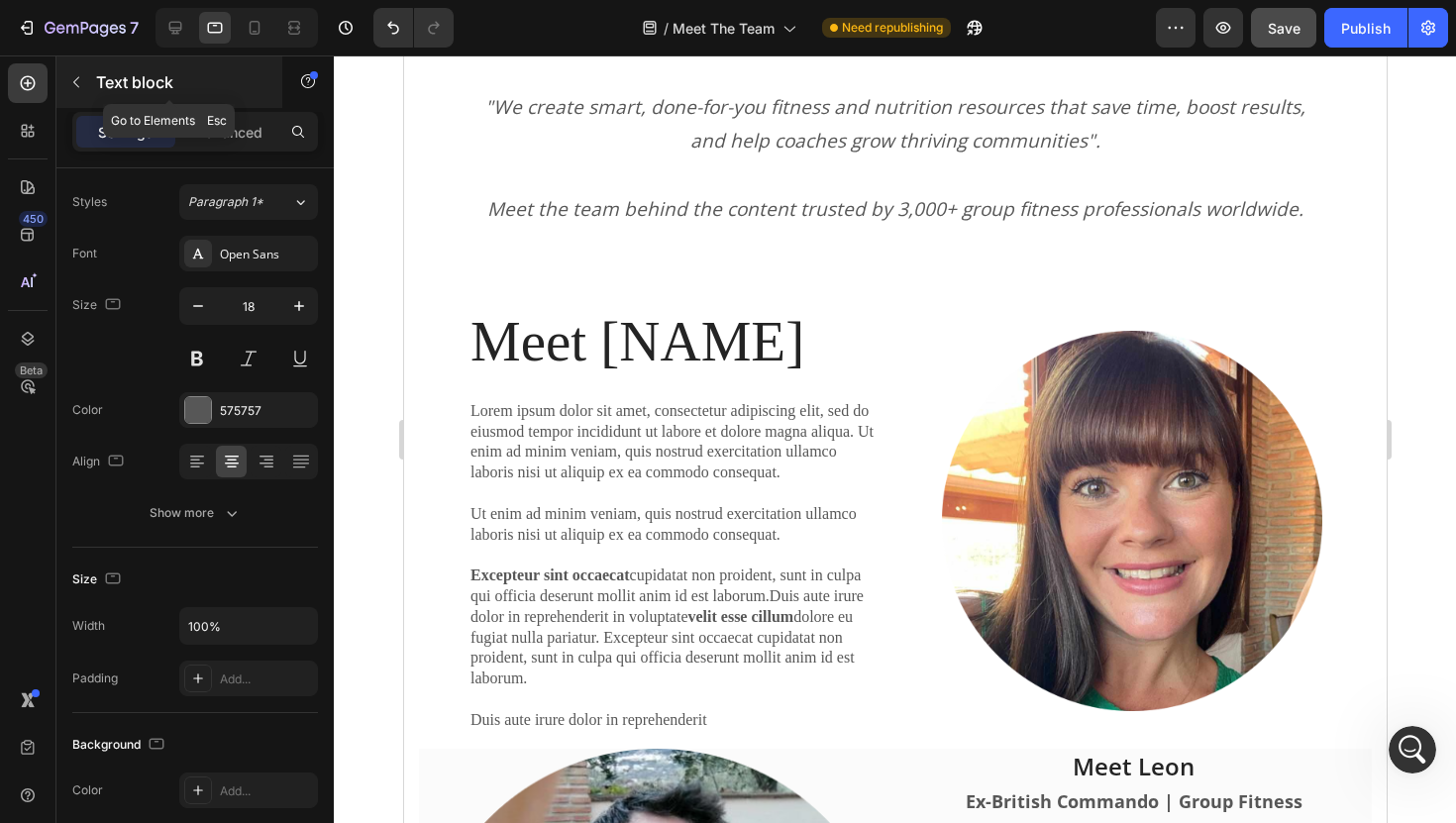 click 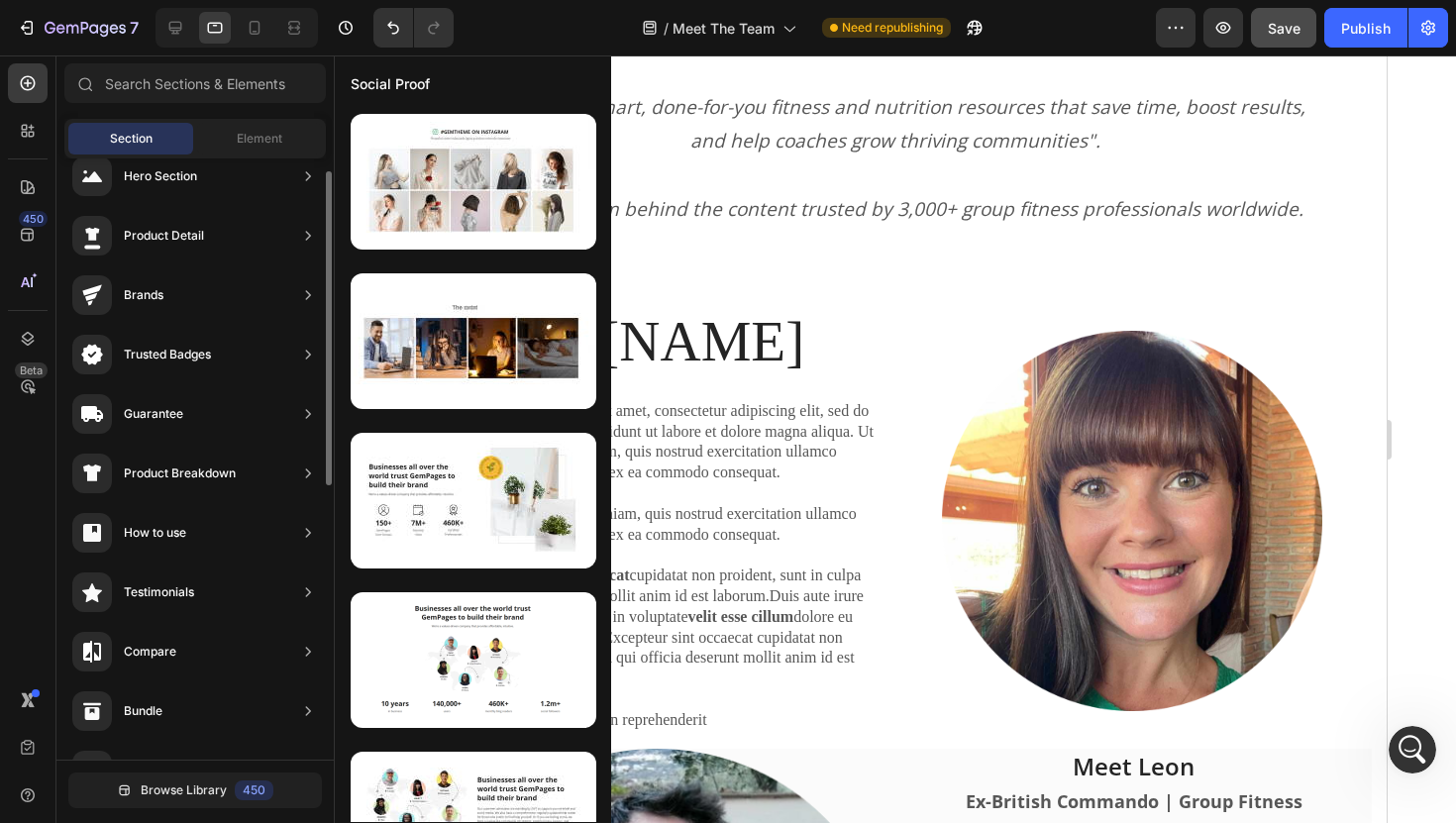 scroll, scrollTop: 0, scrollLeft: 0, axis: both 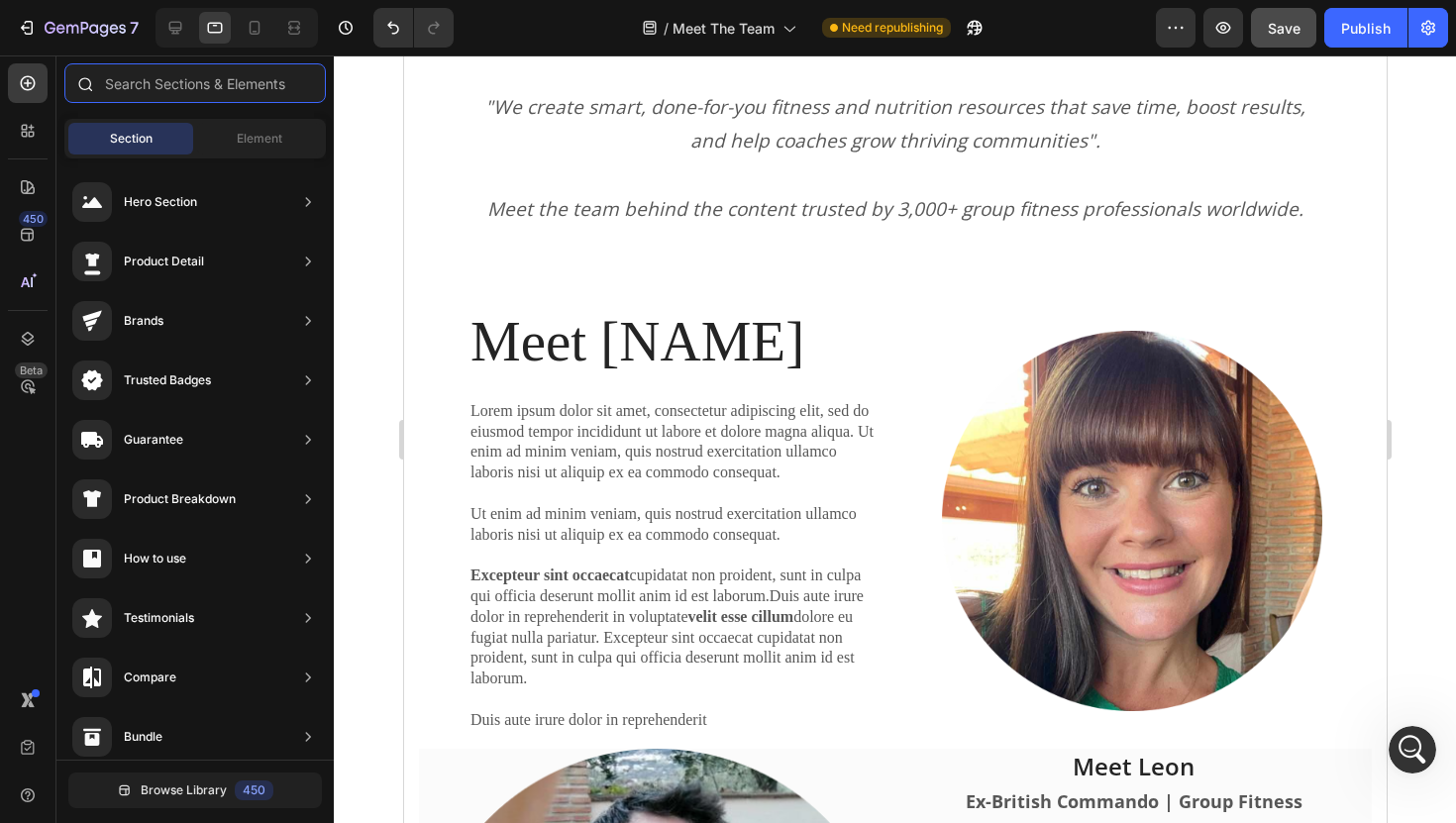 click at bounding box center (195, 83) 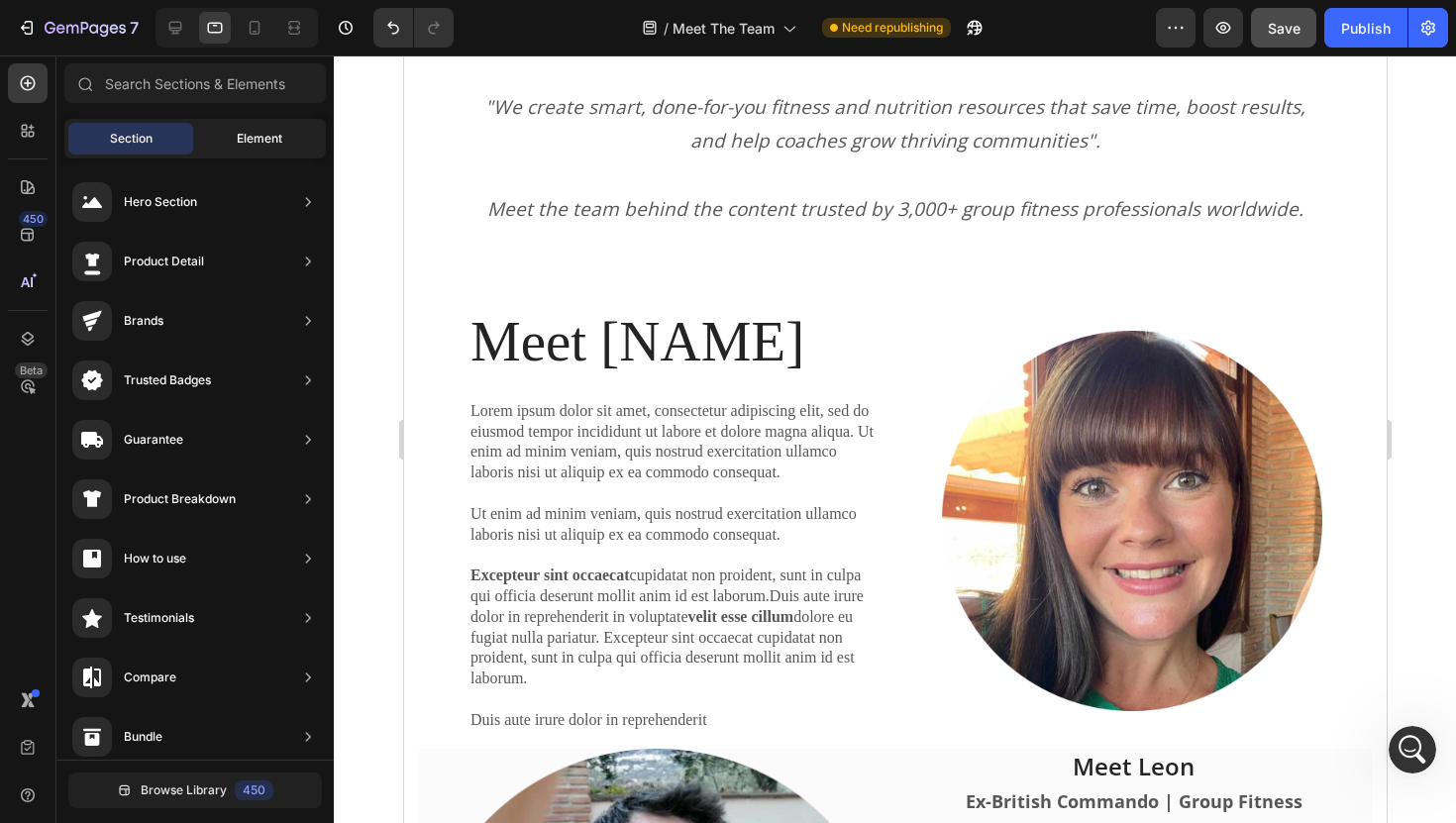 click on "Element" 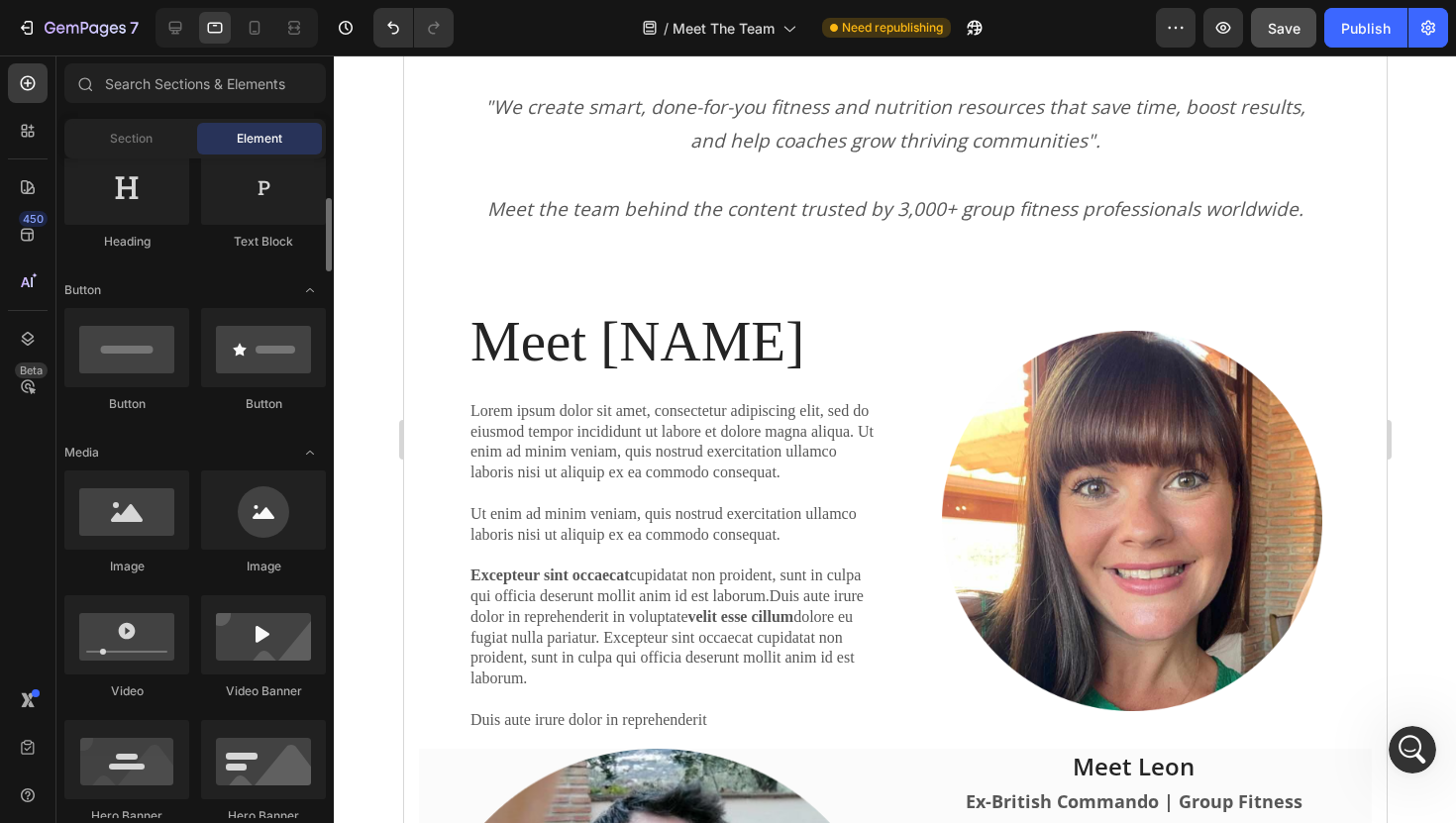 scroll, scrollTop: 345, scrollLeft: 0, axis: vertical 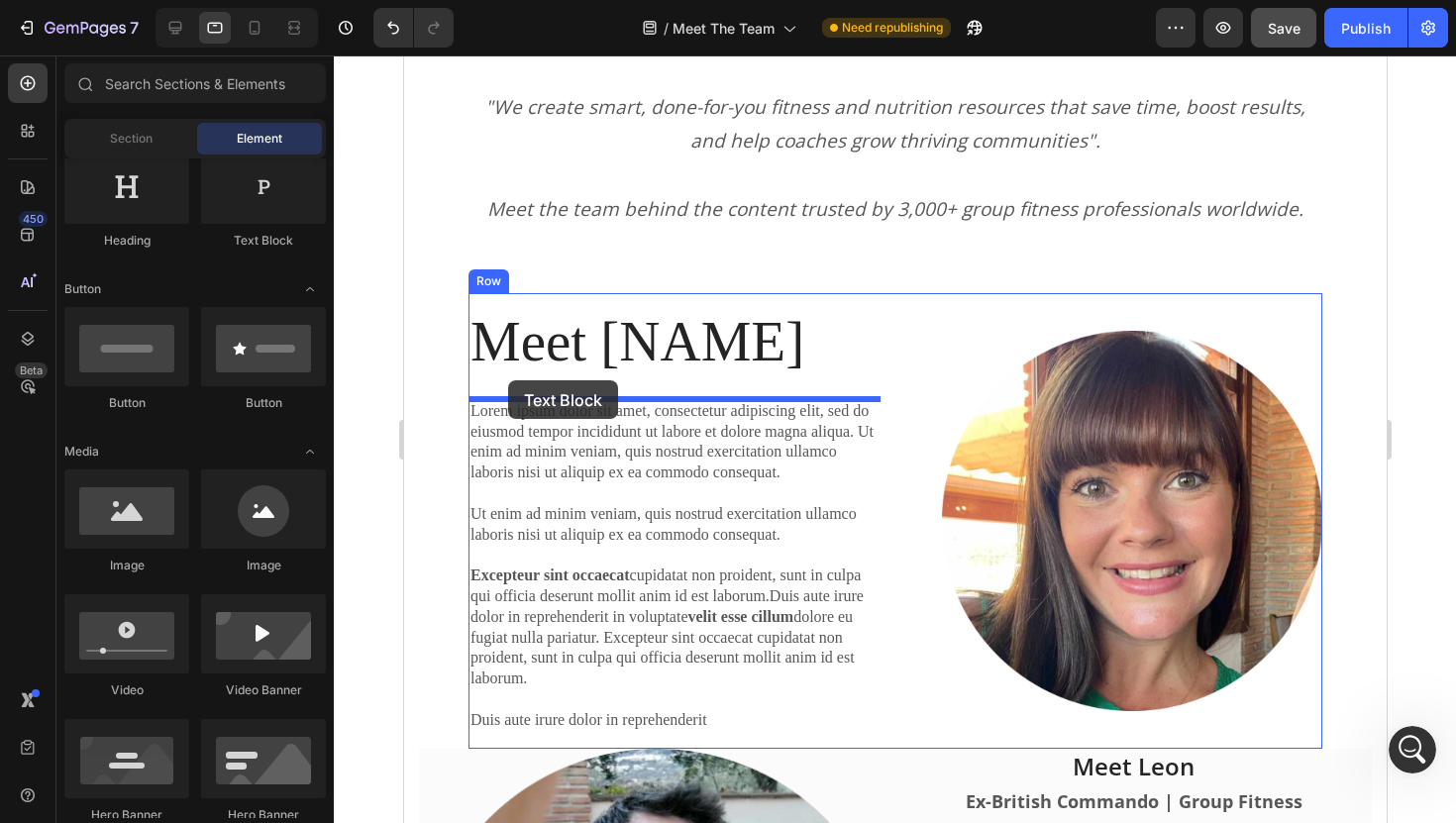 drag, startPoint x: 644, startPoint y: 255, endPoint x: 507, endPoint y: 380, distance: 185.45619 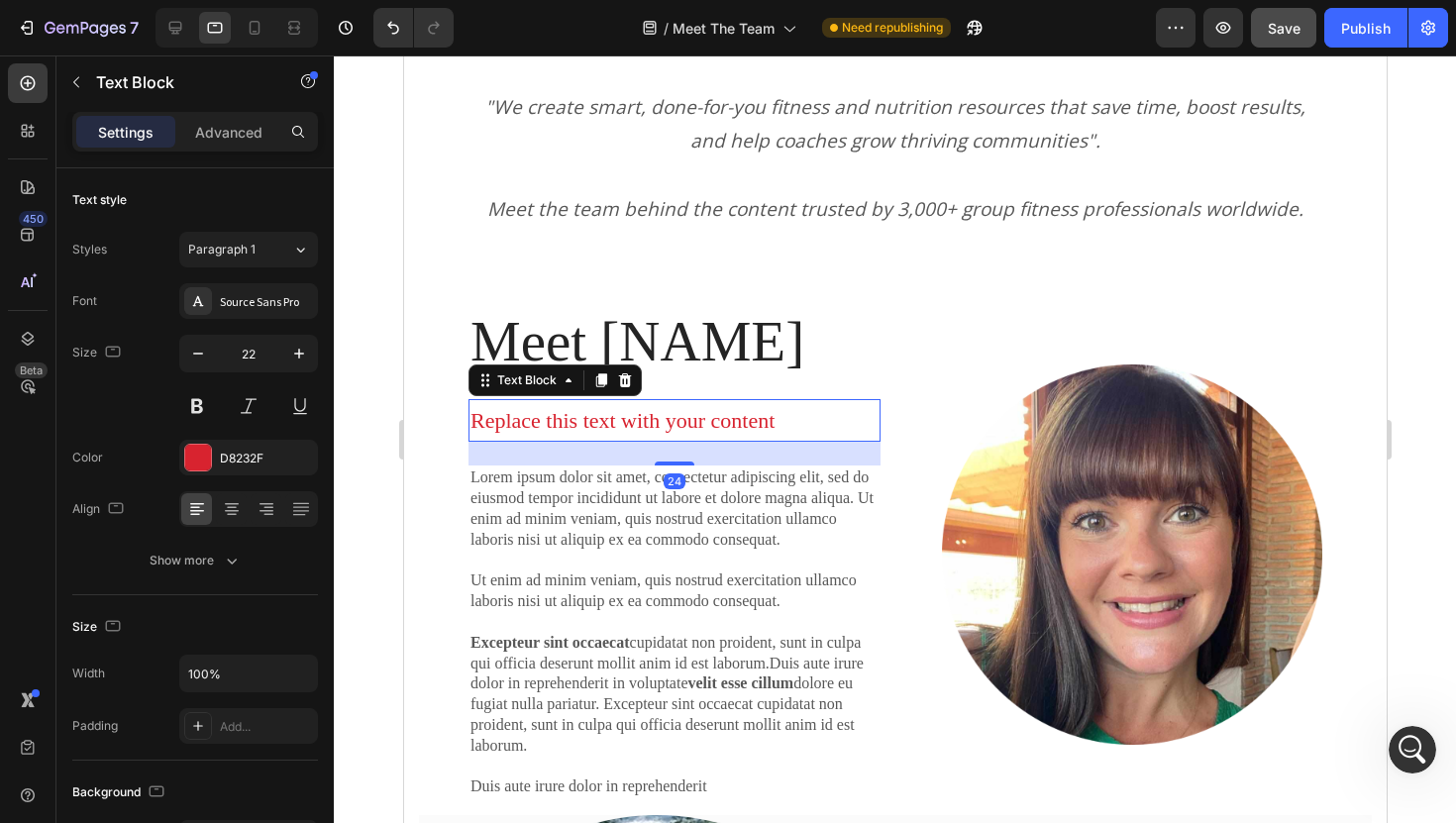 click on "Replace this text with your content" at bounding box center (674, 421) 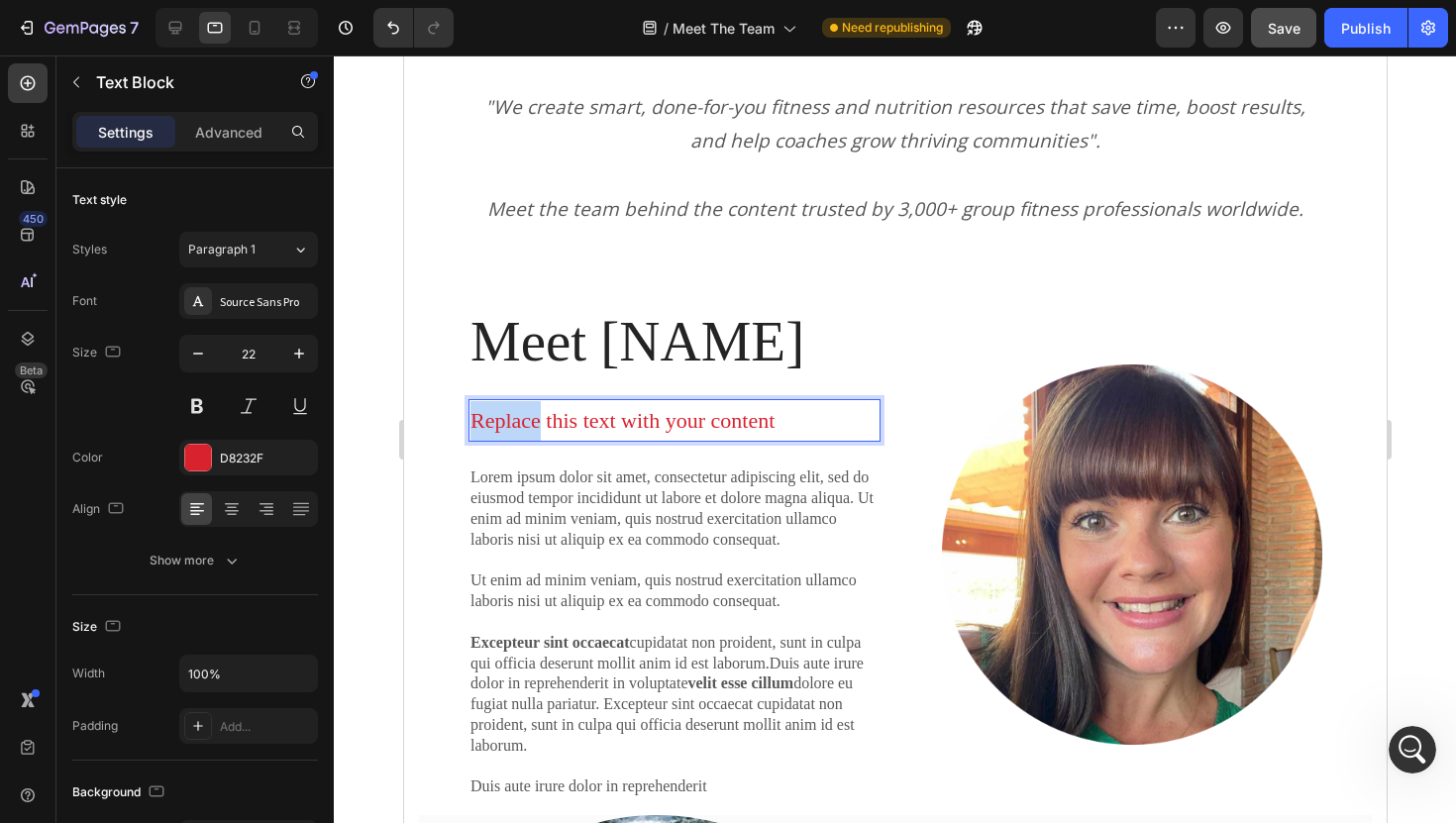 click on "Replace this text with your content" at bounding box center (674, 421) 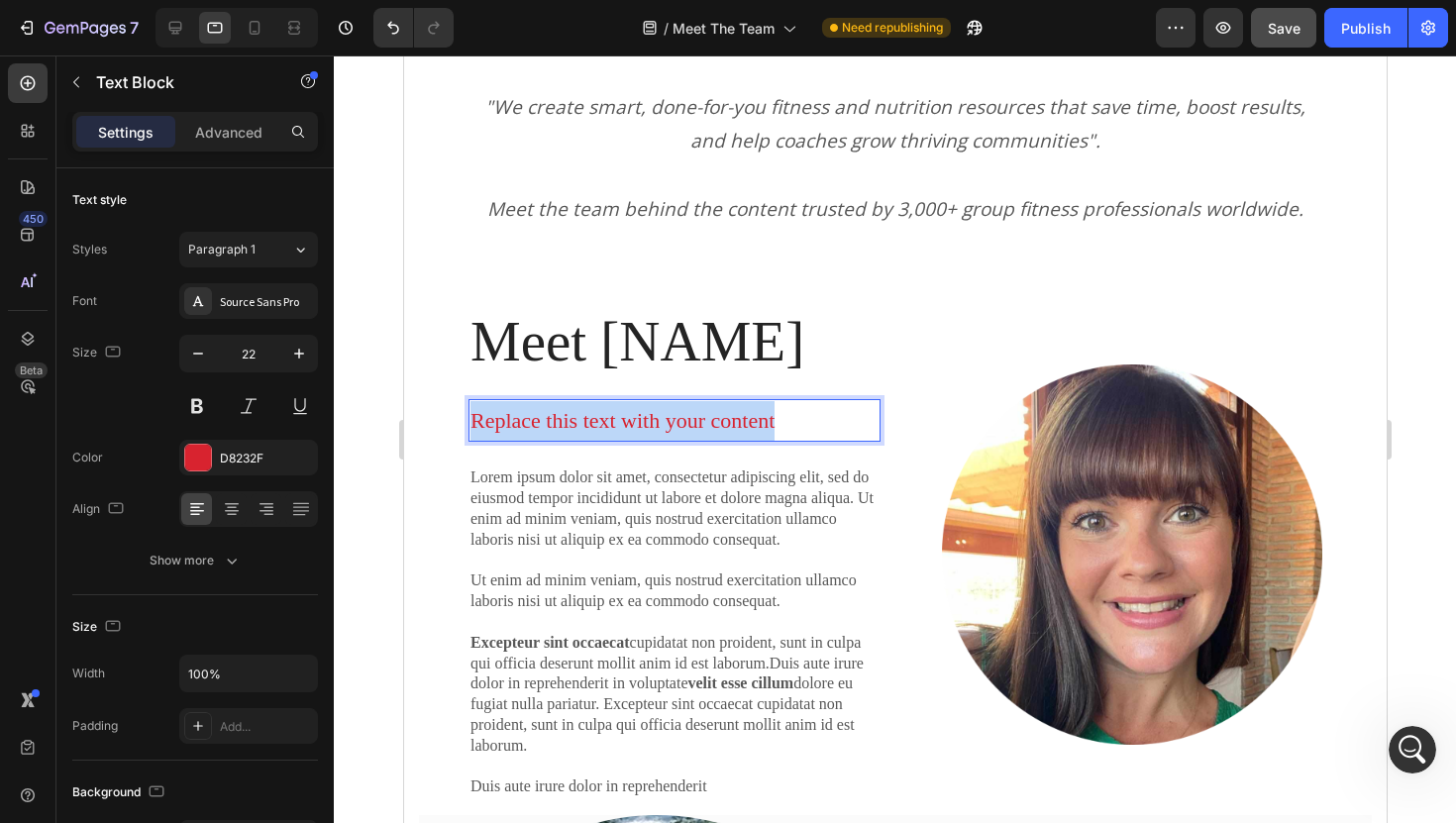 click on "Replace this text with your content" at bounding box center (674, 421) 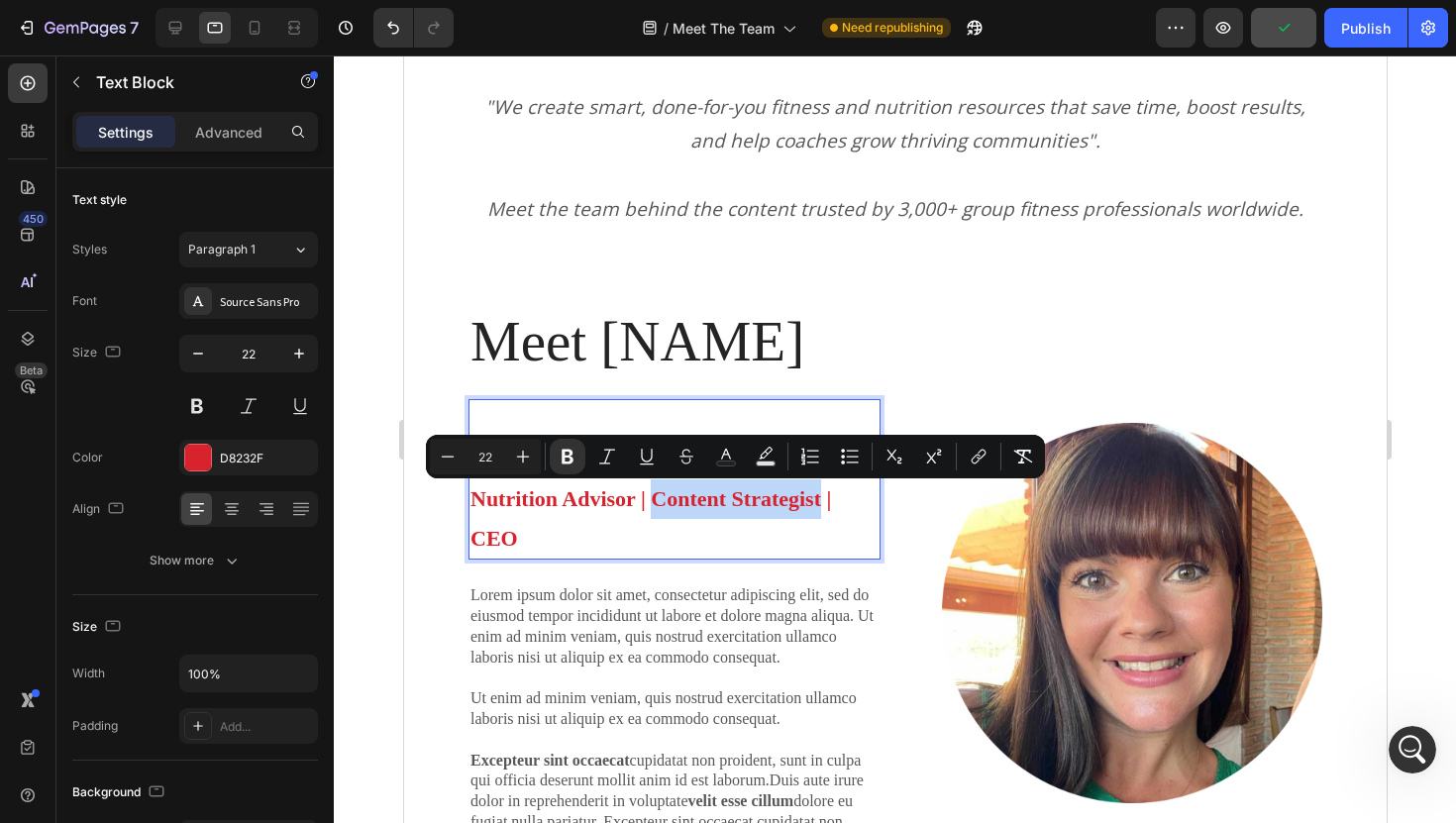 drag, startPoint x: 650, startPoint y: 496, endPoint x: 818, endPoint y: 501, distance: 168.07439 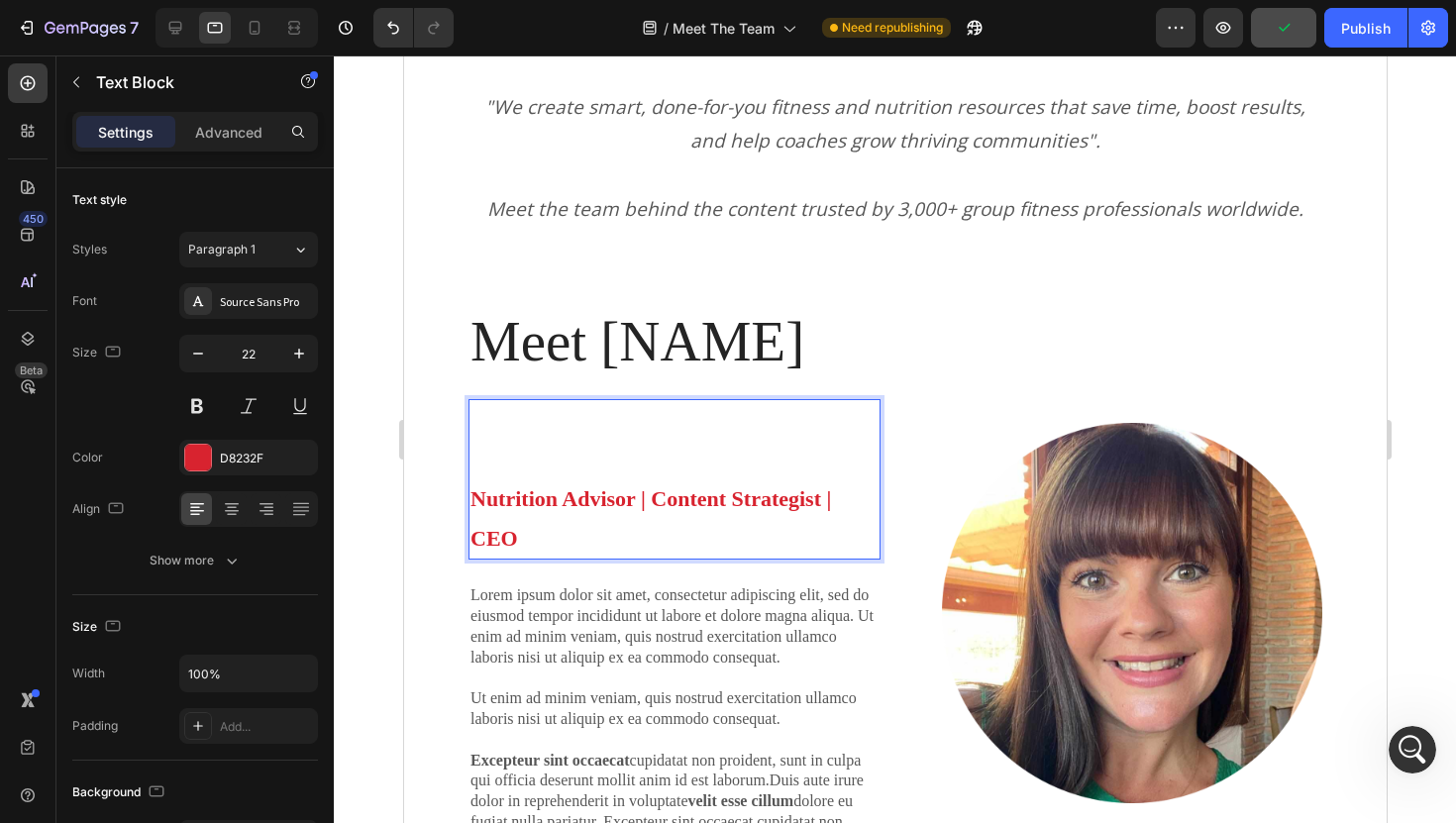 click at bounding box center (674, 421) 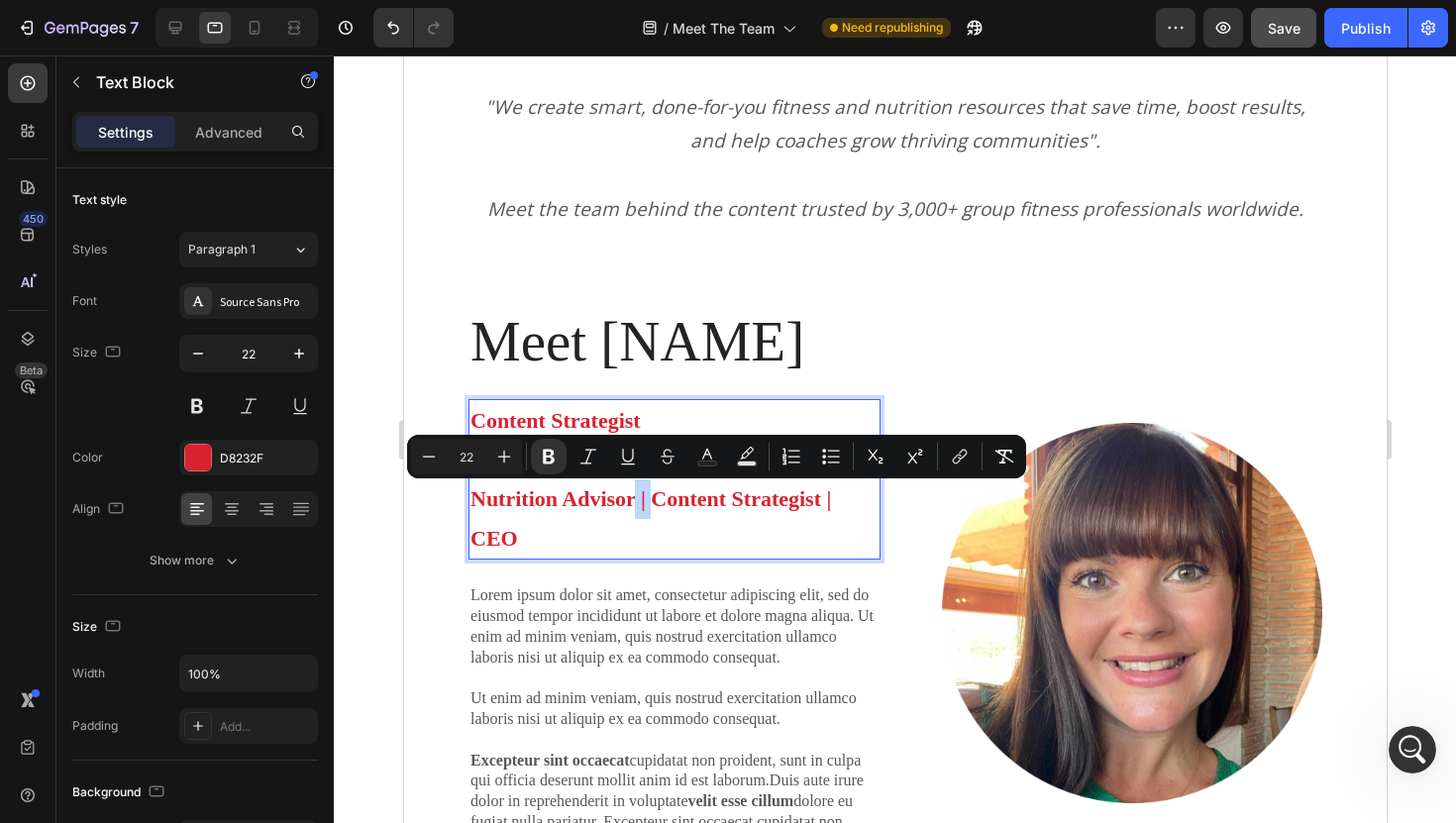drag, startPoint x: 636, startPoint y: 503, endPoint x: 650, endPoint y: 503, distance: 14 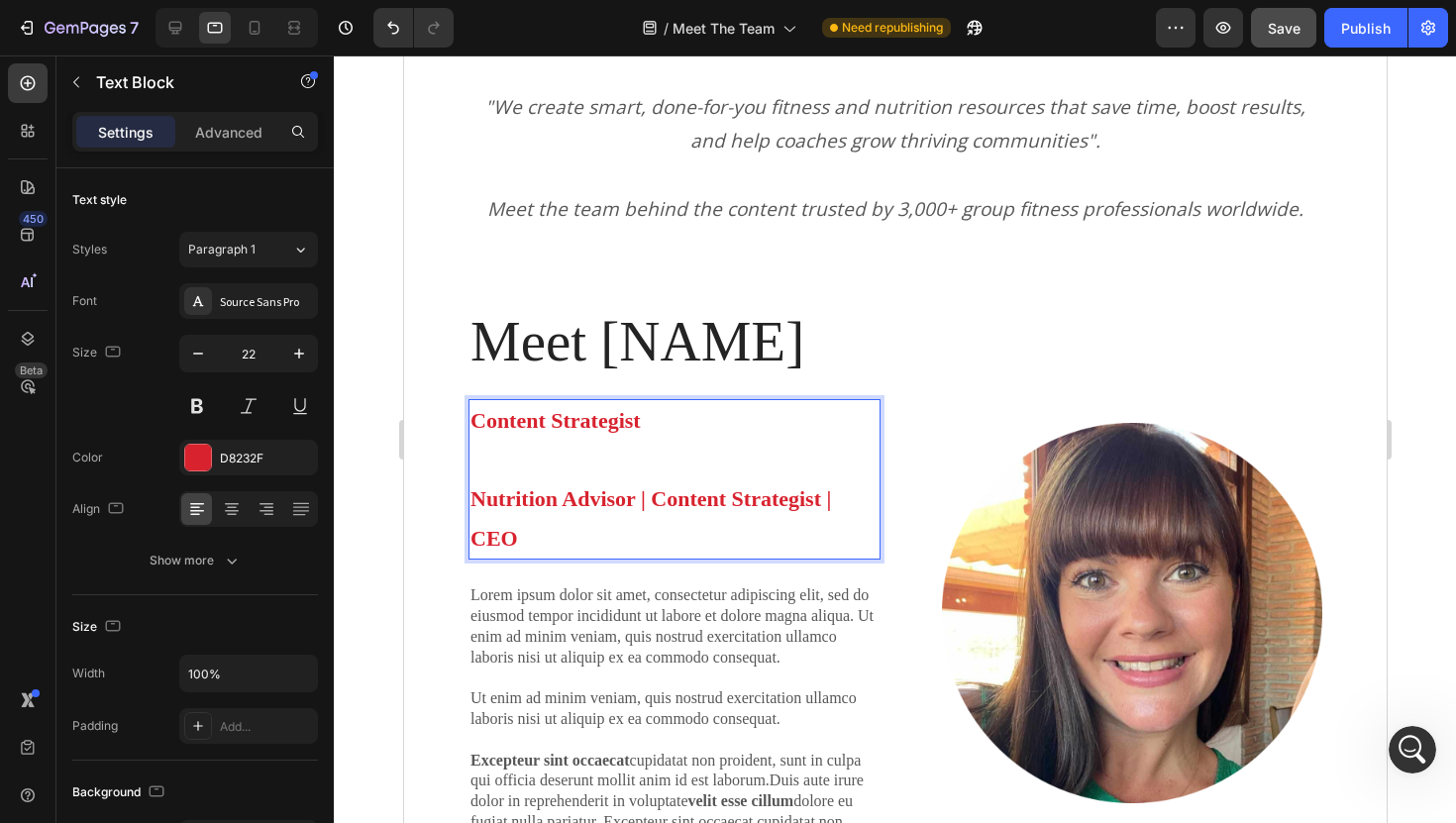 click on "Content Strategist" at bounding box center (674, 421) 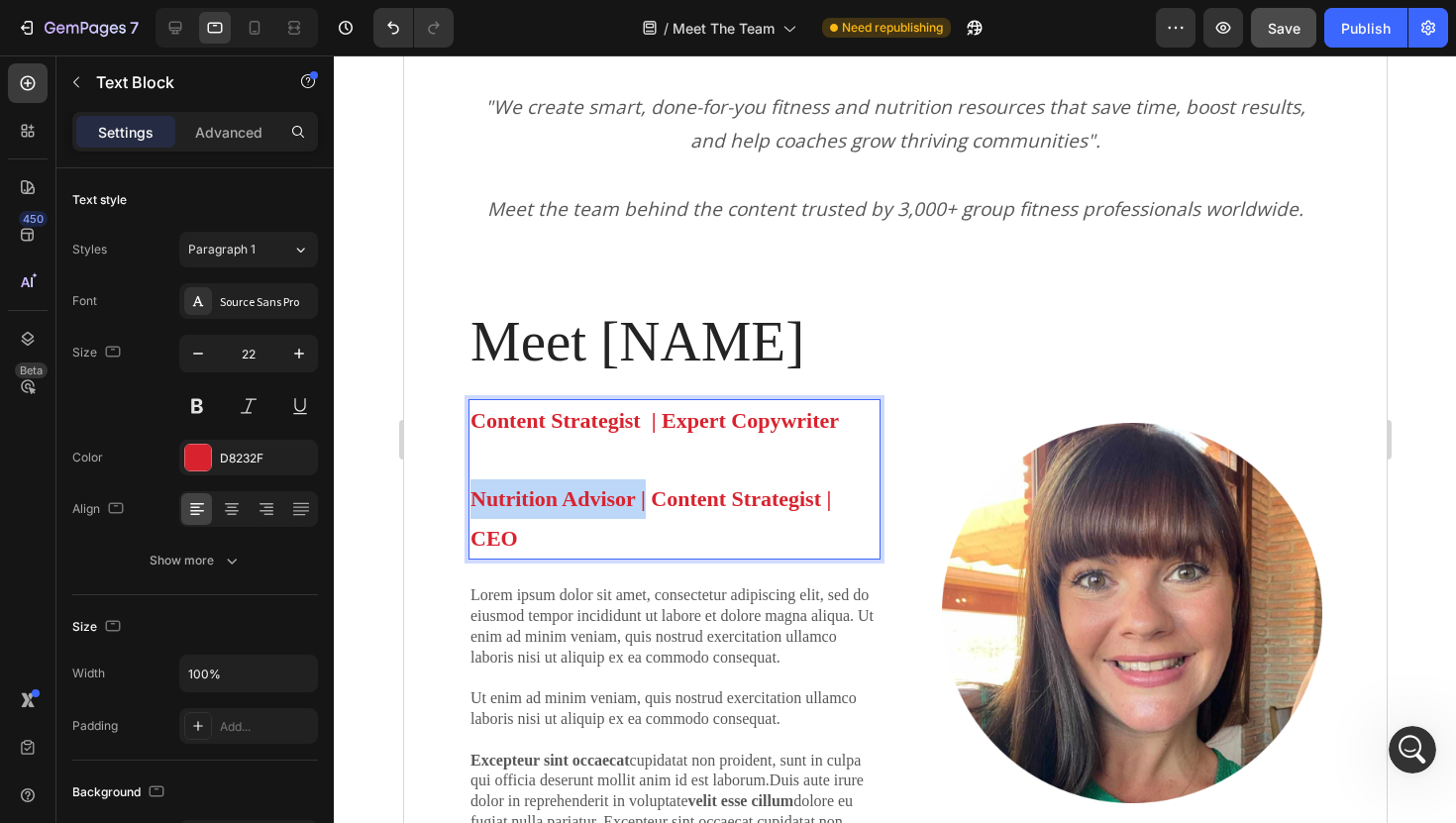 drag, startPoint x: 646, startPoint y: 501, endPoint x: 475, endPoint y: 504, distance: 171.02631 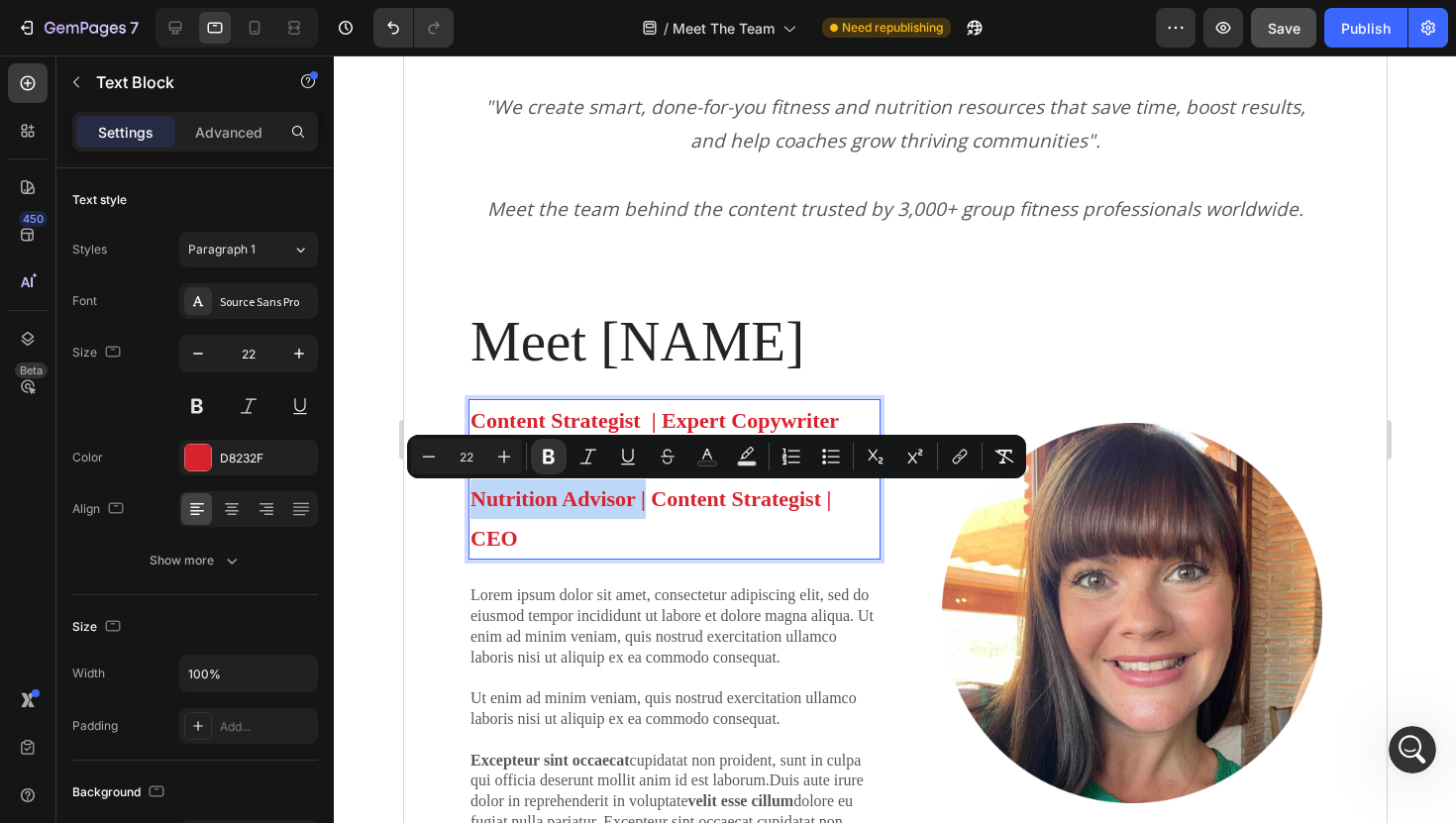 copy on "Nutrition Advisor |" 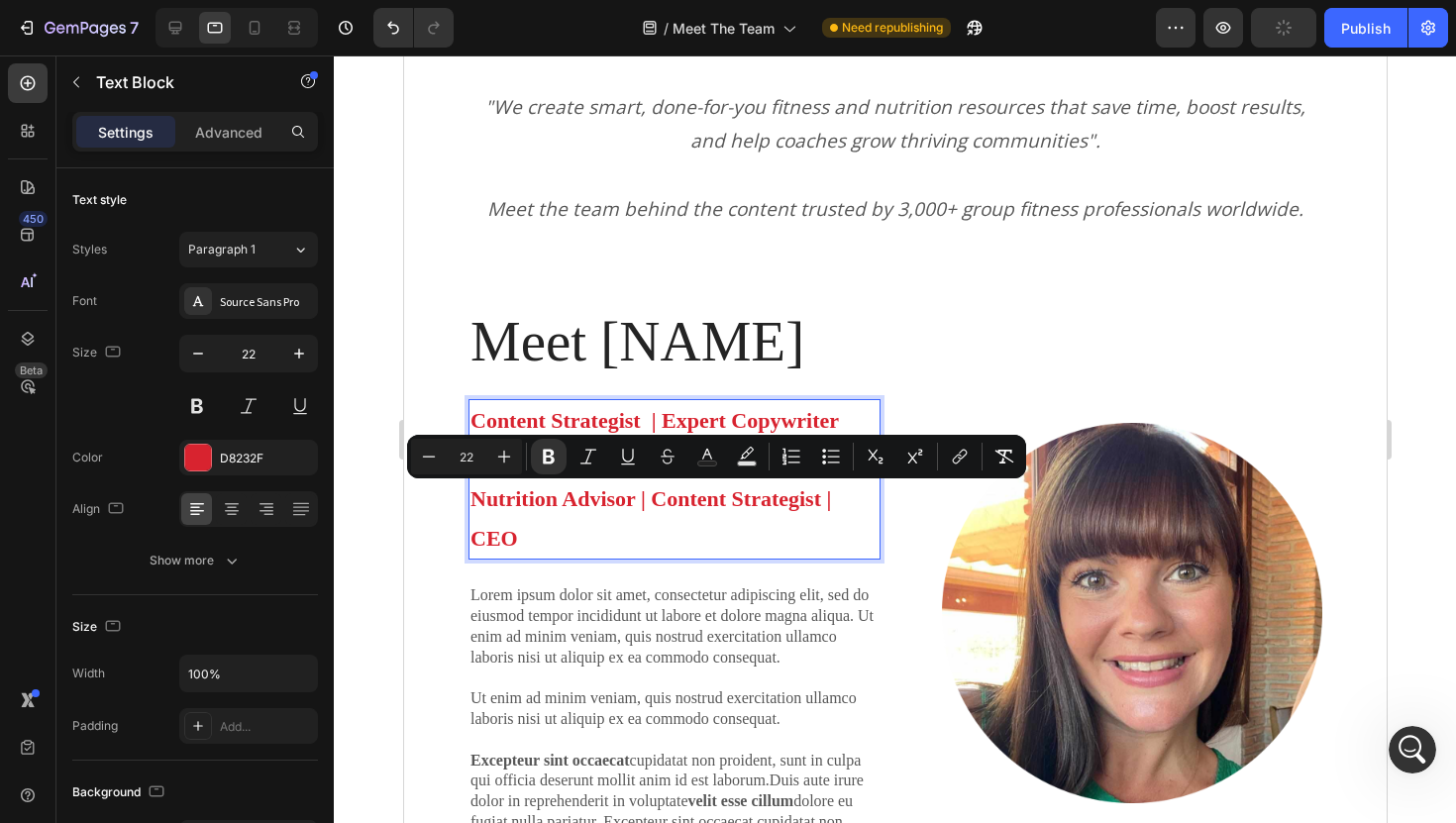 click on "Content Strategist  | Expert Copywriter" at bounding box center [654, 420] 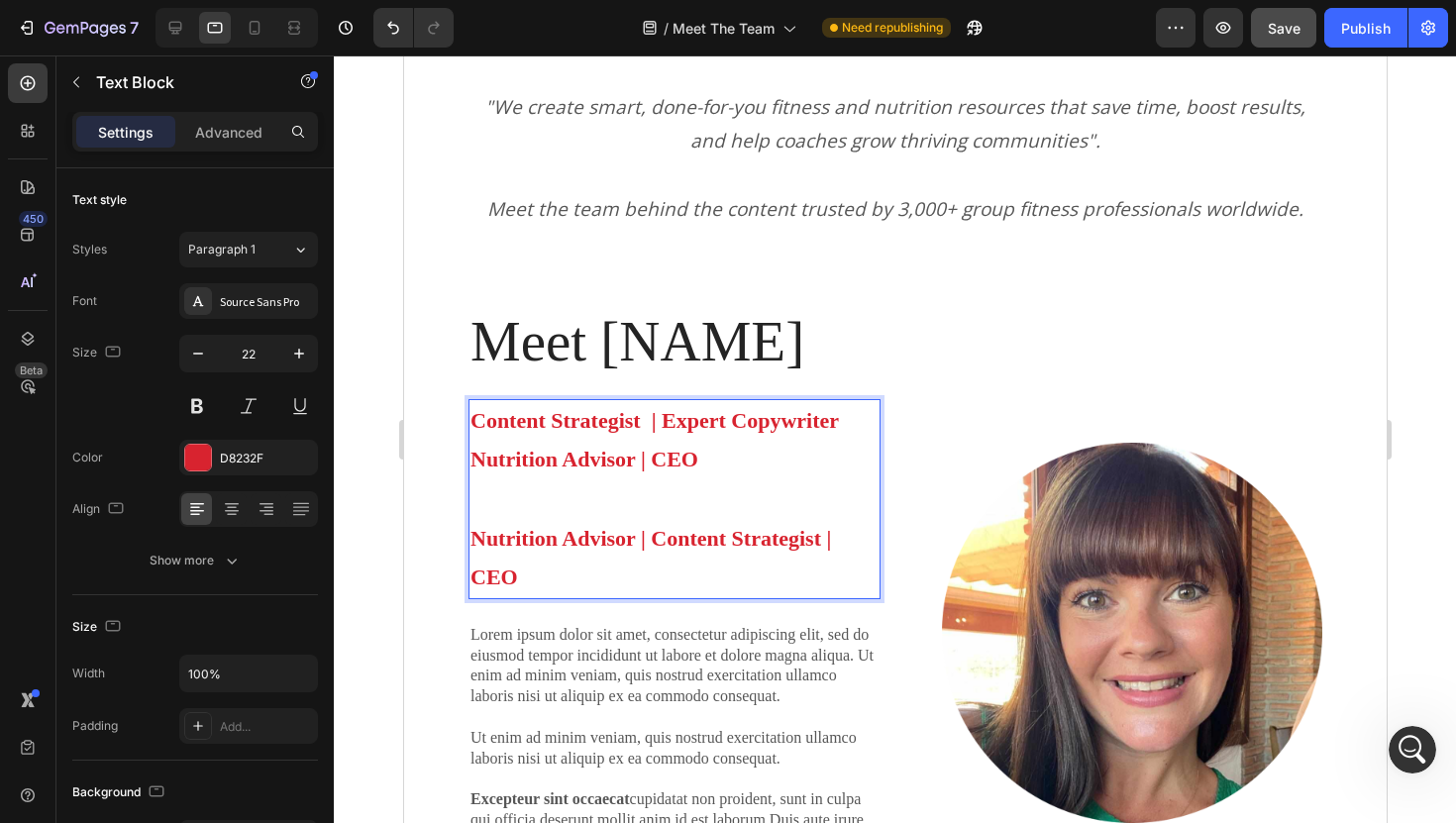 click on "Nutrition Advisor | Content Strategist | CEO" at bounding box center (650, 558) 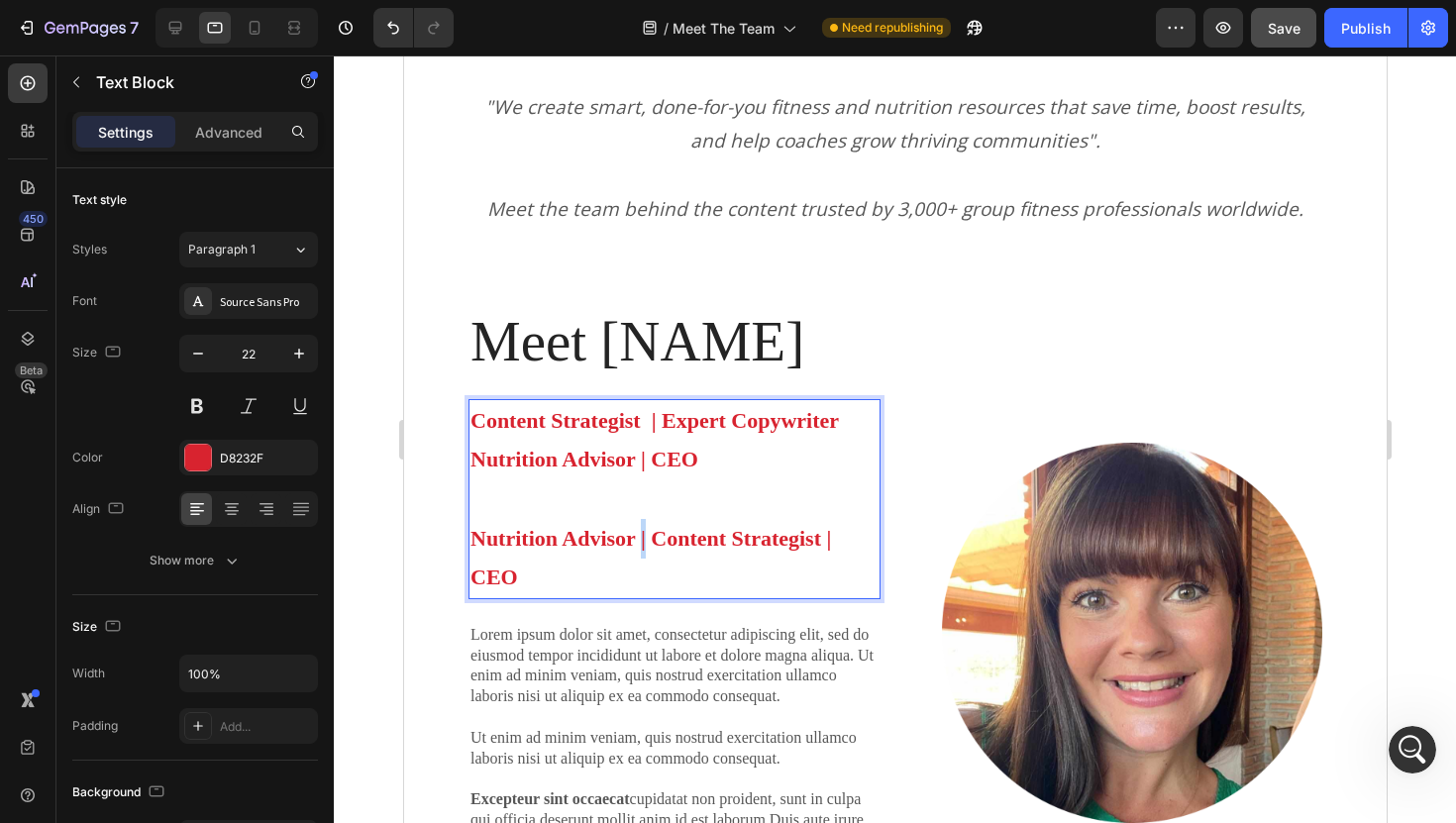 click on "Nutrition Advisor | Content Strategist | CEO" at bounding box center [650, 558] 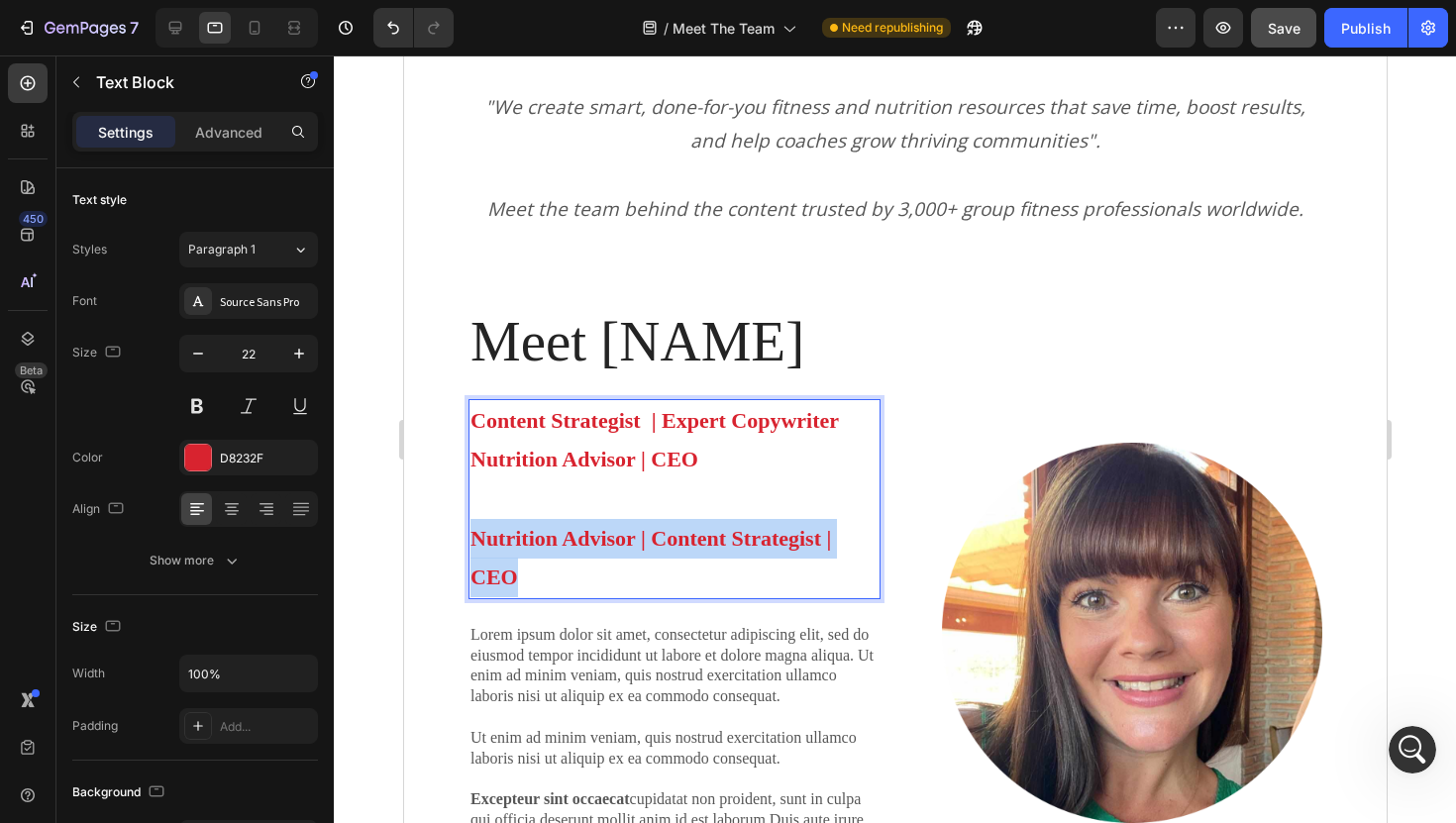 click on "Nutrition Advisor | Content Strategist | CEO" at bounding box center (650, 558) 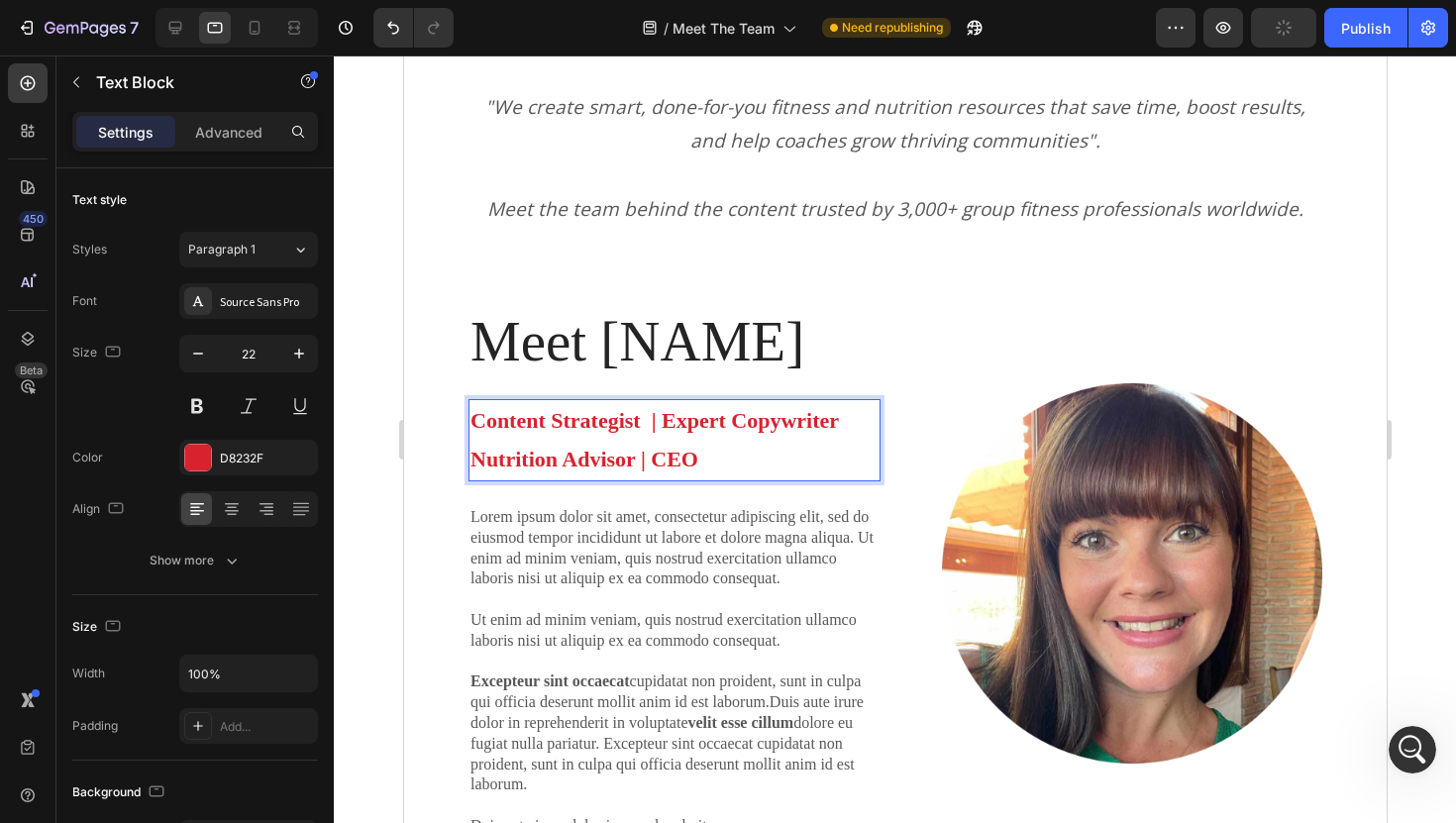 click on "Content Strategist  | Expert Copywriter Nutrition Advisor | CEO" at bounding box center (654, 440) 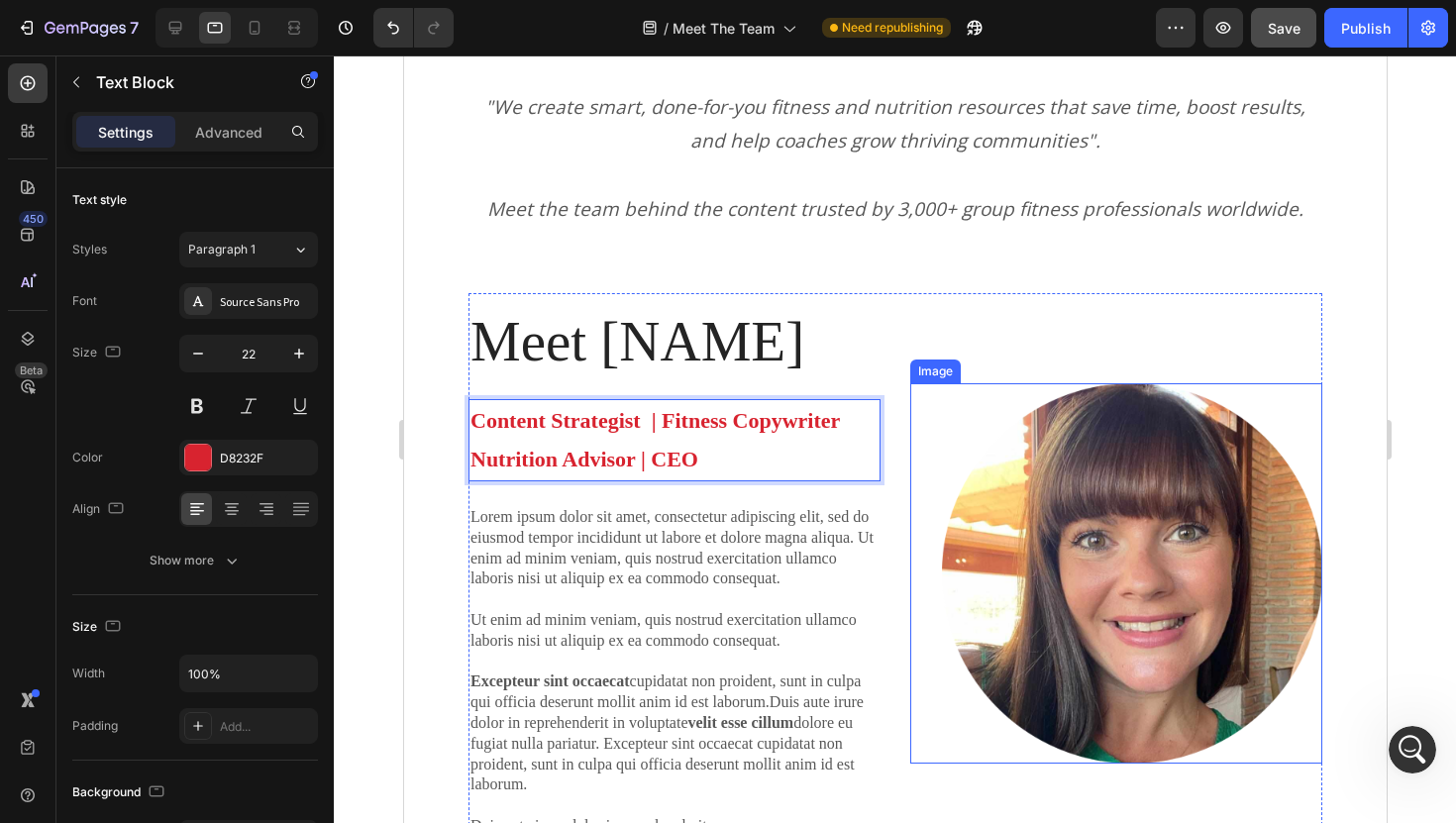 click on "Image" at bounding box center (1115, 573) 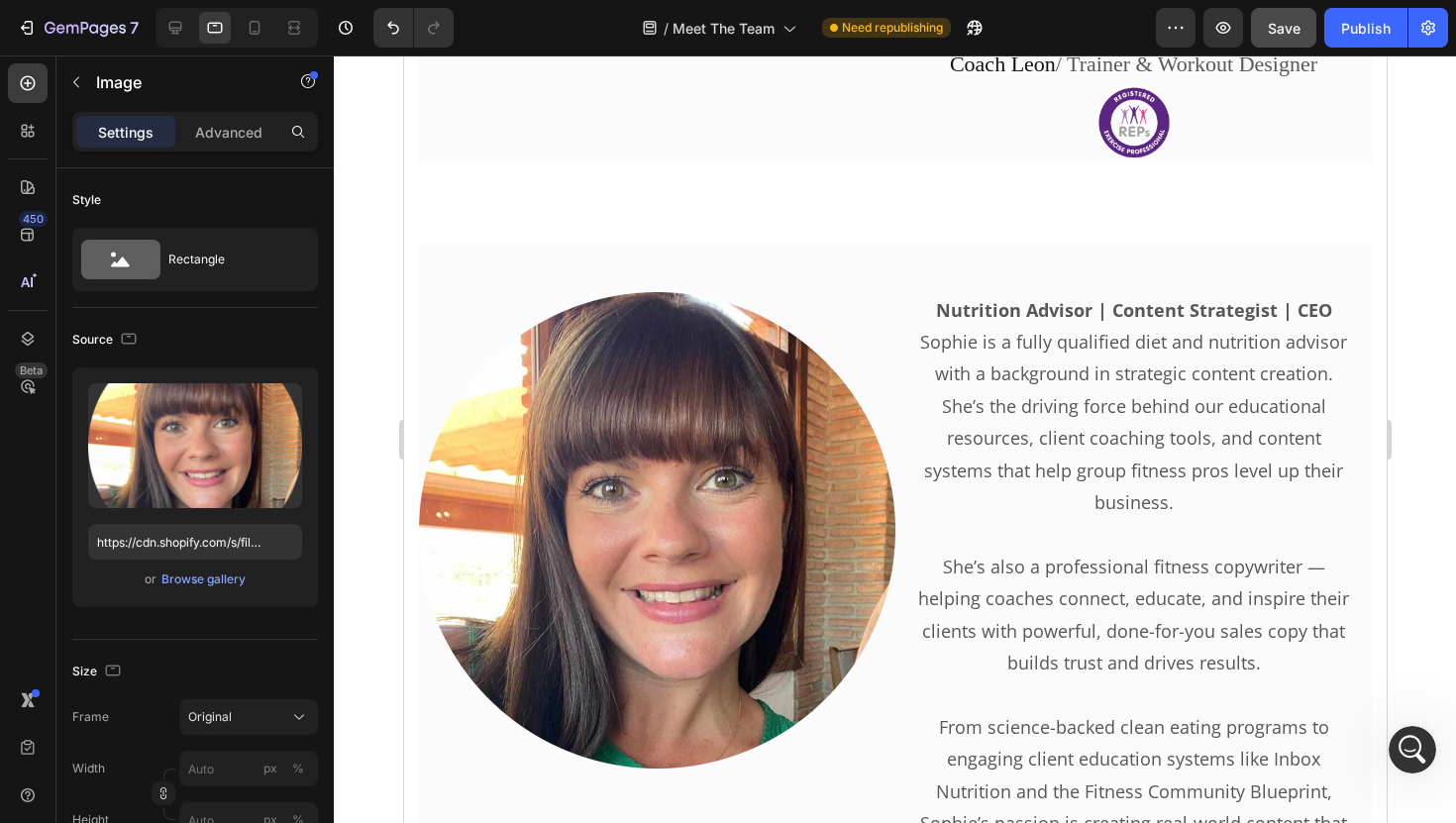 scroll, scrollTop: 3454, scrollLeft: 0, axis: vertical 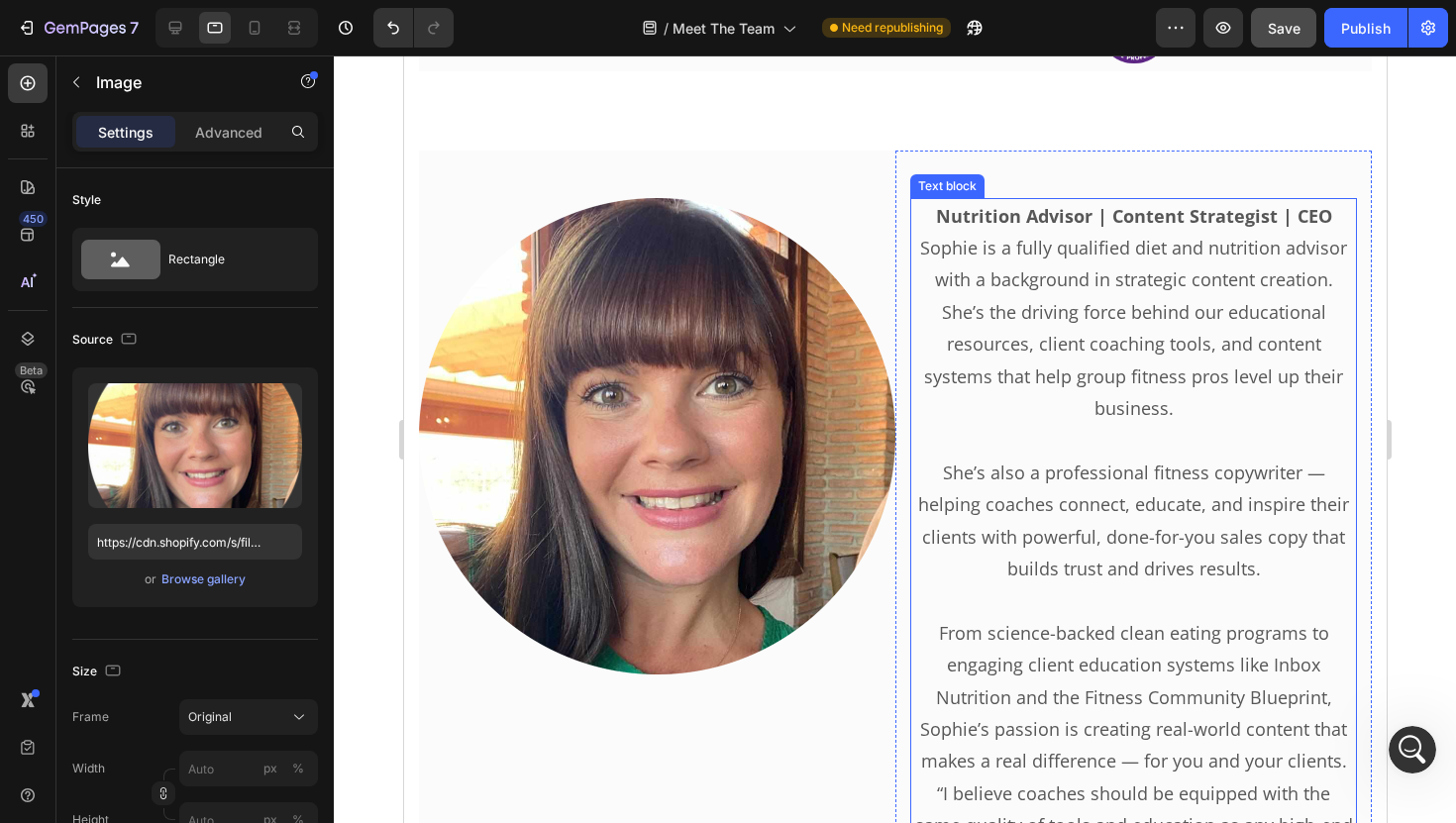 click on "She’s also a professional fitness copywriter — helping coaches connect, educate, and inspire their clients with powerful, done-for-you sales copy that builds trust and drives results." at bounding box center (1132, 521) 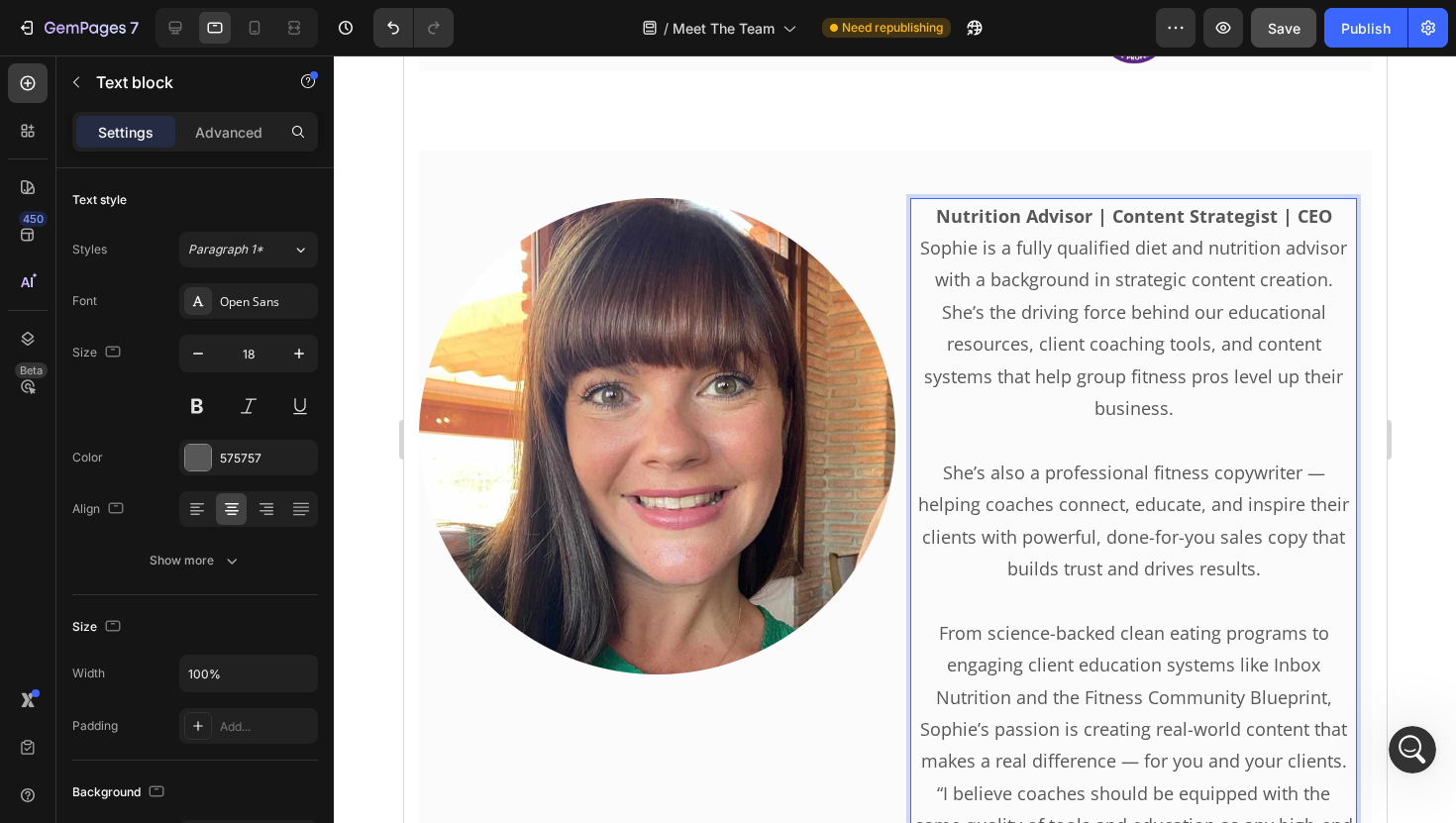 click on "Sophie is a fully qualified diet and nutrition advisor with a background in strategic content creation. She’s the driving force behind our educational resources, client coaching tools, and content systems that help group fitness pros level up their business." at bounding box center (1132, 328) 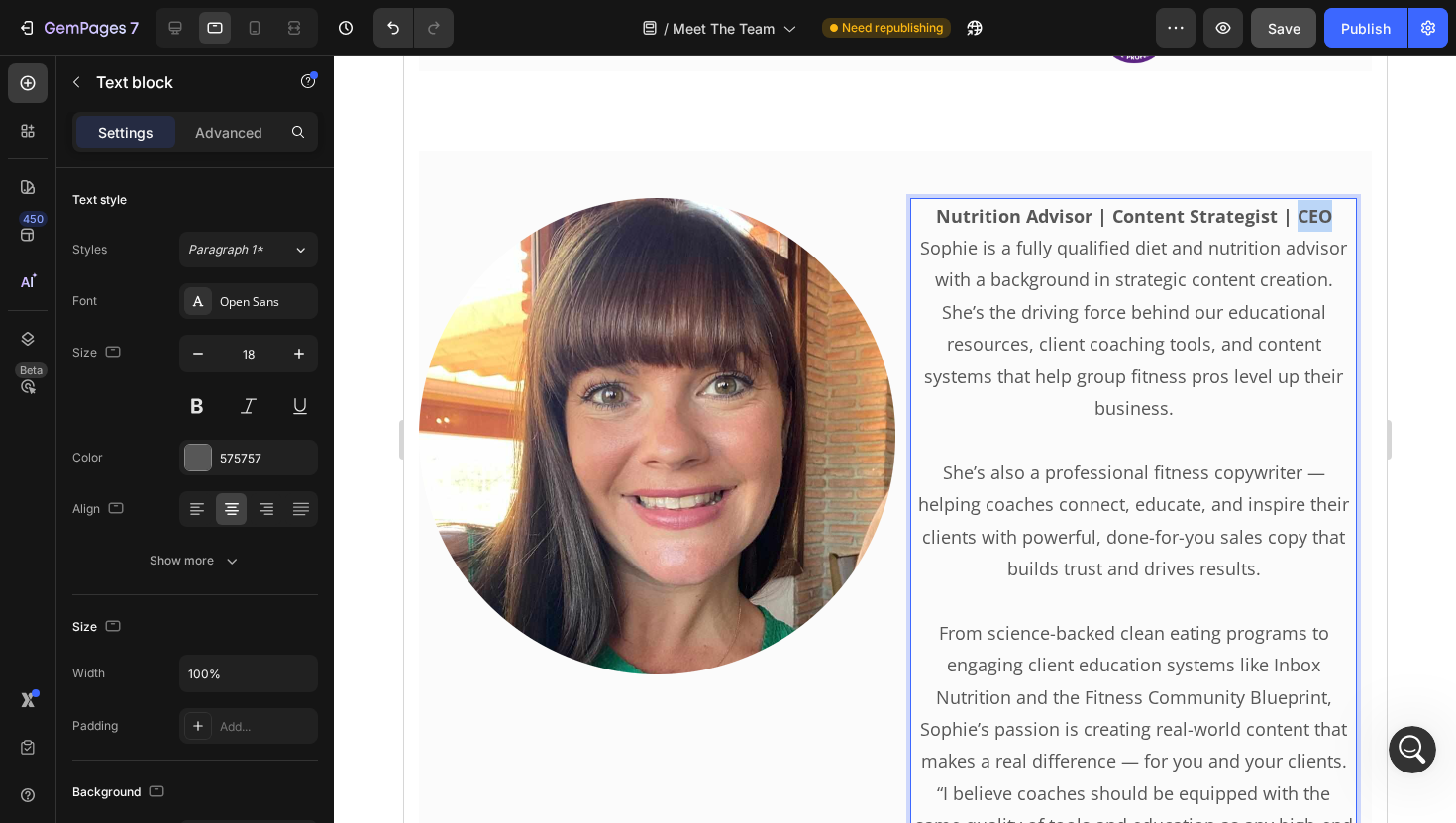 click on "Nutrition Advisor | Content Strategist | CEO" at bounding box center (1133, 216) 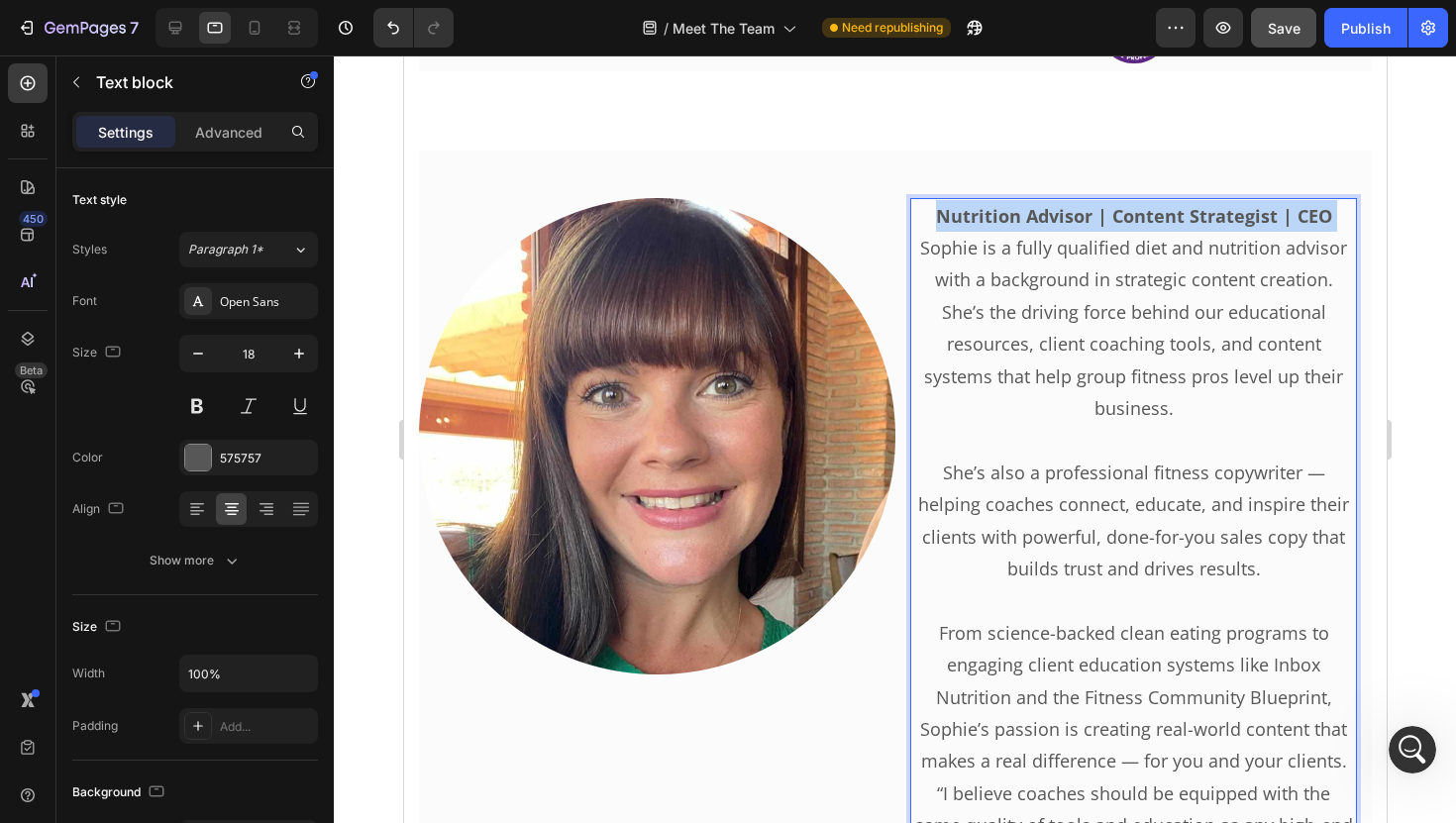 click on "Nutrition Advisor | Content Strategist | CEO" at bounding box center (1133, 216) 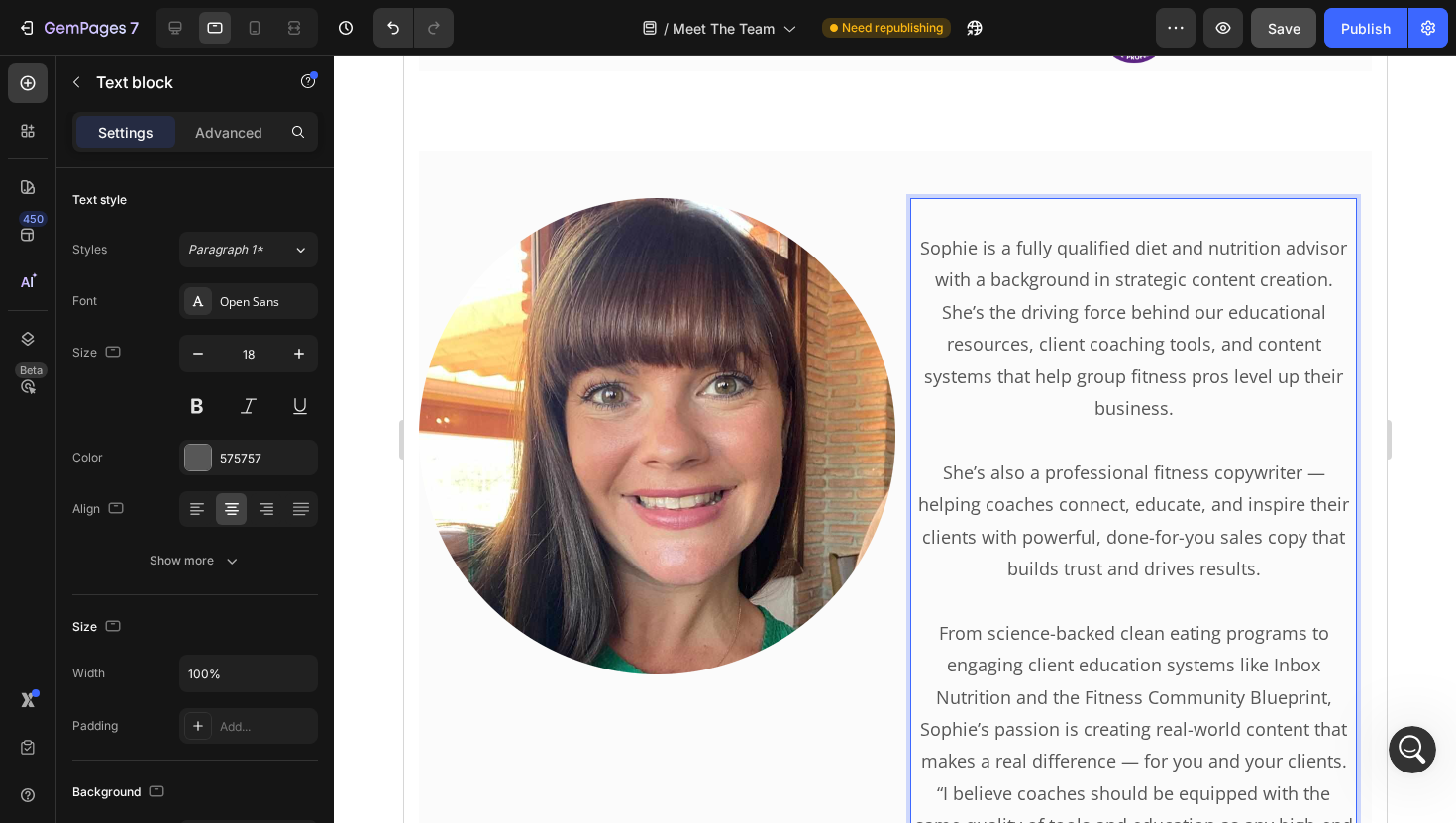 click on "Sophie is a fully qualified diet and nutrition advisor with a background in strategic content creation. She’s the driving force behind our educational resources, client coaching tools, and content systems that help group fitness pros level up their business." at bounding box center (1132, 328) 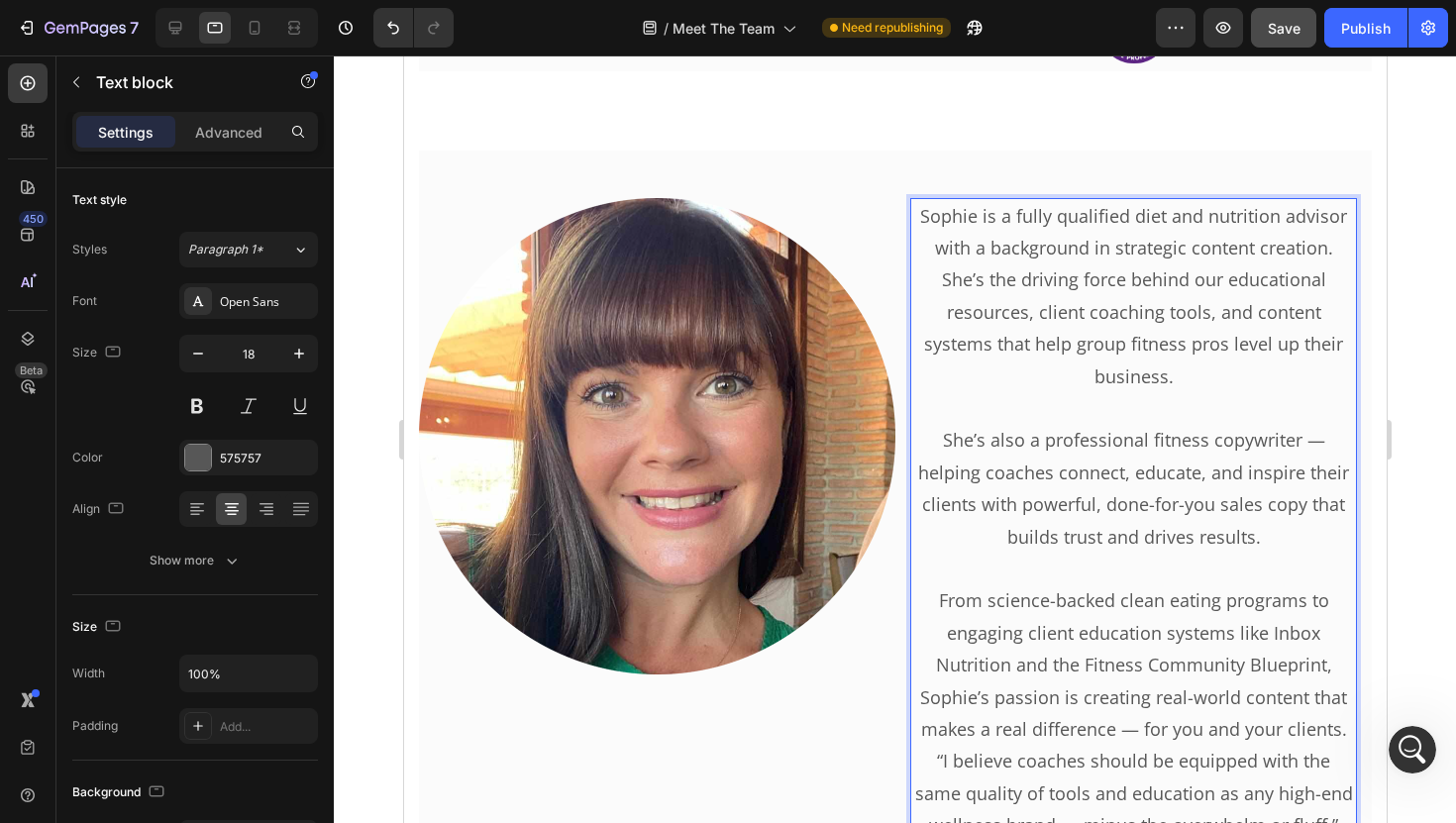 click on "She’s also a professional fitness copywriter — helping coaches connect, educate, and inspire their clients with powerful, done-for-you sales copy that builds trust and drives results." at bounding box center [1132, 488] 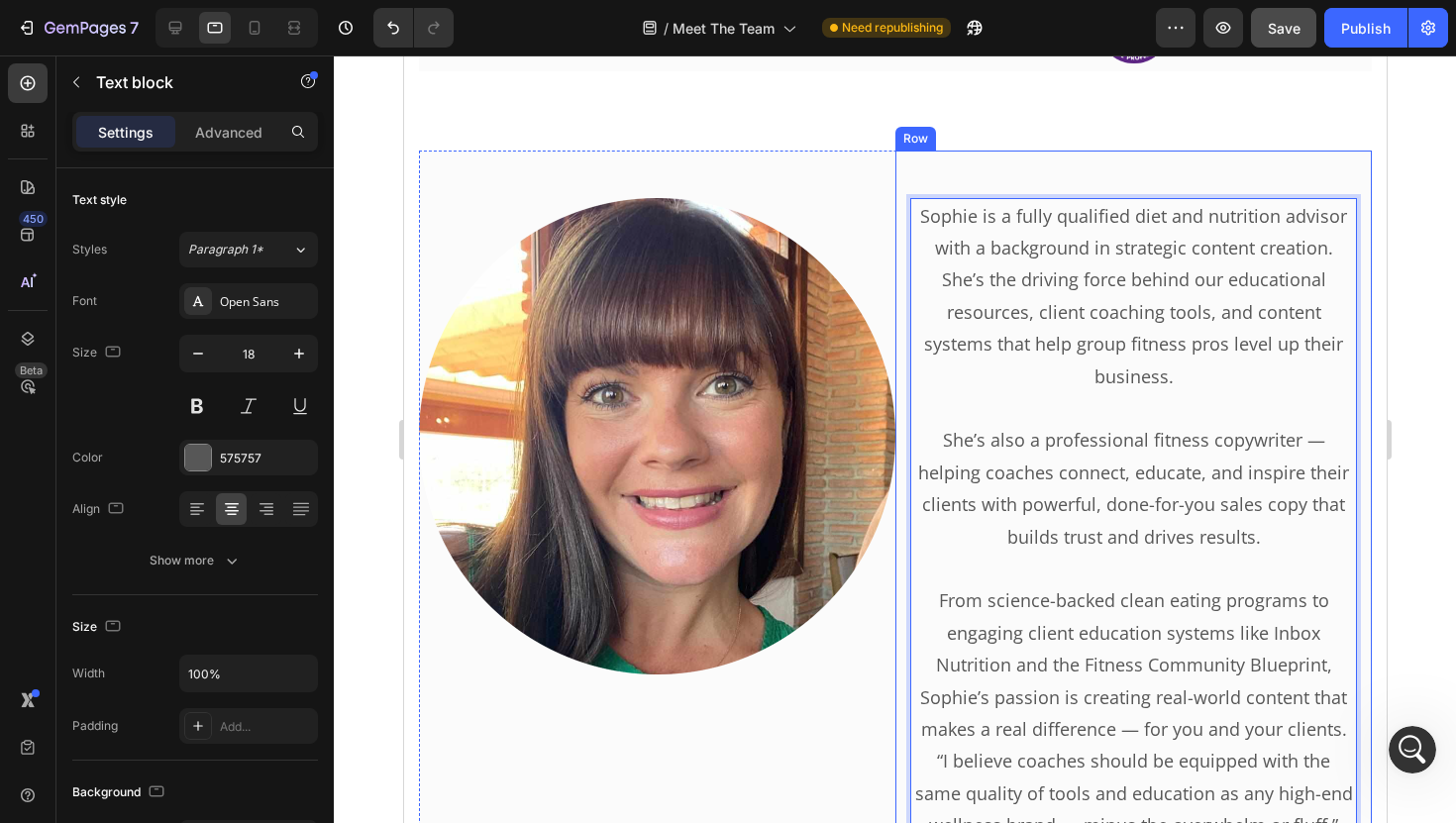click on "Sophie is a fully qualified diet and nutrition advisor with a background in strategic content creation. She’s the driving force behind our educational resources, client coaching tools, and content systems that help group fitness pros level up their business. She’s also a professional fitness copywriter — helping coaches connect, educate, and inspire their clients with powerful, done-for-you sales copy that builds trust and drives results. From science-backed clean eating programs to engaging client education systems like Inbox Nutrition and the Fitness Community Blueprint, Sophie’s passion is creating real-world content that makes a real difference — for you and your clients. “I believe coaches should be equipped with the same quality of tools and education as any high-end wellness brand — minus the overwhelm or fluff.” Her mission? To turn complex health education into practical, real-world tools that help fitness professionals create lasting change. Text block   32 Image Sophie Wilkinson" at bounding box center (1132, 784) 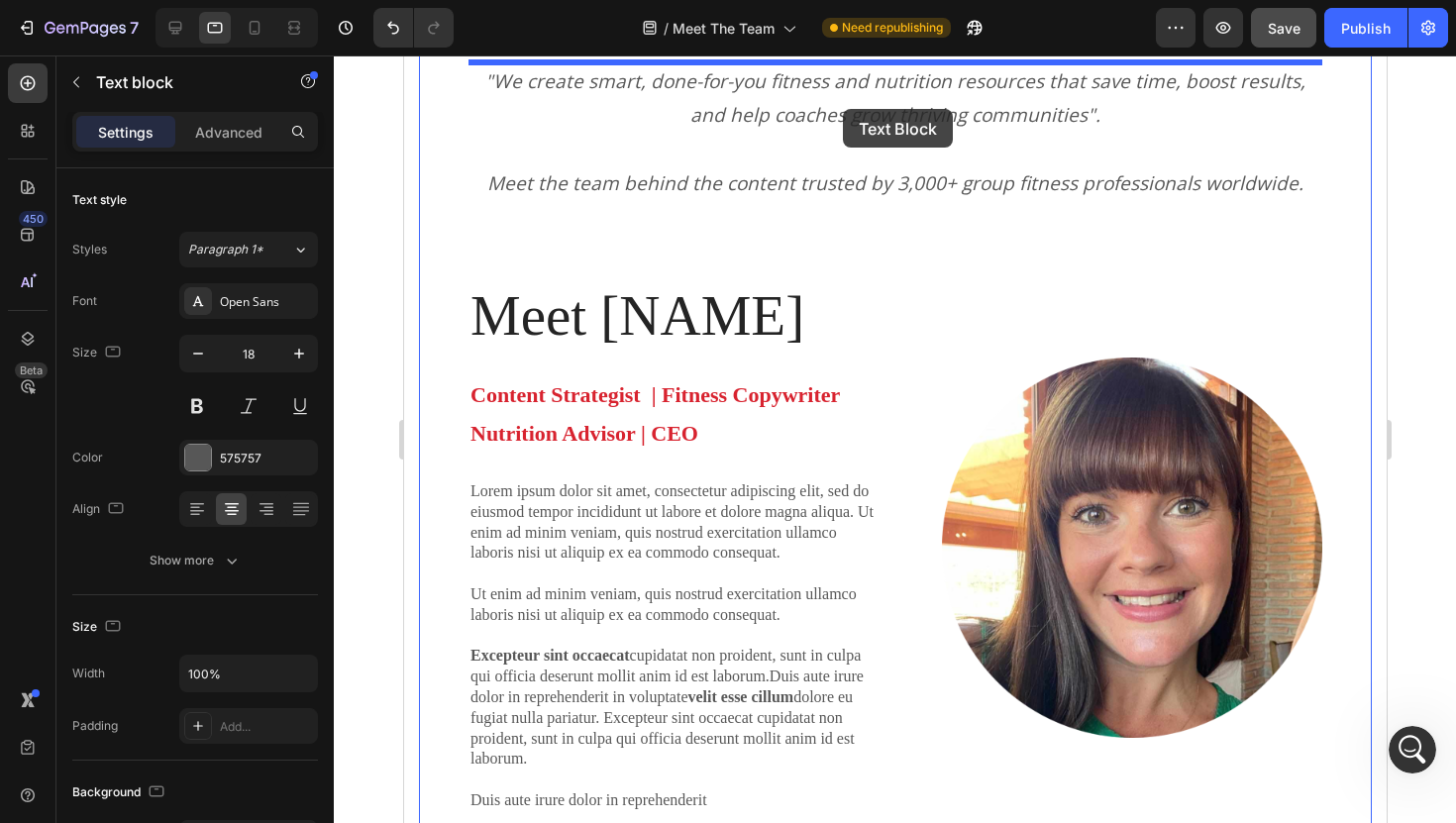 scroll, scrollTop: 1221, scrollLeft: 0, axis: vertical 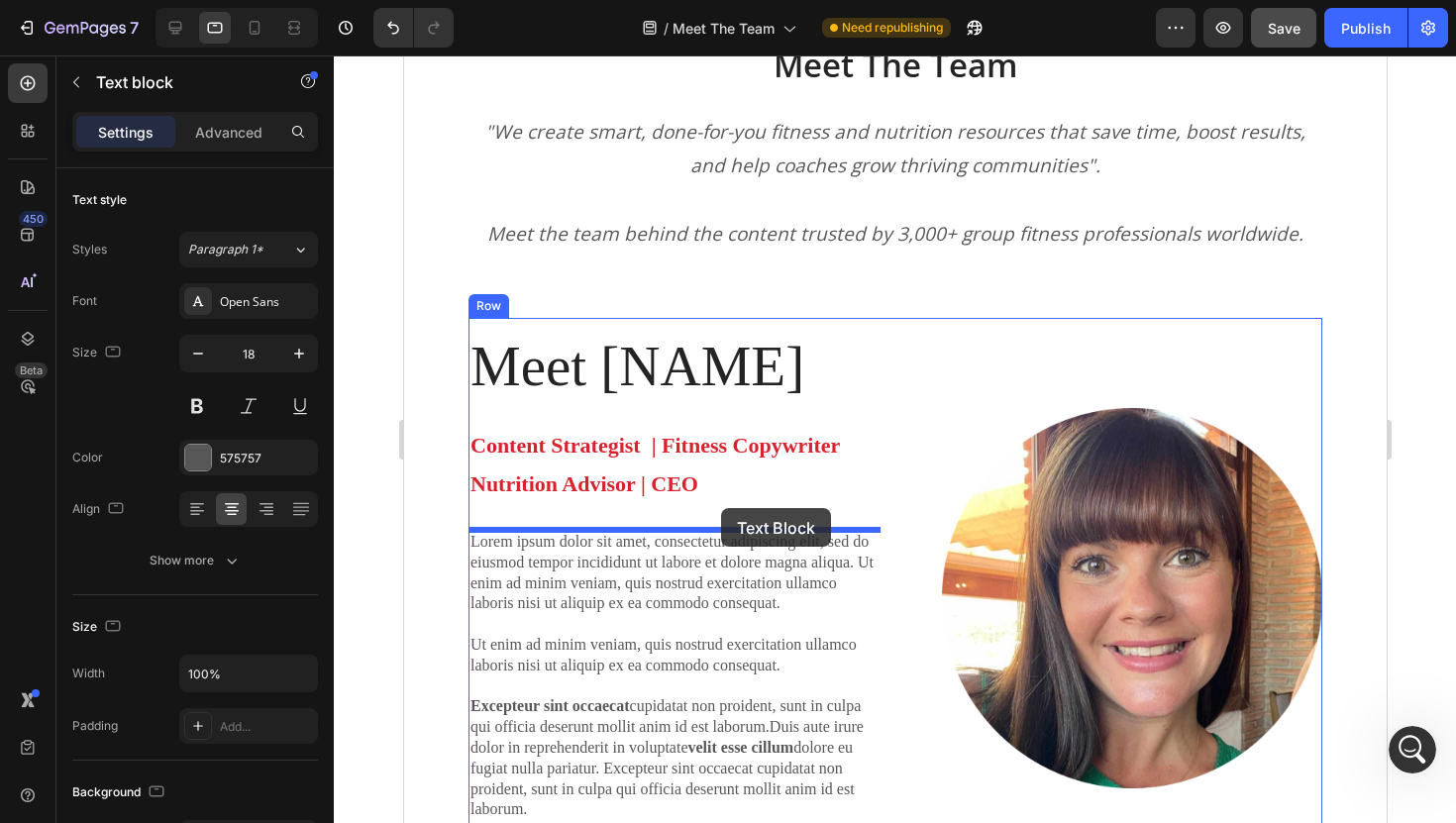 drag, startPoint x: 1344, startPoint y: 177, endPoint x: 720, endPoint y: 508, distance: 706.35473 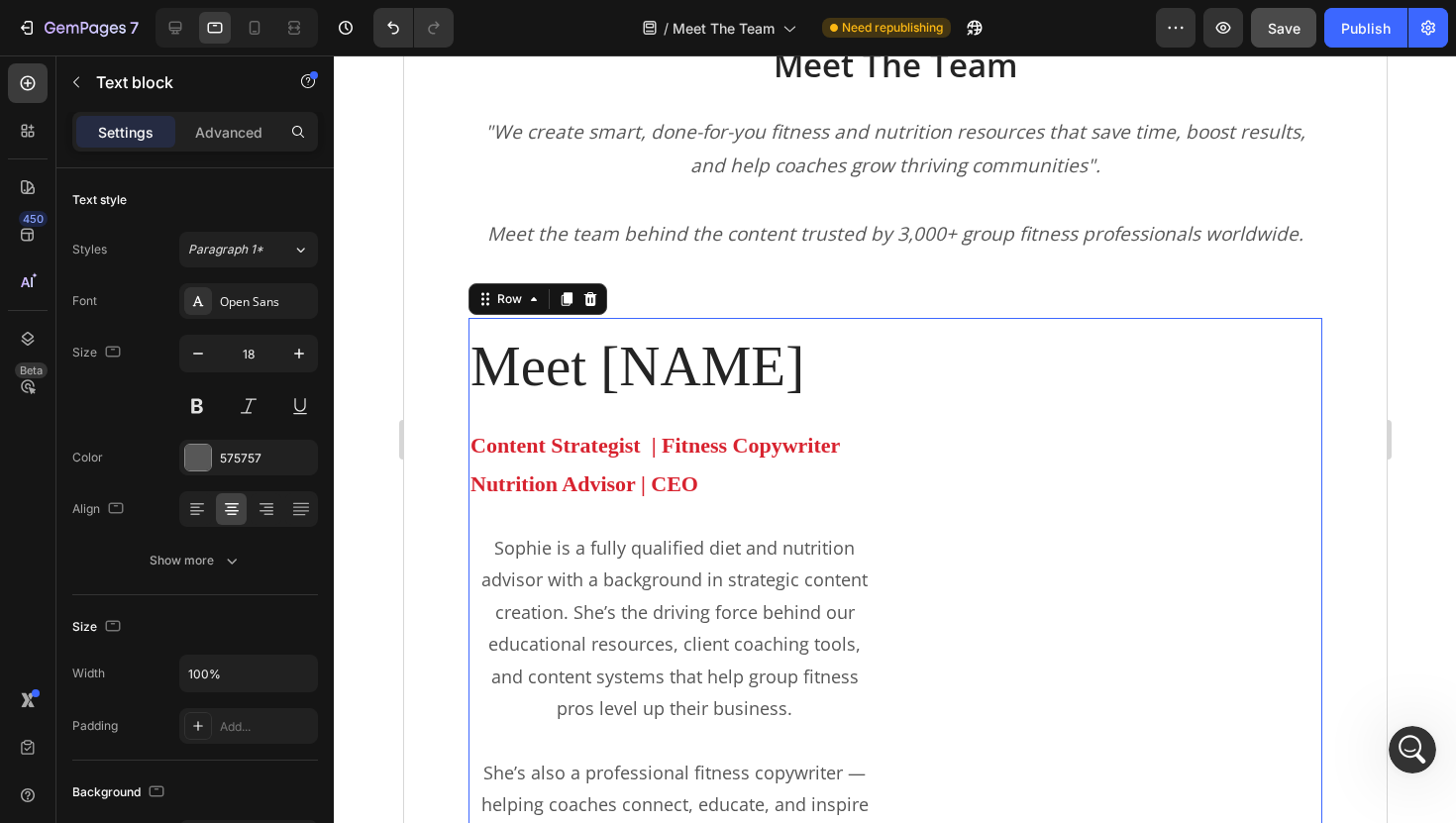 click on "Image" at bounding box center [1115, 1226] 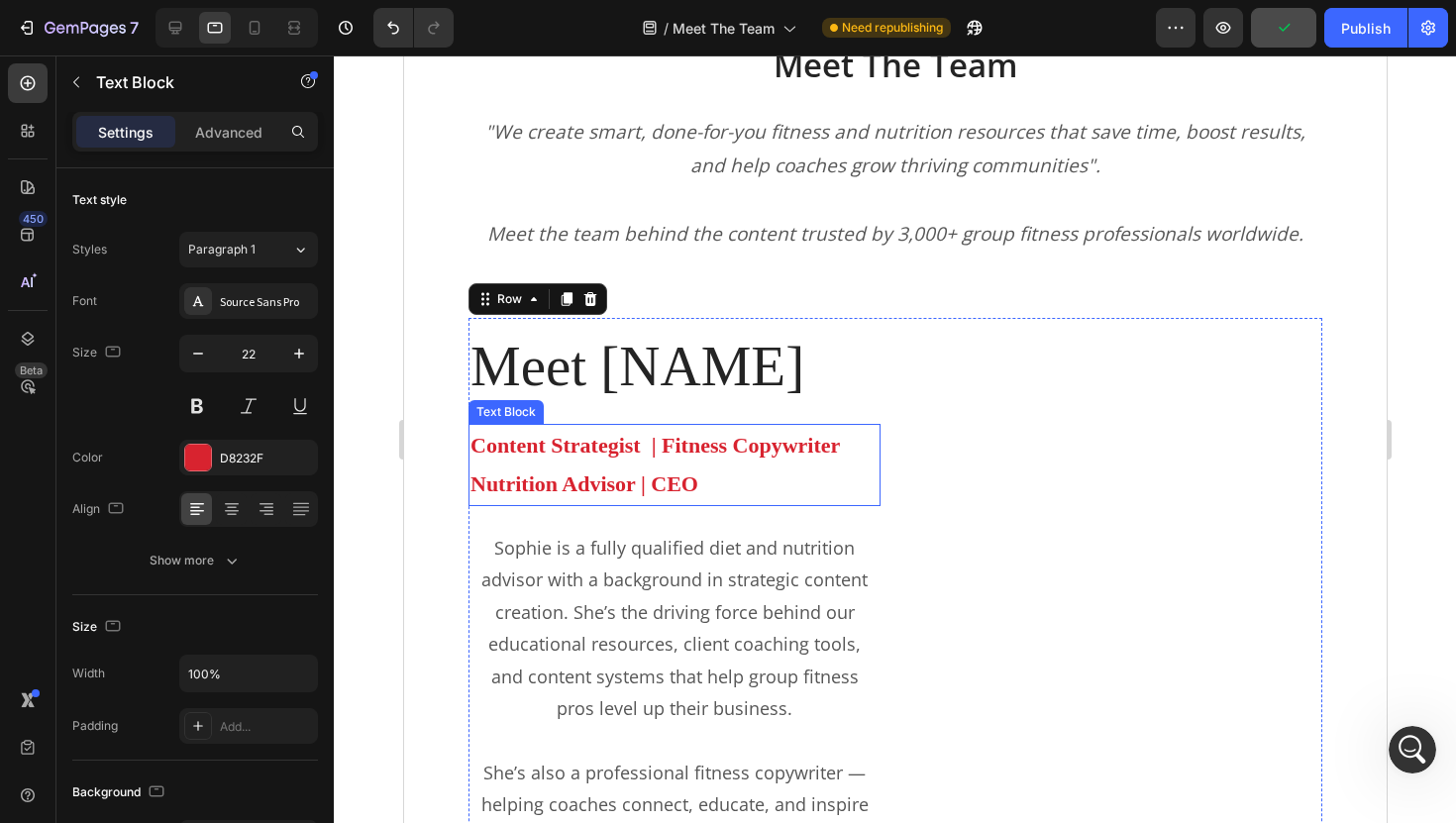 click on "Content Strategist  | Fitness Copywriter Nutrition Advisor | CEO" at bounding box center [654, 464] 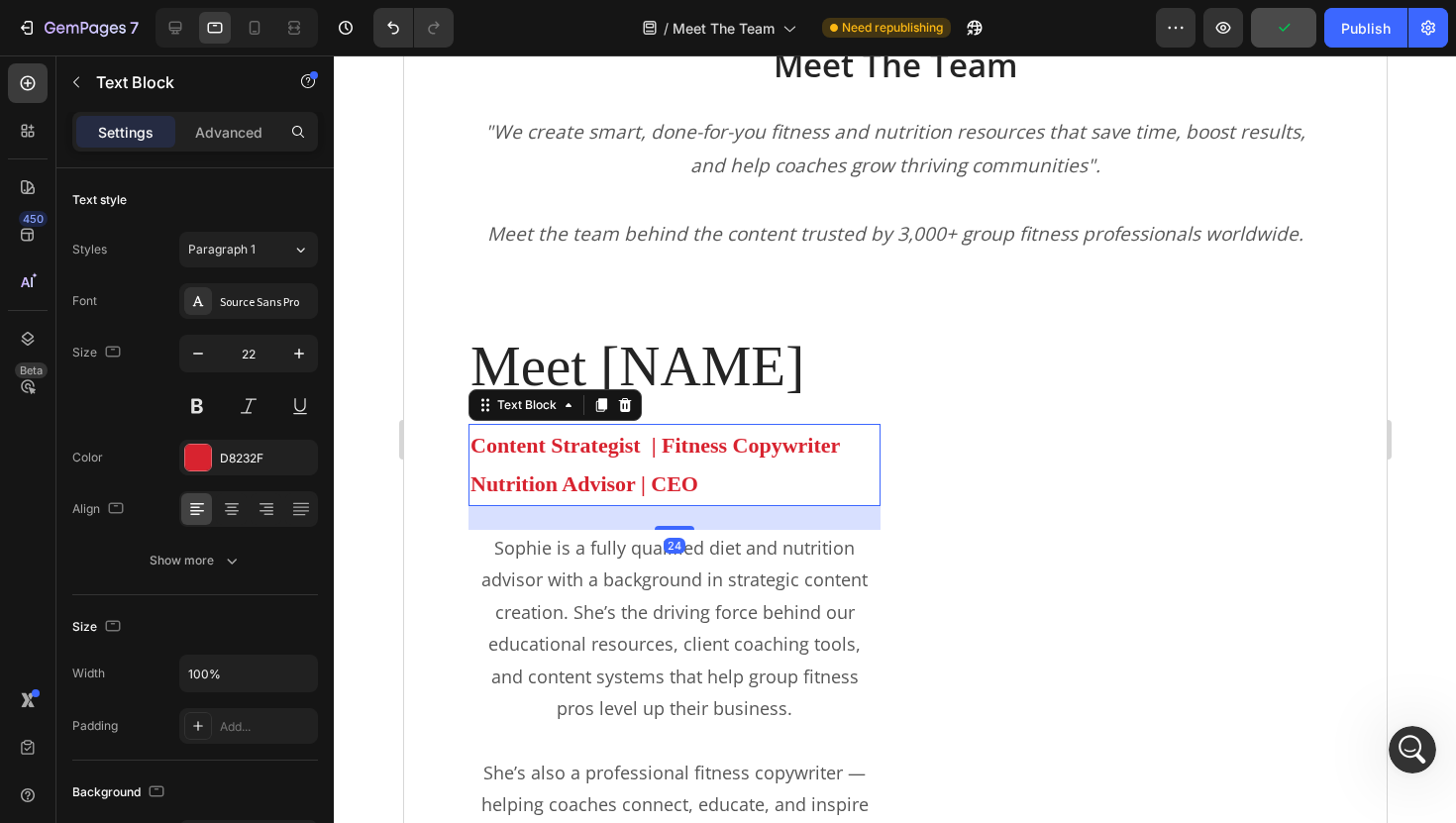 click on "Content Strategist  | Fitness Copywriter Nutrition Advisor | CEO" at bounding box center (654, 464) 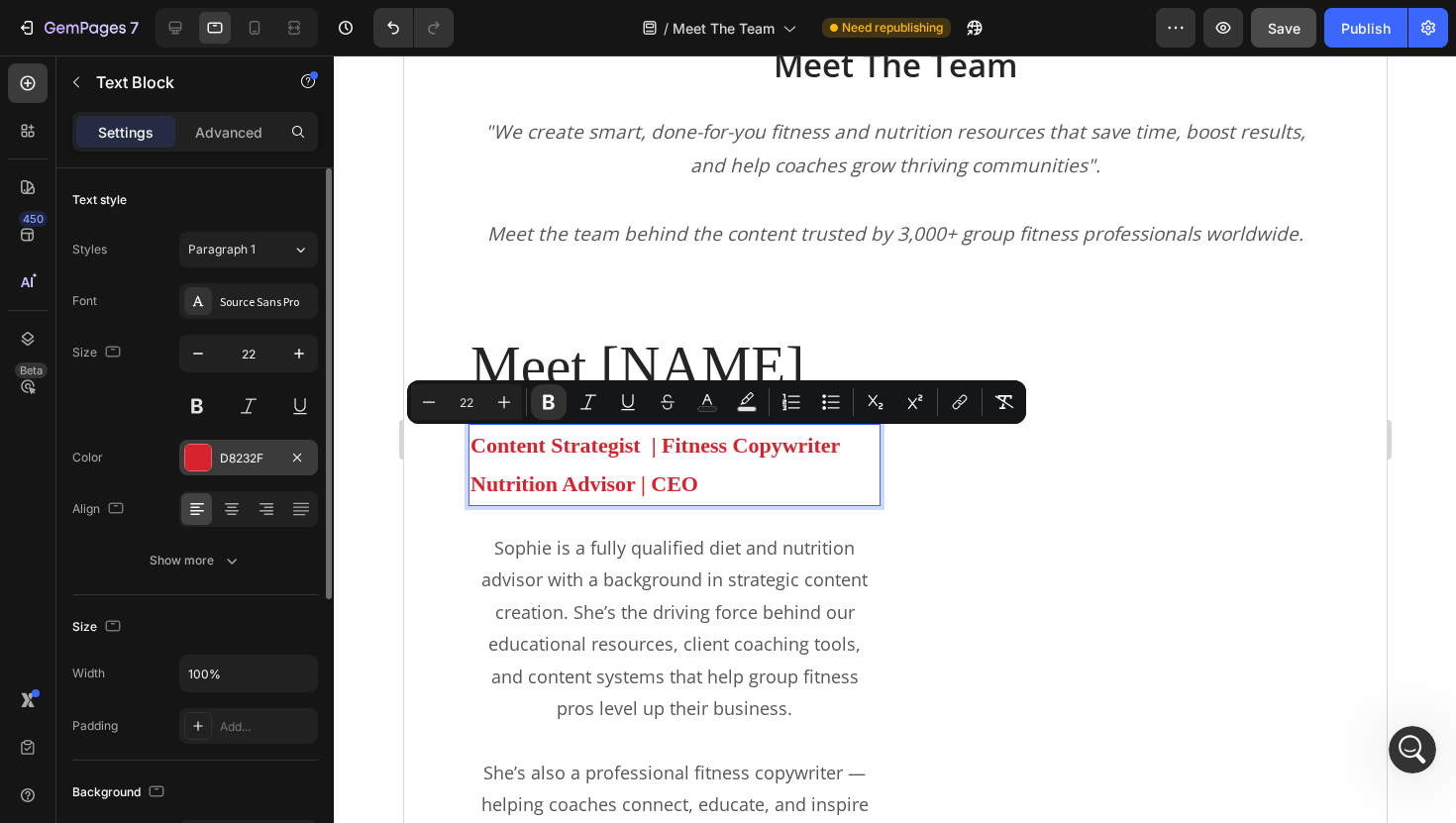 click at bounding box center [198, 458] 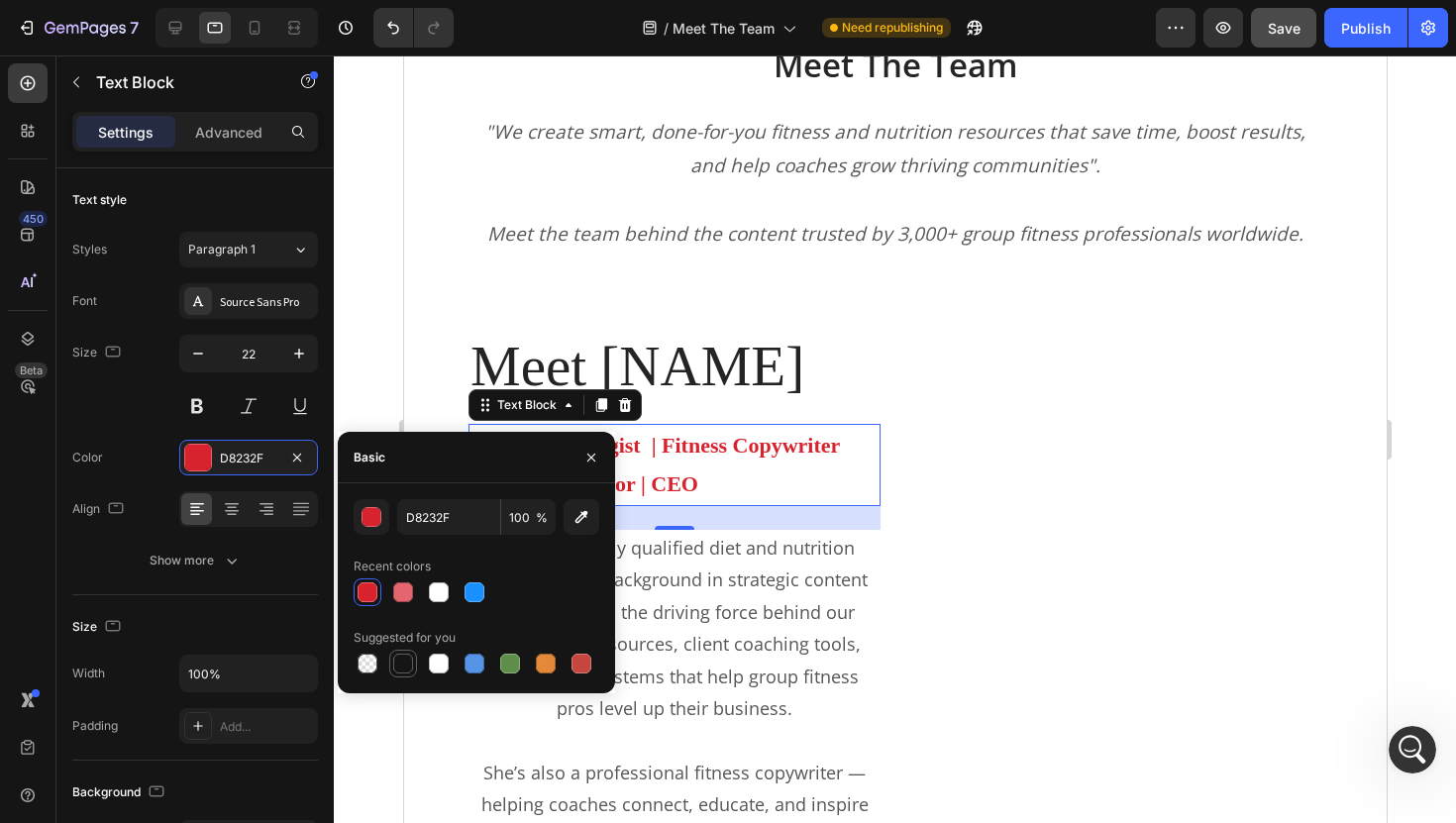 click at bounding box center (403, 664) 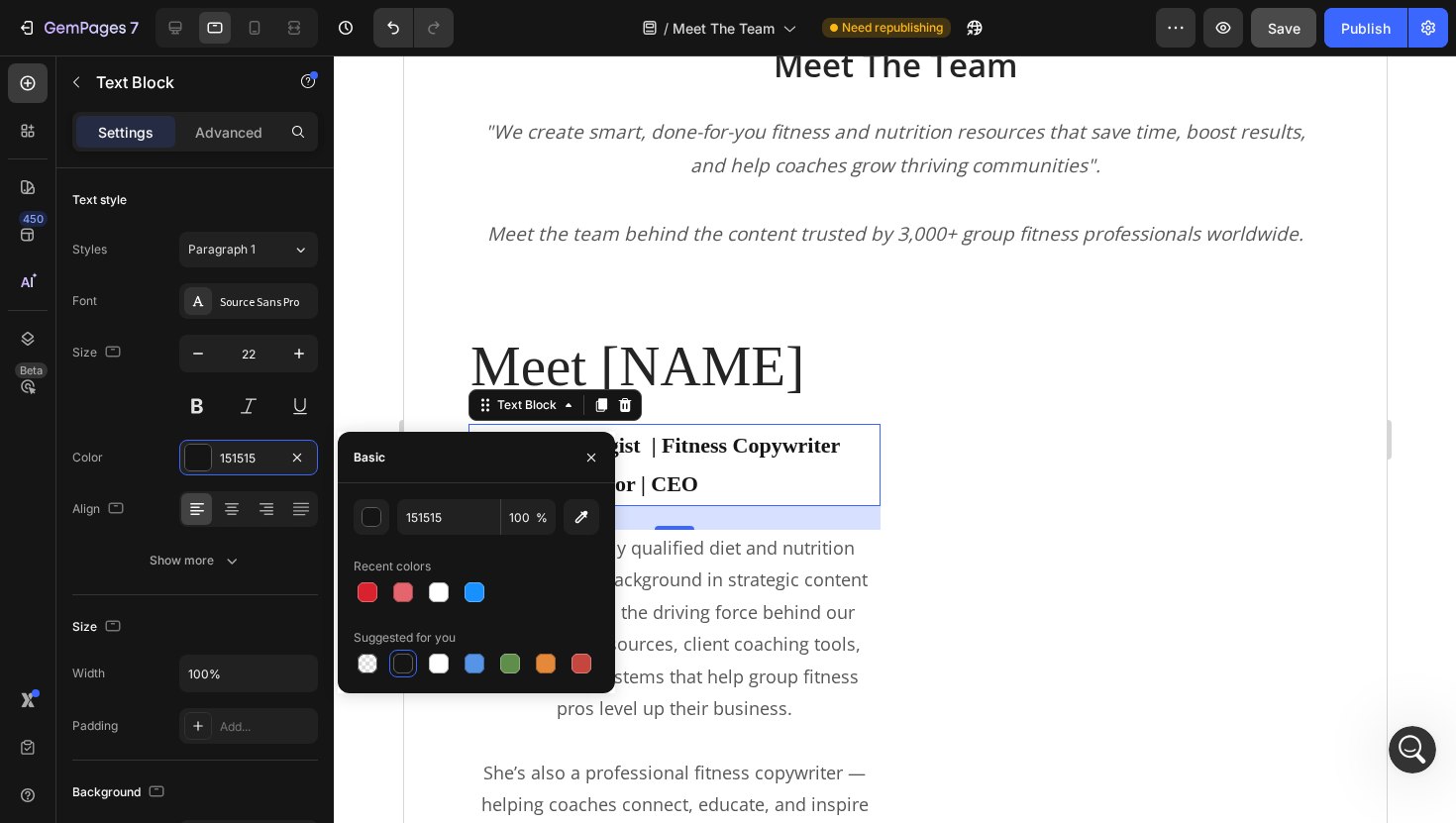 click on "Image" at bounding box center (1115, 1226) 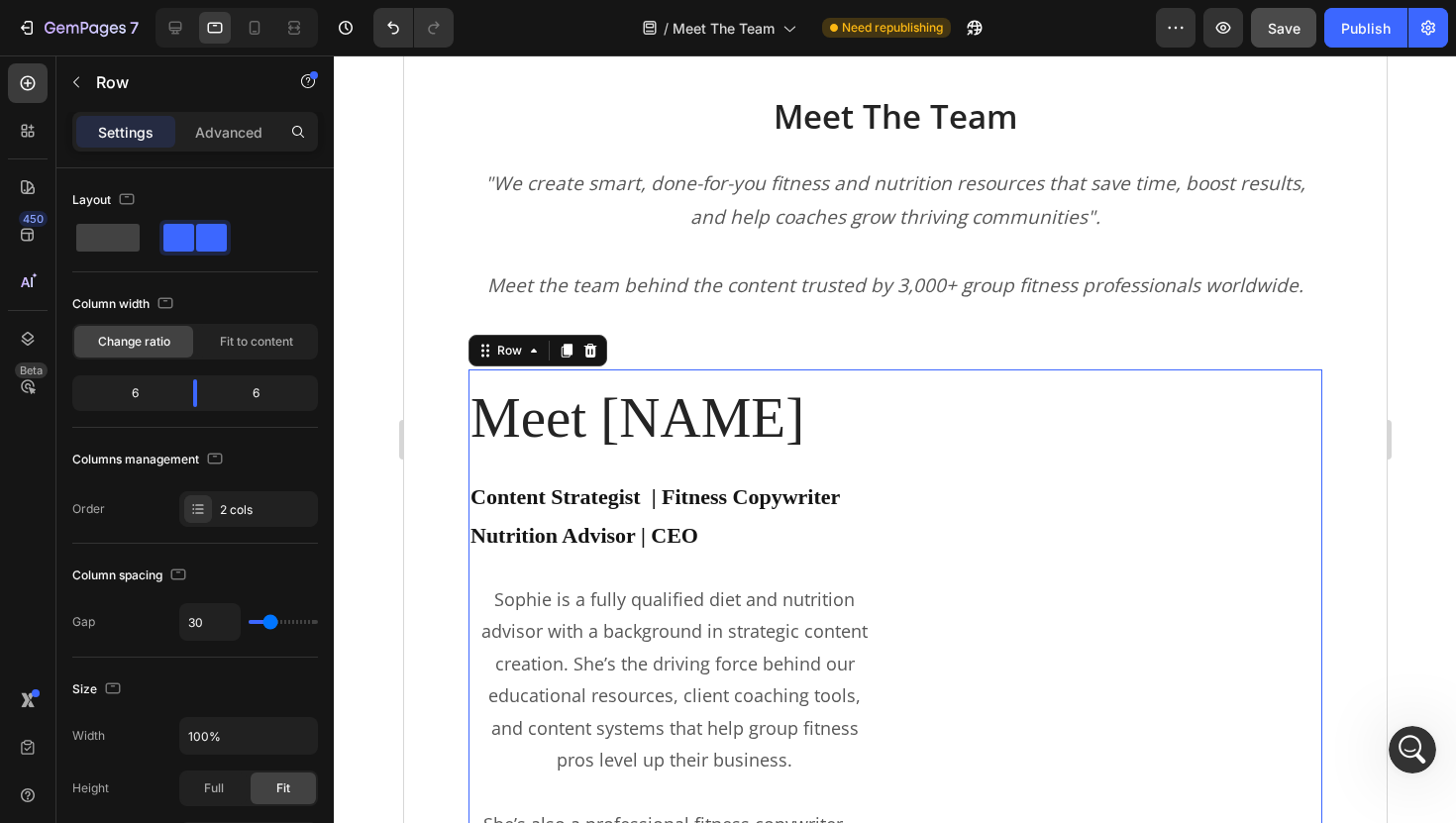 scroll, scrollTop: 1112, scrollLeft: 0, axis: vertical 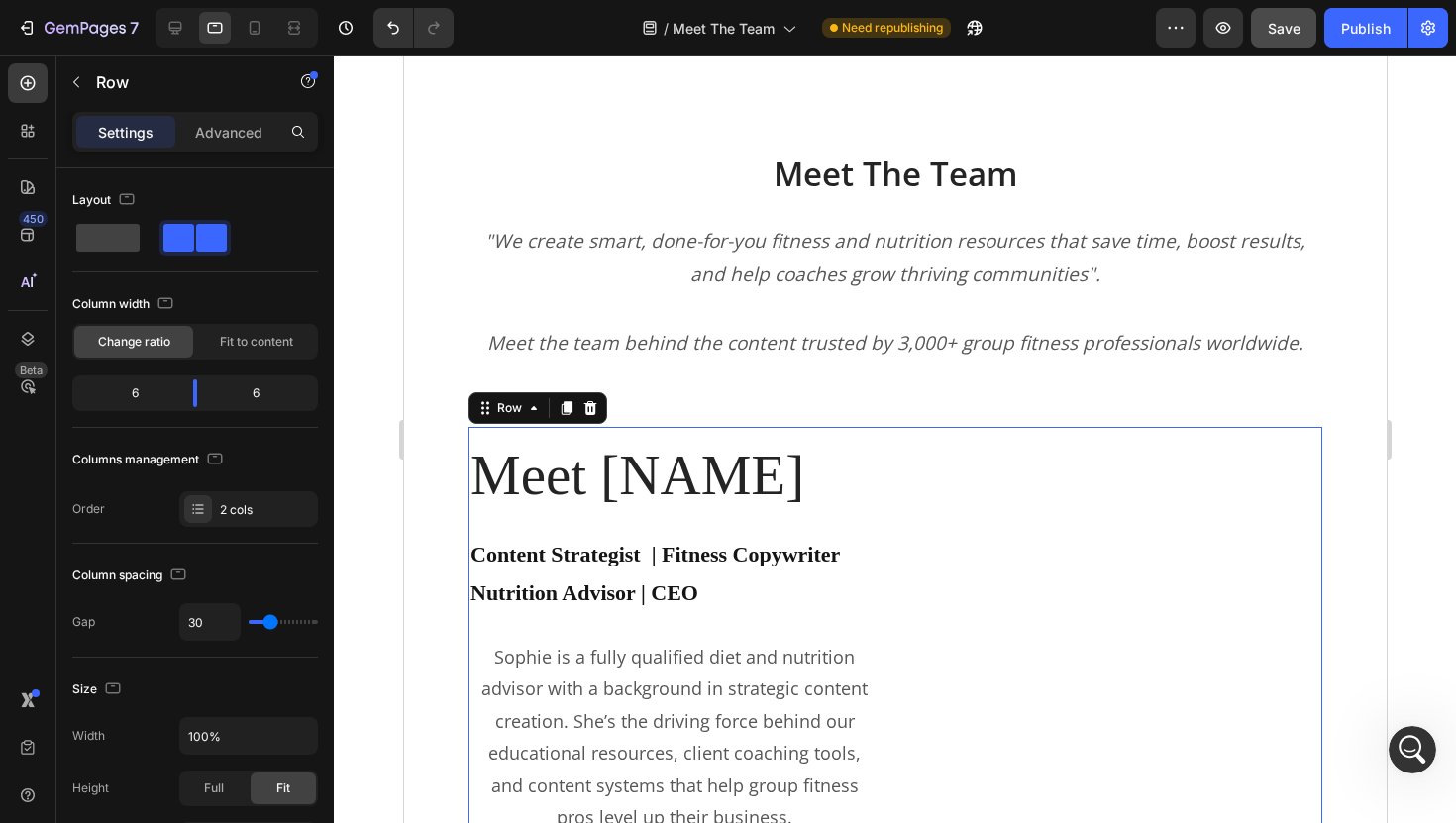 click on "Image" at bounding box center [1115, 1335] 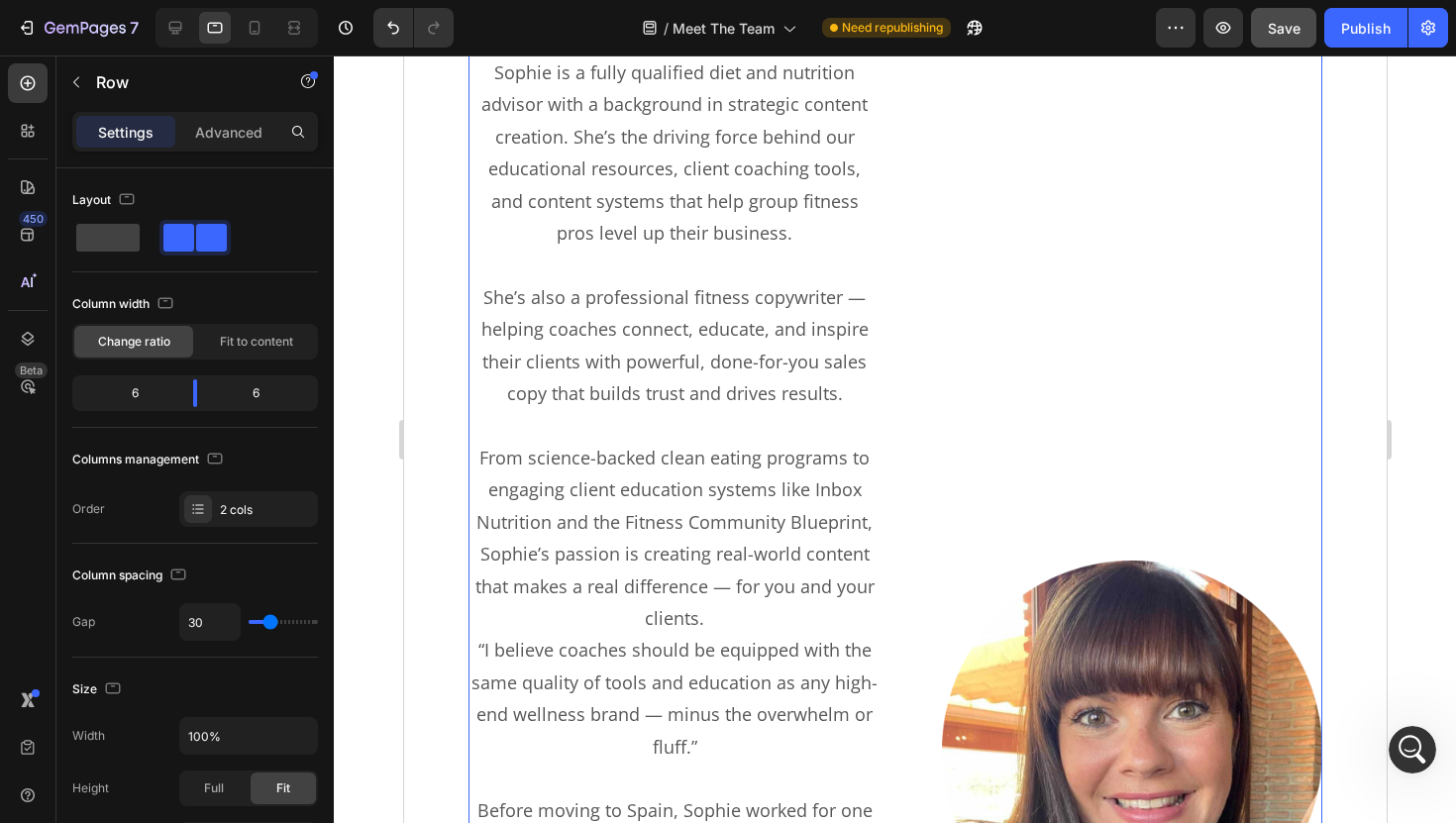 scroll, scrollTop: 1852, scrollLeft: 0, axis: vertical 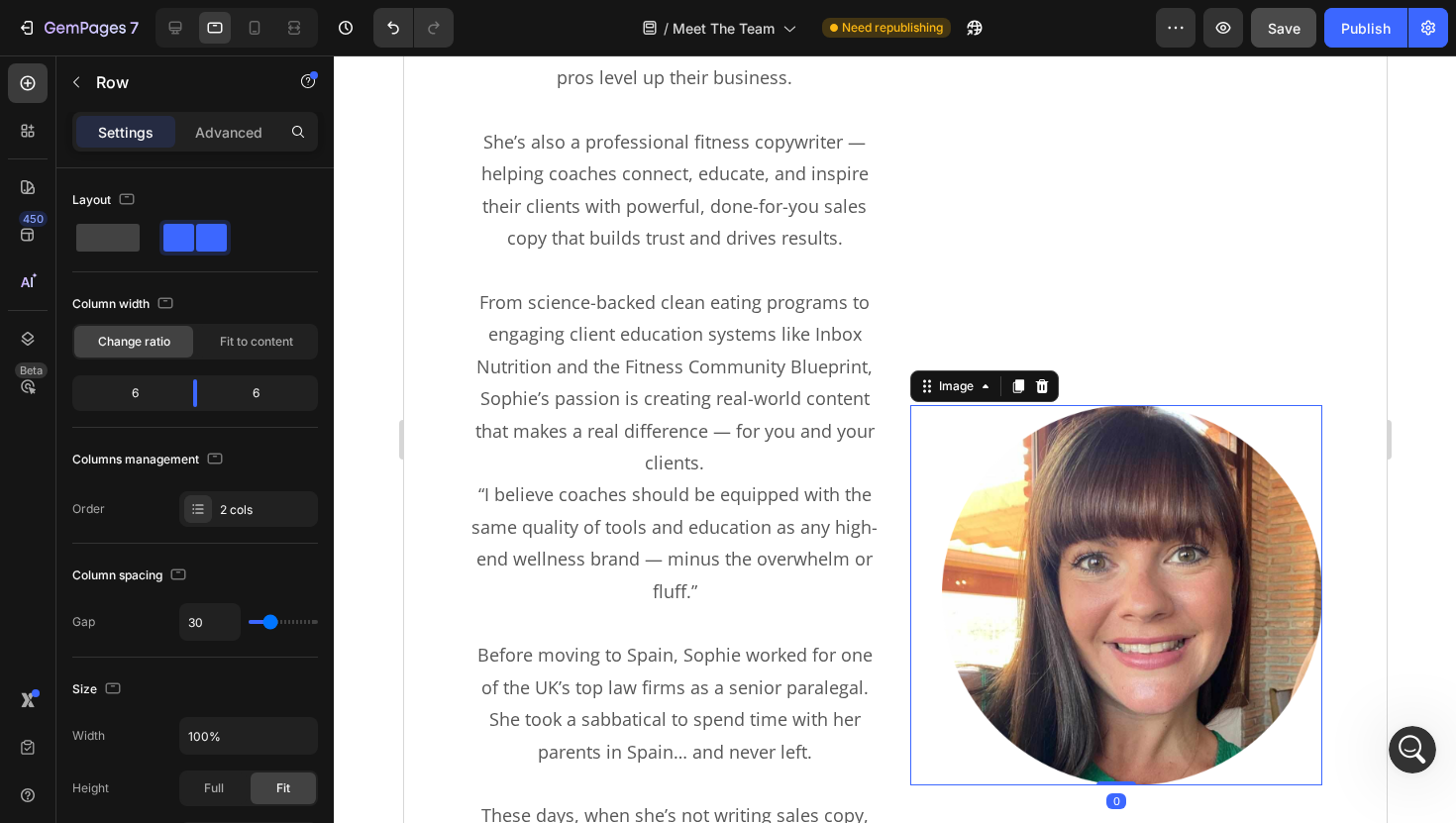click on "Image   0" at bounding box center [1115, 595] 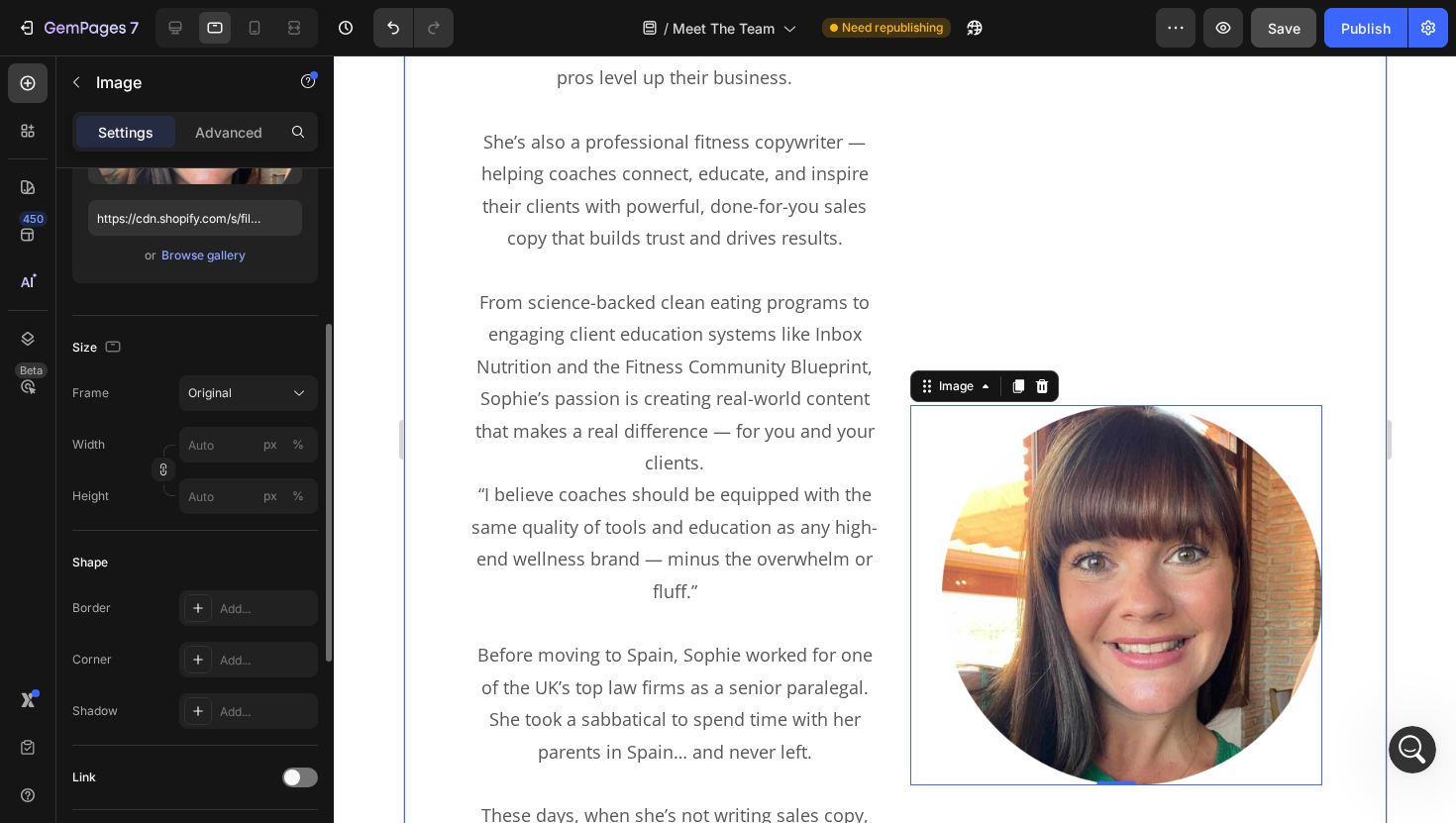 scroll, scrollTop: 325, scrollLeft: 0, axis: vertical 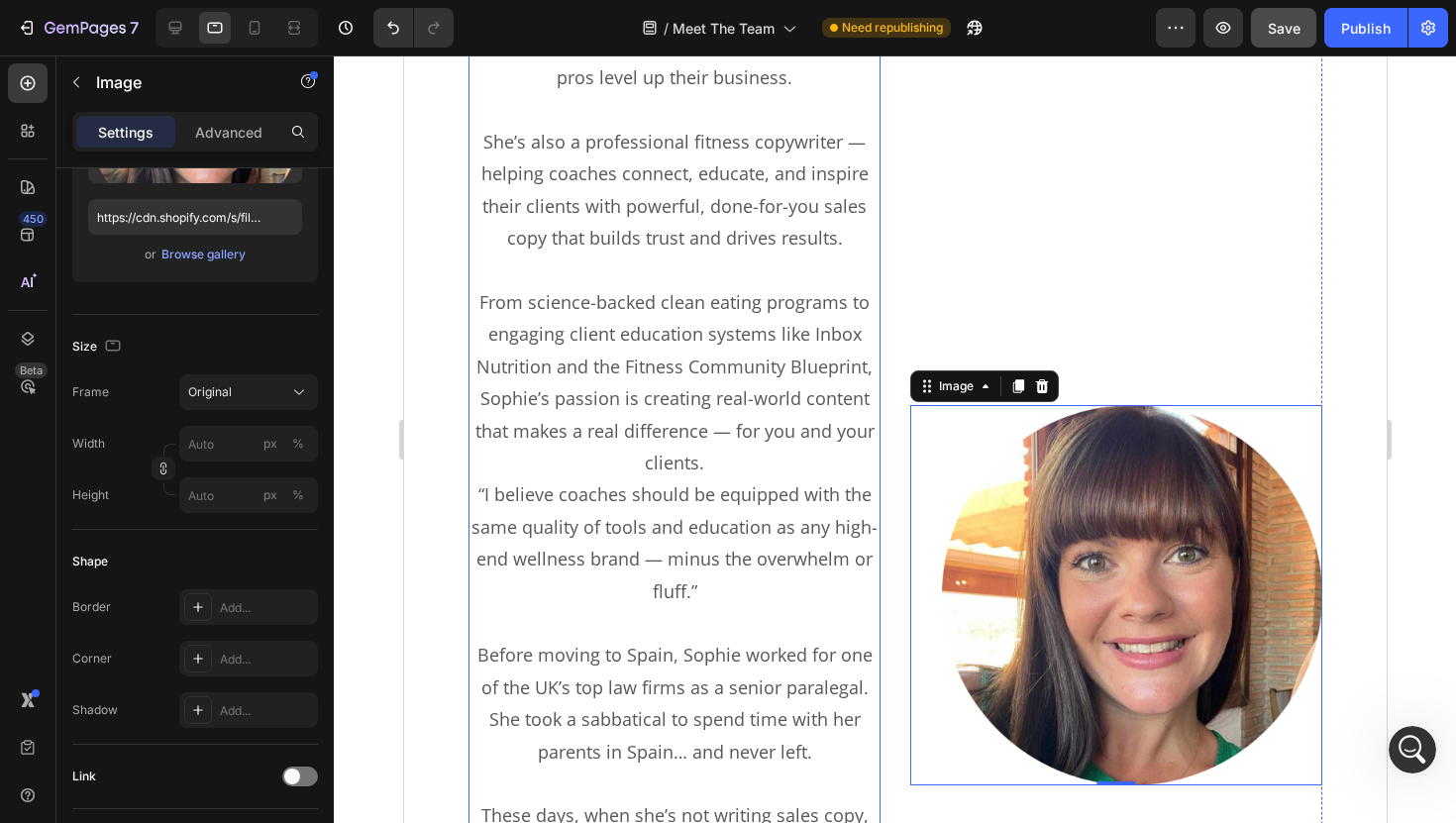 click on "“I believe coaches should be equipped with the same quality of tools and education as any high-end wellness brand — minus the overwhelm or fluff.”" at bounding box center (674, 543) 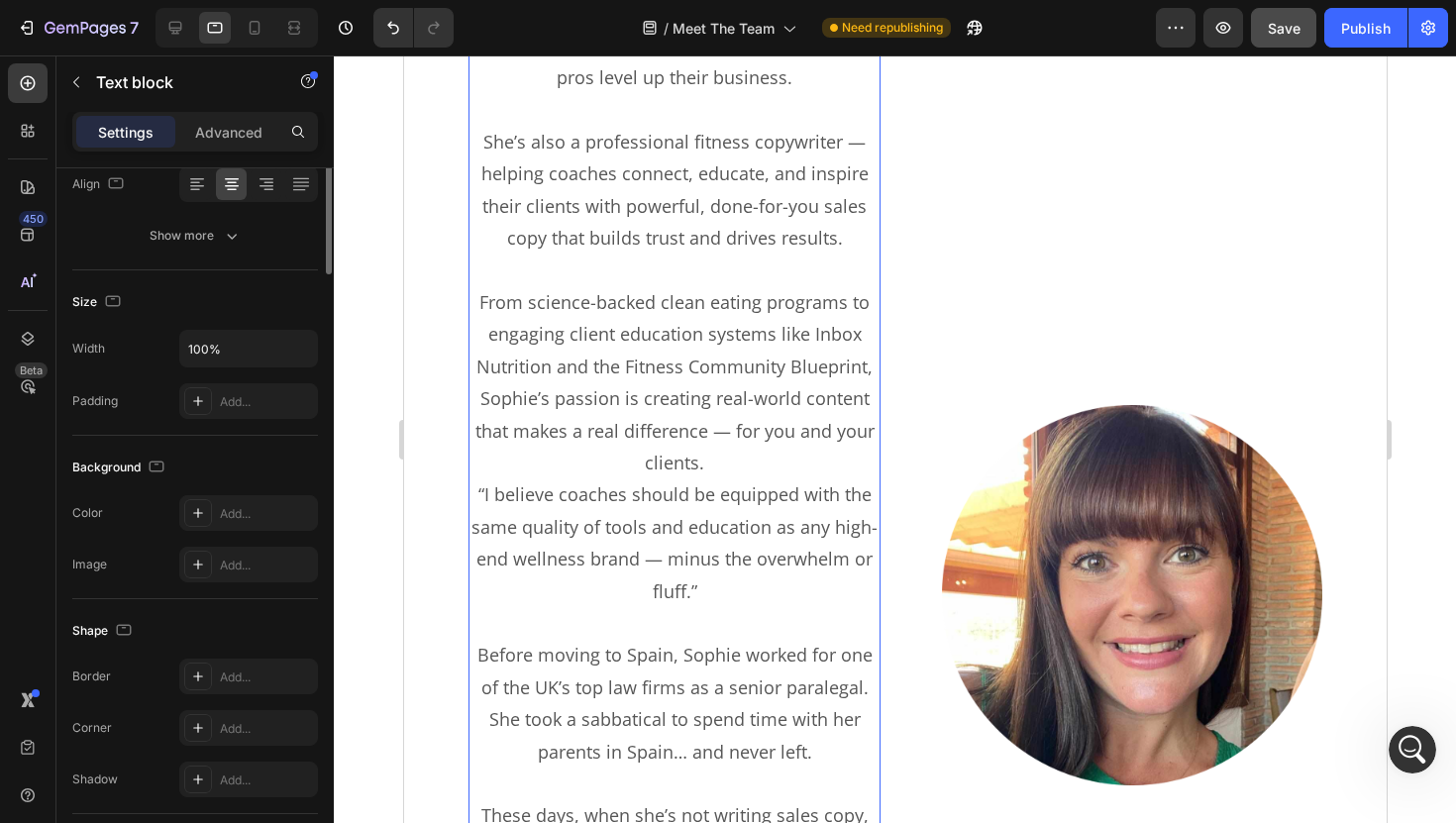 scroll, scrollTop: 0, scrollLeft: 0, axis: both 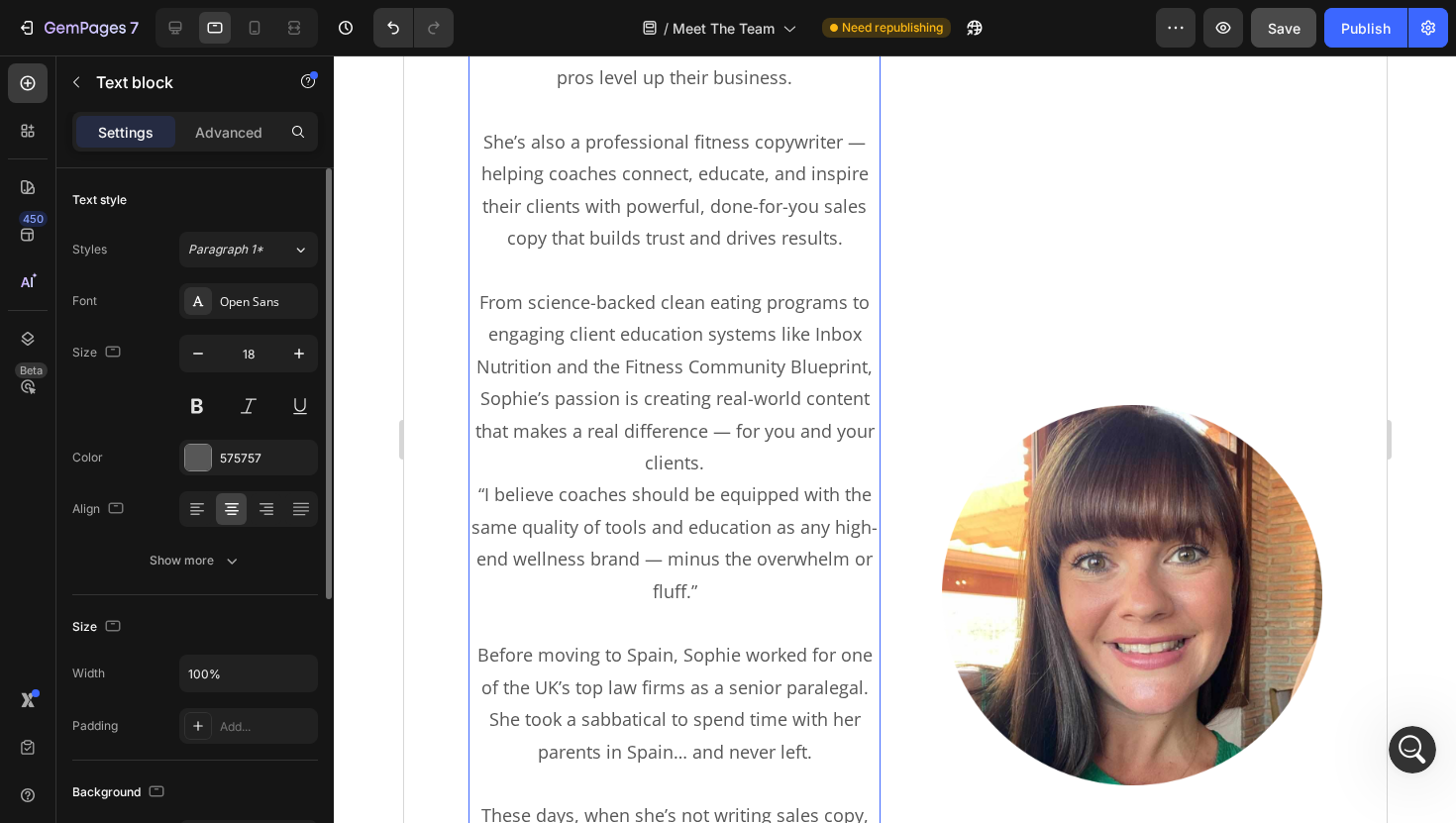 click on "“I believe coaches should be equipped with the same quality of tools and education as any high-end wellness brand — minus the overwhelm or fluff.”" at bounding box center [674, 543] 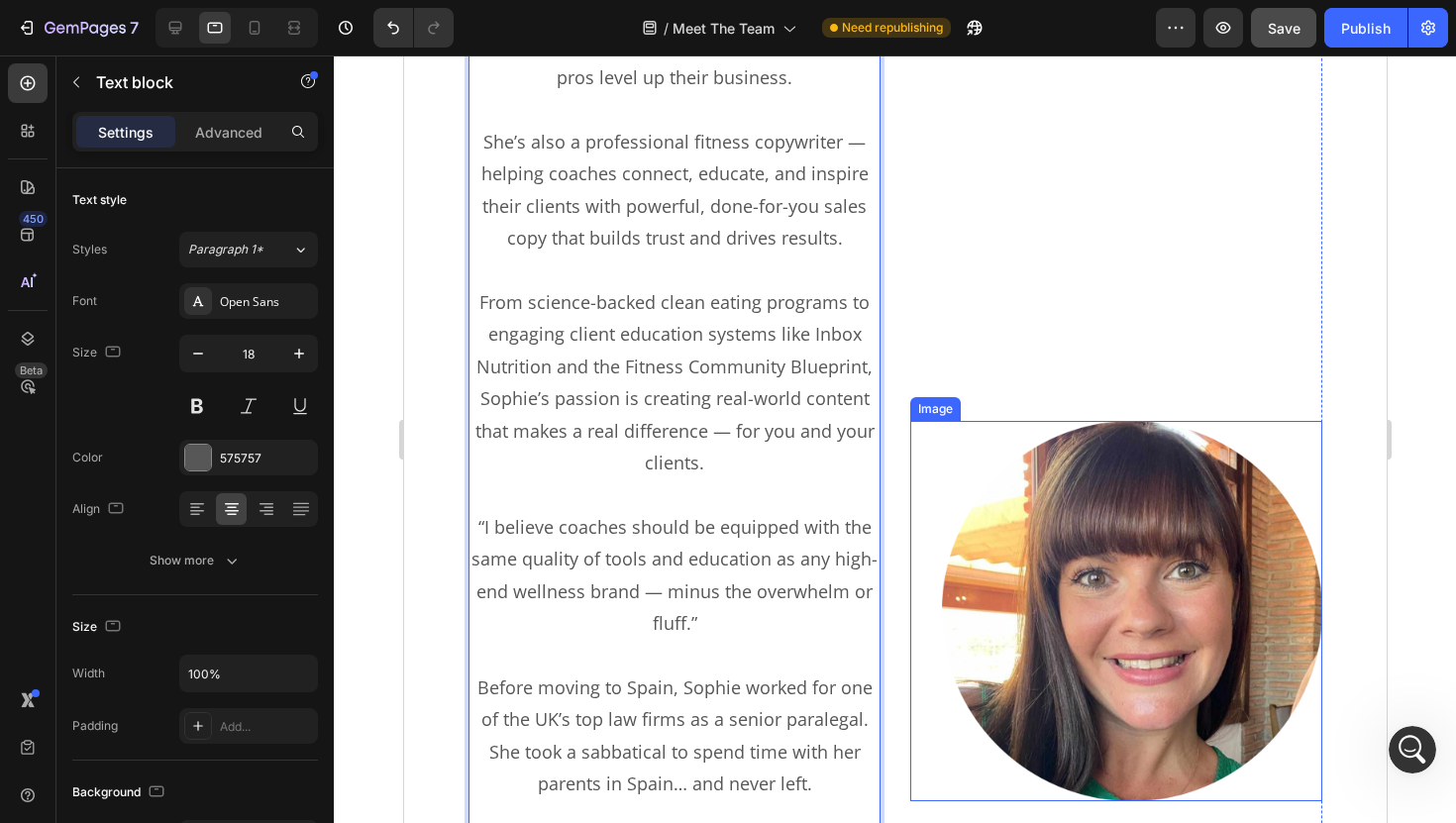click at bounding box center (1131, 611) 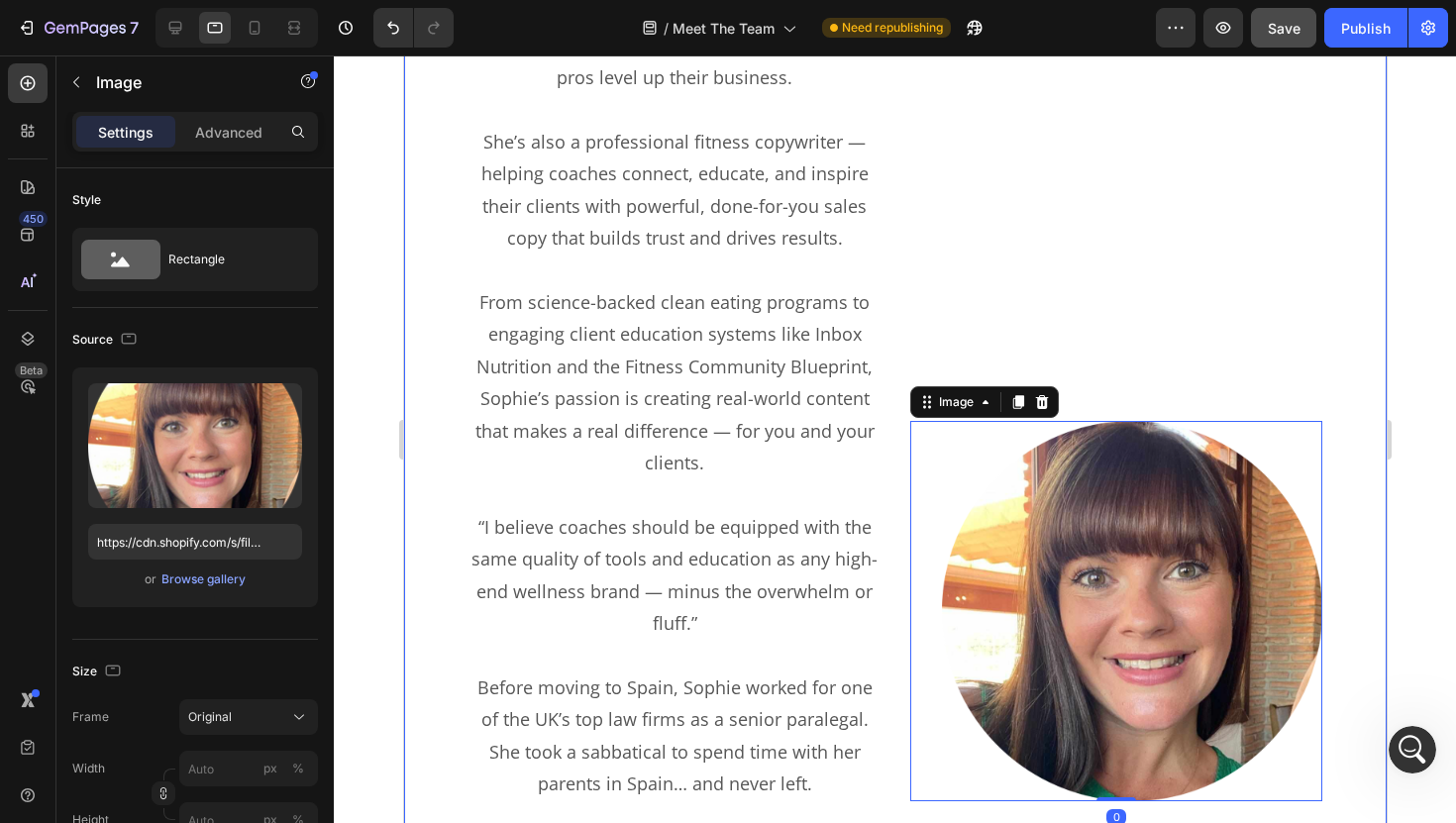 click on "Meet The Team Heading "We create smart, done-for-you fitness and nutrition resources that save time, boost results, and help coaches grow thriving communities". Meet the team behind the content trusted by 3,000+ group fitness professionals worldwide. Text block Meet Sophie Heading Content Strategist | Fitness Copywriter Nutrition Advisor | CEO Text Block Sophie is a fully qualified diet and nutrition advisor with a background in strategic content creation. She’s the driving force behind our educational resources, client coaching tools, and content systems that help group fitness pros level up their business. She’s also a professional fitness copywriter — helping coaches connect, educate, and inspire their clients with powerful, done-for-you sales copy that builds trust and drives results. “I believe coaches should be equipped with the same quality of tools and education as any high-end wellness brand — minus the overwhelm or fluff.” Text block Excepteur sint occaecat velit esse cillum 0" at bounding box center (894, 1525) 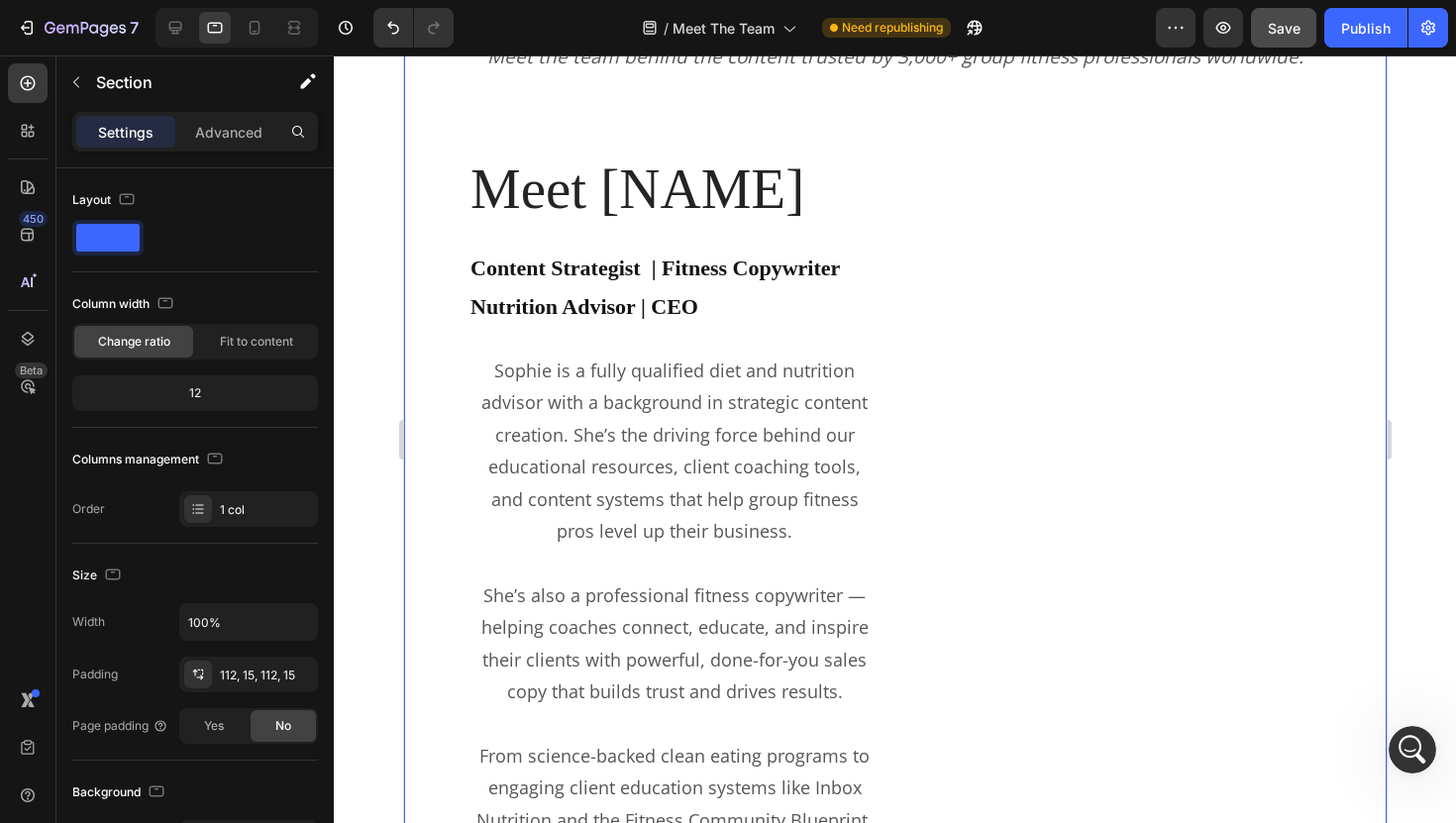 scroll, scrollTop: 1434, scrollLeft: 0, axis: vertical 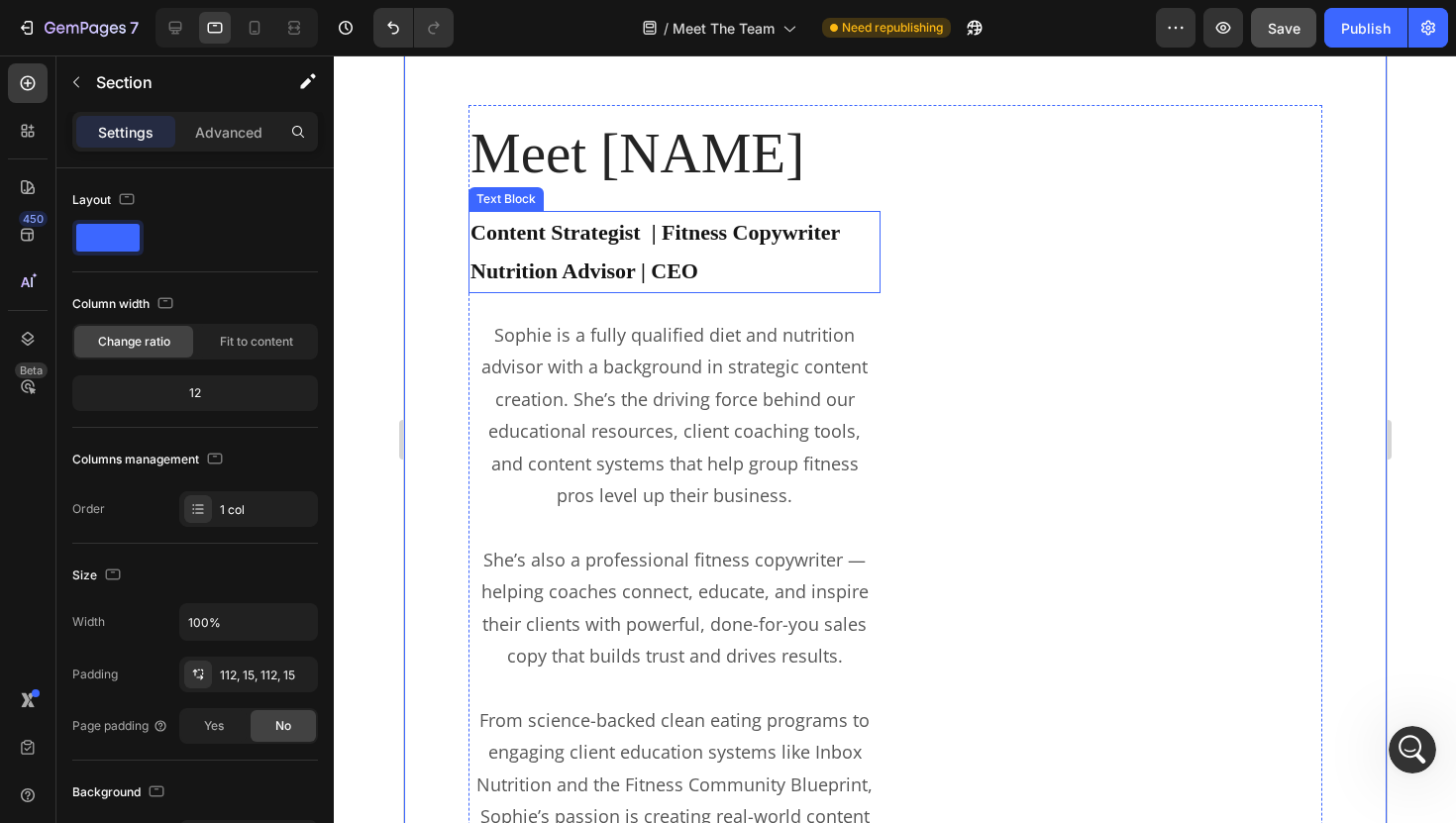 click on "Content Strategist  | Fitness Copywriter Nutrition Advisor | CEO" at bounding box center (654, 252) 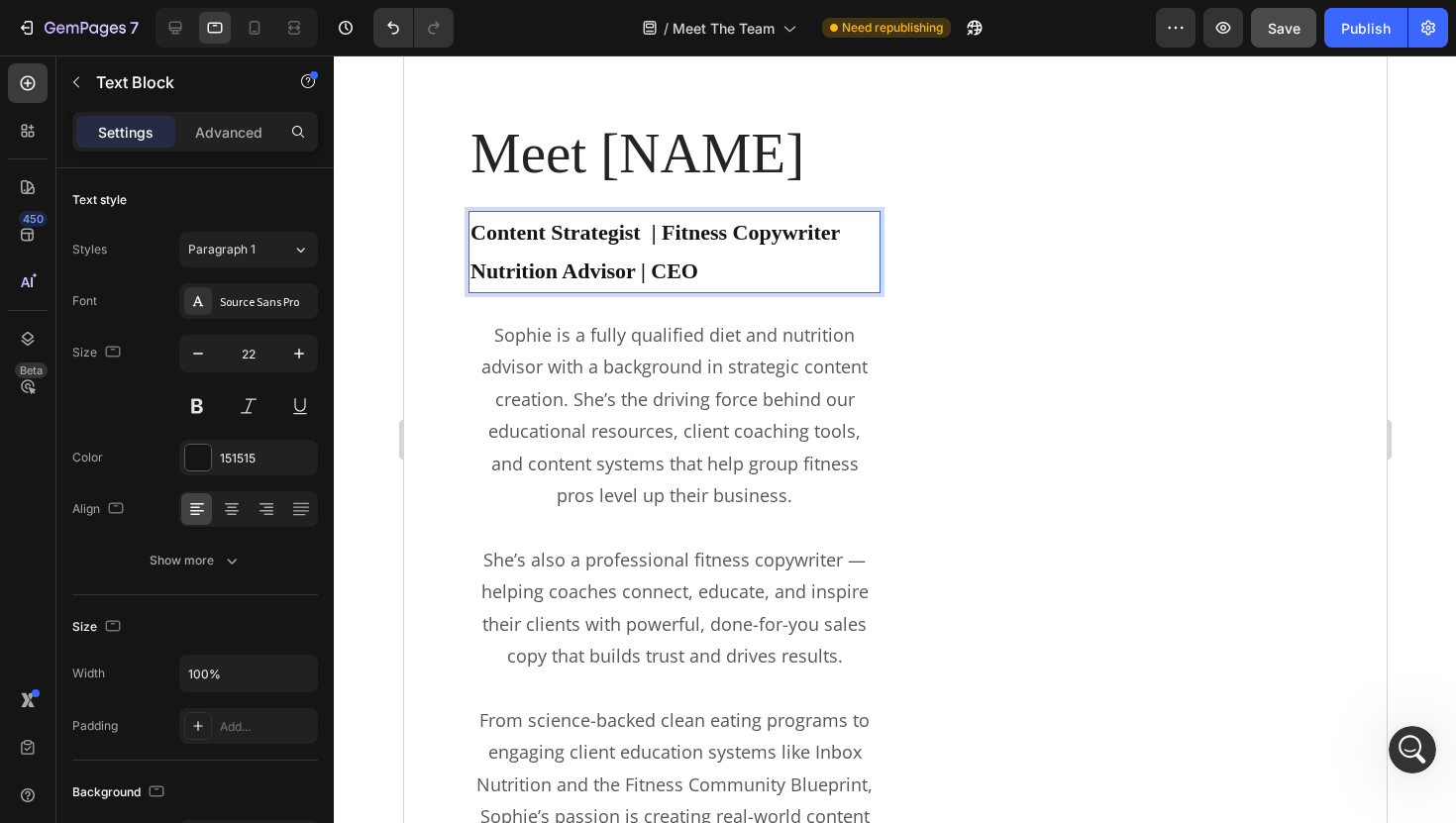 click on "Content Strategist  | Fitness Copywriter Nutrition Advisor | CEO" at bounding box center [654, 252] 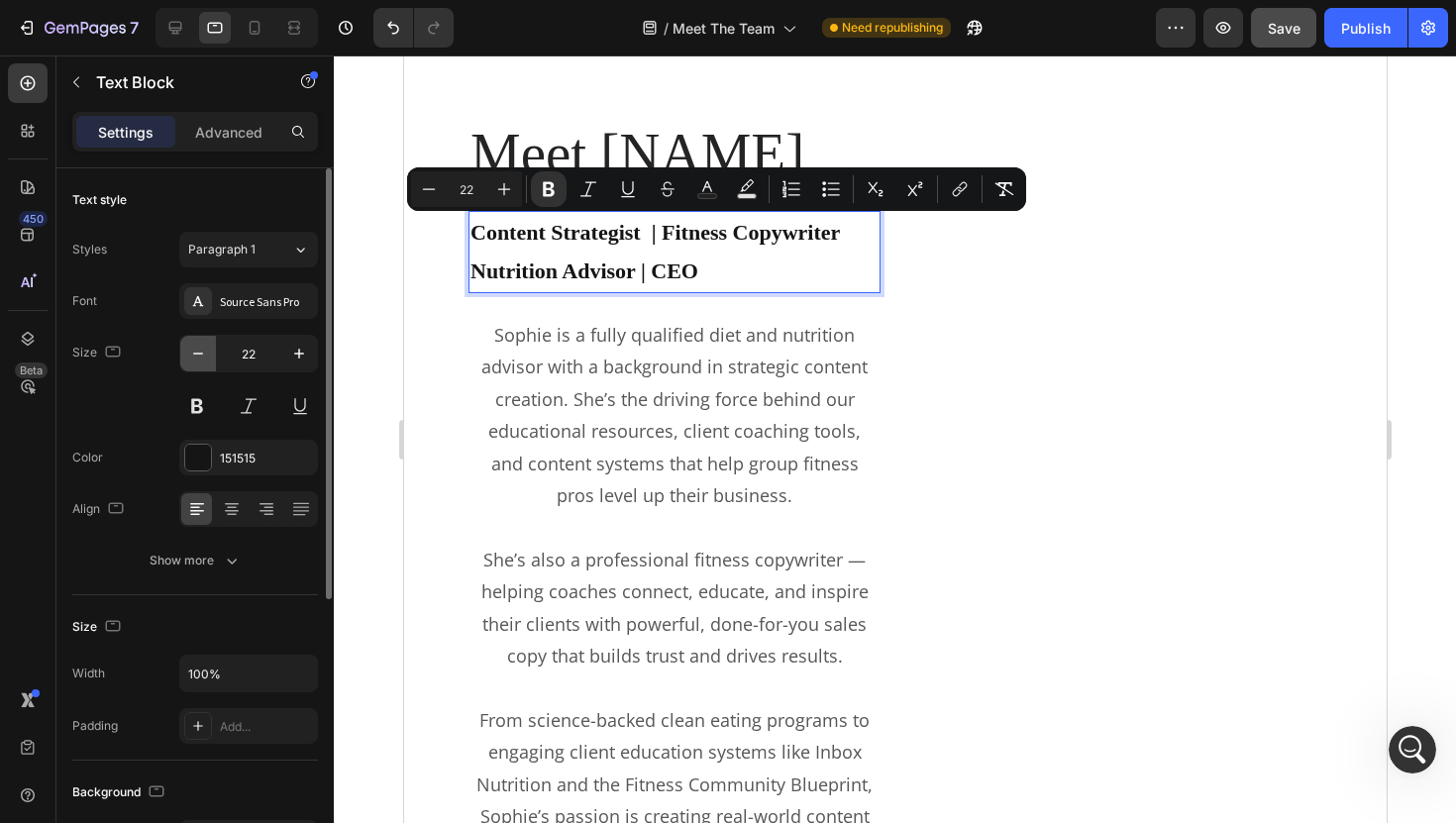 click 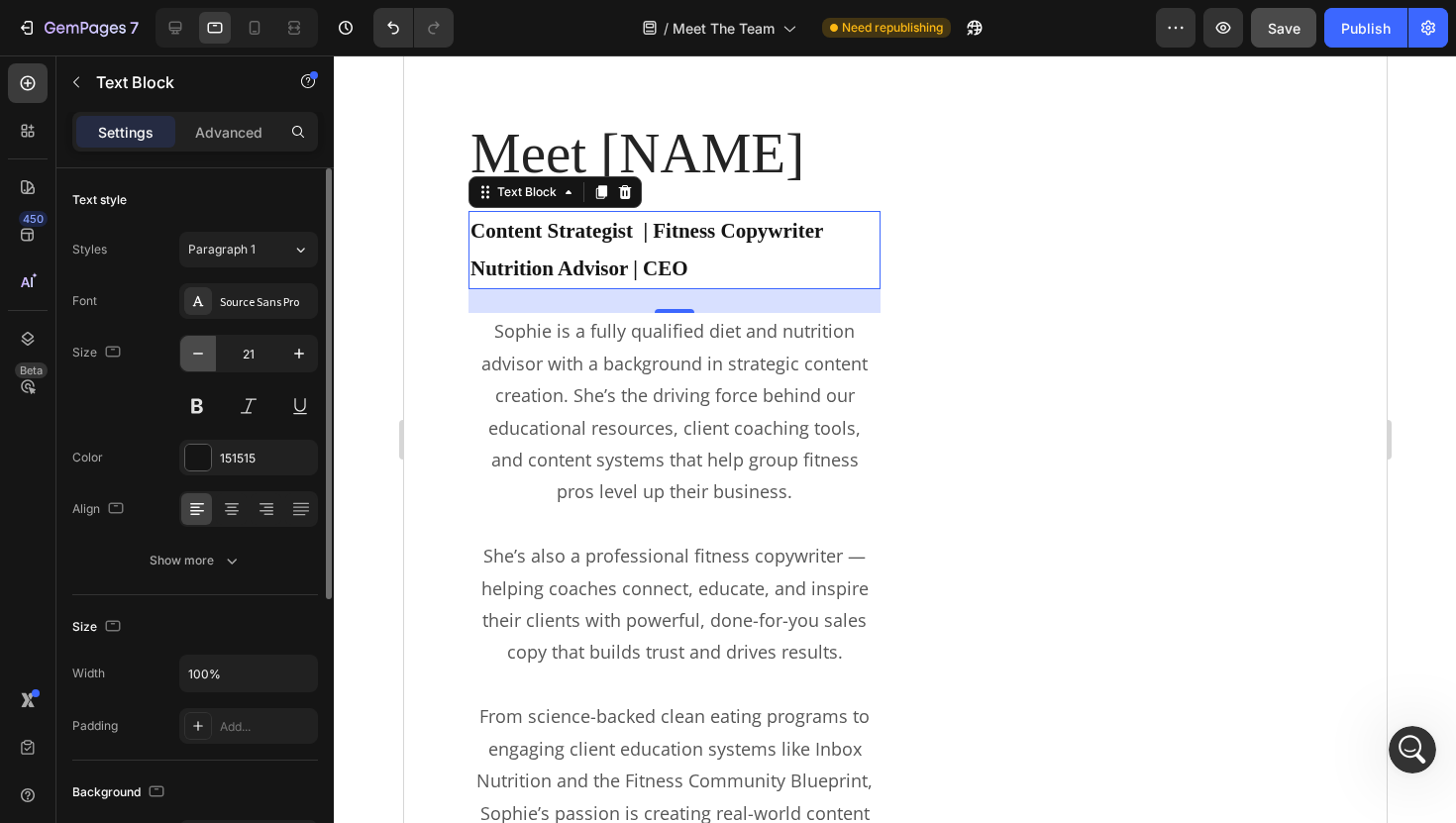 click 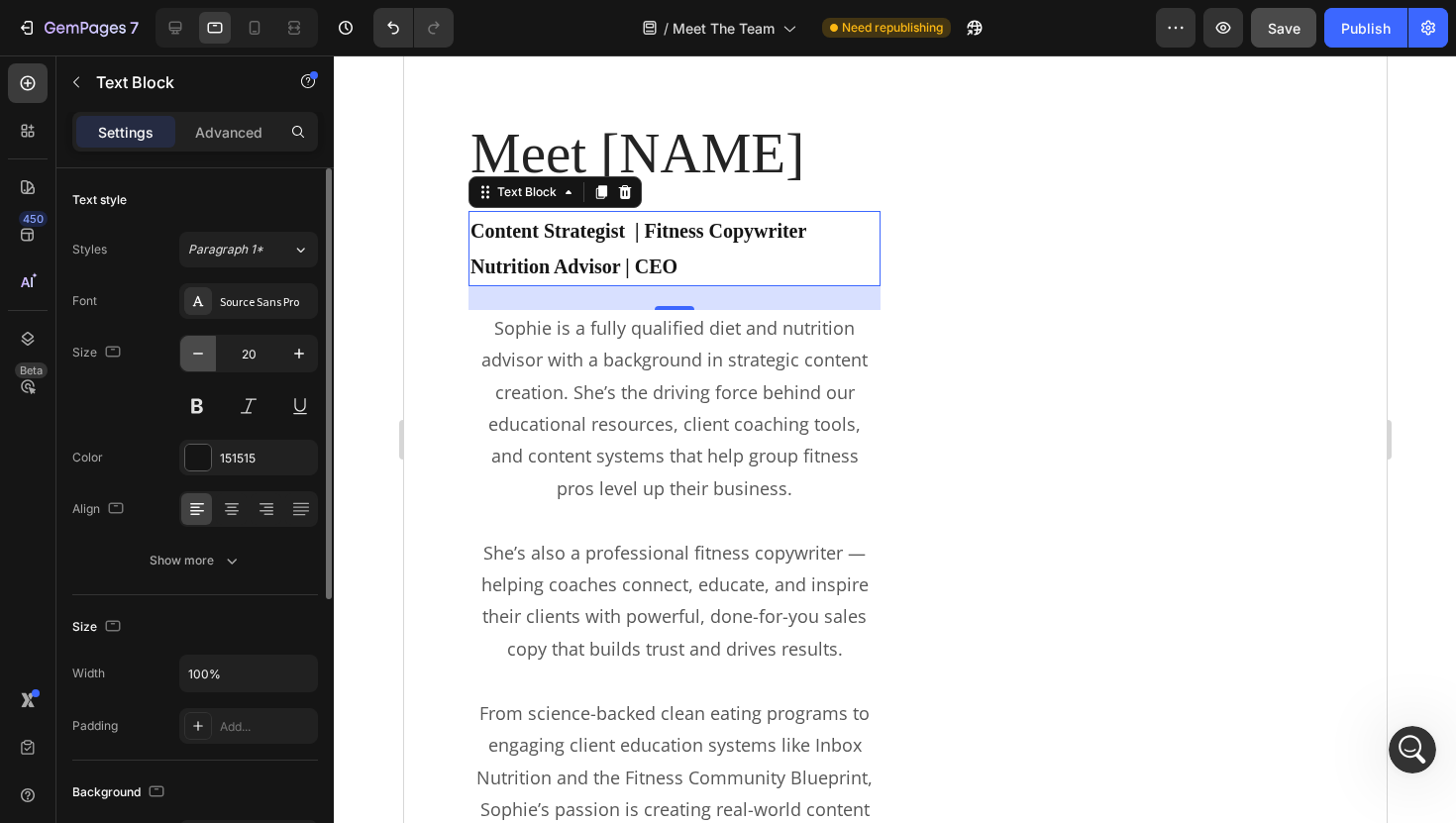 click 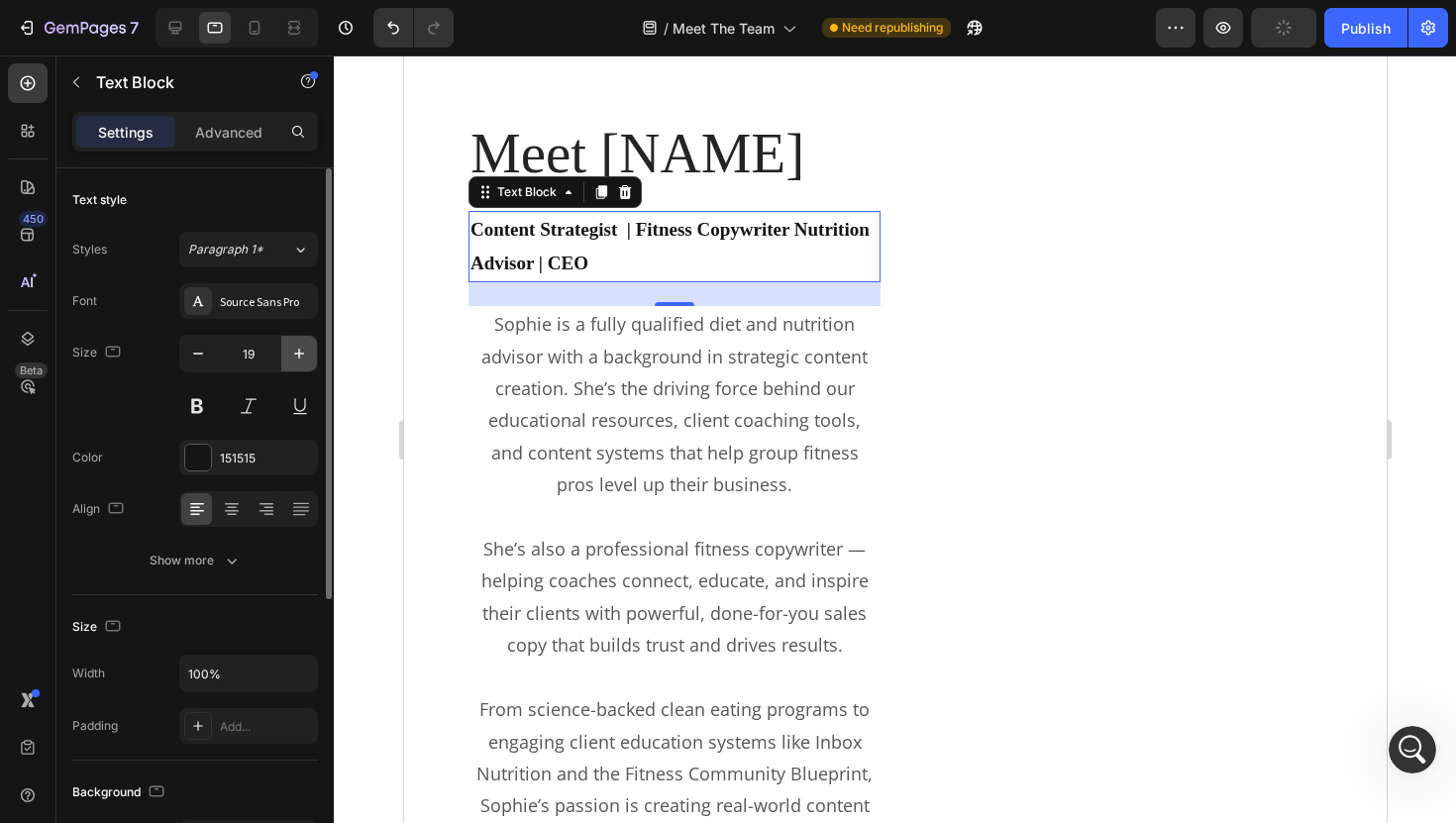 click 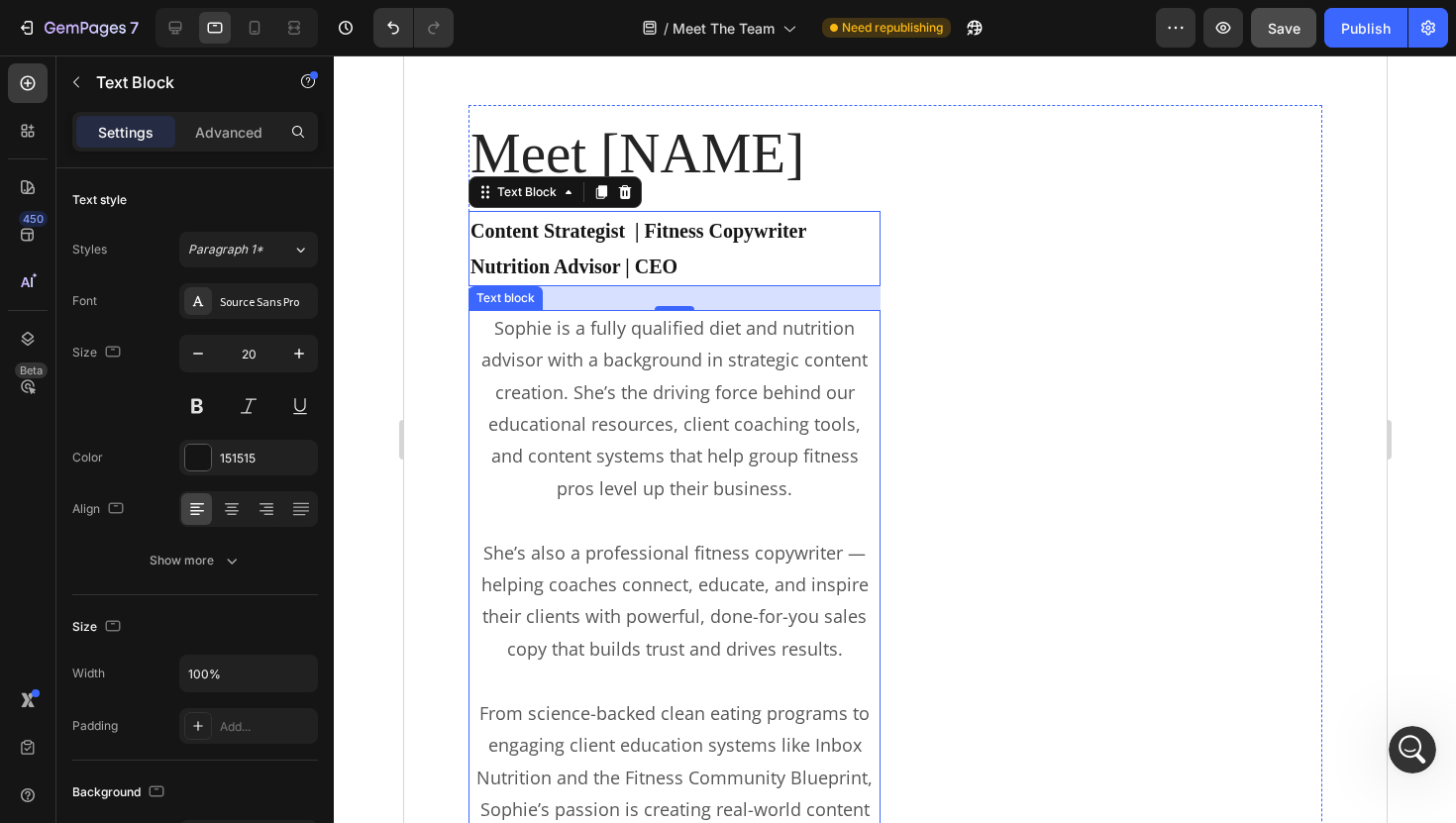 click on "Image" at bounding box center [1115, 1025] 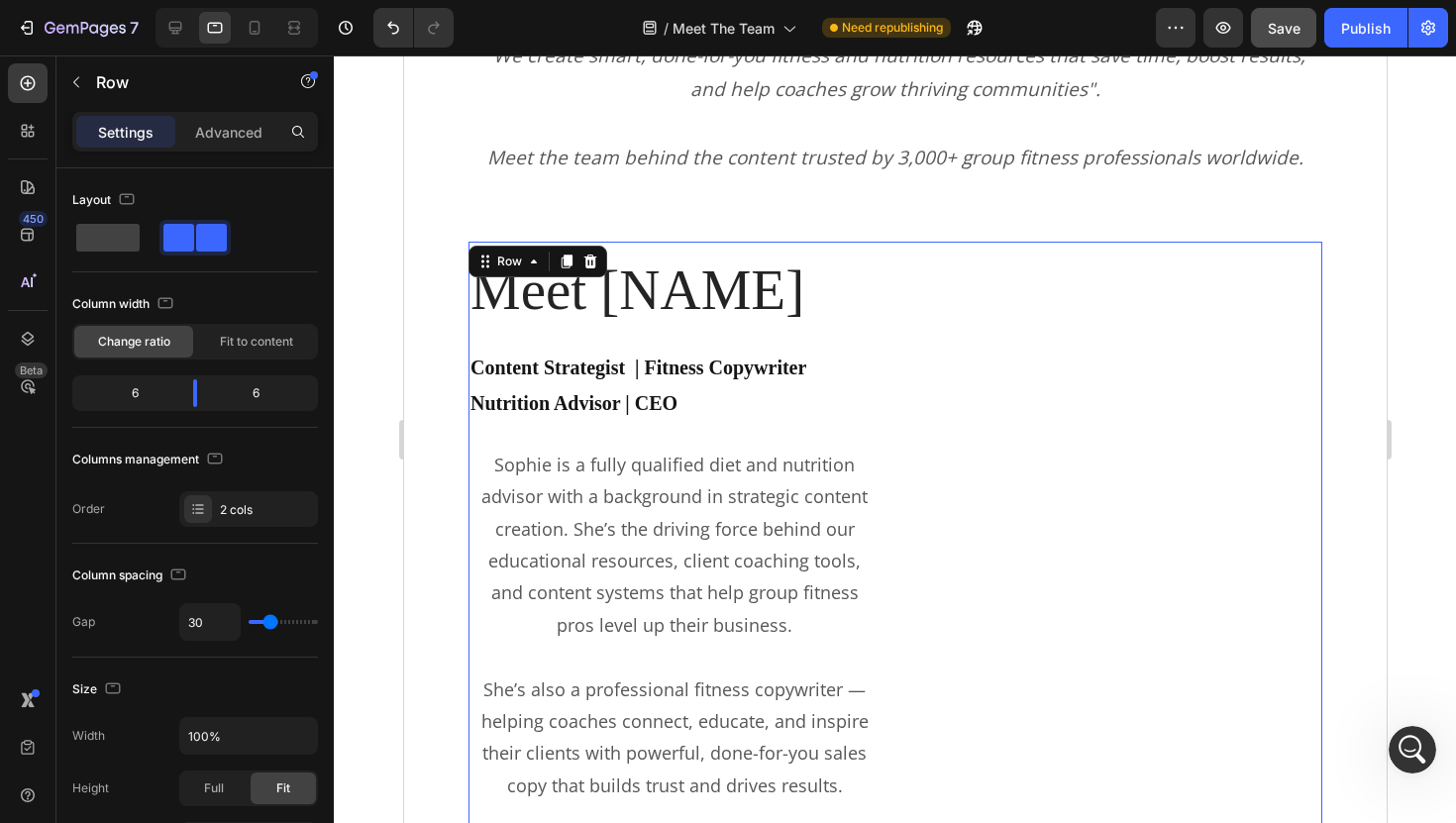 scroll, scrollTop: 1283, scrollLeft: 0, axis: vertical 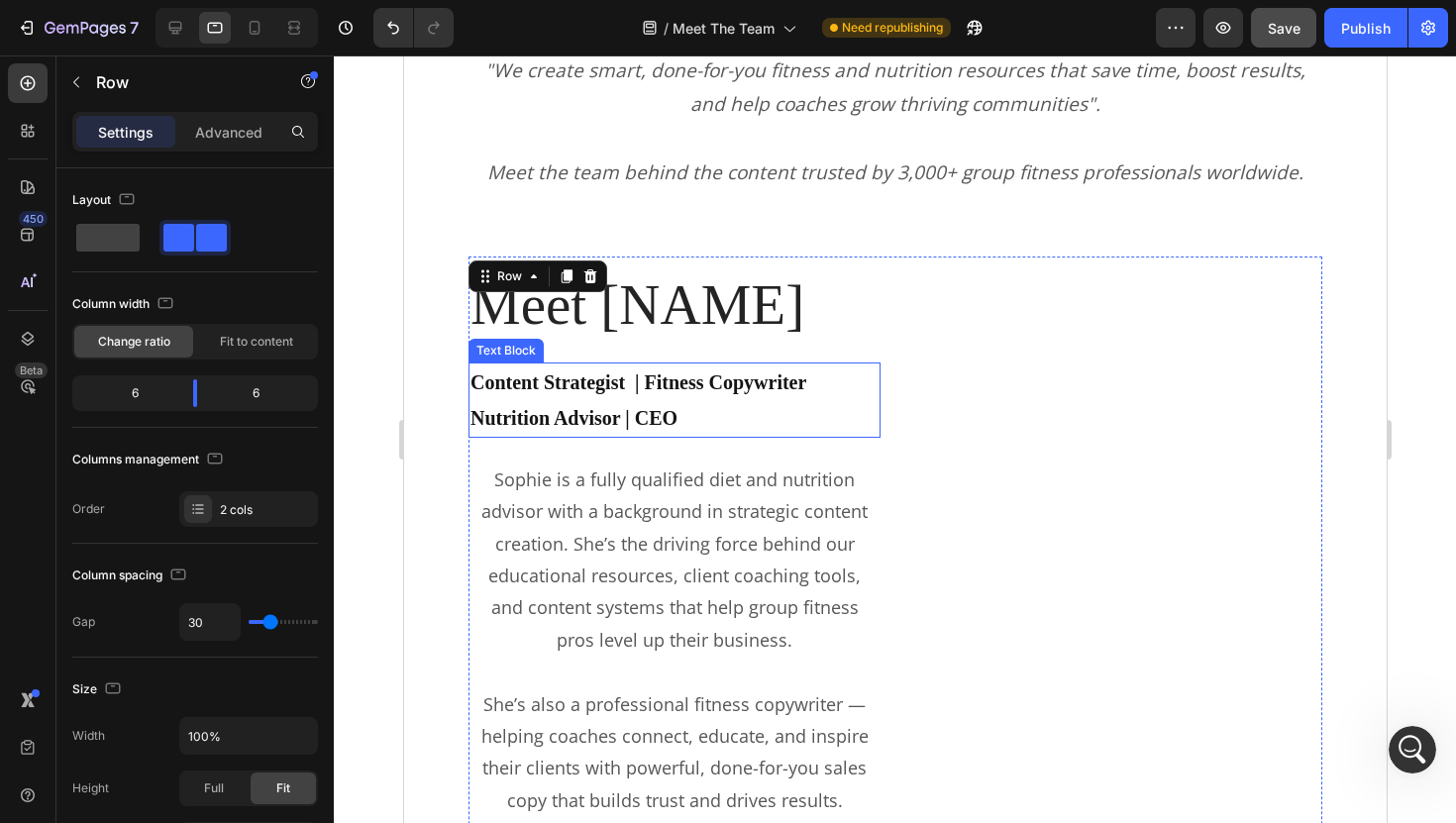 click on "Content Strategist  | Fitness Copywriter Nutrition Advisor | CEO" at bounding box center (637, 400) 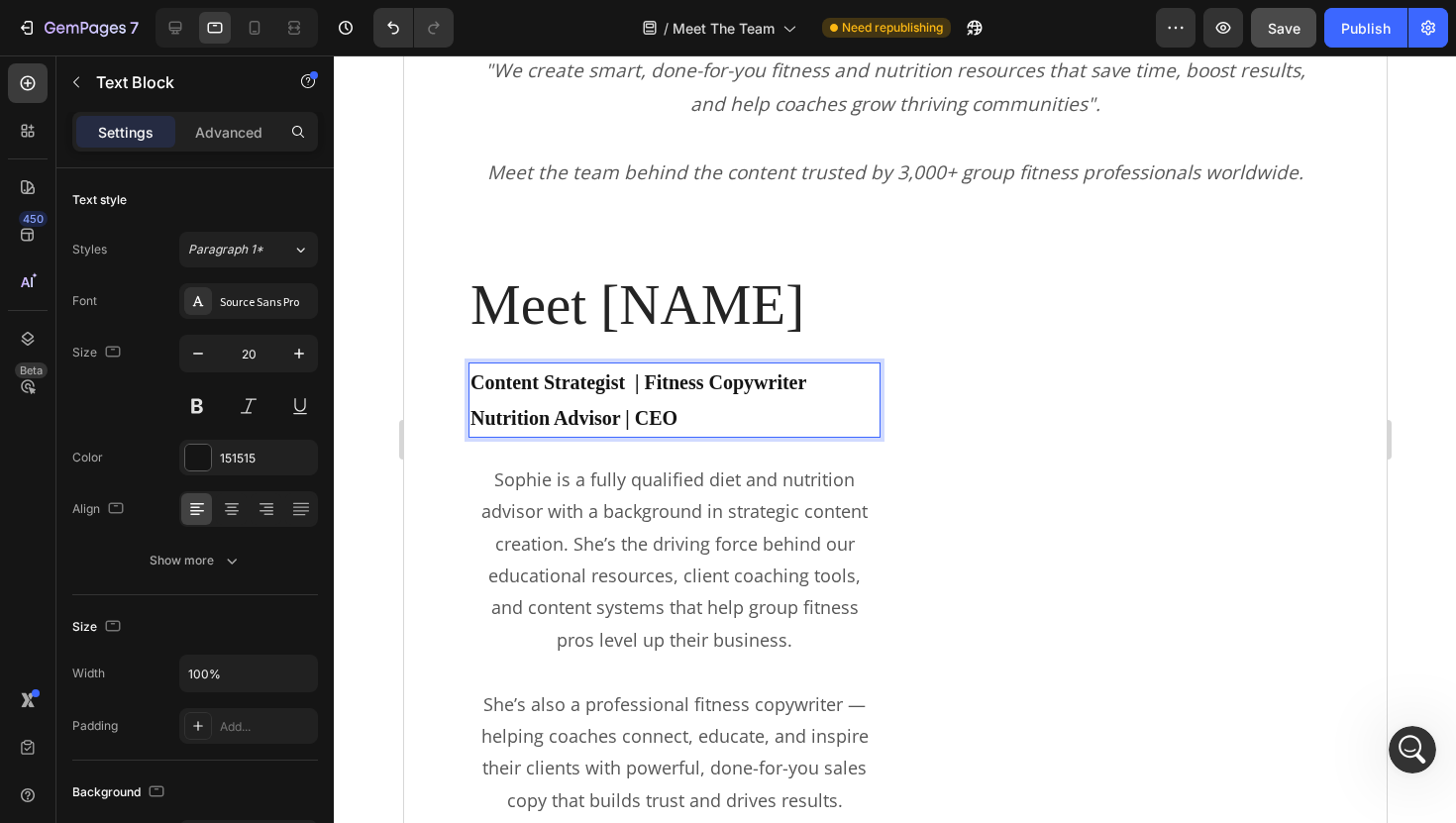 click on "Content Strategist  | Fitness Copywriter Nutrition Advisor | CEO" at bounding box center (637, 400) 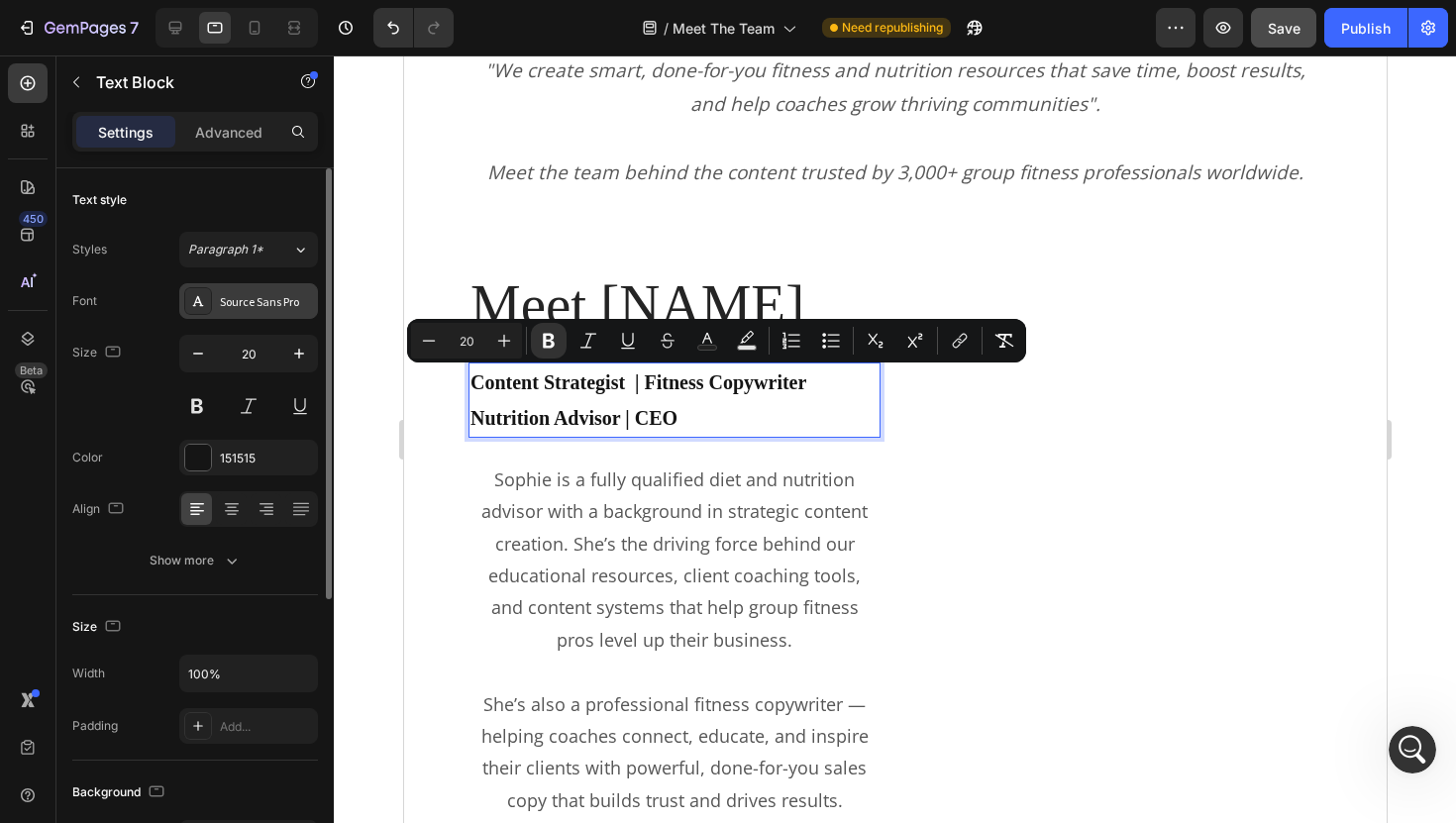 click on "Source Sans Pro" at bounding box center [266, 302] 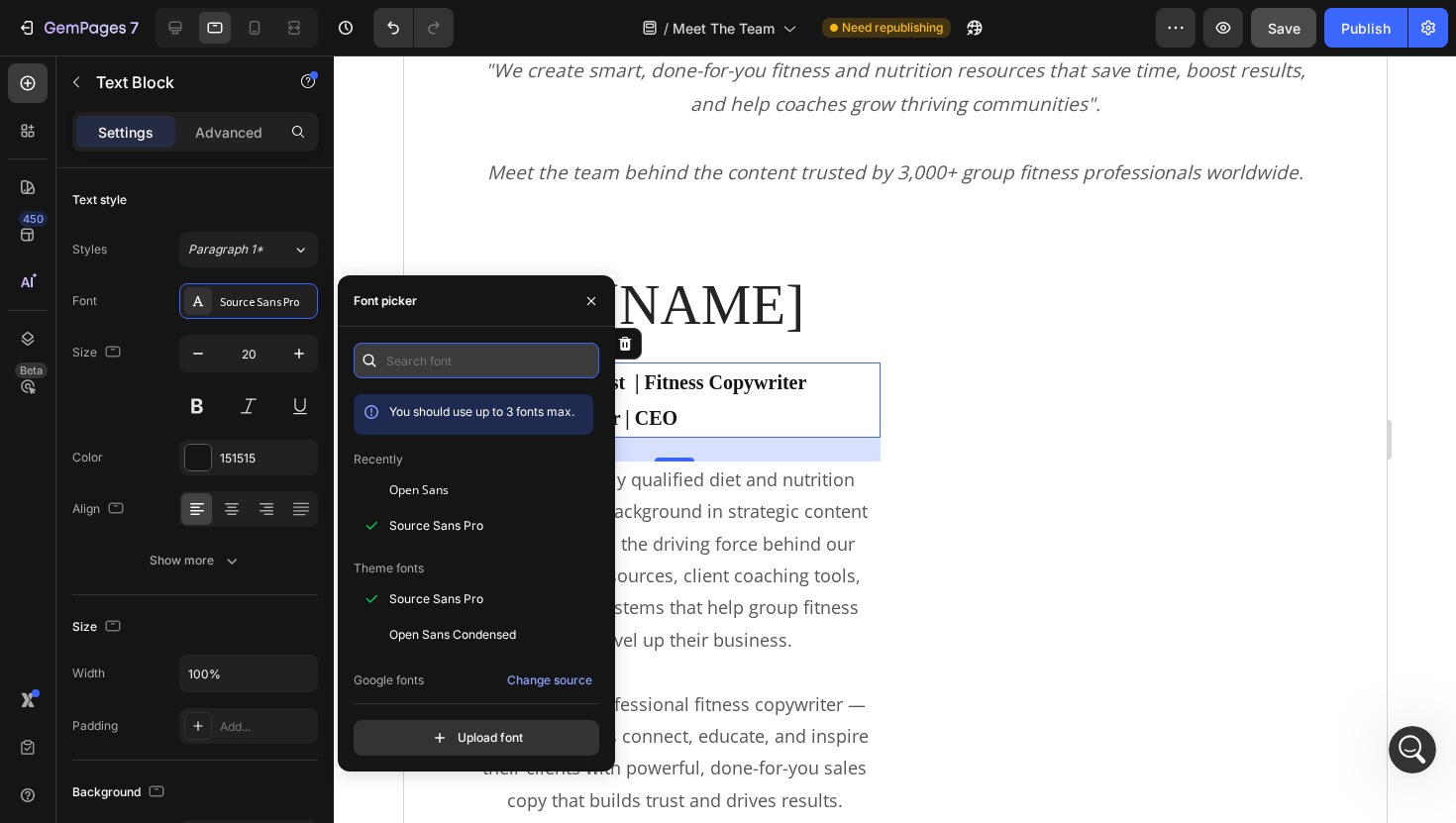 click at bounding box center (476, 360) 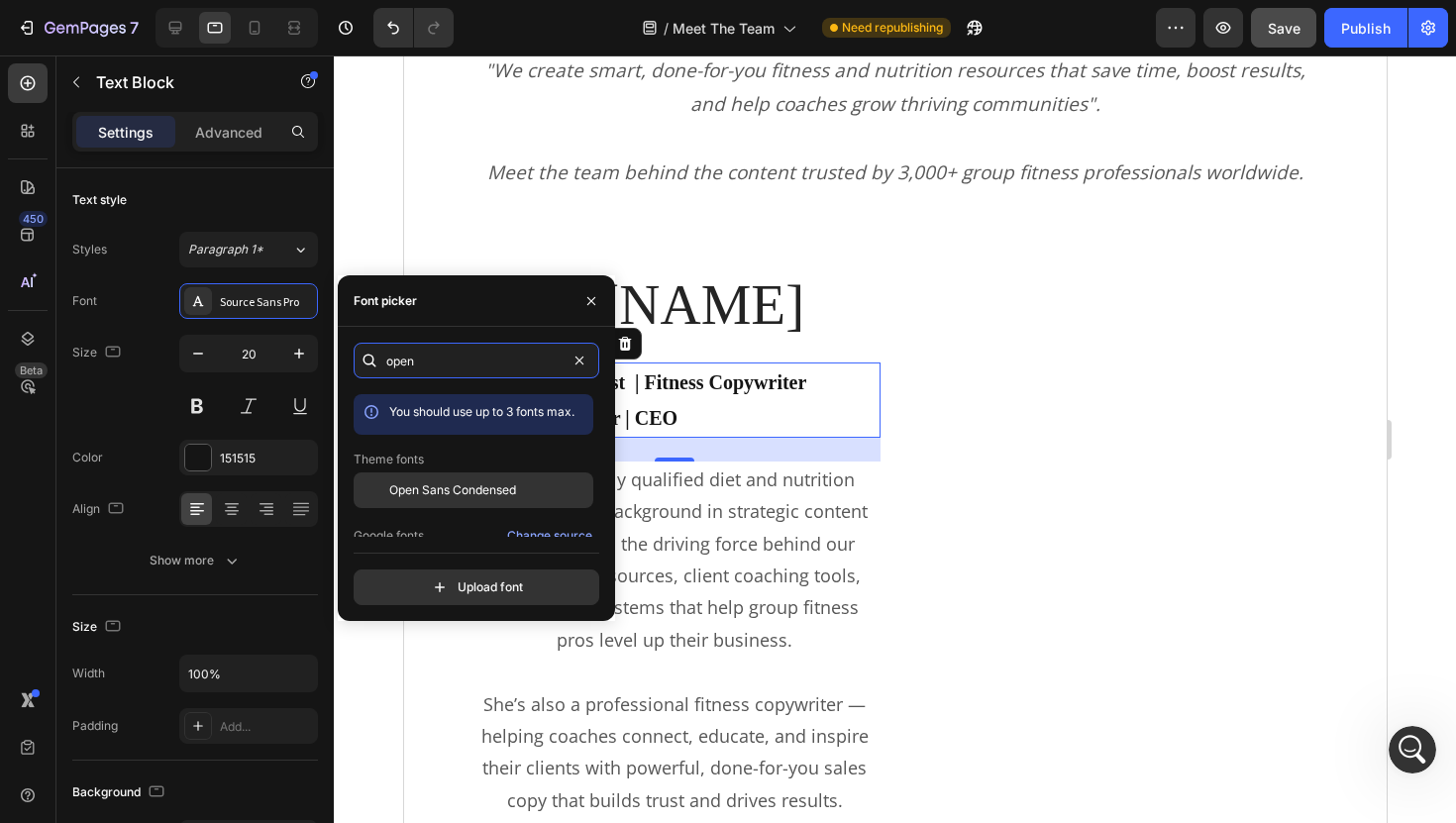 type on "open" 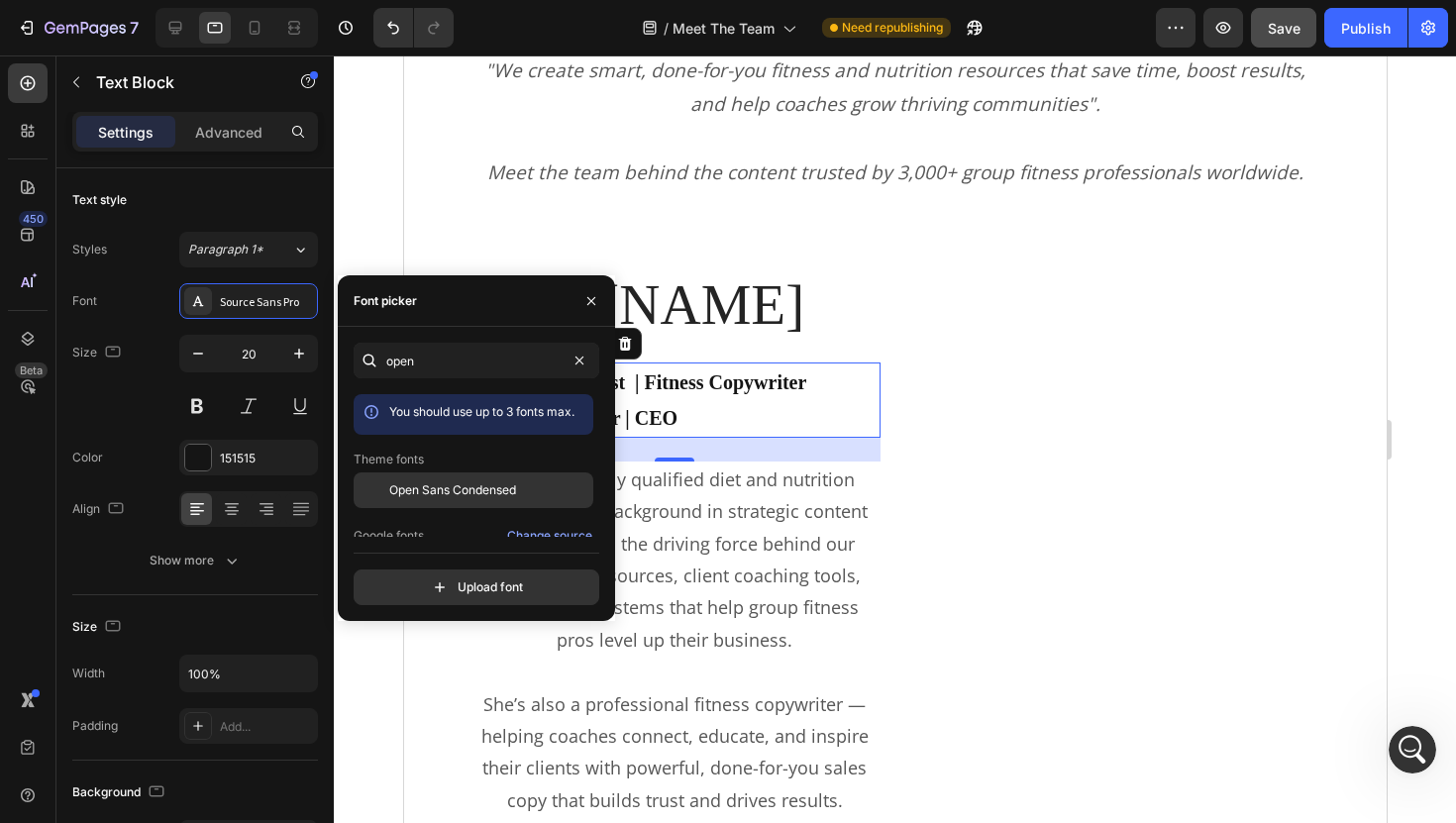 click on "Open Sans Condensed" at bounding box center [453, 490] 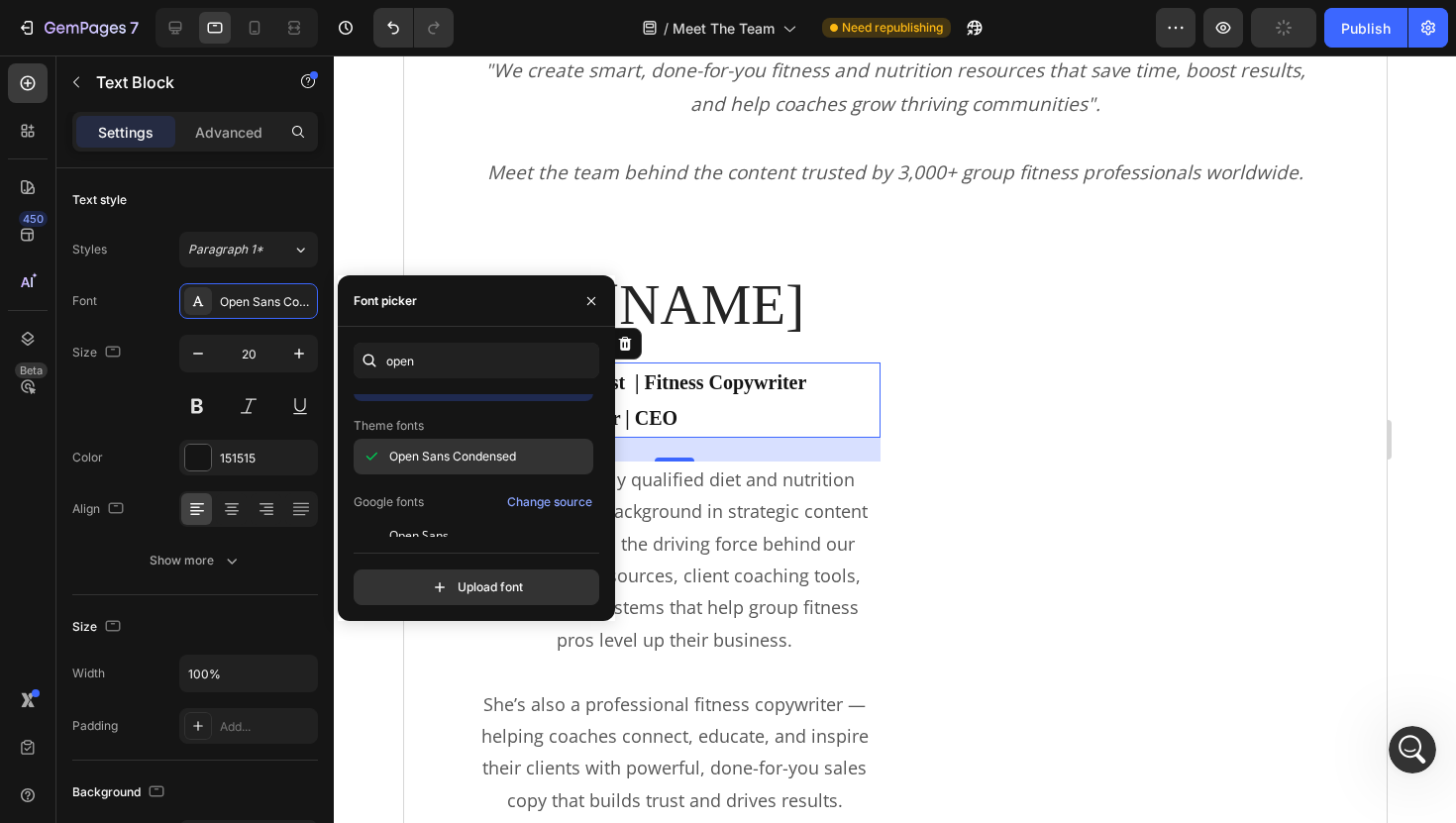 scroll, scrollTop: 51, scrollLeft: 0, axis: vertical 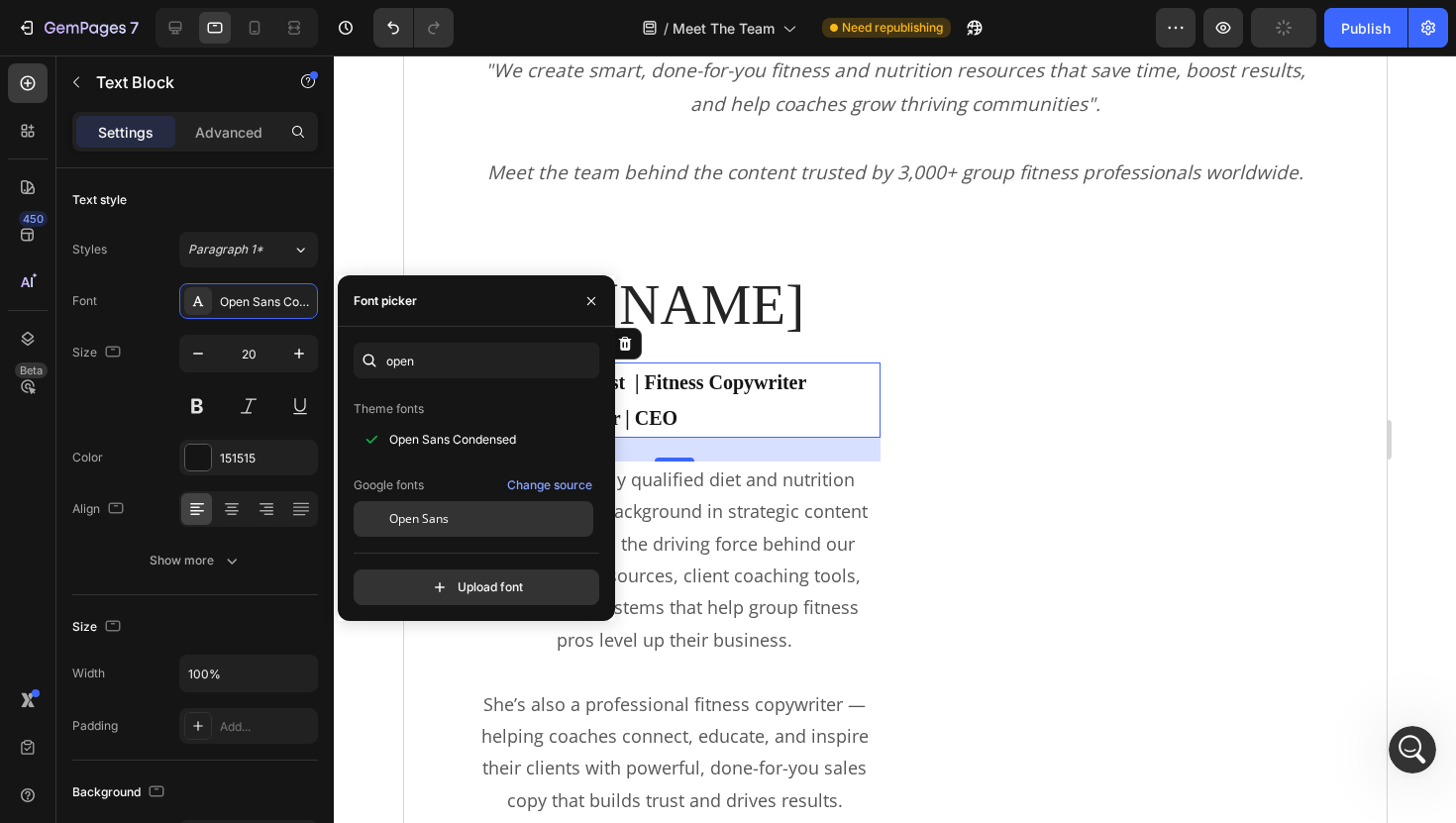click on "Open Sans" at bounding box center (489, 519) 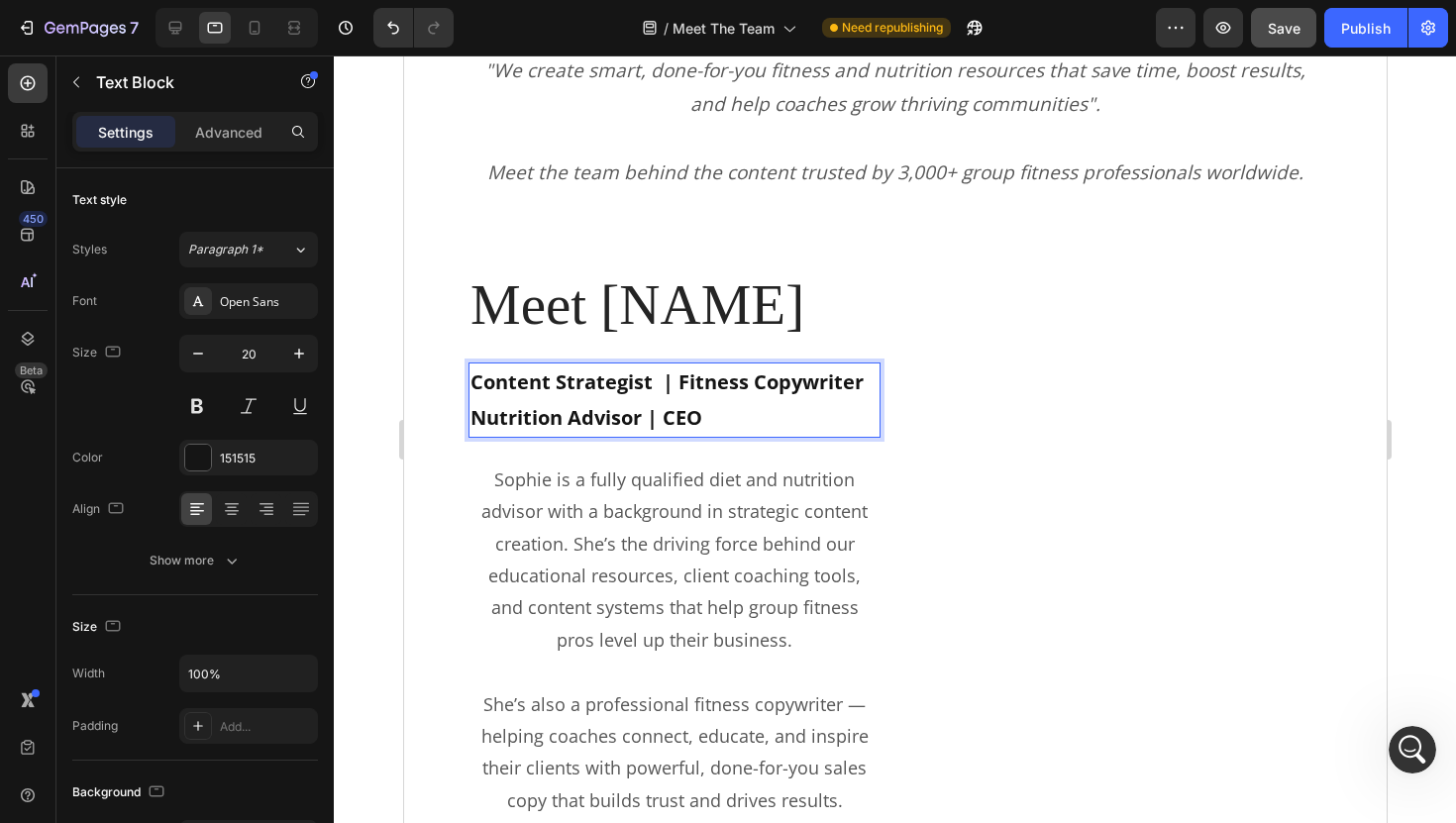 click on "Meet [NAME]" at bounding box center [674, 305] 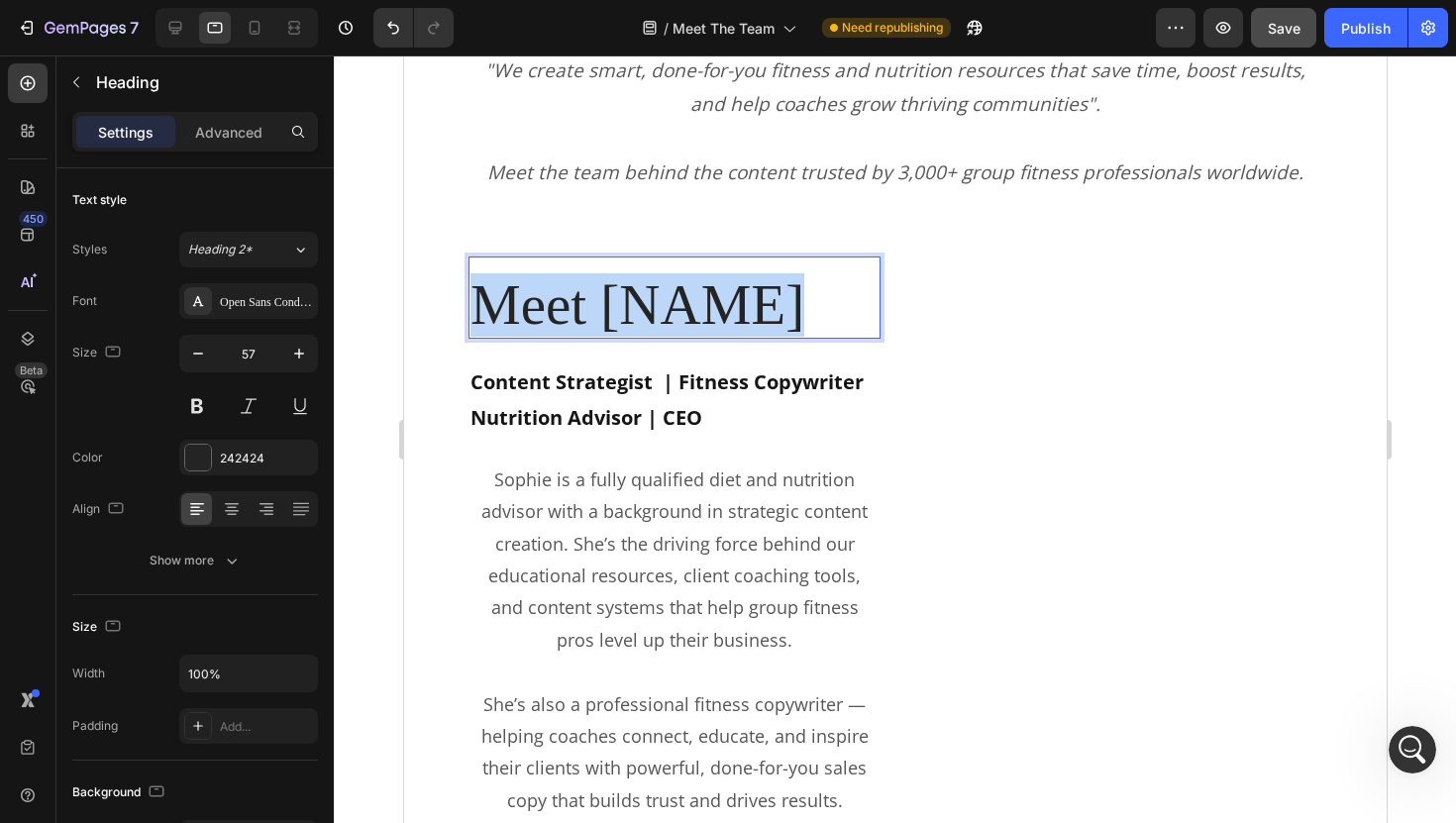 click on "Meet [NAME]" at bounding box center (674, 305) 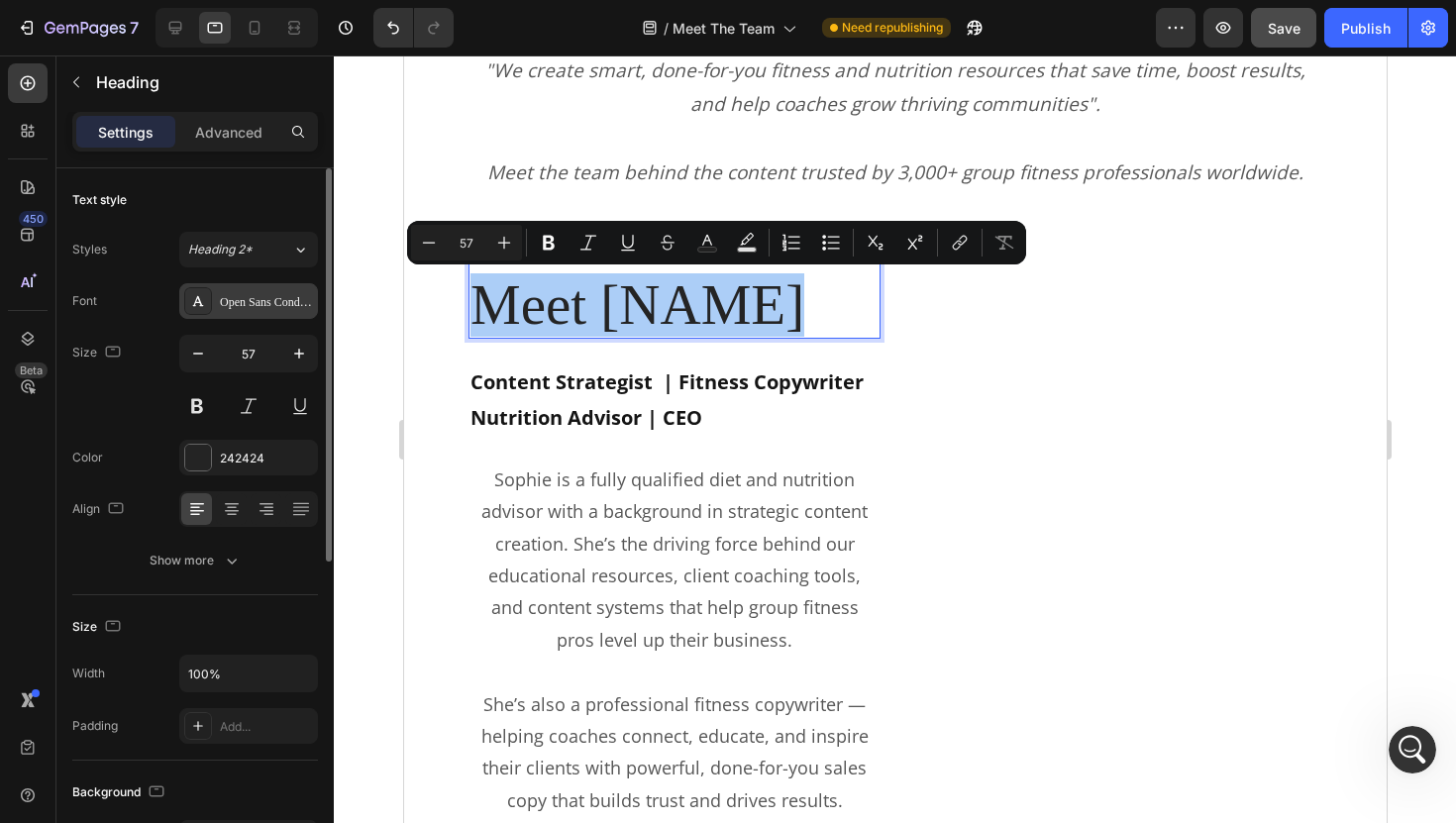 click on "Open Sans Condensed" at bounding box center (249, 301) 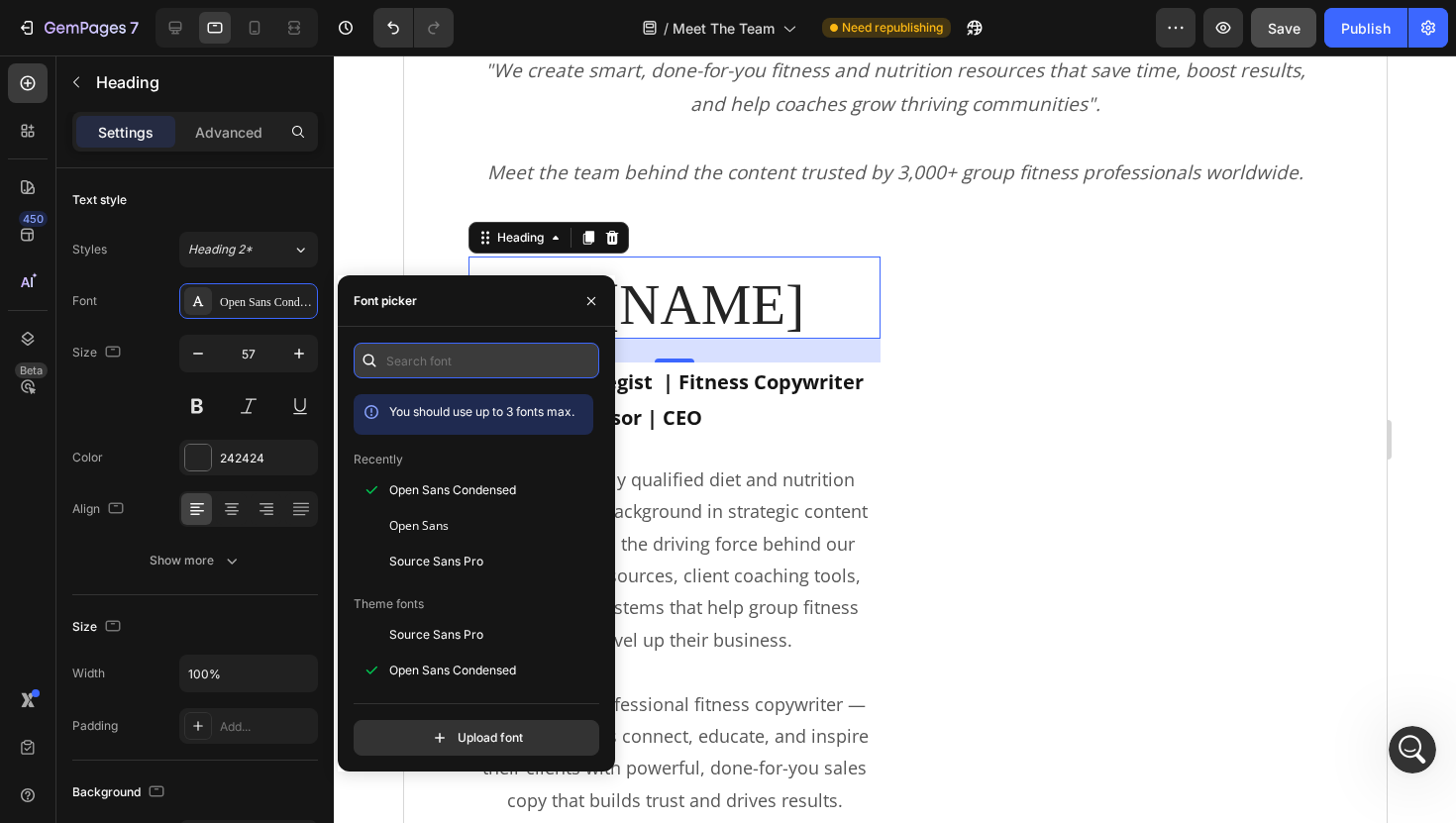 click at bounding box center (476, 360) 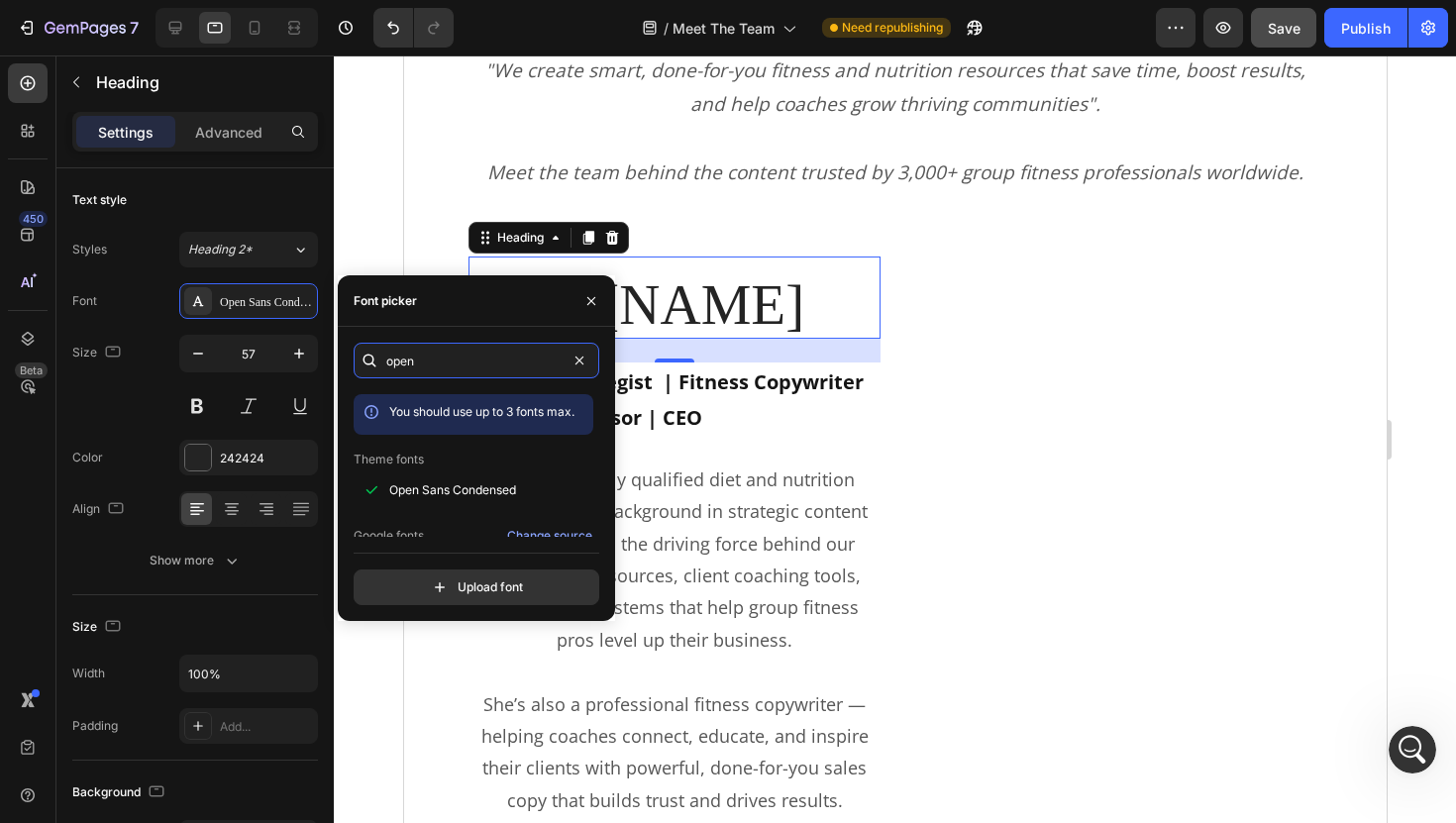scroll, scrollTop: 51, scrollLeft: 0, axis: vertical 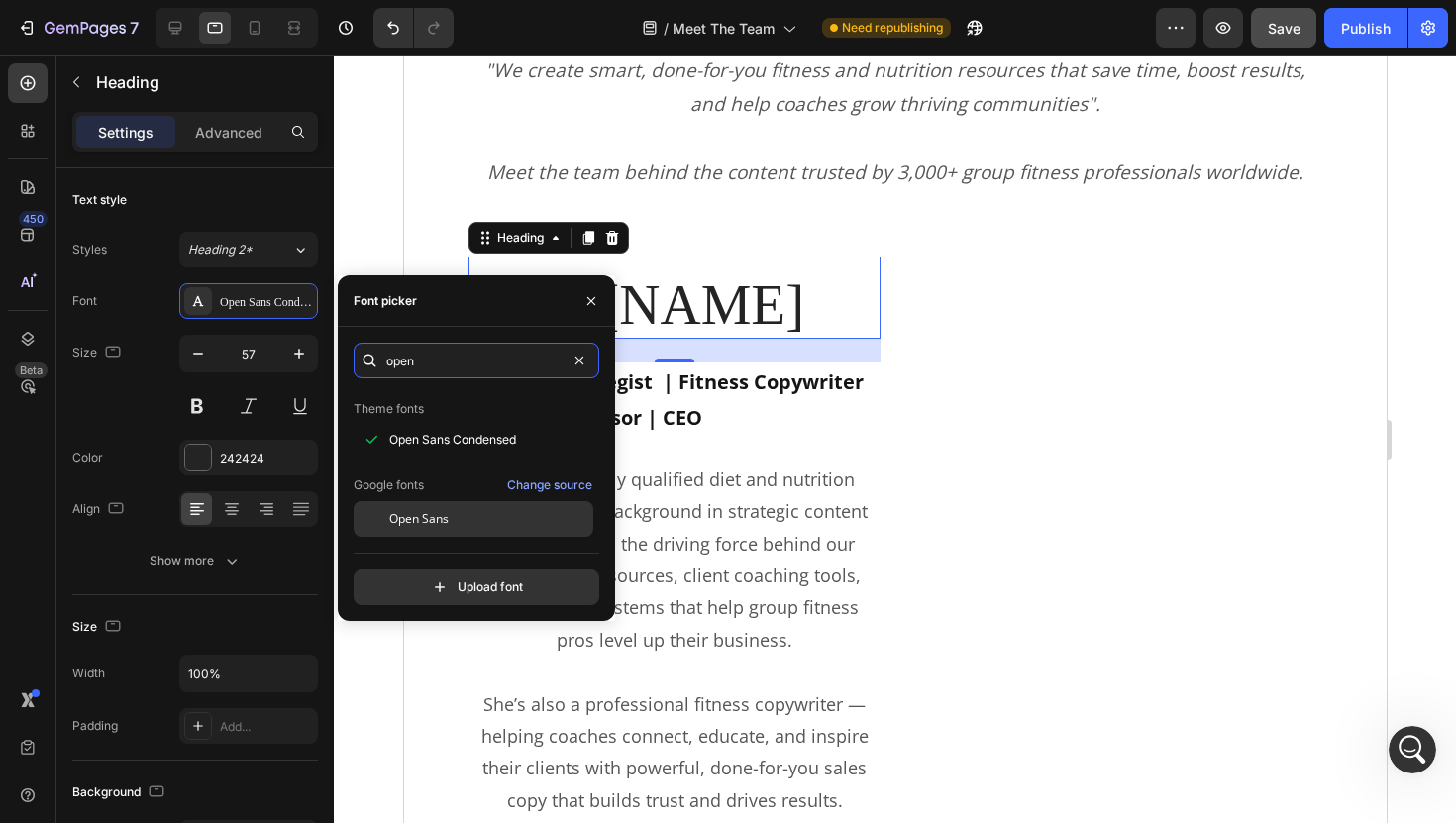 type on "open" 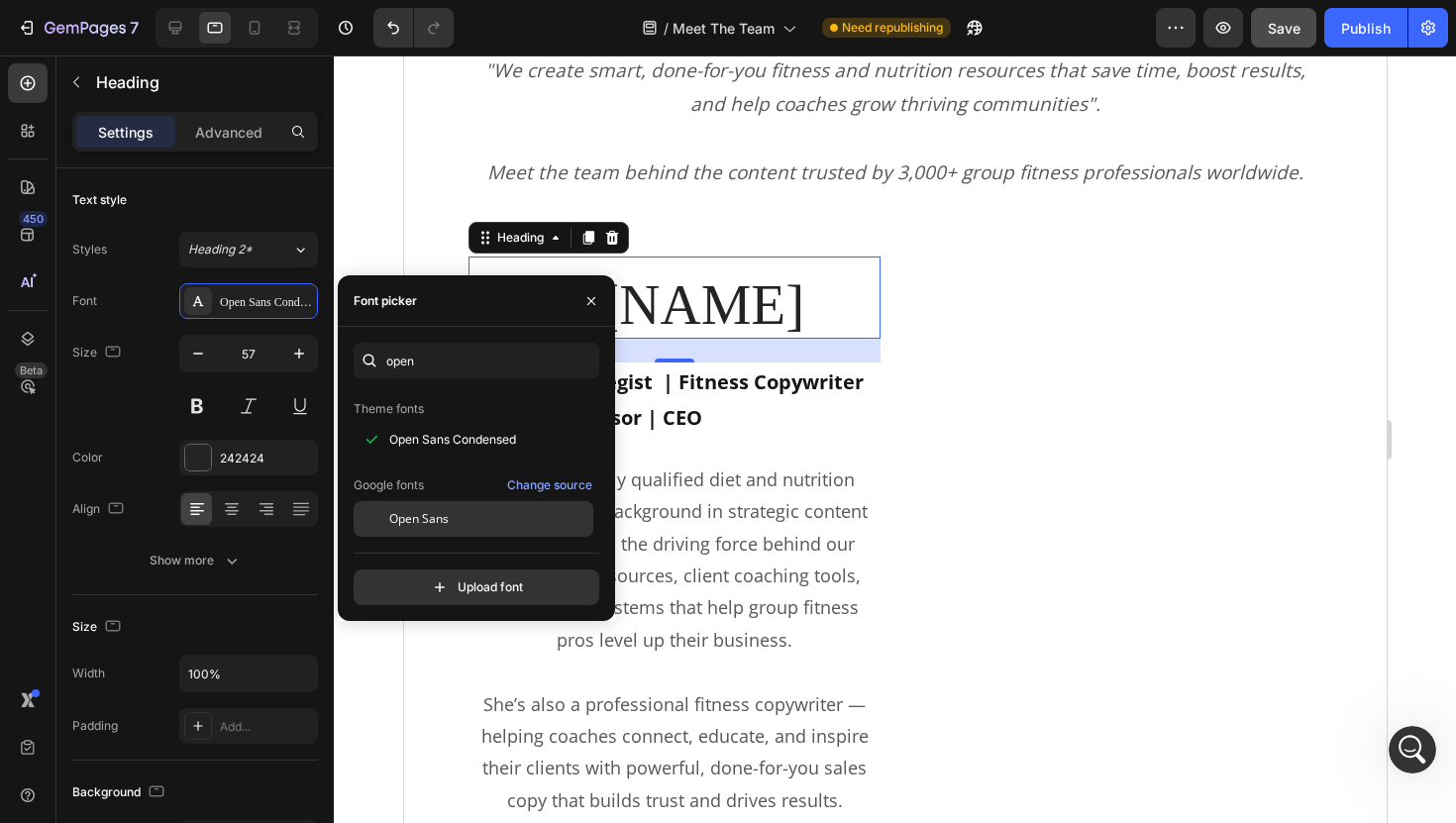 click on "Open Sans" at bounding box center (419, 519) 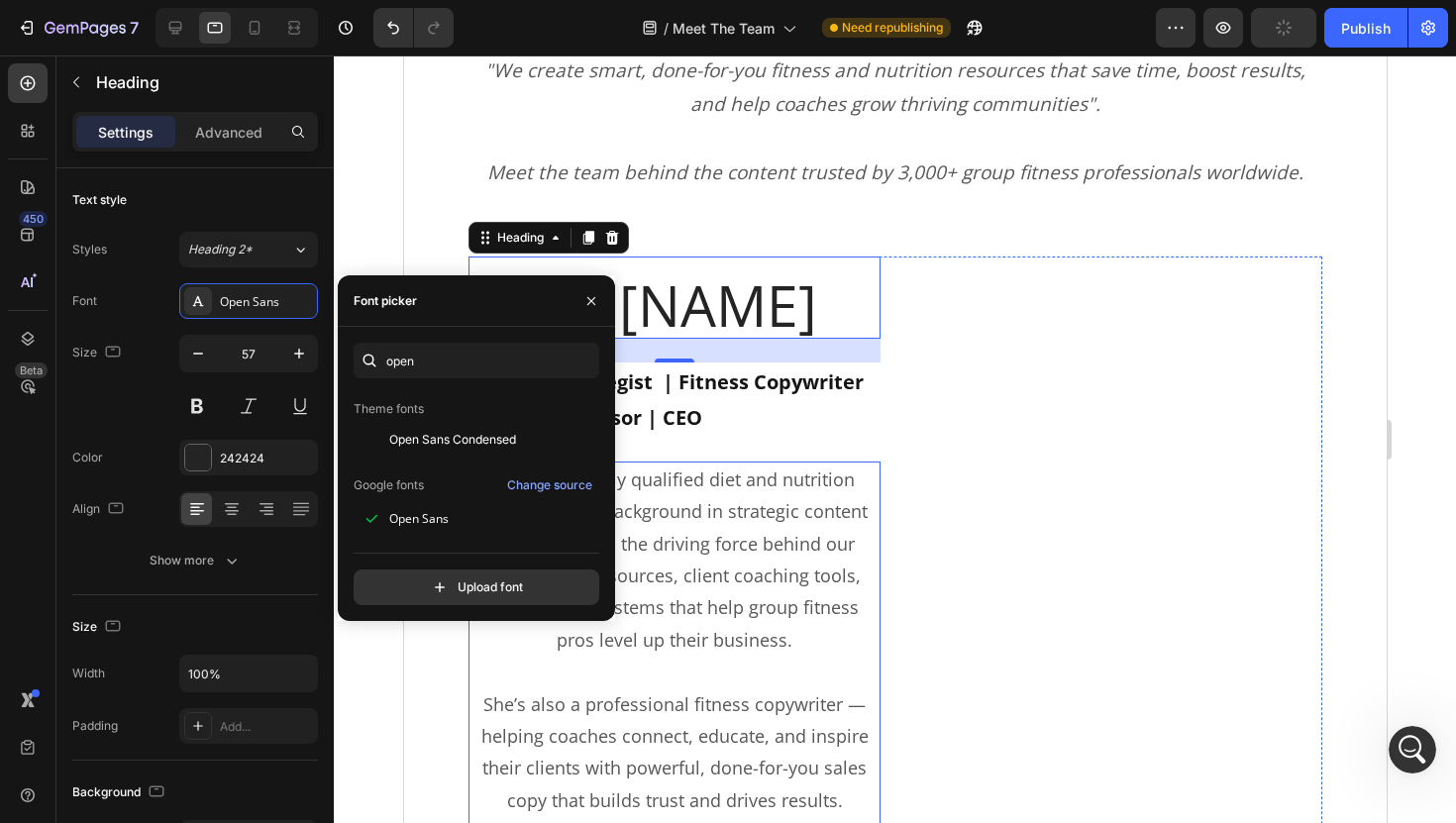 click on "Content Strategist  | Fitness Copywriter Nutrition Advisor | CEO" at bounding box center (674, 400) 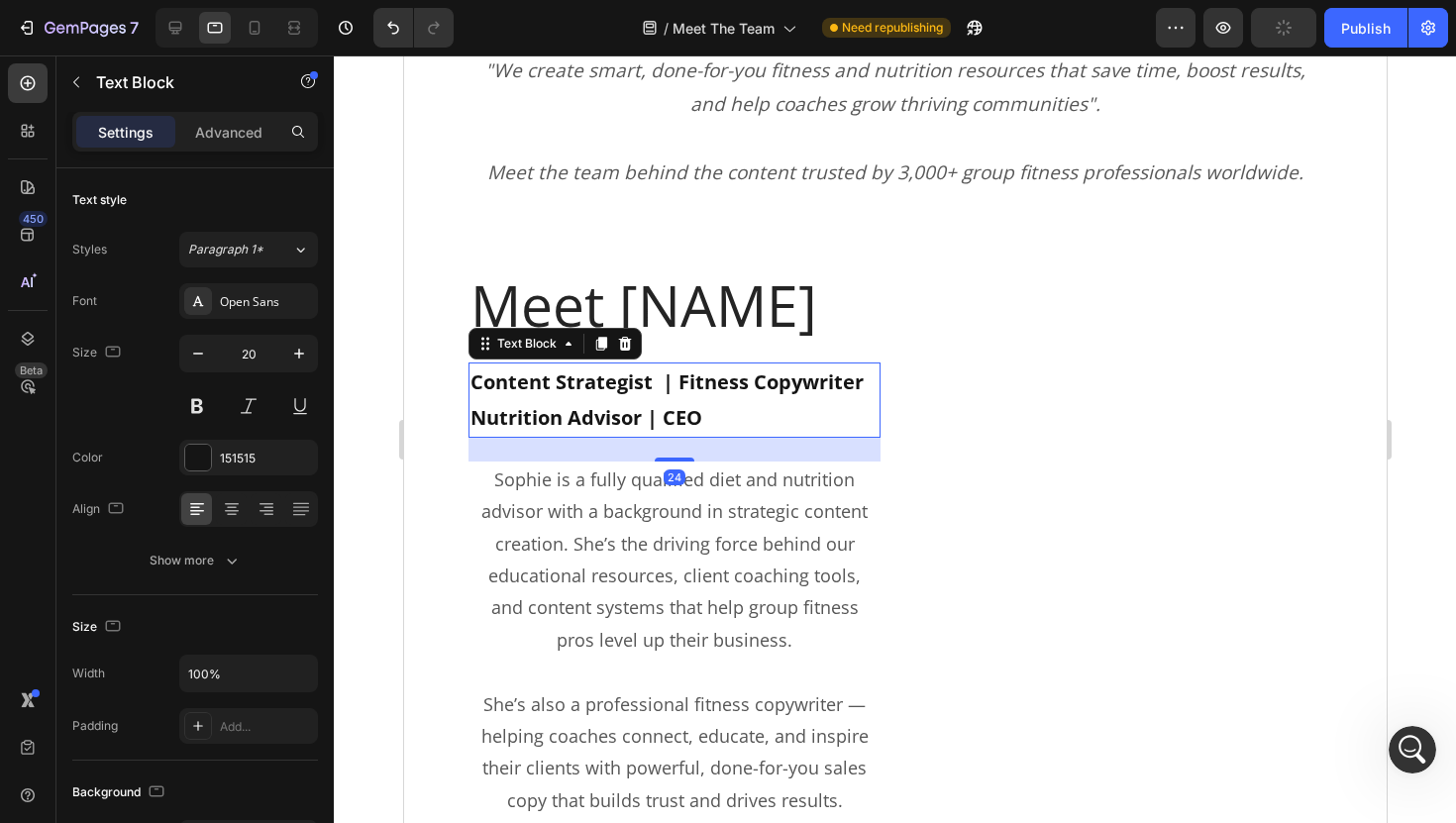 click on "Meet [NAME] Heading Content Strategist  | Fitness Copywriter Nutrition Advisor | CEO  Text Block   24 [NAME] is a fully qualified diet and nutrition advisor with a background in strategic content creation. She’s the driving force behind our educational resources, client coaching tools, and content systems that help group fitness pros level up their business. She’s also a professional fitness copywriter — helping coaches connect, educate, and inspire their clients with powerful, done-for-you sales copy that builds trust and drives results. From science-backed clean eating programs to engaging client education systems like Inbox Nutrition and the Fitness Community Blueprint, [NAME]’s passion is creating real-world content that makes a real difference — for you and your clients. “I believe coaches should be equipped with the same quality of tools and education as any high-end wellness brand — minus the overwhelm or fluff.” Text block Excepteur sint occaecat velit esse cillum Text Block Image" at bounding box center (894, 1177) 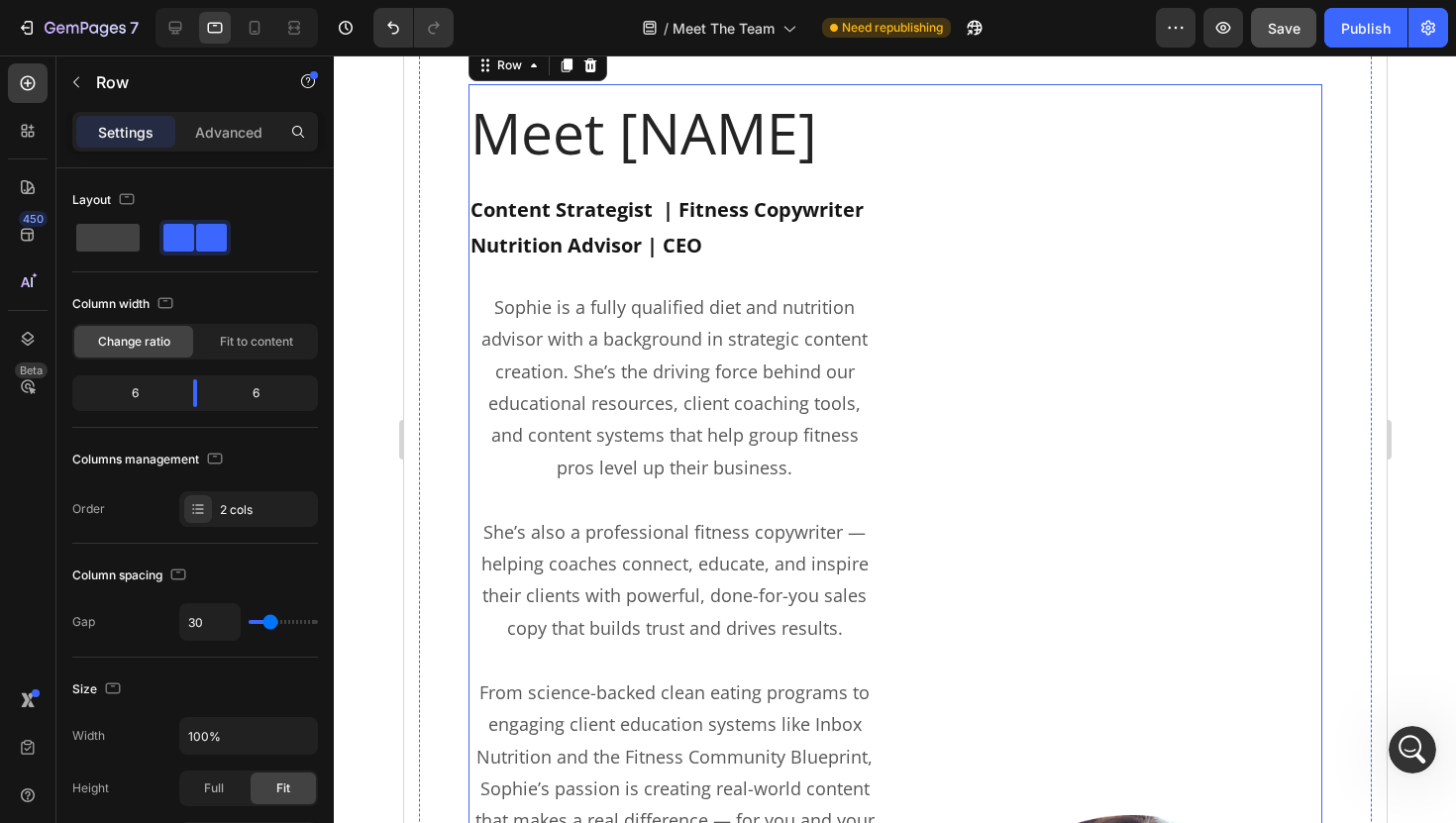 scroll, scrollTop: 1459, scrollLeft: 0, axis: vertical 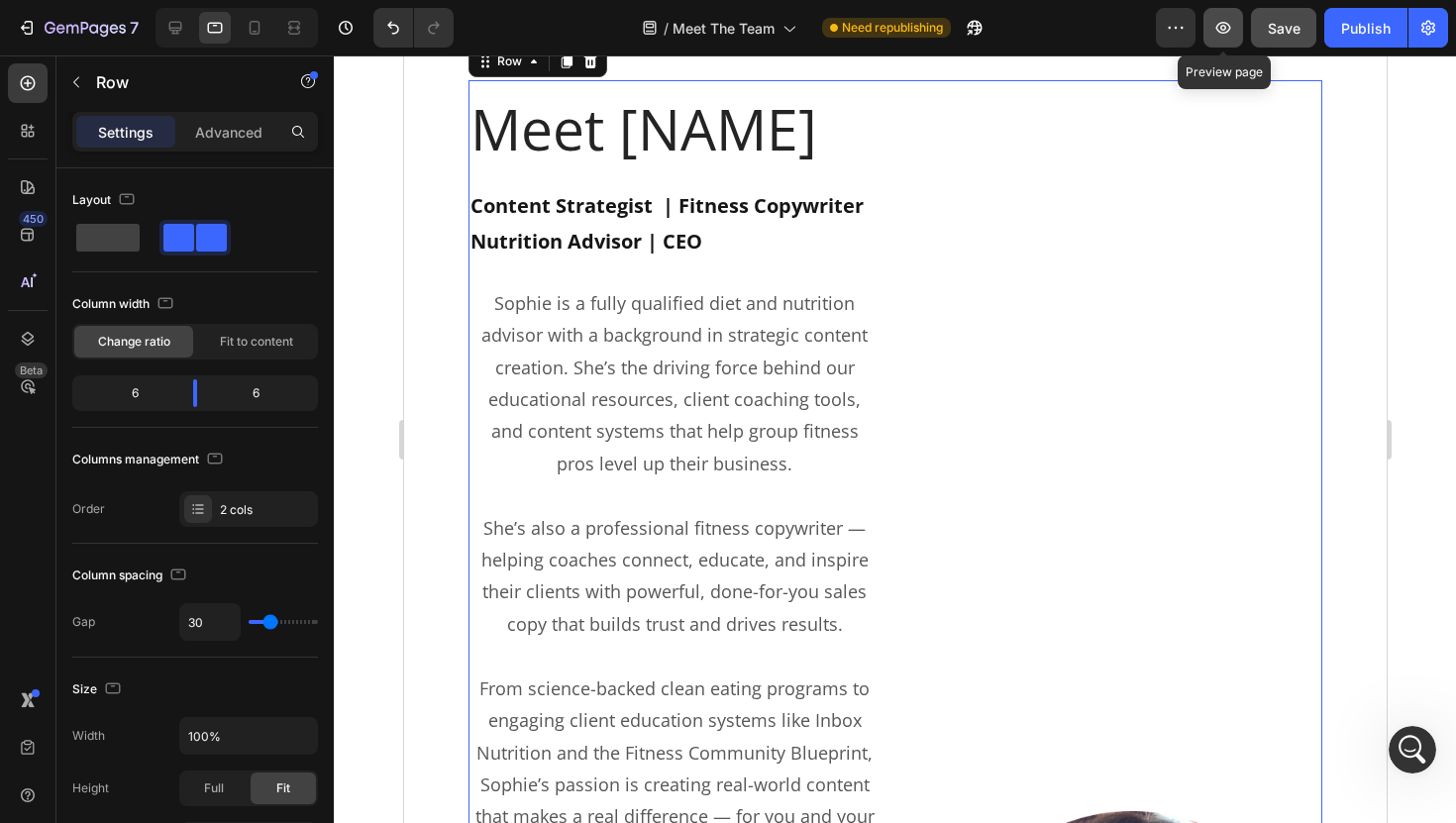 click 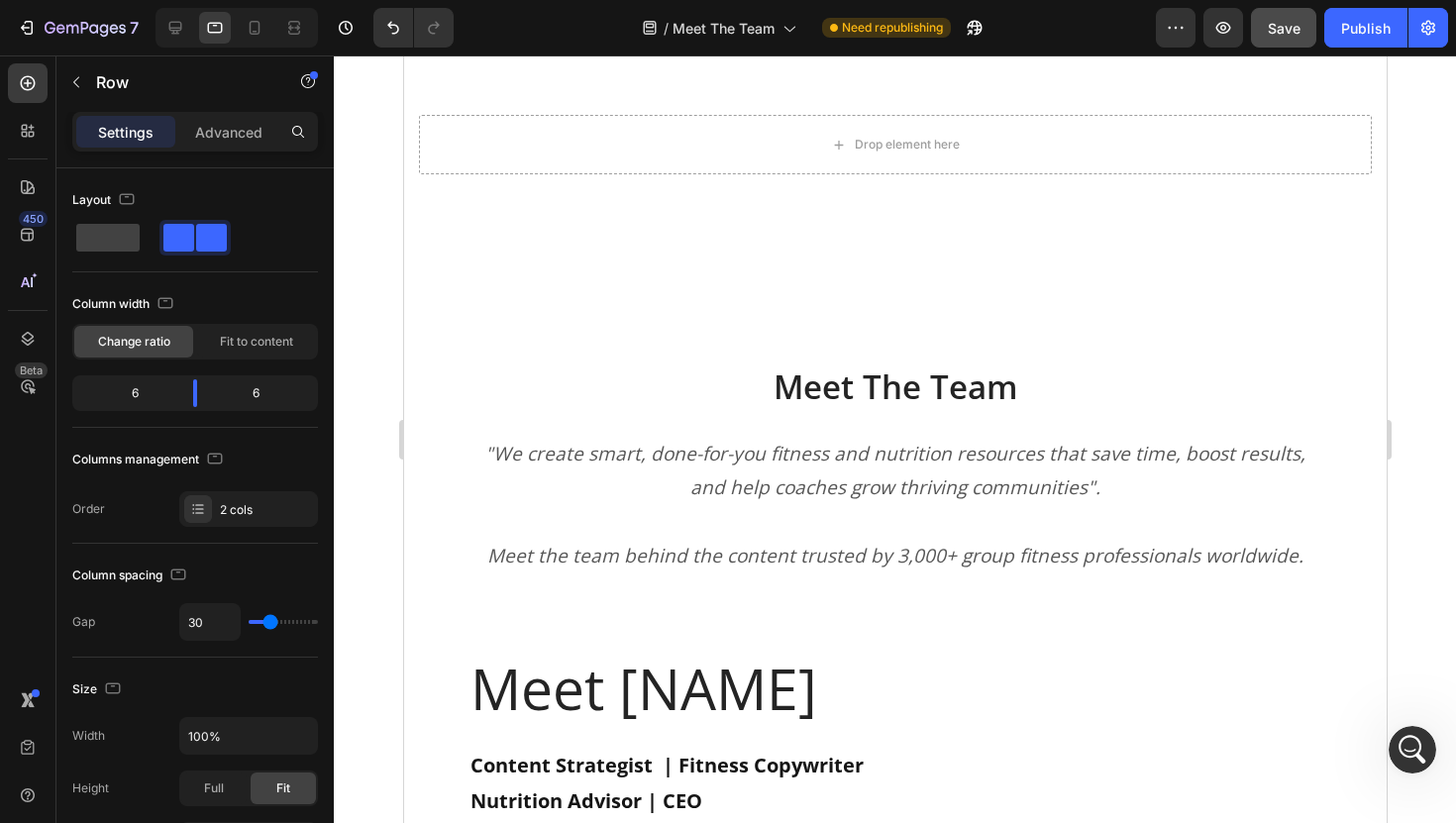 scroll, scrollTop: 1077, scrollLeft: 0, axis: vertical 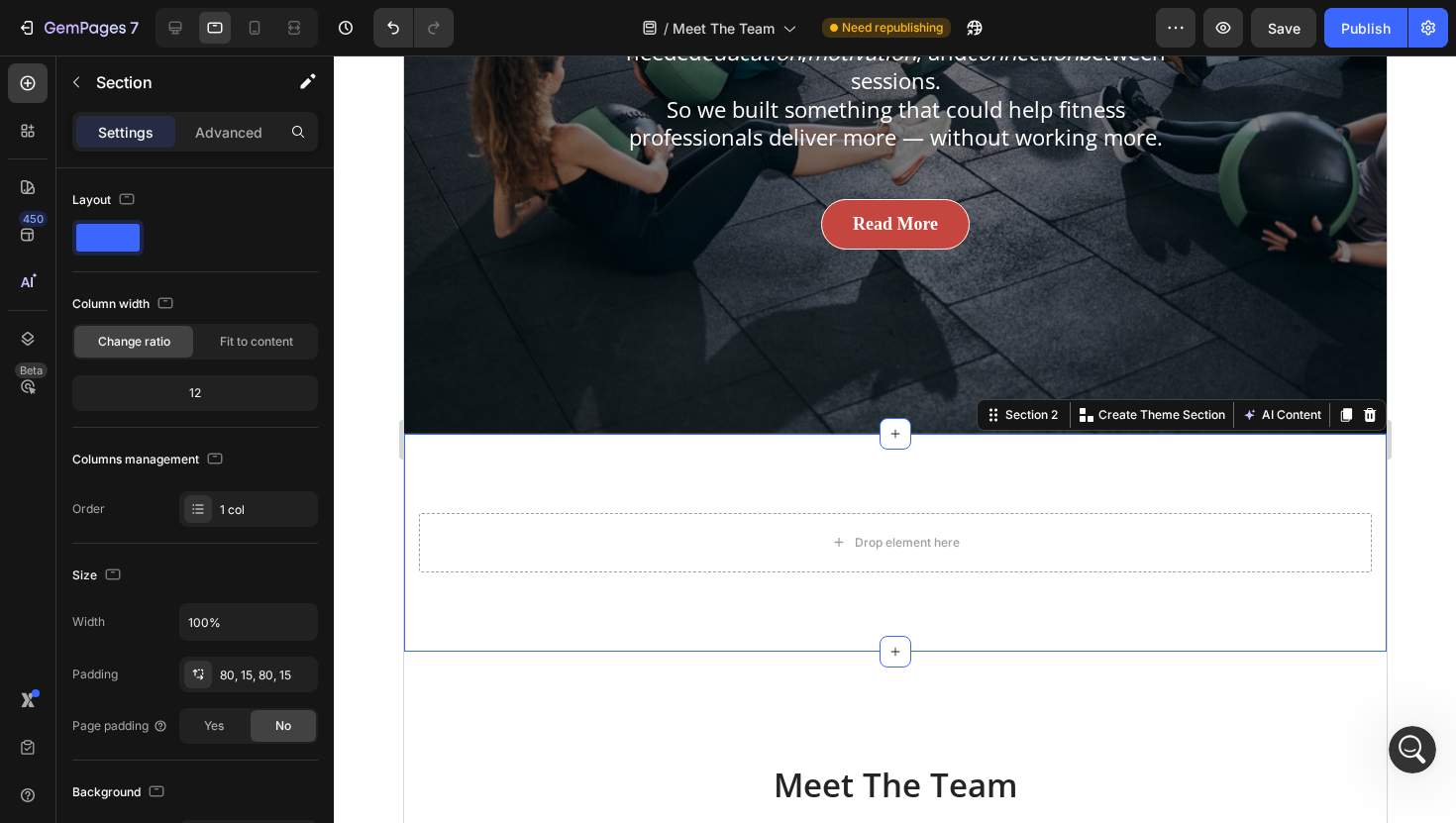 click on "Drop element here Section 2   You can create reusable sections Create Theme Section AI Content Write with GemAI What would you like to describe here? Tone and Voice Persuasive Product The Fitness Challenge Blueprint Show more Generate" at bounding box center [894, 543] 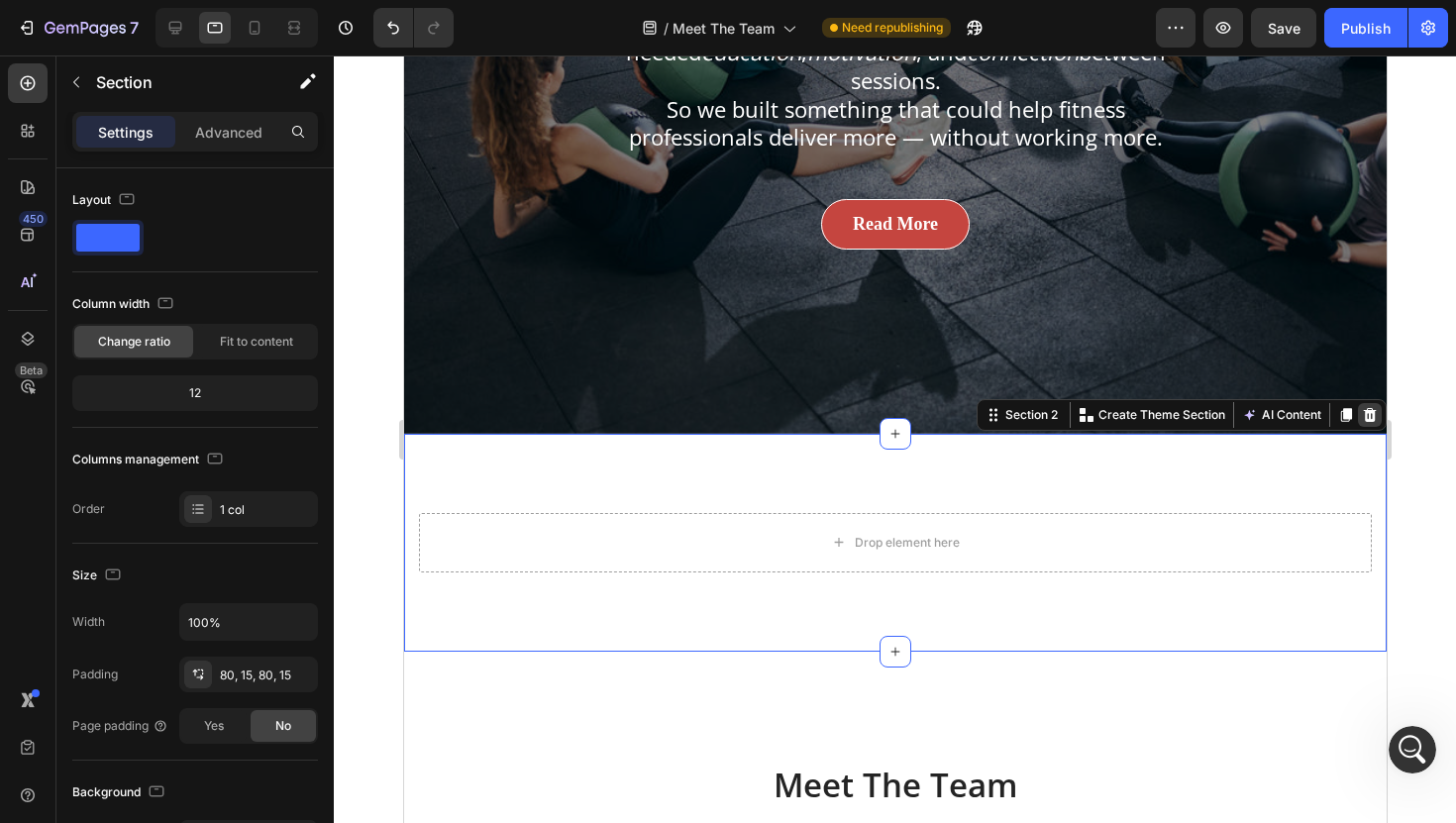 click 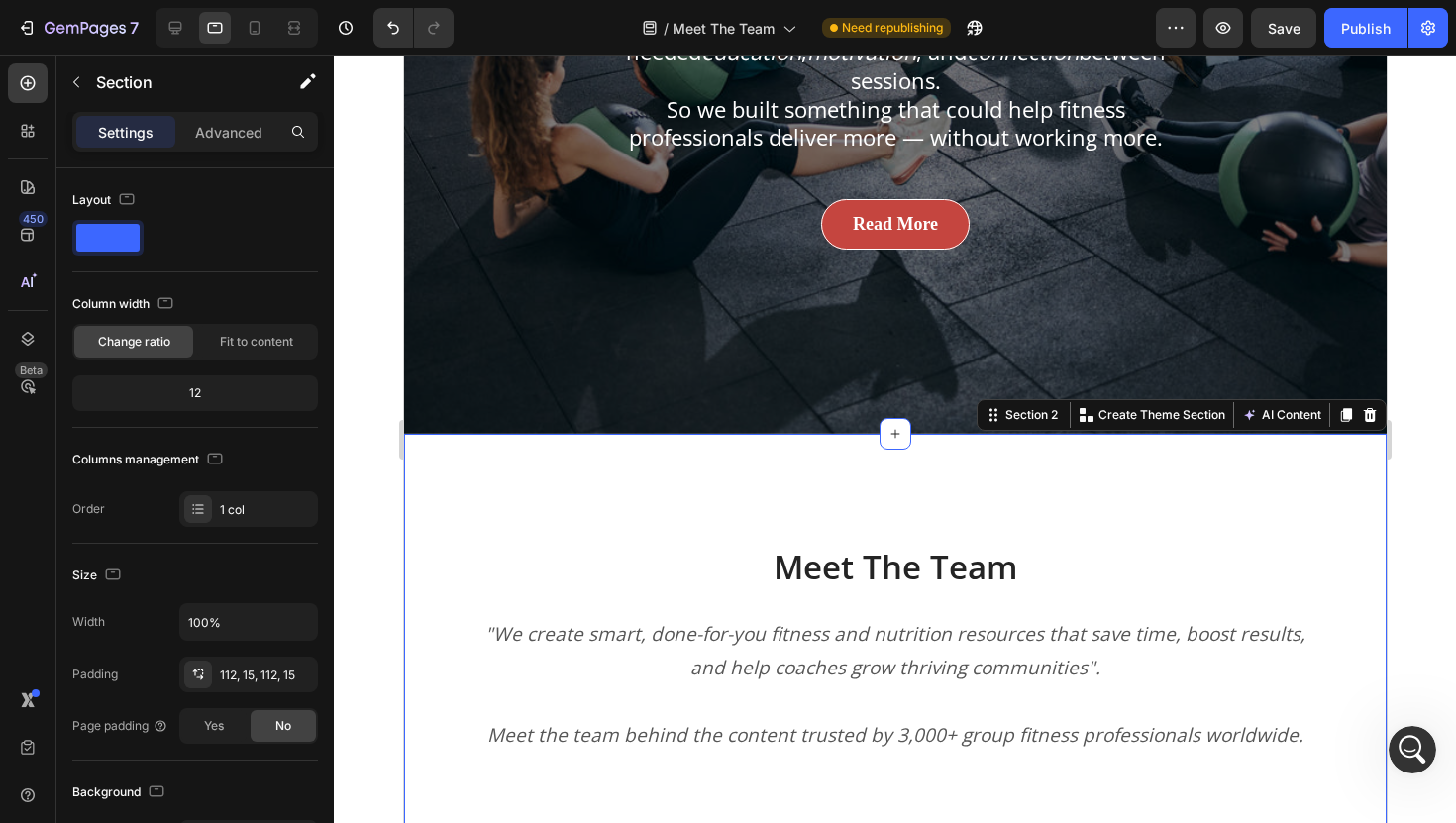 click on "Meet The Team Heading  "We create smart, done-for-you fitness and nutrition resources that save time, boost results, and help coaches grow thriving communities". Meet the team behind the content trusted by 3,000+ group fitness professionals worldwide.   Text block Meet Sophie Heading Content Strategist  | Fitness Copywriter Nutrition Advisor | CEO  Text Block Sophie is a fully qualified diet and nutrition advisor with a background in strategic content creation. She’s the driving force behind our educational resources, client coaching tools, and content systems that help group fitness pros level up their business.   She’s also a professional fitness copywriter — helping coaches connect, educate, and inspire their clients with powerful, done-for-you sales copy that builds trust and drives results.     “I believe coaches should be equipped with the same quality of tools and education as any high-end wellness brand — minus the overwhelm or fluff.”       Text block Excepteur sint occaecat Row" at bounding box center (894, 2452) 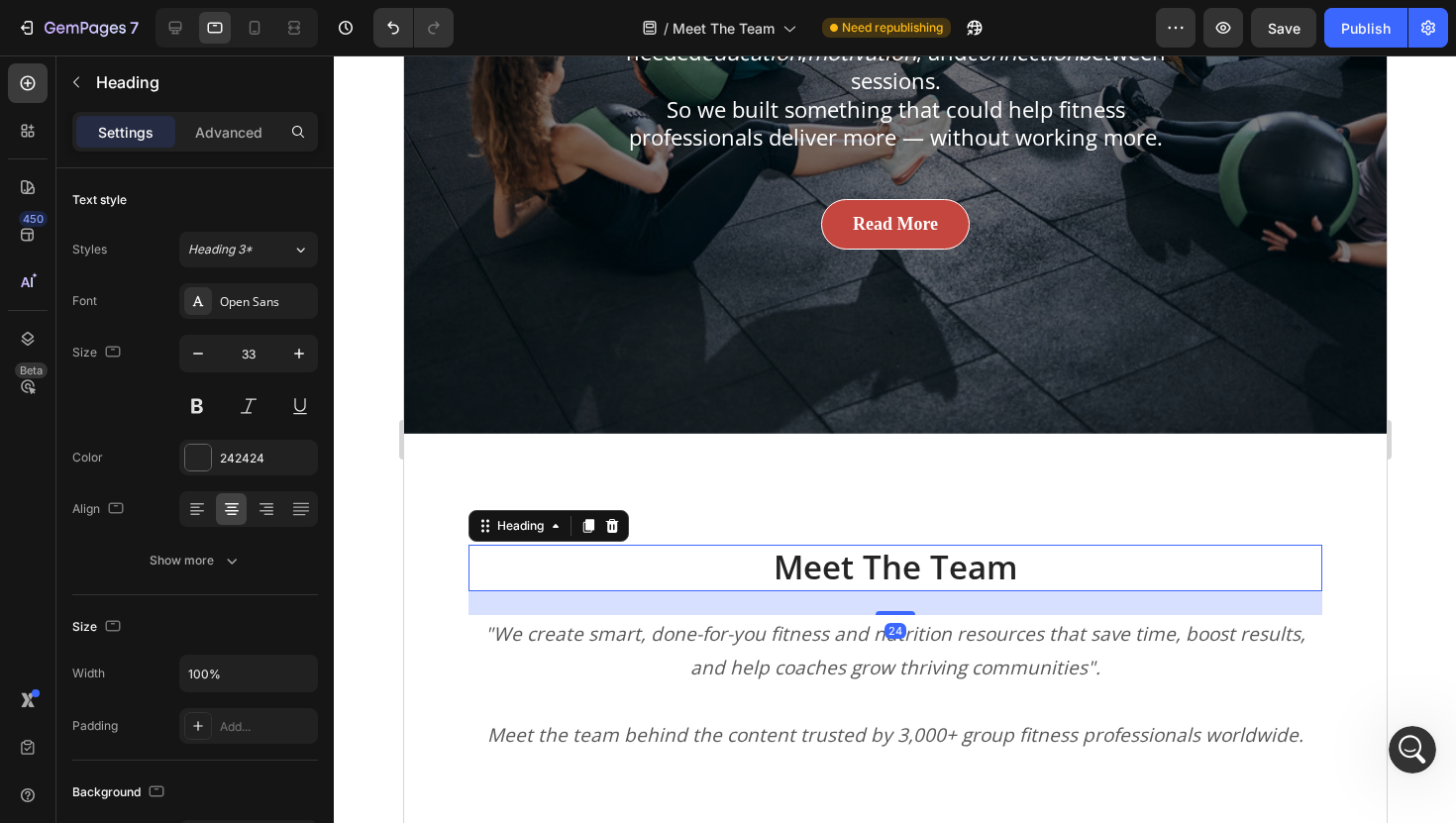 click on "Meet The Team" at bounding box center [894, 567] 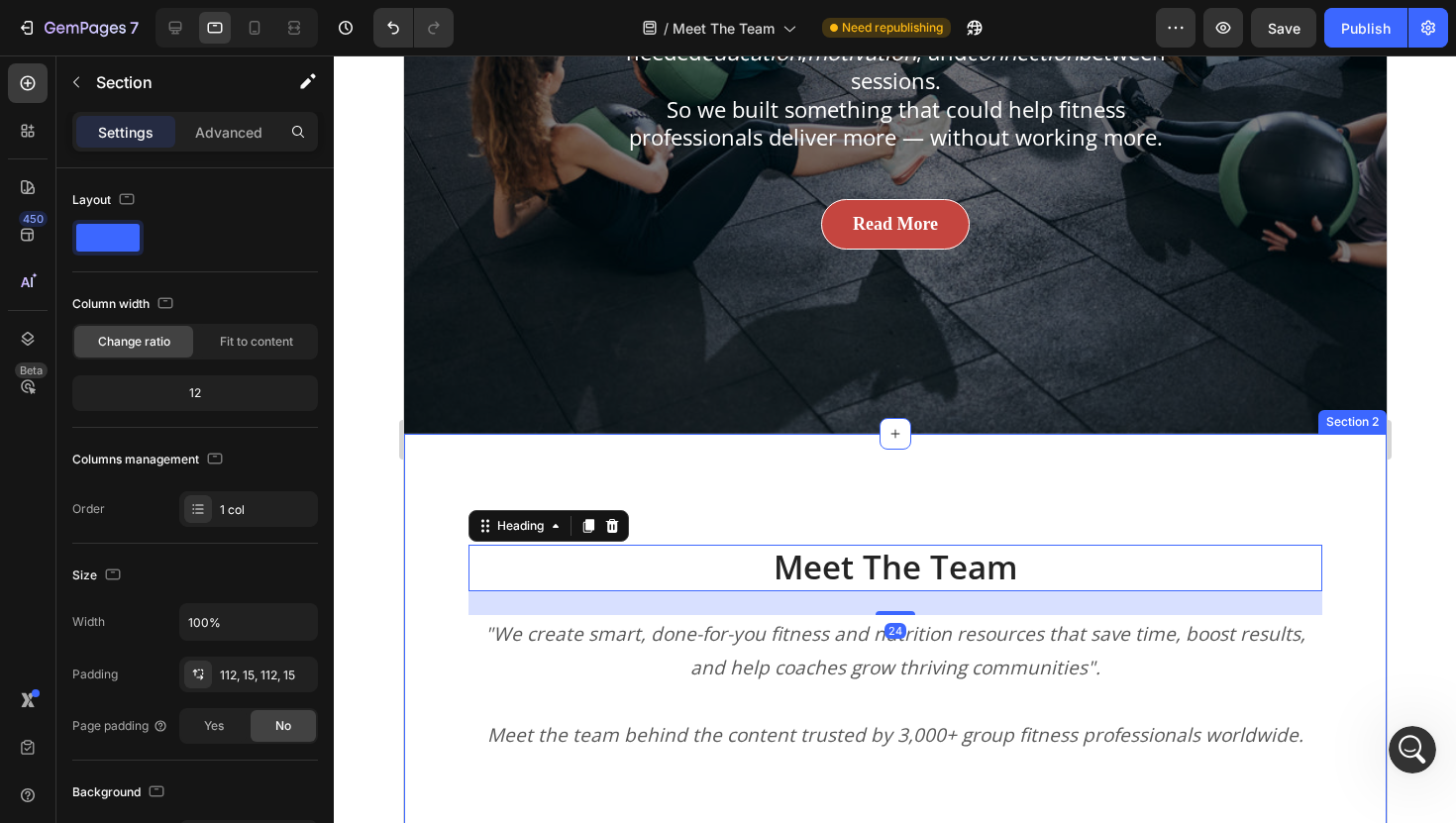 click on "Meet The Team Heading   24  "We create smart, done-for-you fitness and nutrition resources that save time, boost results, and help coaches grow thriving communities". Meet the team behind the content trusted by 3,000+ group fitness professionals worldwide.   Text block Meet Sophie Heading Content Strategist  | Fitness Copywriter Nutrition Advisor | CEO  Text Block Sophie is a fully qualified diet and nutrition advisor with a background in strategic content creation. She’s the driving force behind our educational resources, client coaching tools, and content systems that help group fitness pros level up their business.   She’s also a professional fitness copywriter — helping coaches connect, educate, and inspire their clients with powerful, done-for-you sales copy that builds trust and drives results.     “I believe coaches should be equipped with the same quality of tools and education as any high-end wellness brand — minus the overwhelm or fluff.”       Text block velit esse cillum Row" at bounding box center [894, 2452] 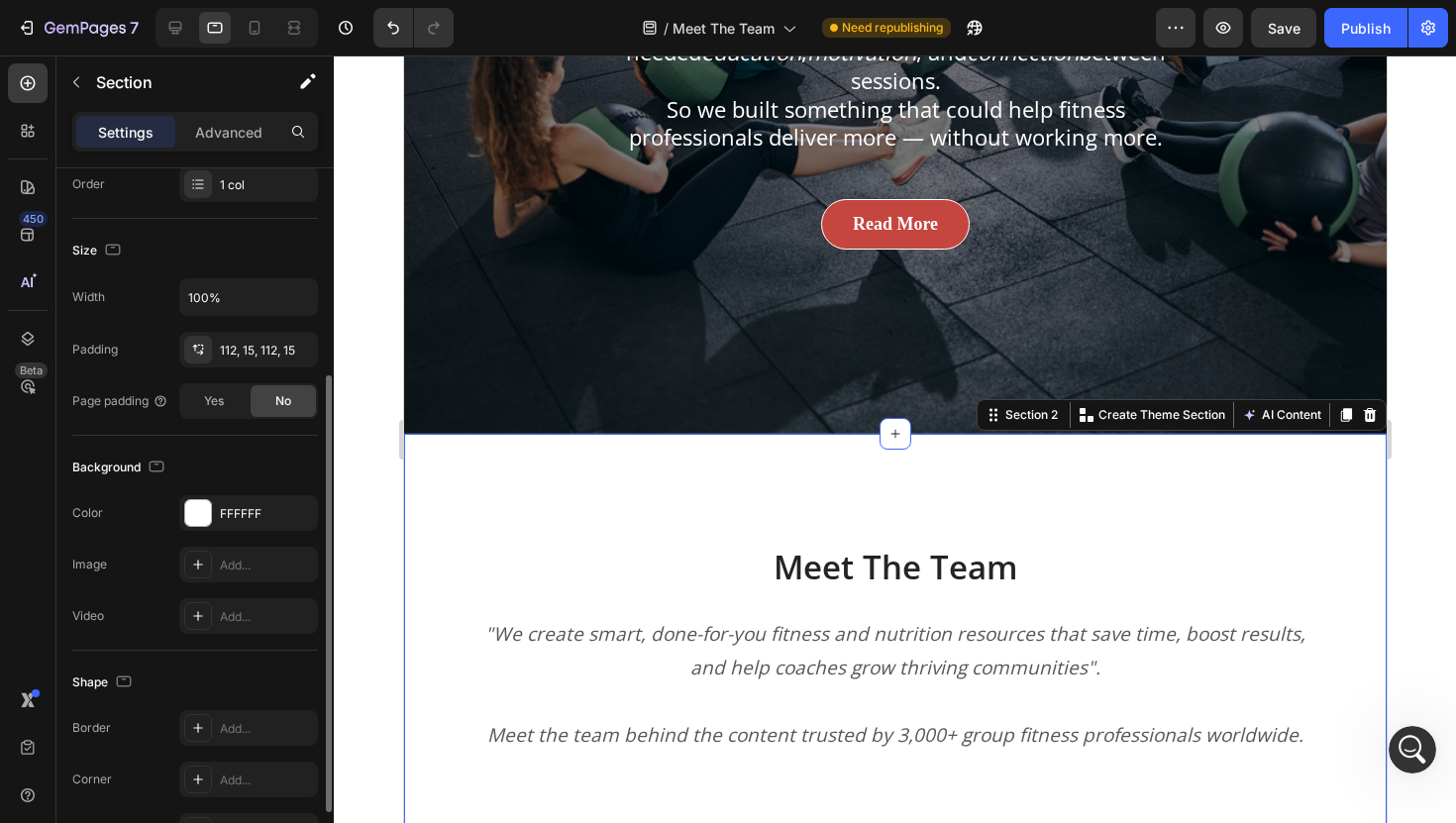 scroll, scrollTop: 333, scrollLeft: 0, axis: vertical 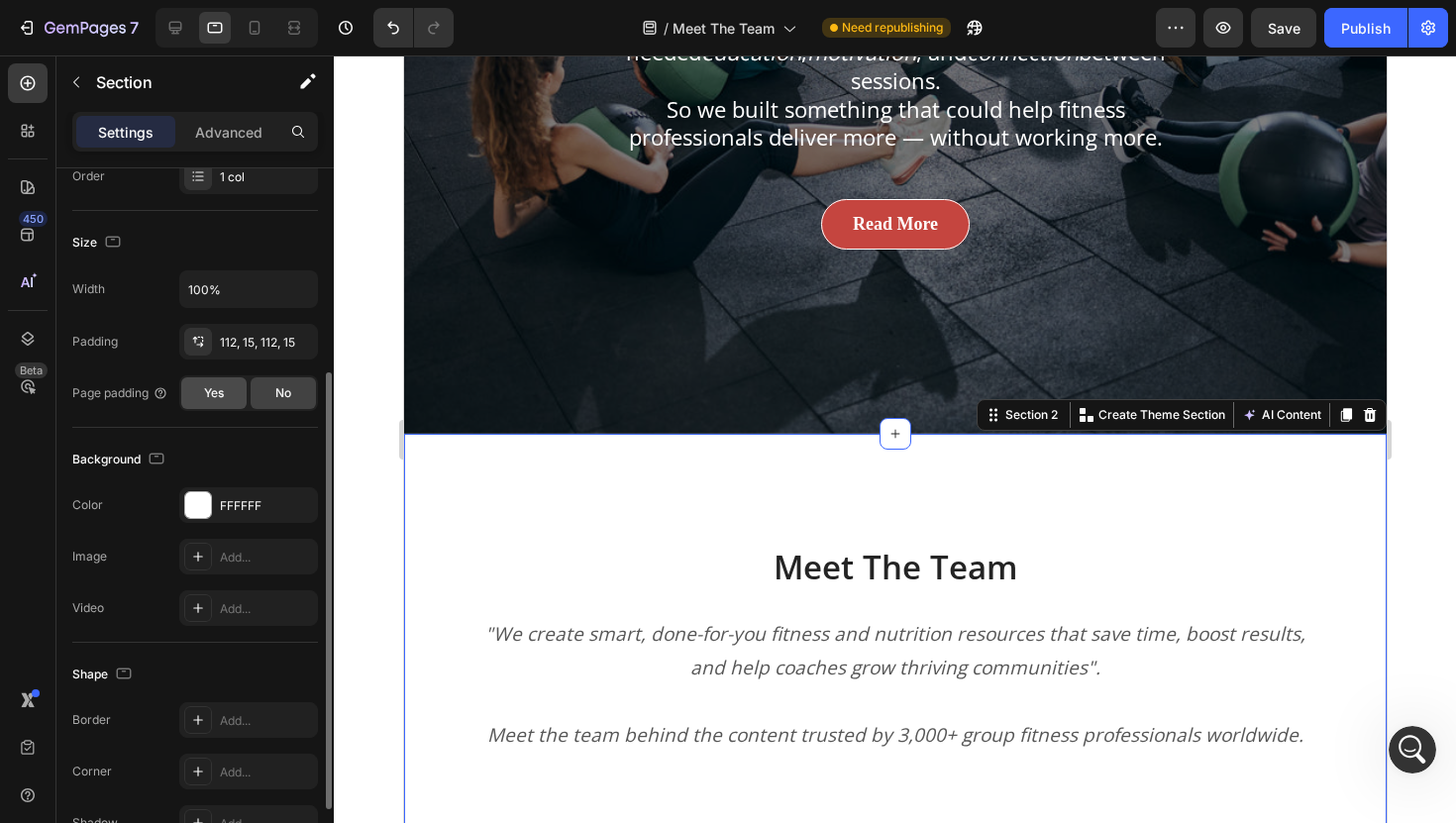 click on "Yes" 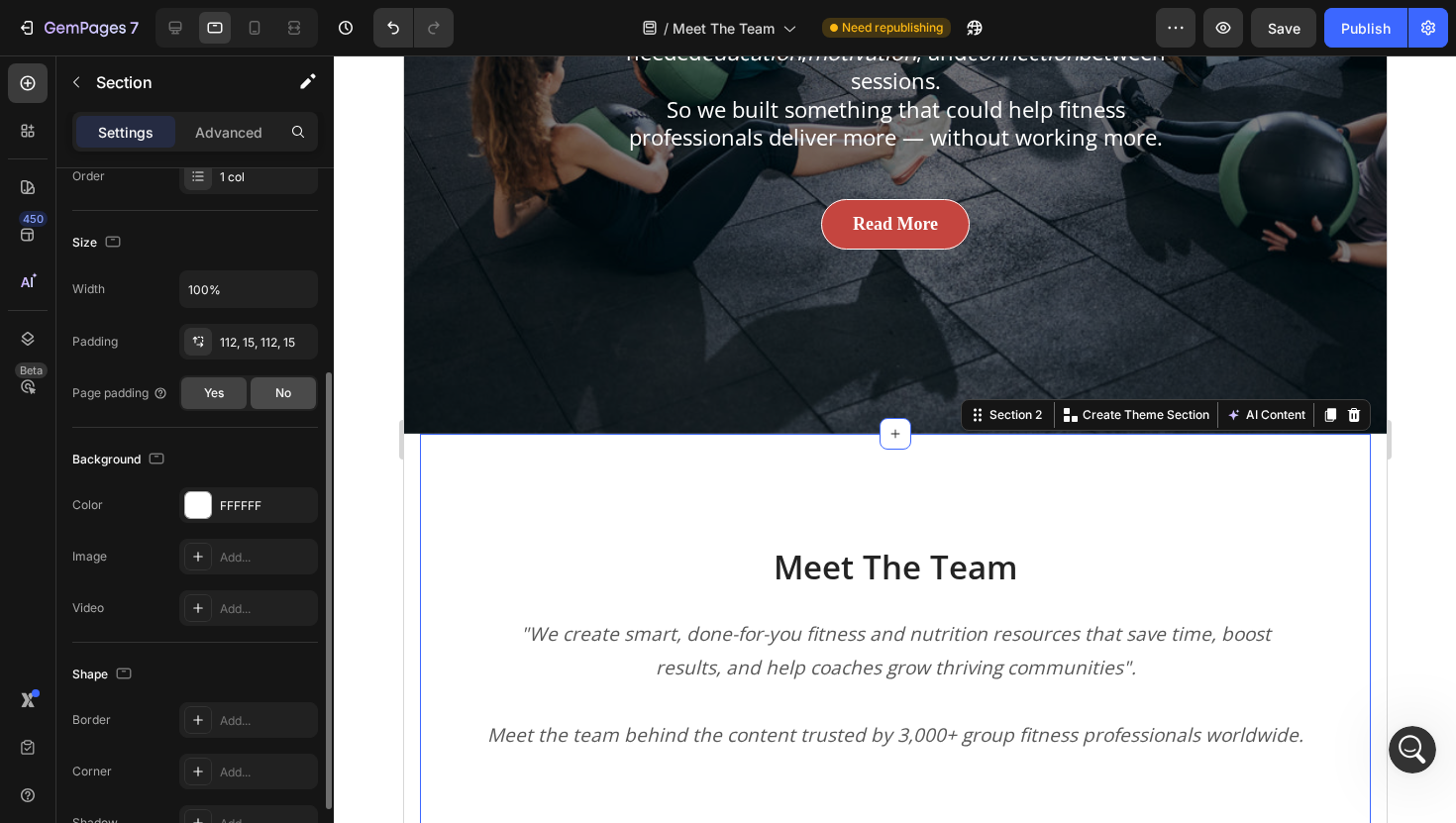 click on "No" 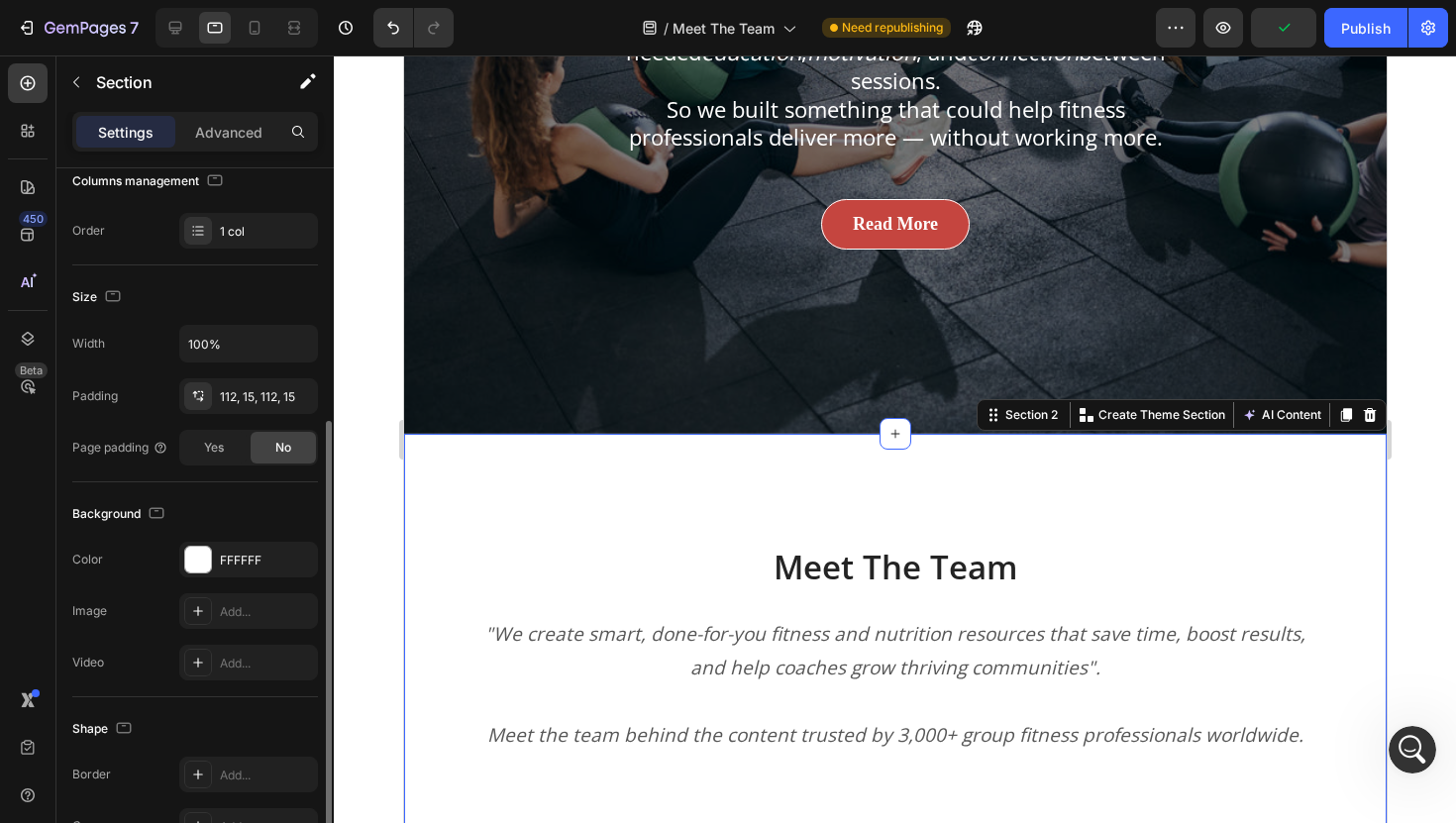 scroll, scrollTop: 246, scrollLeft: 0, axis: vertical 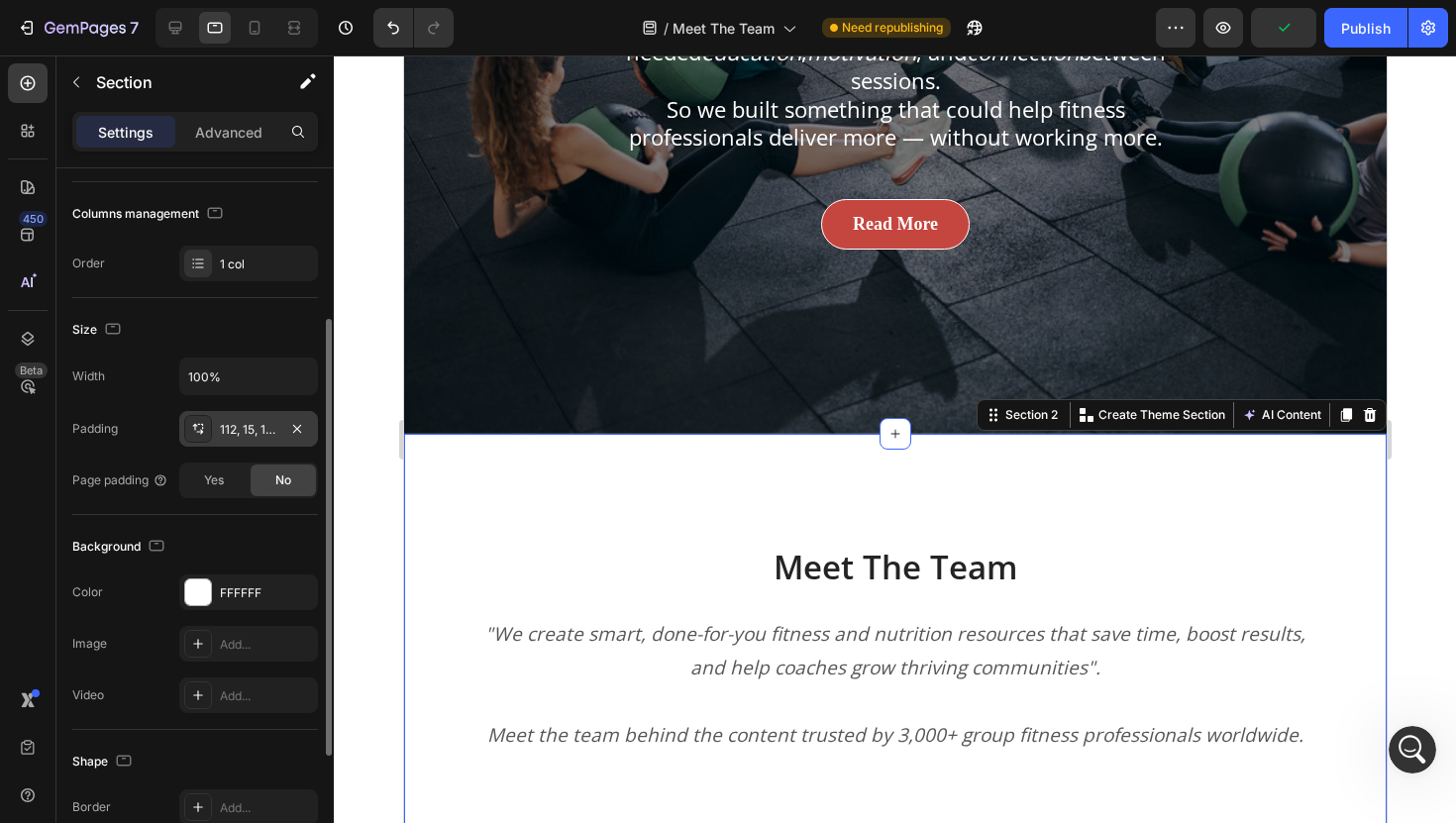 click on "112, 15, 112, 15" at bounding box center (249, 430) 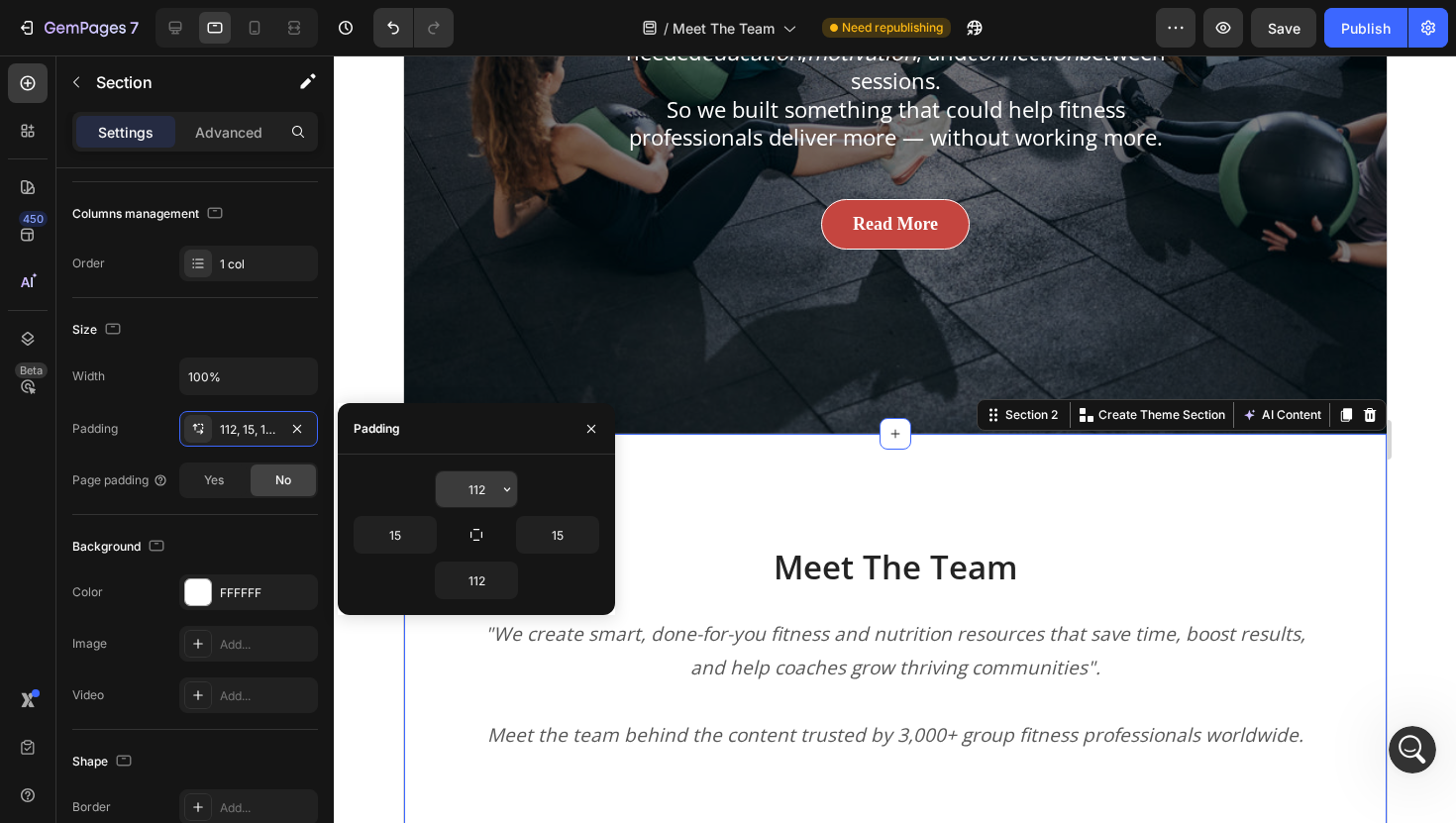 click on "112" at bounding box center [476, 489] 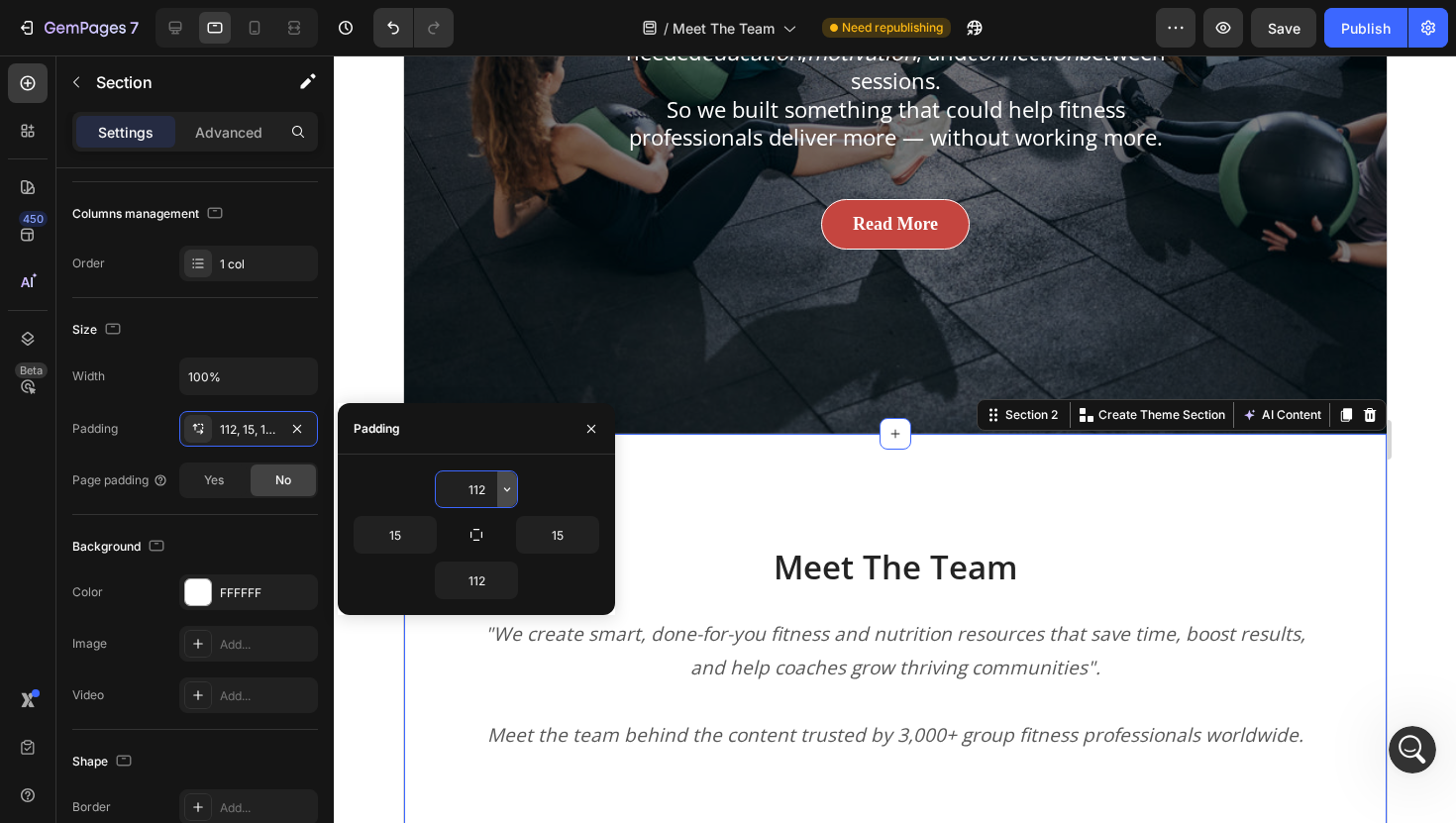 click 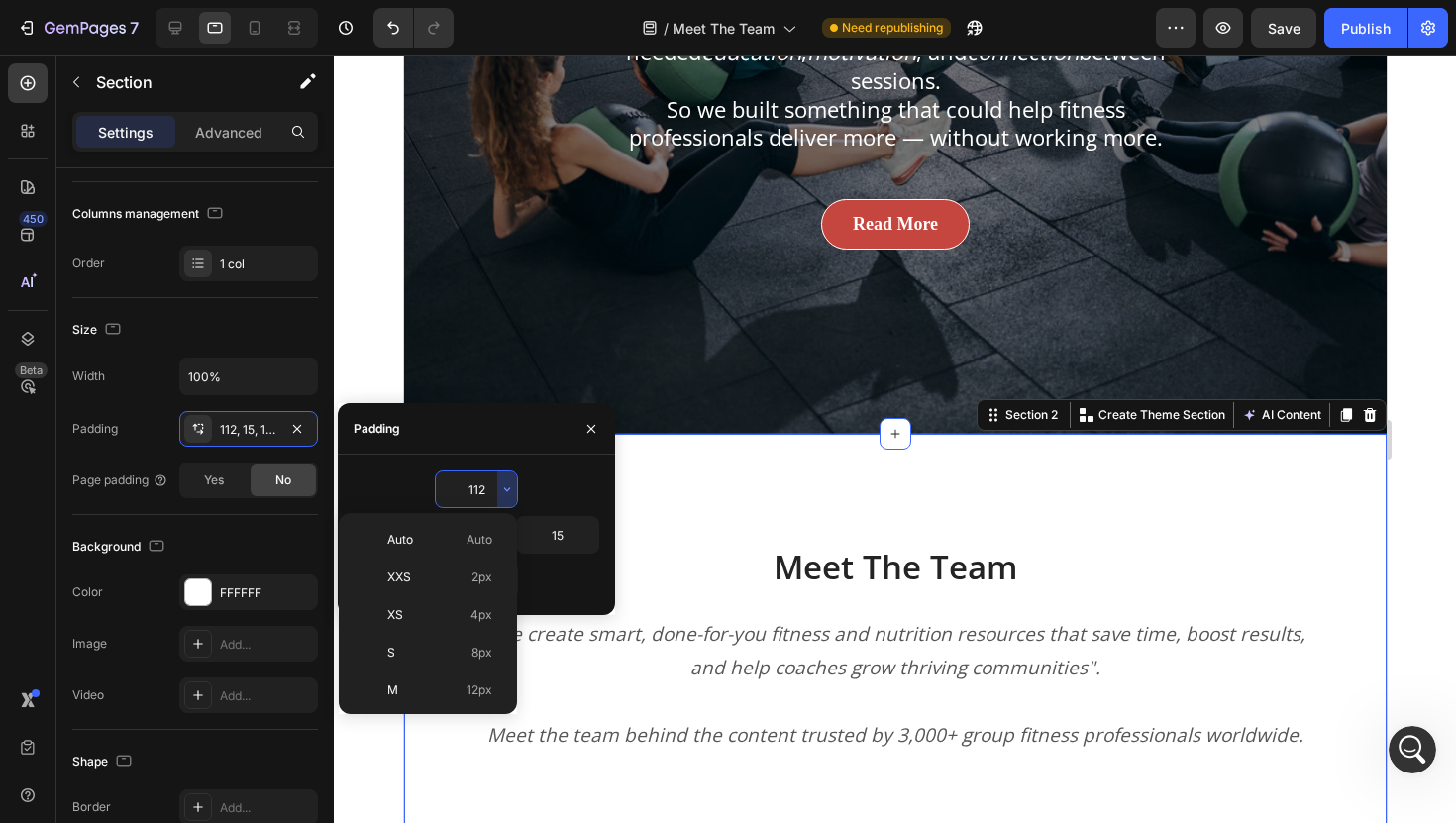 scroll, scrollTop: 229, scrollLeft: 0, axis: vertical 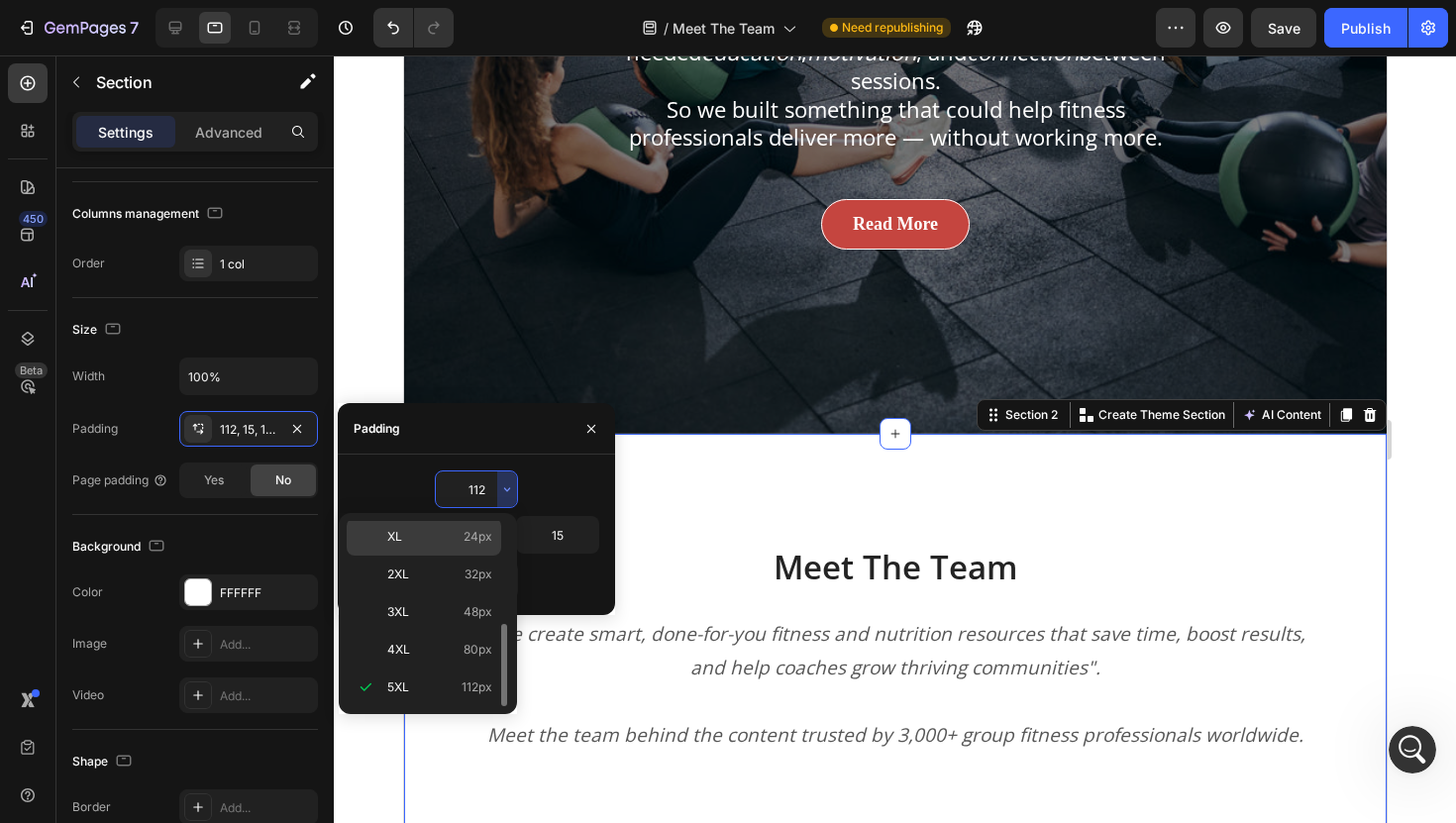 click on "24px" at bounding box center (477, 537) 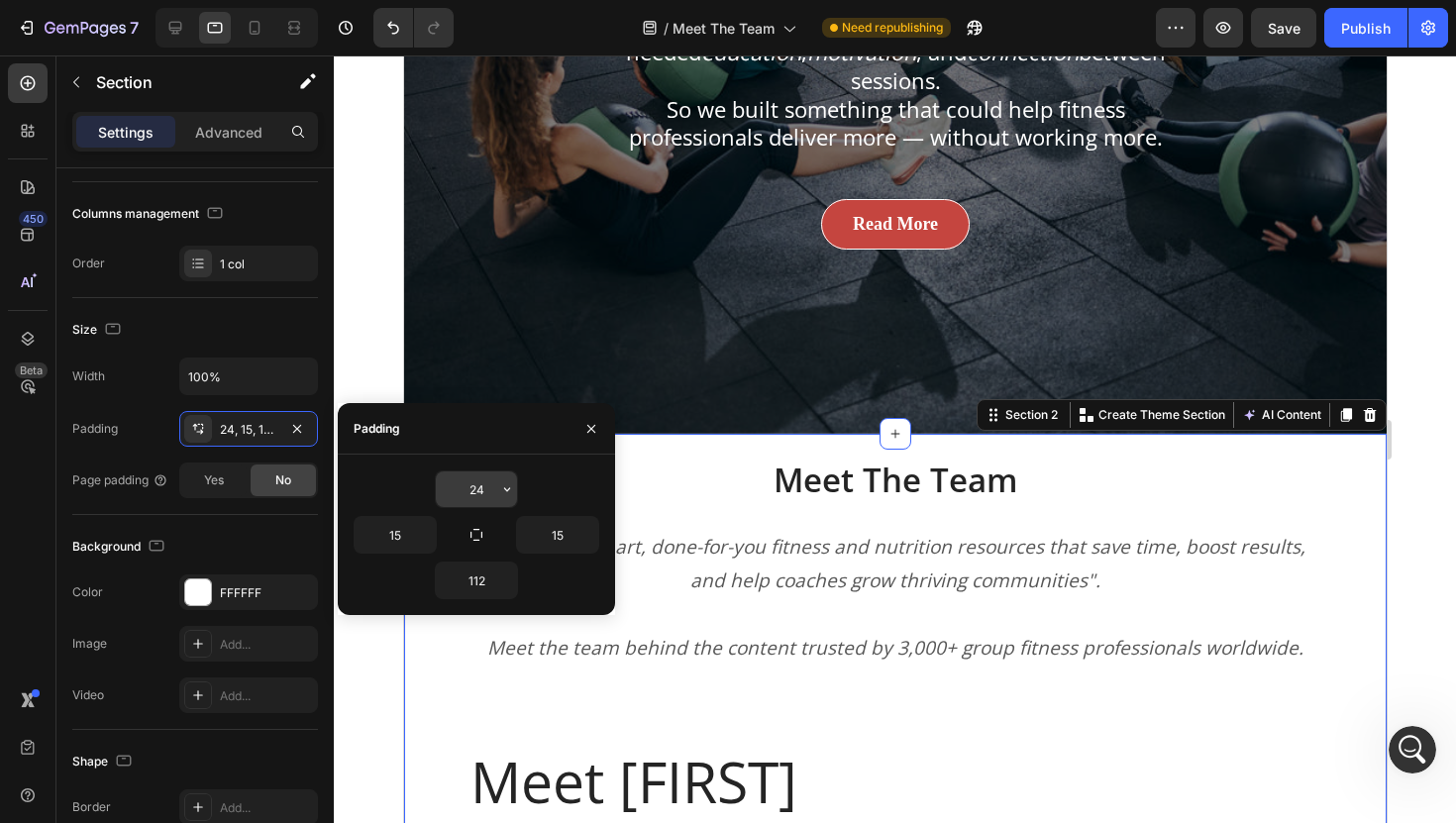 click on "24" at bounding box center (476, 489) 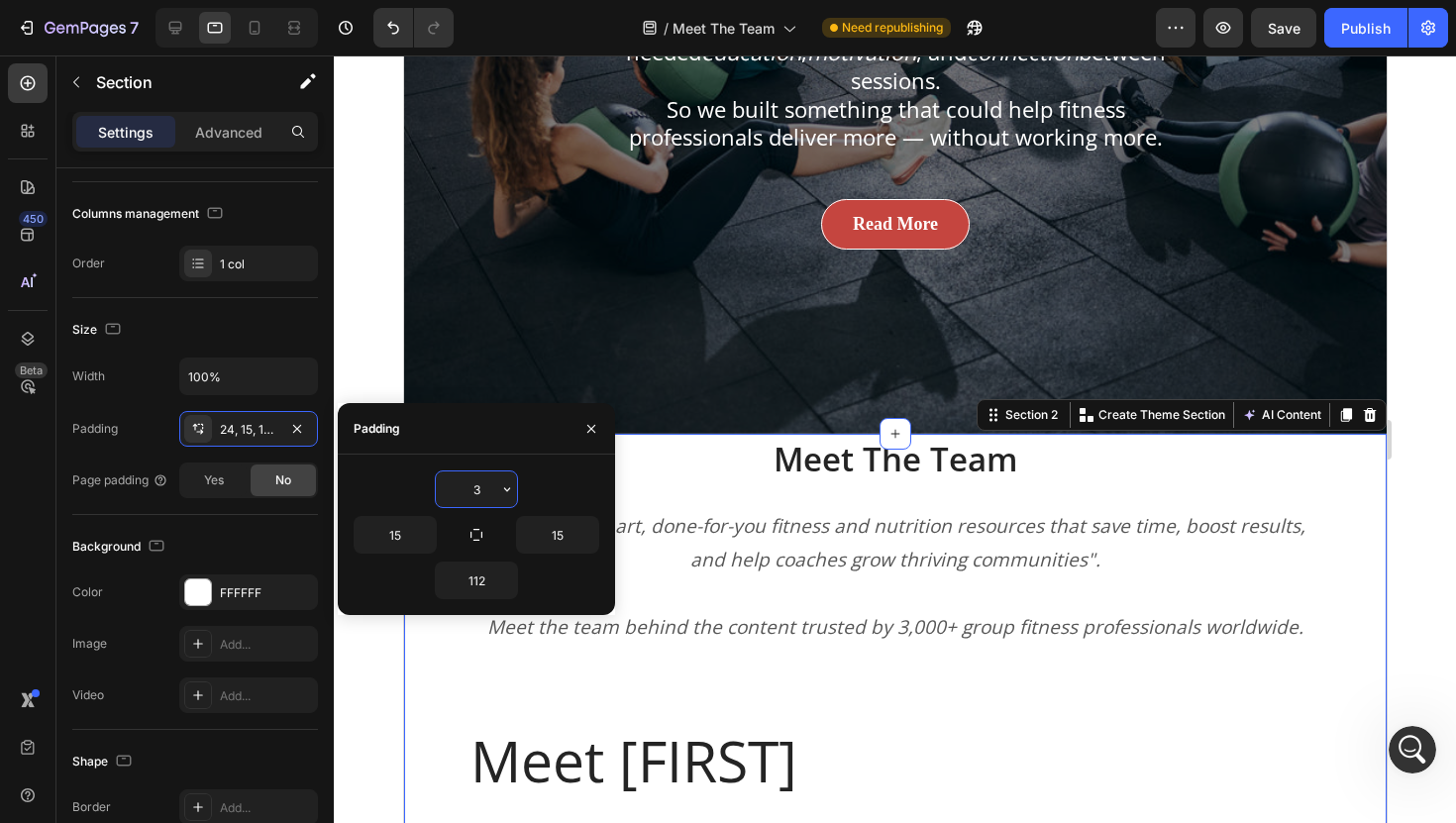 type on "35" 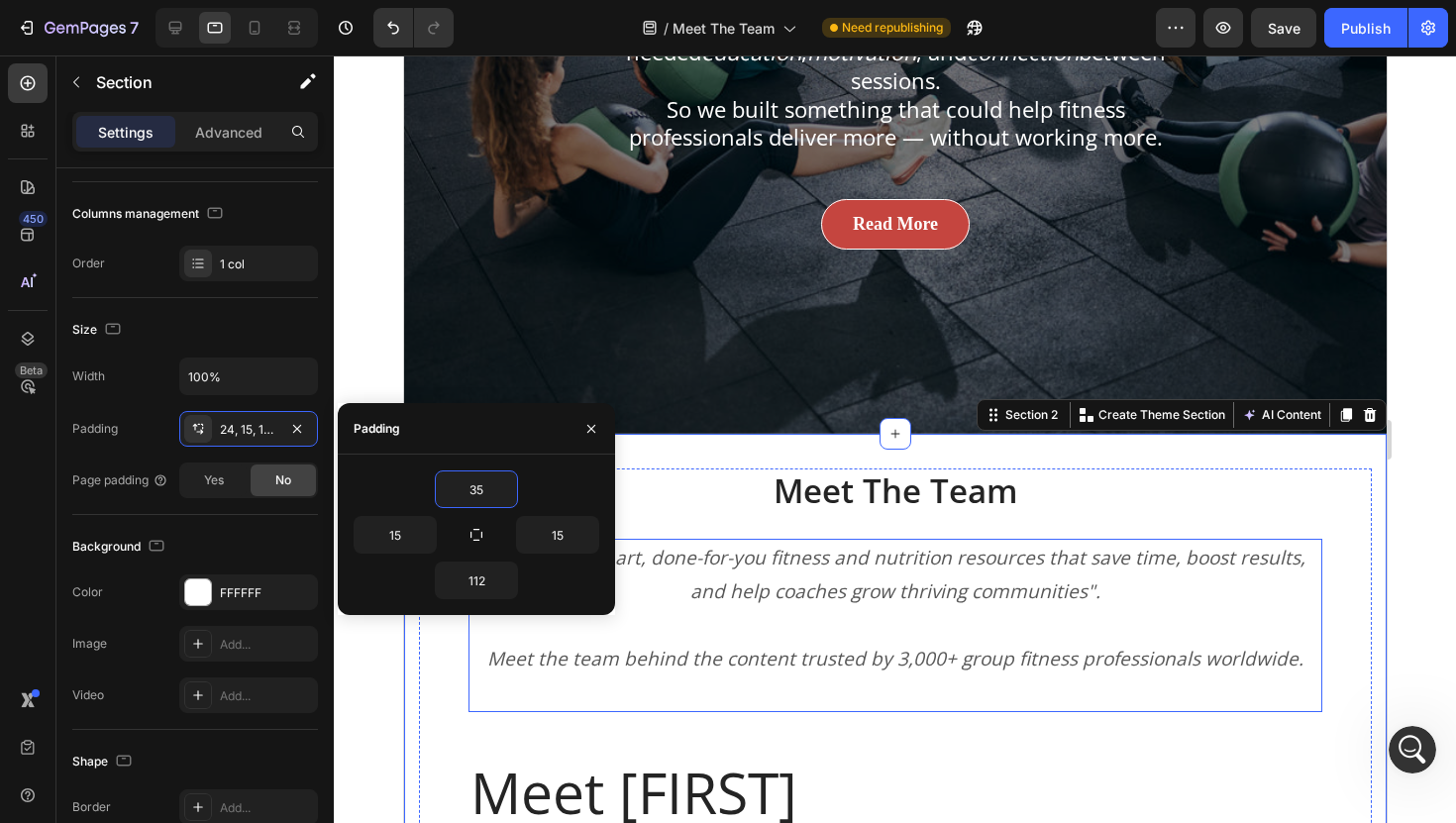 click on "Meet the team behind the content trusted by 3,000+ group fitness professionals worldwide." at bounding box center [894, 659] 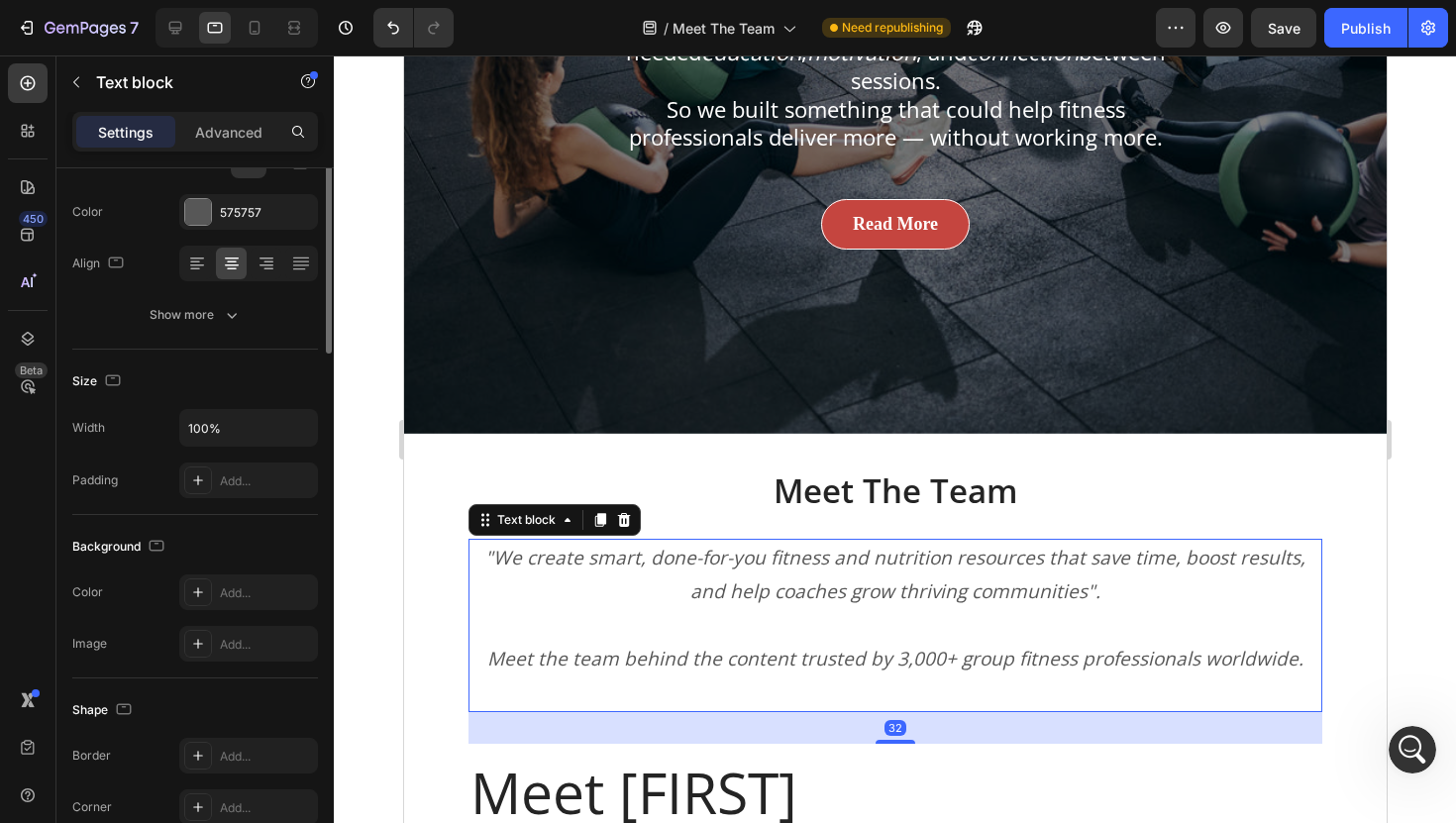 scroll, scrollTop: 0, scrollLeft: 0, axis: both 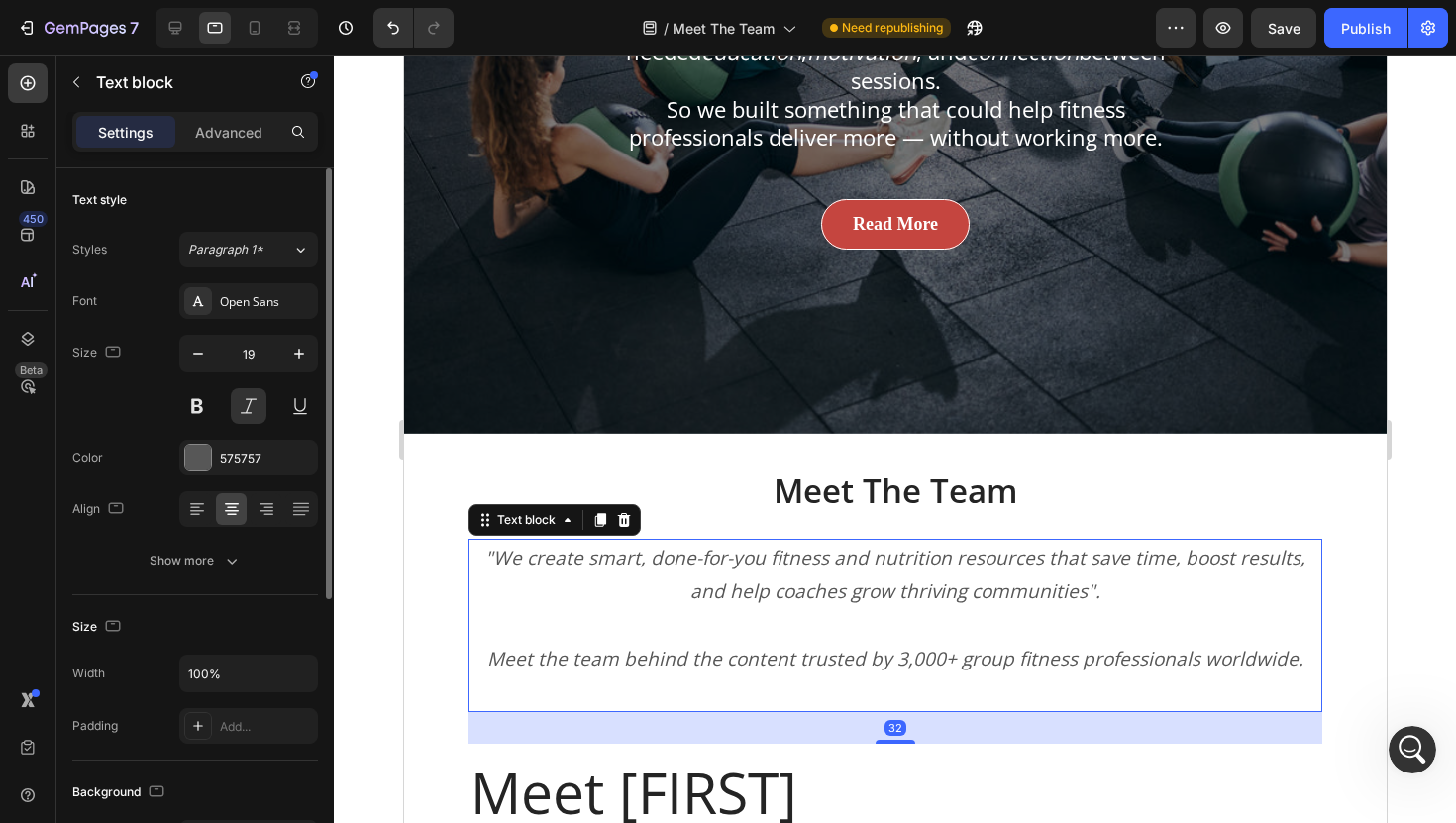 click 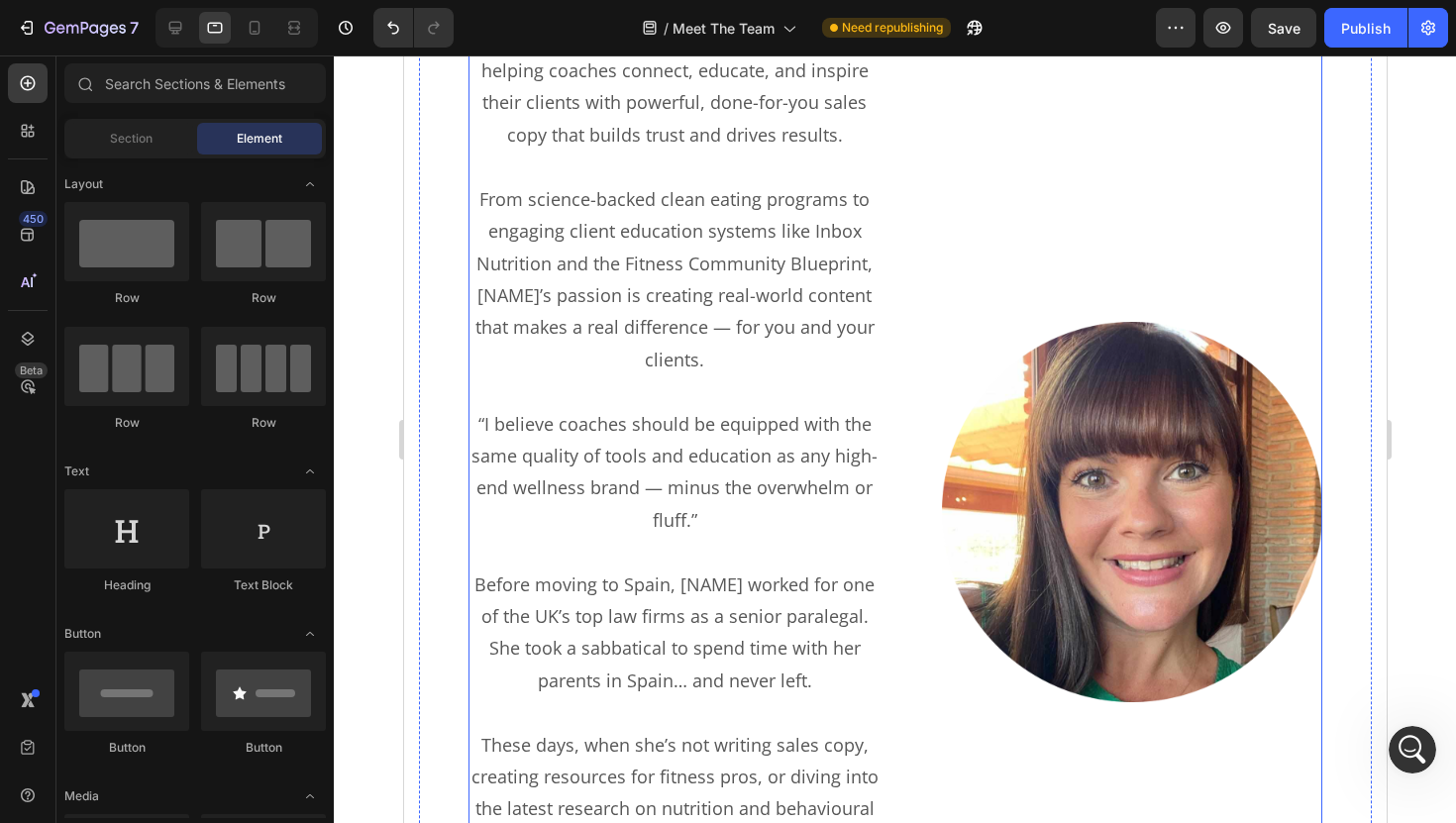 scroll, scrollTop: 1595, scrollLeft: 0, axis: vertical 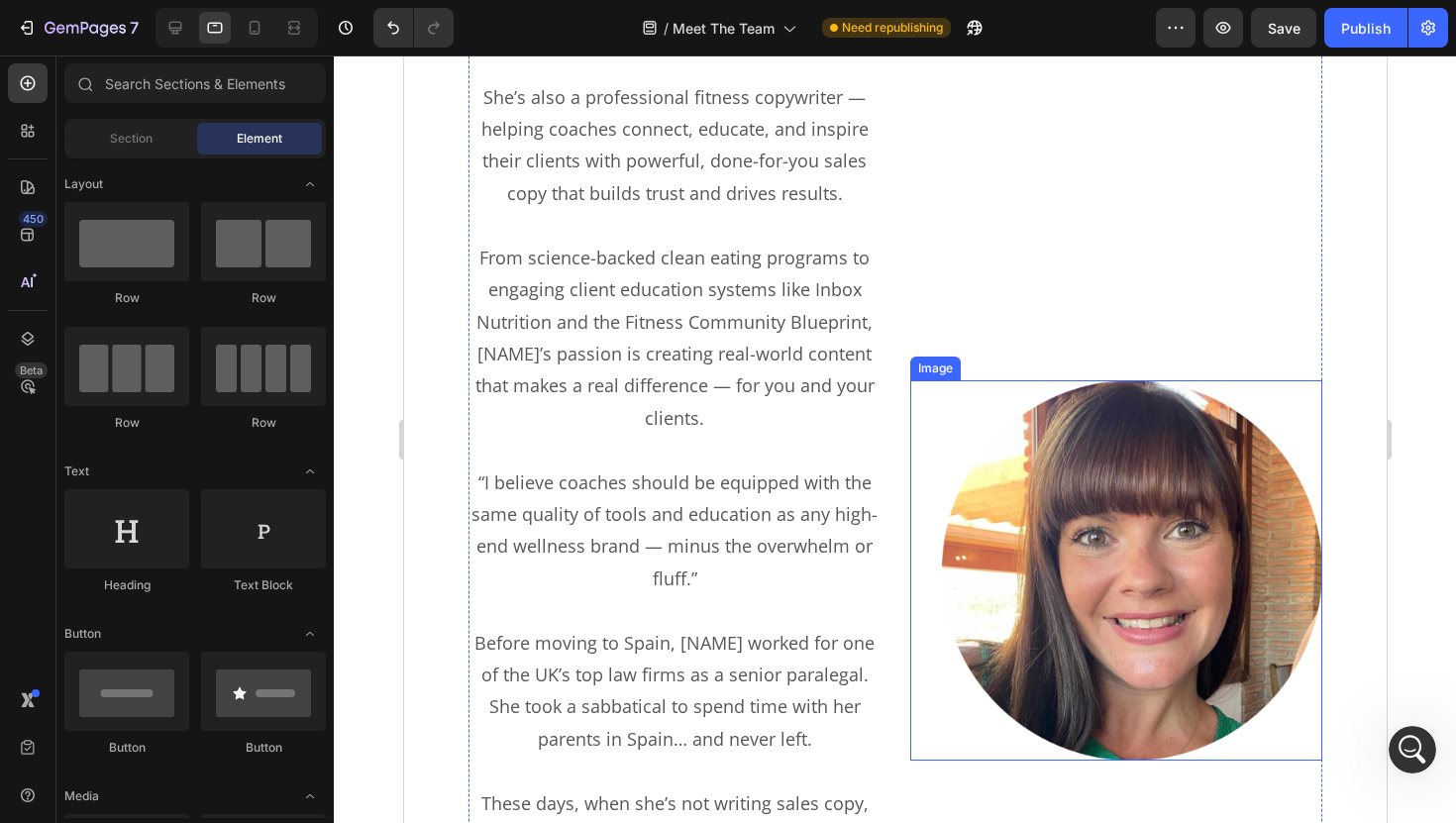 click at bounding box center [1131, 570] 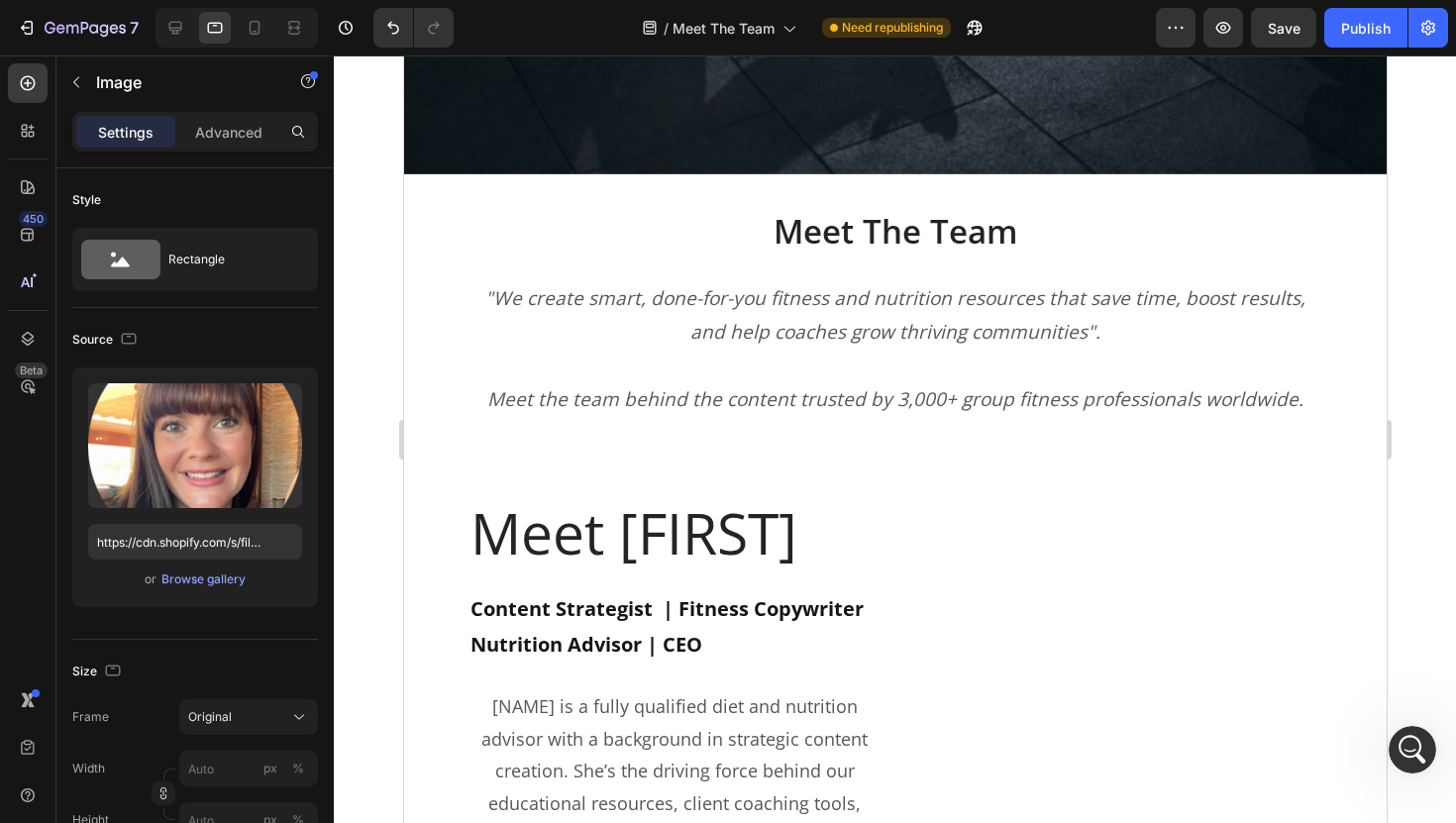 scroll, scrollTop: 794, scrollLeft: 0, axis: vertical 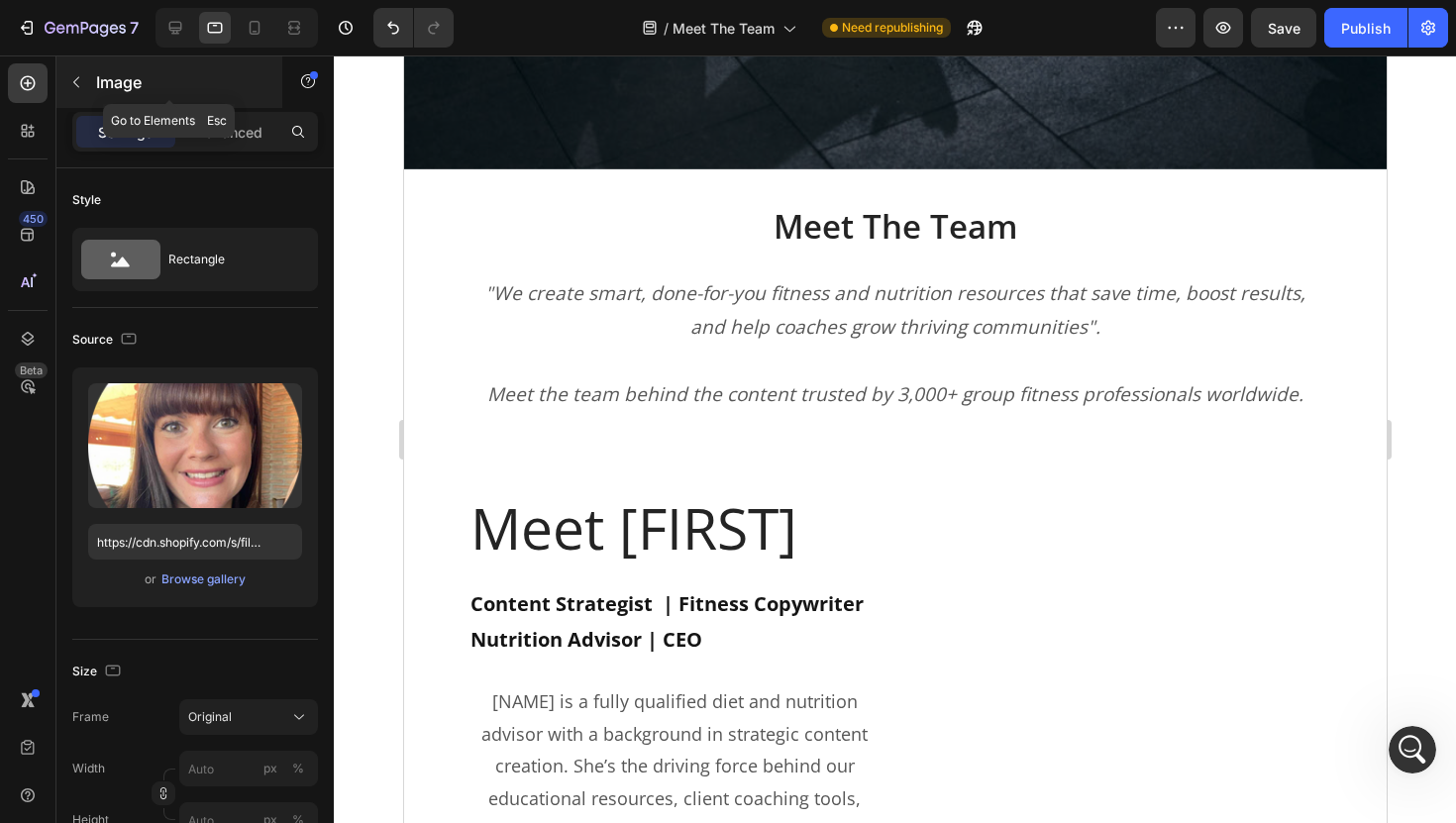 click at bounding box center [76, 82] 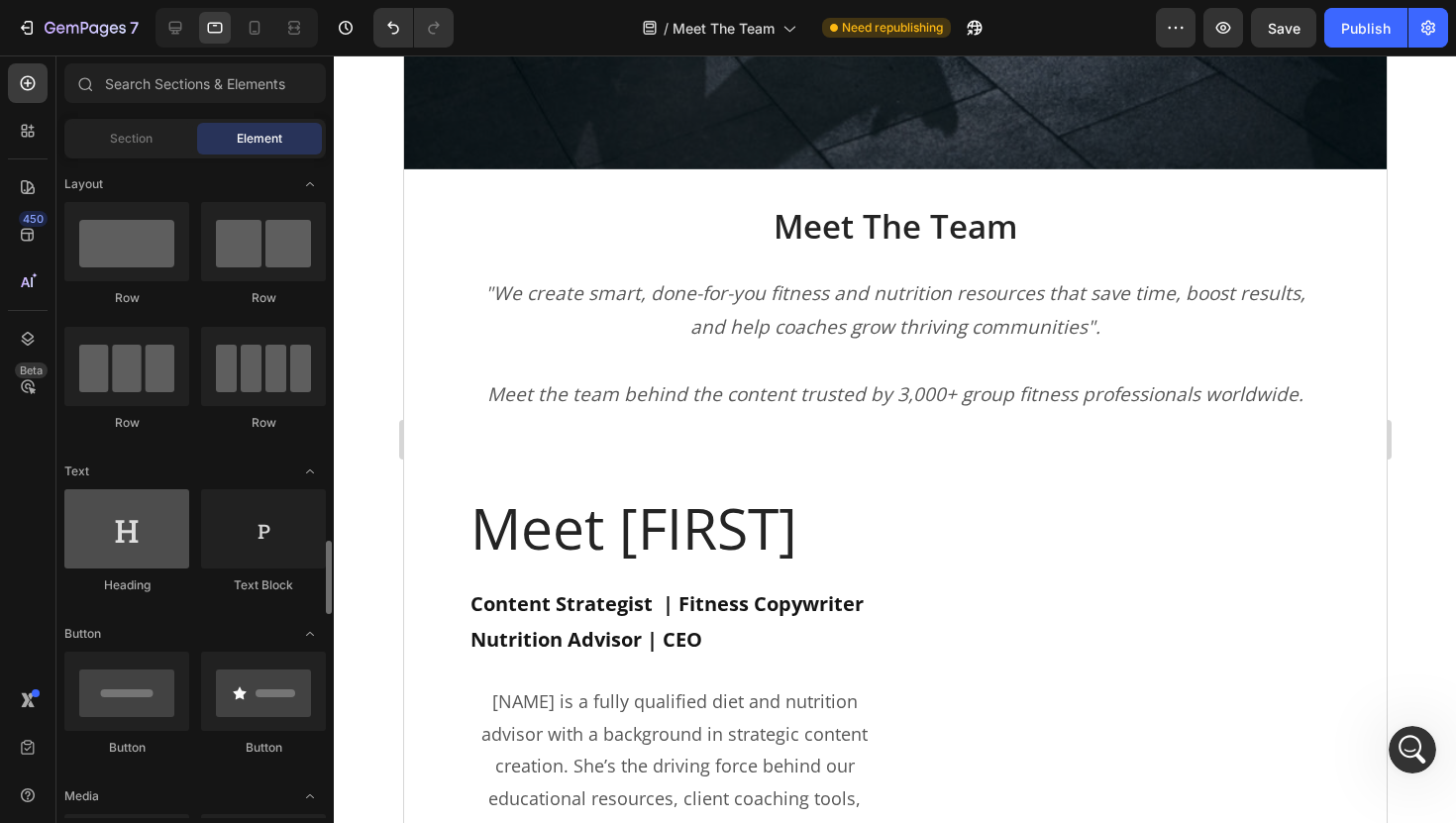 scroll, scrollTop: 0, scrollLeft: 0, axis: both 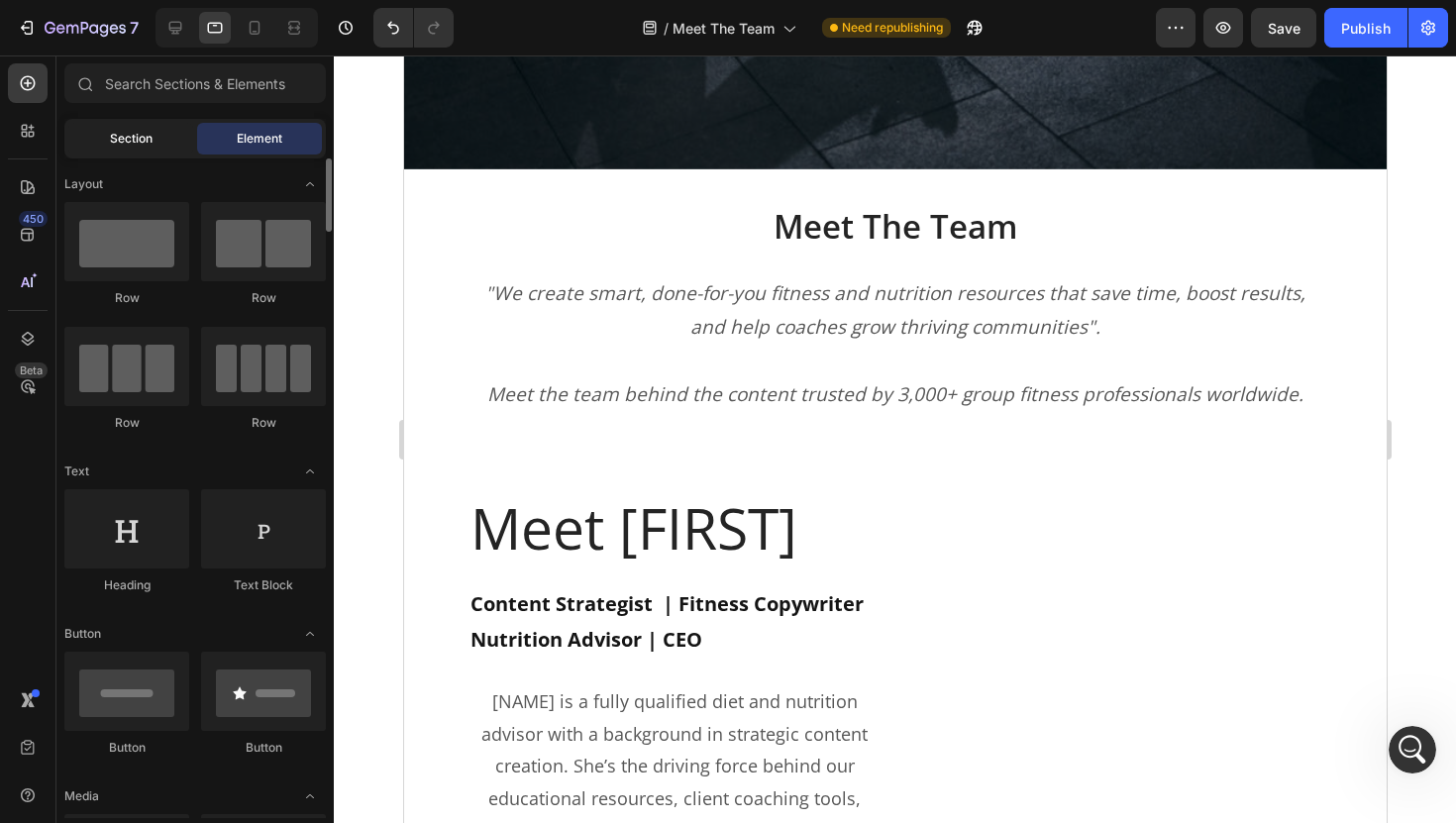 click on "Section" at bounding box center (131, 139) 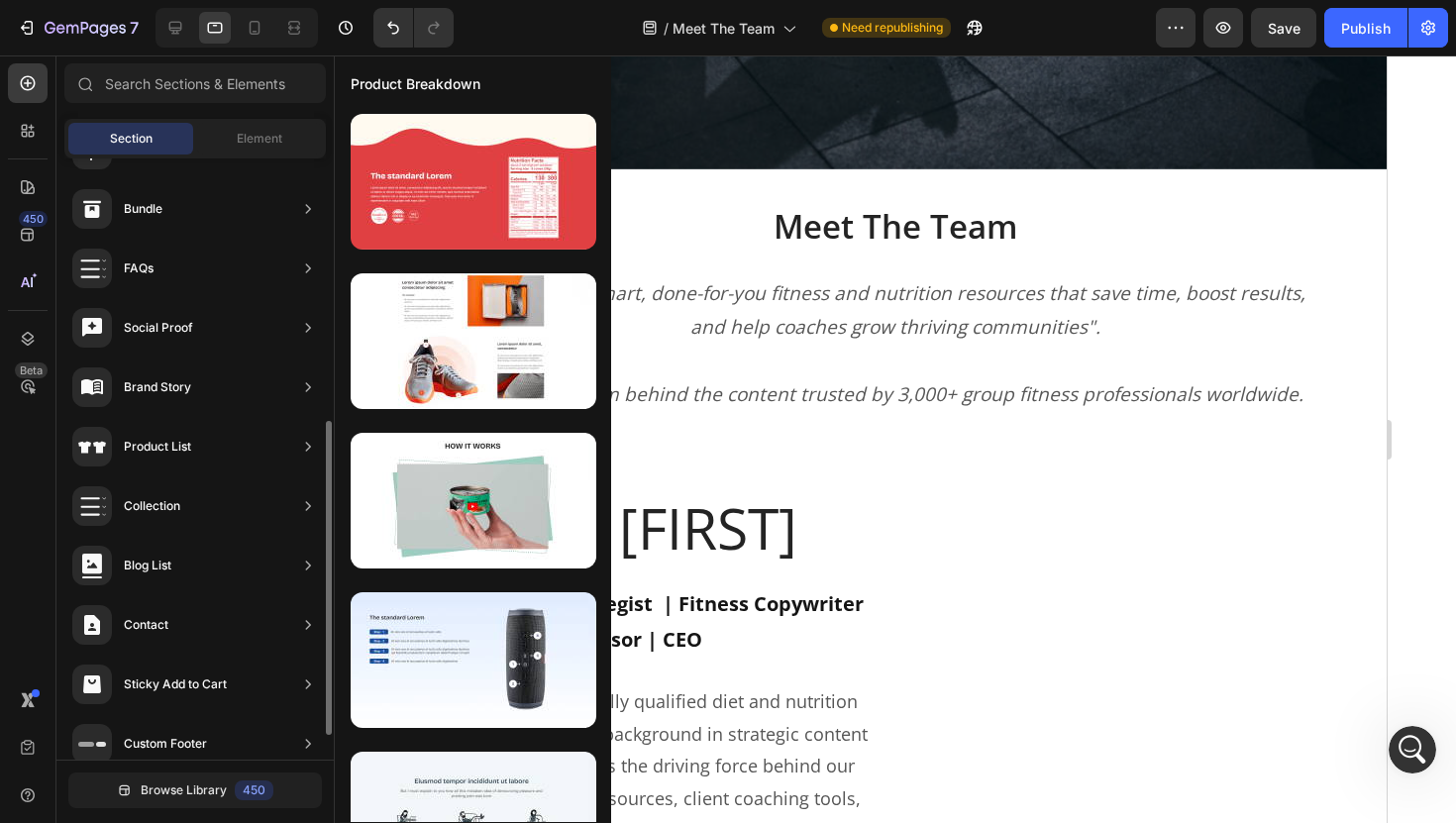 scroll, scrollTop: 548, scrollLeft: 0, axis: vertical 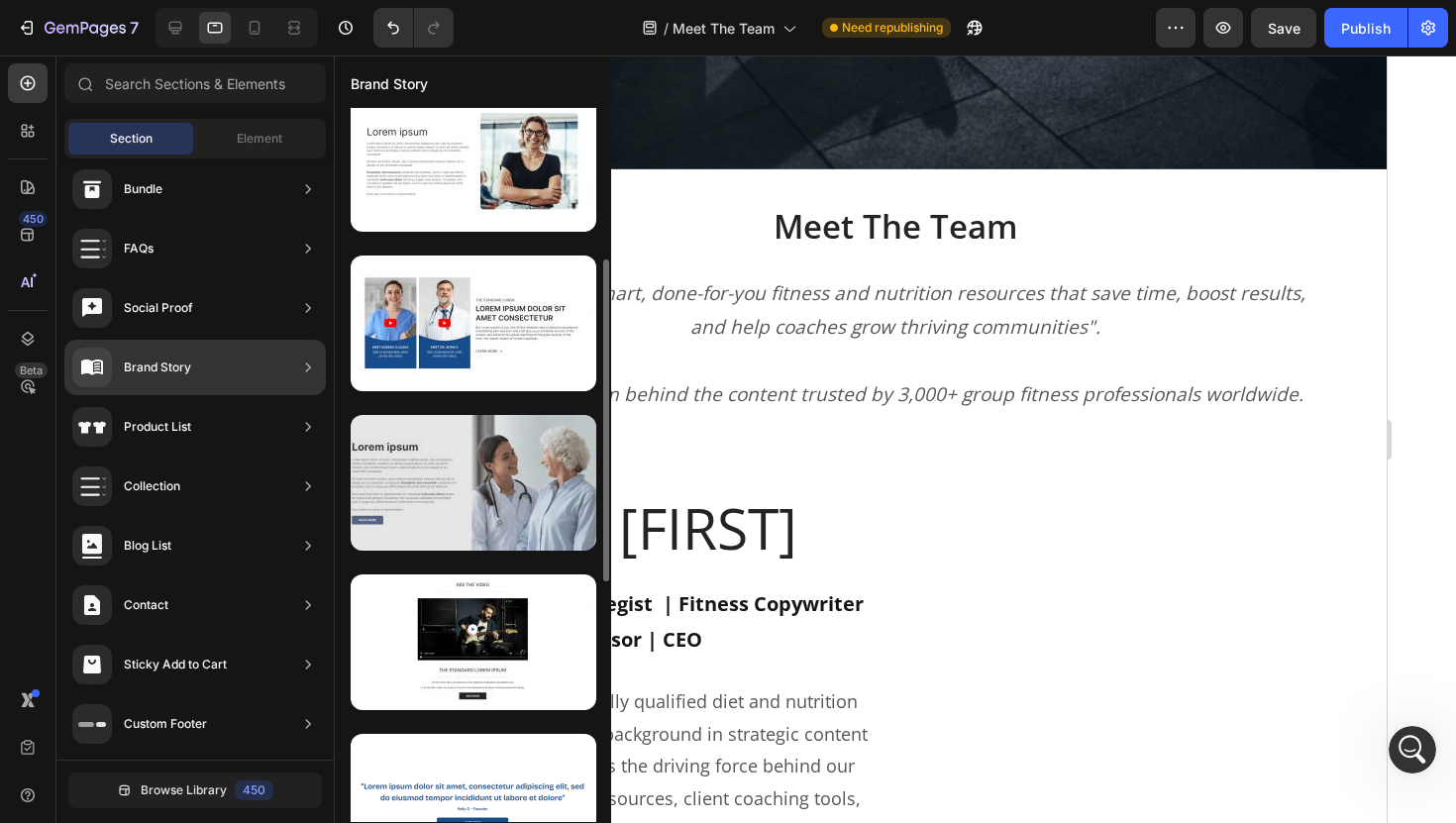 click at bounding box center [473, 482] 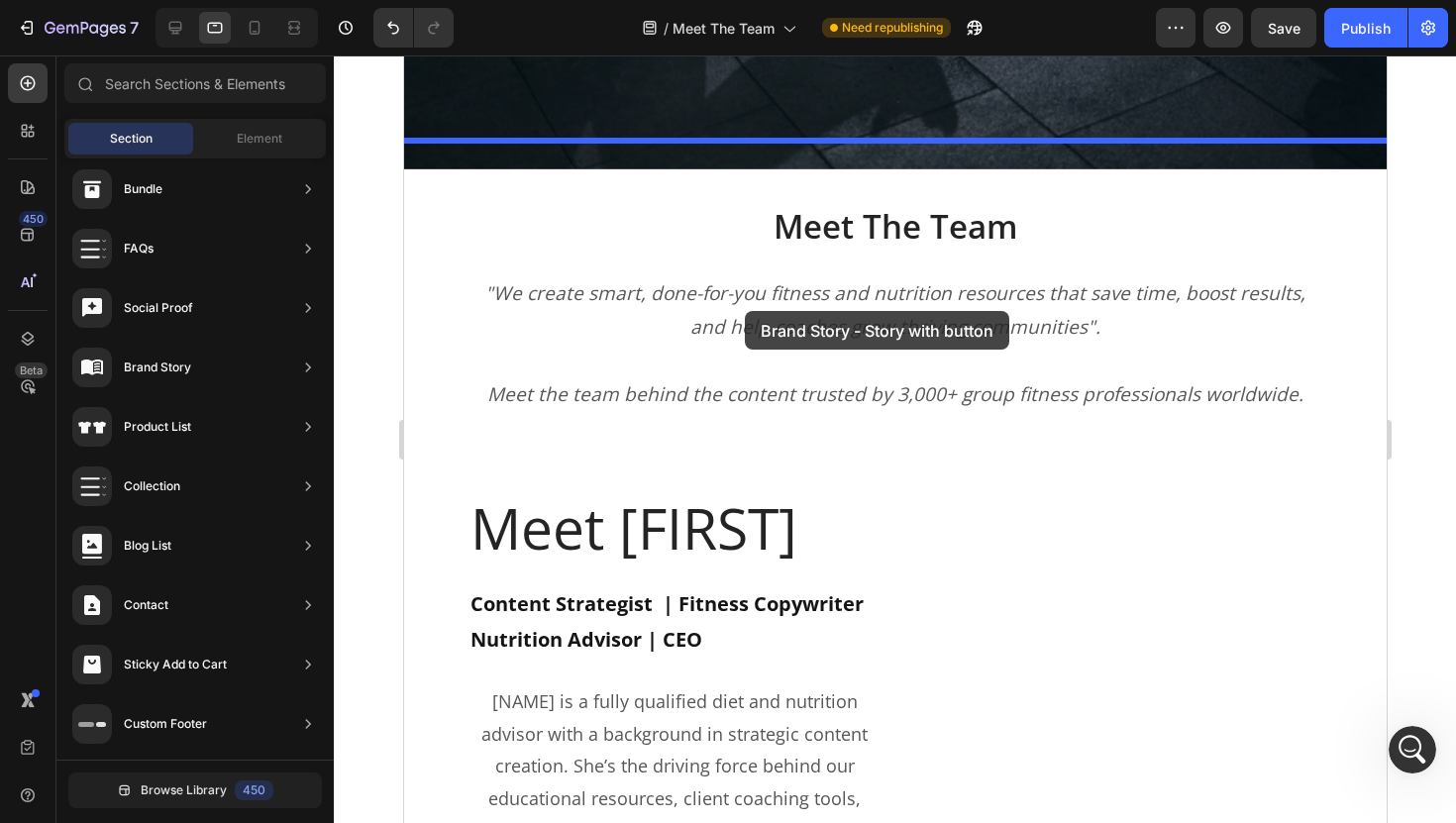 drag, startPoint x: 960, startPoint y: 508, endPoint x: 804, endPoint y: 253, distance: 298.9331 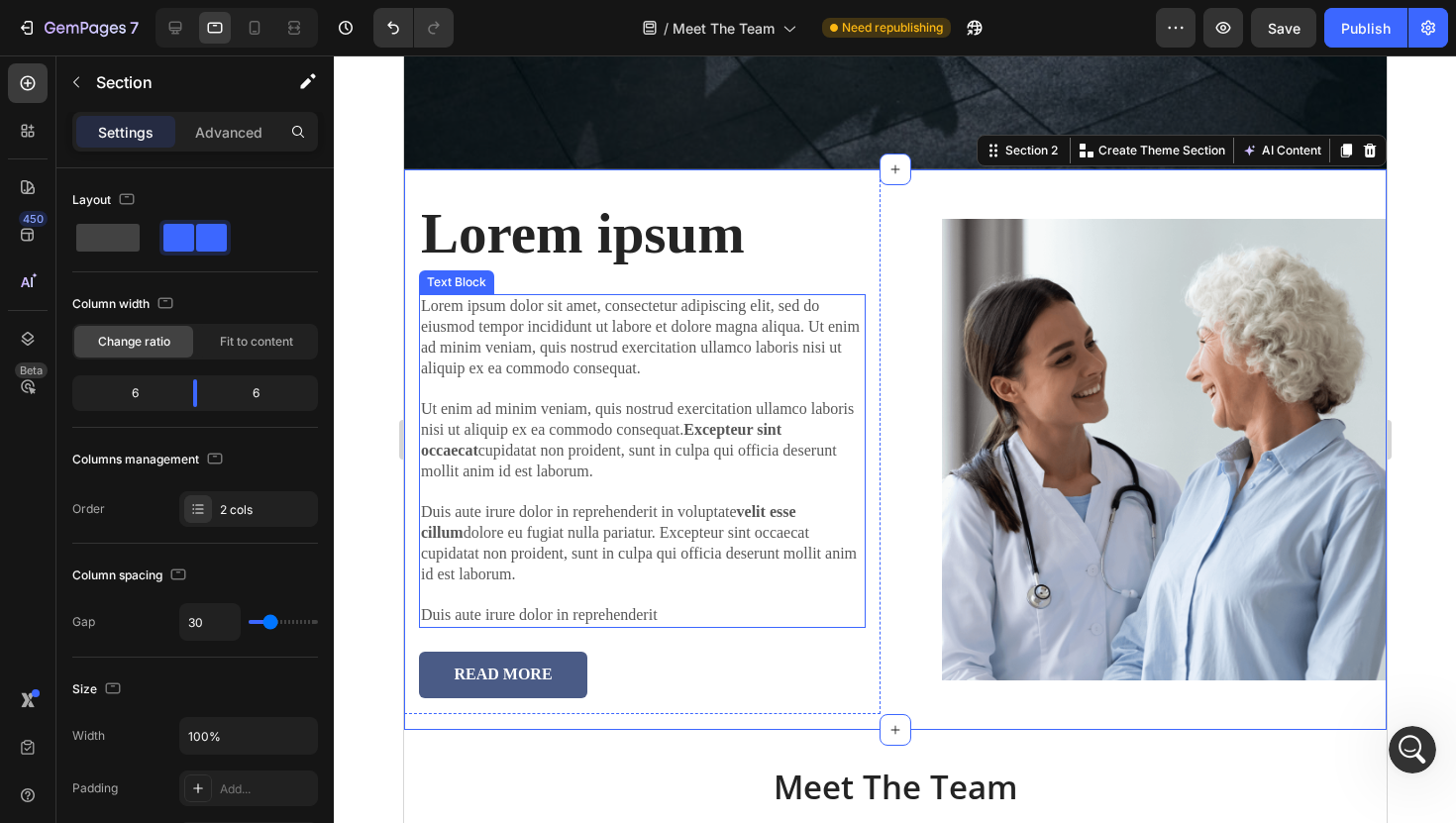 click on "Lorem ipsum dolor sit amet, consectetur adipiscing elit, sed do eiusmod tempor incididunt ut labore et dolore magna aliqua. Ut enim ad minim veniam, quis nostrud exercitation ullamco laboris nisi ut aliquip ex ea commodo consequat. Ut enim ad minim veniam, quis nostrud exercitation ullamco laboris nisi ut aliquip ex ea commodo consequat.  Excepteur sint occaecat  cupidatat non proident, sunt in culpa qui officia deserunt mollit anim id est laborum. Duis aute irure dolor in reprehenderit in voluptate  velit esse cillum  dolore eu fugiat nulla pariatur. Excepteur sint occaecat cupidatat non proident, sunt in culpa qui officia deserunt mollit anim id est laborum. Duis aute irure dolor in reprehenderit" at bounding box center [641, 461] 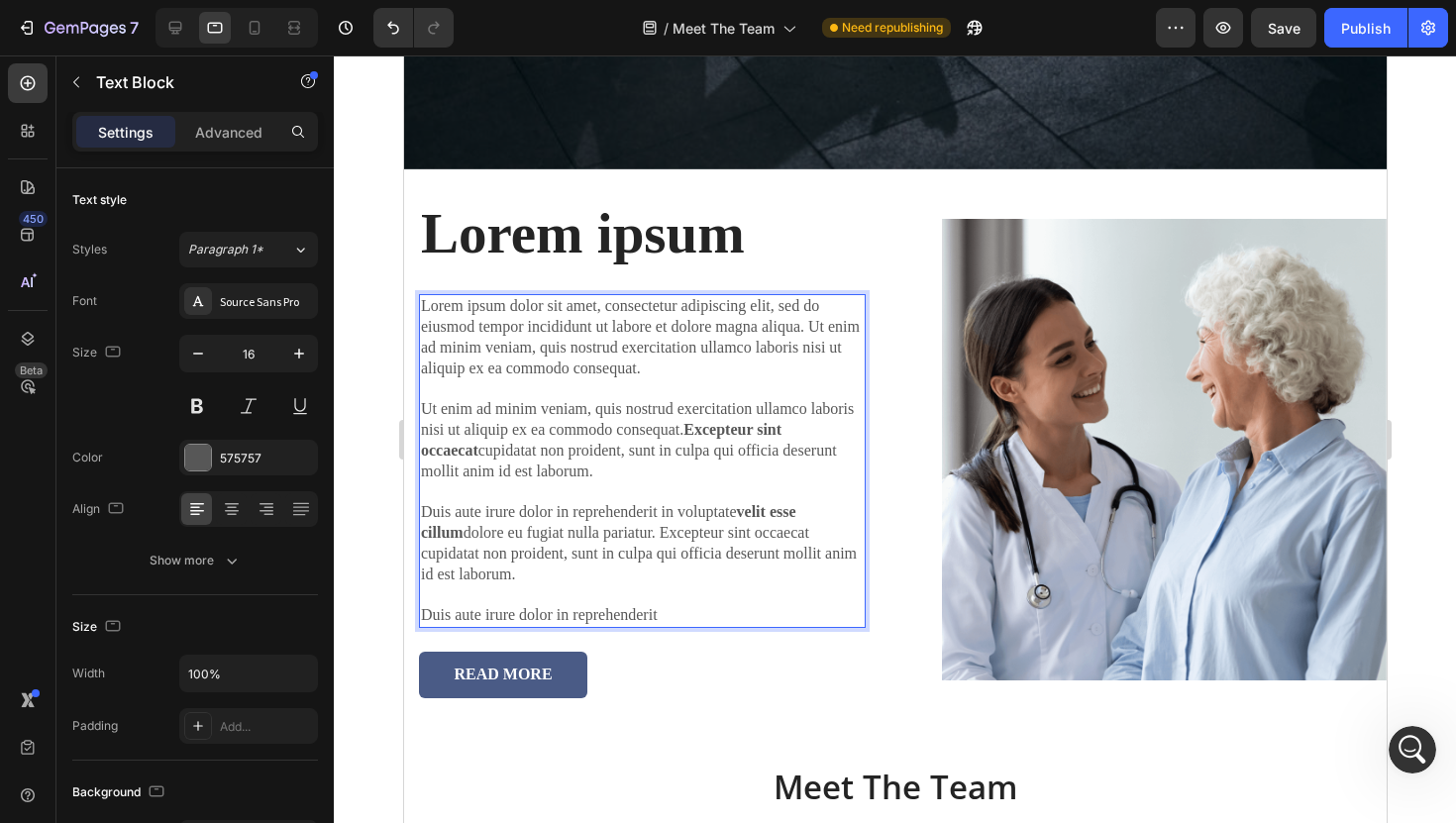 click on "Lorem ipsum dolor sit amet, consectetur adipiscing elit, sed do eiusmod tempor incididunt ut labore et dolore magna aliqua. Ut enim ad minim veniam, quis nostrud exercitation ullamco laboris nisi ut aliquip ex ea commodo consequat. Ut enim ad minim veniam, quis nostrud exercitation ullamco laboris nisi ut aliquip ex ea commodo consequat.  Excepteur sint occaecat  cupidatat non proident, sunt in culpa qui officia deserunt mollit anim id est laborum. Duis aute irure dolor in reprehenderit in voluptate  velit esse cillum  dolore eu fugiat nulla pariatur. Excepteur sint occaecat cupidatat non proident, sunt in culpa qui officia deserunt mollit anim id est laborum. Duis aute irure dolor in reprehenderit" at bounding box center [641, 461] 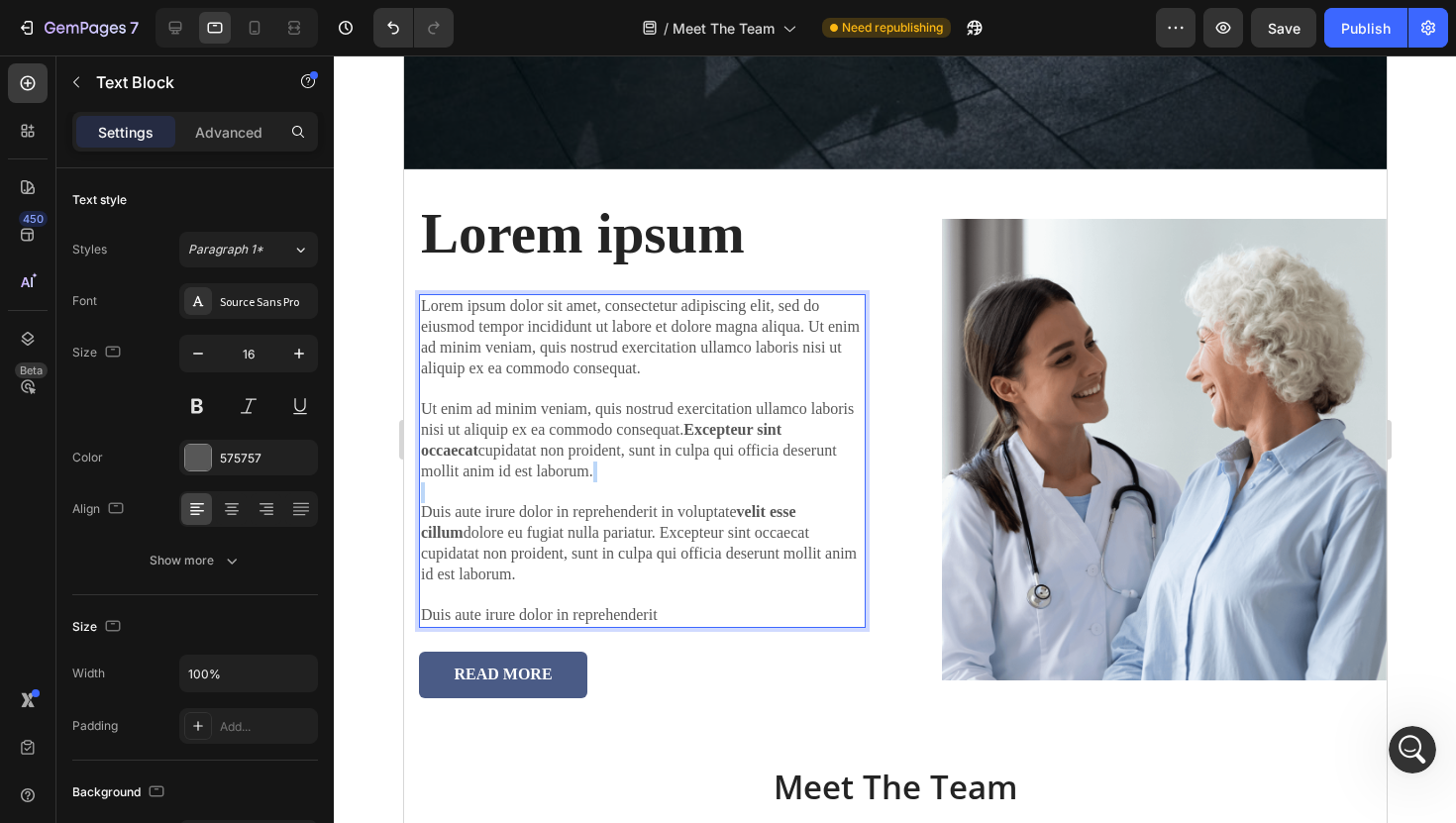click on "Lorem ipsum dolor sit amet, consectetur adipiscing elit, sed do eiusmod tempor incididunt ut labore et dolore magna aliqua. Ut enim ad minim veniam, quis nostrud exercitation ullamco laboris nisi ut aliquip ex ea commodo consequat. Ut enim ad minim veniam, quis nostrud exercitation ullamco laboris nisi ut aliquip ex ea commodo consequat.  Excepteur sint occaecat  cupidatat non proident, sunt in culpa qui officia deserunt mollit anim id est laborum. Duis aute irure dolor in reprehenderit in voluptate  velit esse cillum  dolore eu fugiat nulla pariatur. Excepteur sint occaecat cupidatat non proident, sunt in culpa qui officia deserunt mollit anim id est laborum. Duis aute irure dolor in reprehenderit" at bounding box center [641, 461] 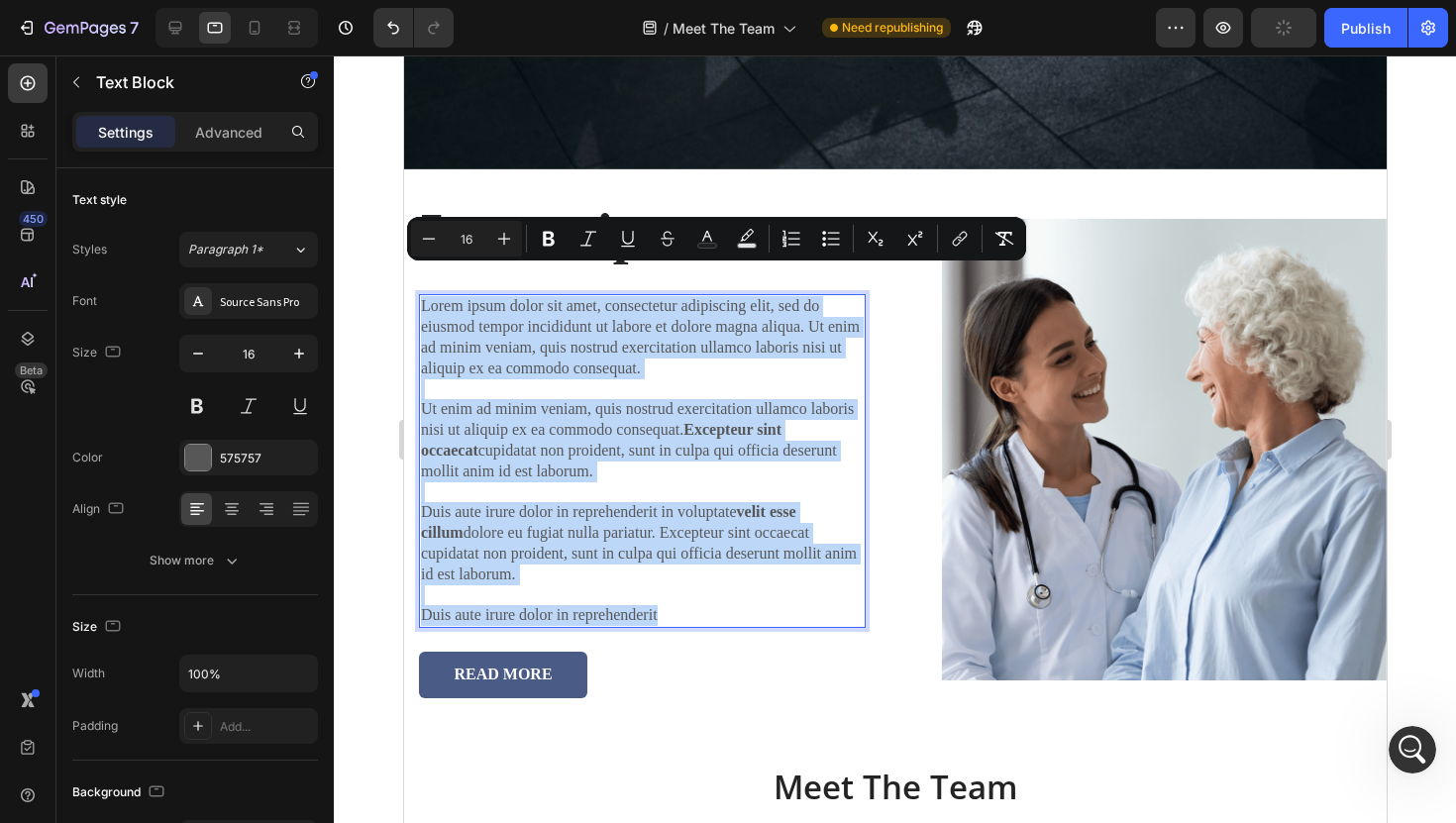 click on "Lorem ipsum dolor sit amet, consectetur adipiscing elit, sed do eiusmod tempor incididunt ut labore et dolore magna aliqua. Ut enim ad minim veniam, quis nostrud exercitation ullamco laboris nisi ut aliquip ex ea commodo consequat. Ut enim ad minim veniam, quis nostrud exercitation ullamco laboris nisi ut aliquip ex ea commodo consequat.  Excepteur sint occaecat  cupidatat non proident, sunt in culpa qui officia deserunt mollit anim id est laborum. Duis aute irure dolor in reprehenderit in voluptate  velit esse cillum  dolore eu fugiat nulla pariatur. Excepteur sint occaecat cupidatat non proident, sunt in culpa qui officia deserunt mollit anim id est laborum. Duis aute irure dolor in reprehenderit" at bounding box center (641, 461) 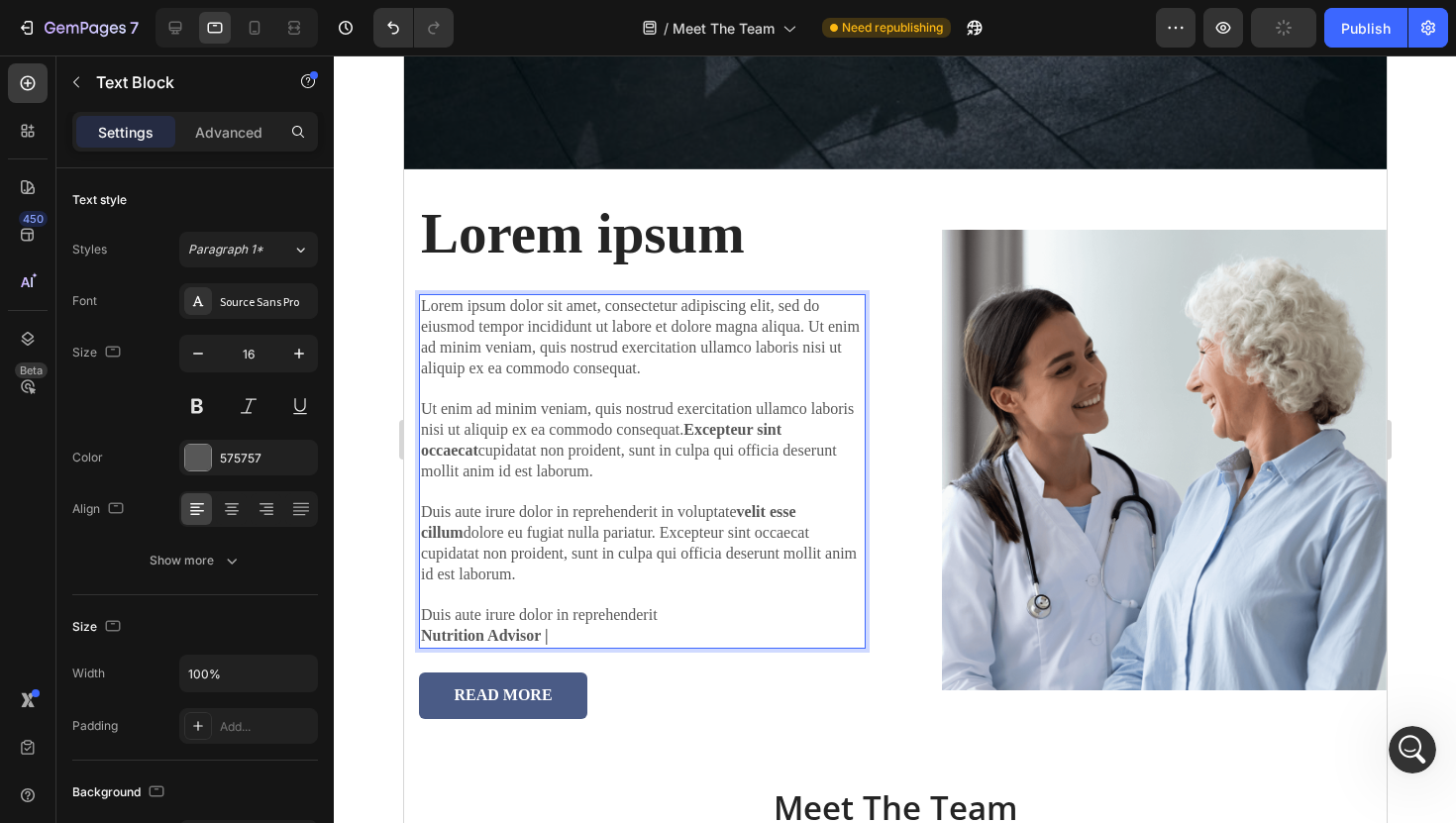 click on "Lorem ipsum dolor sit amet, consectetur adipiscing elit, sed do eiusmod tempor incididunt ut labore et dolore magna aliqua. Ut enim ad minim veniam, quis nostrud exercitation ullamco laboris nisi ut aliquip ex ea commodo consequat. Ut enim ad minim veniam, quis nostrud exercitation ullamco laboris nisi ut aliquip ex ea commodo consequat.  Excepteur sint occaecat  cupidatat non proident, sunt in culpa qui officia deserunt mollit anim id est laborum. Duis aute irure dolor in reprehenderit in voluptate  velit esse cillum  dolore eu fugiat nulla pariatur. Excepteur sint occaecat cupidatat non proident, sunt in culpa qui officia deserunt mollit anim id est laborum. Duis aute irure dolor in reprehenderit" at bounding box center (641, 461) 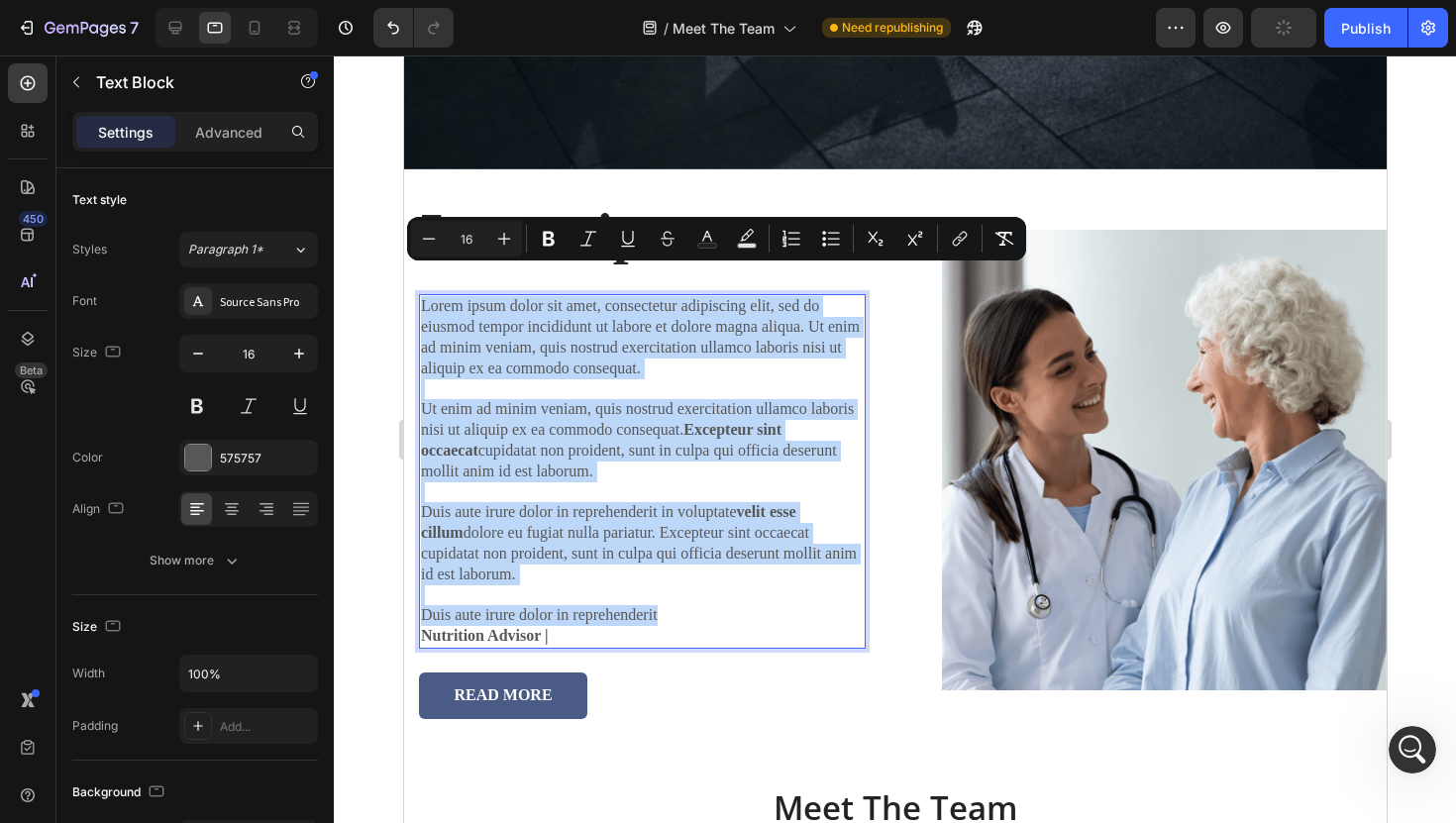click on "Lorem ipsum dolor sit amet, consectetur adipiscing elit, sed do eiusmod tempor incididunt ut labore et dolore magna aliqua. Ut enim ad minim veniam, quis nostrud exercitation ullamco laboris nisi ut aliquip ex ea commodo consequat. Ut enim ad minim veniam, quis nostrud exercitation ullamco laboris nisi ut aliquip ex ea commodo consequat.  Excepteur sint occaecat  cupidatat non proident, sunt in culpa qui officia deserunt mollit anim id est laborum. Duis aute irure dolor in reprehenderit in voluptate  velit esse cillum  dolore eu fugiat nulla pariatur. Excepteur sint occaecat cupidatat non proident, sunt in culpa qui officia deserunt mollit anim id est laborum. Duis aute irure dolor in reprehenderit" at bounding box center [641, 461] 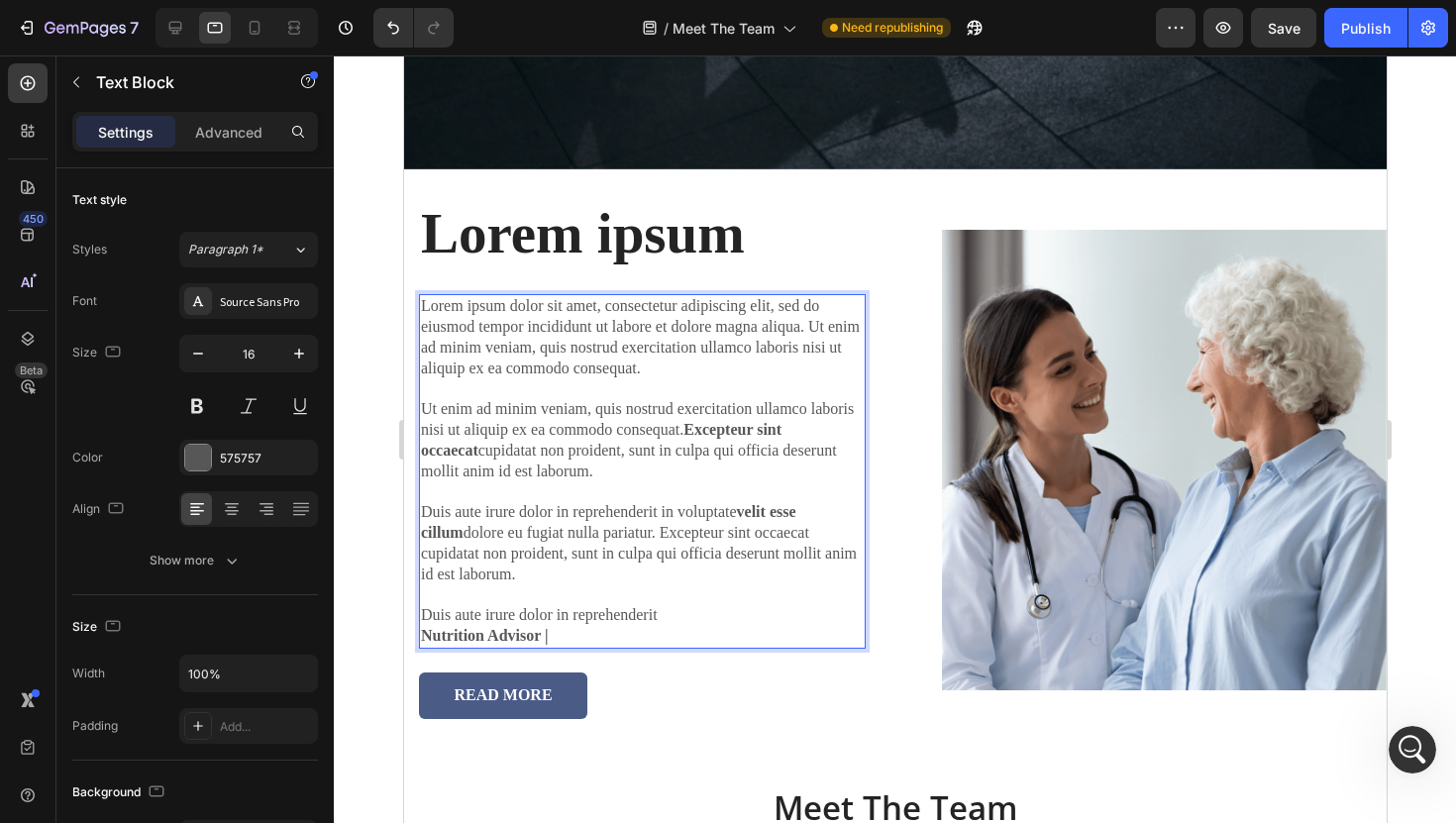 click on "Nutrition Advisor |" at bounding box center (641, 636) 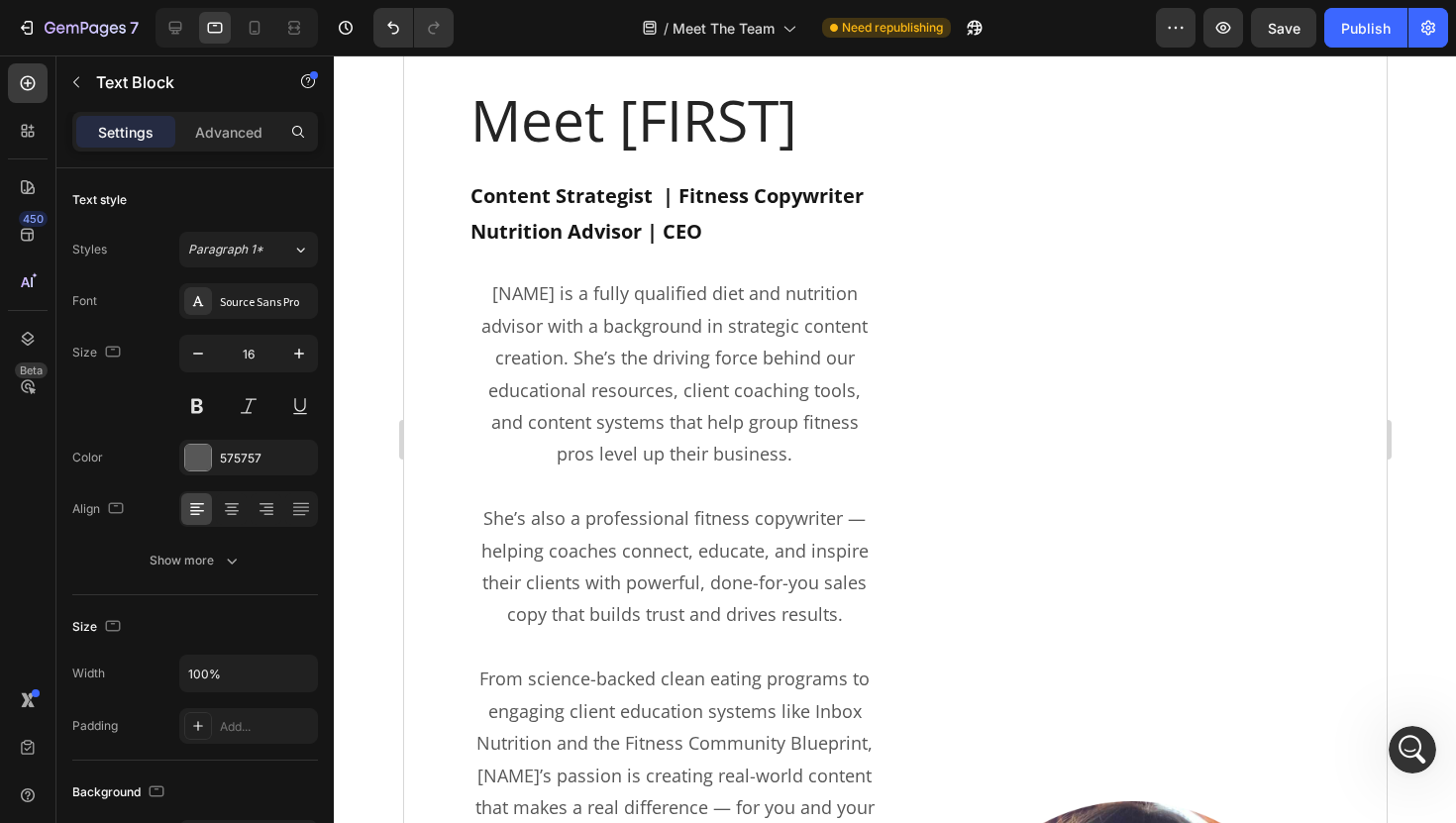 scroll, scrollTop: 2140, scrollLeft: 0, axis: vertical 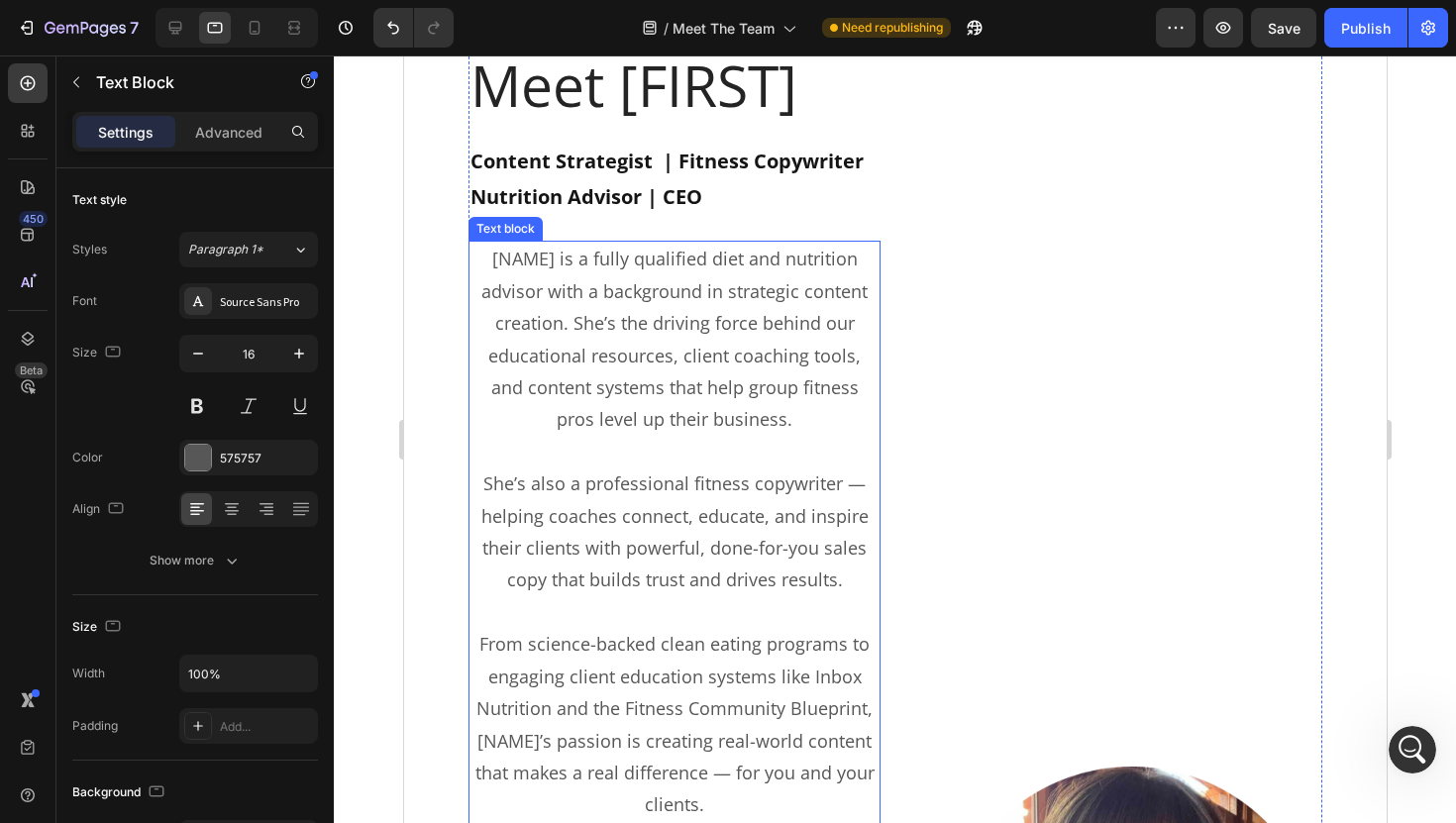 click on "She’s also a professional fitness copywriter — helping coaches connect, educate, and inspire their clients with powerful, done-for-you sales copy that builds trust and drives results." at bounding box center [674, 532] 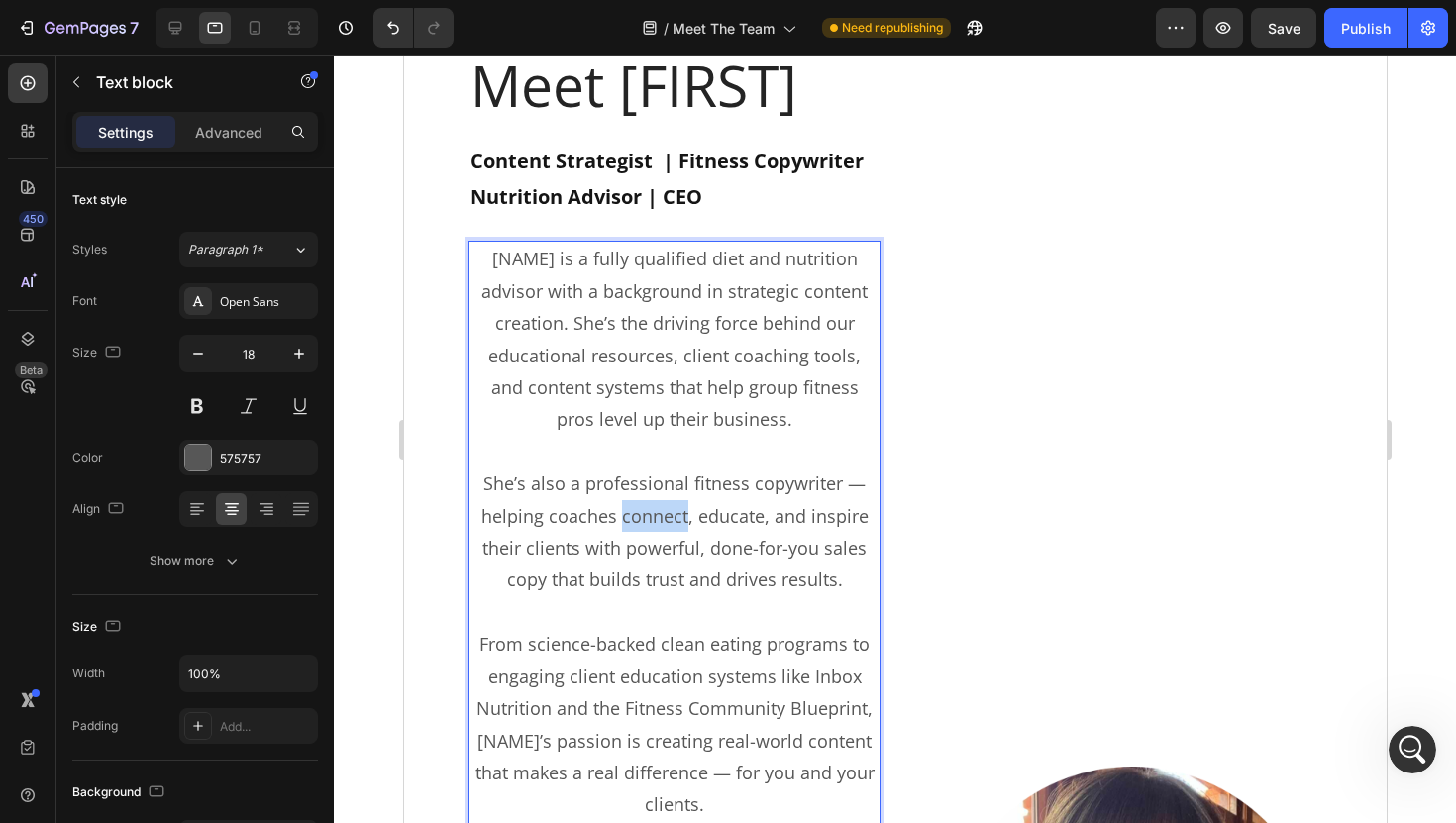 click on "She’s also a professional fitness copywriter — helping coaches connect, educate, and inspire their clients with powerful, done-for-you sales copy that builds trust and drives results." at bounding box center [674, 532] 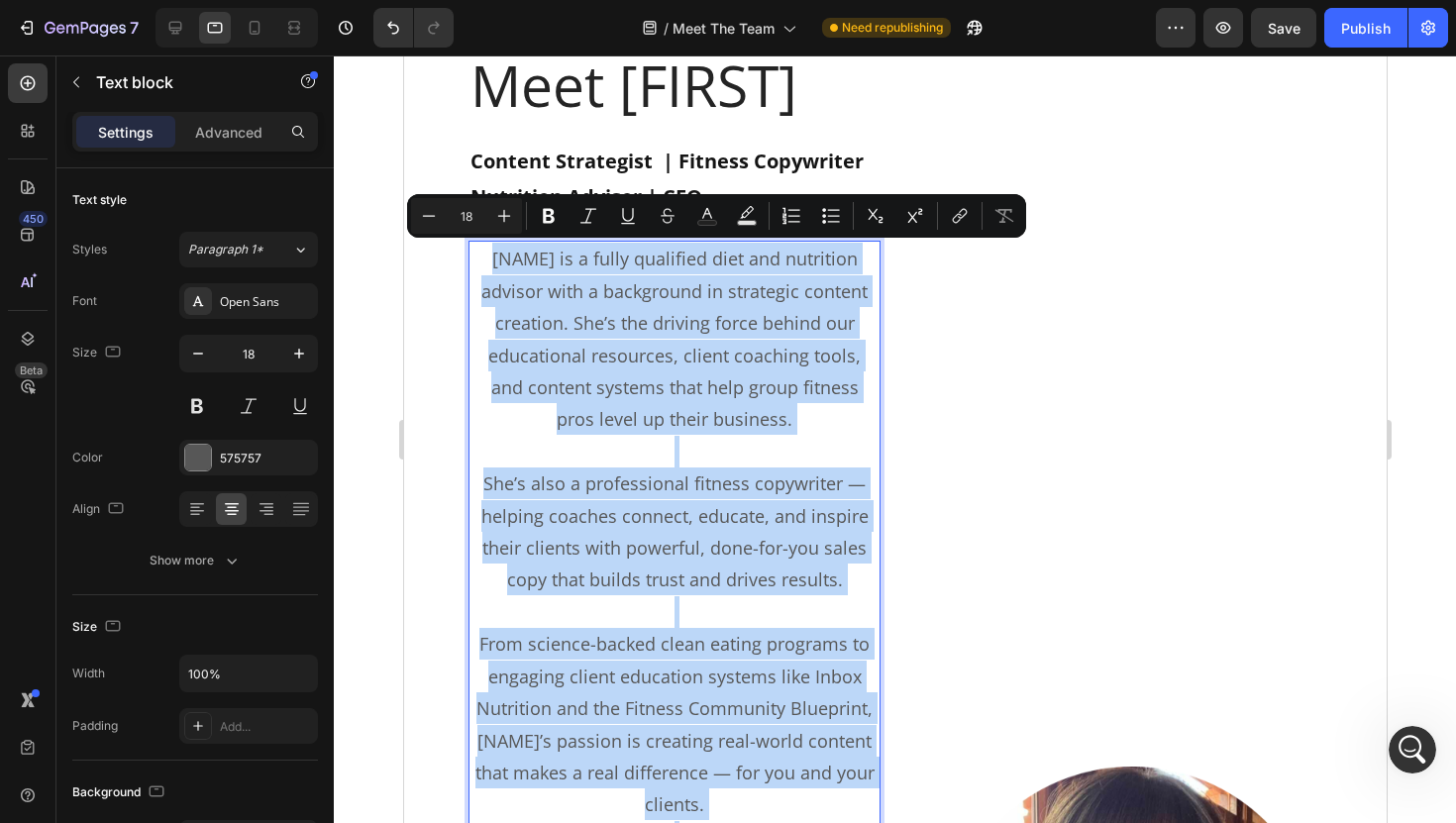 copy on "Sophie is a fully qualified diet and nutrition advisor with a background in strategic content creation. She’s the driving force behind our educational resources, client coaching tools, and content systems that help group fitness pros level up their business. She’s also a professional fitness copywriter — helping coaches connect, educate, and inspire their clients with powerful, done-for-you sales copy that builds trust and drives results. From science-backed clean eating programs to engaging client education systems like Inbox Nutrition and the Fitness Community Blueprint, Sophie’s passion is creating real-world content that makes a real difference — for you and your clients. “I believe coaches should be equipped with the same quality of tools and education as any high-end wellness brand — minus the overwhelm or fluff.” Before moving to Spain, Sophie worked for one of the UK’s top law firms as a senior paralegal. She took a sabbatical to spend time with her parents in Spain… and never left.  These days, wh..." 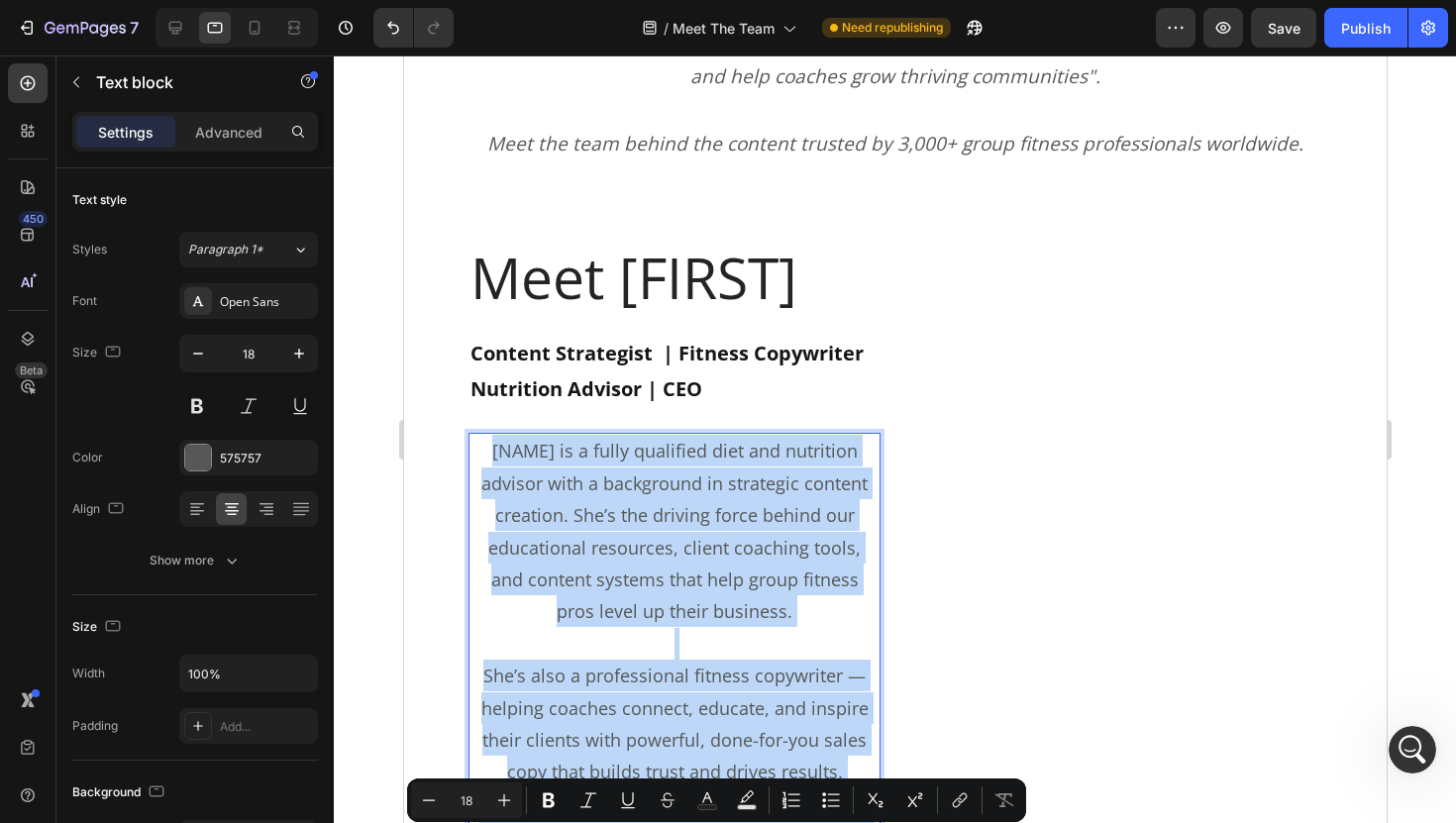 scroll, scrollTop: 1262, scrollLeft: 0, axis: vertical 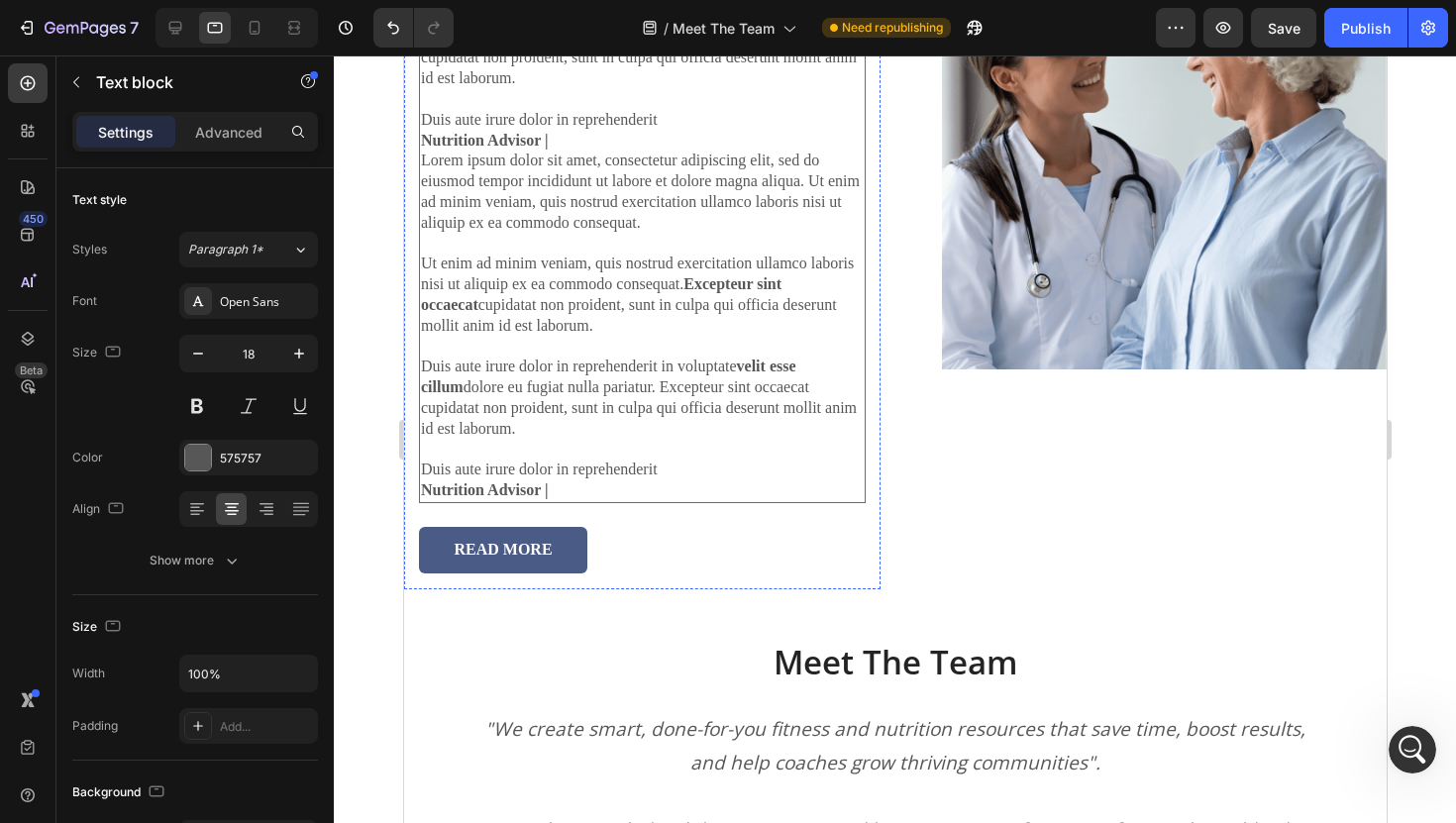 click on "Lorem ipsum dolor sit amet, consectetur adipiscing elit, sed do eiusmod tempor incididunt ut labore et dolore magna aliqua. Ut enim ad minim veniam, quis nostrud exercitation ullamco laboris nisi ut aliquip ex ea commodo consequat. Ut enim ad minim veniam, quis nostrud exercitation ullamco laboris nisi ut aliquip ex ea commodo consequat.  Excepteur sint occaecat  cupidatat non proident, sunt in culpa qui officia deserunt mollit anim id est laborum. Duis aute irure dolor in reprehenderit in voluptate  velit esse cillum  dolore eu fugiat nulla pariatur. Excepteur sint occaecat cupidatat non proident, sunt in culpa qui officia deserunt mollit anim id est laborum. Duis aute irure dolor in reprehenderit" at bounding box center (641, 315) 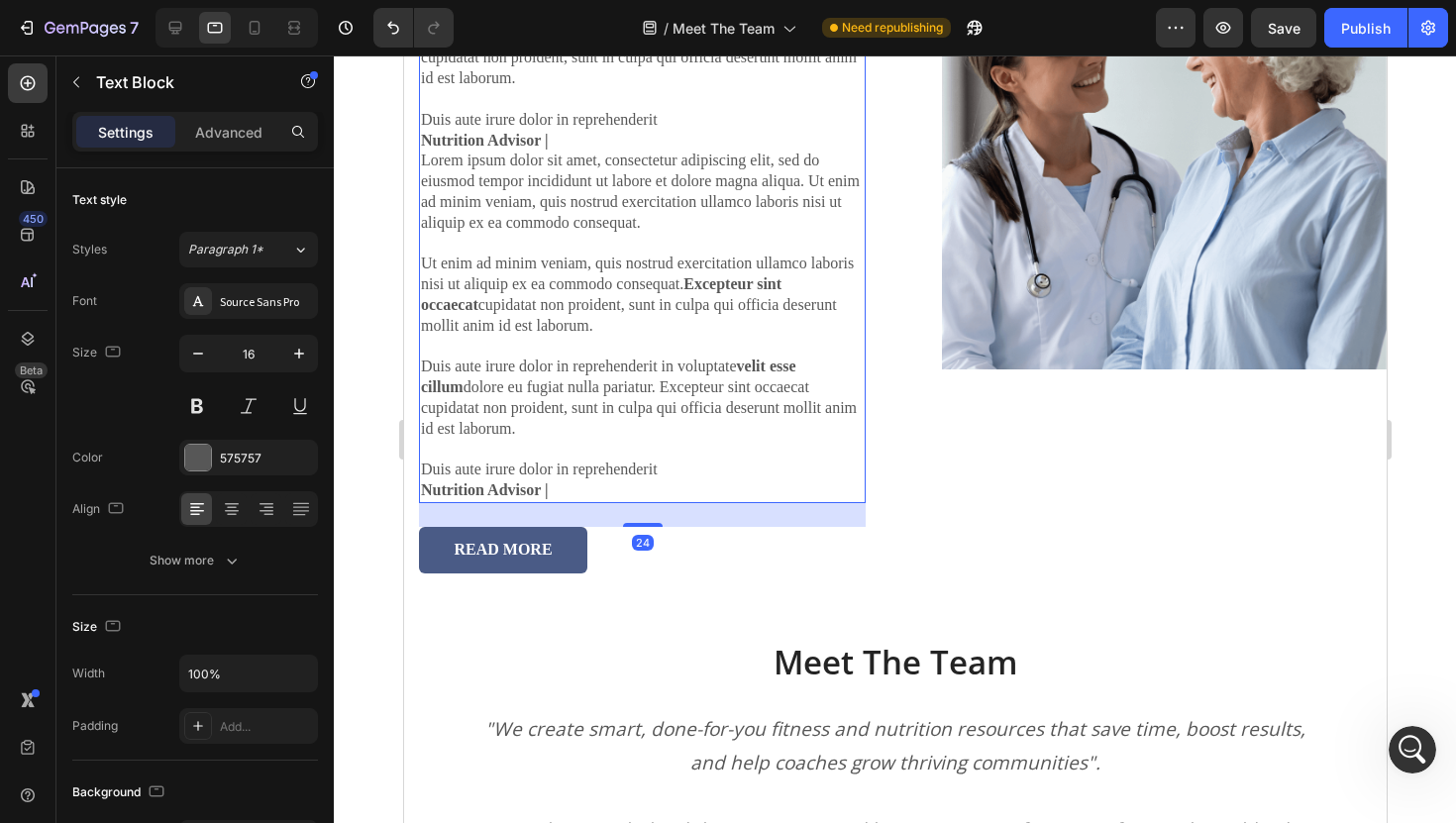 click on "Lorem ipsum dolor sit amet, consectetur adipiscing elit, sed do eiusmod tempor incididunt ut labore et dolore magna aliqua. Ut enim ad minim veniam, quis nostrud exercitation ullamco laboris nisi ut aliquip ex ea commodo consequat. Ut enim ad minim veniam, quis nostrud exercitation ullamco laboris nisi ut aliquip ex ea commodo consequat.  Excepteur sint occaecat  cupidatat non proident, sunt in culpa qui officia deserunt mollit anim id est laborum. Duis aute irure dolor in reprehenderit in voluptate  velit esse cillum  dolore eu fugiat nulla pariatur. Excepteur sint occaecat cupidatat non proident, sunt in culpa qui officia deserunt mollit anim id est laborum. Duis aute irure dolor in reprehenderit" at bounding box center (641, 315) 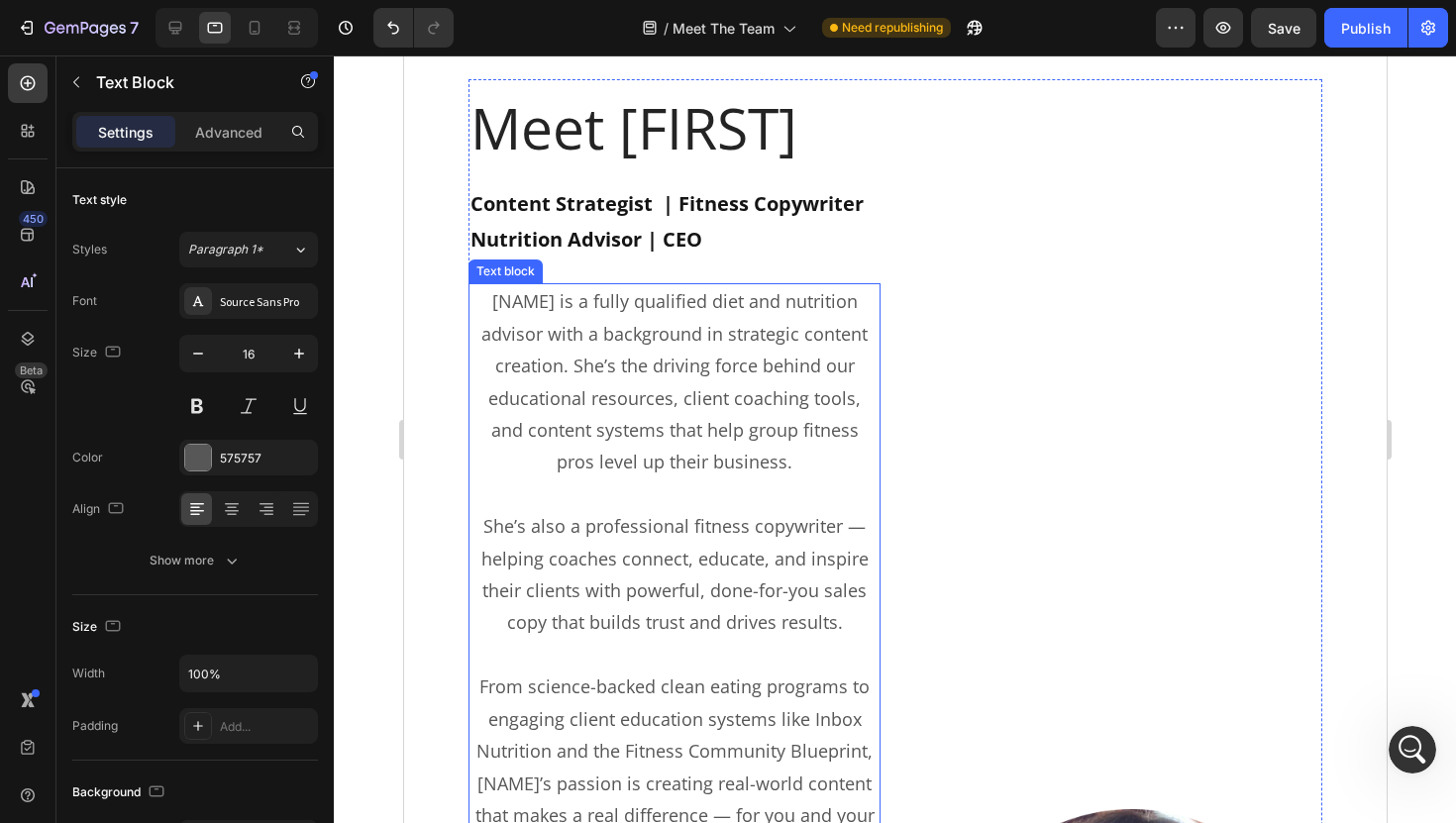 scroll, scrollTop: 2228, scrollLeft: 0, axis: vertical 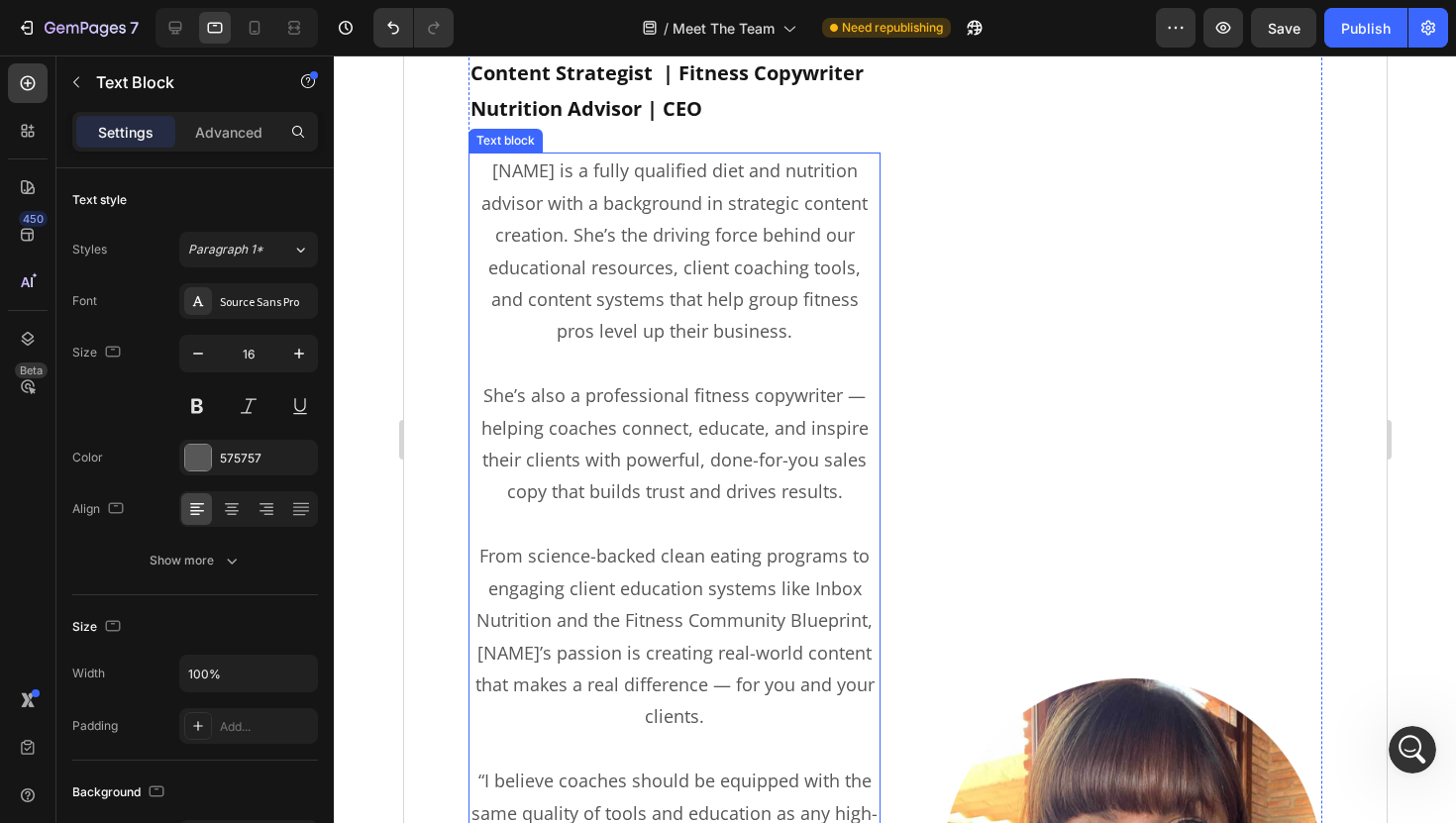 click on "From science-backed clean eating programs to engaging client education systems like Inbox Nutrition and the Fitness Community Blueprint, Sophie’s passion is creating real-world content that makes a real difference — for you and your clients." at bounding box center [674, 636] 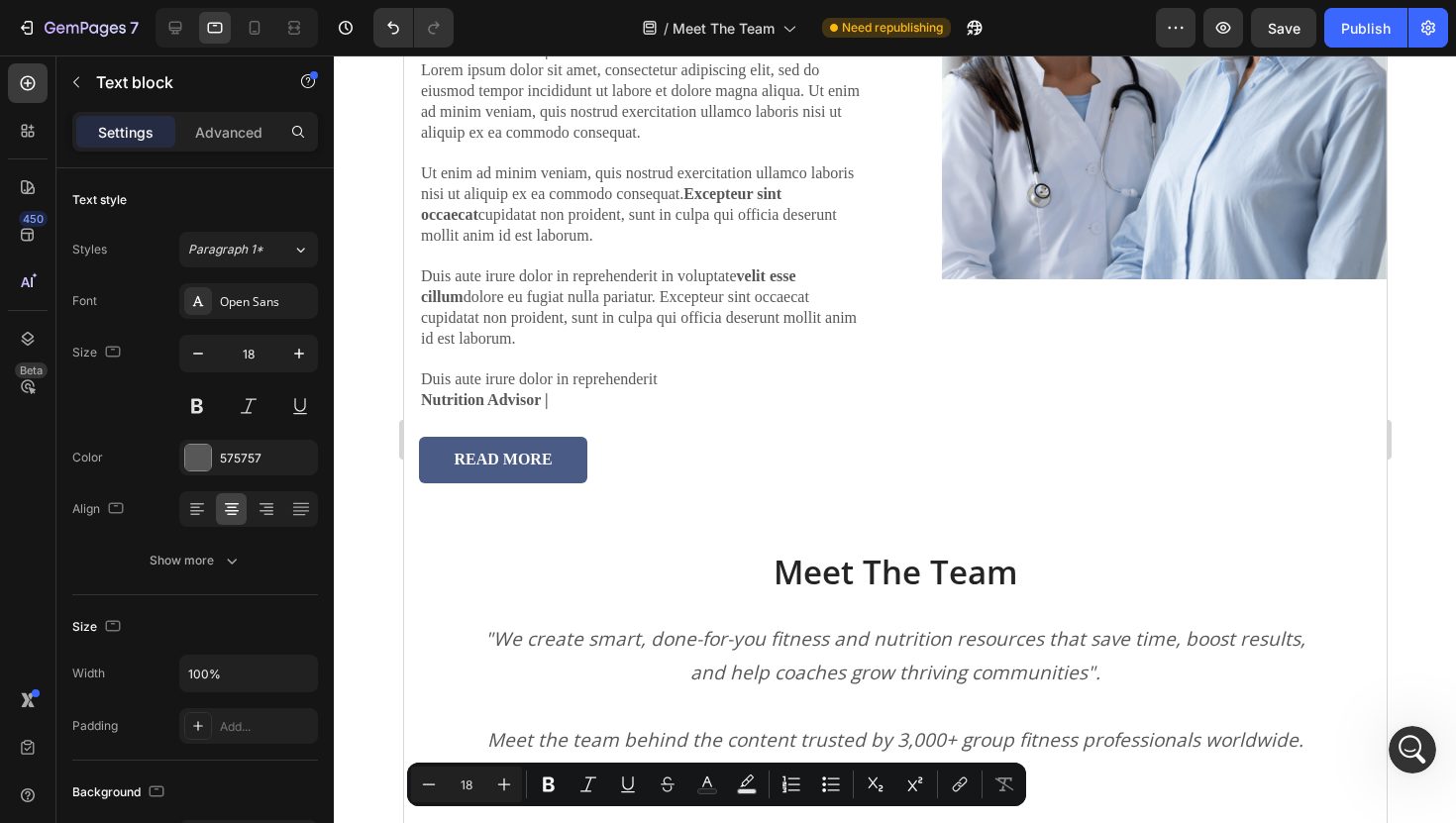 type on "16" 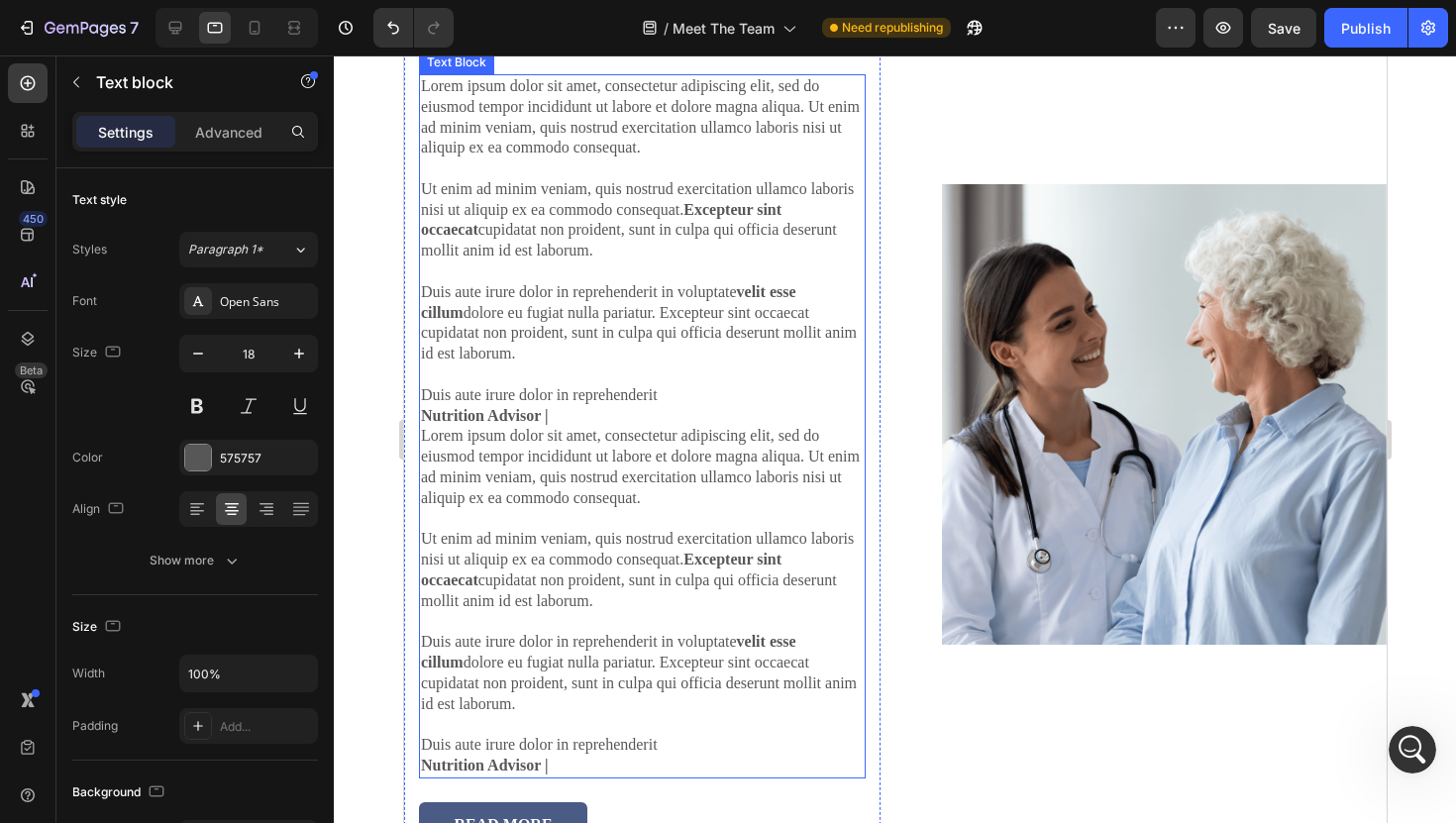 scroll, scrollTop: 913, scrollLeft: 0, axis: vertical 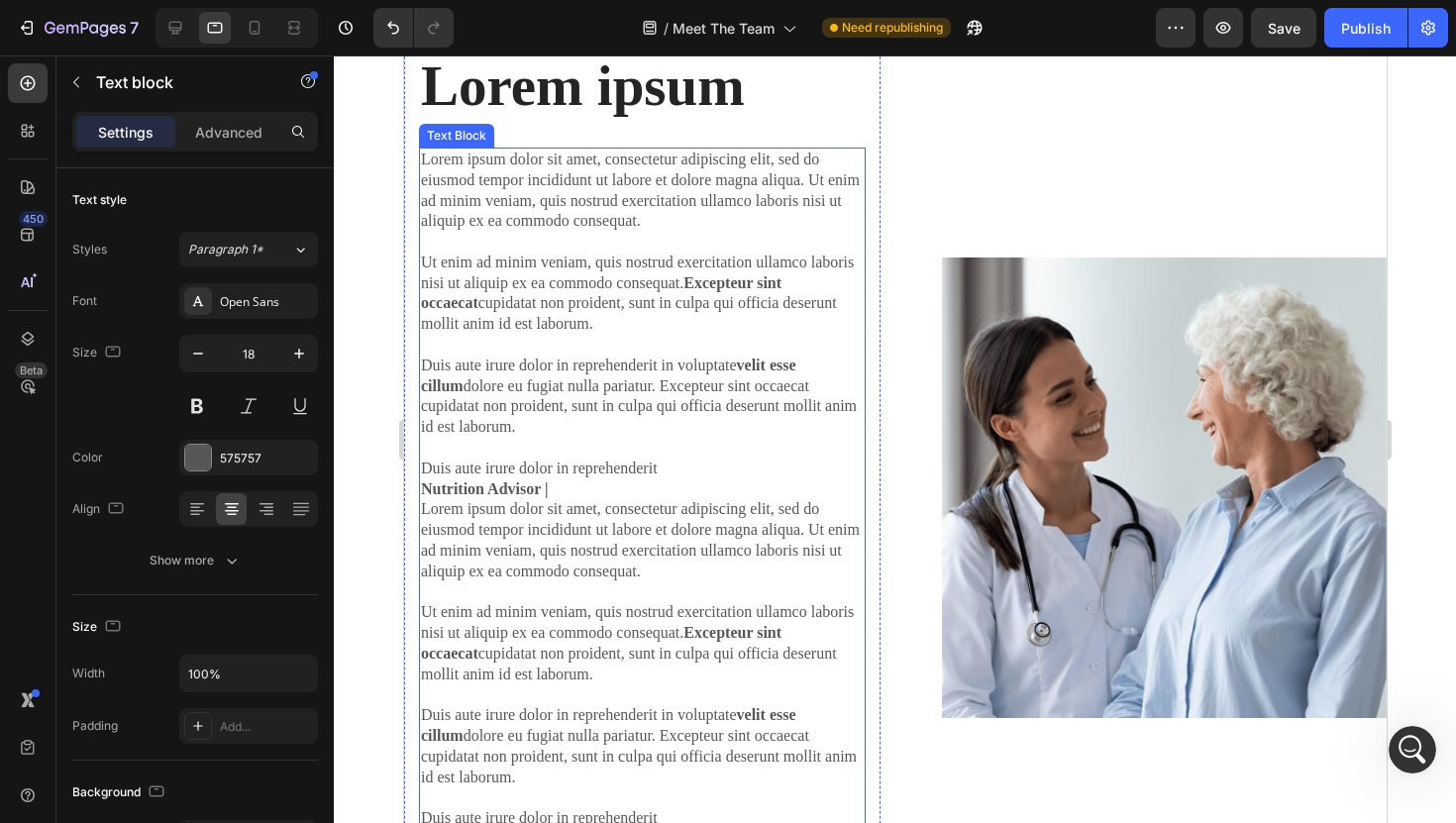 click on "Lorem ipsum dolor sit amet, consectetur adipiscing elit, sed do eiusmod tempor incididunt ut labore et dolore magna aliqua. Ut enim ad minim veniam, quis nostrud exercitation ullamco laboris nisi ut aliquip ex ea commodo consequat. Ut enim ad minim veniam, quis nostrud exercitation ullamco laboris nisi ut aliquip ex ea commodo consequat.  Excepteur sint occaecat  cupidatat non proident, sunt in culpa qui officia deserunt mollit anim id est laborum. Duis aute irure dolor in reprehenderit in voluptate  velit esse cillum  dolore eu fugiat nulla pariatur. Excepteur sint occaecat cupidatat non proident, sunt in culpa qui officia deserunt mollit anim id est laborum. Duis aute irure dolor in reprehenderit" at bounding box center [641, 664] 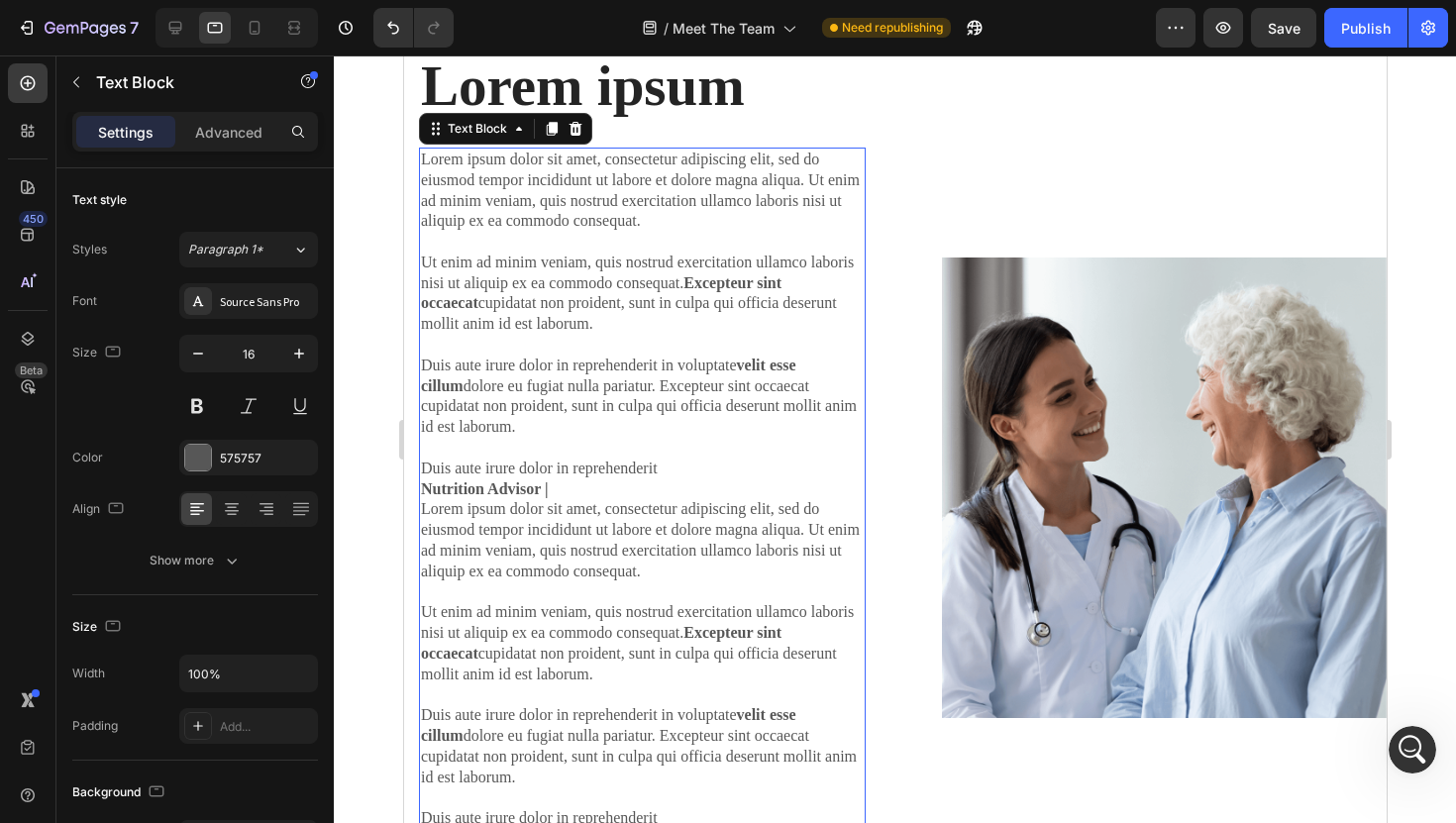 click on "Lorem ipsum dolor sit amet, consectetur adipiscing elit, sed do eiusmod tempor incididunt ut labore et dolore magna aliqua. Ut enim ad minim veniam, quis nostrud exercitation ullamco laboris nisi ut aliquip ex ea commodo consequat. Ut enim ad minim veniam, quis nostrud exercitation ullamco laboris nisi ut aliquip ex ea commodo consequat.  Excepteur sint occaecat  cupidatat non proident, sunt in culpa qui officia deserunt mollit anim id est laborum. Duis aute irure dolor in reprehenderit in voluptate  velit esse cillum  dolore eu fugiat nulla pariatur. Excepteur sint occaecat cupidatat non proident, sunt in culpa qui officia deserunt mollit anim id est laborum. Duis aute irure dolor in reprehenderit" at bounding box center [641, 664] 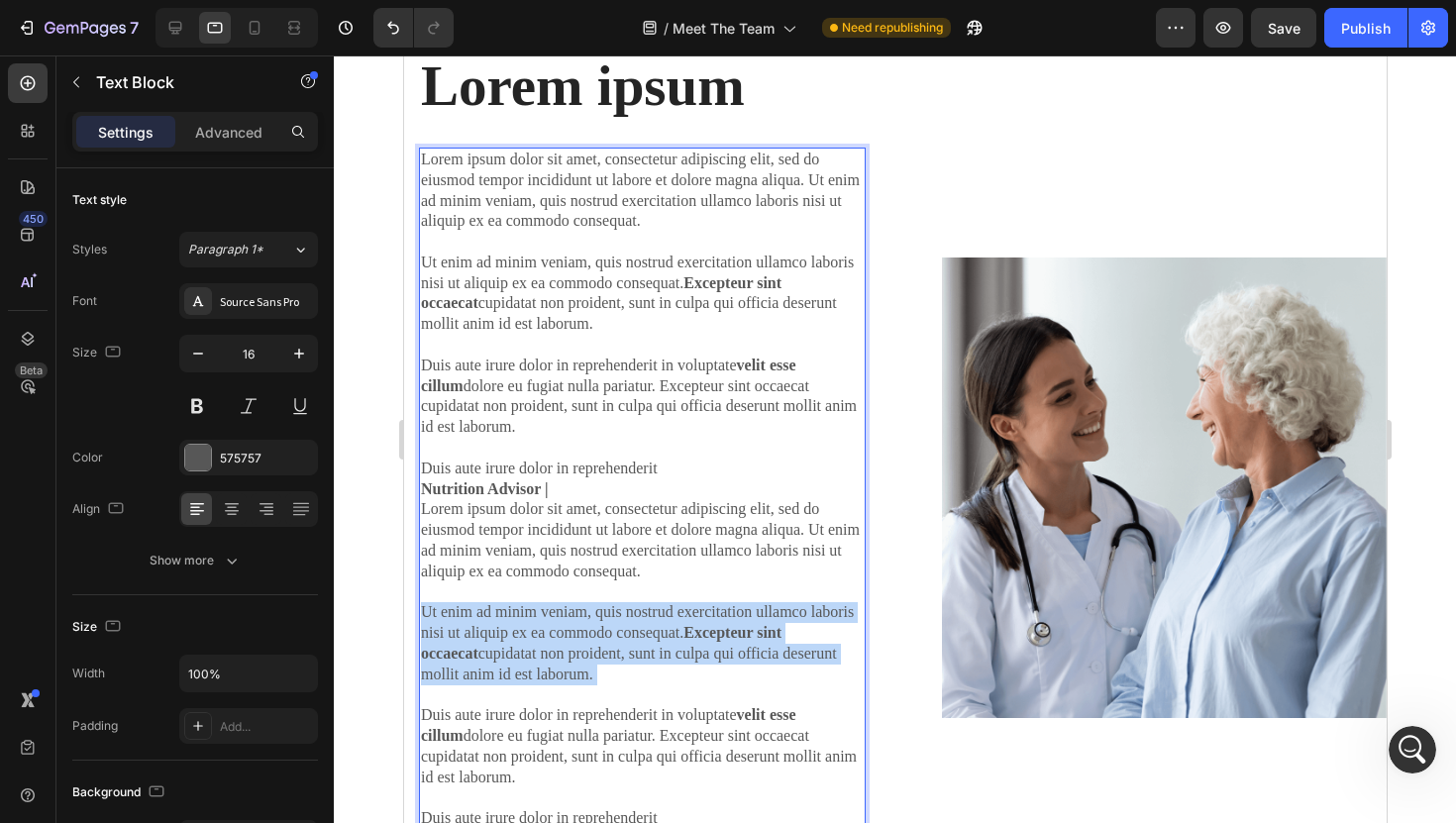 click on "Lorem ipsum dolor sit amet, consectetur adipiscing elit, sed do eiusmod tempor incididunt ut labore et dolore magna aliqua. Ut enim ad minim veniam, quis nostrud exercitation ullamco laboris nisi ut aliquip ex ea commodo consequat. Ut enim ad minim veniam, quis nostrud exercitation ullamco laboris nisi ut aliquip ex ea commodo consequat.  Excepteur sint occaecat  cupidatat non proident, sunt in culpa qui officia deserunt mollit anim id est laborum. Duis aute irure dolor in reprehenderit in voluptate  velit esse cillum  dolore eu fugiat nulla pariatur. Excepteur sint occaecat cupidatat non proident, sunt in culpa qui officia deserunt mollit anim id est laborum. Duis aute irure dolor in reprehenderit" at bounding box center (641, 664) 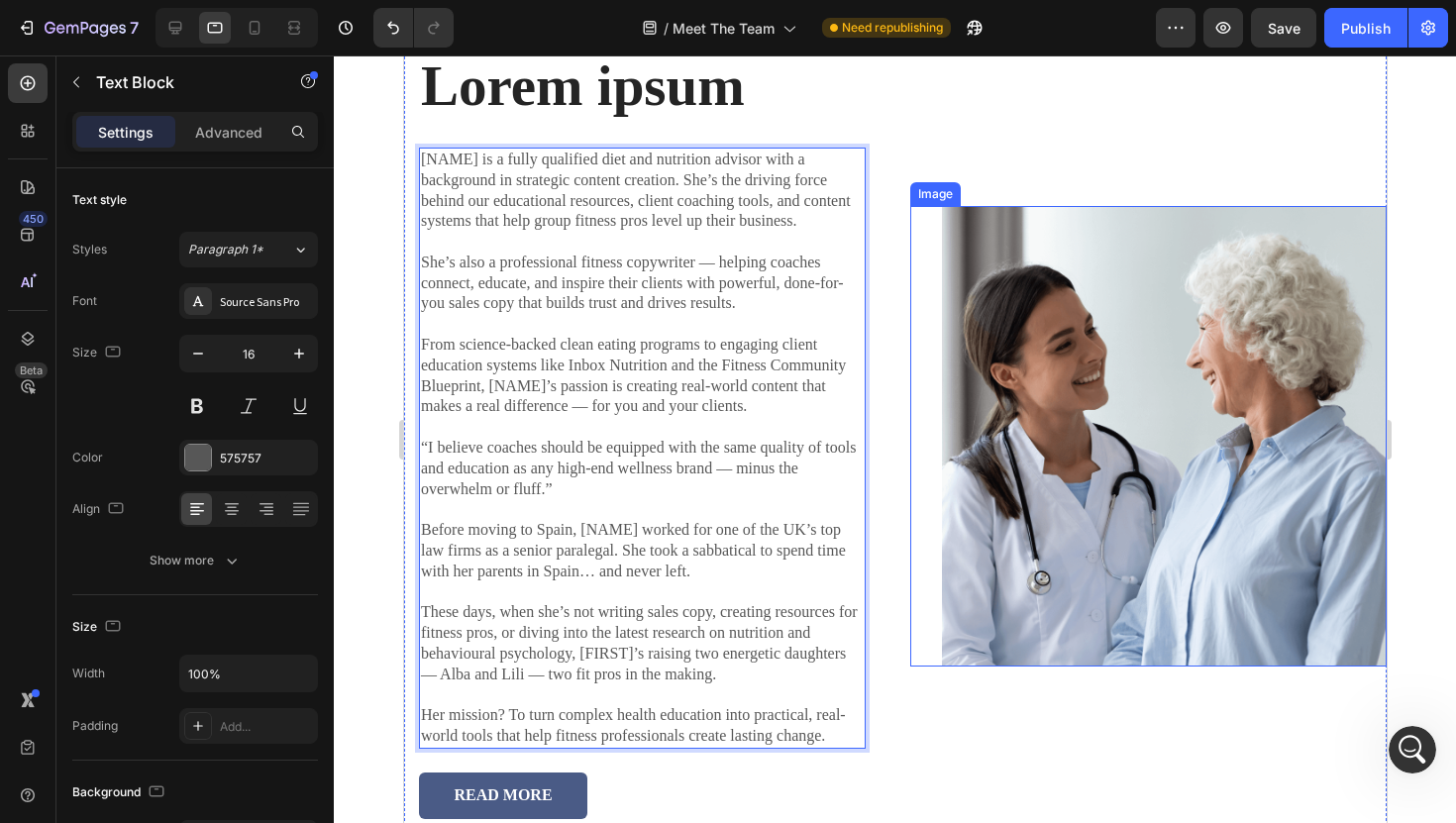click on "Image" at bounding box center (1147, 436) 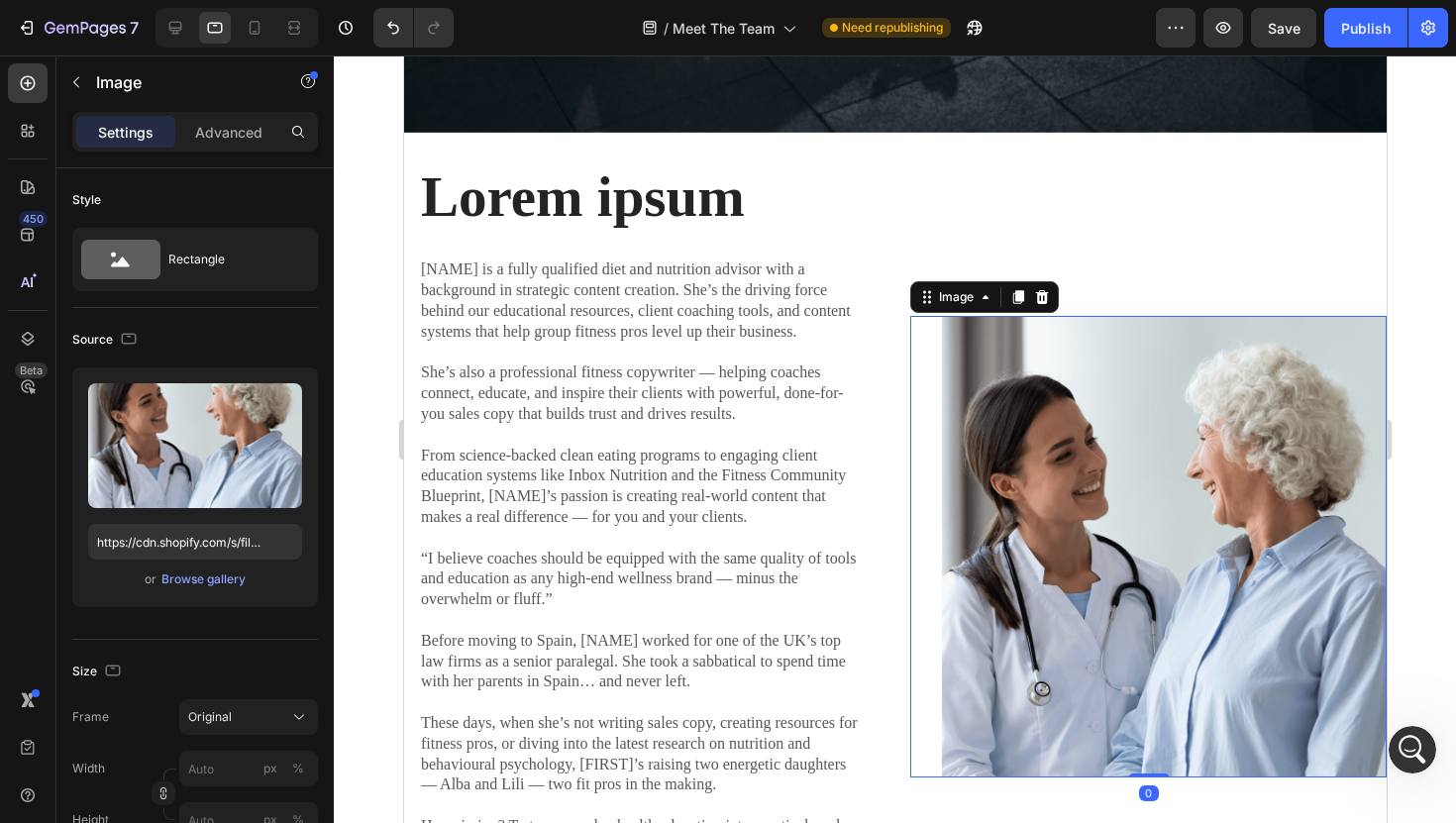 scroll, scrollTop: 802, scrollLeft: 0, axis: vertical 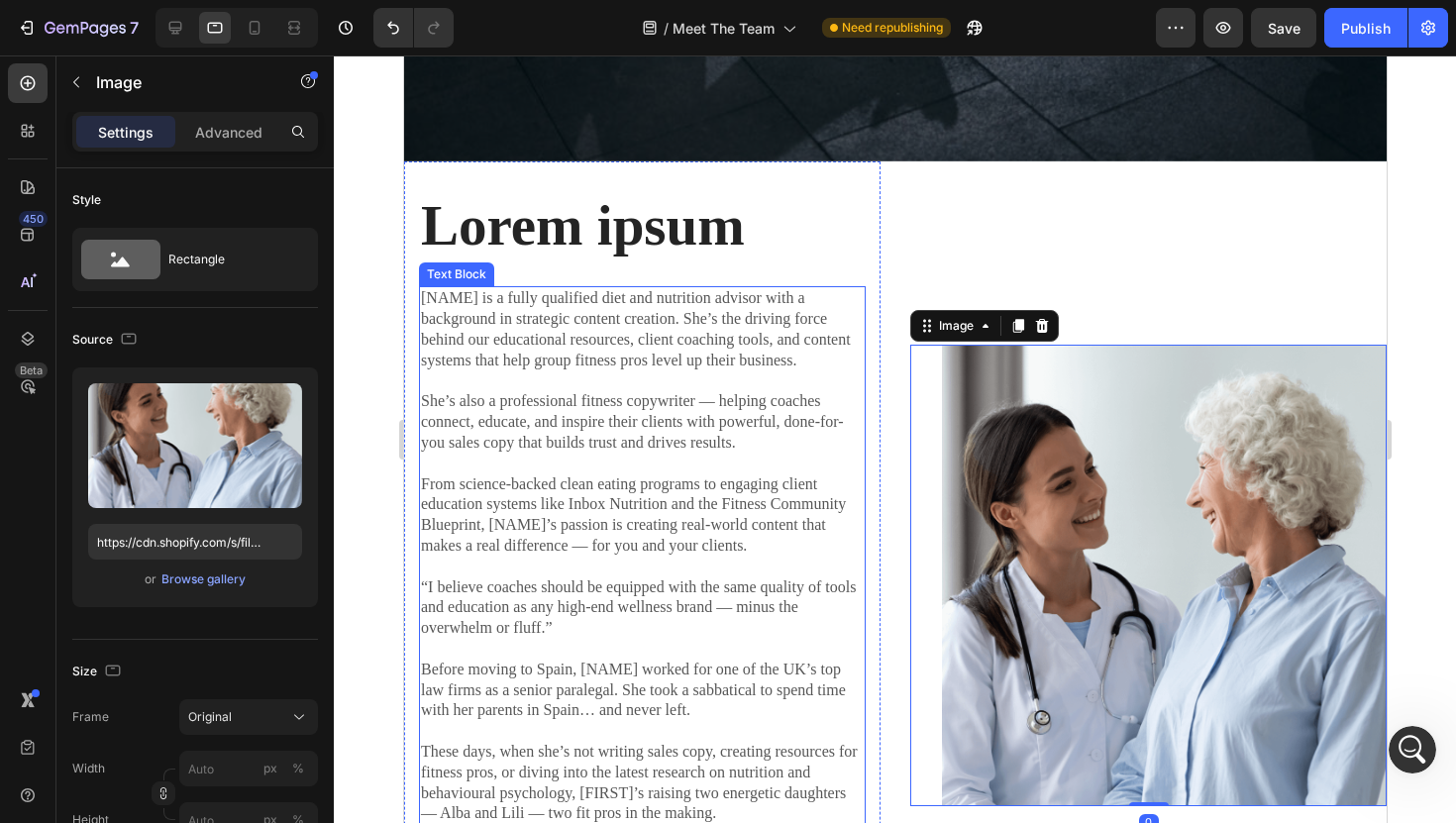 click on "From science-backed clean eating programs to engaging client education systems like Inbox Nutrition and the Fitness Community Blueprint, Sophie’s passion is creating real-world content that makes a real difference — for you and your clients." at bounding box center [641, 515] 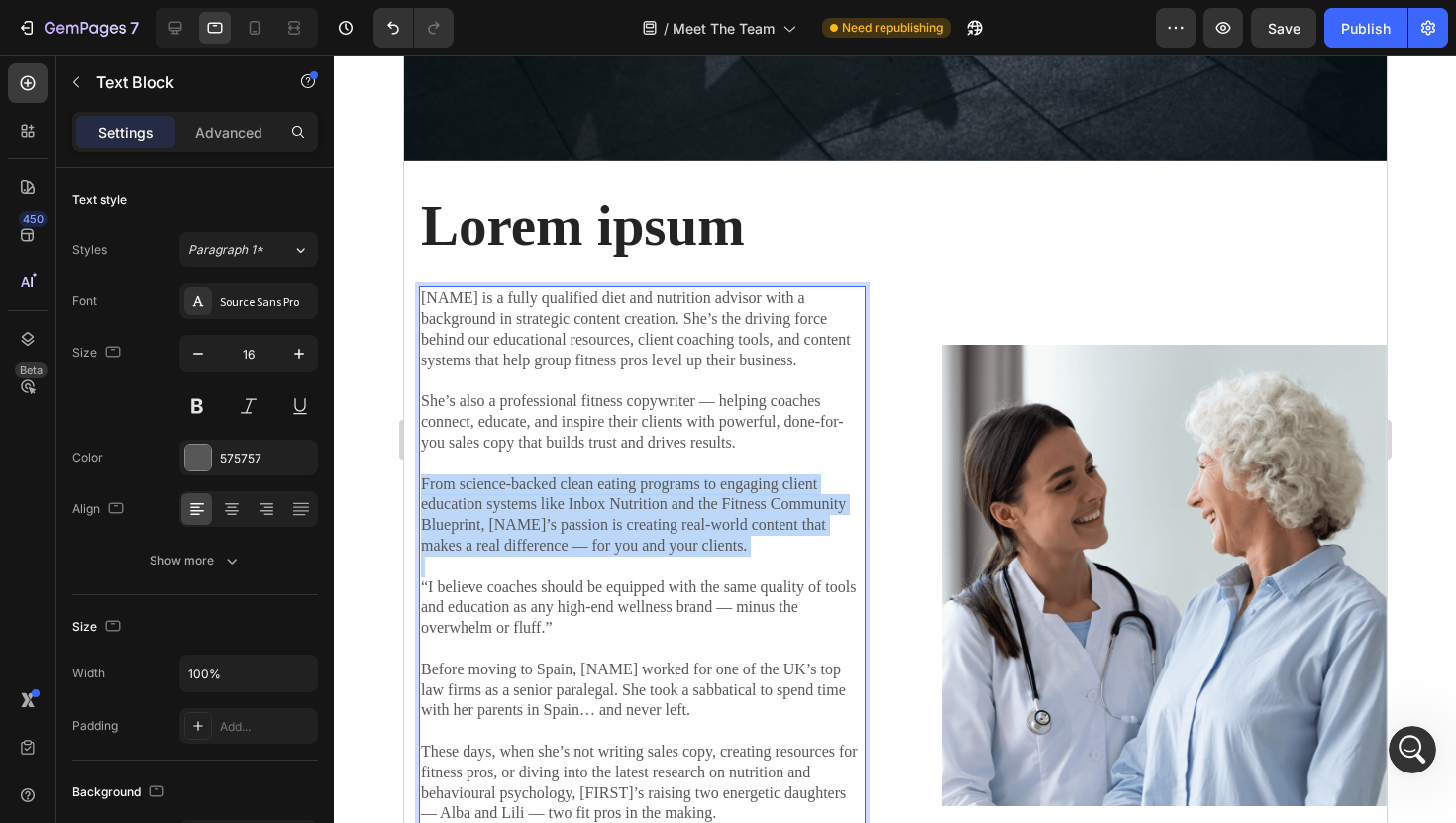 click on "From science-backed clean eating programs to engaging client education systems like Inbox Nutrition and the Fitness Community Blueprint, Sophie’s passion is creating real-world content that makes a real difference — for you and your clients." at bounding box center [641, 515] 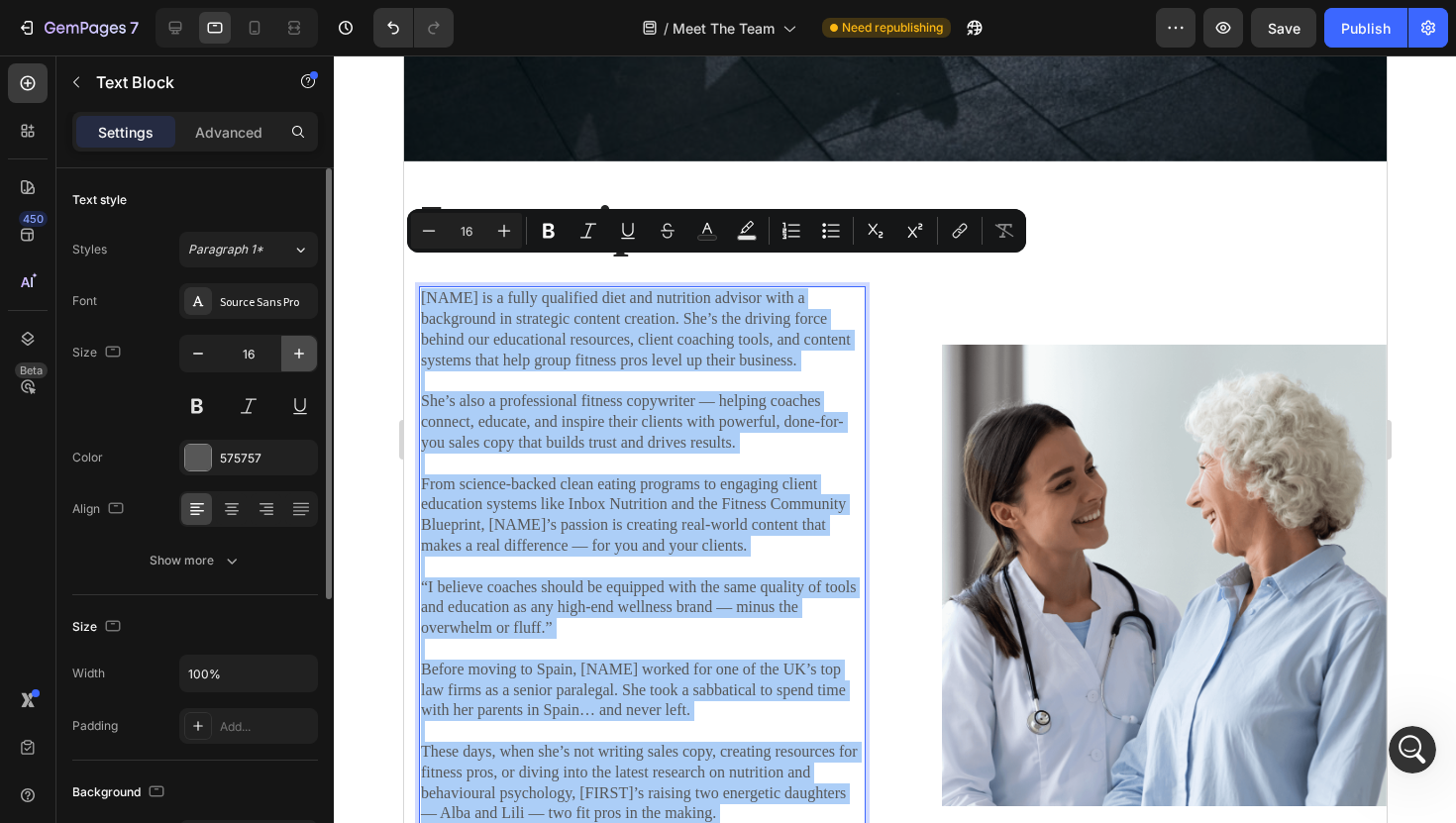 click 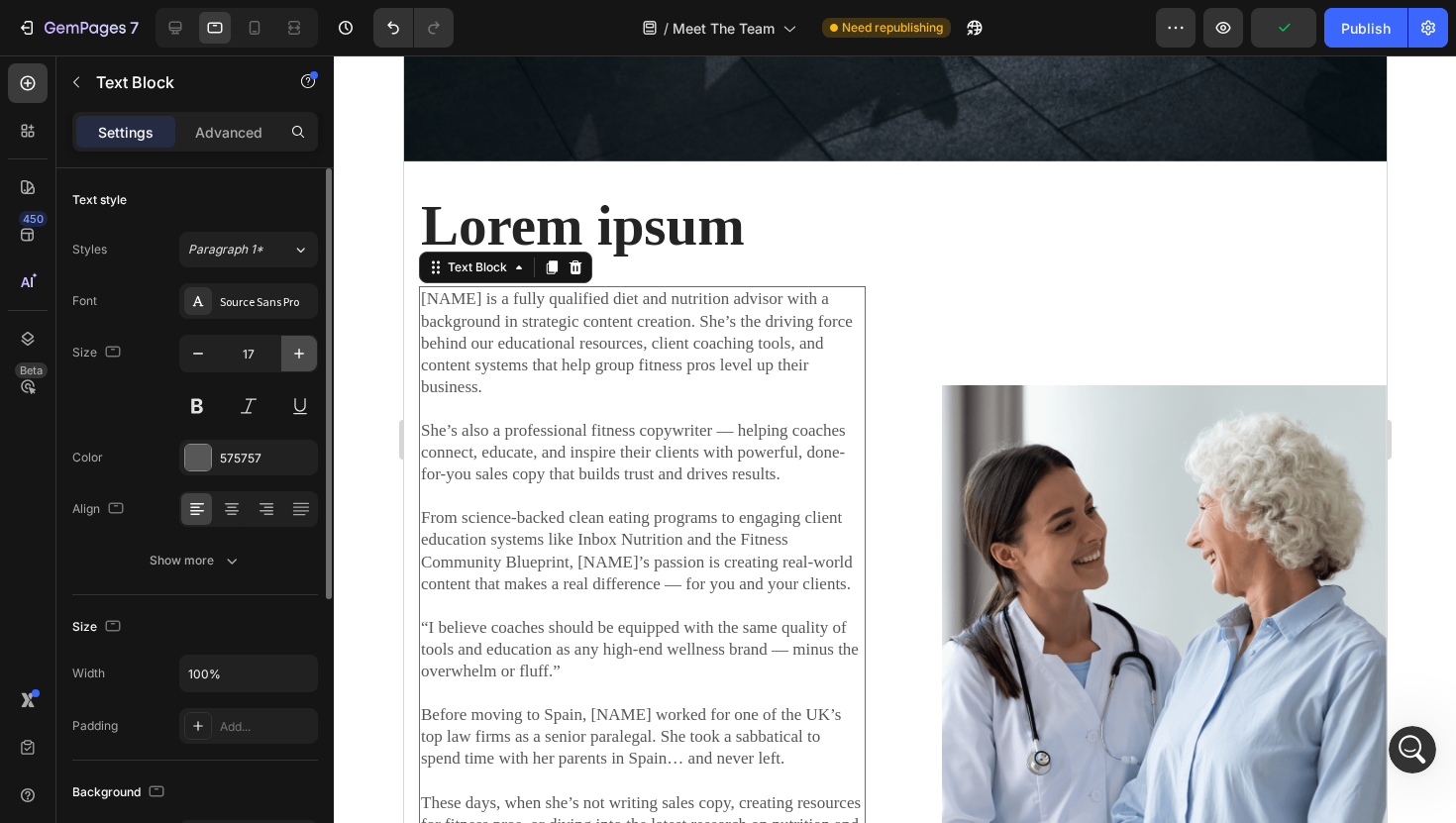 click 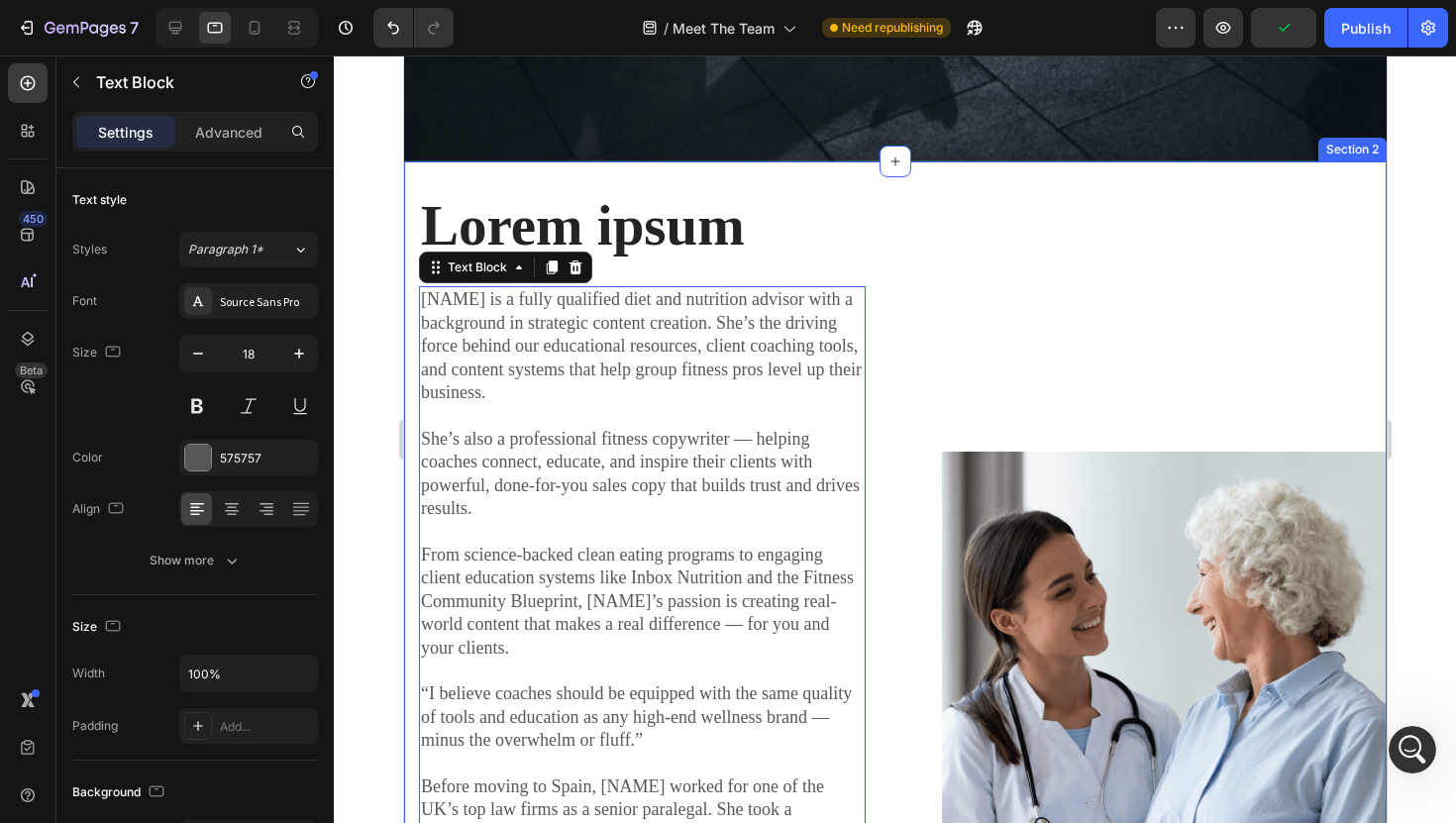 click on "Image" at bounding box center [1147, 682] 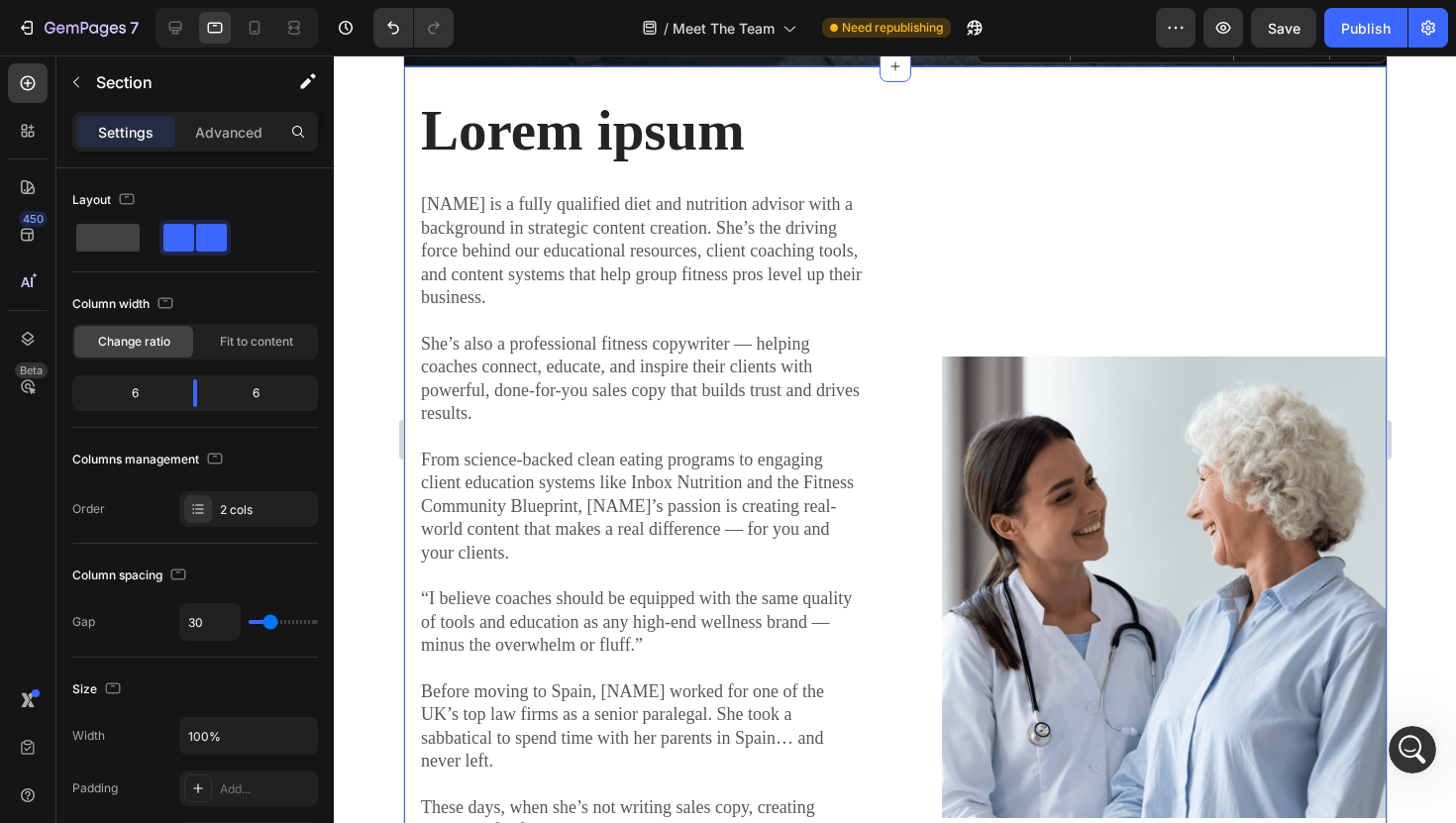 scroll, scrollTop: 786, scrollLeft: 0, axis: vertical 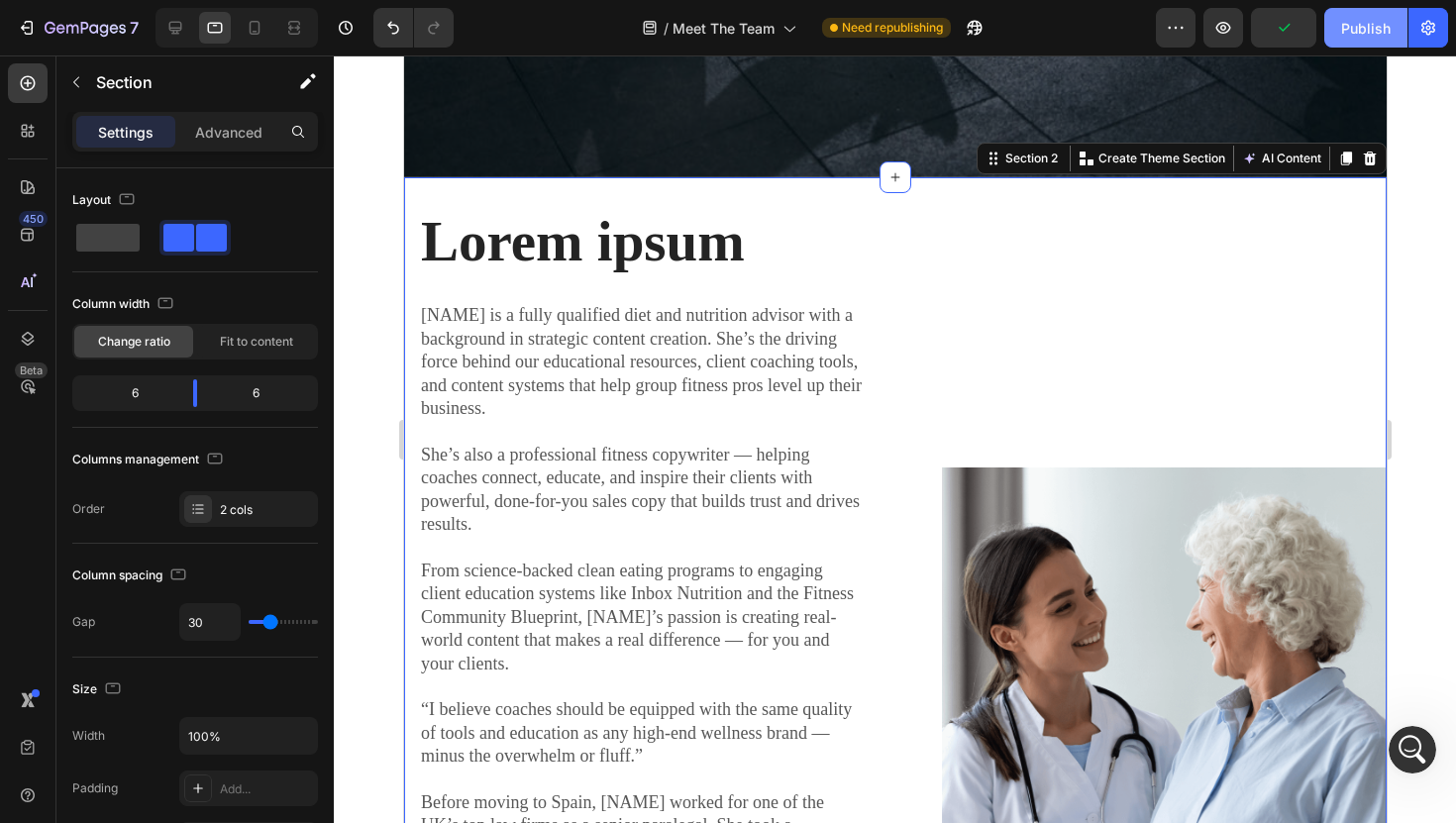 click on "Publish" 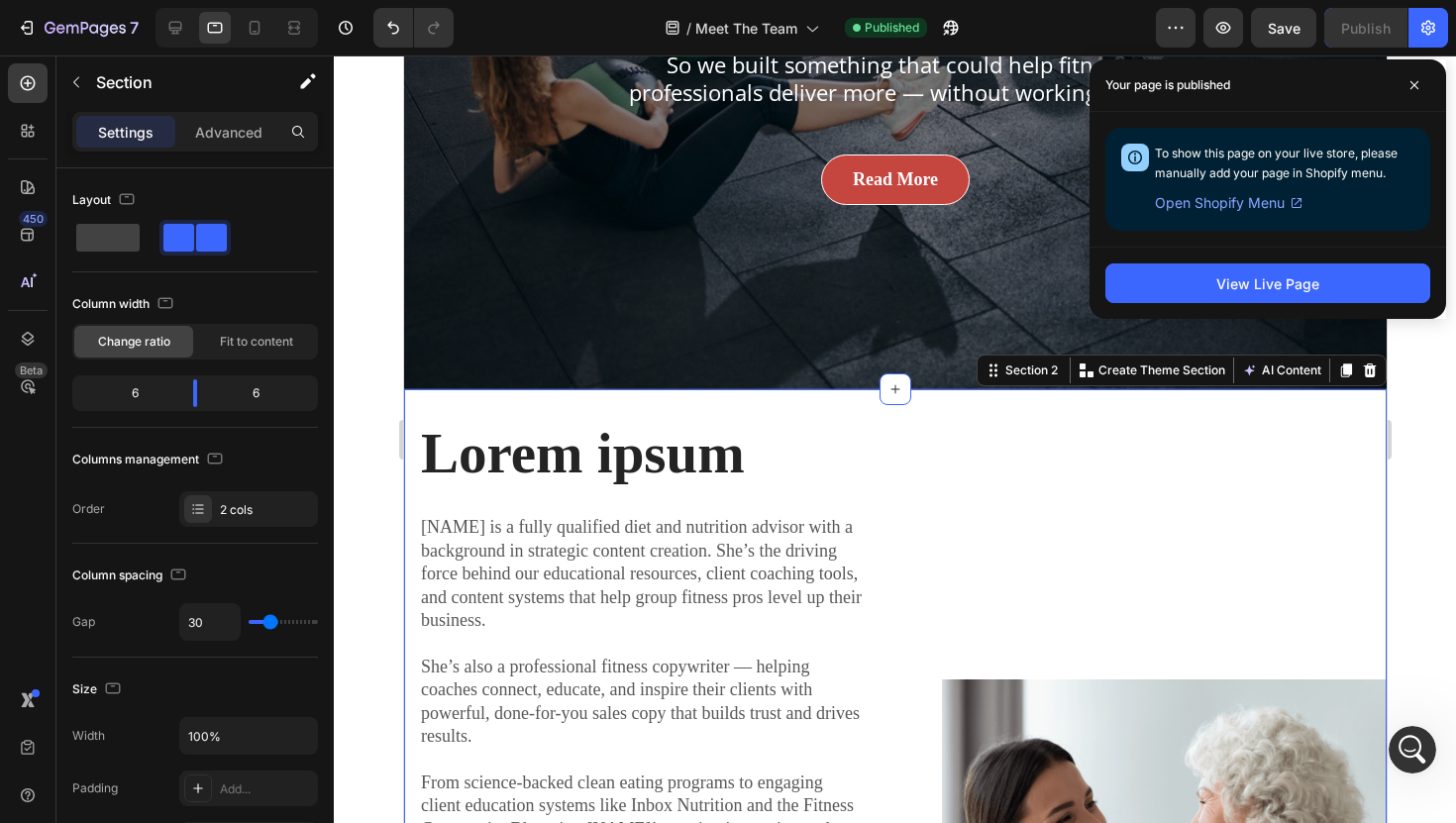 scroll, scrollTop: 396, scrollLeft: 0, axis: vertical 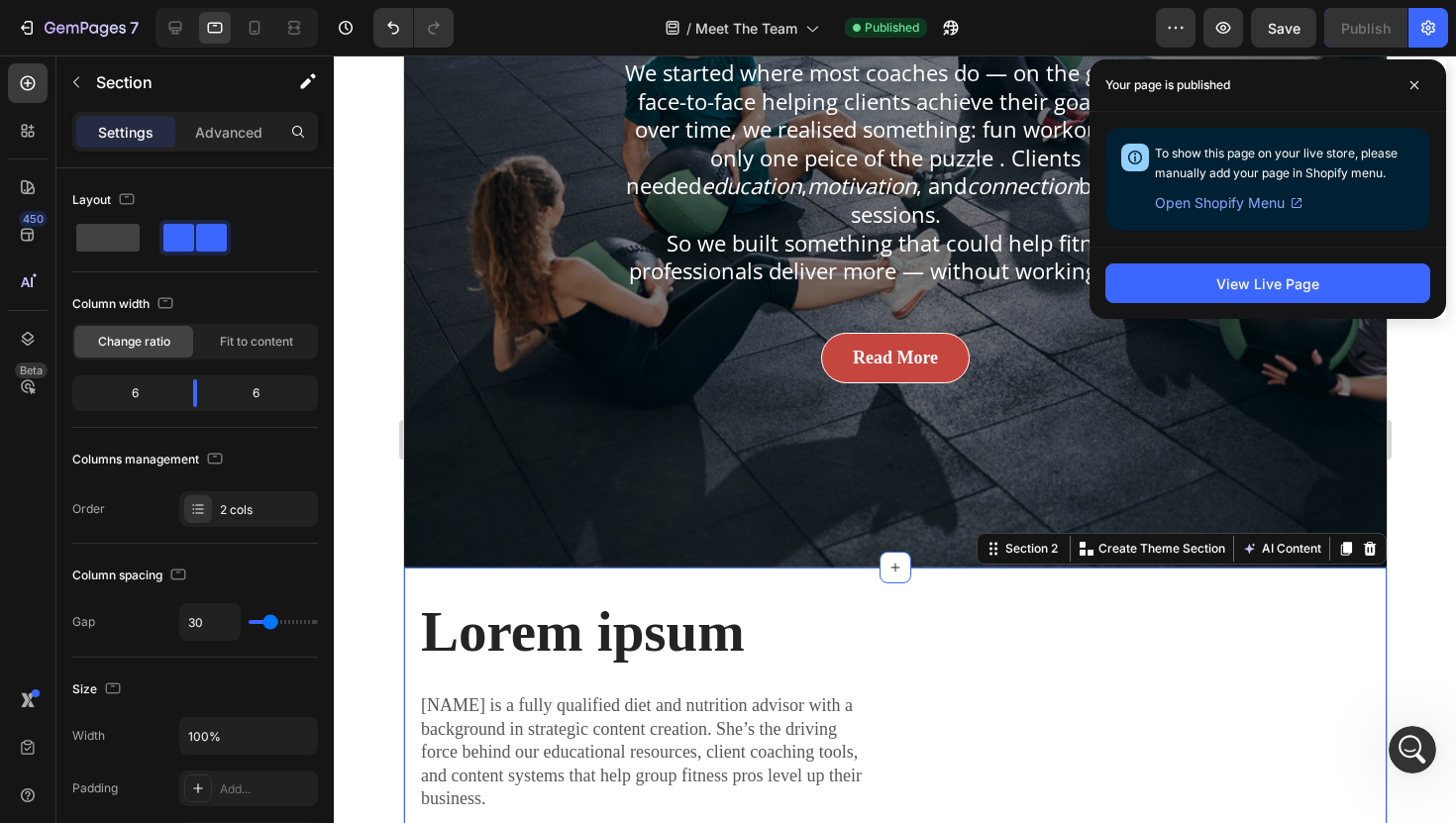 click on "Image" at bounding box center [1147, 1088] 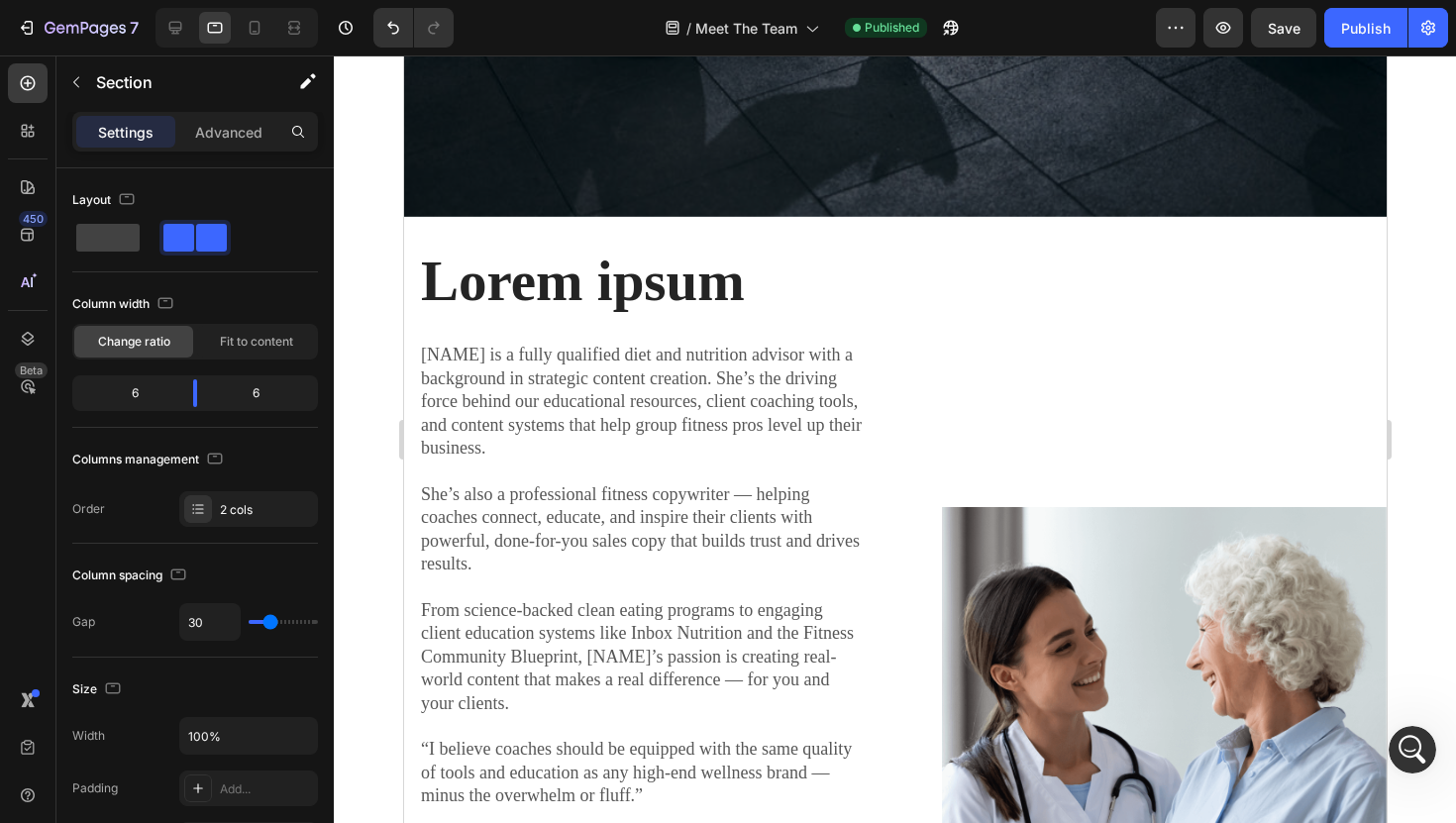 scroll, scrollTop: 725, scrollLeft: 0, axis: vertical 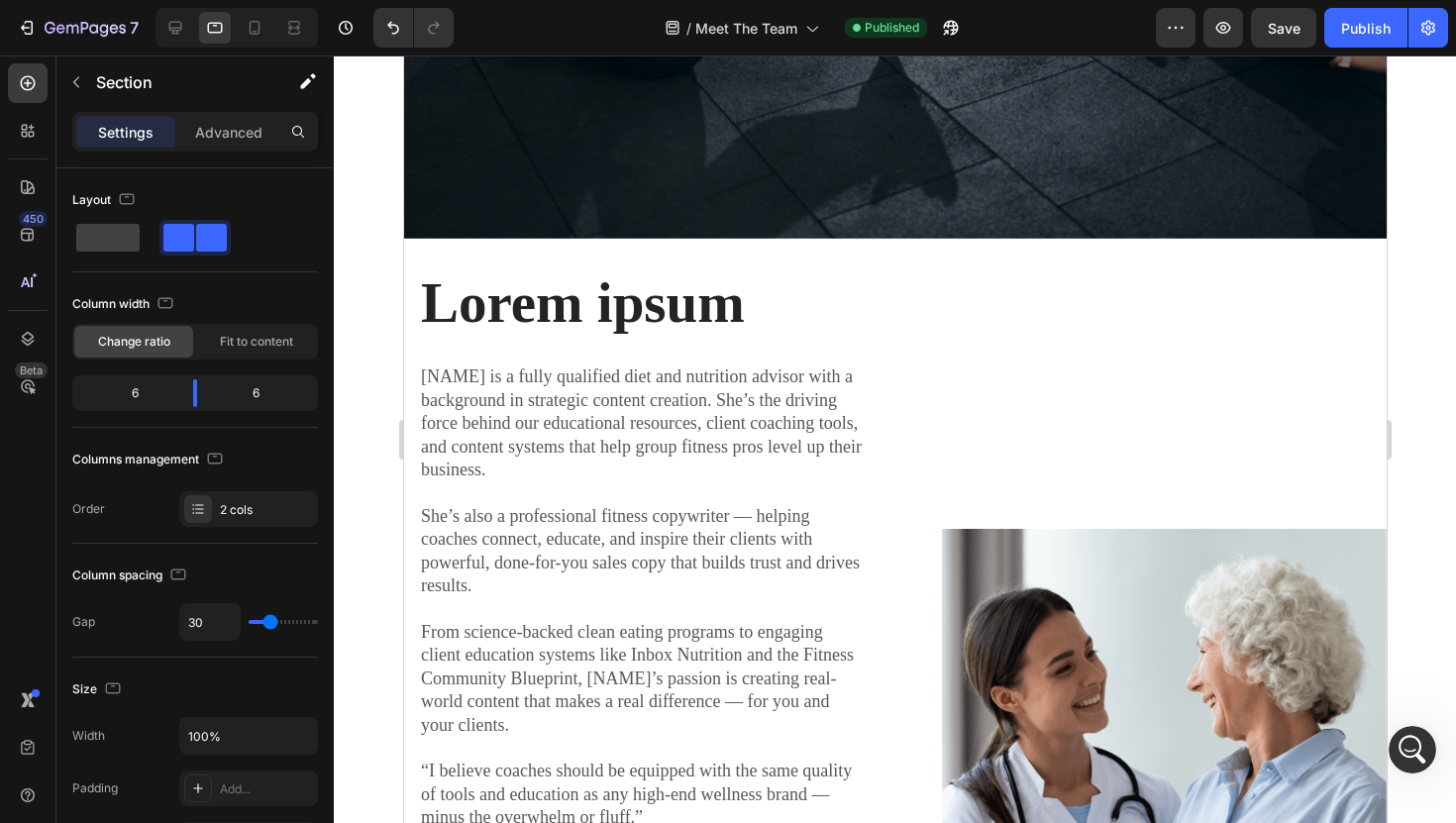 click on "Image" at bounding box center (1147, 760) 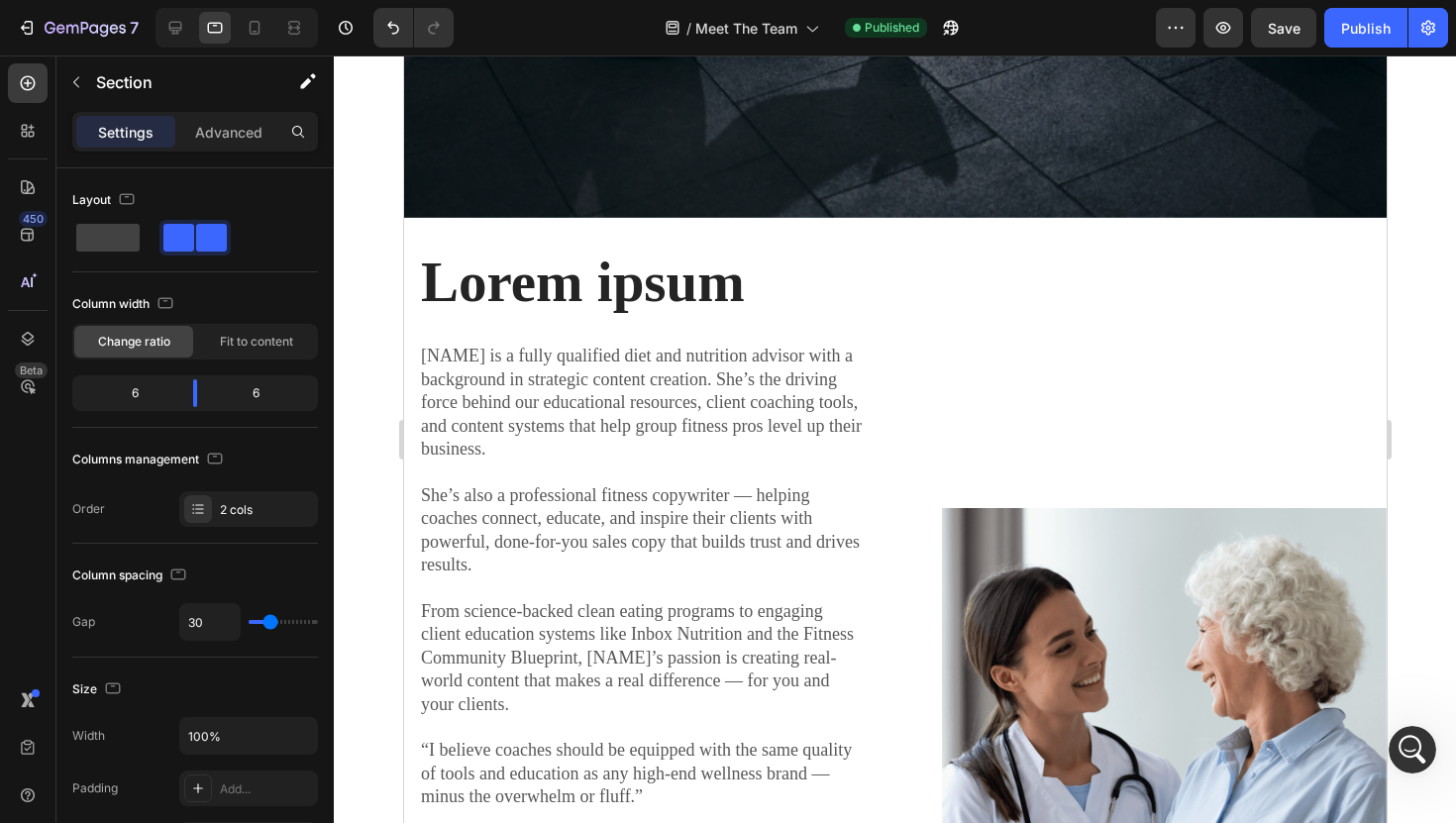 scroll, scrollTop: 758, scrollLeft: 0, axis: vertical 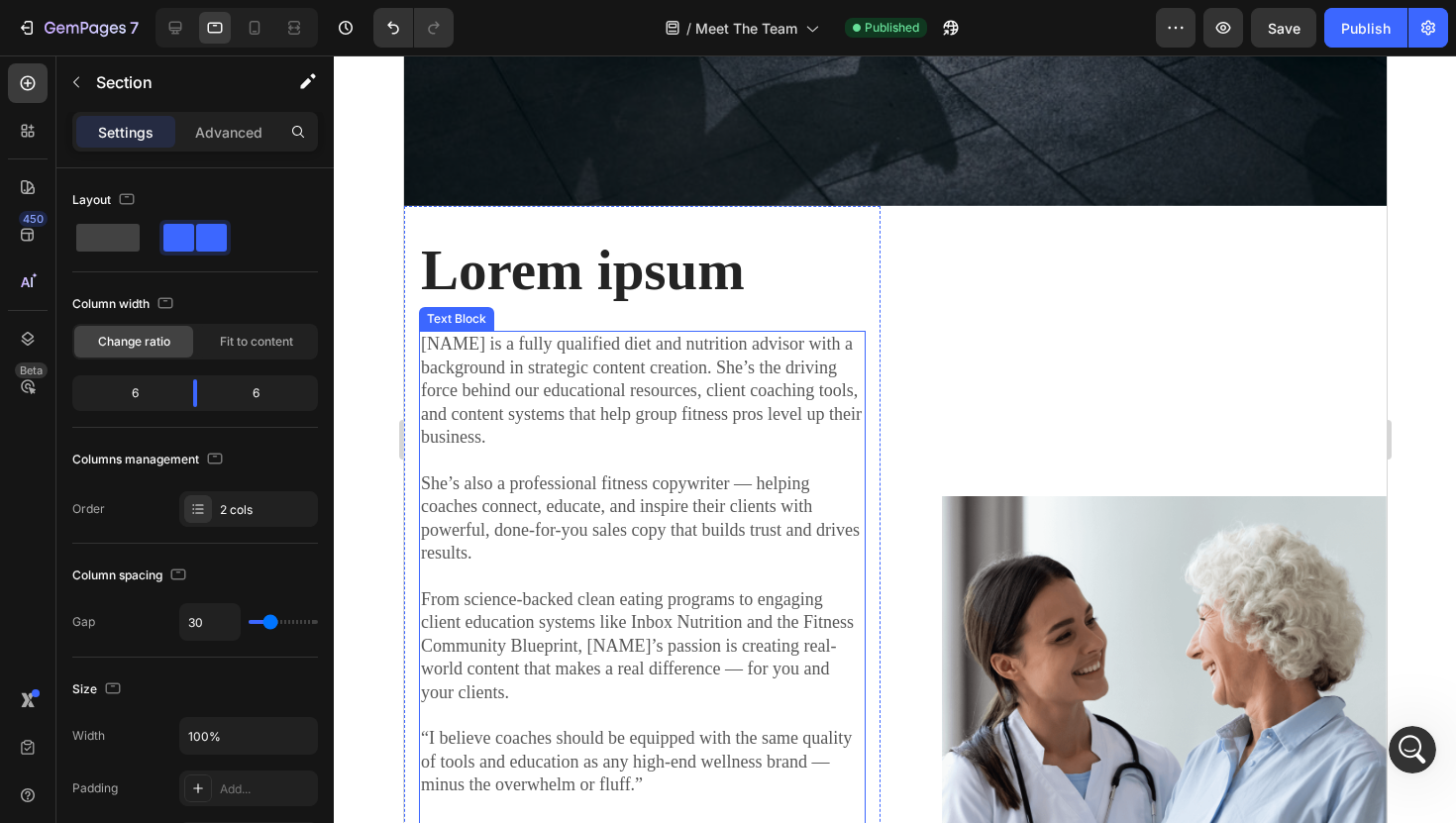 click on "She’s also a professional fitness copywriter — helping coaches connect, educate, and inspire their clients with powerful, done-for-you sales copy that builds trust and drives results." at bounding box center (641, 519) 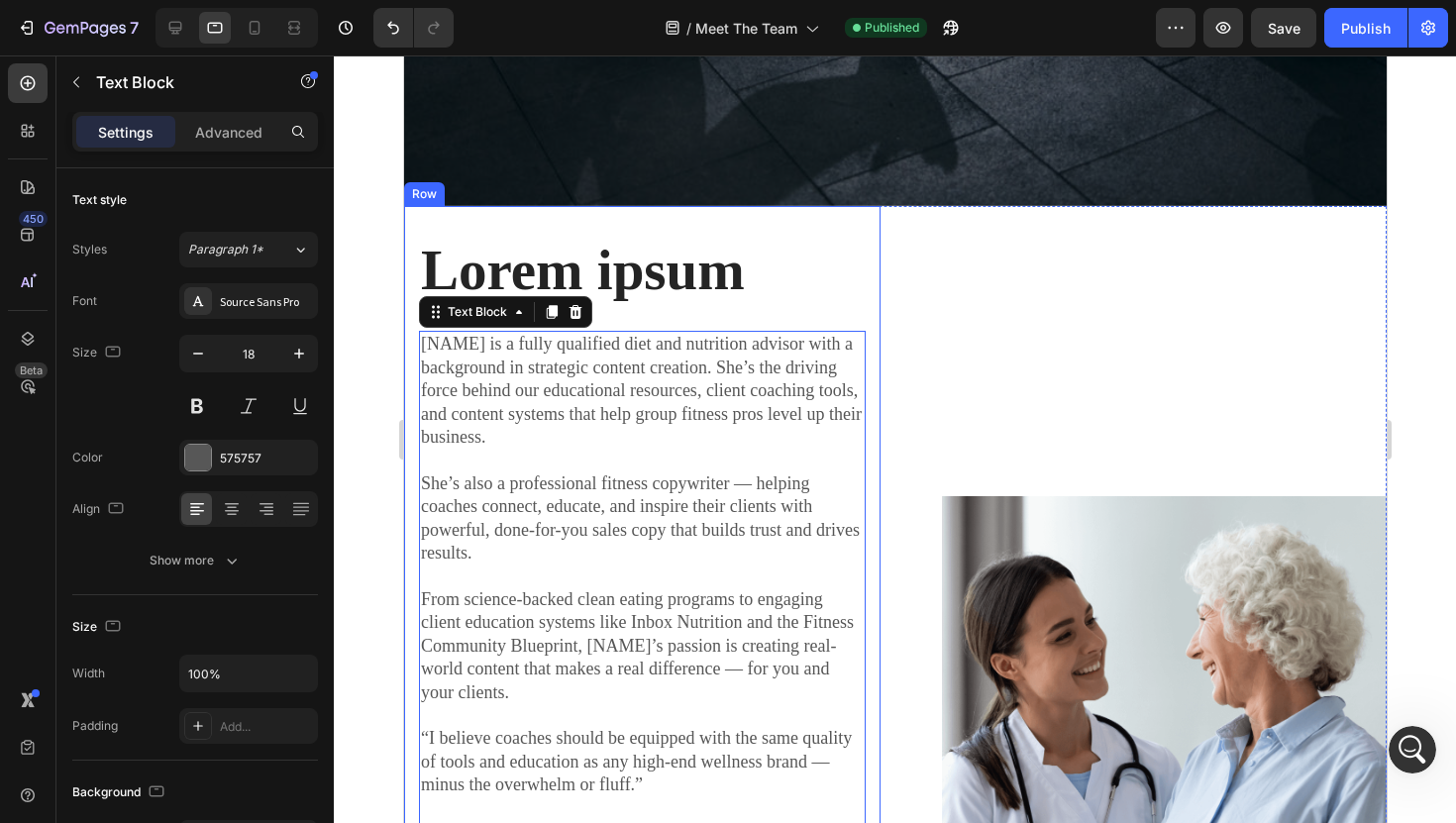 click on "Lorem ipsum Heading Sophie is a fully qualified diet and nutrition advisor with a background in strategic content creation. She’s the driving force behind our educational resources, client coaching tools, and content systems that help group fitness pros level up their business.   She’s also a professional fitness copywriter — helping coaches connect, educate, and inspire their clients with powerful, done-for-you sales copy that builds trust and drives results.   From science-backed clean eating programs to engaging client education systems like Inbox Nutrition and the Fitness Community Blueprint, Sophie’s passion is creating real-world content that makes a real difference — for you and your clients.   “I believe coaches should be equipped with the same quality of tools and education as any high-end wellness brand — minus the overwhelm or fluff.”       Her mission? To turn complex health education into practical, real-world tools that help fitness professionals create lasting change.   24" at bounding box center [641, 719] 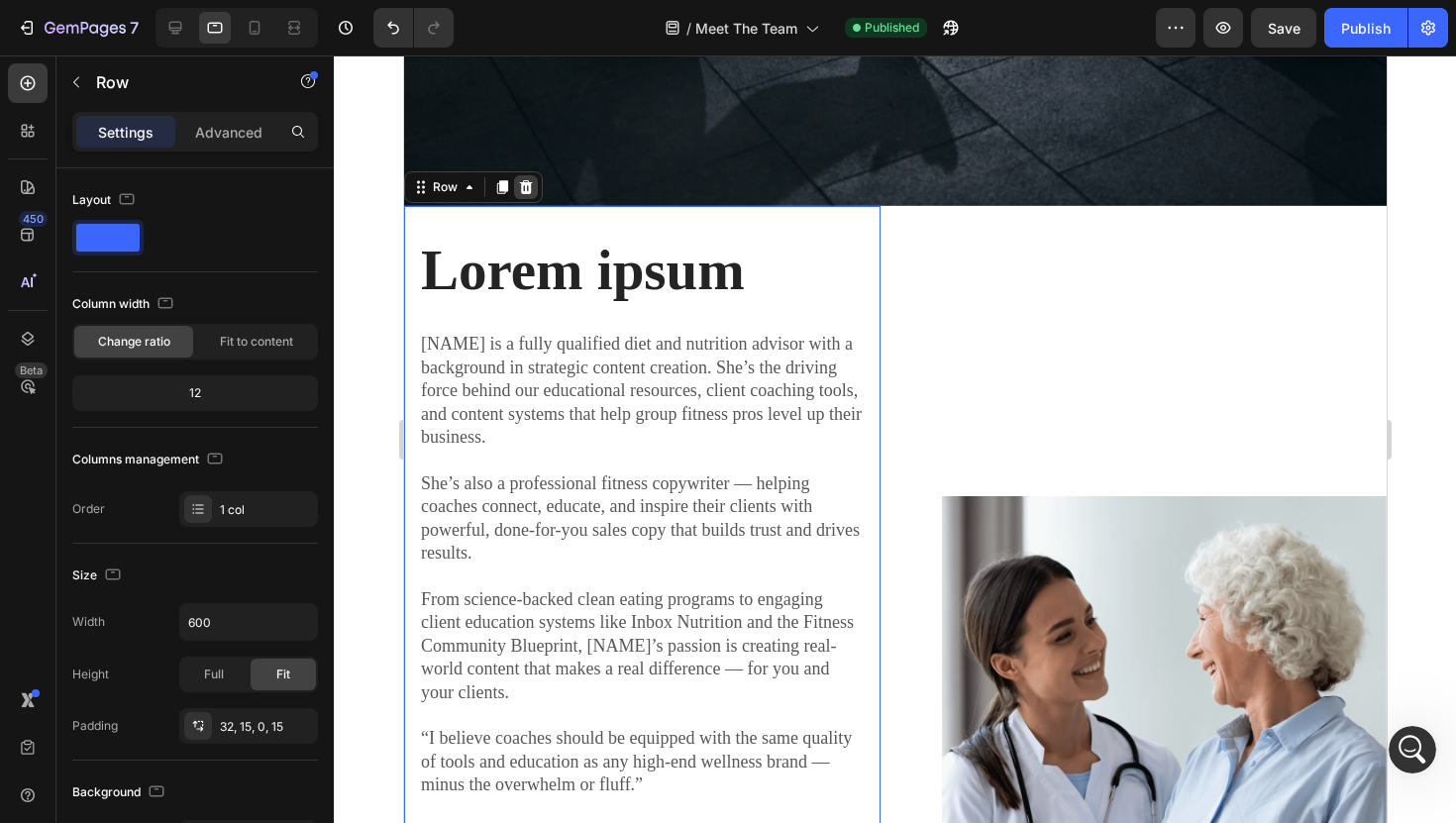 click 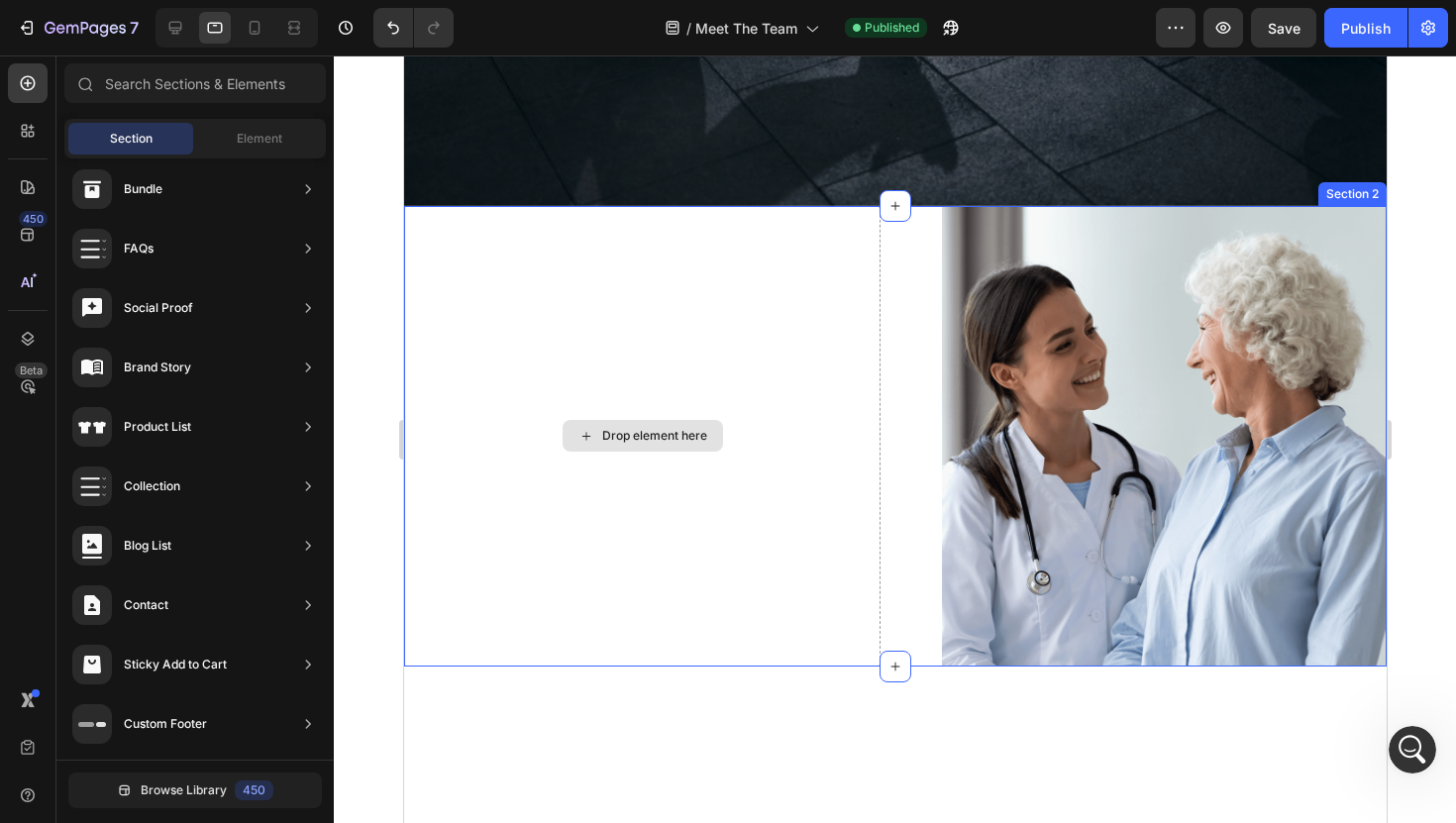 click on "Drop element here" at bounding box center [641, 436] 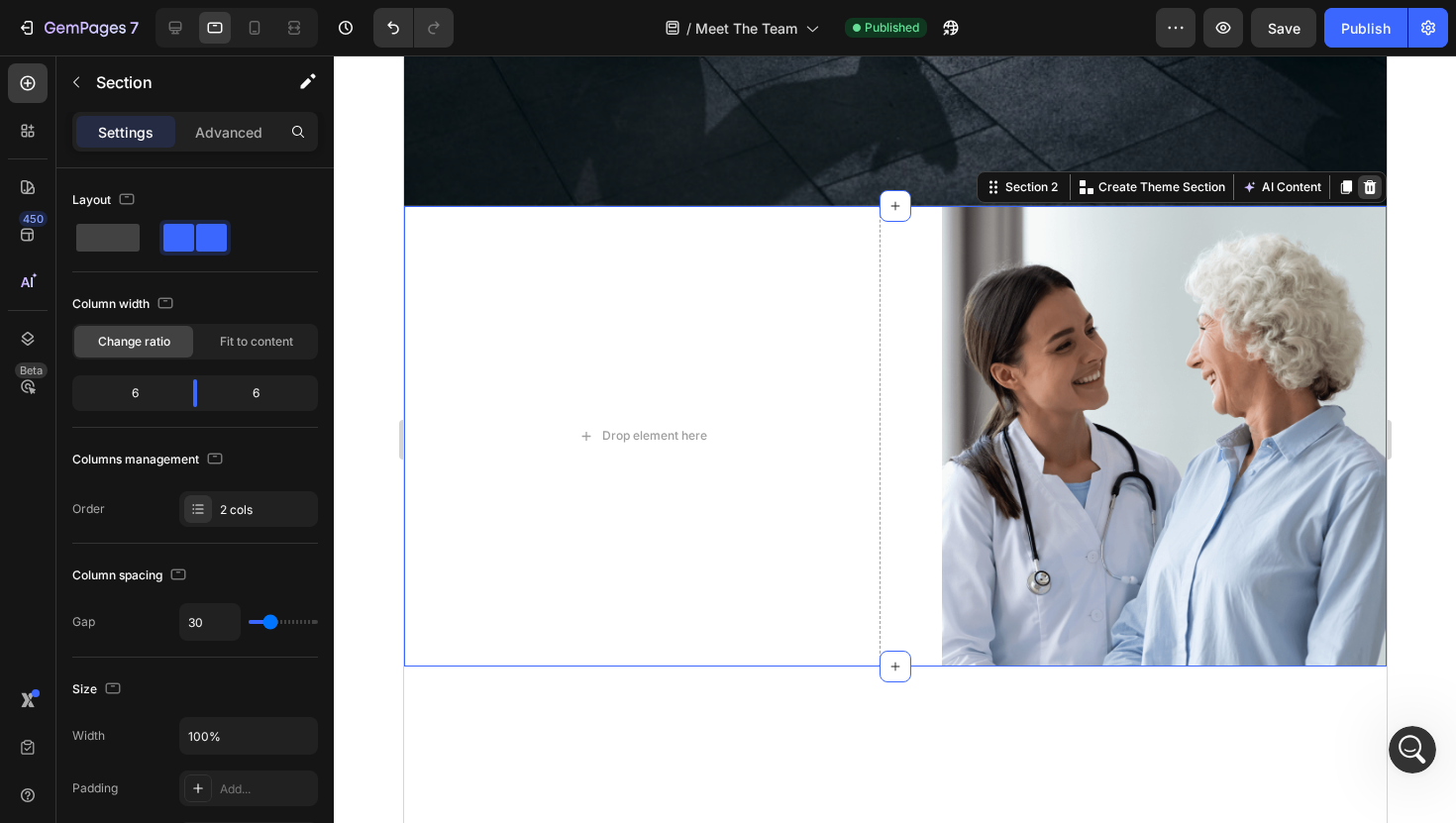 click 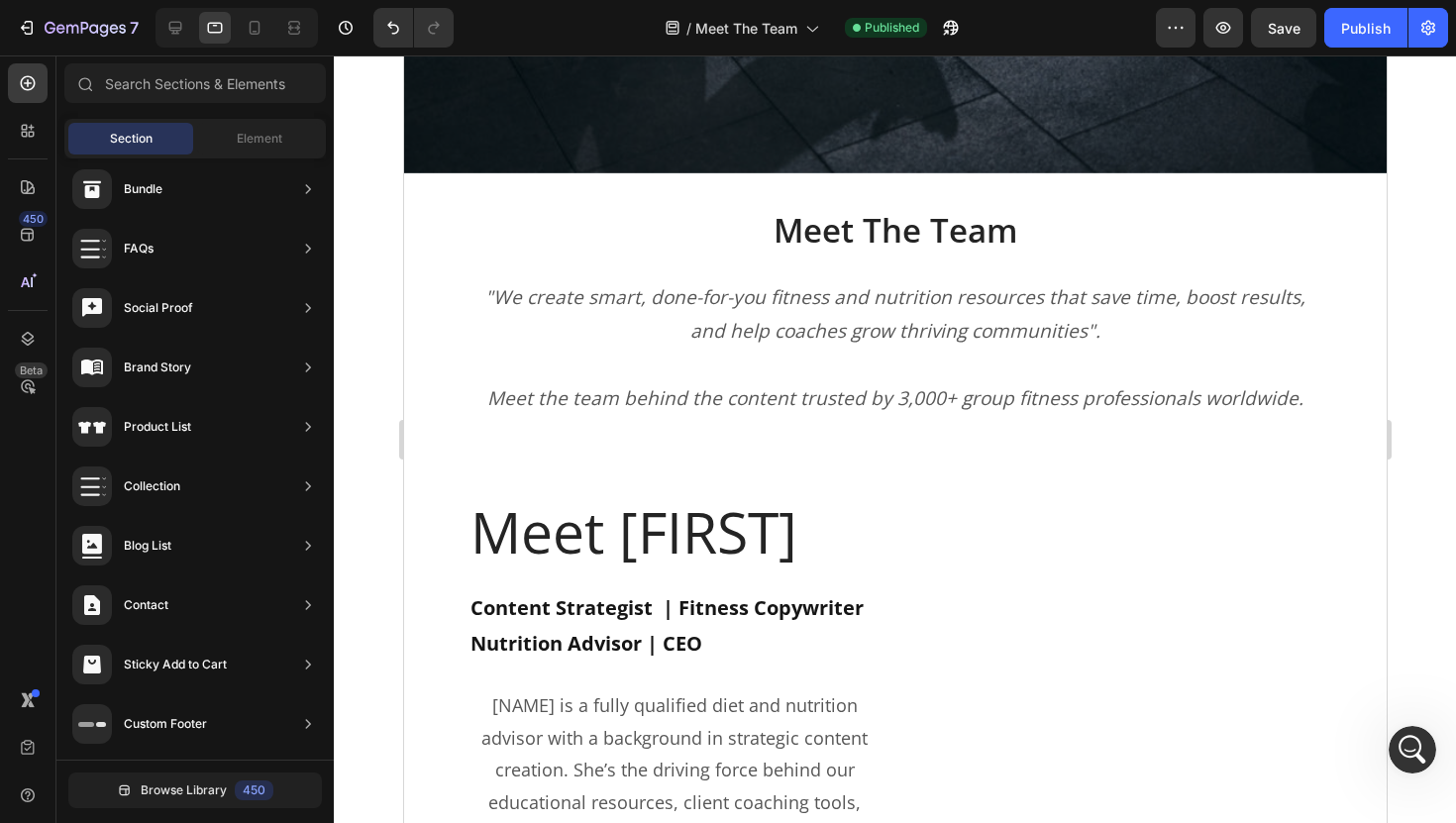 scroll, scrollTop: 756, scrollLeft: 0, axis: vertical 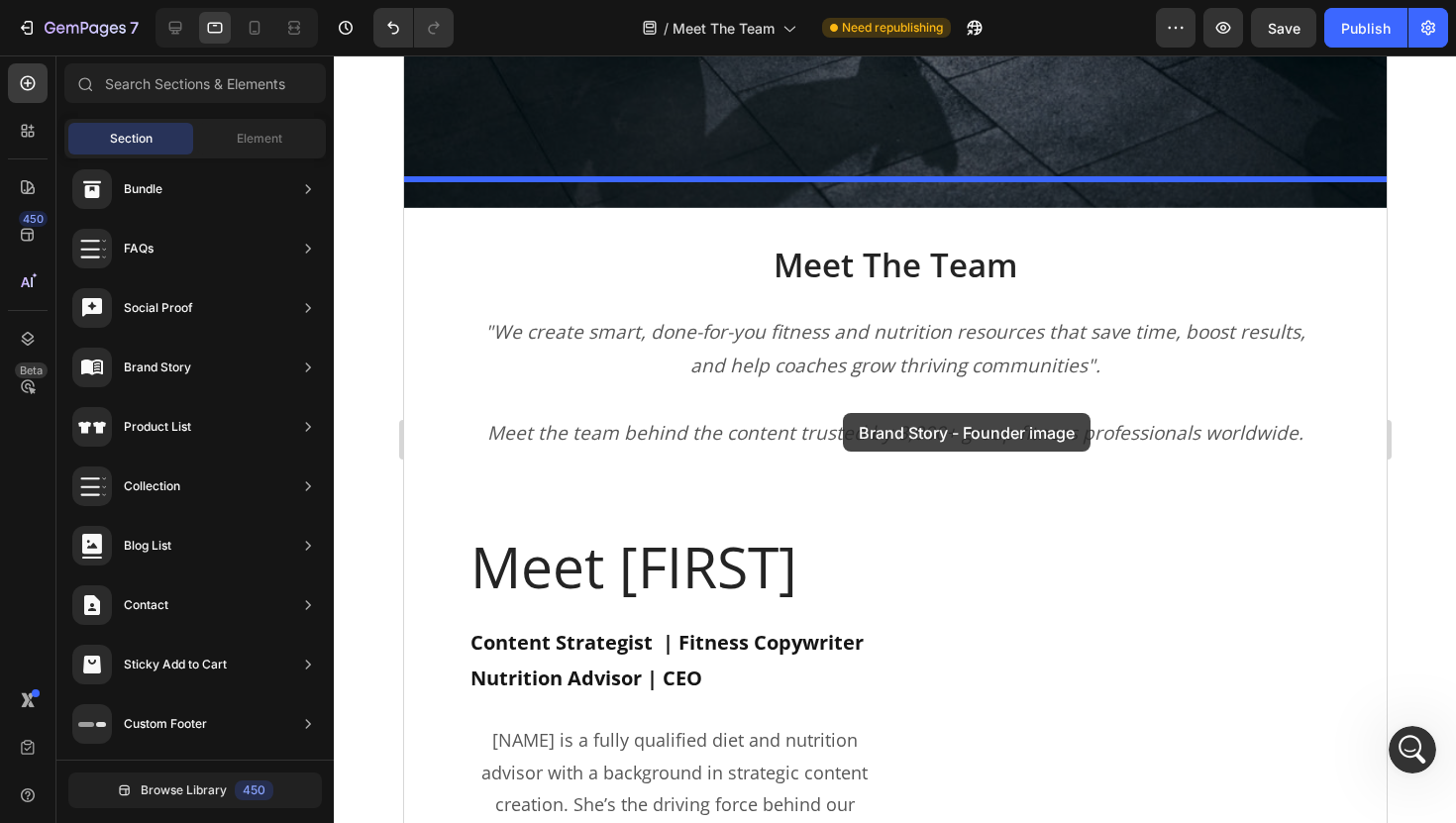 drag, startPoint x: 866, startPoint y: 476, endPoint x: 842, endPoint y: 414, distance: 66.48308 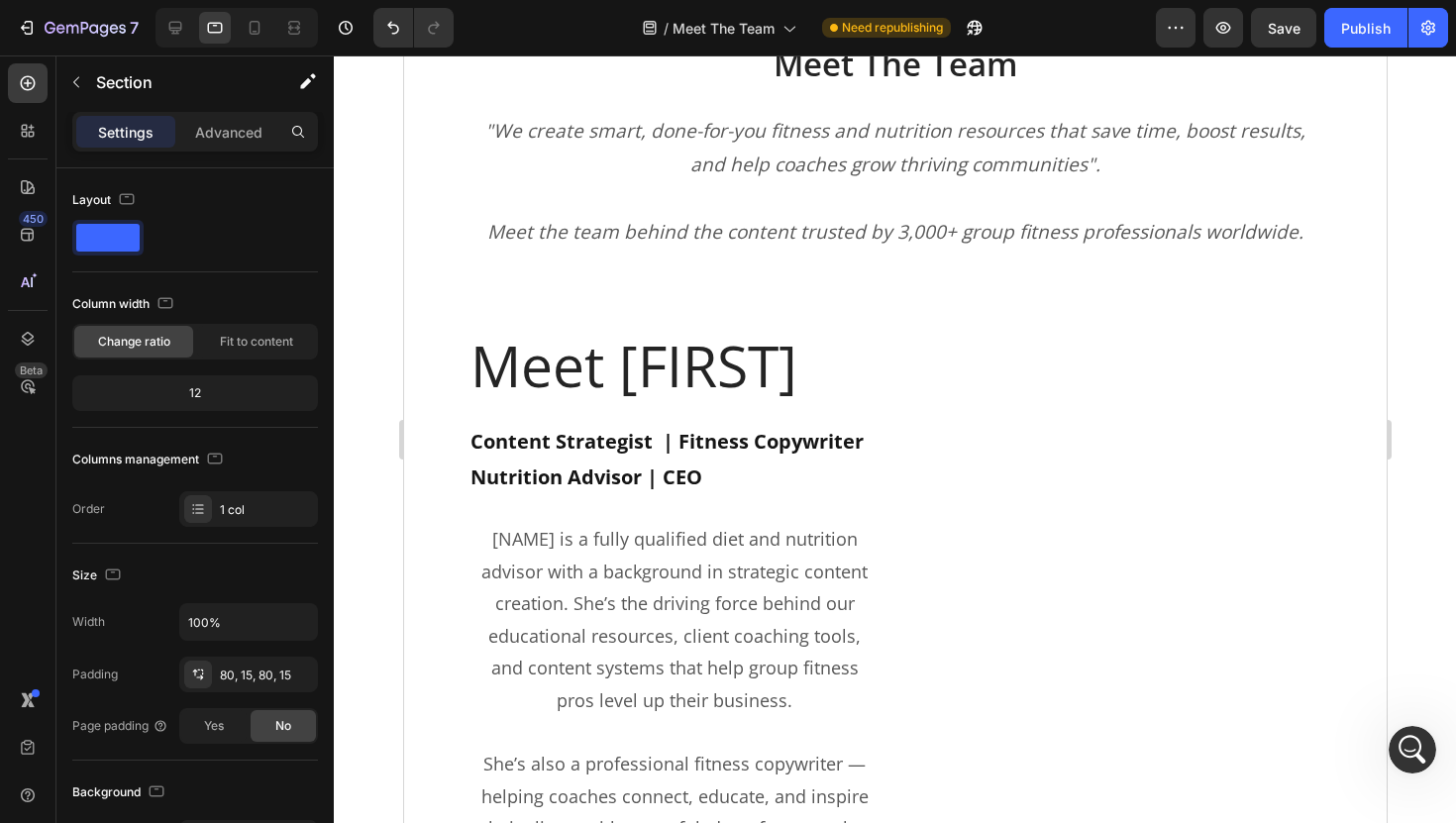 scroll, scrollTop: 1703, scrollLeft: 0, axis: vertical 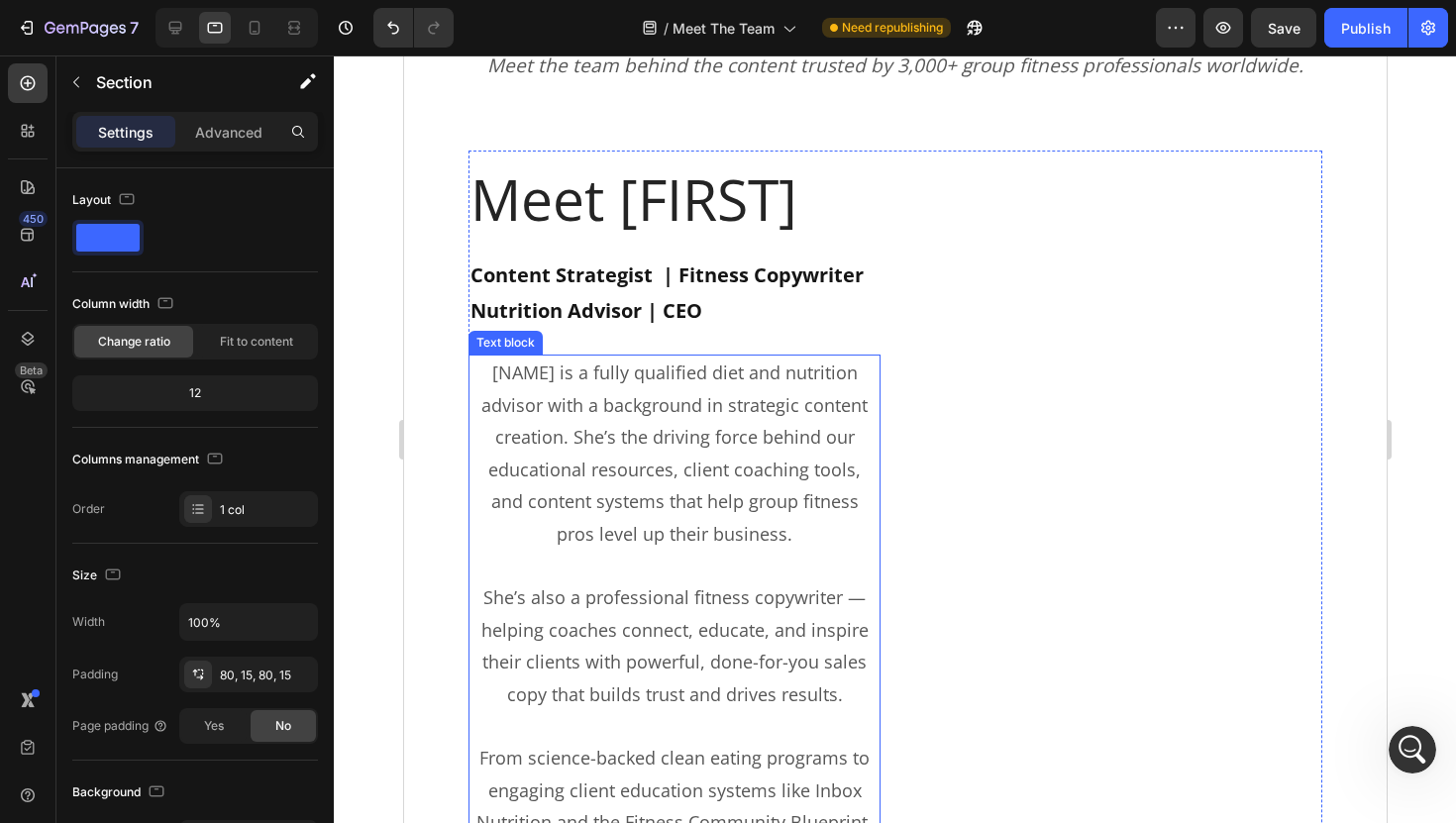 click on "She’s also a professional fitness copywriter — helping coaches connect, educate, and inspire their clients with powerful, done-for-you sales copy that builds trust and drives results." at bounding box center [674, 646] 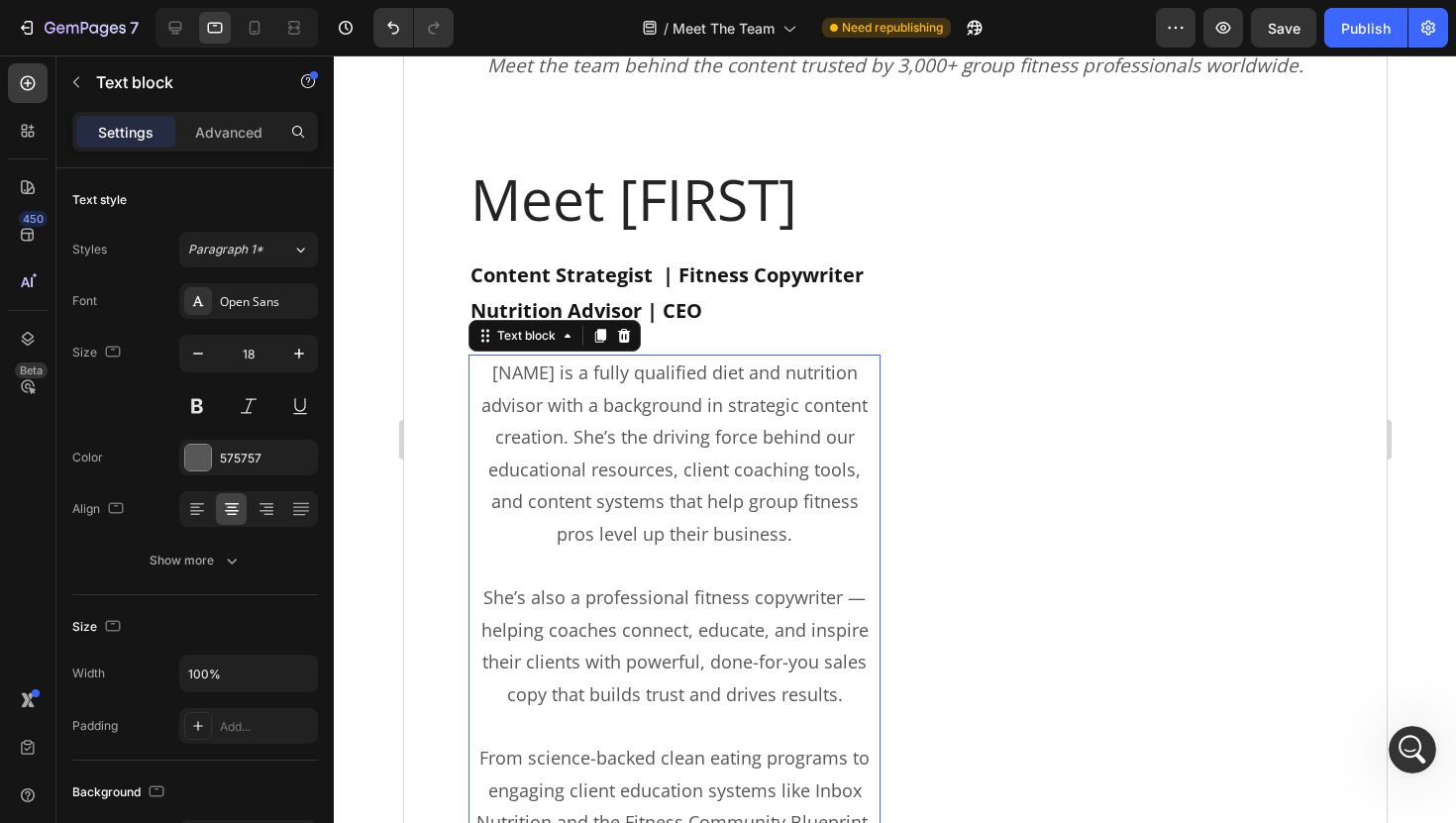 click on "She’s also a professional fitness copywriter — helping coaches connect, educate, and inspire their clients with powerful, done-for-you sales copy that builds trust and drives results." at bounding box center (674, 646) 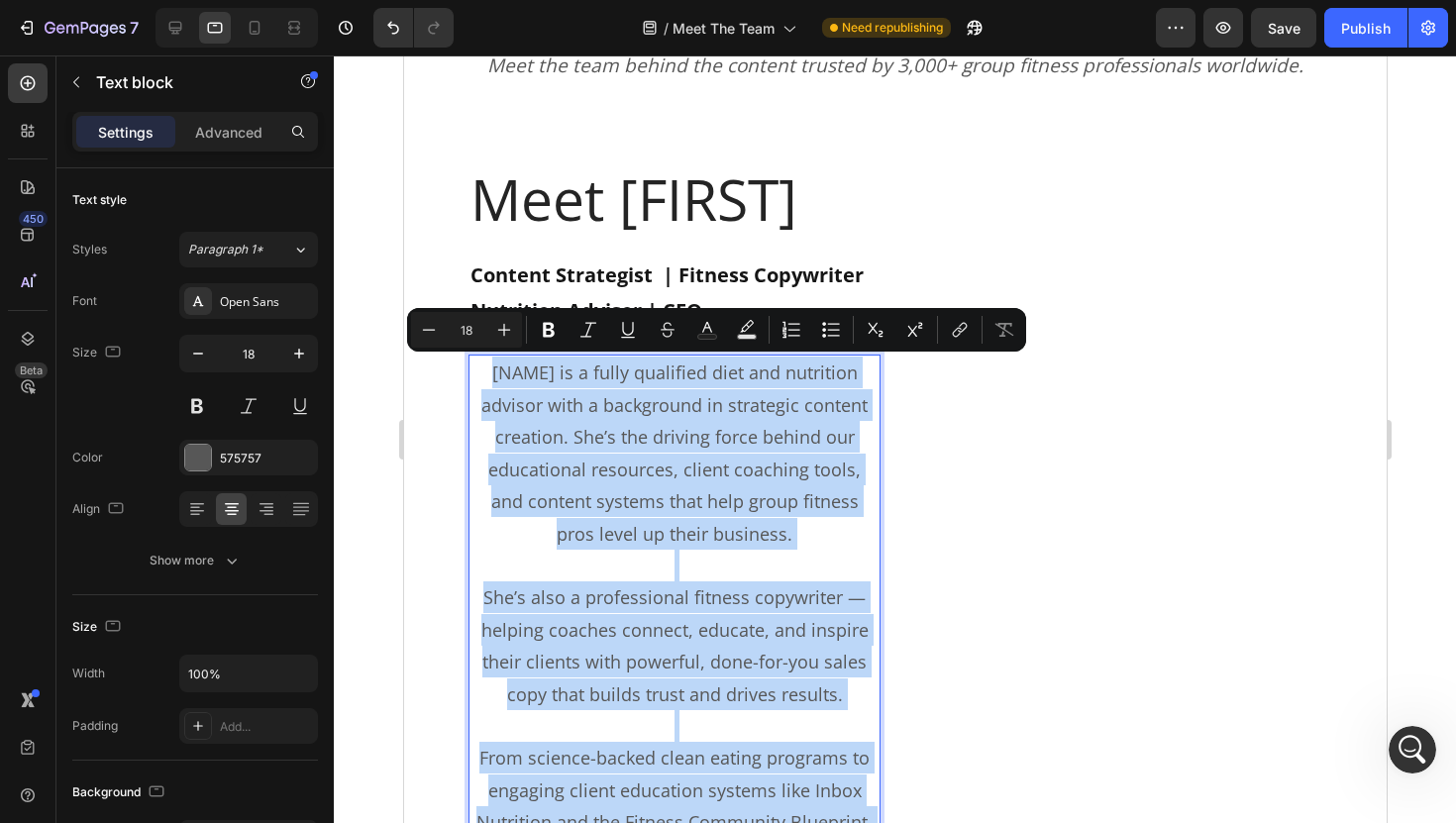 copy on "Sophie is a fully qualified diet and nutrition advisor with a background in strategic content creation. She’s the driving force behind our educational resources, client coaching tools, and content systems that help group fitness pros level up their business. She’s also a professional fitness copywriter — helping coaches connect, educate, and inspire their clients with powerful, done-for-you sales copy that builds trust and drives results. From science-backed clean eating programs to engaging client education systems like Inbox Nutrition and the Fitness Community Blueprint, Sophie’s passion is creating real-world content that makes a real difference — for you and your clients. “I believe coaches should be equipped with the same quality of tools and education as any high-end wellness brand — minus the overwhelm or fluff.” Before moving to Spain, Sophie worked for one of the UK’s top law firms as a senior paralegal. She took a sabbatical to spend time with her parents in Spain… and never left.  These days, wh..." 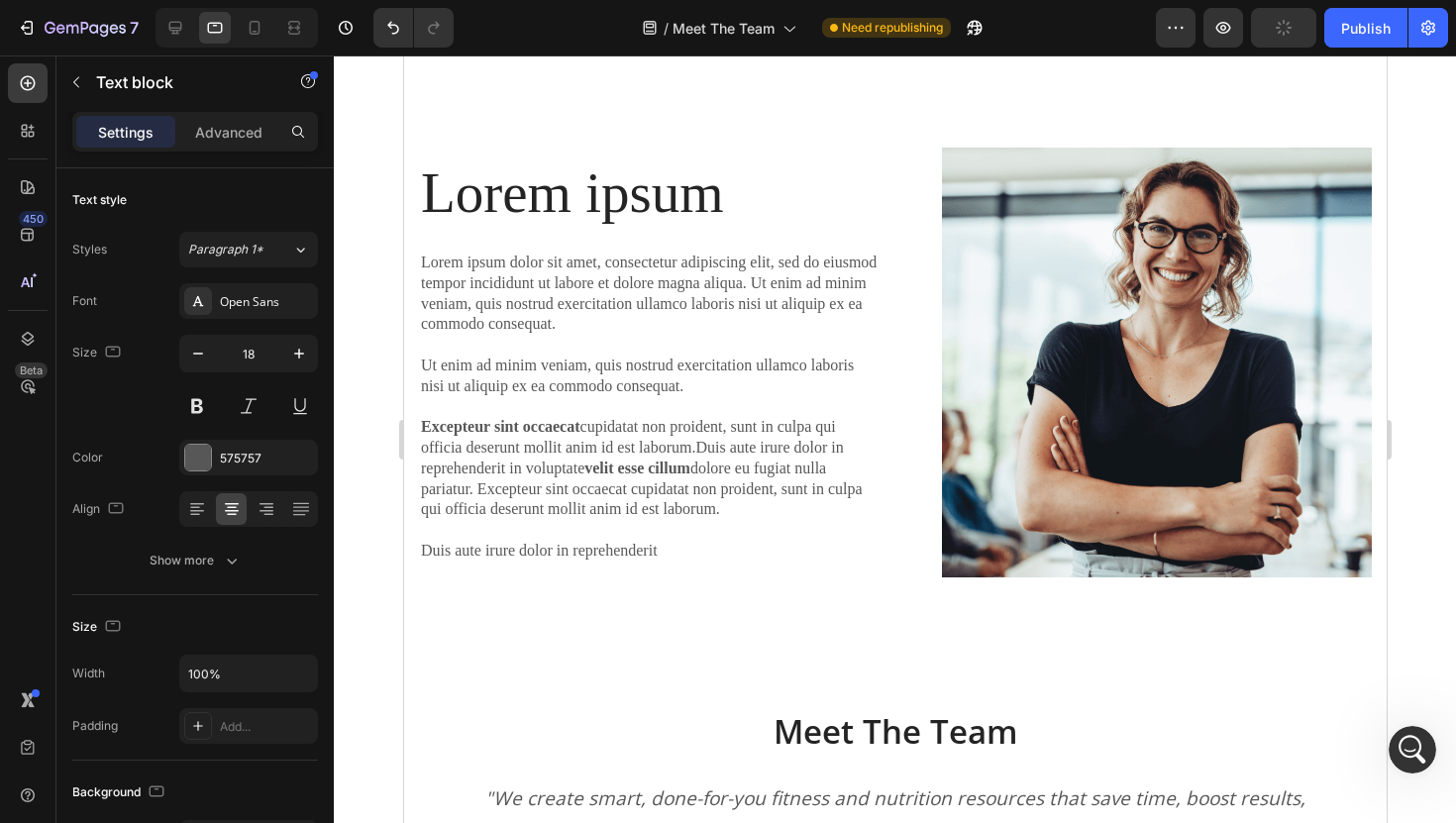 scroll, scrollTop: 853, scrollLeft: 0, axis: vertical 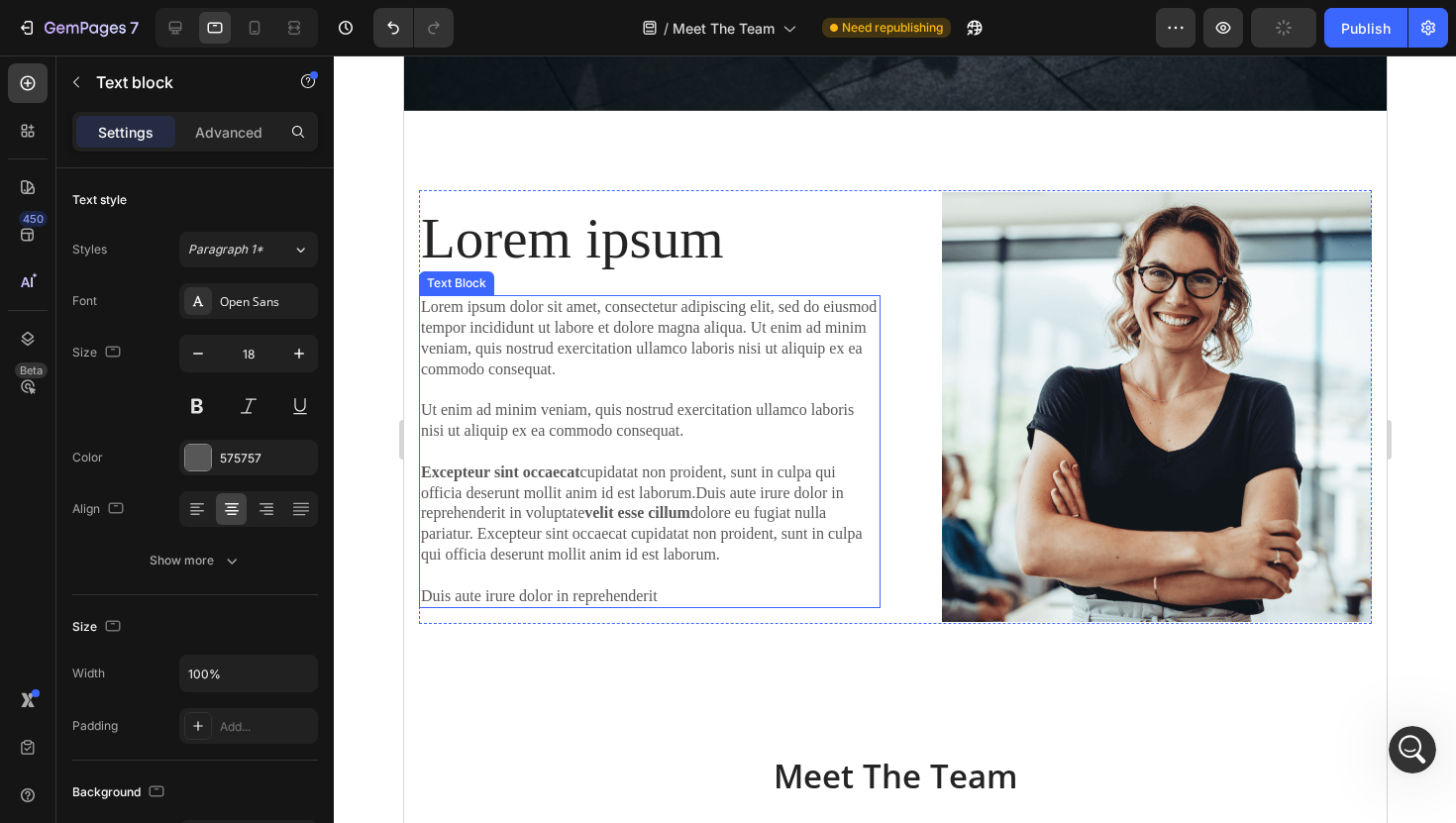 click on "Lorem ipsum dolor sit amet, consectetur adipiscing elit, sed do eiusmod tempor incididunt ut labore et dolore magna aliqua. Ut enim ad minim veniam, quis nostrud exercitation ullamco laboris nisi ut aliquip ex ea commodo consequat. Ut enim ad minim veniam, quis nostrud exercitation ullamco laboris nisi ut aliquip ex ea commodo consequat. Excepteur sint occaecat  cupidatat non proident, sunt in culpa qui officia deserunt mollit anim id est laborum.Duis aute irure dolor in reprehenderit in voluptate  velit esse cillum  dolore eu fugiat nulla pariatur. Excepteur sint occaecat cupidatat non proident, sunt in culpa qui officia deserunt mollit anim id est laborum. Duis aute irure dolor in reprehenderit" at bounding box center [649, 452] 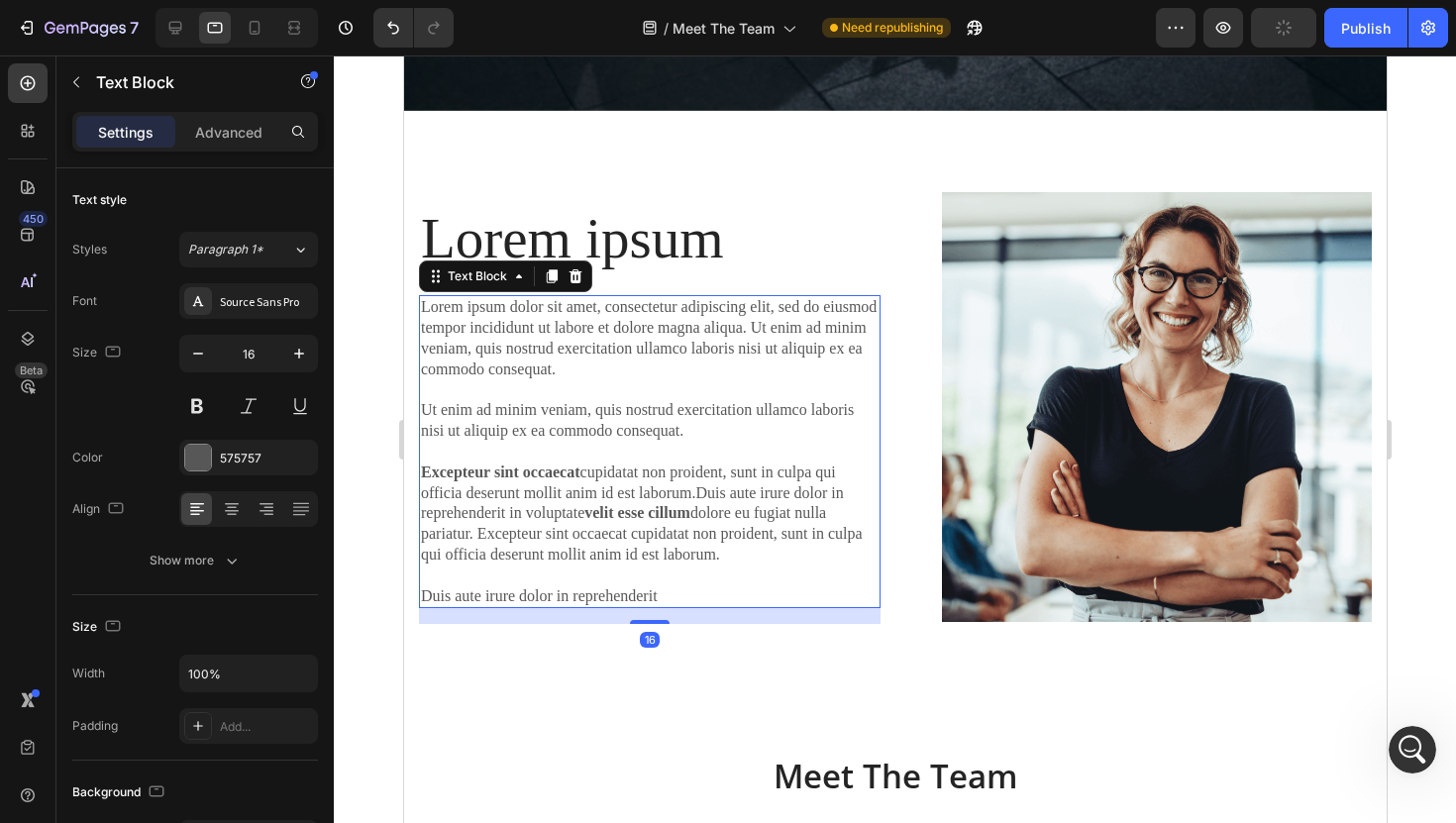 click on "Lorem ipsum dolor sit amet, consectetur adipiscing elit, sed do eiusmod tempor incididunt ut labore et dolore magna aliqua. Ut enim ad minim veniam, quis nostrud exercitation ullamco laboris nisi ut aliquip ex ea commodo consequat. Ut enim ad minim veniam, quis nostrud exercitation ullamco laboris nisi ut aliquip ex ea commodo consequat. Excepteur sint occaecat  cupidatat non proident, sunt in culpa qui officia deserunt mollit anim id est laborum.Duis aute irure dolor in reprehenderit in voluptate  velit esse cillum  dolore eu fugiat nulla pariatur. Excepteur sint occaecat cupidatat non proident, sunt in culpa qui officia deserunt mollit anim id est laborum. Duis aute irure dolor in reprehenderit" at bounding box center [649, 452] 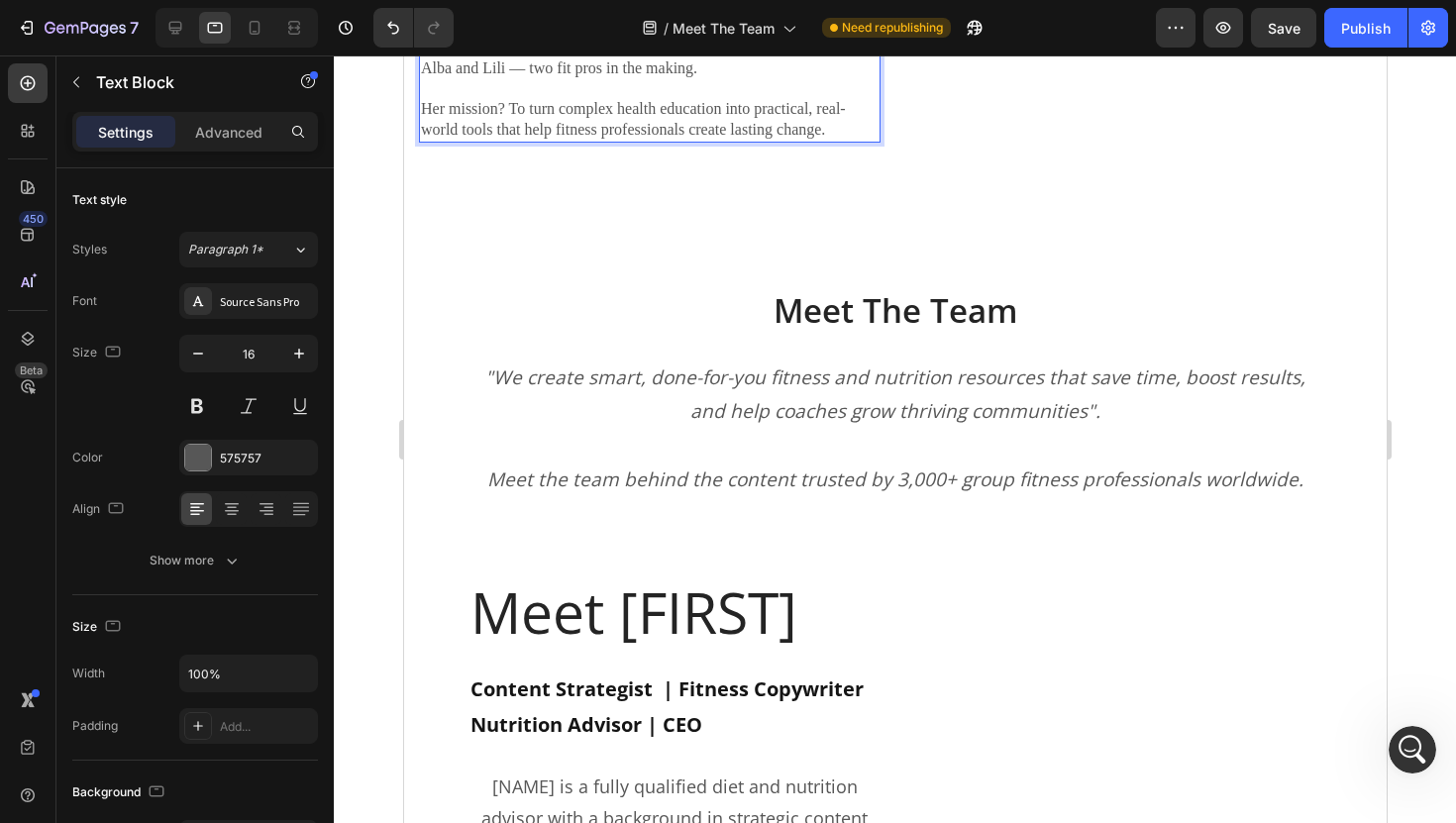 scroll, scrollTop: 1782, scrollLeft: 0, axis: vertical 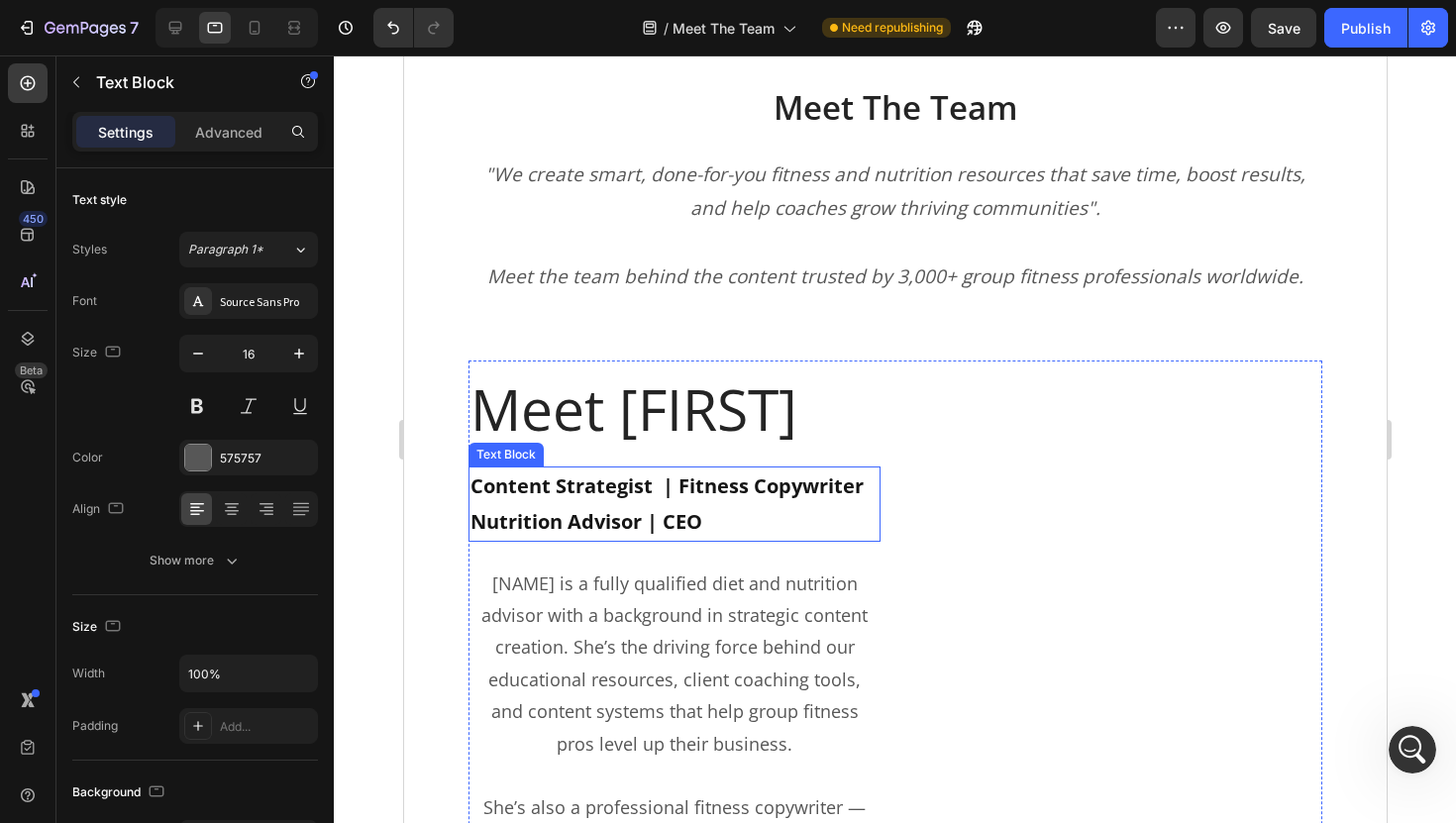 click on "Content Strategist  | Fitness Copywriter Nutrition Advisor | CEO" at bounding box center [674, 504] 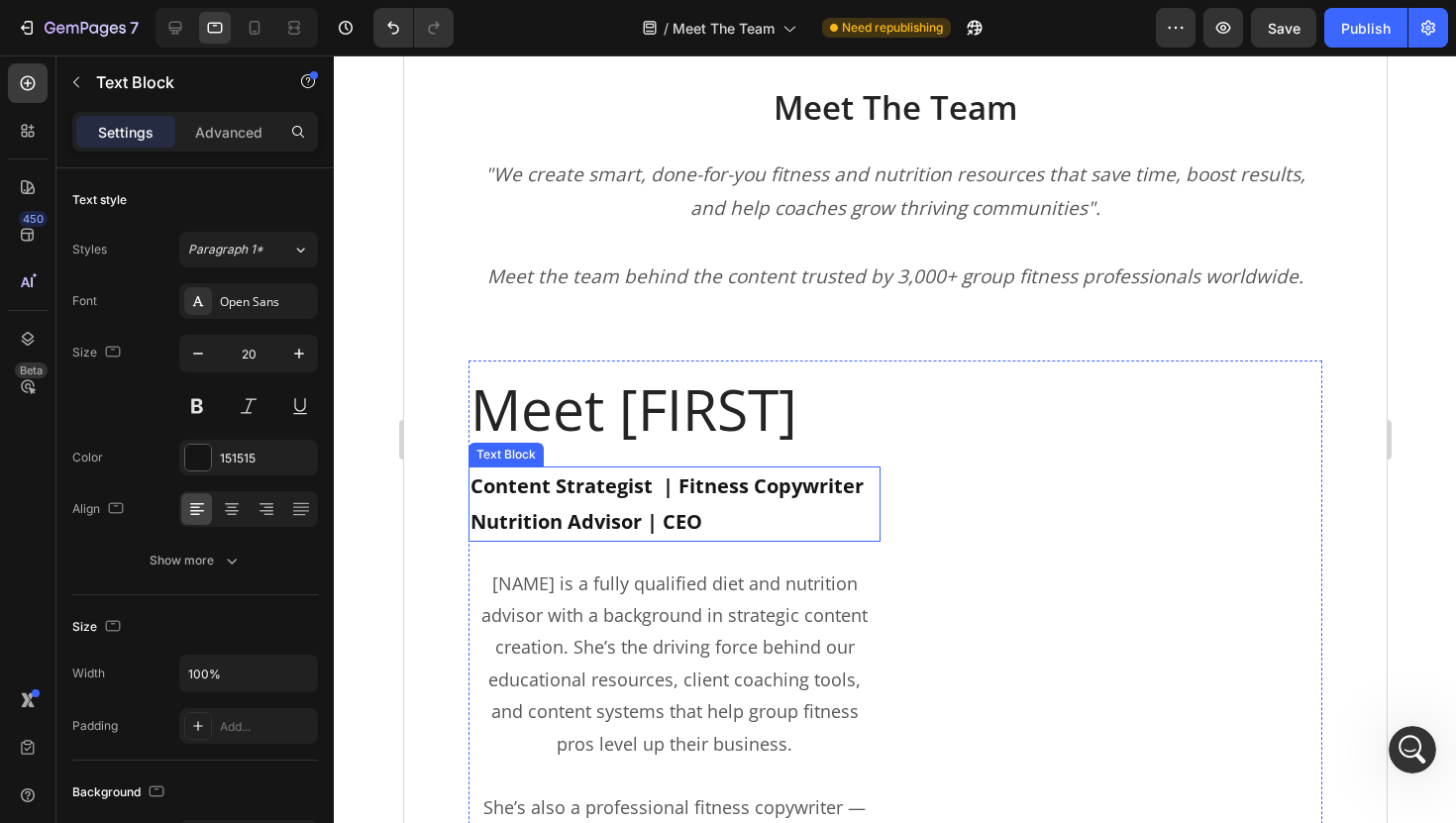 click on "Content Strategist  | Fitness Copywriter Nutrition Advisor | CEO" at bounding box center [674, 504] 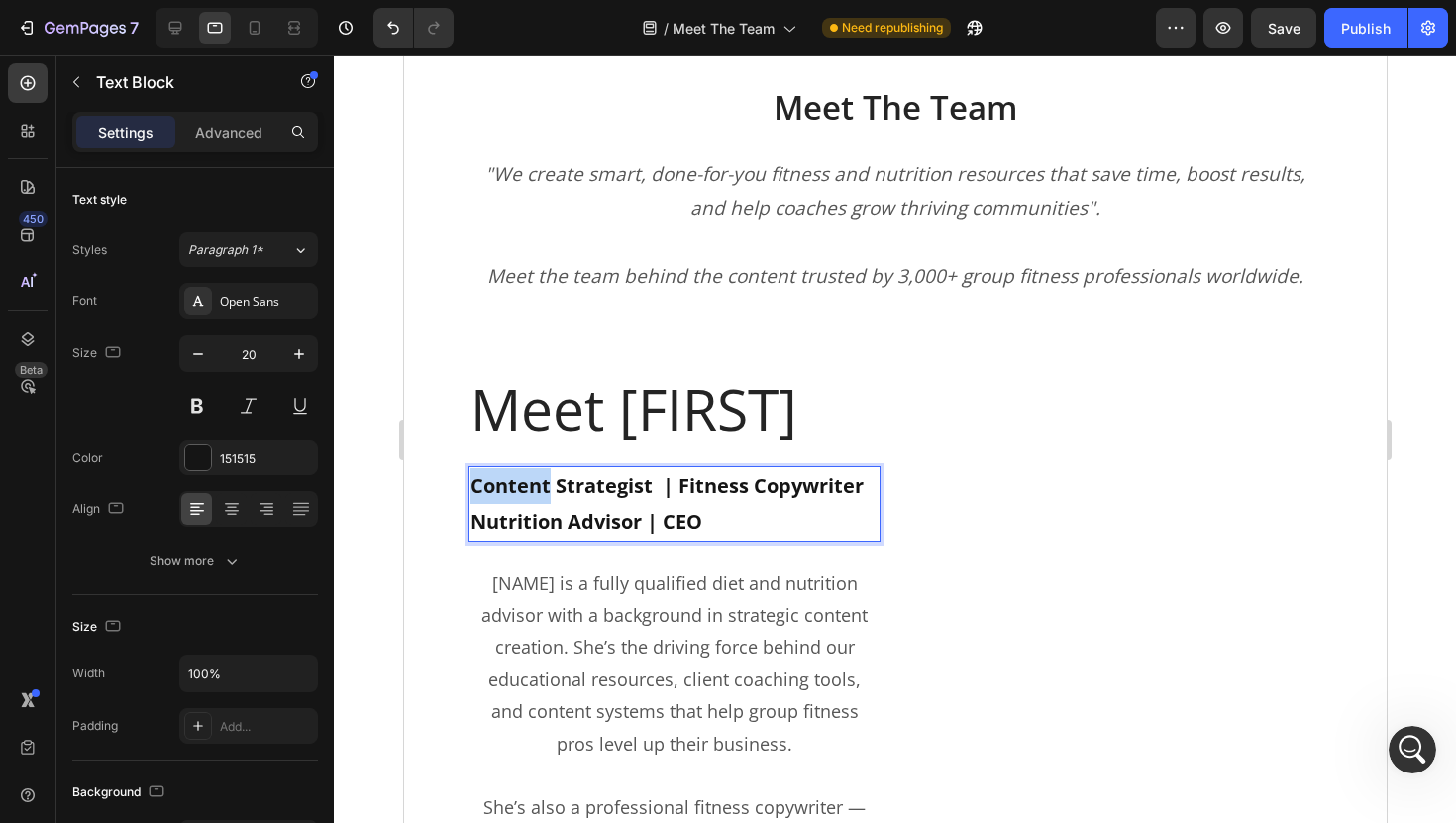 click on "Content Strategist  | Fitness Copywriter Nutrition Advisor | CEO" at bounding box center [674, 504] 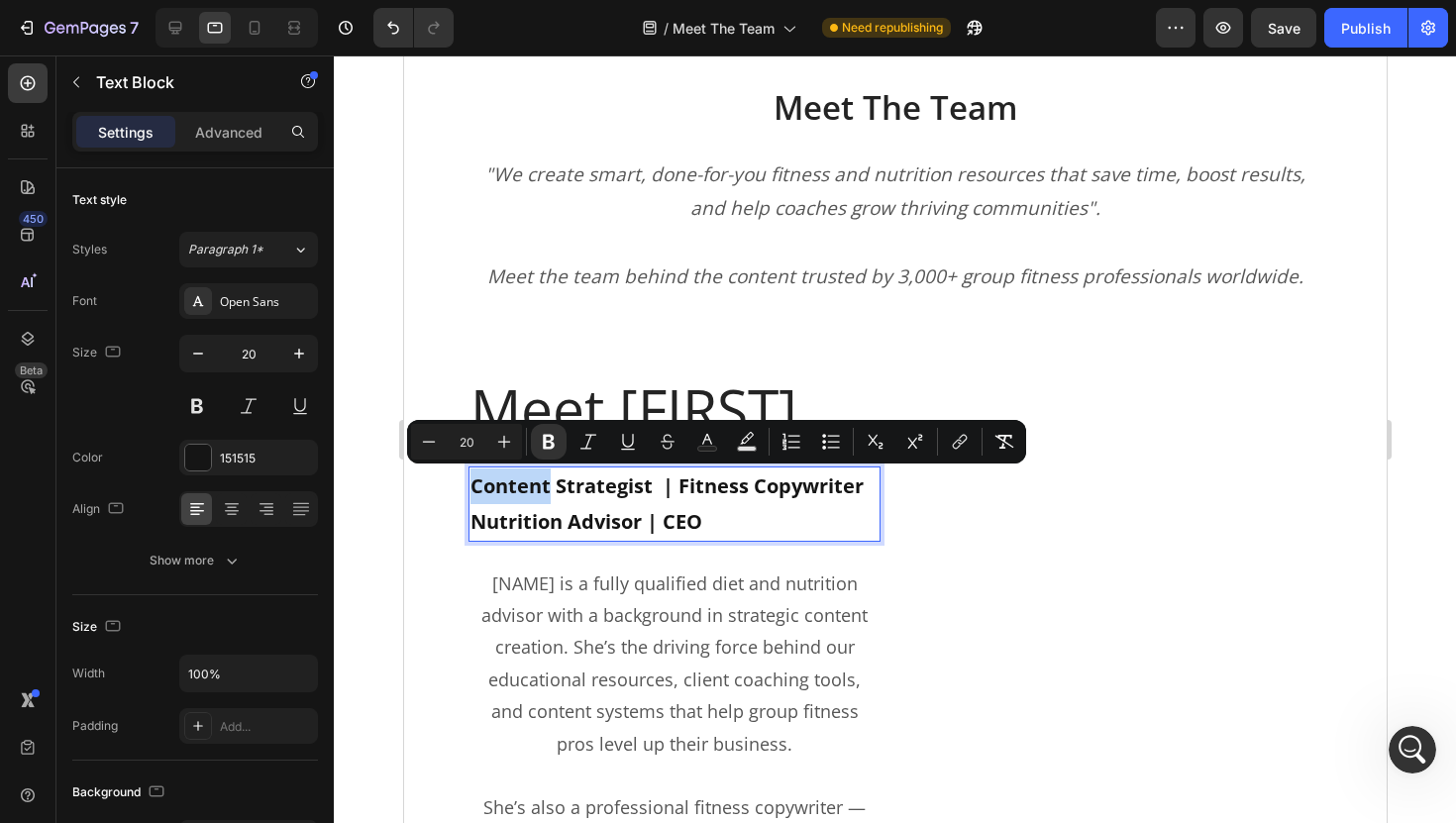 copy on "Content Strategist  | Fitness Copywriter Nutrition Advisor | CEO" 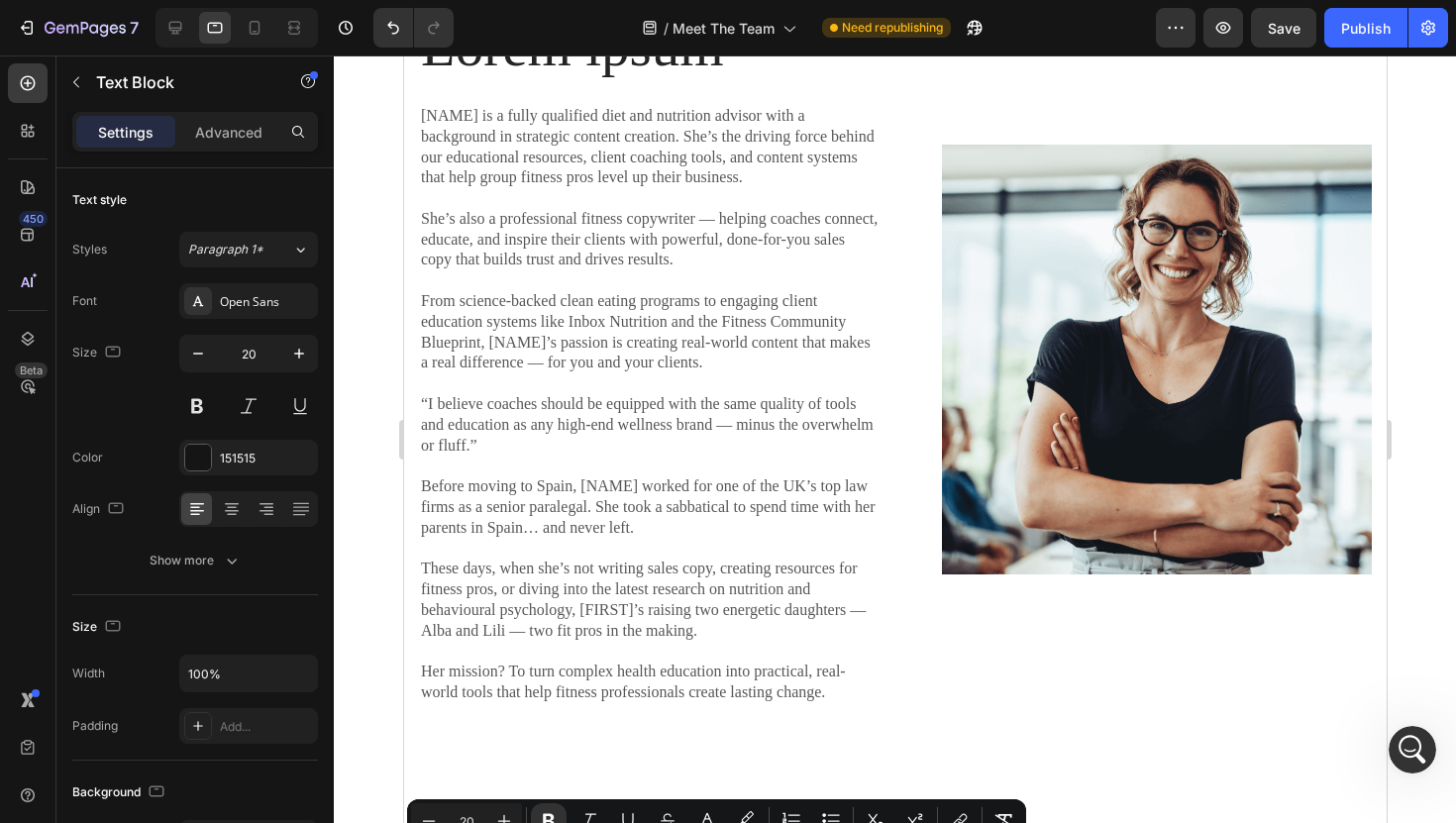 type on "16" 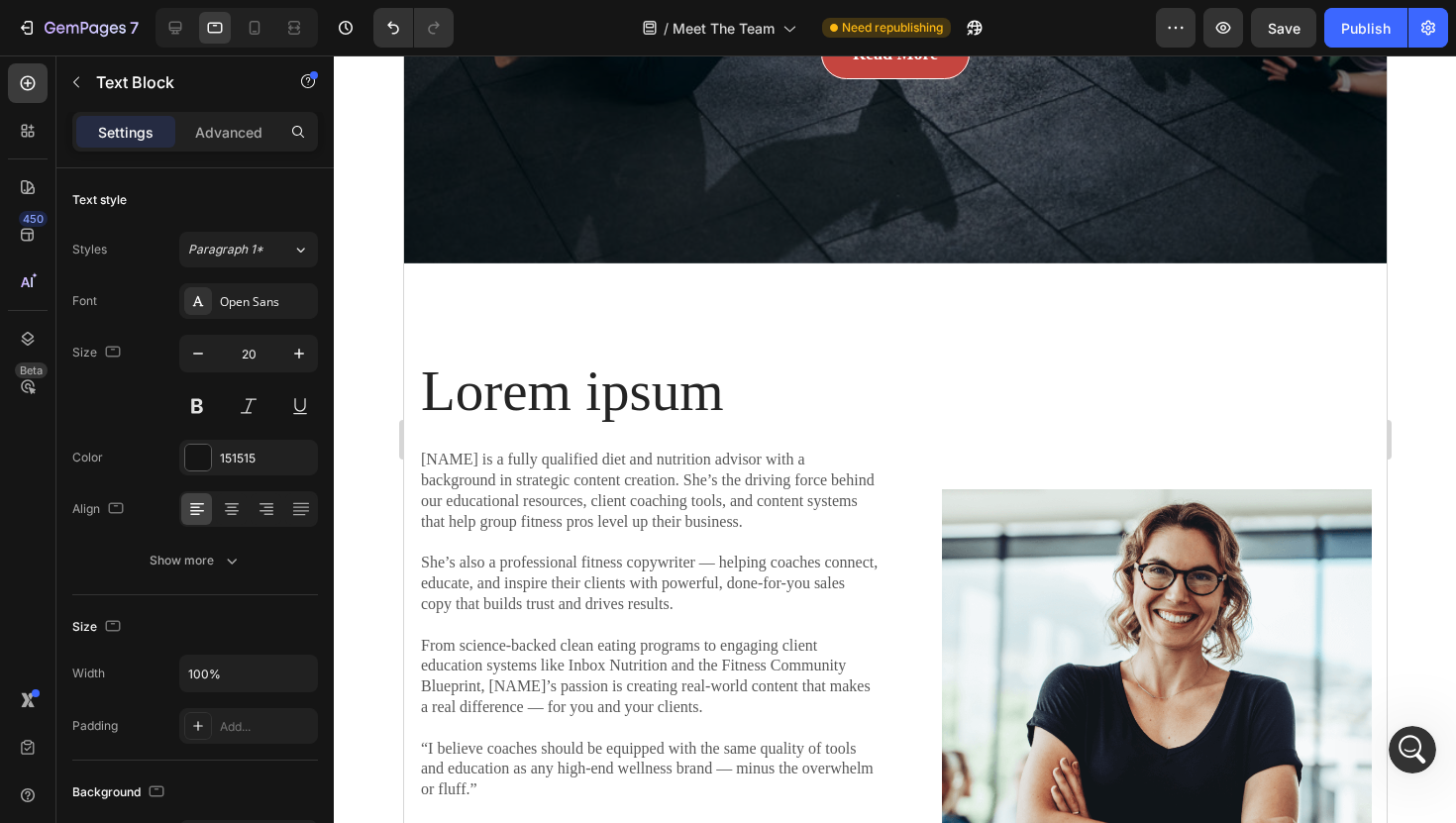 scroll, scrollTop: 665, scrollLeft: 0, axis: vertical 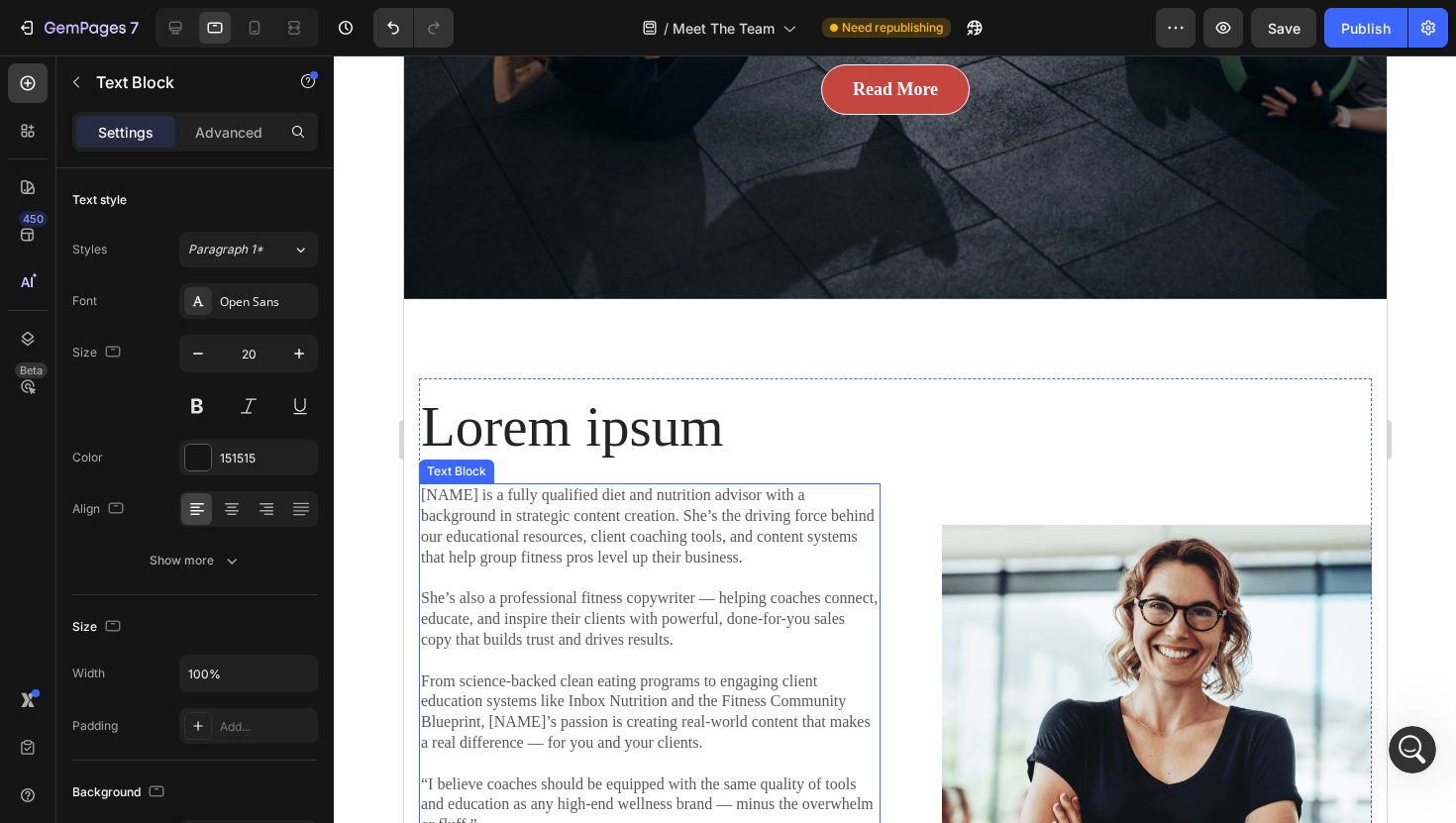 click on "Sophie is a fully qualified diet and nutrition advisor with a background in strategic content creation. She’s the driving force behind our educational resources, client coaching tools, and content systems that help group fitness pros level up their business." at bounding box center [649, 526] 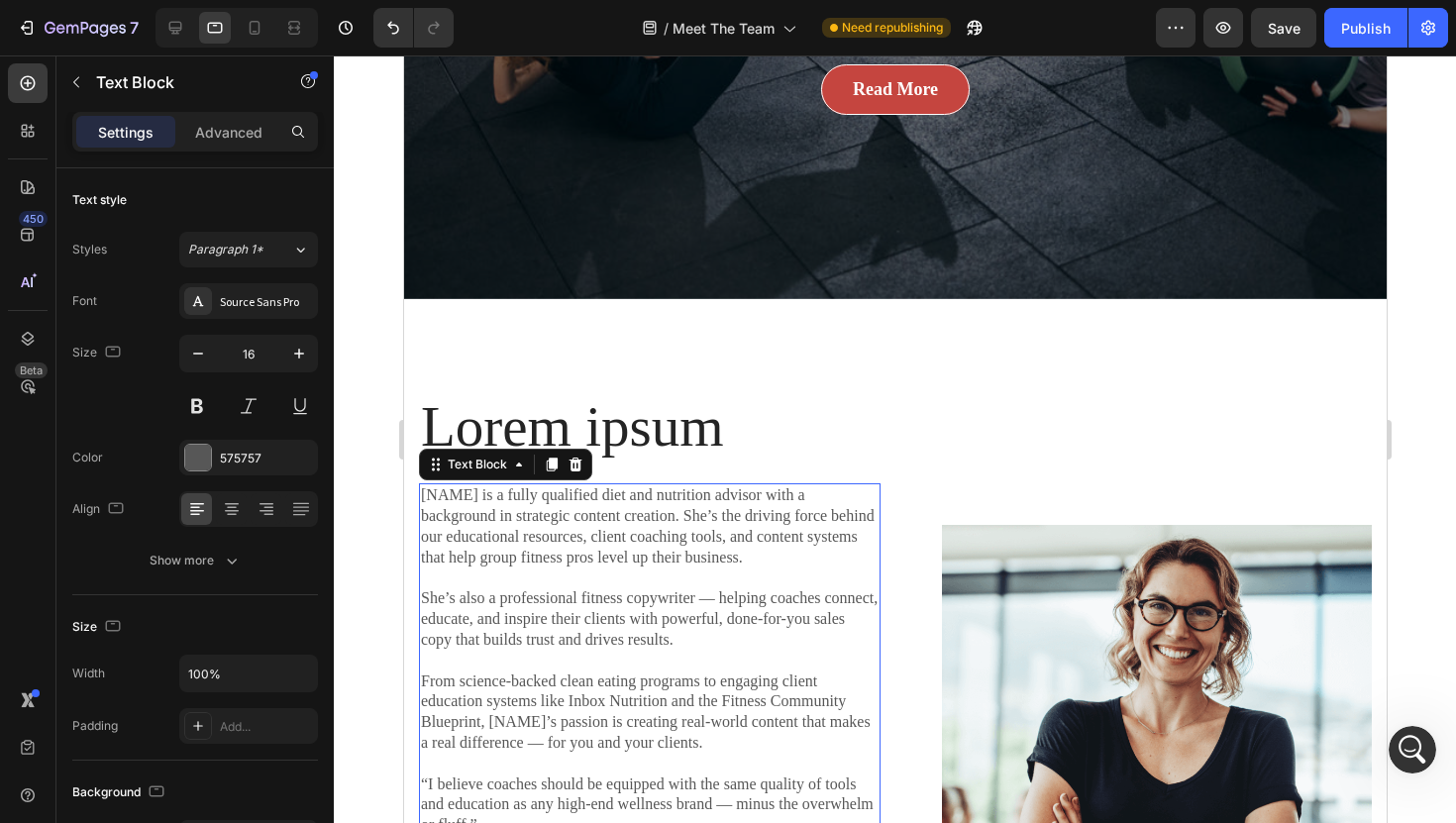click on "Sophie is a fully qualified diet and nutrition advisor with a background in strategic content creation. She’s the driving force behind our educational resources, client coaching tools, and content systems that help group fitness pros level up their business." at bounding box center [649, 526] 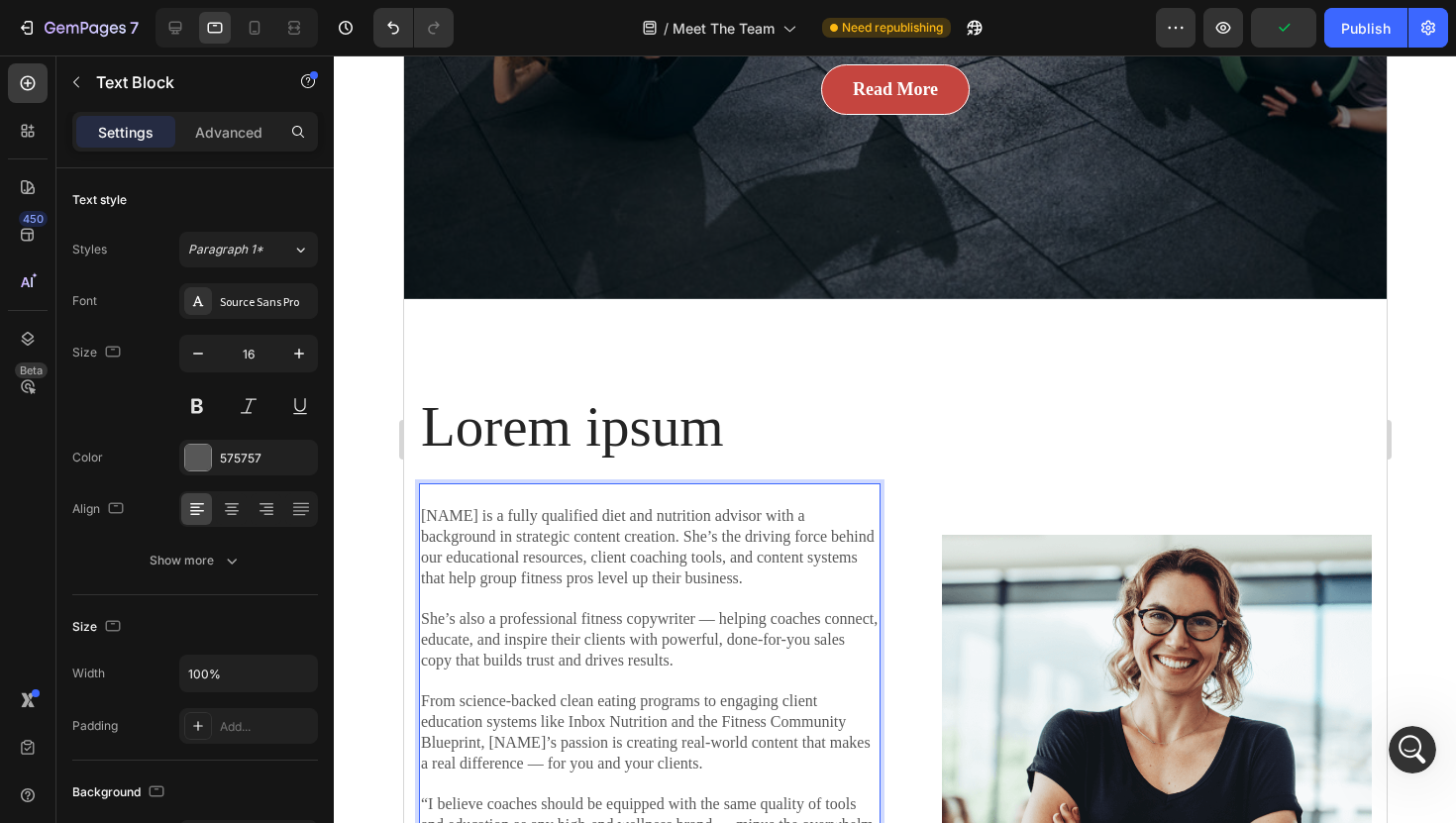 click at bounding box center (649, 495) 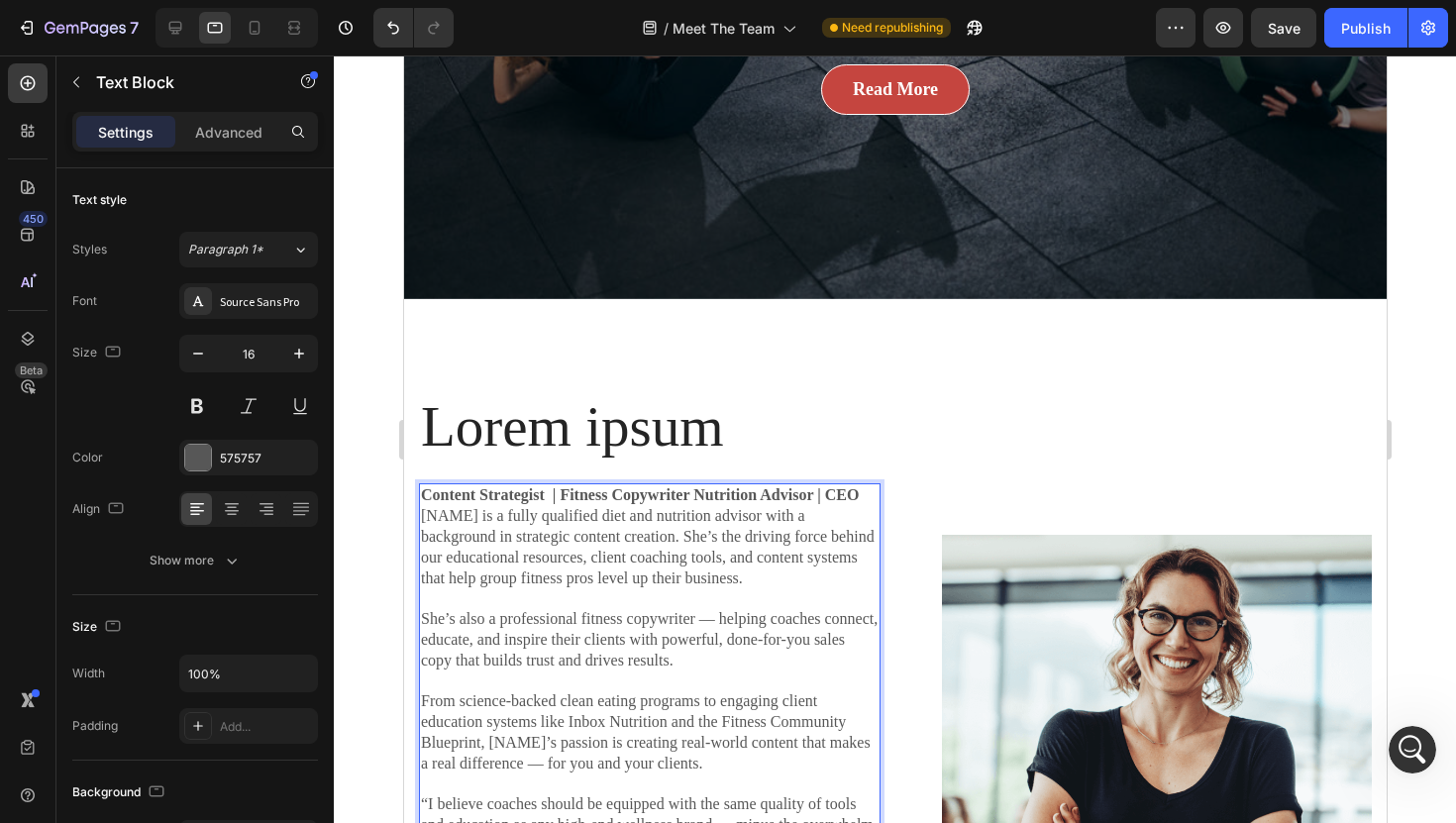 click on "Sophie is a fully qualified diet and nutrition advisor with a background in strategic content creation. She’s the driving force behind our educational resources, client coaching tools, and content systems that help group fitness pros level up their business." at bounding box center (649, 547) 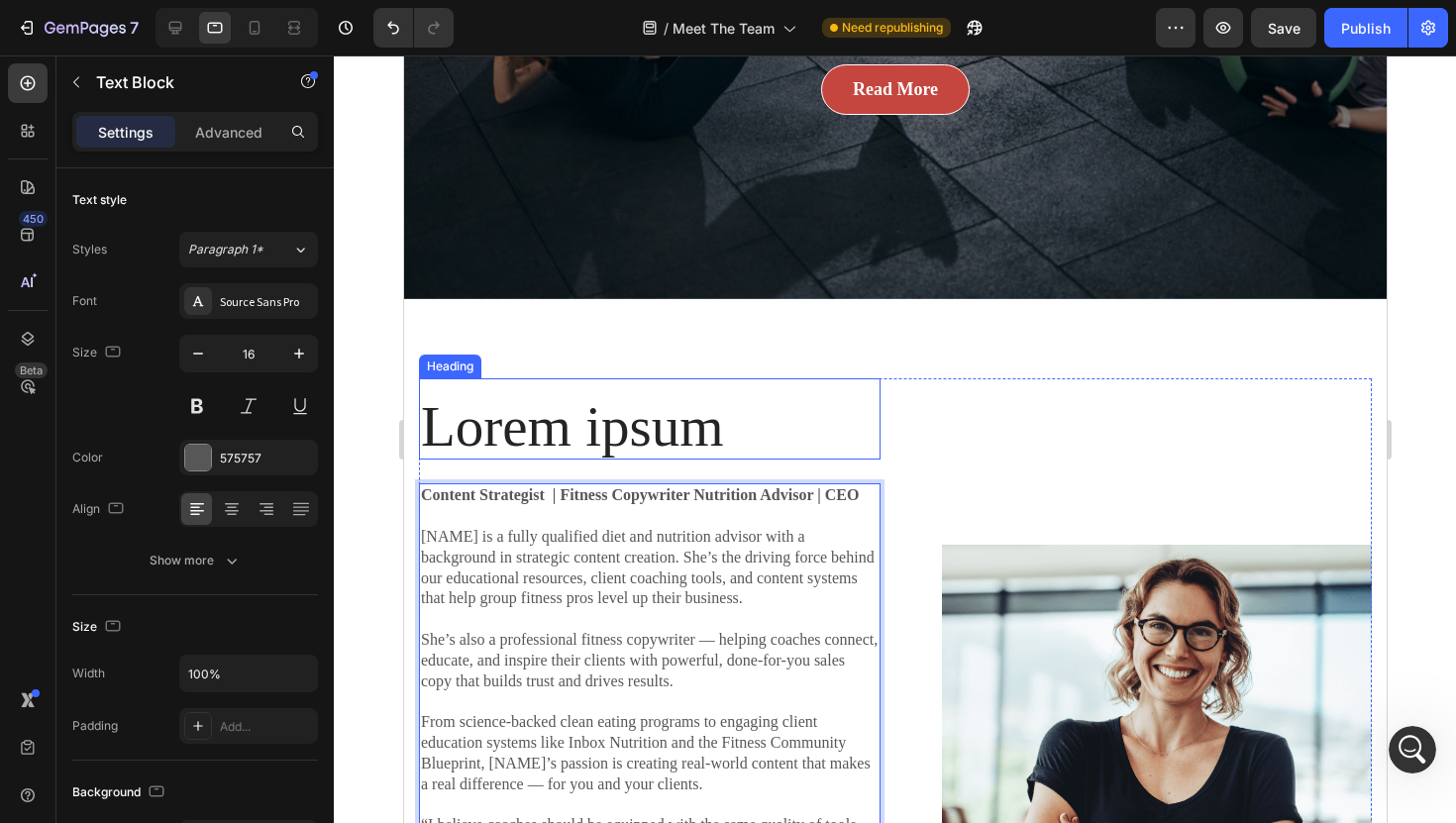 click on "Lorem ipsum" at bounding box center (649, 427) 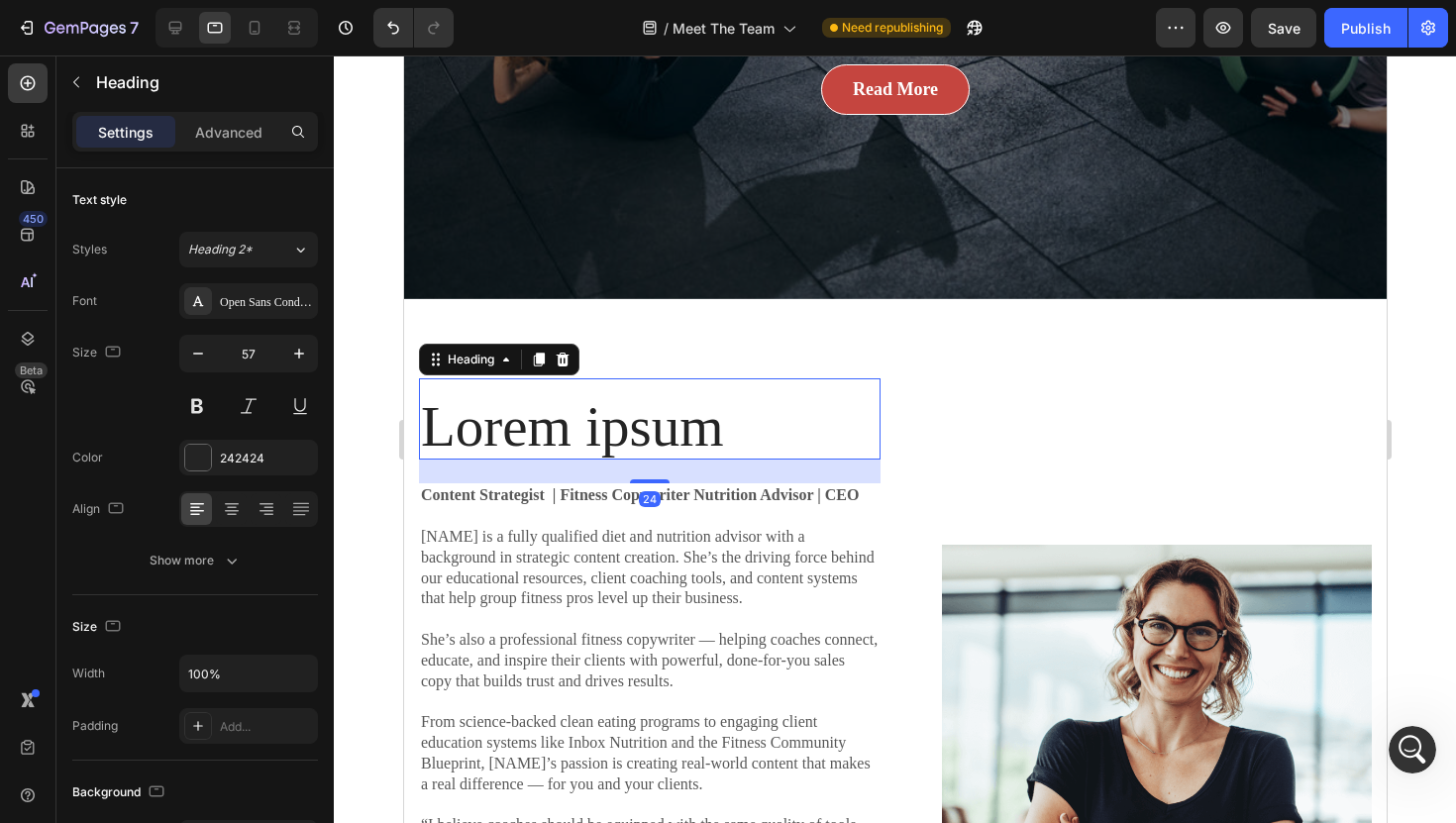 click on "Lorem ipsum" at bounding box center (649, 427) 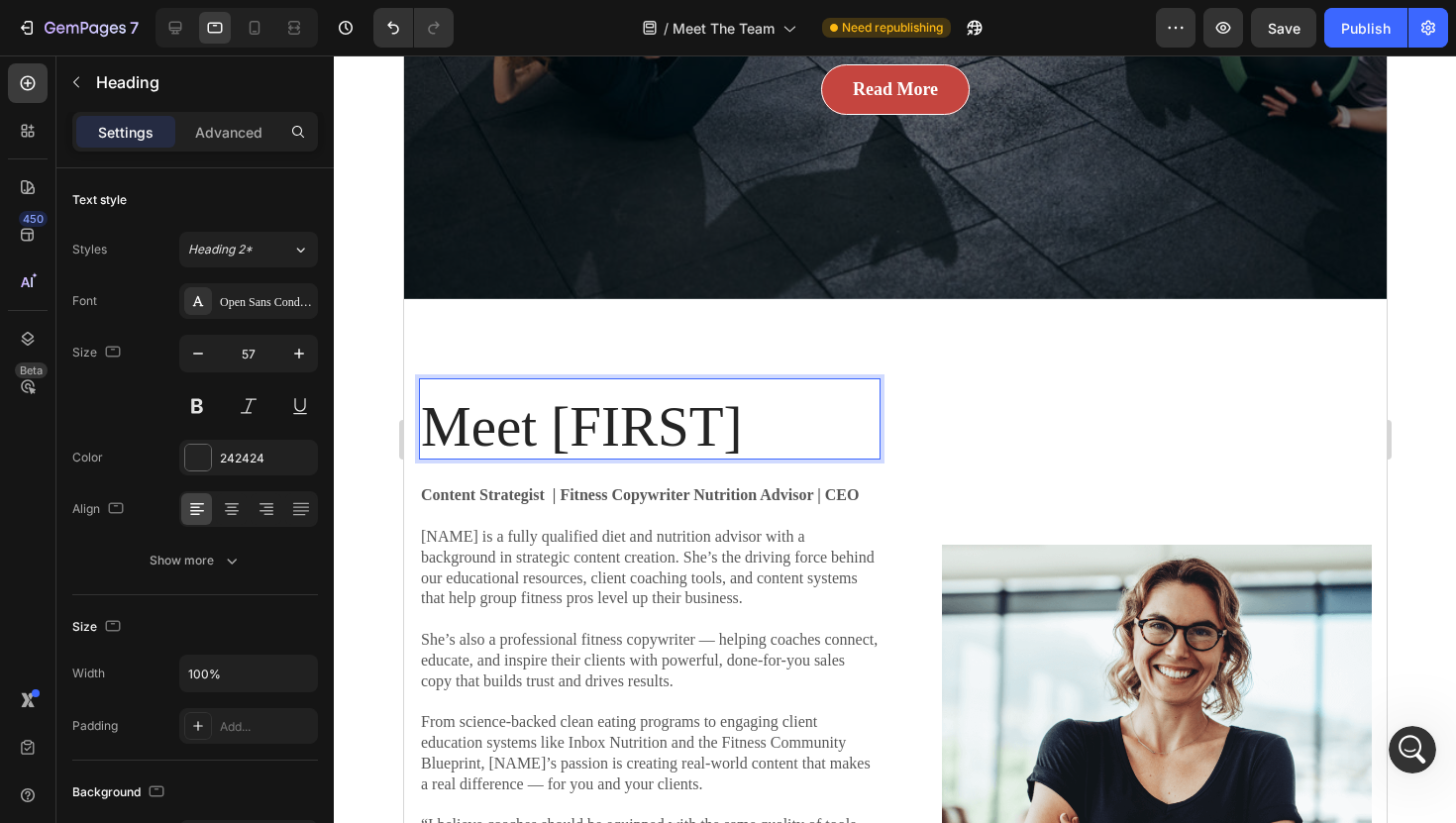 click 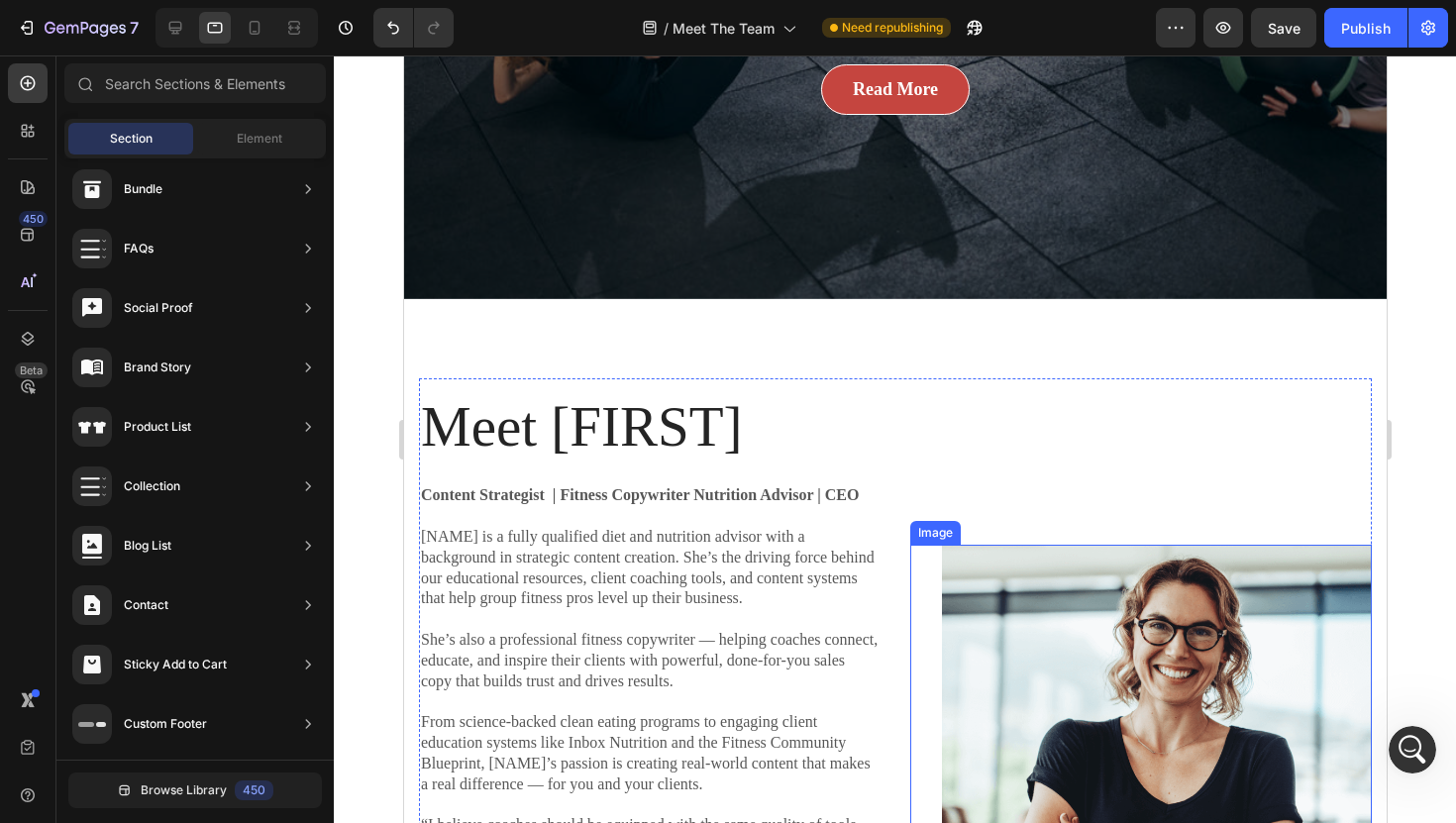 click at bounding box center [1156, 760] 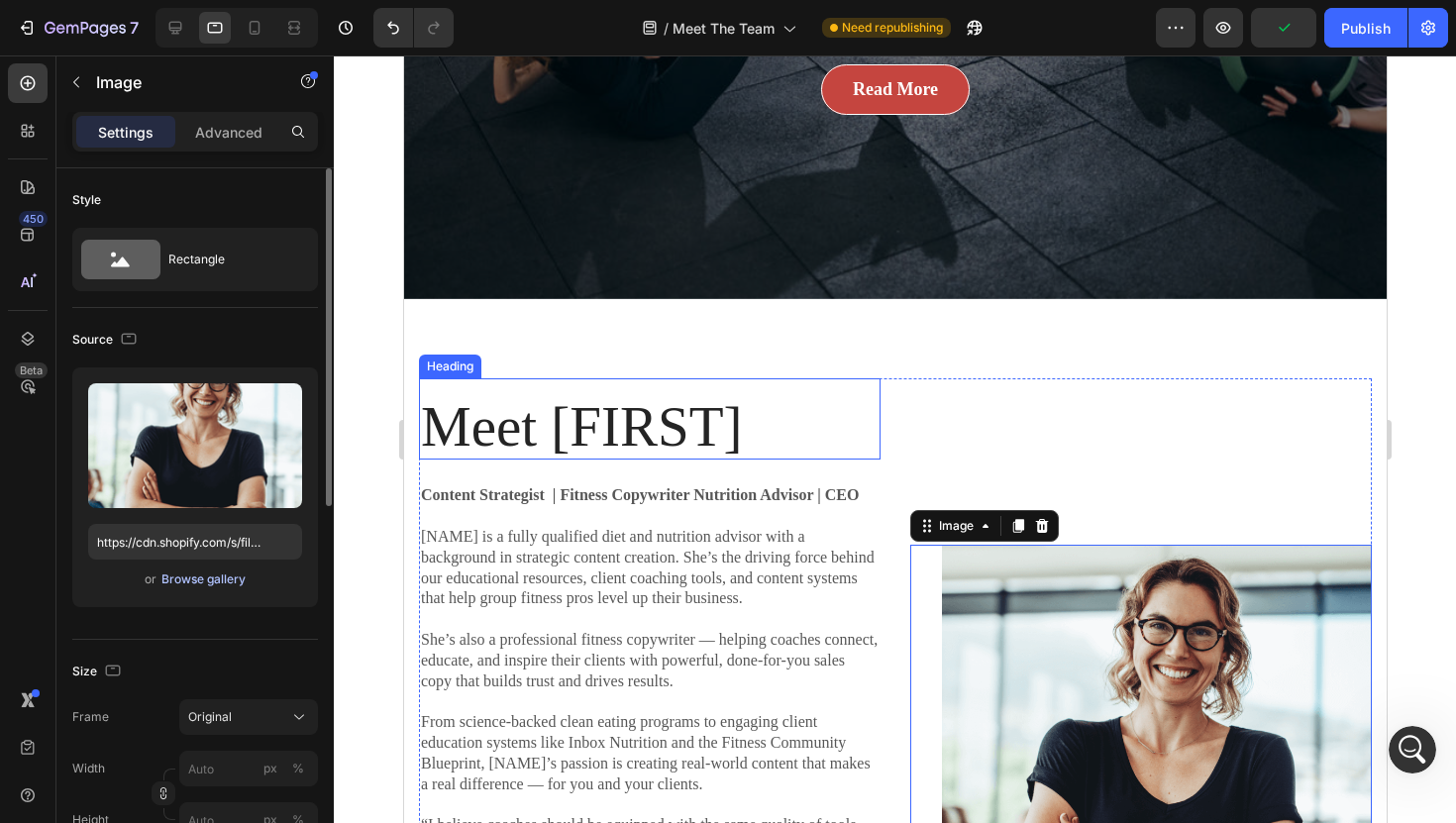 click on "Browse gallery" at bounding box center [203, 579] 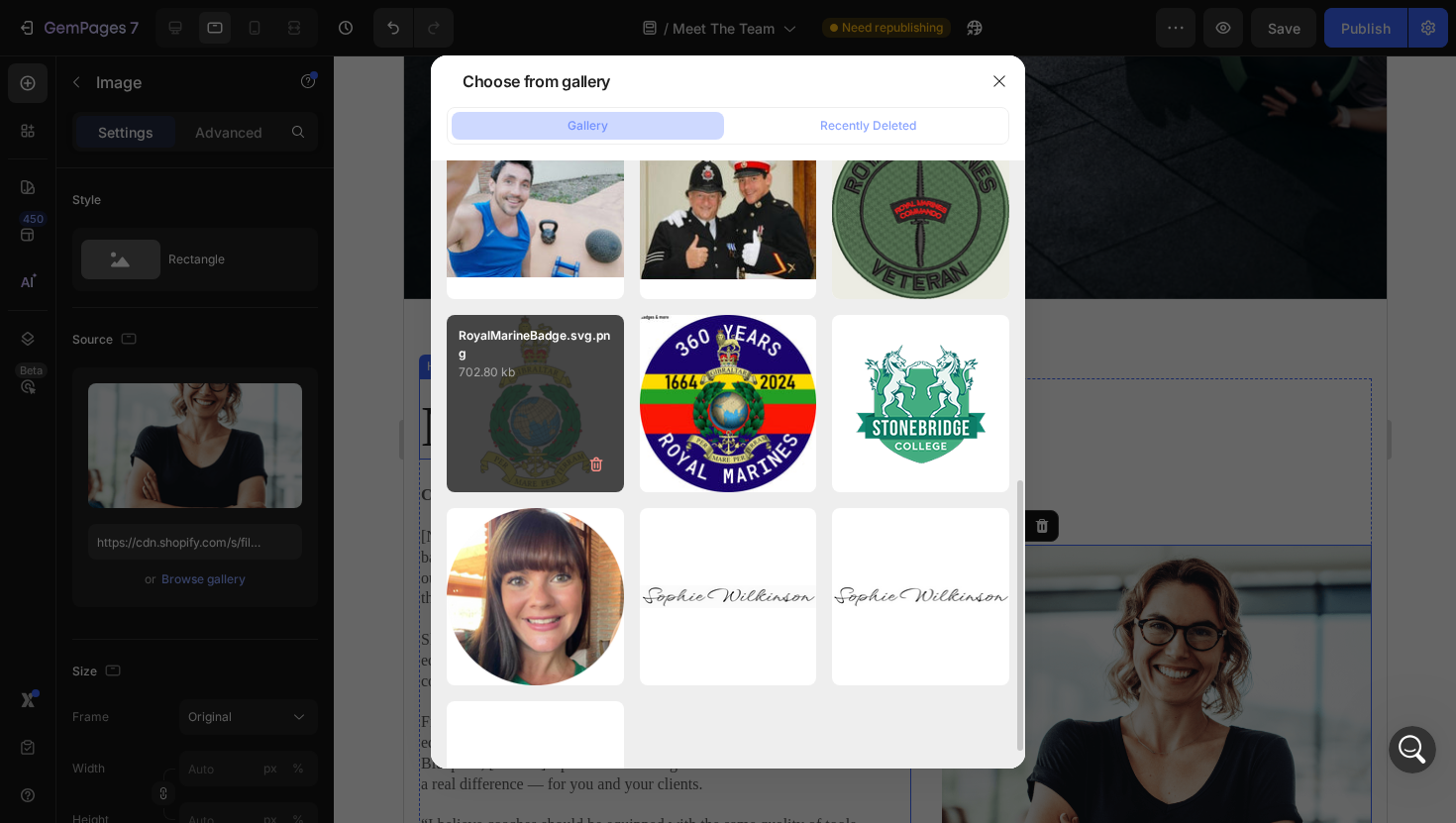 scroll, scrollTop: 691, scrollLeft: 0, axis: vertical 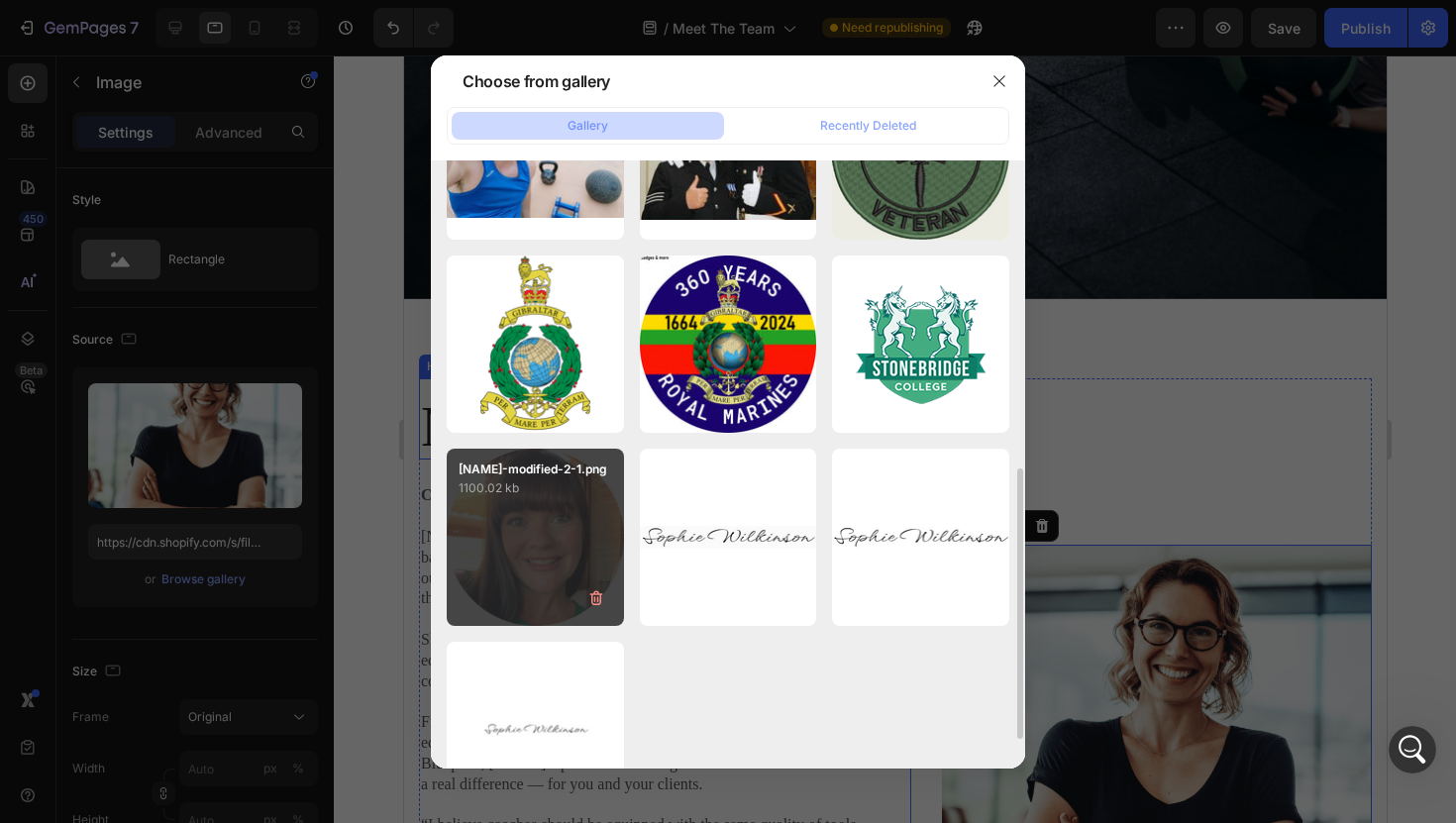 click on "[FILENAME] [NUMBER] kb" at bounding box center (535, 537) 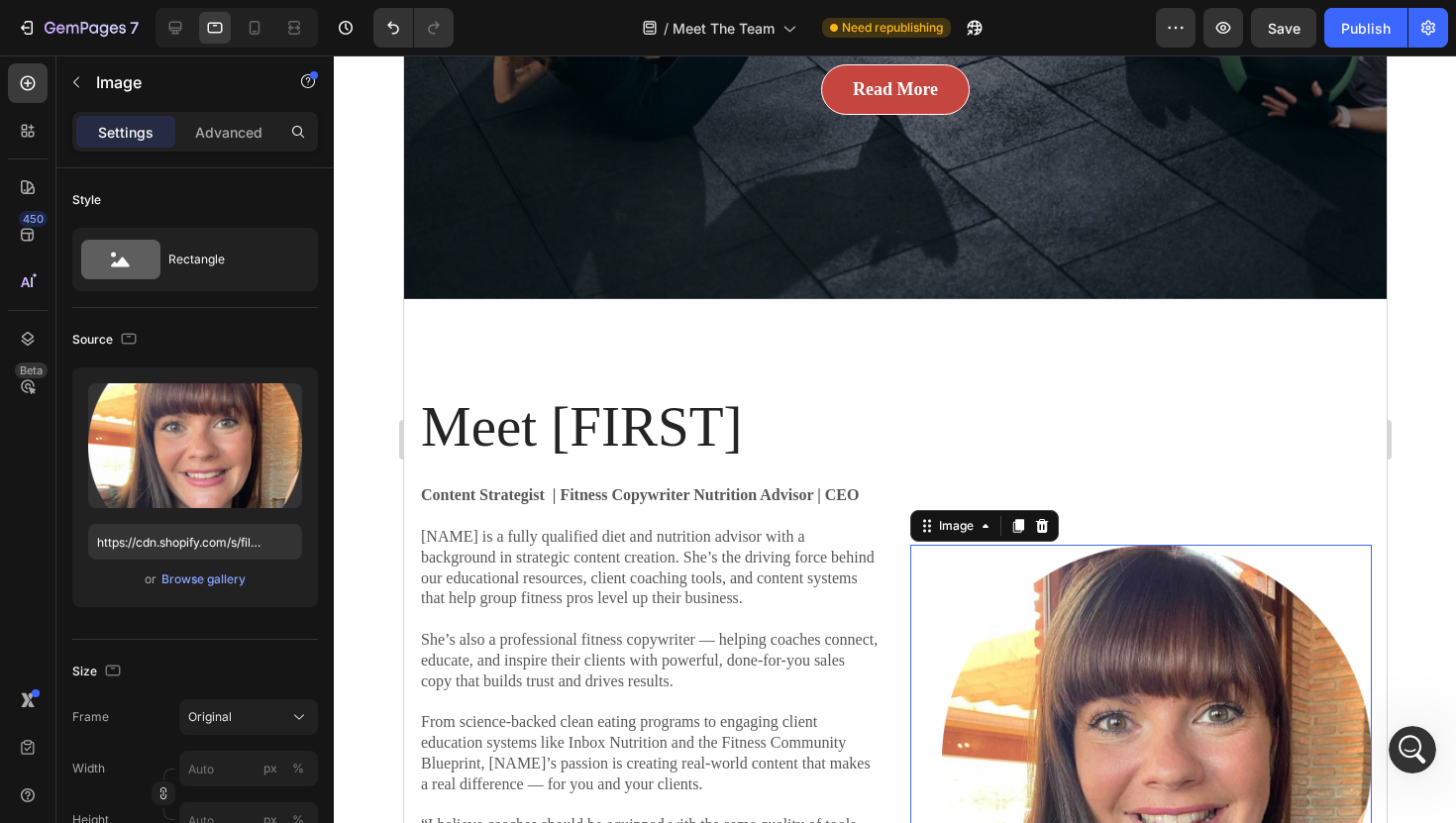click 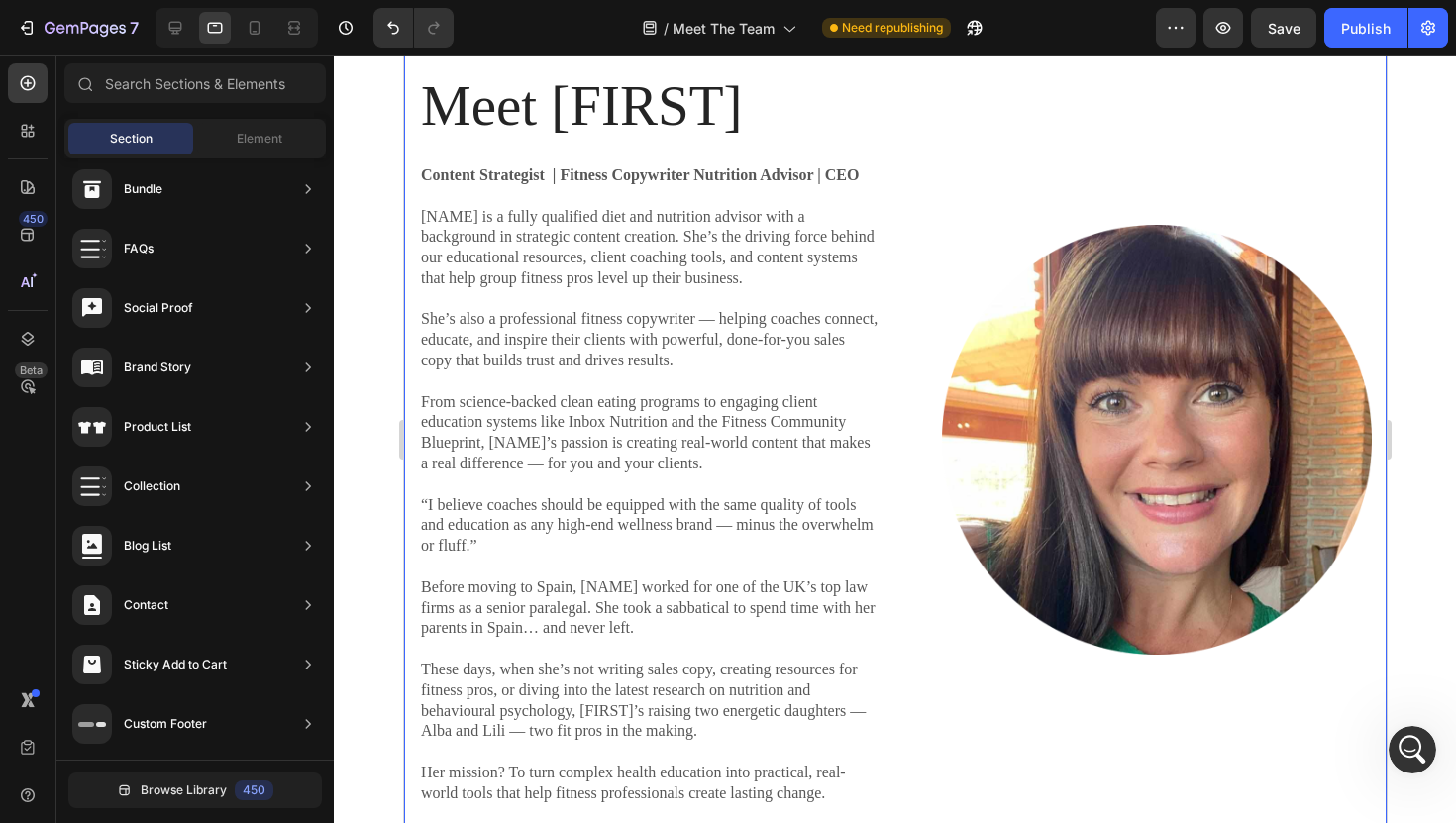 scroll, scrollTop: 867, scrollLeft: 0, axis: vertical 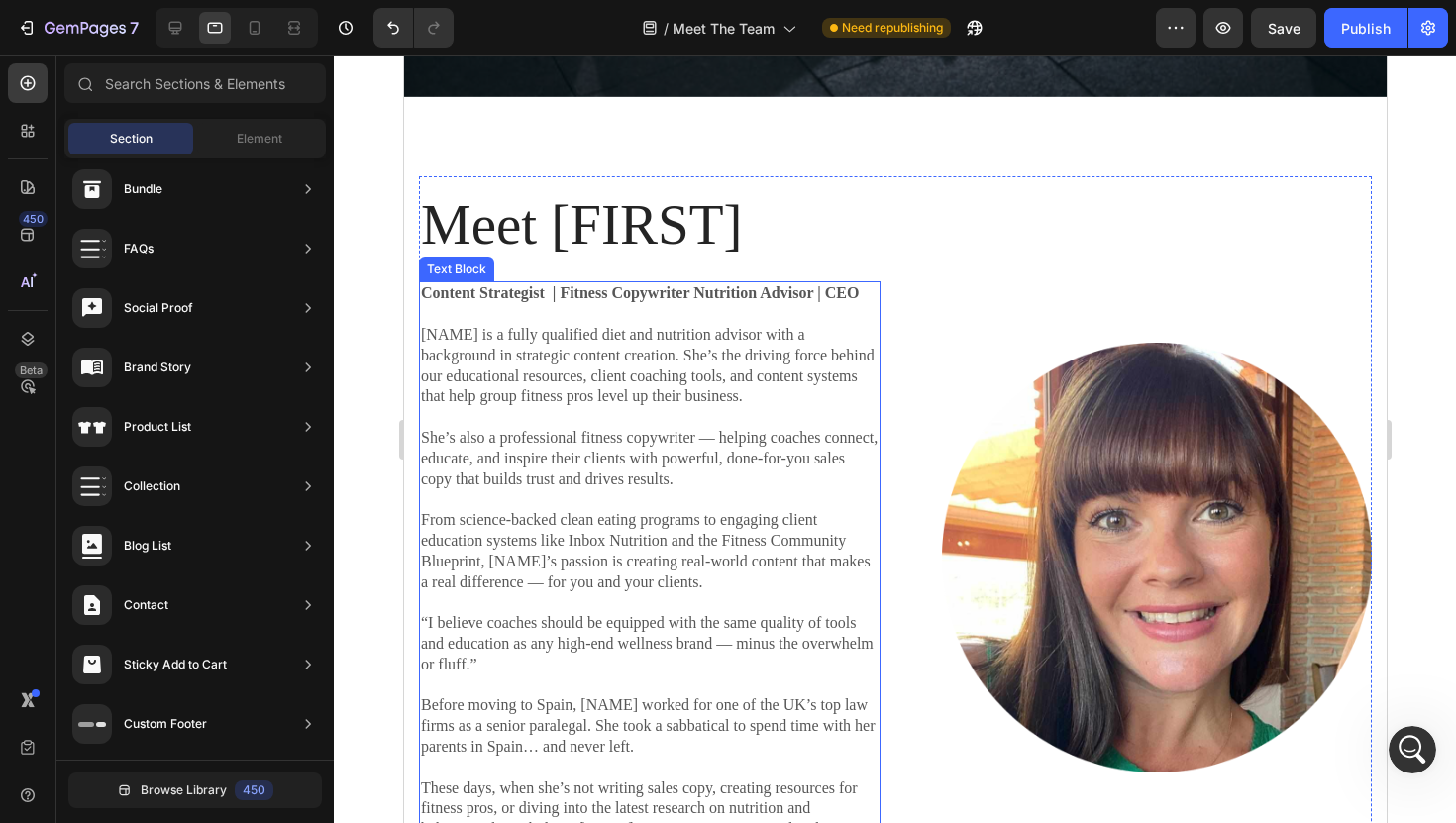 click on "Sophie is a fully qualified diet and nutrition advisor with a background in strategic content creation. She’s the driving force behind our educational resources, client coaching tools, and content systems that help group fitness pros level up their business." at bounding box center [649, 365] 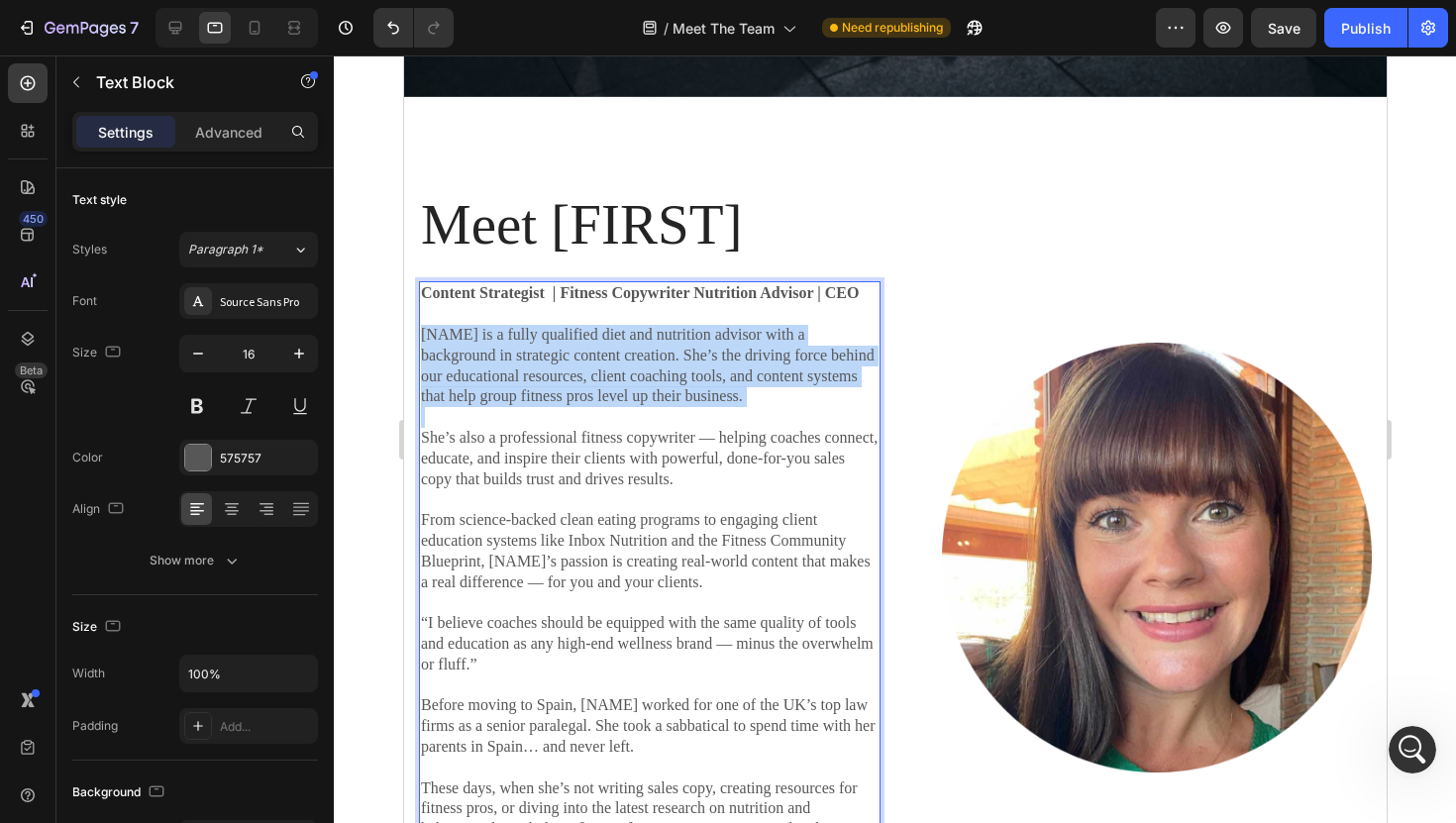 click on "Sophie is a fully qualified diet and nutrition advisor with a background in strategic content creation. She’s the driving force behind our educational resources, client coaching tools, and content systems that help group fitness pros level up their business." at bounding box center [649, 365] 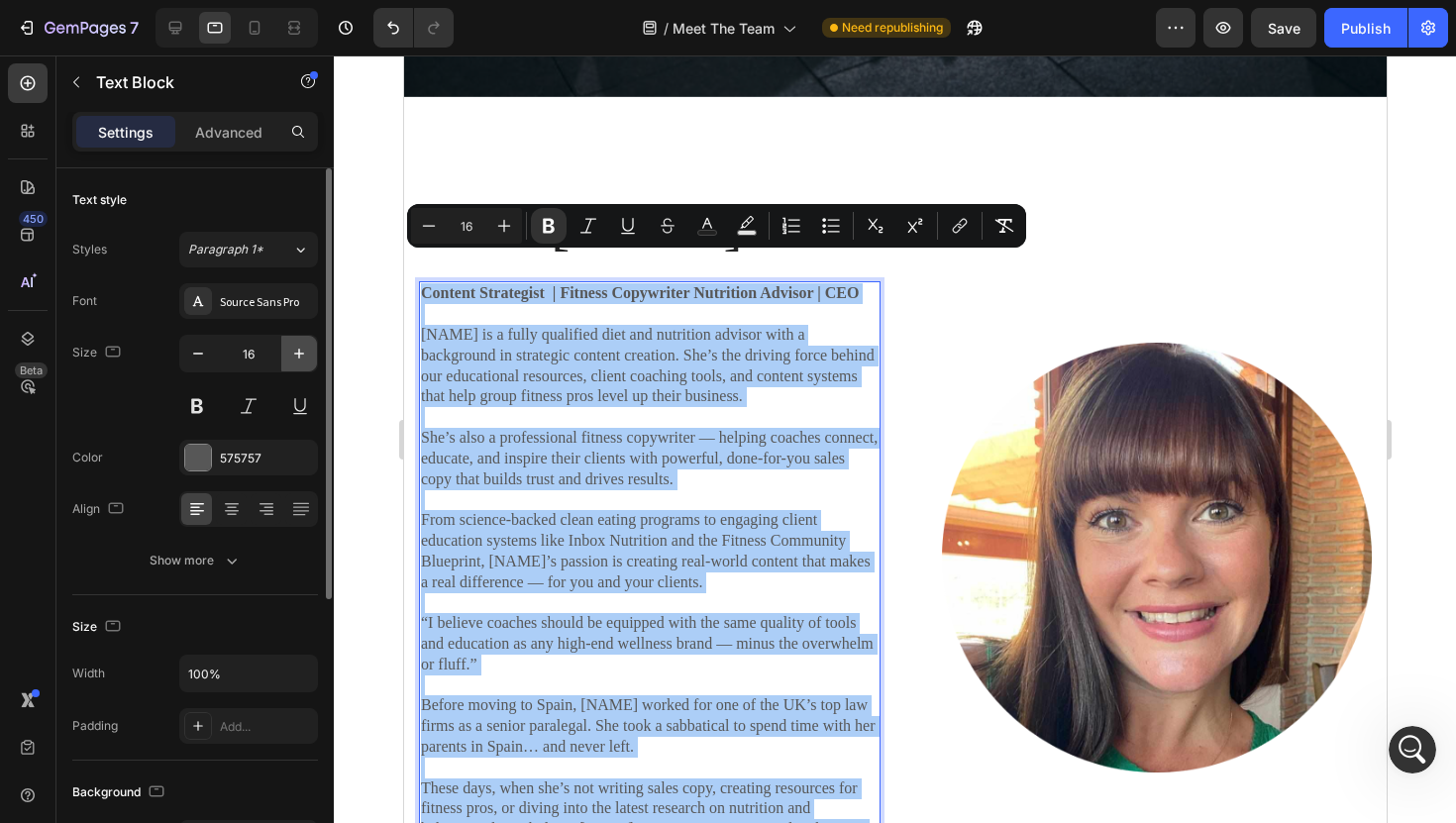 click 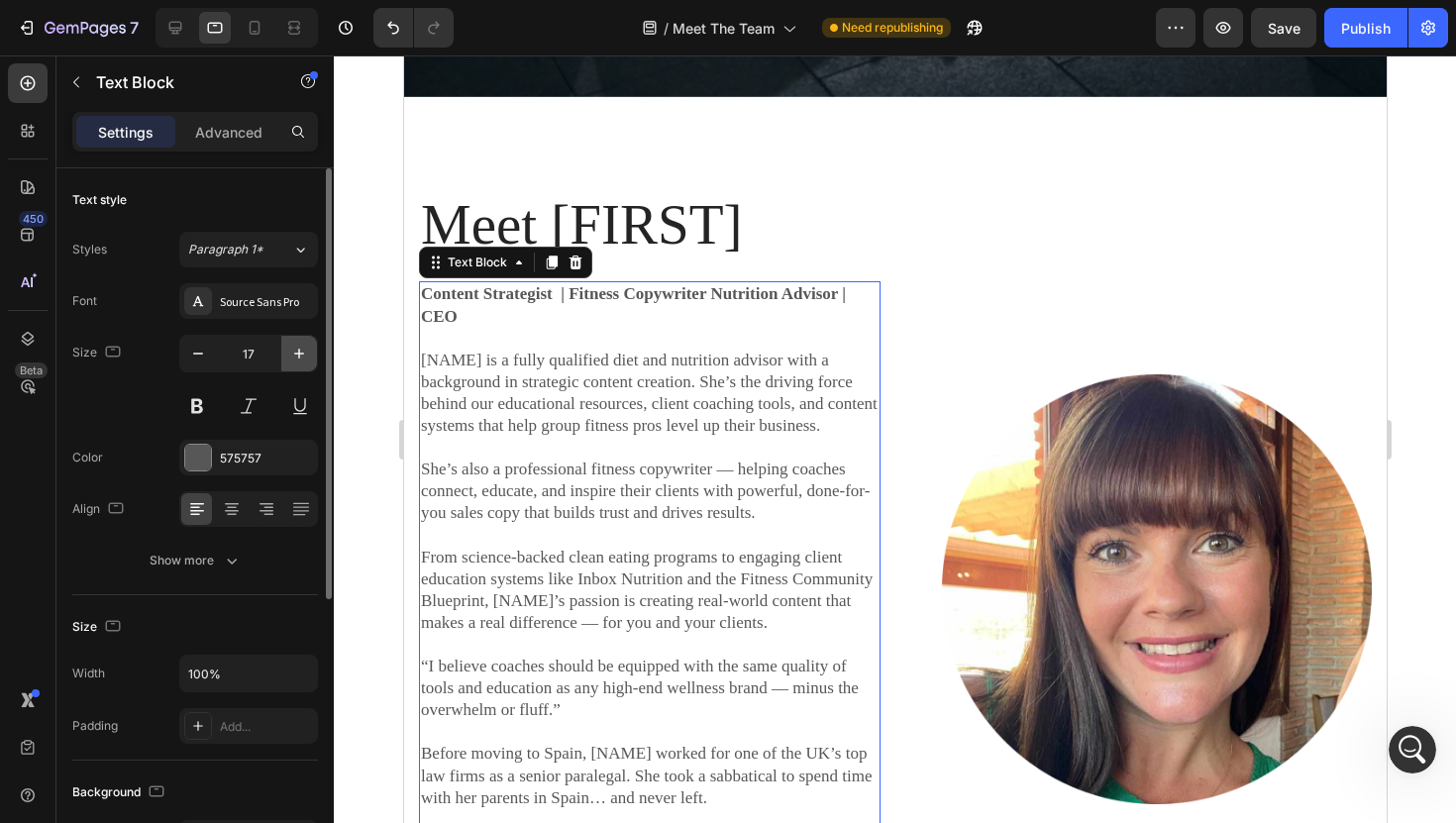 click 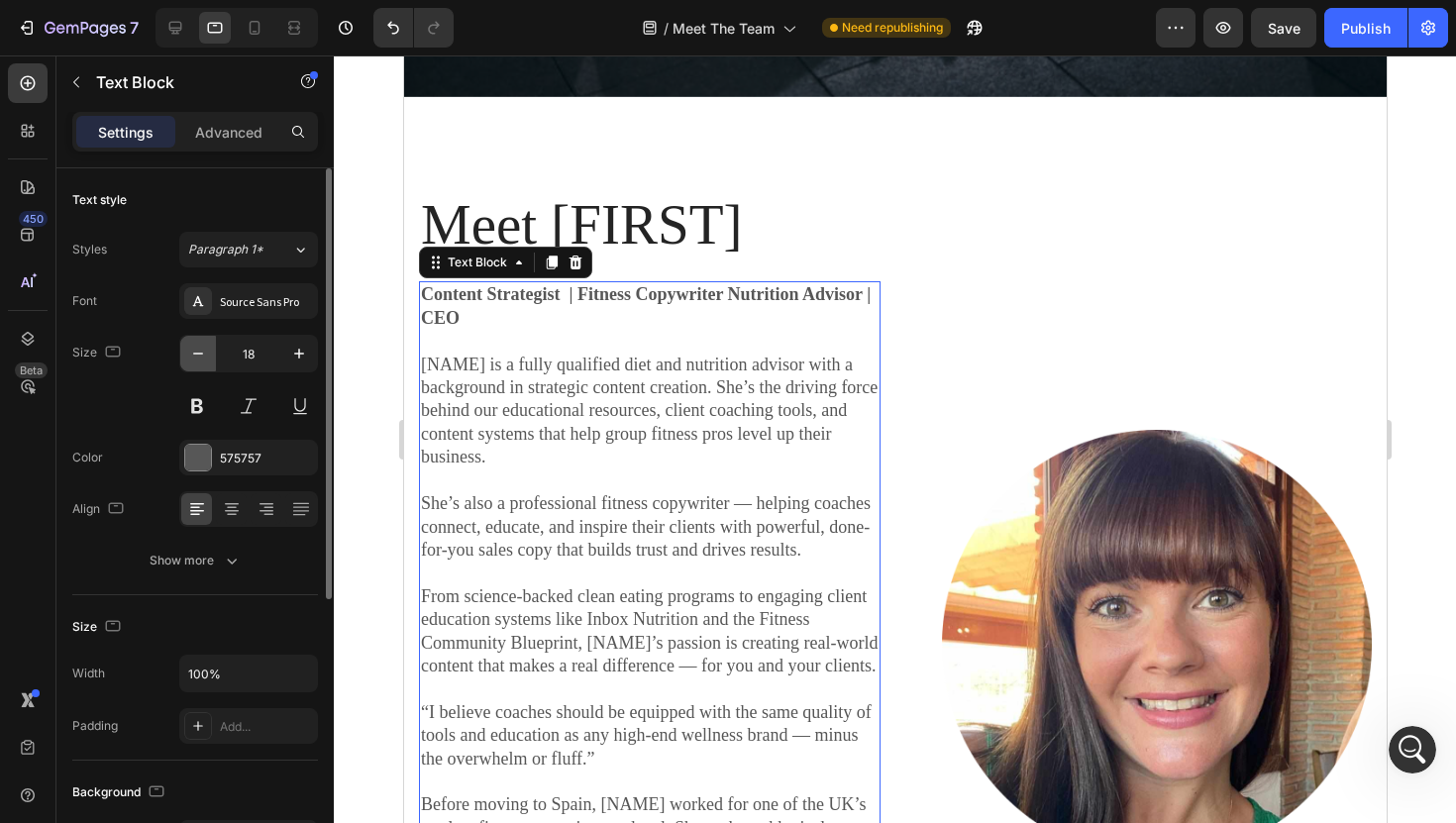 click at bounding box center [198, 354] 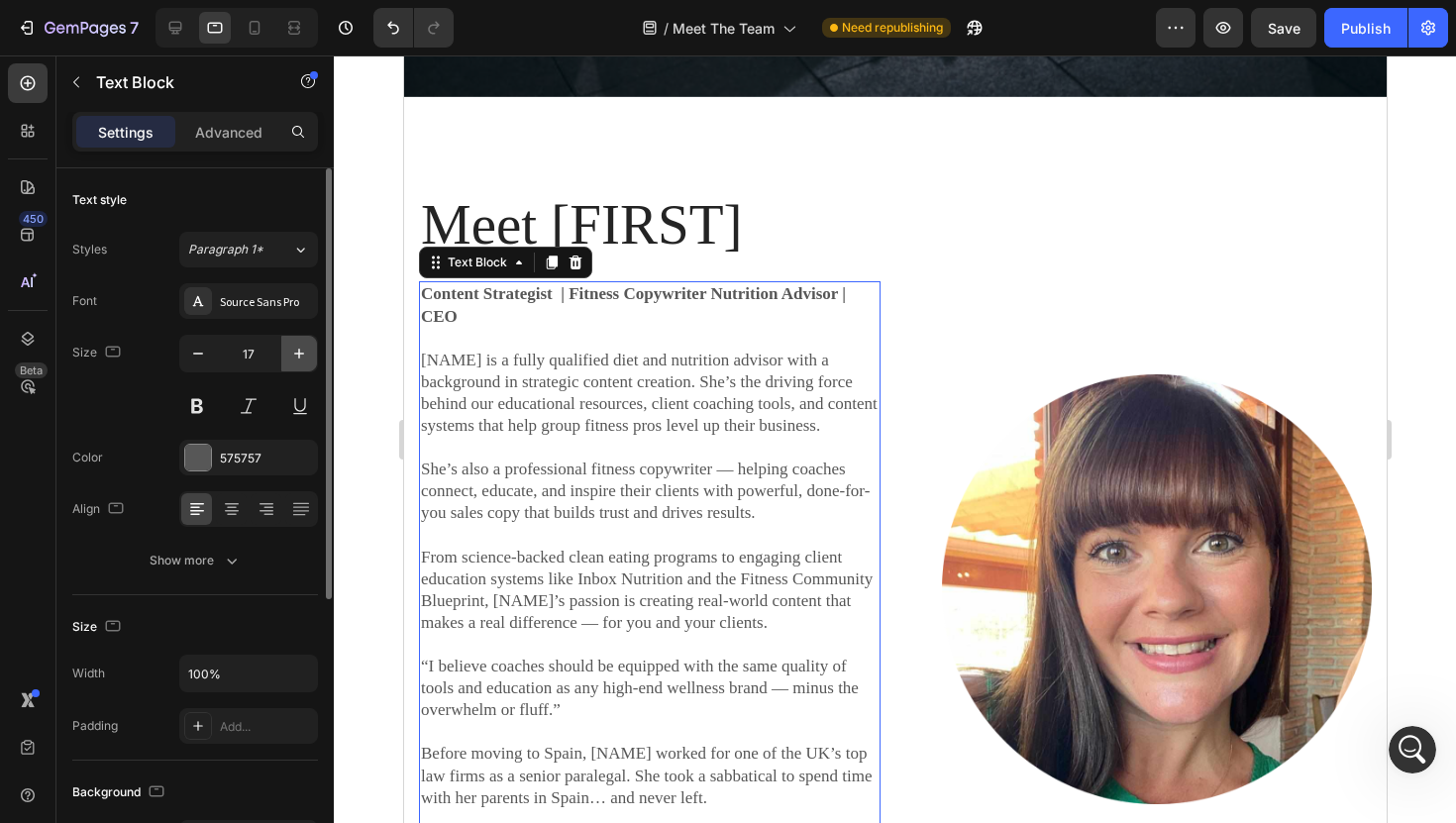 click 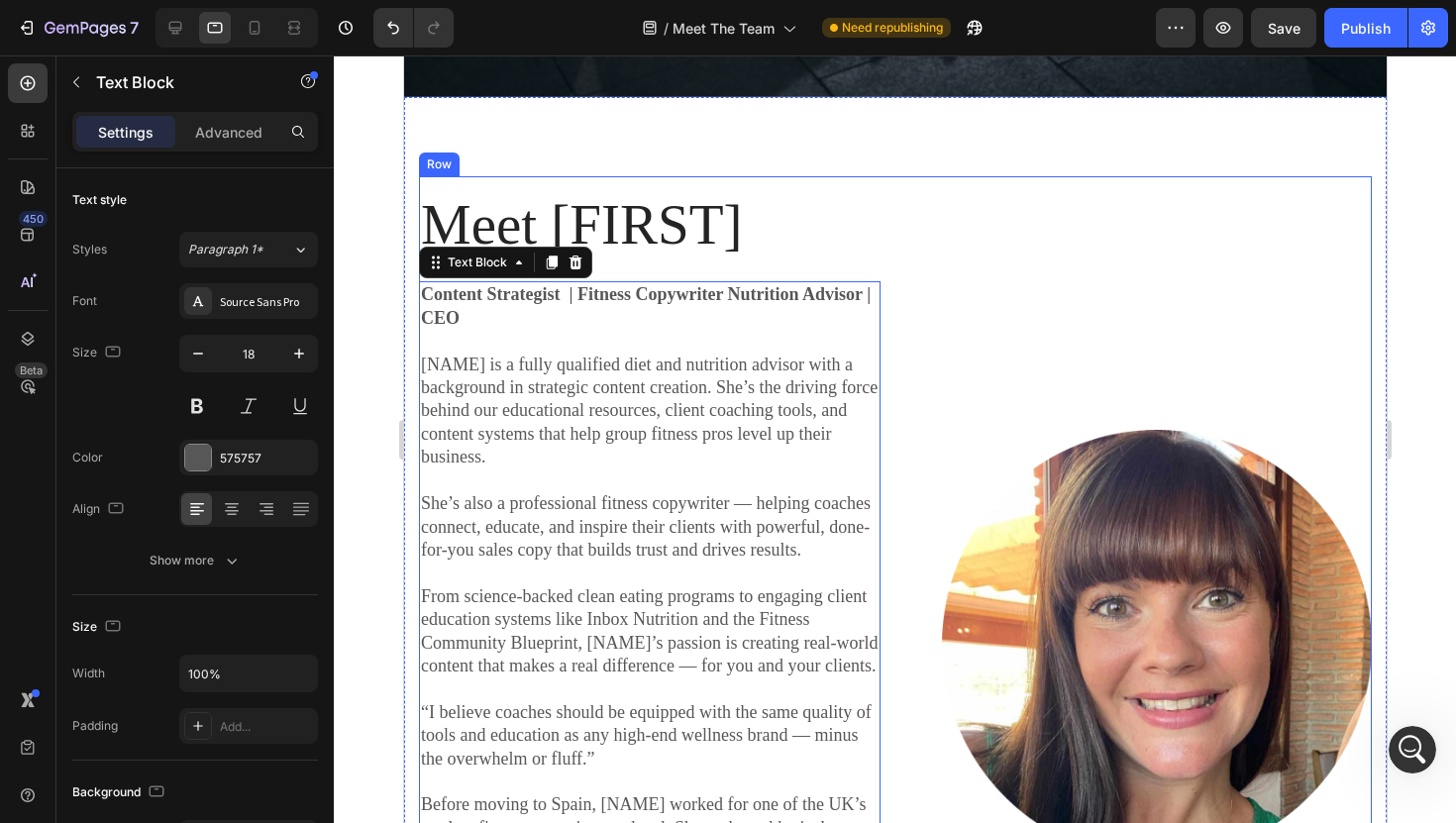 click on "Image" at bounding box center (1140, 645) 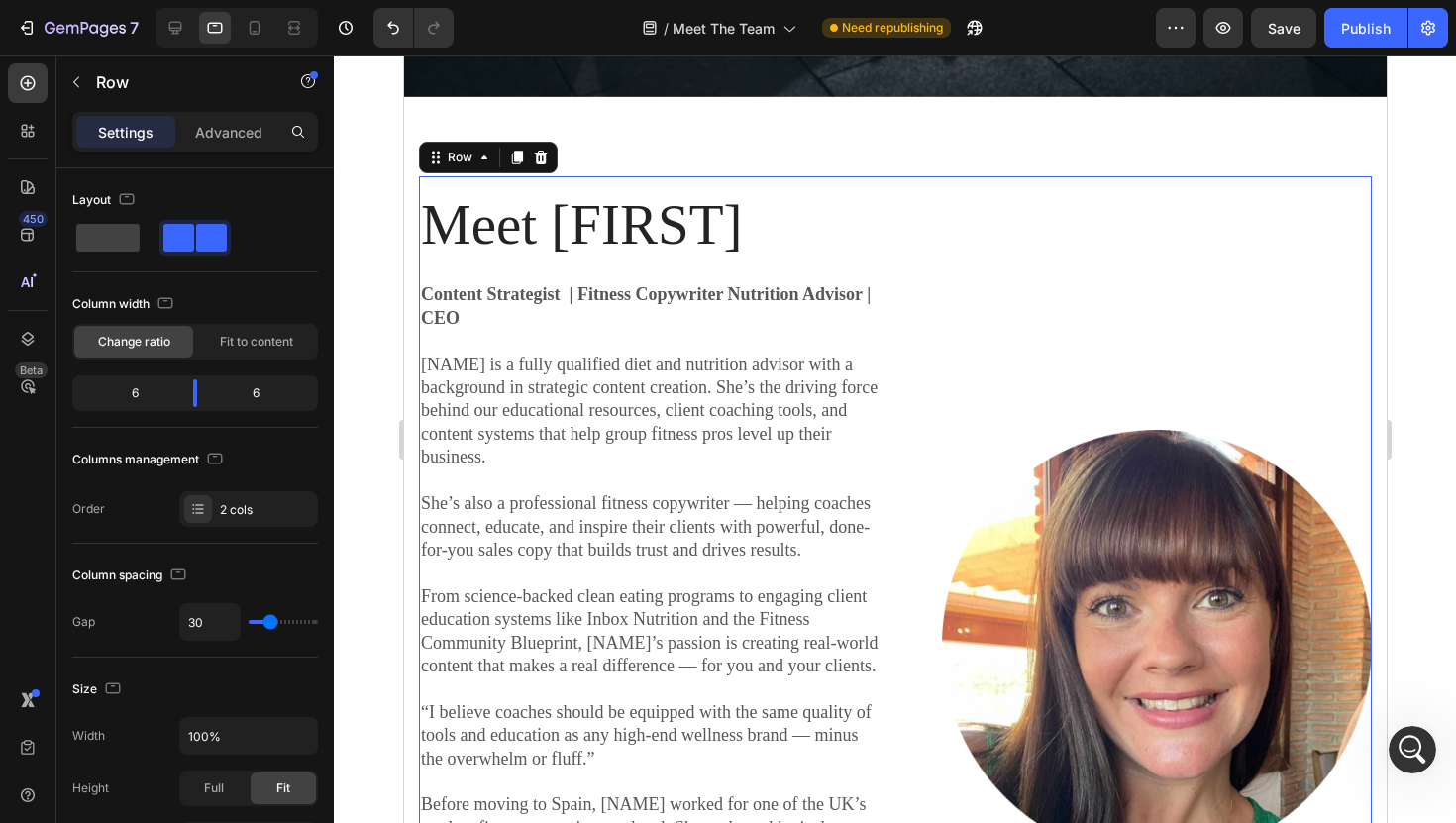 click on "Image" at bounding box center [1140, 645] 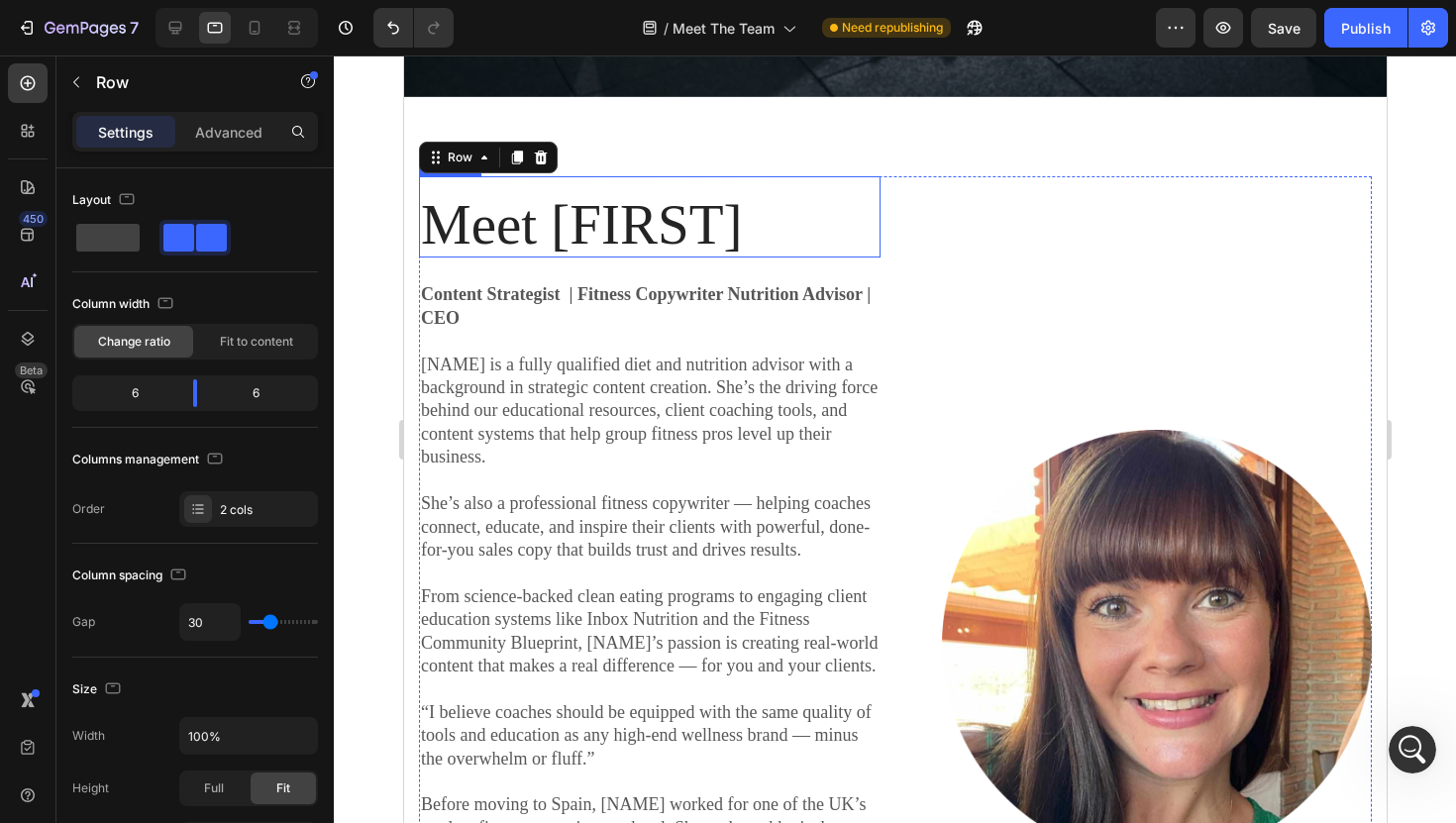 click on "Meet [NAME]" at bounding box center [649, 225] 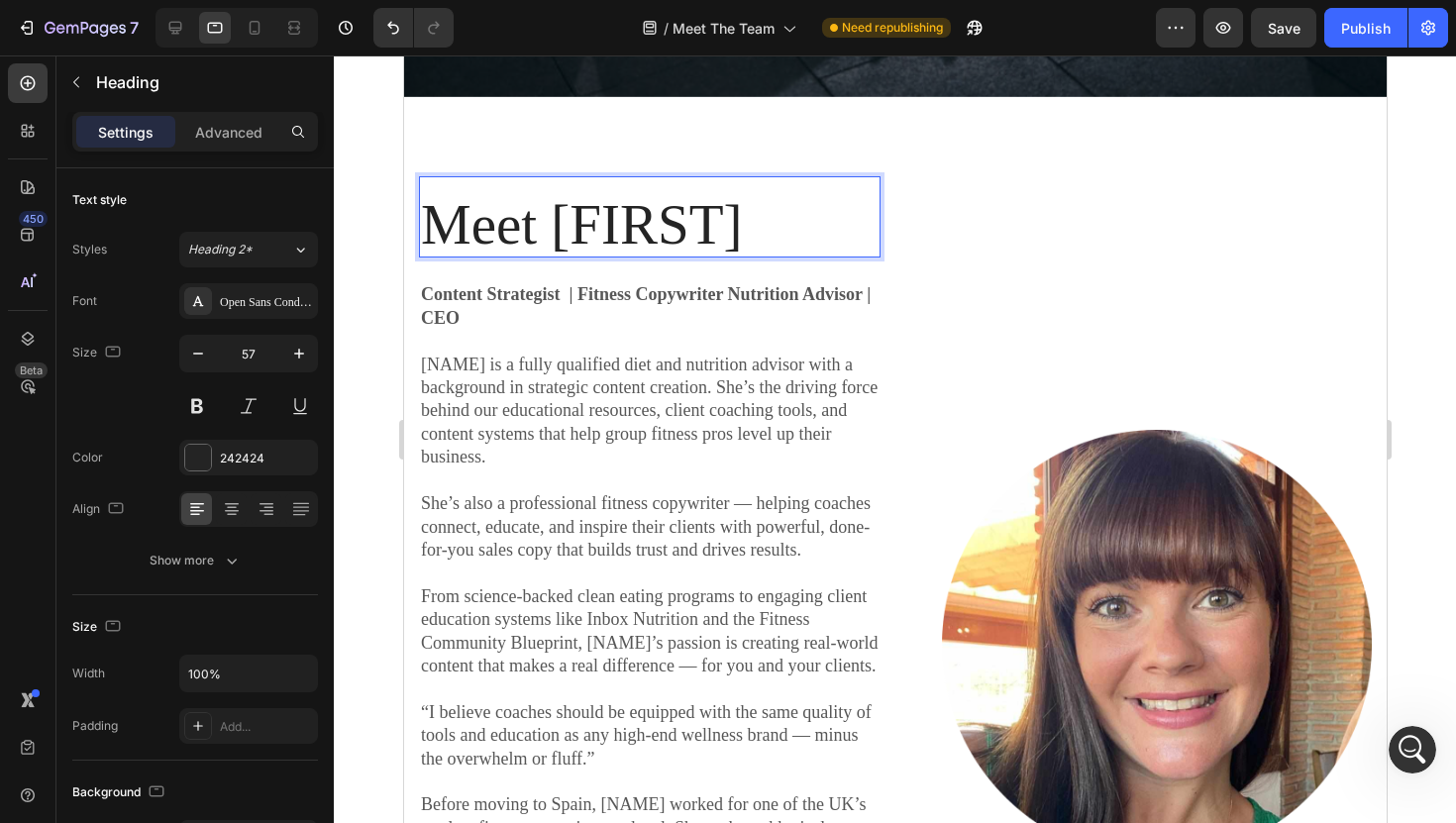 click on "Meet [NAME]" at bounding box center (649, 225) 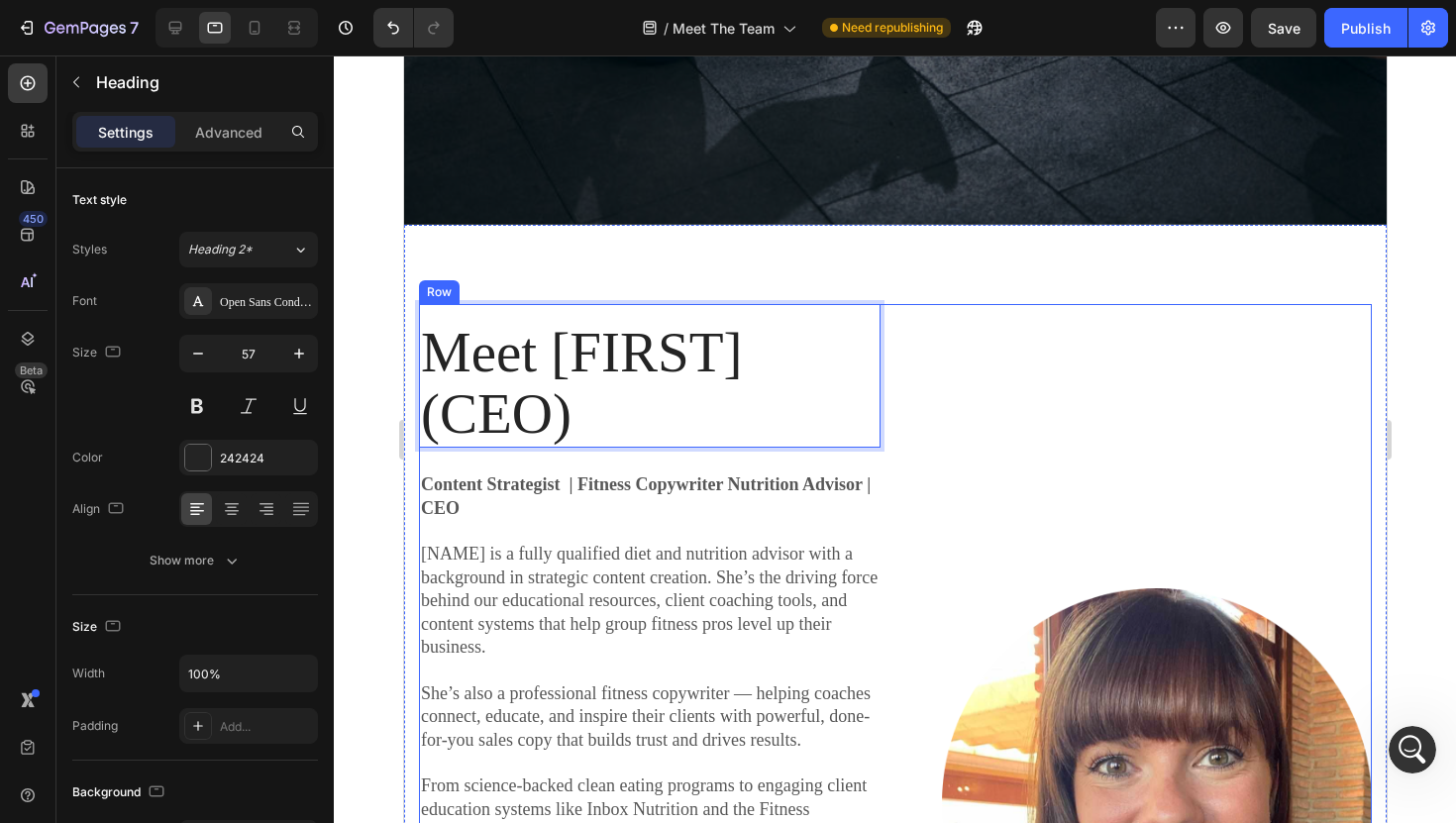 scroll, scrollTop: 811, scrollLeft: 0, axis: vertical 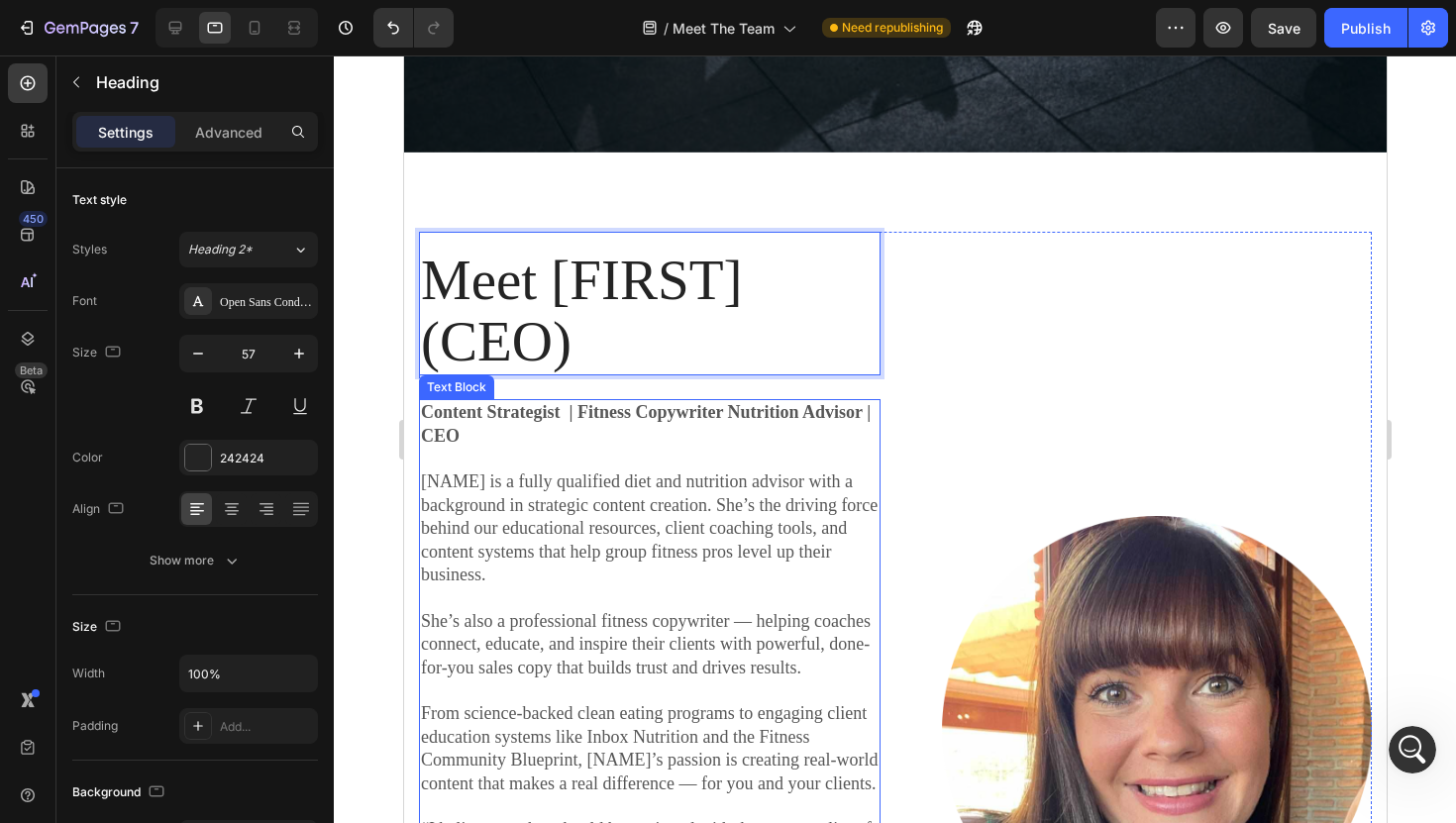 click on "Content Strategist  | Fitness Copywriter Nutrition Advisor | CEO" at bounding box center [649, 424] 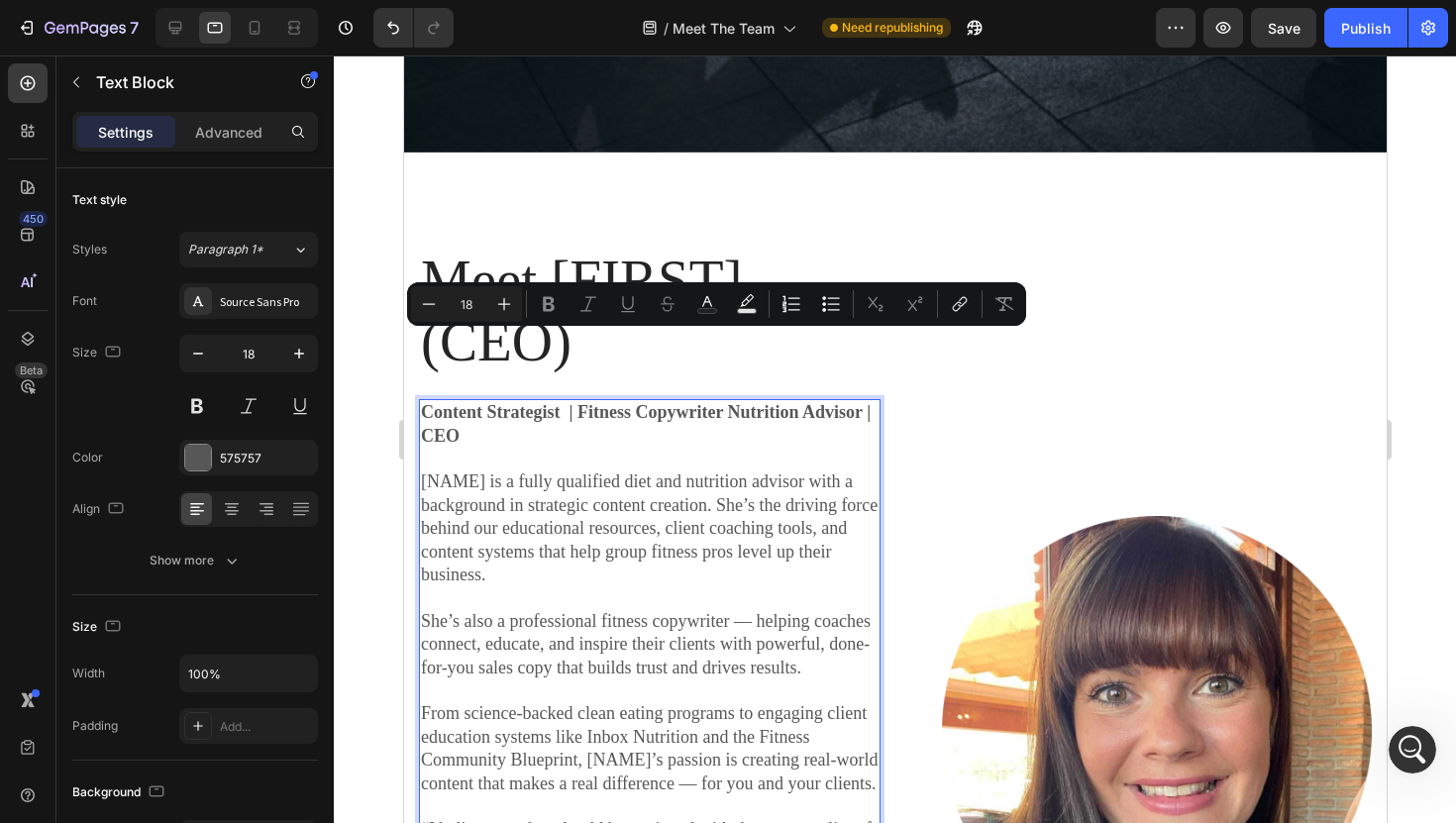 click on "Content Strategist  | Fitness Copywriter Nutrition Advisor | CEO" at bounding box center (649, 424) 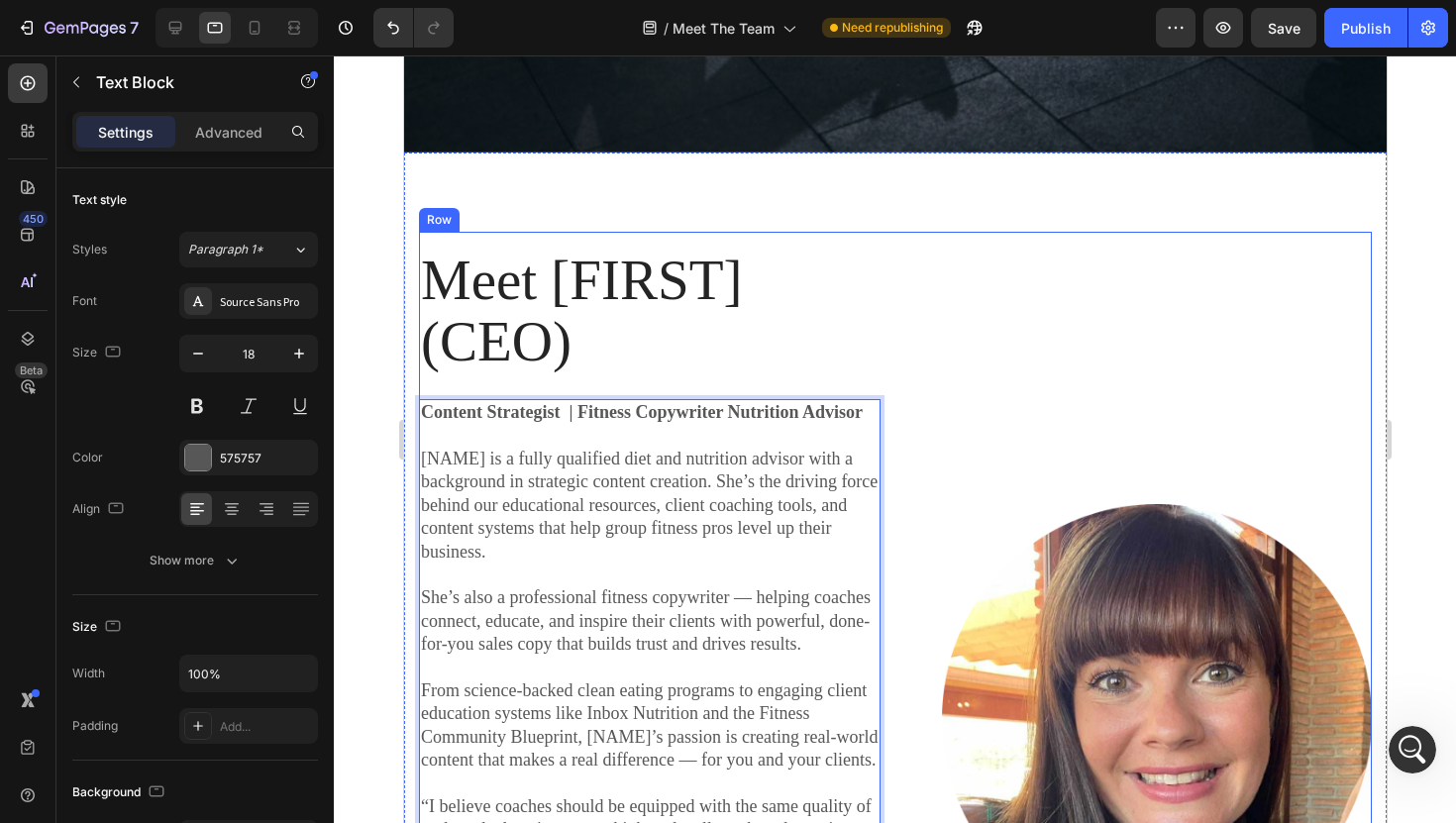 click on "Image" at bounding box center [1140, 719] 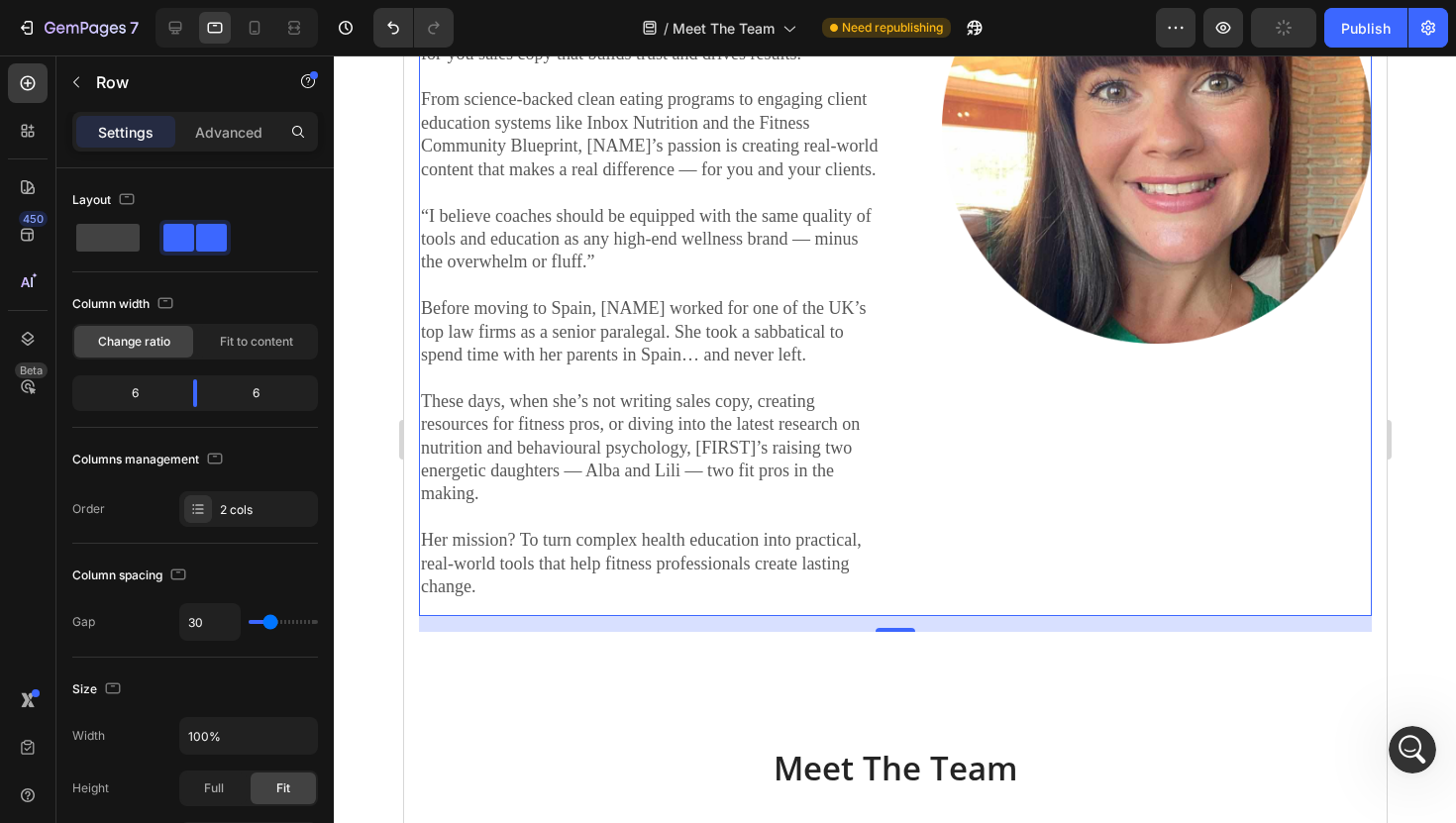 scroll, scrollTop: 1375, scrollLeft: 0, axis: vertical 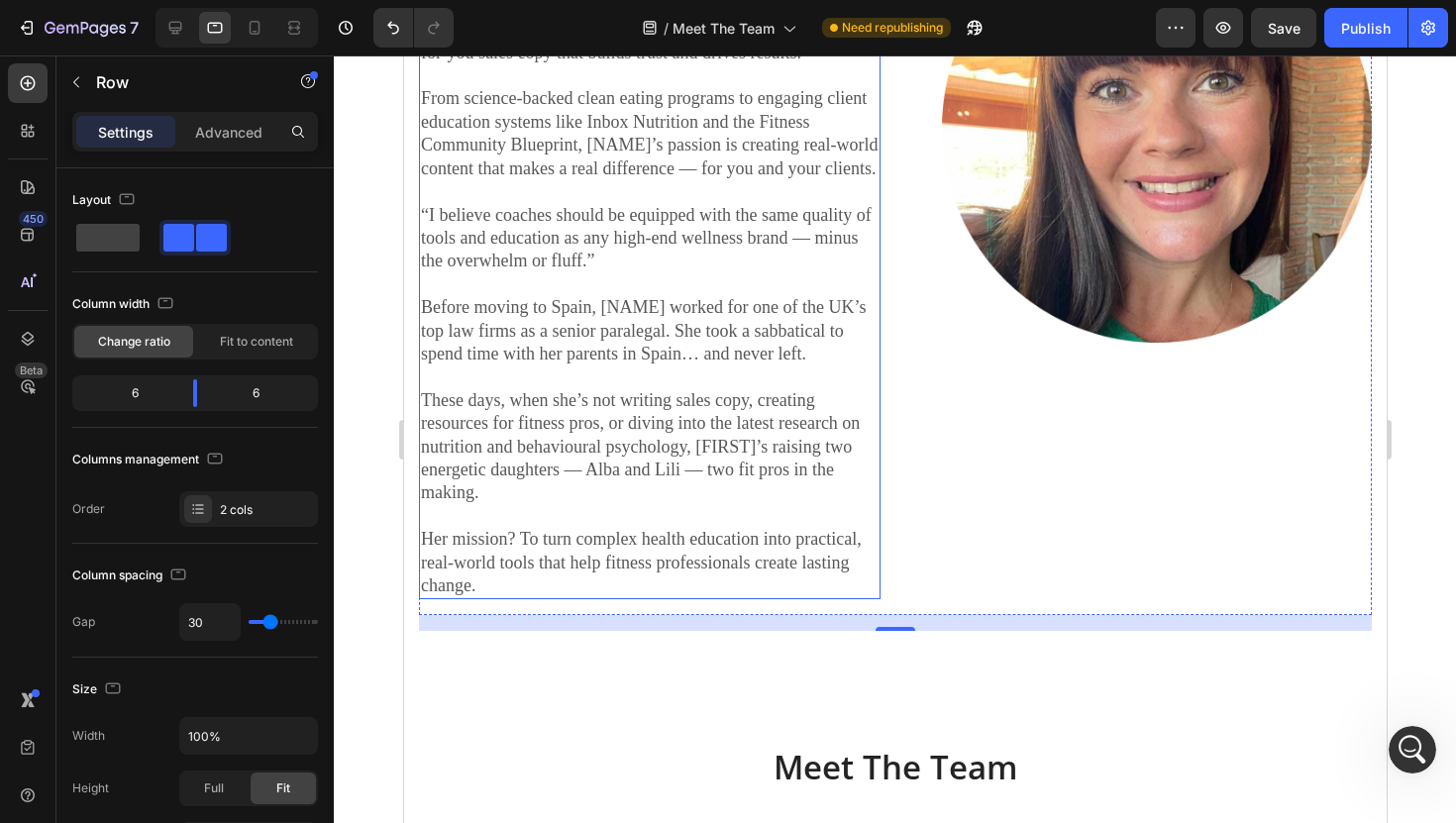 click on "Her mission? To turn complex health education into practical, real-world tools that help fitness professionals create lasting change." at bounding box center [649, 563] 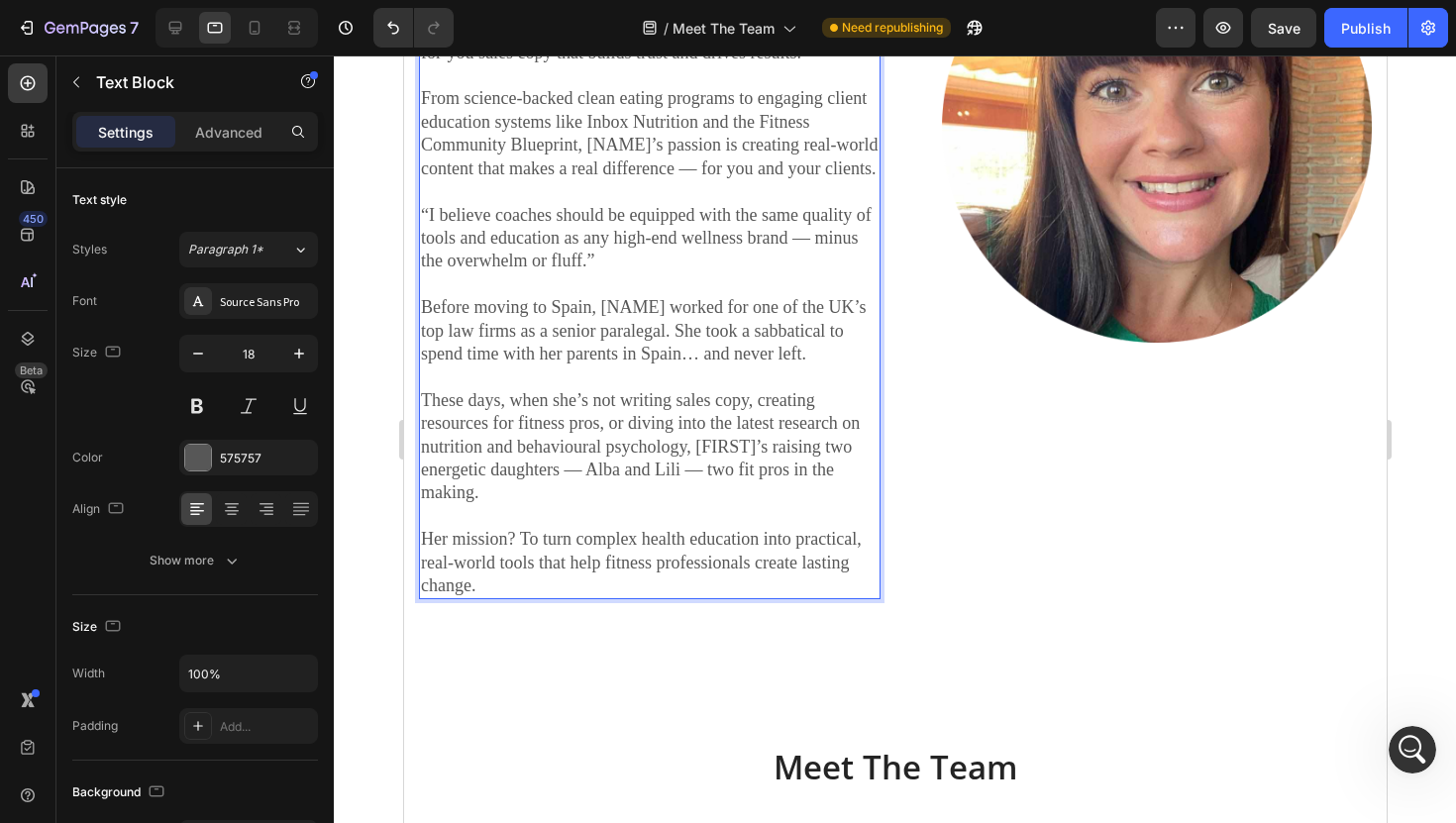 click on "Her mission? To turn complex health education into practical, real-world tools that help fitness professionals create lasting change." at bounding box center (649, 563) 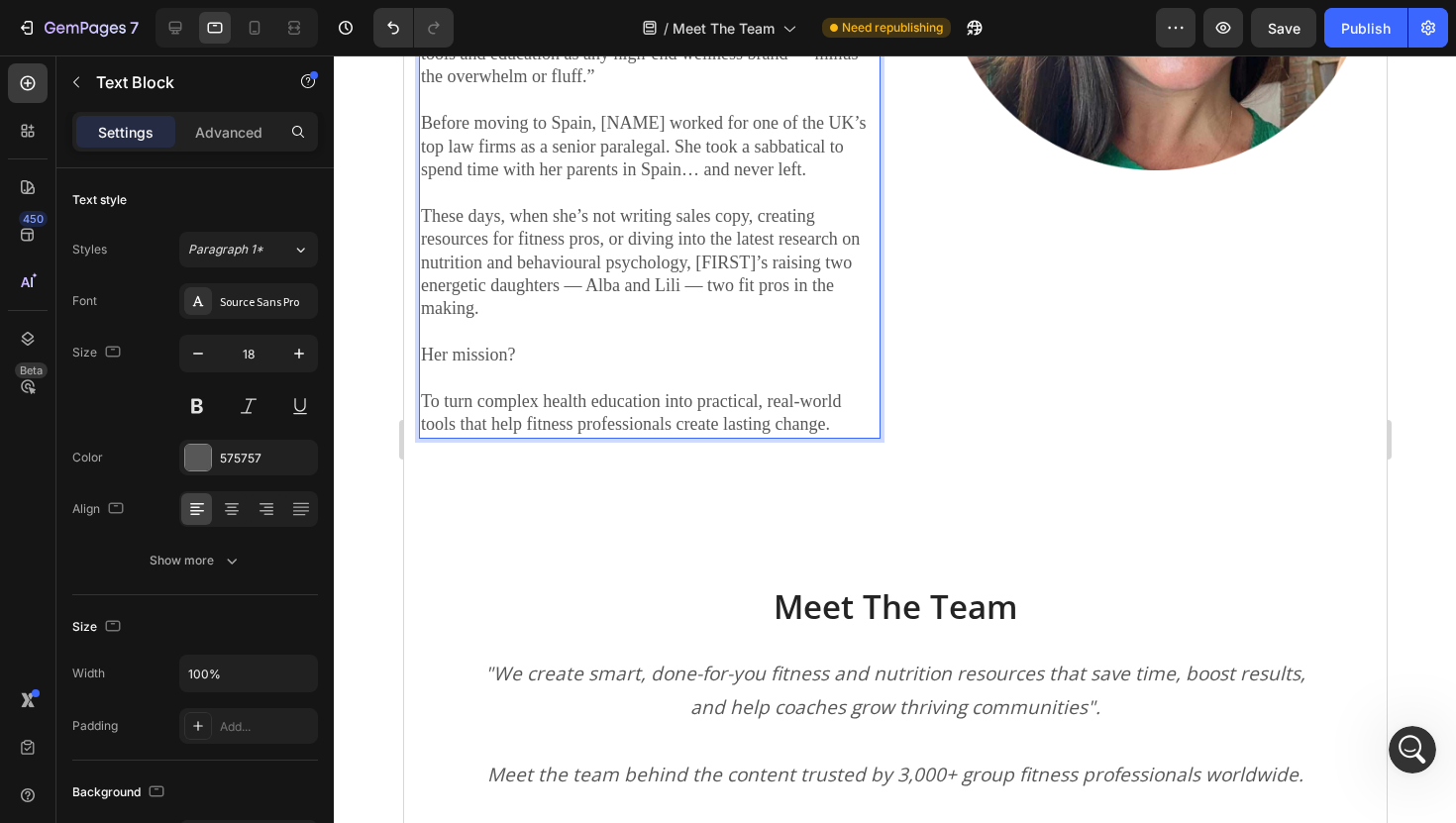 scroll, scrollTop: 1576, scrollLeft: 0, axis: vertical 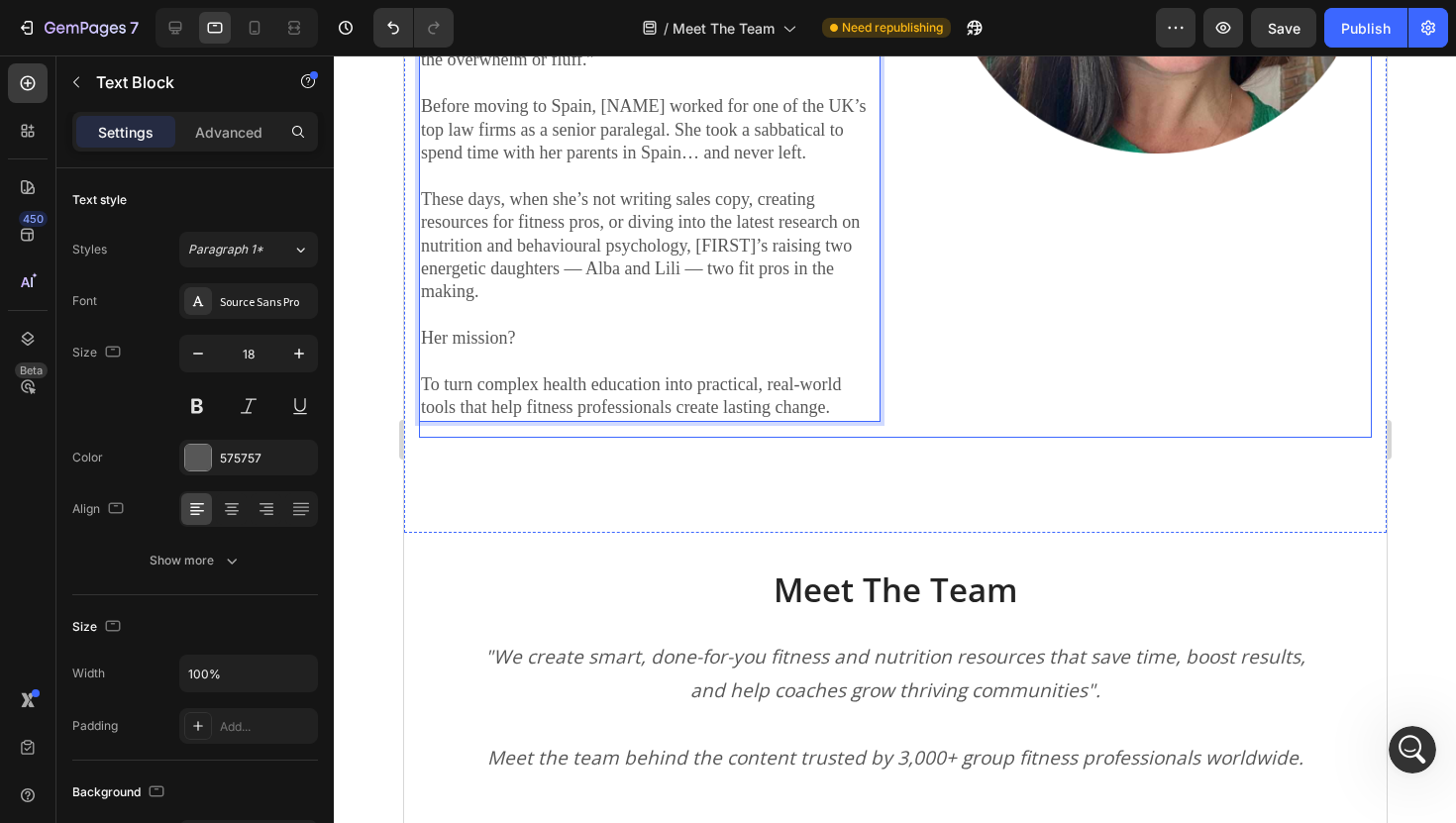 click on "Image" at bounding box center (1140, -62) 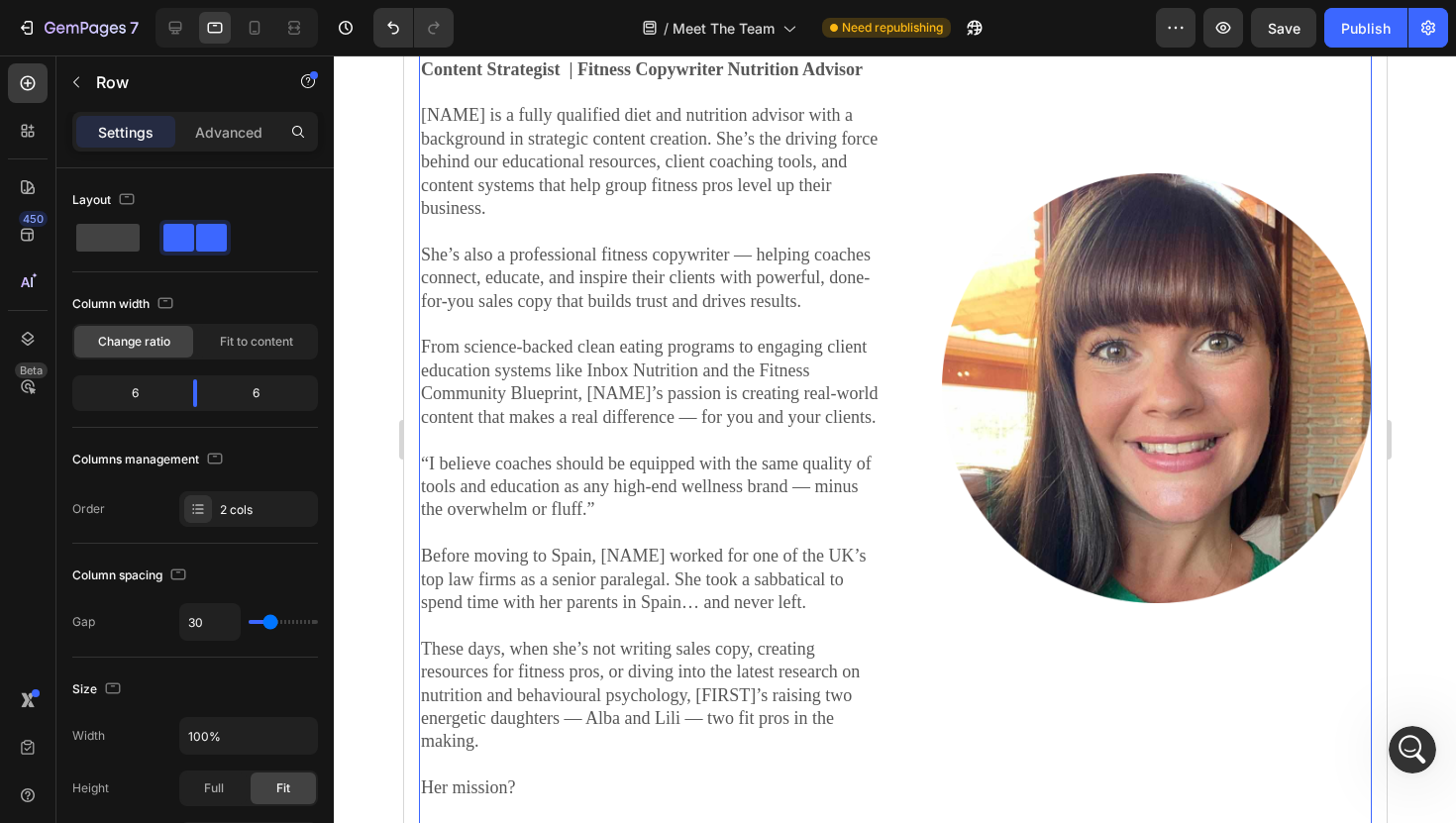 scroll, scrollTop: 1131, scrollLeft: 0, axis: vertical 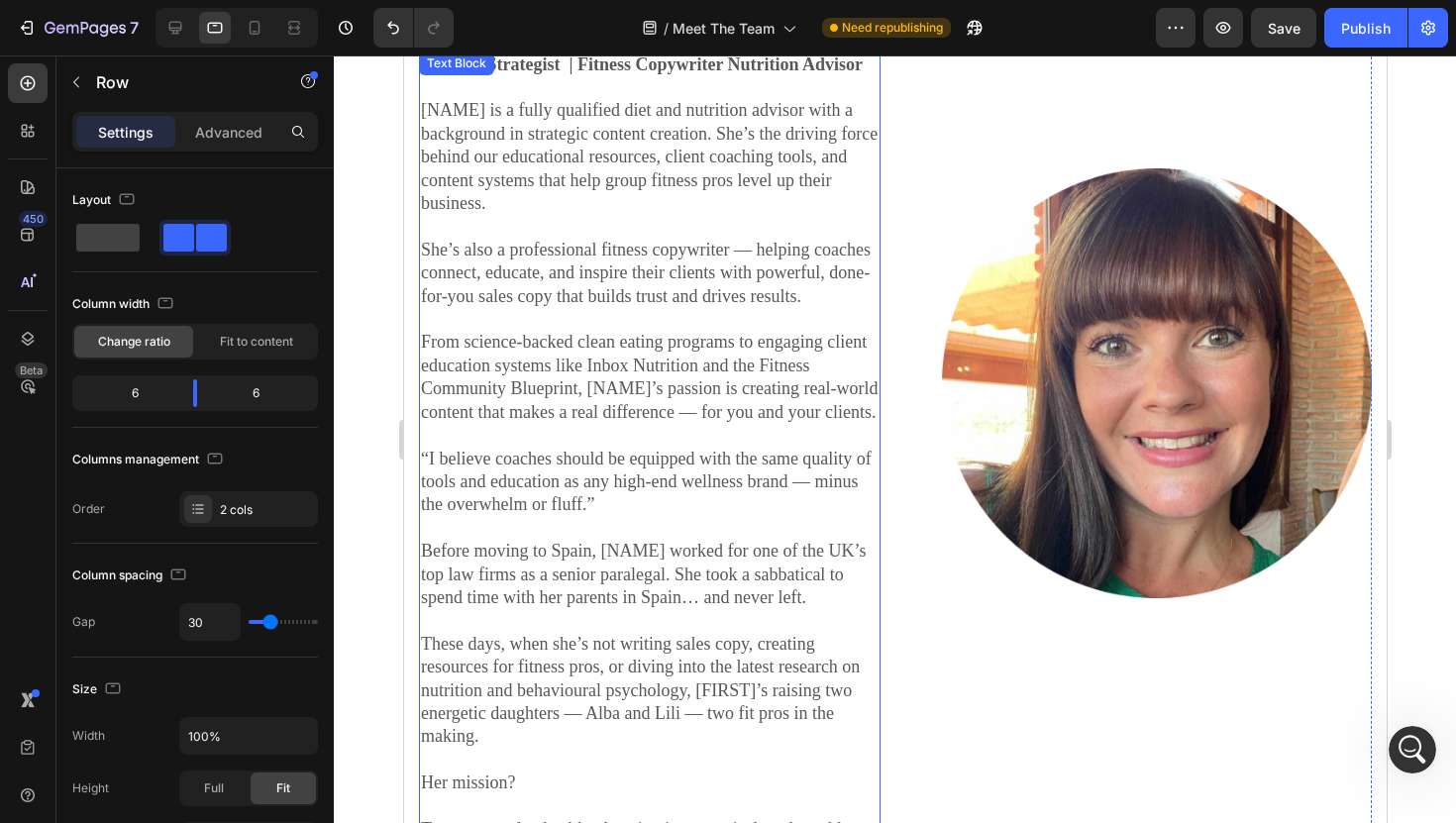 click on "“I believe coaches should be equipped with the same quality of tools and education as any high-end wellness brand — minus the overwhelm or fluff.”" at bounding box center [649, 482] 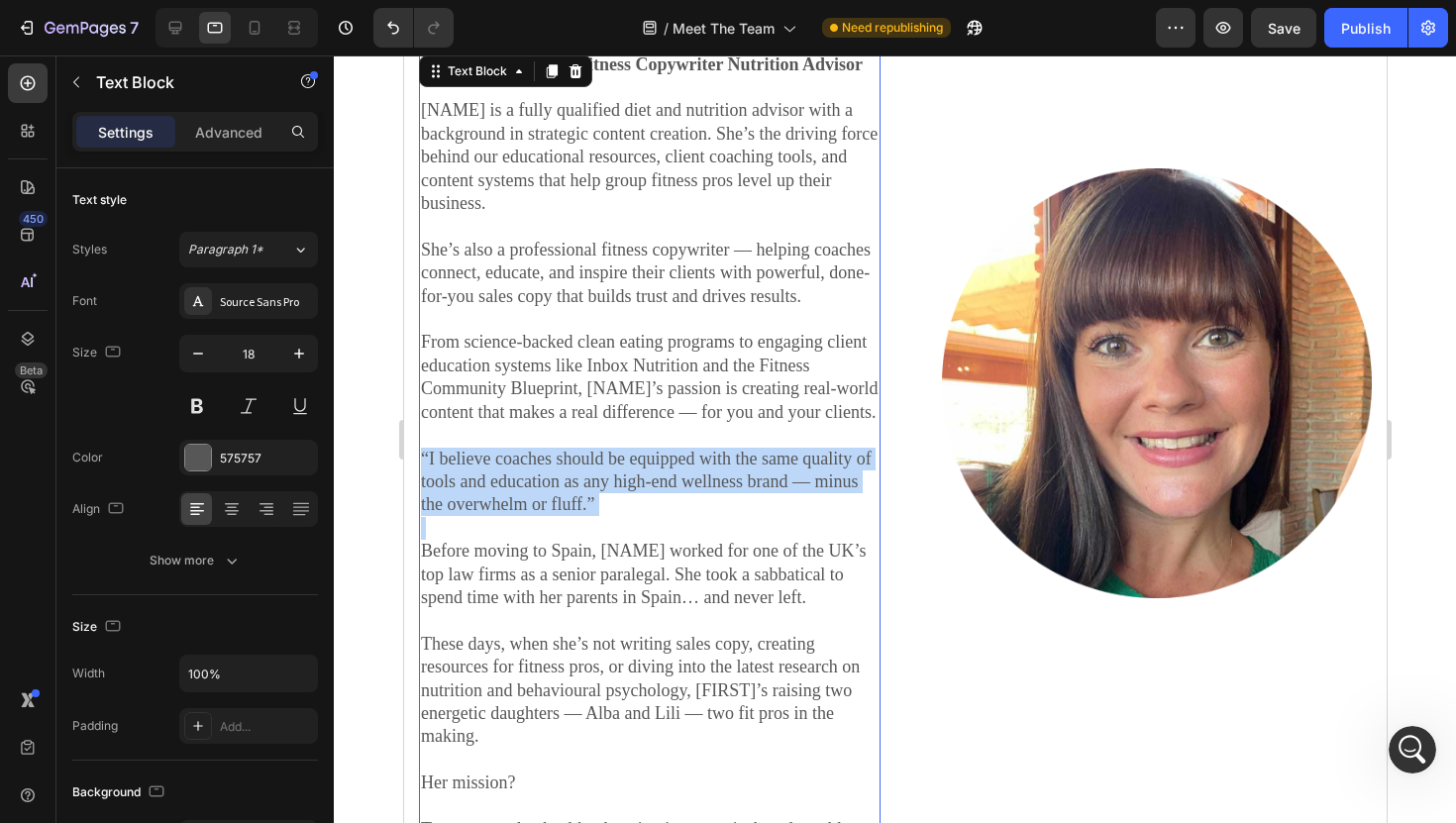 click on "“I believe coaches should be equipped with the same quality of tools and education as any high-end wellness brand — minus the overwhelm or fluff.”" at bounding box center [649, 482] 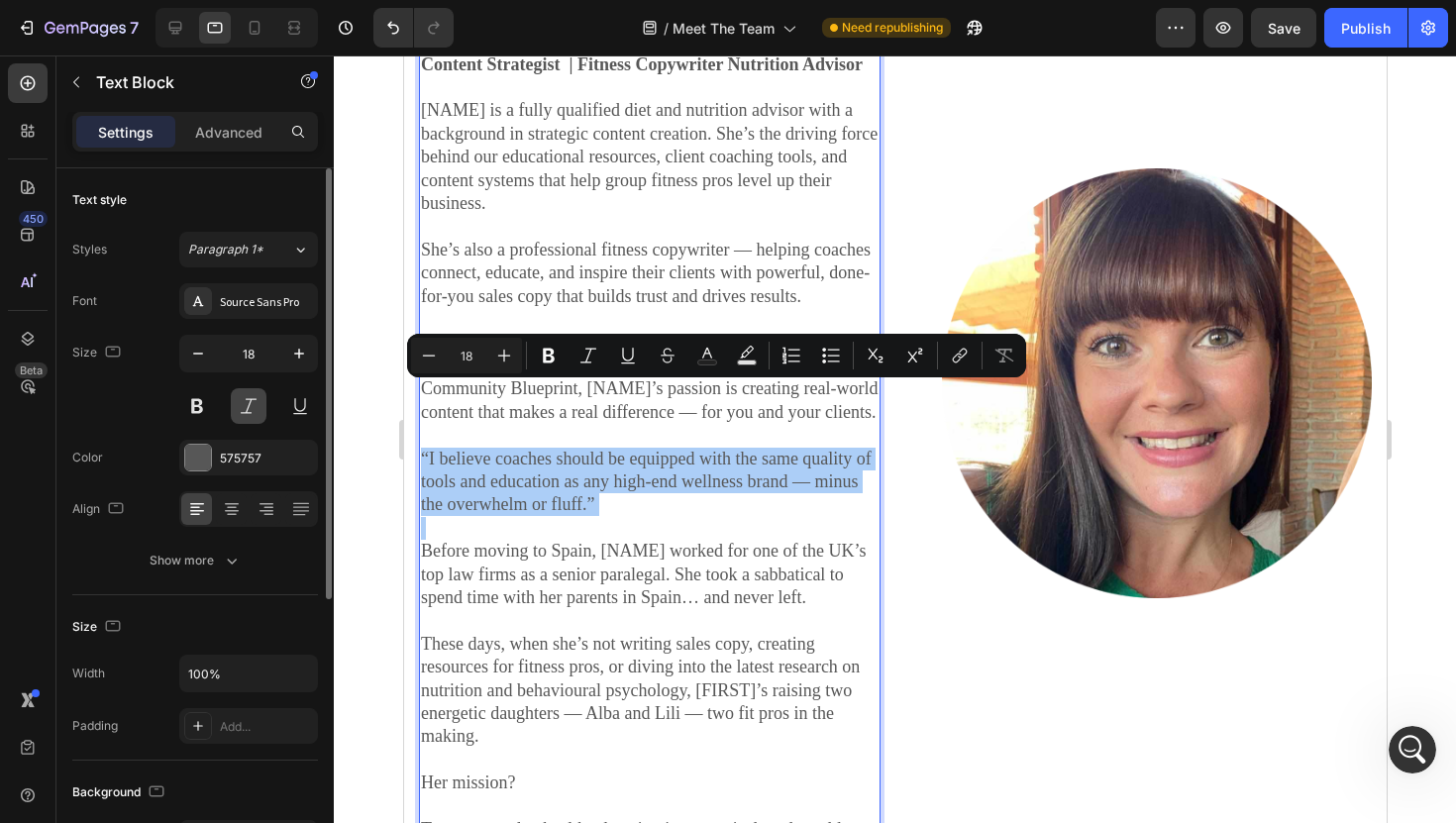 click at bounding box center [249, 406] 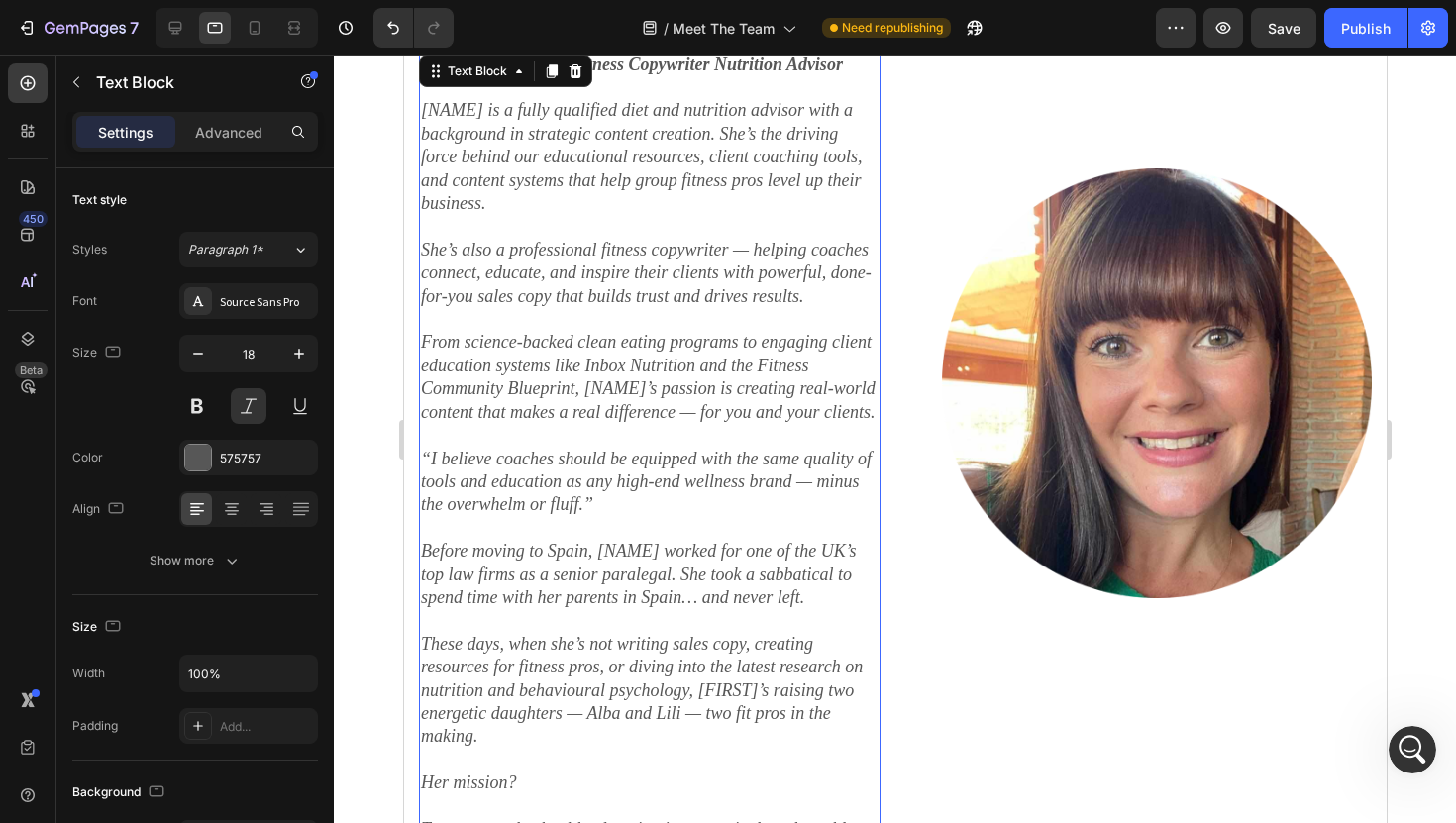 click on "“I believe coaches should be equipped with the same quality of tools and education as any high-end wellness brand — minus the overwhelm or fluff.”" at bounding box center [649, 482] 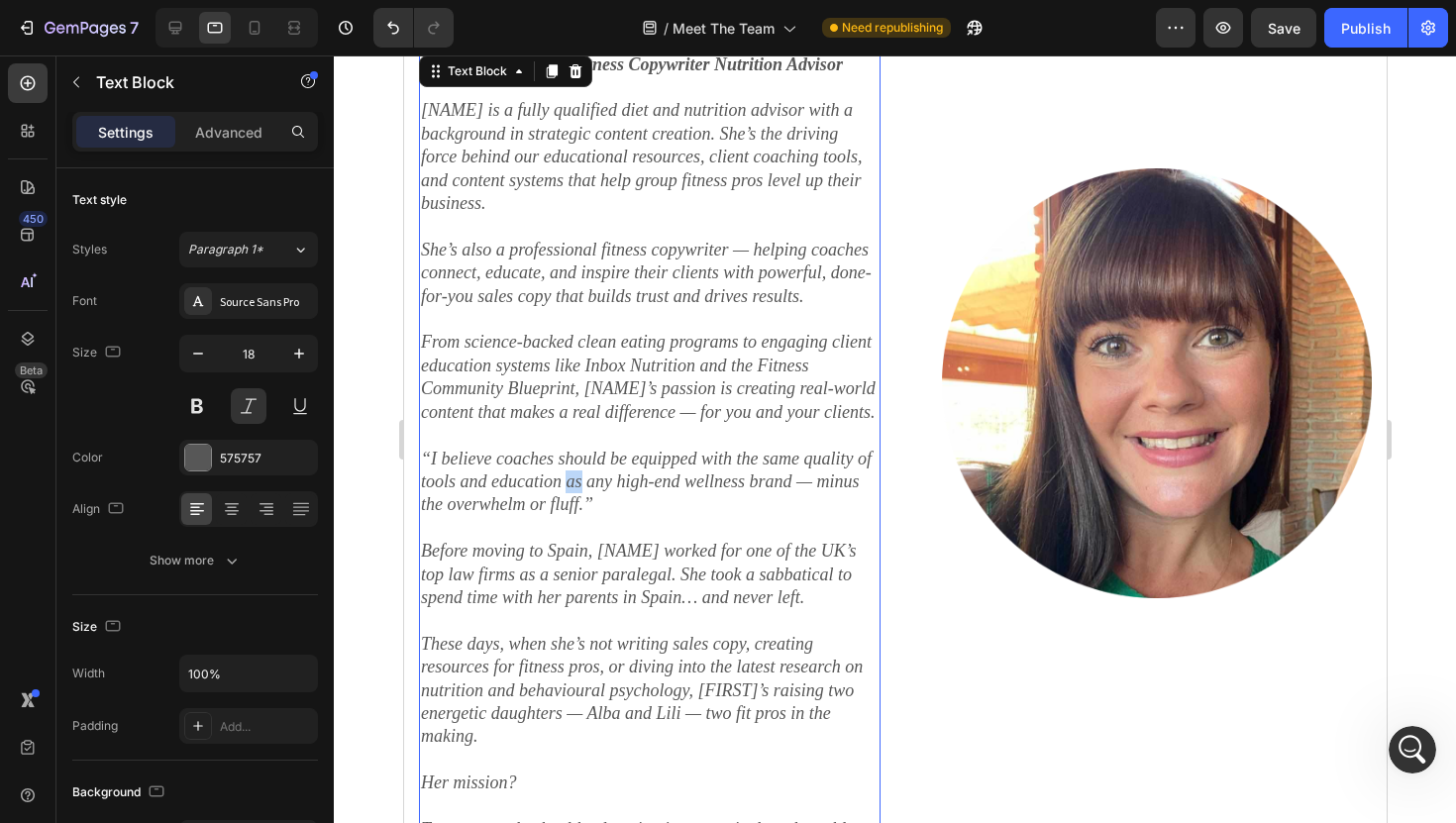 click on "“I believe coaches should be equipped with the same quality of tools and education as any high-end wellness brand — minus the overwhelm or fluff.”" at bounding box center (649, 482) 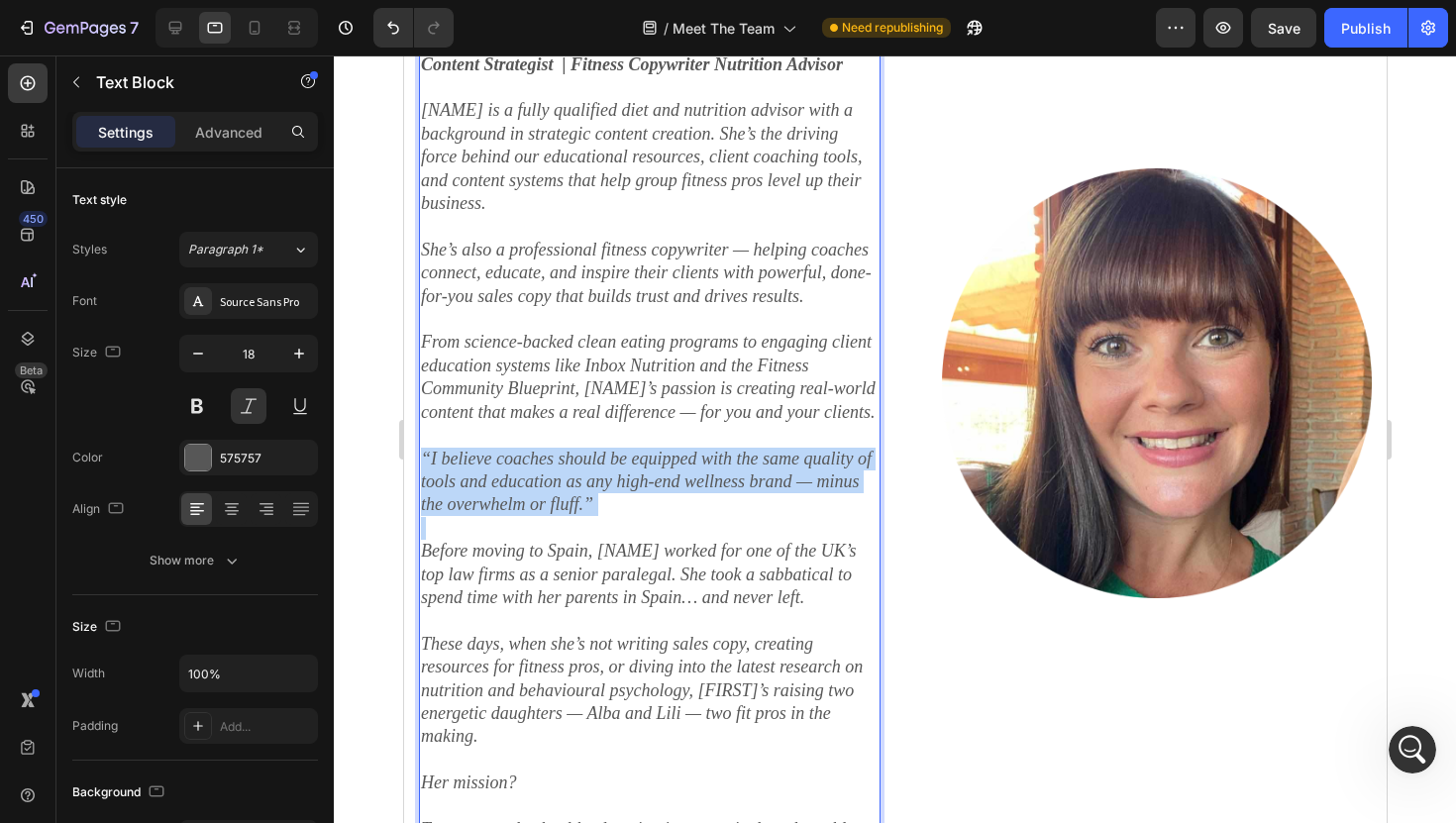click on "“I believe coaches should be equipped with the same quality of tools and education as any high-end wellness brand — minus the overwhelm or fluff.”" at bounding box center (649, 482) 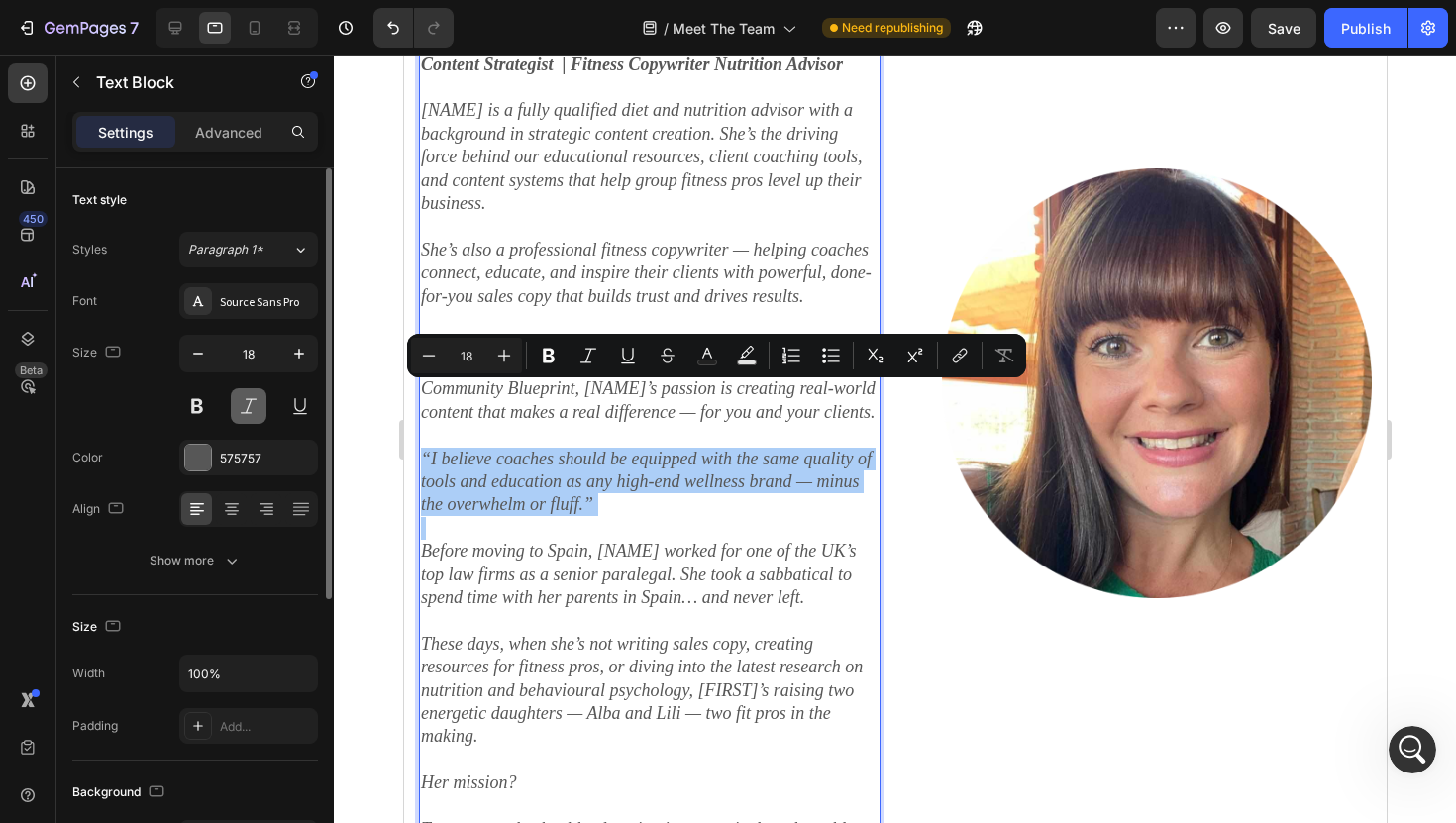 click at bounding box center [249, 406] 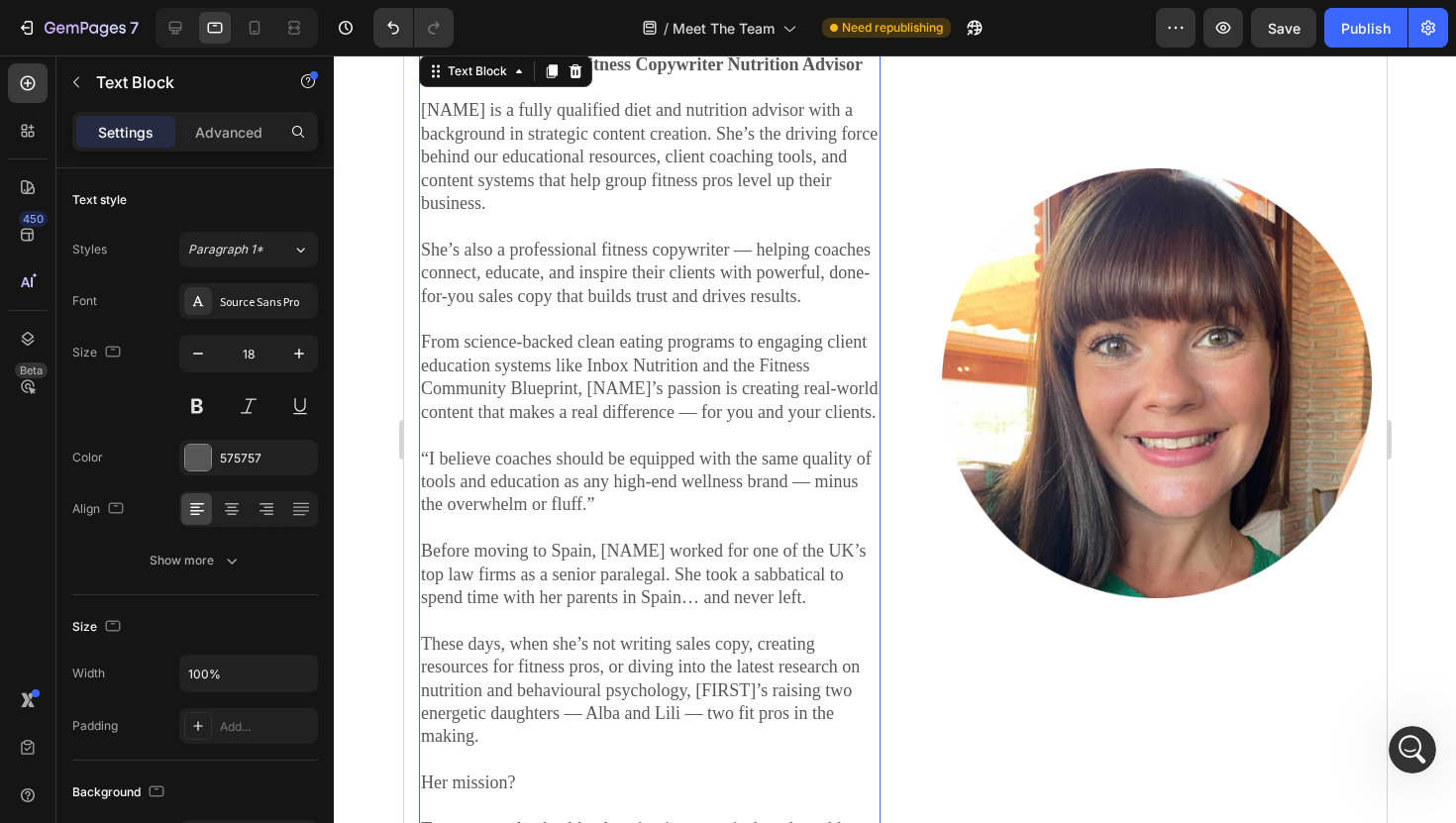 click on "Before moving to Spain, Sophie worked for one of the UK’s top law firms as a senior paralegal. She took a sabbatical to spend time with her parents in Spain… and never left." at bounding box center [649, 574] 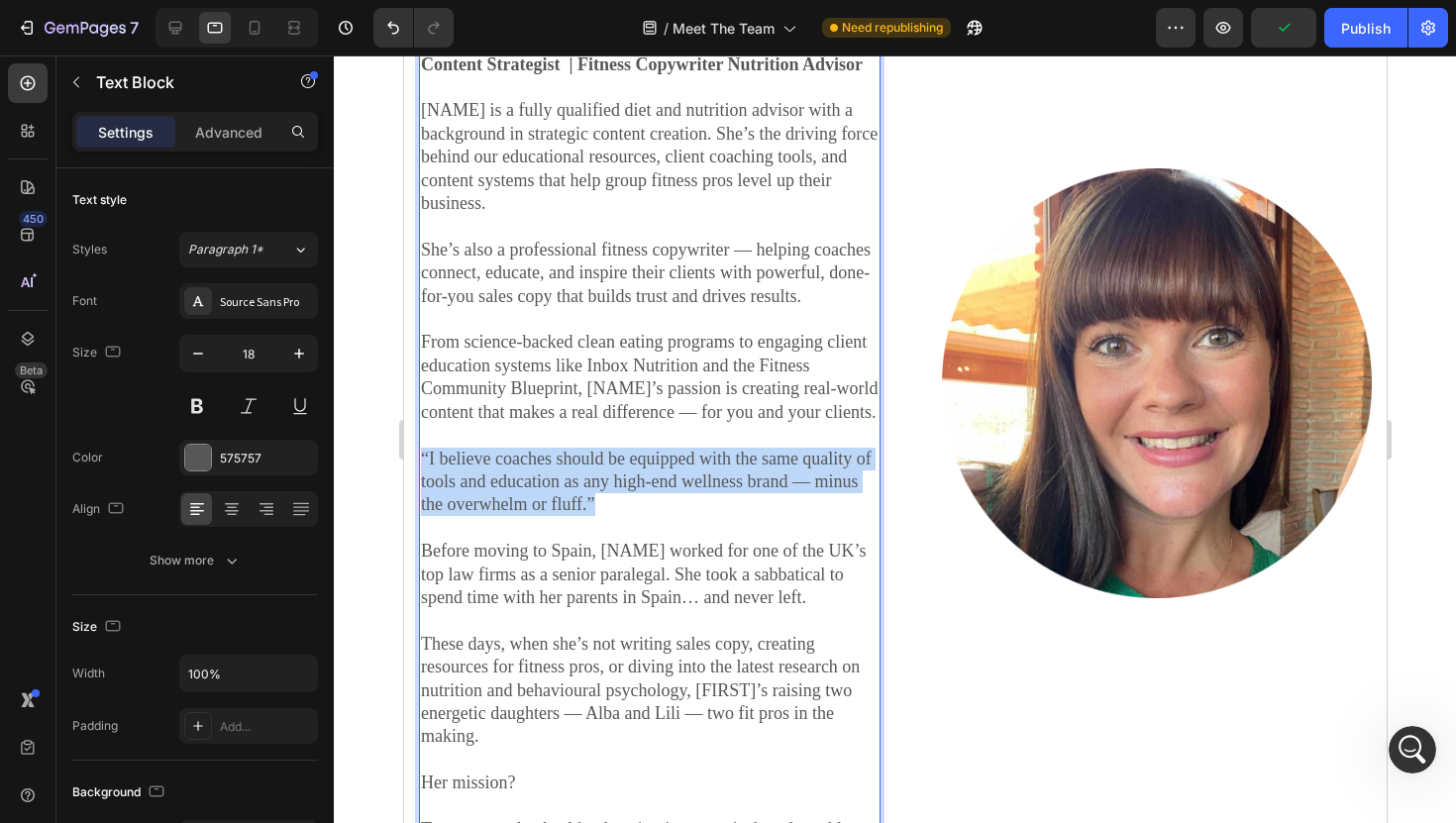 drag, startPoint x: 604, startPoint y: 444, endPoint x: 419, endPoint y: 398, distance: 190.63316 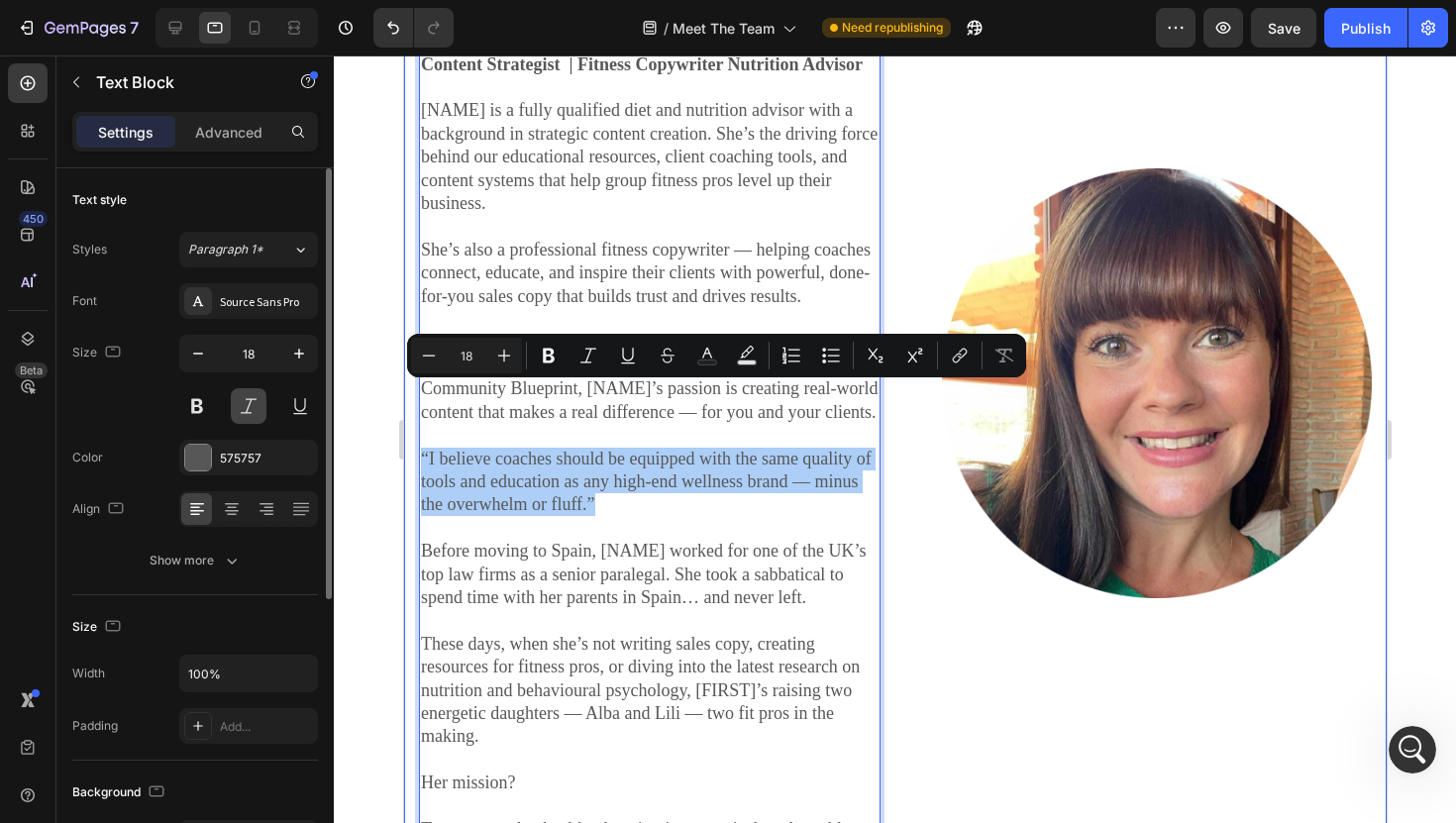 click at bounding box center (249, 406) 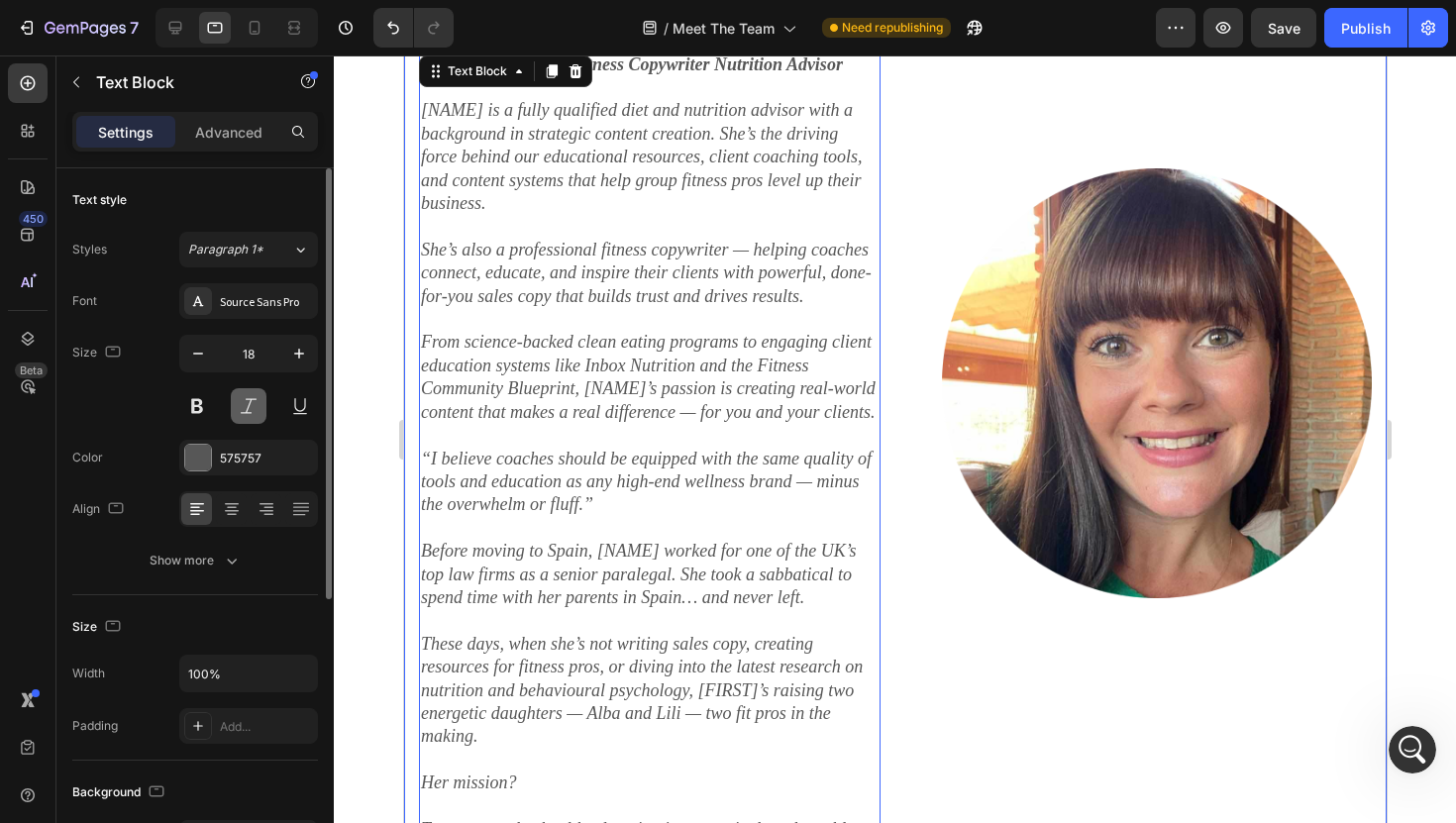 click at bounding box center (249, 406) 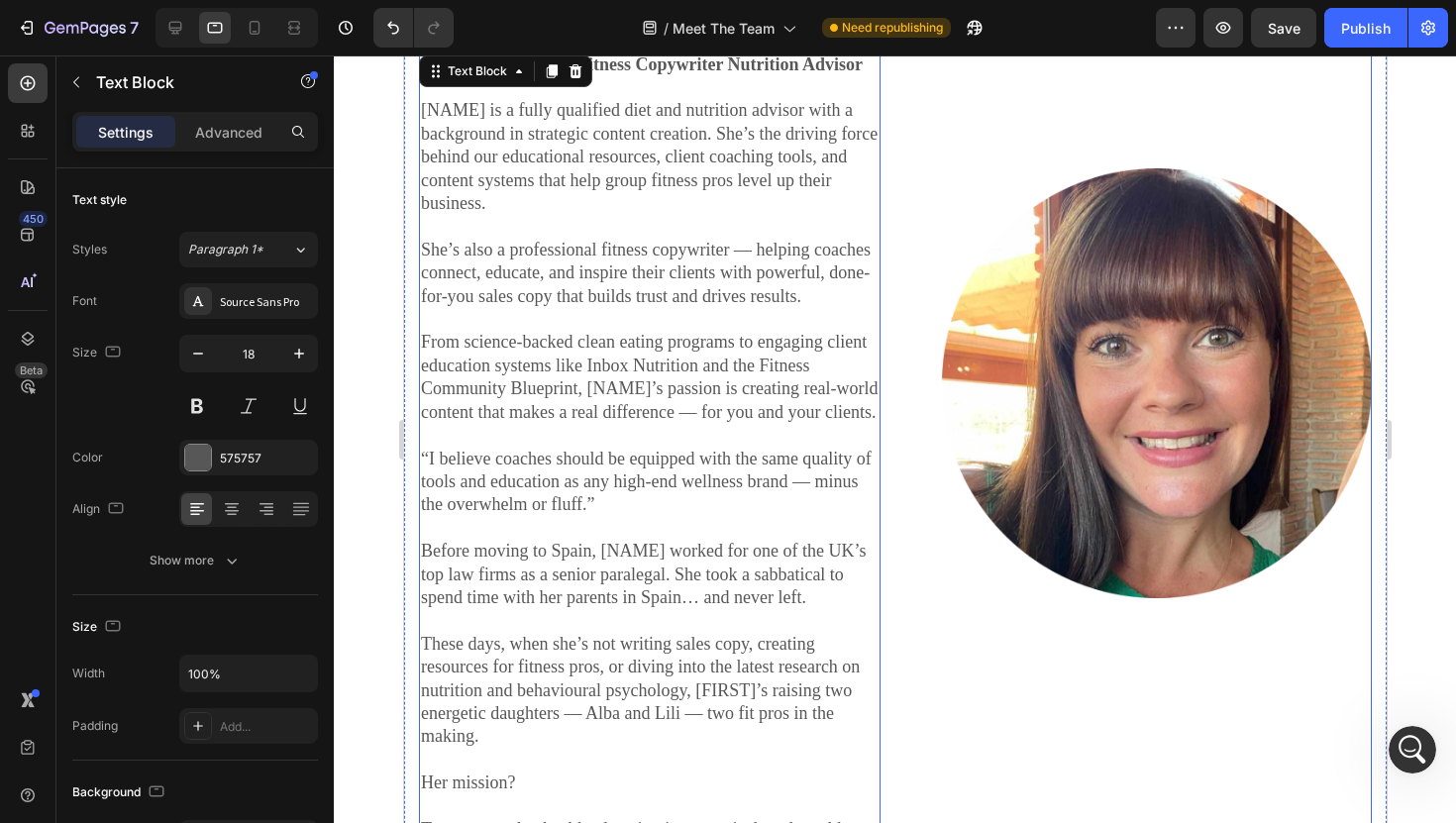 click on "Image" at bounding box center (1140, 382) 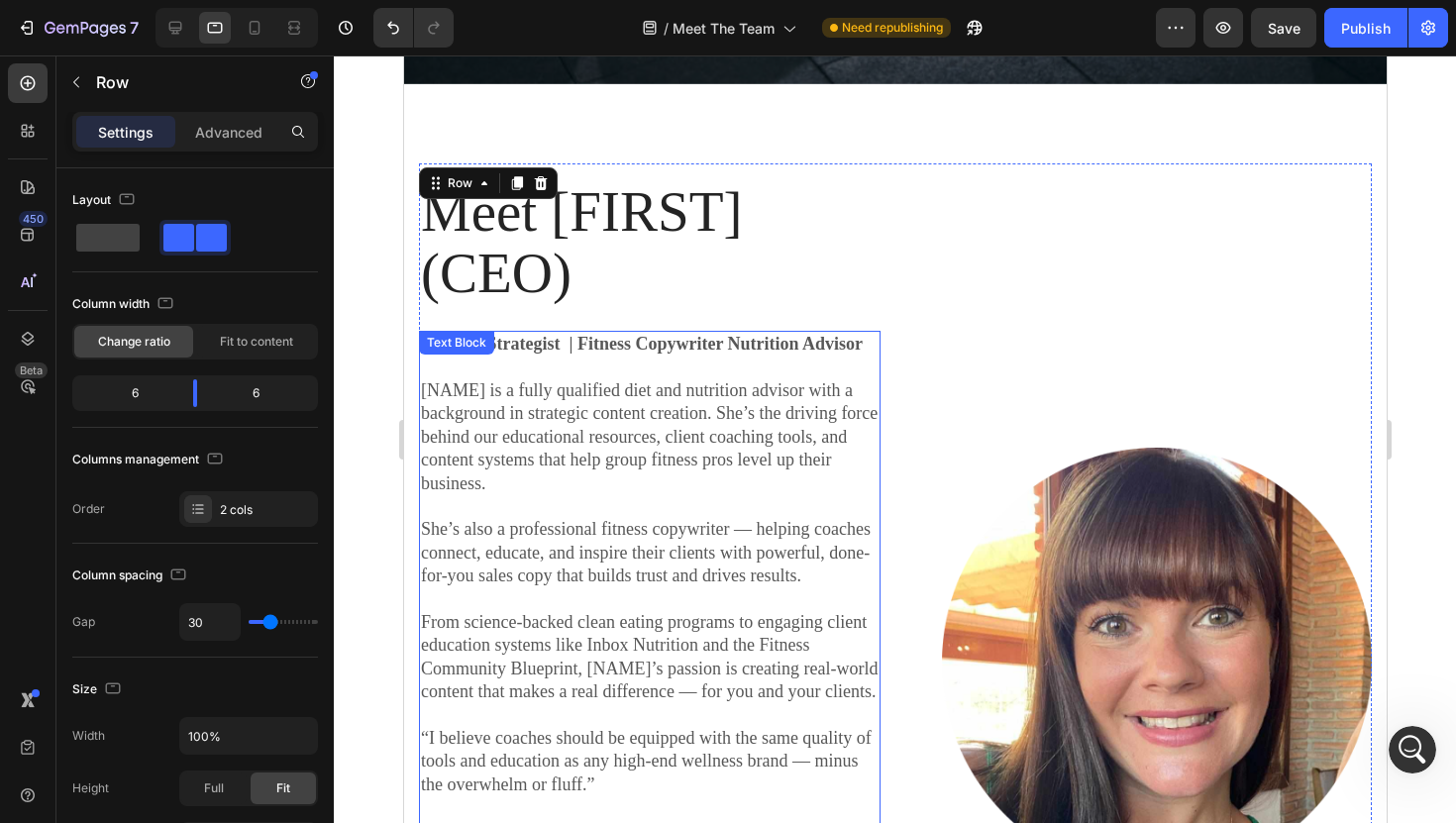 scroll, scrollTop: 851, scrollLeft: 0, axis: vertical 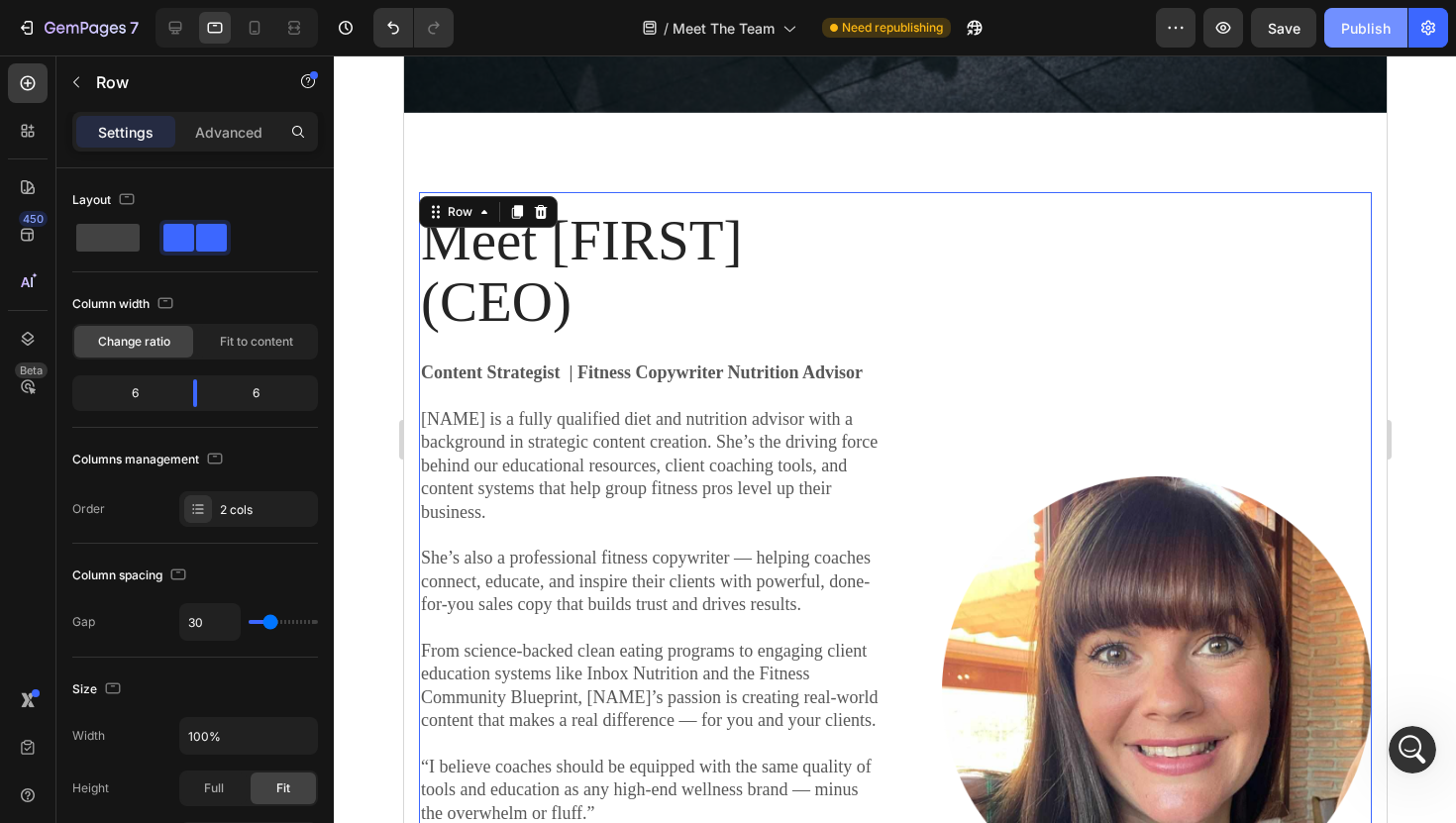 click on "Publish" at bounding box center [1366, 28] 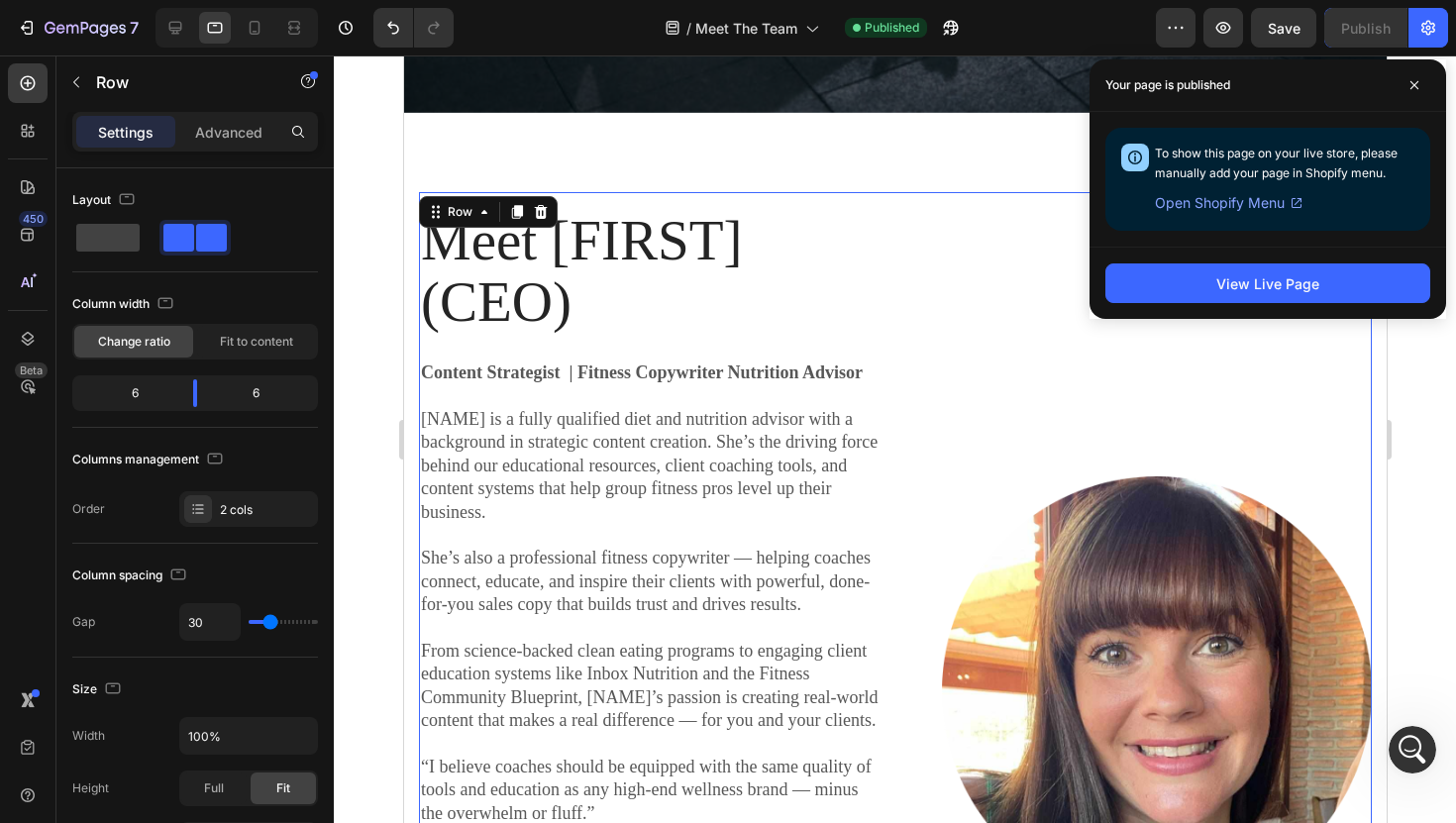 click 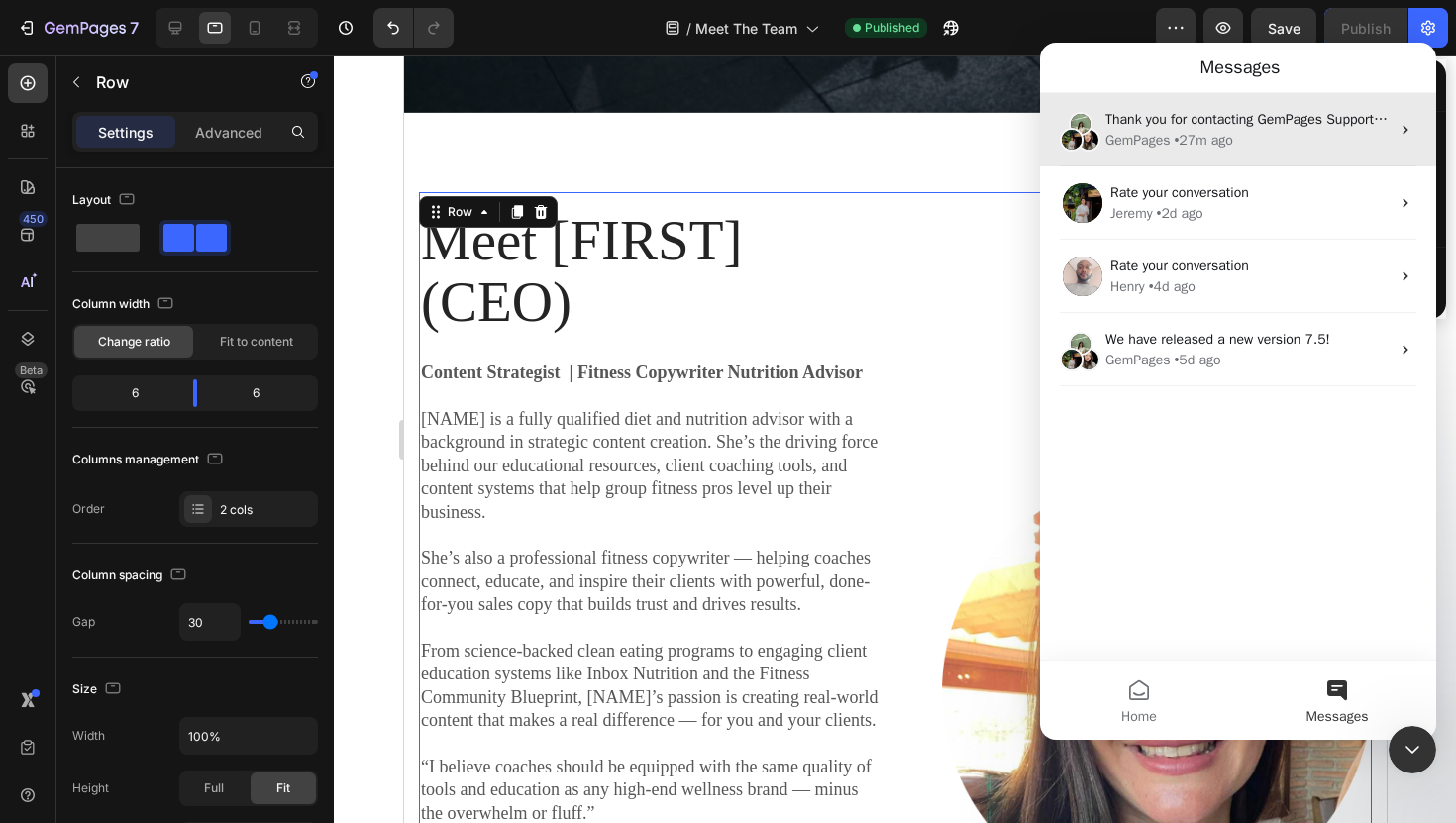 click on "•  27m ago" at bounding box center (1202, 140) 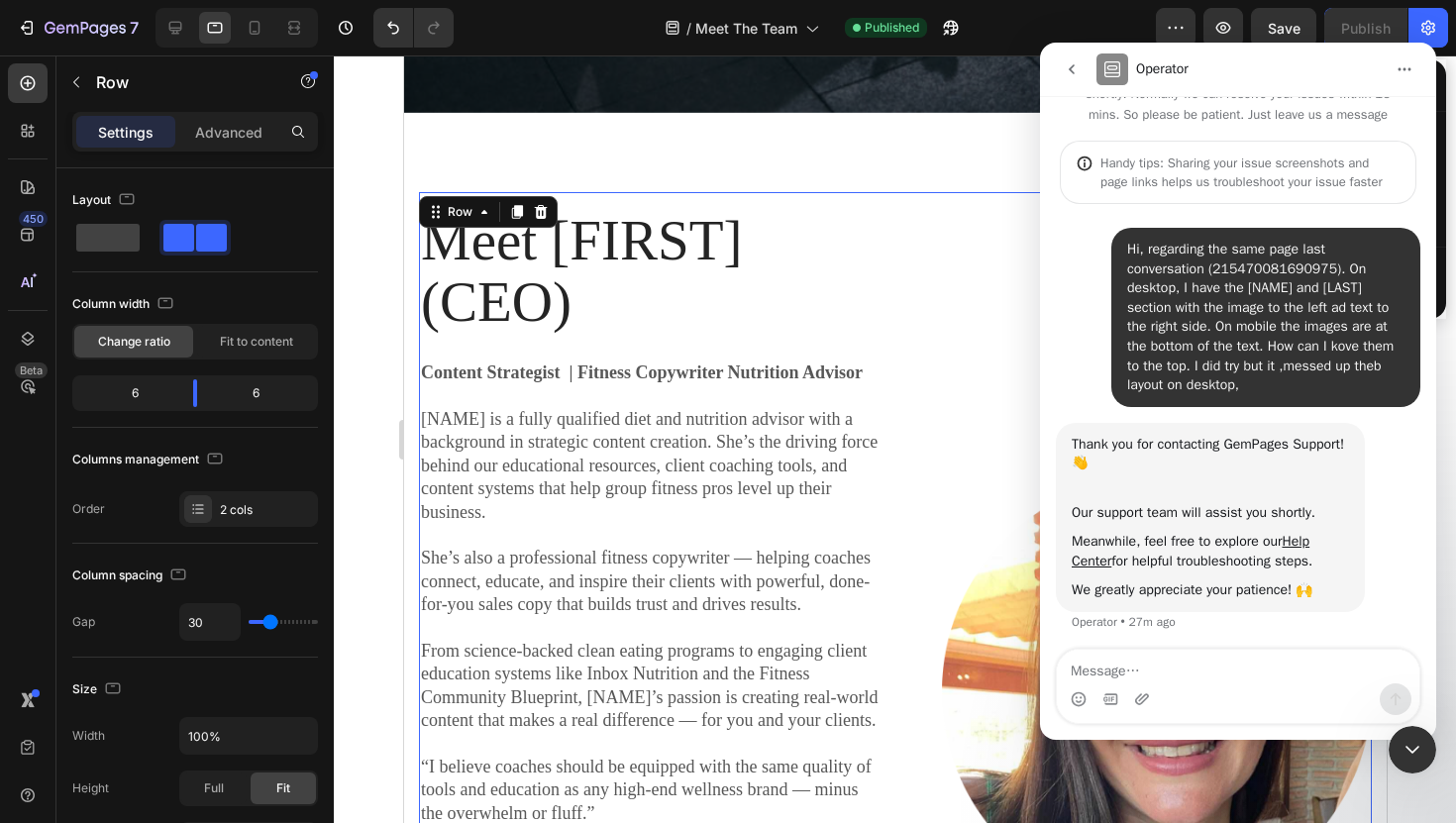 scroll, scrollTop: 53, scrollLeft: 0, axis: vertical 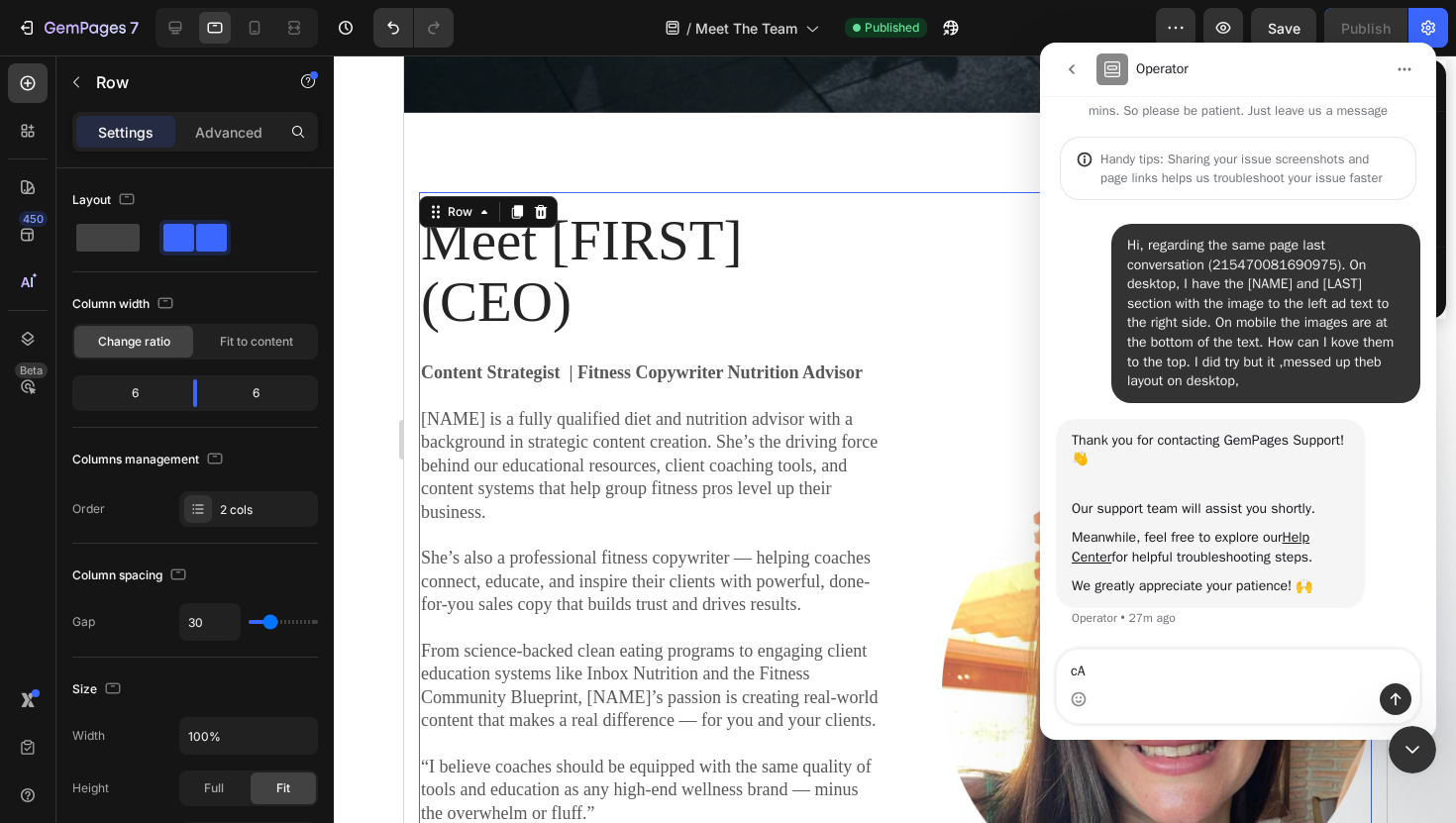 type on "c" 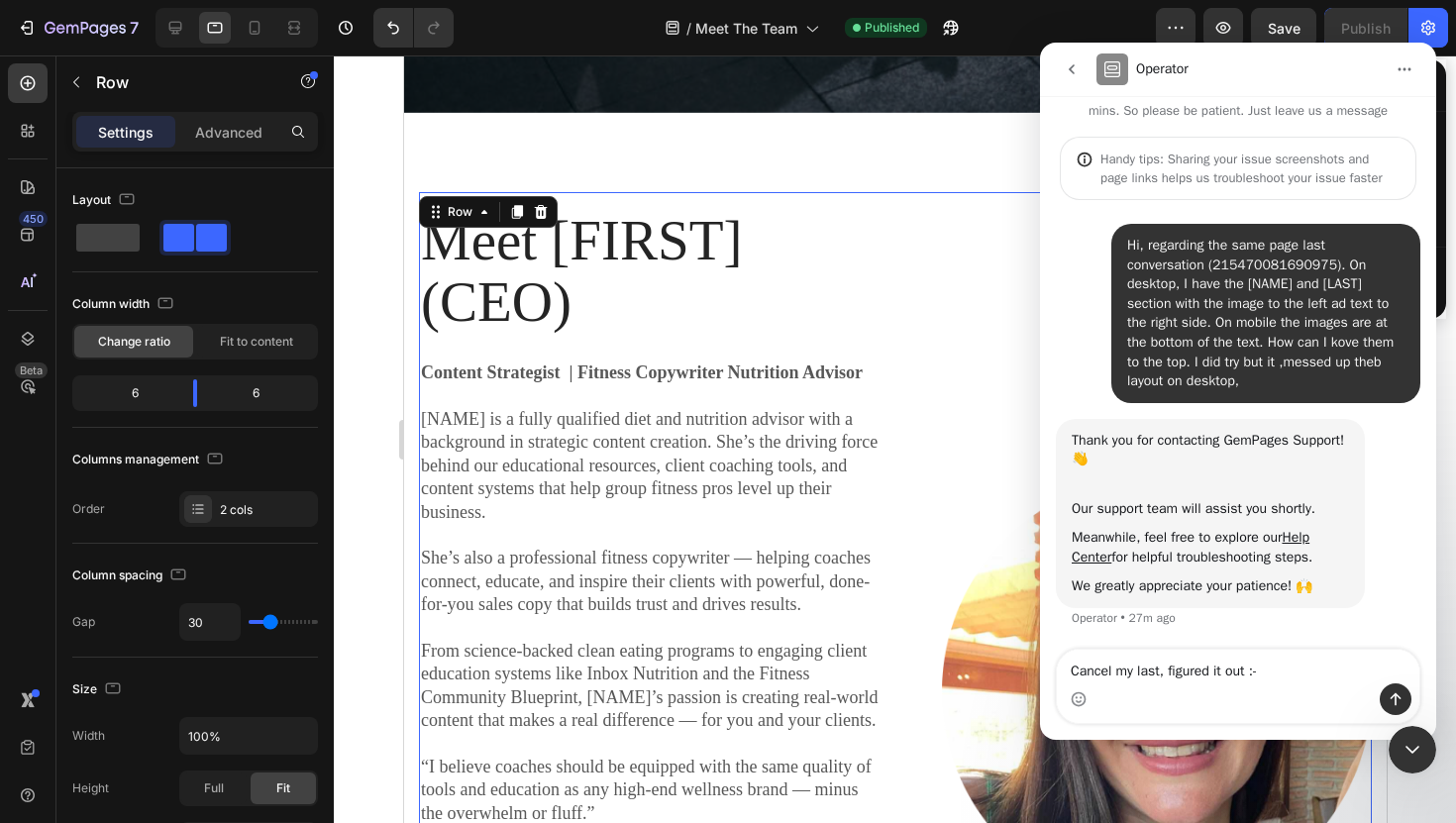 type on "Cancel my last, figured it out :-)" 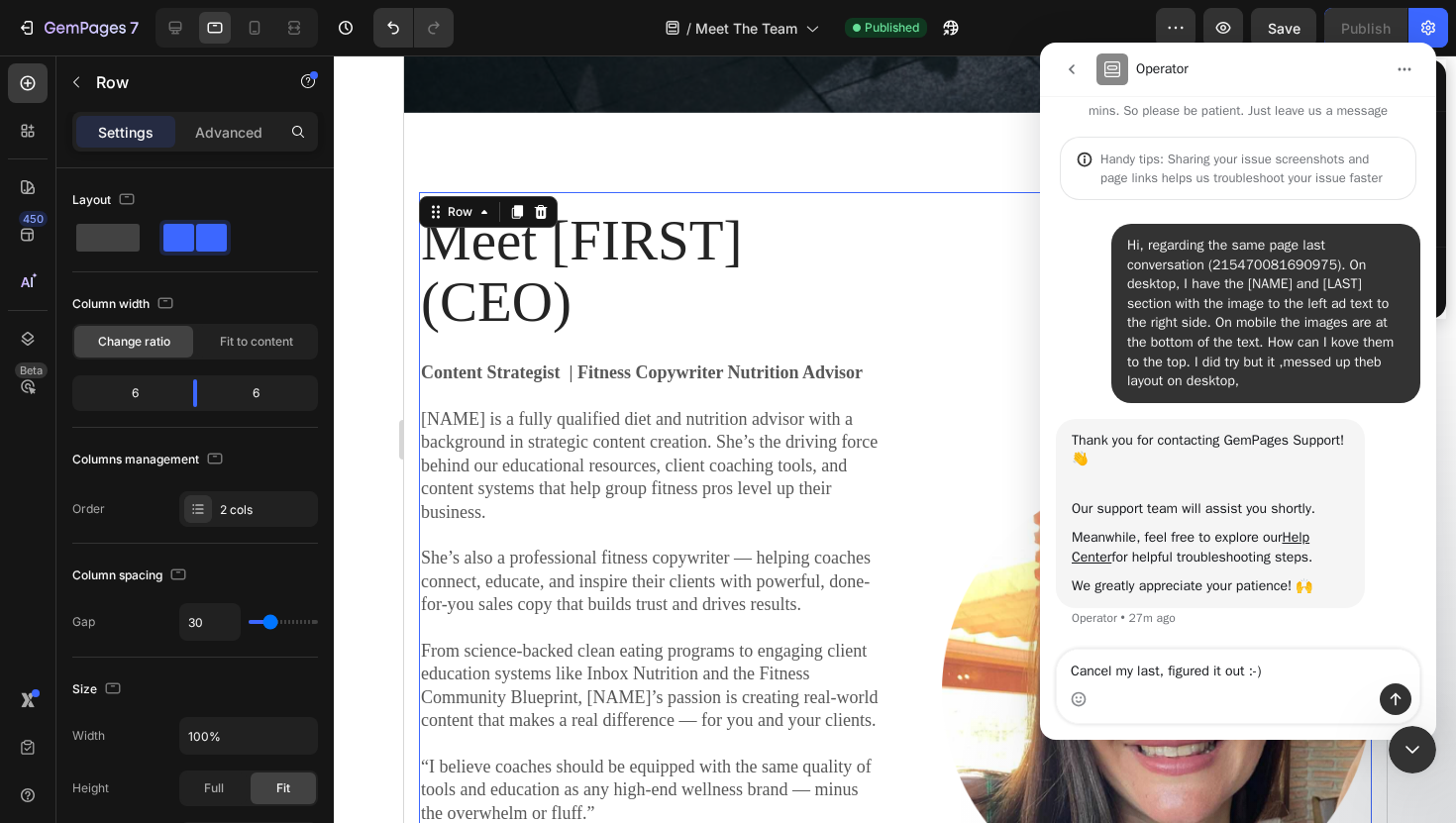 type 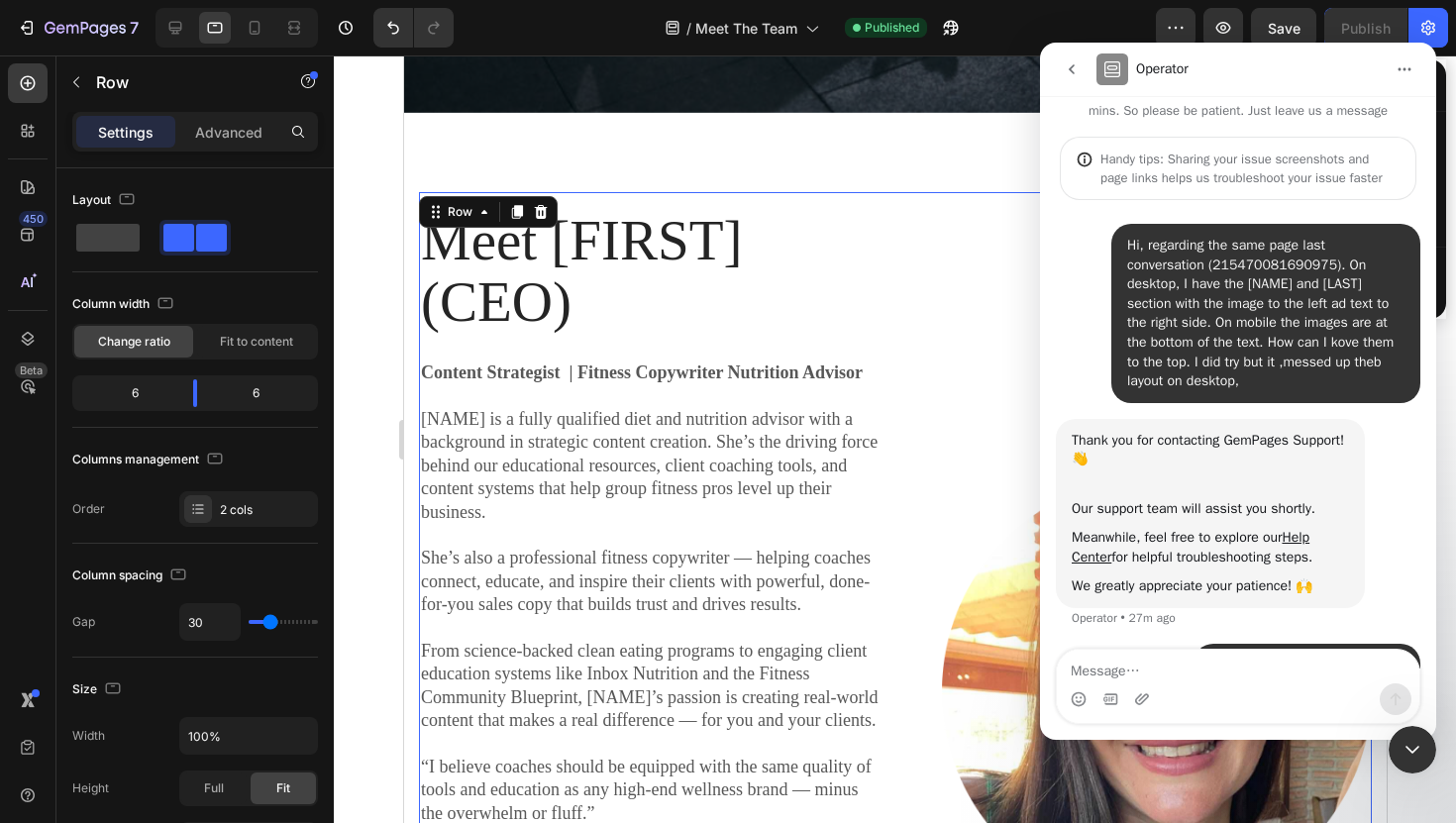 scroll, scrollTop: 112, scrollLeft: 0, axis: vertical 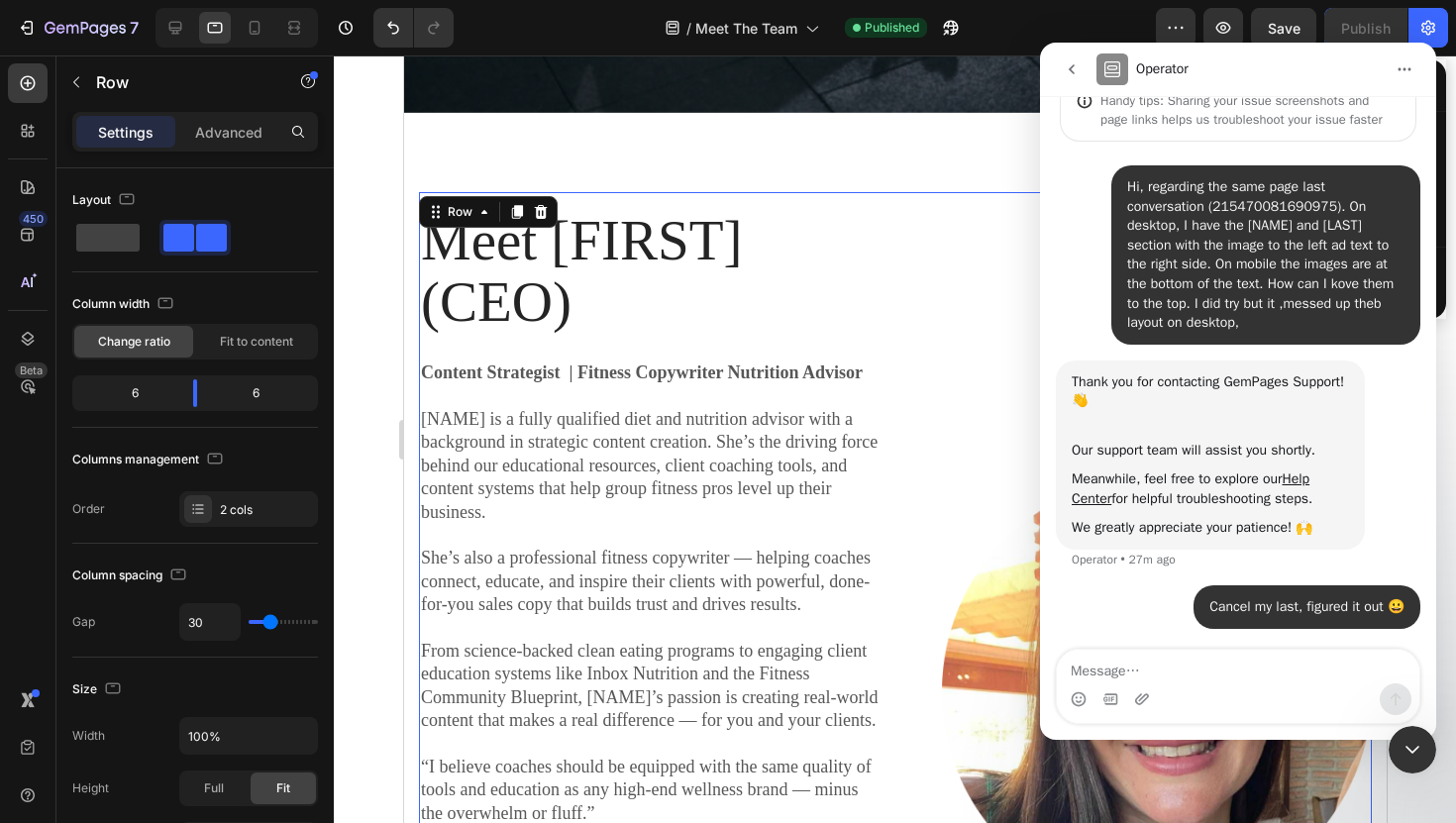 click 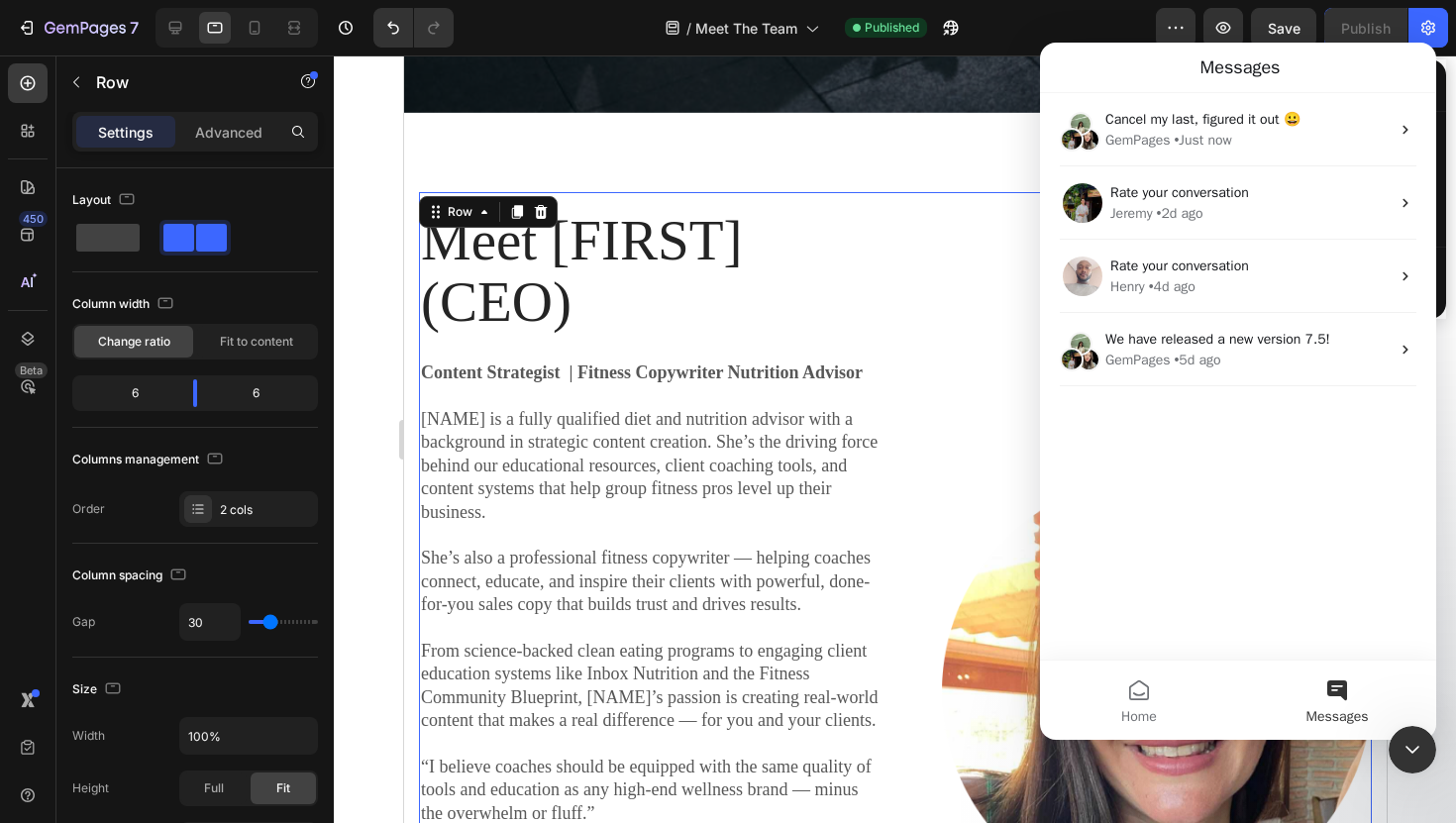 click 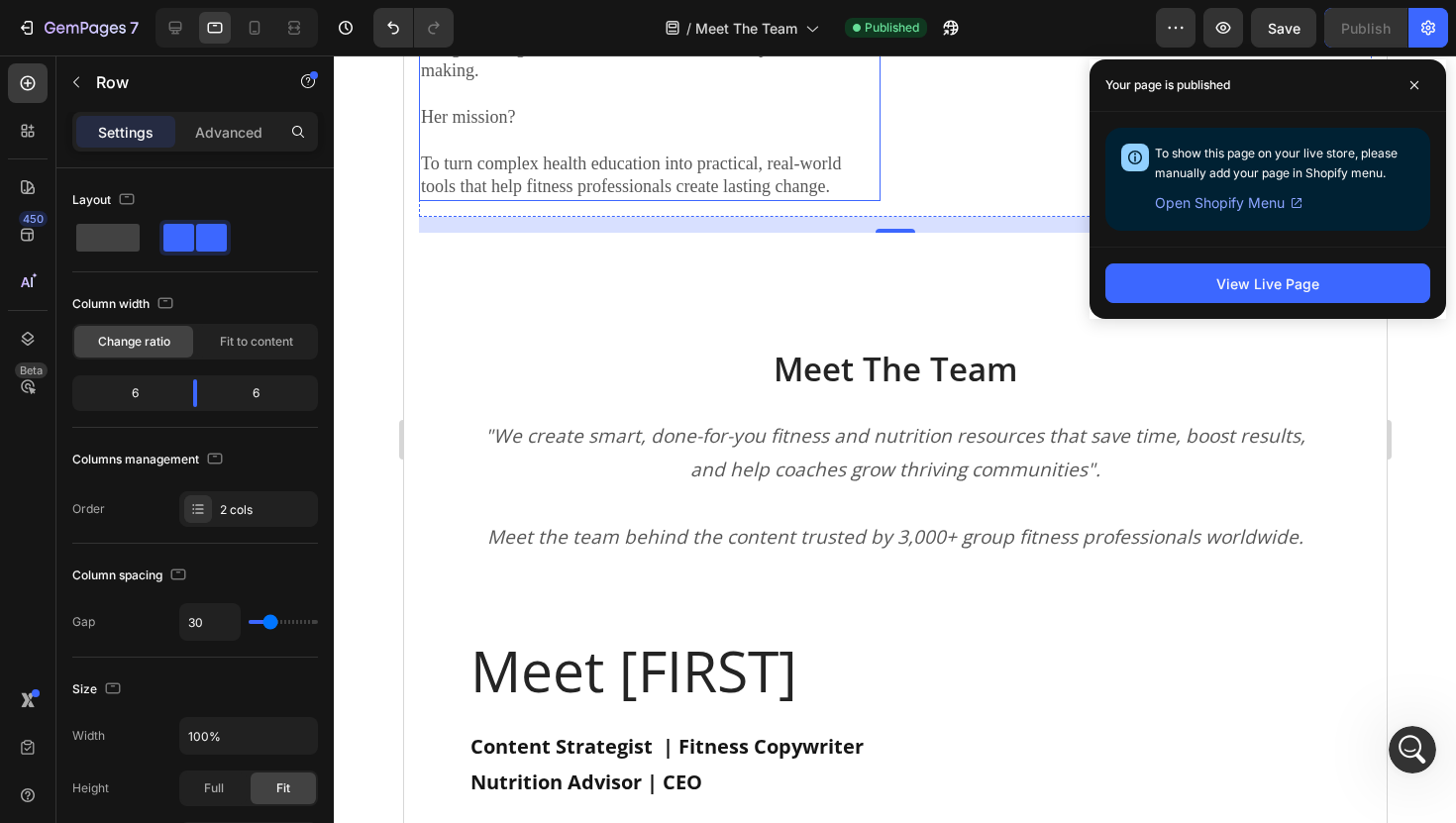 scroll, scrollTop: 1799, scrollLeft: 0, axis: vertical 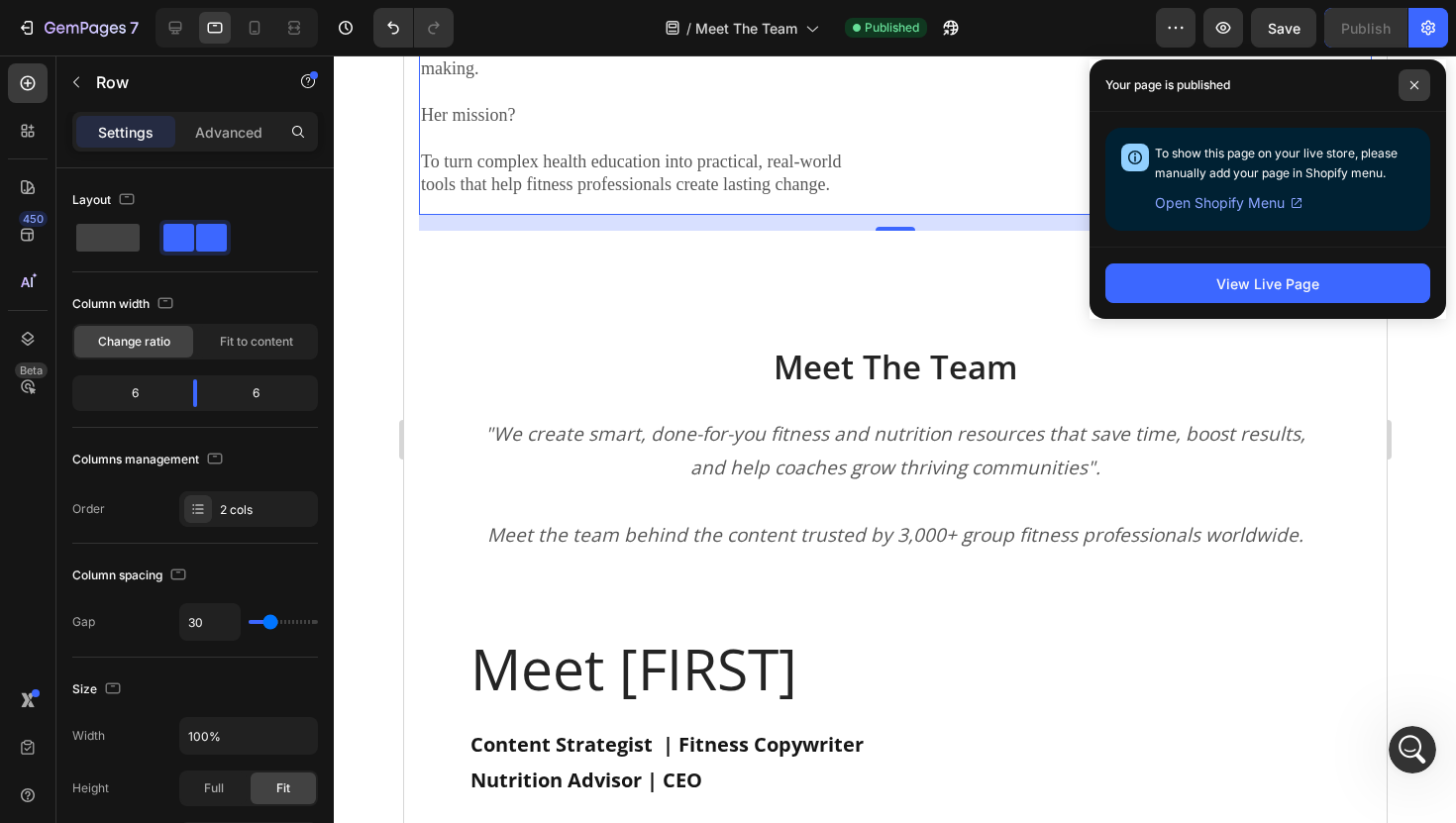 click 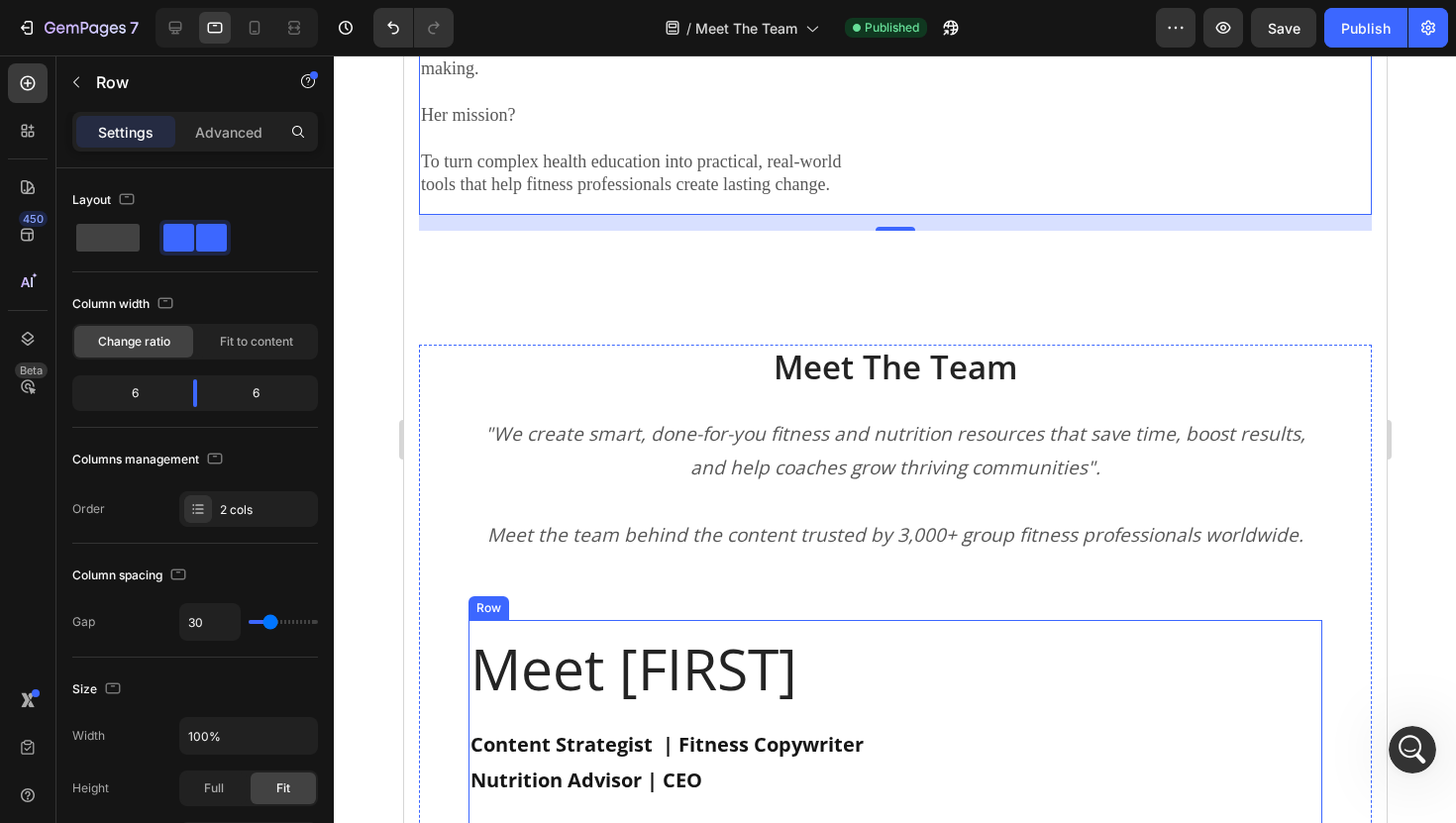 click on "Image" at bounding box center [1115, 1540] 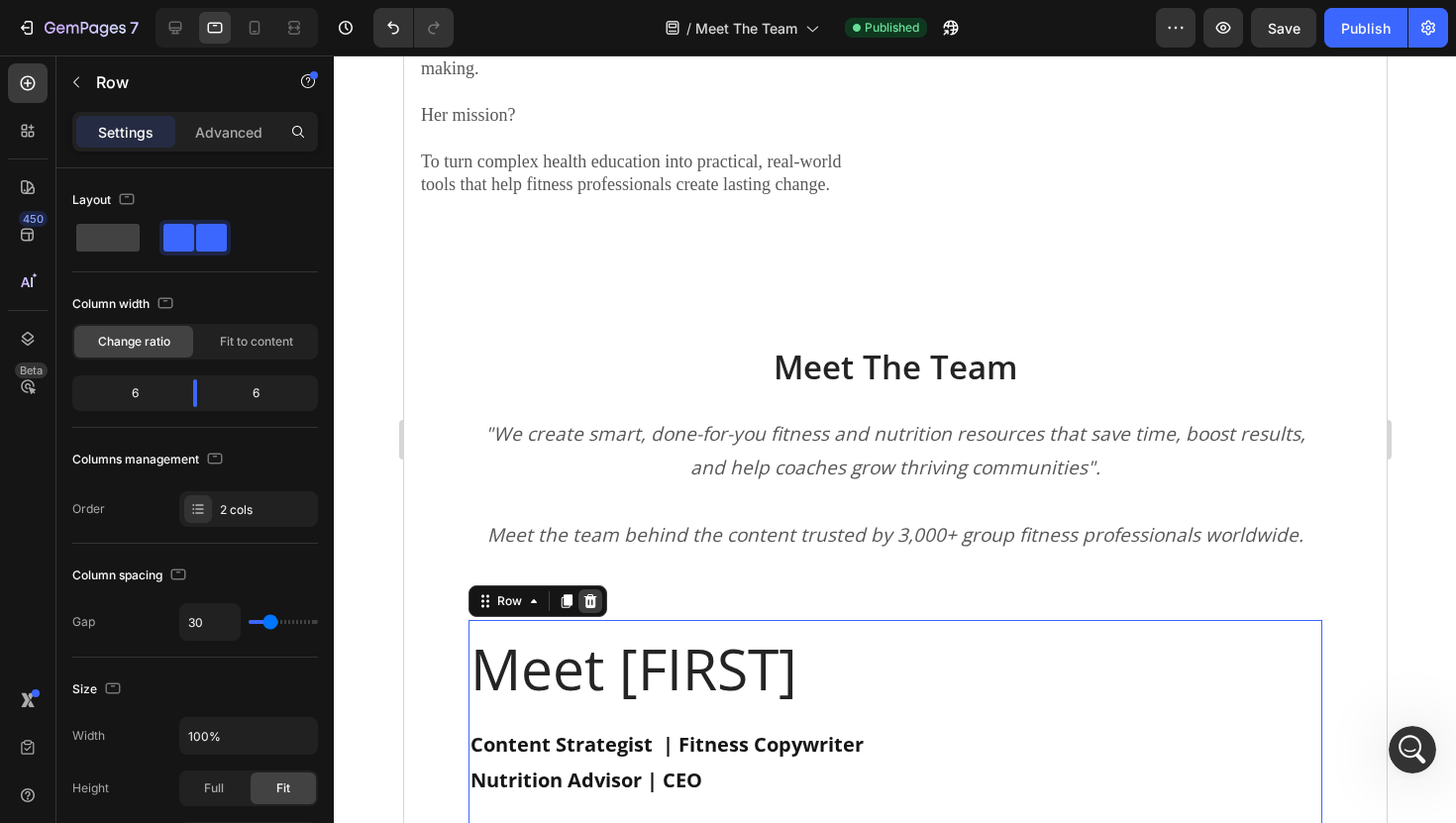 click 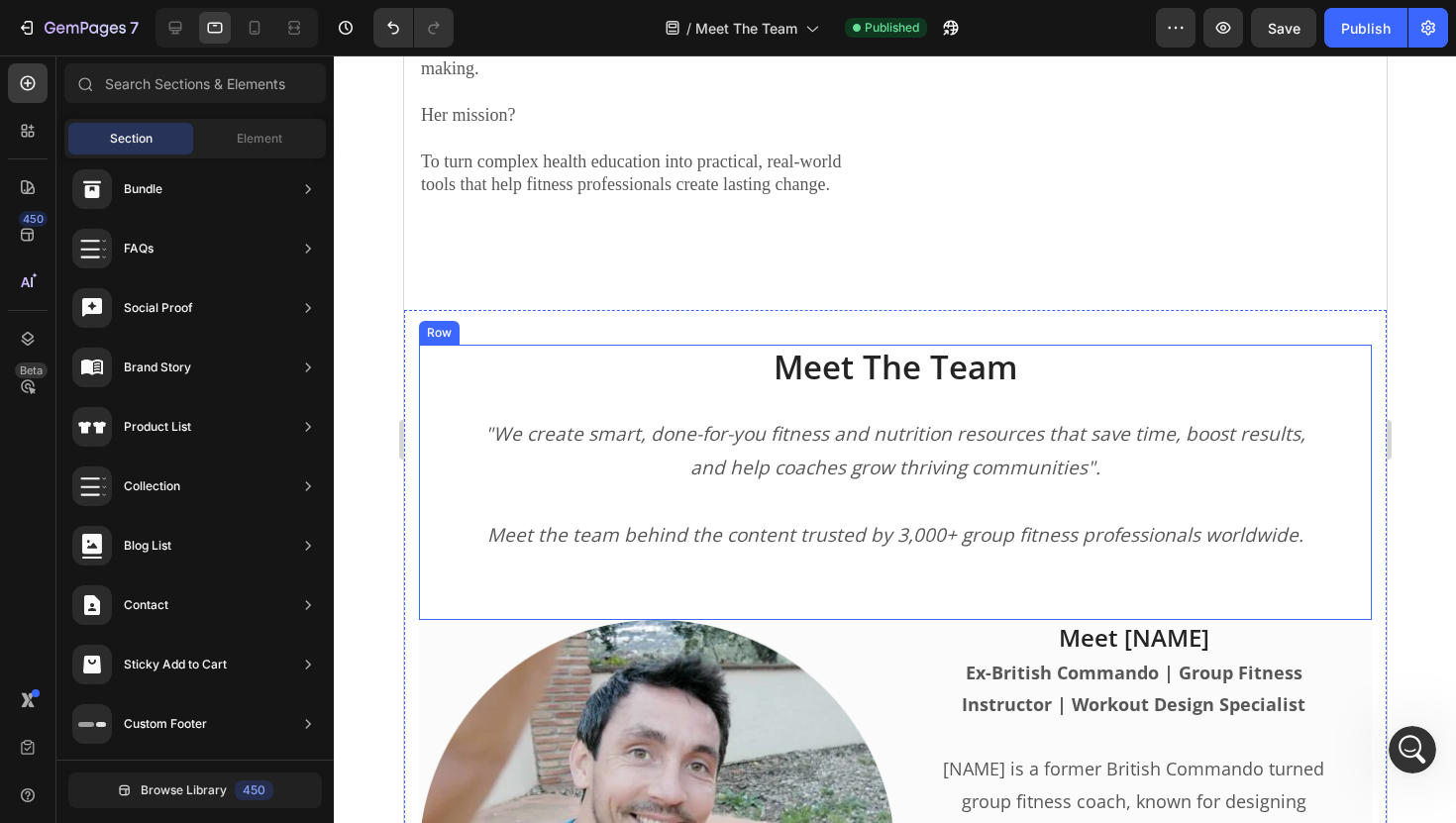 click on "Meet The Team Heading  "We create smart, done-for-you fitness and nutrition resources that save time, boost results, and help coaches grow thriving communities". Meet the team behind the content trusted by 3,000+ group fitness professionals worldwide.   Text block Row" at bounding box center [894, 482] 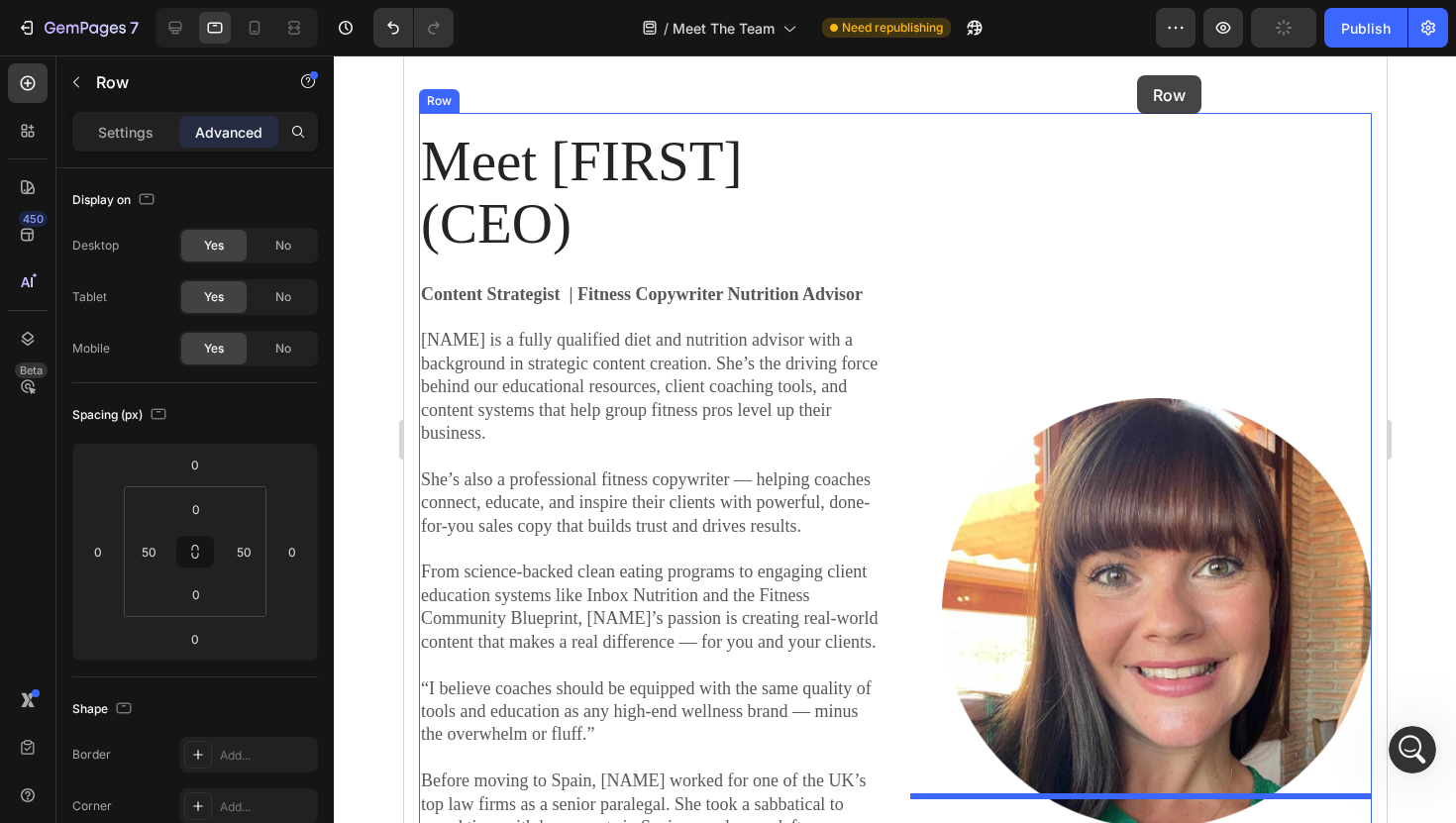 scroll, scrollTop: 827, scrollLeft: 0, axis: vertical 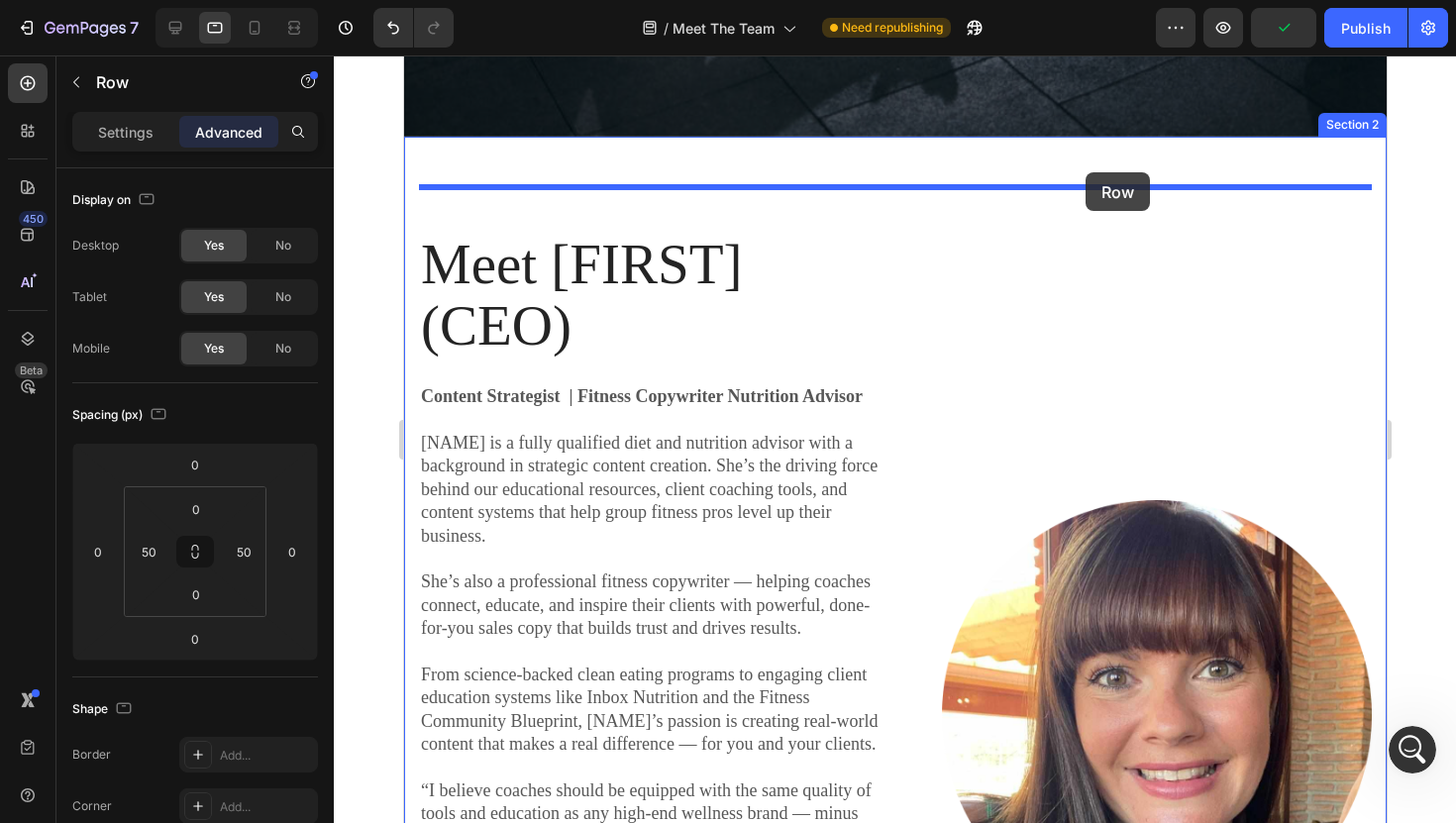 drag, startPoint x: 1208, startPoint y: 329, endPoint x: 1085, endPoint y: 172, distance: 199.44423 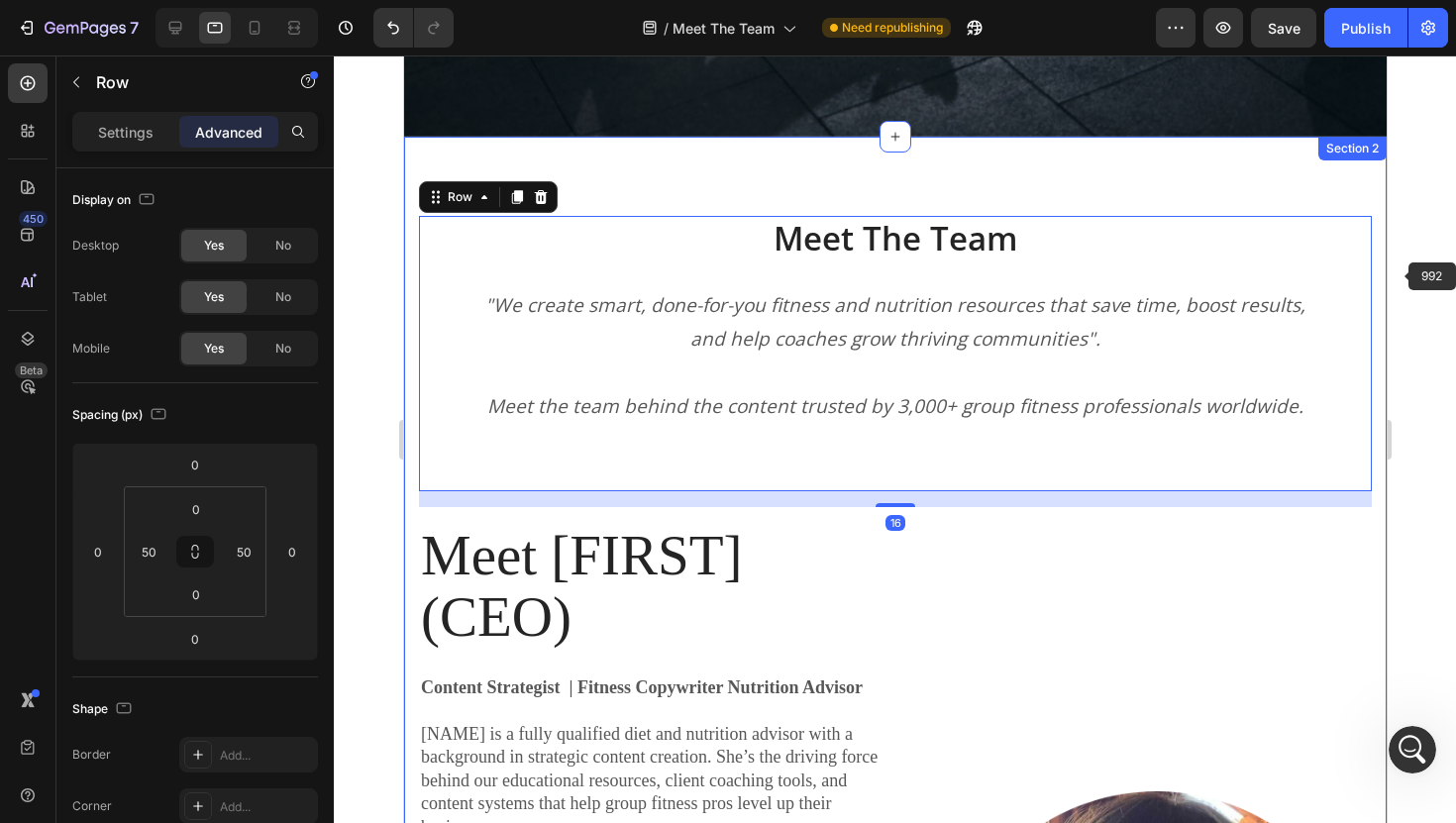 click 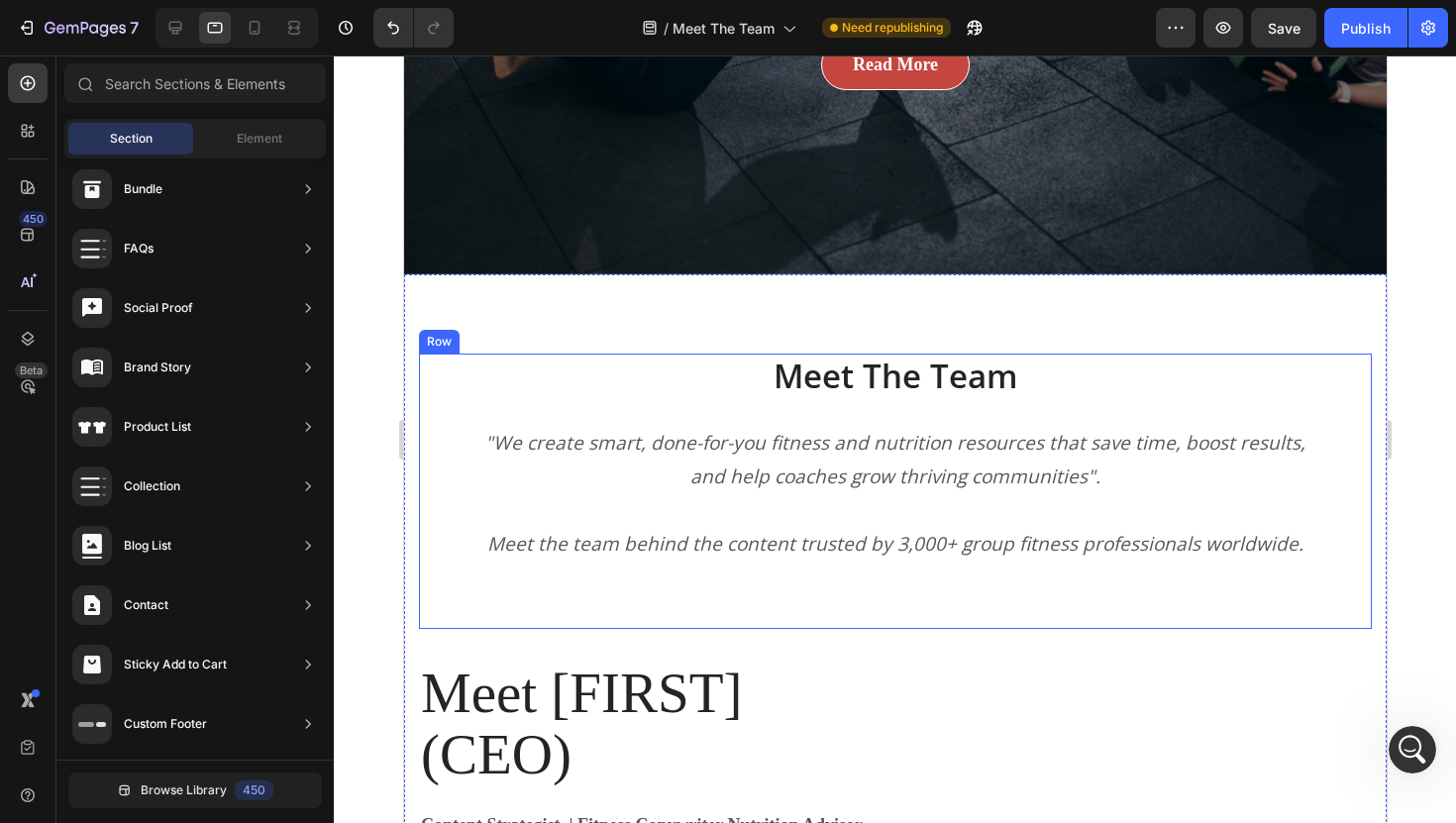 scroll, scrollTop: 678, scrollLeft: 0, axis: vertical 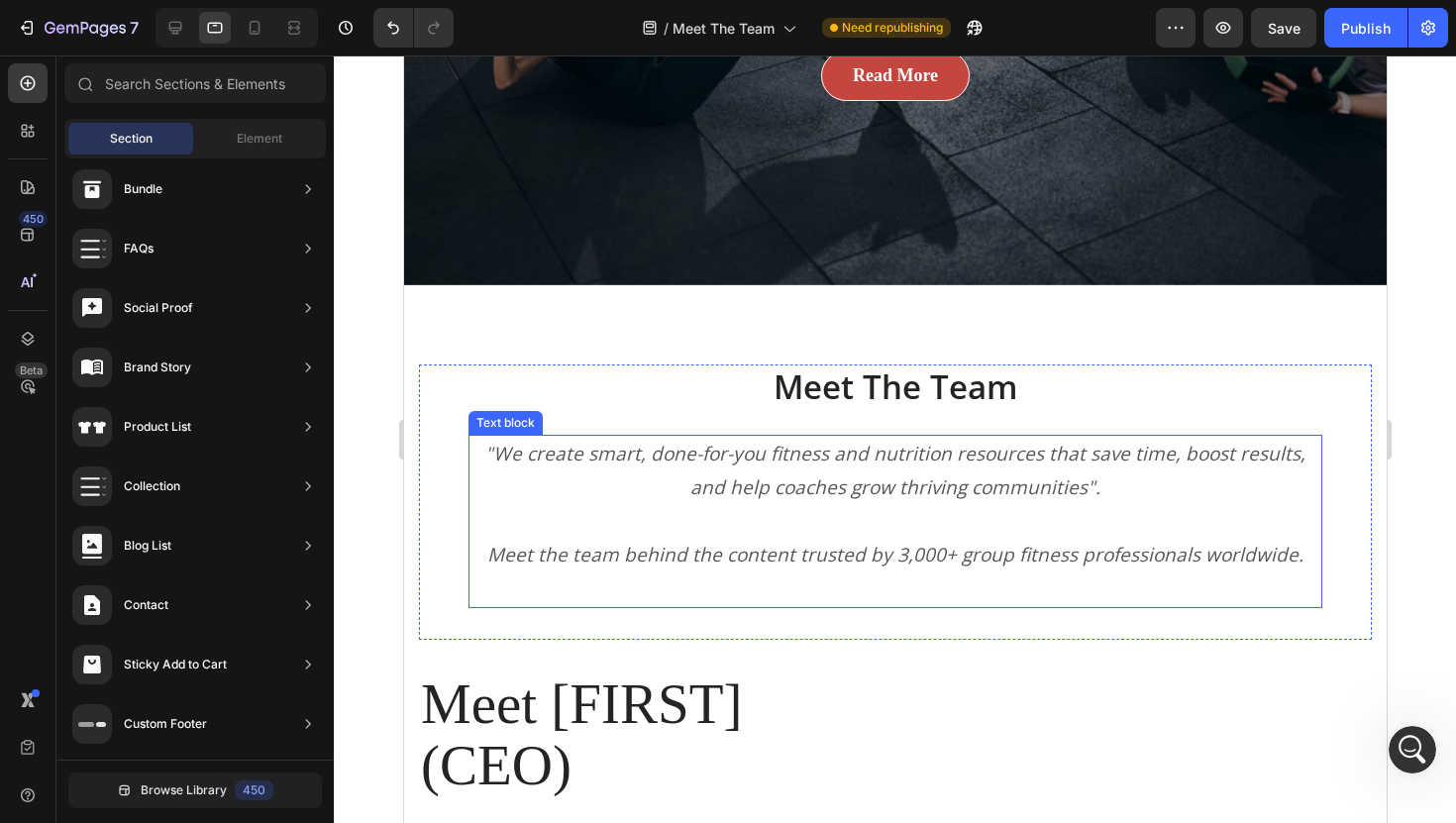 click on ""We create smart, done-for-you fitness and nutrition resources that save time, boost results, and help coaches grow thriving communities"." at bounding box center (894, 470) 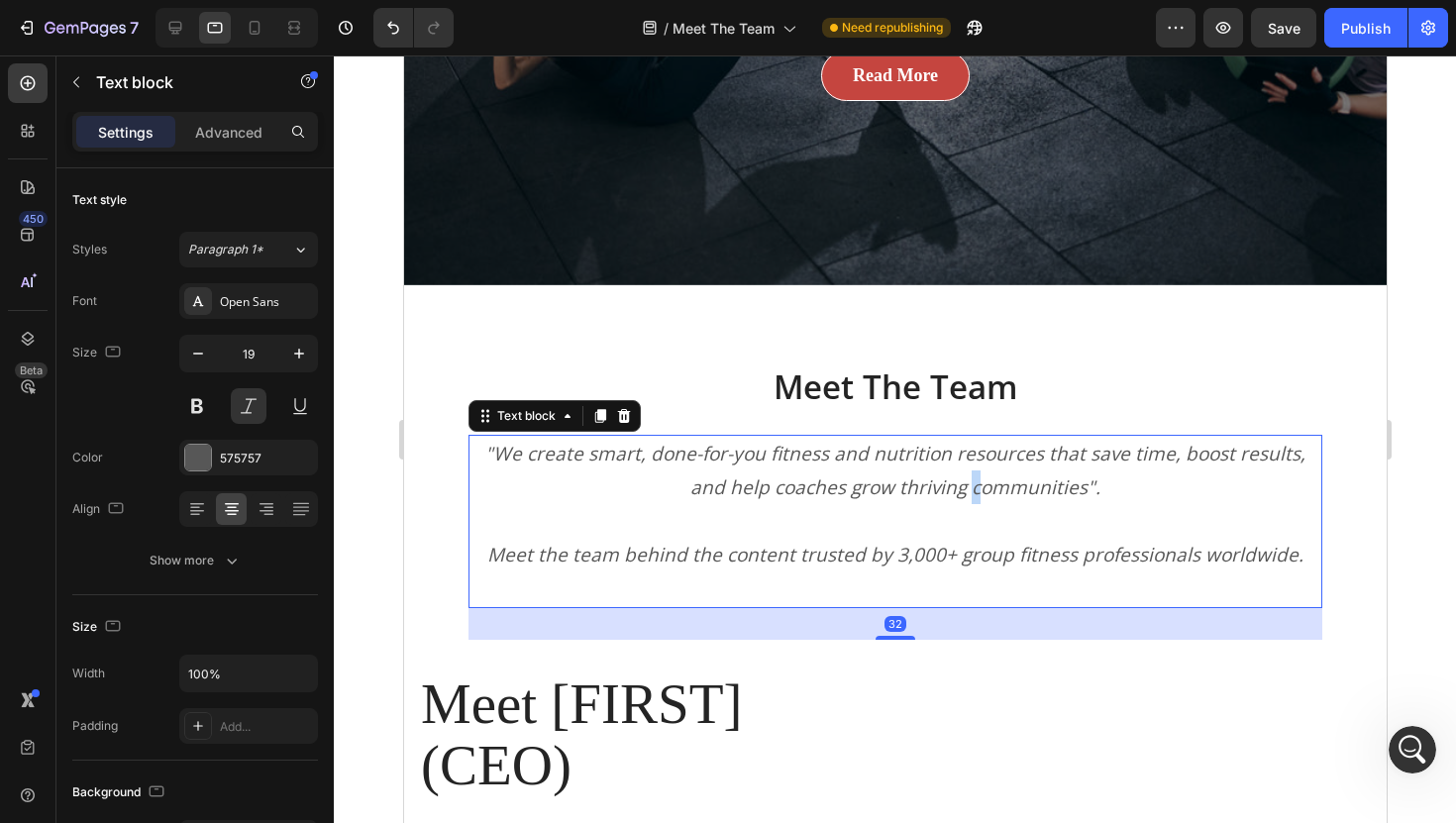 click on ""We create smart, done-for-you fitness and nutrition resources that save time, boost results, and help coaches grow thriving communities"." at bounding box center (894, 470) 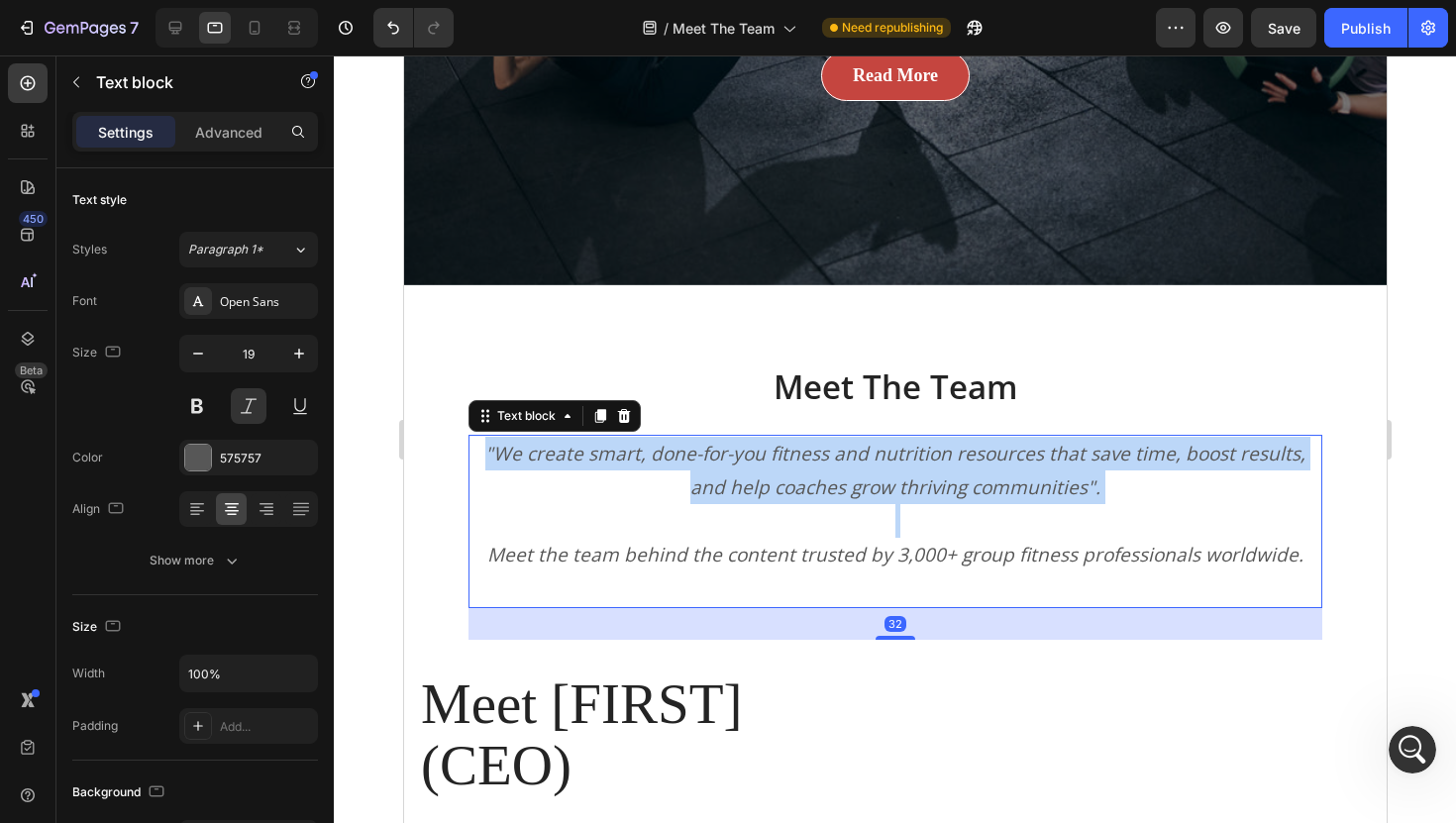 click on ""We create smart, done-for-you fitness and nutrition resources that save time, boost results, and help coaches grow thriving communities"." at bounding box center (894, 470) 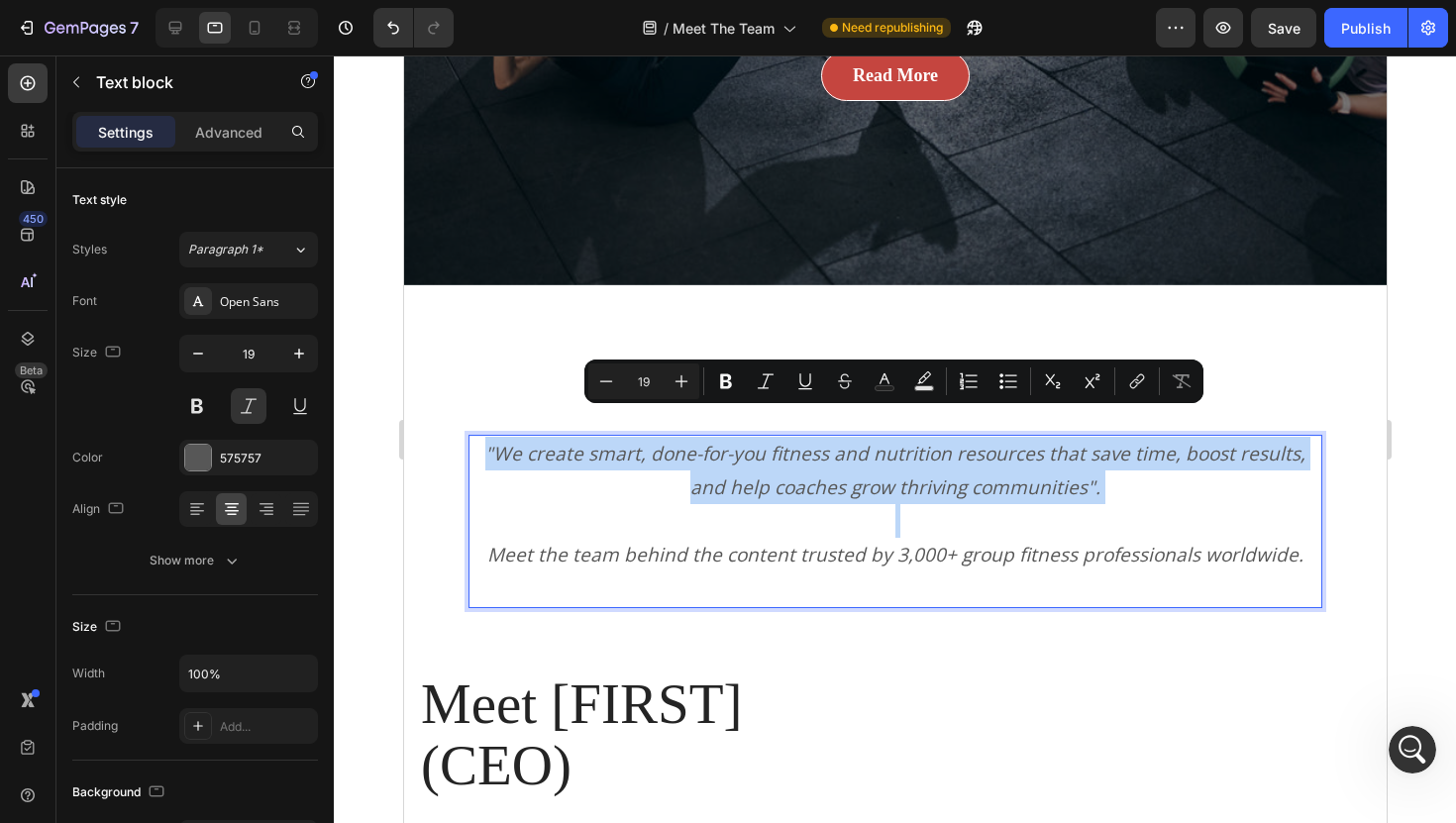 copy on ""We create smart, done-for-you fitness and nutrition resources that save time, boost results, and help coaches grow thriving communities"." 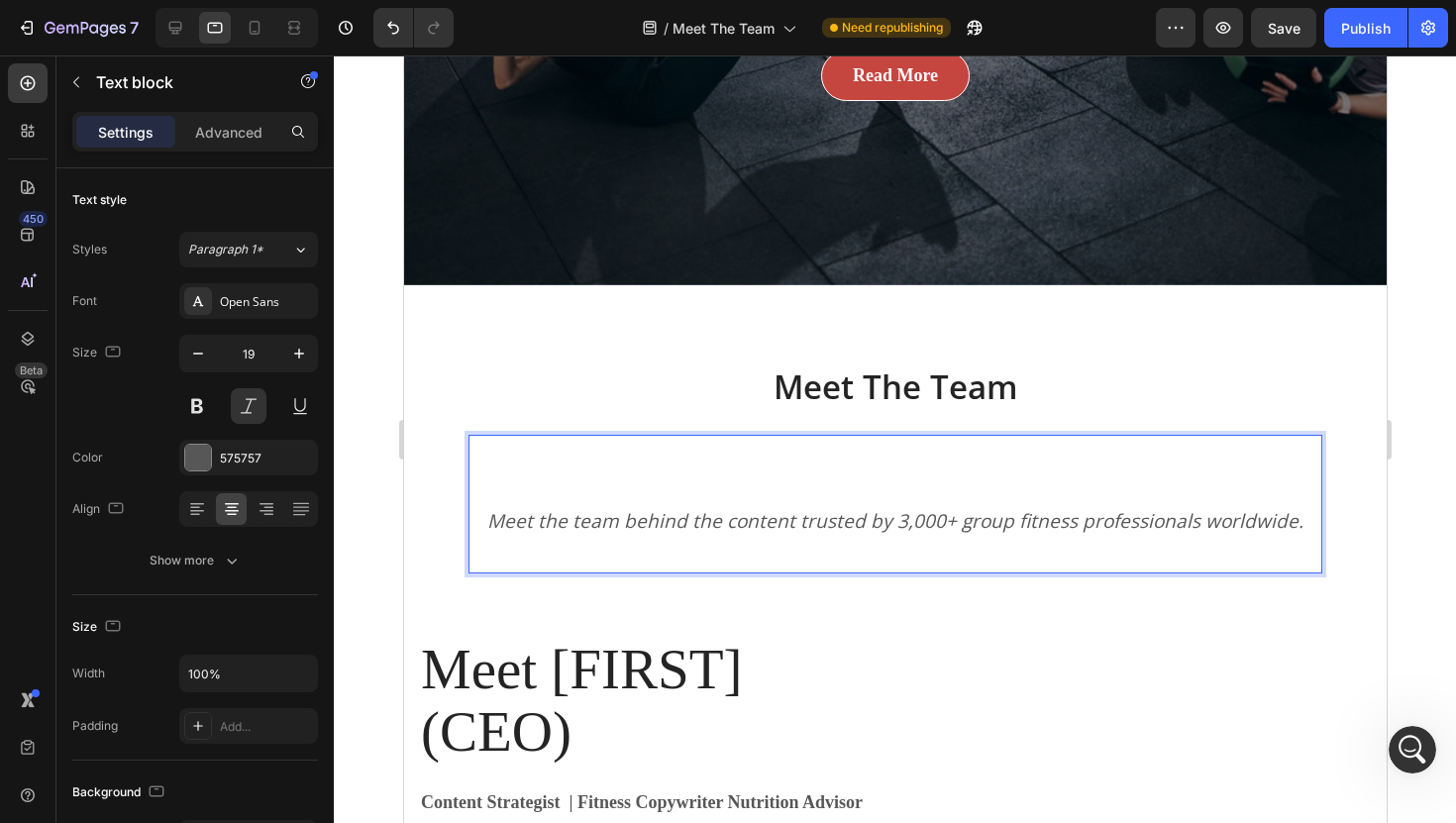 click on "Meet the team behind the content trusted by 3,000+ group fitness professionals worldwide." at bounding box center (894, 521) 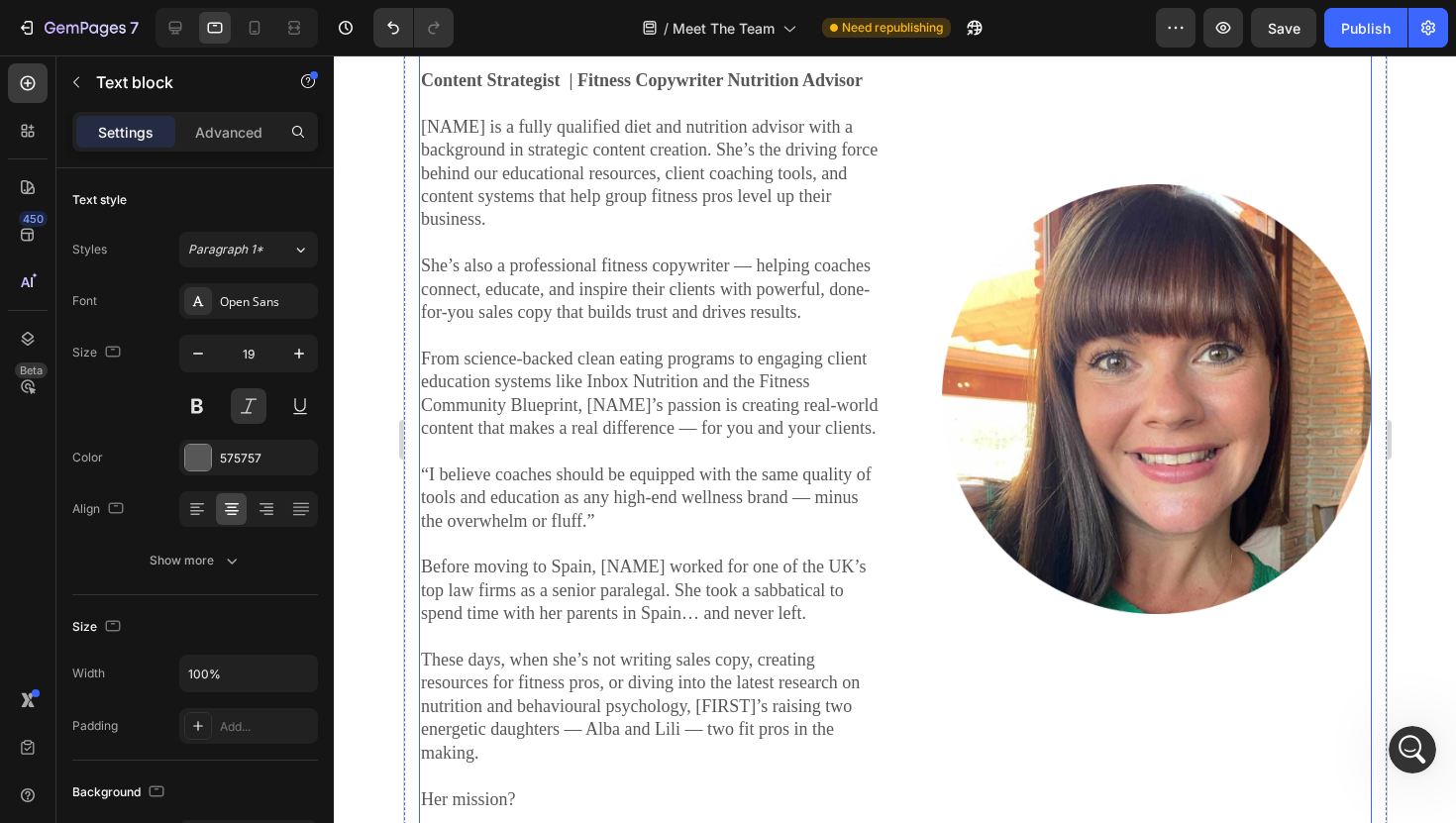 scroll, scrollTop: 1314, scrollLeft: 0, axis: vertical 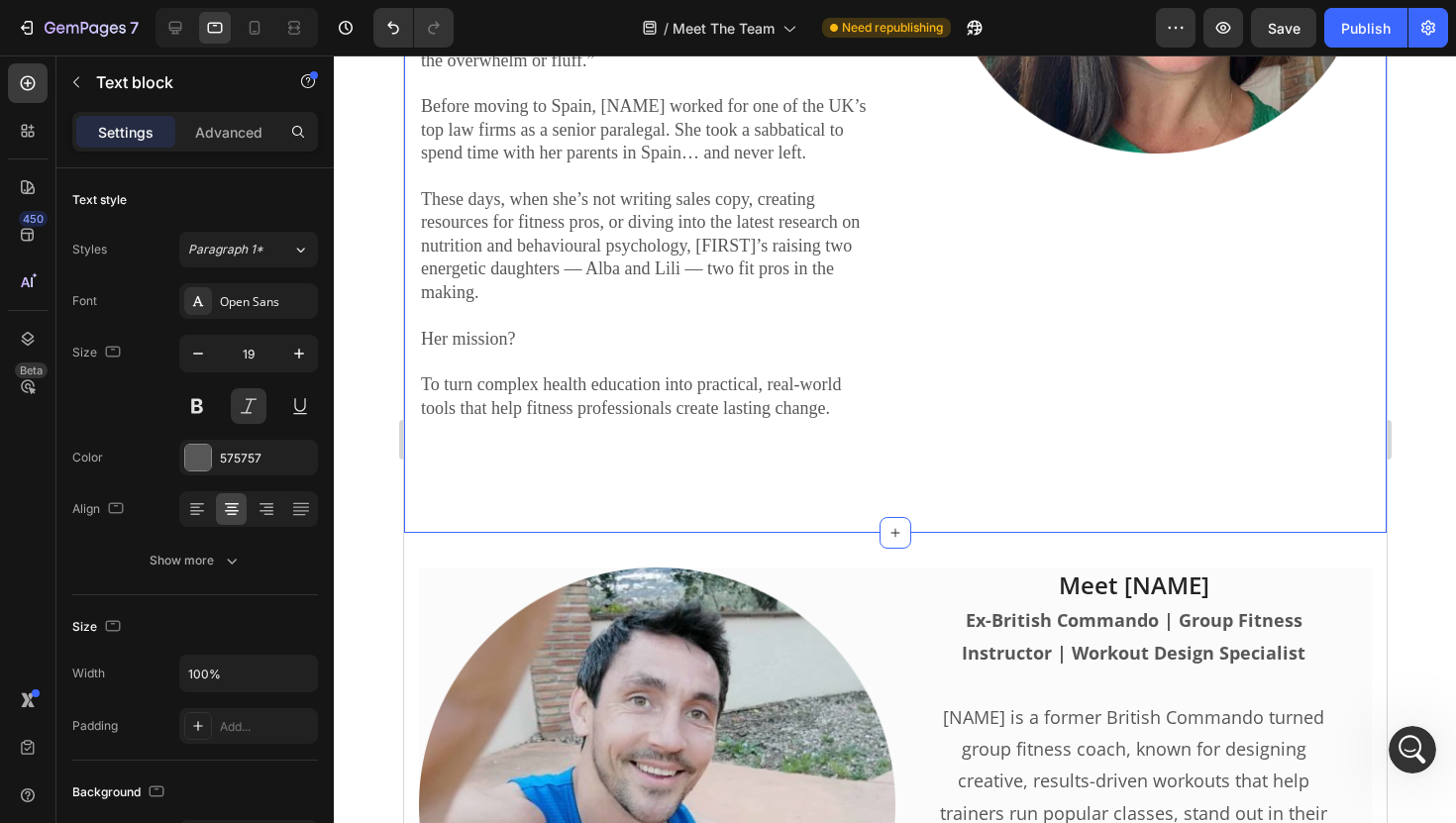 click on "Meet The Team Heading Meet the team behind the content trusted by 3,000+ group fitness professionals worldwide.   Text block   32 Row Meet Sophie (CEO) Heading Content Strategist  | Fitness Copywriter Nutrition Advisor Sophie is a fully qualified diet and nutrition advisor with a background in strategic content creation. She’s the driving force behind our educational resources, client coaching tools, and content systems that help group fitness pros level up their business. She’s also a professional fitness copywriter — helping coaches connect, educate, and inspire their clients with powerful, done-for-you sales copy that builds trust and drives results. From science-backed clean eating programs to engaging client education systems like Inbox Nutrition and the Fitness Community Blueprint, Sophie’s passion is creating real-world content that makes a real difference — for you and your clients. Her mission?  Text Block Image Row Section 2" at bounding box center (894, -149) 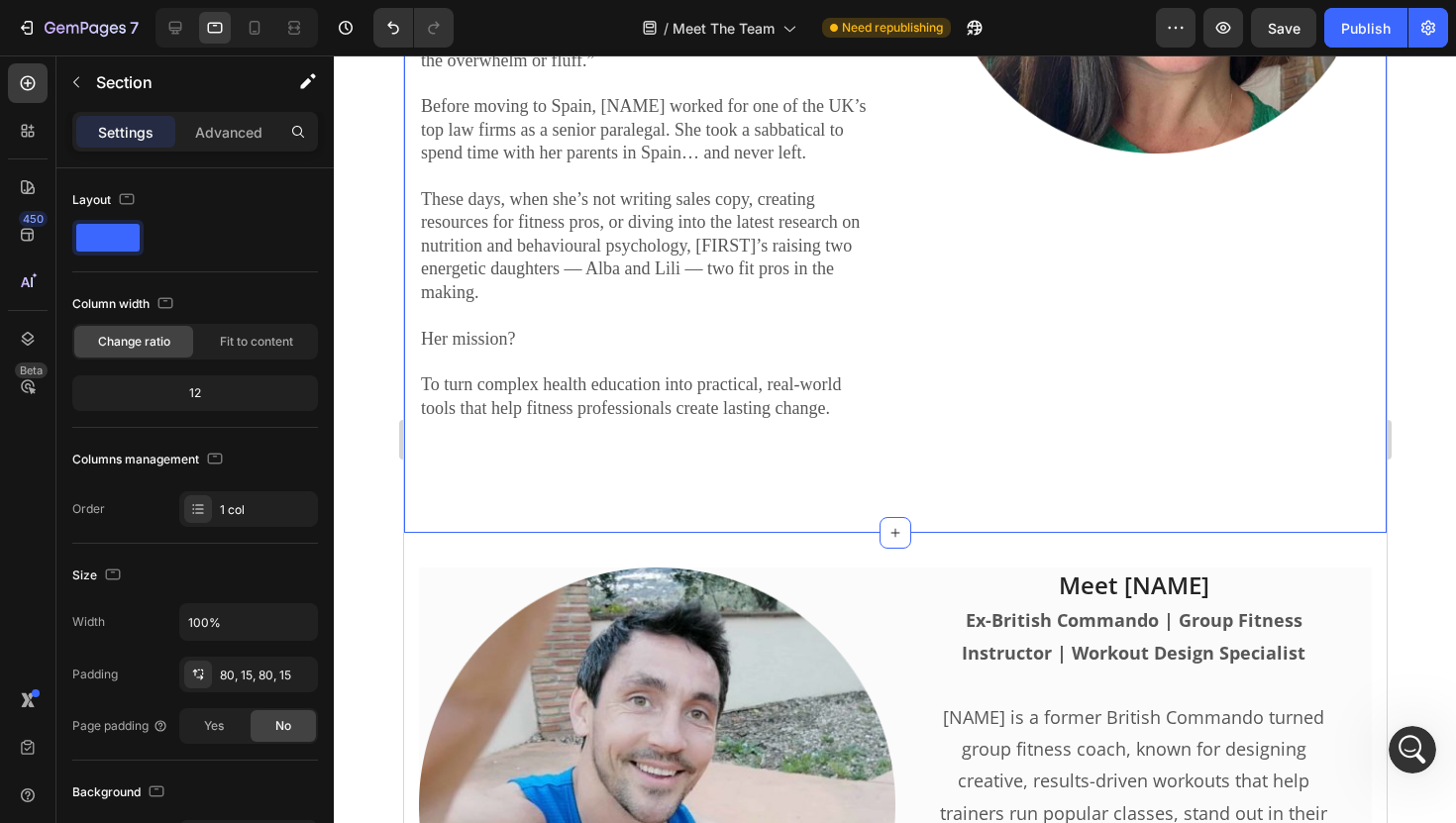 click on "Meet The Team Heading Meet the team behind the content trusted by 3,000+ group fitness professionals worldwide.   Text block Row Meet Sophie (CEO) Heading Content Strategist  | Fitness Copywriter Nutrition Advisor Sophie is a fully qualified diet and nutrition advisor with a background in strategic content creation. She’s the driving force behind our educational resources, client coaching tools, and content systems that help group fitness pros level up their business. She’s also a professional fitness copywriter — helping coaches connect, educate, and inspire their clients with powerful, done-for-you sales copy that builds trust and drives results. From science-backed clean eating programs to engaging client education systems like Inbox Nutrition and the Fitness Community Blueprint, Sophie’s passion is creating real-world content that makes a real difference — for you and your clients. Her mission?  Text Block Image Row Section 2   You can create reusable sections Create Theme Section AI Content" at bounding box center [894, -149] 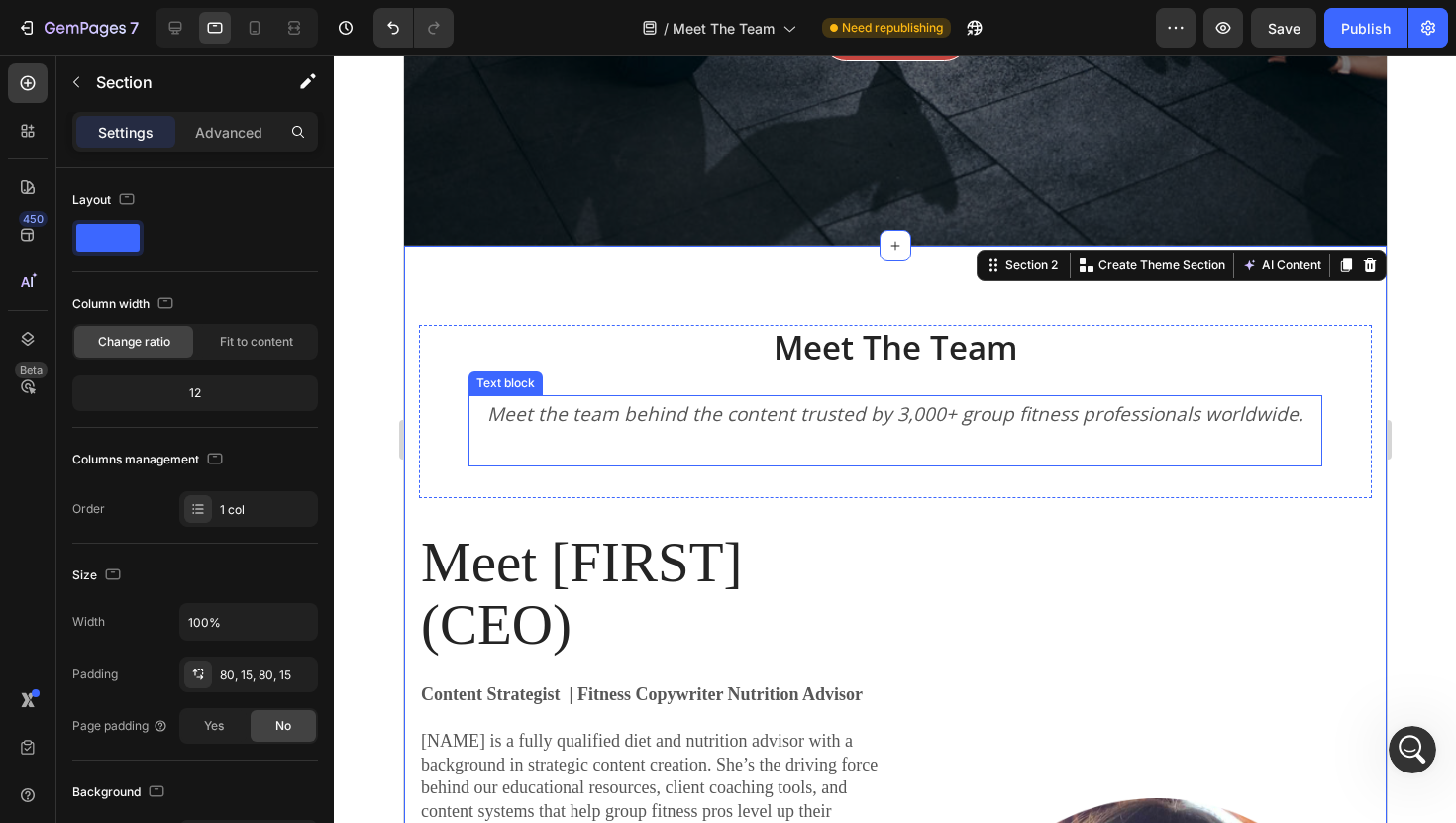 scroll, scrollTop: 691, scrollLeft: 0, axis: vertical 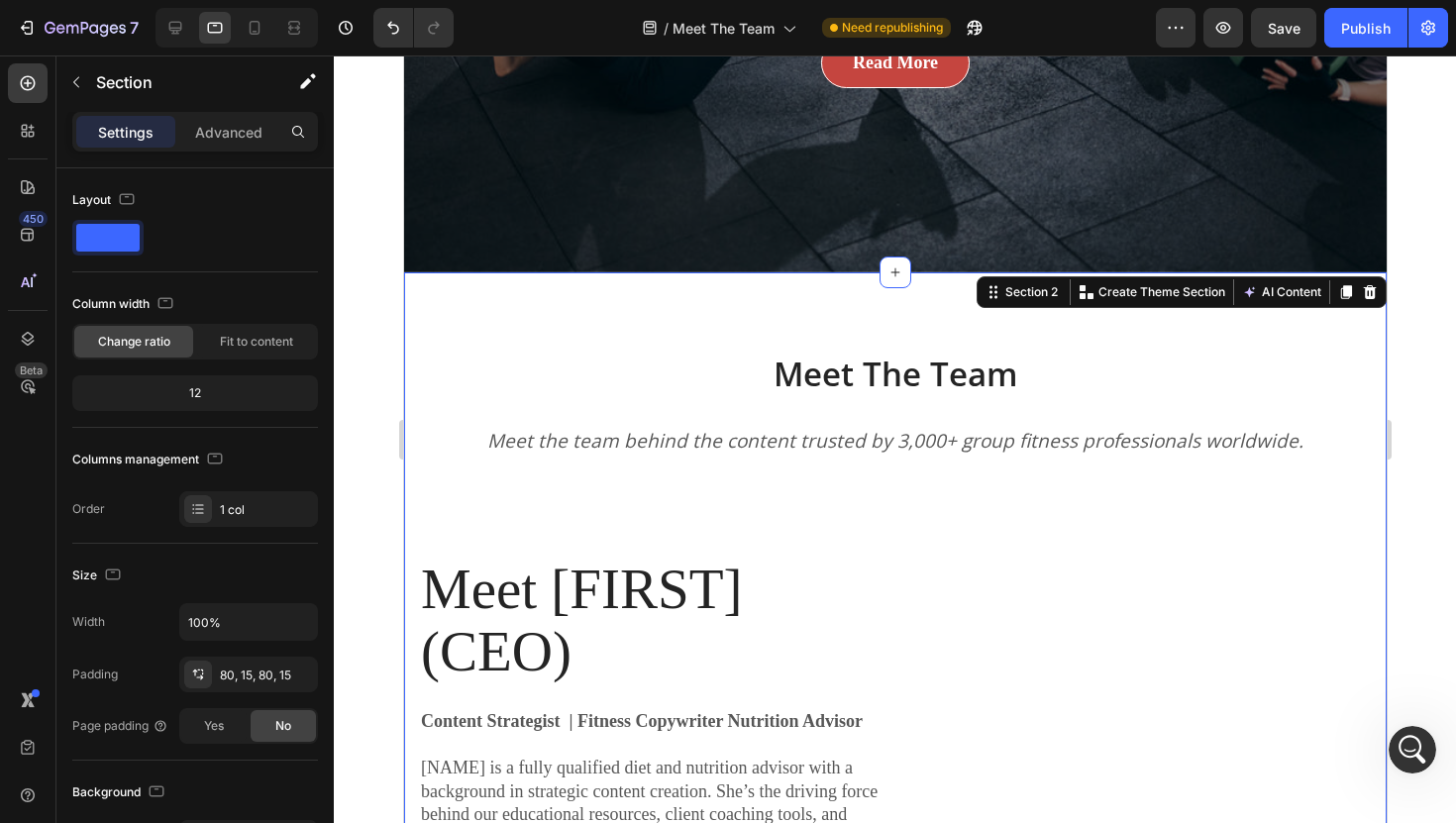 click on "Meet The Team Heading Meet the team behind the content trusted by 3,000+ group fitness professionals worldwide.   Text block Row Meet Sophie (CEO) Heading Content Strategist  | Fitness Copywriter Nutrition Advisor Sophie is a fully qualified diet and nutrition advisor with a background in strategic content creation. She’s the driving force behind our educational resources, client coaching tools, and content systems that help group fitness pros level up their business. She’s also a professional fitness copywriter — helping coaches connect, educate, and inspire their clients with powerful, done-for-you sales copy that builds trust and drives results. From science-backed clean eating programs to engaging client education systems like Inbox Nutrition and the Fitness Community Blueprint, Sophie’s passion is creating real-world content that makes a real difference — for you and your clients. Her mission?  Text Block Image Row Section 2   You can create reusable sections Create Theme Section AI Content" at bounding box center (894, 954) 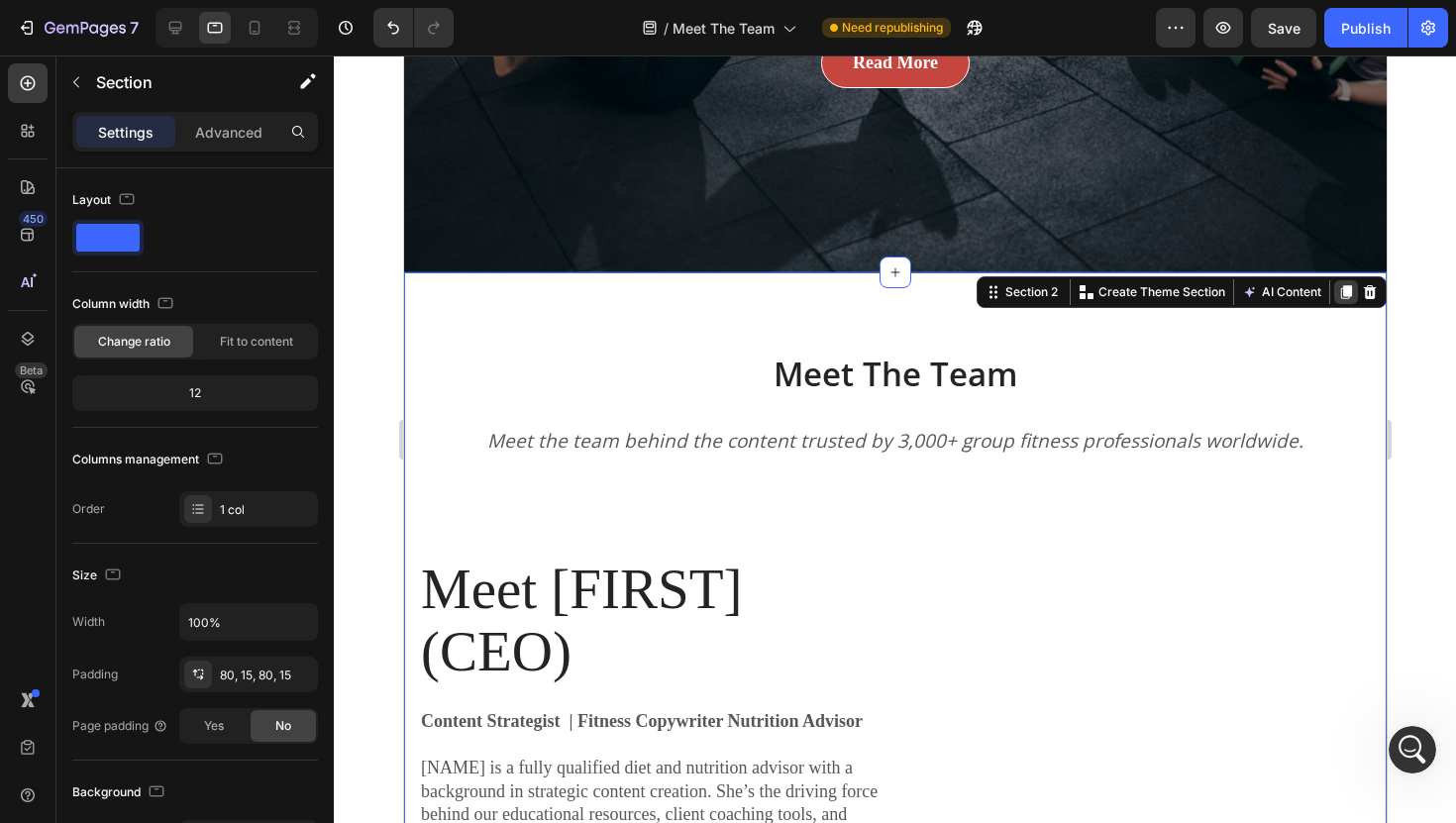 click 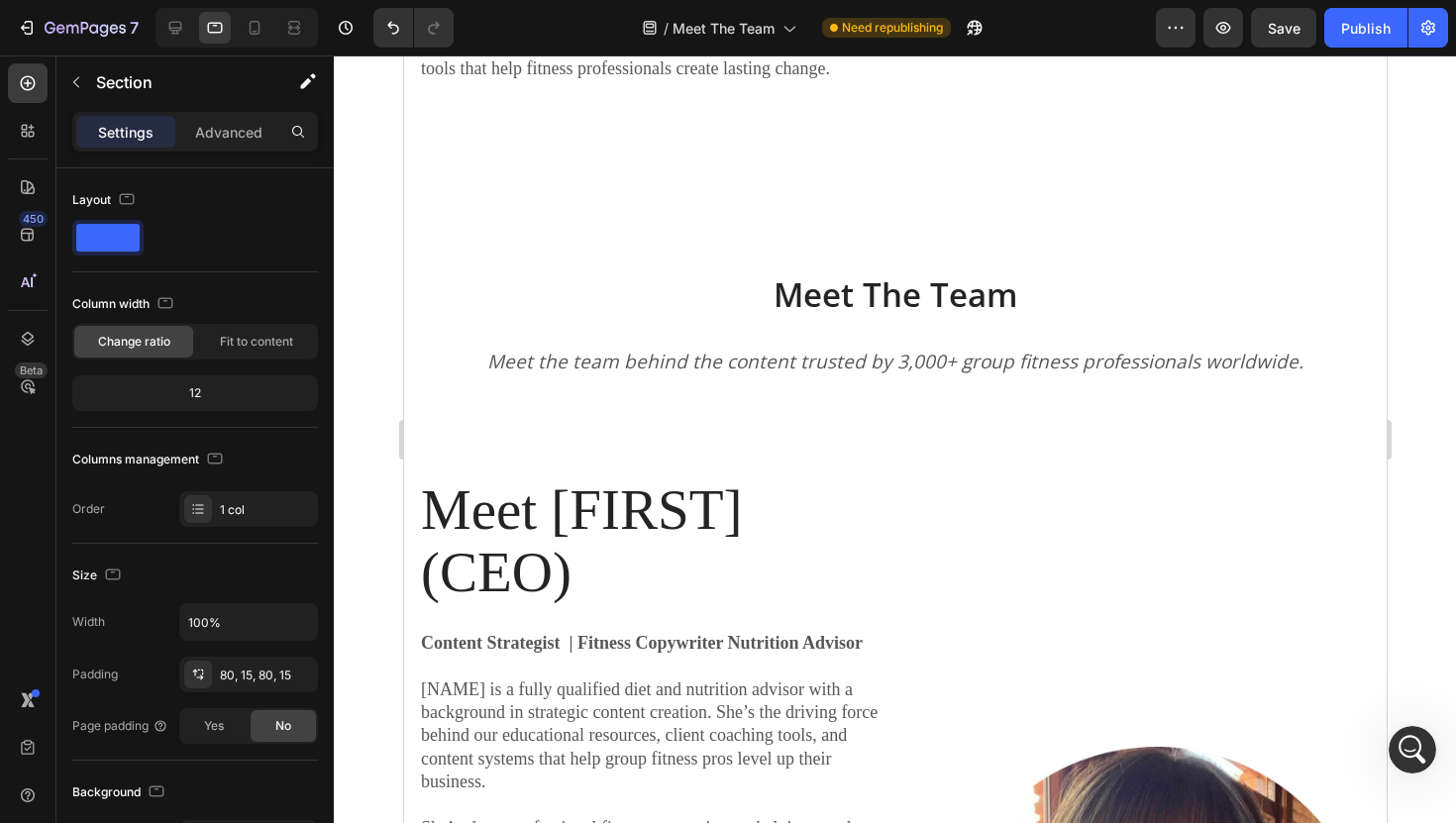 scroll, scrollTop: 2019, scrollLeft: 0, axis: vertical 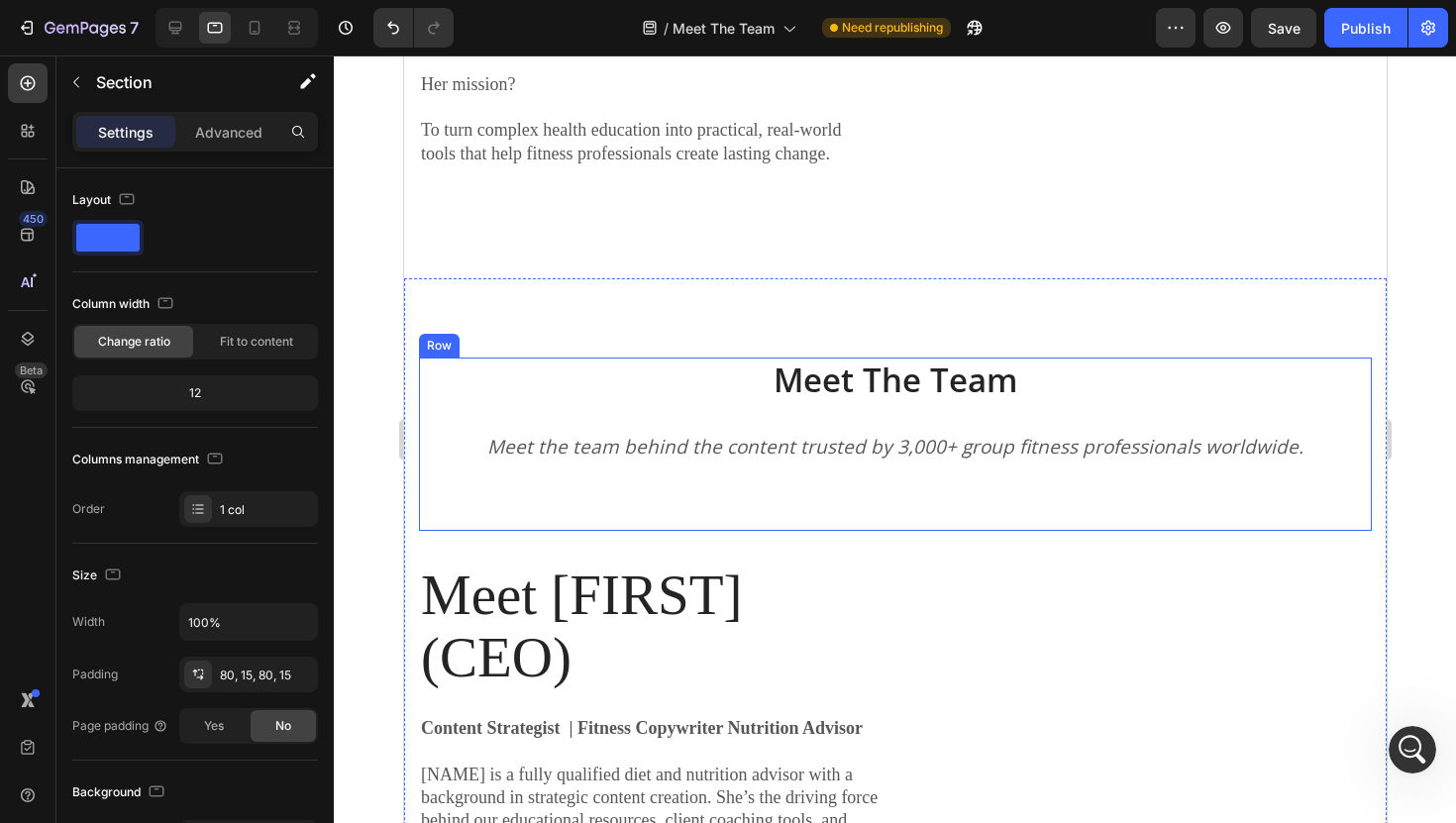click on "Meet The Team Heading Meet the team behind the content trusted by 3,000+ group fitness professionals worldwide.   Text block Row" at bounding box center (894, 444) 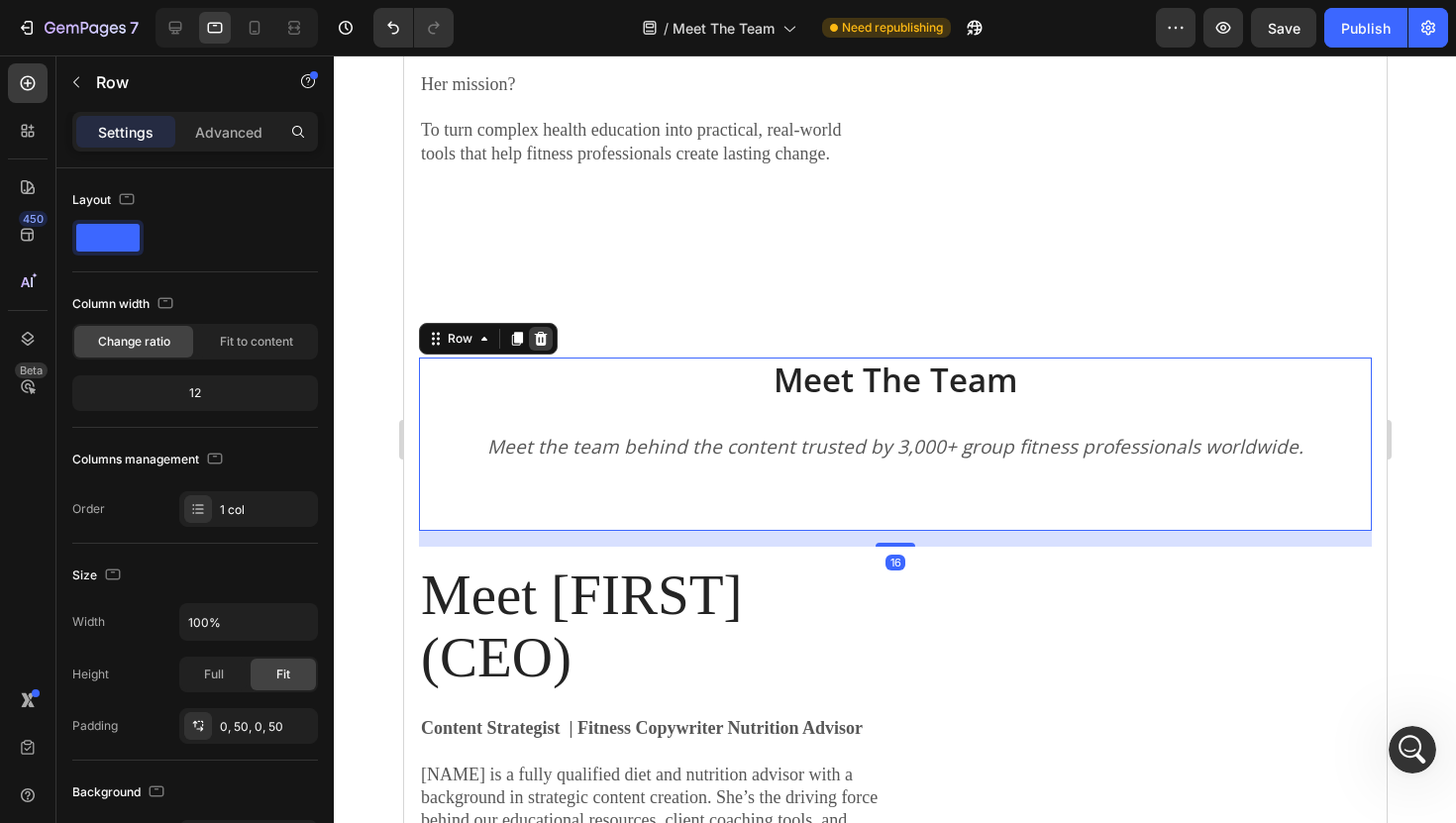click 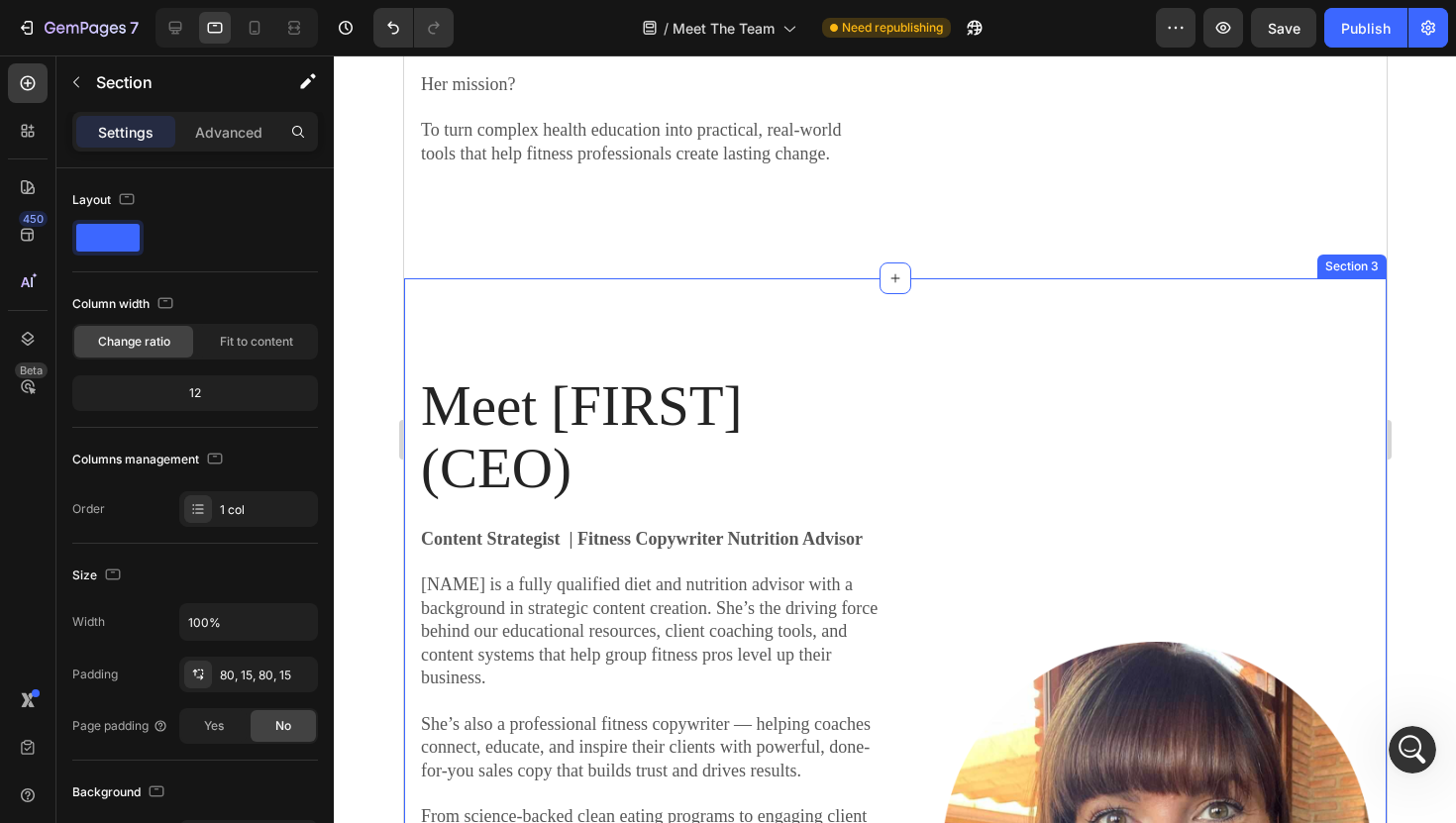 click on "Meet Sophie (CEO) Heading Content Strategist  | Fitness Copywriter Nutrition Advisor   Sophie is a fully qualified diet and nutrition advisor with a background in strategic content creation. She’s the driving force behind our educational resources, client coaching tools, and content systems that help group fitness pros level up their business.   She’s also a professional fitness copywriter — helping coaches connect, educate, and inspire their clients with powerful, done-for-you sales copy that builds trust and drives results.   From science-backed clean eating programs to engaging client education systems like Inbox Nutrition and the Fitness Community Blueprint, Sophie’s passion is creating real-world content that makes a real difference — for you and your clients.   “I believe coaches should be equipped with the same quality of tools and education as any high-end wellness brand — minus the overwhelm or fluff.”       Her mission?    Text Block Image Row Section 3" at bounding box center (894, 865) 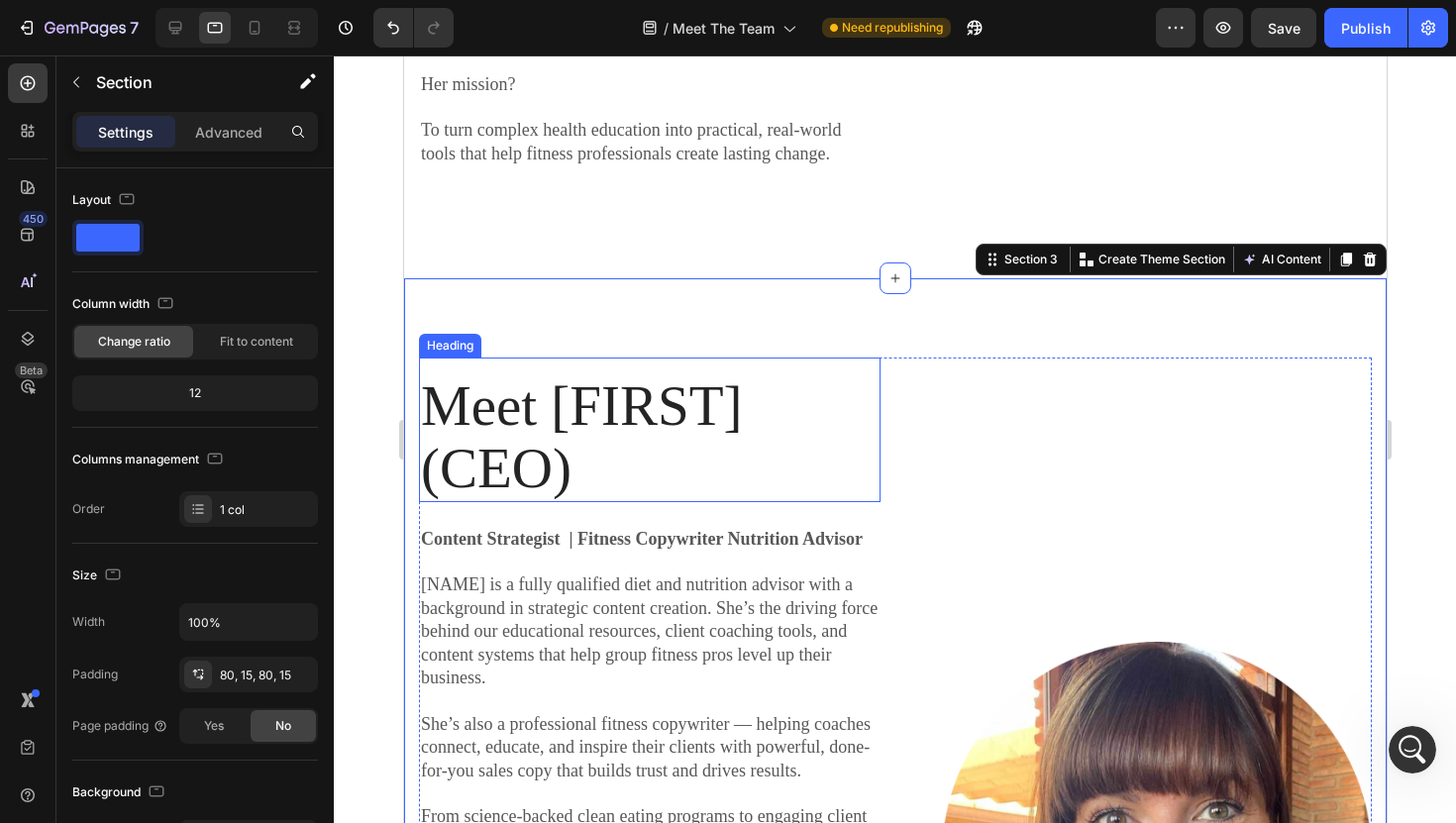 click on "Meet Sophie (CEO) Heading Content Strategist  | Fitness Copywriter Nutrition Advisor   Sophie is a fully qualified diet and nutrition advisor with a background in strategic content creation. She’s the driving force behind our educational resources, client coaching tools, and content systems that help group fitness pros level up their business.   She’s also a professional fitness copywriter — helping coaches connect, educate, and inspire their clients with powerful, done-for-you sales copy that builds trust and drives results.   From science-backed clean eating programs to engaging client education systems like Inbox Nutrition and the Fitness Community Blueprint, Sophie’s passion is creating real-world content that makes a real difference — for you and your clients.   “I believe coaches should be equipped with the same quality of tools and education as any high-end wellness brand — minus the overwhelm or fluff.”       Her mission?    Text Block Image Row Section 3   AI Content Product" at bounding box center (894, 865) 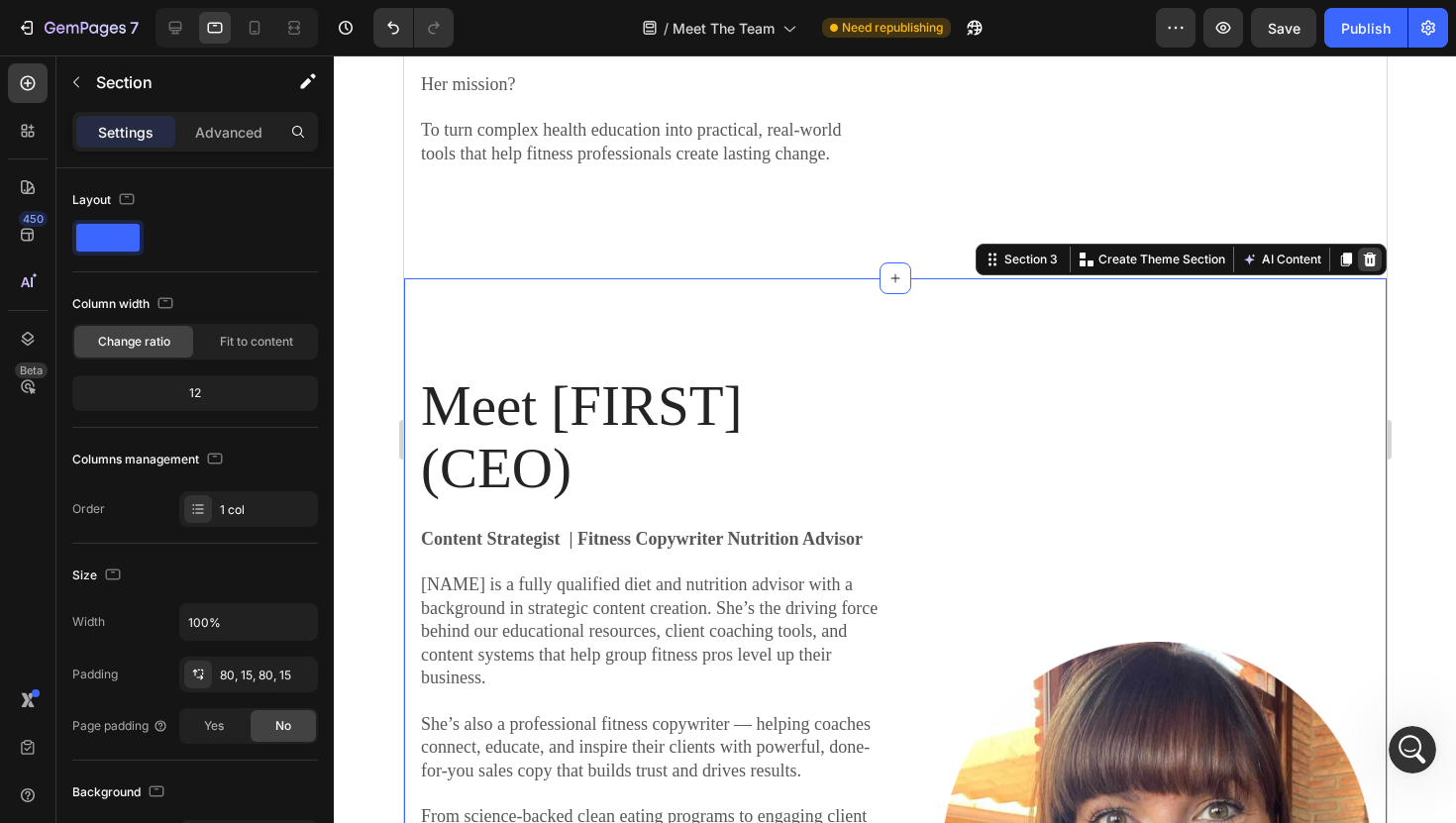 click 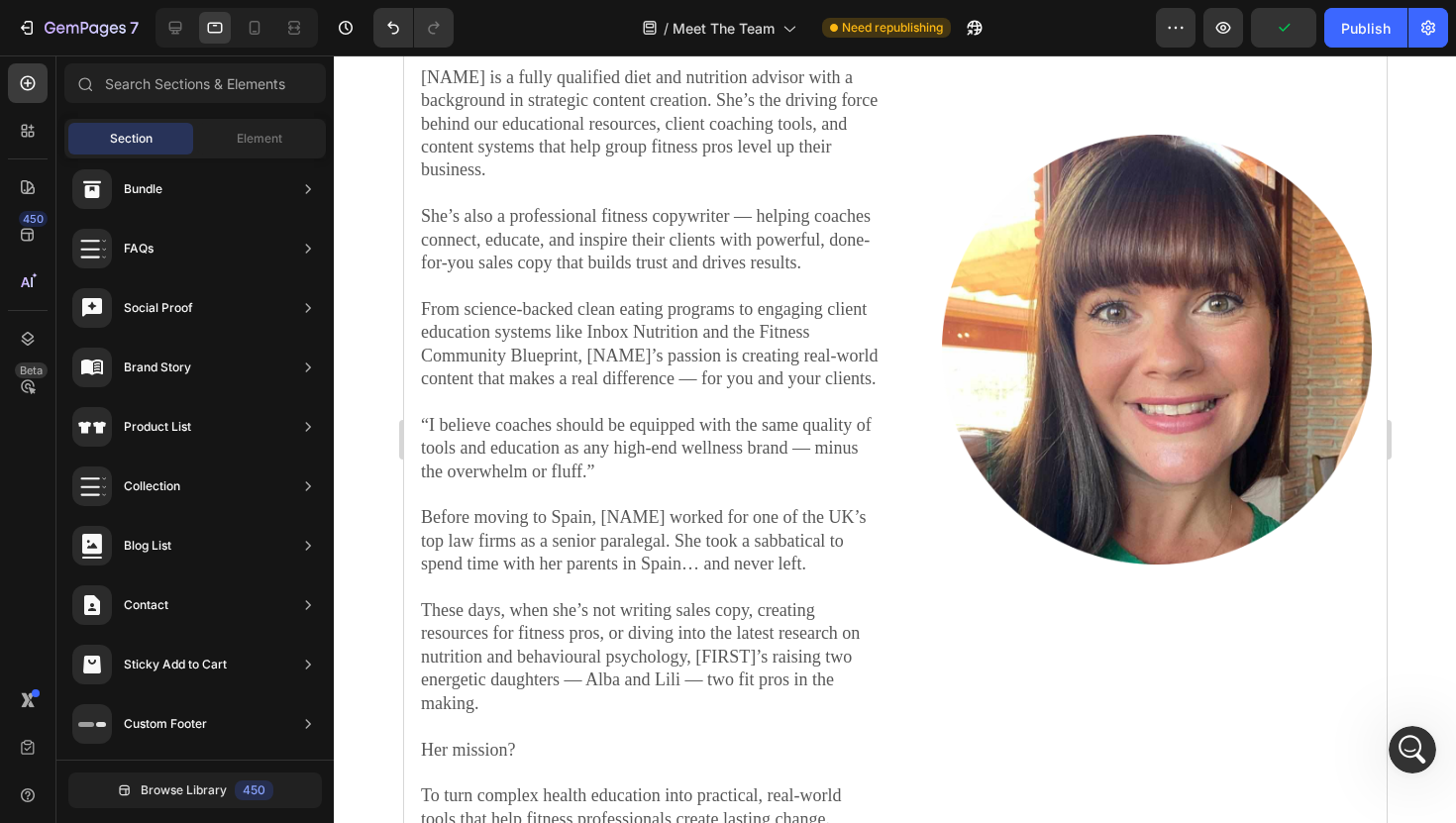 scroll, scrollTop: 1364, scrollLeft: 0, axis: vertical 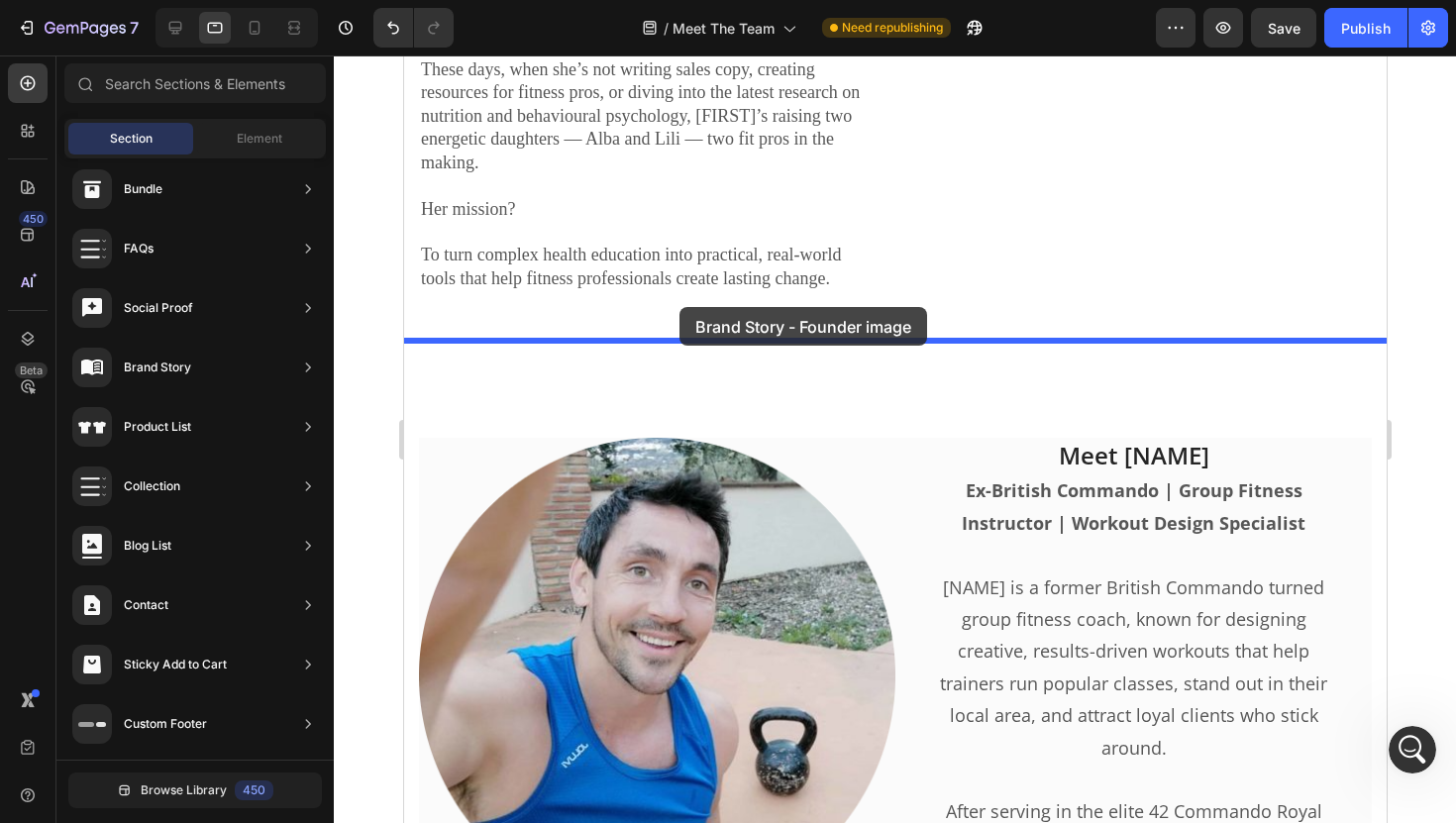drag, startPoint x: 839, startPoint y: 484, endPoint x: 678, endPoint y: 307, distance: 239.26972 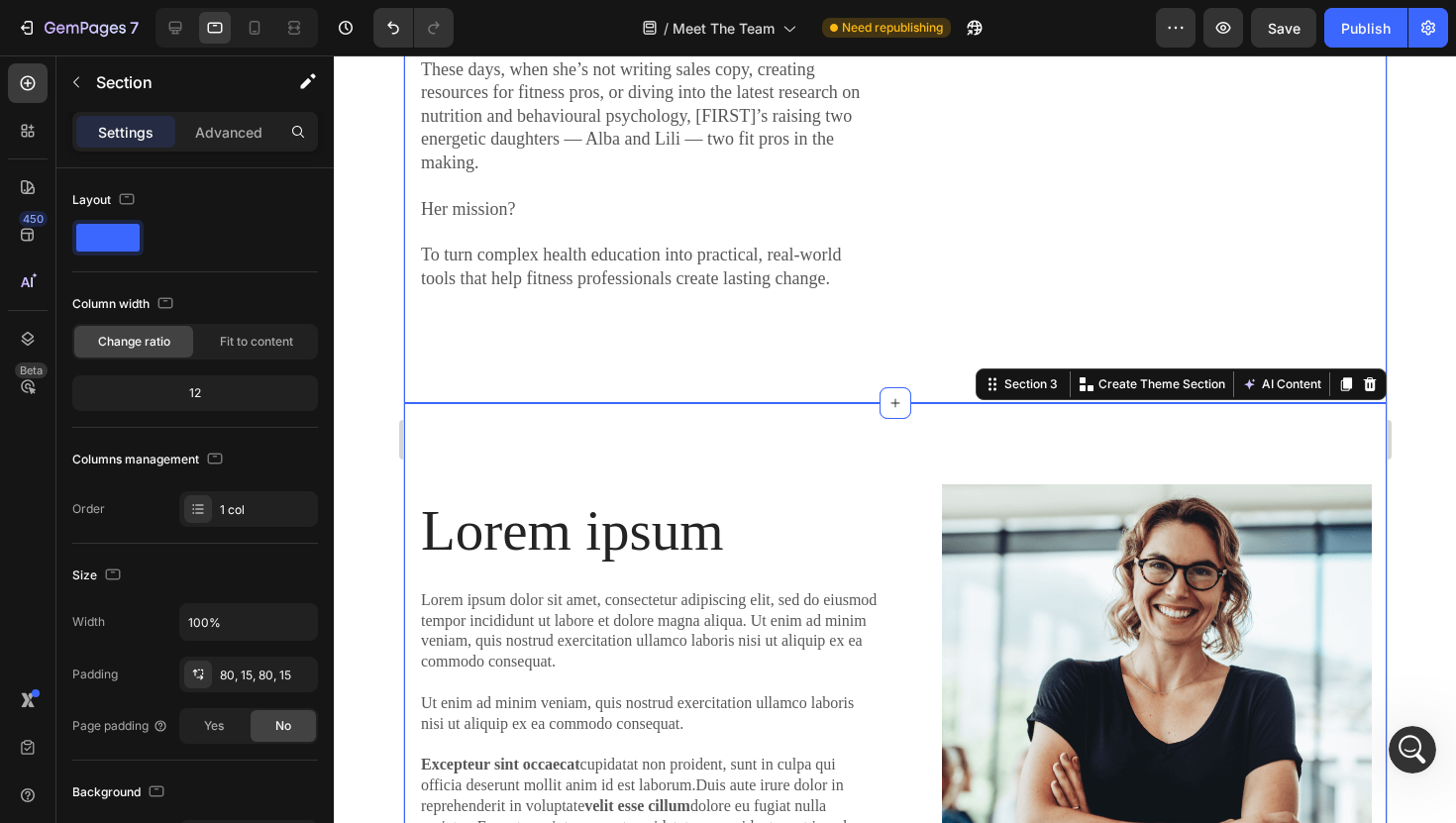 click on "Meet The Team Heading Meet the team behind the content trusted by 3,000+ group fitness professionals worldwide.   Text block Row Meet Sophie (CEO) Heading Content Strategist  | Fitness Copywriter Nutrition Advisor   Sophie is a fully qualified diet and nutrition advisor with a background in strategic content creation. She’s the driving force behind our educational resources, client coaching tools, and content systems that help group fitness pros level up their business.   She’s also a professional fitness copywriter — helping coaches connect, educate, and inspire their clients with powerful, done-for-you sales copy that builds trust and drives results.   From science-backed clean eating programs to engaging client education systems like Inbox Nutrition and the Fitness Community Blueprint, Sophie’s passion is creating real-world content that makes a real difference — for you and your clients.         Her mission?    Text Block Image Row Section 2" at bounding box center [894, -278] 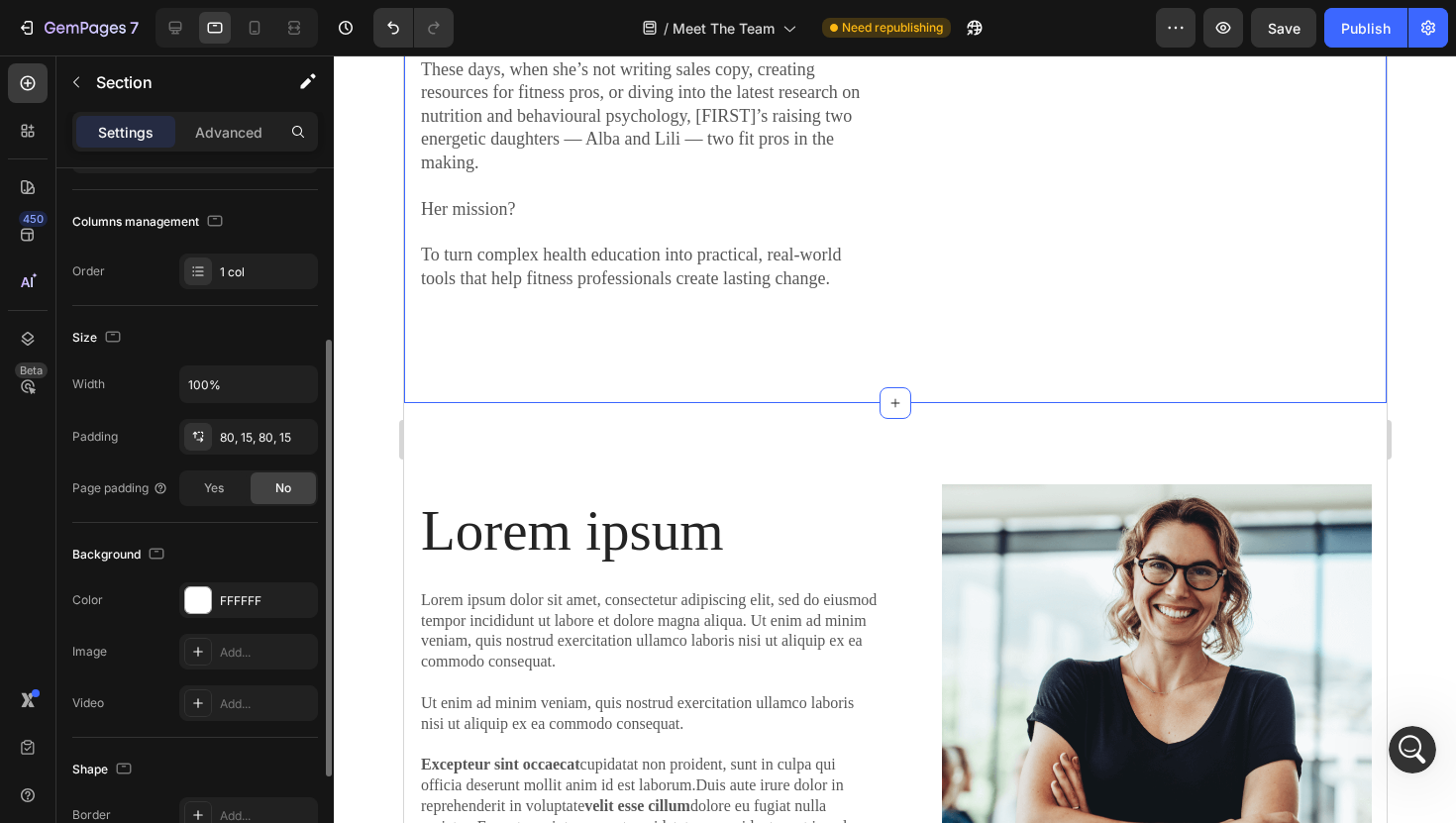 scroll, scrollTop: 254, scrollLeft: 0, axis: vertical 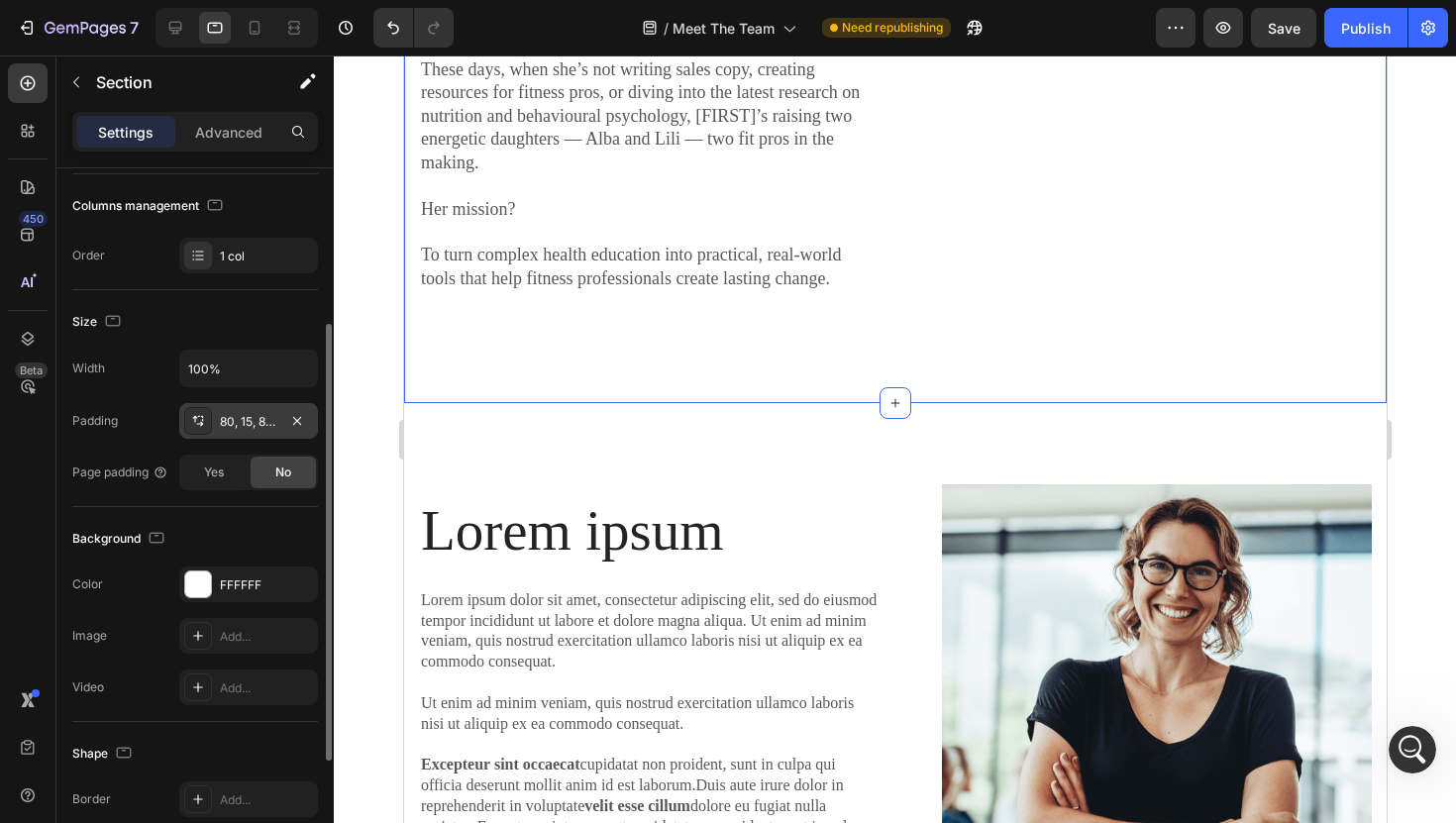 click on "80, 15, 80, 15" at bounding box center (249, 422) 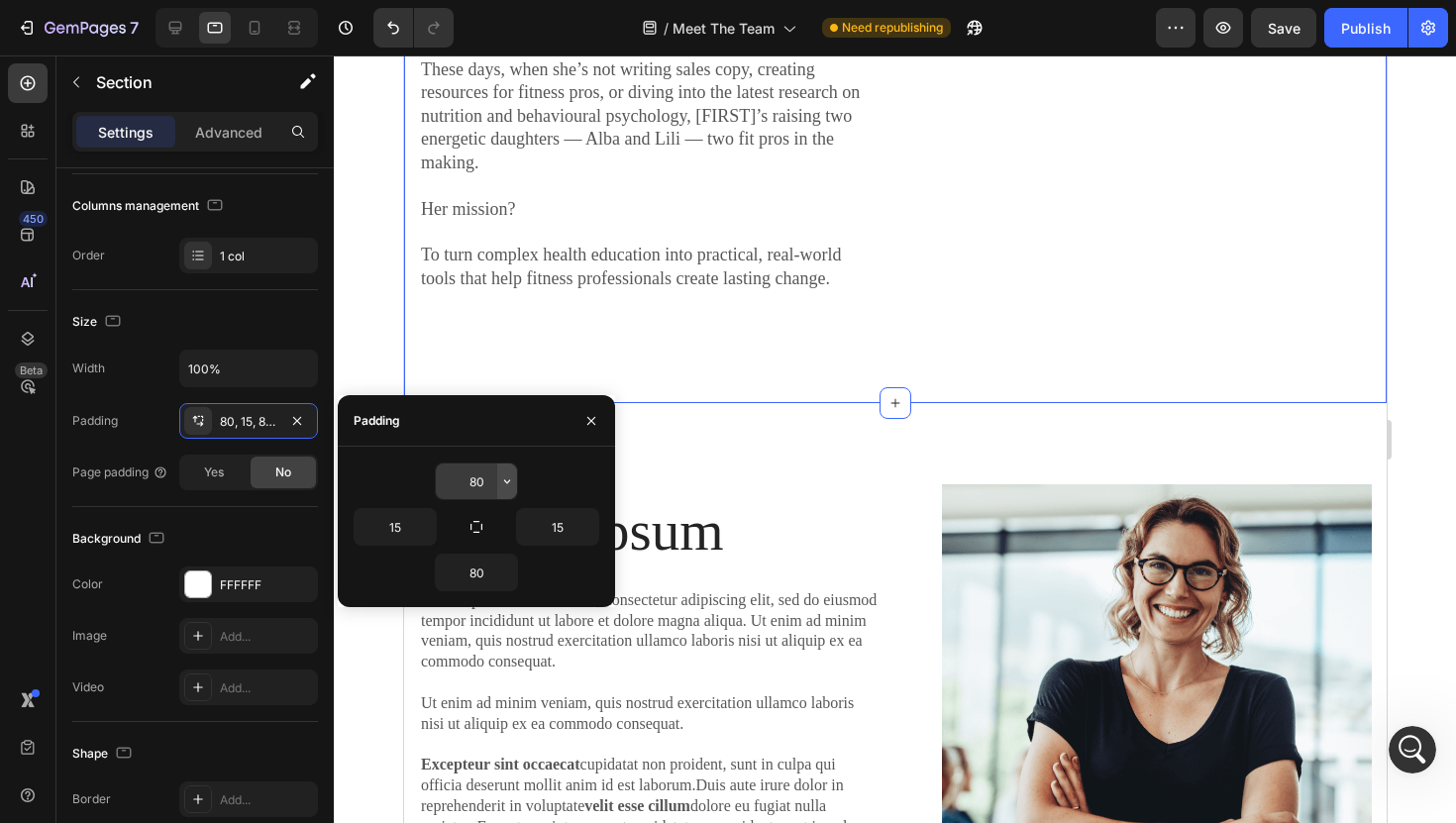 click 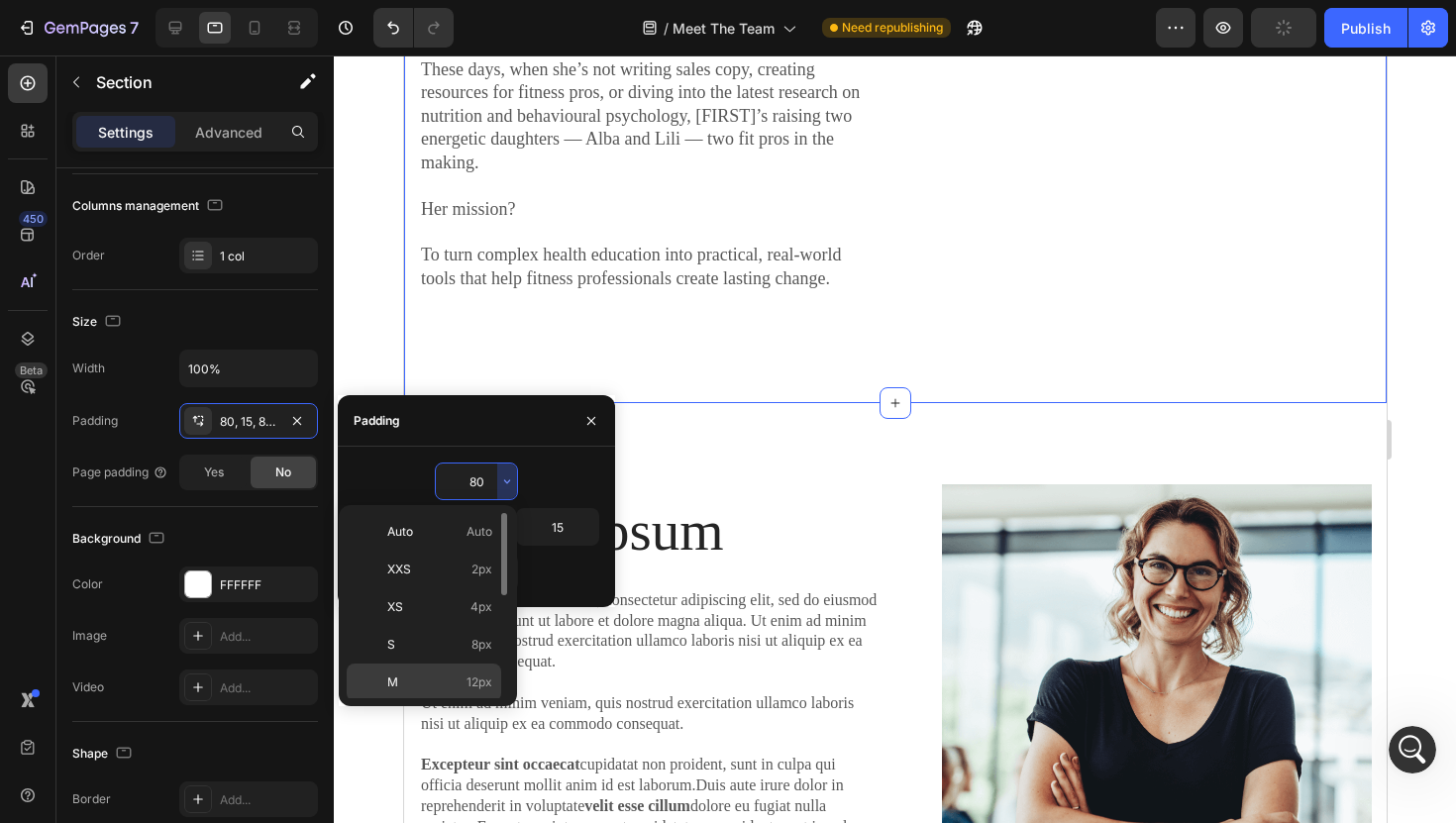 click on "M 12px" at bounding box center (440, 682) 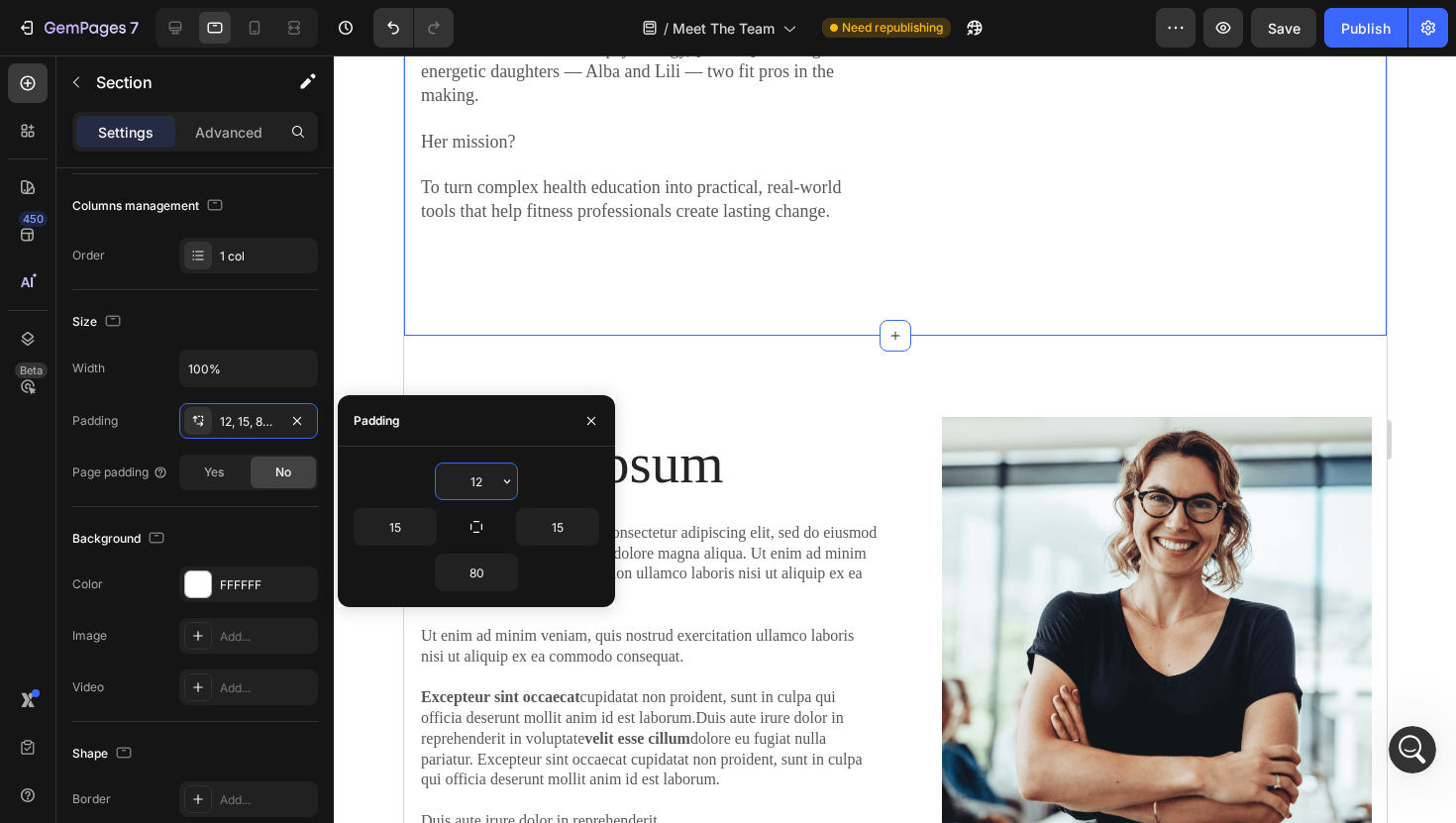 click on "12" at bounding box center (476, 481) 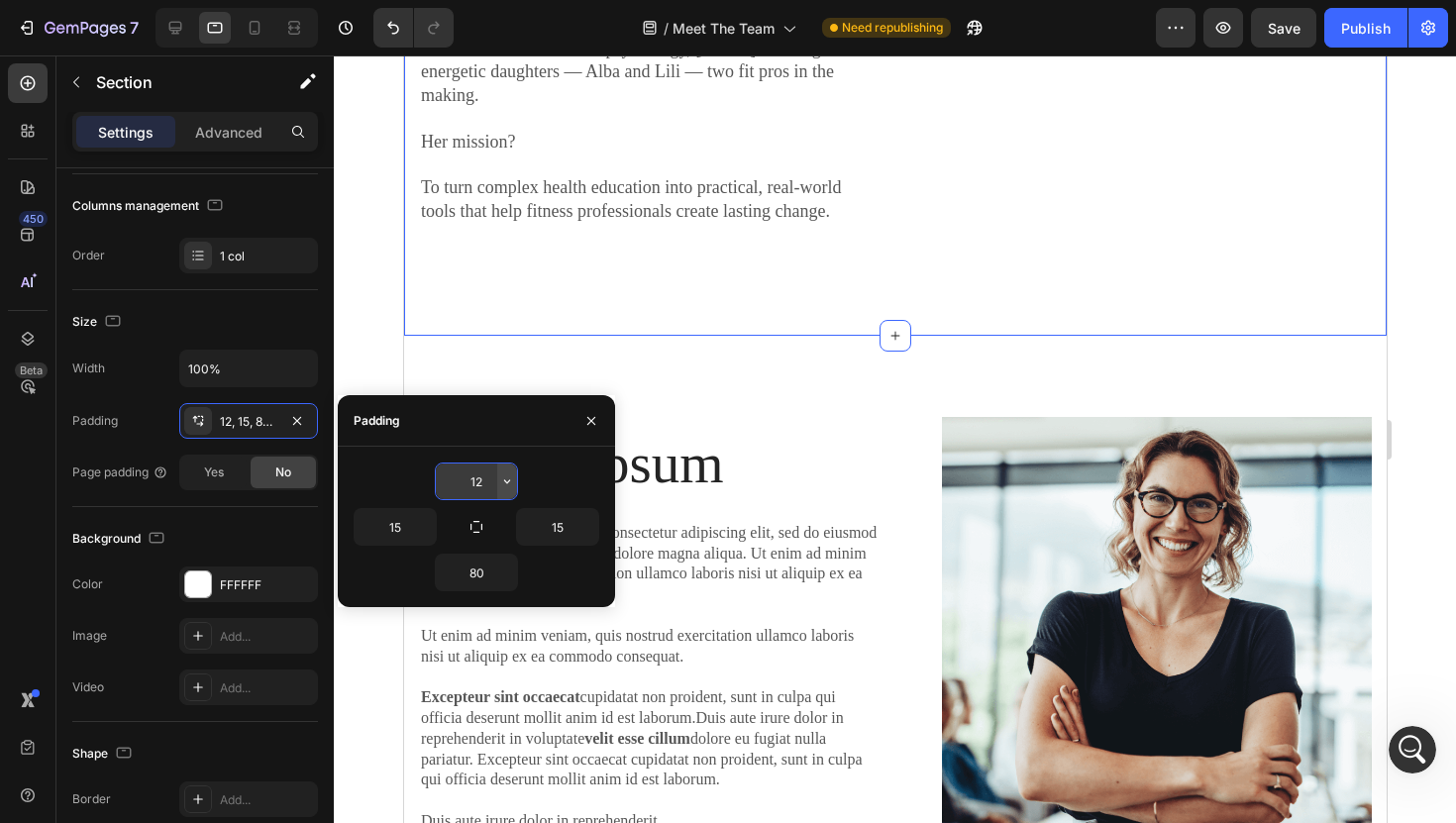 click 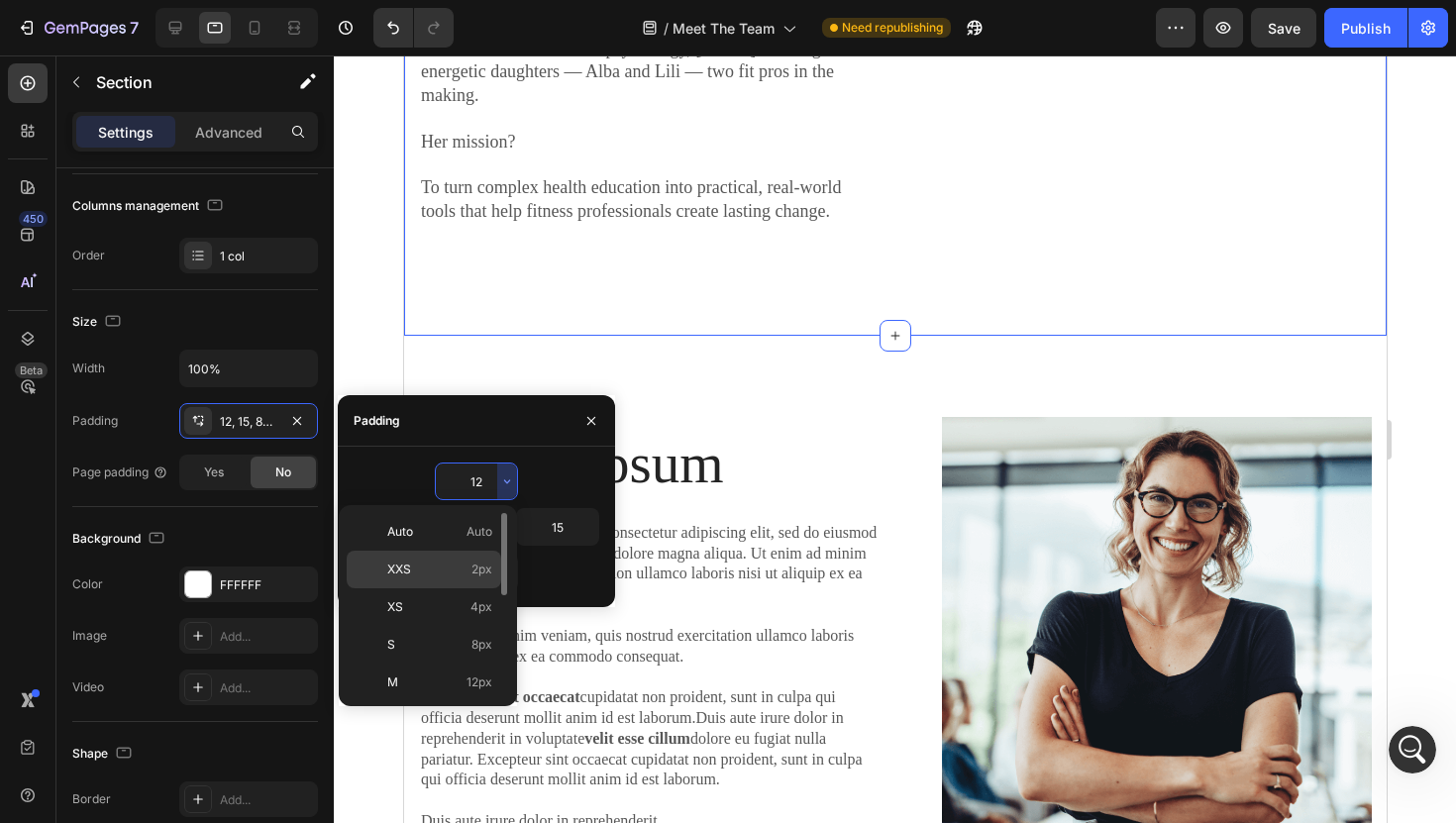click on "XXS" at bounding box center [399, 569] 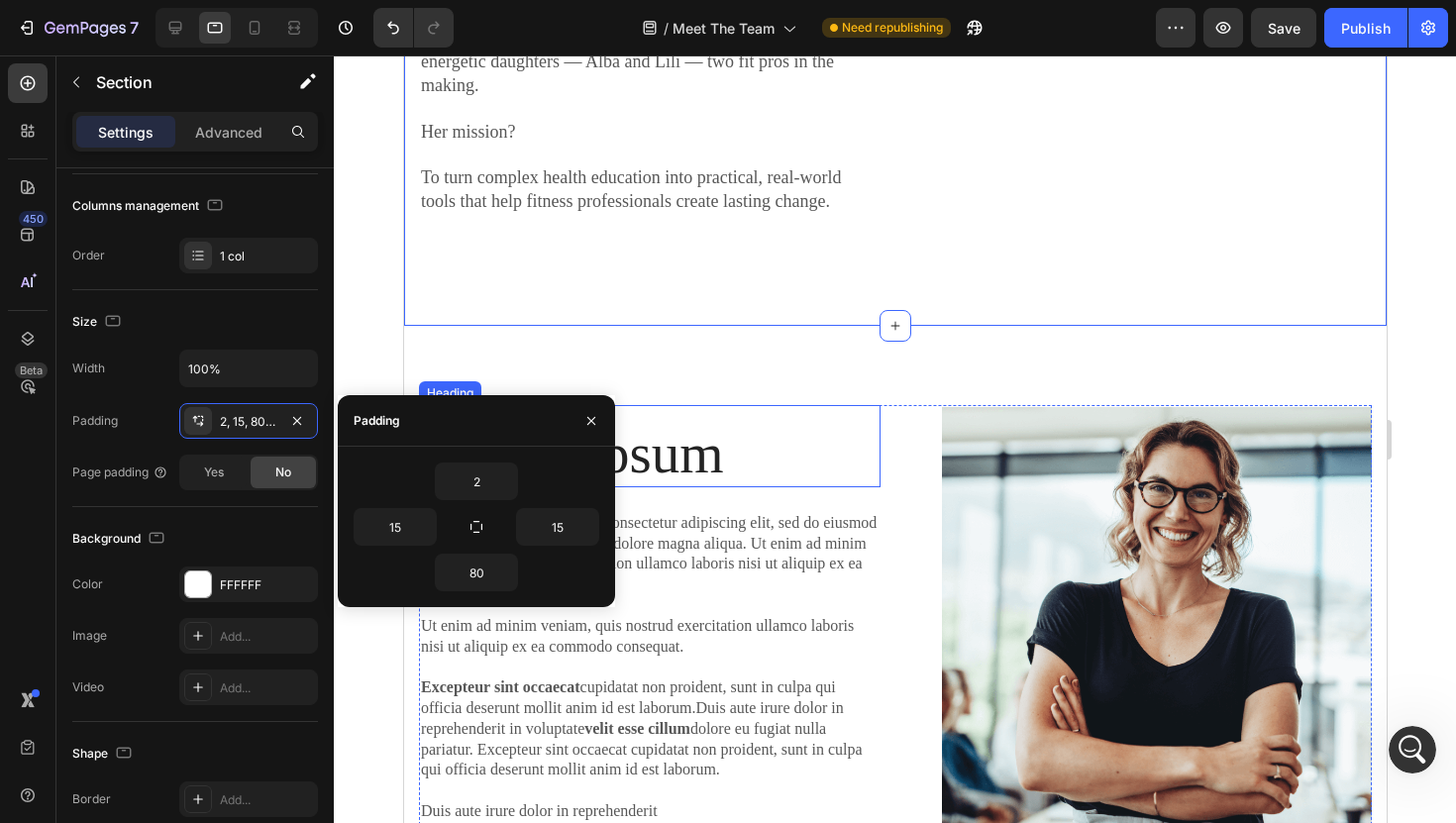 click on "Lorem ipsum Heading Lorem ipsum dolor sit amet, consectetur adipiscing elit, sed do eiusmod tempor incididunt ut labore et dolore magna aliqua. Ut enim ad minim veniam, quis nostrud exercitation ullamco laboris nisi ut aliquip ex ea commodo consequat. Ut enim ad minim veniam, quis nostrud exercitation ullamco laboris nisi ut aliquip ex ea commodo consequat. Excepteur sint occaecat  cupidatat non proident, sunt in culpa qui officia deserunt mollit anim id est laborum.Duis aute irure dolor in reprehenderit in voluptate  velit esse cillum  dolore eu fugiat nulla pariatur. Excepteur sint occaecat cupidatat non proident, sunt in culpa qui officia deserunt mollit anim id est laborum. Duis aute irure dolor in reprehenderit Text Block" at bounding box center [649, 622] 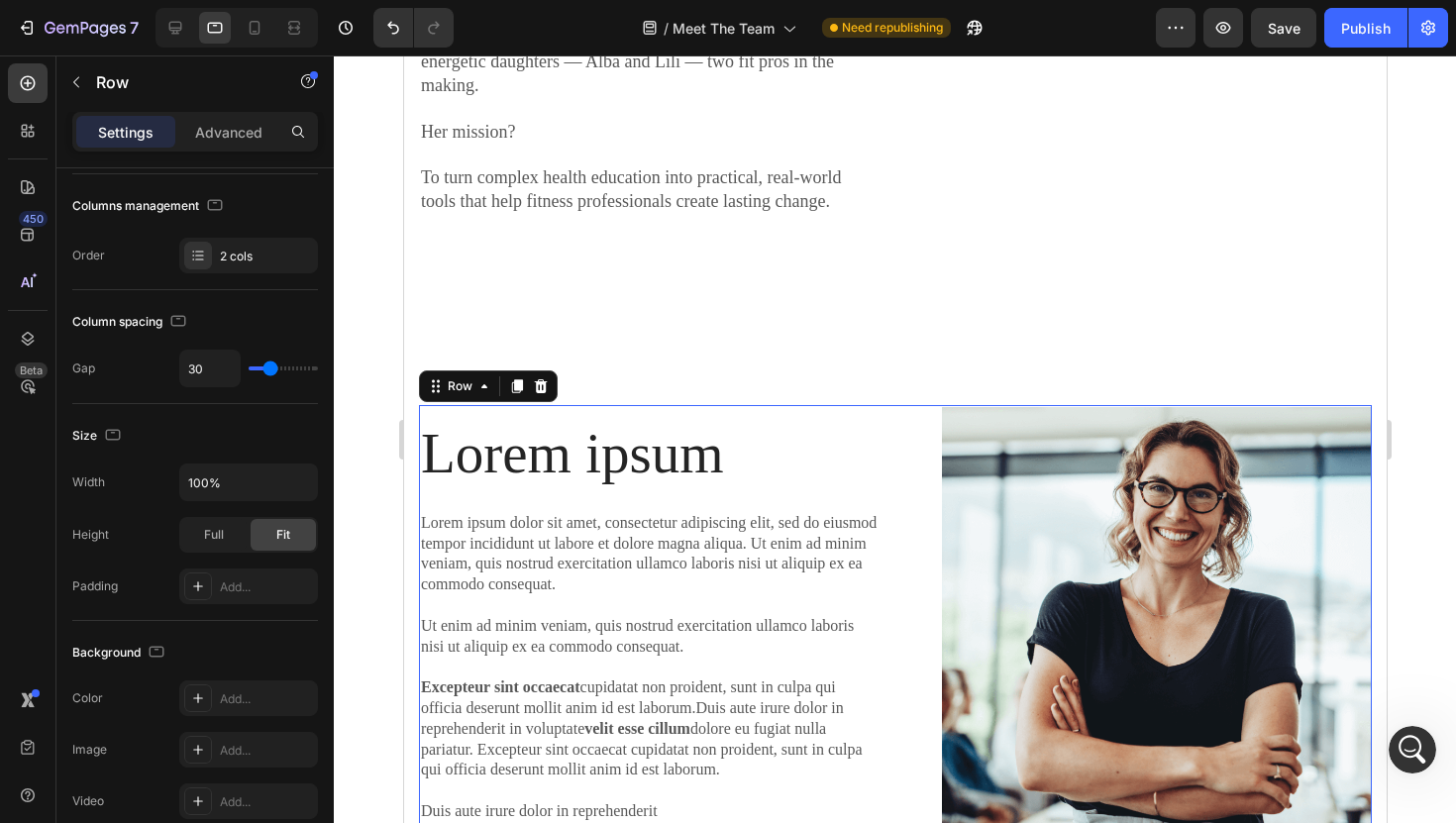 scroll, scrollTop: 0, scrollLeft: 0, axis: both 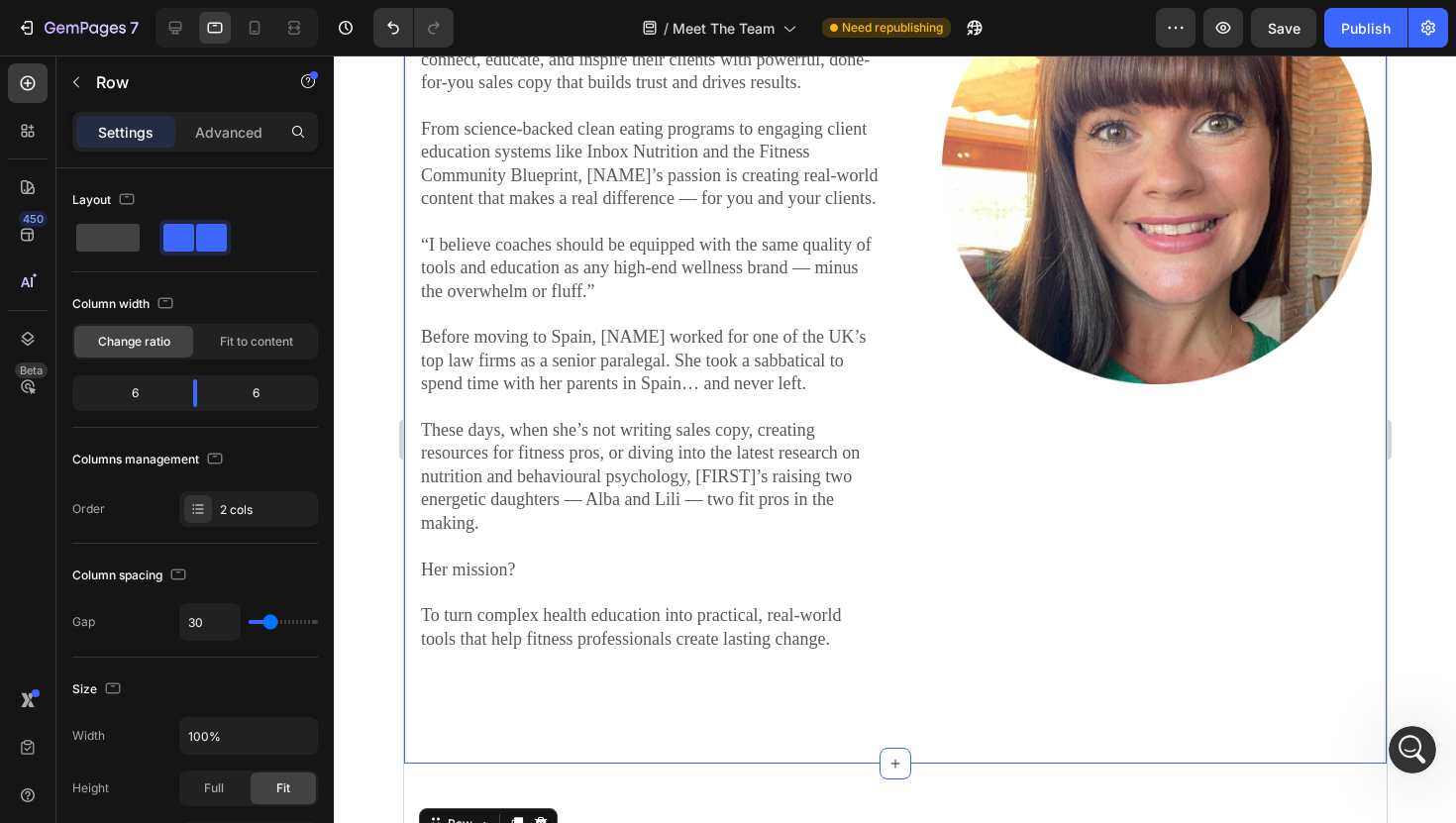 click on "Meet The Team Heading Meet the team behind the content trusted by 3,000+ group fitness professionals worldwide.   Text block Row Meet Sophie (CEO) Heading Content Strategist  | Fitness Copywriter Nutrition Advisor   Sophie is a fully qualified diet and nutrition advisor with a background in strategic content creation. She’s the driving force behind our educational resources, client coaching tools, and content systems that help group fitness pros level up their business.   She’s also a professional fitness copywriter — helping coaches connect, educate, and inspire their clients with powerful, done-for-you sales copy that builds trust and drives results.   From science-backed clean eating programs to engaging client education systems like Inbox Nutrition and the Fitness Community Blueprint, Sophie’s passion is creating real-world content that makes a real difference — for you and your clients.         Her mission?    Text Block Image Row Section 2" at bounding box center (894, 121) 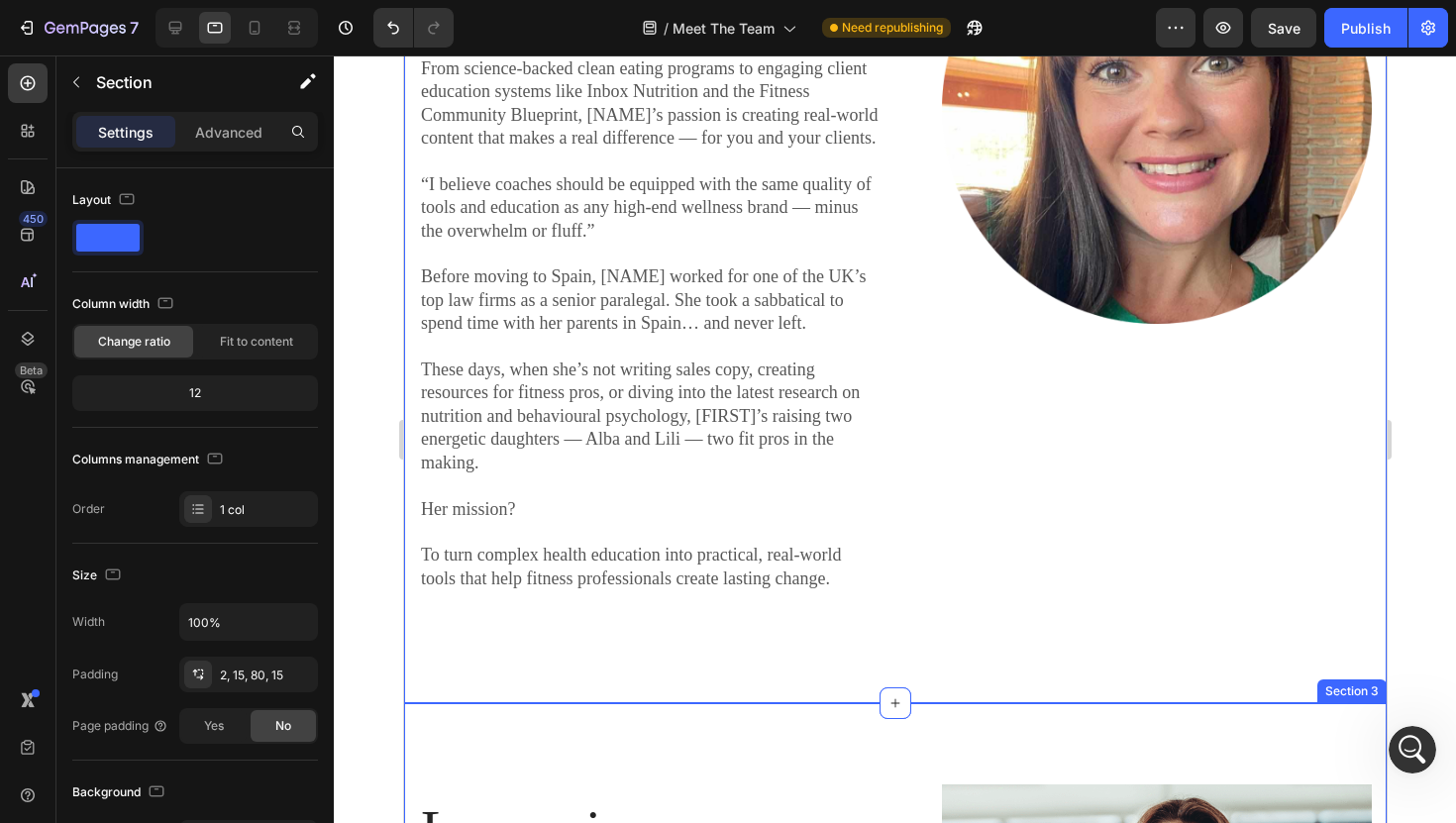scroll, scrollTop: 1548, scrollLeft: 0, axis: vertical 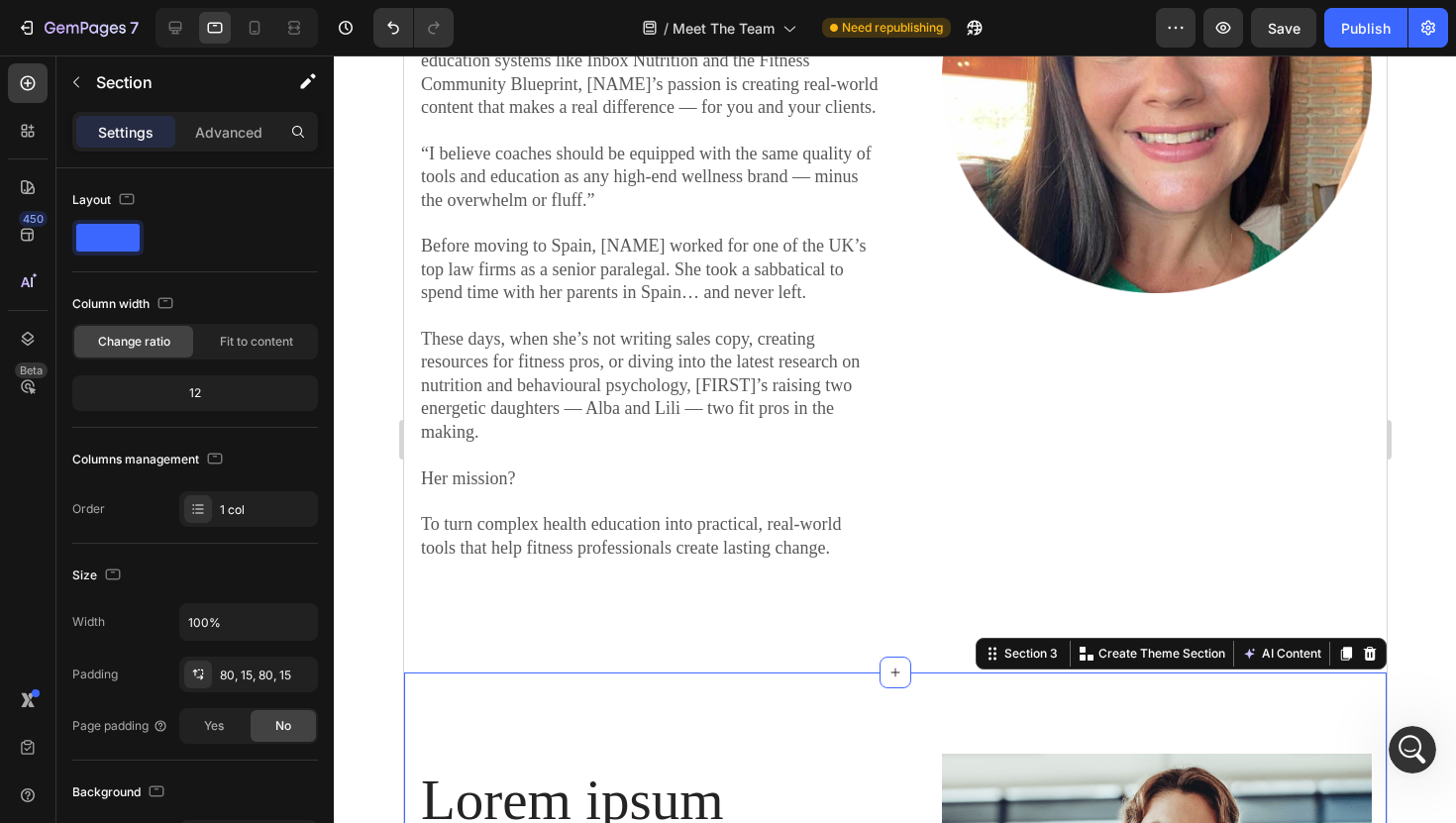 click on "Lorem ipsum Heading Lorem ipsum dolor sit amet, consectetur adipiscing elit, sed do eiusmod tempor incididunt ut labore et dolore magna aliqua. Ut enim ad minim veniam, quis nostrud exercitation ullamco laboris nisi ut aliquip ex ea commodo consequat. Ut enim ad minim veniam, quis nostrud exercitation ullamco laboris nisi ut aliquip ex ea commodo consequat. Excepteur sint occaecat  cupidatat non proident, sunt in culpa qui officia deserunt mollit anim id est laborum.Duis aute irure dolor in reprehenderit in voluptate  velit esse cillum  dolore eu fugiat nulla pariatur. Excepteur sint occaecat cupidatat non proident, sunt in culpa qui officia deserunt mollit anim id est laborum. Duis aute irure dolor in reprehenderit Text Block Image Row Section 3   You can create reusable sections Create Theme Section AI Content Write with GemAI What would you like to describe here? Tone and Voice Persuasive Product Show more Generate" at bounding box center [894, 977] 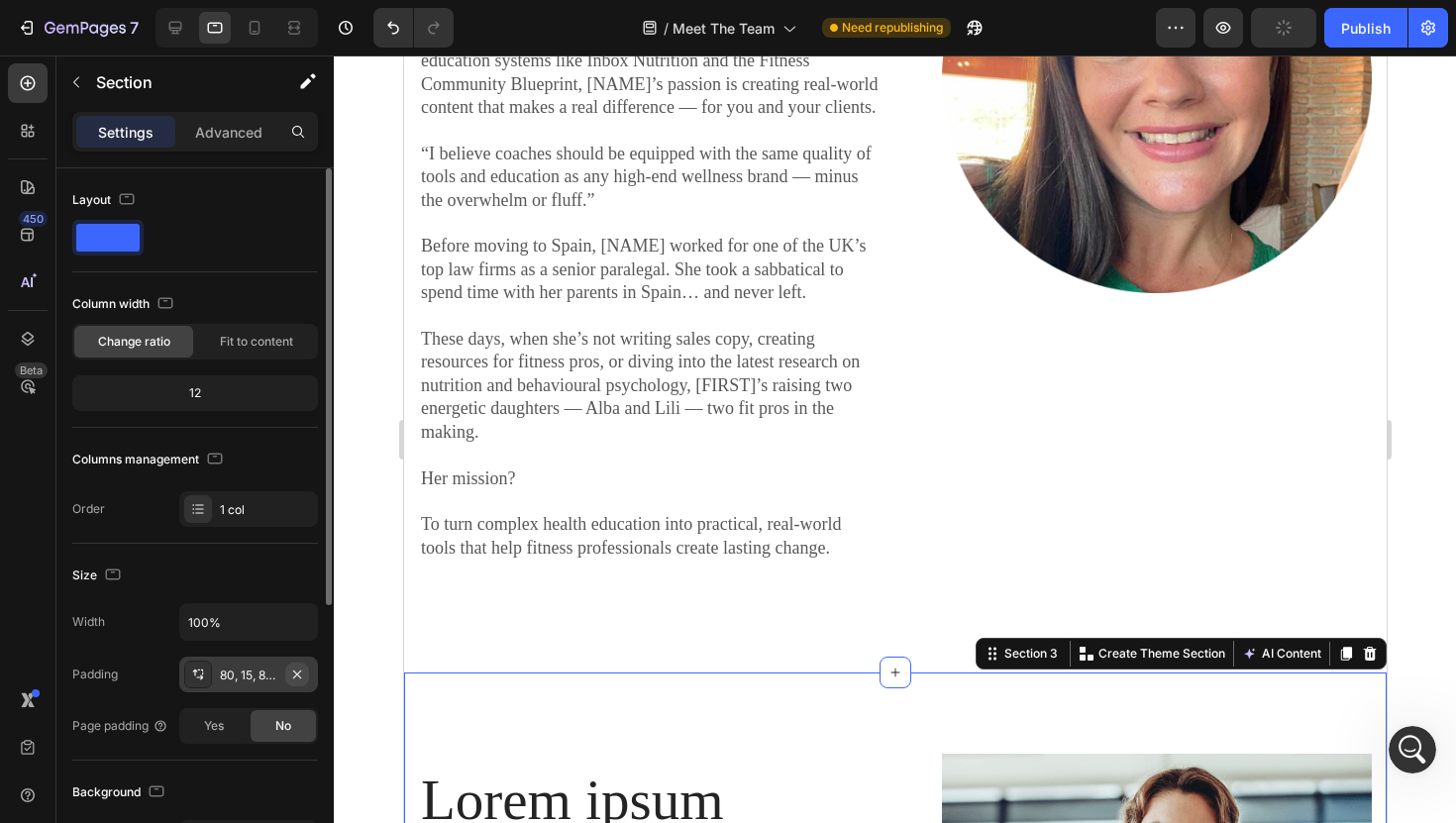 click 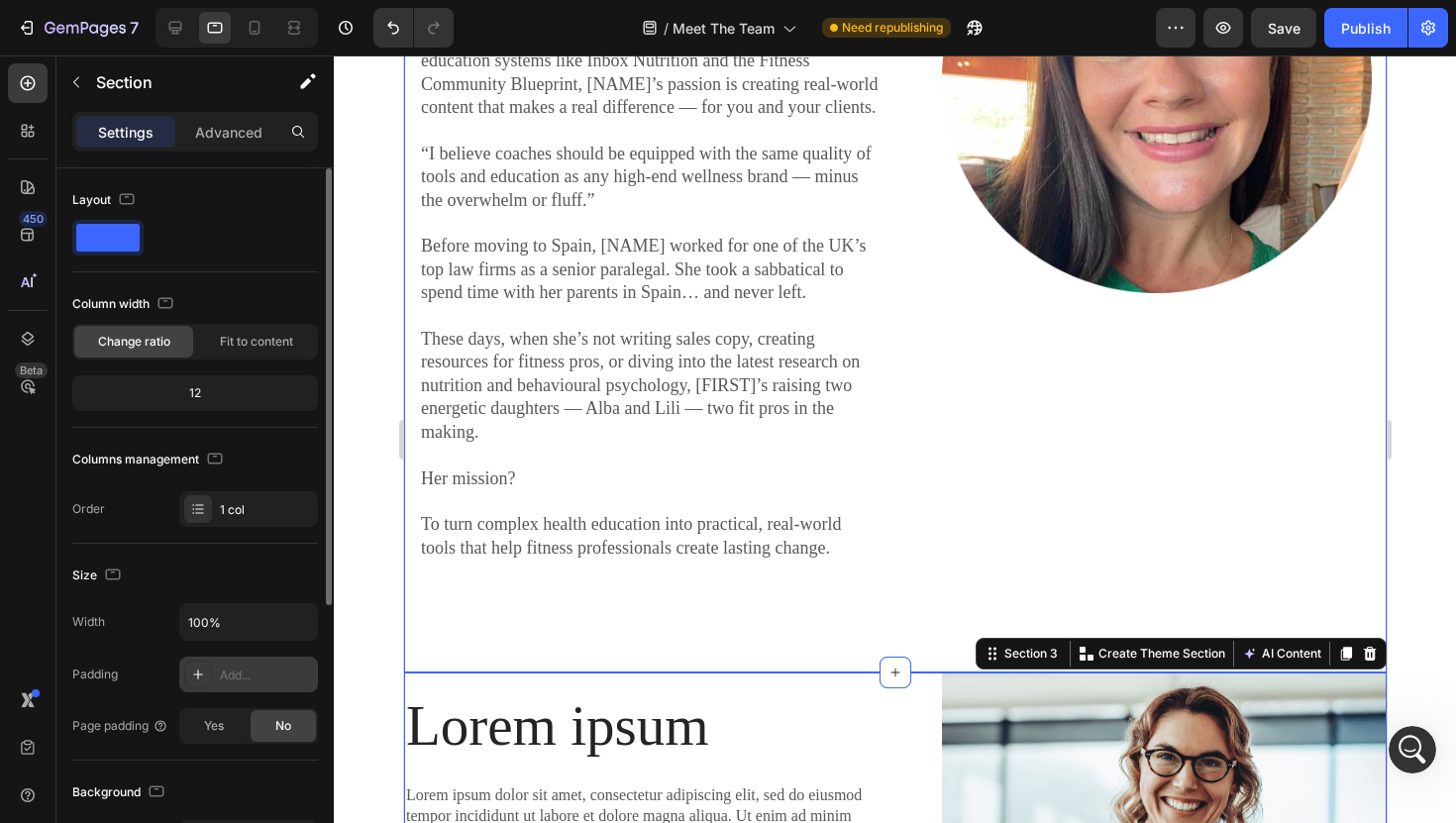 click on "Meet The Team Heading Meet the team behind the content trusted by 3,000+ group fitness professionals worldwide.   Text block Row Meet Sophie (CEO) Heading Content Strategist  | Fitness Copywriter Nutrition Advisor   Sophie is a fully qualified diet and nutrition advisor with a background in strategic content creation. She’s the driving force behind our educational resources, client coaching tools, and content systems that help group fitness pros level up their business.   She’s also a professional fitness copywriter — helping coaches connect, educate, and inspire their clients with powerful, done-for-you sales copy that builds trust and drives results.   From science-backed clean eating programs to engaging client education systems like Inbox Nutrition and the Fitness Community Blueprint, Sophie’s passion is creating real-world content that makes a real difference — for you and your clients.         Her mission?    Text Block Image Row Section 2" at bounding box center (894, 30) 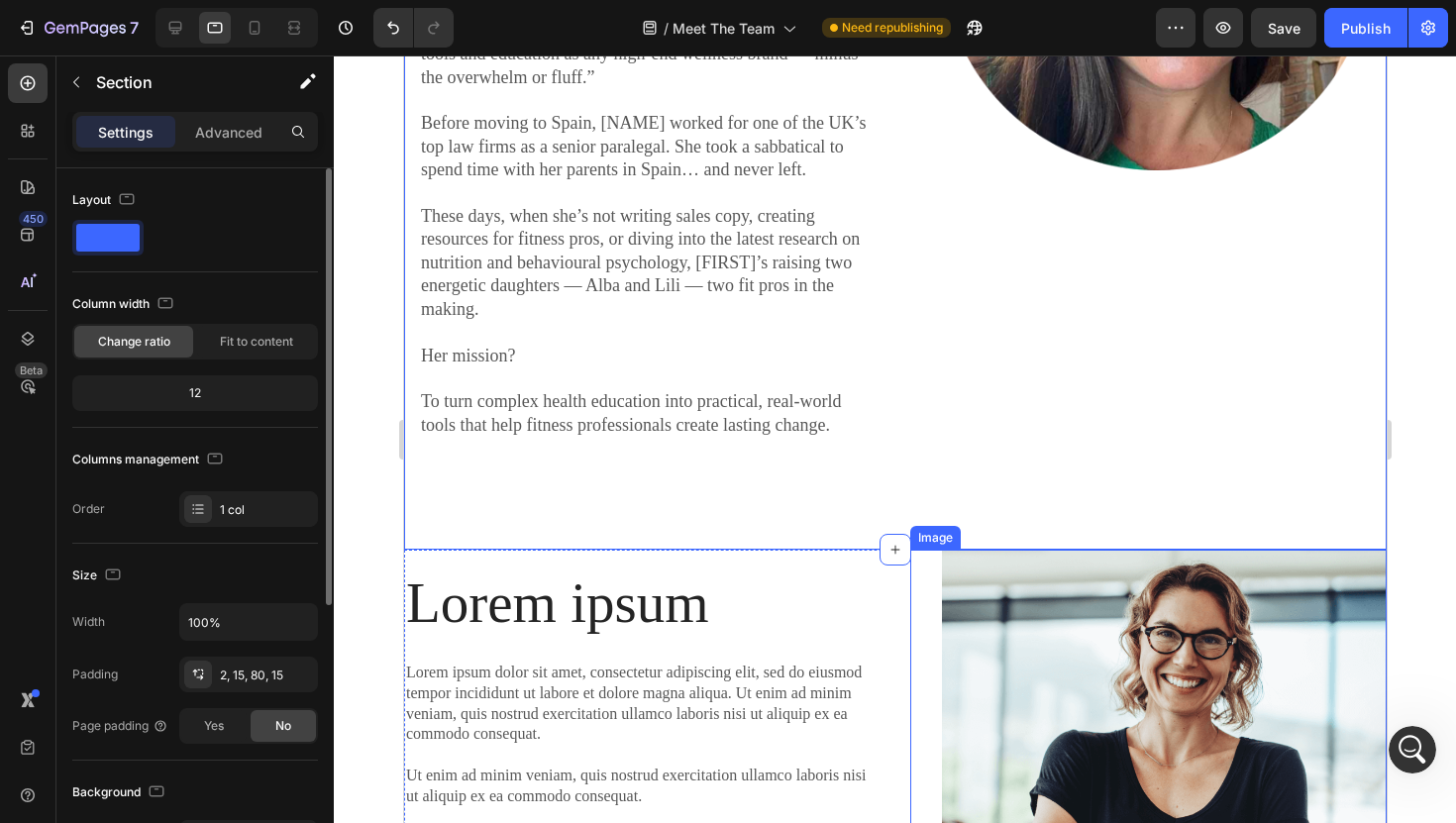 scroll, scrollTop: 2025, scrollLeft: 0, axis: vertical 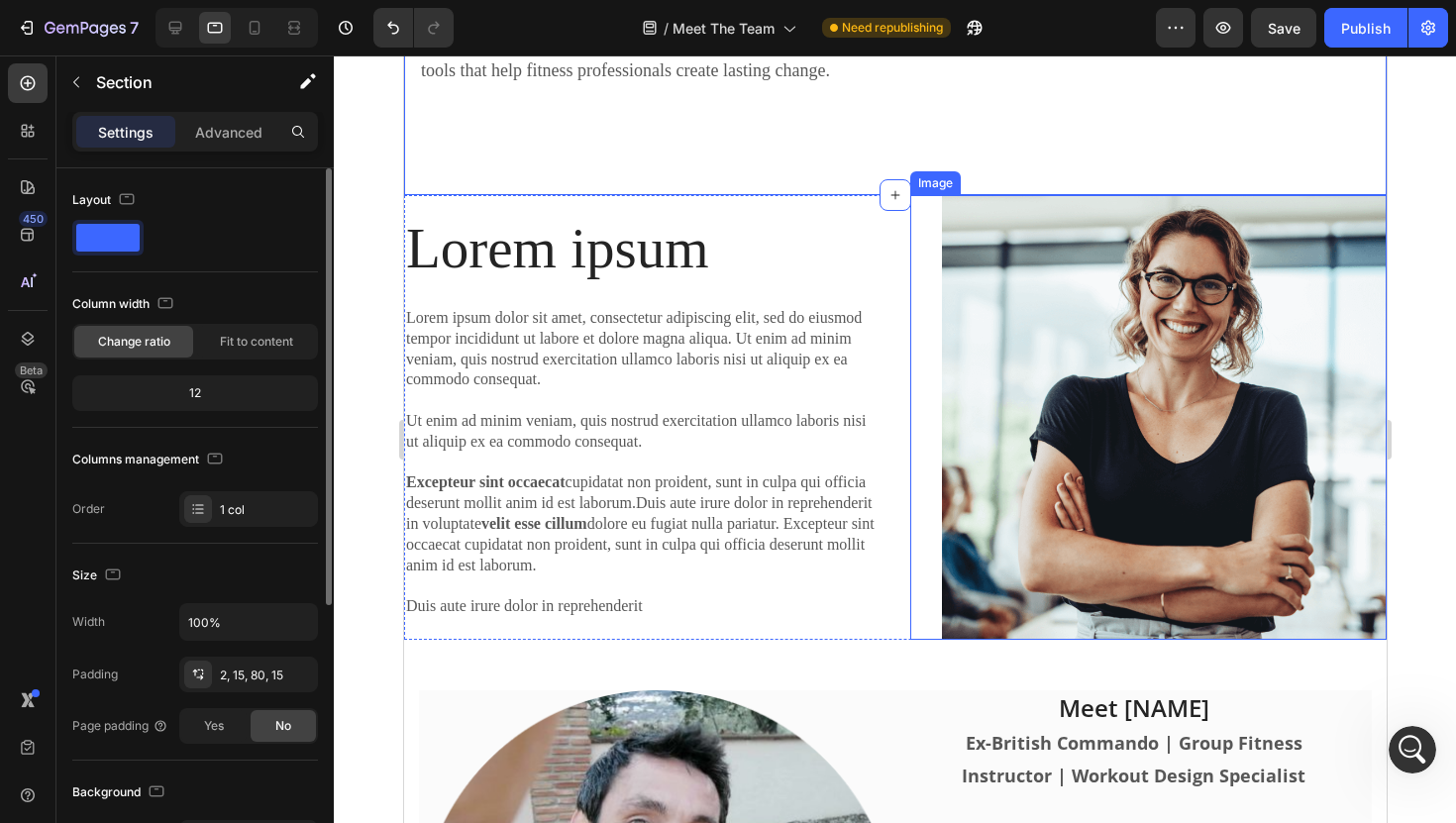 click at bounding box center [1163, 417] 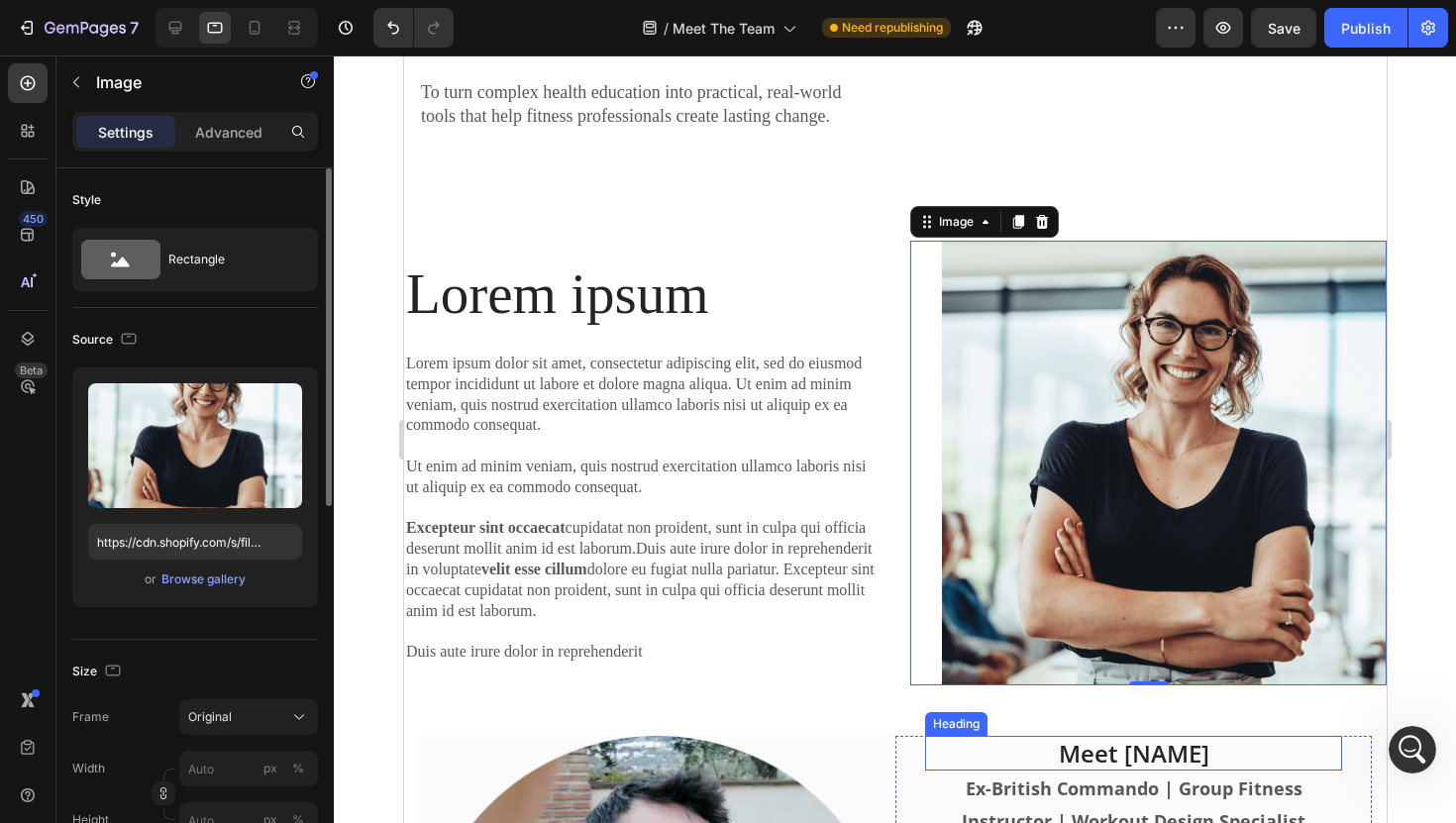 scroll, scrollTop: 1900, scrollLeft: 0, axis: vertical 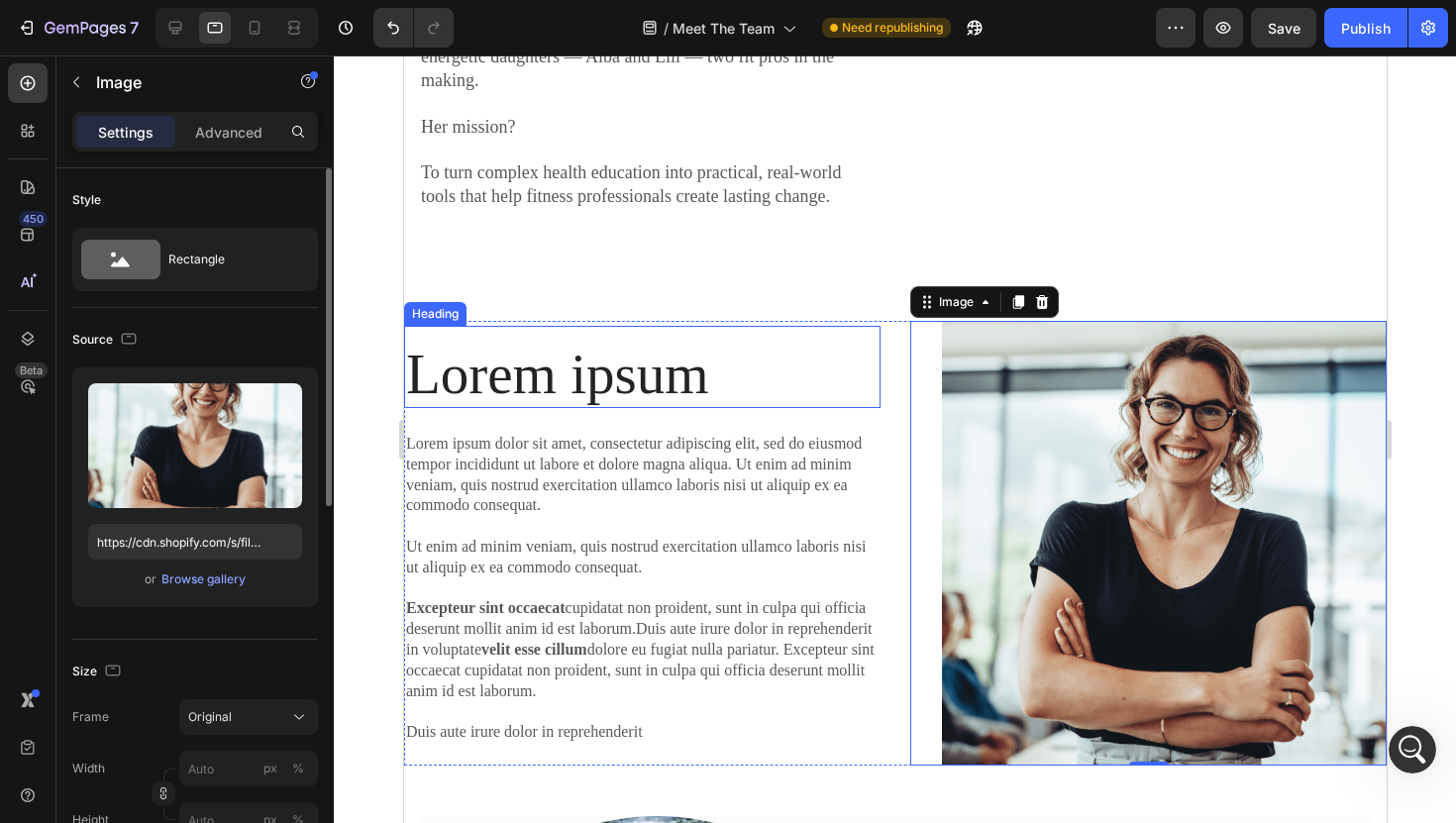 click on "Lorem ipsum" at bounding box center (641, 374) 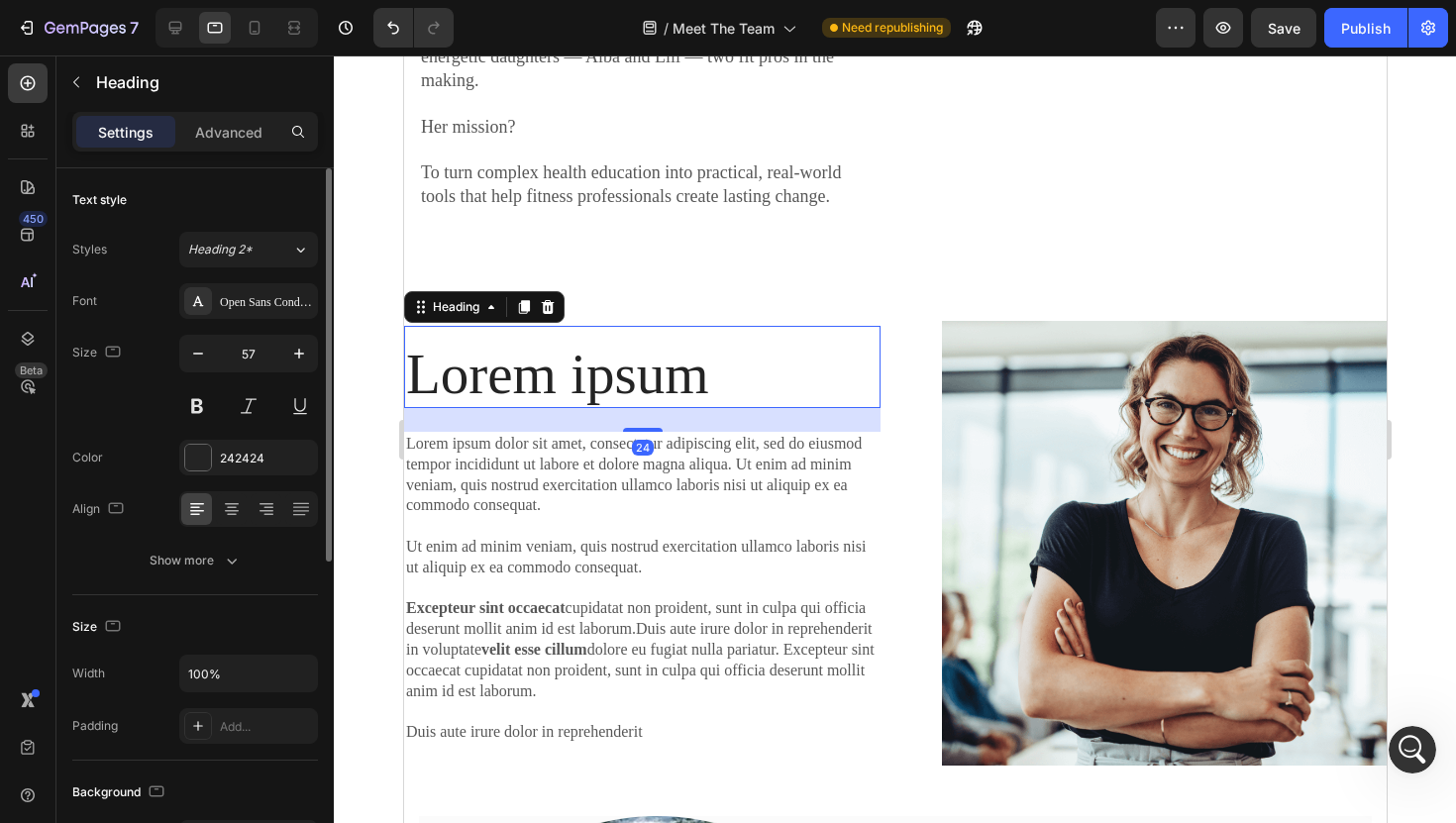 click on "Lorem ipsum" at bounding box center (641, 374) 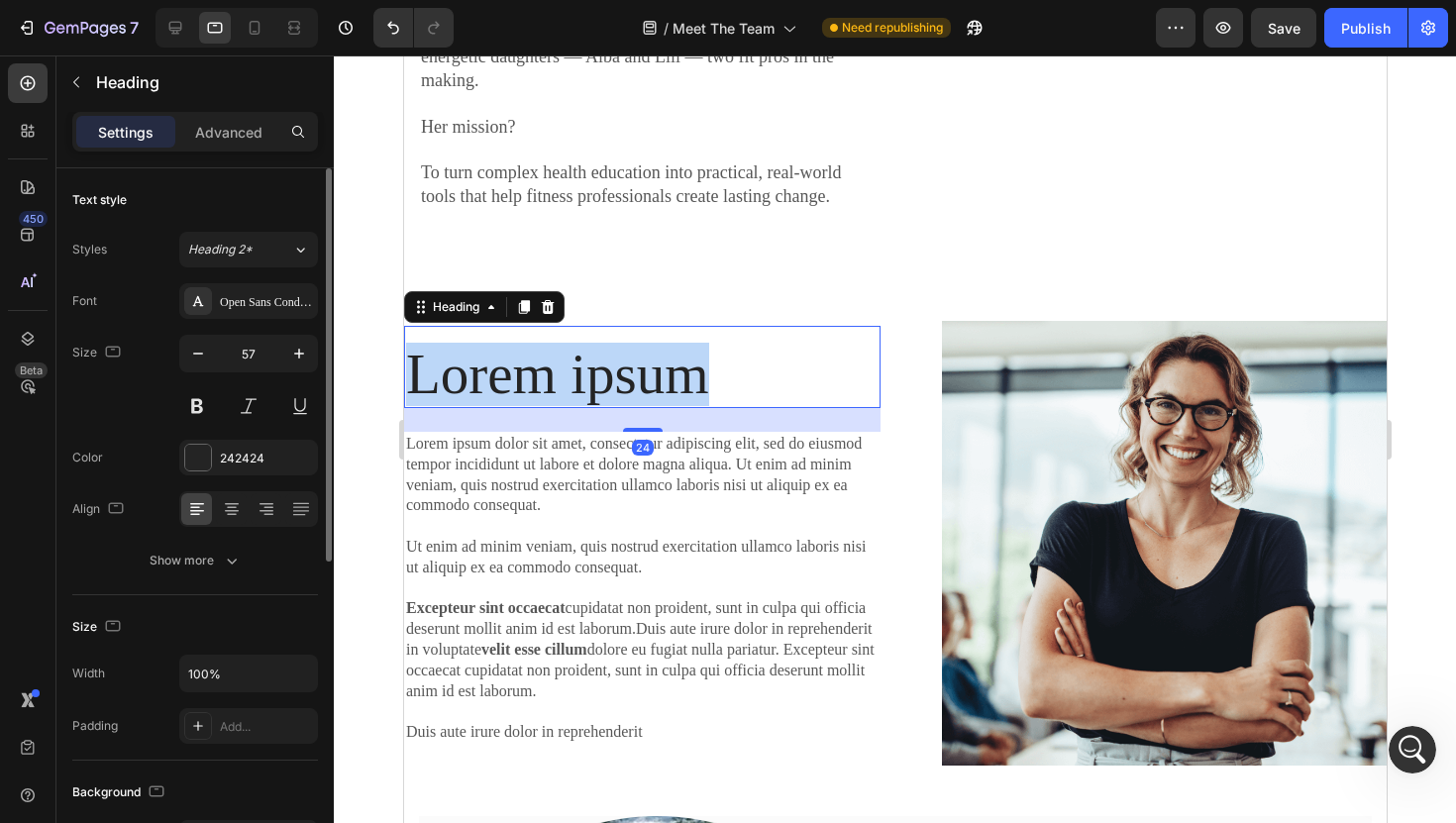 click on "Lorem ipsum" at bounding box center [641, 374] 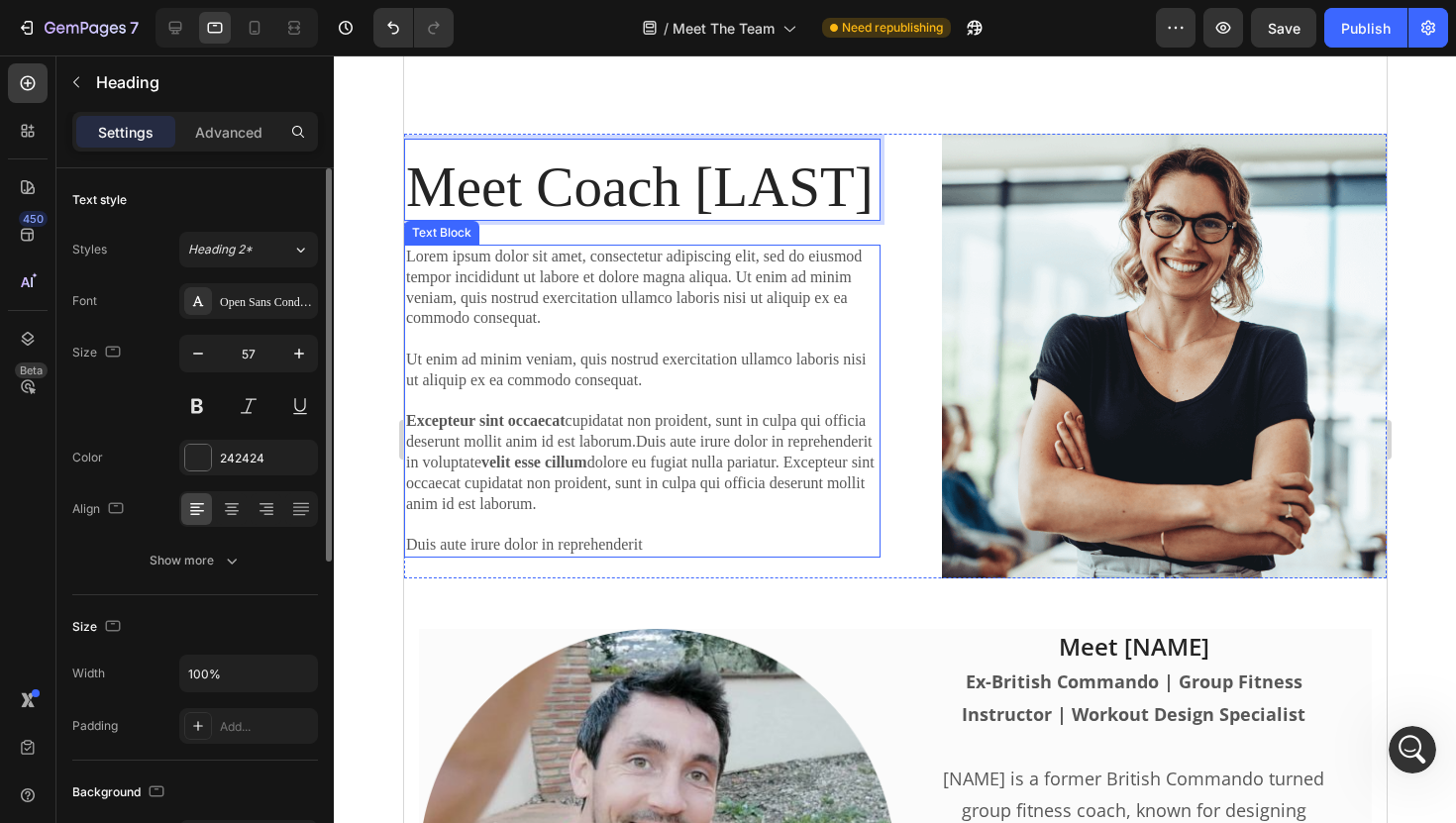 scroll, scrollTop: 2176, scrollLeft: 0, axis: vertical 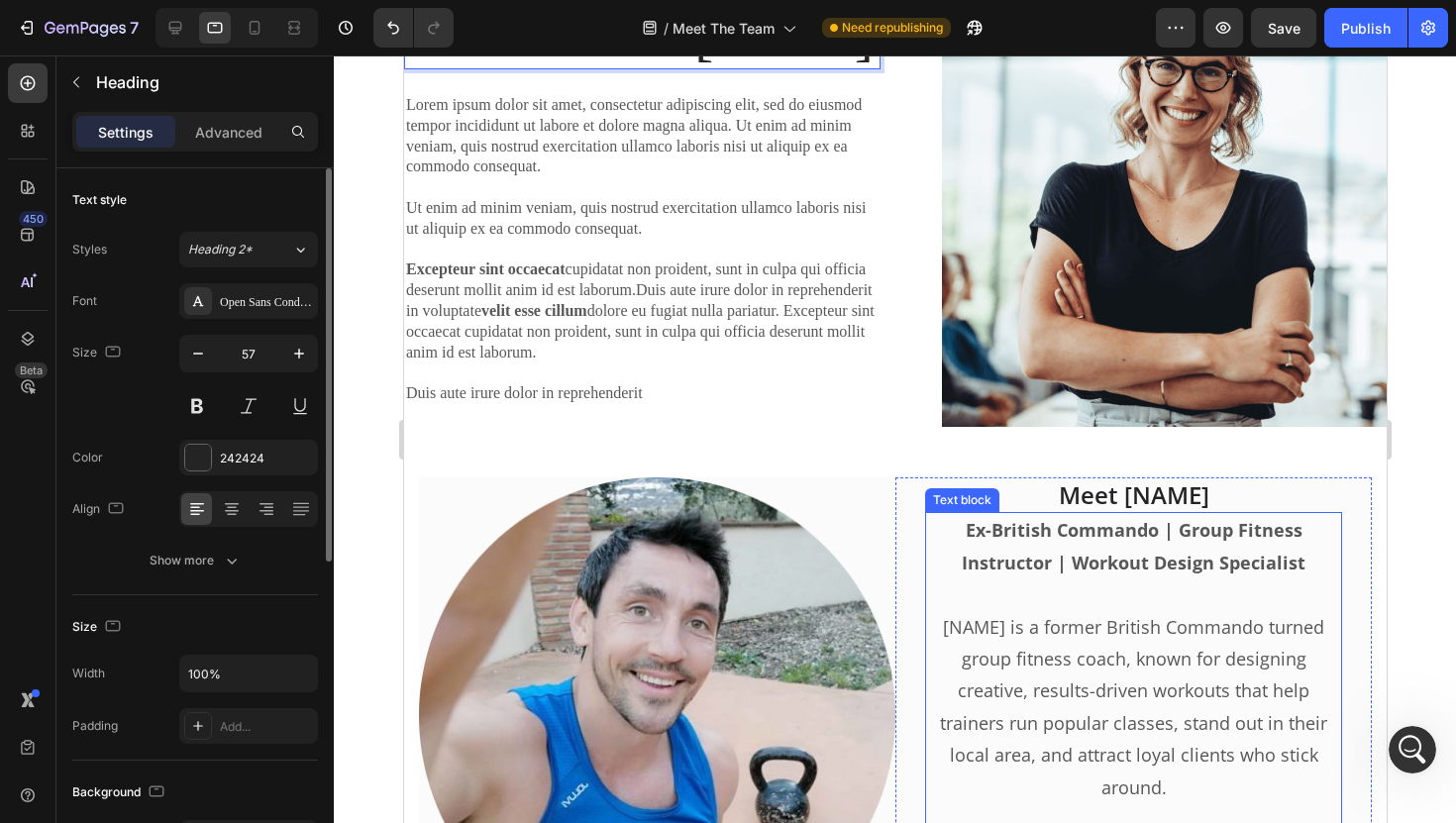 click on "Ex-British Commando | Group Fitness Instructor | Workout Design Specialist" at bounding box center [1132, 546] 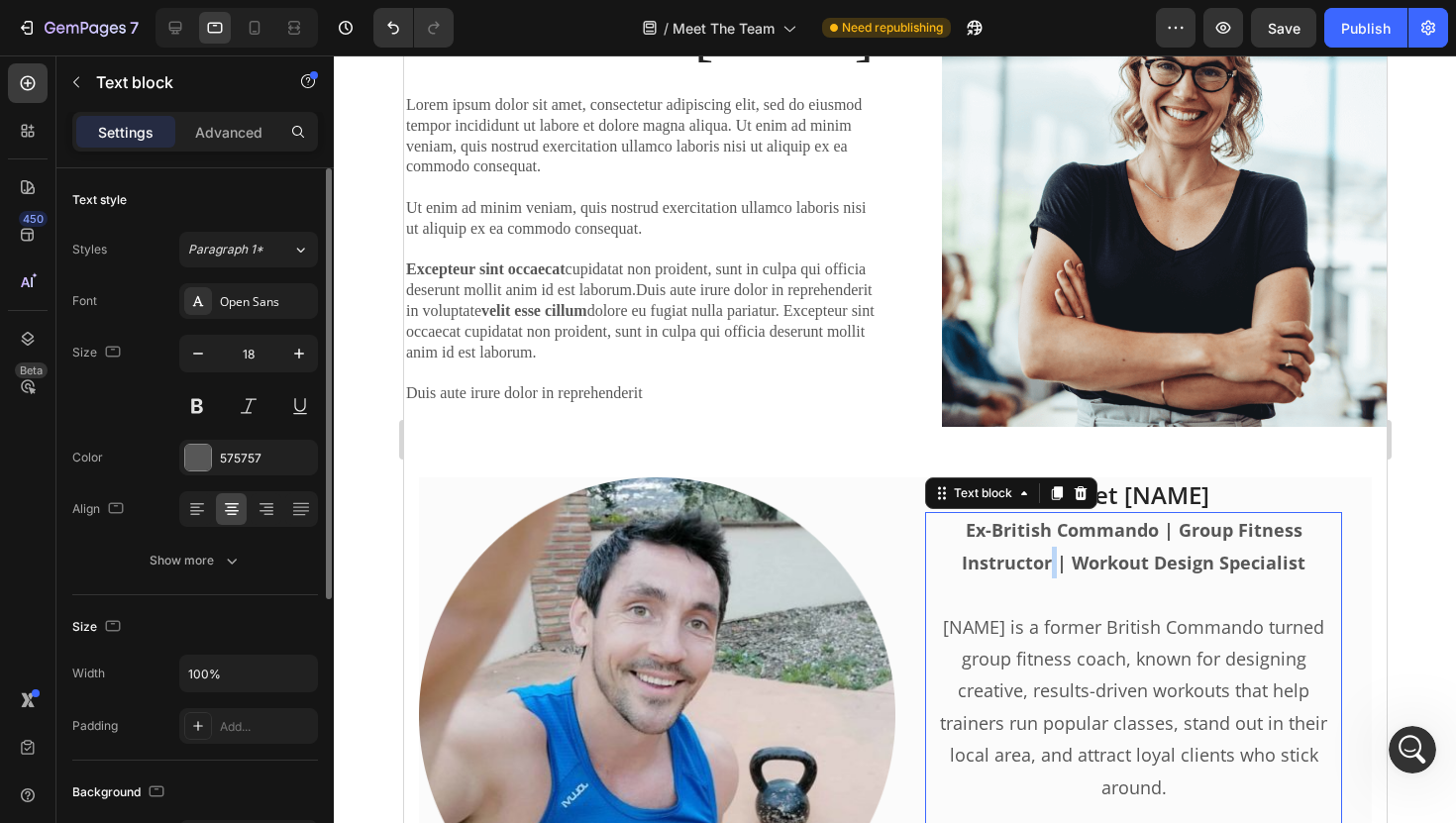 click on "Ex-British Commando | Group Fitness Instructor | Workout Design Specialist" at bounding box center [1132, 546] 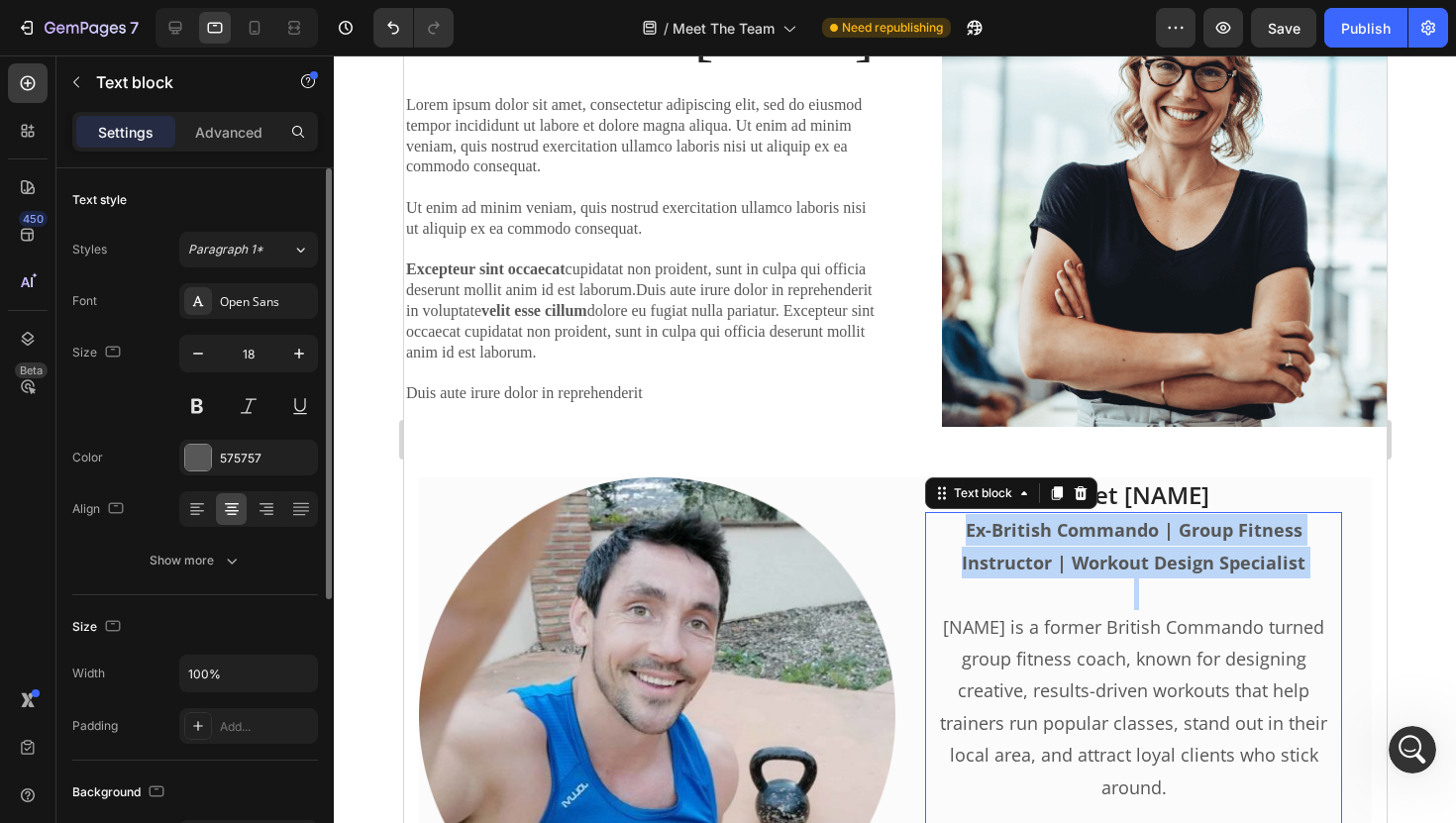 click on "Ex-British Commando | Group Fitness Instructor | Workout Design Specialist" at bounding box center (1132, 546) 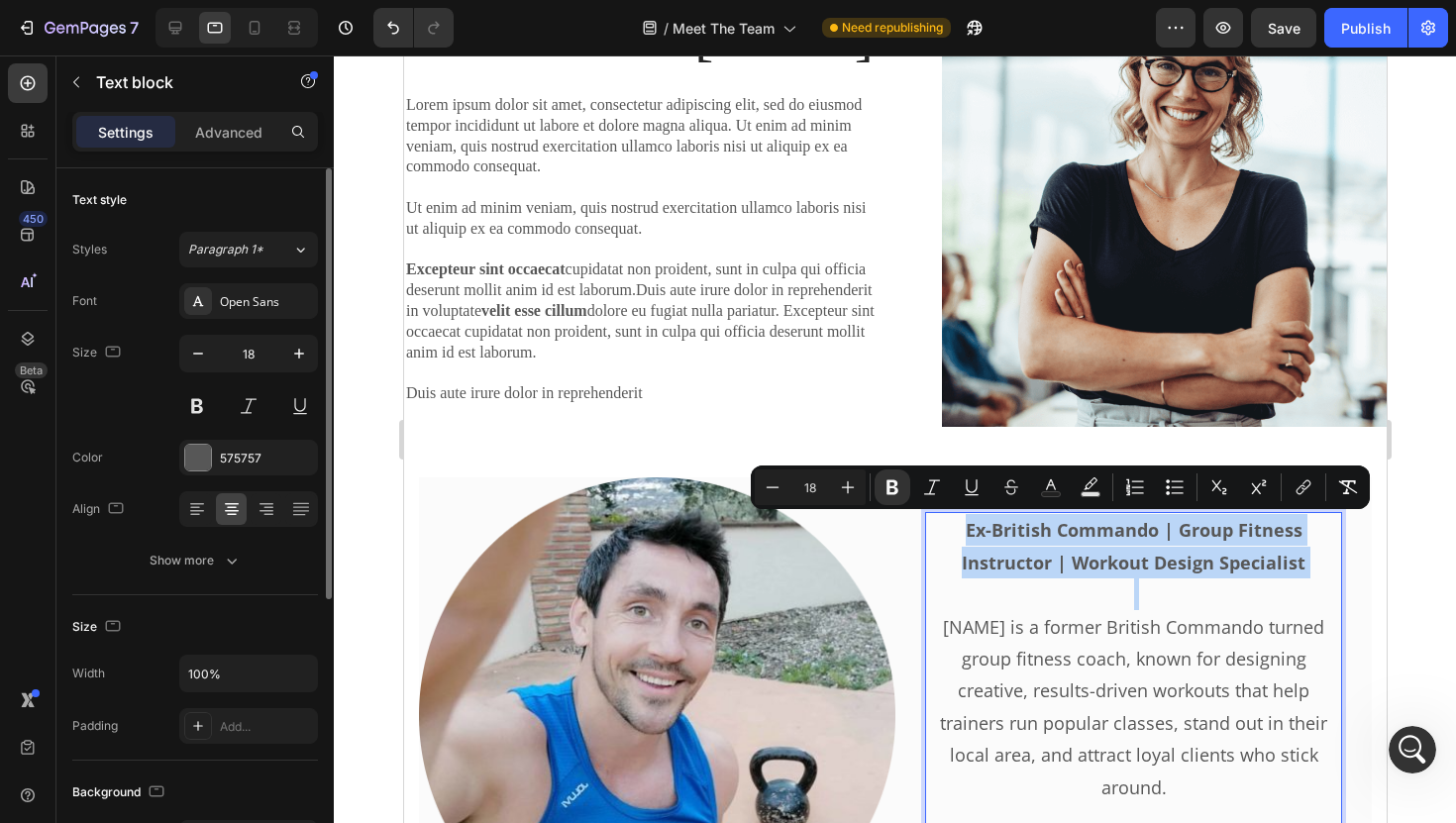 copy on "Ex-British Commando | Group Fitness Instructor | Workout Design Specialist" 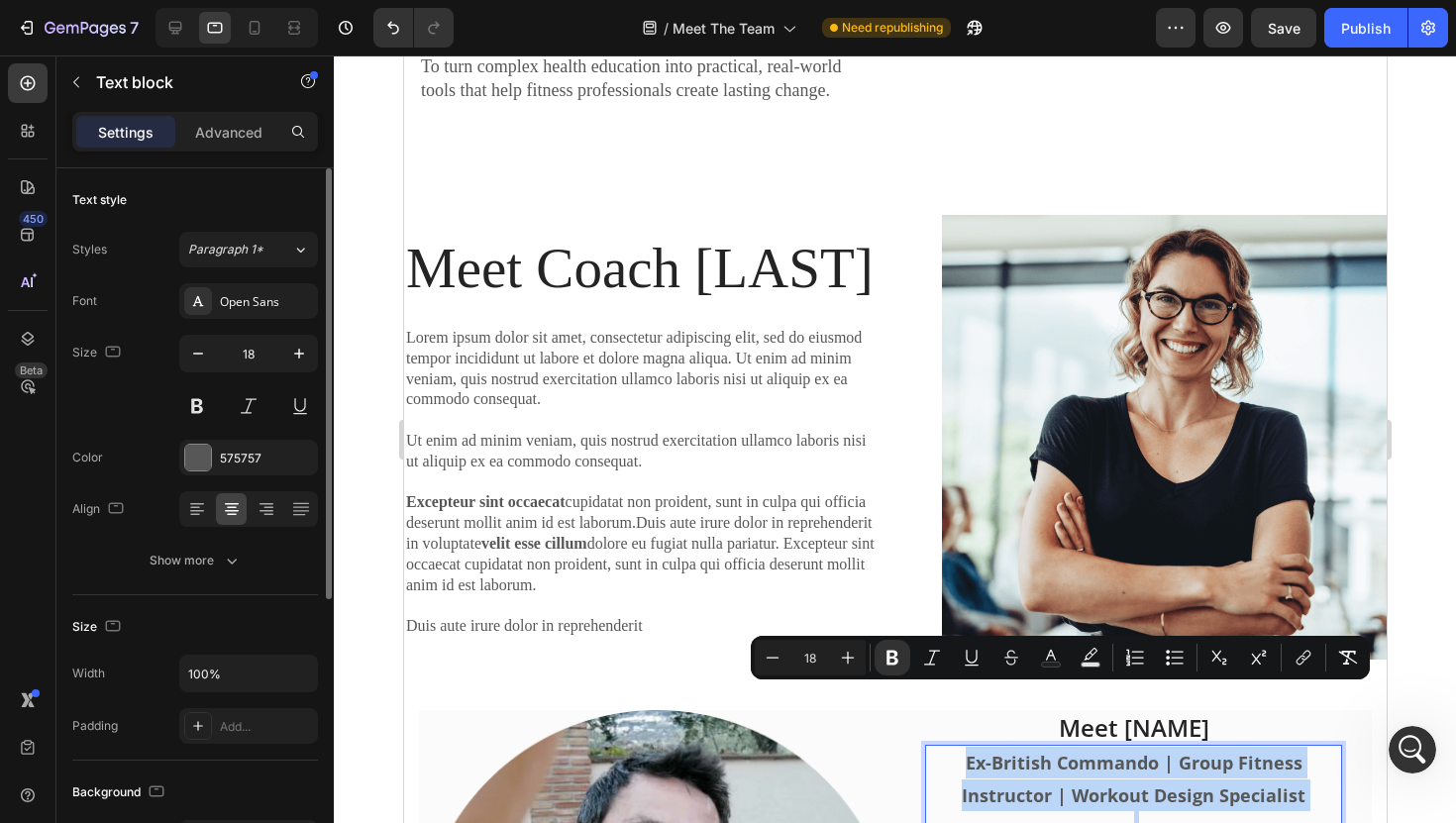 scroll, scrollTop: 1820, scrollLeft: 0, axis: vertical 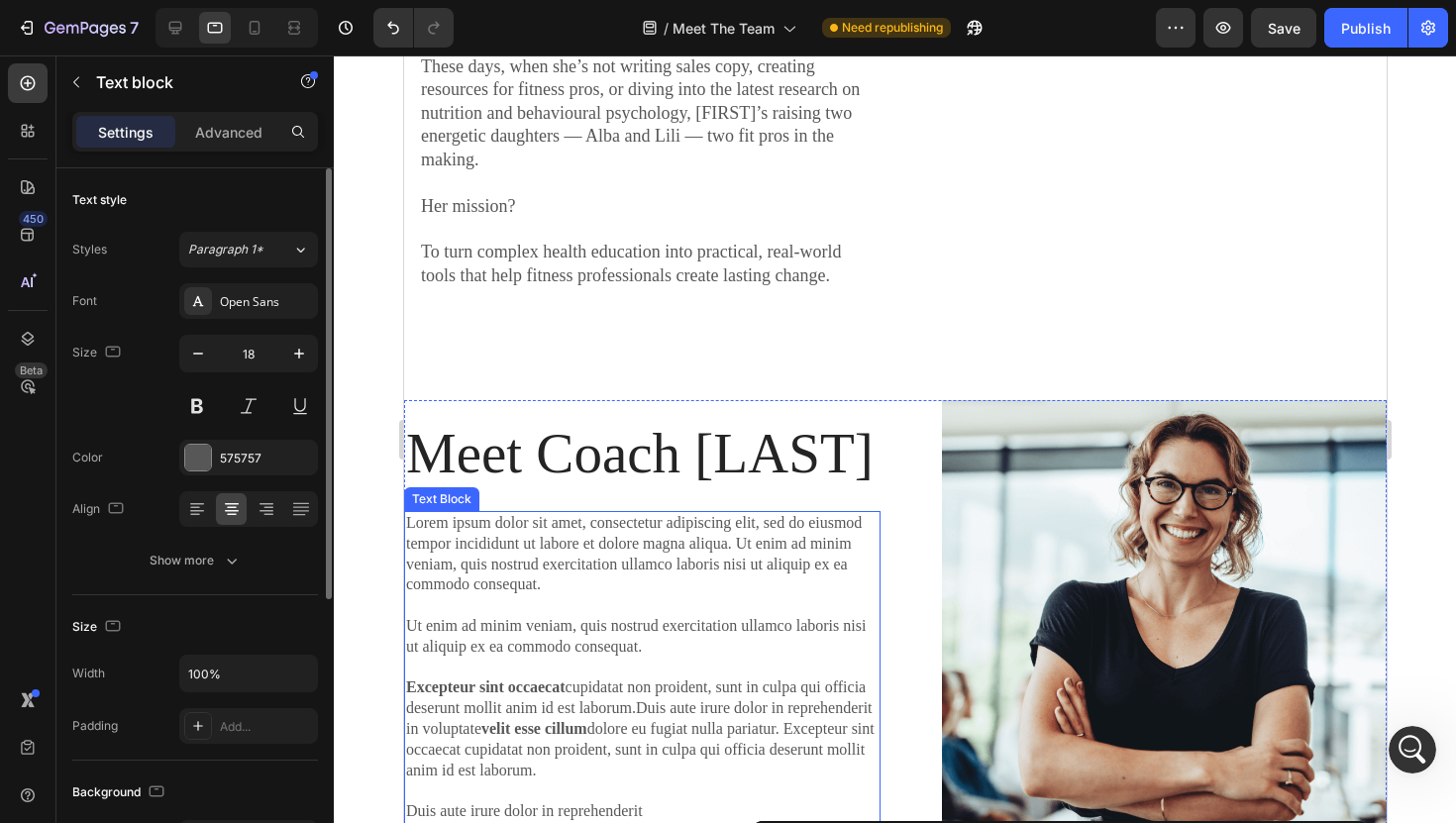 click on "Lorem ipsum dolor sit amet, consectetur adipiscing elit, sed do eiusmod tempor incididunt ut labore et dolore magna aliqua. Ut enim ad minim veniam, quis nostrud exercitation ullamco laboris nisi ut aliquip ex ea commodo consequat. Ut enim ad minim veniam, quis nostrud exercitation ullamco laboris nisi ut aliquip ex ea commodo consequat. Excepteur sint occaecat  cupidatat non proident, sunt in culpa qui officia deserunt mollit anim id est laborum.Duis aute irure dolor in reprehenderit in voluptate  velit esse cillum  dolore eu fugiat nulla pariatur. Excepteur sint occaecat cupidatat non proident, sunt in culpa qui officia deserunt mollit anim id est laborum. Duis aute irure dolor in reprehenderit" at bounding box center (641, 668) 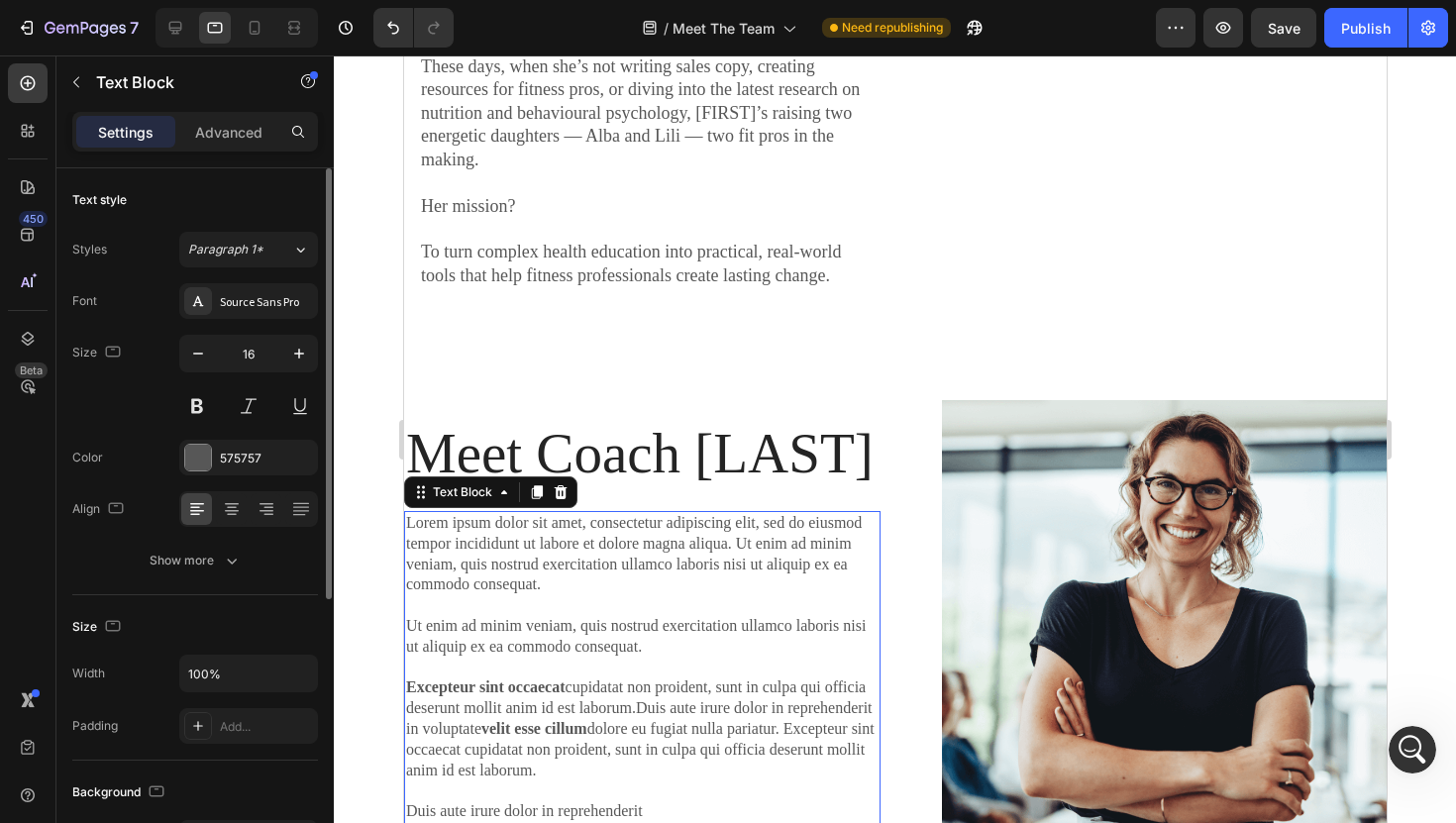 click on "Lorem ipsum dolor sit amet, consectetur adipiscing elit, sed do eiusmod tempor incididunt ut labore et dolore magna aliqua. Ut enim ad minim veniam, quis nostrud exercitation ullamco laboris nisi ut aliquip ex ea commodo consequat. Ut enim ad minim veniam, quis nostrud exercitation ullamco laboris nisi ut aliquip ex ea commodo consequat. Excepteur sint occaecat  cupidatat non proident, sunt in culpa qui officia deserunt mollit anim id est laborum.Duis aute irure dolor in reprehenderit in voluptate  velit esse cillum  dolore eu fugiat nulla pariatur. Excepteur sint occaecat cupidatat non proident, sunt in culpa qui officia deserunt mollit anim id est laborum. Duis aute irure dolor in reprehenderit" at bounding box center (641, 668) 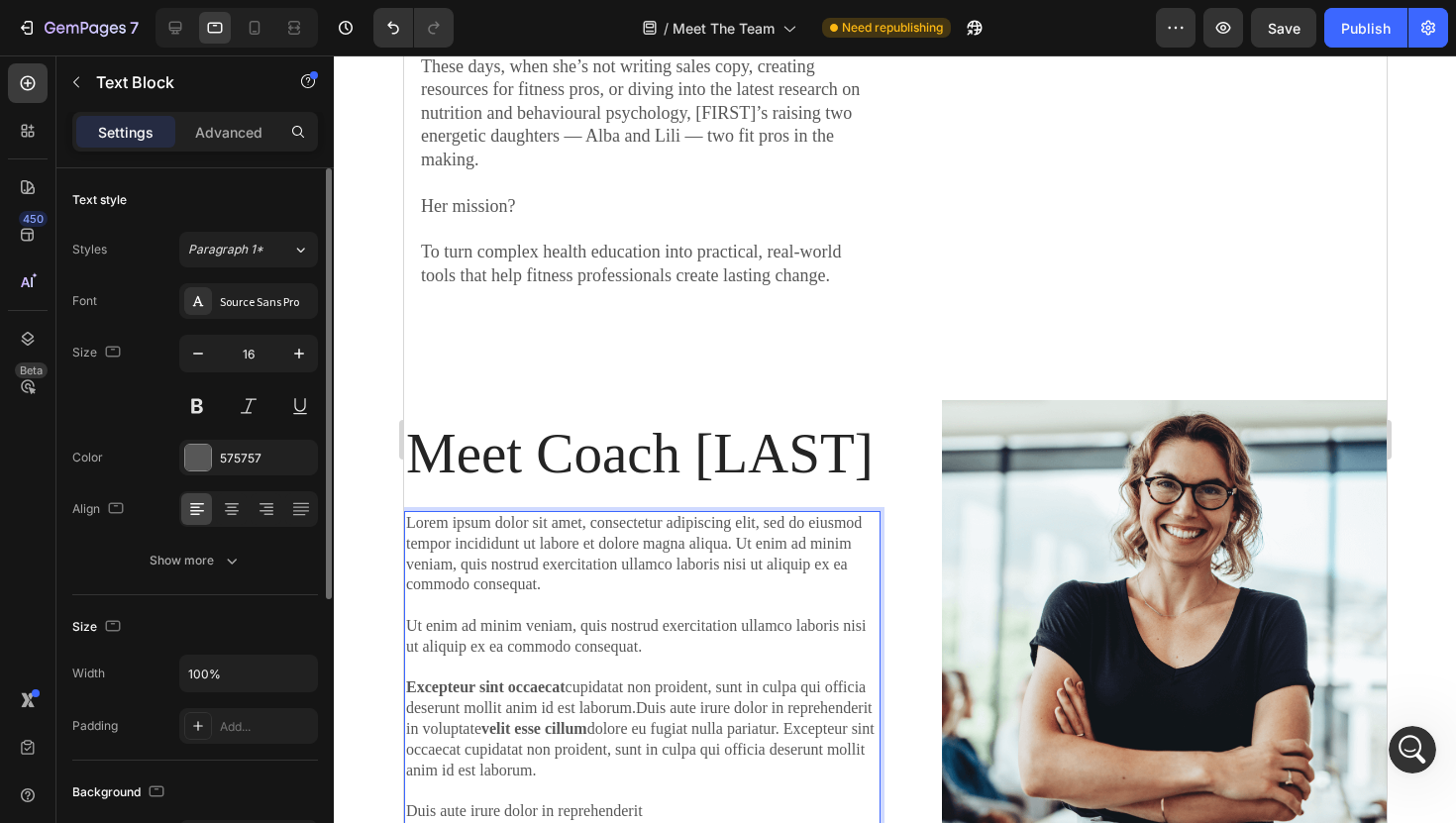 click on "Lorem ipsum dolor sit amet, consectetur adipiscing elit, sed do eiusmod tempor incididunt ut labore et dolore magna aliqua. Ut enim ad minim veniam, quis nostrud exercitation ullamco laboris nisi ut aliquip ex ea commodo consequat. Ut enim ad minim veniam, quis nostrud exercitation ullamco laboris nisi ut aliquip ex ea commodo consequat. Excepteur sint occaecat  cupidatat non proident, sunt in culpa qui officia deserunt mollit anim id est laborum.Duis aute irure dolor in reprehenderit in voluptate  velit esse cillum  dolore eu fugiat nulla pariatur. Excepteur sint occaecat cupidatat non proident, sunt in culpa qui officia deserunt mollit anim id est laborum. Duis aute irure dolor in reprehenderit" at bounding box center [641, 668] 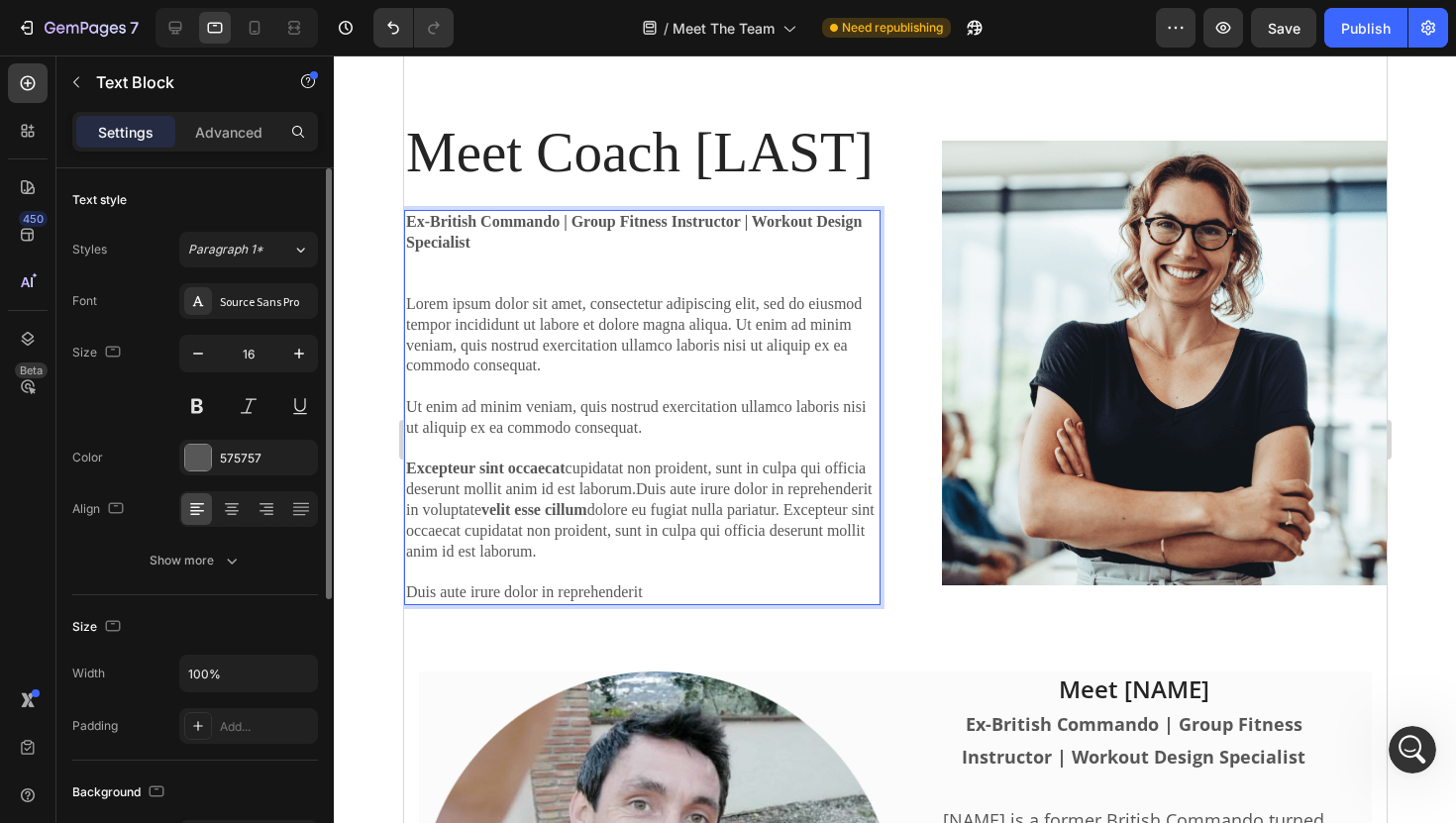 scroll, scrollTop: 2468, scrollLeft: 0, axis: vertical 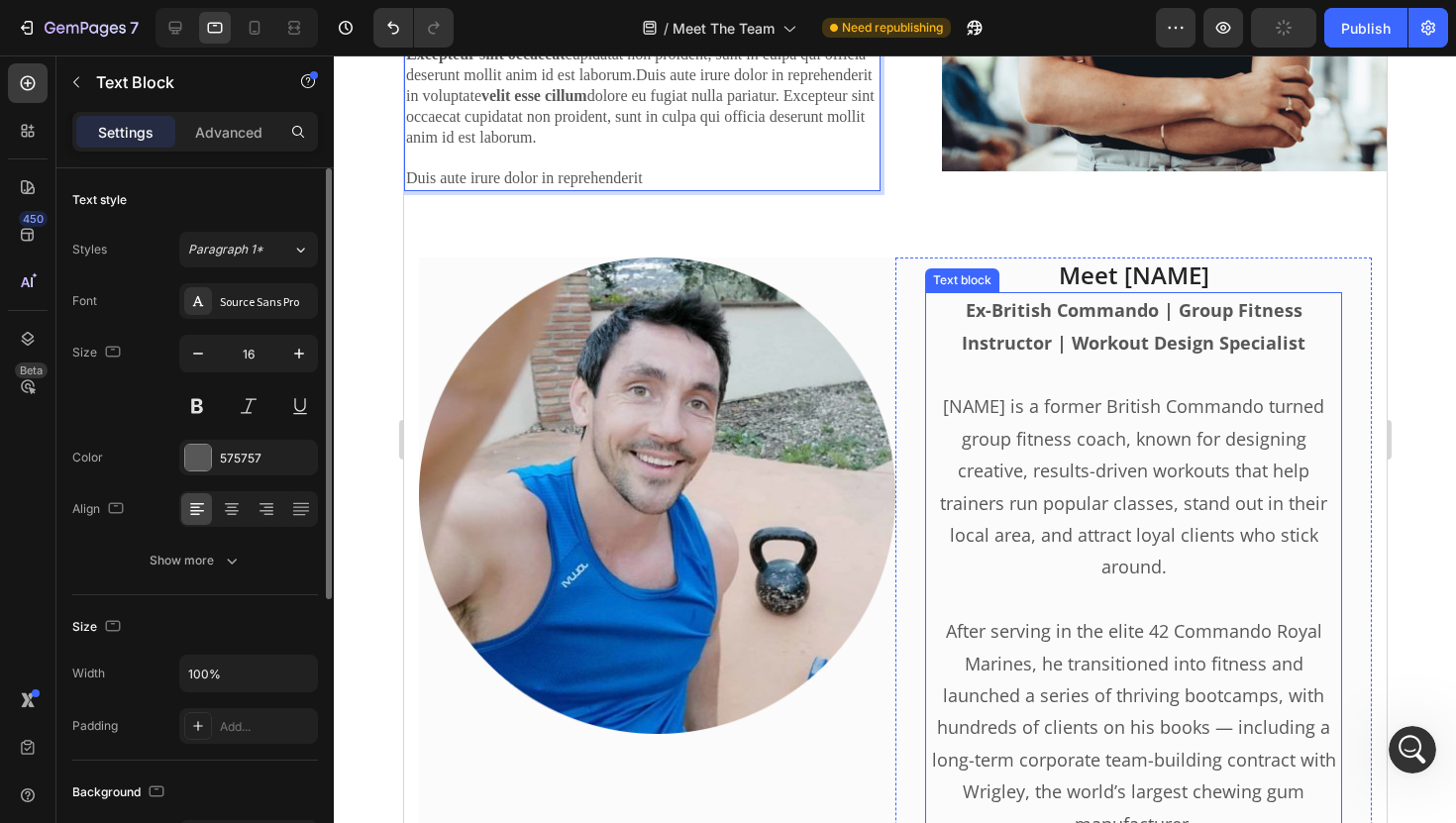 click on "[FIRST] is a former British Commando turned group fitness coach, known for designing creative, results-driven workouts that help trainers run popular classes, stand out in their local area, and attract loyal clients who stick around." at bounding box center (1132, 486) 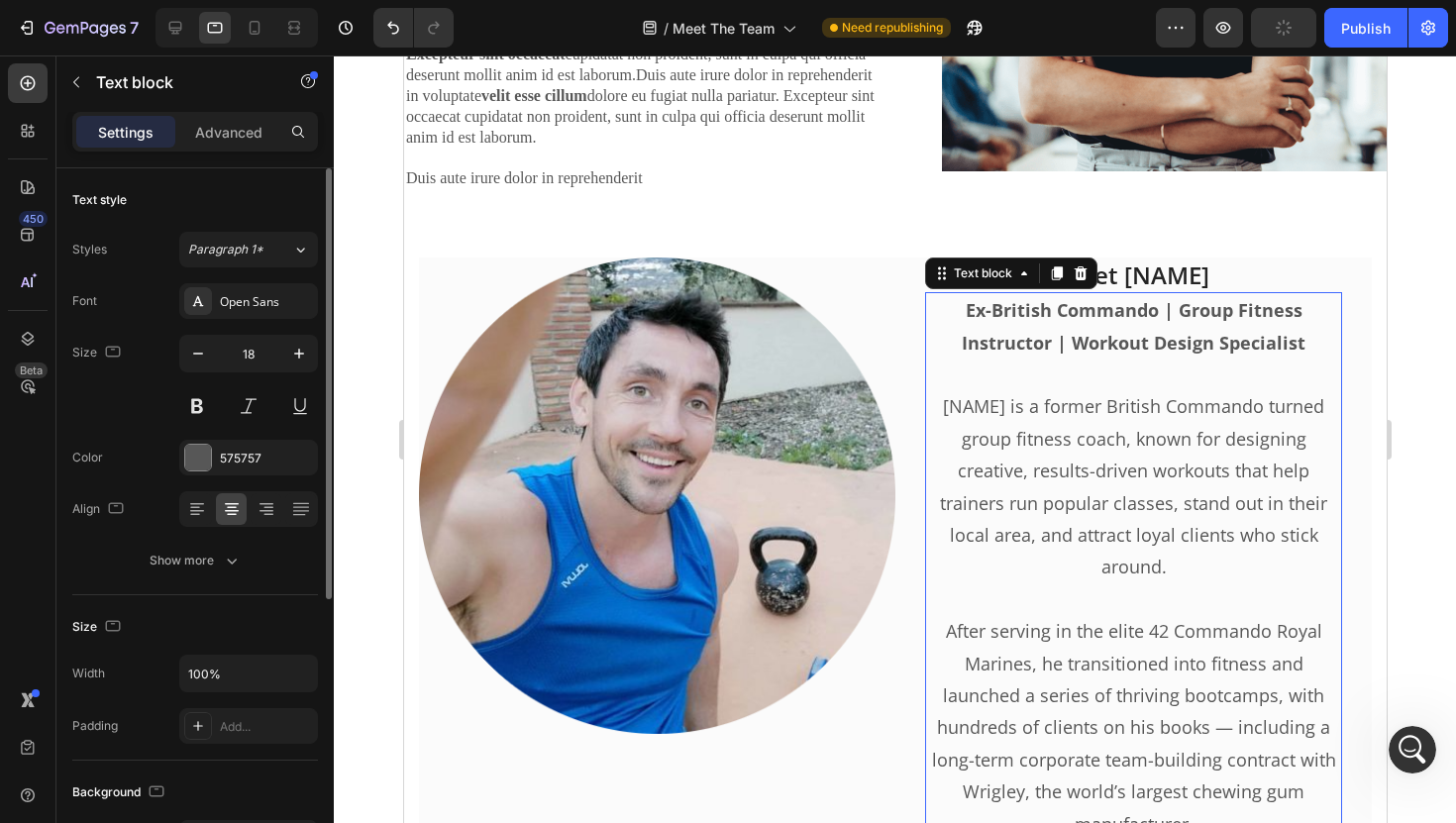 click on "[FIRST] is a former British Commando turned group fitness coach, known for designing creative, results-driven workouts that help trainers run popular classes, stand out in their local area, and attract loyal clients who stick around." at bounding box center [1132, 486] 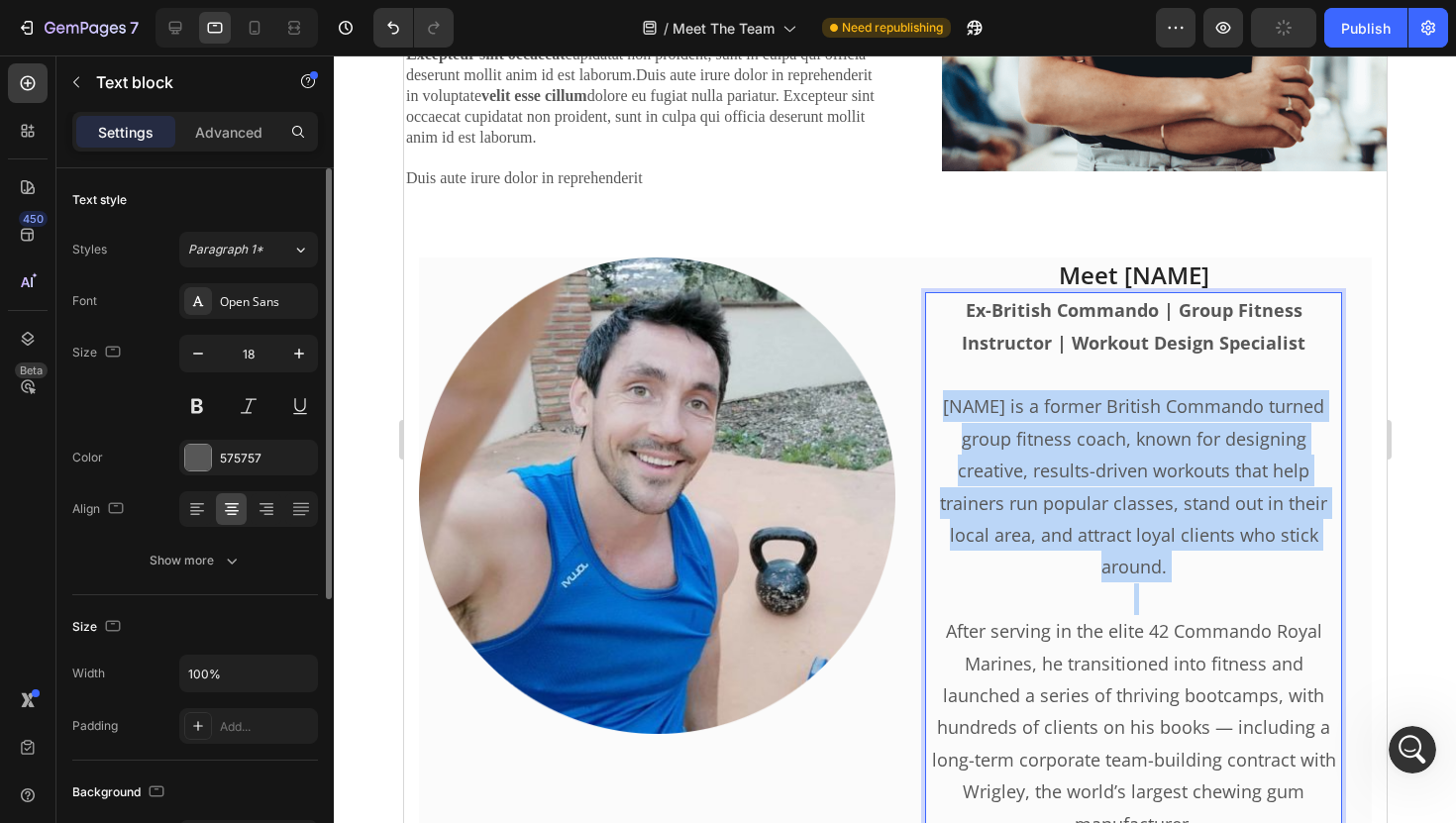 click on "[FIRST] is a former British Commando turned group fitness coach, known for designing creative, results-driven workouts that help trainers run popular classes, stand out in their local area, and attract loyal clients who stick around." at bounding box center (1132, 486) 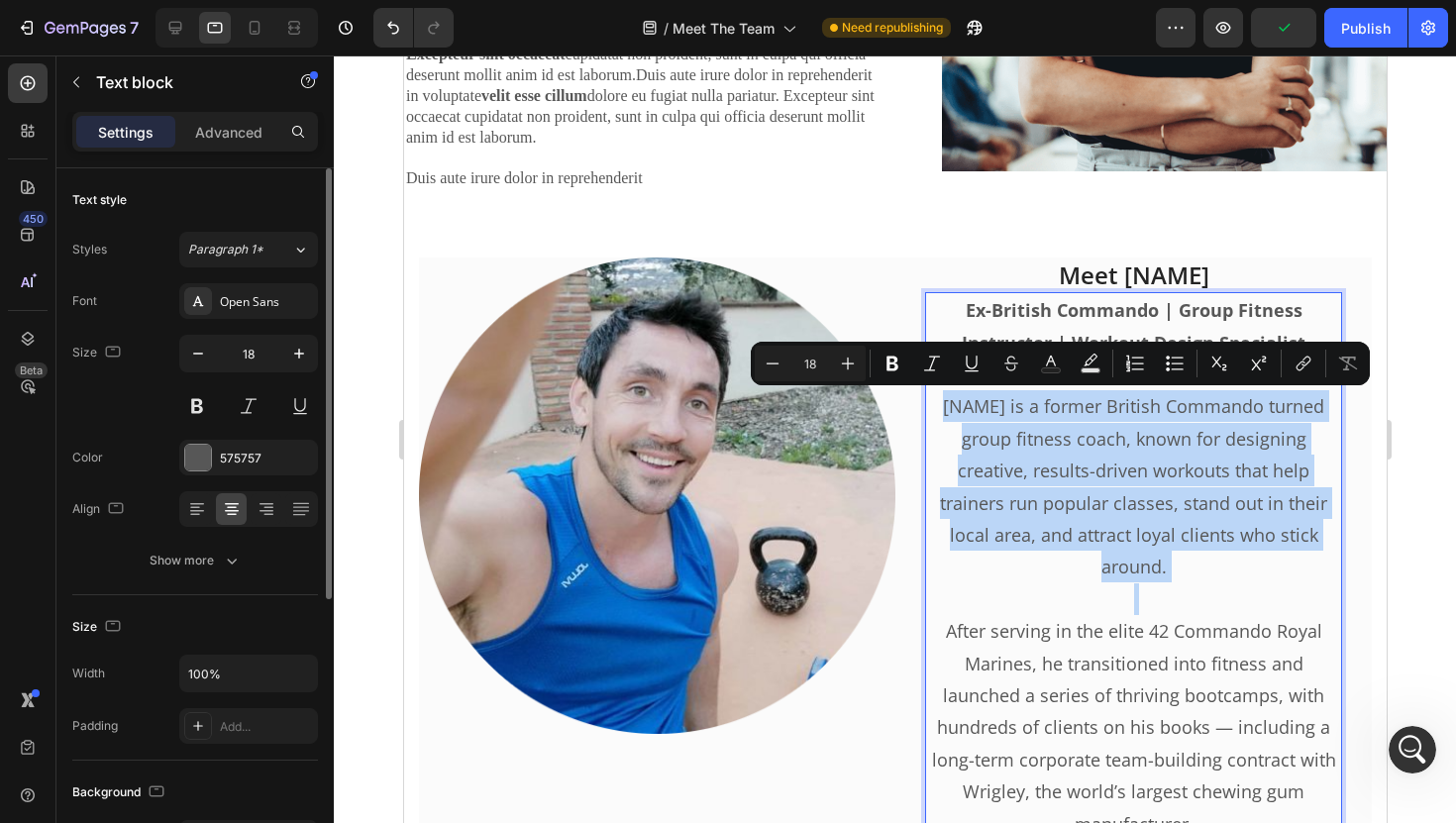 click on "[FIRST] is a former British Commando turned group fitness coach, known for designing creative, results-driven workouts that help trainers run popular classes, stand out in their local area, and attract loyal clients who stick around." at bounding box center (1132, 486) 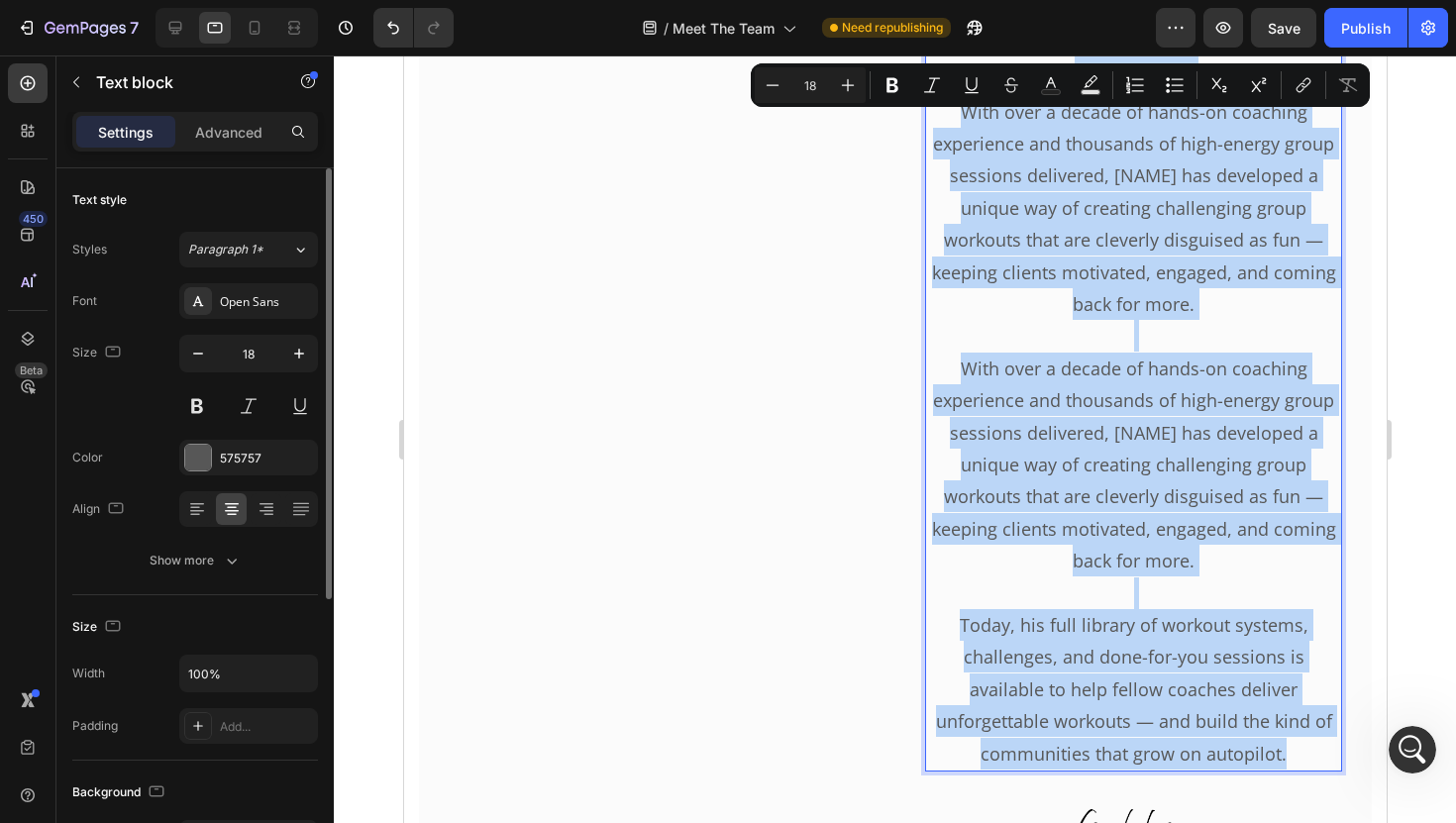 scroll, scrollTop: 3290, scrollLeft: 0, axis: vertical 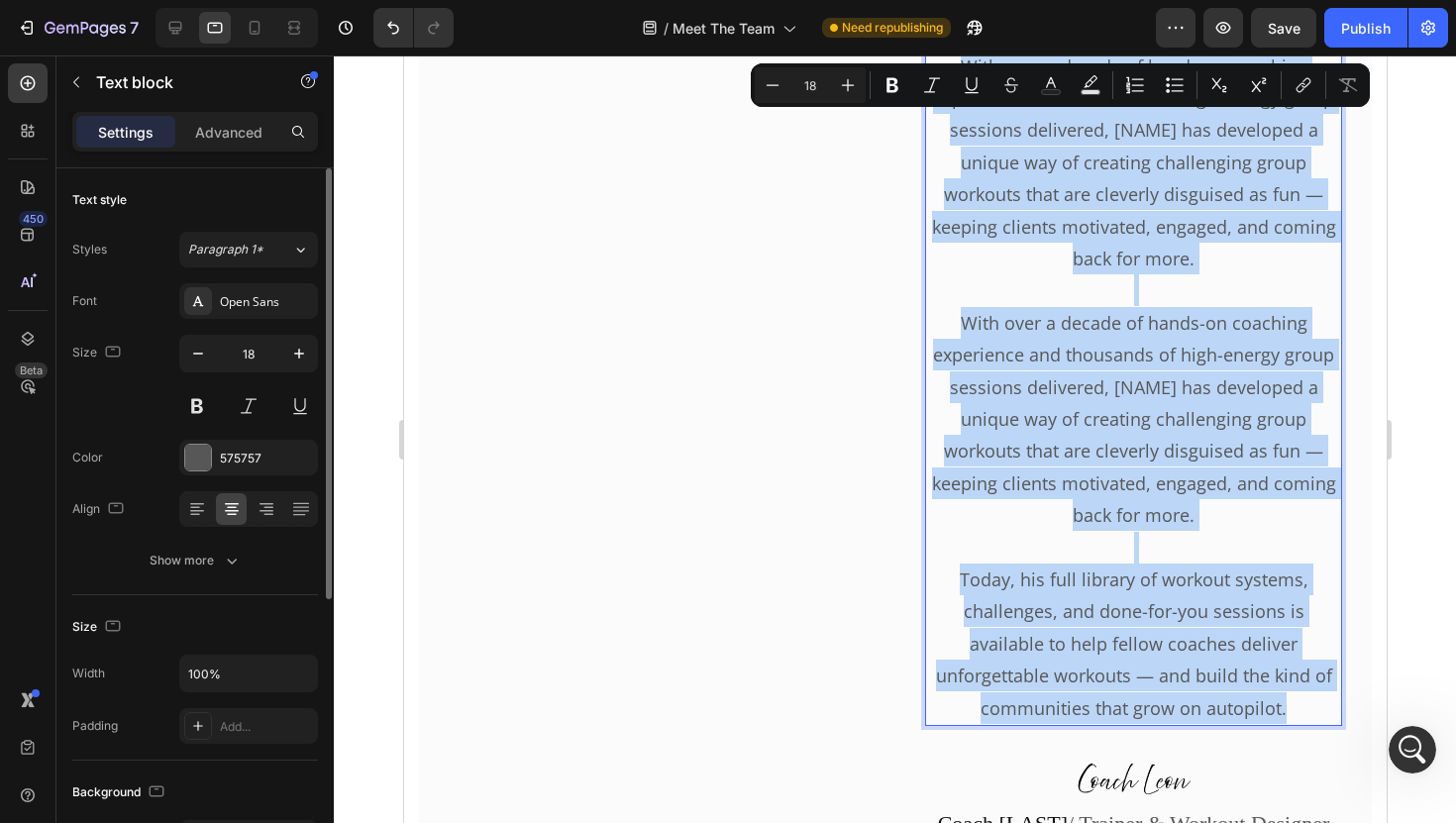 drag, startPoint x: 930, startPoint y: 410, endPoint x: 1244, endPoint y: 614, distance: 374.44893 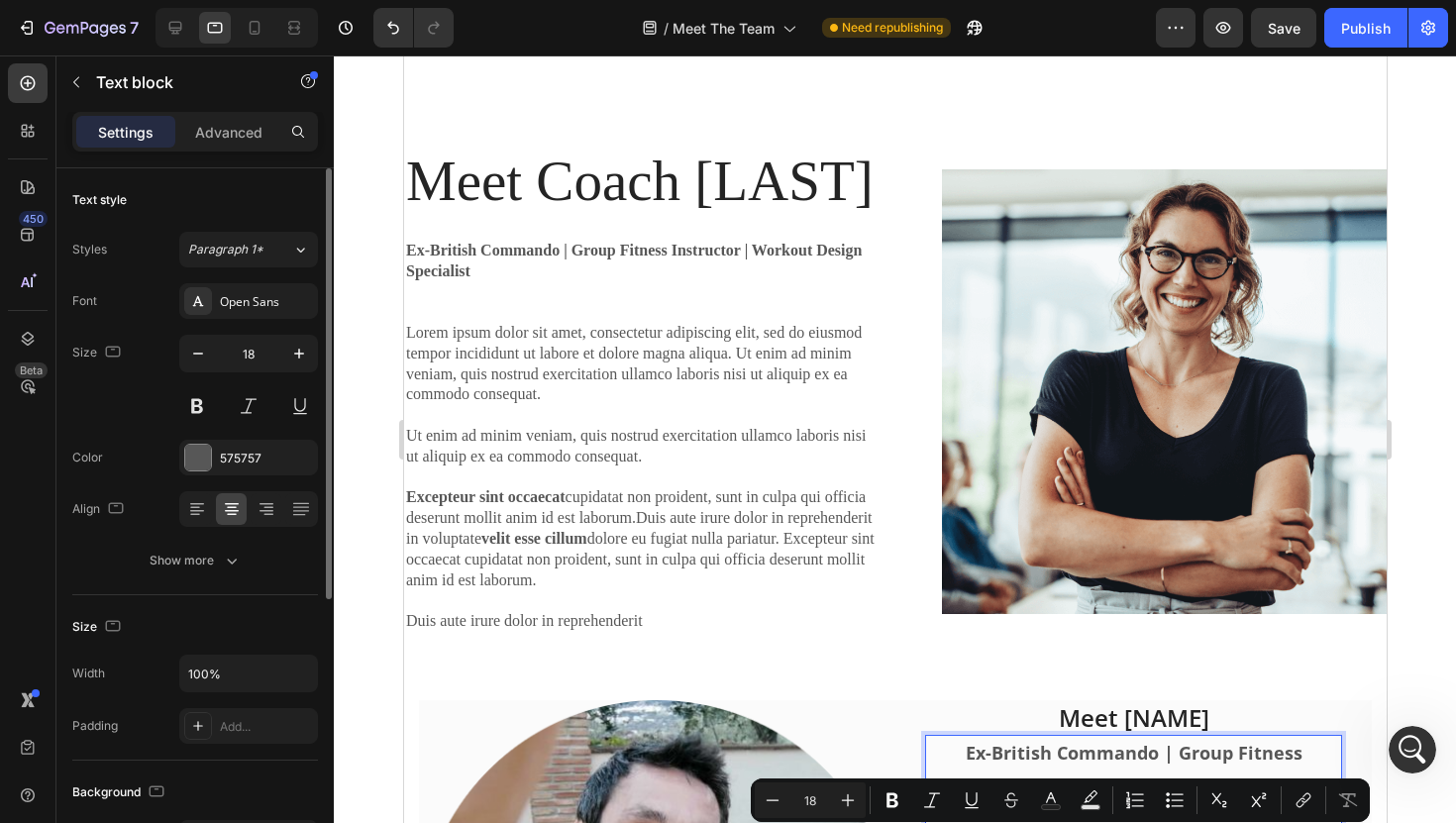scroll, scrollTop: 1958, scrollLeft: 0, axis: vertical 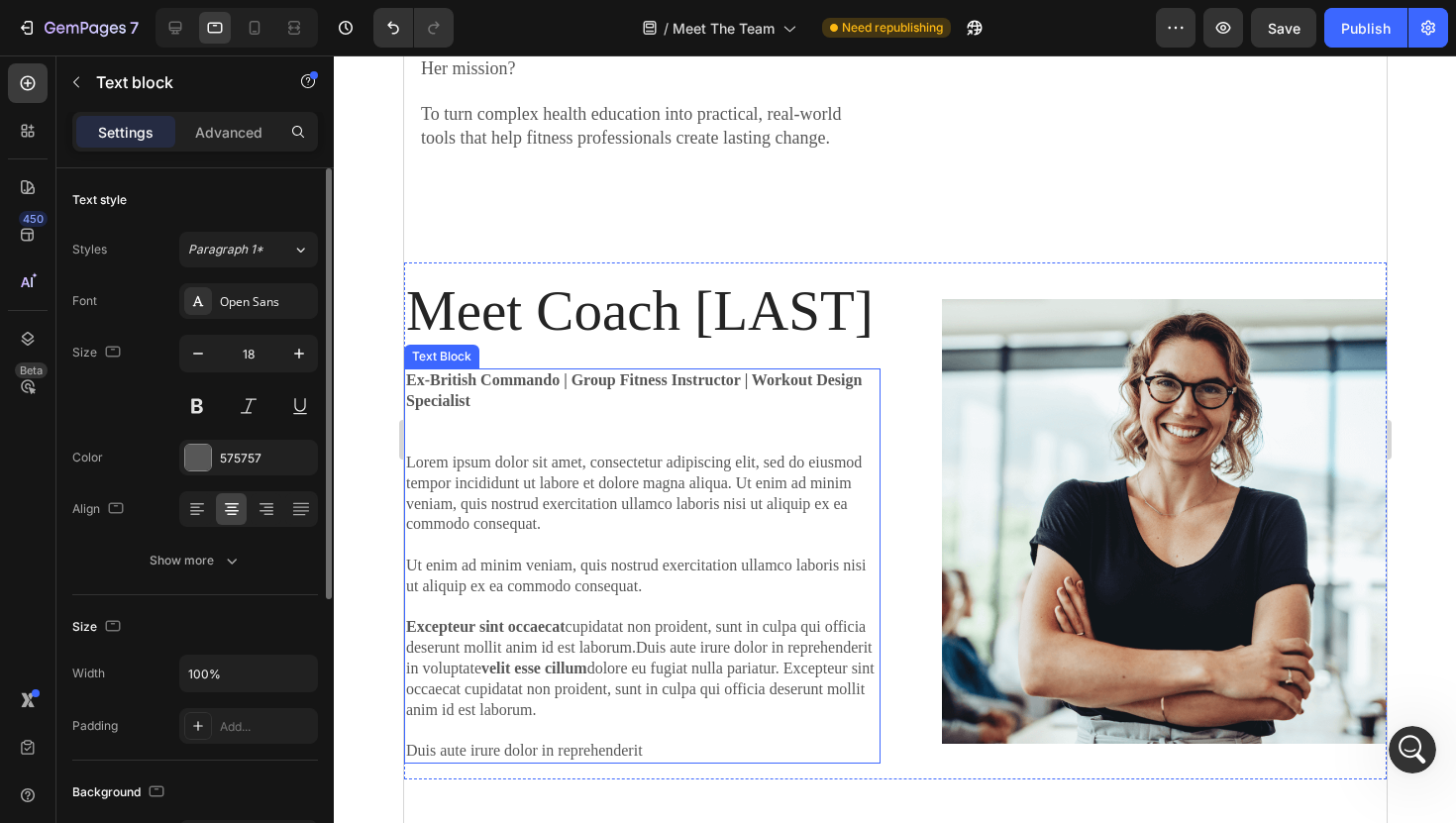click on "Lorem ipsum dolor sit amet, consectetur adipiscing elit, sed do eiusmod tempor incididunt ut labore et dolore magna aliqua. Ut enim ad minim veniam, quis nostrud exercitation ullamco laboris nisi ut aliquip ex ea commodo consequat. Ut enim ad minim veniam, quis nostrud exercitation ullamco laboris nisi ut aliquip ex ea commodo consequat. Excepteur sint occaecat  cupidatat non proident, sunt in culpa qui officia deserunt mollit anim id est laborum.Duis aute irure dolor in reprehenderit in voluptate  velit esse cillum  dolore eu fugiat nulla pariatur. Excepteur sint occaecat cupidatat non proident, sunt in culpa qui officia deserunt mollit anim id est laborum. Duis aute irure dolor in reprehenderit" at bounding box center [641, 607] 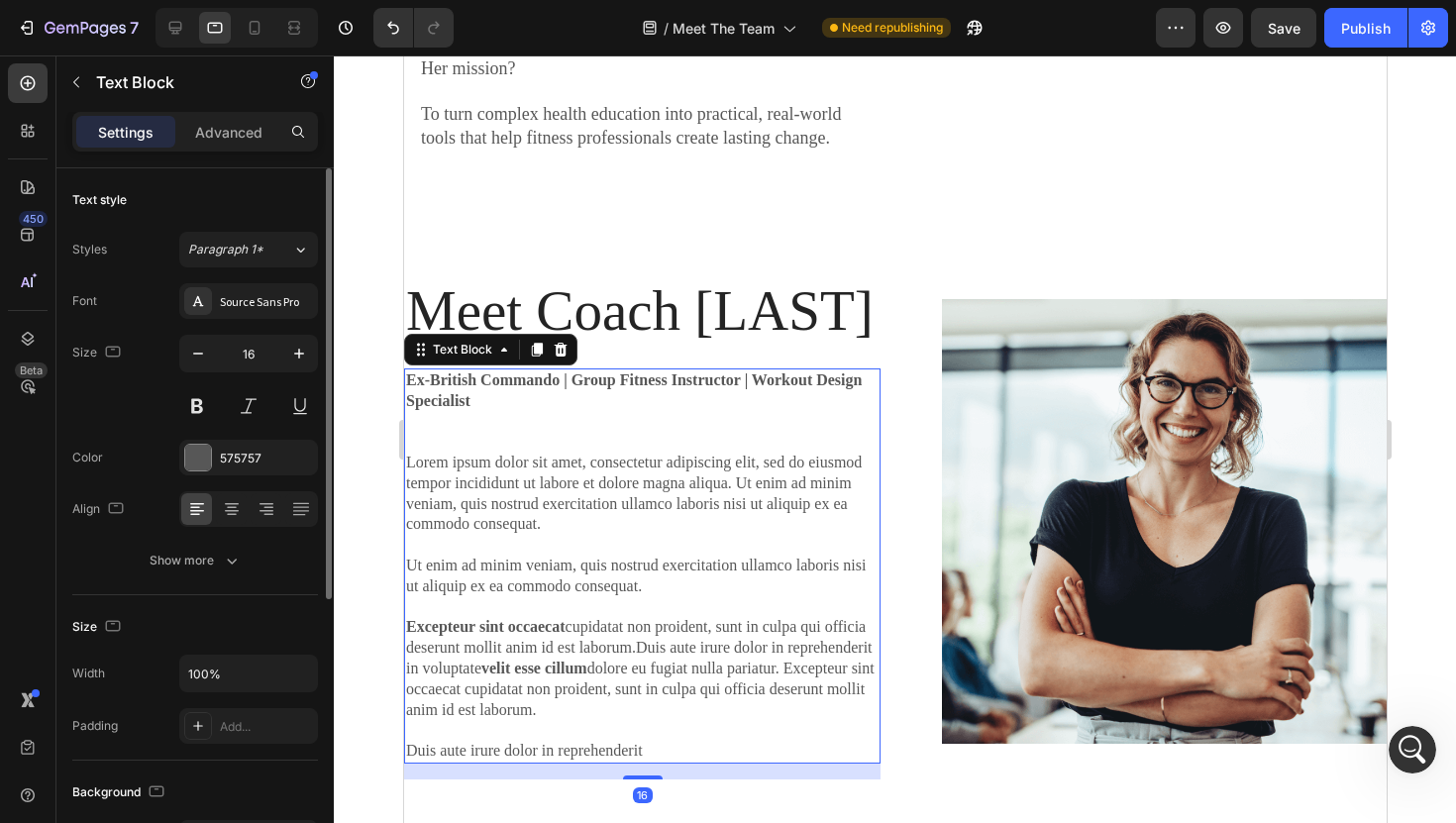 click on "Lorem ipsum dolor sit amet, consectetur adipiscing elit, sed do eiusmod tempor incididunt ut labore et dolore magna aliqua. Ut enim ad minim veniam, quis nostrud exercitation ullamco laboris nisi ut aliquip ex ea commodo consequat. Ut enim ad minim veniam, quis nostrud exercitation ullamco laboris nisi ut aliquip ex ea commodo consequat. Excepteur sint occaecat  cupidatat non proident, sunt in culpa qui officia deserunt mollit anim id est laborum.Duis aute irure dolor in reprehenderit in voluptate  velit esse cillum  dolore eu fugiat nulla pariatur. Excepteur sint occaecat cupidatat non proident, sunt in culpa qui officia deserunt mollit anim id est laborum. Duis aute irure dolor in reprehenderit" at bounding box center [641, 607] 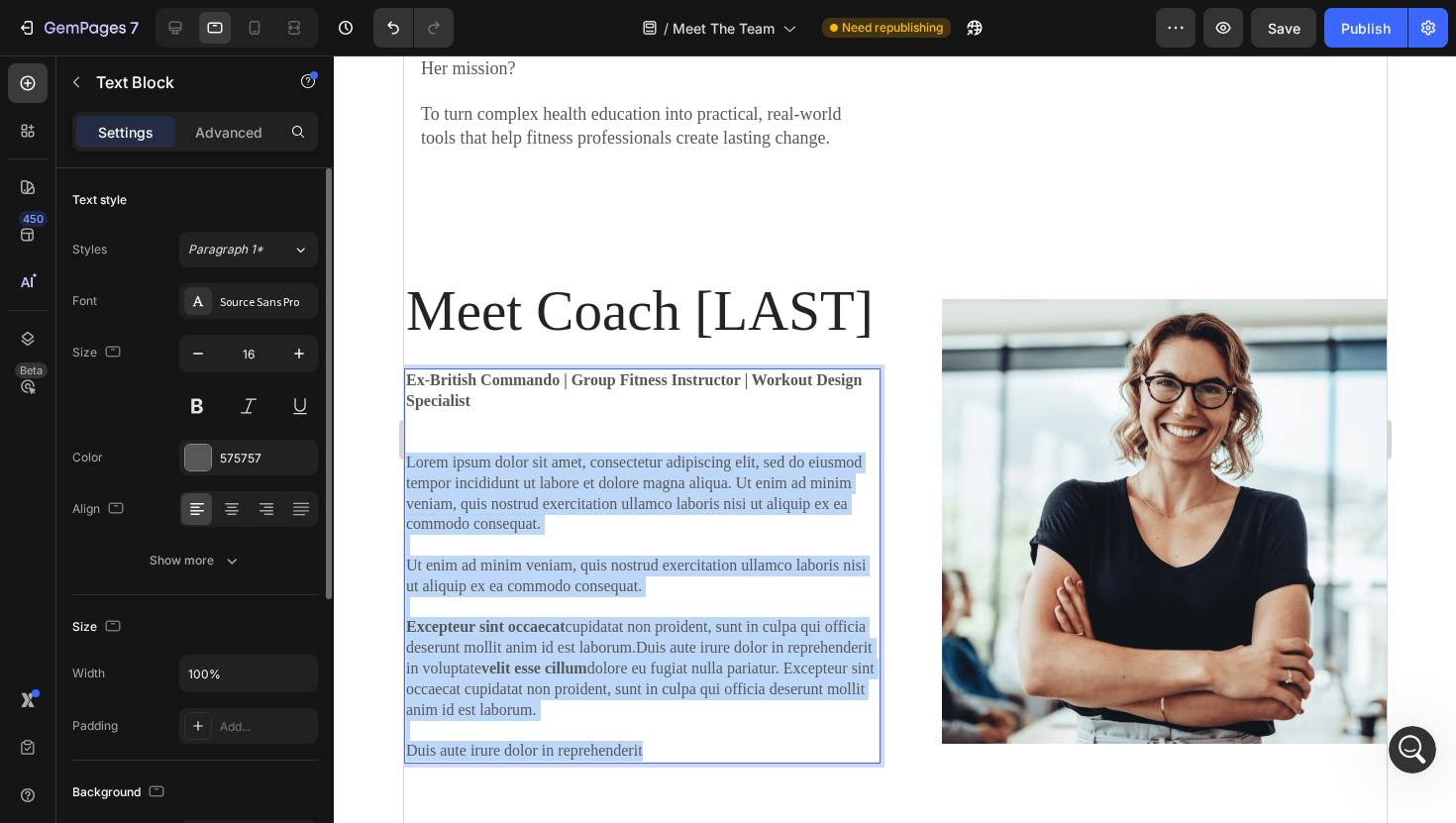 drag, startPoint x: 650, startPoint y: 683, endPoint x: 406, endPoint y: 401, distance: 372.9075 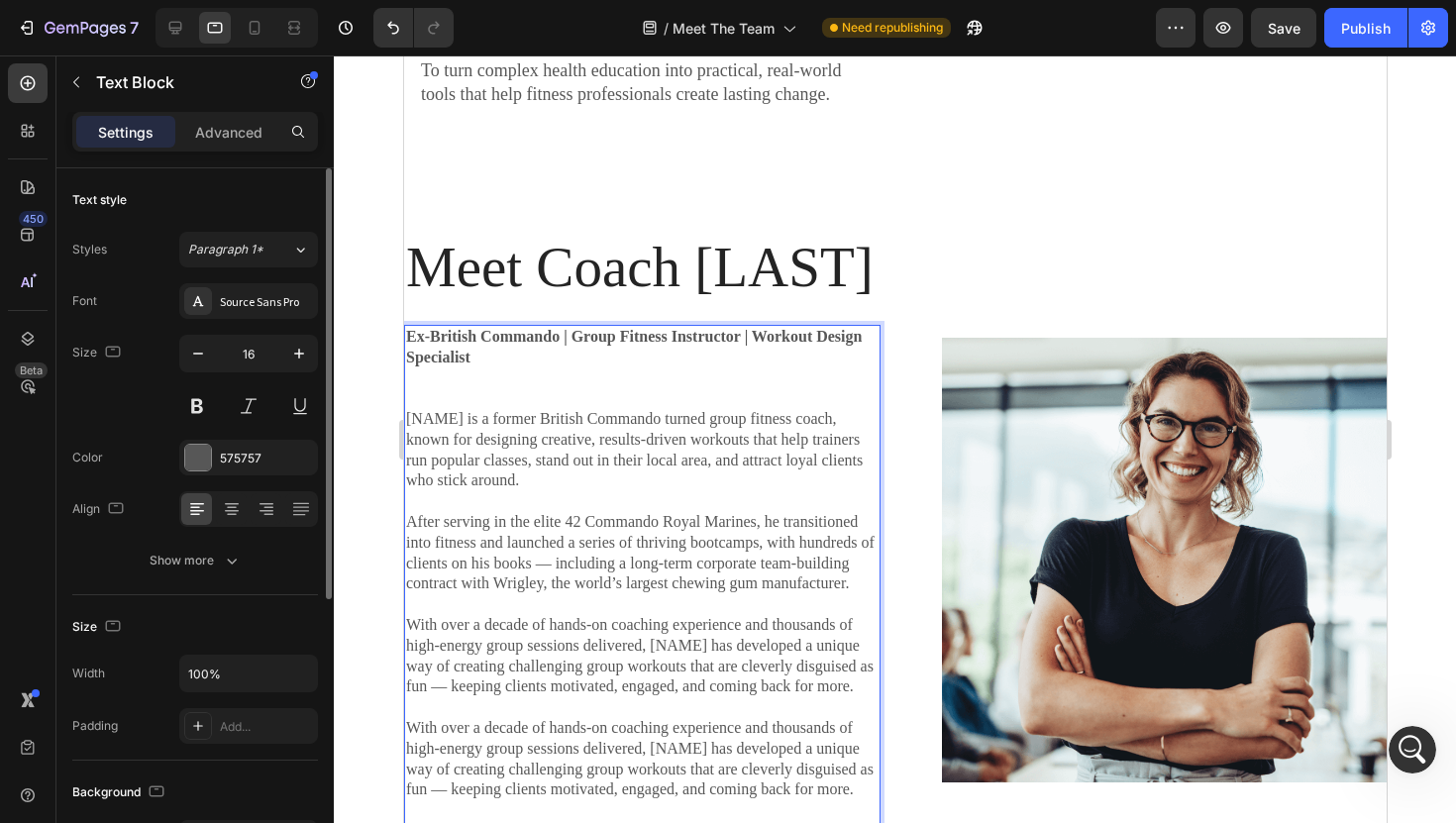 scroll, scrollTop: 2017, scrollLeft: 0, axis: vertical 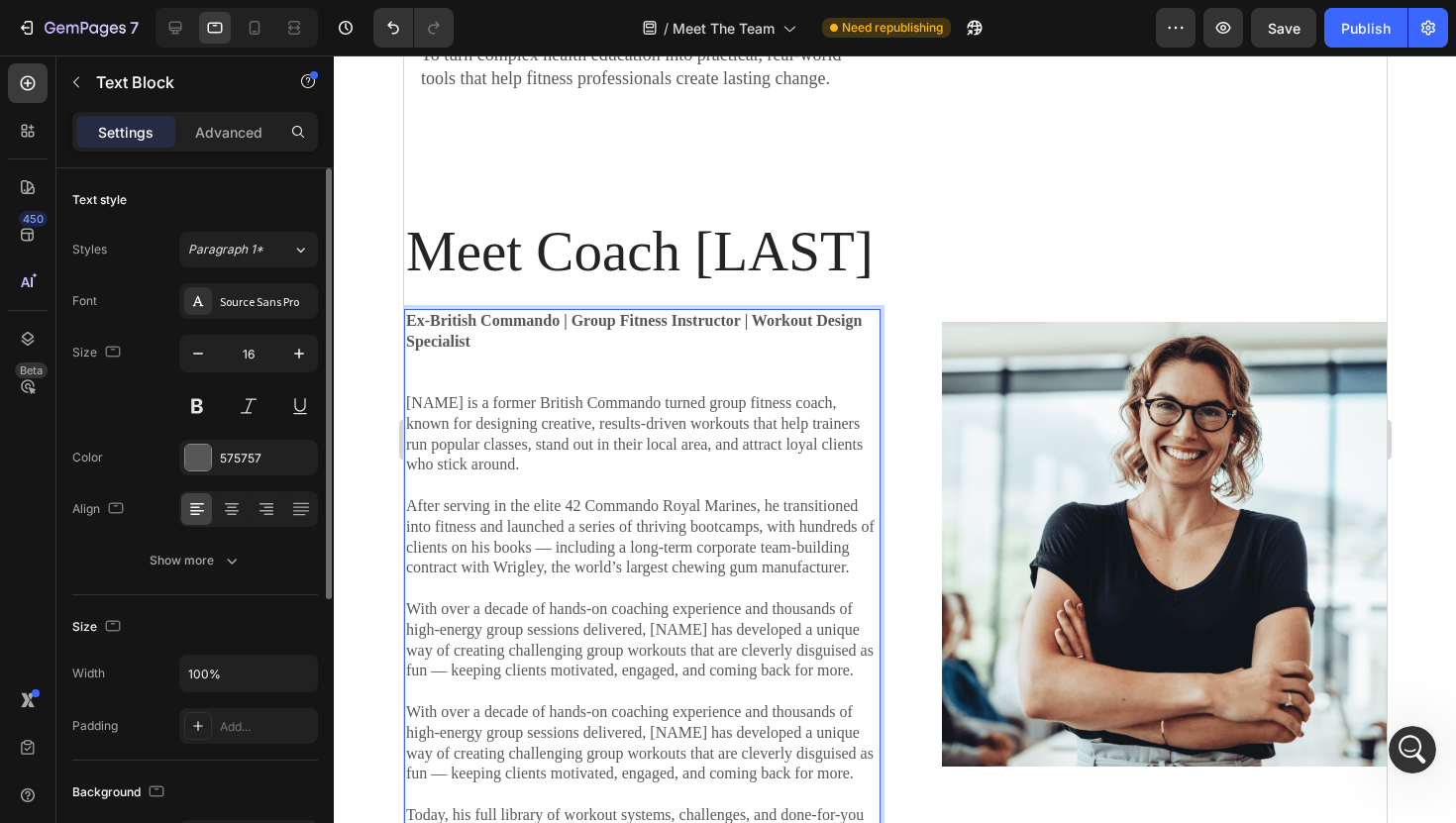 click on "[FIRST] is a former British Commando turned group fitness coach, known for designing creative, results-driven workouts that help trainers run popular classes, stand out in their local area, and attract loyal clients who stick around." at bounding box center (641, 434) 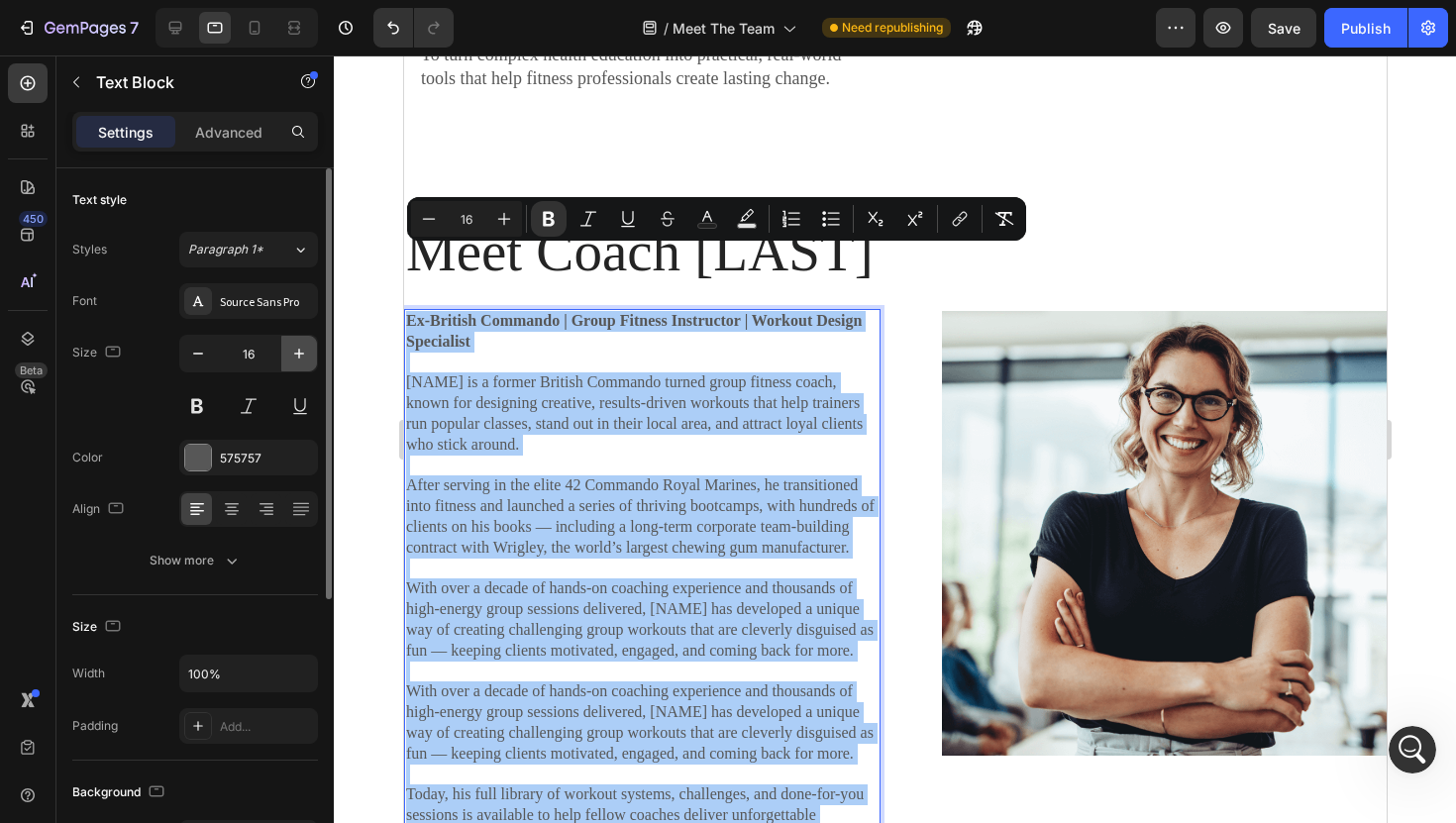 click 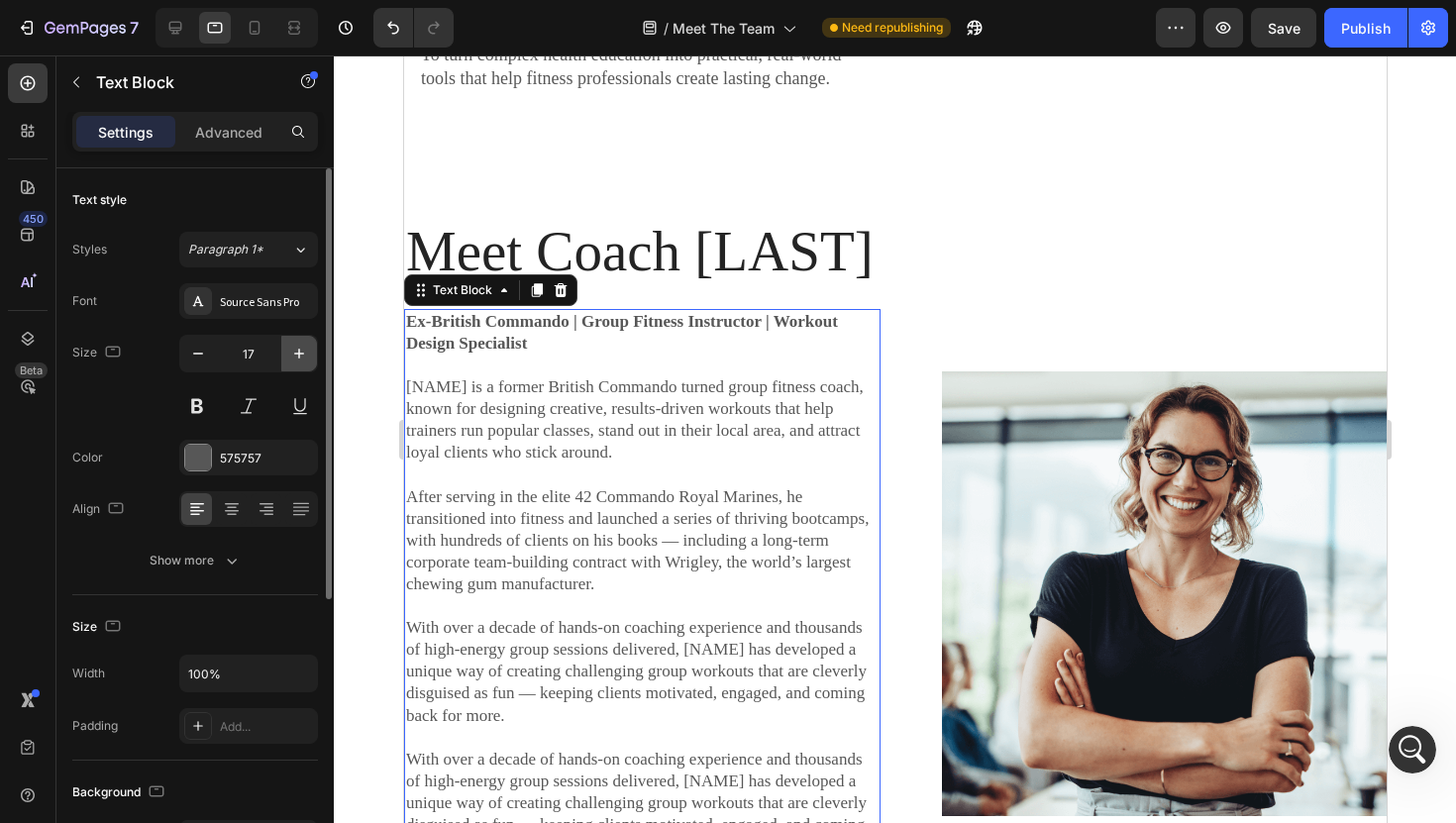 click 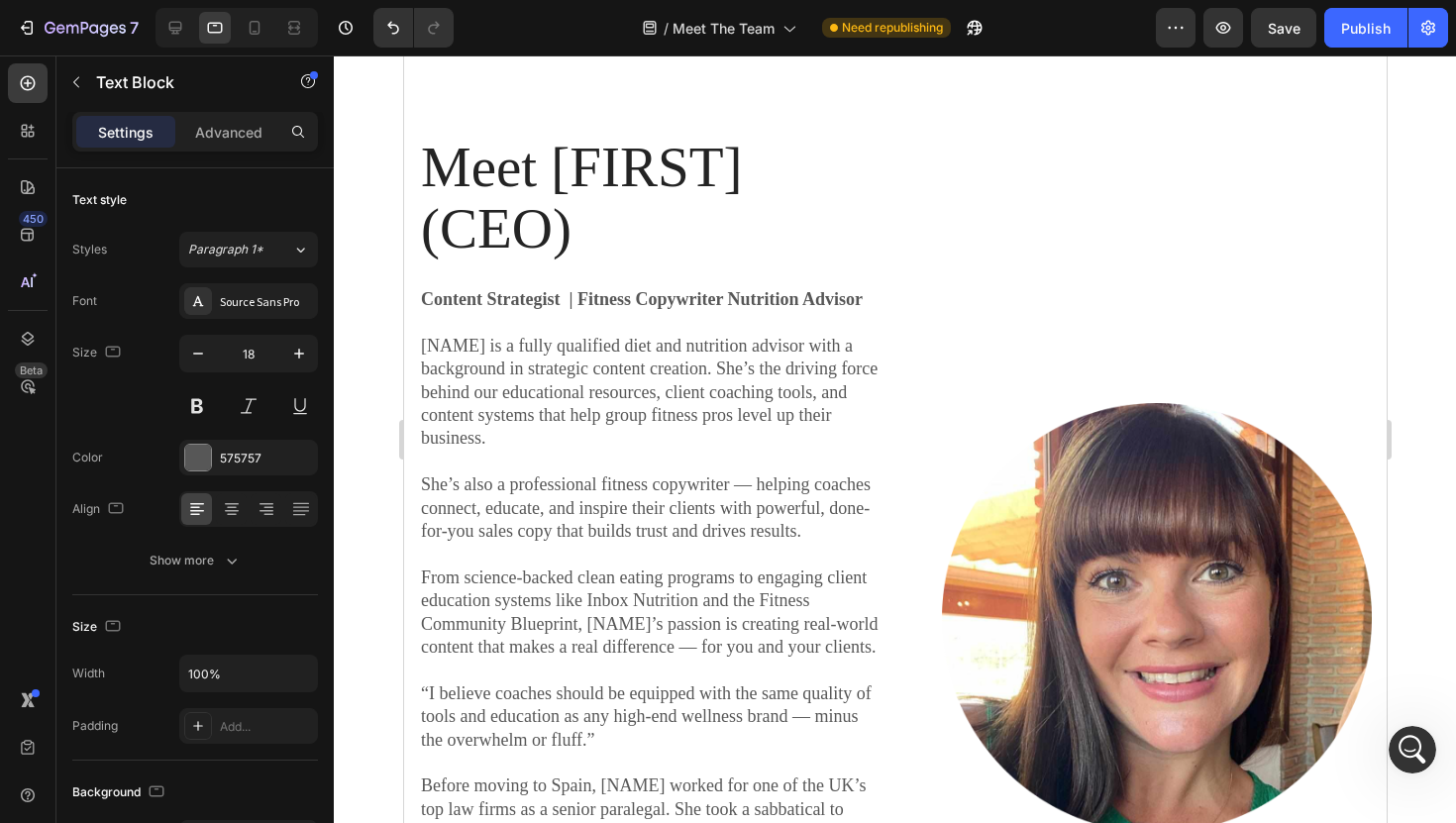 scroll, scrollTop: 989, scrollLeft: 0, axis: vertical 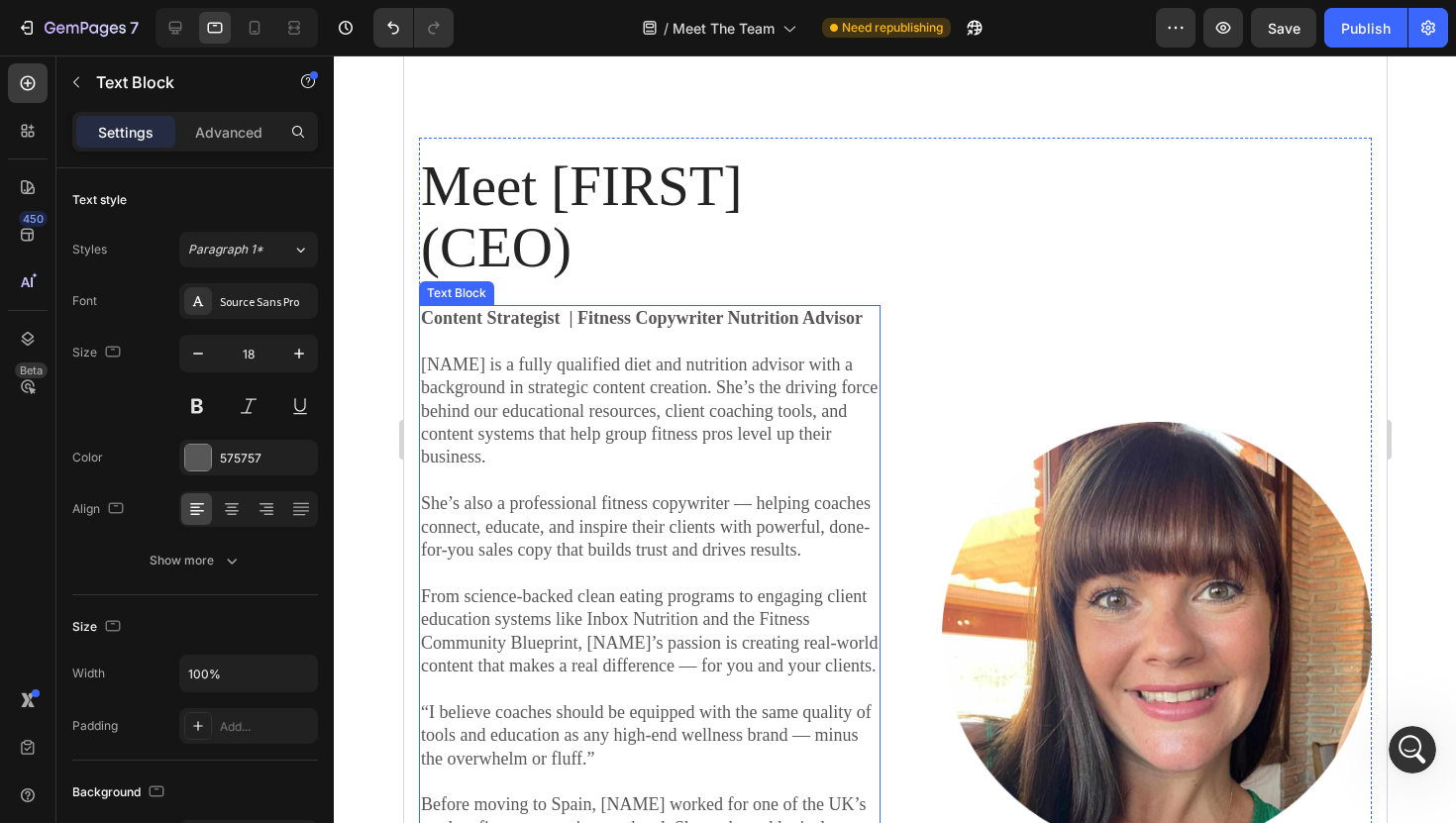 click on "Sophie is a fully qualified diet and nutrition advisor with a background in strategic content creation. She’s the driving force behind our educational resources, client coaching tools, and content systems that help group fitness pros level up their business." at bounding box center (649, 411) 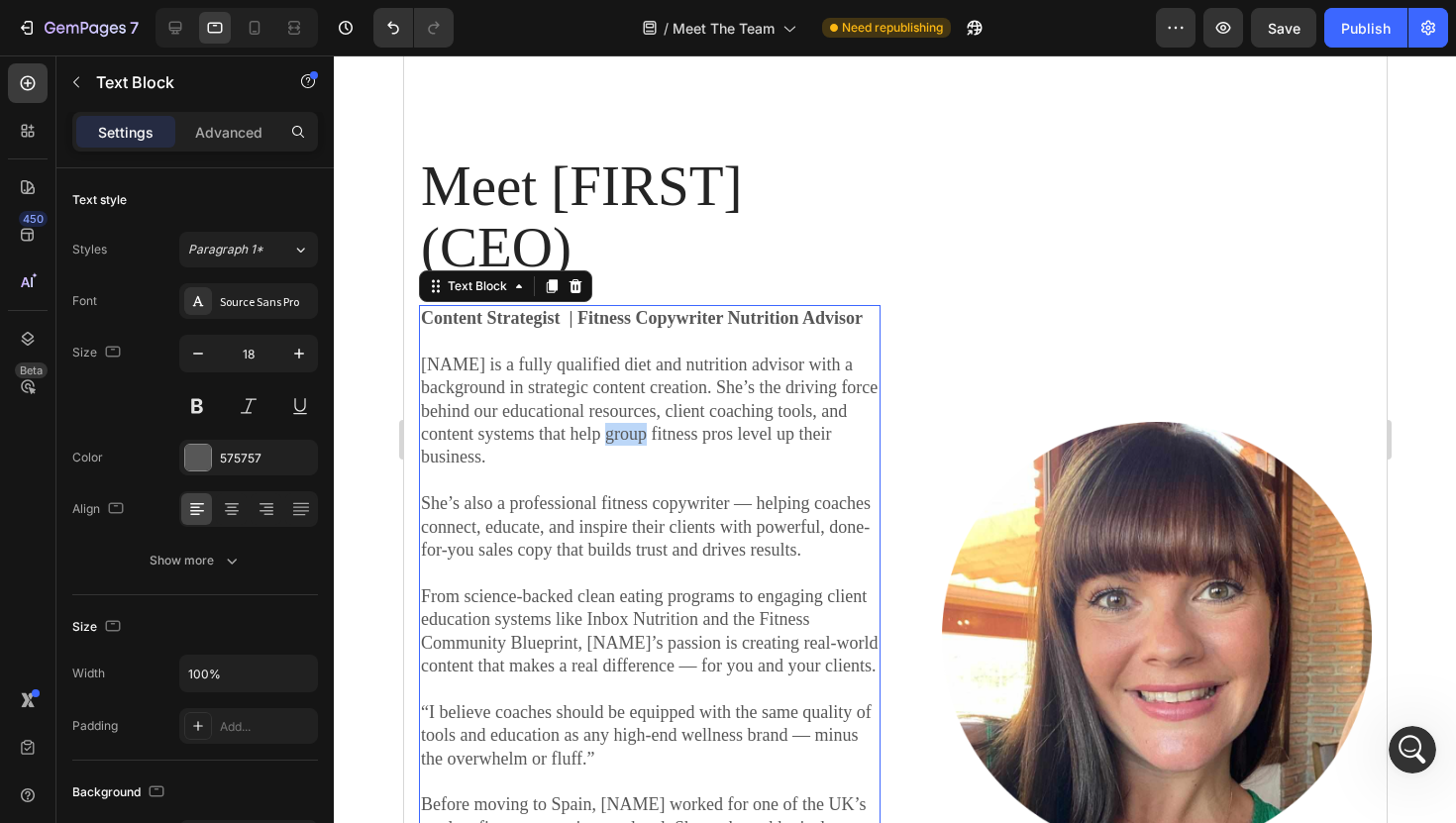 click on "Sophie is a fully qualified diet and nutrition advisor with a background in strategic content creation. She’s the driving force behind our educational resources, client coaching tools, and content systems that help group fitness pros level up their business." at bounding box center (649, 411) 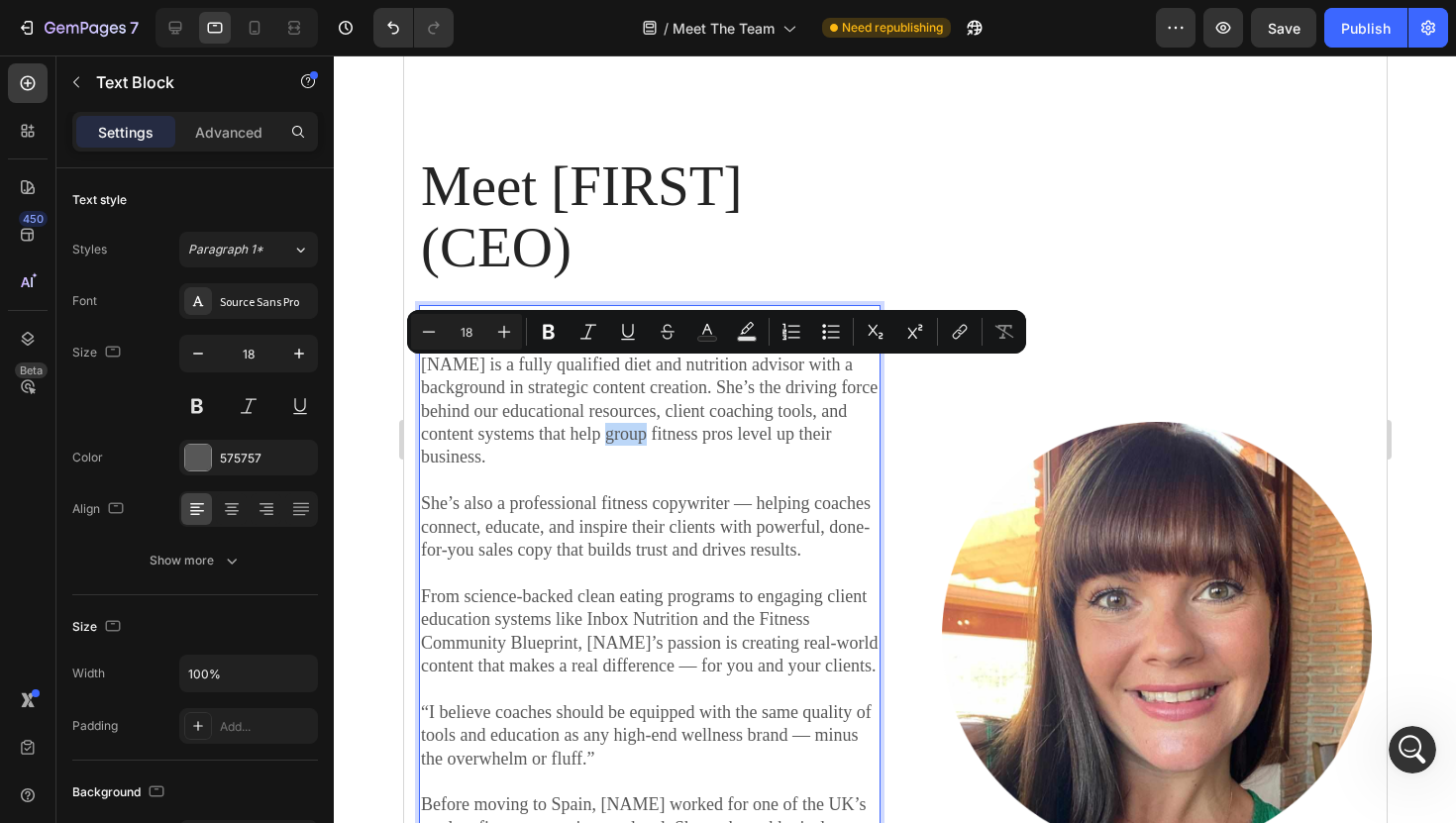 click on "Sophie is a fully qualified diet and nutrition advisor with a background in strategic content creation. She’s the driving force behind our educational resources, client coaching tools, and content systems that help group fitness pros level up their business." at bounding box center (649, 411) 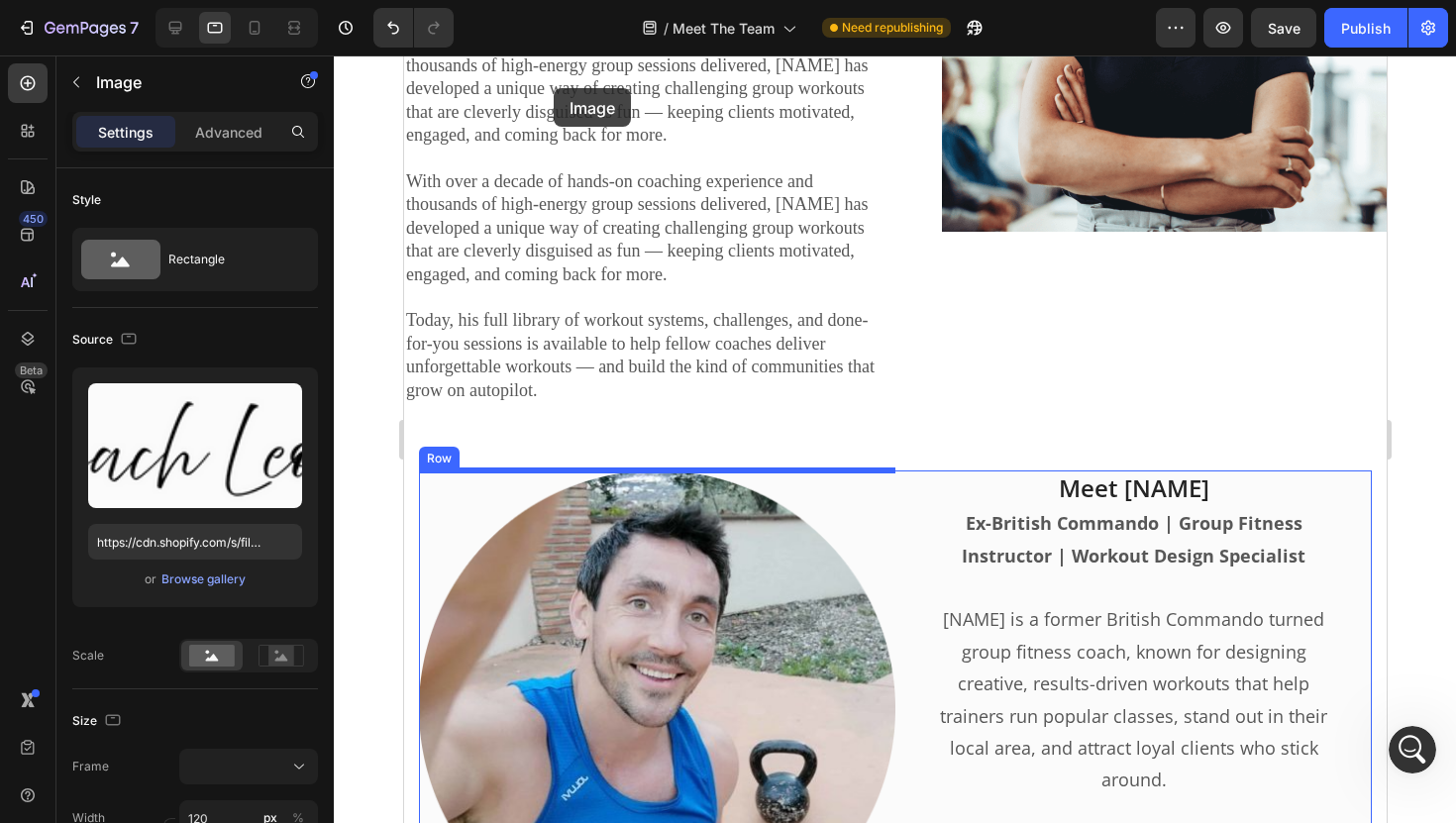 scroll, scrollTop: 2458, scrollLeft: 0, axis: vertical 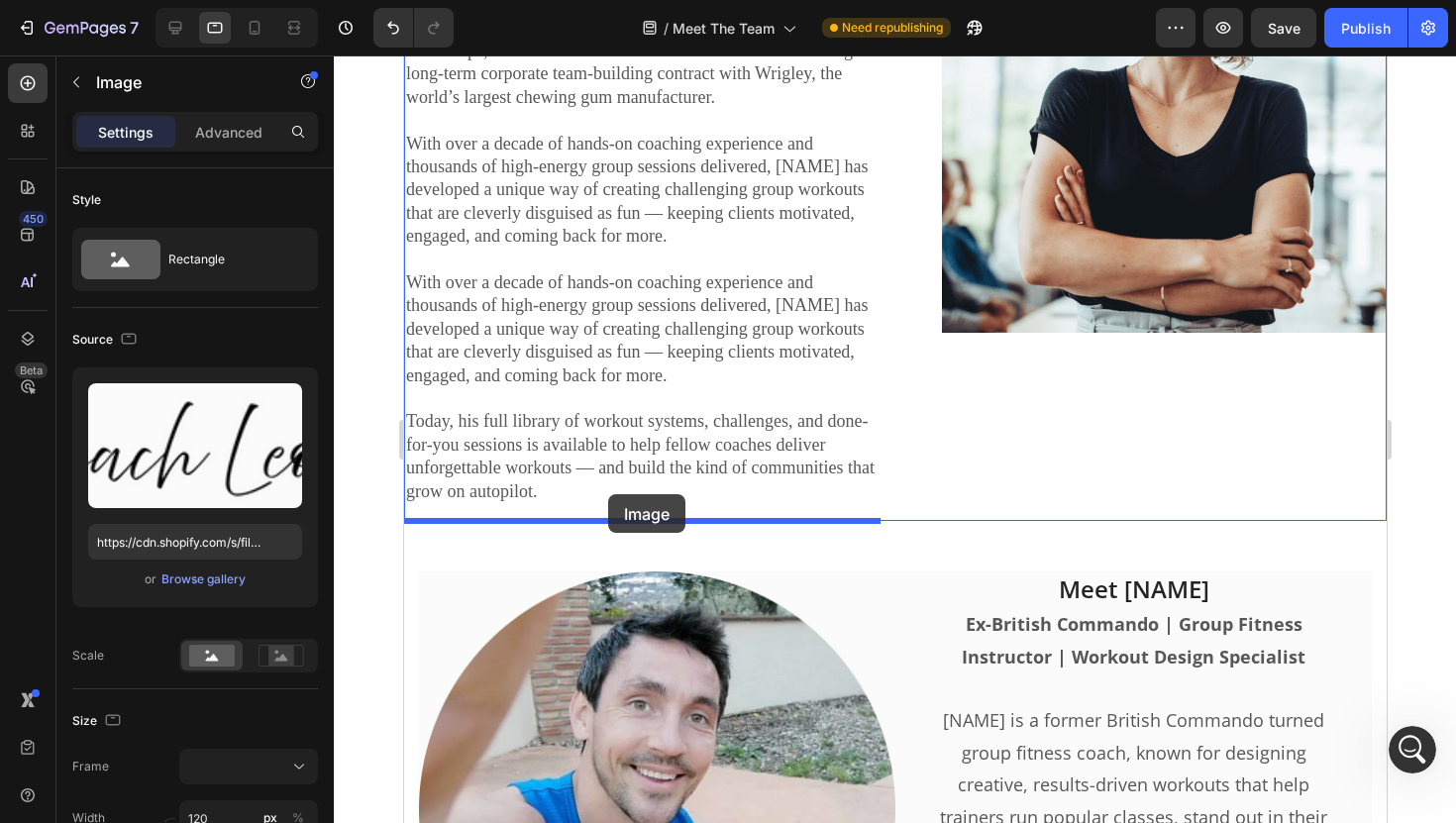 drag, startPoint x: 1225, startPoint y: 562, endPoint x: 607, endPoint y: 494, distance: 621.7298 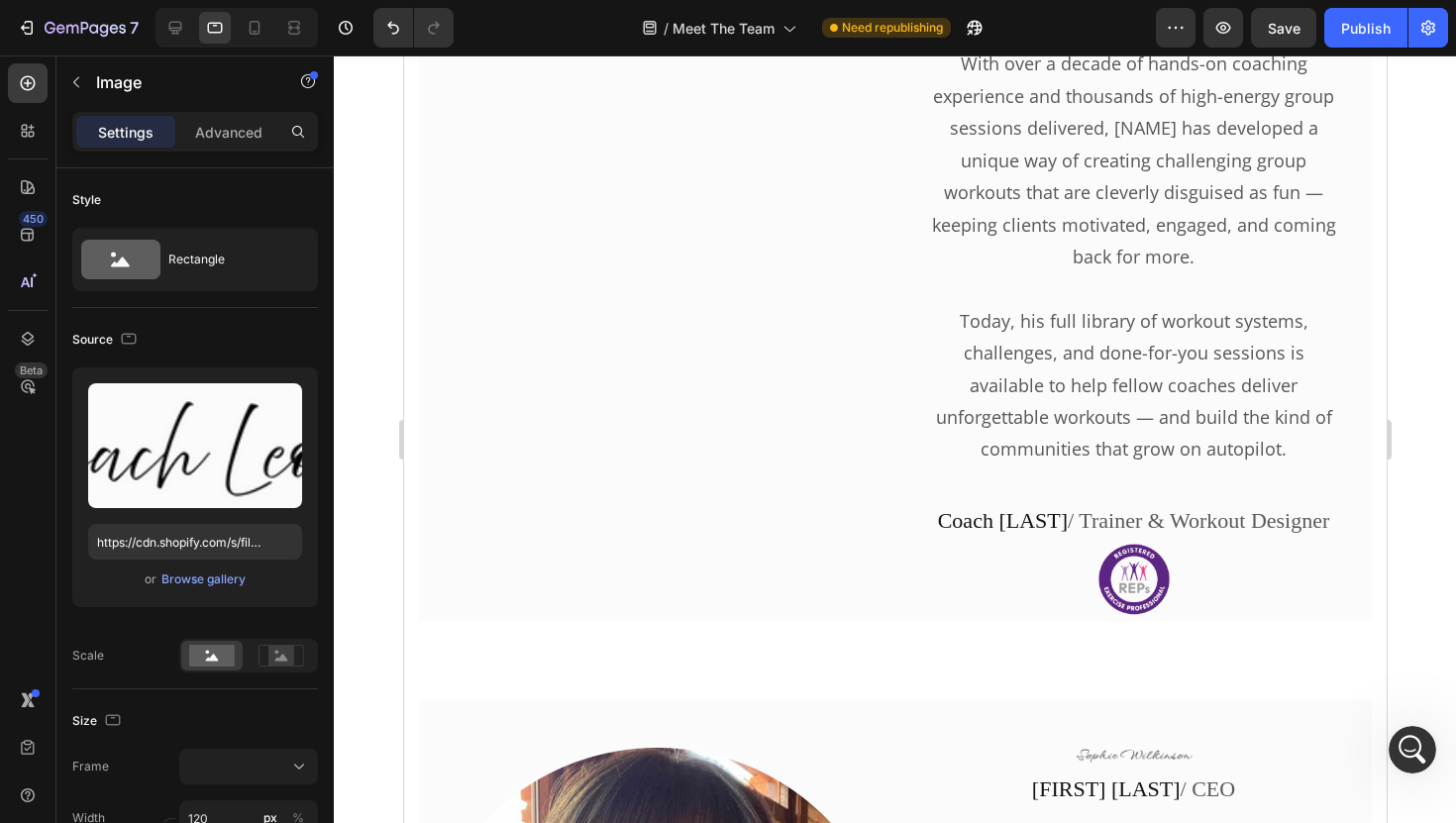 scroll, scrollTop: 3949, scrollLeft: 0, axis: vertical 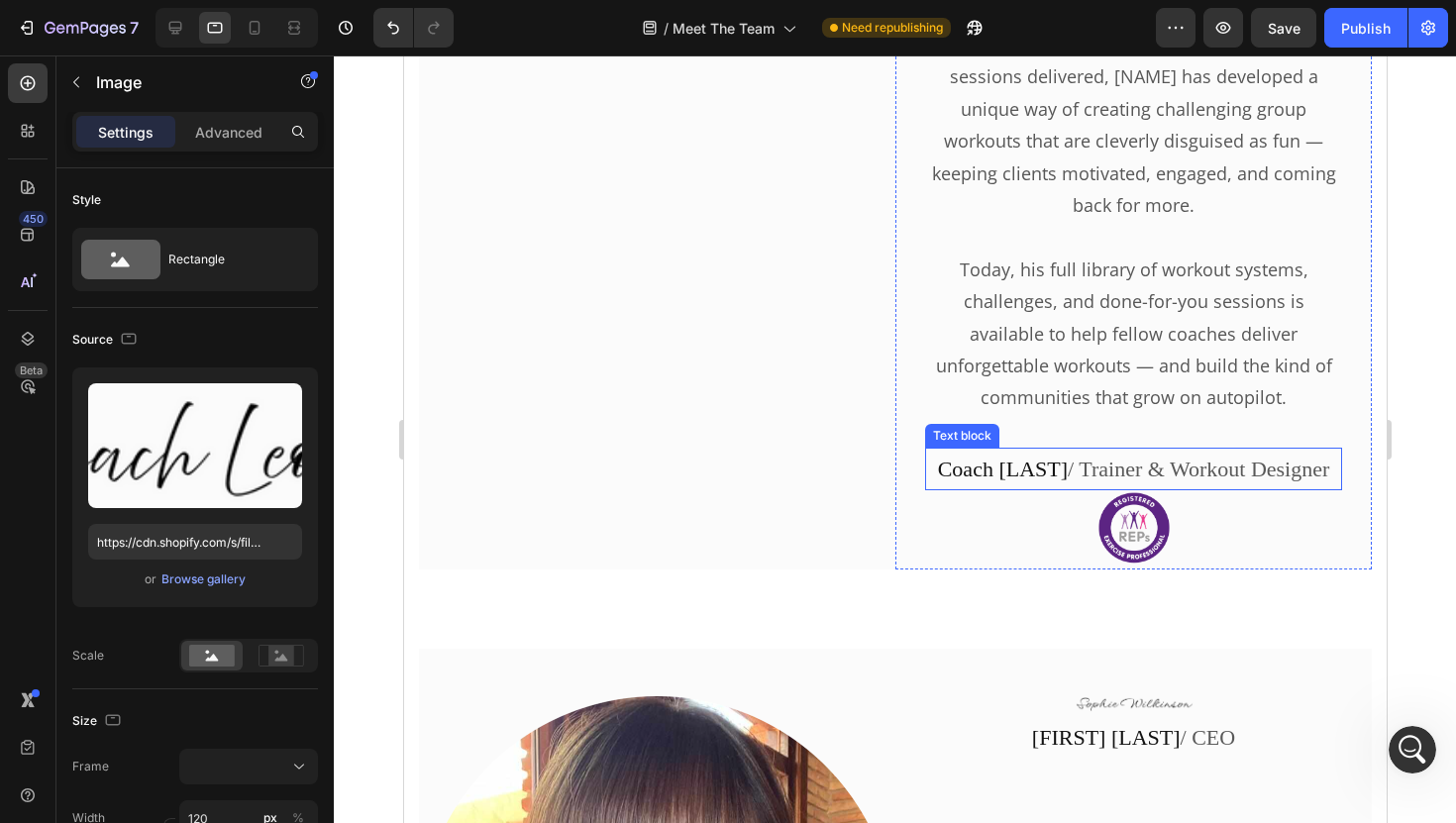 click on "/ Trainer & Workout Designer" at bounding box center [1197, 468] 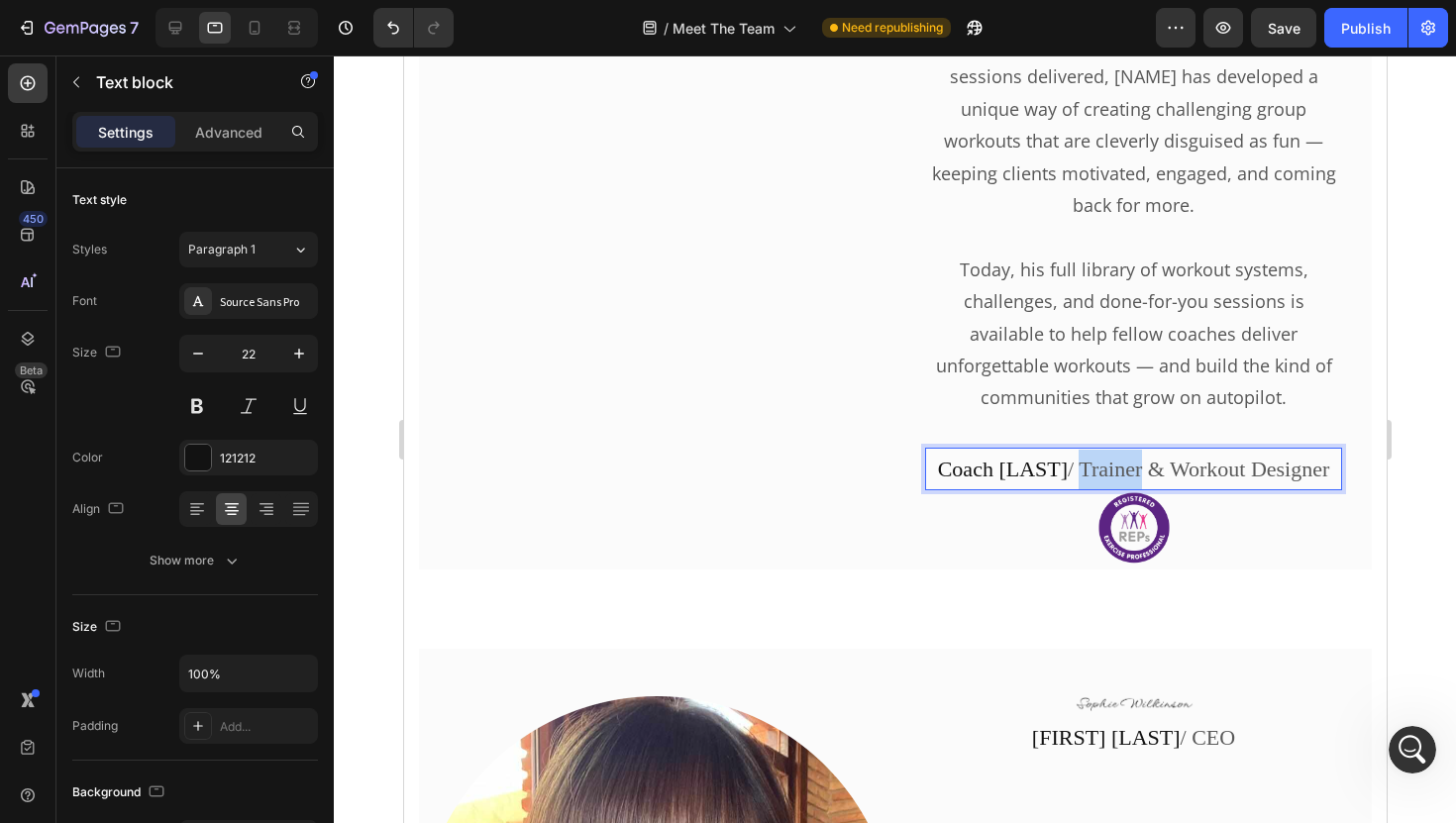 click on "/ Trainer & Workout Designer" at bounding box center (1197, 468) 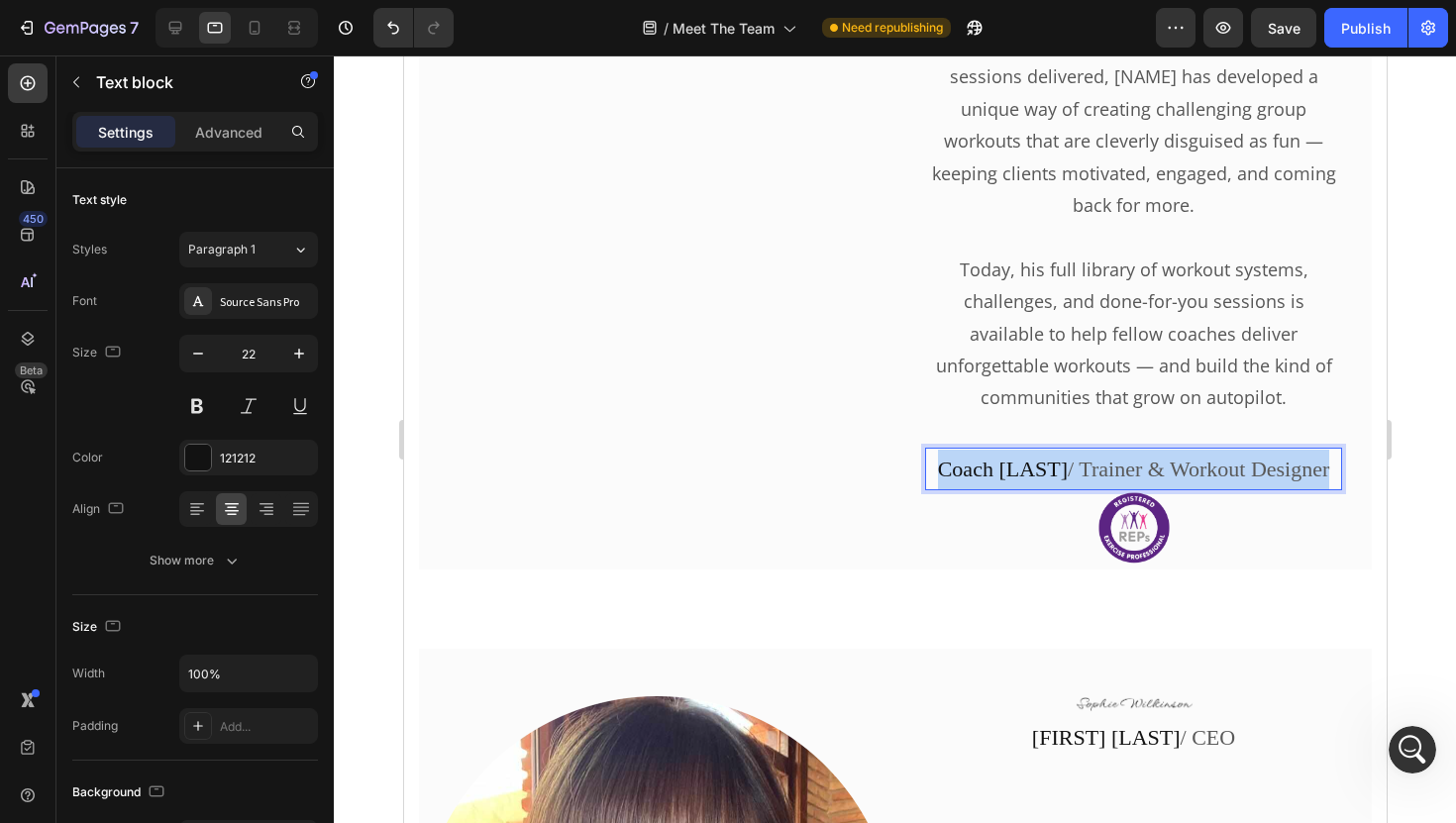 click on "/ Trainer & Workout Designer" at bounding box center (1197, 468) 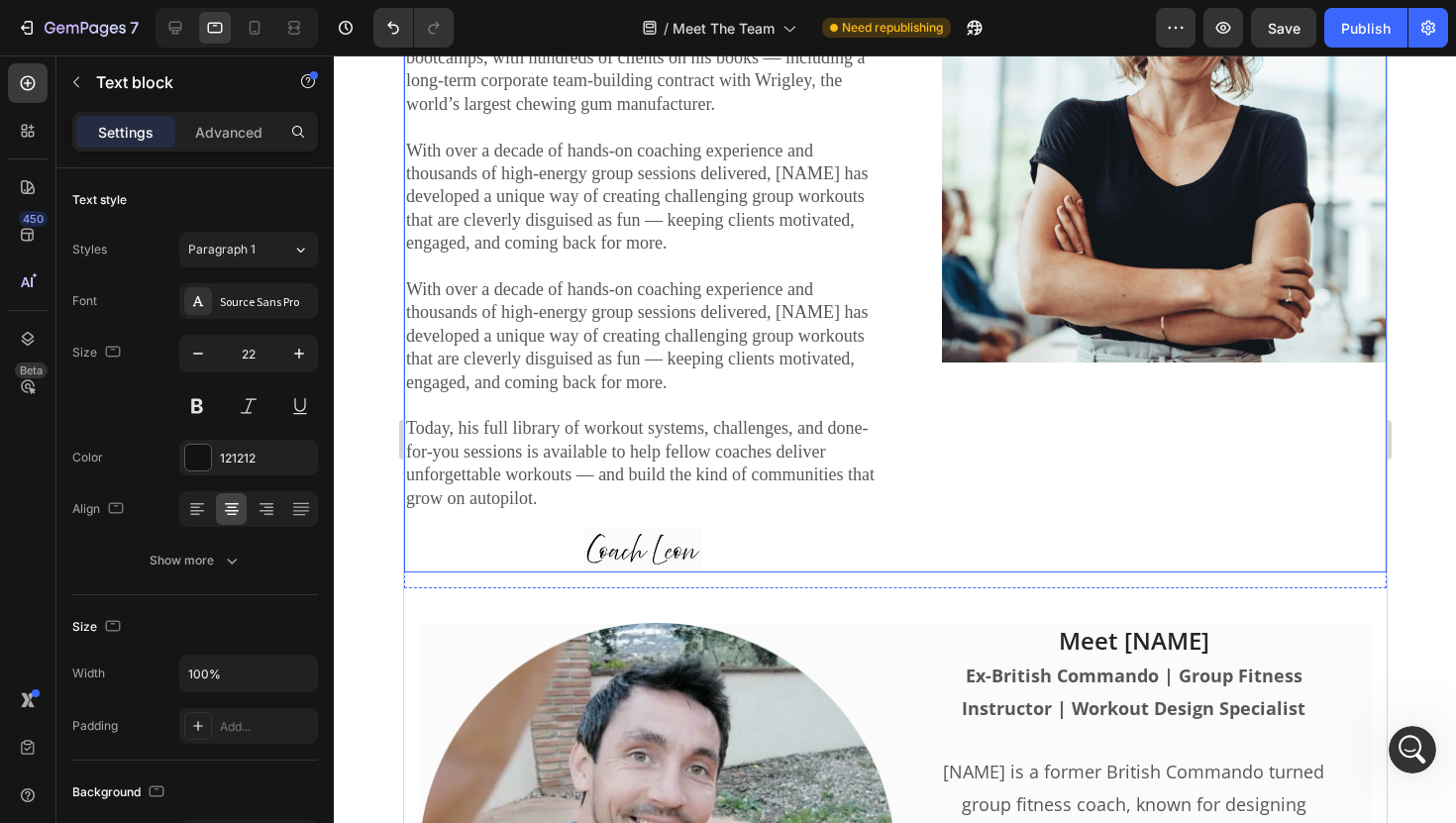 scroll, scrollTop: 2438, scrollLeft: 0, axis: vertical 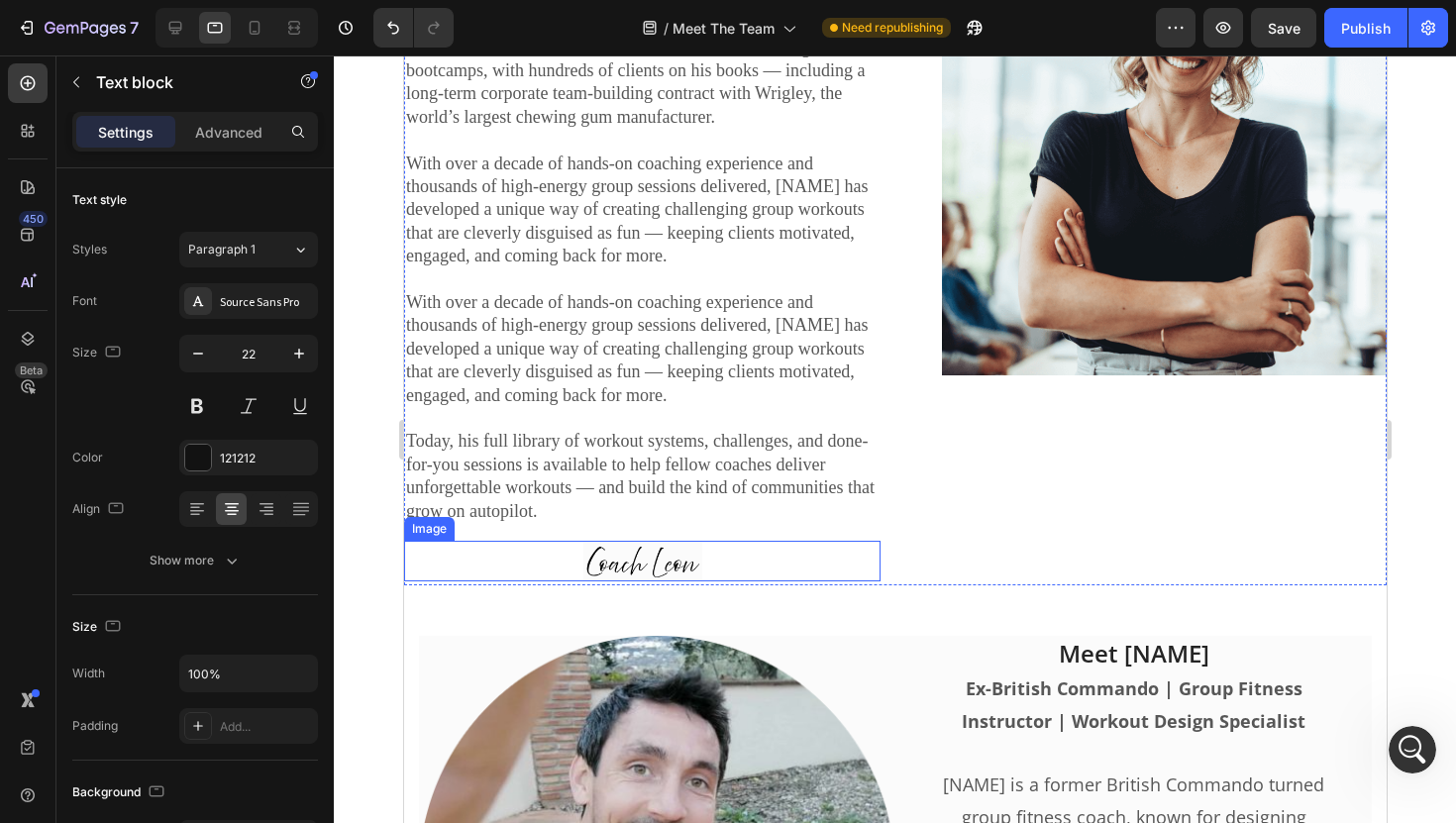click at bounding box center (642, 561) 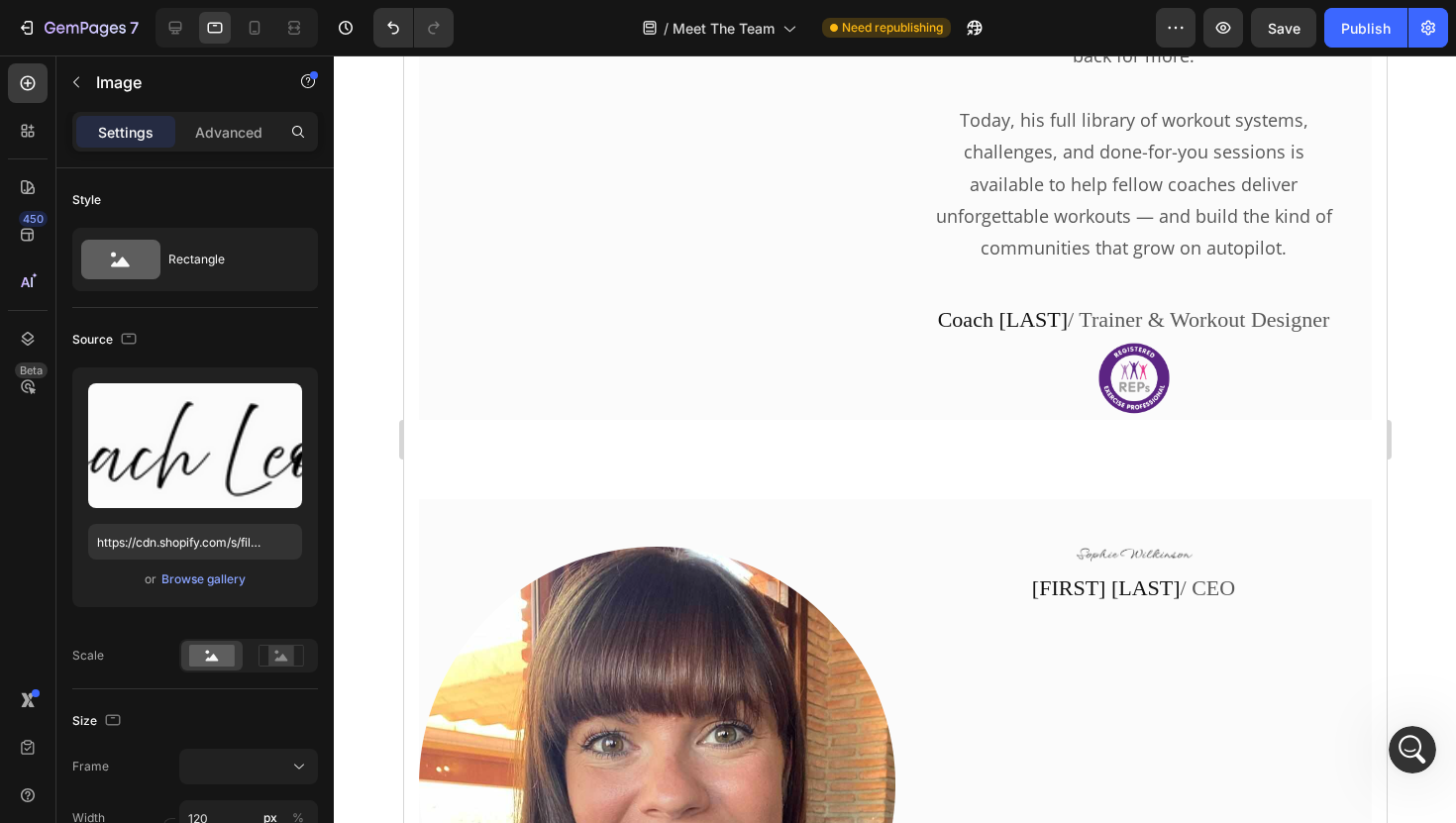 scroll, scrollTop: 4102, scrollLeft: 0, axis: vertical 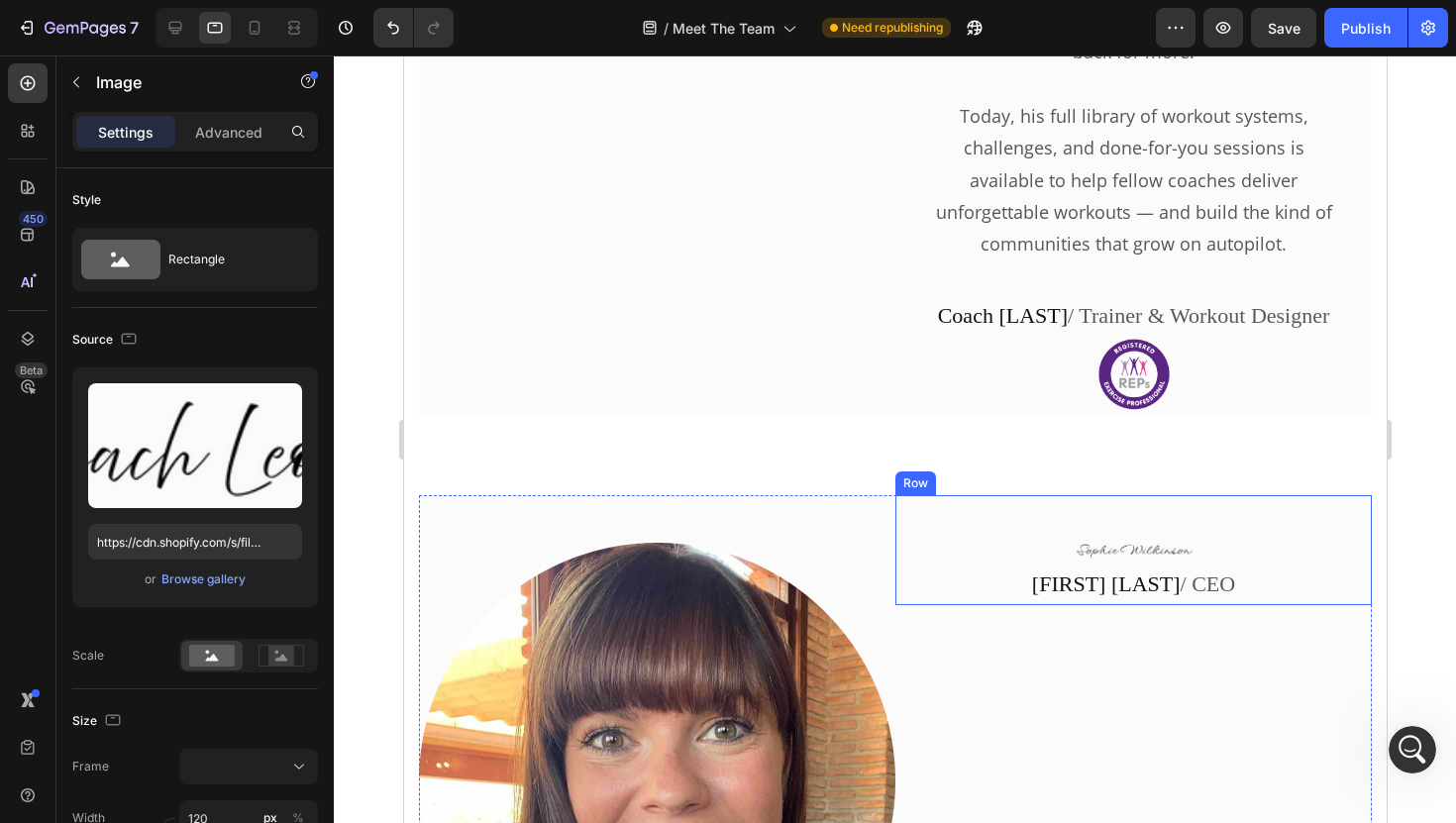 click on "Image Sophie Wilkinson  / CEO Text block Row" at bounding box center [1132, 550] 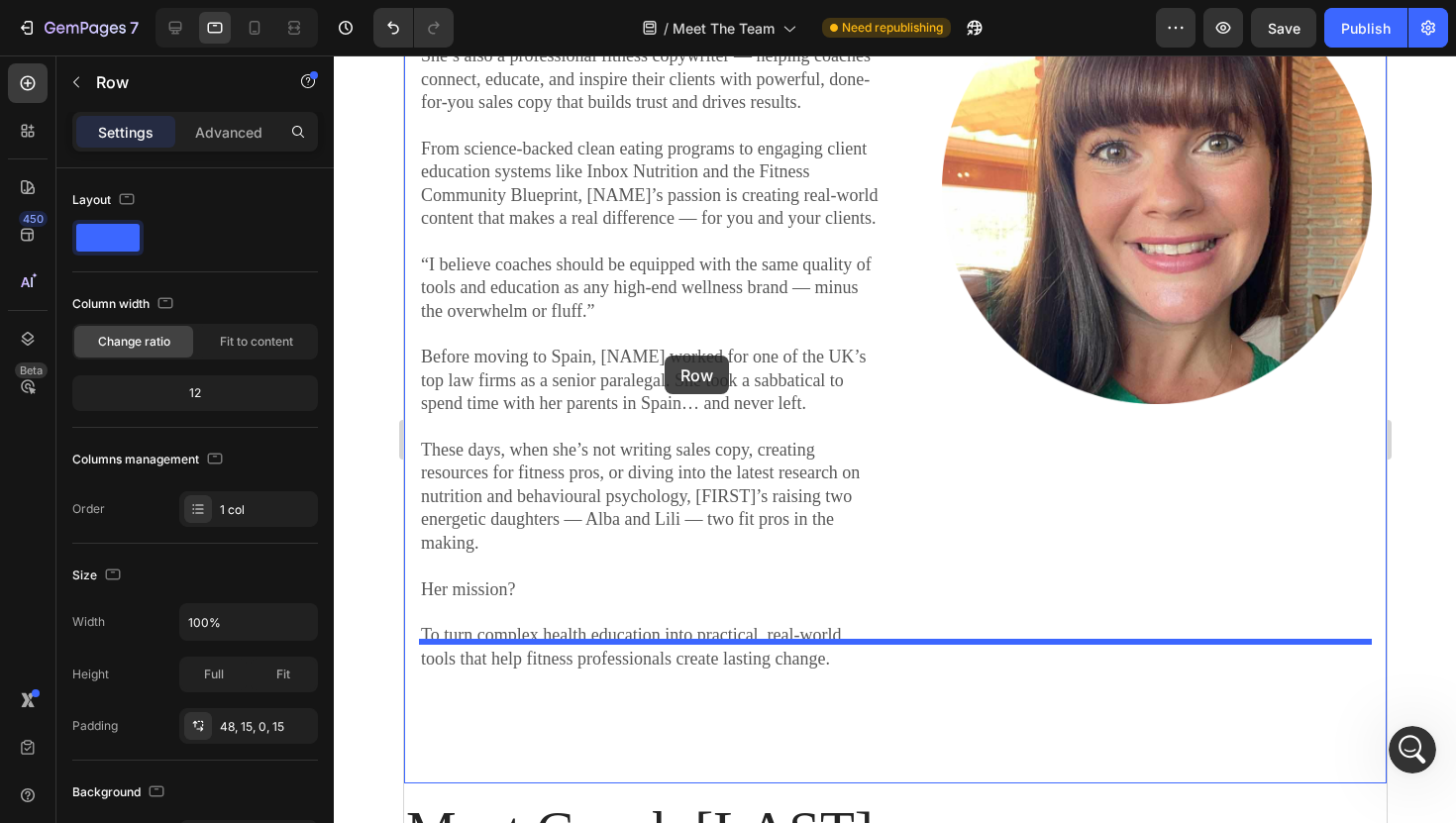 scroll, scrollTop: 1422, scrollLeft: 0, axis: vertical 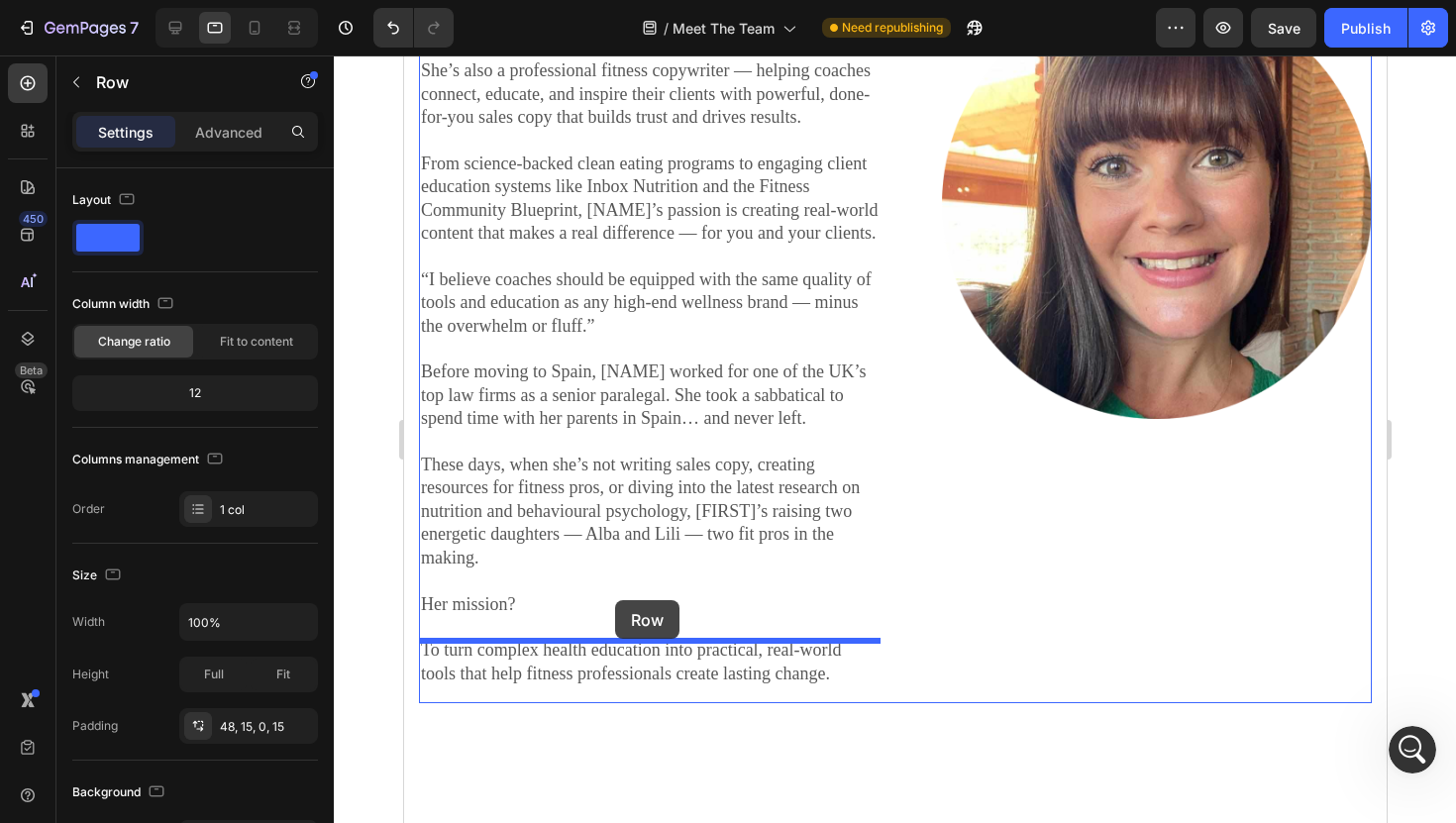 drag, startPoint x: 1231, startPoint y: 429, endPoint x: 614, endPoint y: 600, distance: 640.25776 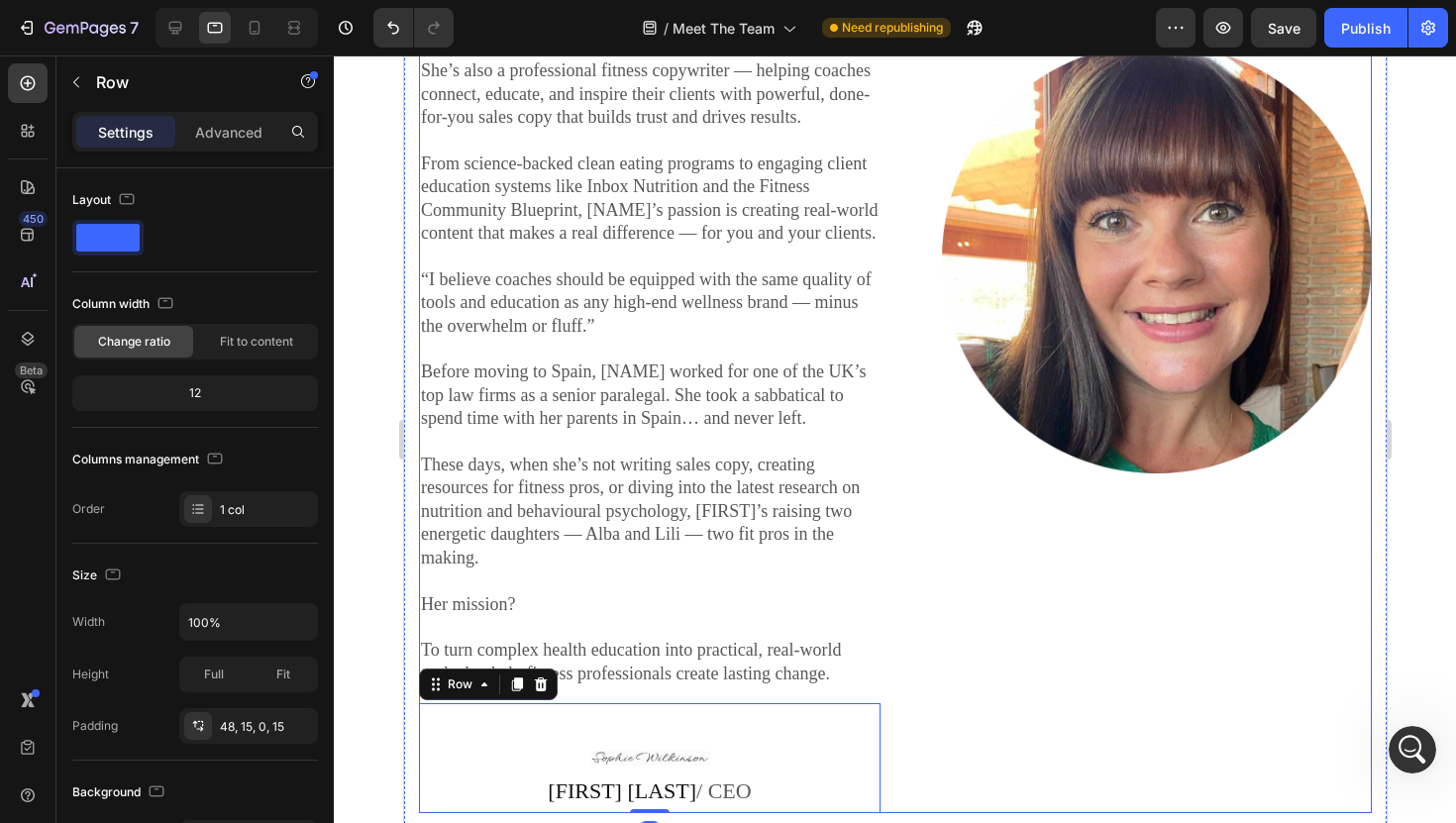 click on "Image" at bounding box center [1140, 258] 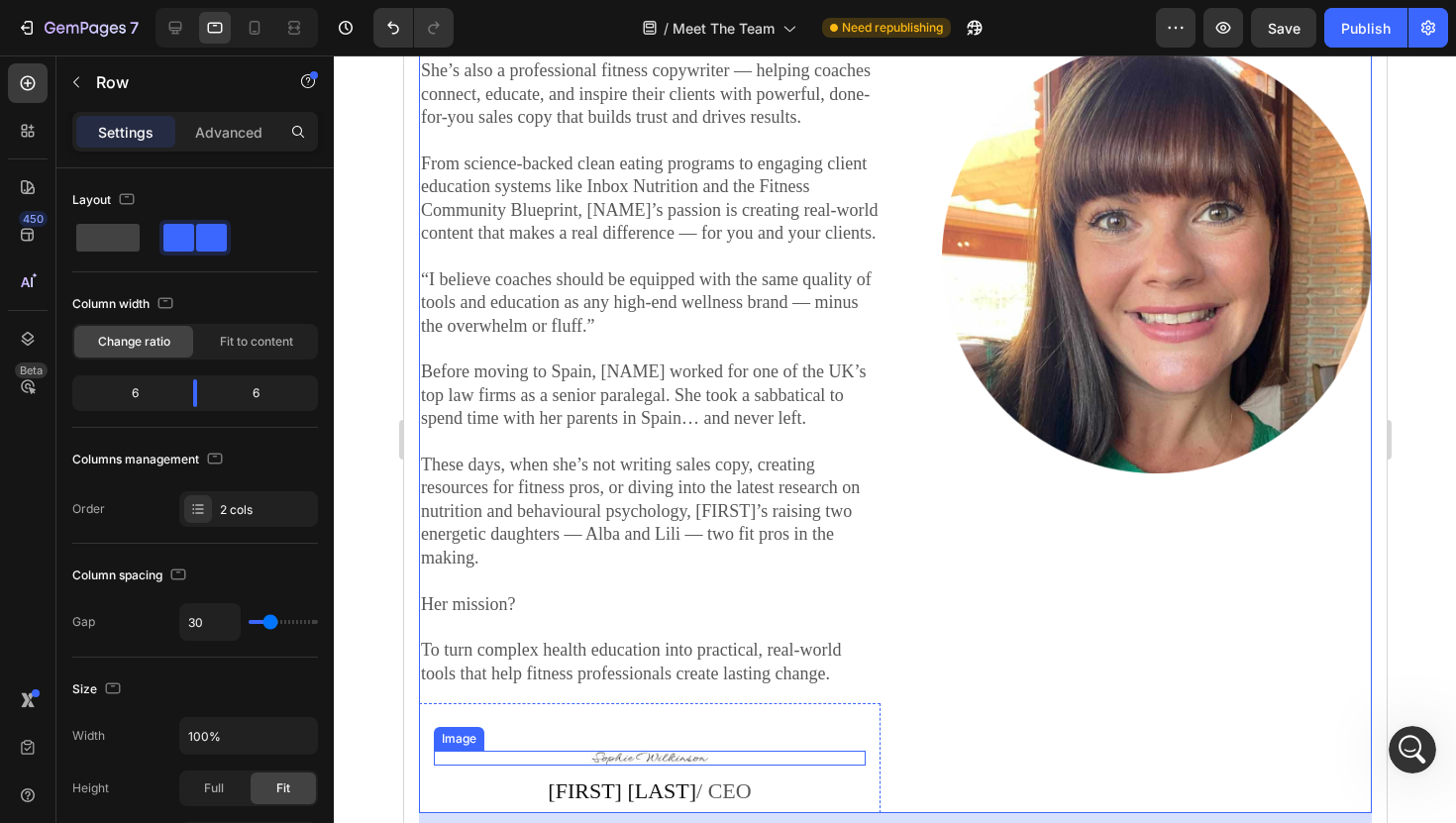 click at bounding box center [649, 758] 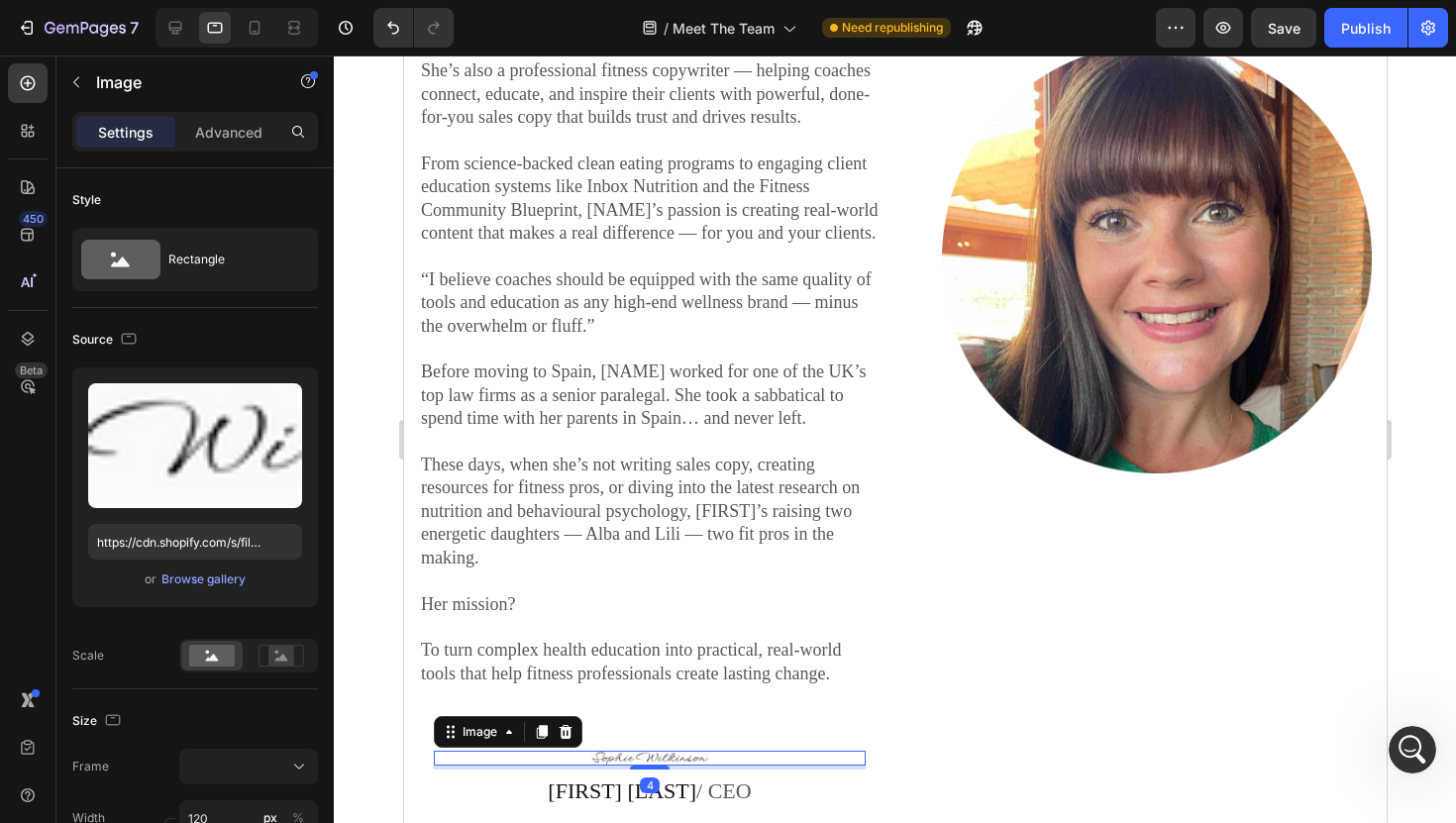 click at bounding box center (649, 758) 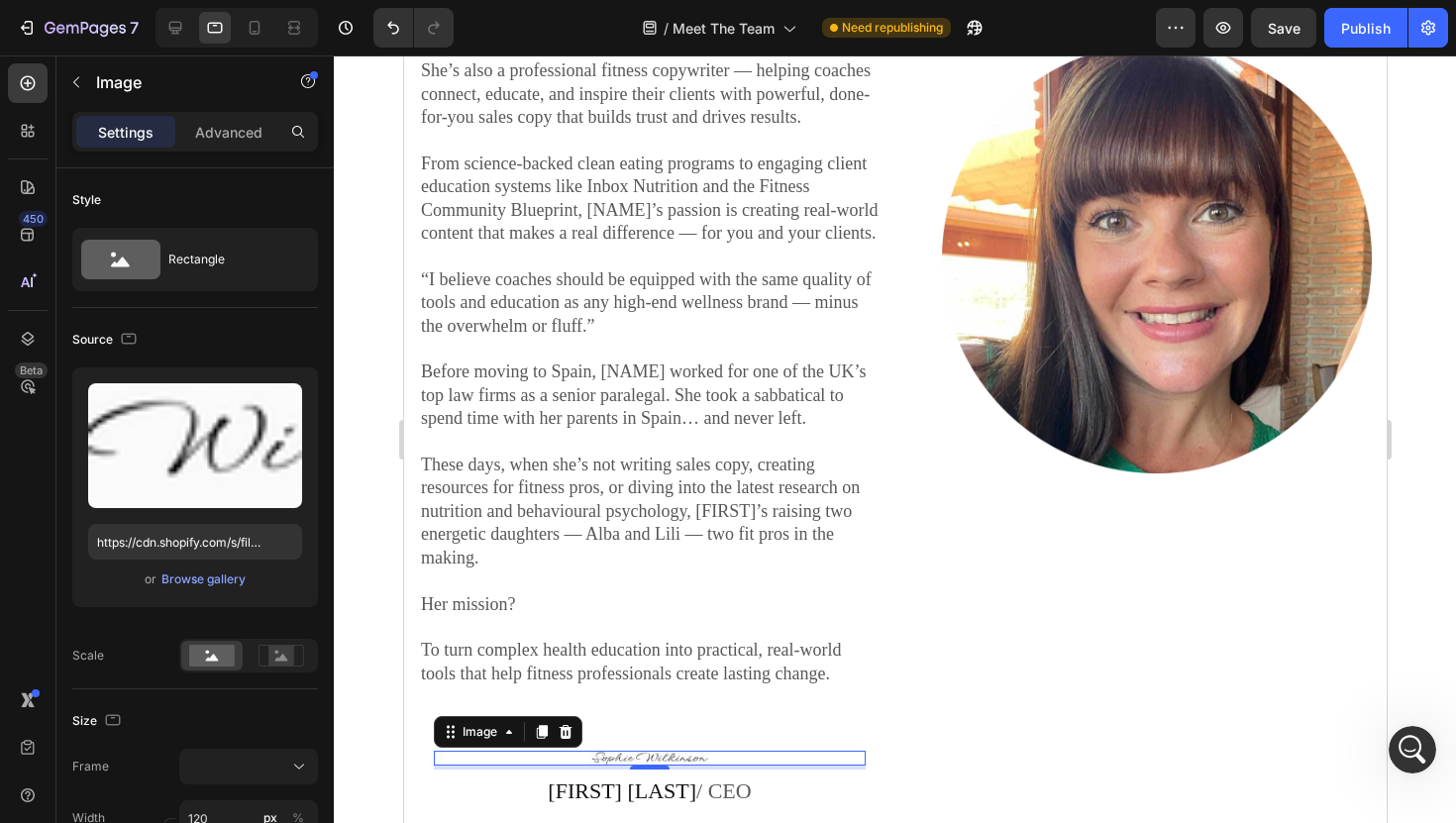click at bounding box center [649, 758] 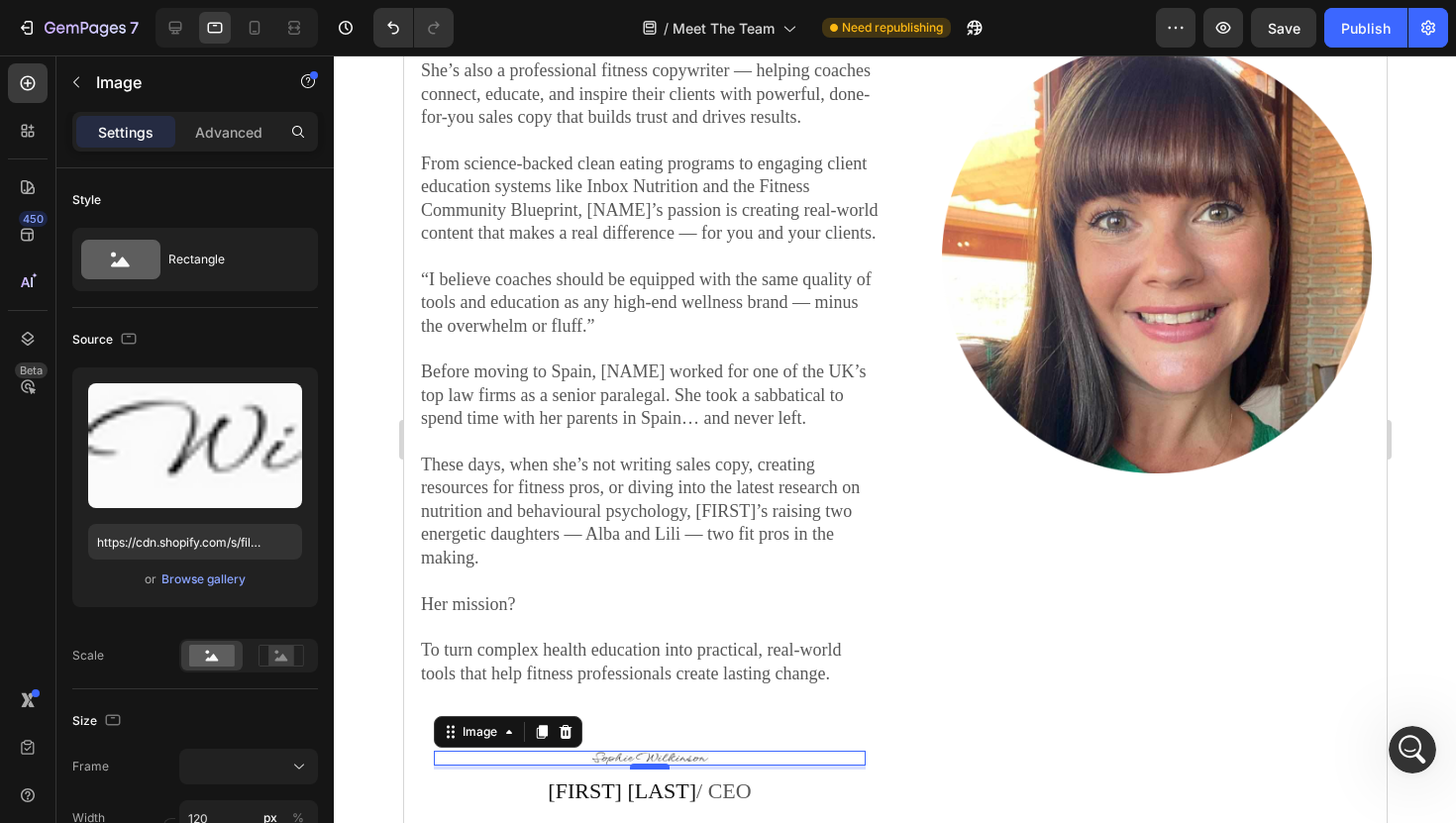 click at bounding box center [649, 767] 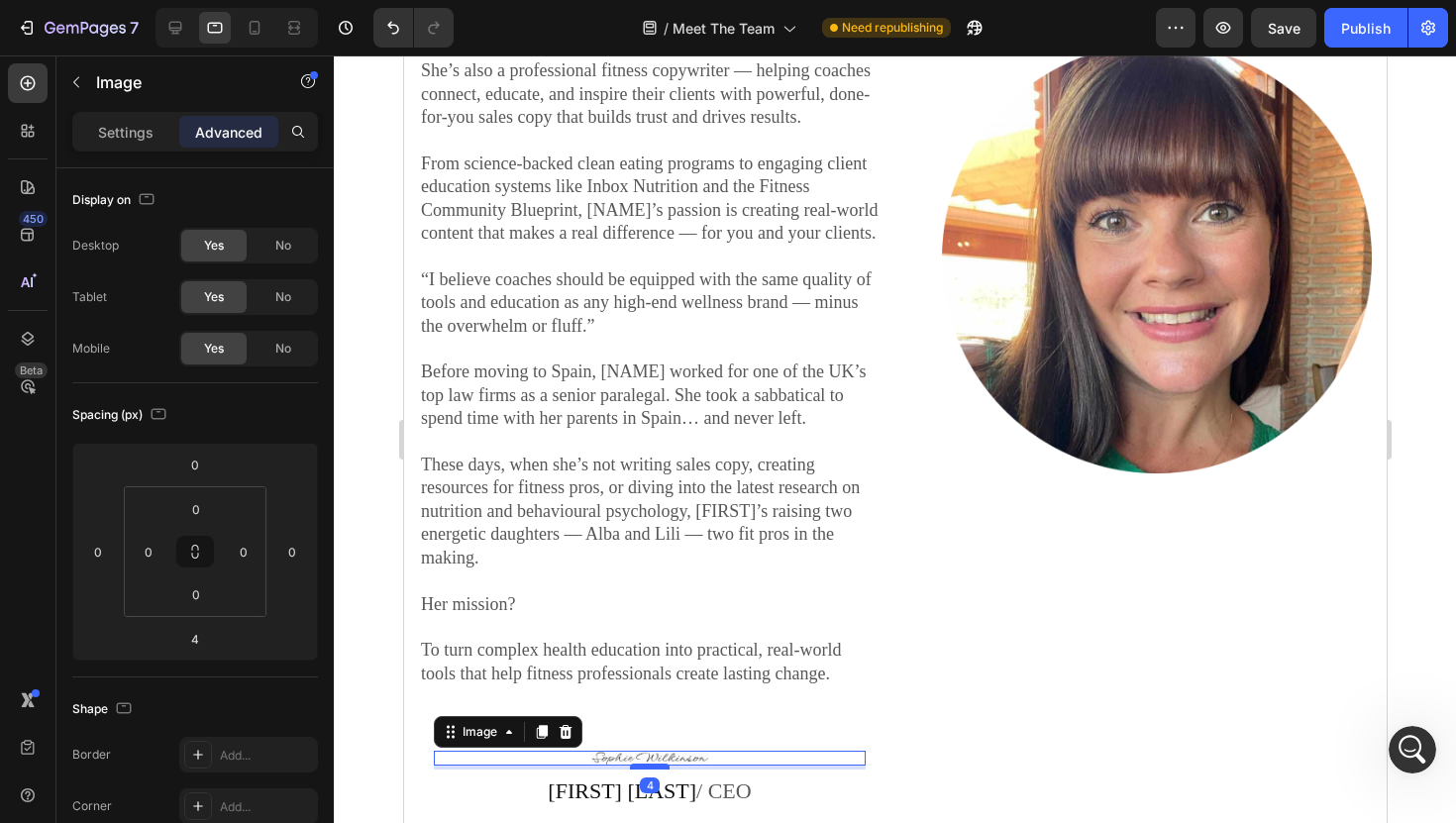 click at bounding box center [649, 767] 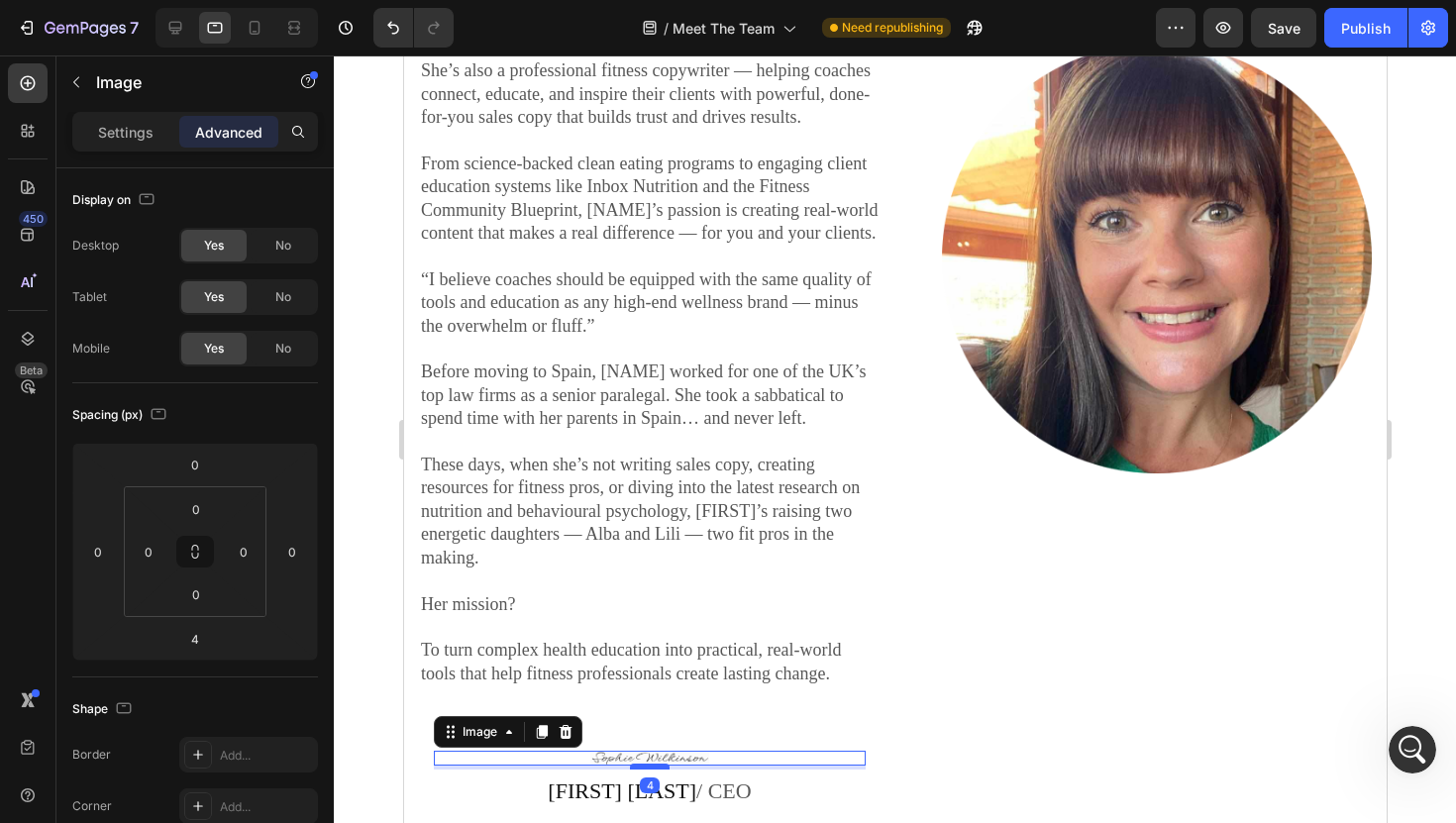 click at bounding box center [649, 767] 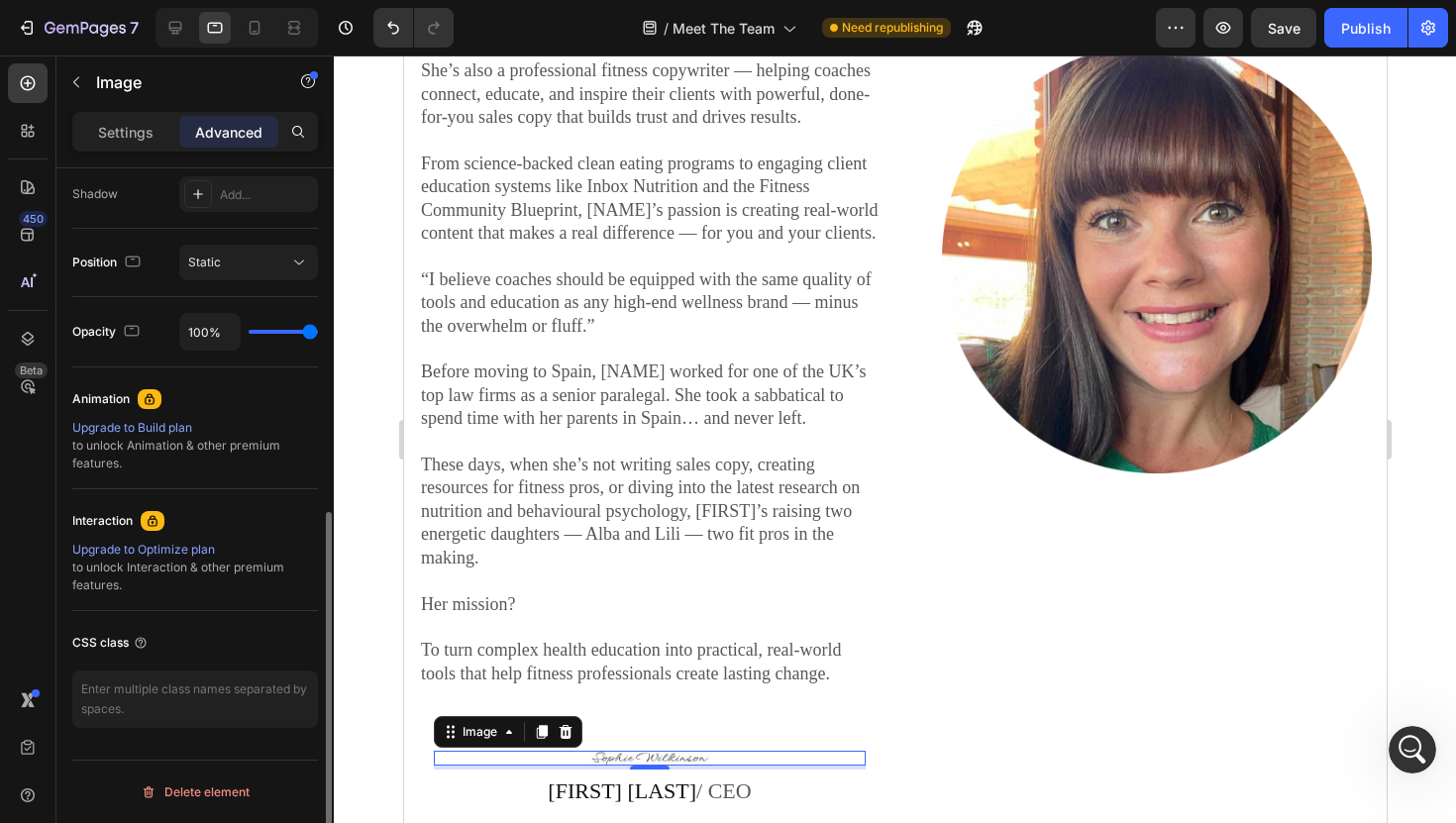 scroll, scrollTop: 491, scrollLeft: 0, axis: vertical 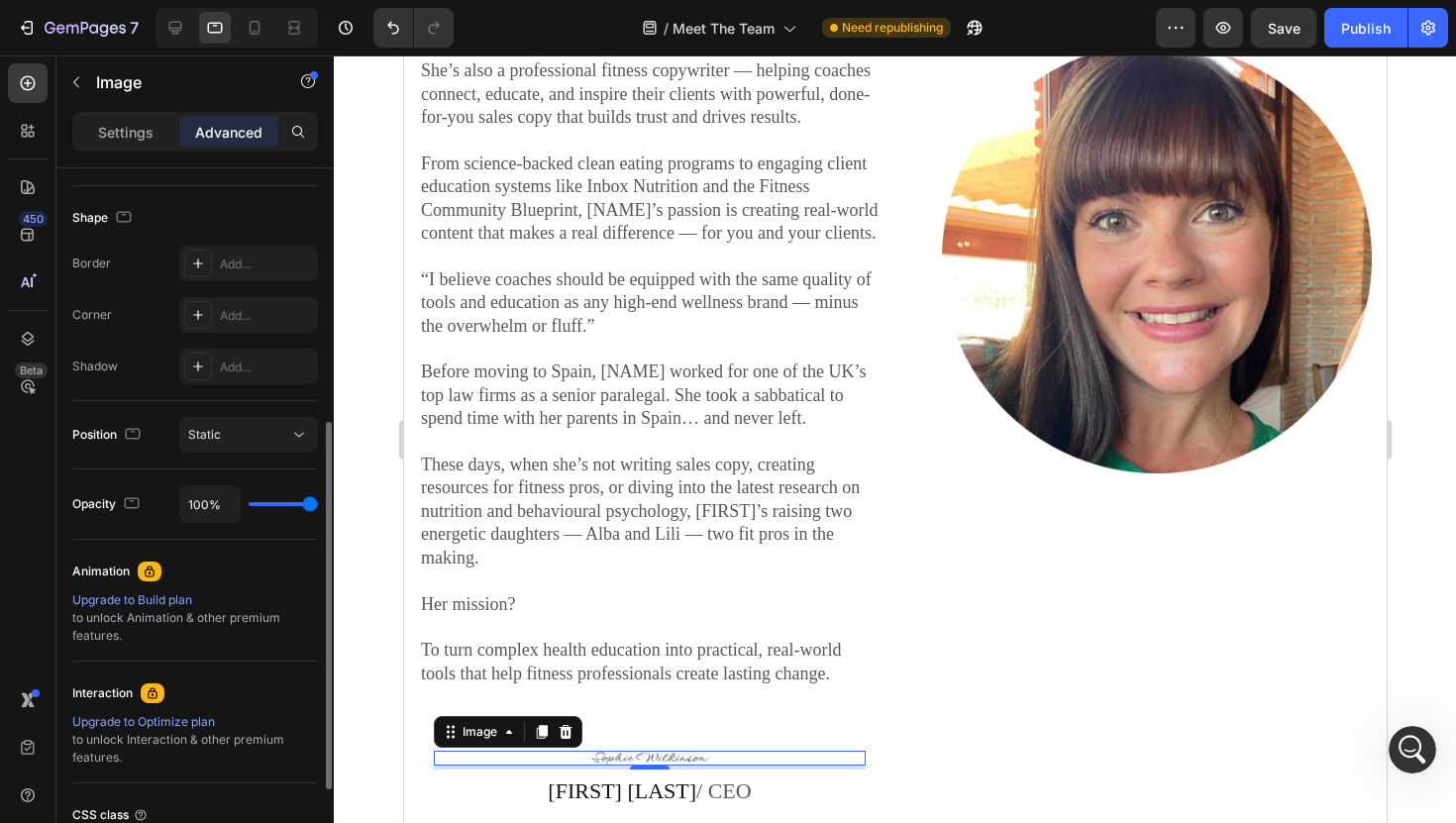 click at bounding box center [649, 758] 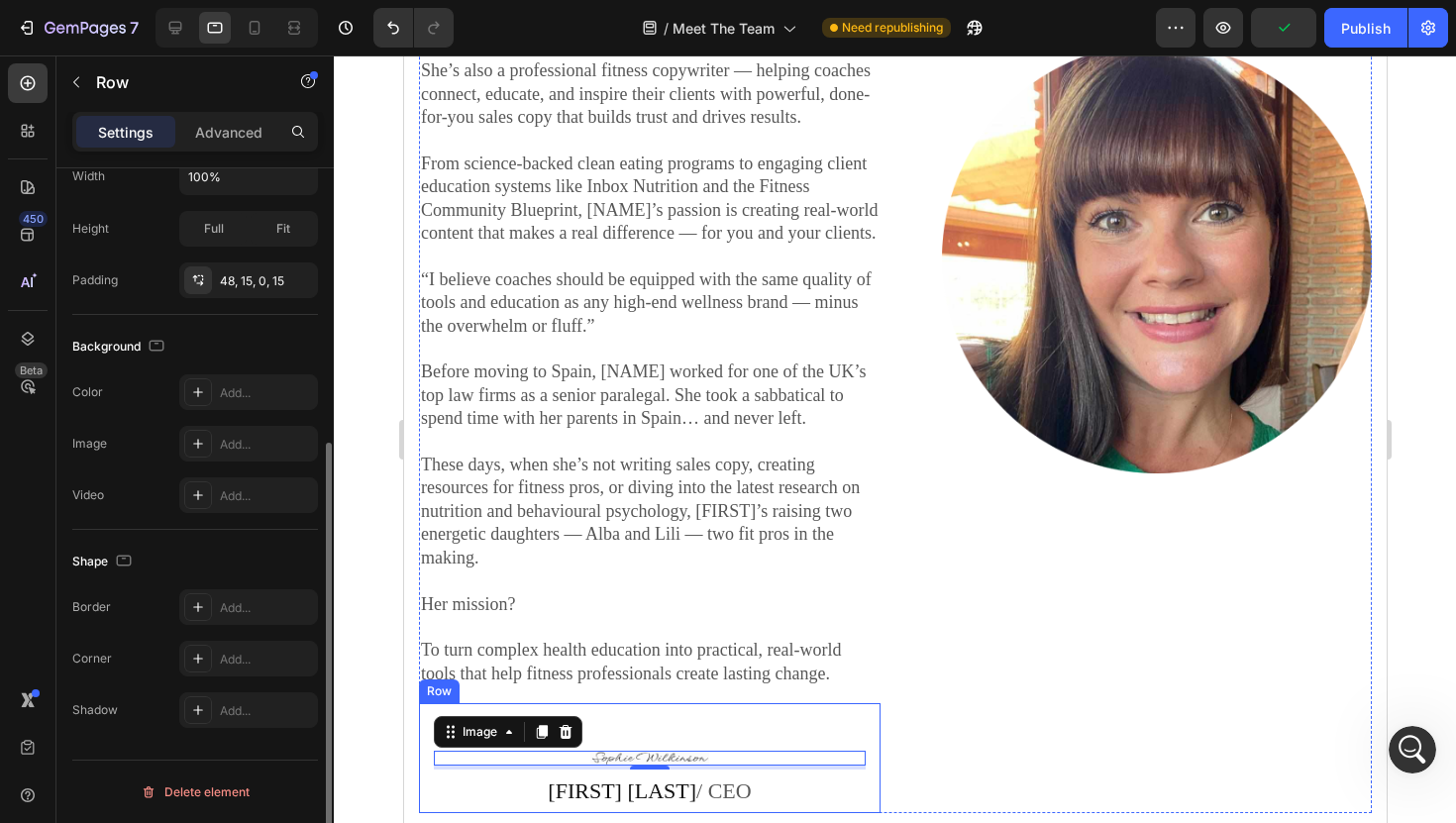click on "Image   4 Sophie Wilkinson  / CEO Text block Row" at bounding box center [649, 758] 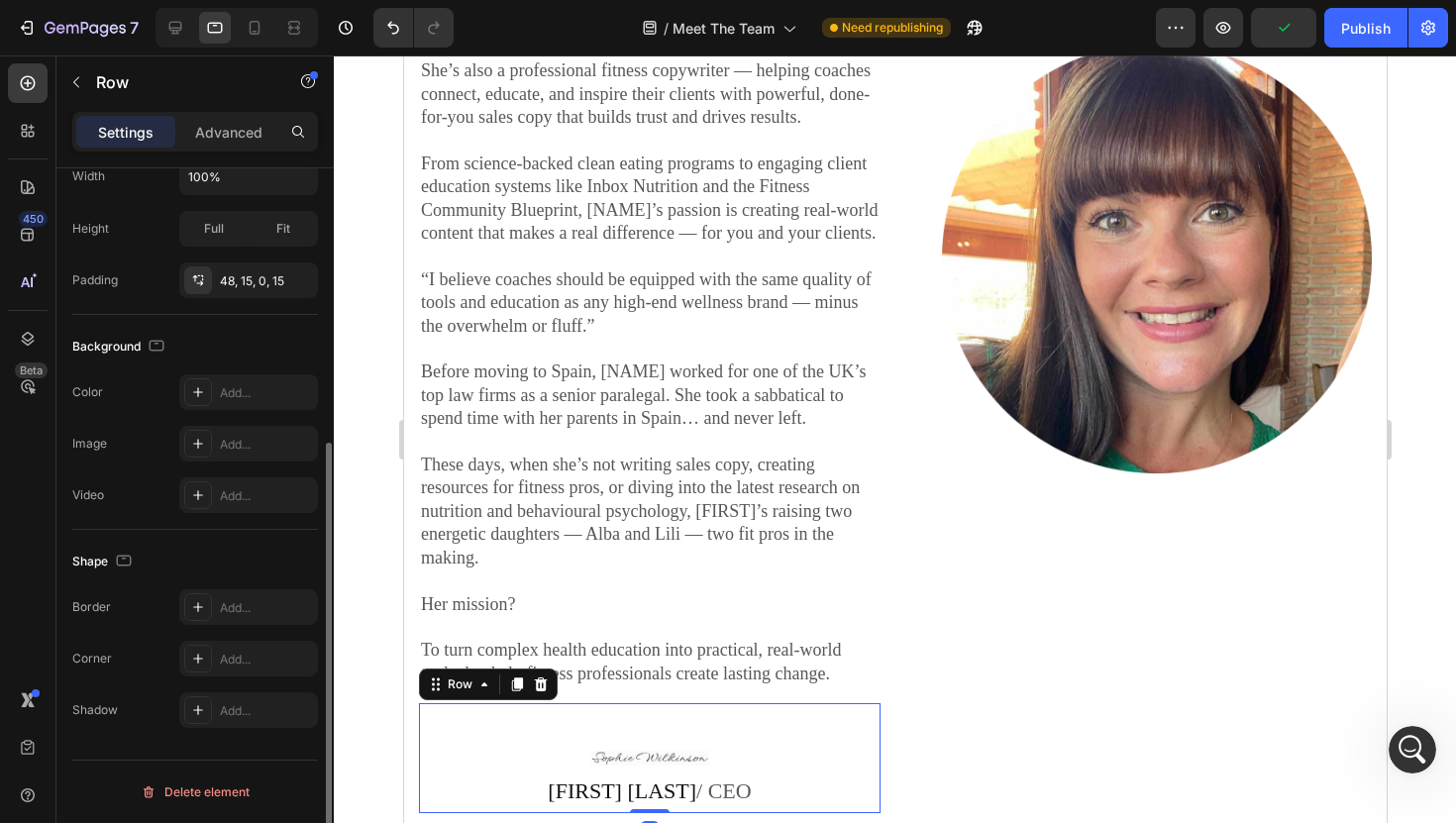 scroll, scrollTop: 0, scrollLeft: 0, axis: both 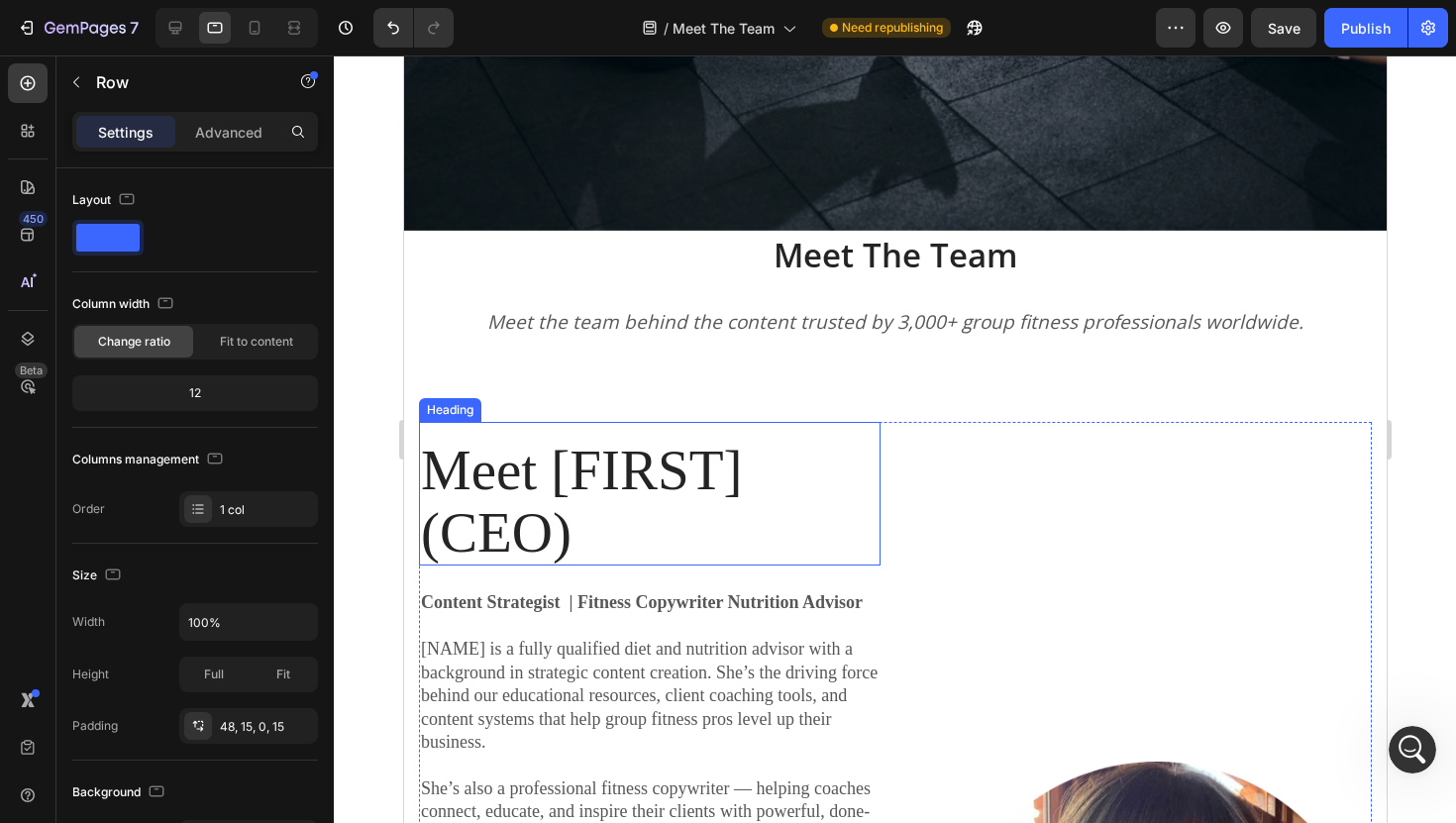 click on "Meet Sophie (CEO)" at bounding box center (649, 501) 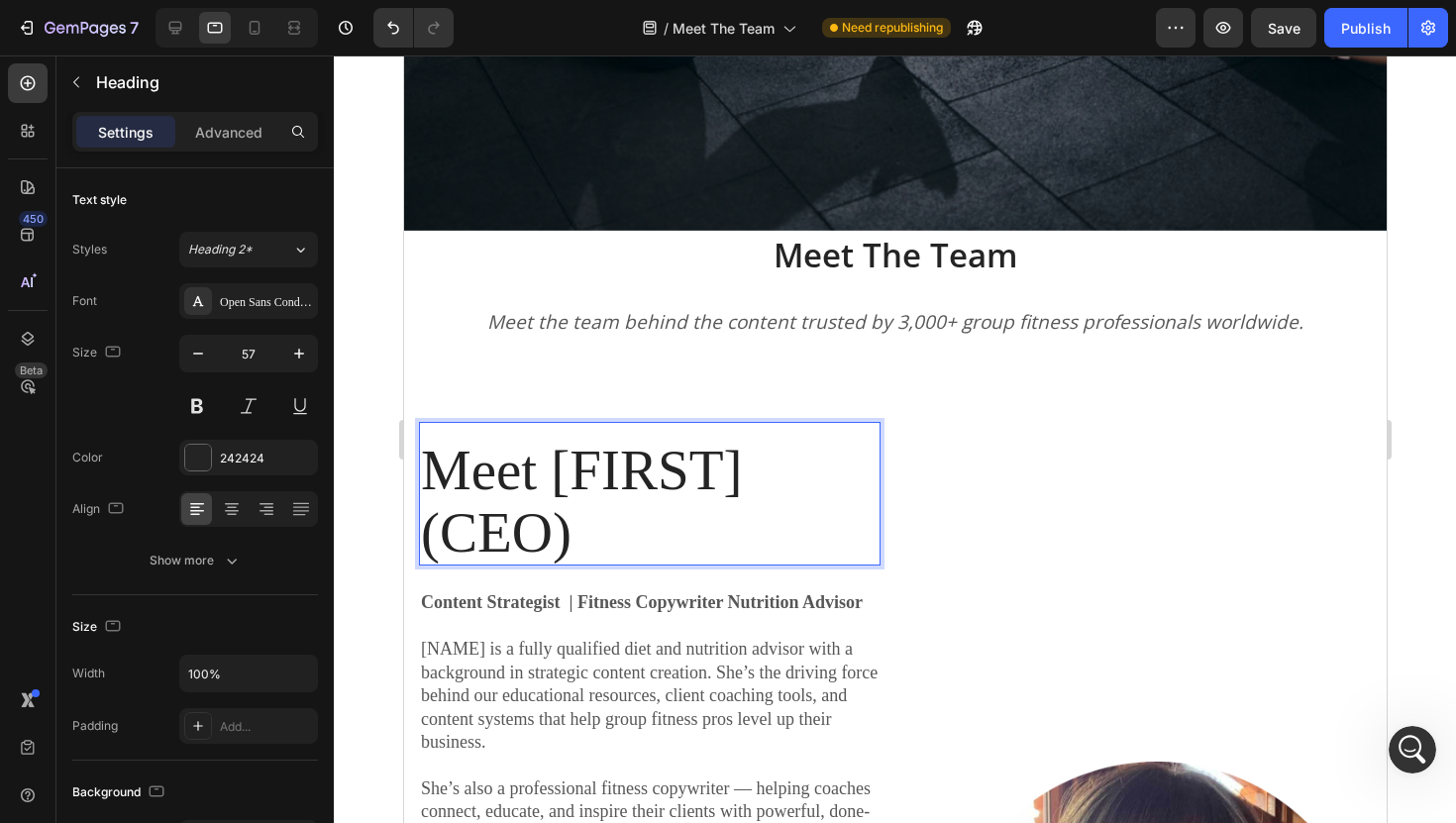 click on "Meet Sophie (CEO)" at bounding box center [649, 501] 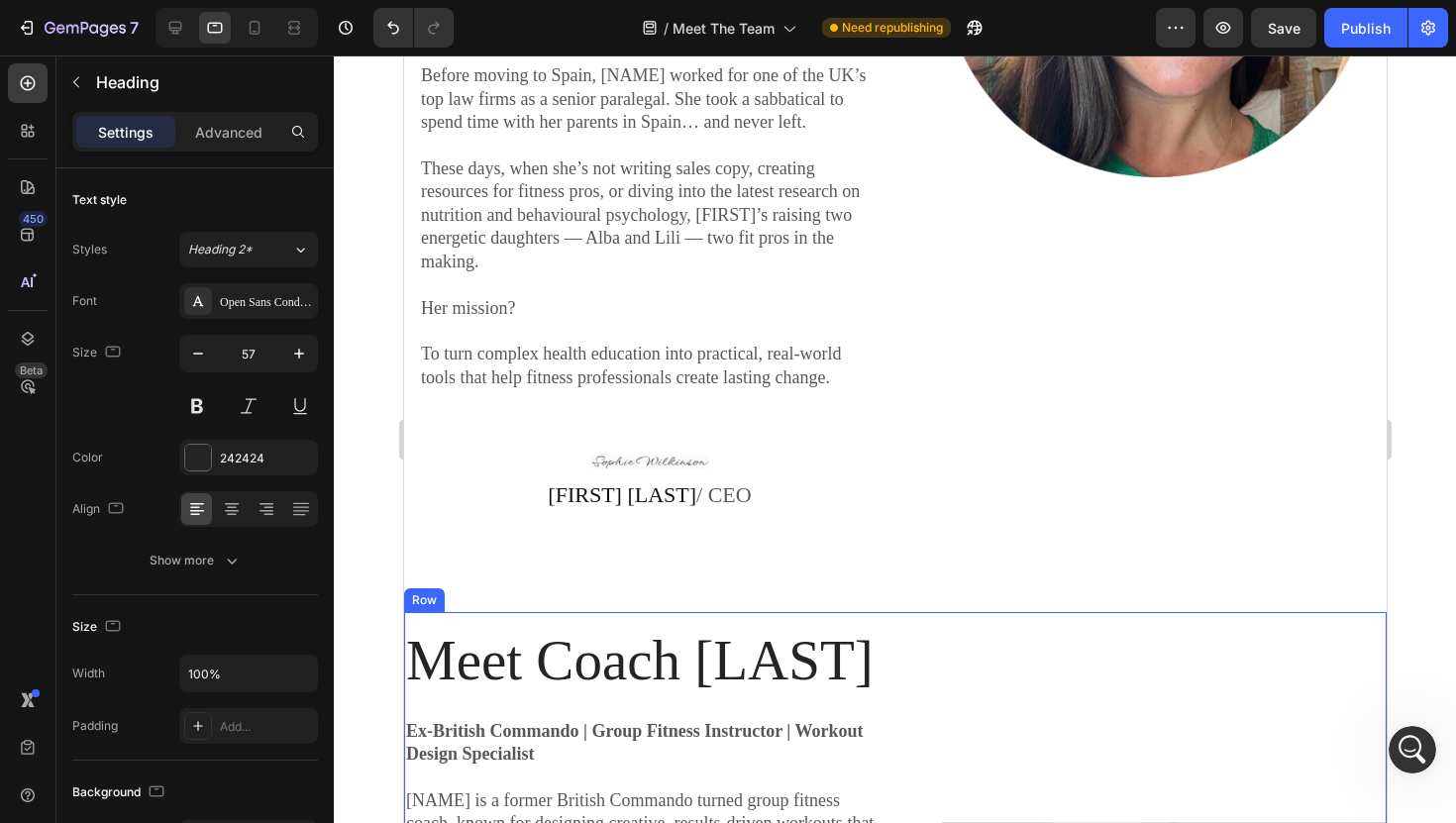 scroll, scrollTop: 1721, scrollLeft: 0, axis: vertical 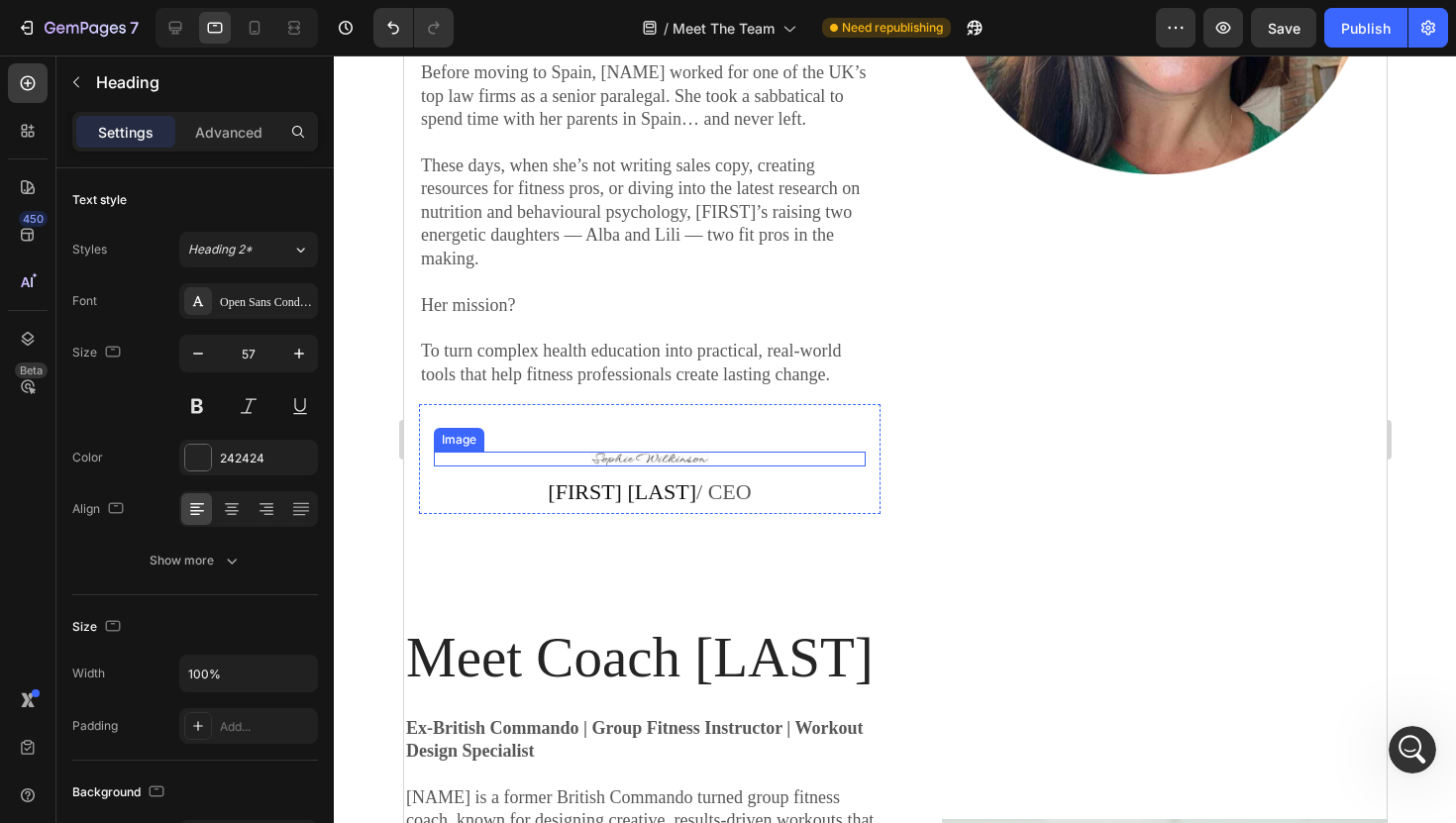 click at bounding box center (649, 459) 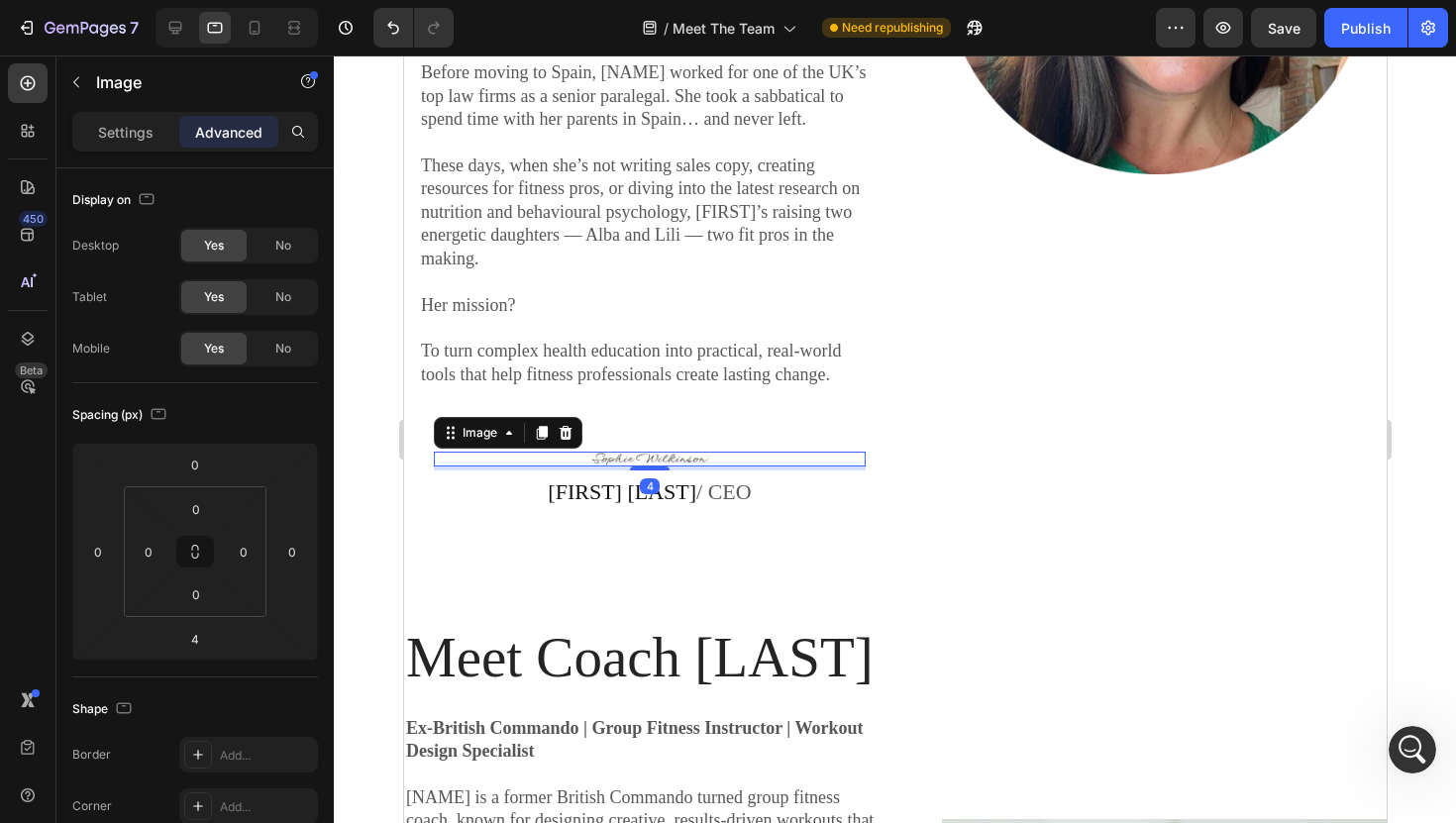 click at bounding box center (649, 459) 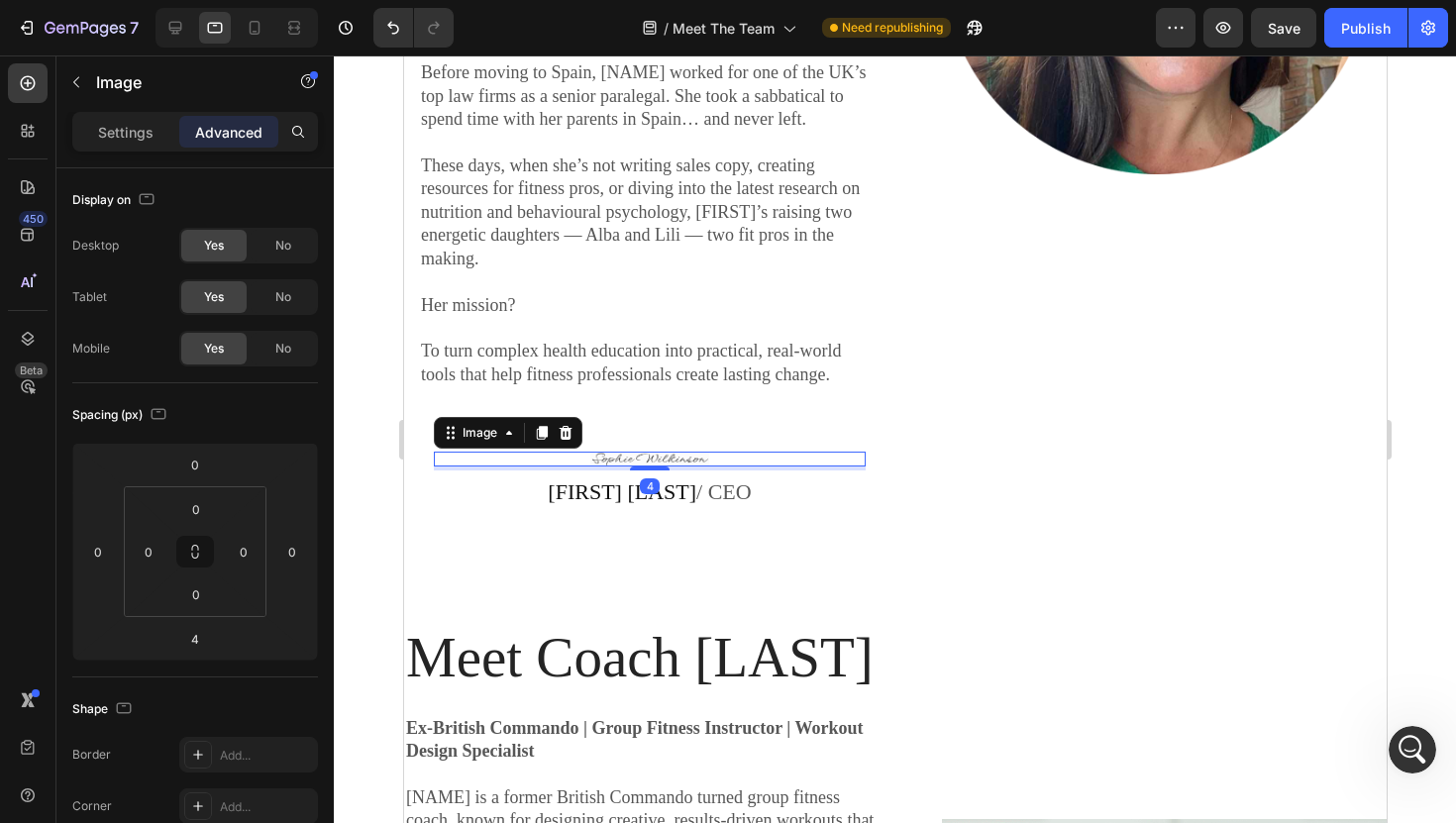 click at bounding box center (649, 459) 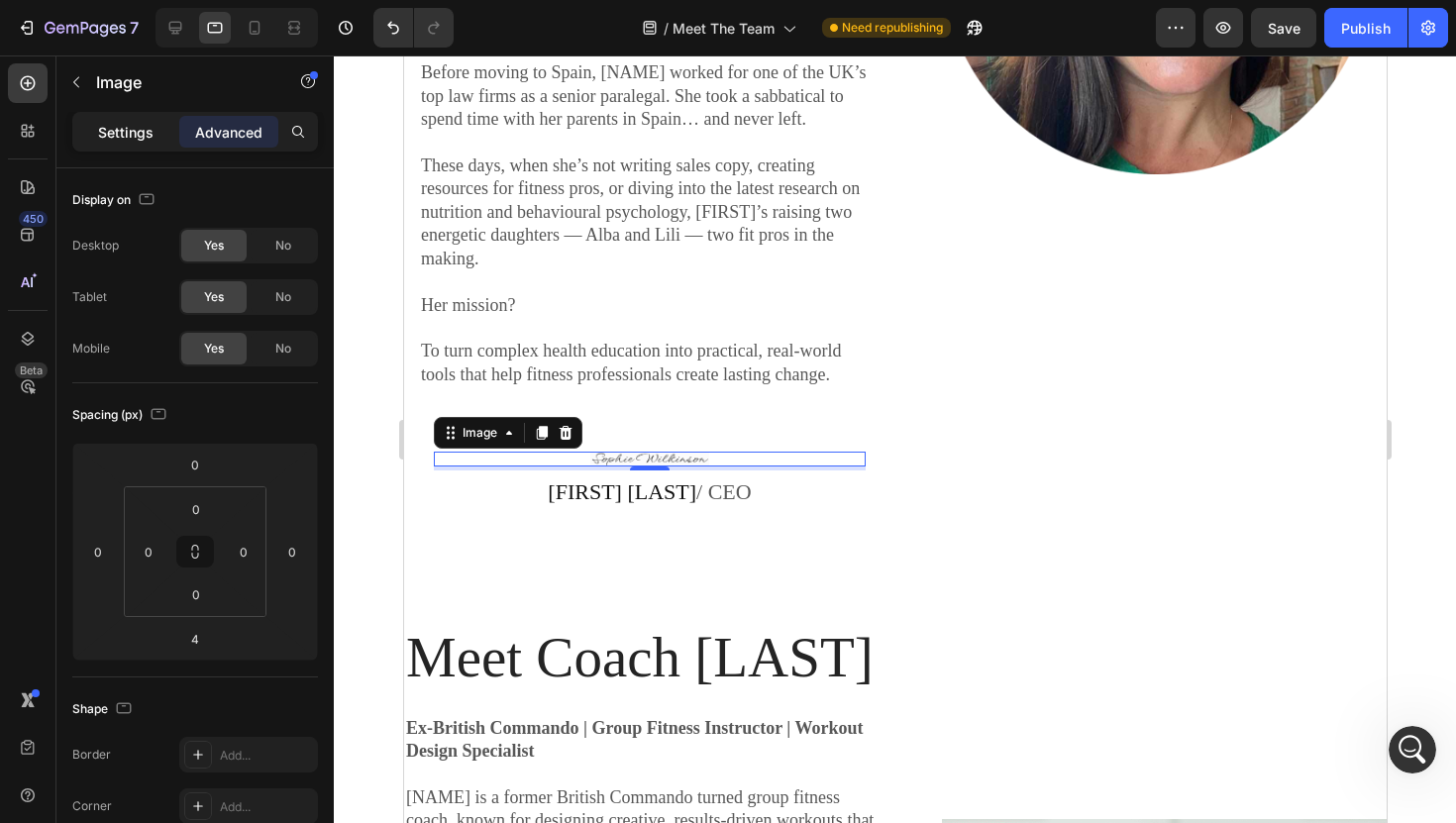 click on "Settings" 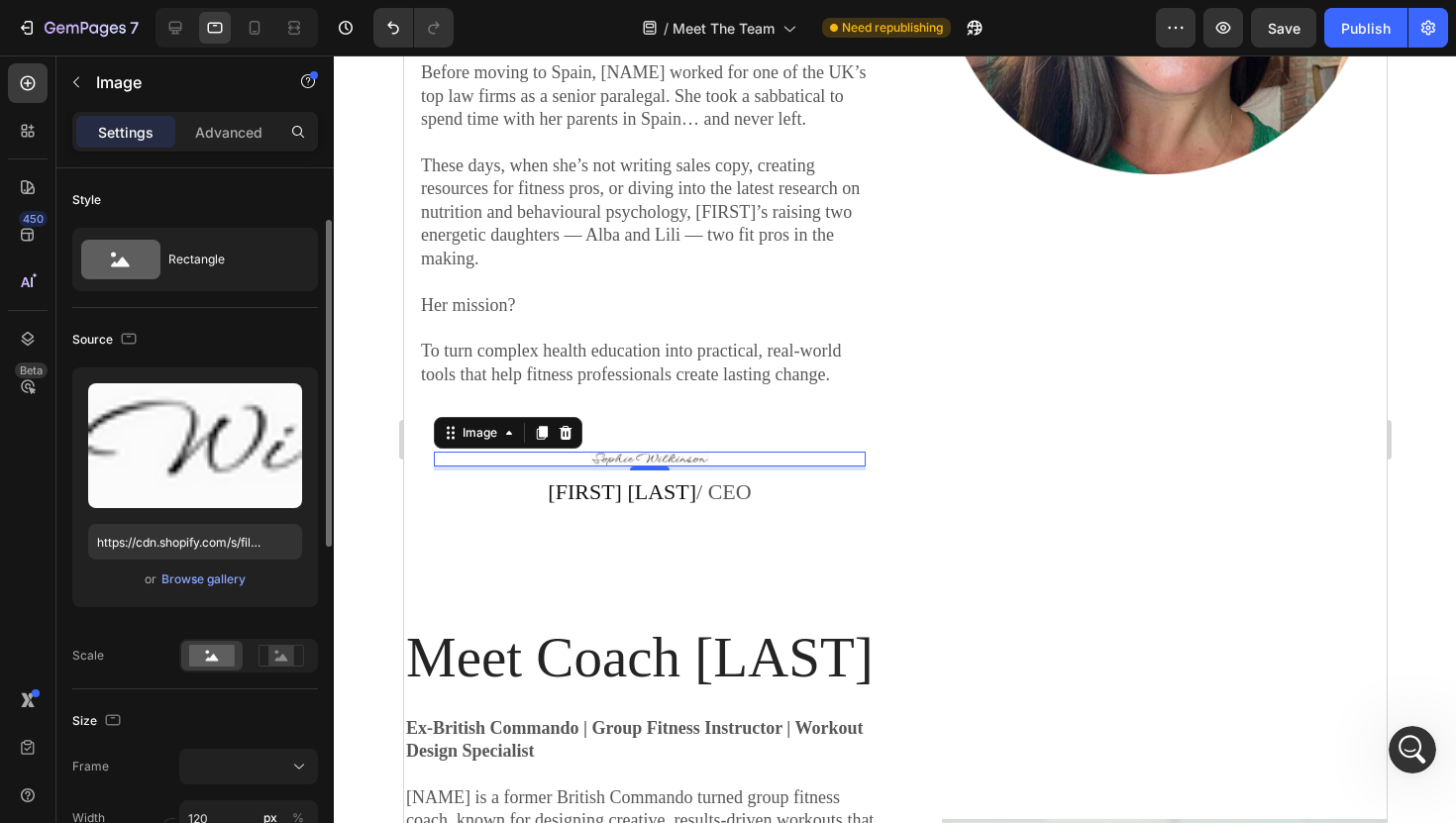 scroll, scrollTop: 78, scrollLeft: 0, axis: vertical 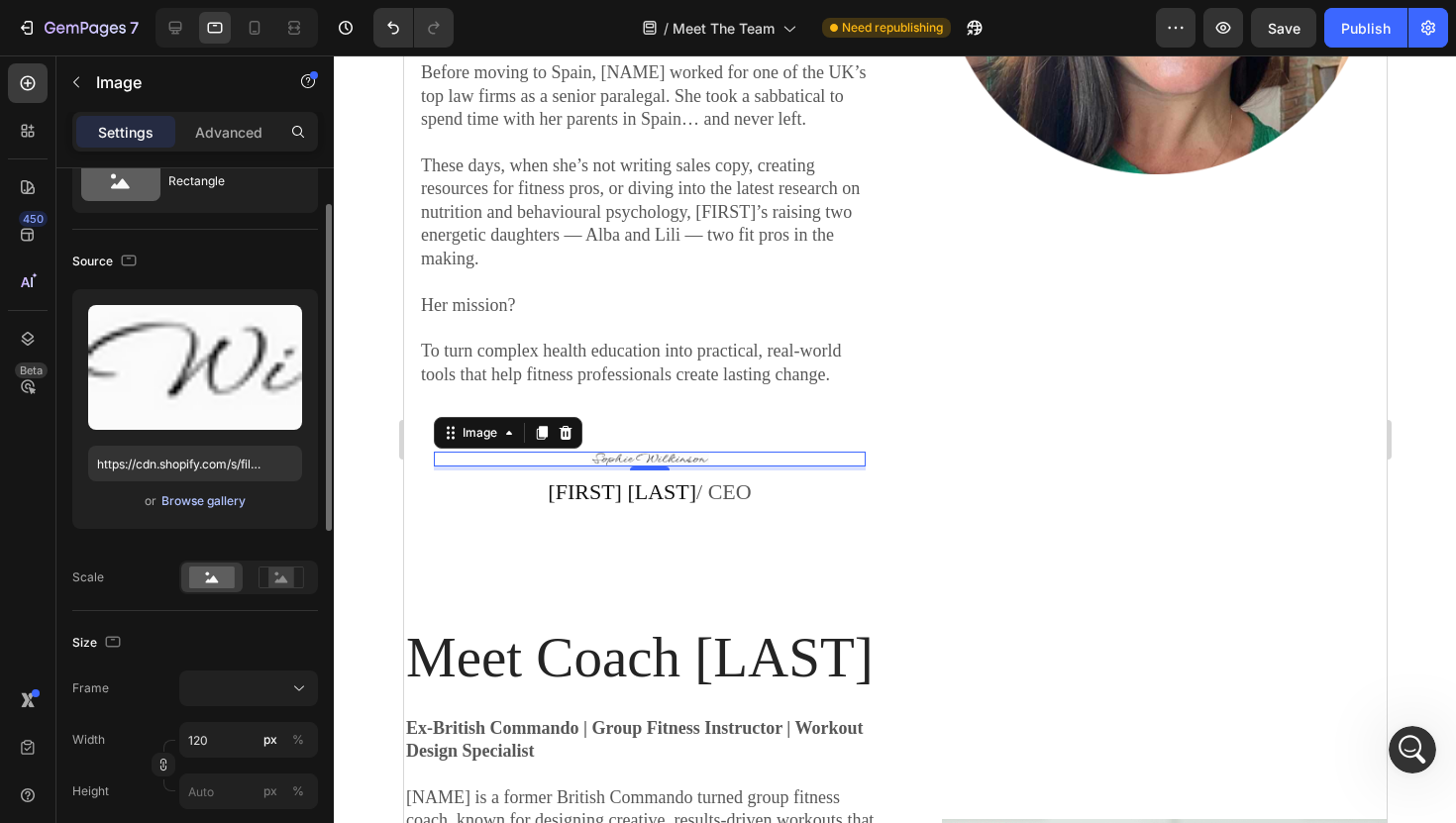 click on "Browse gallery" at bounding box center (203, 501) 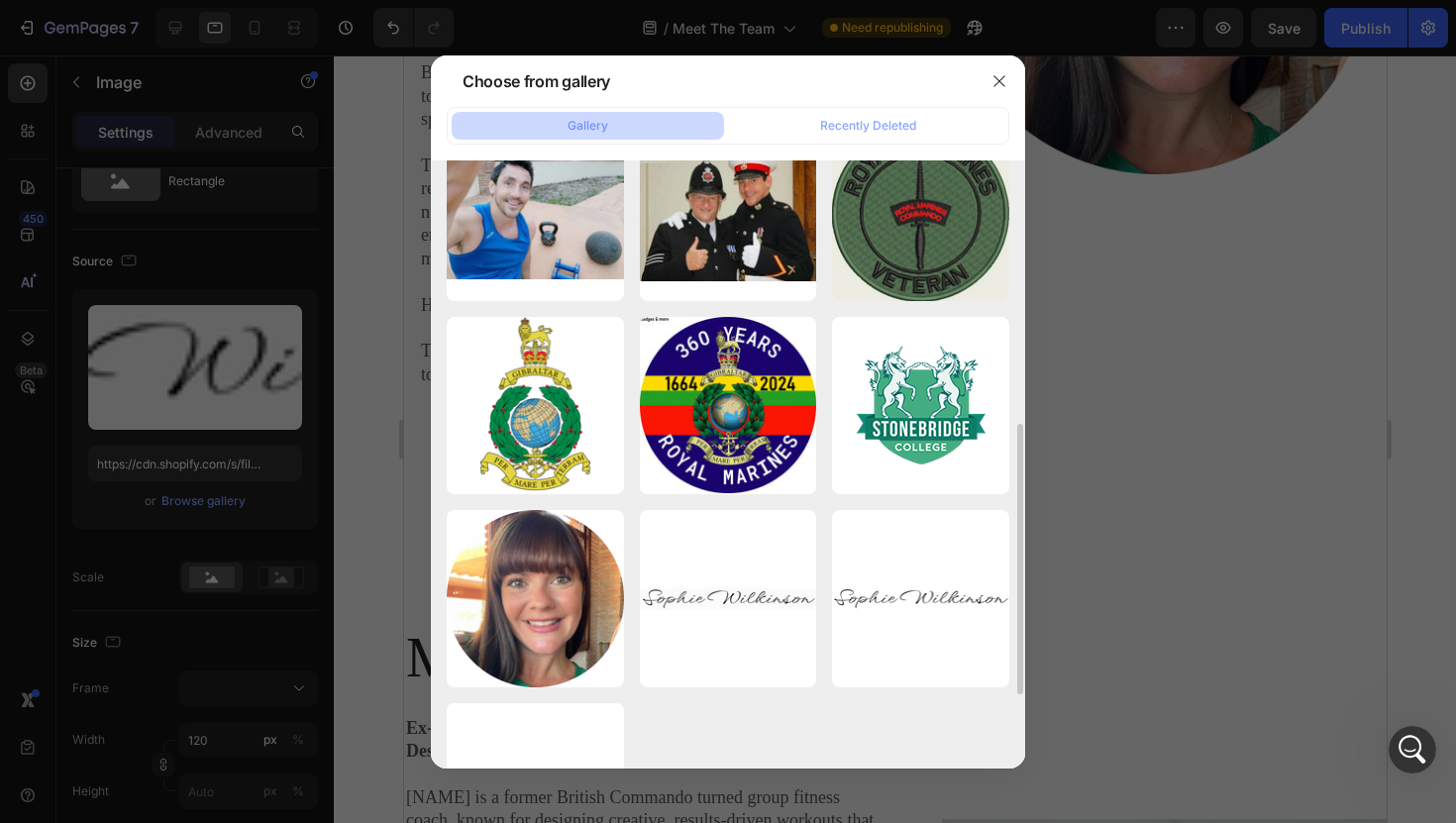 scroll, scrollTop: 695, scrollLeft: 0, axis: vertical 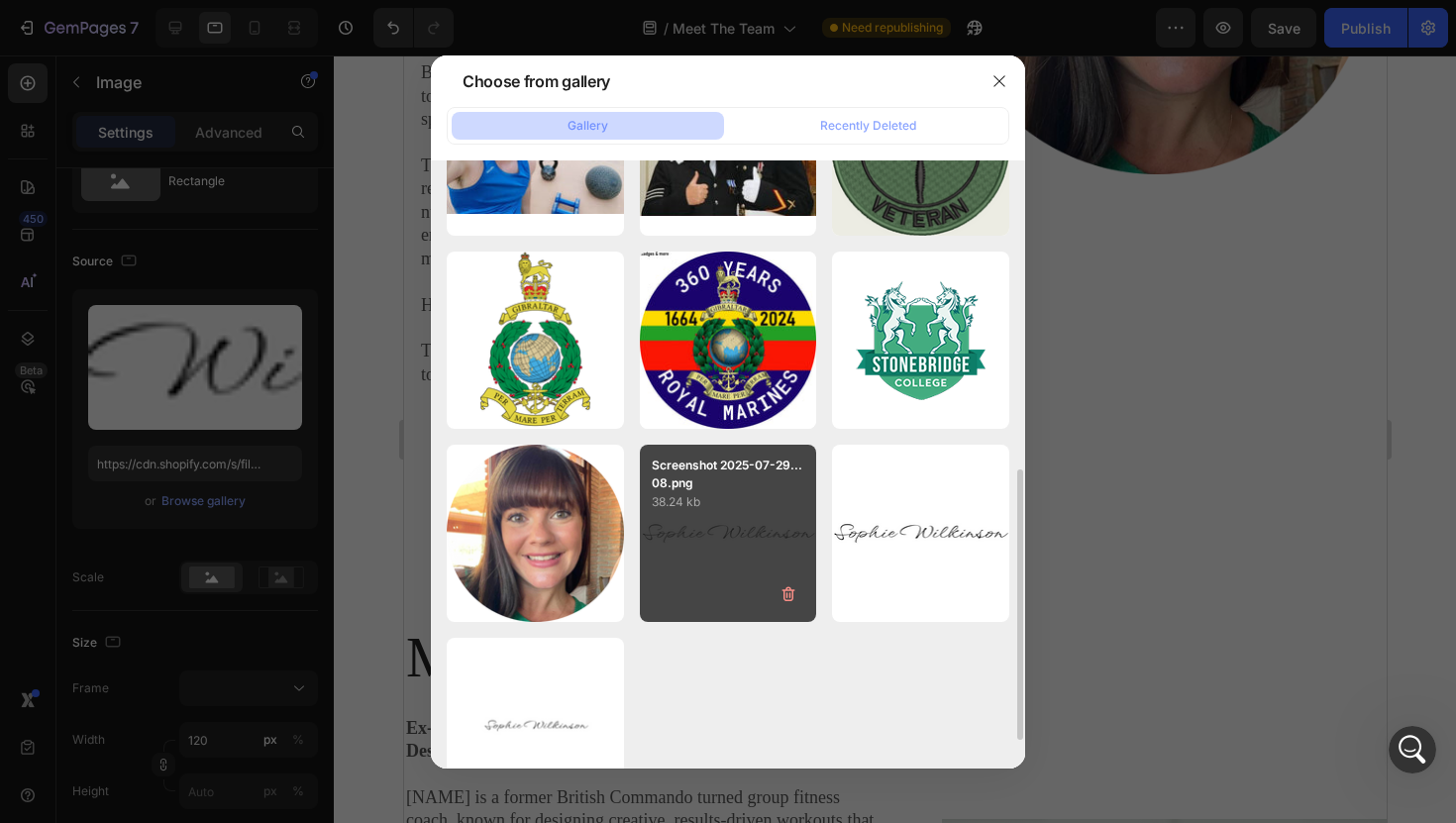 click on "38.24 kb" at bounding box center [728, 502] 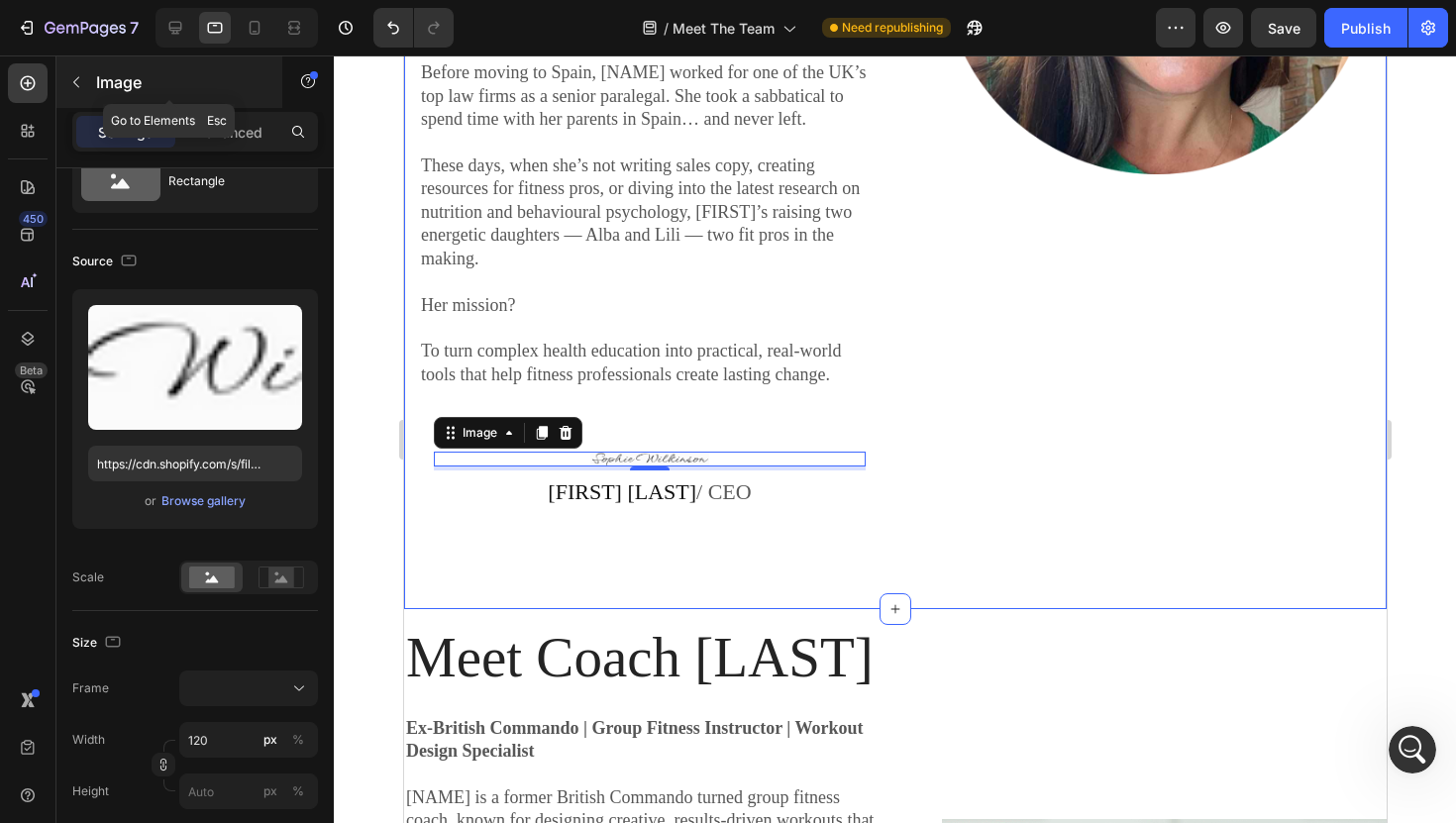 click 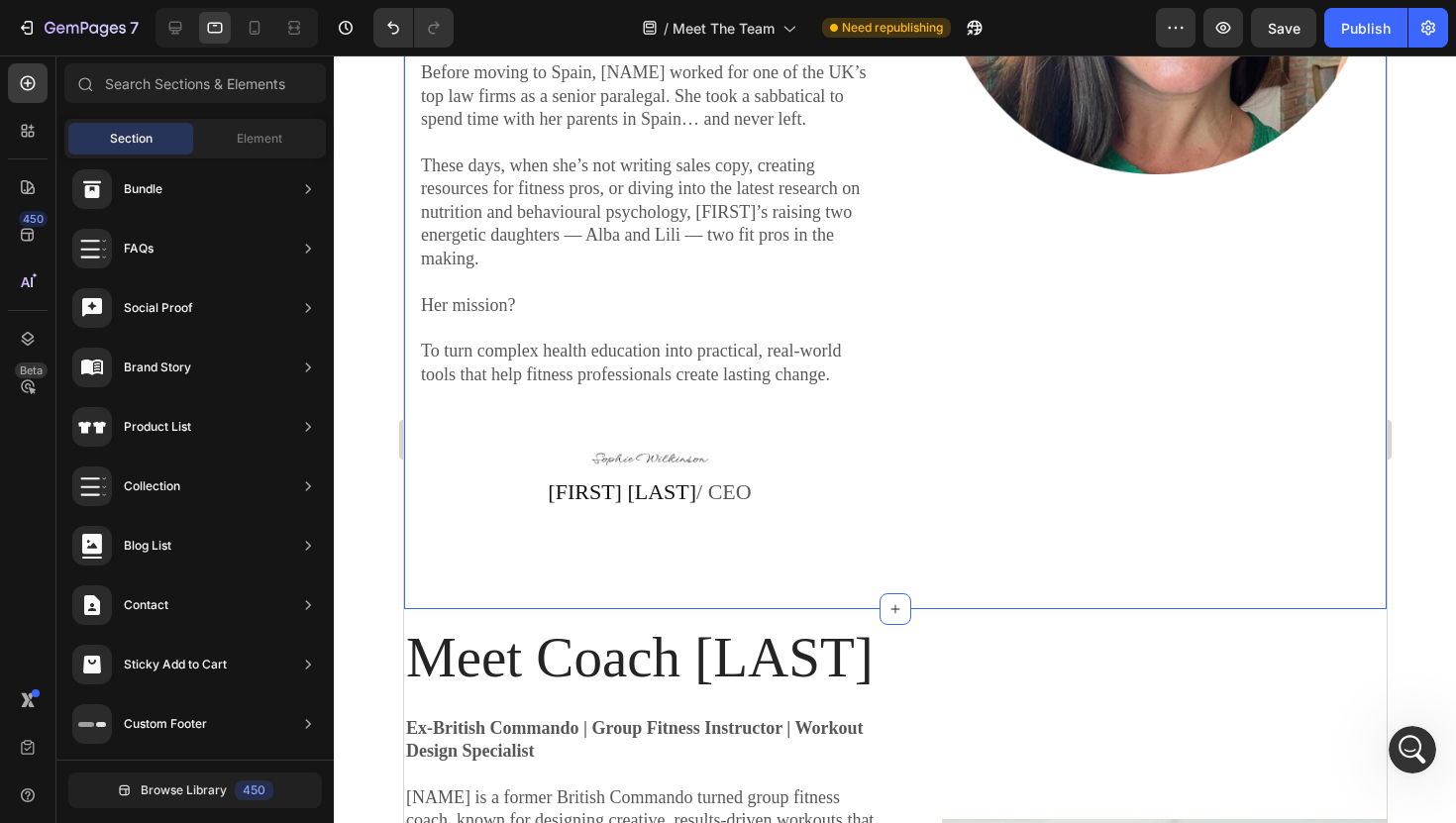 click on "Section" 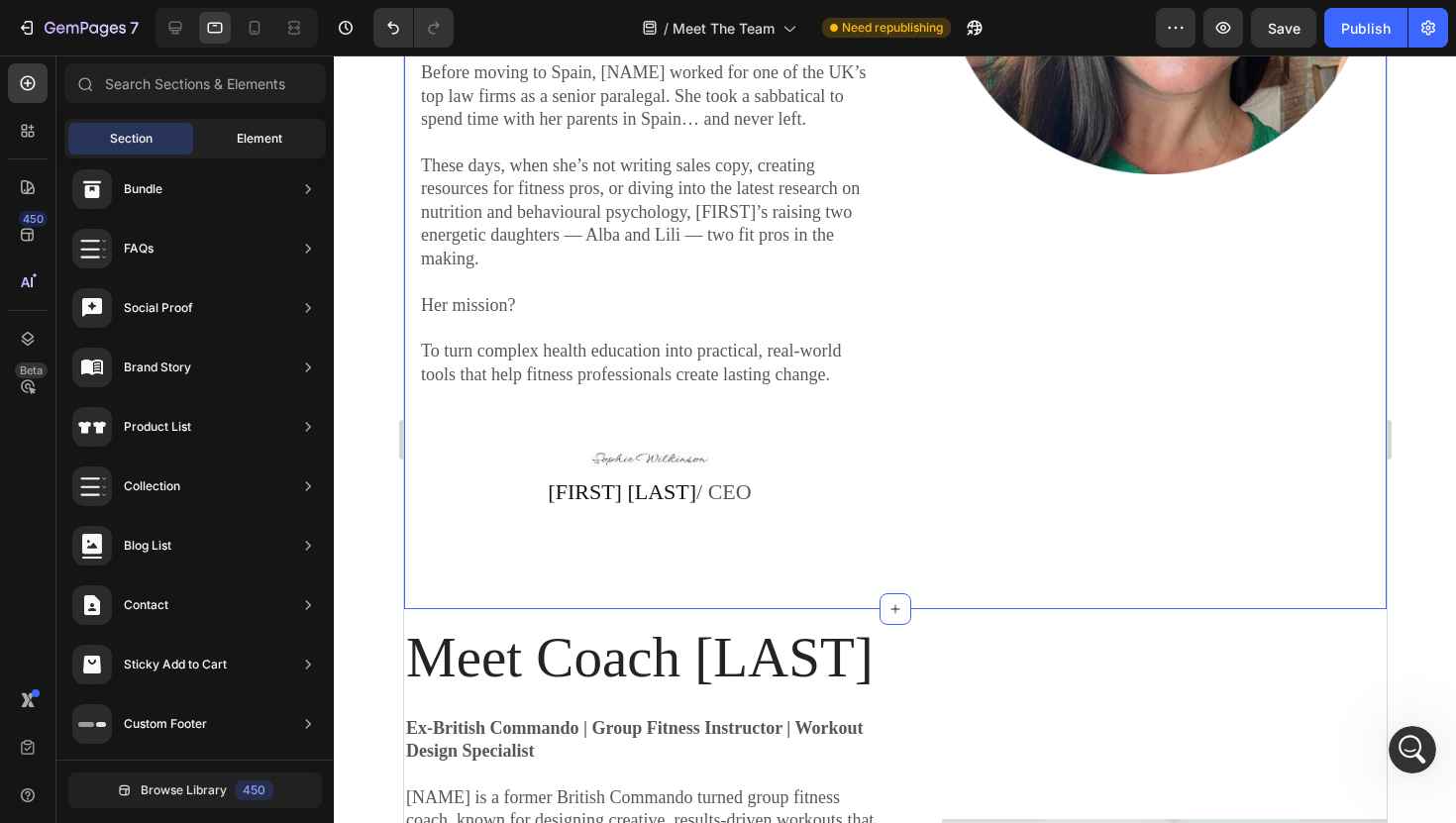 click on "Element" at bounding box center (260, 139) 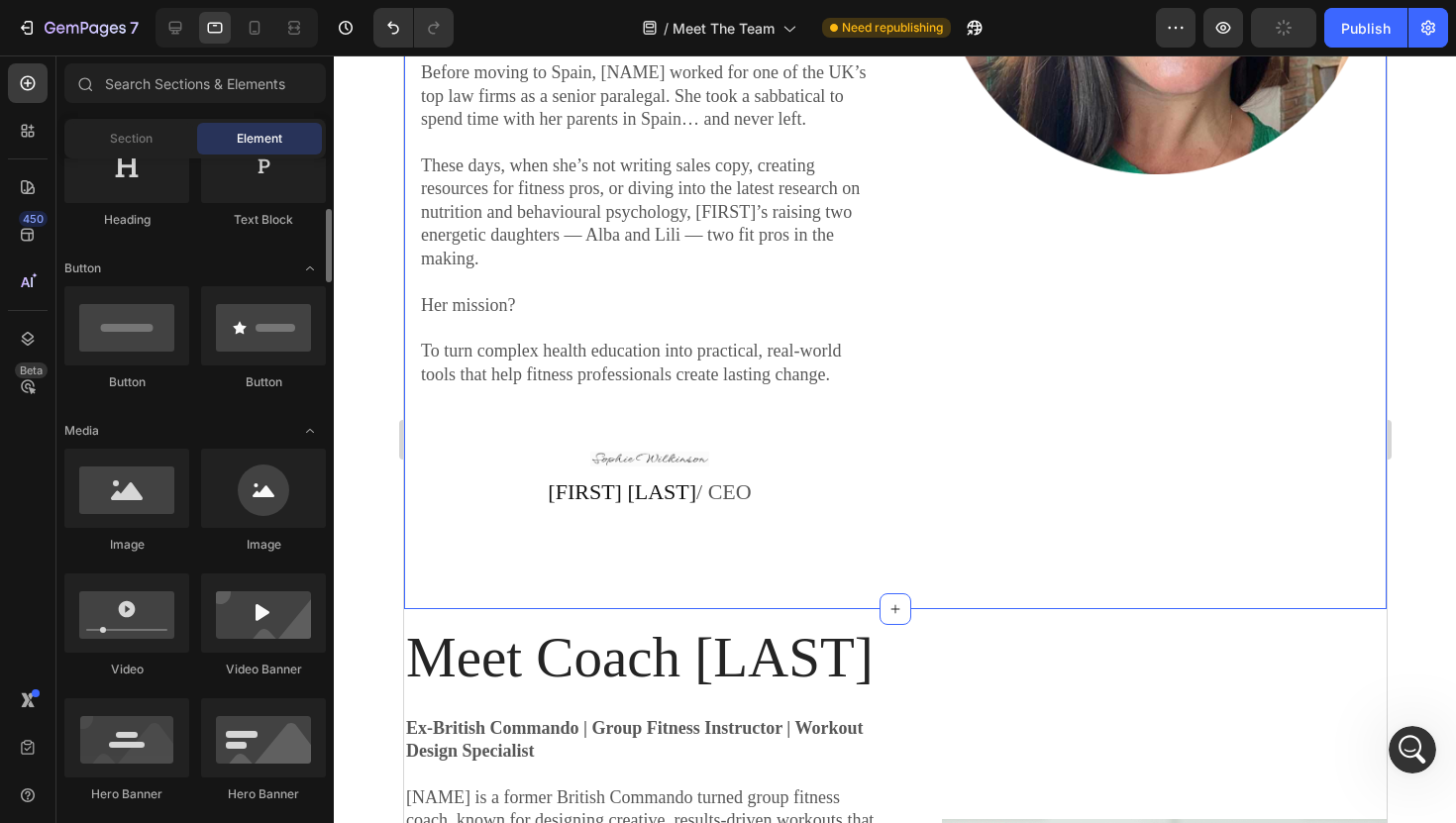 scroll, scrollTop: 381, scrollLeft: 0, axis: vertical 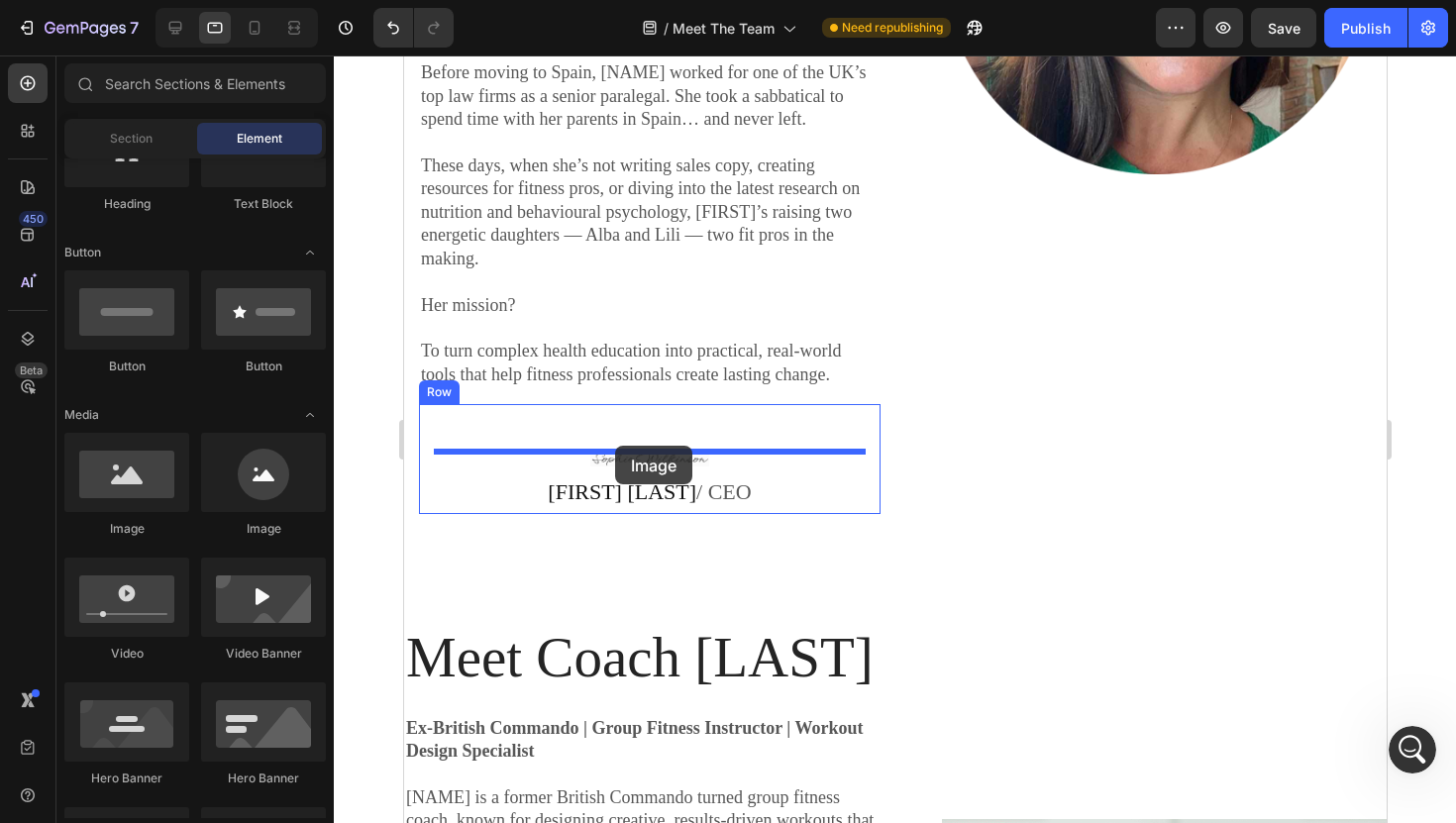 drag, startPoint x: 561, startPoint y: 524, endPoint x: 614, endPoint y: 446, distance: 94.302704 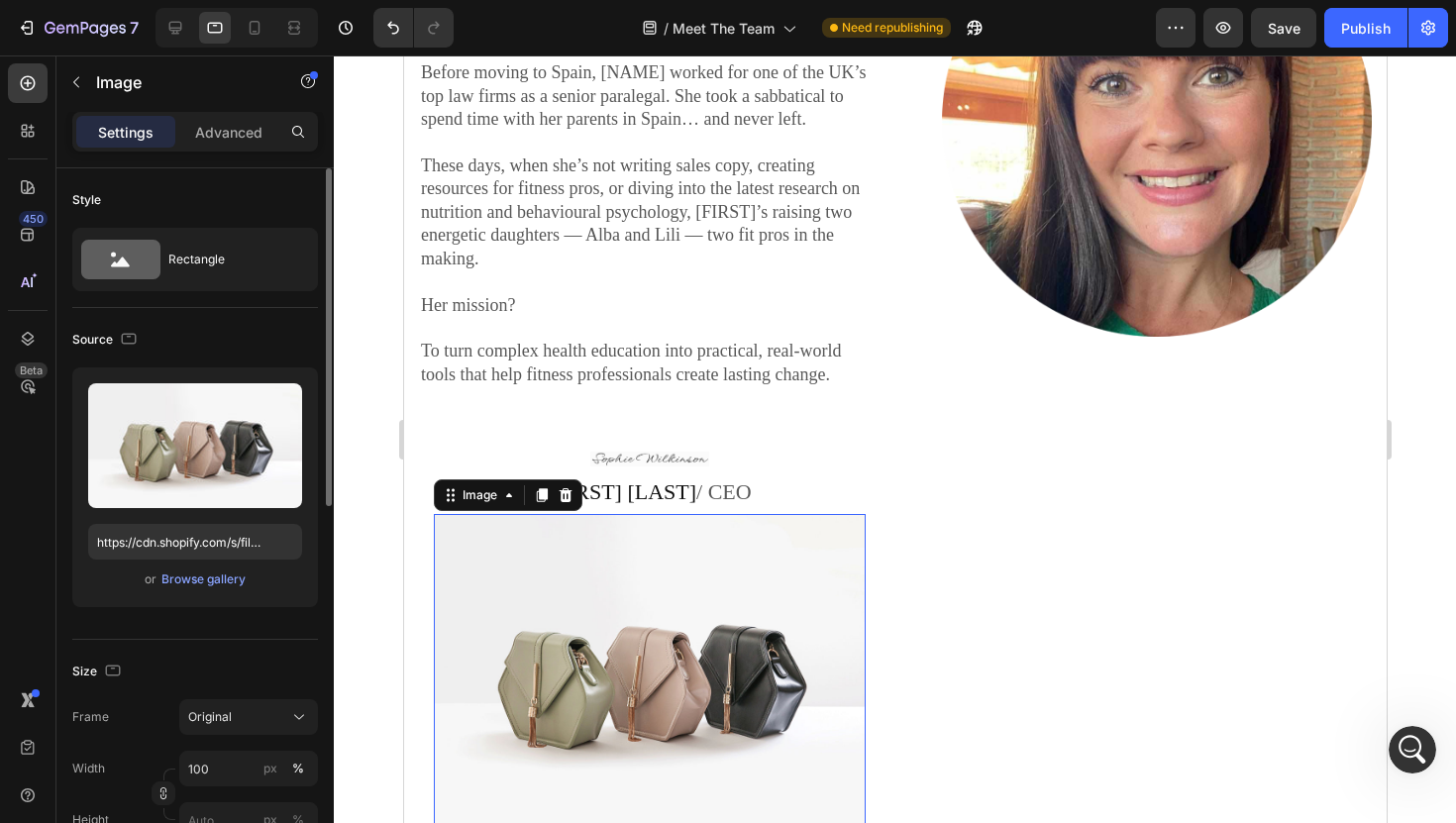 click on "or  Browse gallery" at bounding box center [195, 579] 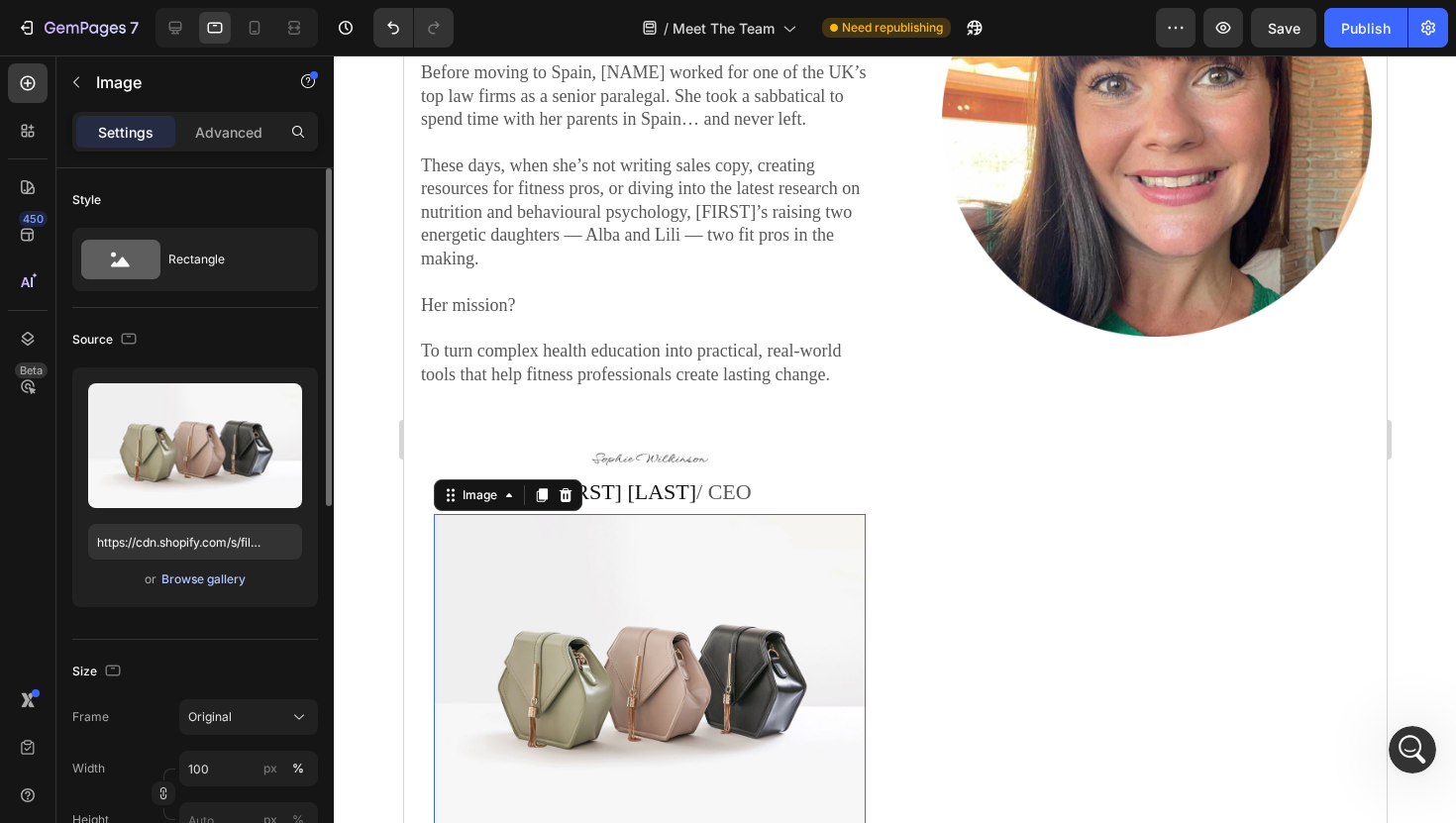 click on "Browse gallery" at bounding box center [203, 579] 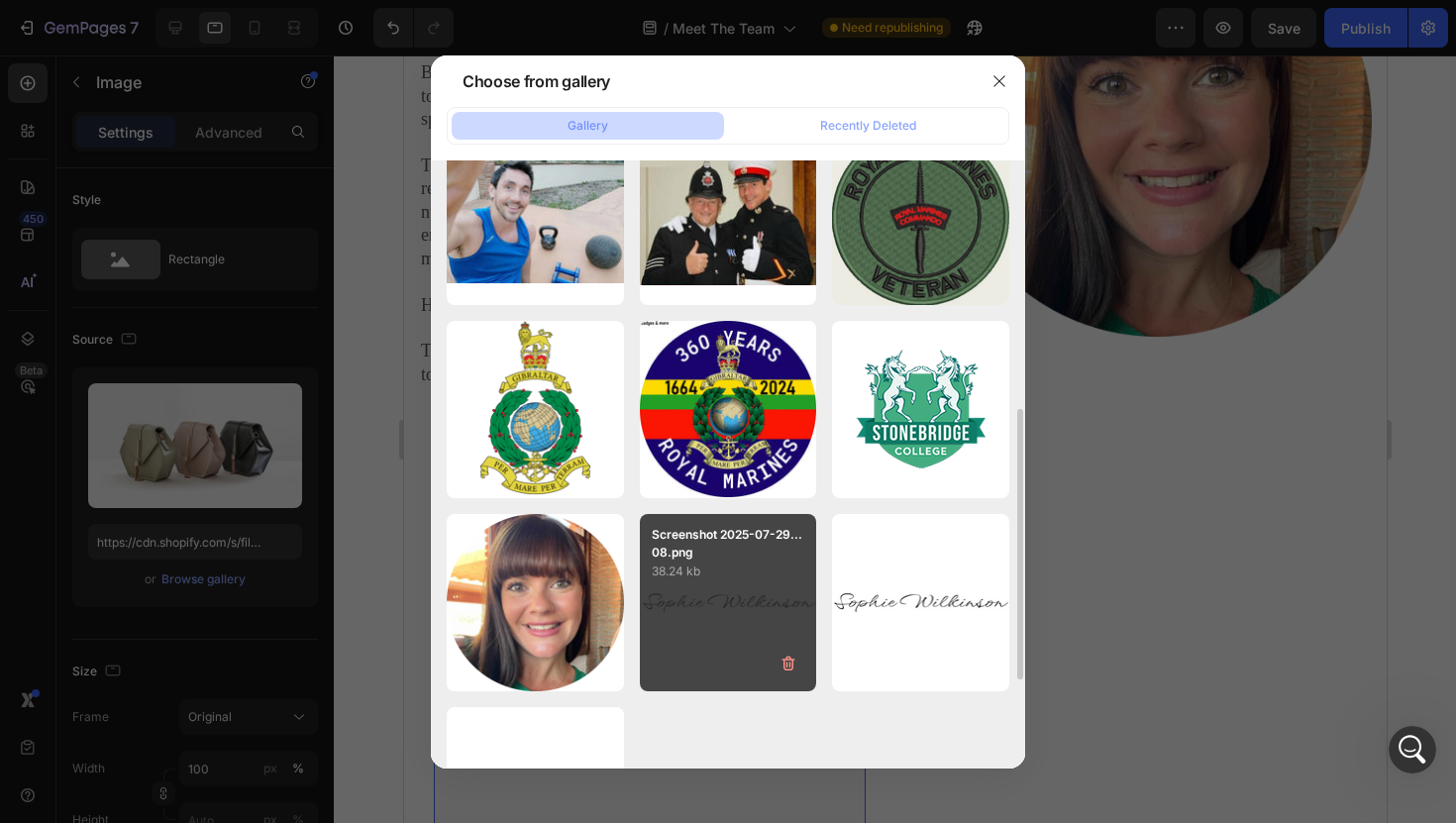 scroll, scrollTop: 634, scrollLeft: 0, axis: vertical 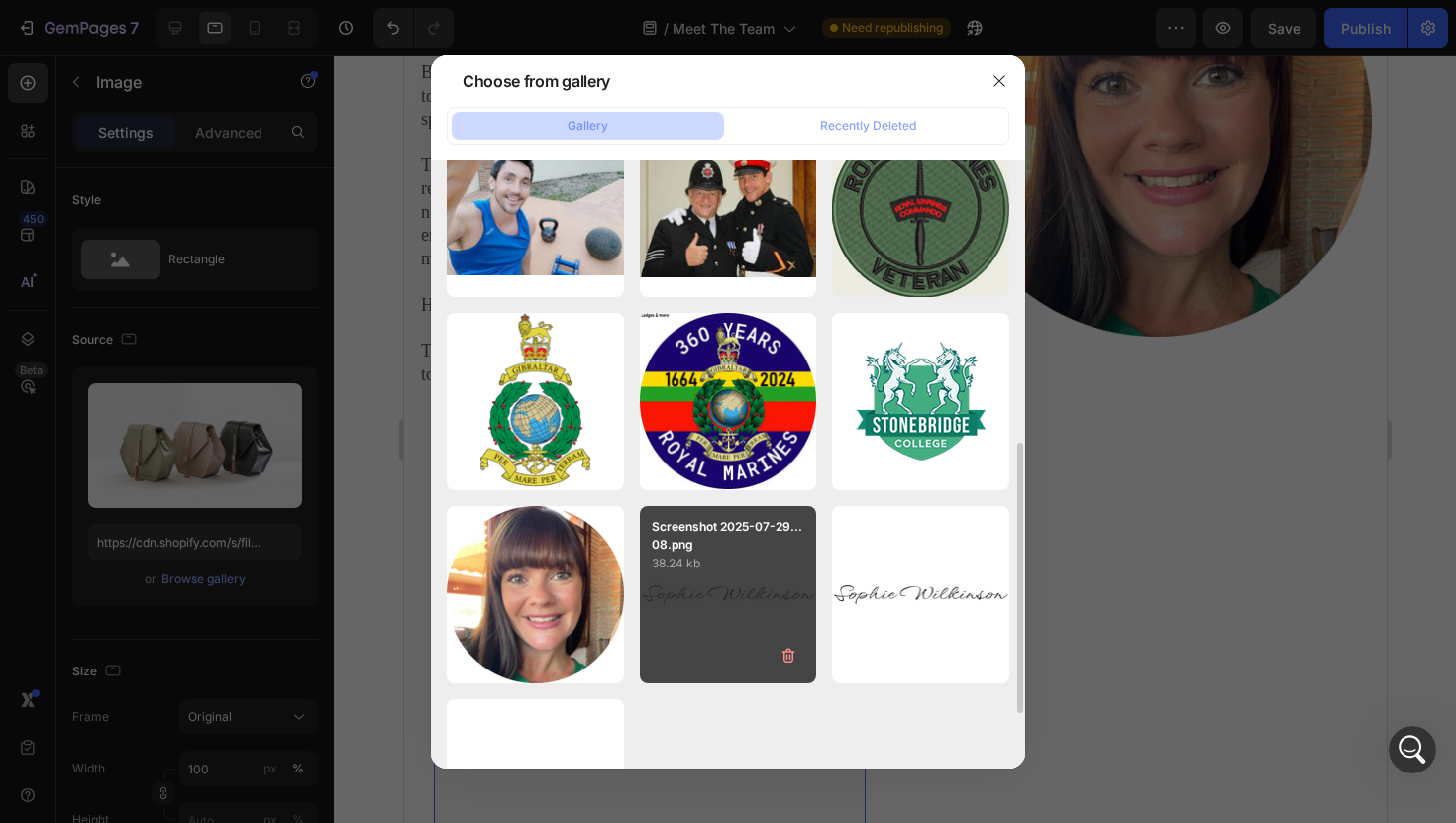 click on "38.24 kb" at bounding box center (728, 564) 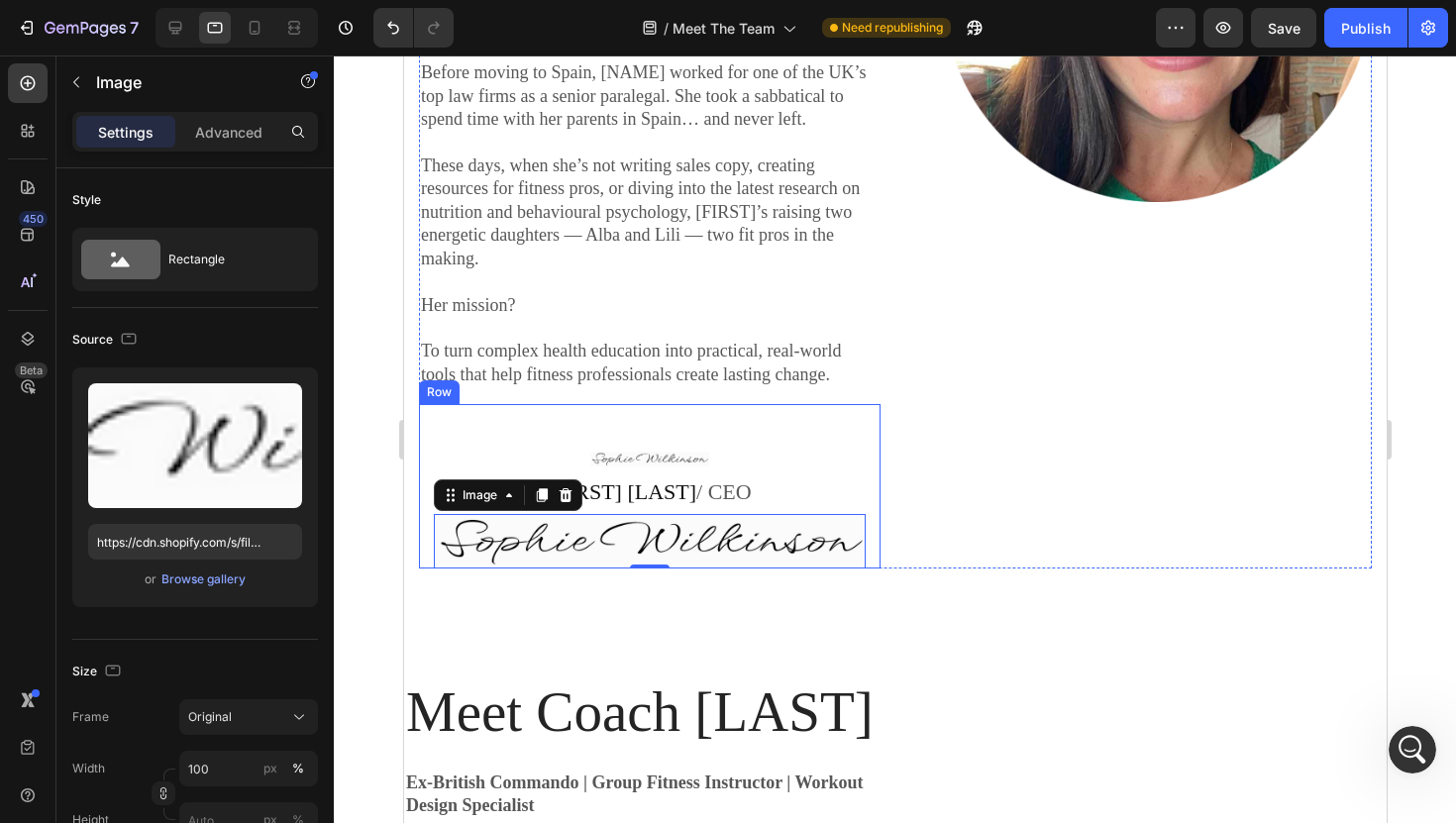 click on "Image Sophie Wilkinson  / CEO Text block Image   0 Row" at bounding box center (649, 486) 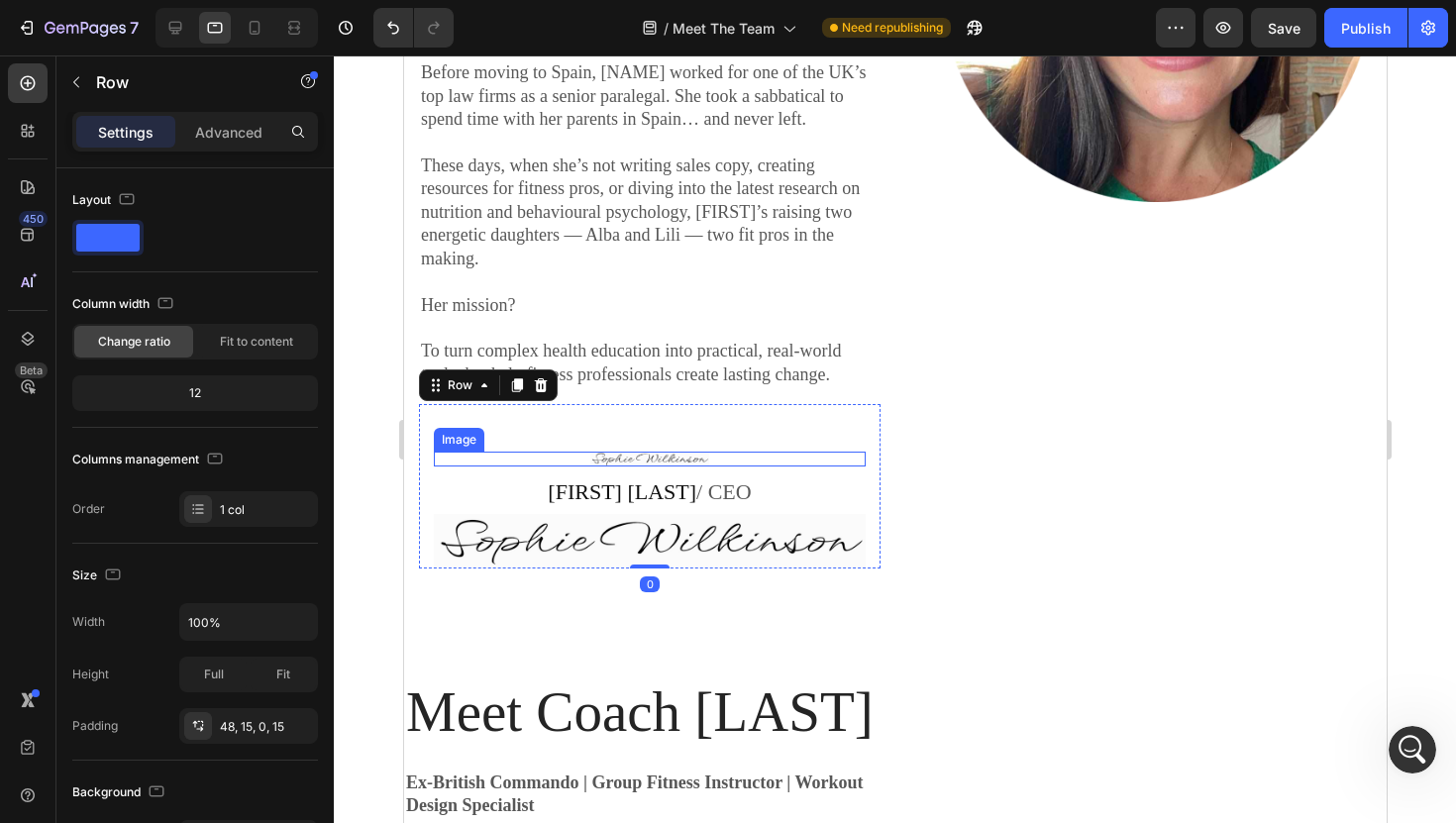 click at bounding box center (649, 459) 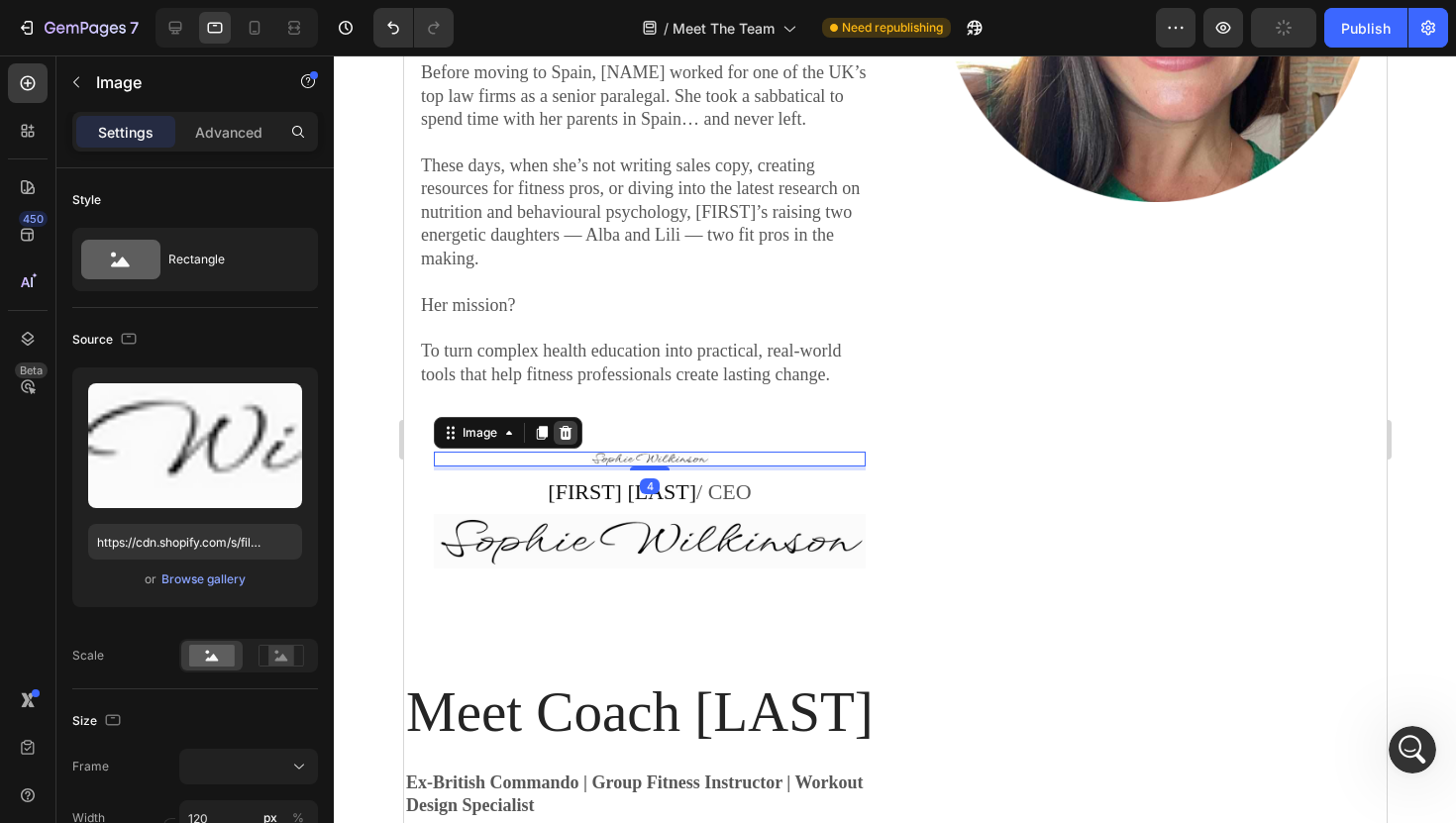 click 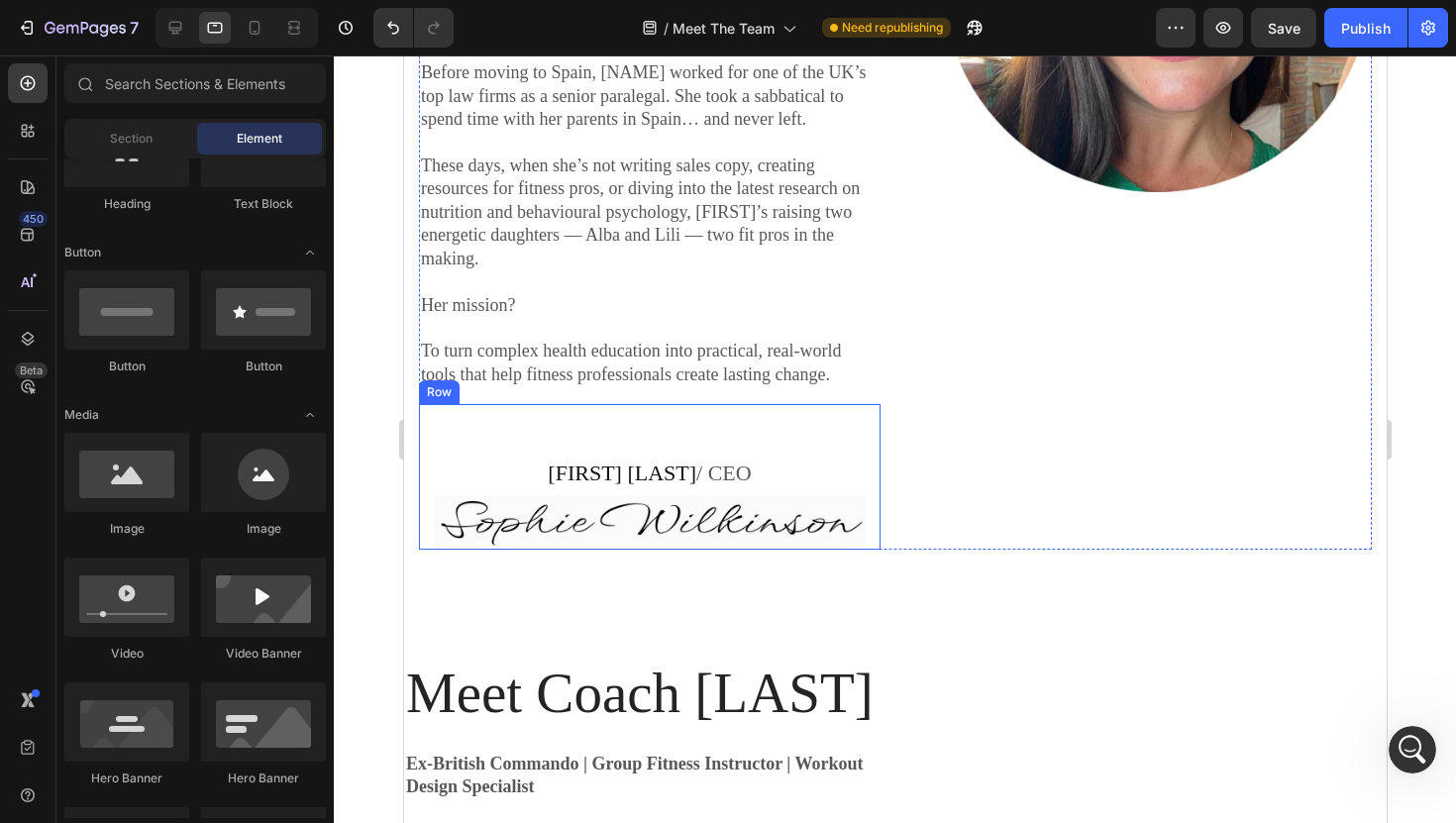 click on "Sophie Wilkinson  / CEO Text block Image Row" at bounding box center [649, 476] 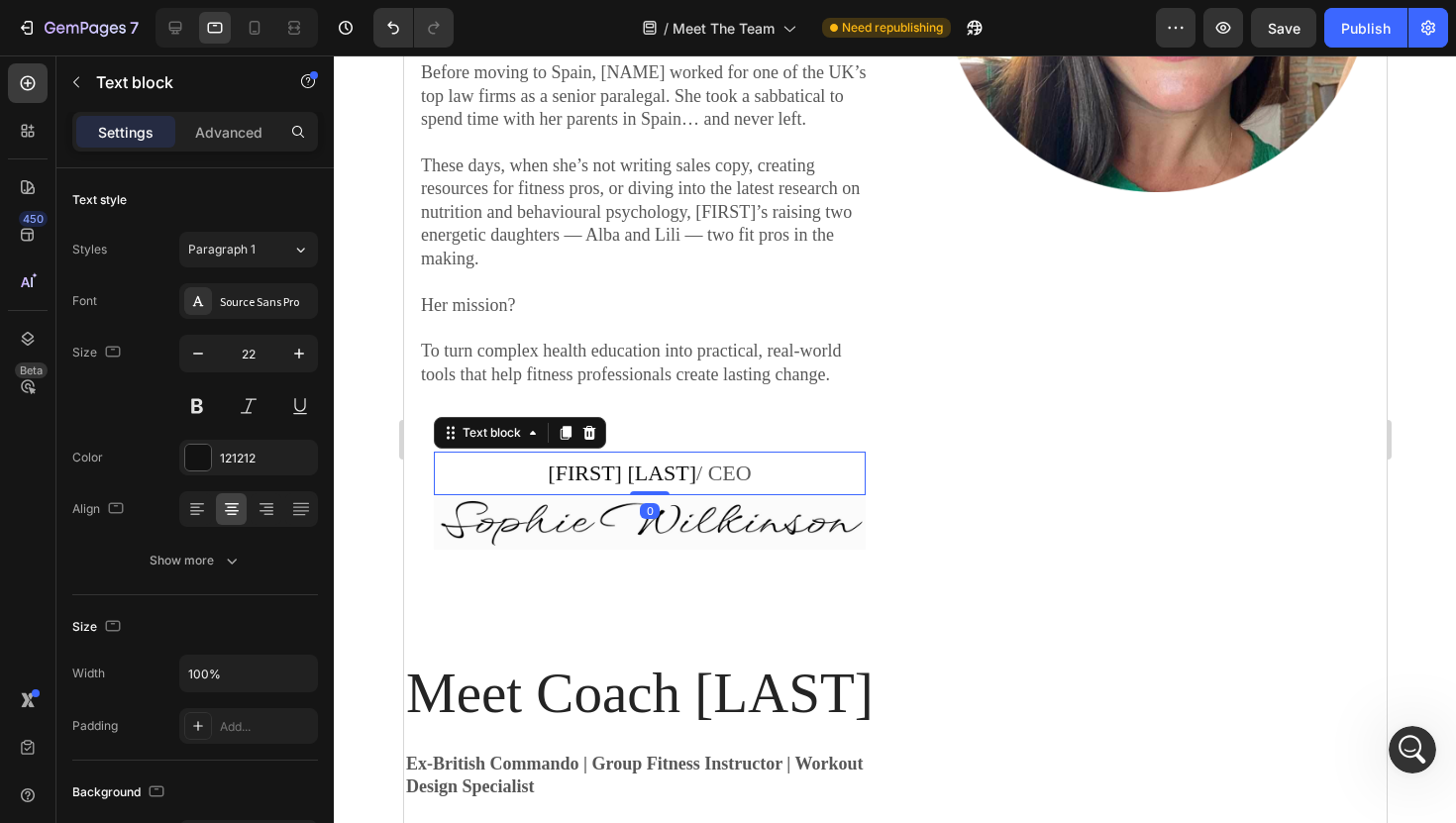 click on "Sophie Wilkinson  / CEO" at bounding box center [649, 473] 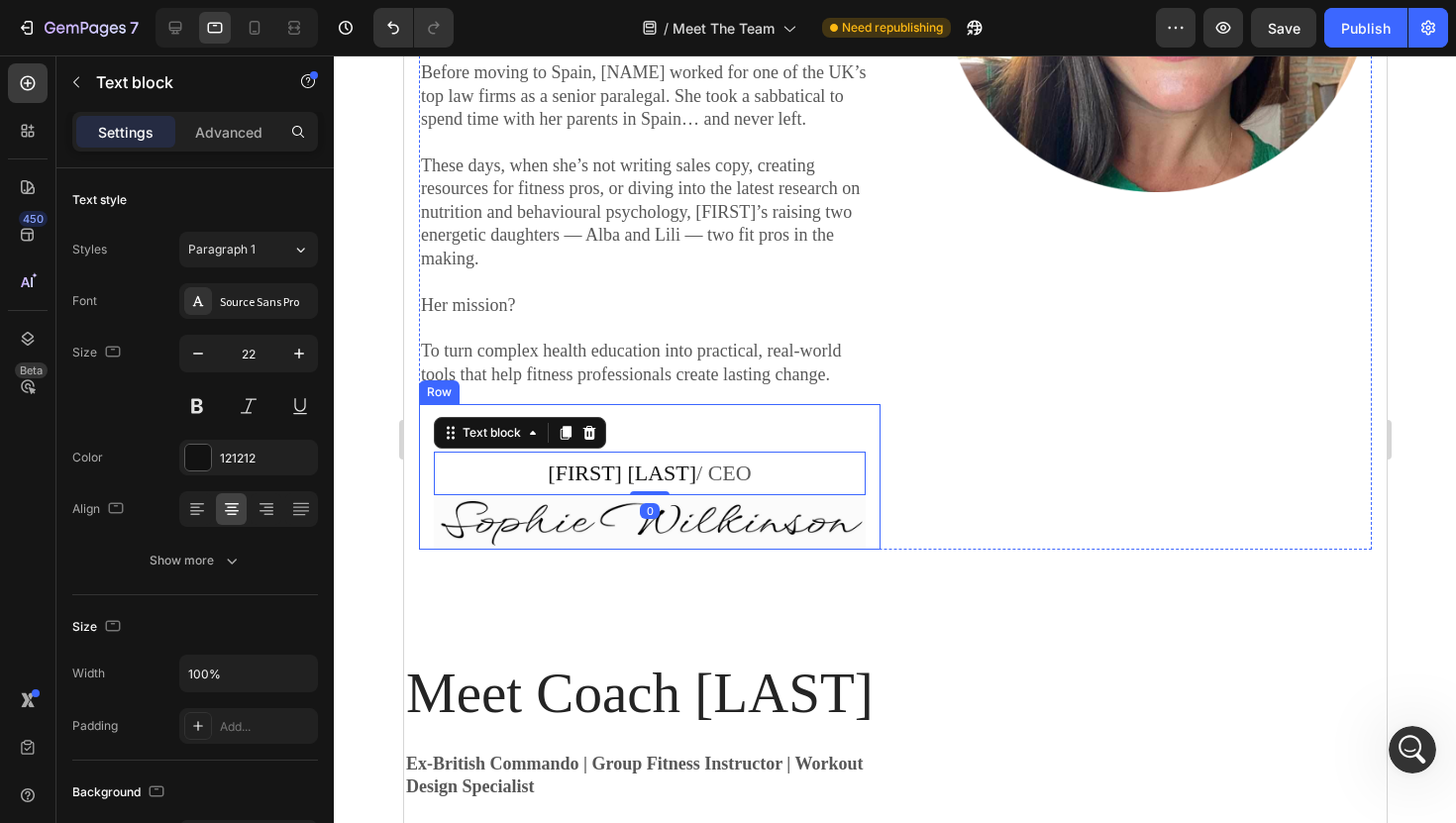 click on "Sophie Wilkinson  / CEO Text block   0 Image Row" at bounding box center [649, 476] 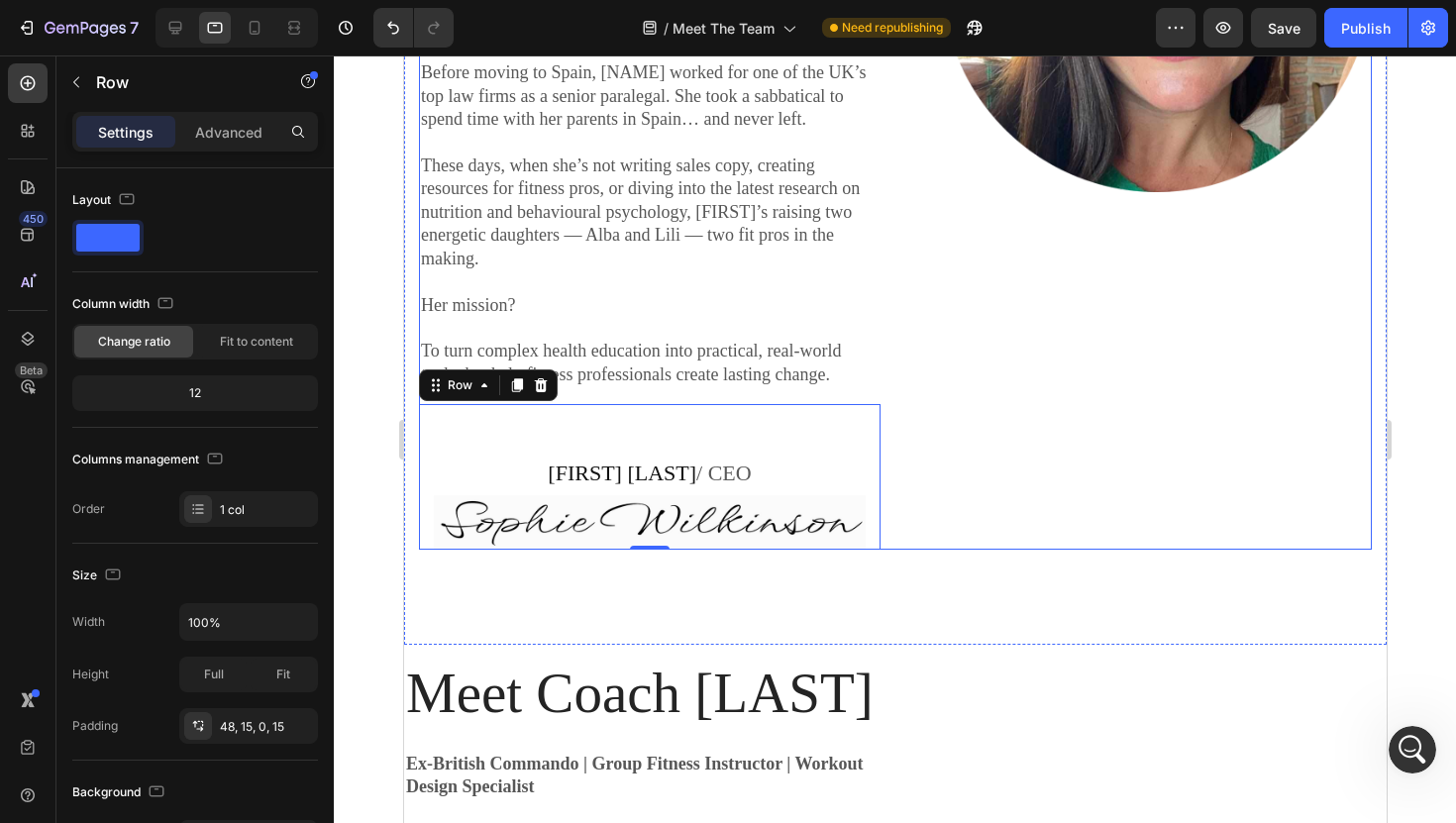 click on "Image" at bounding box center [1140, -22] 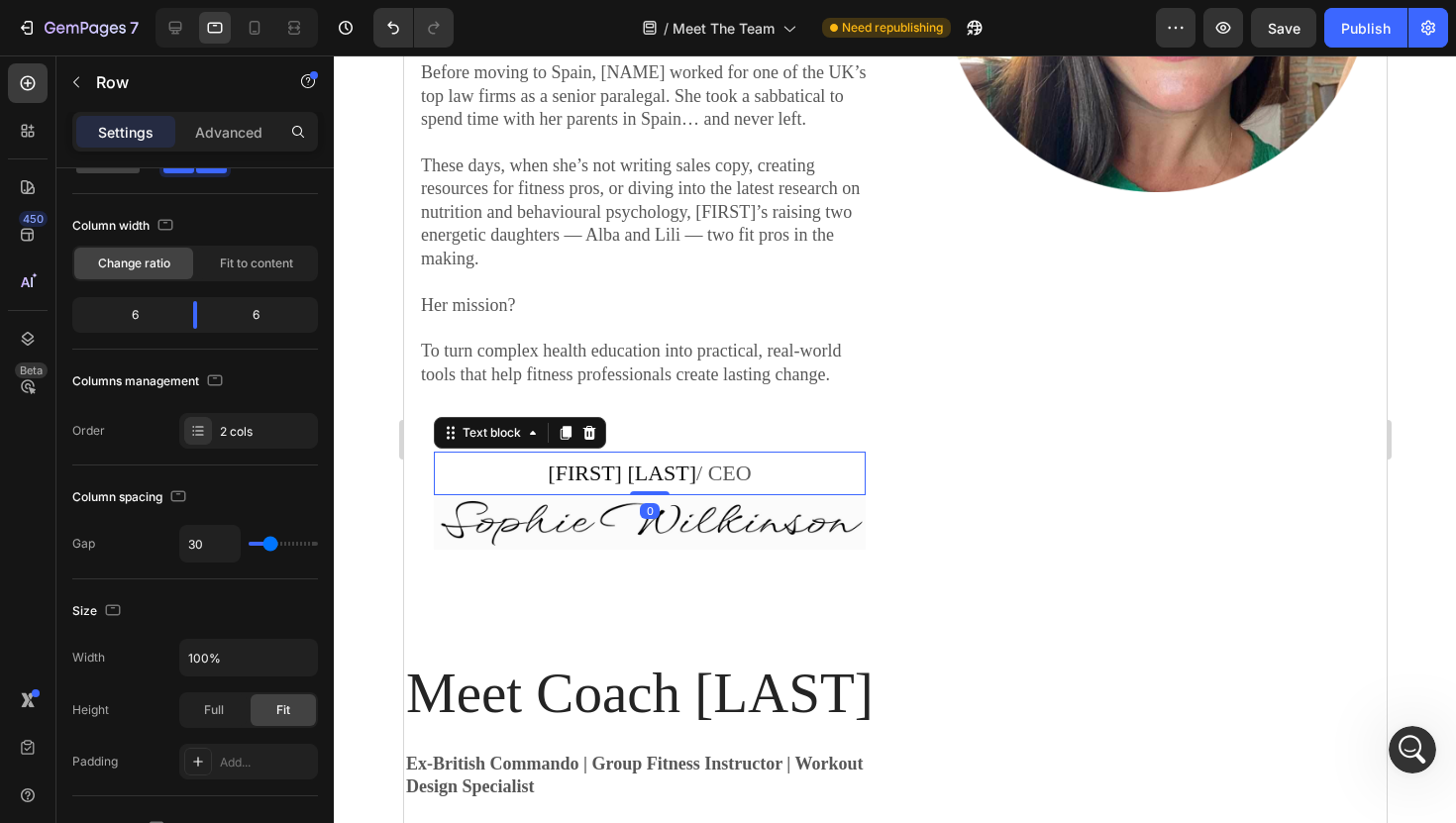 scroll, scrollTop: 0, scrollLeft: 0, axis: both 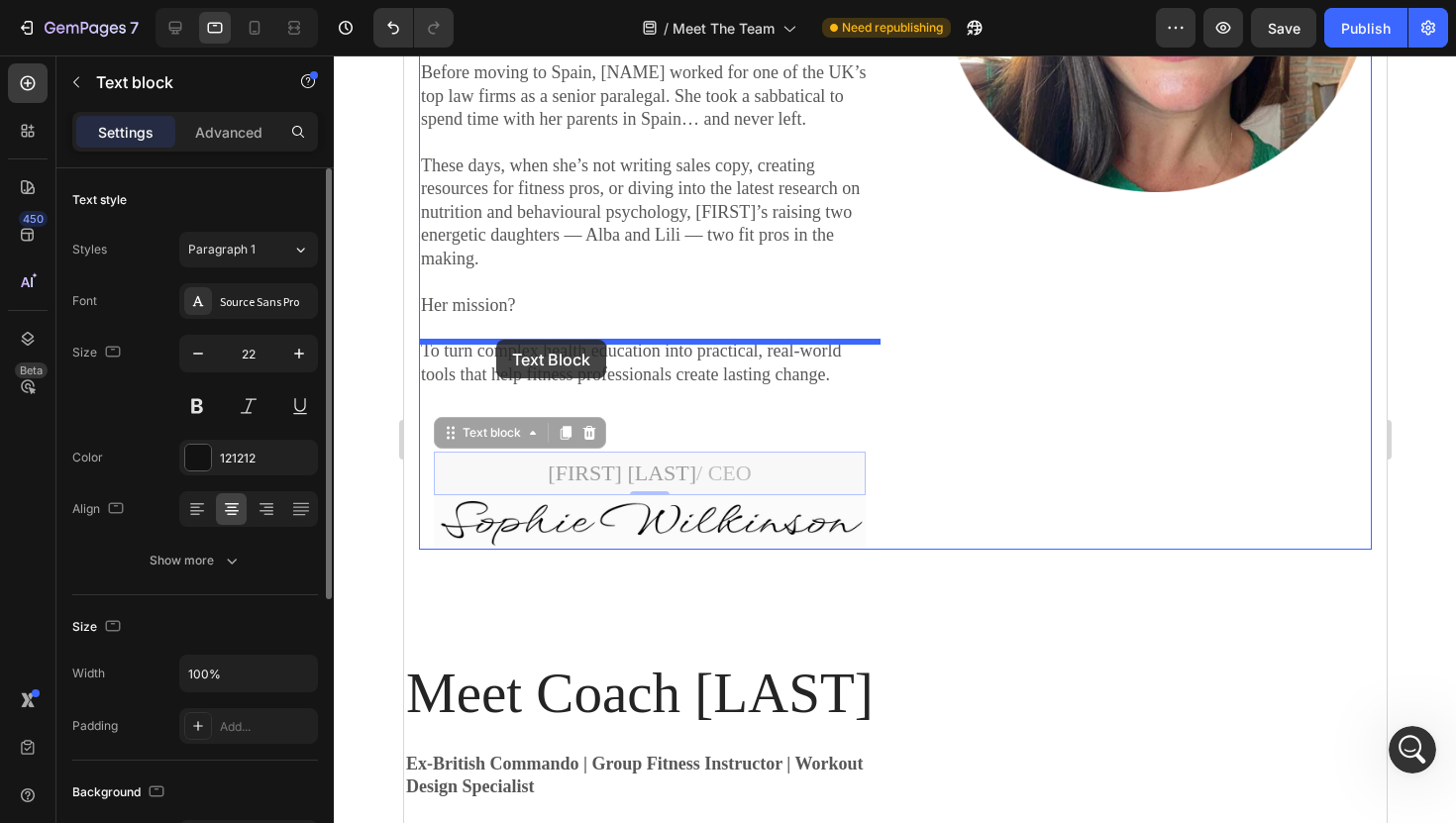 drag, startPoint x: 510, startPoint y: 403, endPoint x: 495, endPoint y: 340, distance: 64.761099 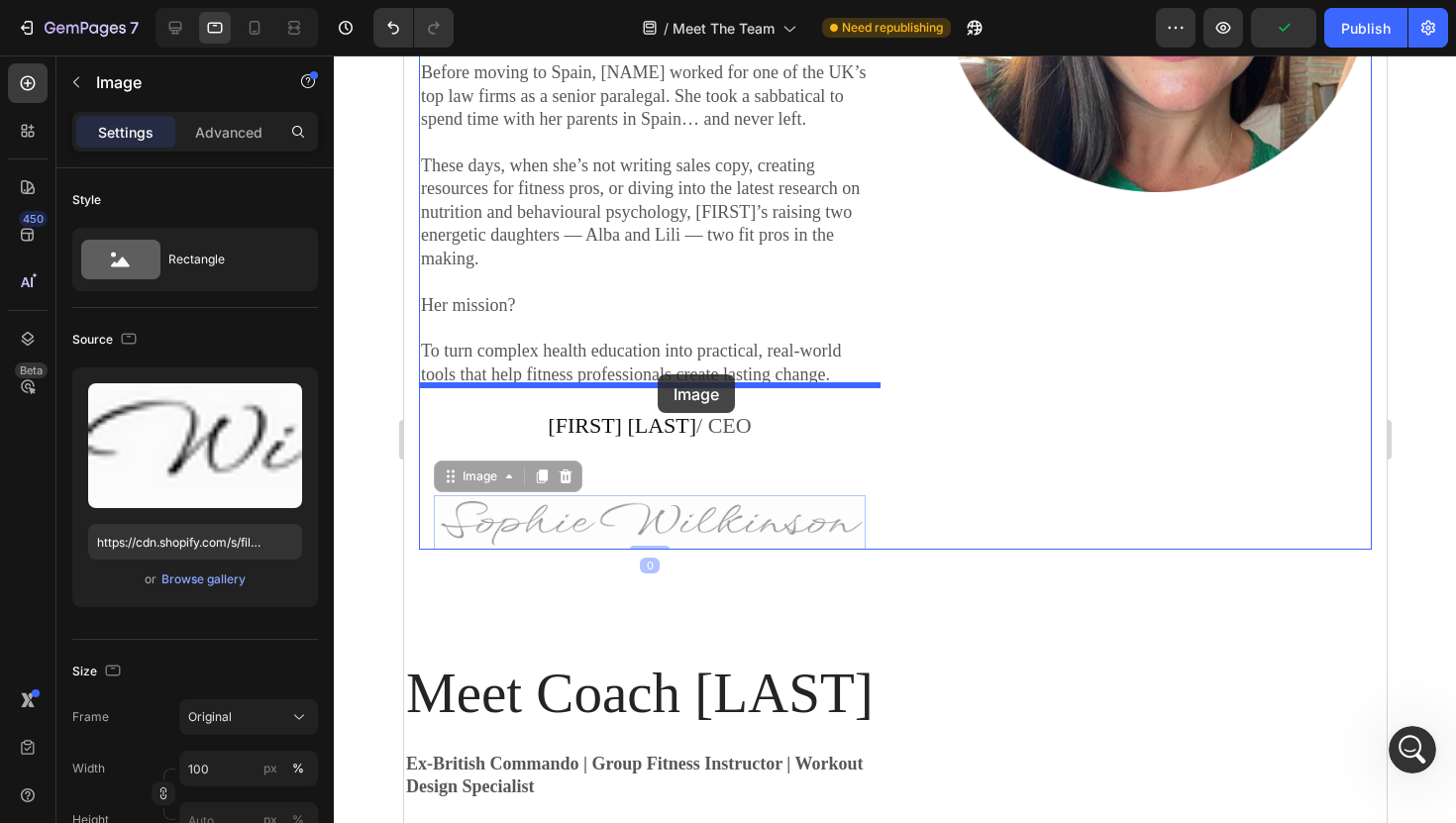 drag, startPoint x: 691, startPoint y: 446, endPoint x: 657, endPoint y: 374, distance: 79.62412 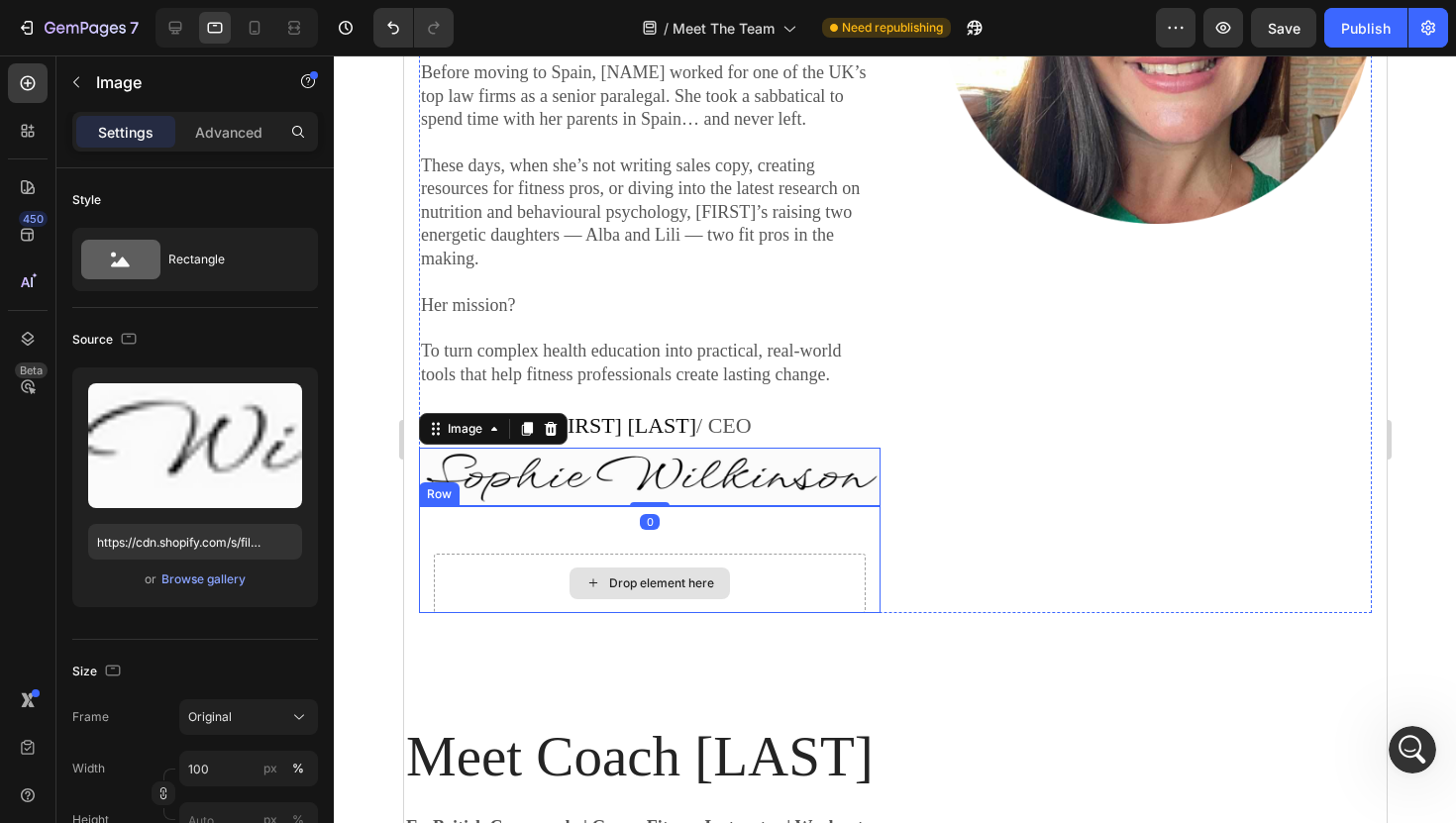 click on "Drop element here" at bounding box center (649, 583) 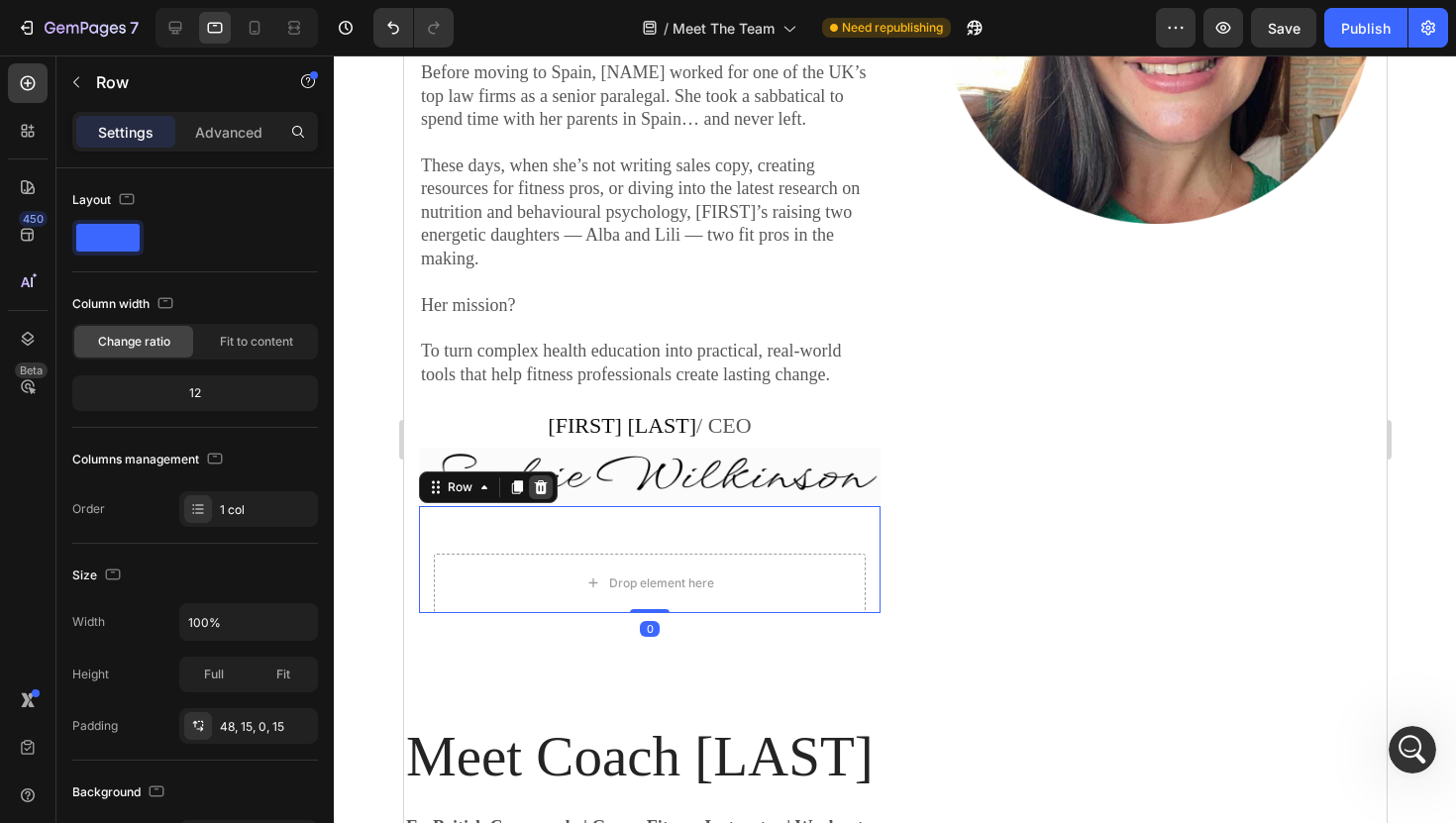 click 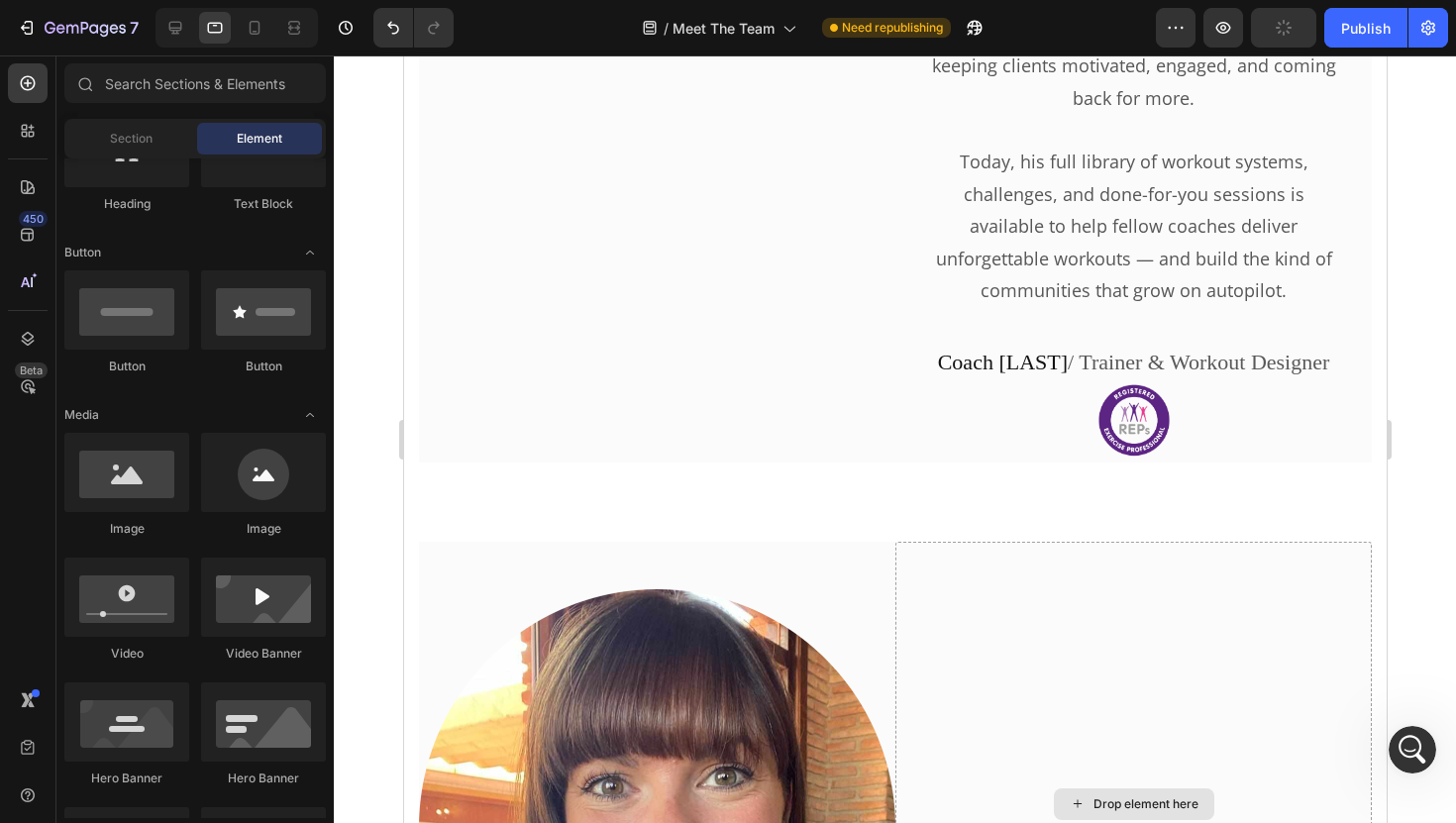 scroll, scrollTop: 3943, scrollLeft: 0, axis: vertical 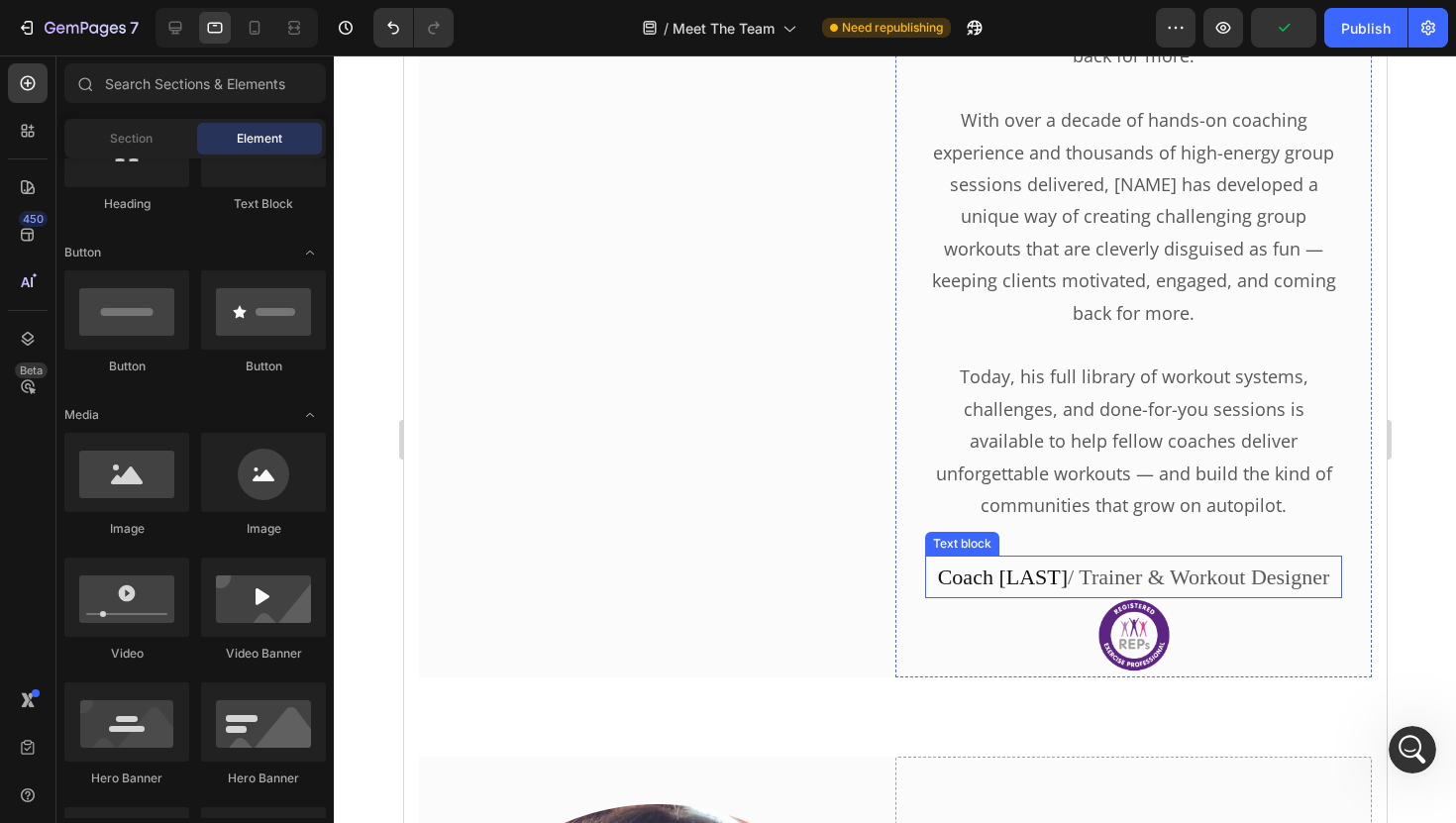 click on "Coach Leon  / Trainer & Workout Designer" at bounding box center (1132, 577) 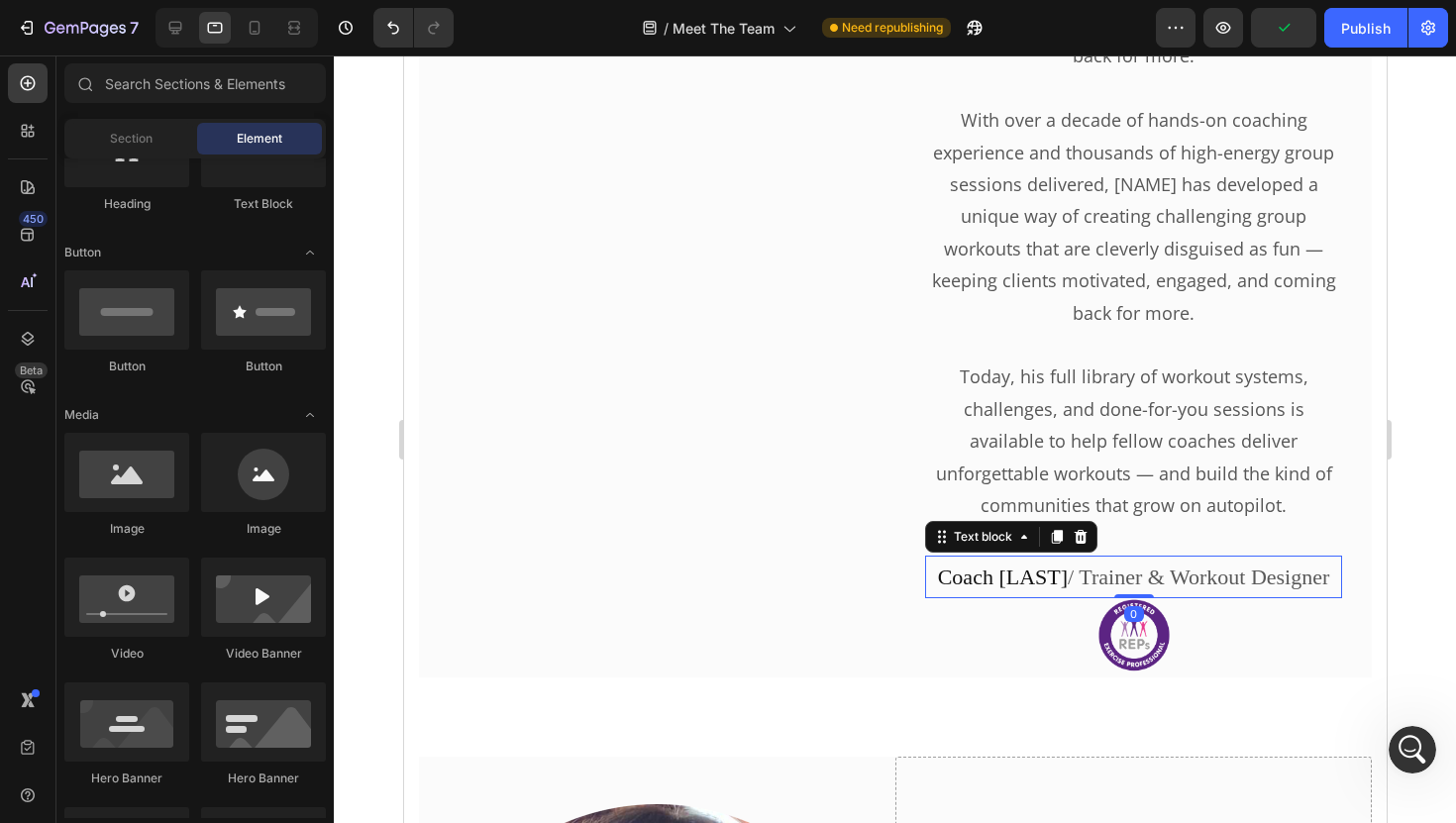 click on "Coach Leon  / Trainer & Workout Designer" at bounding box center (1132, 577) 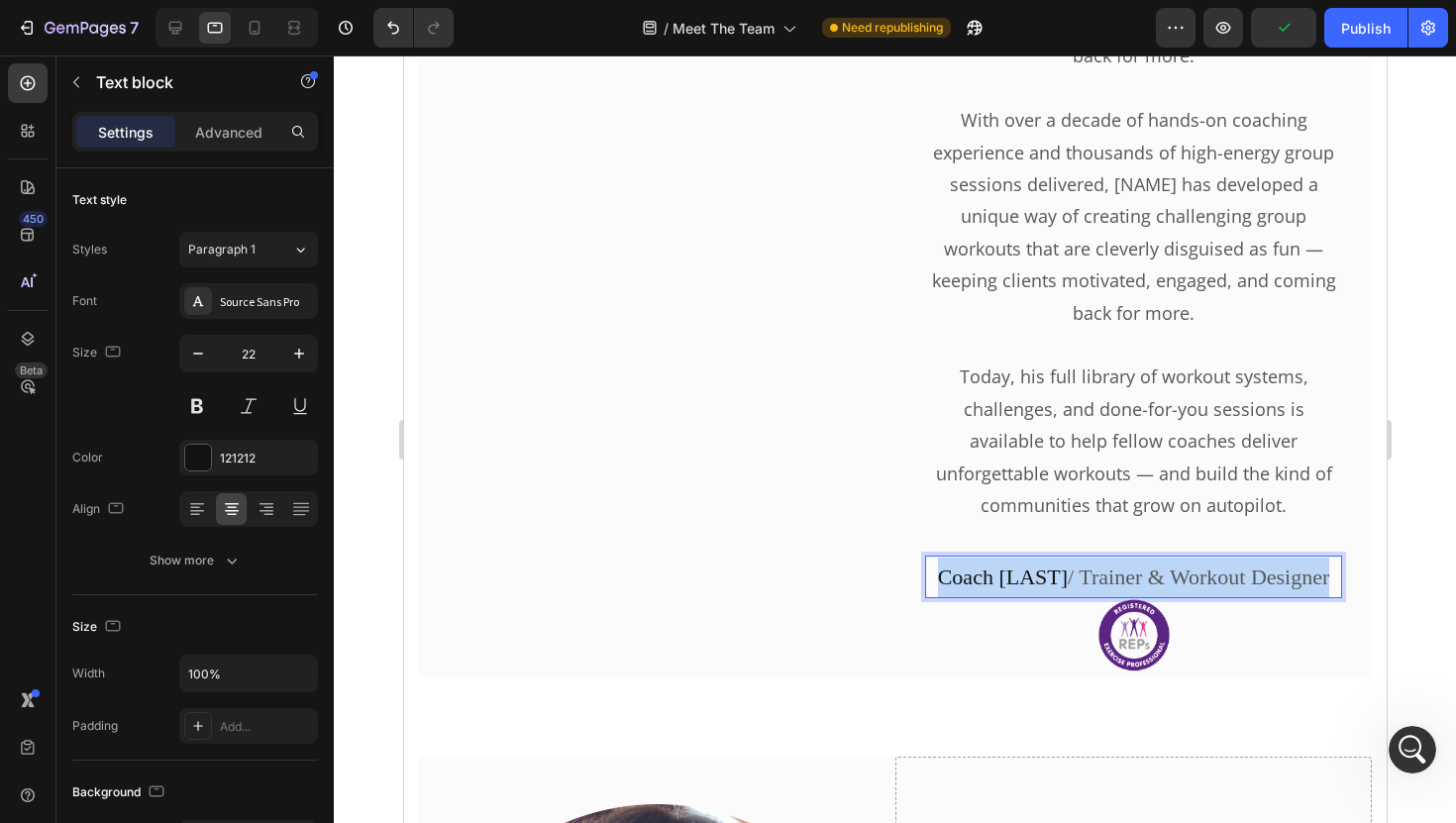 click on "Coach Leon  / Trainer & Workout Designer" at bounding box center [1132, 577] 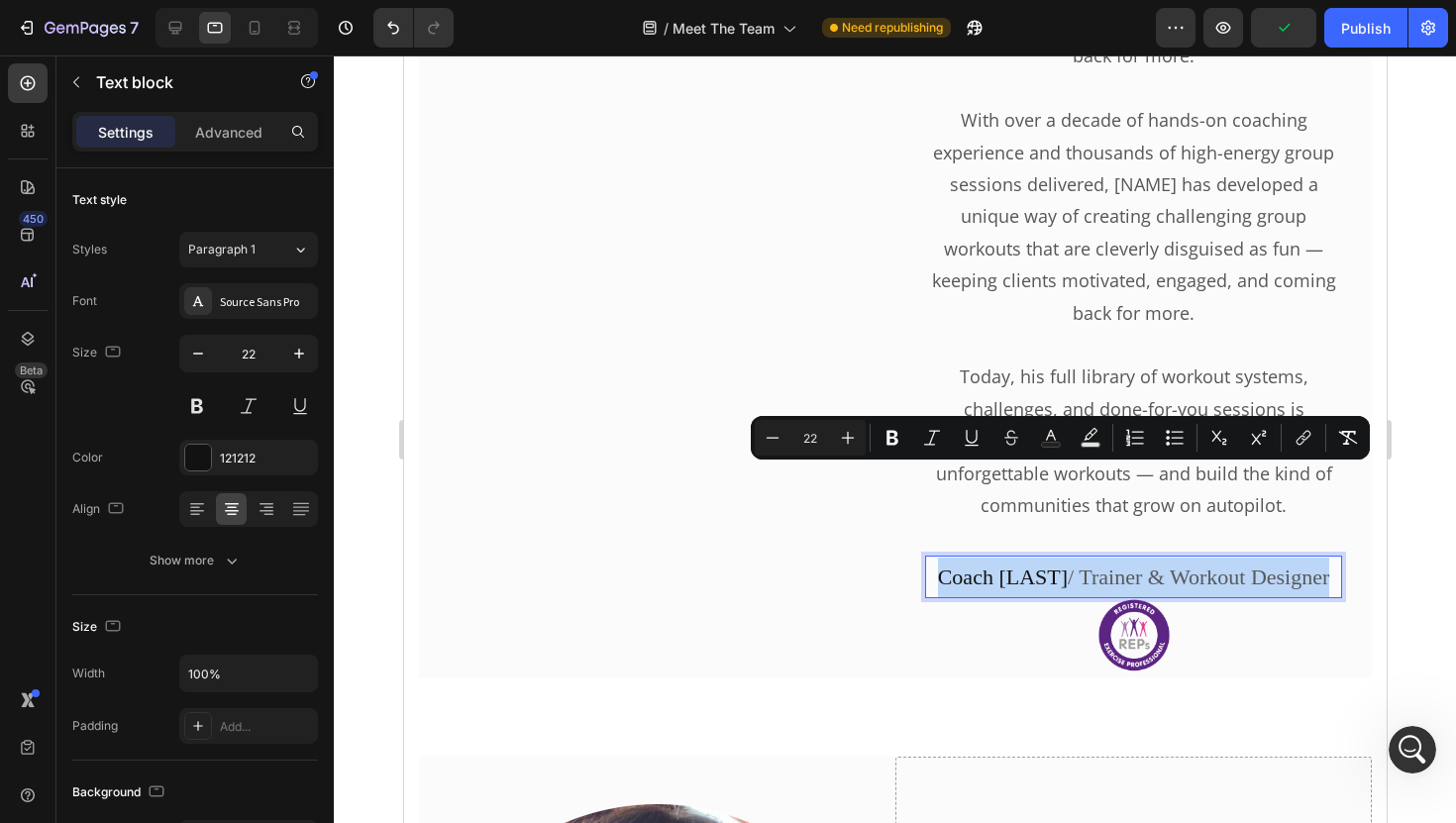 copy on "Coach Leon  / Trainer & Workout Designer" 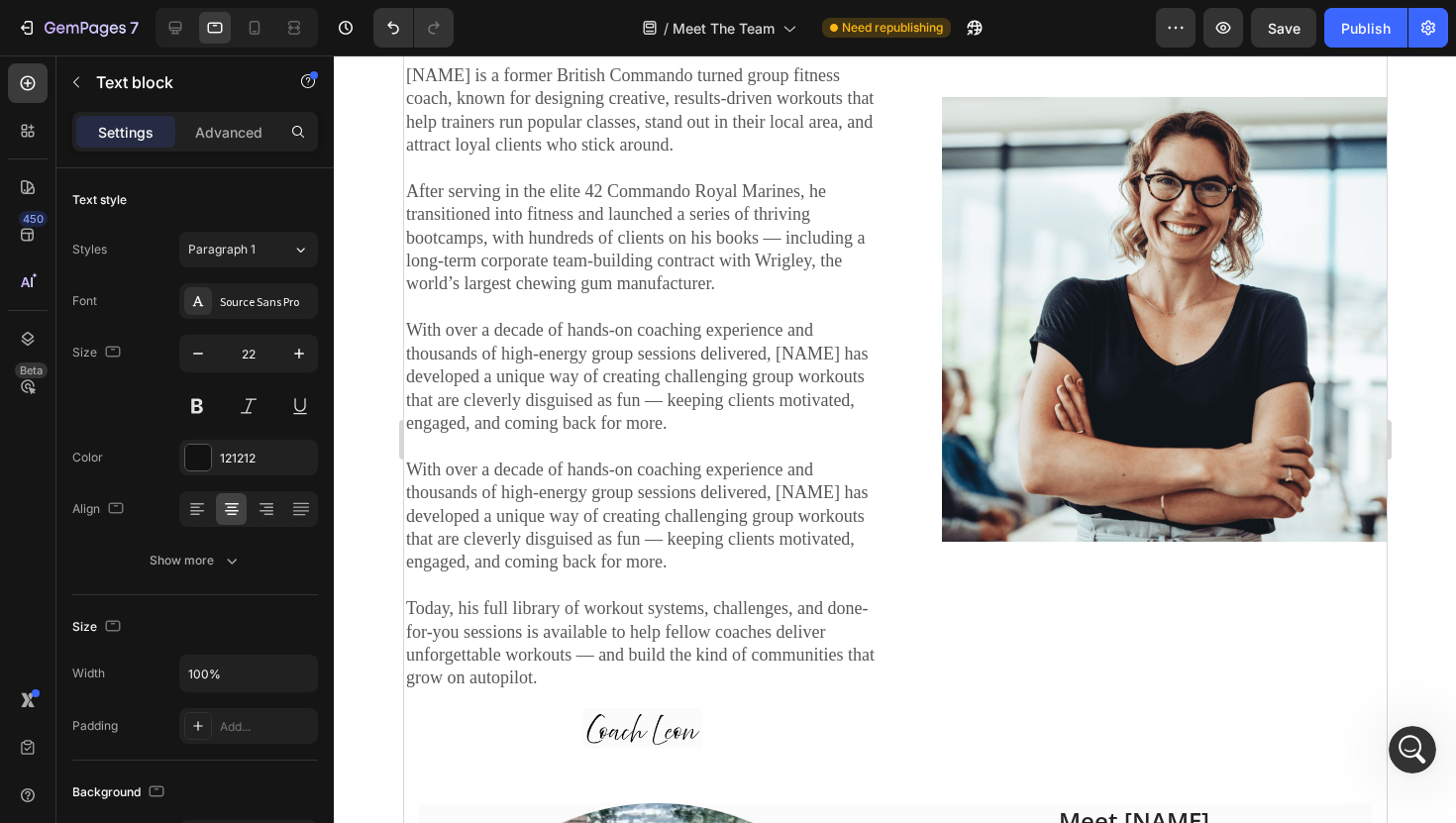 type on "16" 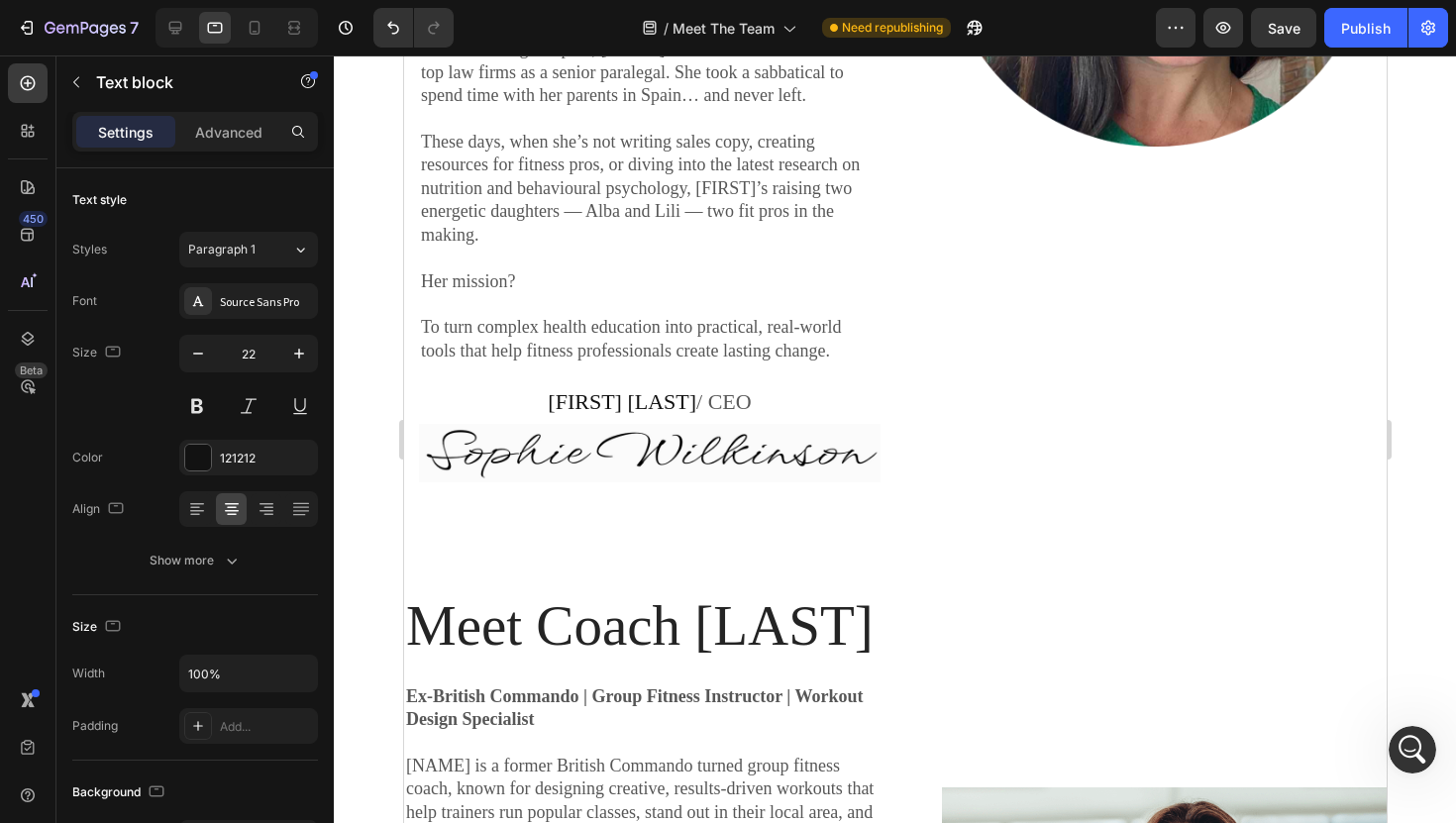 scroll, scrollTop: 1739, scrollLeft: 0, axis: vertical 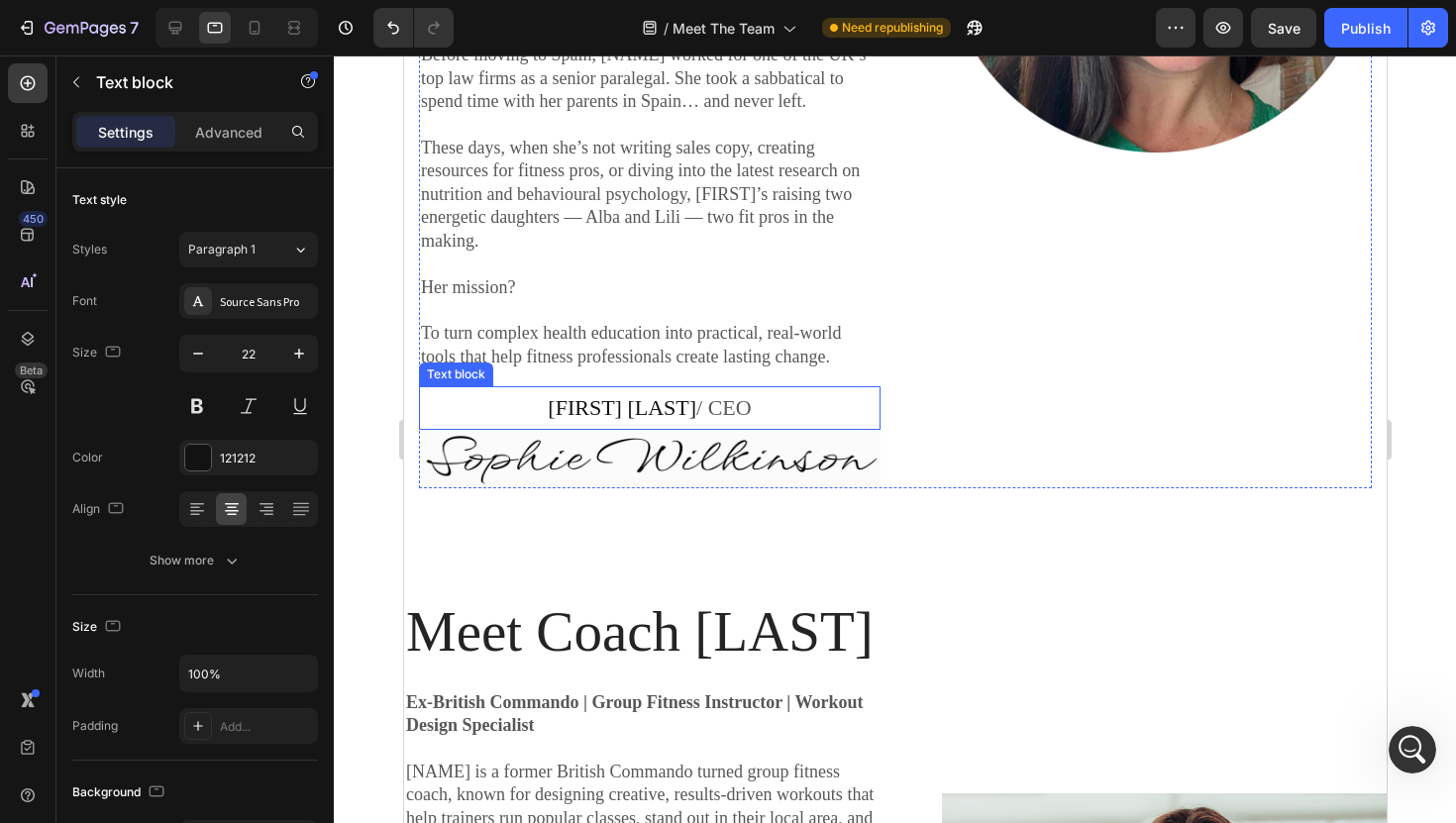 click on "Sophie Wilkinson  / CEO" at bounding box center [649, 408] 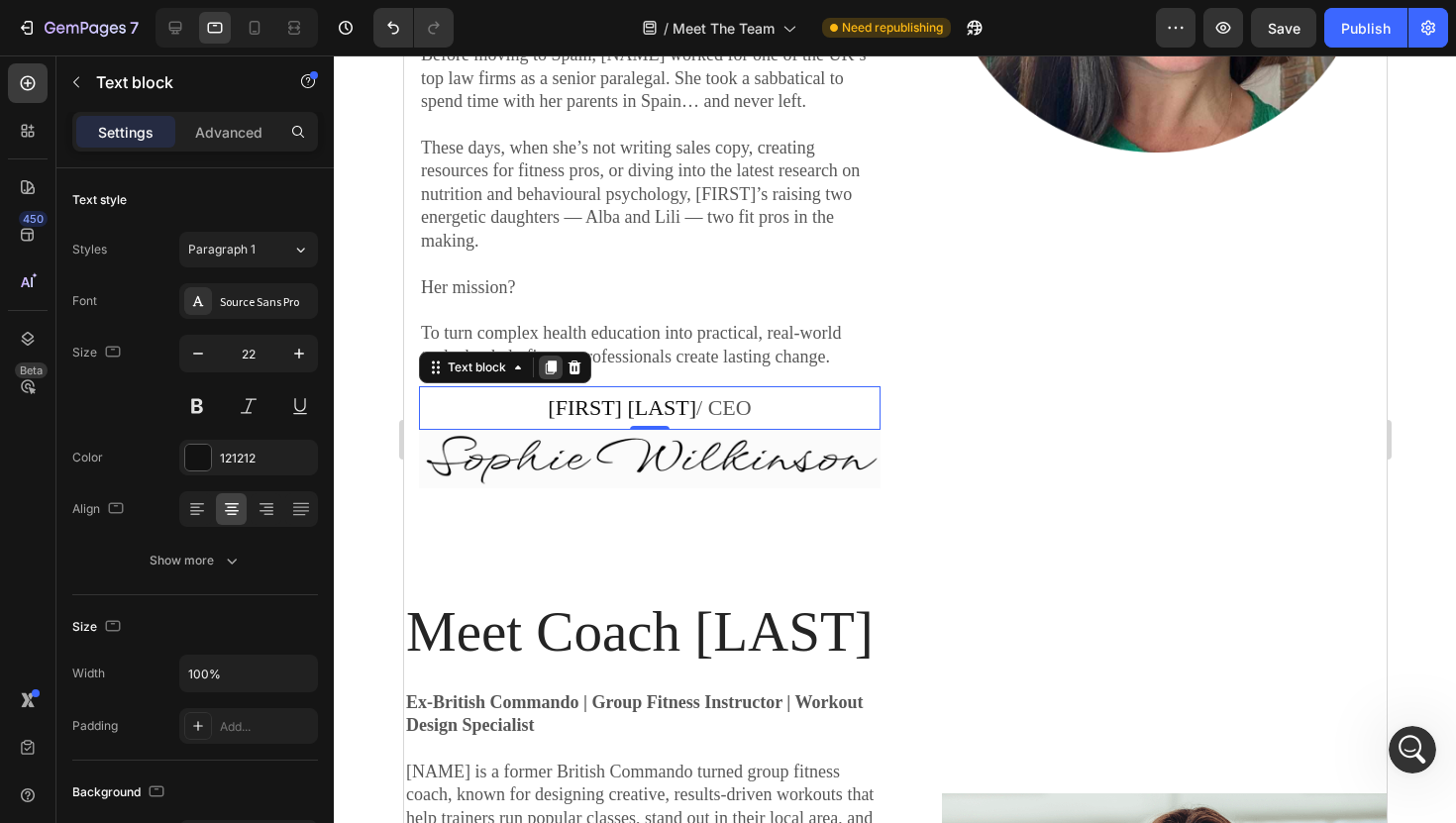 click 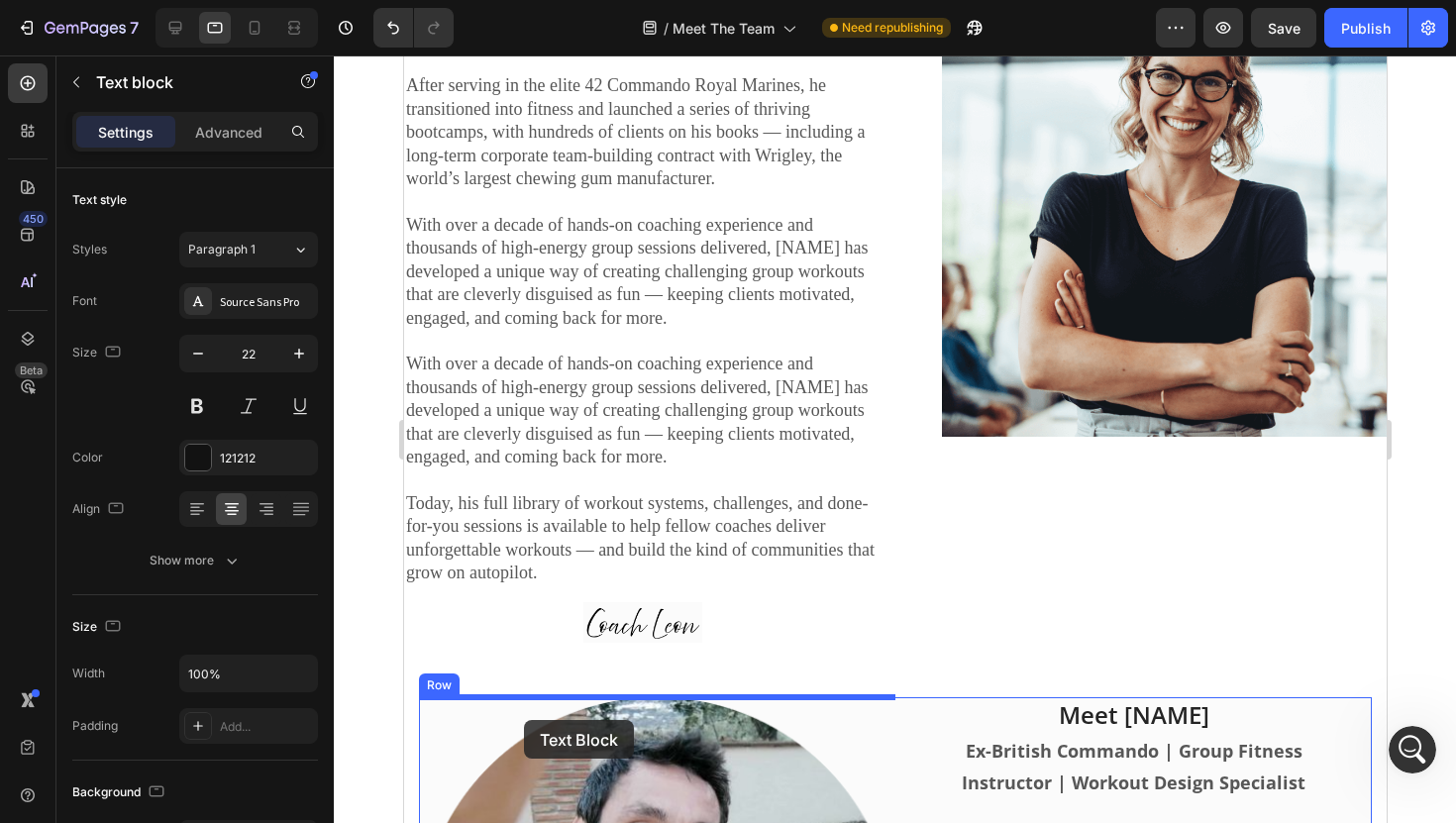 scroll, scrollTop: 2526, scrollLeft: 0, axis: vertical 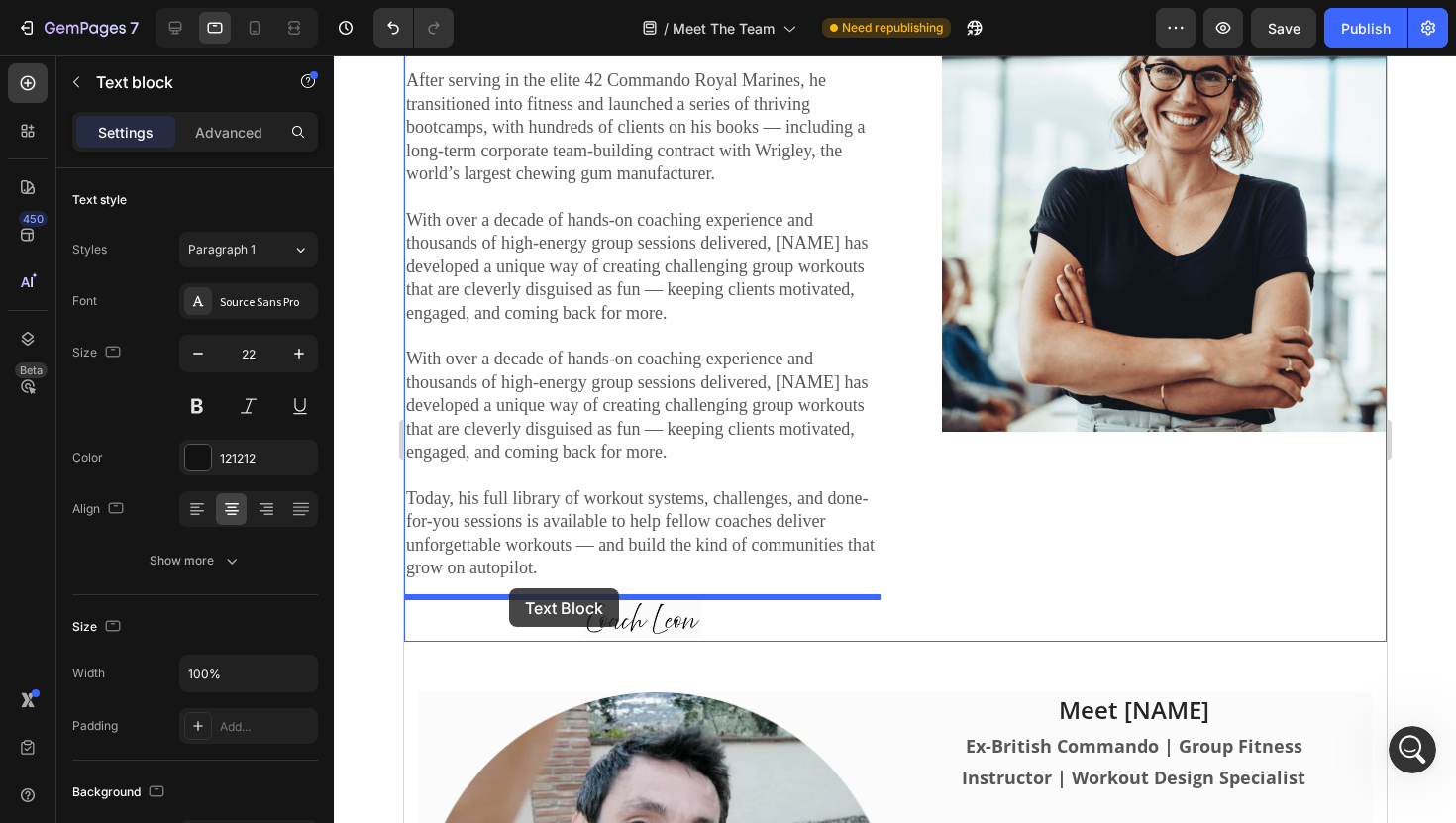 drag, startPoint x: 496, startPoint y: 377, endPoint x: 508, endPoint y: 588, distance: 211.34096 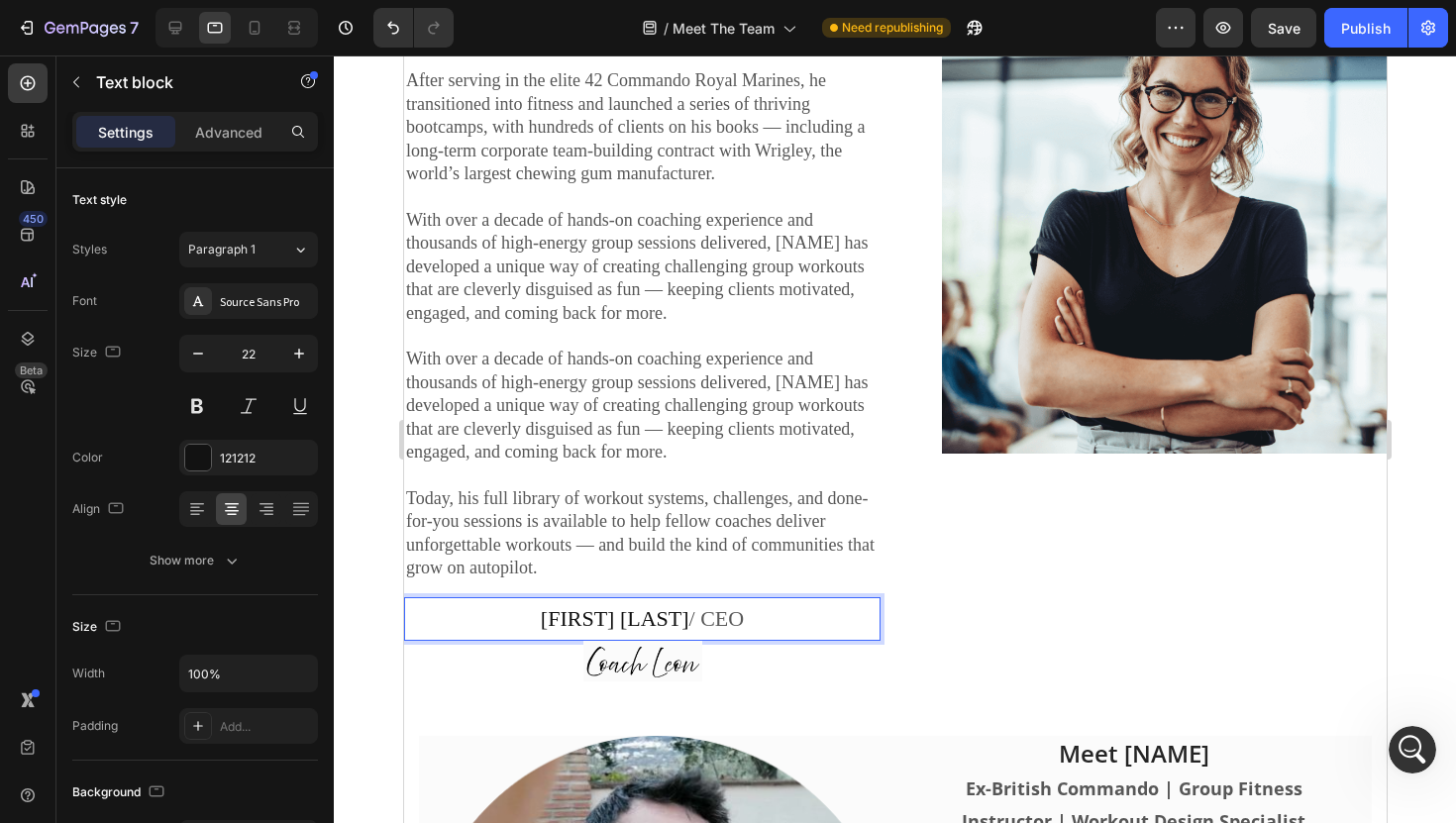 click on "/ CEO" at bounding box center (716, 618) 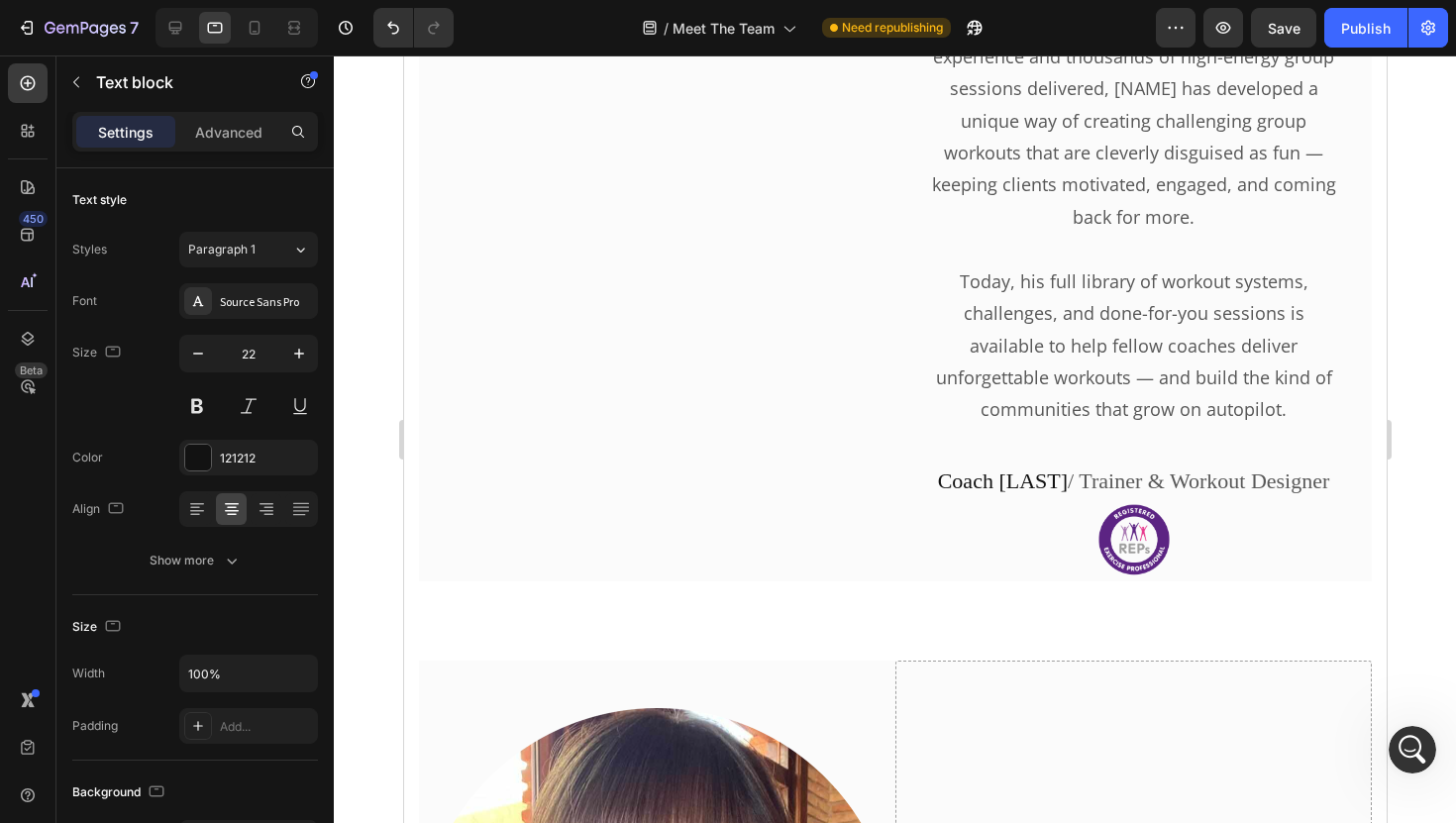 scroll, scrollTop: 4126, scrollLeft: 0, axis: vertical 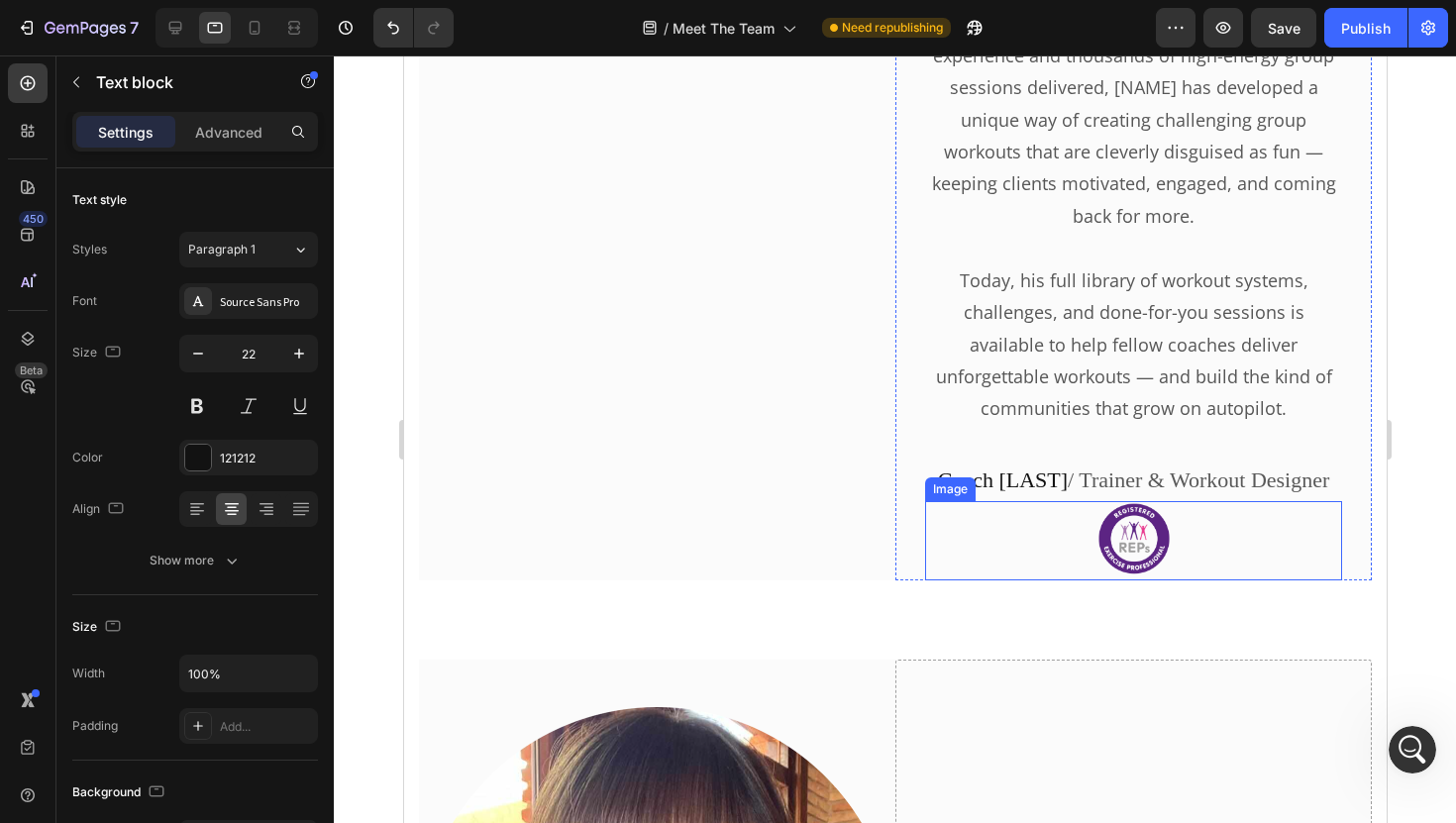 click on "/ Trainer & Workout Designer" at bounding box center (1197, 479) 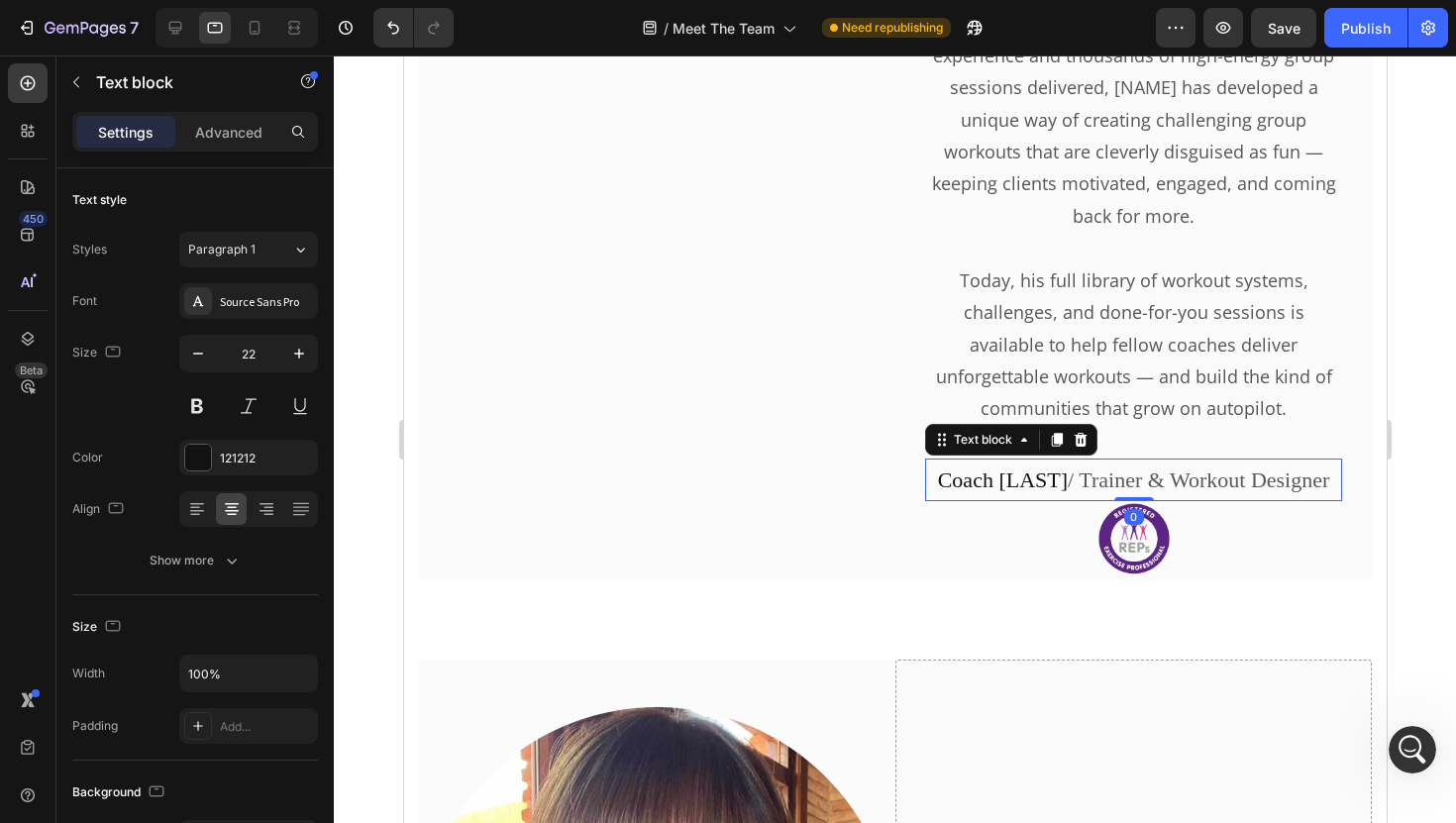 click on "/ Trainer & Workout Designer" at bounding box center (1197, 479) 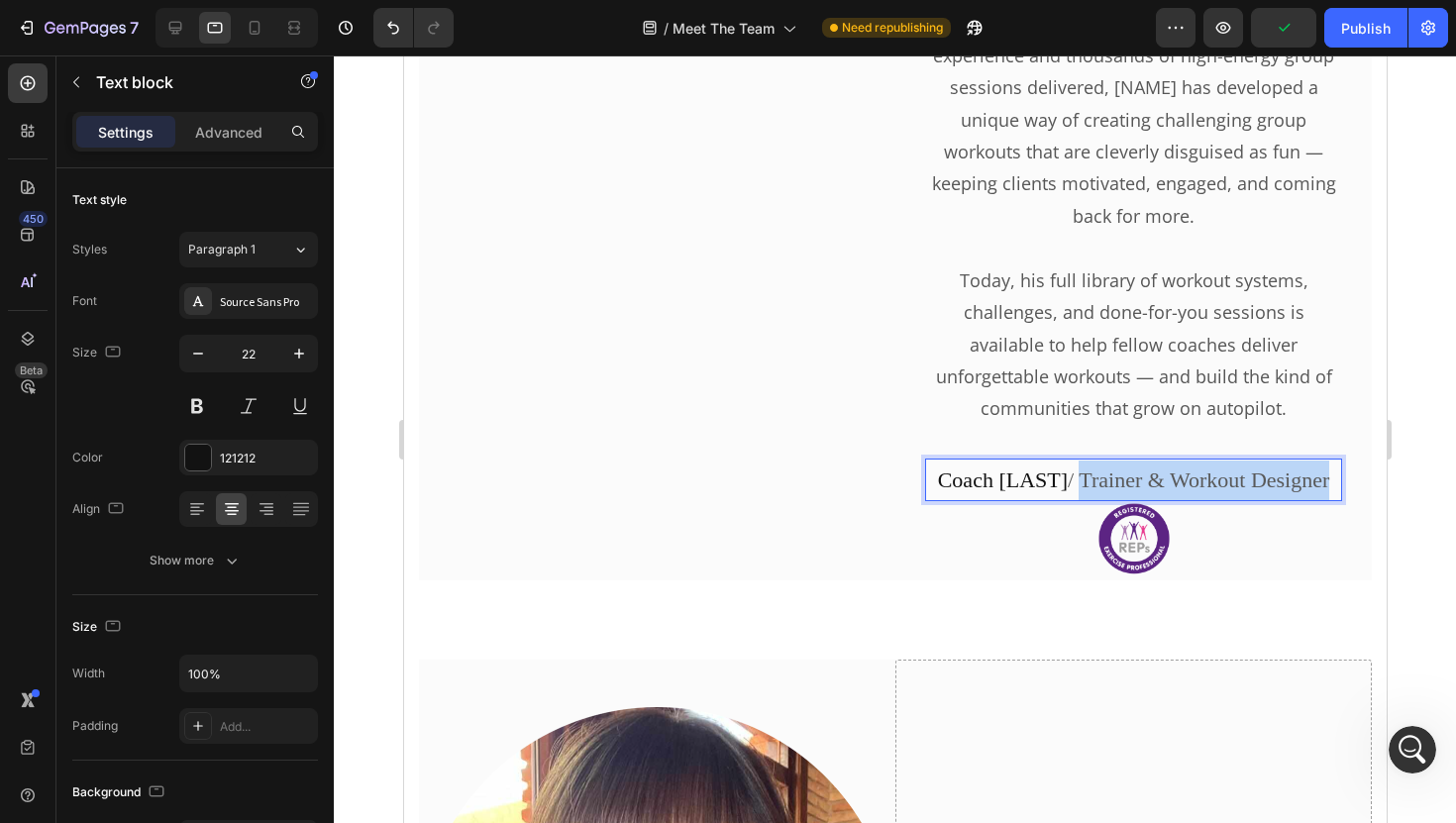 drag, startPoint x: 1071, startPoint y: 384, endPoint x: 1318, endPoint y: 381, distance: 247.018 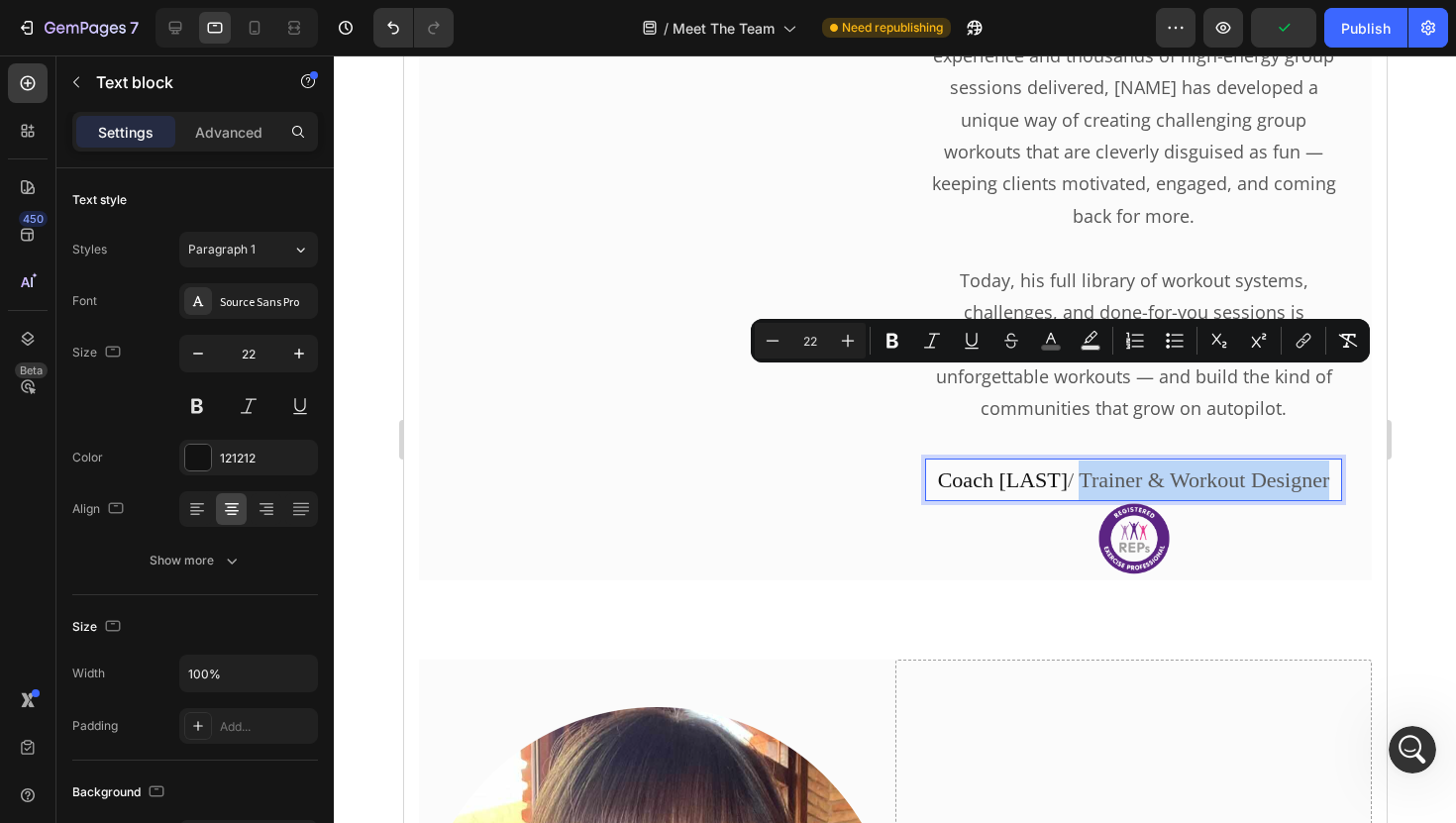 copy on "Trainer & Workout Designer" 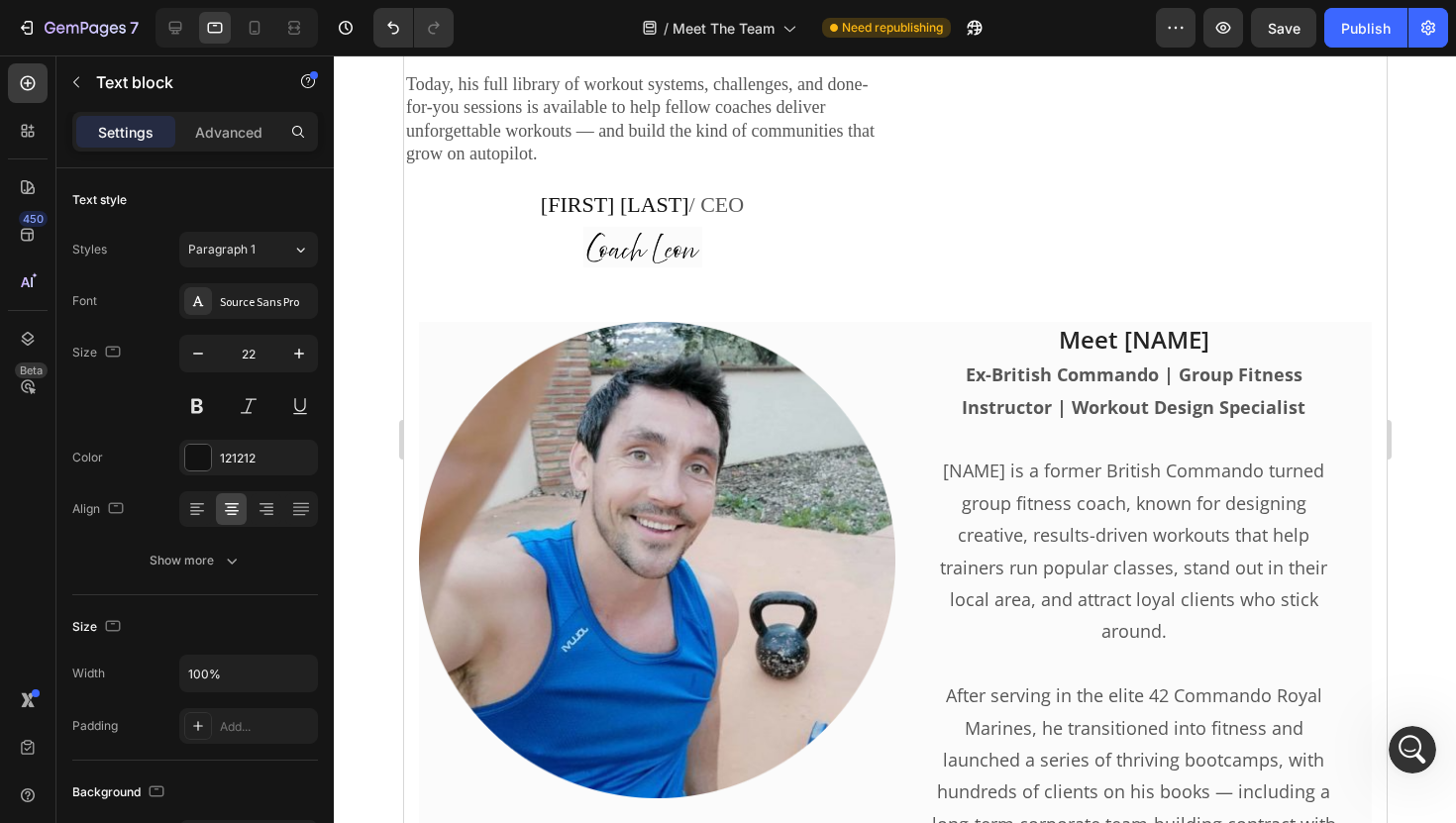 scroll, scrollTop: 2920, scrollLeft: 0, axis: vertical 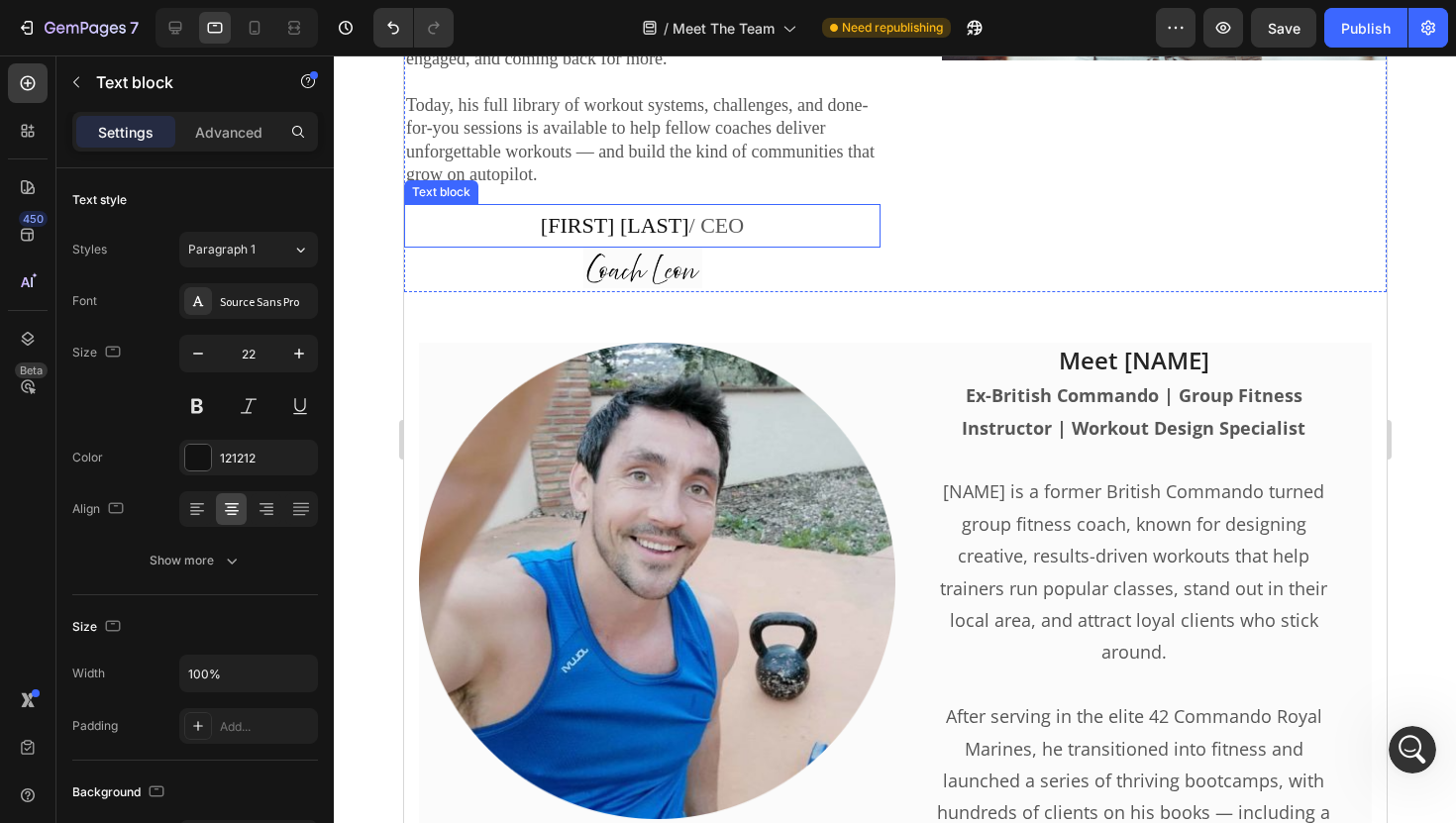 click on "/ CEO" at bounding box center (716, 225) 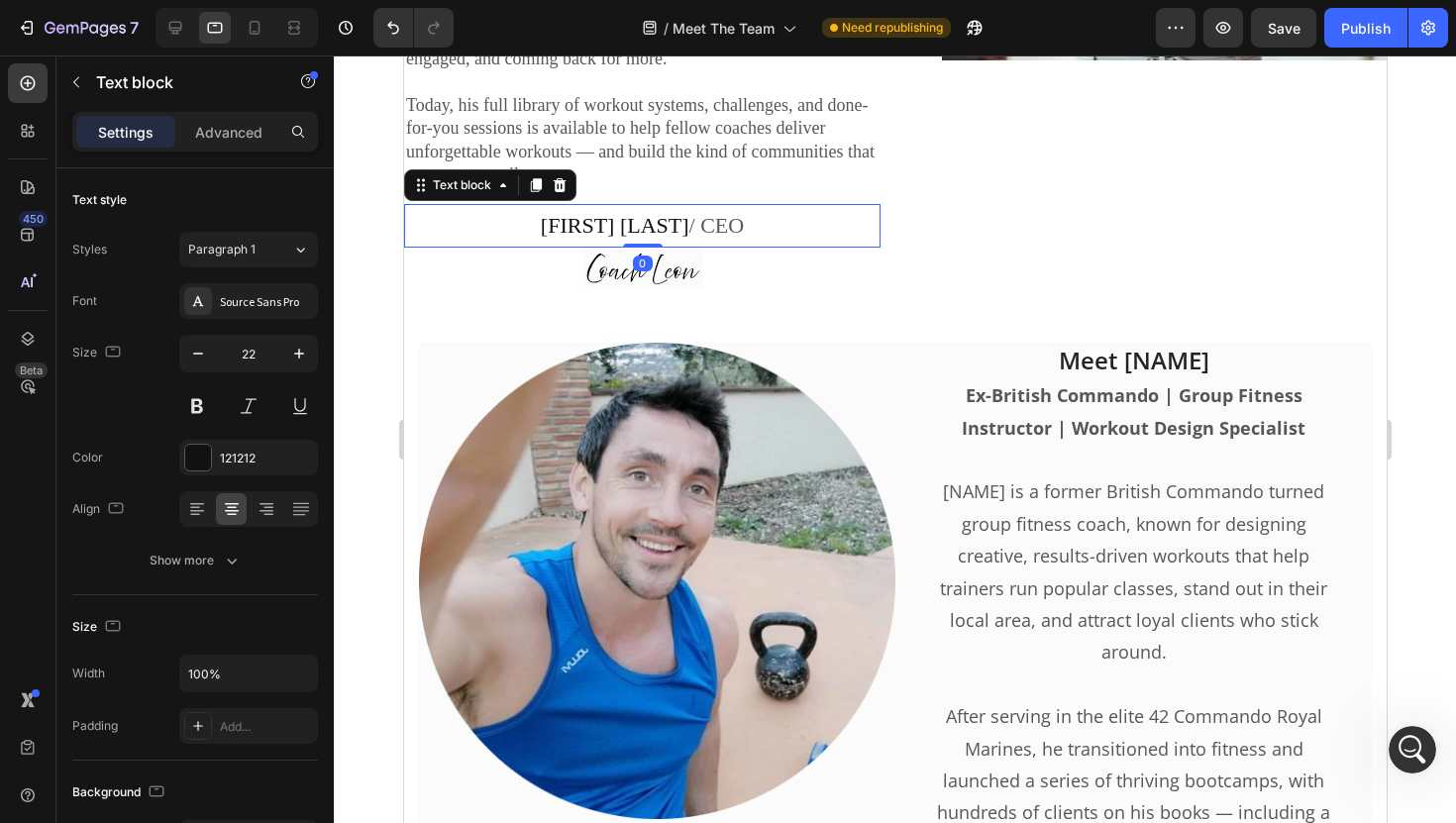 click on "/ CEO" at bounding box center (716, 225) 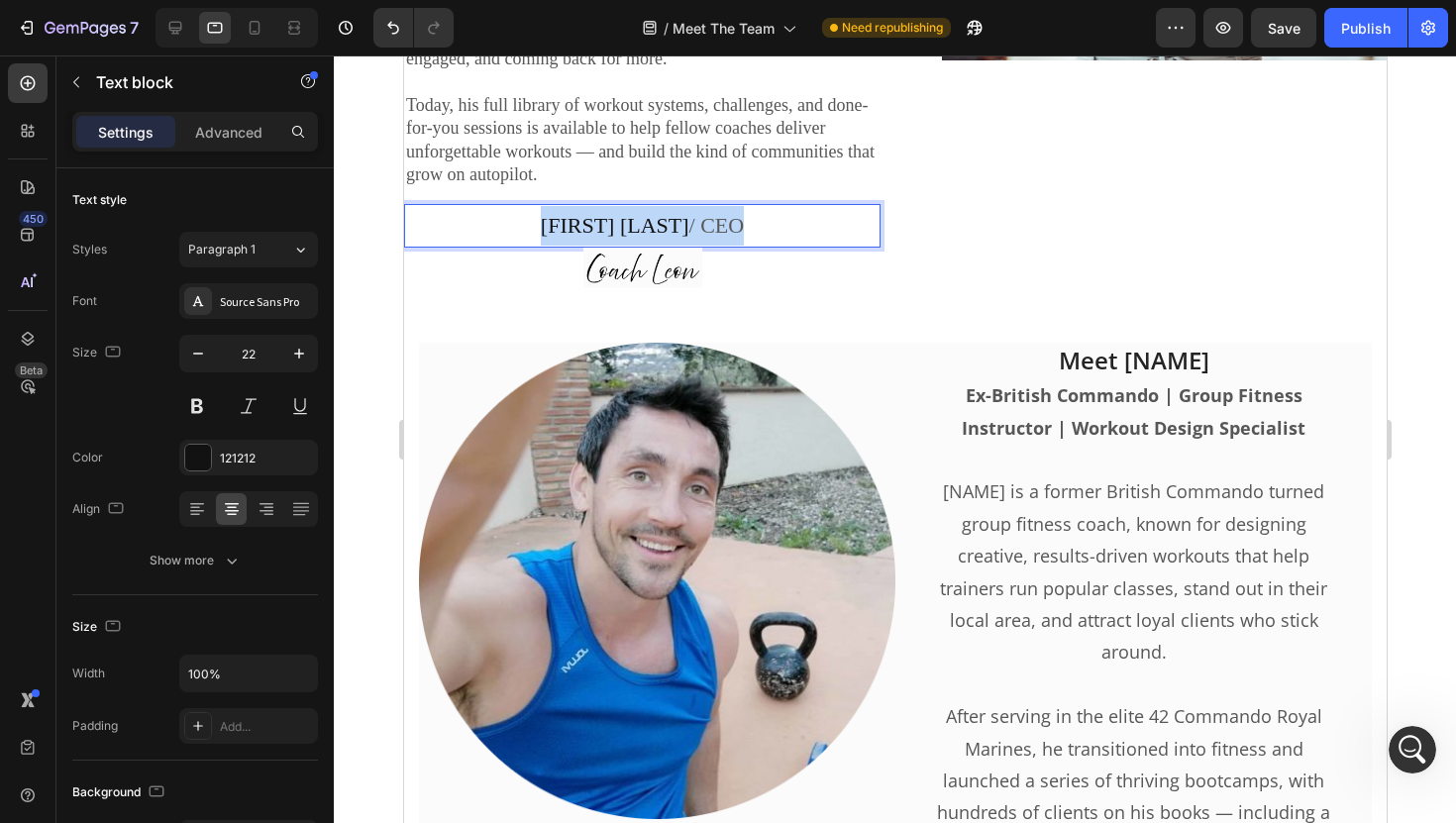 click on "/ CEO" at bounding box center (716, 225) 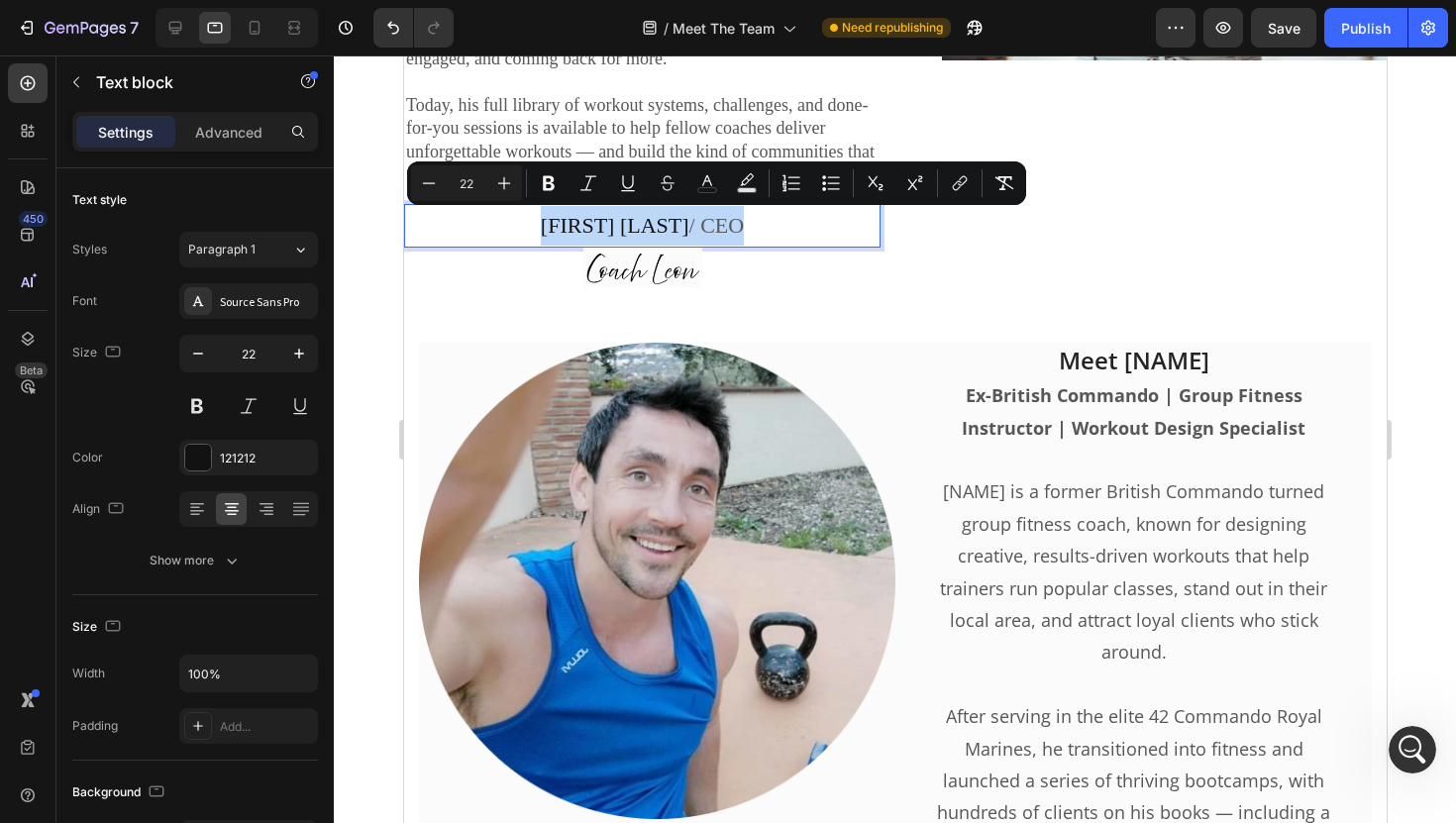 click on "/ CEO" at bounding box center [716, 225] 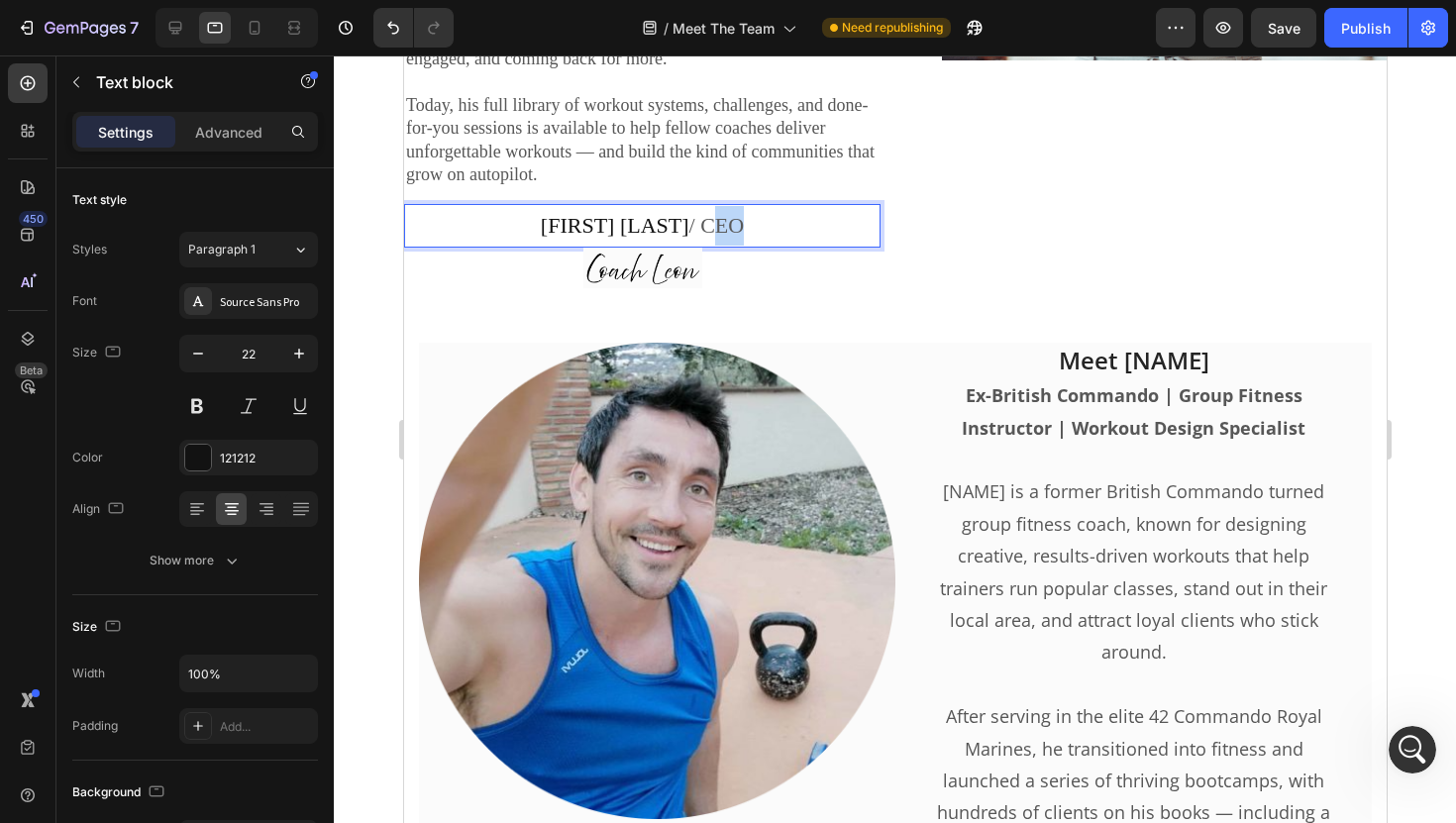 drag, startPoint x: 762, startPoint y: 229, endPoint x: 716, endPoint y: 227, distance: 46.043458 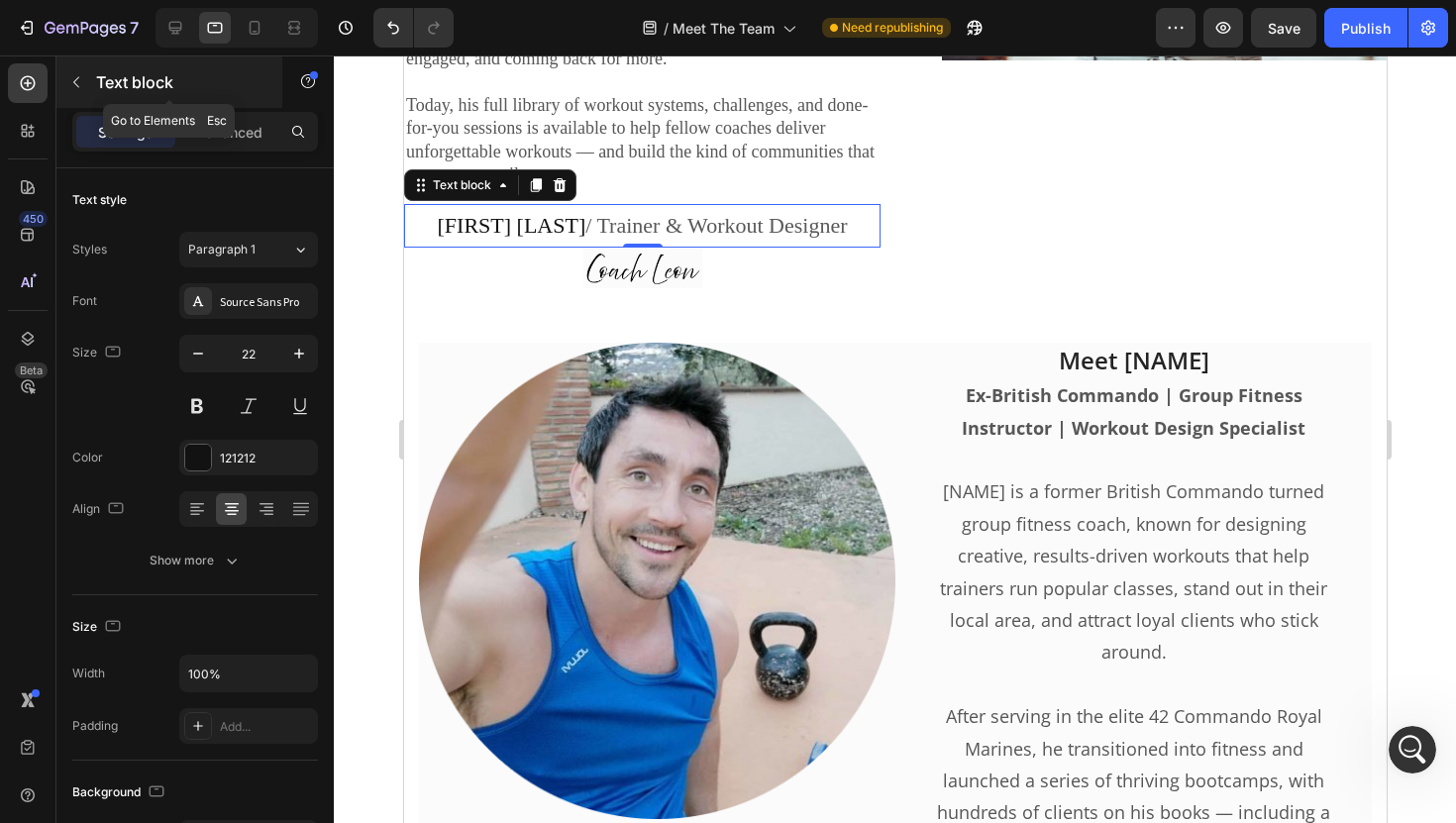click 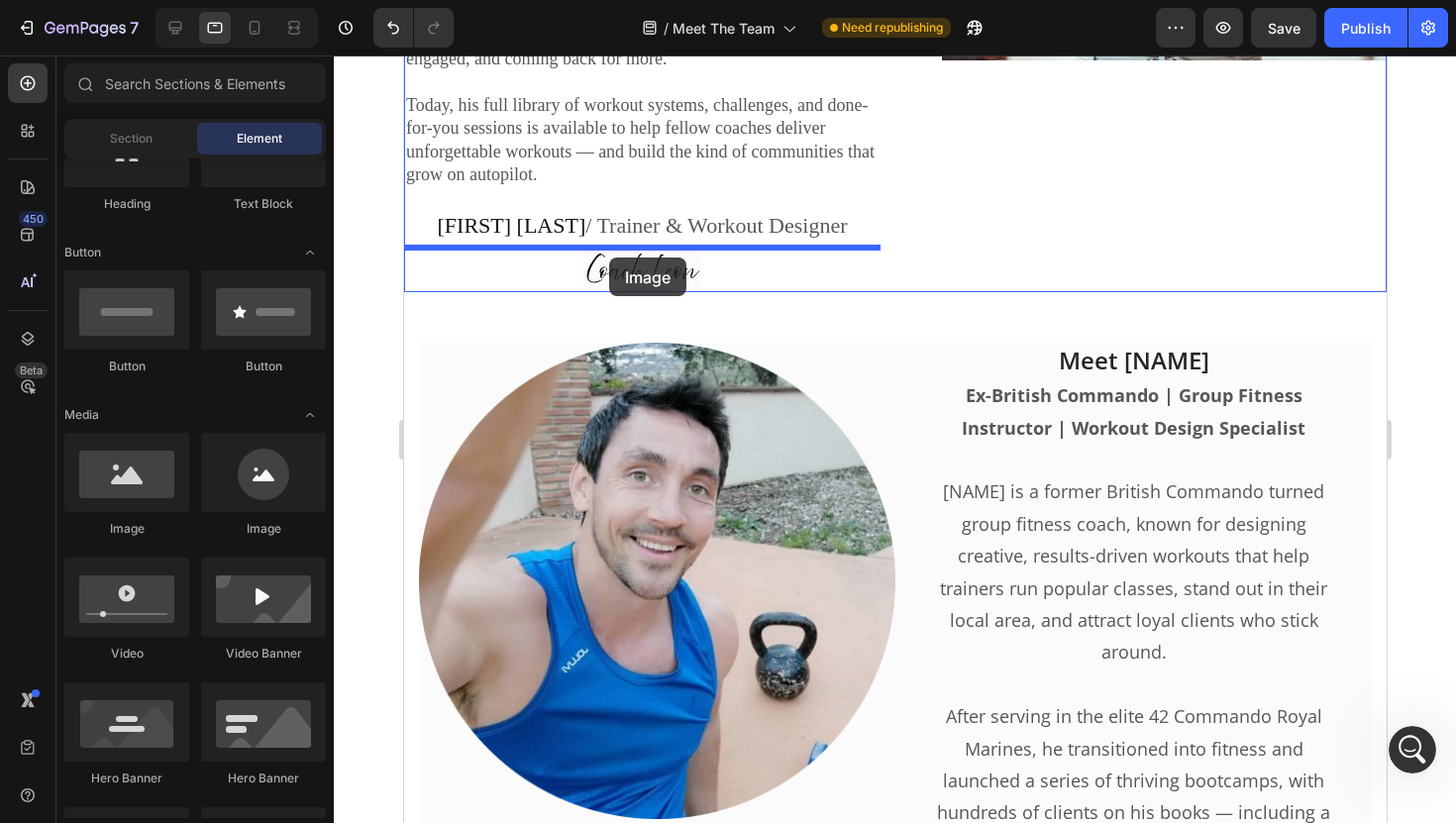 drag, startPoint x: 553, startPoint y: 536, endPoint x: 608, endPoint y: 257, distance: 284.36948 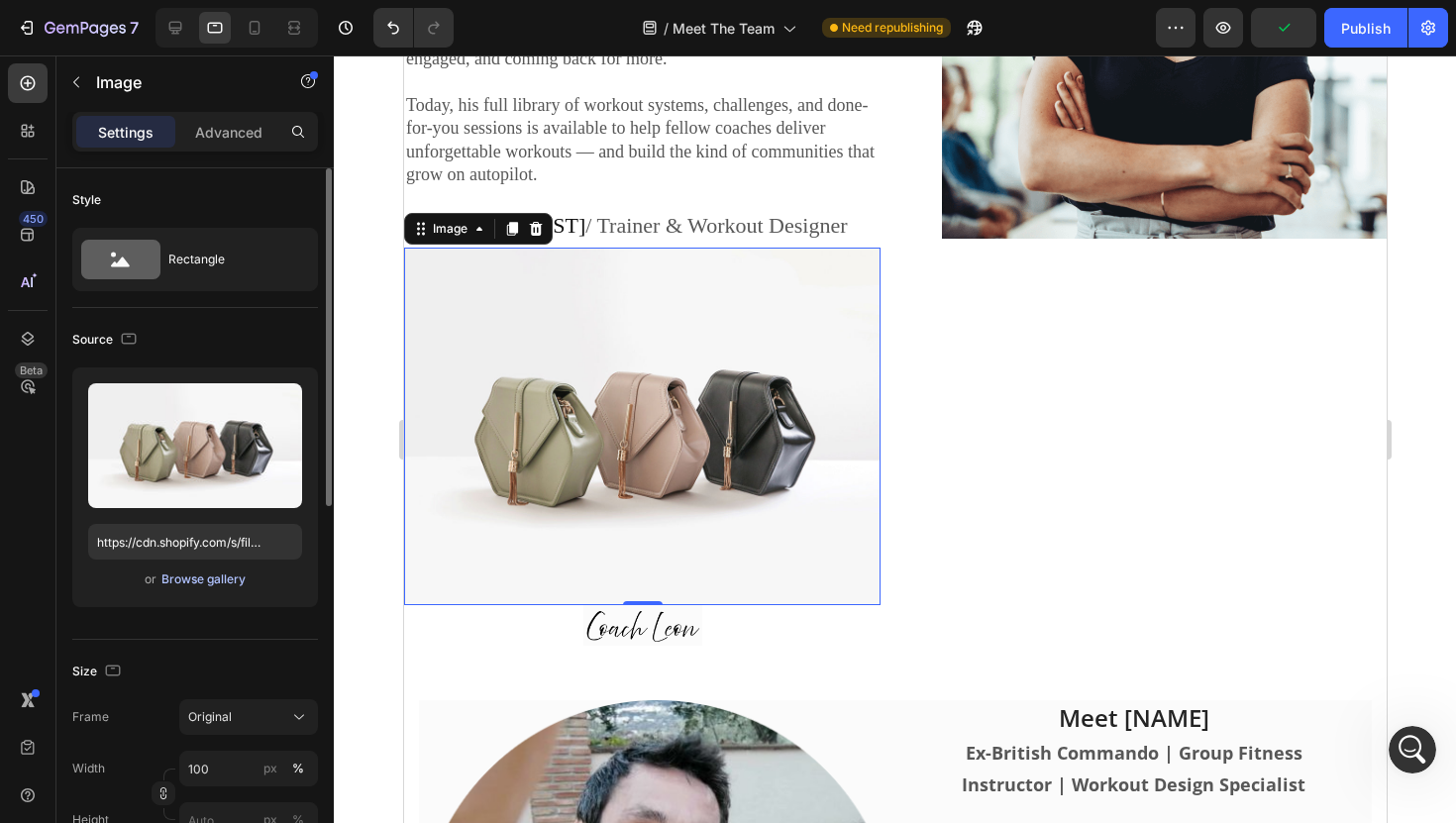 click on "Browse gallery" at bounding box center (203, 579) 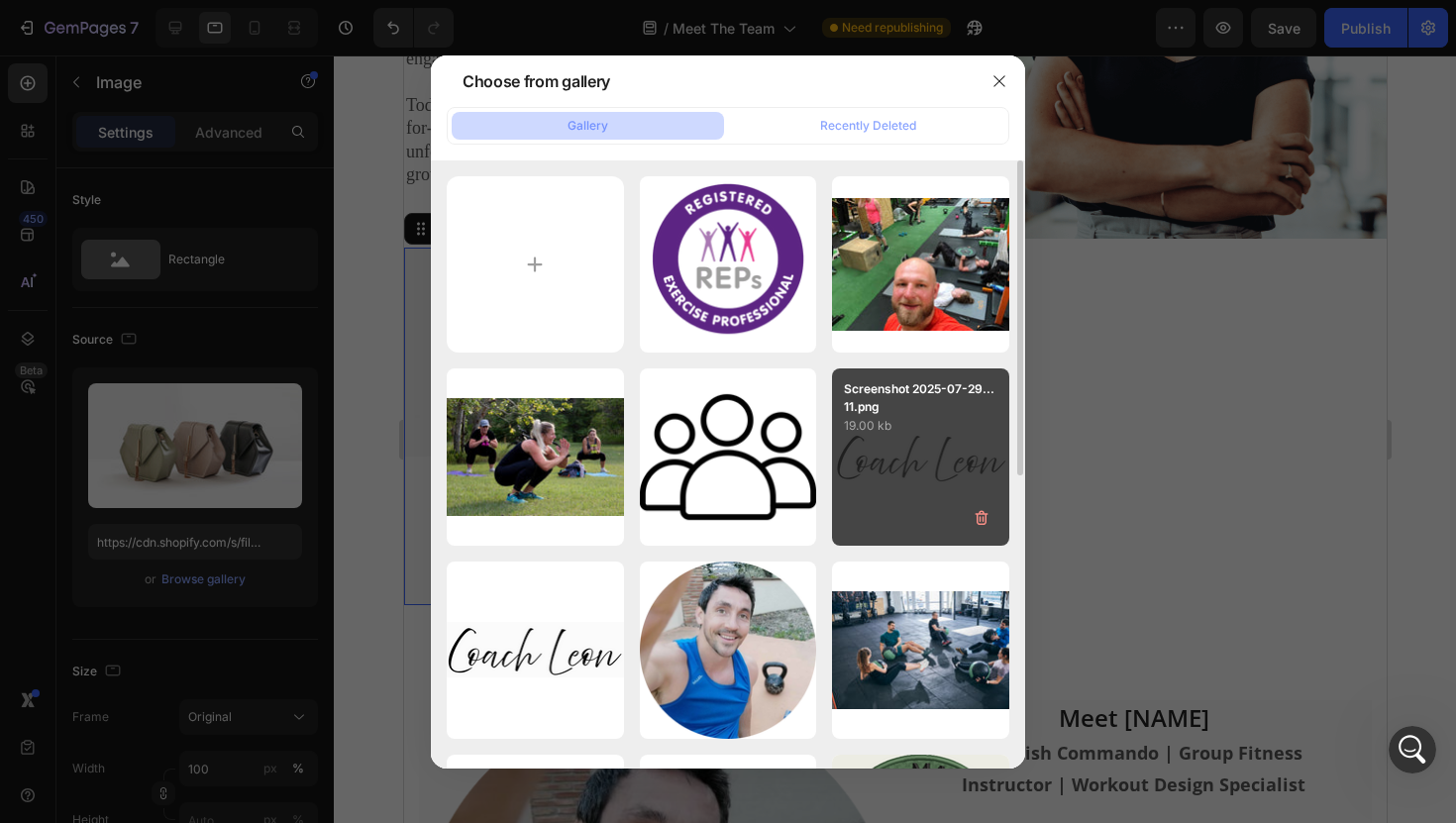 click on "Screenshot 2025-07-29...11.png 19.00 kb" at bounding box center (920, 457) 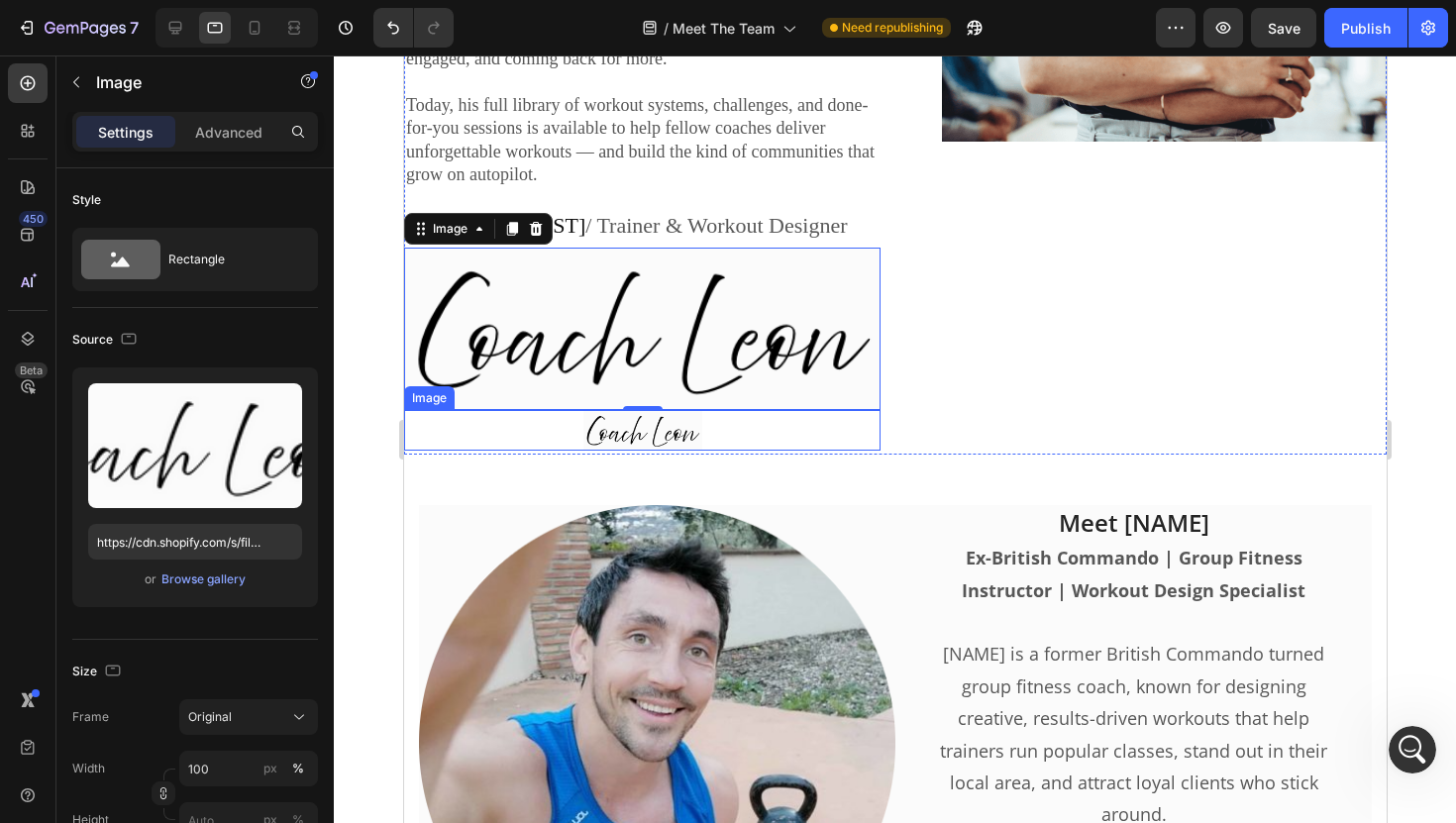 click at bounding box center [641, 430] 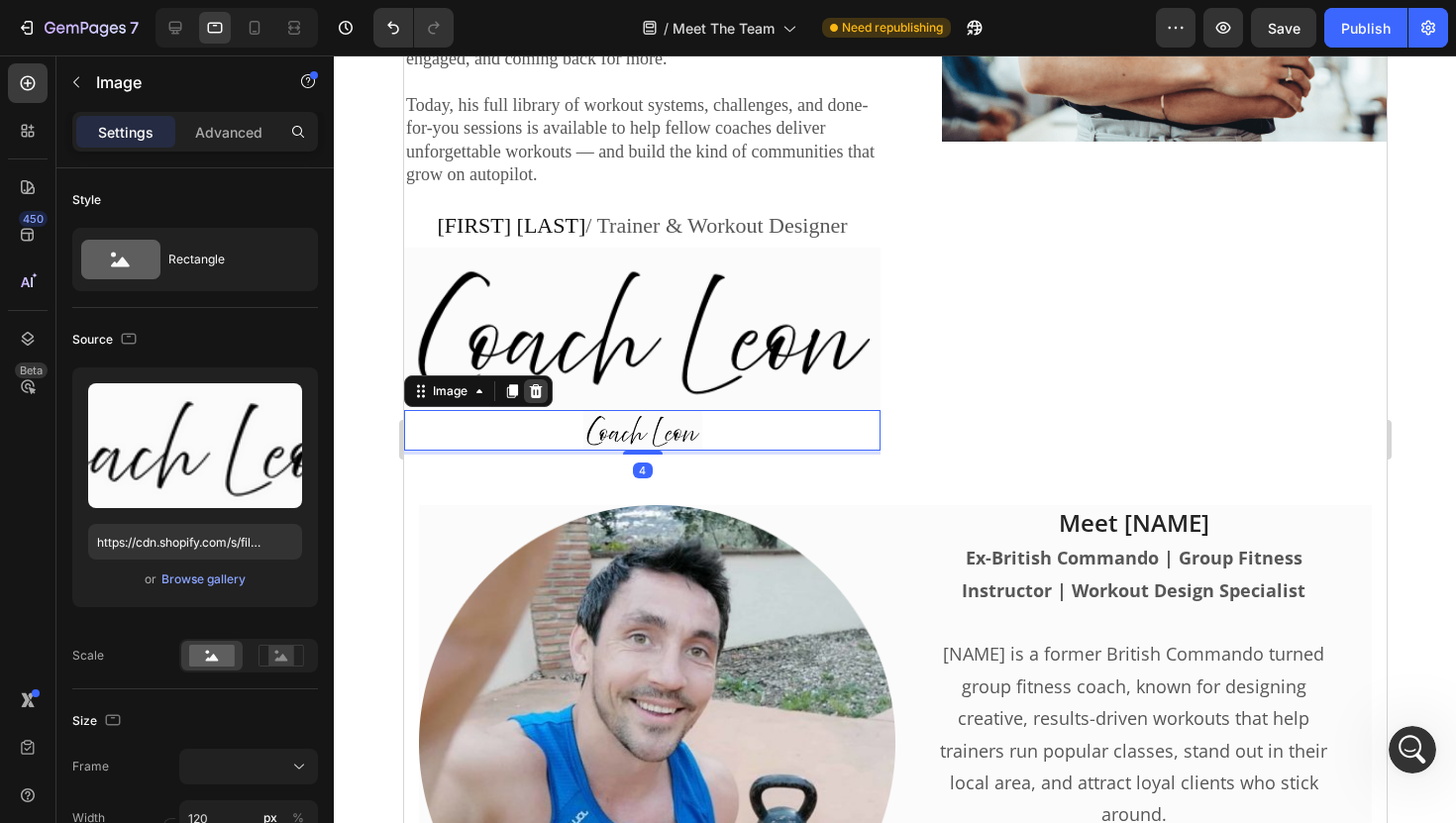click 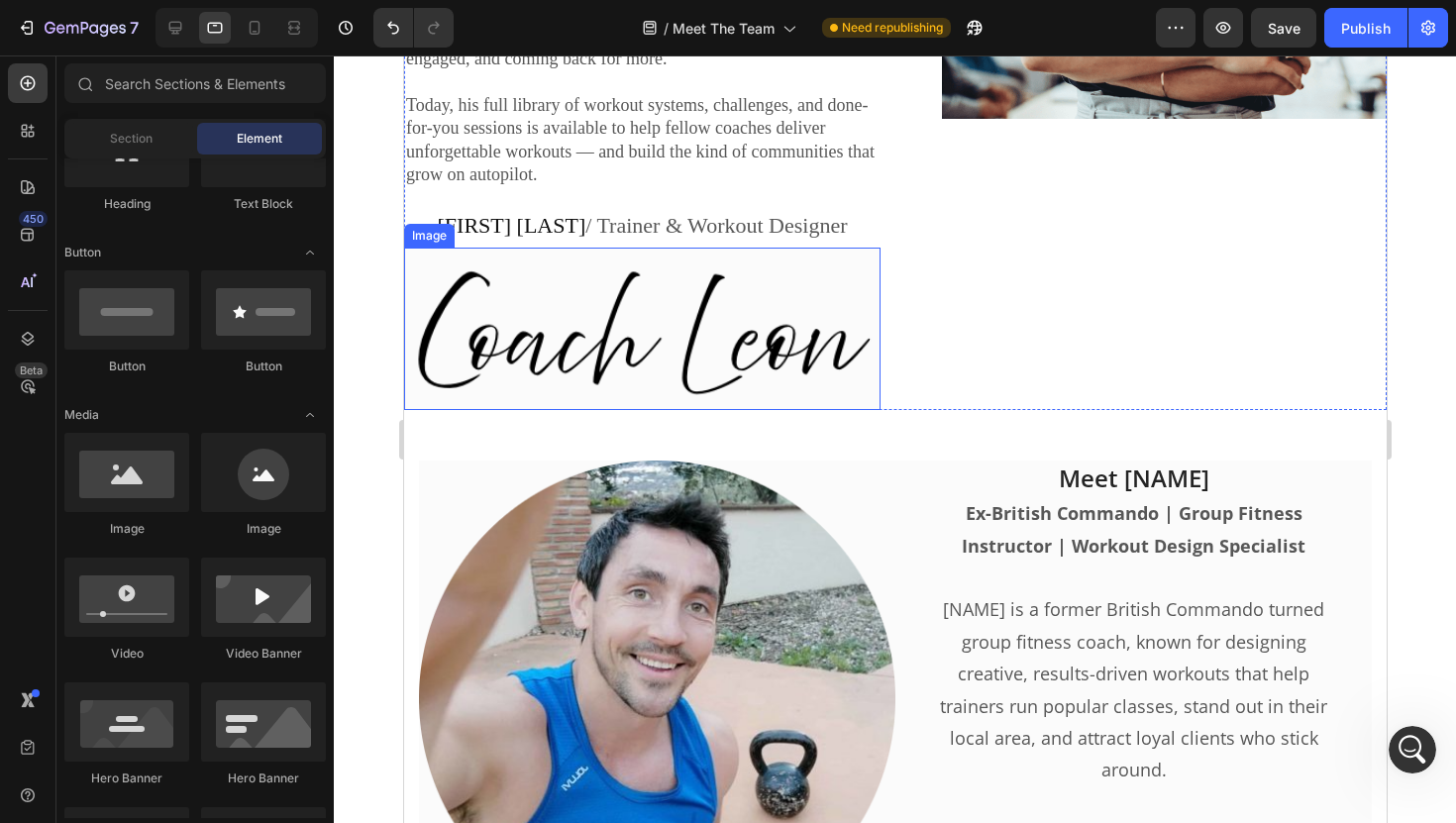 click at bounding box center (641, 329) 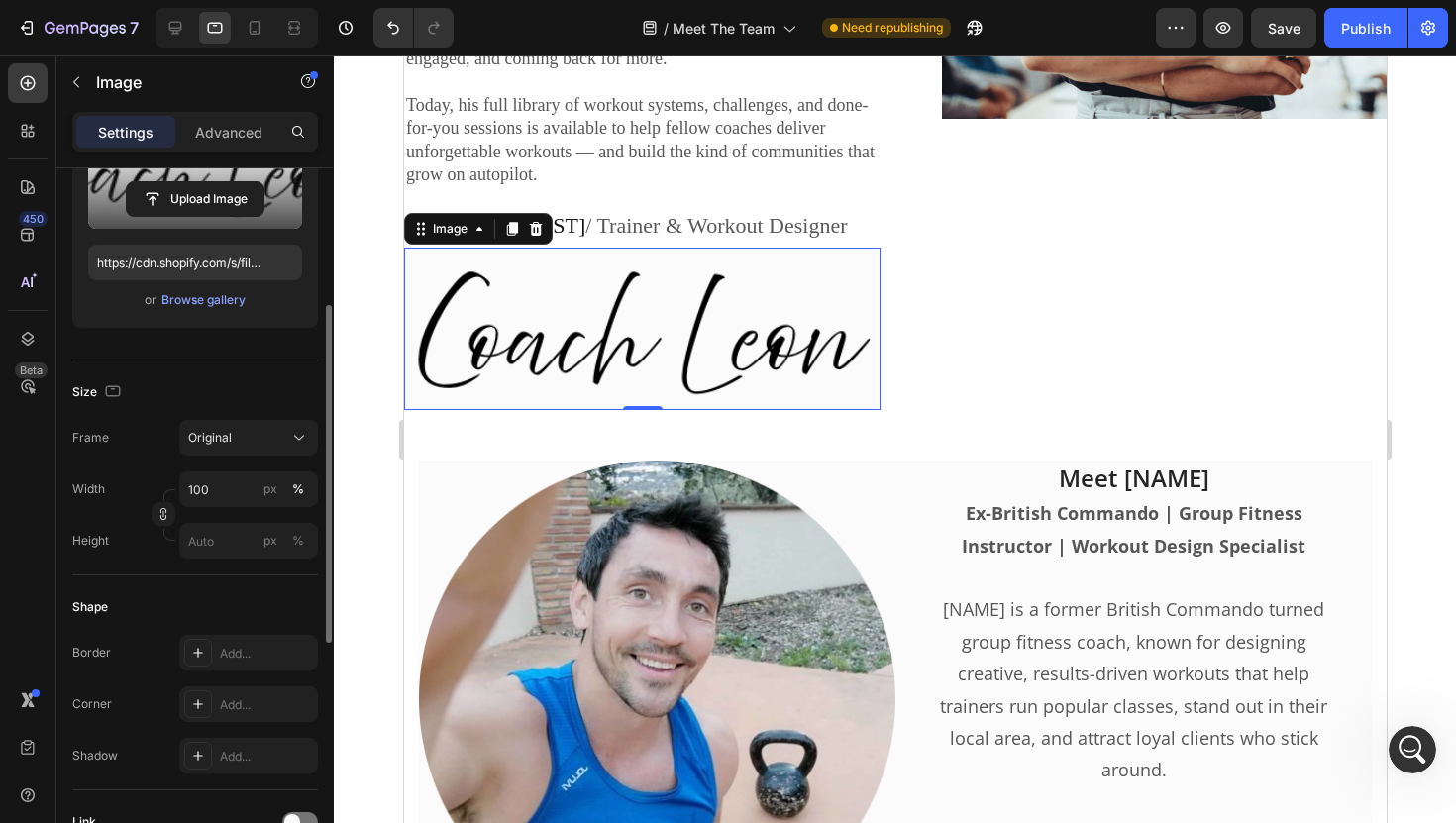 scroll, scrollTop: 282, scrollLeft: 0, axis: vertical 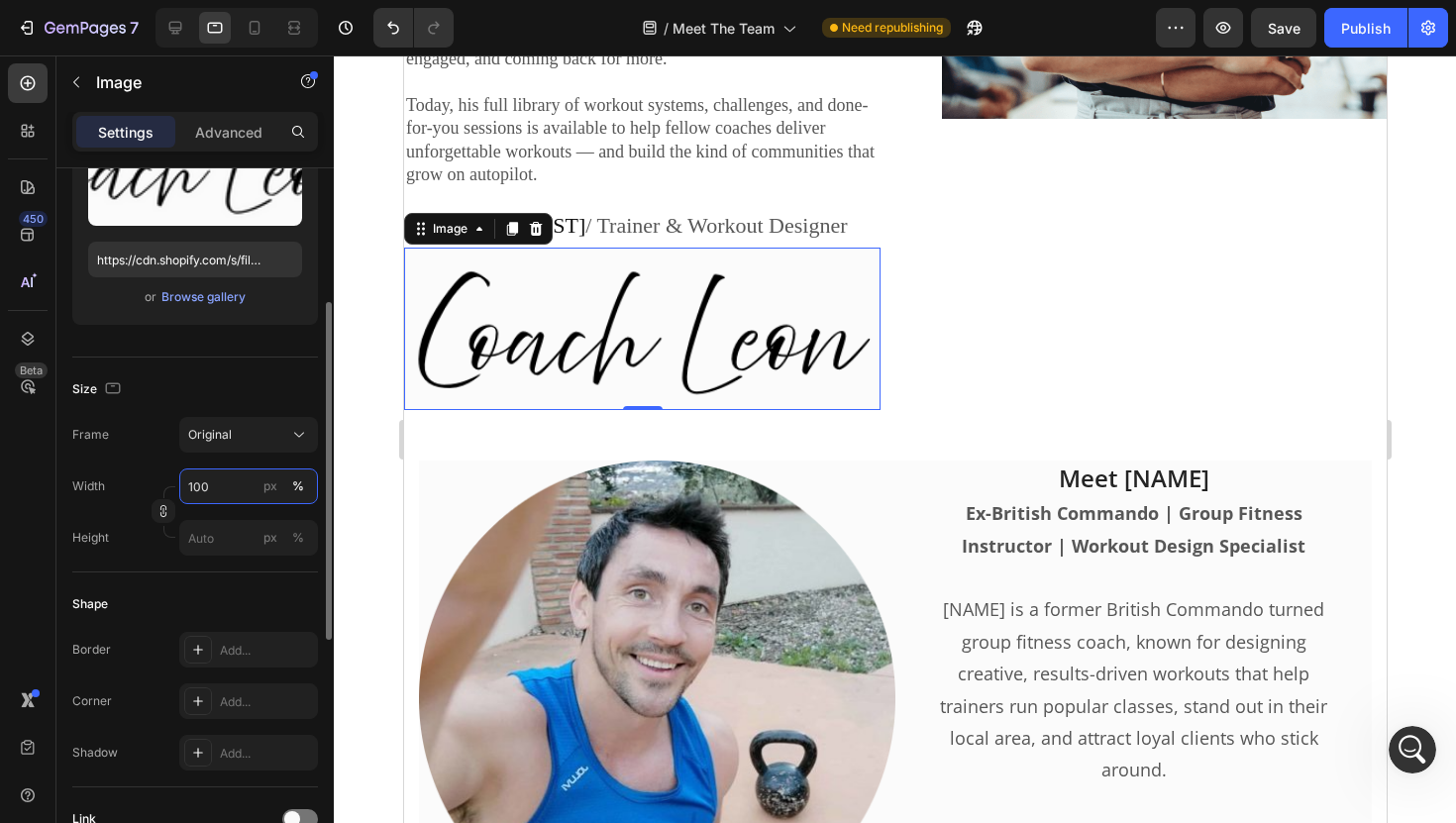 click on "100" at bounding box center (249, 486) 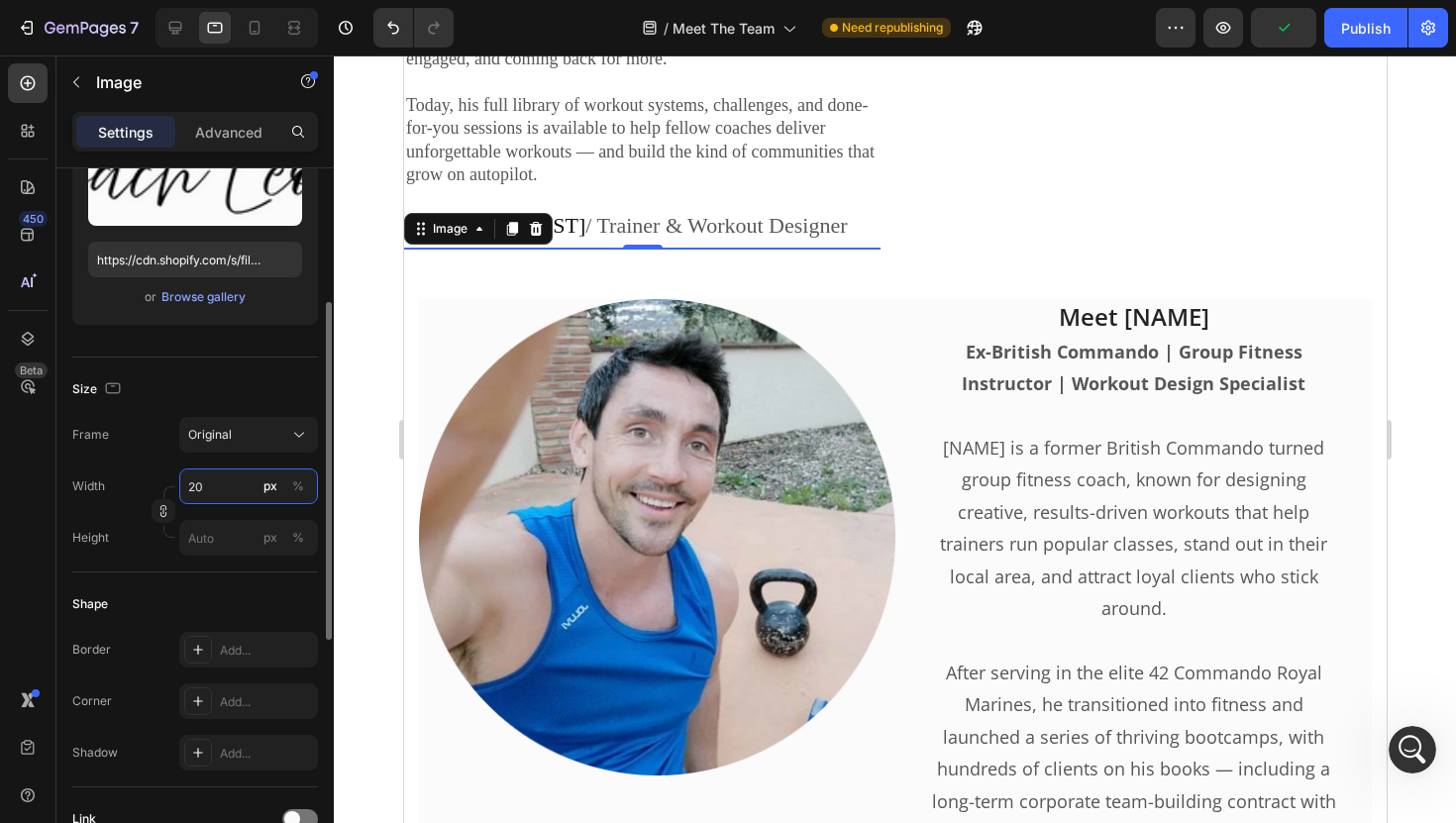 type on "2" 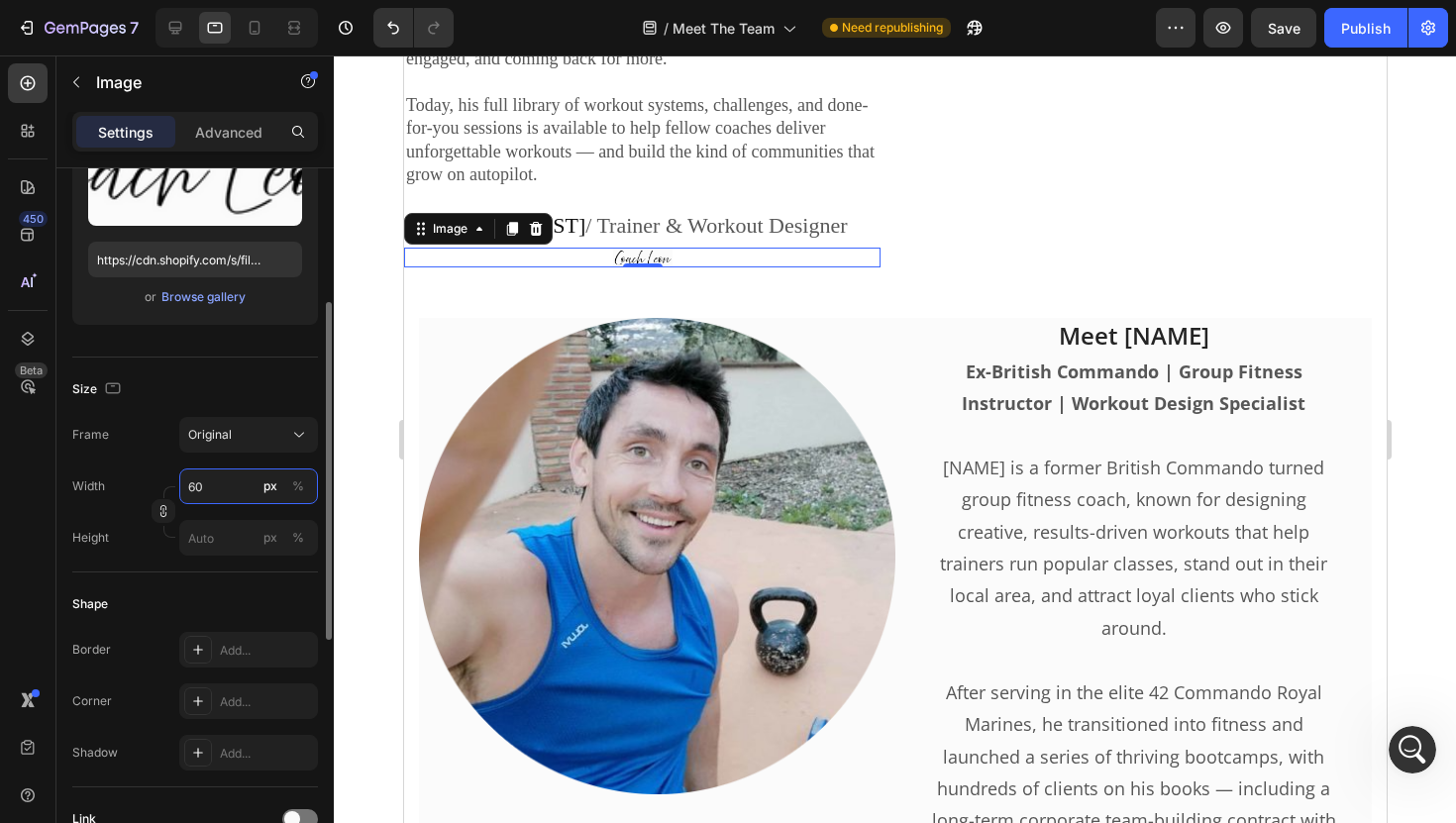 type on "6" 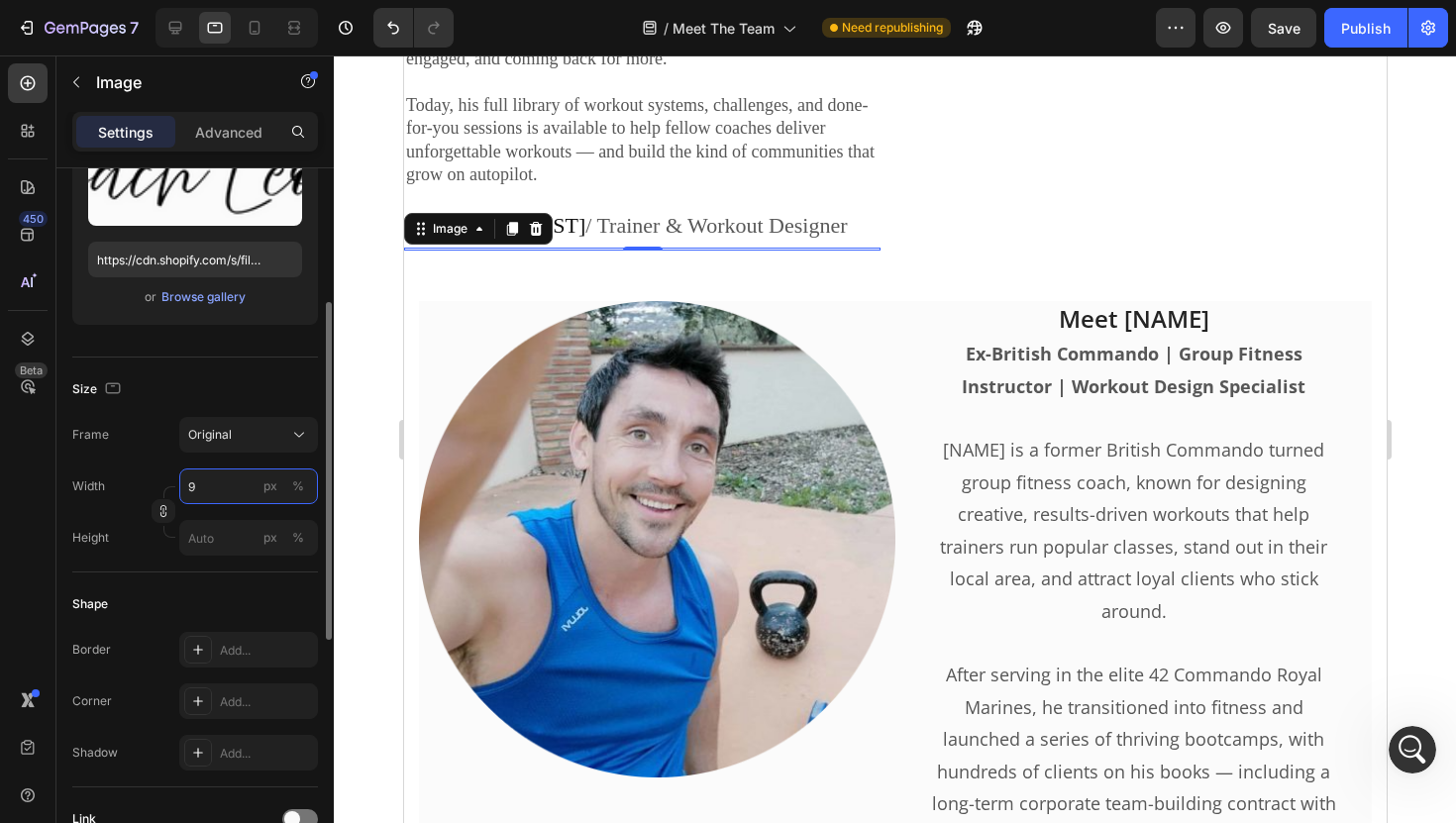 type on "90" 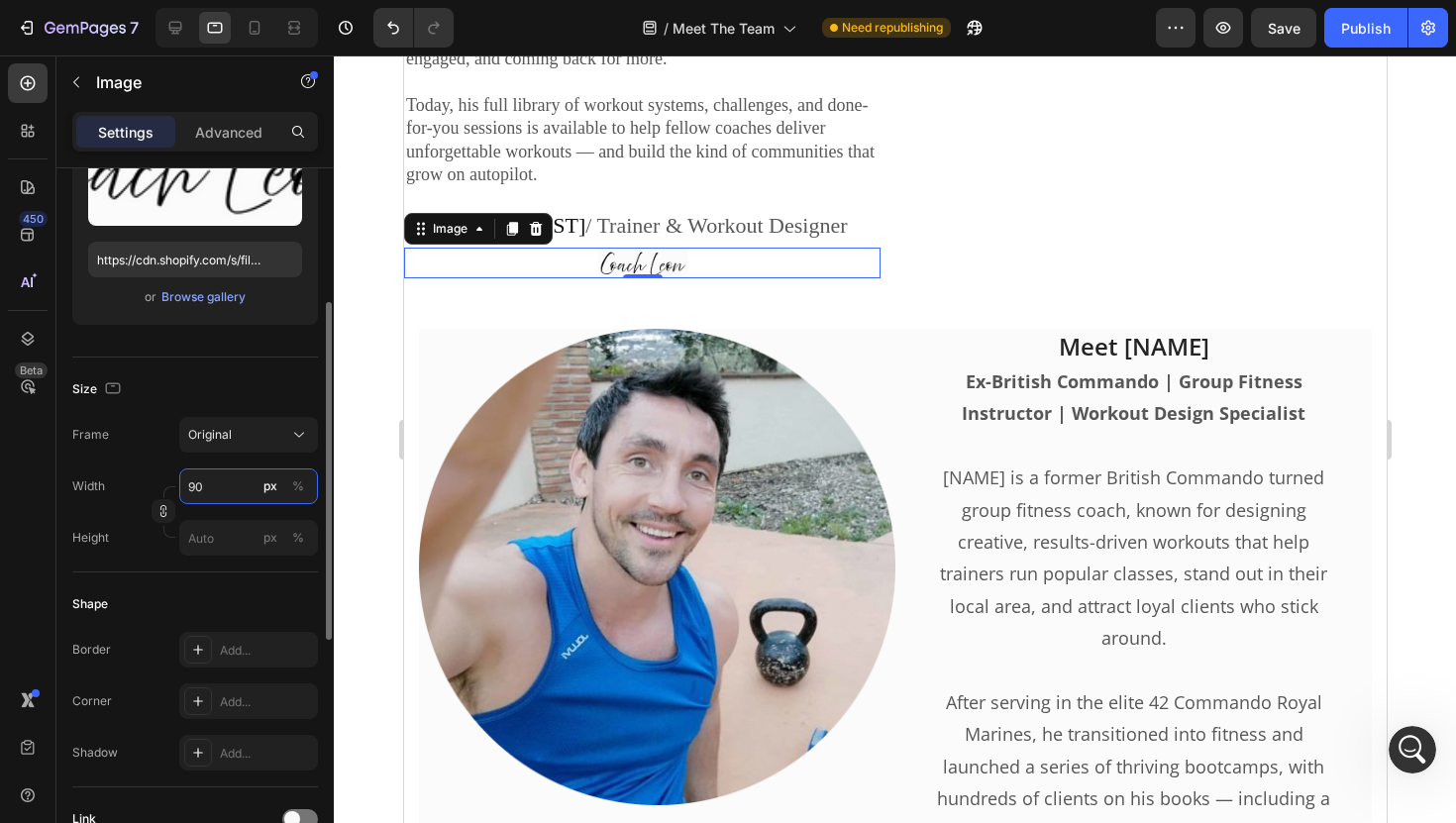 click on "90" at bounding box center (249, 486) 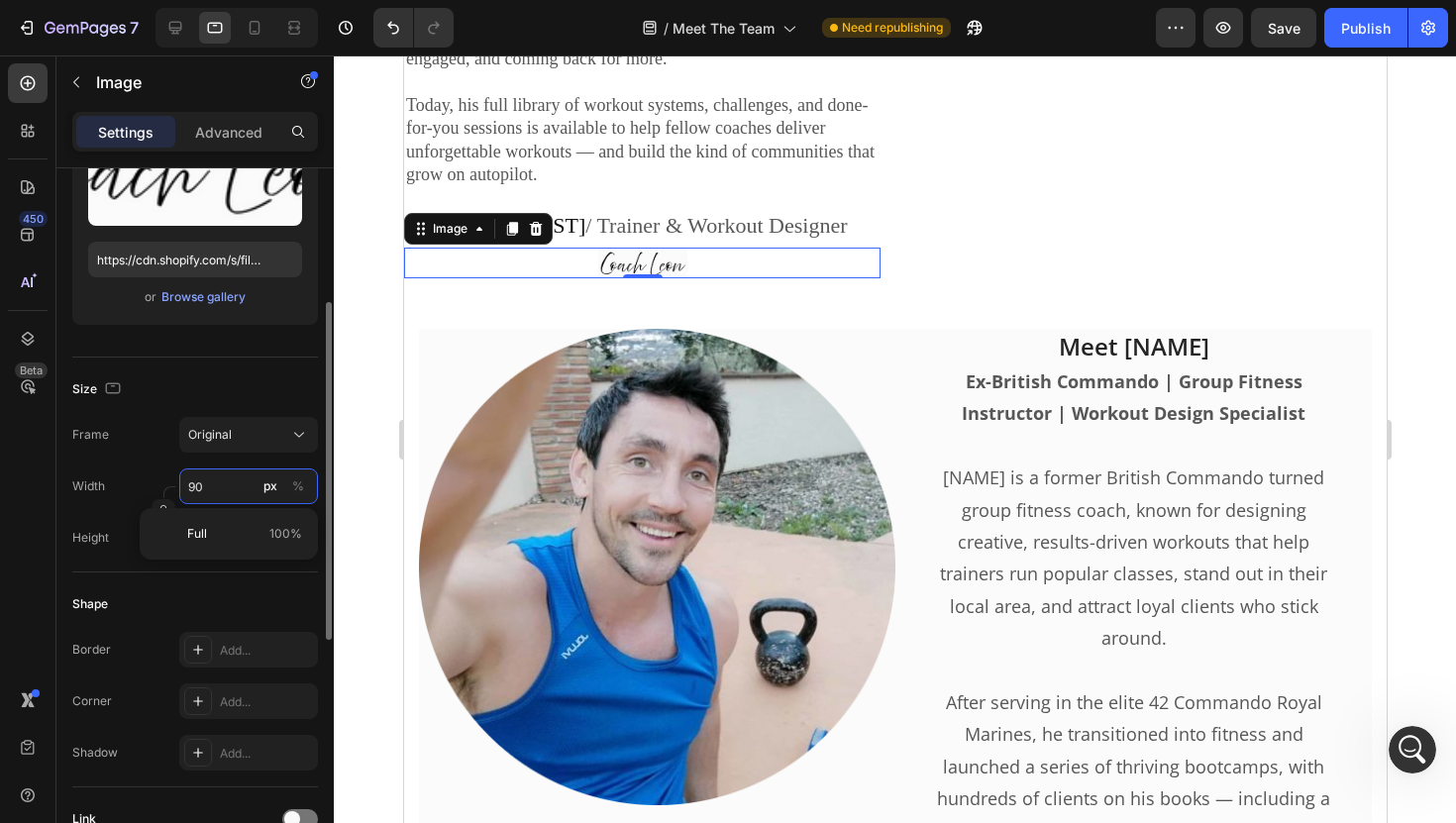 click on "90" at bounding box center [249, 486] 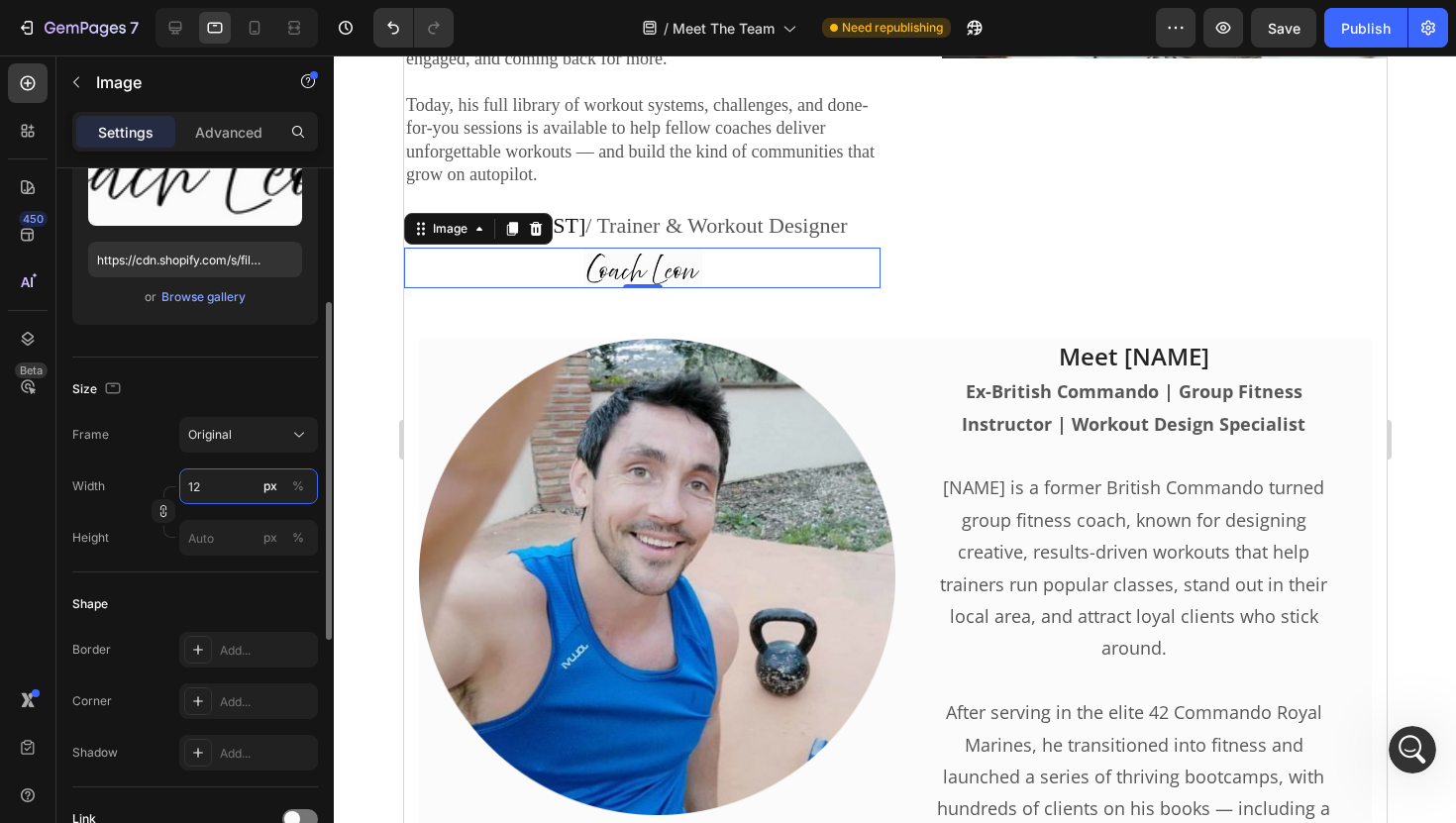 type on "1" 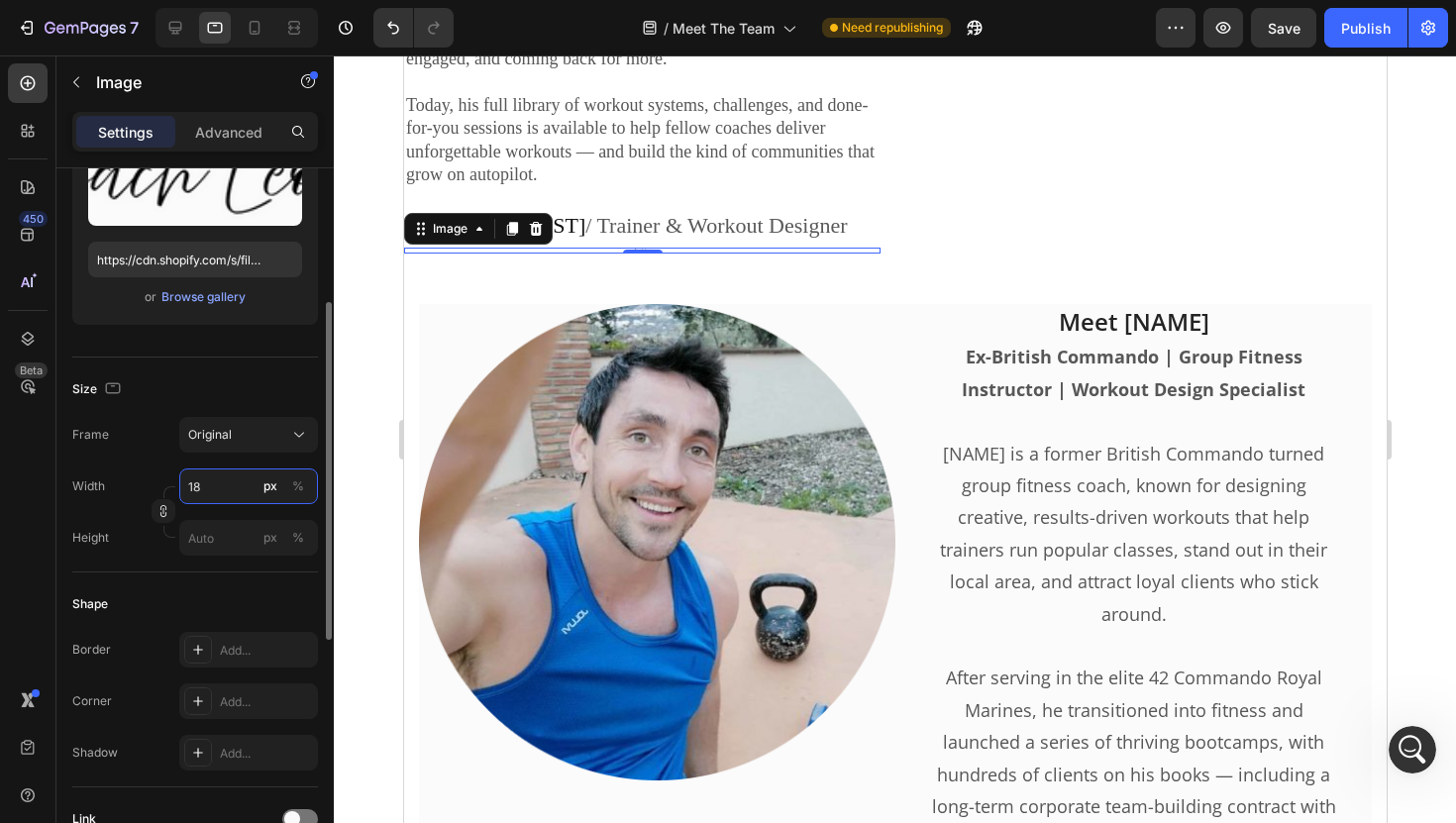 type on "180" 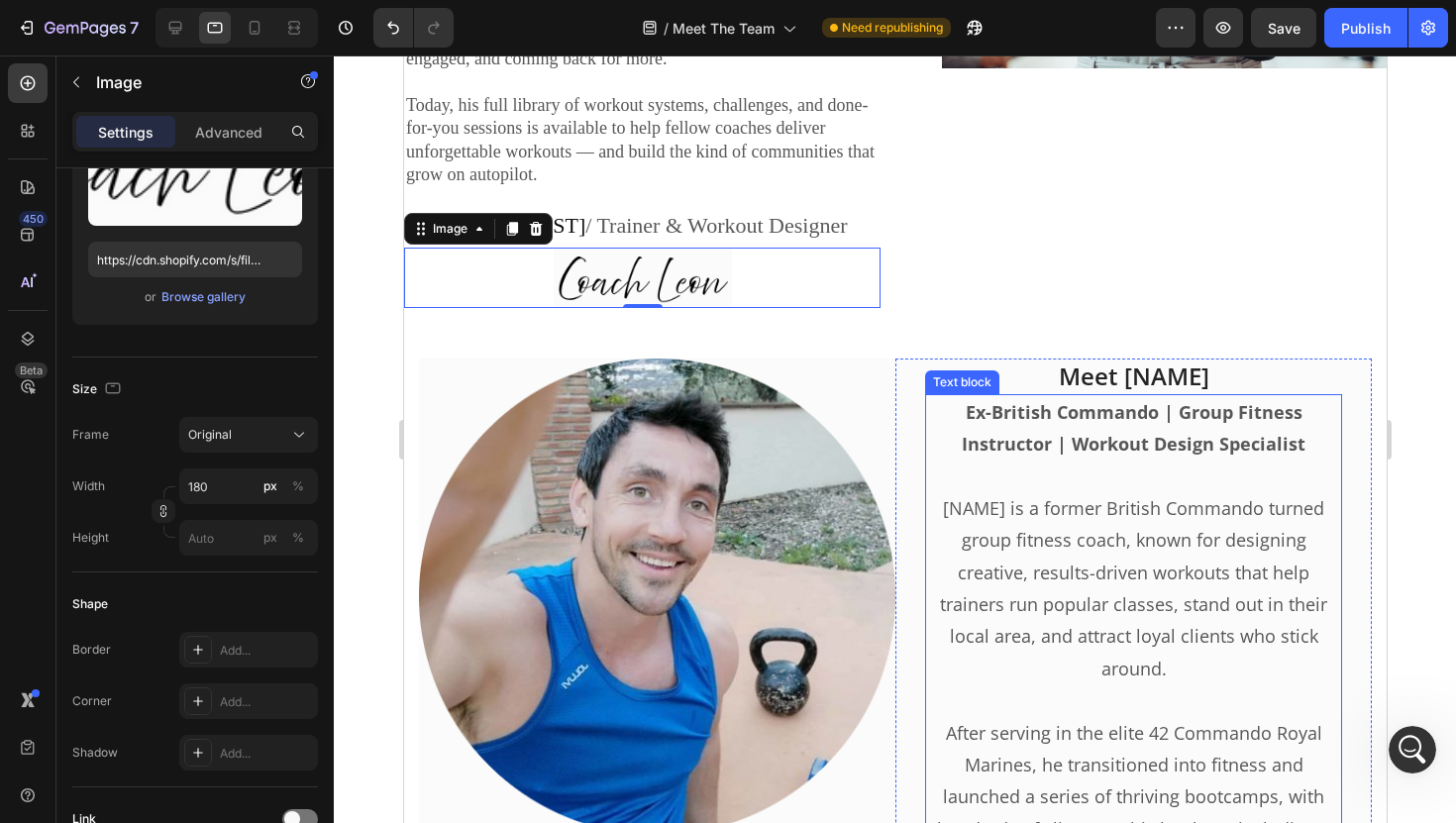 click on "Ex-British Commando | Group Fitness Instructor | Workout Design Specialist" at bounding box center (1132, 428) 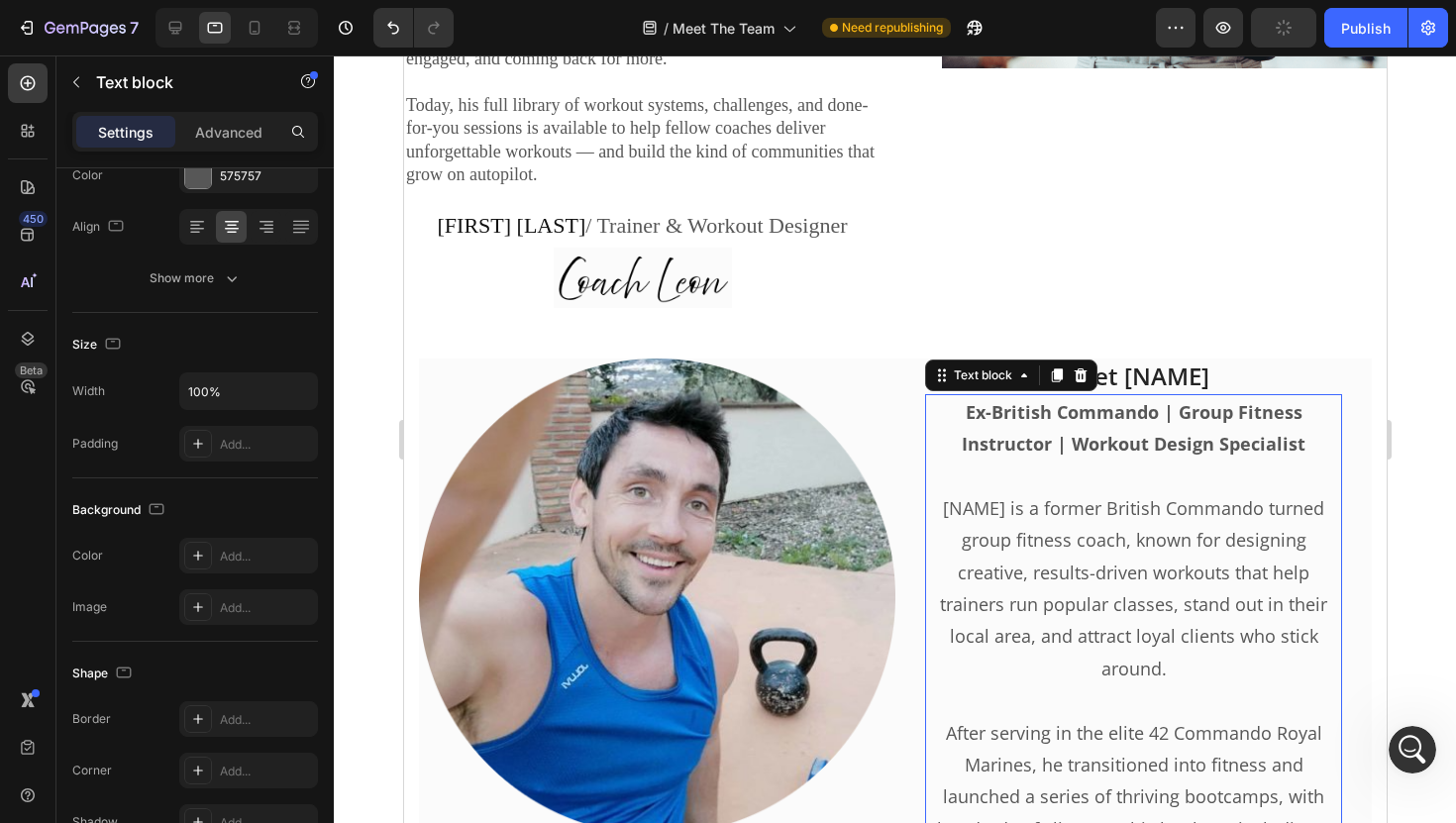 scroll, scrollTop: 0, scrollLeft: 0, axis: both 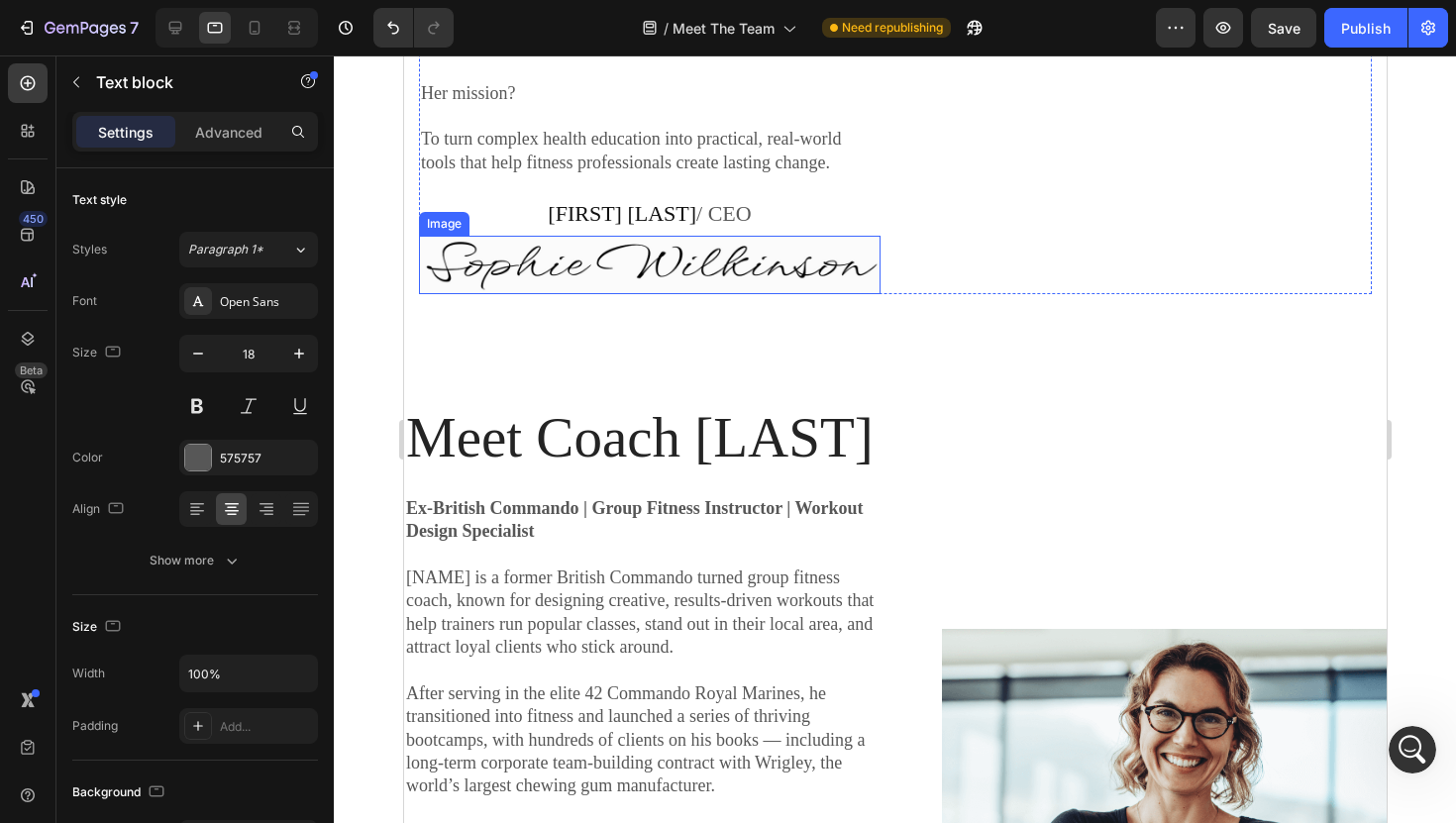 click at bounding box center (649, 264) 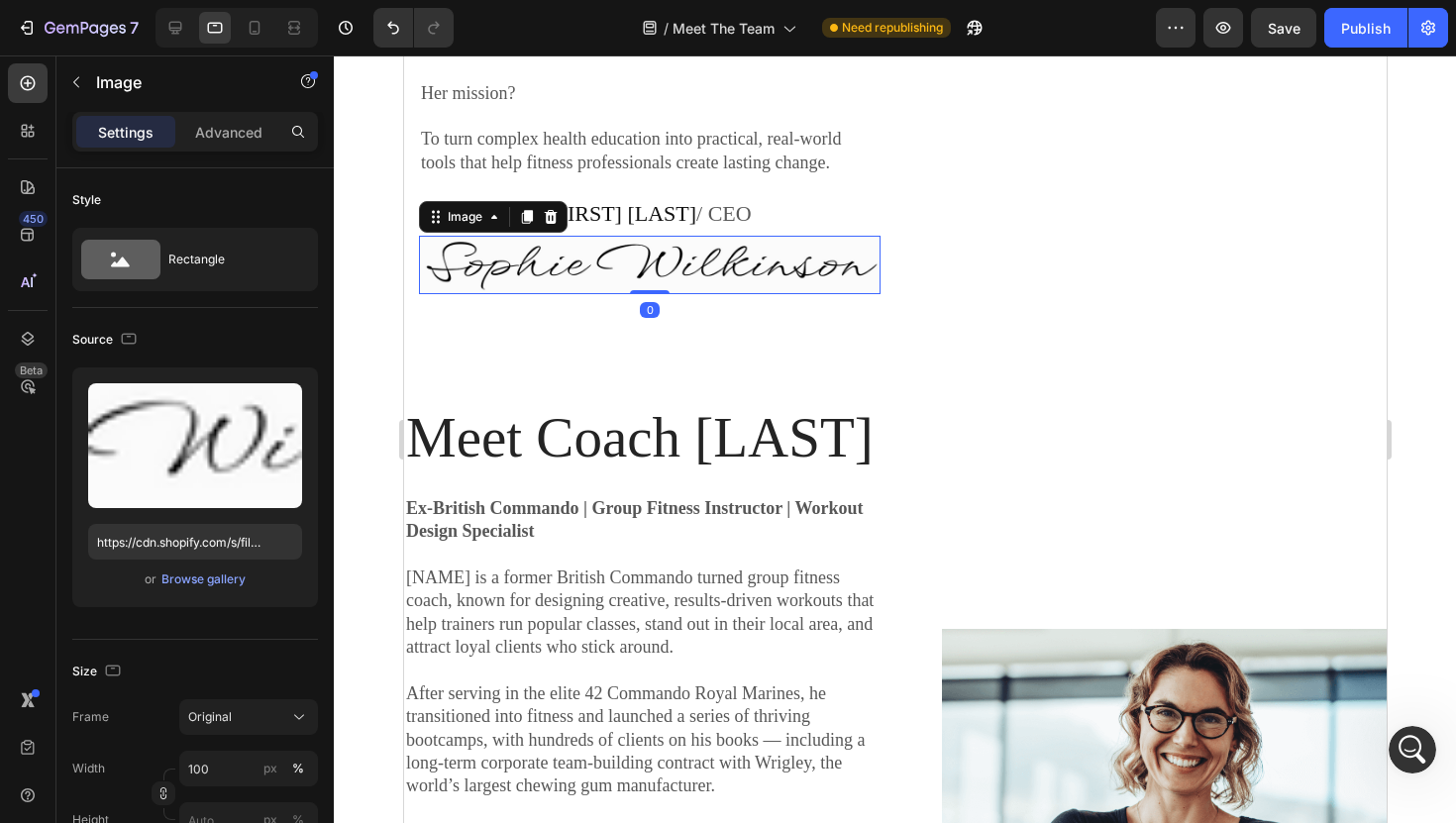 click at bounding box center [649, 264] 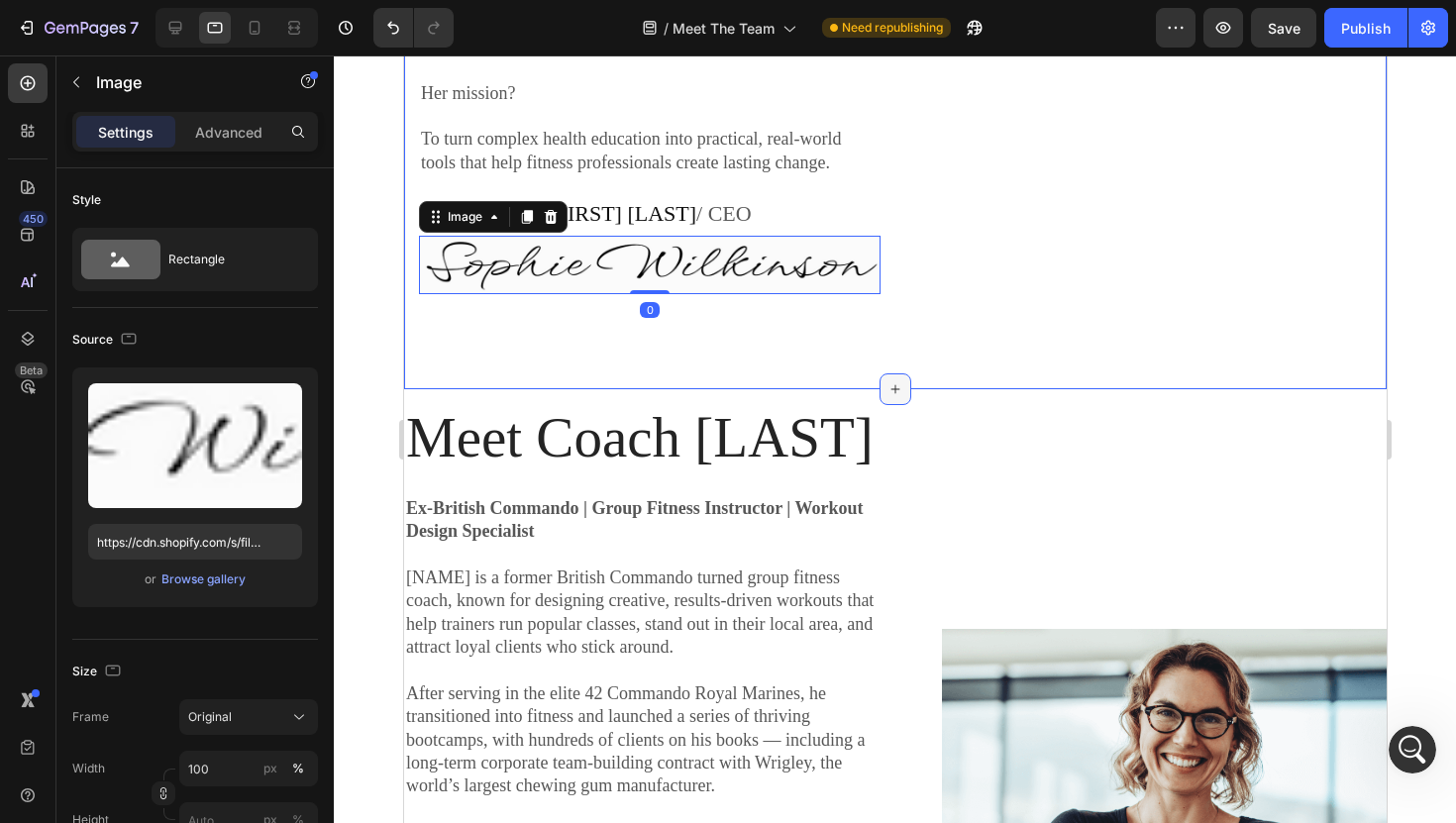 click at bounding box center (894, 389) 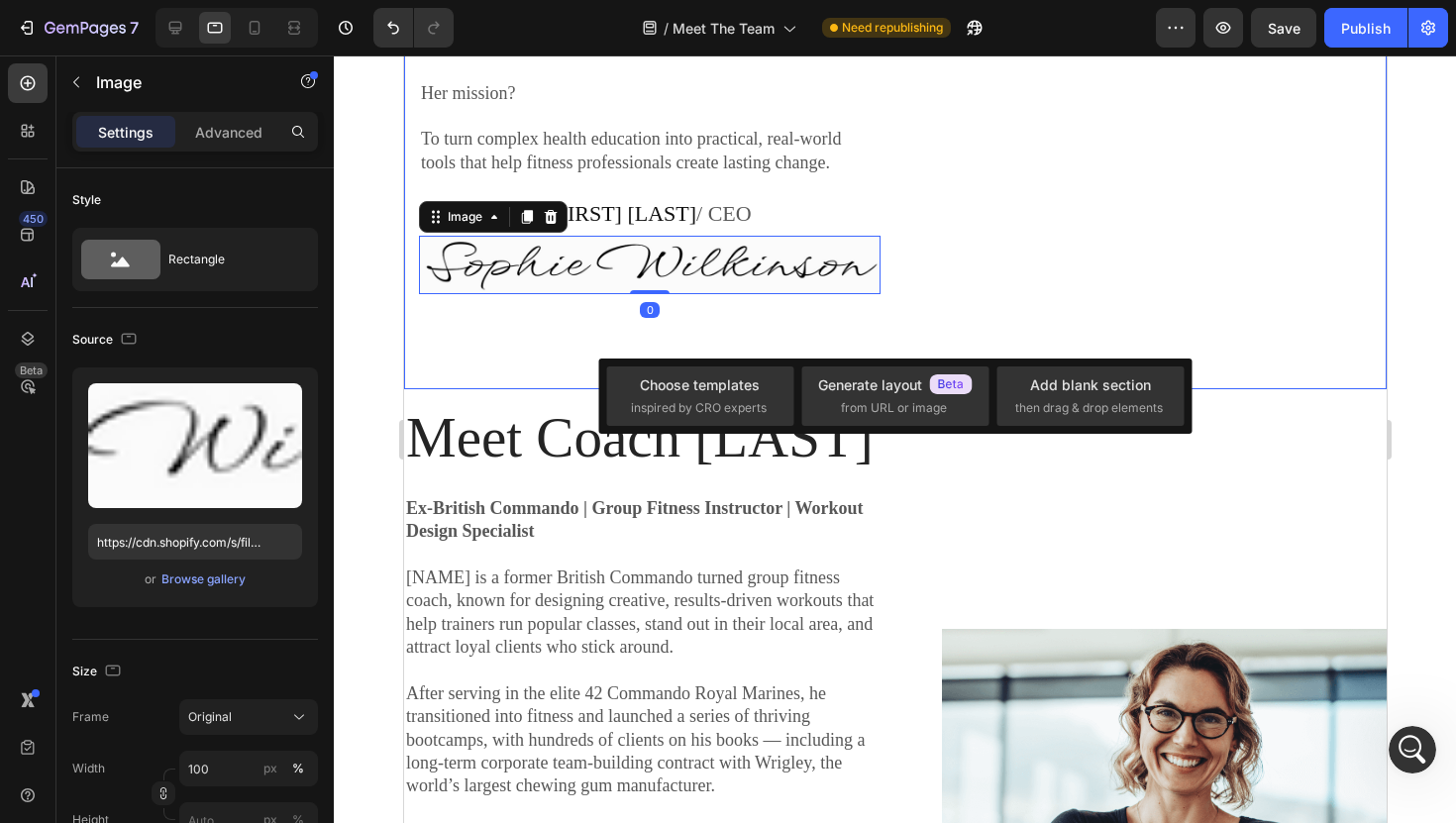 click on "Meet The Team Heading Meet the team behind the content trusted by 3,000+ group fitness professionals worldwide.   Text block Row Meet Sophie (CEO) Heading Content Strategist  | Fitness Copywriter Nutrition Advisor   Sophie is a fully qualified diet and nutrition advisor with a background in strategic content creation. She’s the driving force behind our educational resources, client coaching tools, and content systems that help group fitness pros level up their business.   She’s also a professional fitness copywriter — helping coaches connect, educate, and inspire their clients with powerful, done-for-you sales copy that builds trust and drives results.   From science-backed clean eating programs to engaging client education systems like Inbox Nutrition and the Fitness Community Blueprint, Sophie’s passion is creating real-world content that makes a real difference — for you and your clients.         Her mission?    Text Block Sophie Wilkinson  / CEO Text block Image   0 Image Row" at bounding box center [894, -344] 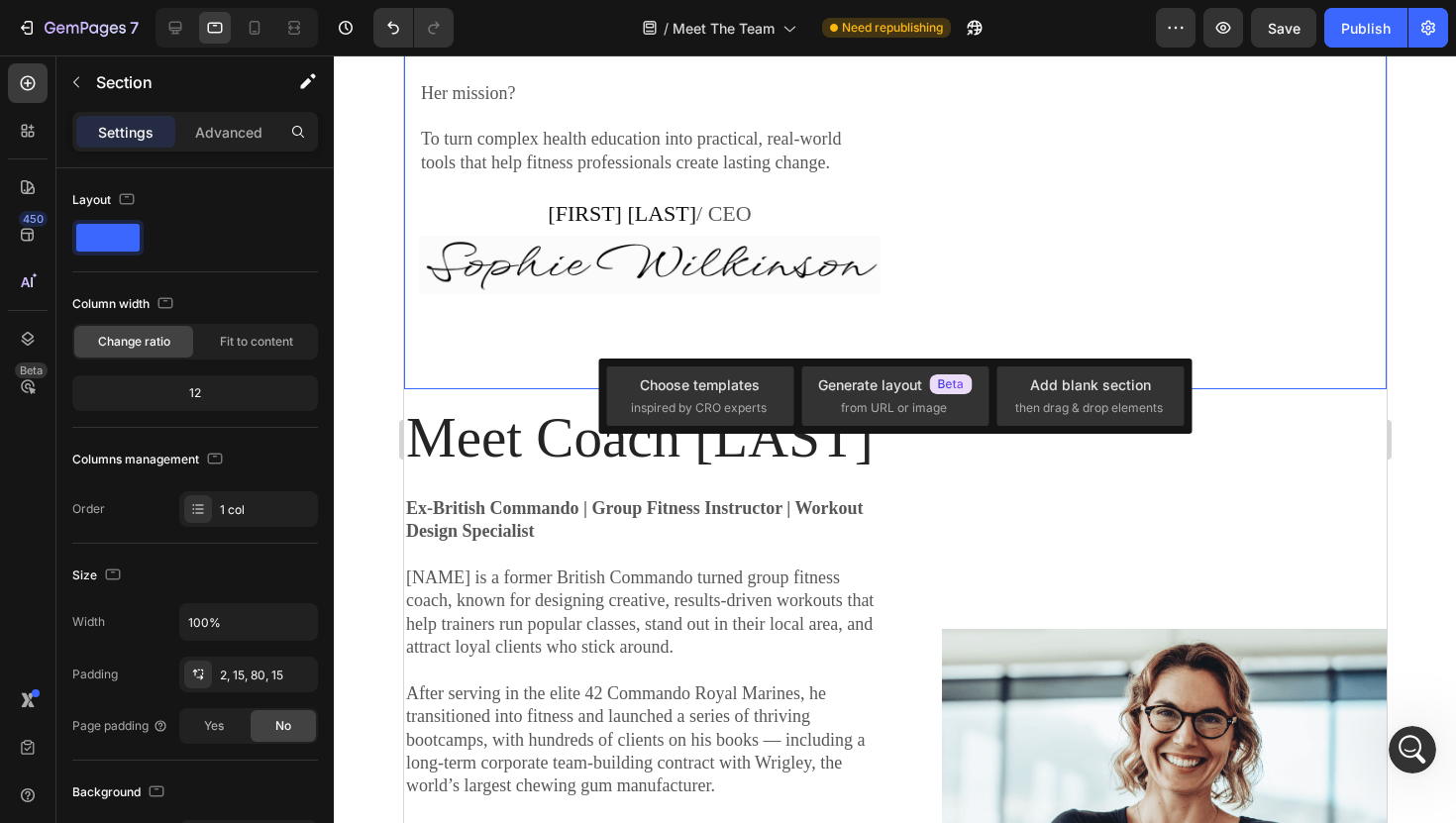 click at bounding box center [649, 264] 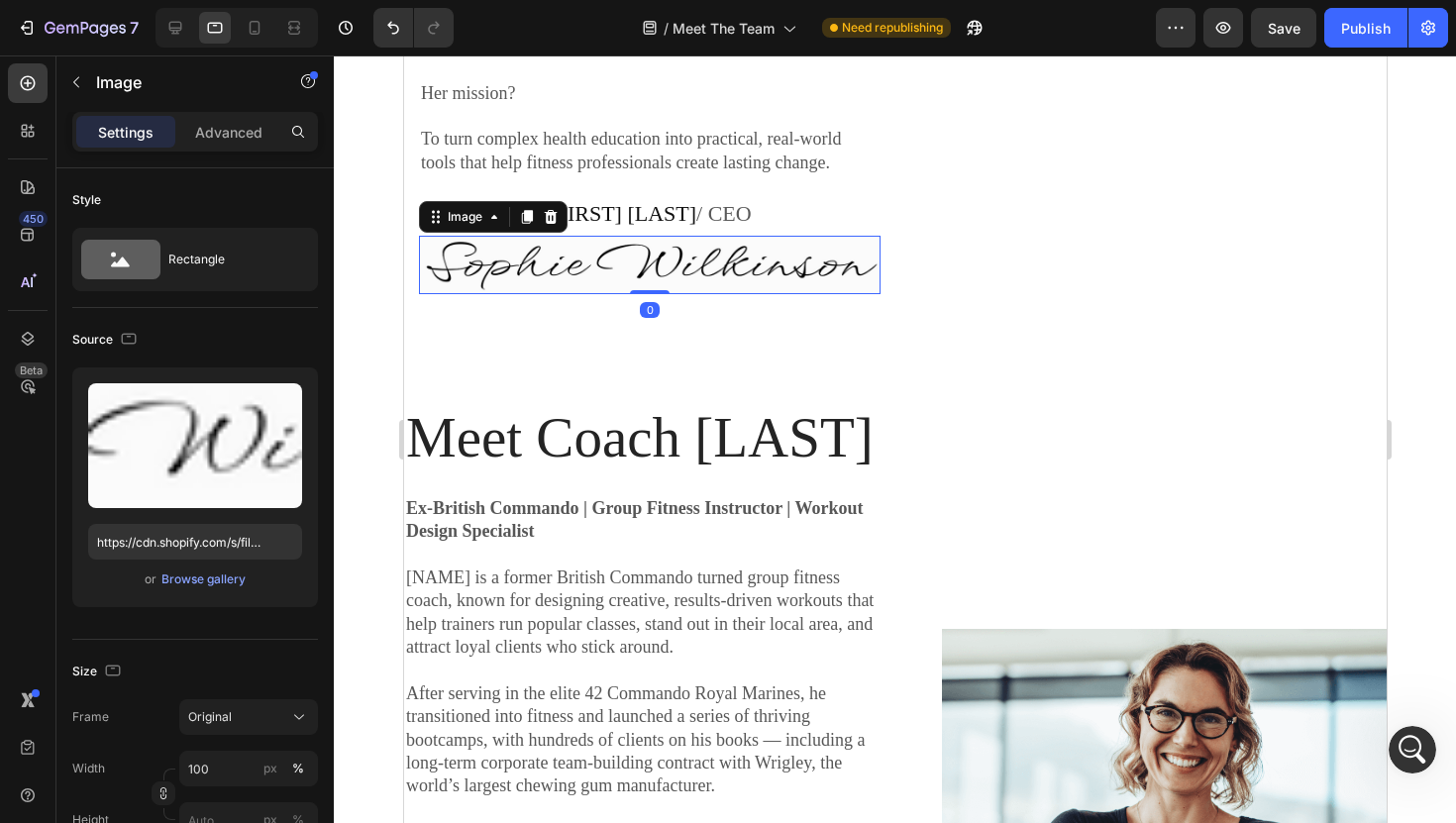 click at bounding box center (649, 264) 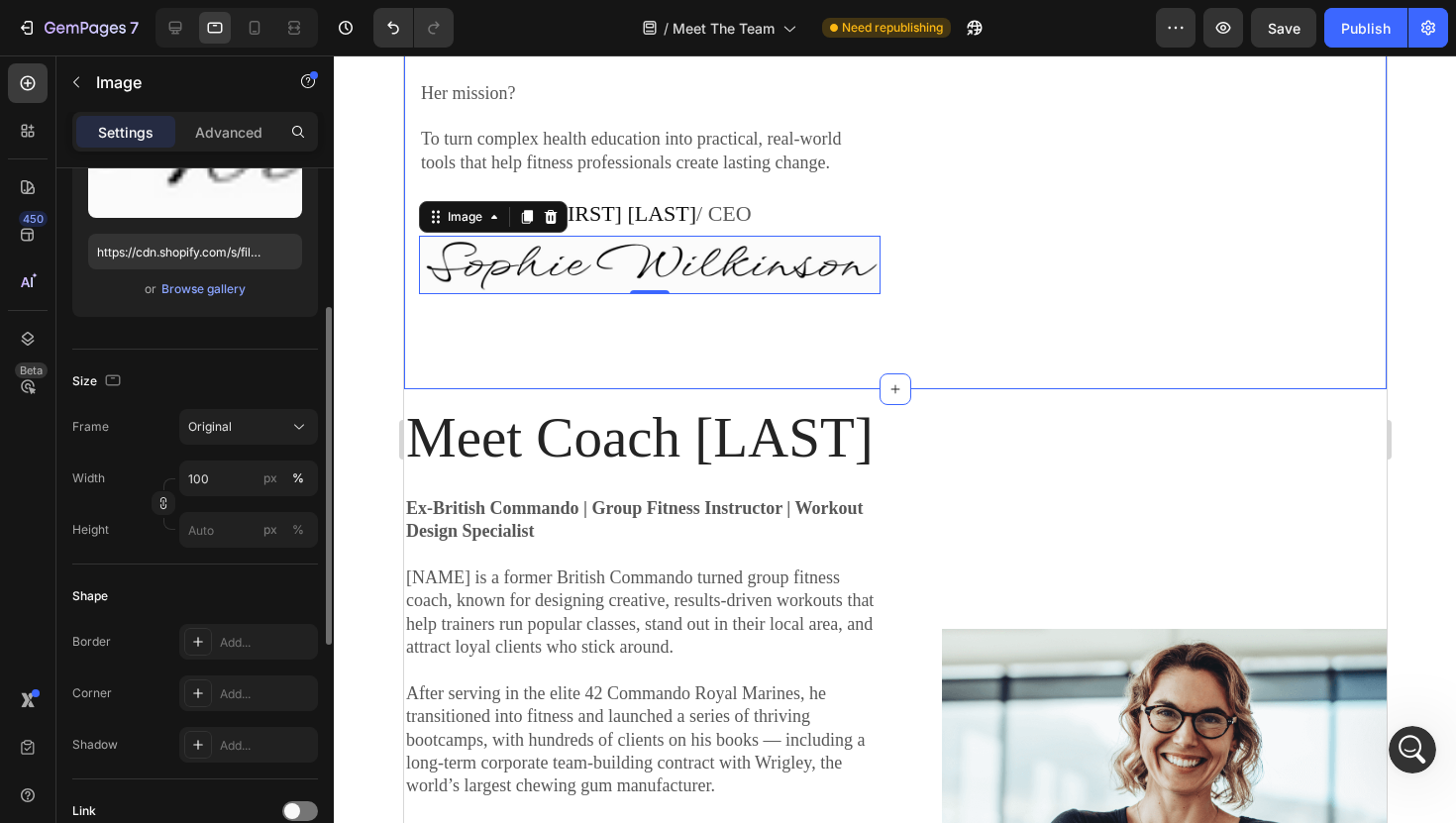 scroll, scrollTop: 295, scrollLeft: 0, axis: vertical 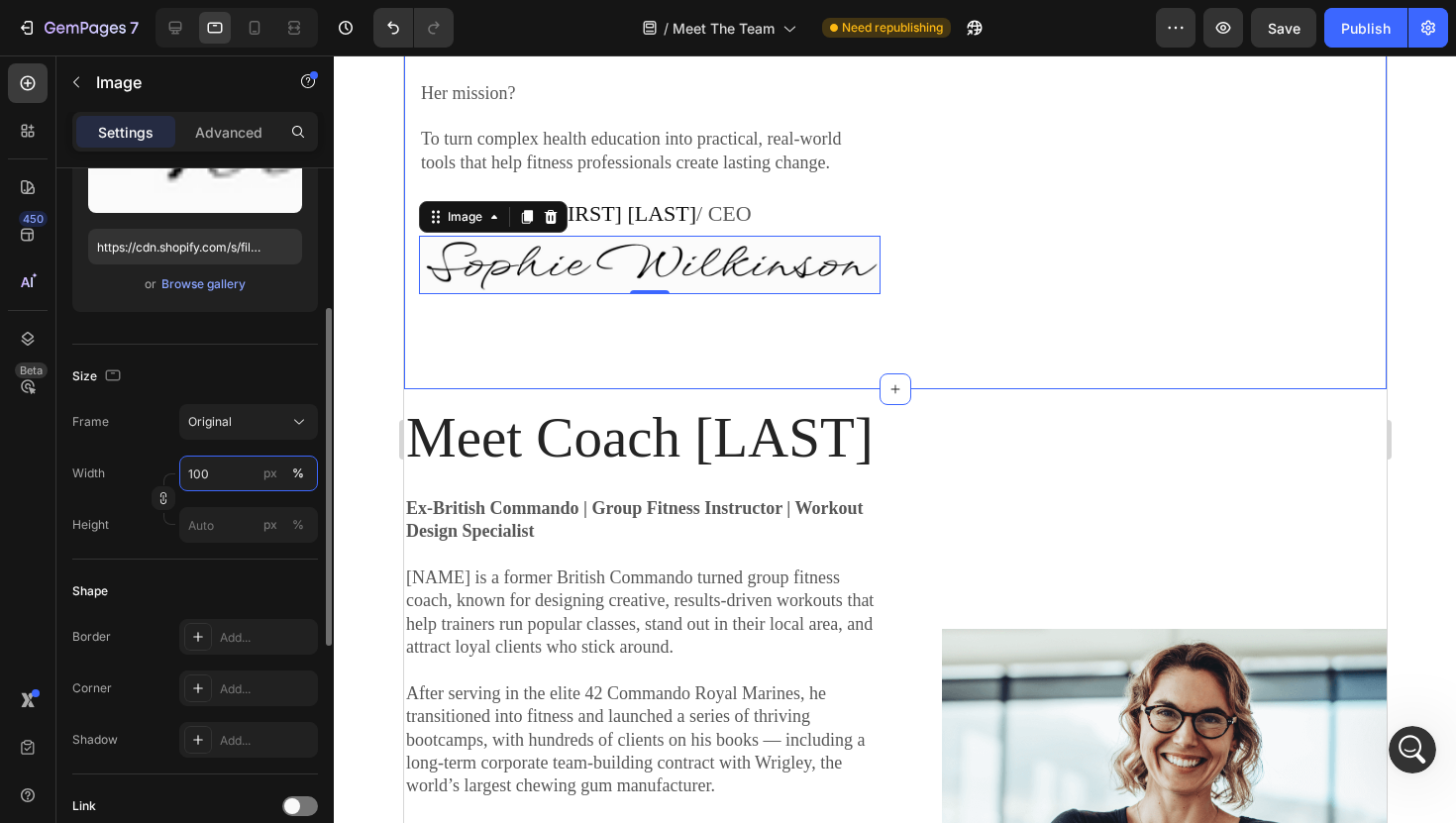 click on "100" at bounding box center [249, 473] 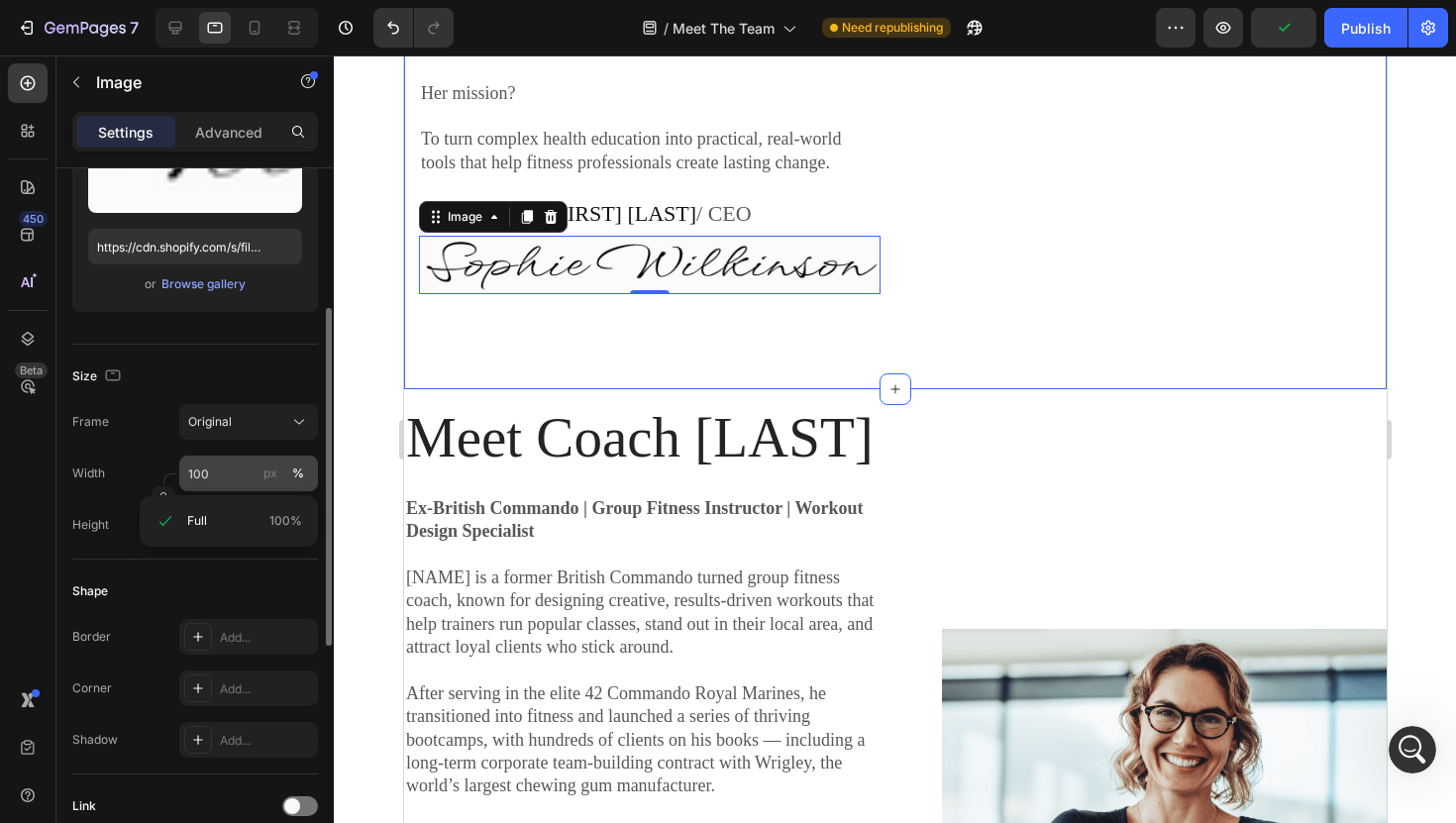 click on "%" at bounding box center [298, 473] 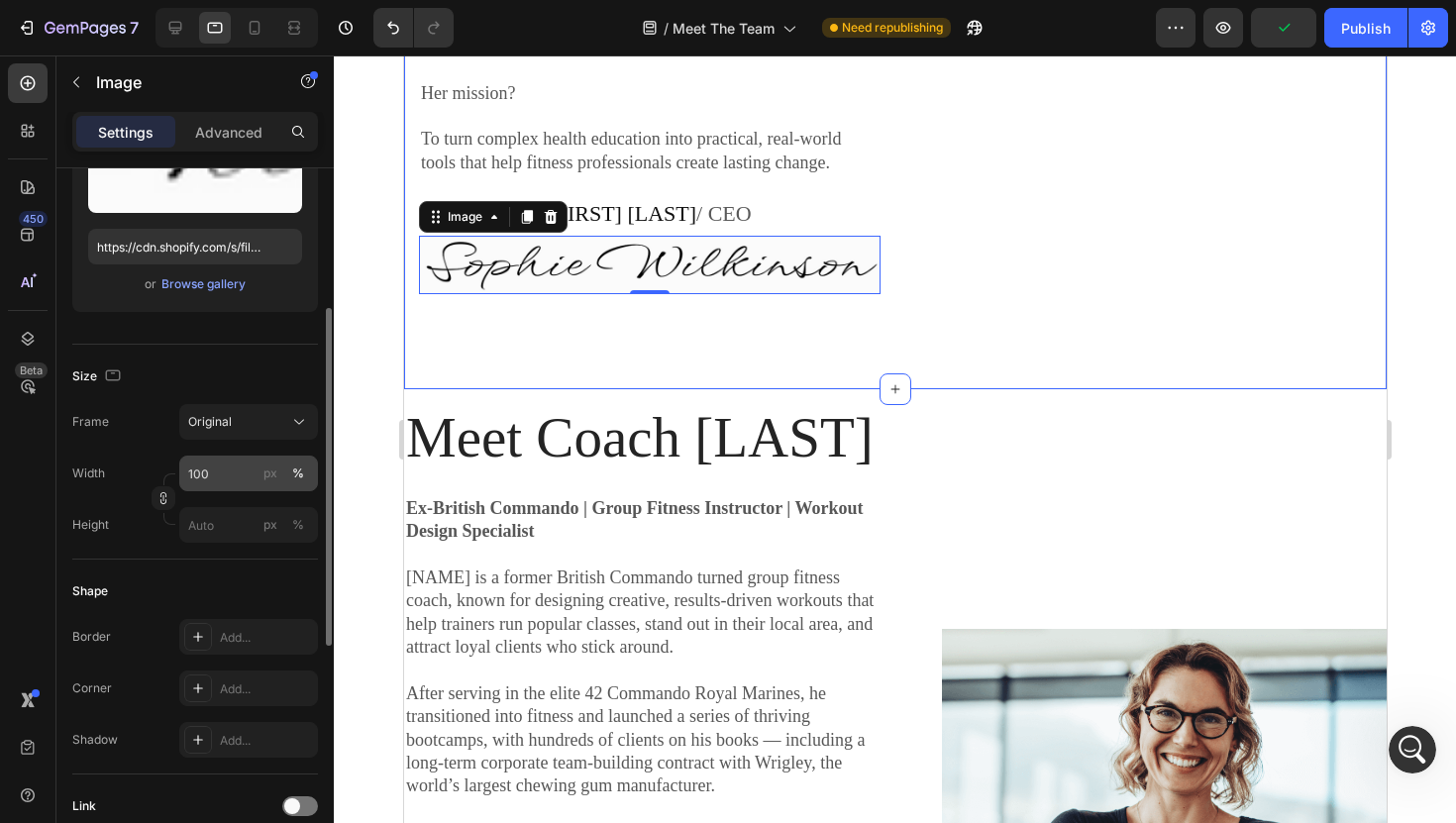 click on "%" at bounding box center [298, 473] 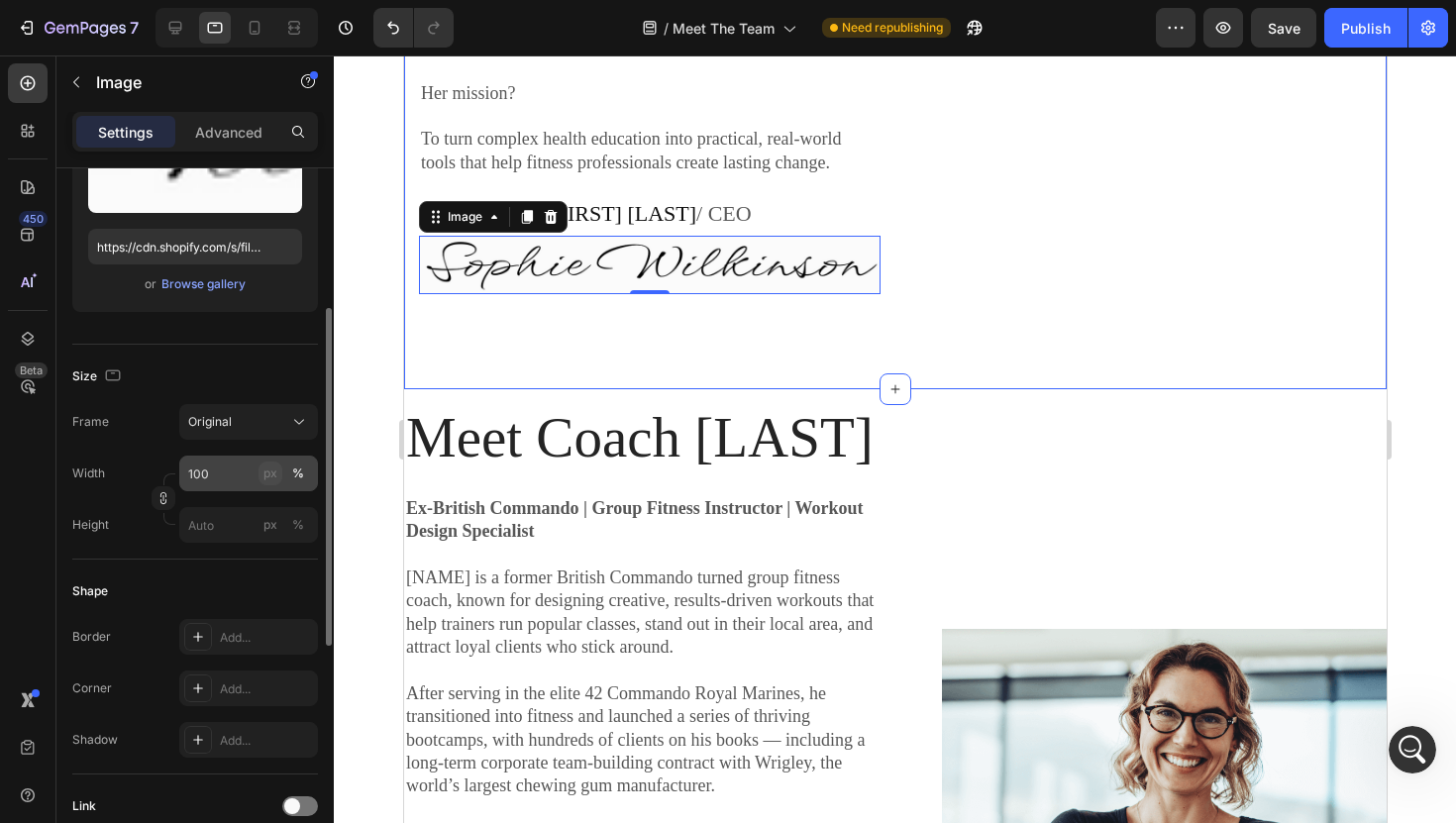 click on "px" at bounding box center (270, 473) 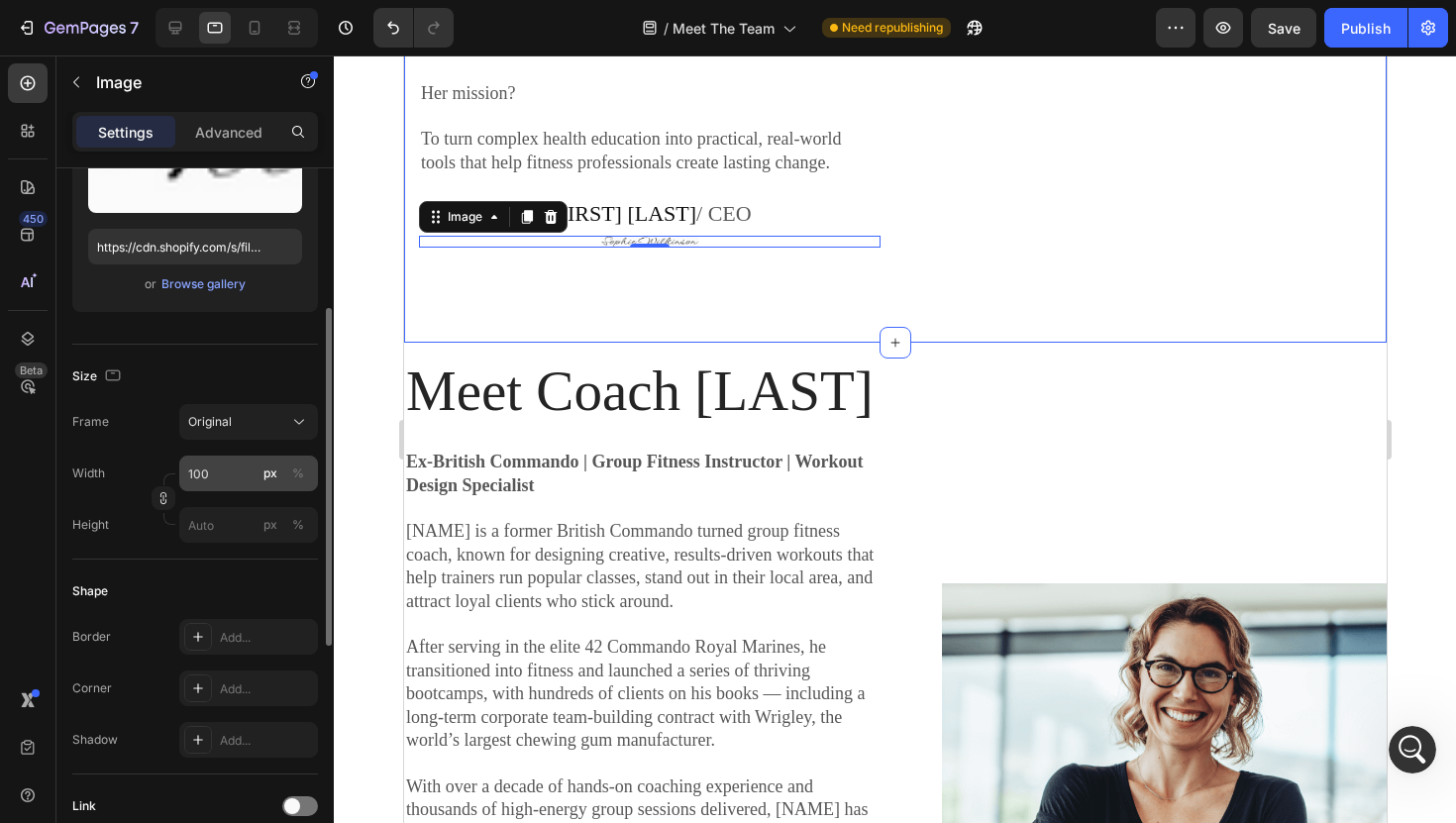click on "px" at bounding box center [270, 473] 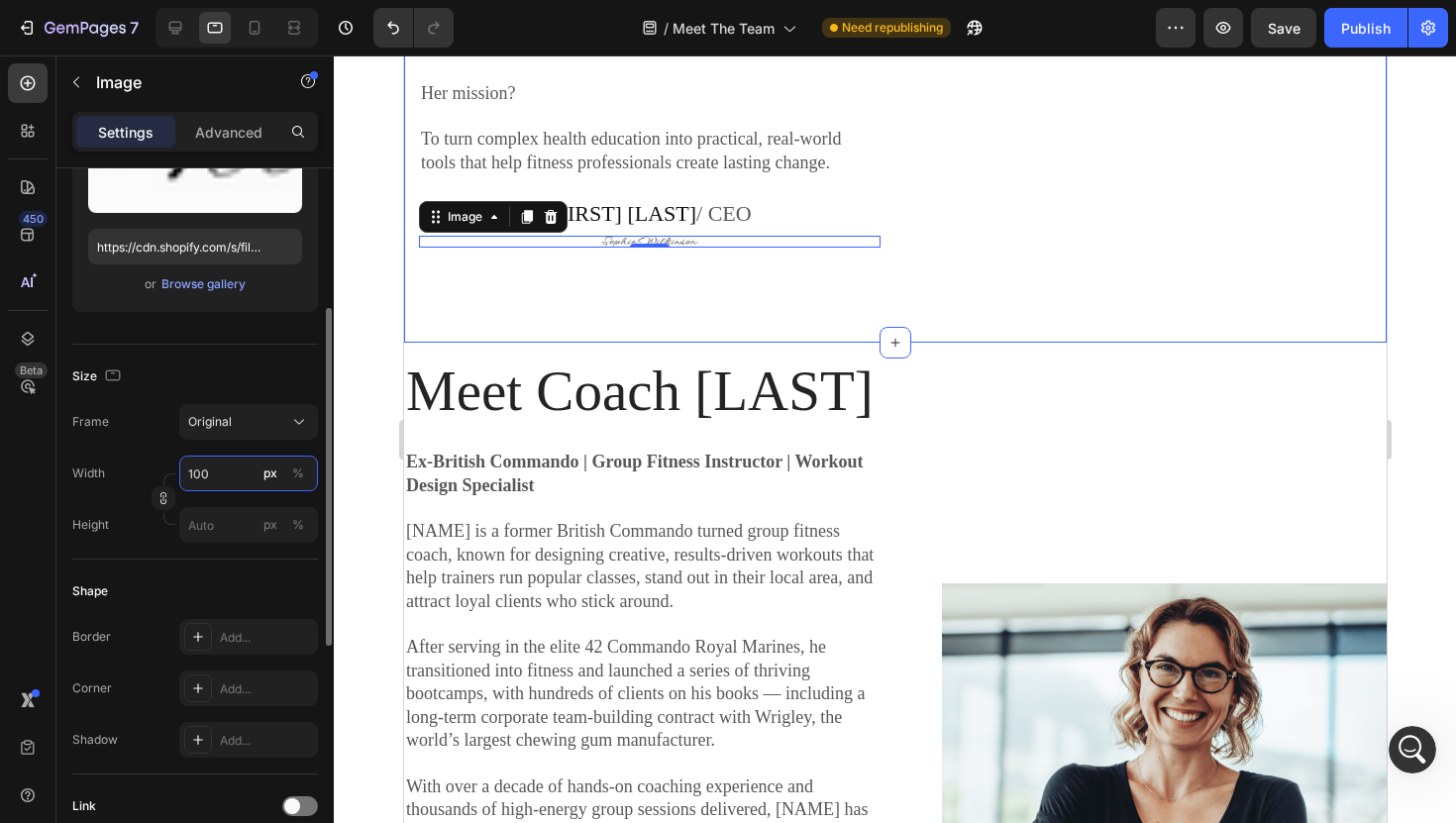 click on "100" at bounding box center [249, 473] 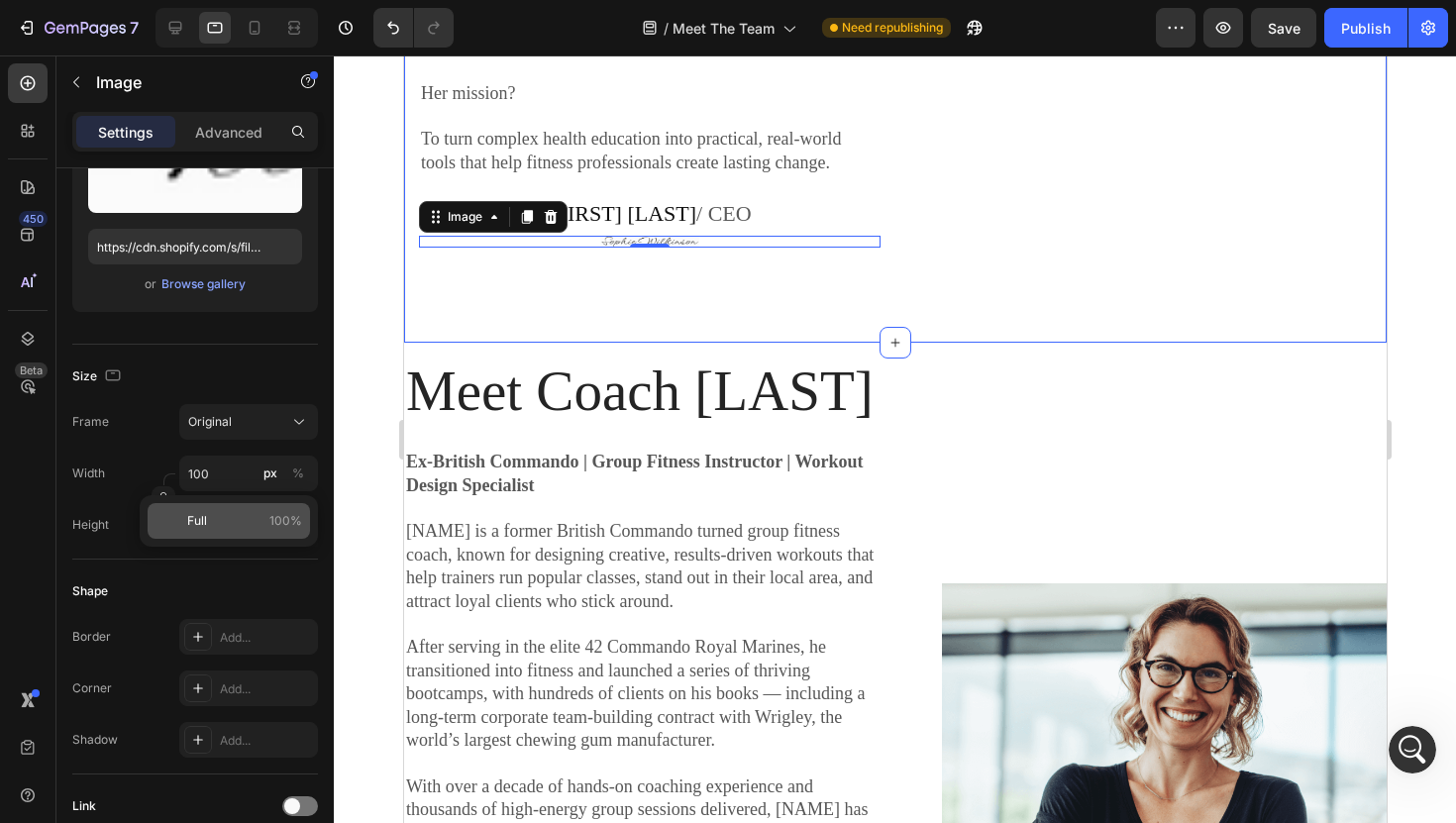 click on "Full 100%" at bounding box center (245, 521) 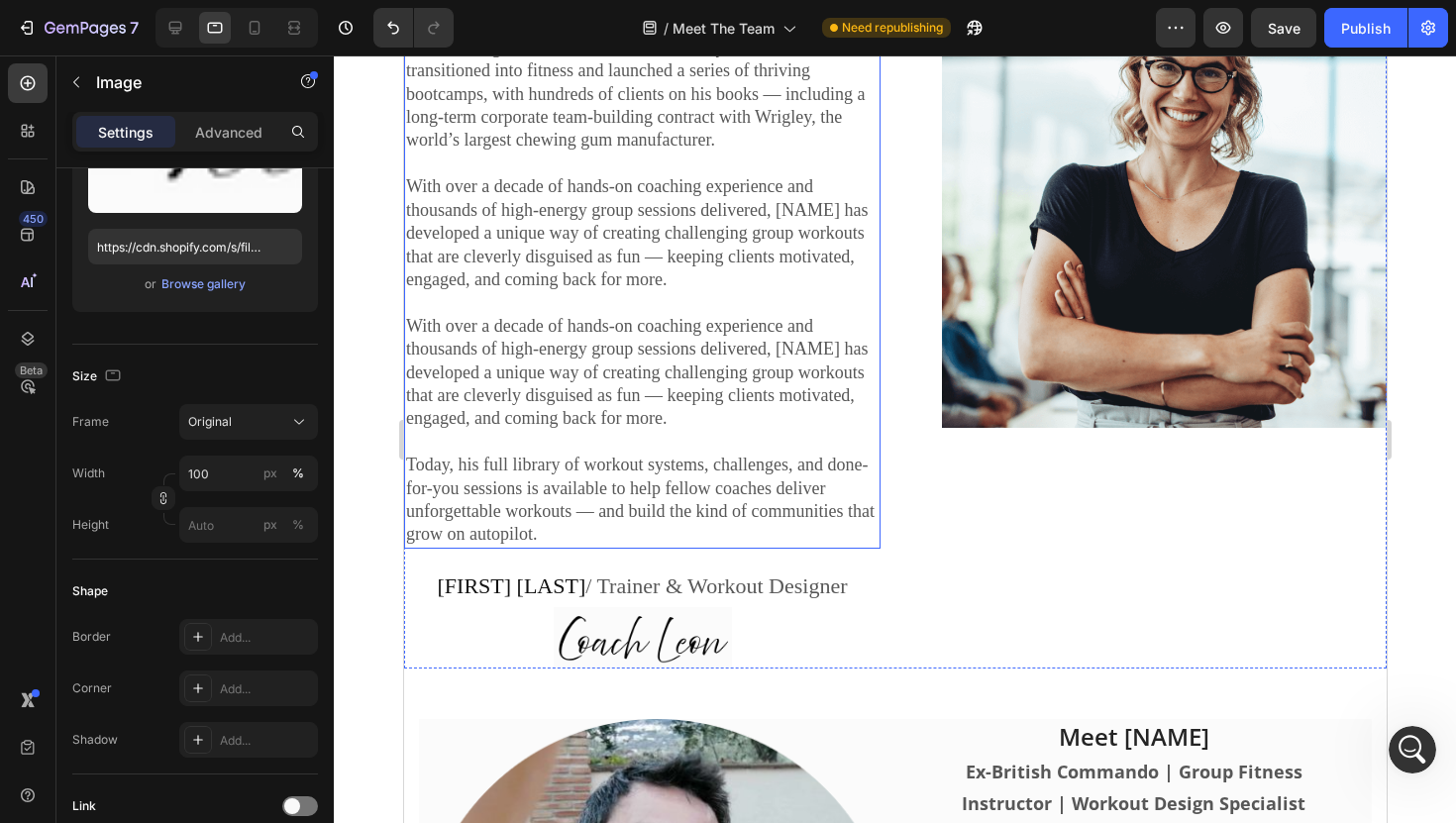 scroll, scrollTop: 2596, scrollLeft: 0, axis: vertical 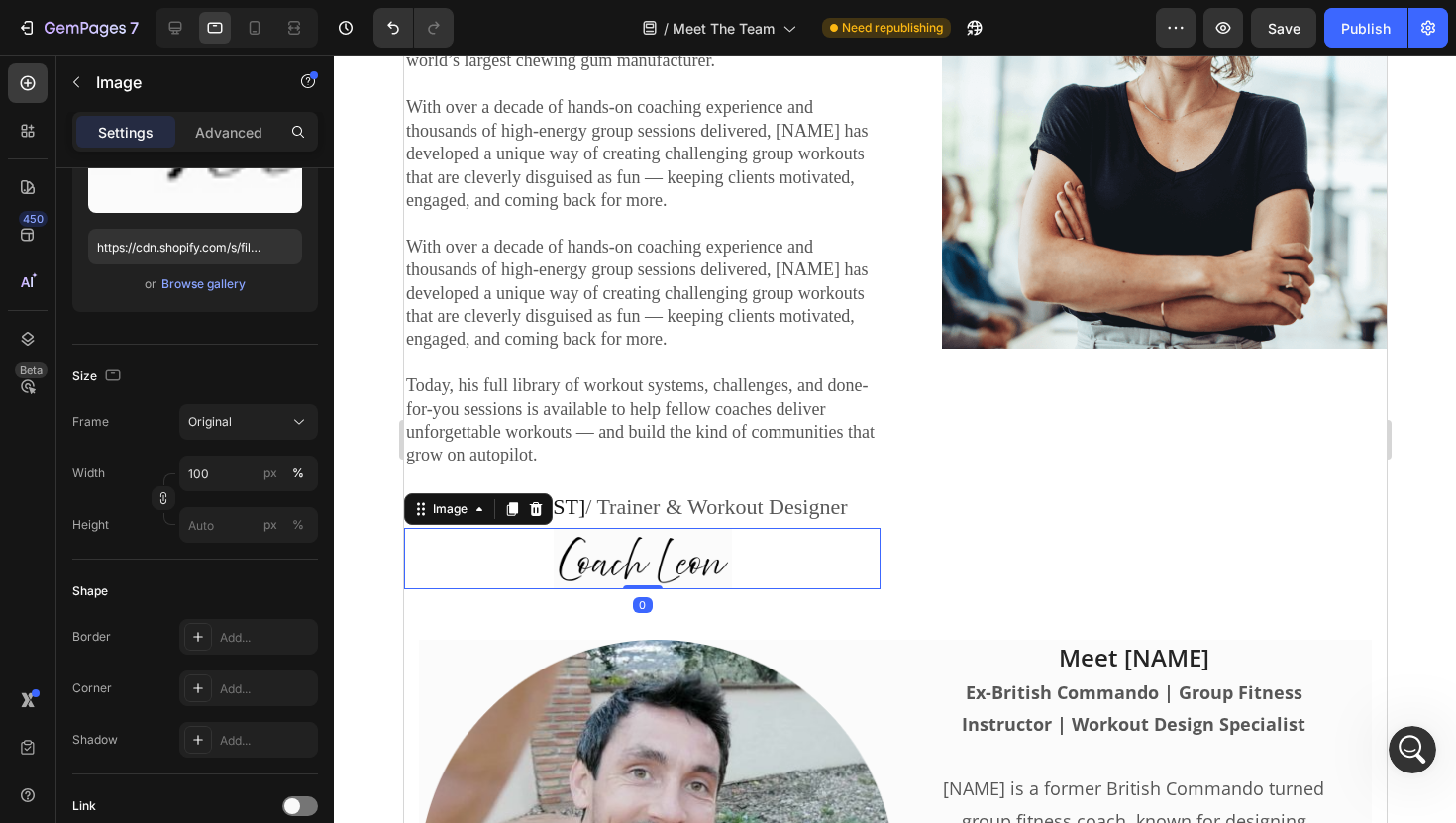 click at bounding box center (642, 558) 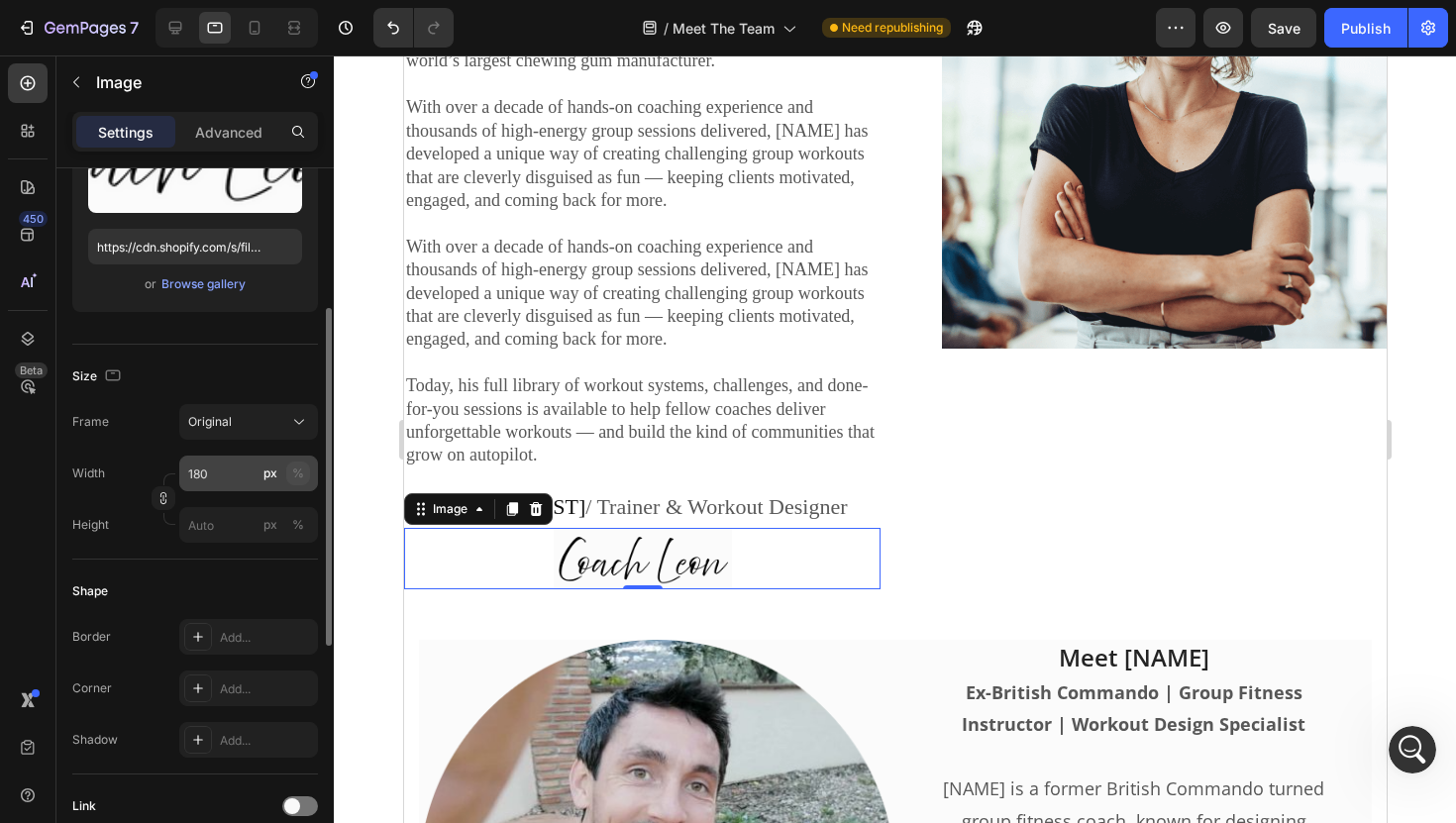 click on "%" at bounding box center (298, 473) 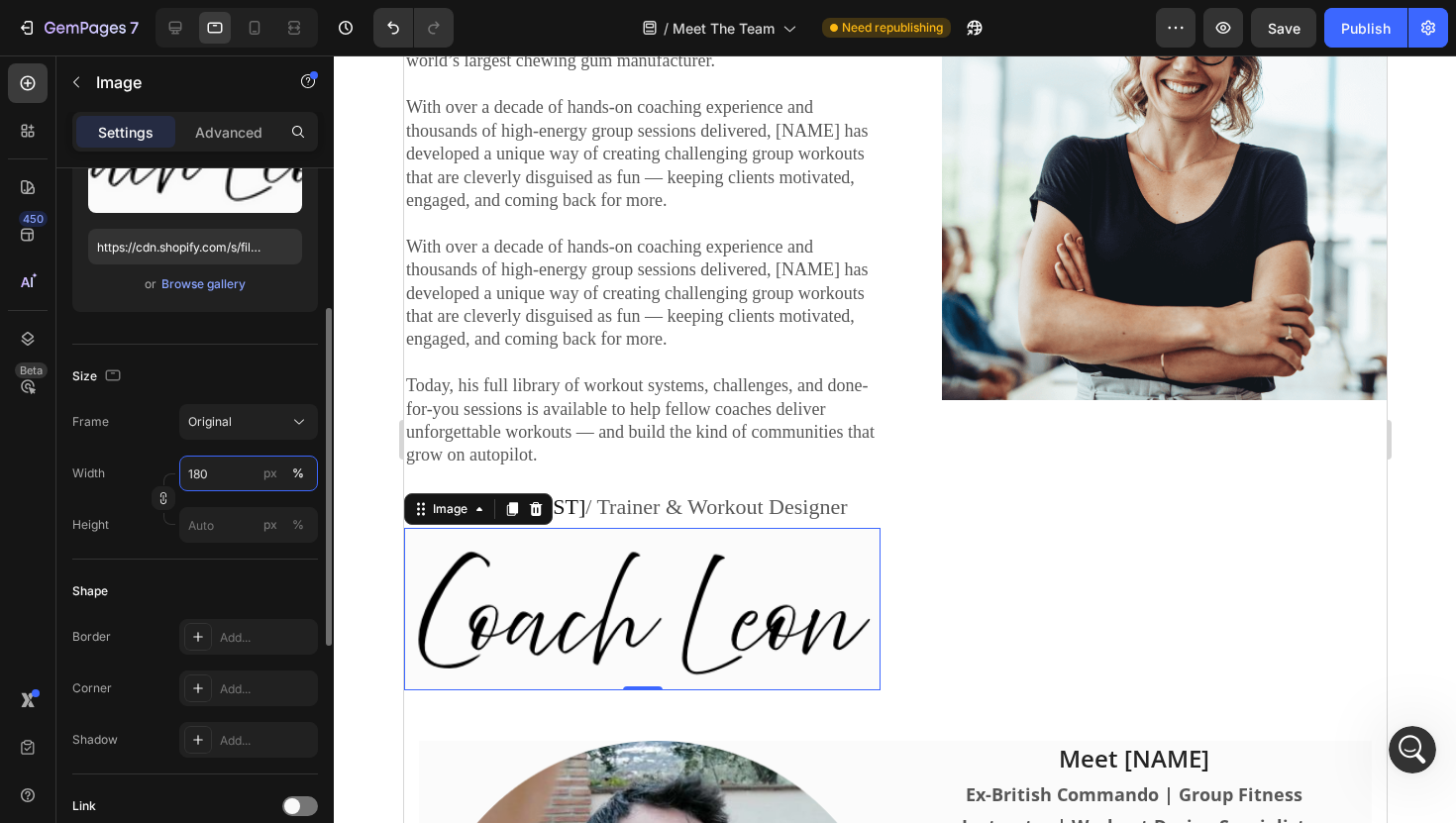 click on "180" at bounding box center (249, 473) 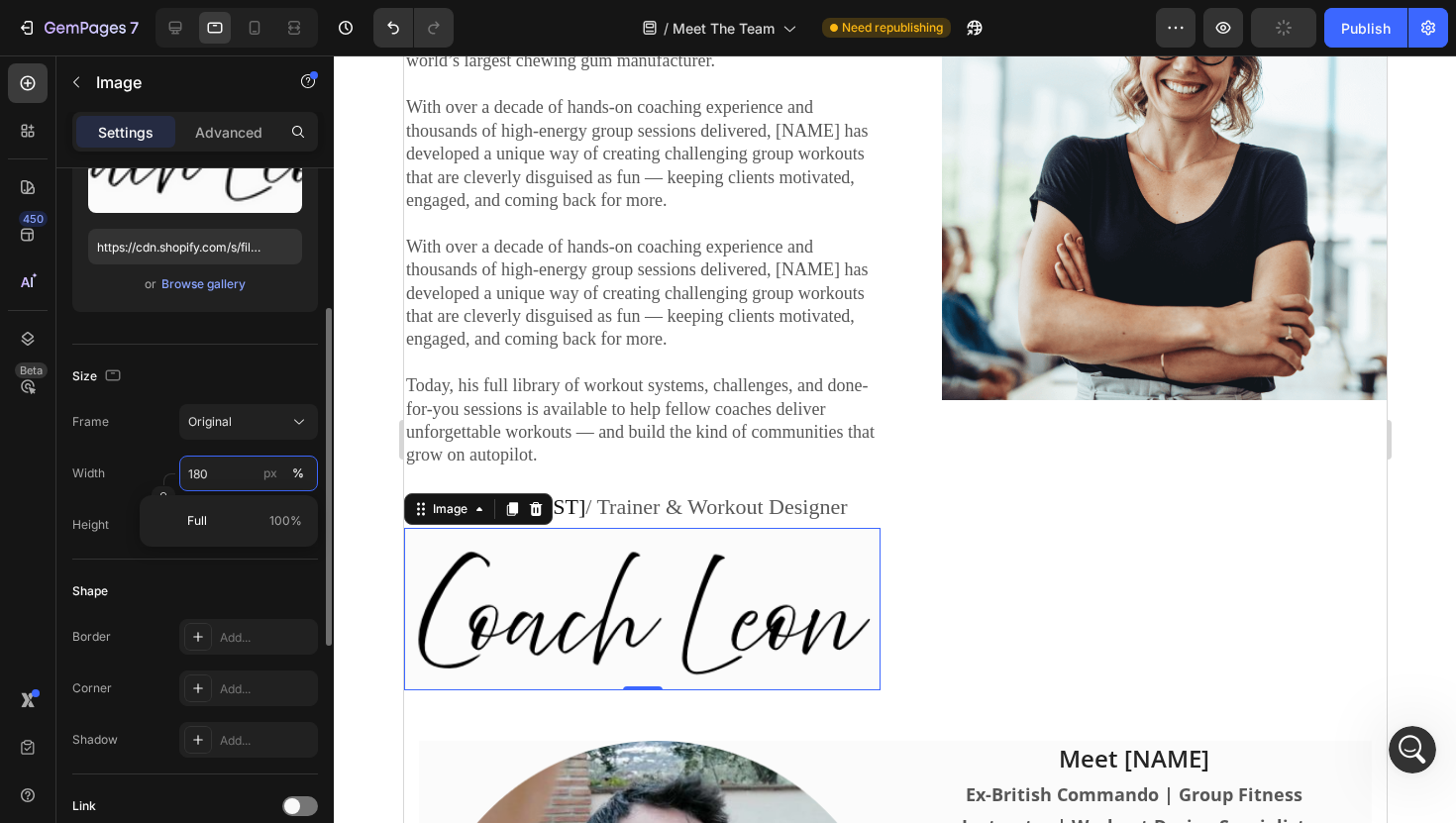 click on "180" at bounding box center (249, 473) 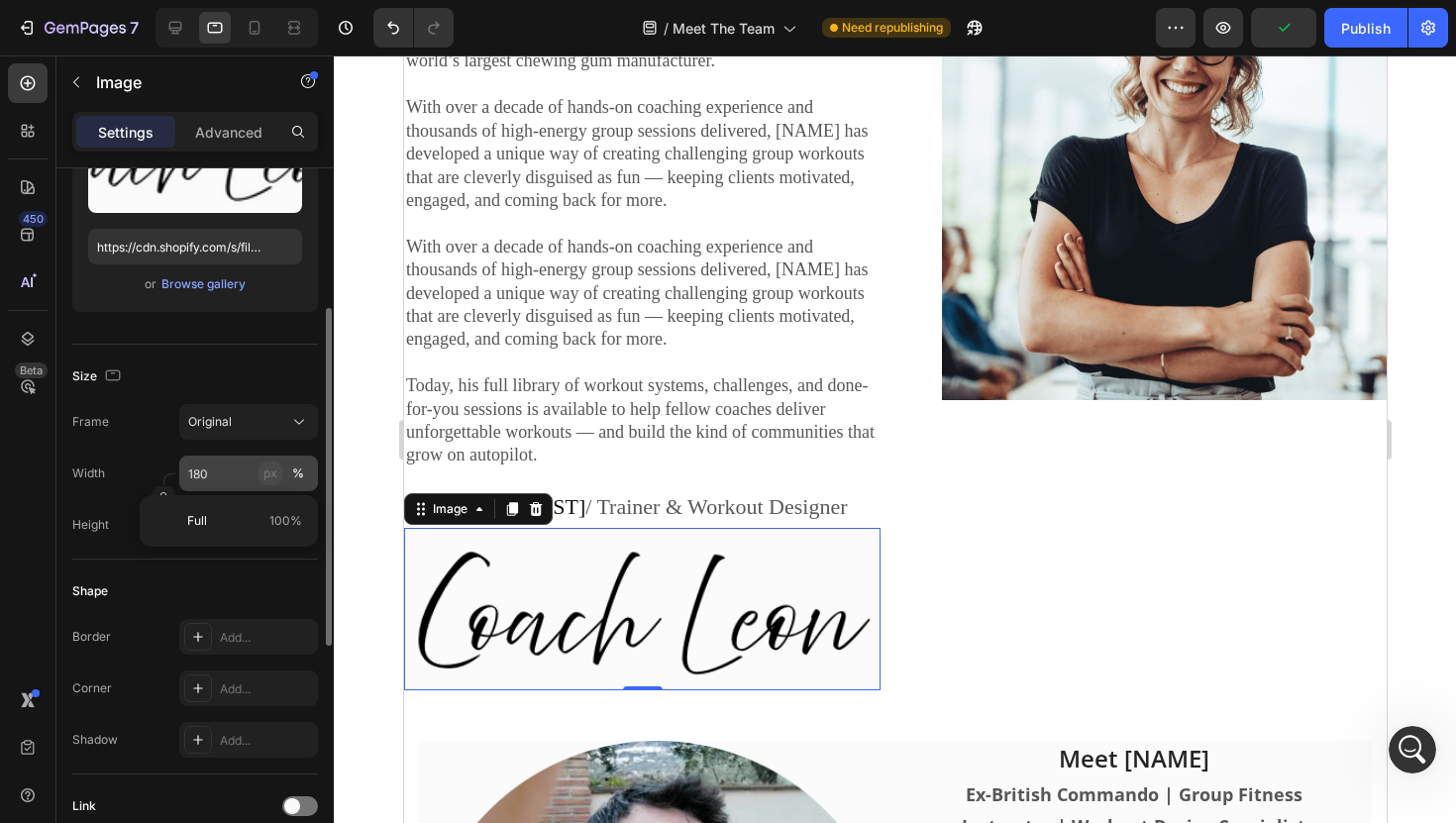 click on "px" at bounding box center (270, 473) 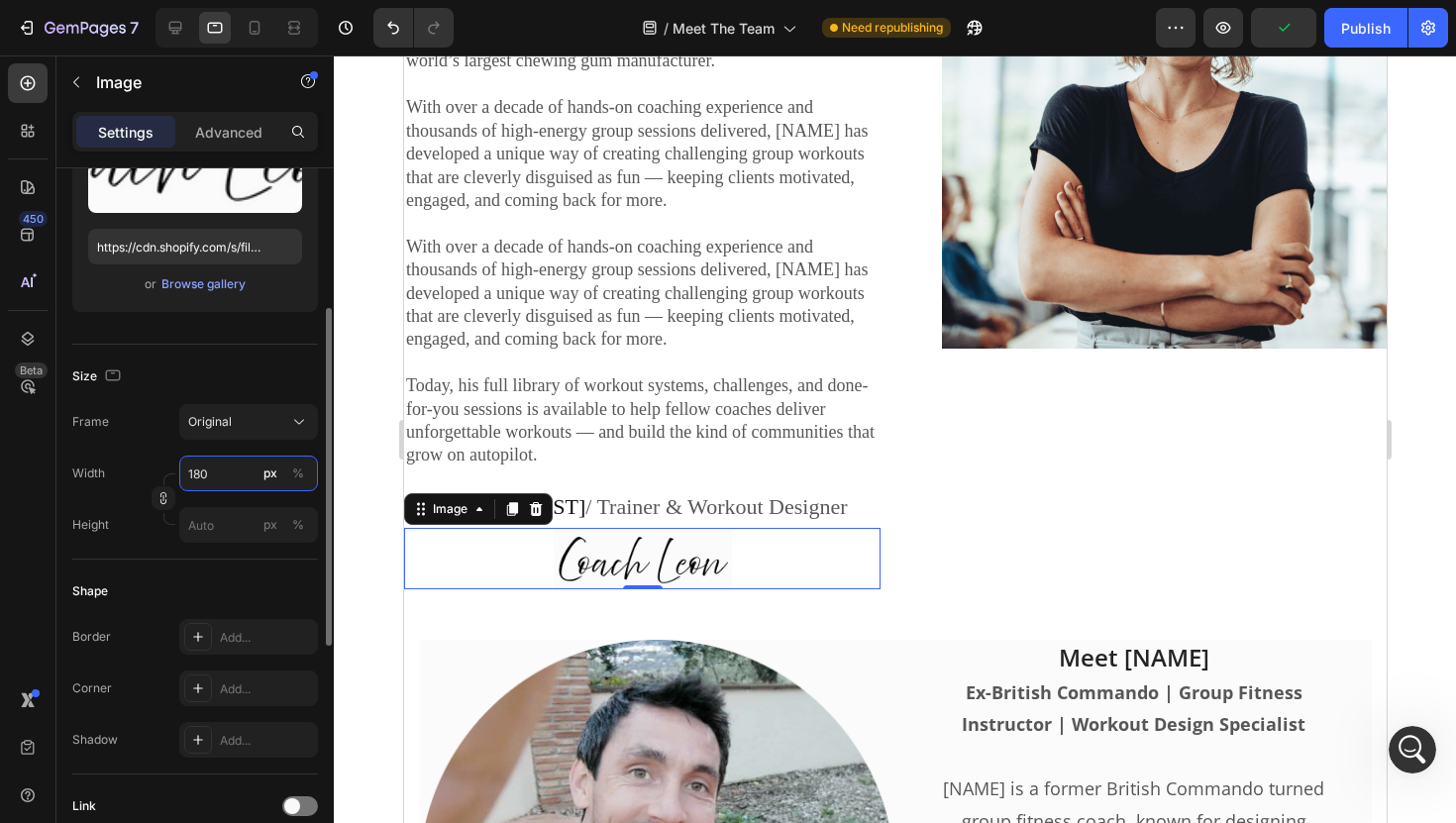click on "180" at bounding box center [249, 473] 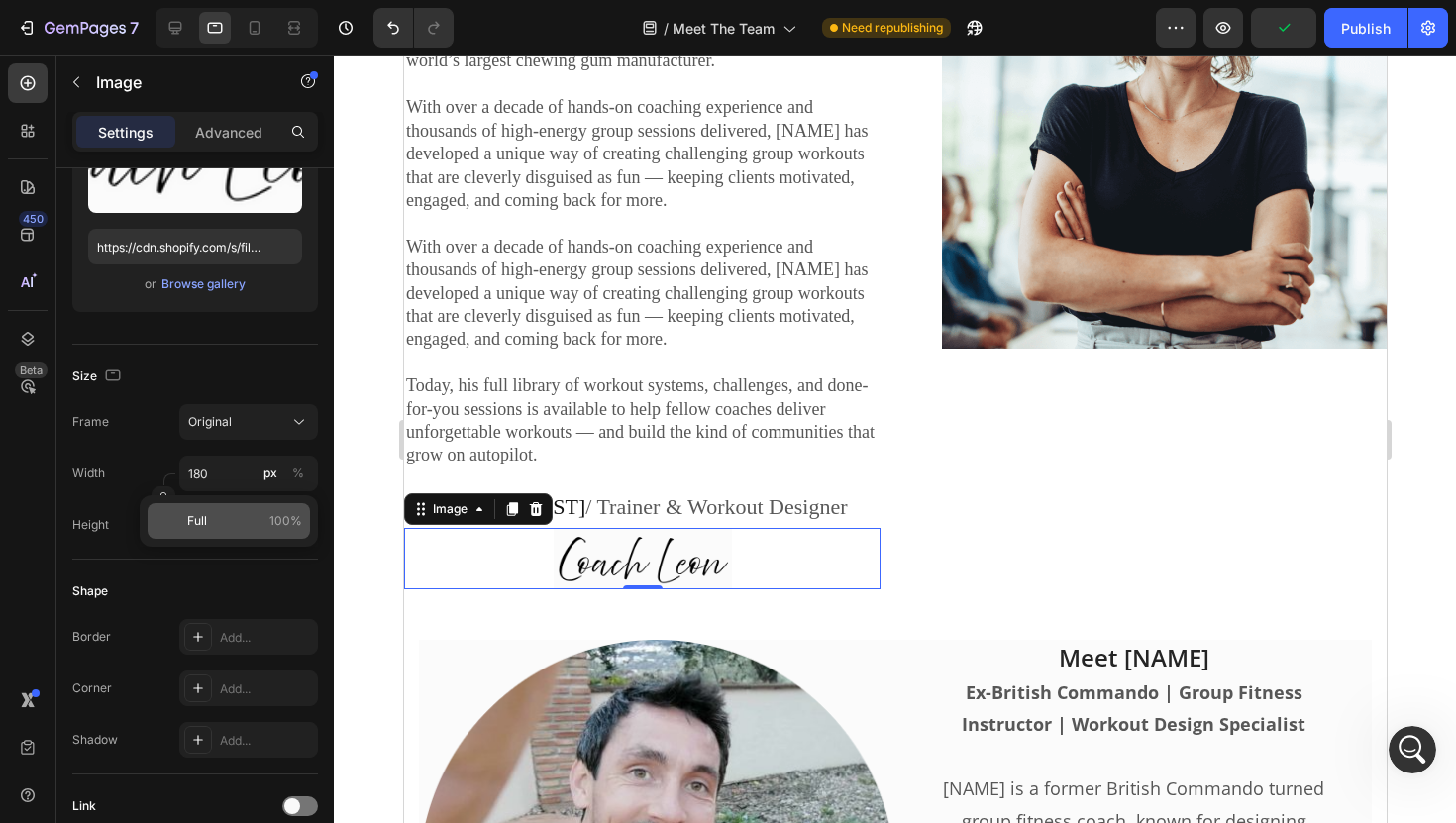 click on "Full" at bounding box center (197, 521) 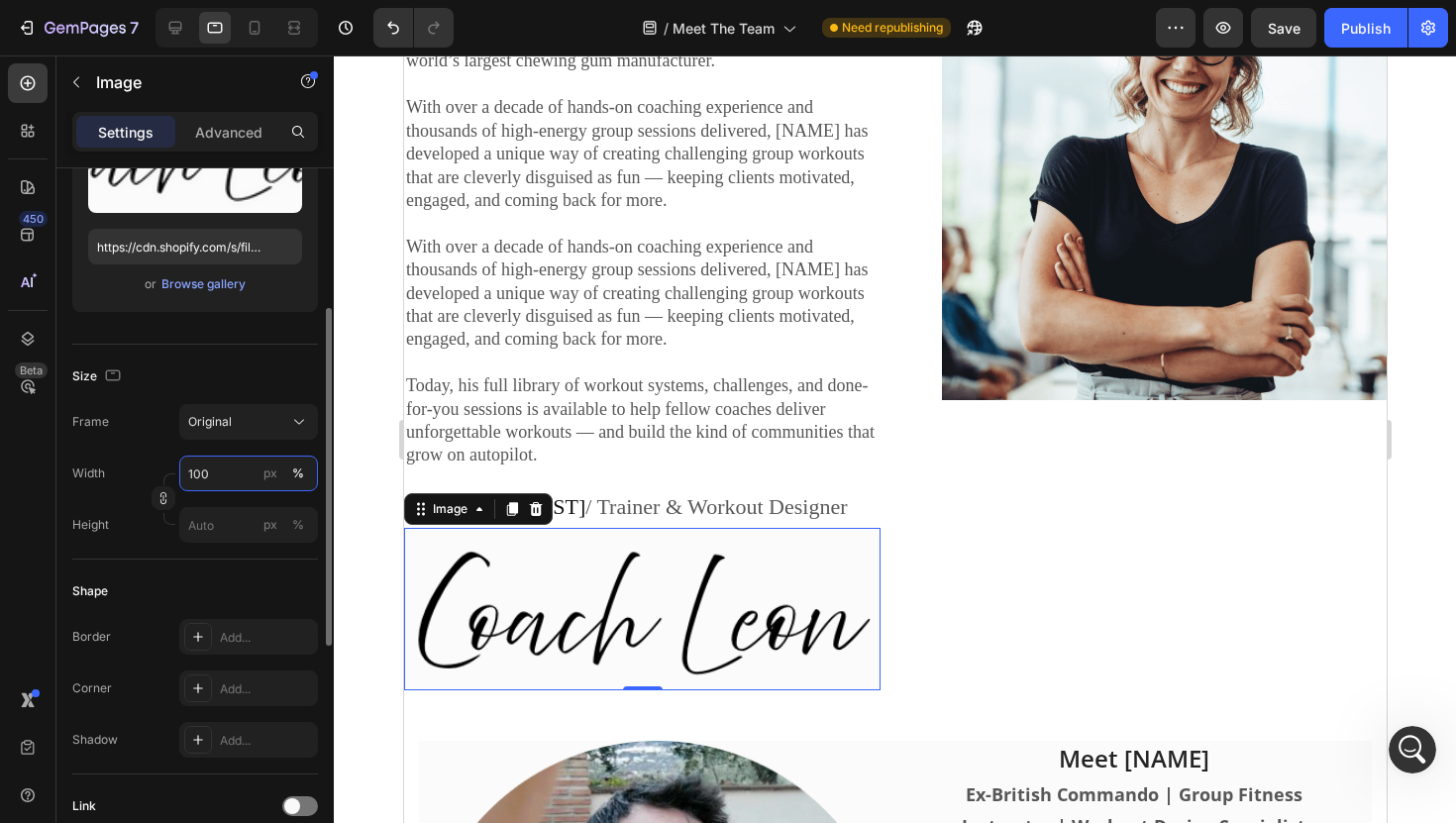 click on "100" at bounding box center (249, 473) 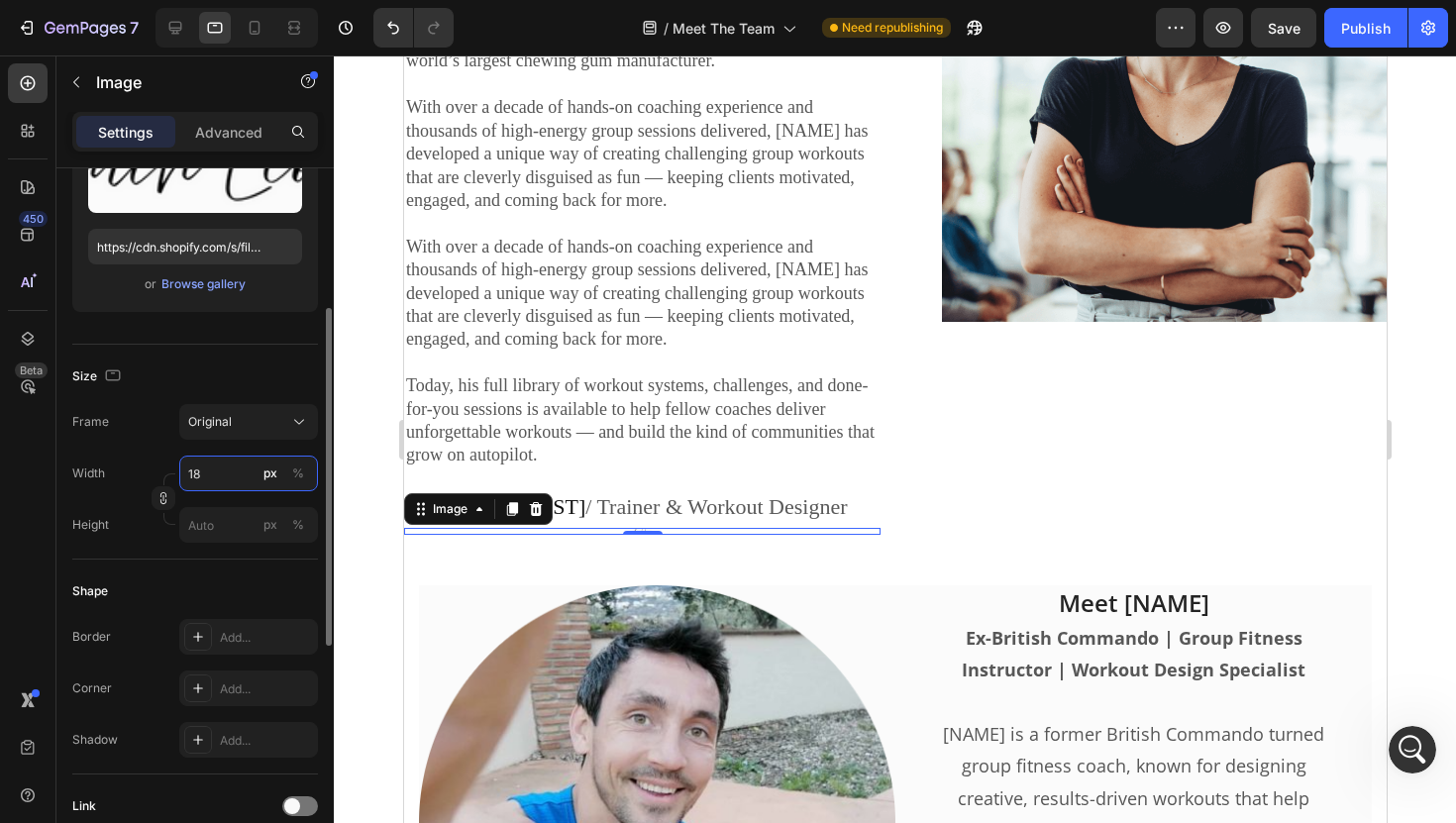 type on "180" 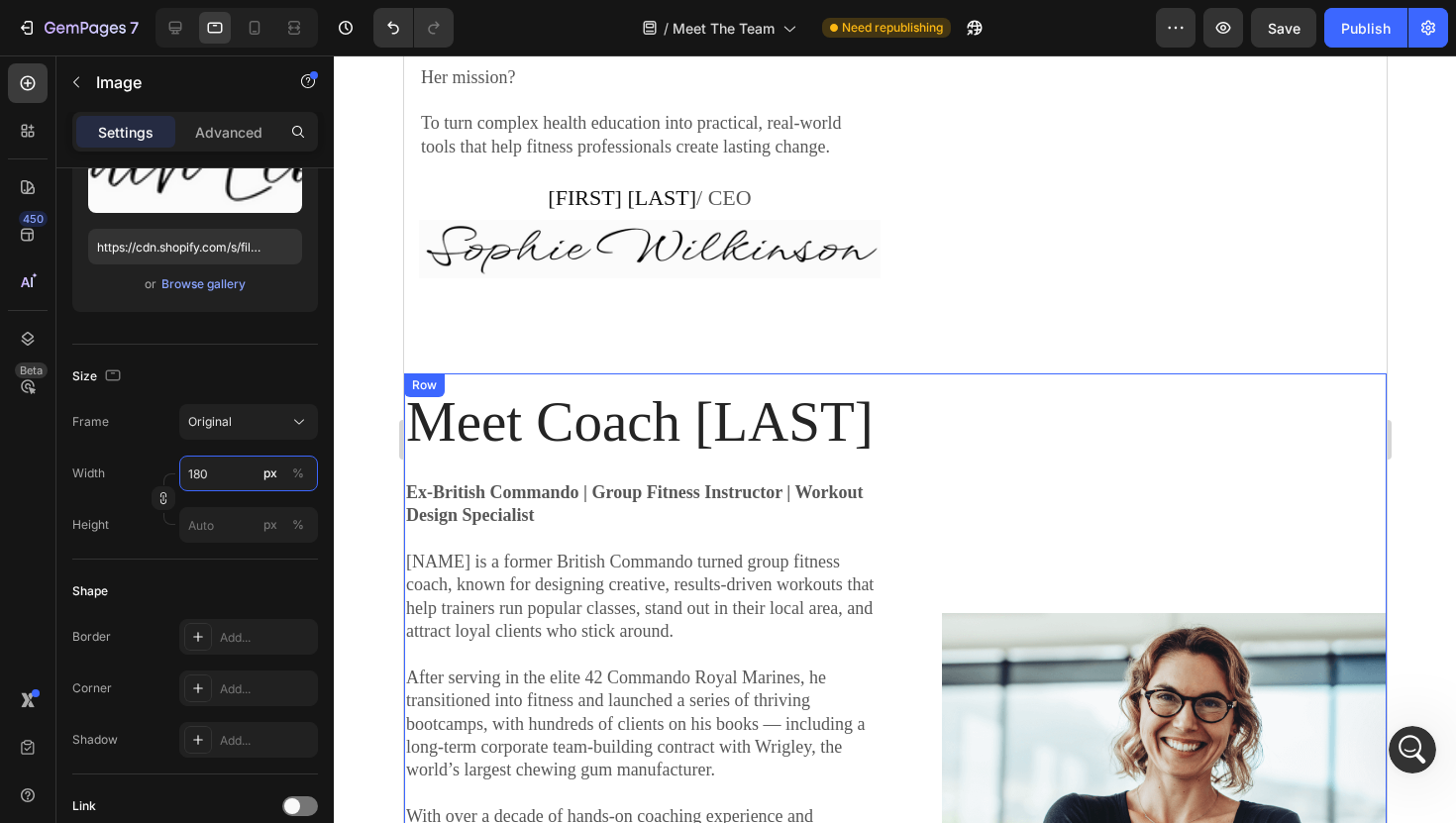 scroll, scrollTop: 1944, scrollLeft: 0, axis: vertical 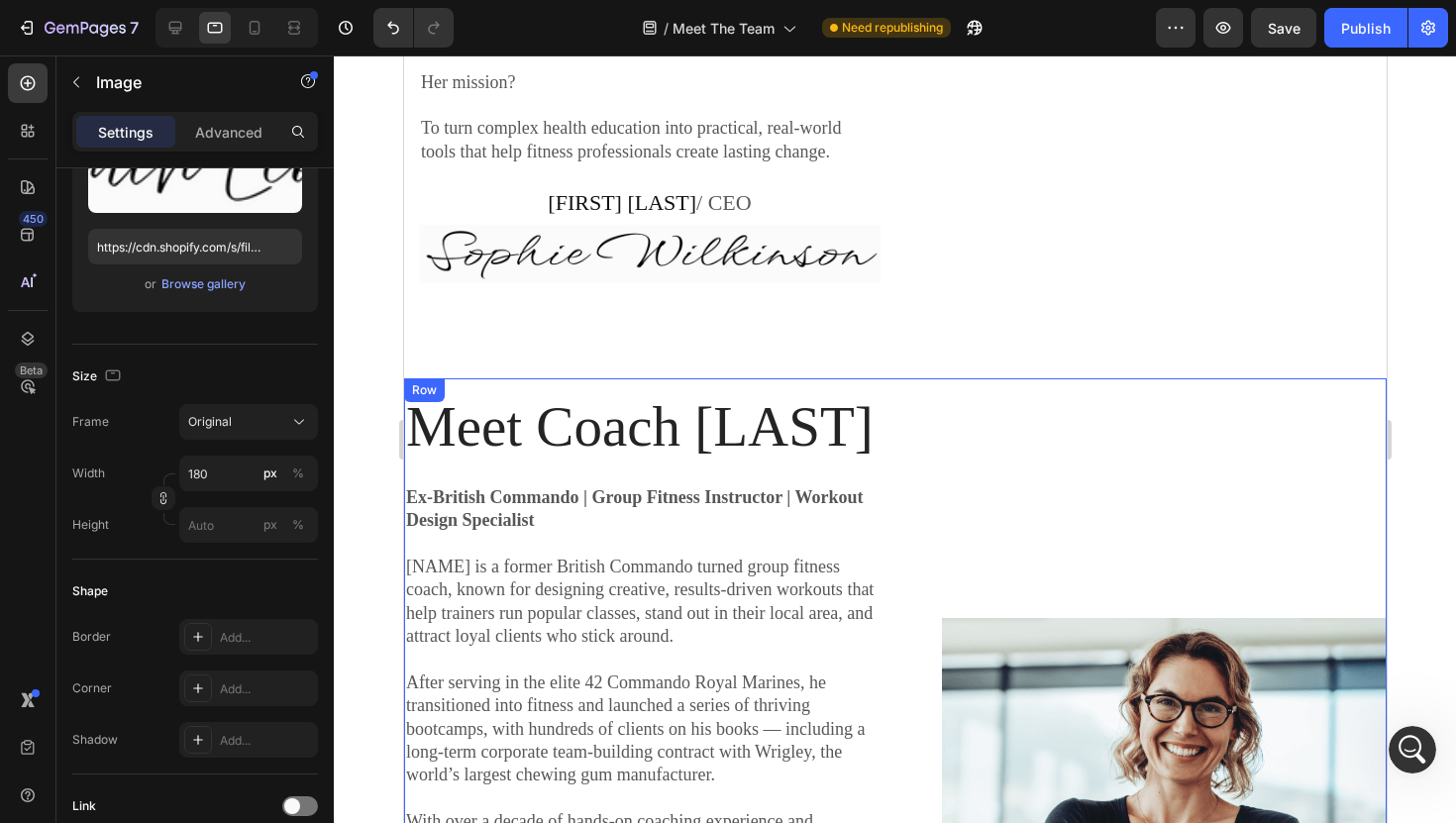 click on "Image" at bounding box center [1147, 841] 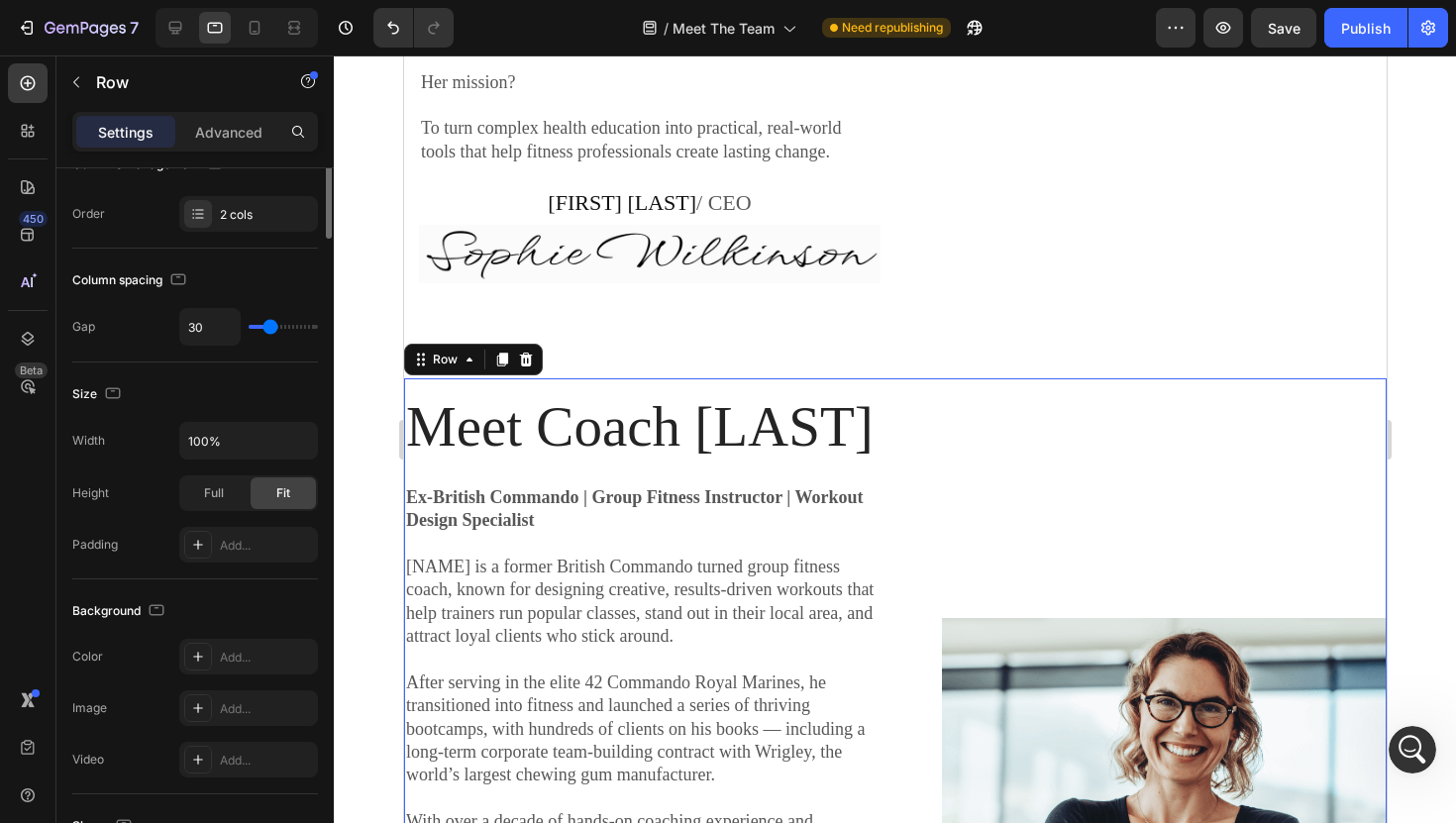 scroll, scrollTop: 0, scrollLeft: 0, axis: both 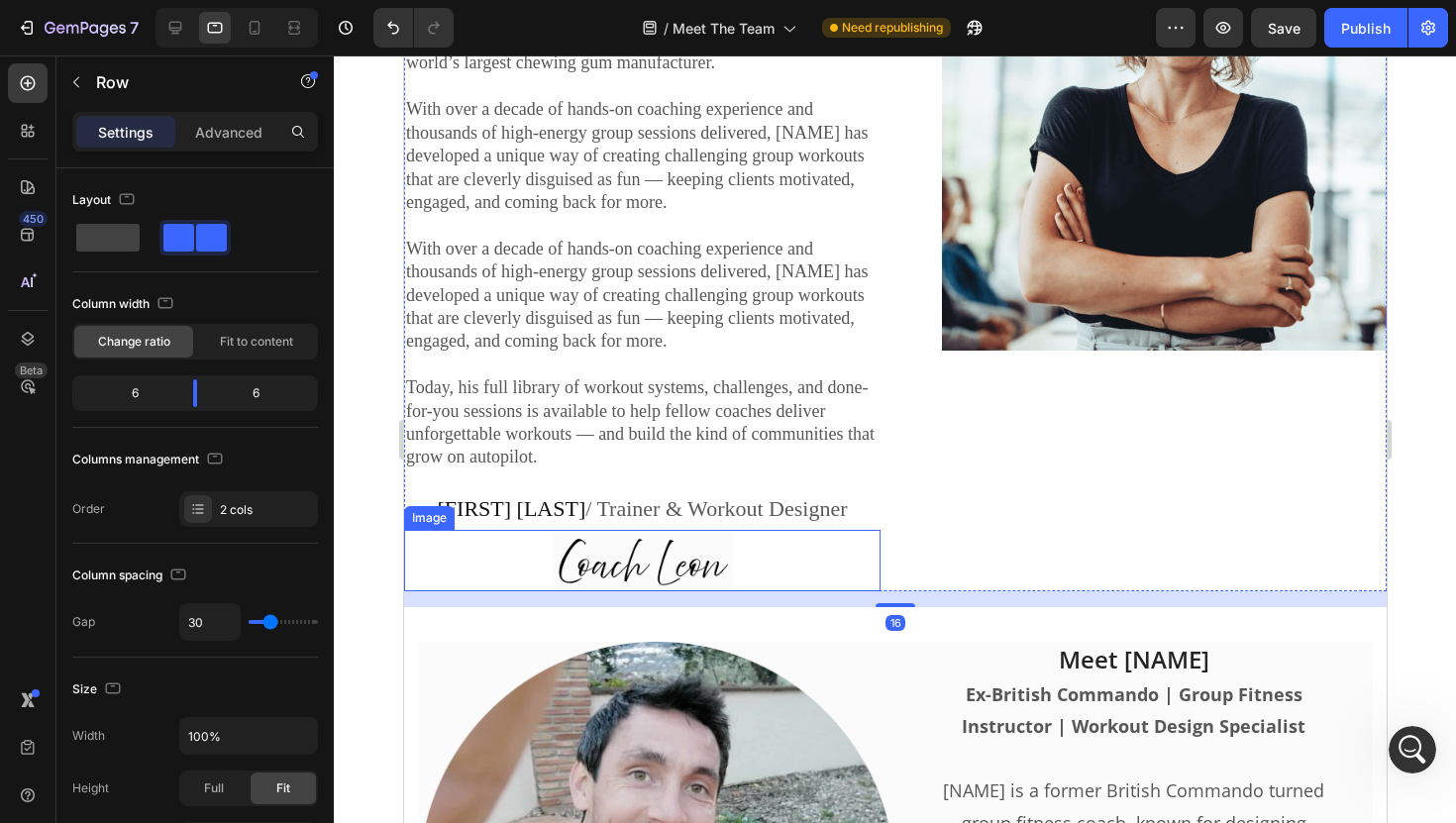 click at bounding box center (642, 560) 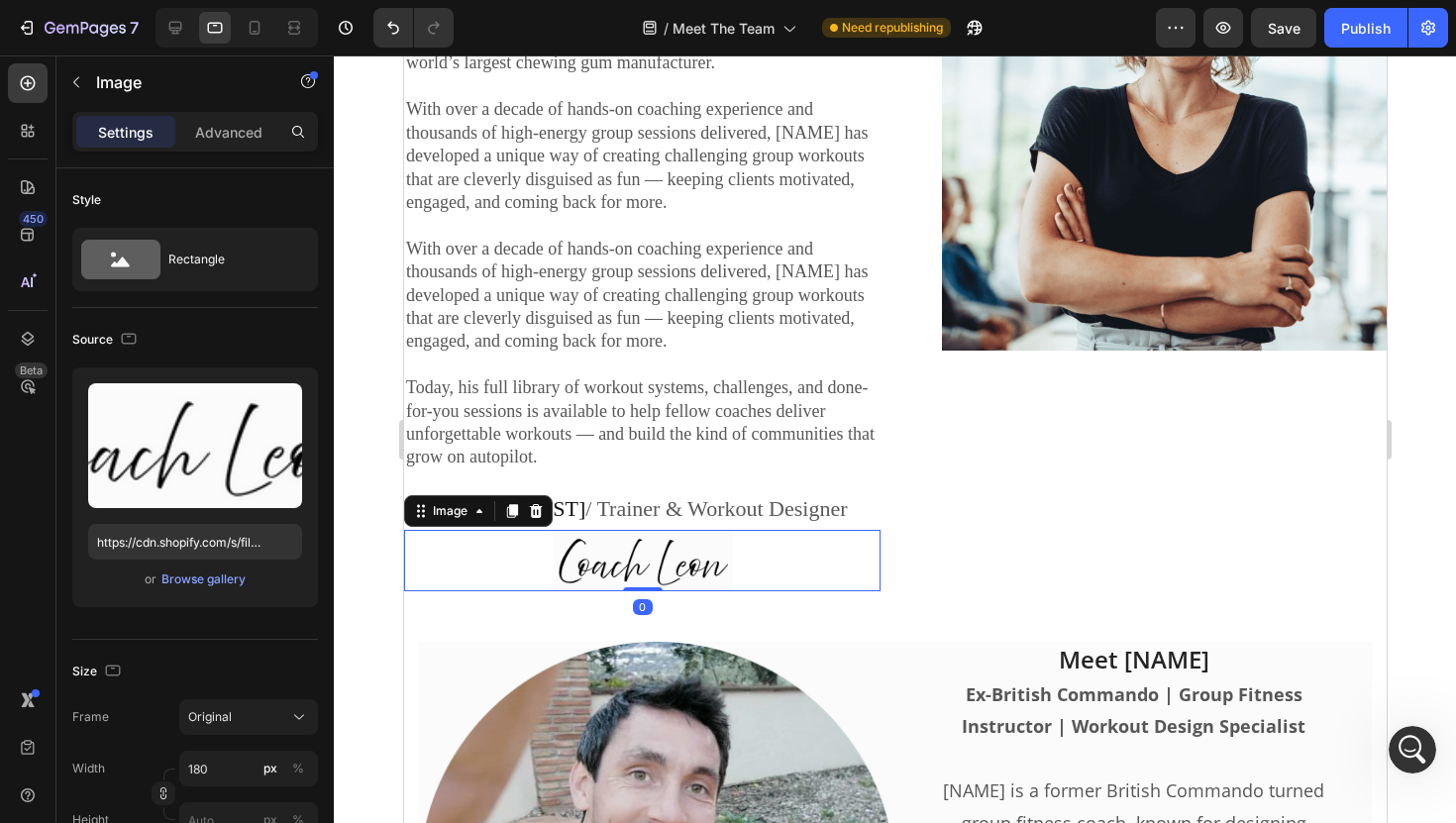 click at bounding box center [642, 560] 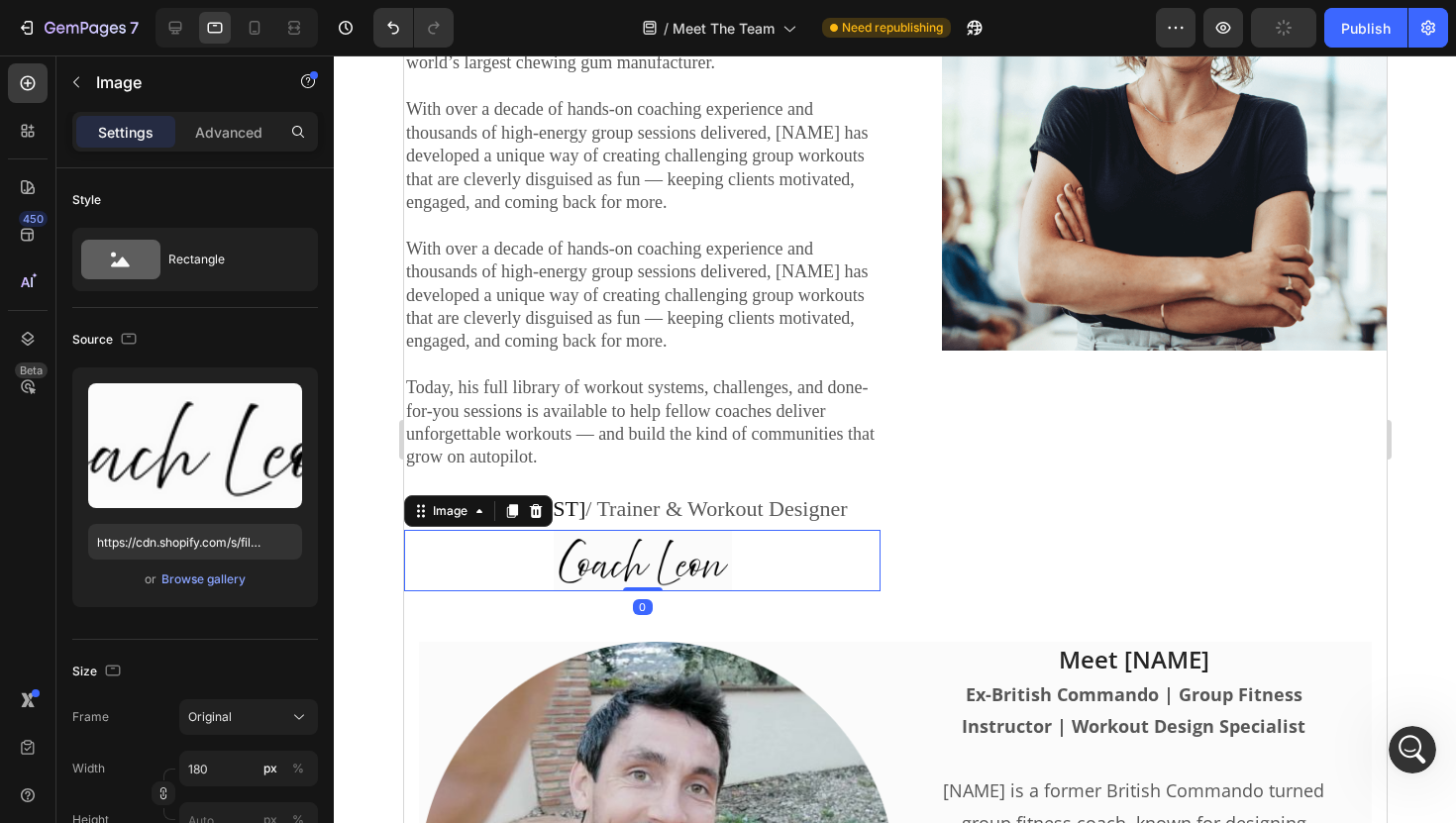 click at bounding box center [642, 560] 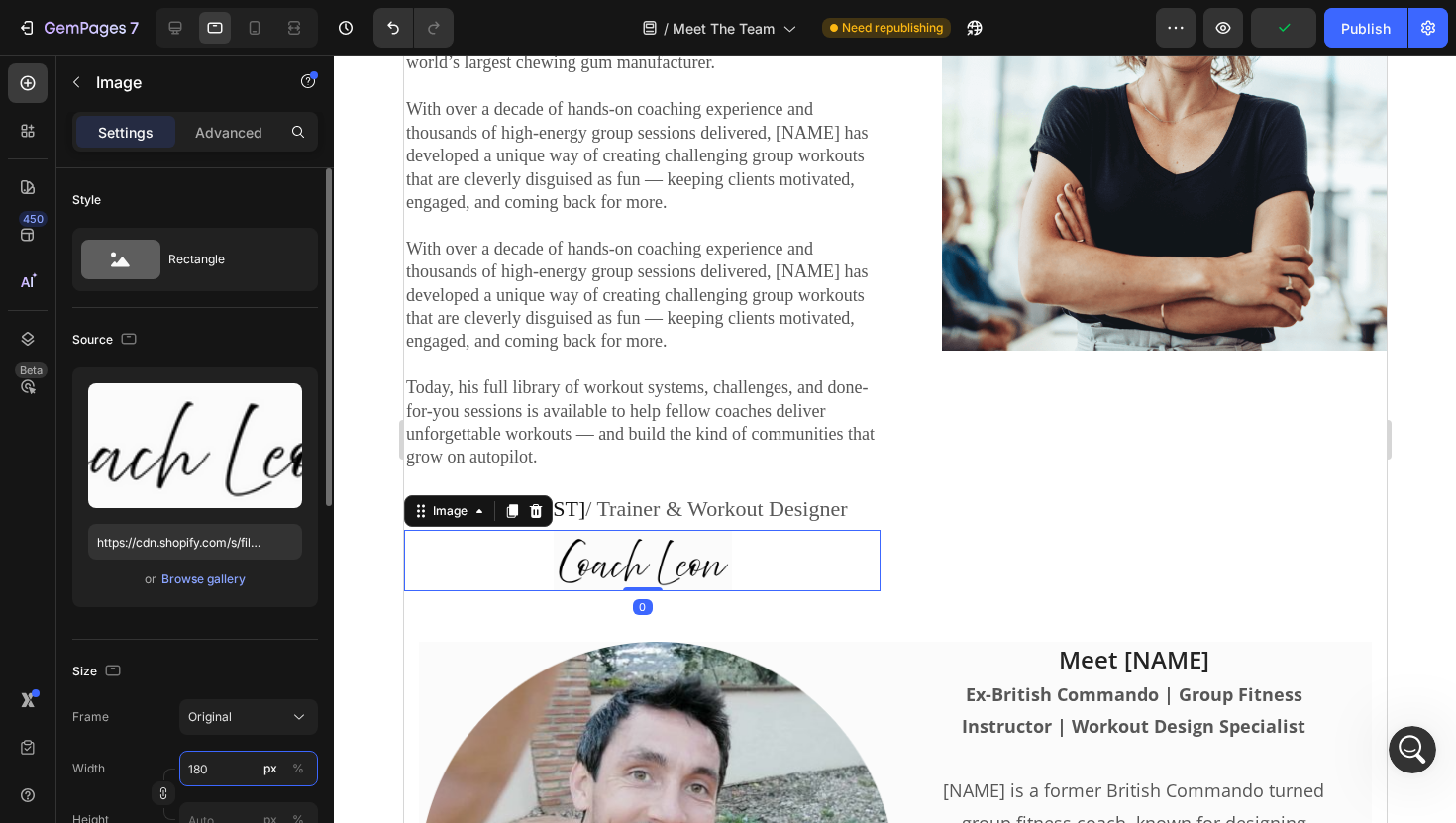 click on "180" at bounding box center (249, 769) 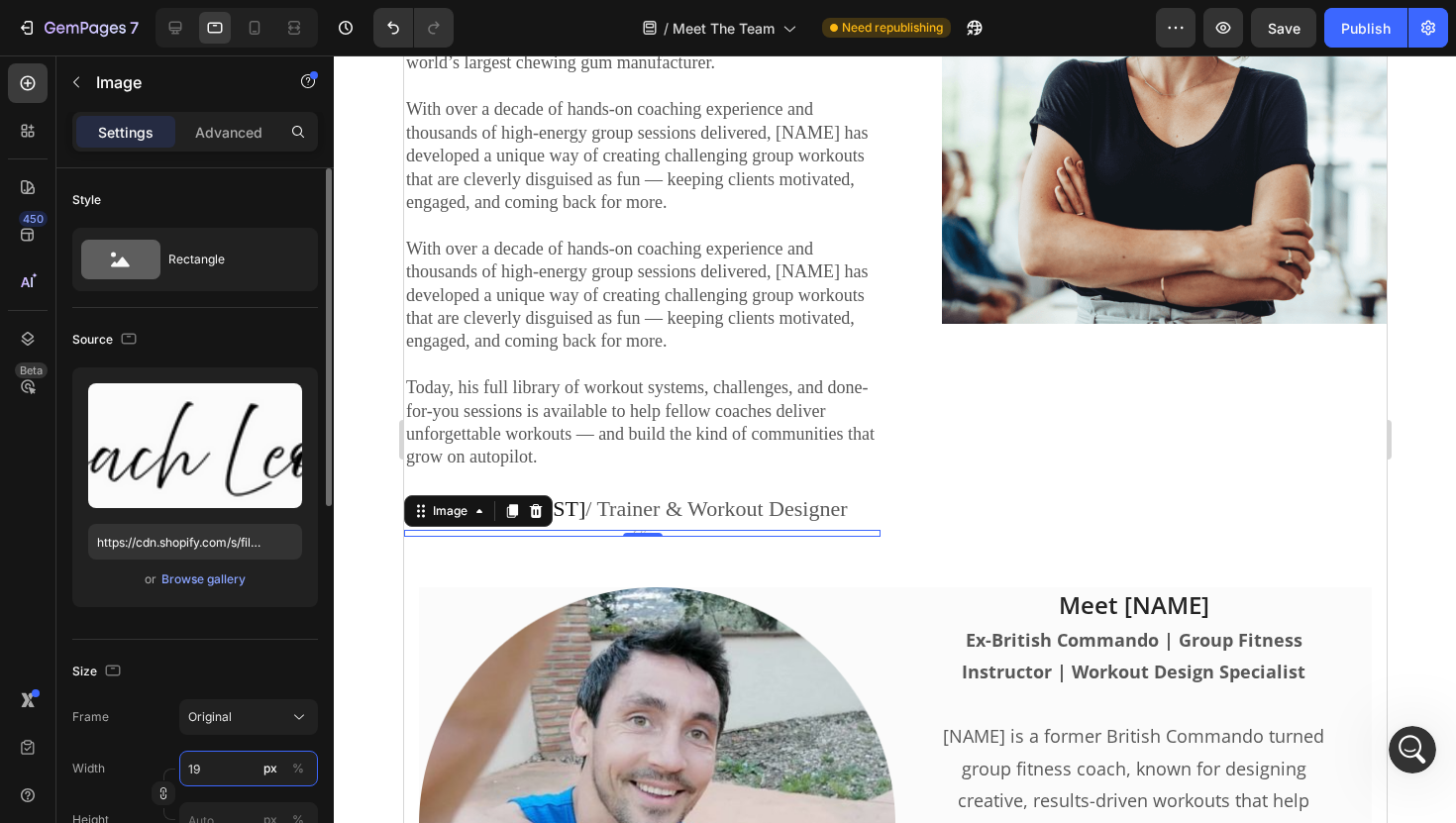 type on "190" 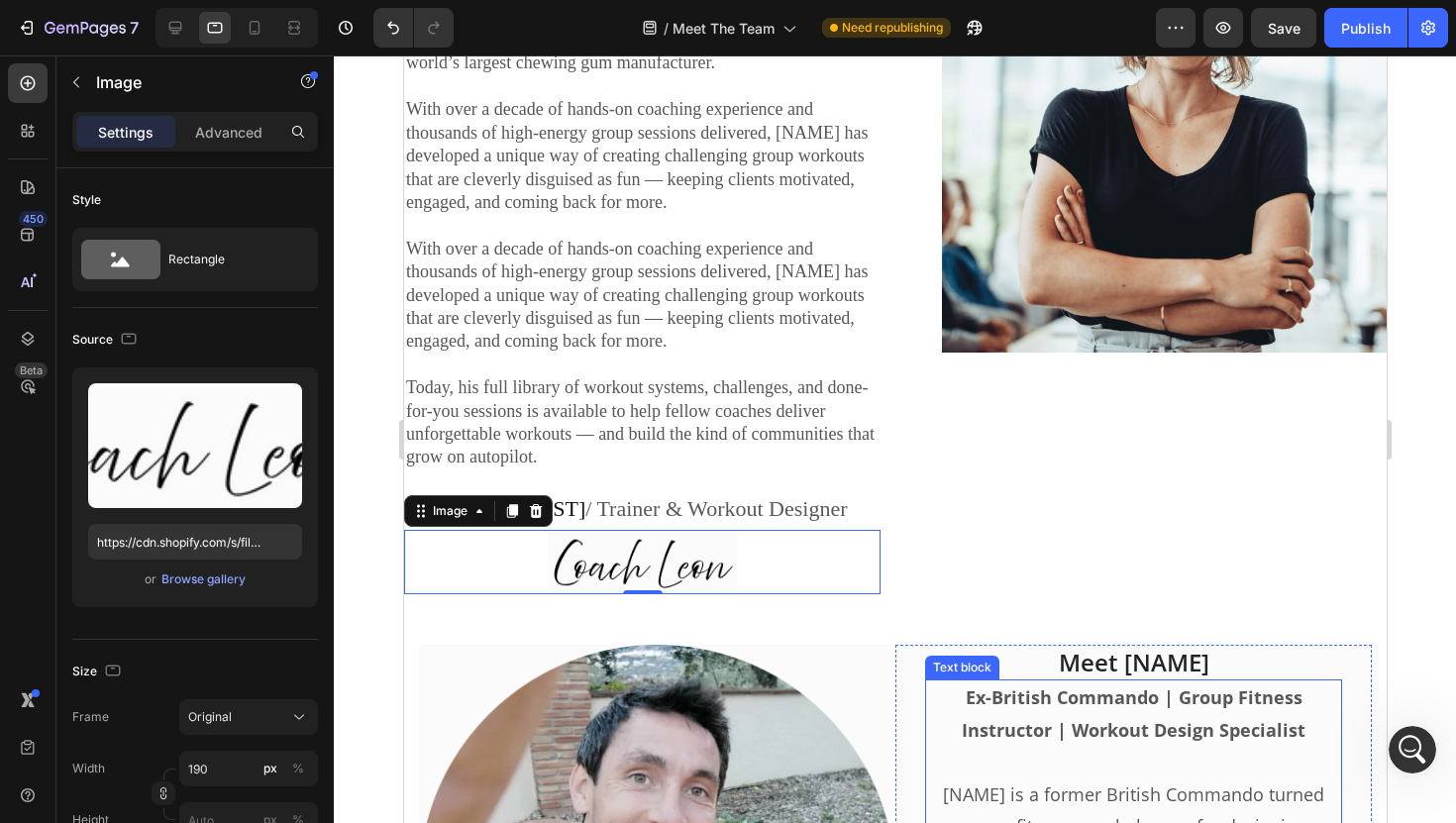 click on "[FIRST] is a former British Commando turned group fitness coach, known for designing creative, results-driven workouts that help trainers run popular classes, stand out in their local area, and attract loyal clients who stick around." at bounding box center [1132, 874] 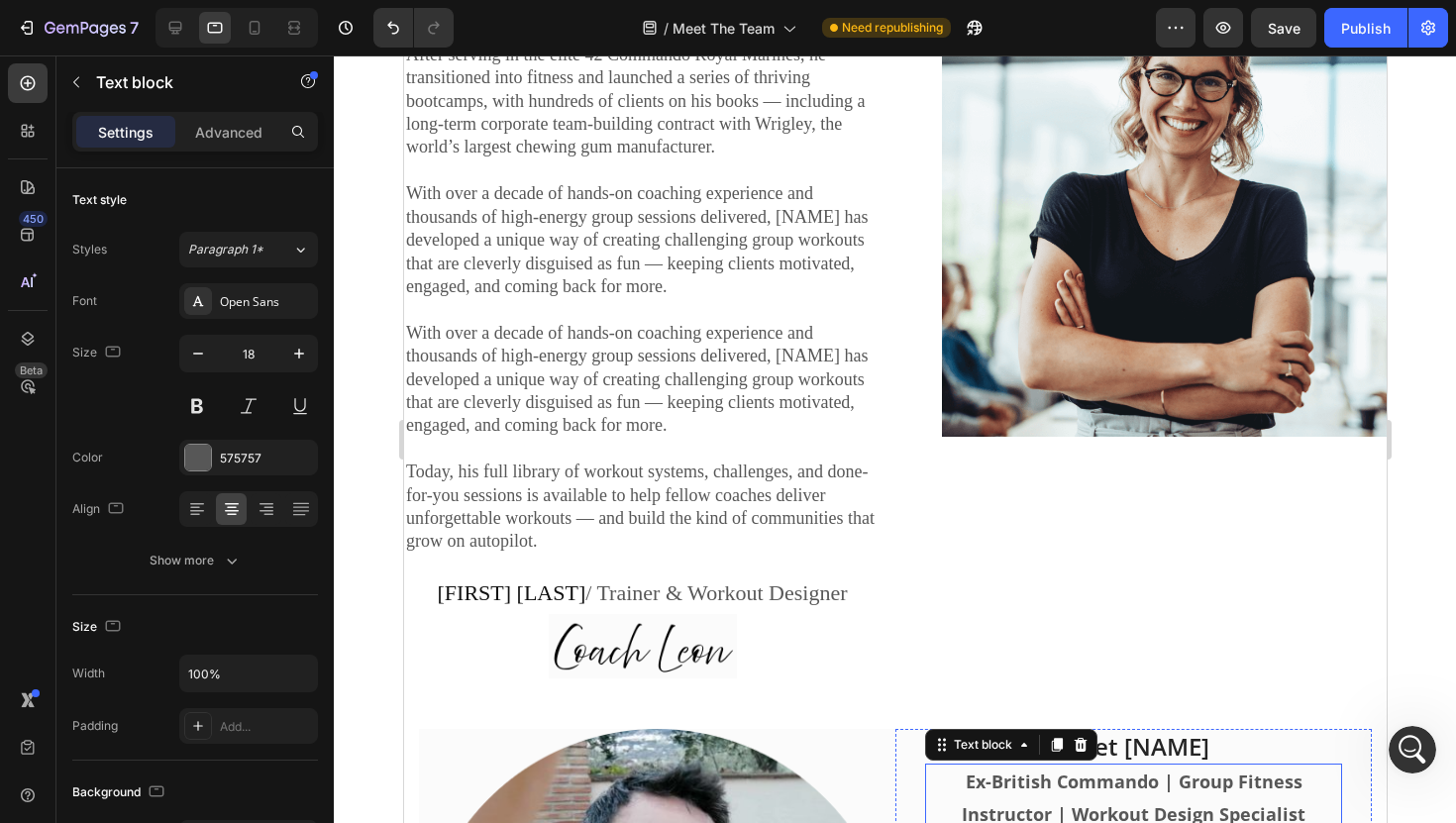 scroll, scrollTop: 2502, scrollLeft: 0, axis: vertical 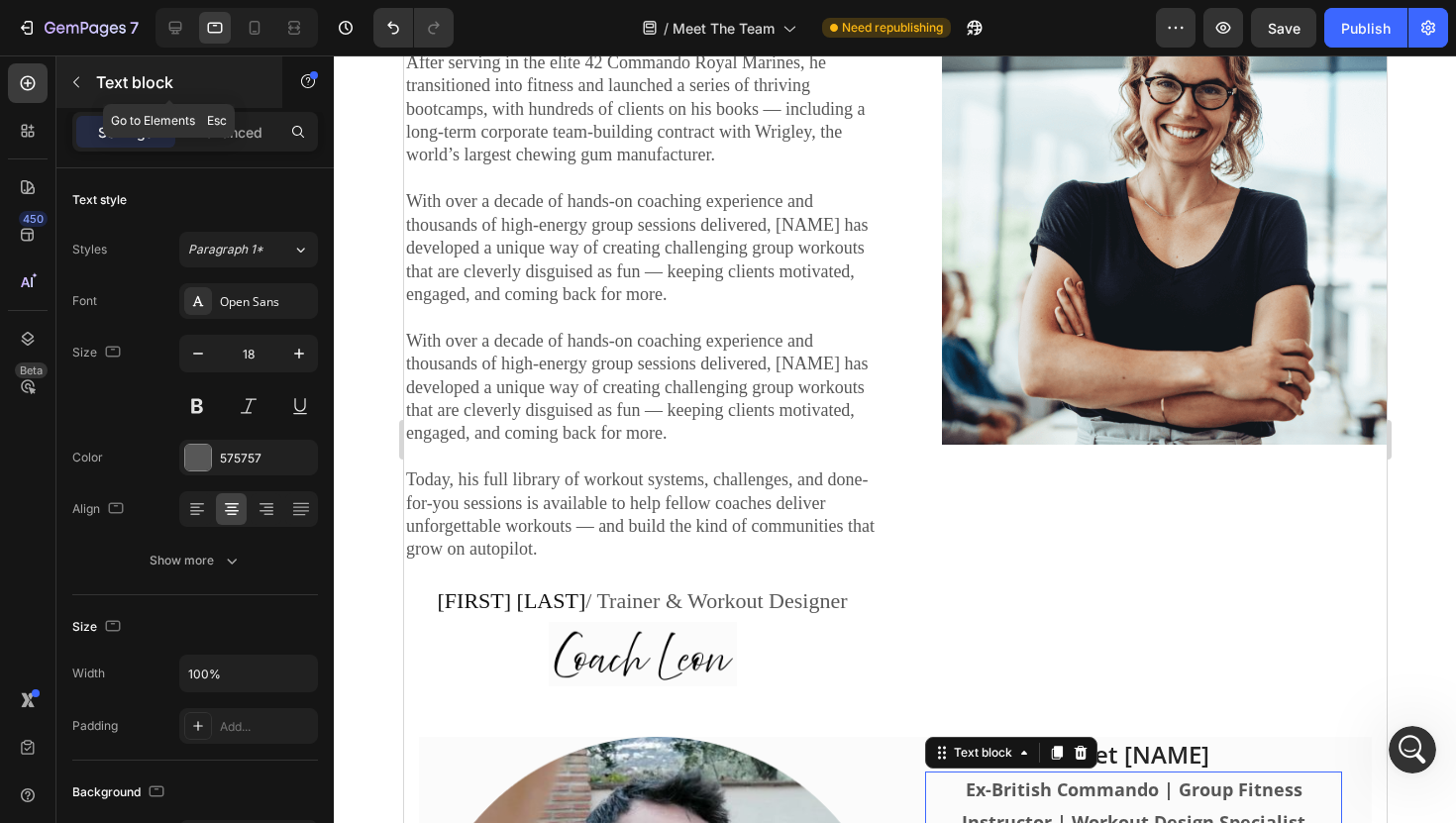 click 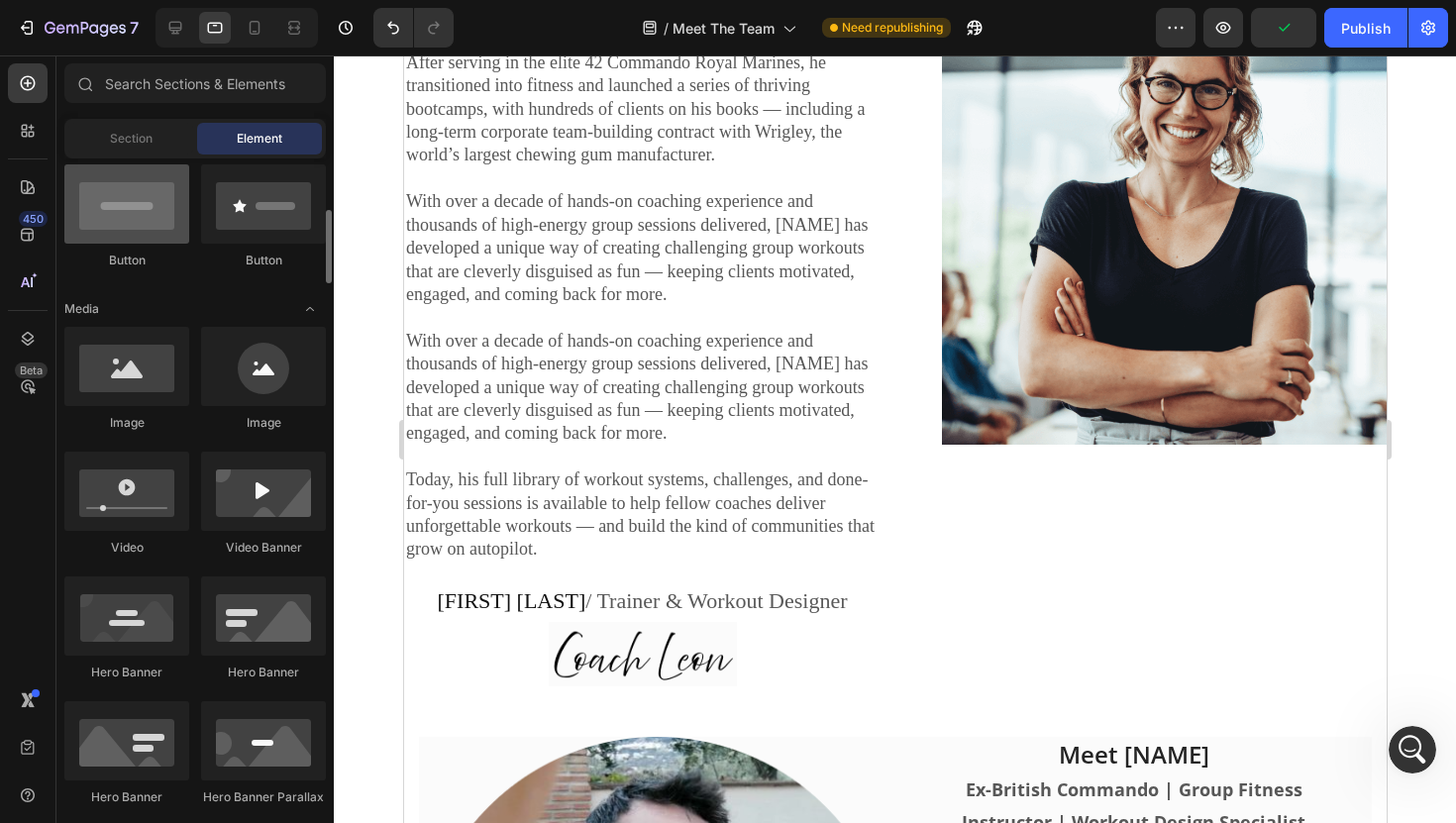 scroll, scrollTop: 492, scrollLeft: 0, axis: vertical 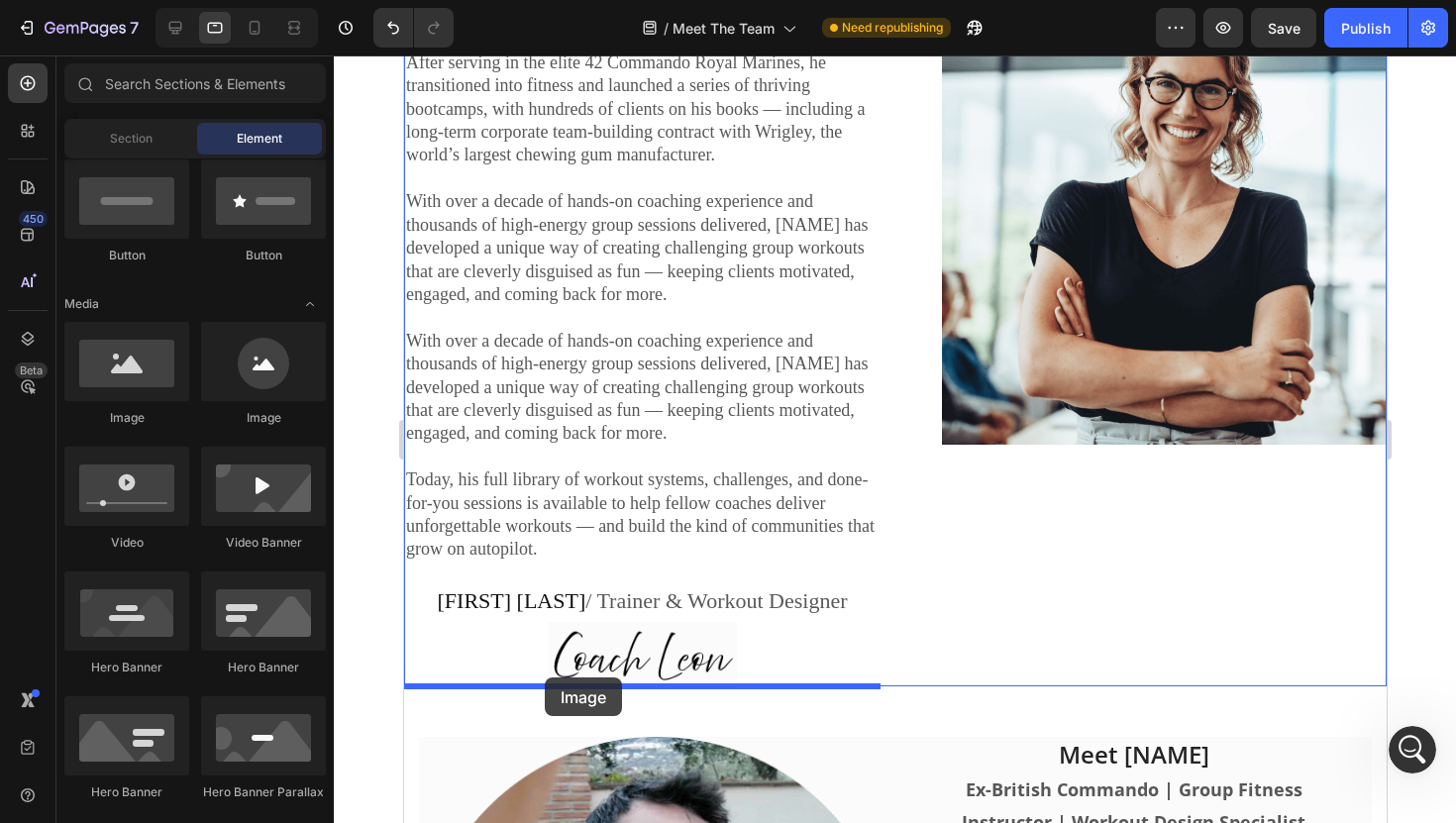 drag, startPoint x: 552, startPoint y: 411, endPoint x: 544, endPoint y: 677, distance: 266.12027 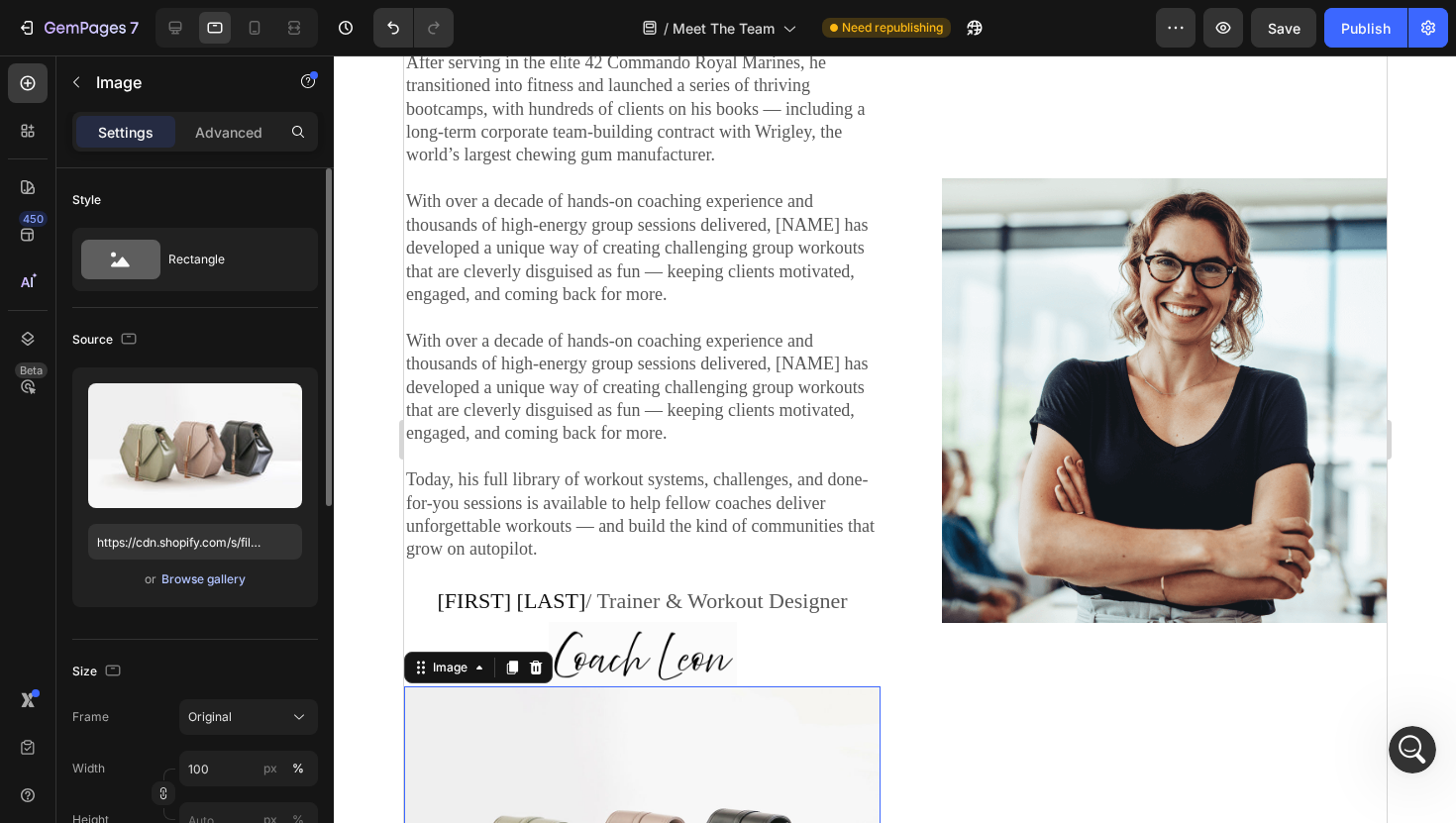 click on "Browse gallery" at bounding box center [203, 579] 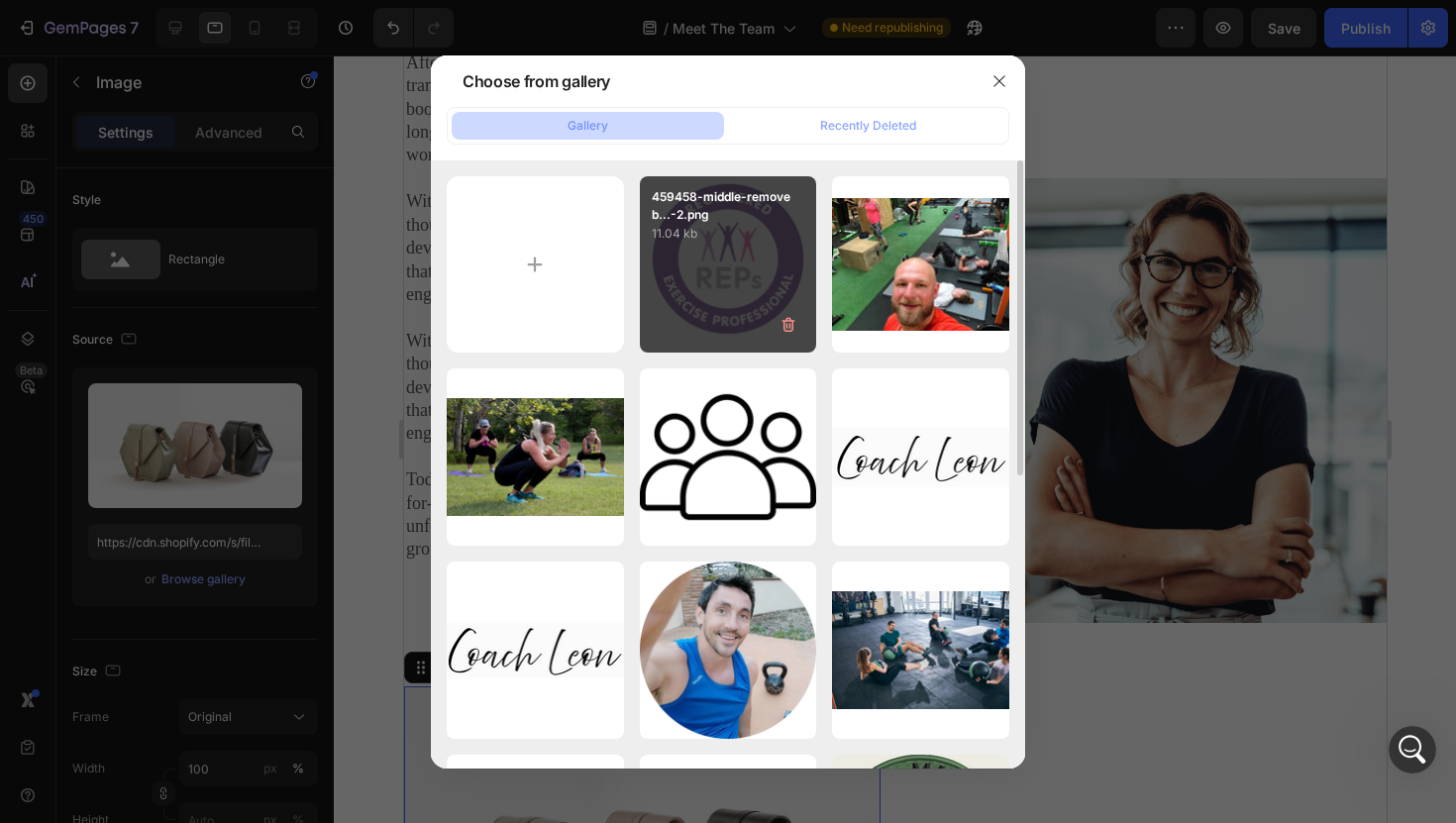 click on "459458-middle-removeb...-2.png 11.04 kb" at bounding box center (728, 264) 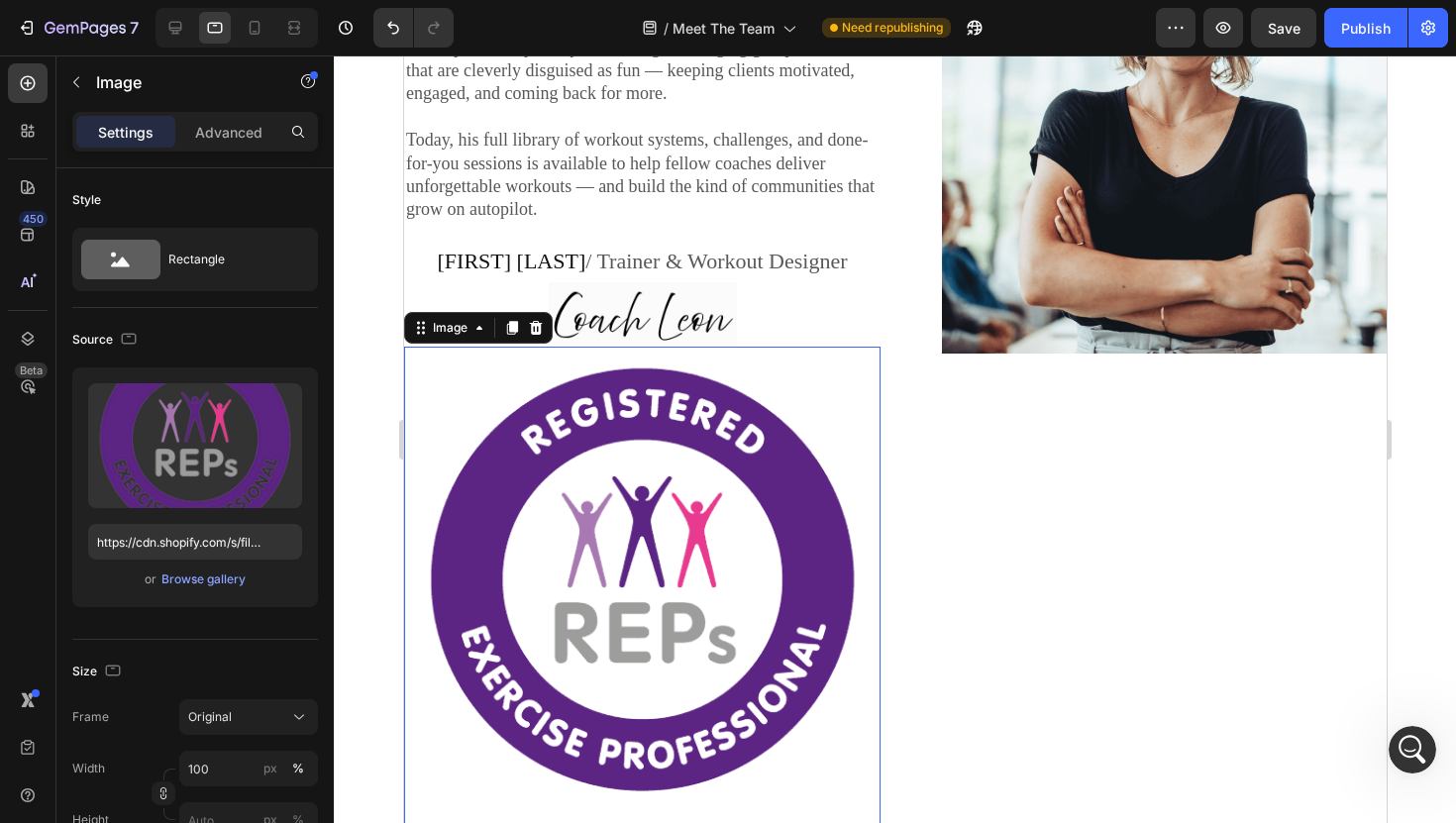 scroll, scrollTop: 2899, scrollLeft: 0, axis: vertical 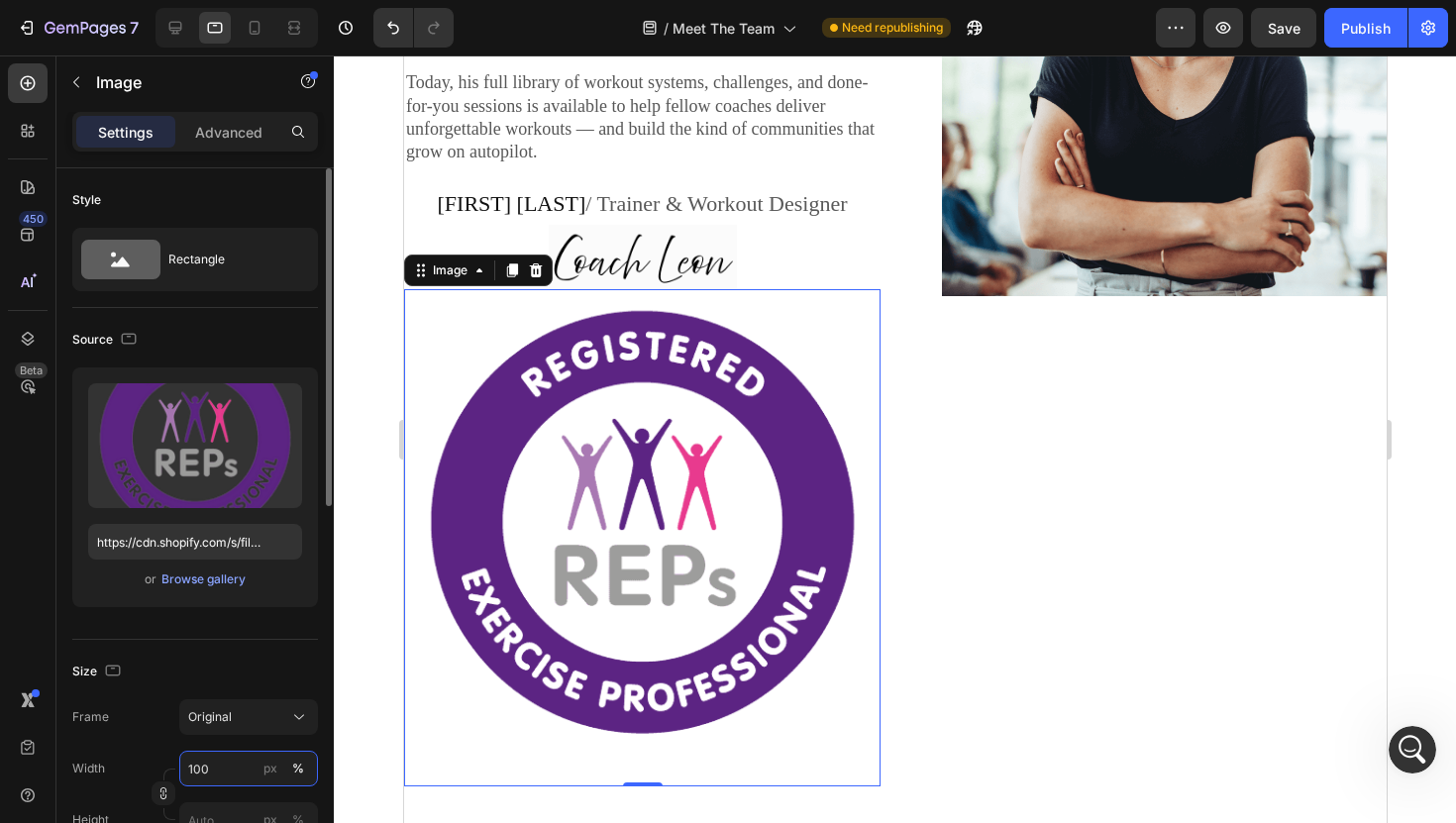 click on "100" at bounding box center (249, 769) 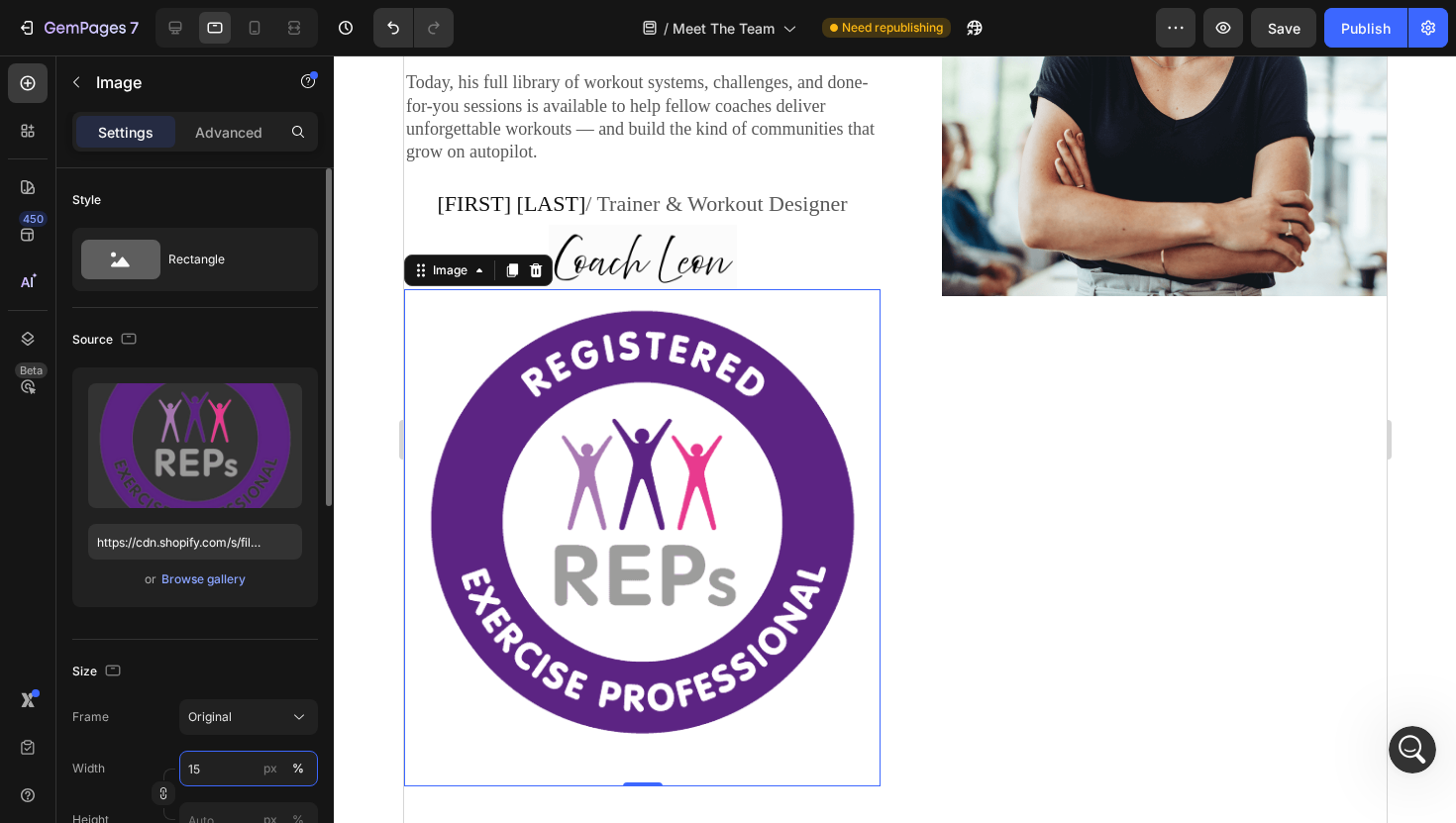 type on "1" 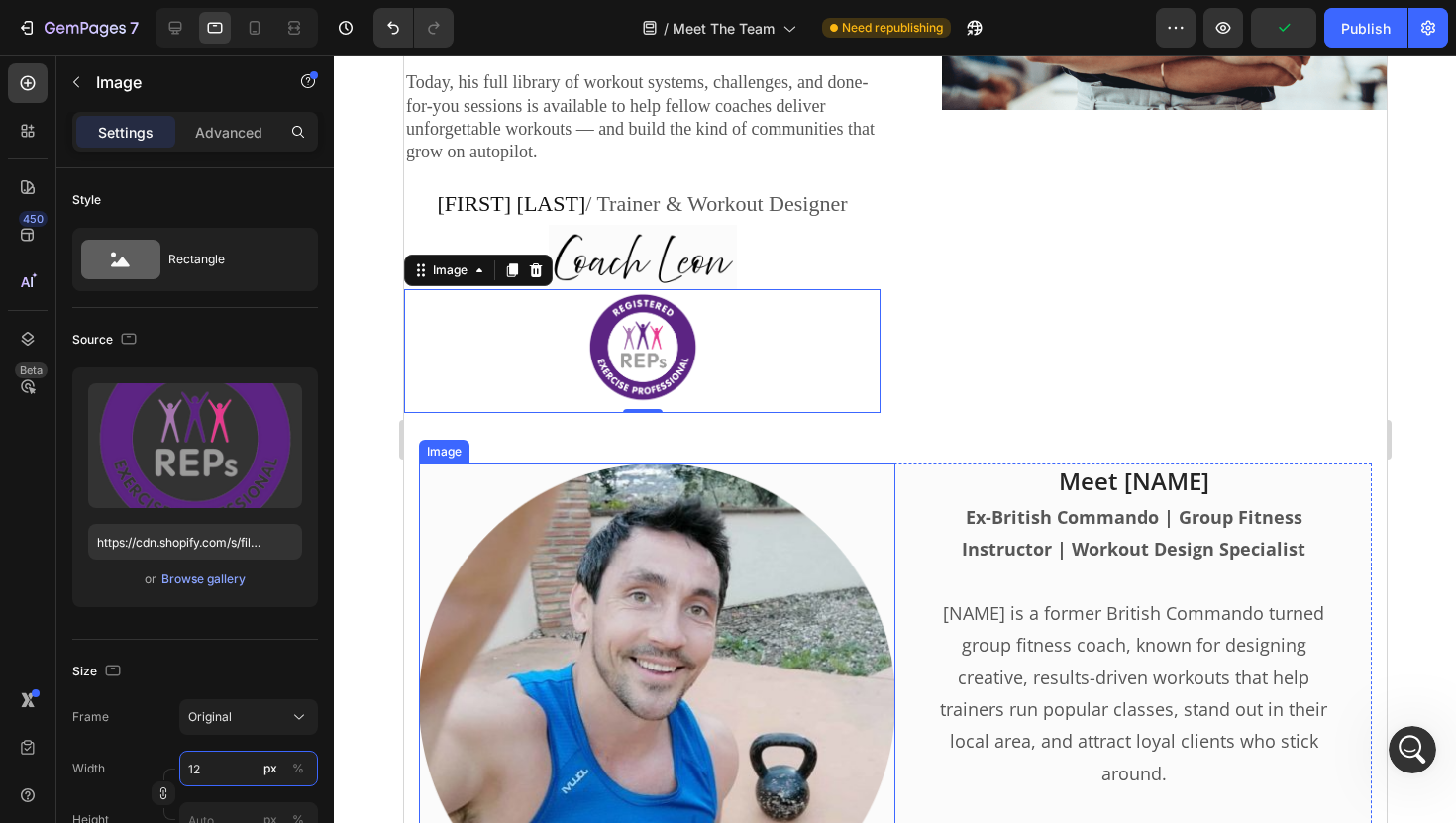 type on "1" 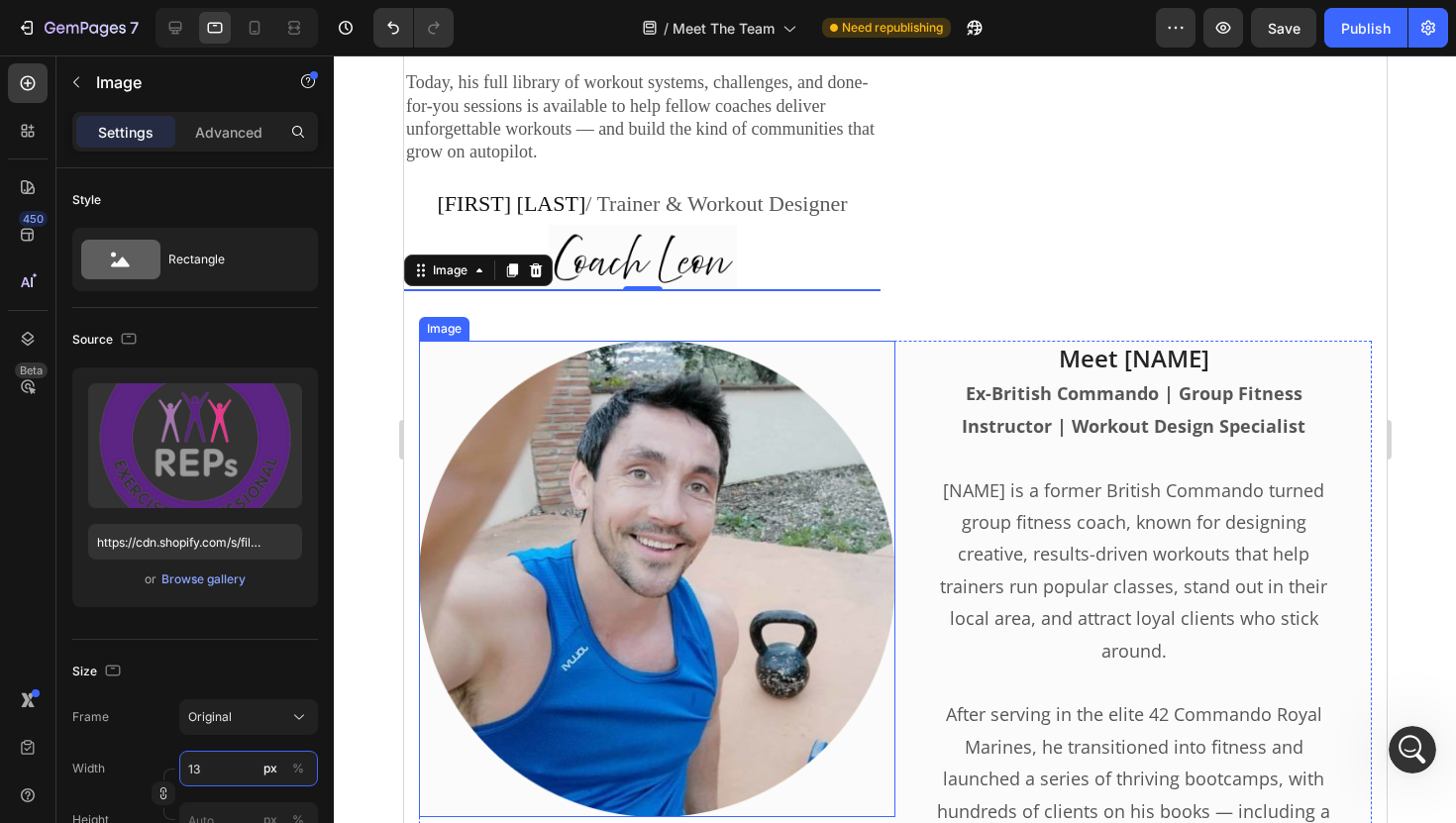 type on "130" 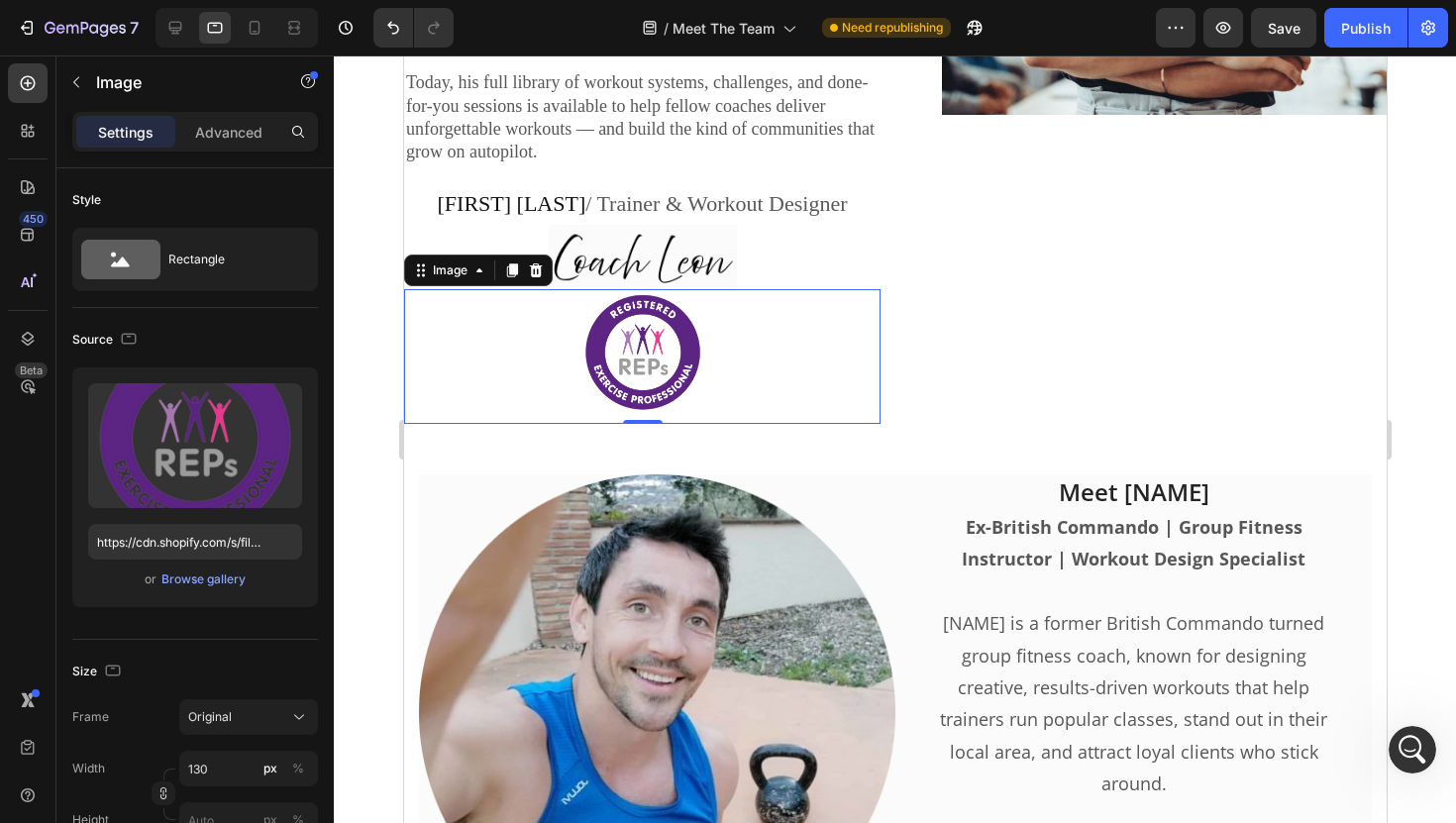 click on "Image Meet Leon Heading Ex-British Commando | Group Fitness Instructor | Workout Design Specialist   Leon is a former British Commando turned group fitness coach, known for designing creative, results-driven workouts that help trainers run popular classes, stand out in their local area, and attract loyal clients who stick around.   After serving in the elite 42 Commando Royal Marines, he transitioned into fitness and launched a series of thriving bootcamps, with hundreds of clients on his books — including a long-term corporate team-building contract with Wrigley, the world’s largest chewing gum manufacturer.   With over a decade of hands-on coaching experience and thousands of high-energy group sessions delivered, Leon has developed a unique way of creating challenging group workouts that are cleverly disguised as fun — keeping clients motivated, engaged, and coming back for more.     Text block Coach Leon  / Trainer & Workout Designer Text block Image Row Row Image
Row Section 4" at bounding box center (894, 1575) 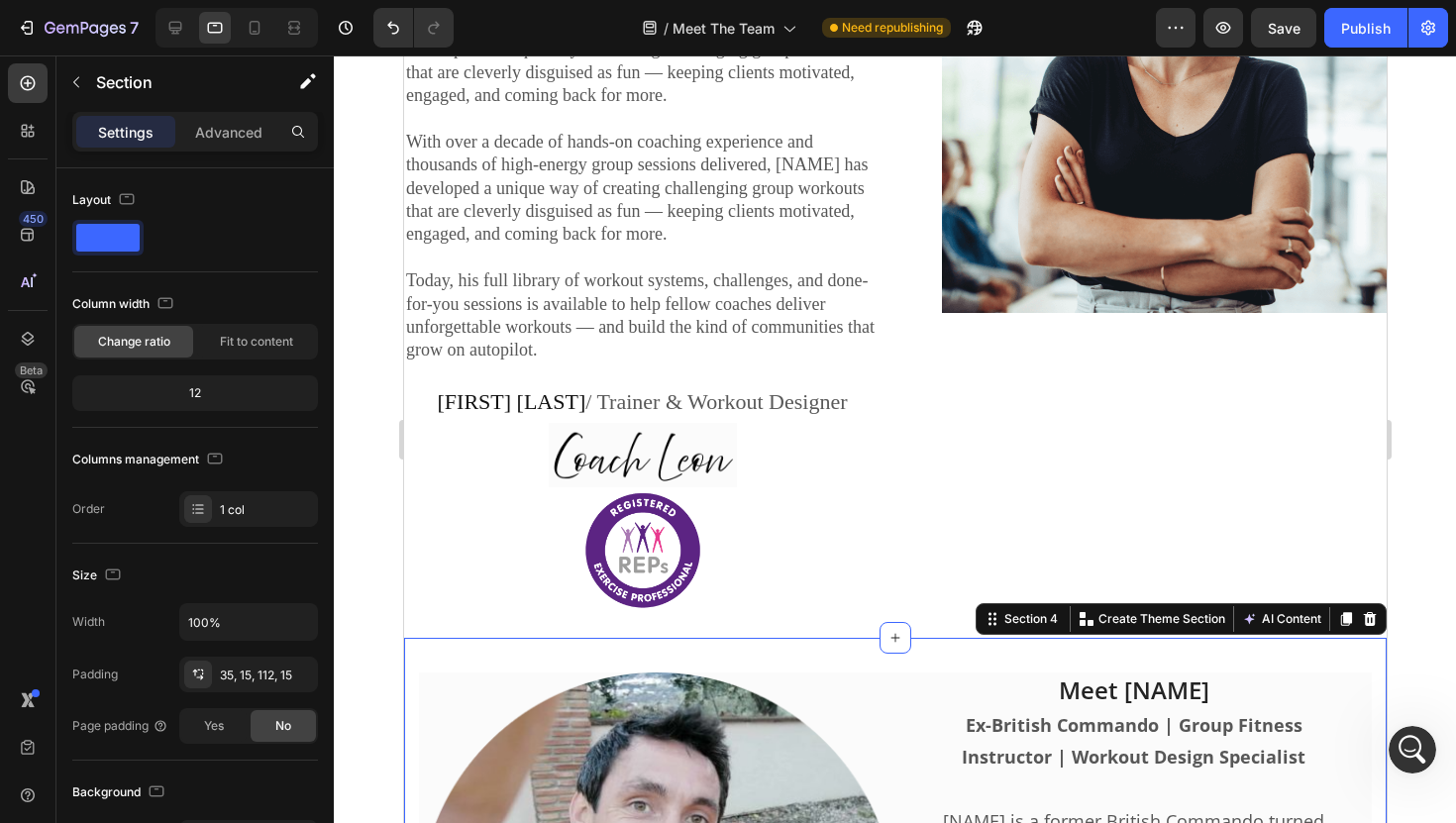 scroll, scrollTop: 2673, scrollLeft: 0, axis: vertical 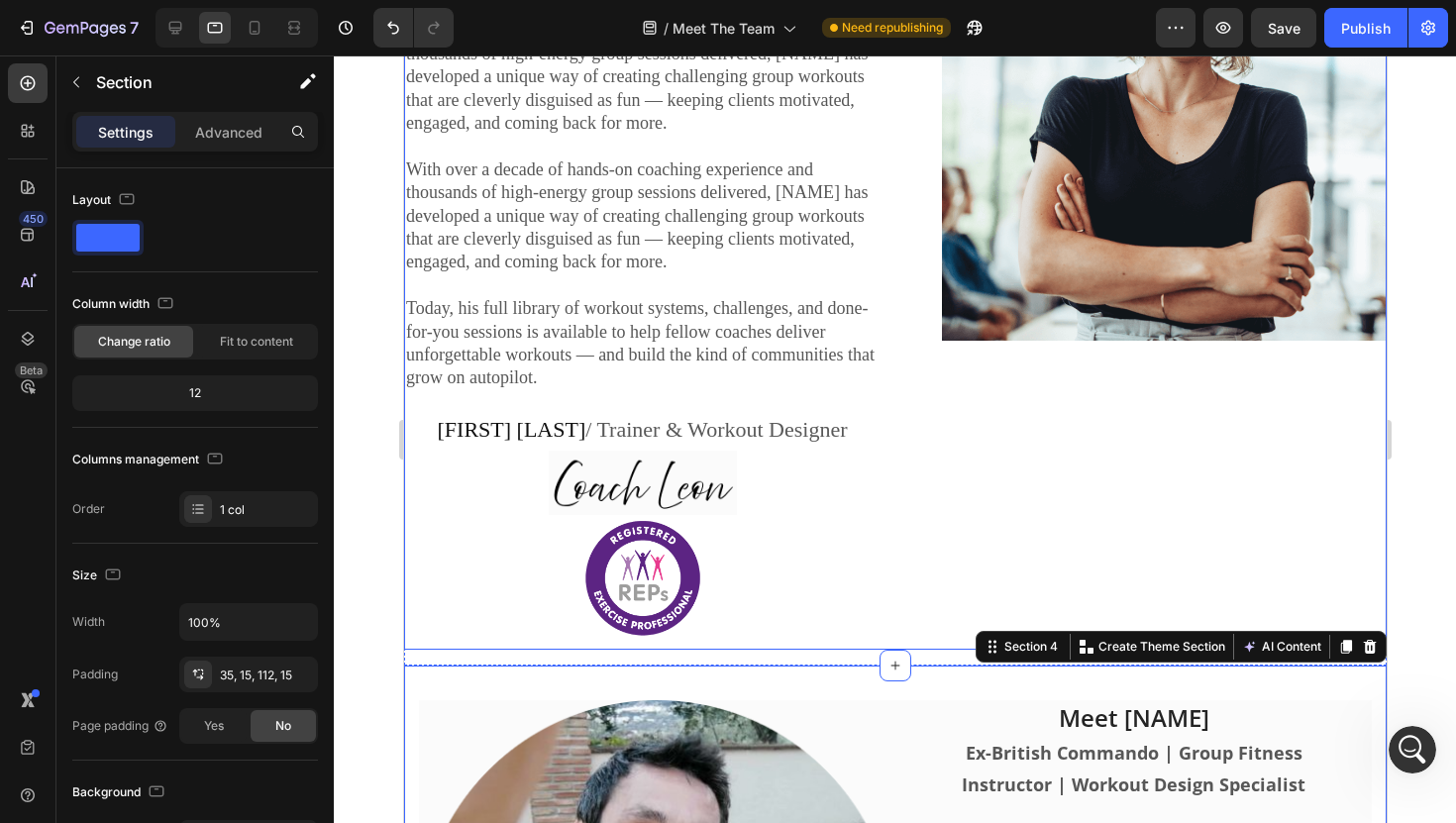 click on "Image" at bounding box center [1147, 118] 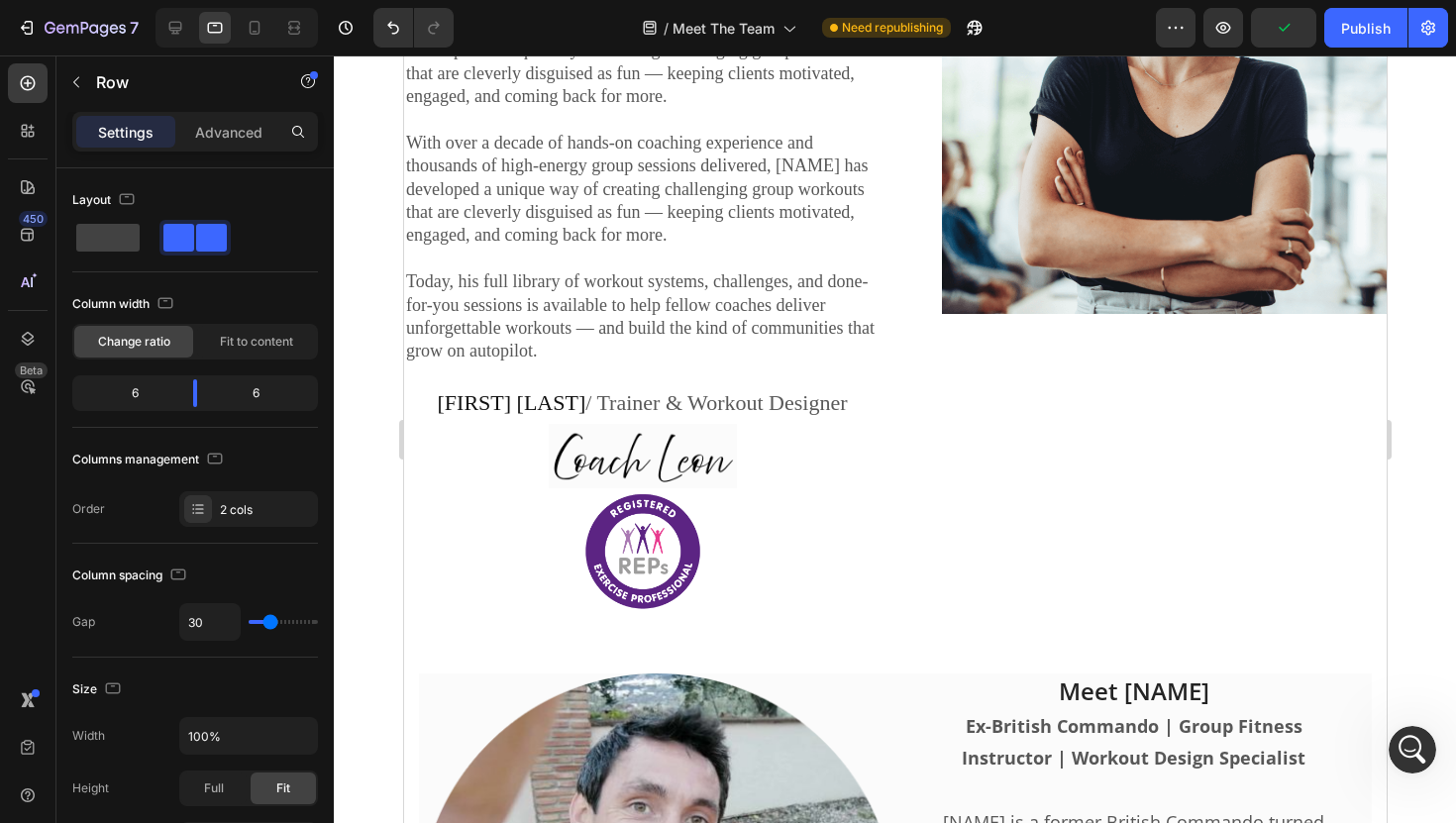 scroll, scrollTop: 2740, scrollLeft: 0, axis: vertical 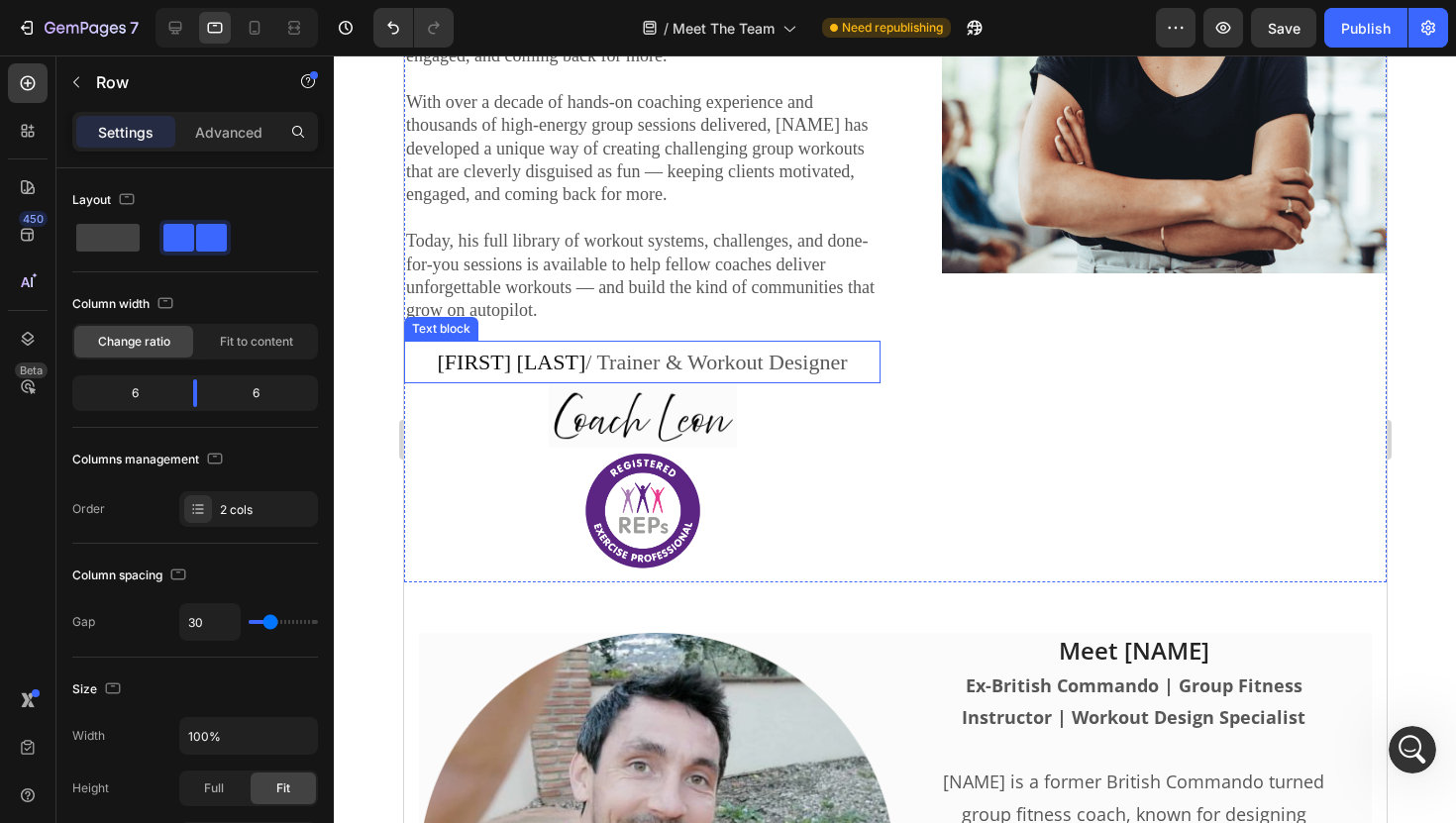 click on "Sophie Wilkinson  / Trainer & Workout Designer" at bounding box center [641, 362] 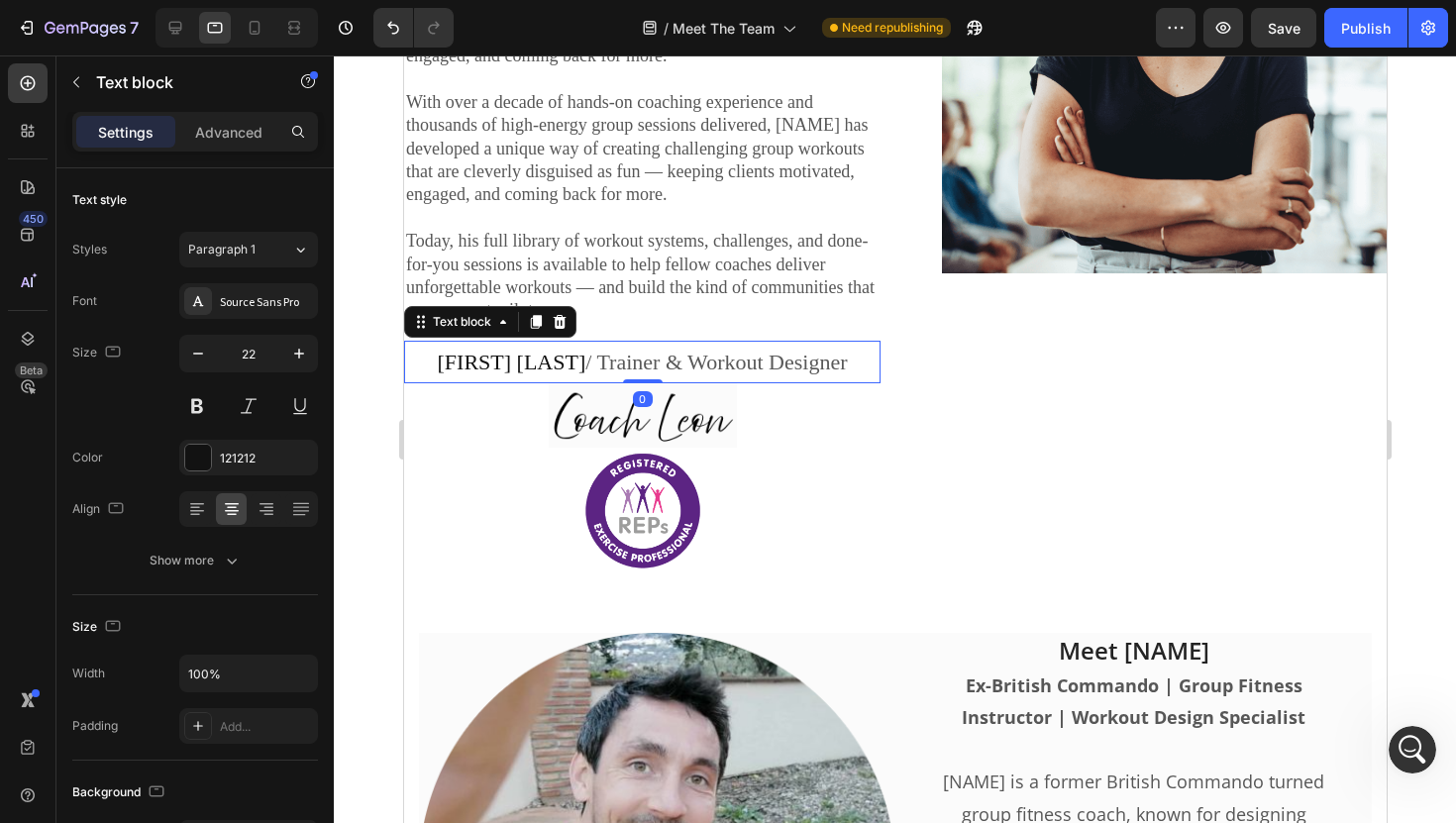 click on "Sophie Wilkinson  / Trainer & Workout Designer" at bounding box center [641, 362] 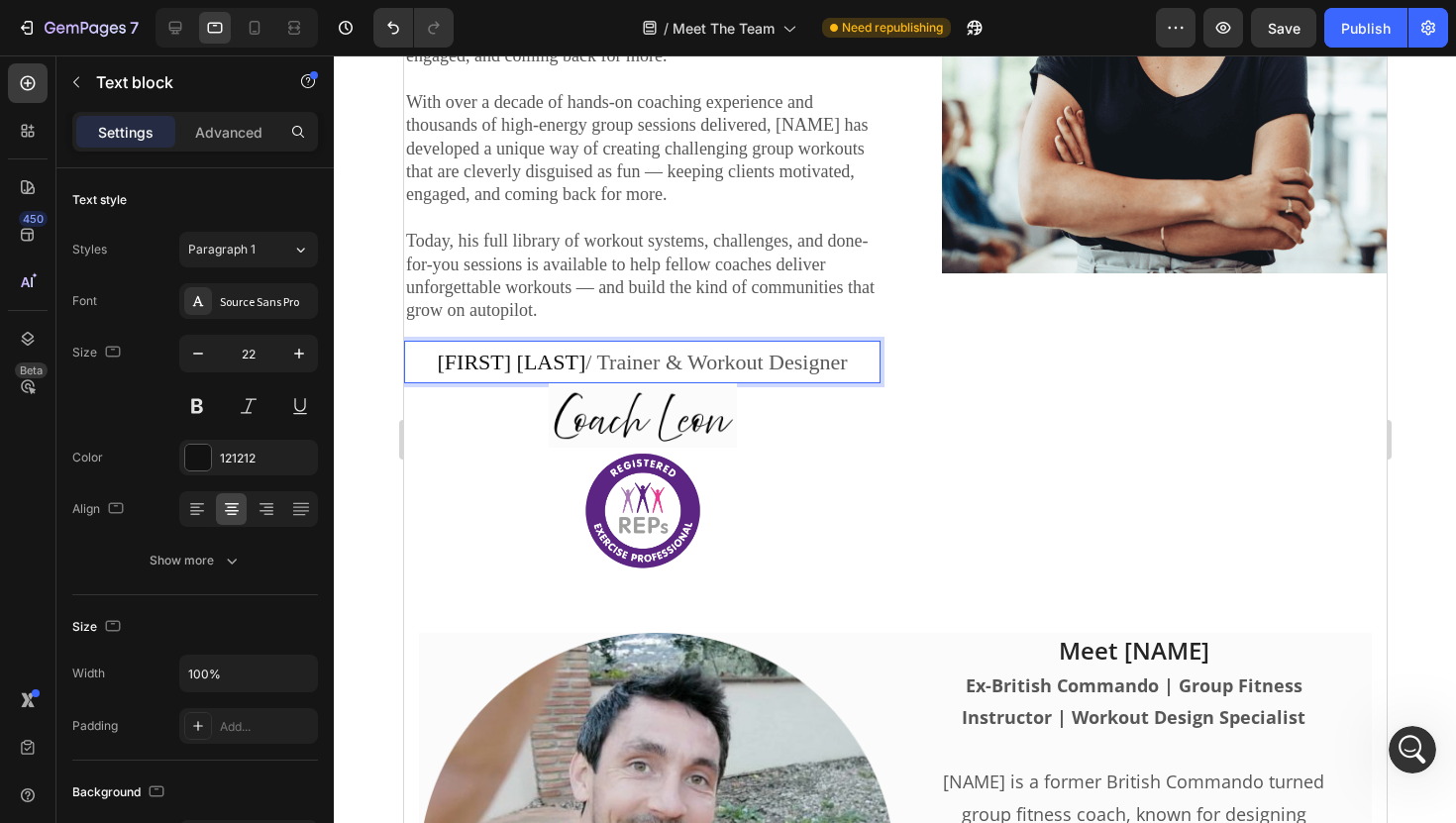 drag, startPoint x: 580, startPoint y: 361, endPoint x: 445, endPoint y: 360, distance: 135.0037 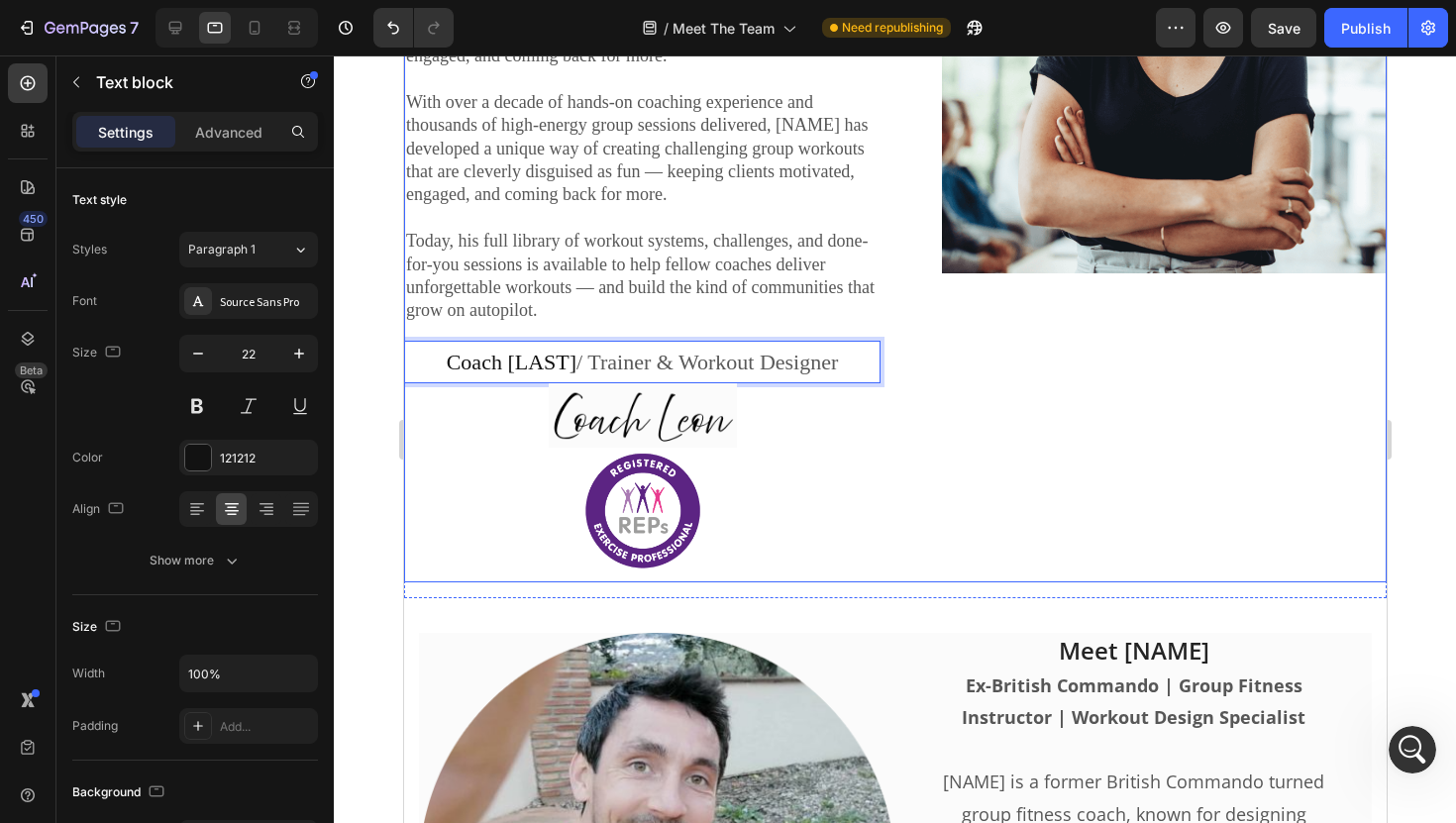 click on "Image" at bounding box center [1147, 51] 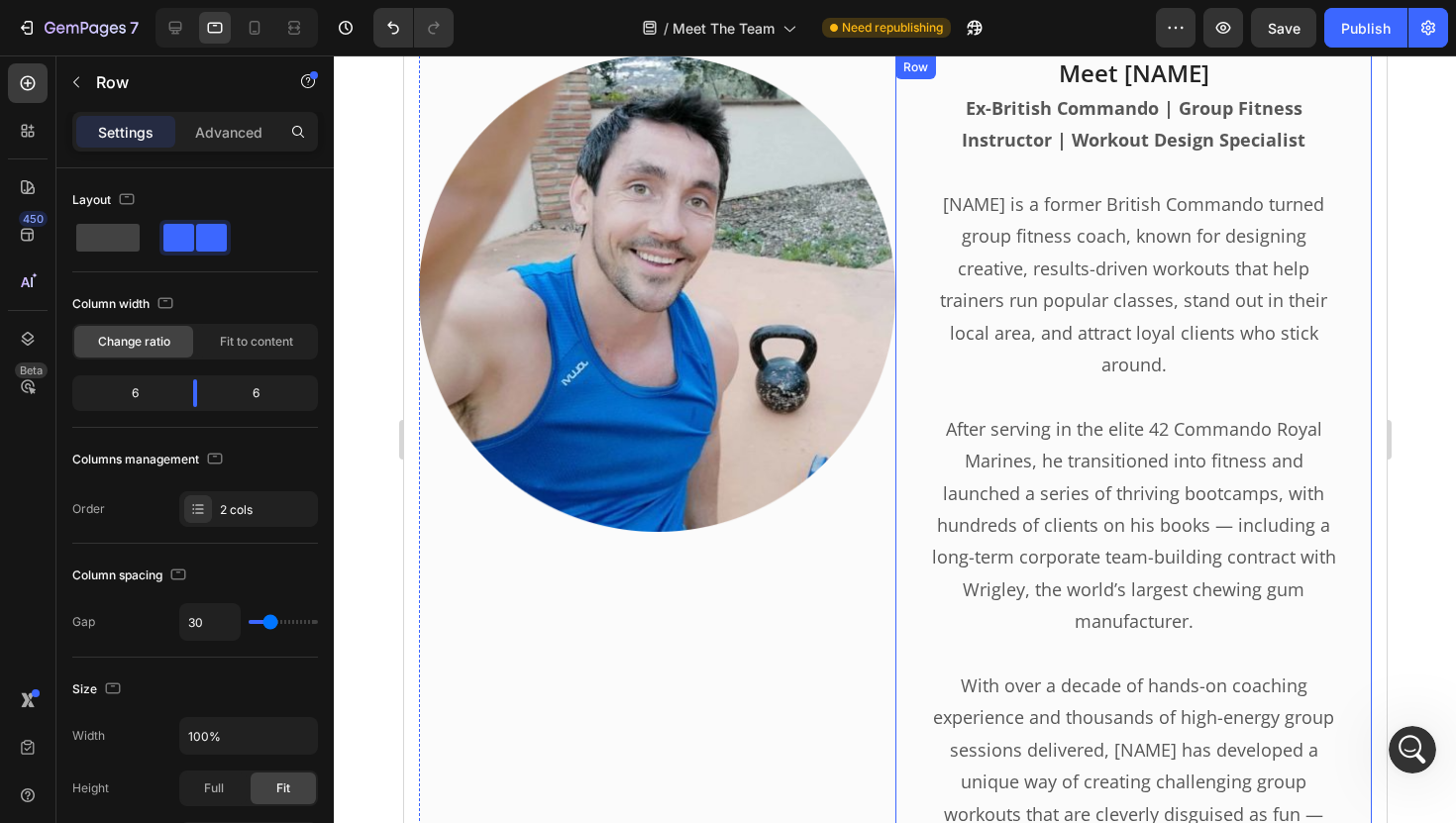 scroll, scrollTop: 3147, scrollLeft: 0, axis: vertical 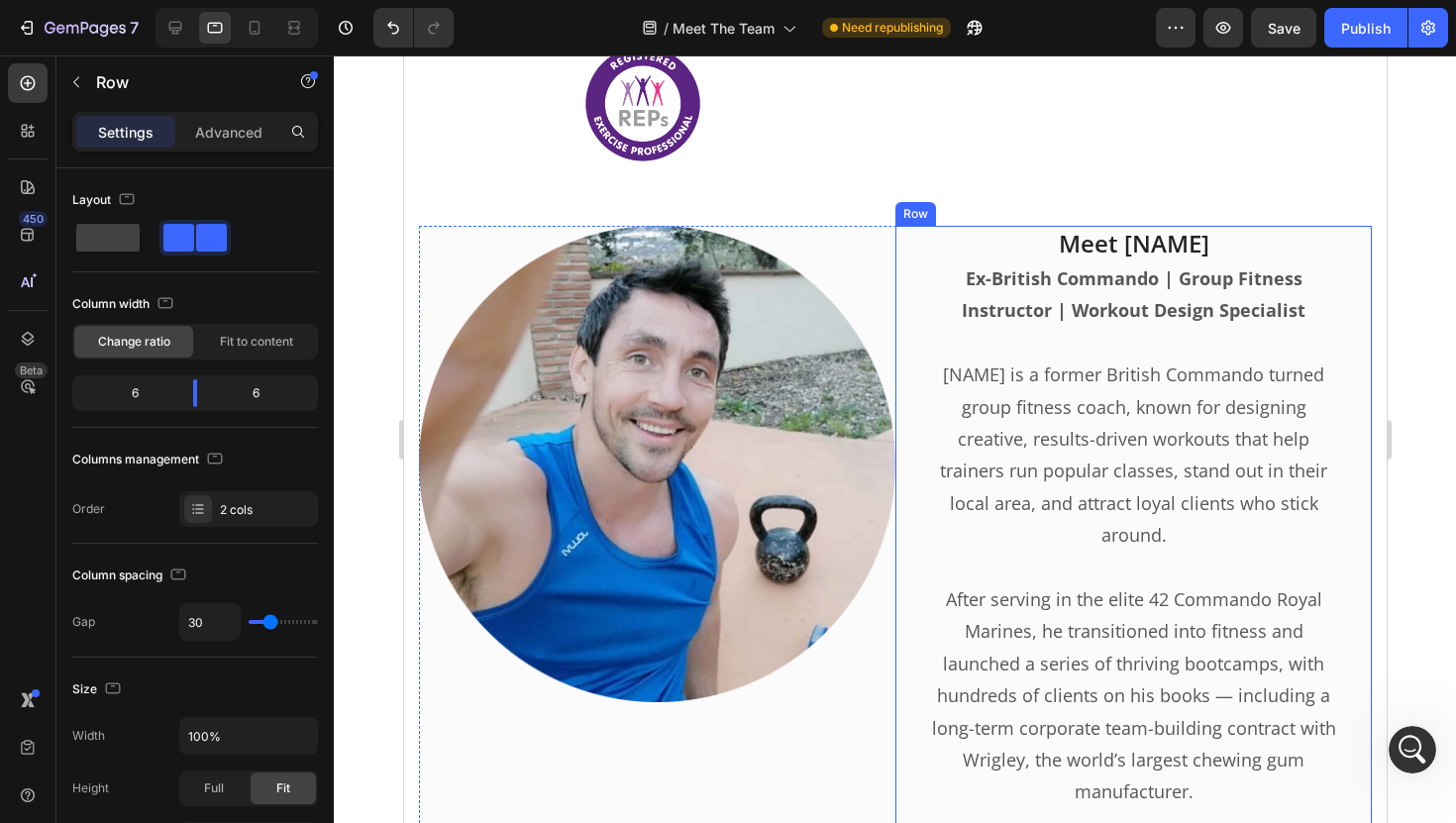 click on "Meet Leon Heading Ex-British Commando | Group Fitness Instructor | Workout Design Specialist   Leon is a former British Commando turned group fitness coach, known for designing creative, results-driven workouts that help trainers run popular classes, stand out in their local area, and attract loyal clients who stick around.   After serving in the elite 42 Commando Royal Marines, he transitioned into fitness and launched a series of thriving bootcamps, with hundreds of clients on his books — including a long-term corporate team-building contract with Wrigley, the world’s largest chewing gum manufacturer.   With over a decade of hands-on coaching experience and thousands of high-energy group sessions delivered, Leon has developed a unique way of creating challenging group workouts that are cleverly disguised as fun — keeping clients motivated, engaged, and coming back for more.     Text block Coach Leon  / Trainer & Workout Designer Text block Image Row" at bounding box center (1132, 948) 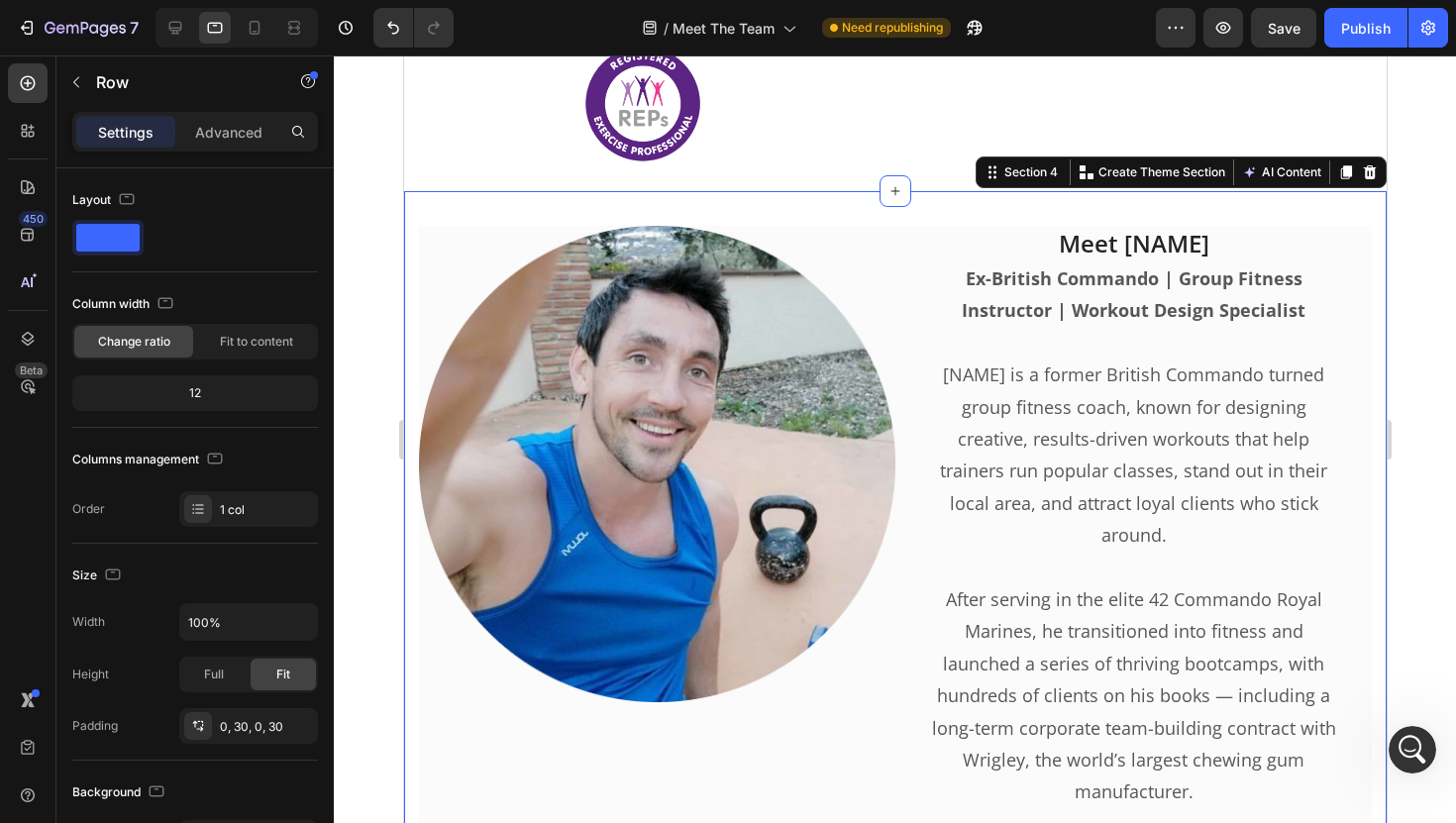 click on "Image Meet Leon Heading Ex-British Commando | Group Fitness Instructor | Workout Design Specialist   Leon is a former British Commando turned group fitness coach, known for designing creative, results-driven workouts that help trainers run popular classes, stand out in their local area, and attract loyal clients who stick around.   After serving in the elite 42 Commando Royal Marines, he transitioned into fitness and launched a series of thriving bootcamps, with hundreds of clients on his books — including a long-term corporate team-building contract with Wrigley, the world’s largest chewing gum manufacturer.   With over a decade of hands-on coaching experience and thousands of high-energy group sessions delivered, Leon has developed a unique way of creating challenging group workouts that are cleverly disguised as fun — keeping clients motivated, engaged, and coming back for more.     Text block Coach Leon  / Trainer & Workout Designer Text block Image Row Row Image
Row Section 4" at bounding box center [894, 1326] 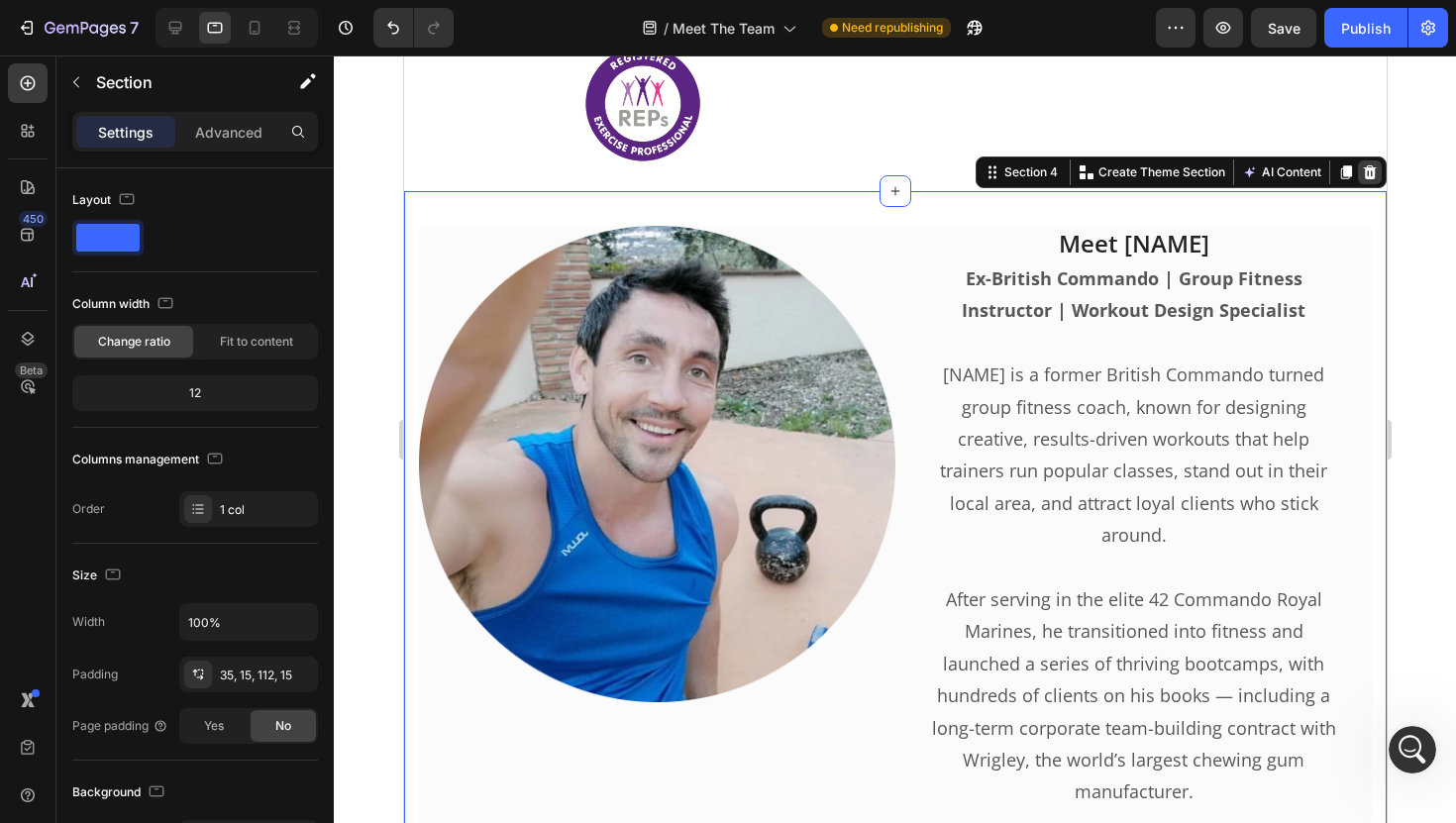 click 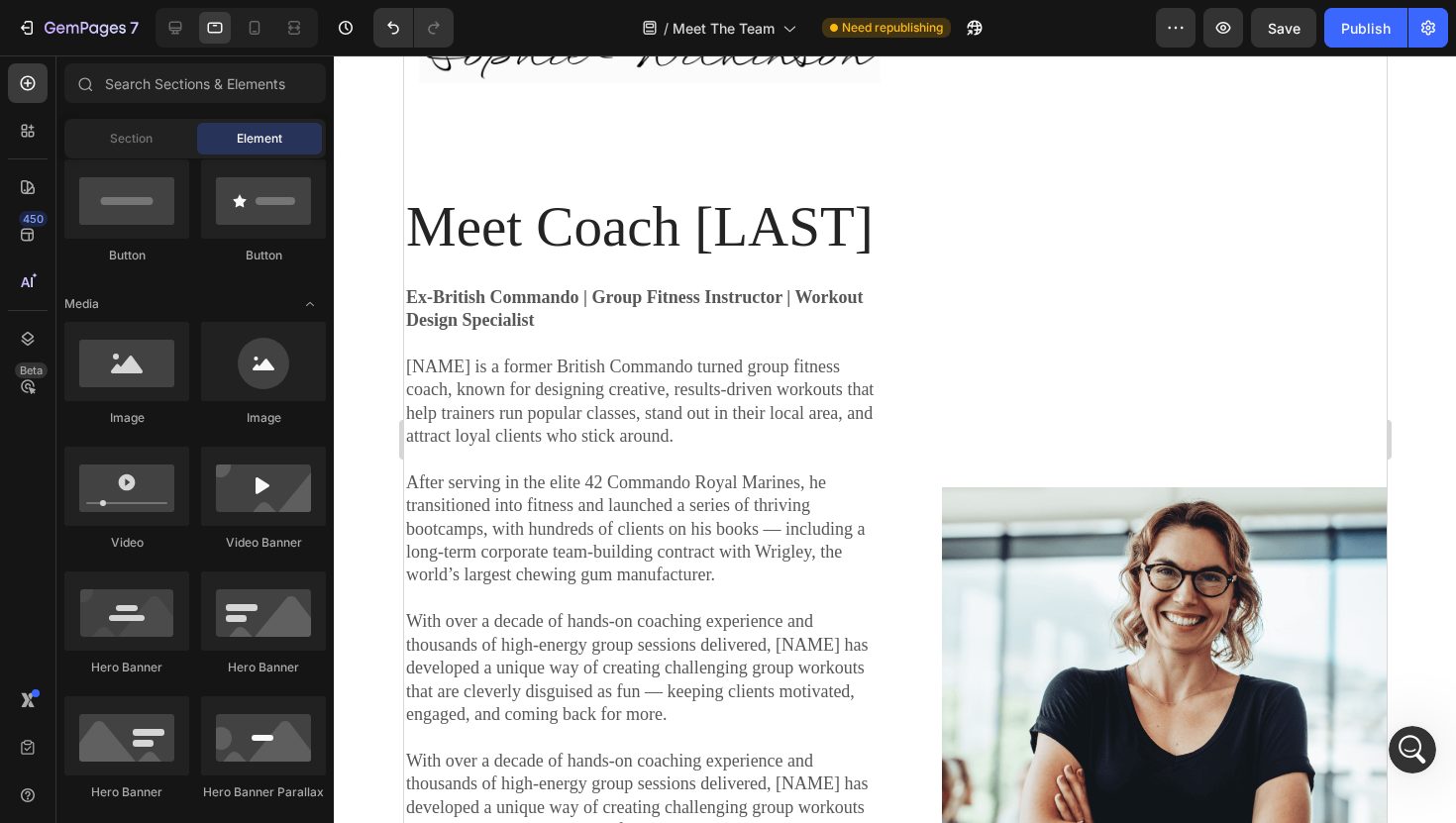 scroll, scrollTop: 2154, scrollLeft: 0, axis: vertical 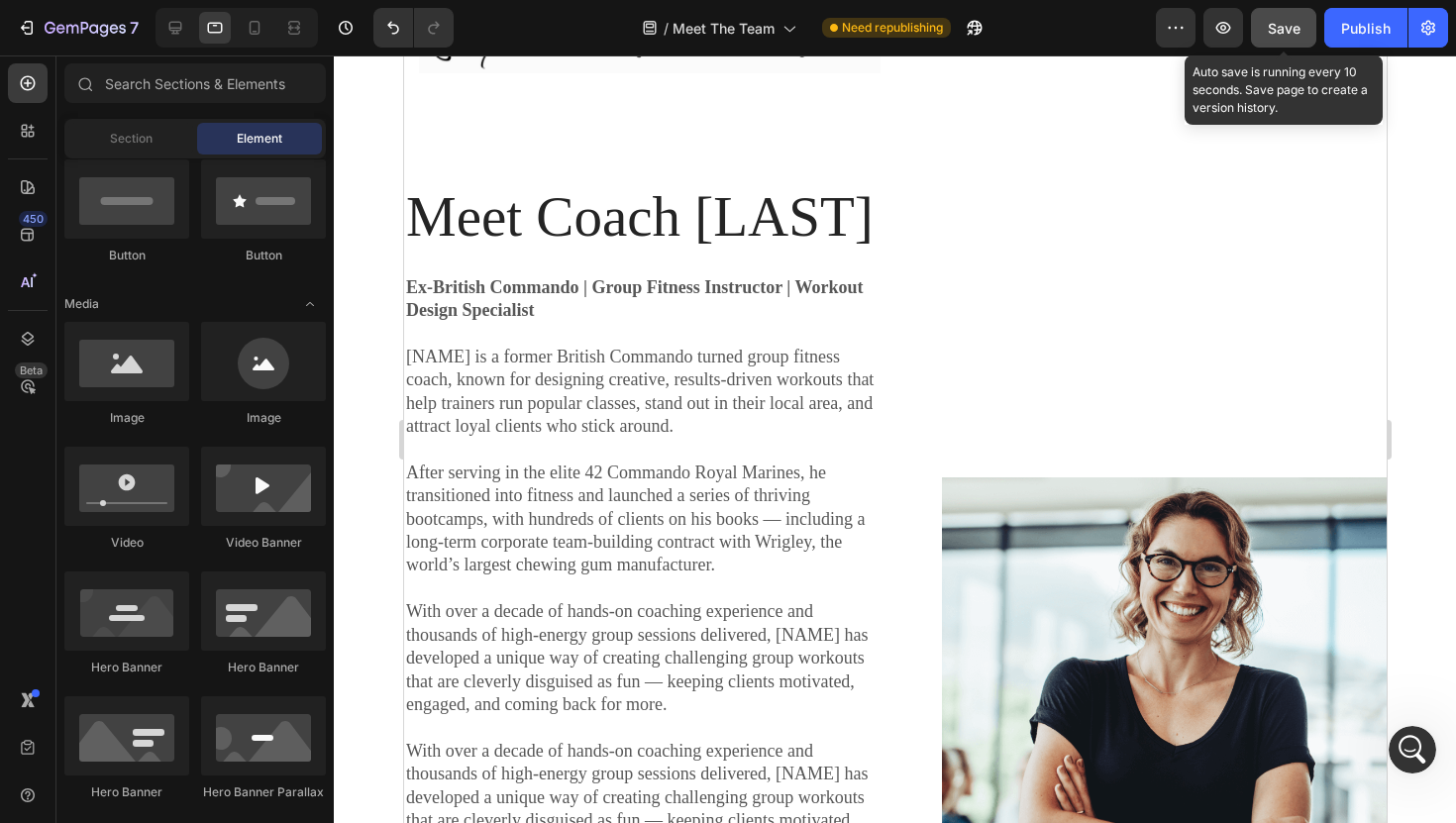 click on "Save" at bounding box center (1284, 28) 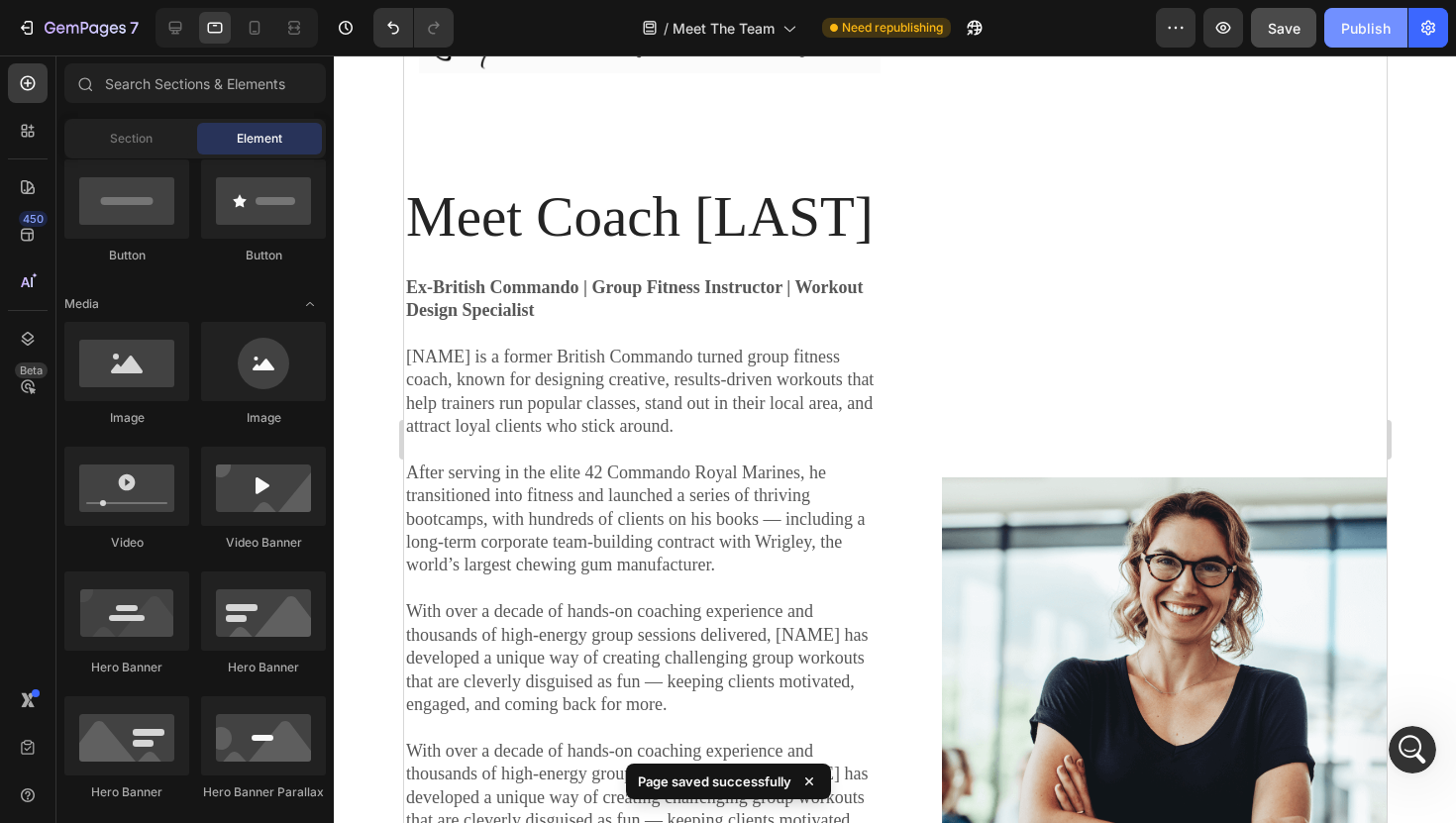 click on "Publish" at bounding box center (1366, 28) 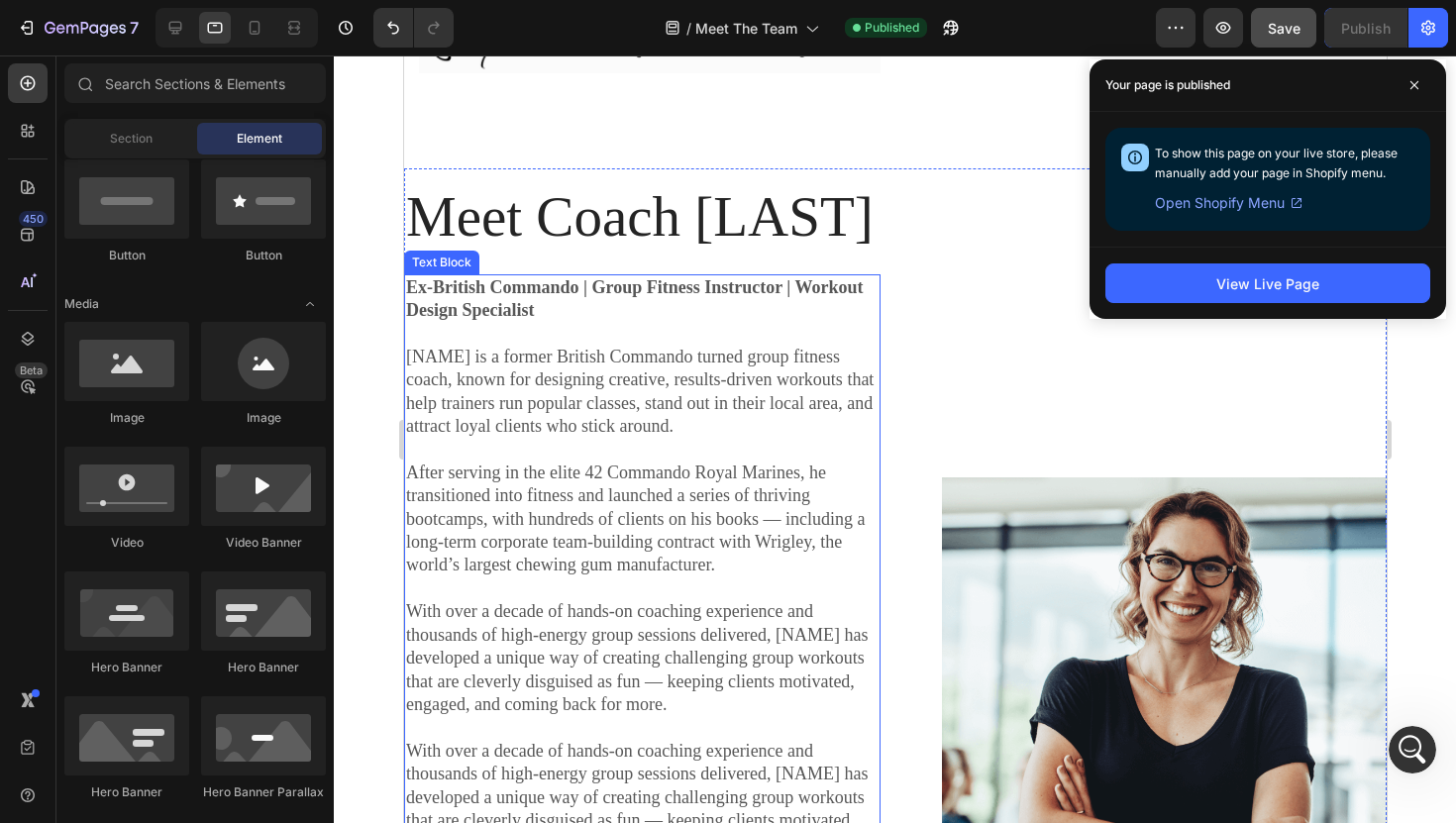 click on "After serving in the elite 42 Commando Royal Marines, he transitioned into fitness and launched a series of thriving bootcamps, with hundreds of clients on his books — including a long-term corporate team-building contract with Wrigley, the world’s largest chewing gum manufacturer." at bounding box center [641, 519] 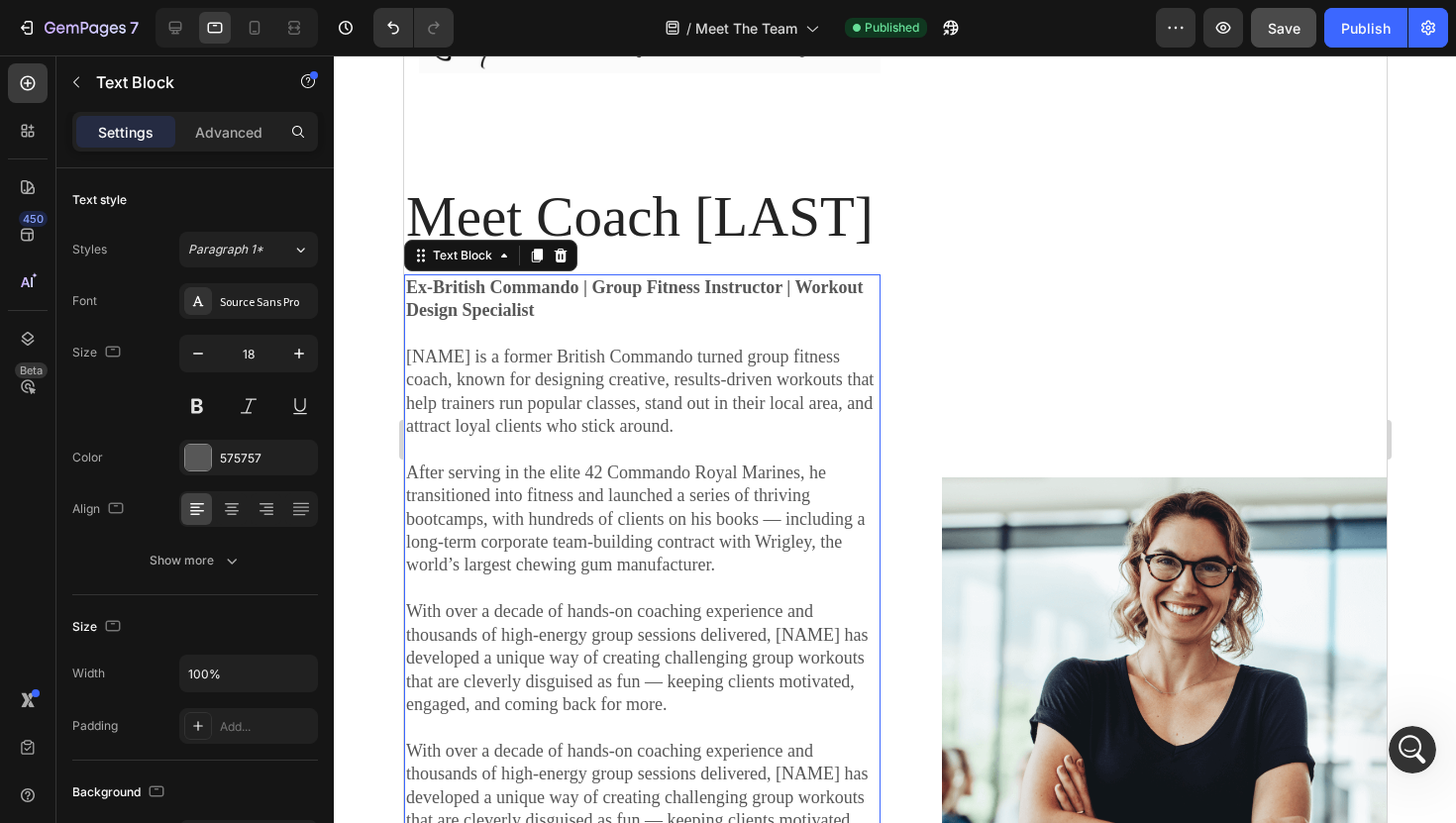 click on "After serving in the elite 42 Commando Royal Marines, he transitioned into fitness and launched a series of thriving bootcamps, with hundreds of clients on his books — including a long-term corporate team-building contract with Wrigley, the world’s largest chewing gum manufacturer." at bounding box center [641, 519] 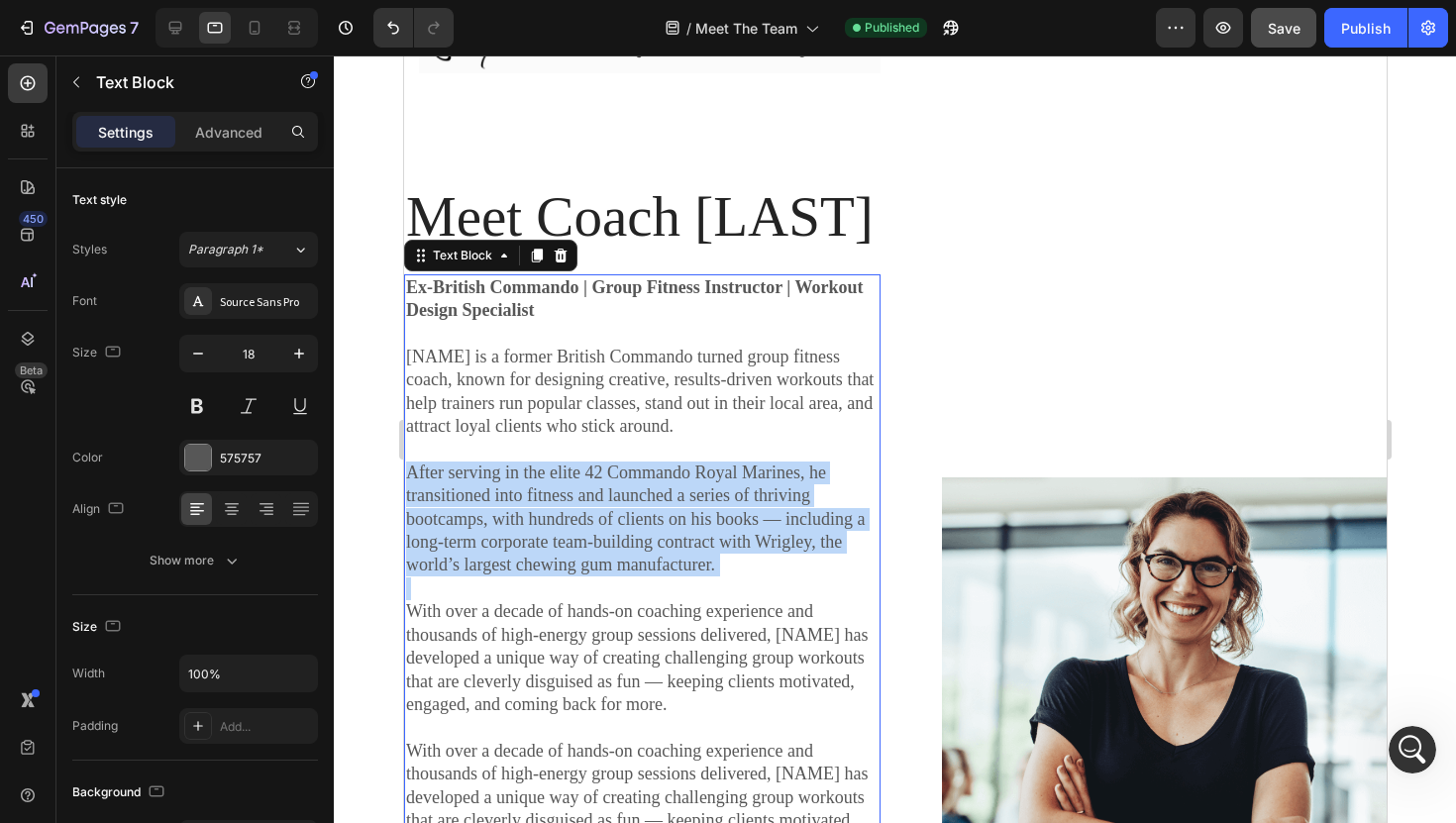 click on "After serving in the elite 42 Commando Royal Marines, he transitioned into fitness and launched a series of thriving bootcamps, with hundreds of clients on his books — including a long-term corporate team-building contract with Wrigley, the world’s largest chewing gum manufacturer." at bounding box center [641, 519] 